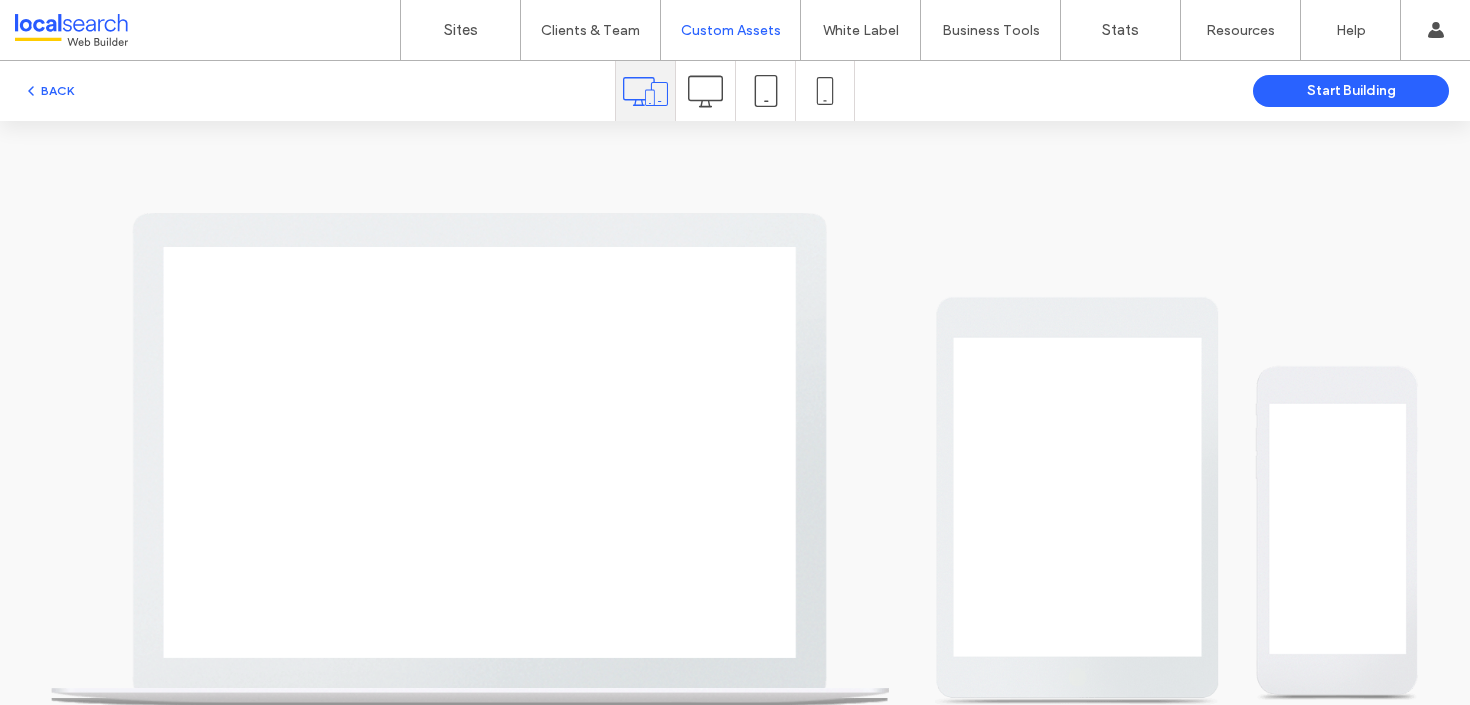scroll, scrollTop: 0, scrollLeft: 0, axis: both 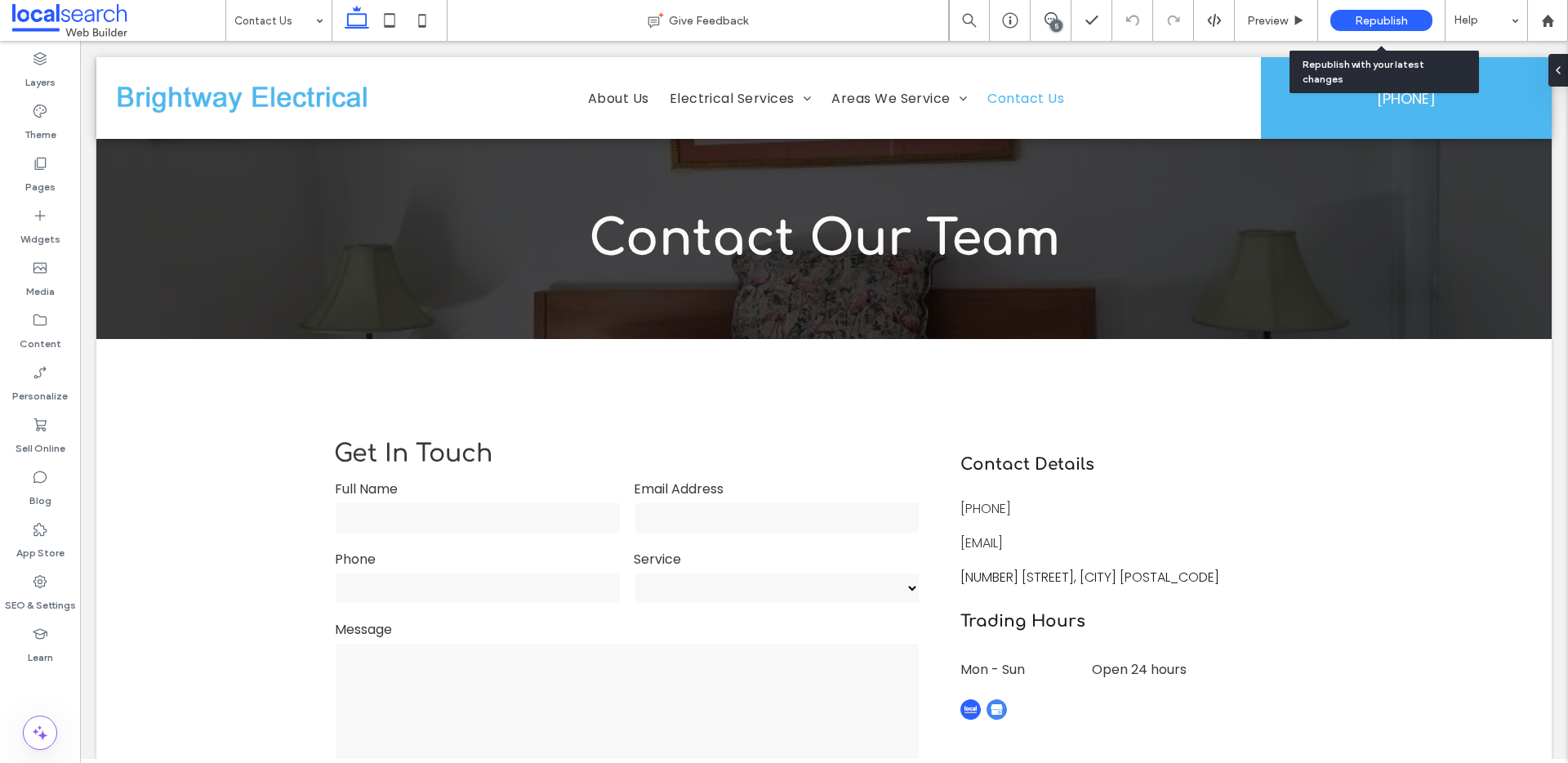 click on "Republish" at bounding box center (1381, 20) 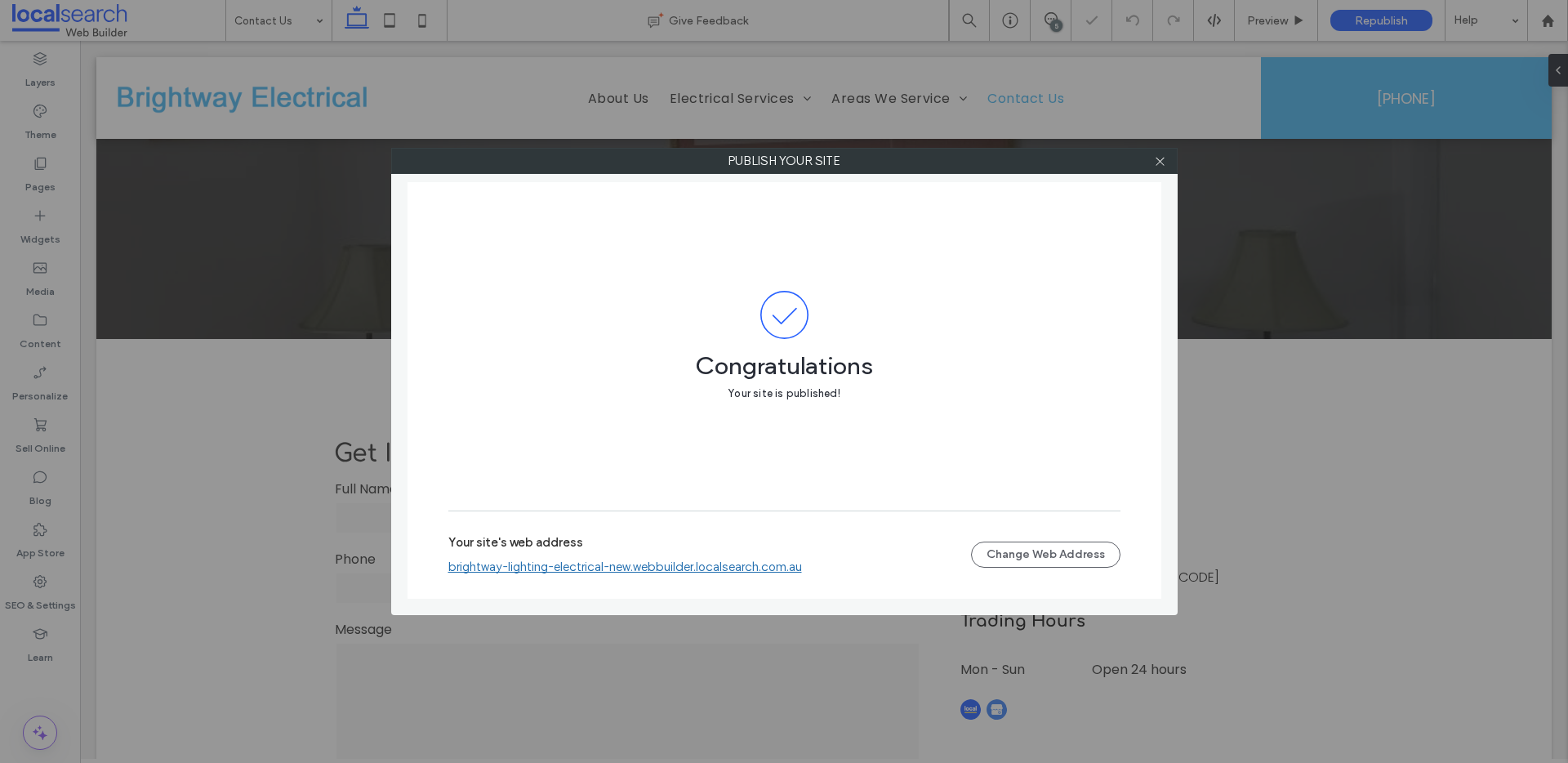 click on "brightway-lighting-electrical-new.webbuilder.localsearch.com.au" at bounding box center [625, 567] 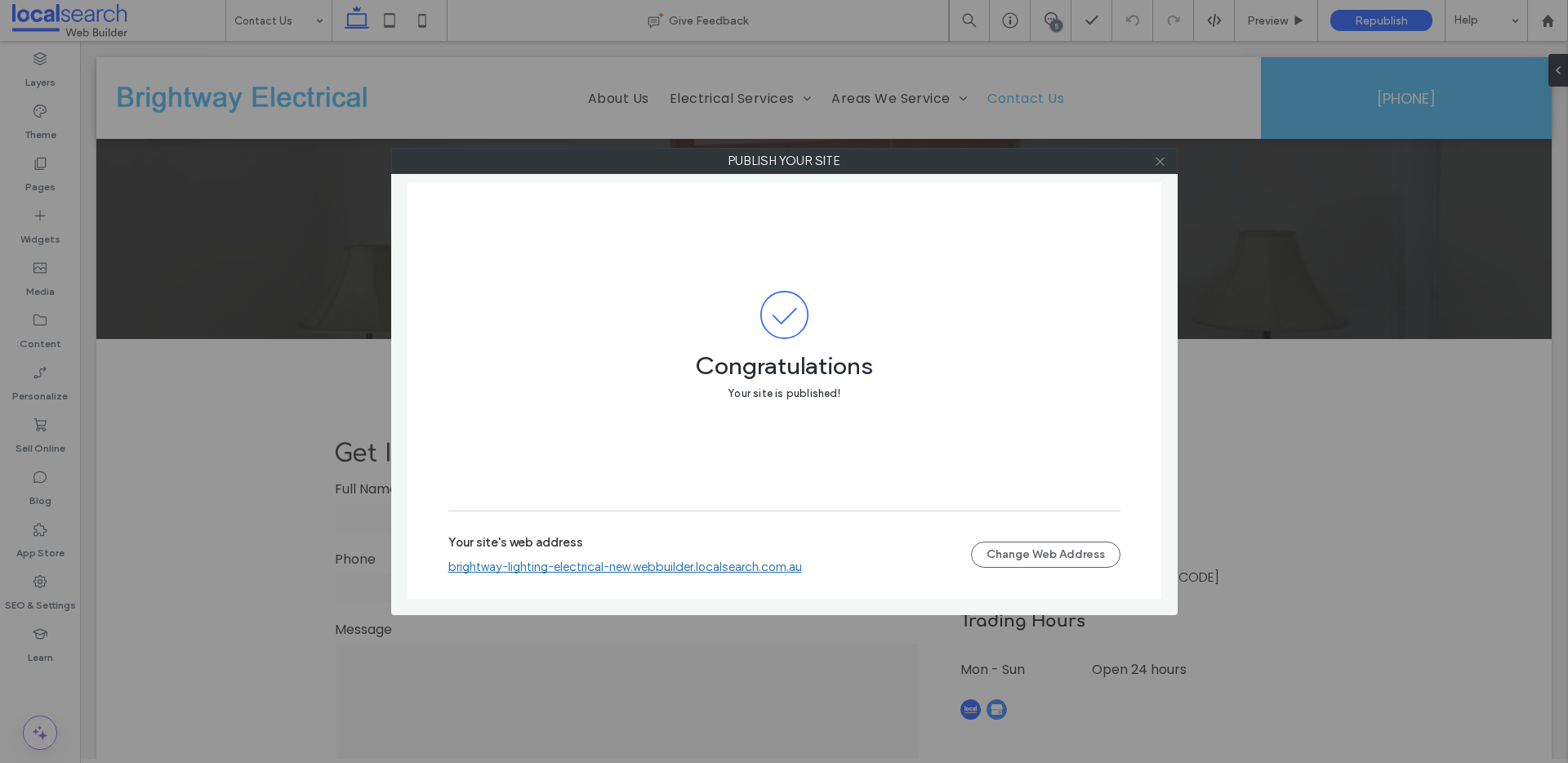 click 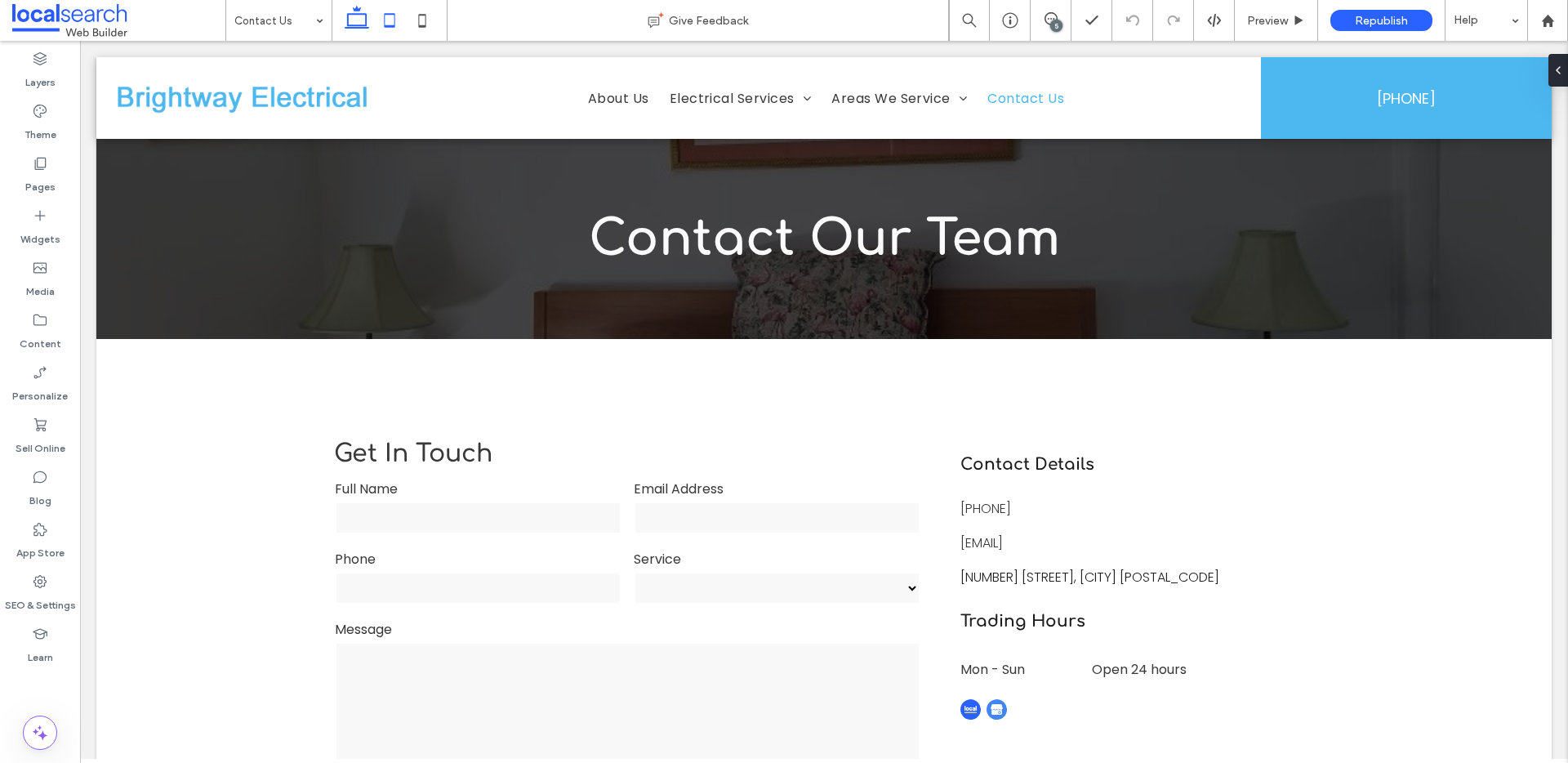 click 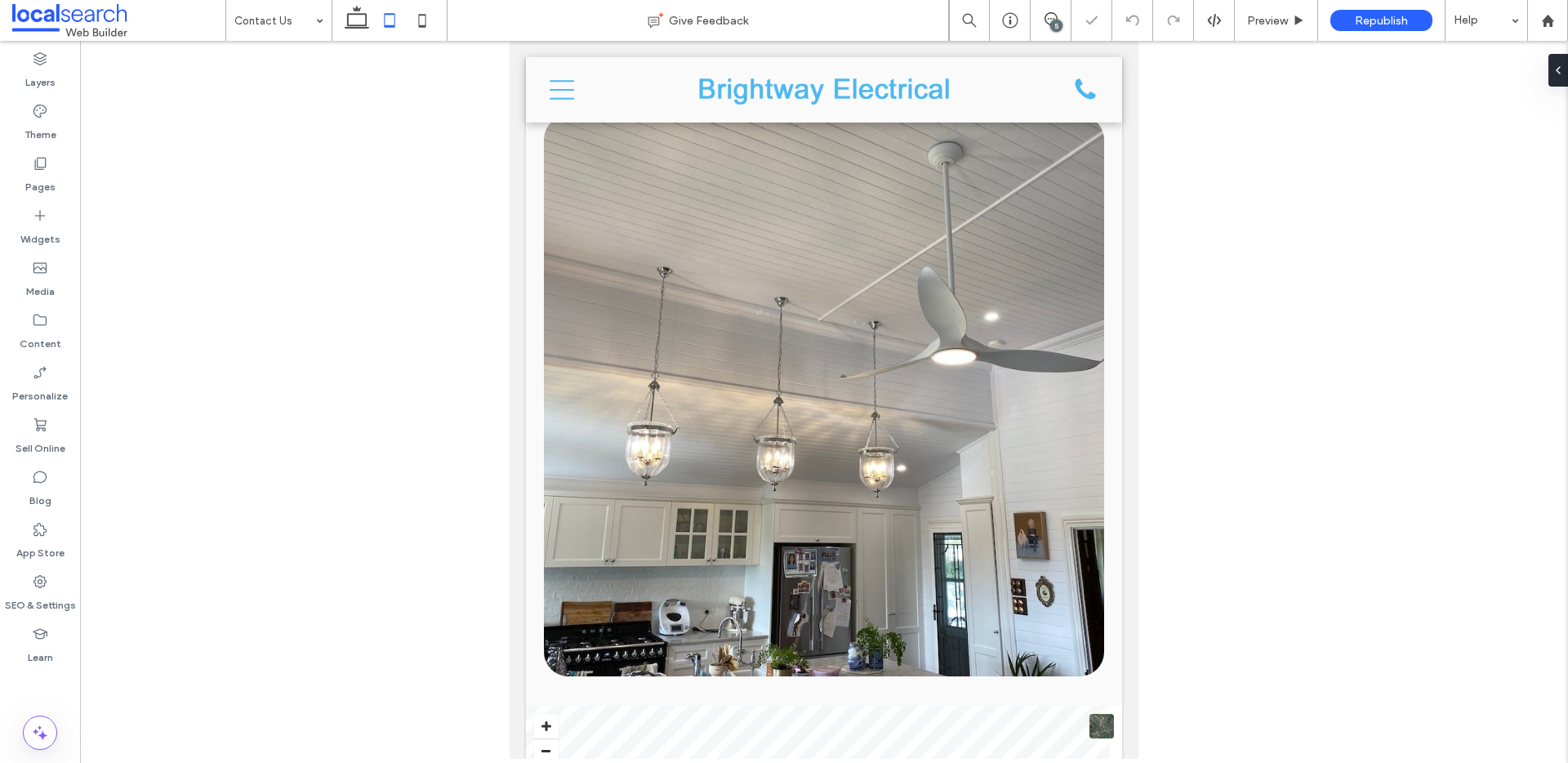 scroll, scrollTop: 1116, scrollLeft: 0, axis: vertical 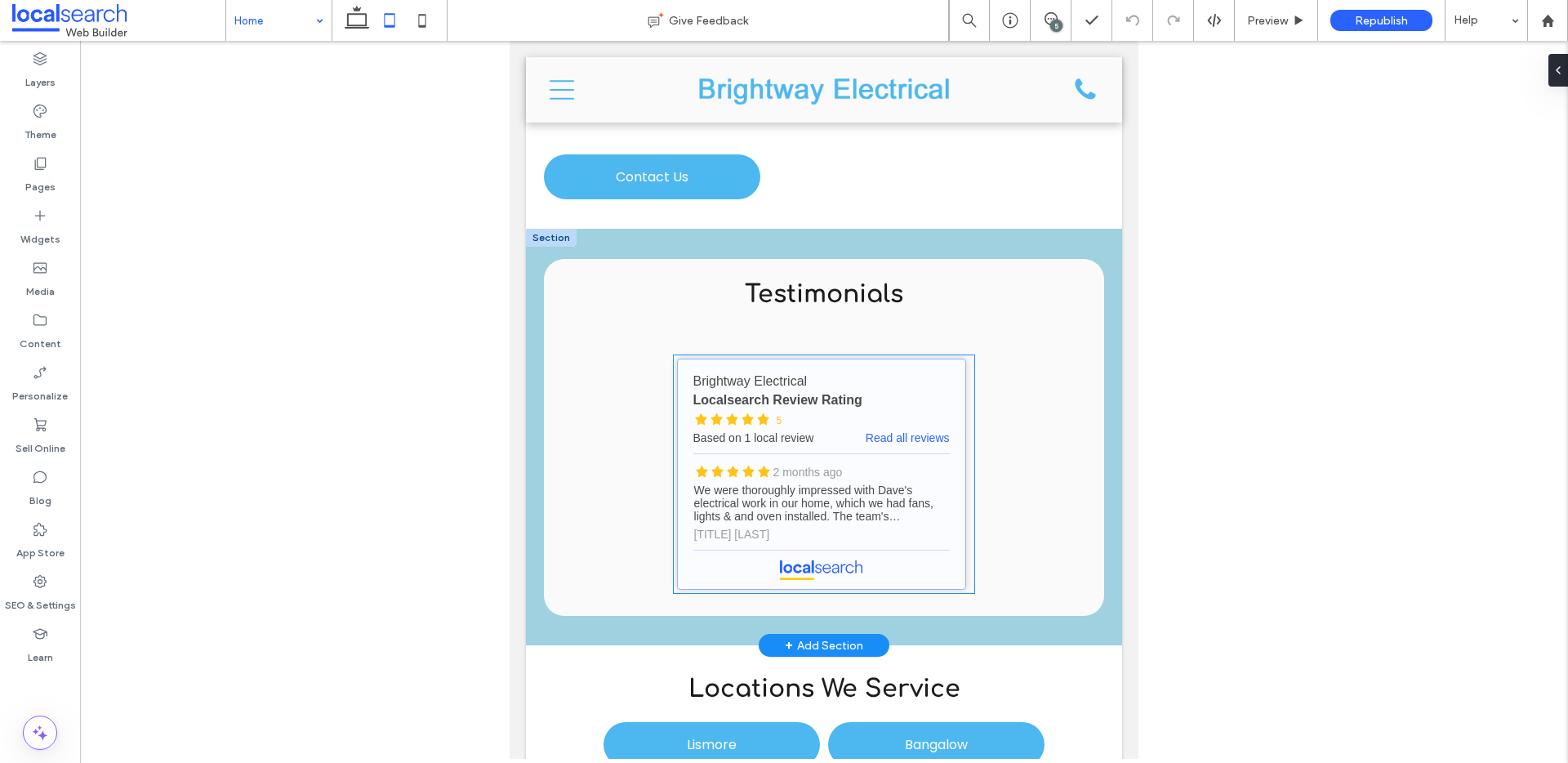 click on "Brightway Electrical - Localsearch reviews" at bounding box center [822, 474] 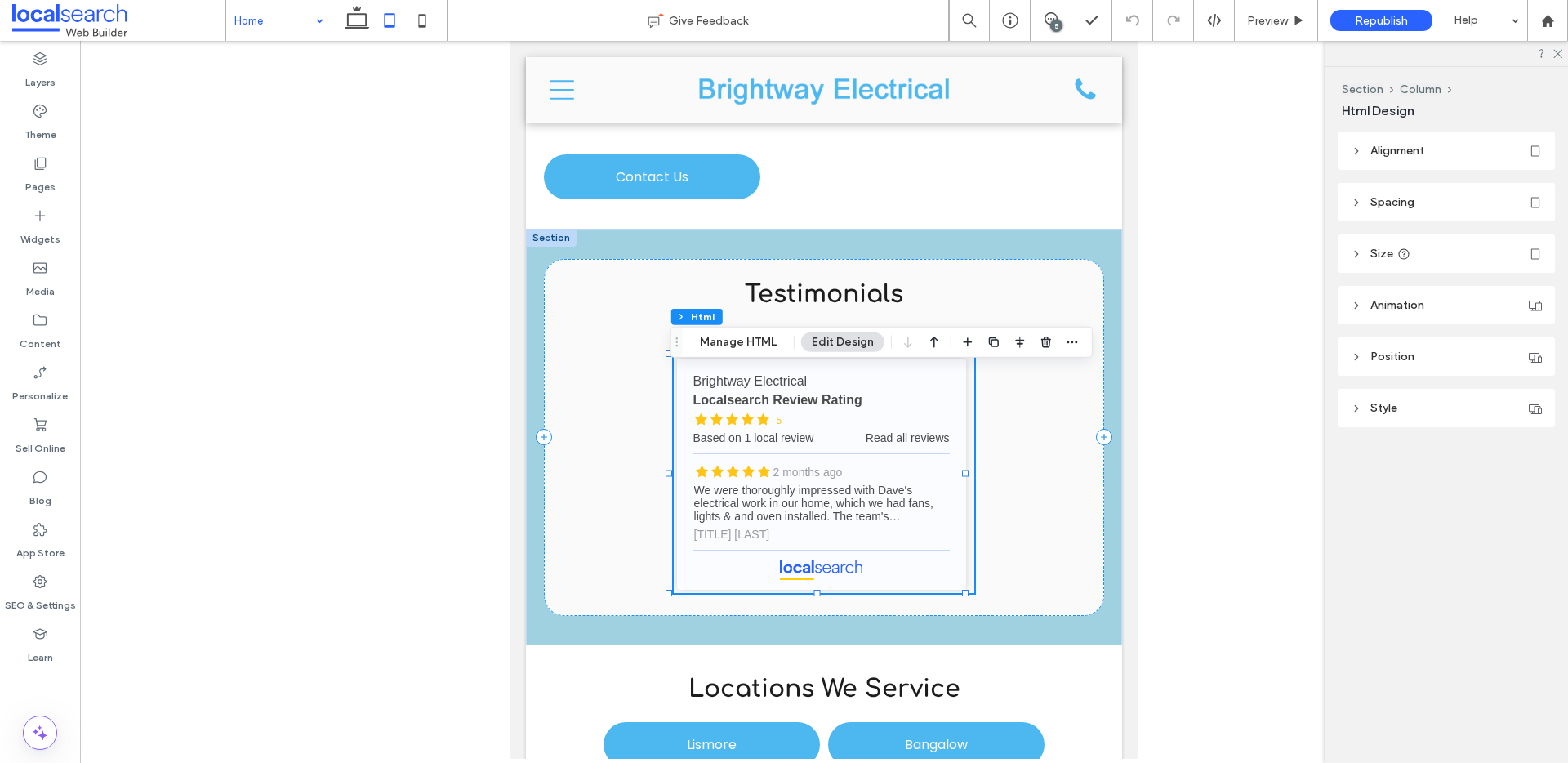 click on "Alignment" at bounding box center (1446, 150) 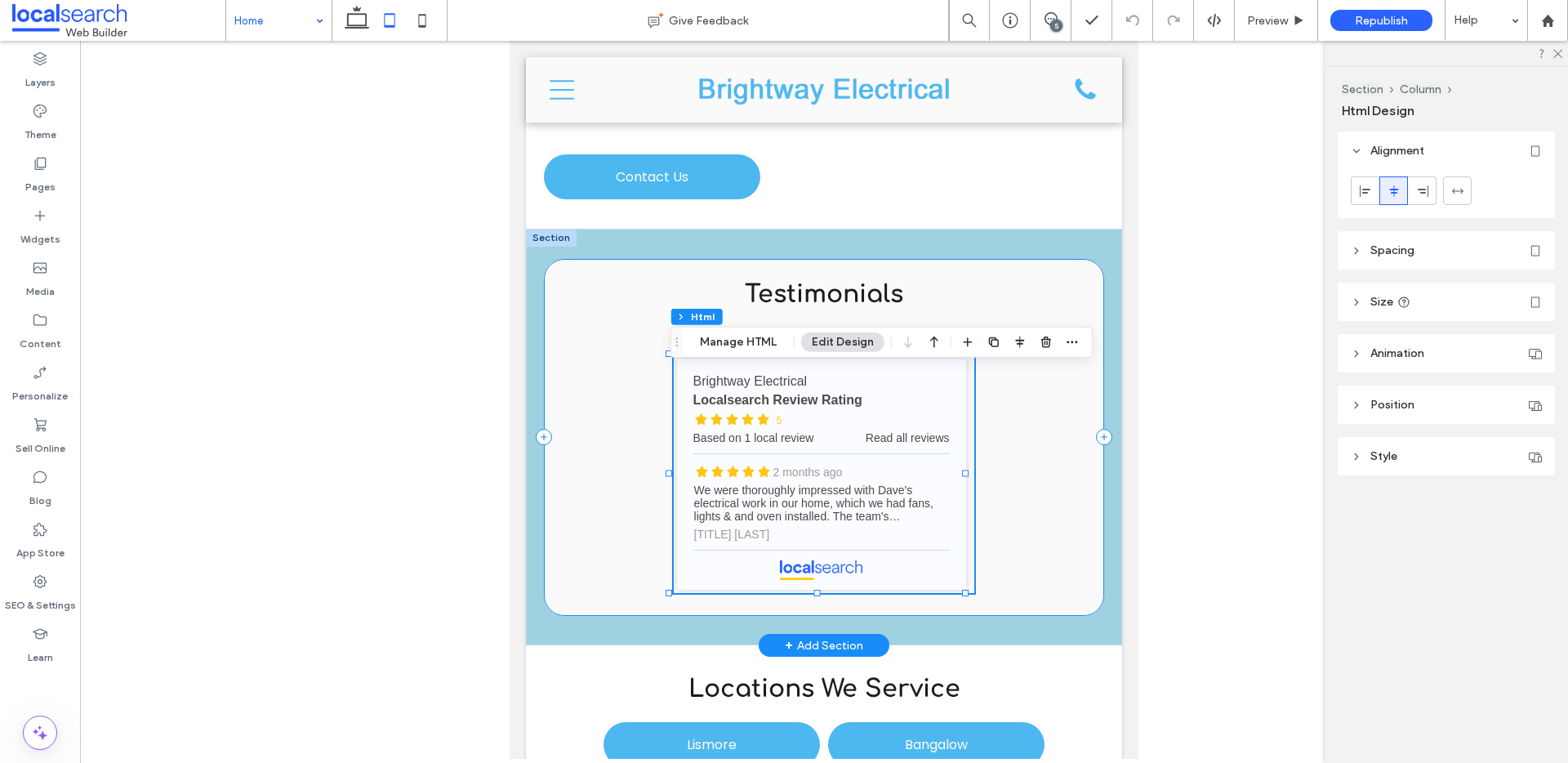 click on "Testimonials
Brightway Electrical - Localsearch reviews Brightway Electrical   Localsearch Review Rating 5 Based on 1 local review   Read all reviews 2 months ago We were thoroughly impressed with Dave's electrical work in our home, which we had fans, lights & and oven installed. The team's professionalism, timeliness, and attention to detail were top-notch. Would highly recommend for your next electrical project!   Mrs Johnston" at bounding box center (824, 437) 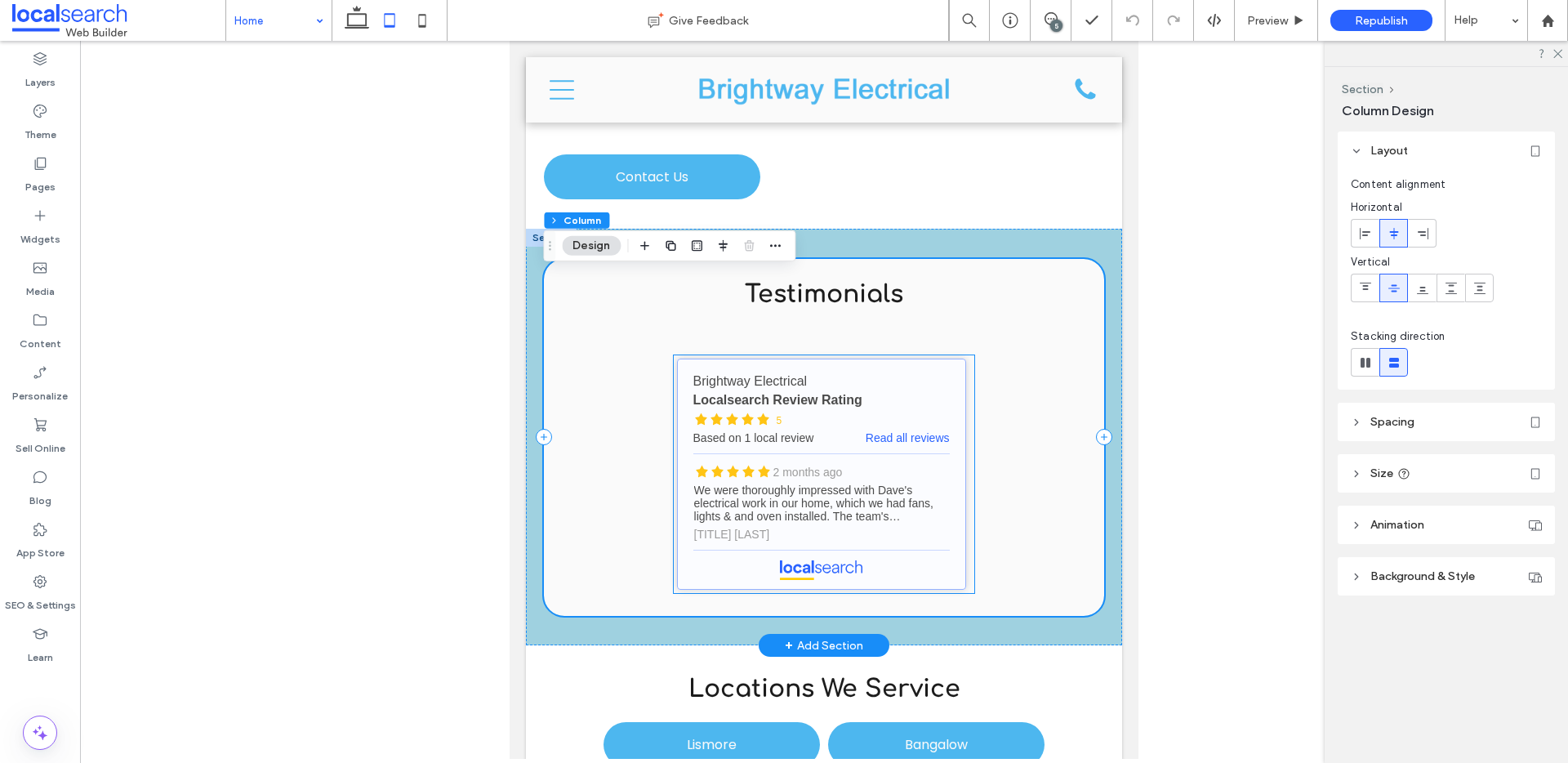 click on "Brightway Electrical - Localsearch reviews" at bounding box center (822, 474) 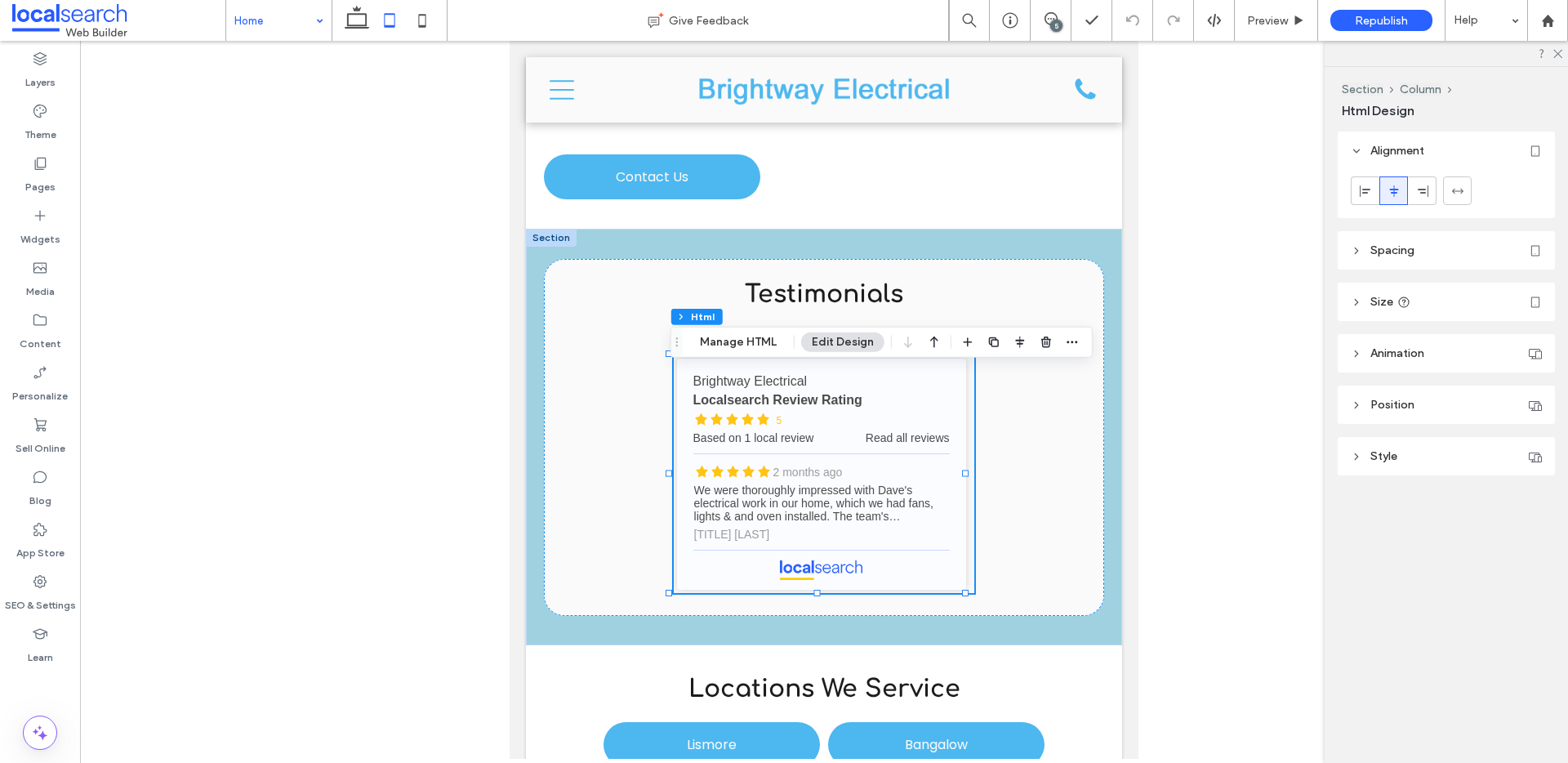 click 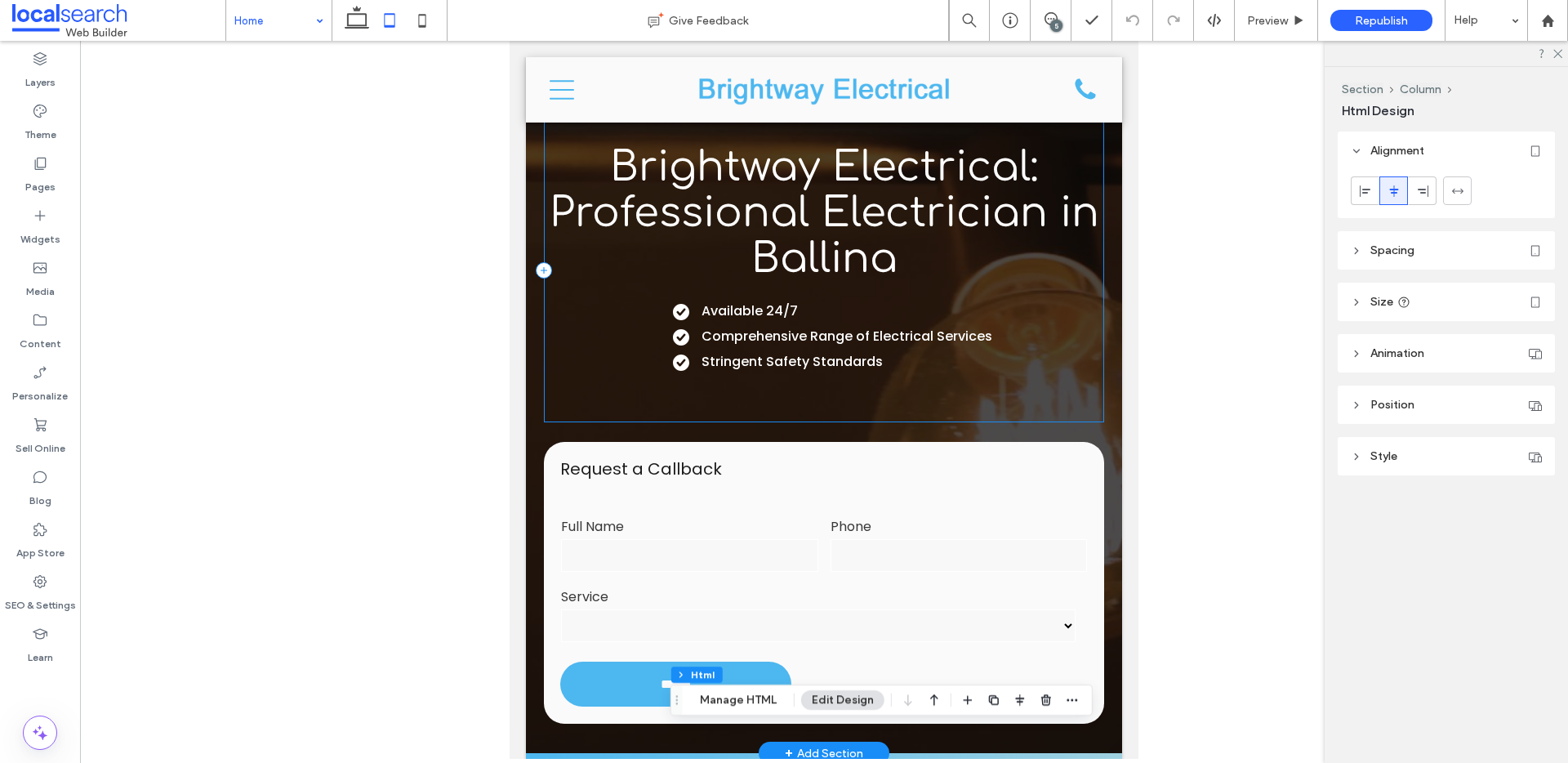 scroll, scrollTop: 0, scrollLeft: 0, axis: both 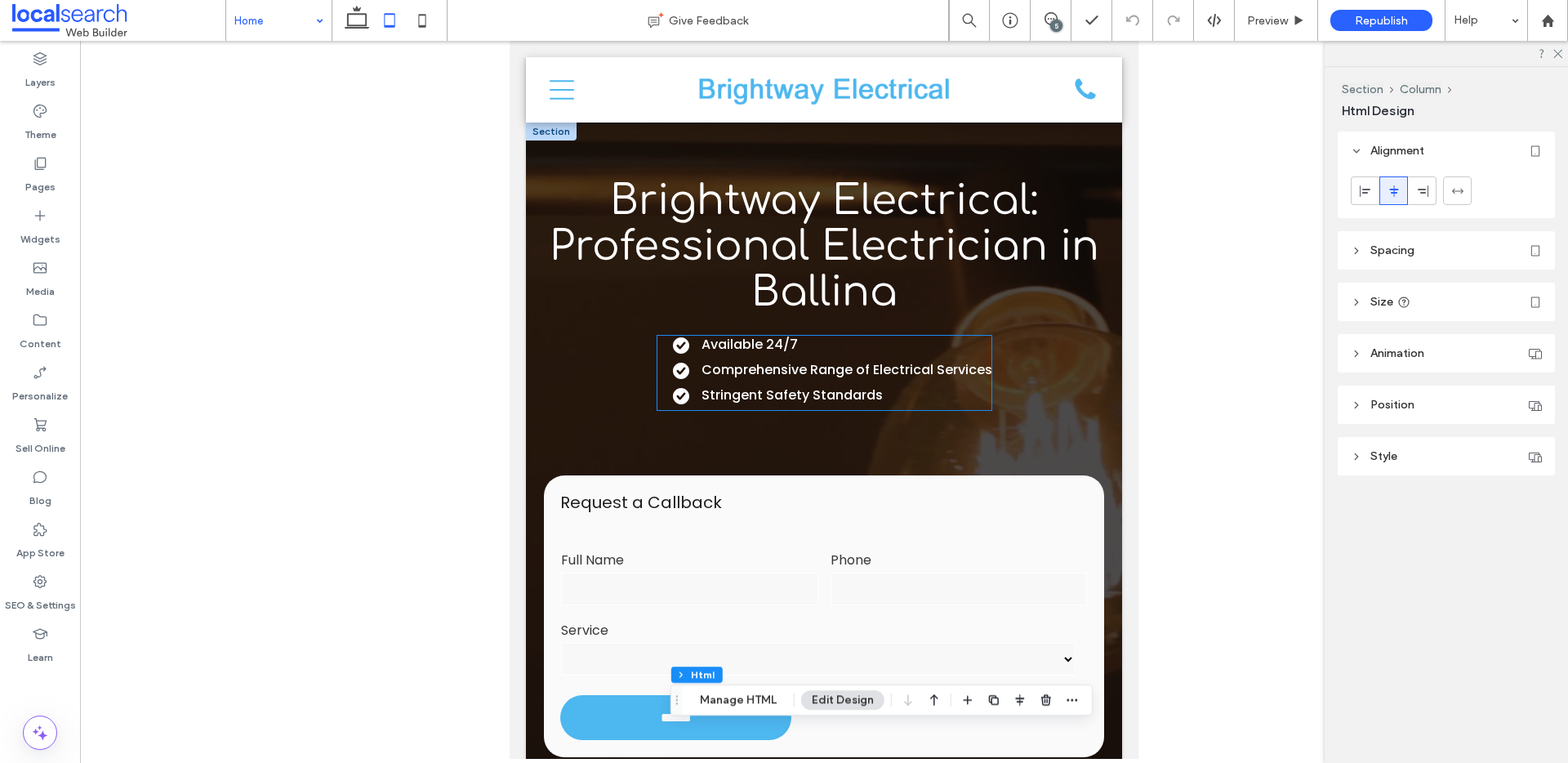 click on "Stringent Safety Standards" at bounding box center (792, 395) 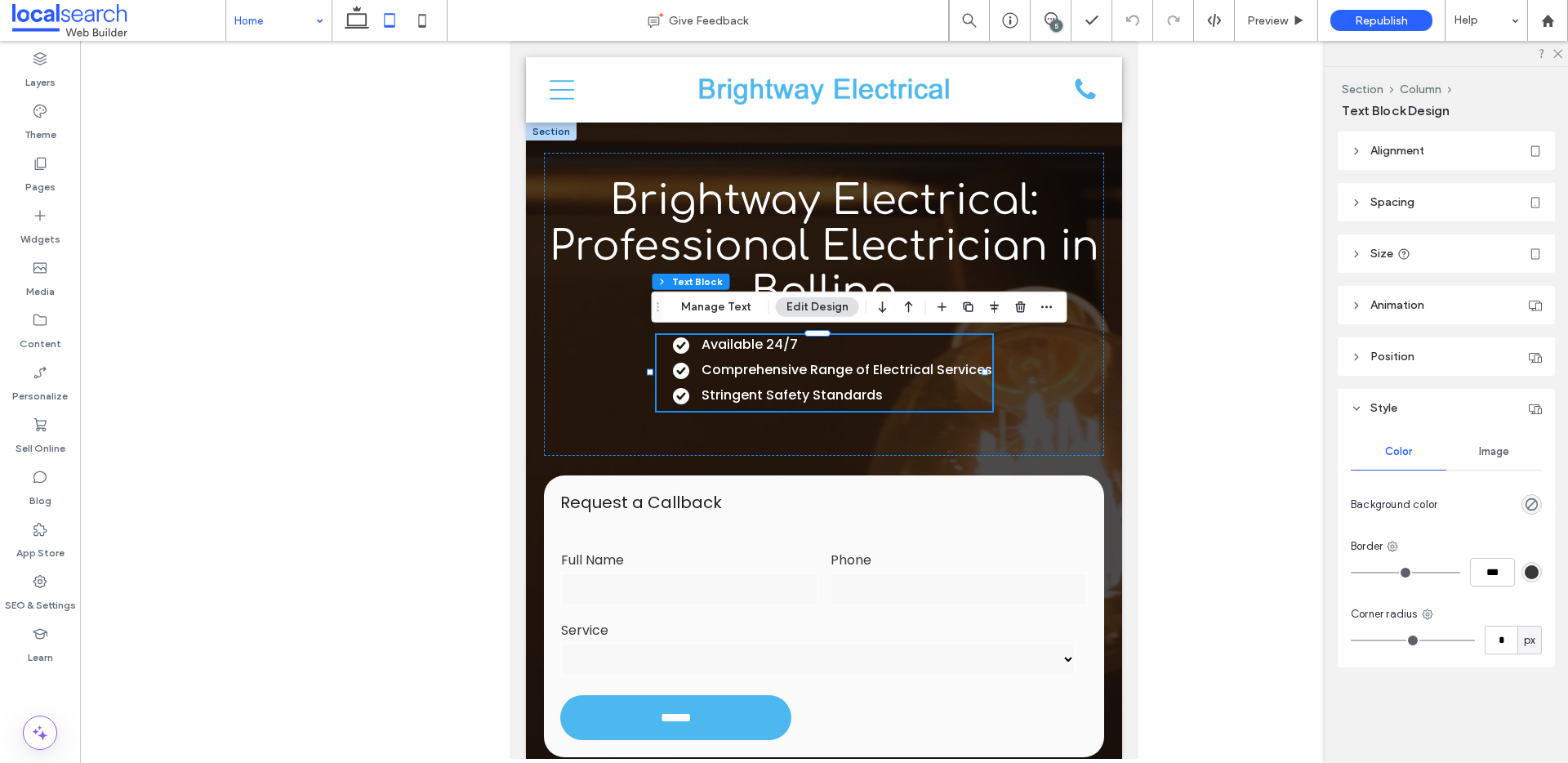 click on "Spacing" at bounding box center [1446, 202] 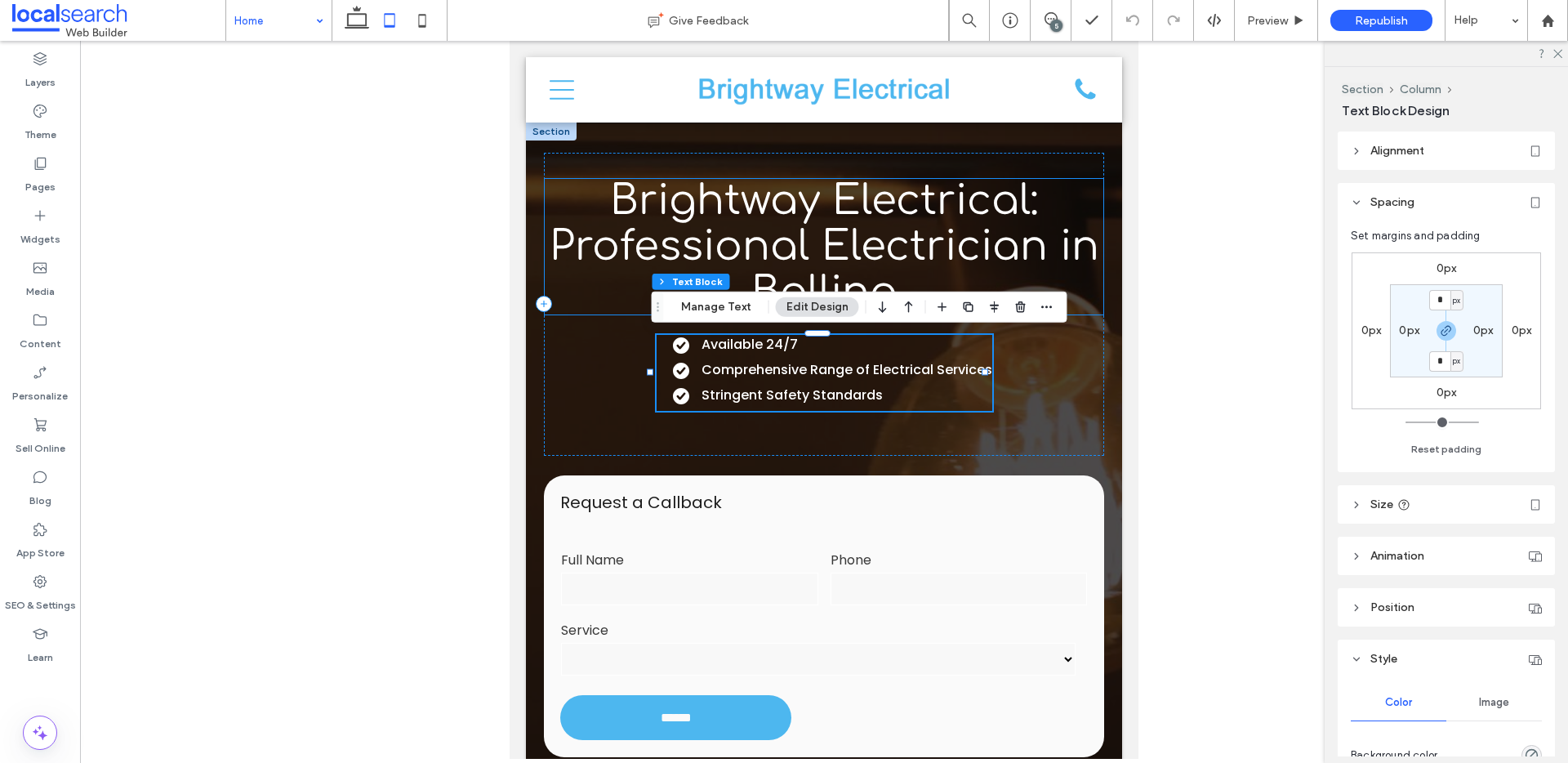 click on "Brightway Electrical: Professional Electrician in Ballina" at bounding box center [824, 247] 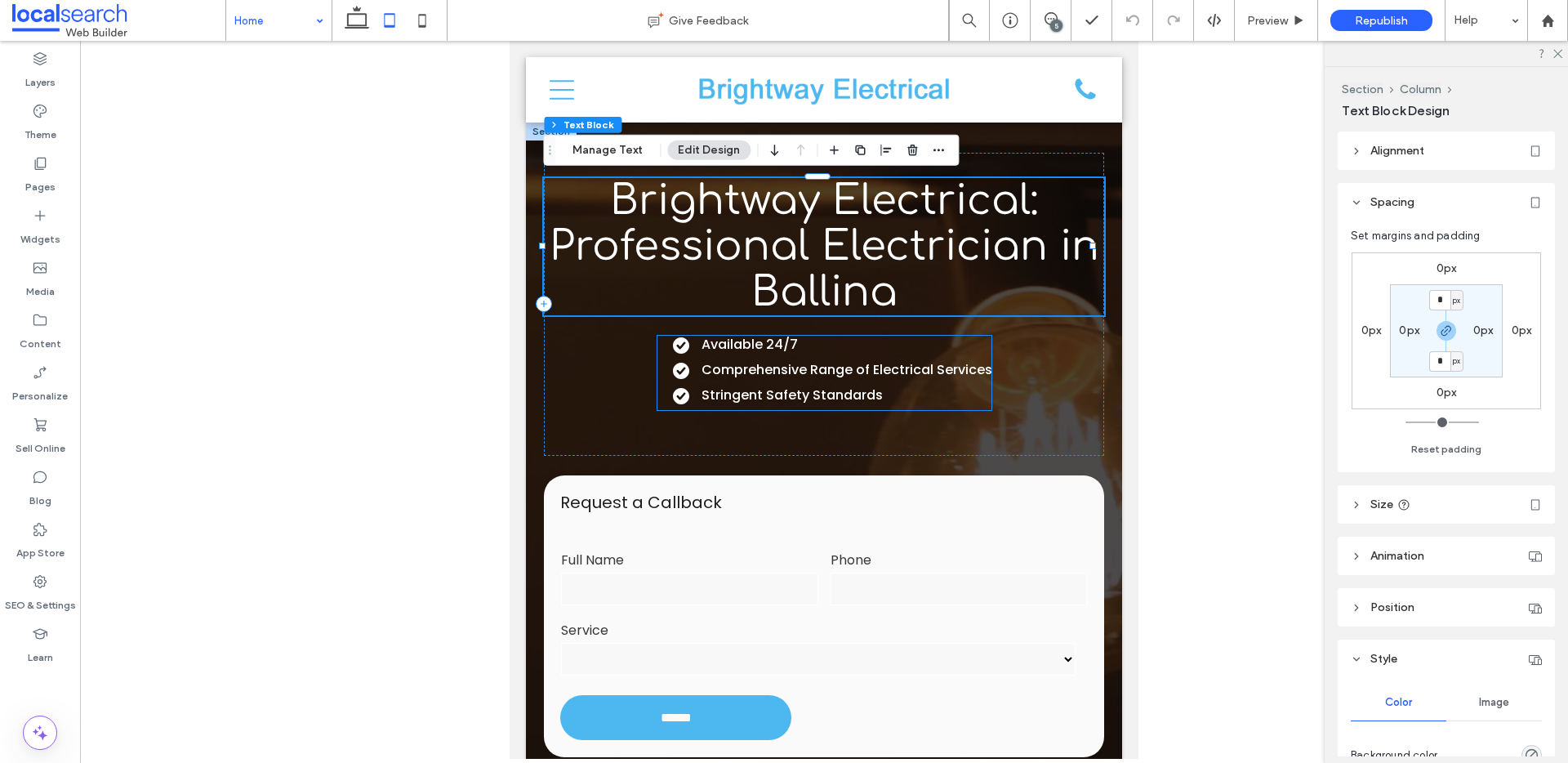 click on "Comprehensive Range of Electrical Services" at bounding box center [847, 369] 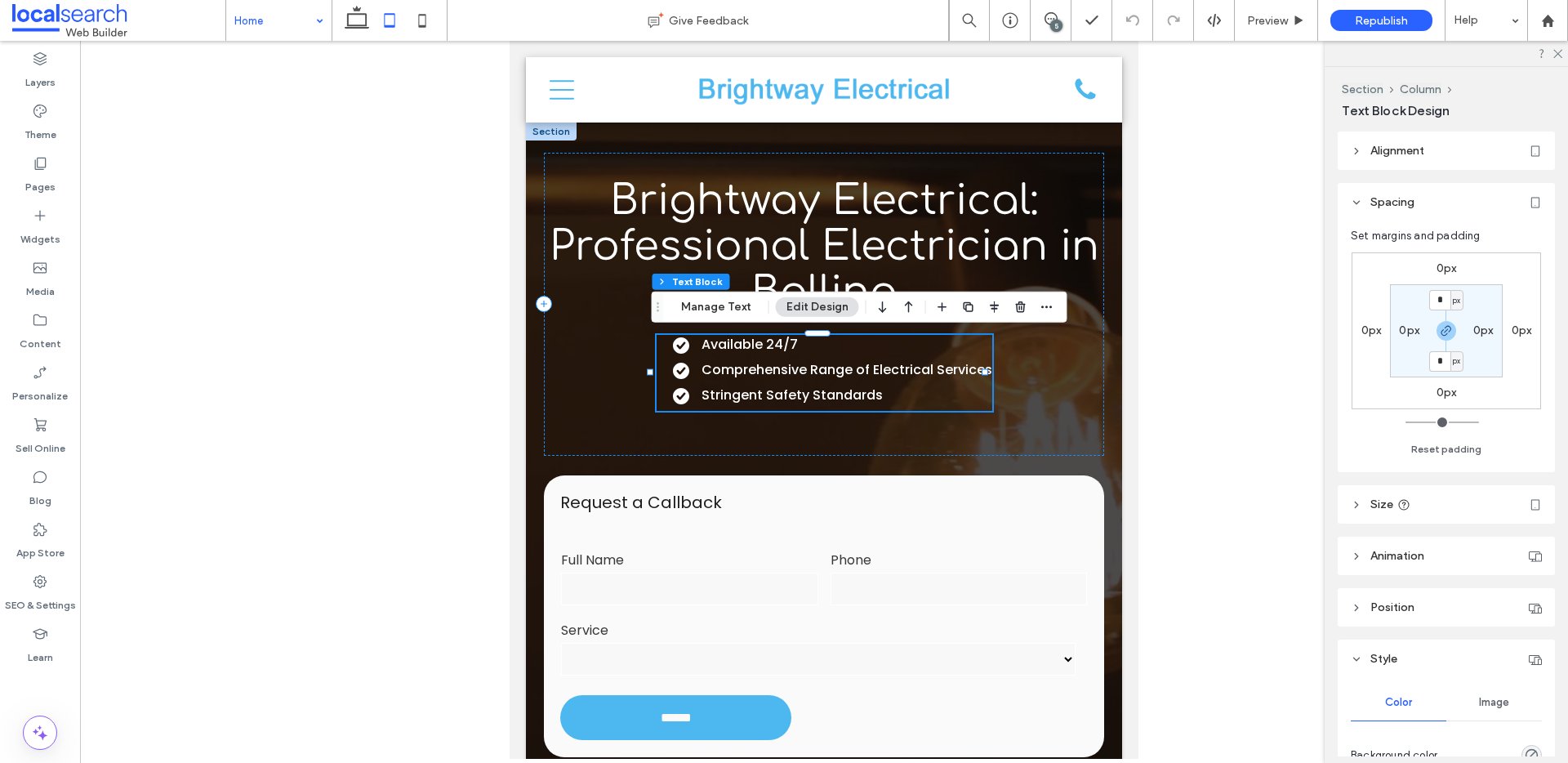 click on "0px" at bounding box center (1446, 268) 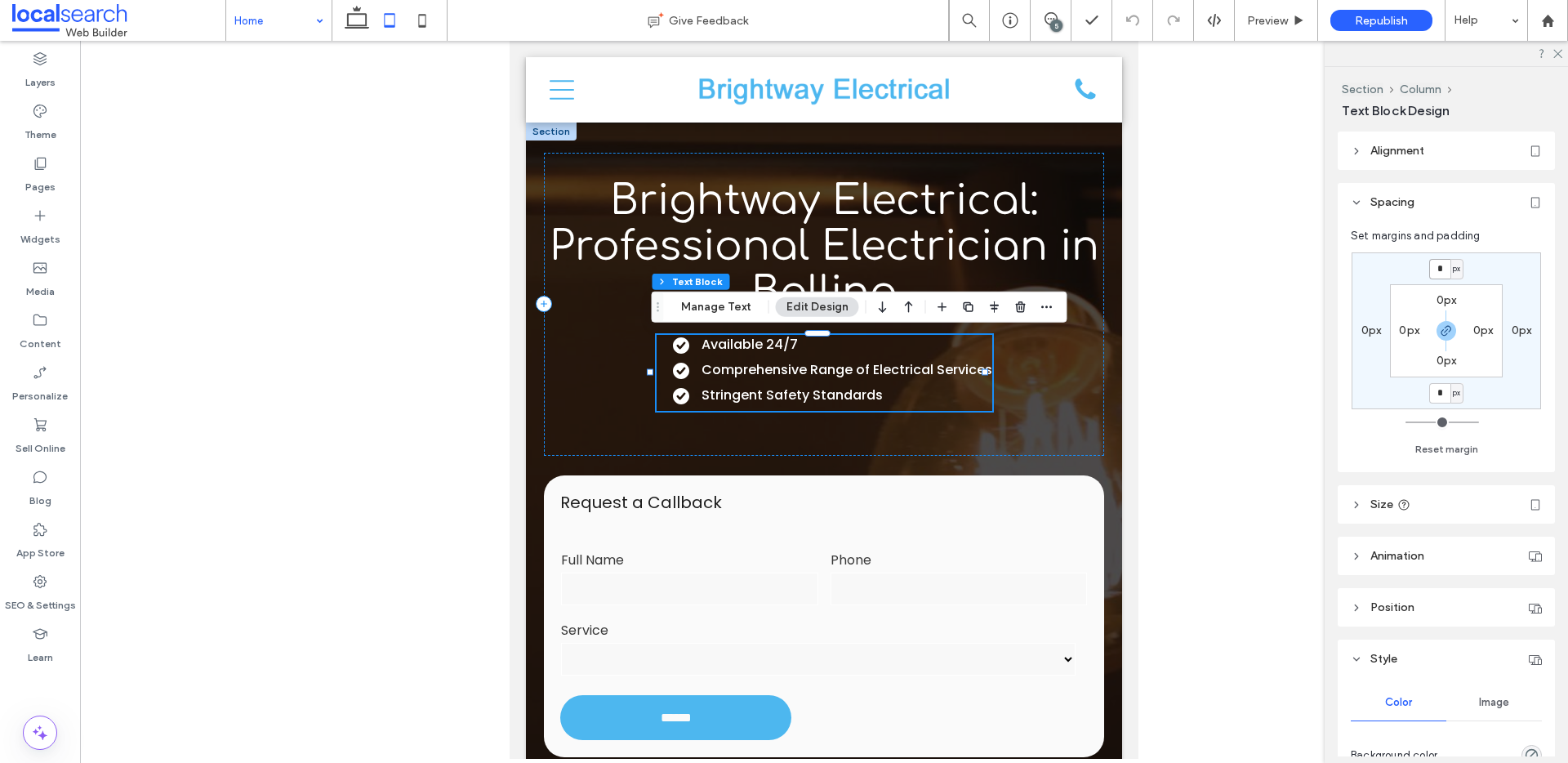 click on "*" at bounding box center [1440, 269] 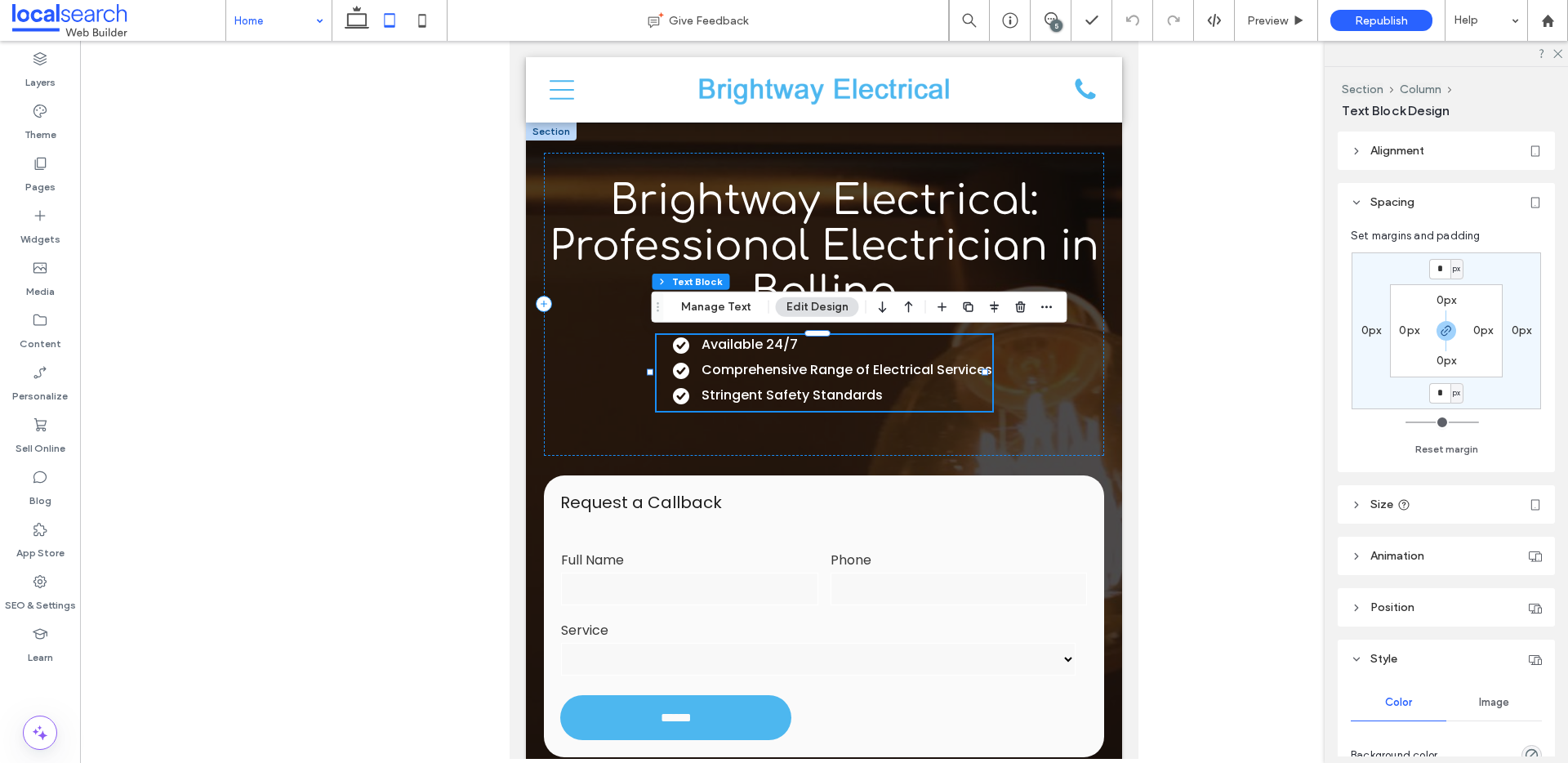 click on "0px 0px 0px 0px" at bounding box center (1446, 331) 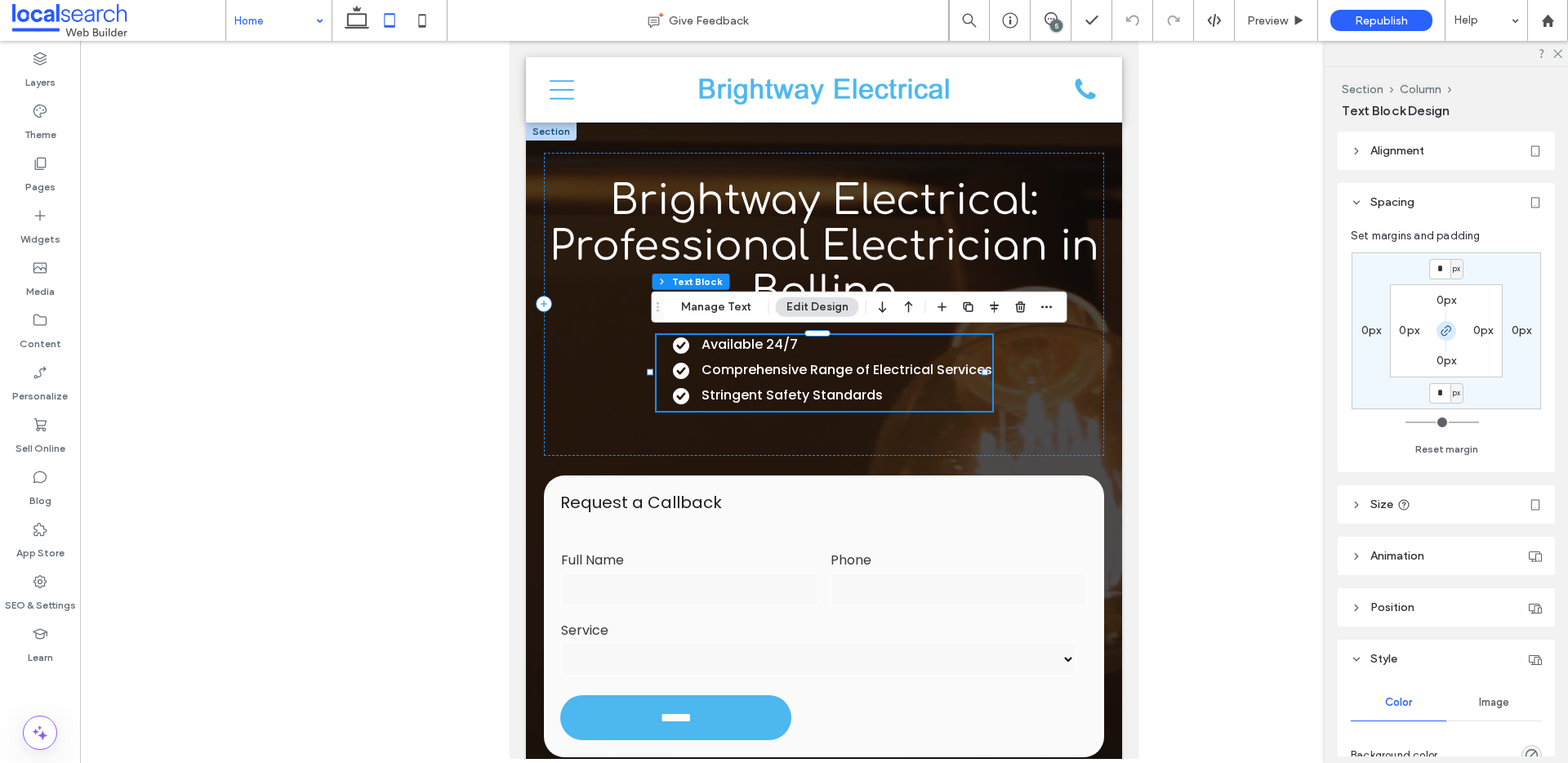 click 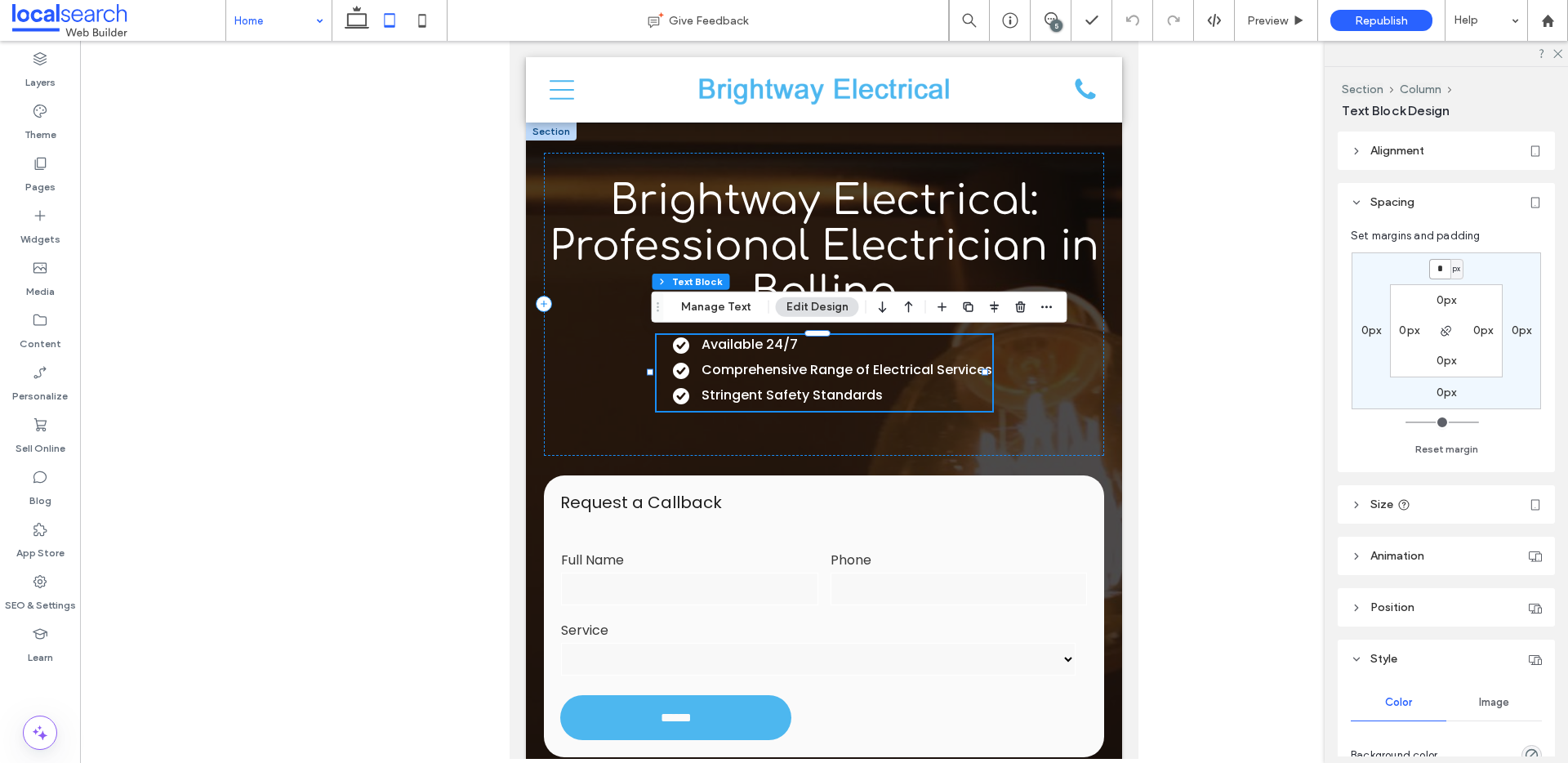 click on "*" at bounding box center [1440, 269] 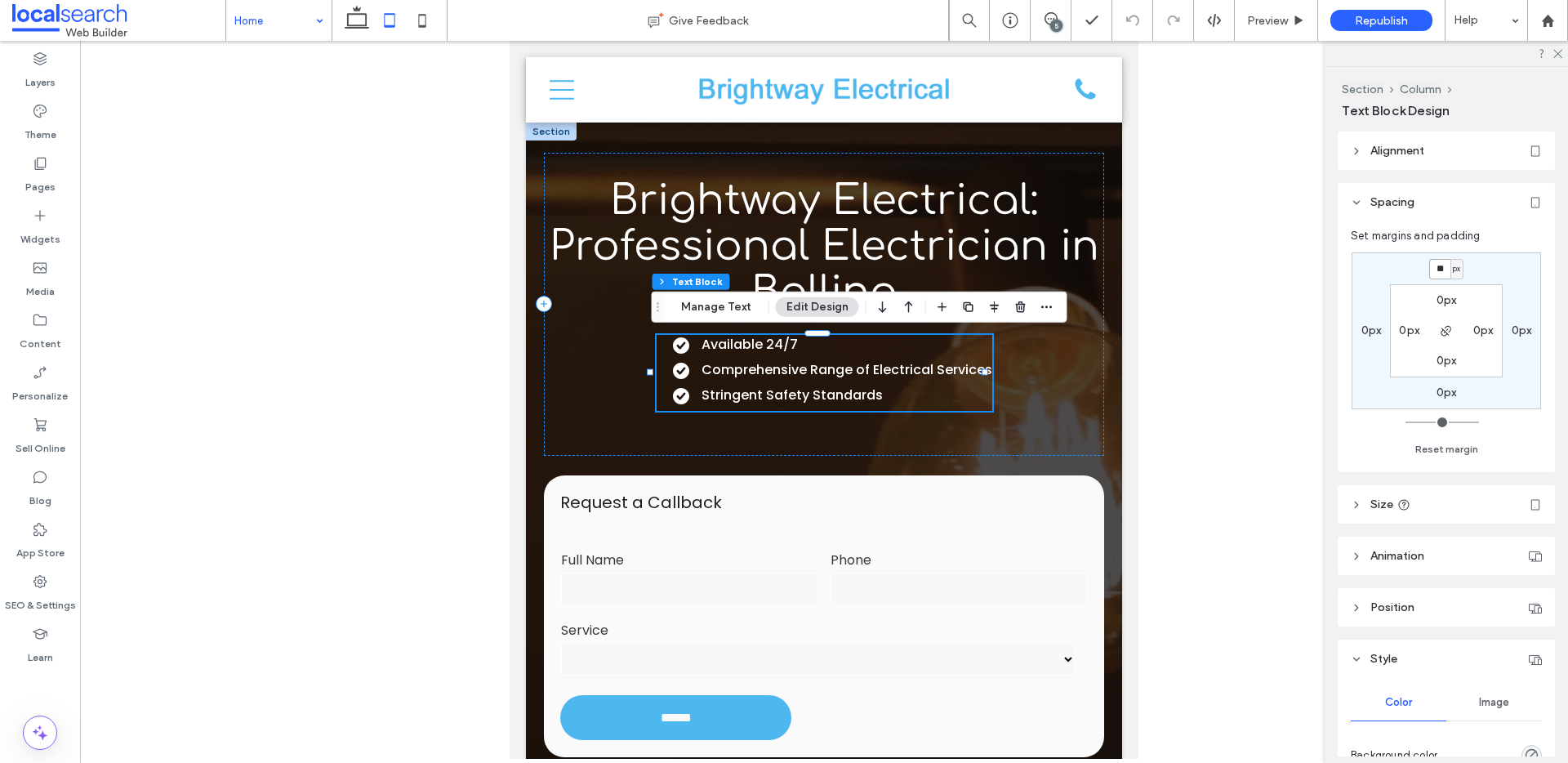type on "**" 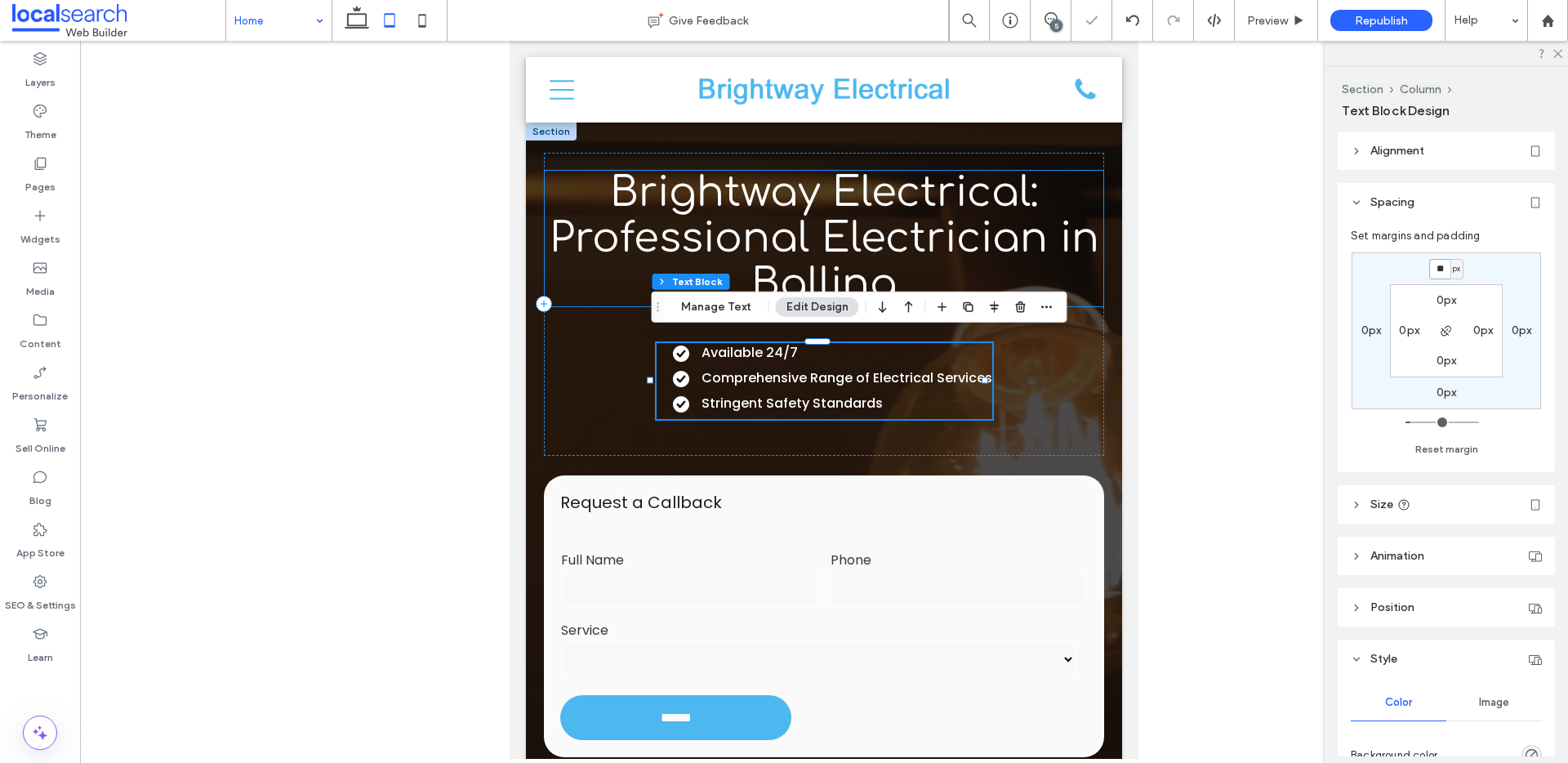 click on "Brightway Electrical: Professional Electrician in Ballina" at bounding box center (824, 239) 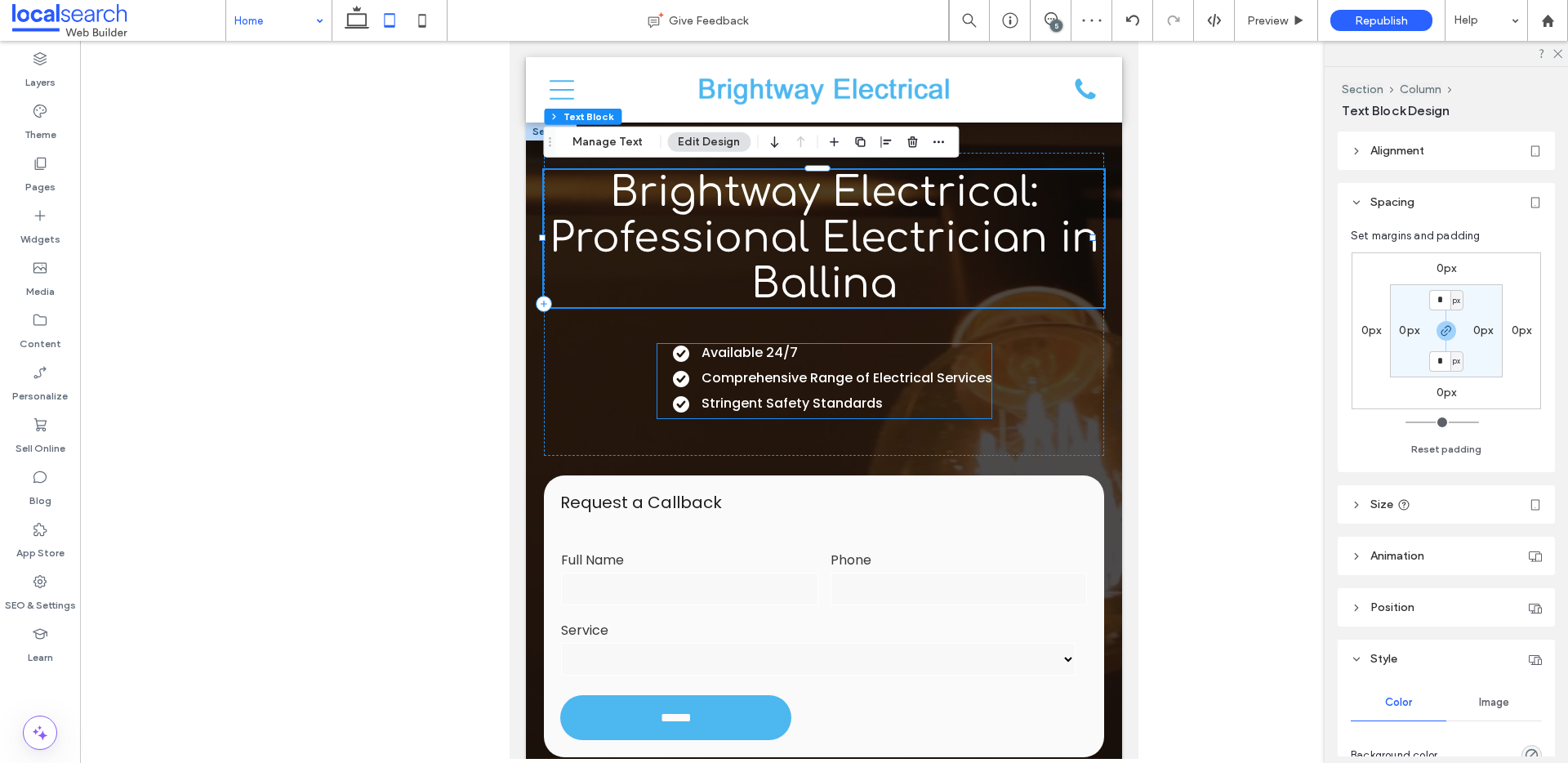 click on "Available 24/7 Comprehensive Range of Electrical Services Stringent Safety Standards" at bounding box center (832, 378) 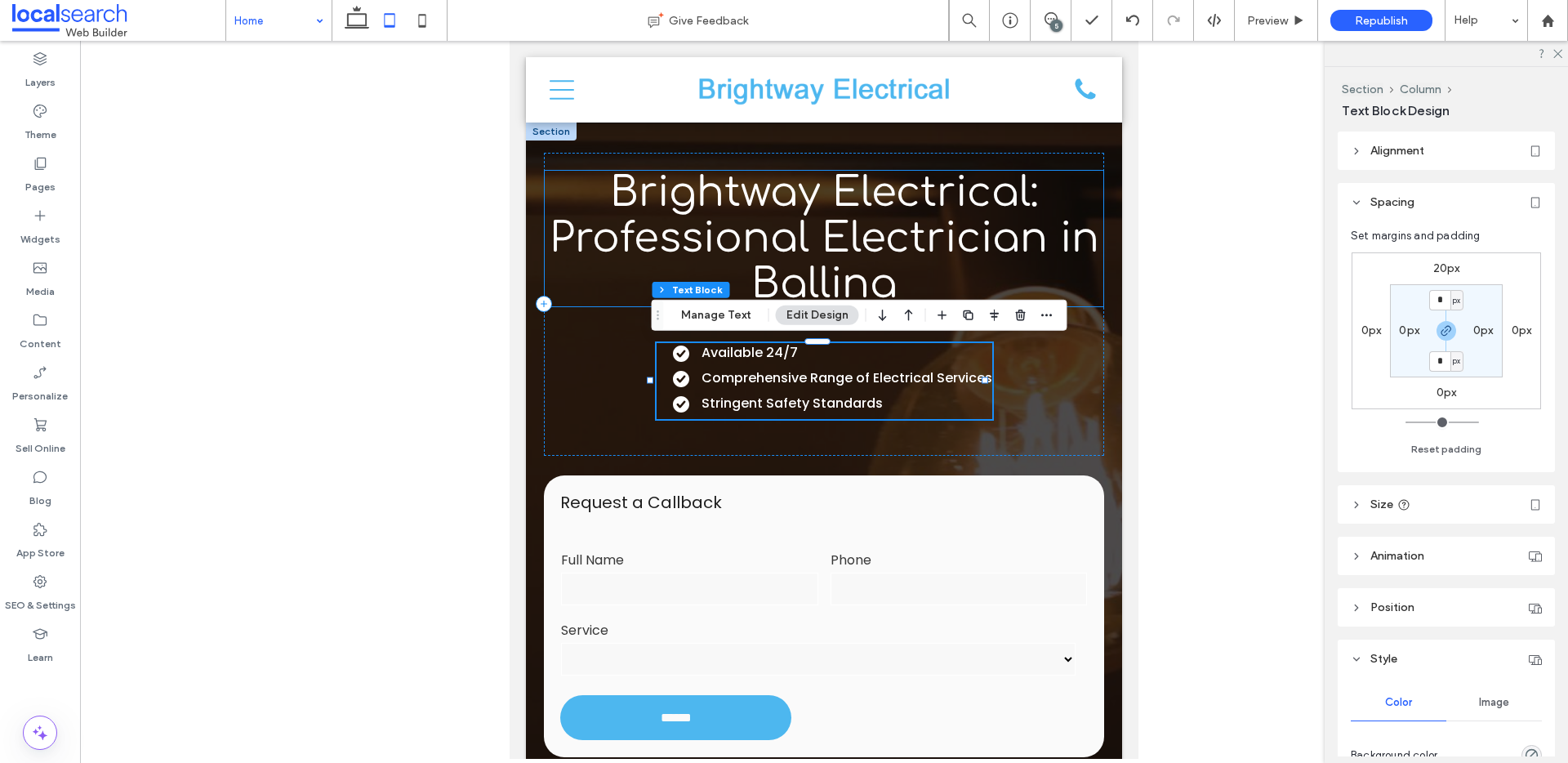 click on "Brightway Electrical: Professional Electrician in Ballina" at bounding box center [824, 239] 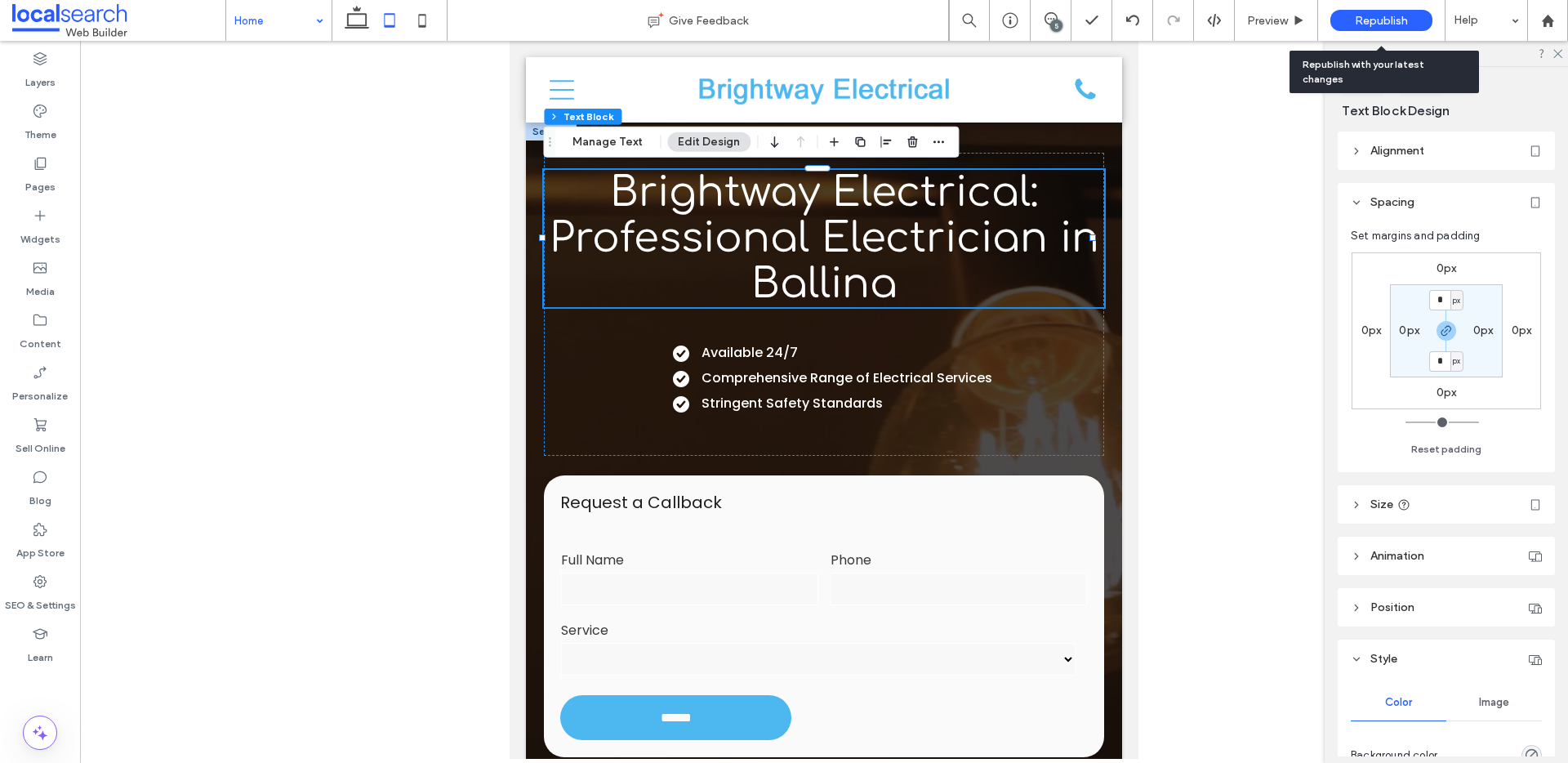 click on "Republish" at bounding box center [1381, 20] 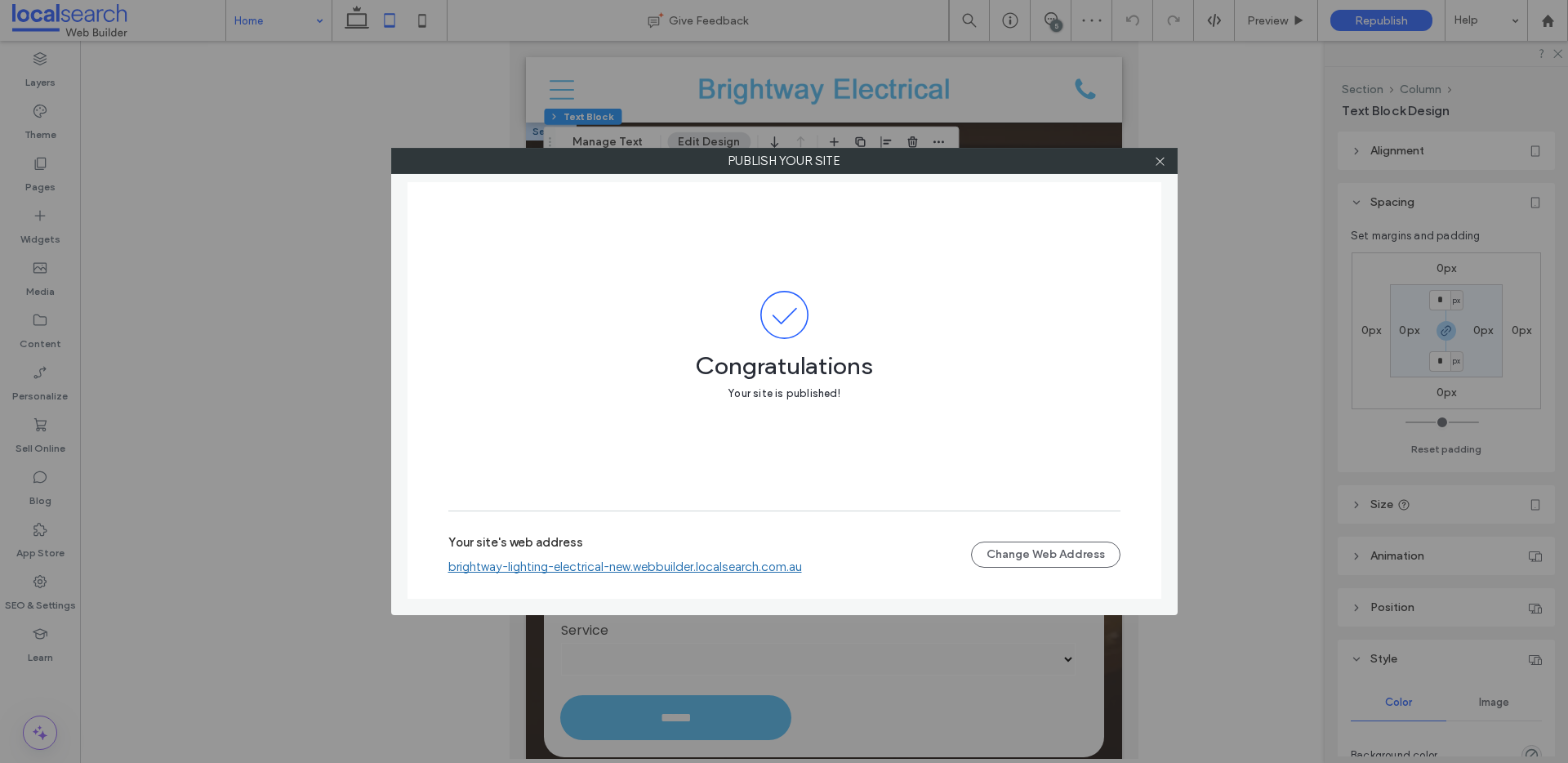 click on "brightway-lighting-electrical-new.webbuilder.localsearch.com.au" at bounding box center [625, 567] 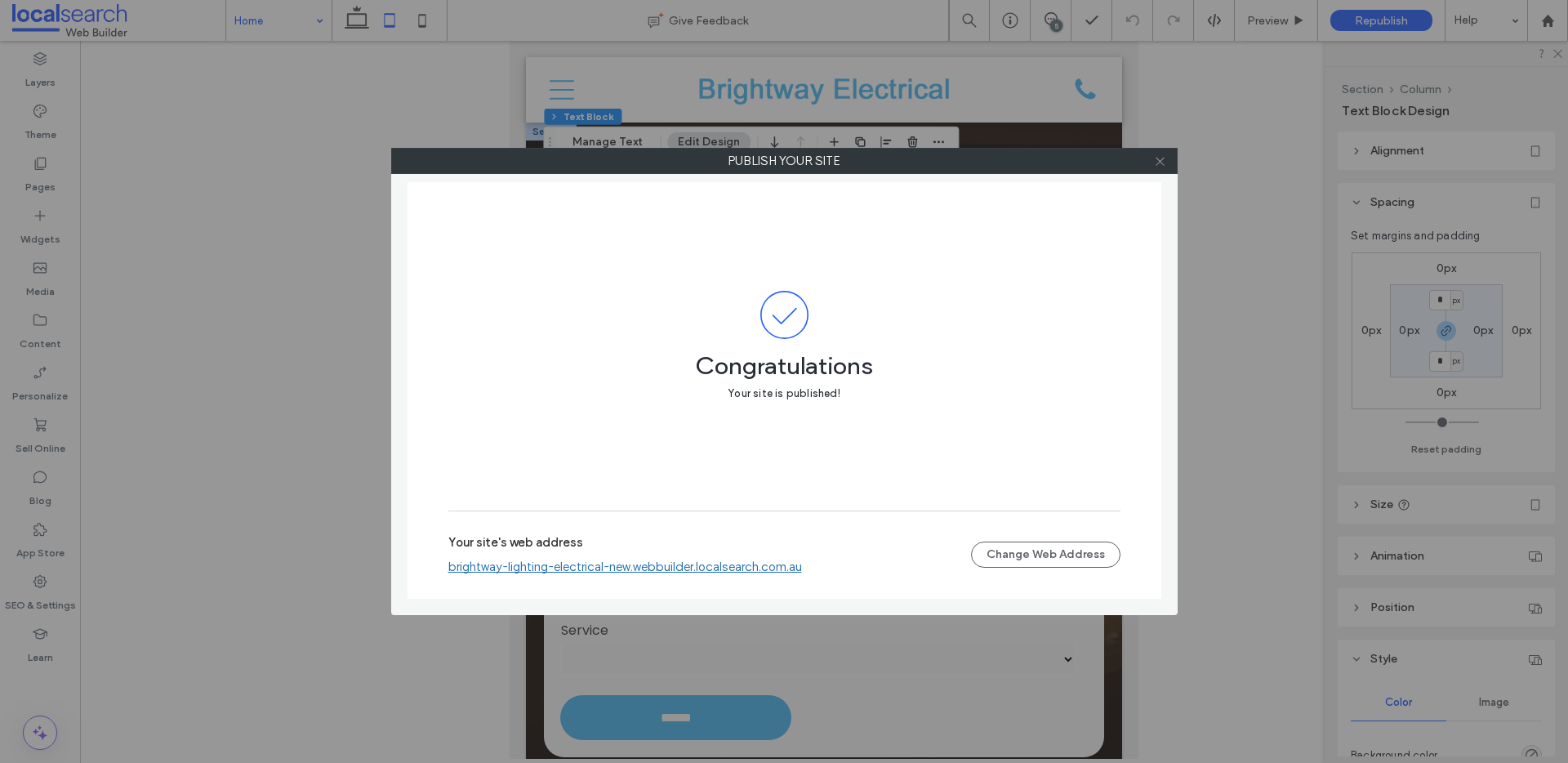 click 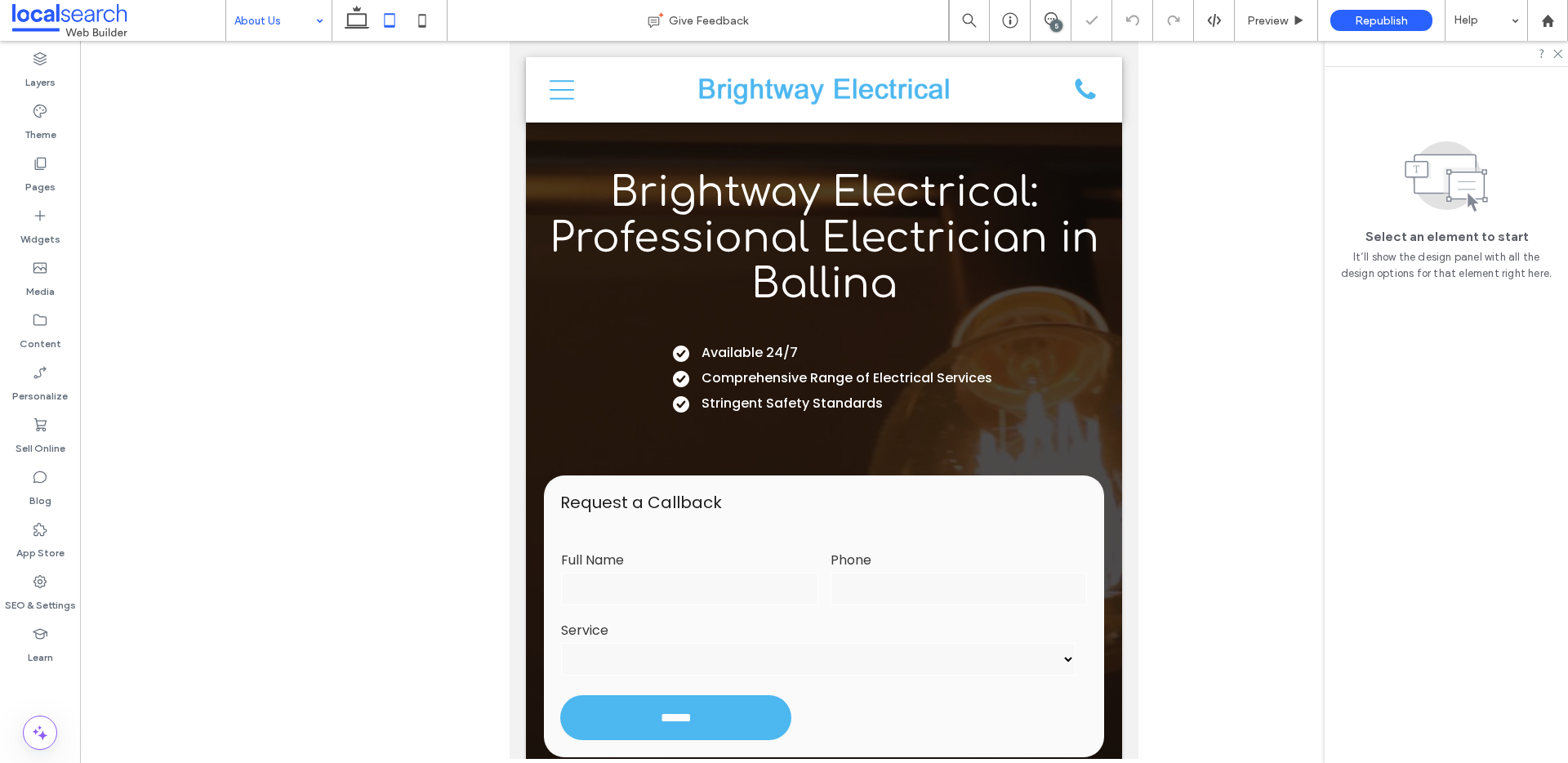 click at bounding box center [274, 20] 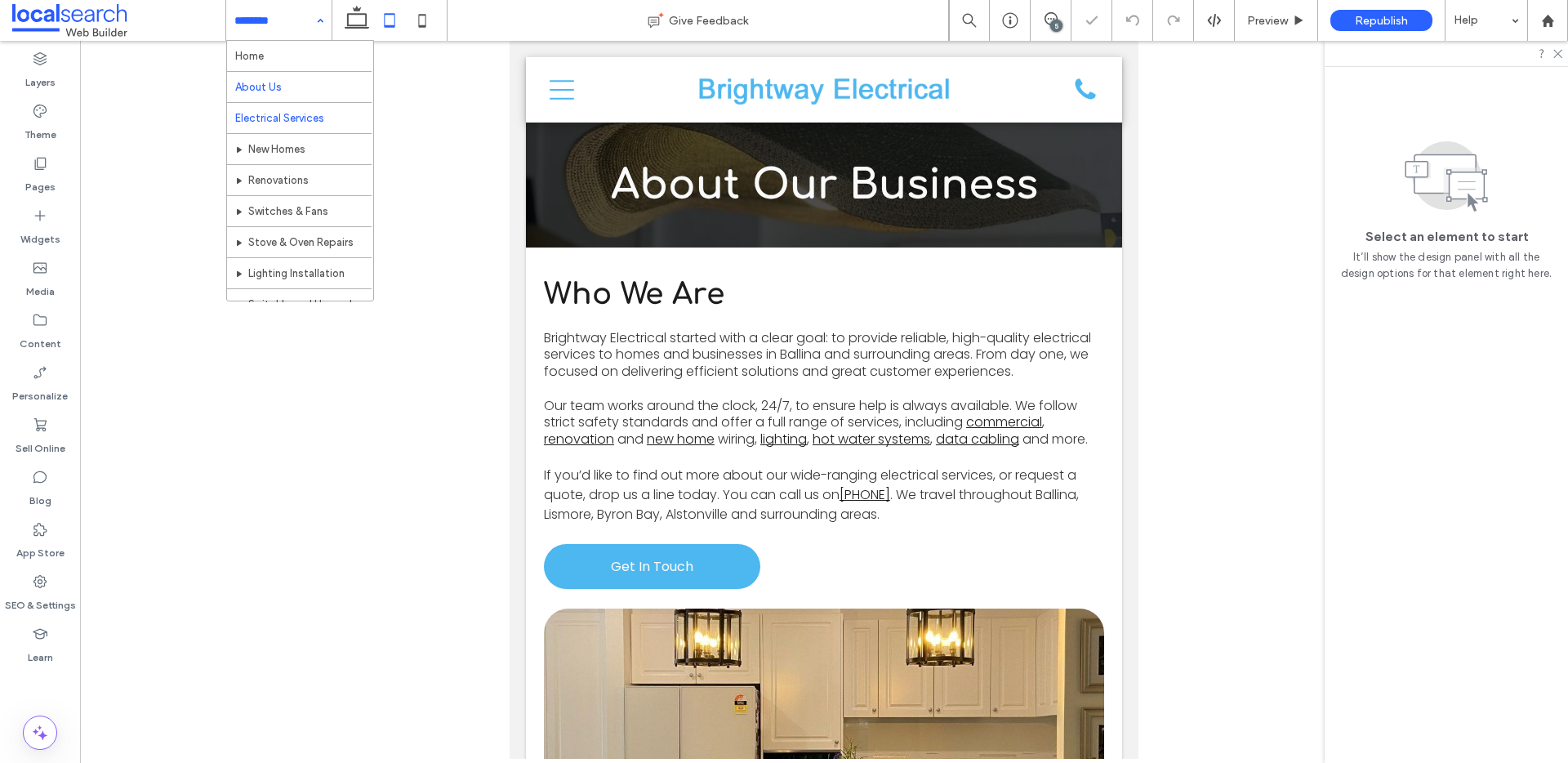 scroll, scrollTop: 0, scrollLeft: 0, axis: both 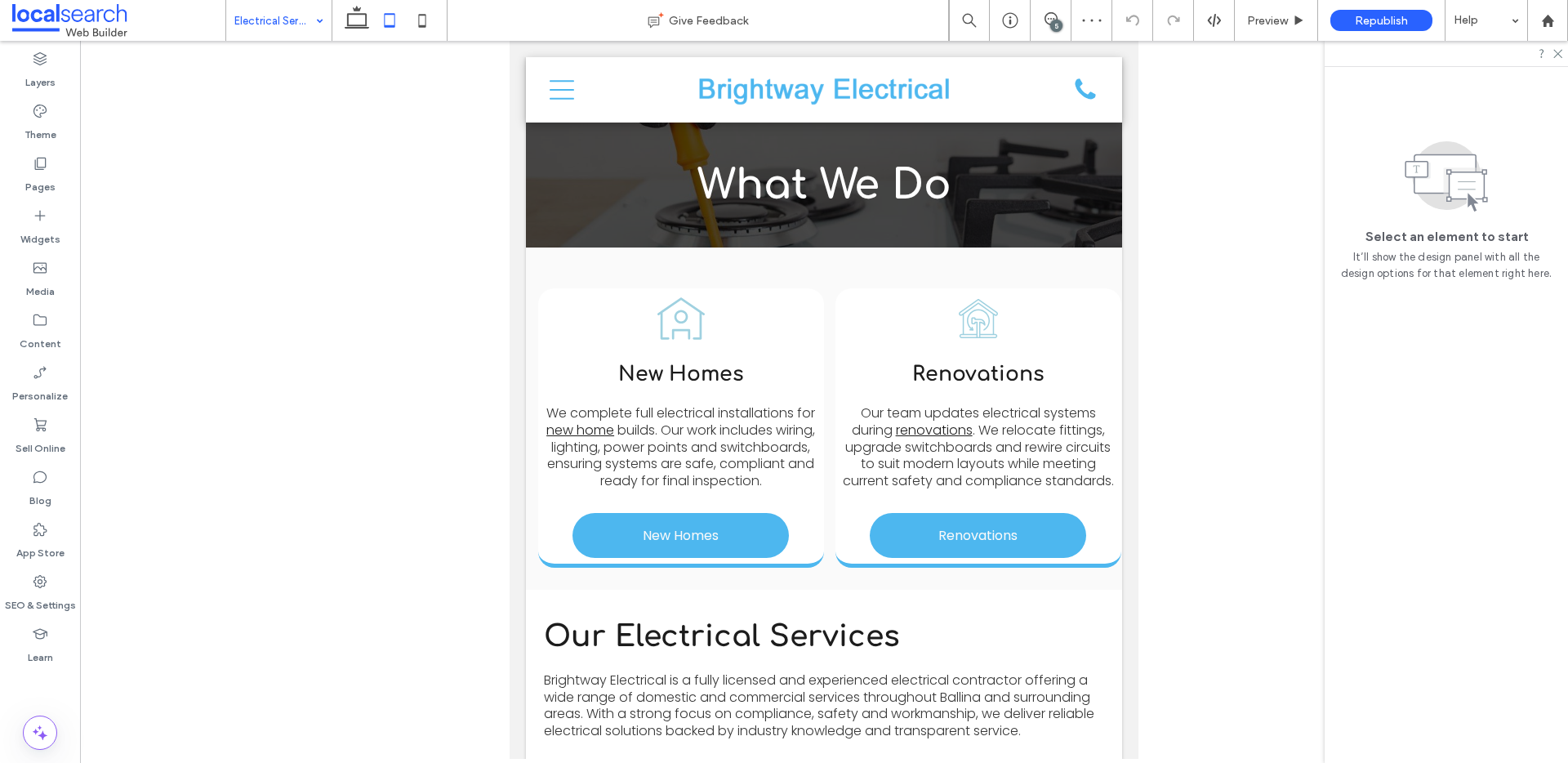 click at bounding box center [274, 20] 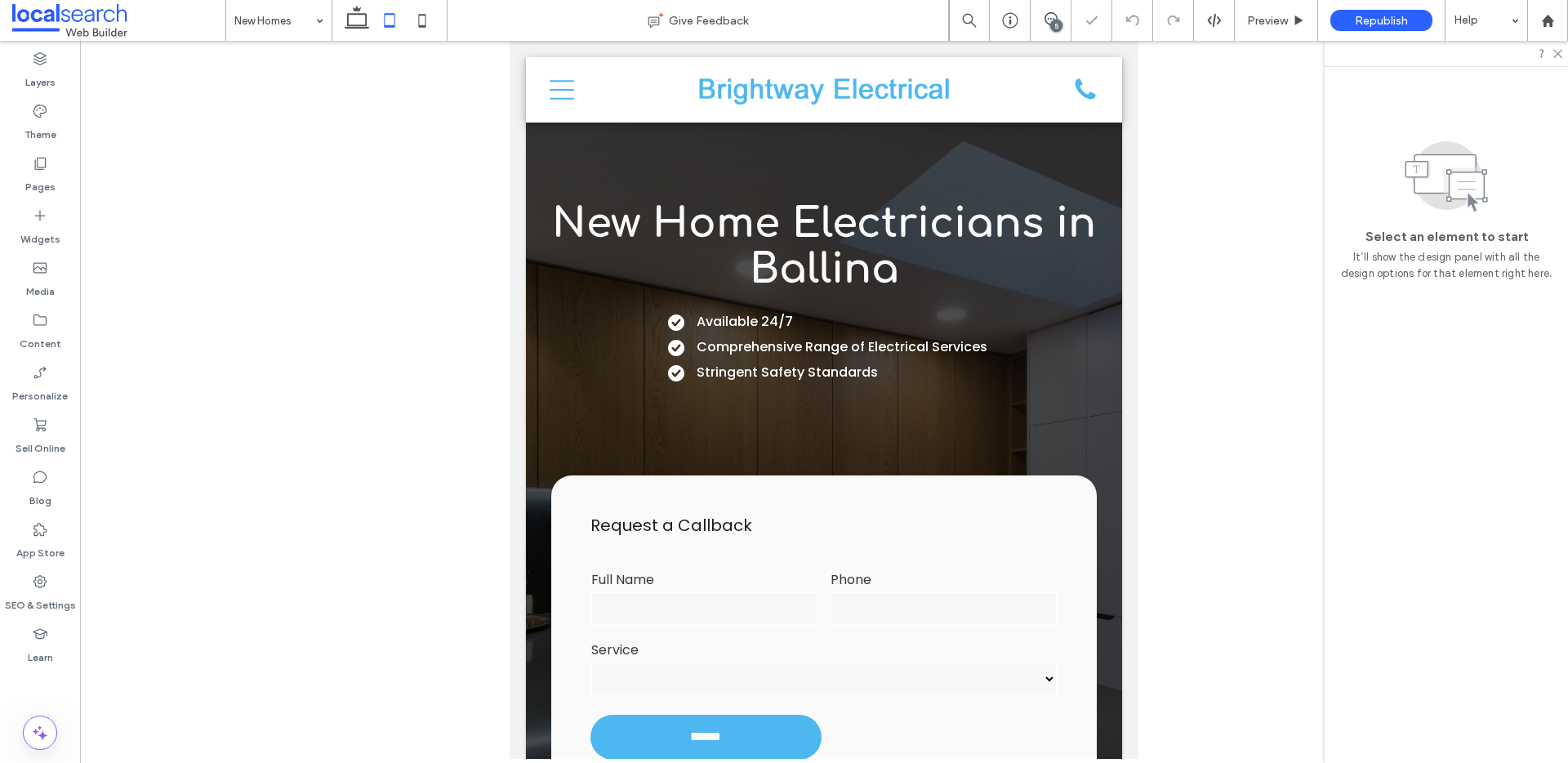scroll, scrollTop: 0, scrollLeft: 0, axis: both 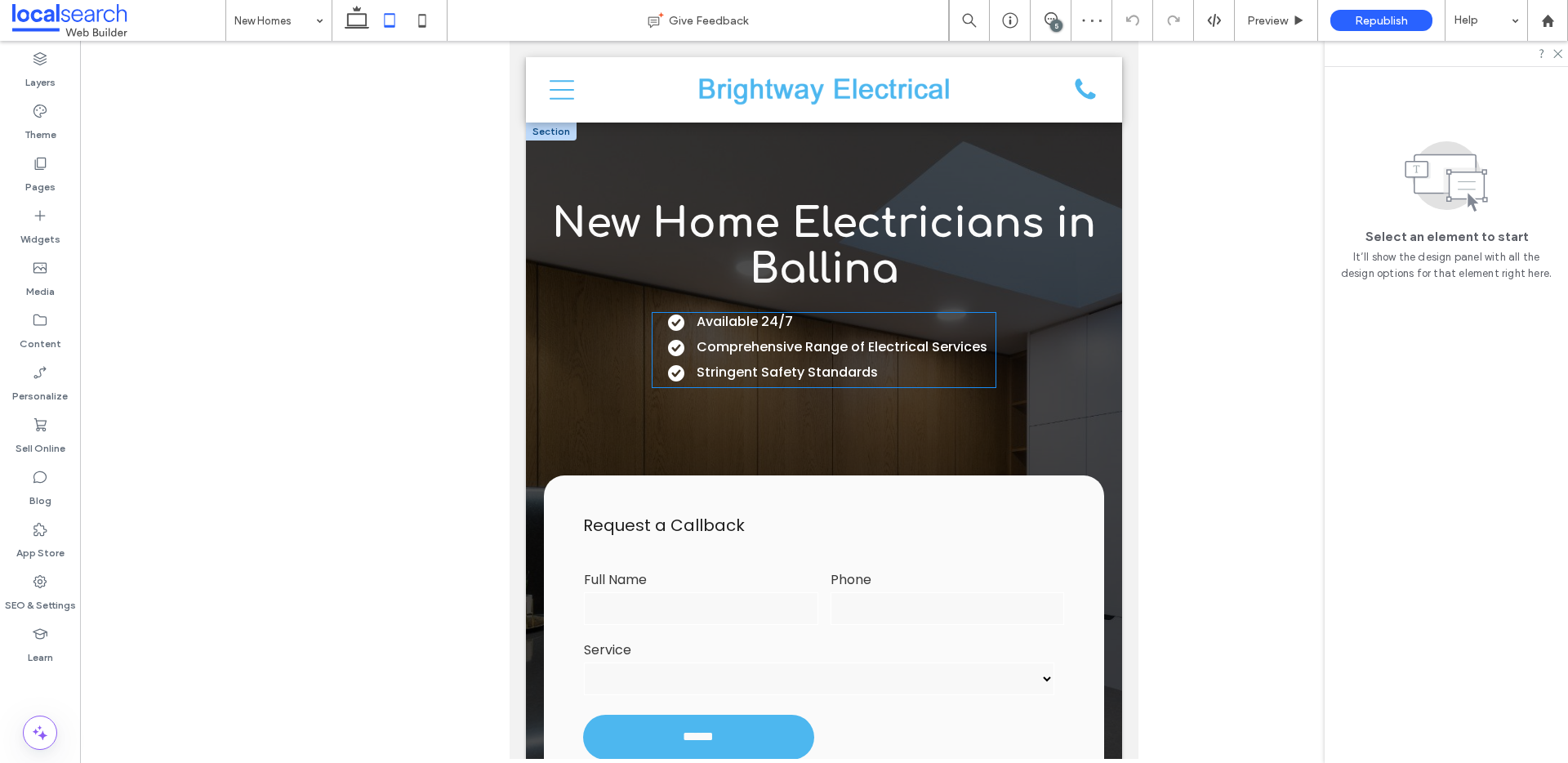click on "Available 24/7 Comprehensive Range of Electrical Services Stringent Safety Standards" at bounding box center [831, 347] 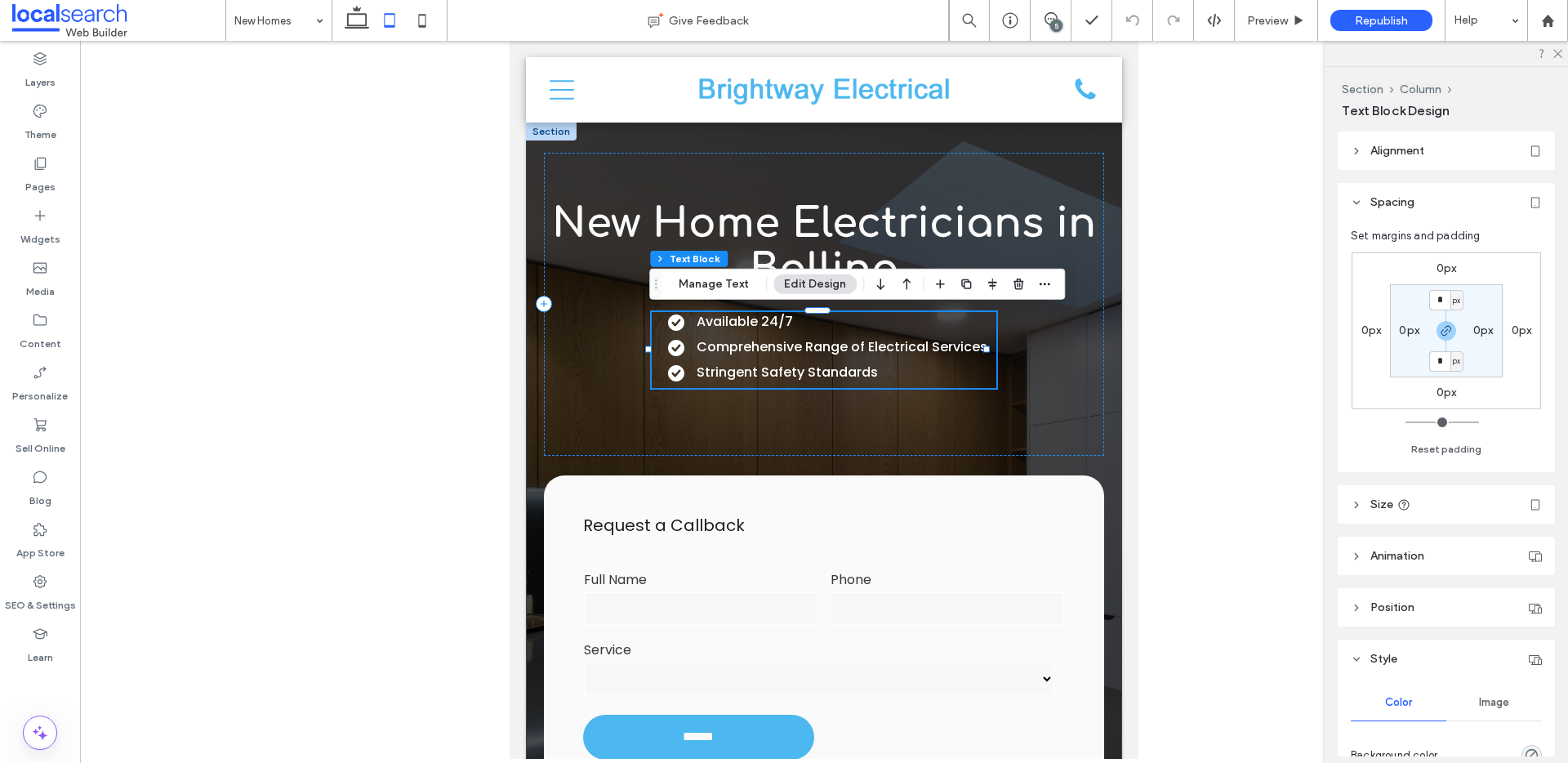 click on "0px 0px 0px 0px * px 0px * px 0px" at bounding box center (1446, 331) 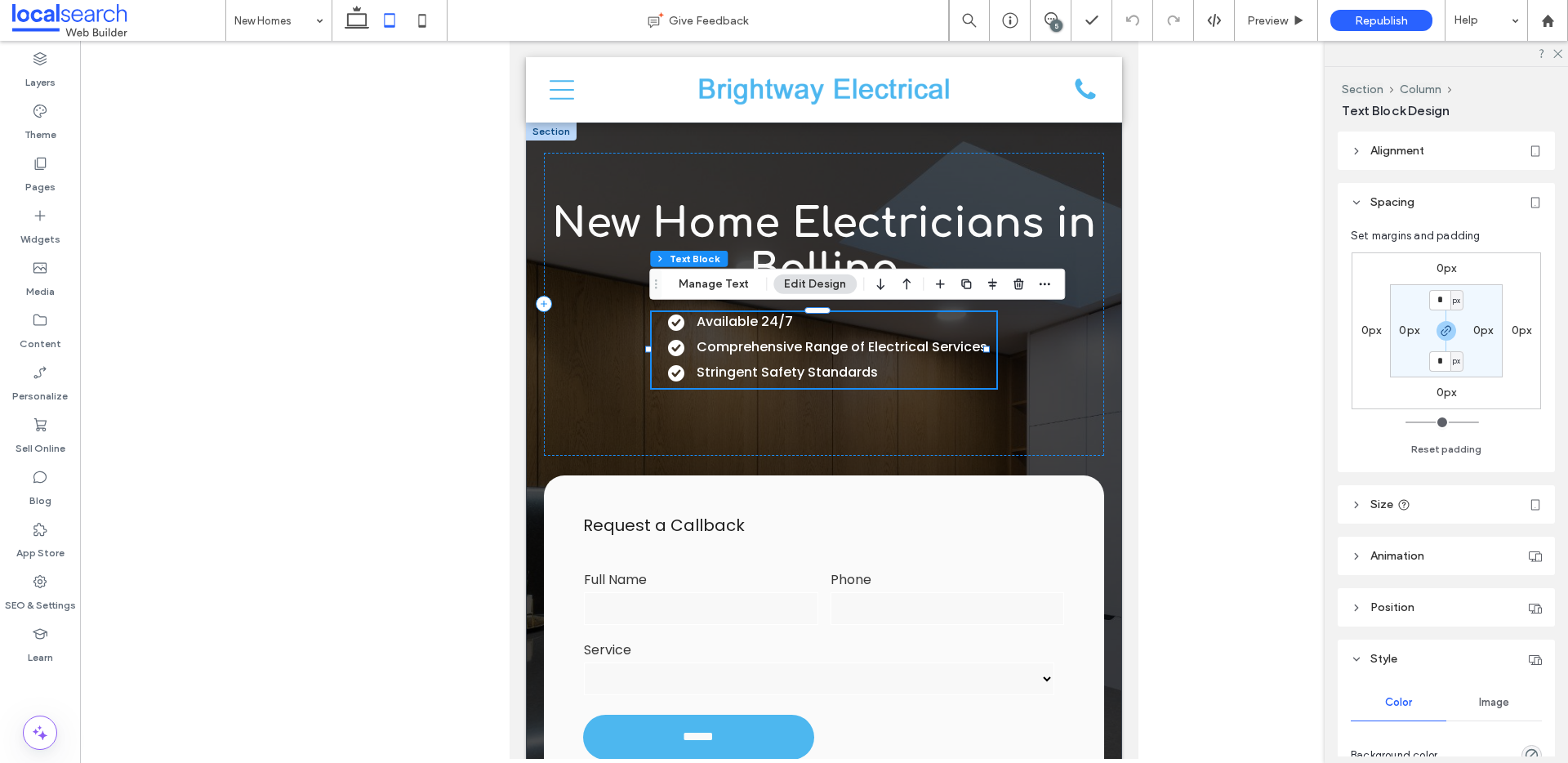 click on "0px" at bounding box center [1446, 268] 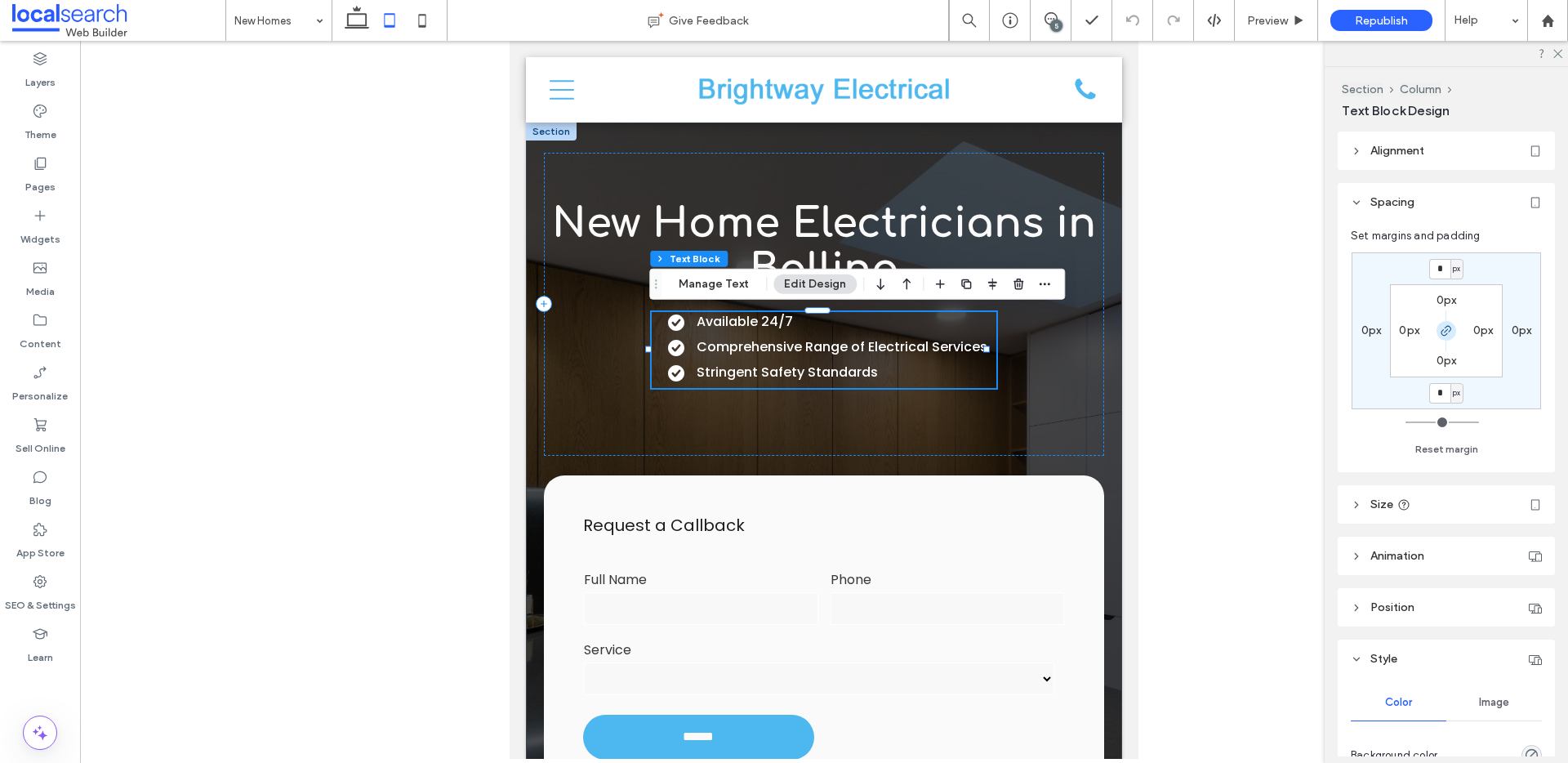 click 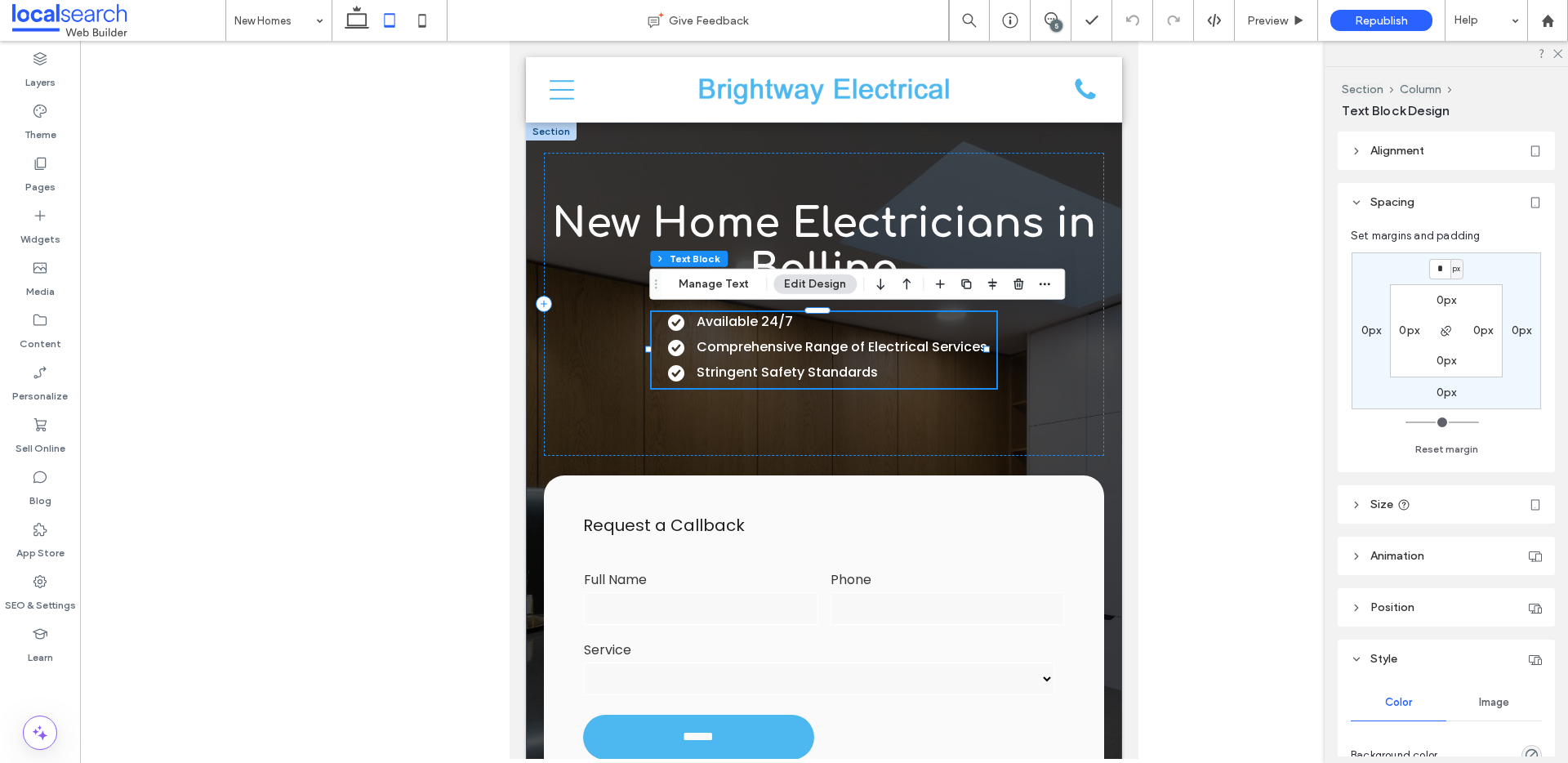 click on "* px 0px 0px 0px 0px 0px 0px 0px" at bounding box center (1446, 331) 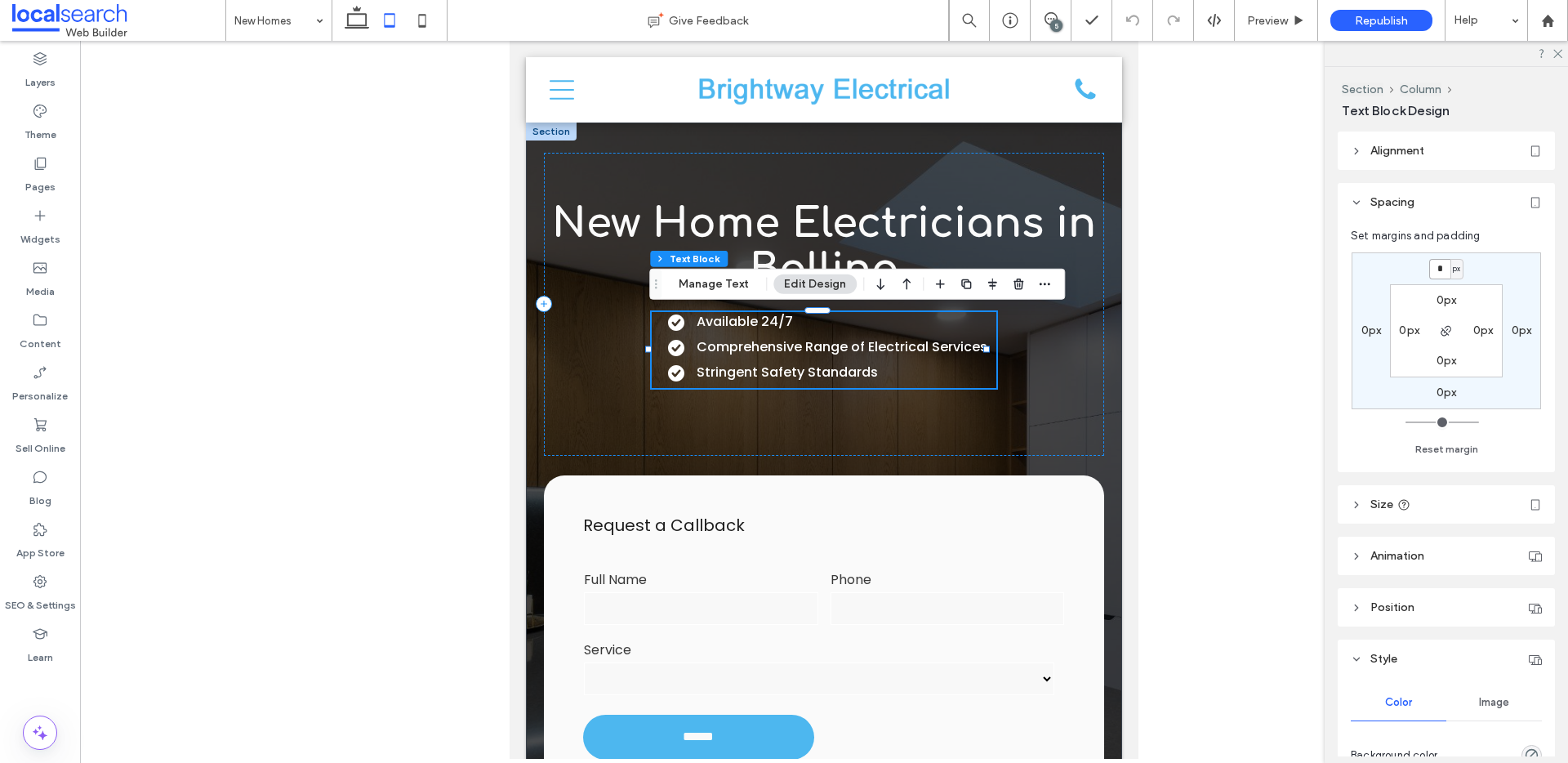 click on "*" at bounding box center (1440, 269) 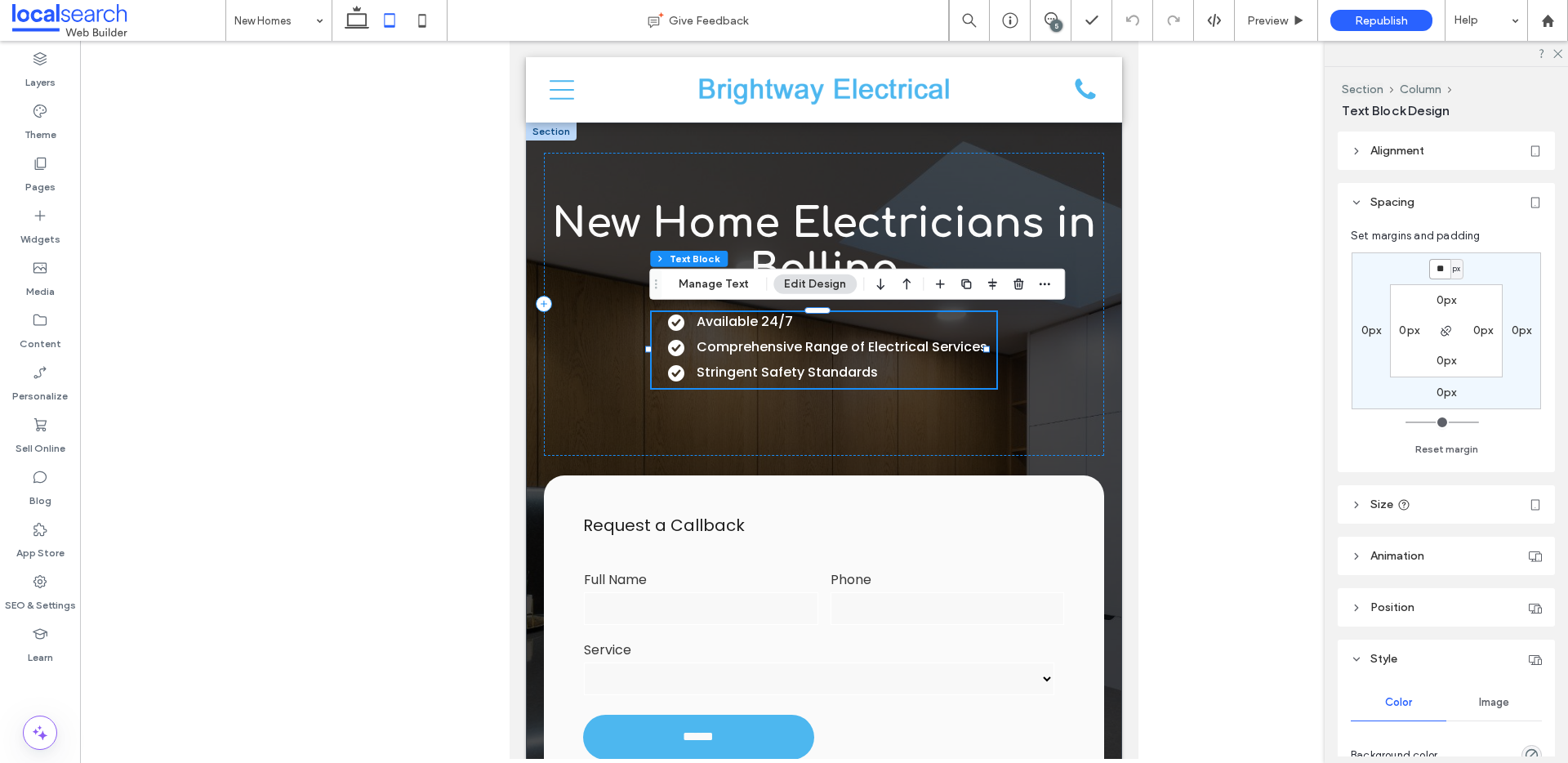 type on "**" 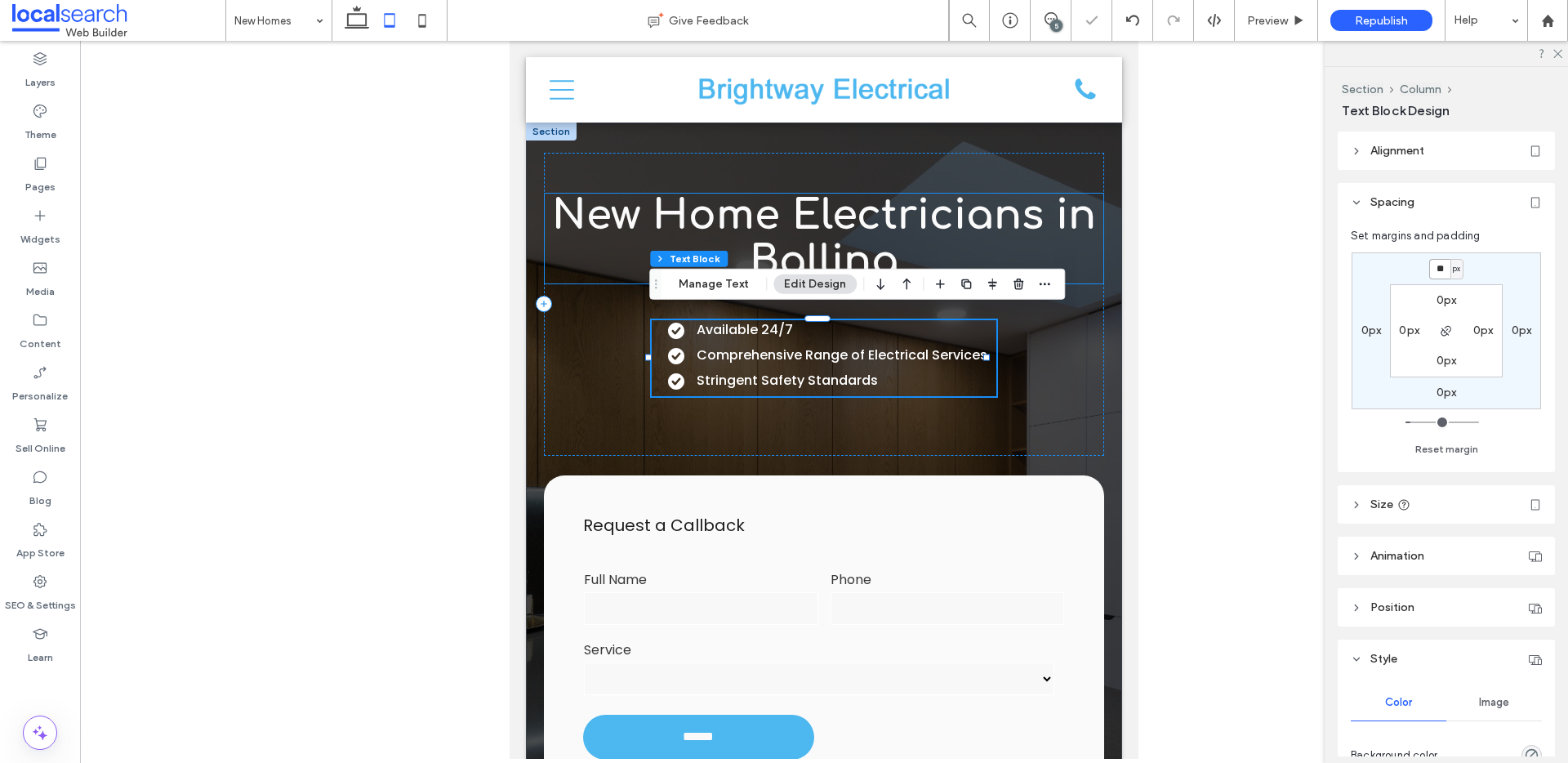click on "New Home Electricians in Ballina" at bounding box center (824, 239) 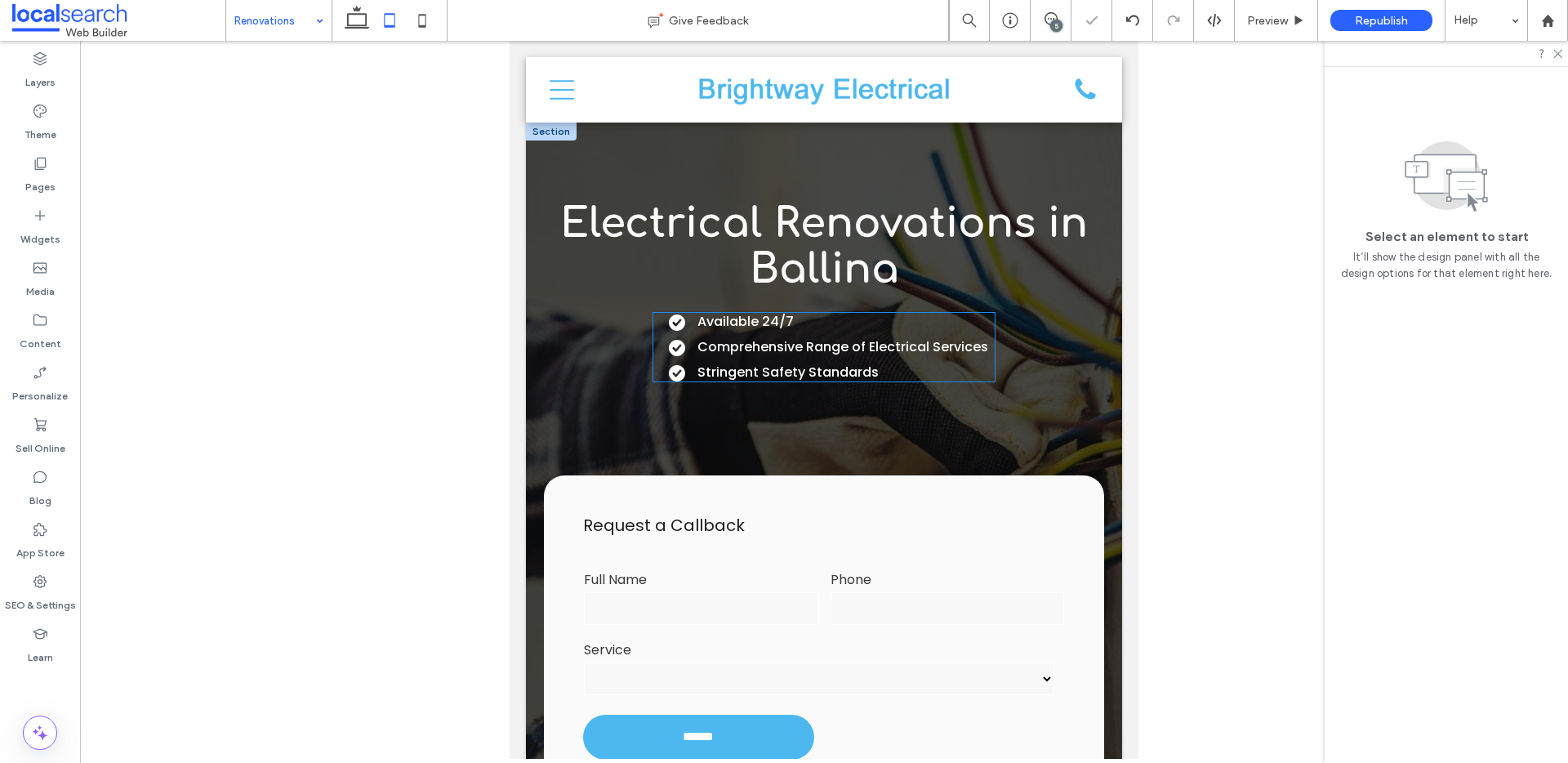scroll, scrollTop: 0, scrollLeft: 0, axis: both 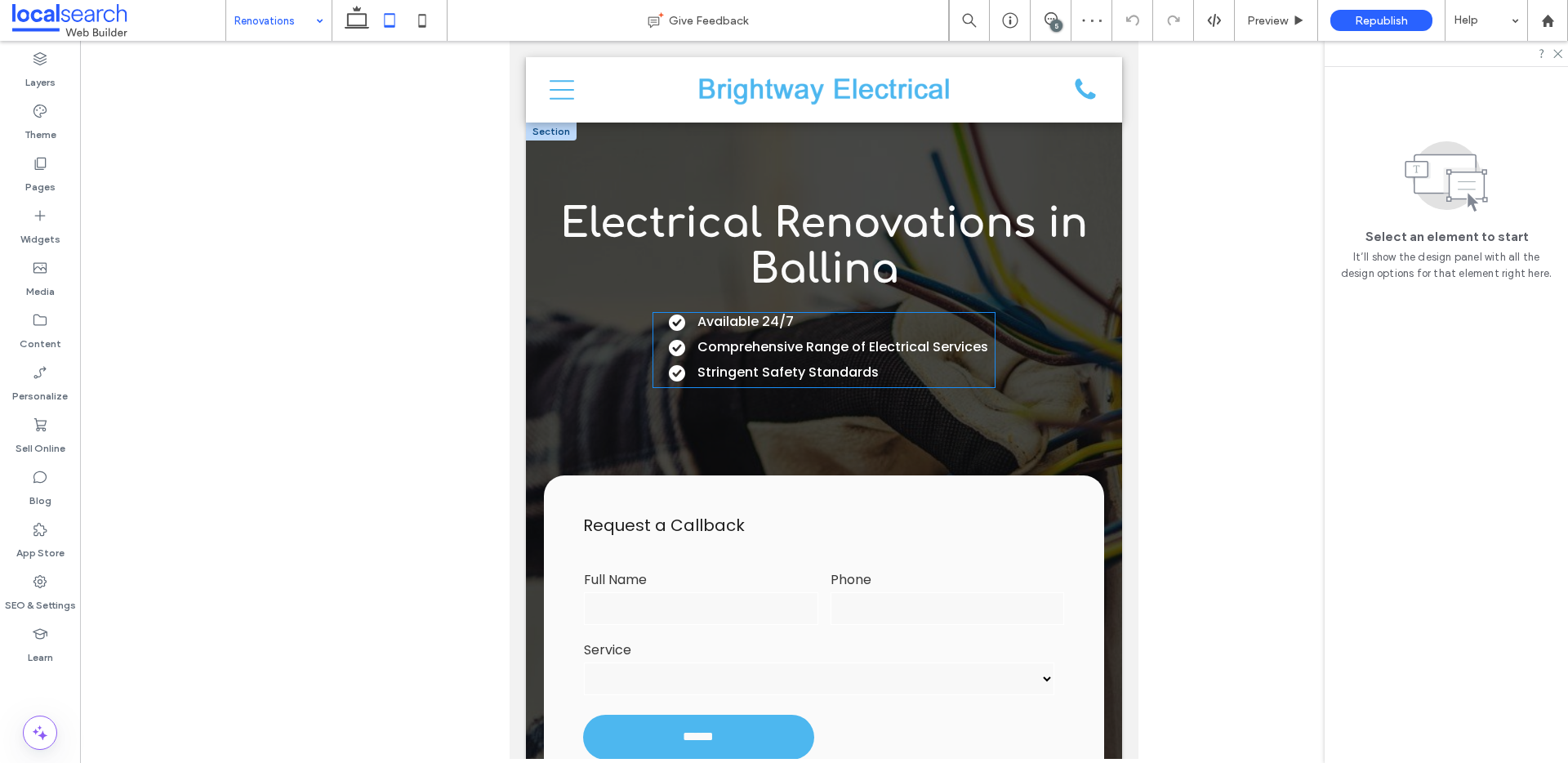 click on "Available 24/7 Comprehensive Range of Electrical Services Stringent Safety Standards" at bounding box center (831, 347) 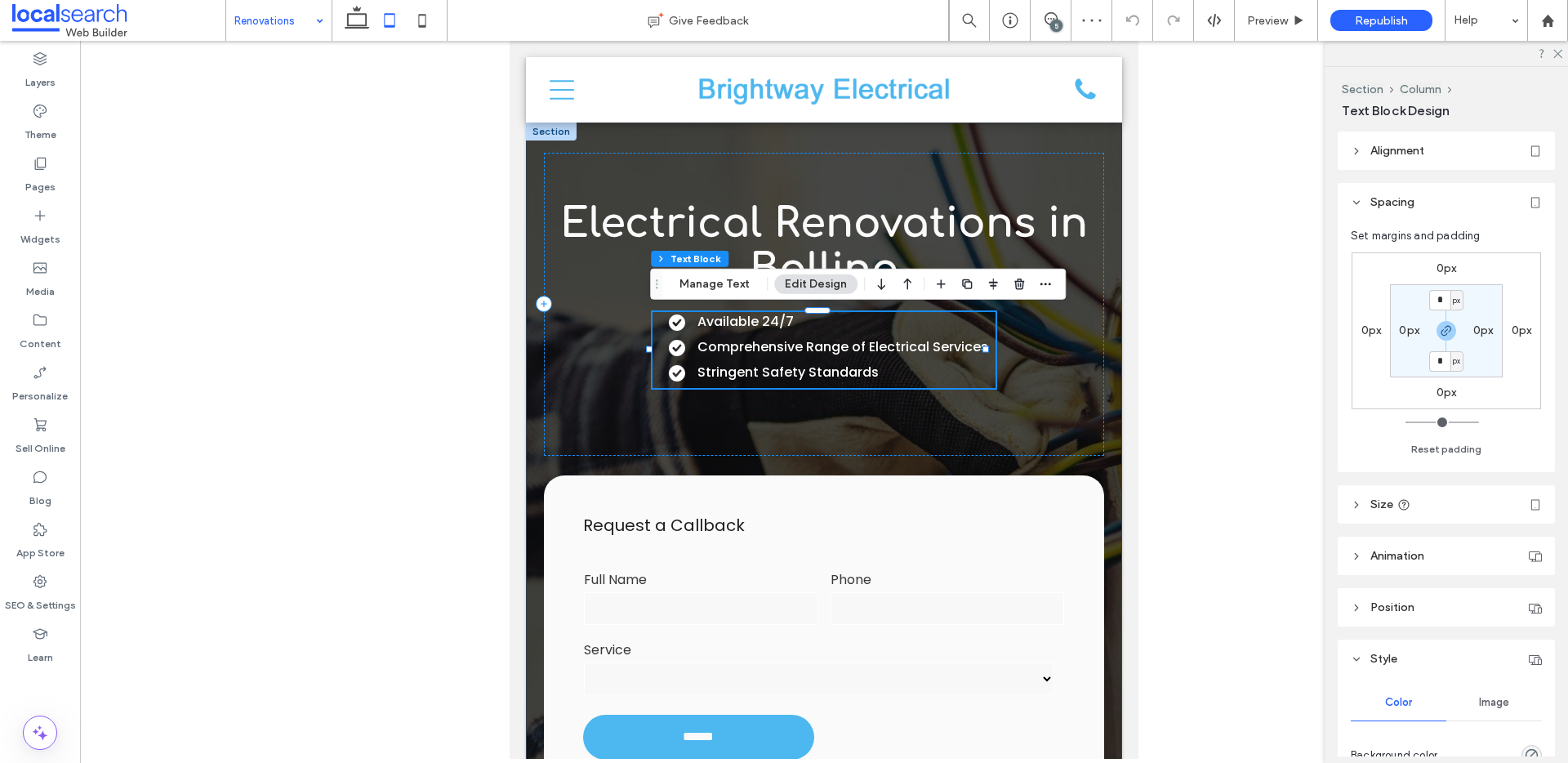 click on "0px" at bounding box center (1446, 268) 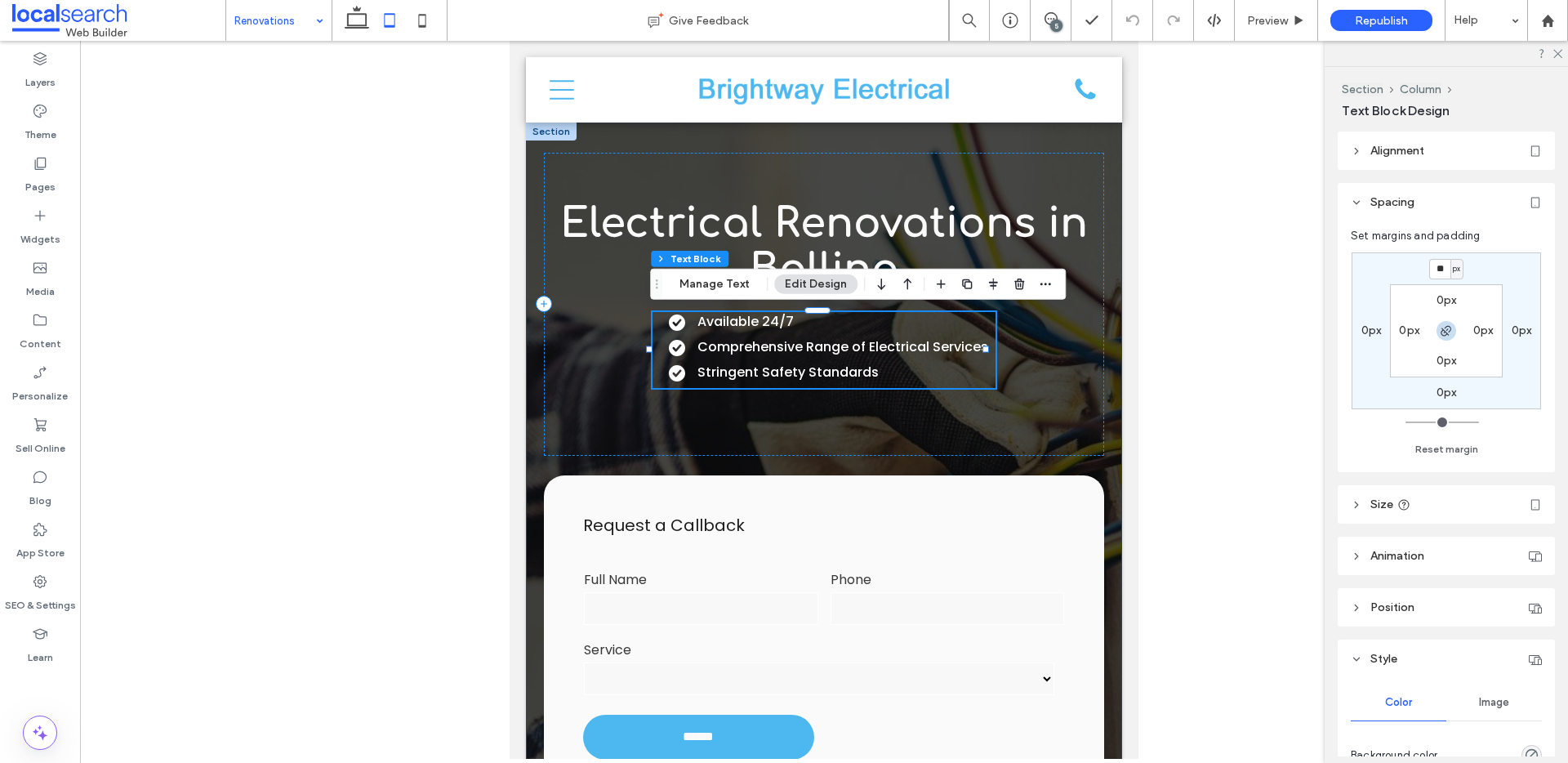 type on "**" 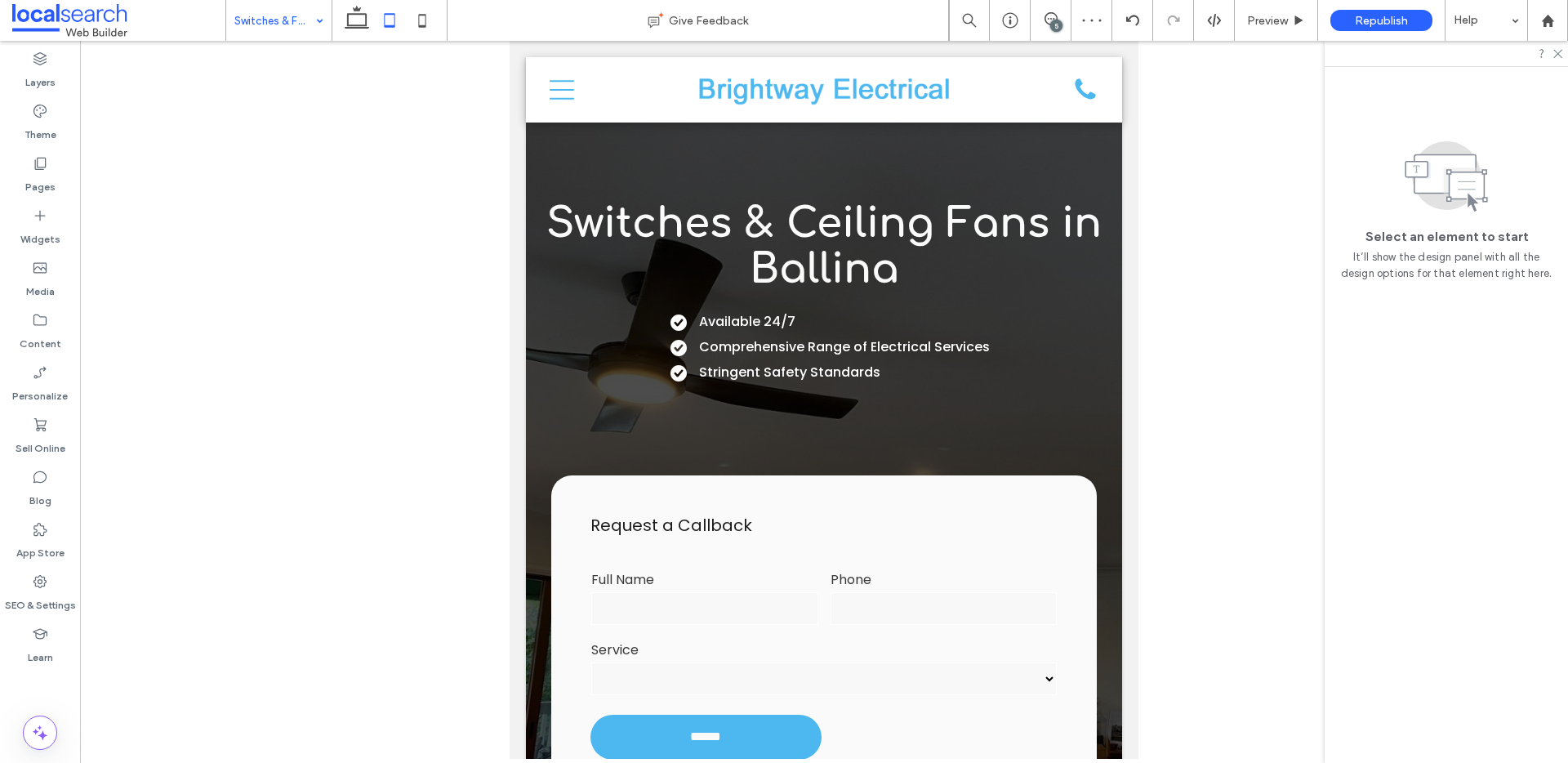 scroll, scrollTop: 0, scrollLeft: 0, axis: both 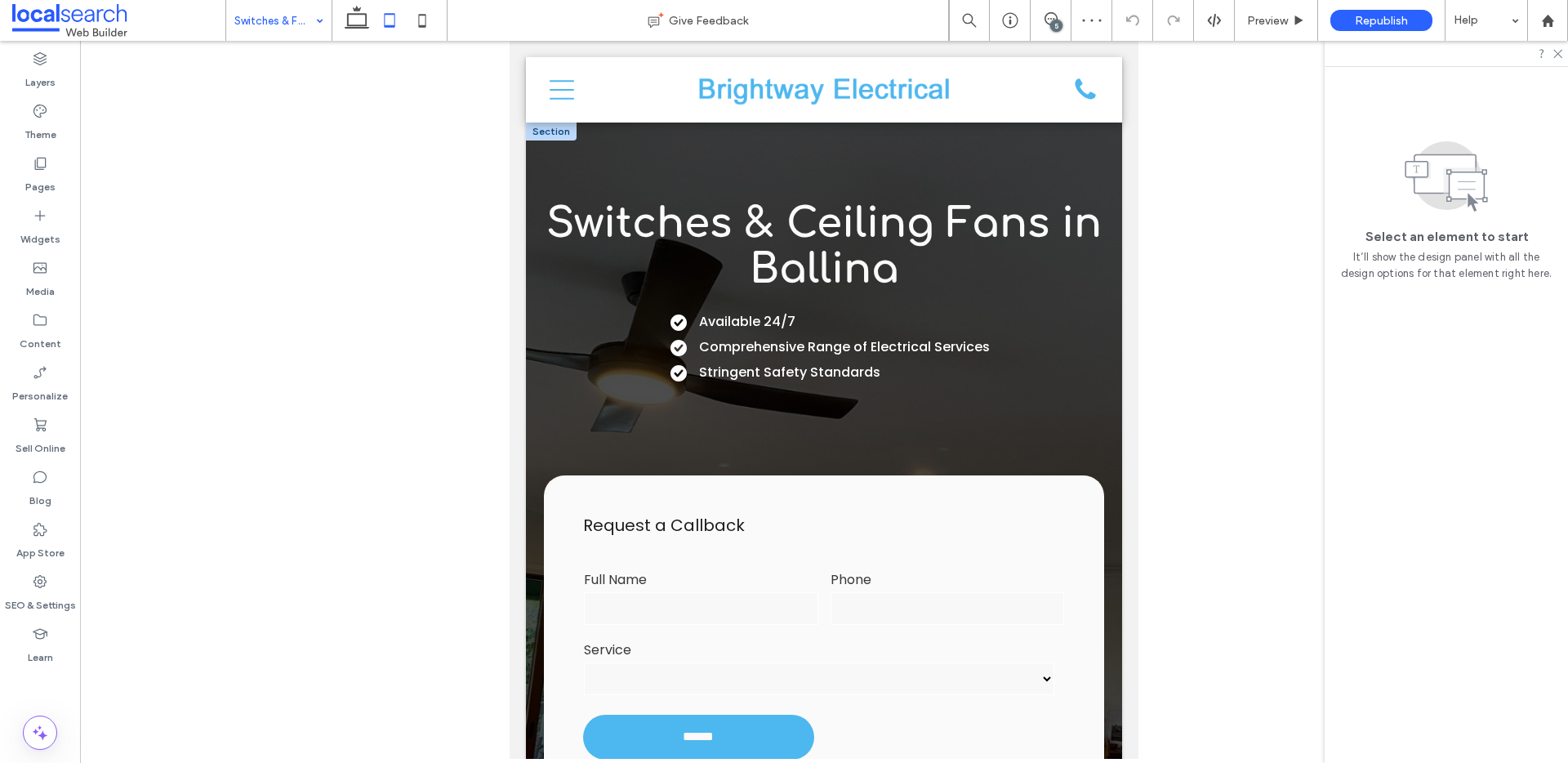 click on "Stringent Safety Standards" at bounding box center (790, 372) 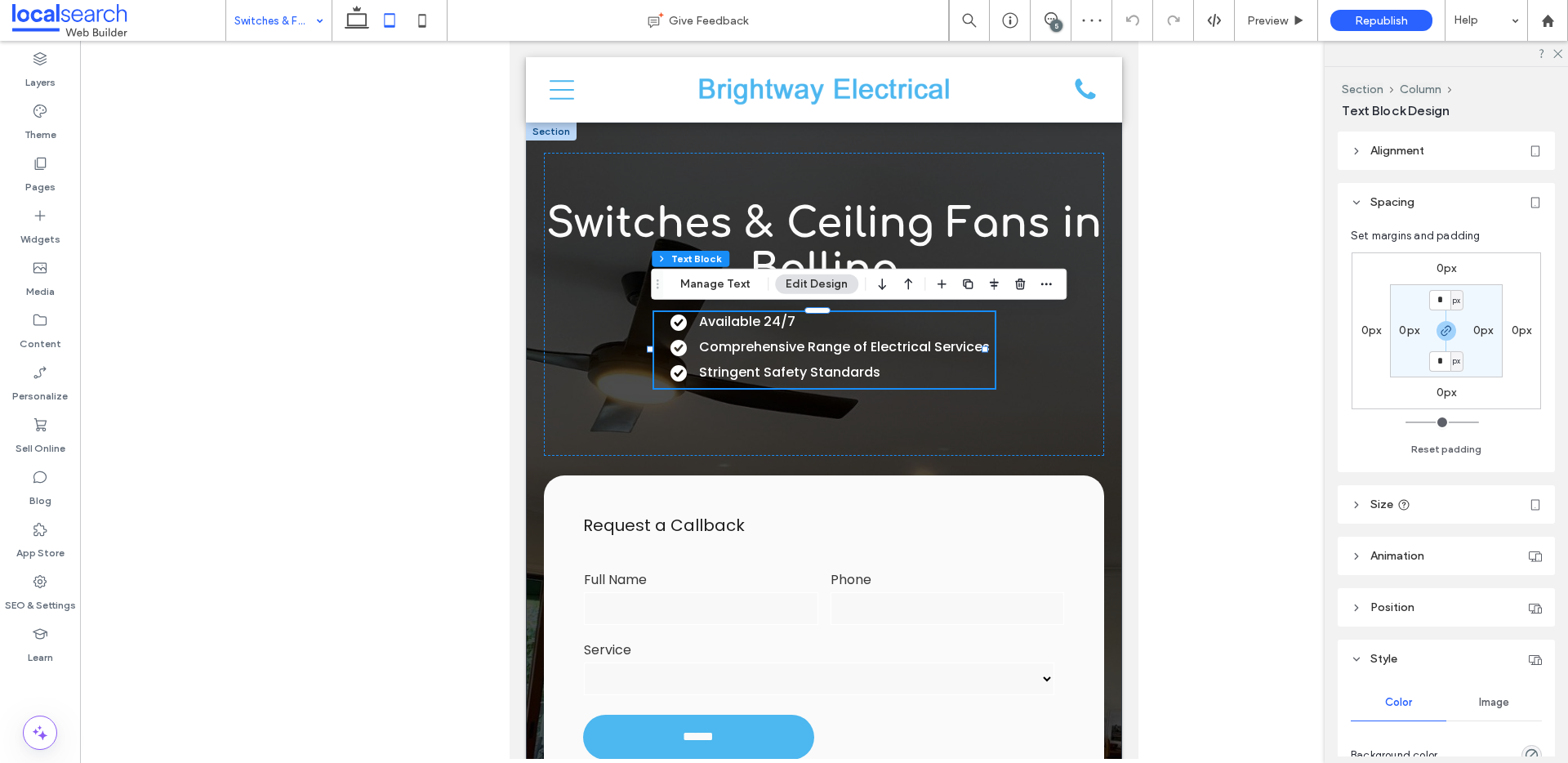click on "Comprehensive Range of Electrical Services" at bounding box center [844, 346] 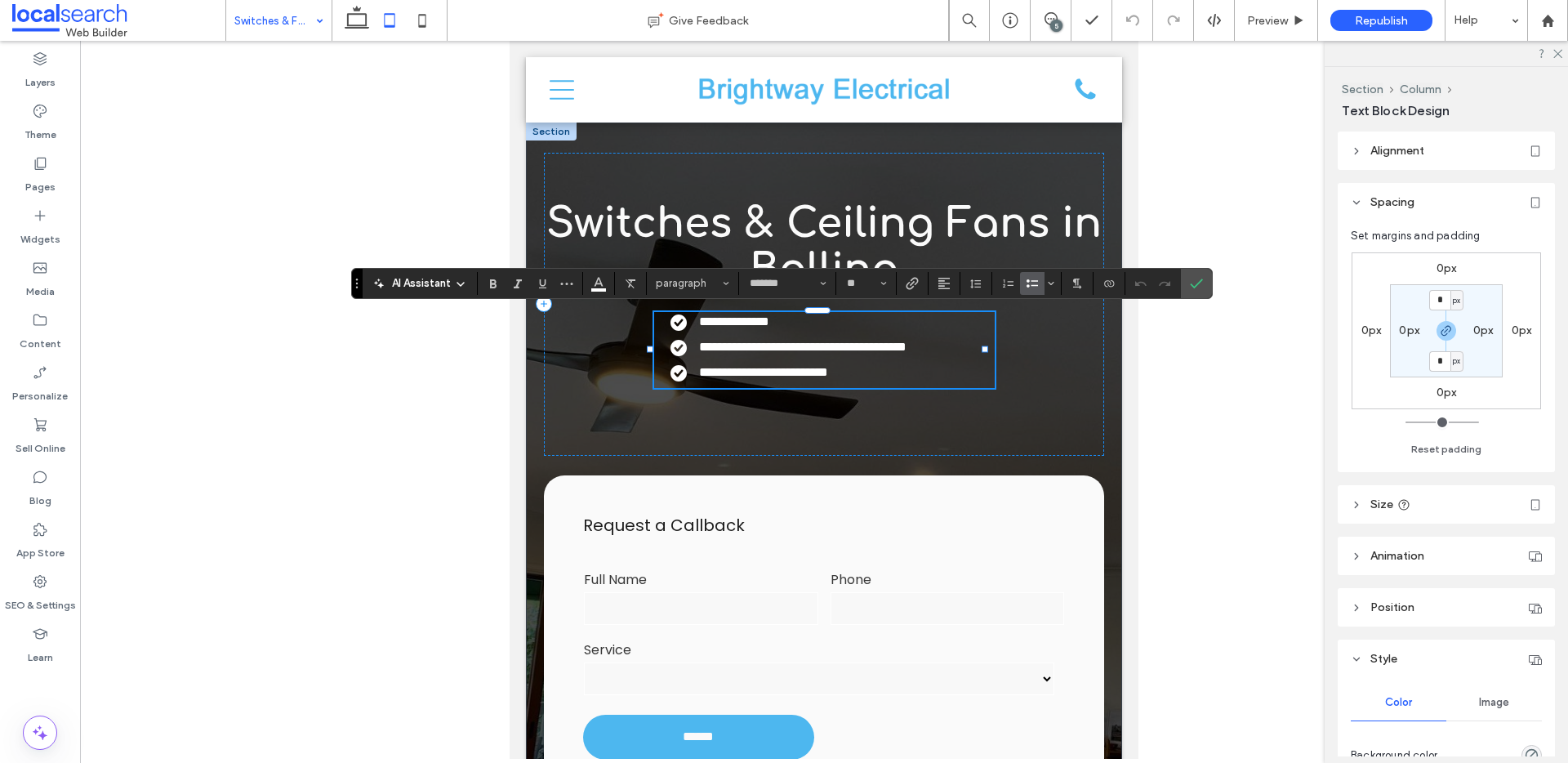 click on "0px" at bounding box center (1446, 268) 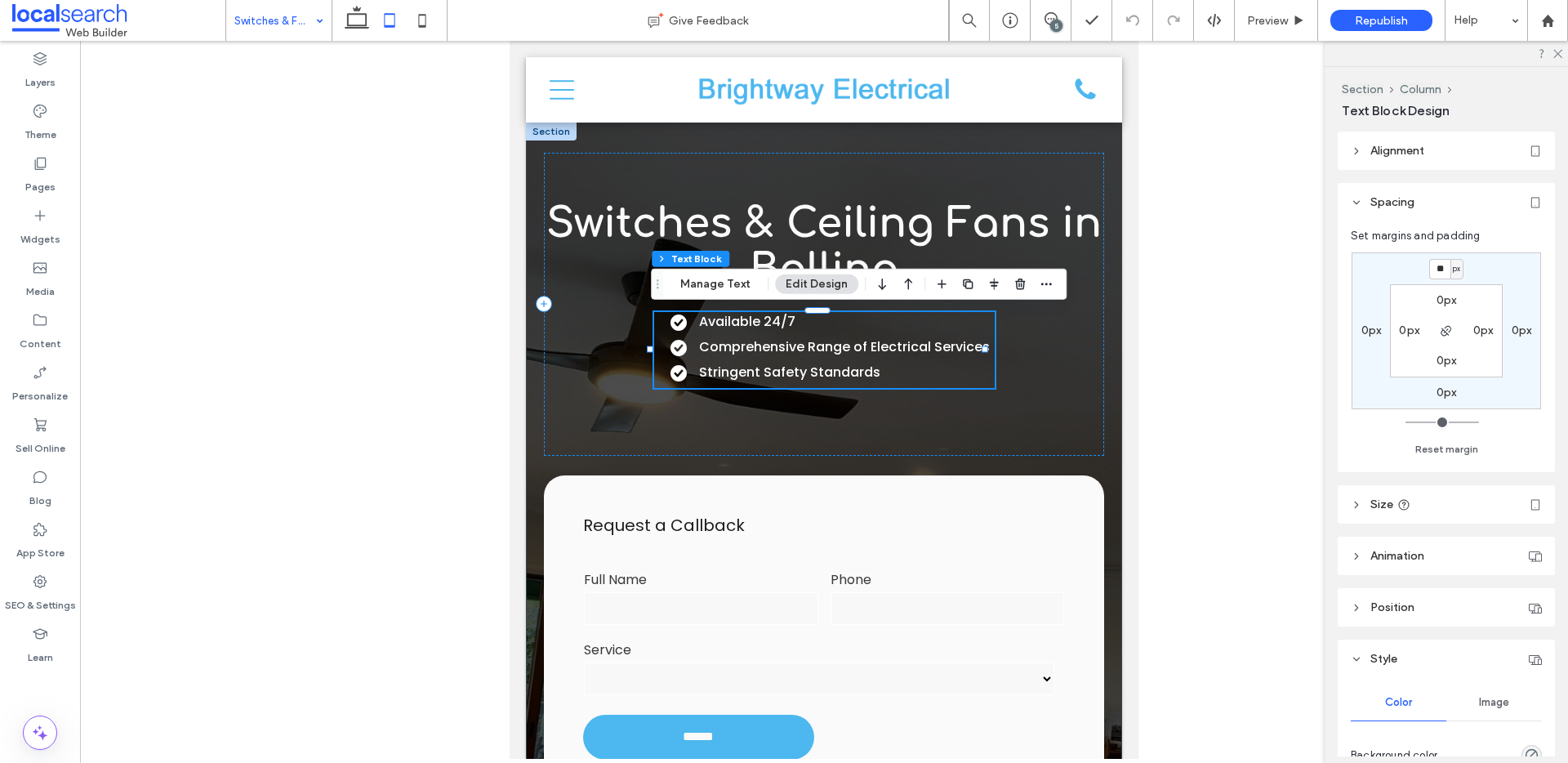 type on "**" 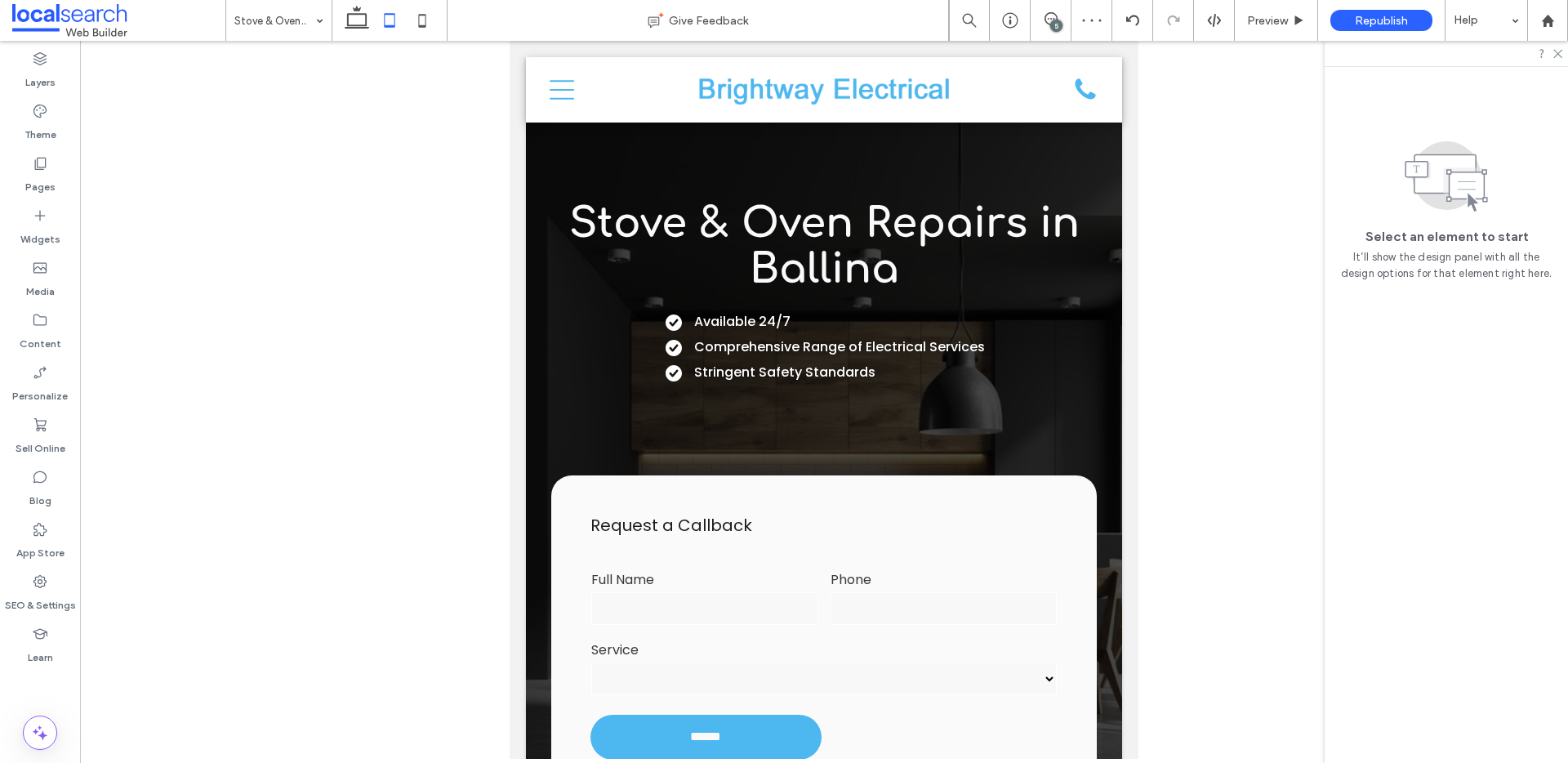 scroll, scrollTop: 0, scrollLeft: 0, axis: both 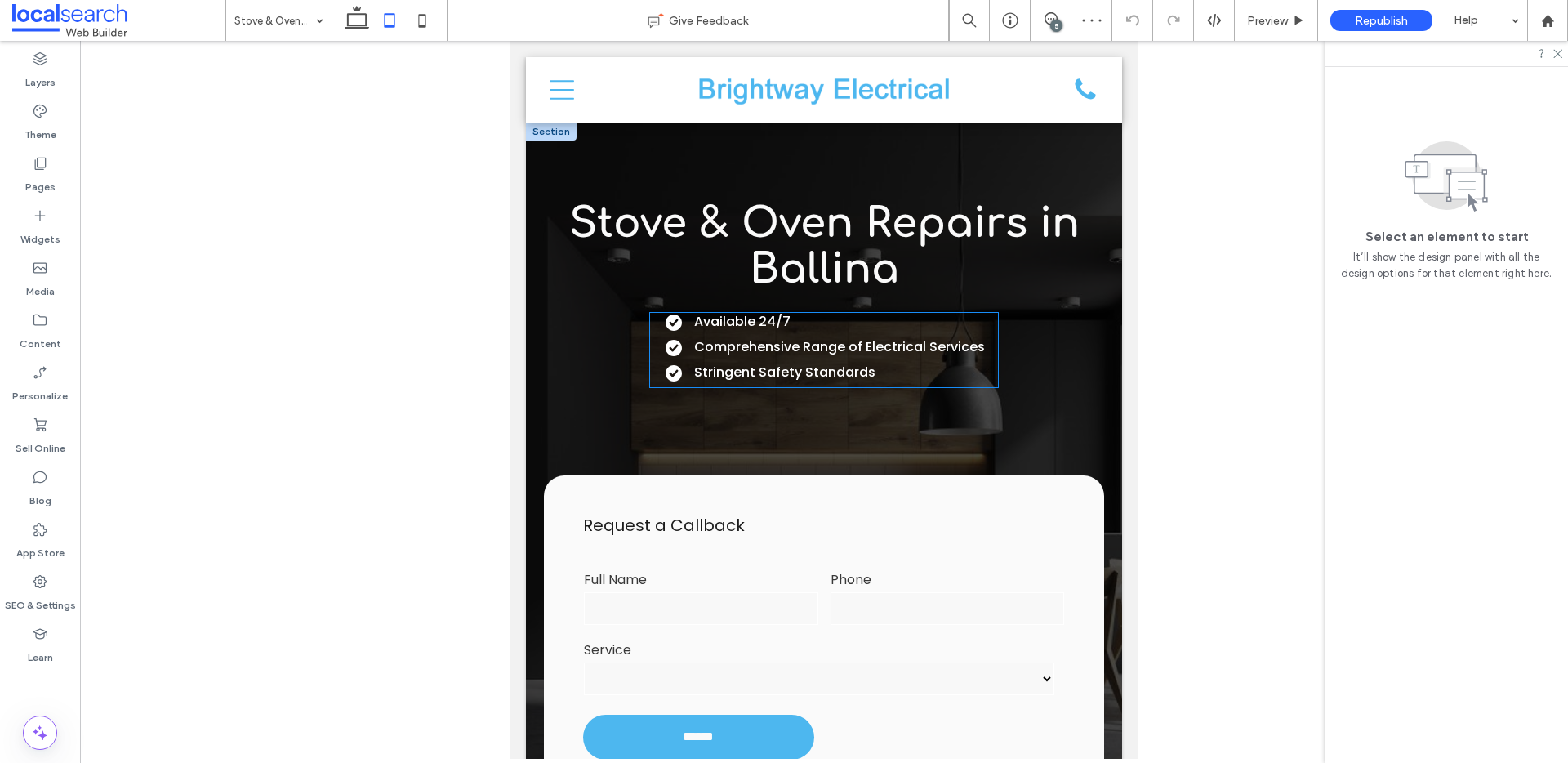 click on "Comprehensive Range of Electrical Services" at bounding box center [840, 346] 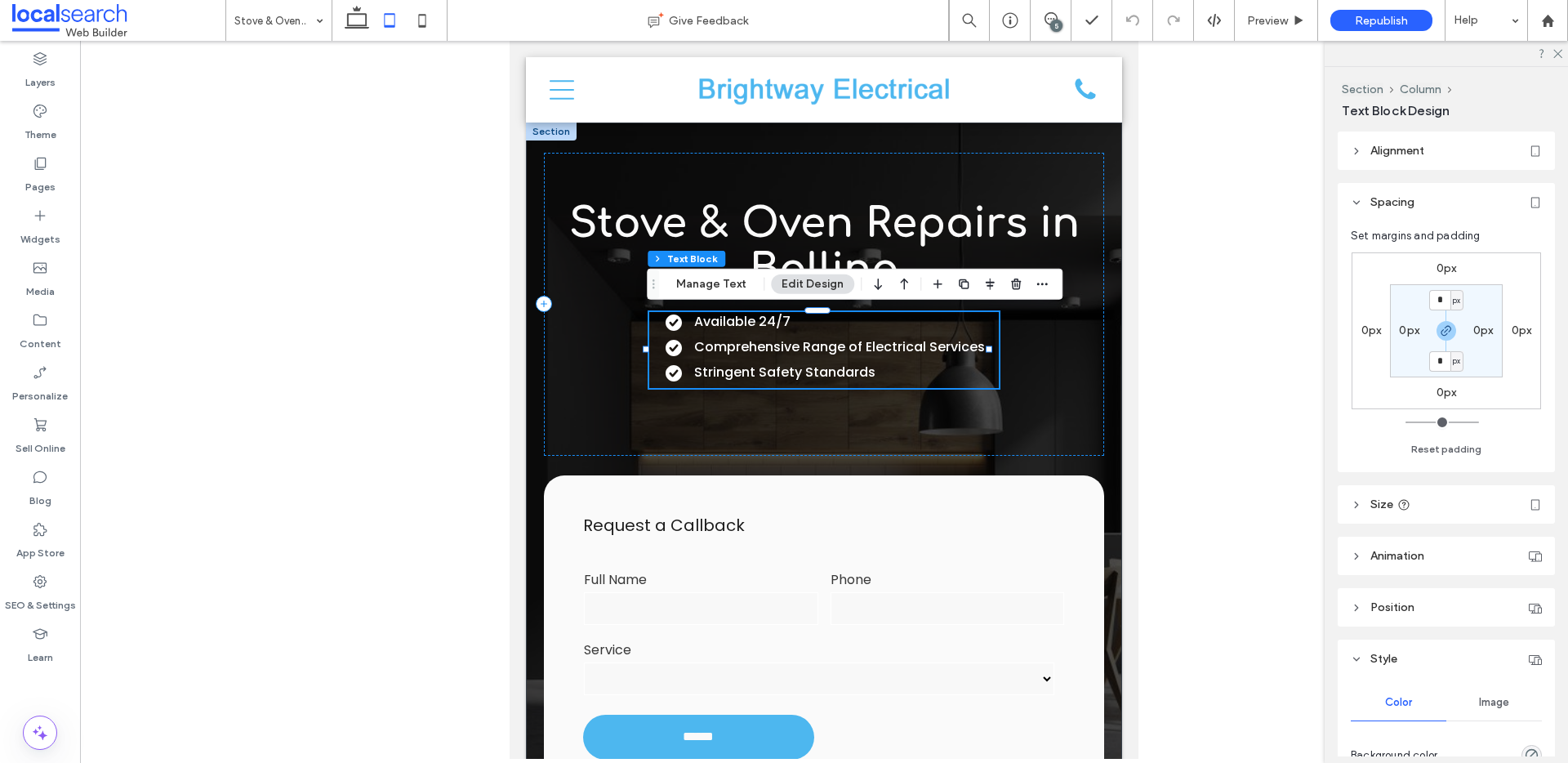 click on "Comprehensive Range of Electrical Services" at bounding box center (840, 346) 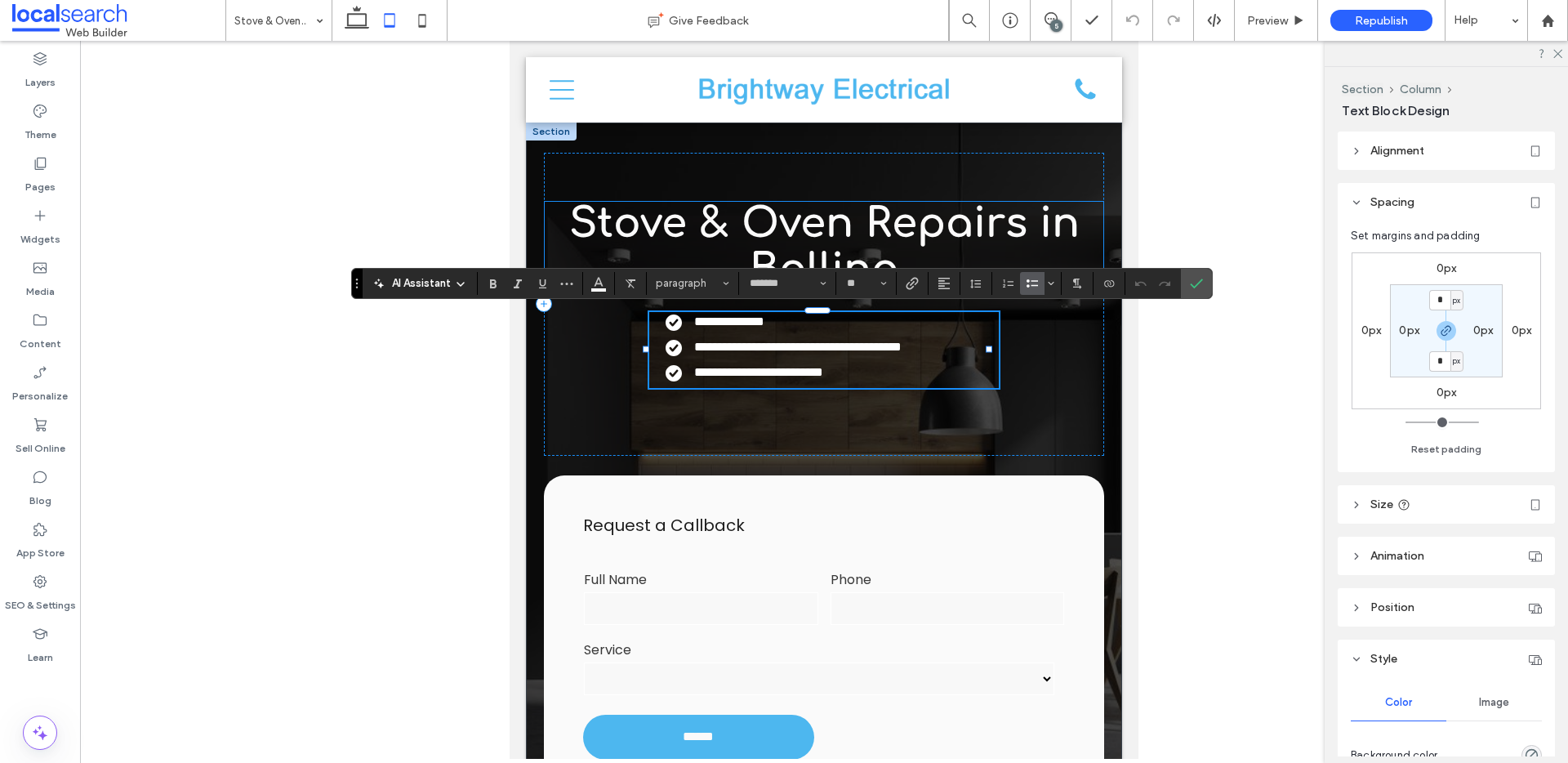 click on "Stove & Oven Repairs in Ballina" at bounding box center [824, 247] 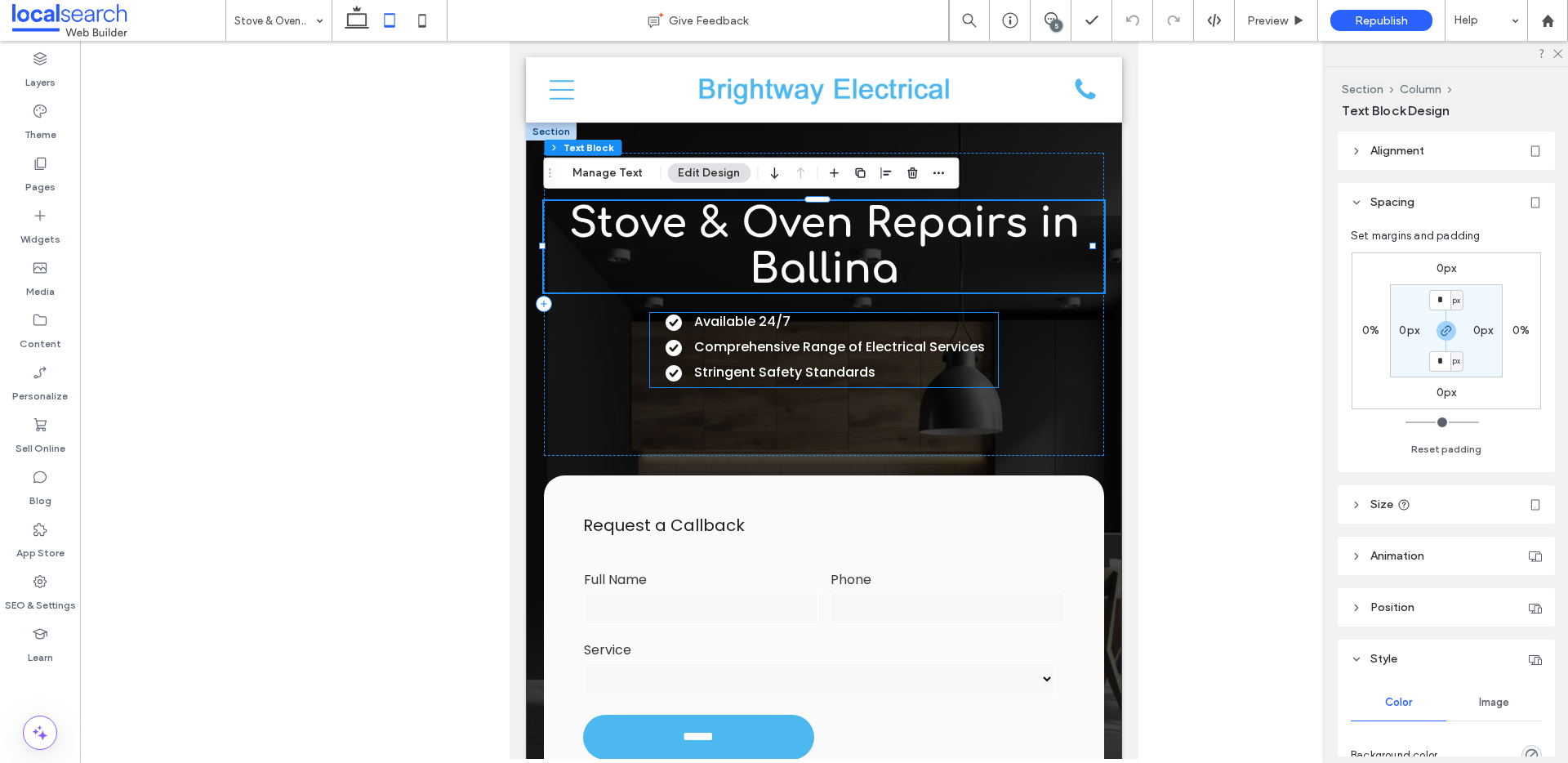 click on "Available 24/7" at bounding box center (831, 322) 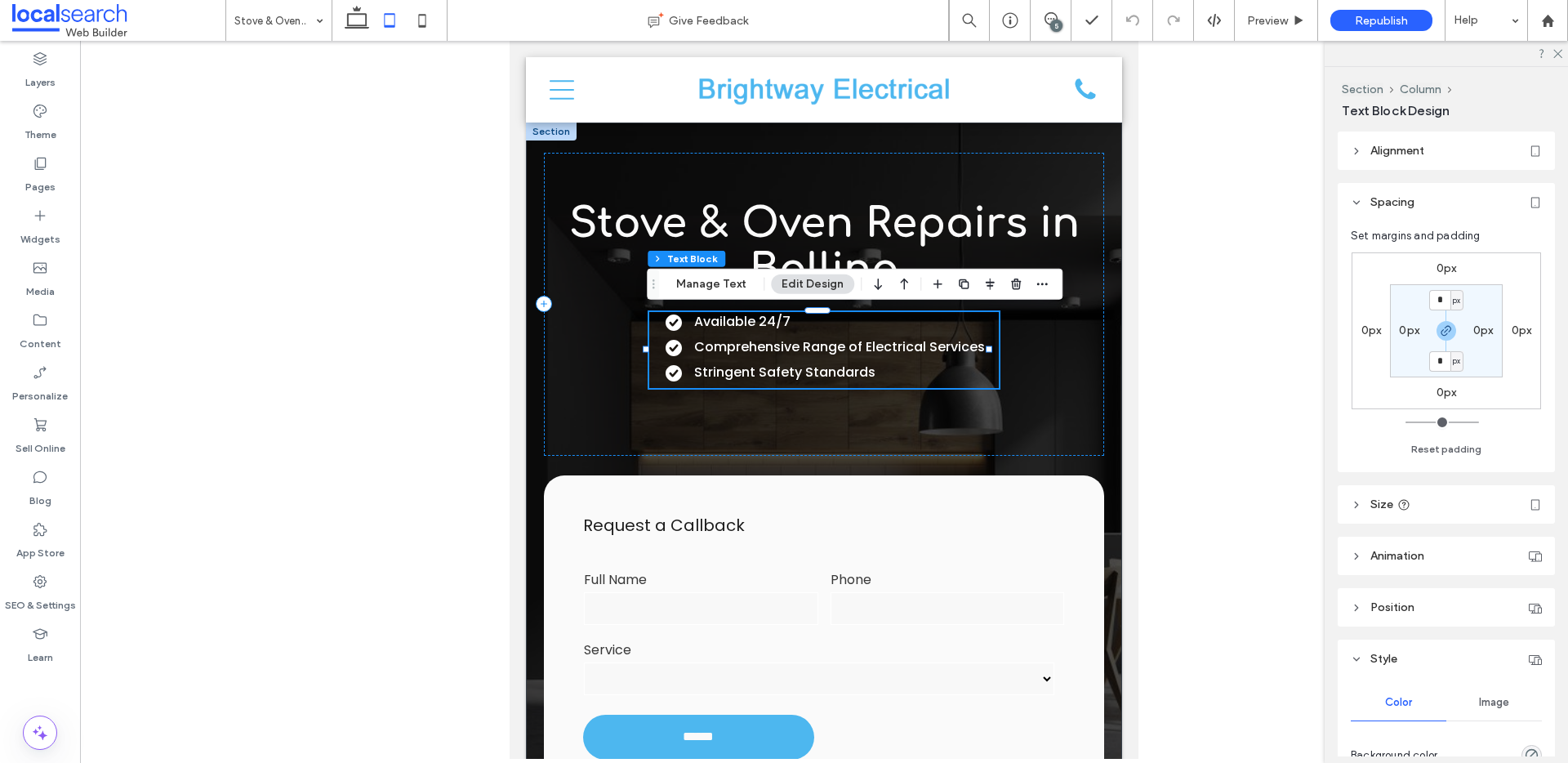 click on "0px" at bounding box center [1446, 268] 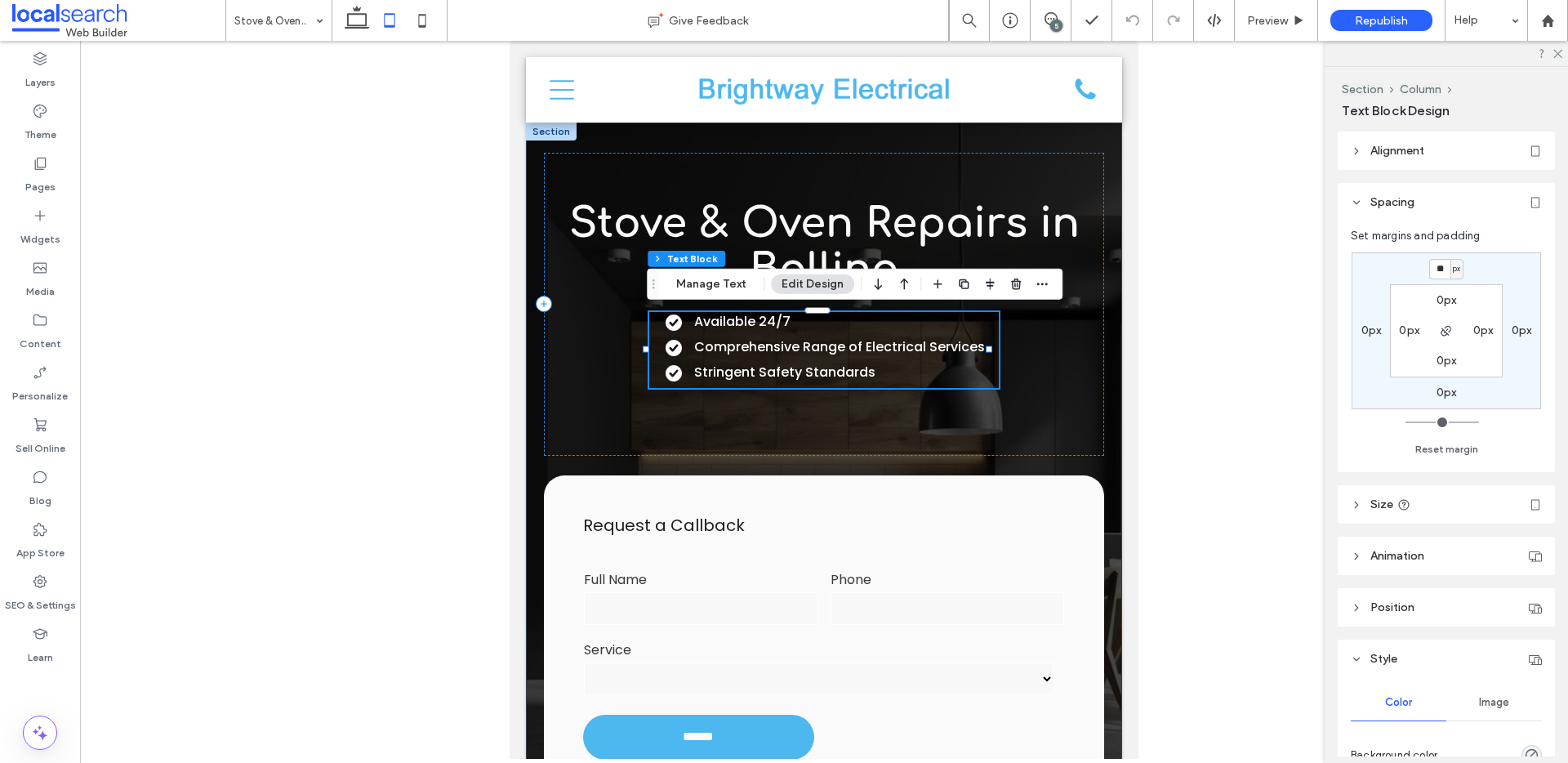 type on "**" 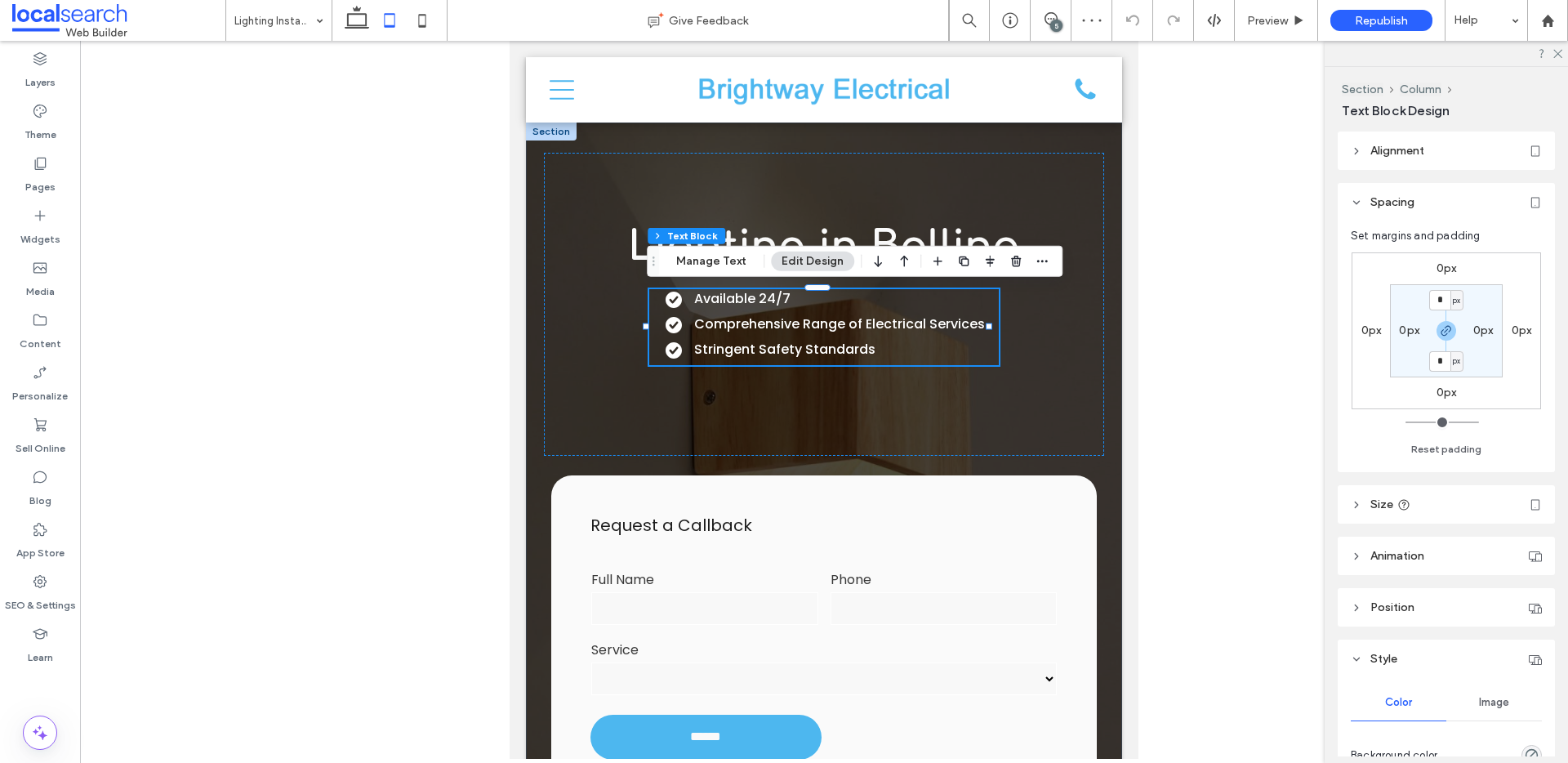 scroll, scrollTop: 0, scrollLeft: 0, axis: both 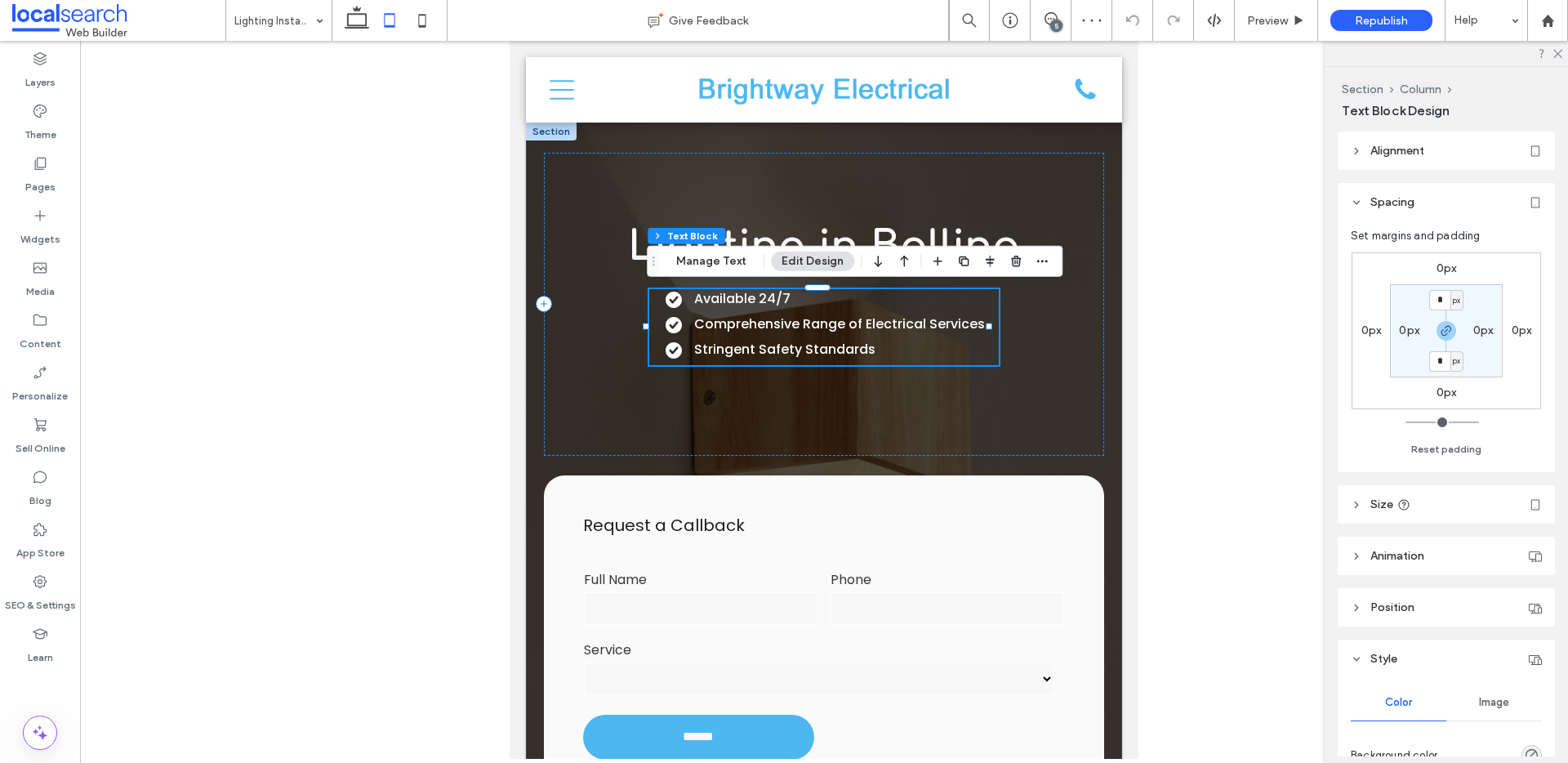 click on "Available 24/7 Comprehensive Range of Electrical Services Stringent Safety Standards" at bounding box center [831, 324] 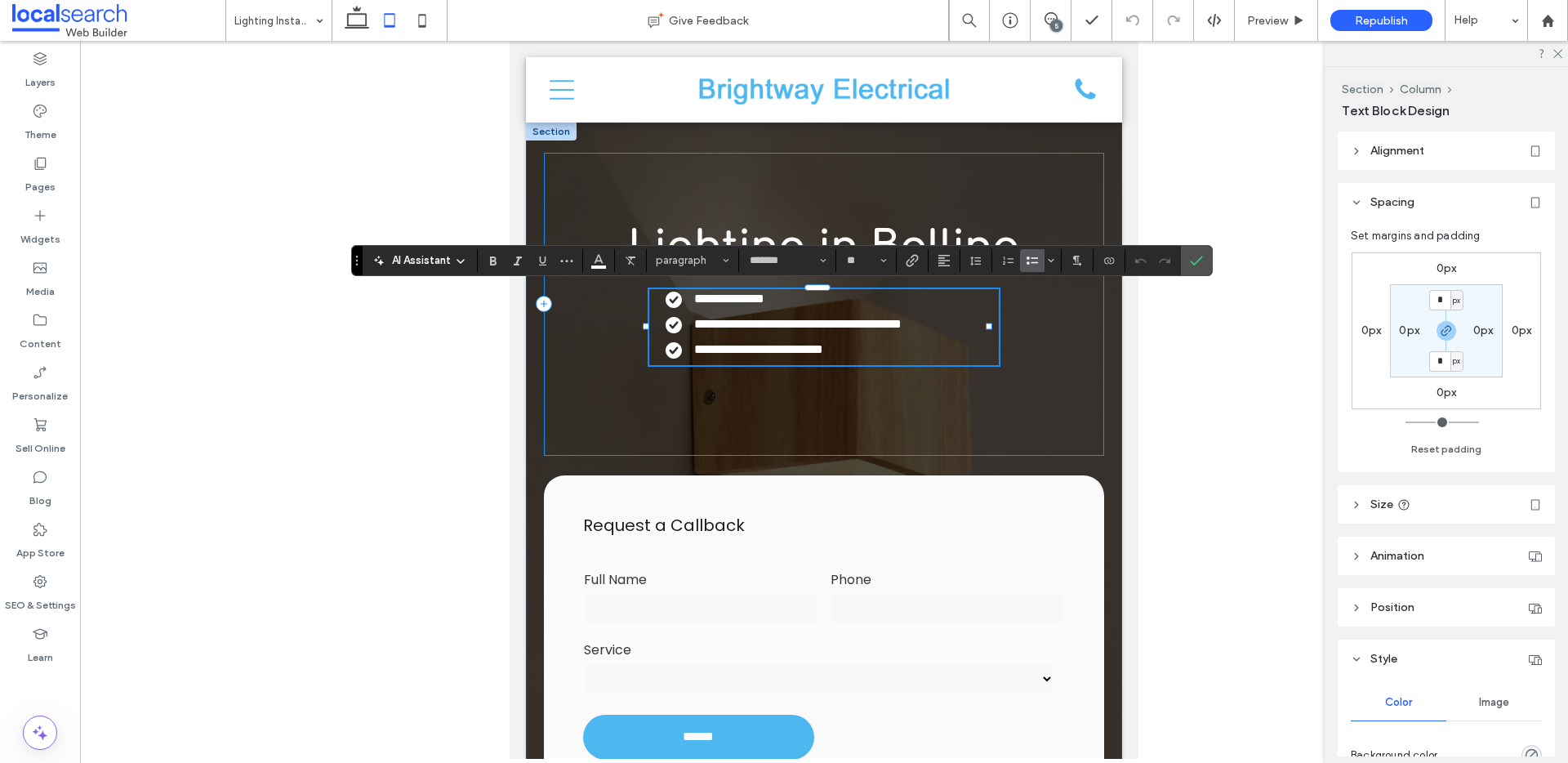 click on "**********" at bounding box center (824, 304) 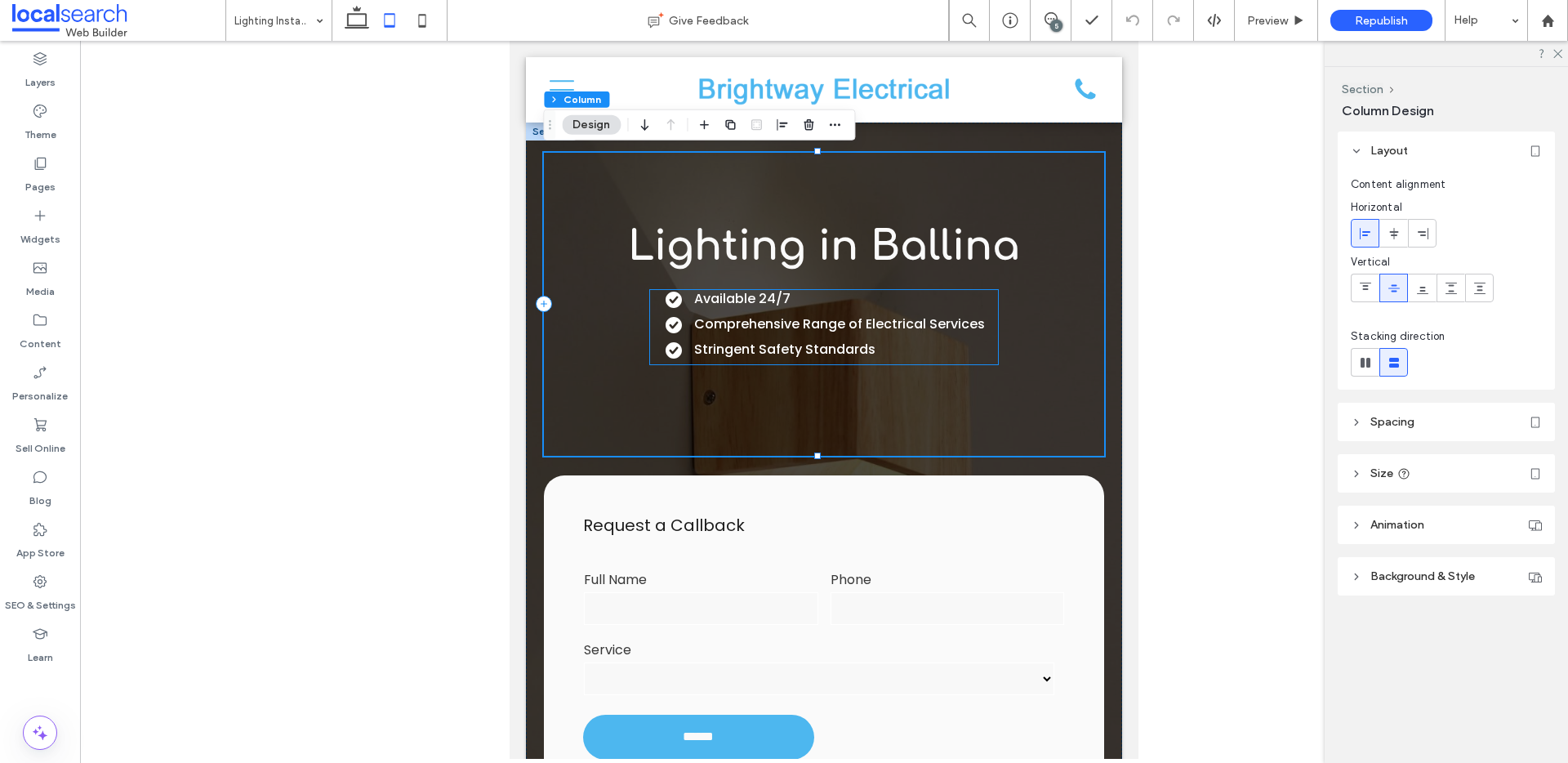 click on "Available 24/7 Comprehensive Range of Electrical Services Stringent Safety Standards" at bounding box center (831, 324) 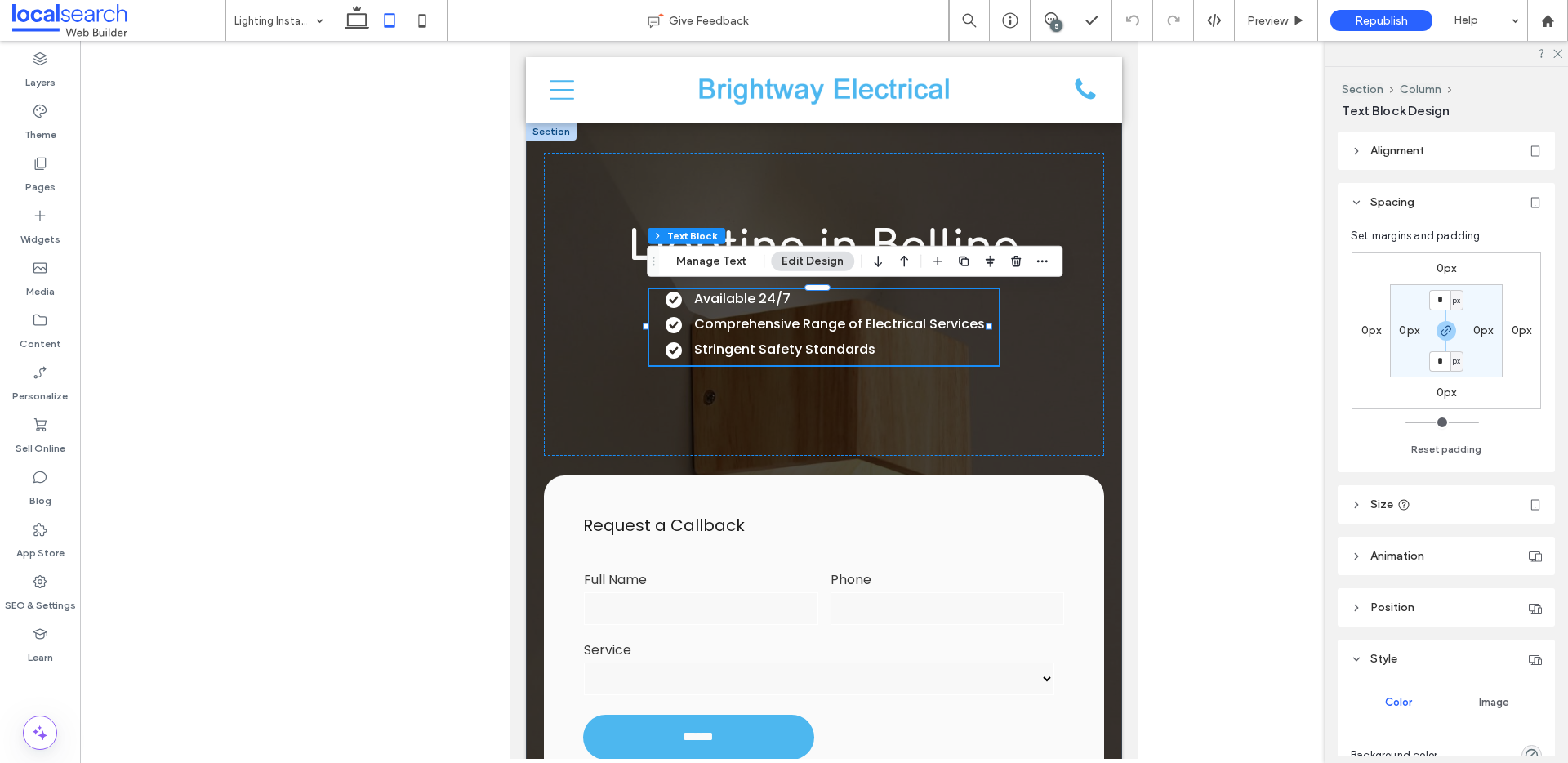 click on "0px" at bounding box center [1446, 268] 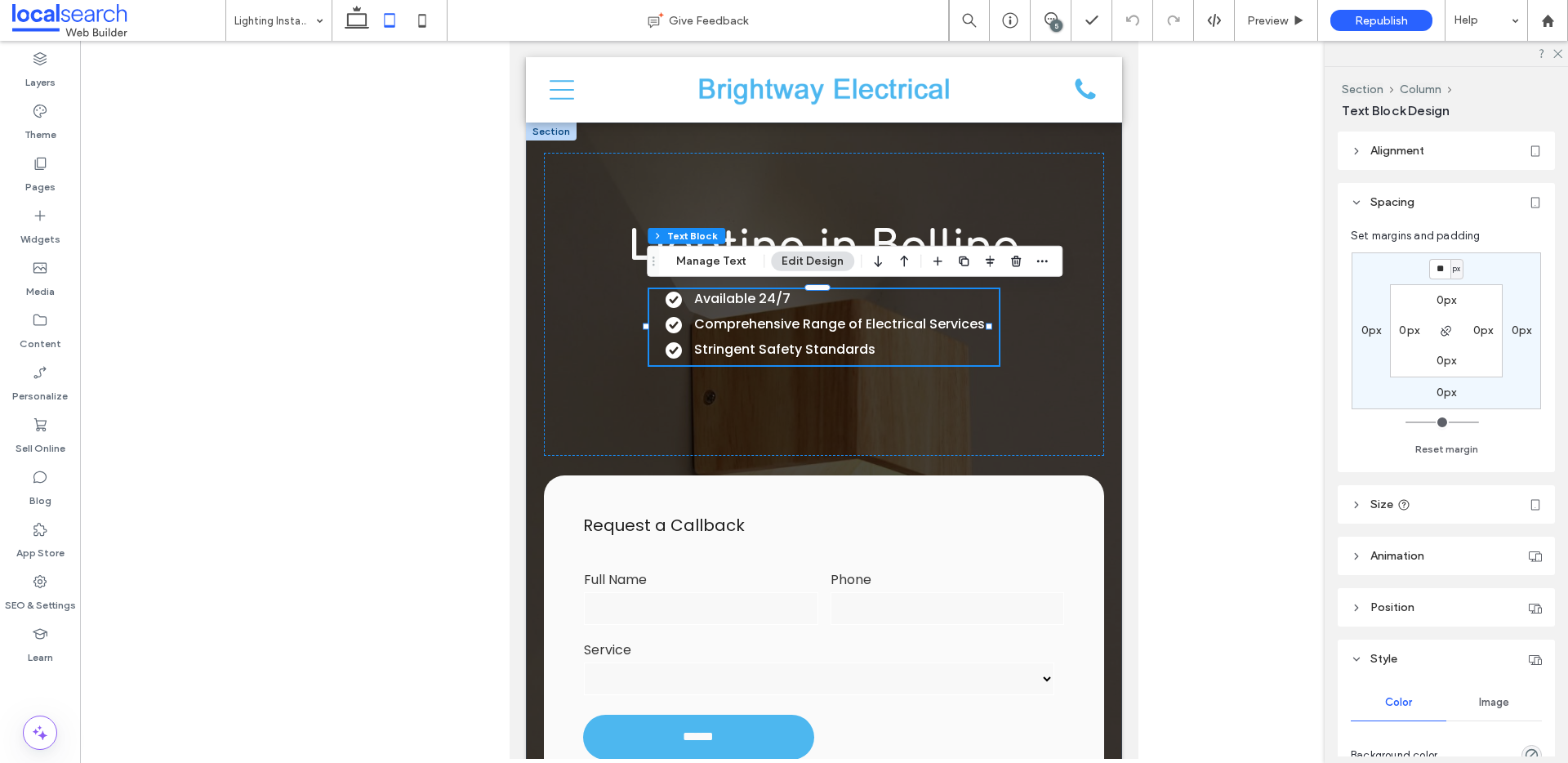 type on "**" 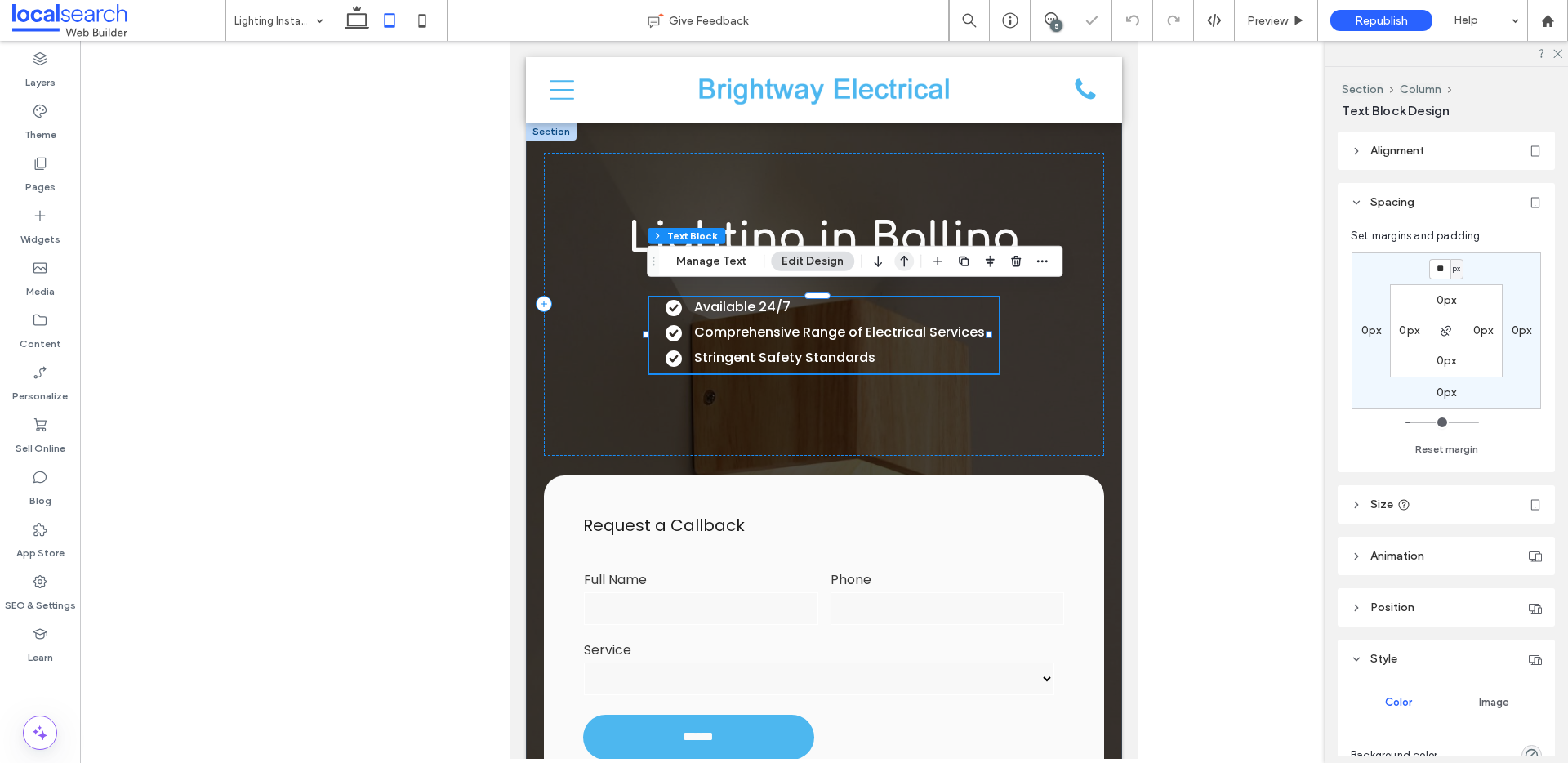 click 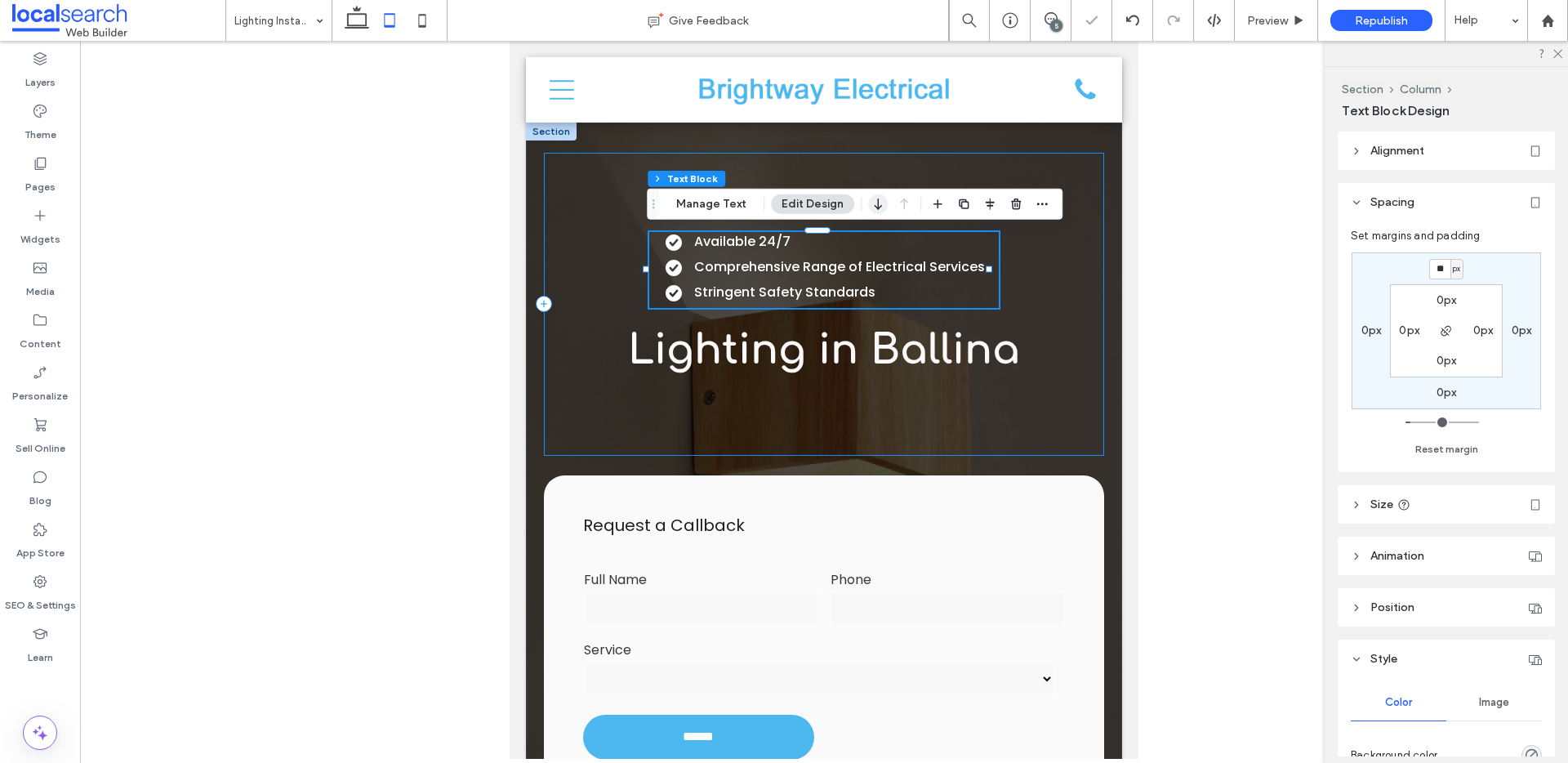 click 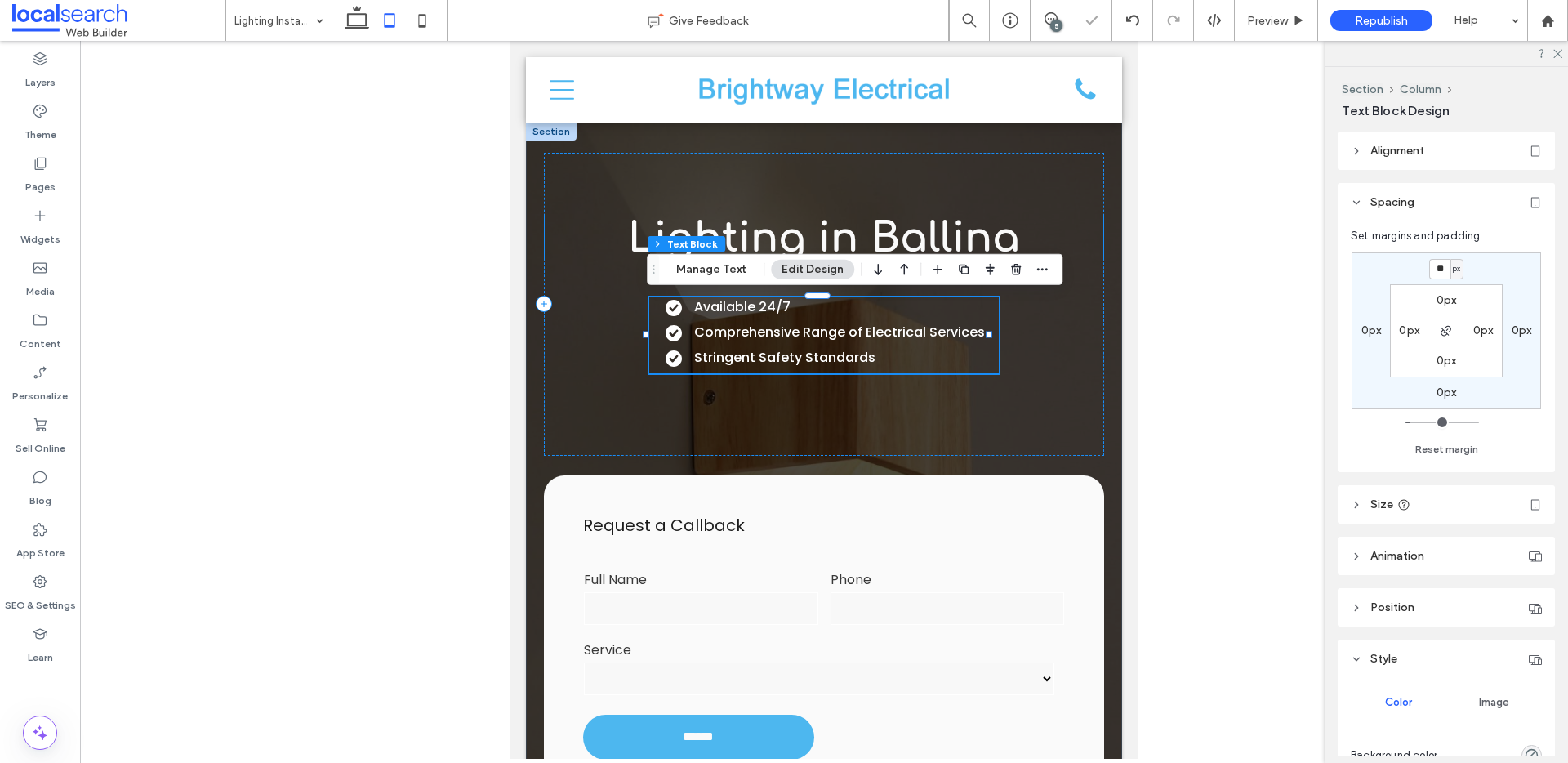 click on "Lighting in Ballina" at bounding box center [824, 239] 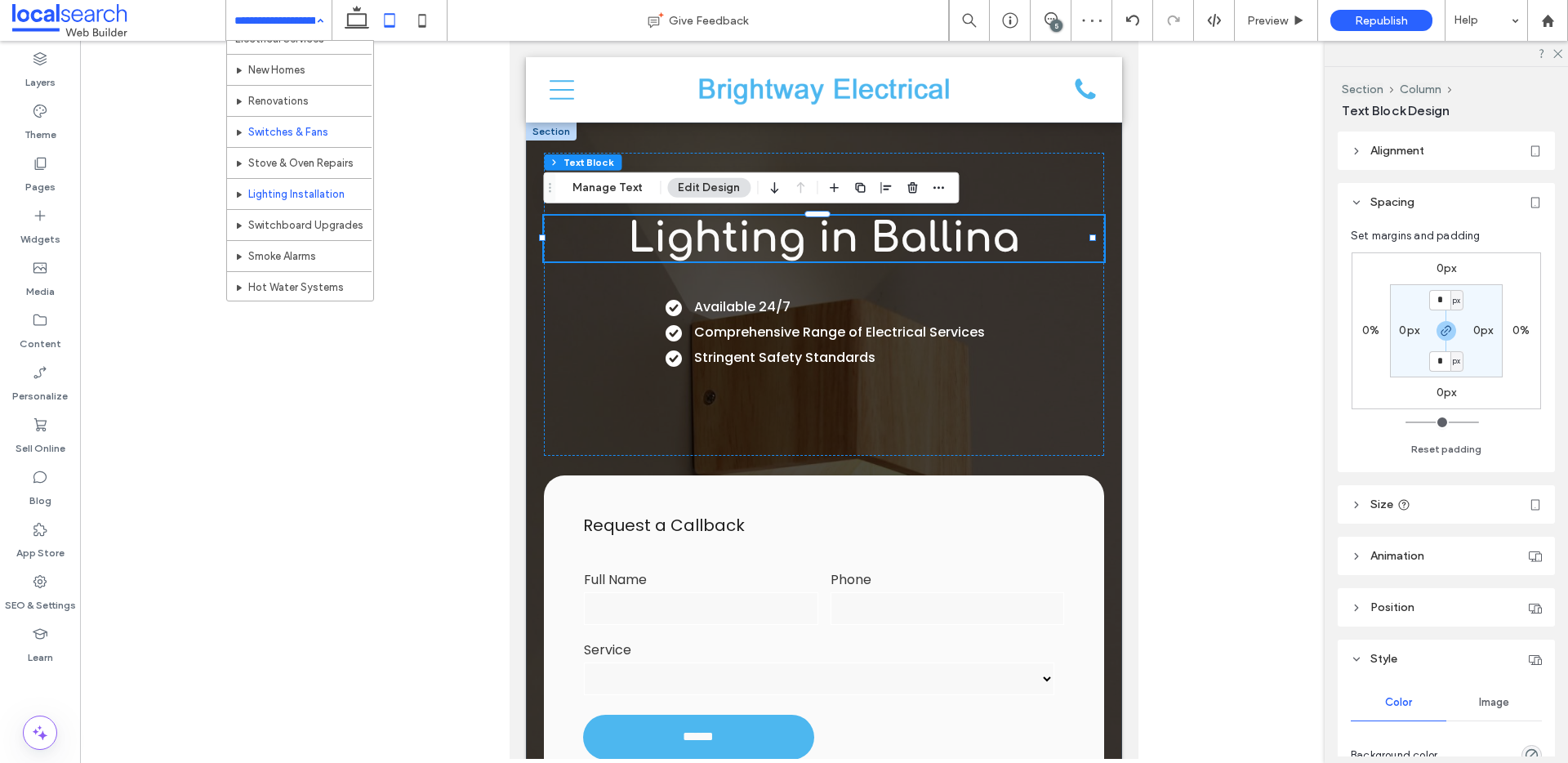 scroll, scrollTop: 157, scrollLeft: 0, axis: vertical 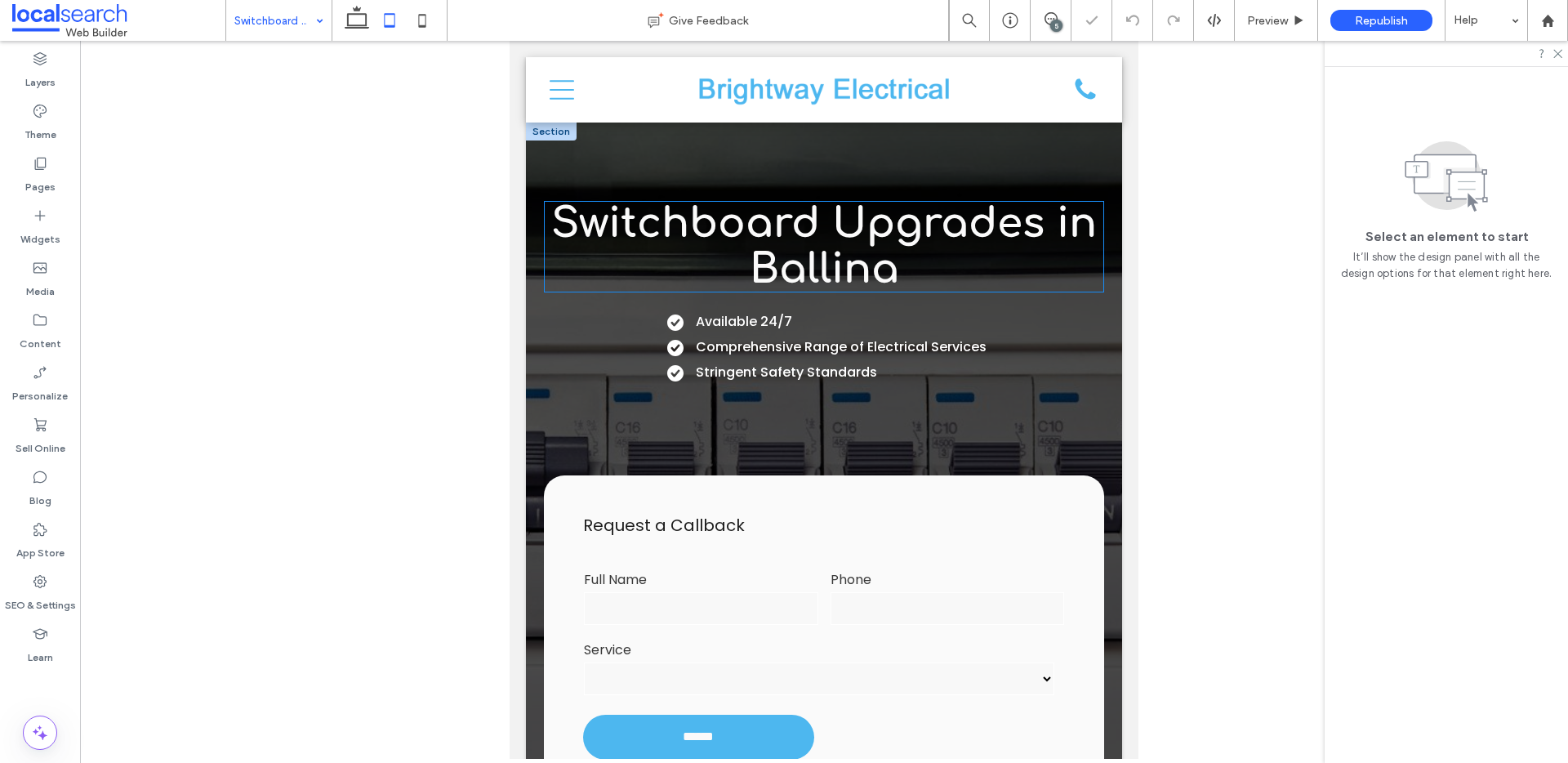 click on "Comprehensive Range of Electrical Services" at bounding box center (841, 346) 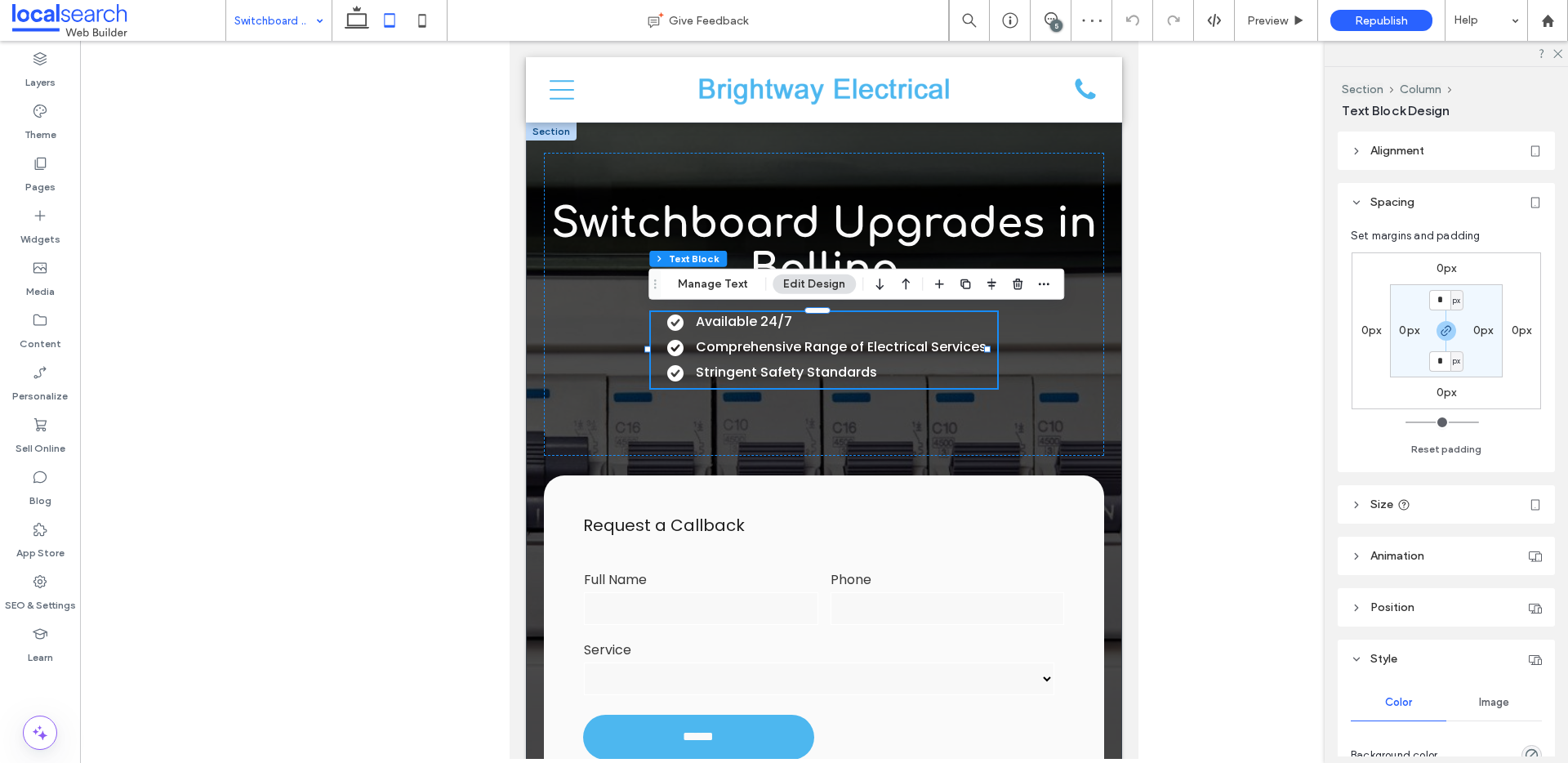 click on "0px" at bounding box center (1446, 268) 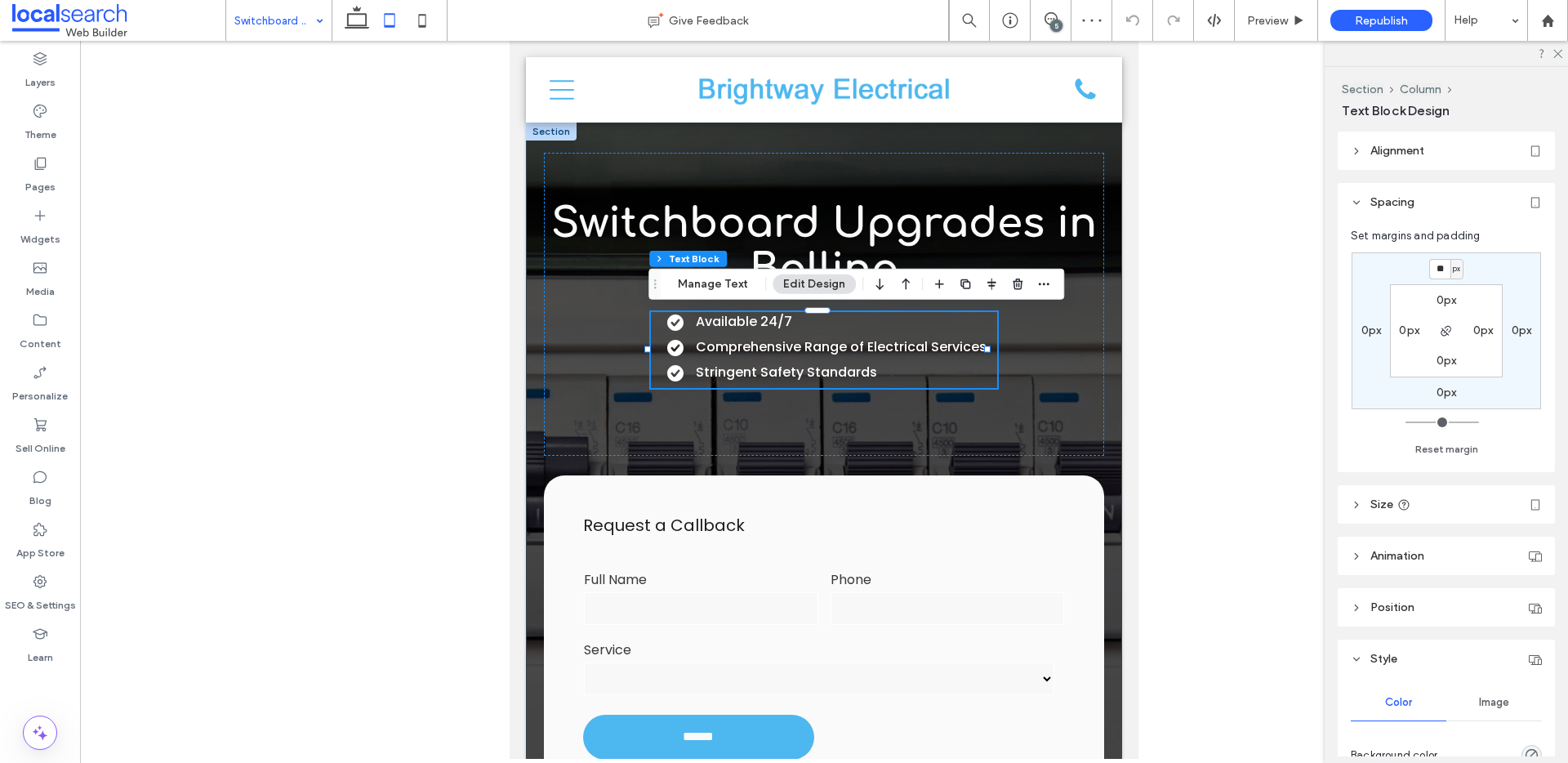 type on "**" 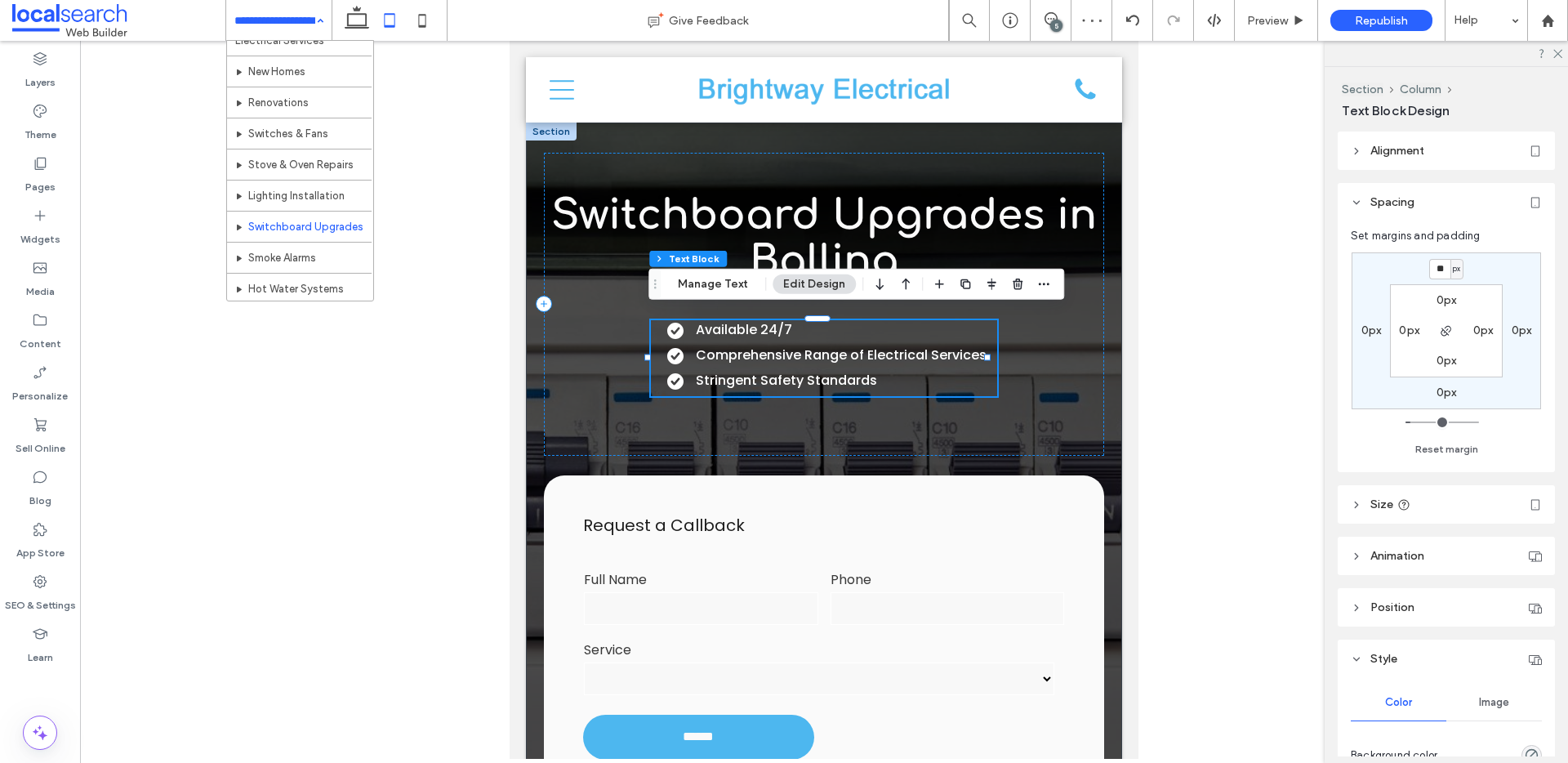 scroll, scrollTop: 215, scrollLeft: 0, axis: vertical 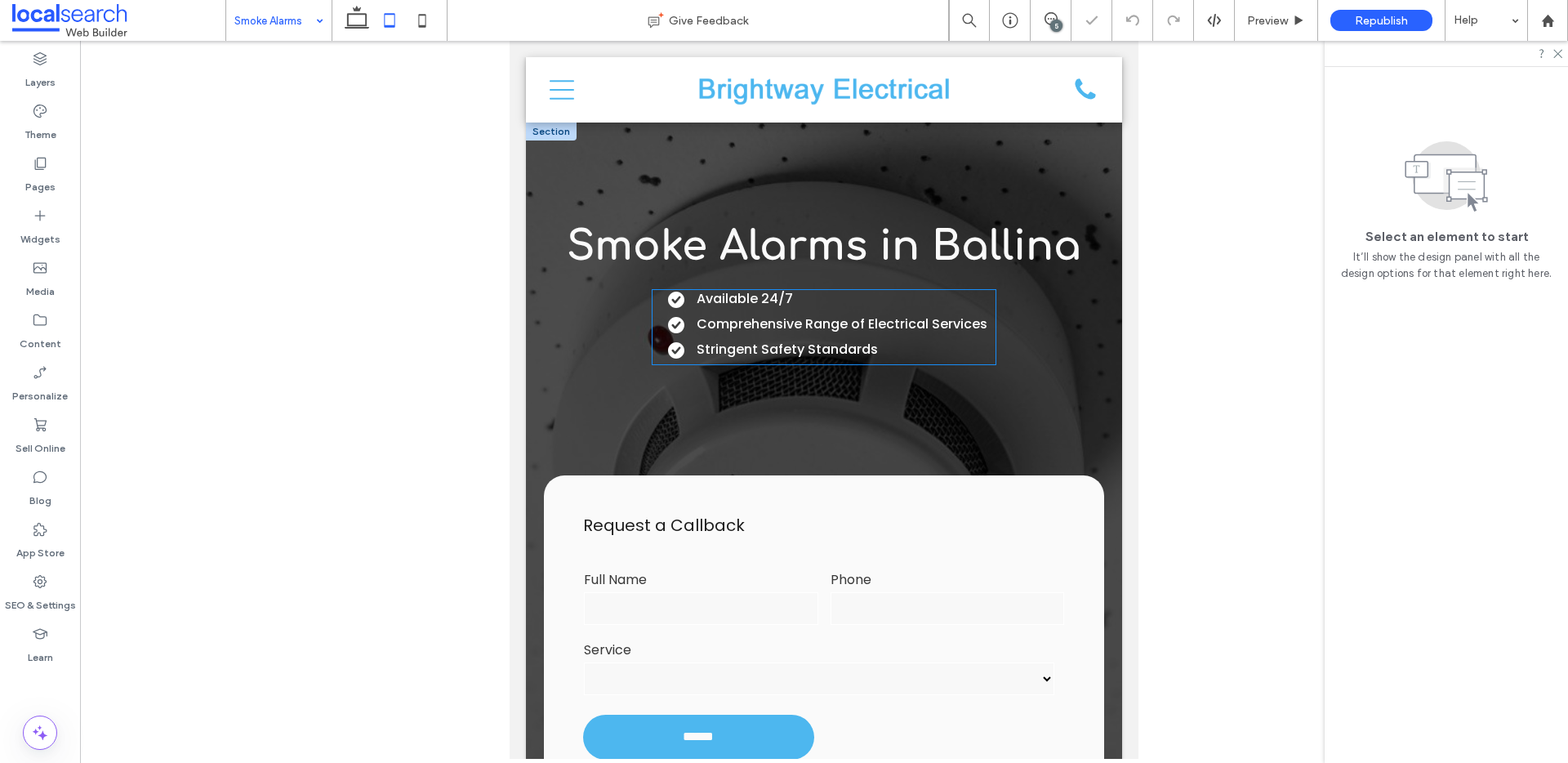 click on "Available 24/7" at bounding box center [831, 299] 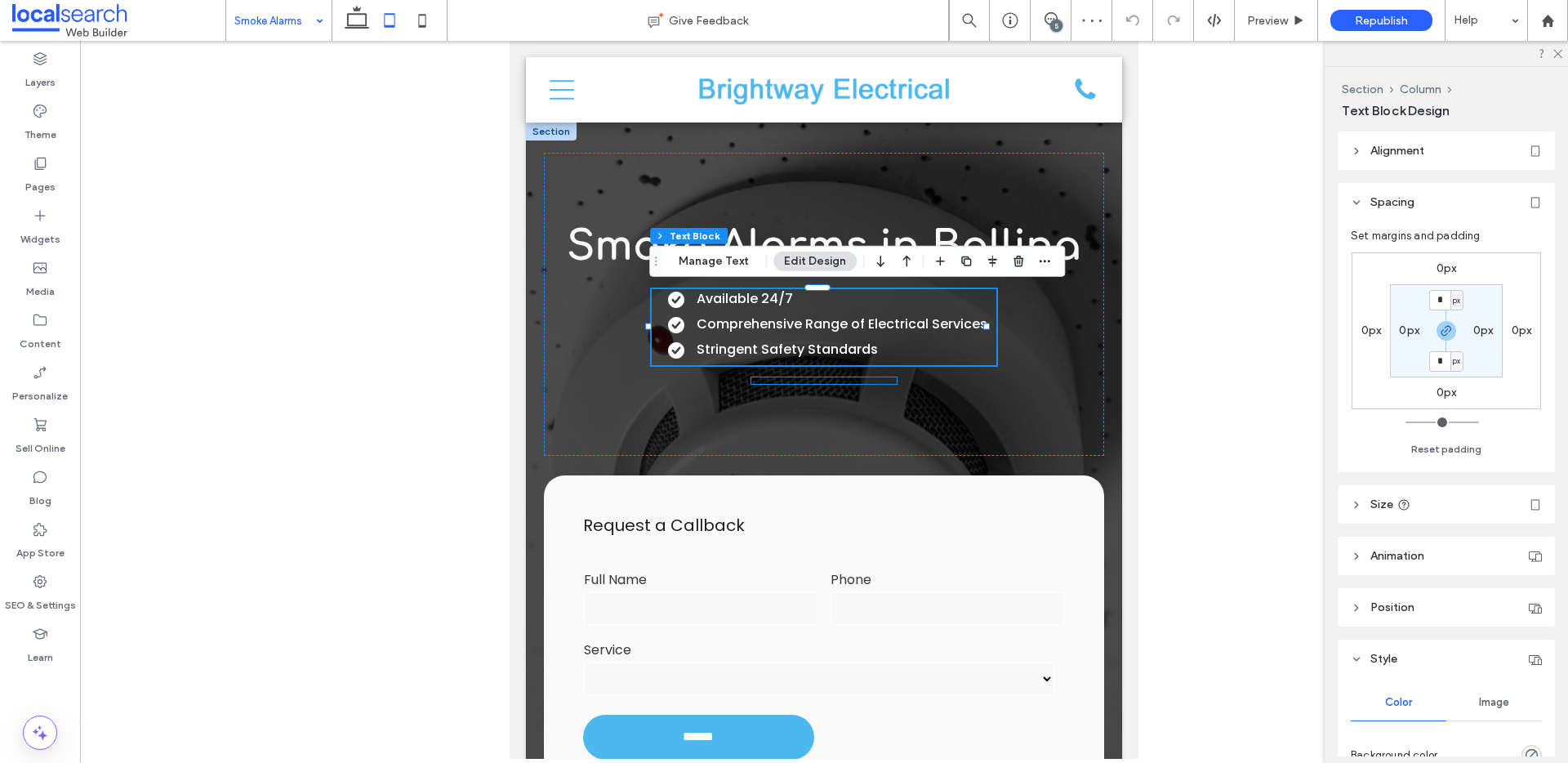 click at bounding box center (824, 381) 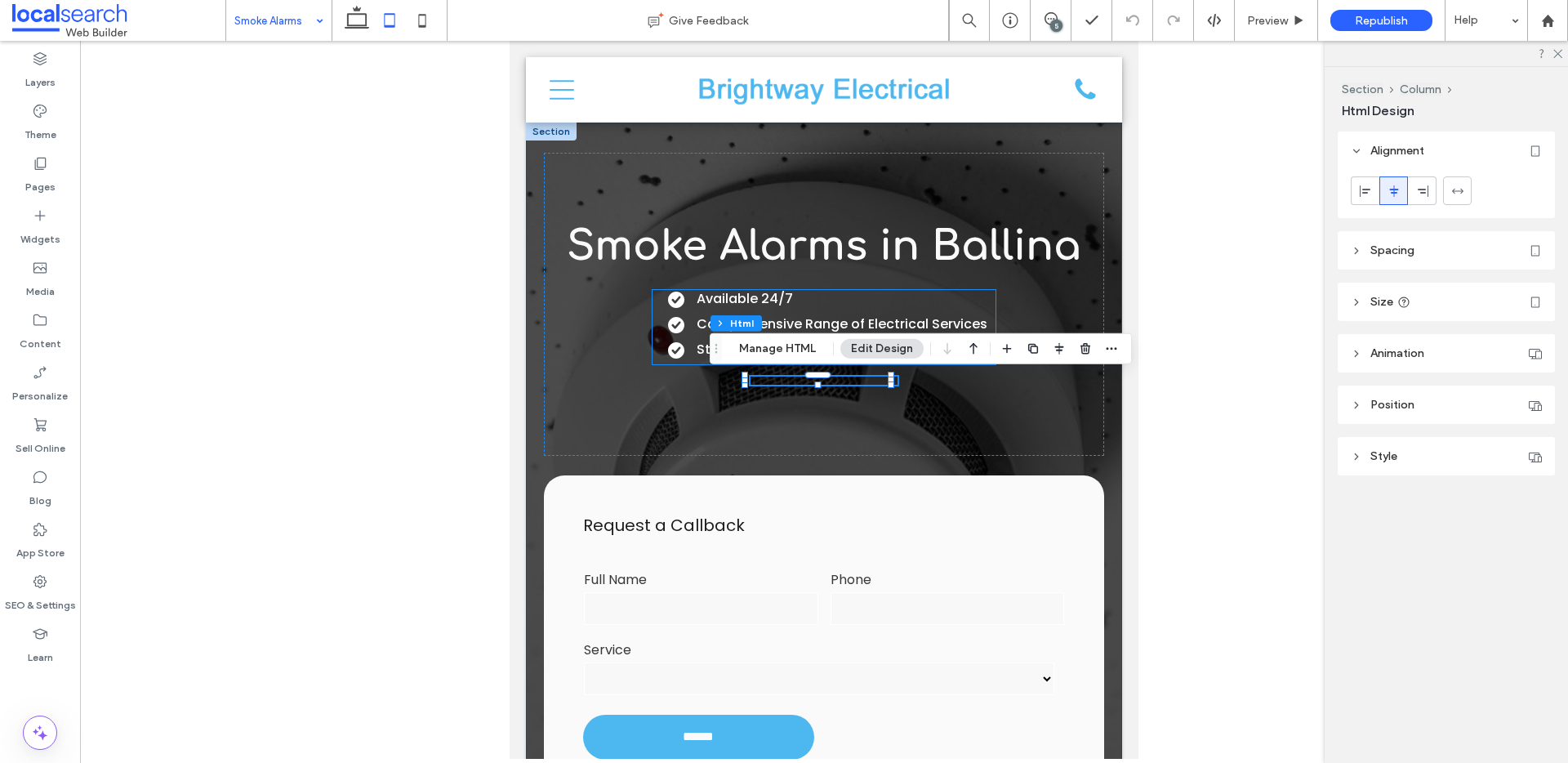 click on "Comprehensive Range of Electrical Services" at bounding box center [842, 323] 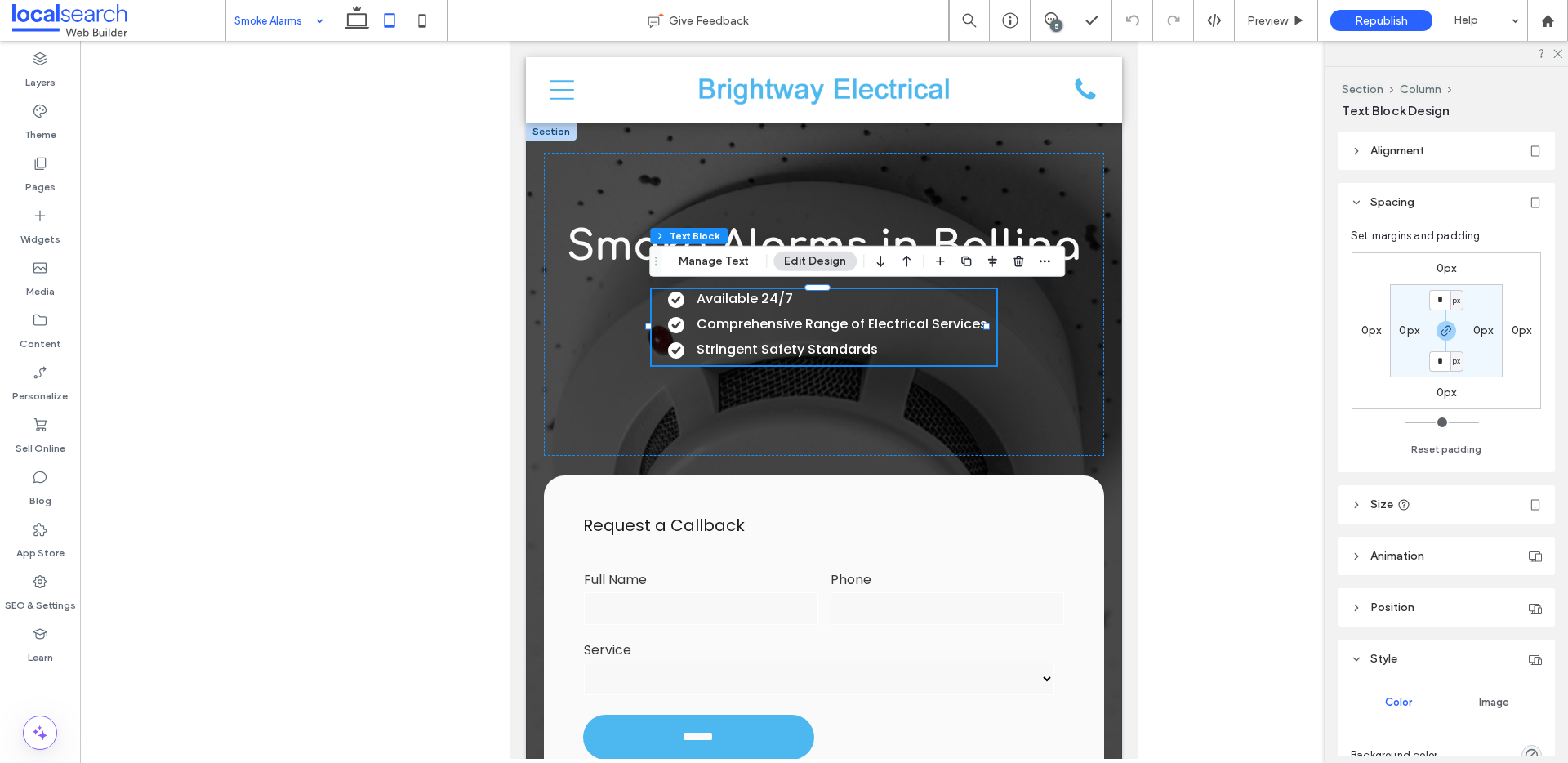 click on "0px" at bounding box center (1446, 268) 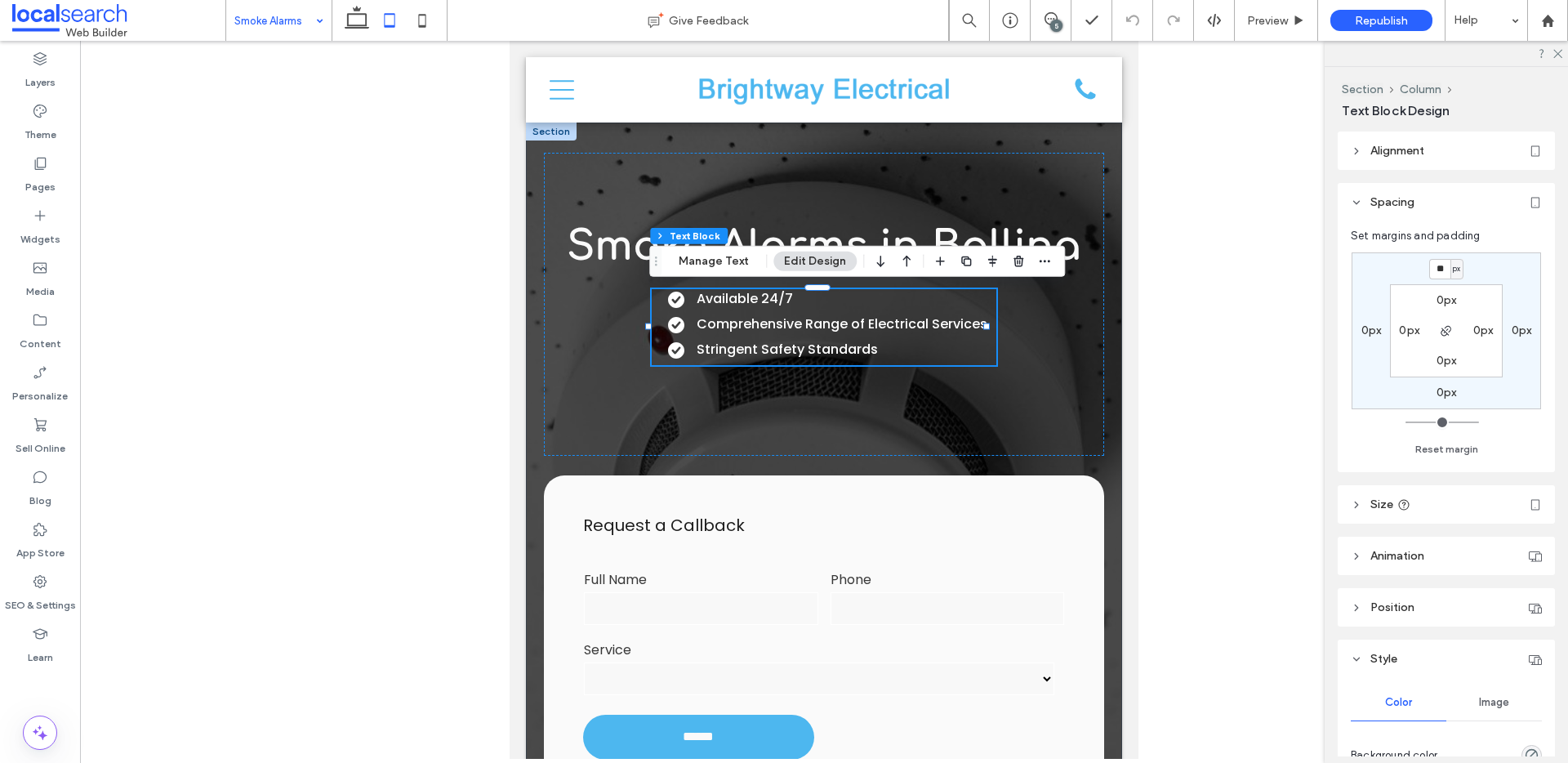 type on "**" 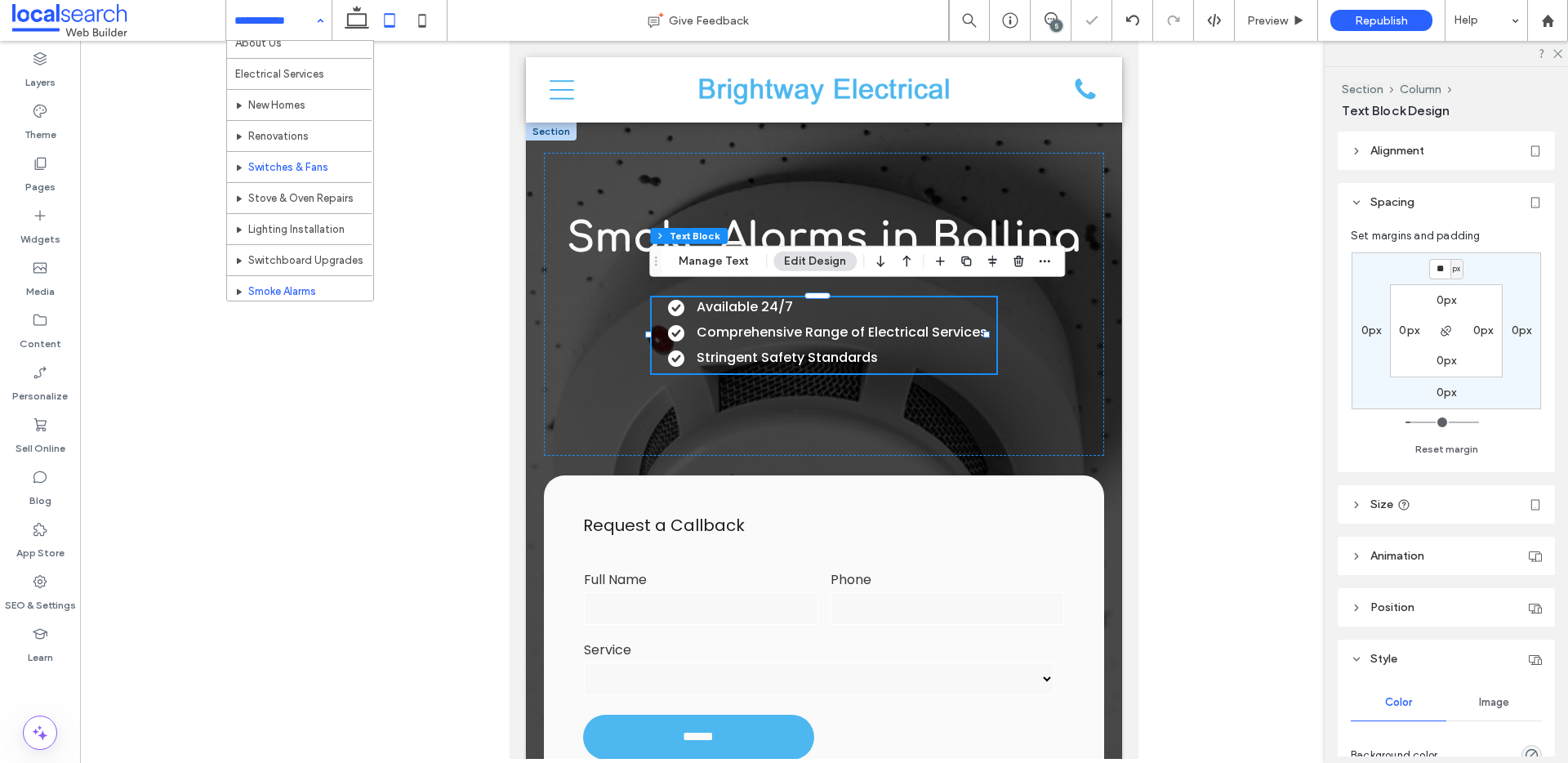 scroll, scrollTop: 160, scrollLeft: 0, axis: vertical 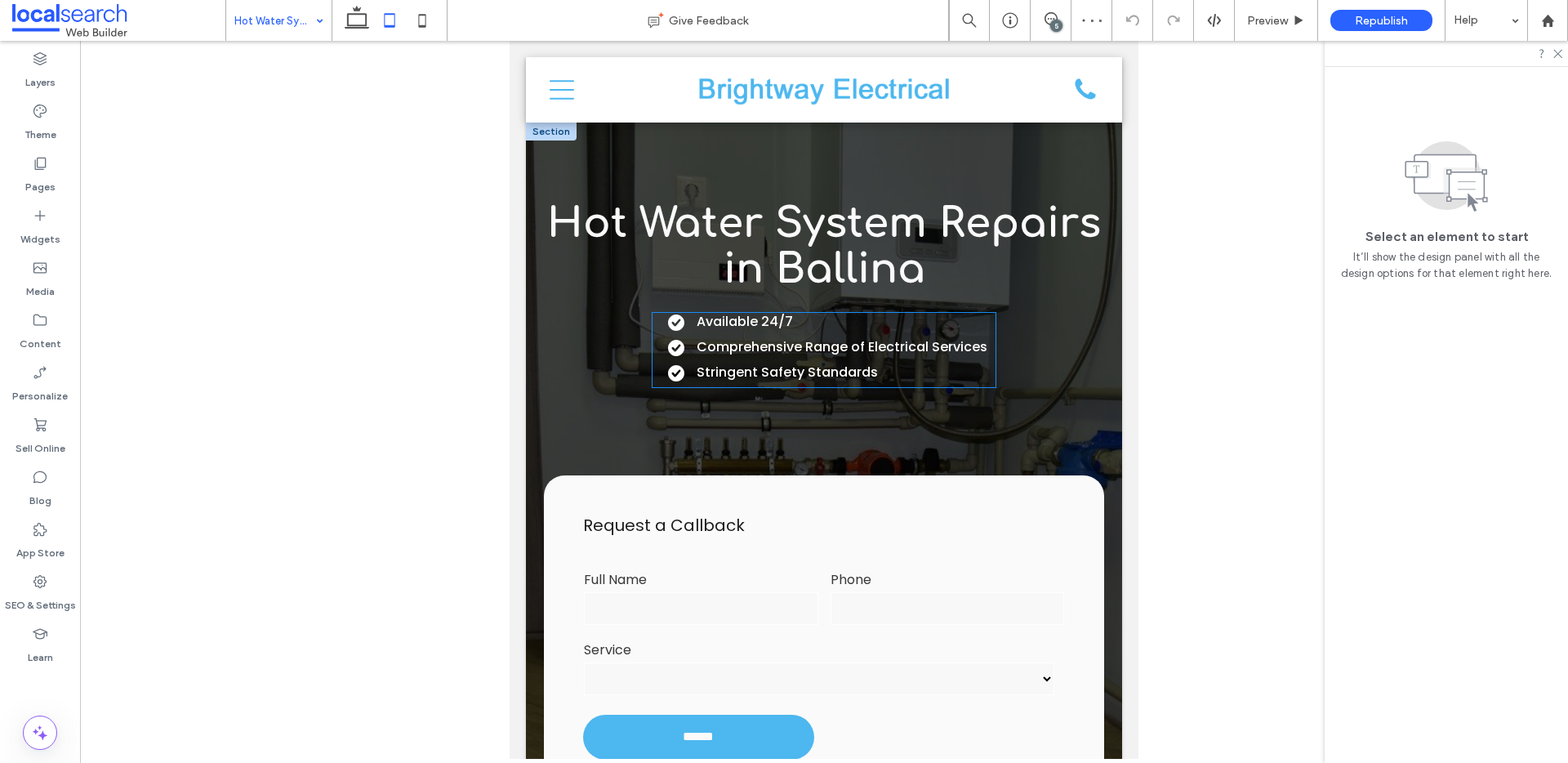 click on "Comprehensive Range of Electrical Services" at bounding box center (842, 346) 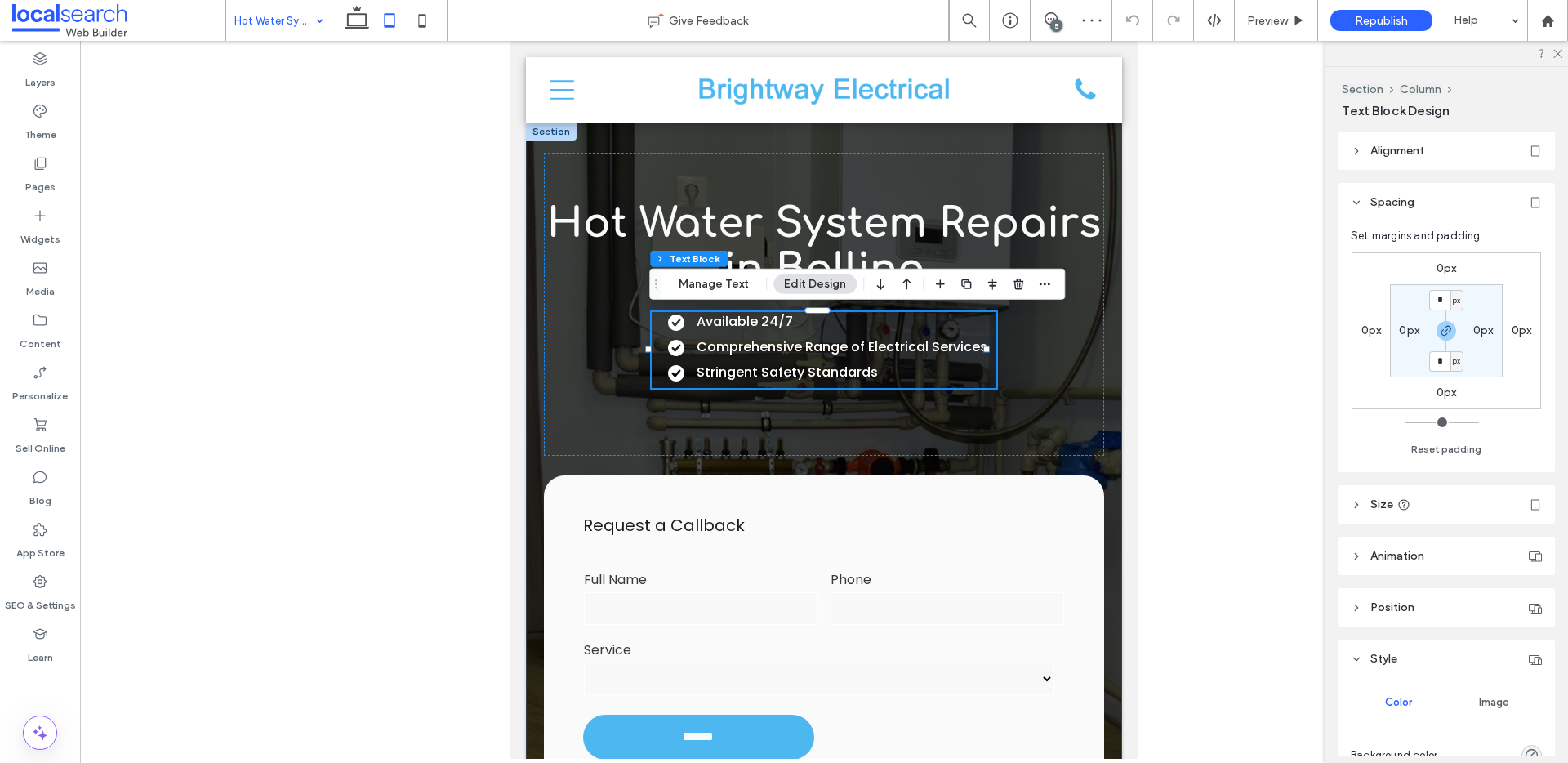 click on "0px" at bounding box center [1446, 268] 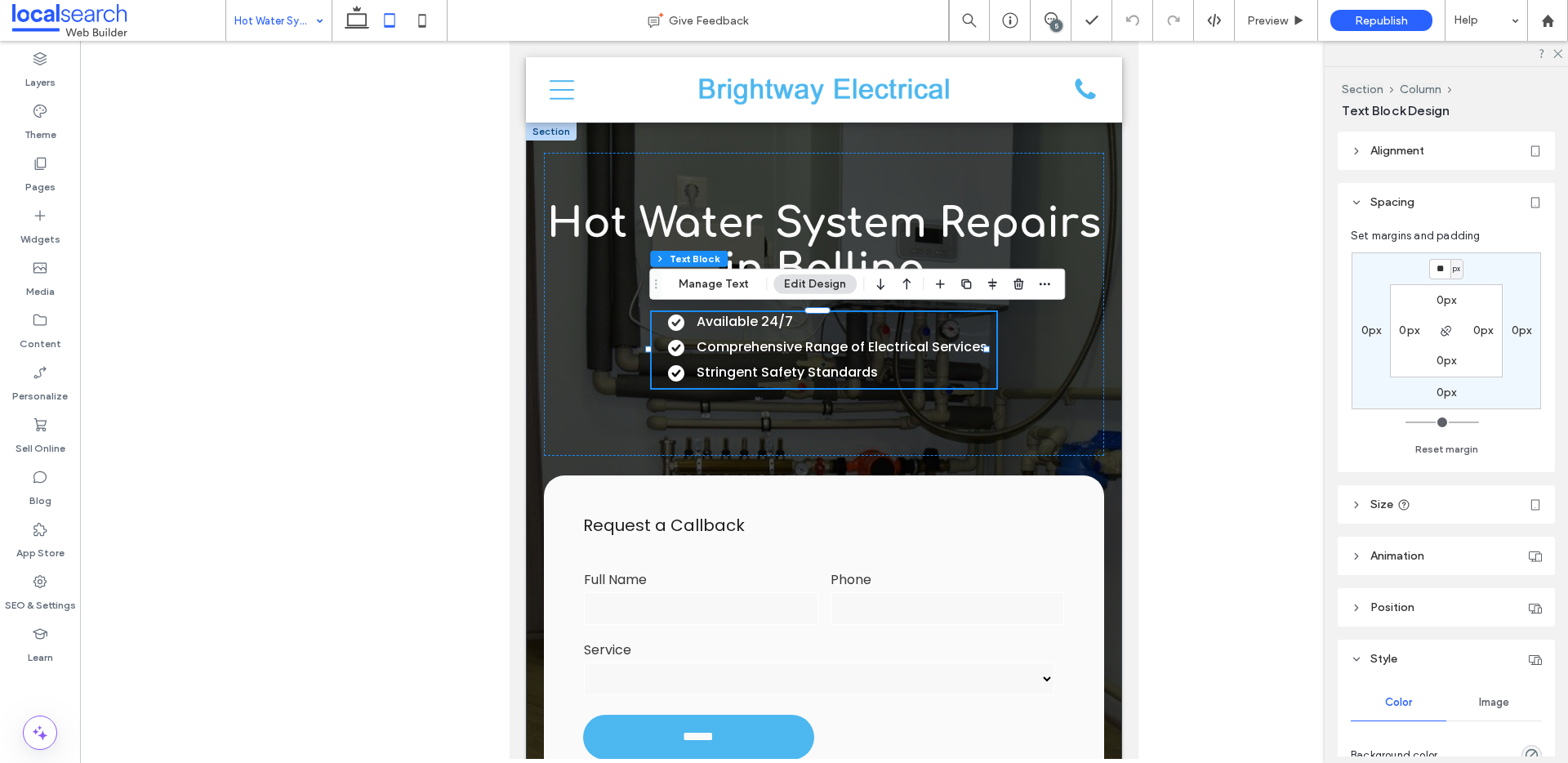 type on "**" 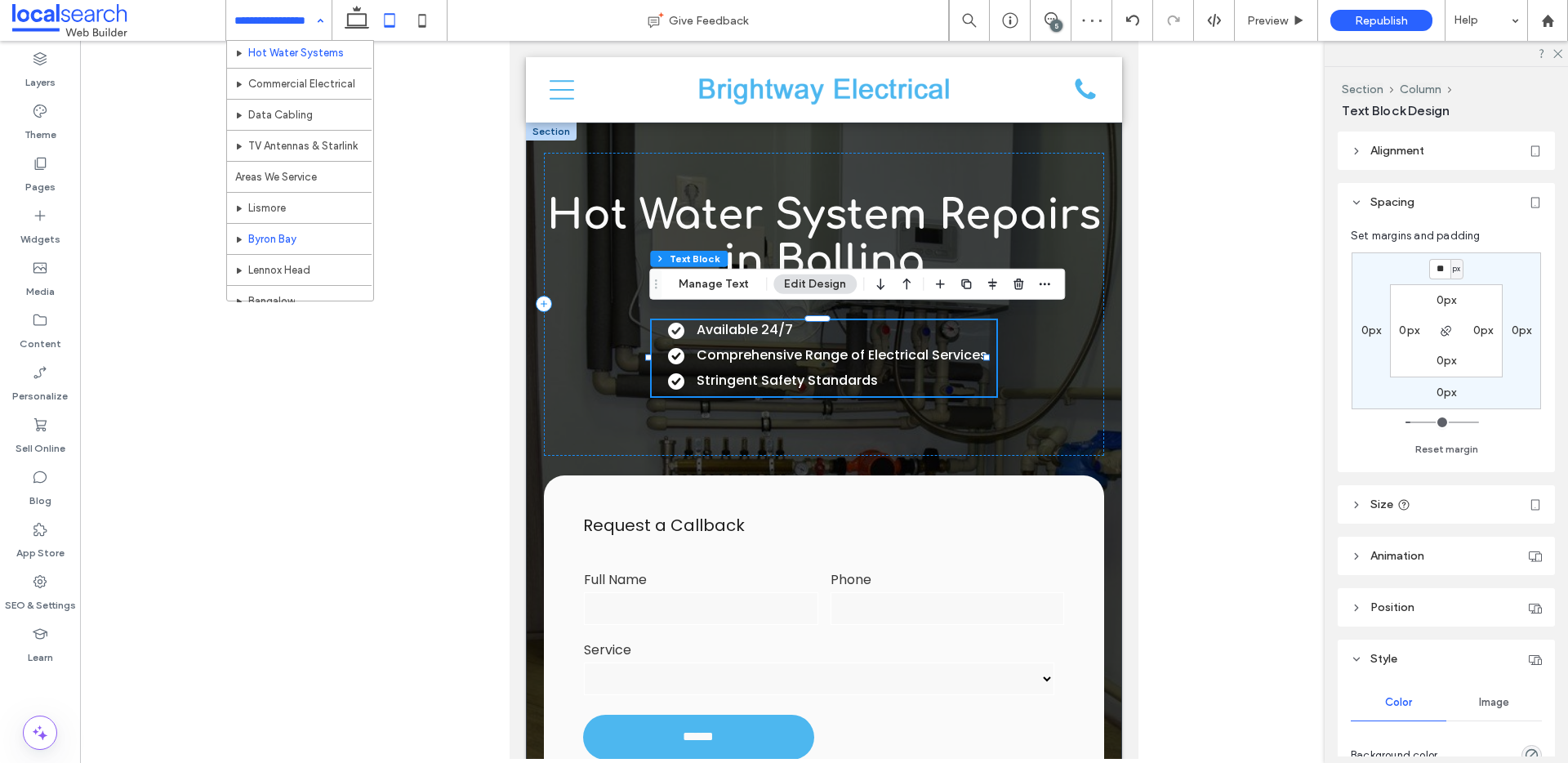 scroll, scrollTop: 298, scrollLeft: 0, axis: vertical 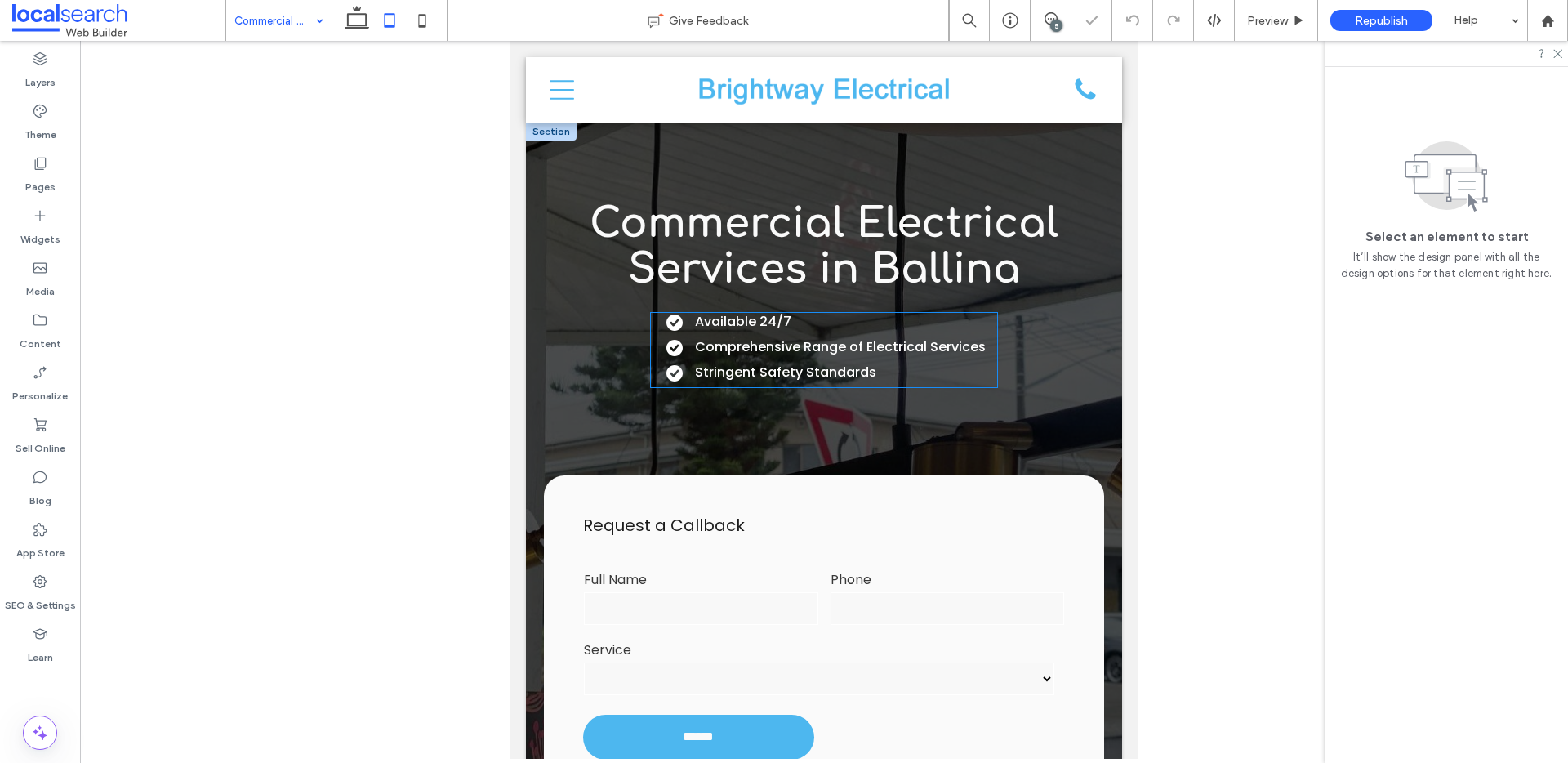 click on "Stringent Safety Standards" at bounding box center [786, 372] 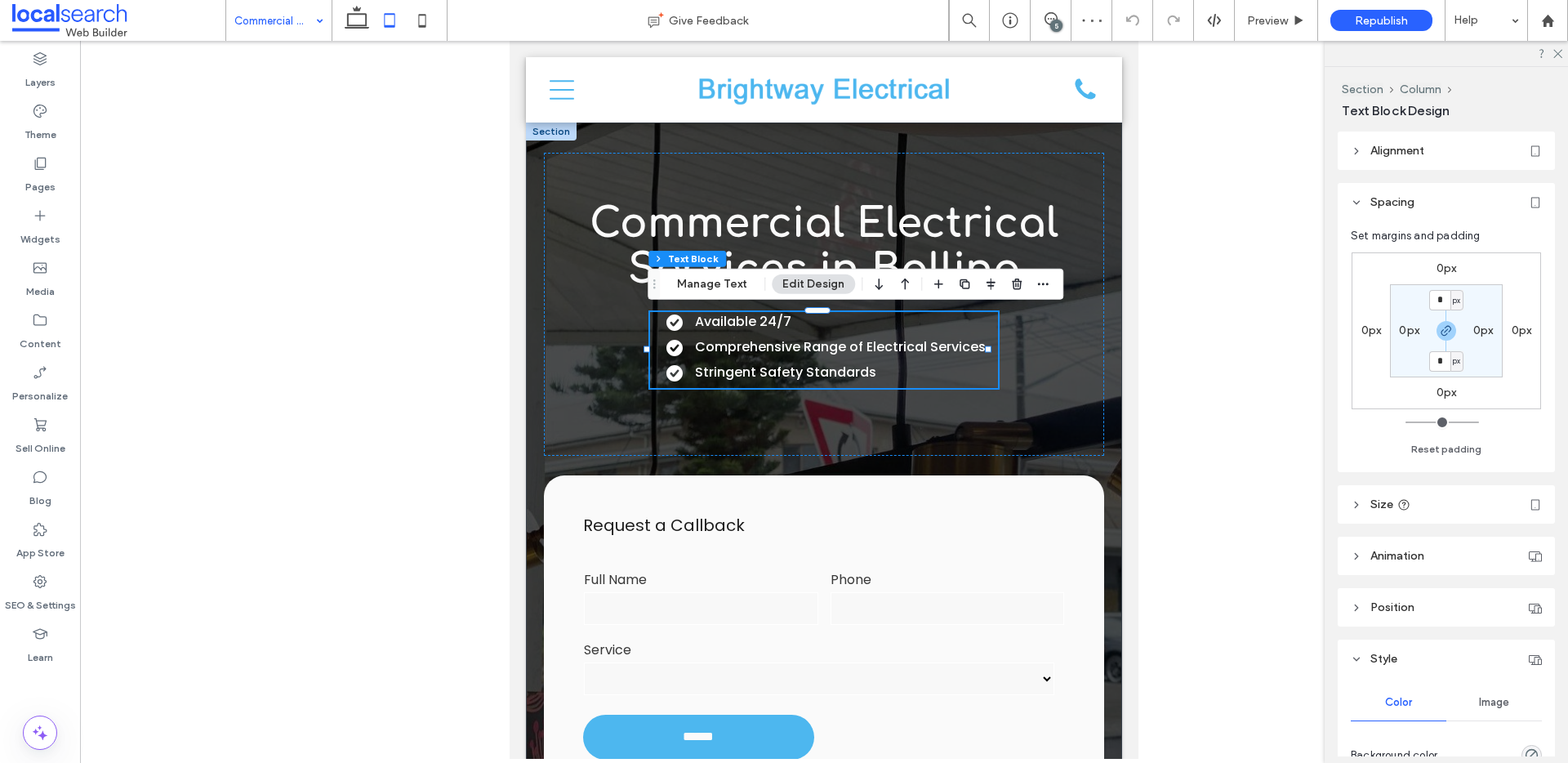 click on "0px" at bounding box center (1446, 268) 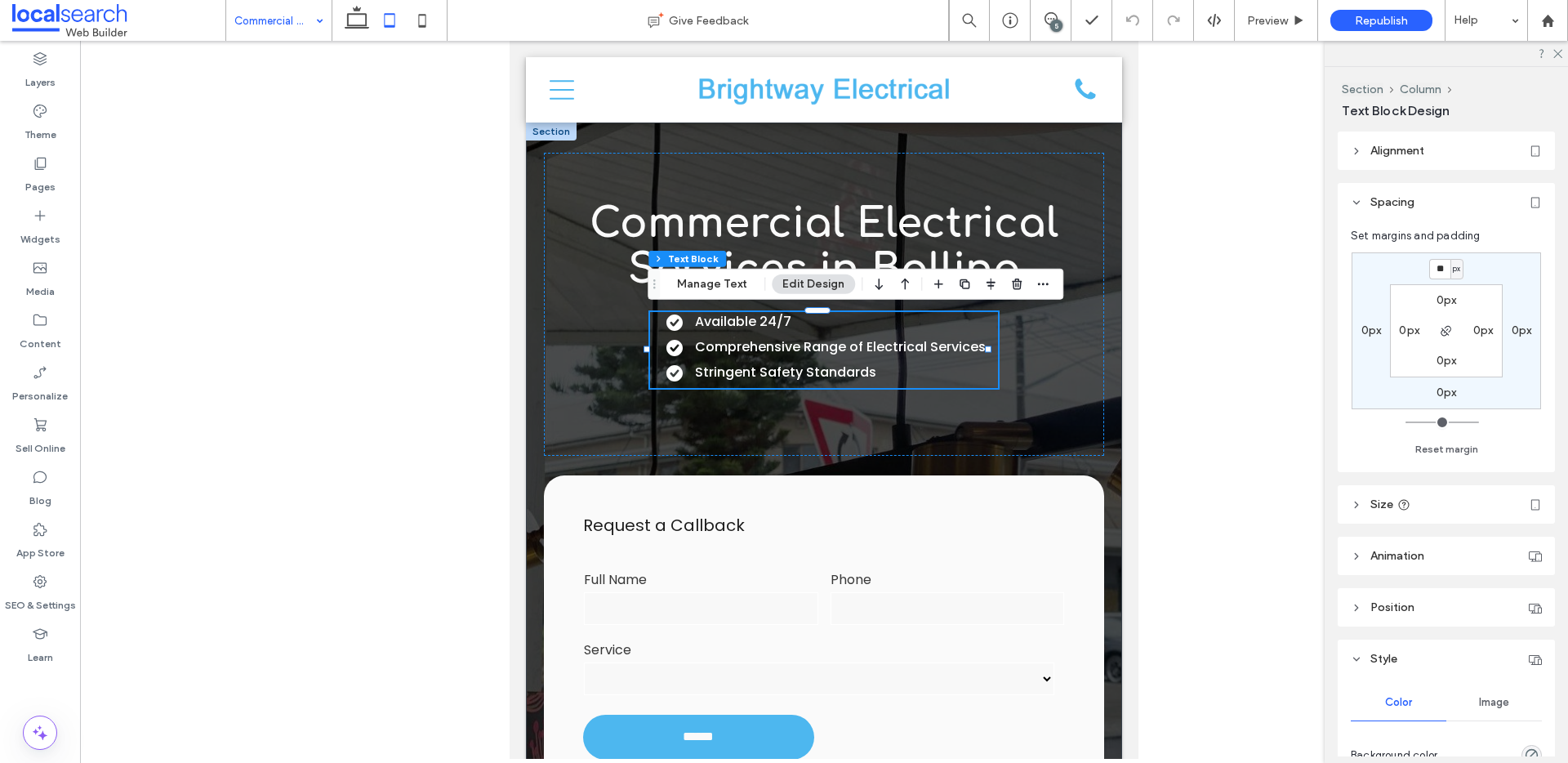 type on "**" 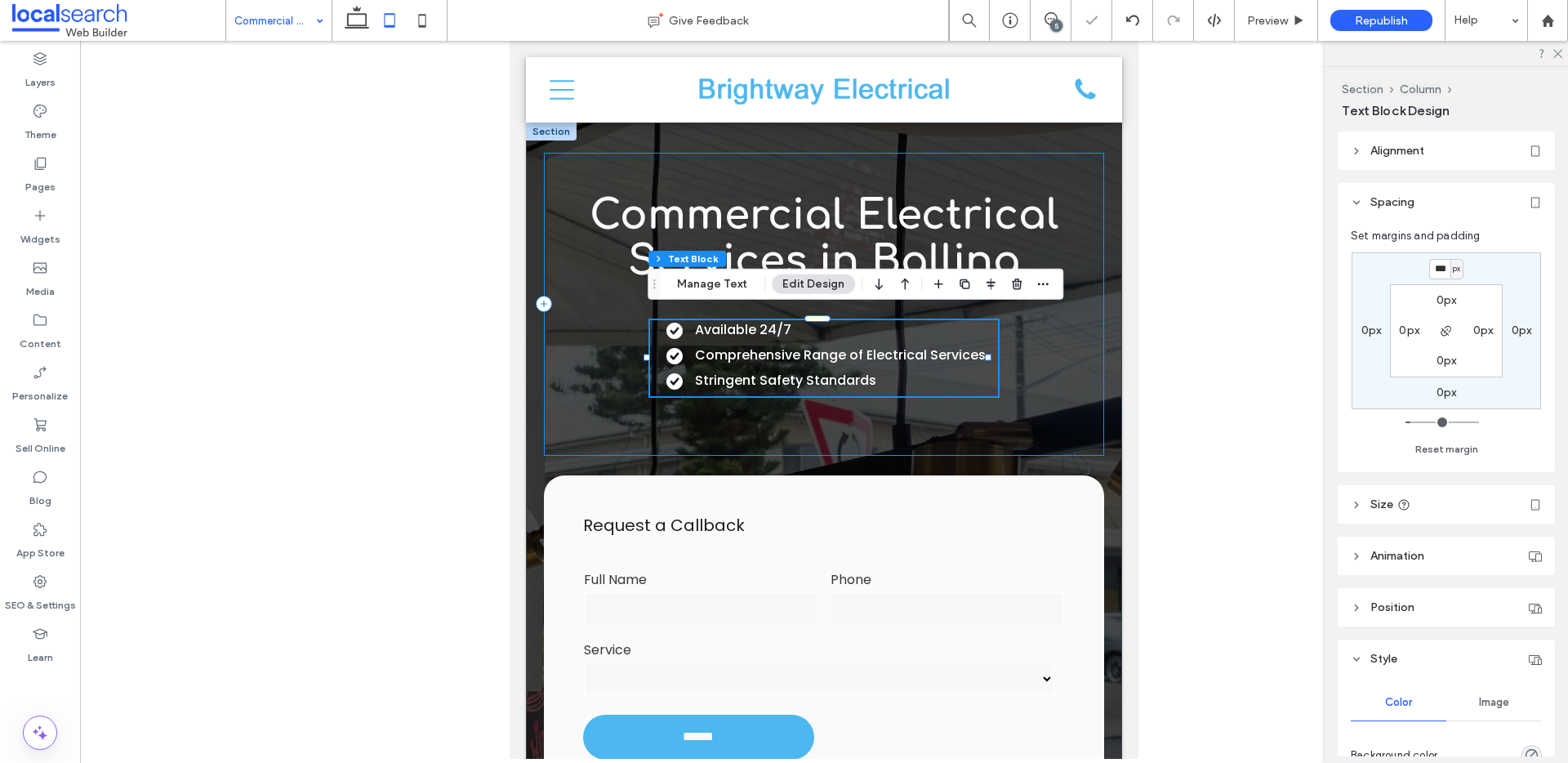 type on "**" 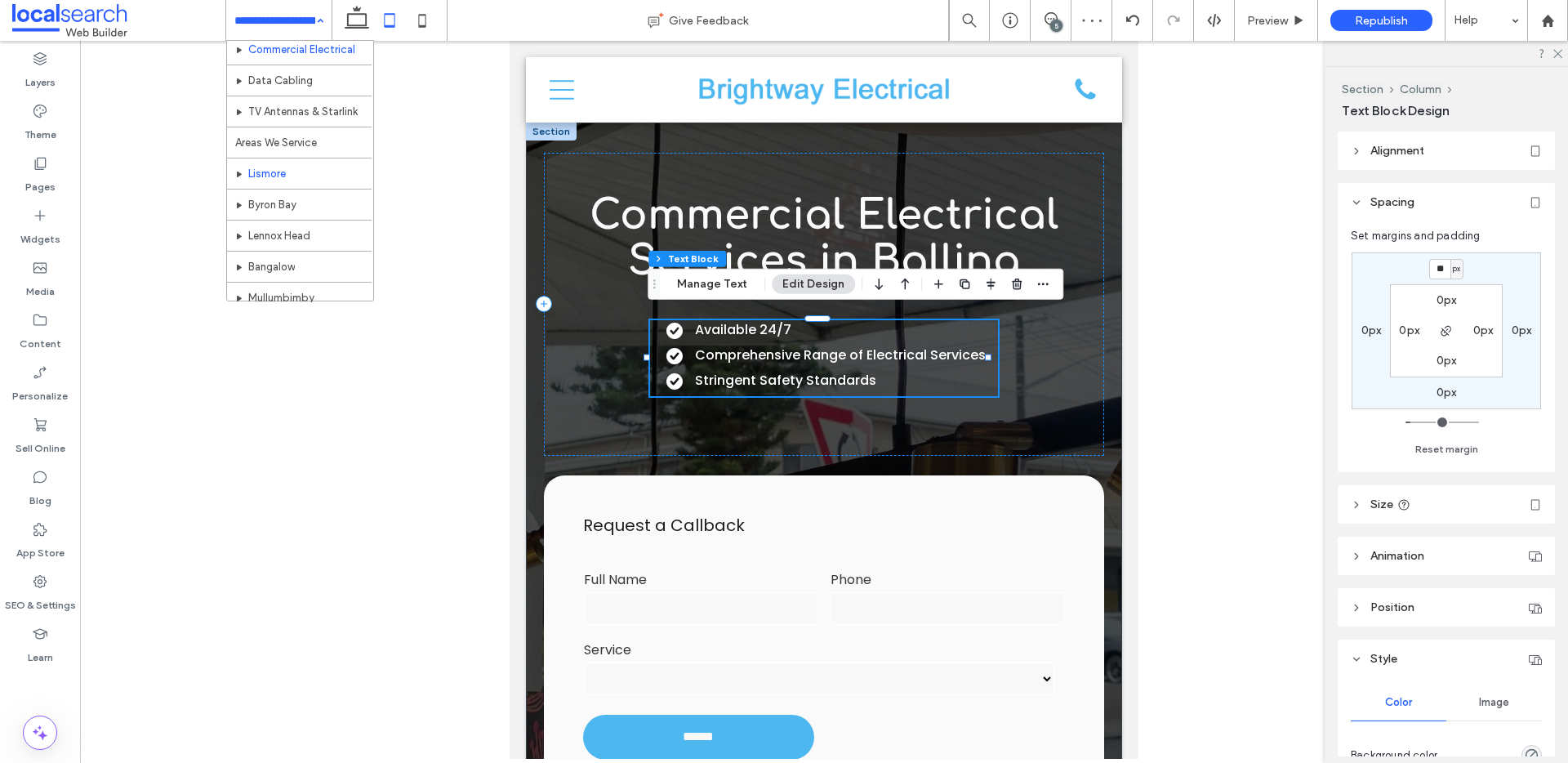 scroll, scrollTop: 268, scrollLeft: 0, axis: vertical 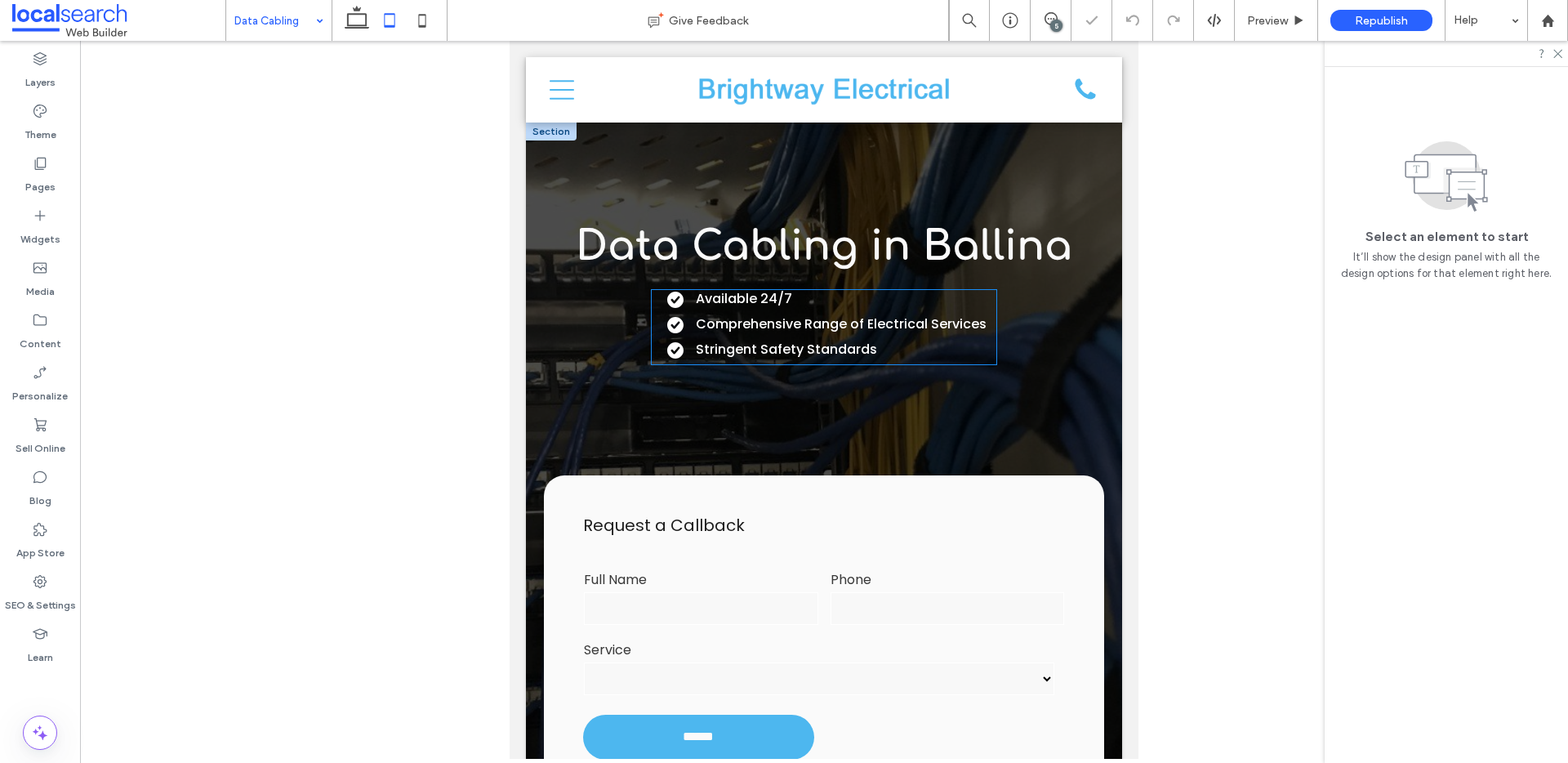 click on "Available 24/7 Comprehensive Range of Electrical Services Stringent Safety Standards" at bounding box center [831, 324] 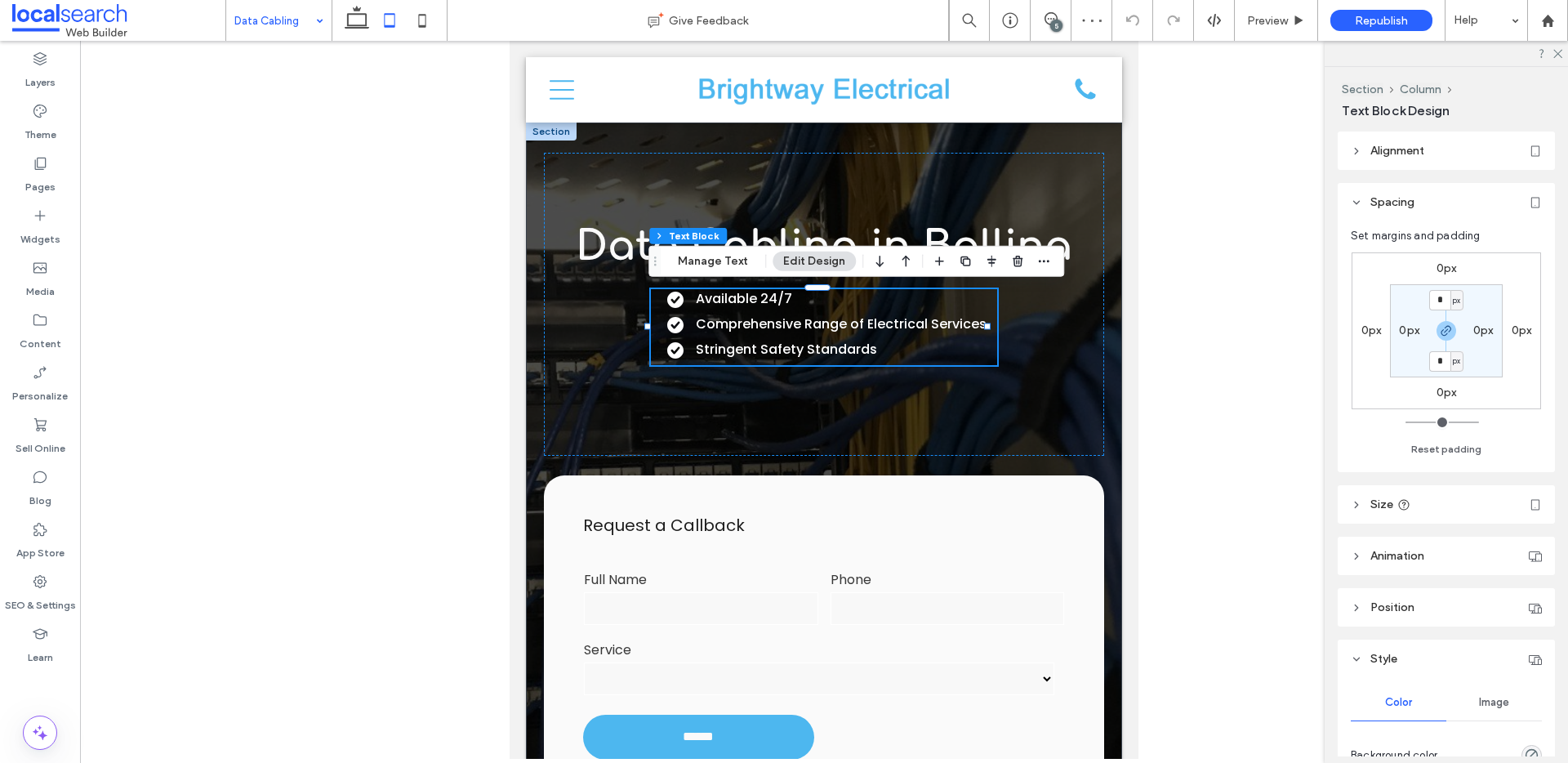 click on "0px" at bounding box center [1446, 268] 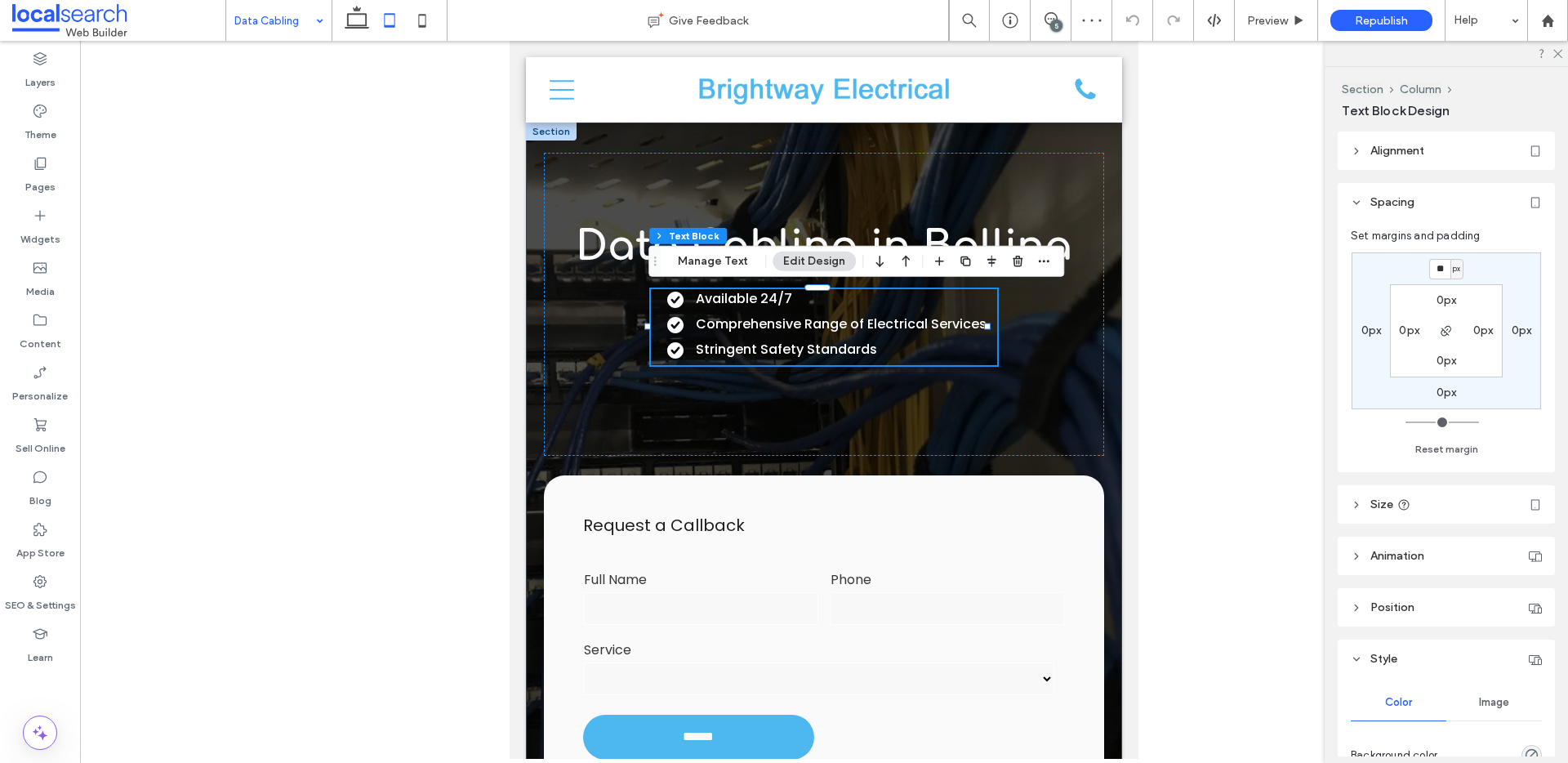 type on "**" 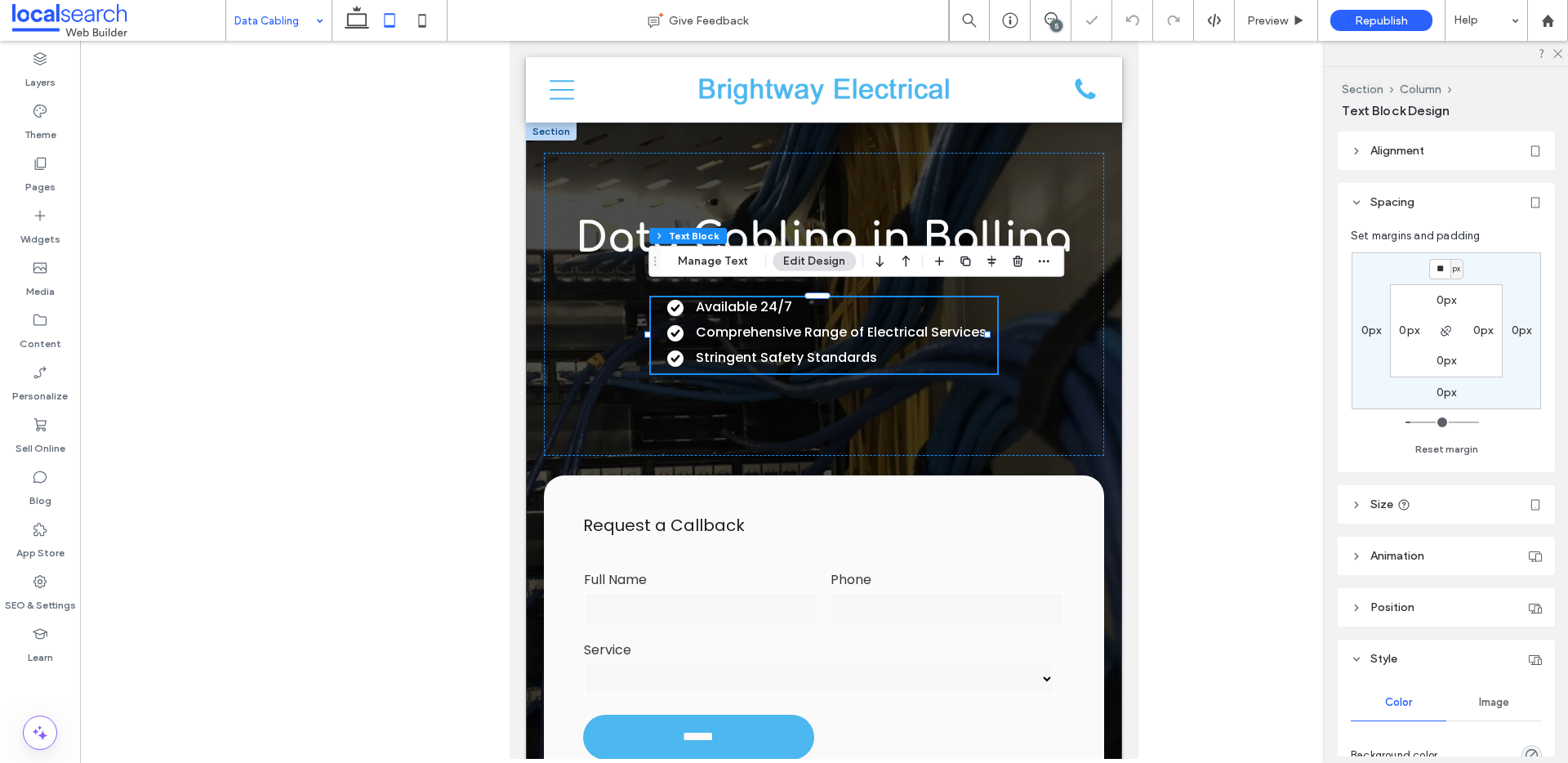 click at bounding box center (118, 20) 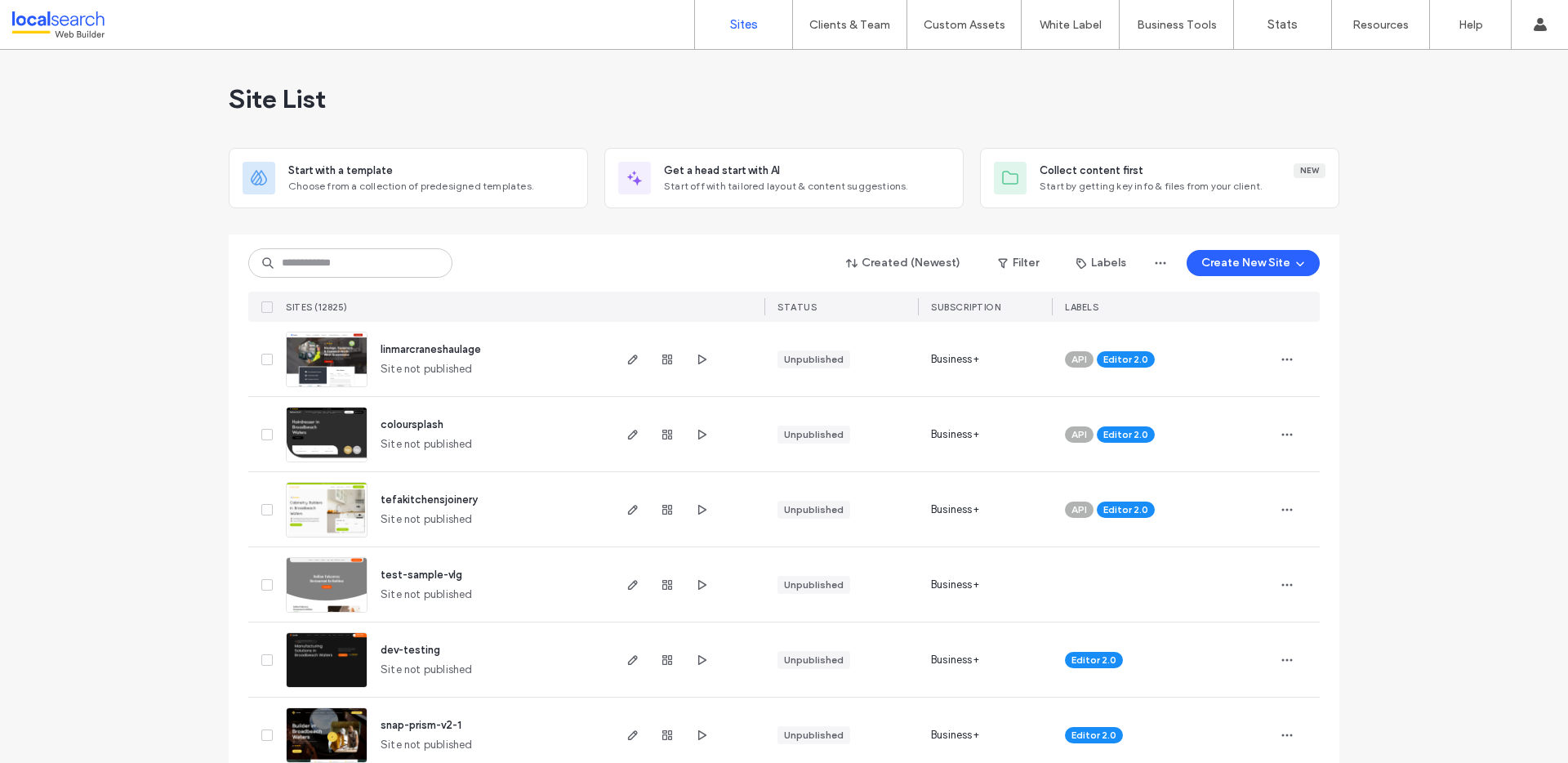 scroll, scrollTop: 0, scrollLeft: 0, axis: both 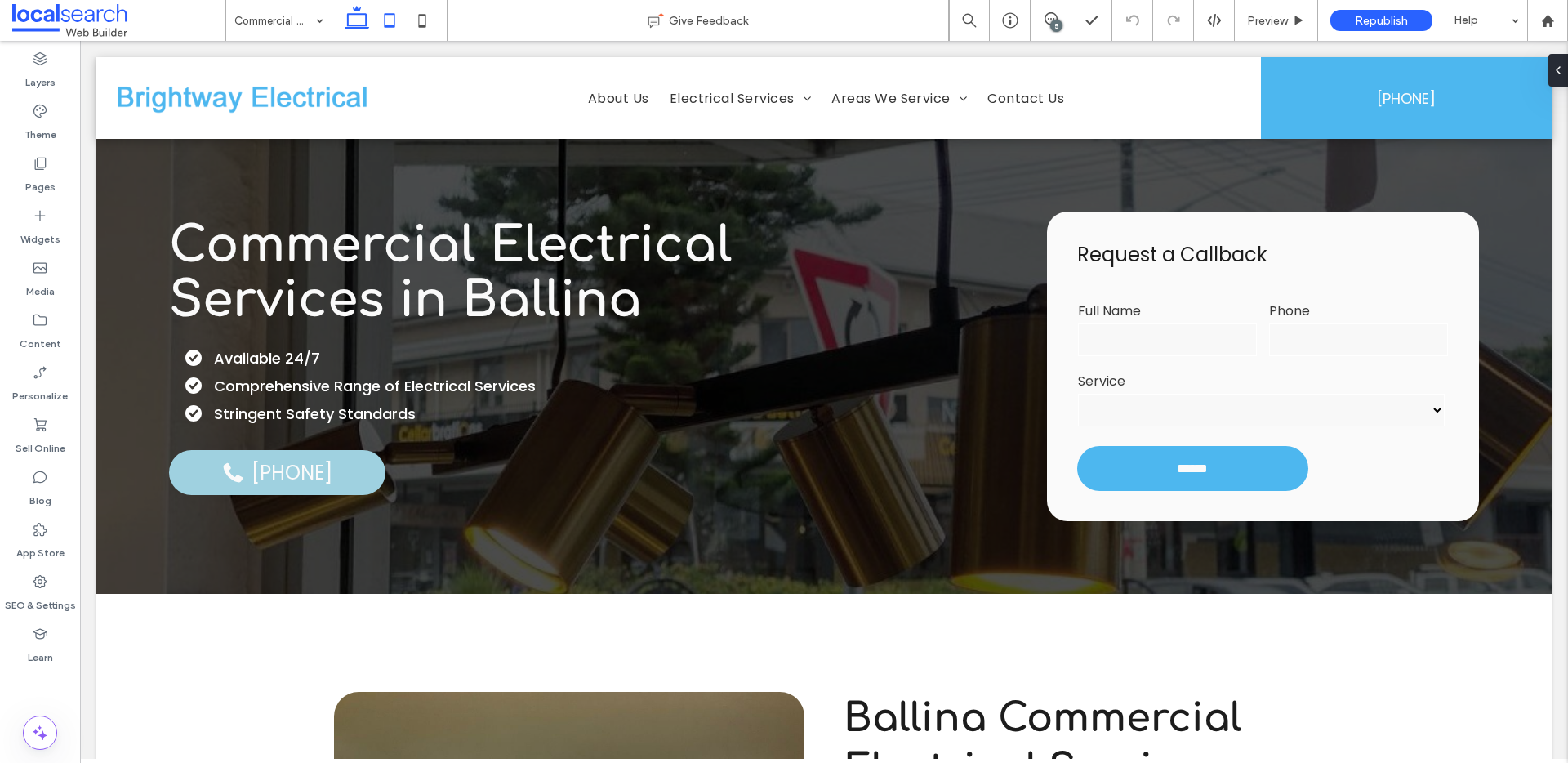 click 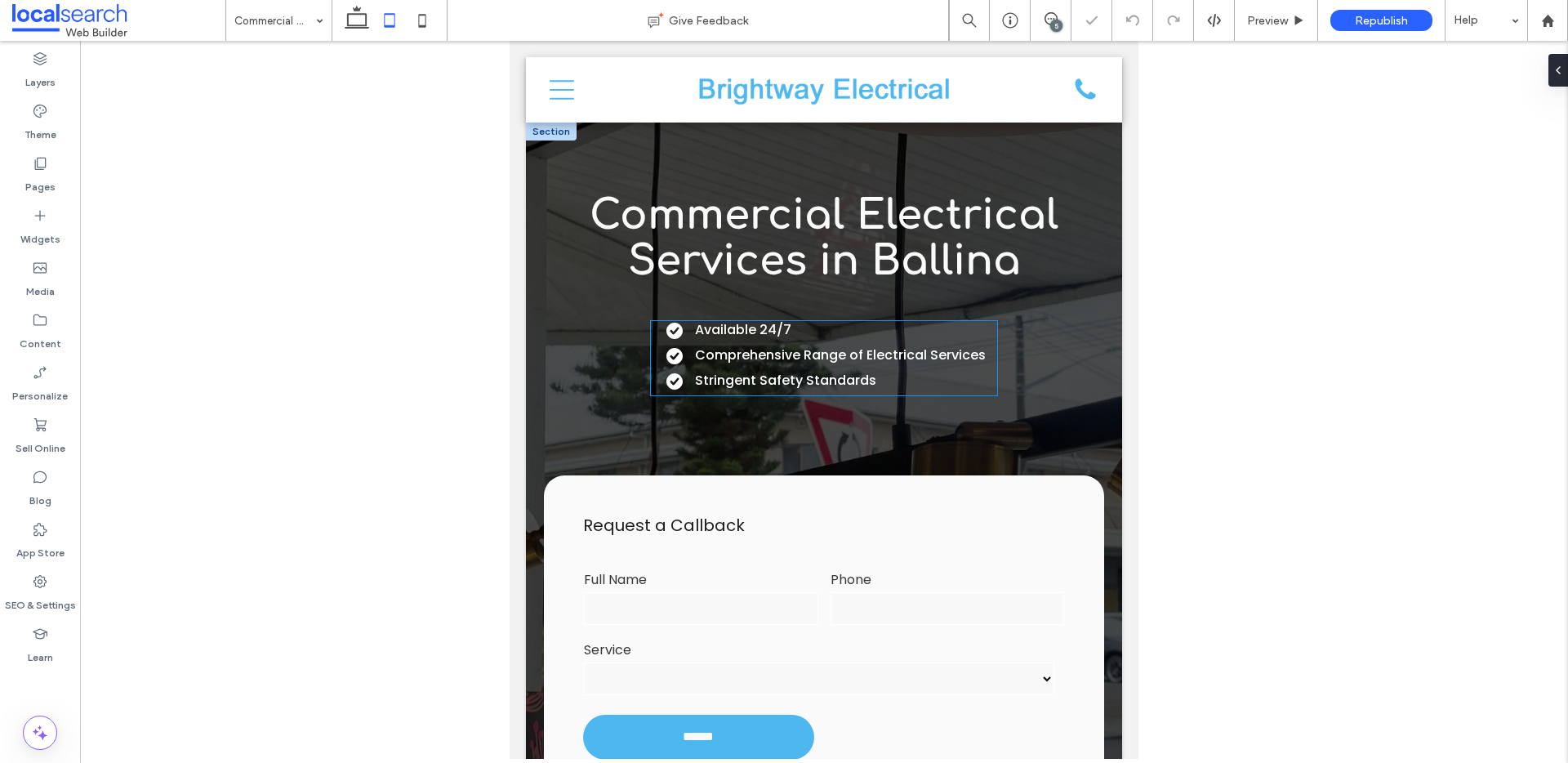click on "Stringent Safety Standards" at bounding box center (786, 380) 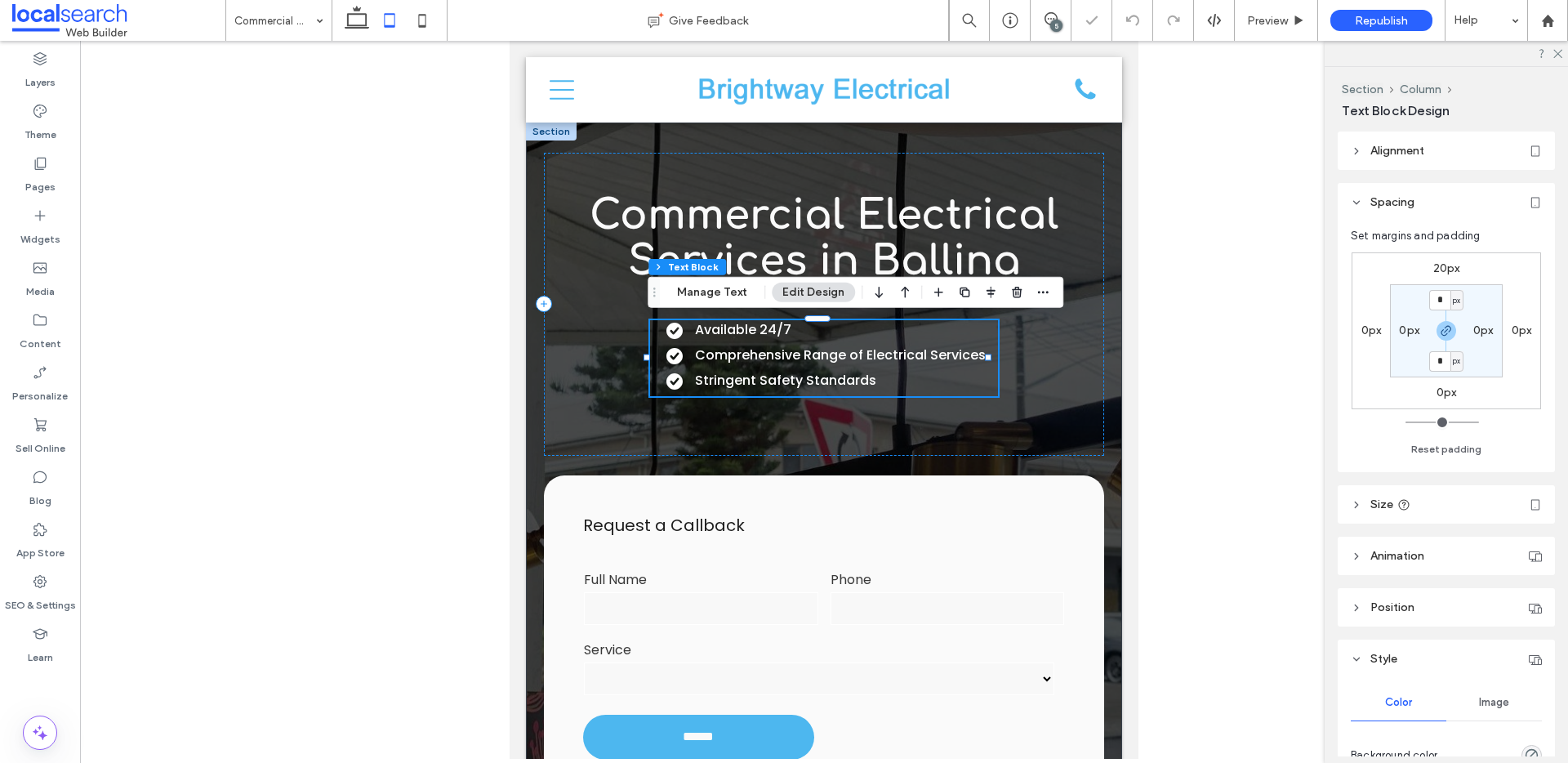 click on "20px" at bounding box center [1446, 268] 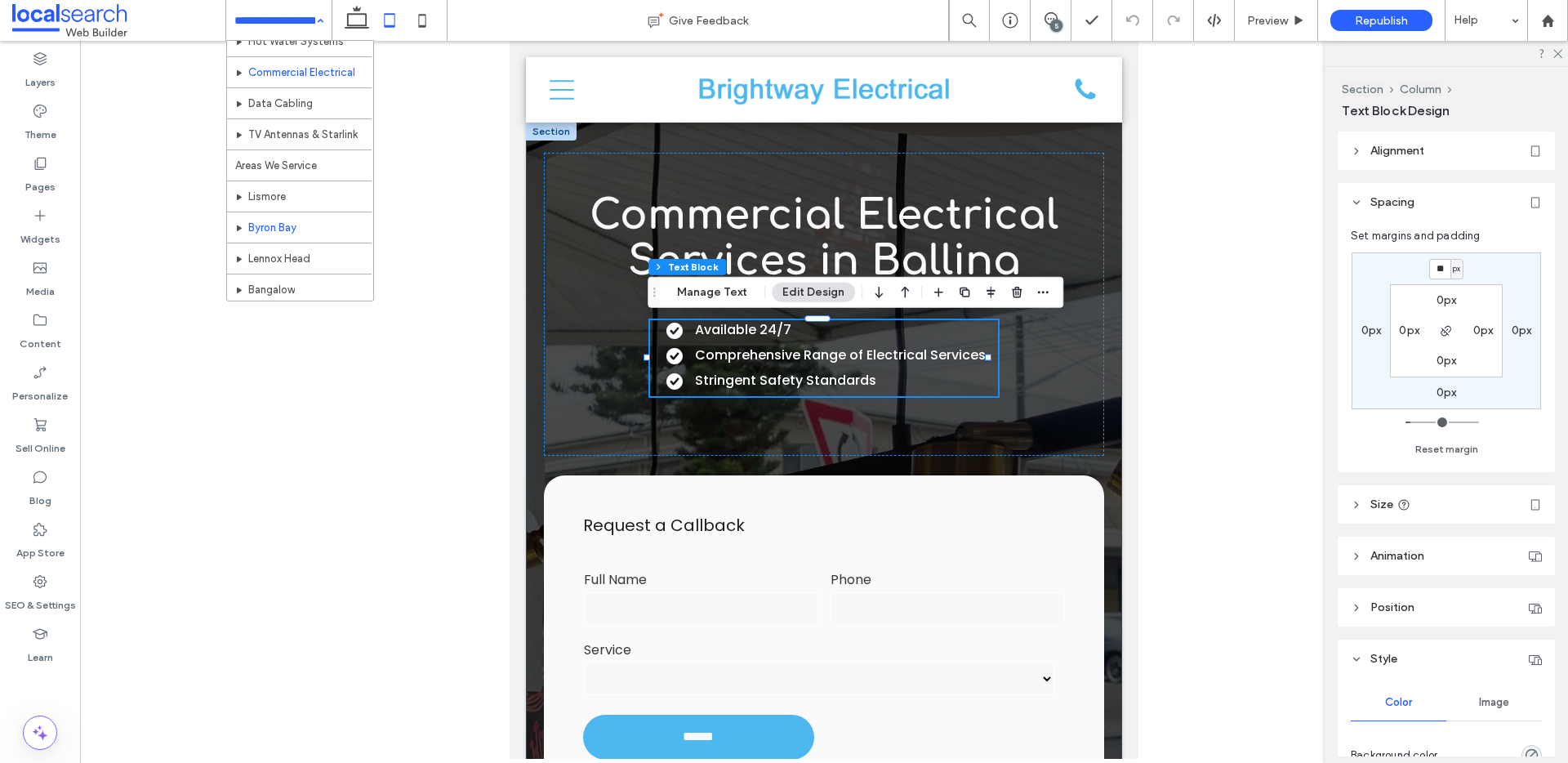 scroll, scrollTop: 260, scrollLeft: 0, axis: vertical 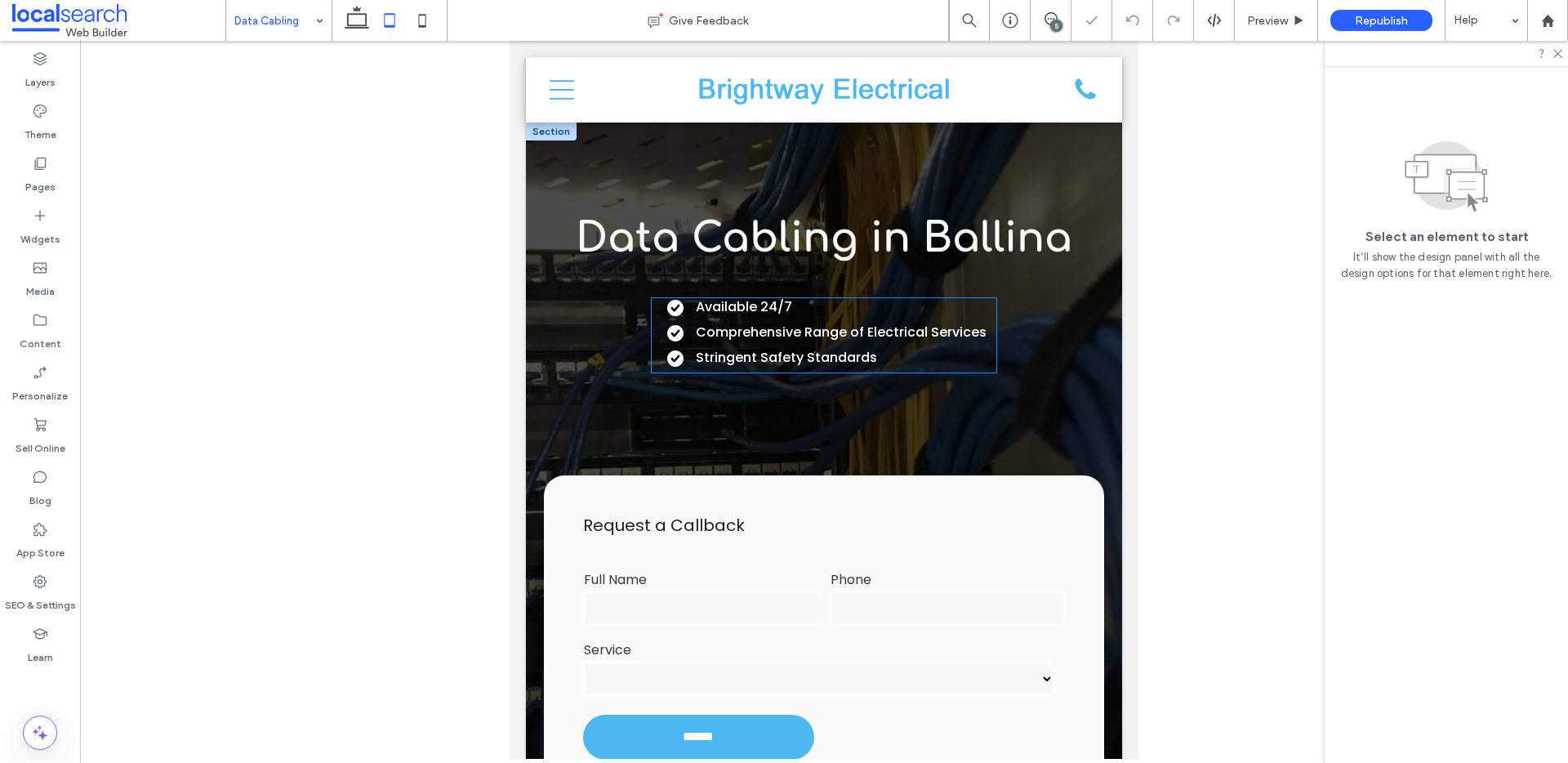click on "Comprehensive Range of Electrical Services" at bounding box center (841, 332) 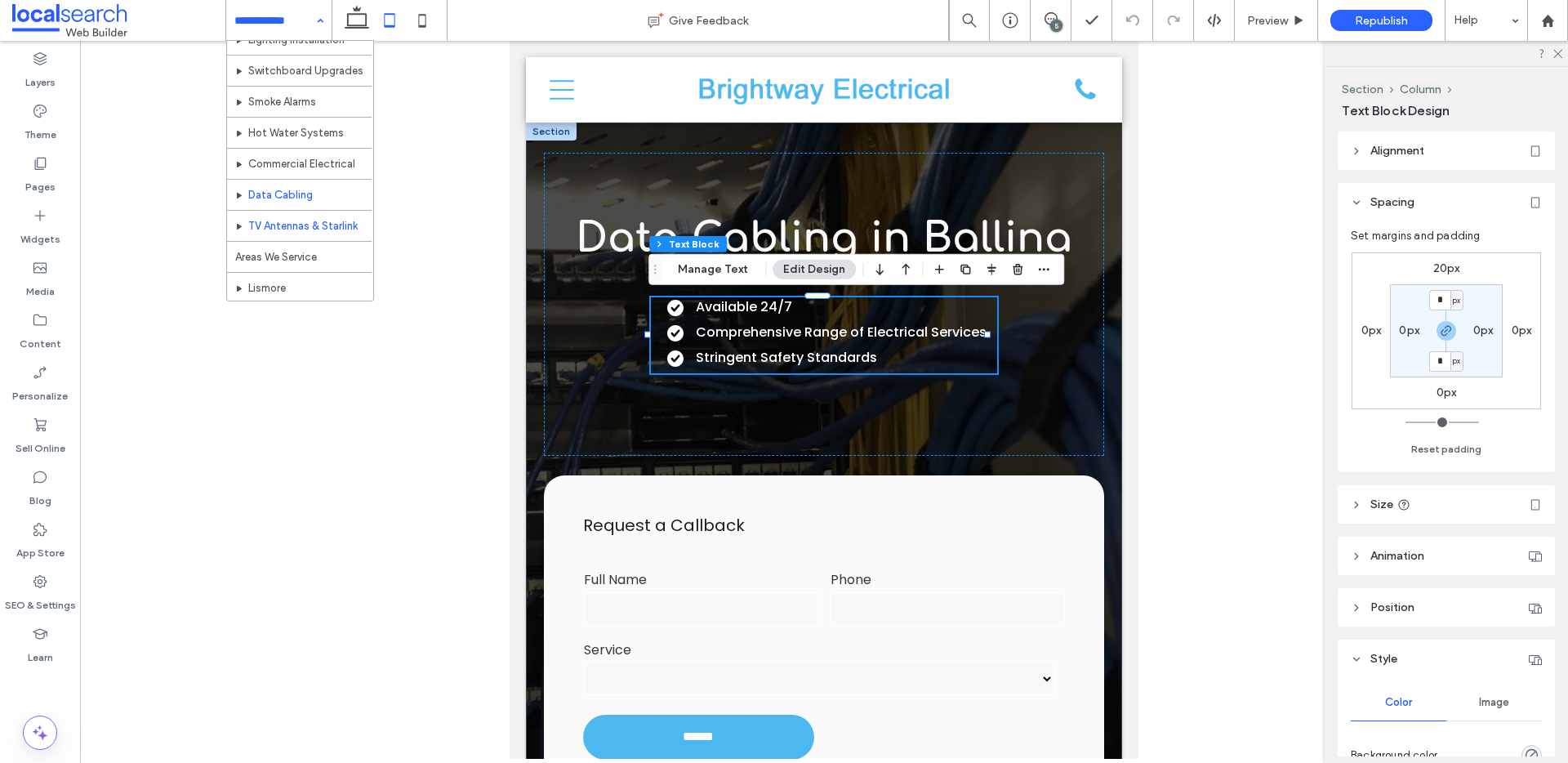 scroll, scrollTop: 247, scrollLeft: 0, axis: vertical 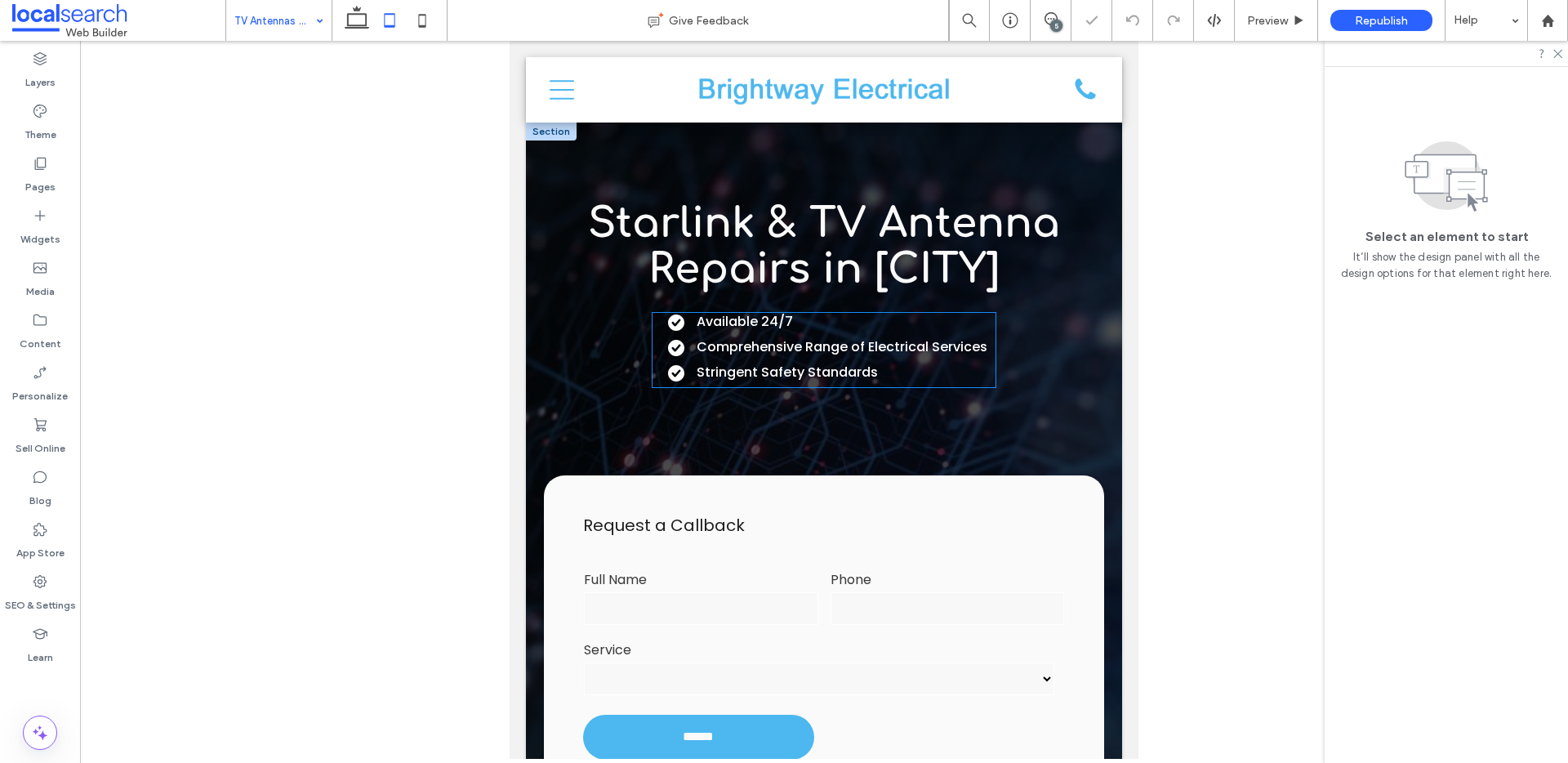 click on "Comprehensive Range of Electrical Services" at bounding box center [842, 346] 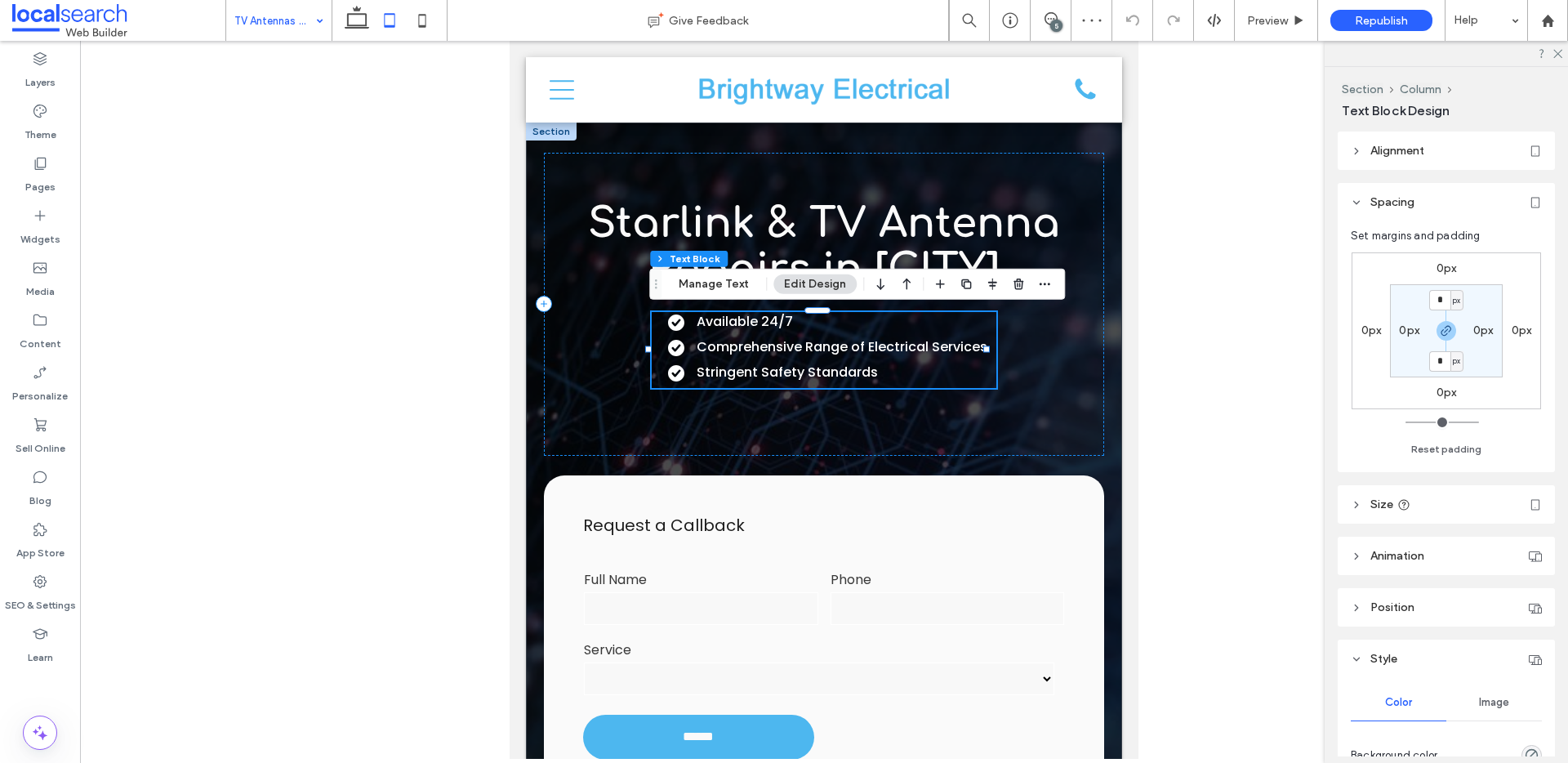 click on "0px" at bounding box center [1446, 268] 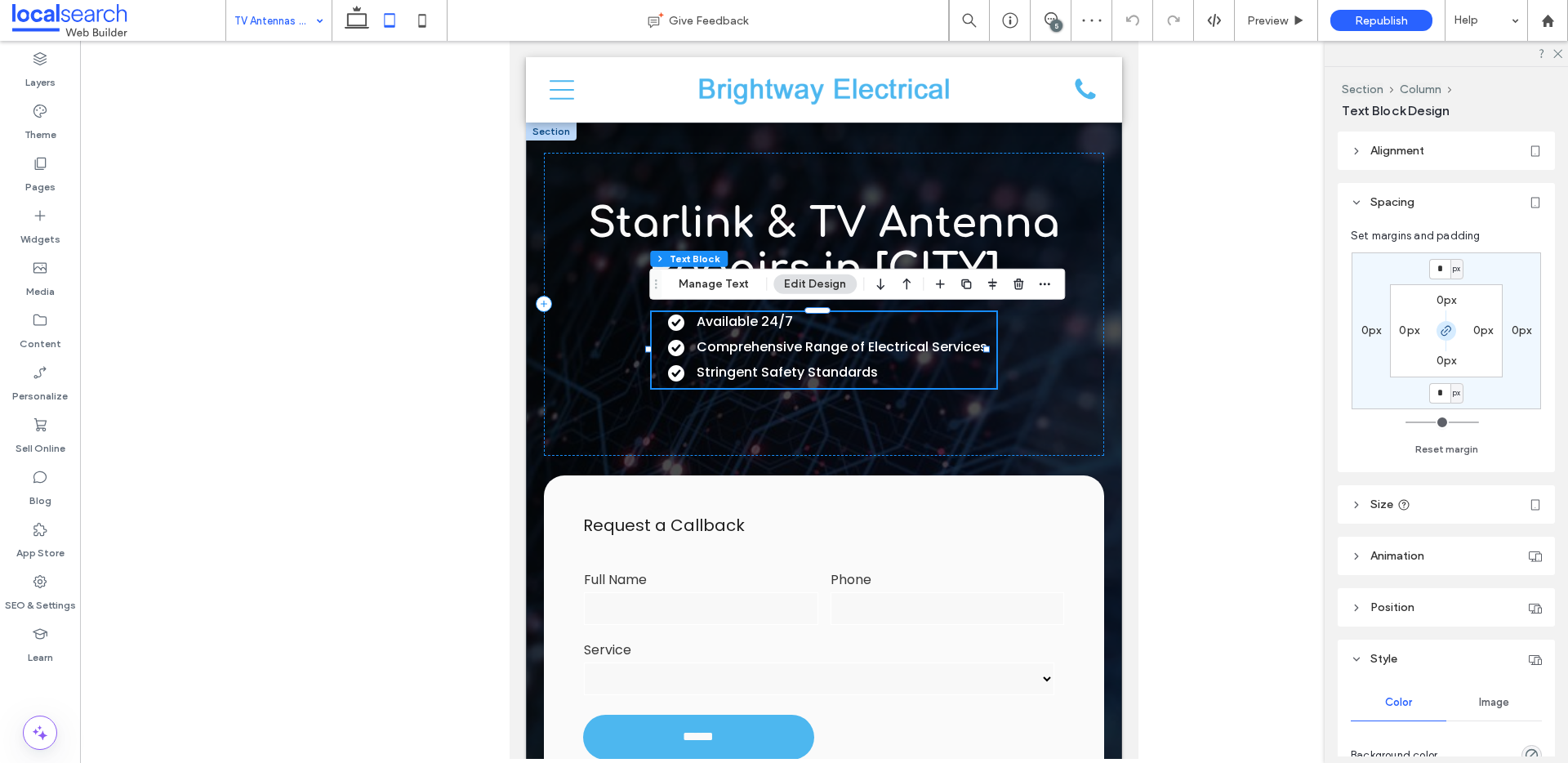 click at bounding box center [1446, 331] 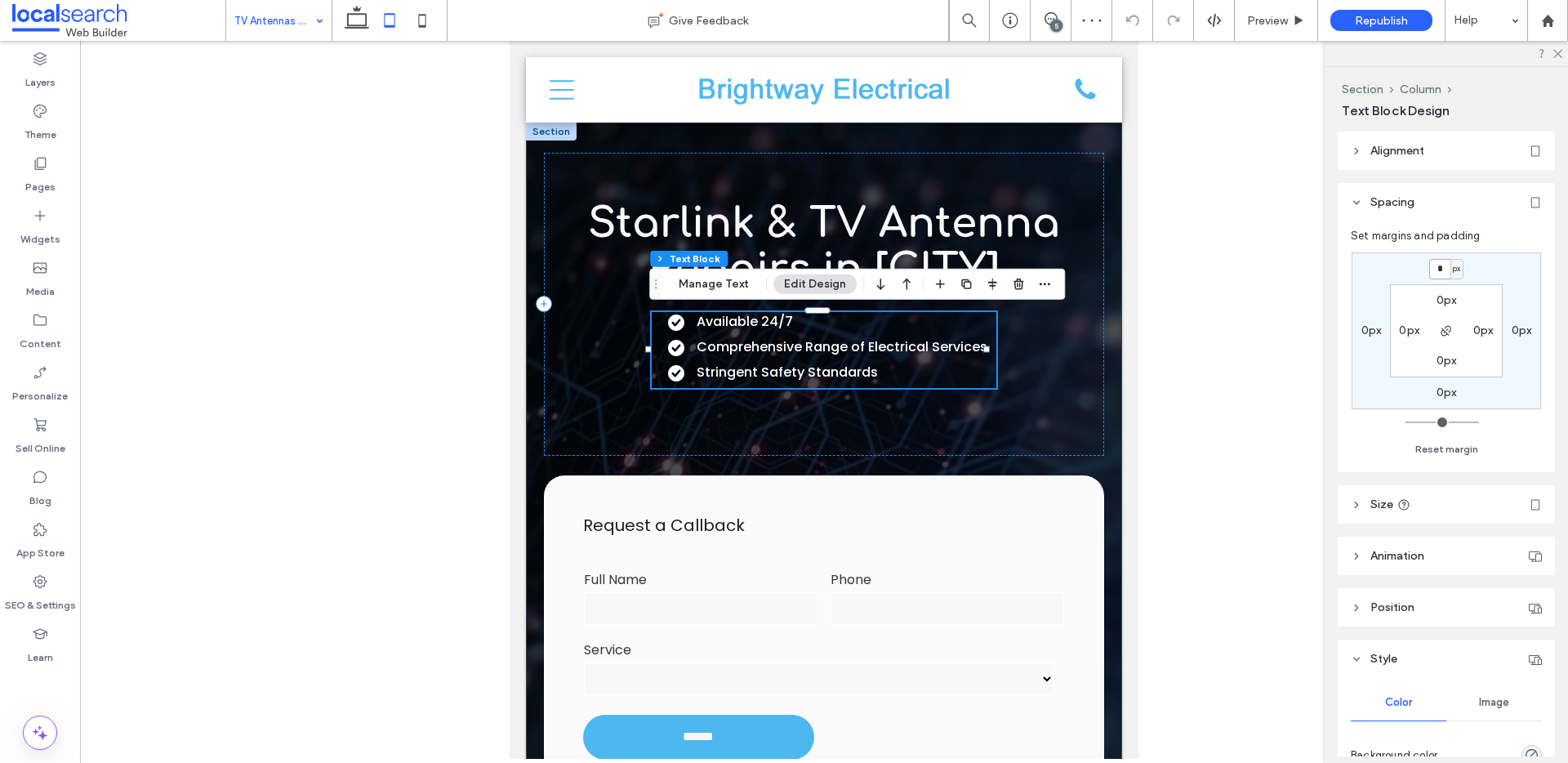 click on "*" at bounding box center (1440, 269) 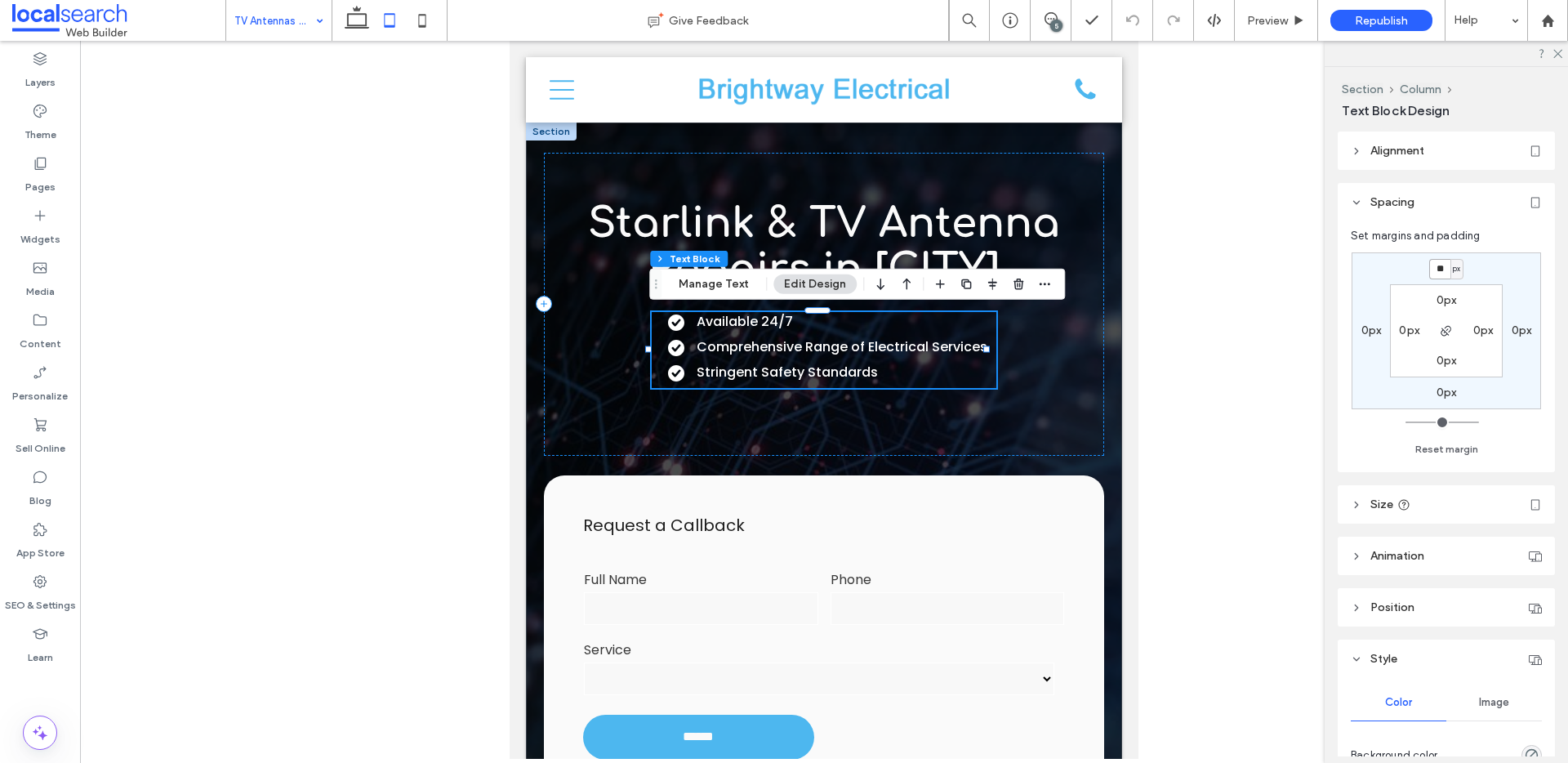 type on "**" 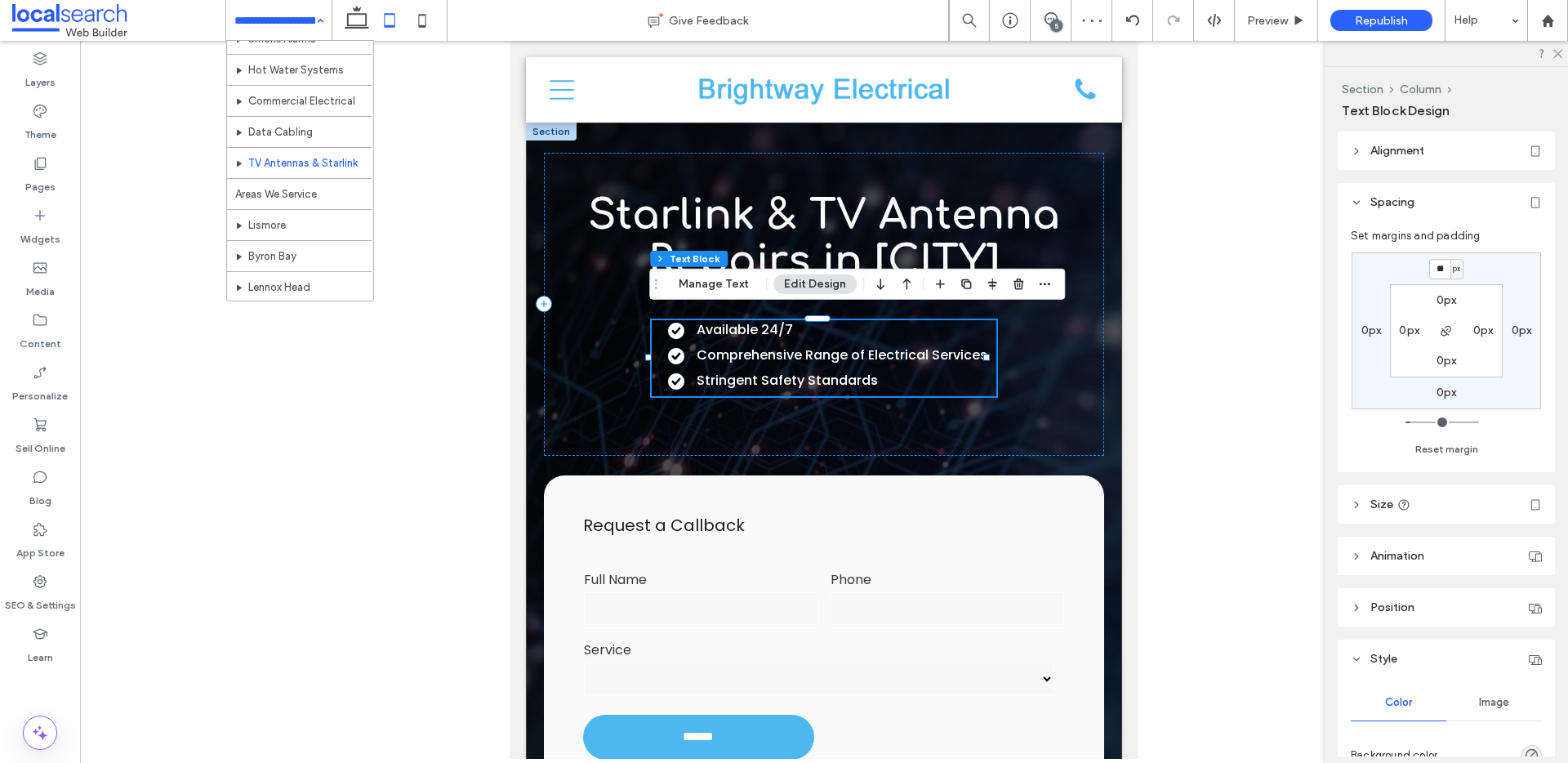 scroll, scrollTop: 295, scrollLeft: 0, axis: vertical 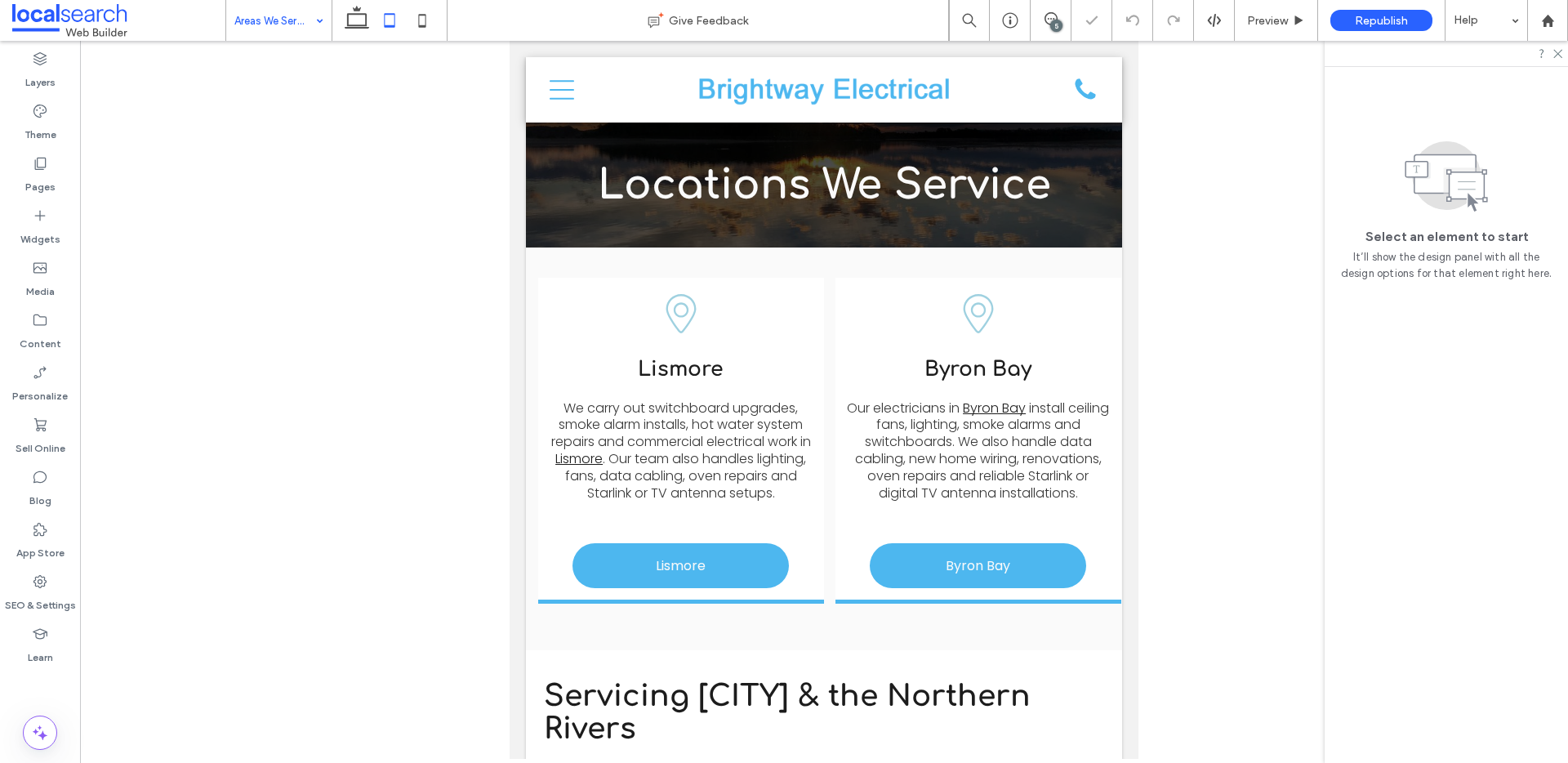 click at bounding box center [274, 20] 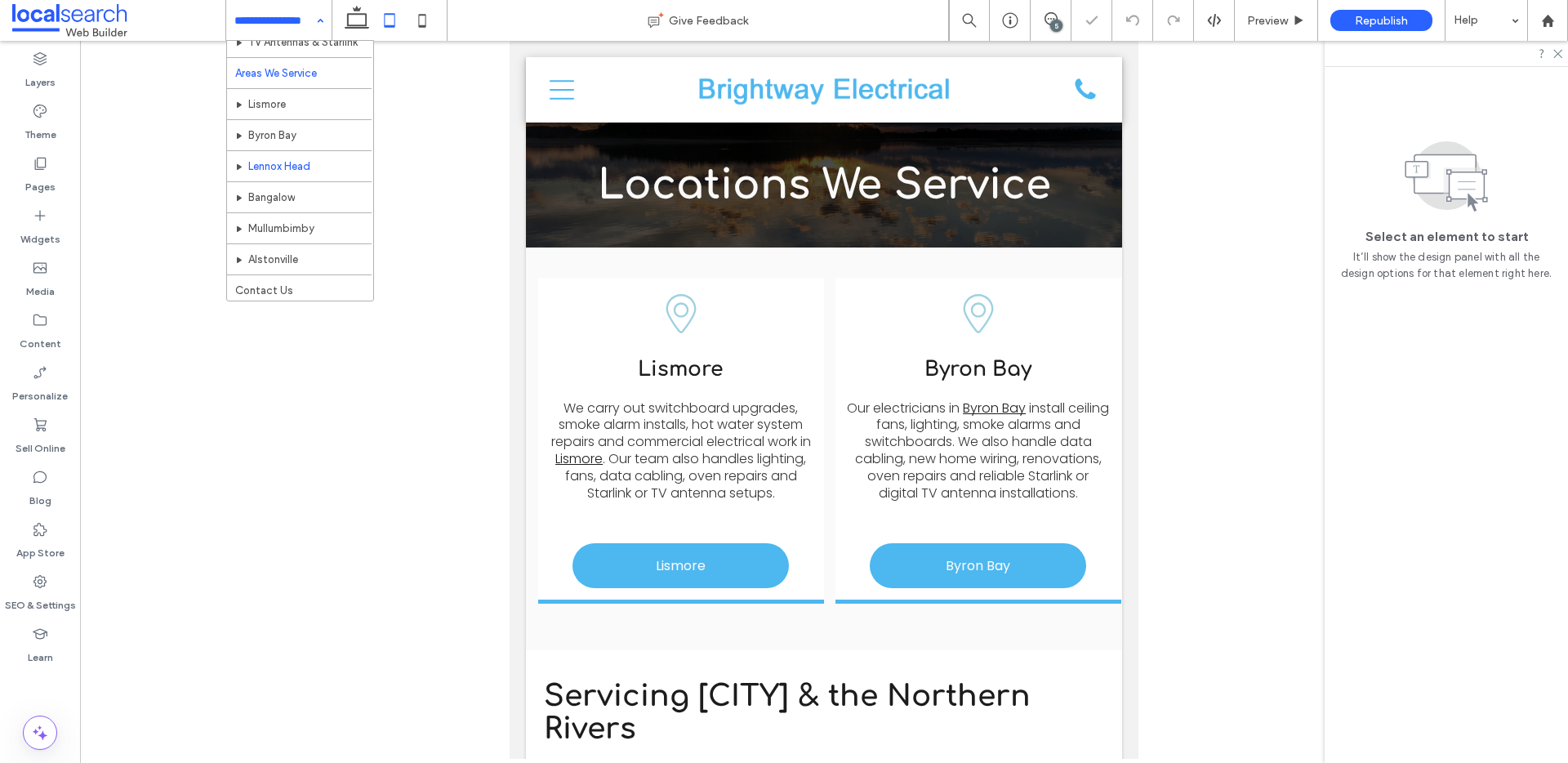scroll, scrollTop: 421, scrollLeft: 0, axis: vertical 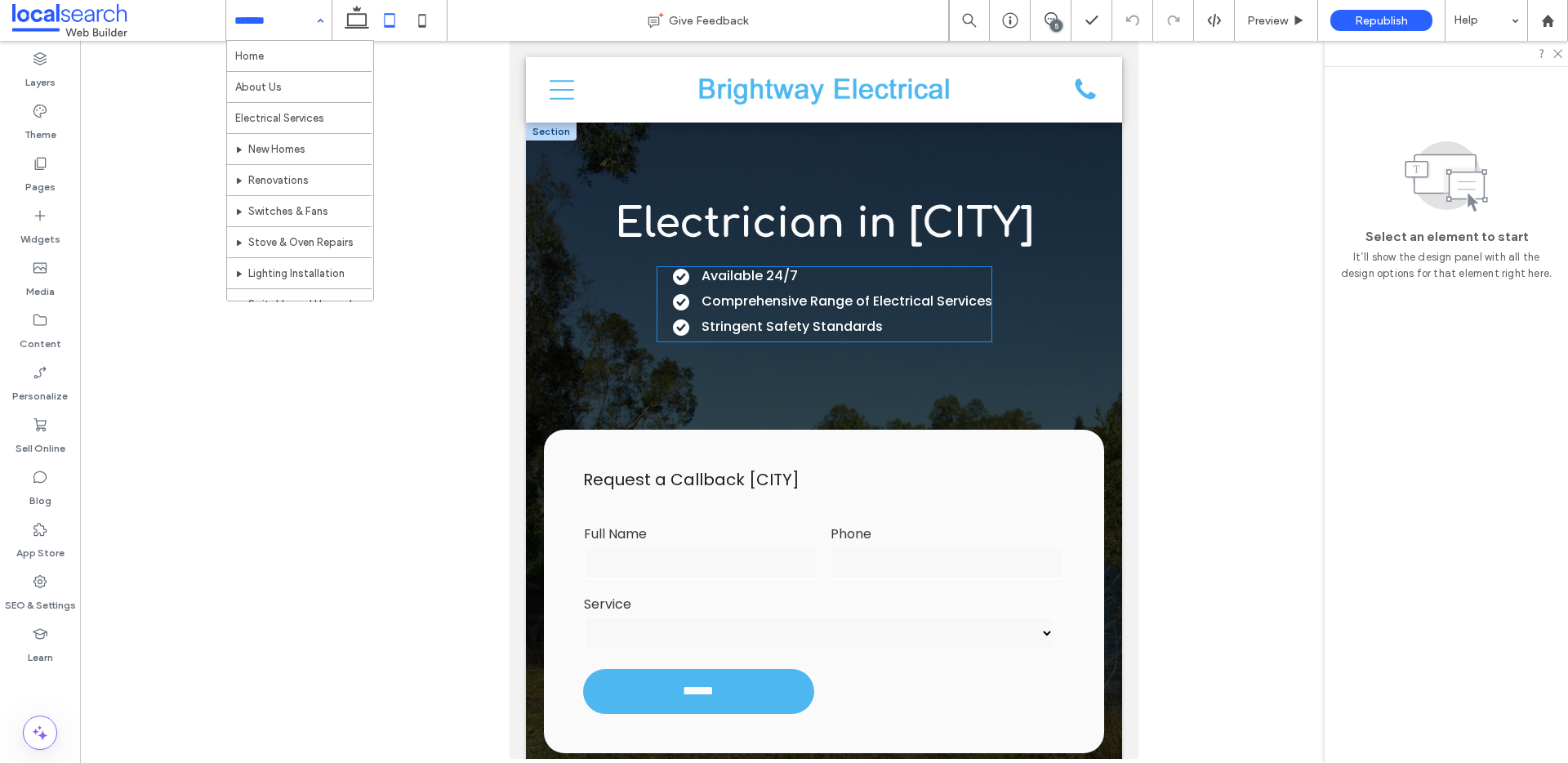 click on "Comprehensive Range of Electrical Services" at bounding box center (847, 301) 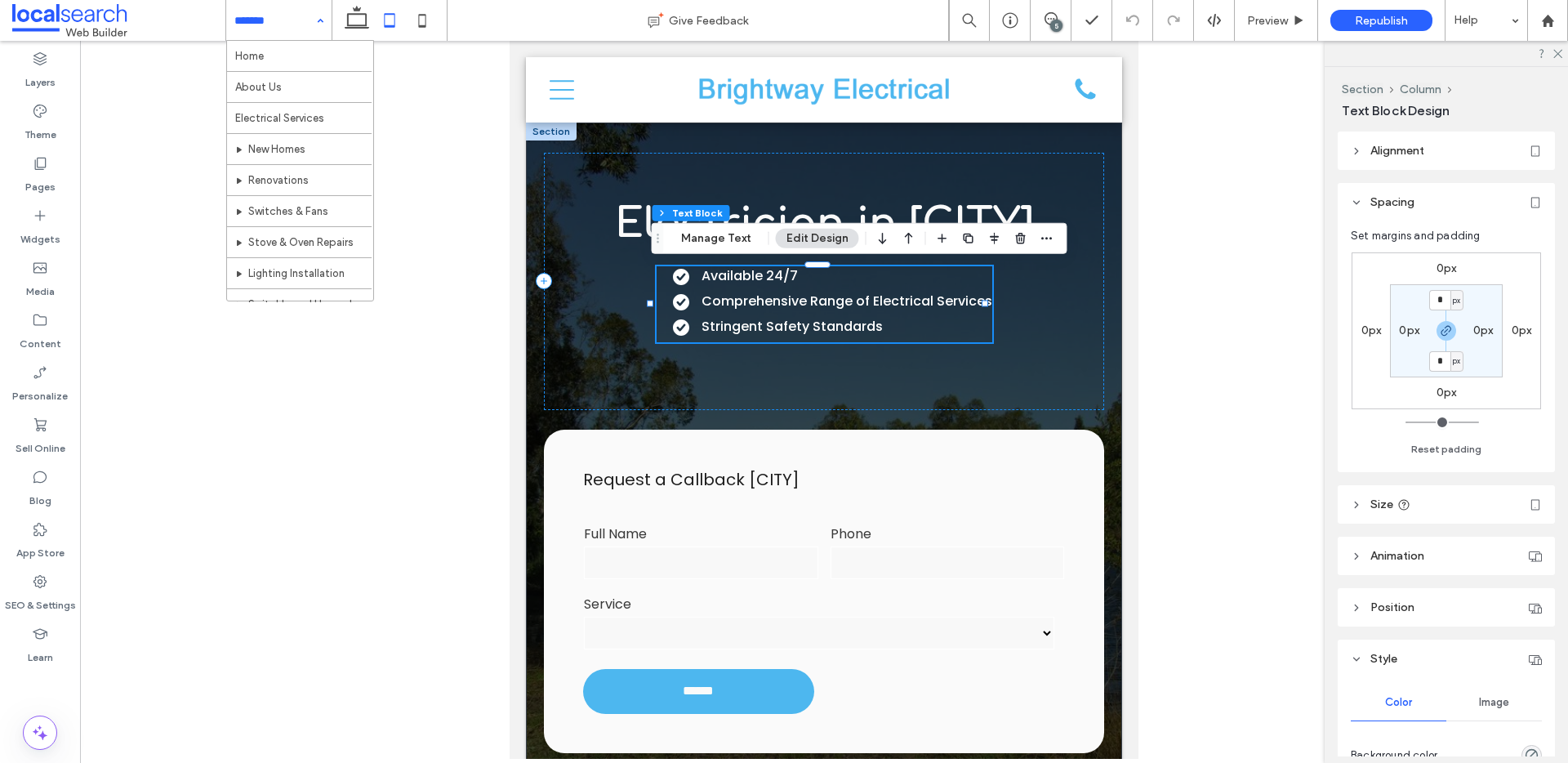 click on "0px" at bounding box center (1446, 268) 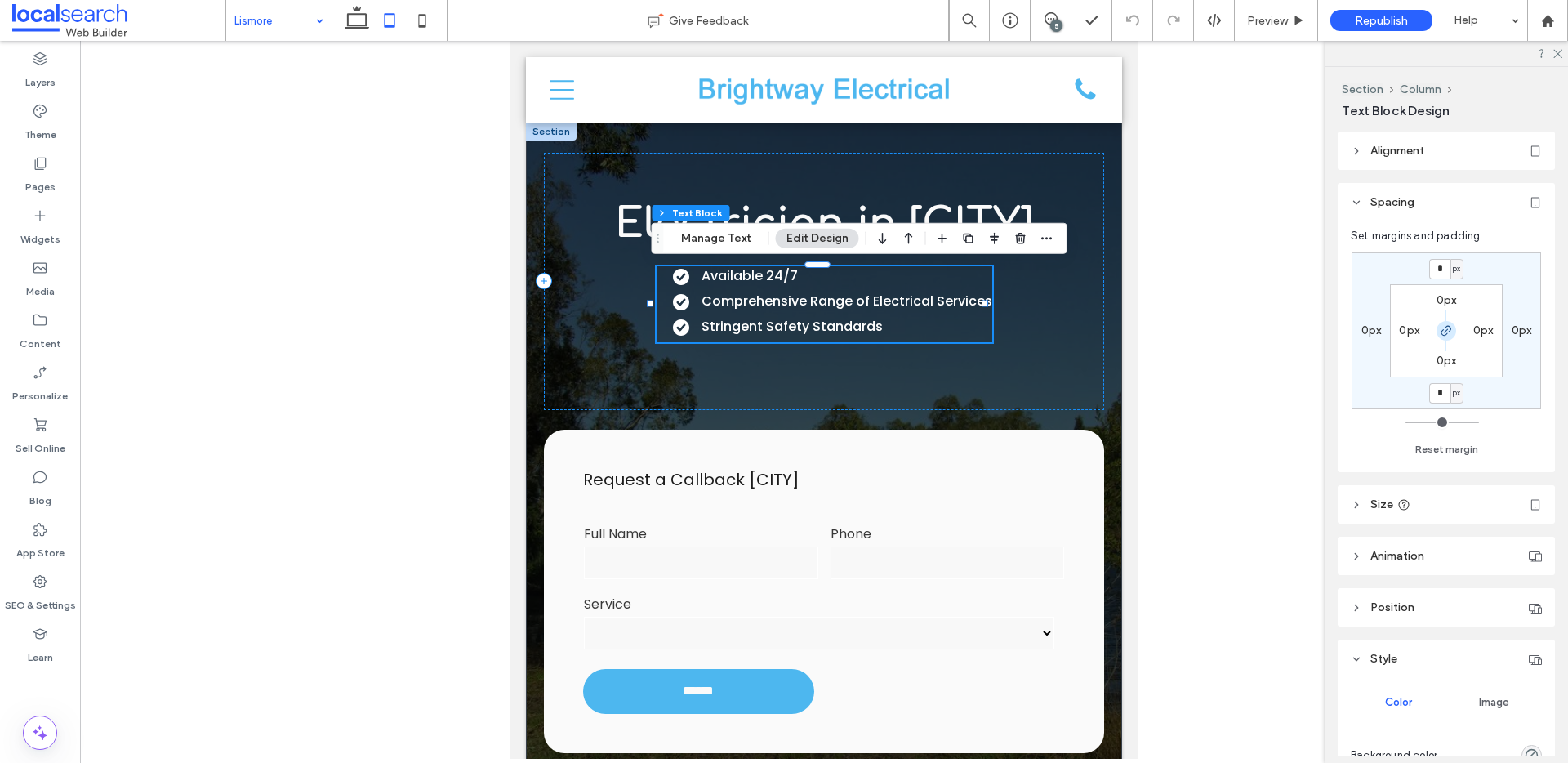 click at bounding box center [1446, 331] 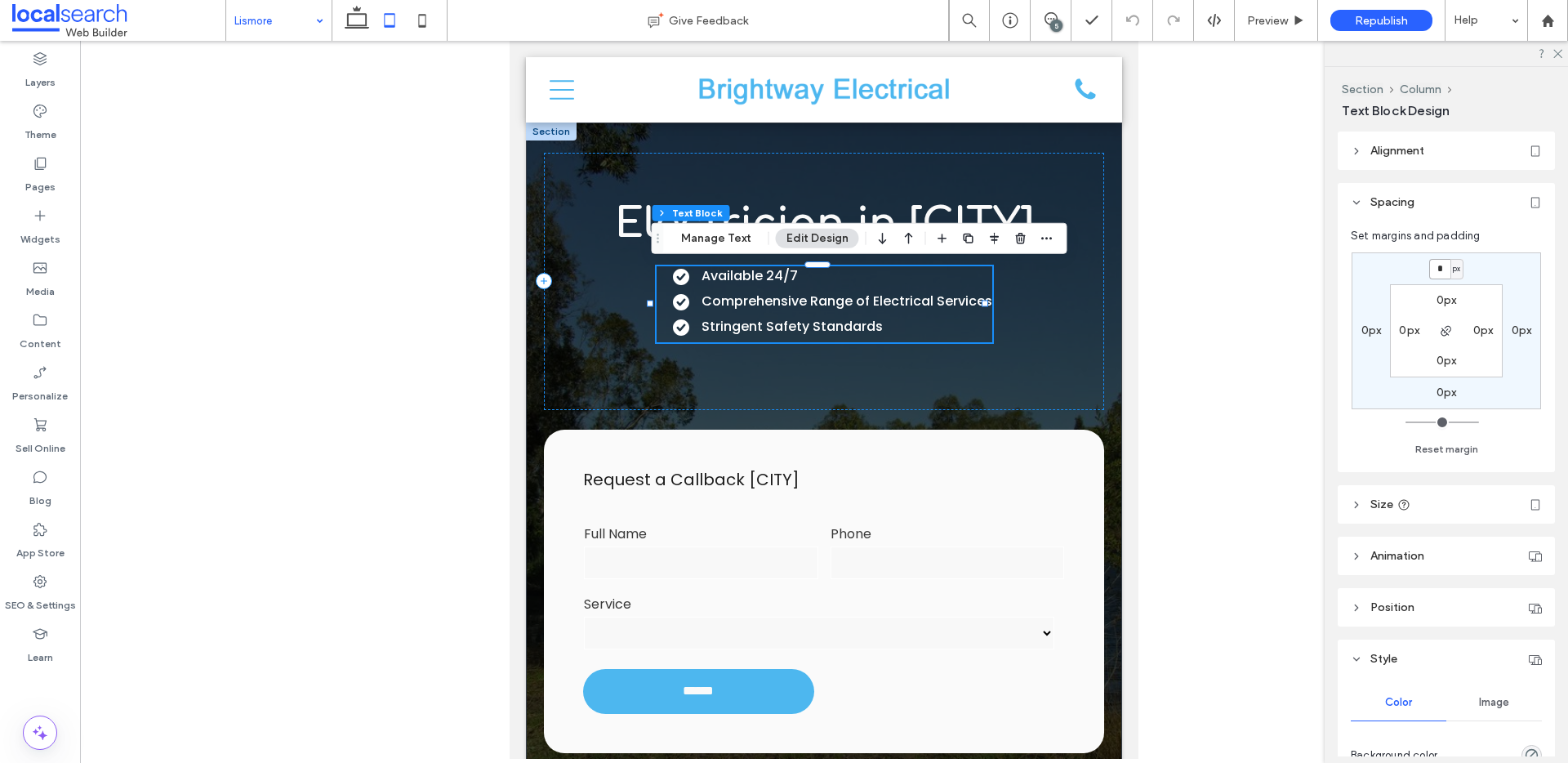 click on "*" at bounding box center [1440, 269] 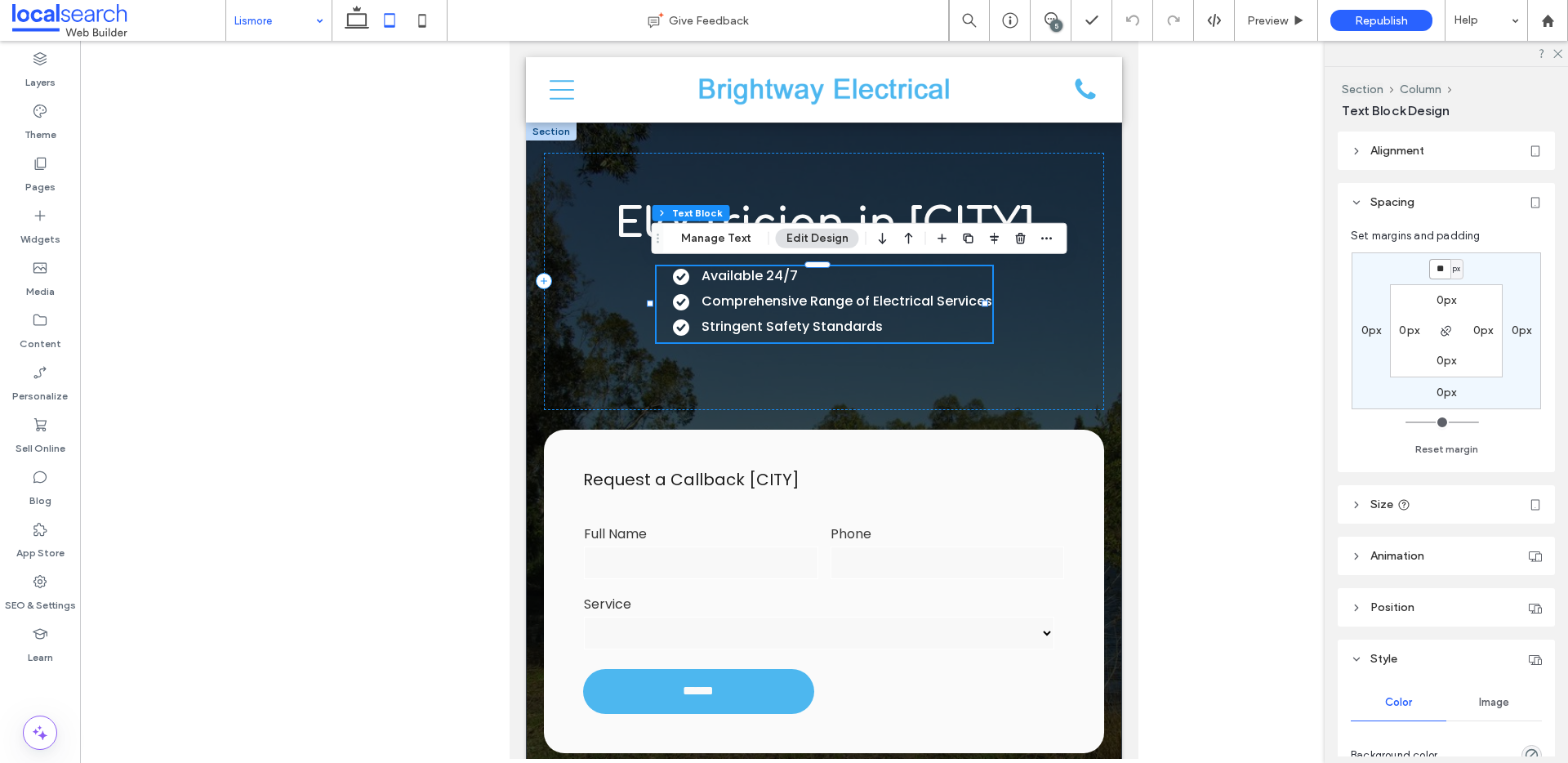 type on "**" 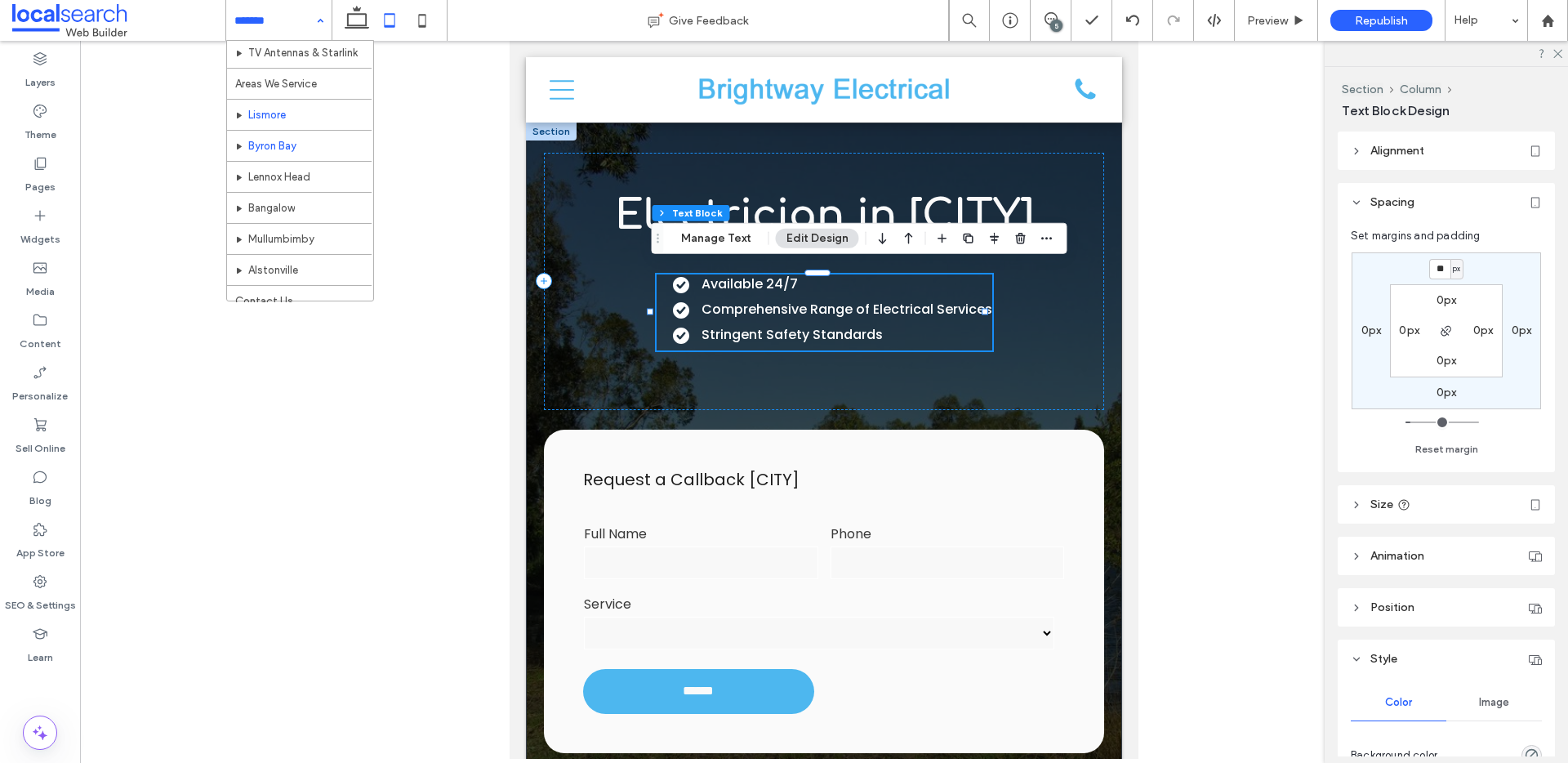 scroll, scrollTop: 390, scrollLeft: 0, axis: vertical 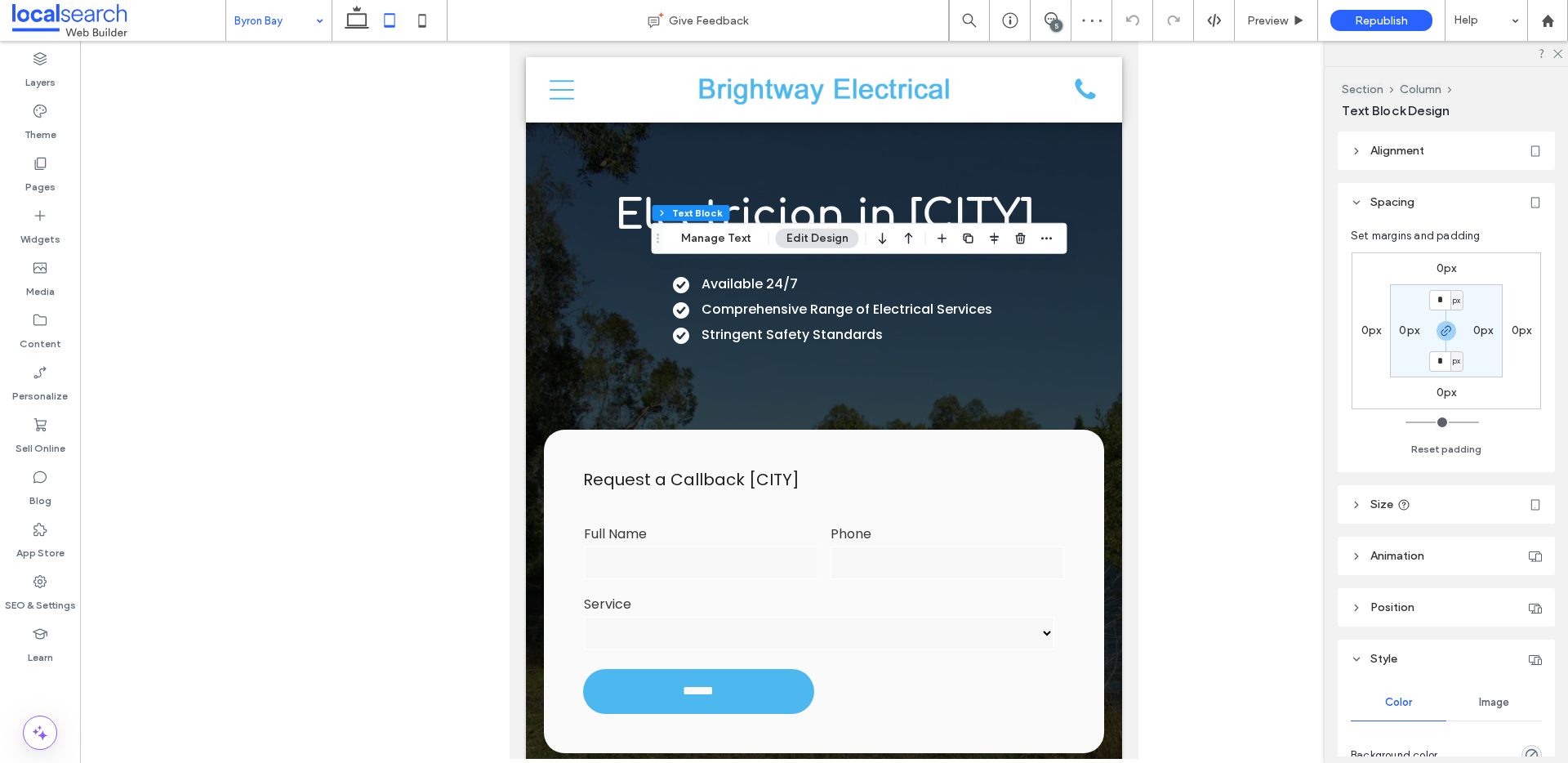 click on "0px 0px 0px 0px * px 0px * px 0px" at bounding box center [1446, 331] 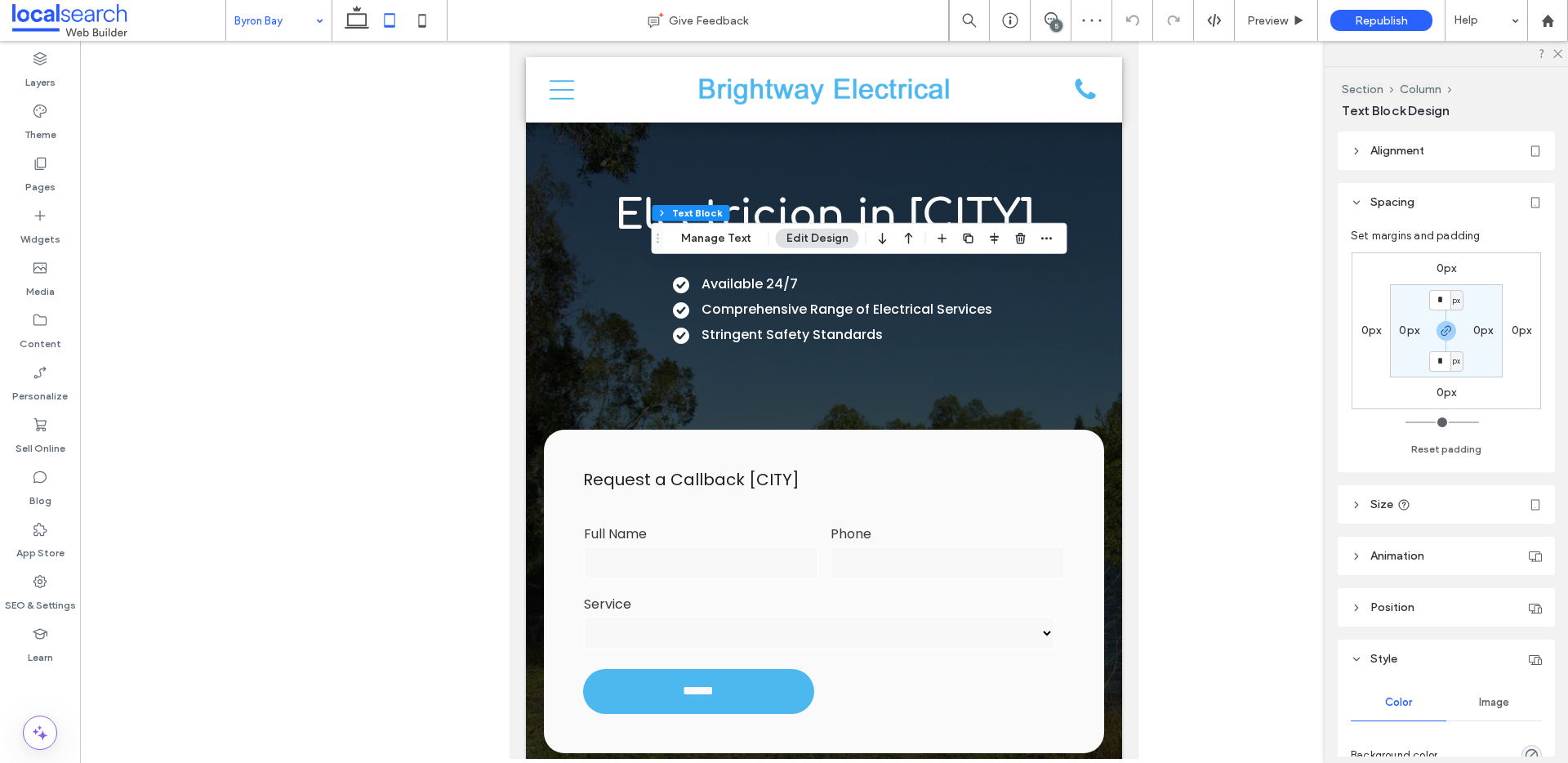 click on "0px" at bounding box center (1446, 268) 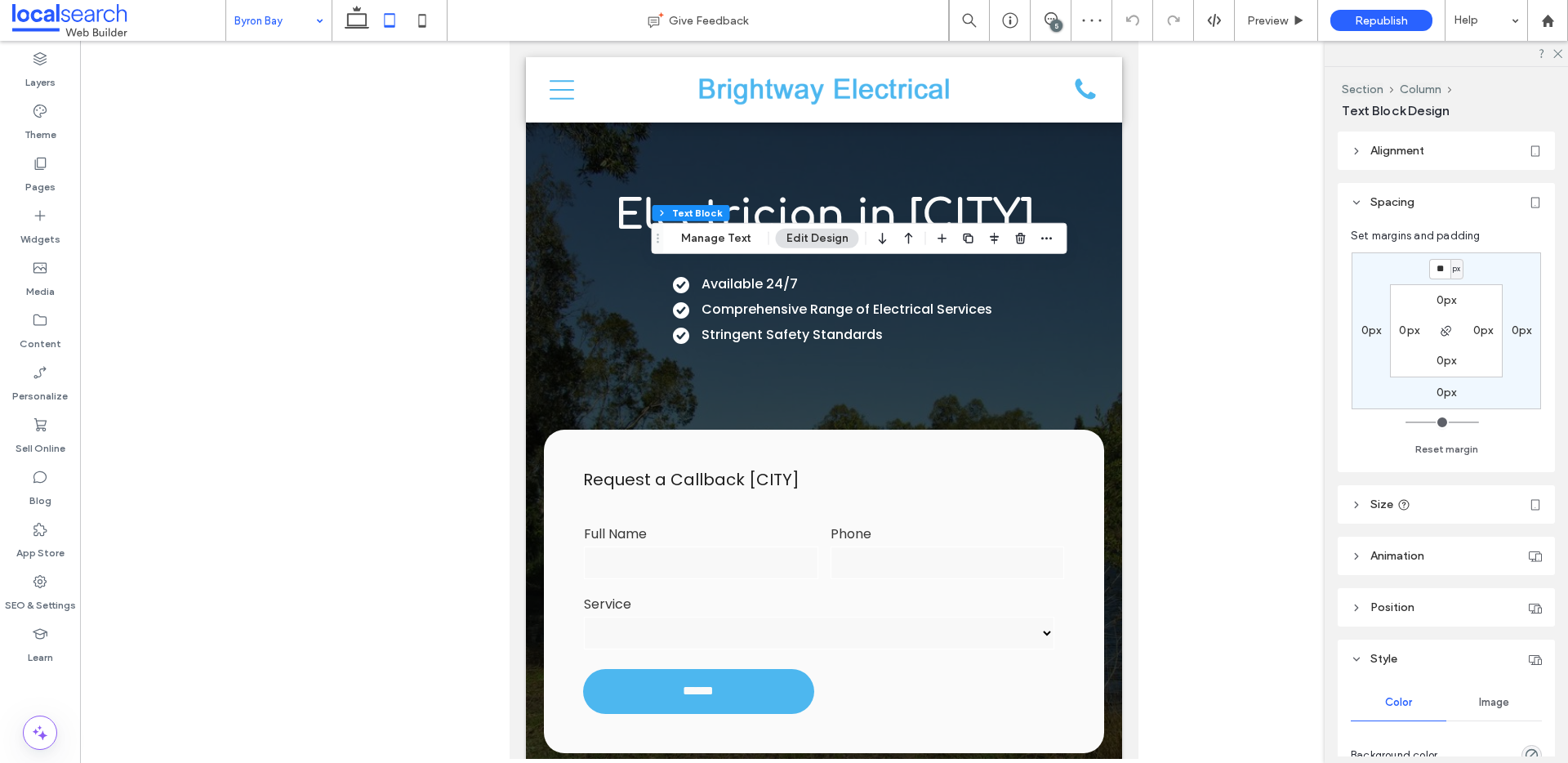 type on "**" 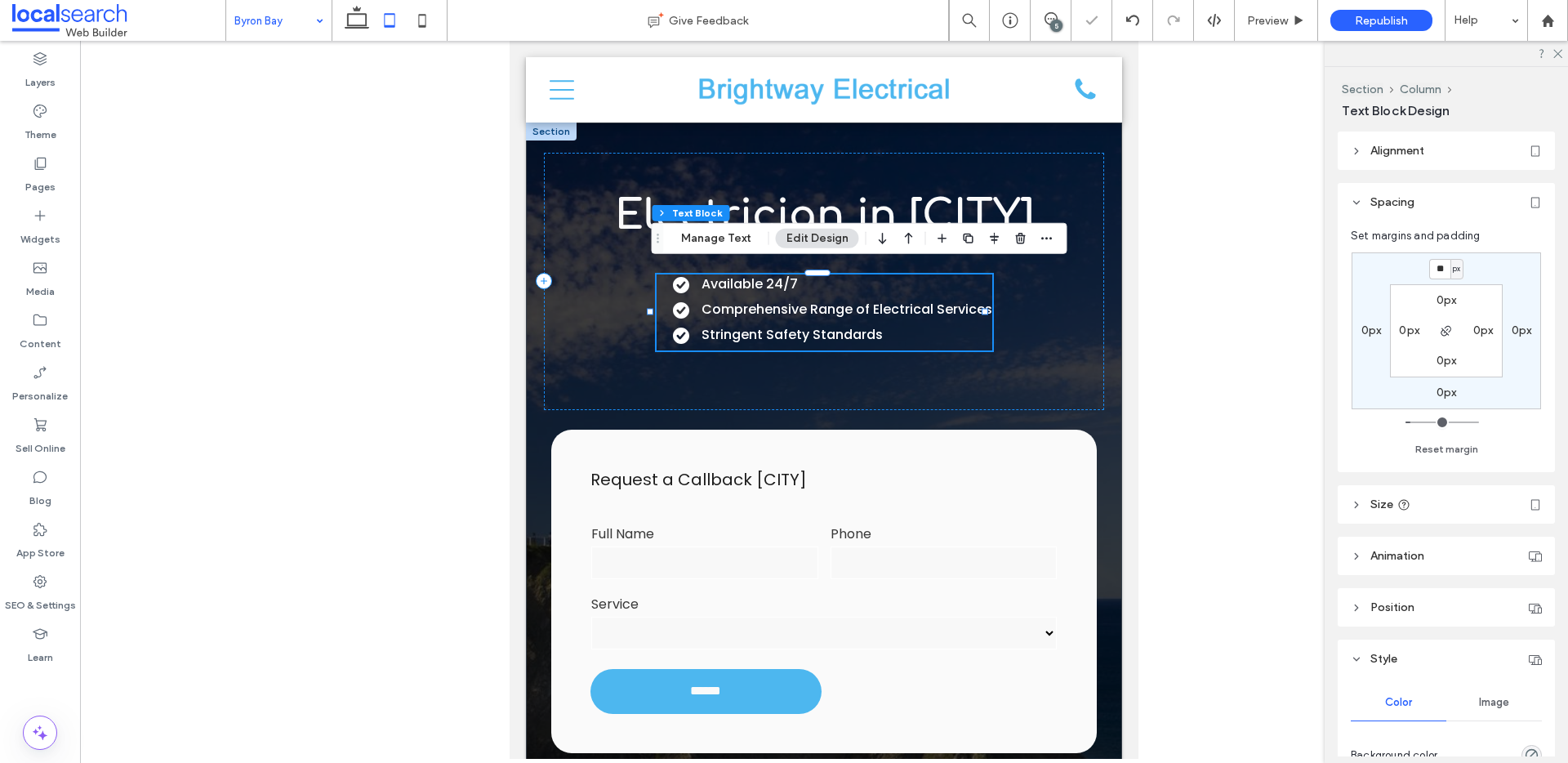 scroll, scrollTop: 0, scrollLeft: 0, axis: both 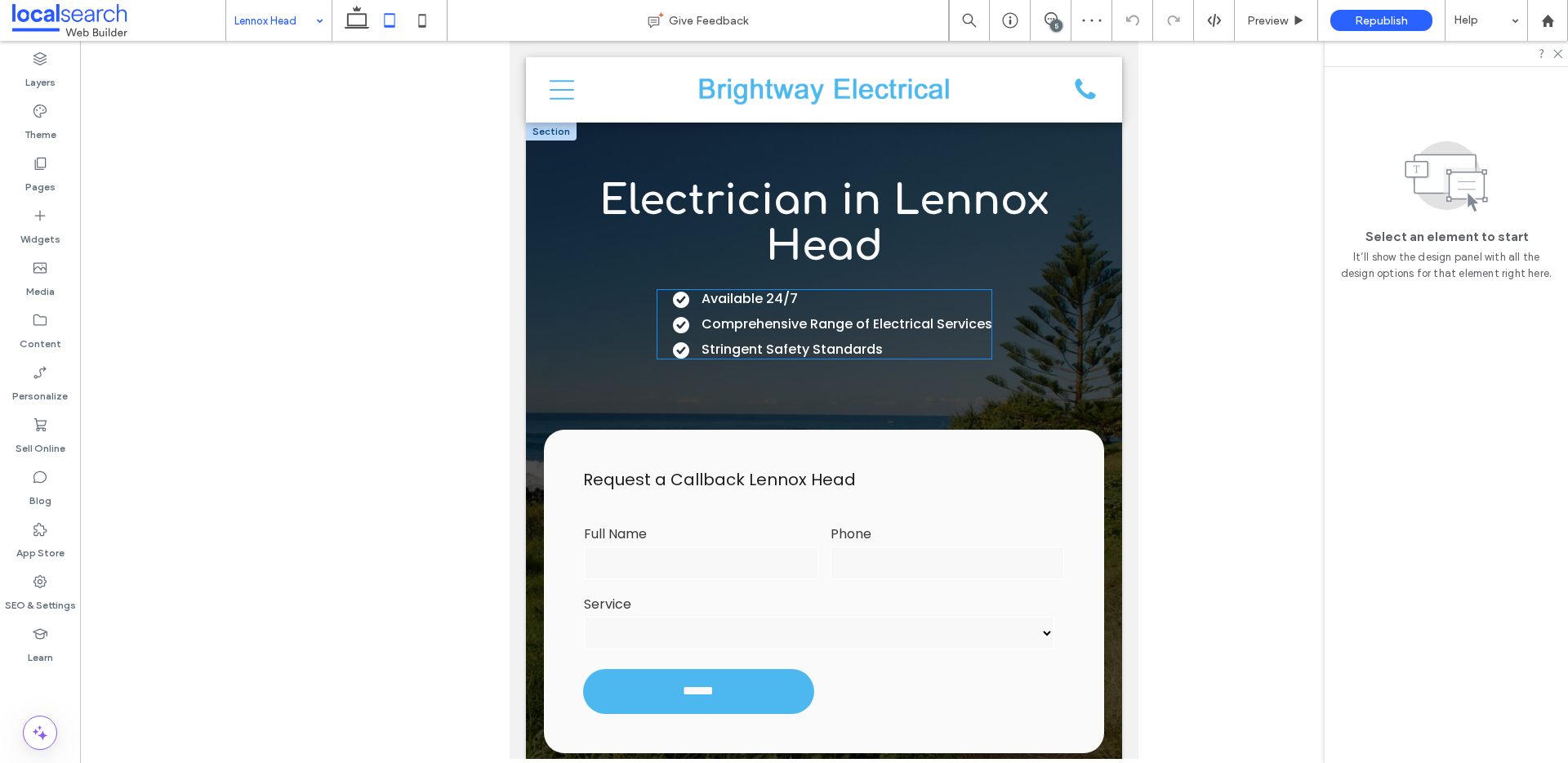 click on "Comprehensive Range of Electrical Services" at bounding box center [847, 323] 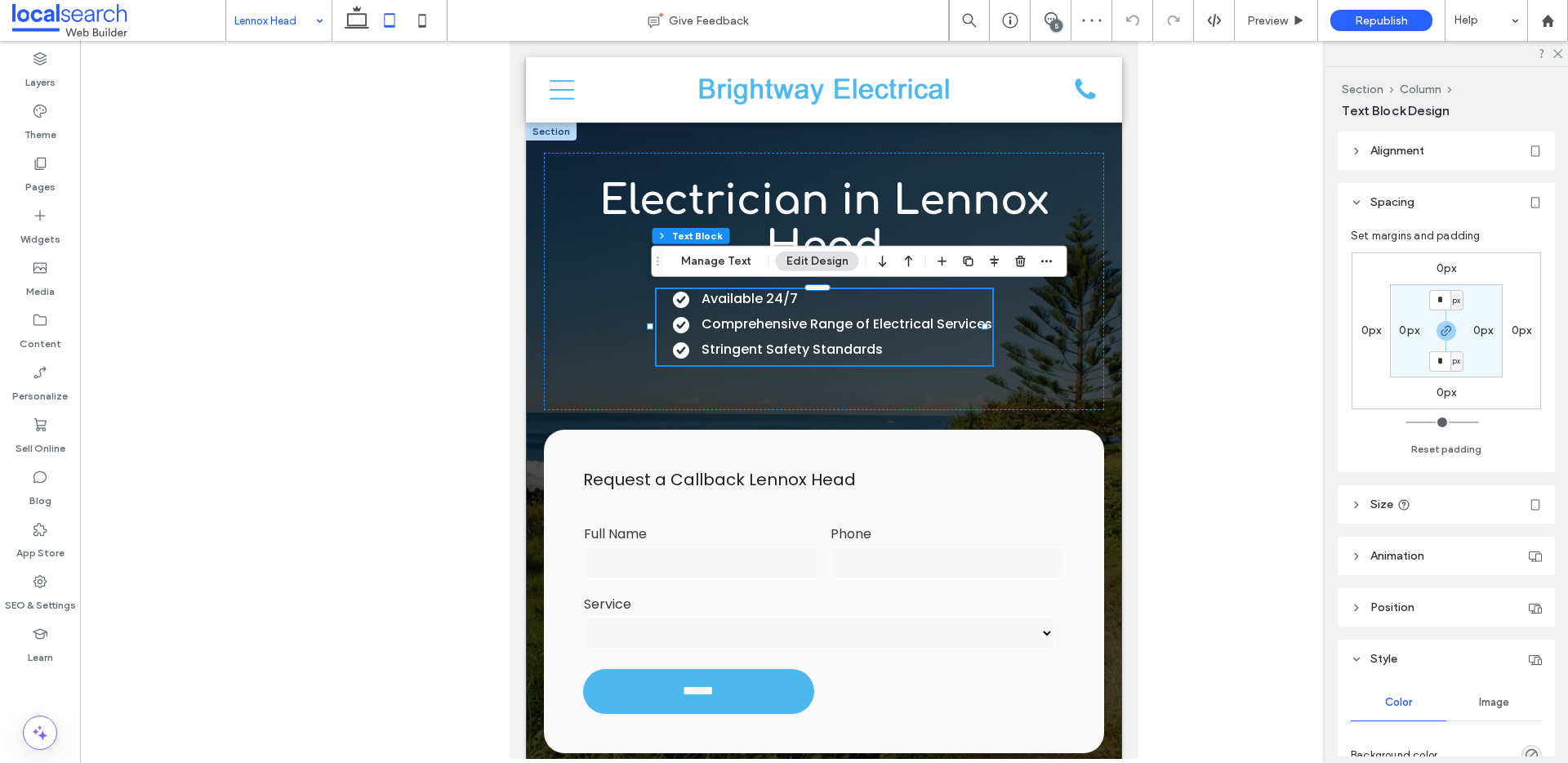 click on "0px 0px 0px 0px * px 0px * px 0px" at bounding box center (1446, 331) 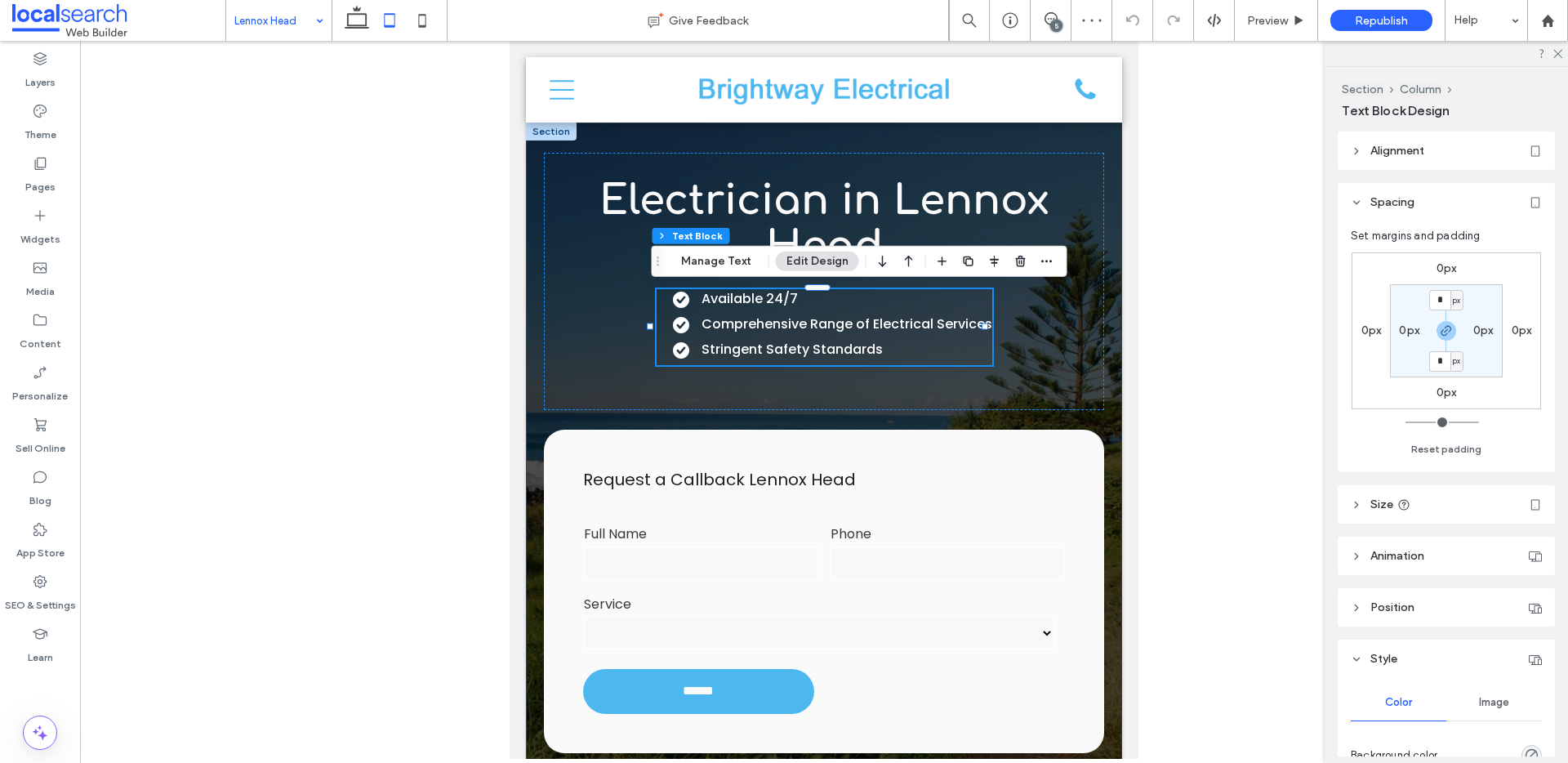 click on "0px" at bounding box center [1446, 268] 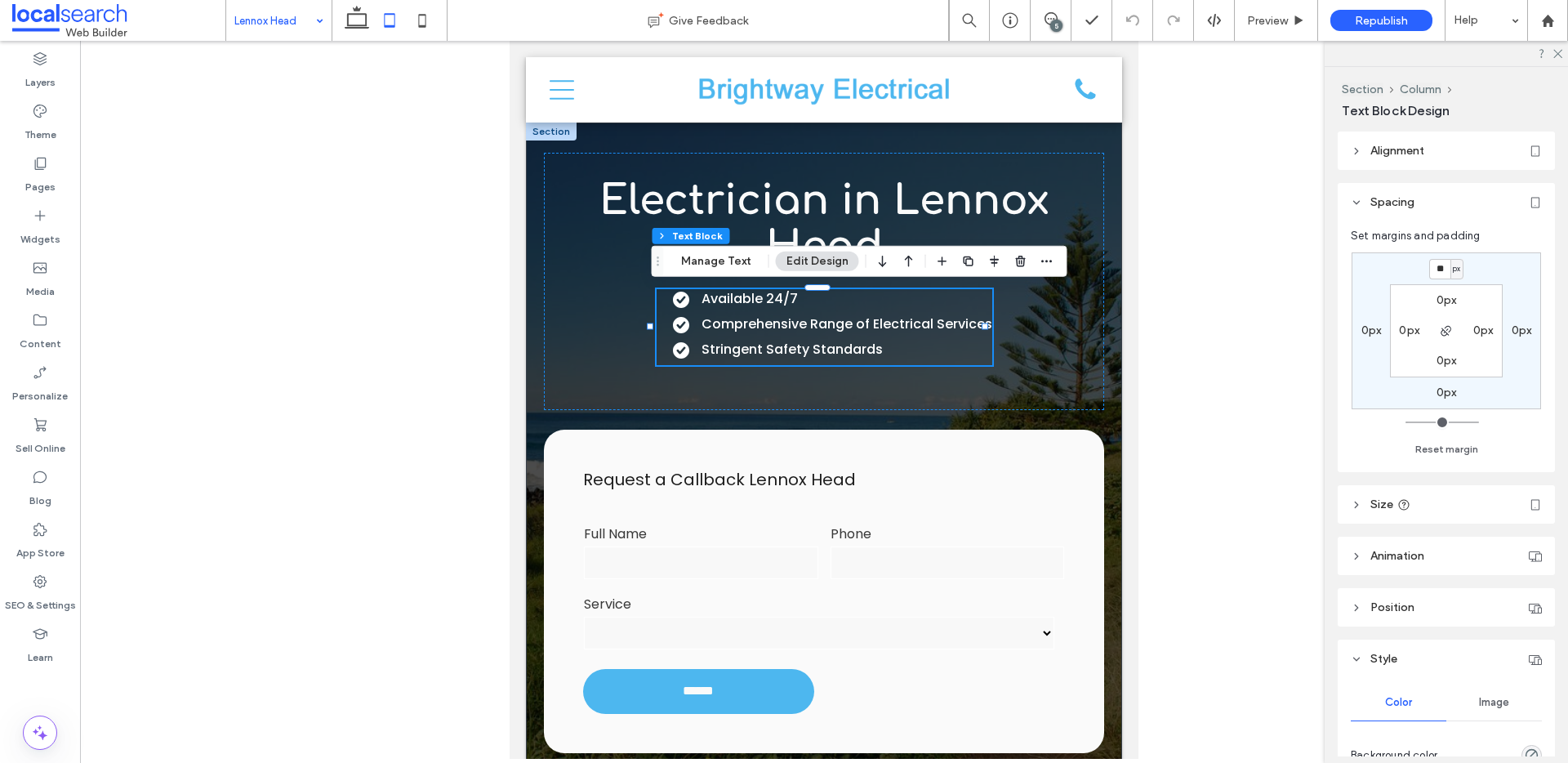 type on "**" 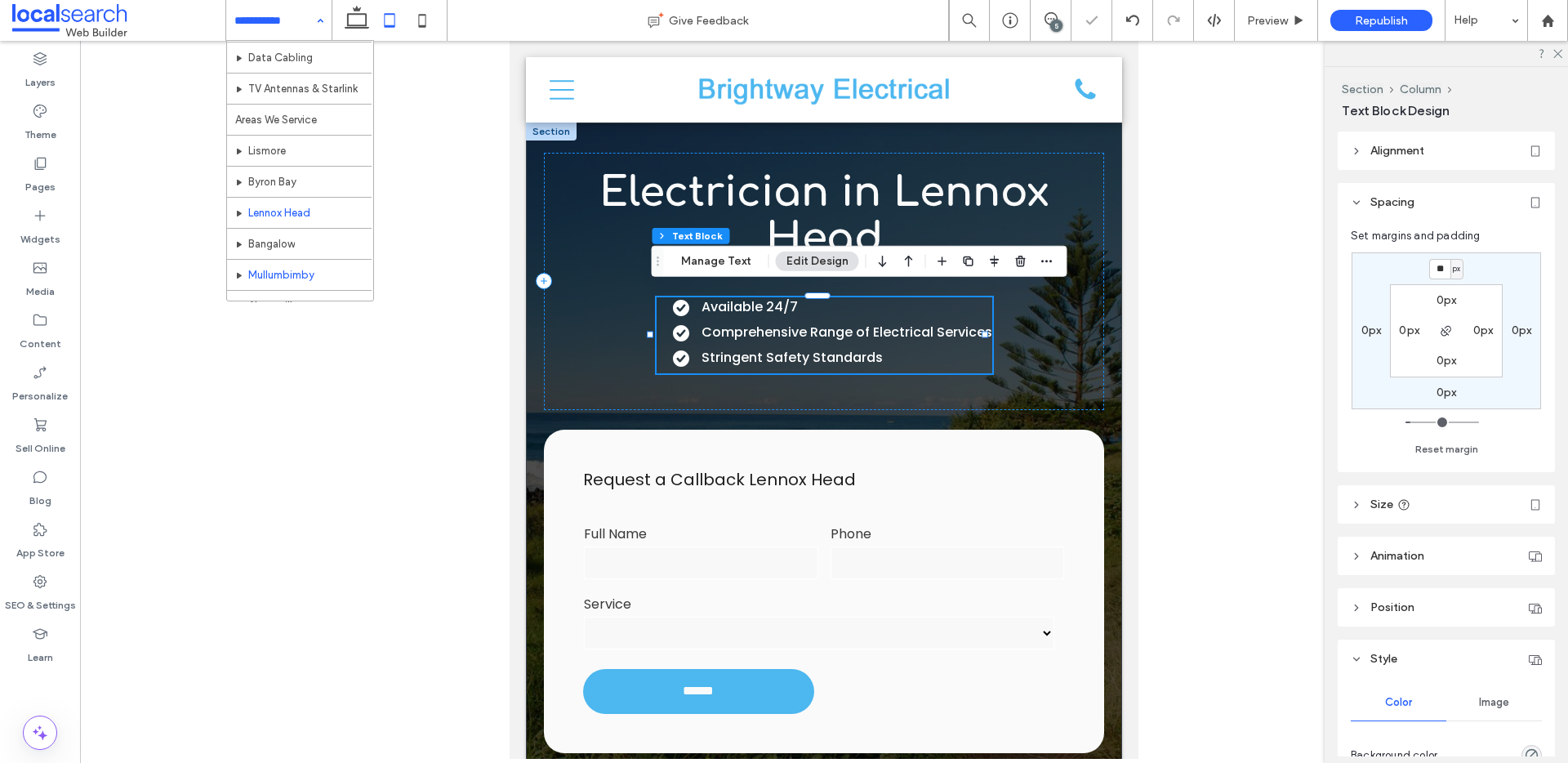 scroll, scrollTop: 421, scrollLeft: 0, axis: vertical 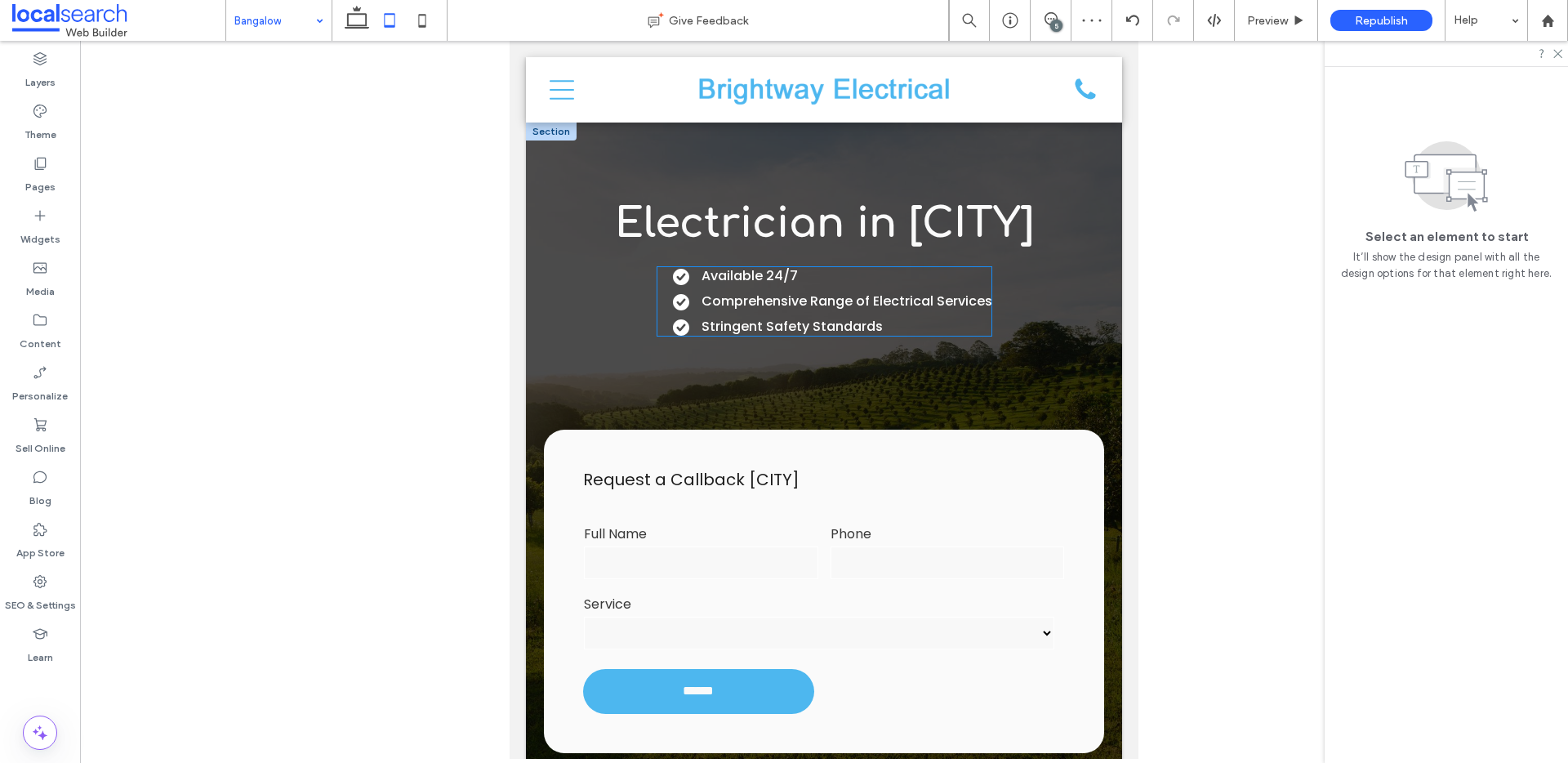 click on "Stringent Safety Standards" at bounding box center (792, 326) 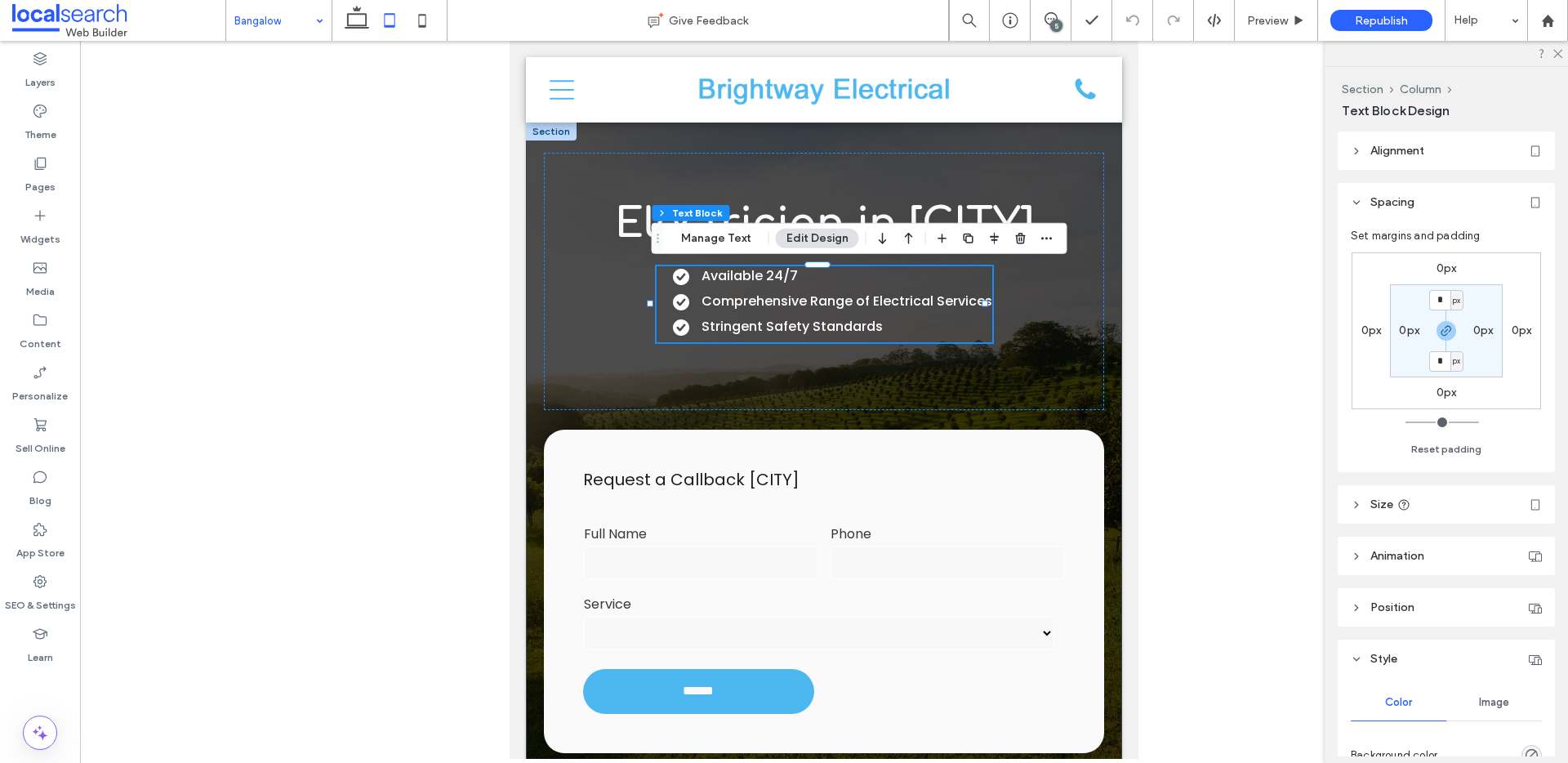 click on "0px" at bounding box center [1446, 268] 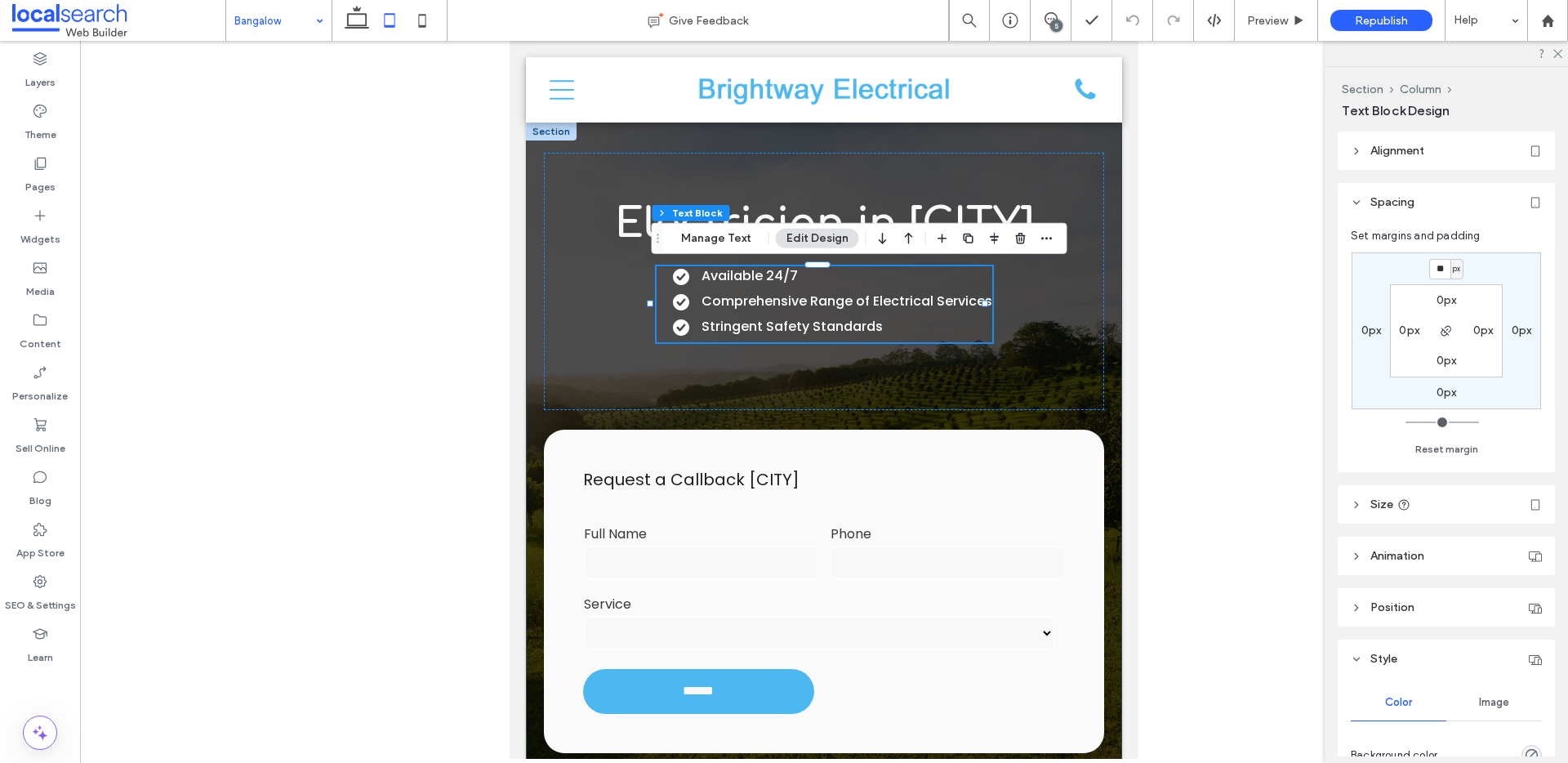 type on "**" 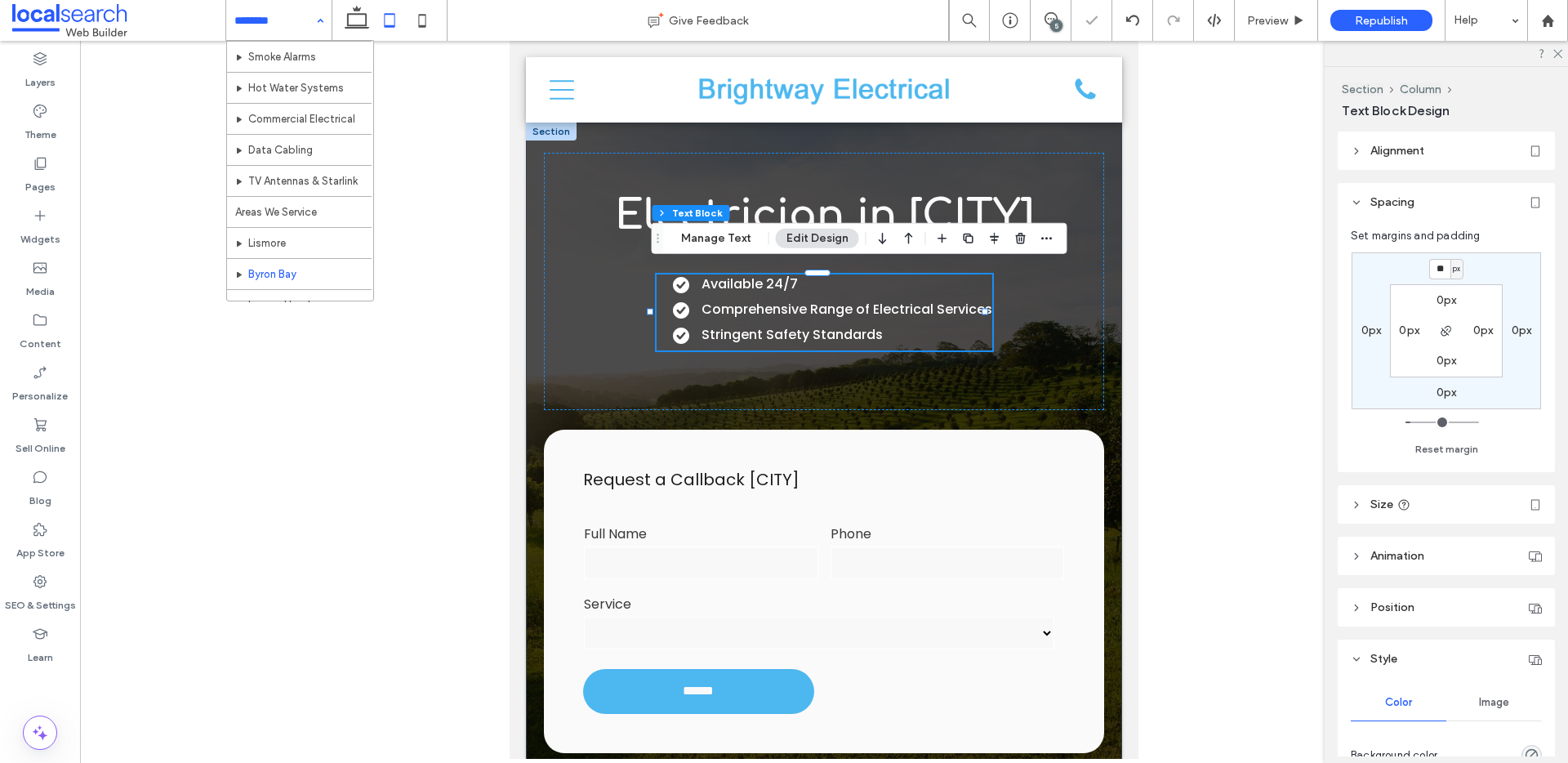 scroll, scrollTop: 421, scrollLeft: 0, axis: vertical 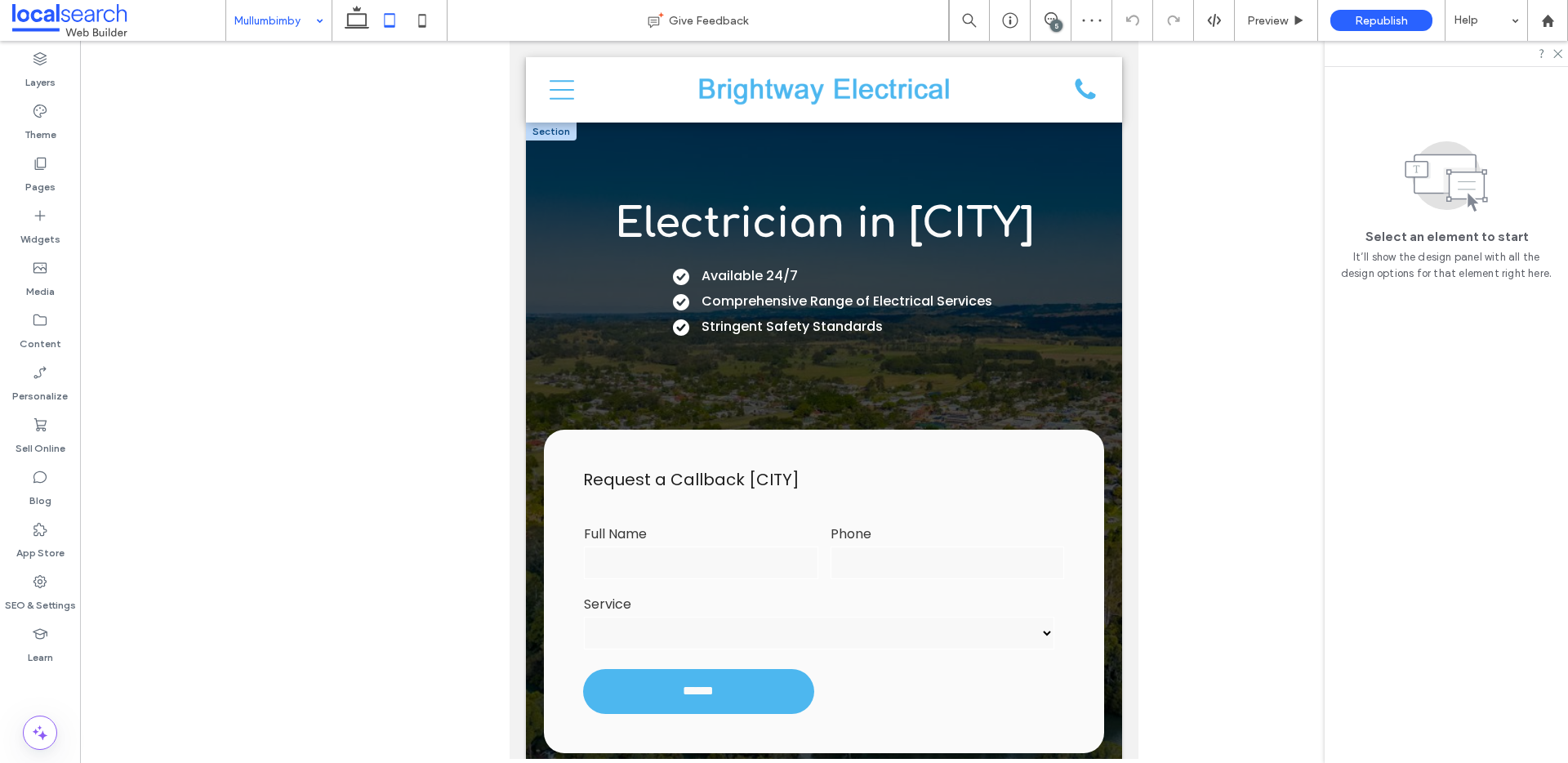 click on "Comprehensive Range of Electrical Services" at bounding box center (847, 301) 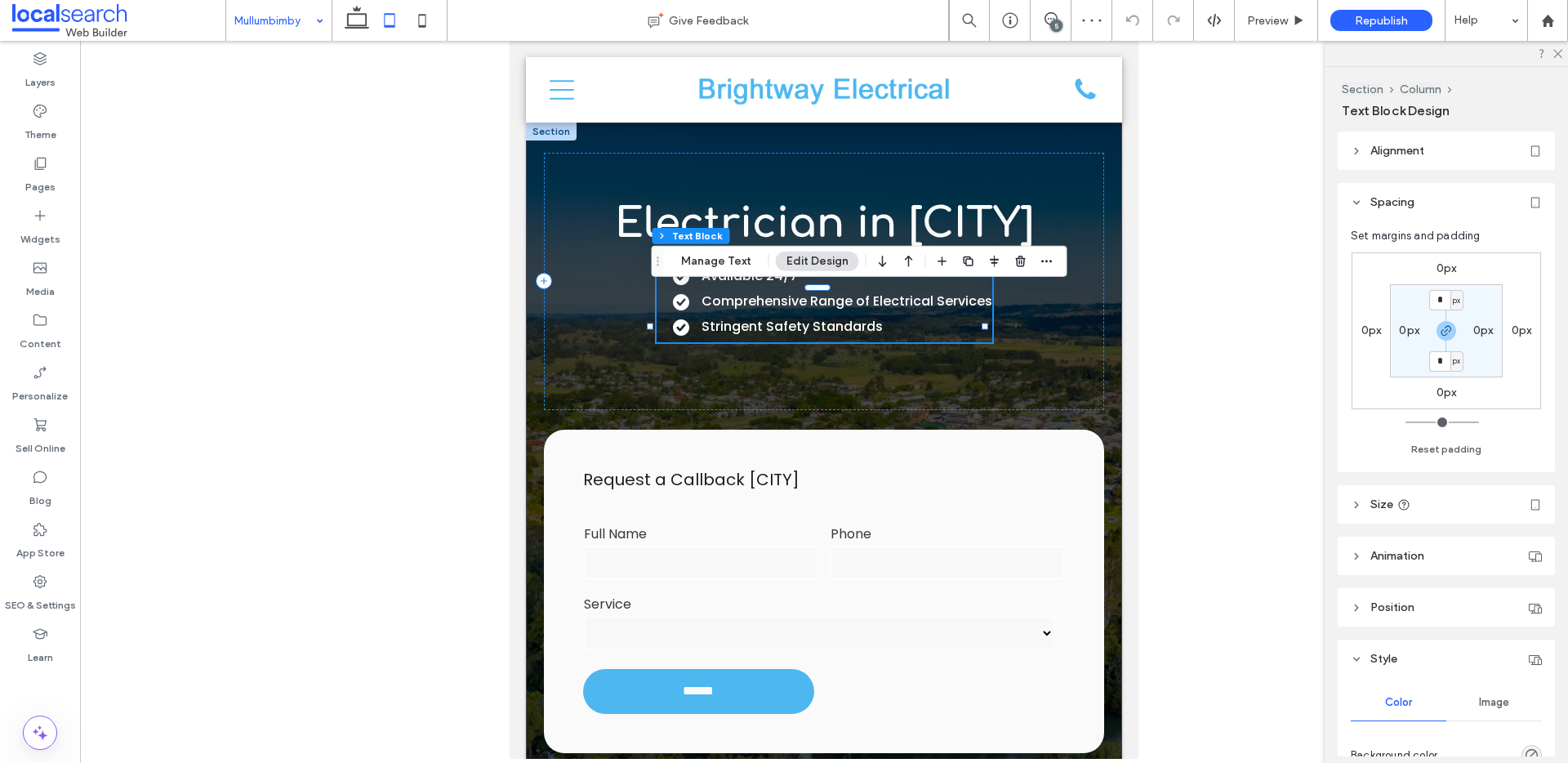 click on "0px 0px 0px 0px * px 0px * px 0px" at bounding box center (1446, 331) 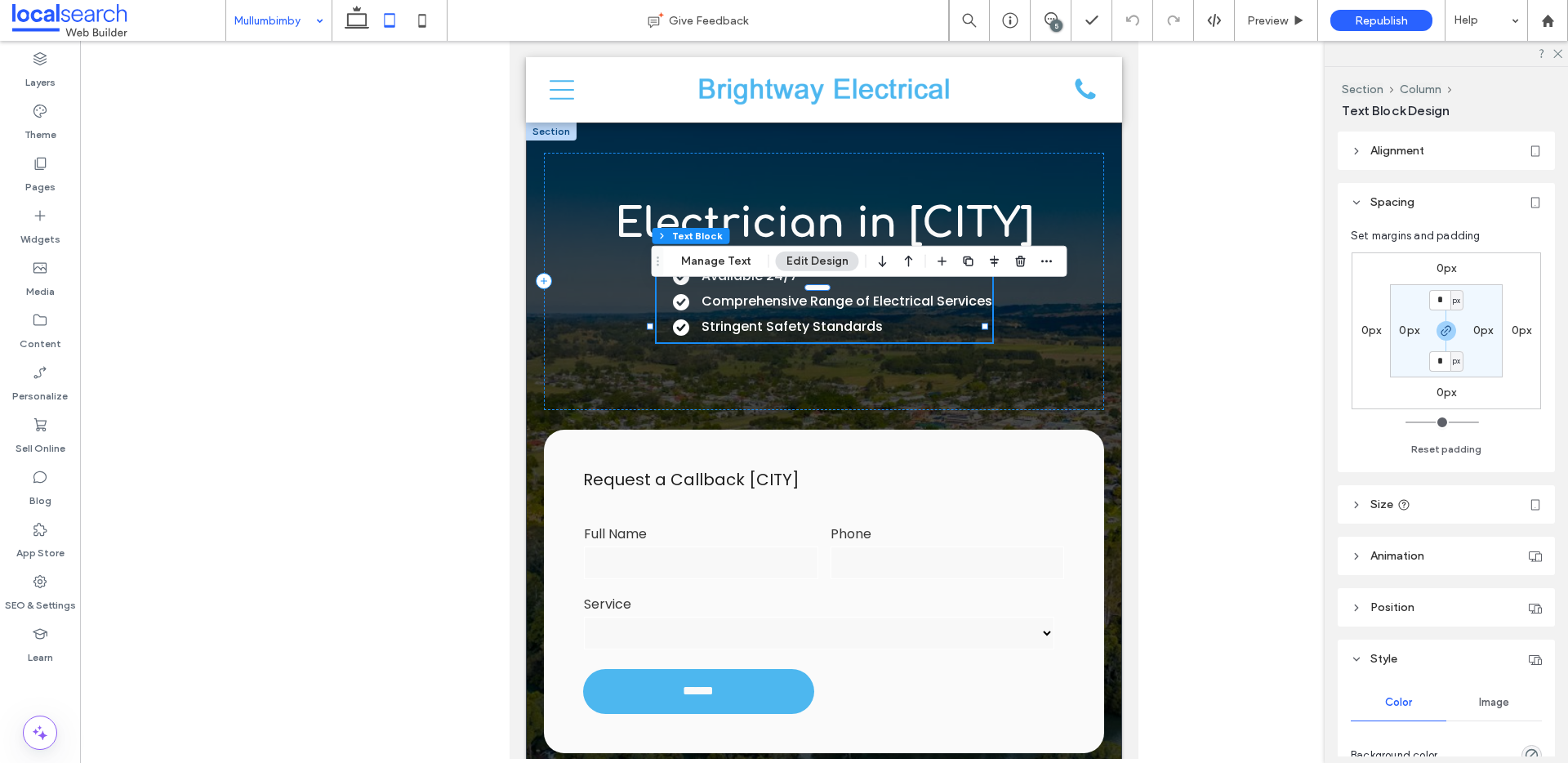 click on "0px" at bounding box center [1446, 268] 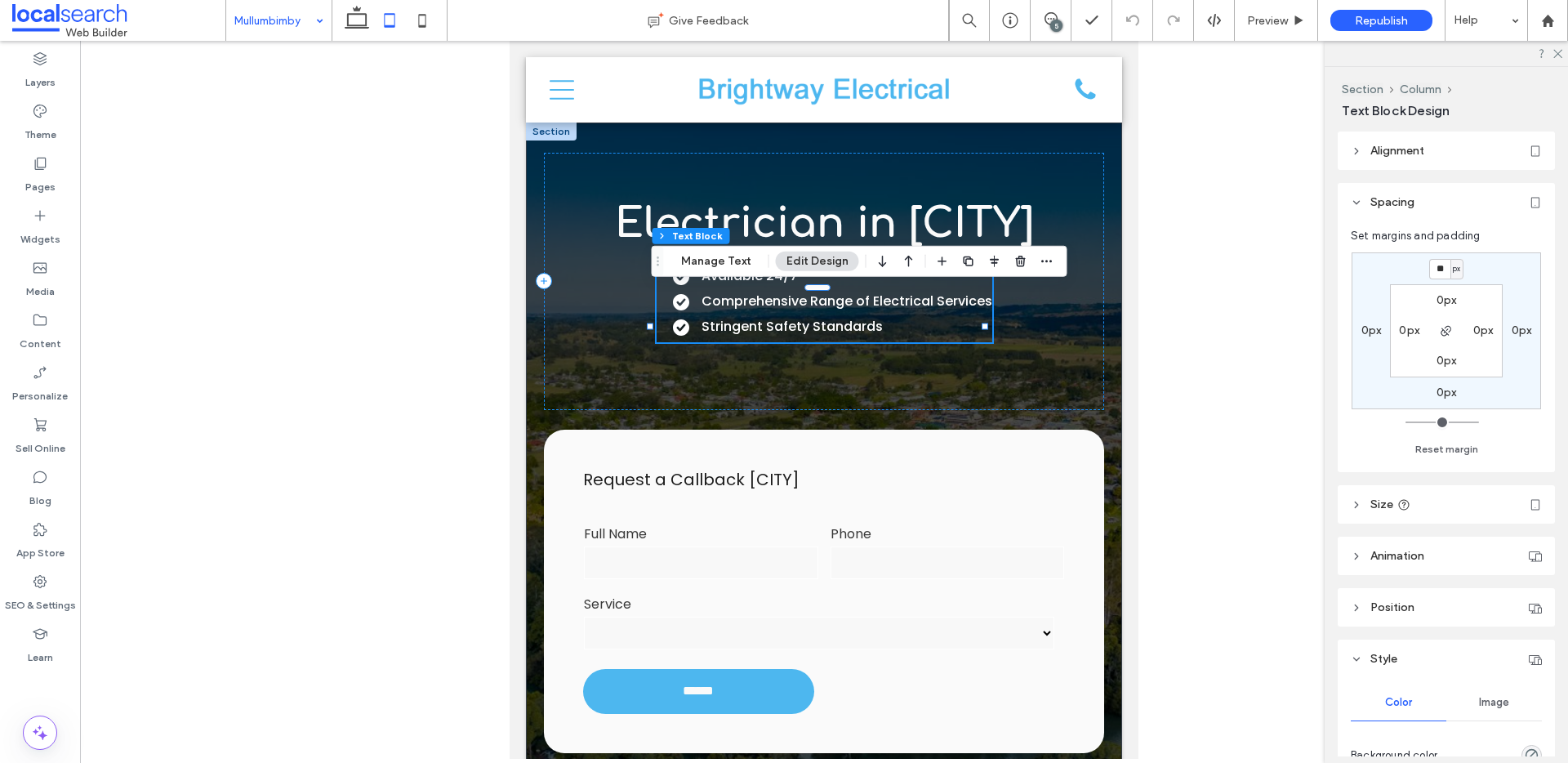 type on "**" 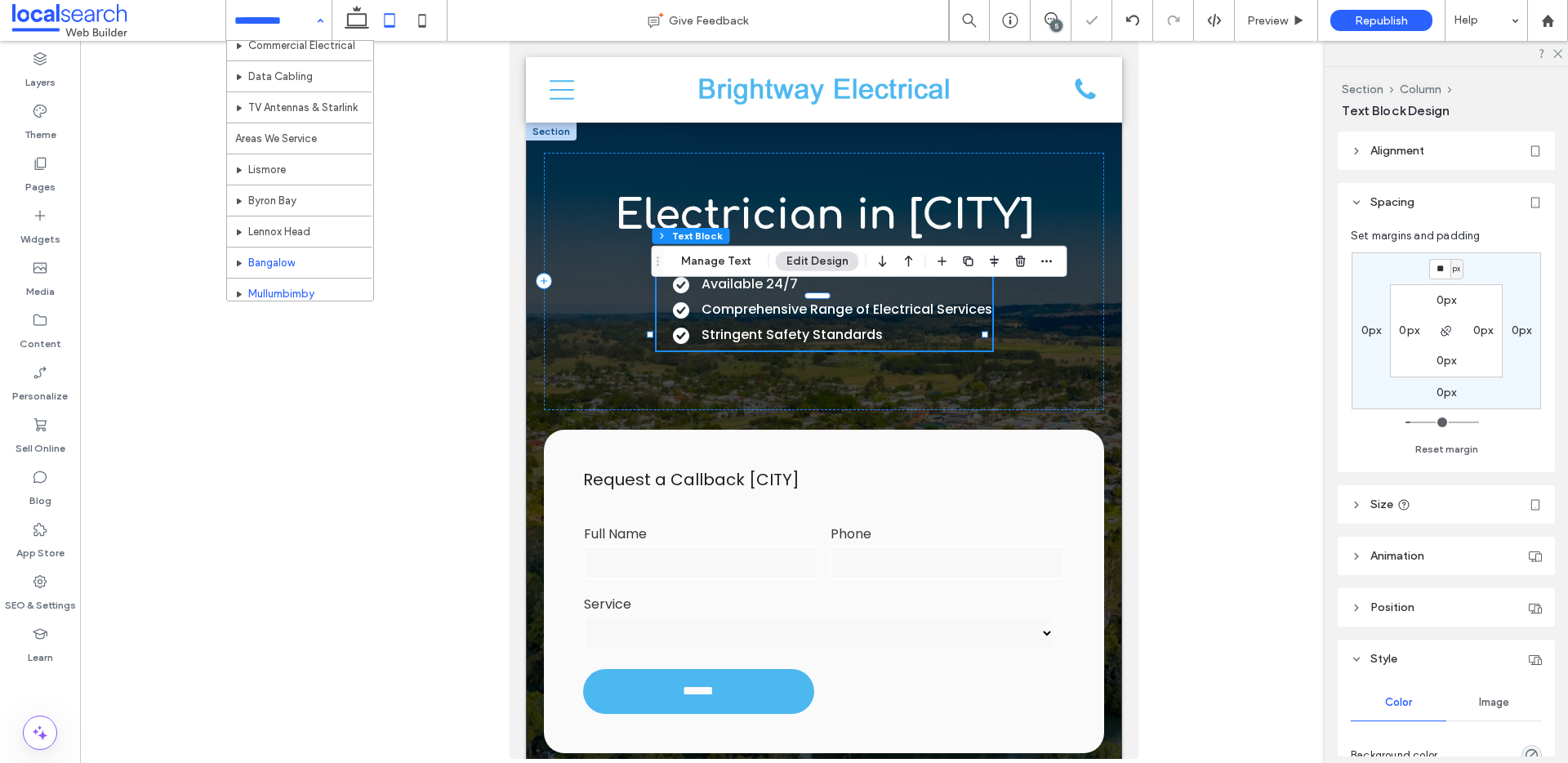scroll, scrollTop: 421, scrollLeft: 0, axis: vertical 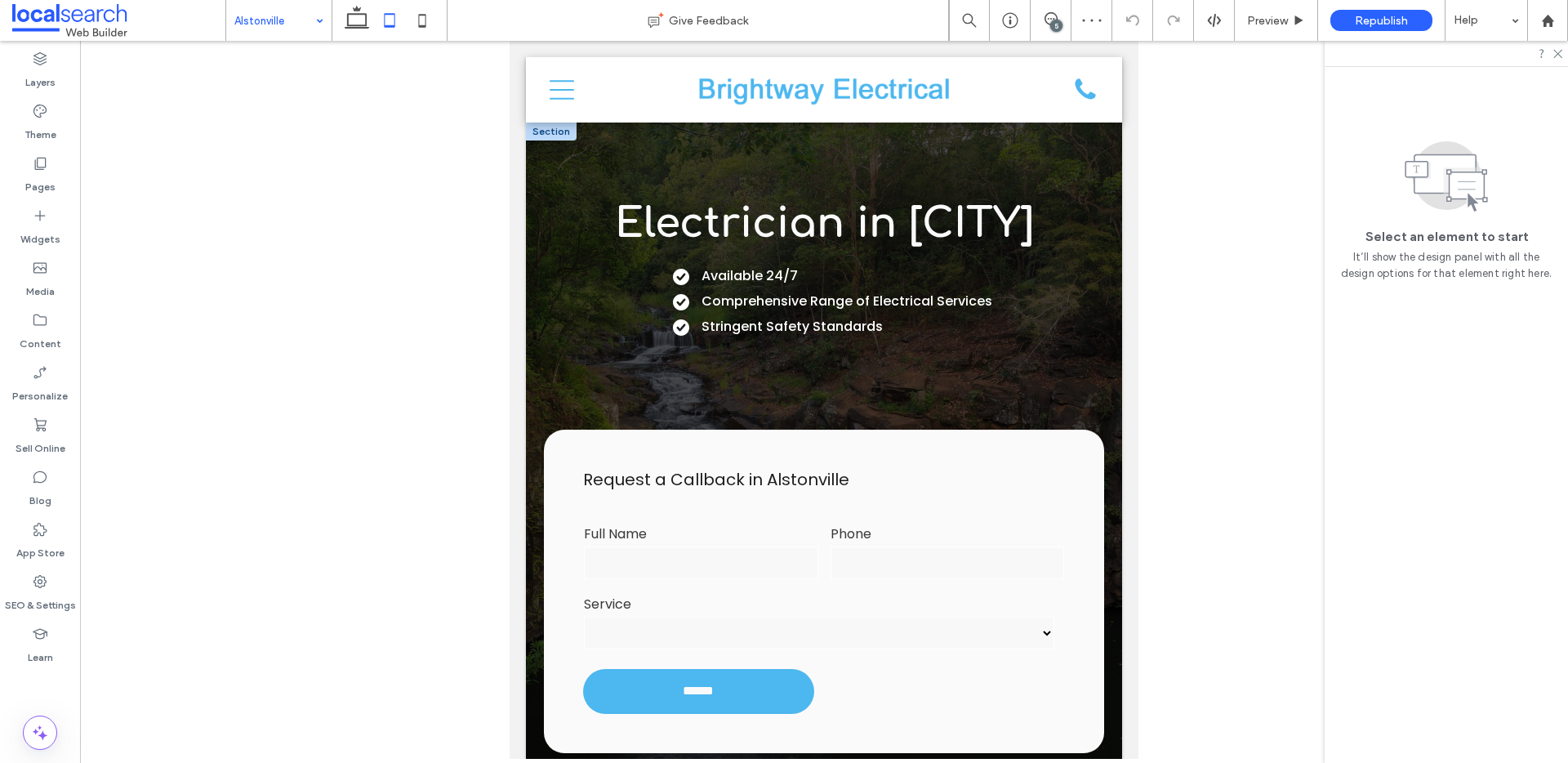 click on "Comprehensive Range of Electrical Services" at bounding box center (847, 301) 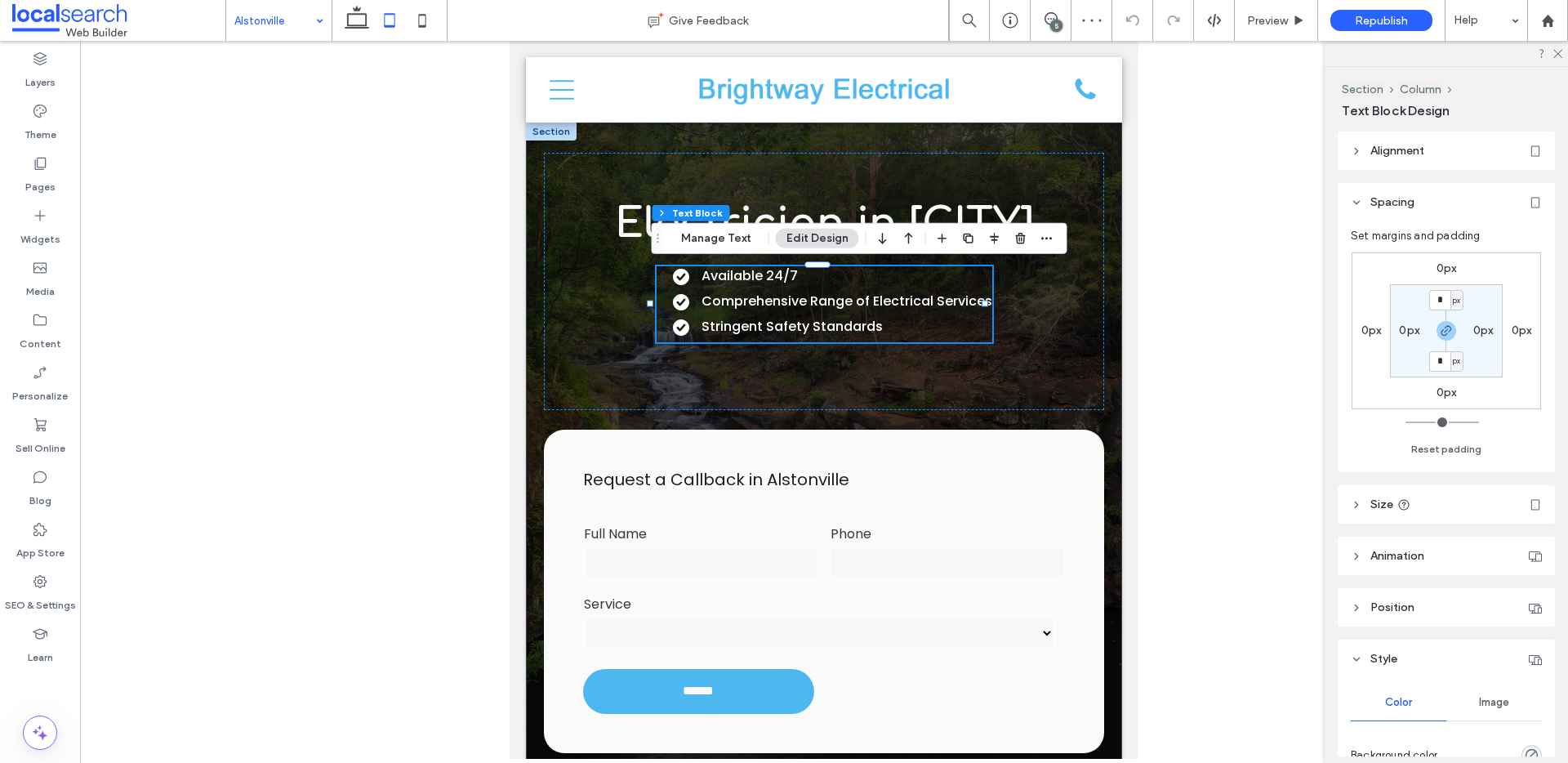 click on "0px" at bounding box center (1446, 268) 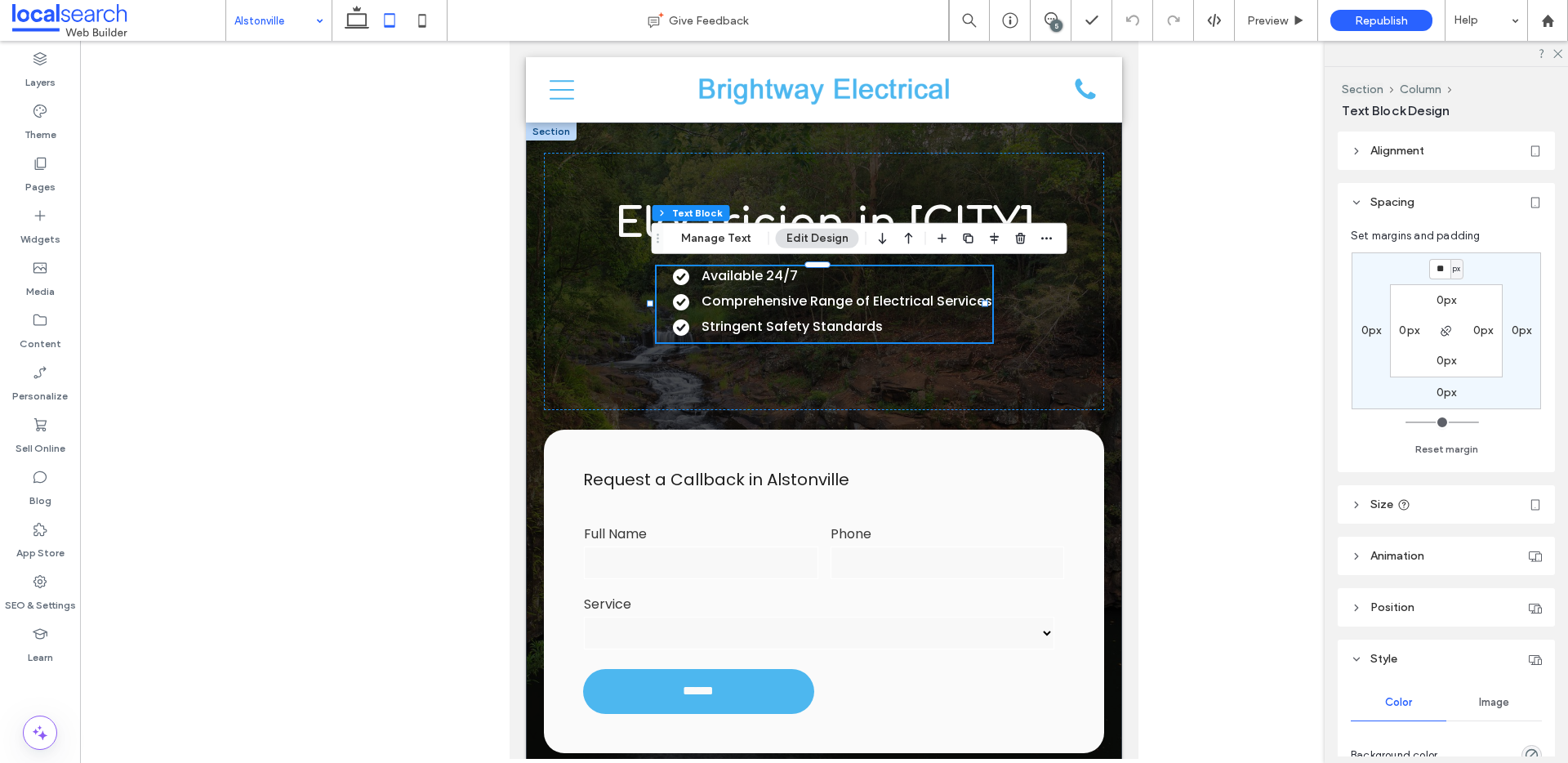 type on "**" 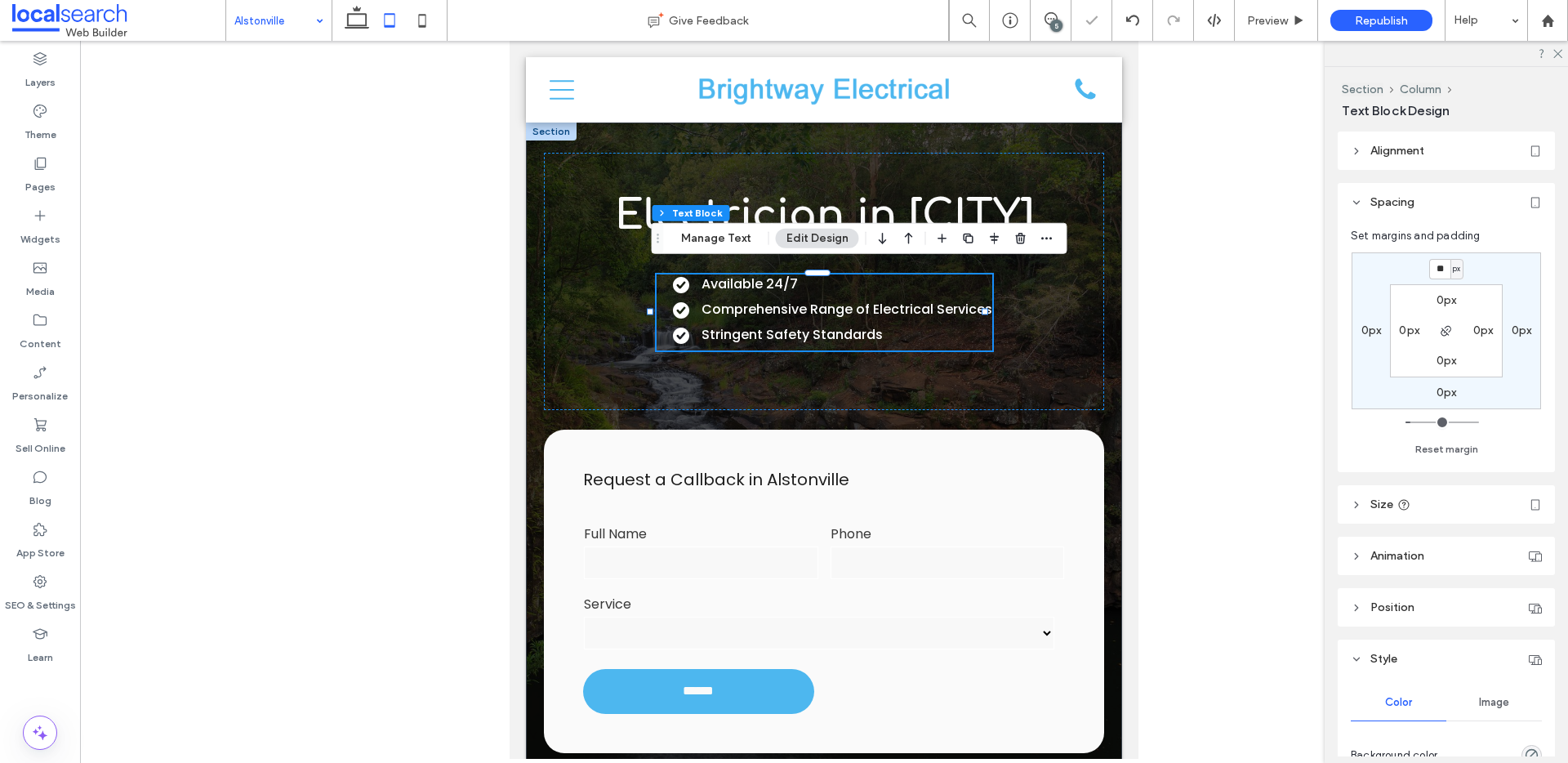 click on "Alstonville" at bounding box center (278, 20) 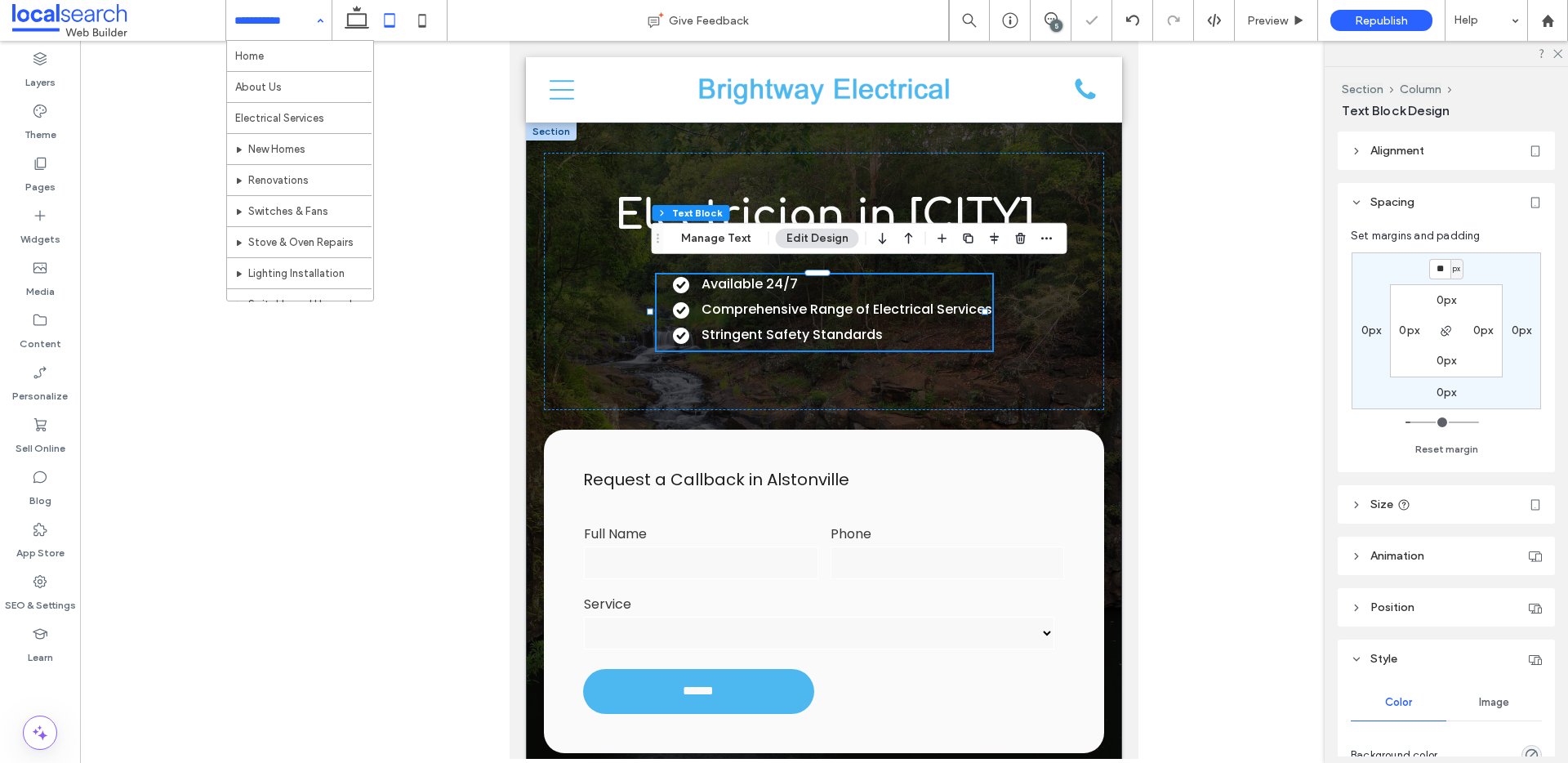 drag, startPoint x: 239, startPoint y: 15, endPoint x: 248, endPoint y: 25, distance: 13.45362 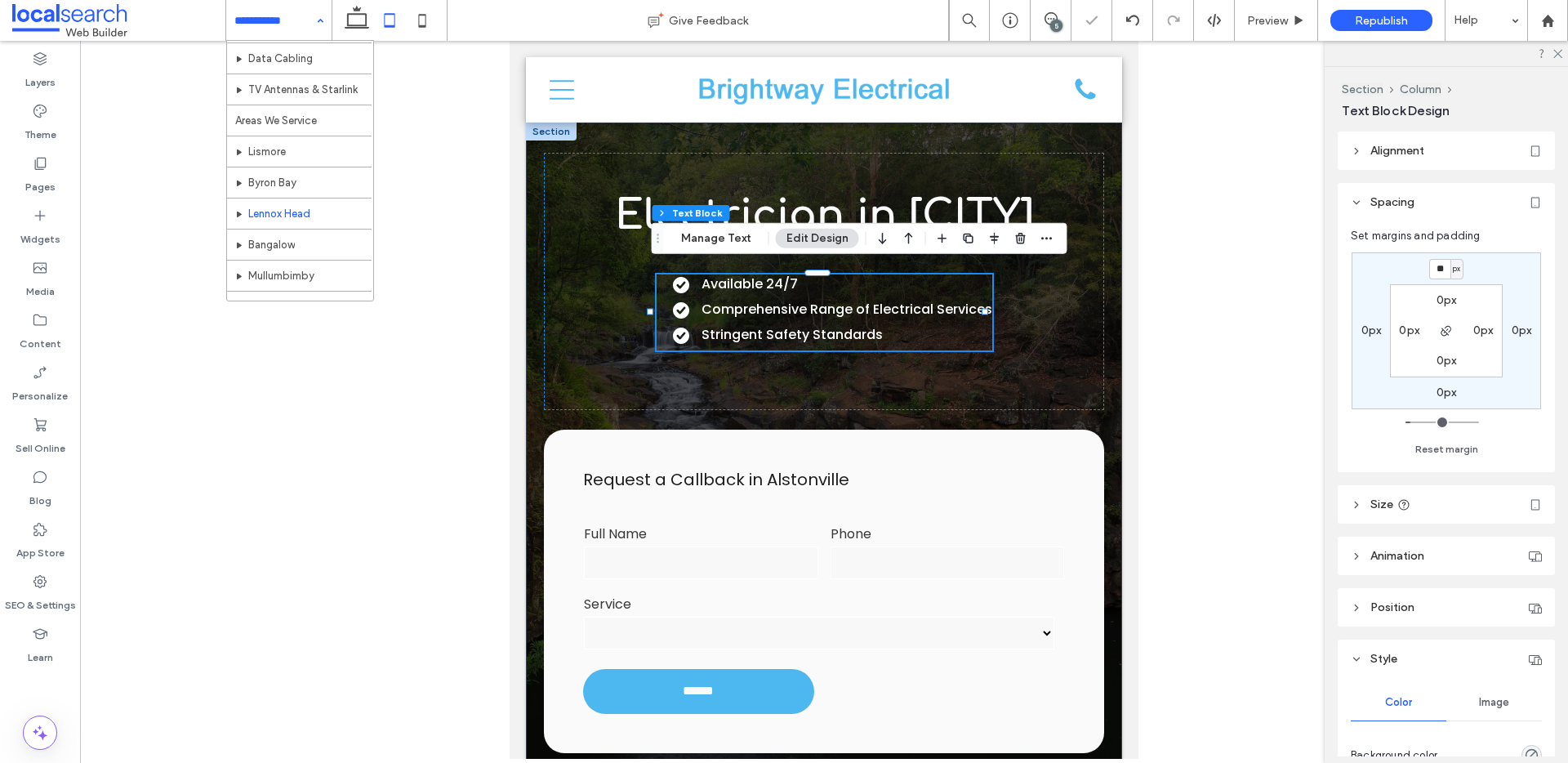scroll, scrollTop: 421, scrollLeft: 0, axis: vertical 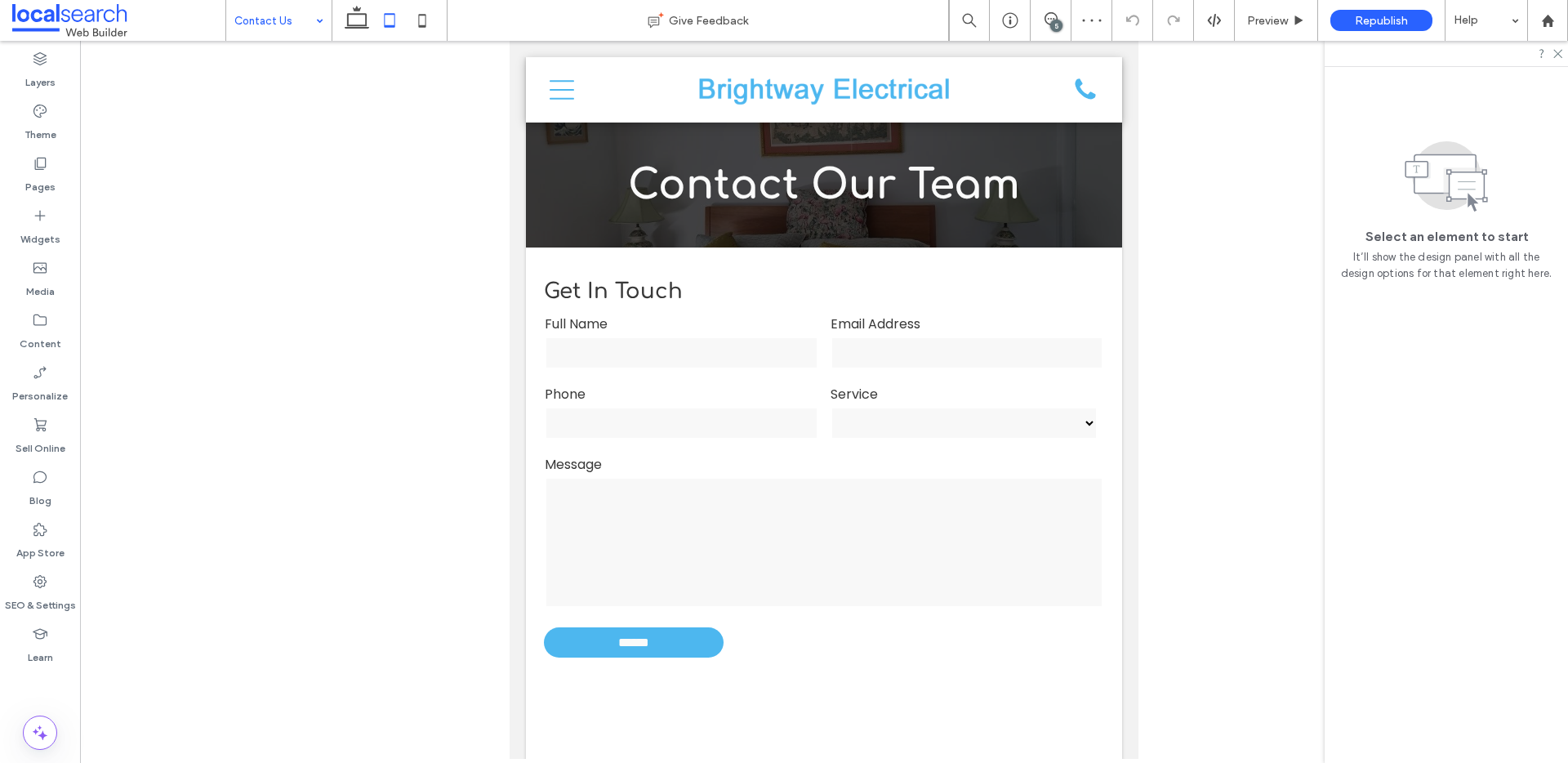 click at bounding box center [274, 20] 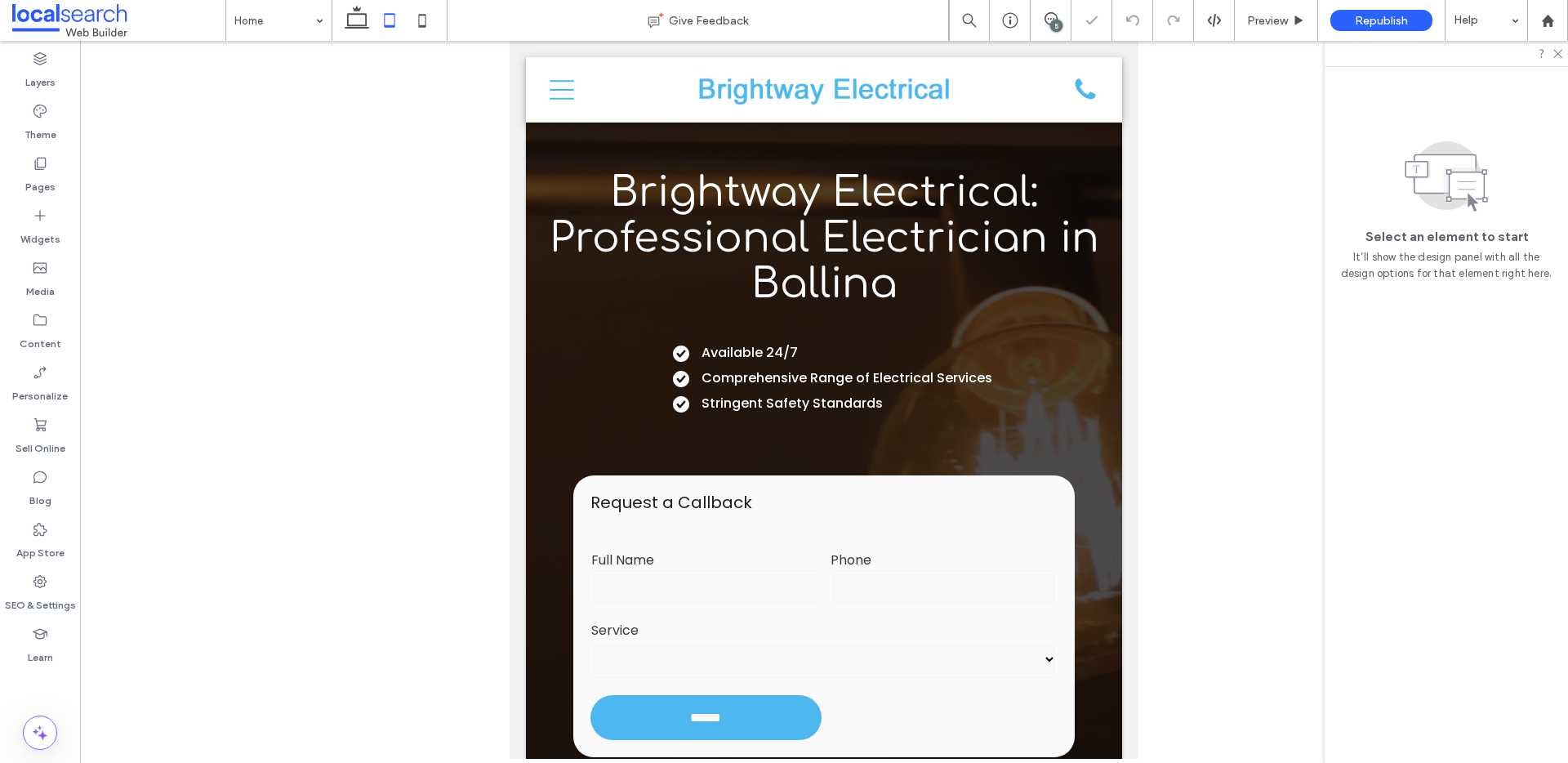 scroll, scrollTop: 0, scrollLeft: 0, axis: both 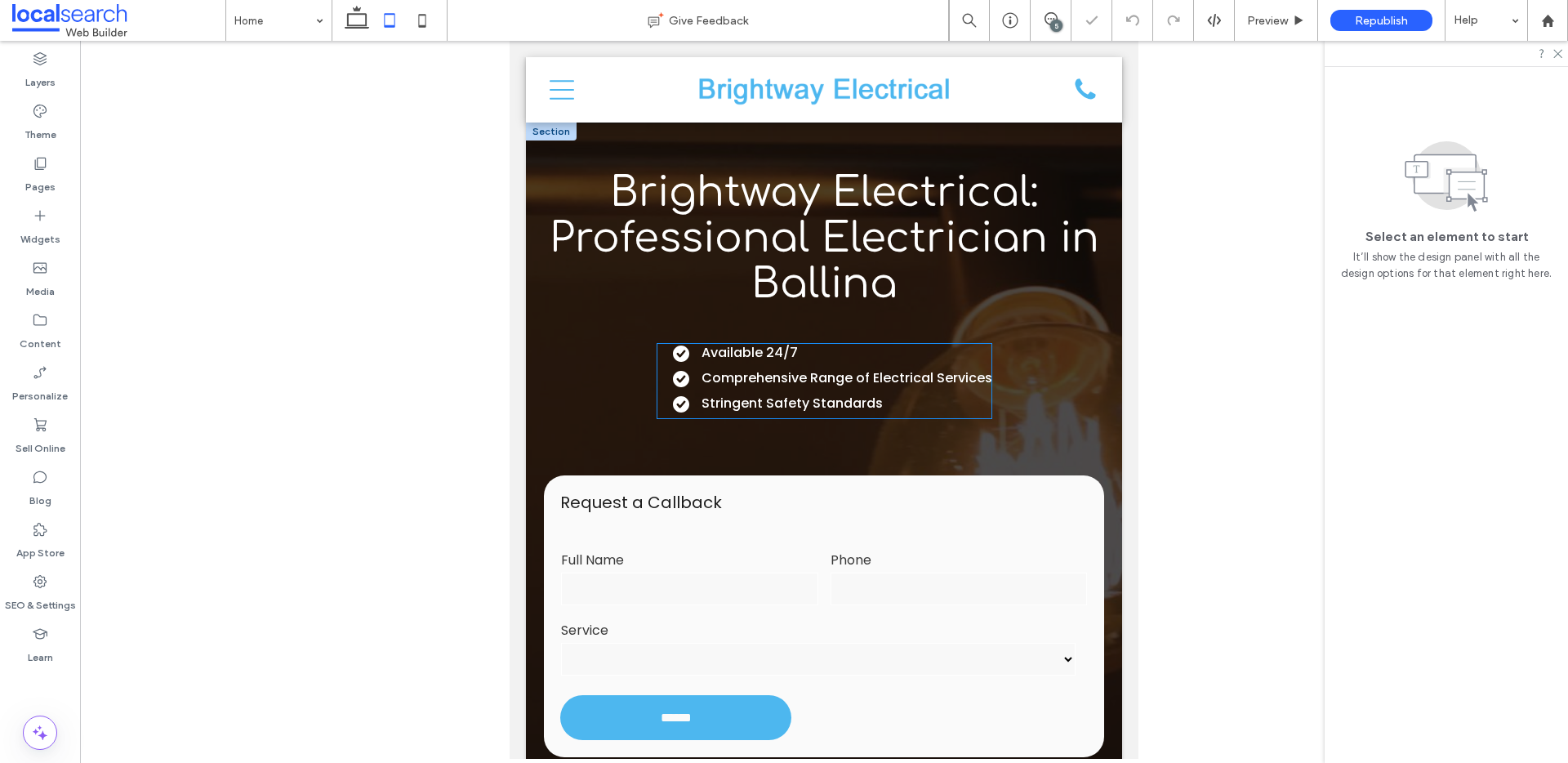click on "Available 24/7 Comprehensive Range of Electrical Services Stringent Safety Standards" at bounding box center [832, 378] 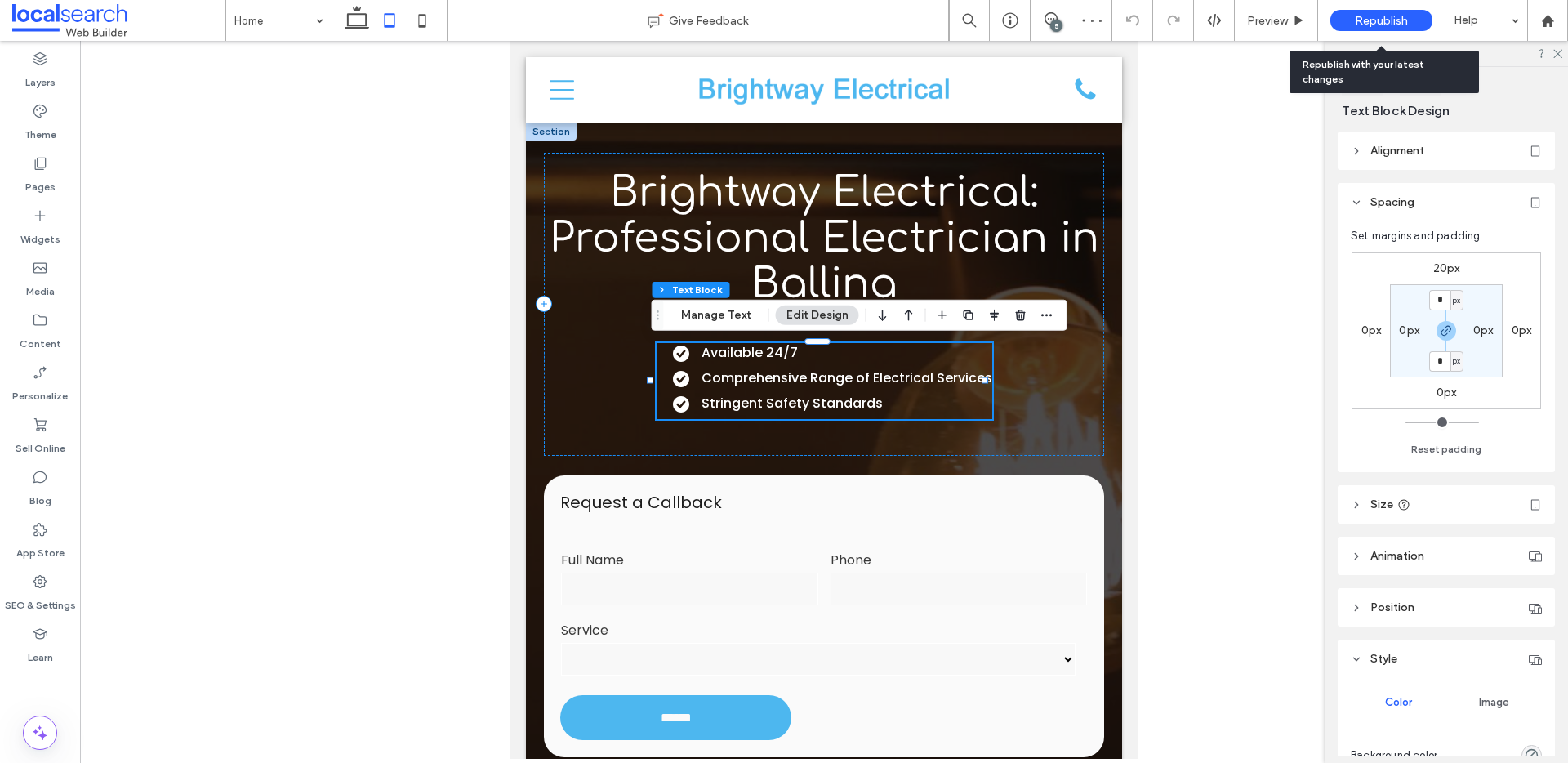 click on "Republish" at bounding box center (1381, 20) 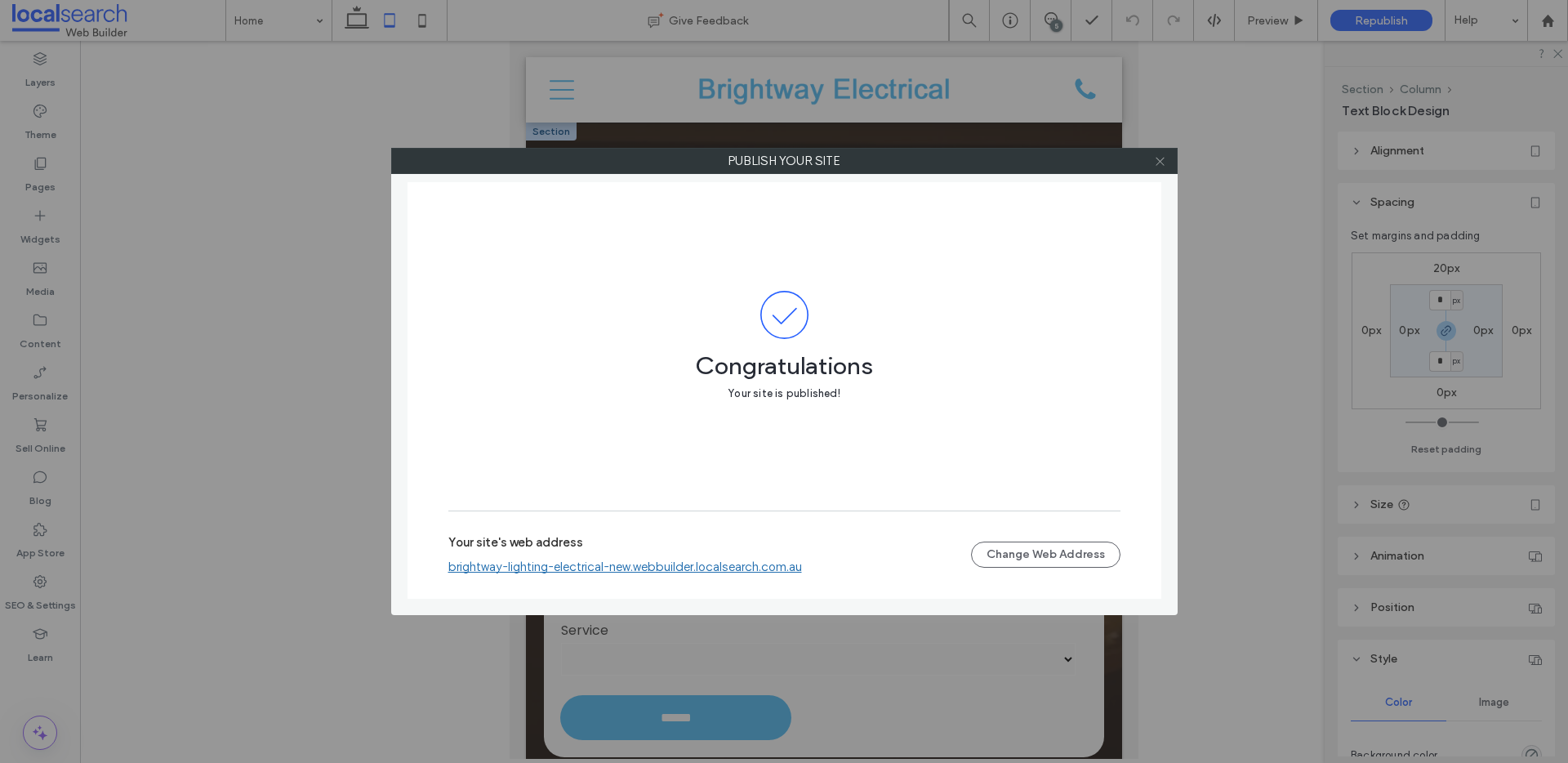 click 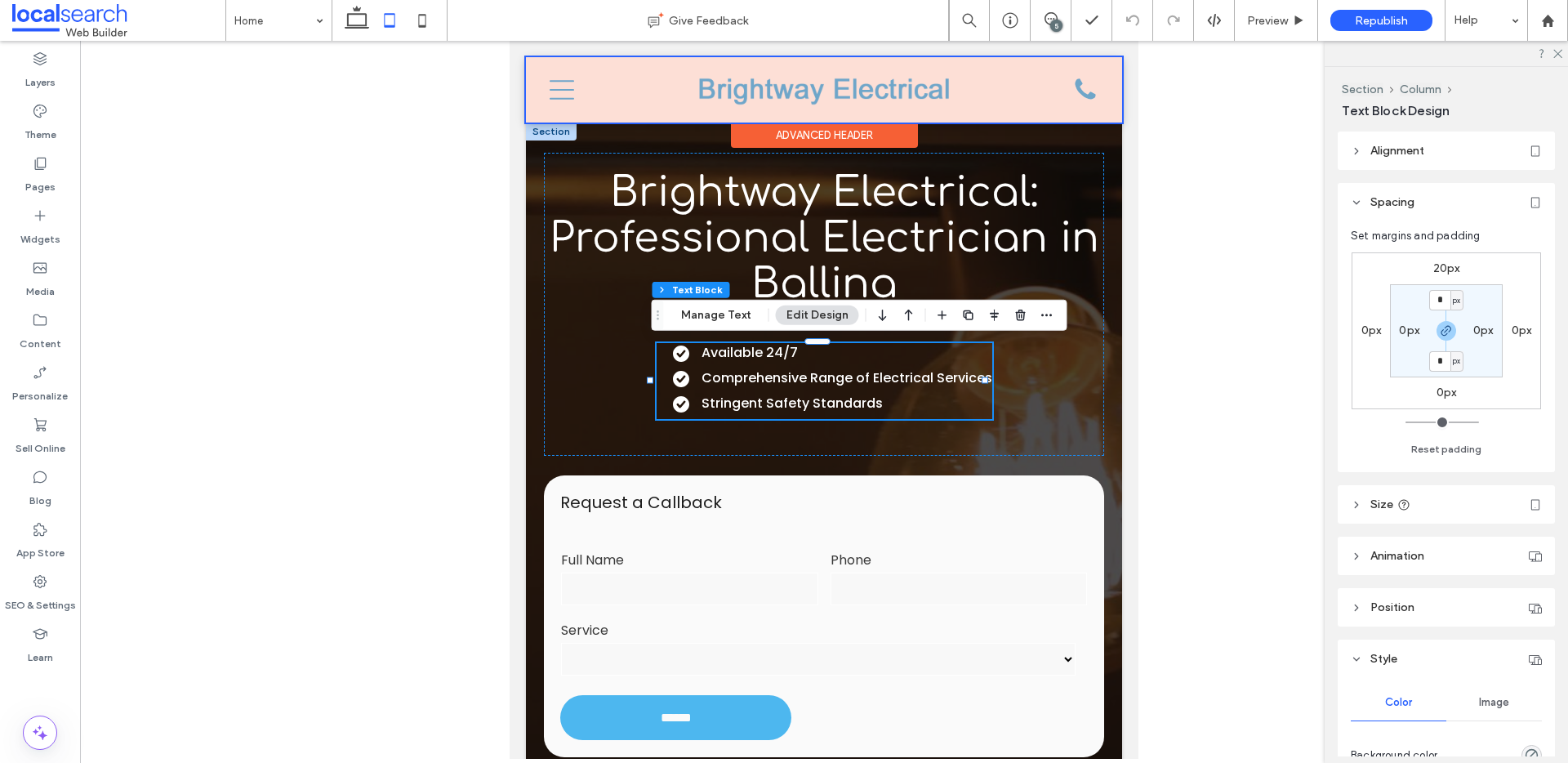 click at bounding box center (824, 90) 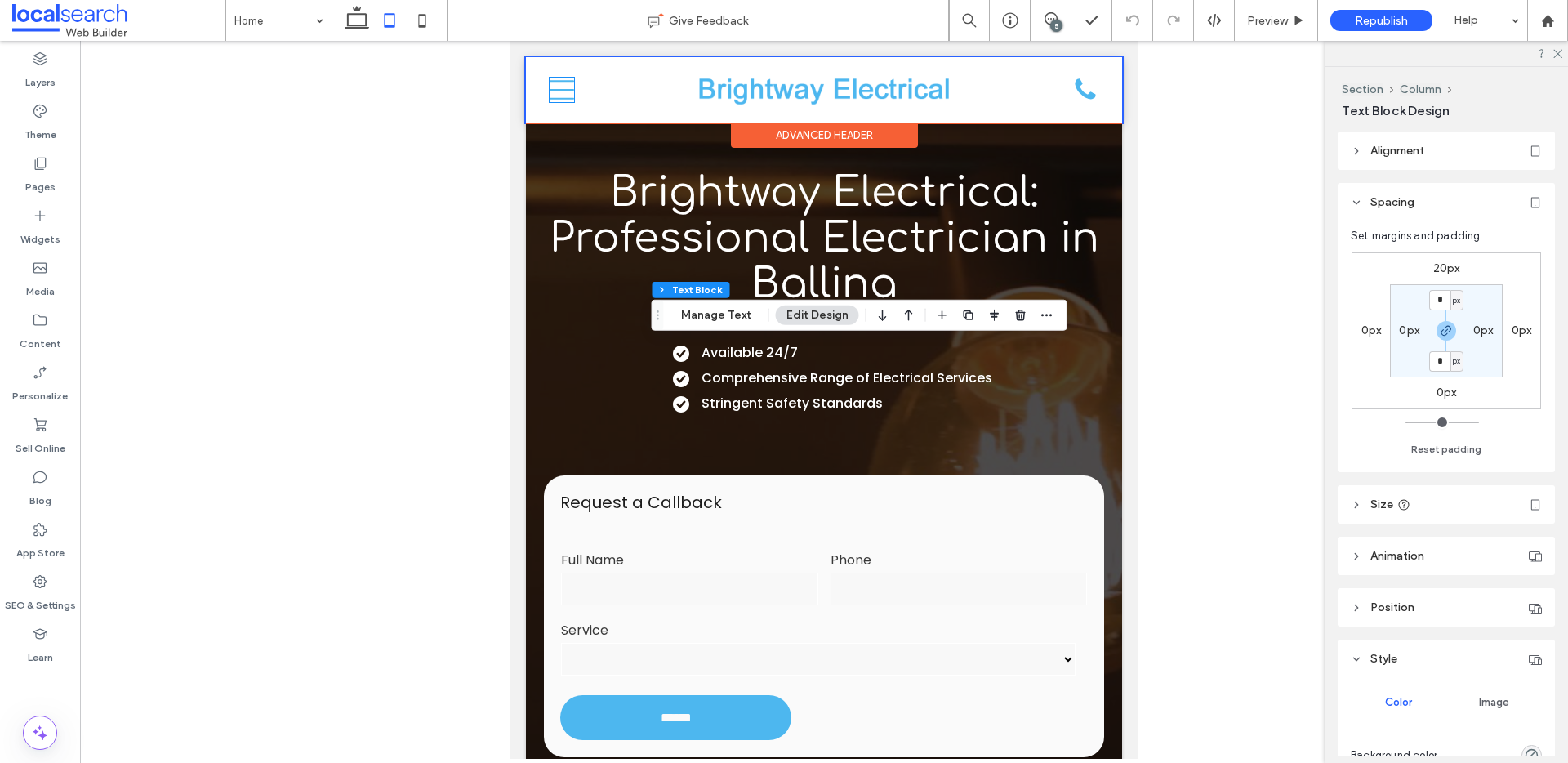 click on "Burger Icon" 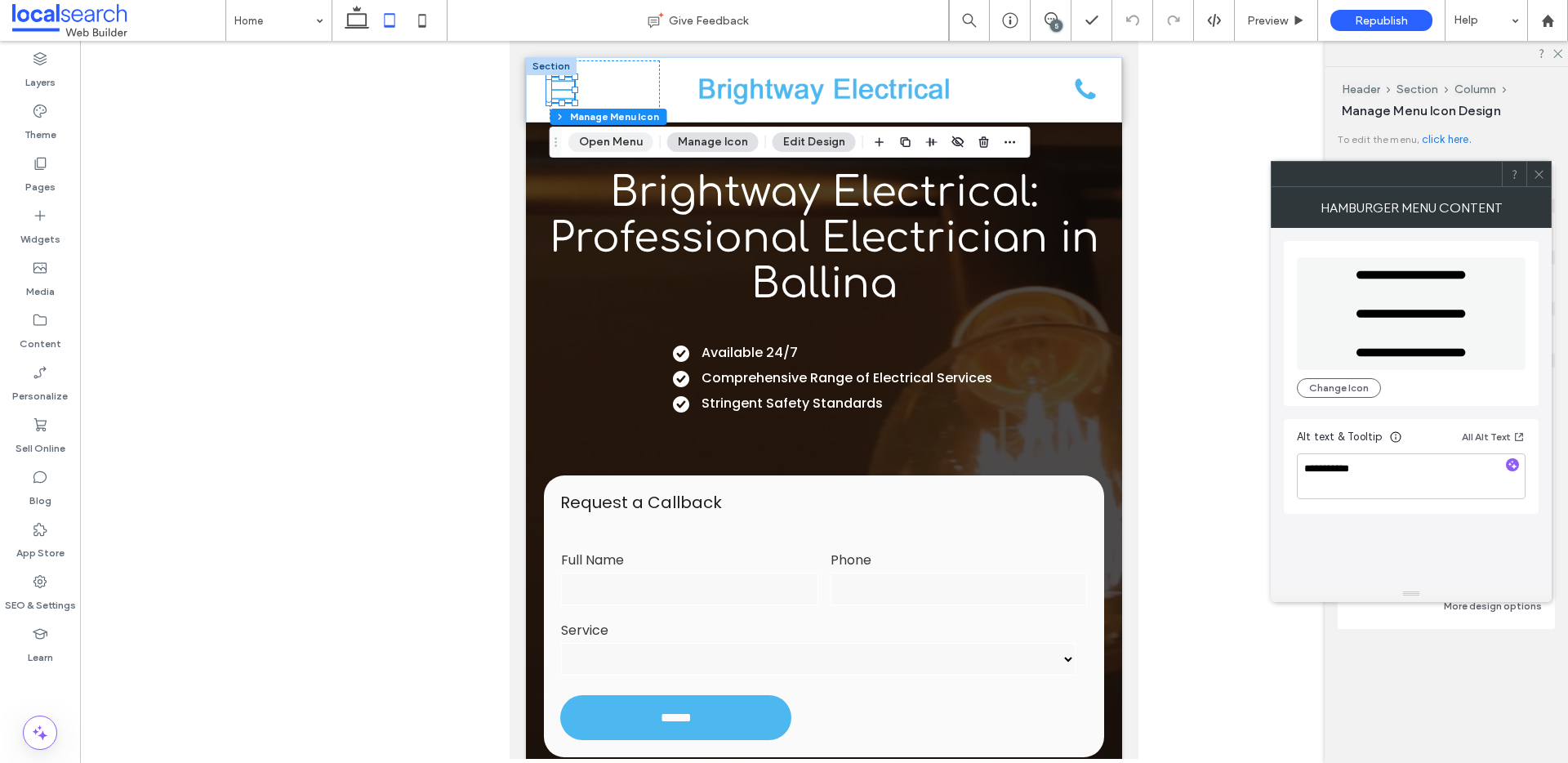 click on "Open Menu" at bounding box center (611, 142) 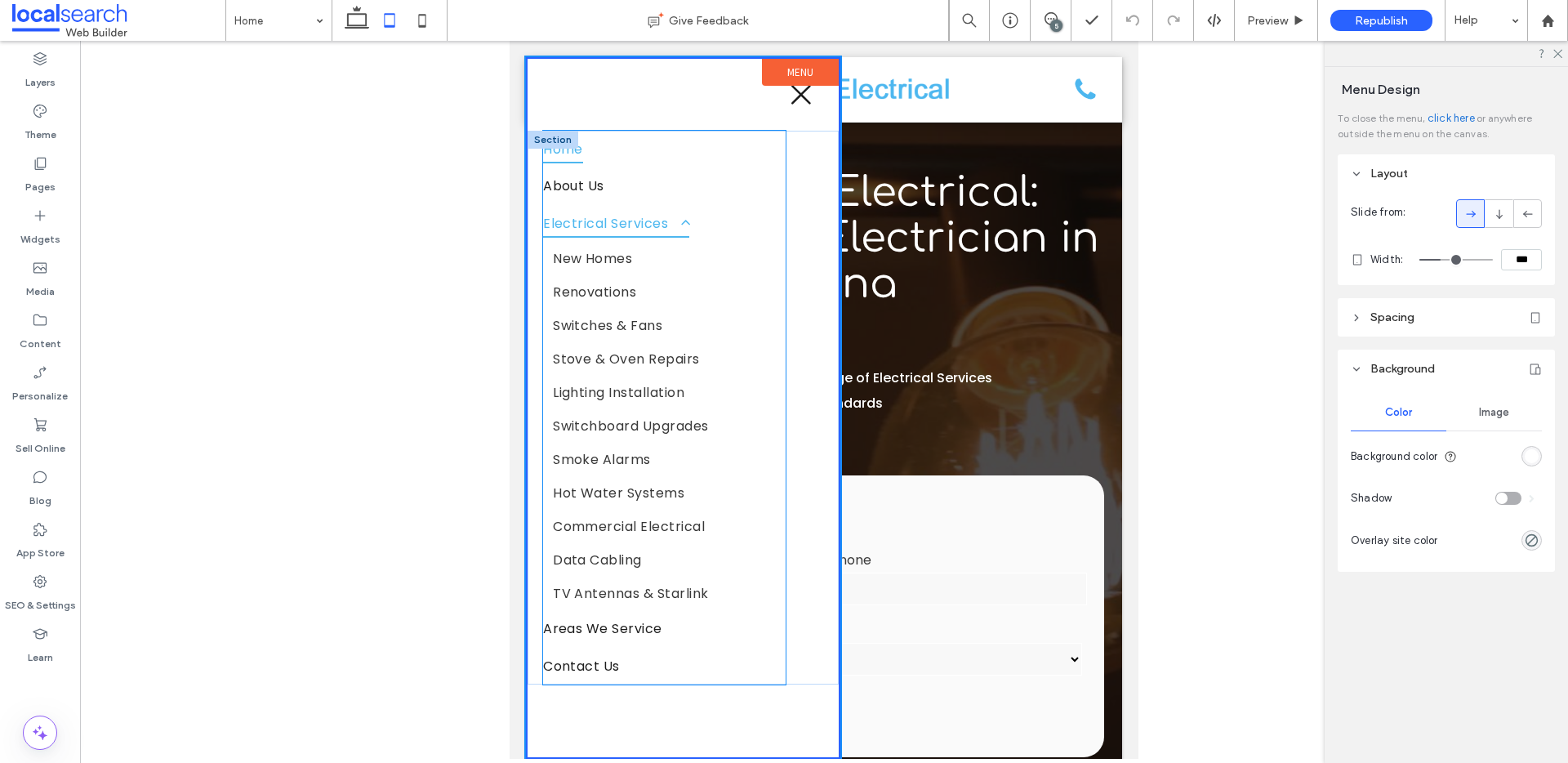 click at bounding box center (679, 222) 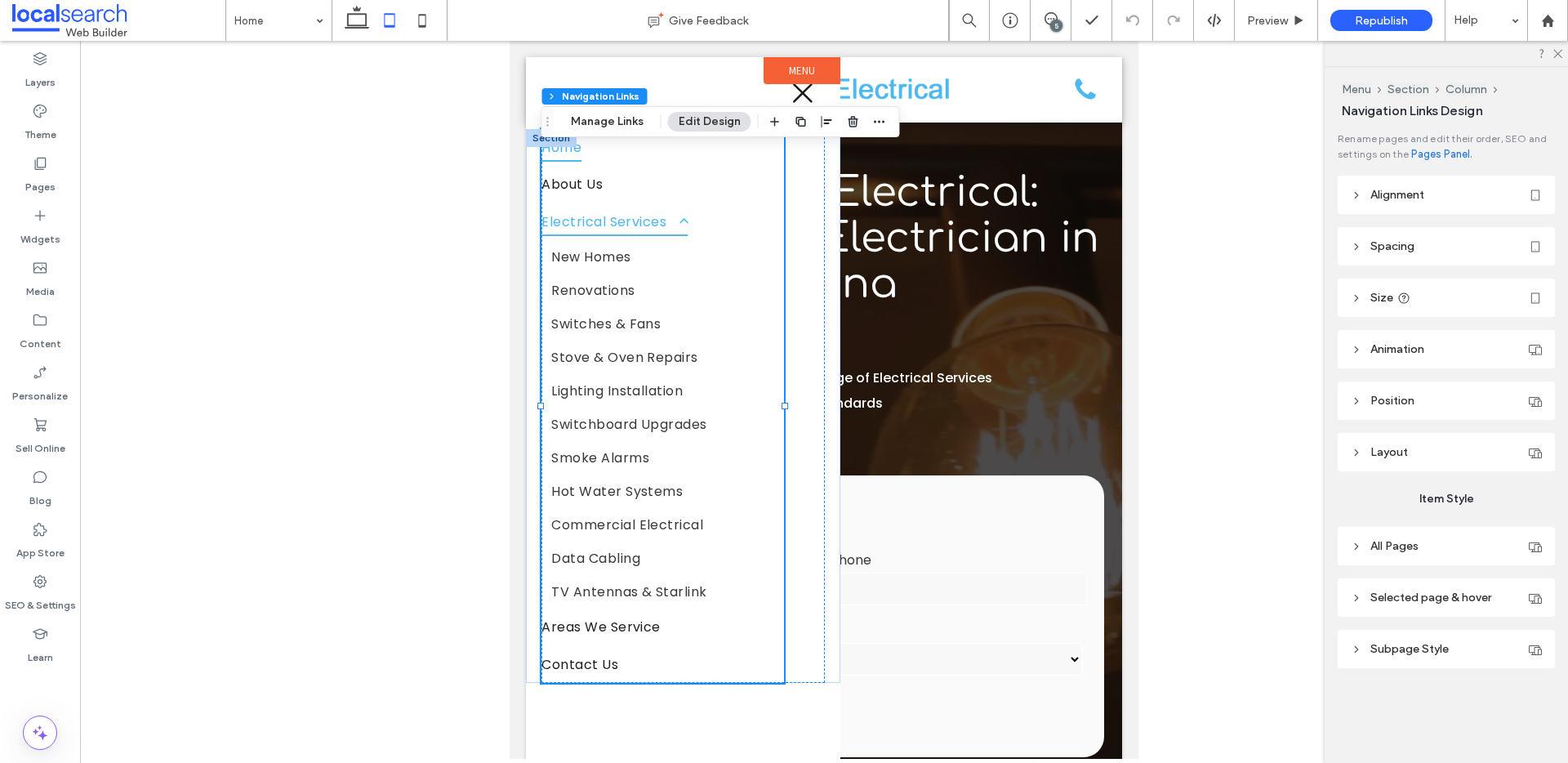 type on "***" 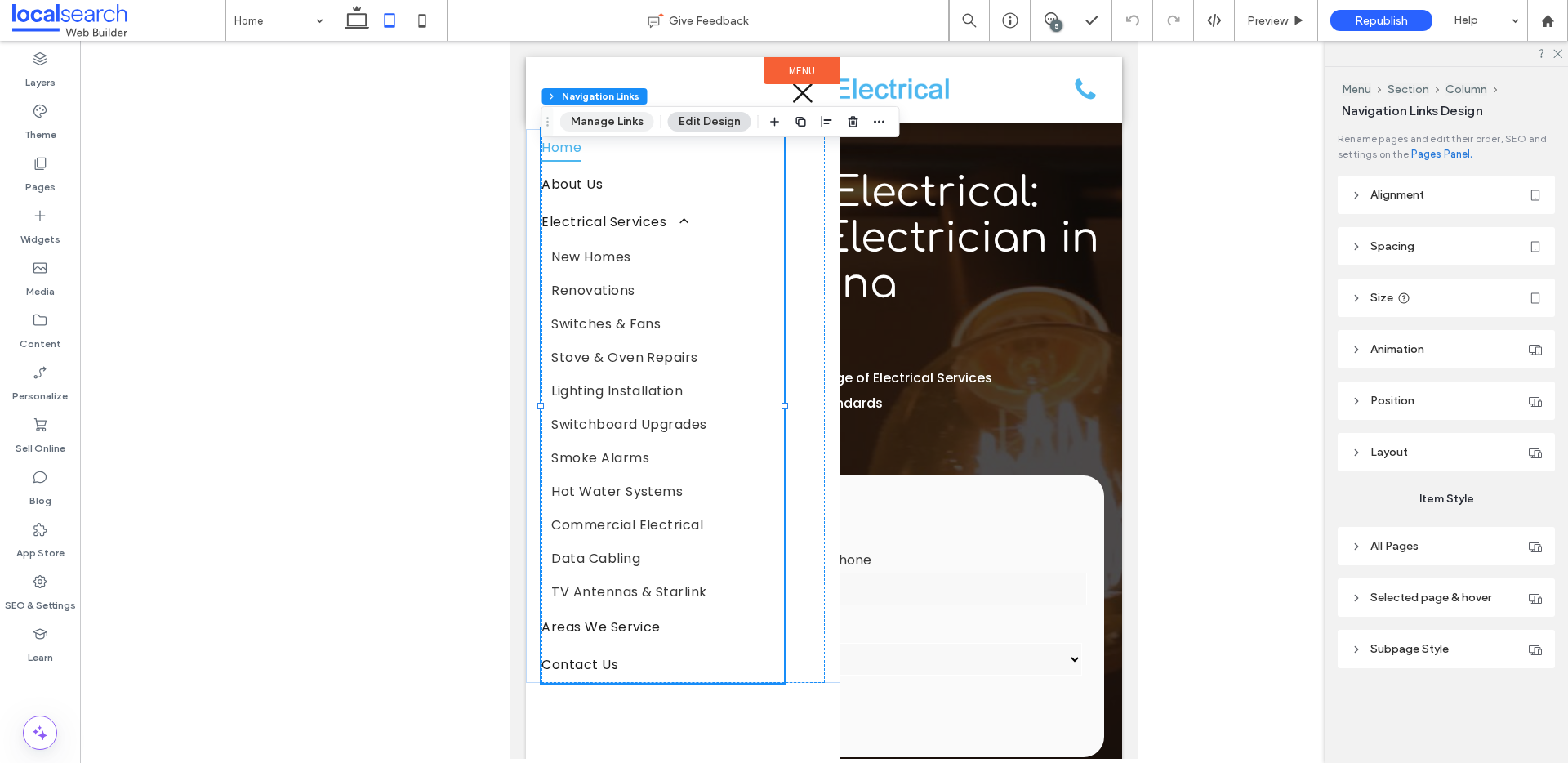 click on "Manage Links" at bounding box center (607, 122) 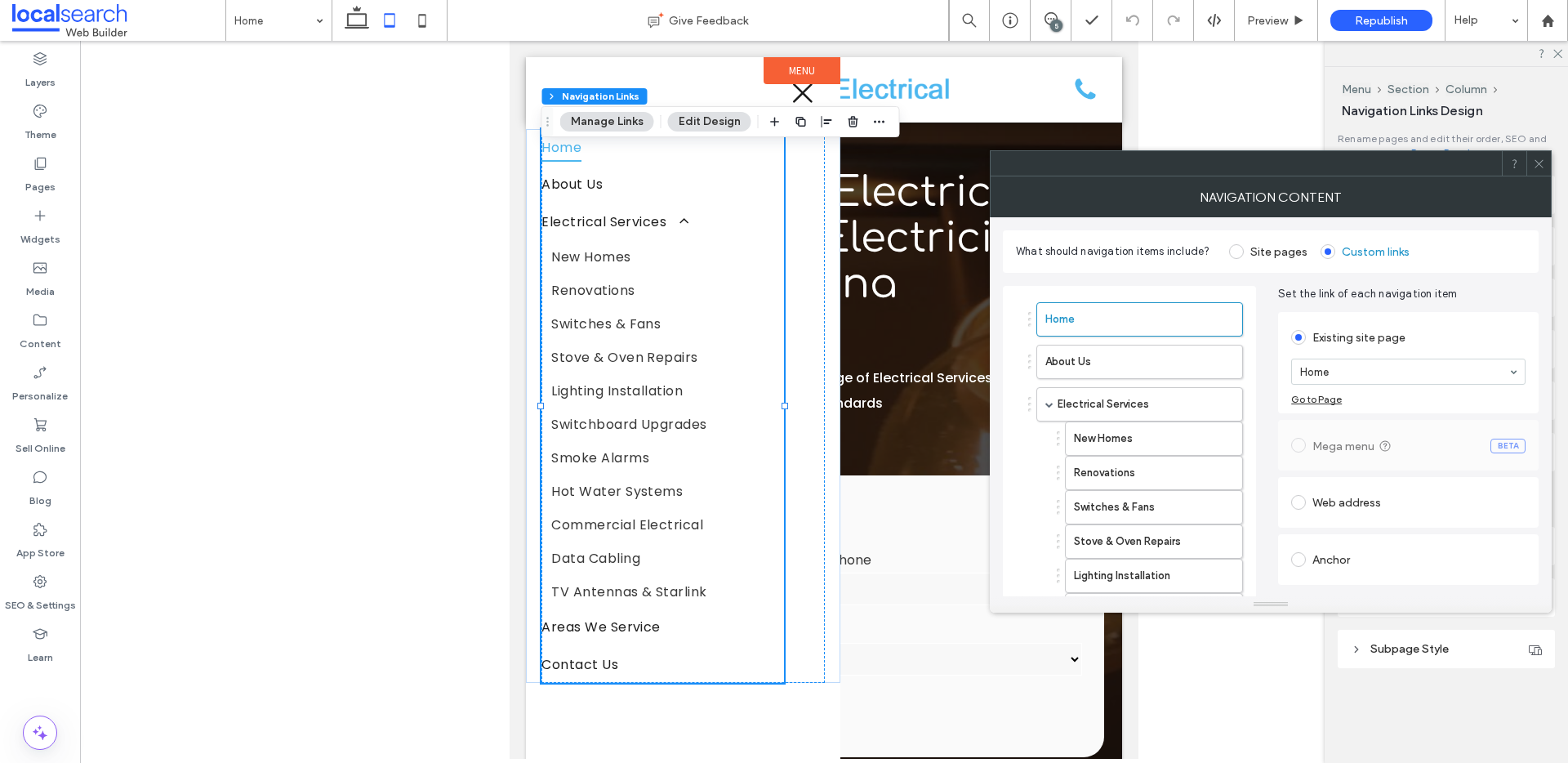 click at bounding box center (1236, 252) 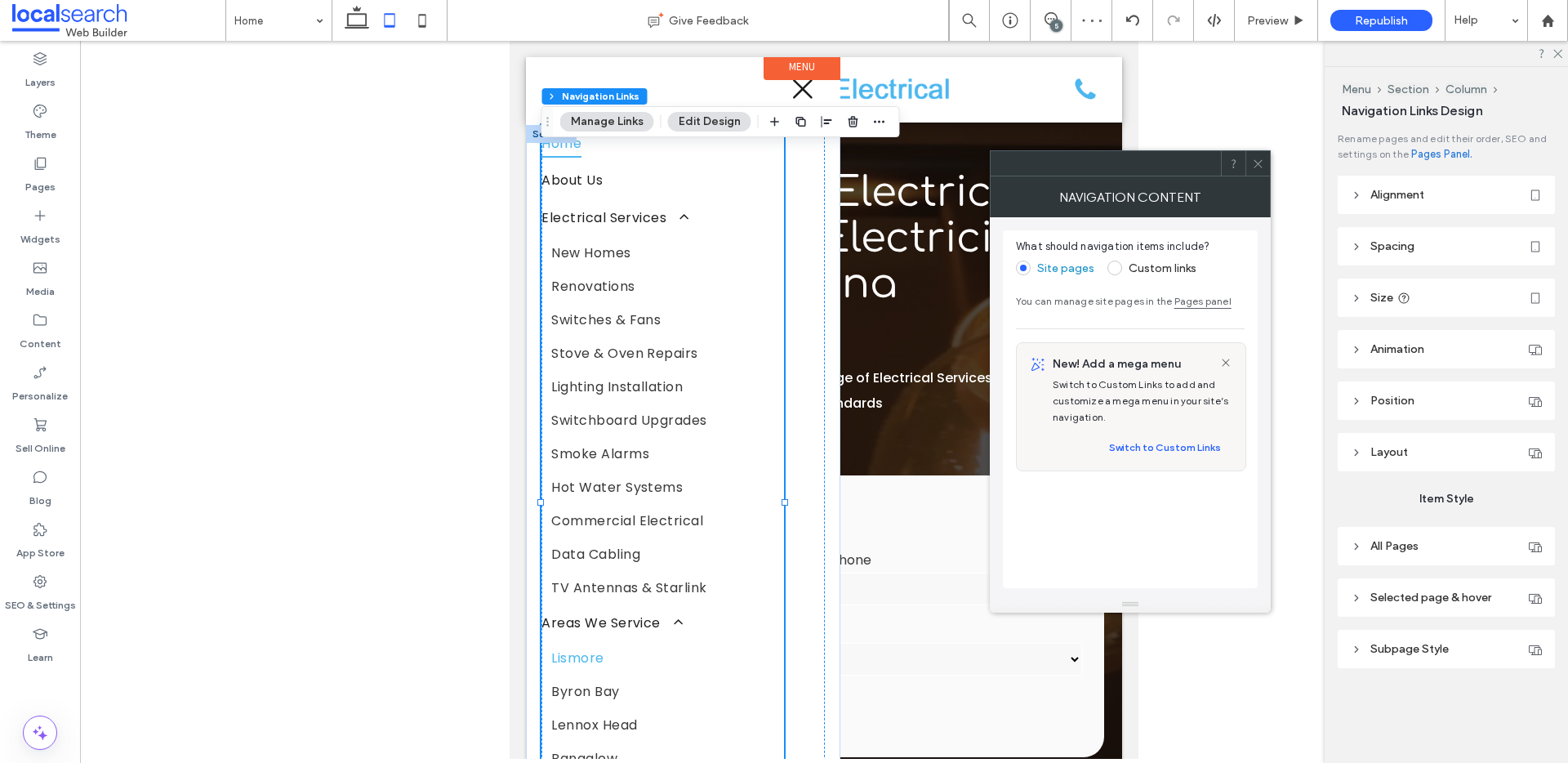 scroll, scrollTop: 0, scrollLeft: 0, axis: both 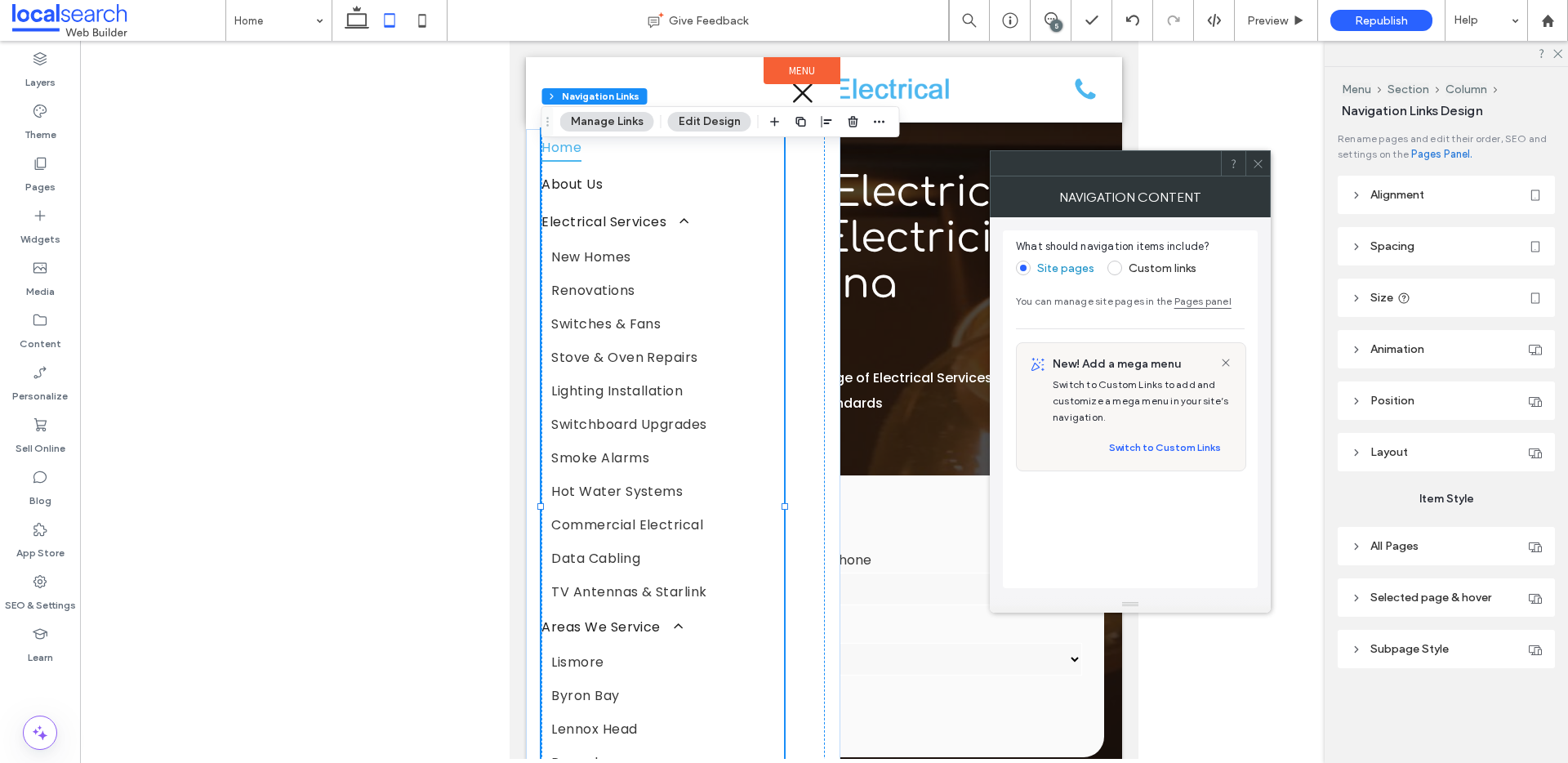 click 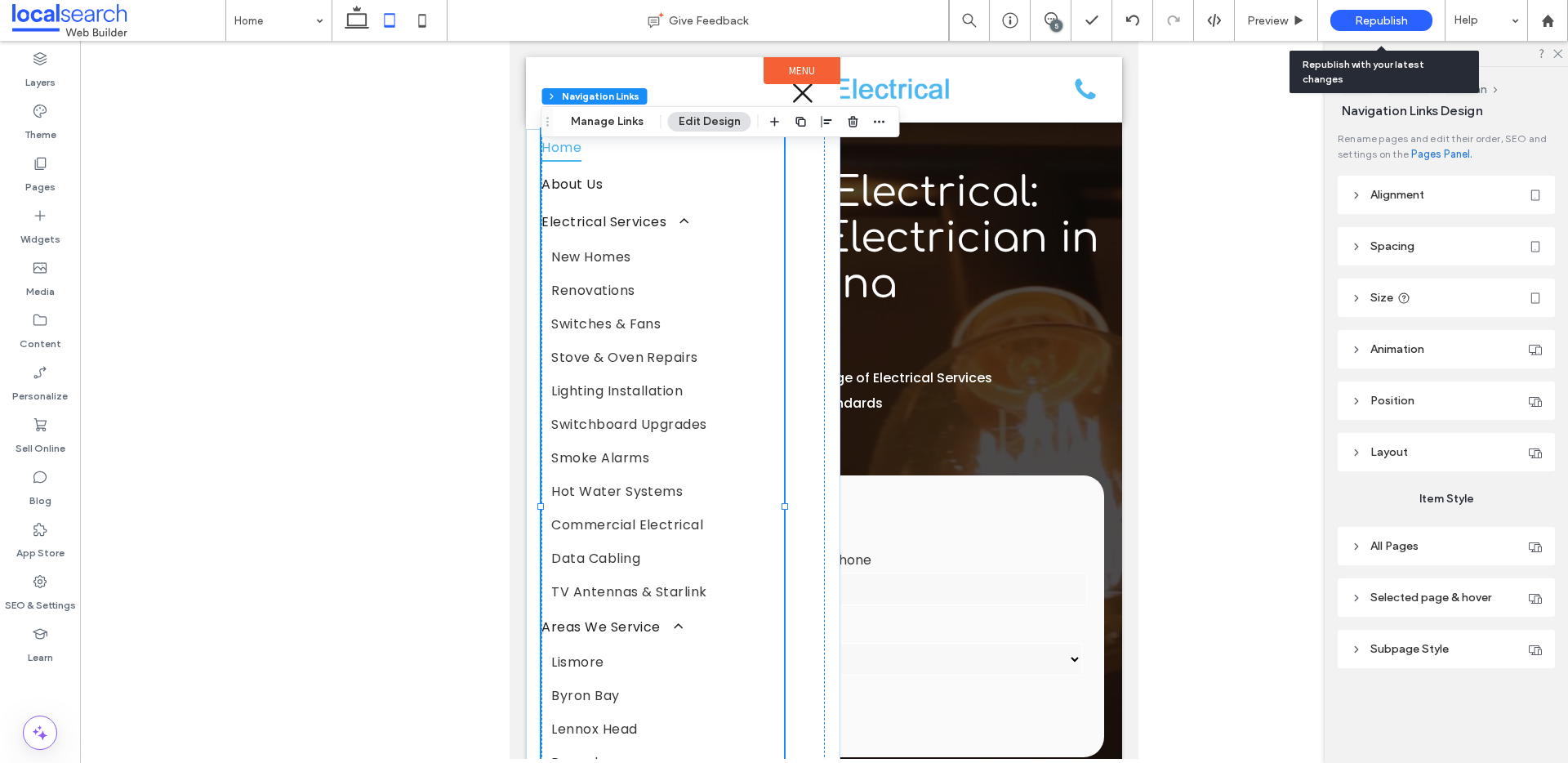 click on "Republish" at bounding box center (1381, 20) 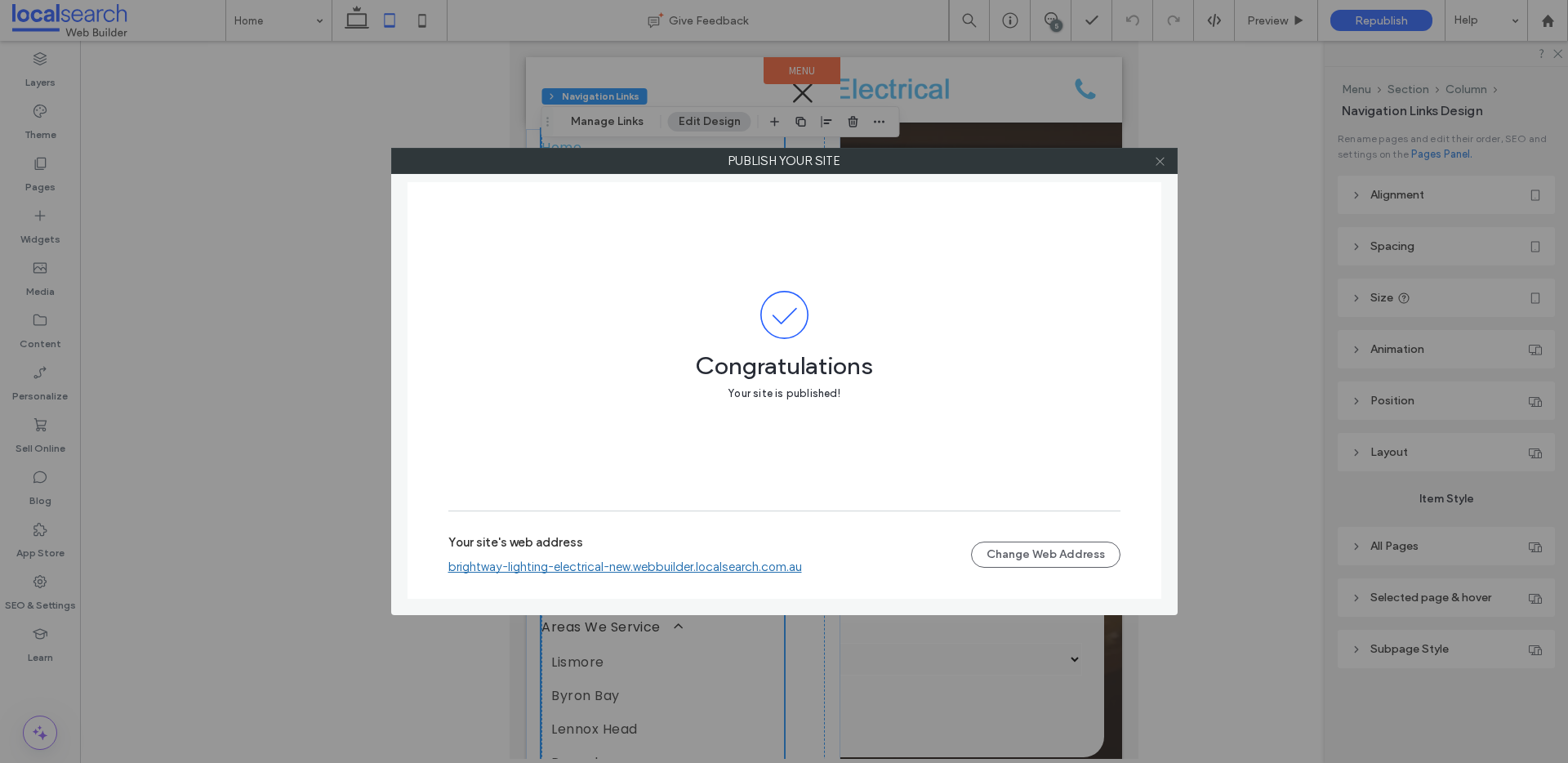 click 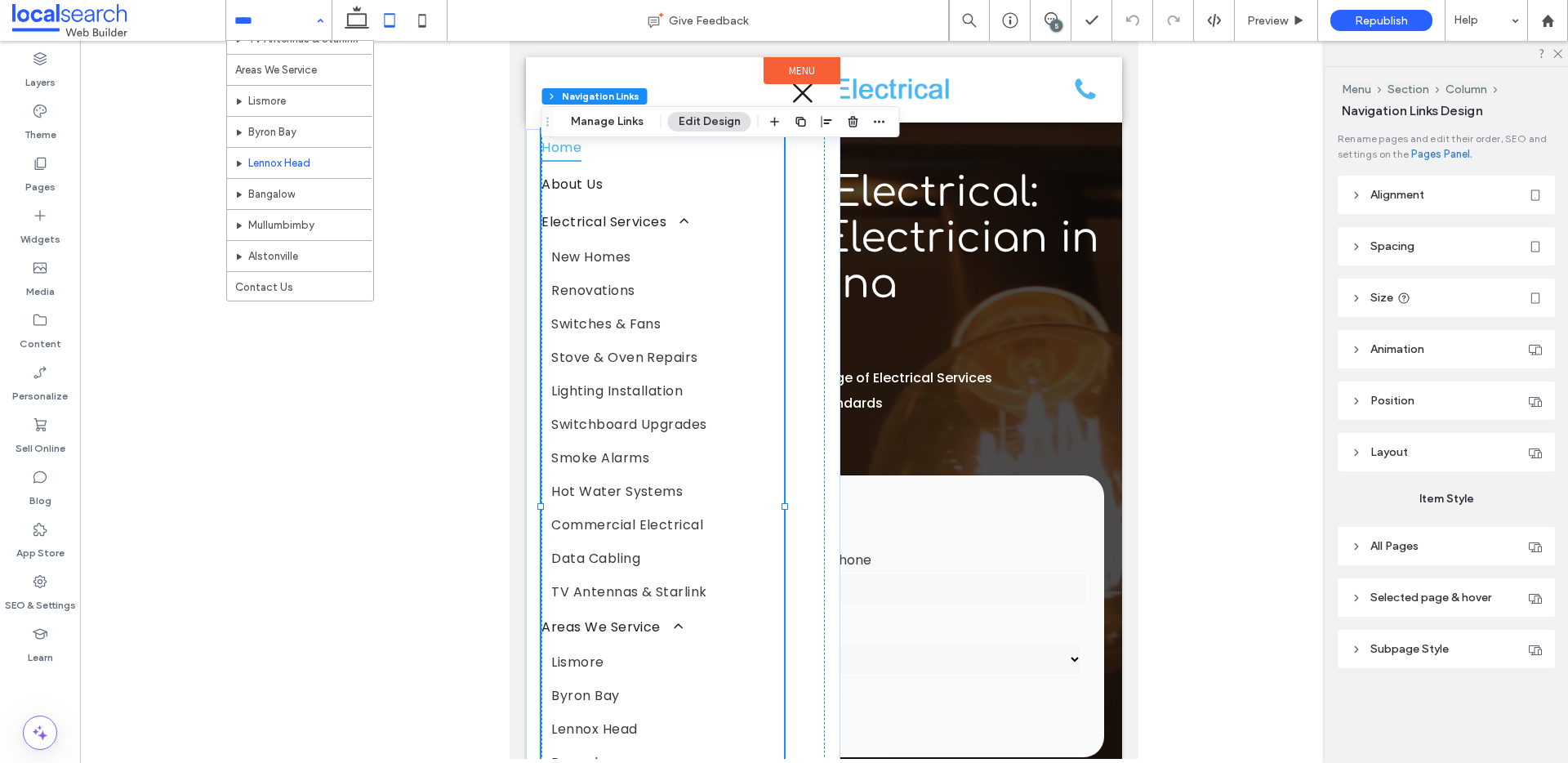 scroll, scrollTop: 417, scrollLeft: 0, axis: vertical 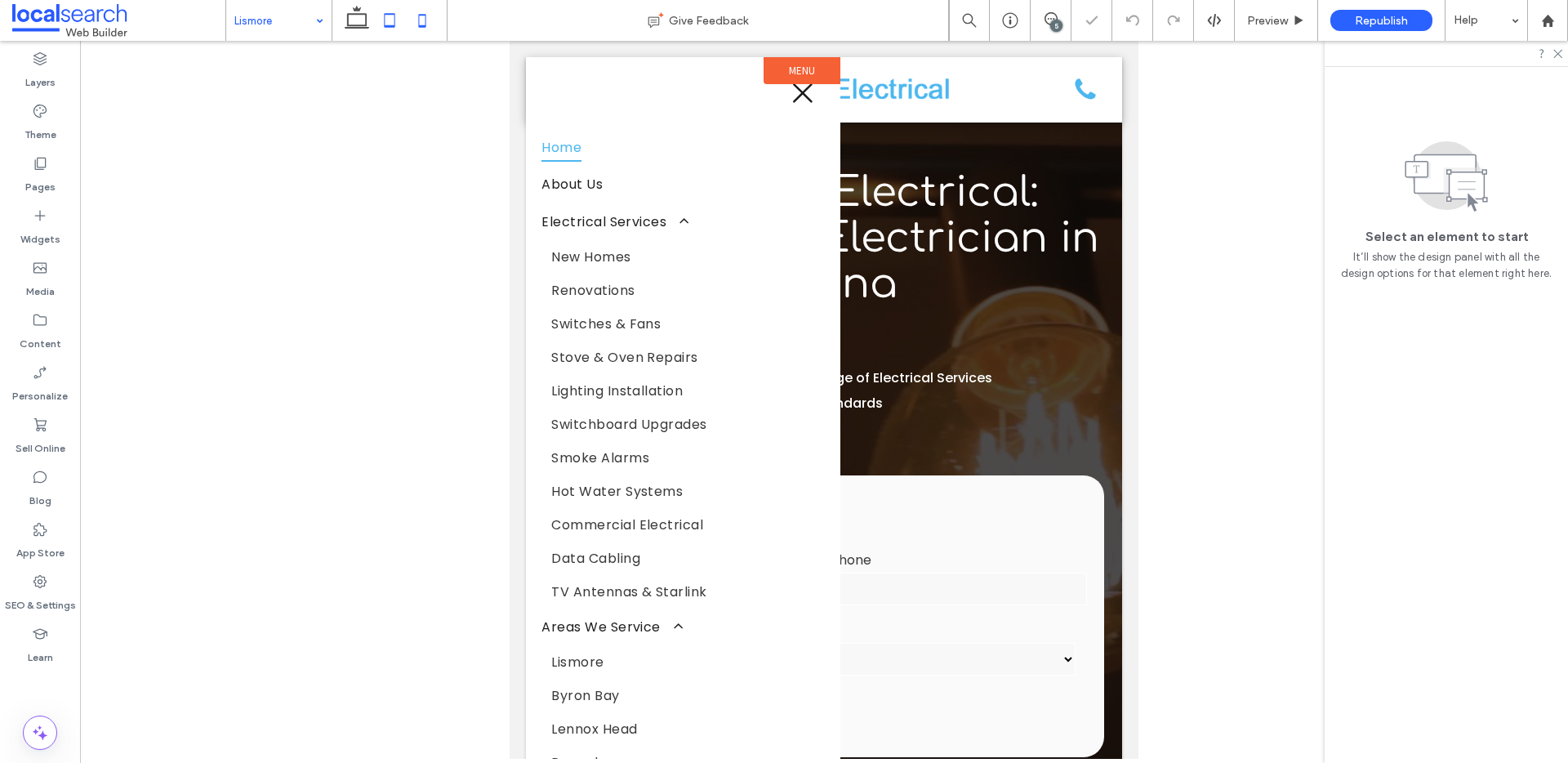 click 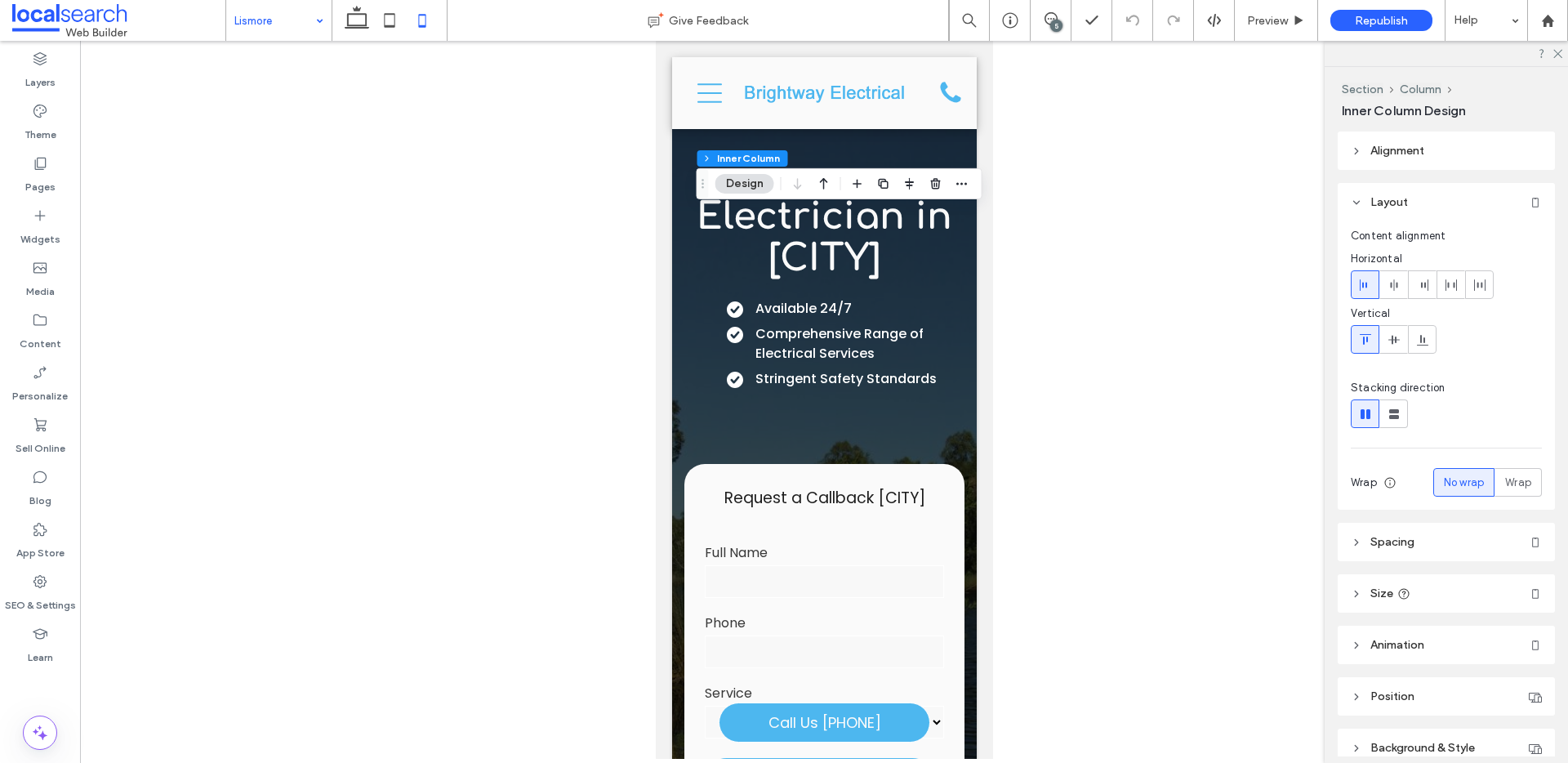 scroll, scrollTop: 1850, scrollLeft: 0, axis: vertical 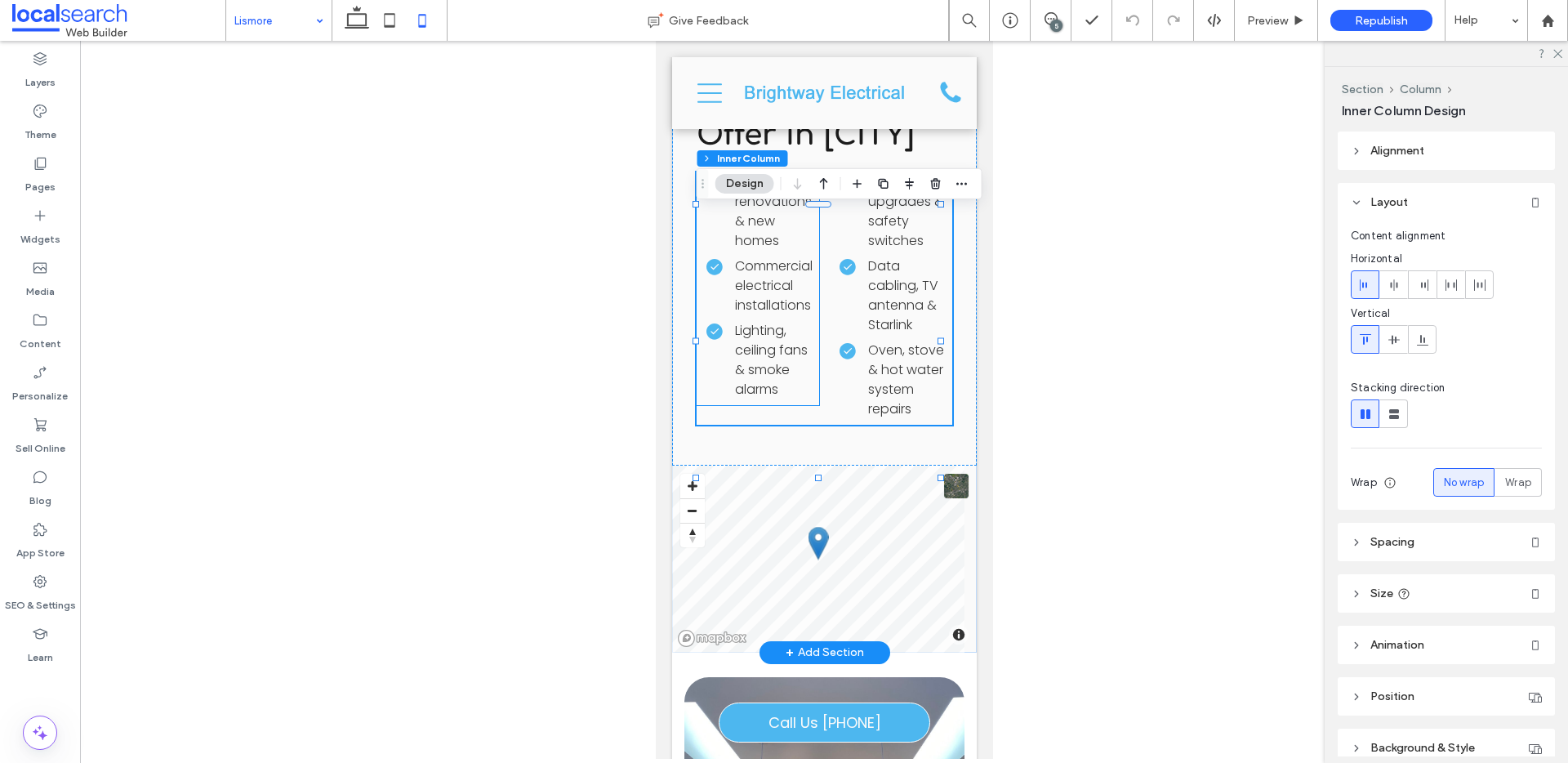click on "Electrical renovations & new homes" at bounding box center [762, 212] 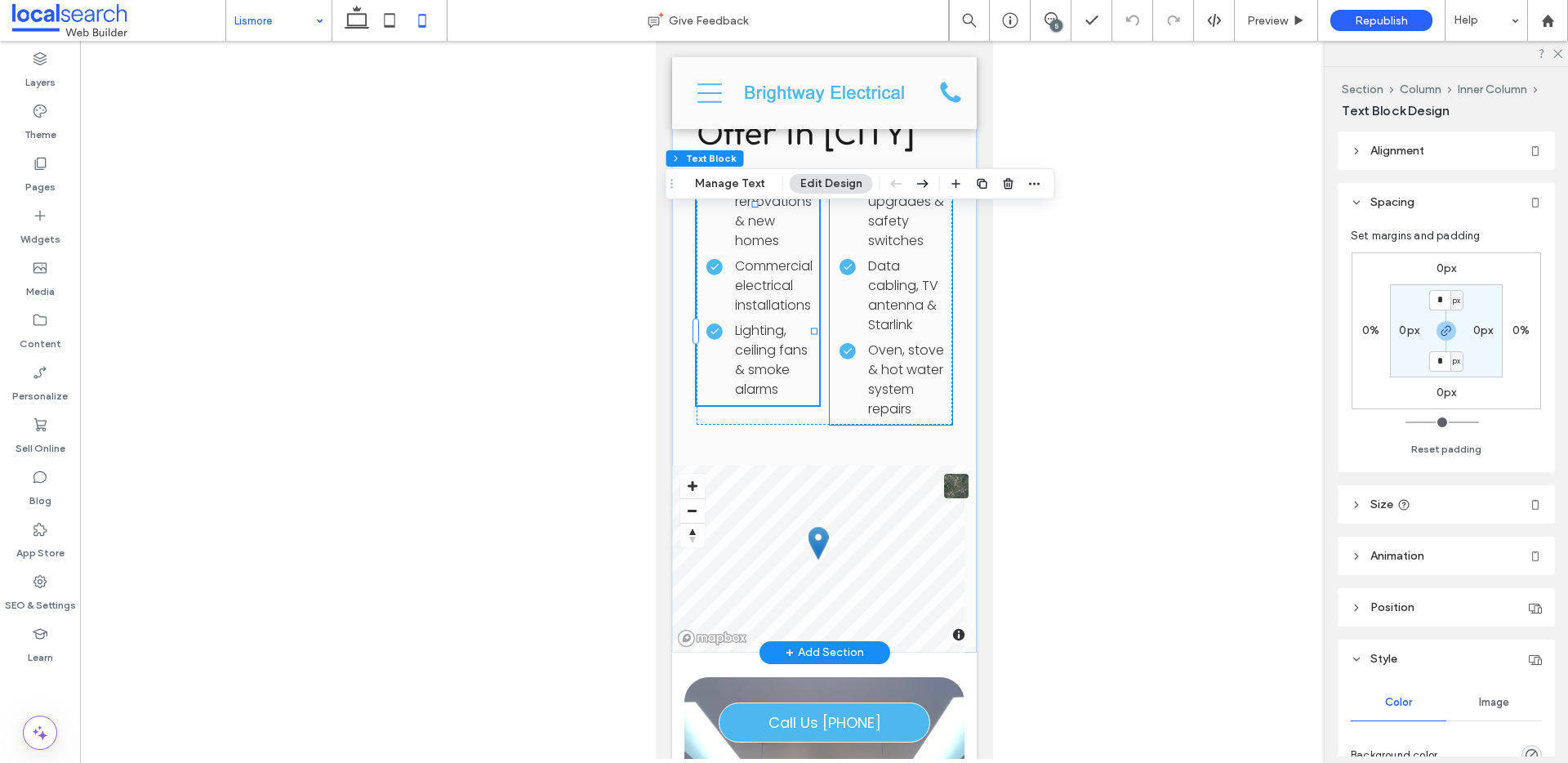 click on "Switchboard upgrades & safety switches" at bounding box center (895, 212) 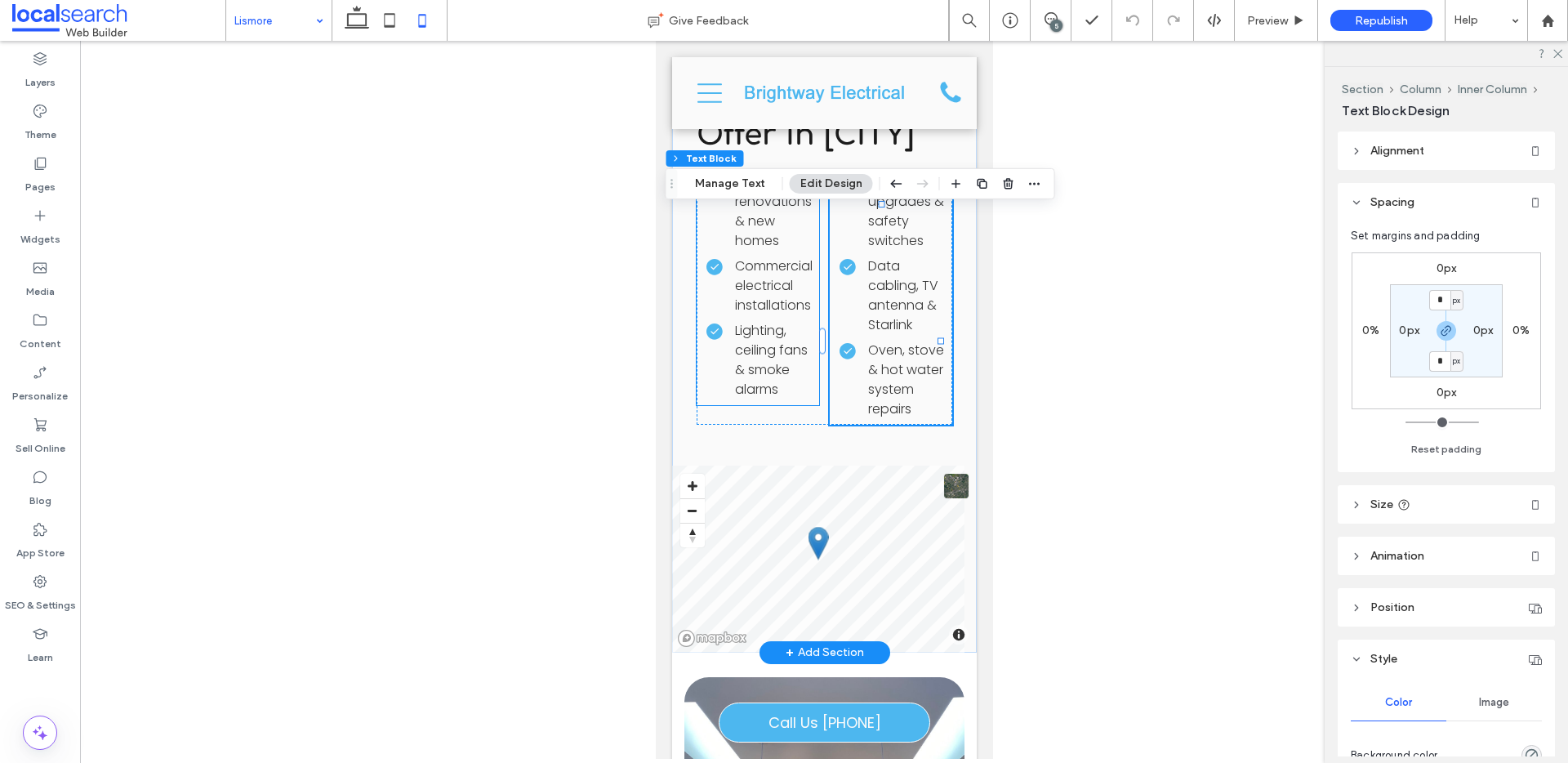 click on "Electrical renovations & new homes" at bounding box center [773, 211] 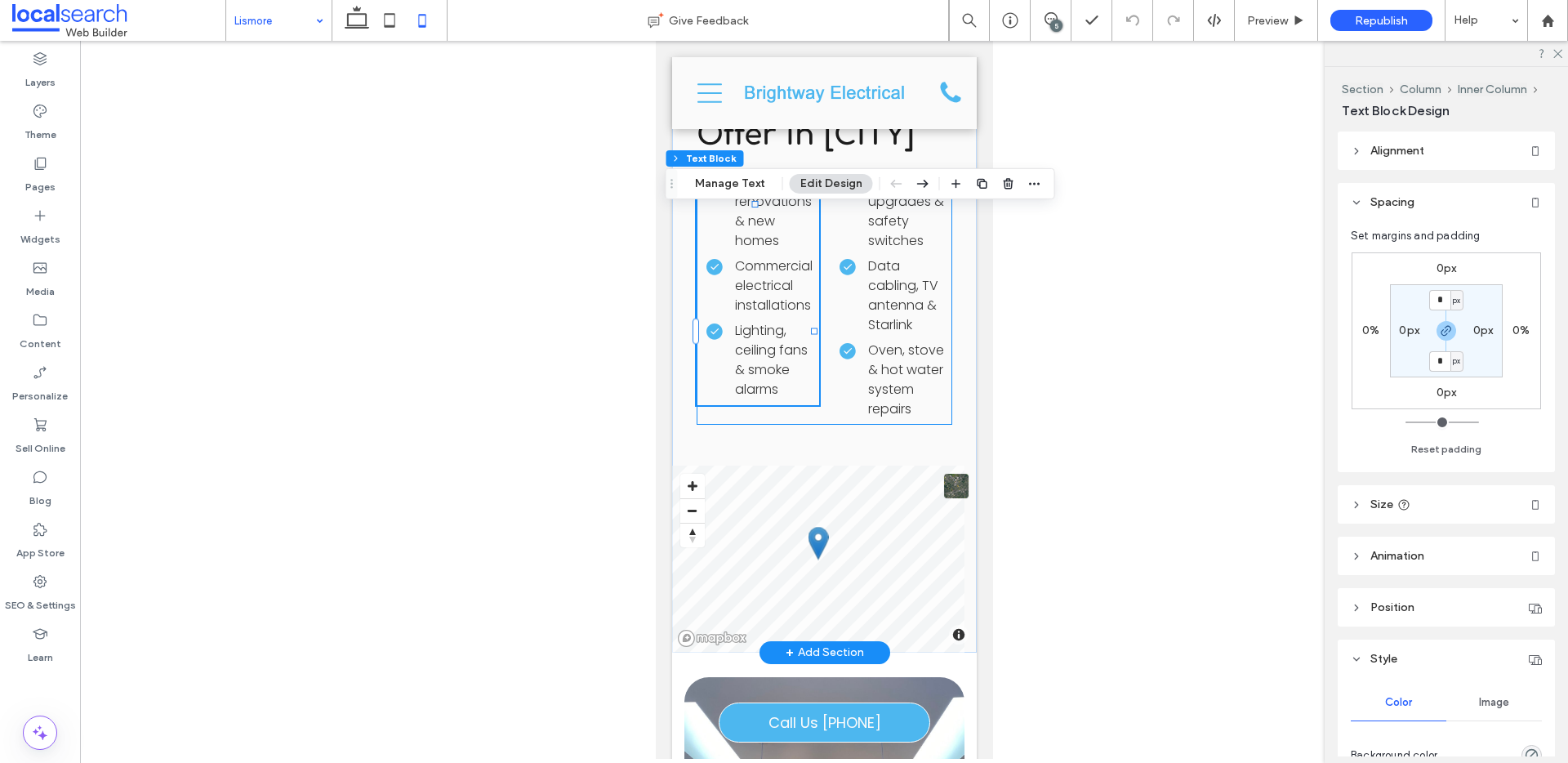 click on "Electrical renovations & new homes Commercial electrical installations Lighting, ceiling fans & smoke alarms
Switchboard upgrades & safety switches Data cabling, TV antenna & Starlink Oven, stove & hot water system repairs" at bounding box center [823, 298] 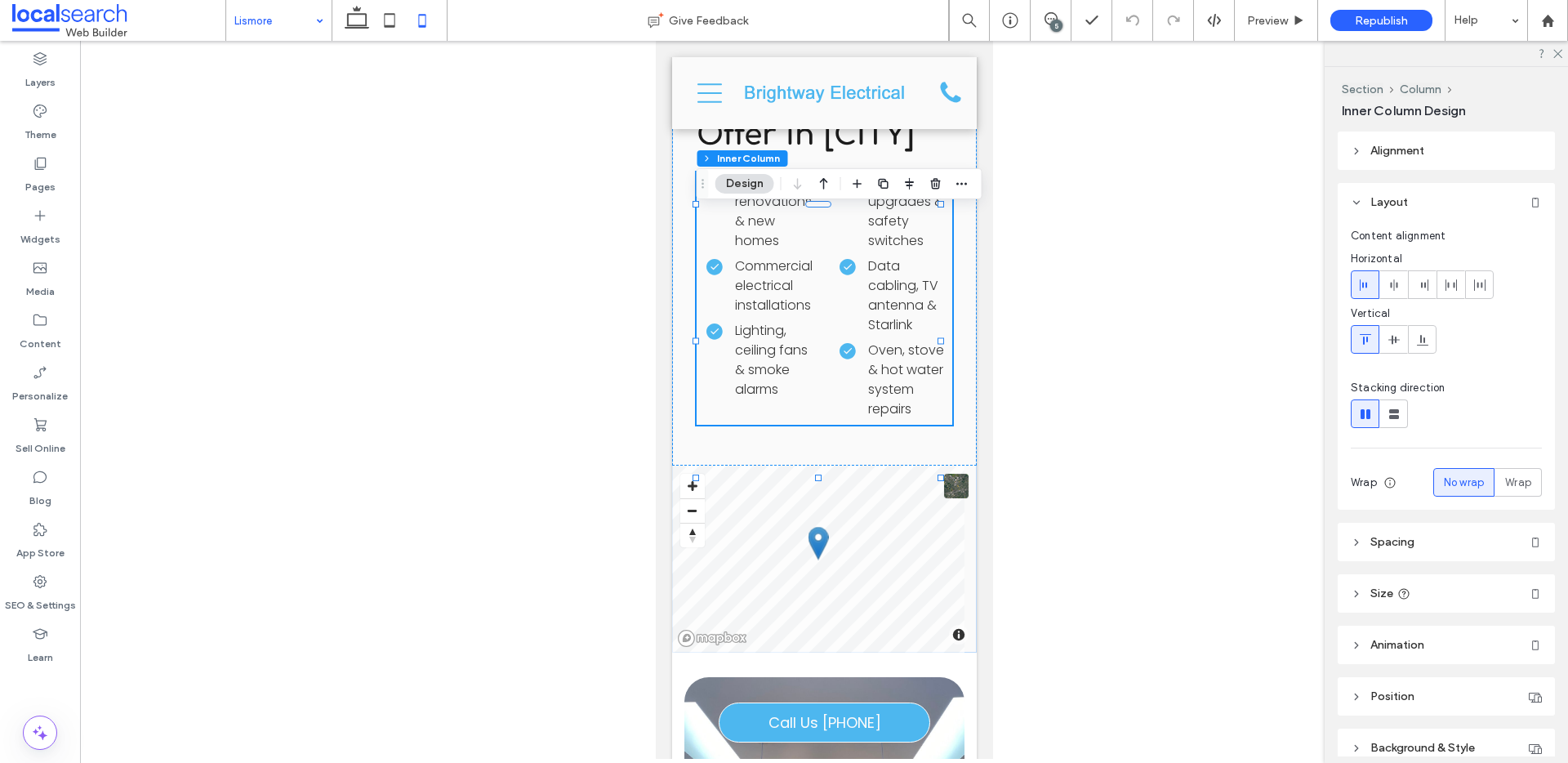 click 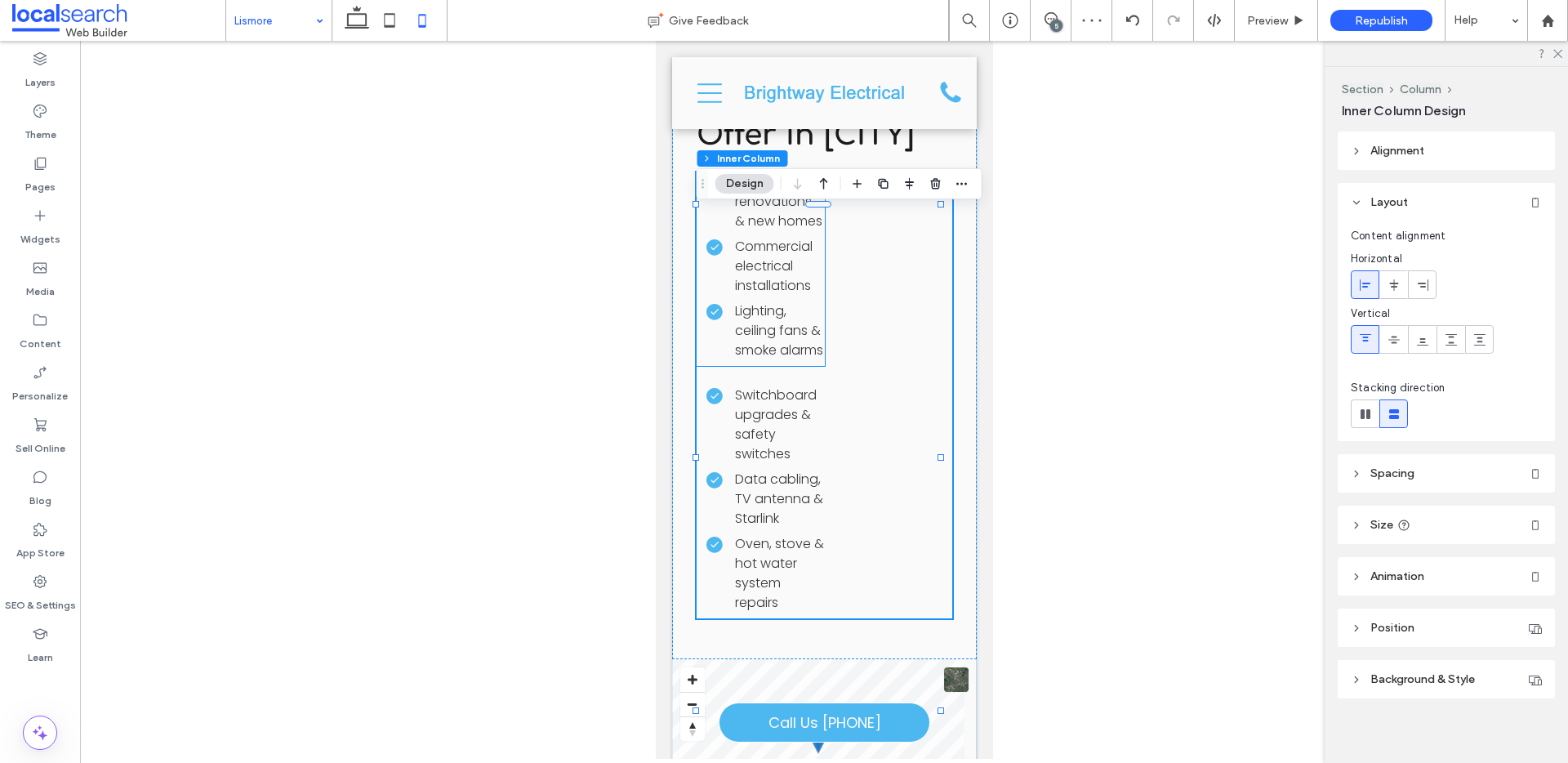 click on "Commercial electrical installations" at bounding box center (773, 265) 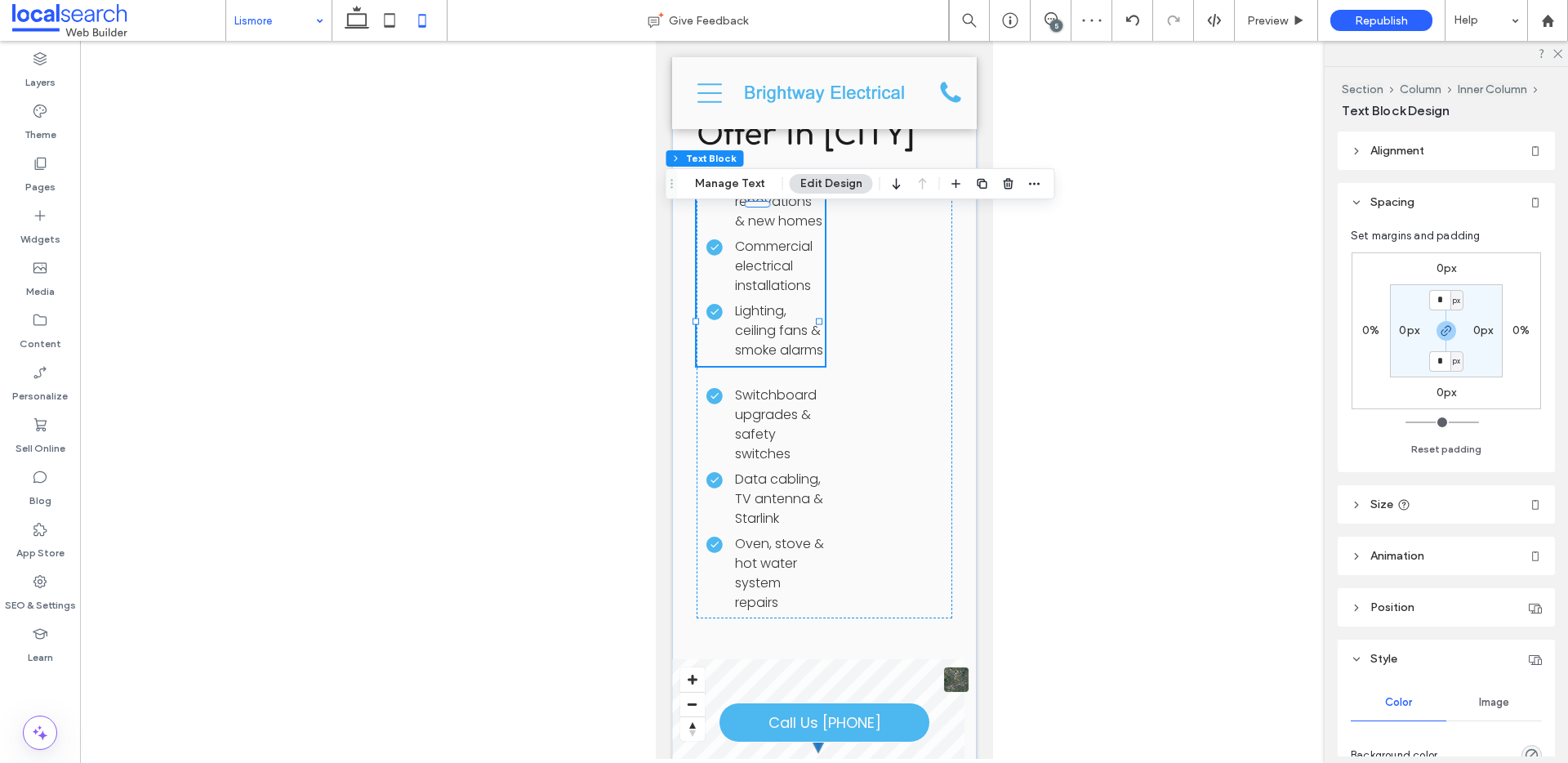 click on "Size" at bounding box center [1446, 504] 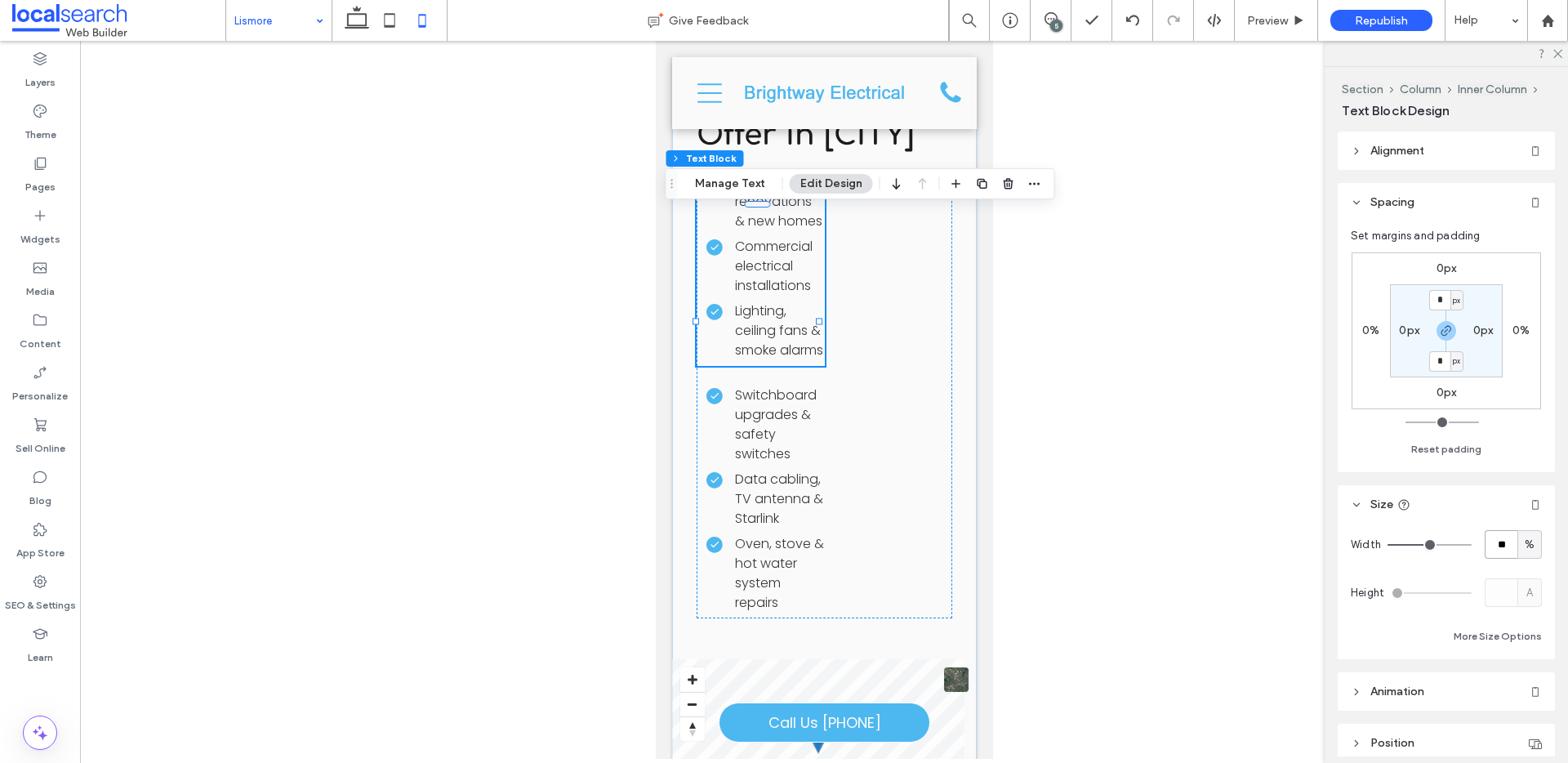 click on "**" at bounding box center [1501, 544] 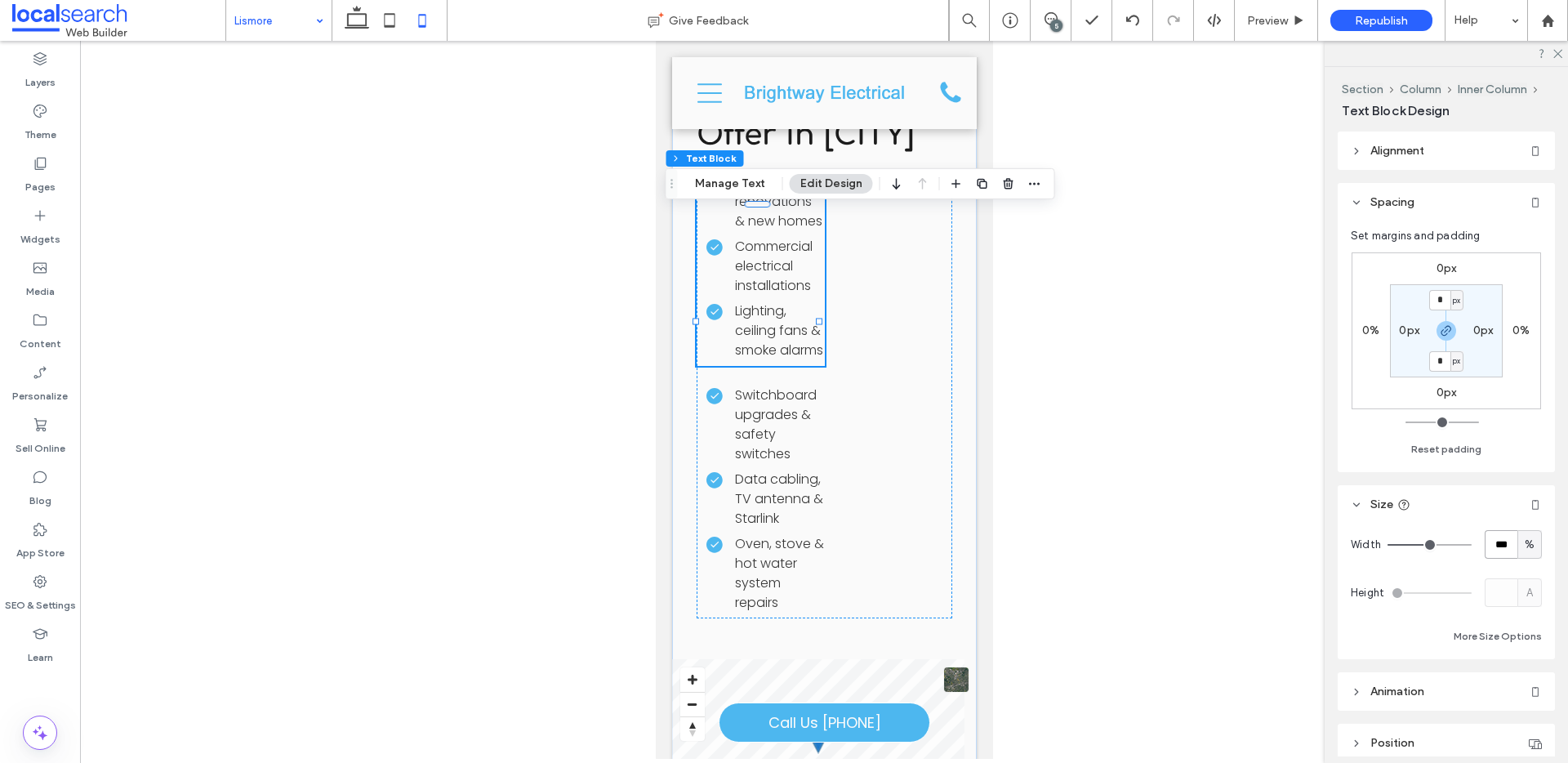type on "***" 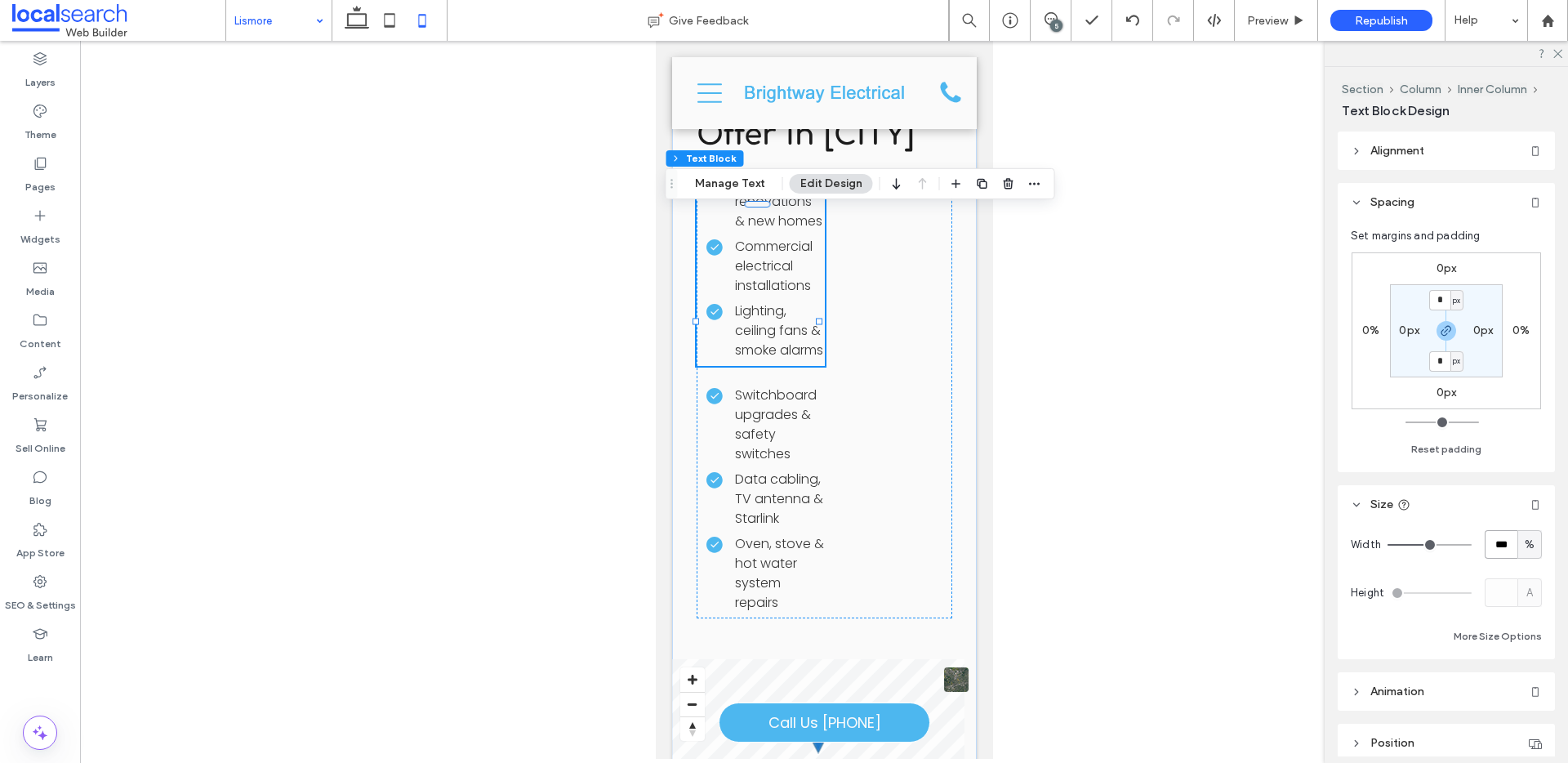 type on "***" 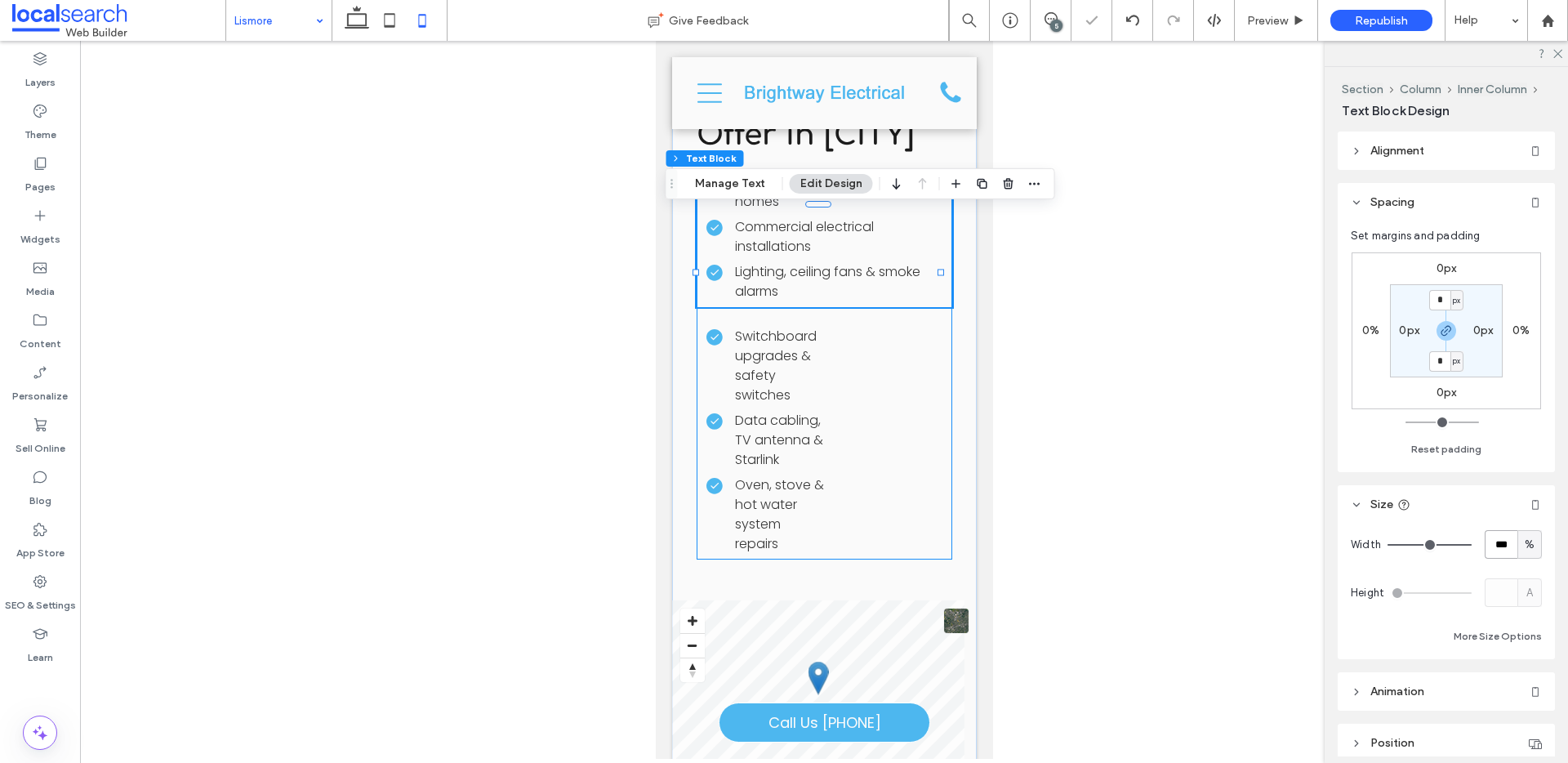 click on "Electrical renovations & new homes Commercial electrical installations Lighting, ceiling fans & smoke alarms
Switchboard upgrades & safety switches Data cabling, TV antenna & Starlink Oven, stove & hot water system repairs" at bounding box center (823, 366) 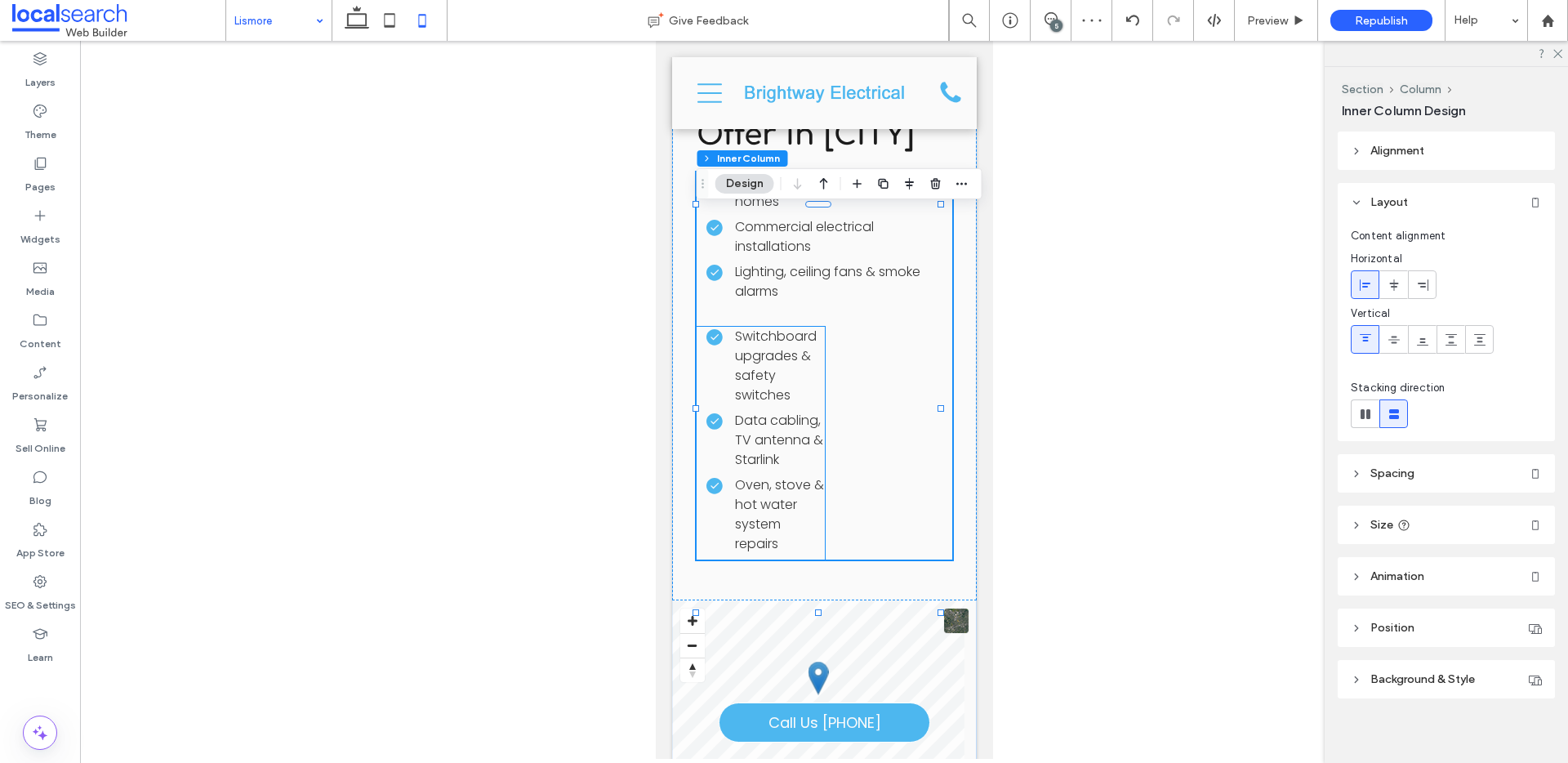 click on "Switchboard upgrades & safety switches" at bounding box center [775, 365] 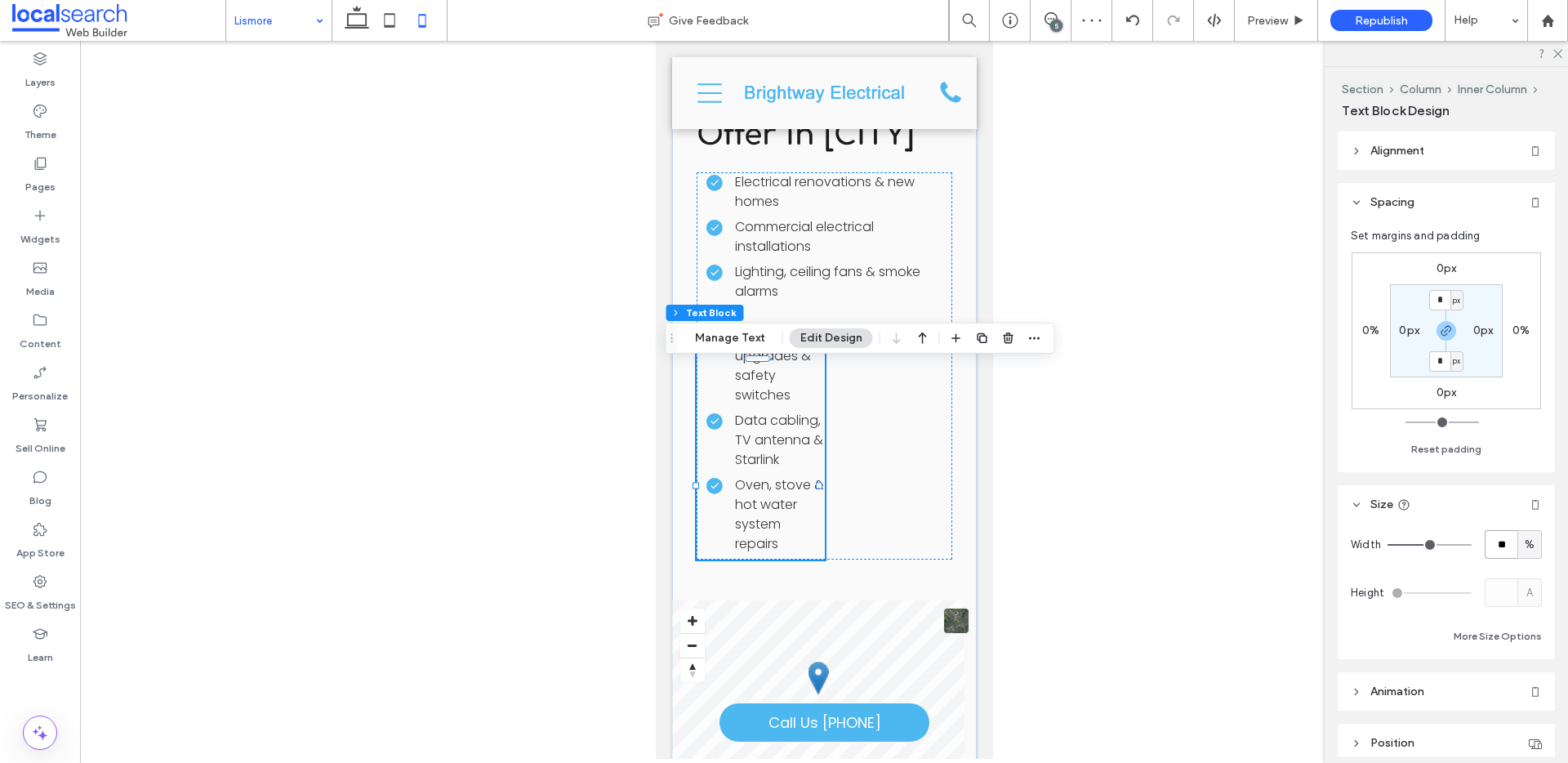 click on "**" at bounding box center [1501, 544] 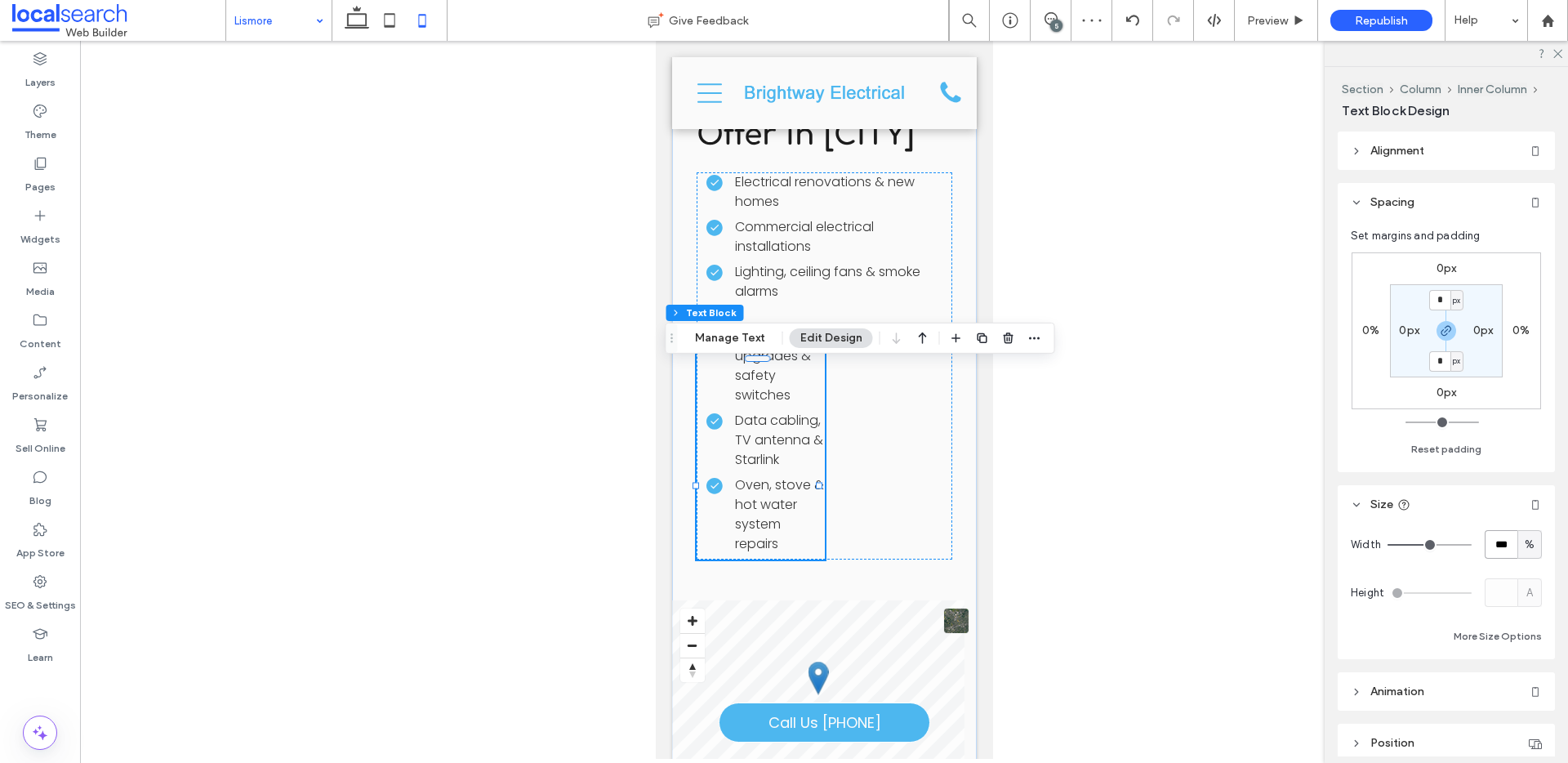 type on "***" 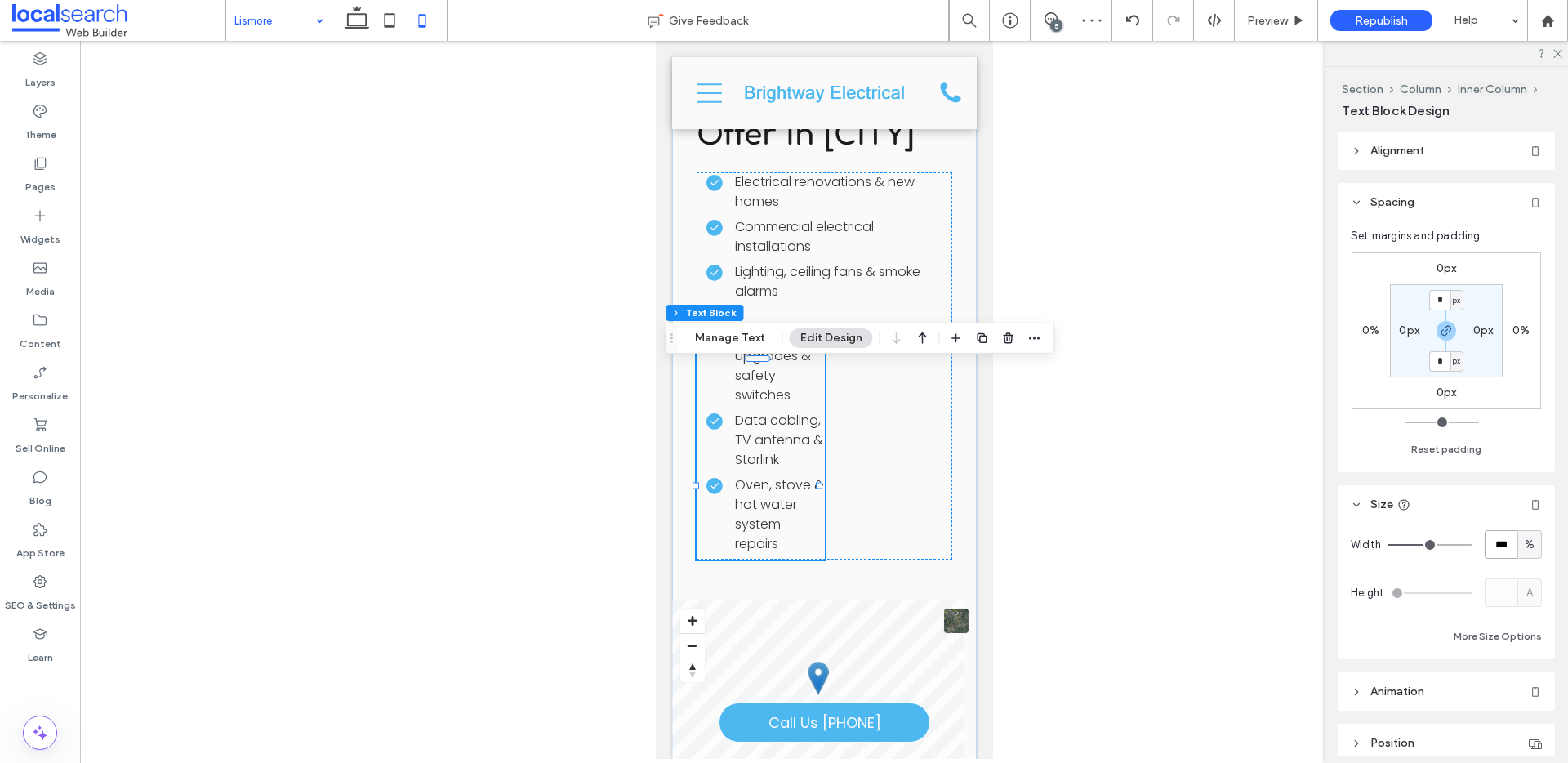 type on "***" 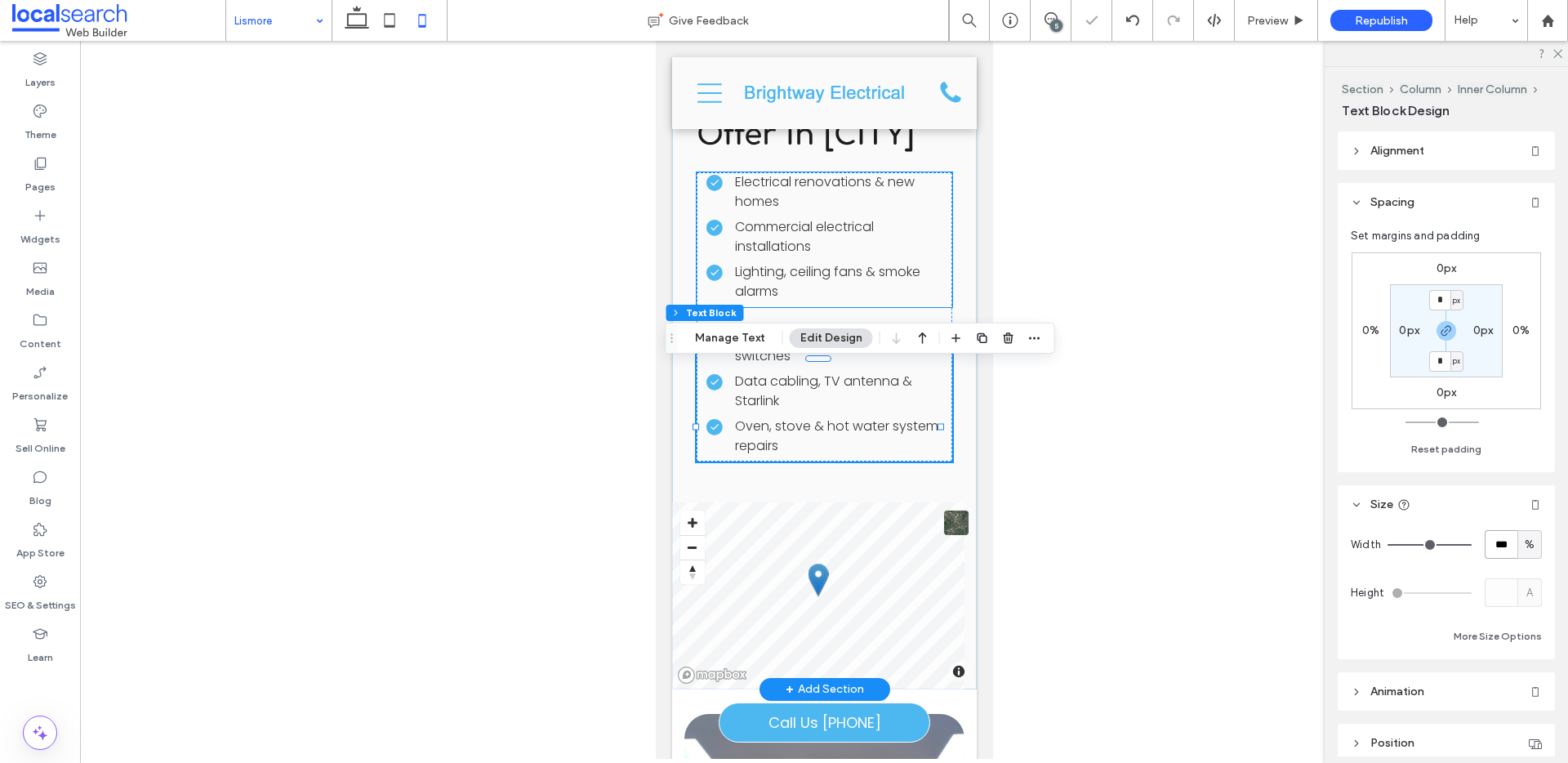 click on "Electrical renovations & new homes" at bounding box center [828, 192] 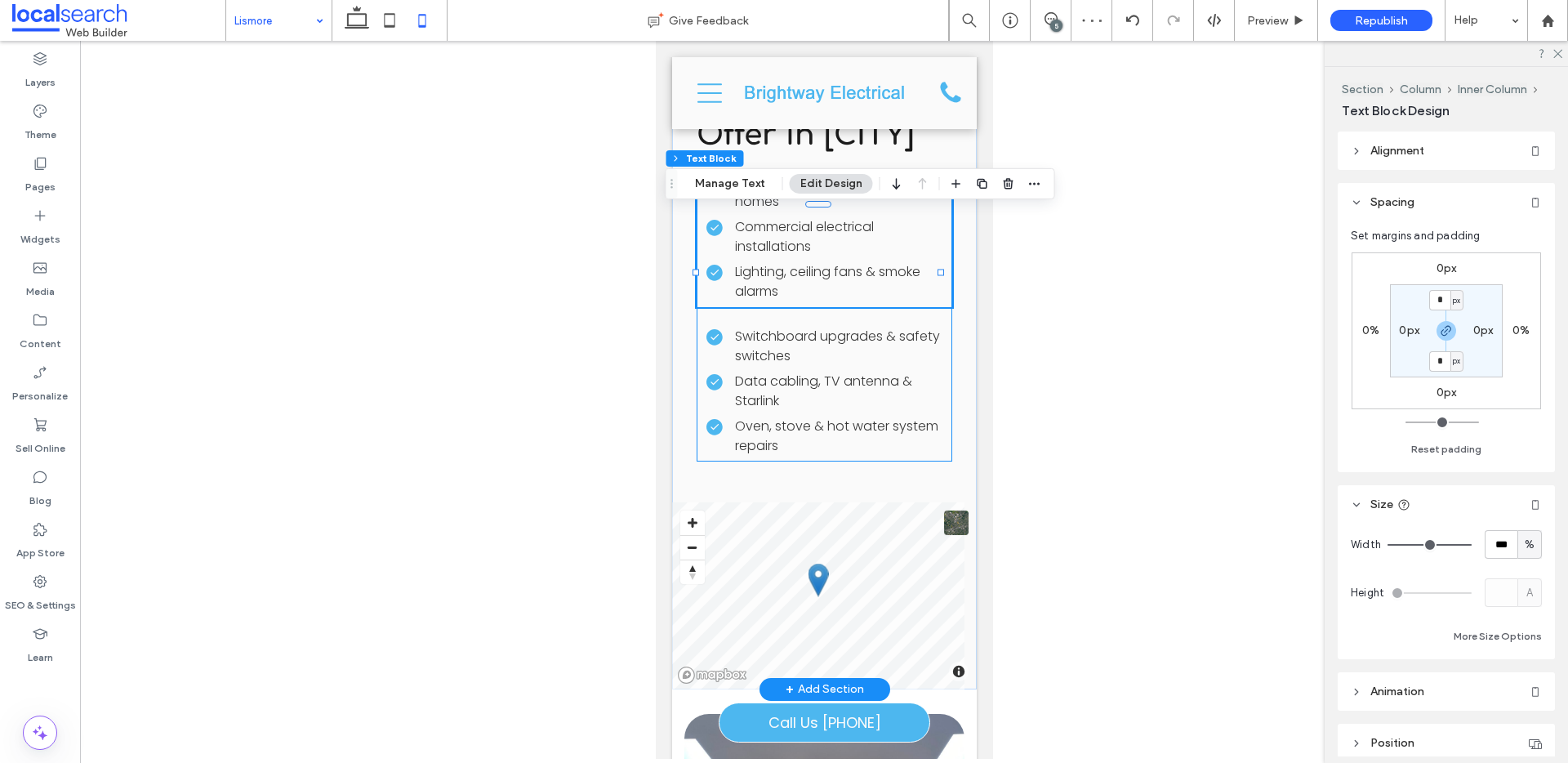 click on "Electrical renovations & new homes Commercial electrical installations Lighting, ceiling fans & smoke alarms
Switchboard upgrades & safety switches Data cabling, TV antenna & Starlink Oven, stove & hot water system repairs" at bounding box center (823, 317) 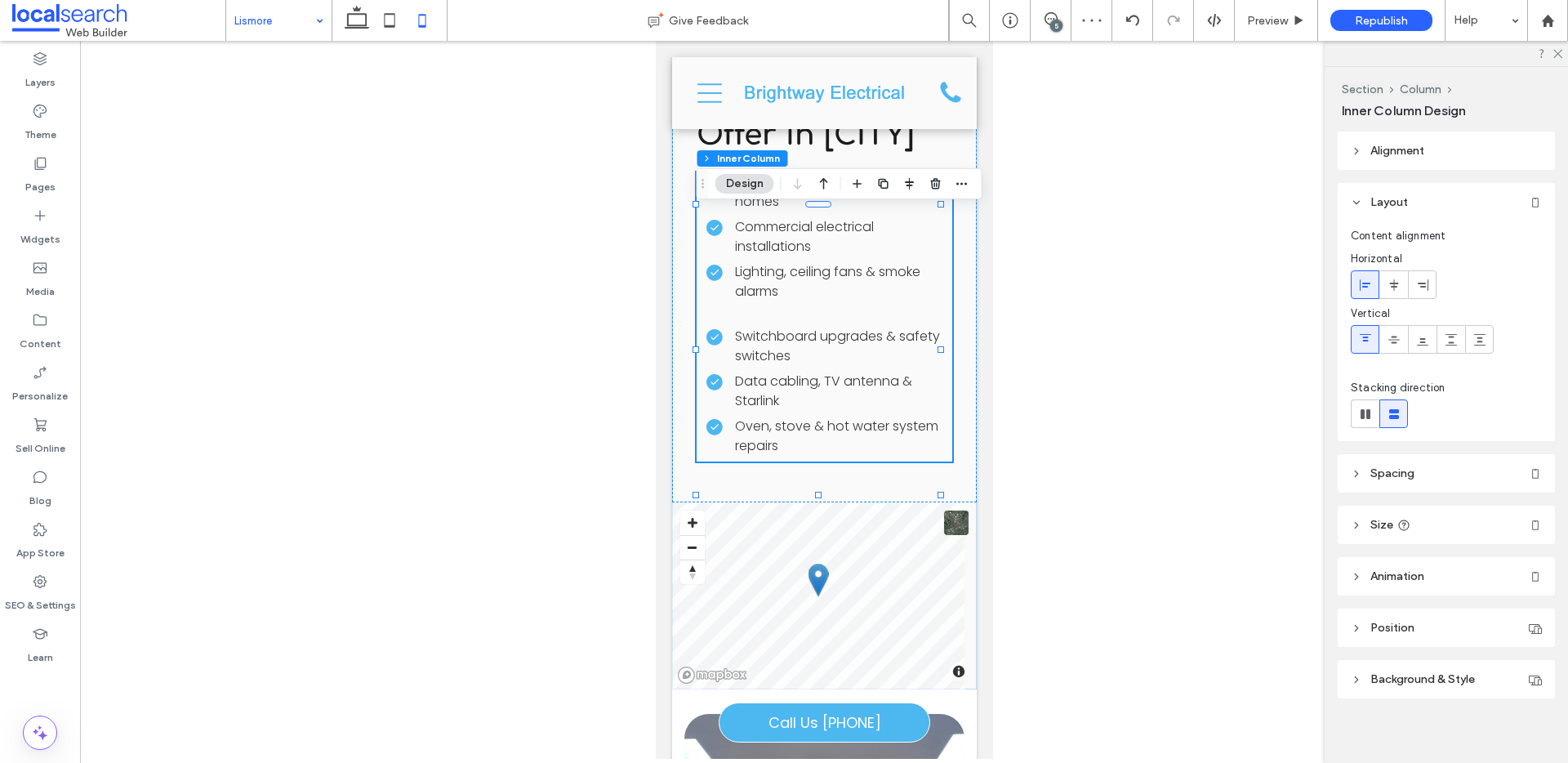 click on "Spacing" at bounding box center [1392, 473] 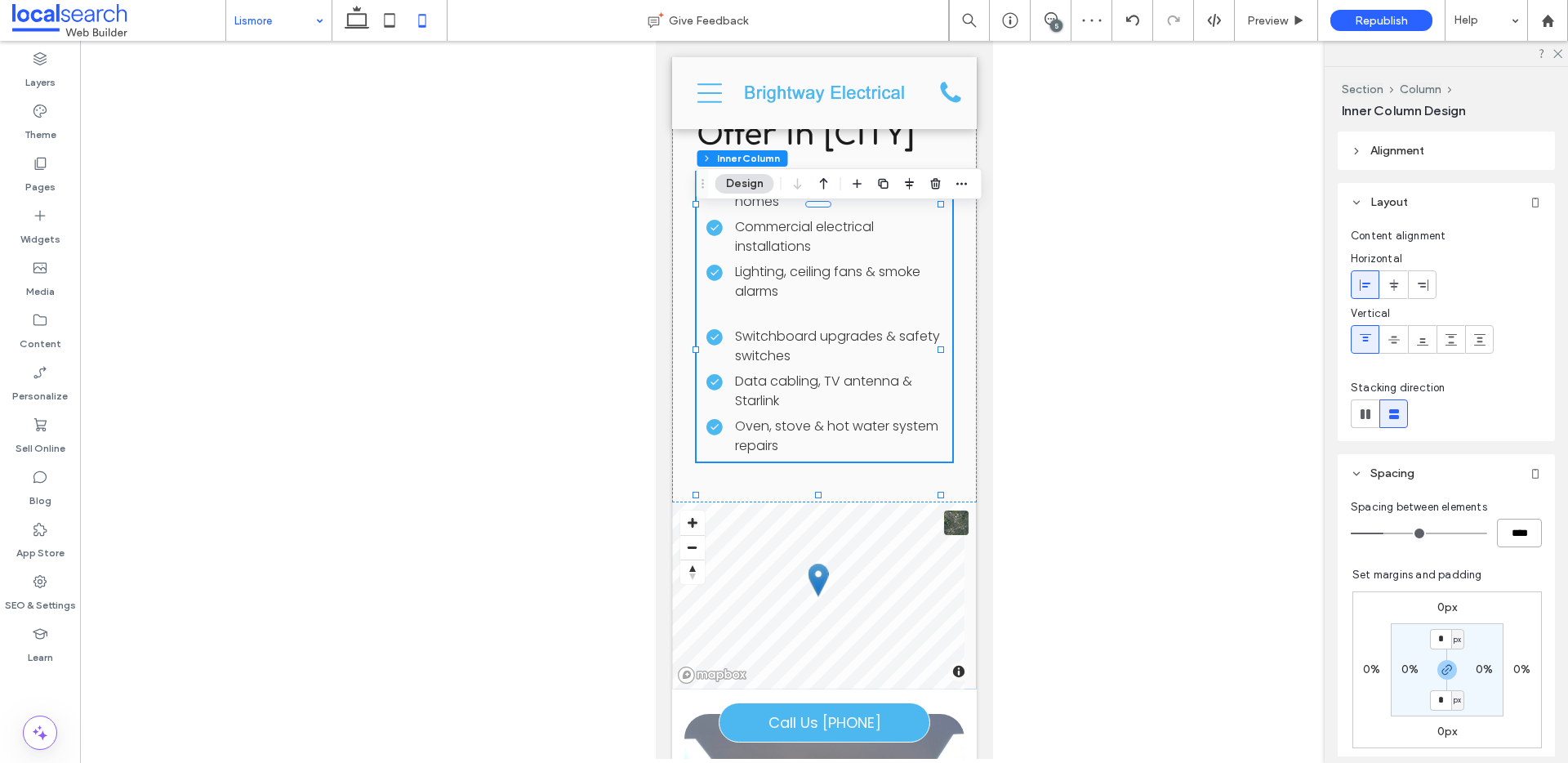 click on "****" at bounding box center (1519, 533) 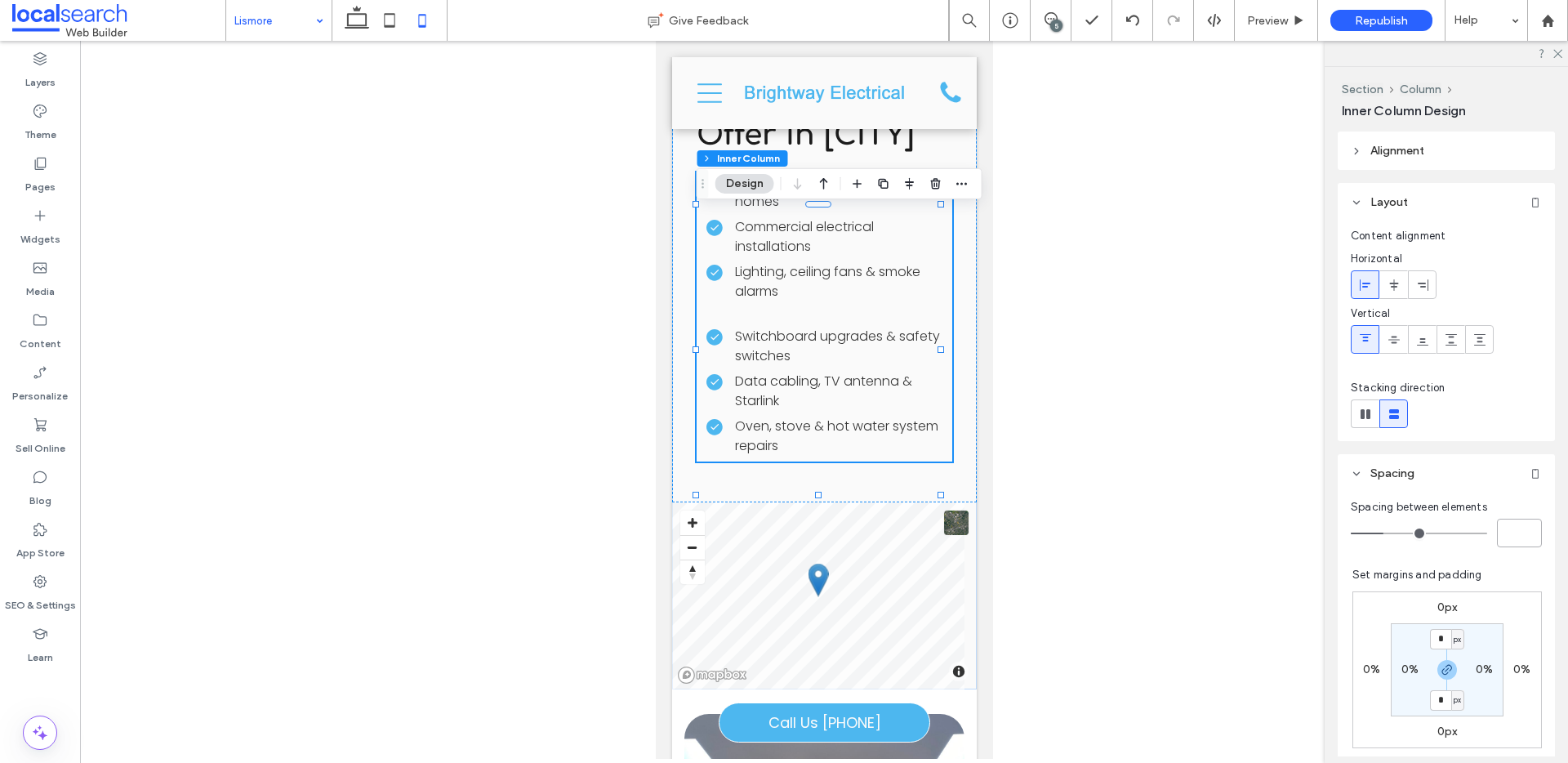 type 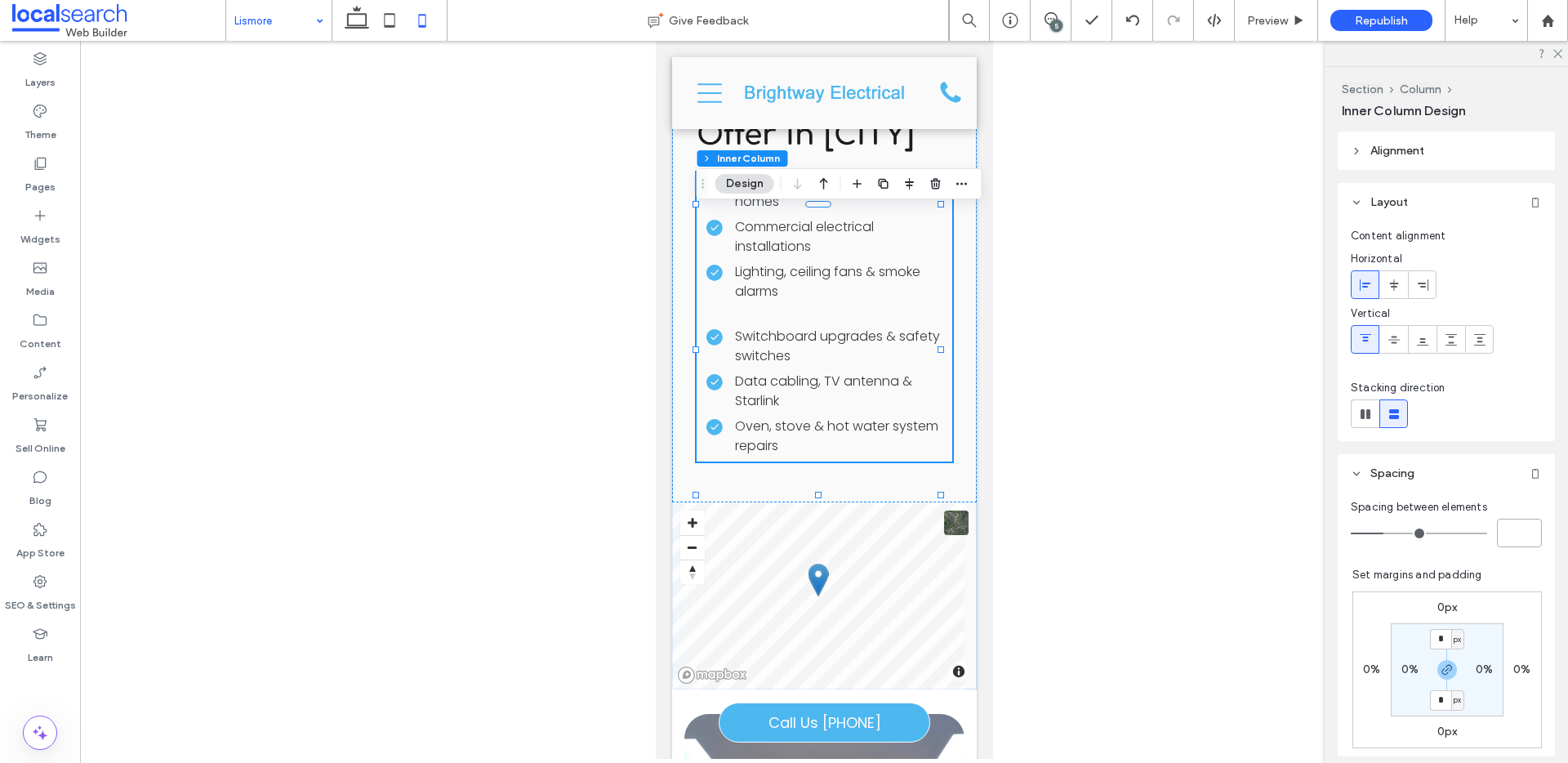 type on "*" 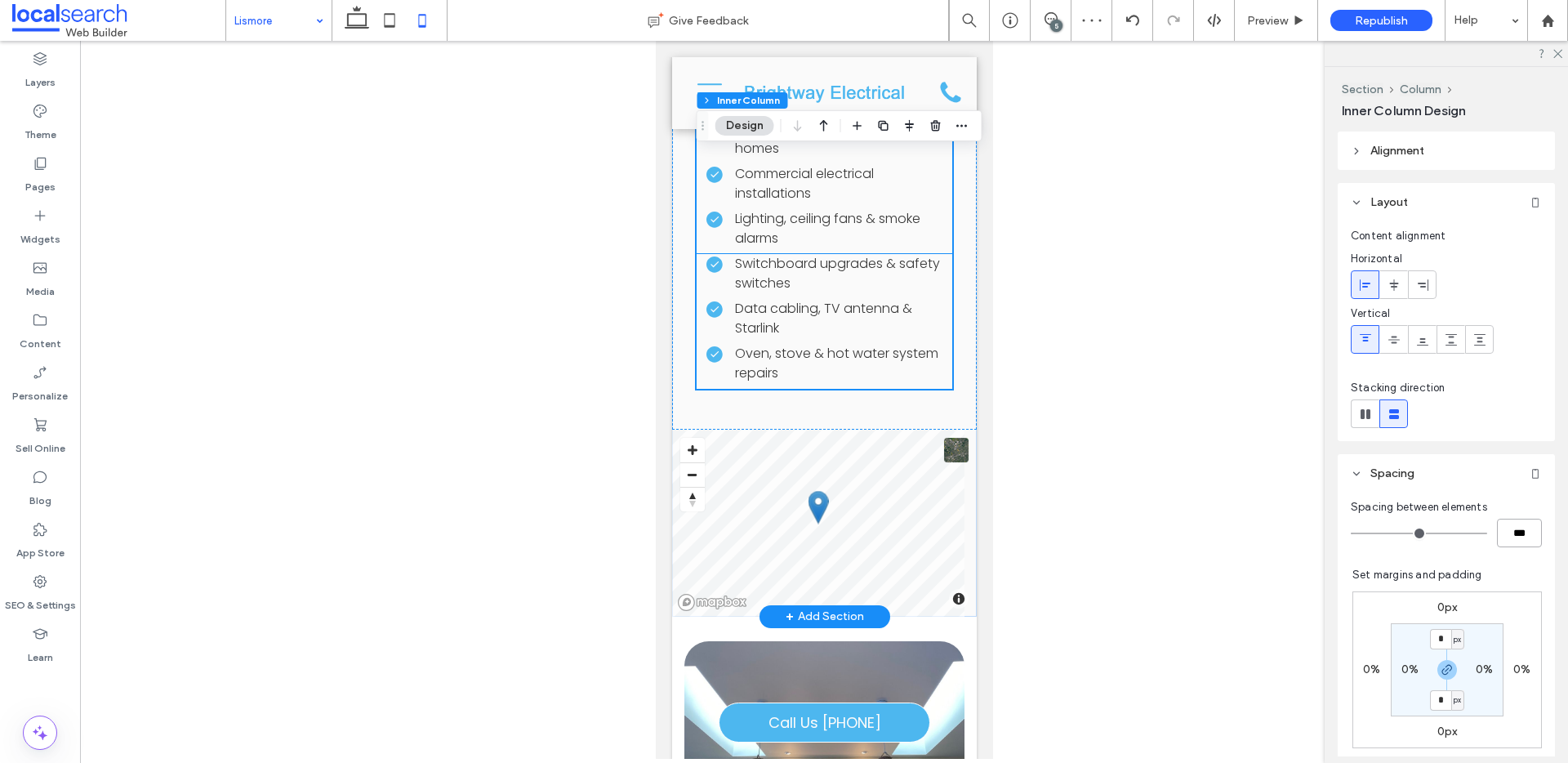 scroll, scrollTop: 1923, scrollLeft: 0, axis: vertical 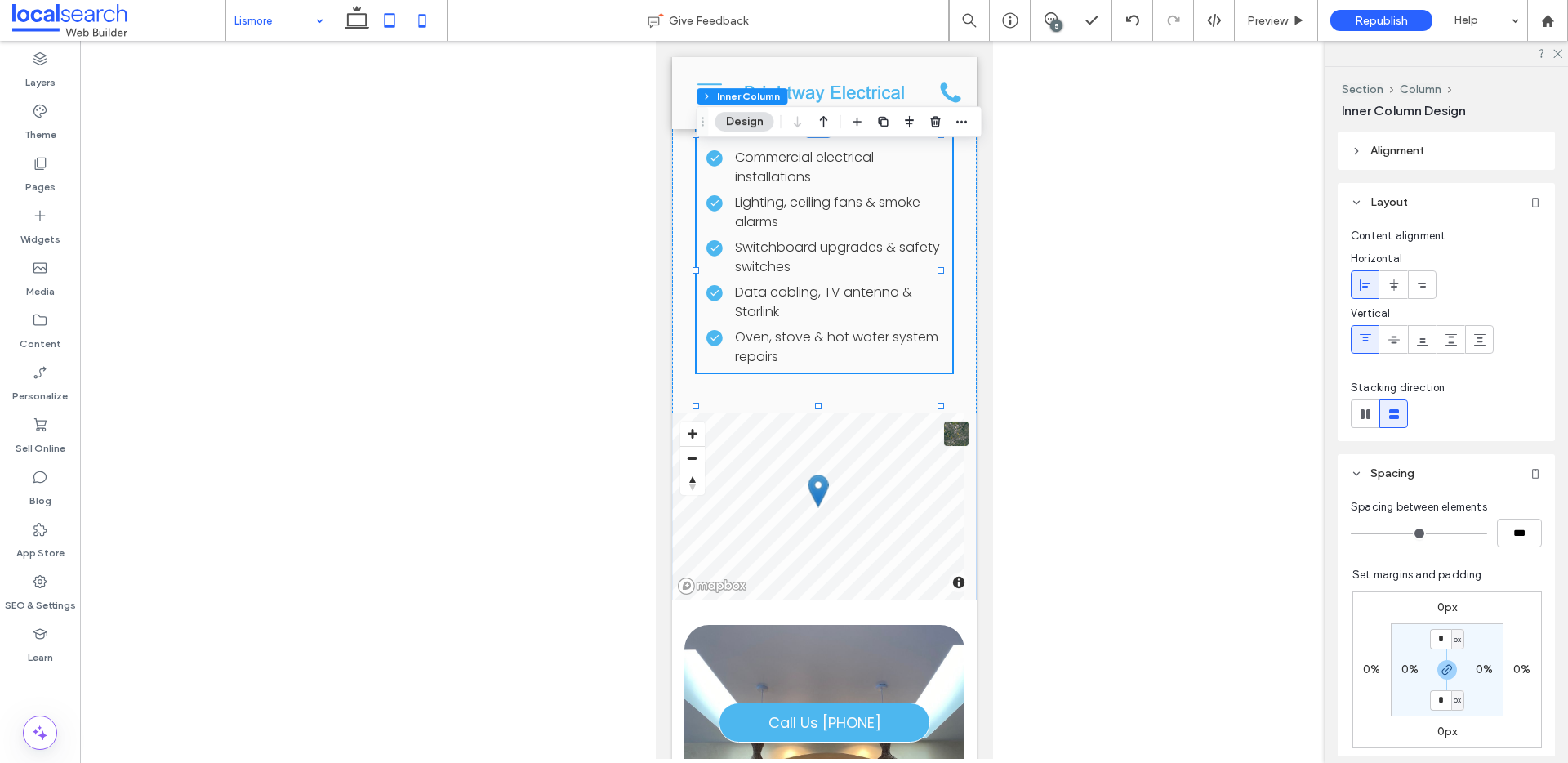 click 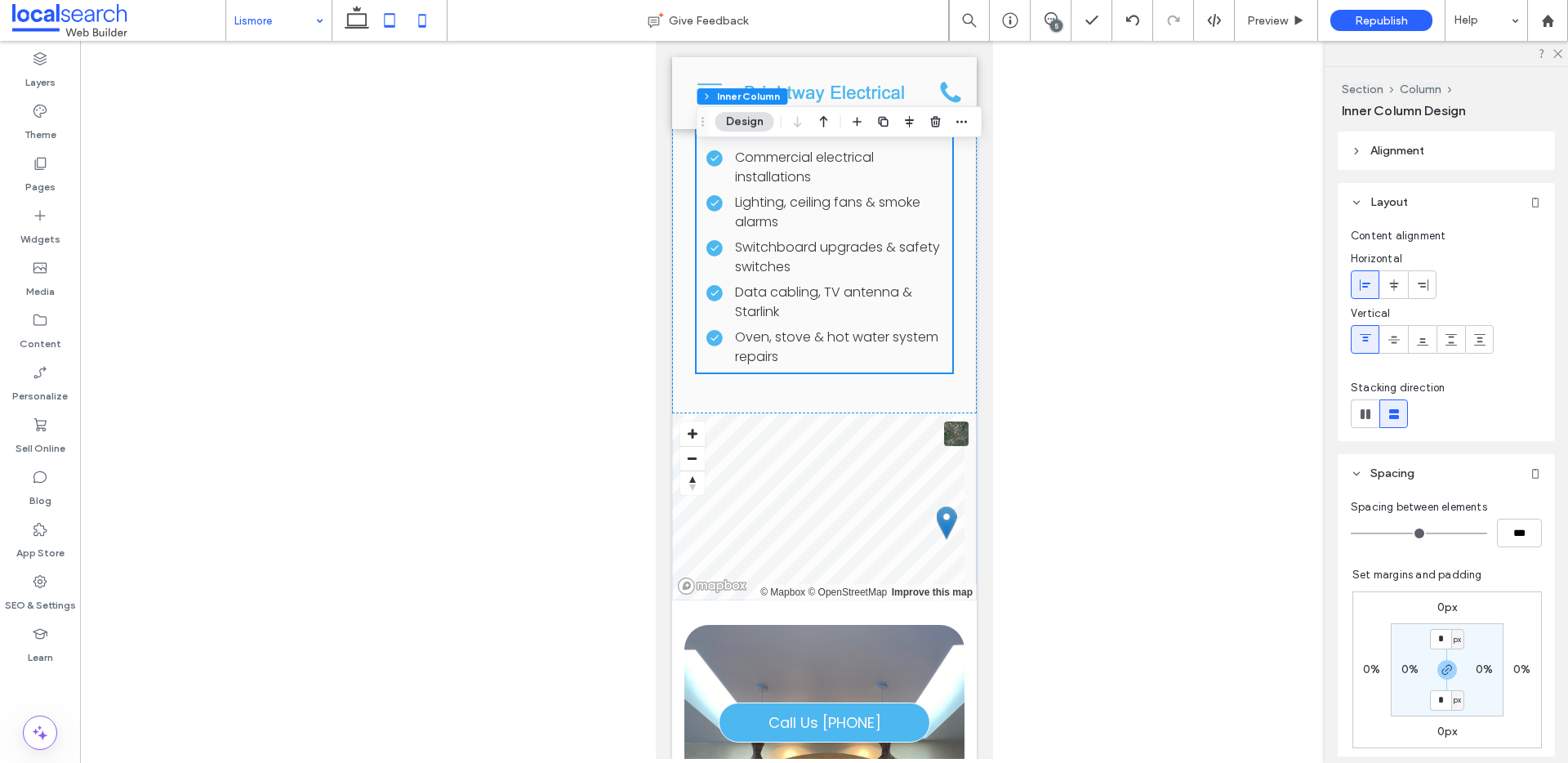 type on "*" 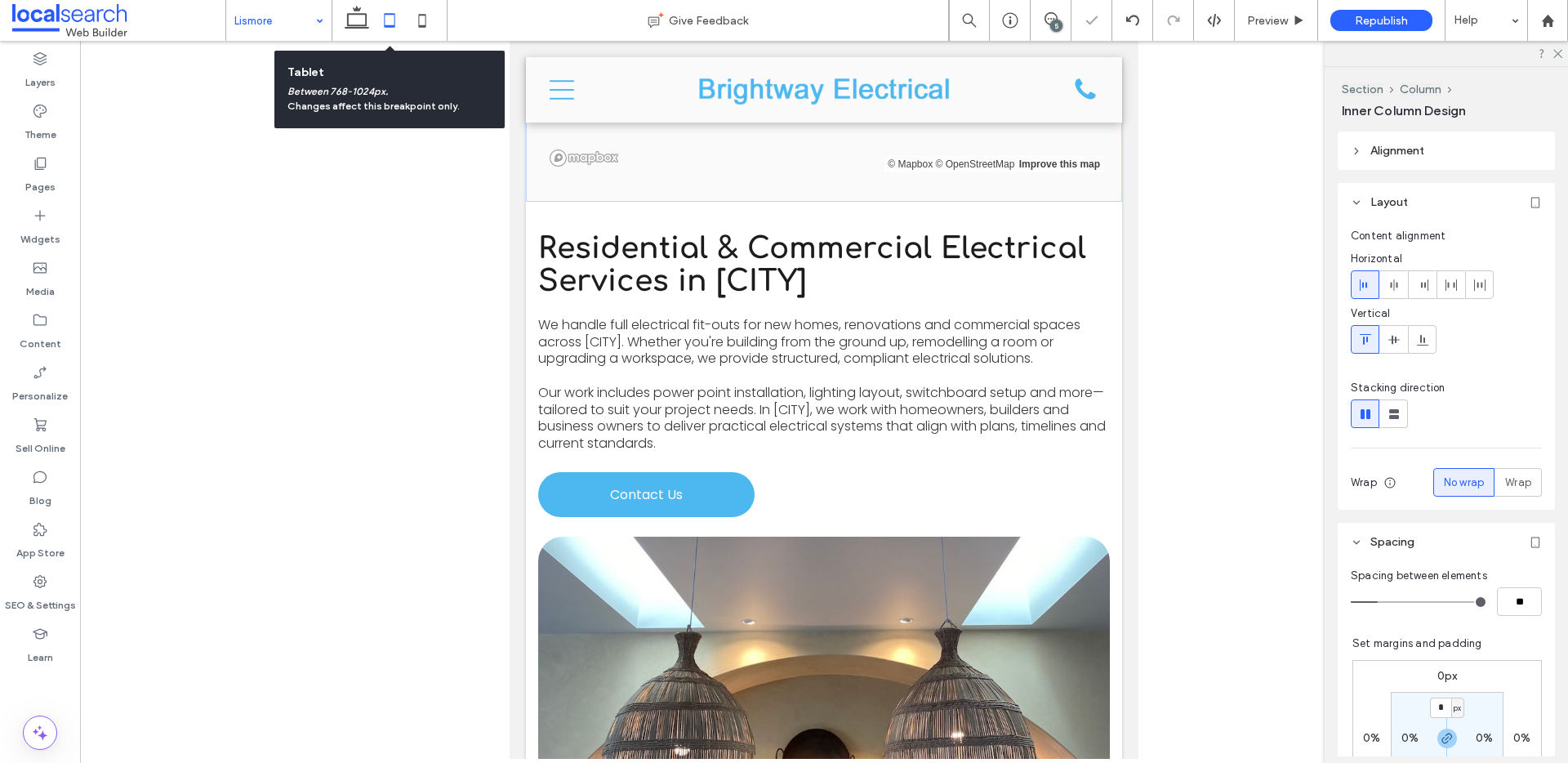 scroll, scrollTop: 1385, scrollLeft: 0, axis: vertical 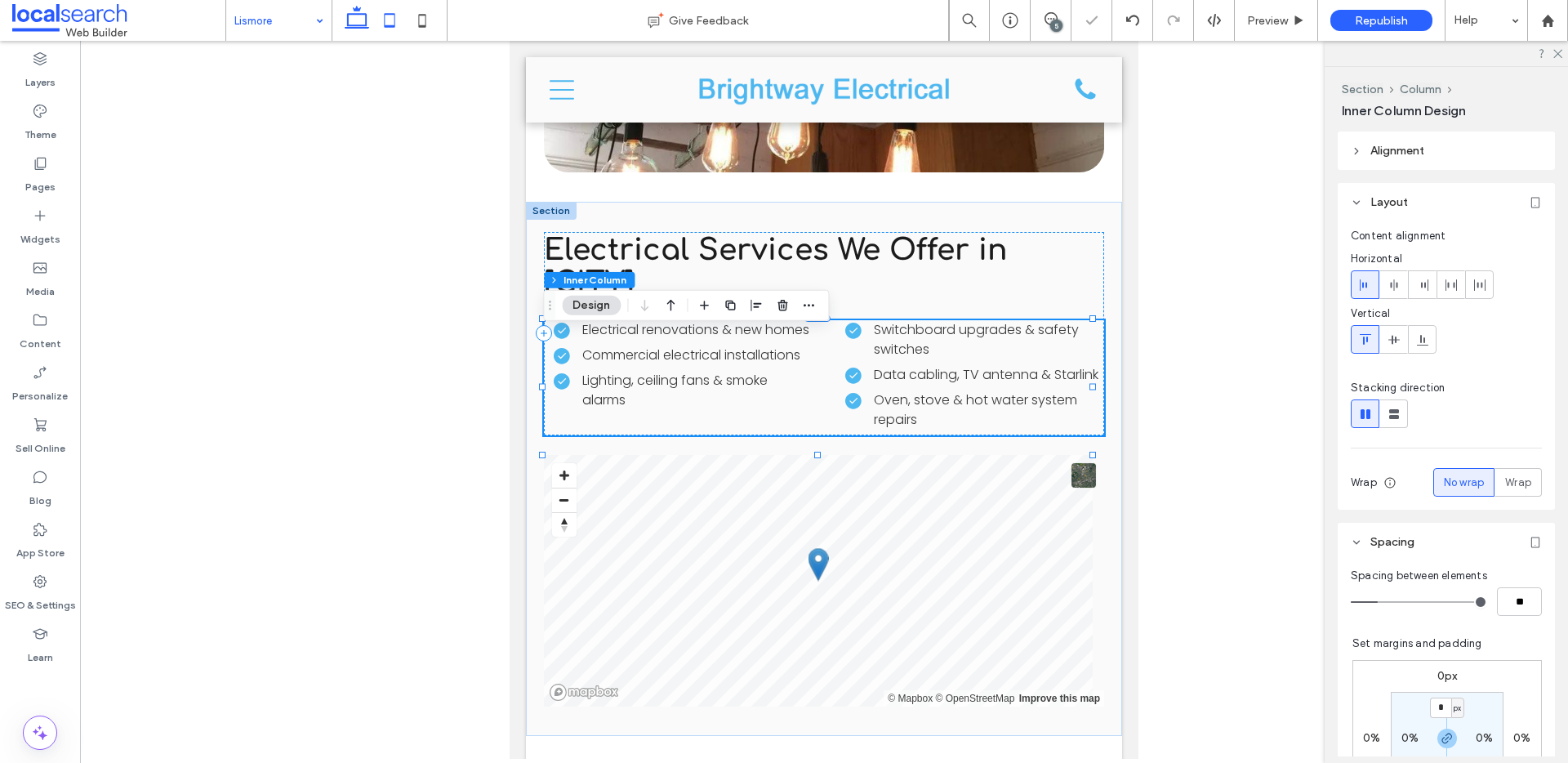 click 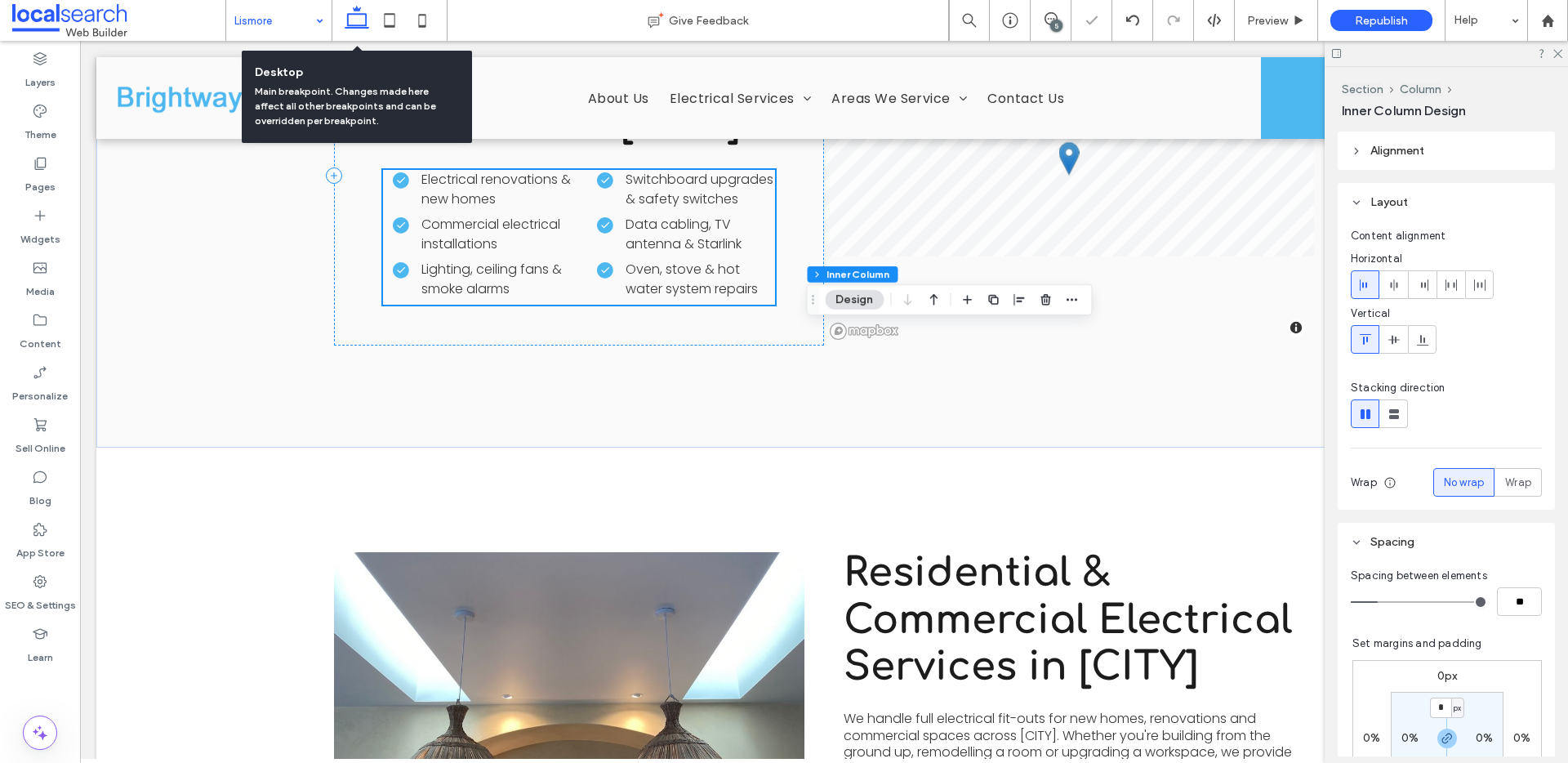 scroll, scrollTop: 1284, scrollLeft: 0, axis: vertical 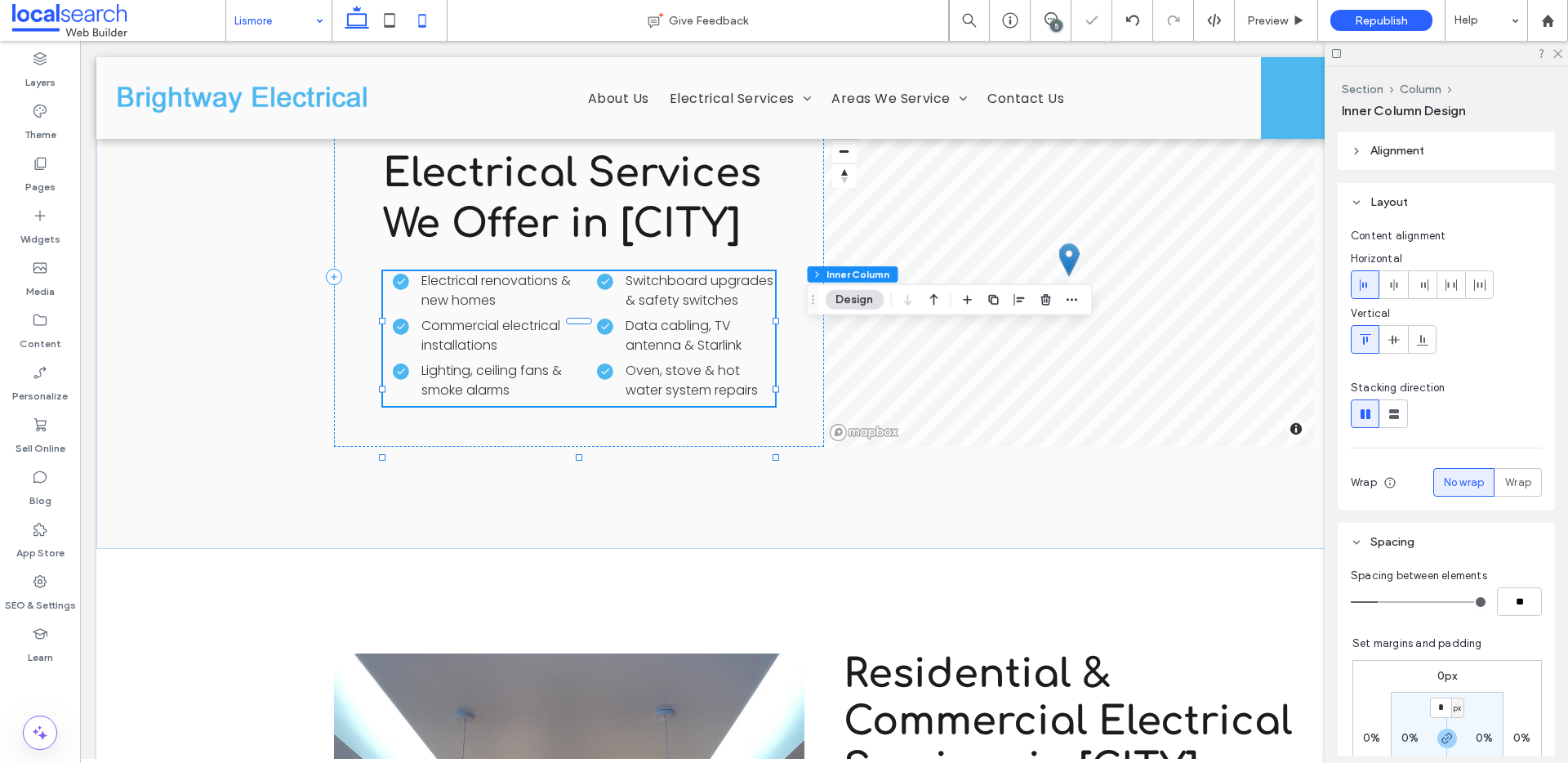 click 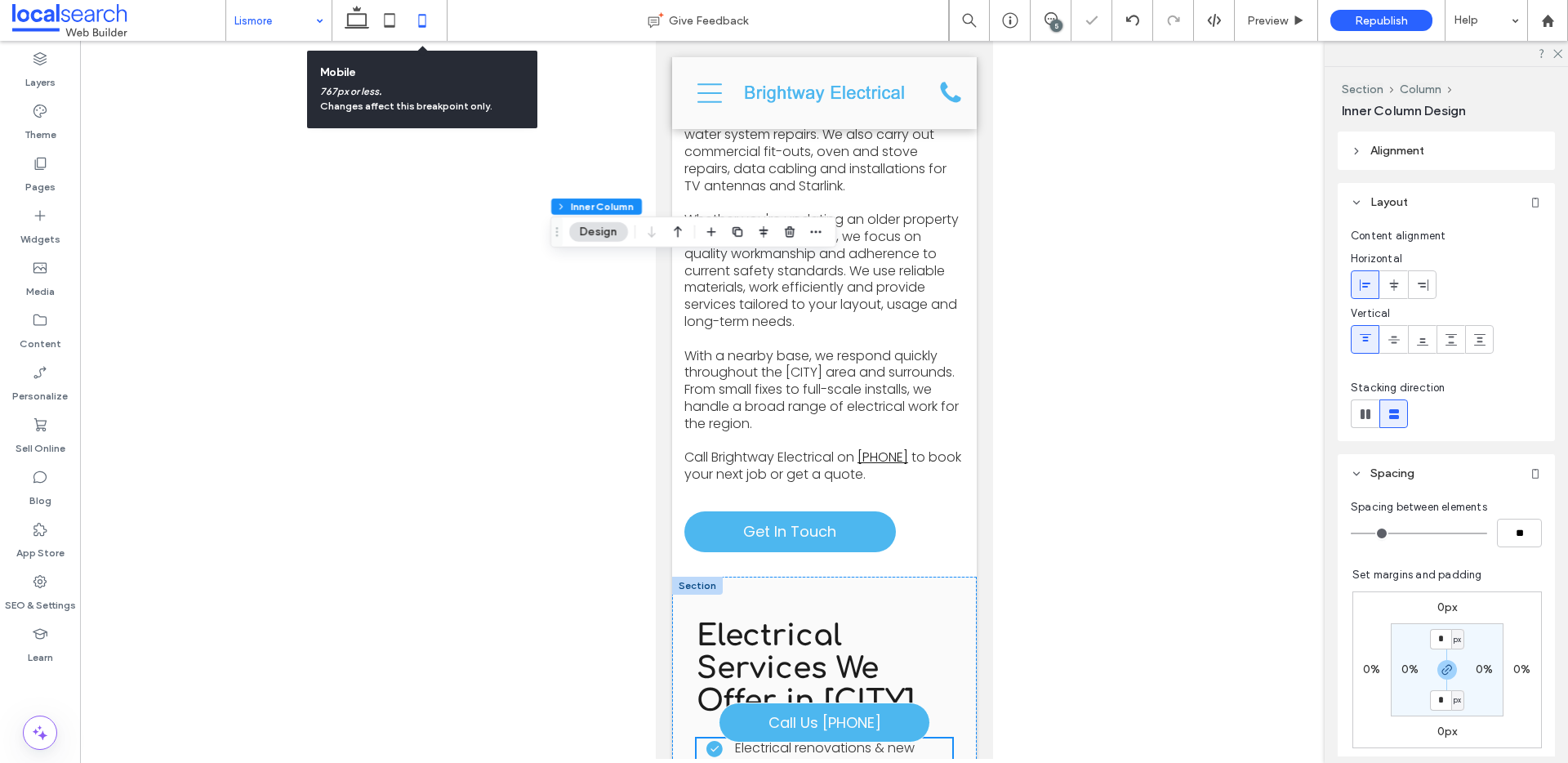 type on "*" 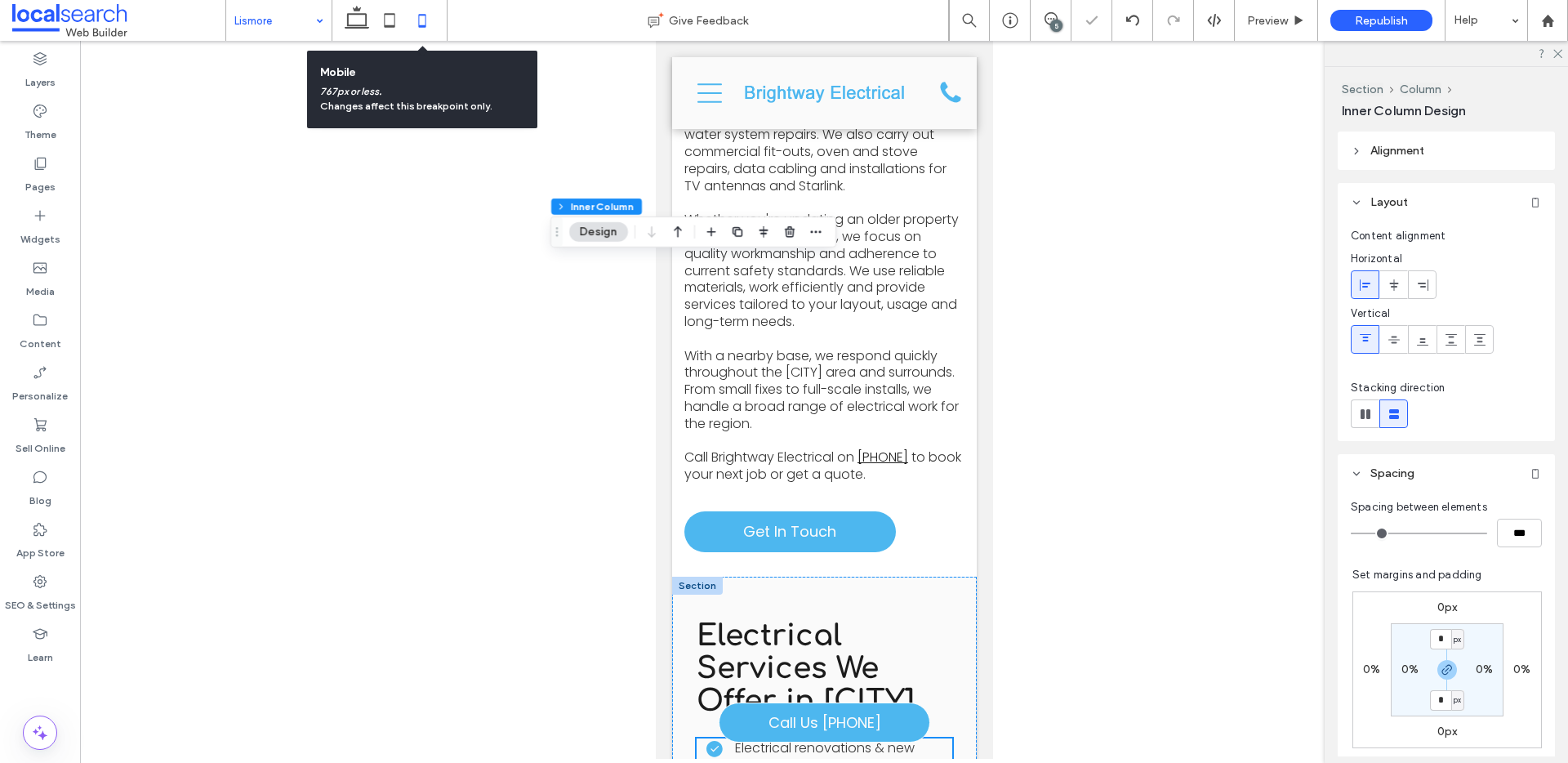 scroll, scrollTop: 1802, scrollLeft: 0, axis: vertical 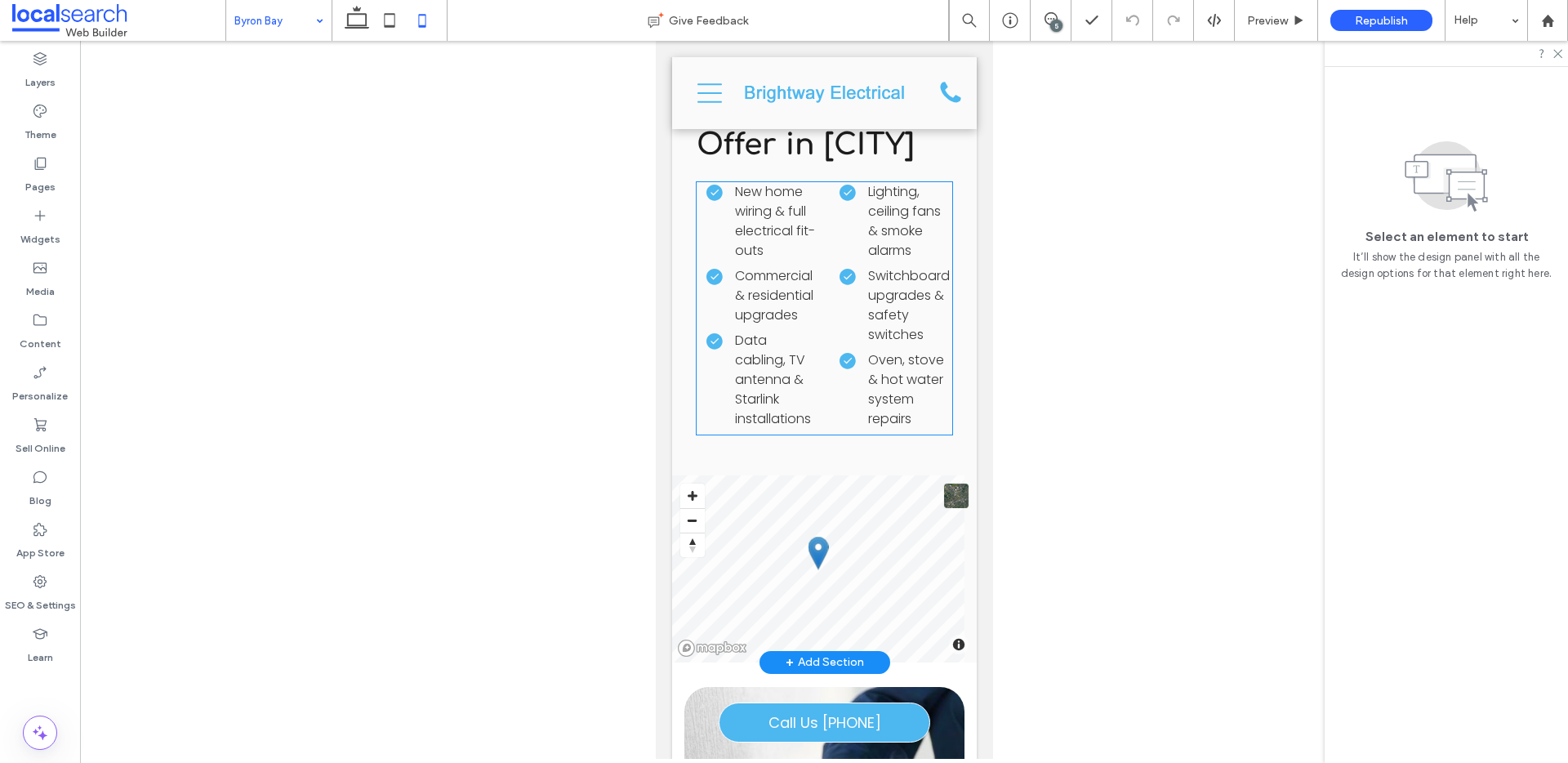 click on "Lighting, ceiling fans & smoke alarms Switchboard upgrades & safety switches Oven, stove & hot water system repairs" at bounding box center [882, 306] 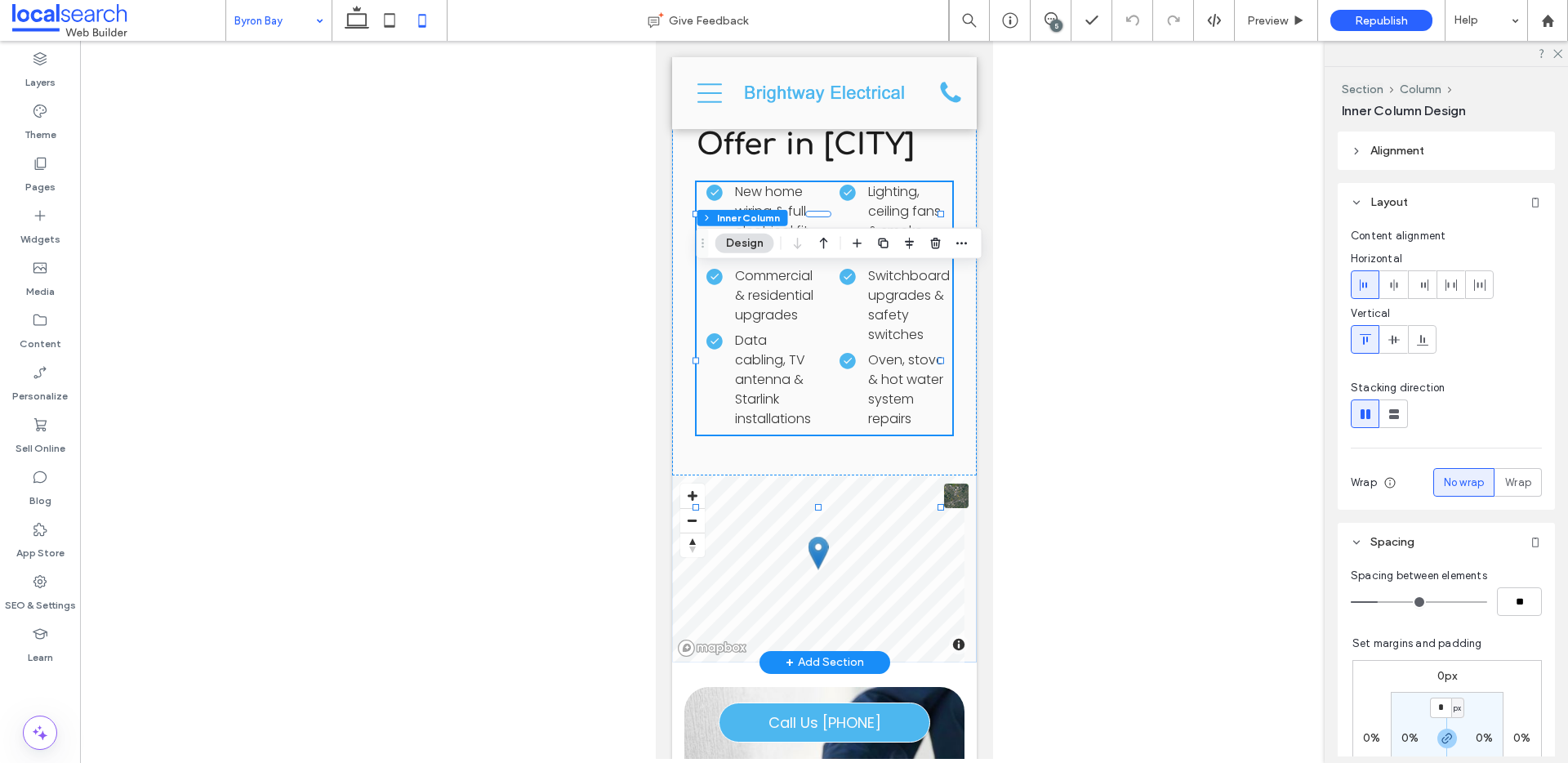 click on "New home wiring & full electrical fit-outs Commercial & residential upgrades Data cabling, TV antenna & Starlink installations
Lighting, ceiling fans & smoke alarms Switchboard upgrades & safety switches Oven, stove & hot water system repairs" at bounding box center [823, 308] 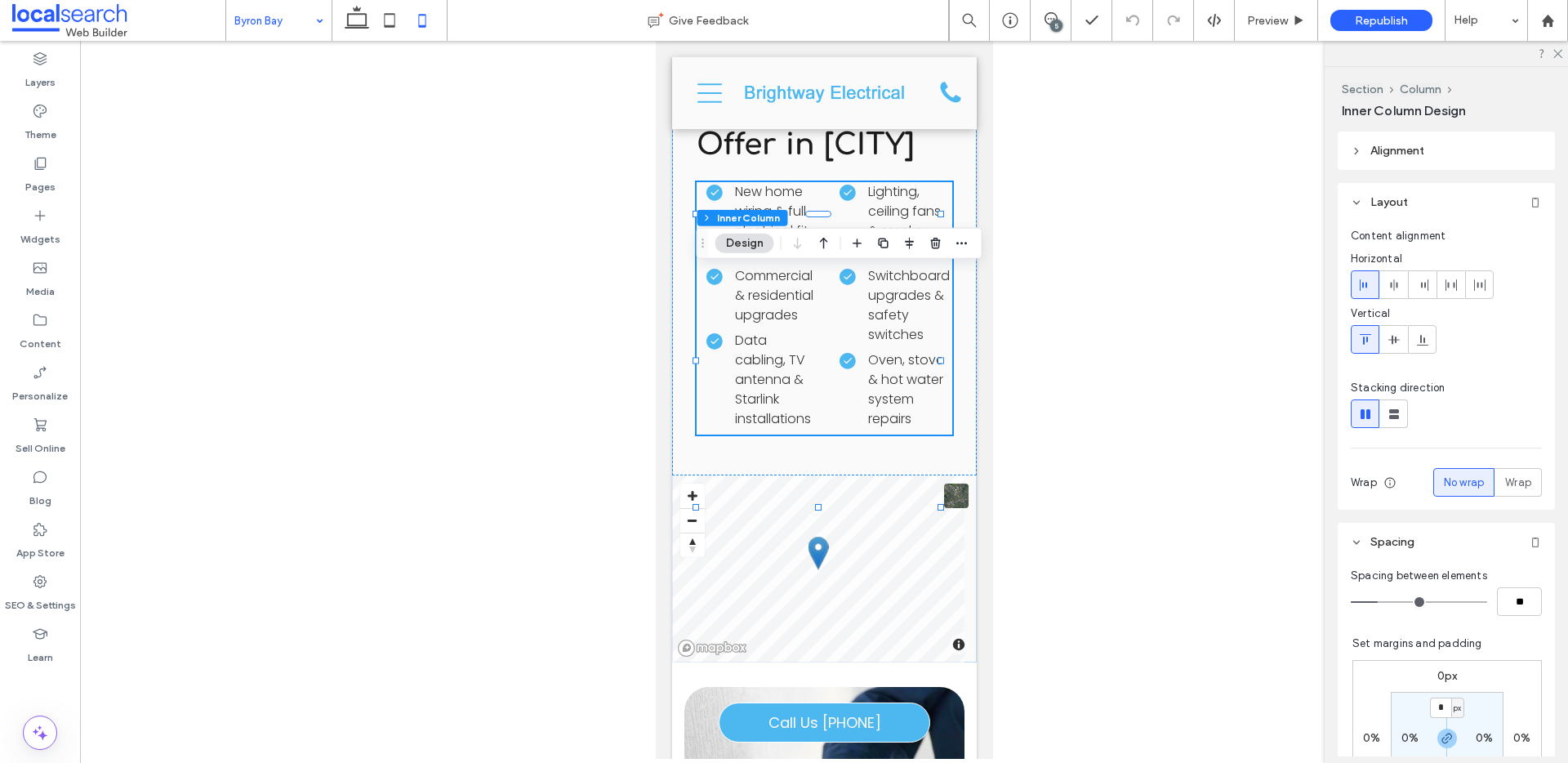 click 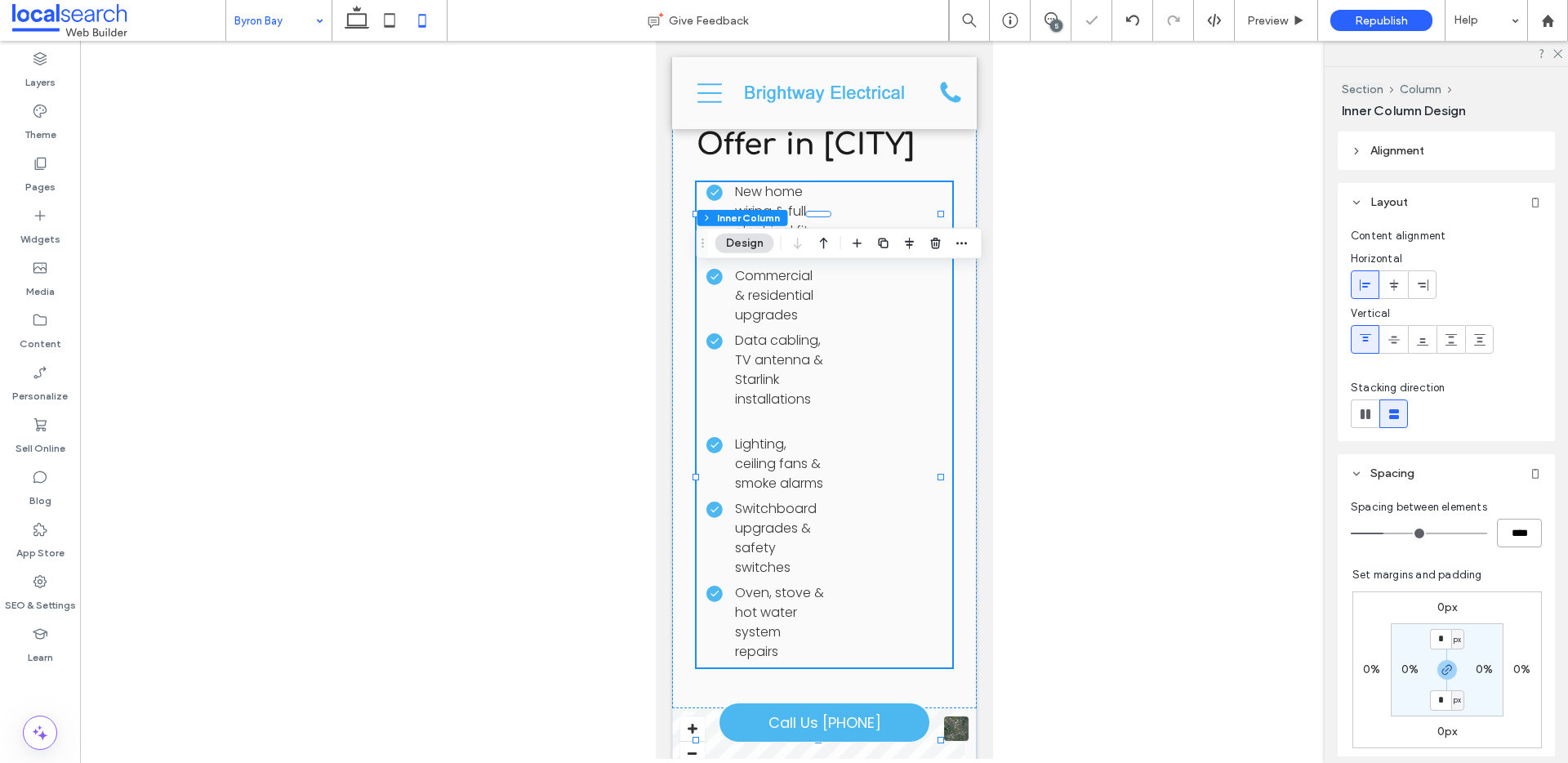 click on "****" at bounding box center [1519, 533] 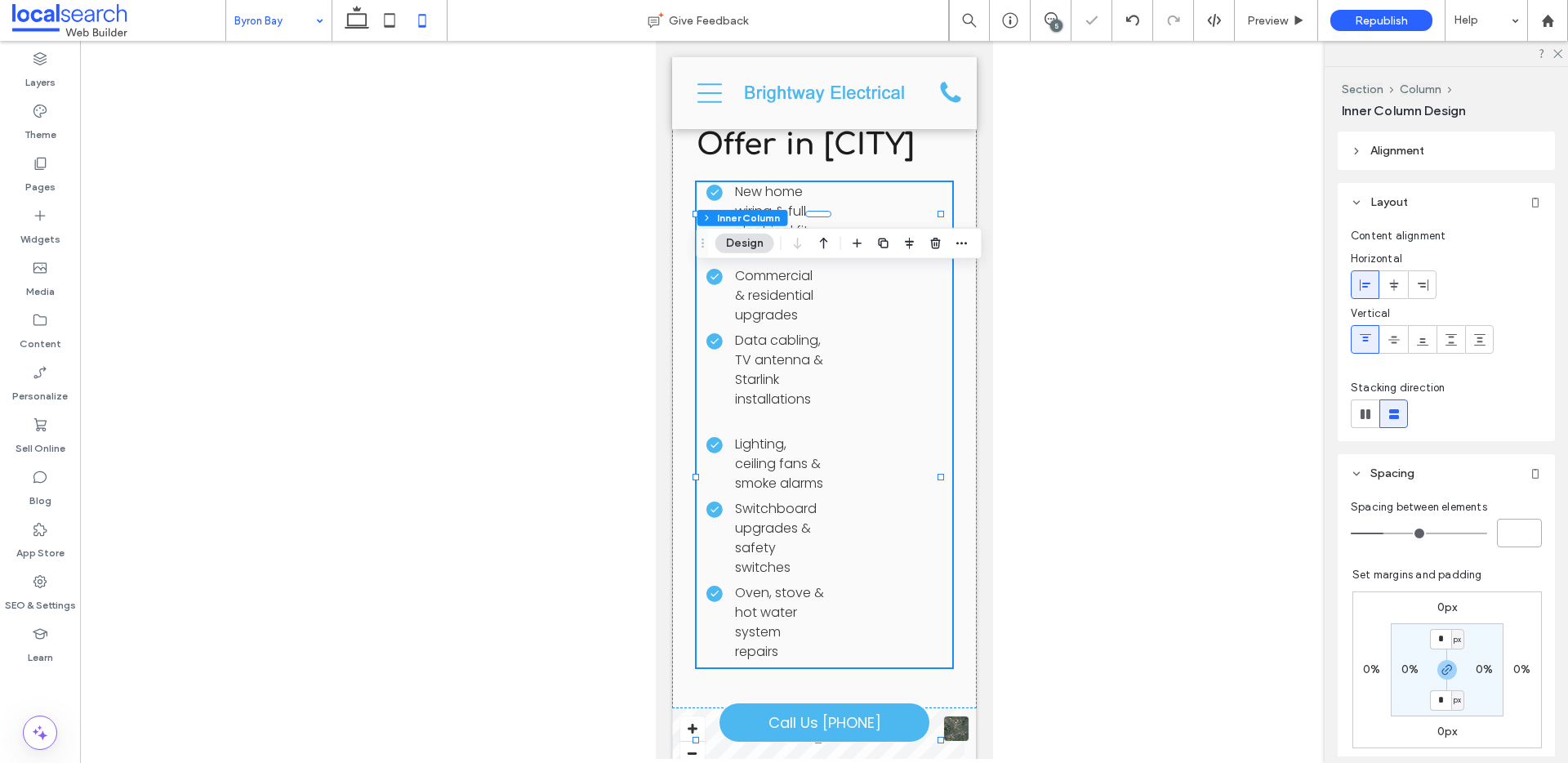 type 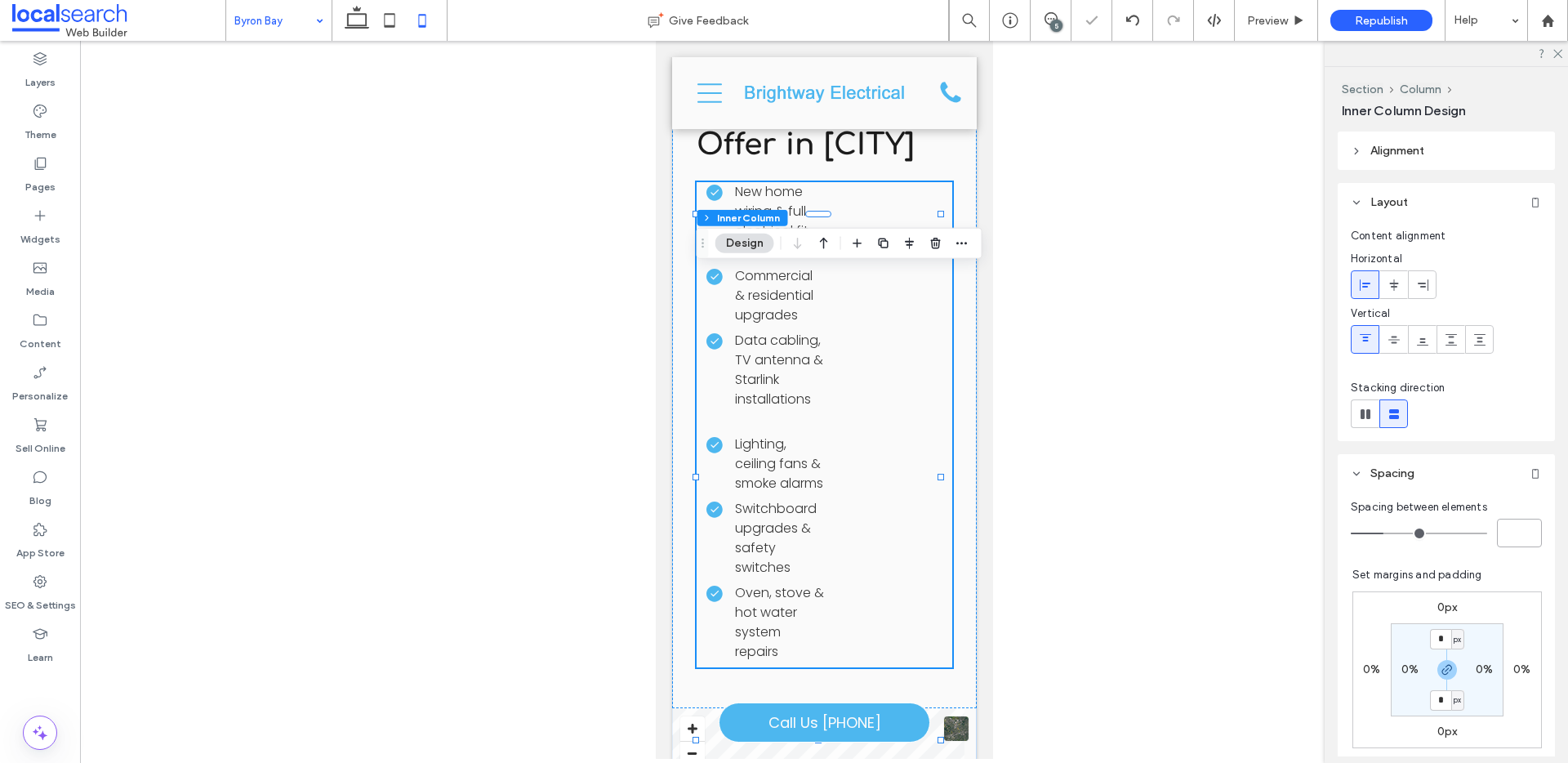 type on "*" 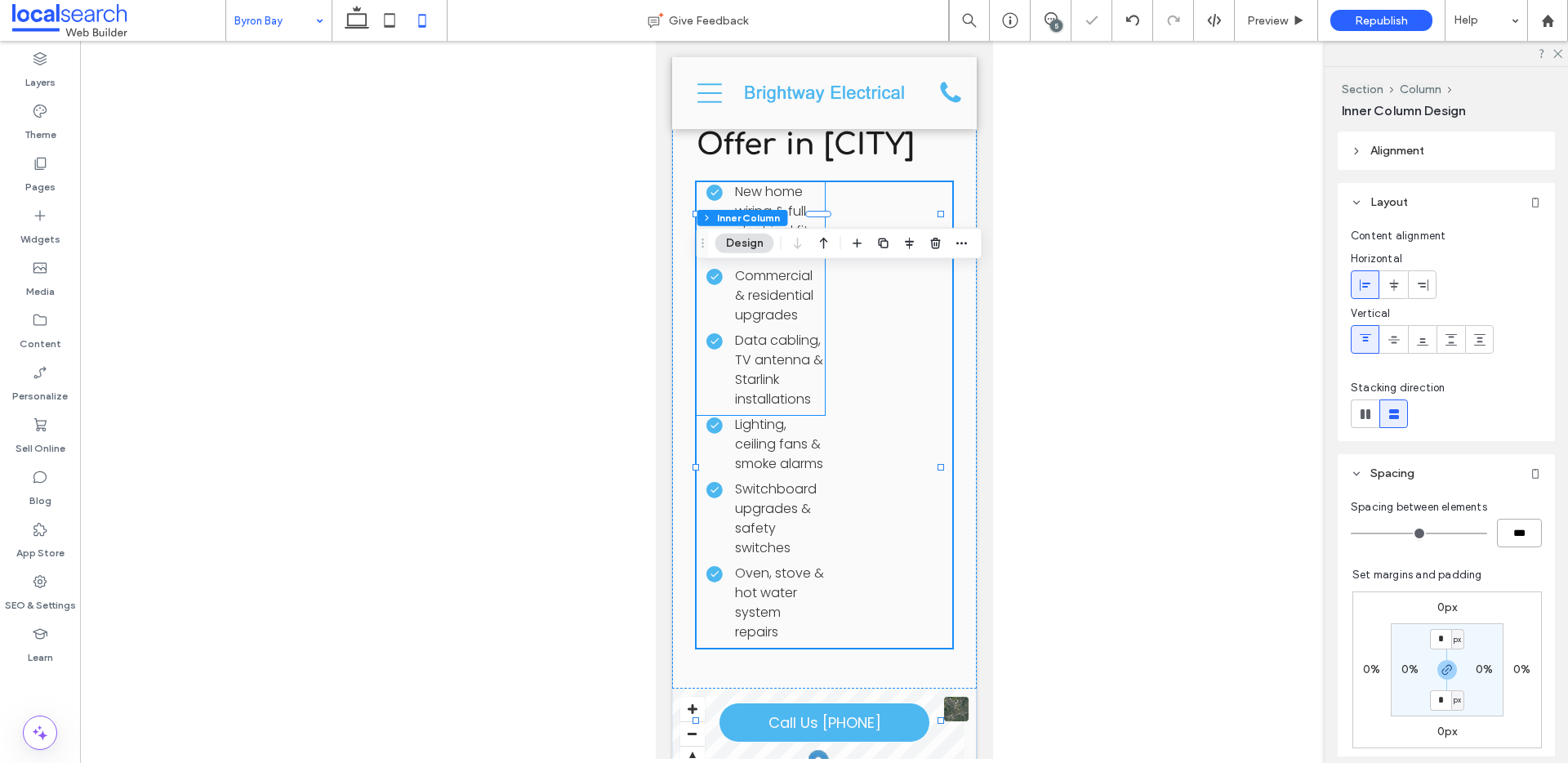 click on "Commercial & residential upgrades" at bounding box center [764, 296] 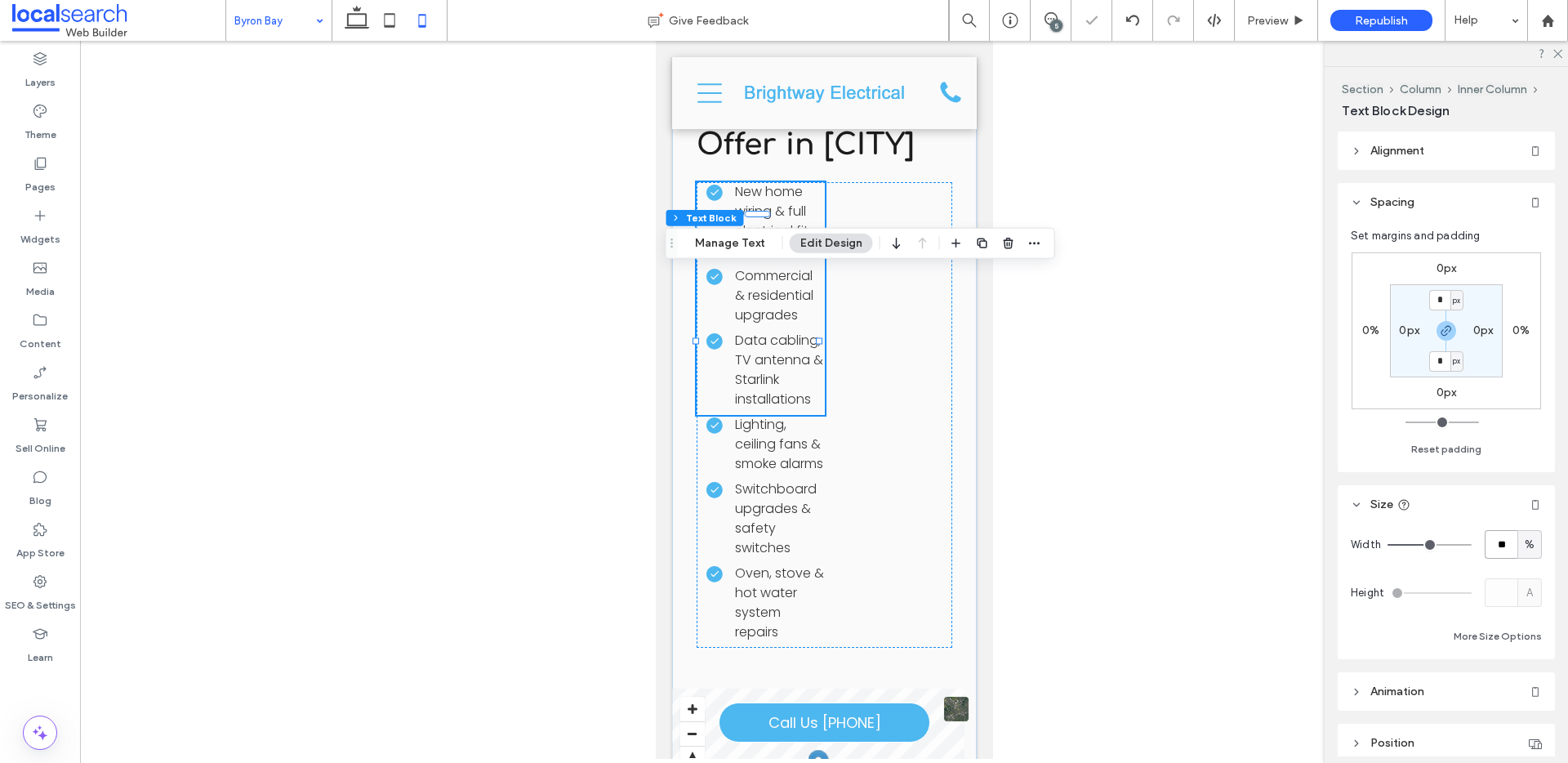 click on "**" at bounding box center [1501, 544] 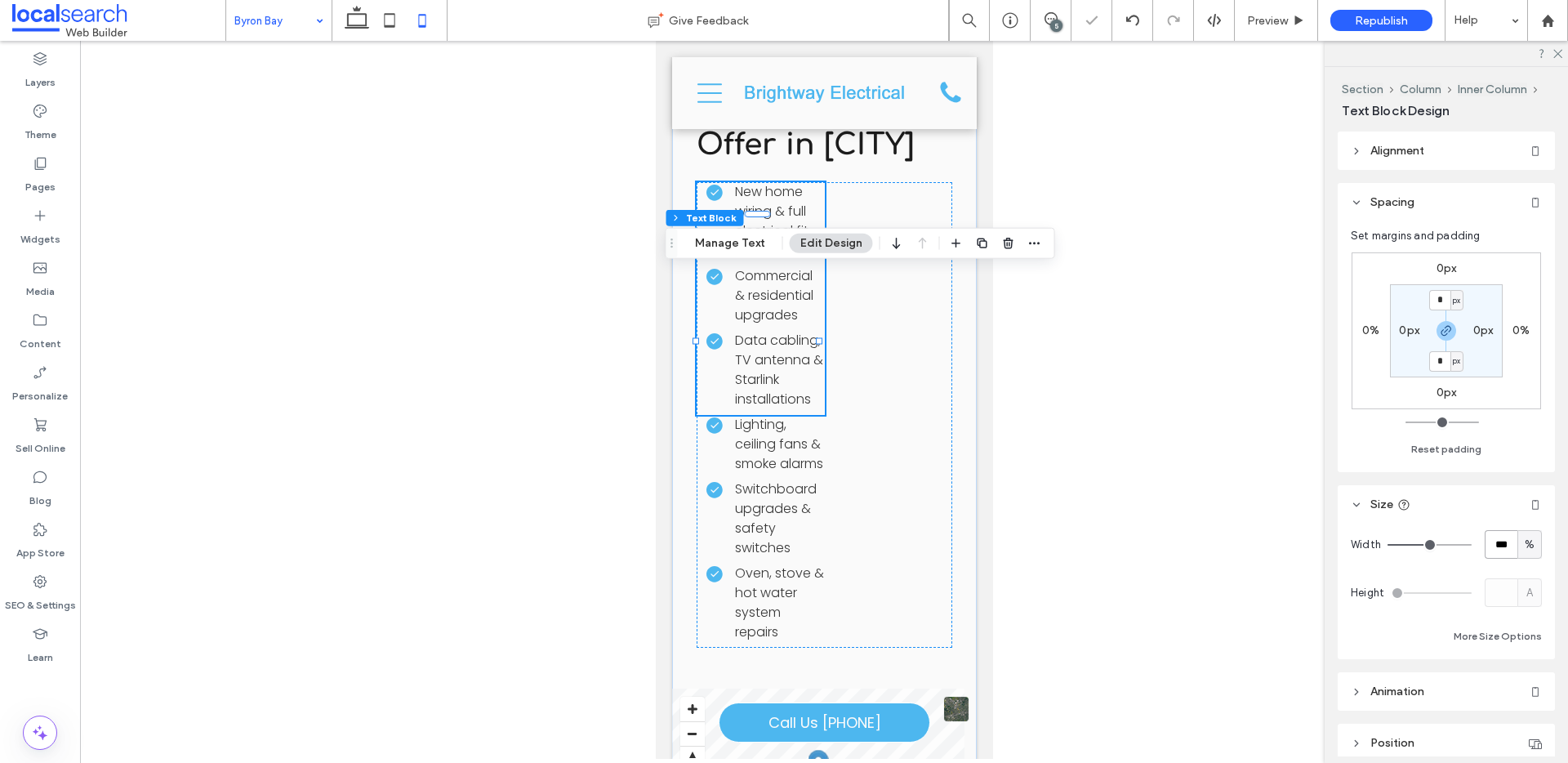 type on "***" 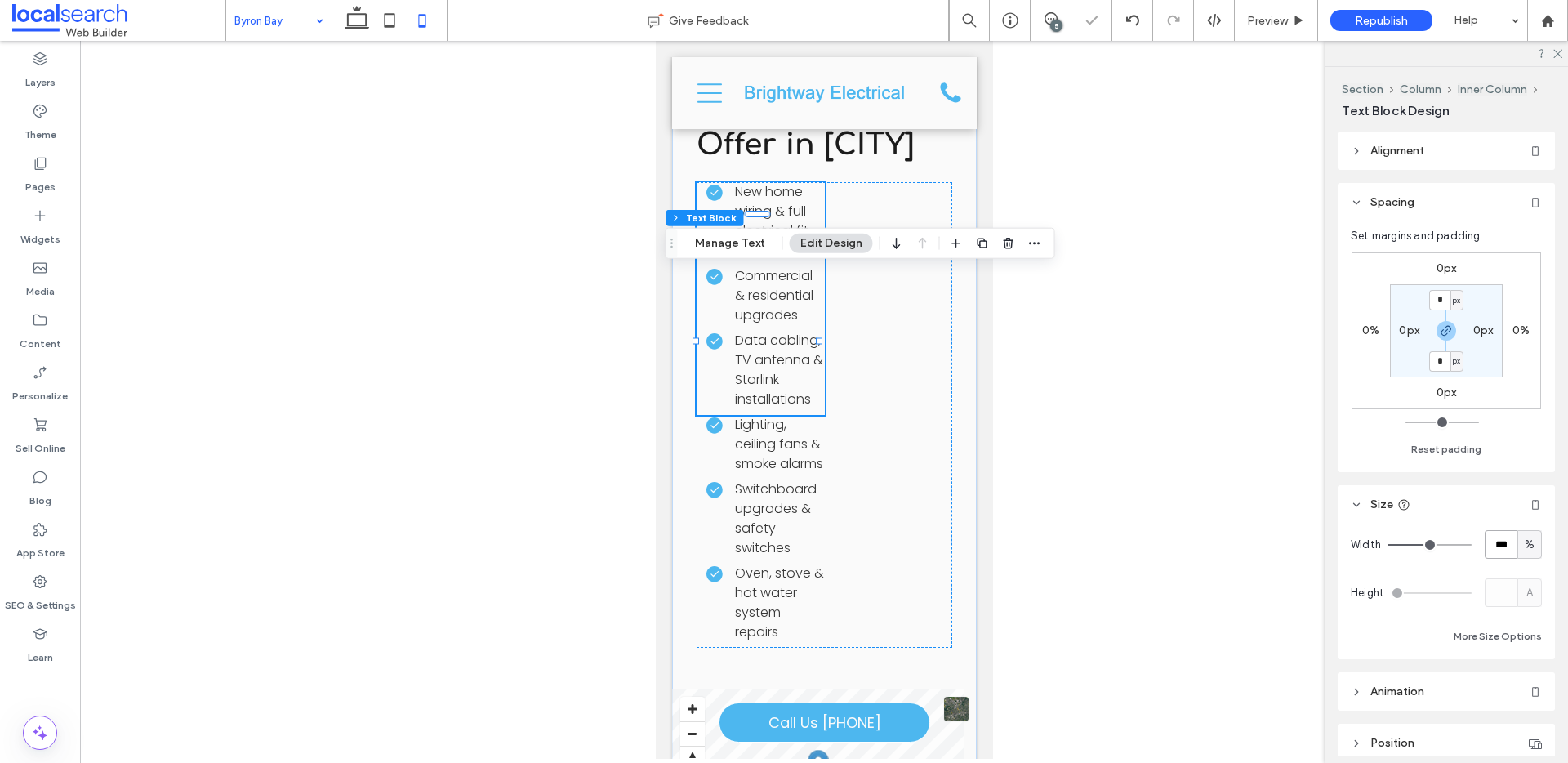 type on "***" 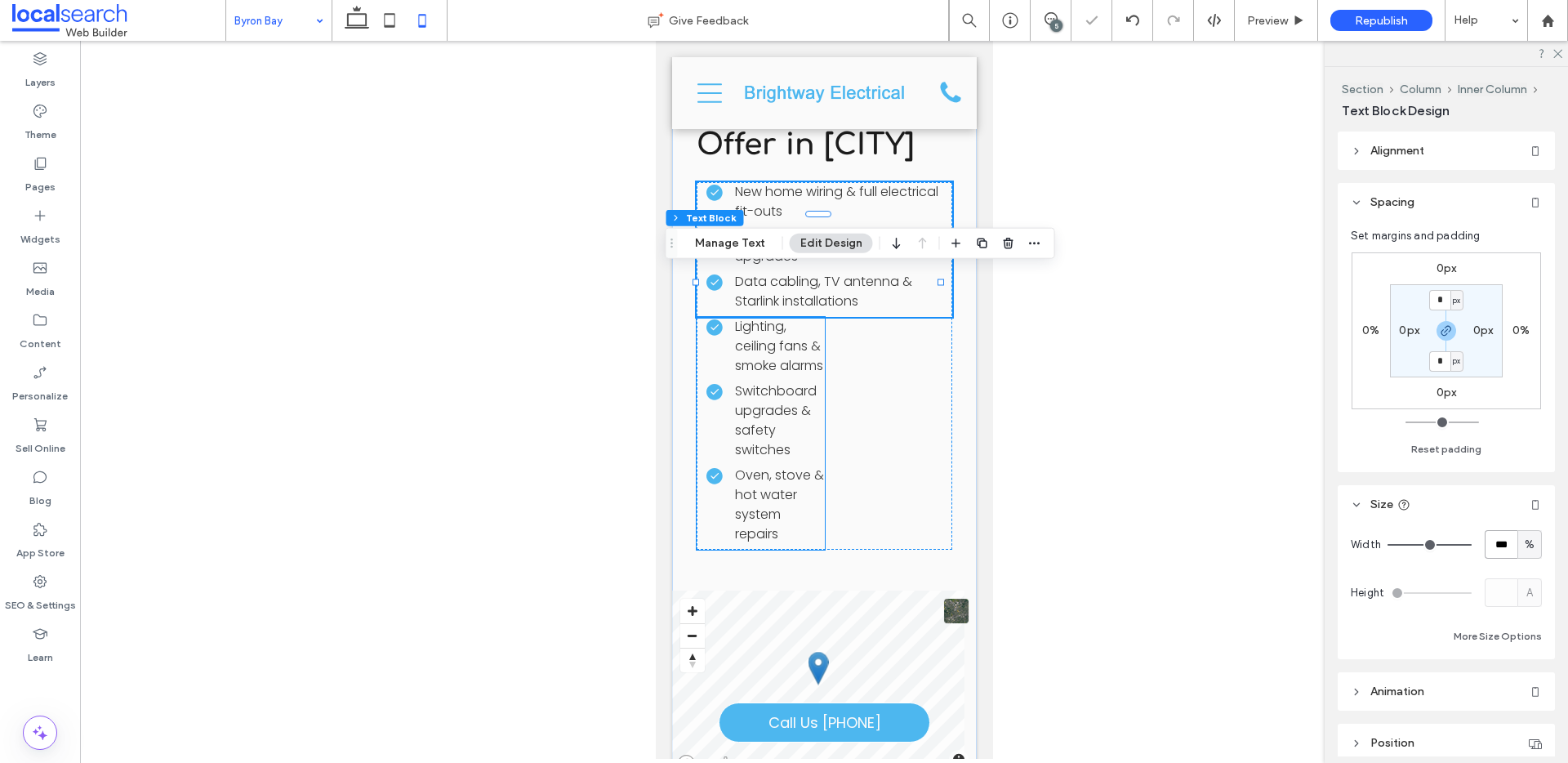 click on "Switchboard upgrades & safety switches" at bounding box center [775, 420] 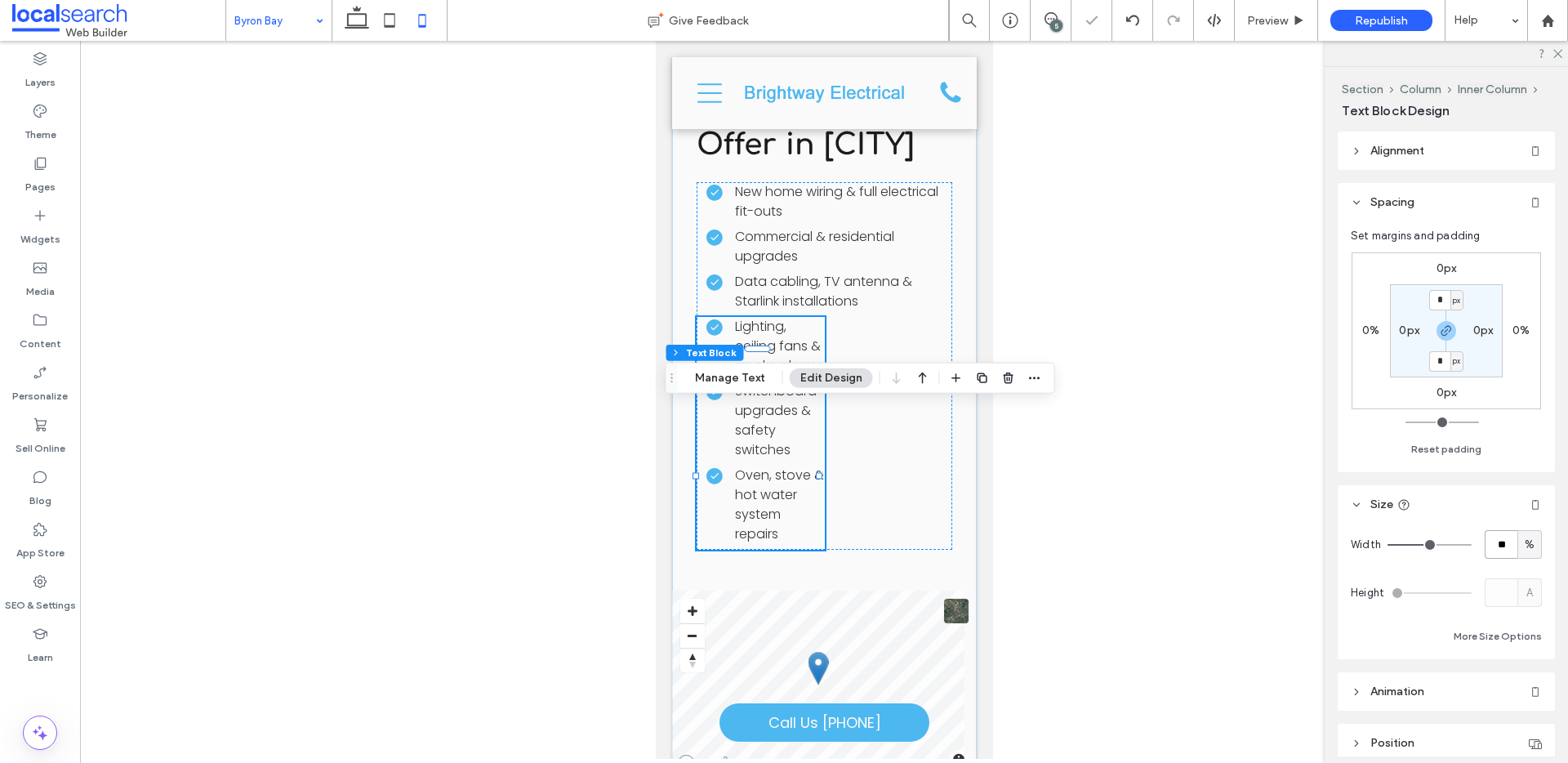 click on "**" at bounding box center (1501, 544) 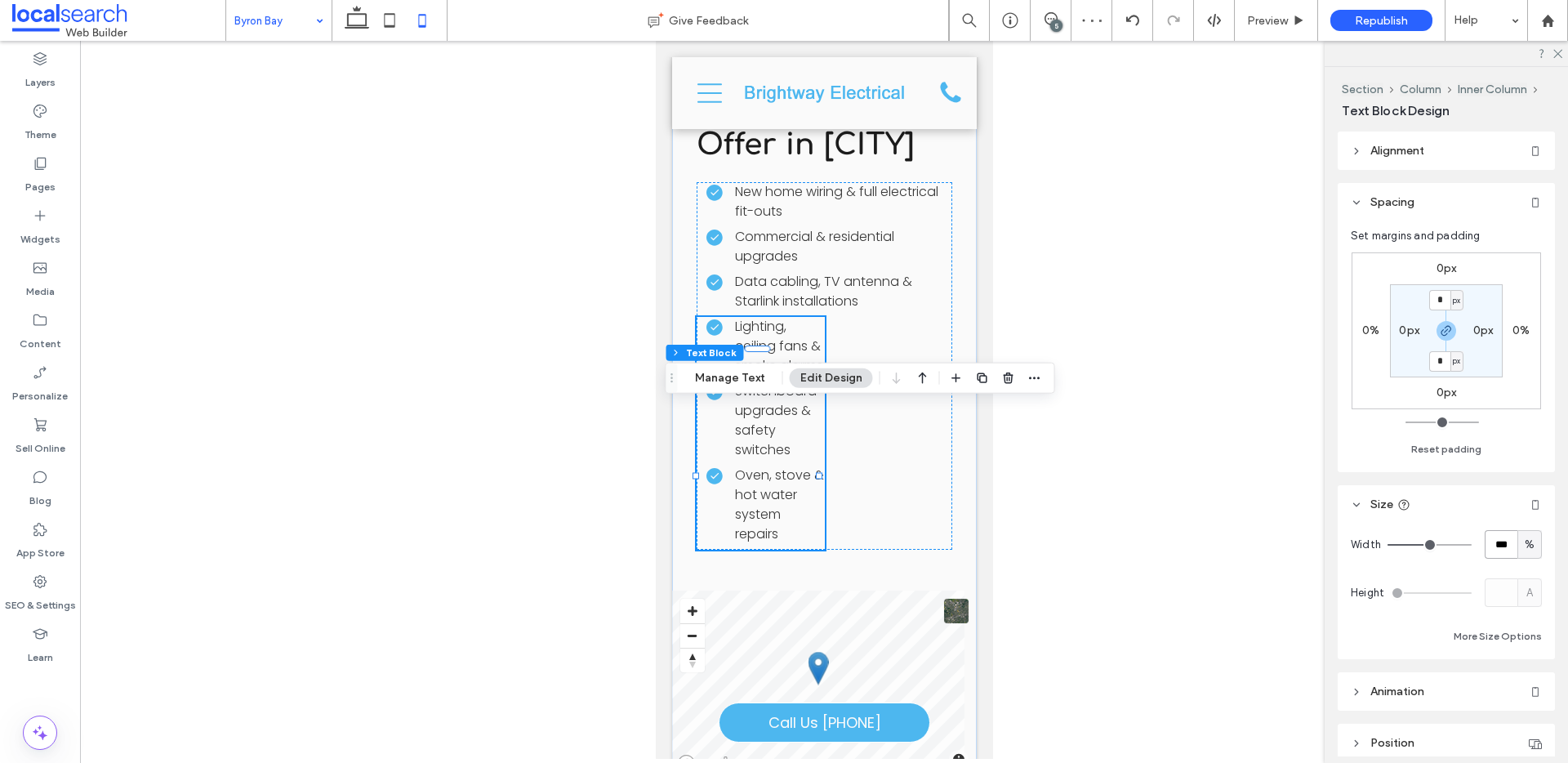 type on "***" 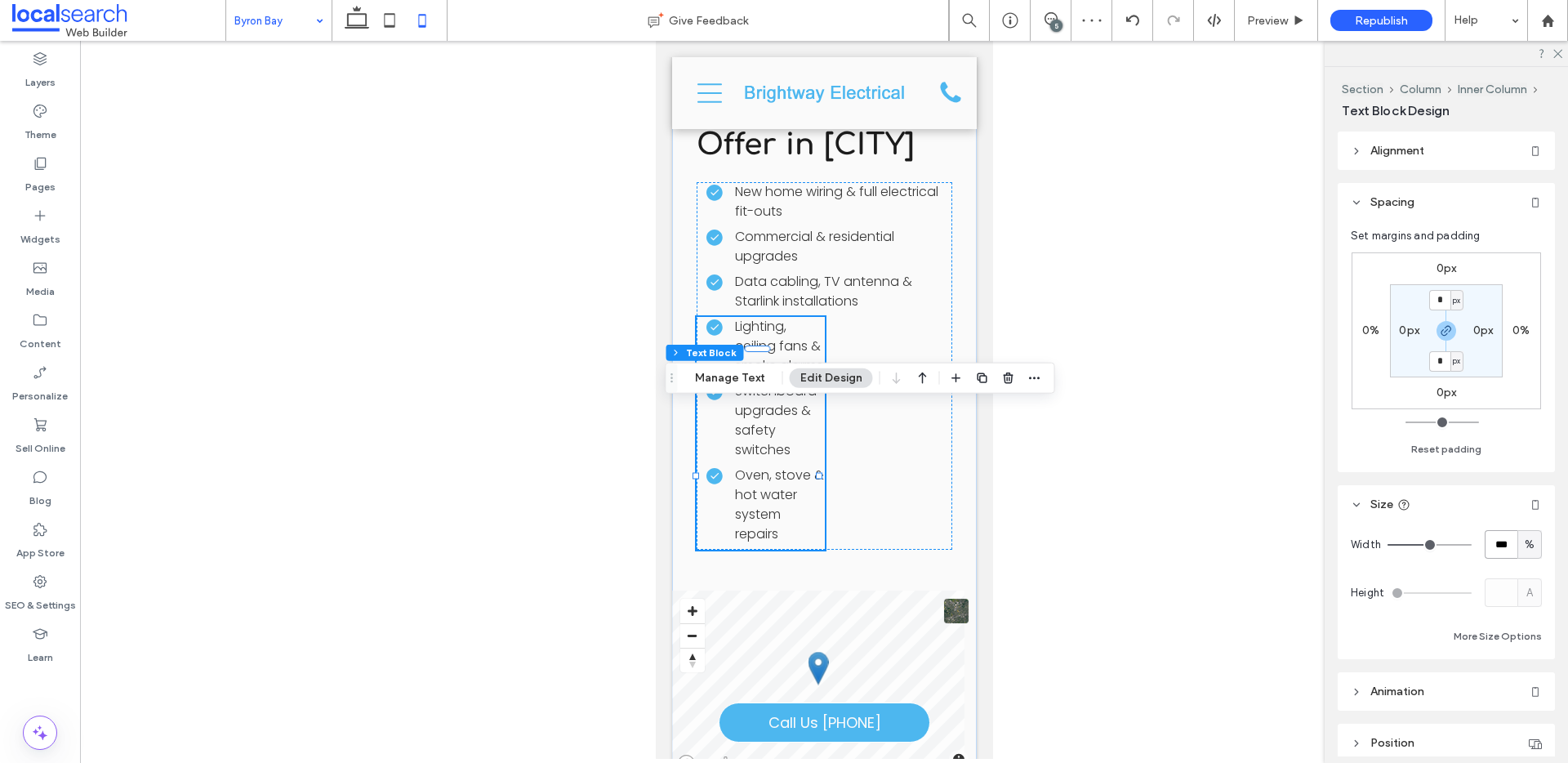 type on "***" 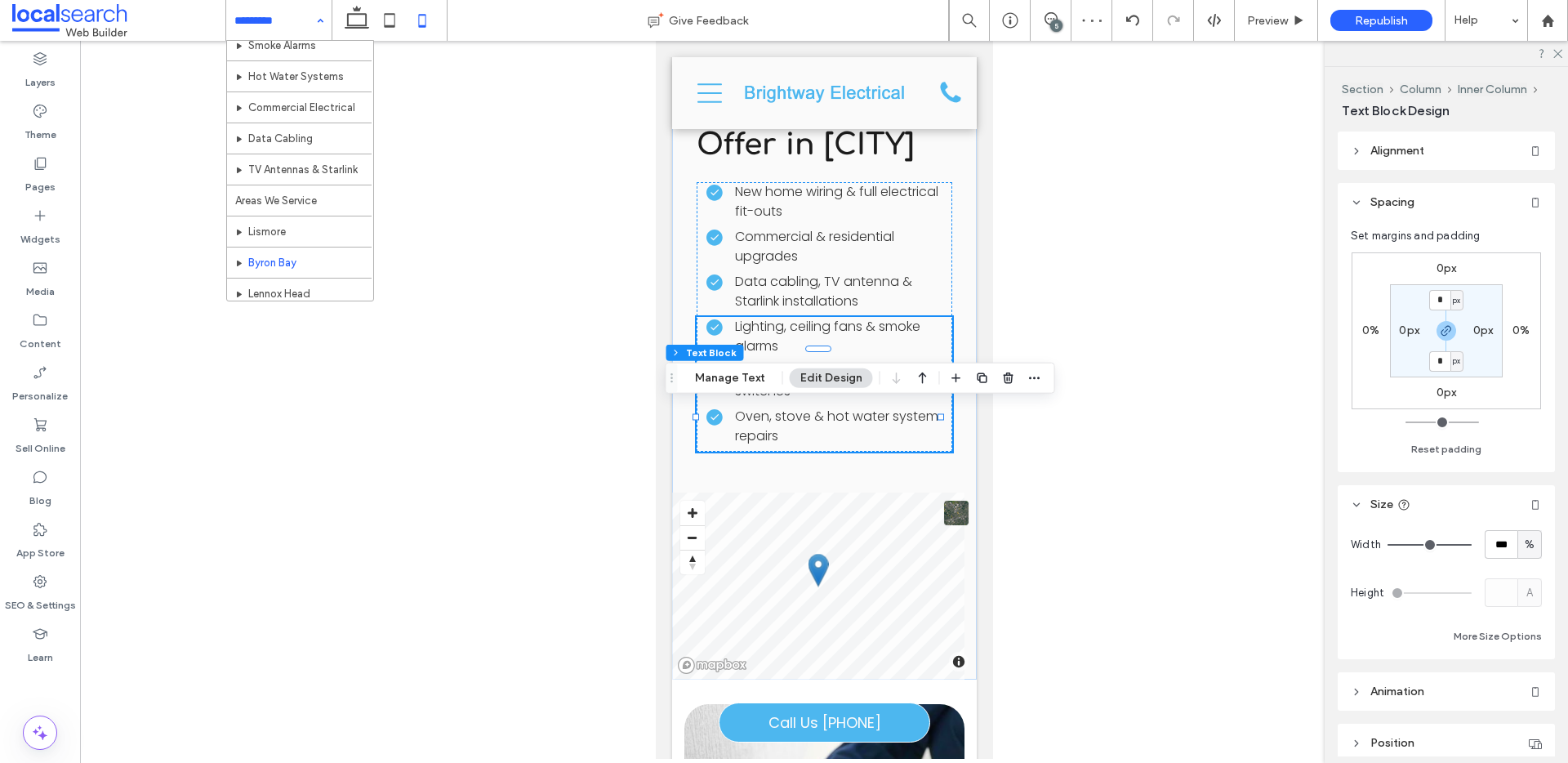 scroll, scrollTop: 421, scrollLeft: 0, axis: vertical 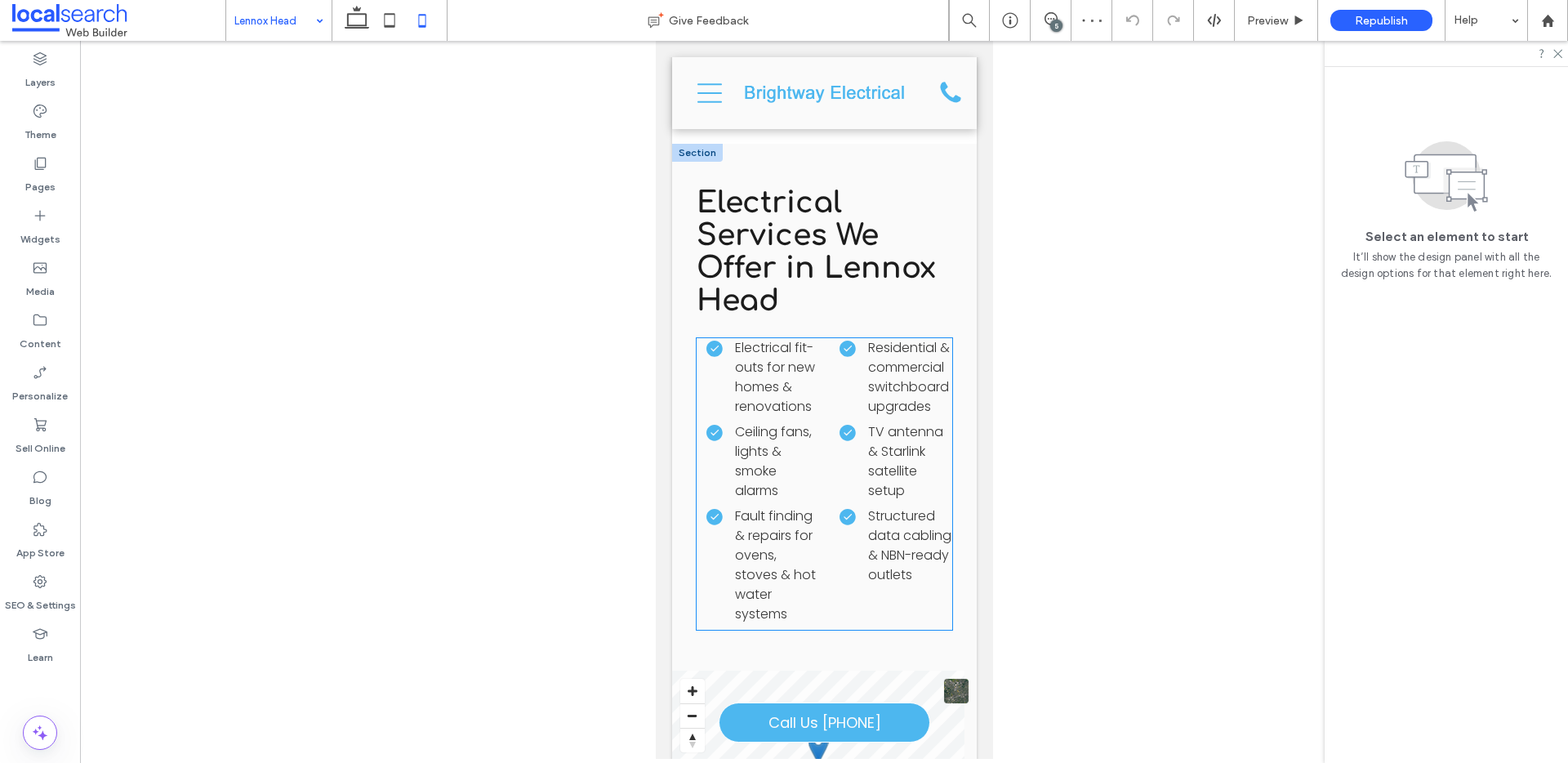 click on "Electrical fit-outs for new homes & renovations" at bounding box center (774, 377) 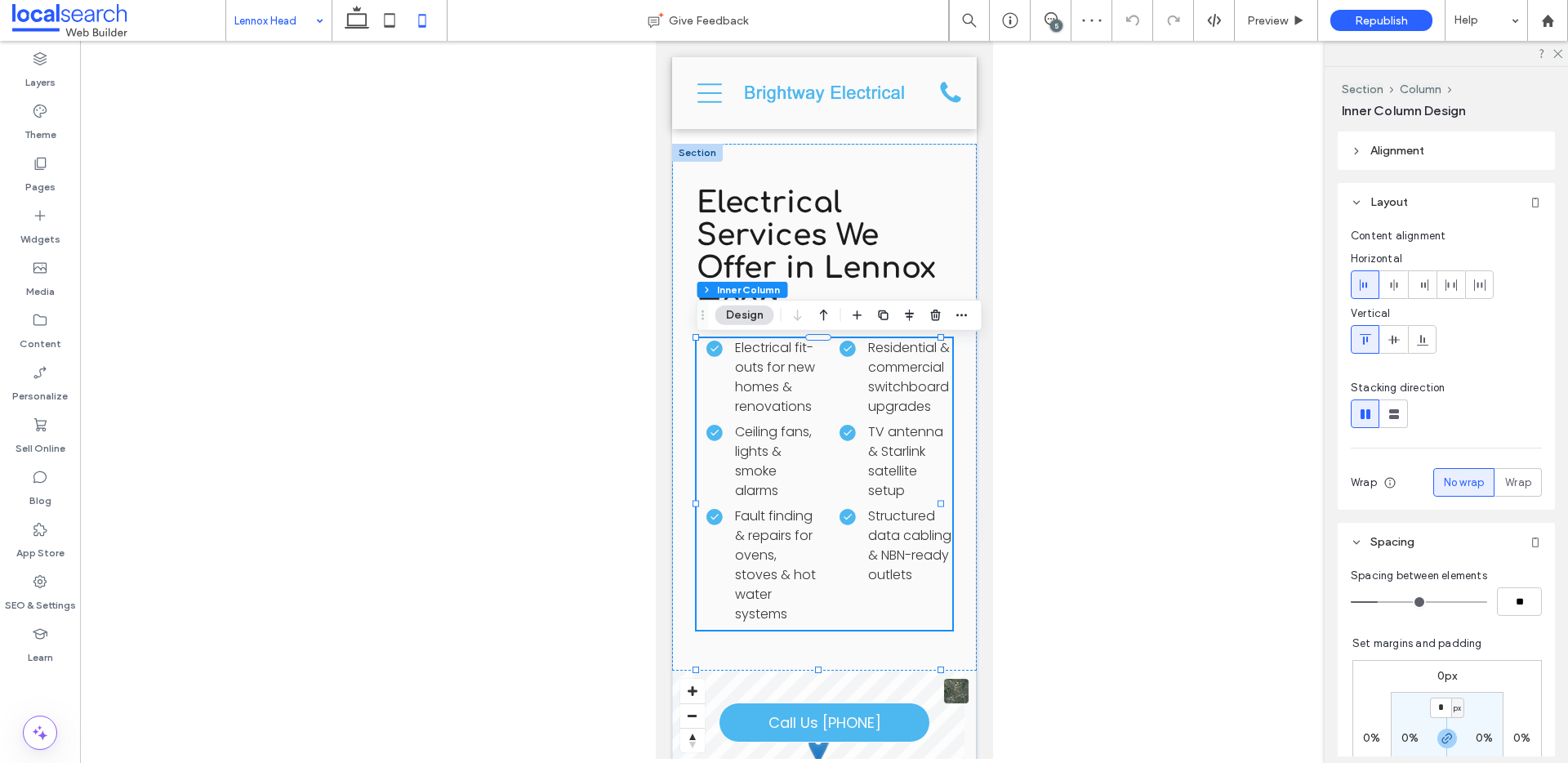 click on "Electrical fit-outs for new homes & renovations Ceiling fans, lights & smoke alarms Fault finding & repairs for ovens, stoves & hot water systems
Residential & commercial switchboard upgrades TV antenna & Starlink satellite setup Structured data cabling & NBN-ready outlets" at bounding box center [823, 484] 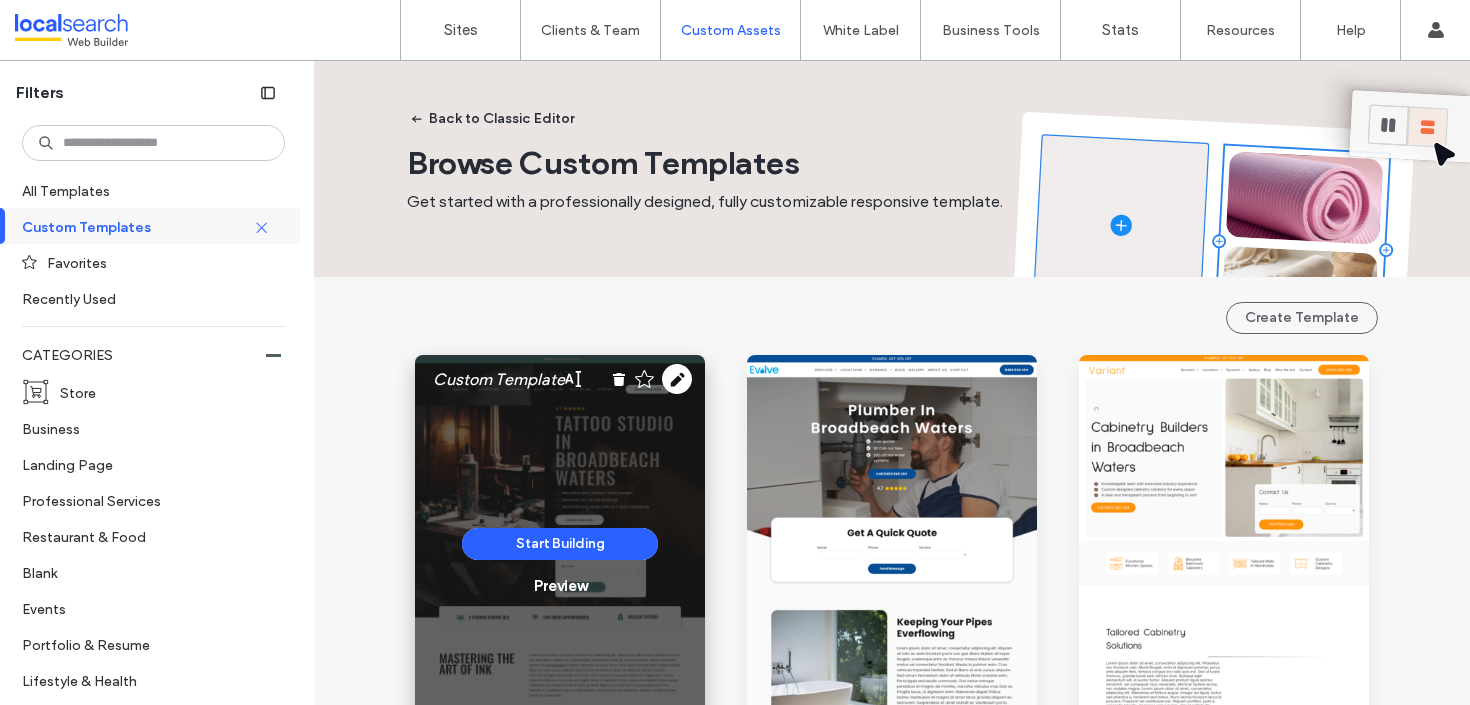 scroll, scrollTop: 0, scrollLeft: 0, axis: both 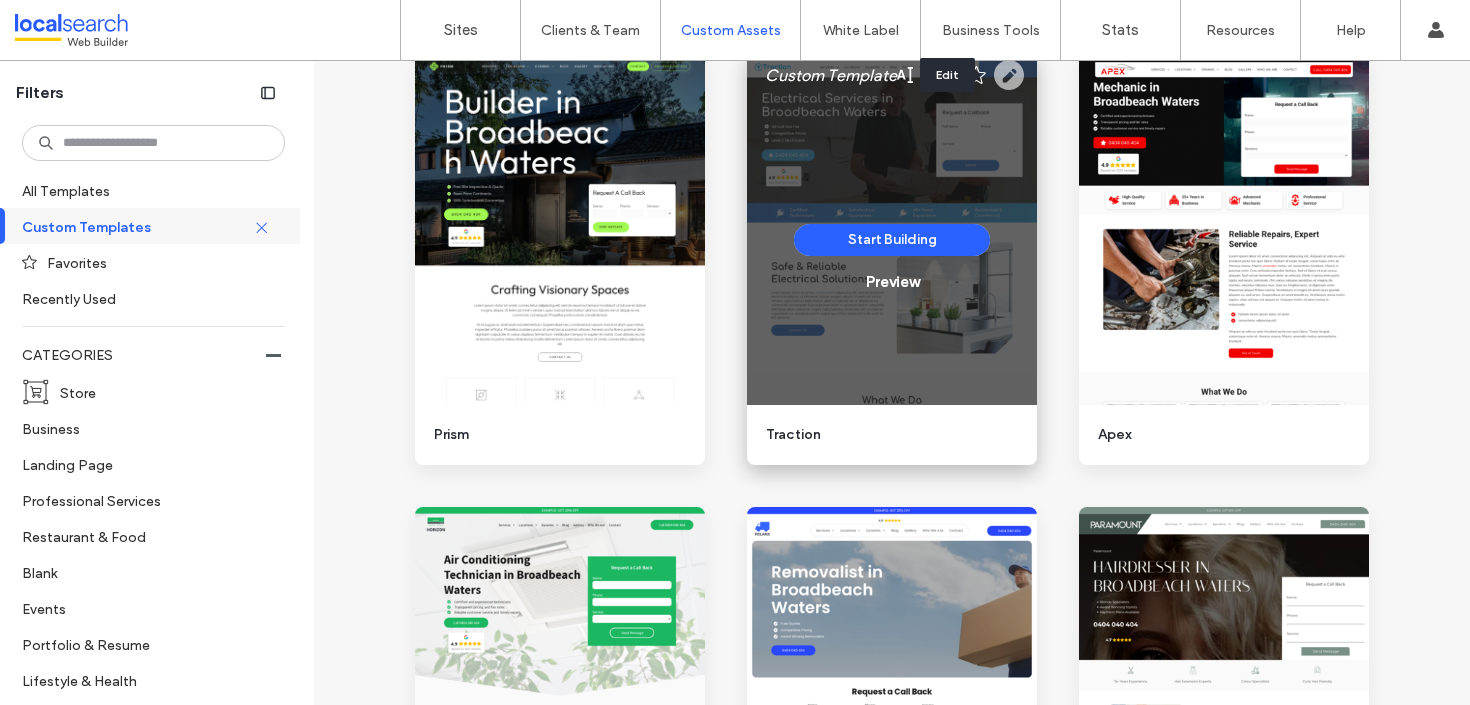 click 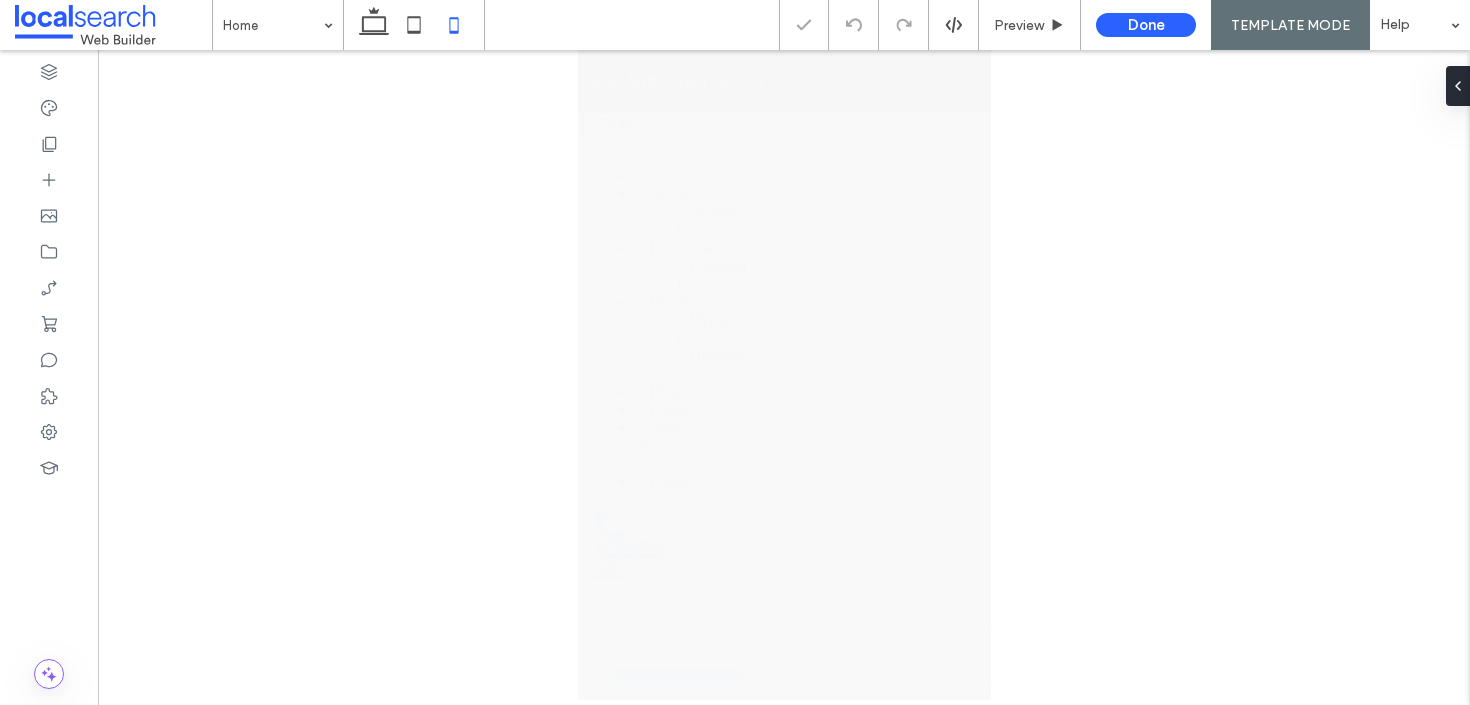 scroll, scrollTop: 952, scrollLeft: 0, axis: vertical 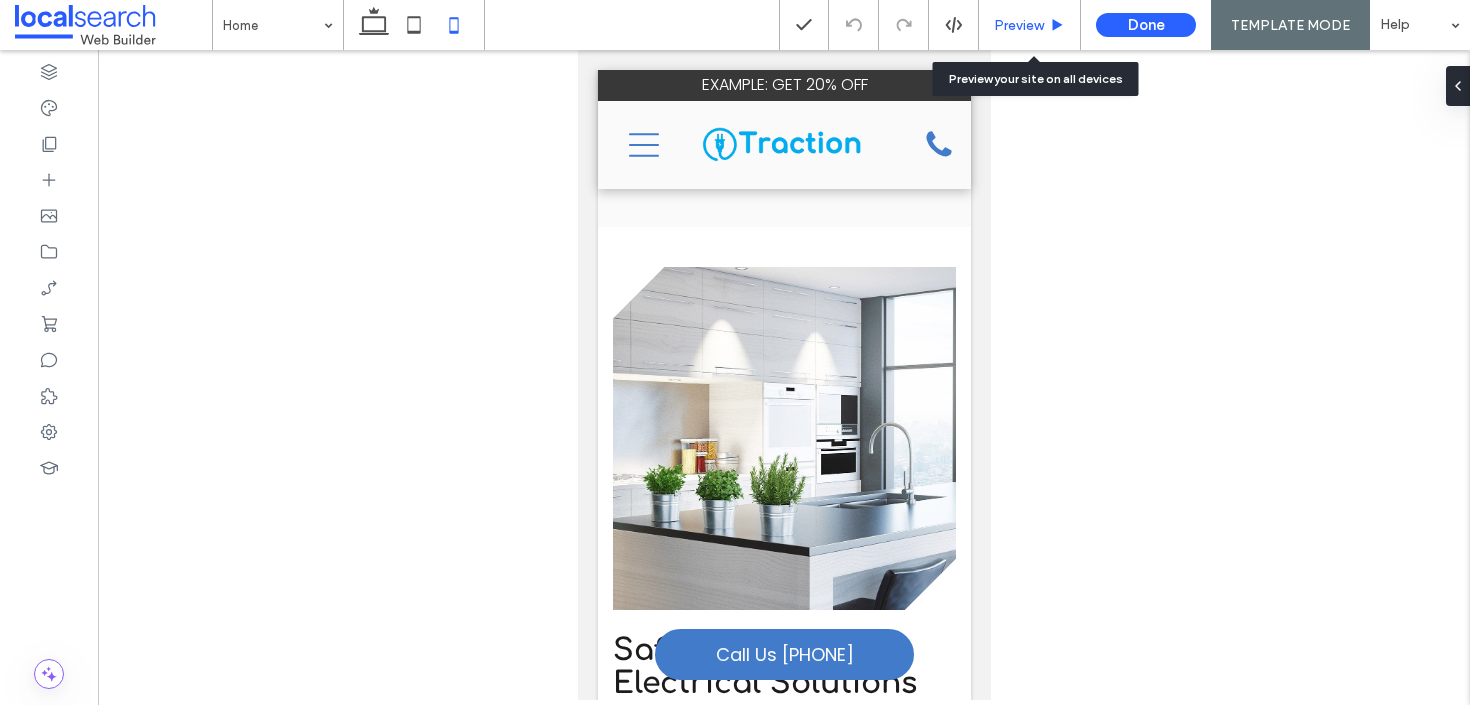 click on "Preview" at bounding box center [1019, 25] 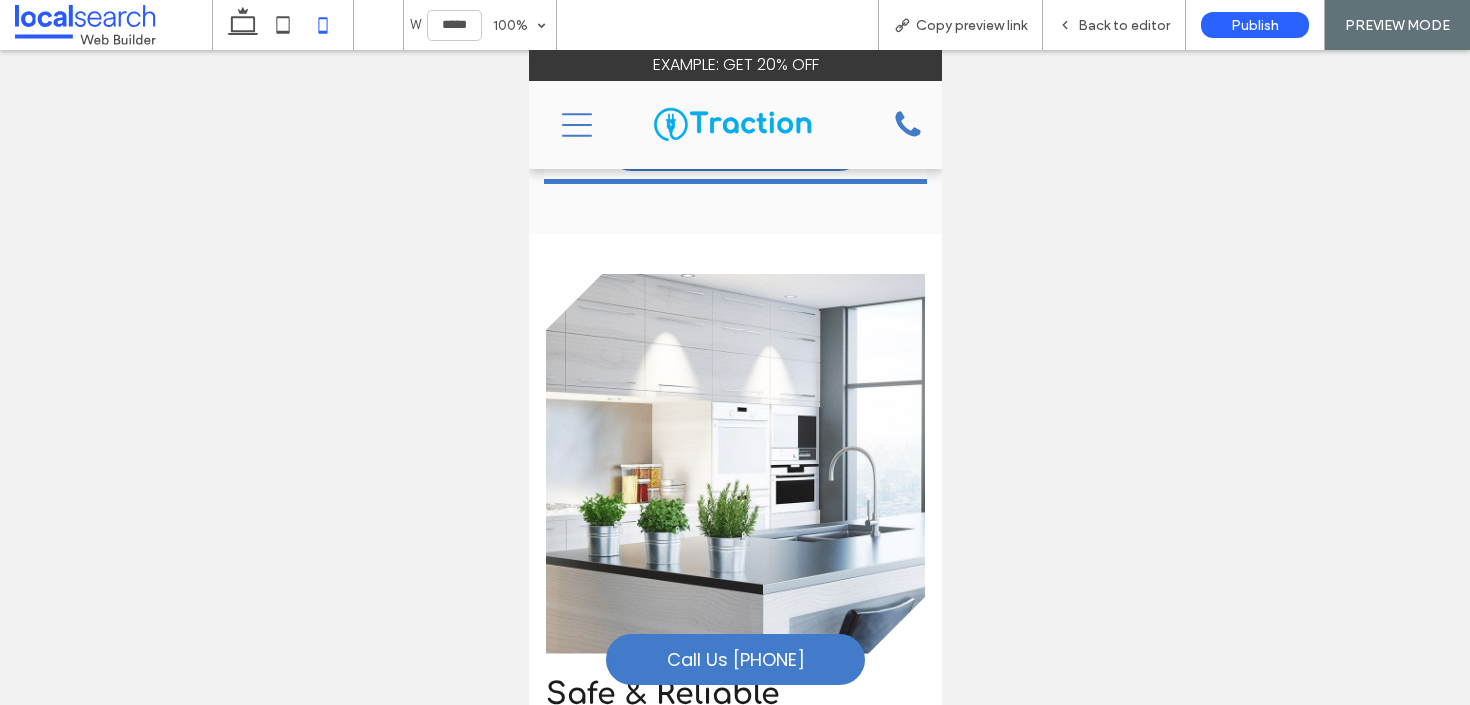 click 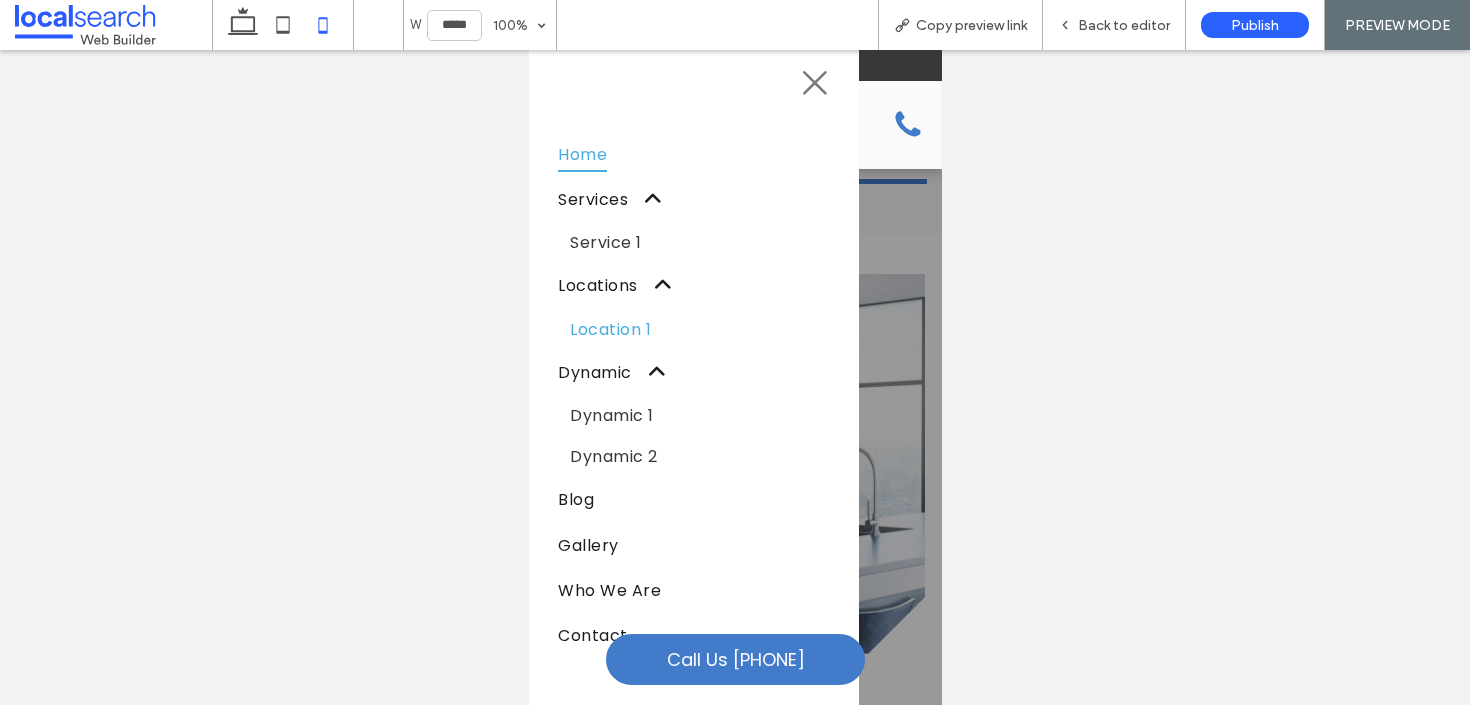 click on "Location 1" at bounding box center (609, 329) 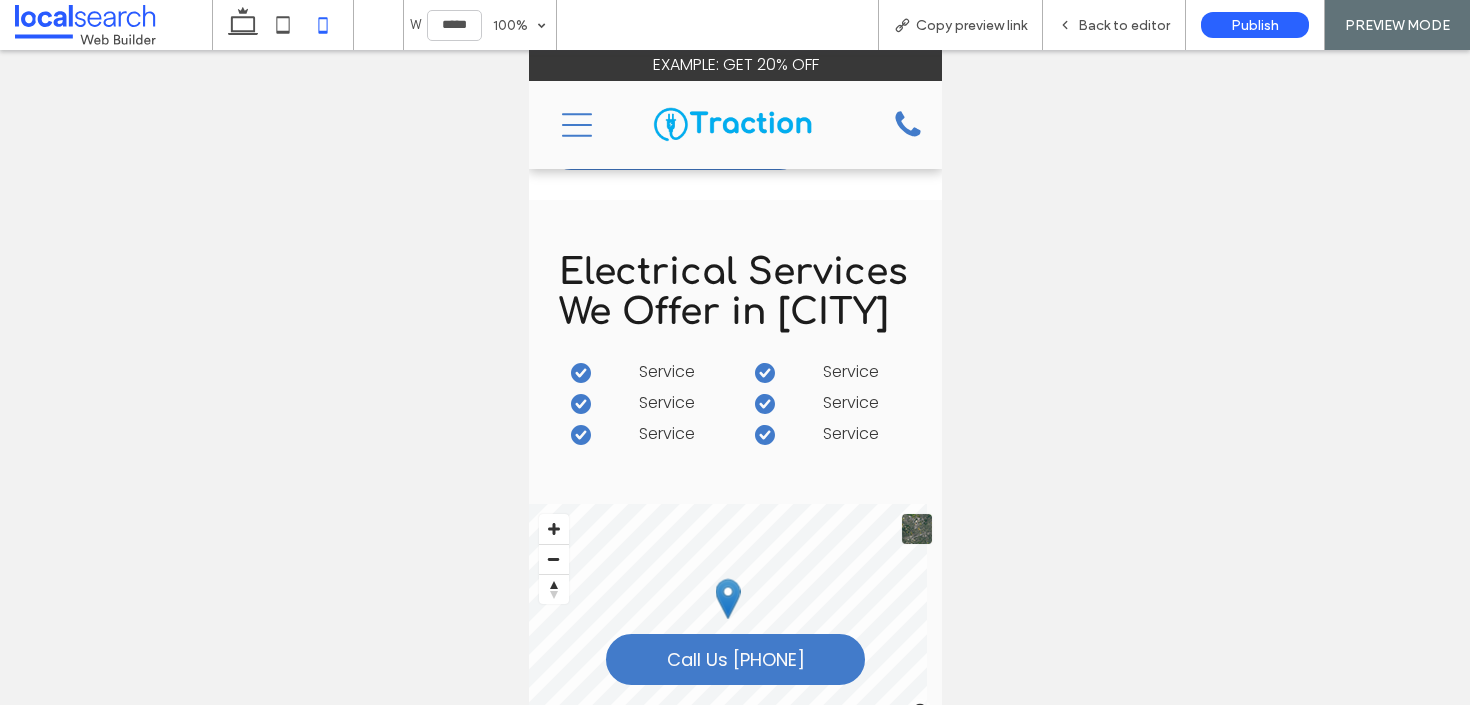 scroll, scrollTop: 1903, scrollLeft: 0, axis: vertical 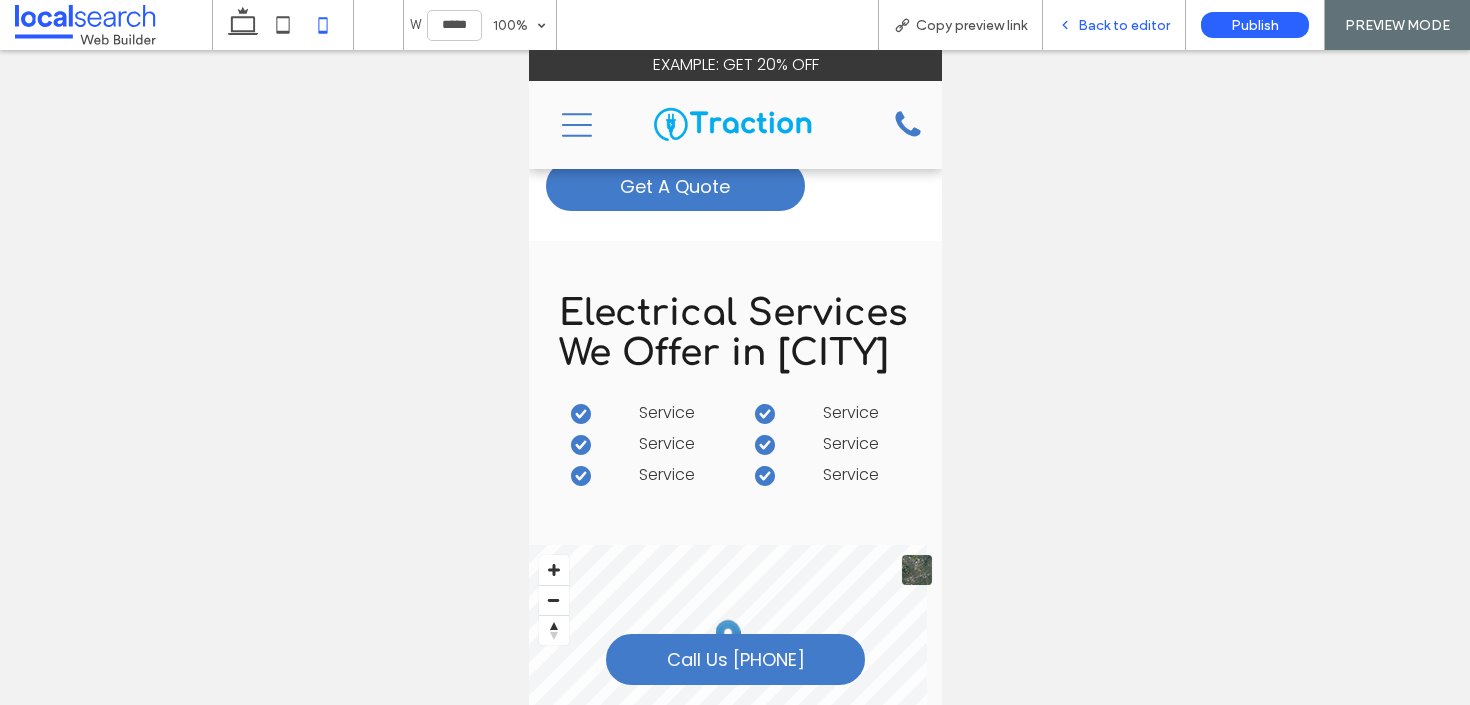 click on "Back to editor" at bounding box center (1124, 25) 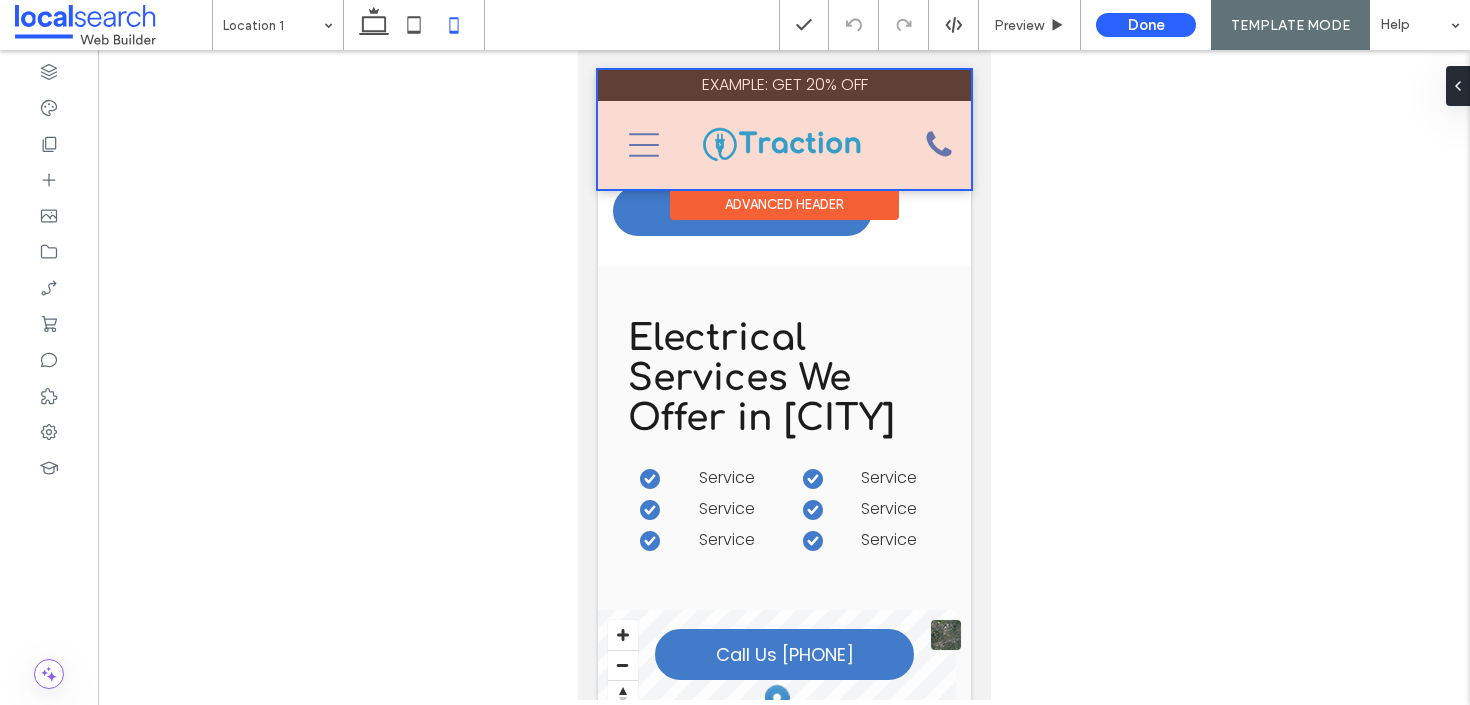click at bounding box center (783, 129) 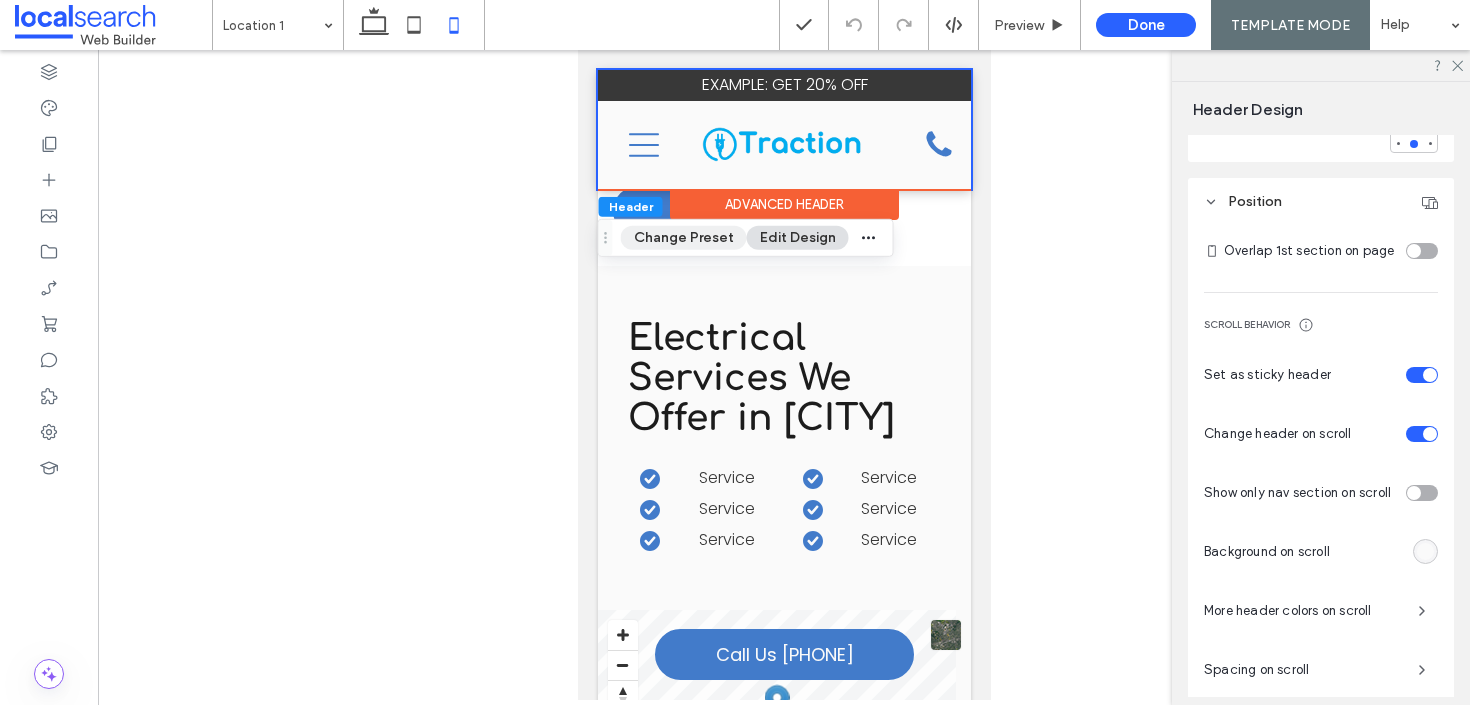 scroll, scrollTop: 877, scrollLeft: 0, axis: vertical 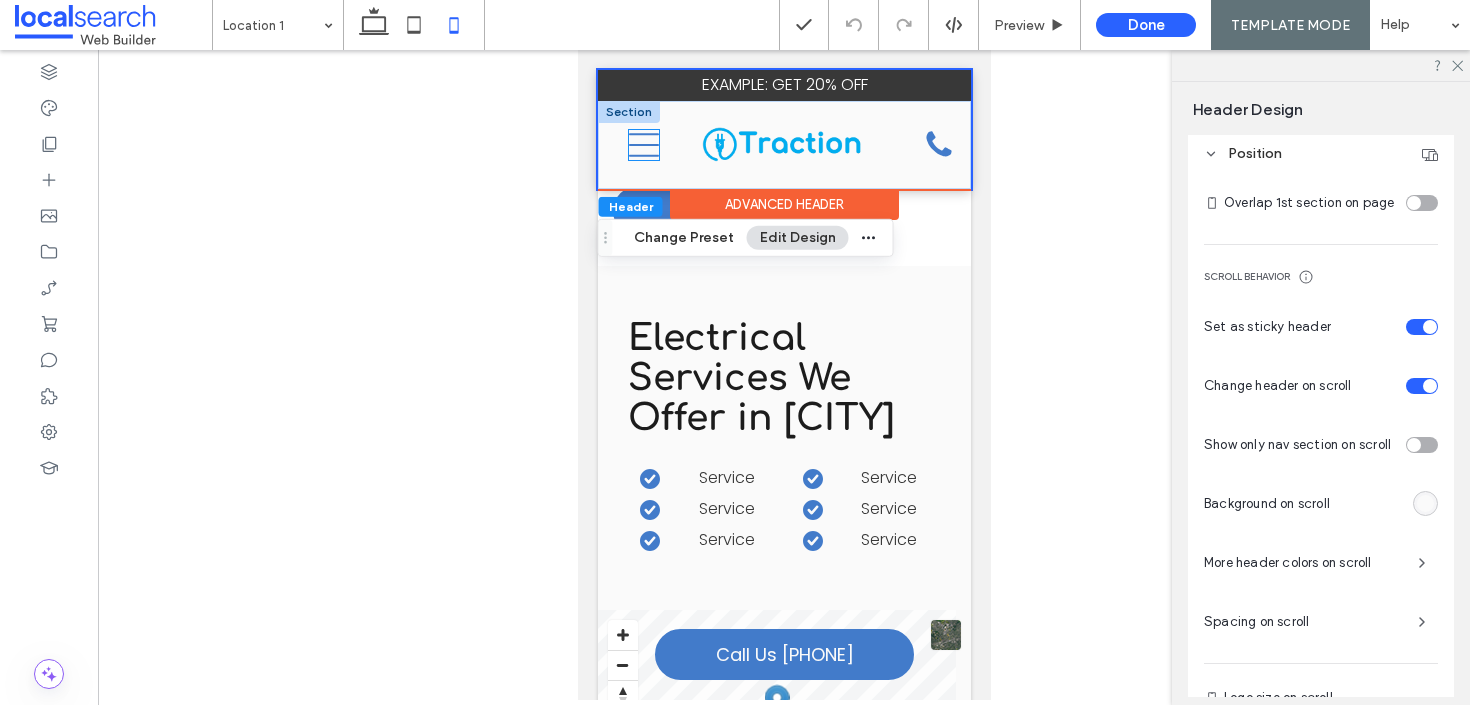 click 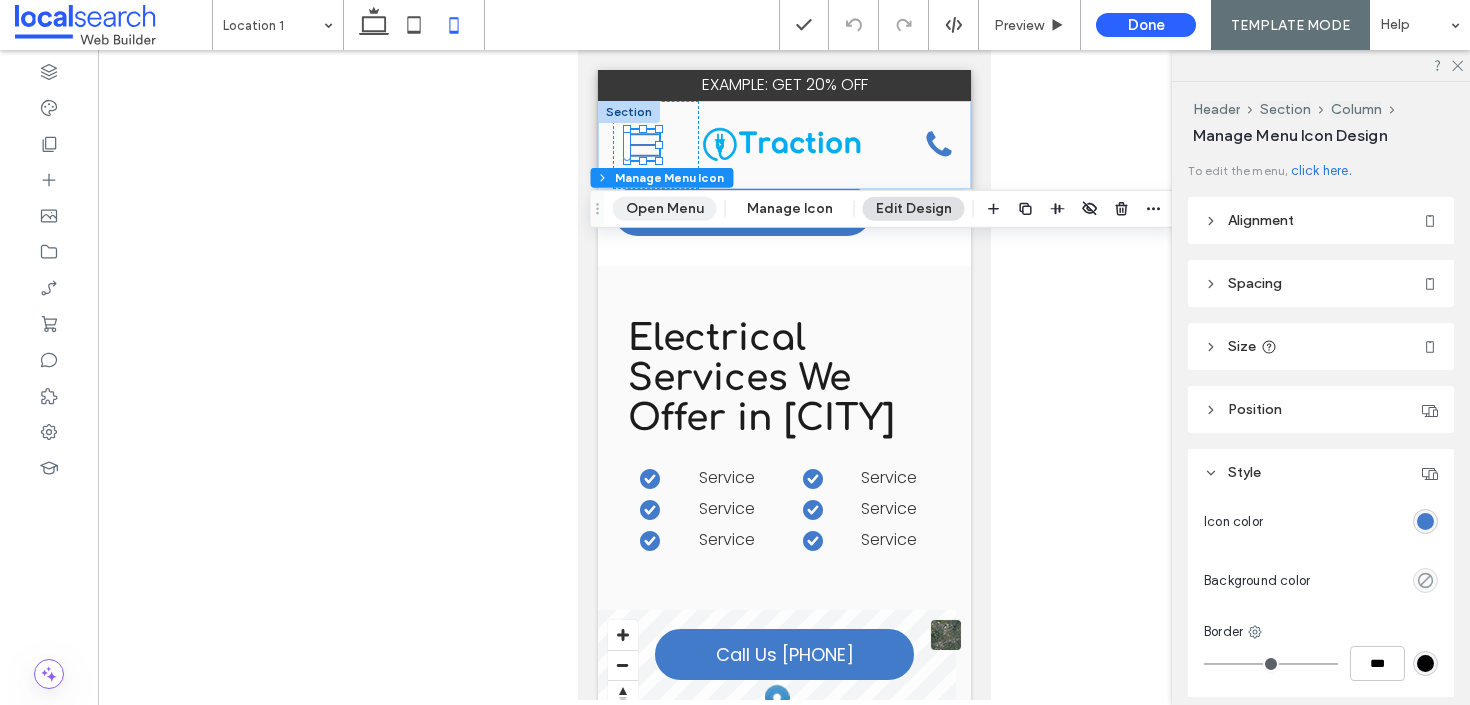 click on "Open Menu" at bounding box center (665, 209) 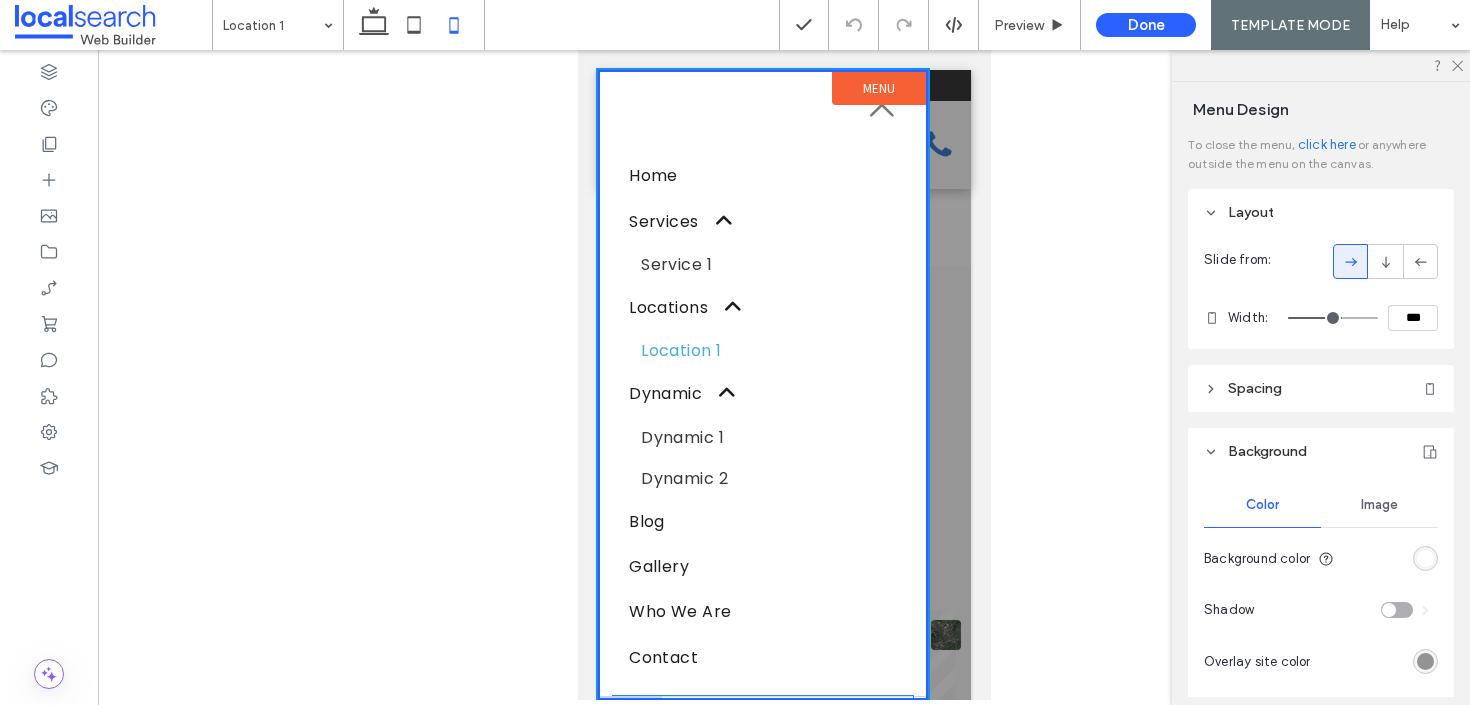 click at bounding box center [762, 842] 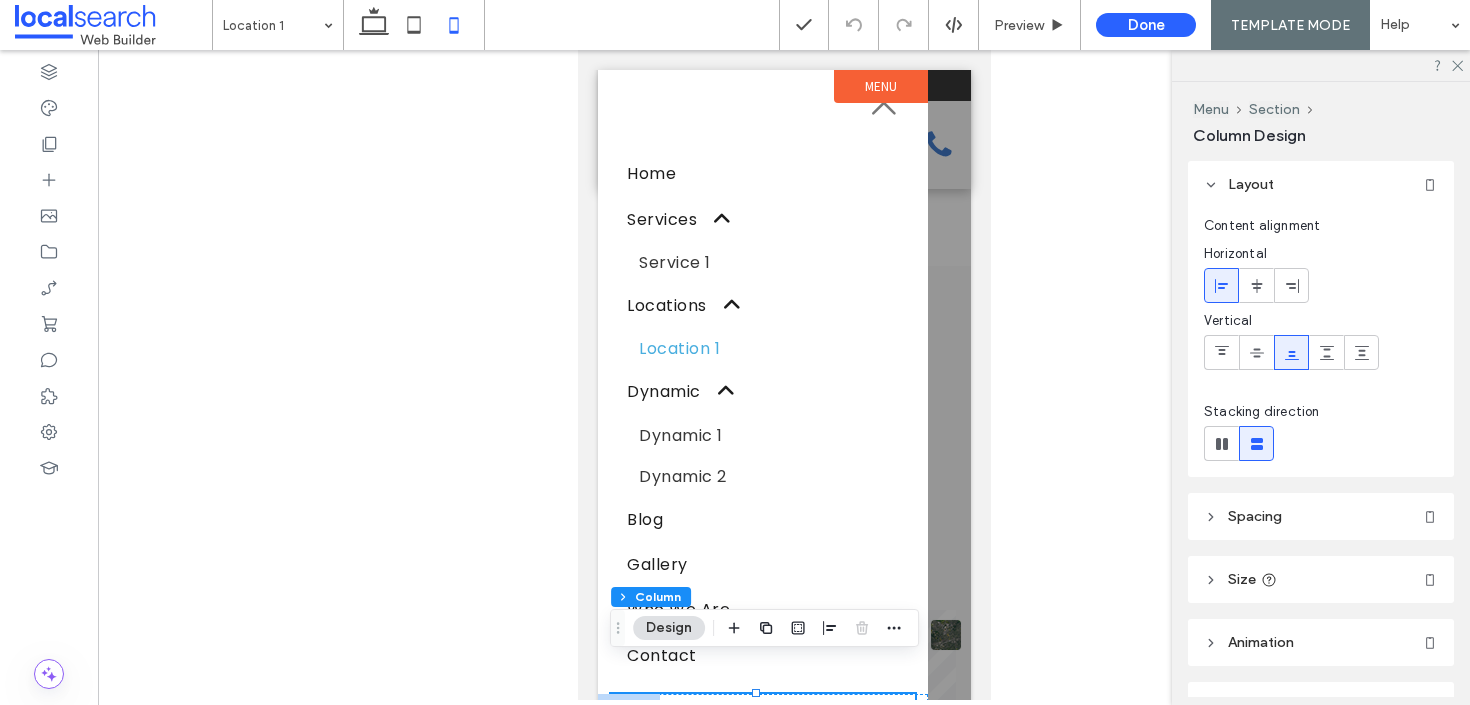 click on "Spacing" at bounding box center (1255, 516) 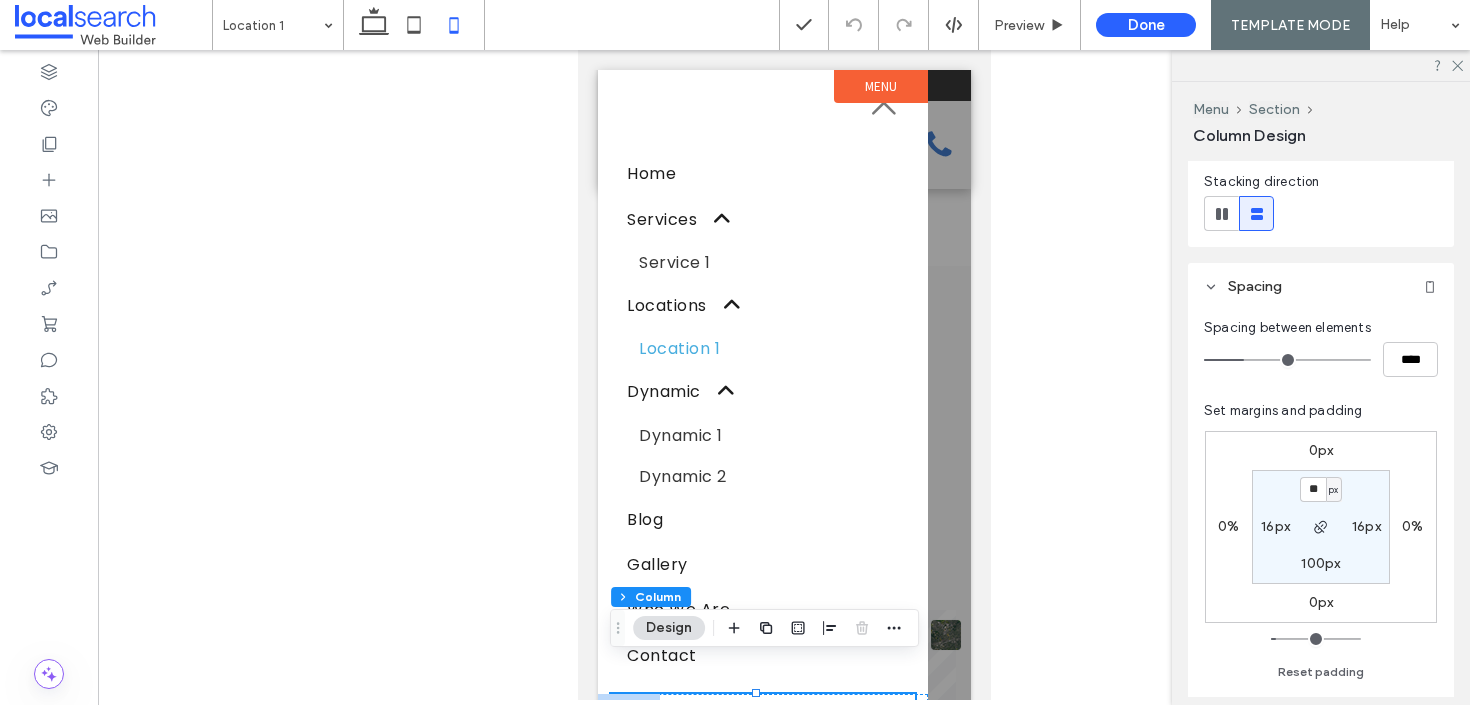 scroll, scrollTop: 502, scrollLeft: 0, axis: vertical 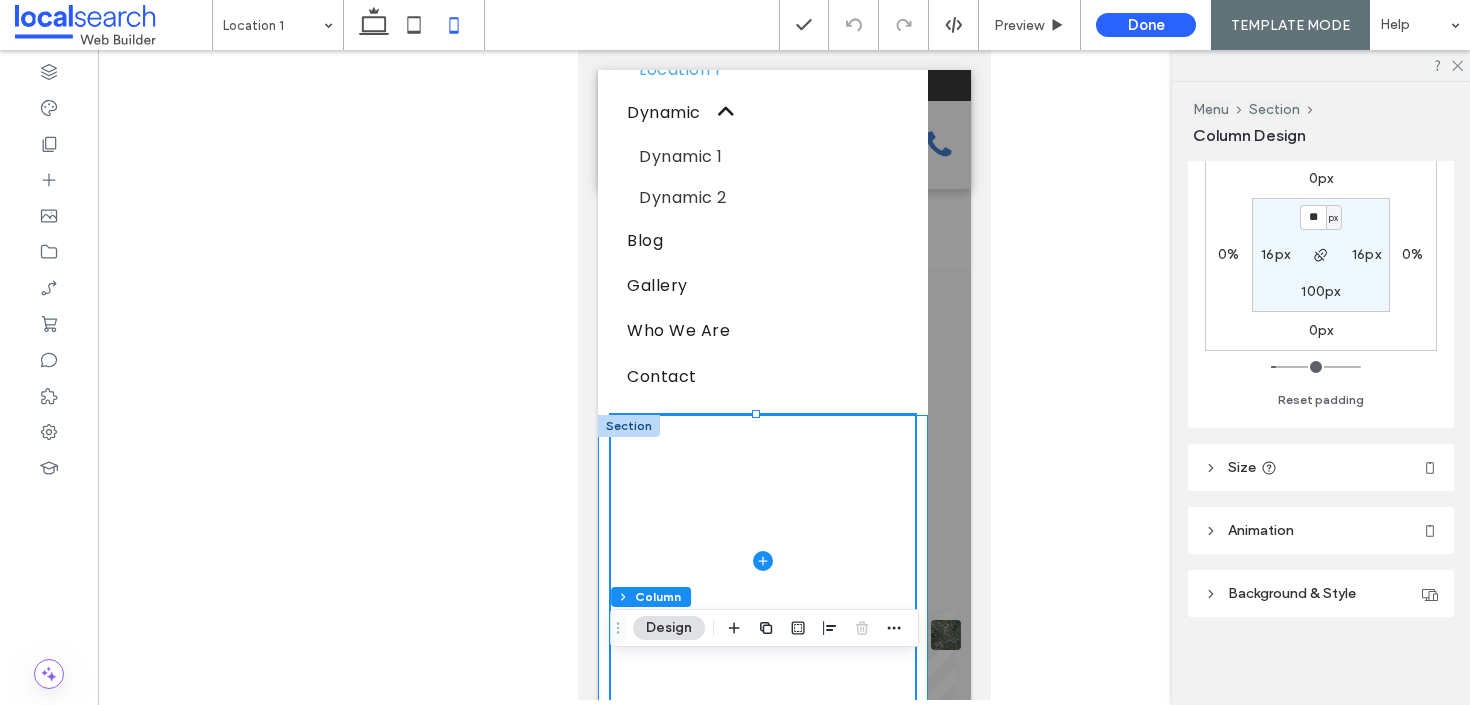 click at bounding box center (762, 561) 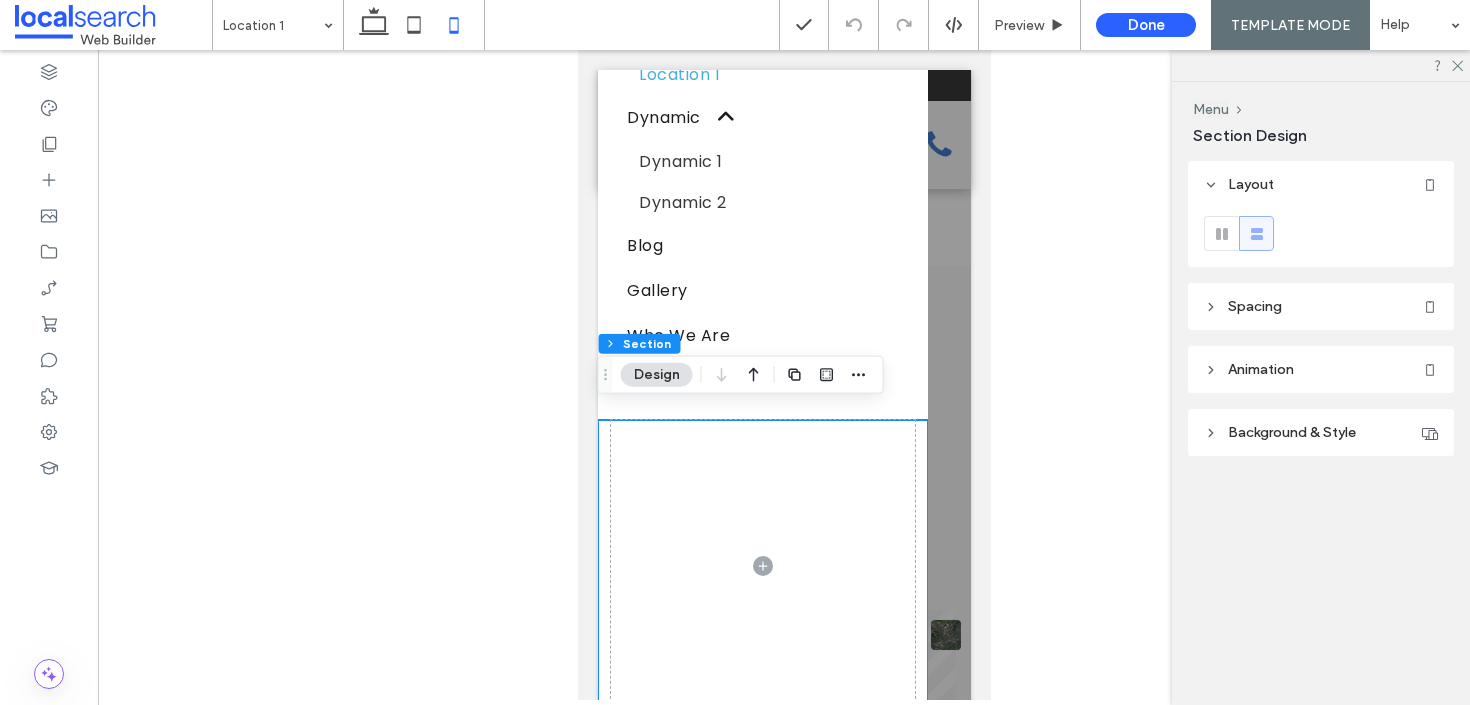 click on "Spacing" at bounding box center [1321, 306] 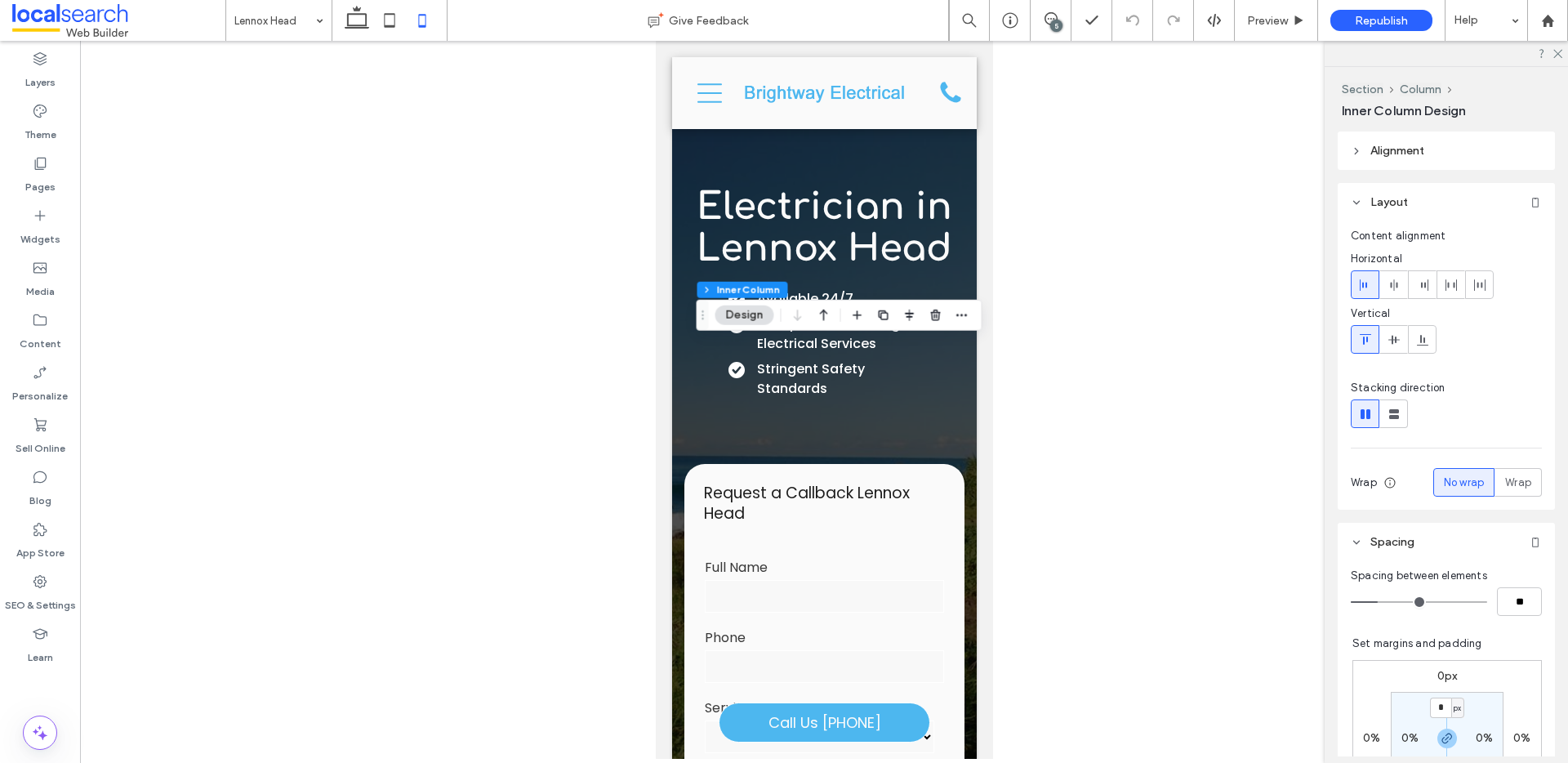scroll, scrollTop: 1722, scrollLeft: 0, axis: vertical 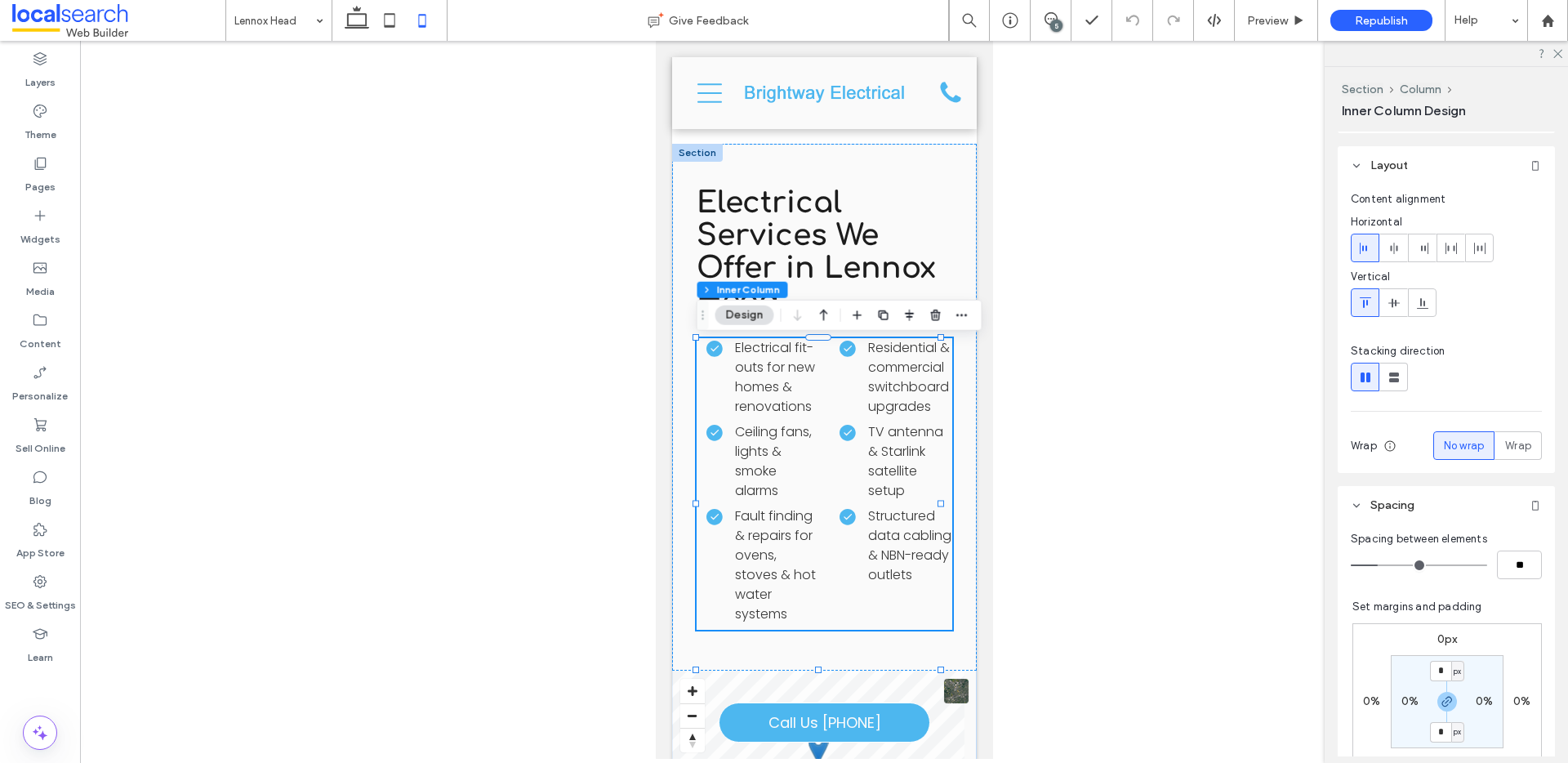 click at bounding box center (1393, 377) 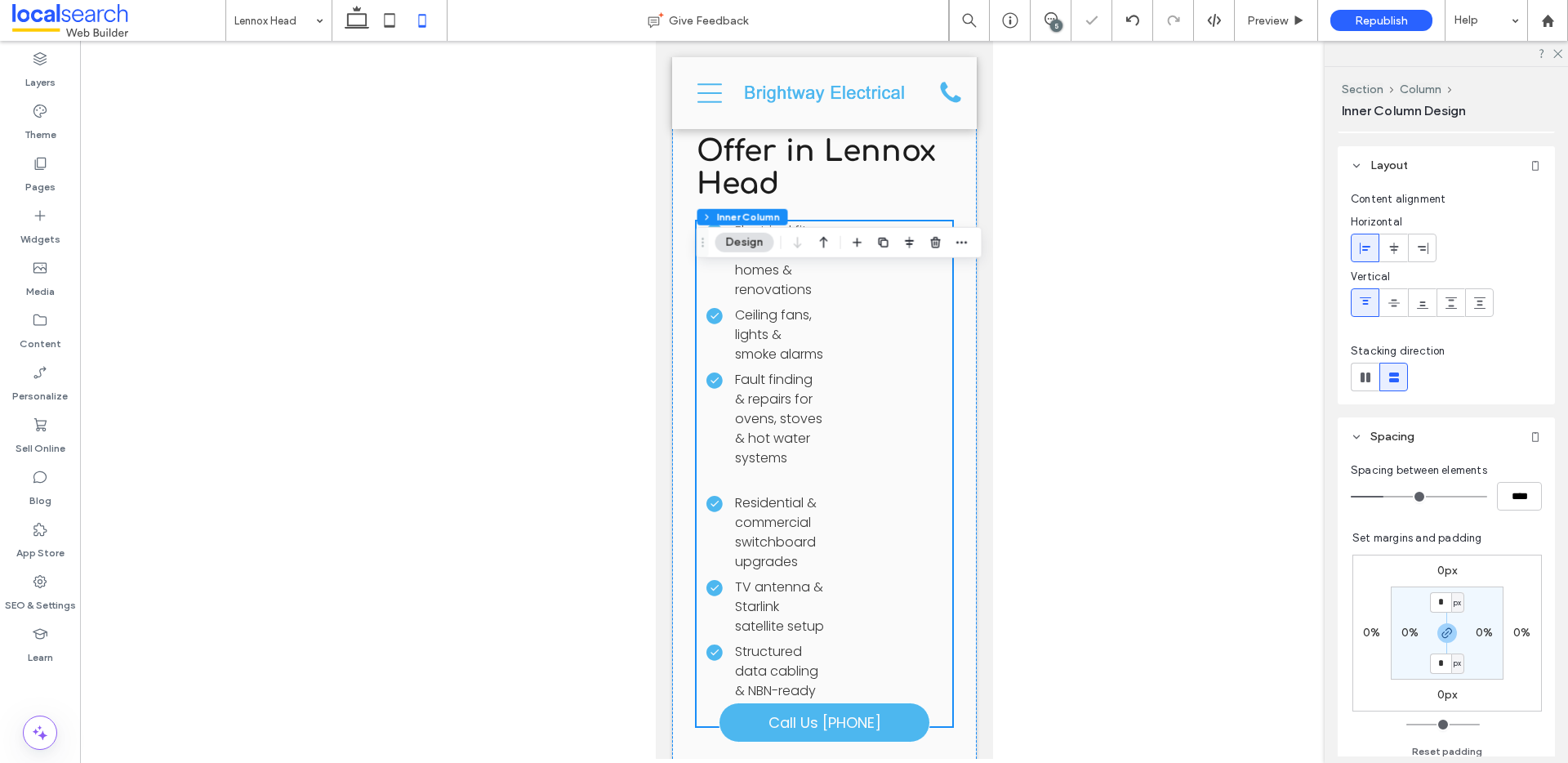 scroll, scrollTop: 1842, scrollLeft: 0, axis: vertical 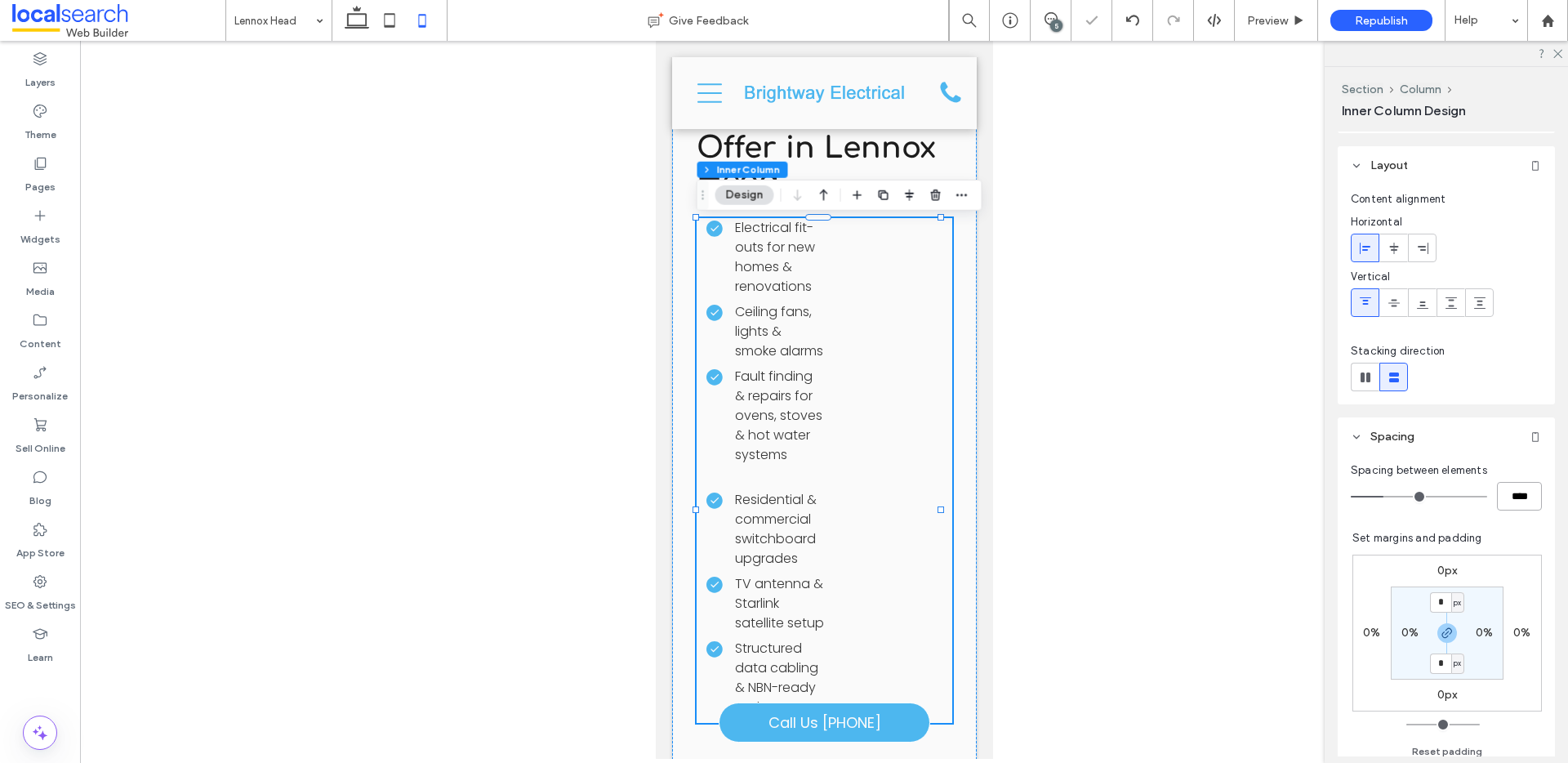 click on "****" at bounding box center (1519, 496) 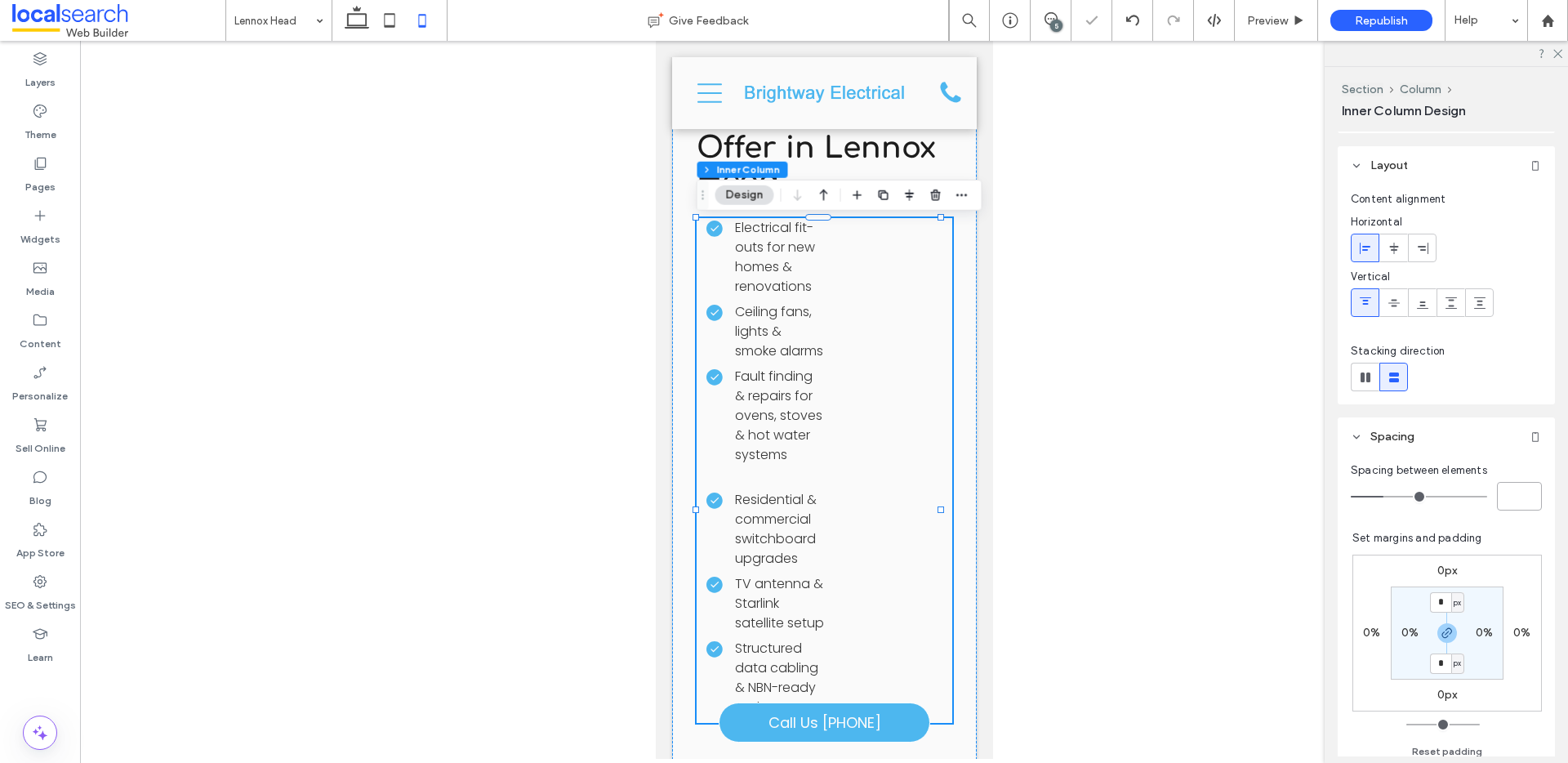 type 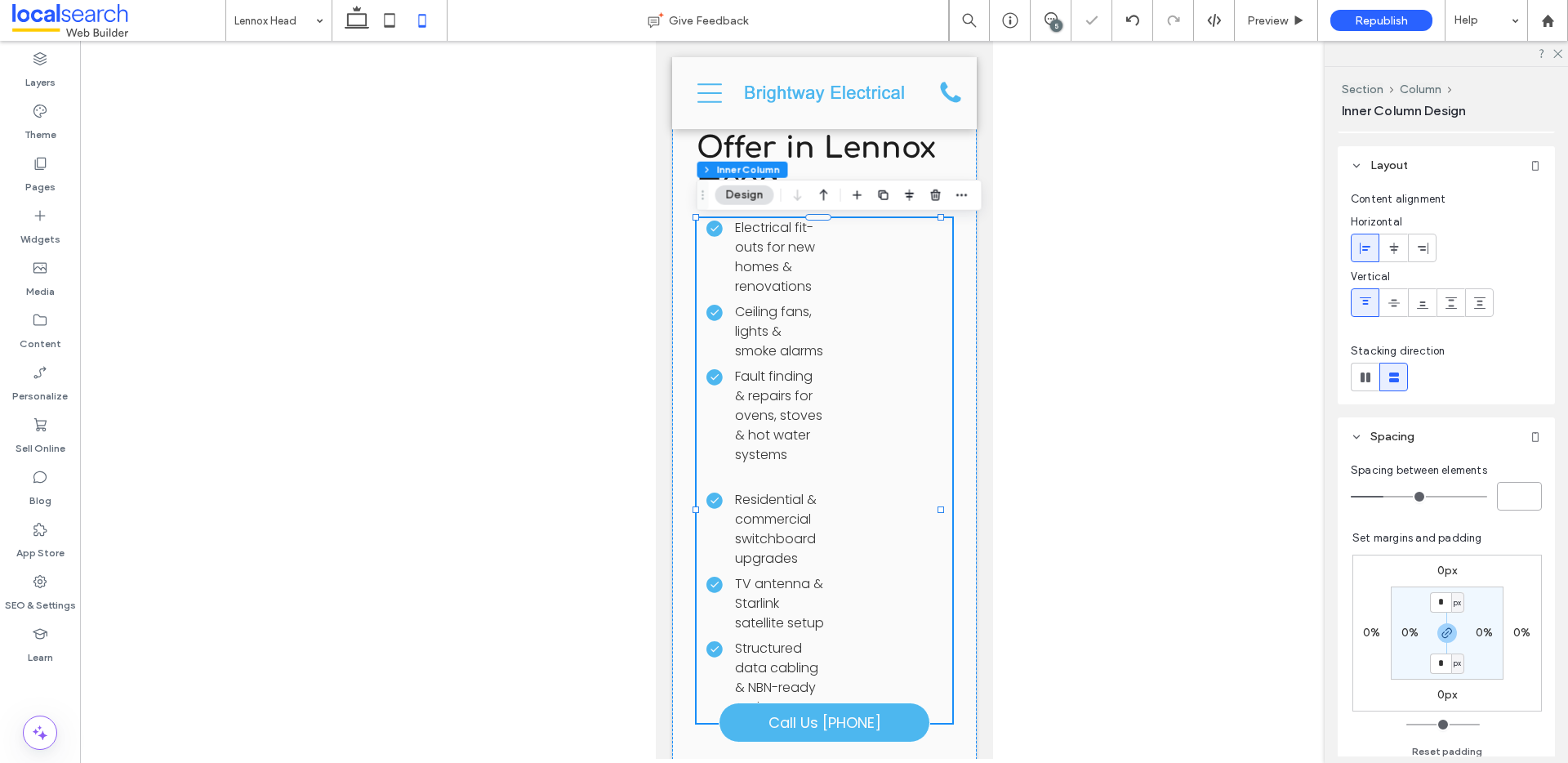 type on "*" 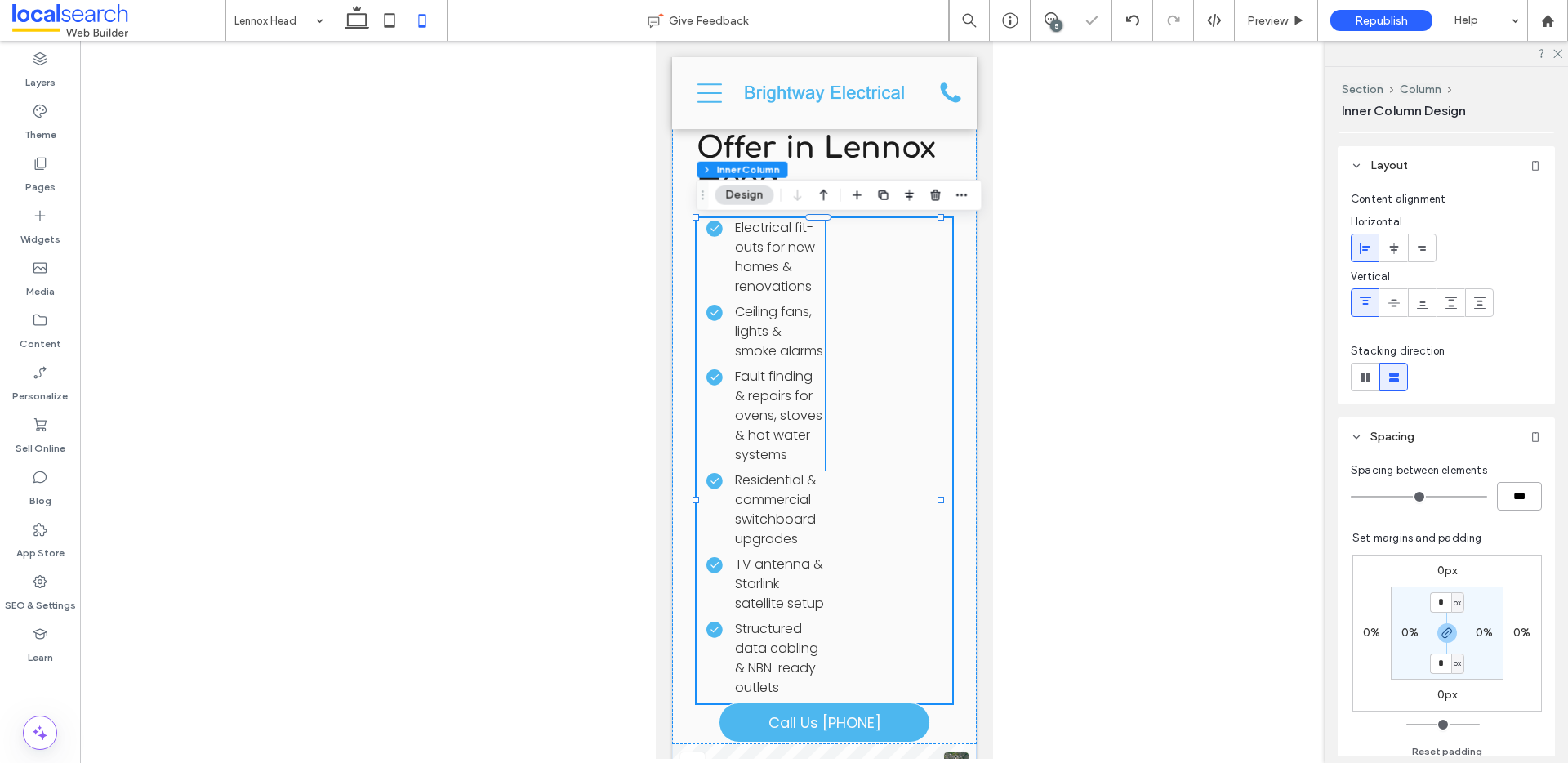 click on "Ceiling fans, lights & smoke alarms" at bounding box center [778, 331] 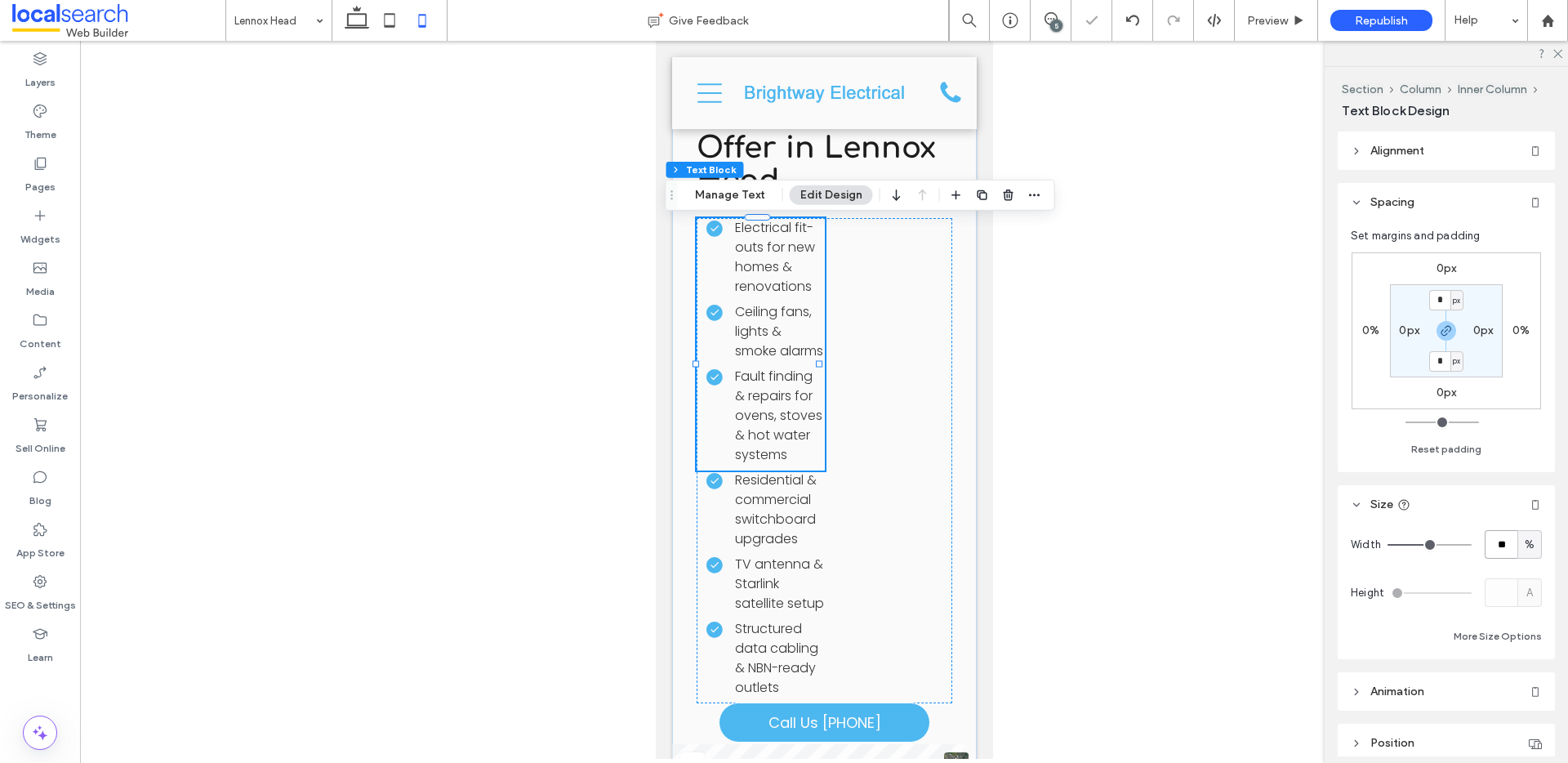 click on "**" at bounding box center [1501, 544] 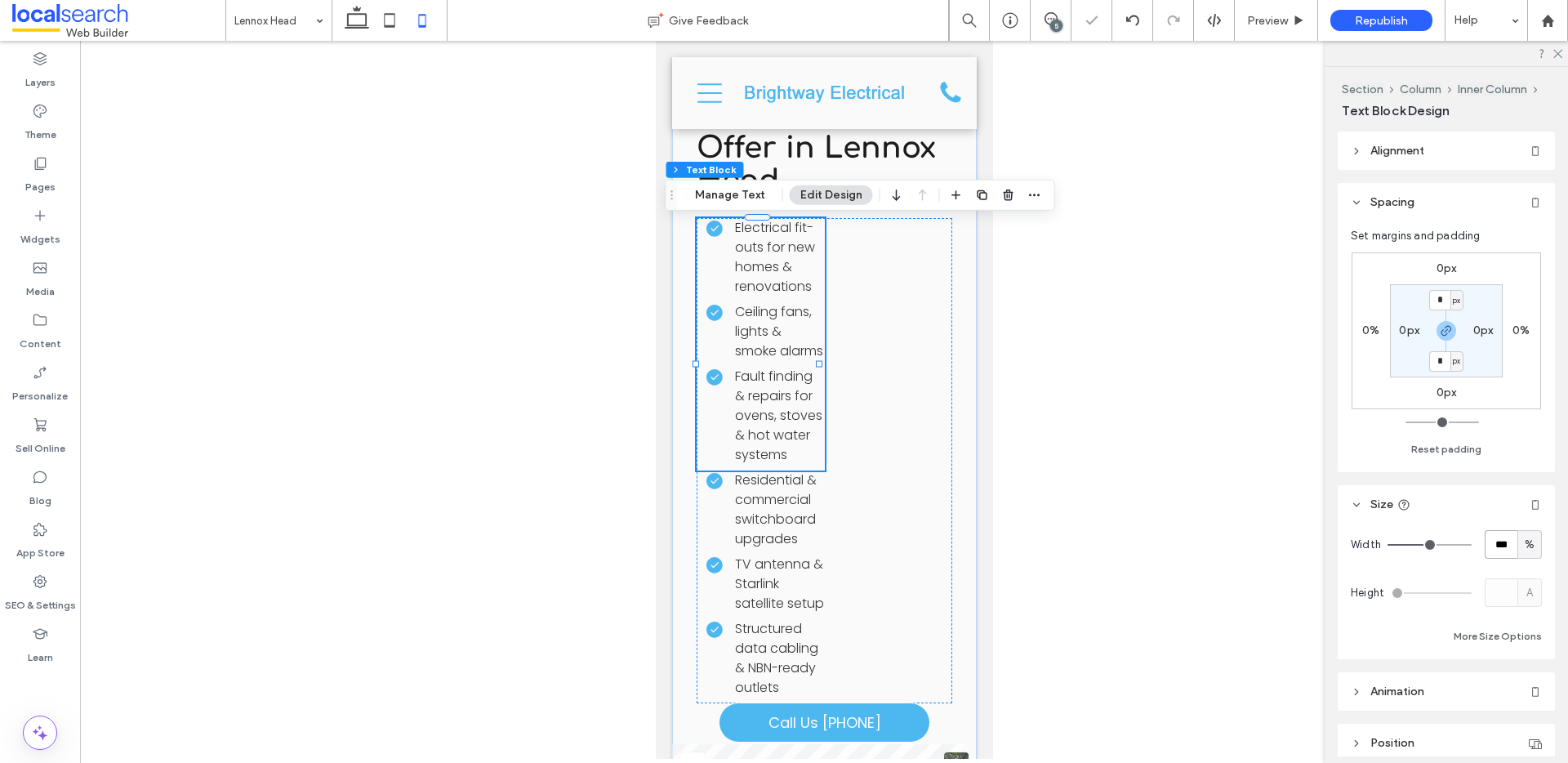 type on "***" 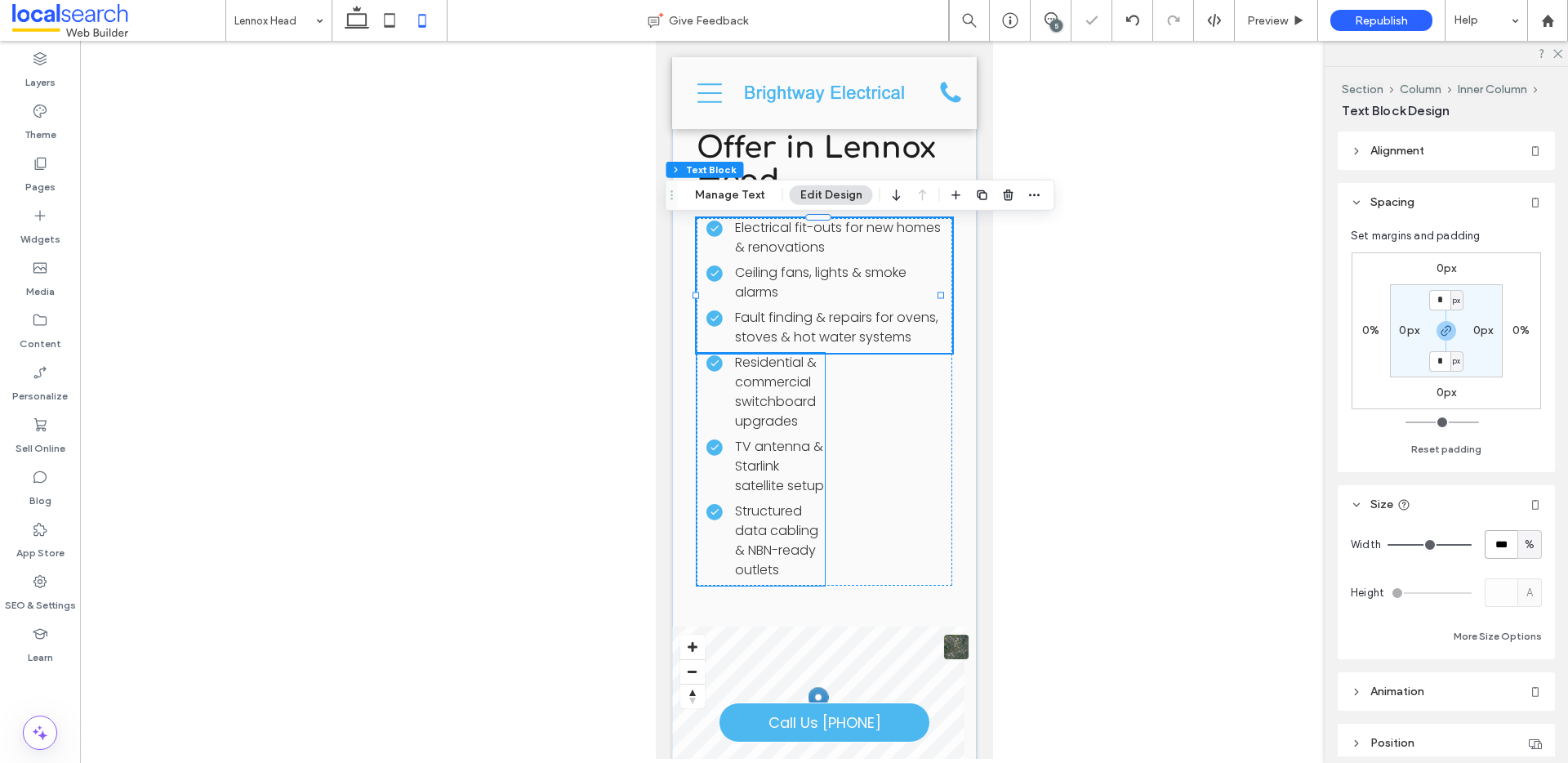 click on "TV antenna & Starlink satellite setup" at bounding box center (778, 466) 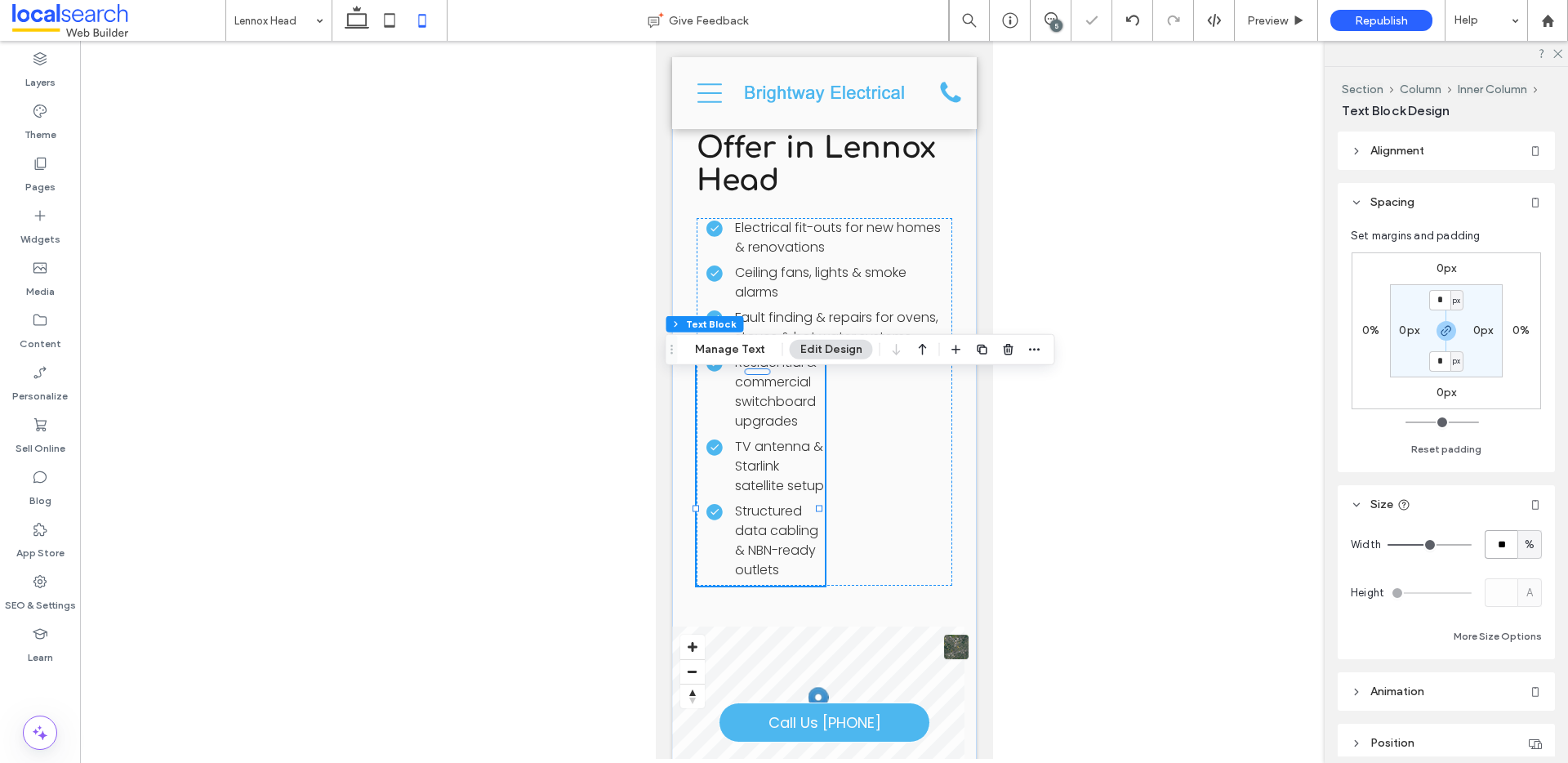 click on "**" at bounding box center (1501, 544) 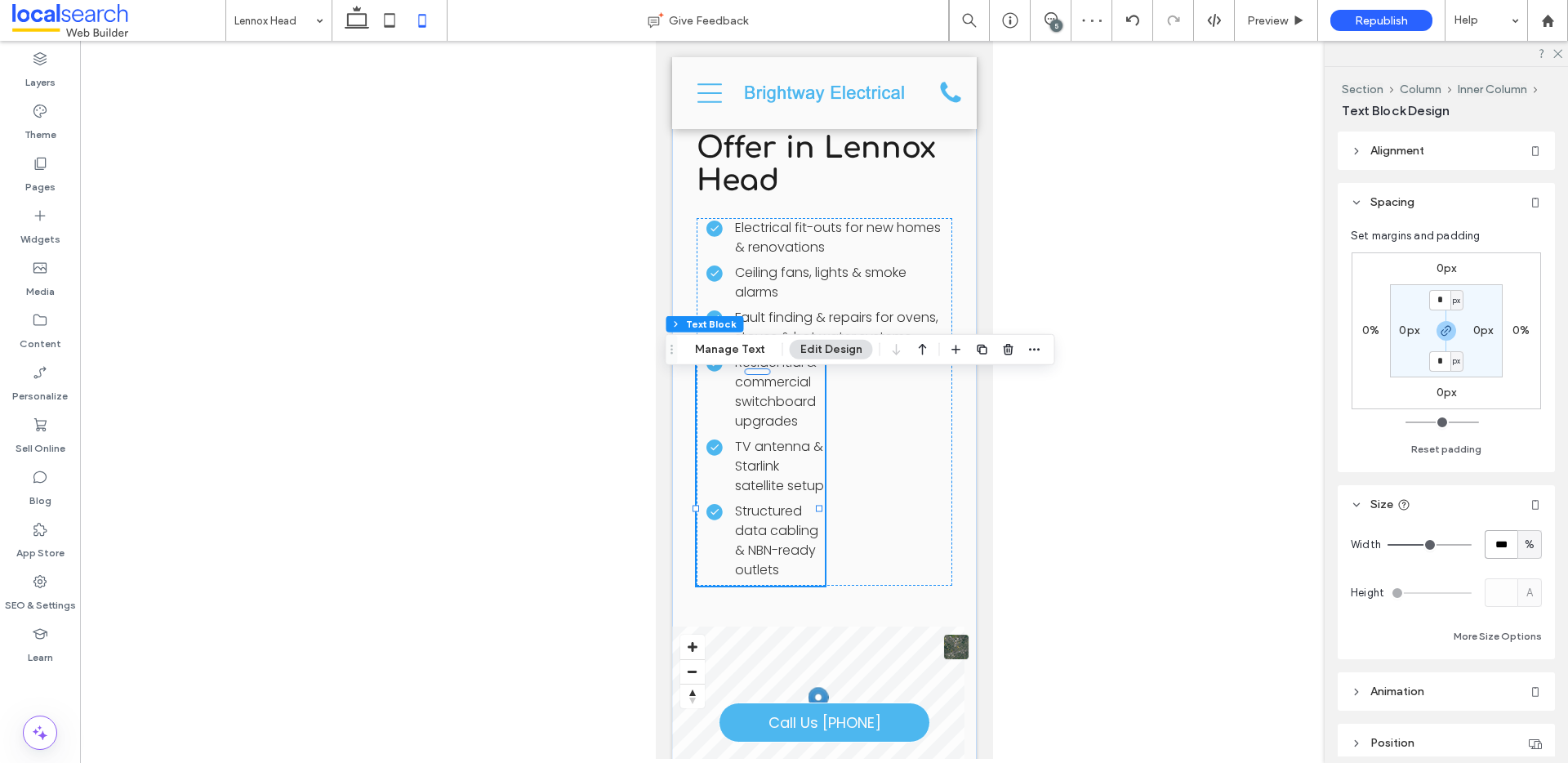 type on "***" 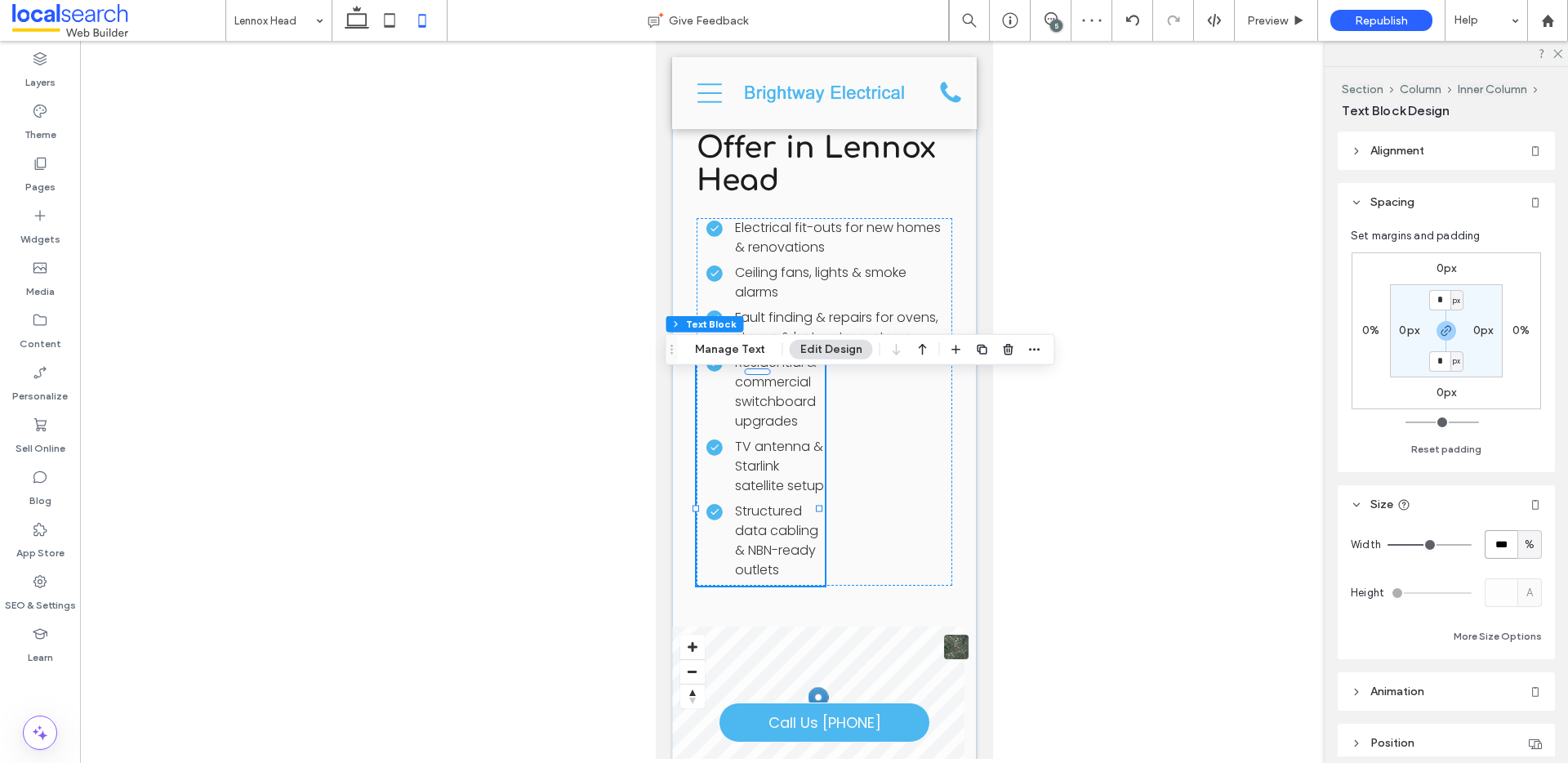 type on "***" 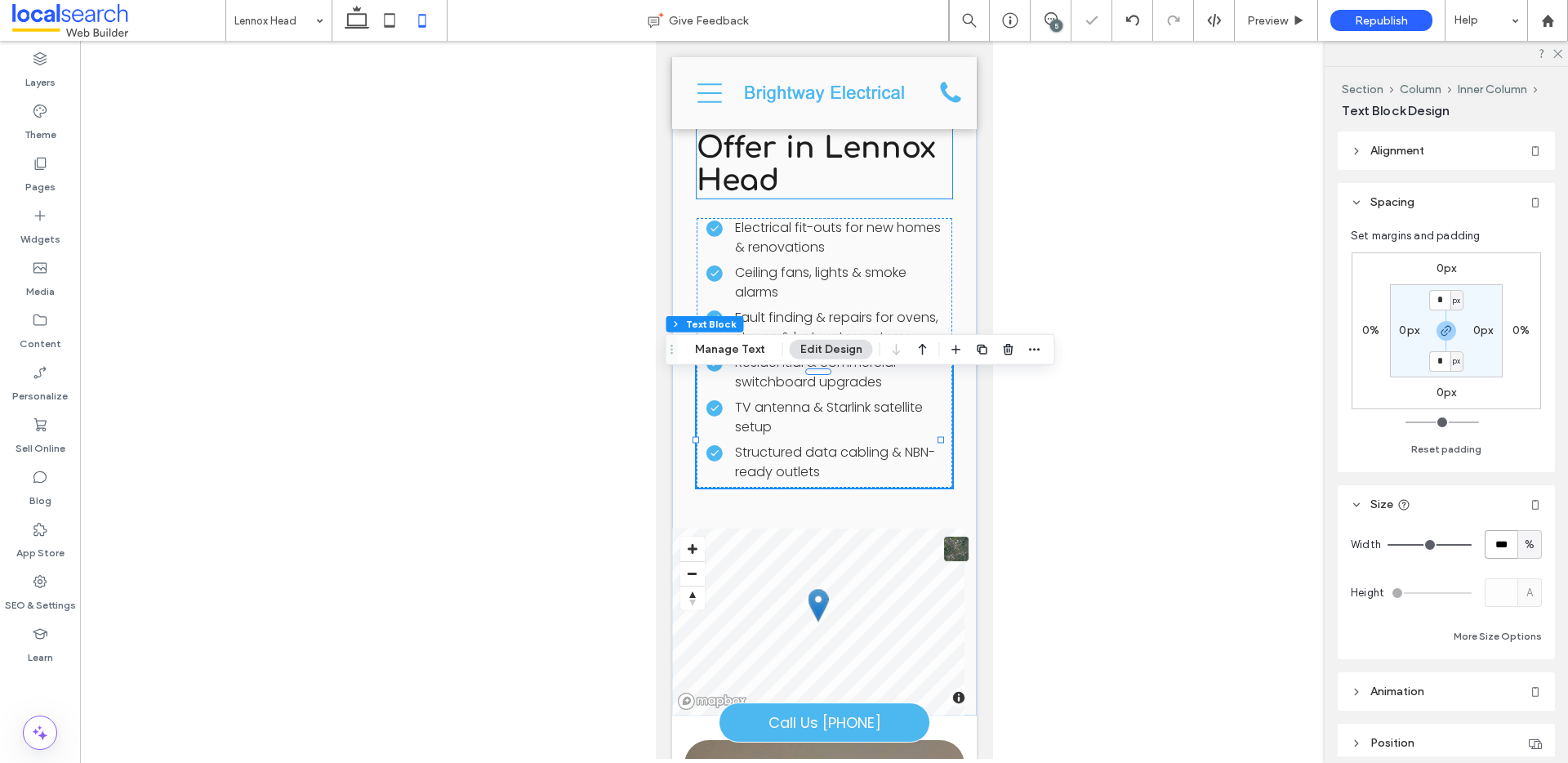 click on "Electrical Services We Offer in Lennox Head" at bounding box center (823, 132) 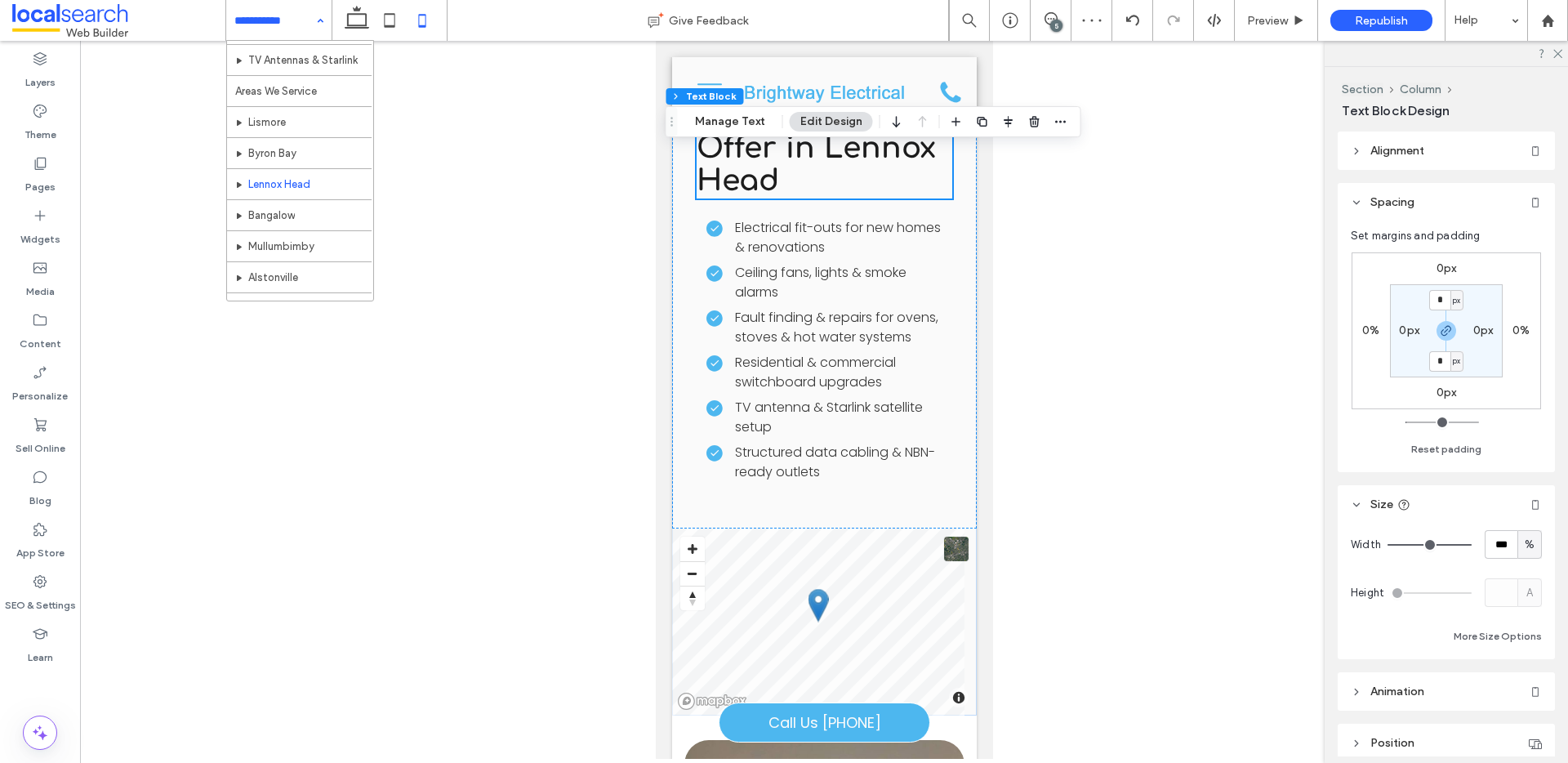 scroll, scrollTop: 421, scrollLeft: 0, axis: vertical 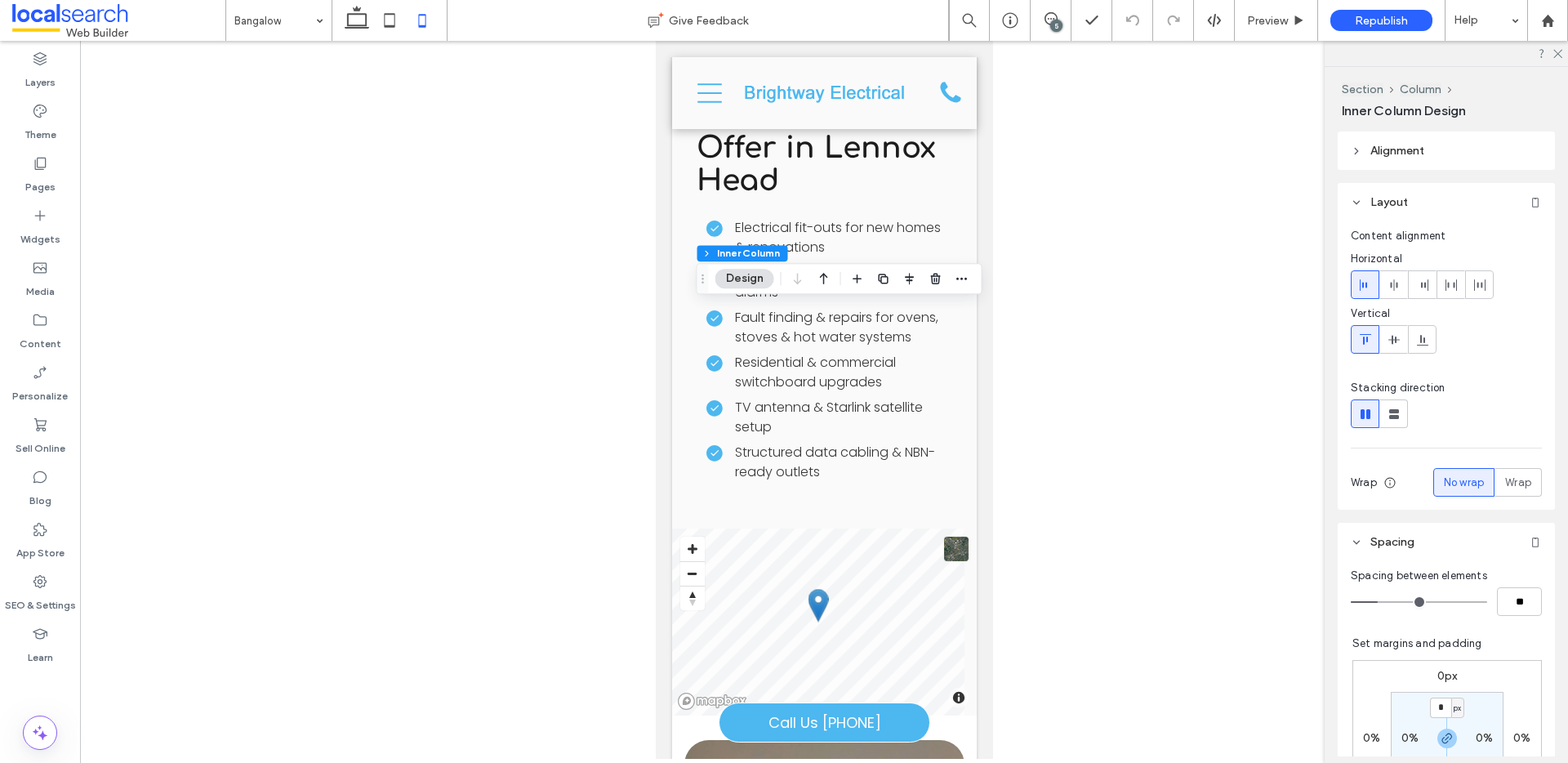 click 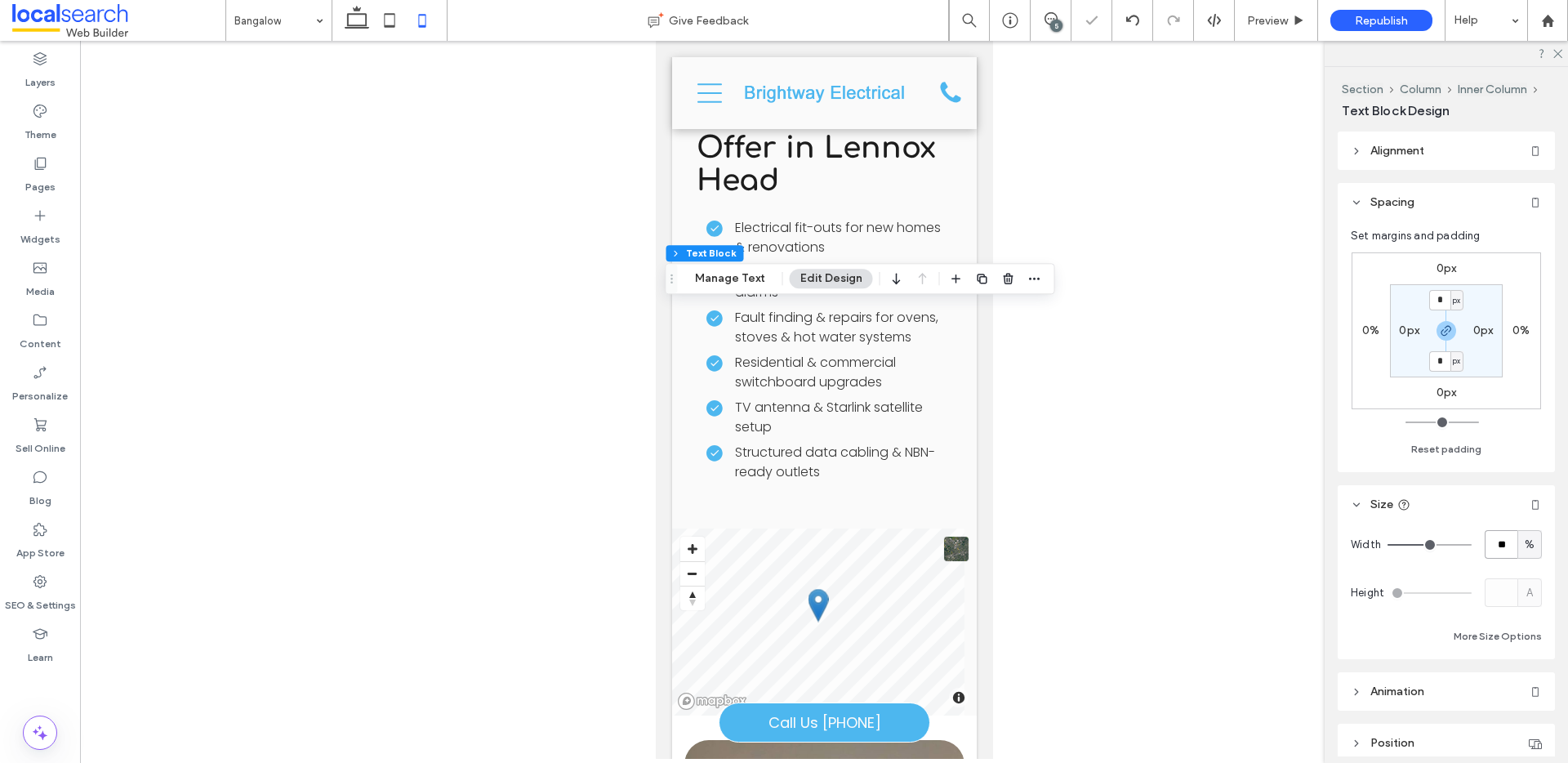 click on "**" at bounding box center [1501, 544] 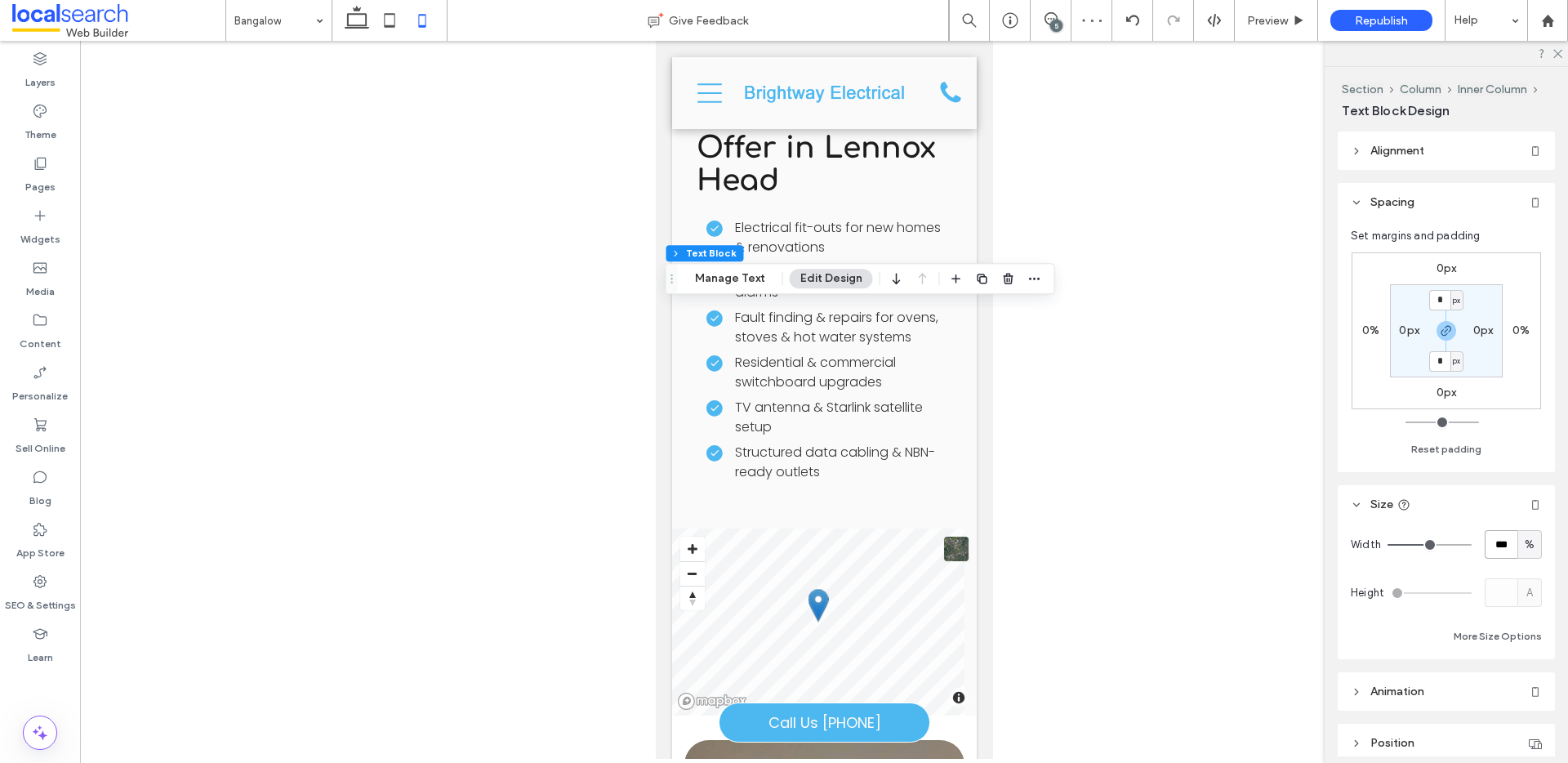type on "***" 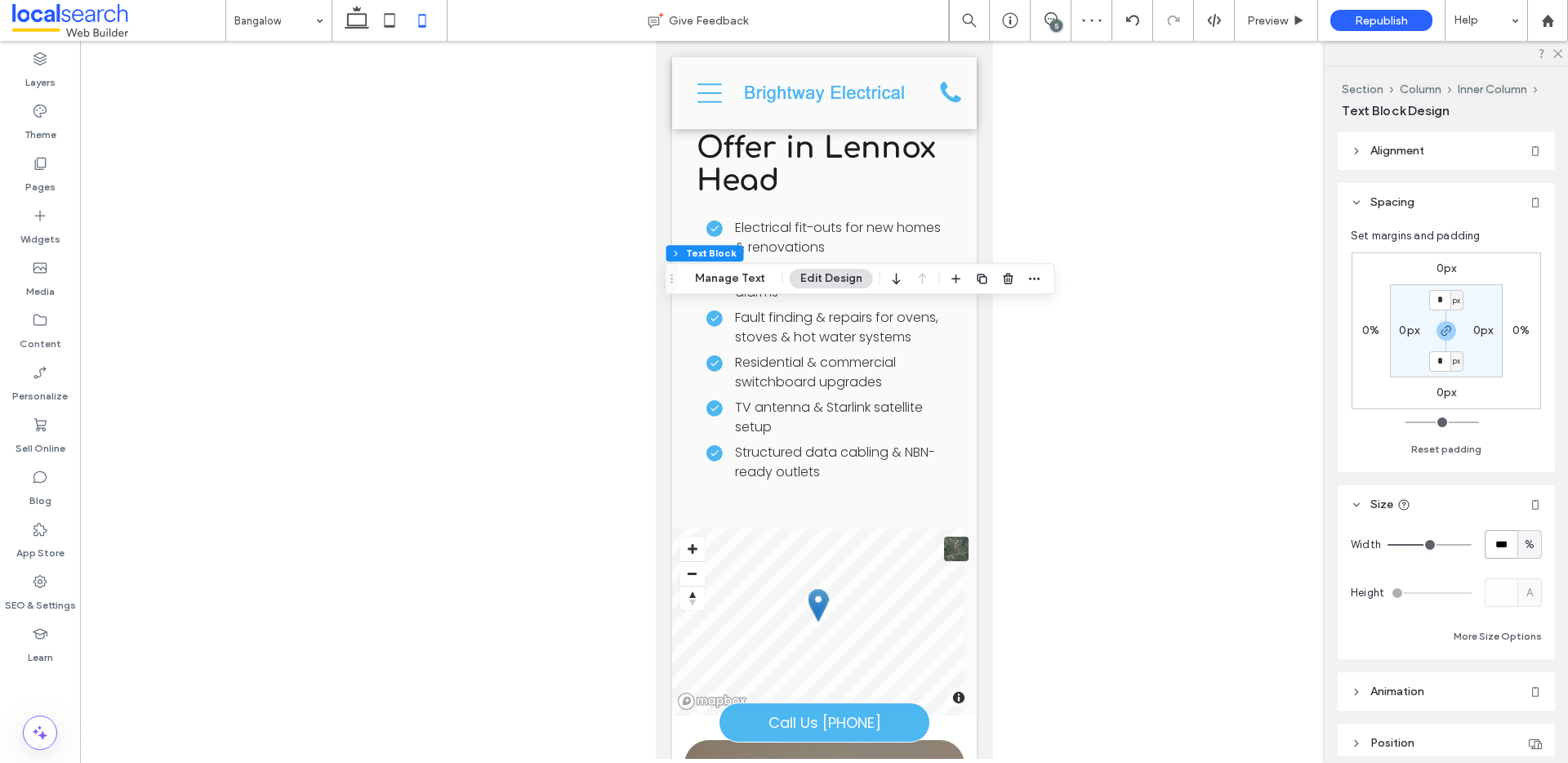 type on "***" 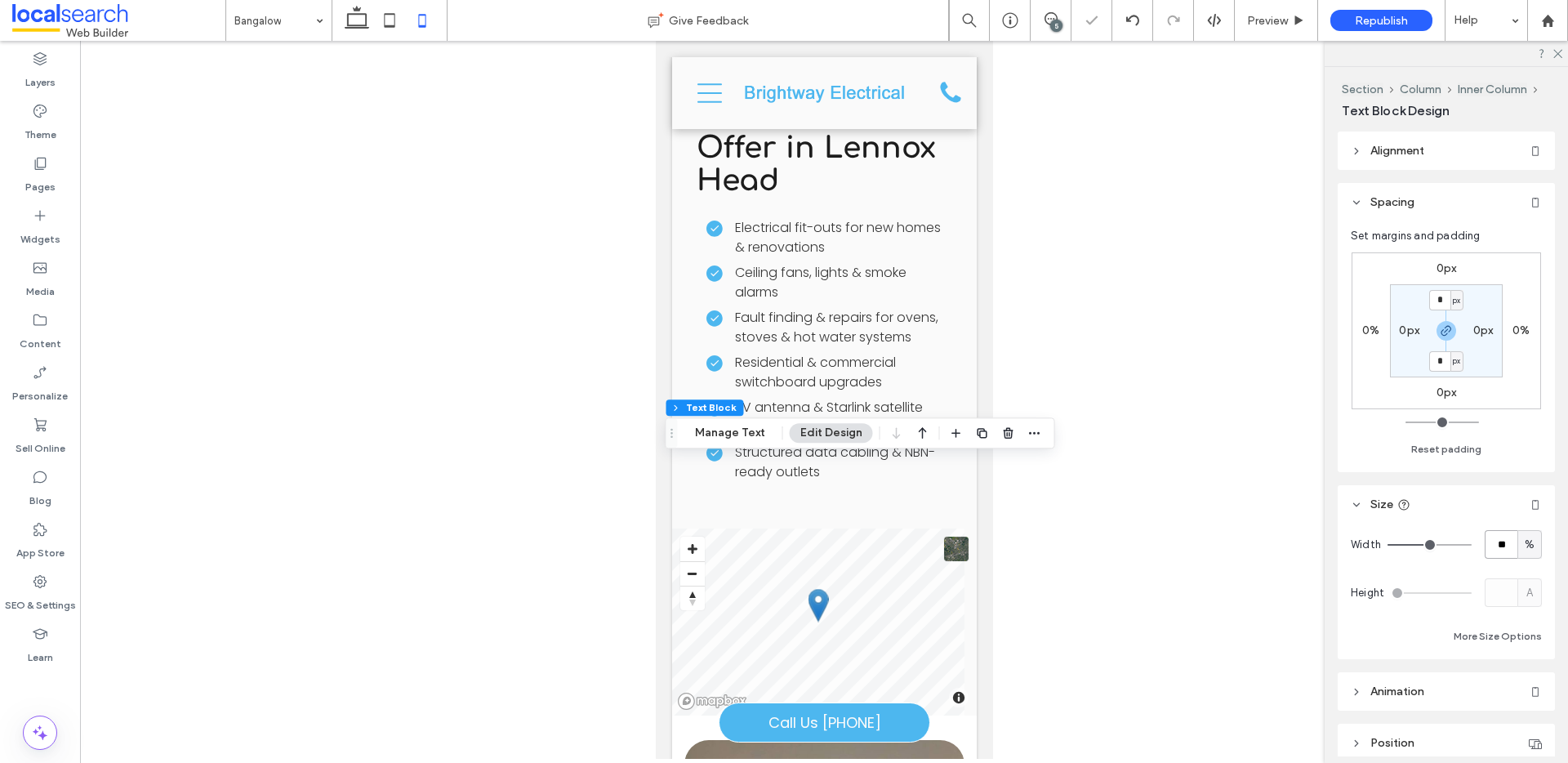 click on "**" at bounding box center [1501, 544] 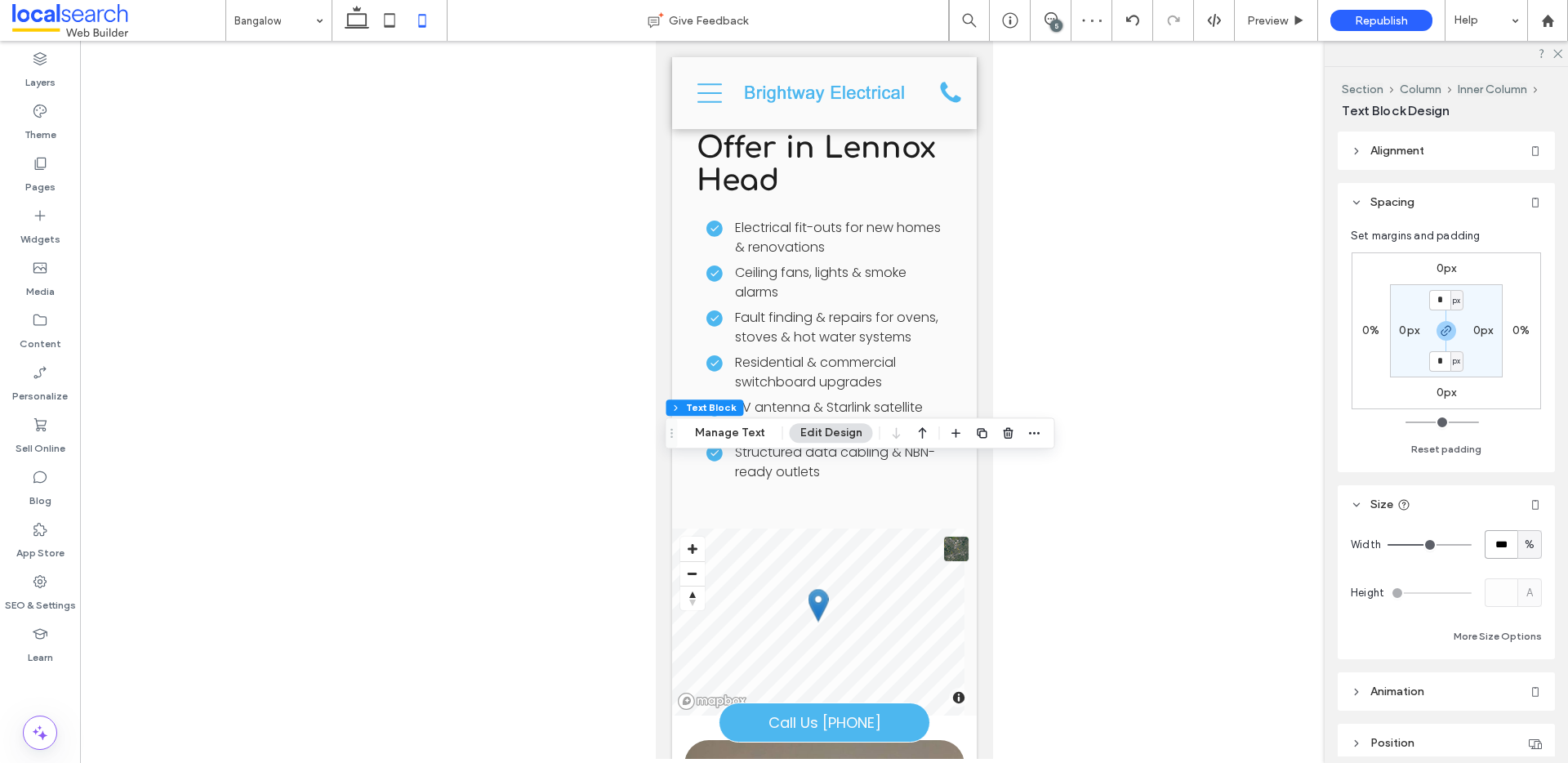 type on "***" 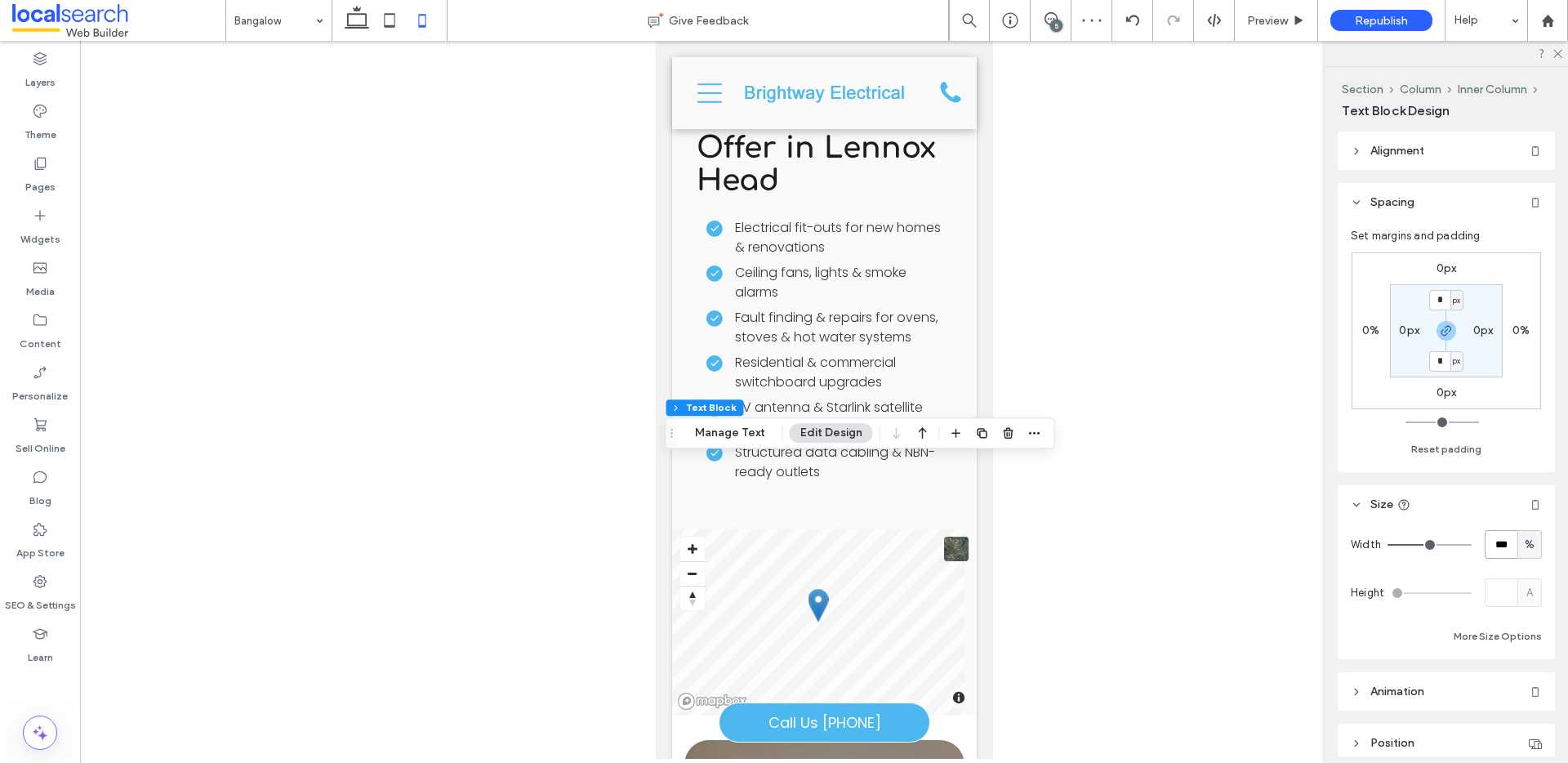 type on "***" 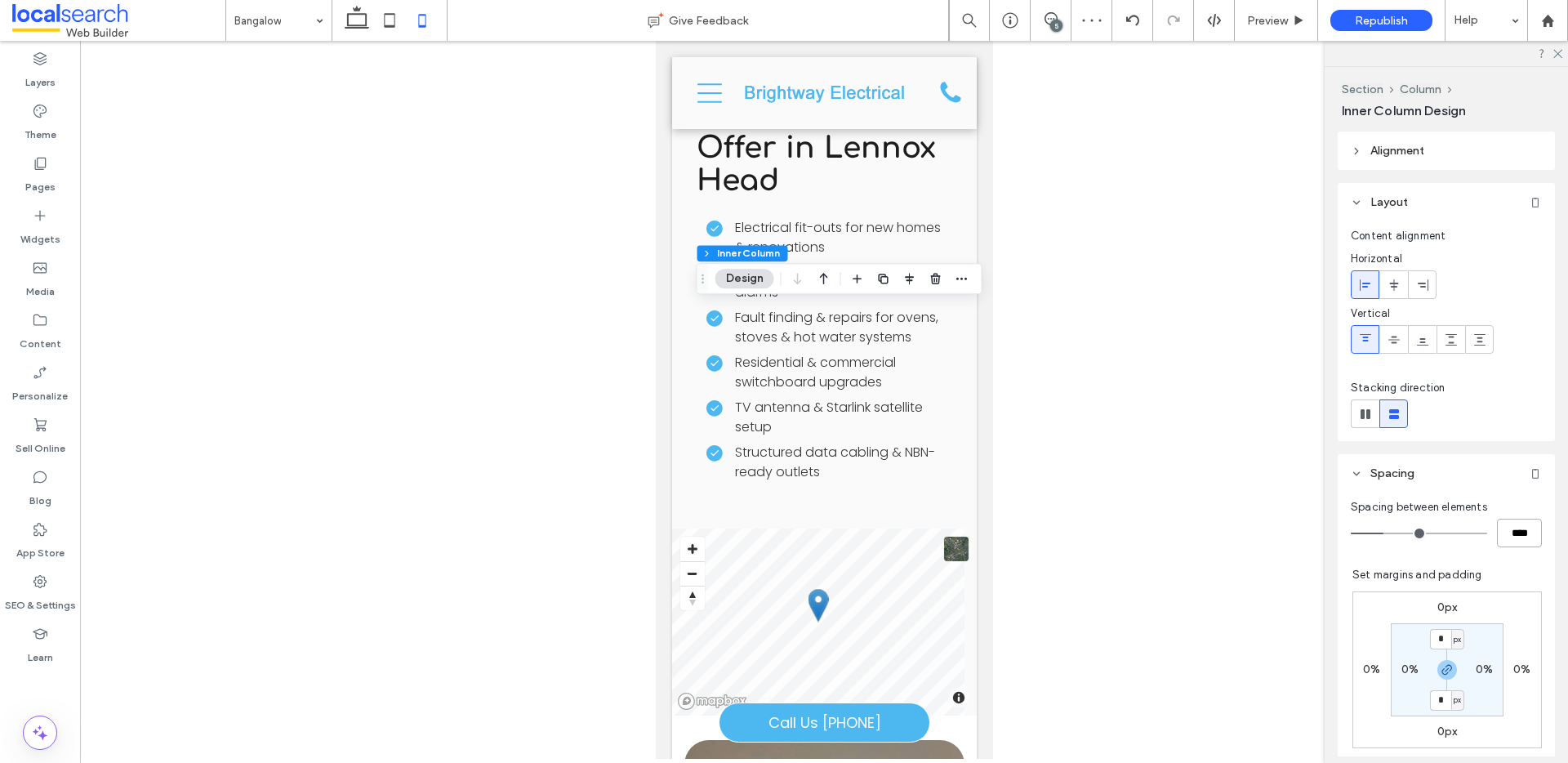 click on "****" at bounding box center [1519, 533] 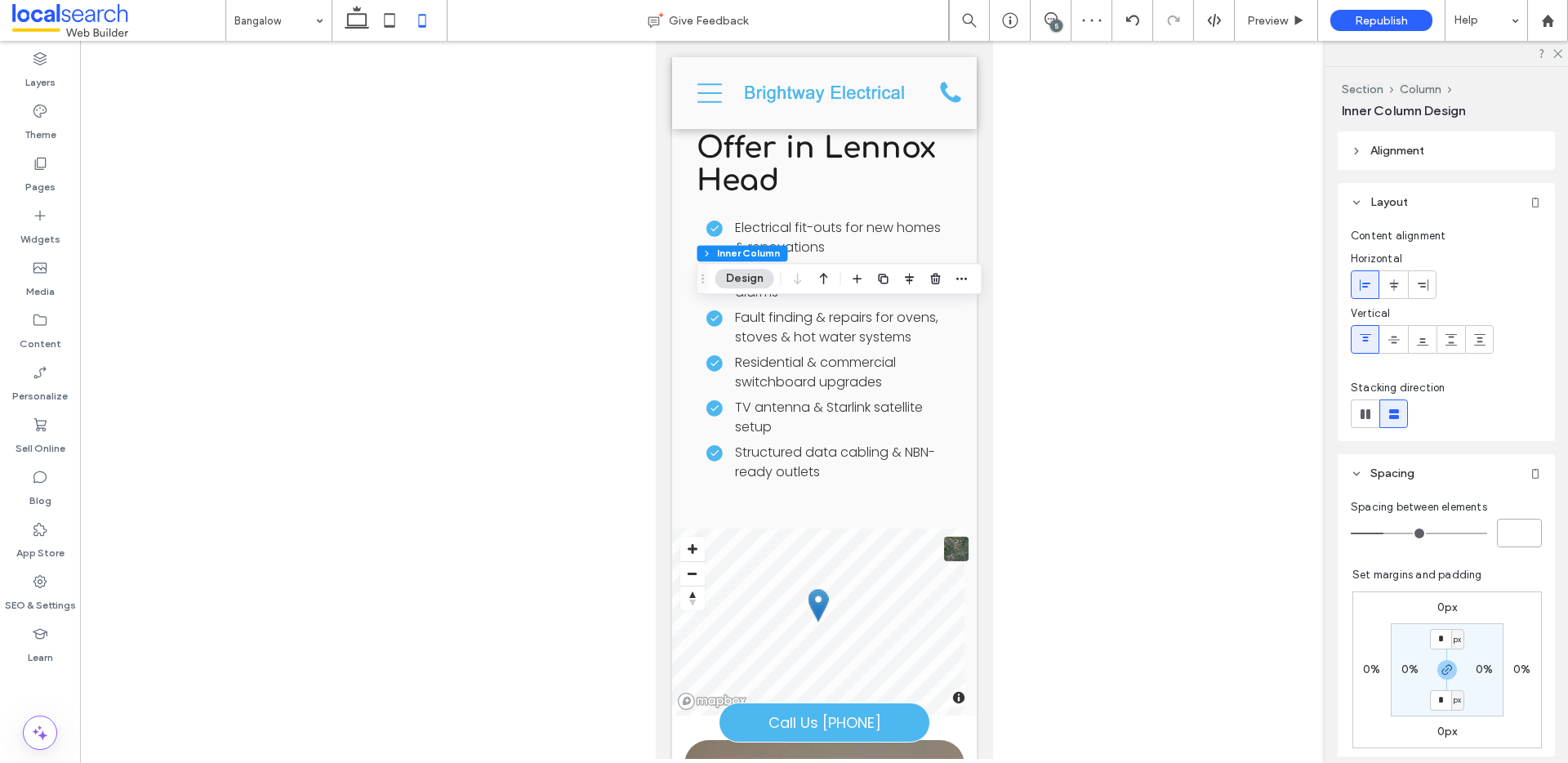 type 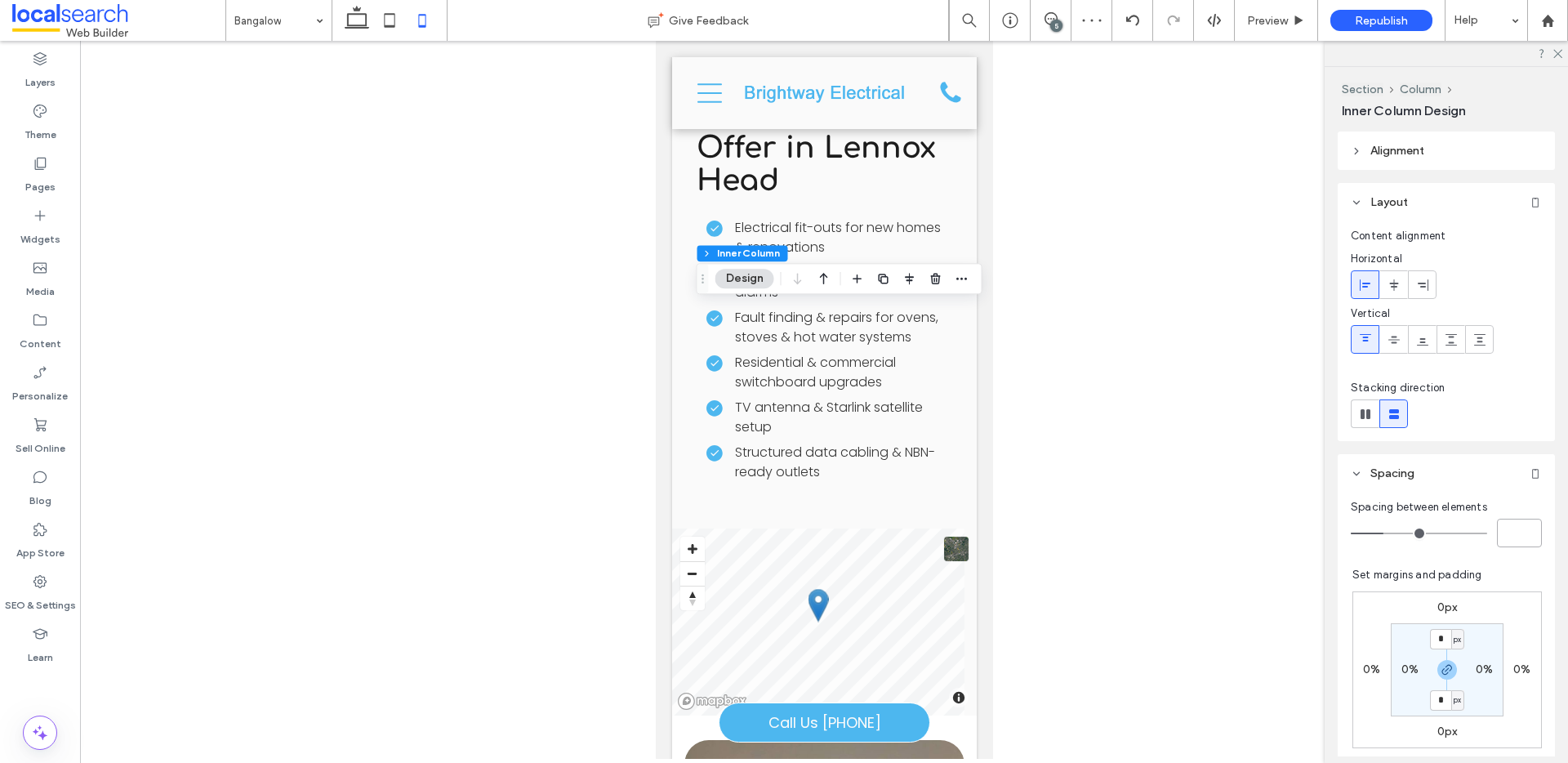 type on "*" 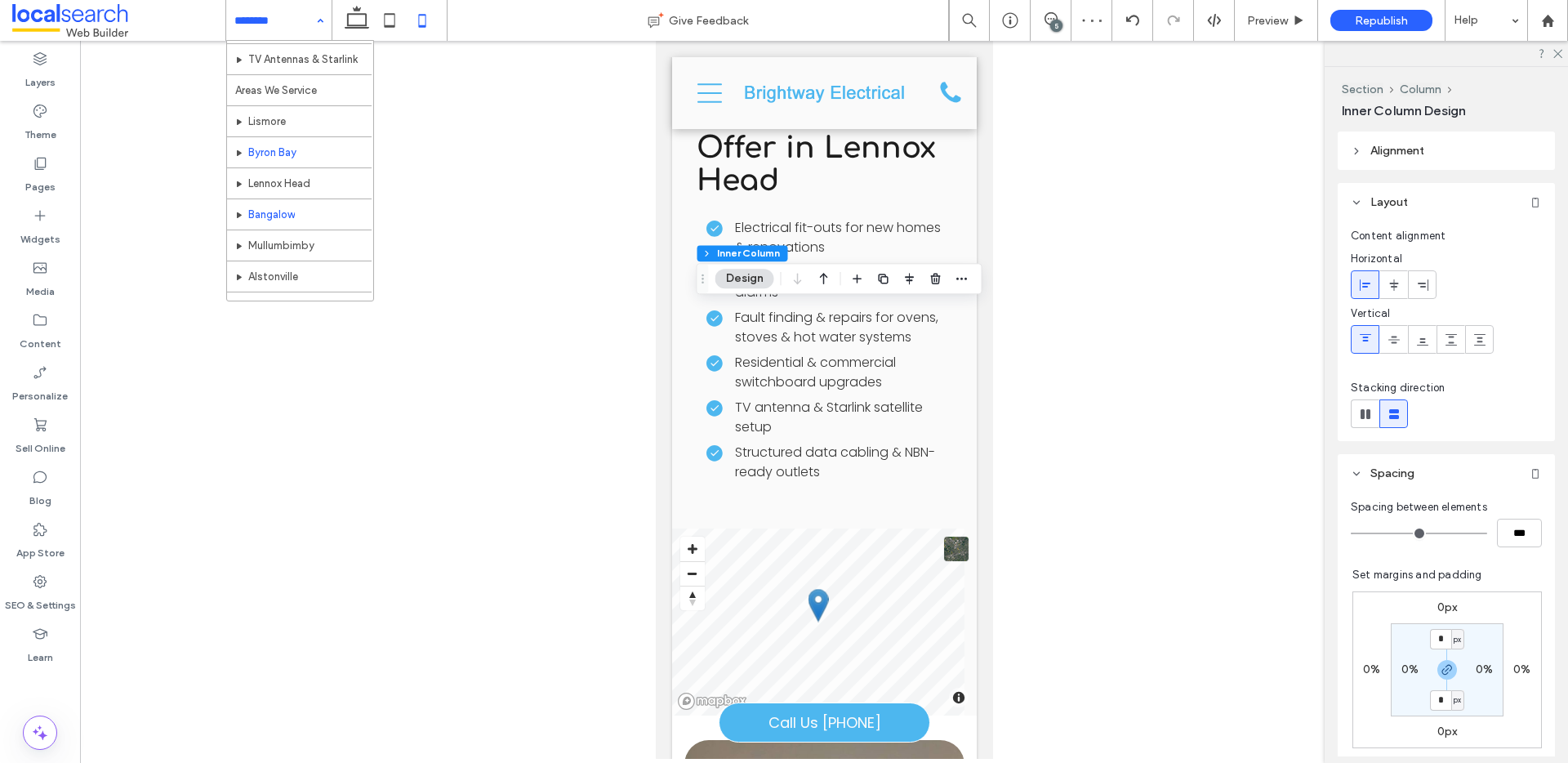 scroll, scrollTop: 421, scrollLeft: 0, axis: vertical 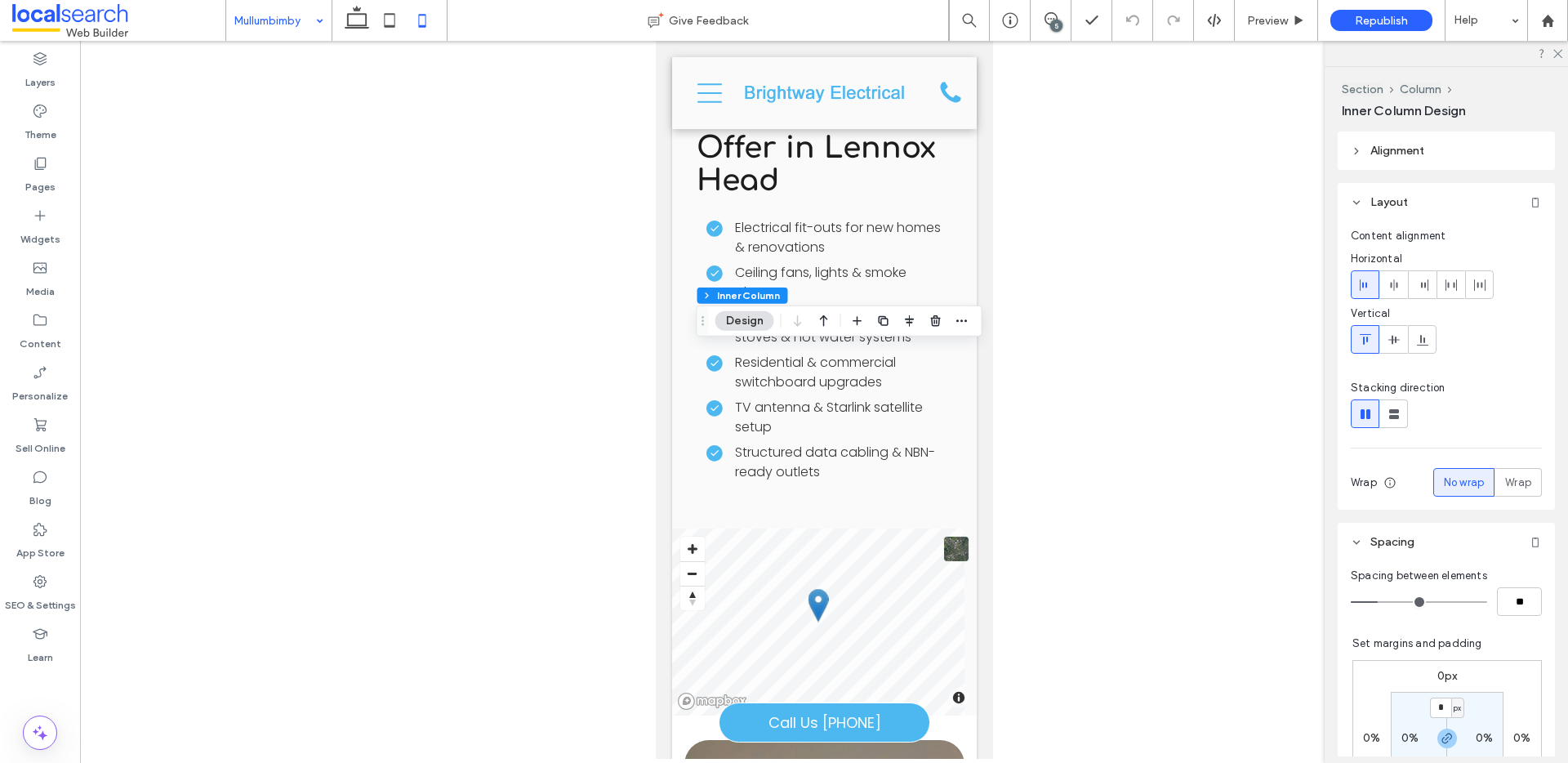 click 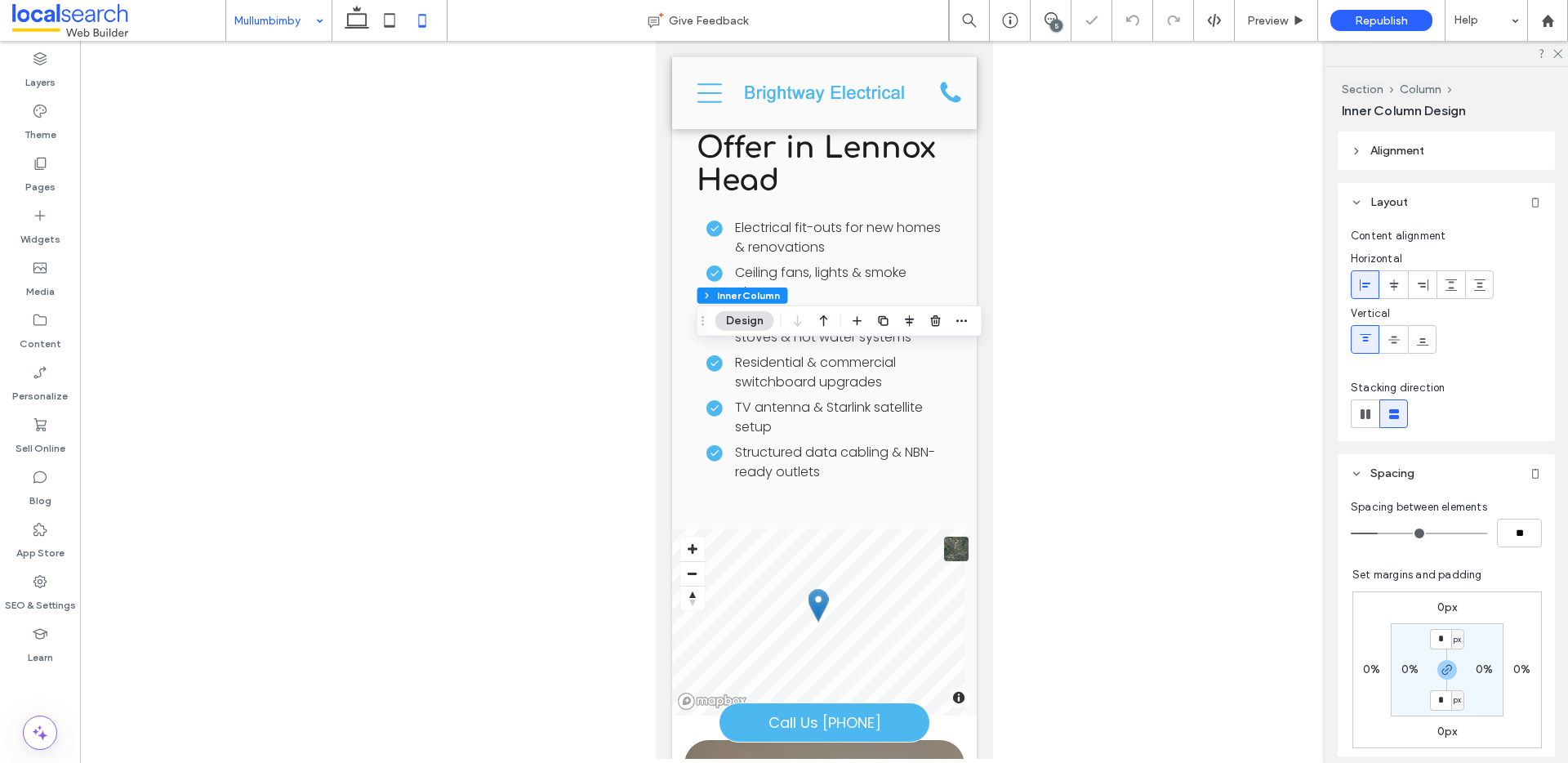 type on "**" 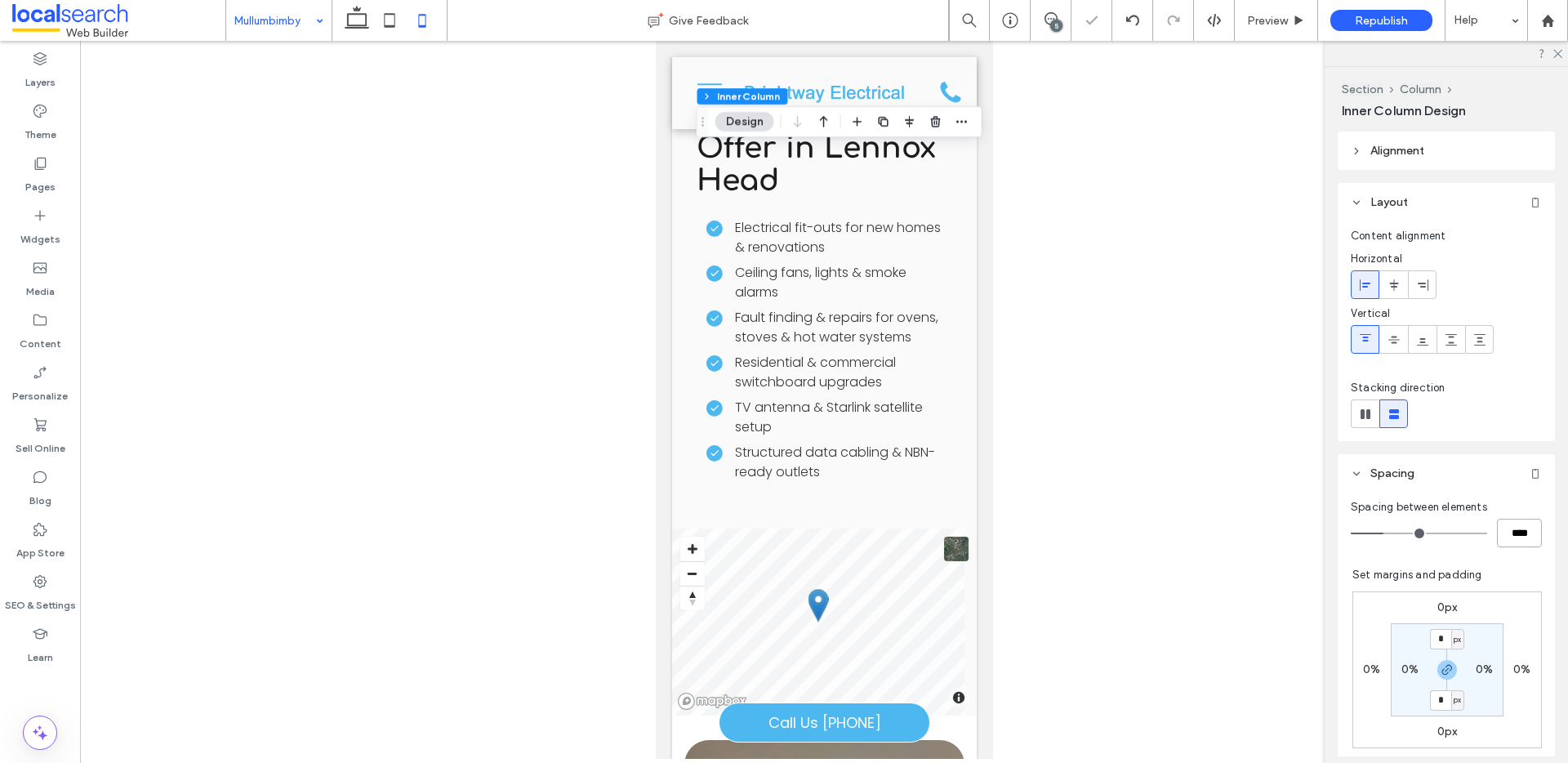 click on "****" at bounding box center [1519, 533] 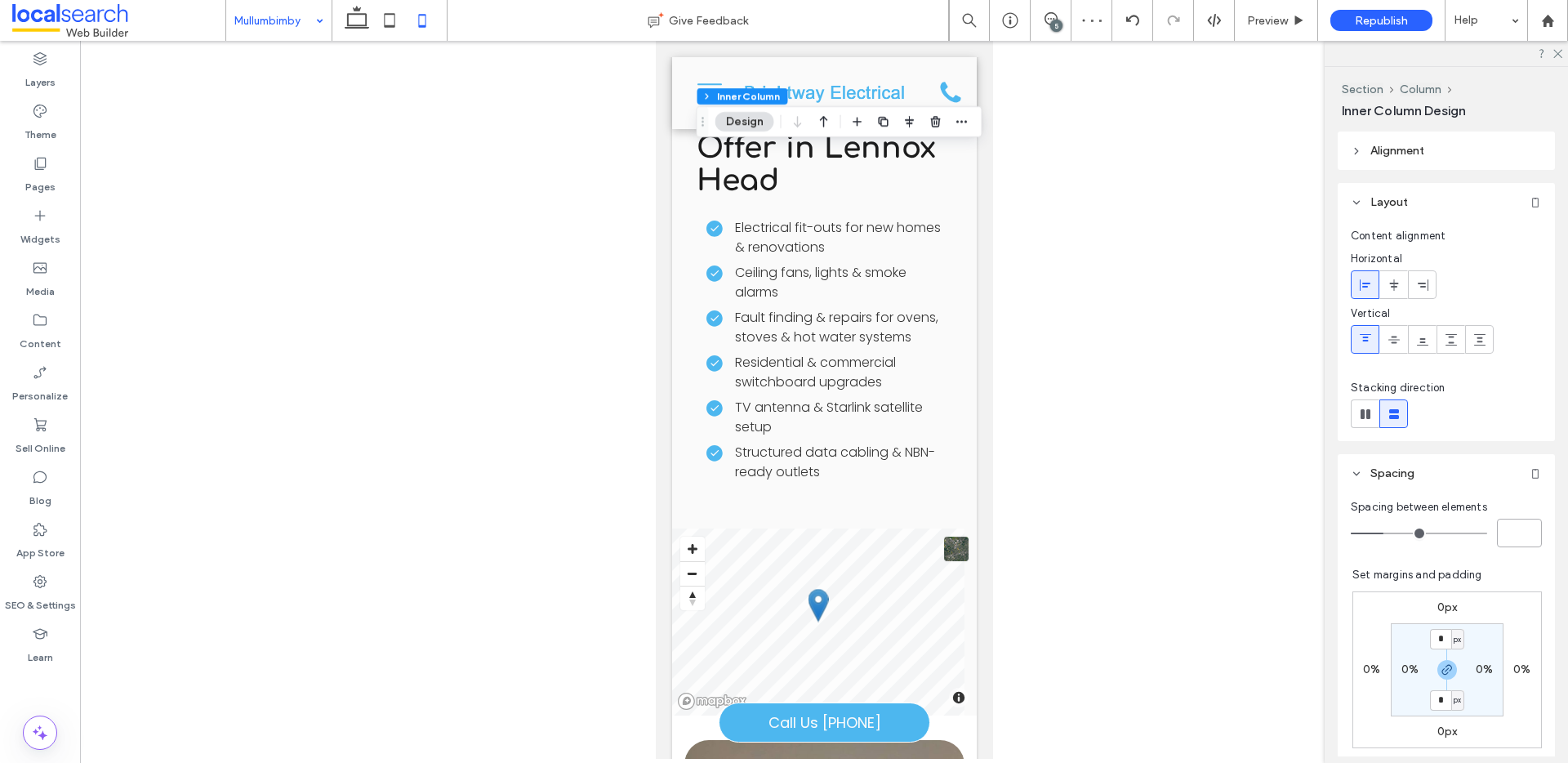 type 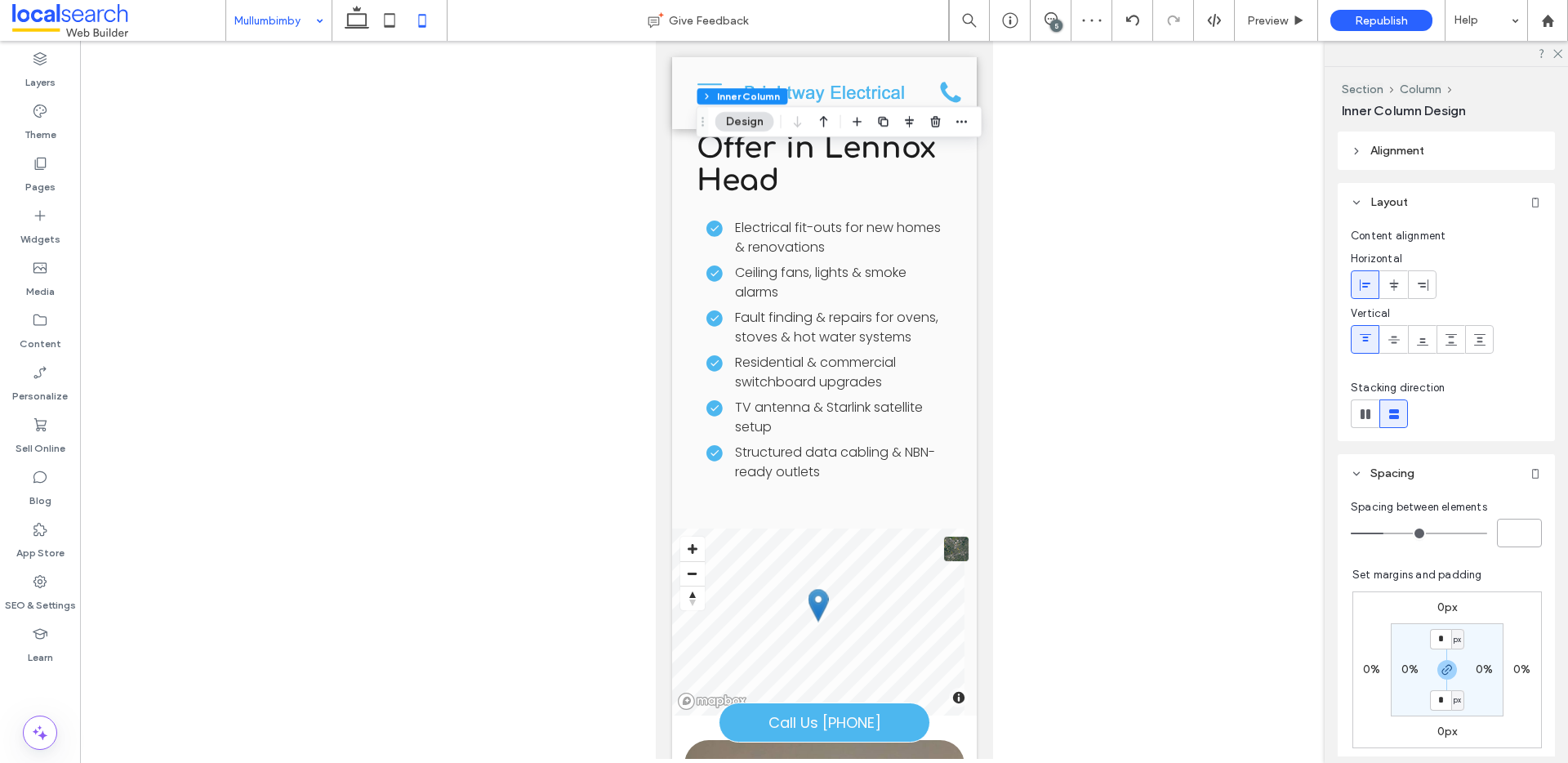 type on "*" 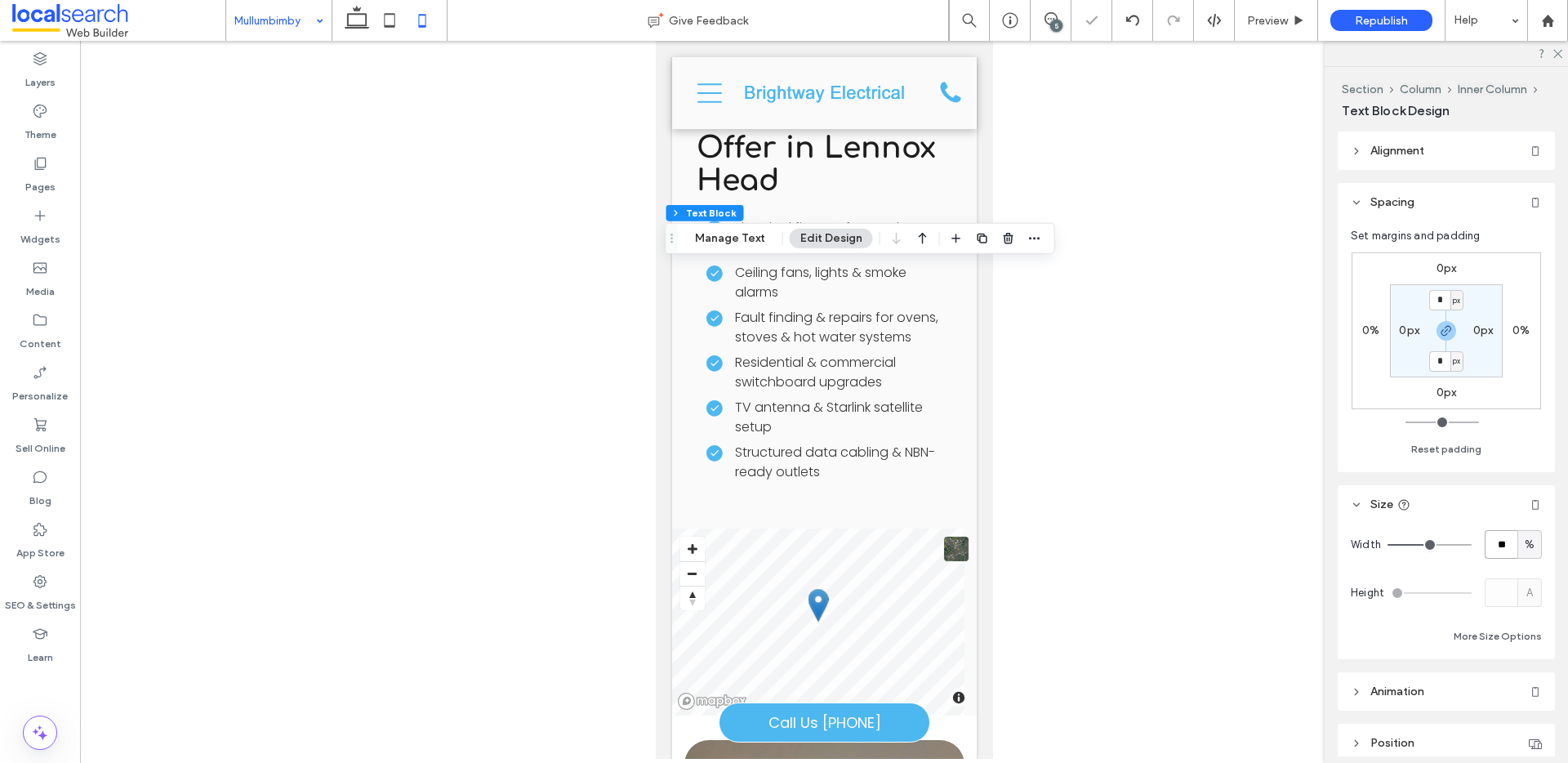 click on "**" at bounding box center (1501, 544) 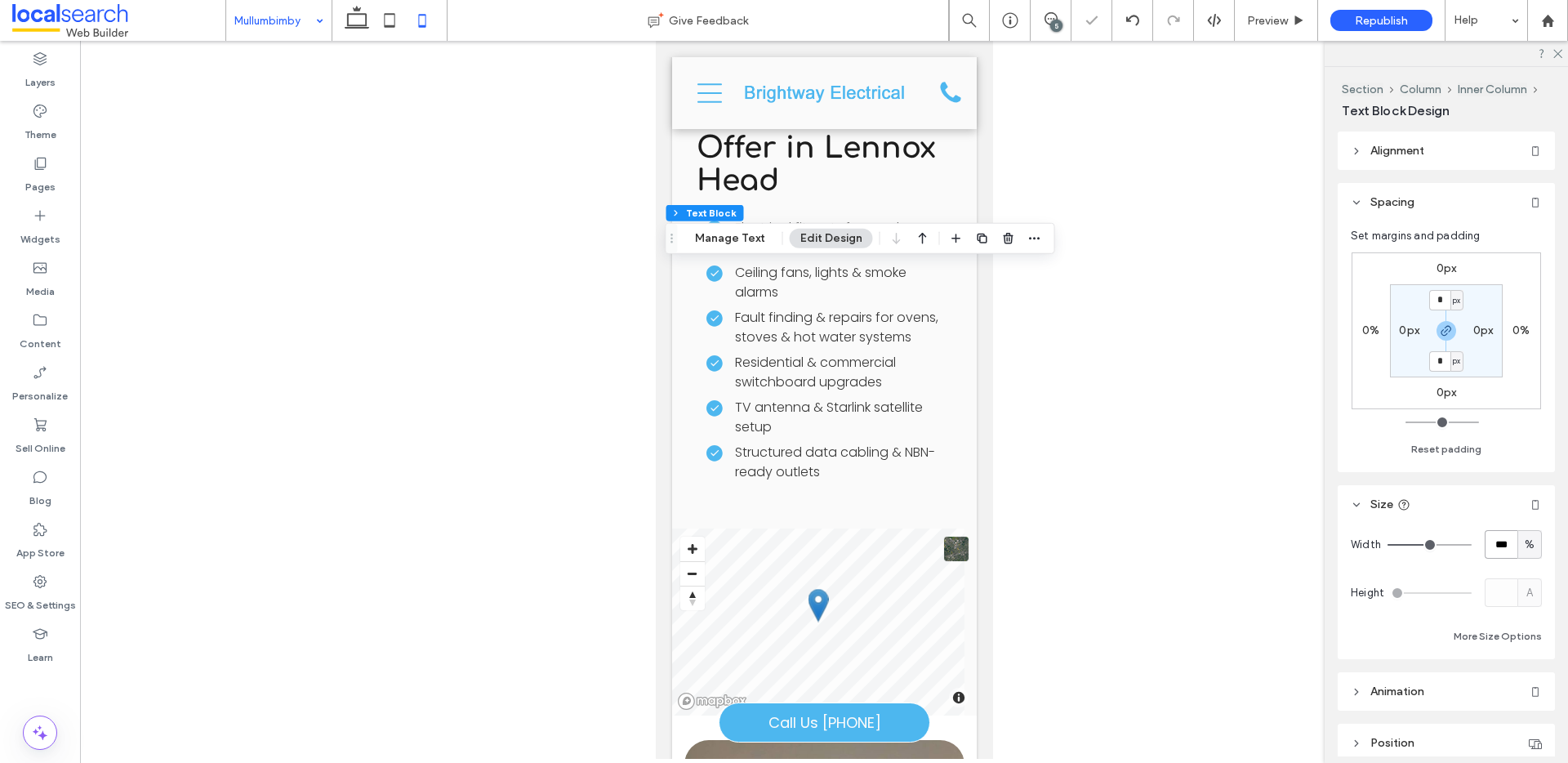 type on "***" 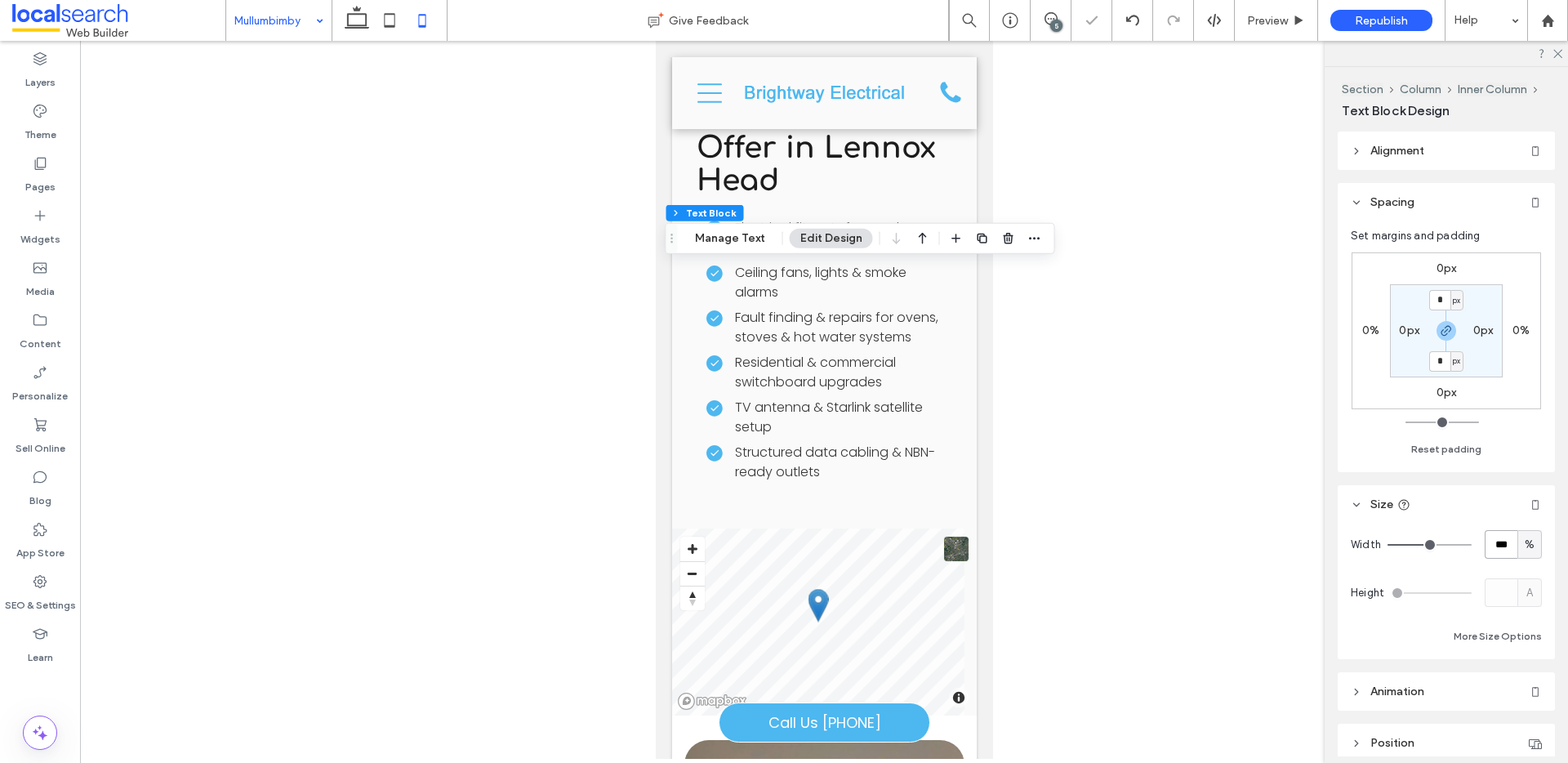 type on "***" 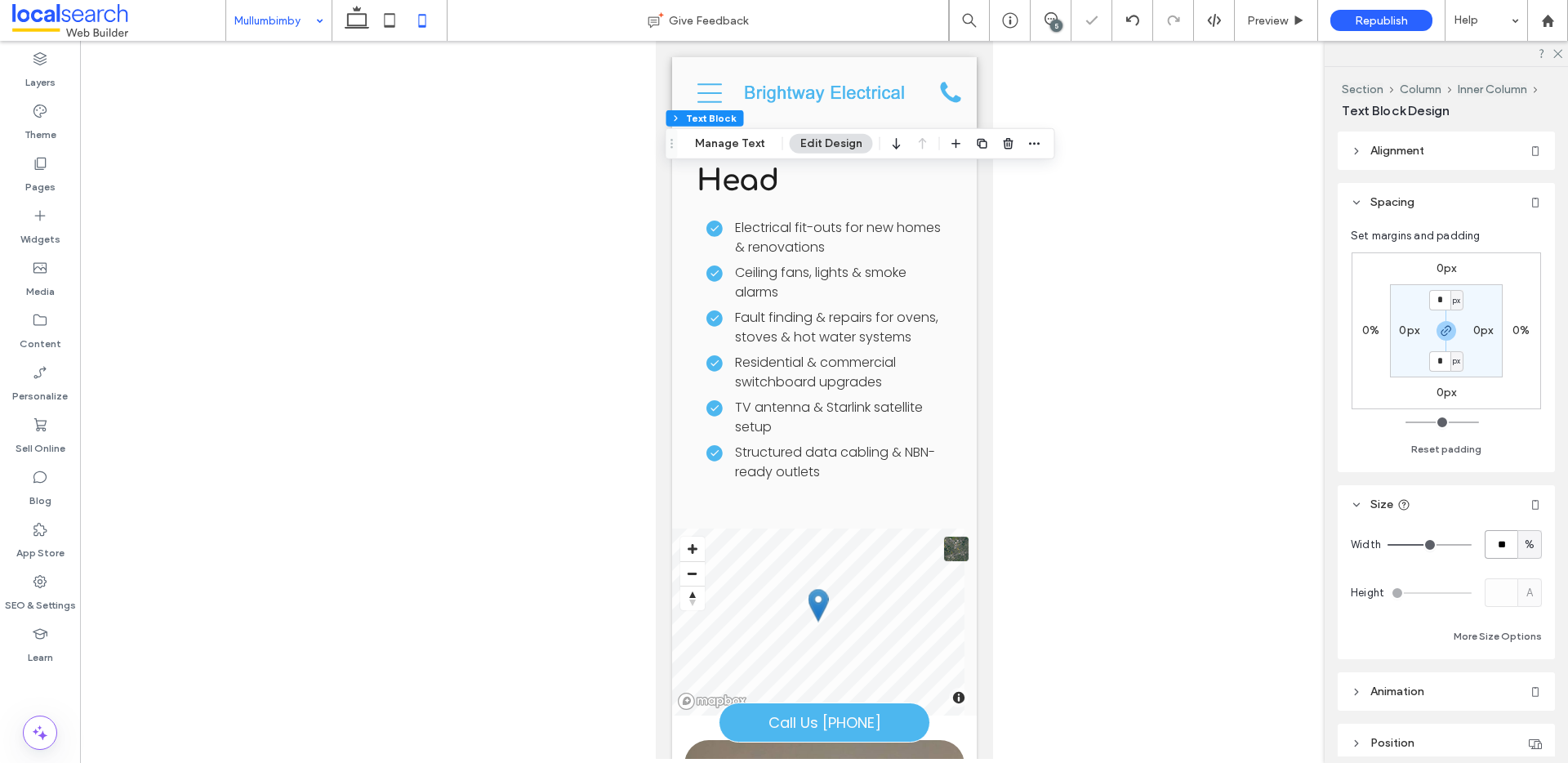 click on "**" at bounding box center [1501, 544] 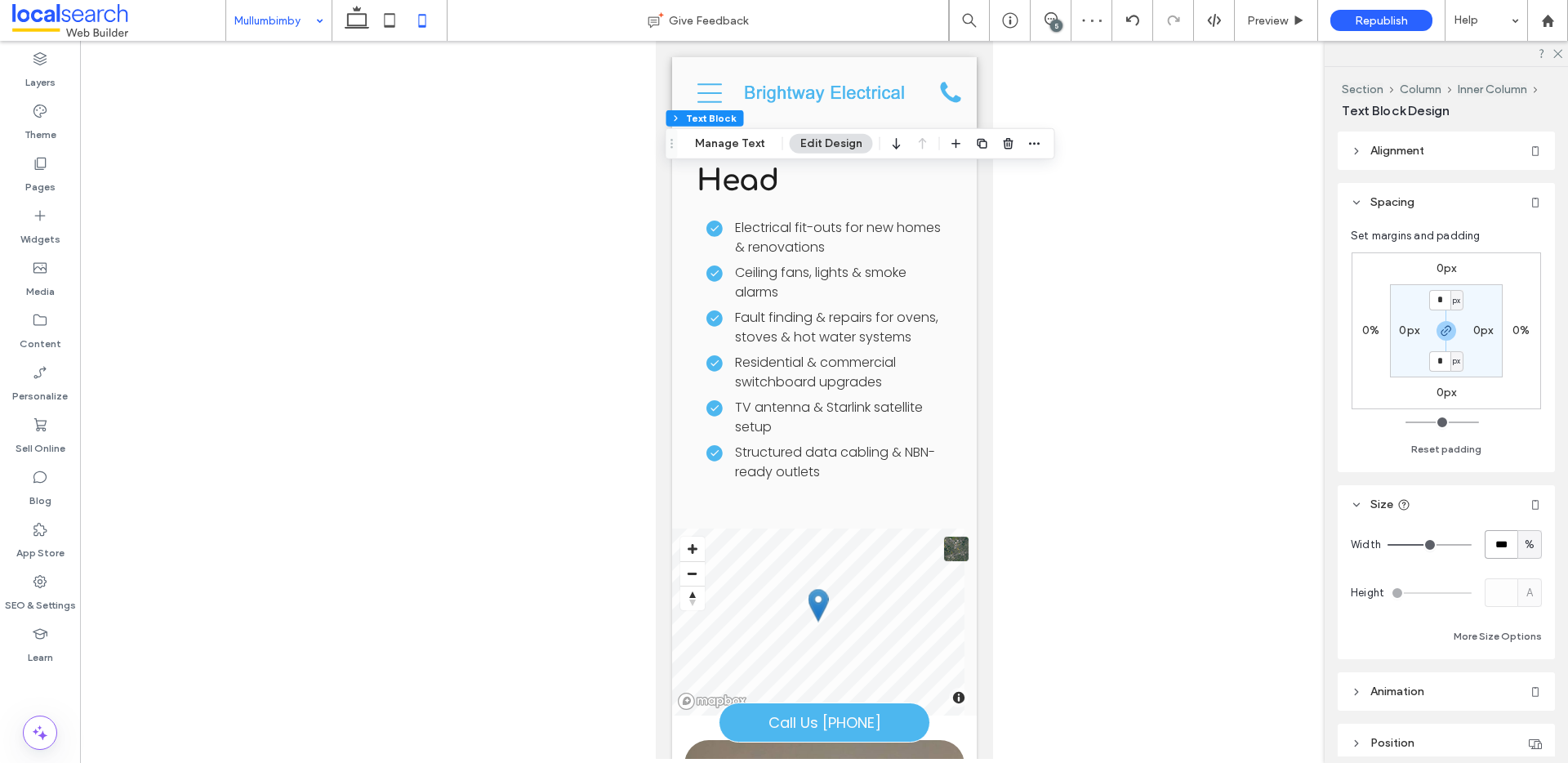 type on "***" 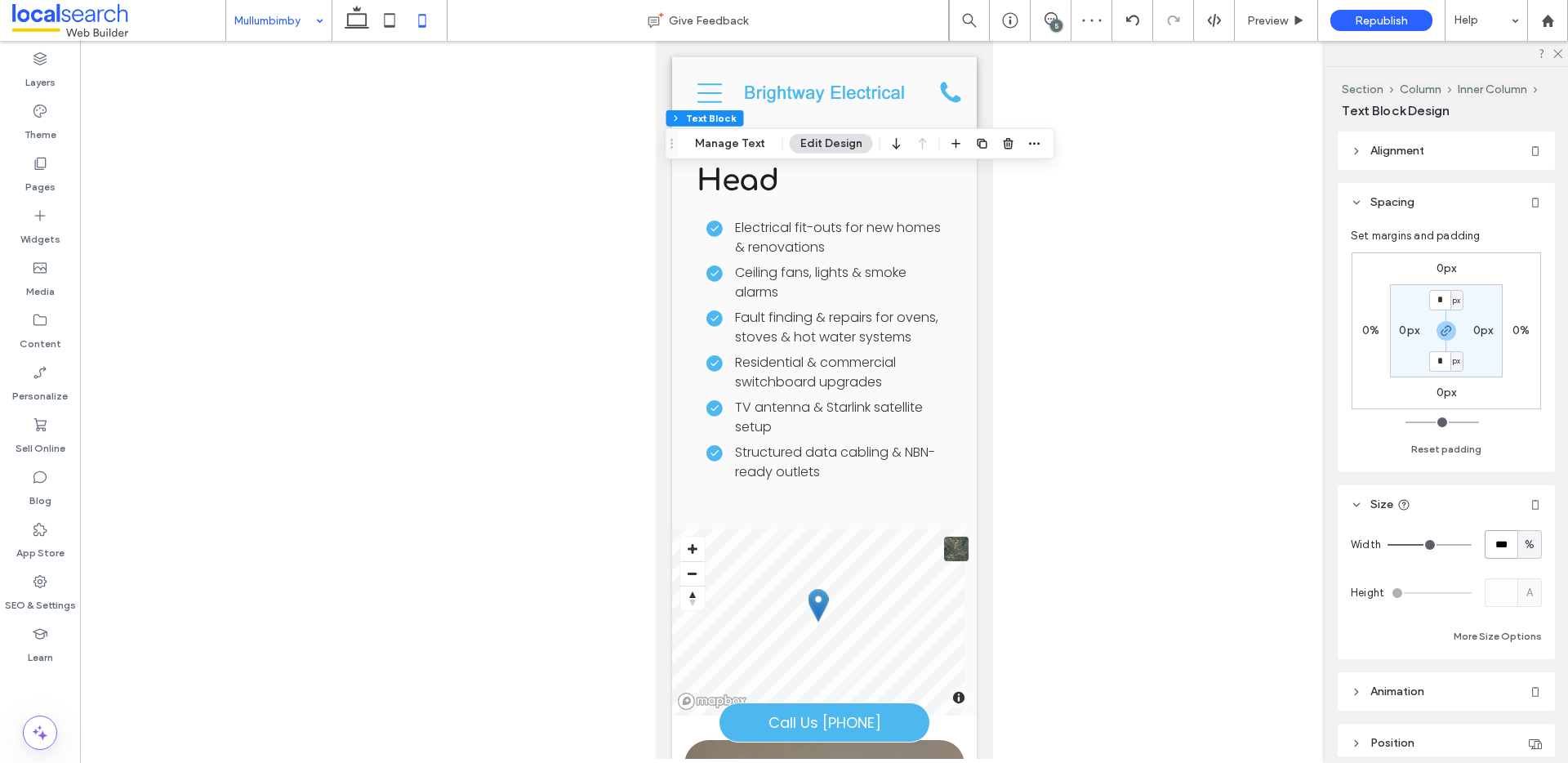 type on "***" 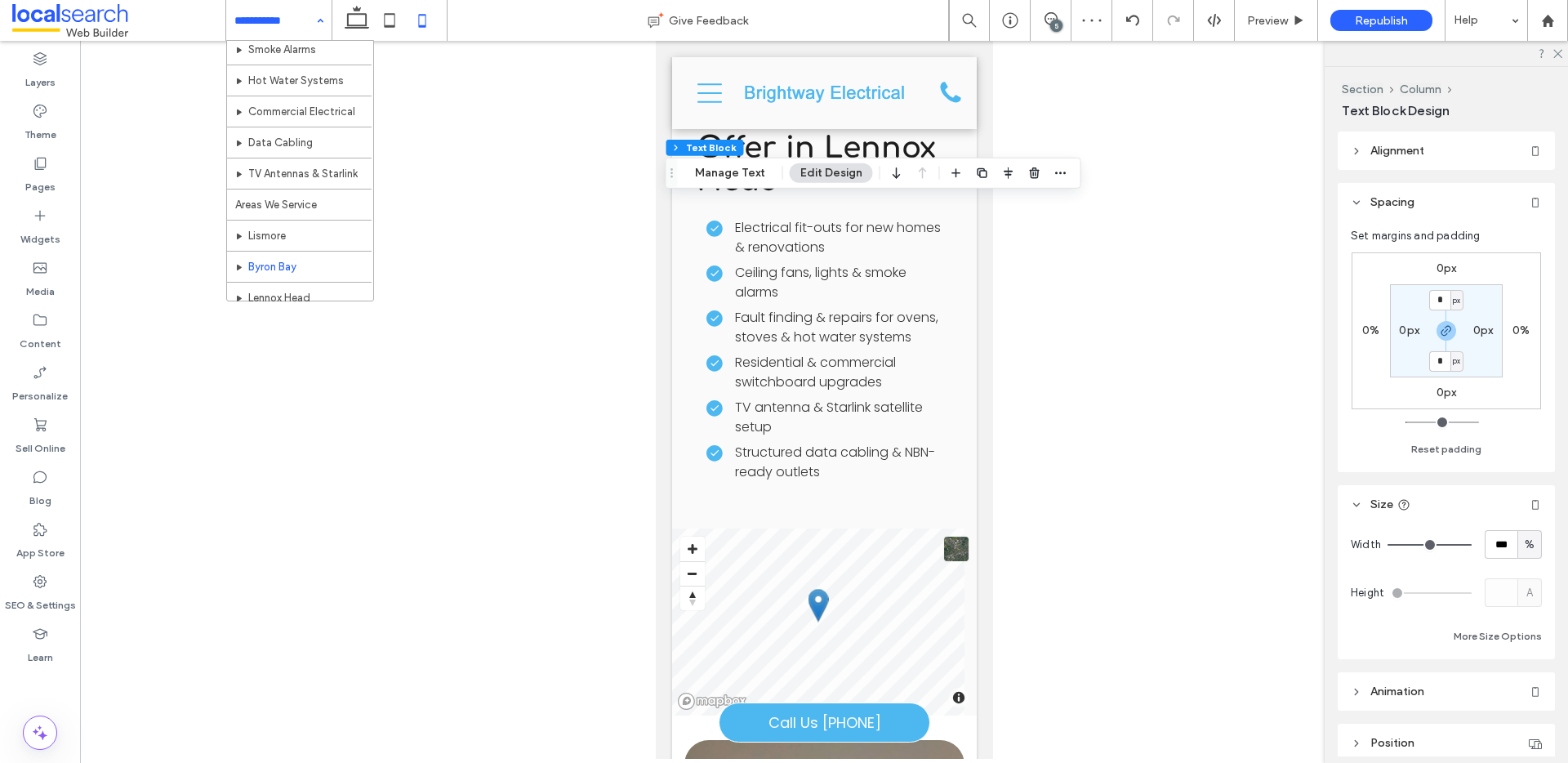 scroll, scrollTop: 421, scrollLeft: 0, axis: vertical 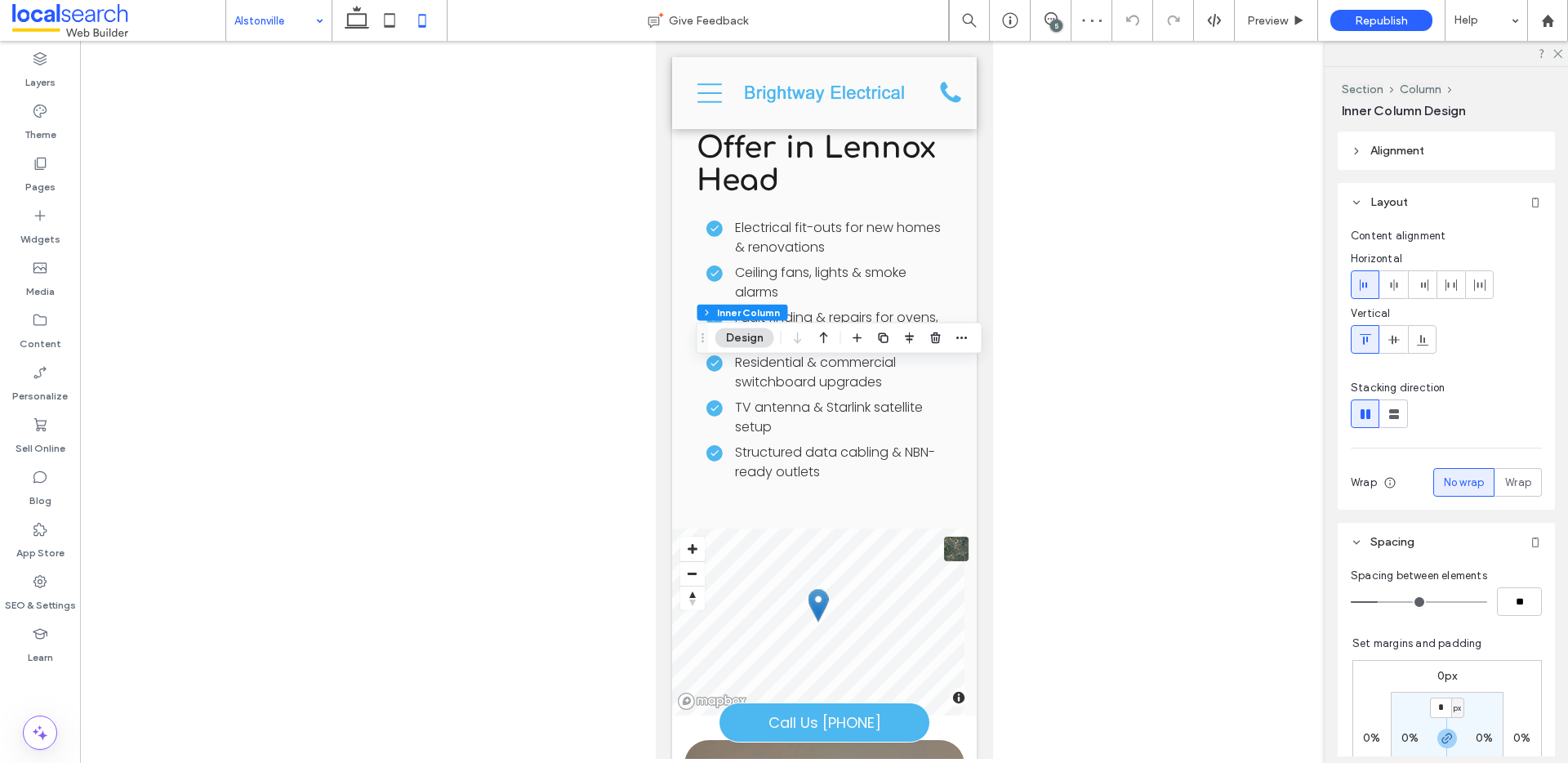 click 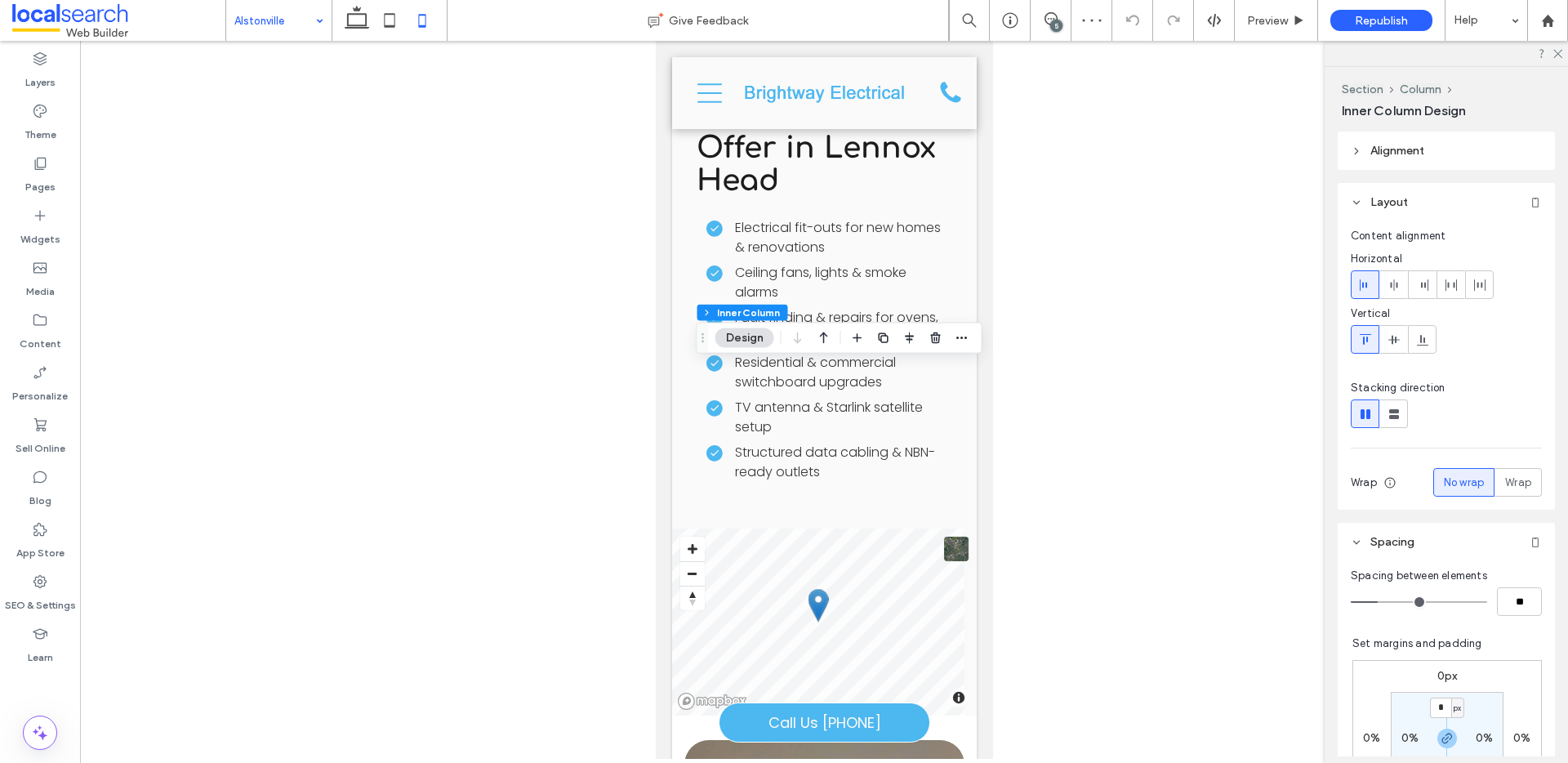 type on "**" 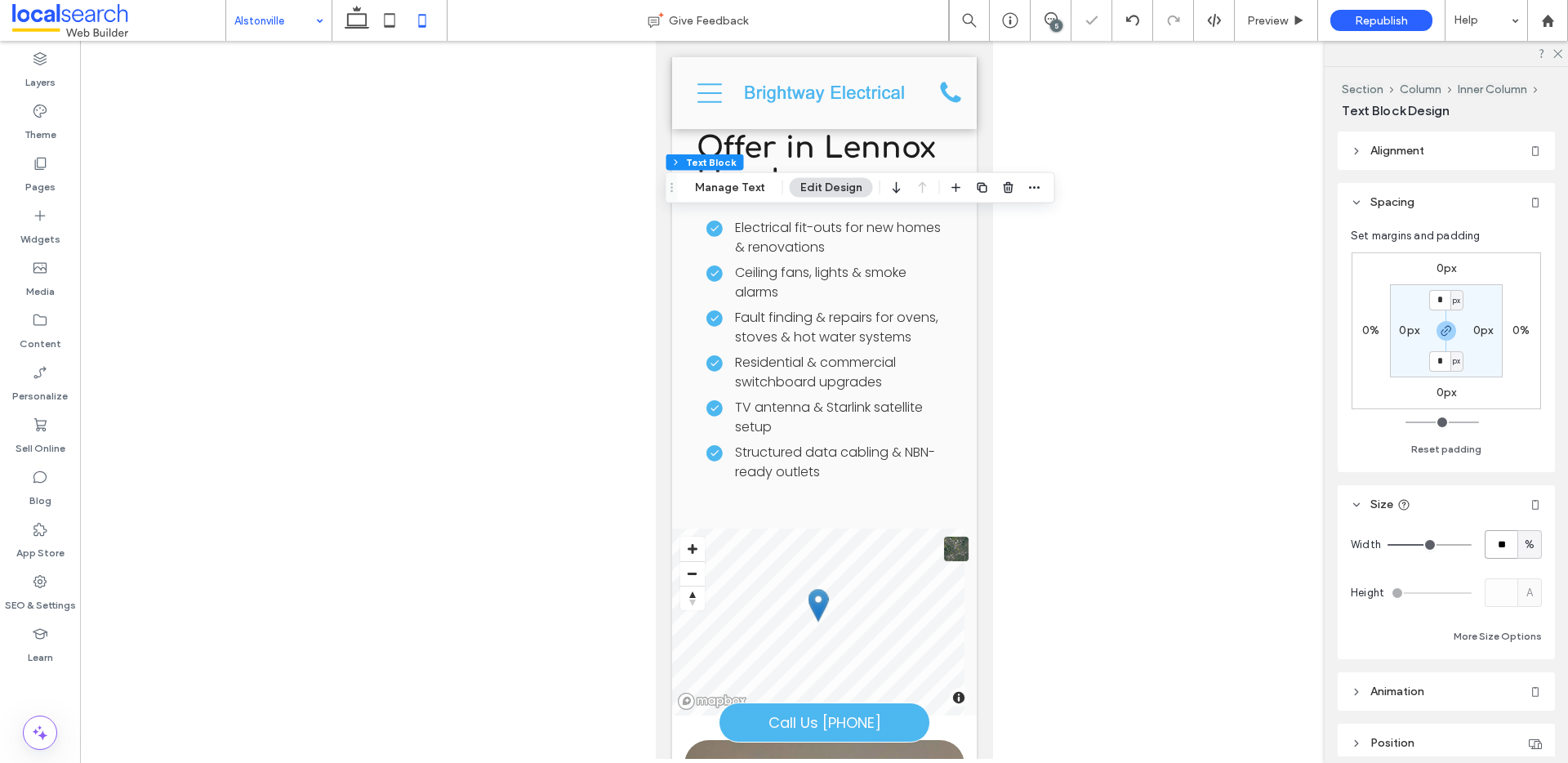 click on "**" at bounding box center [1501, 544] 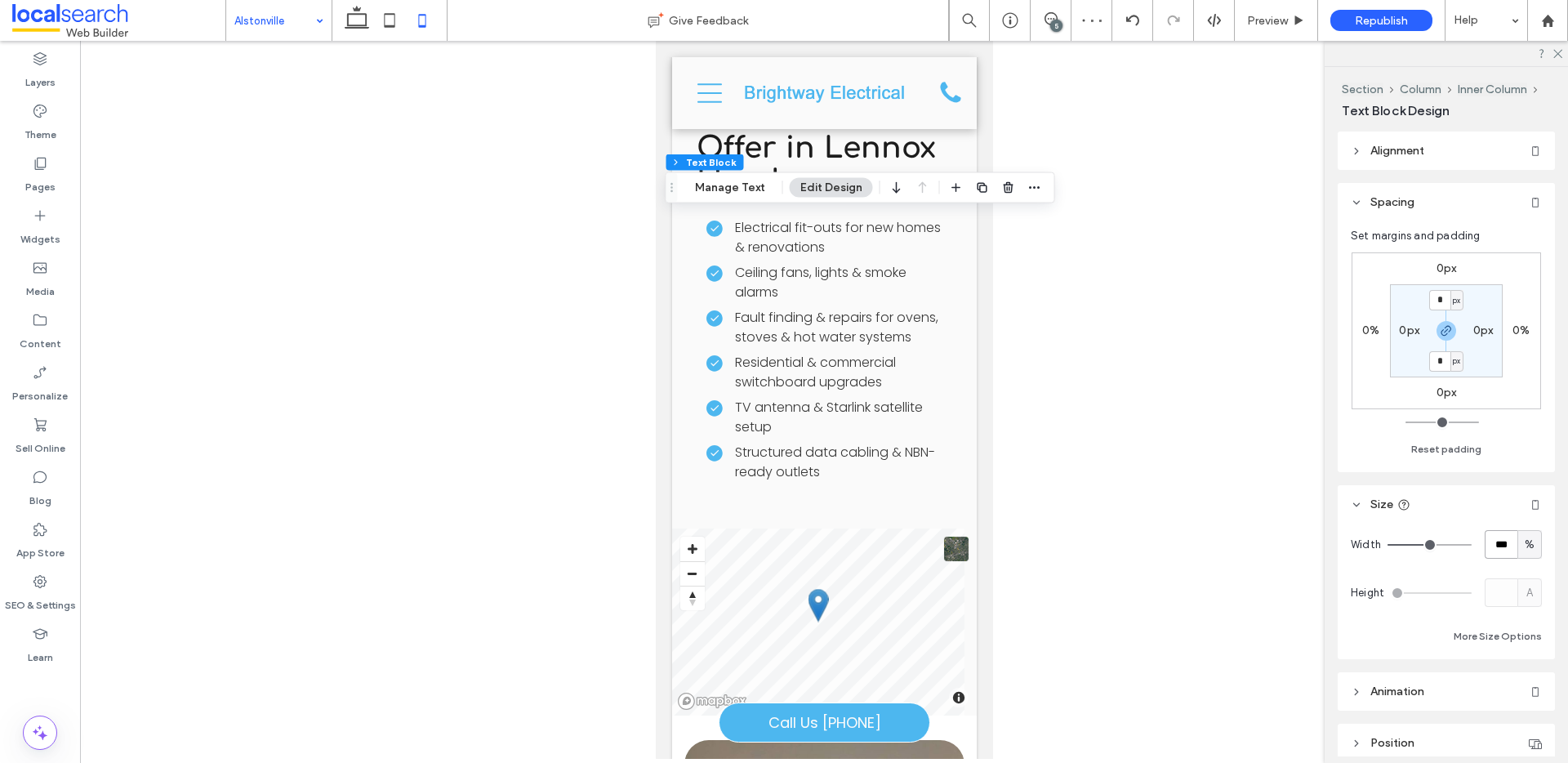 type on "***" 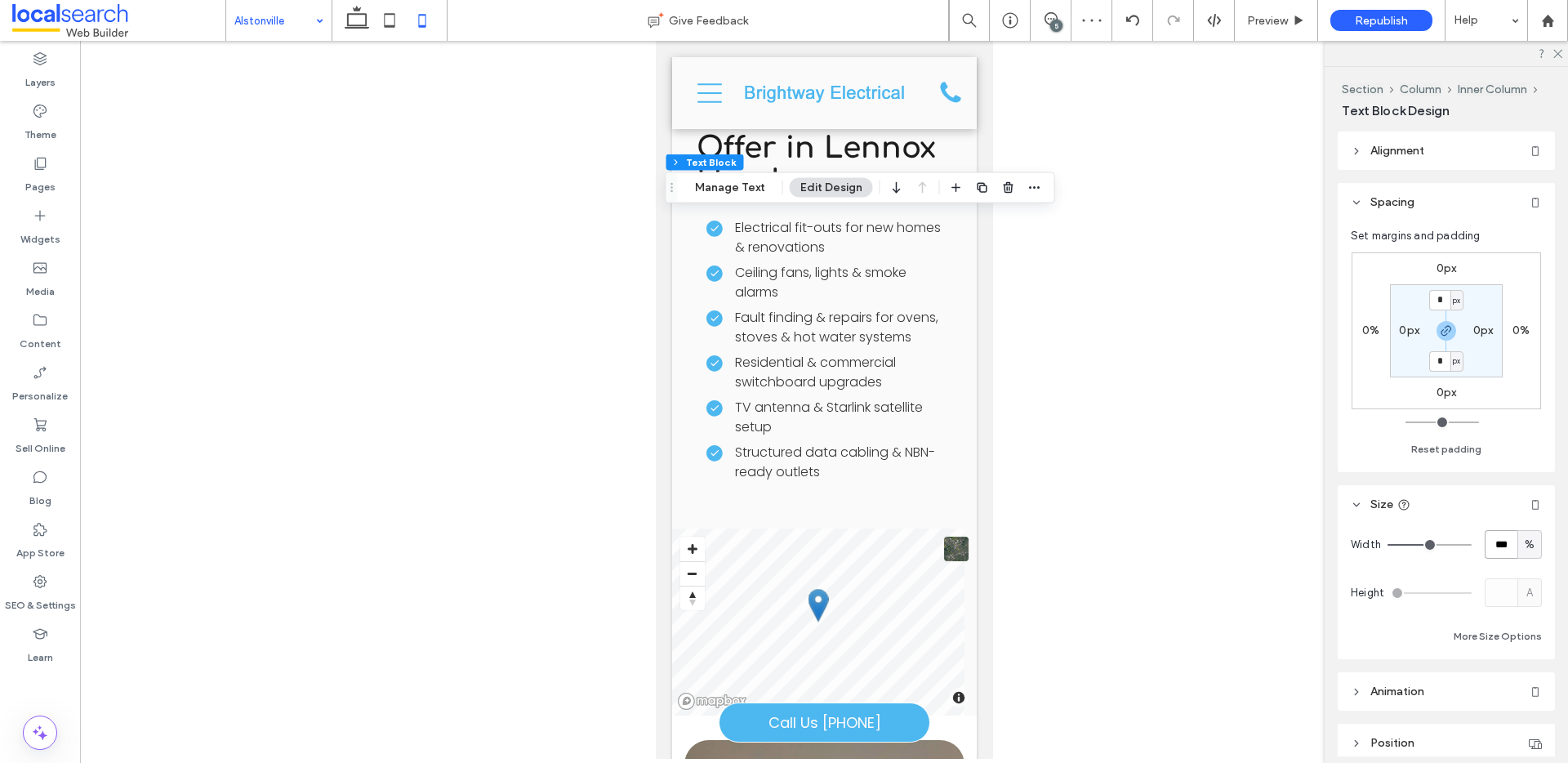 type on "***" 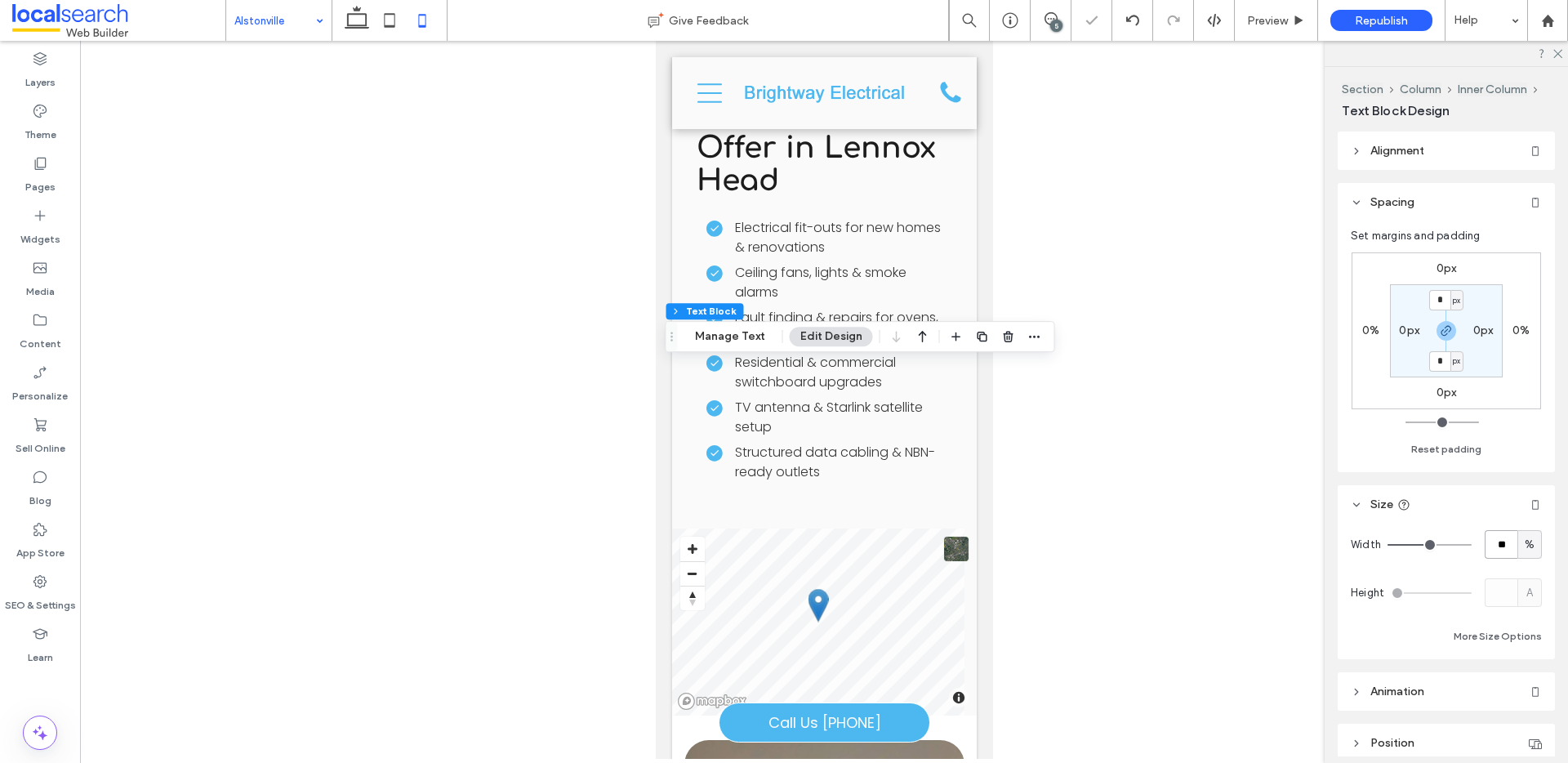 click on "**" at bounding box center (1501, 544) 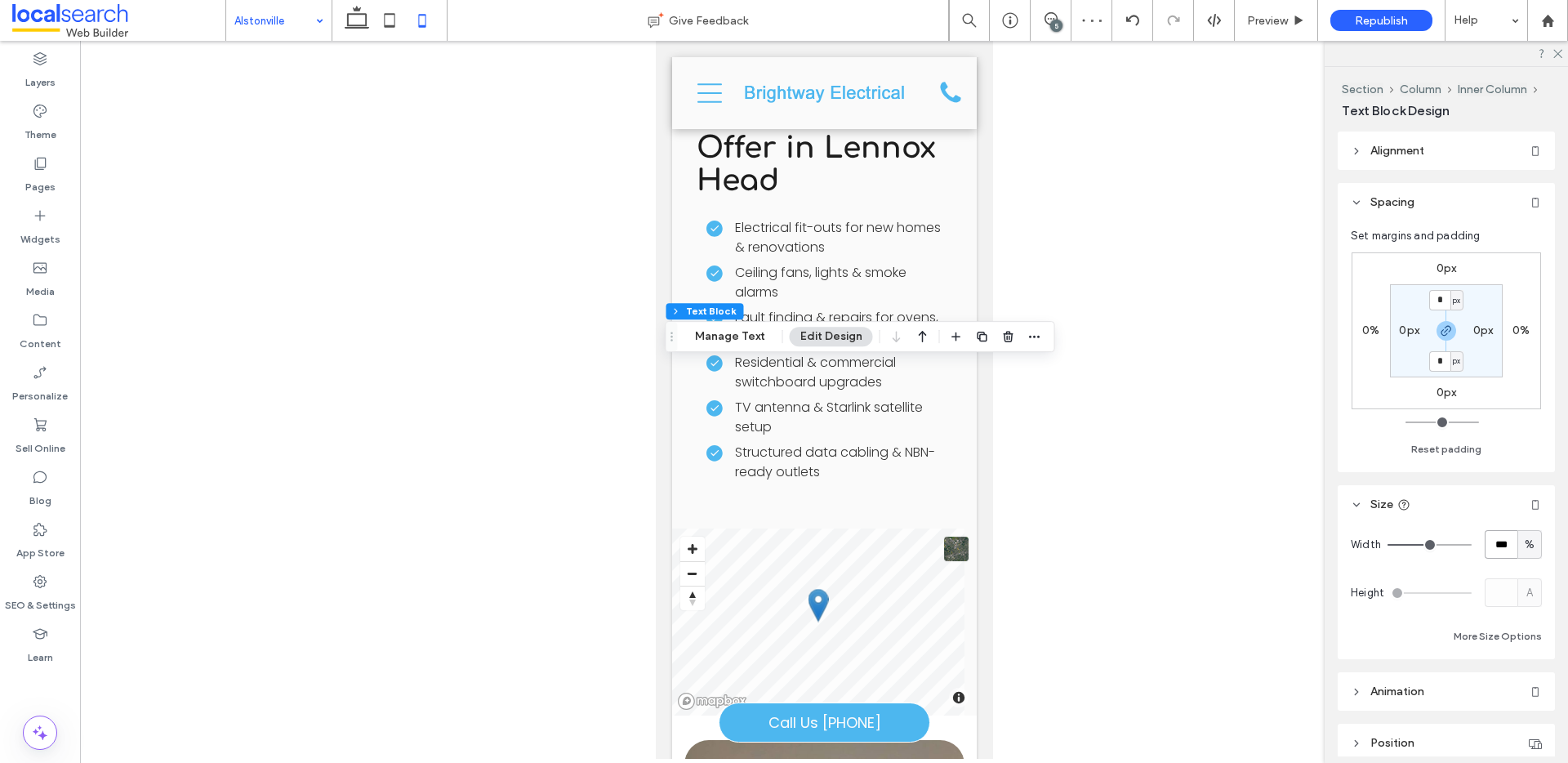 type on "***" 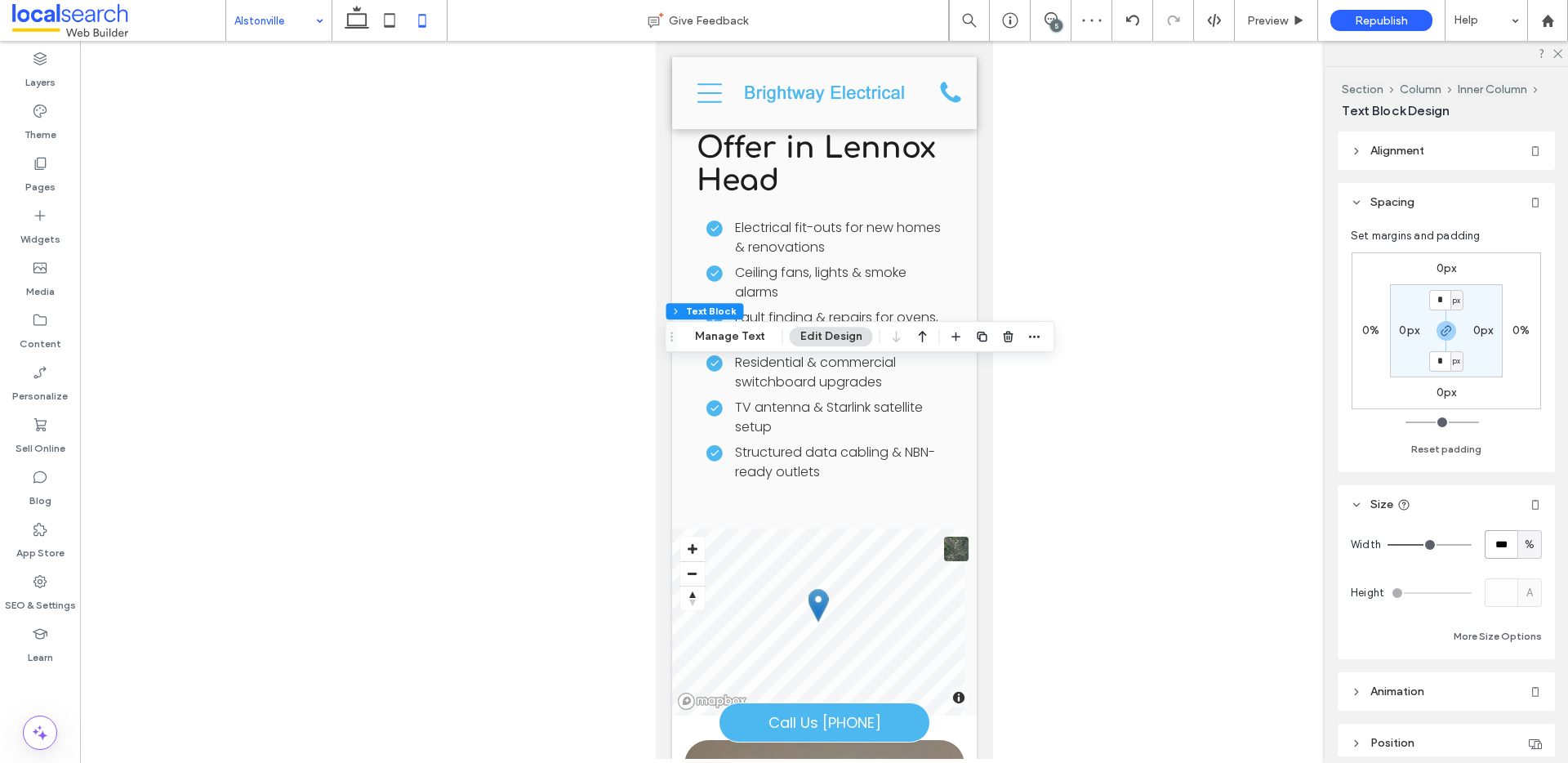 type on "***" 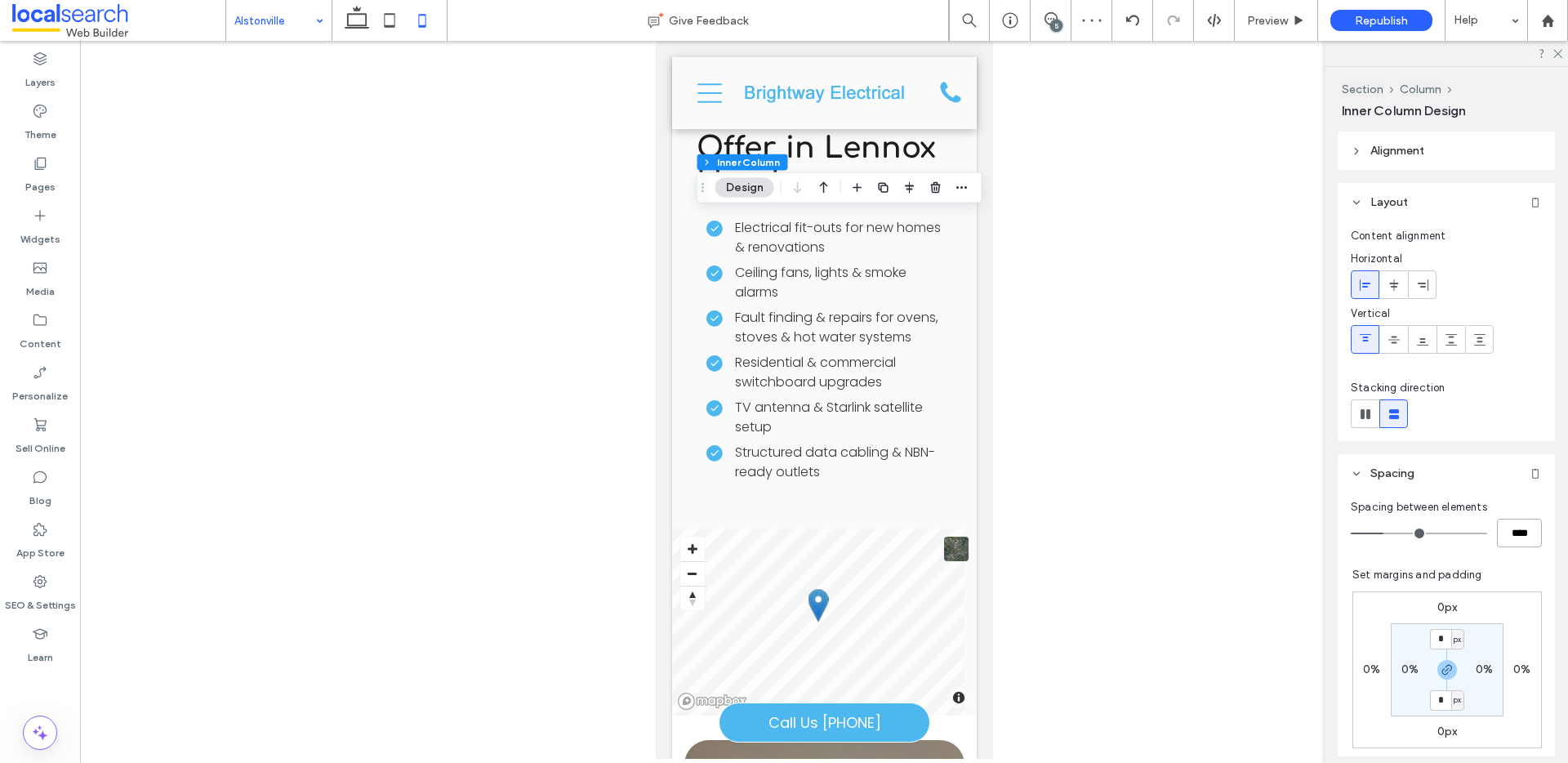 click on "****" at bounding box center (1519, 533) 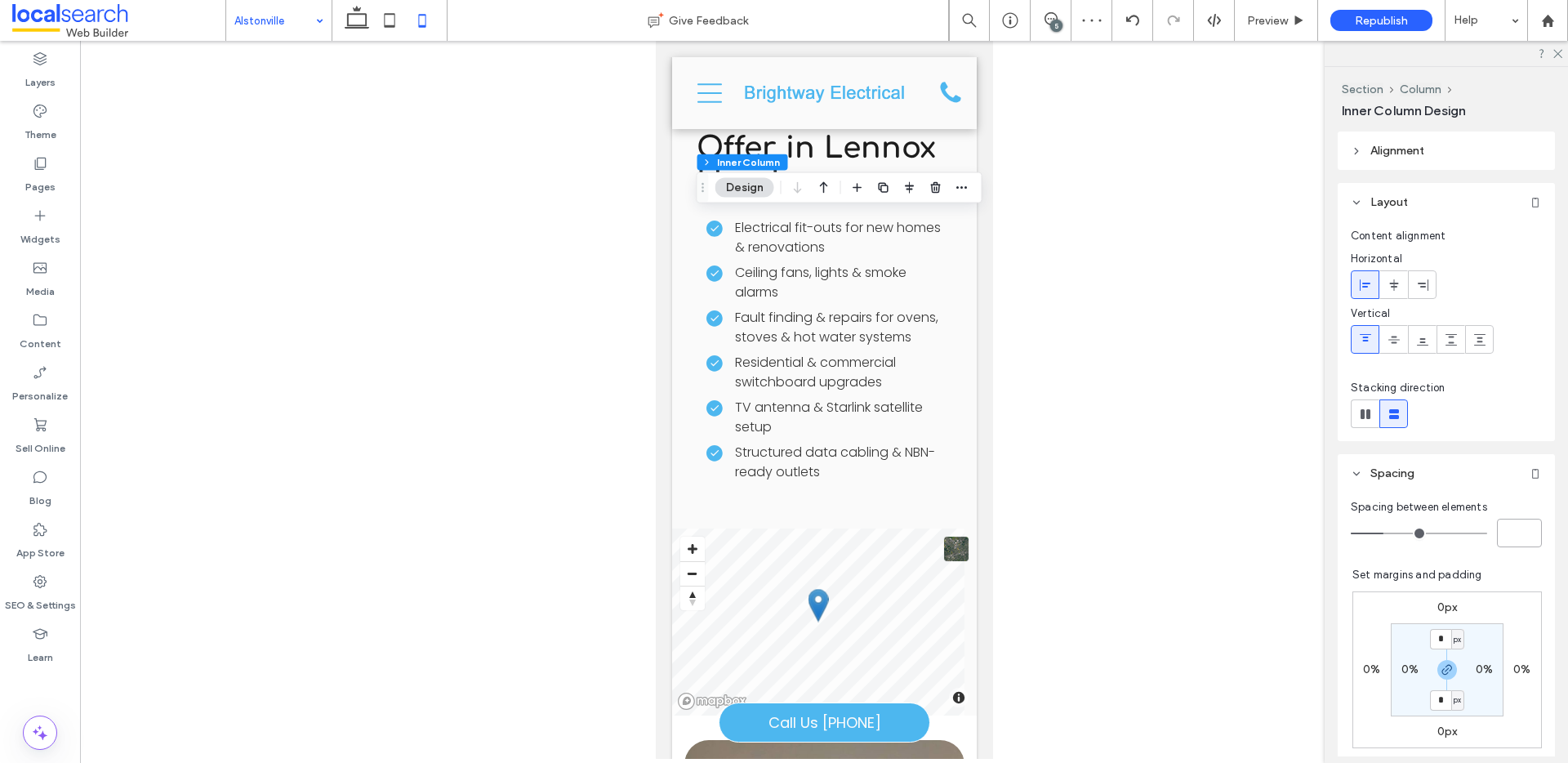 type 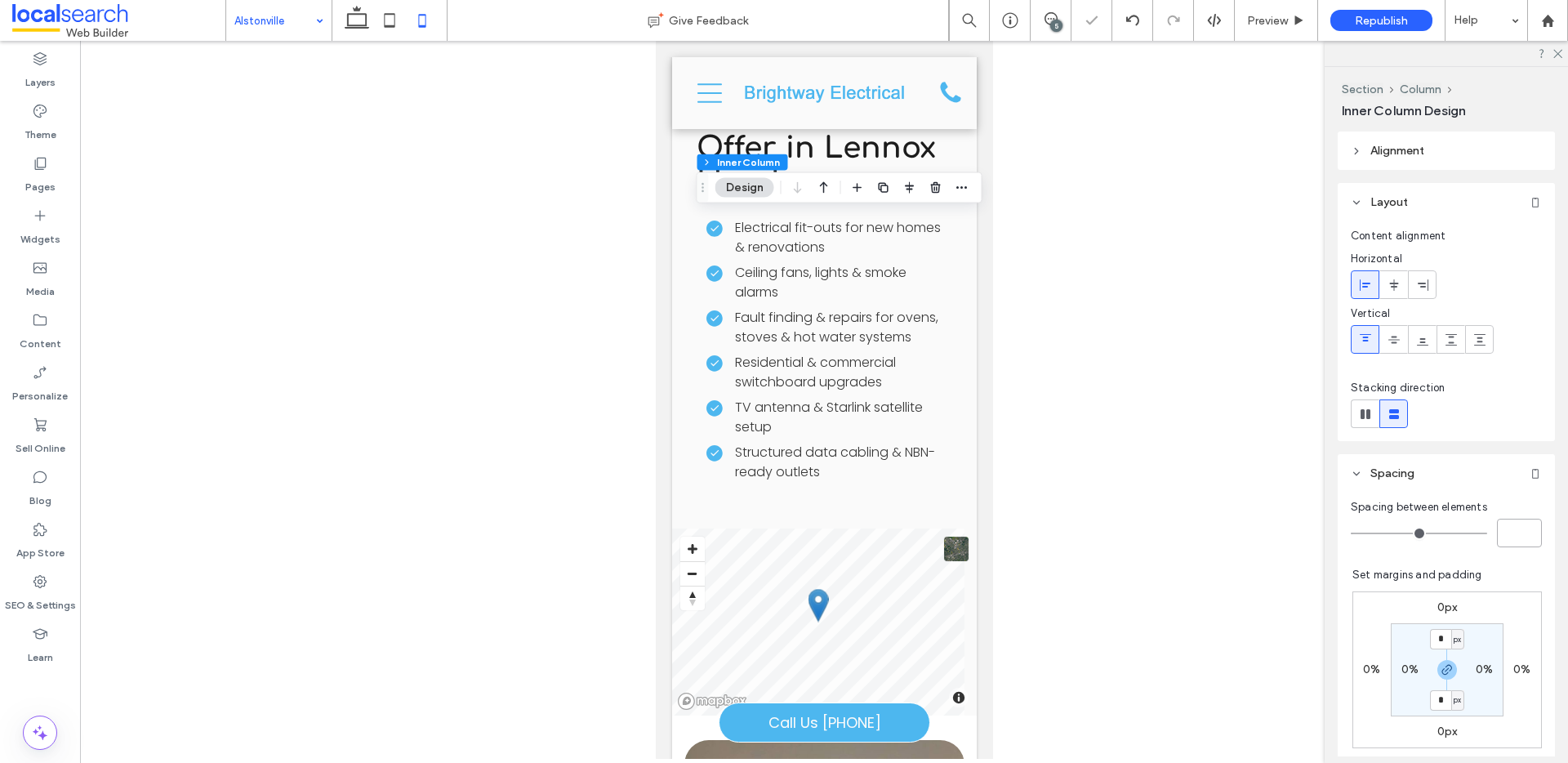type on "*" 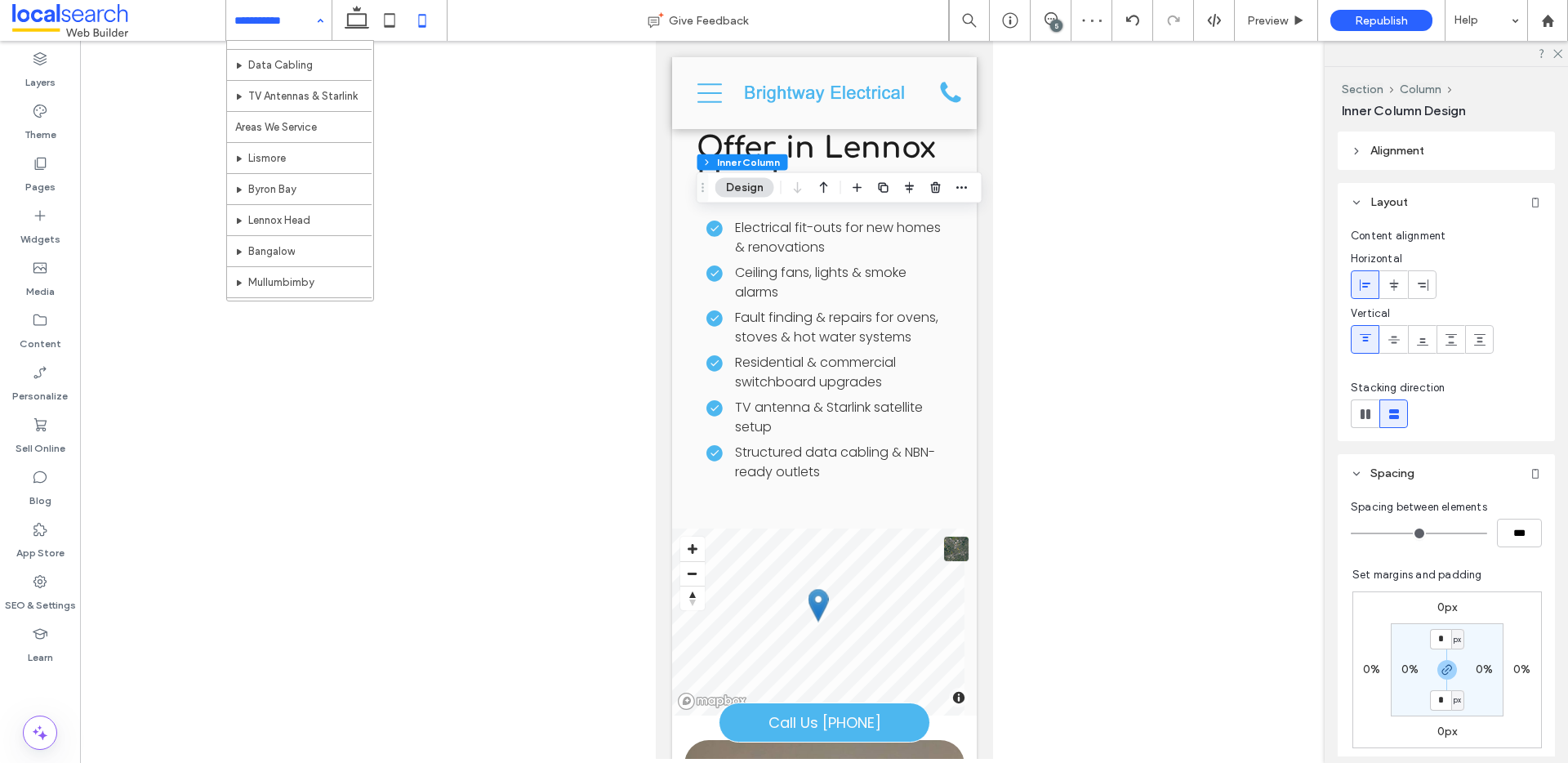 scroll, scrollTop: 421, scrollLeft: 0, axis: vertical 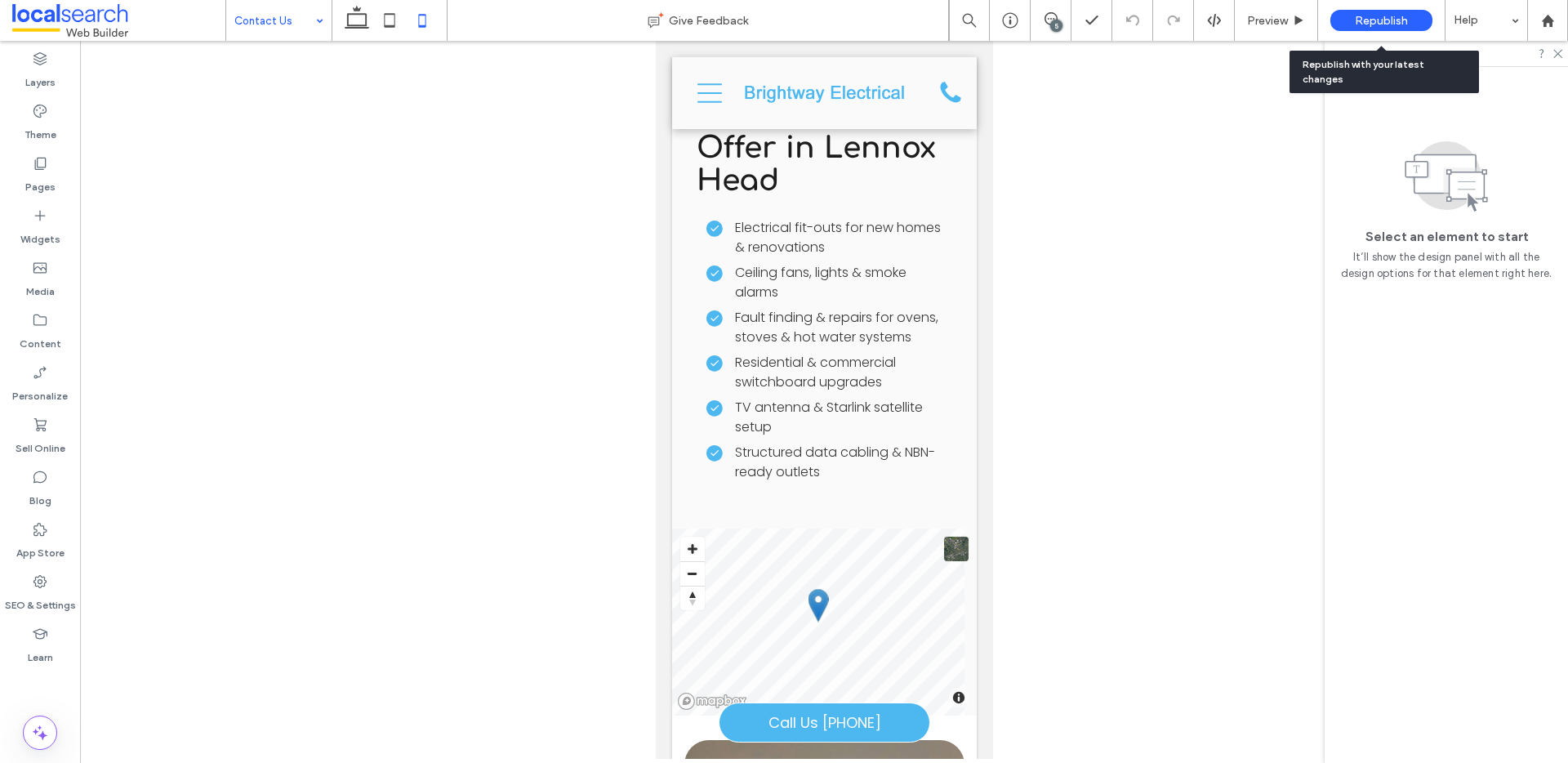click on "Republish" at bounding box center (1381, 20) 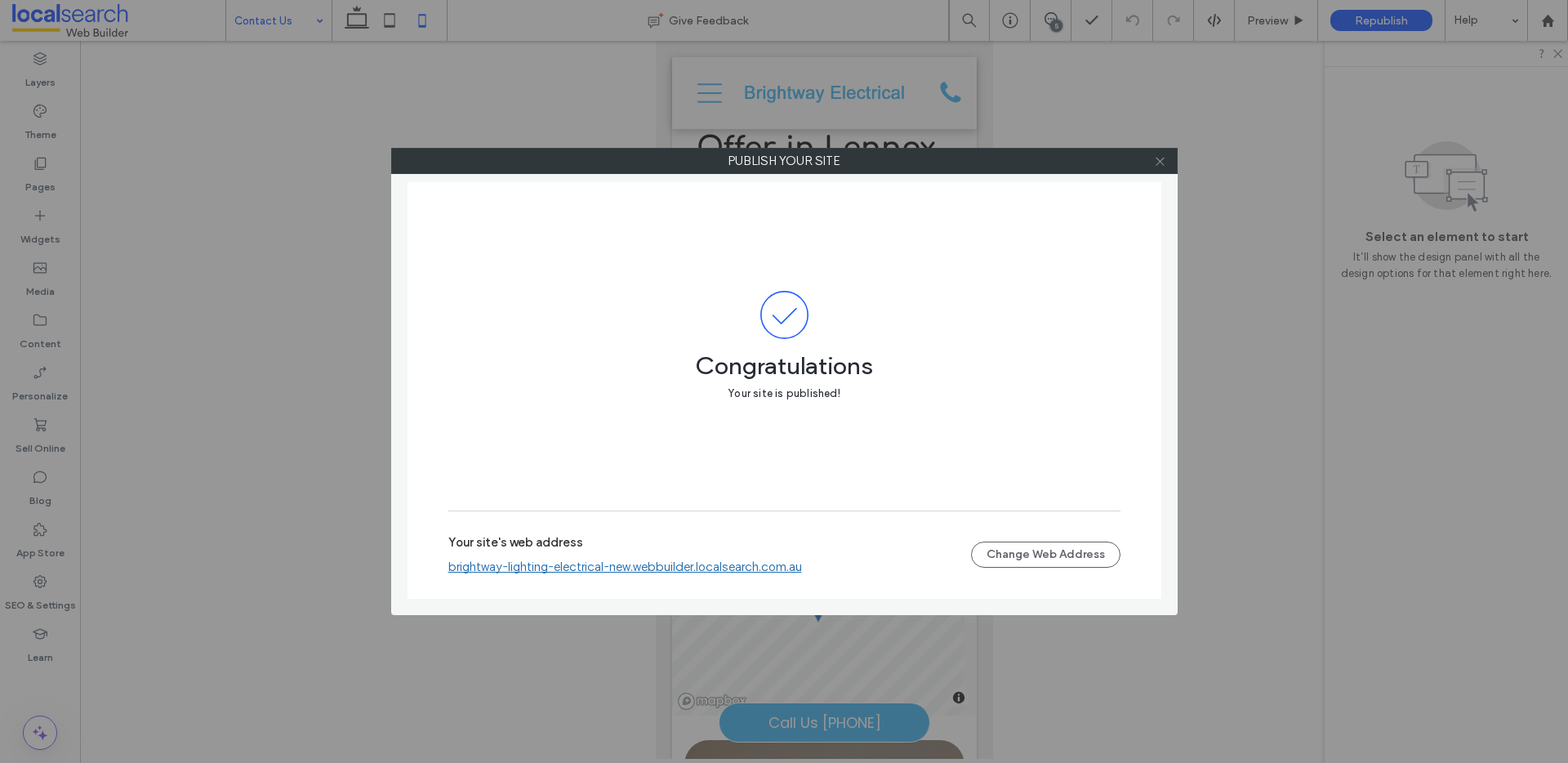 click 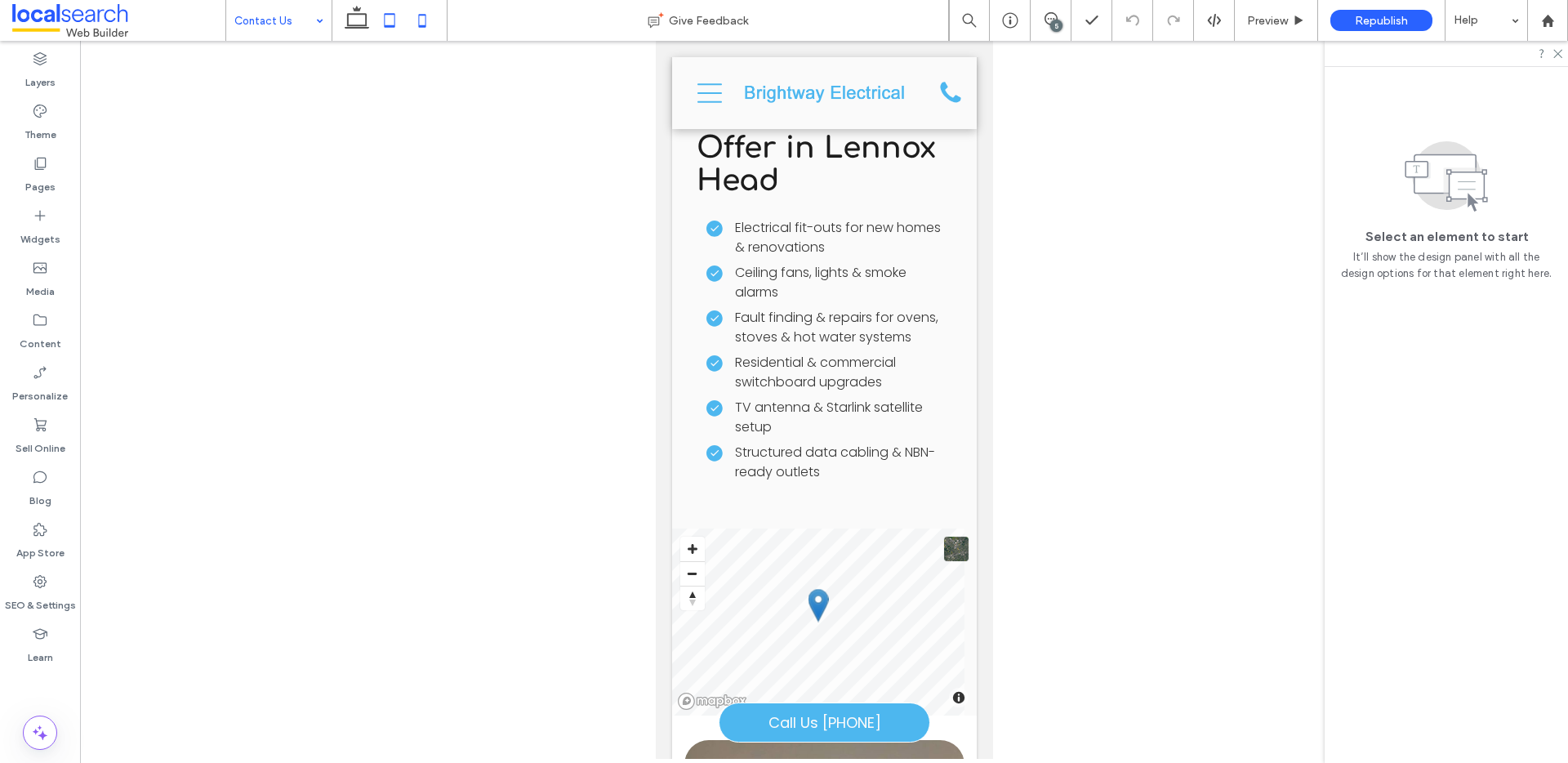 click 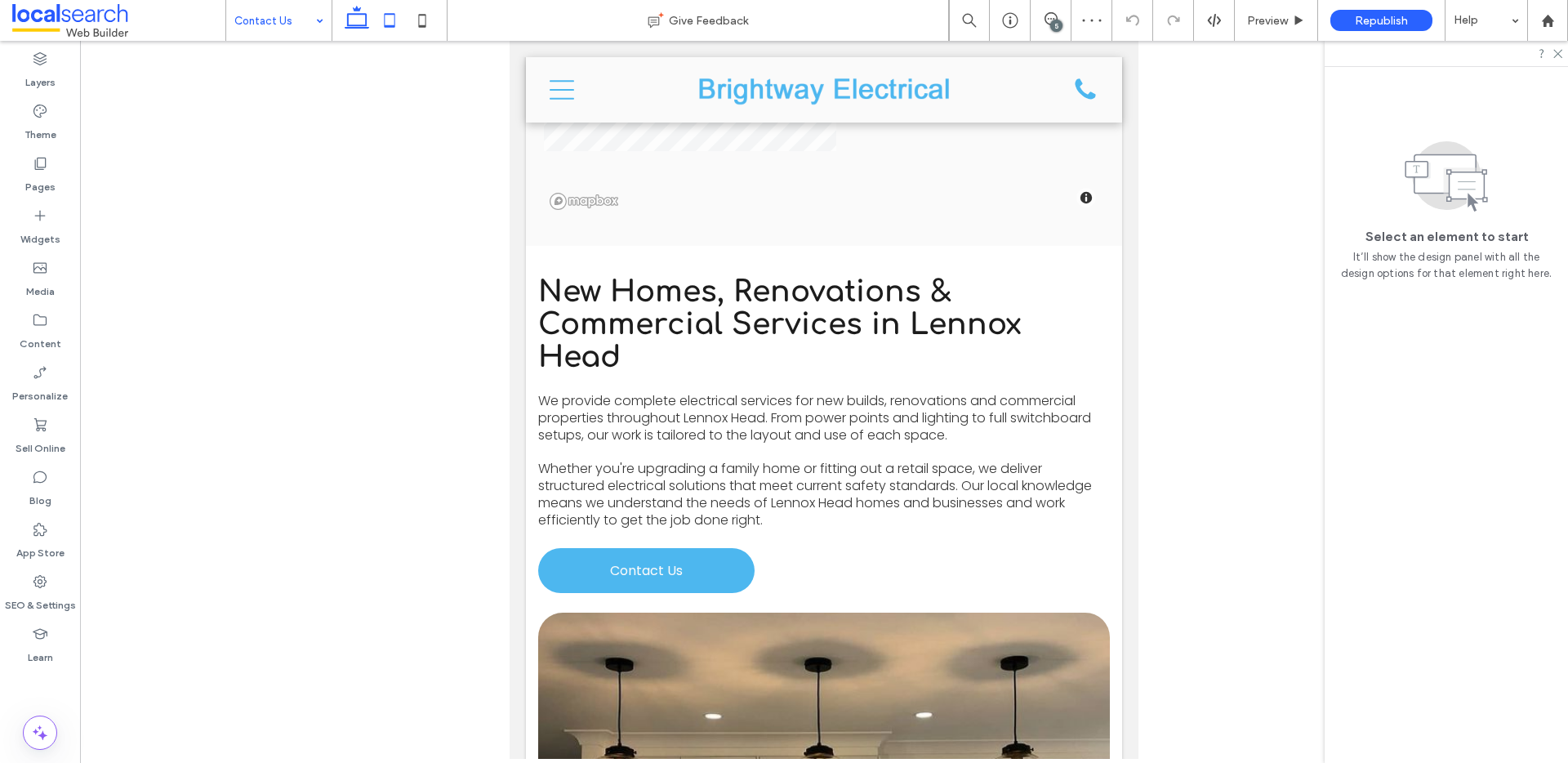 click 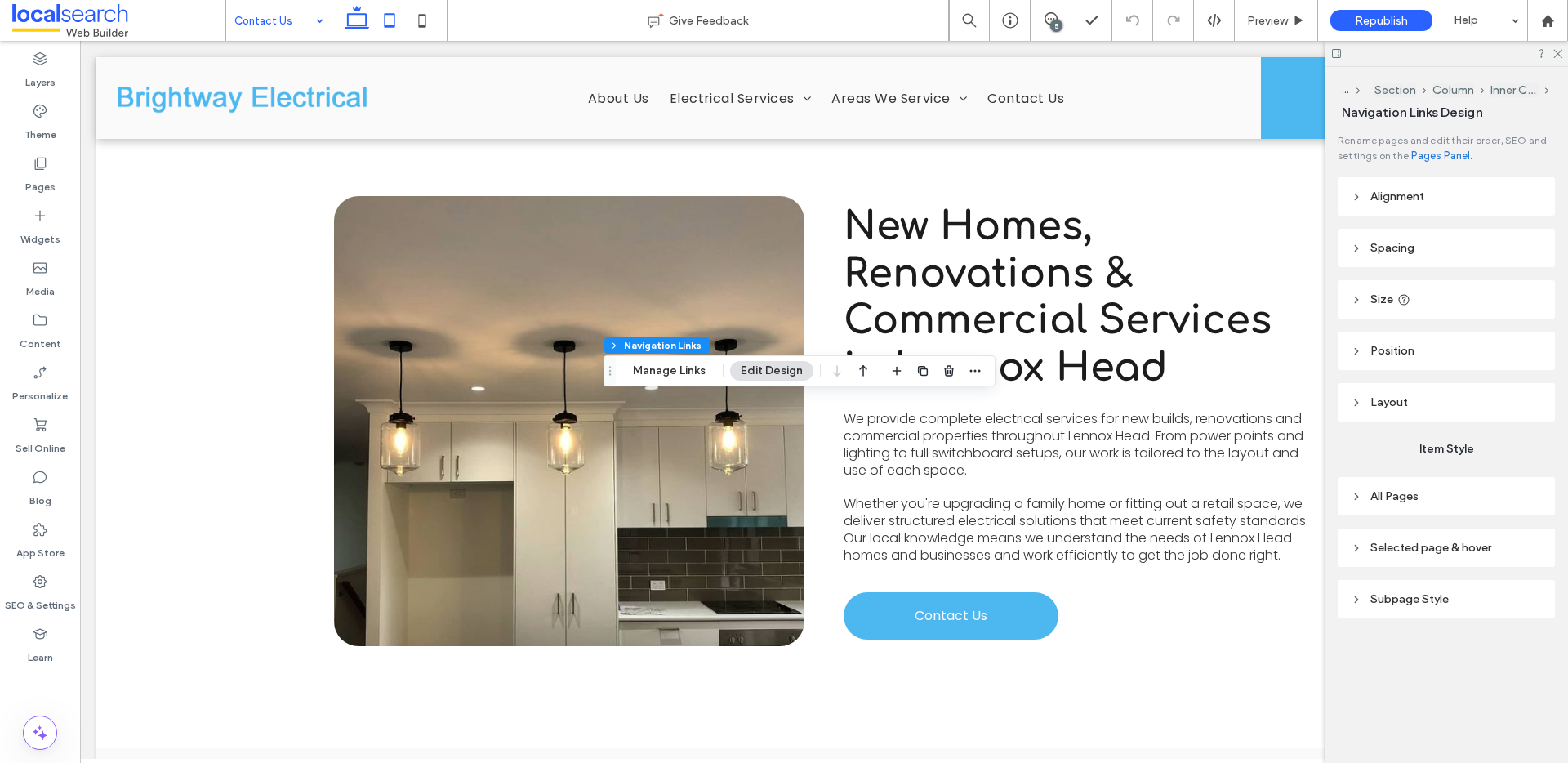 type on "***" 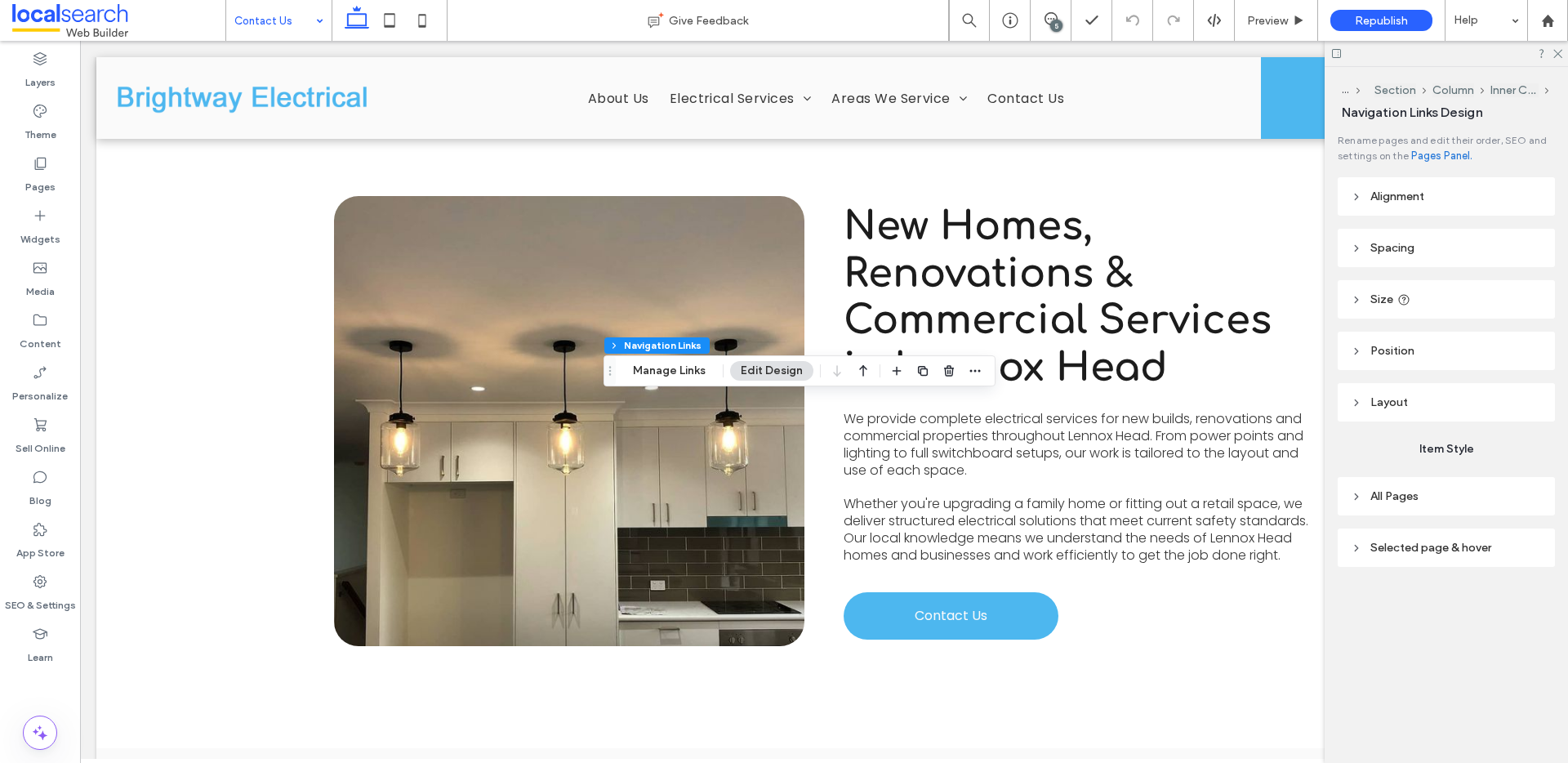 click on "All Pages" at bounding box center [1394, 496] 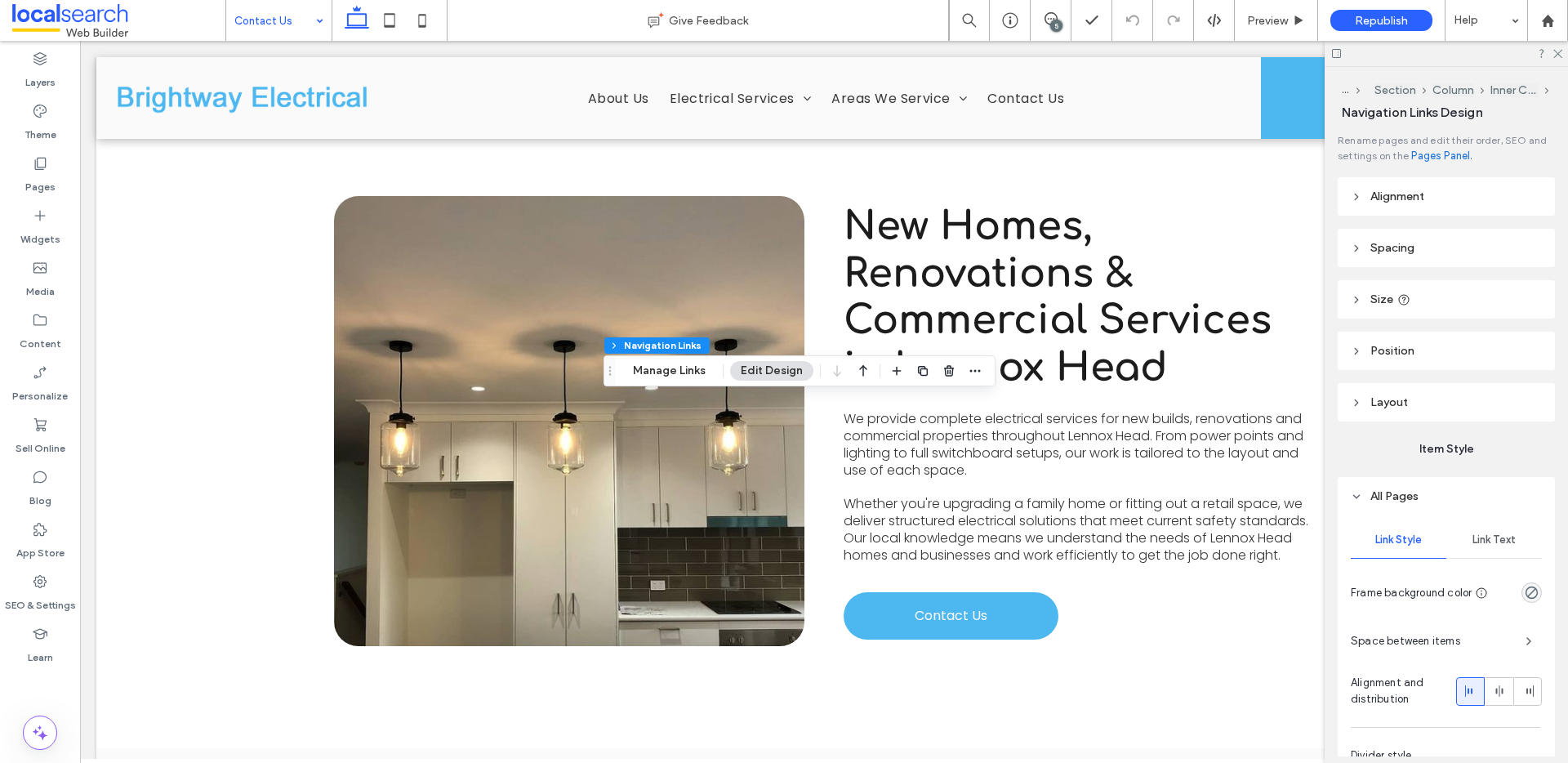 click on "Link Text" at bounding box center [1494, 540] 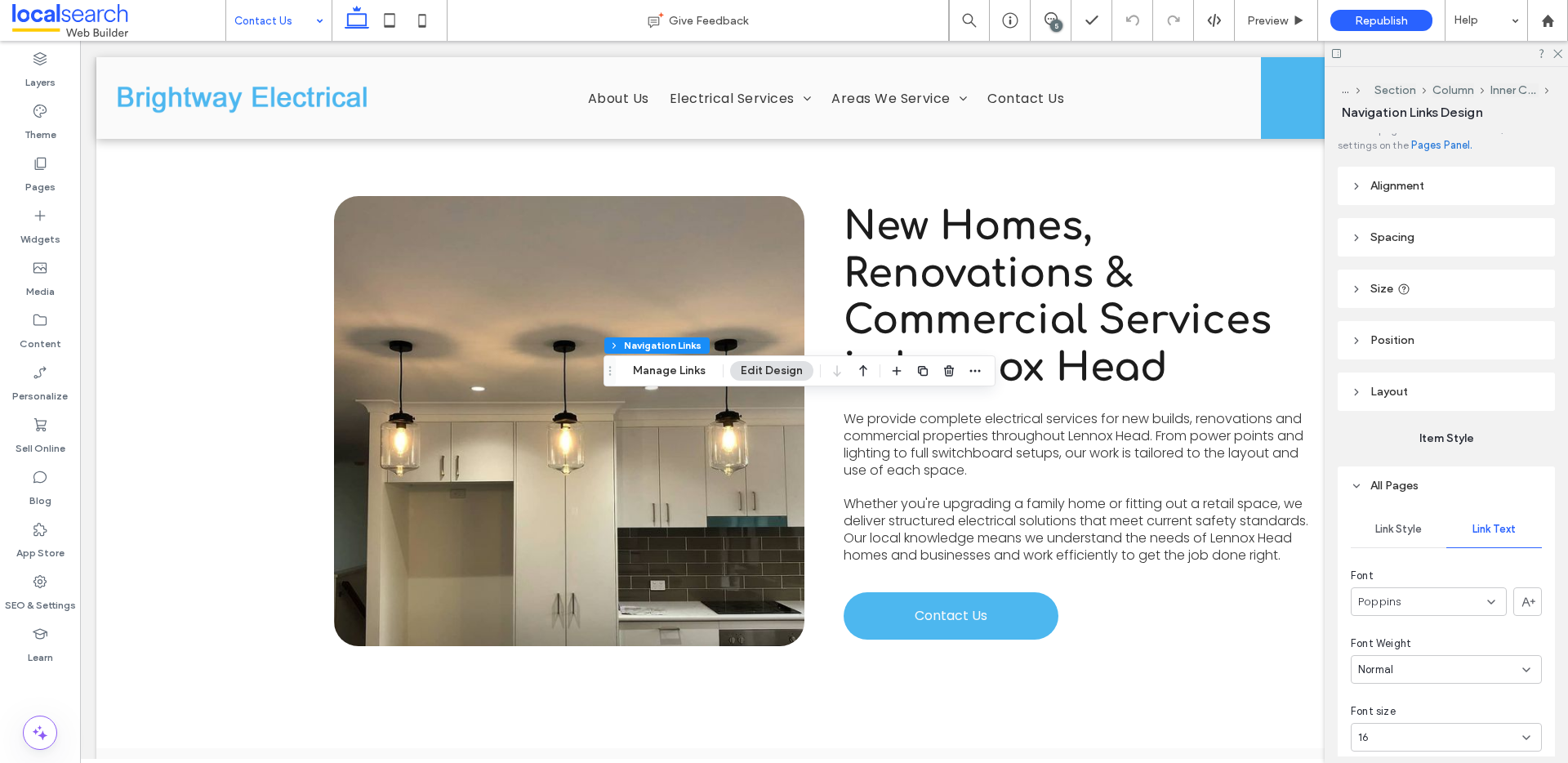 scroll, scrollTop: 26, scrollLeft: 0, axis: vertical 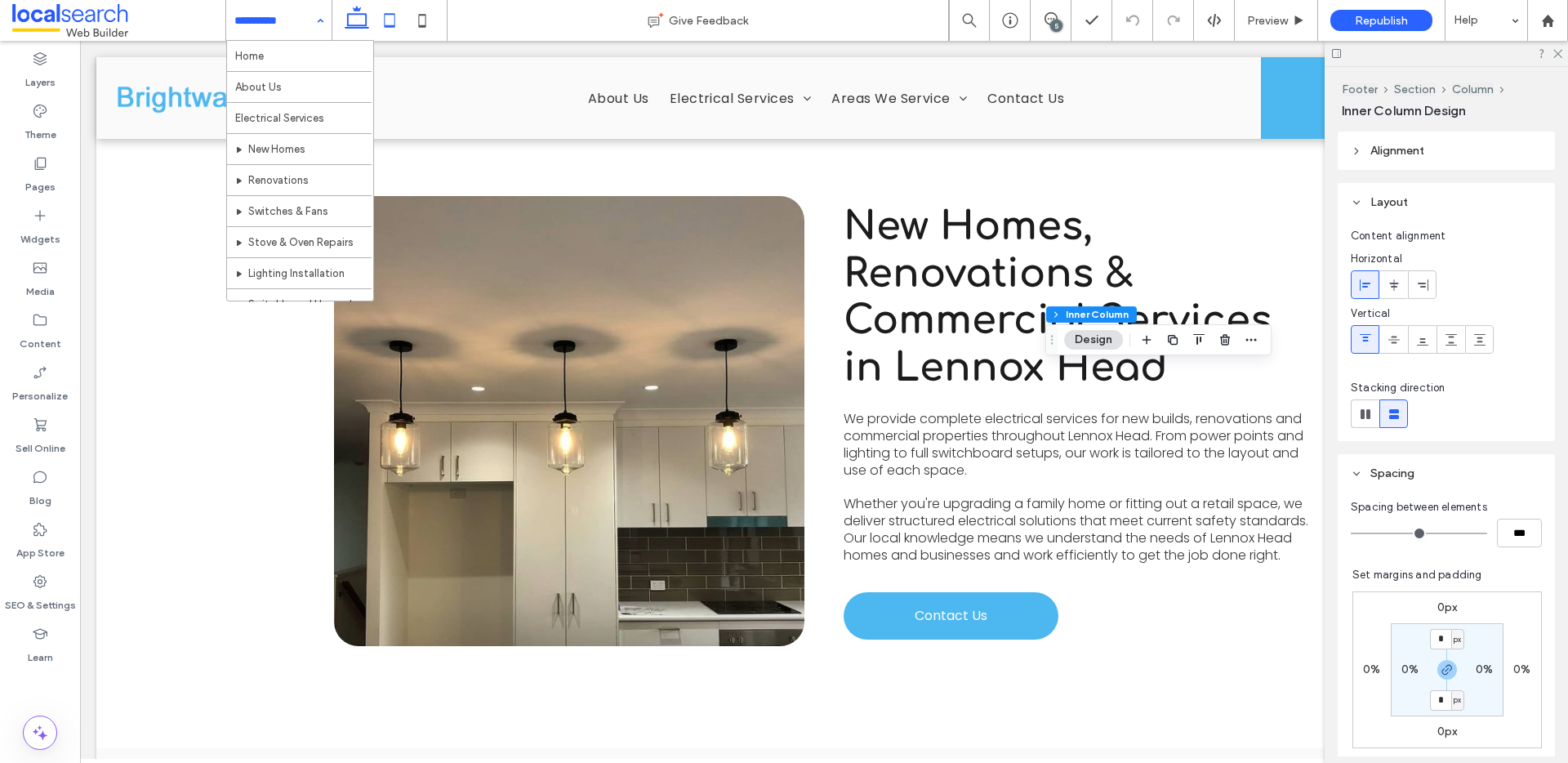 click 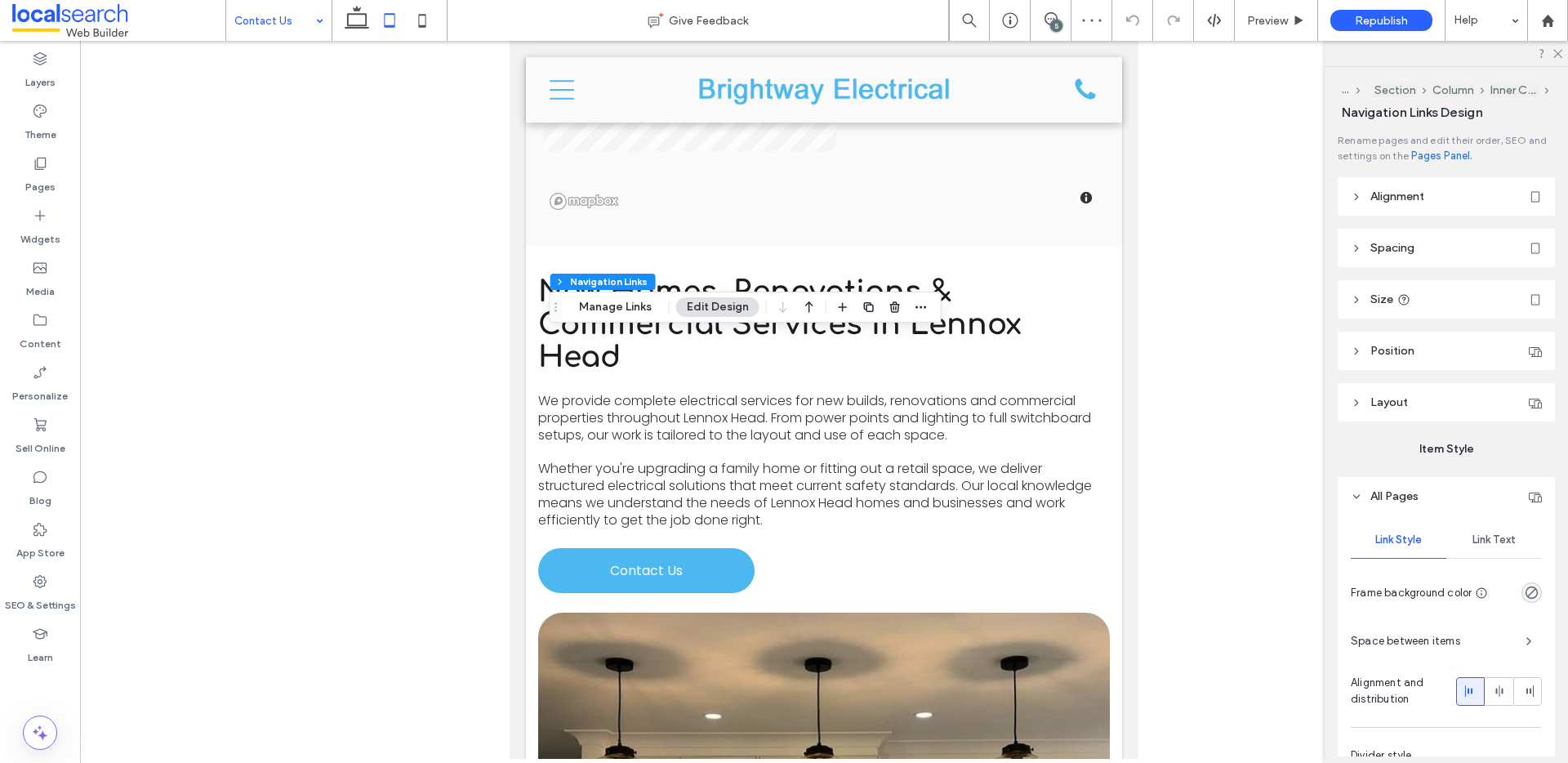 click on "Link Text" at bounding box center (1494, 540) 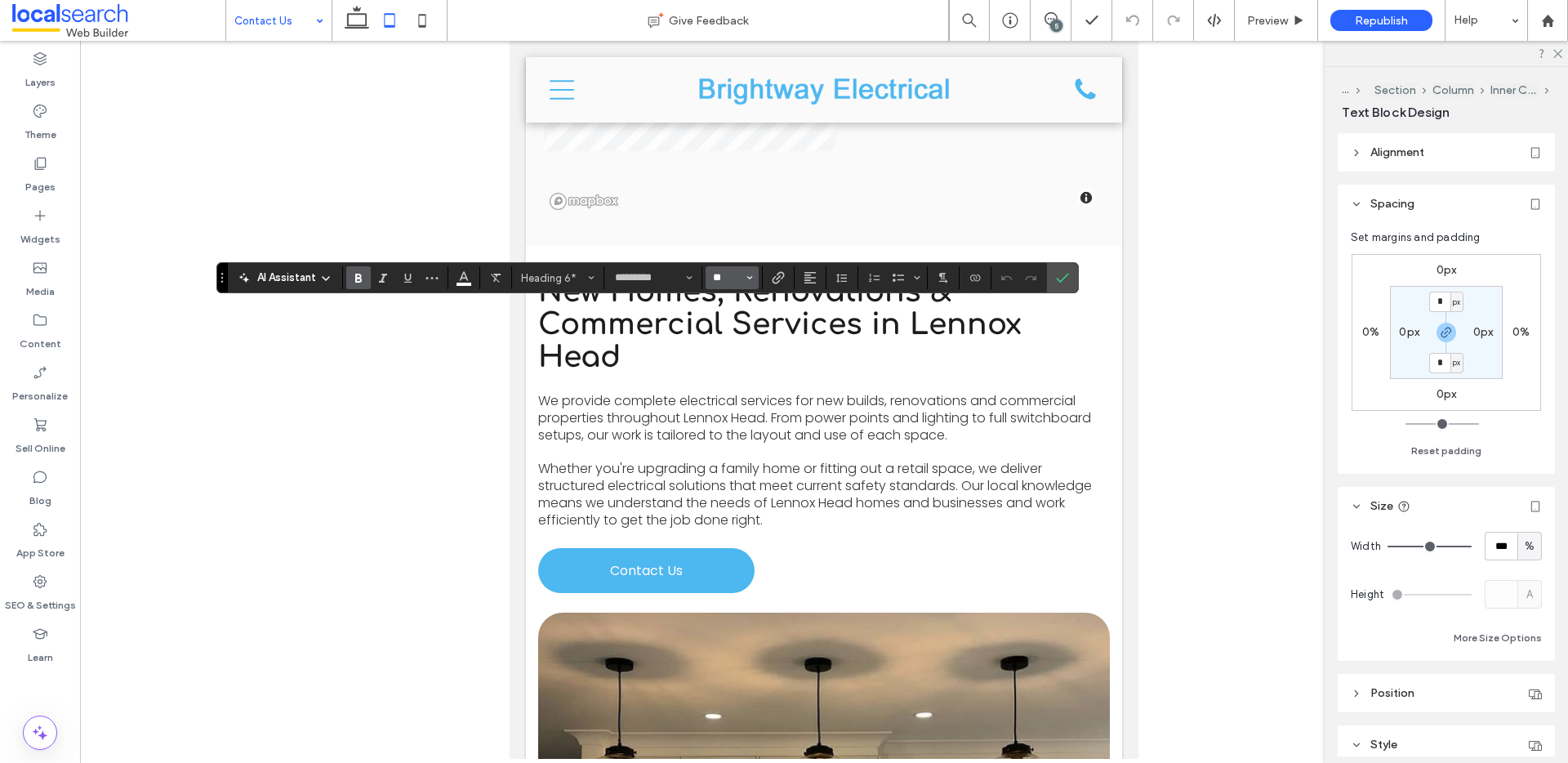 click on "**" at bounding box center (727, 278) 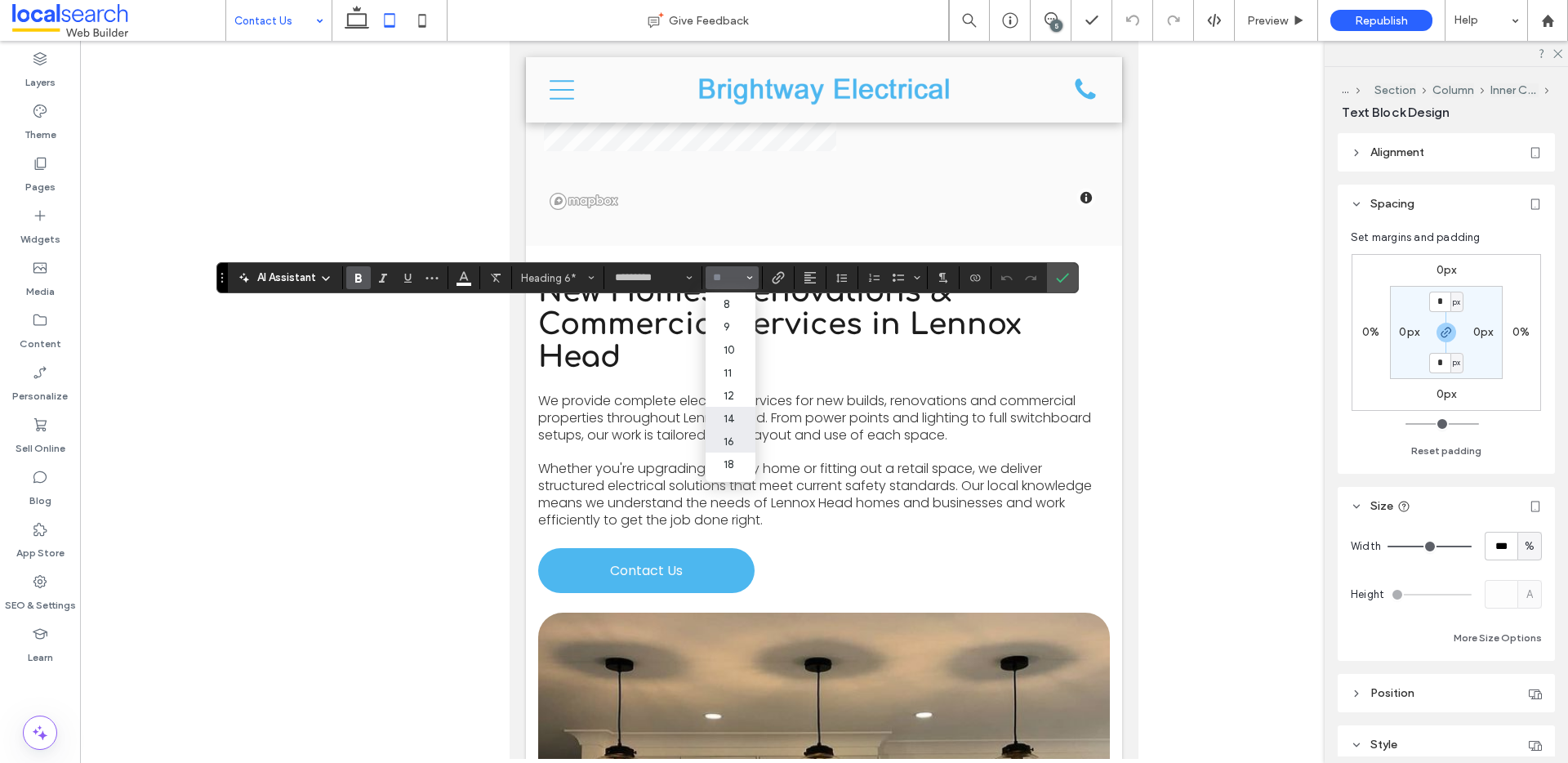 click on "16" at bounding box center [730, 441] 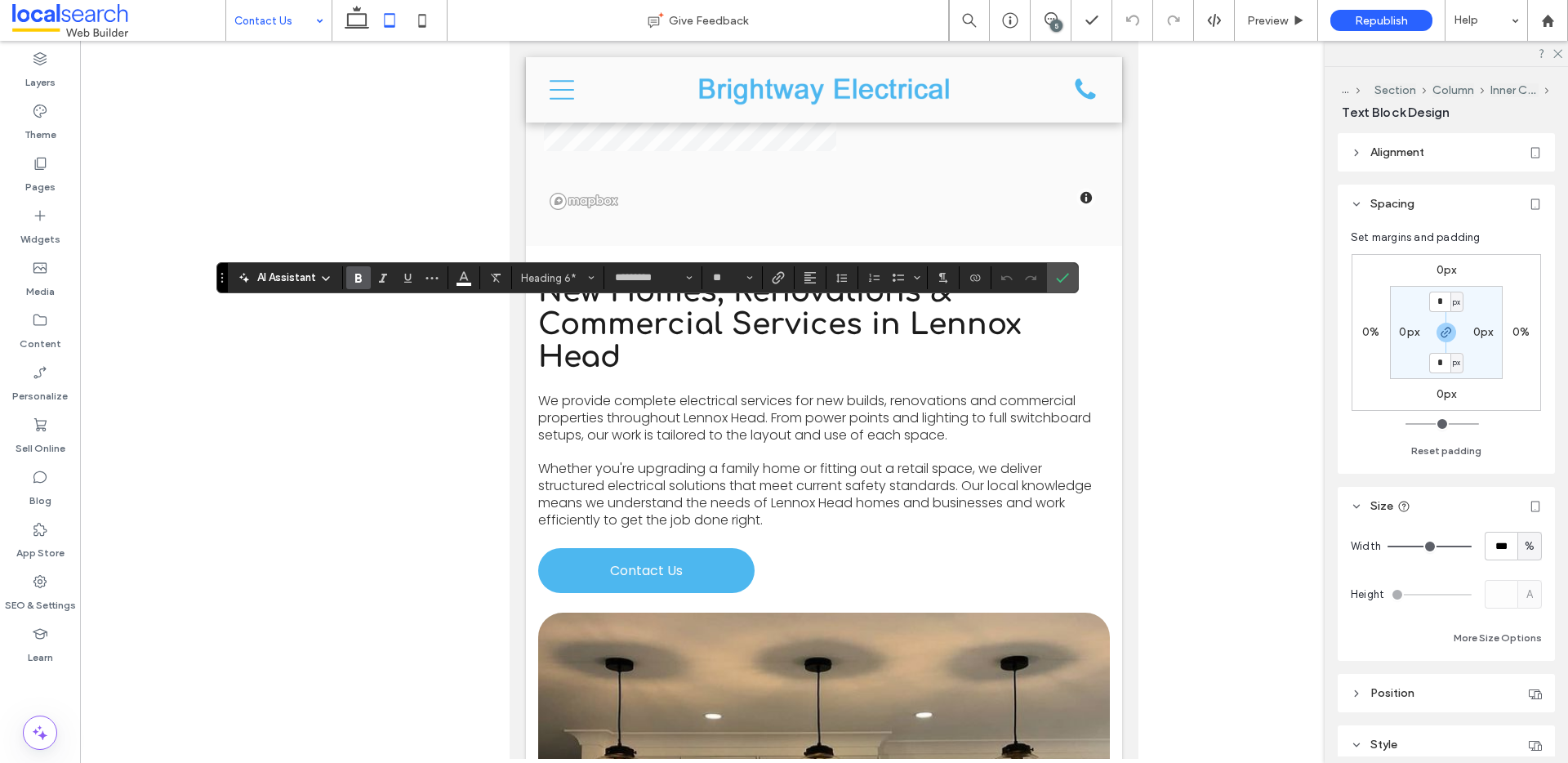 type on "**" 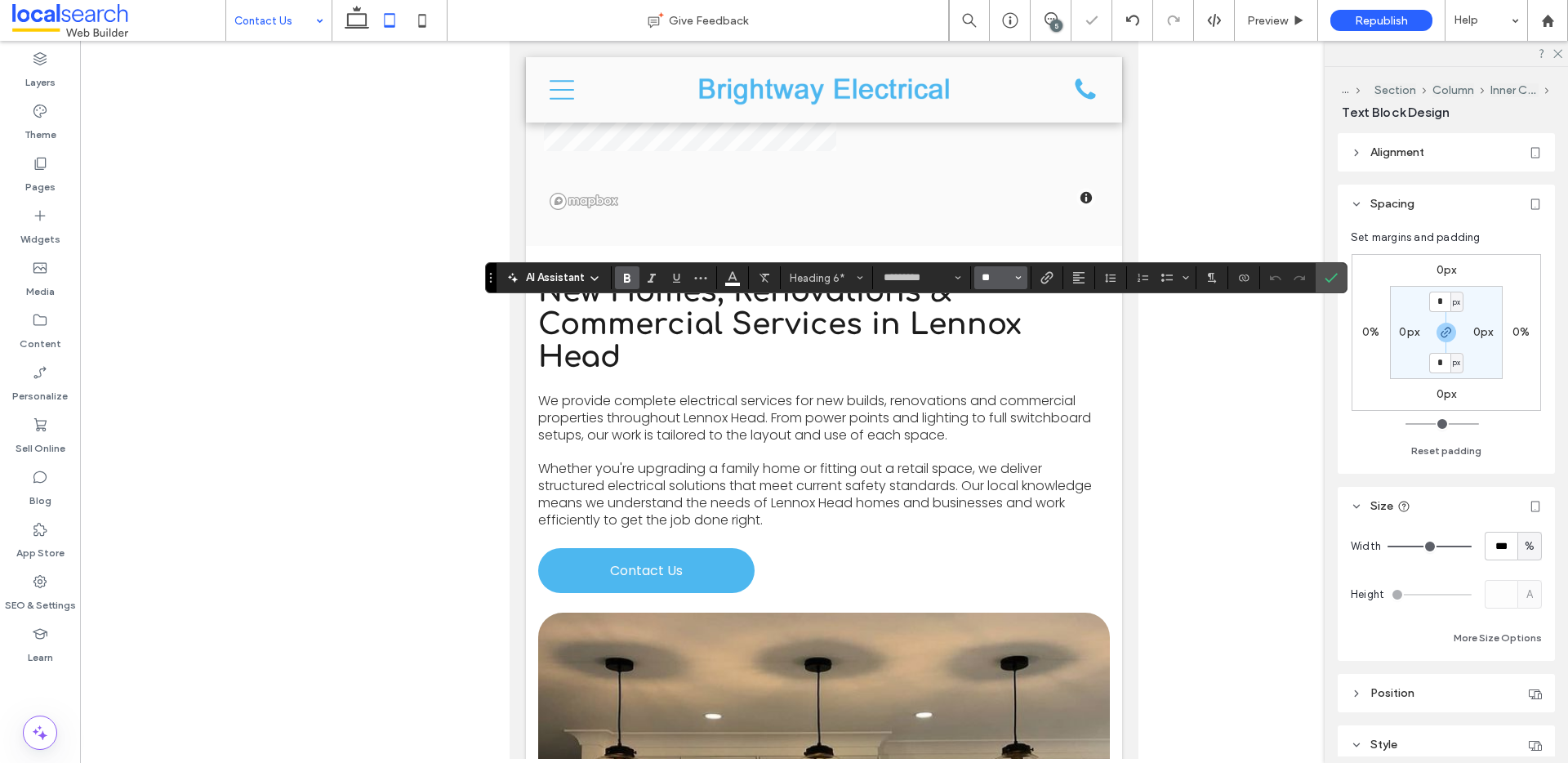 click on "**" at bounding box center [996, 278] 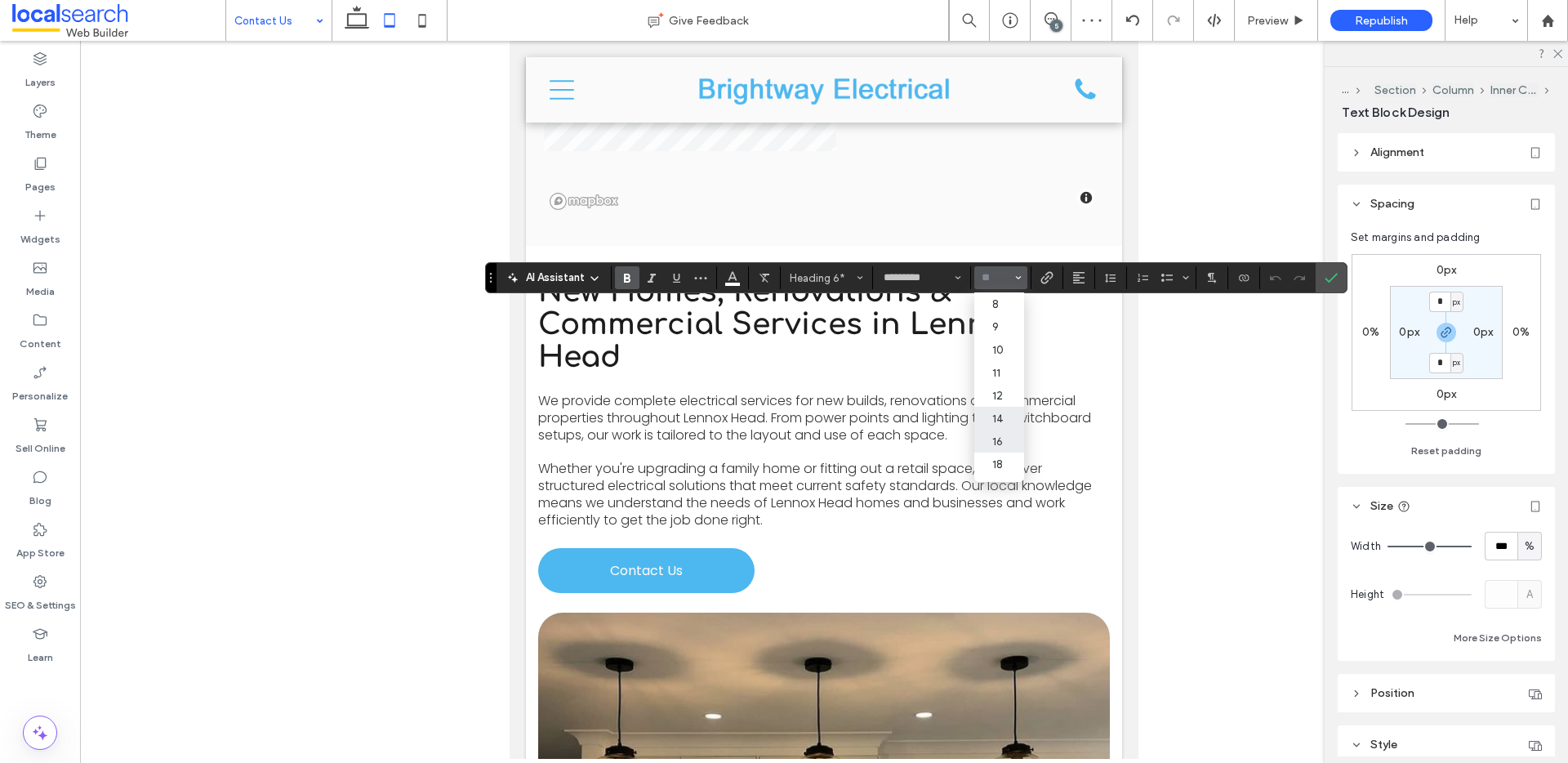 click on "16" at bounding box center [999, 441] 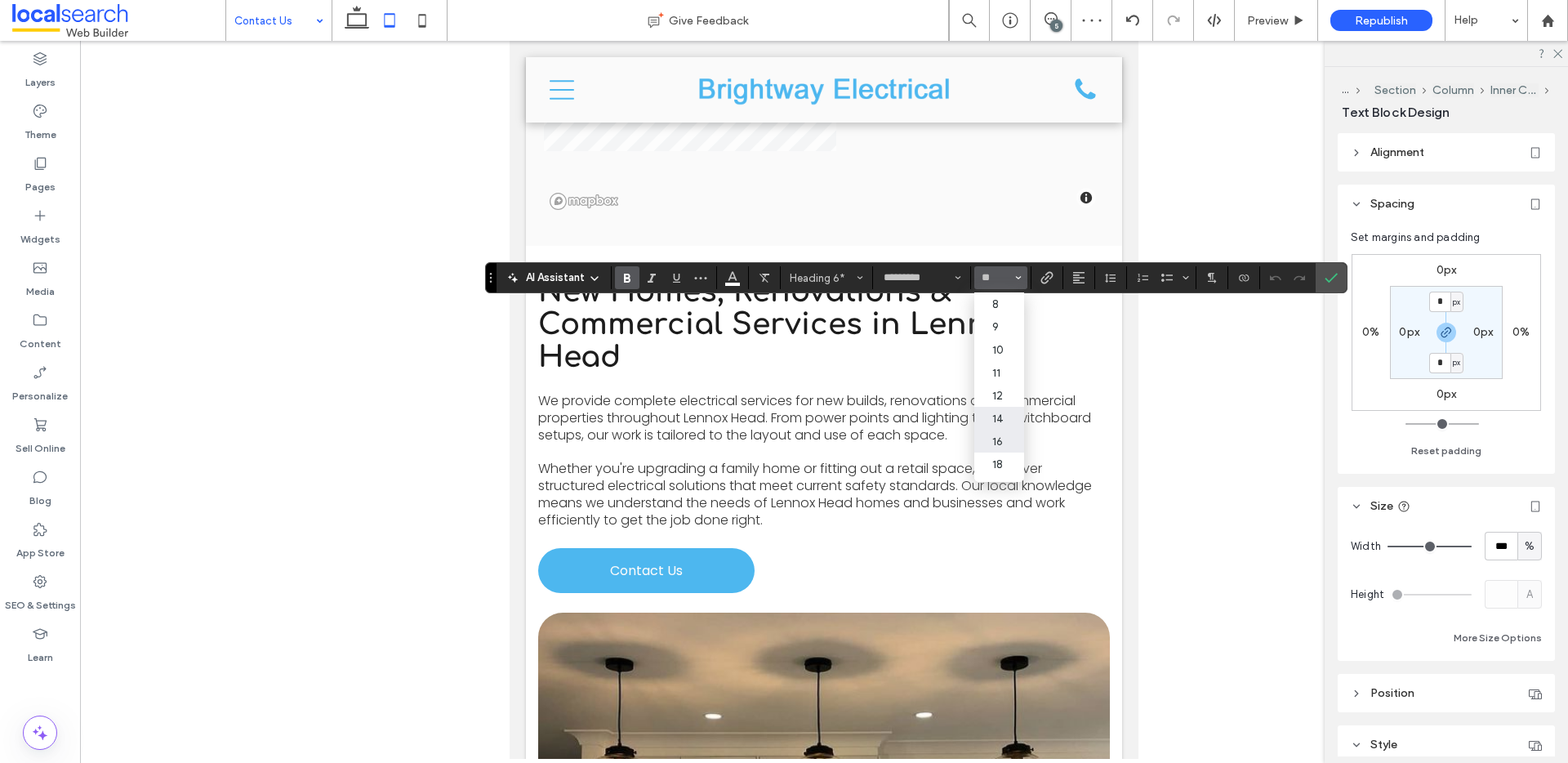 type on "**" 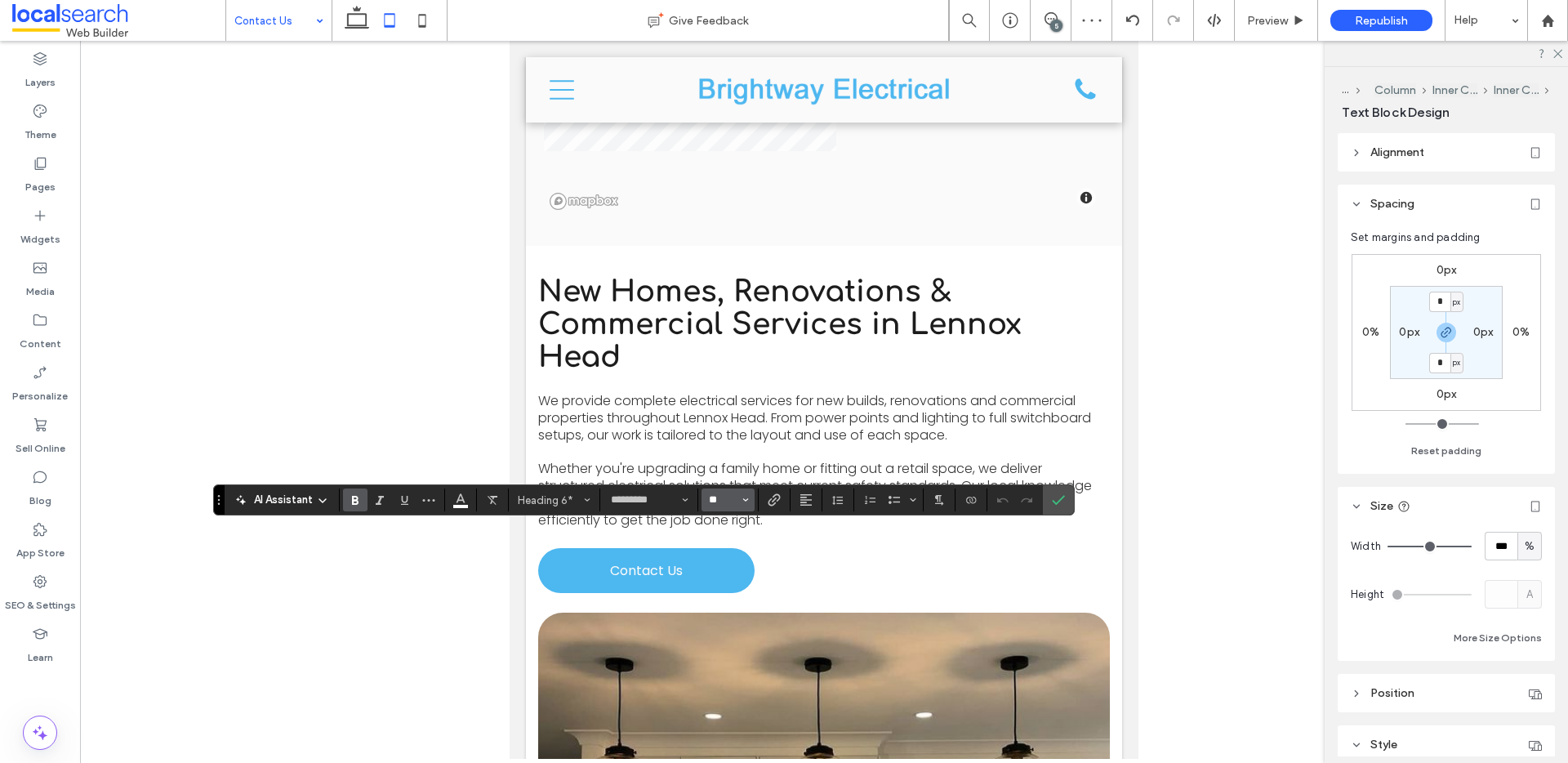 click on "**" at bounding box center [723, 500] 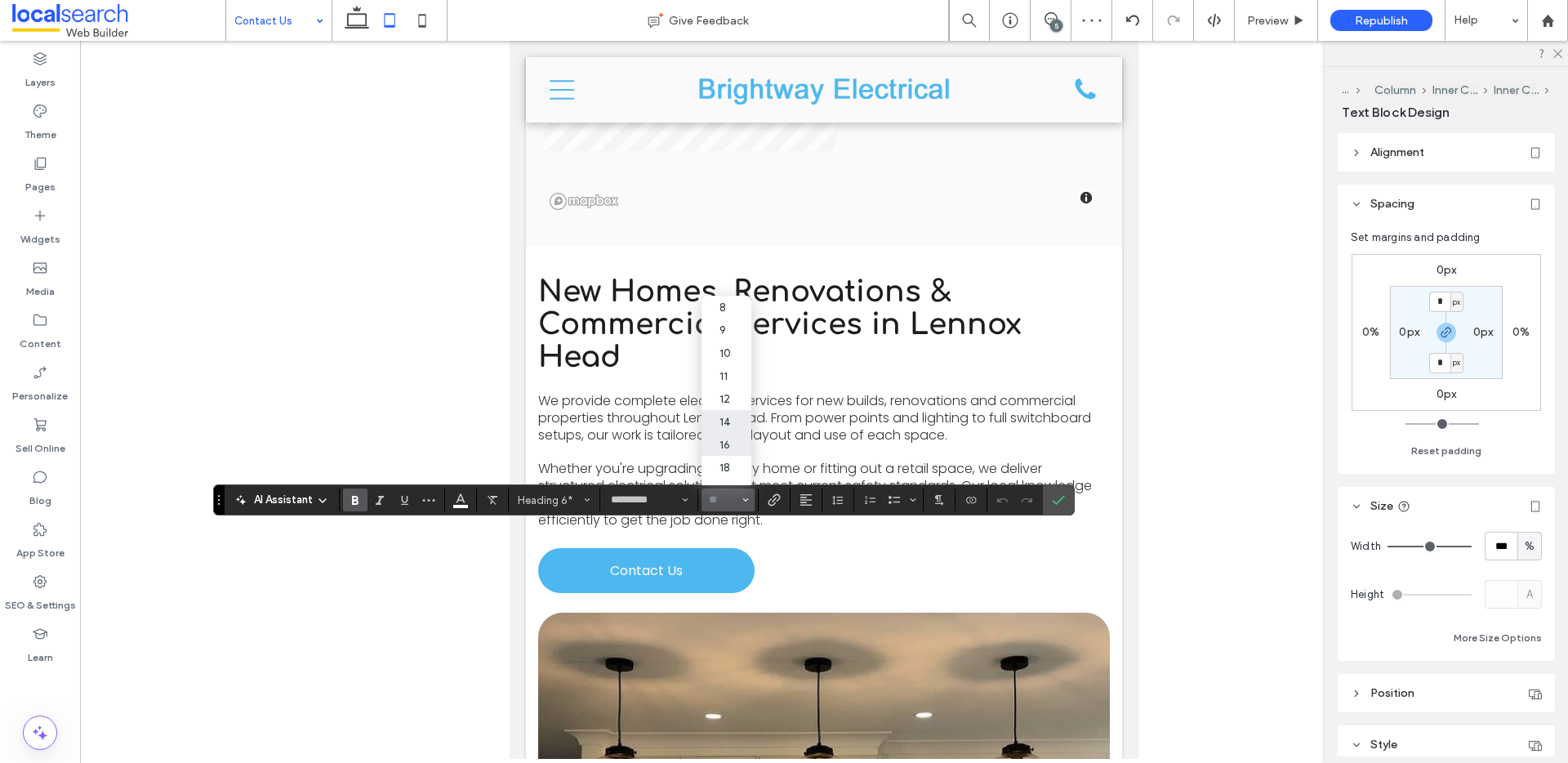 click on "16" at bounding box center [726, 444] 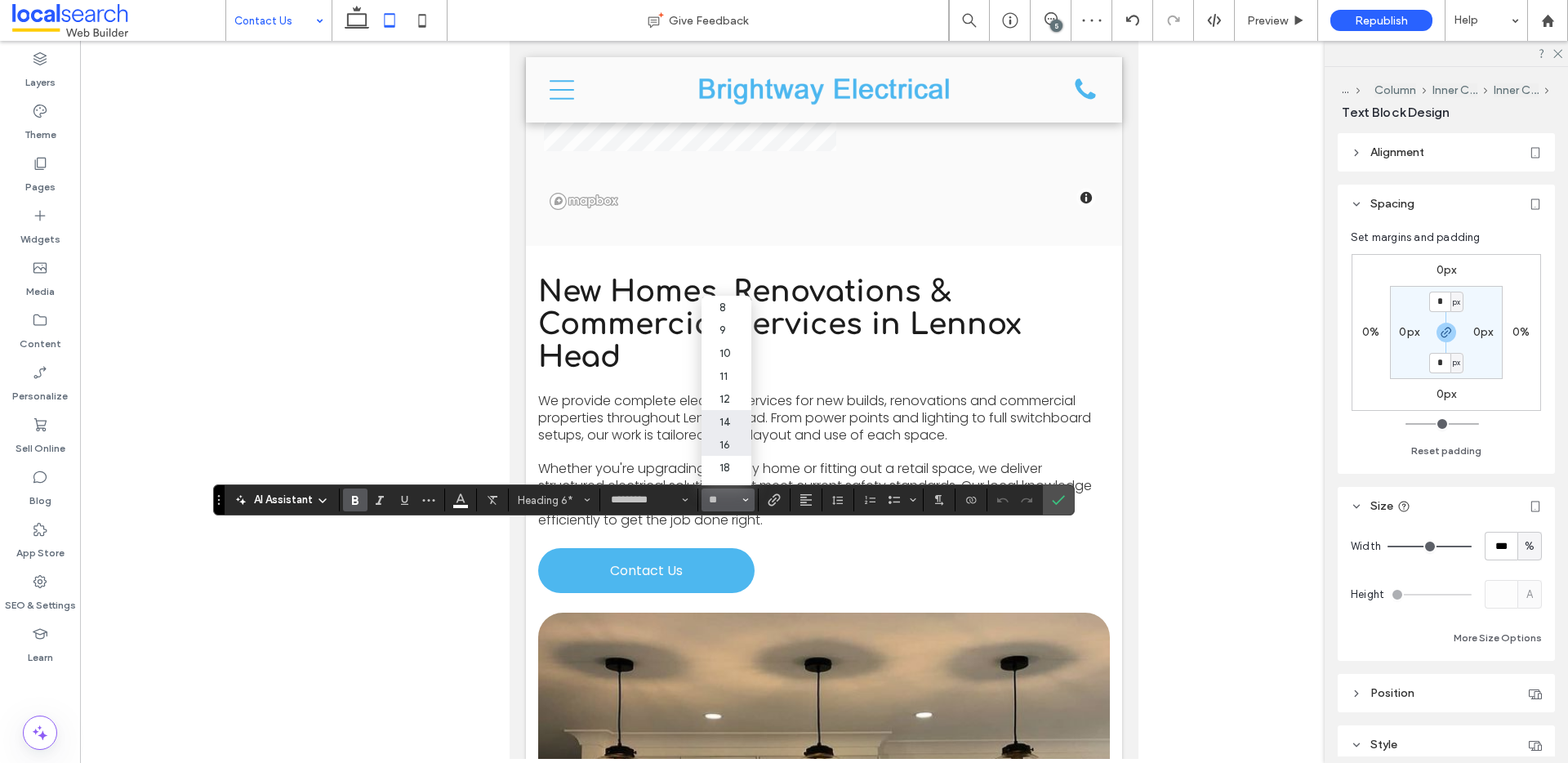 type on "**" 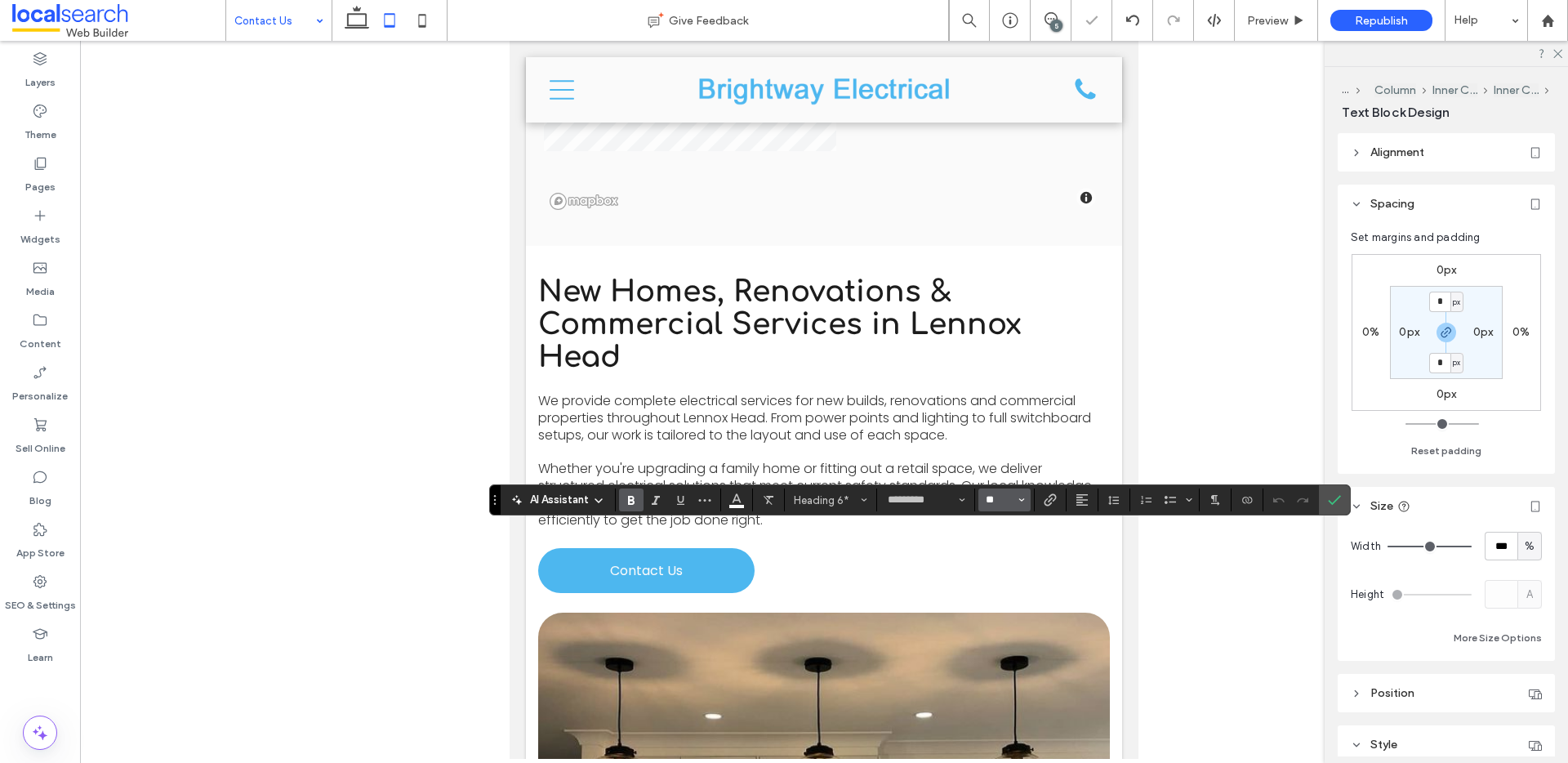 click on "**" at bounding box center (1000, 500) 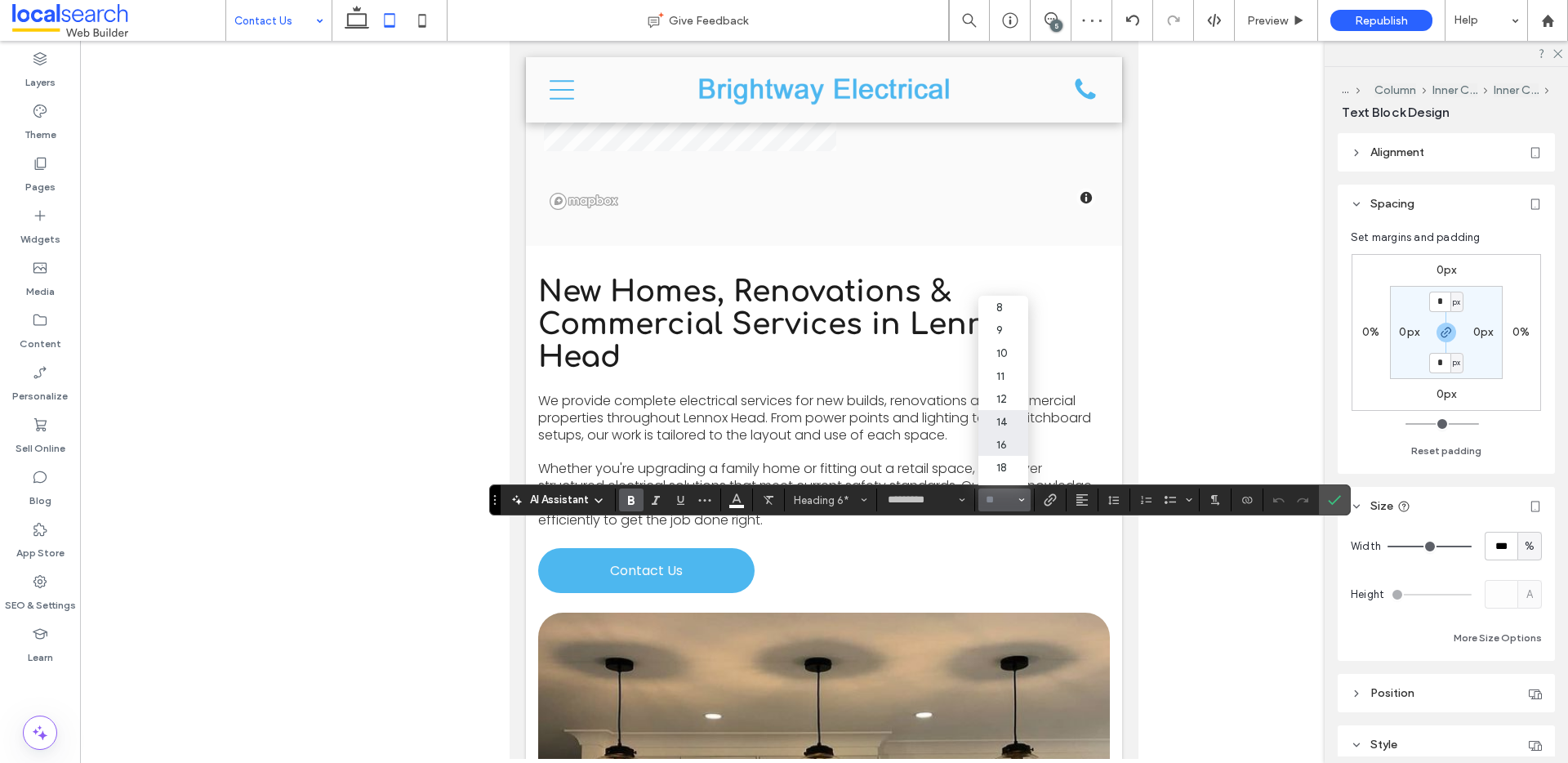 click on "16" at bounding box center [1003, 444] 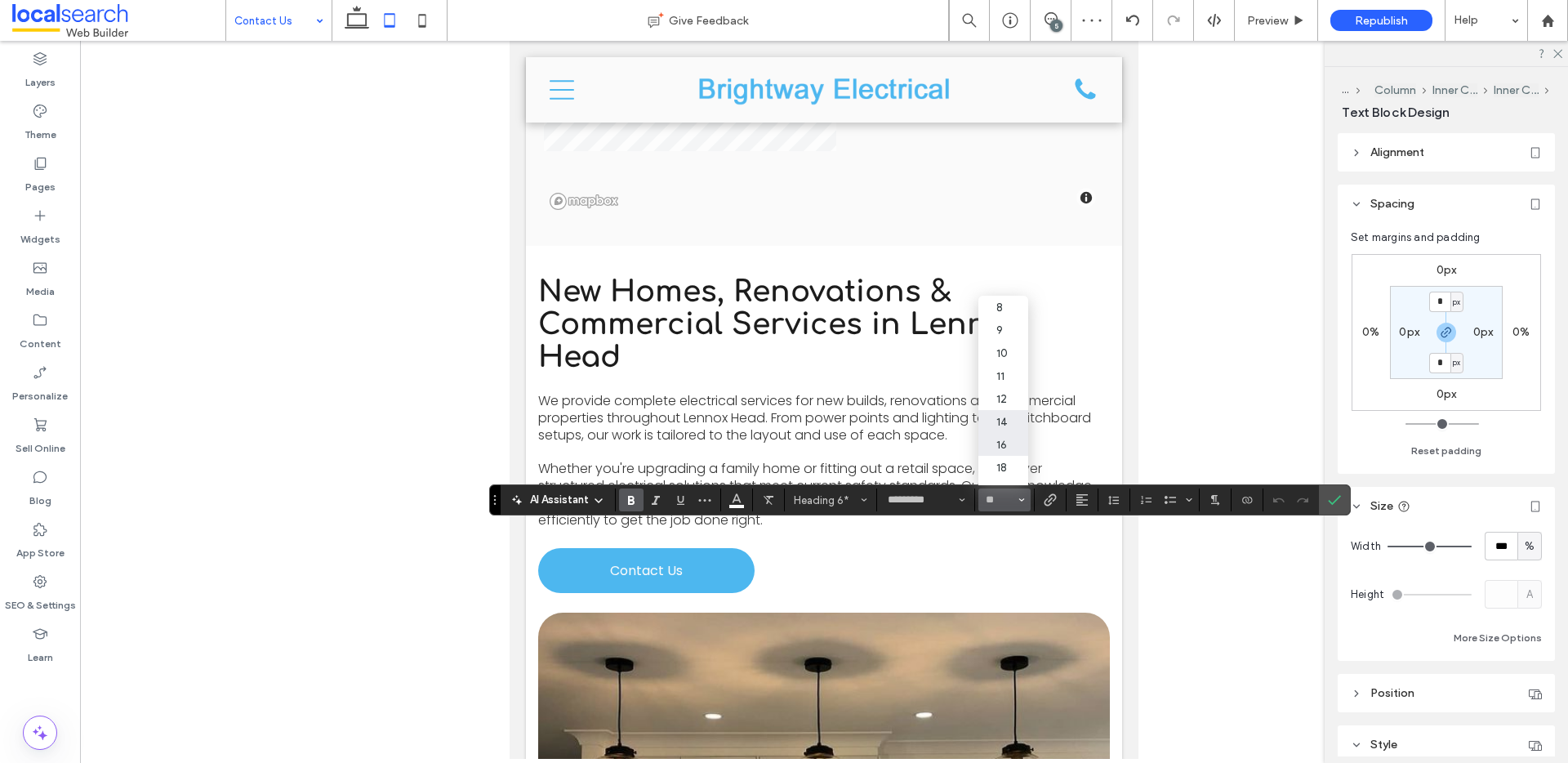 type on "**" 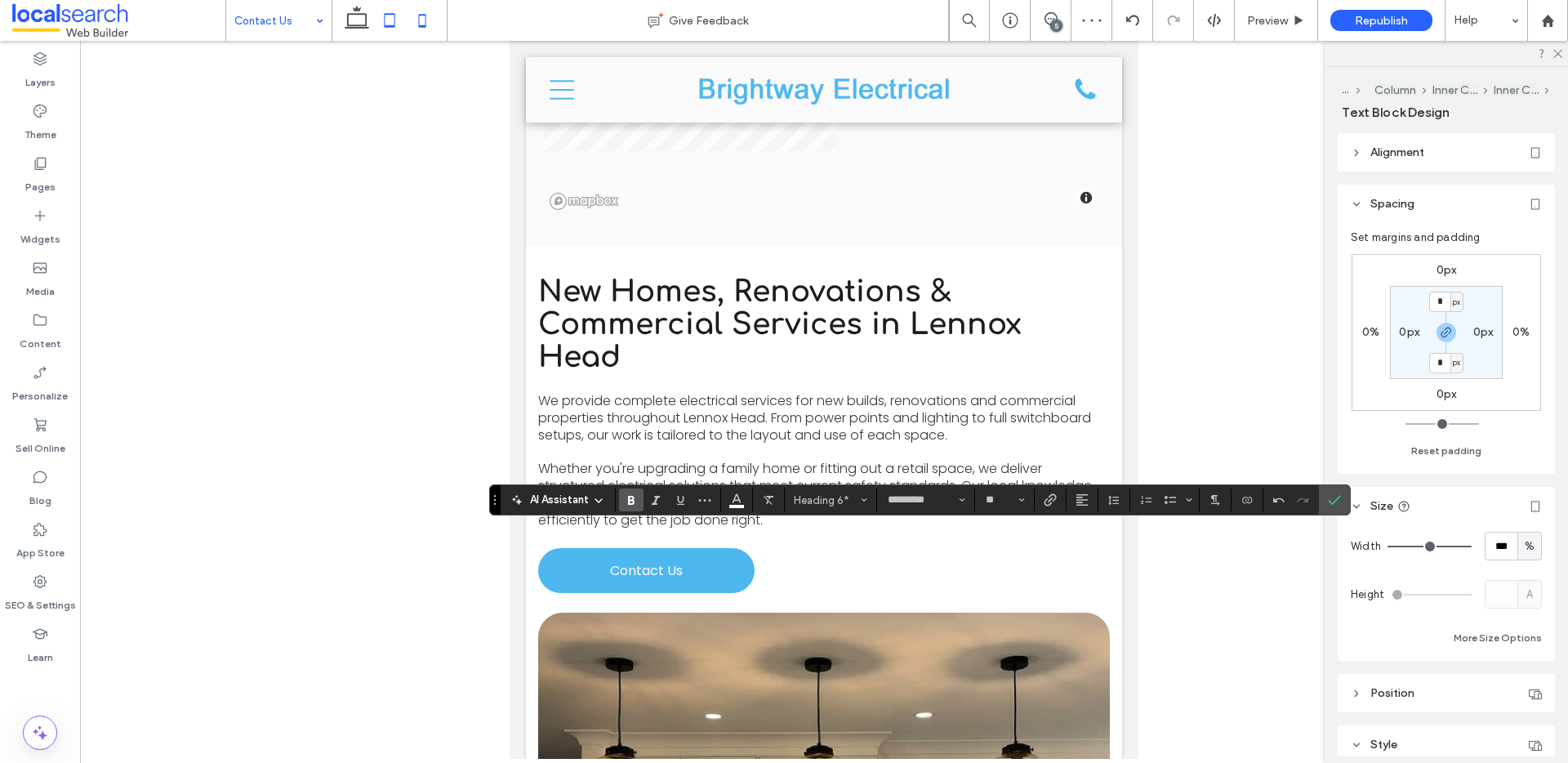 click 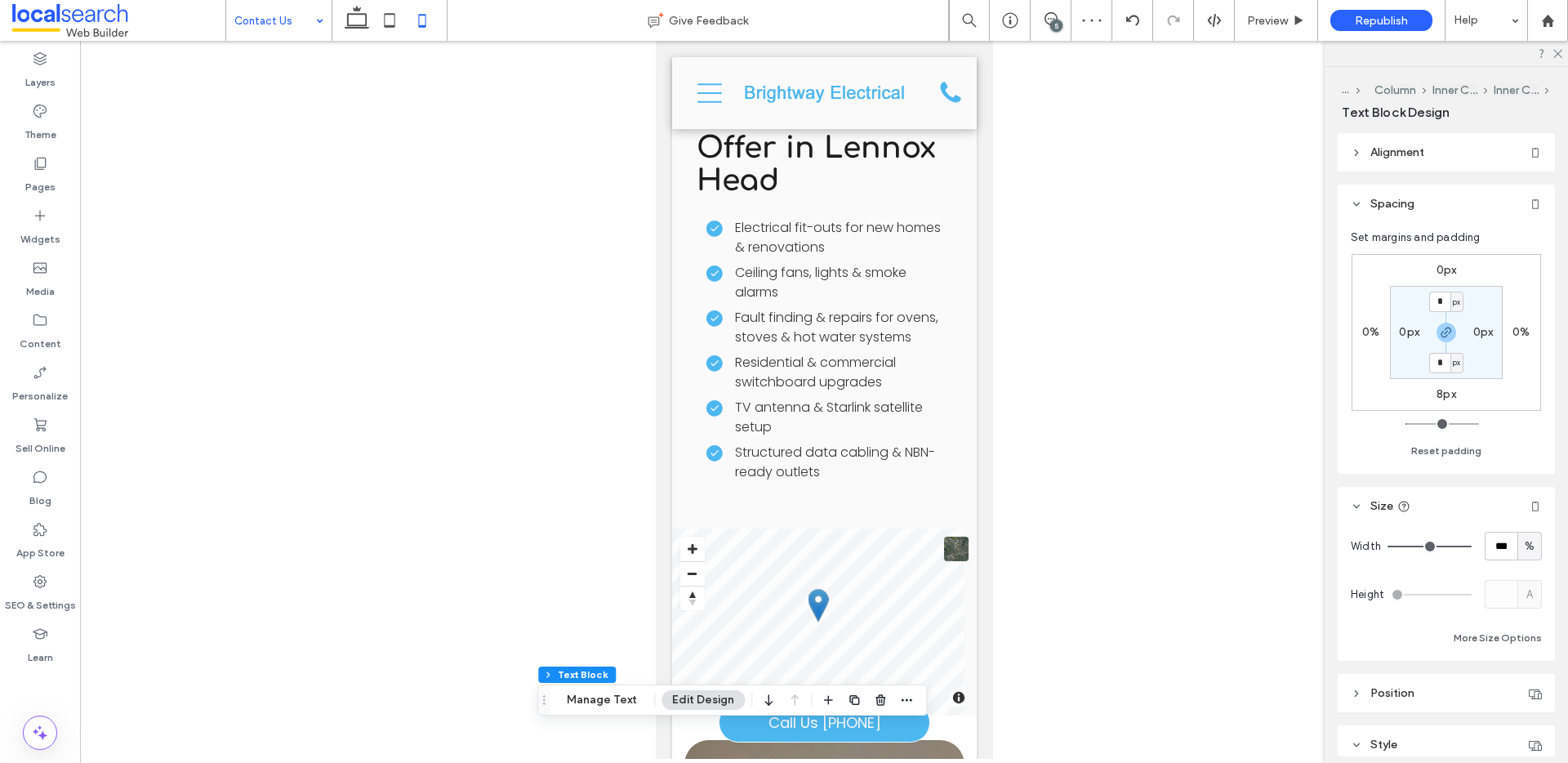 type on "*" 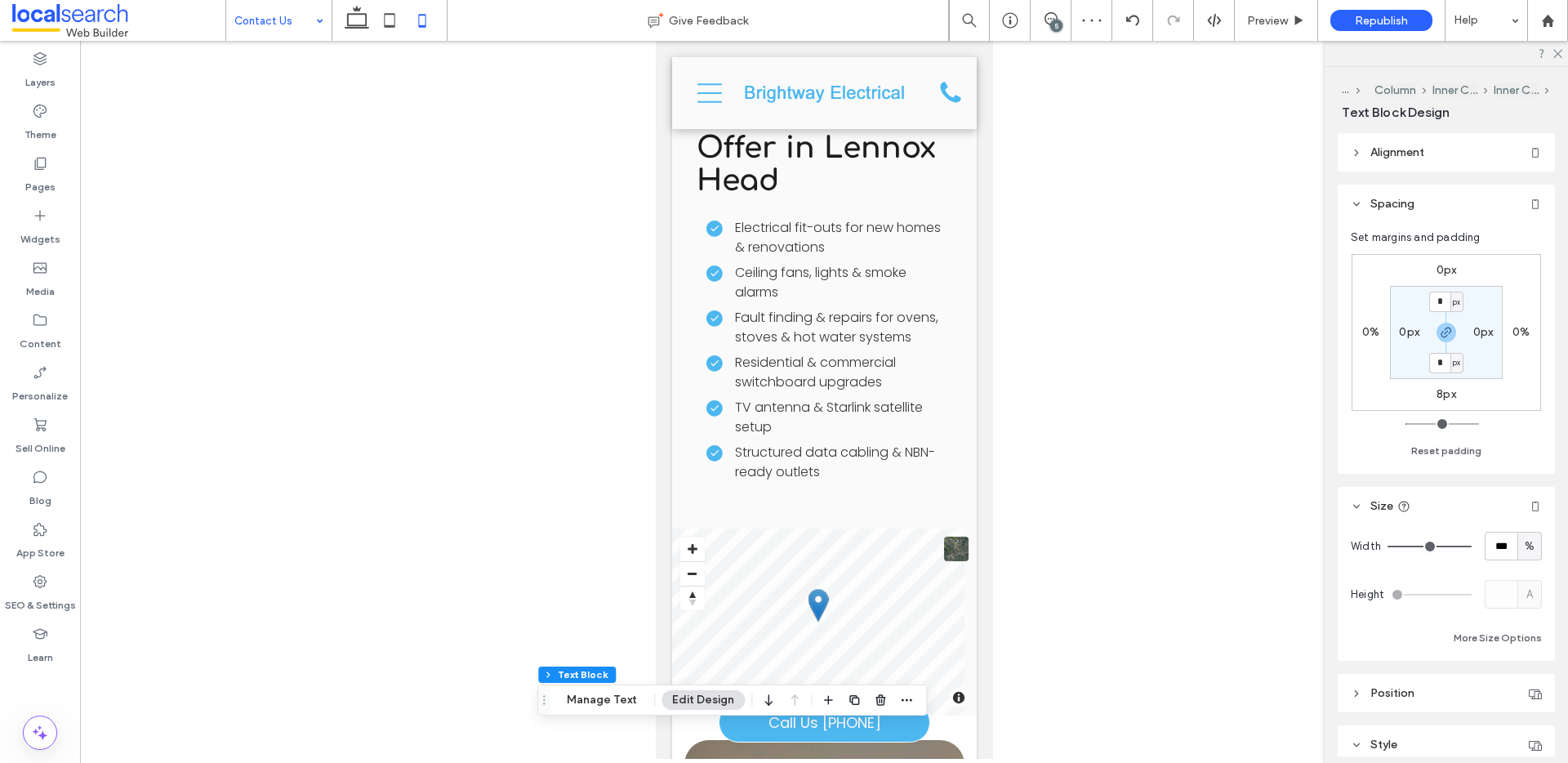 type on "*" 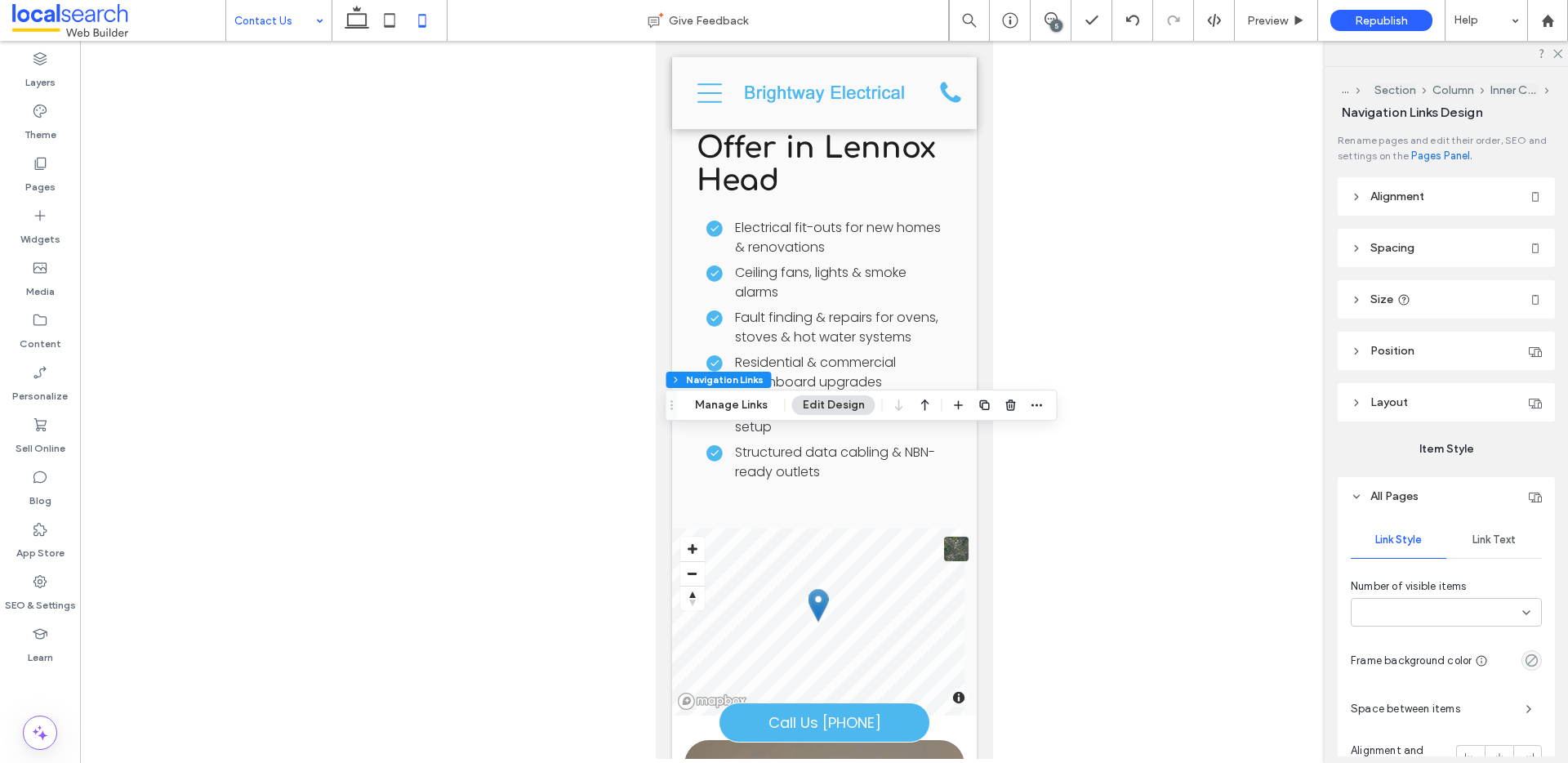 type on "***" 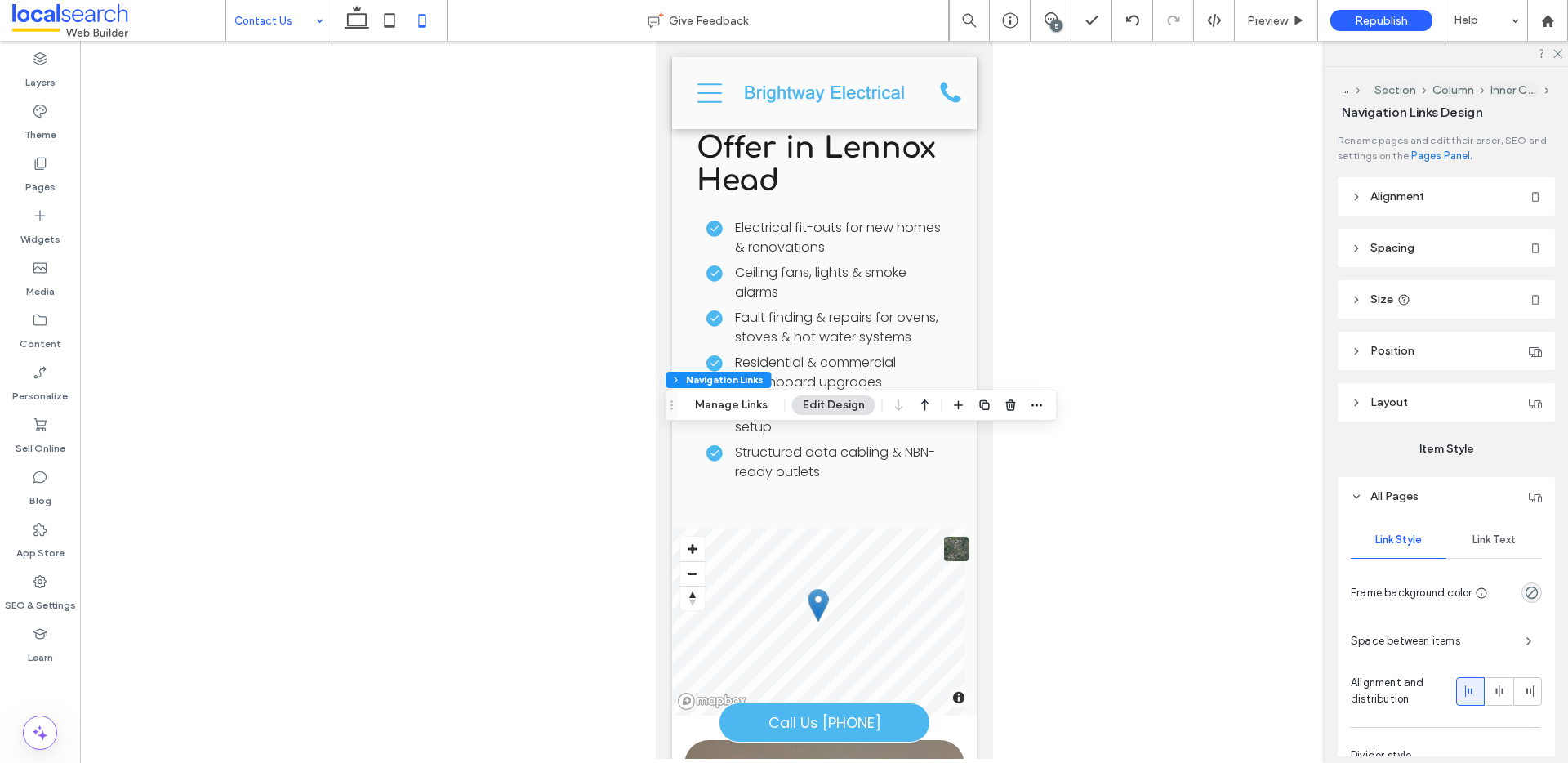 click on "Link Text" at bounding box center [1494, 540] 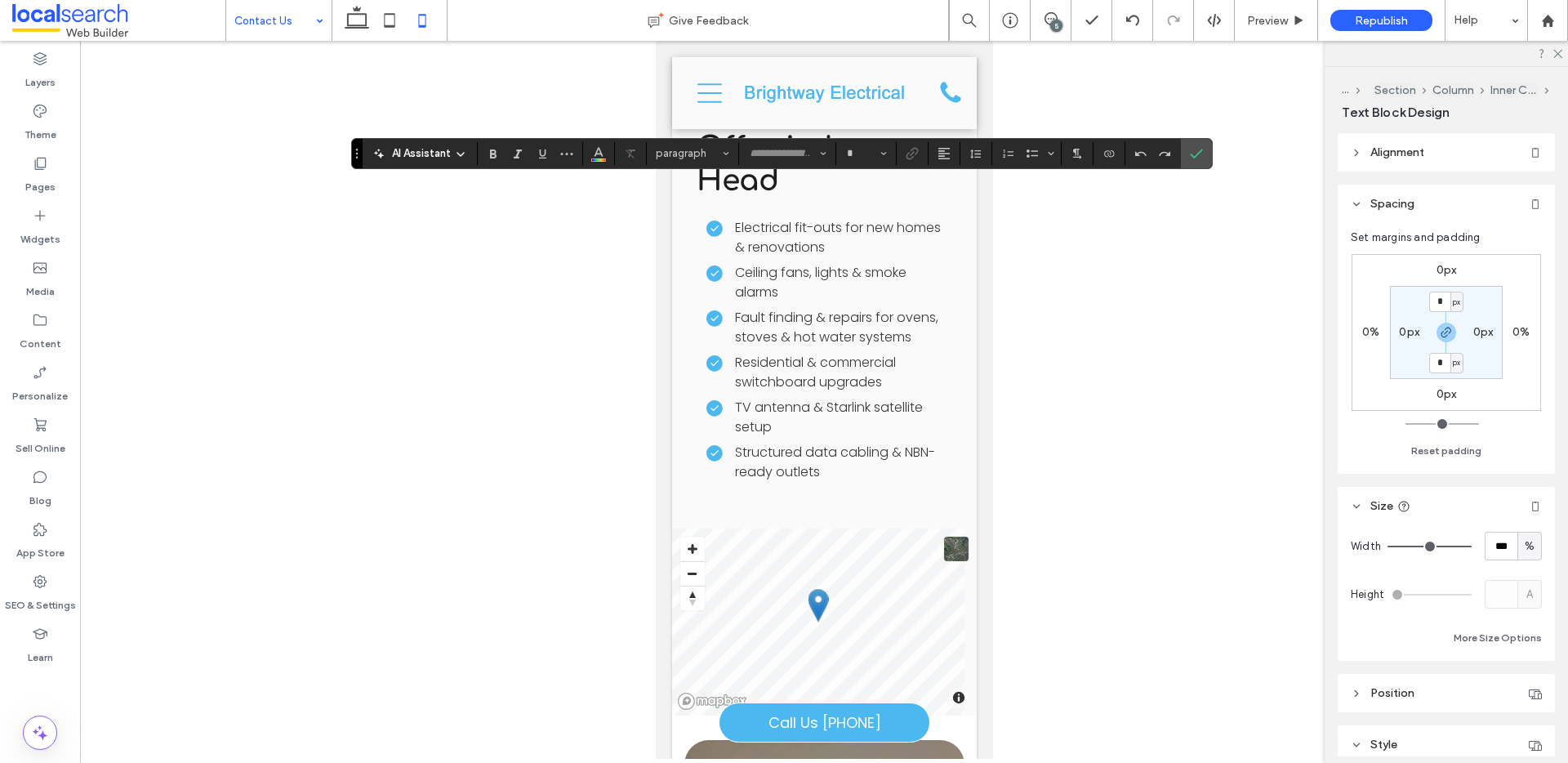 type on "*********" 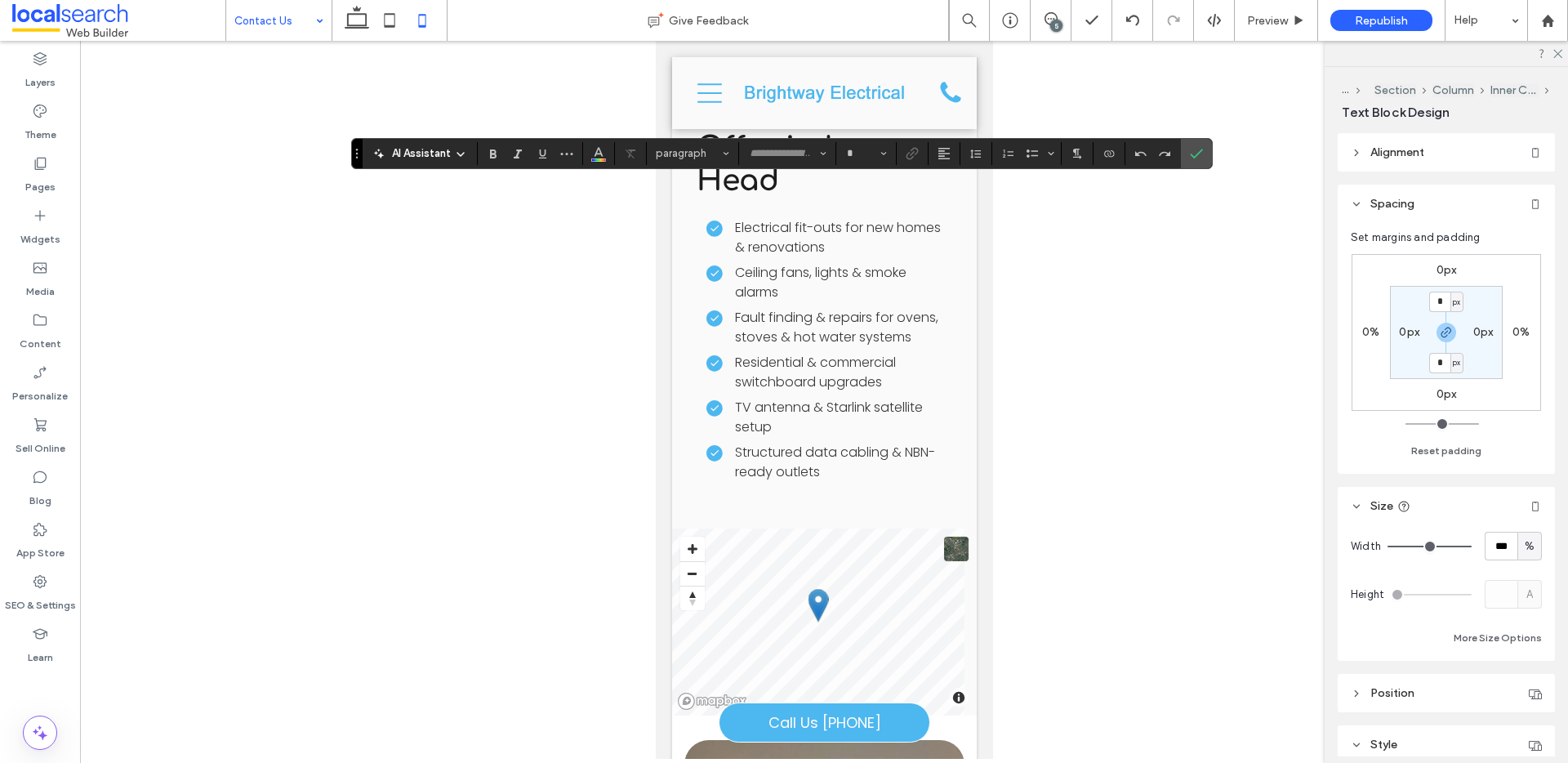 type on "**" 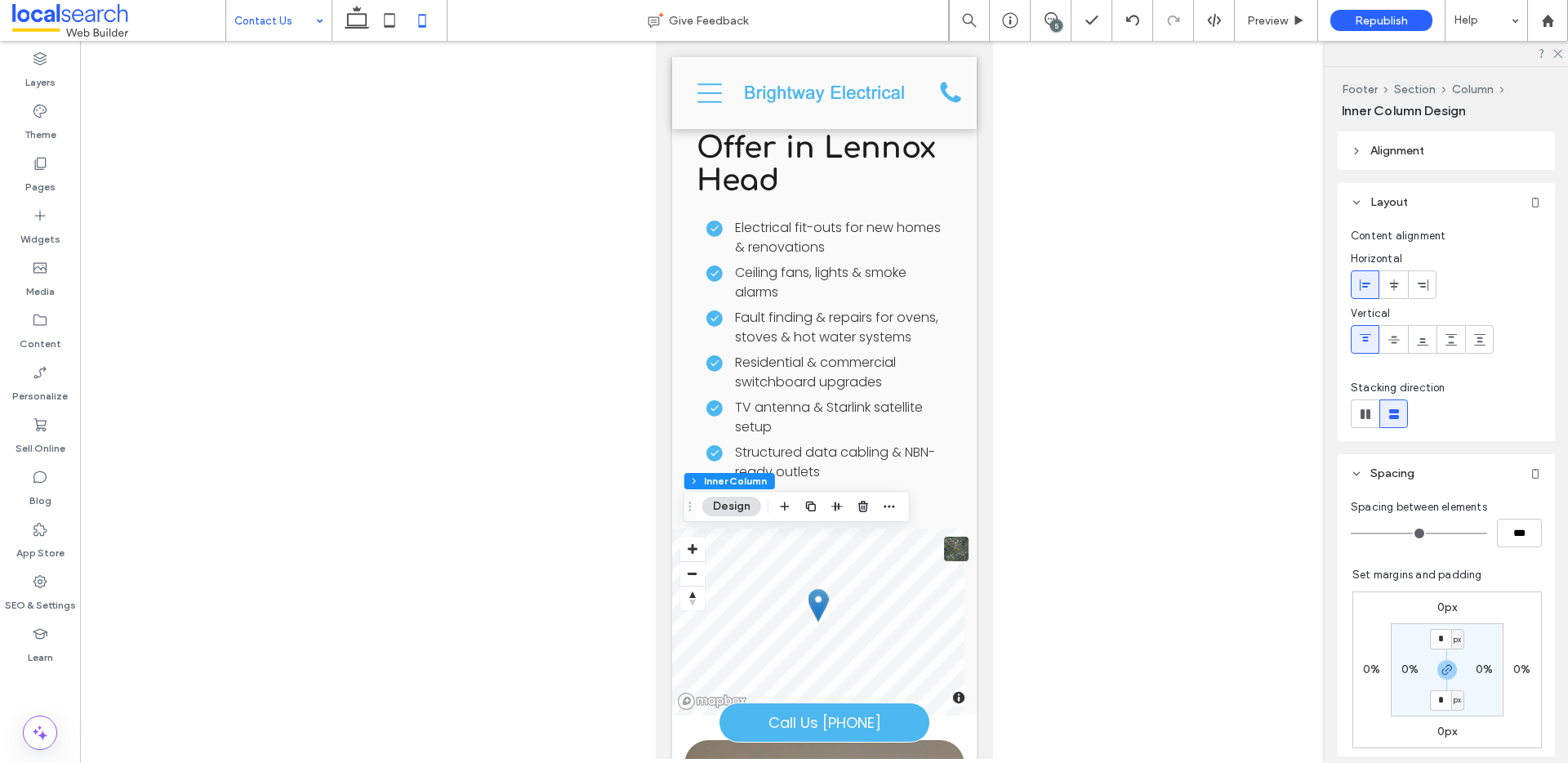 type on "**" 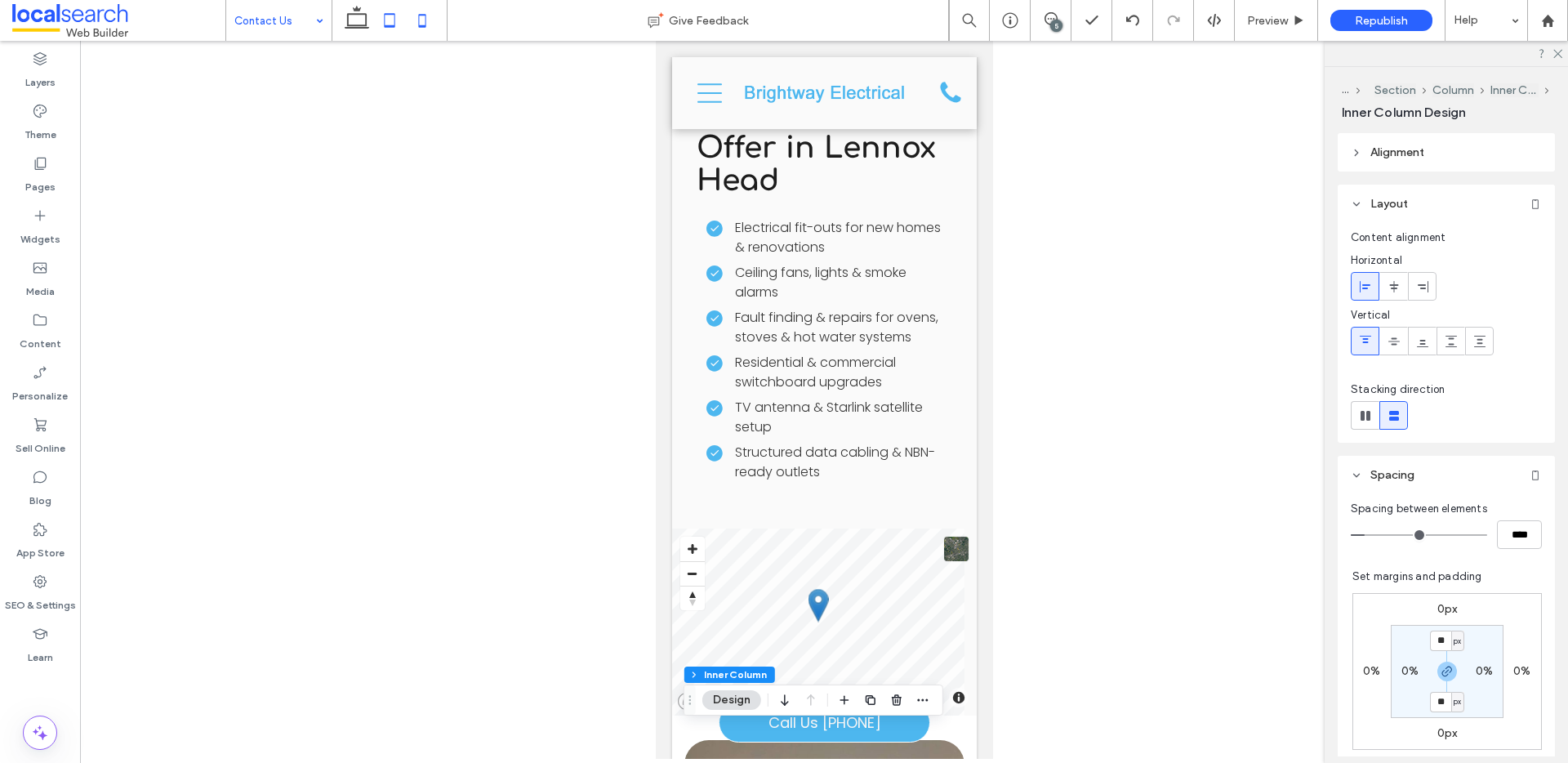 click 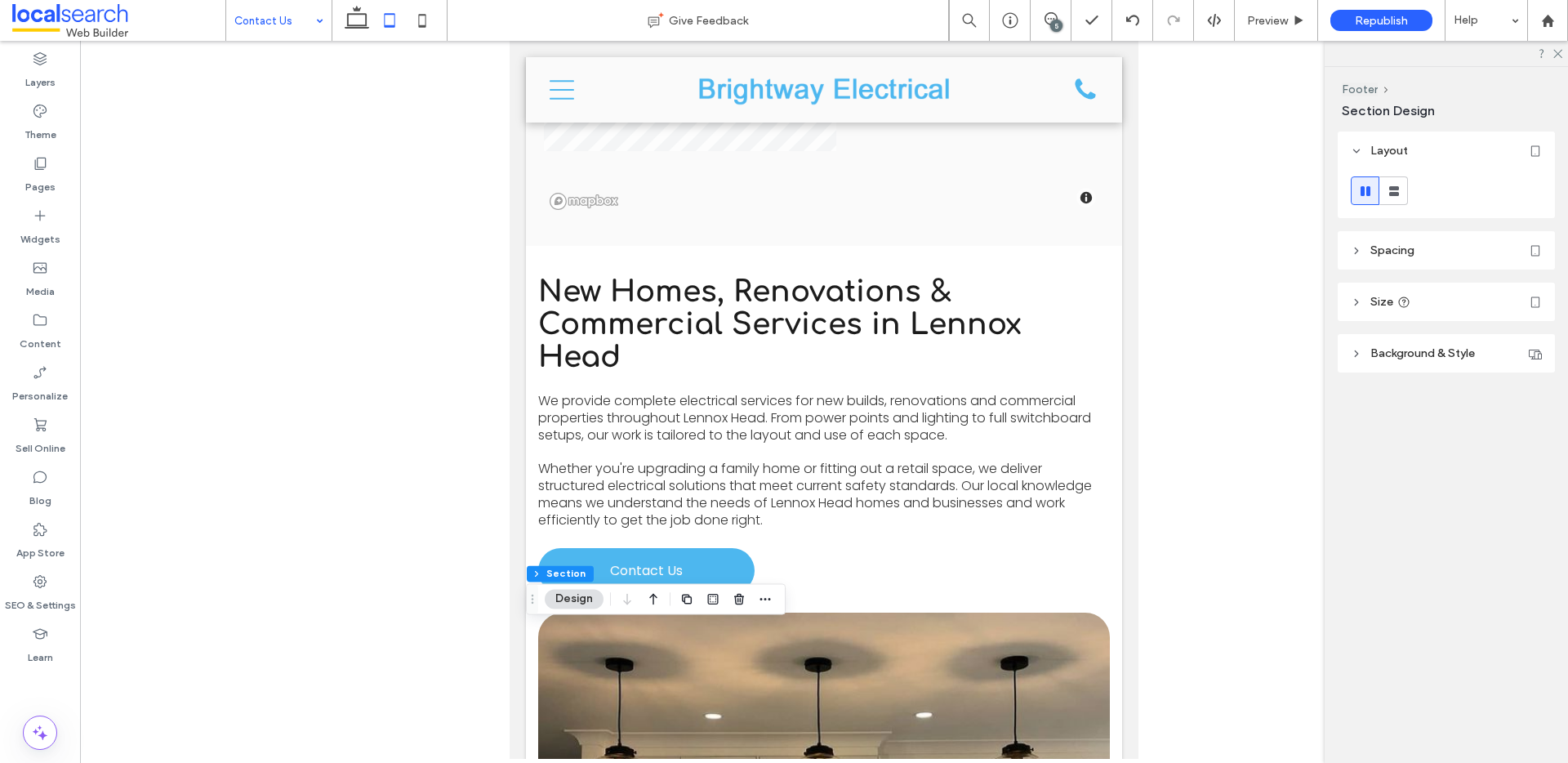 click on "Spacing" at bounding box center (1446, 250) 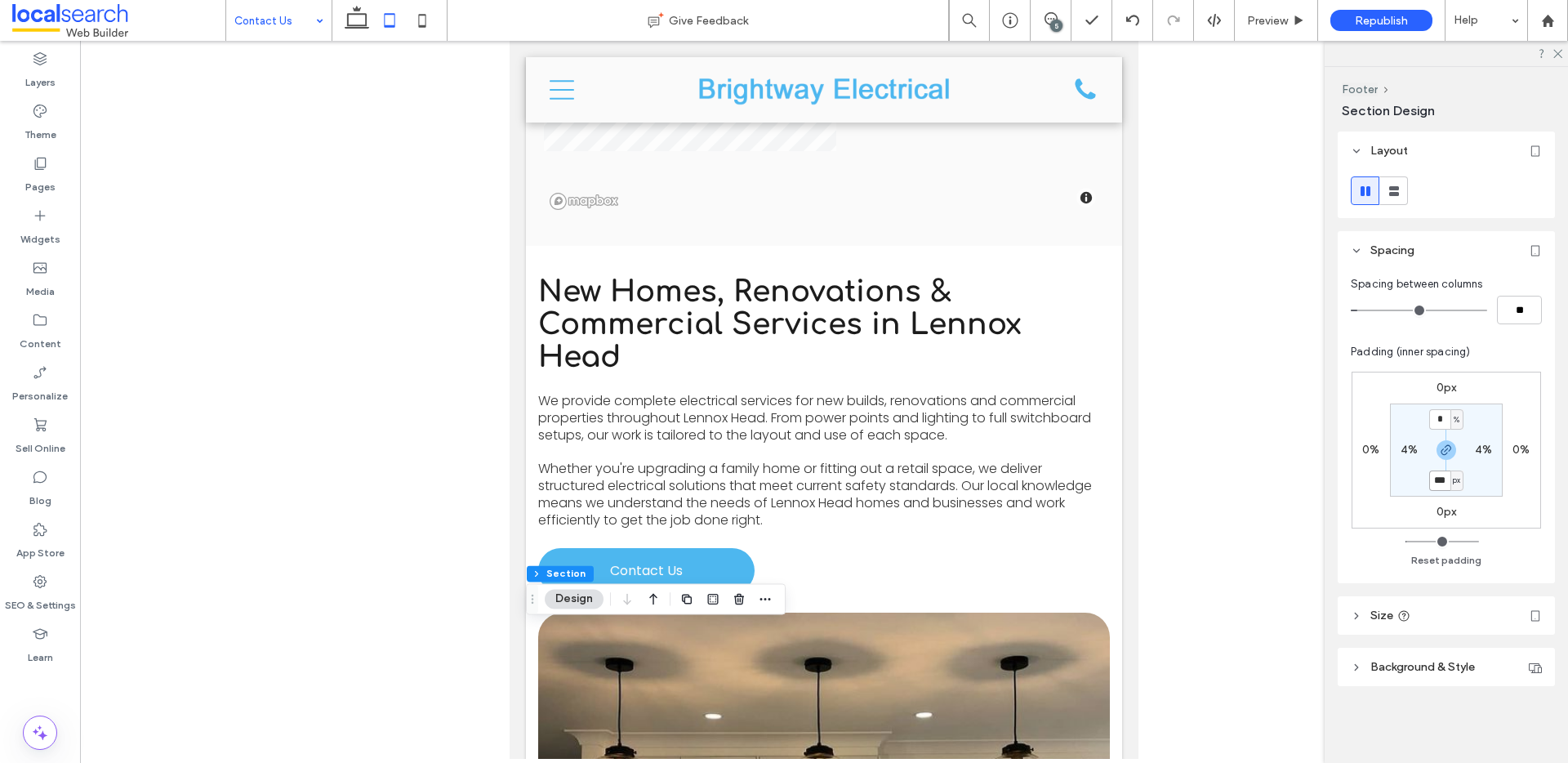 click on "***" at bounding box center [1440, 480] 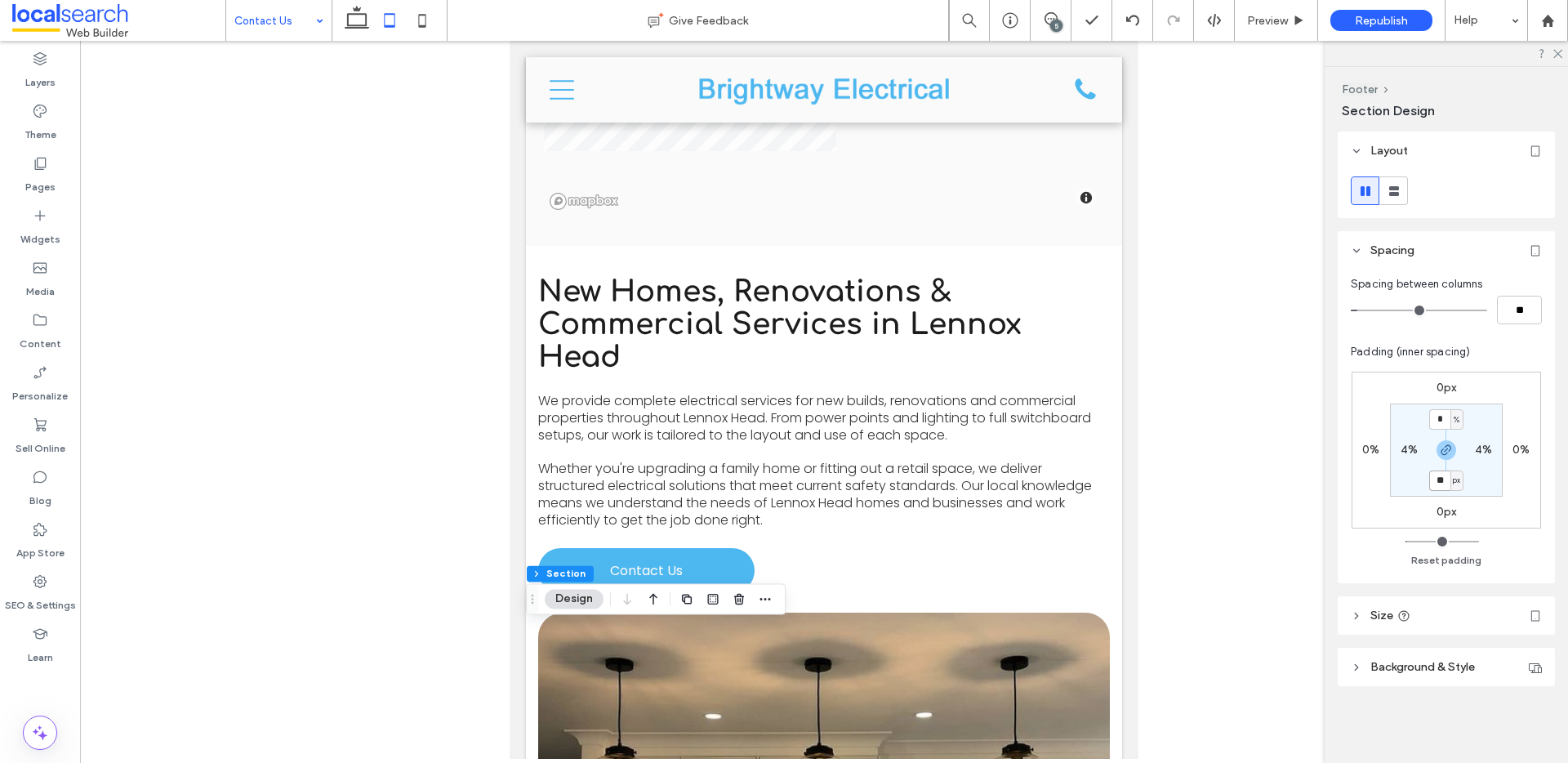 type on "**" 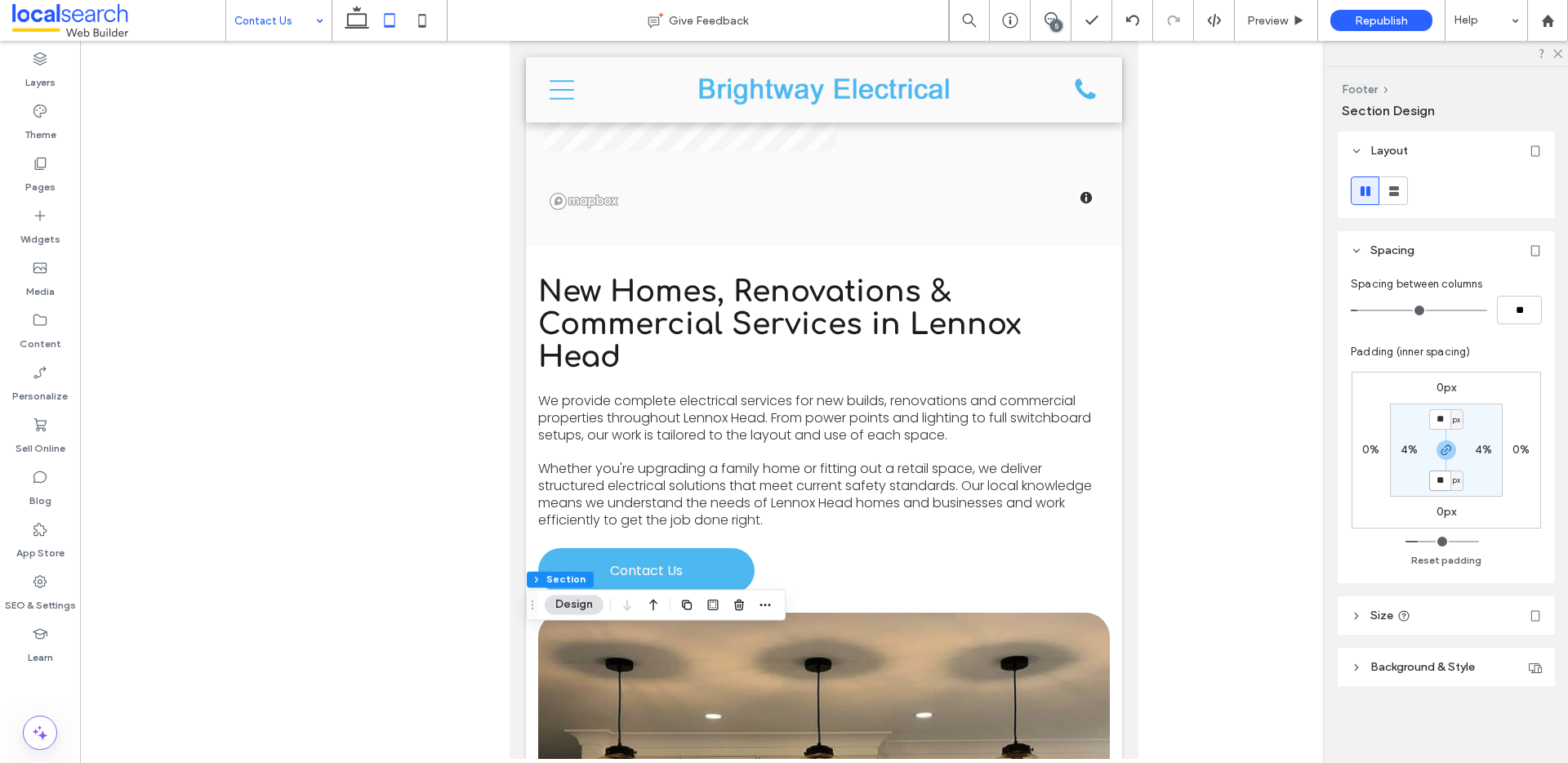 type on "***" 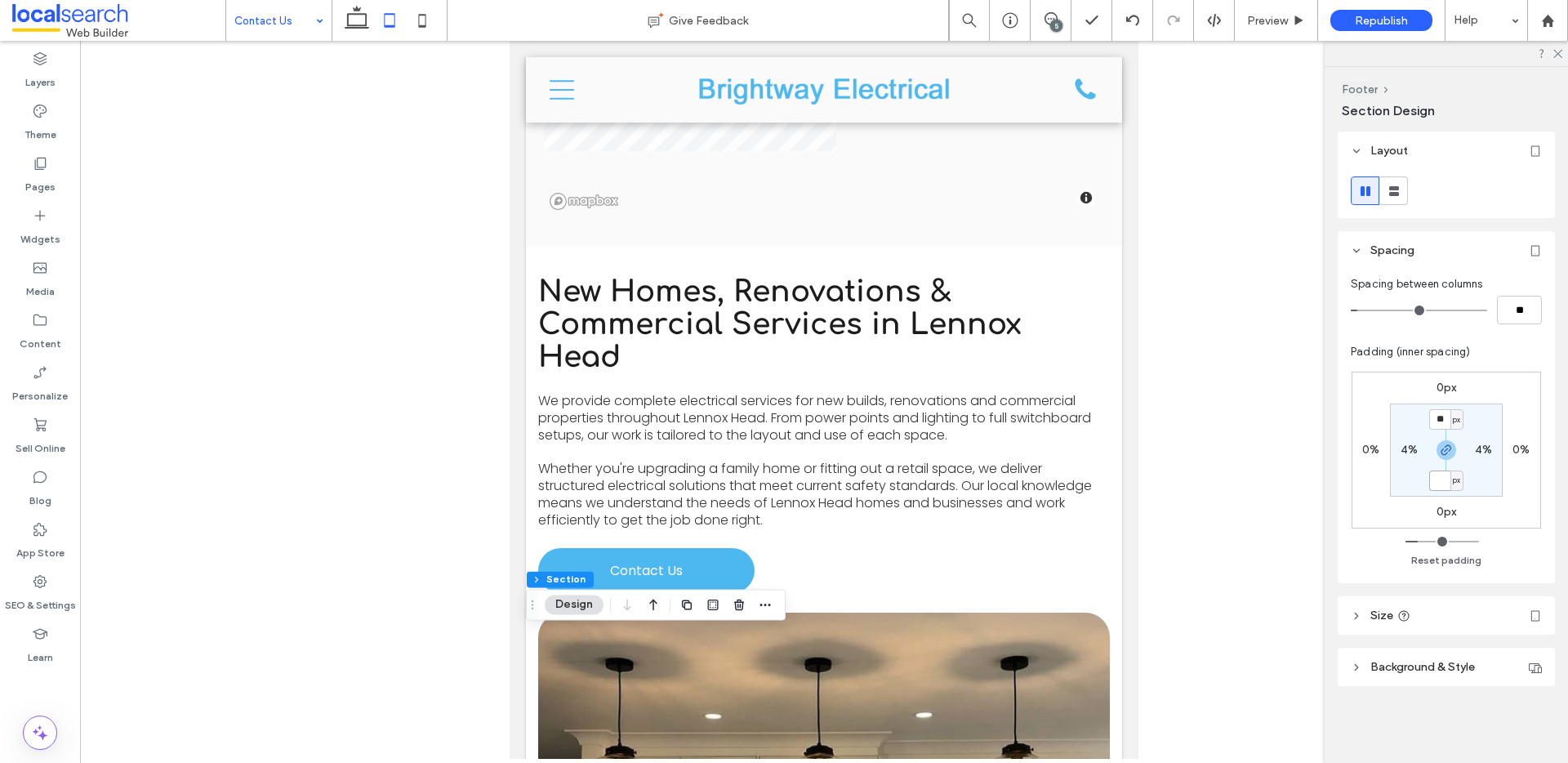 type 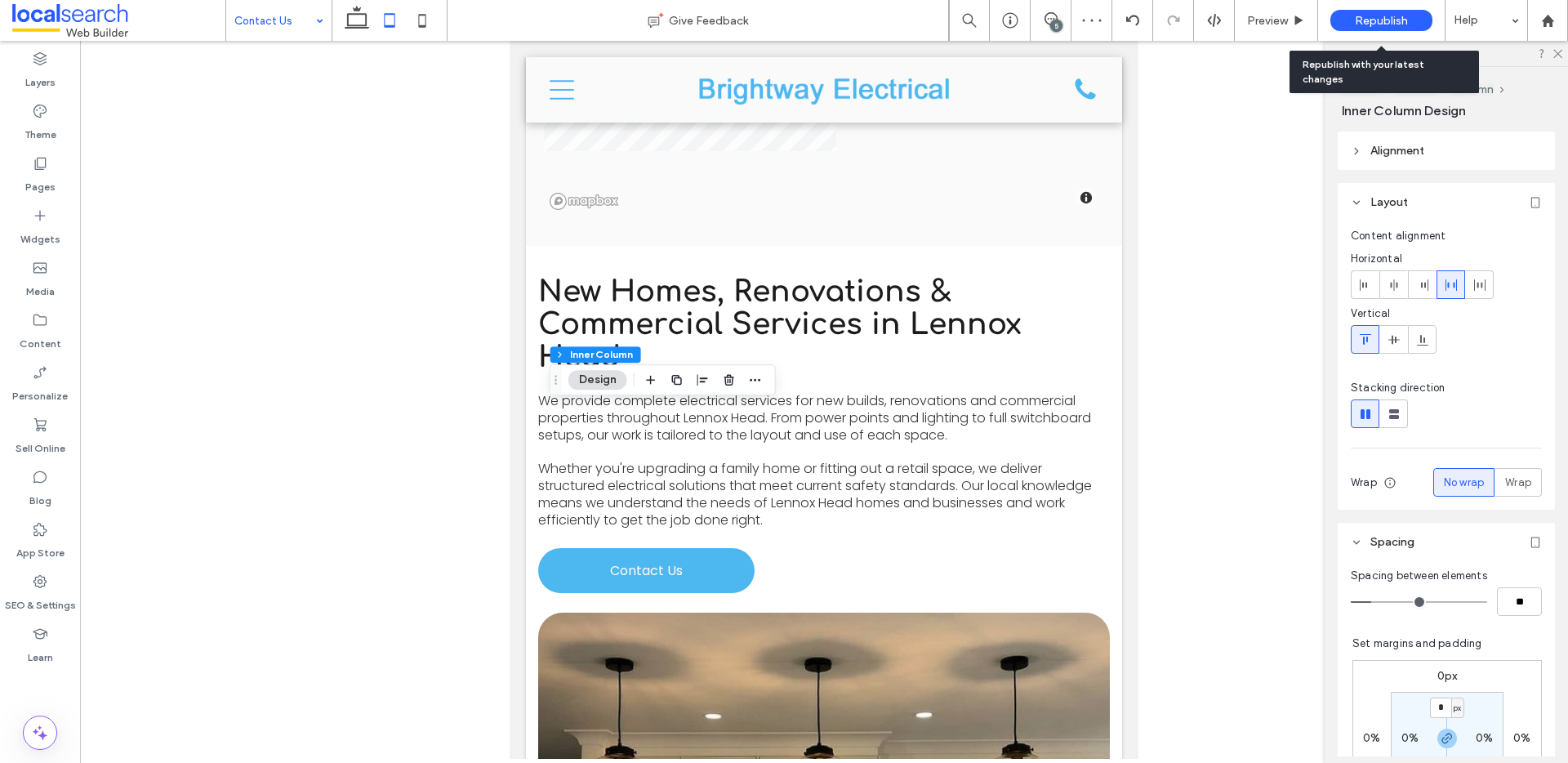 click on "Republish" at bounding box center (1381, 20) 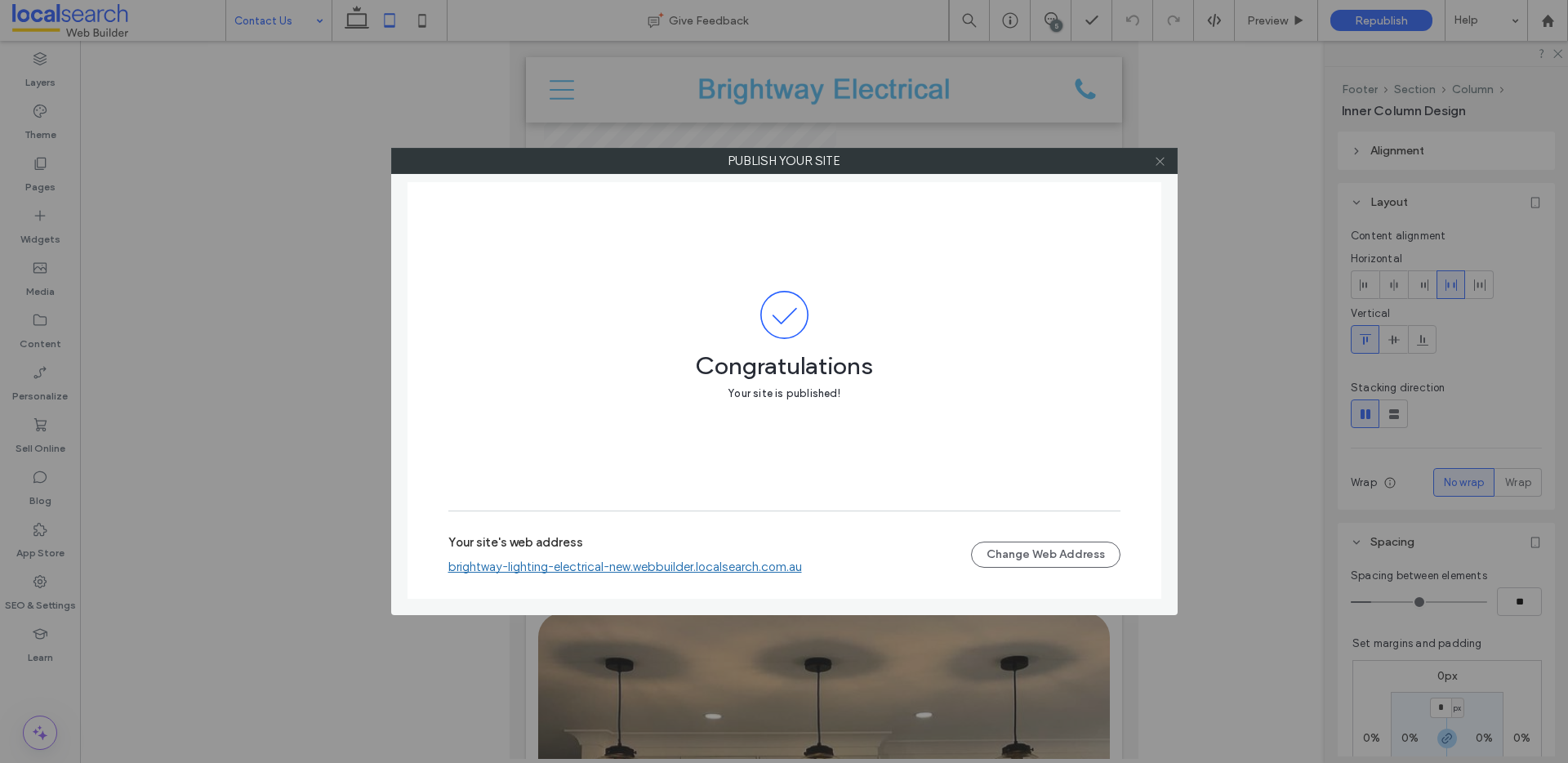 click 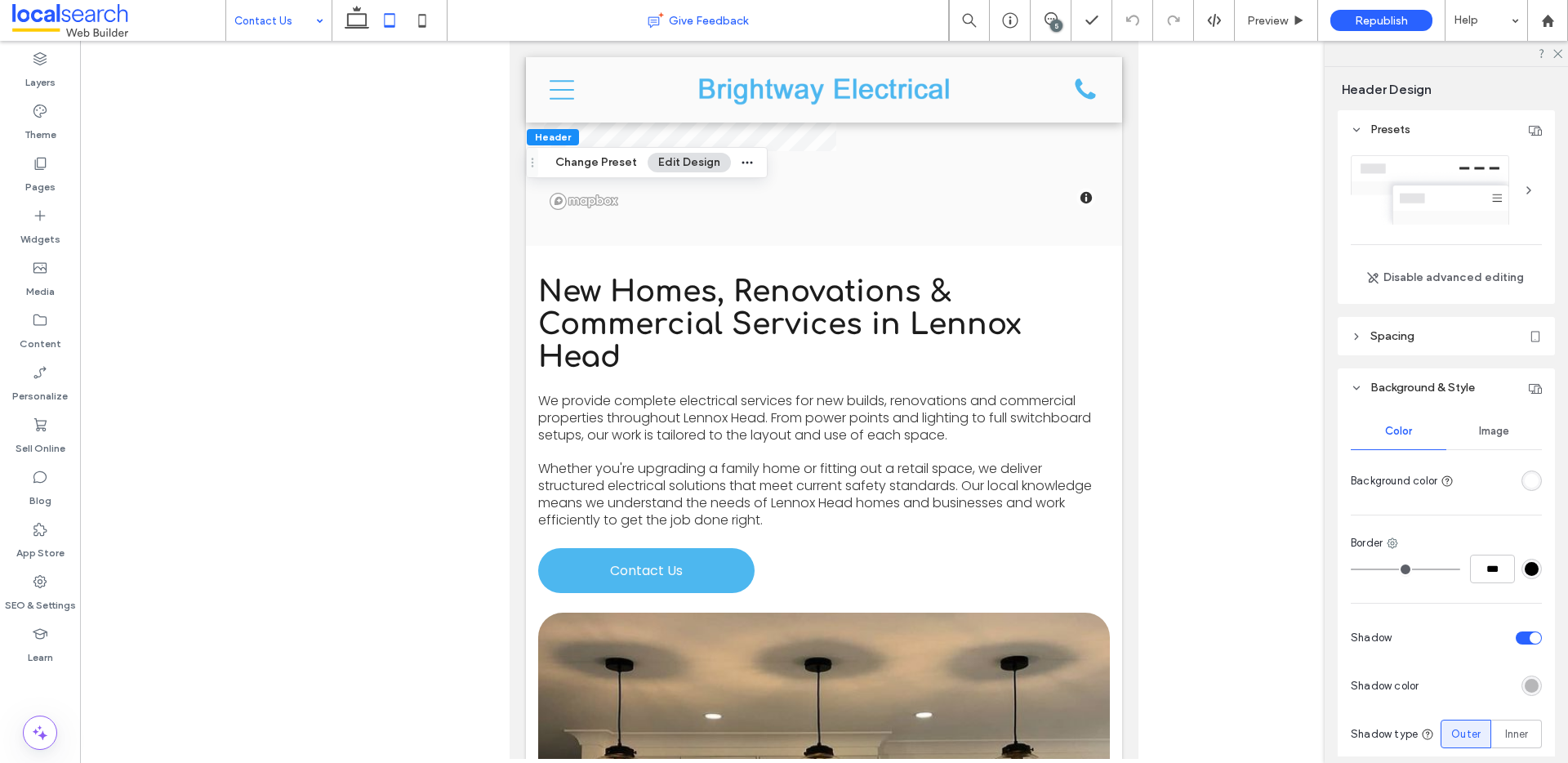 scroll, scrollTop: 0, scrollLeft: 0, axis: both 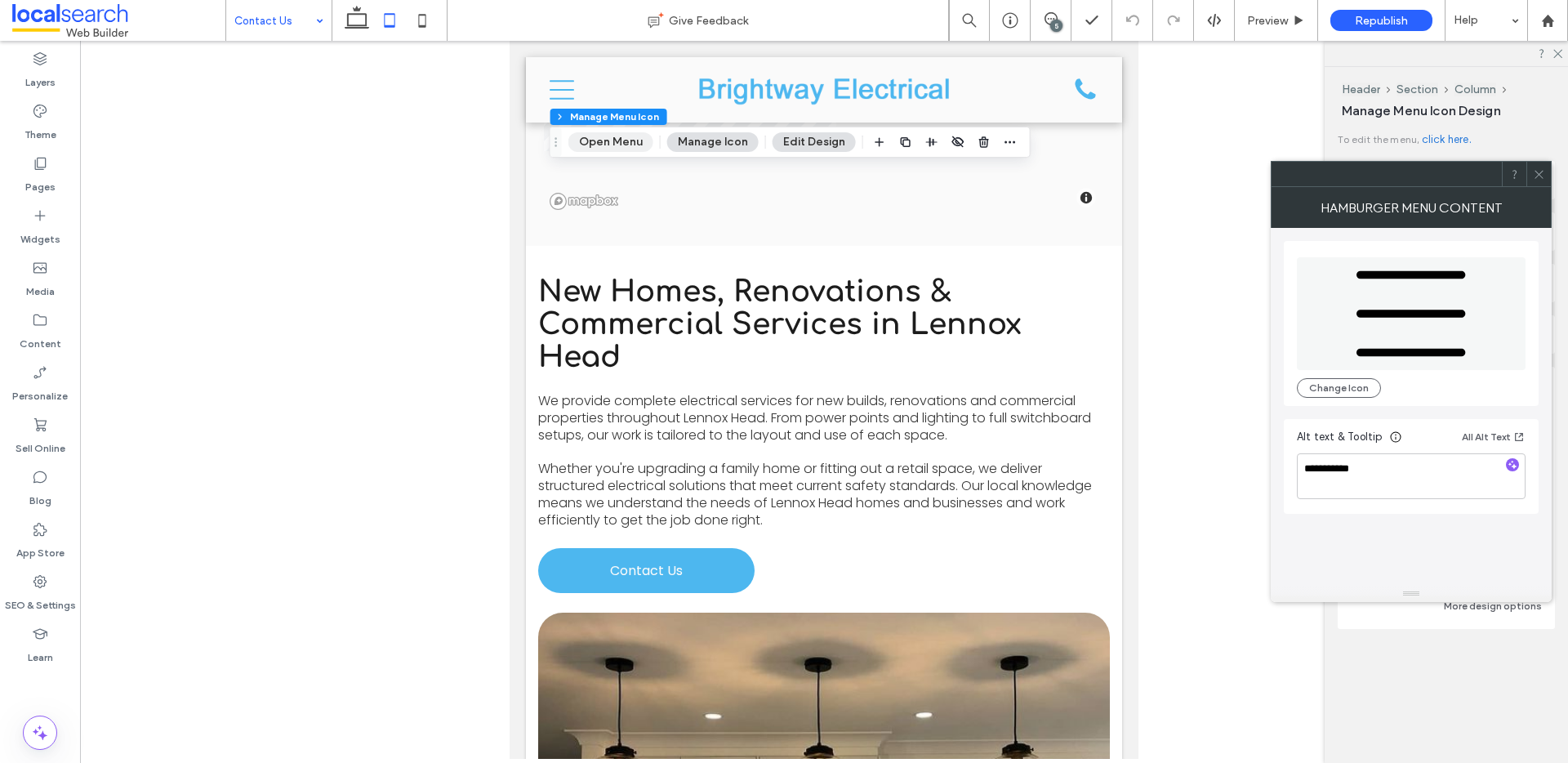 click on "Open Menu" at bounding box center (611, 142) 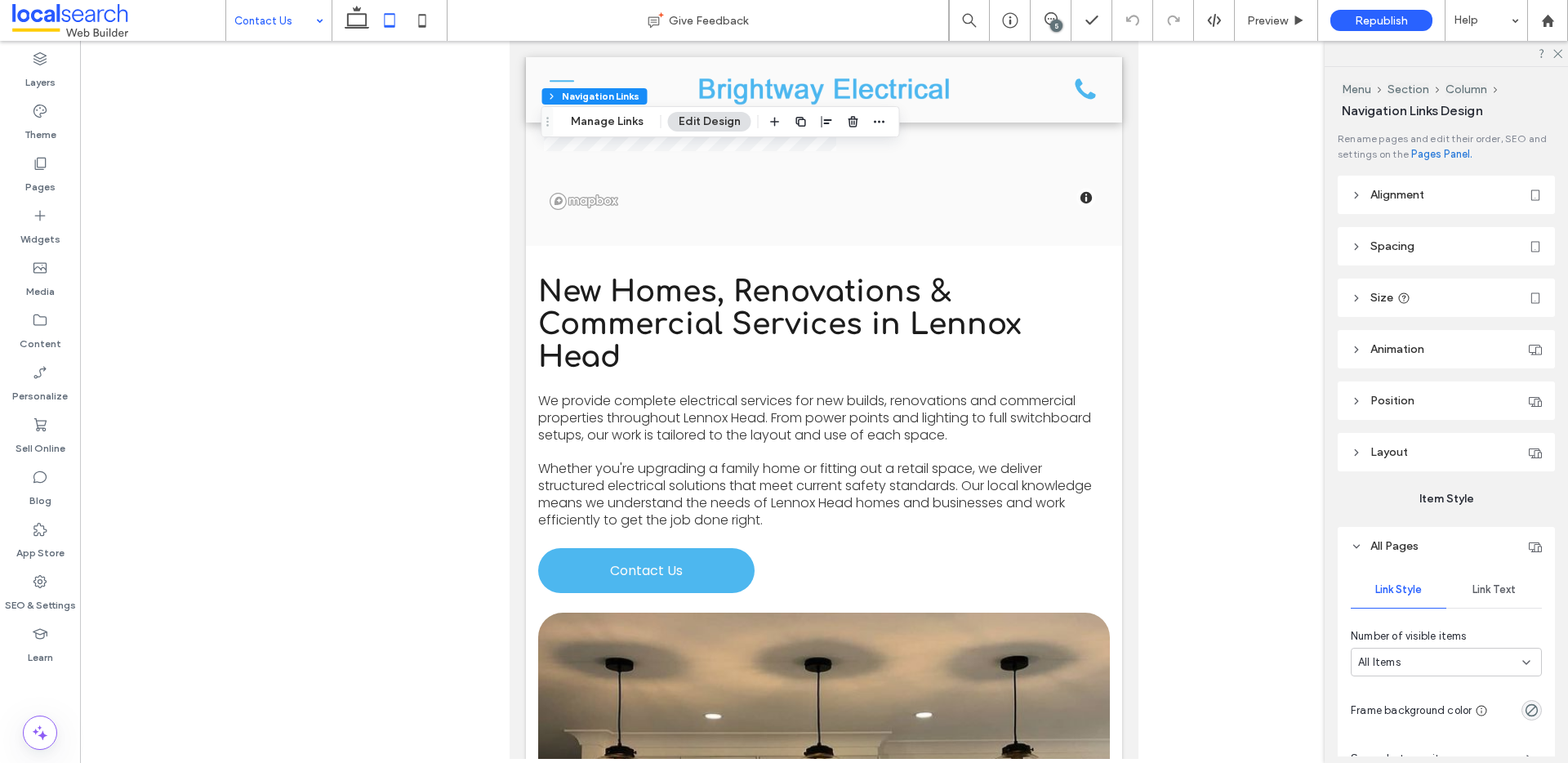 type on "***" 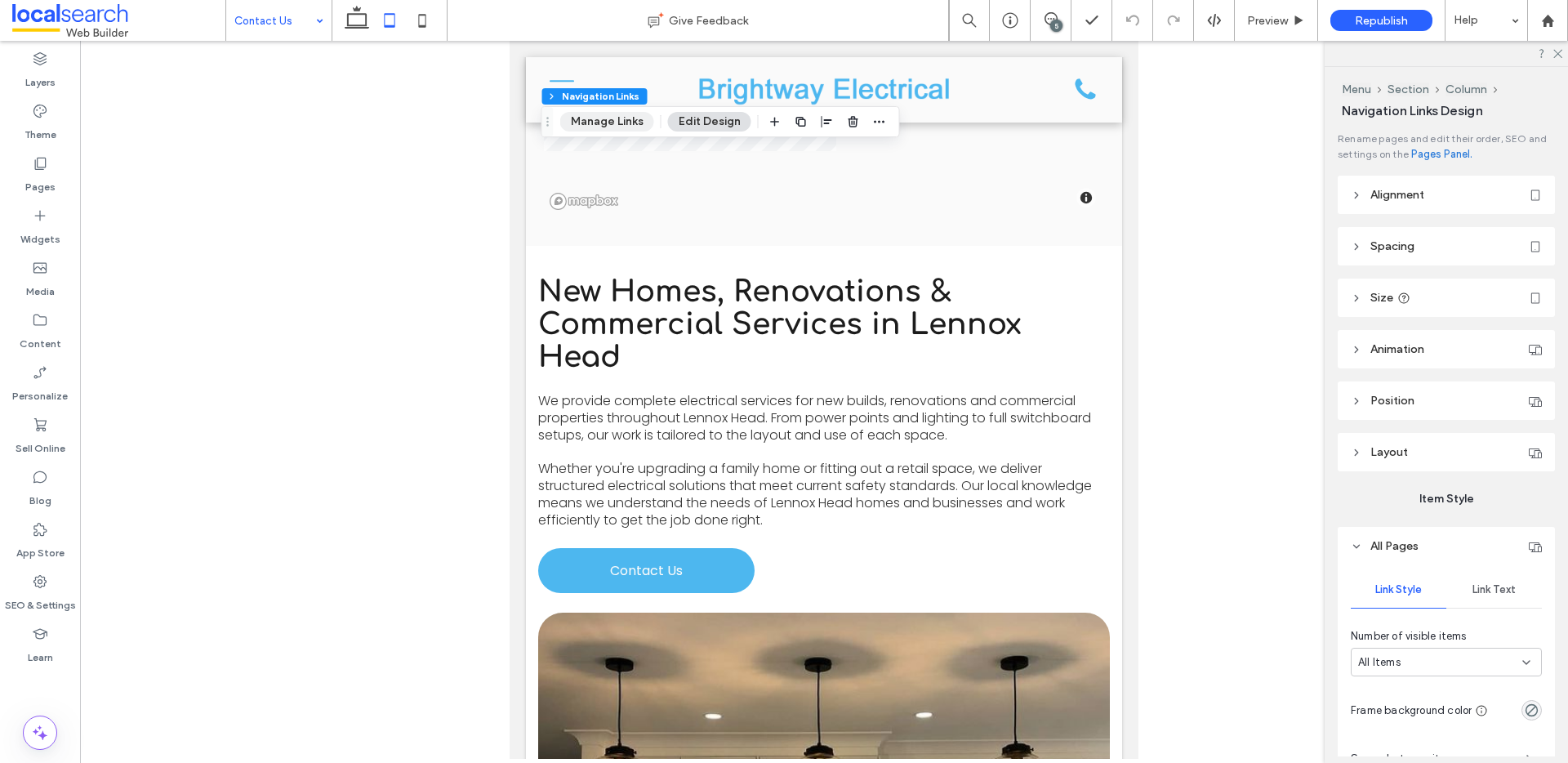 click on "Manage Links" at bounding box center [607, 122] 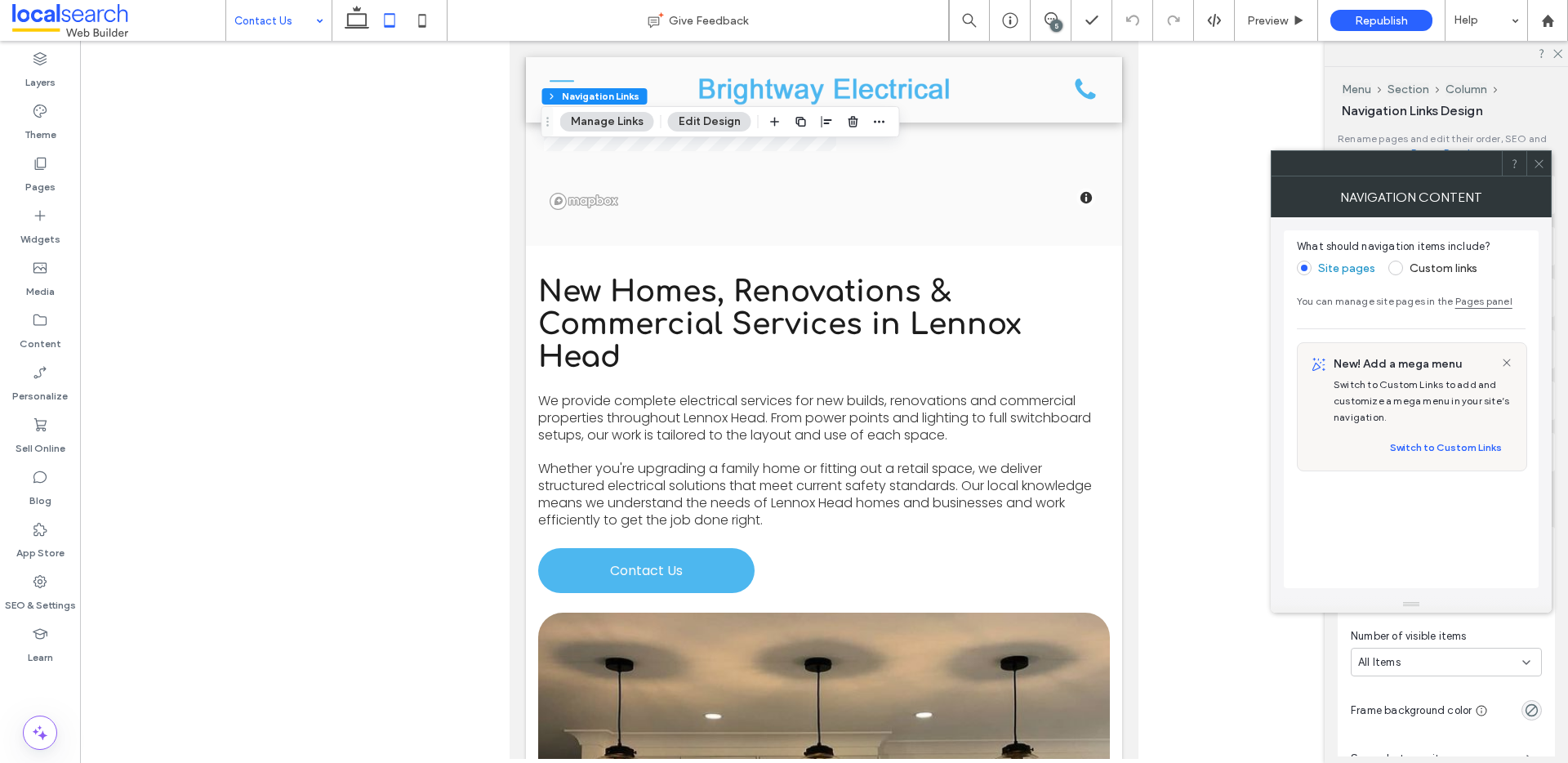 click at bounding box center (1396, 268) 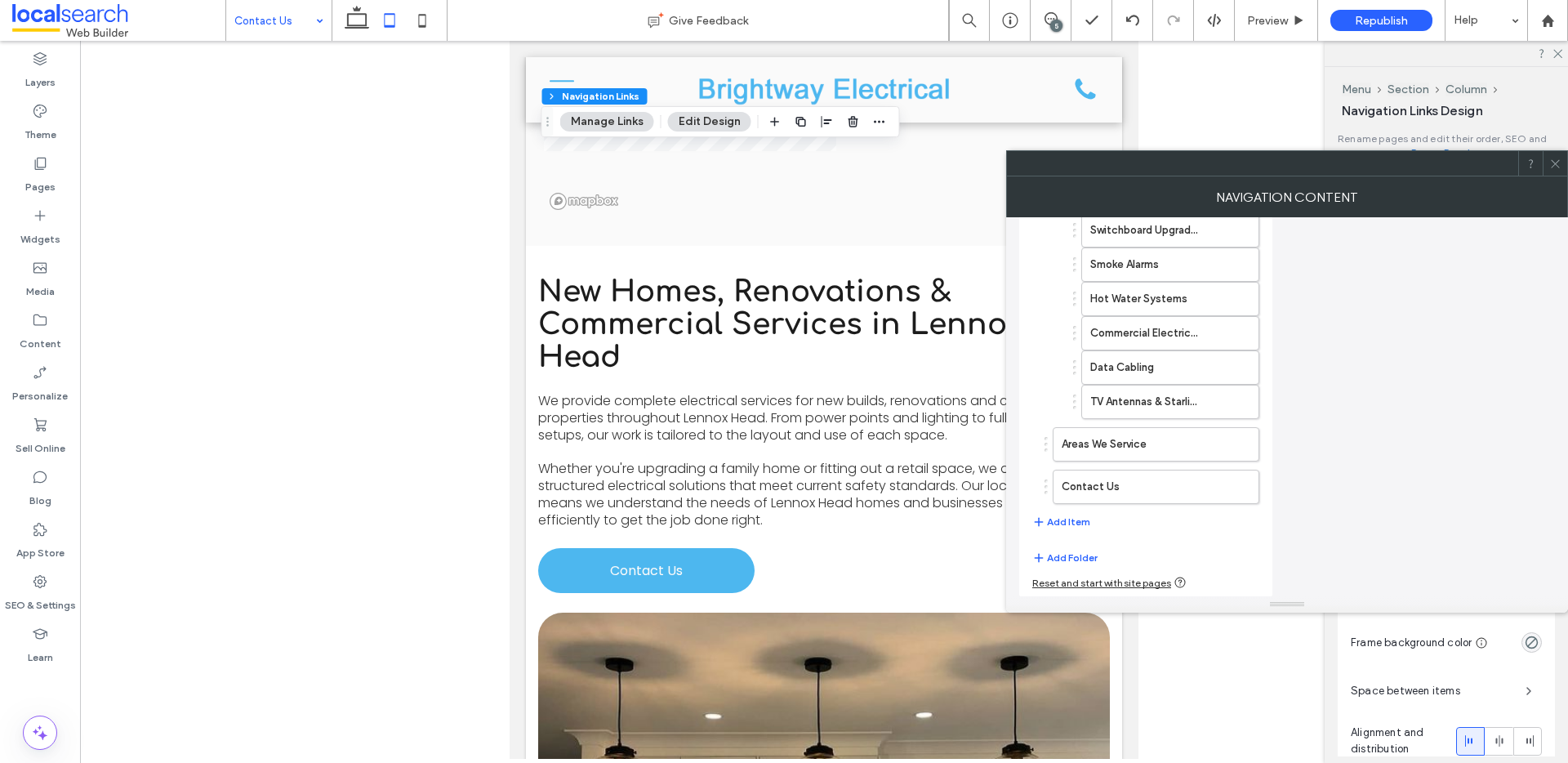 scroll, scrollTop: 381, scrollLeft: 0, axis: vertical 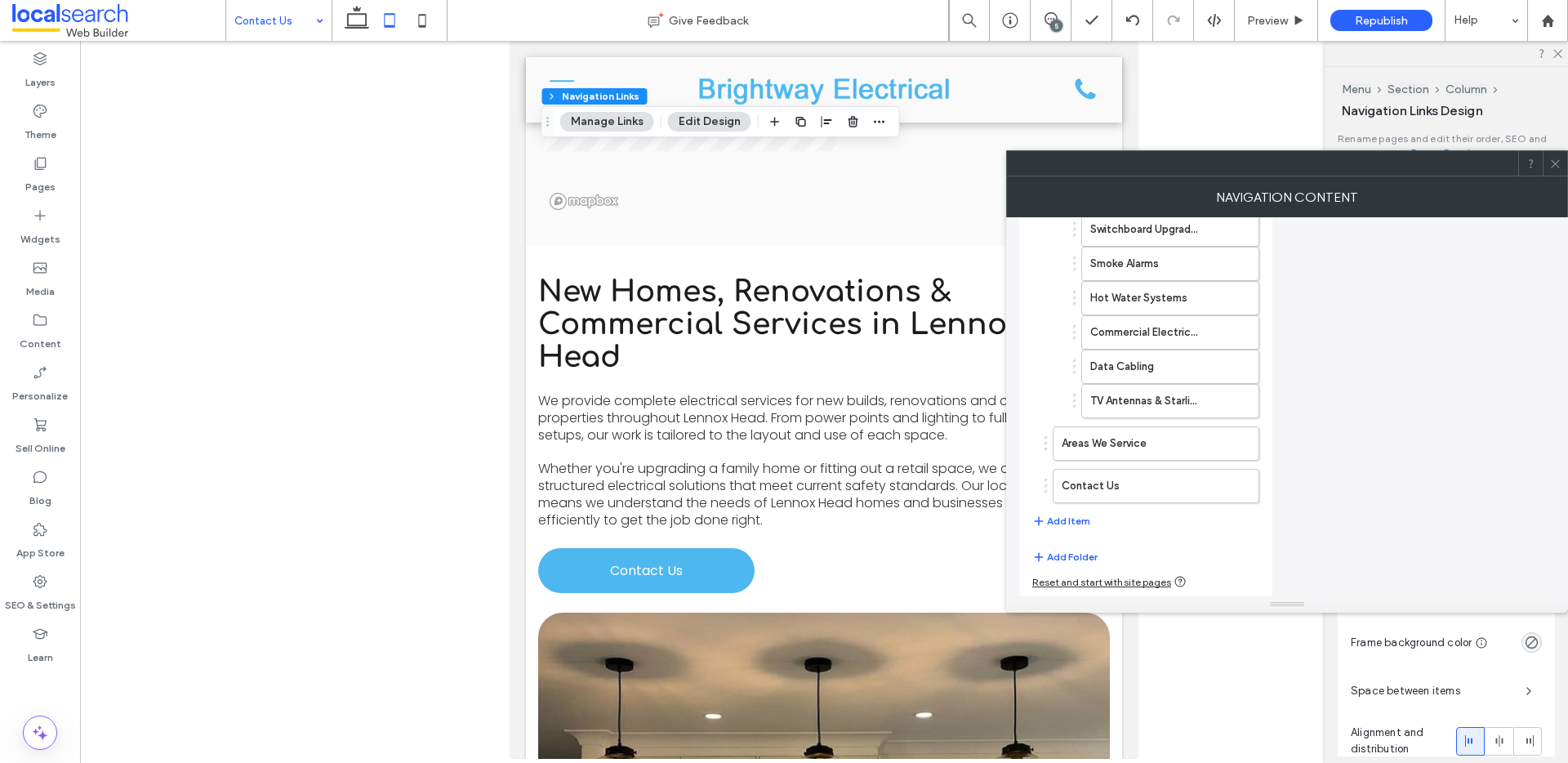 click 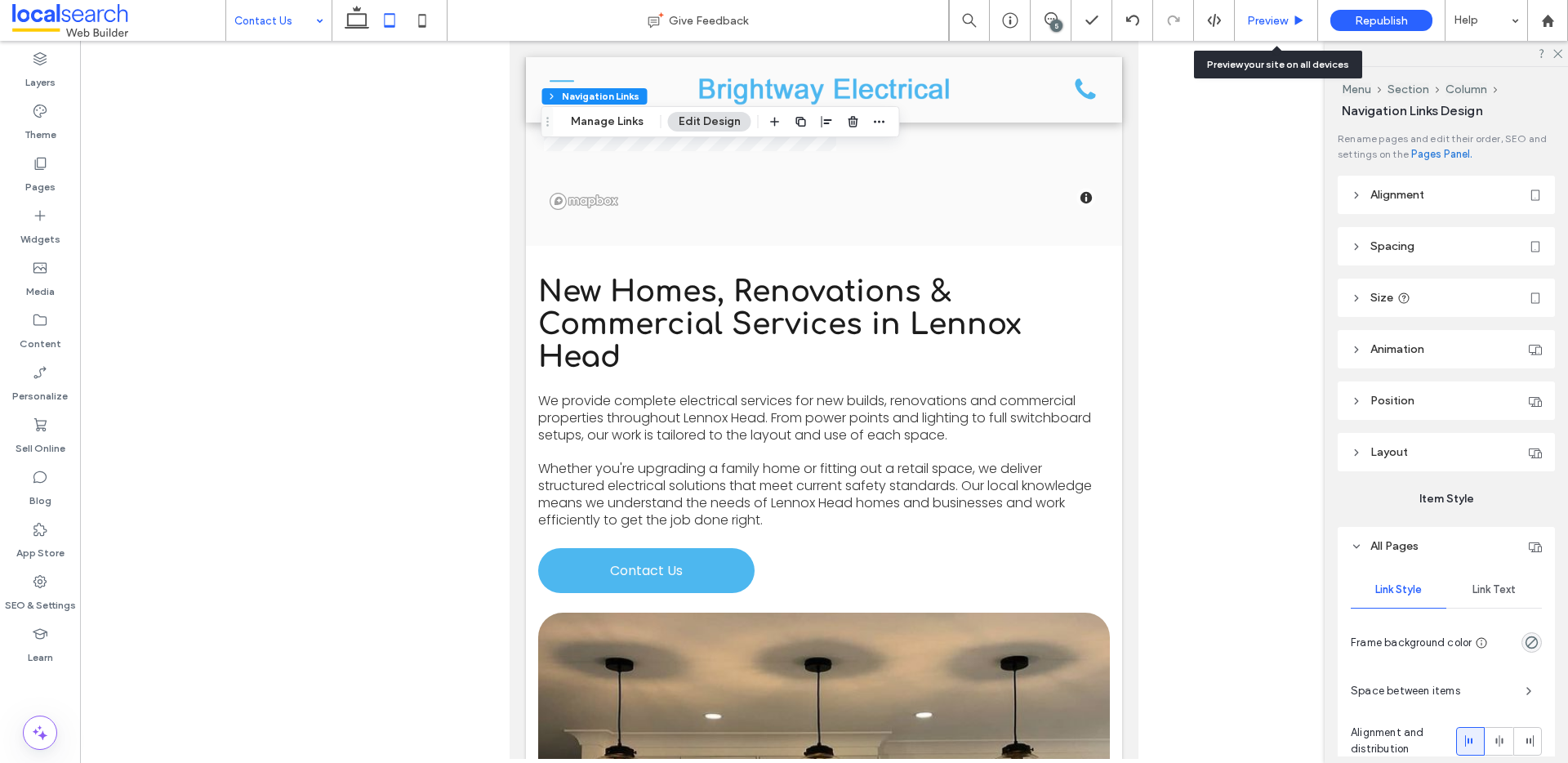 click on "Preview" at bounding box center (1276, 20) 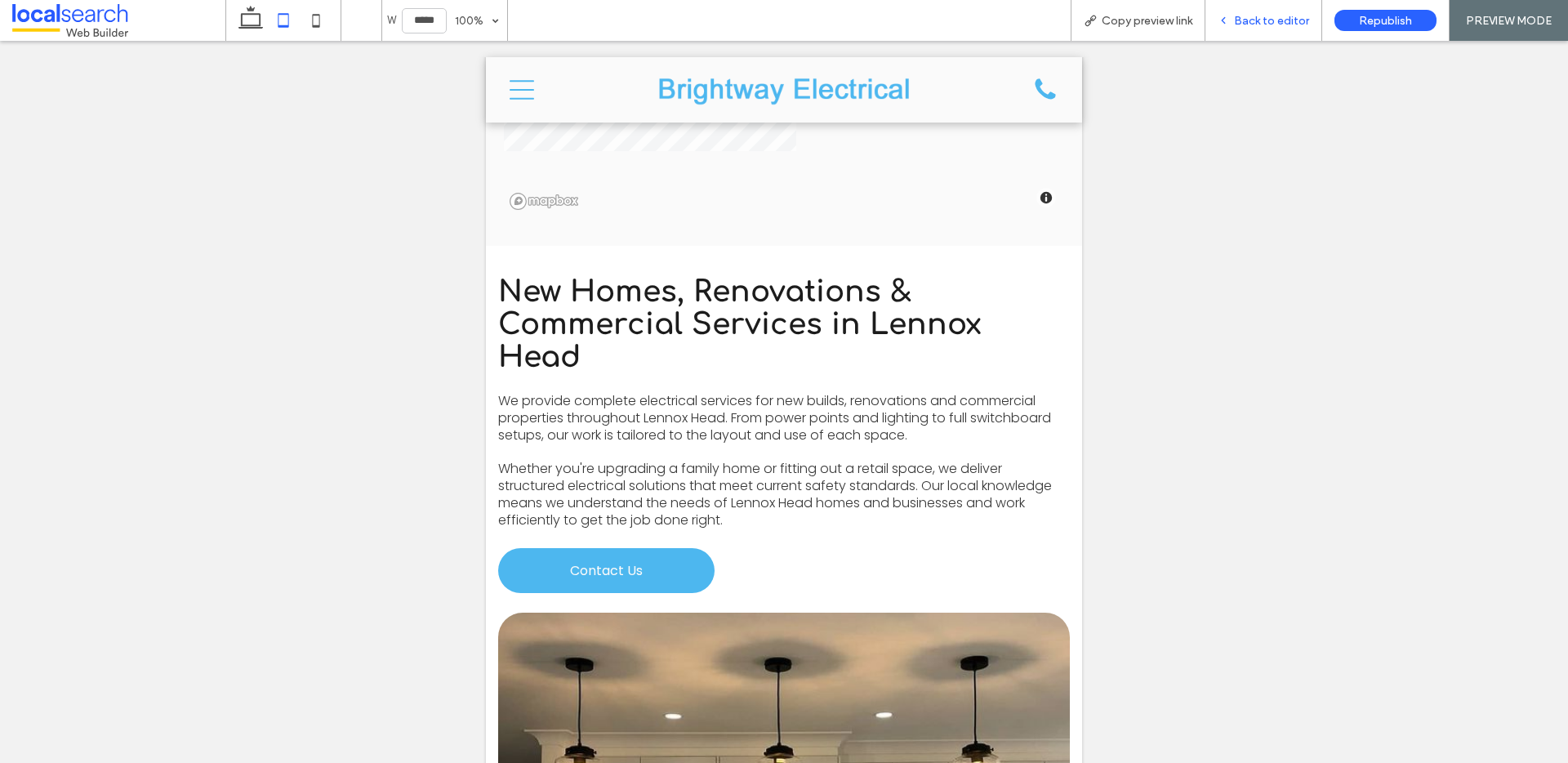 click on "Back to editor" at bounding box center [1272, 20] 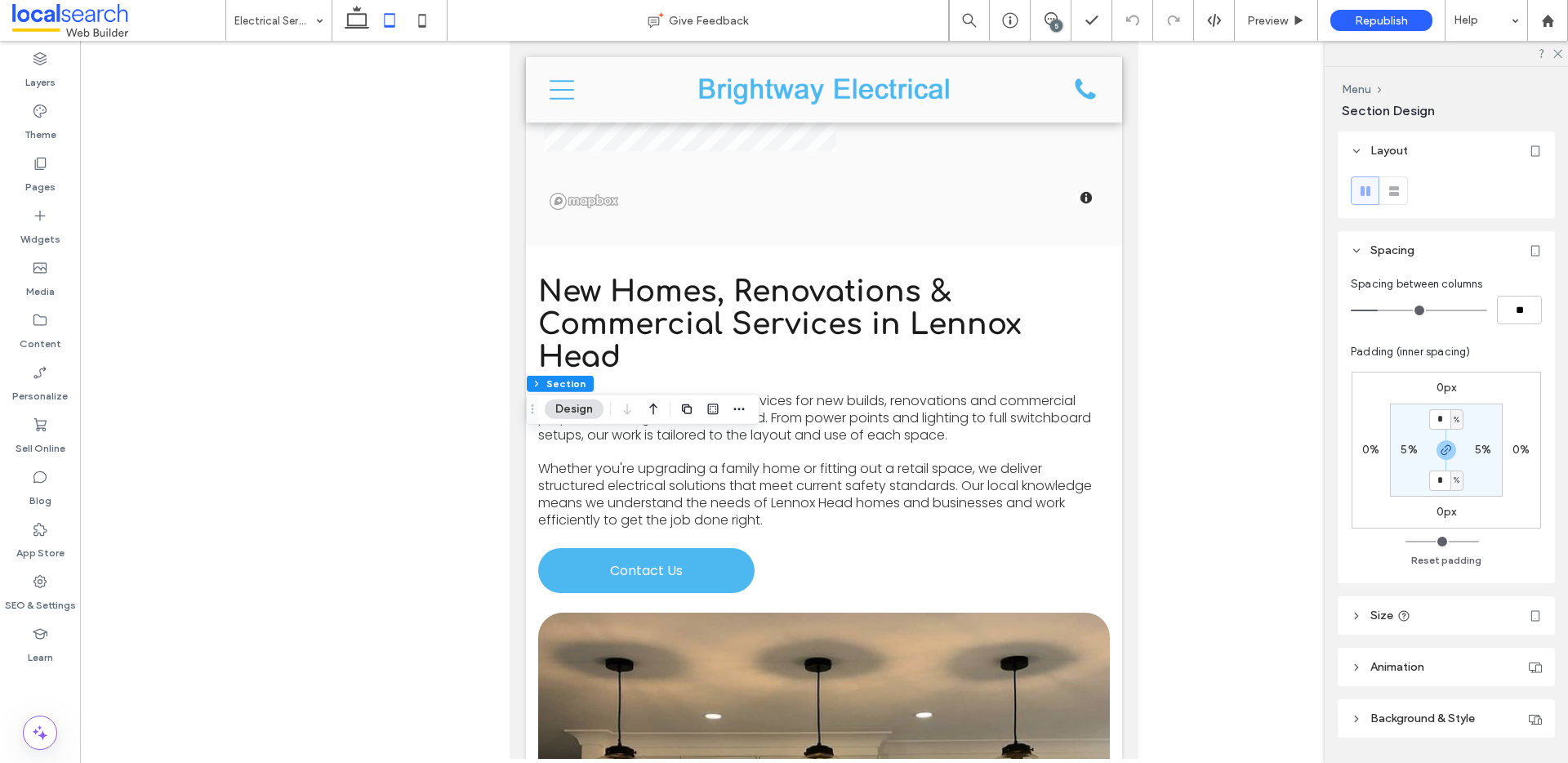 click on "Size" at bounding box center [1446, 615] 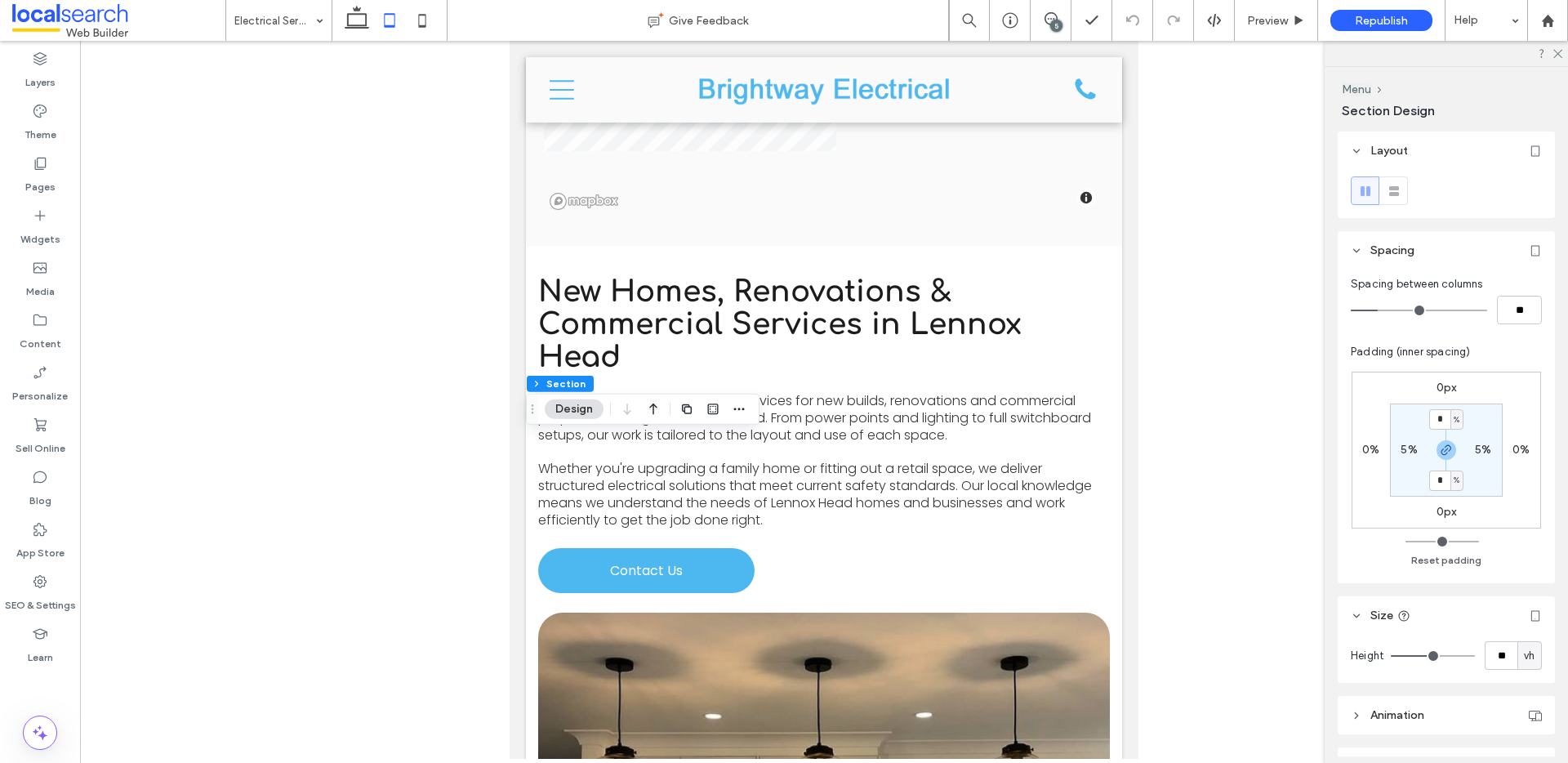 type on "**" 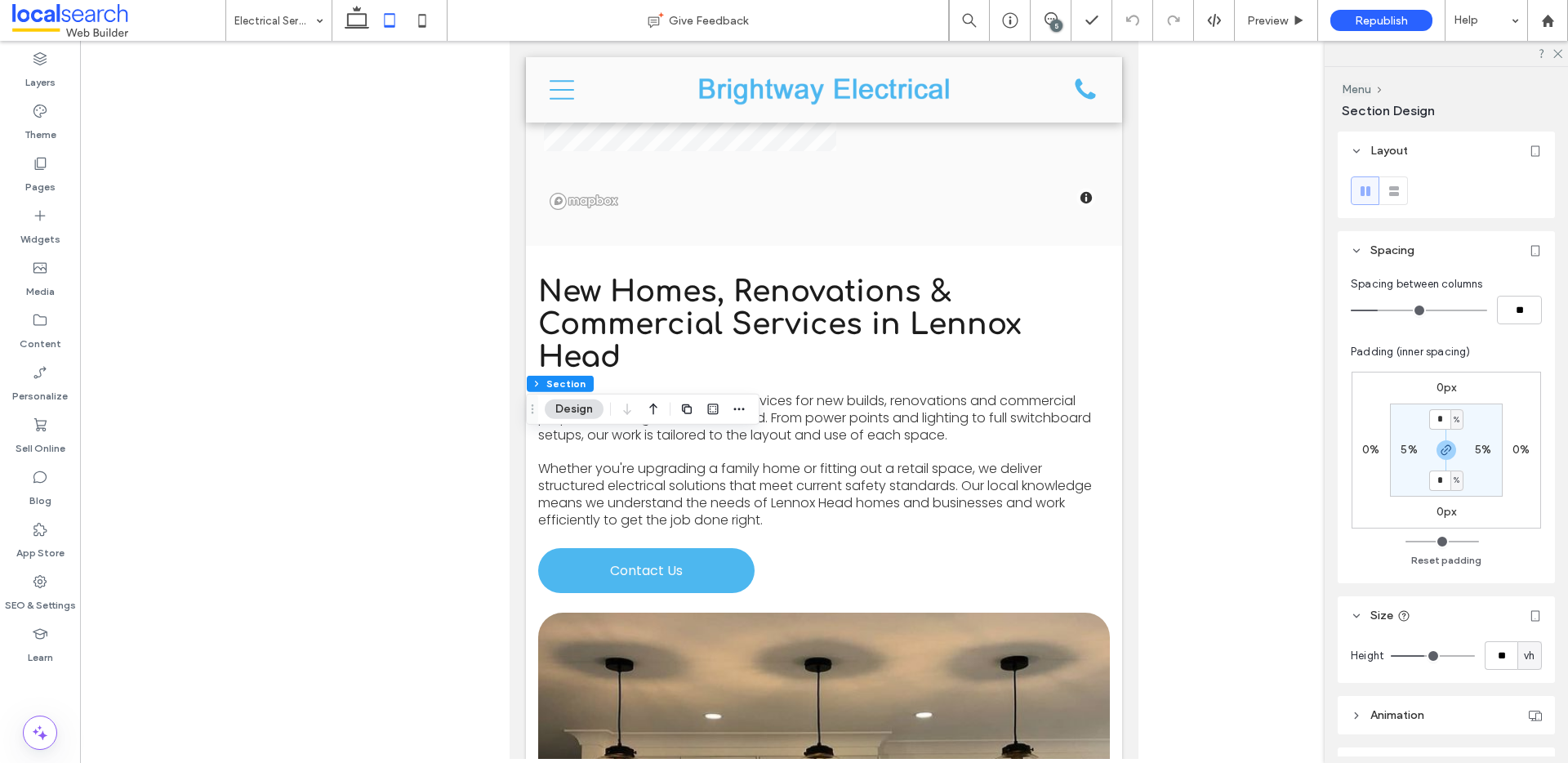 type on "**" 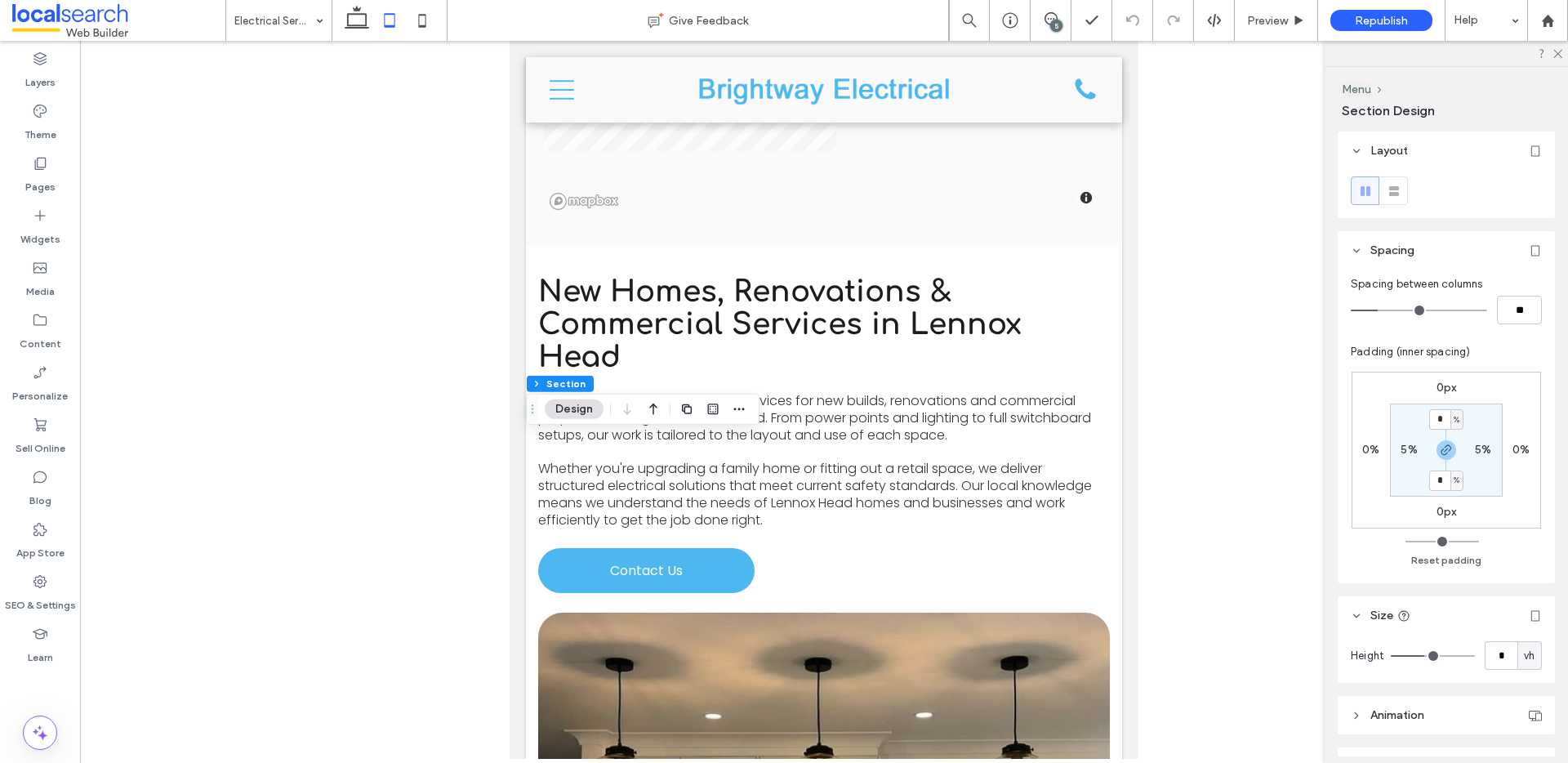 type on "*" 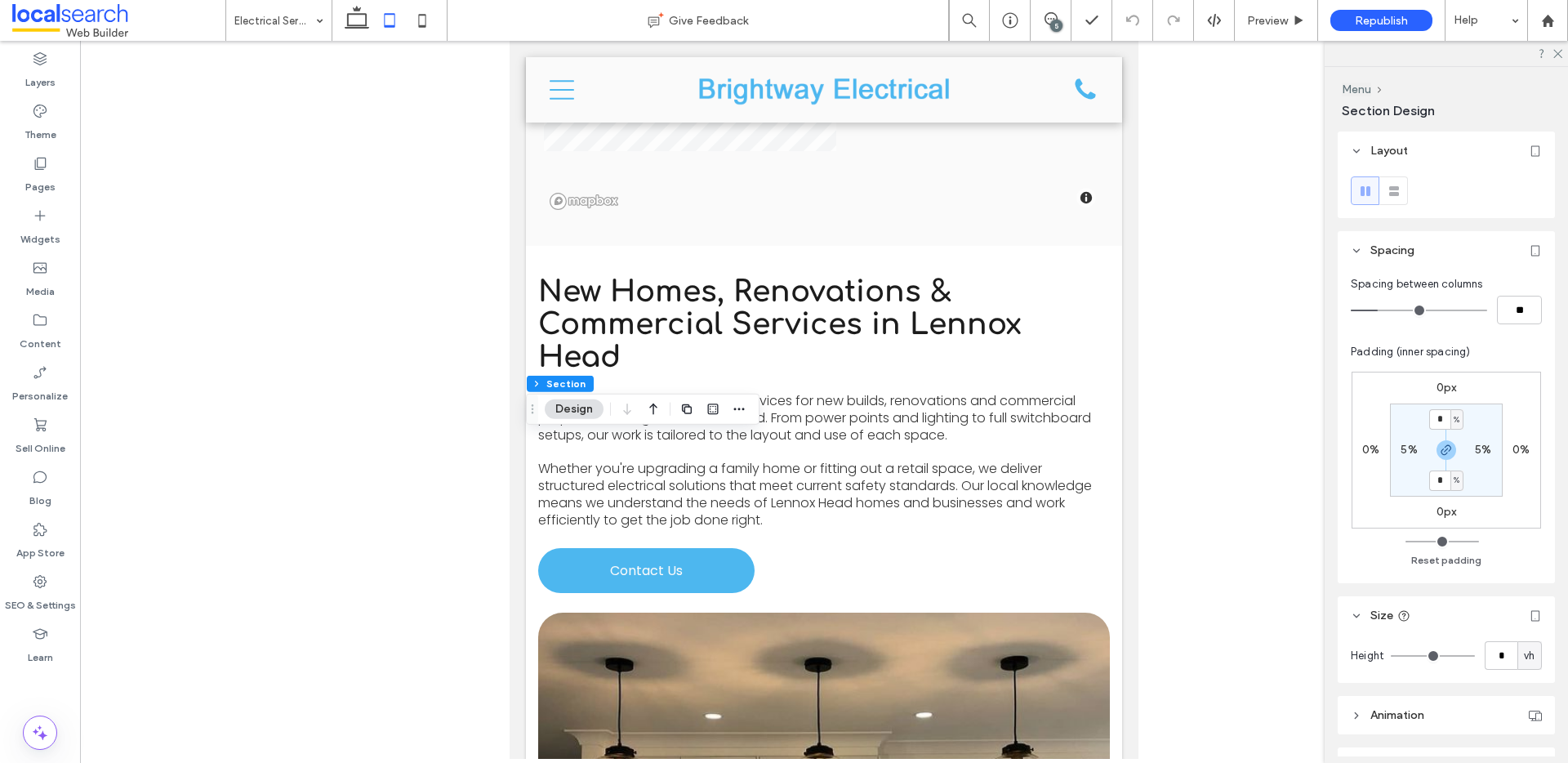 drag, startPoint x: 1423, startPoint y: 656, endPoint x: 1296, endPoint y: 651, distance: 127.09839 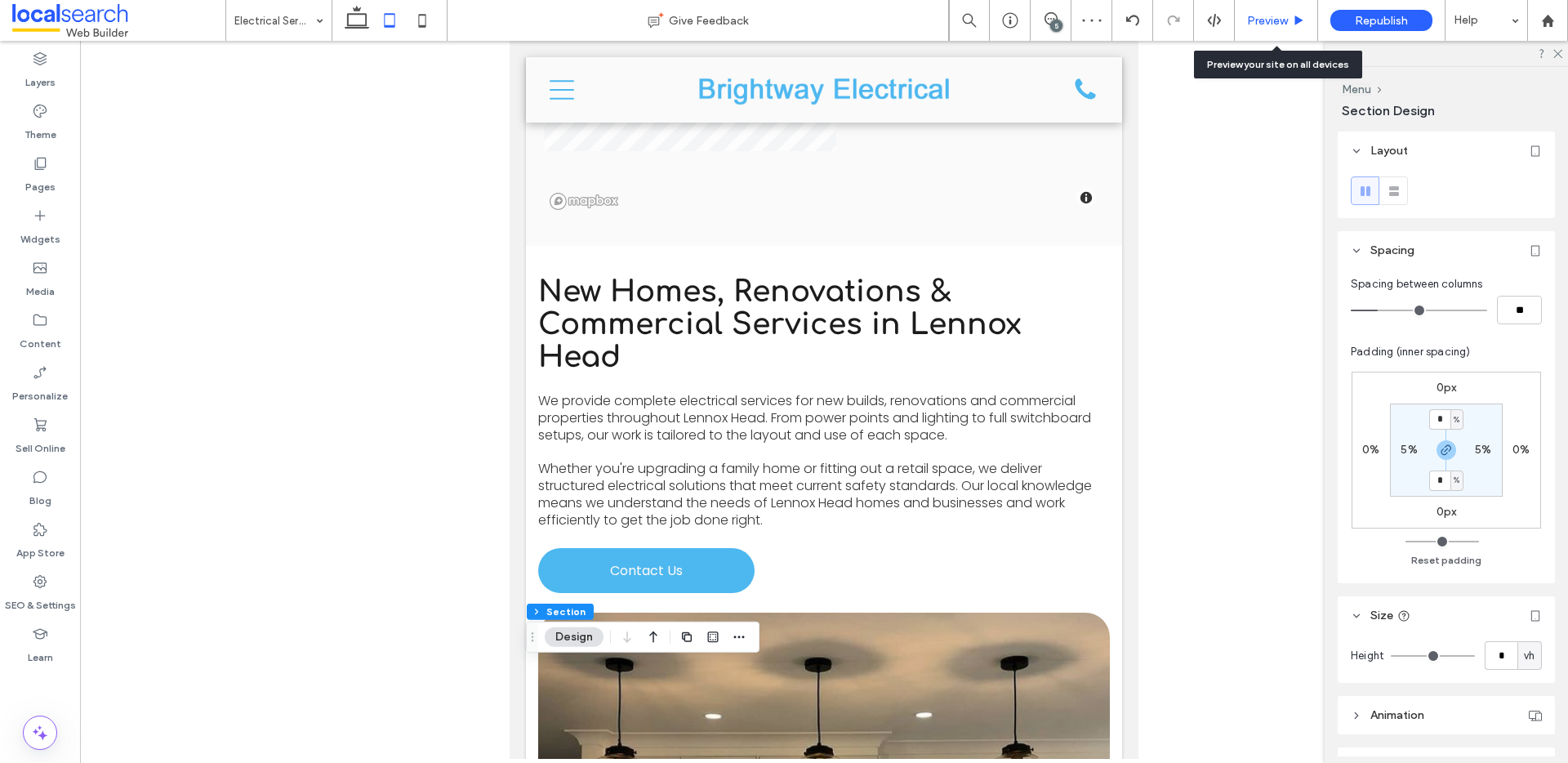 click on "Preview" at bounding box center [1267, 20] 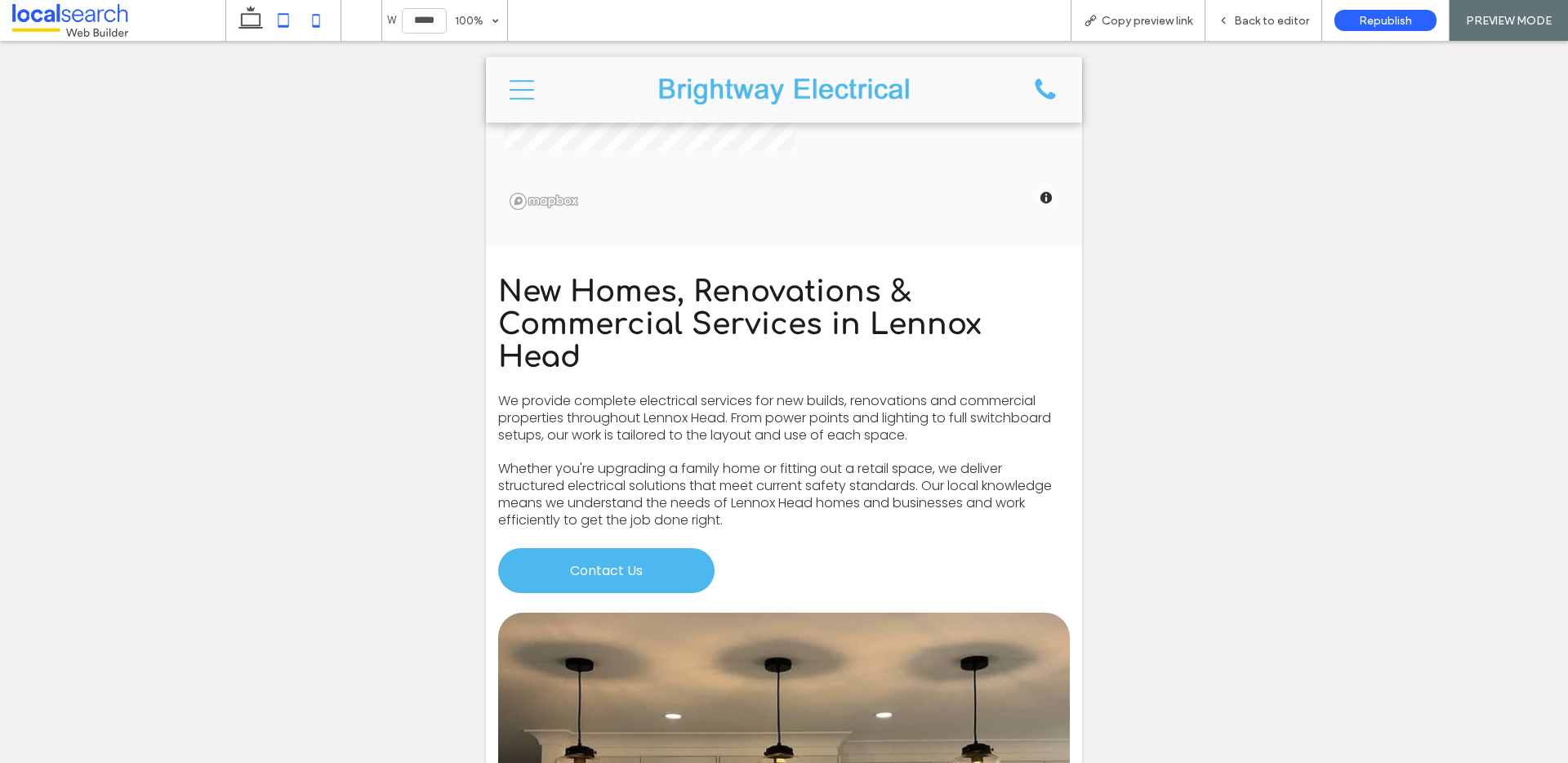 click 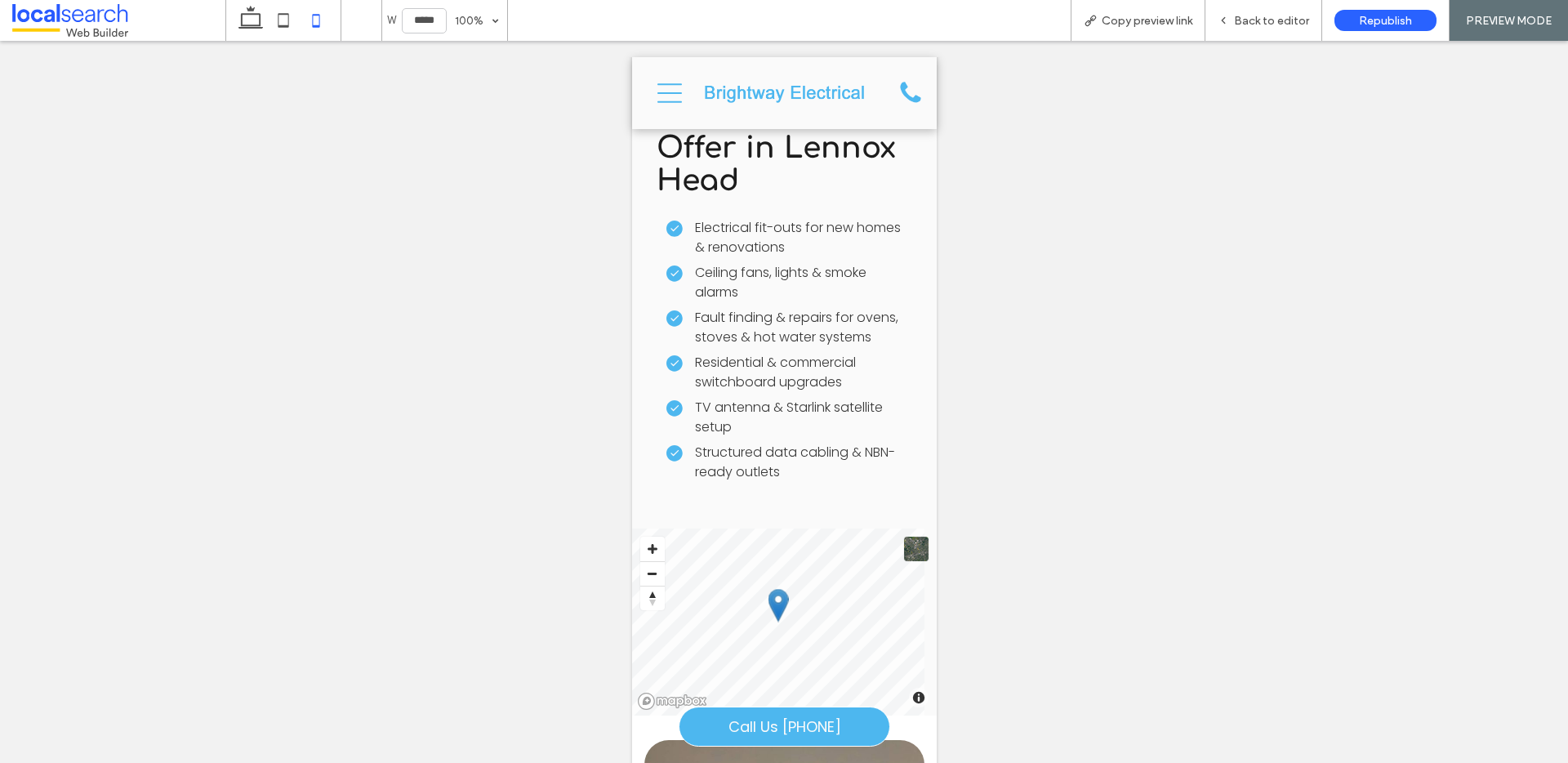 scroll, scrollTop: 3, scrollLeft: 0, axis: vertical 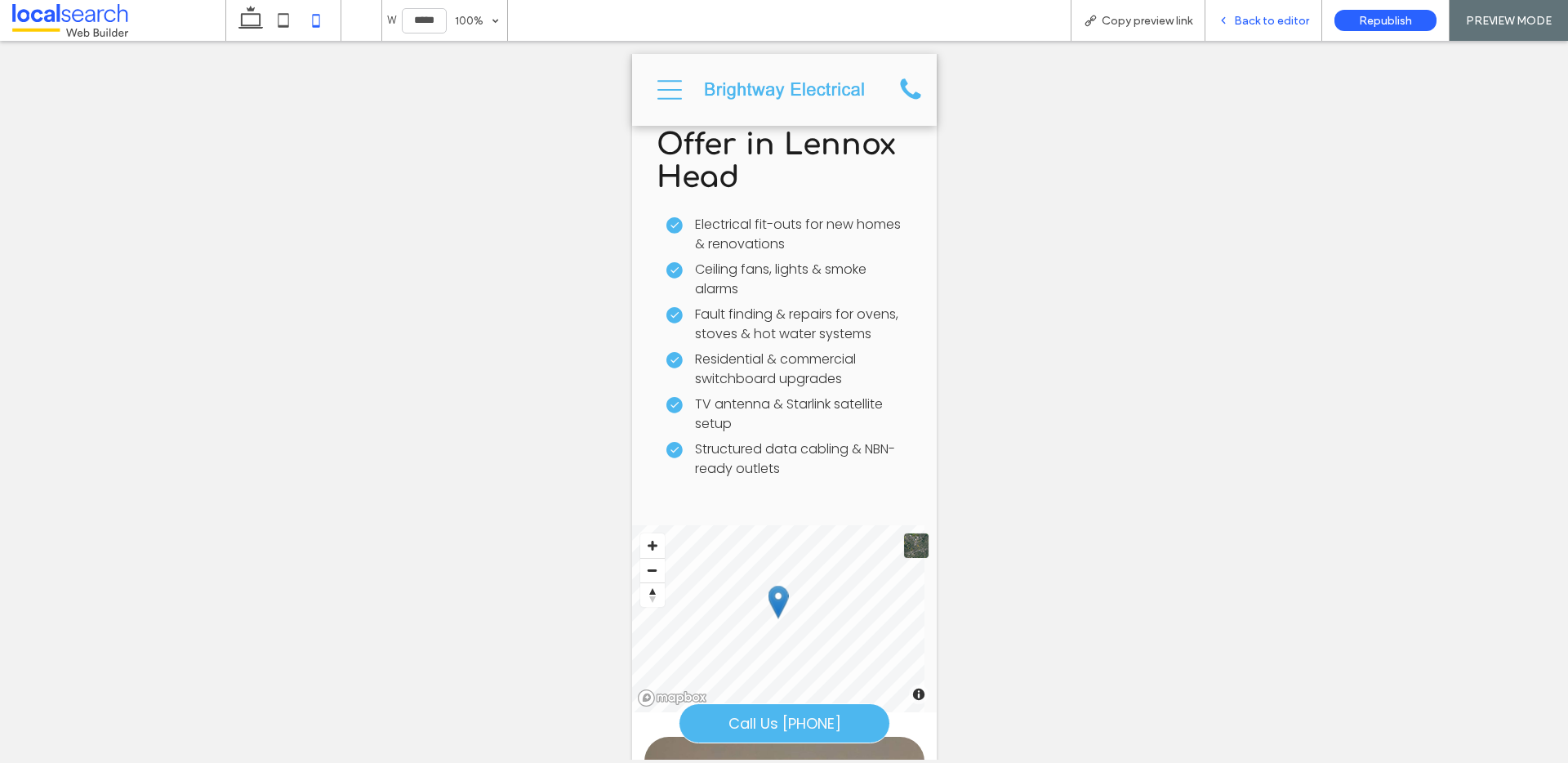 click on "Back to editor" at bounding box center (1272, 20) 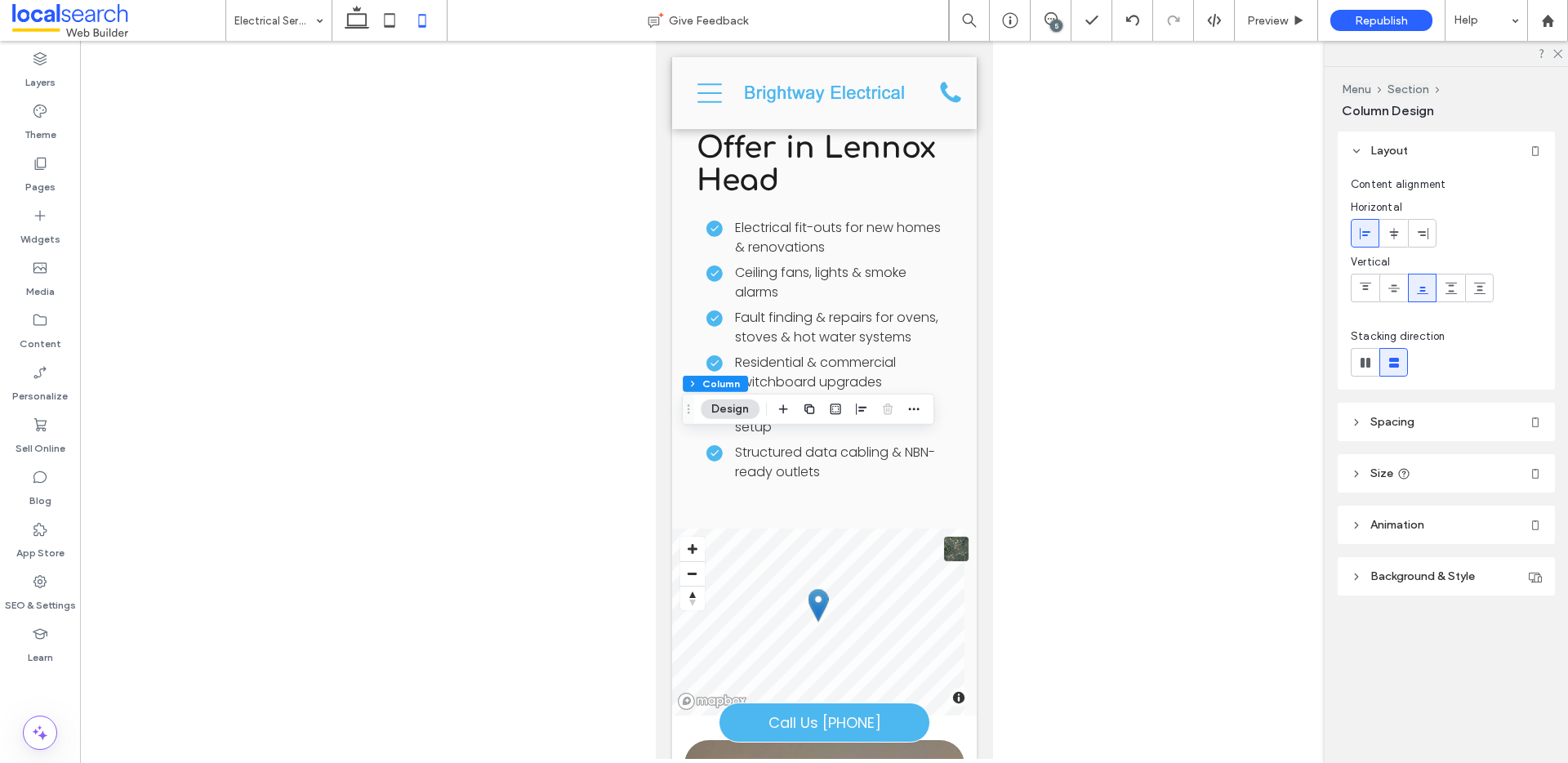 click on "Size" at bounding box center [1382, 473] 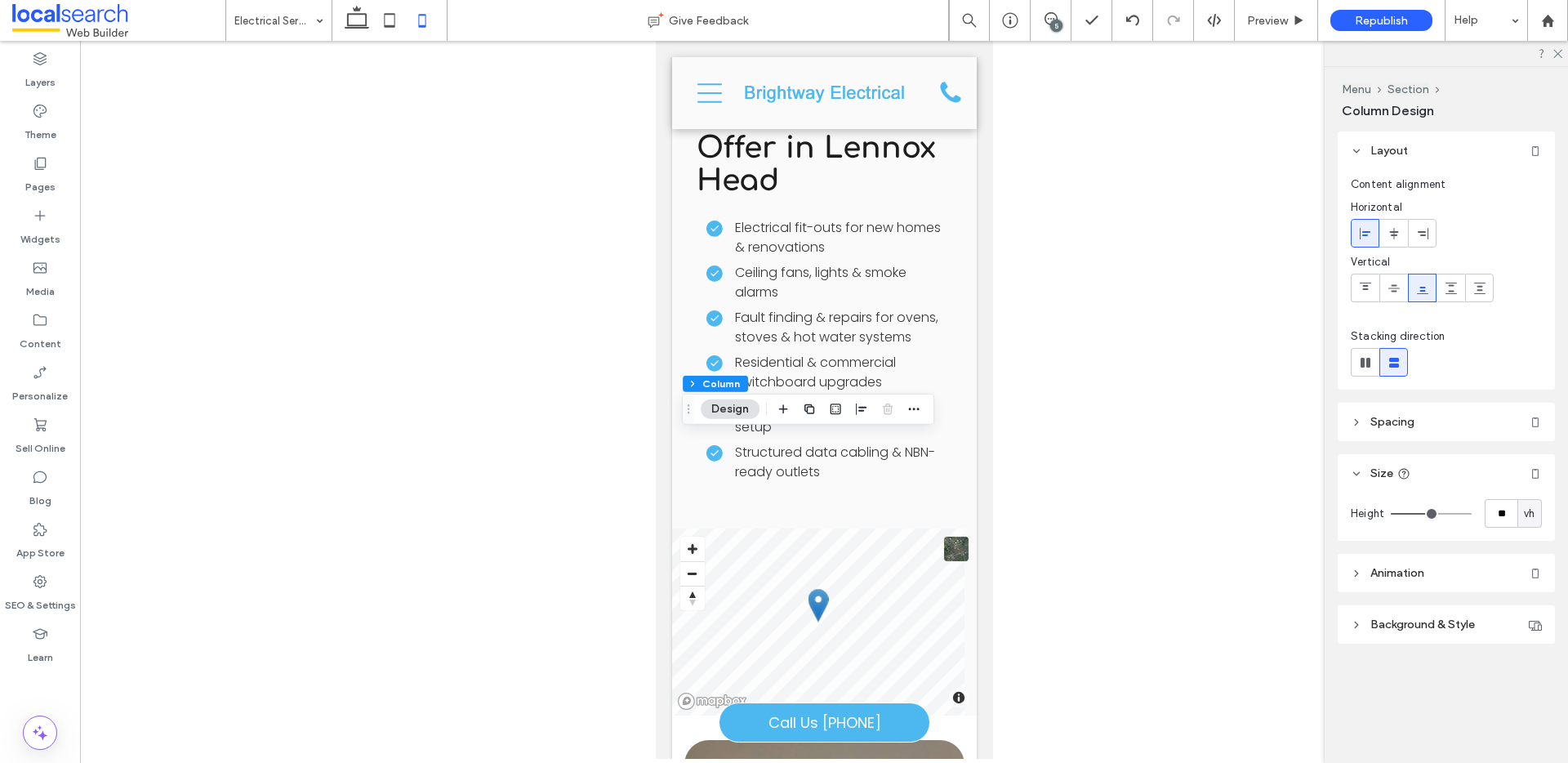 type on "**" 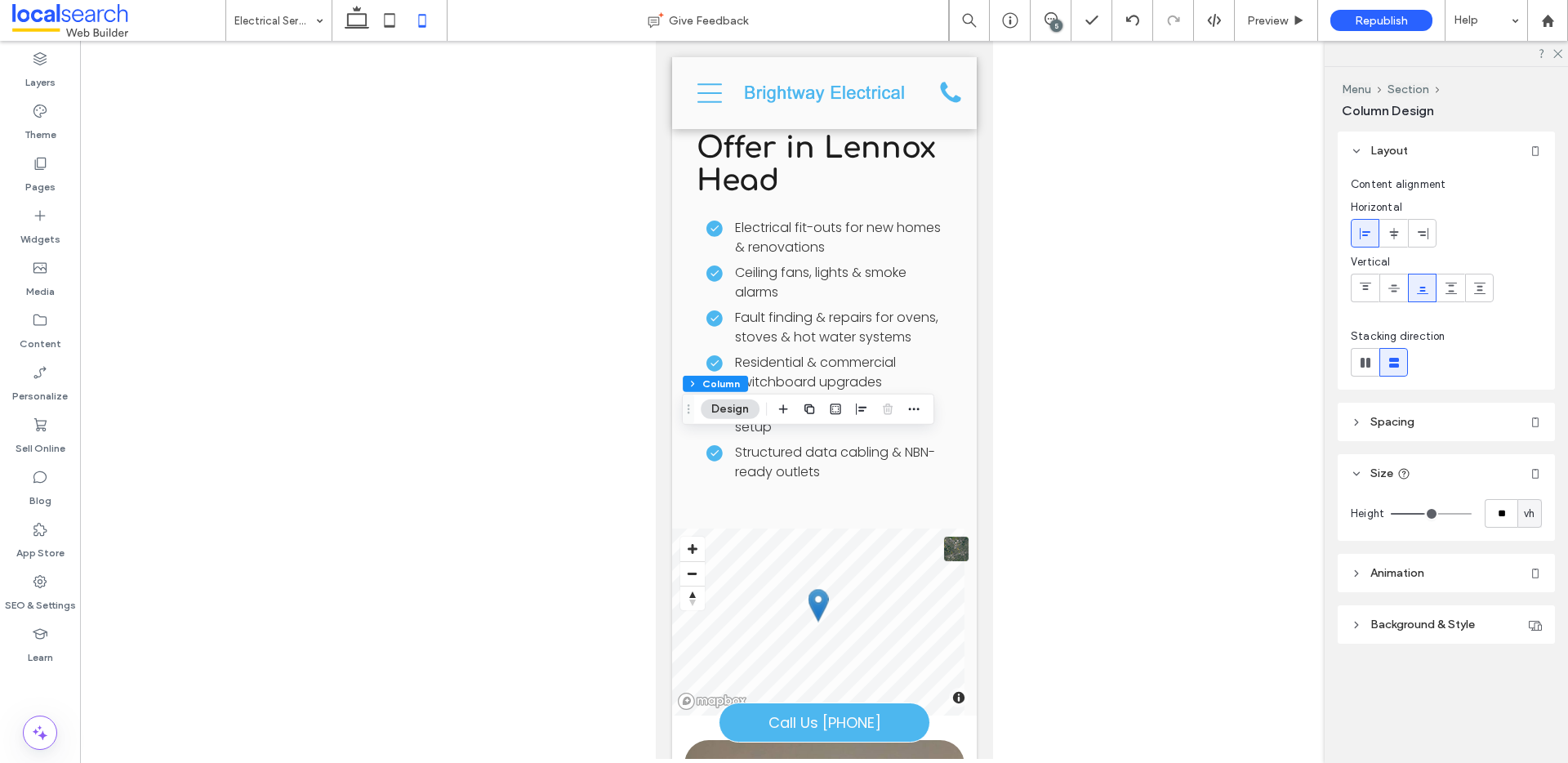 type on "**" 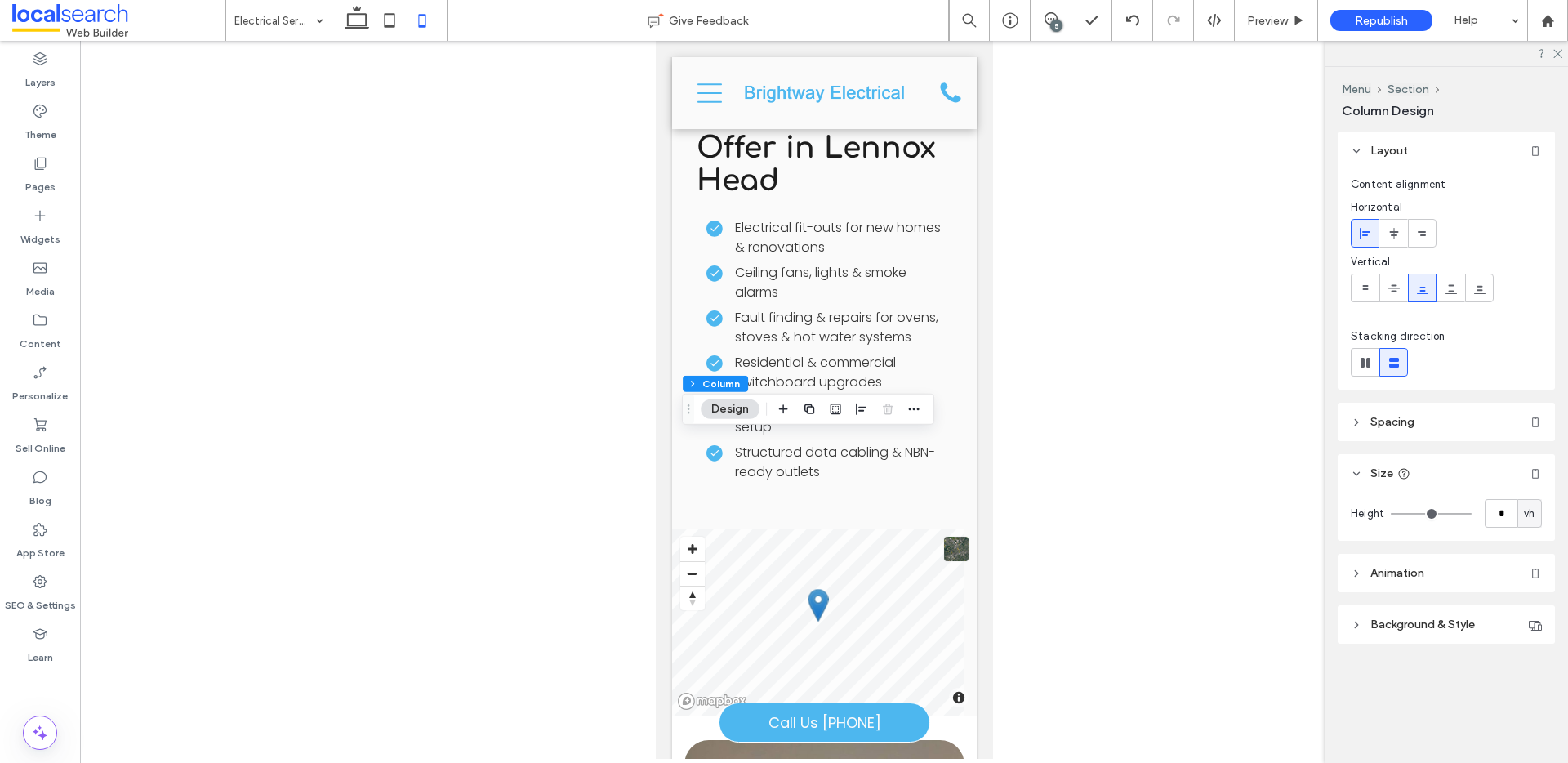 drag, startPoint x: 1424, startPoint y: 512, endPoint x: 1307, endPoint y: 508, distance: 117.06836 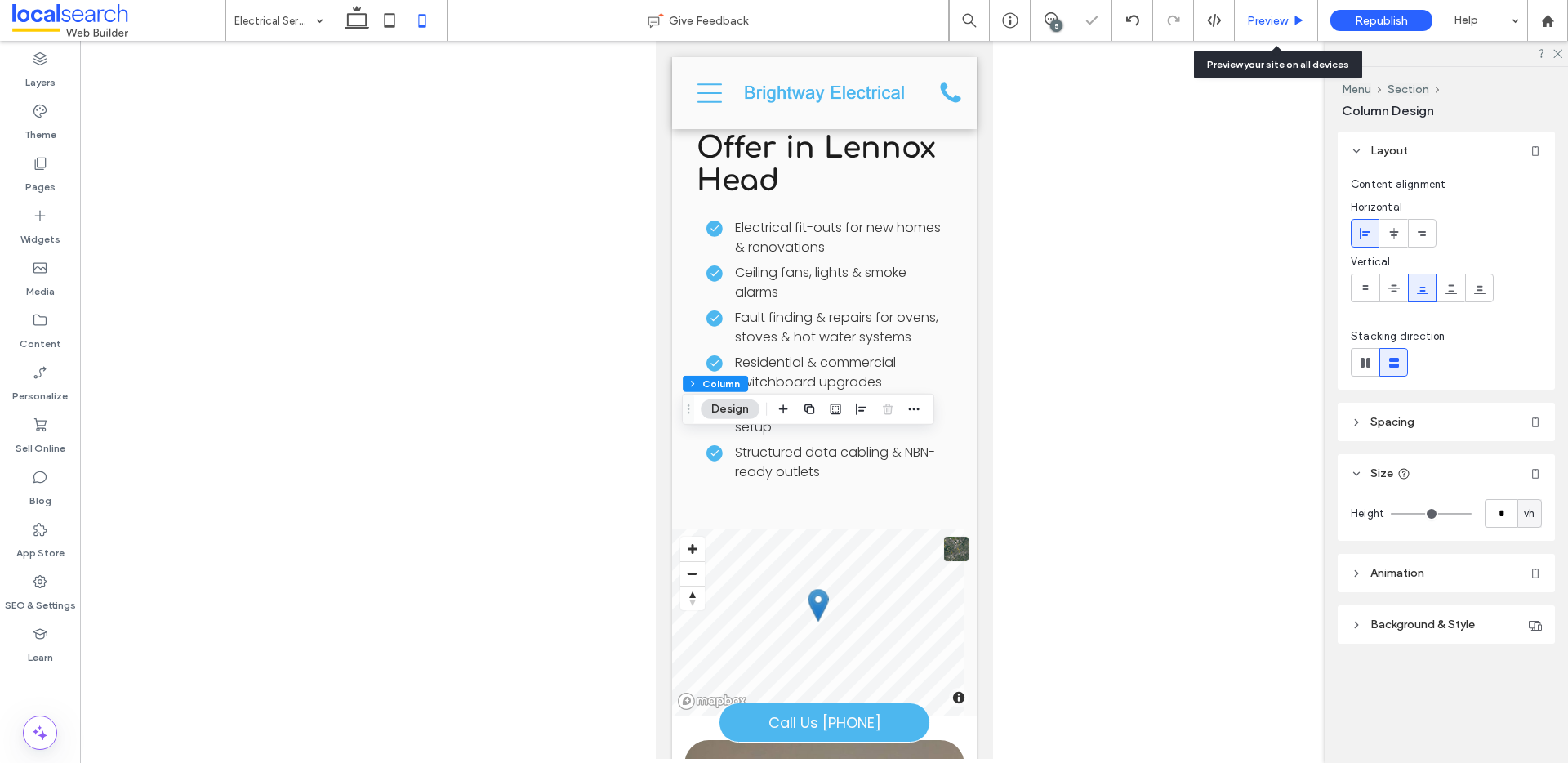 click on "Preview" at bounding box center [1267, 20] 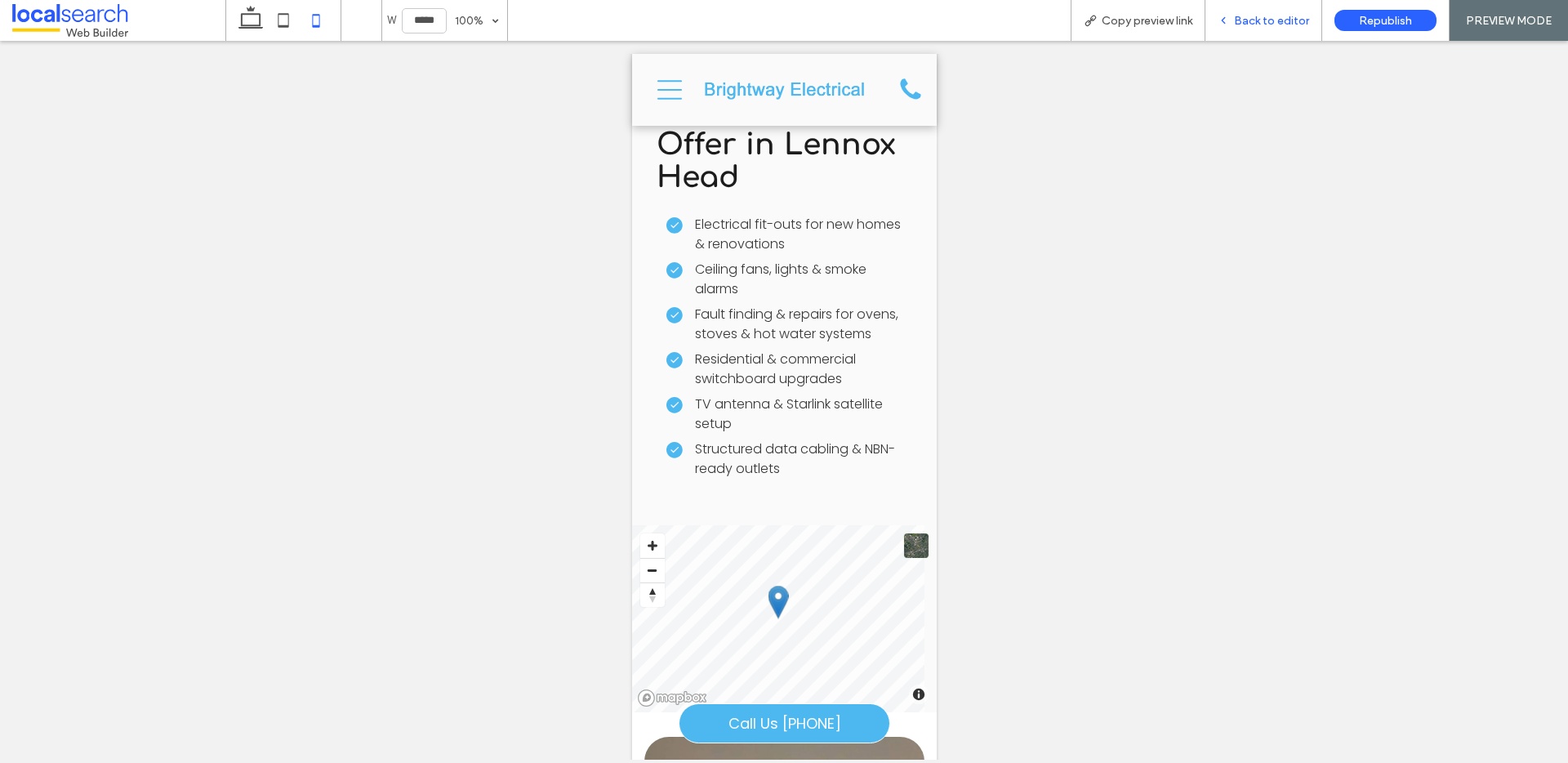 click on "Back to editor" at bounding box center [1263, 20] 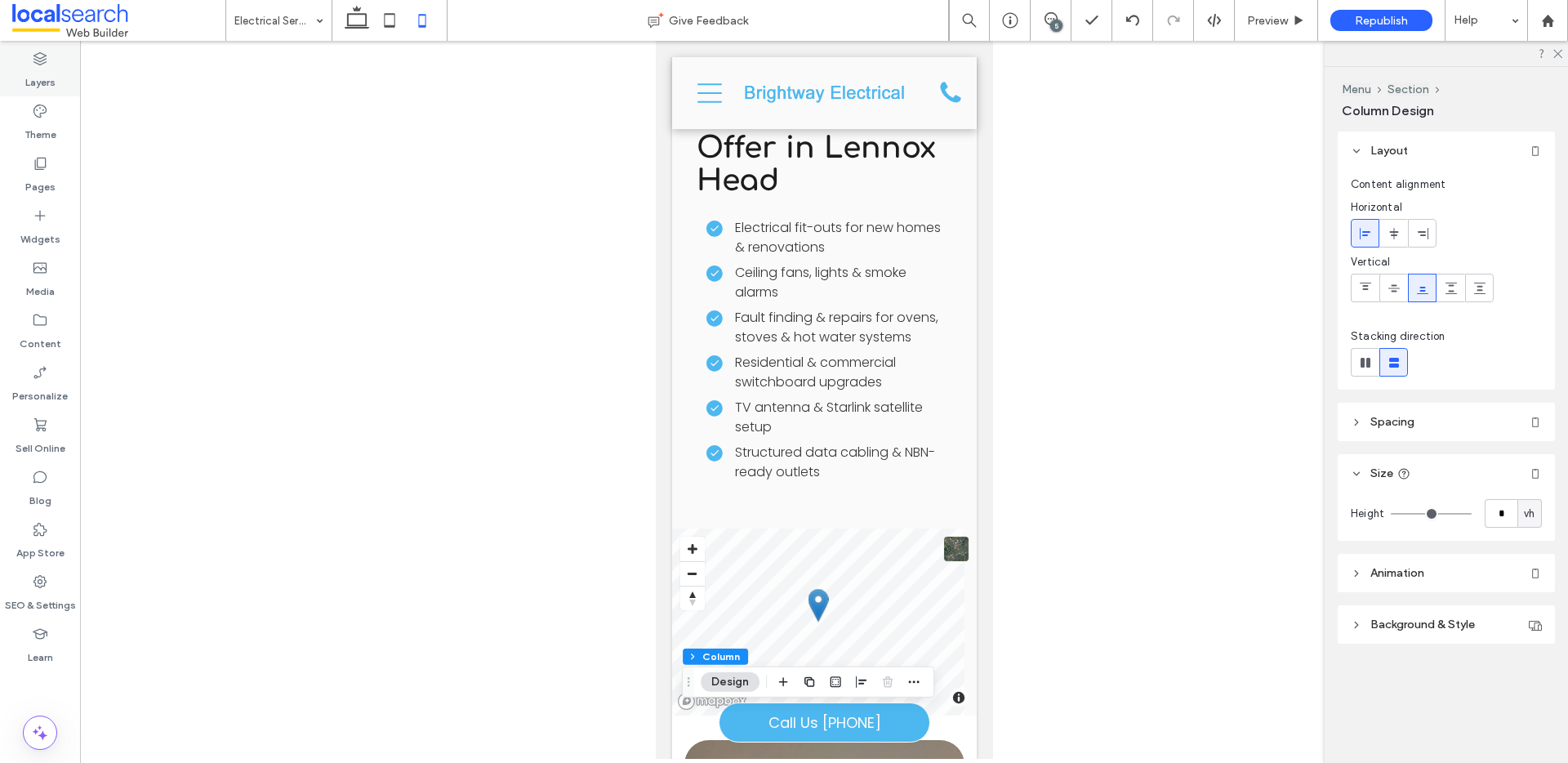 click on "Layers" at bounding box center (40, 70) 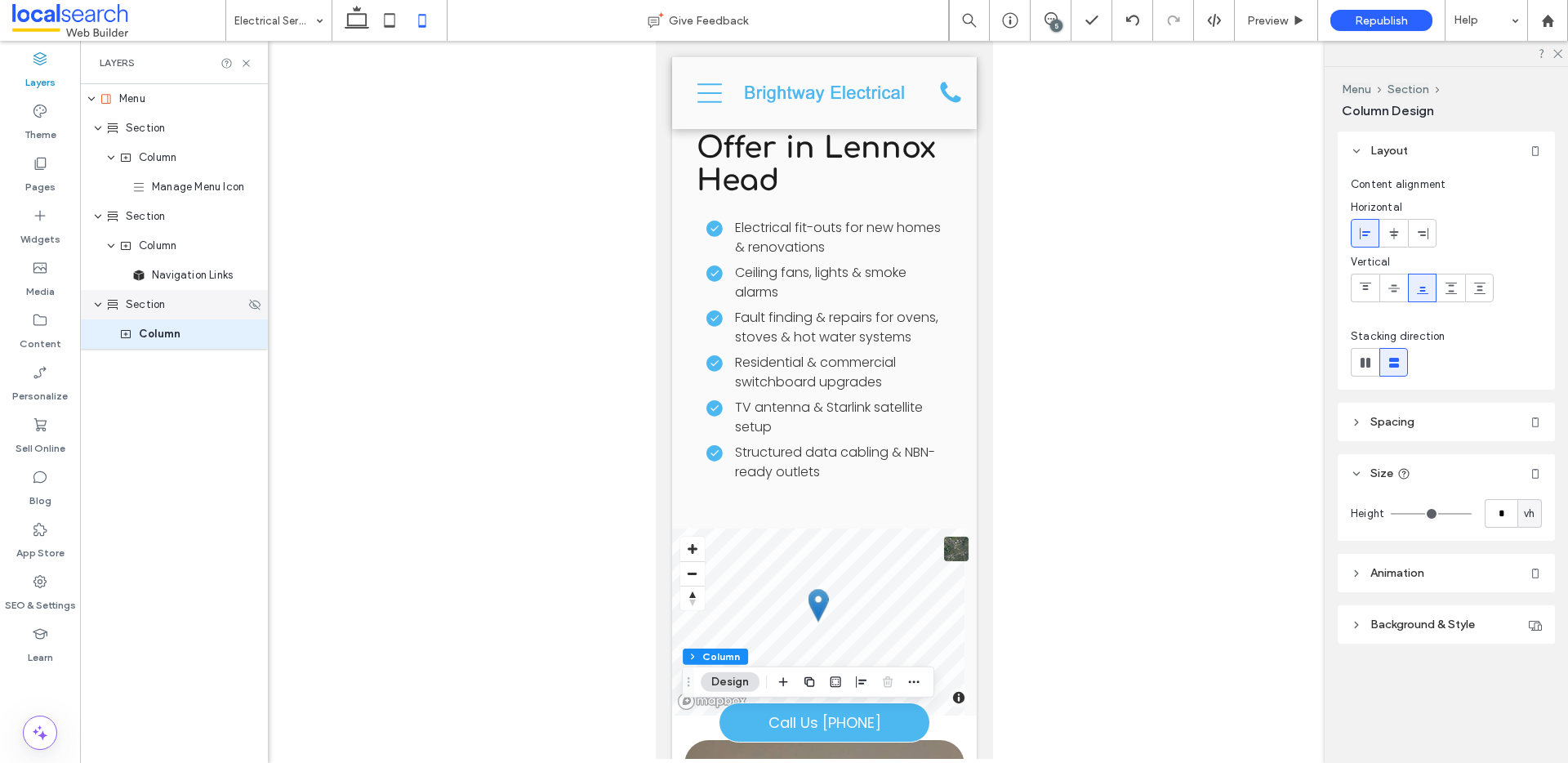 click on "Section" at bounding box center [176, 305] 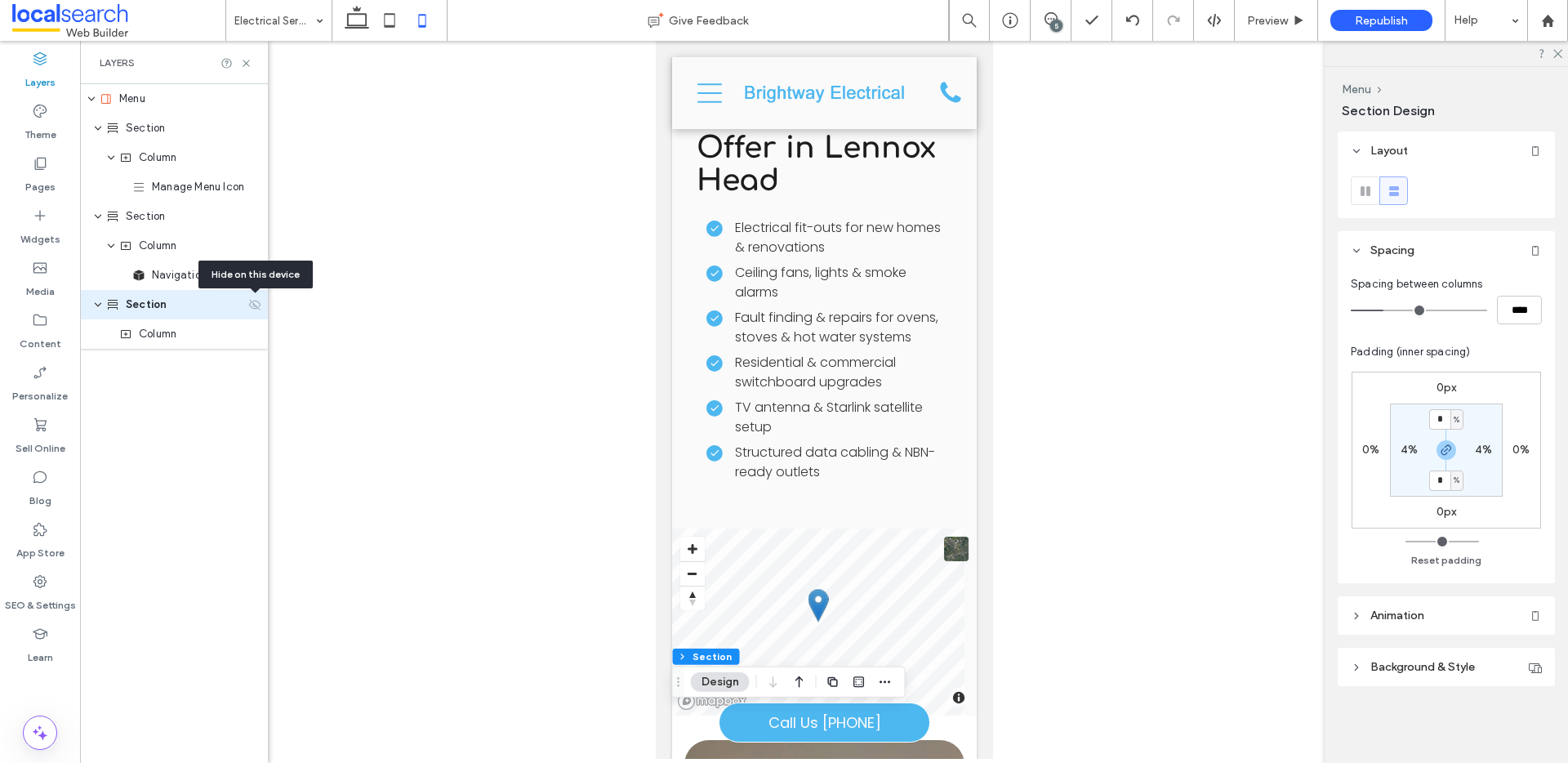 click 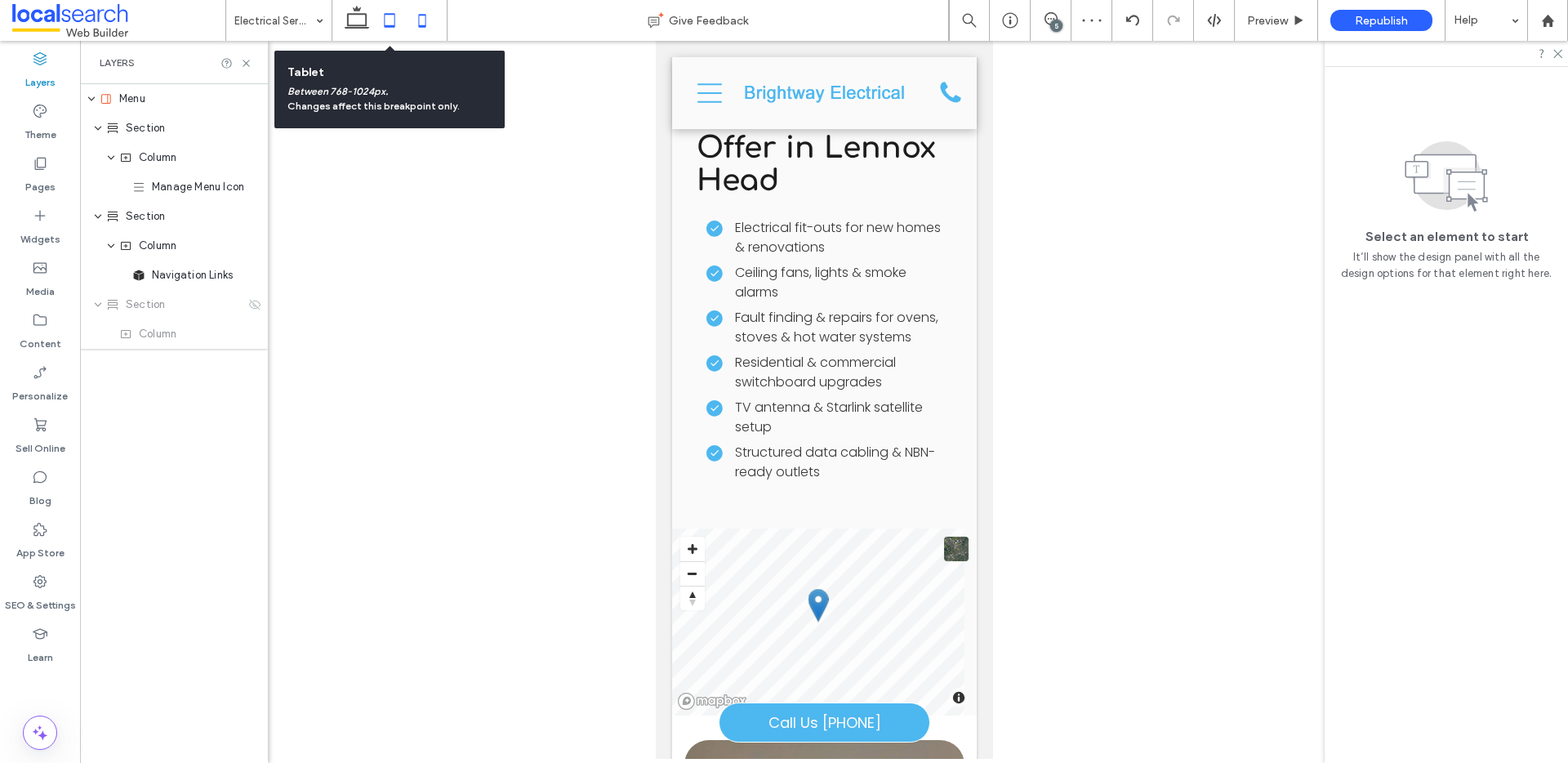 click 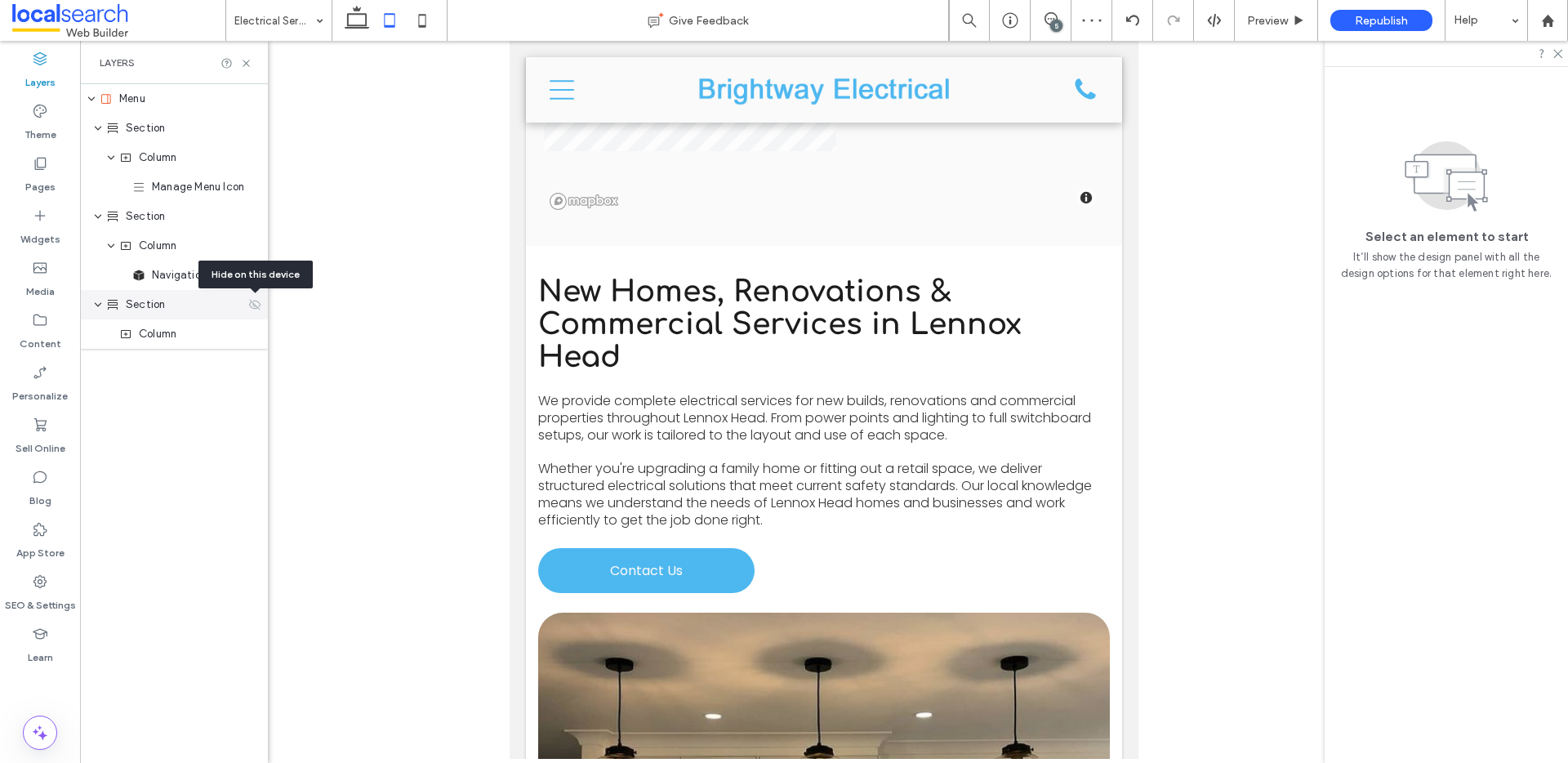 click 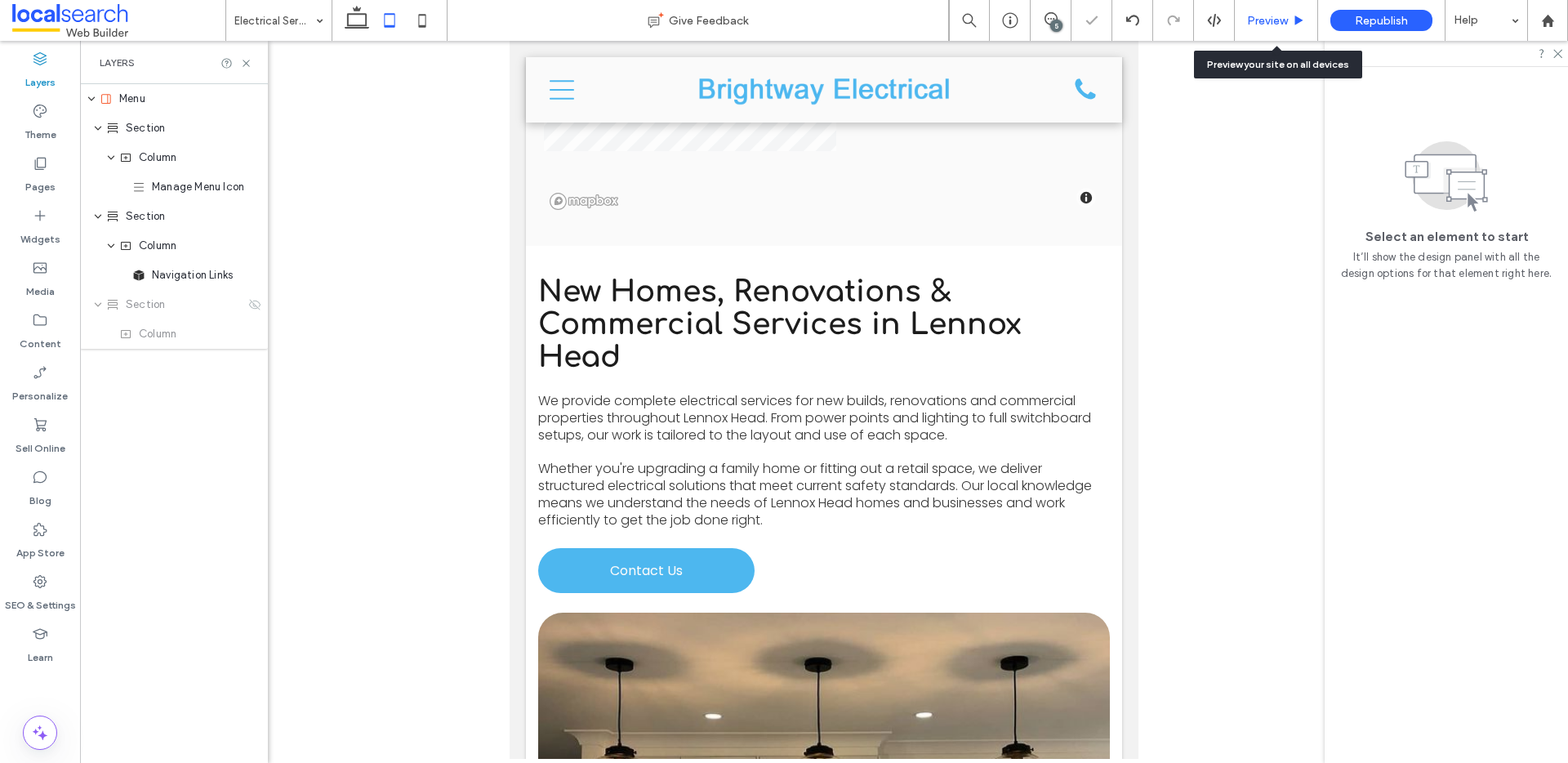 click on "Preview" at bounding box center [1276, 20] 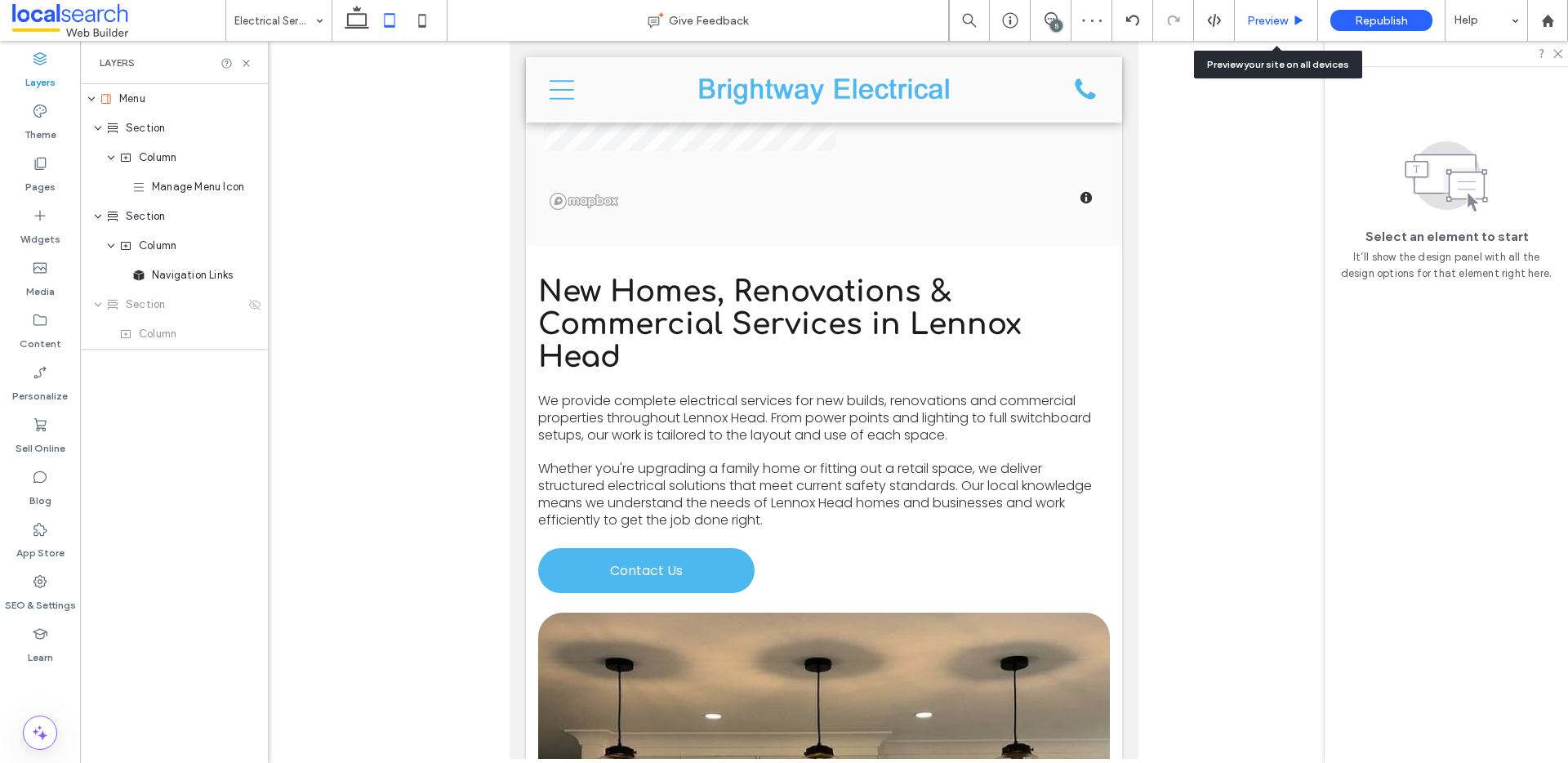 click on "Preview" at bounding box center [1267, 20] 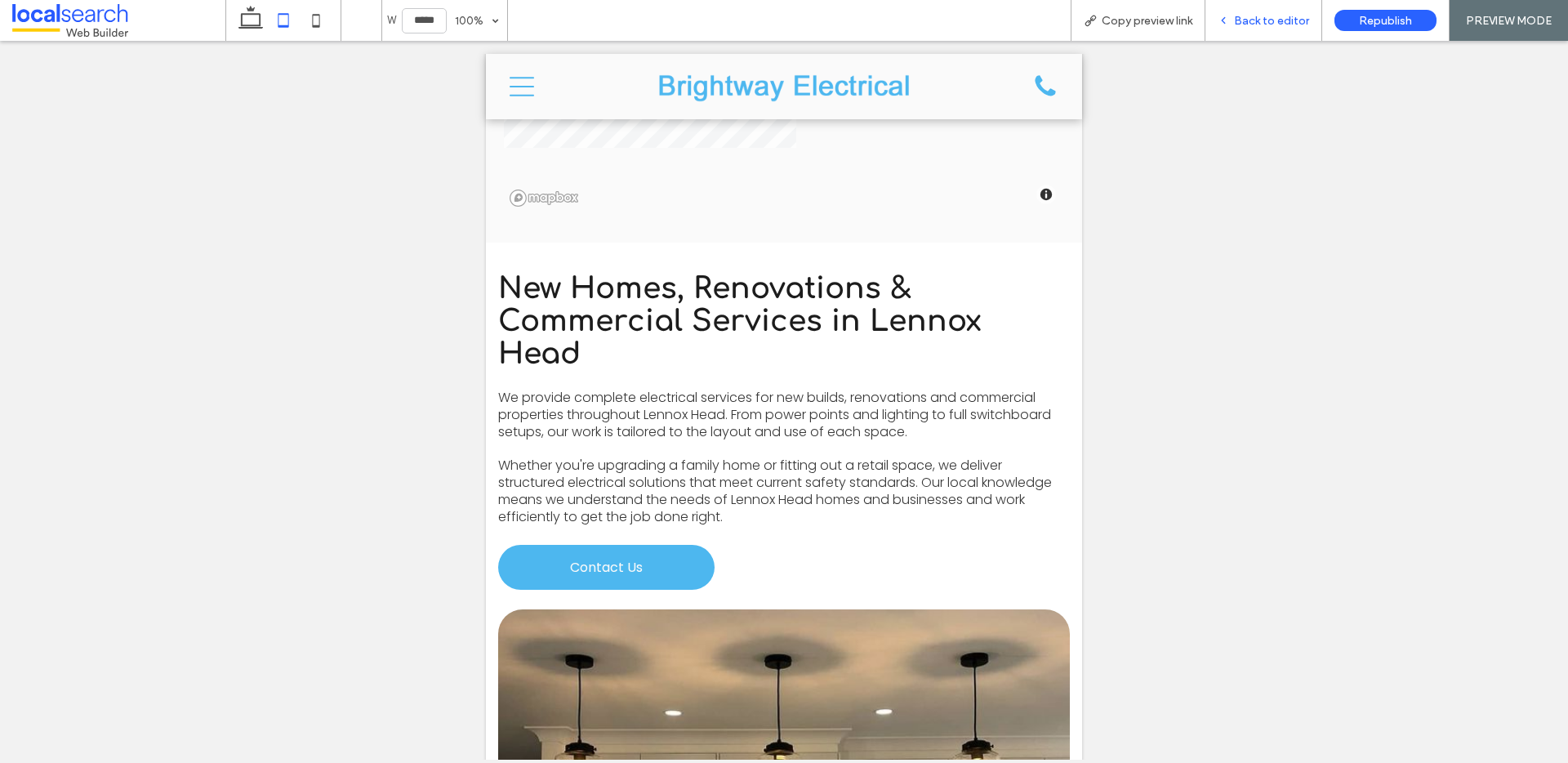 click on "Back to editor" at bounding box center [1272, 20] 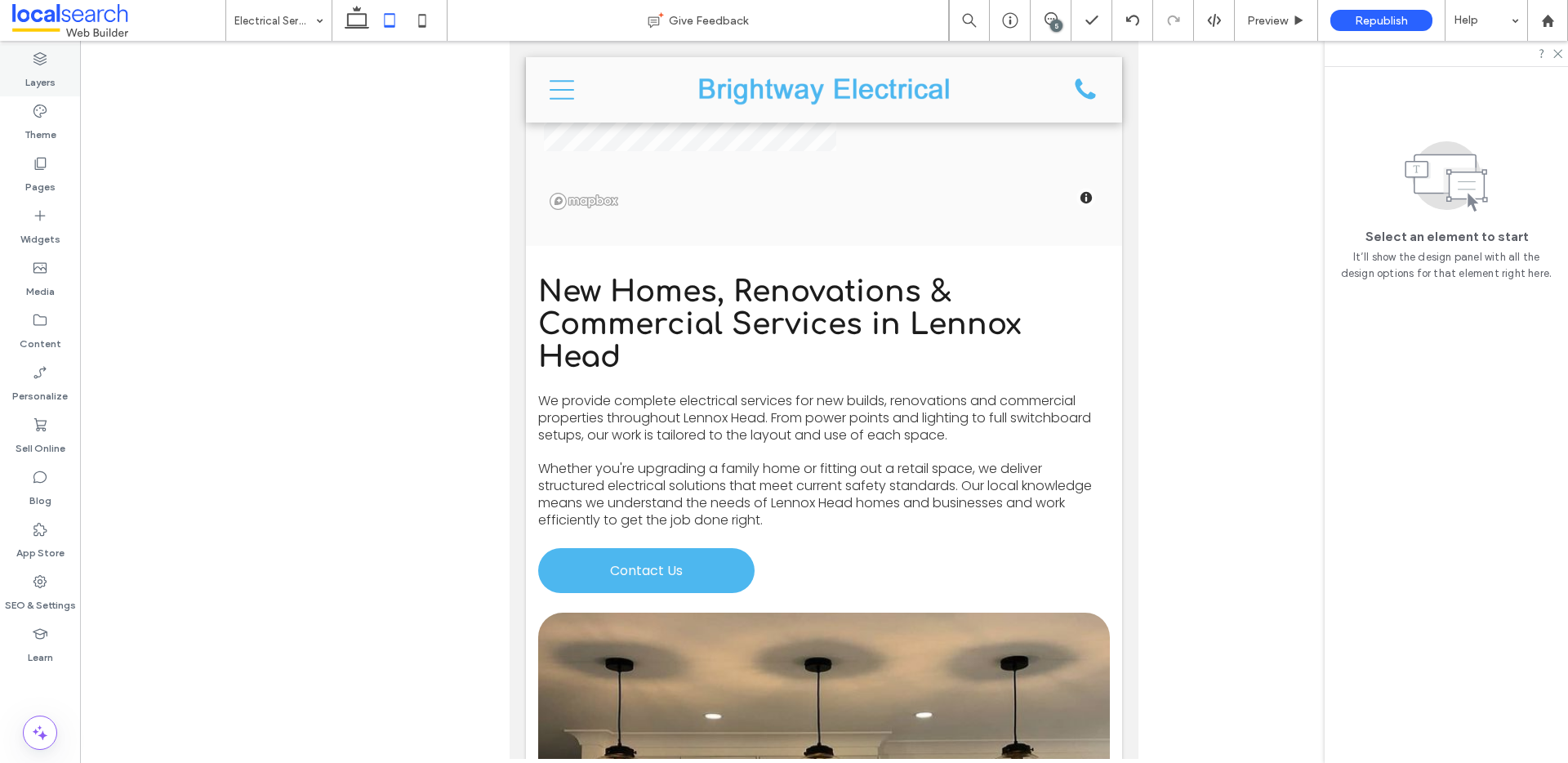 click on "Layers" at bounding box center (40, 78) 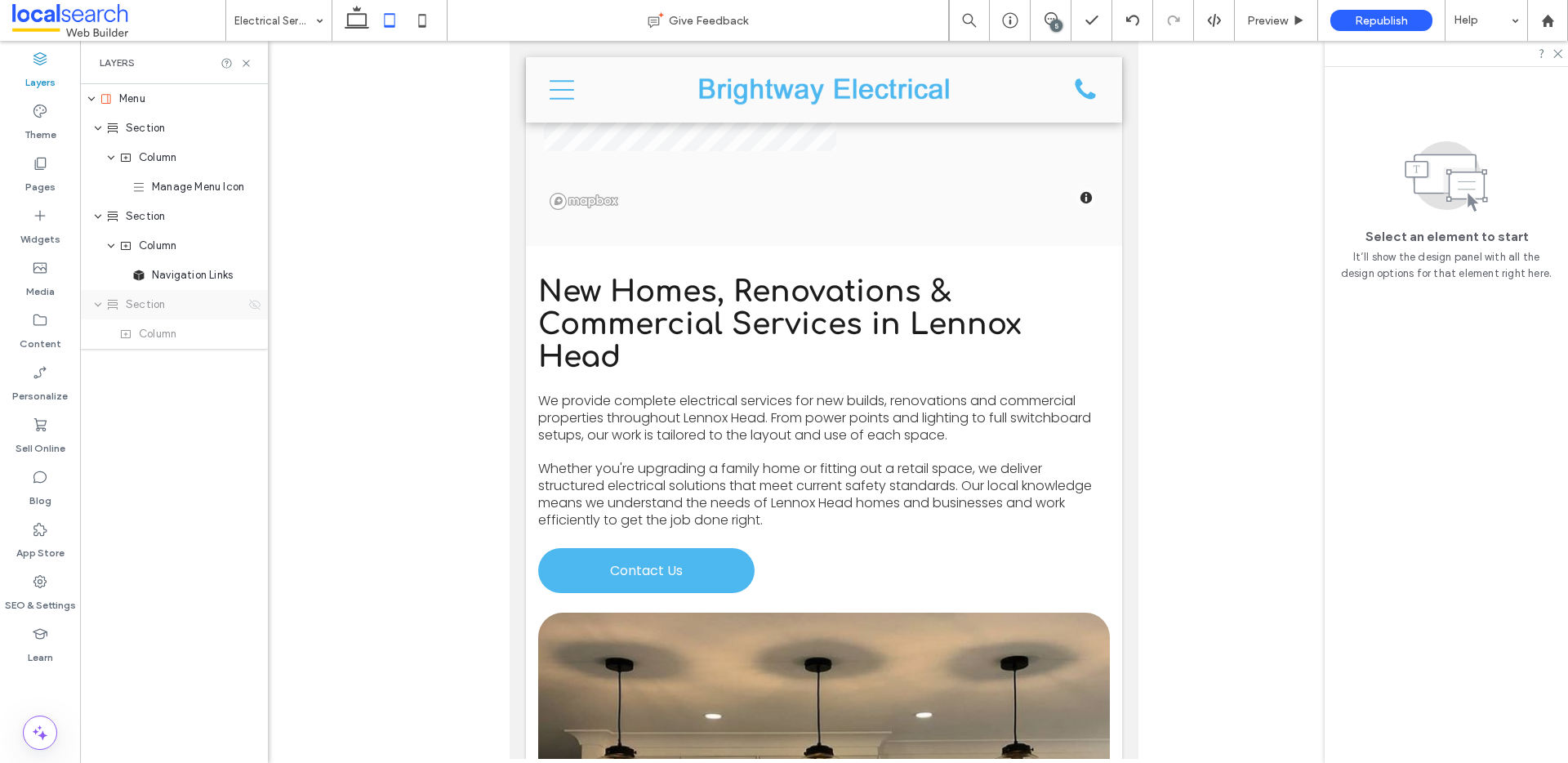 click 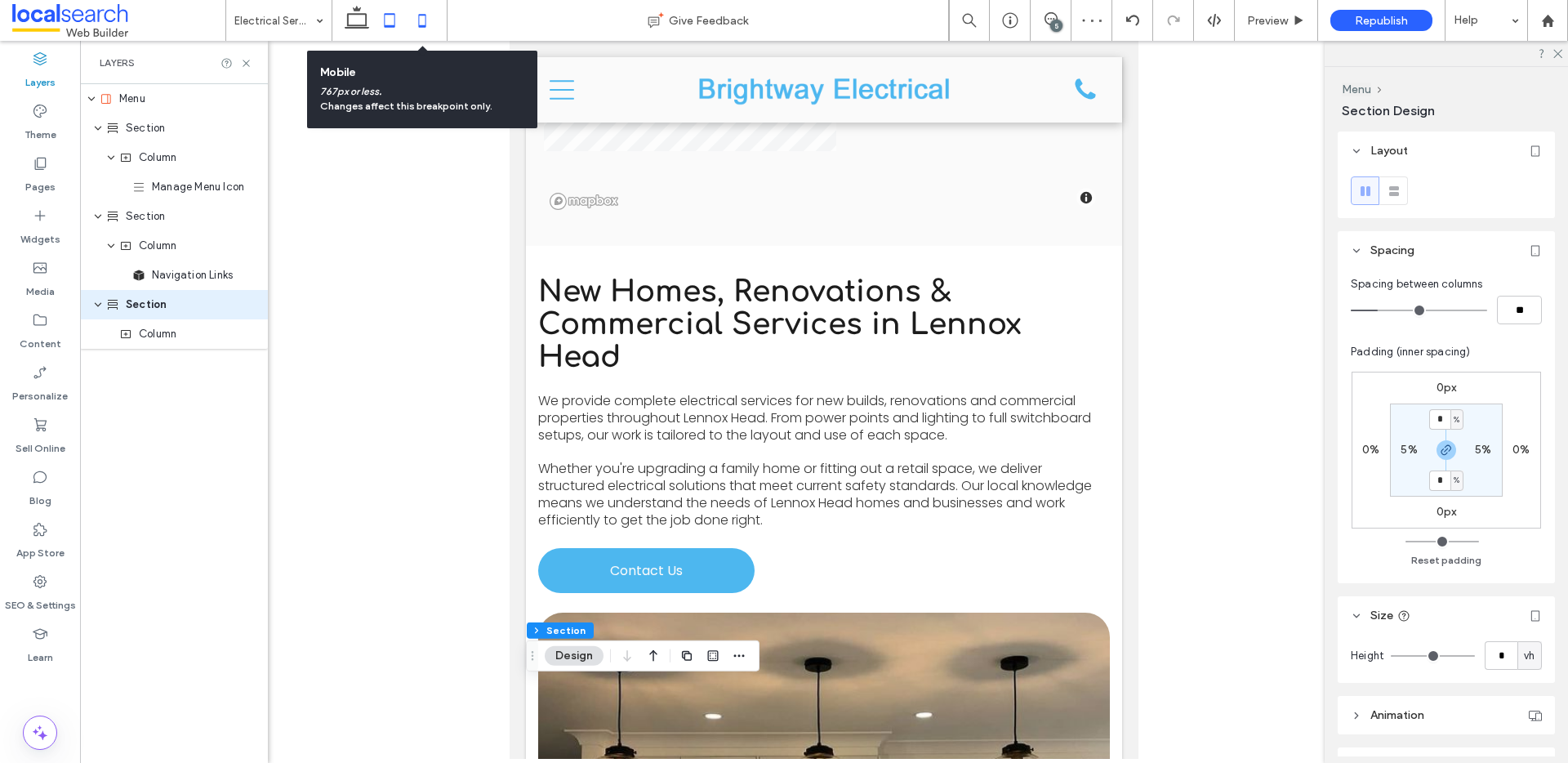 click 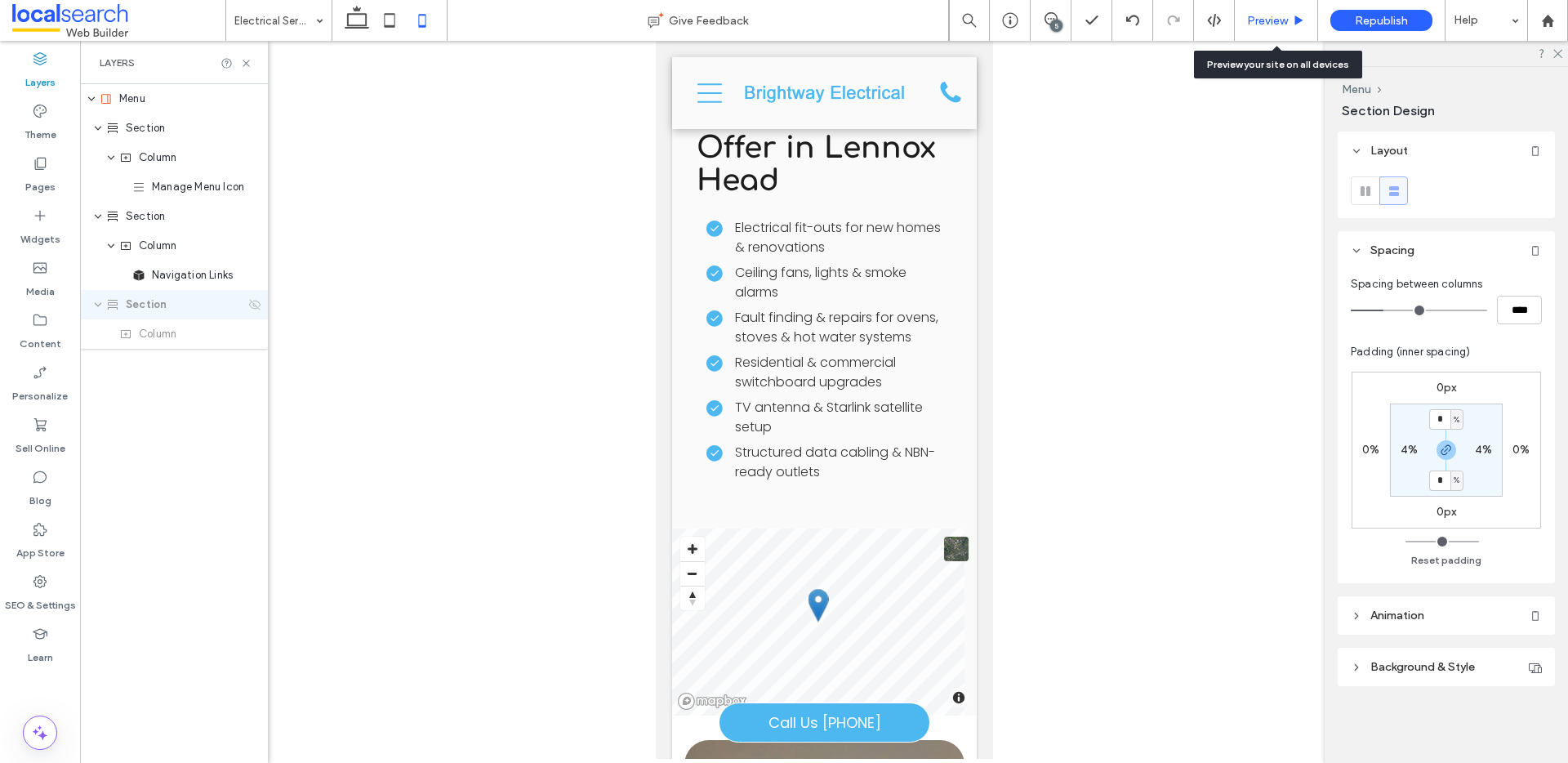 click on "Preview" at bounding box center (1267, 20) 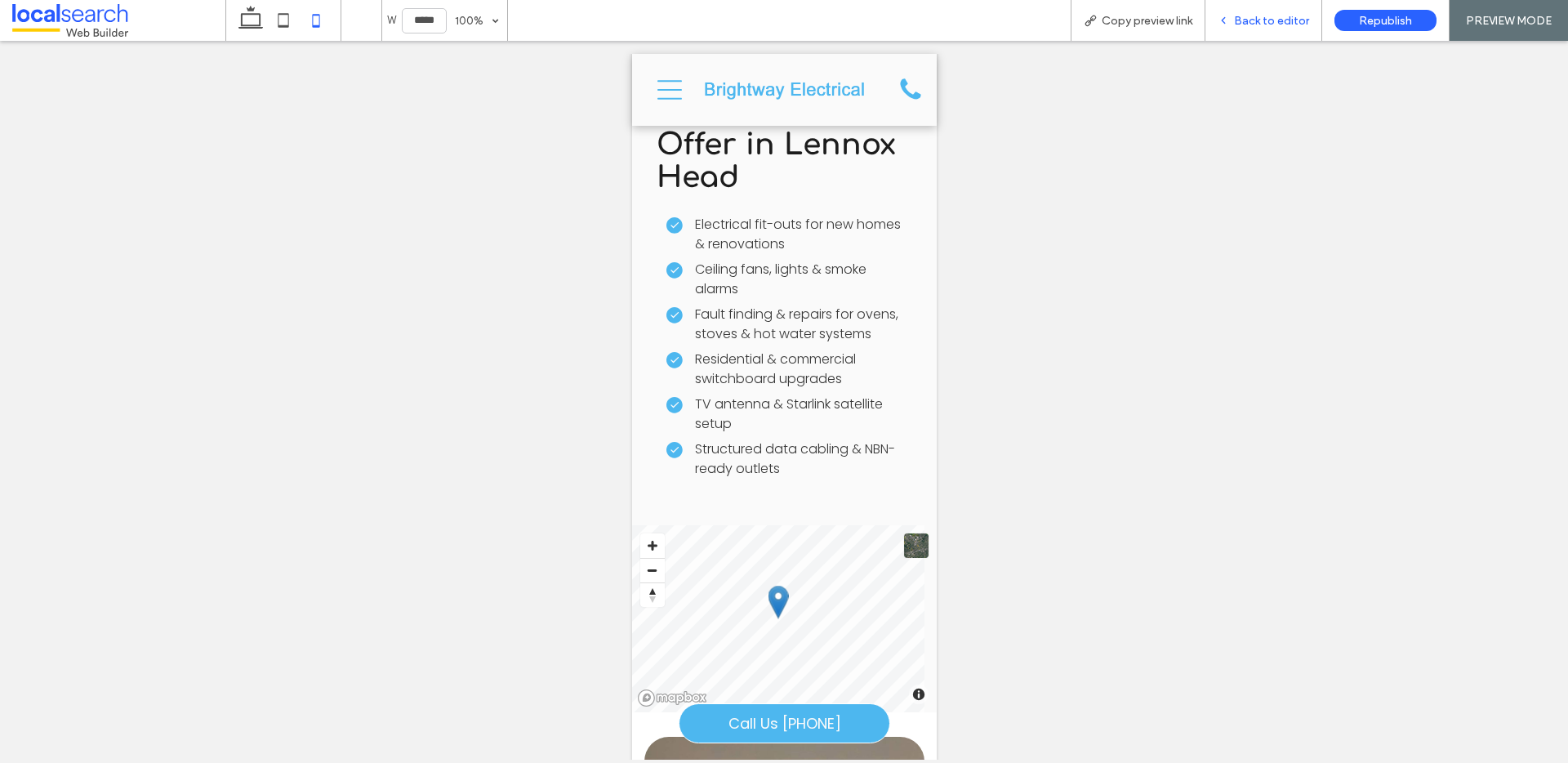 click on "Back to editor" at bounding box center (1272, 20) 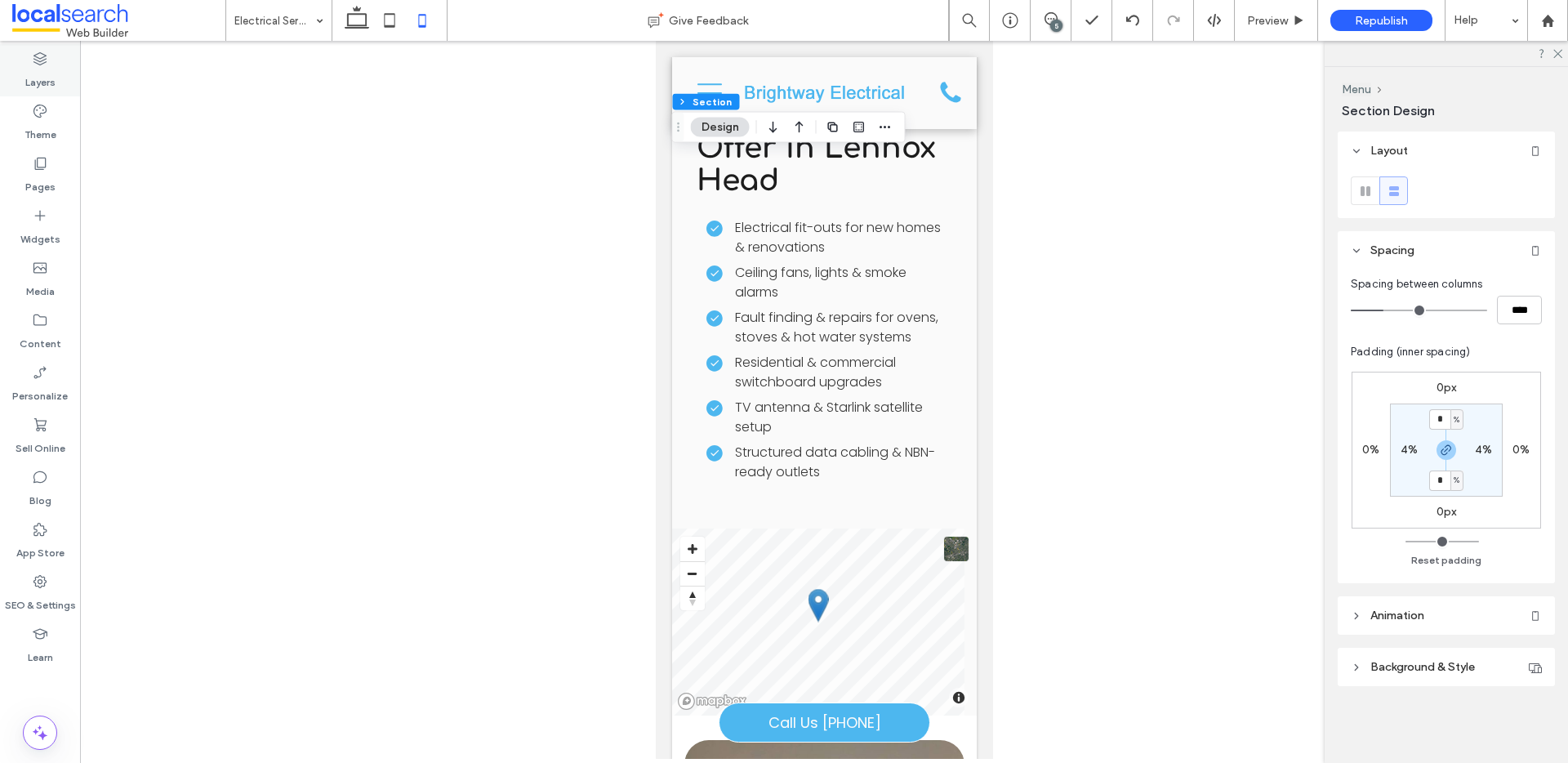 click on "Layers" at bounding box center (40, 70) 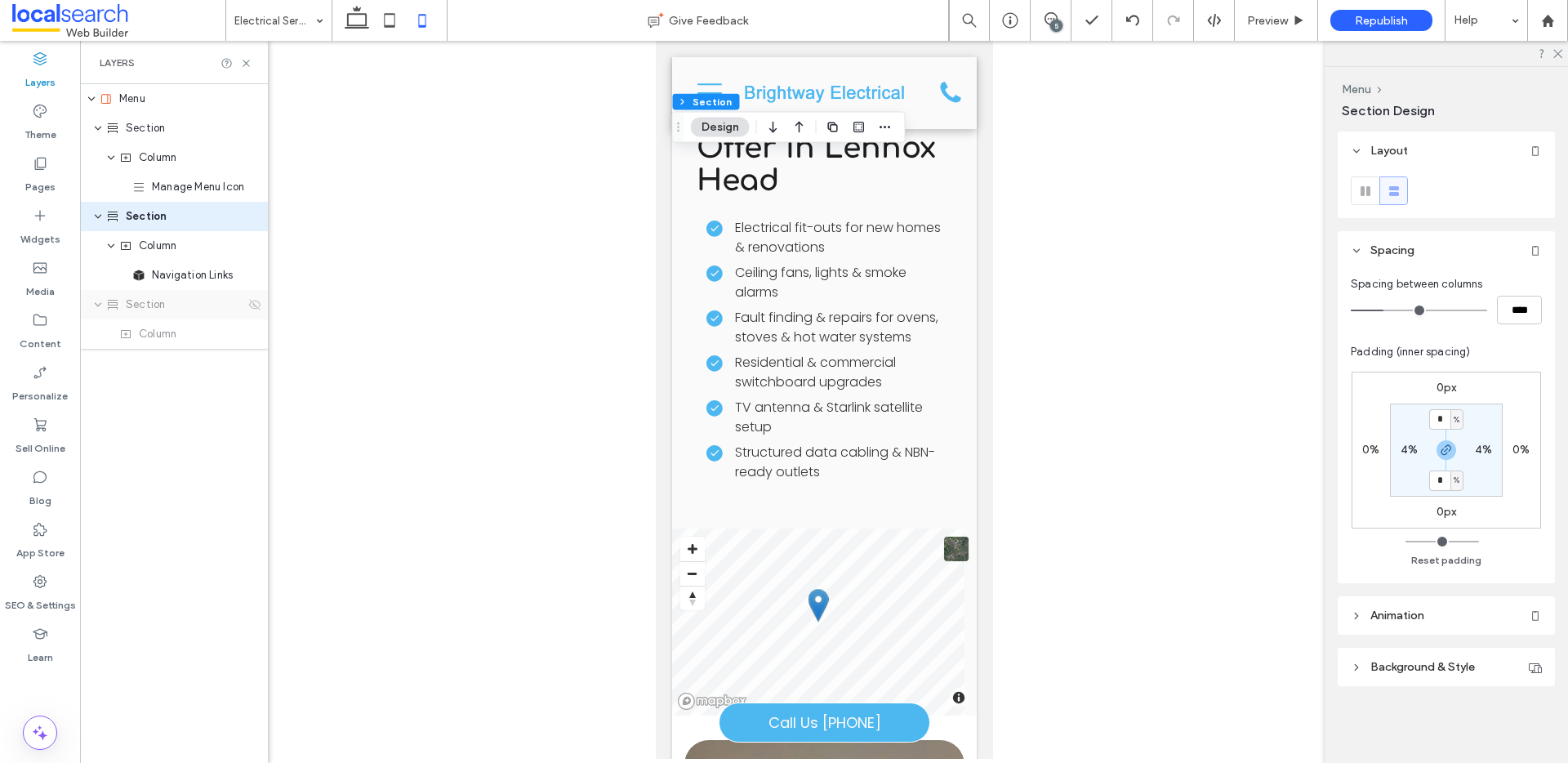 click on "Section" at bounding box center (145, 305) 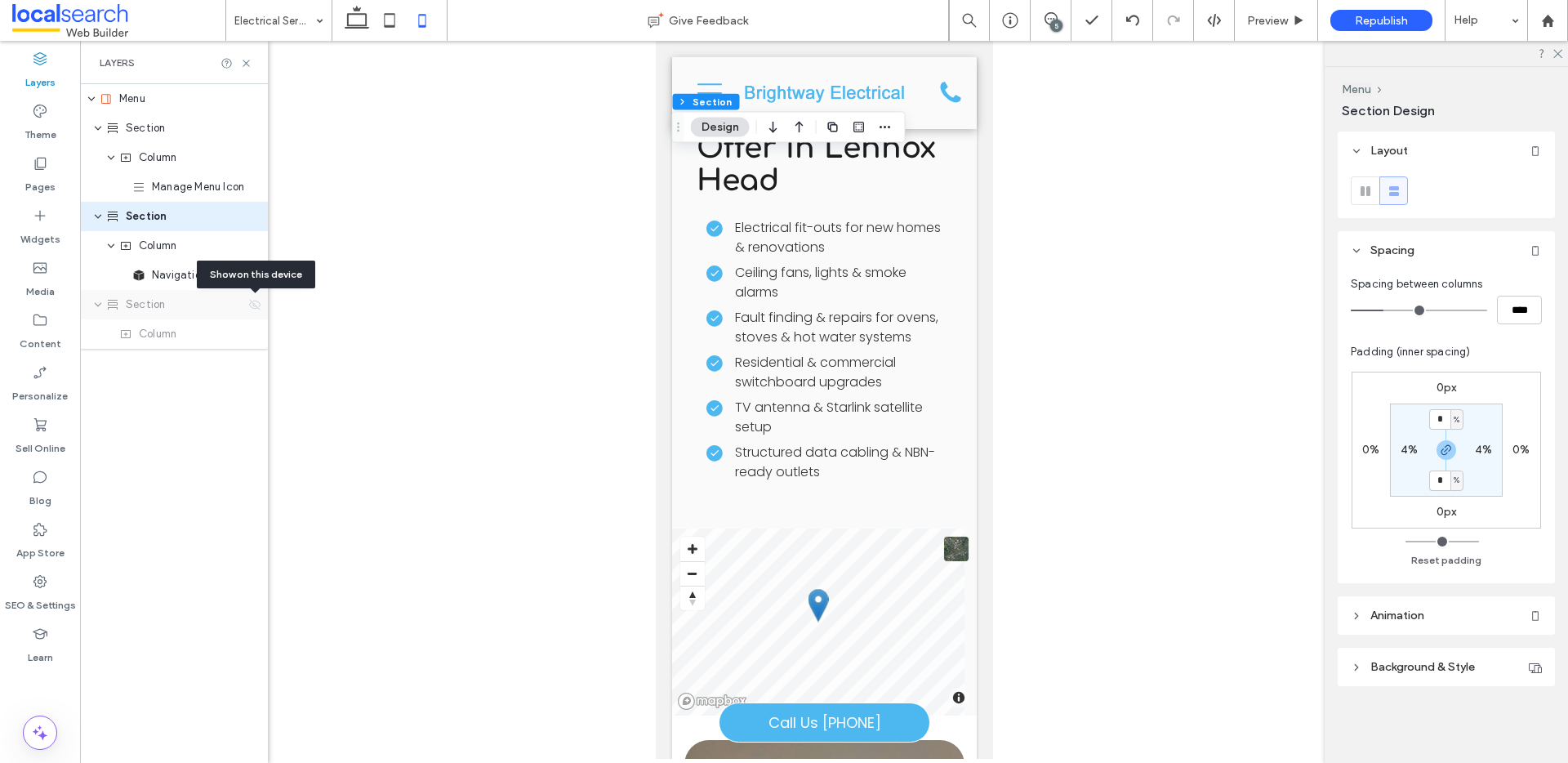 click 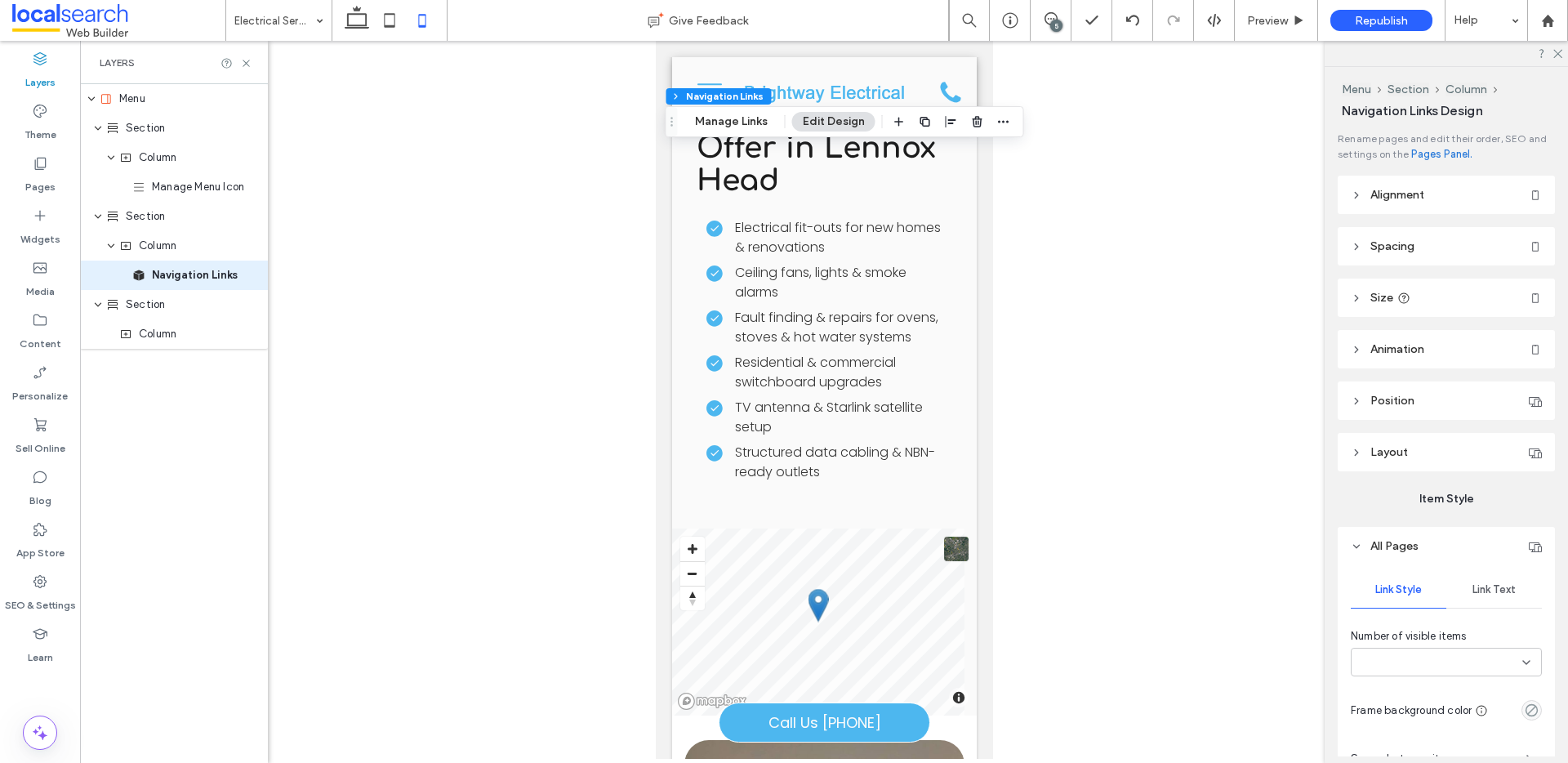 type on "***" 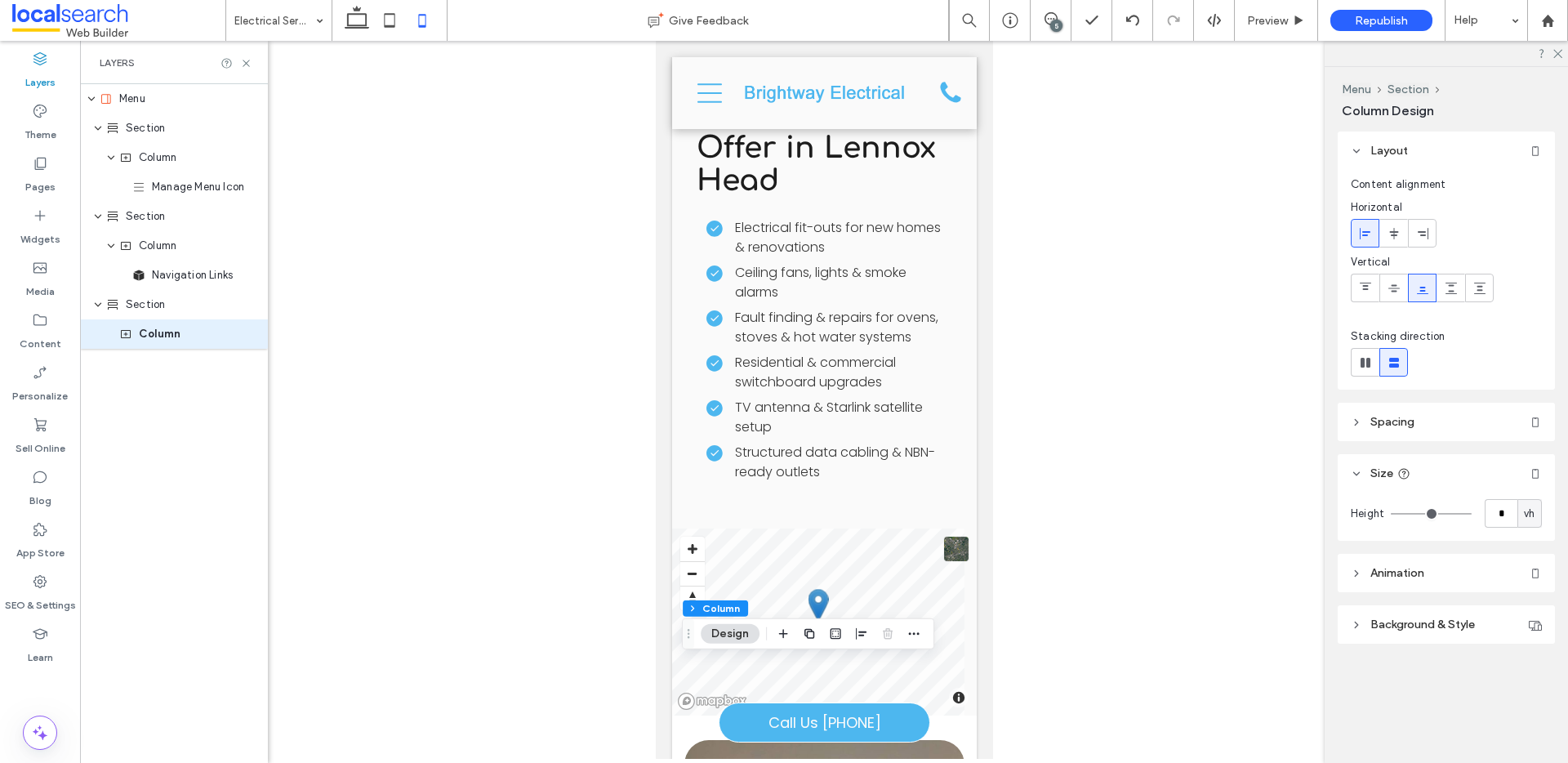 click on "Spacing" at bounding box center (1446, 422) 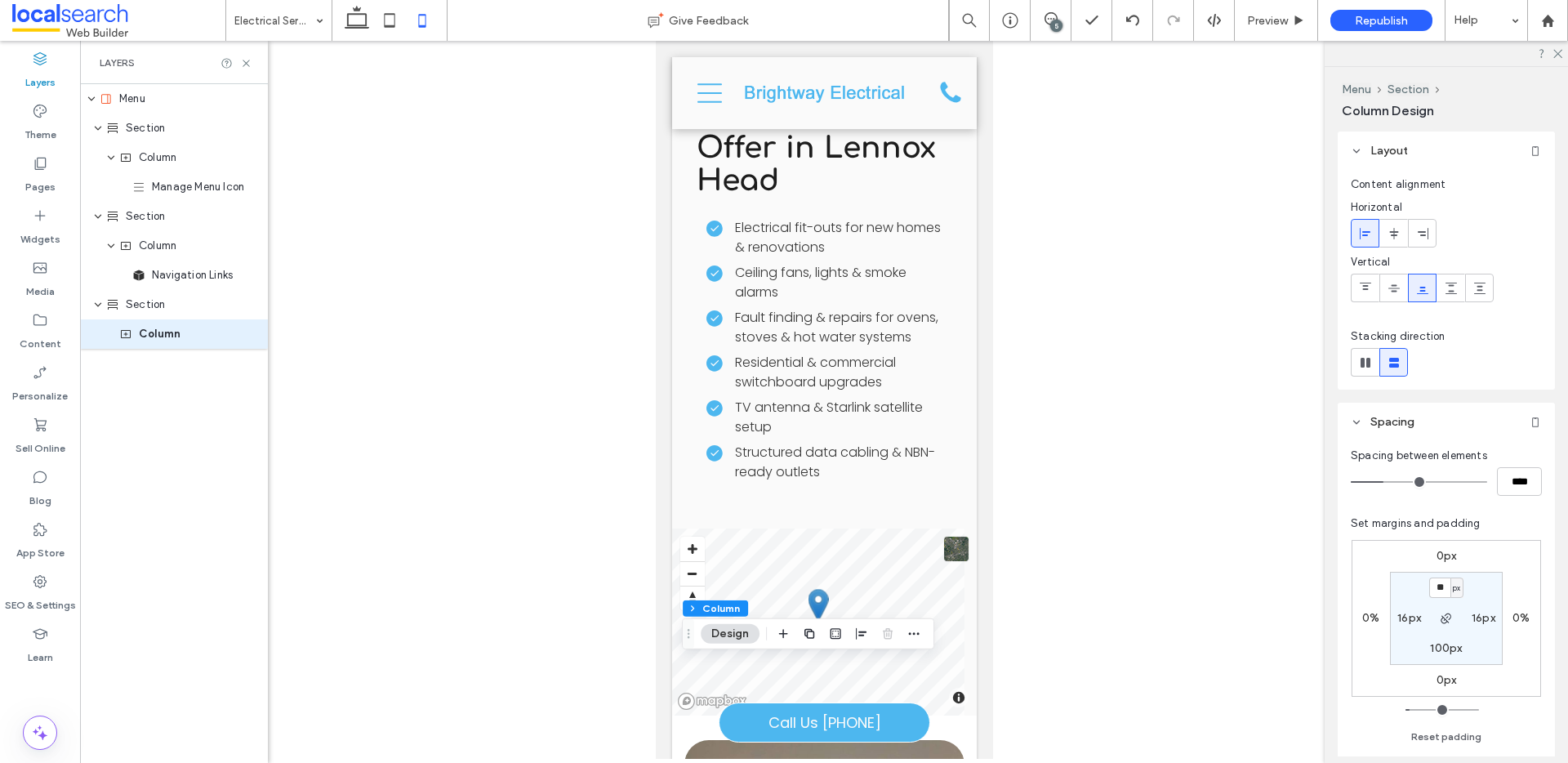 click on "100px" at bounding box center (1446, 649) 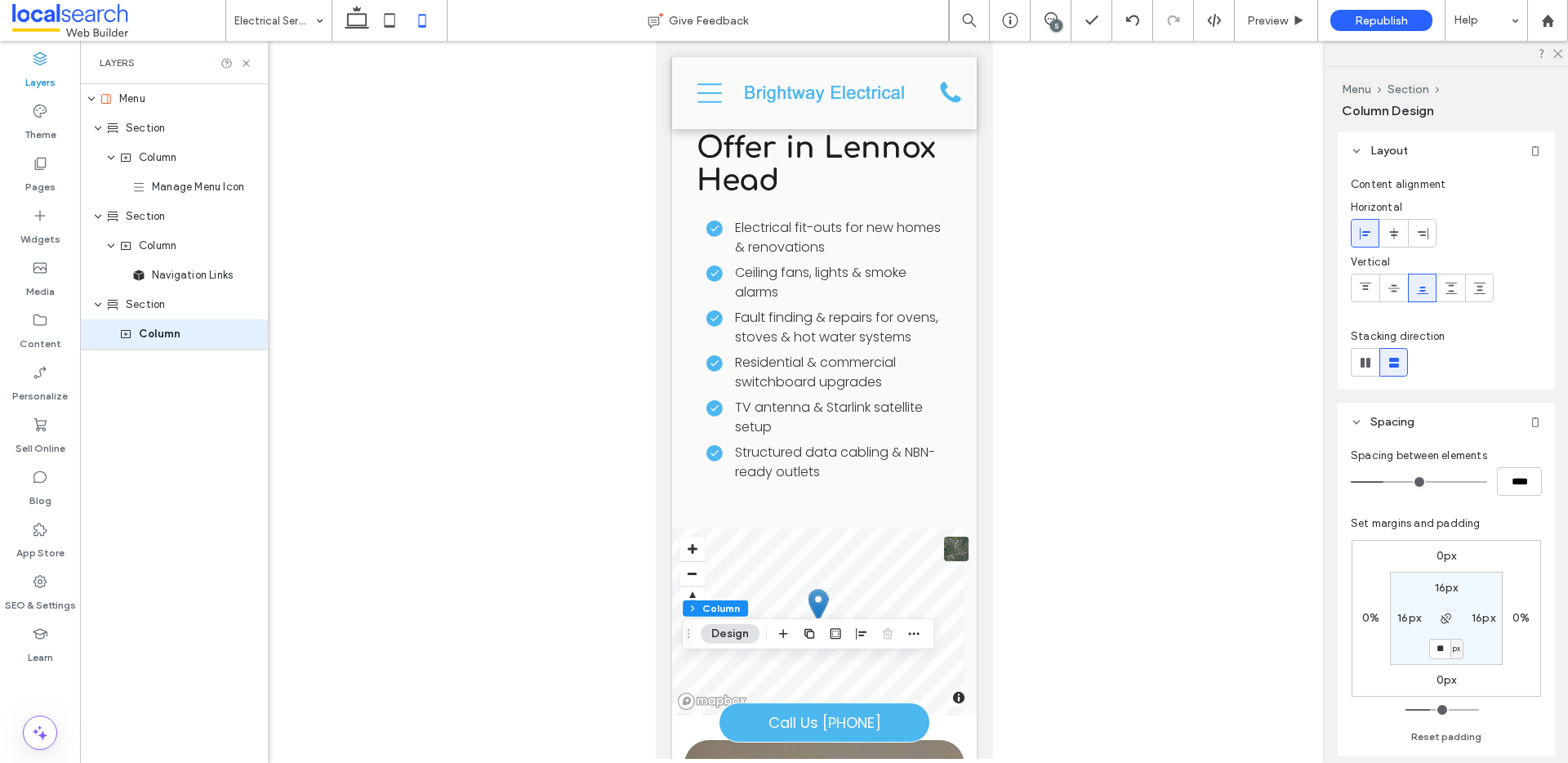 type on "**" 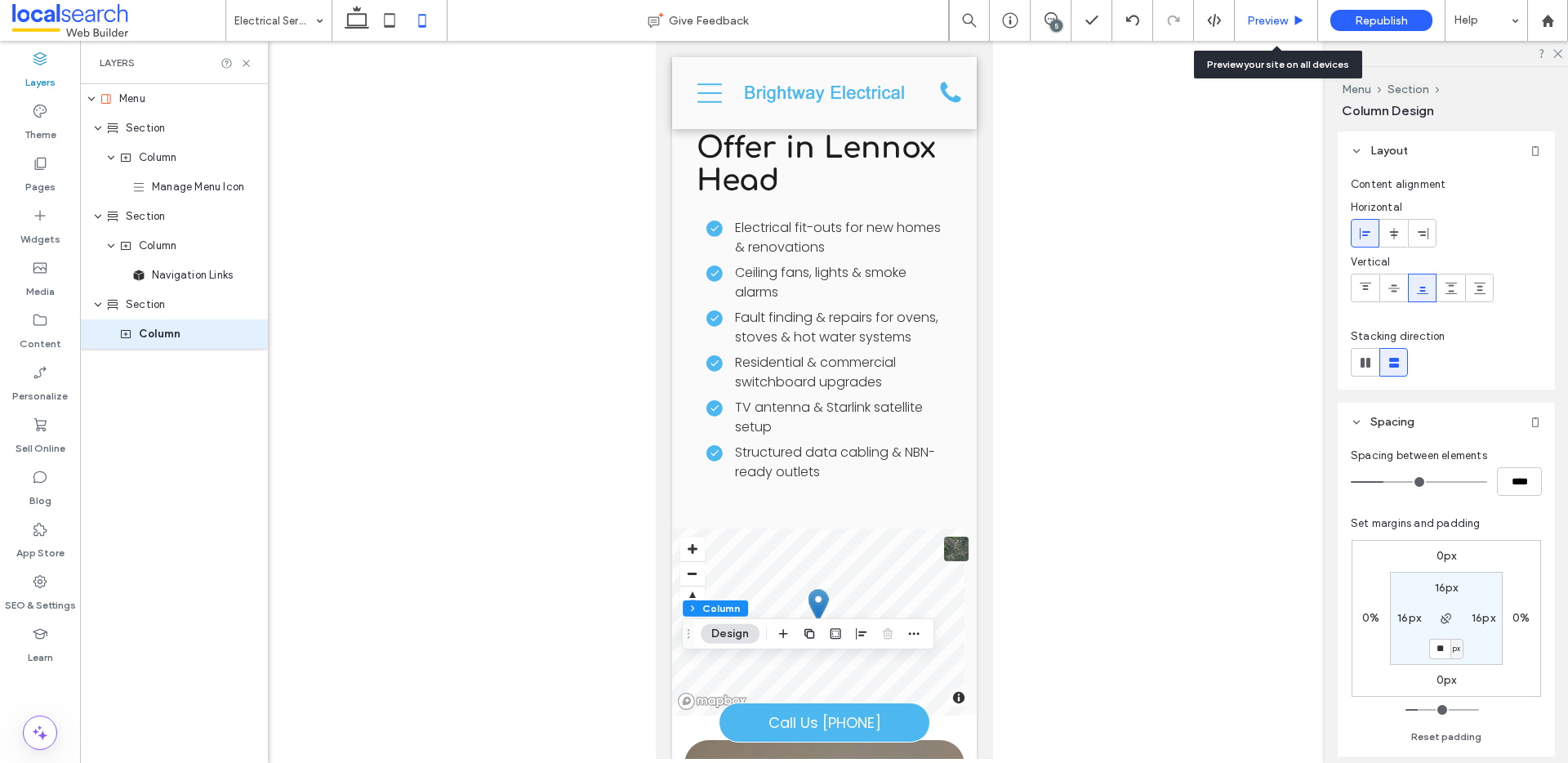 click on "Preview" at bounding box center (1267, 20) 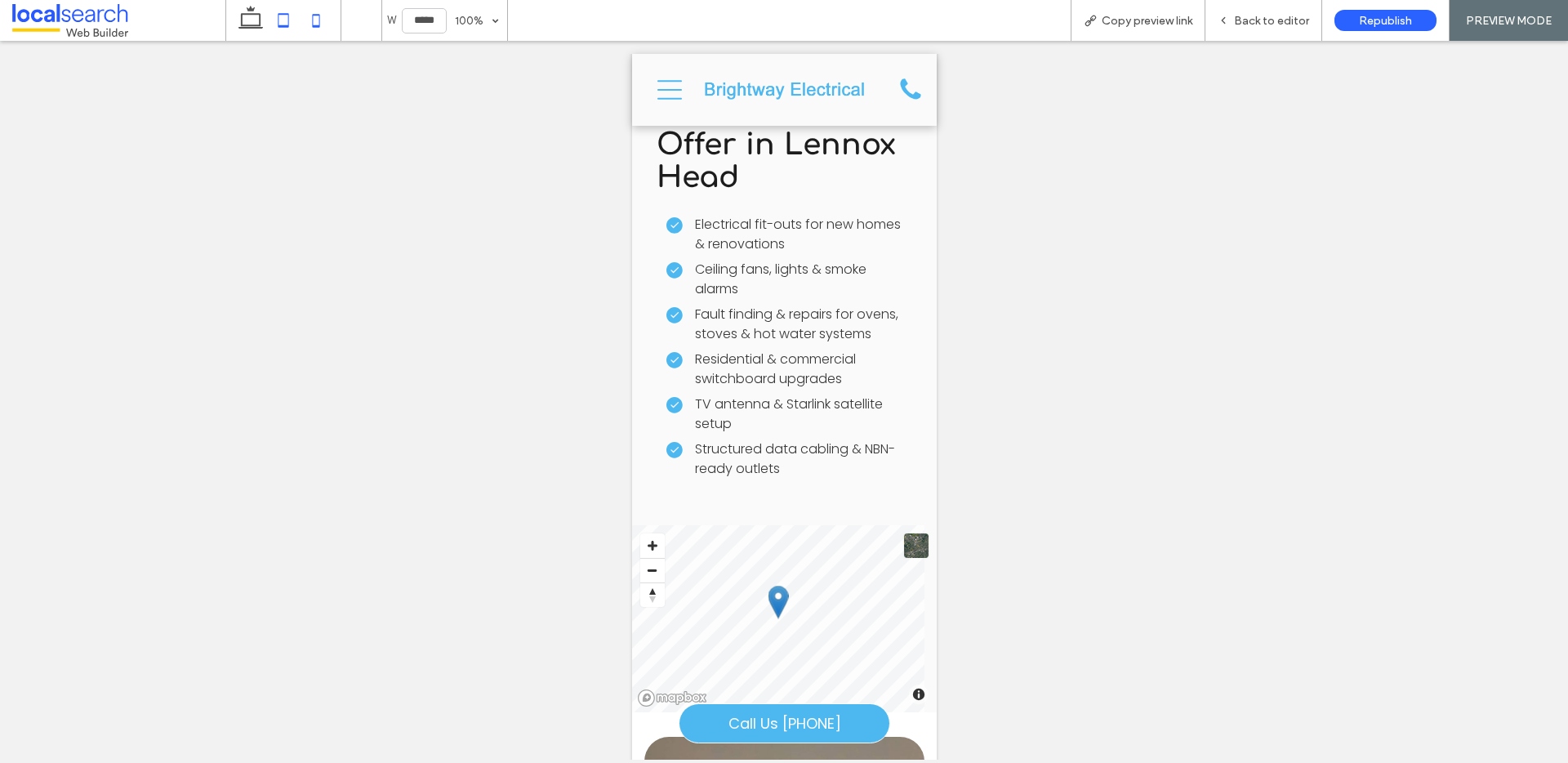 click 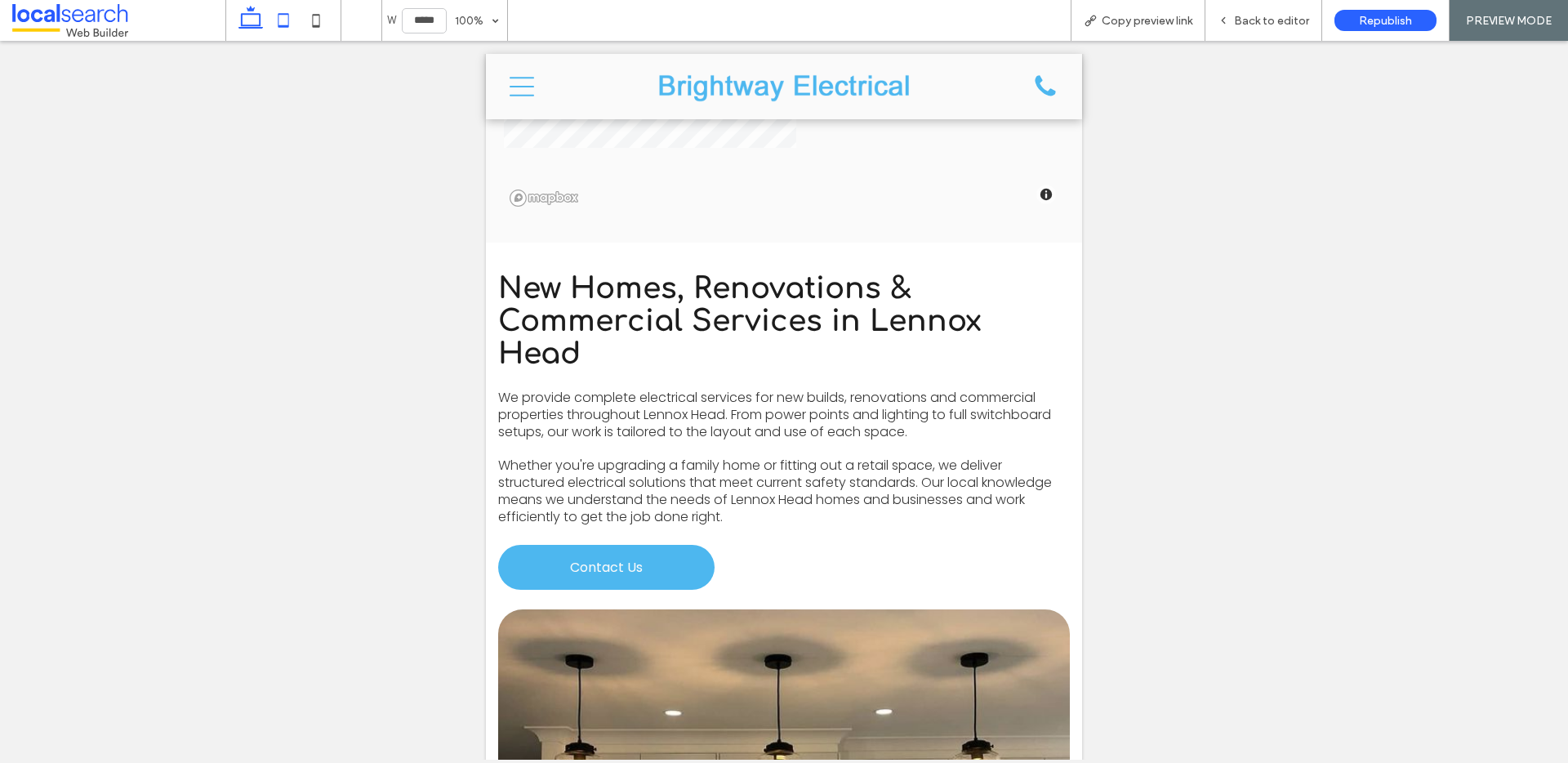 click 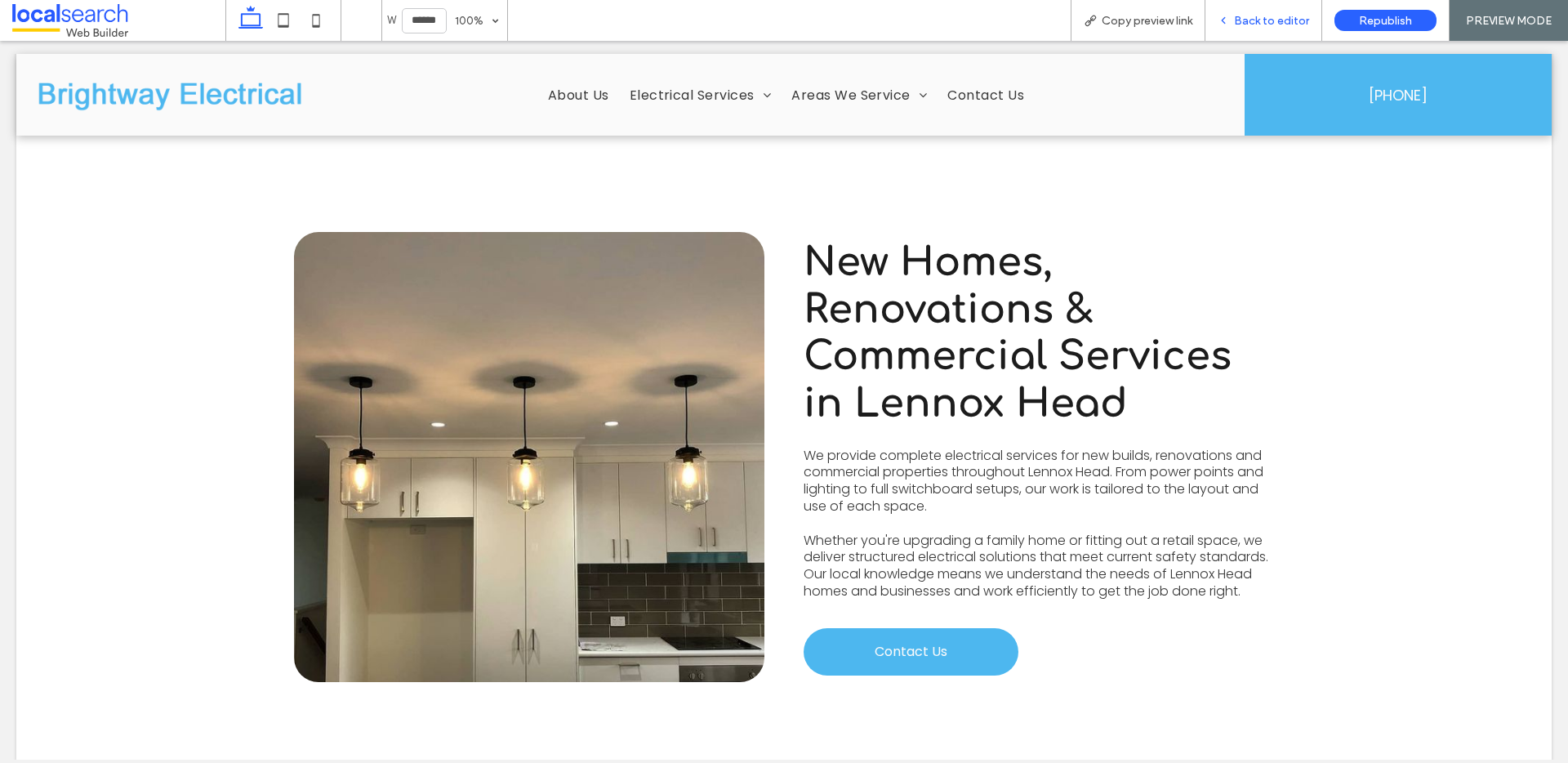 click on "Back to editor" at bounding box center (1272, 20) 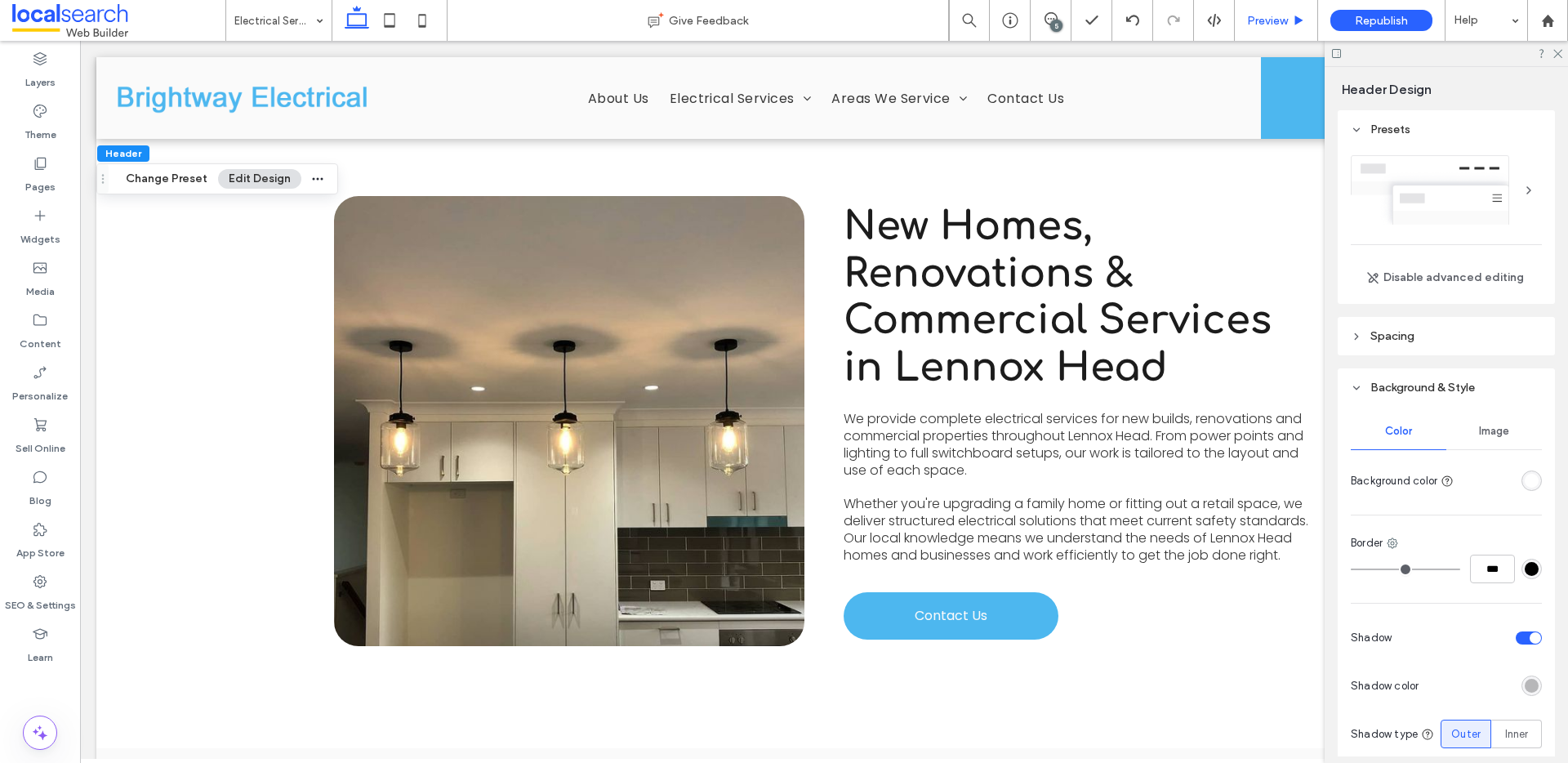 scroll, scrollTop: 715, scrollLeft: 0, axis: vertical 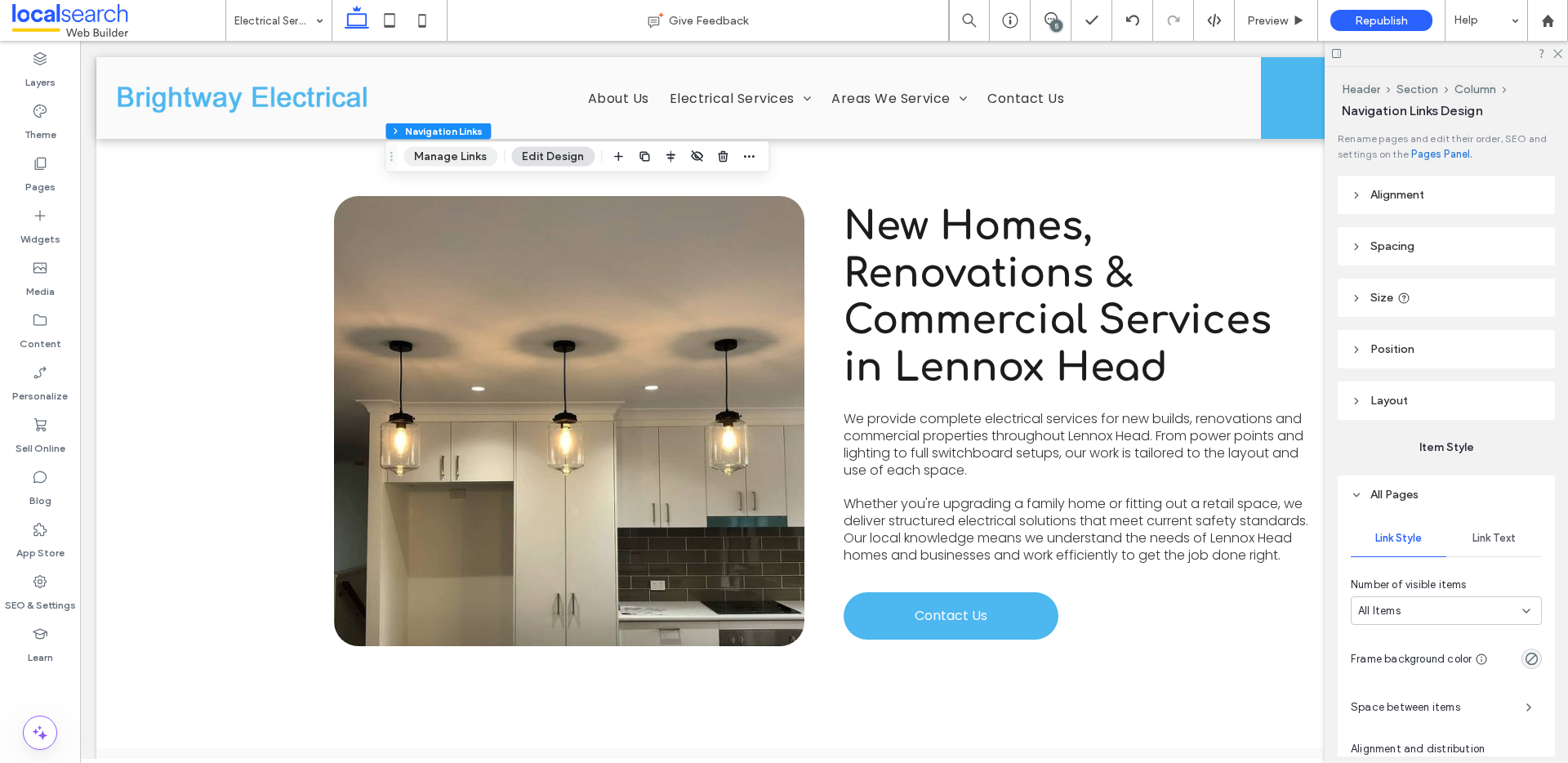 click on "Manage Links" at bounding box center (450, 157) 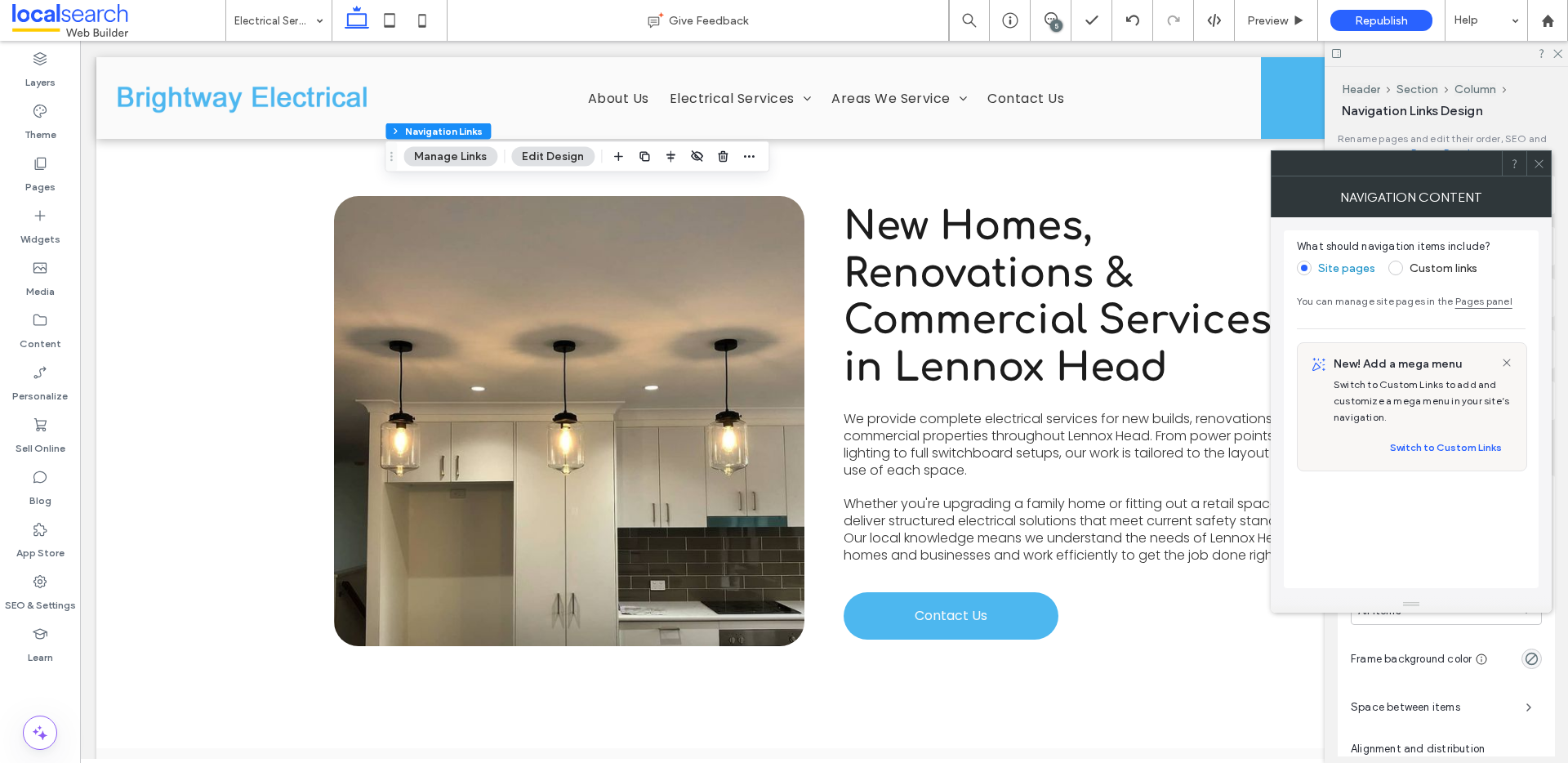 click at bounding box center [1396, 268] 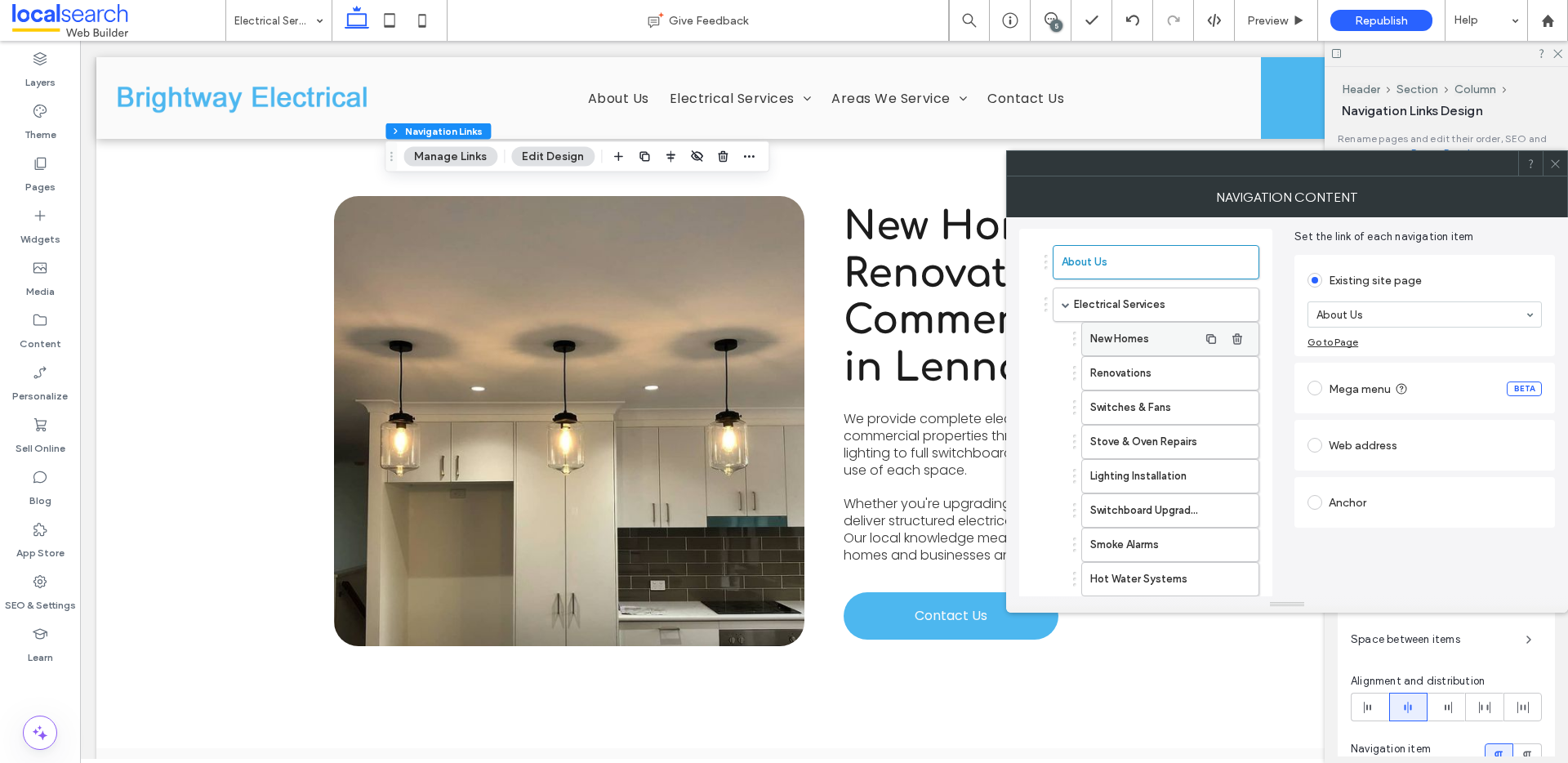 scroll, scrollTop: 0, scrollLeft: 0, axis: both 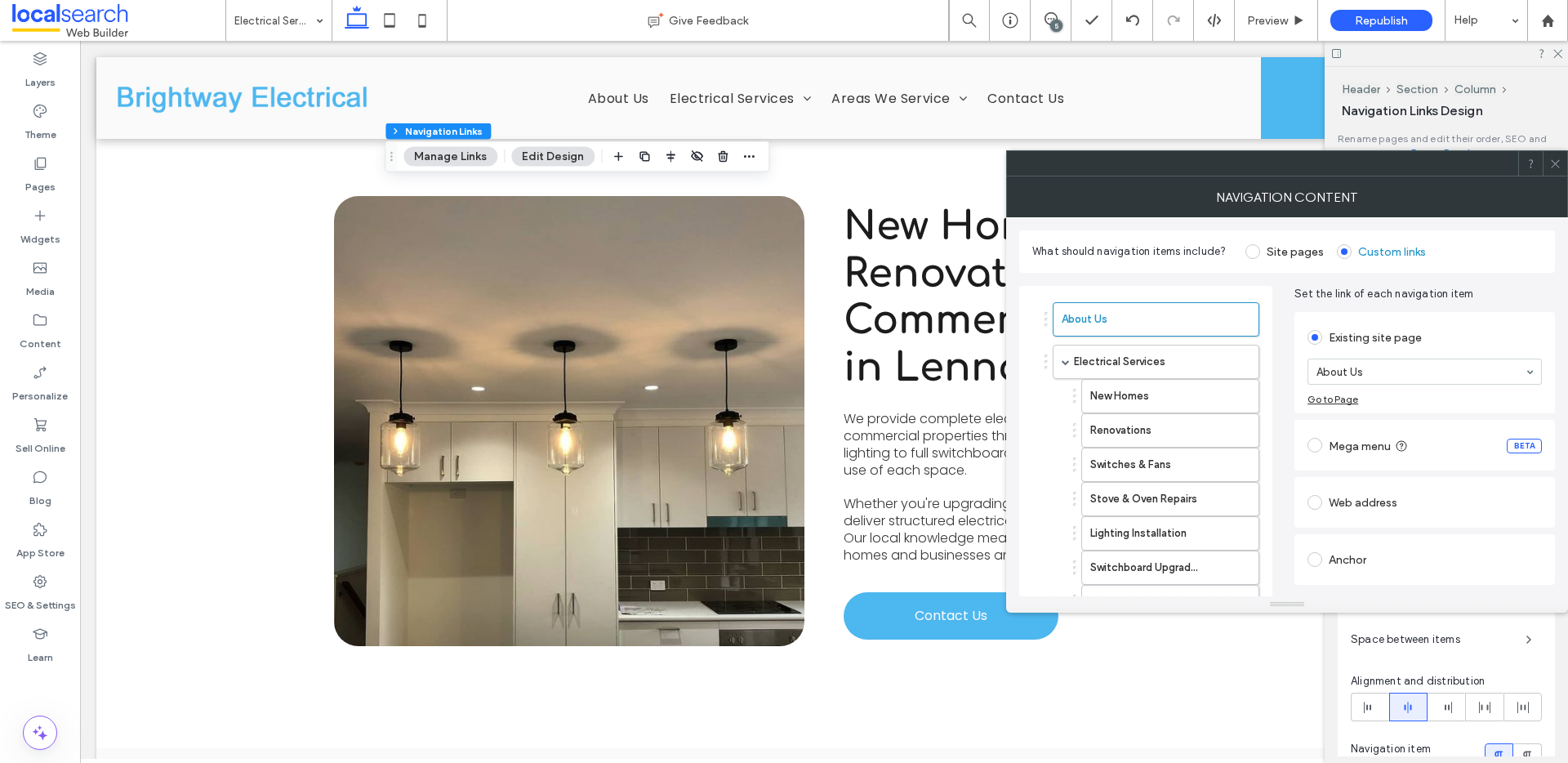 click 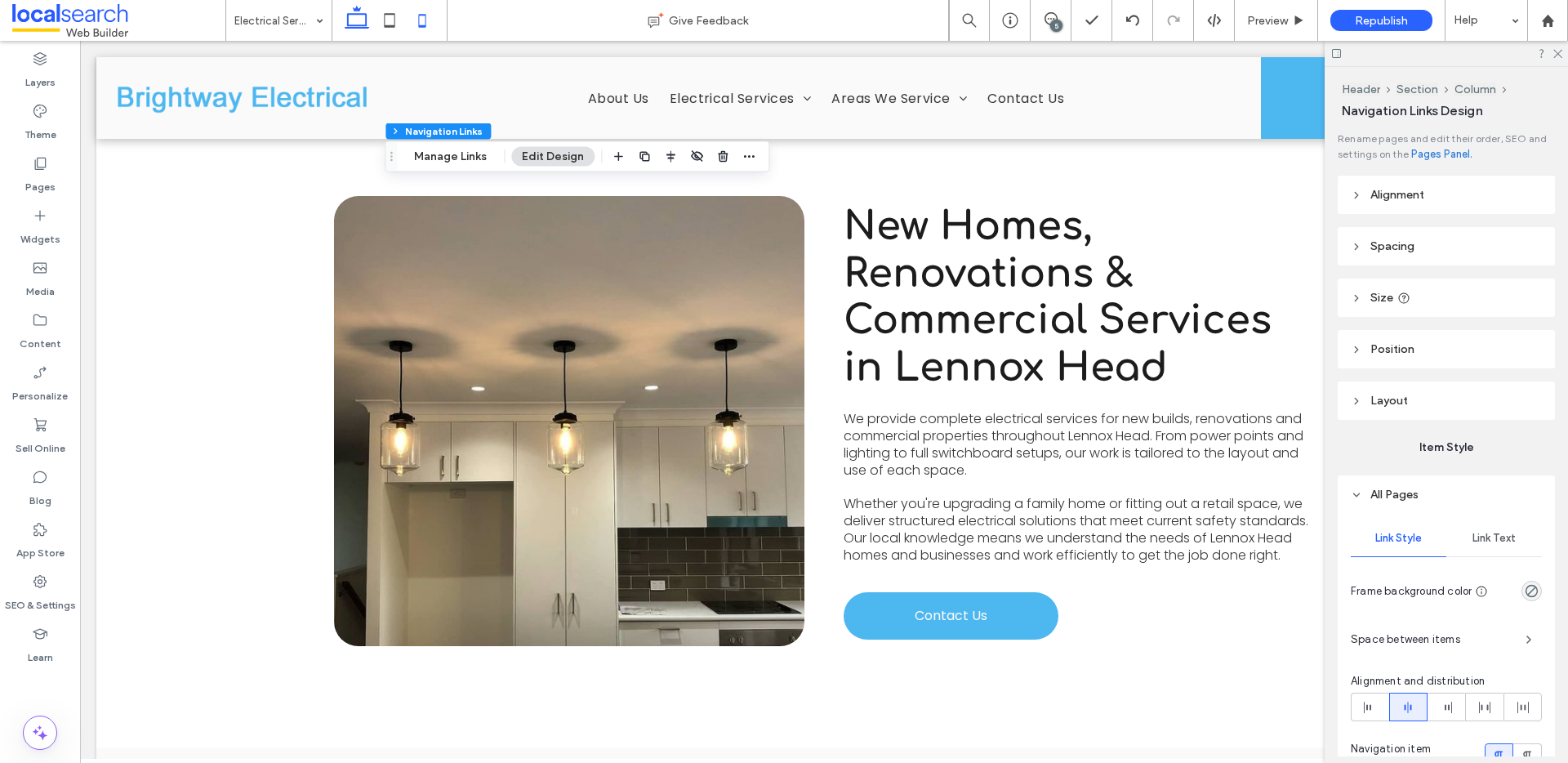 click 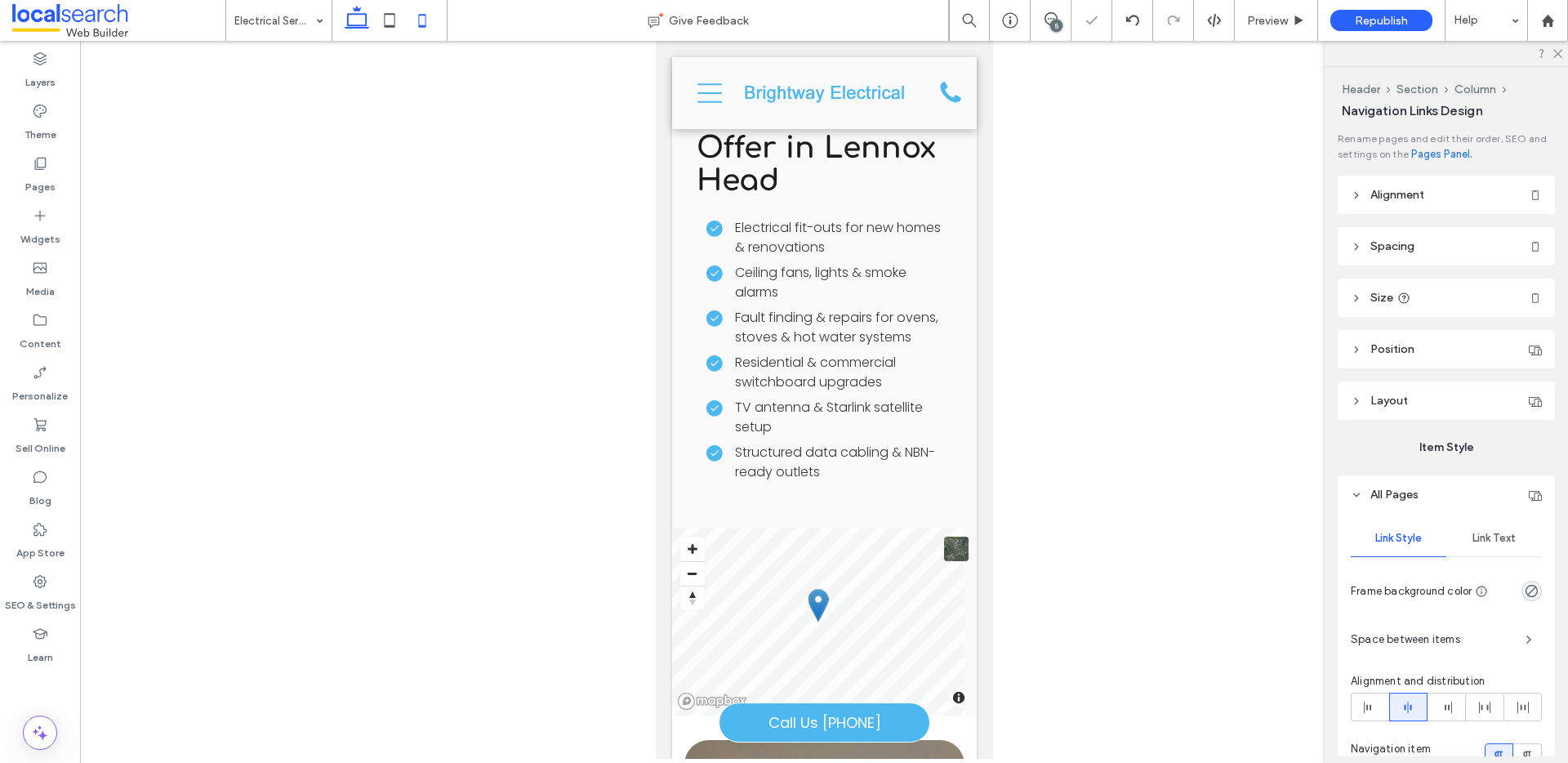 click 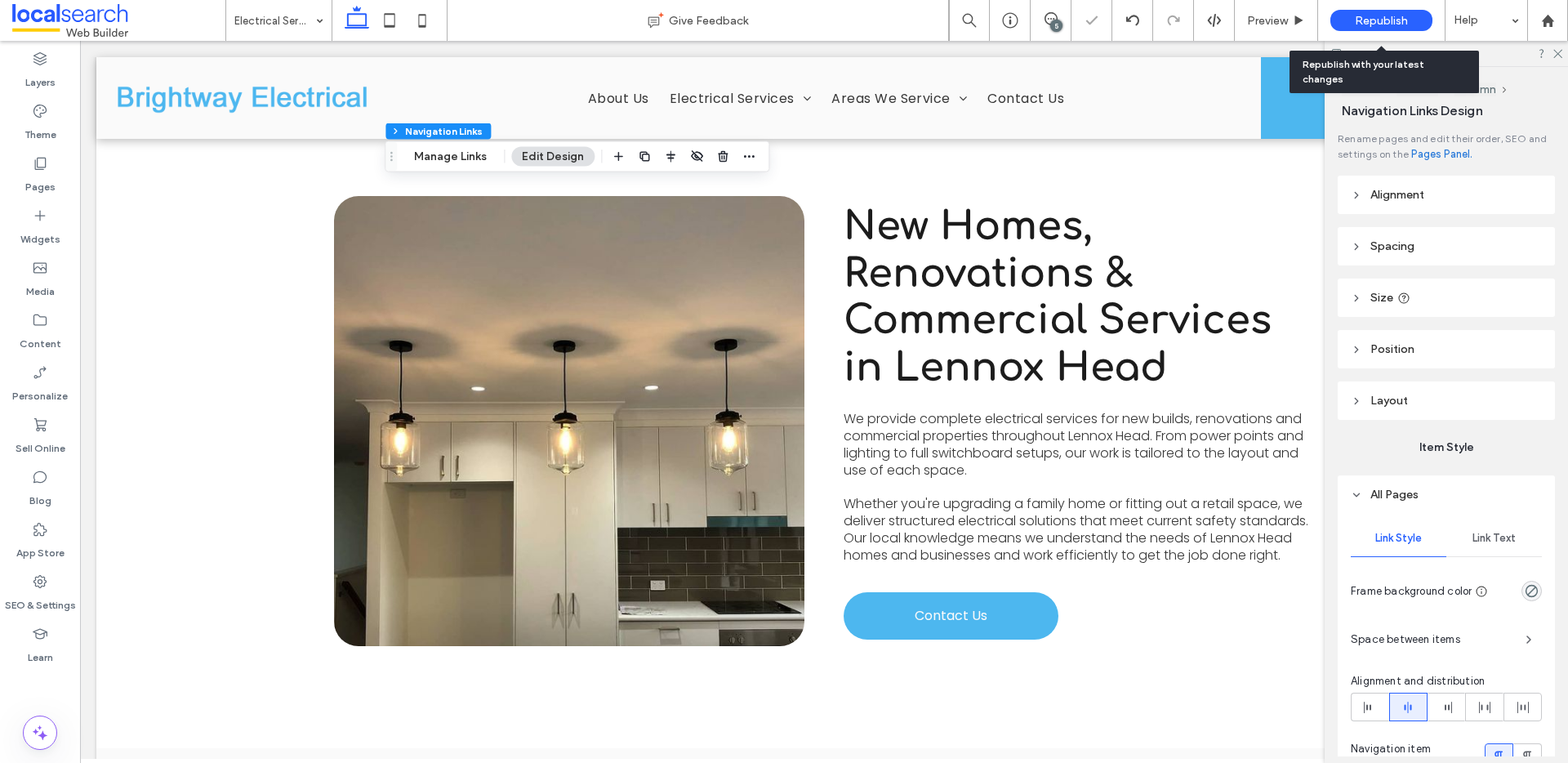 click on "Republish" at bounding box center (1381, 20) 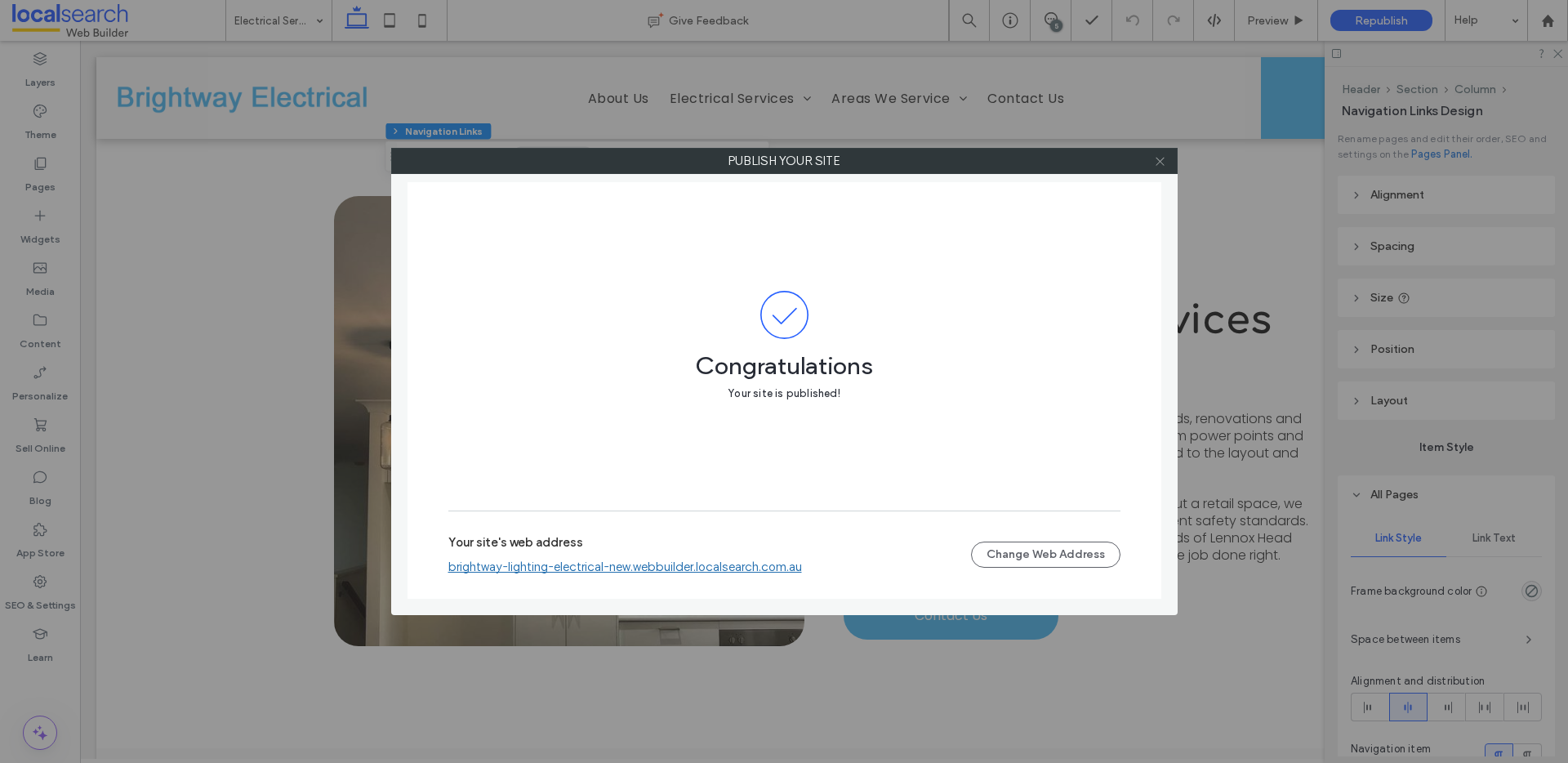 click 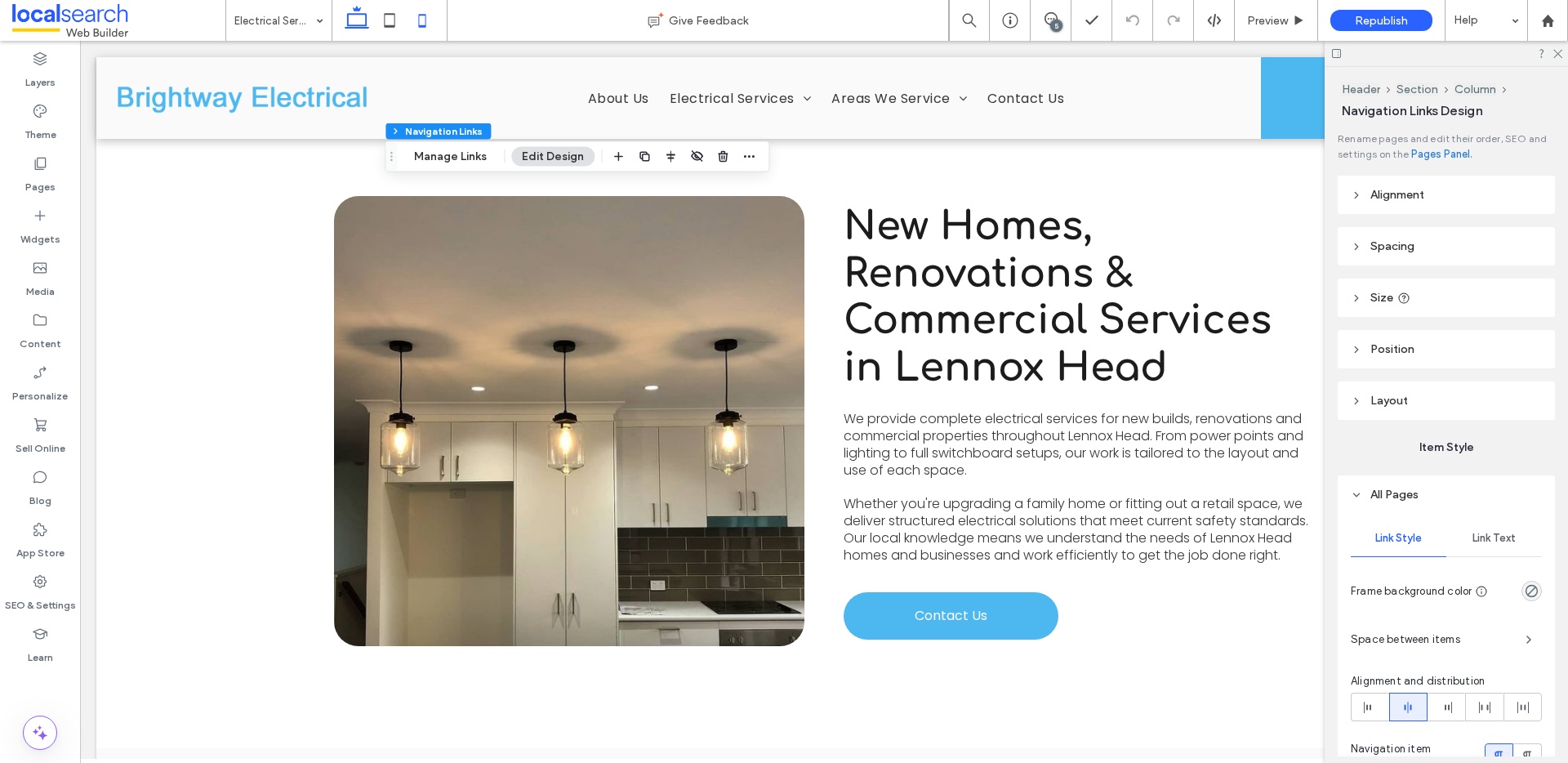 click 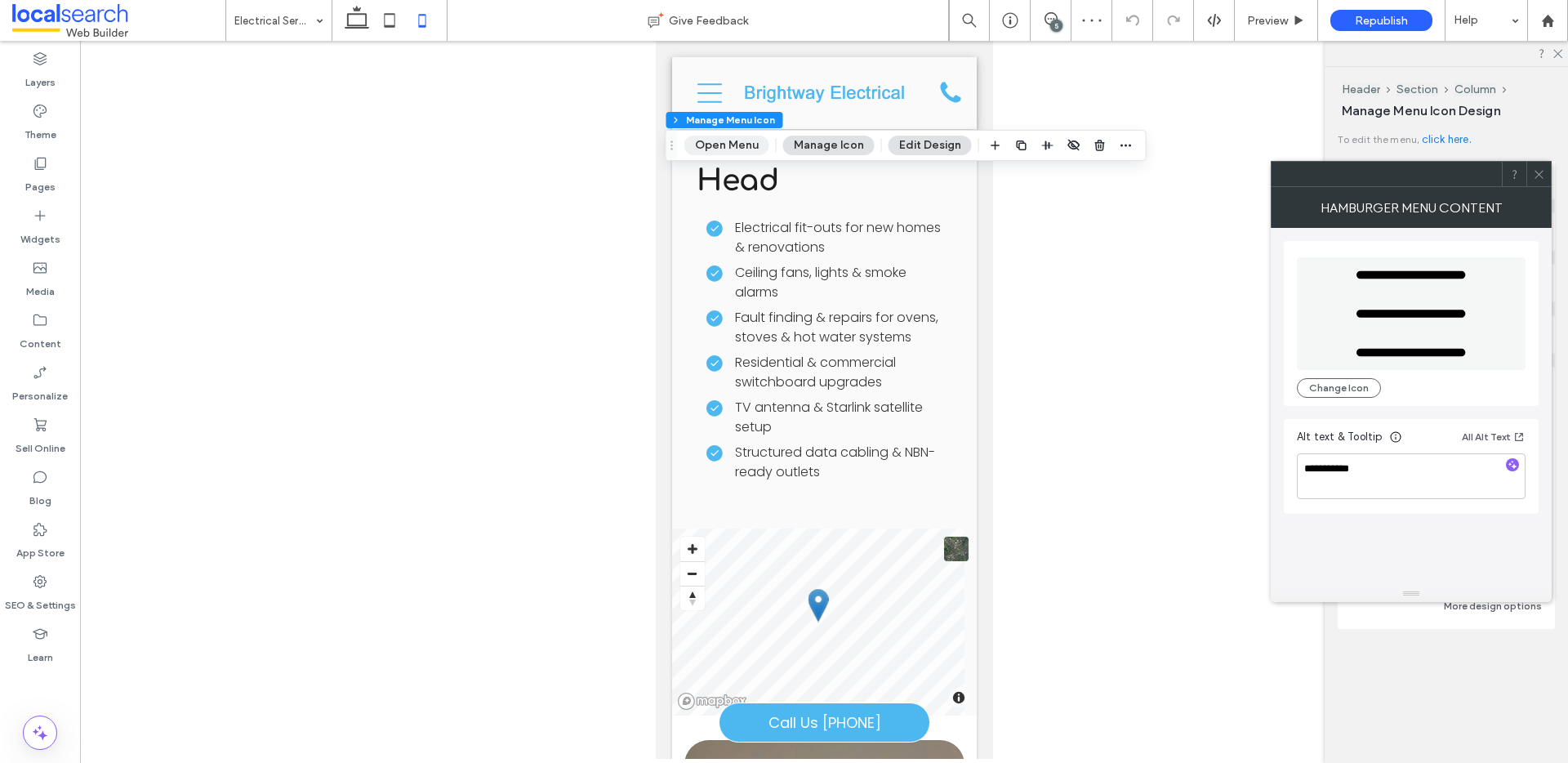 click on "Open Menu" at bounding box center [727, 145] 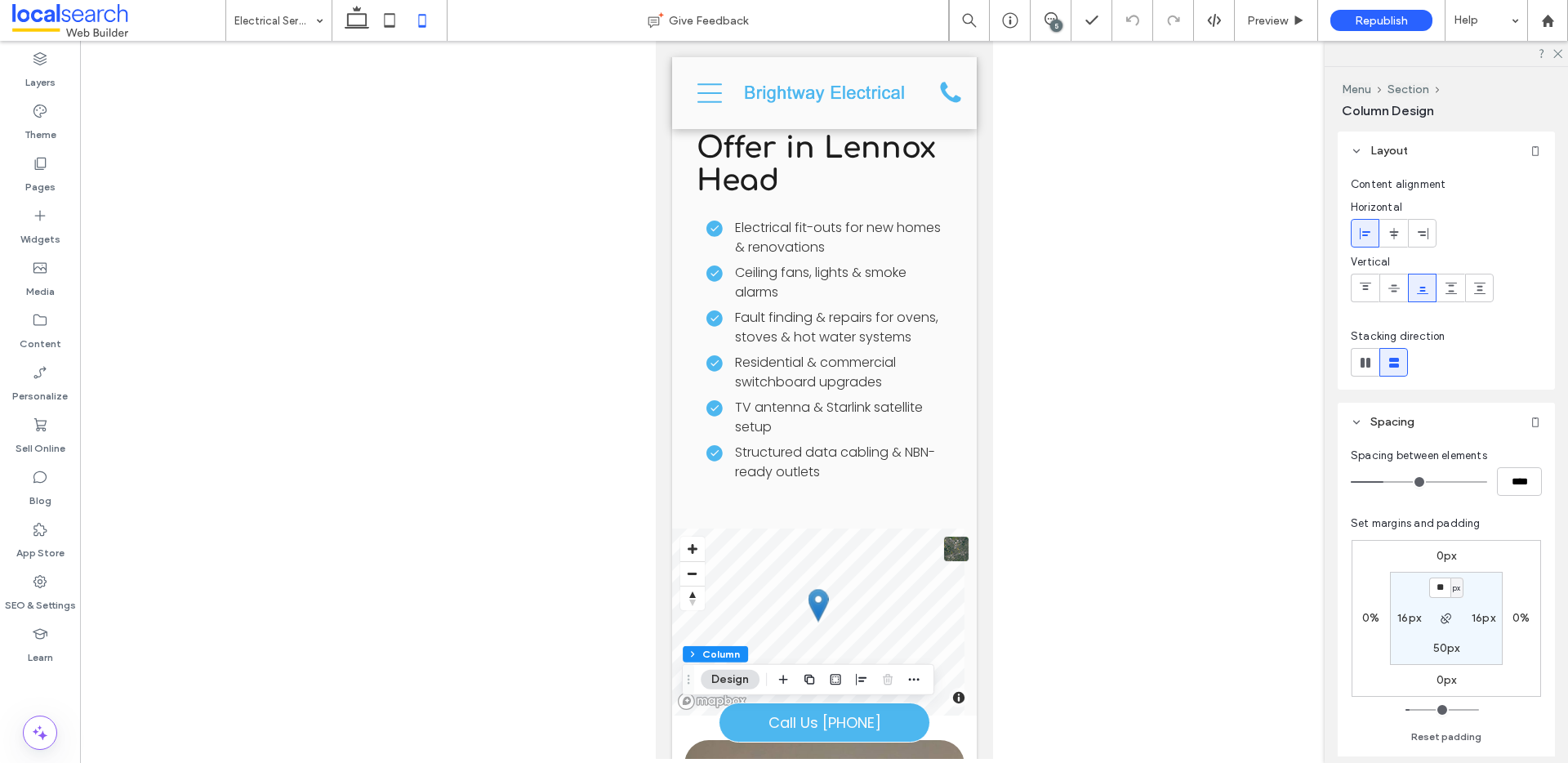 click on "50px" at bounding box center (1446, 648) 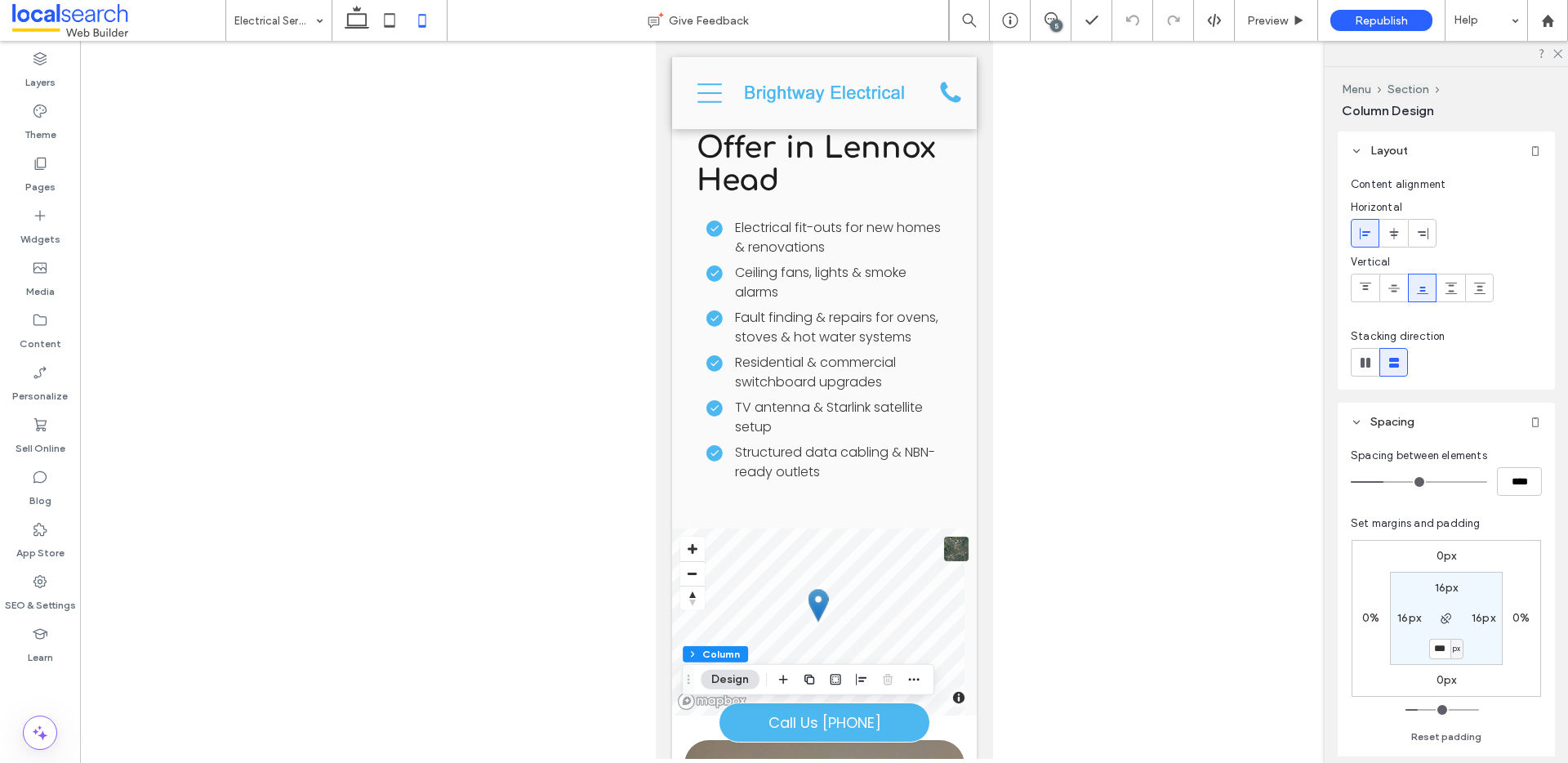 type on "***" 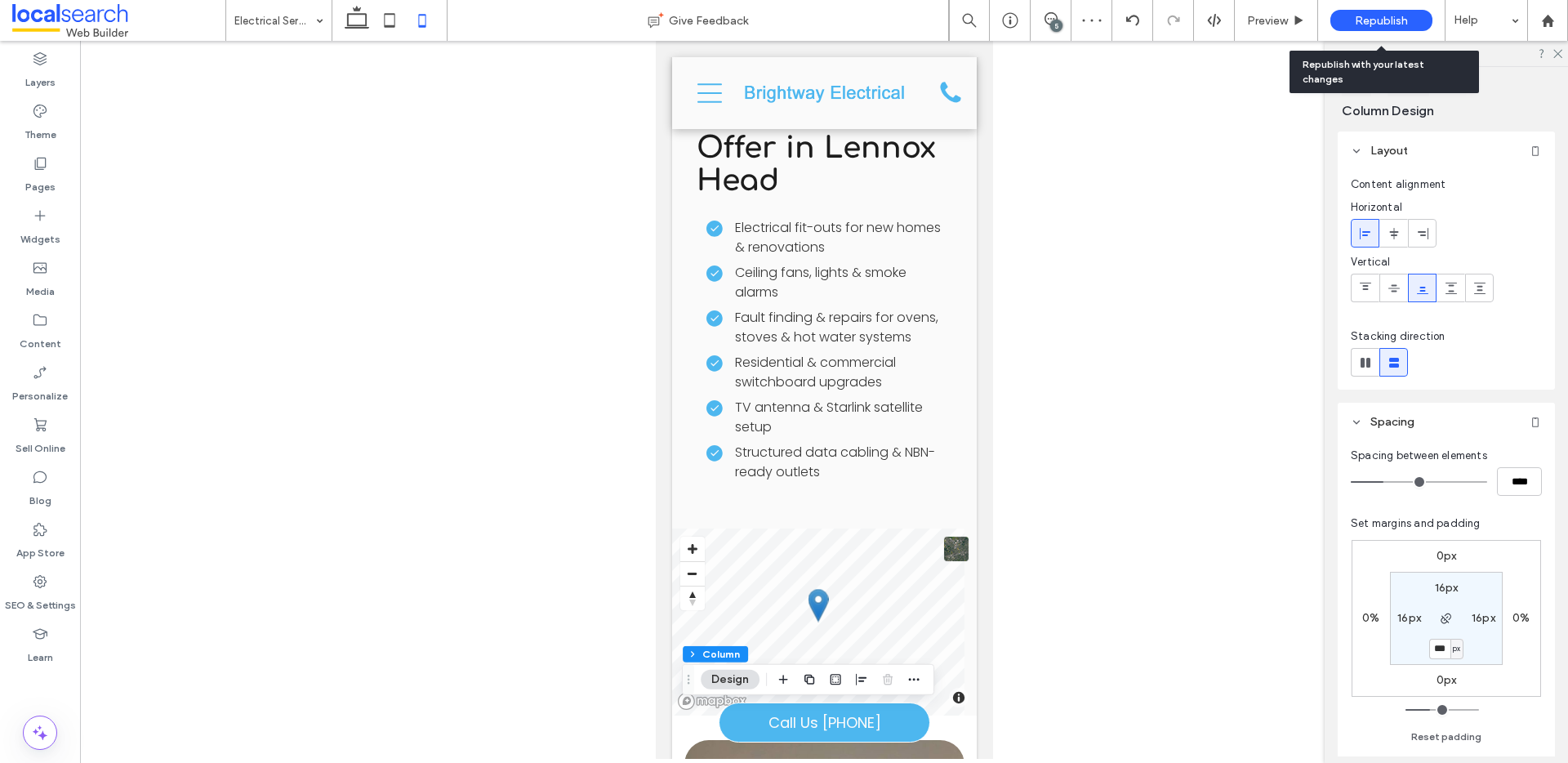 click on "Republish" at bounding box center (1381, 20) 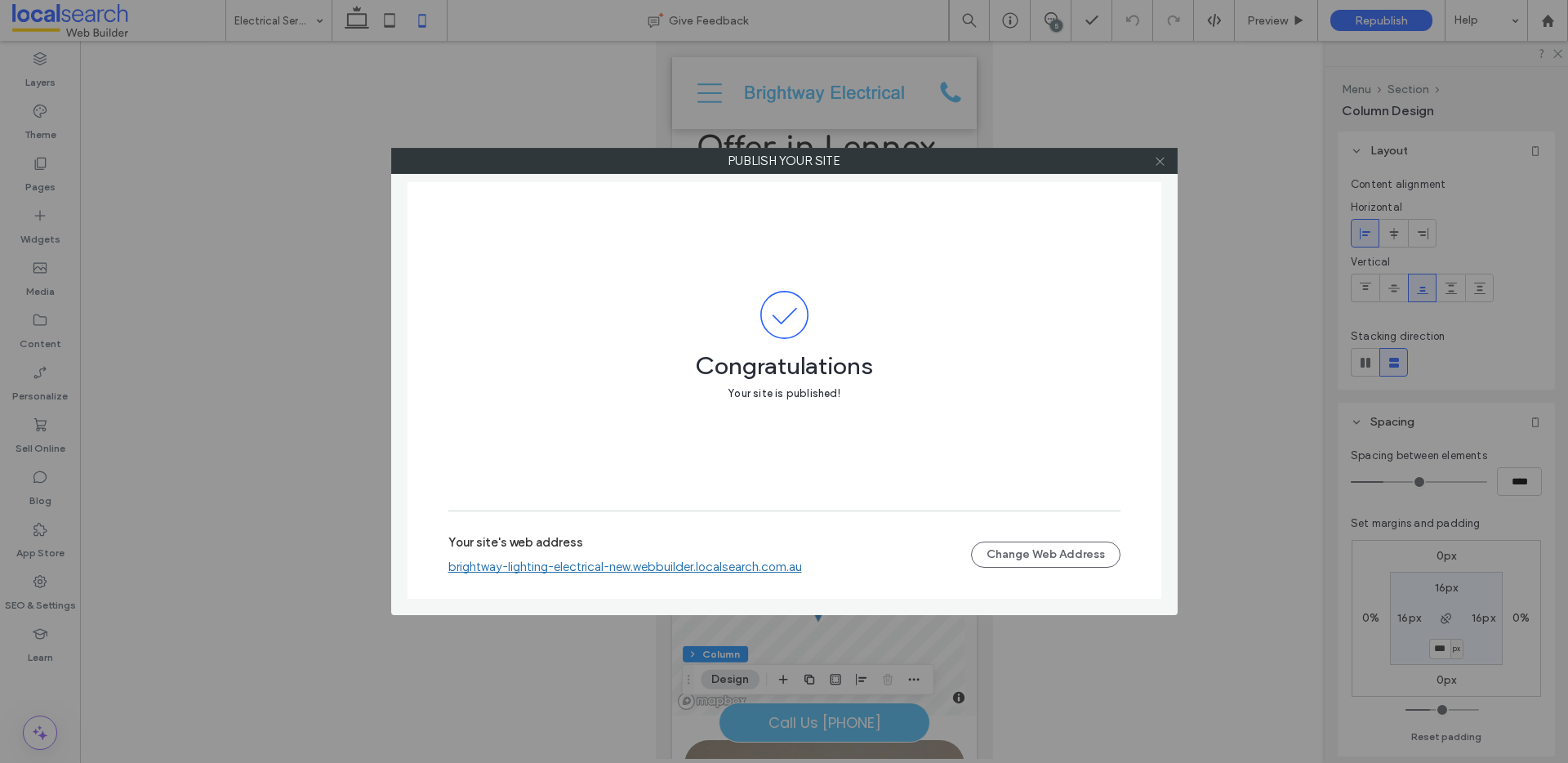 click 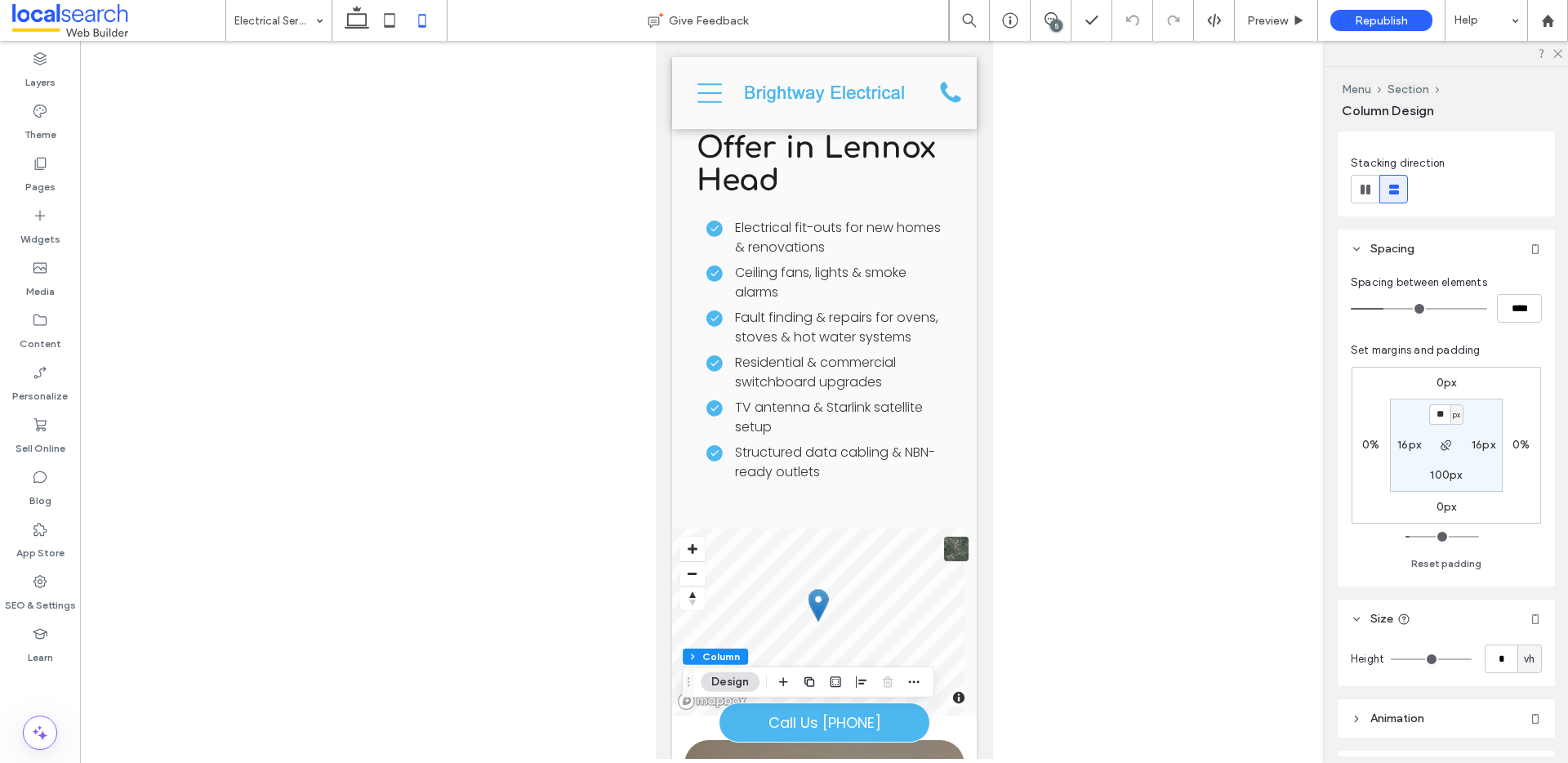 scroll, scrollTop: 271, scrollLeft: 0, axis: vertical 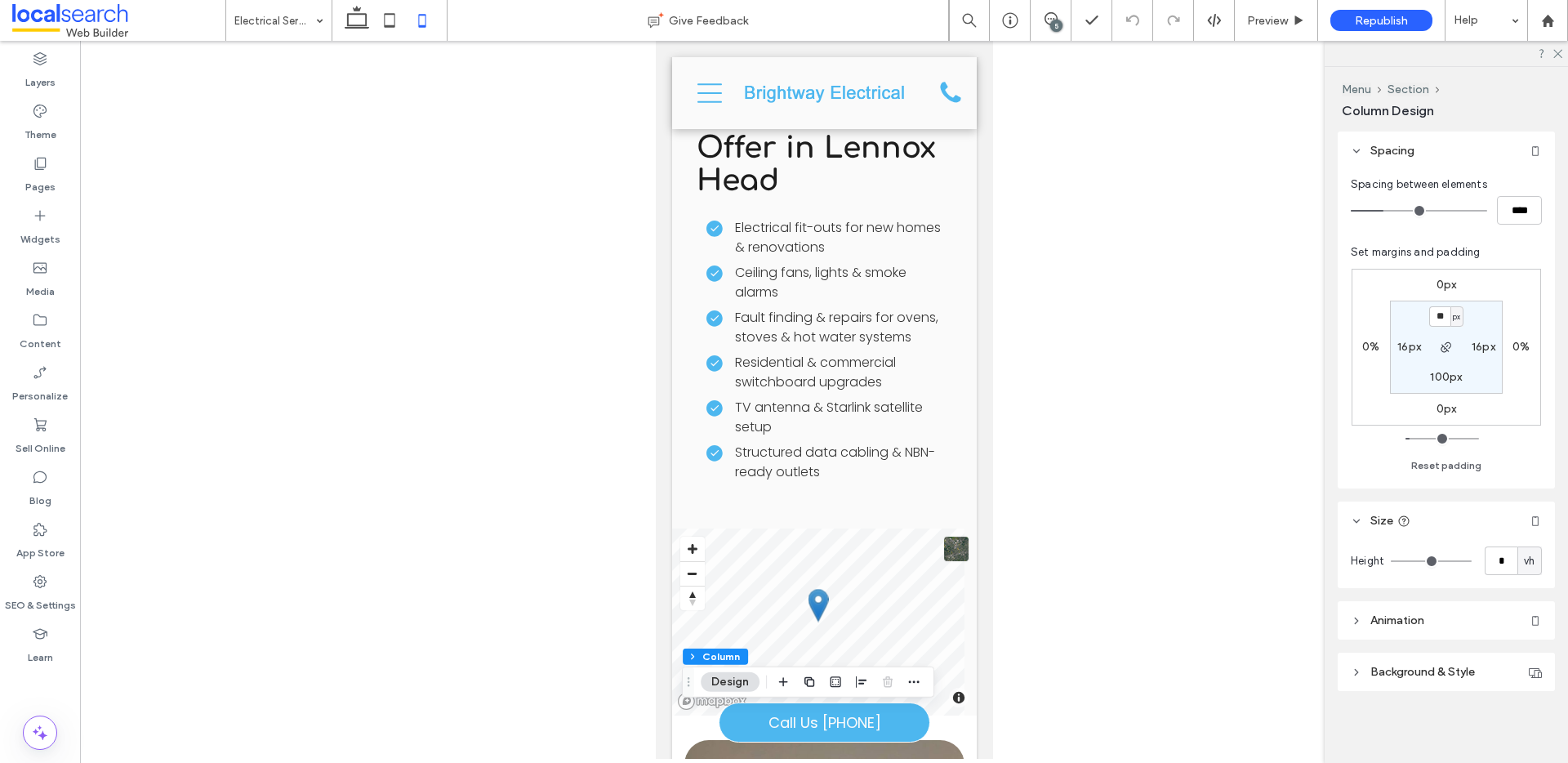 type on "*" 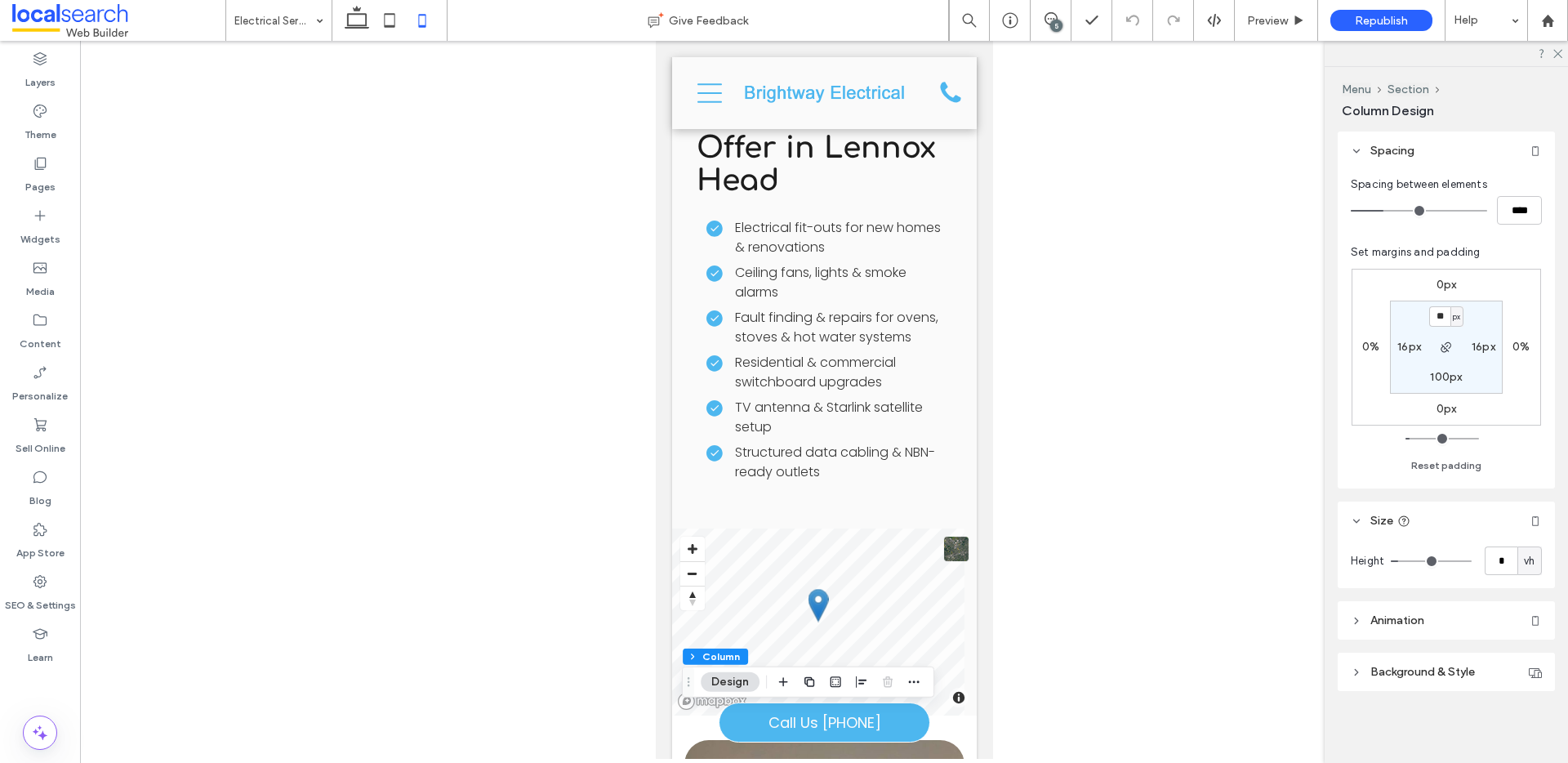 type on "*" 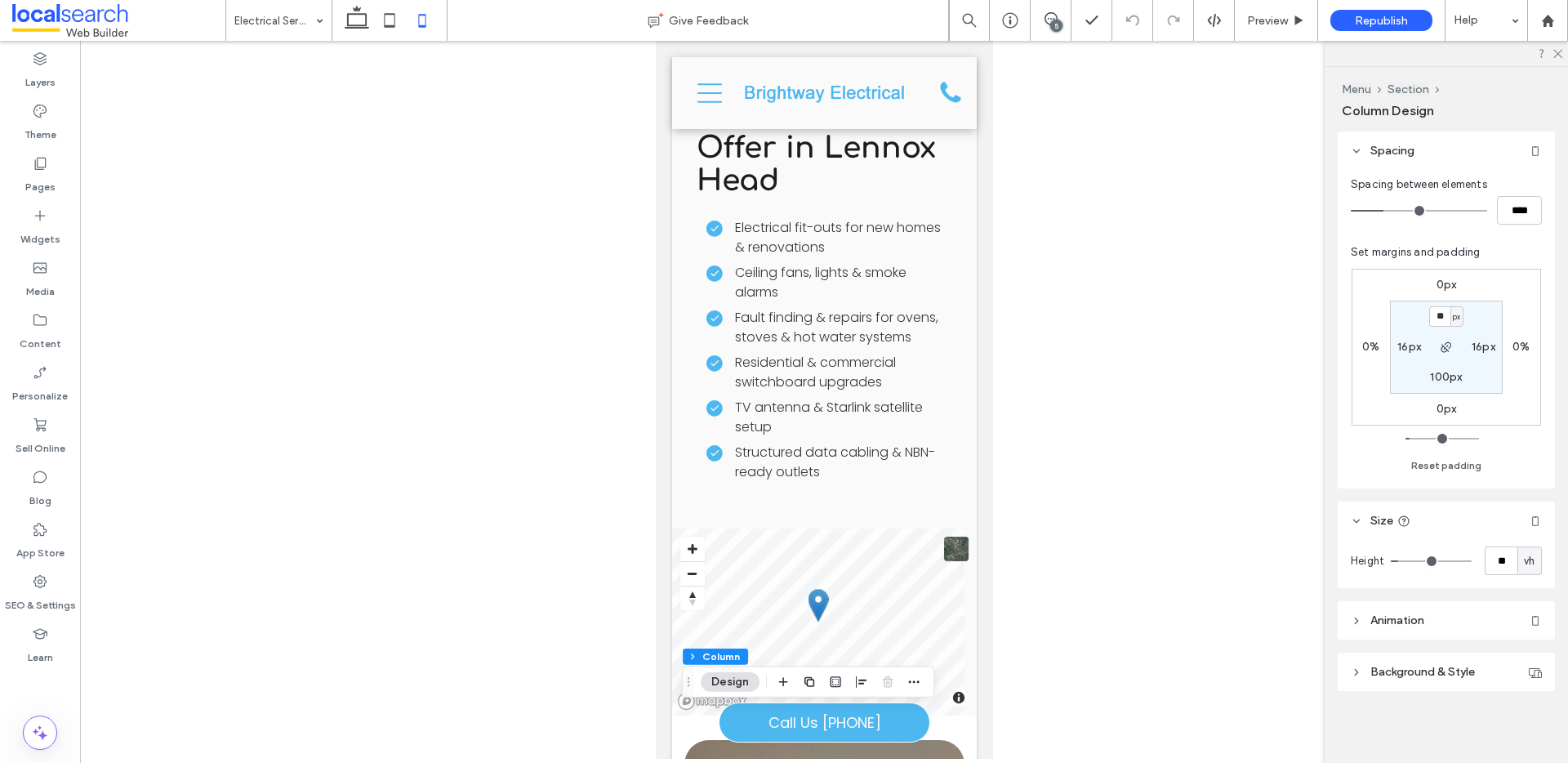 type on "**" 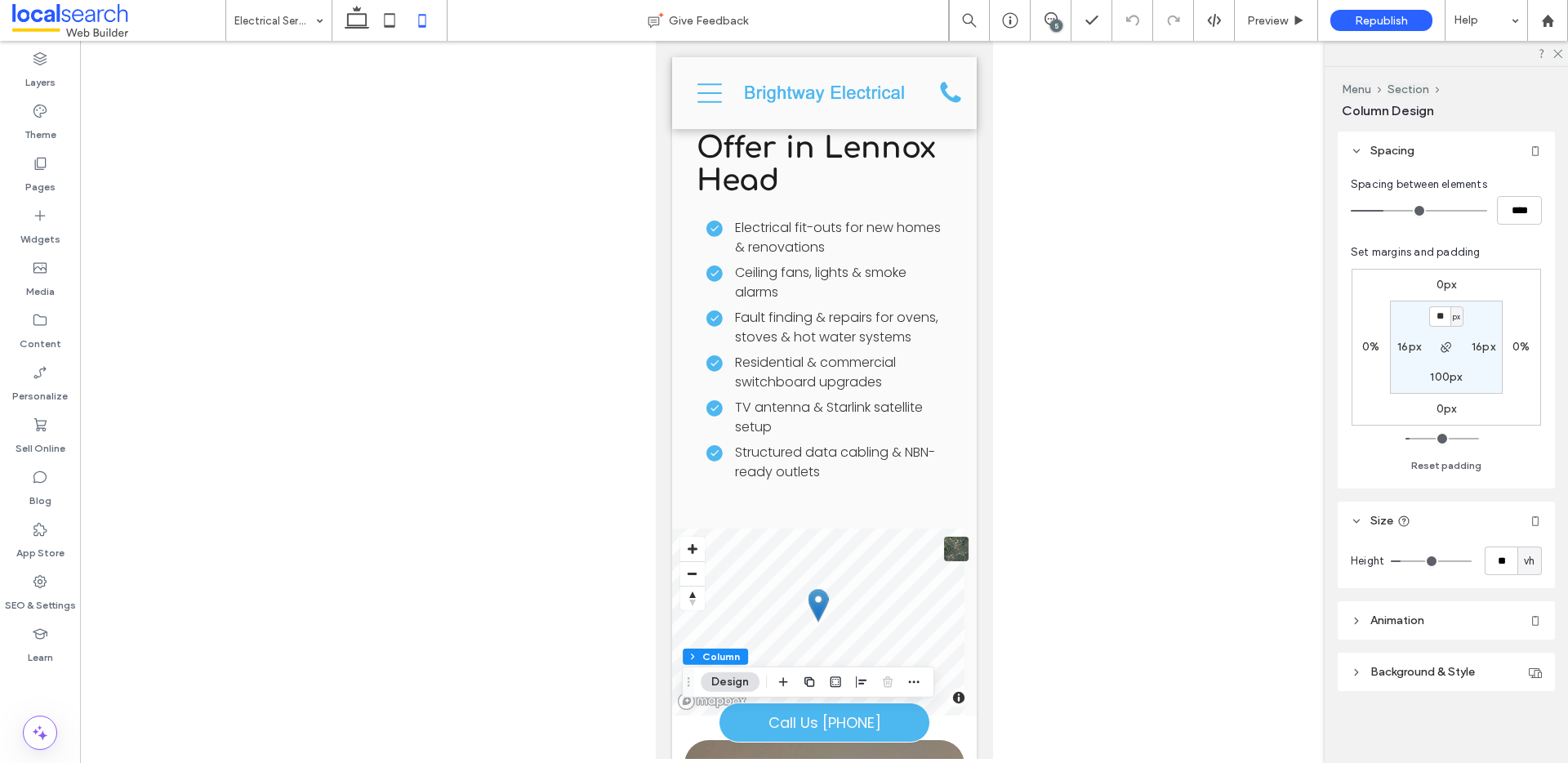 type on "**" 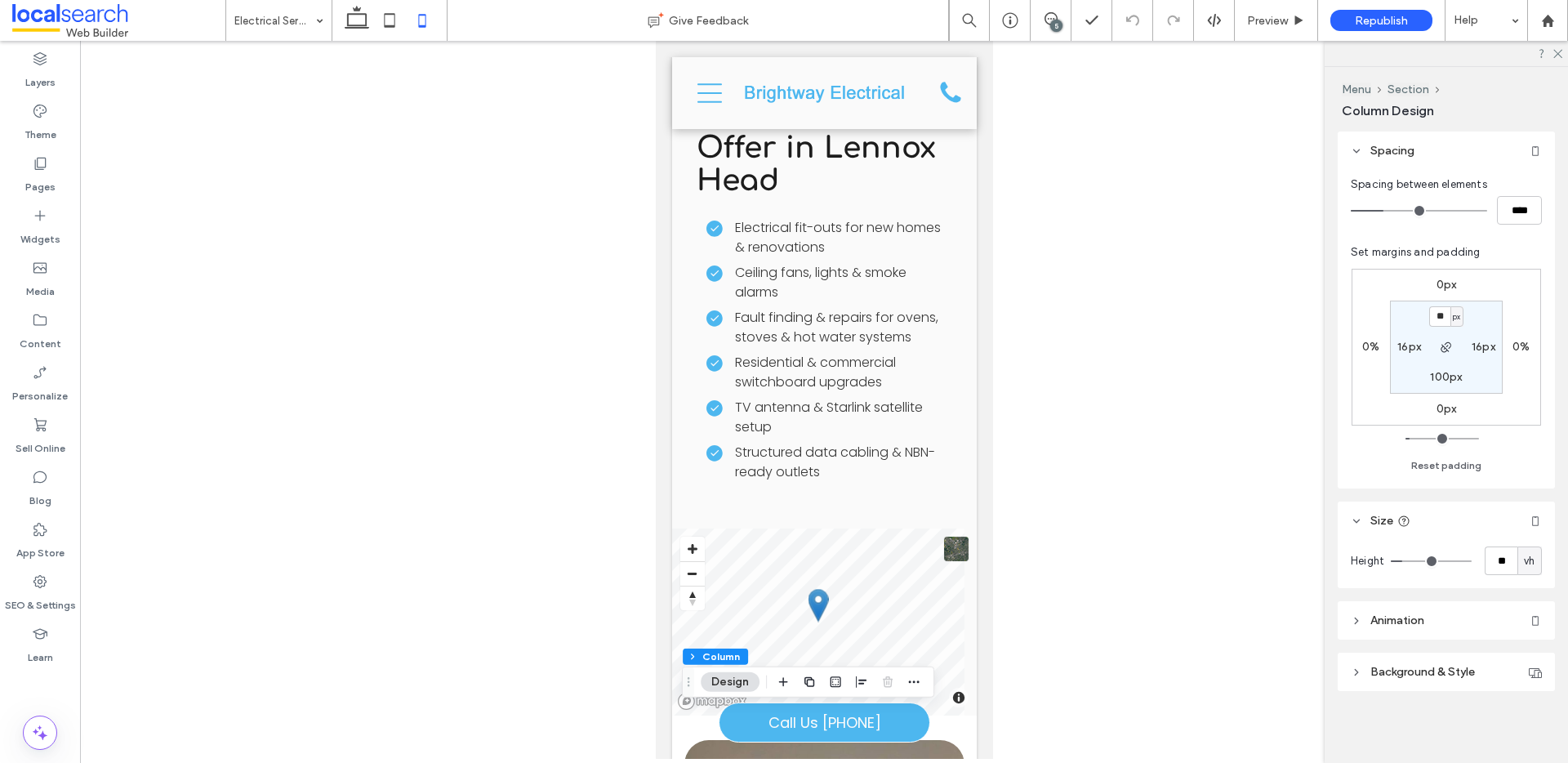 type on "**" 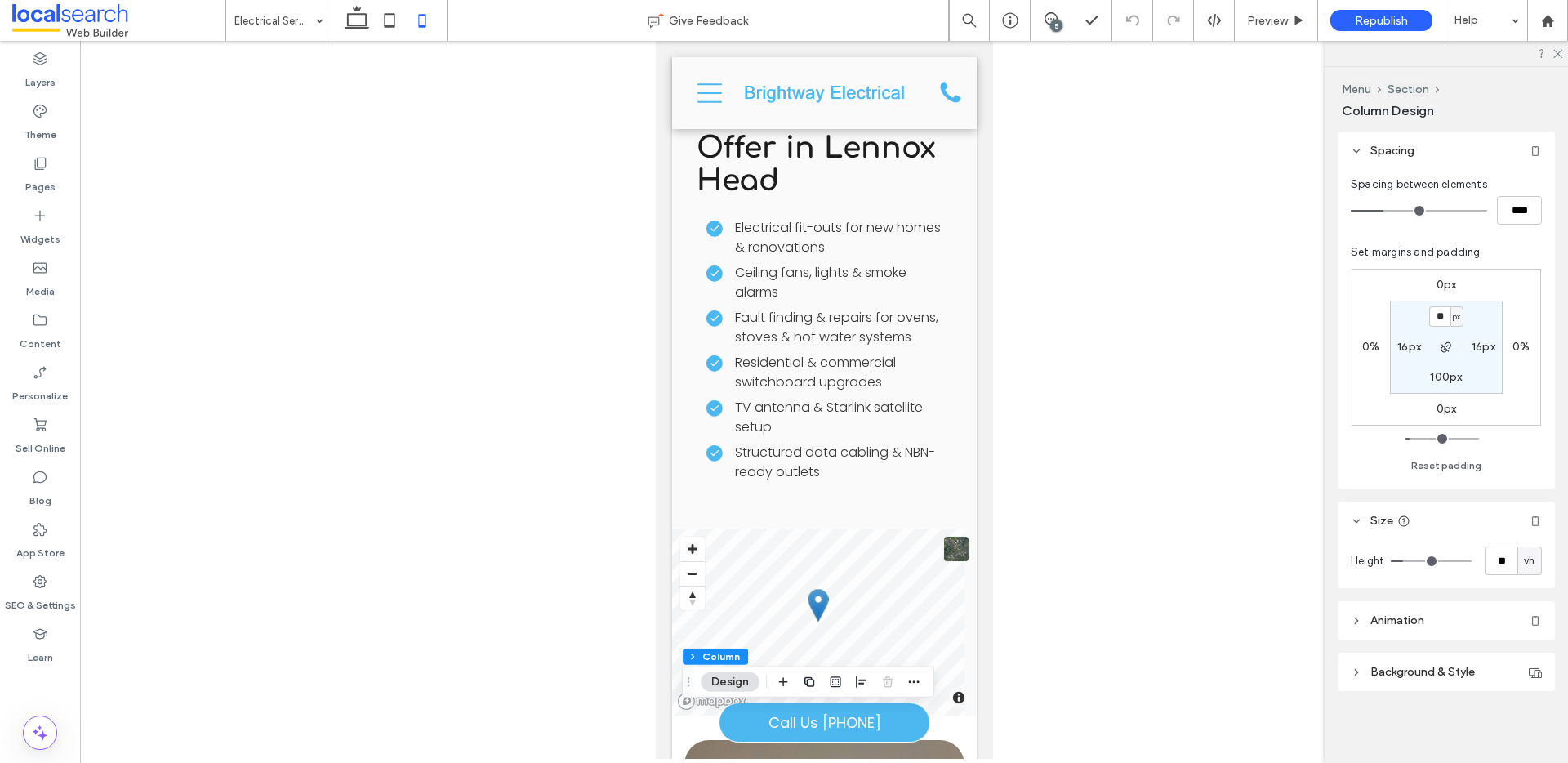 type on "**" 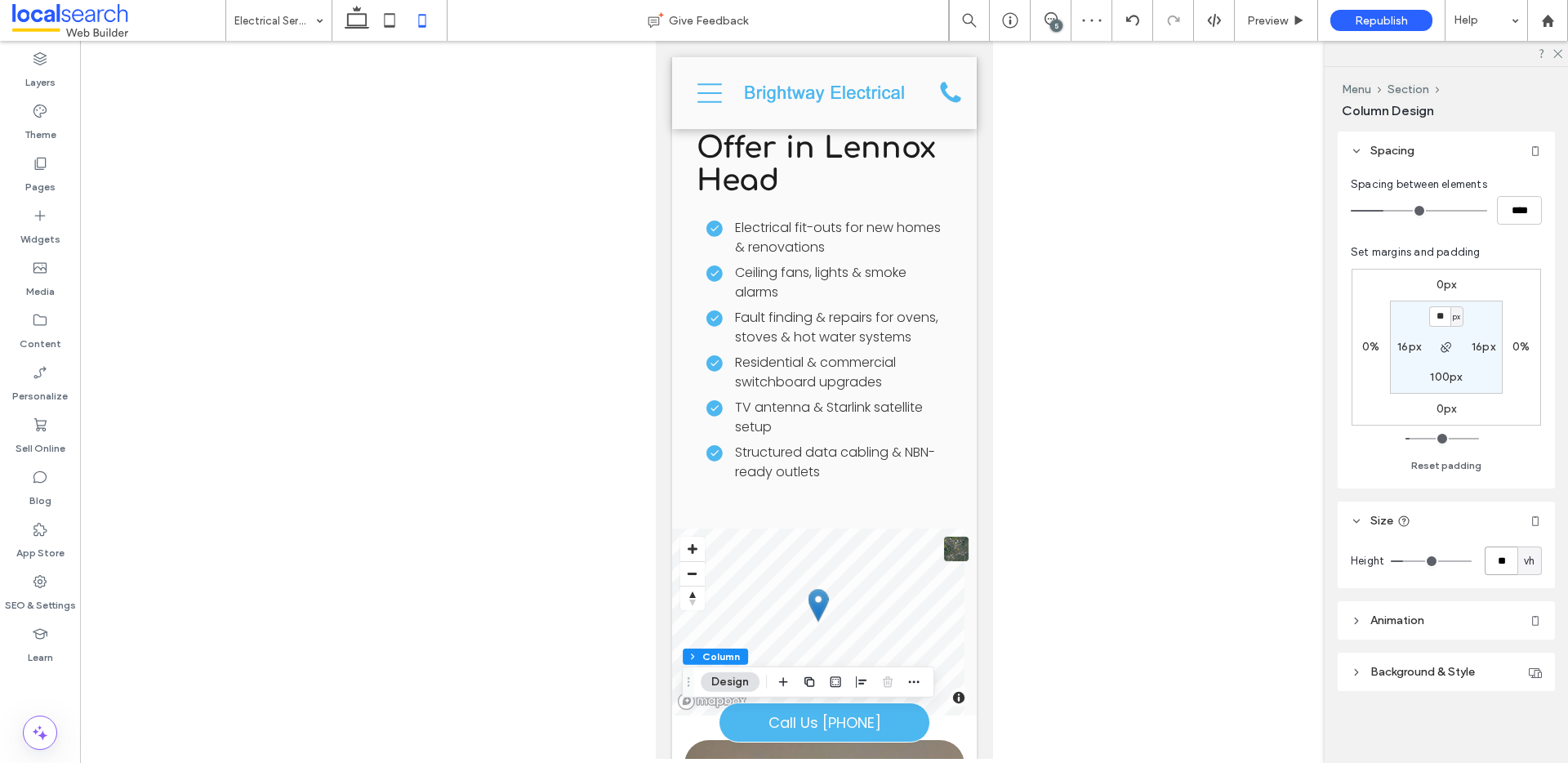 click on "**" at bounding box center [1501, 560] 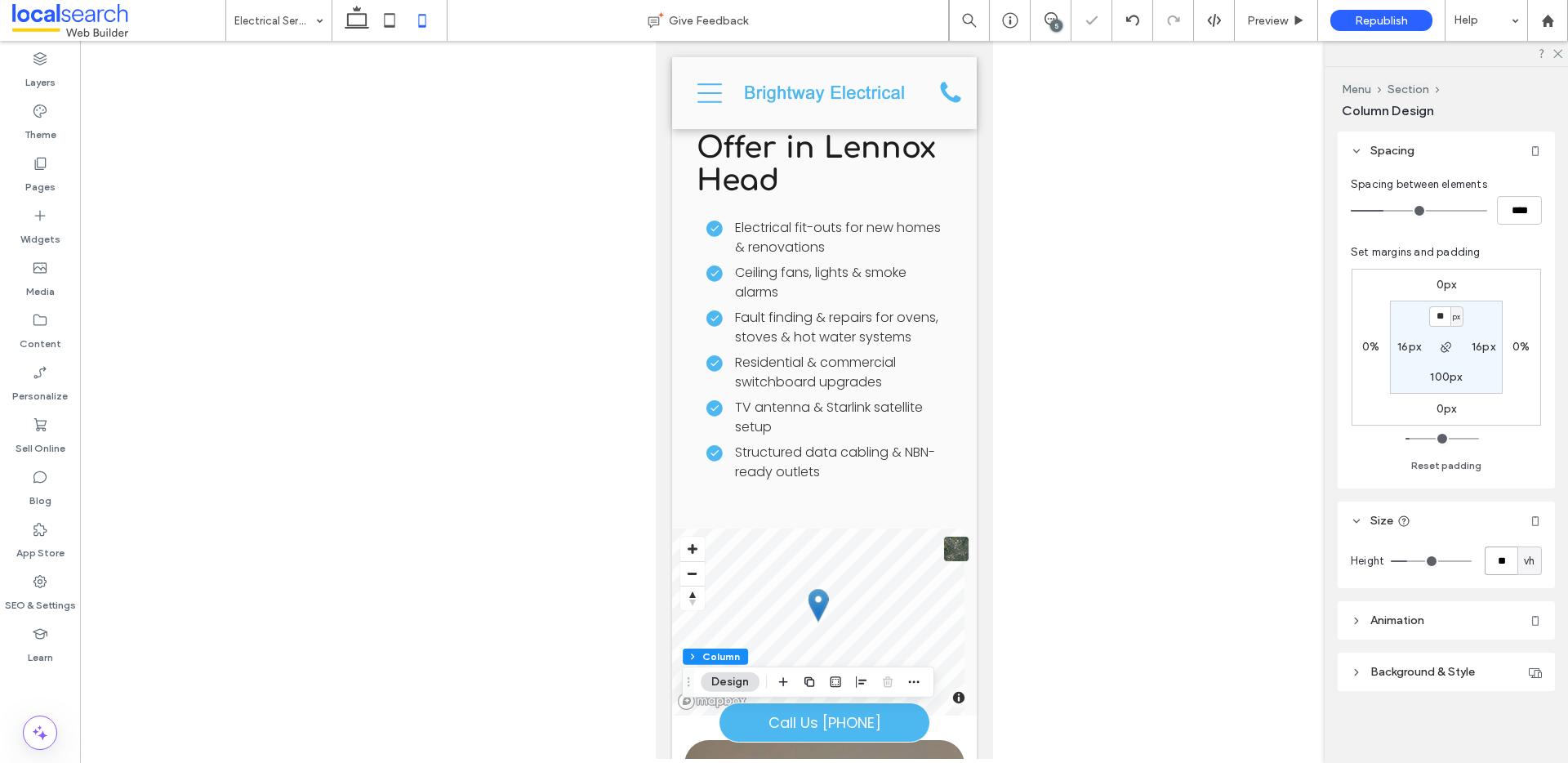 type on "**" 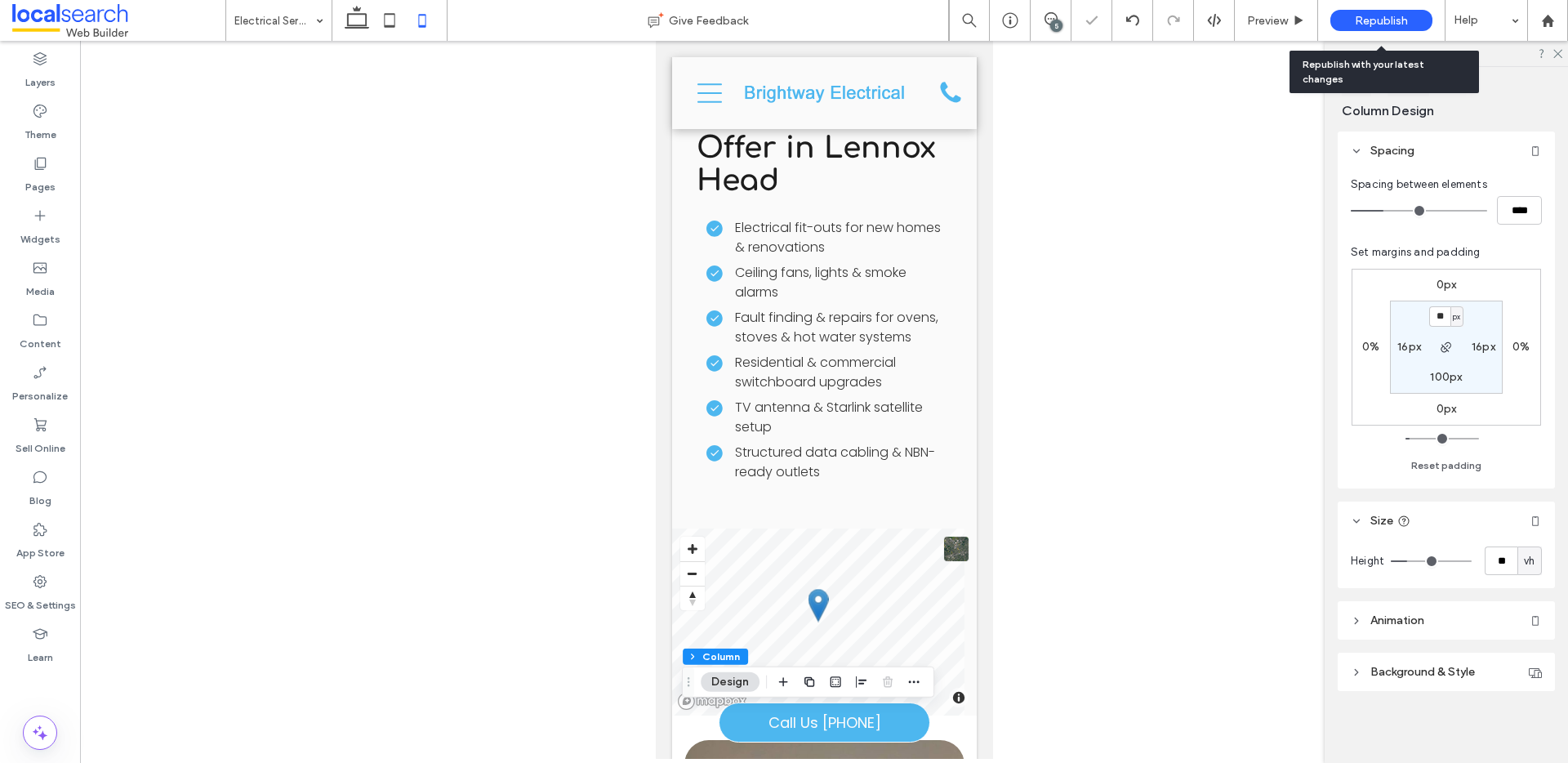 click on "Republish" at bounding box center (1381, 20) 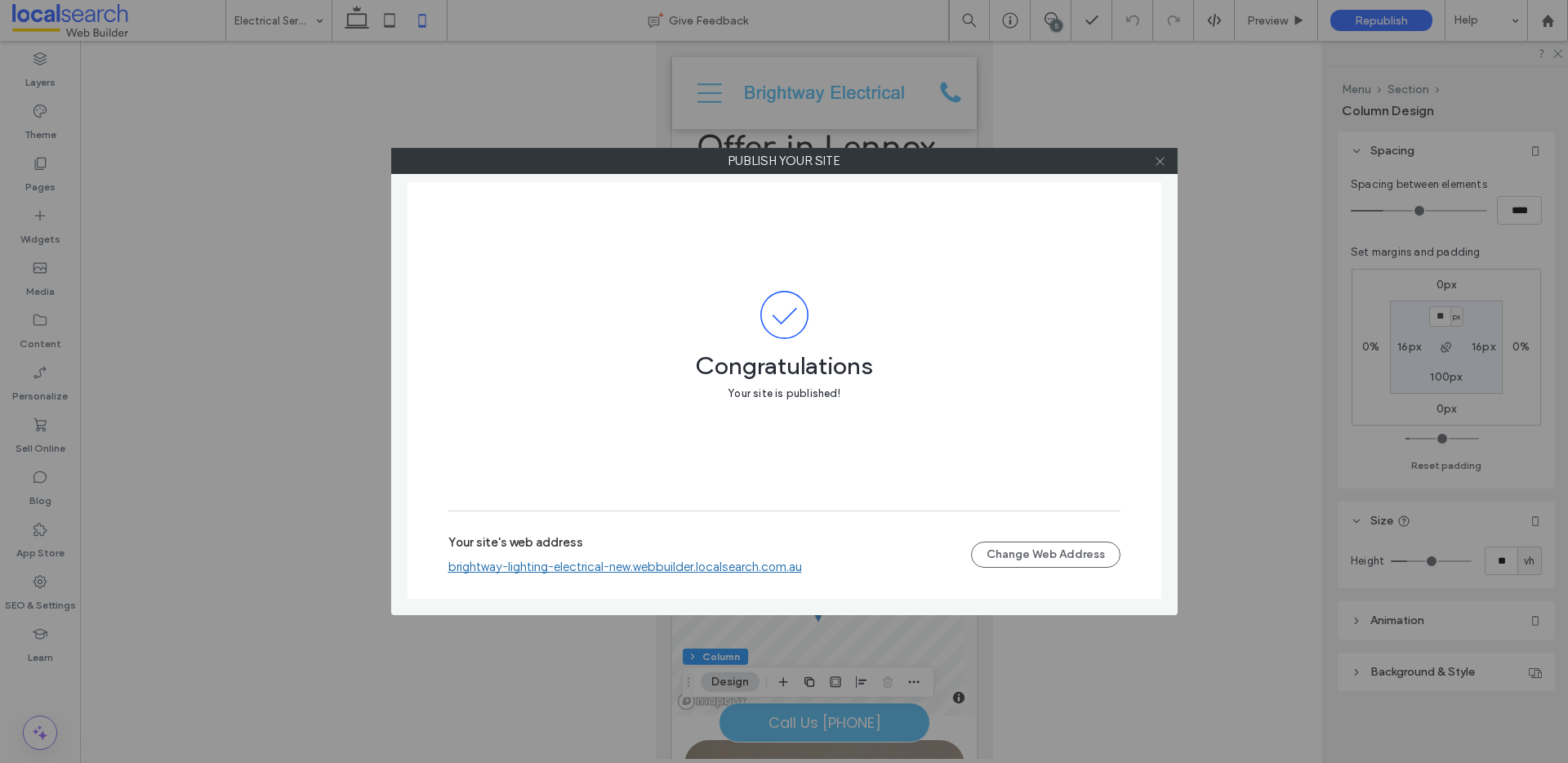 click 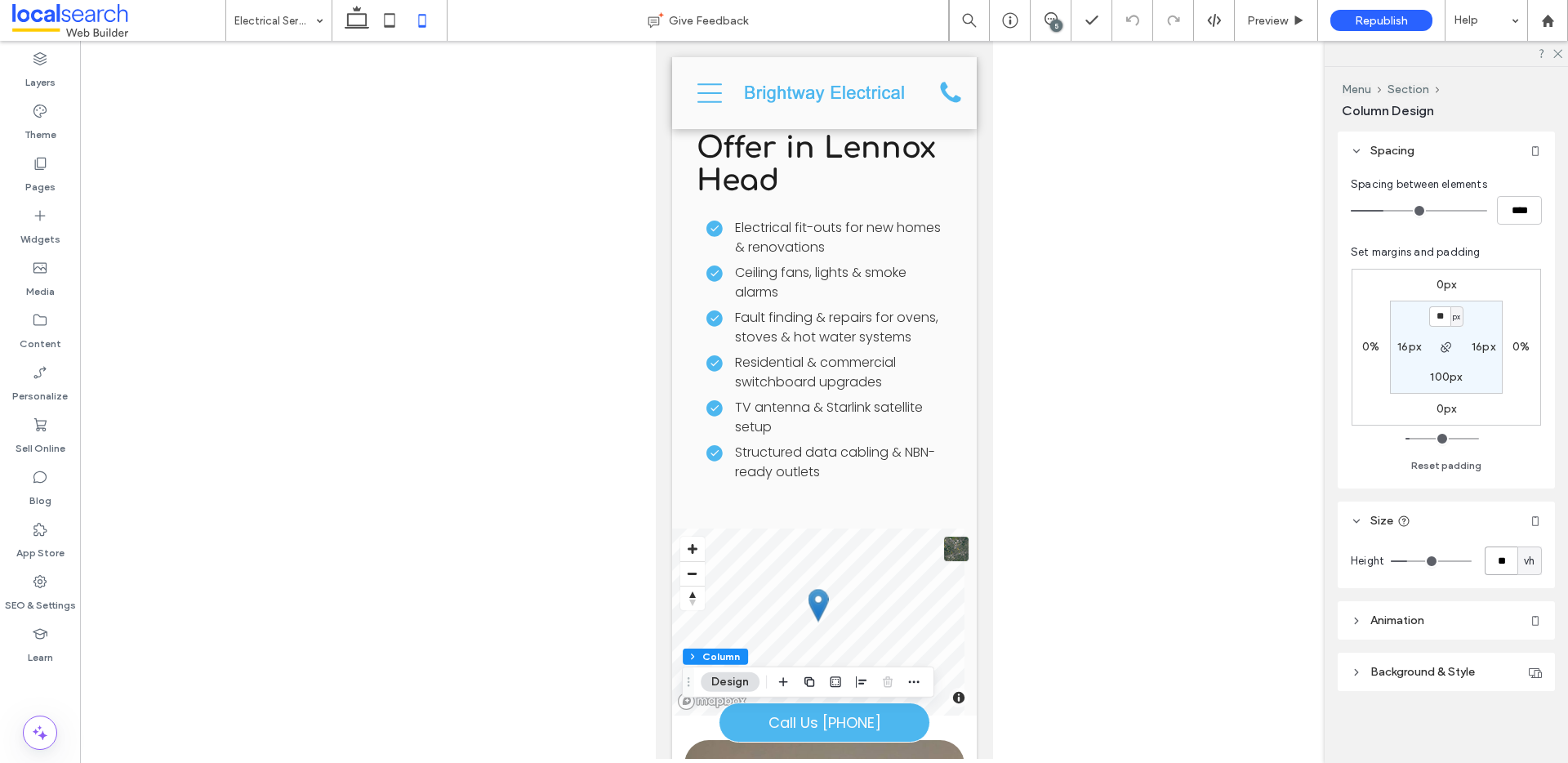 click on "**" at bounding box center [1501, 560] 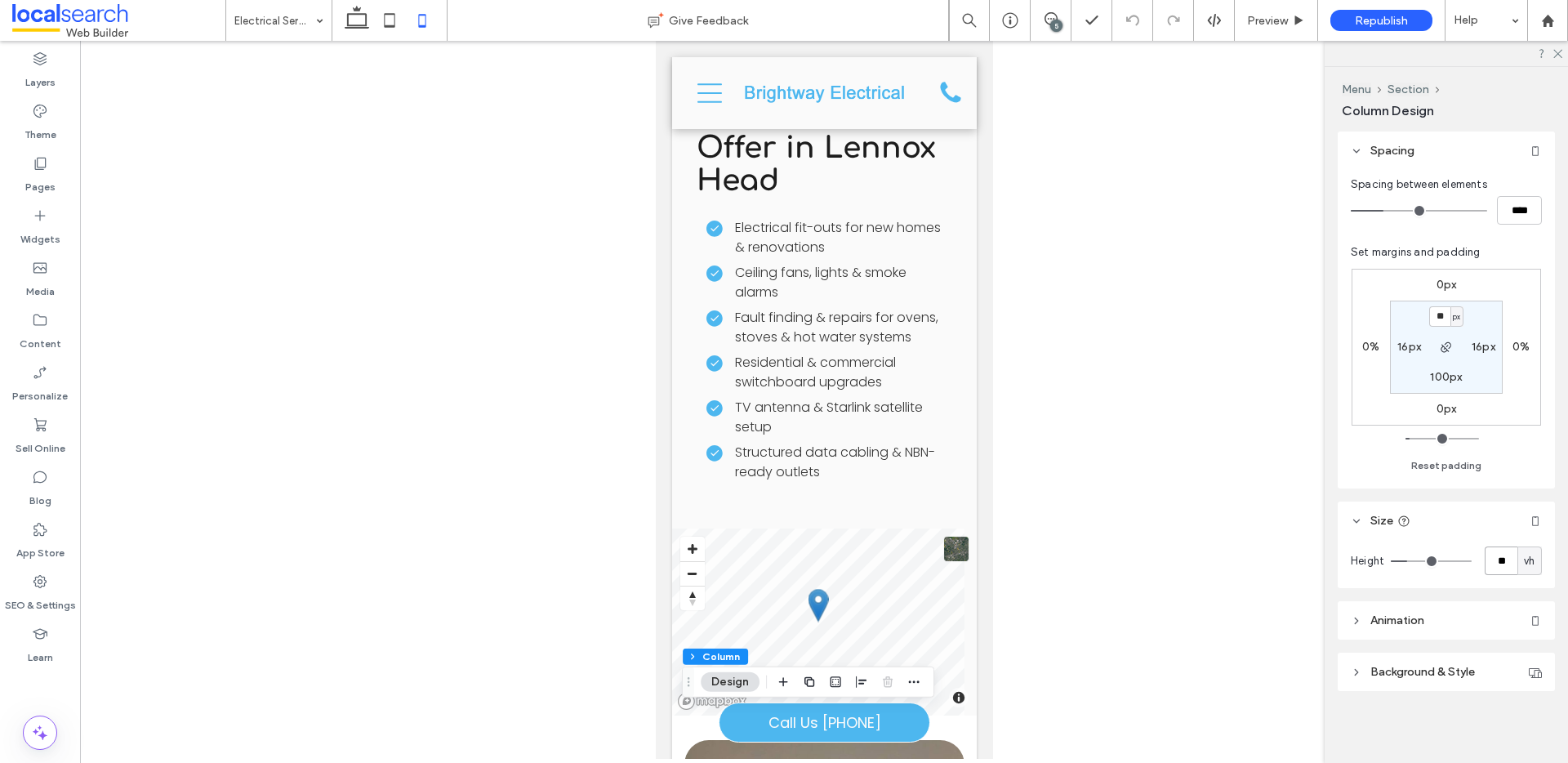 type on "**" 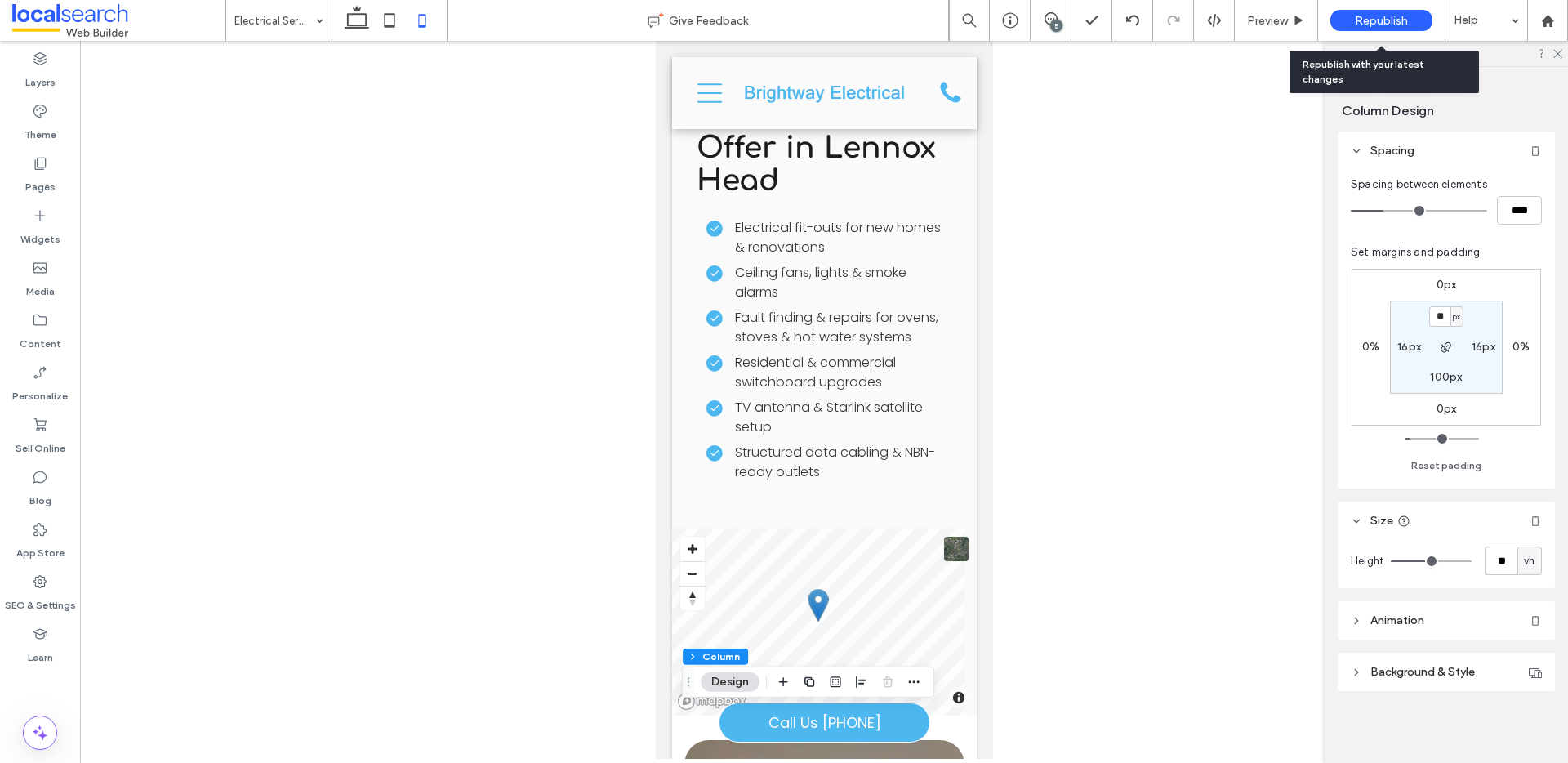 click on "Republish" at bounding box center [1381, 20] 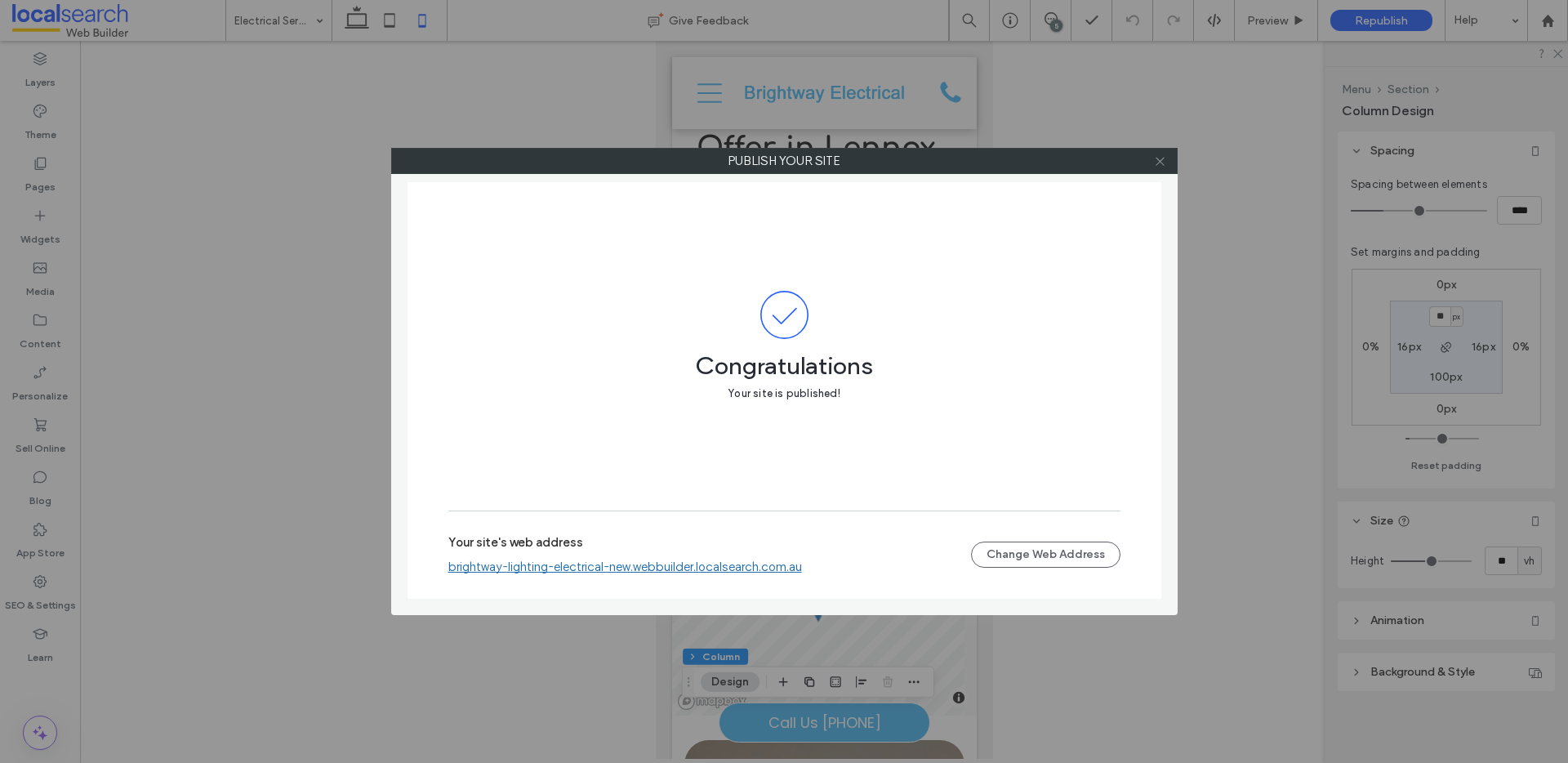 click 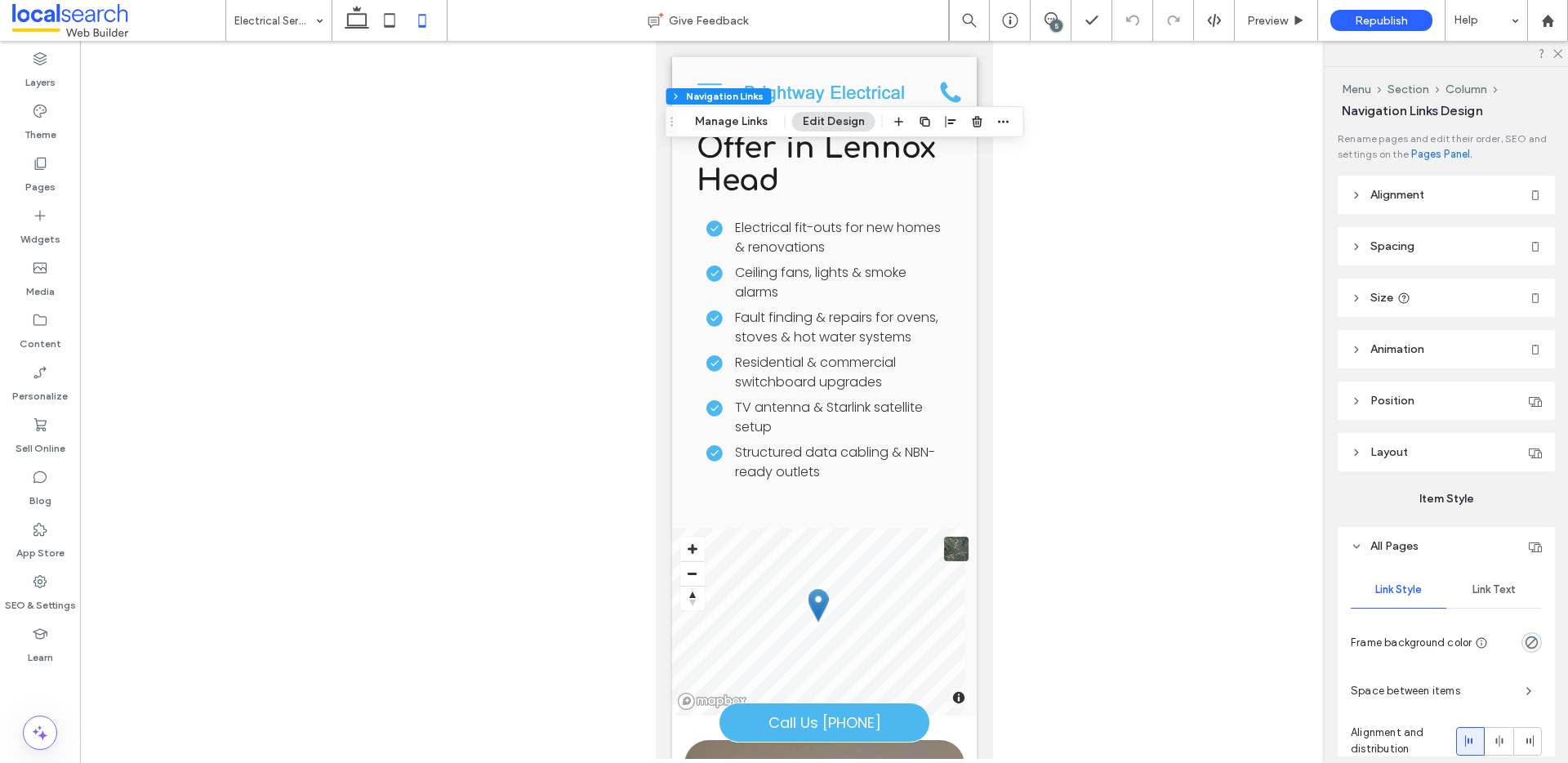 click on "Spacing" at bounding box center (1392, 246) 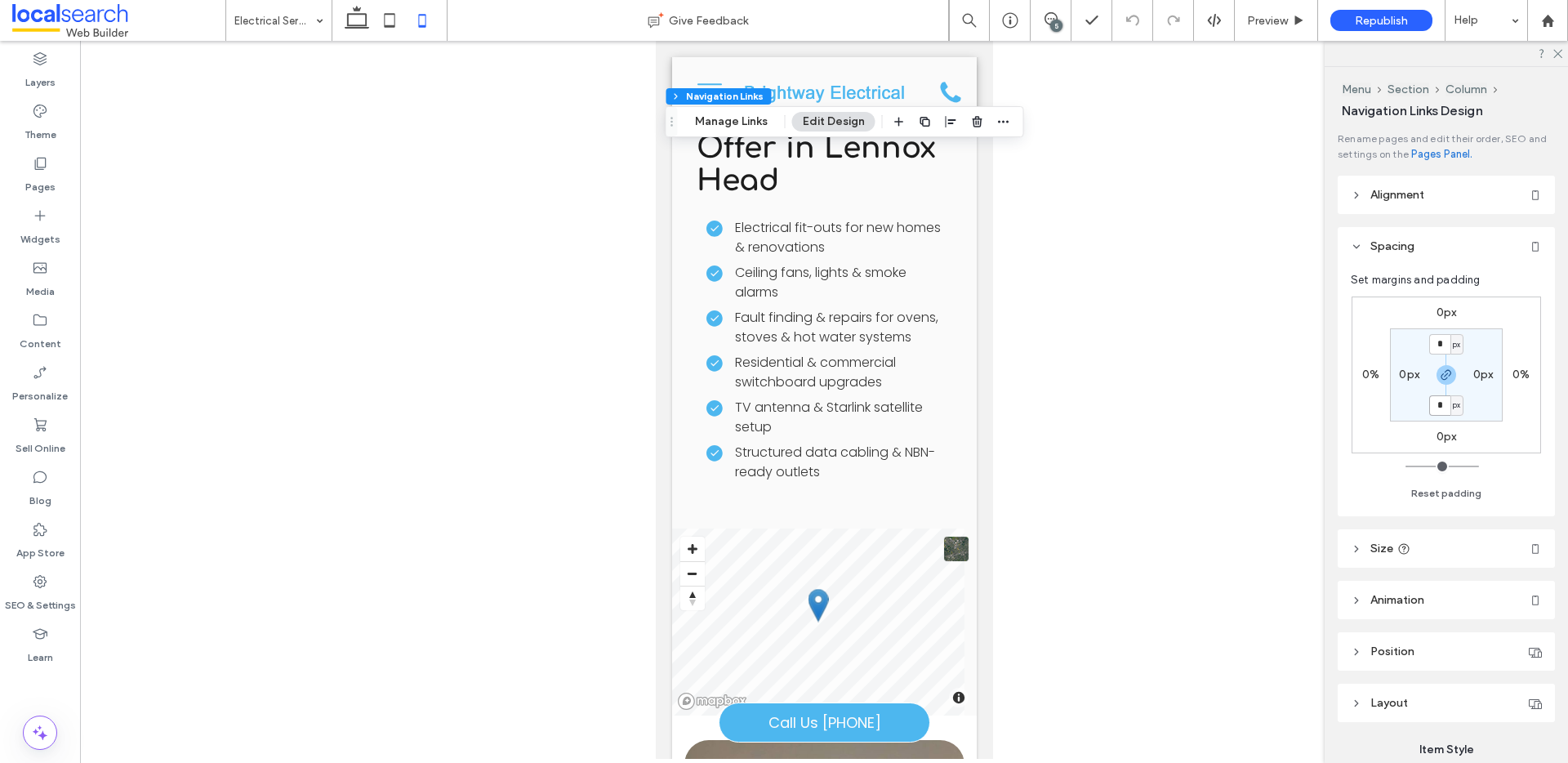 click on "*" at bounding box center (1440, 405) 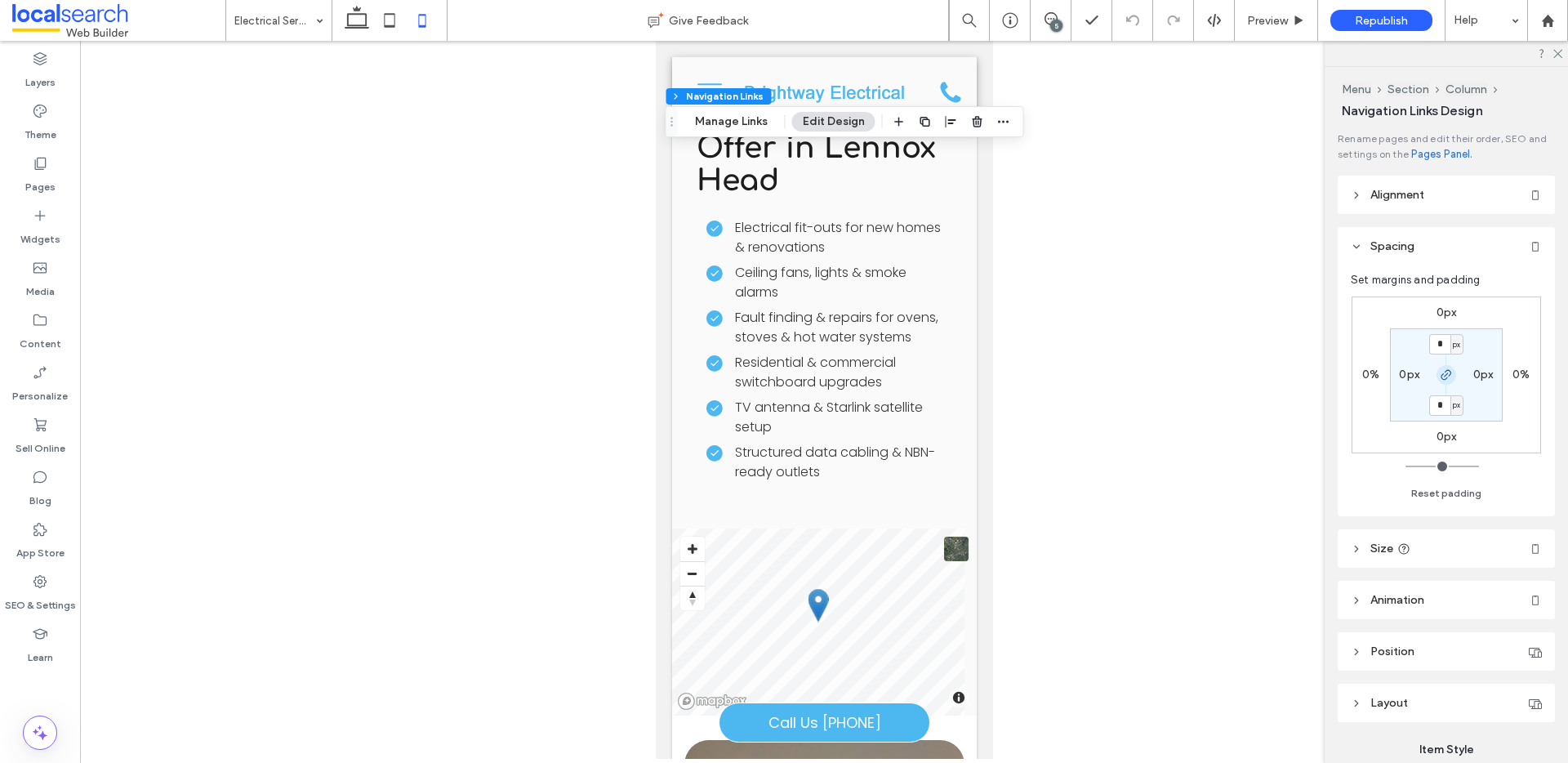 click 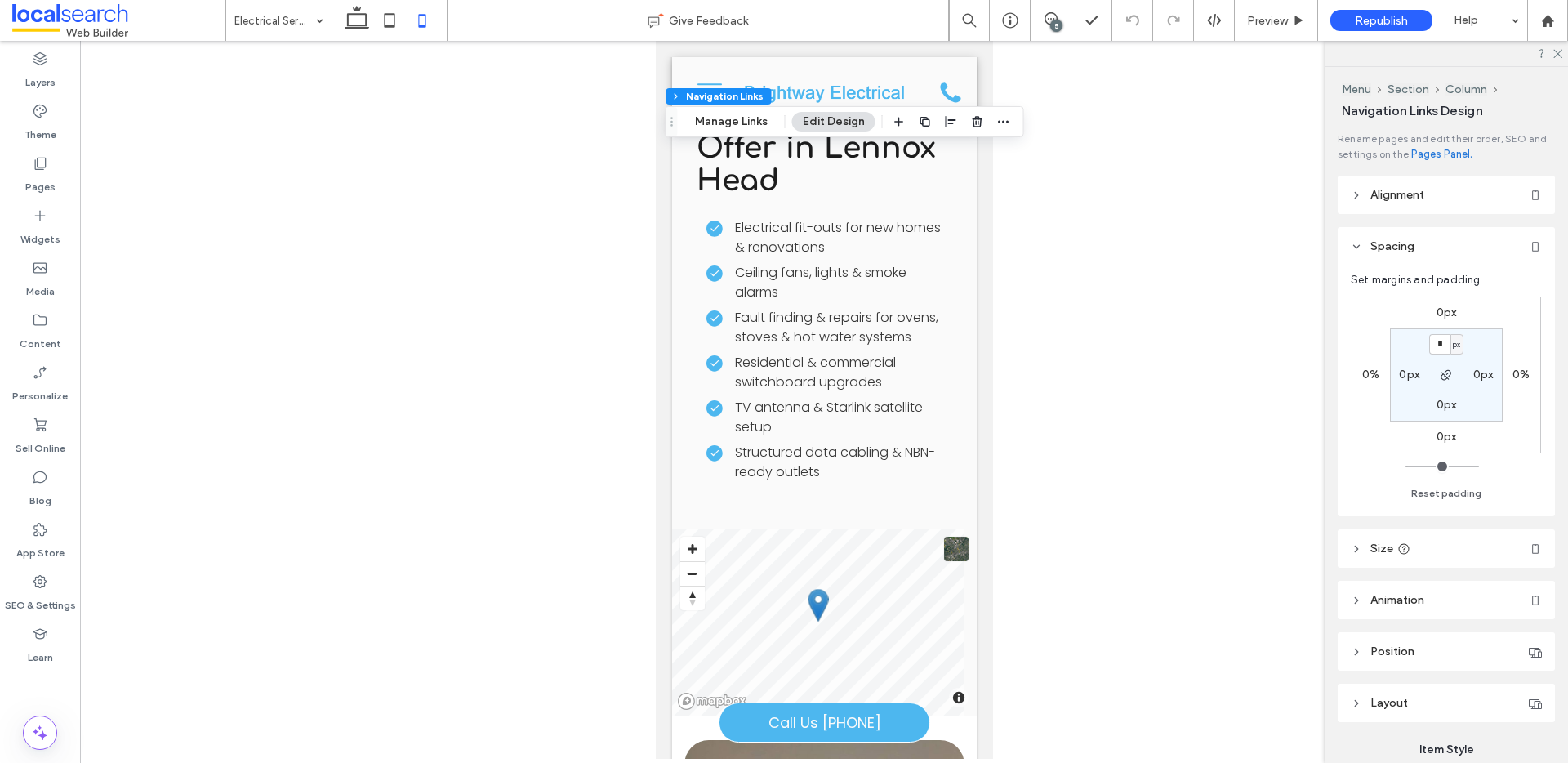 click on "0px" at bounding box center [1446, 404] 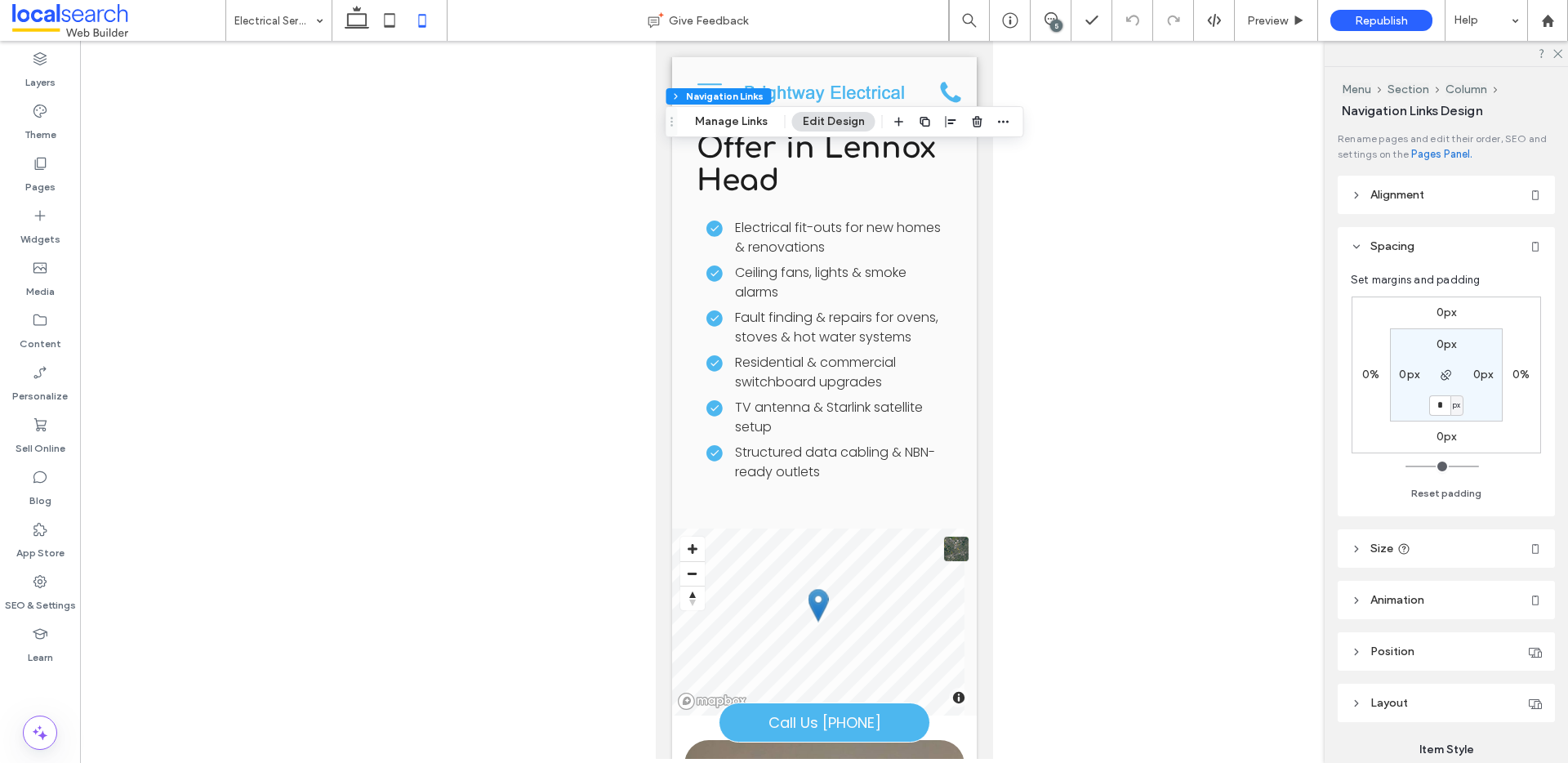 click on "0px" at bounding box center (1446, 436) 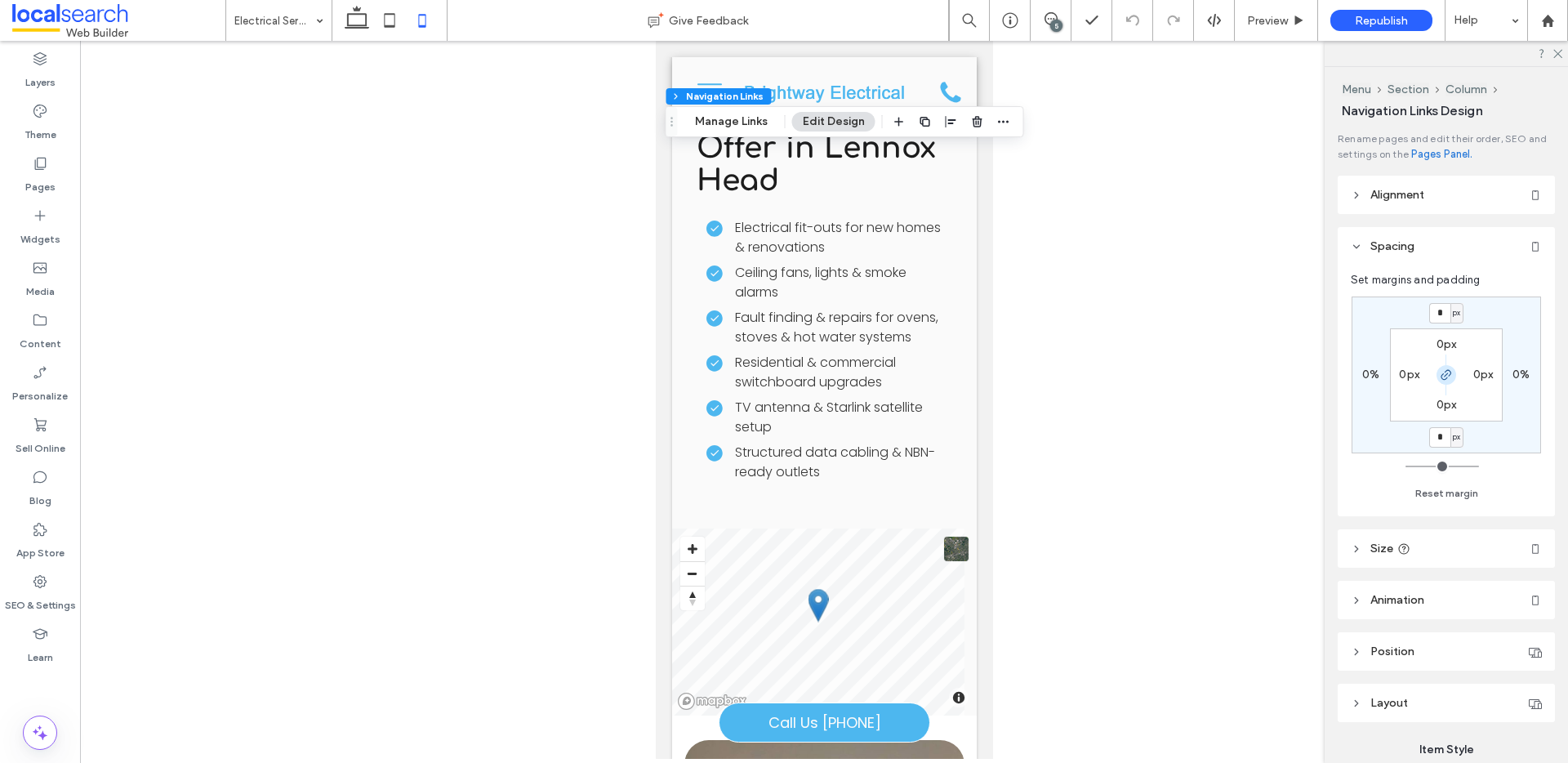 click 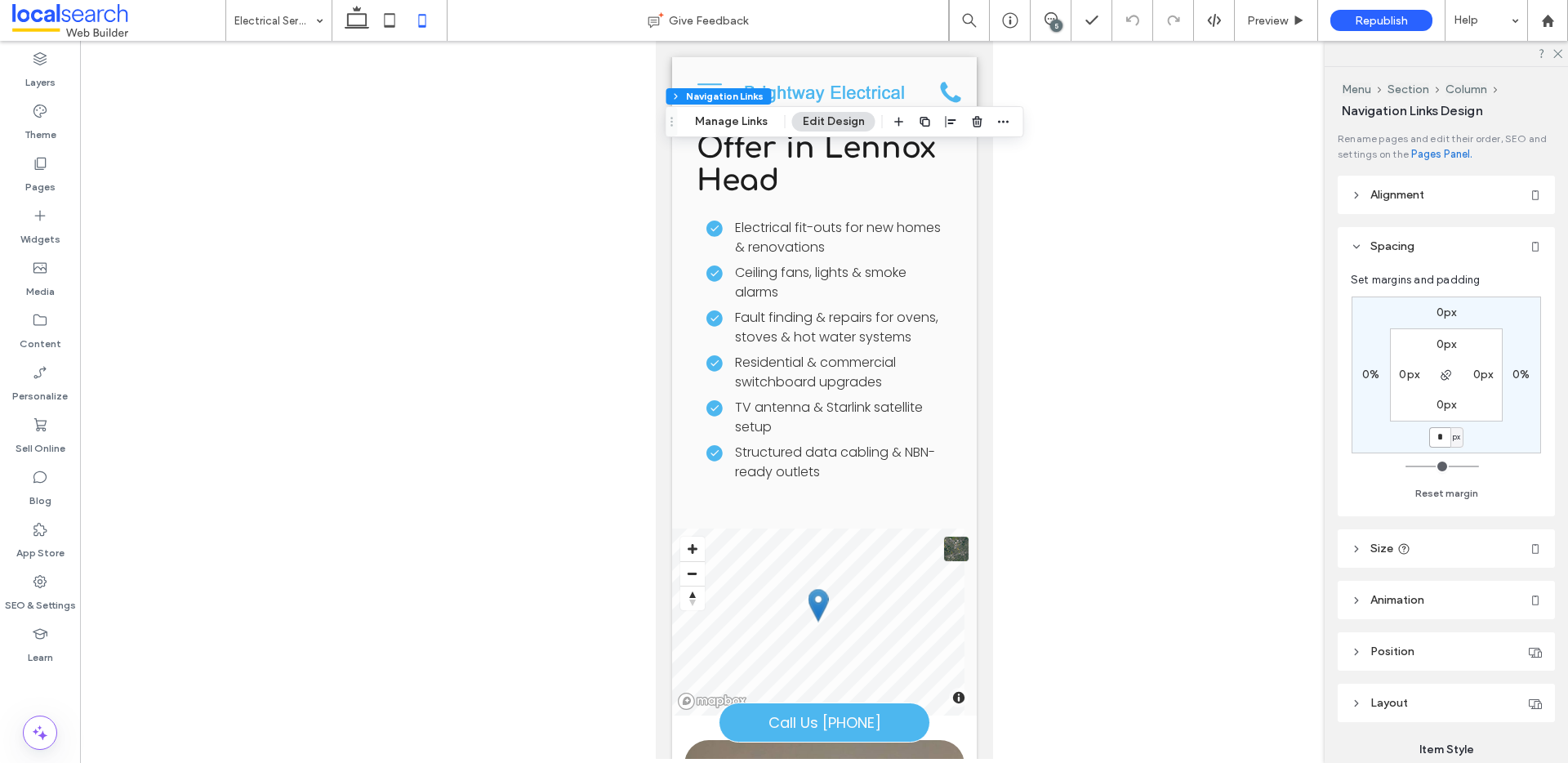 click on "*" at bounding box center [1440, 437] 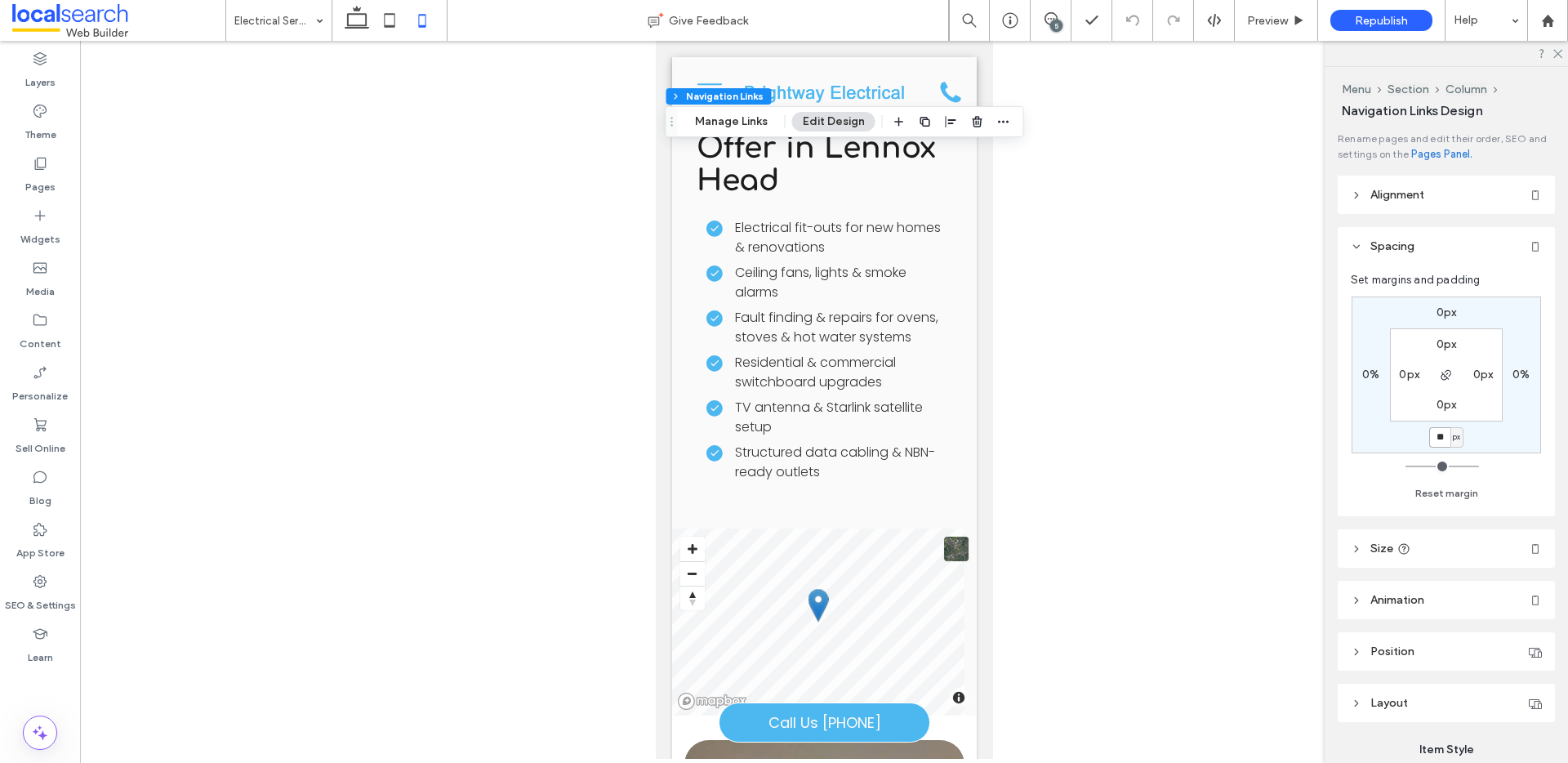 type on "**" 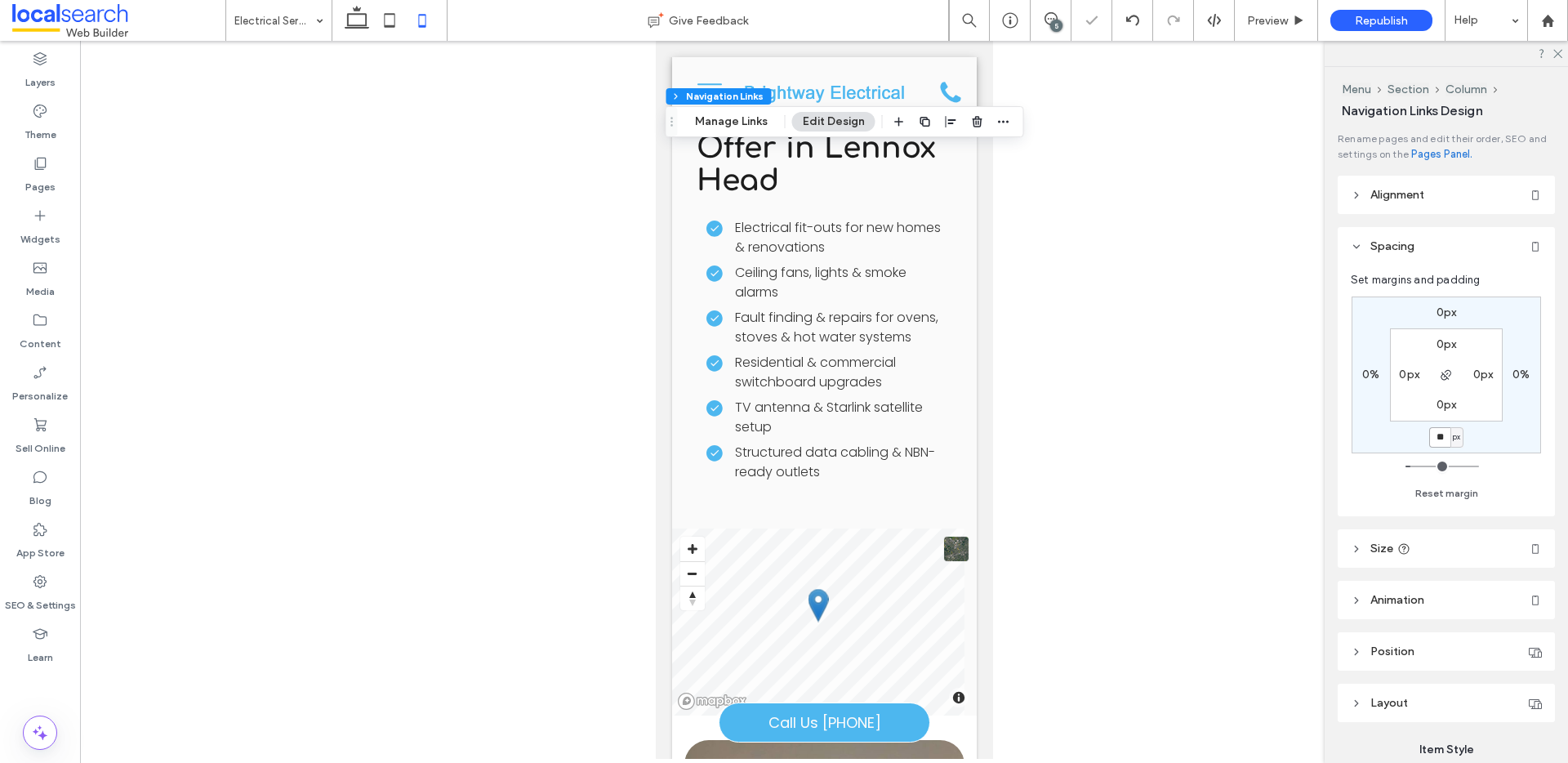 type on "*" 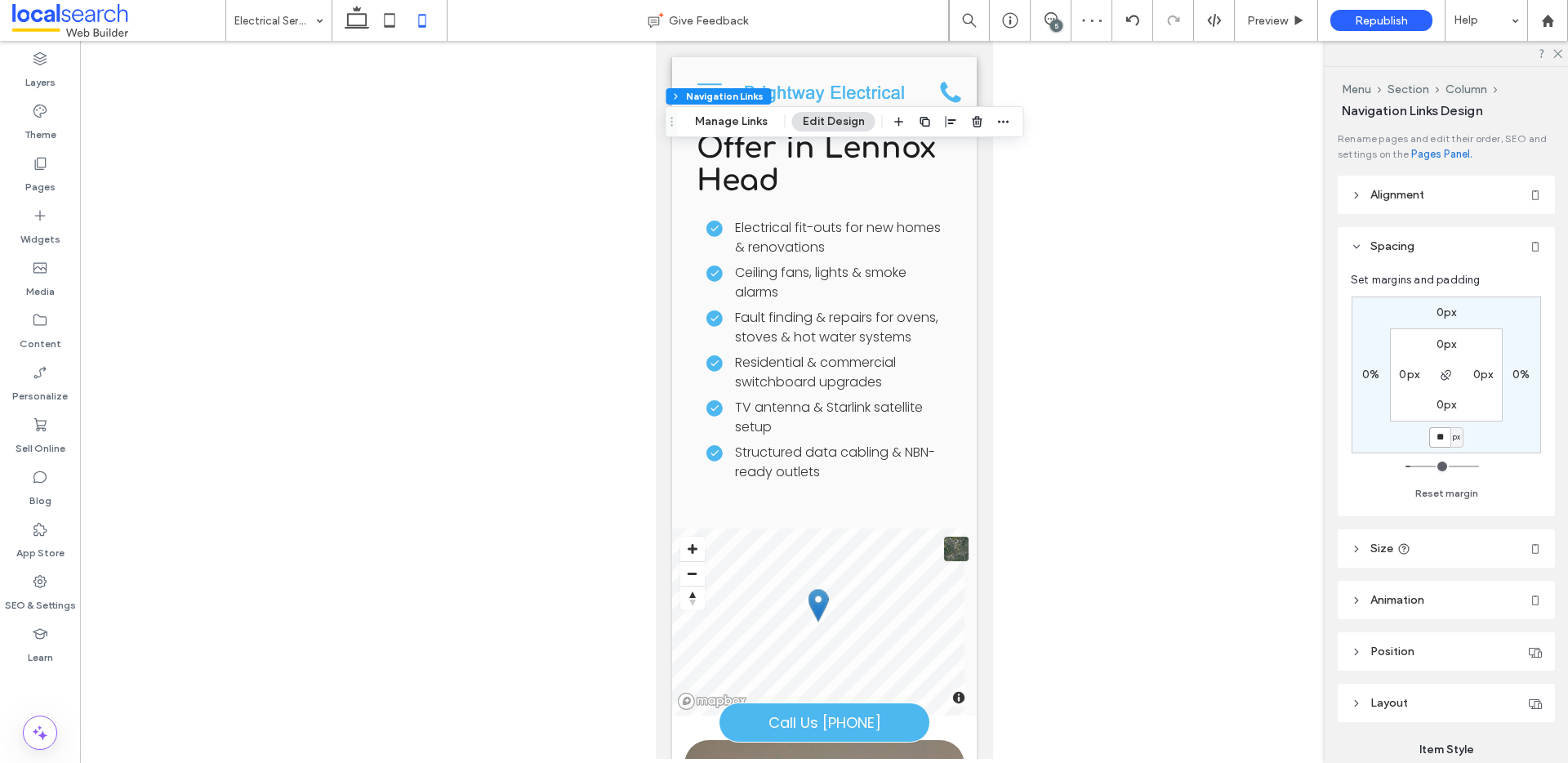 type on "**" 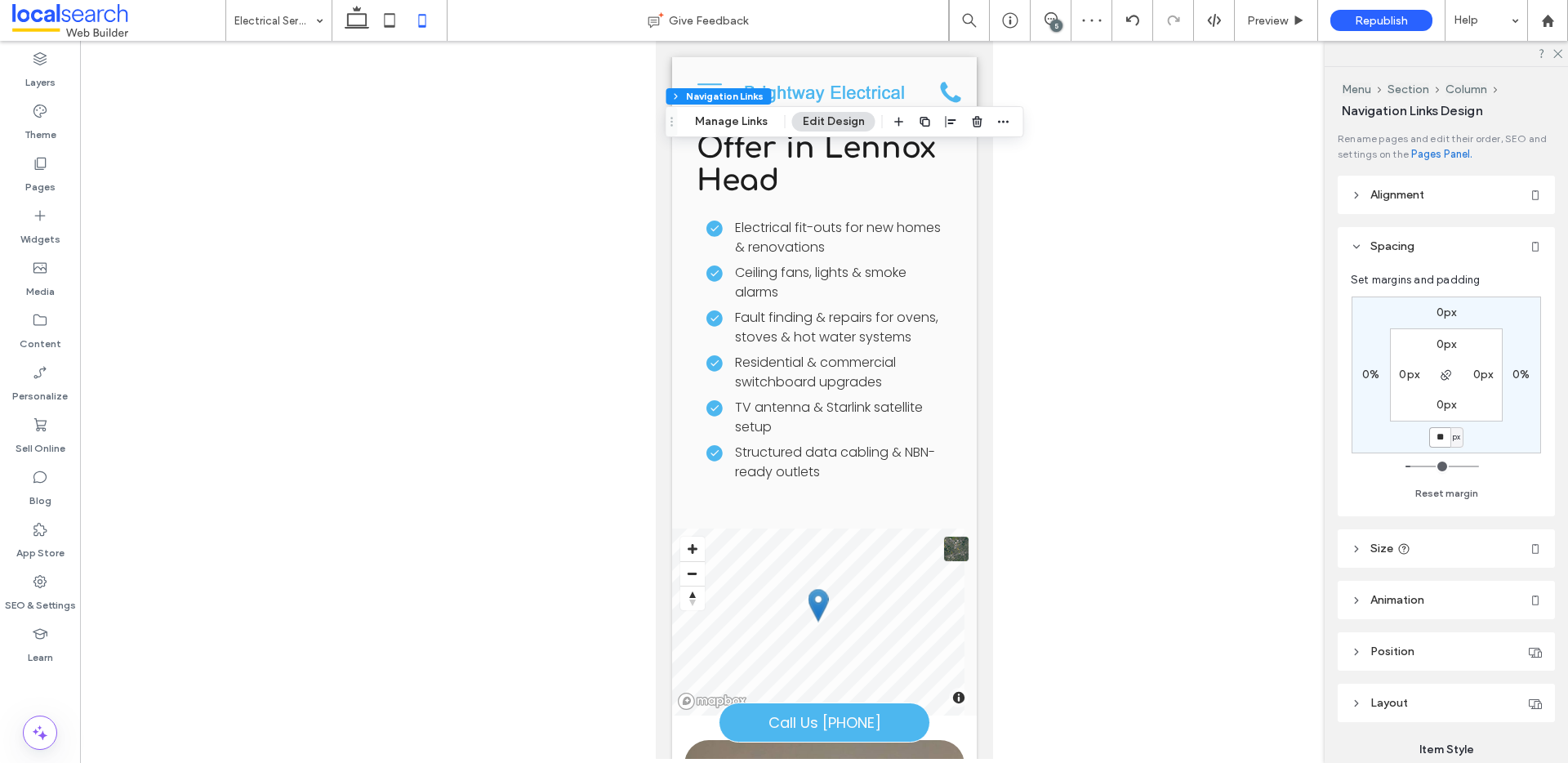 type on "**" 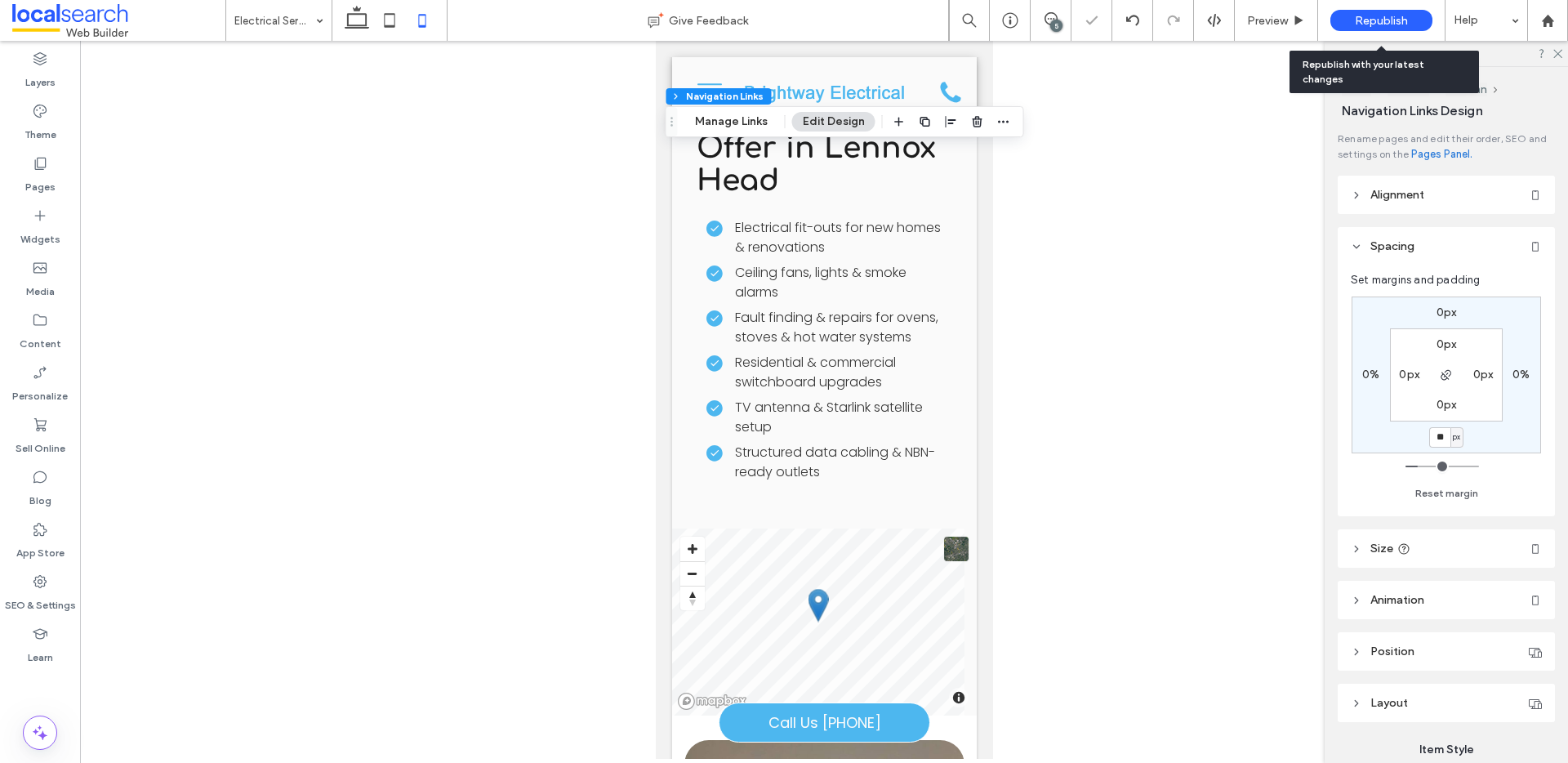click on "Republish" at bounding box center [1381, 20] 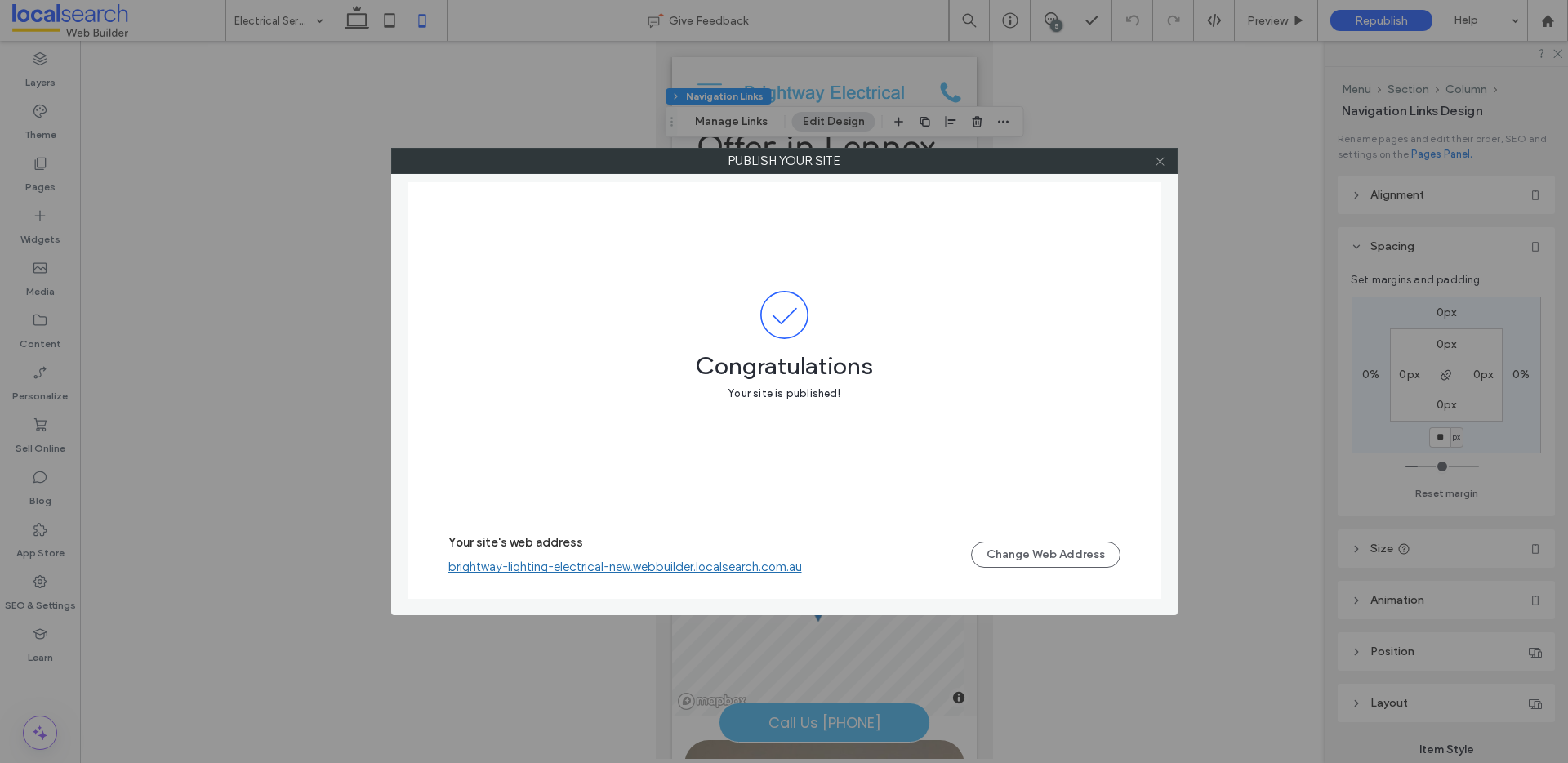 click 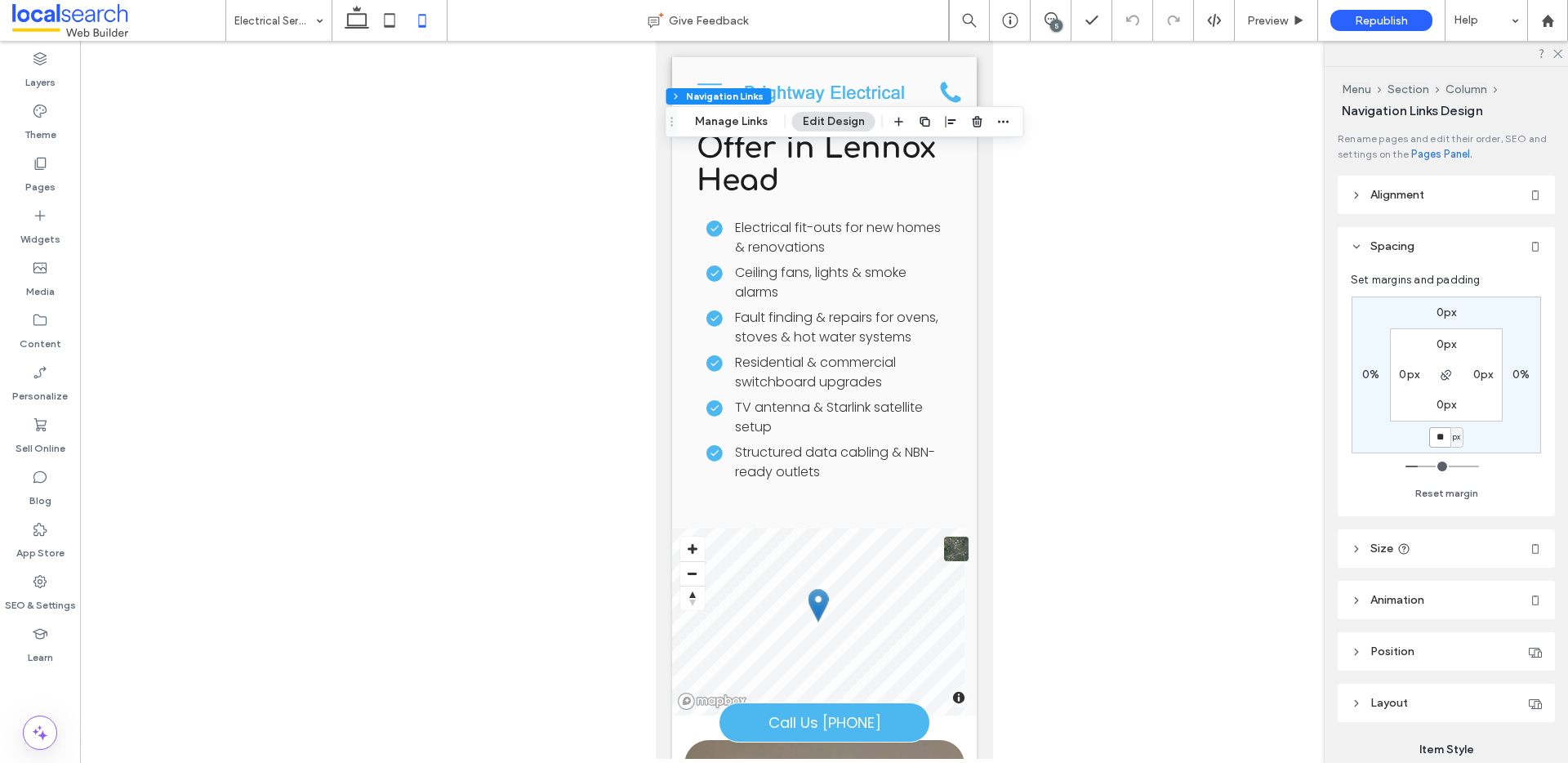 click on "**" at bounding box center [1440, 437] 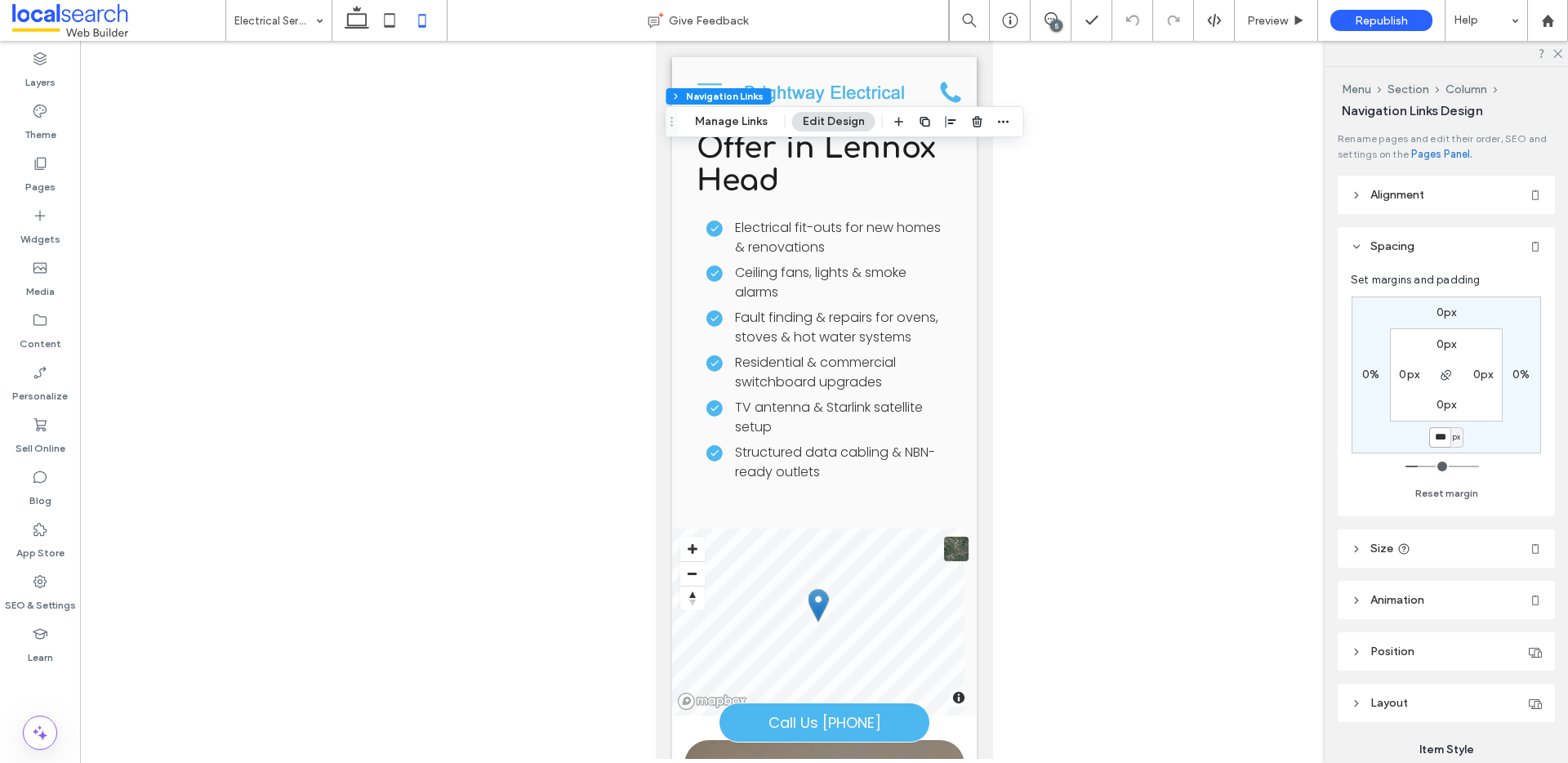 type on "***" 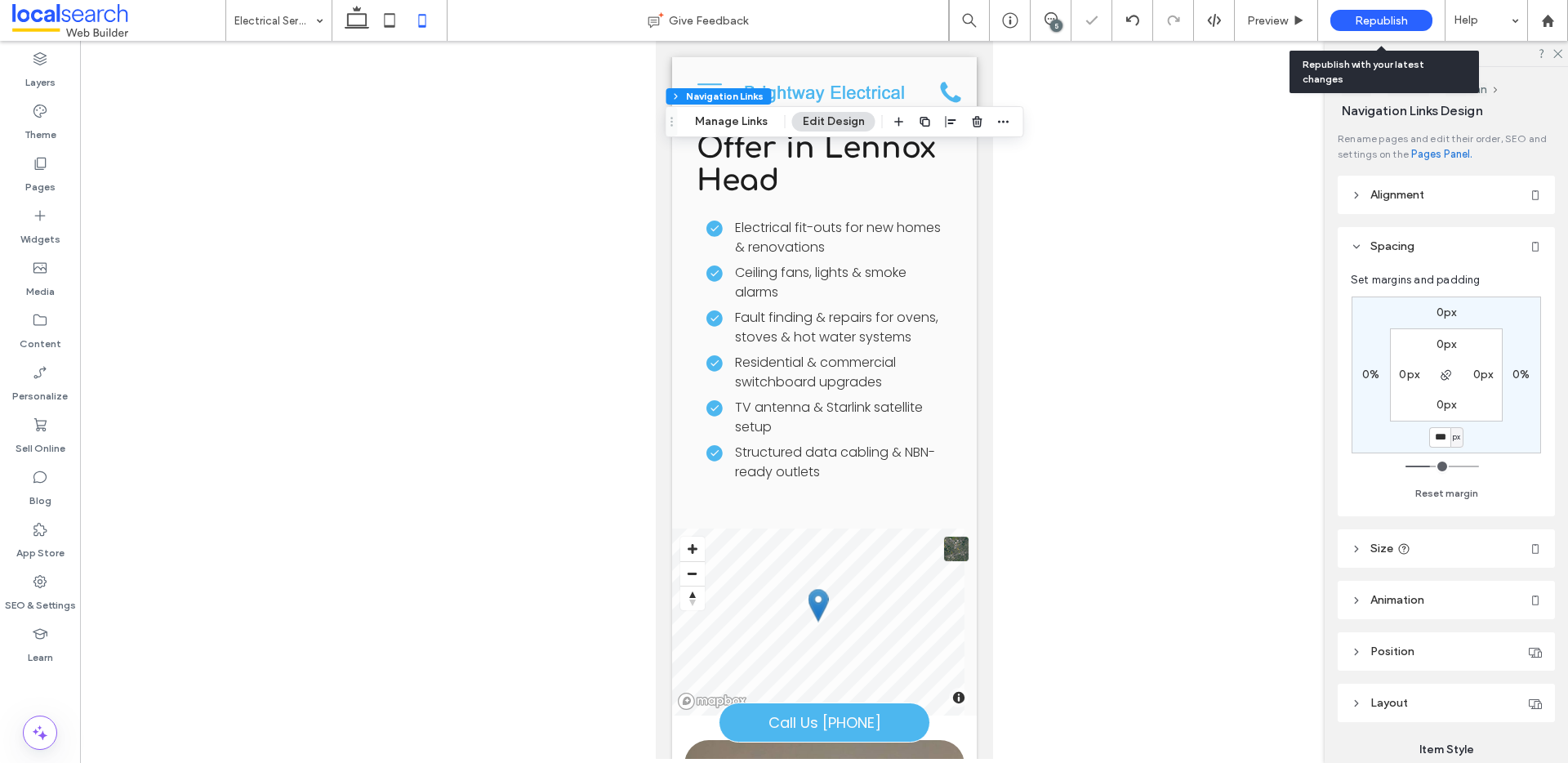 drag, startPoint x: 1355, startPoint y: 19, endPoint x: 1334, endPoint y: 20, distance: 21.023796 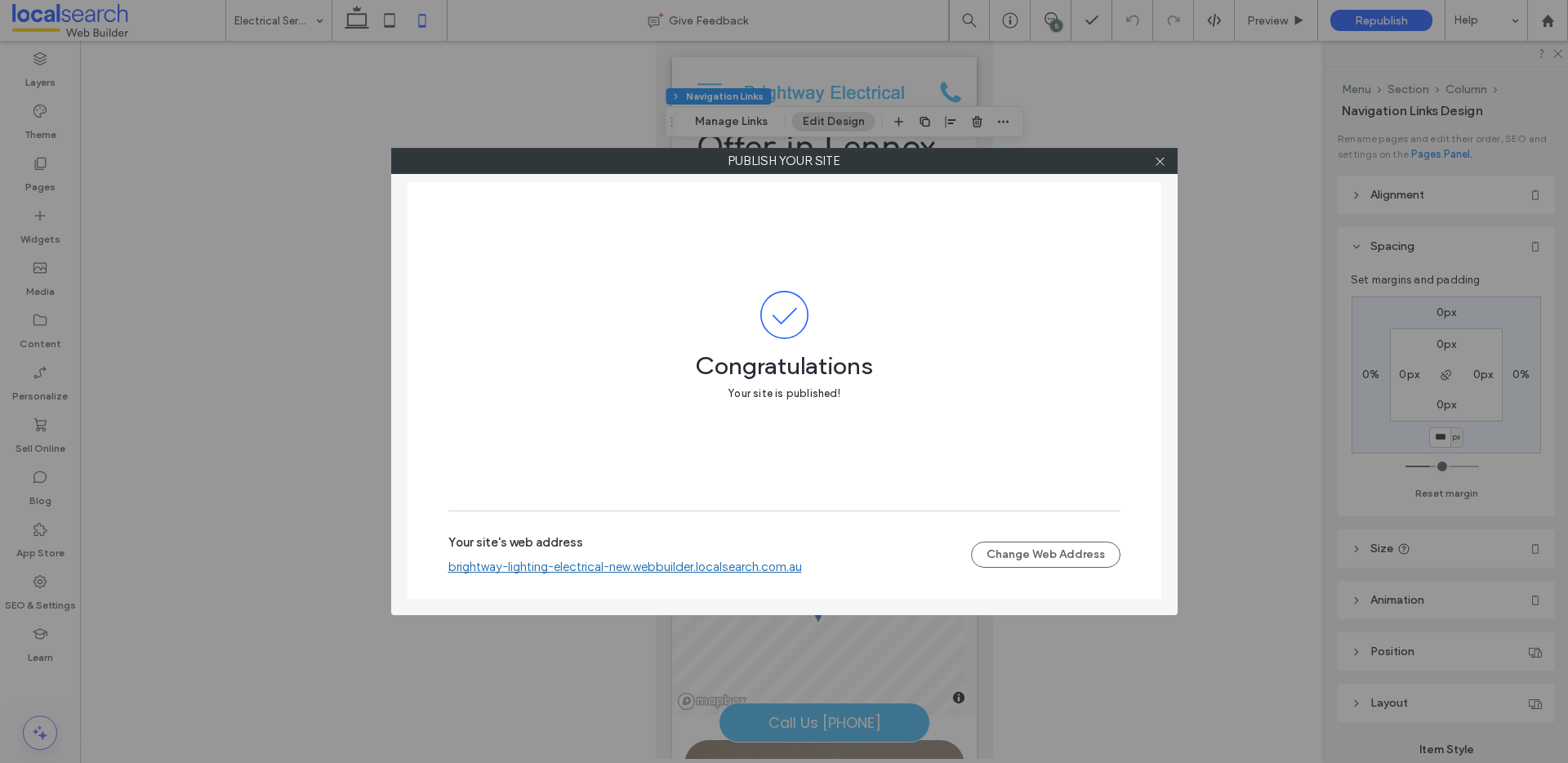 click on "brightway-lighting-electrical-new.webbuilder.localsearch.com.au" at bounding box center (625, 567) 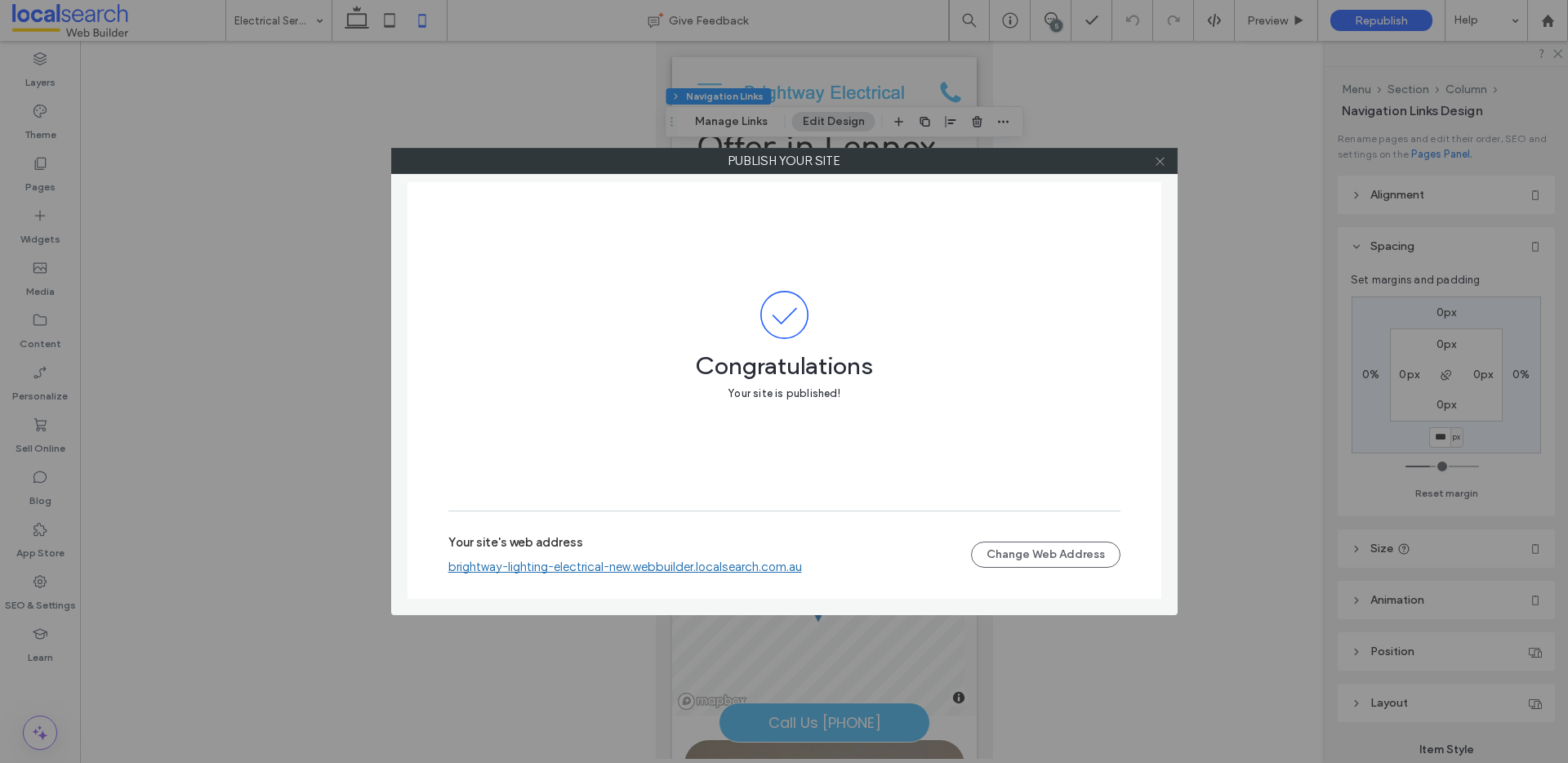 click 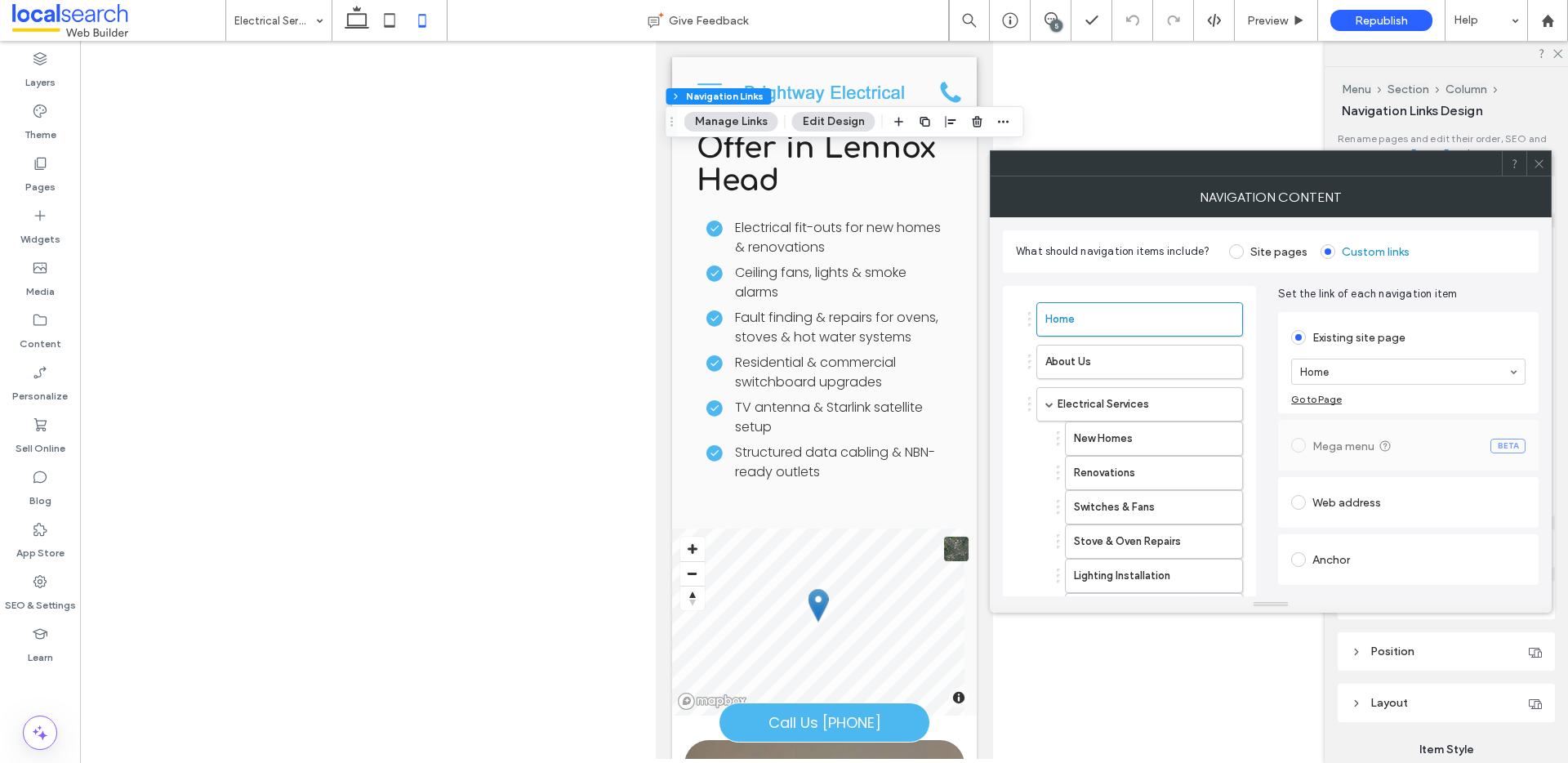 click 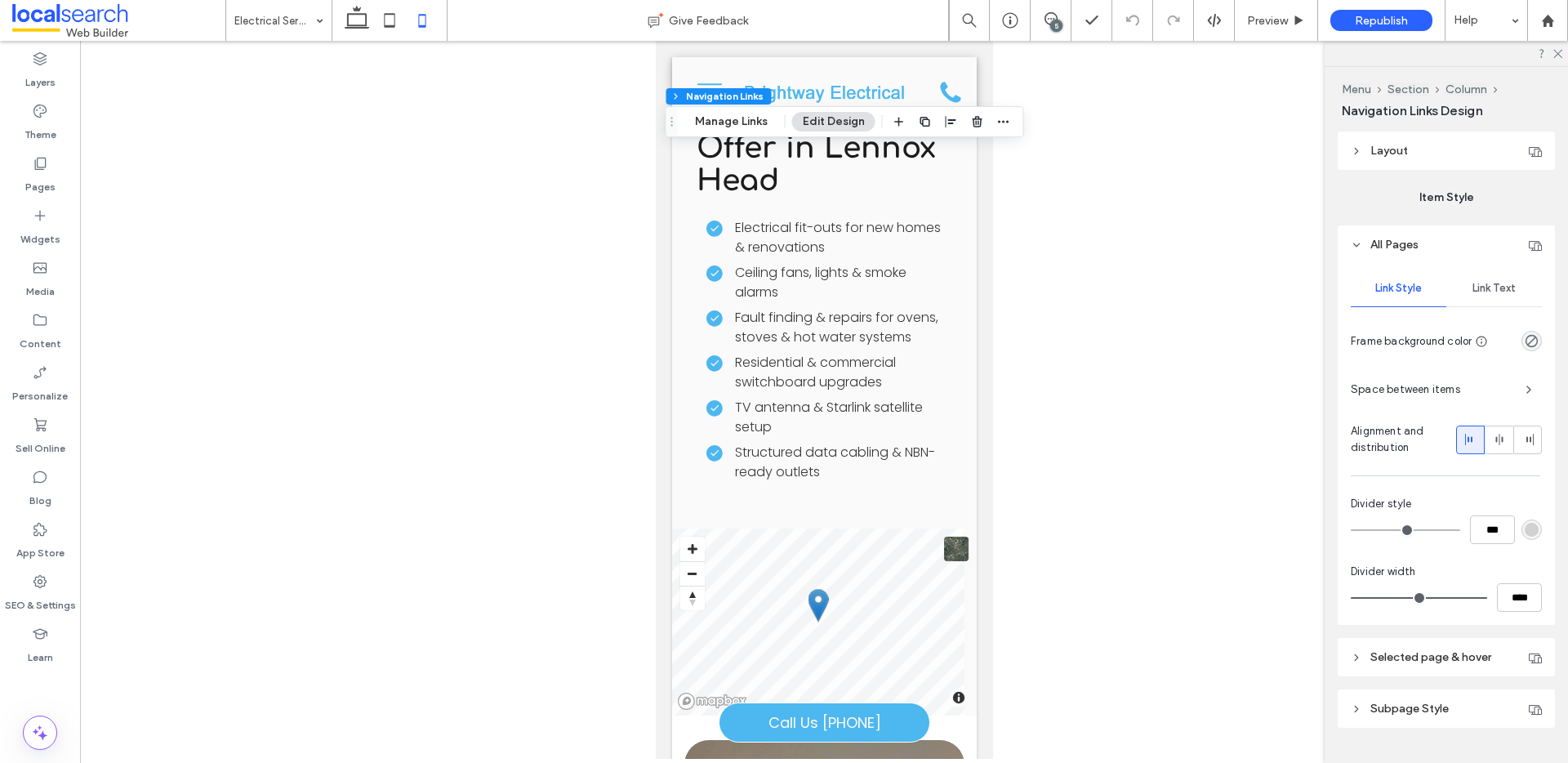 scroll, scrollTop: 589, scrollLeft: 0, axis: vertical 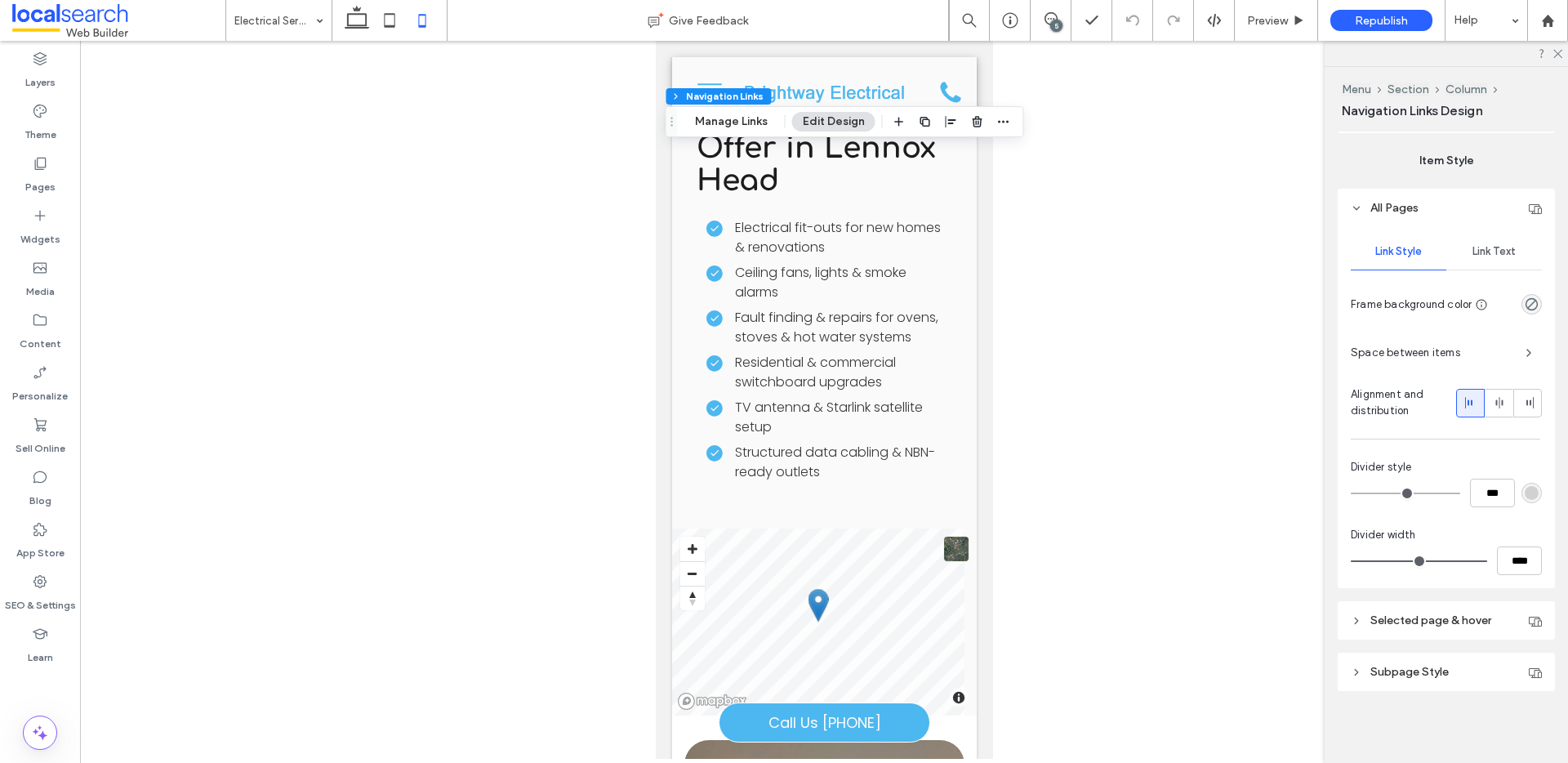 click on "Link Text" at bounding box center (1494, 252) 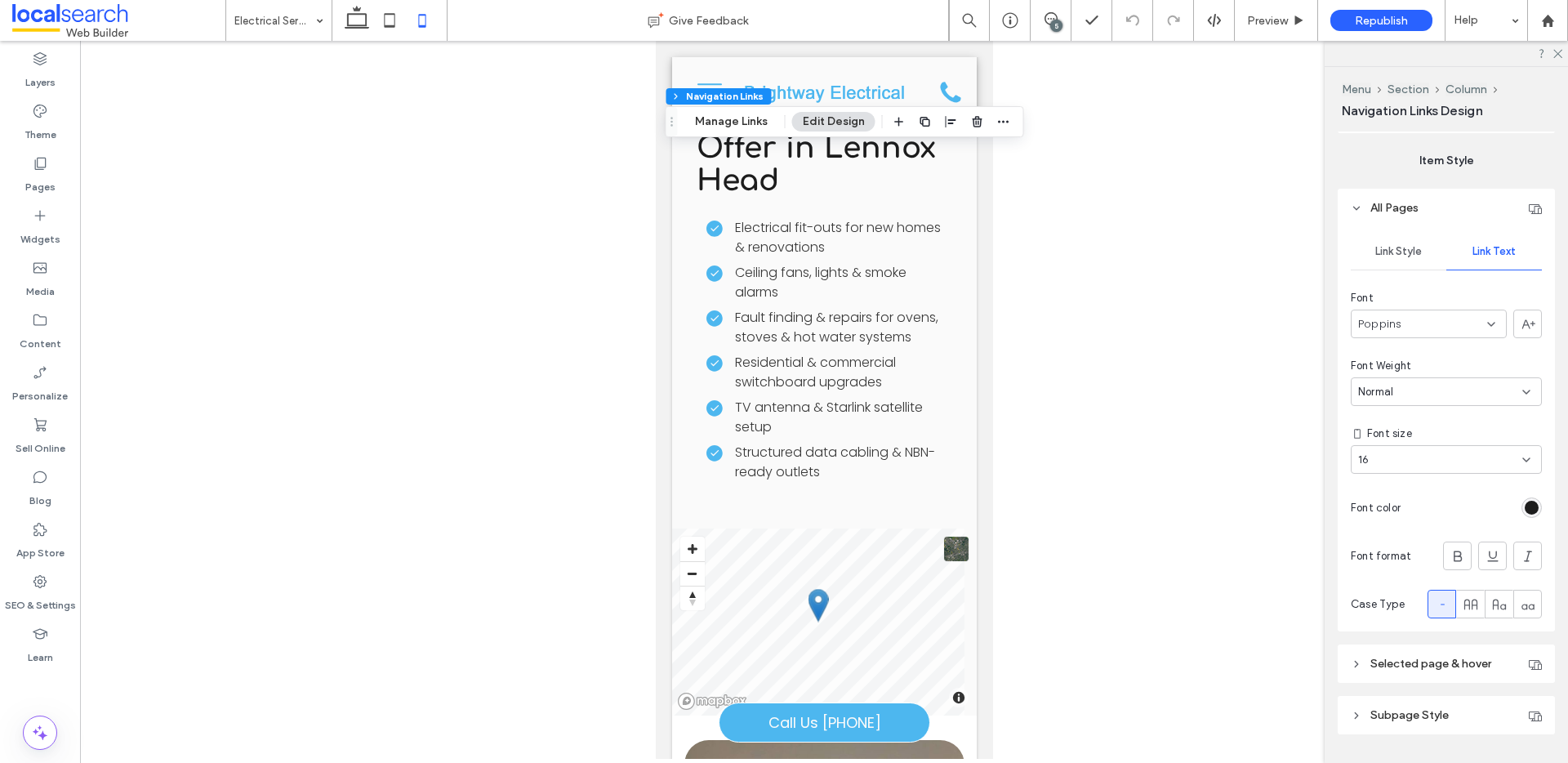 click on "16" at bounding box center (1440, 460) 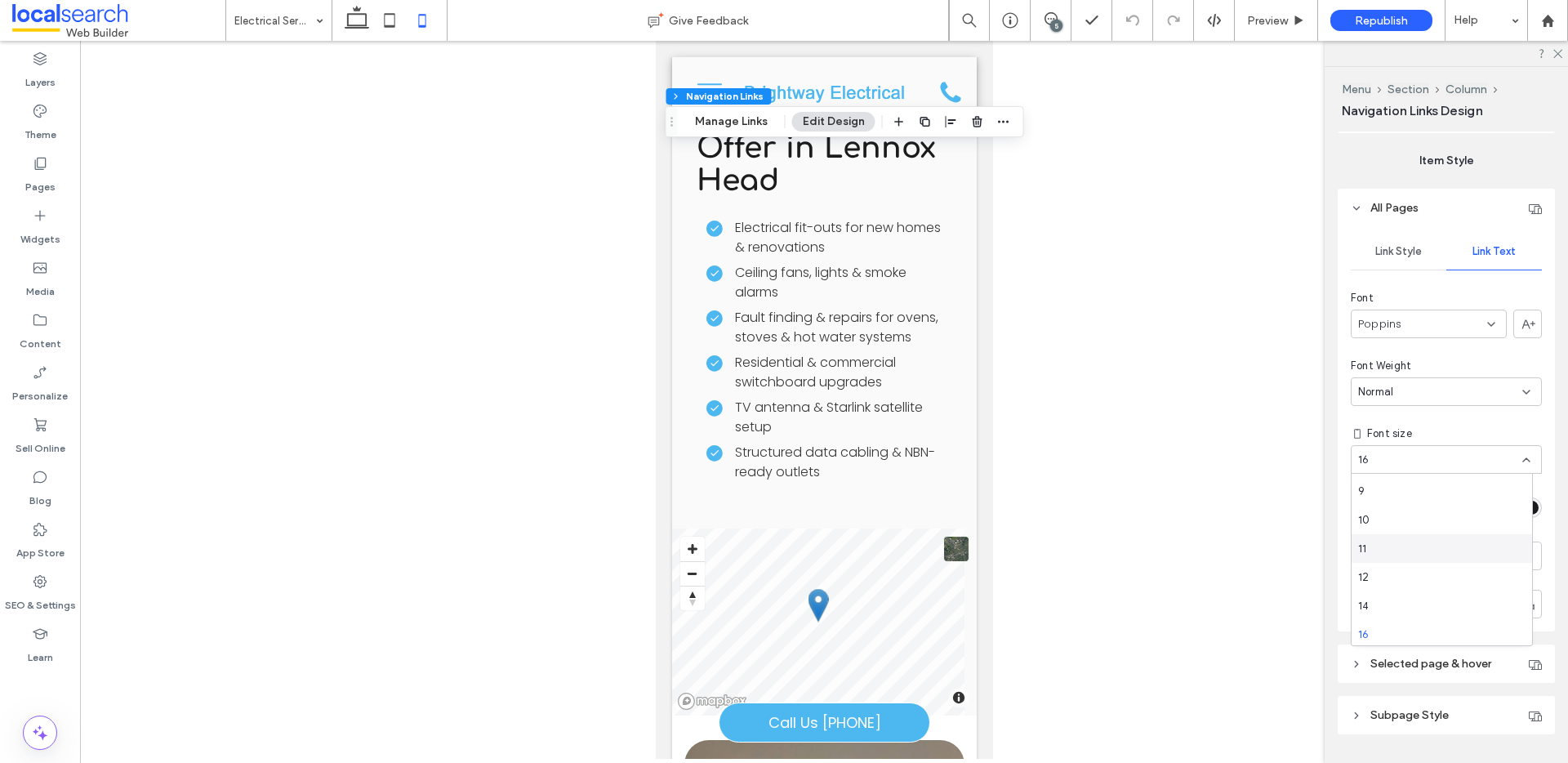 scroll, scrollTop: 29, scrollLeft: 0, axis: vertical 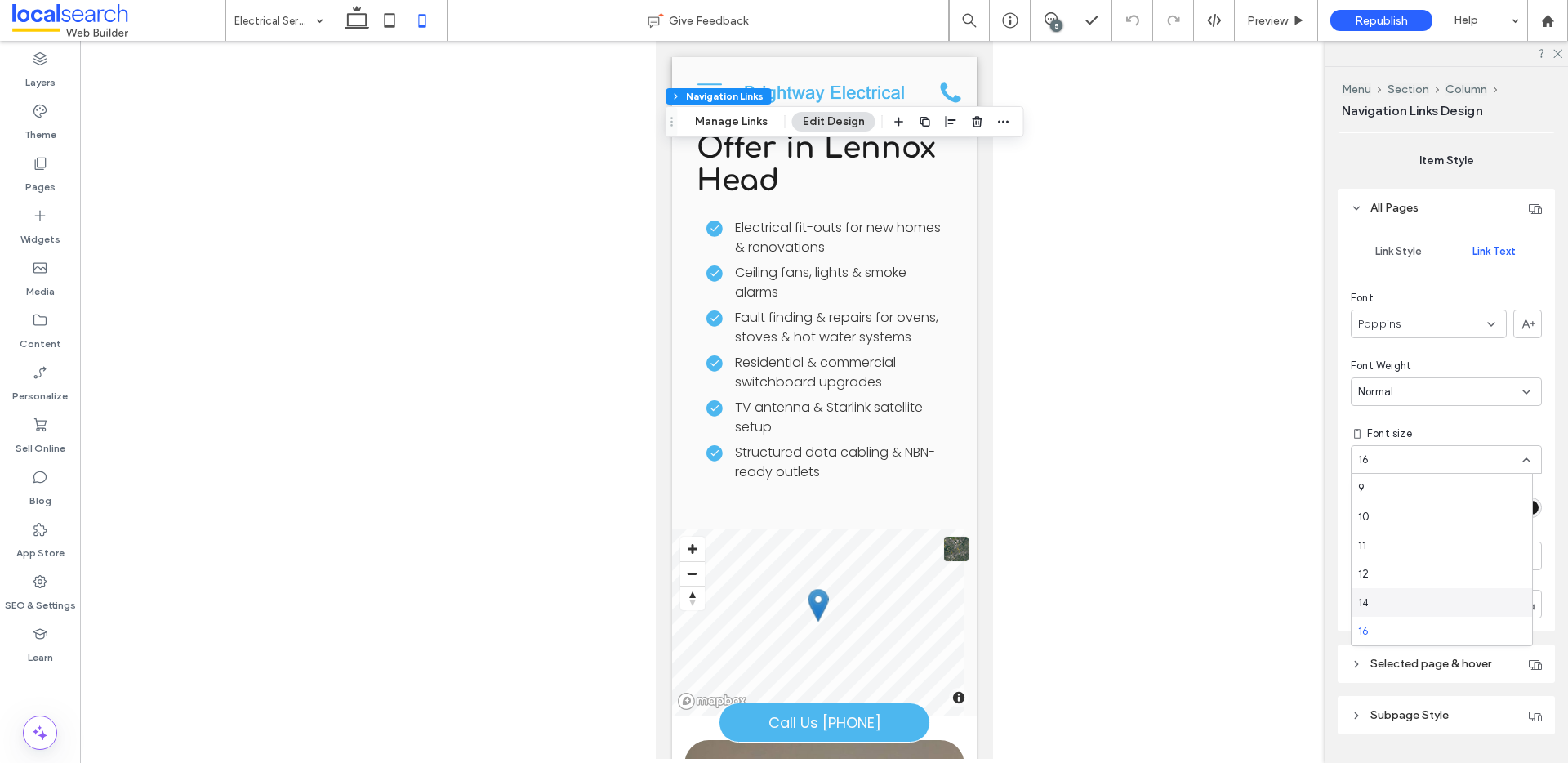click on "14" at bounding box center (1441, 602) 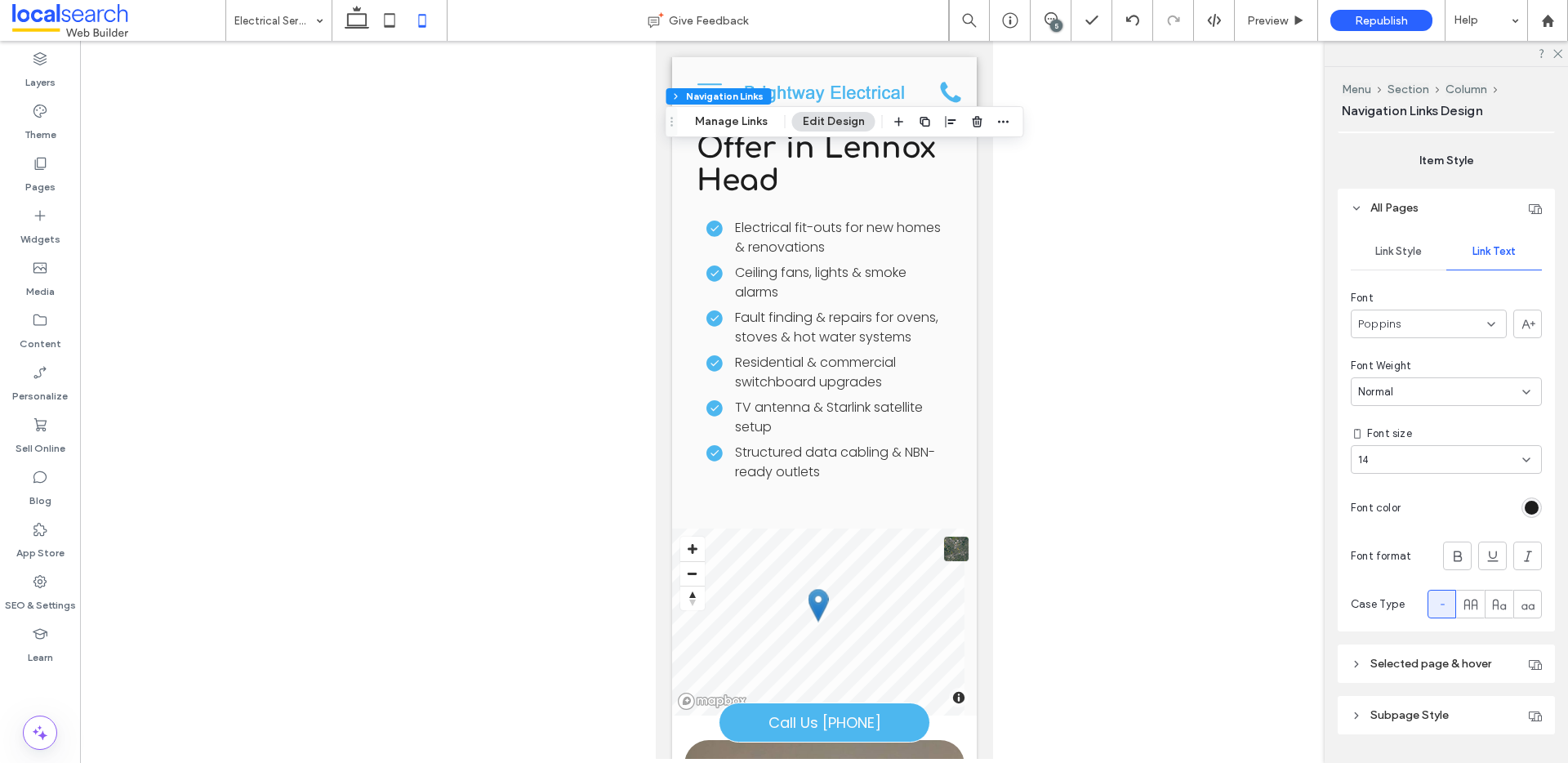 click on "Subpage Style" at bounding box center [1446, 715] 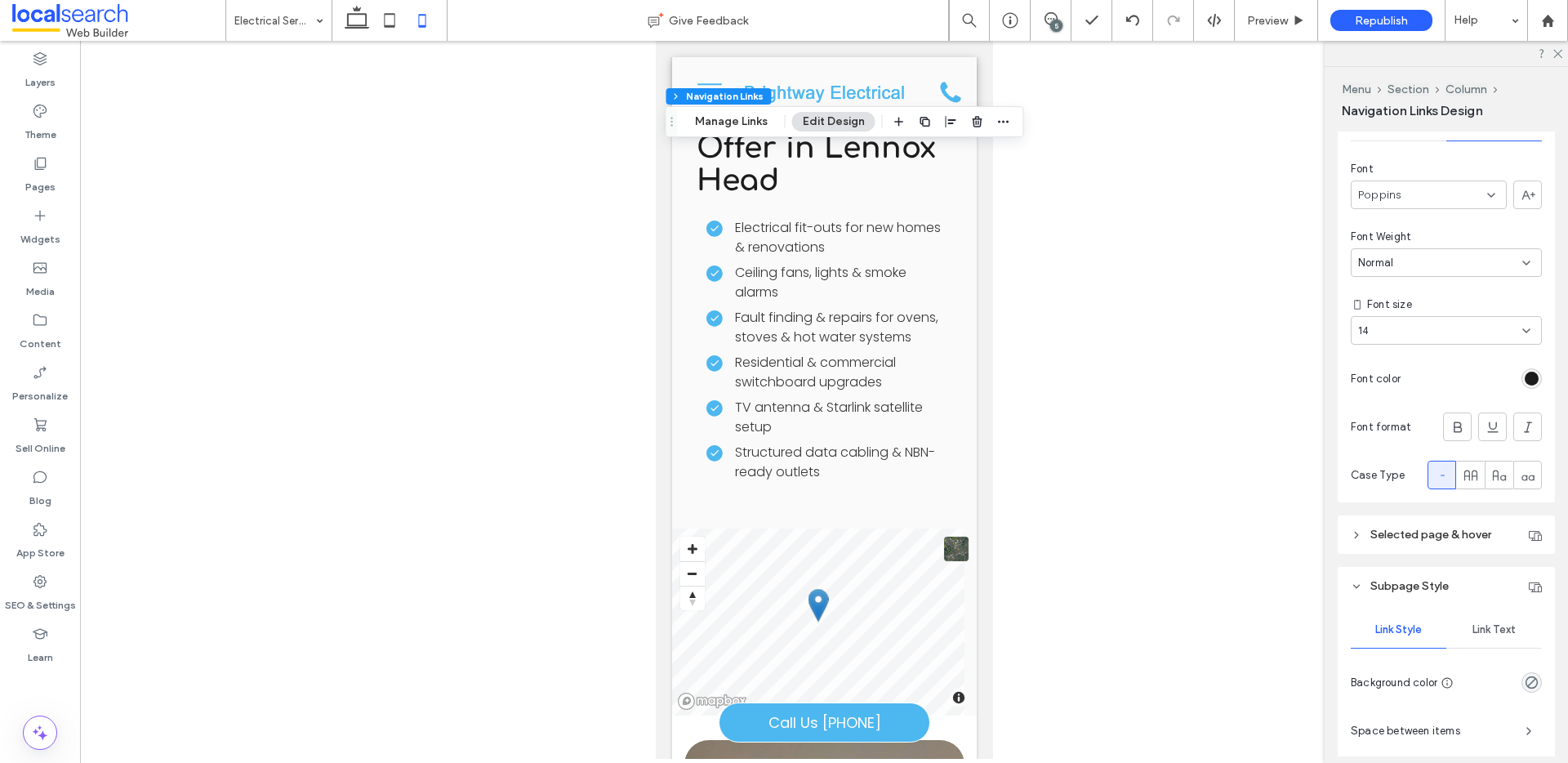 scroll, scrollTop: 855, scrollLeft: 0, axis: vertical 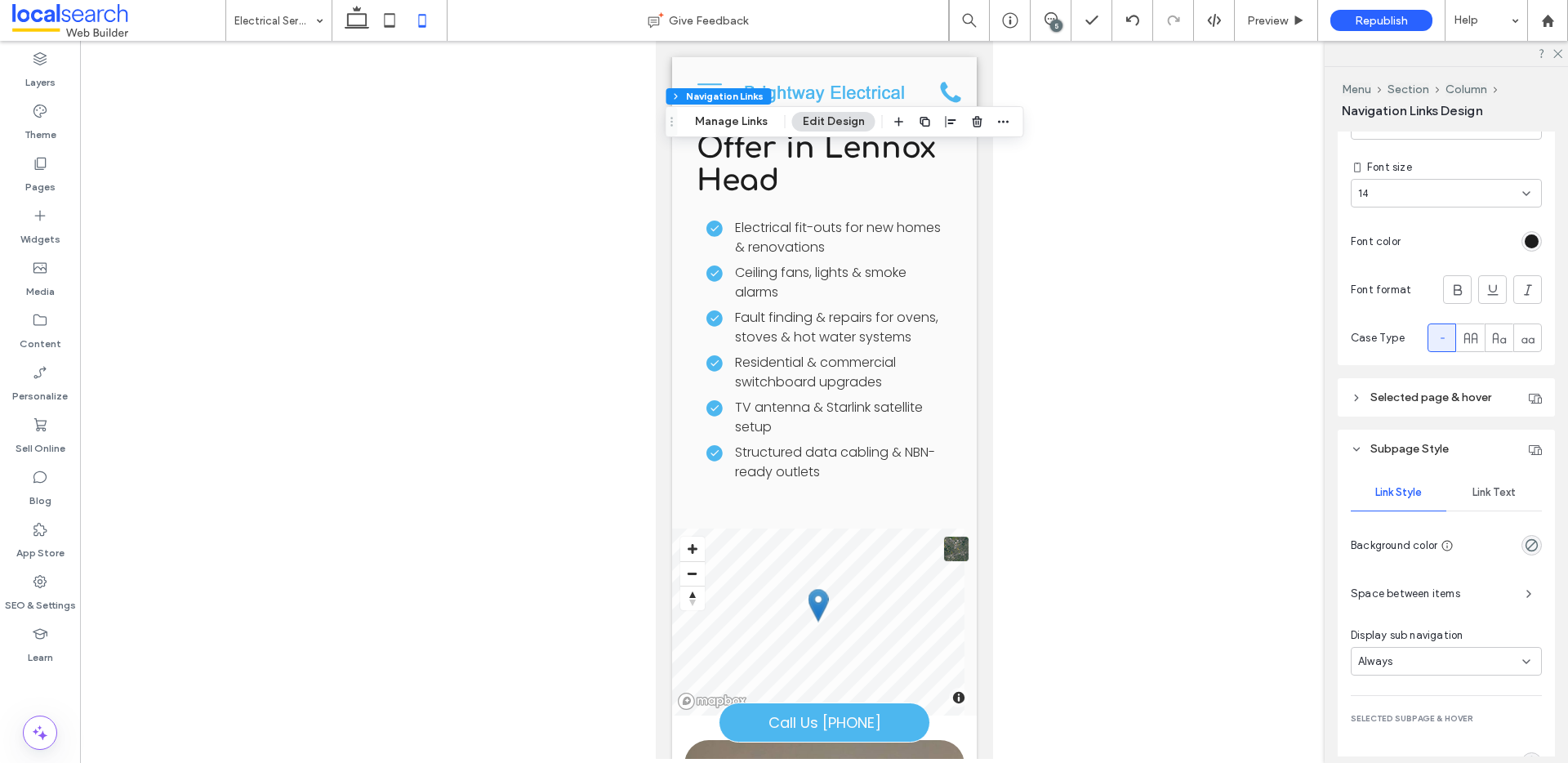 click on "Link Text" at bounding box center (1494, 493) 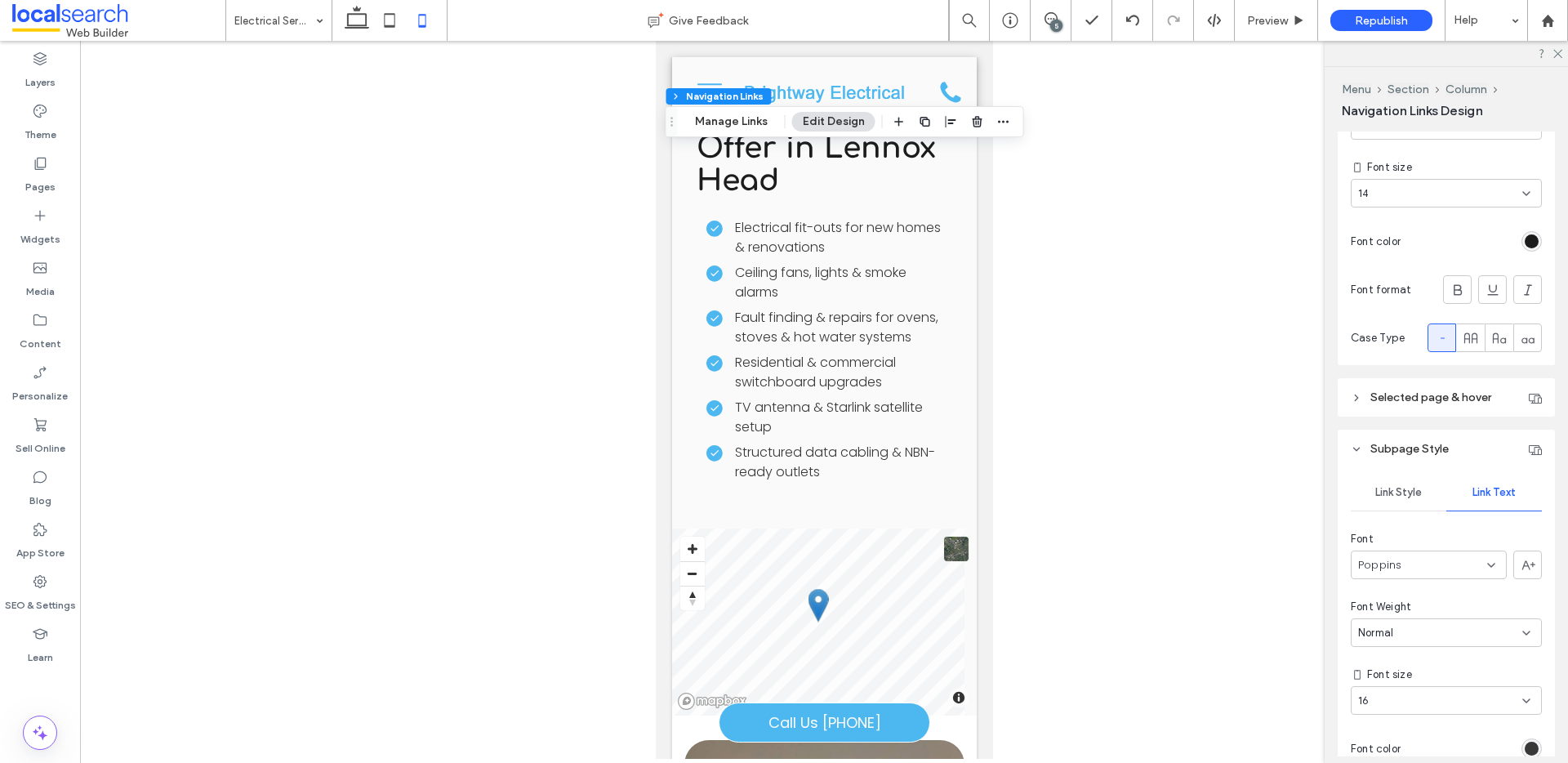 click on "16" at bounding box center (1440, 701) 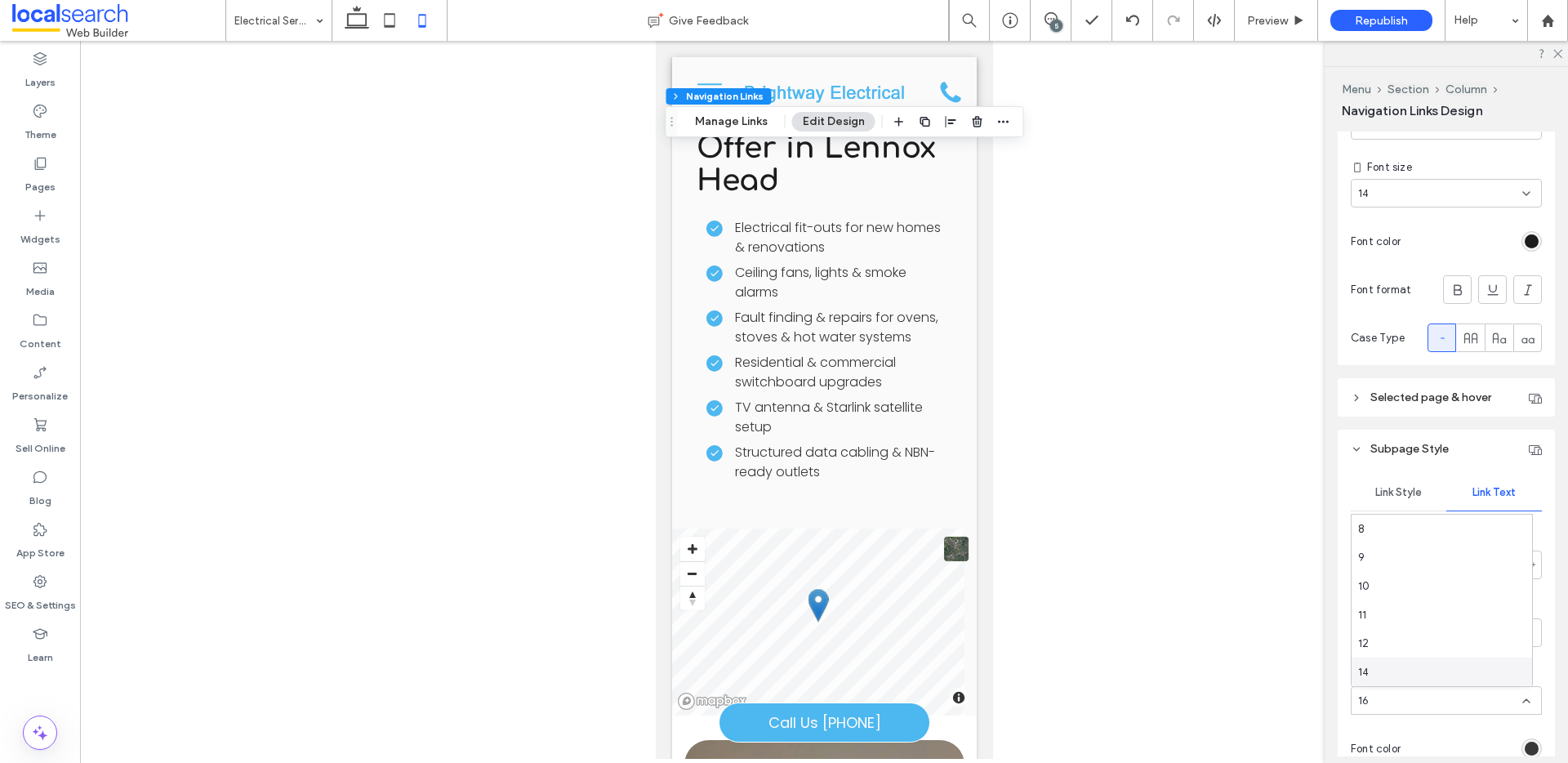 click on "14" at bounding box center [1441, 672] 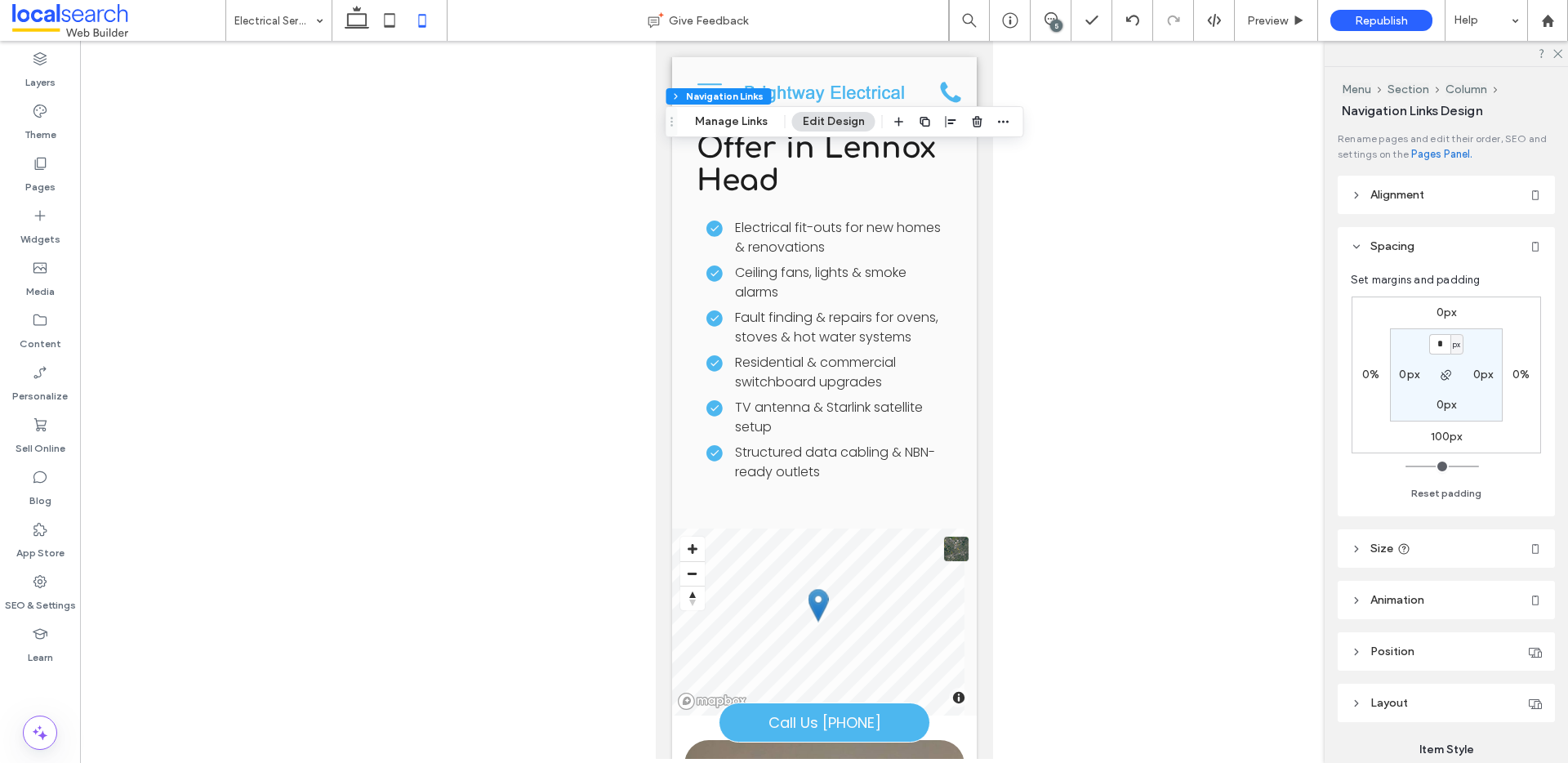 click on "100px" at bounding box center (1446, 436) 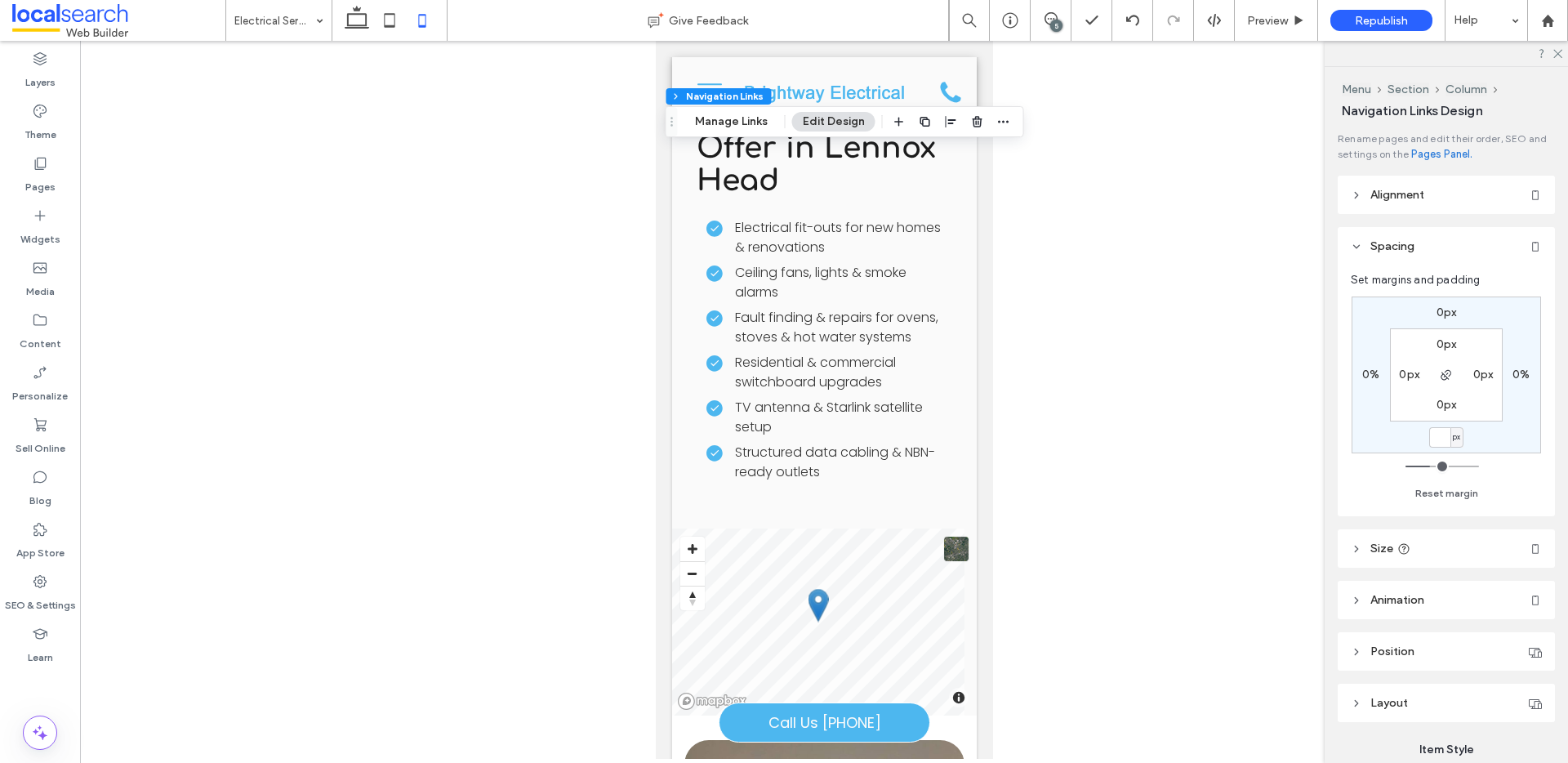 type 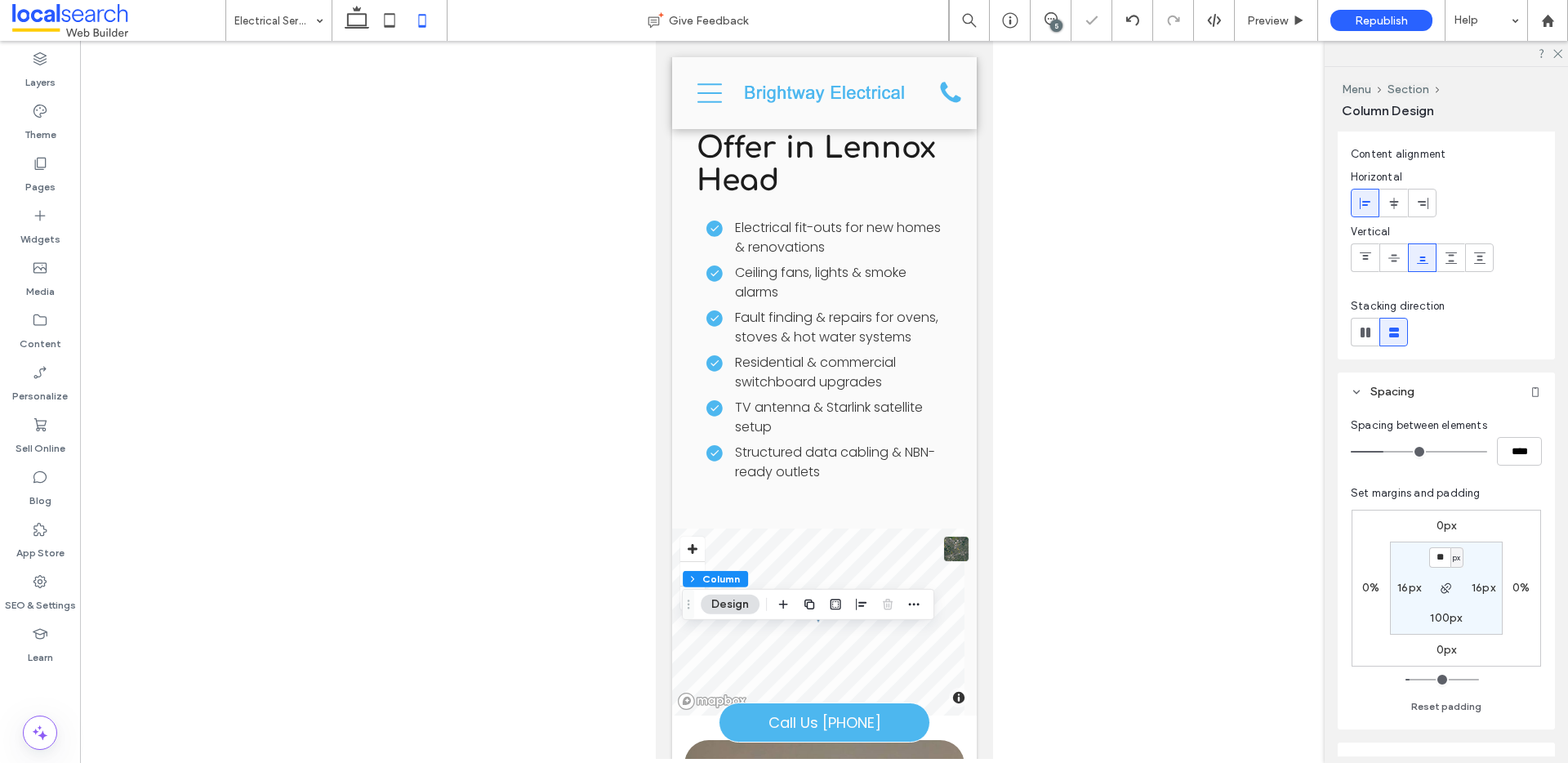 scroll, scrollTop: 128, scrollLeft: 0, axis: vertical 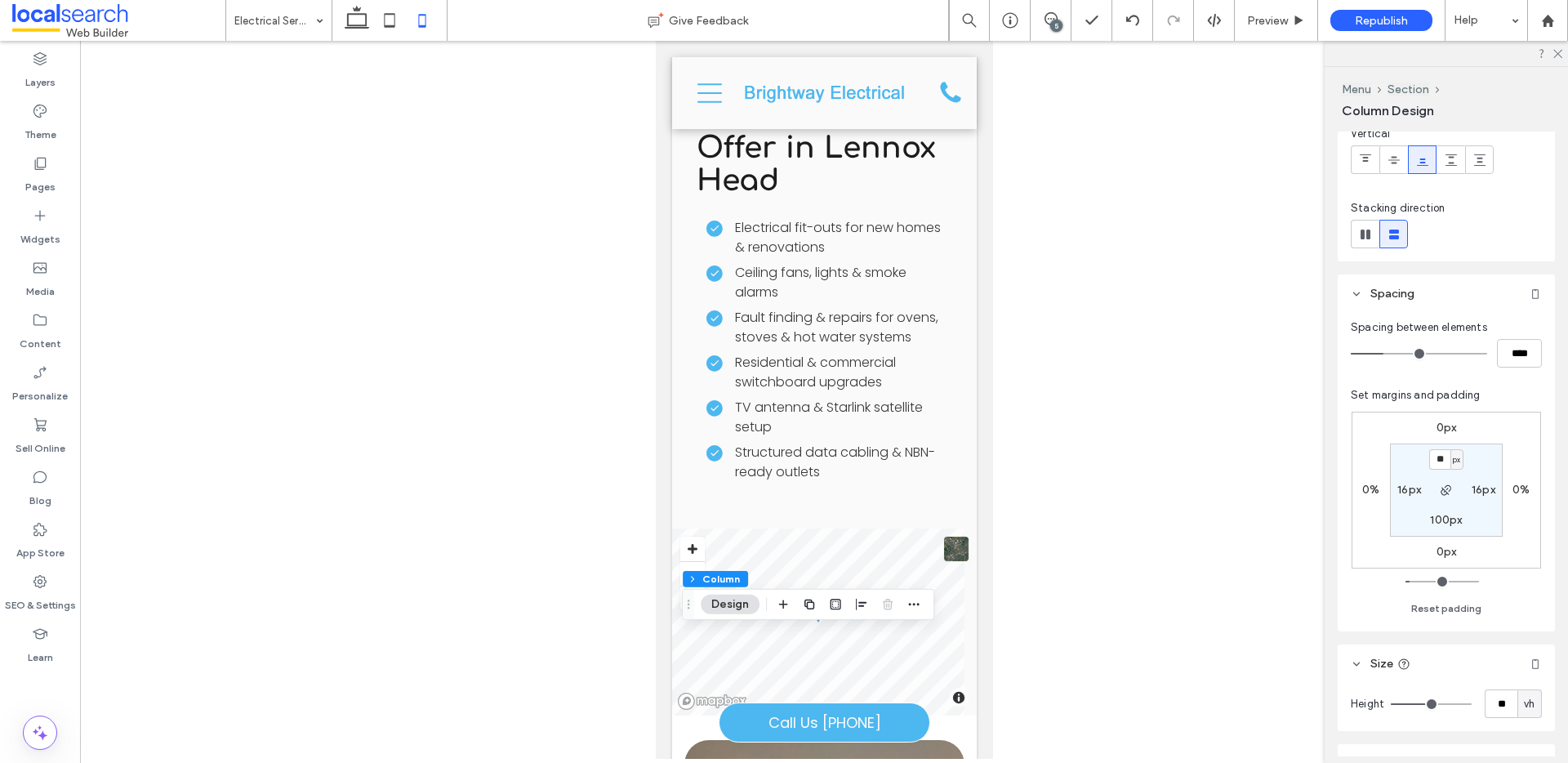type on "**" 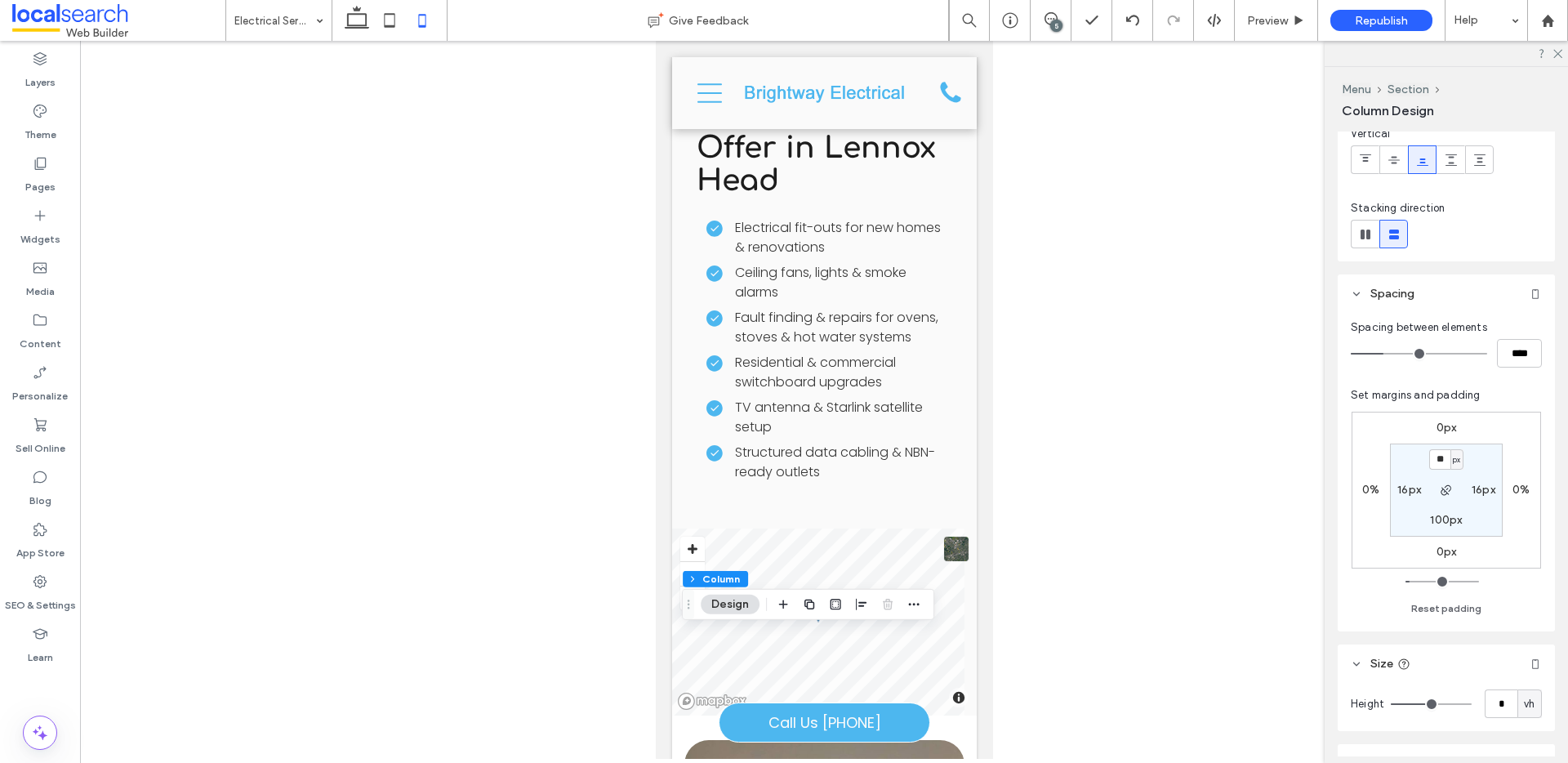 type on "*" 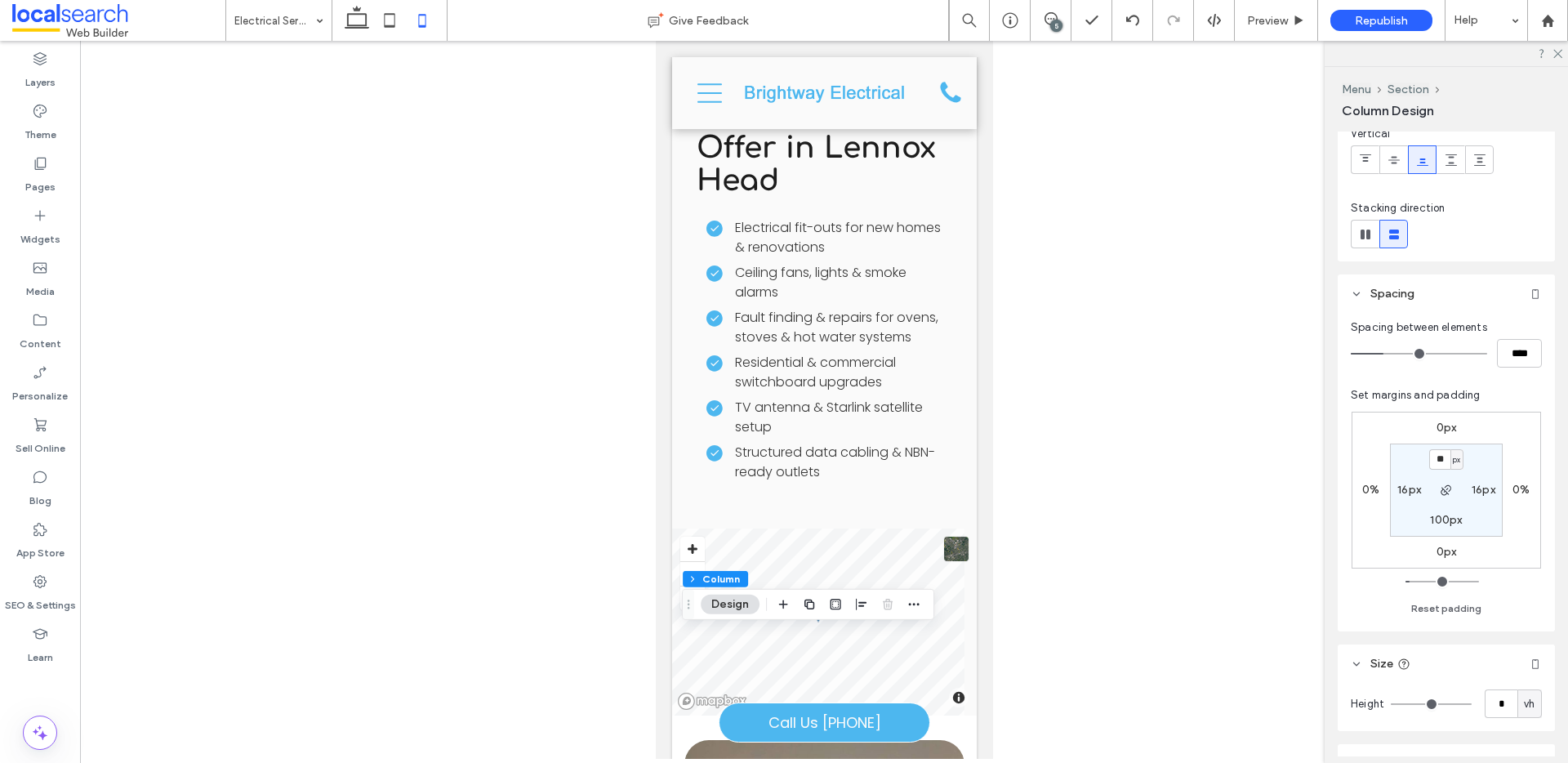 drag, startPoint x: 1423, startPoint y: 701, endPoint x: 1325, endPoint y: 698, distance: 98.04591 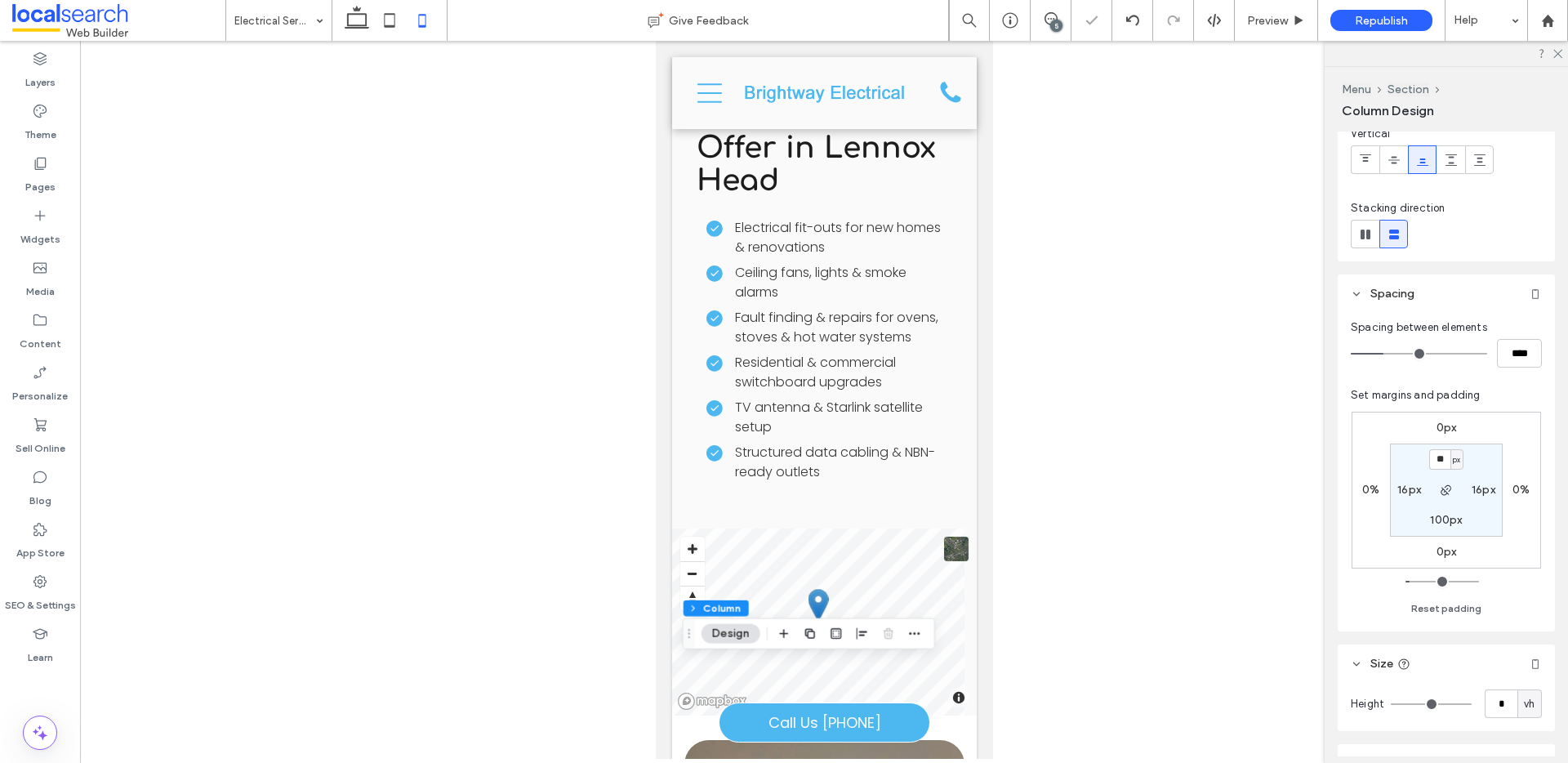 click on "** px 16px 100px 16px" at bounding box center [1446, 490] 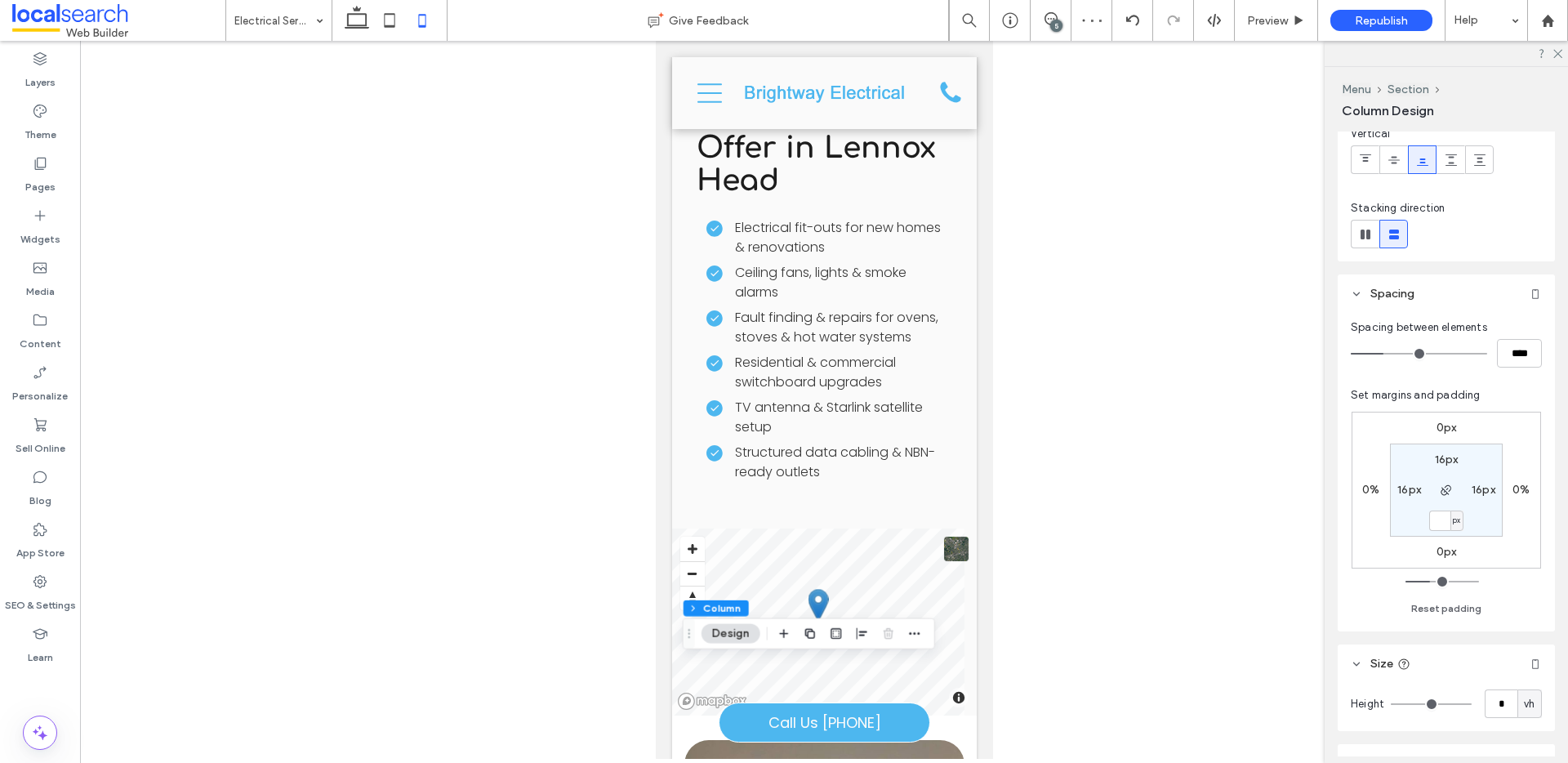 type 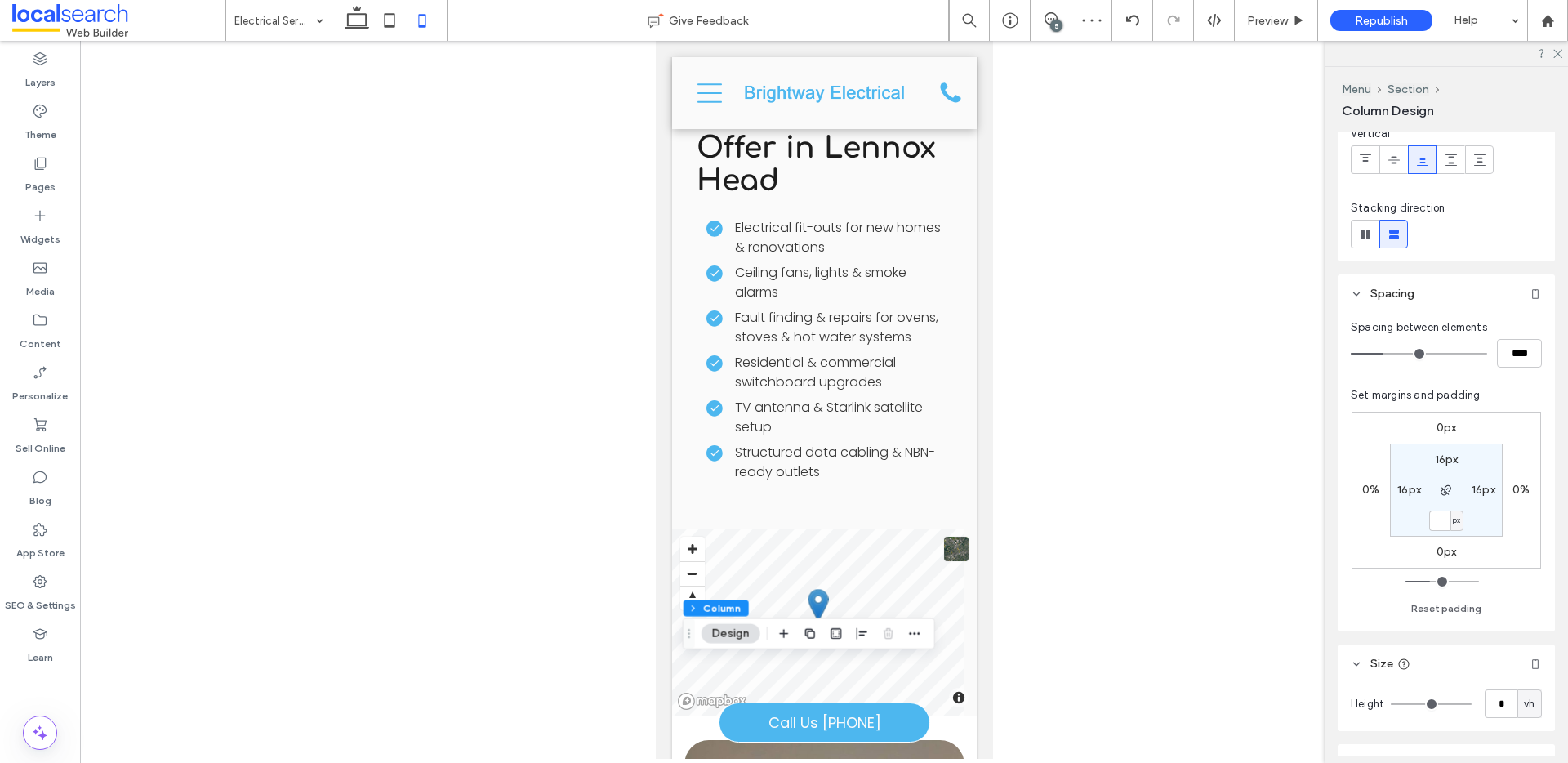 type on "*" 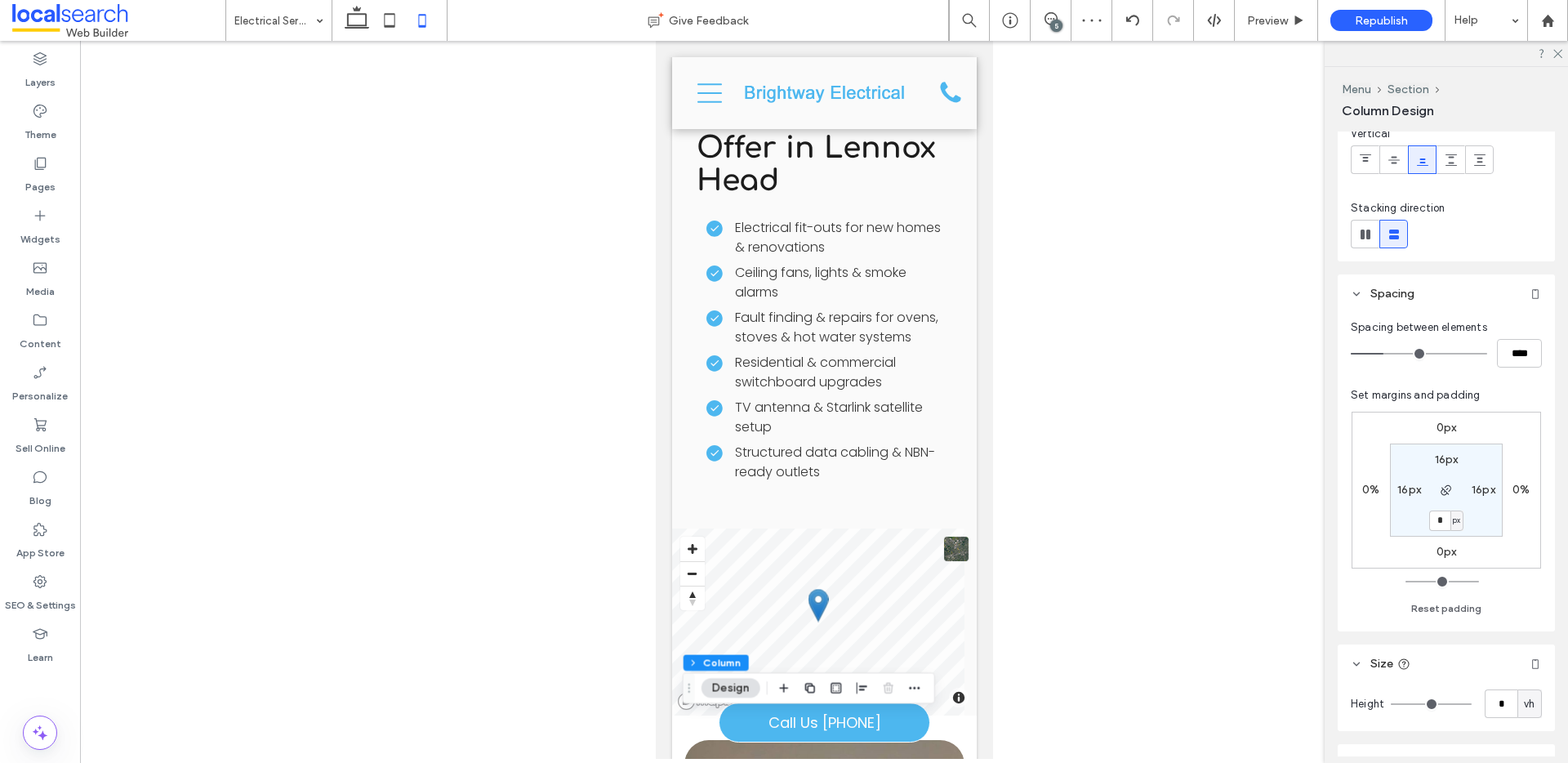 click on "*" at bounding box center (1440, 520) 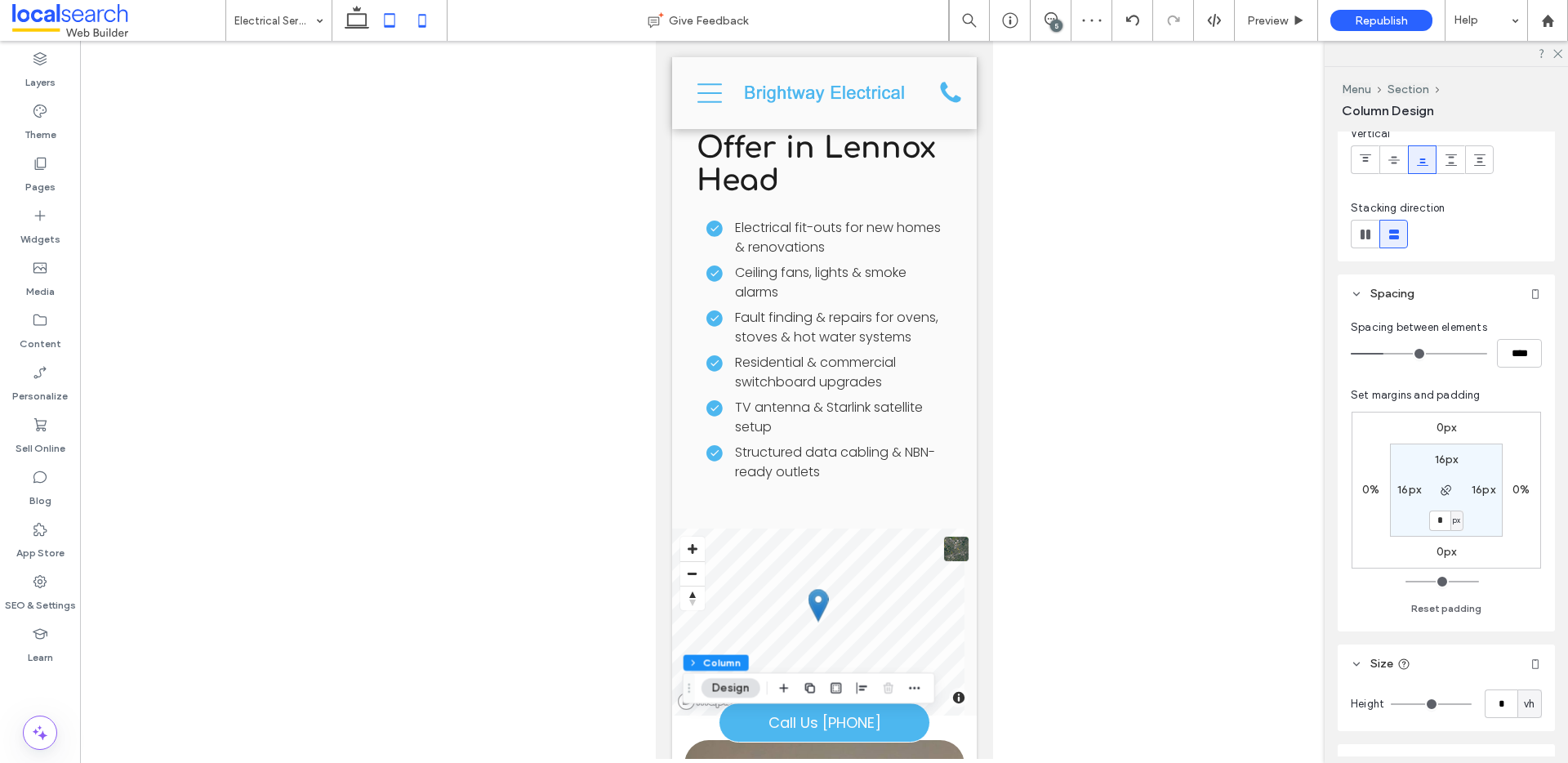 click 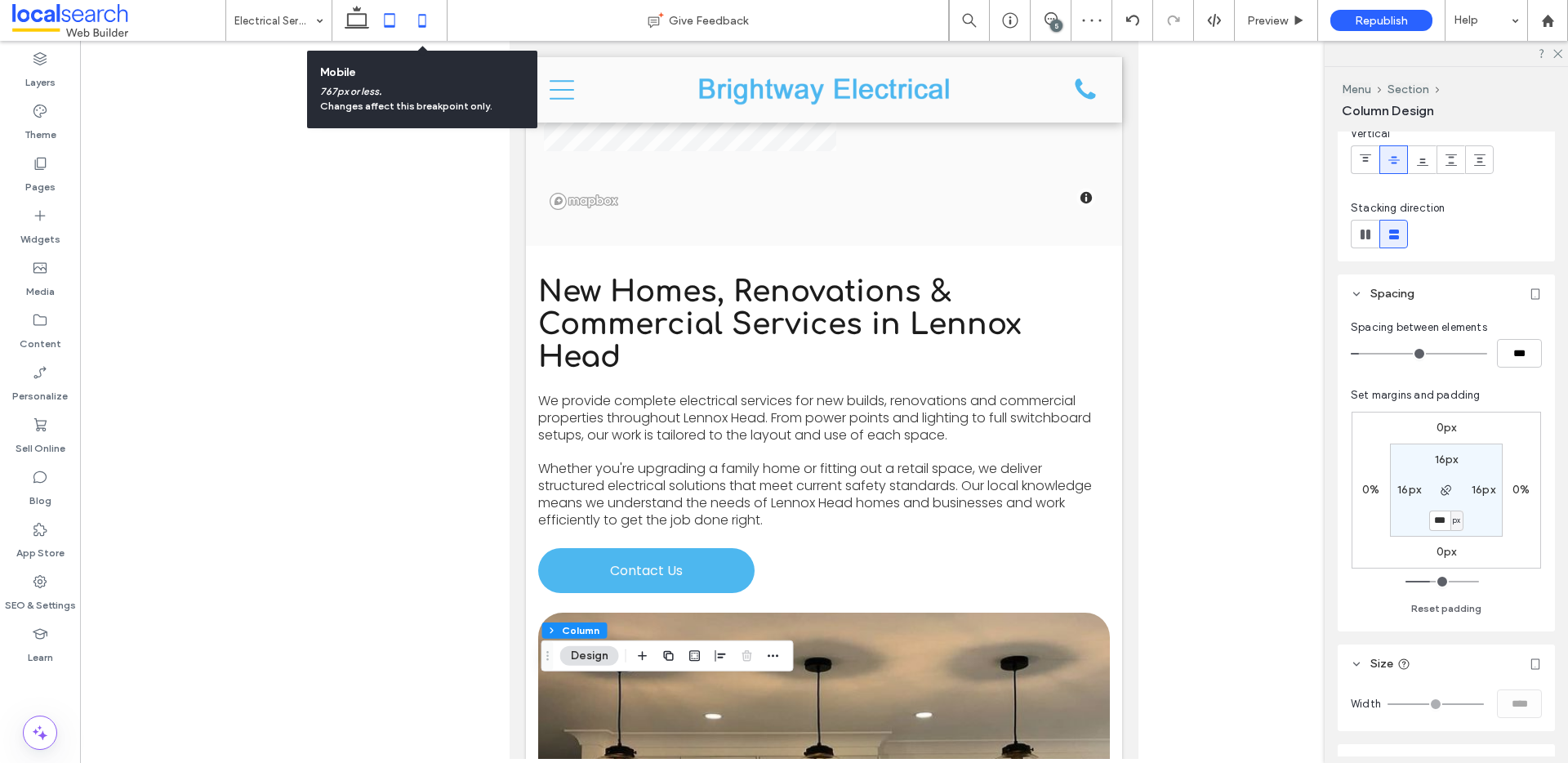 click 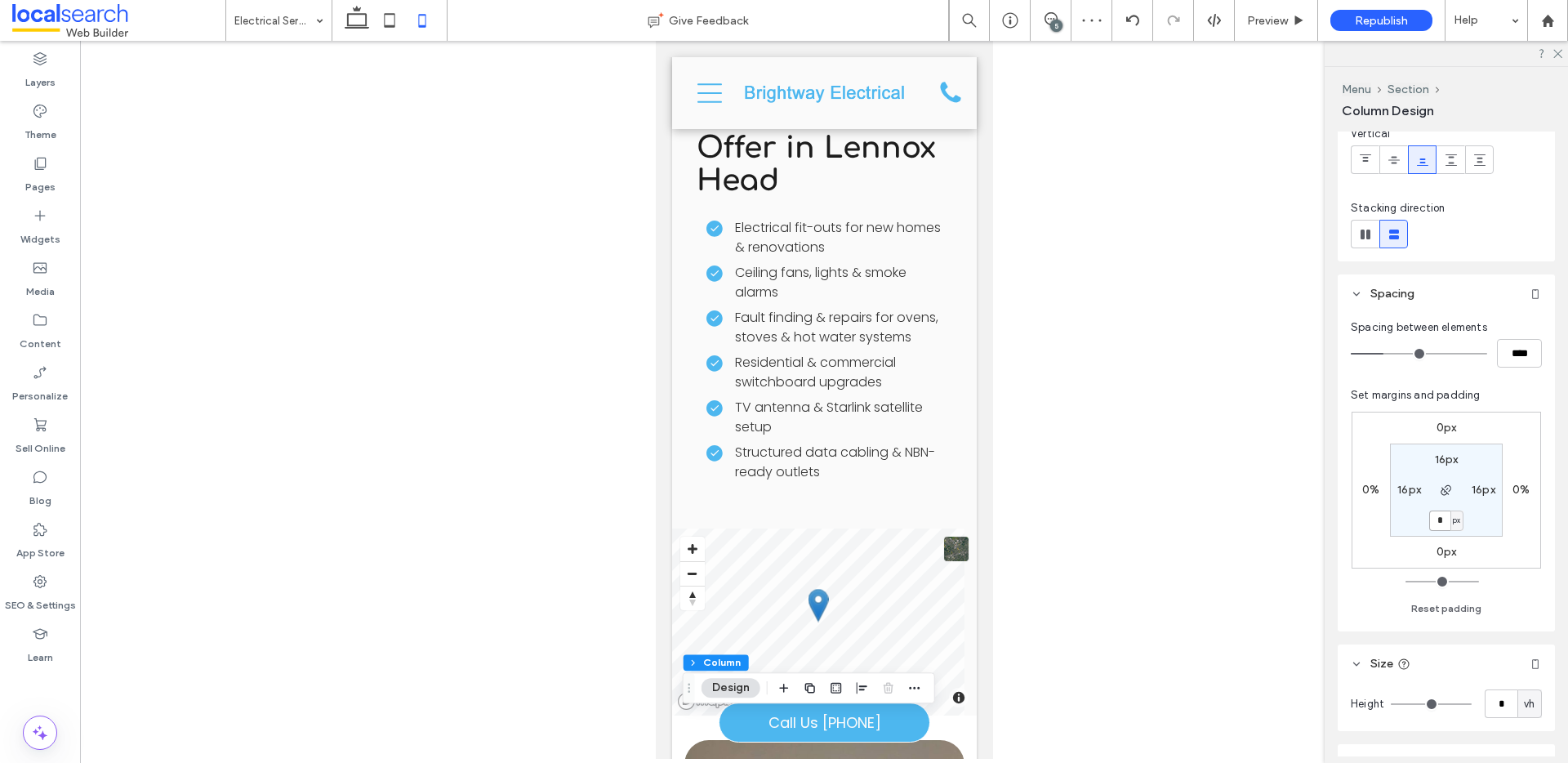 click on "*" at bounding box center [1440, 520] 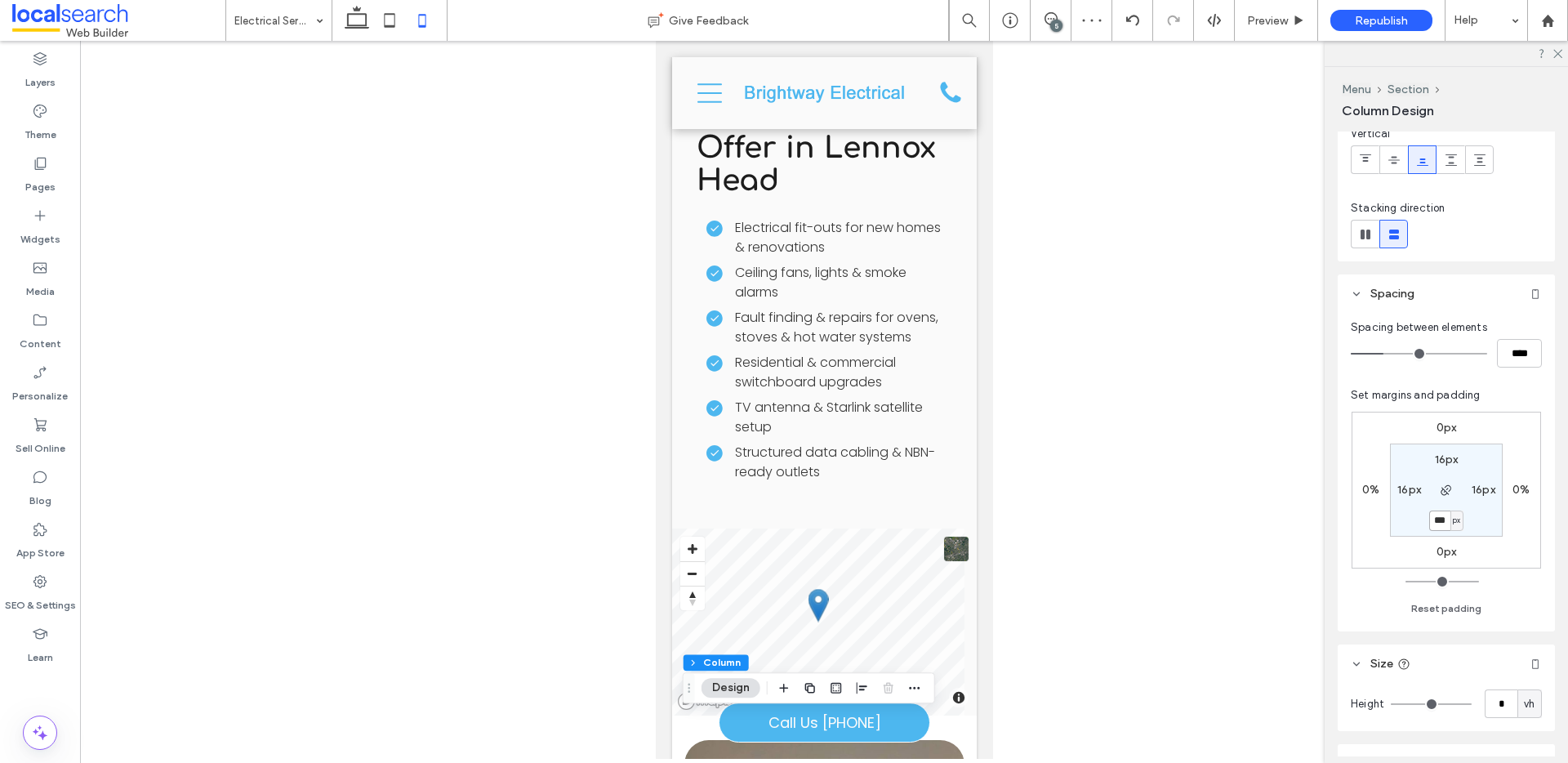 type on "***" 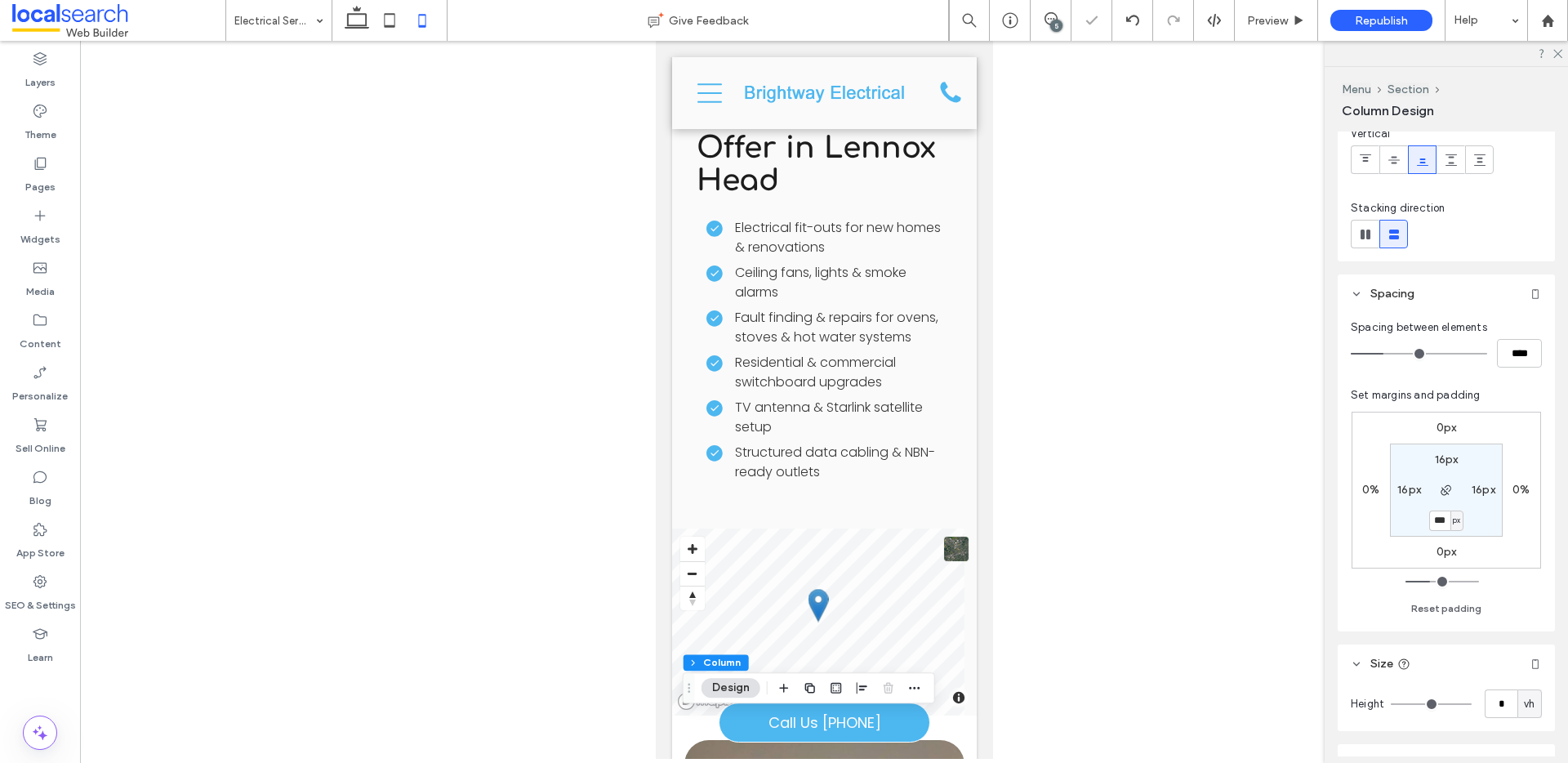 click on "Republish" at bounding box center (1381, 20) 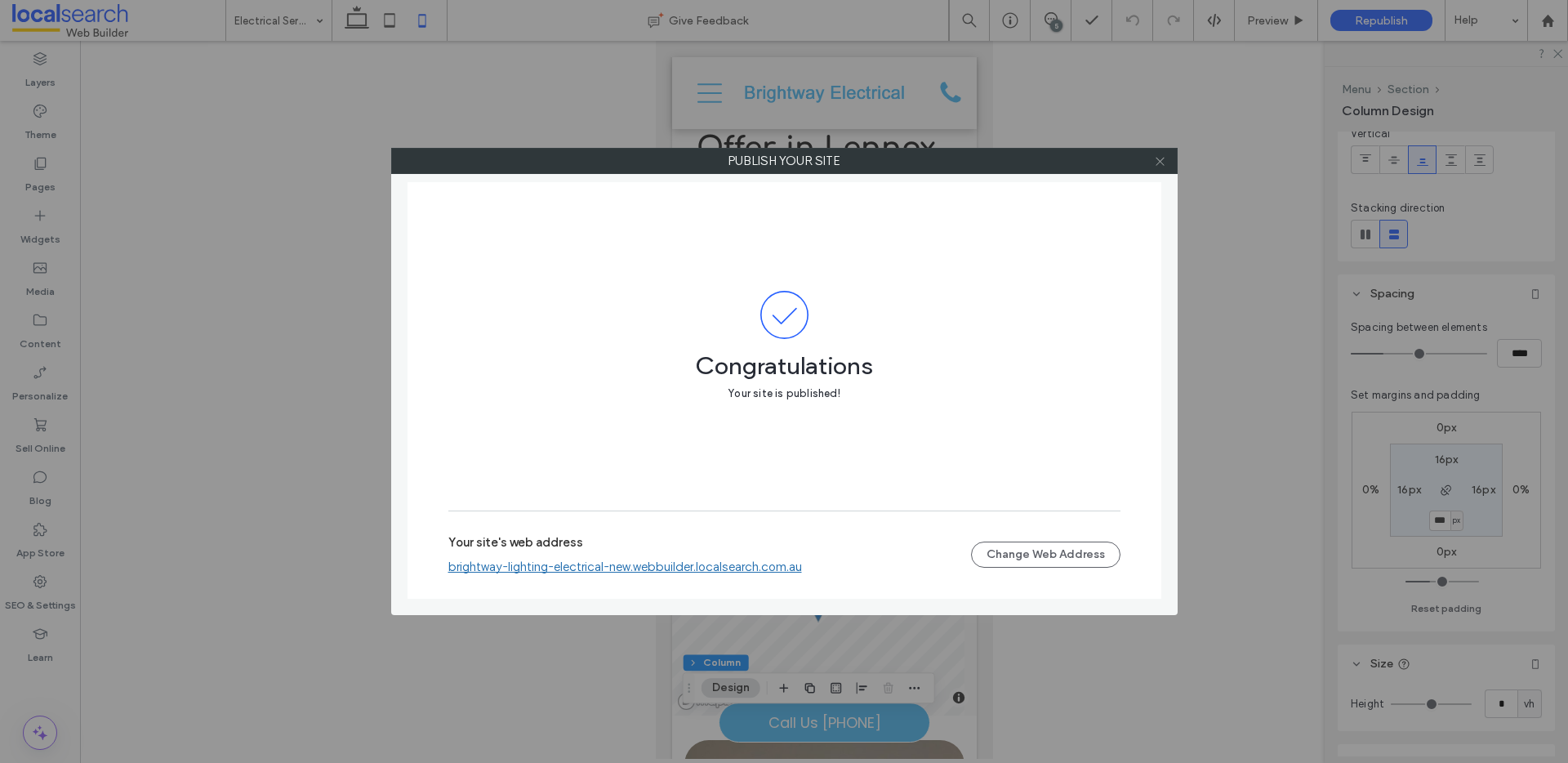 click 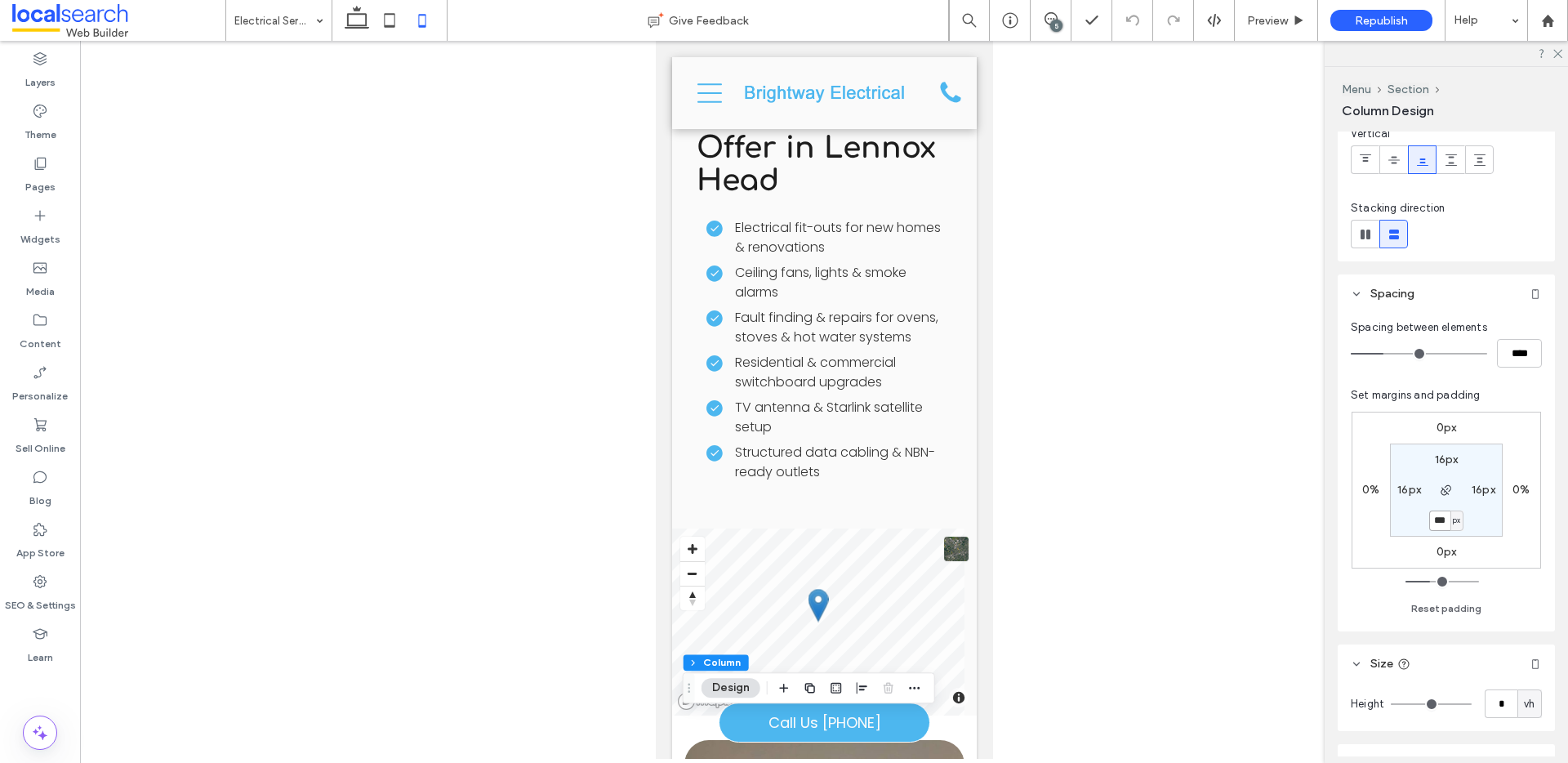 click on "***" at bounding box center [1440, 520] 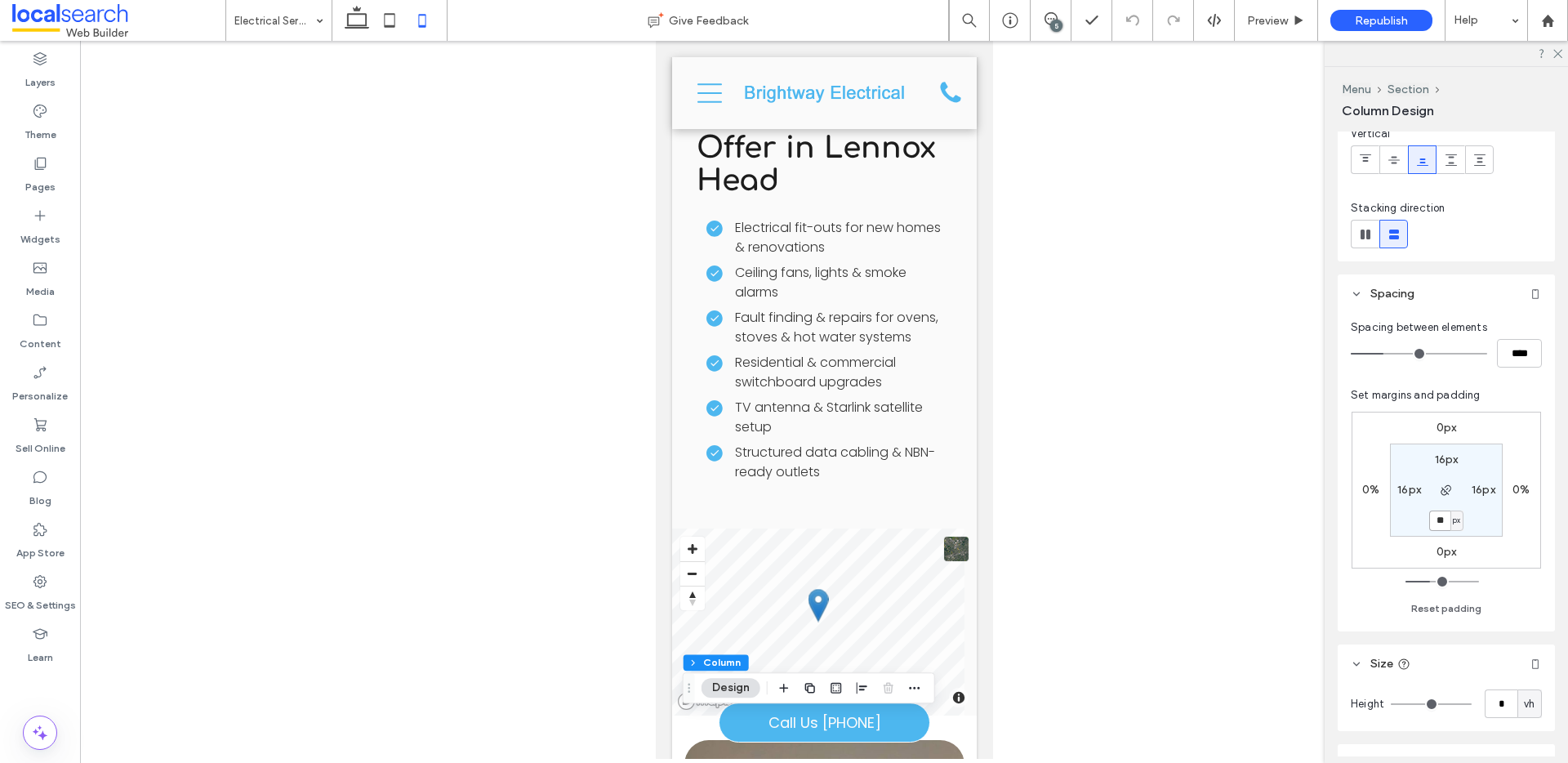 type on "**" 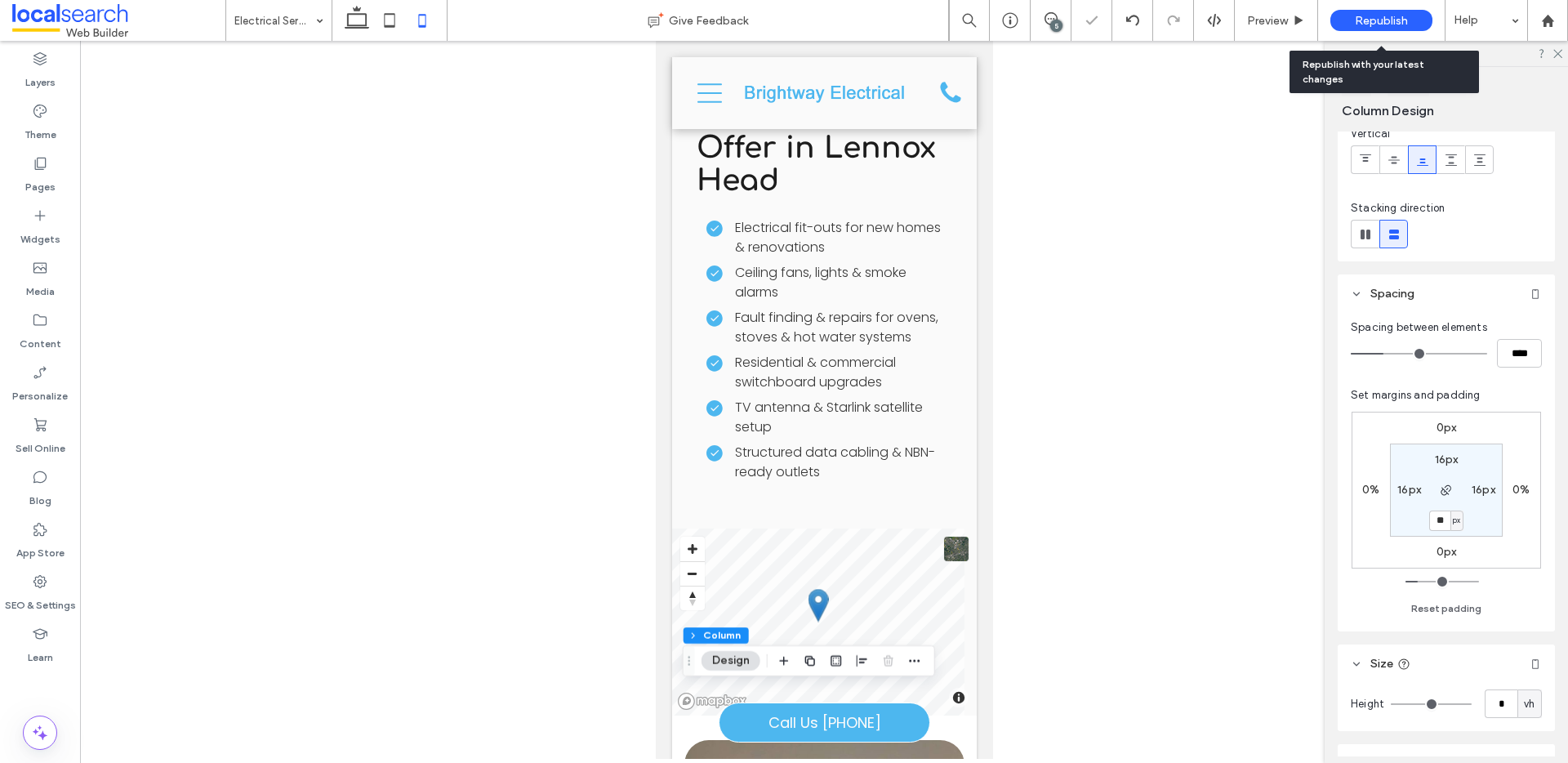 click on "Republish" at bounding box center (1381, 20) 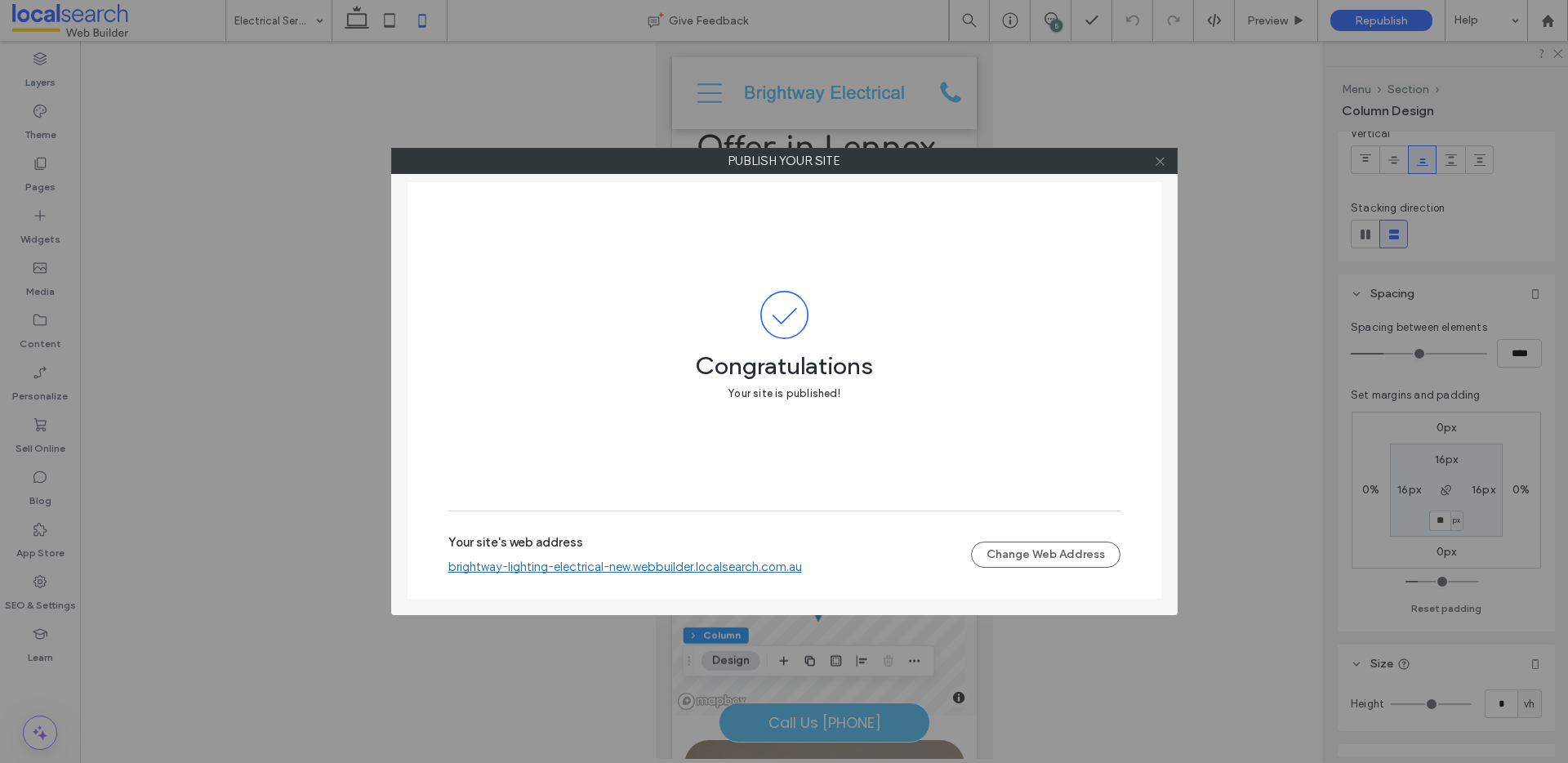 click 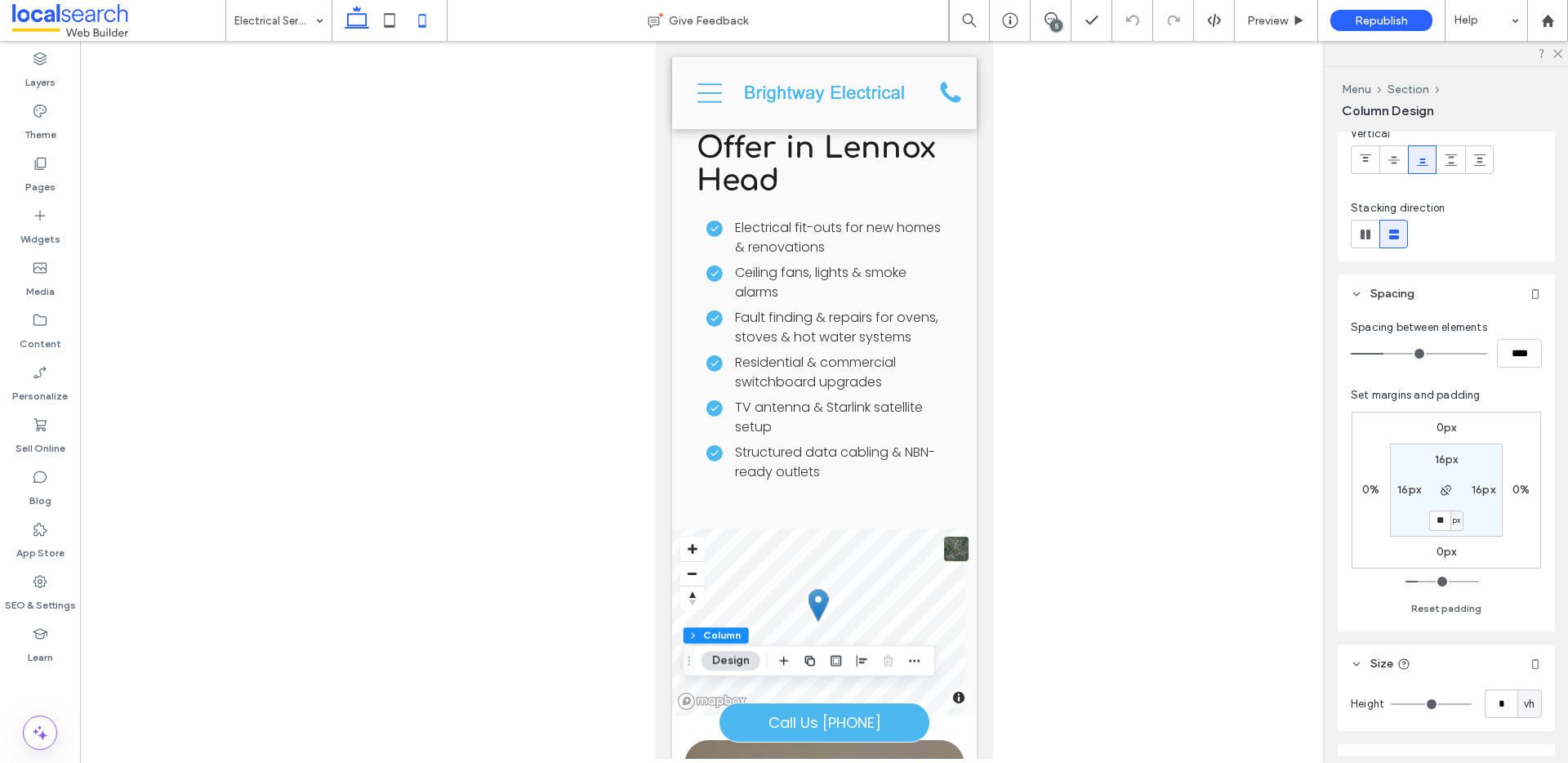click 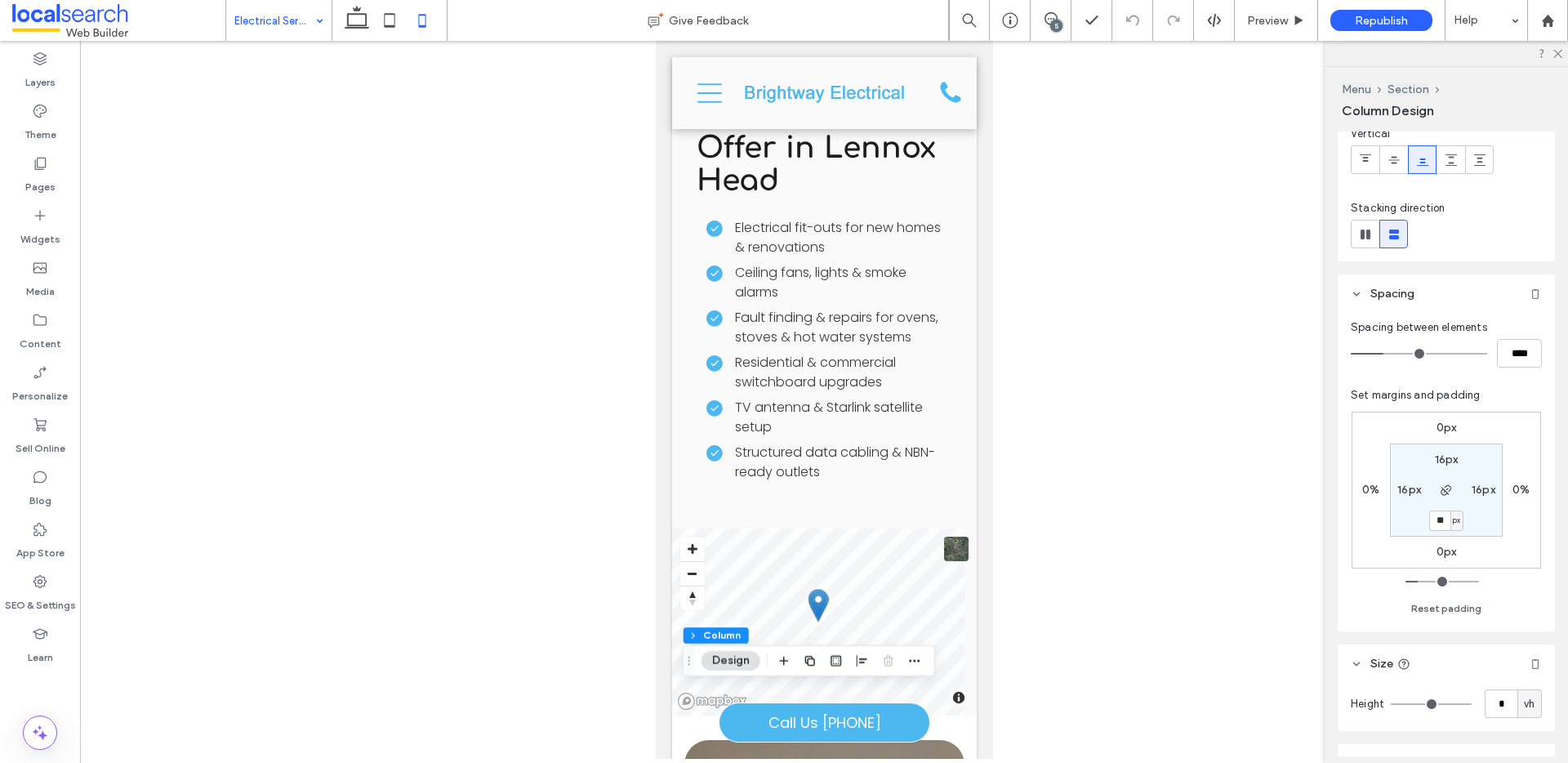 type on "**" 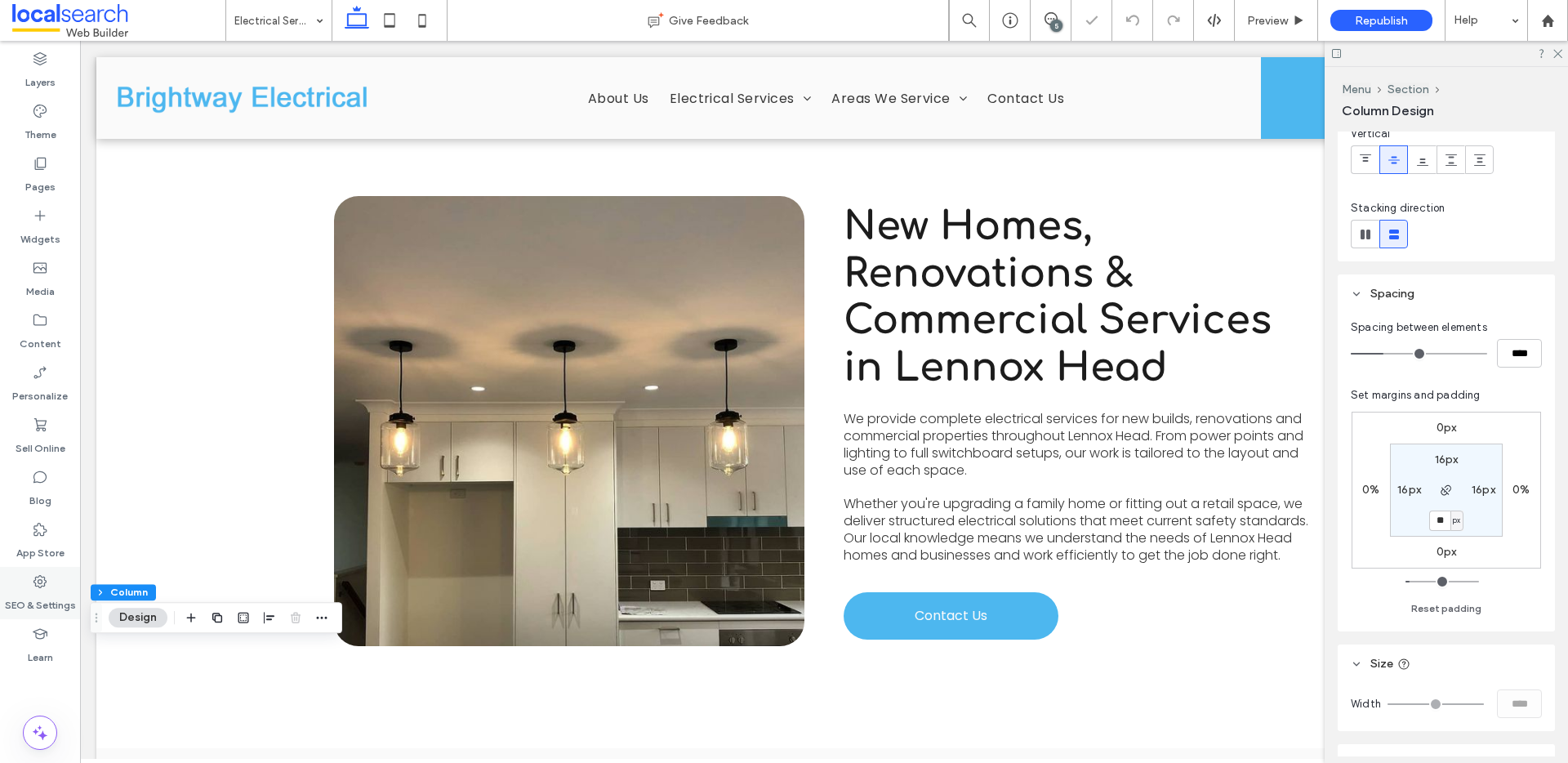 click on "SEO & Settings" at bounding box center [40, 601] 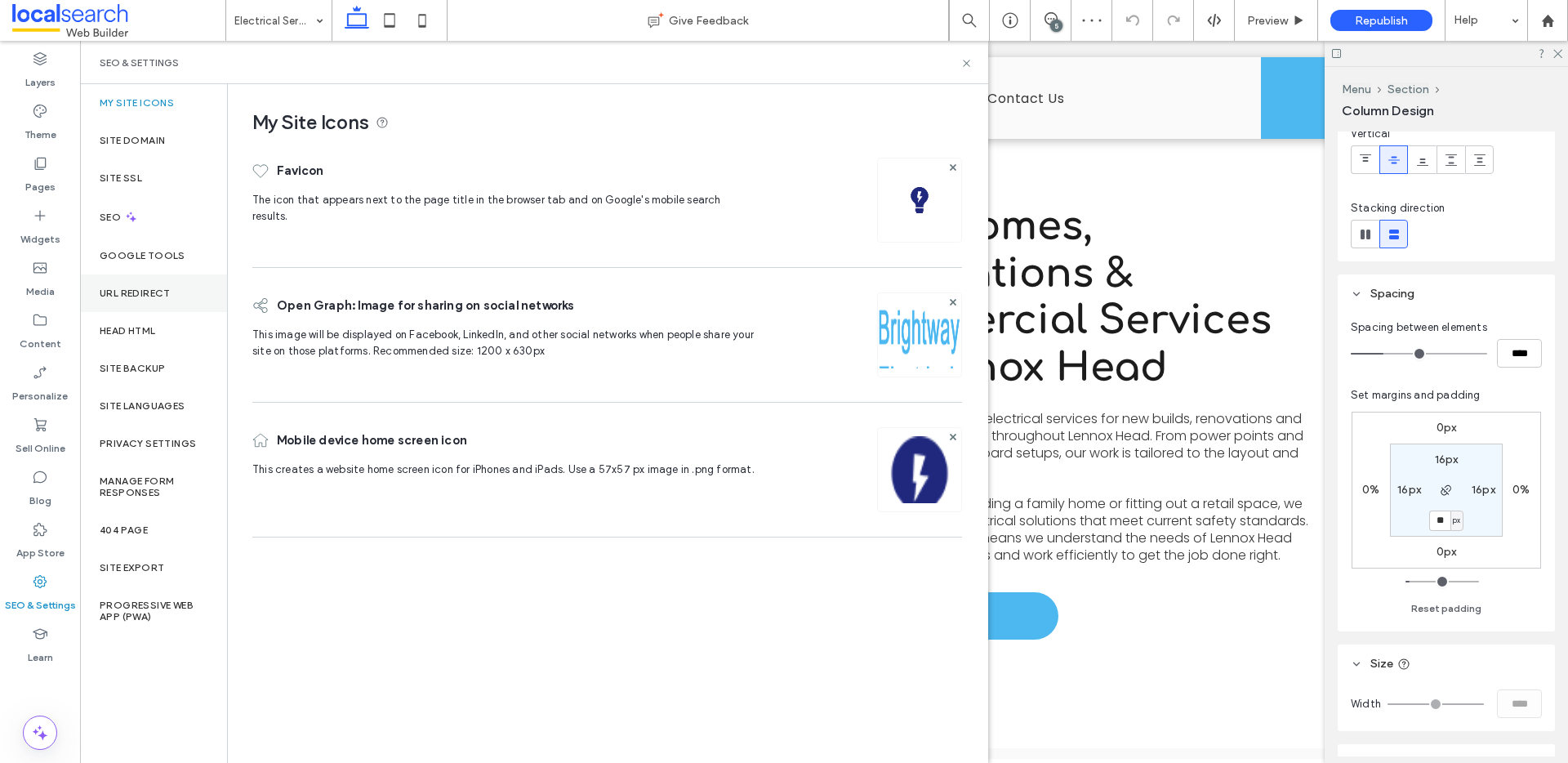 click on "URL Redirect" at bounding box center [135, 293] 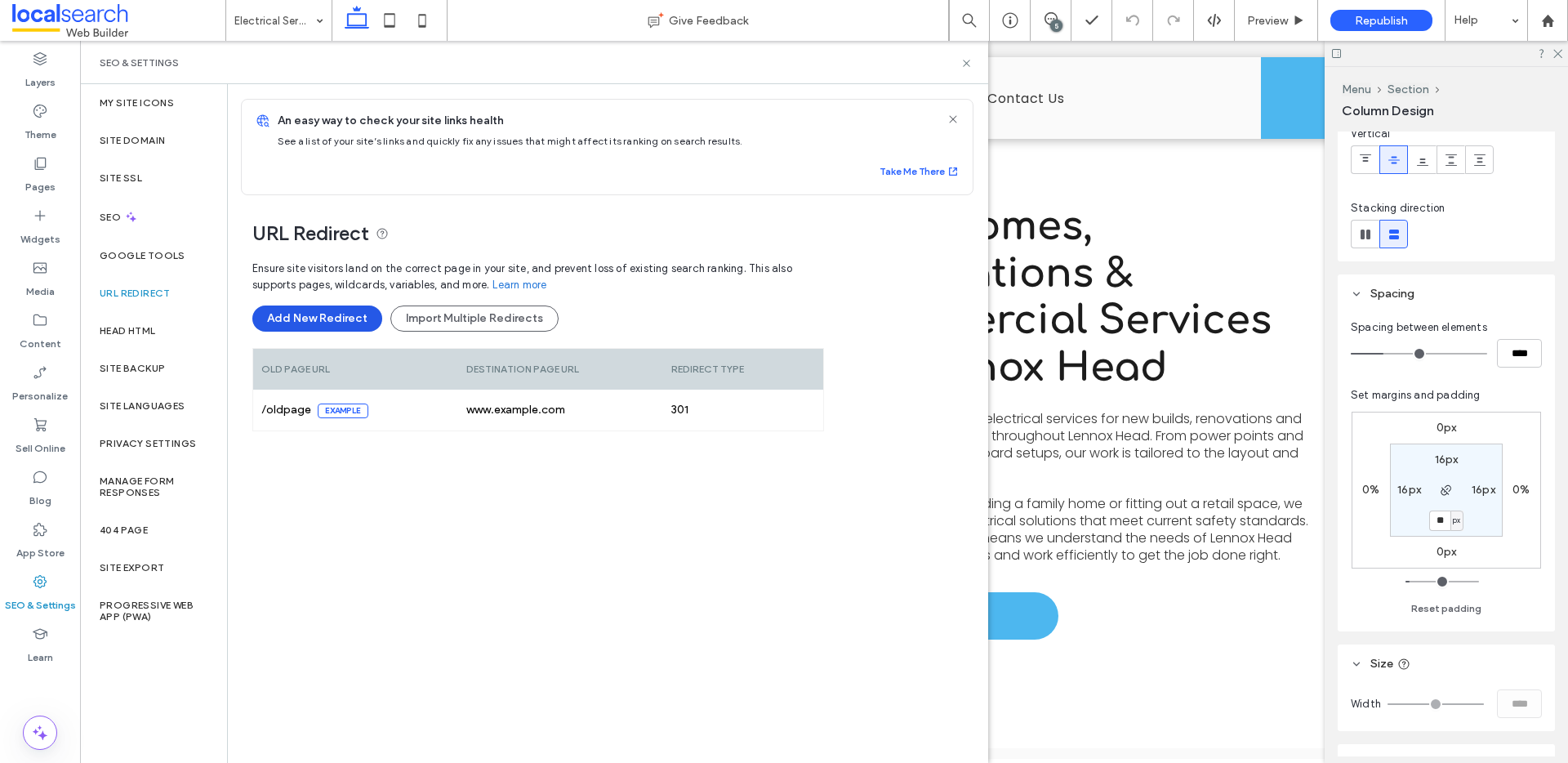 click on "Add New Redirect" at bounding box center (317, 319) 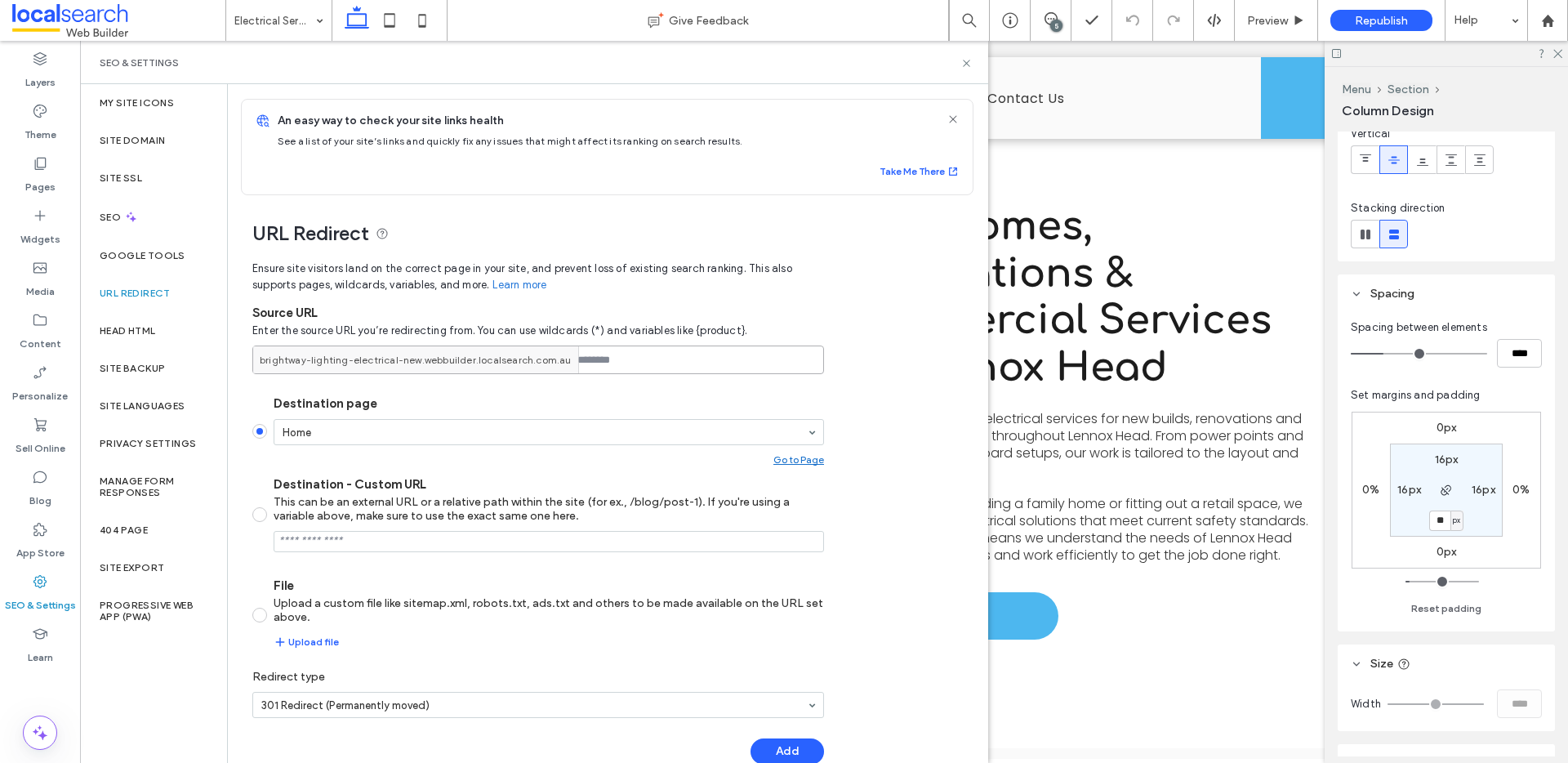 click at bounding box center (538, 359) 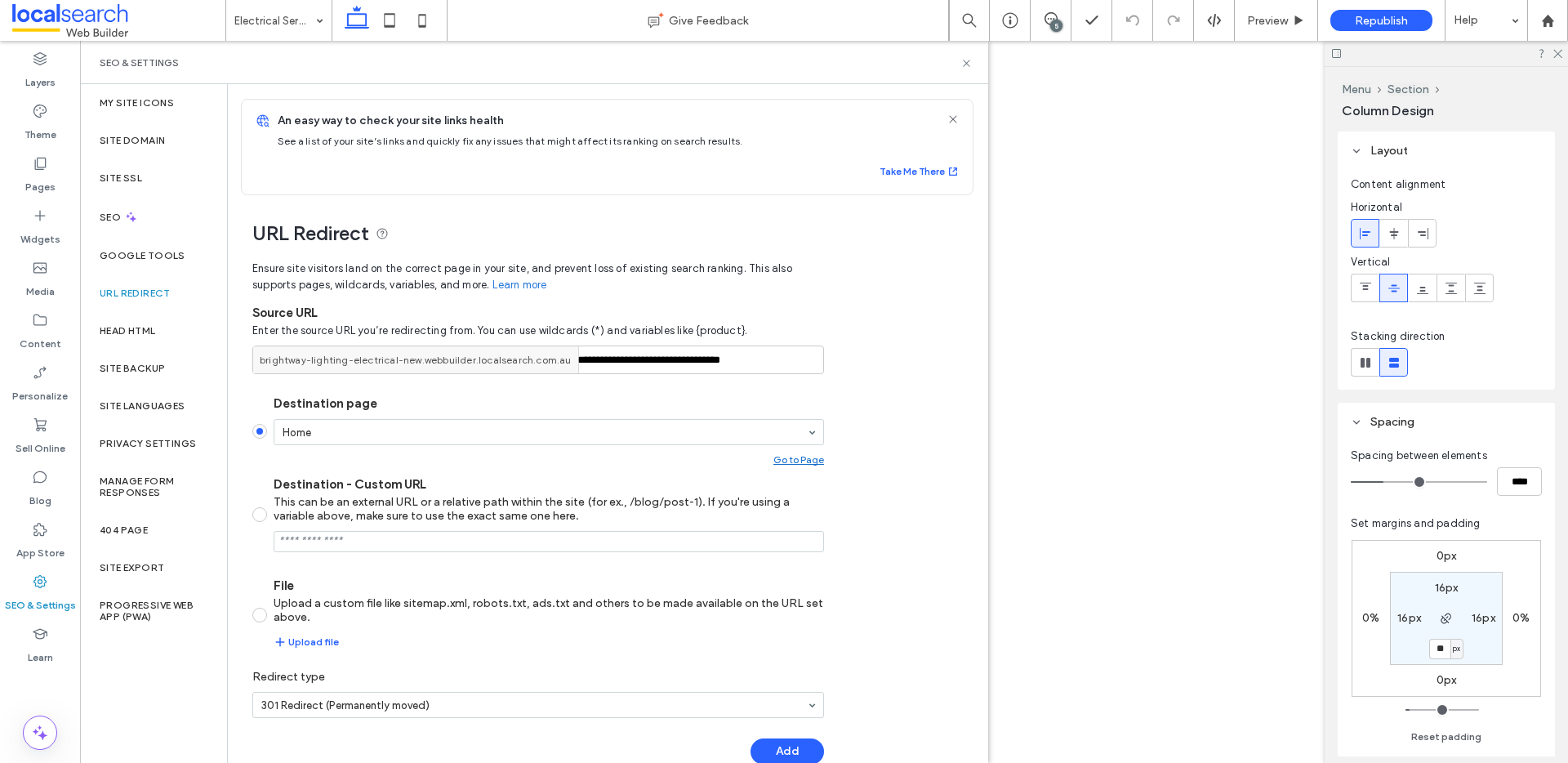 scroll, scrollTop: 0, scrollLeft: 0, axis: both 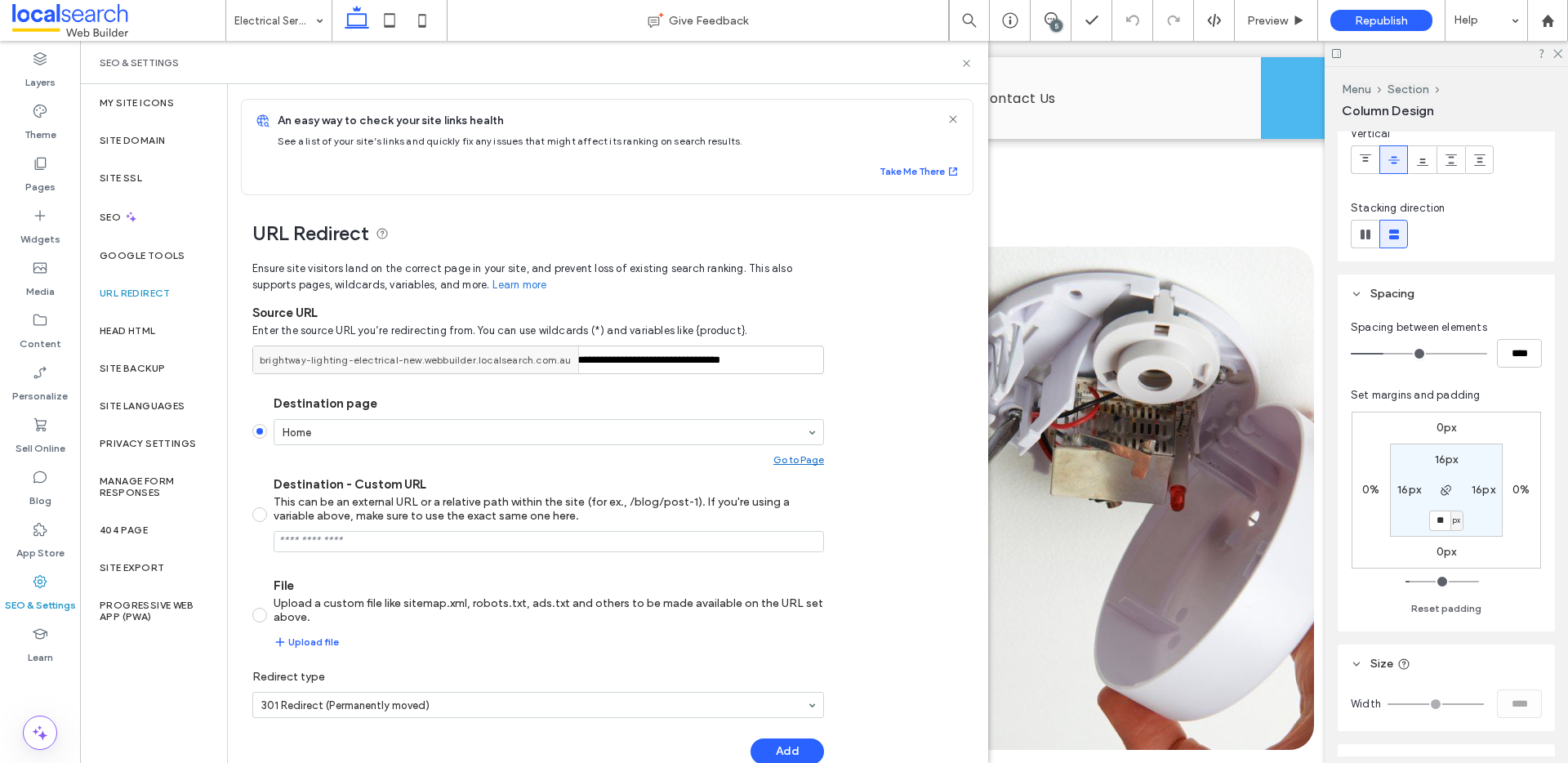 type on "**********" 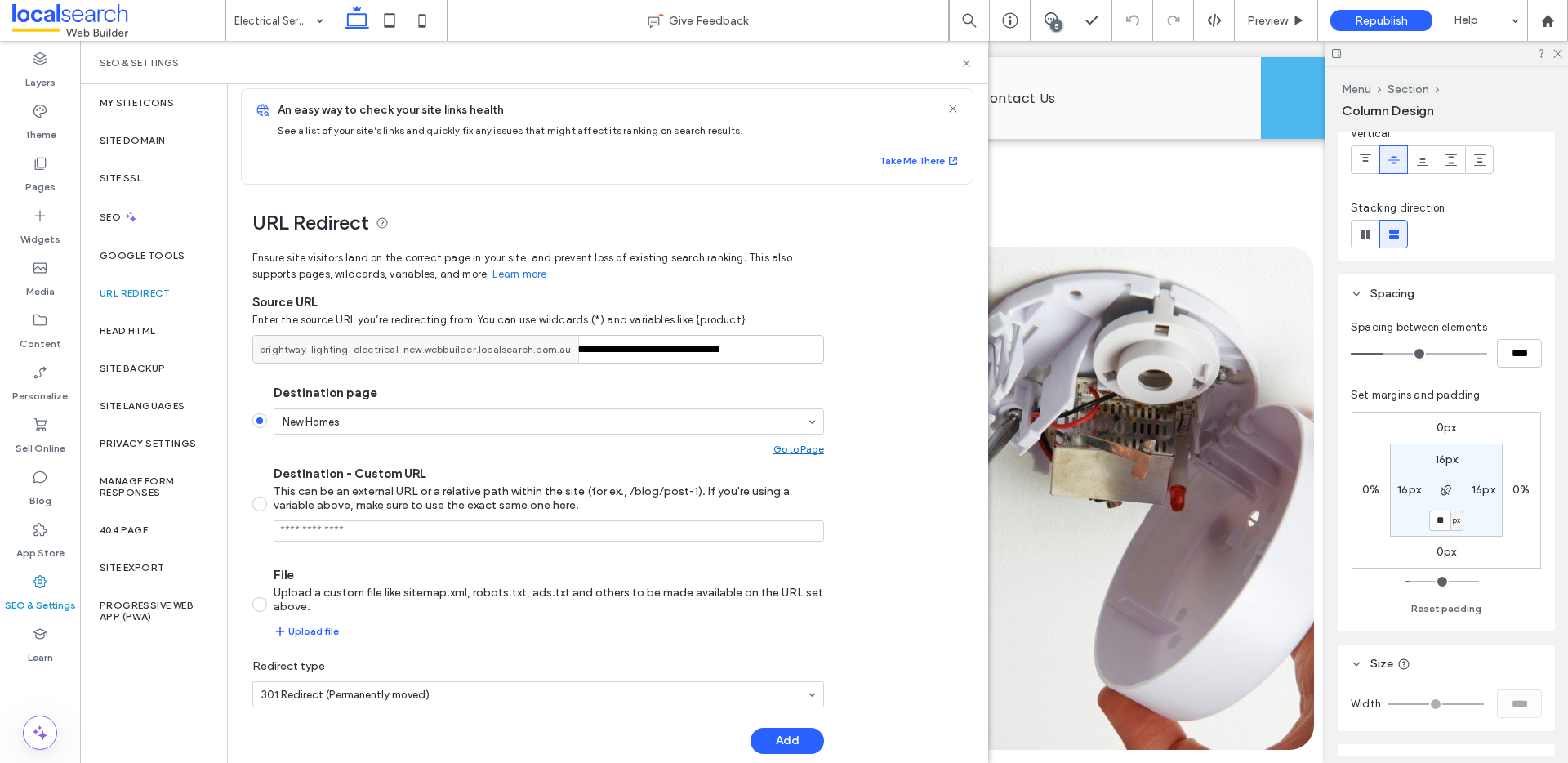 scroll, scrollTop: 26, scrollLeft: 0, axis: vertical 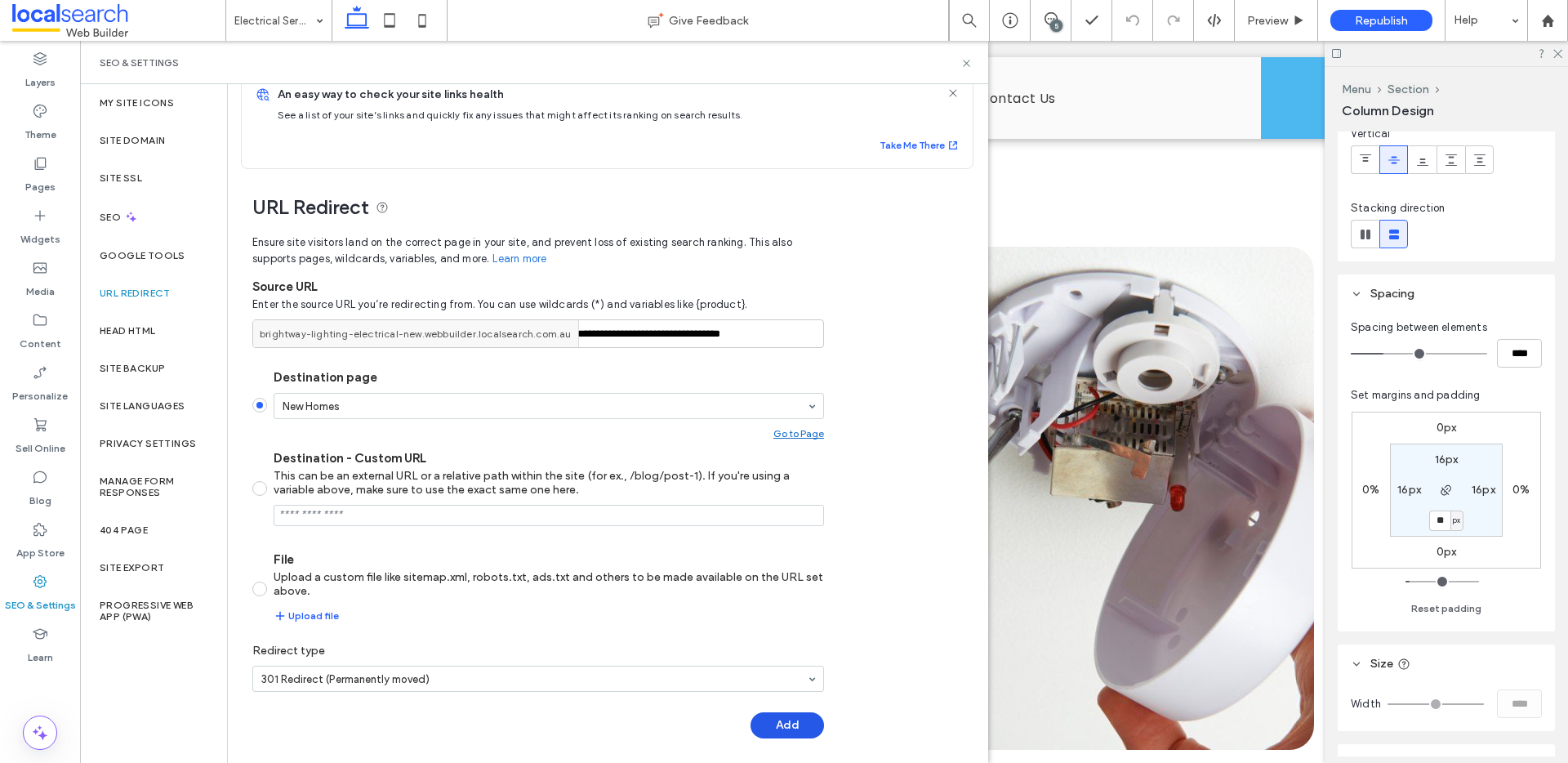 click on "Add" at bounding box center [787, 725] 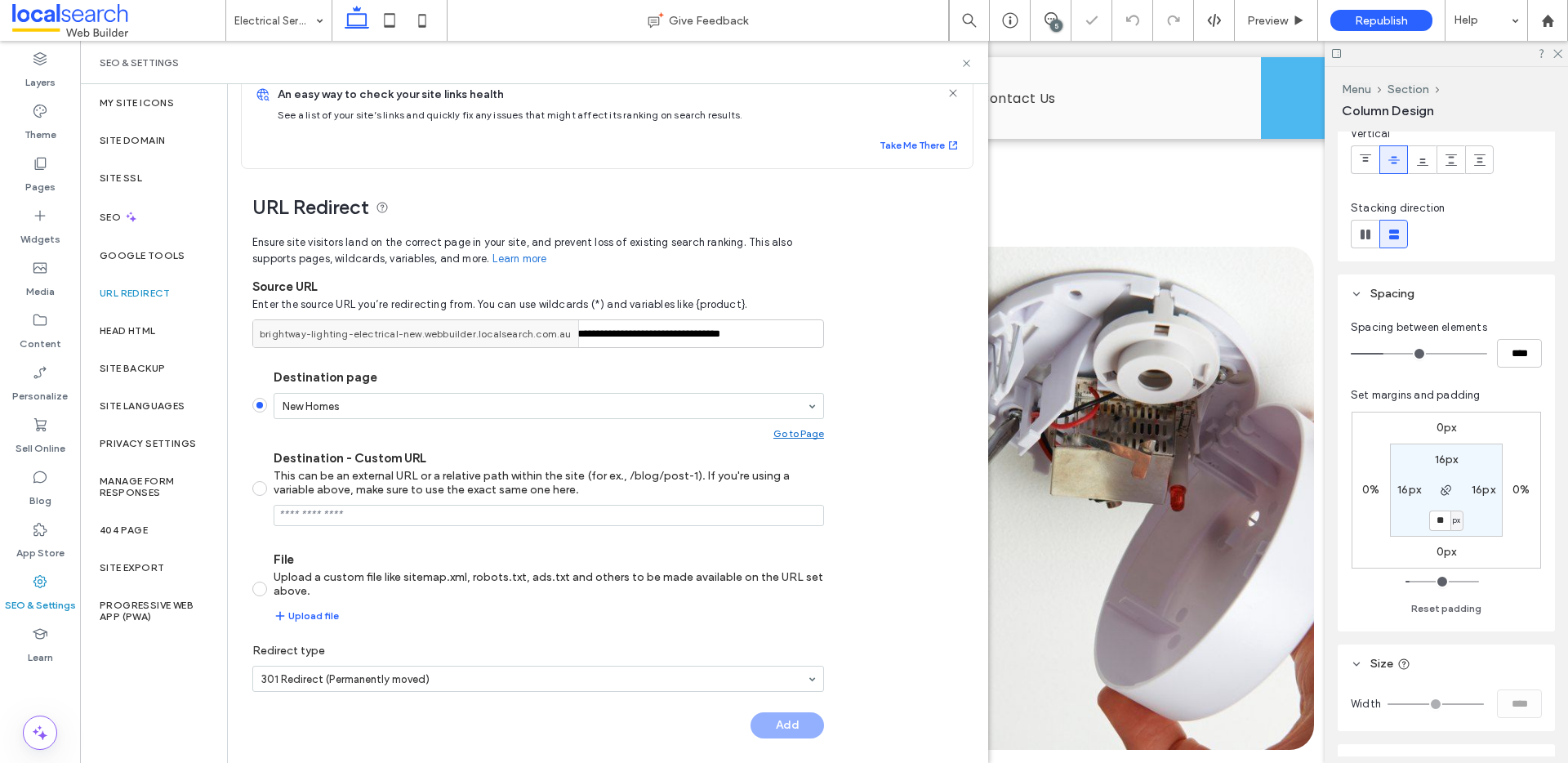 scroll, scrollTop: 13, scrollLeft: 0, axis: vertical 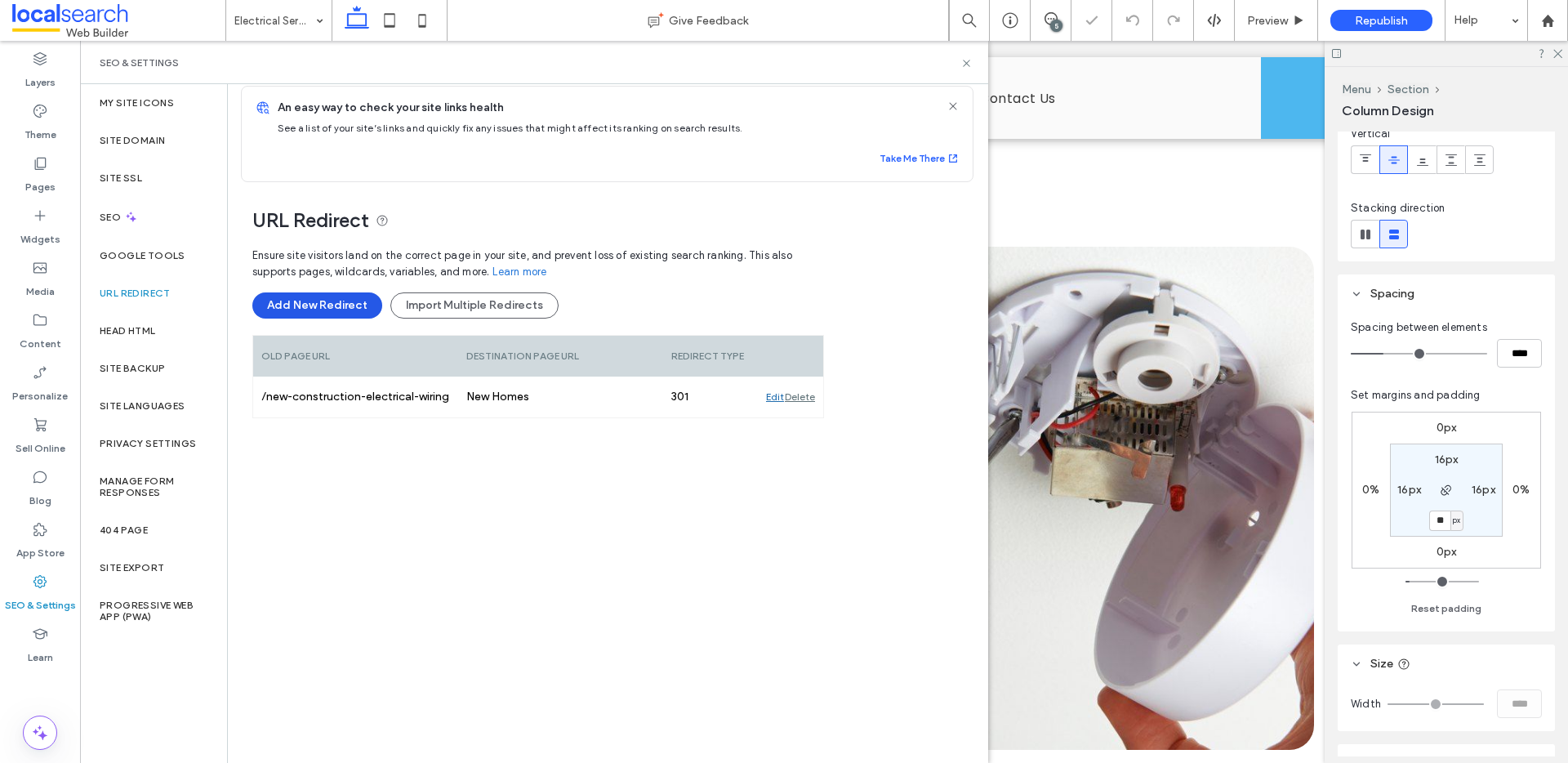click on "Add New Redirect" at bounding box center (317, 306) 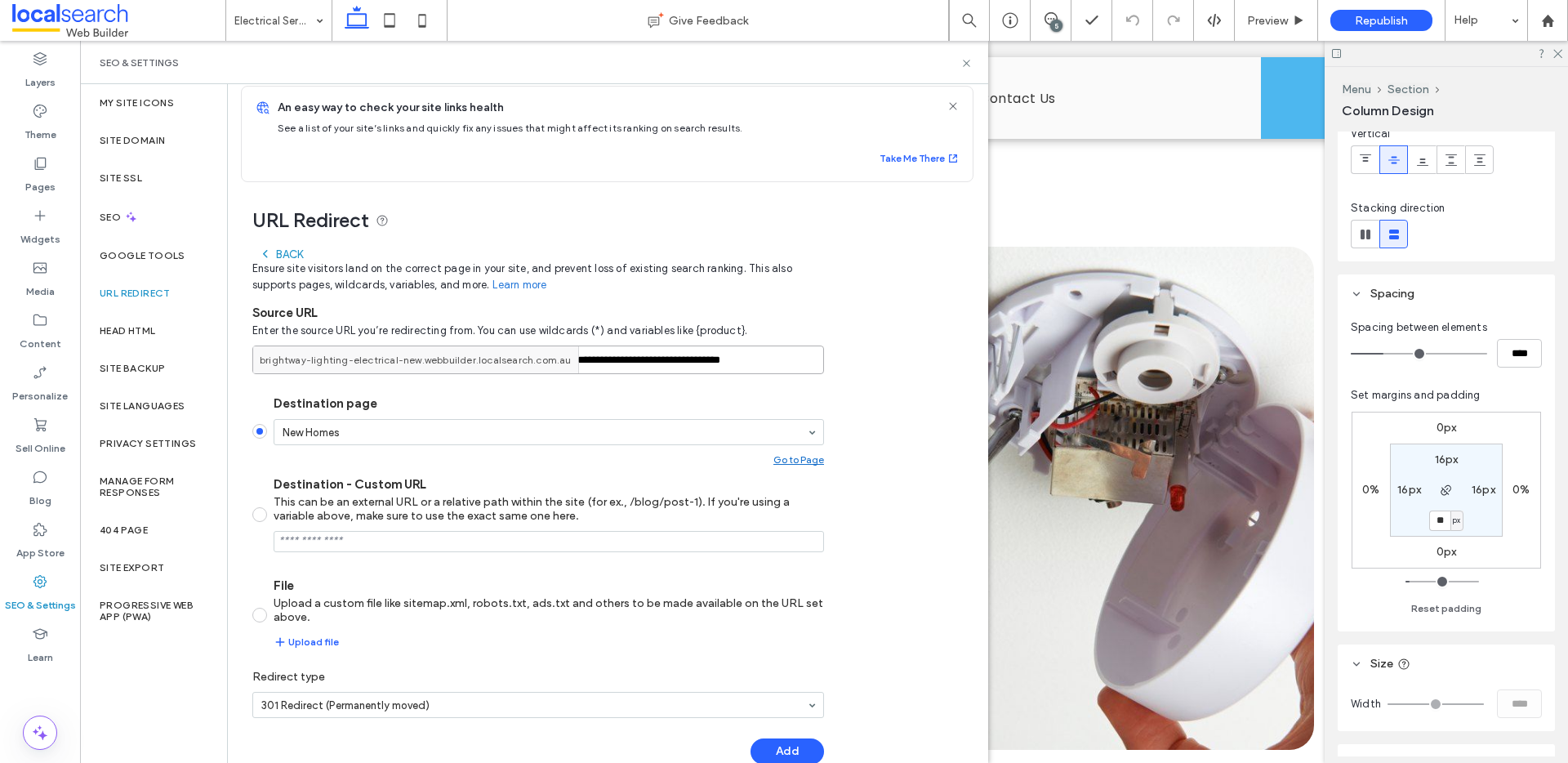 click on "**********" at bounding box center (538, 359) 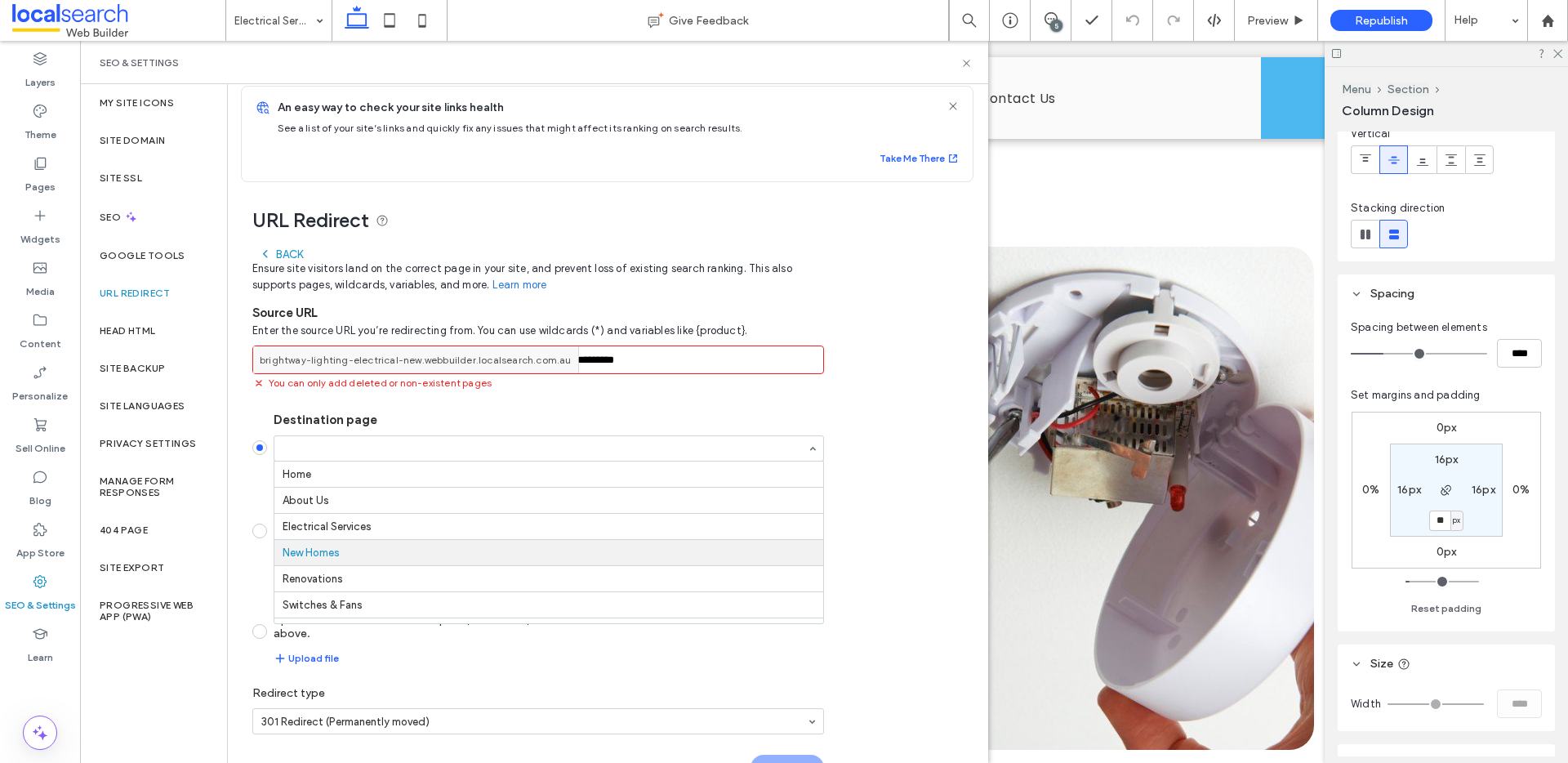 scroll, scrollTop: 78, scrollLeft: 0, axis: vertical 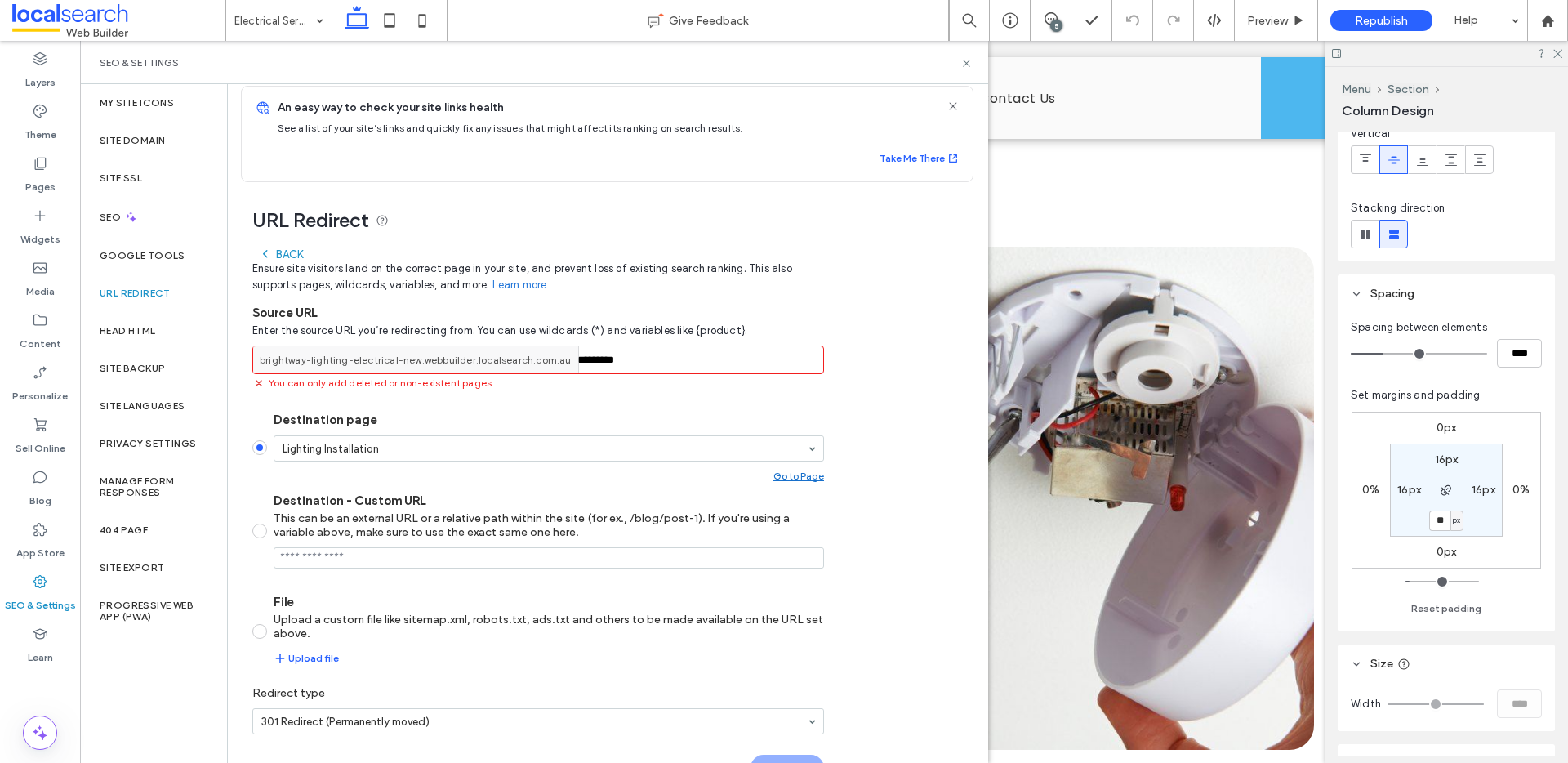 drag, startPoint x: 646, startPoint y: 361, endPoint x: 537, endPoint y: 359, distance: 109.01835 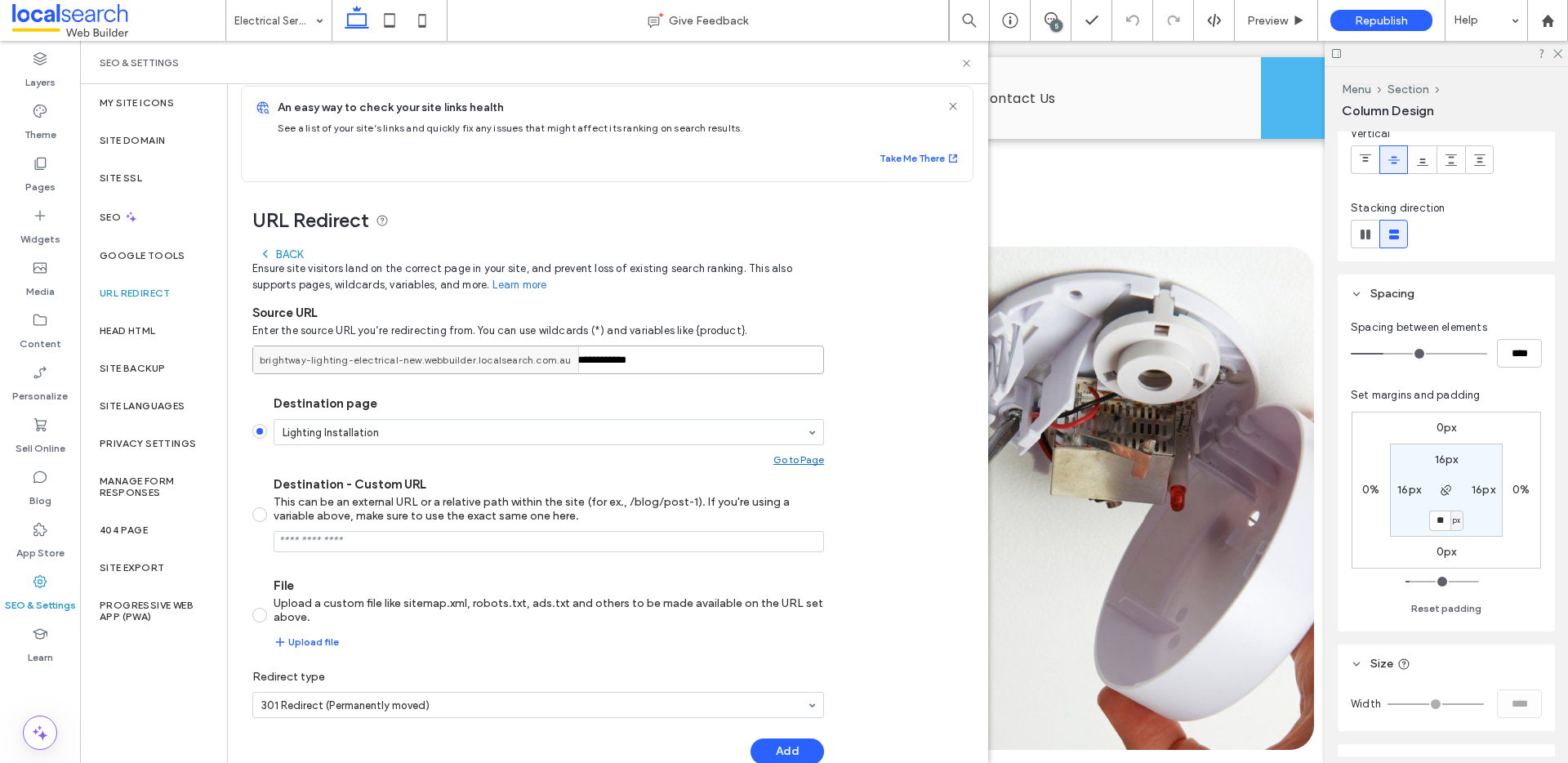 drag, startPoint x: 662, startPoint y: 362, endPoint x: 553, endPoint y: 363, distance: 109.00459 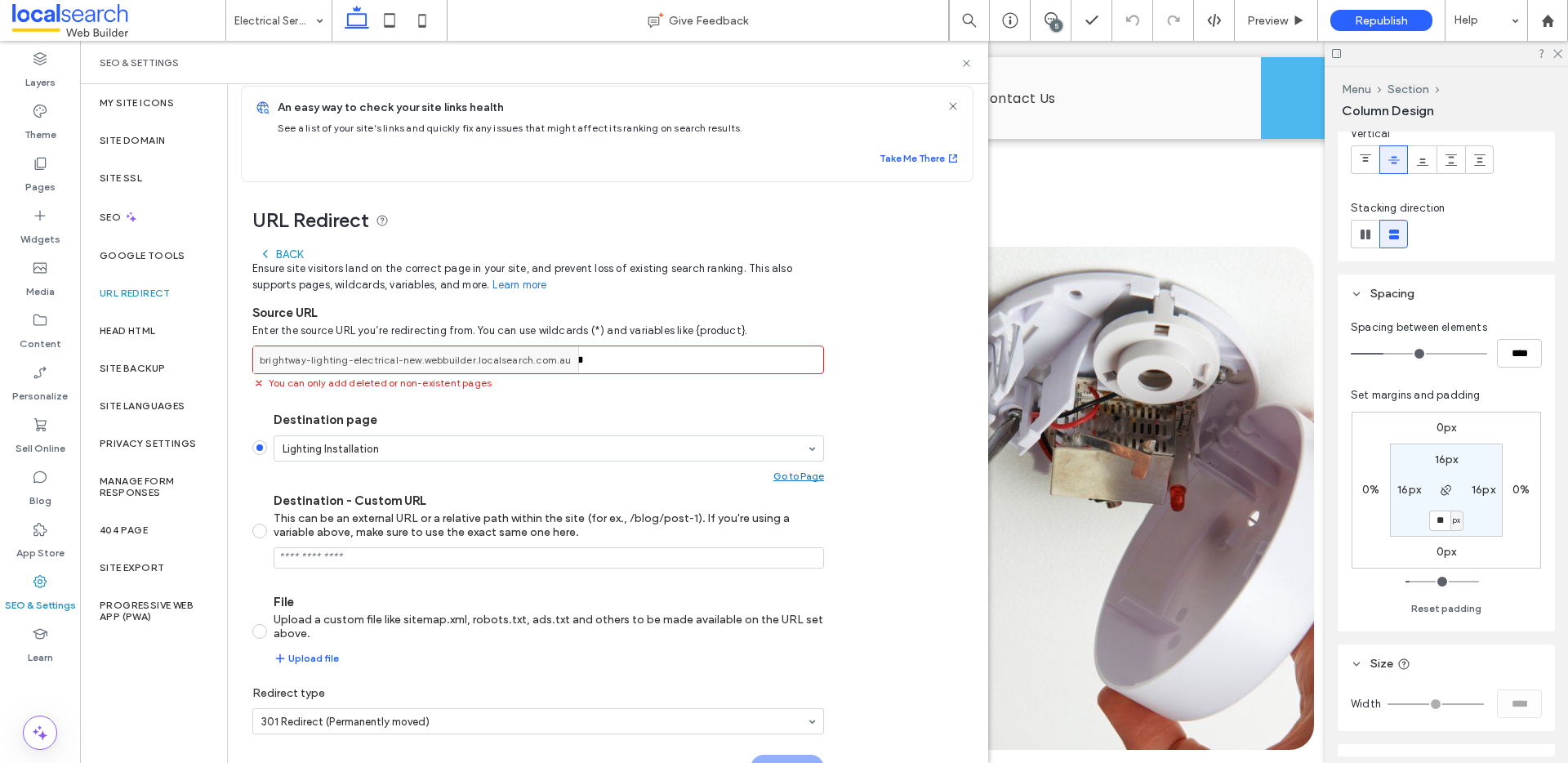 paste on "**********" 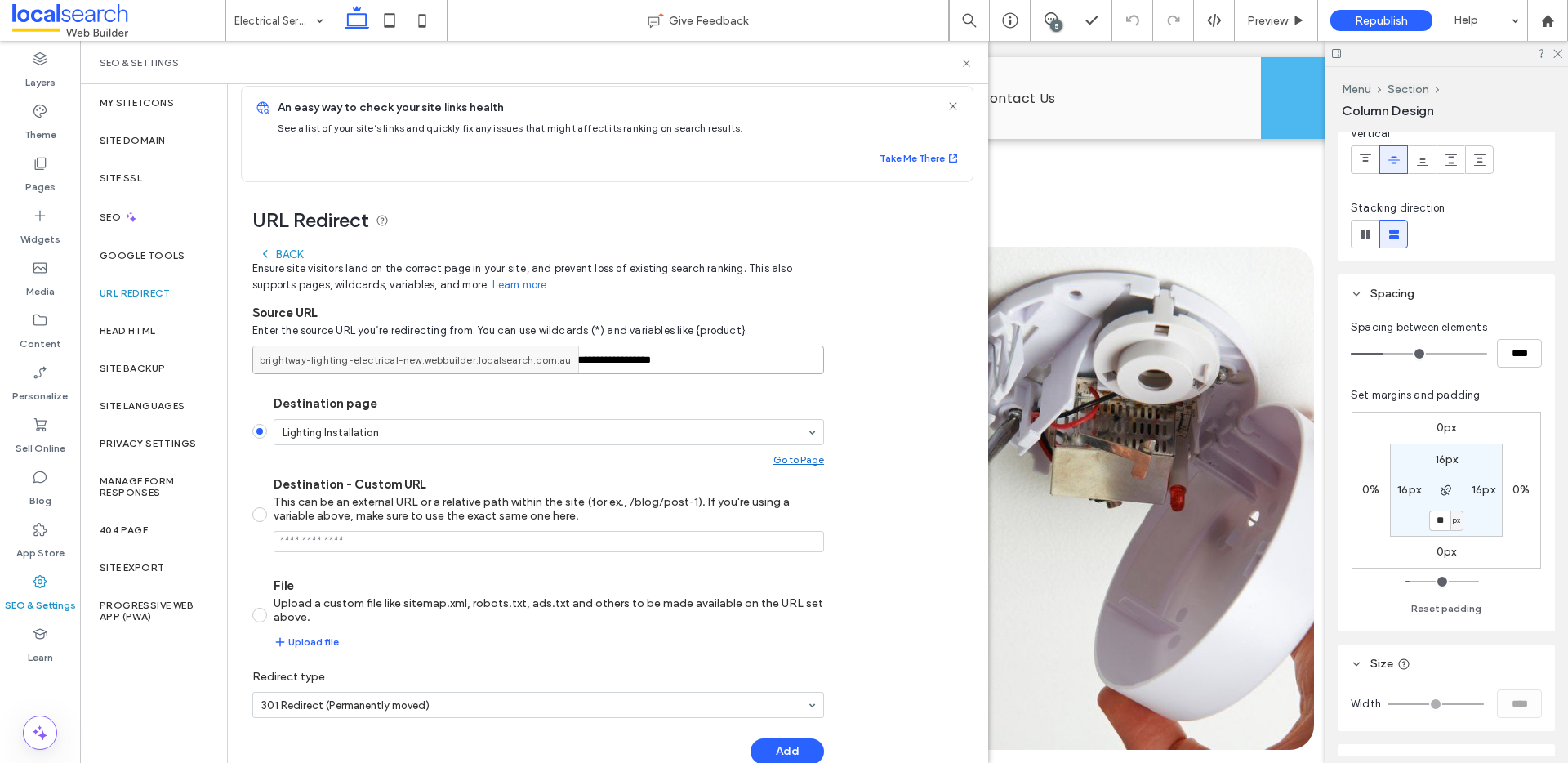 type on "**********" 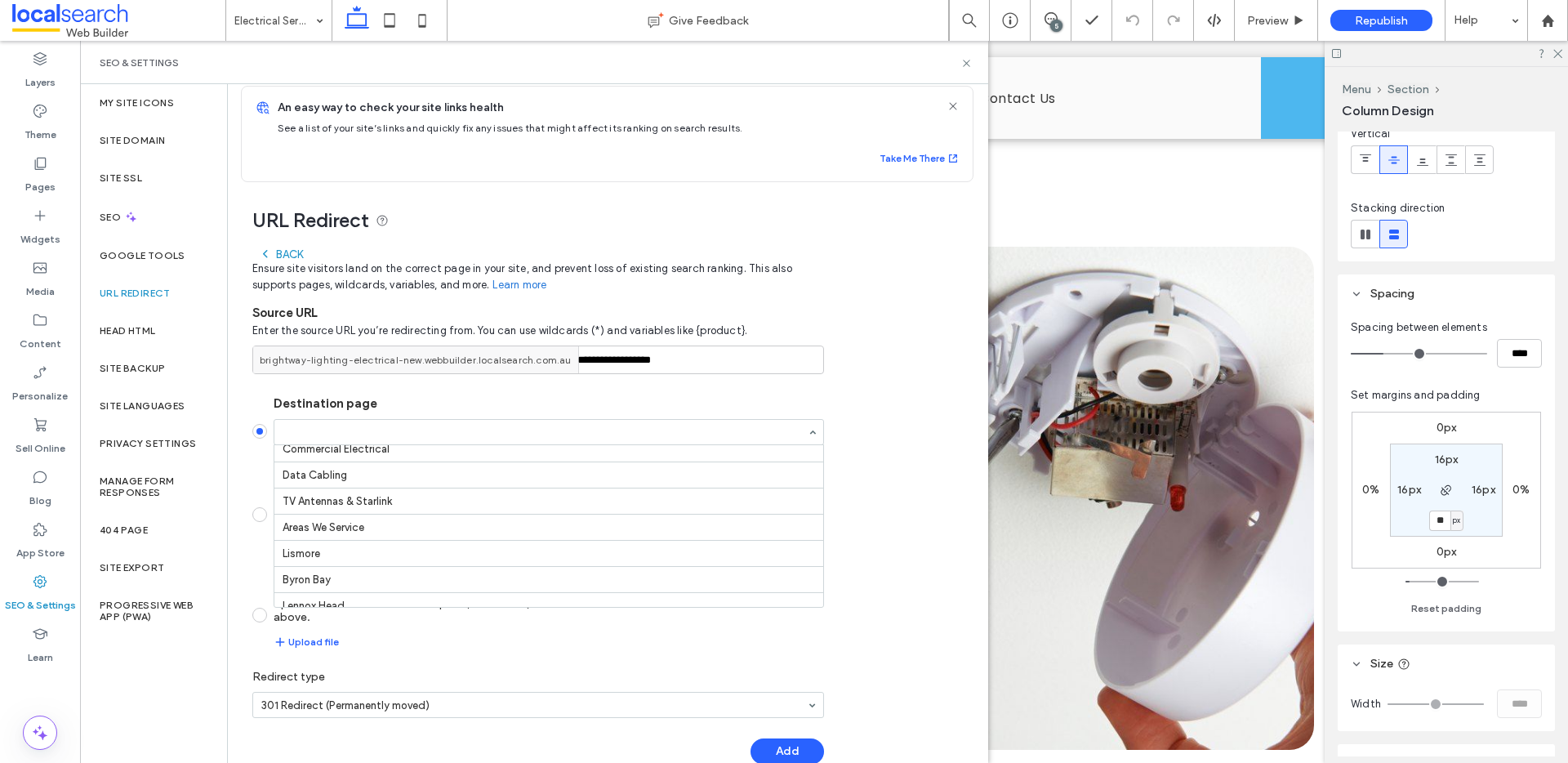 scroll, scrollTop: 299, scrollLeft: 0, axis: vertical 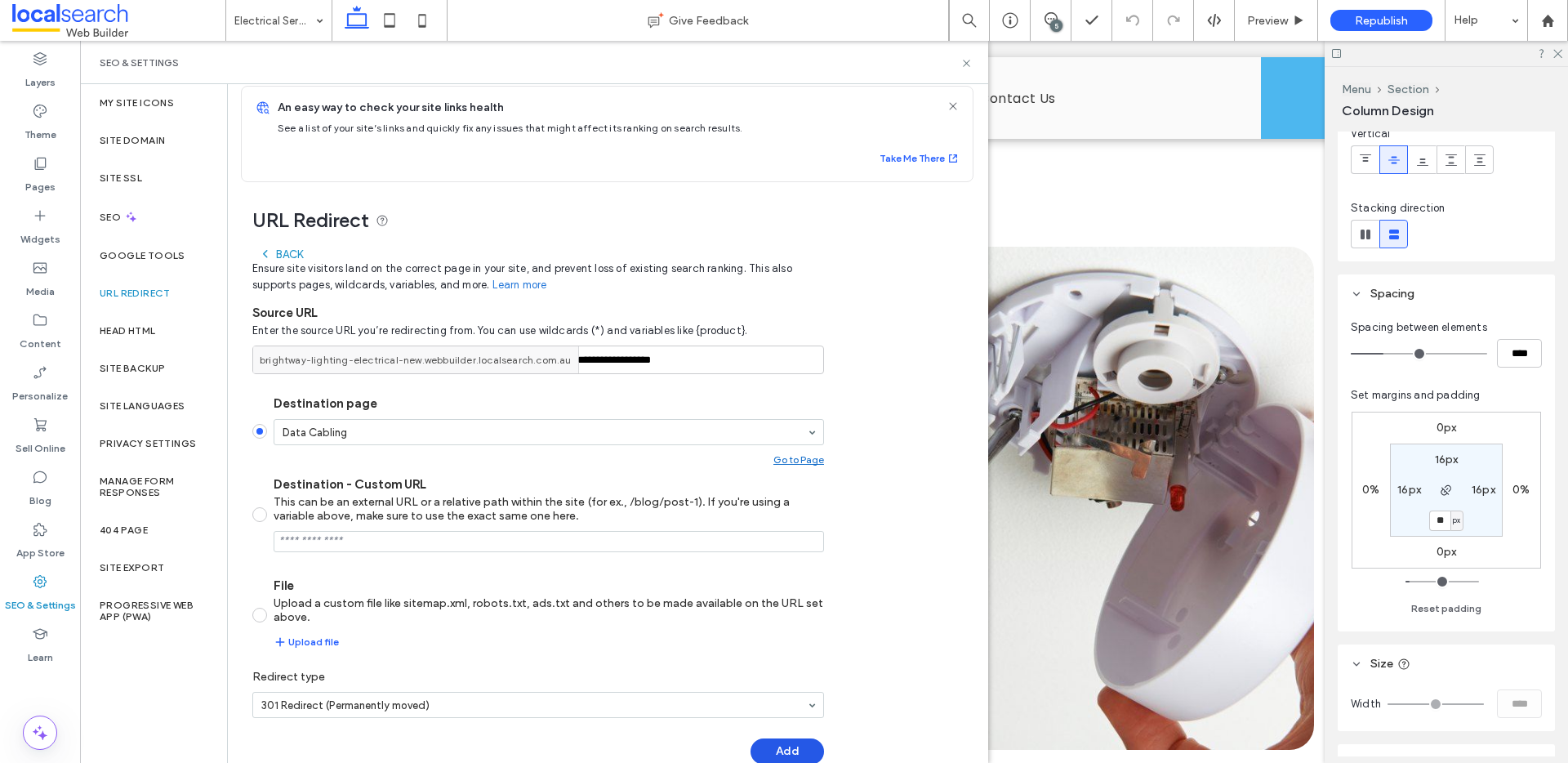 click on "Add" at bounding box center (787, 752) 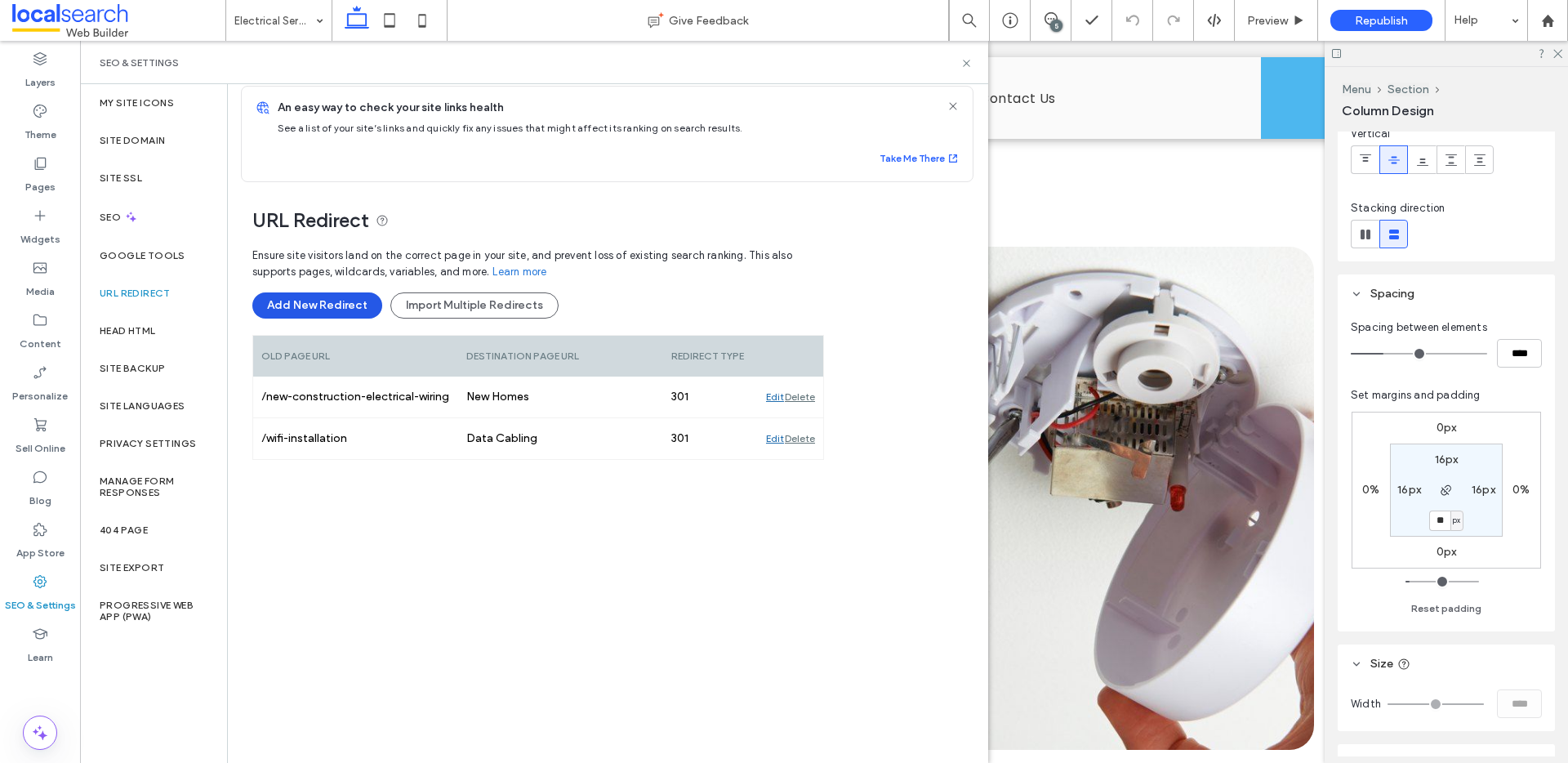 click on "Add New Redirect" at bounding box center [317, 306] 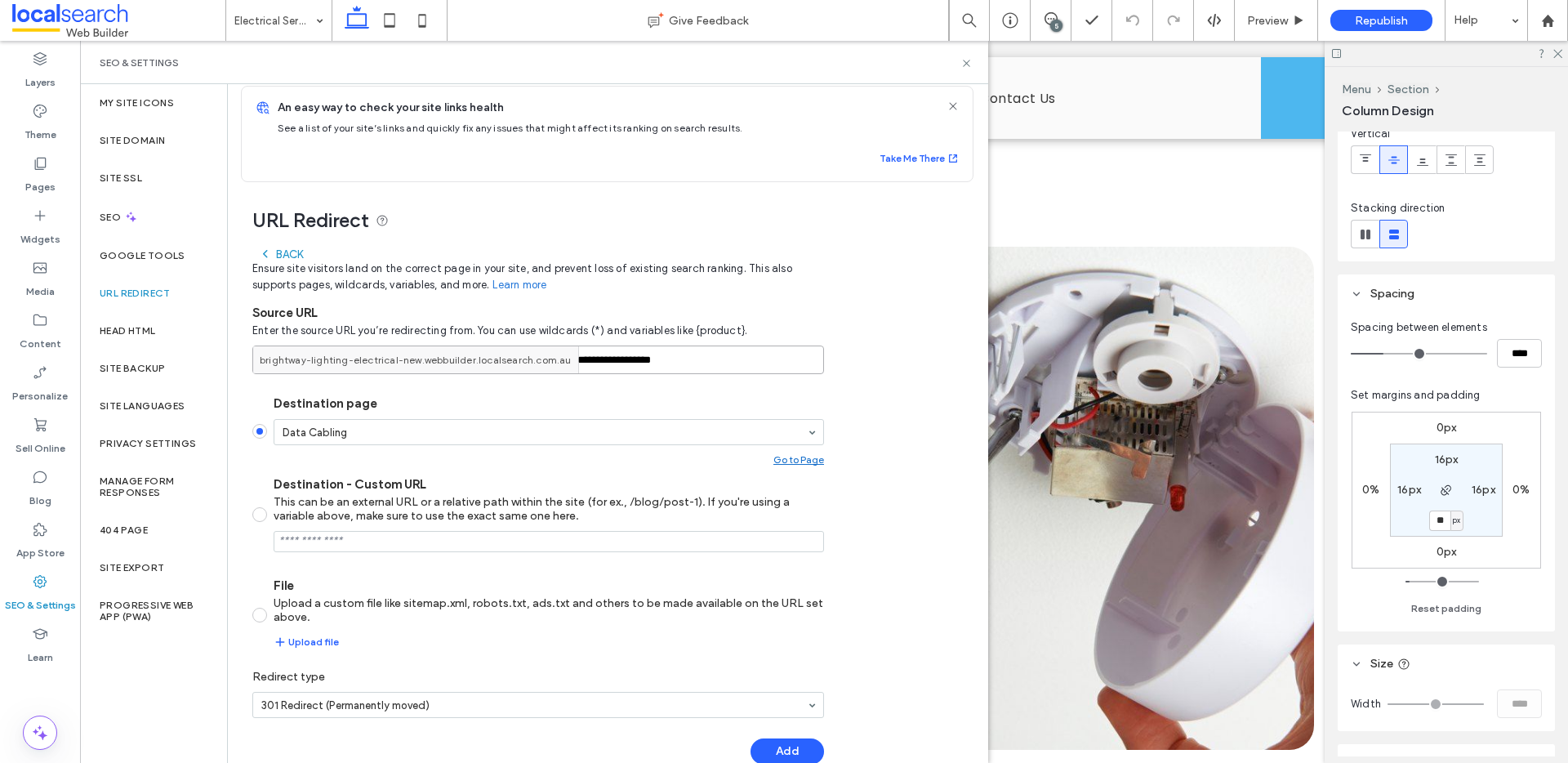 click on "**********" at bounding box center (538, 359) 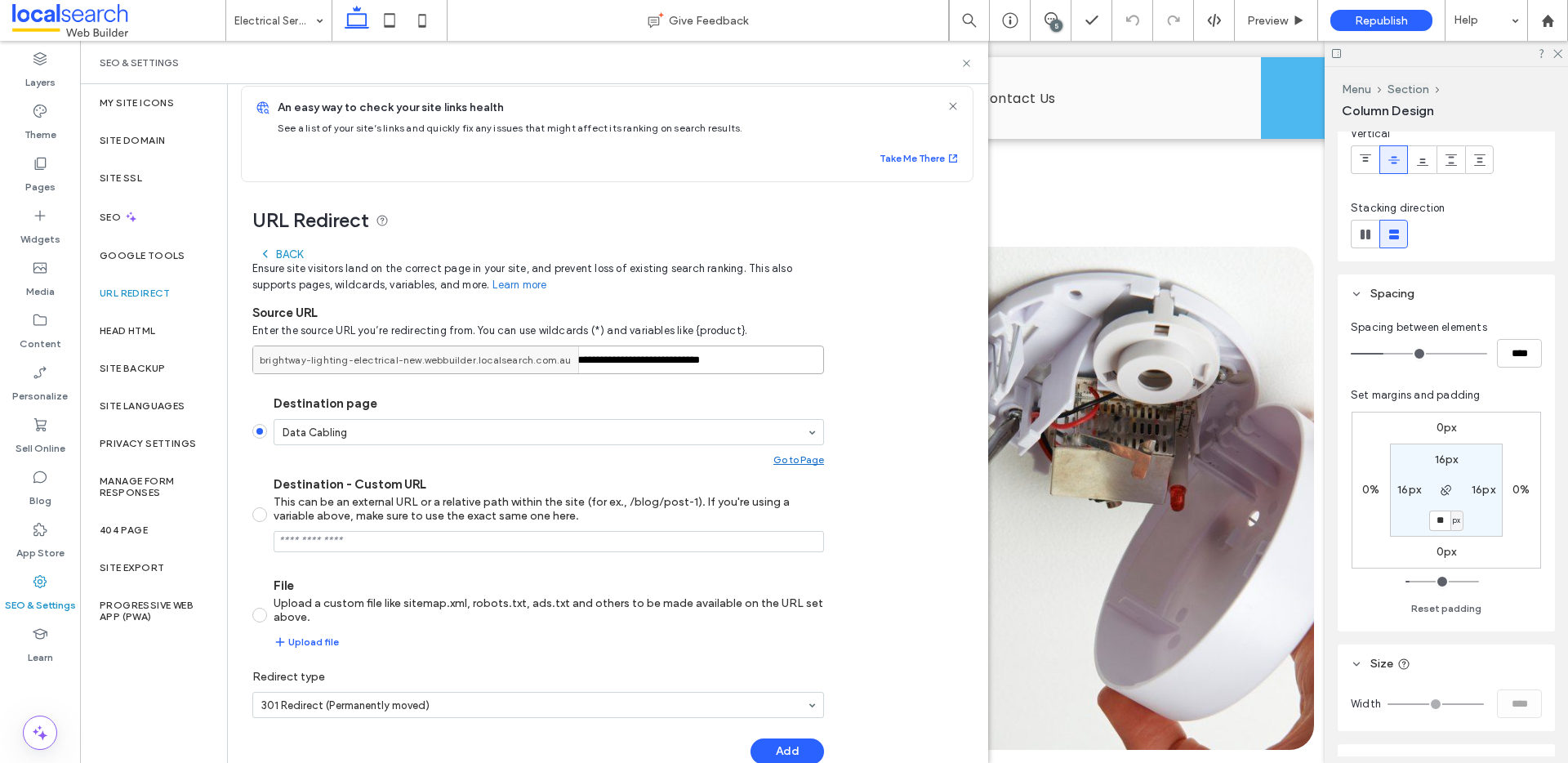 type on "**********" 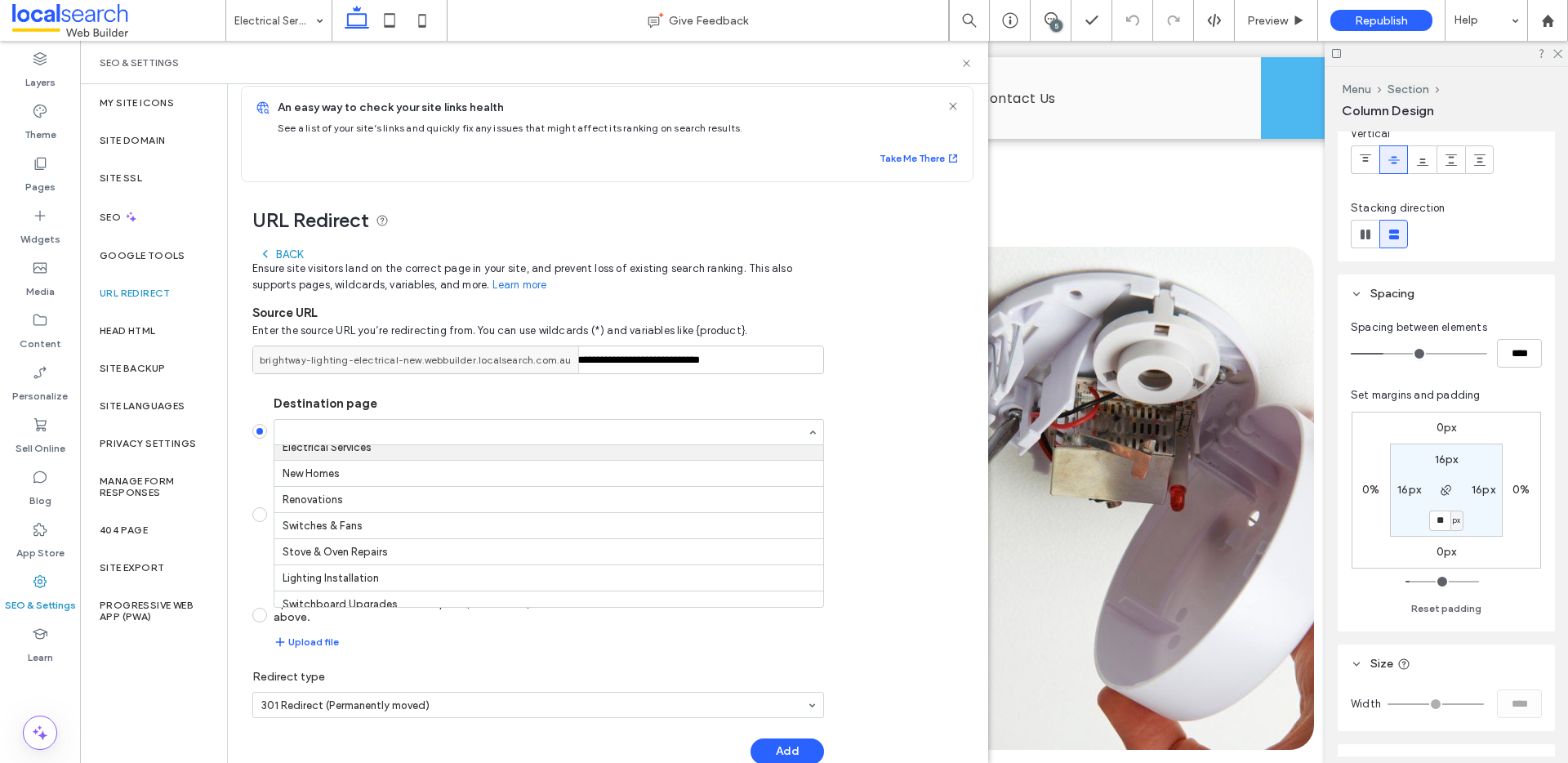 scroll, scrollTop: 0, scrollLeft: 0, axis: both 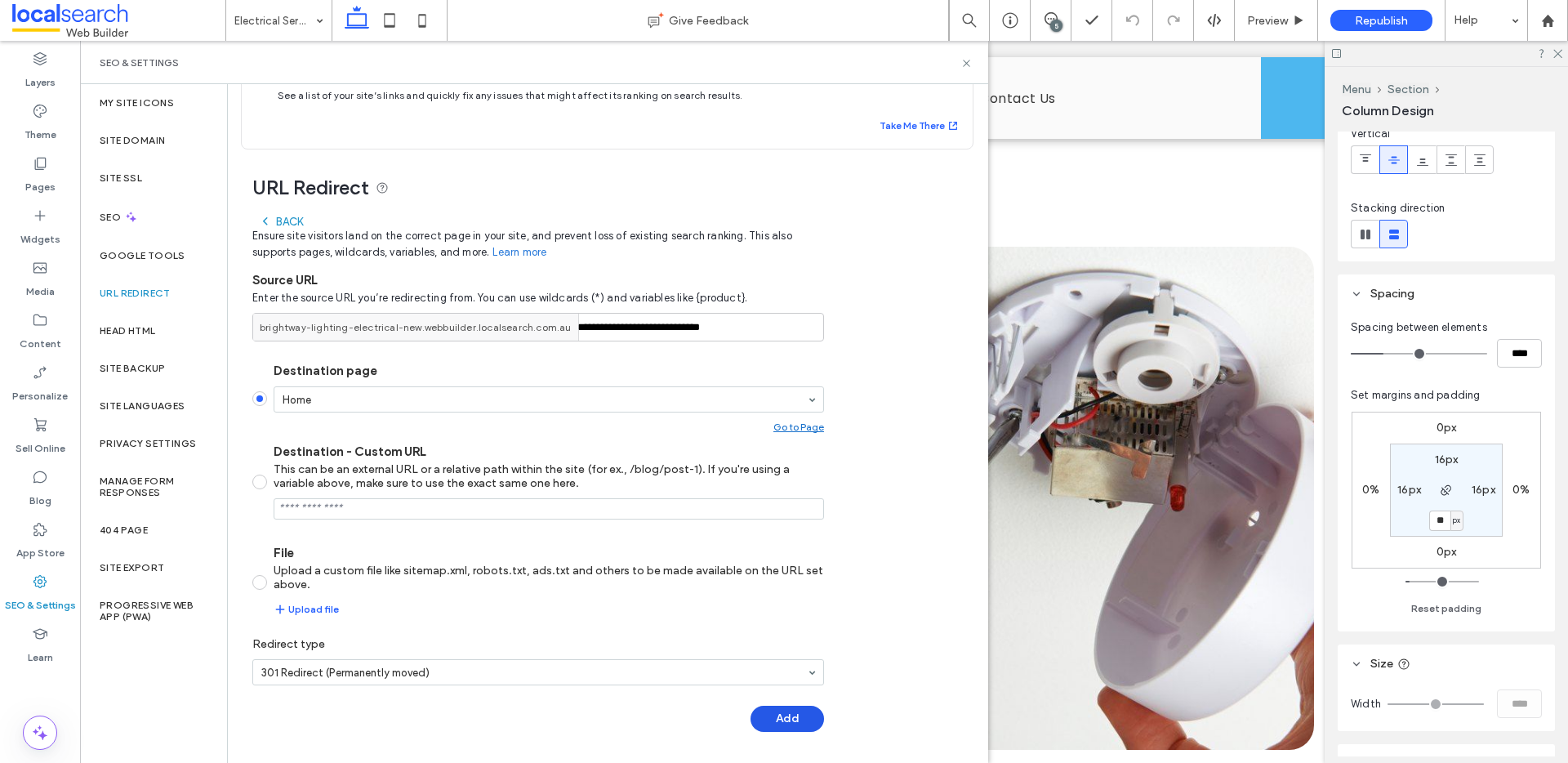 click on "Add" at bounding box center [787, 719] 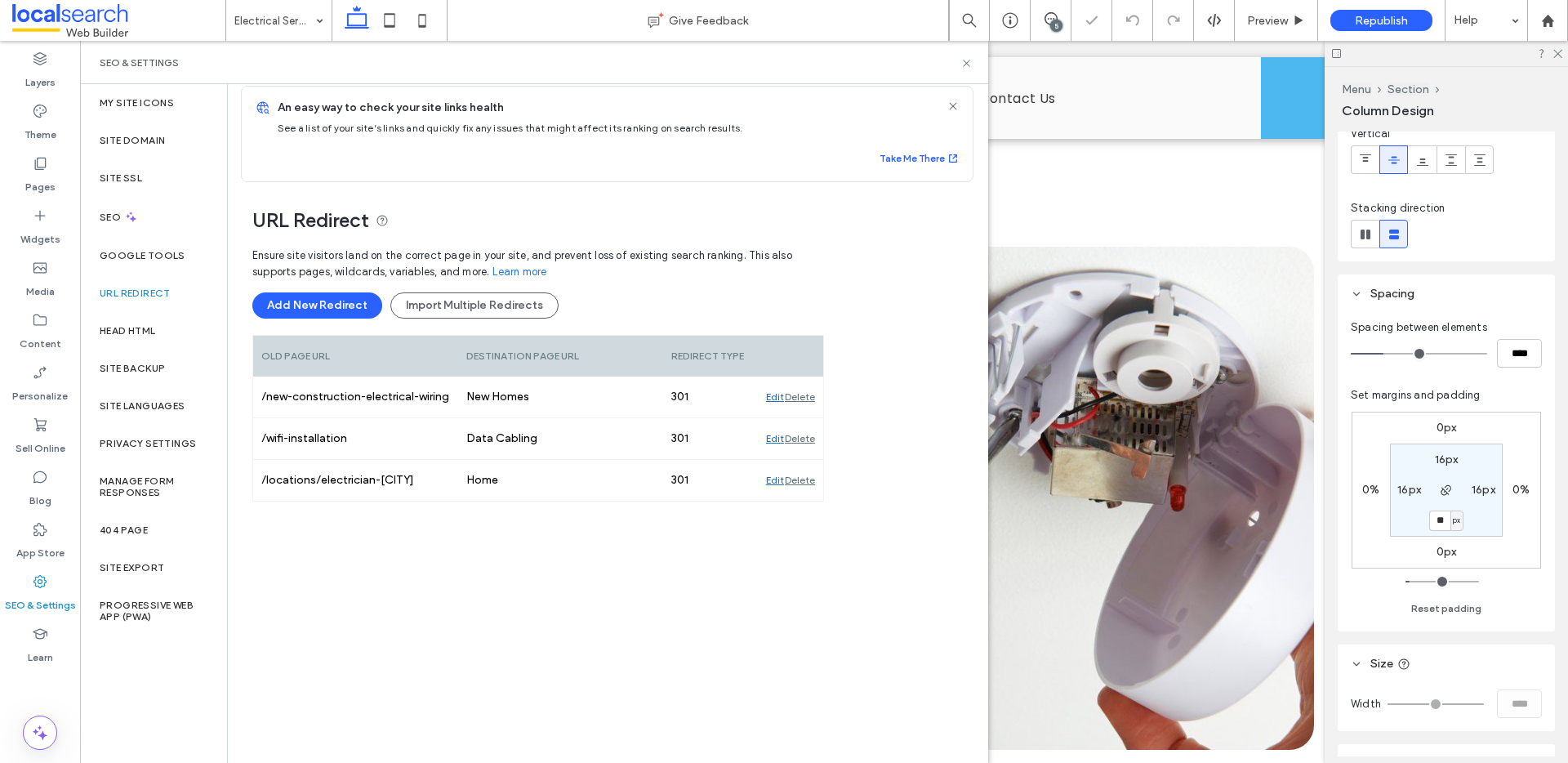 scroll, scrollTop: 13, scrollLeft: 0, axis: vertical 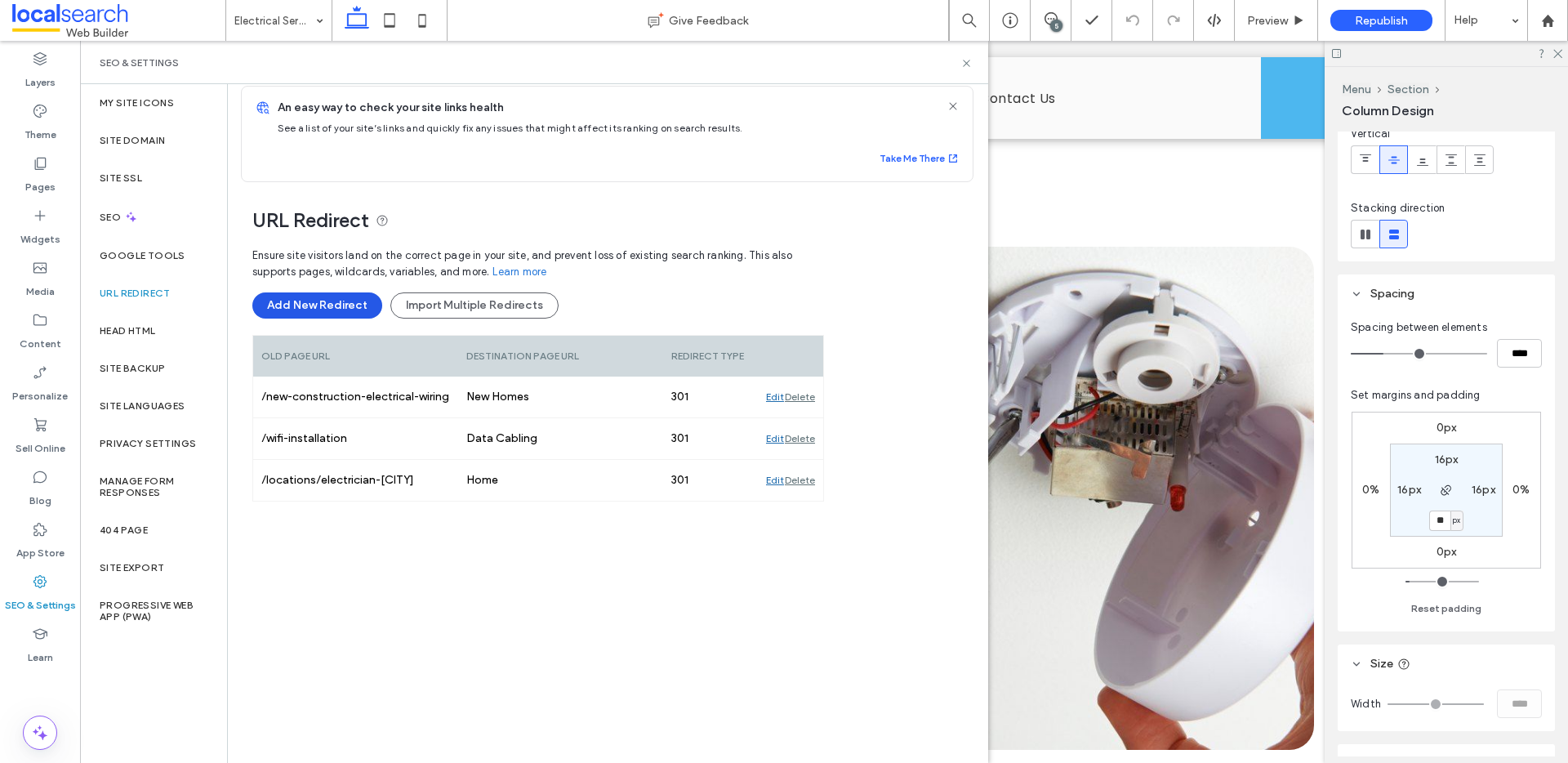 click on "Add New Redirect" at bounding box center (317, 306) 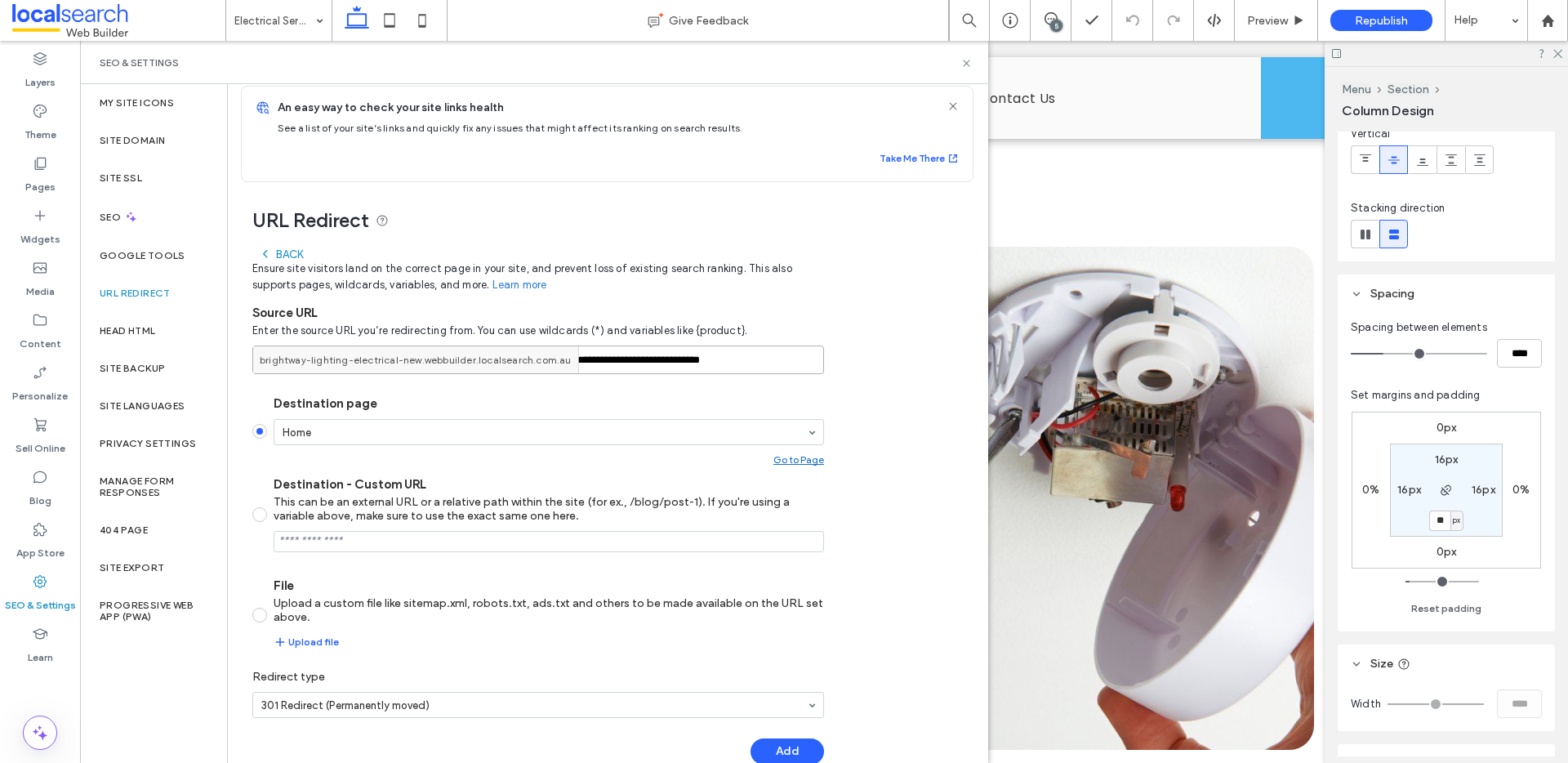 click on "**********" at bounding box center (538, 359) 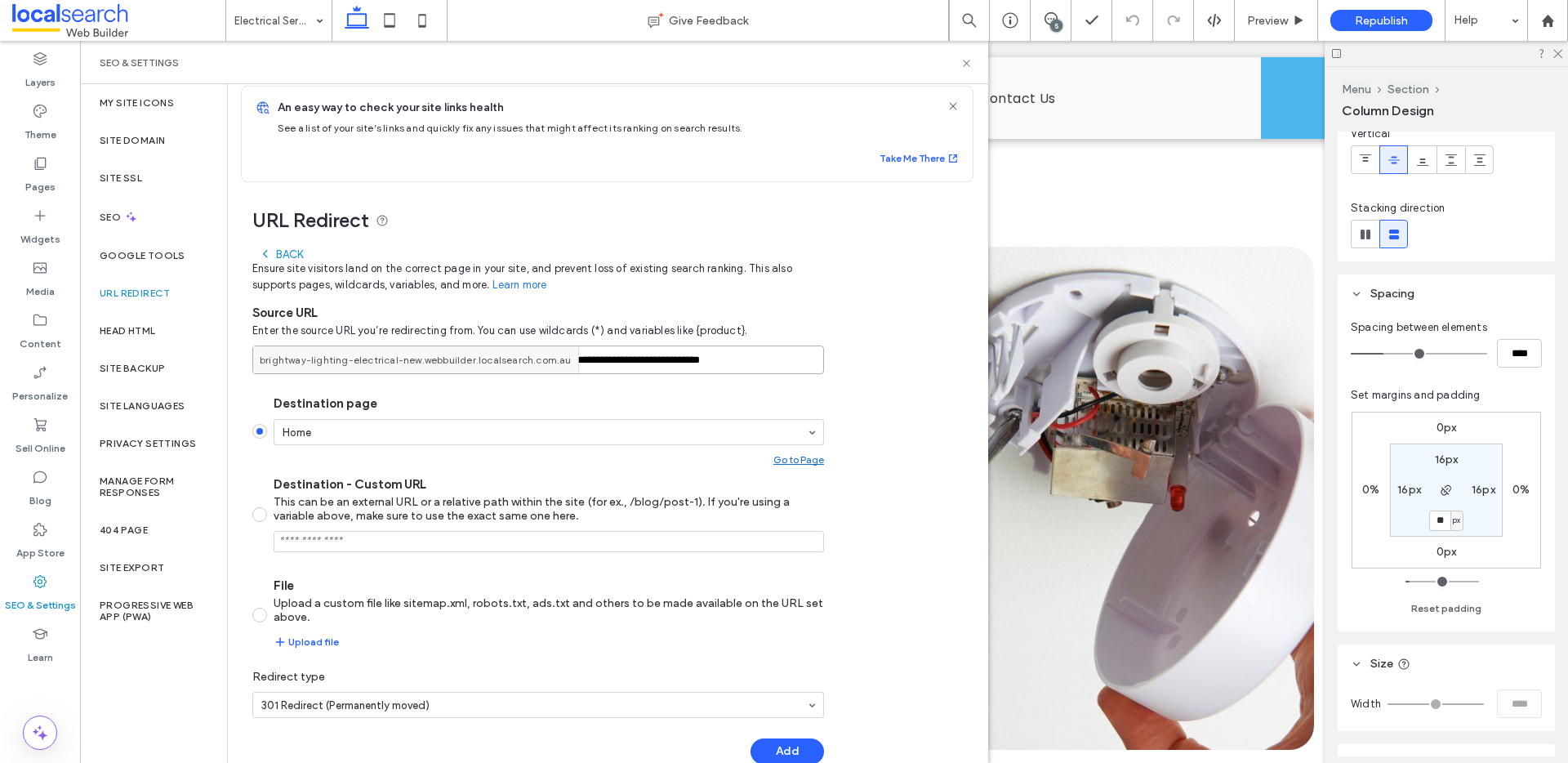 type on "**********" 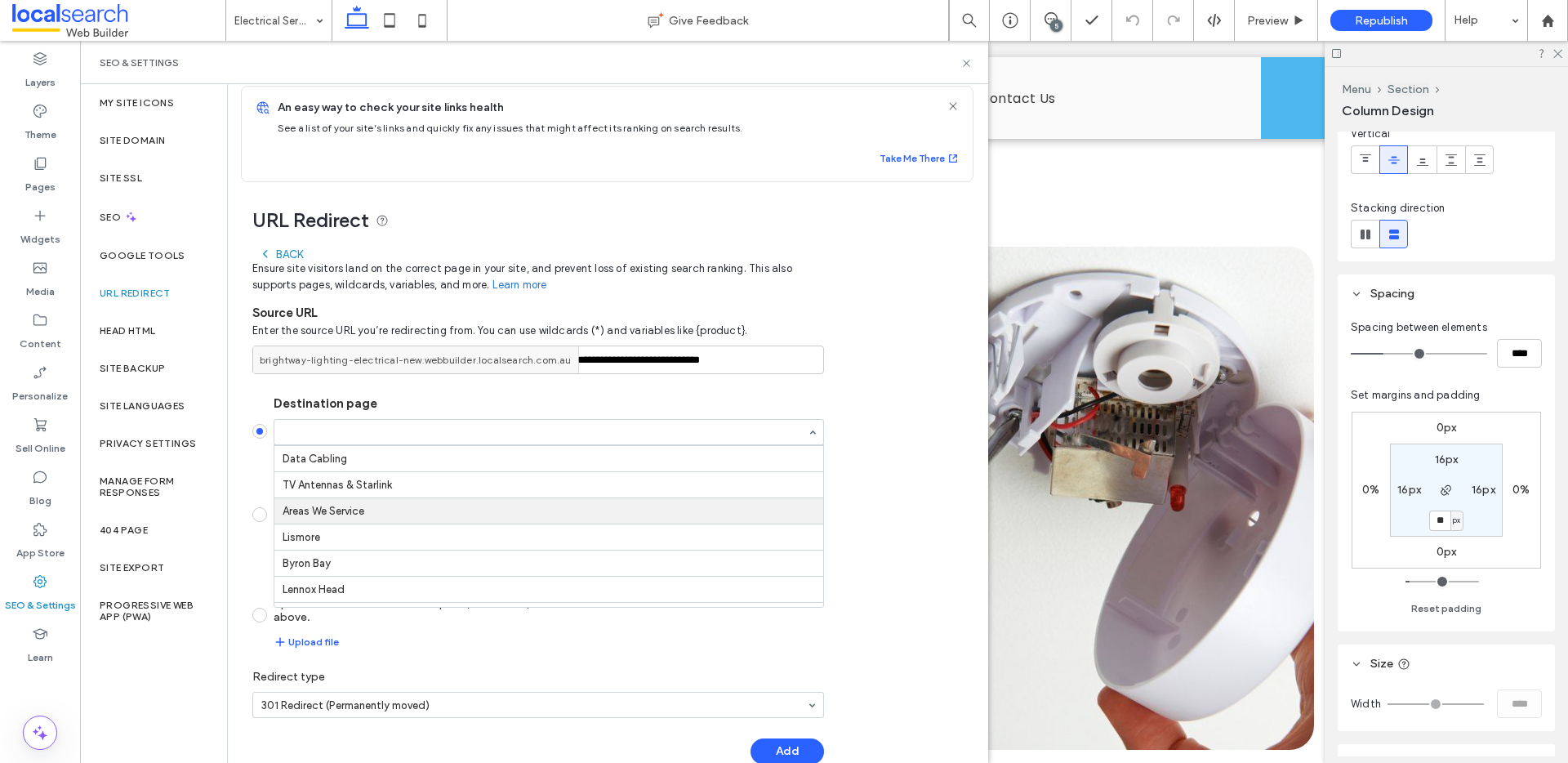 scroll, scrollTop: 314, scrollLeft: 0, axis: vertical 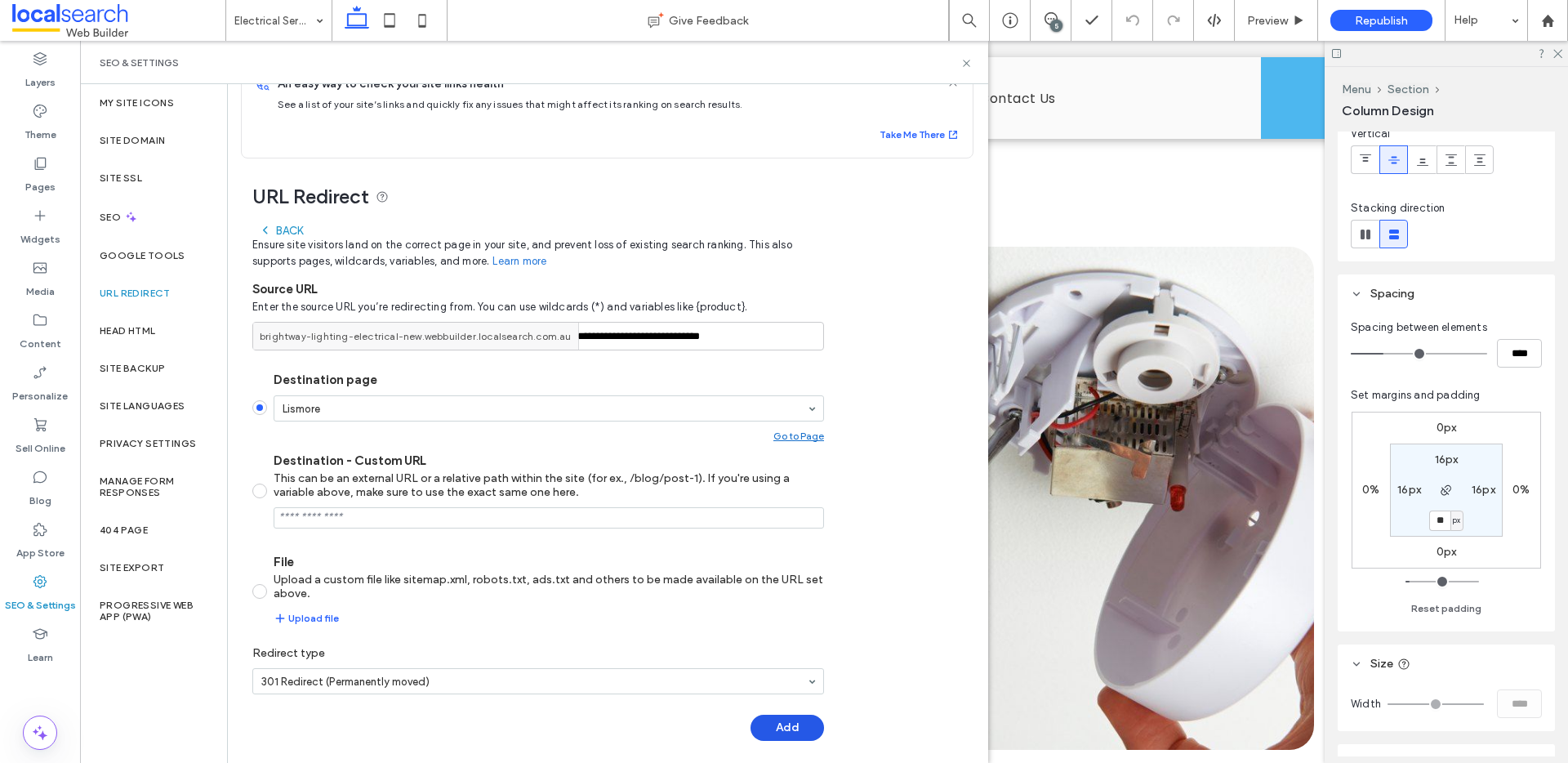 click on "Add" at bounding box center (787, 728) 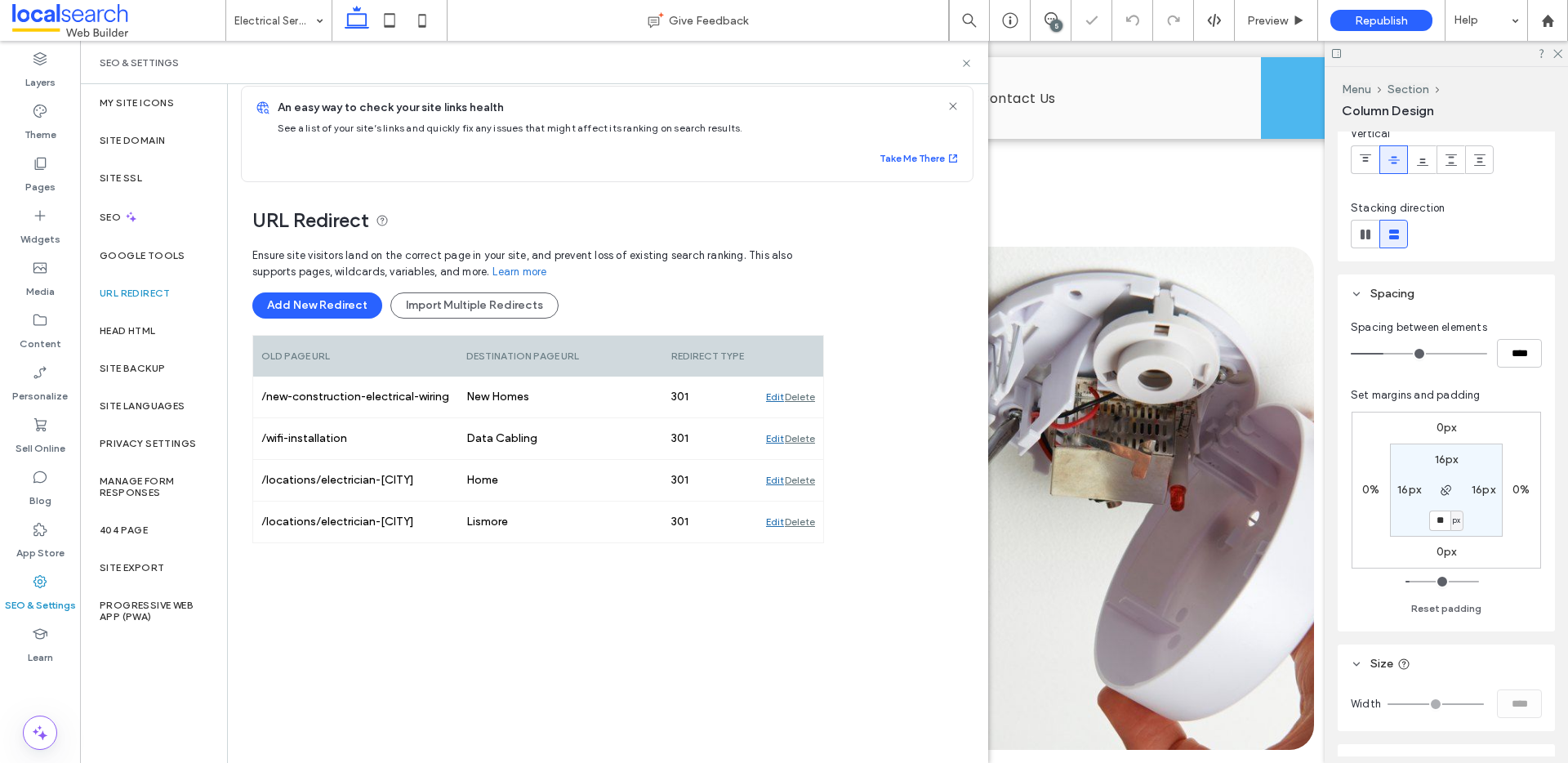 scroll, scrollTop: 13, scrollLeft: 0, axis: vertical 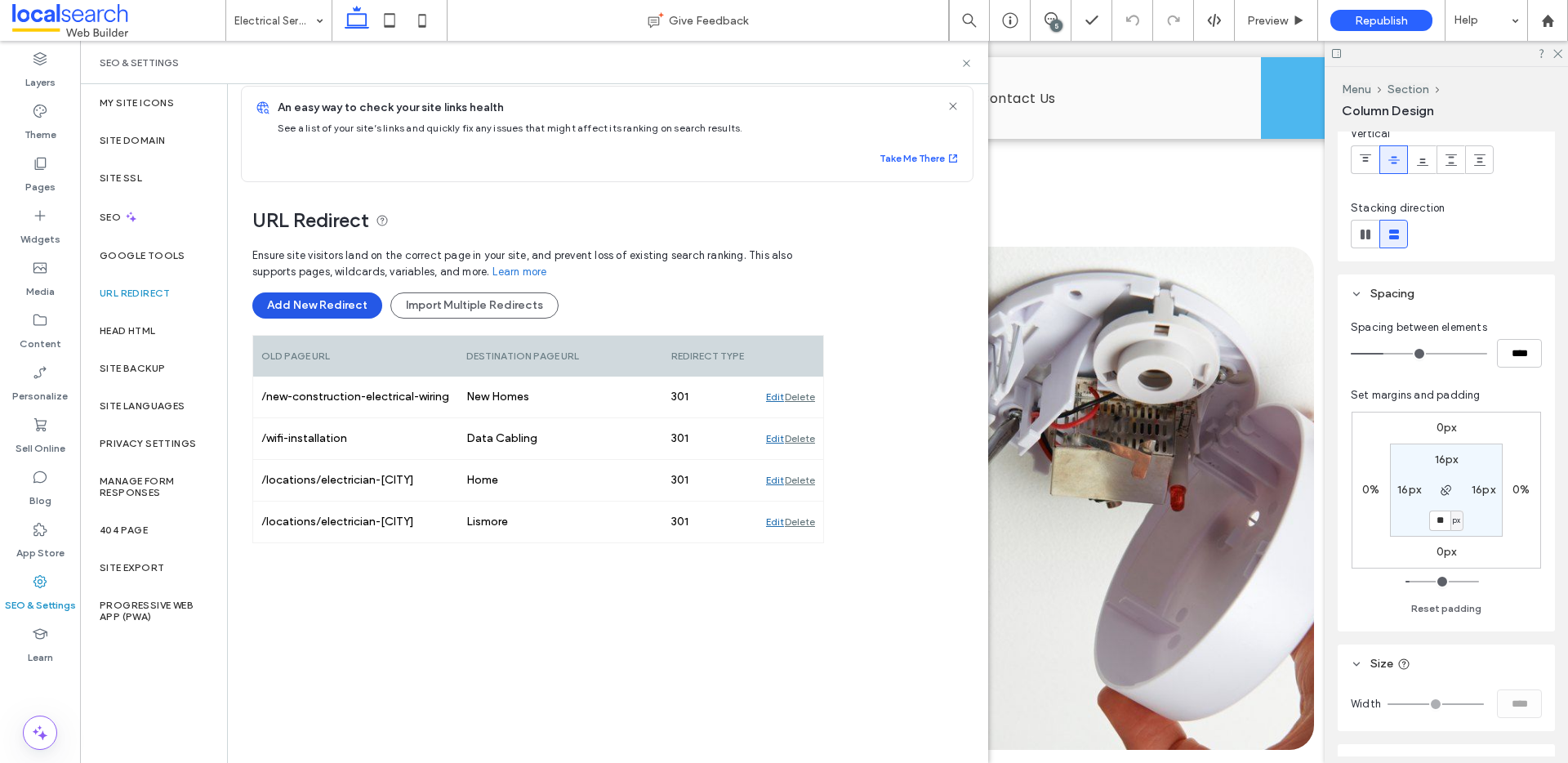 click on "Add New Redirect" at bounding box center [317, 306] 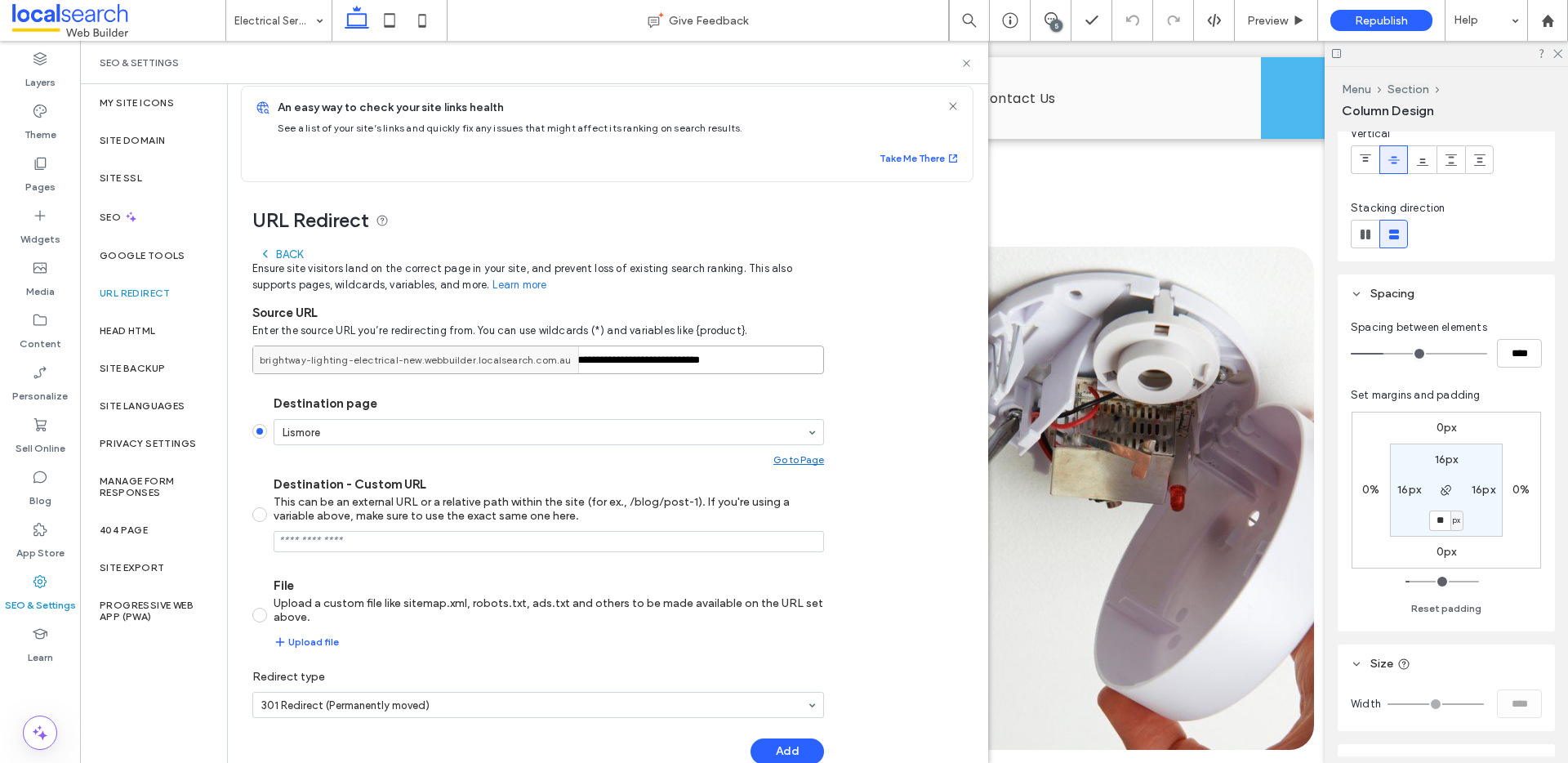 click on "**********" at bounding box center [538, 359] 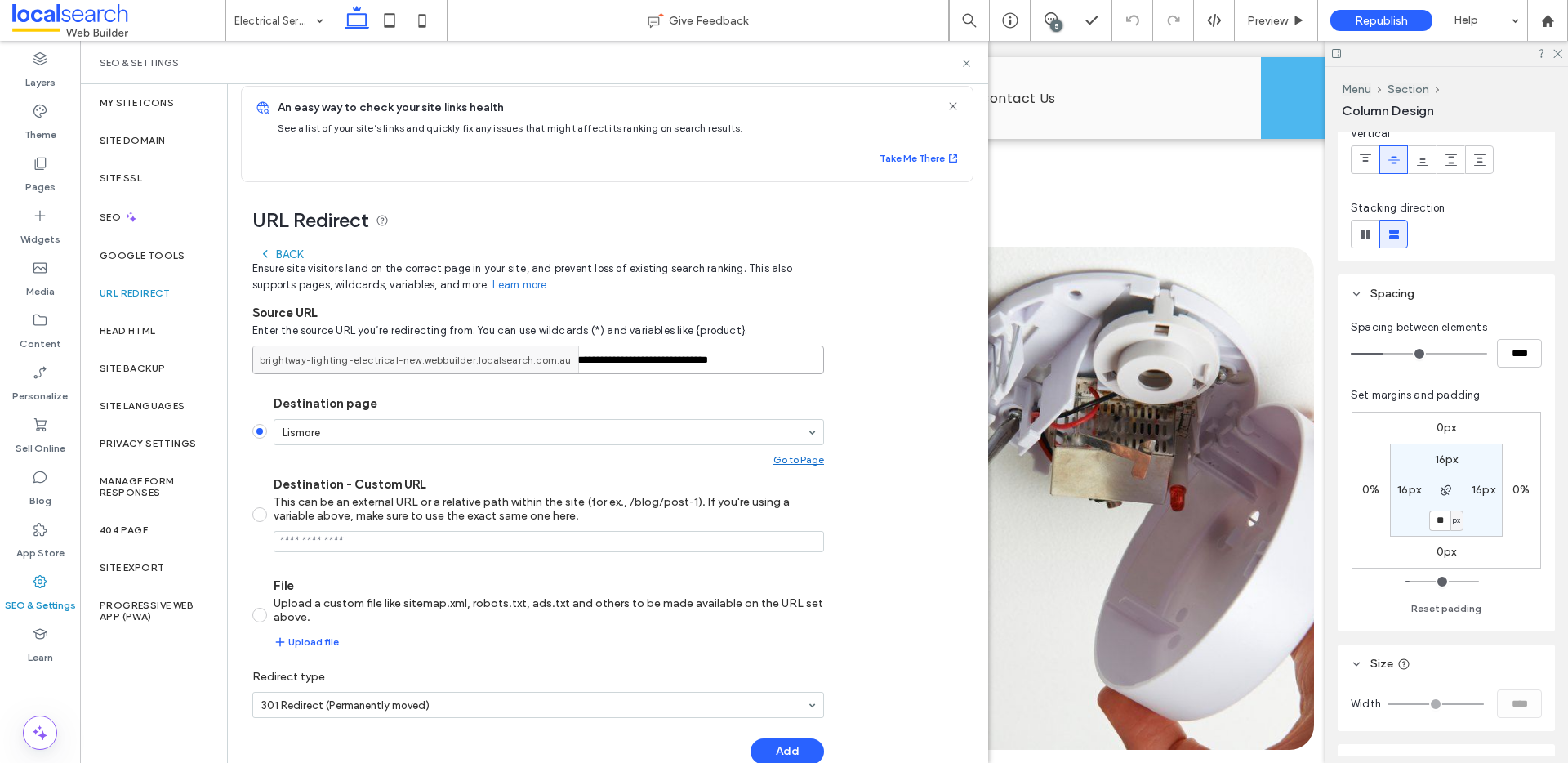 type on "**********" 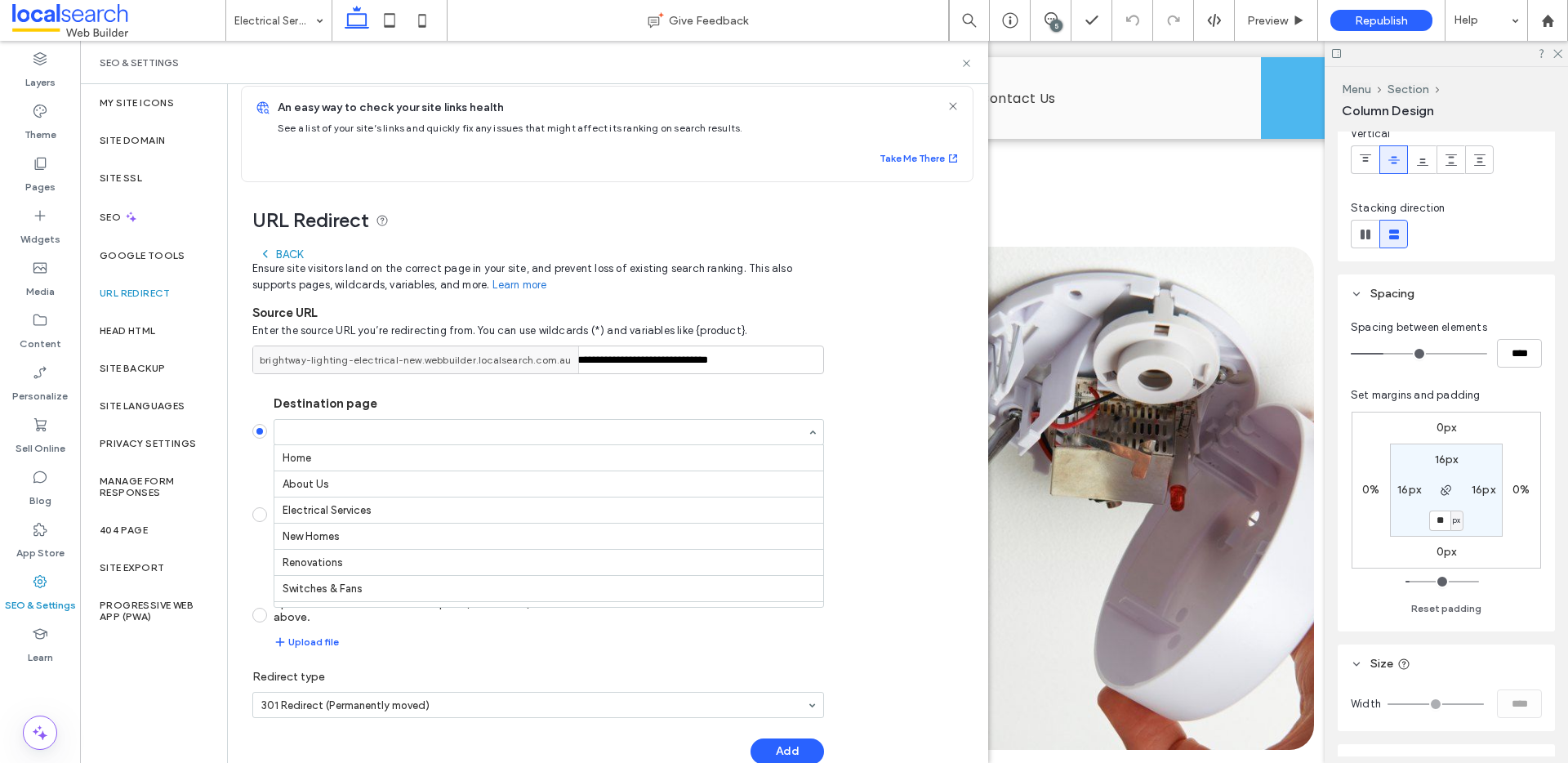 scroll, scrollTop: 392, scrollLeft: 0, axis: vertical 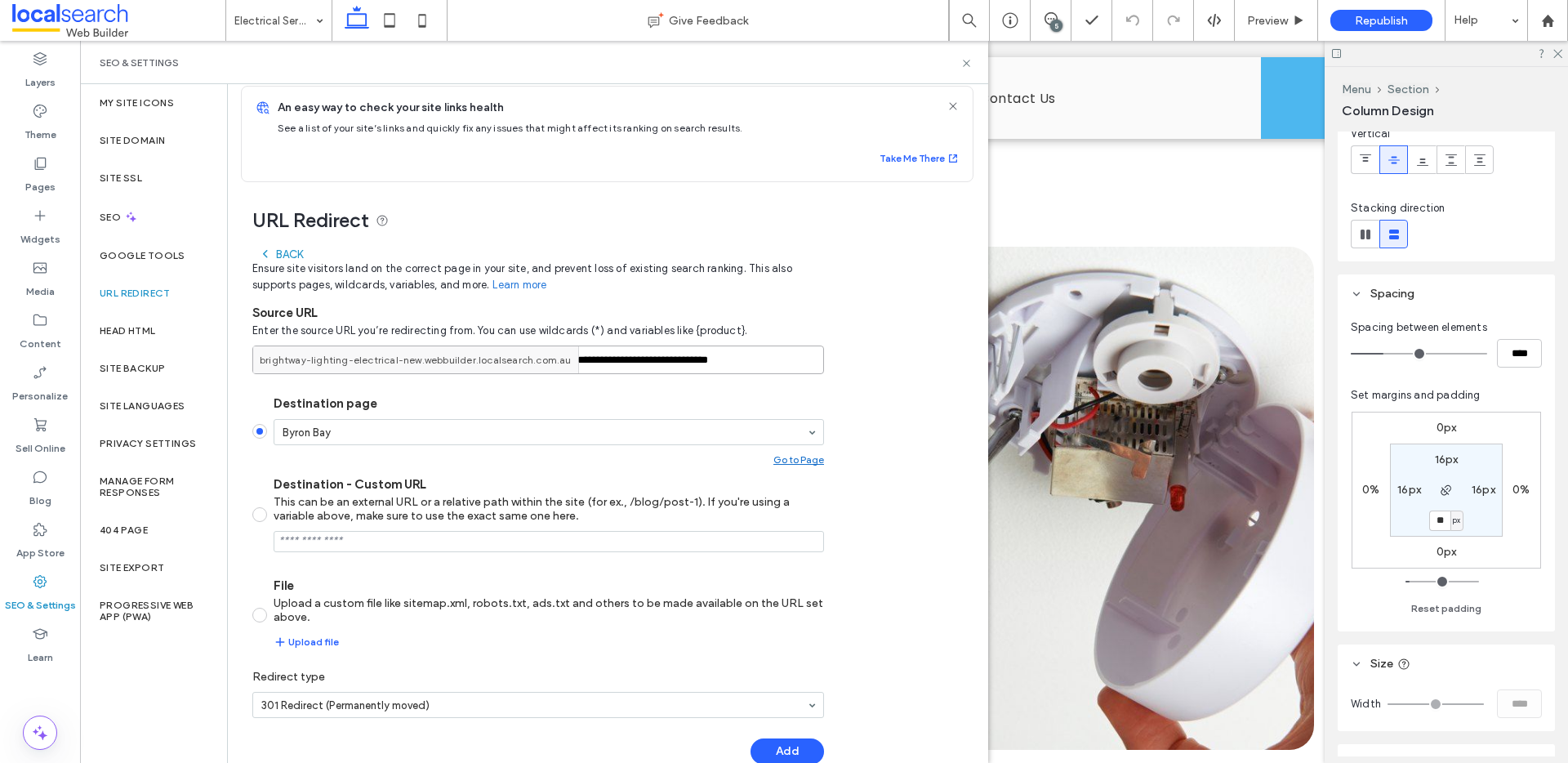 click on "**********" at bounding box center (538, 359) 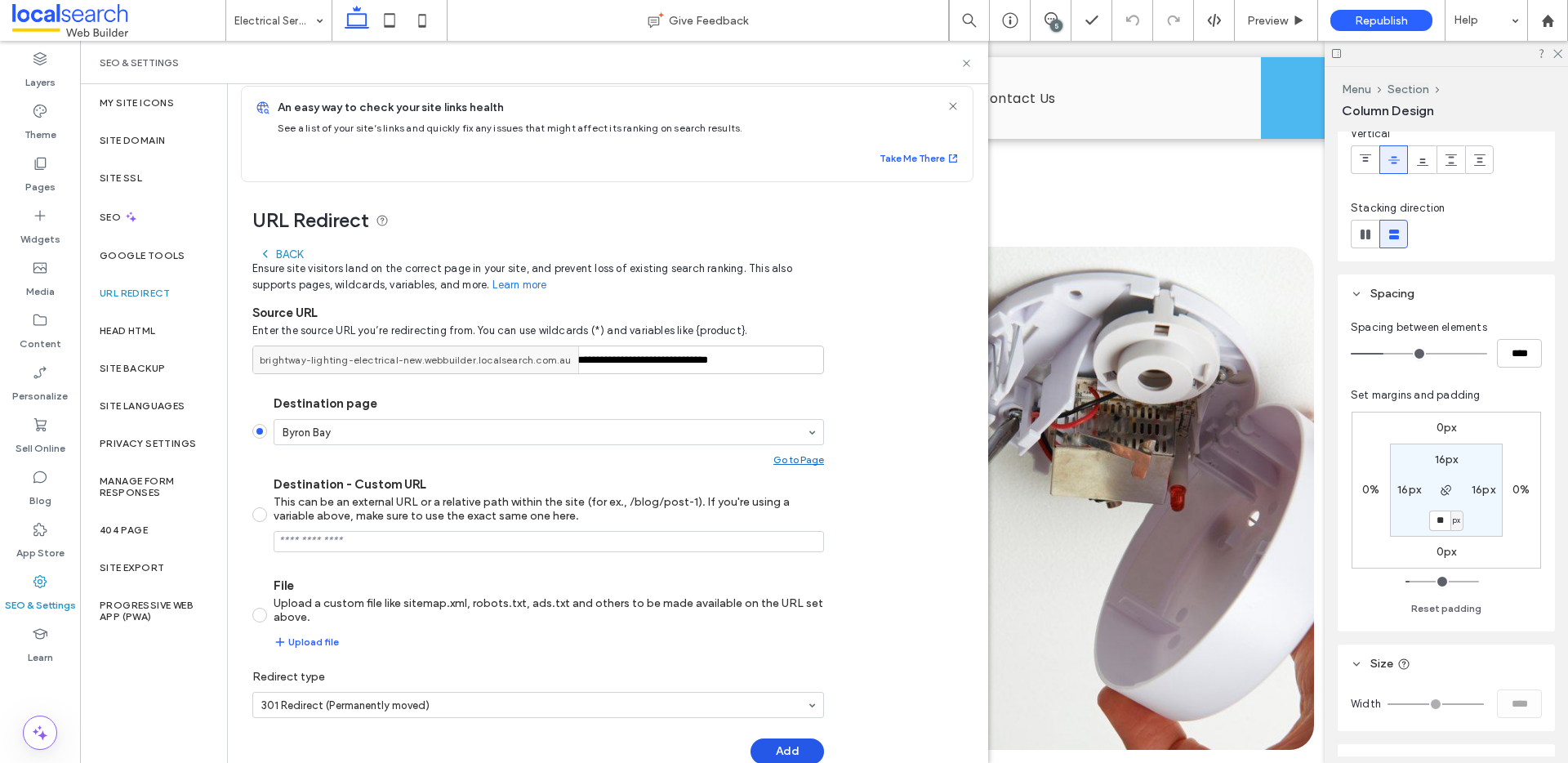 click on "Add" at bounding box center [787, 752] 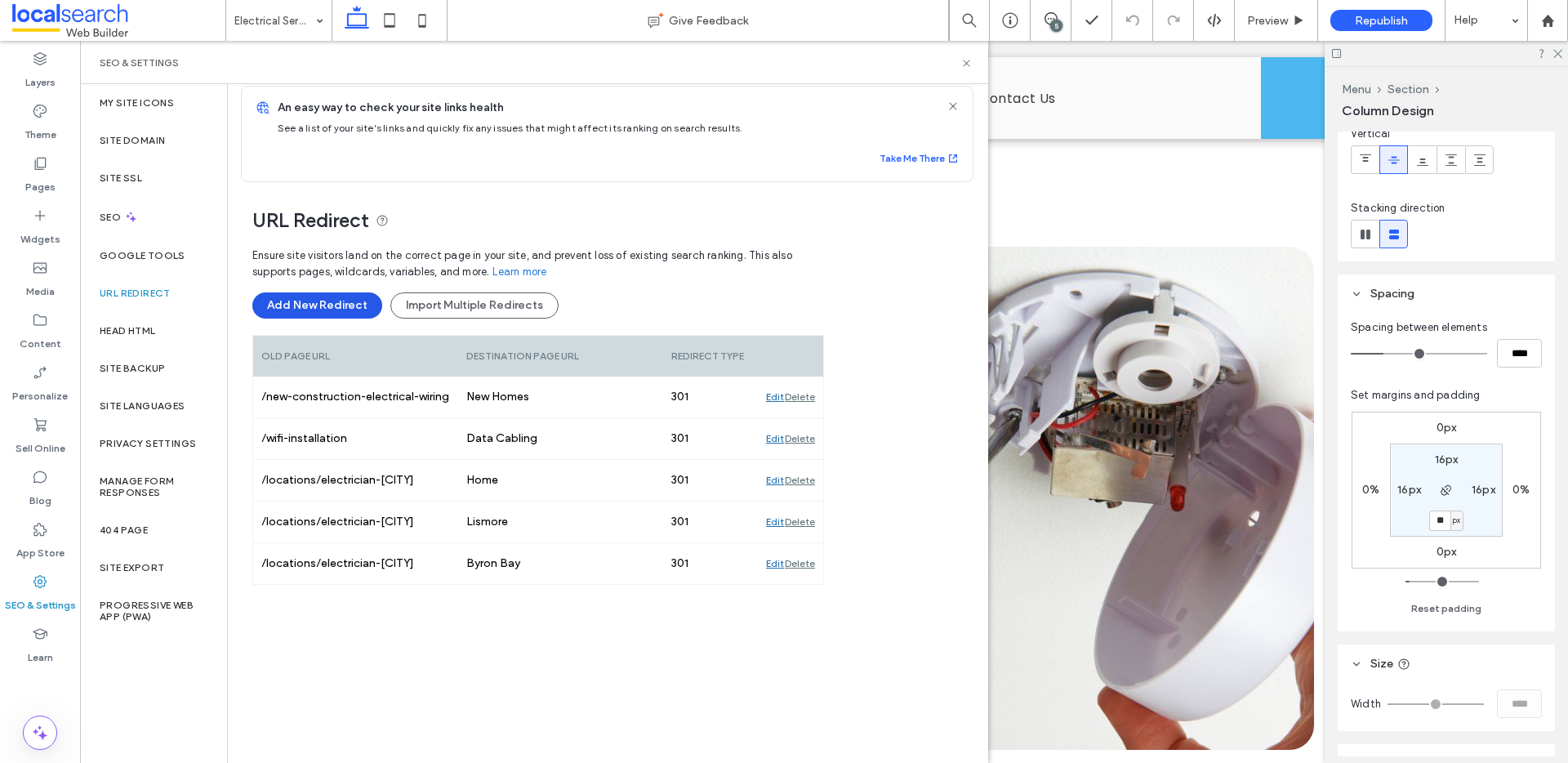 click on "Add New Redirect" at bounding box center (317, 306) 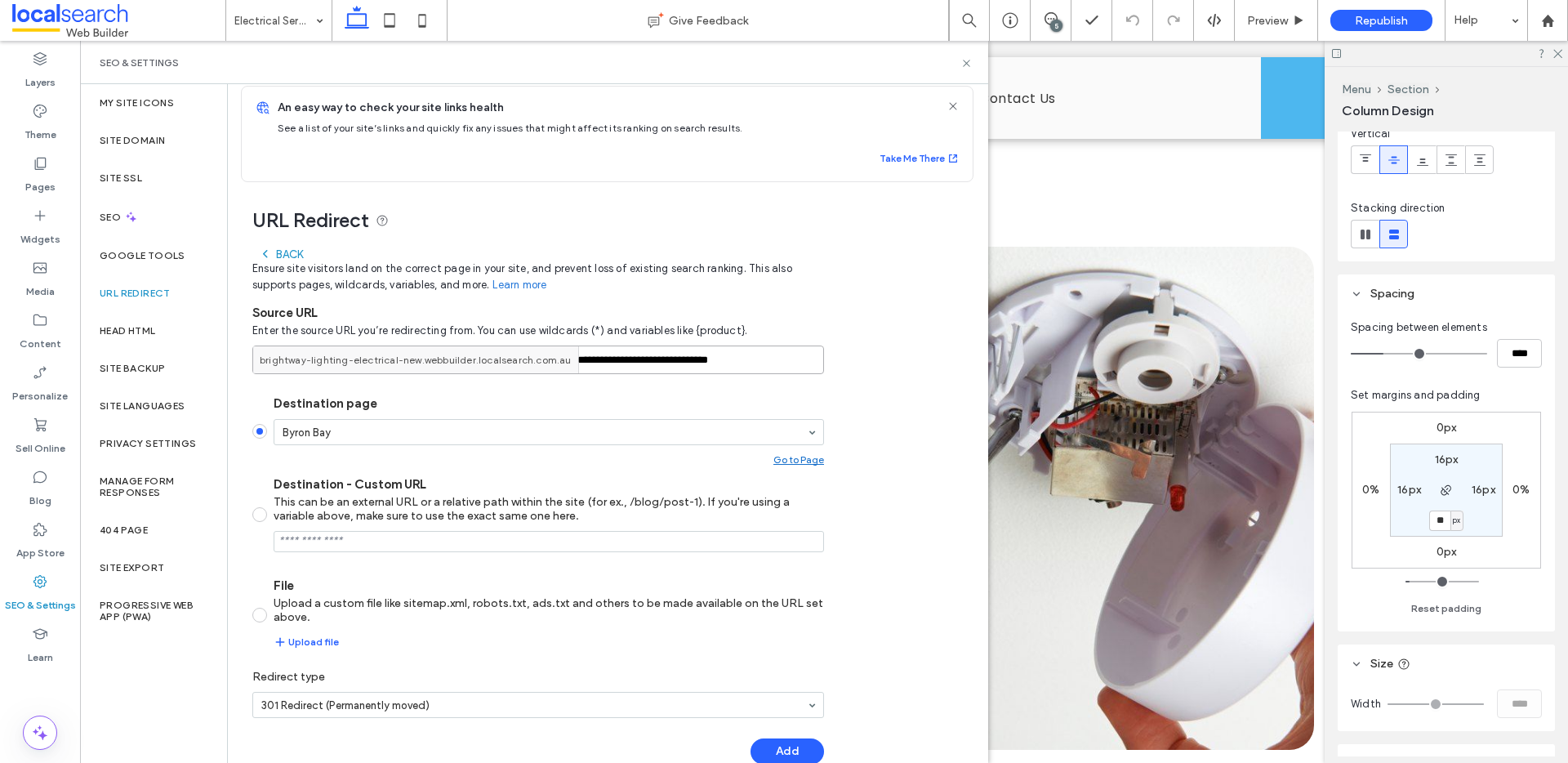 click on "**********" at bounding box center (538, 359) 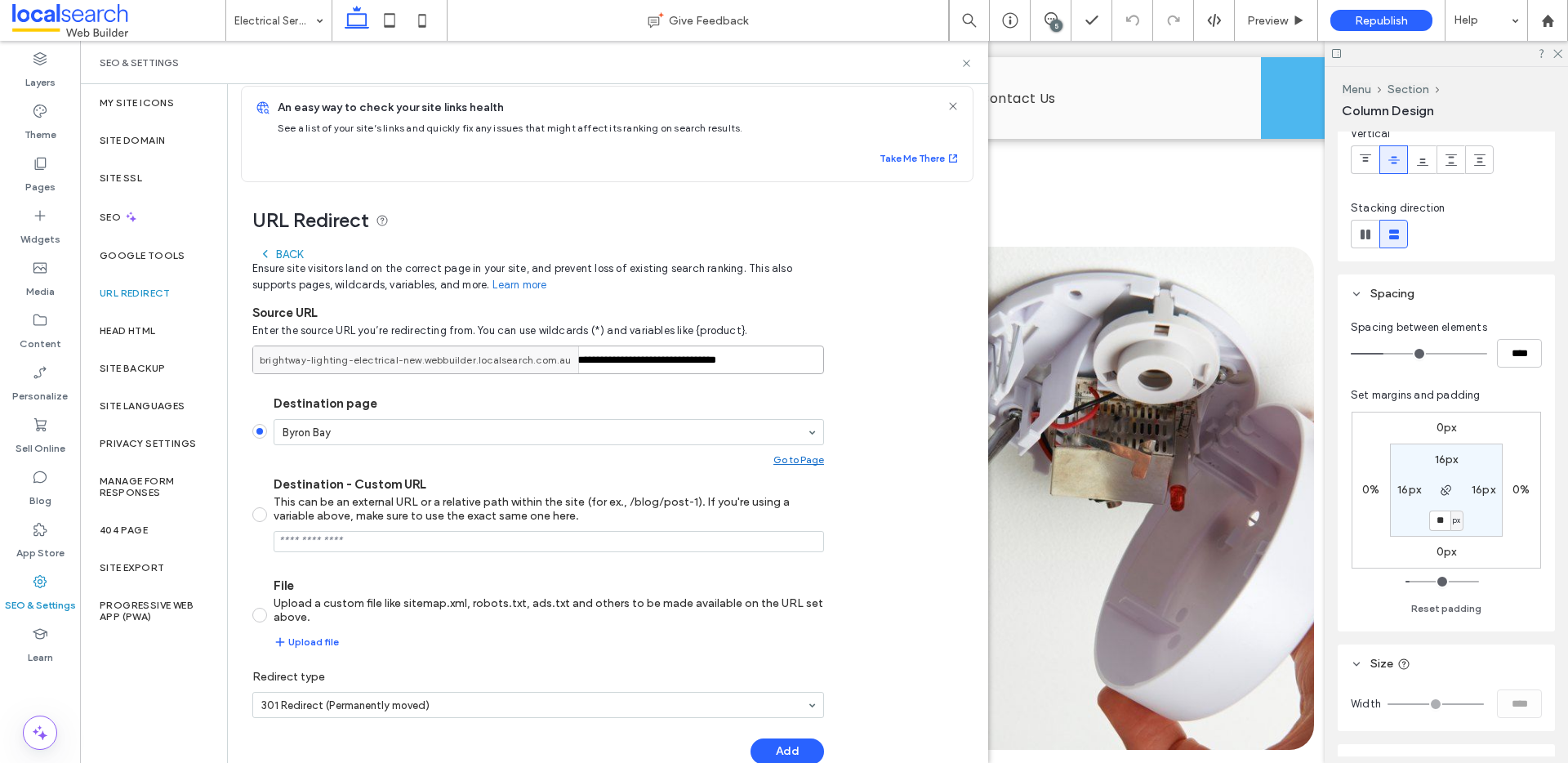click on "**********" at bounding box center [538, 359] 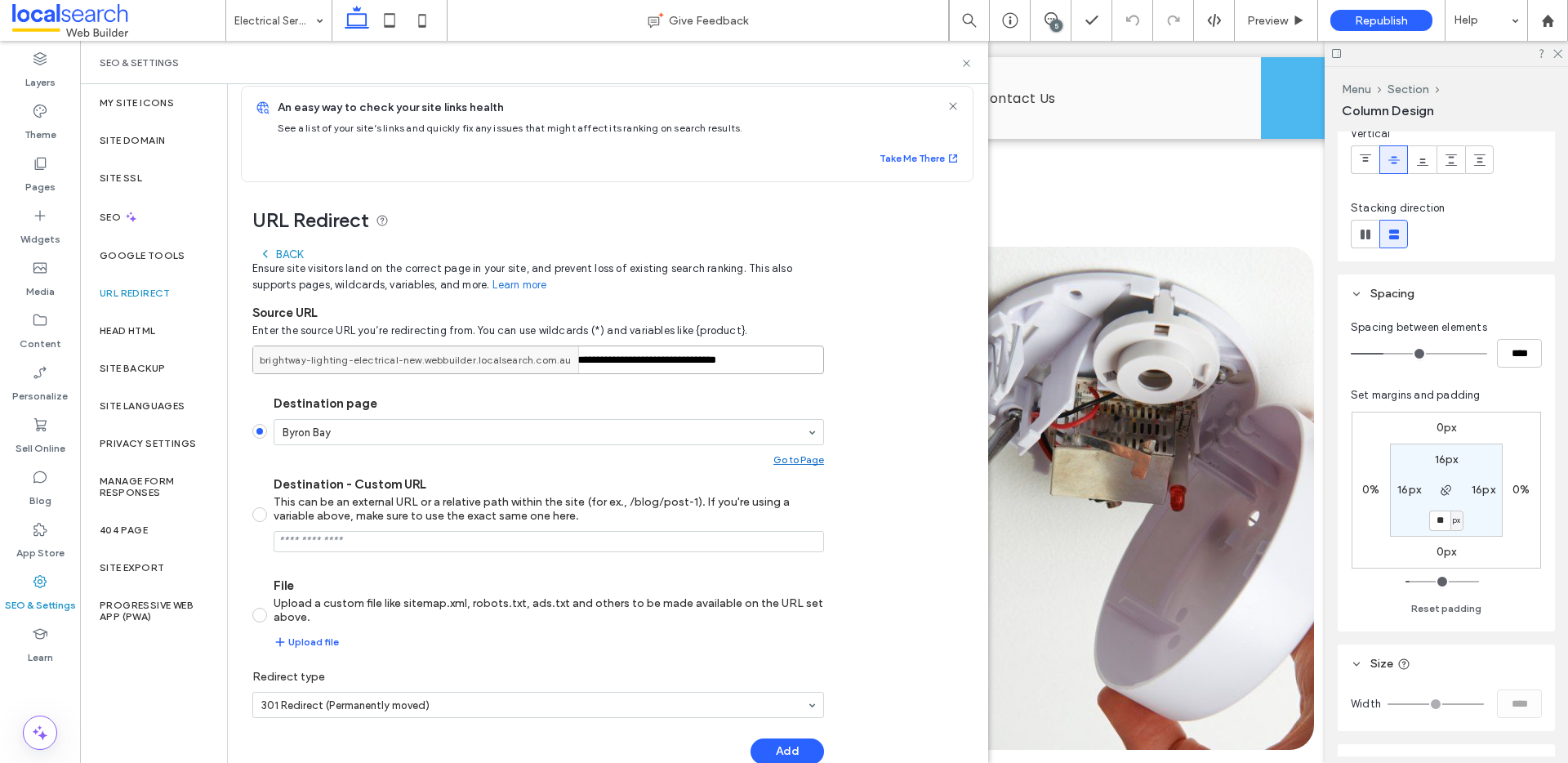 type on "**********" 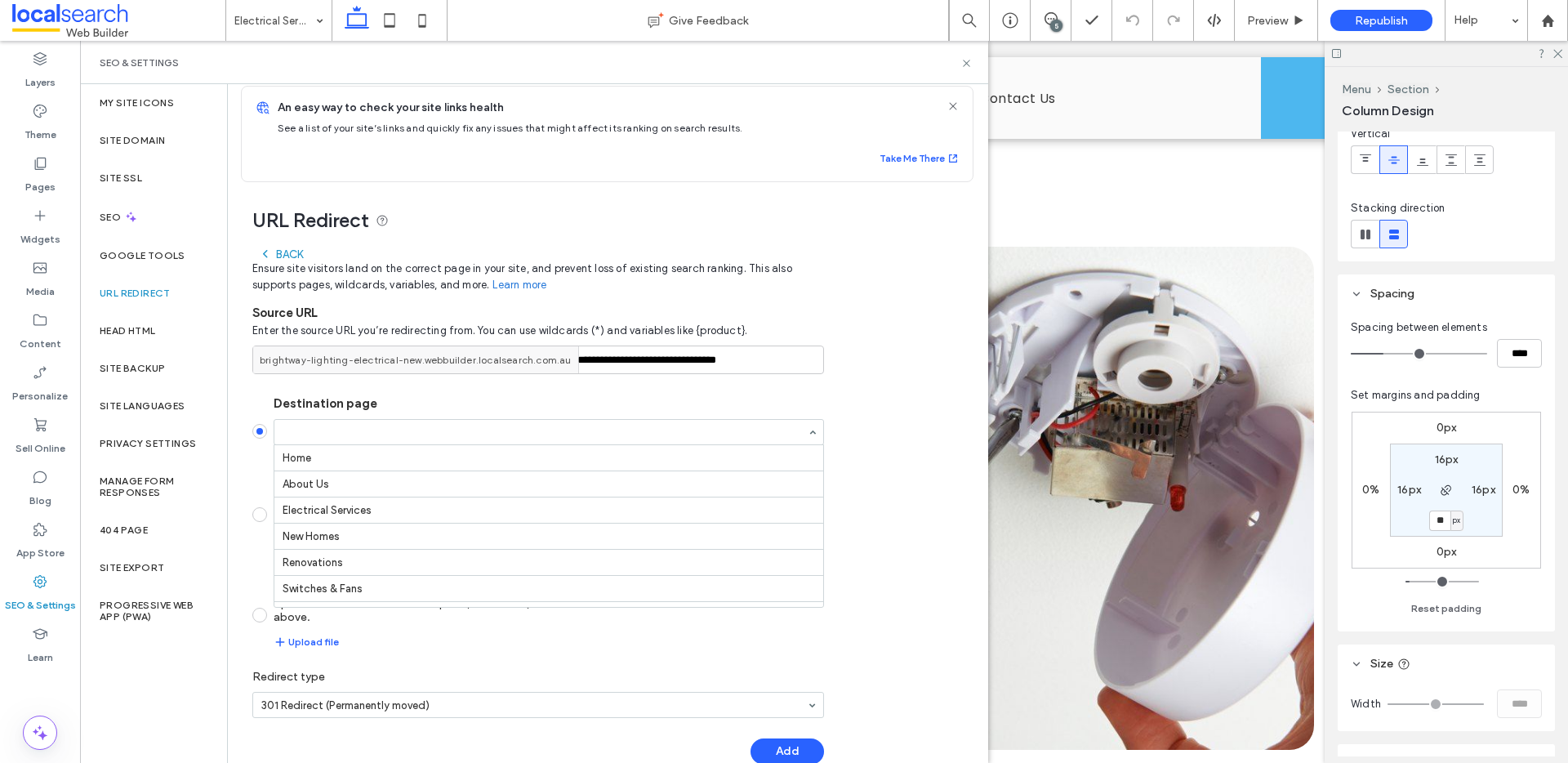 scroll, scrollTop: 413, scrollLeft: 0, axis: vertical 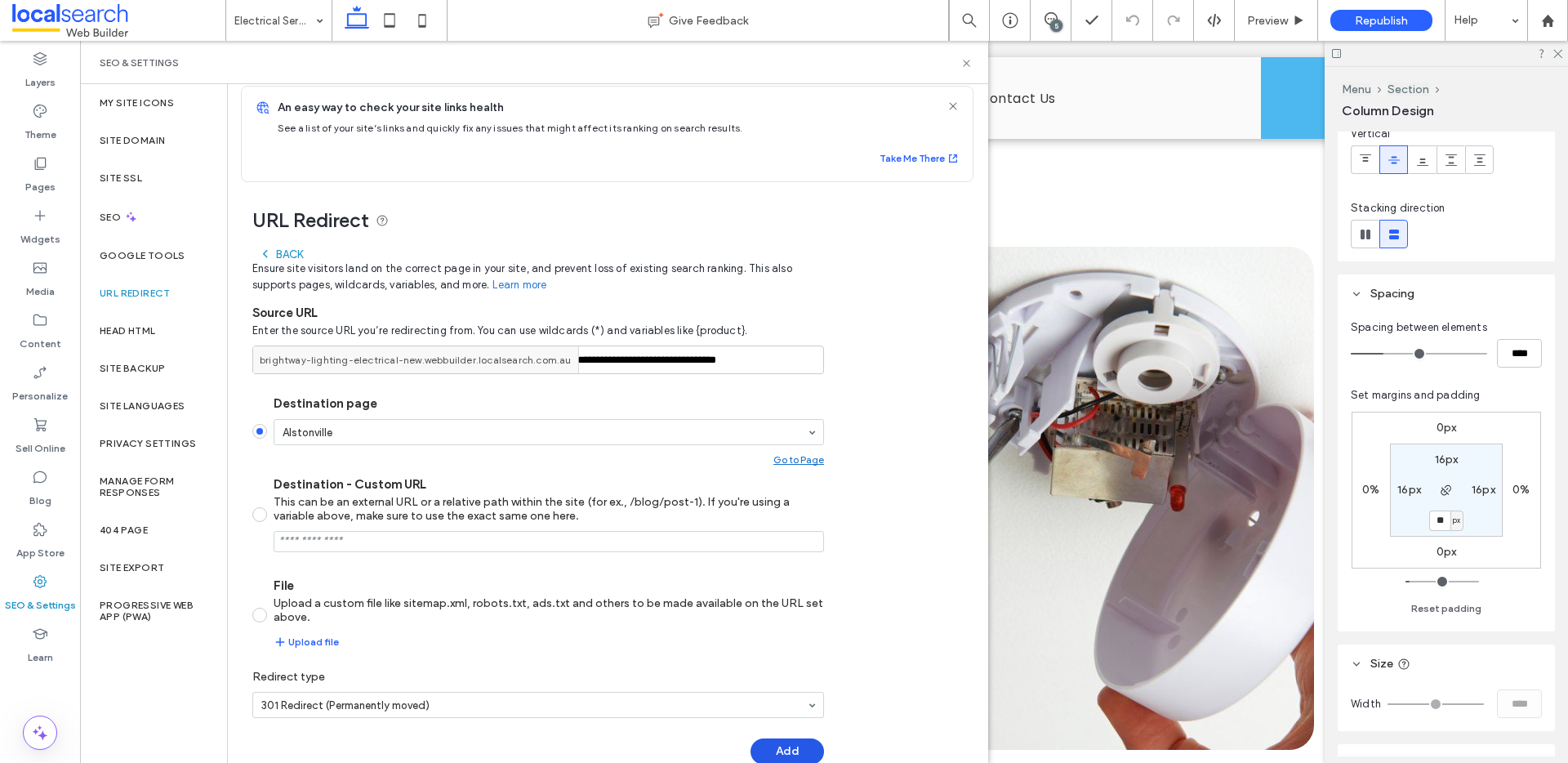 click on "Add" at bounding box center (787, 752) 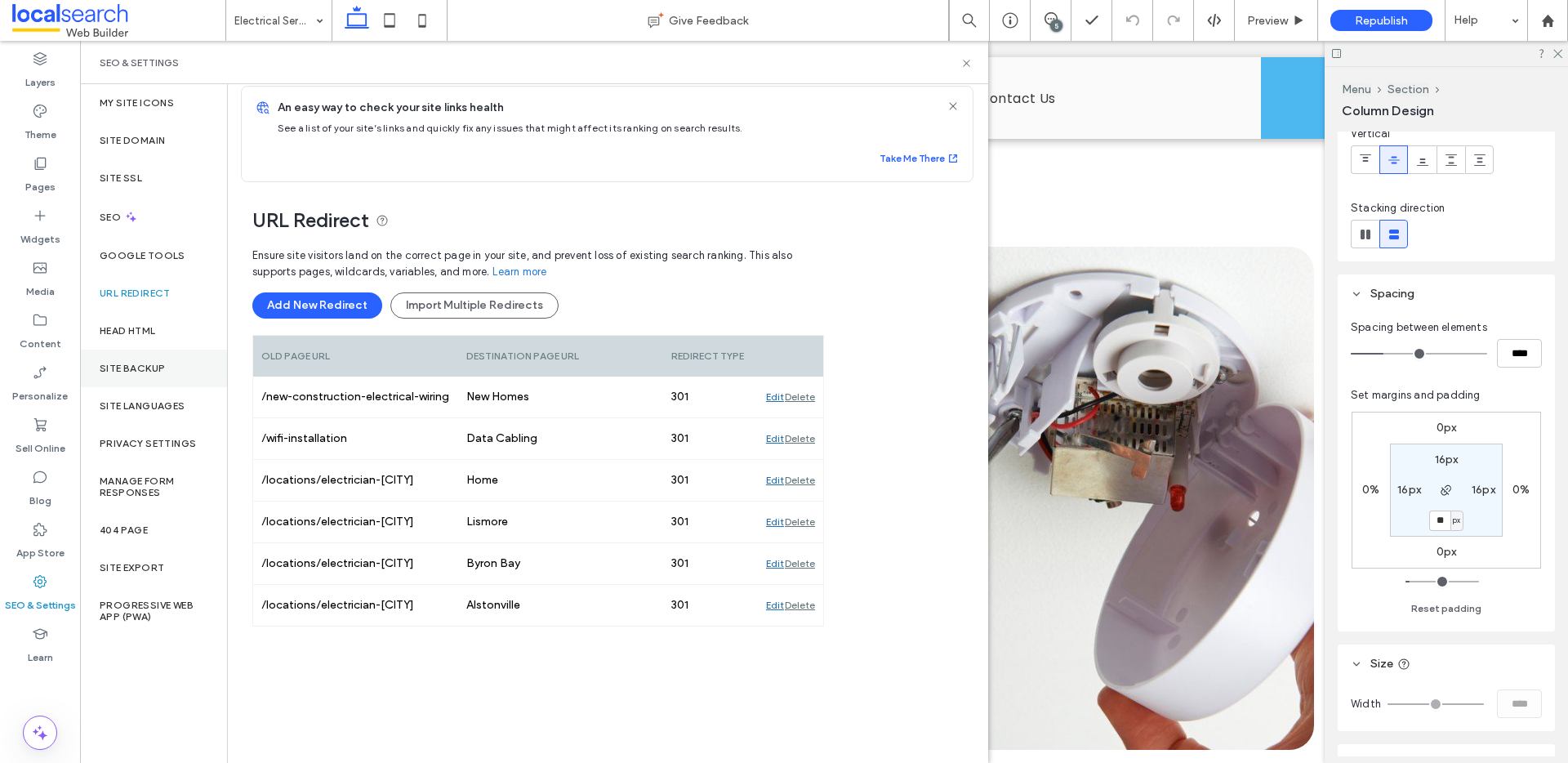 click on "Site Backup" at bounding box center (154, 368) 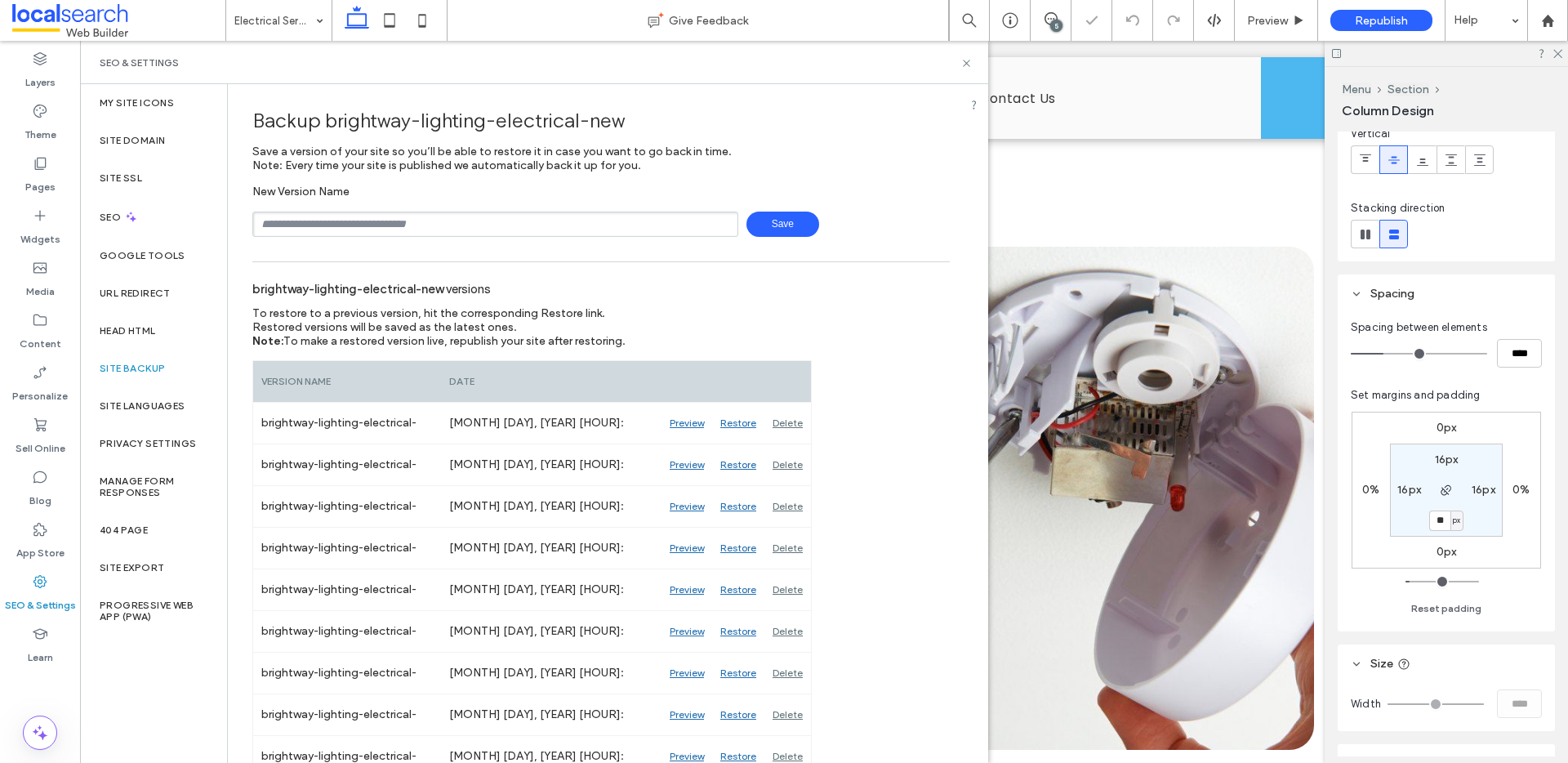 click at bounding box center (495, 224) 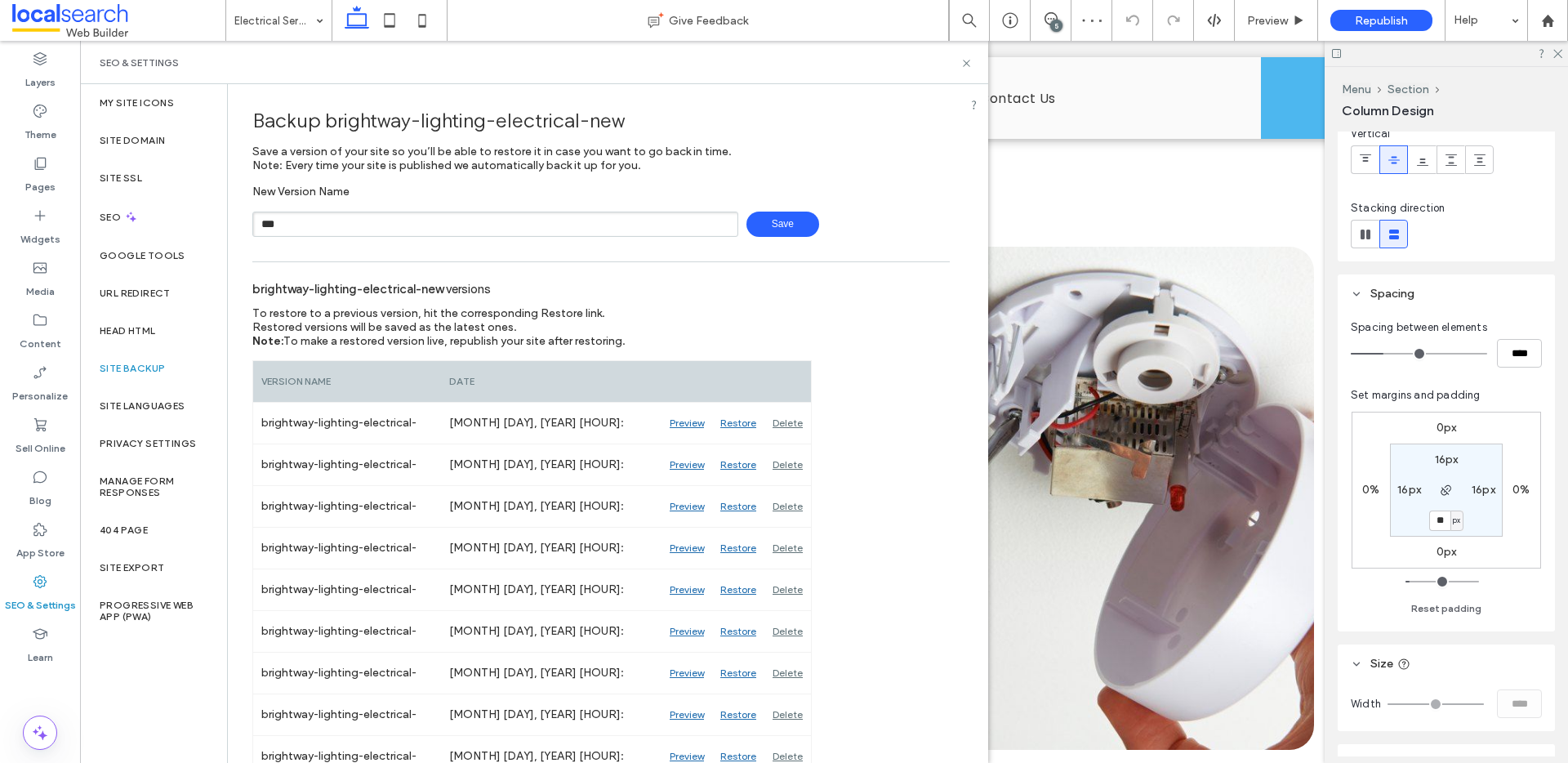 type on "**********" 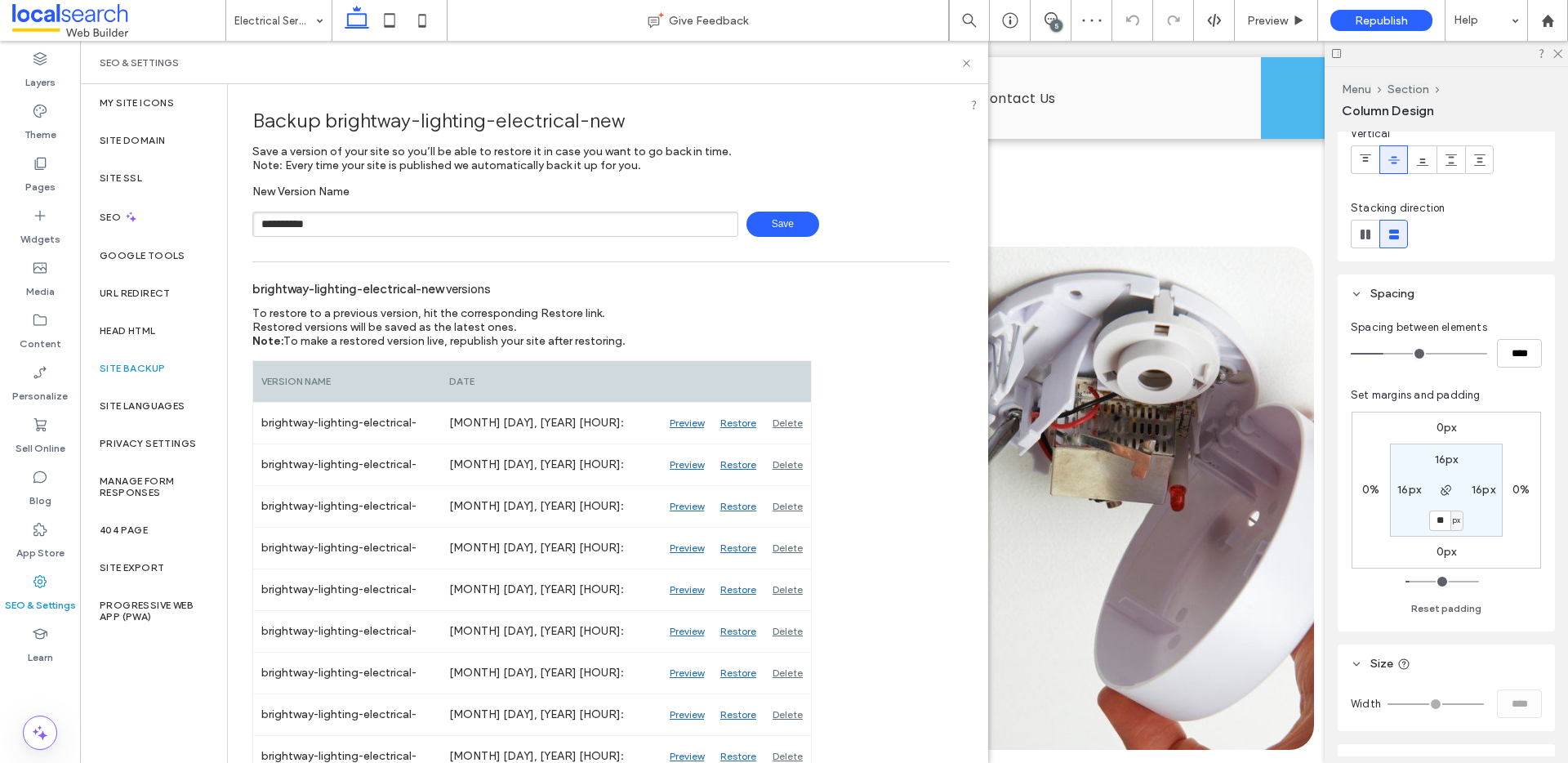 click on "Save" at bounding box center [782, 224] 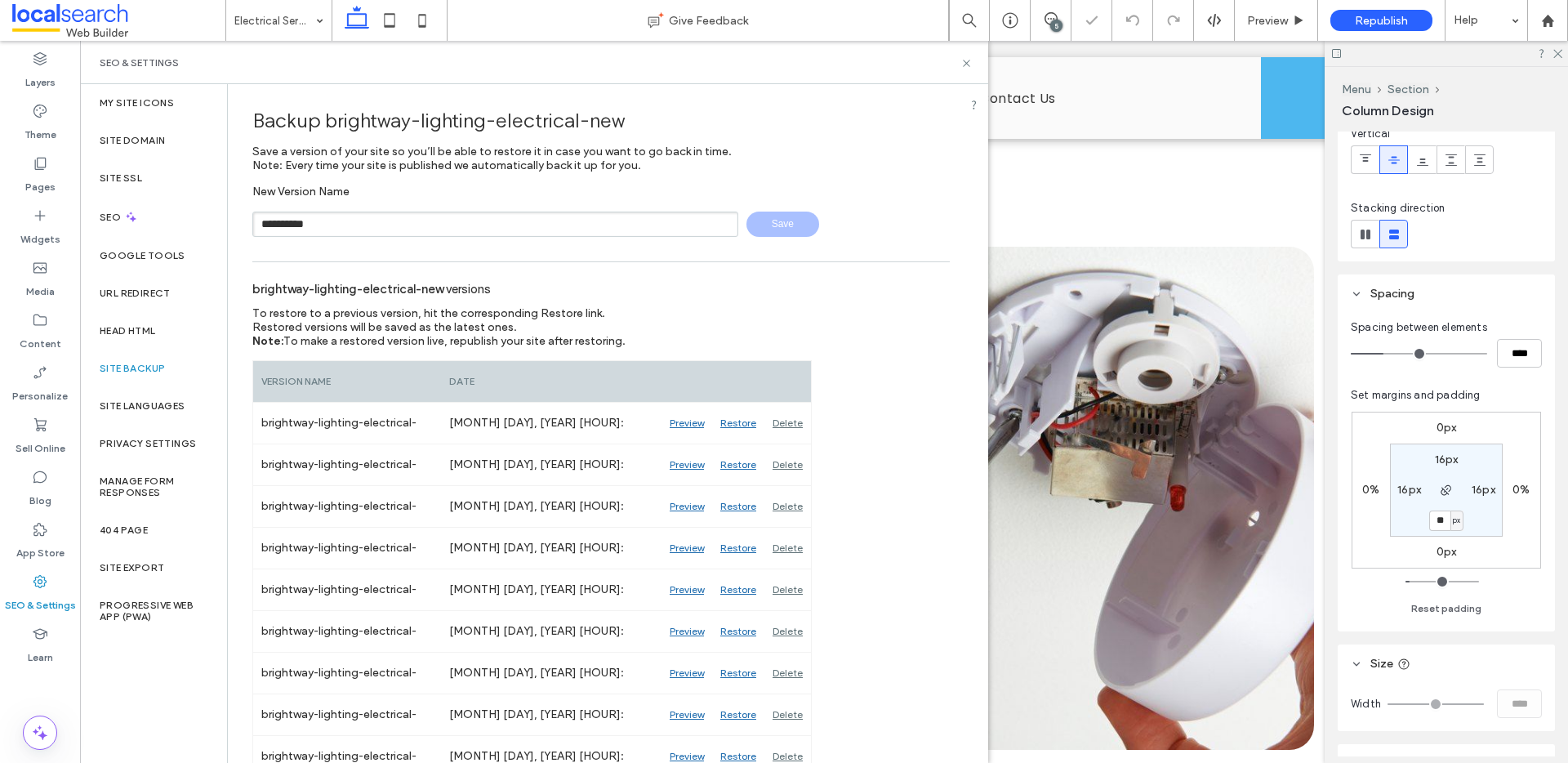 type 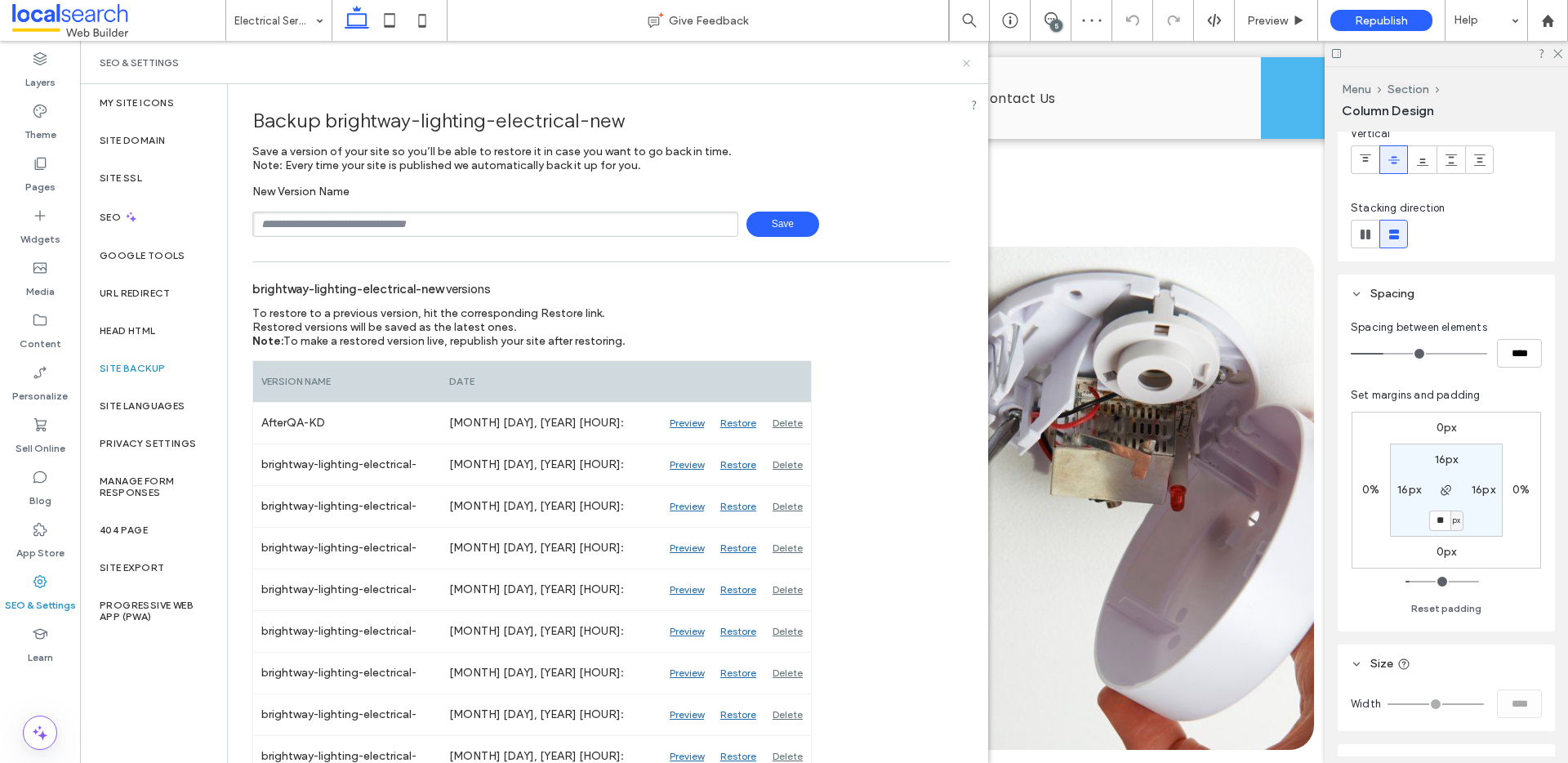 click 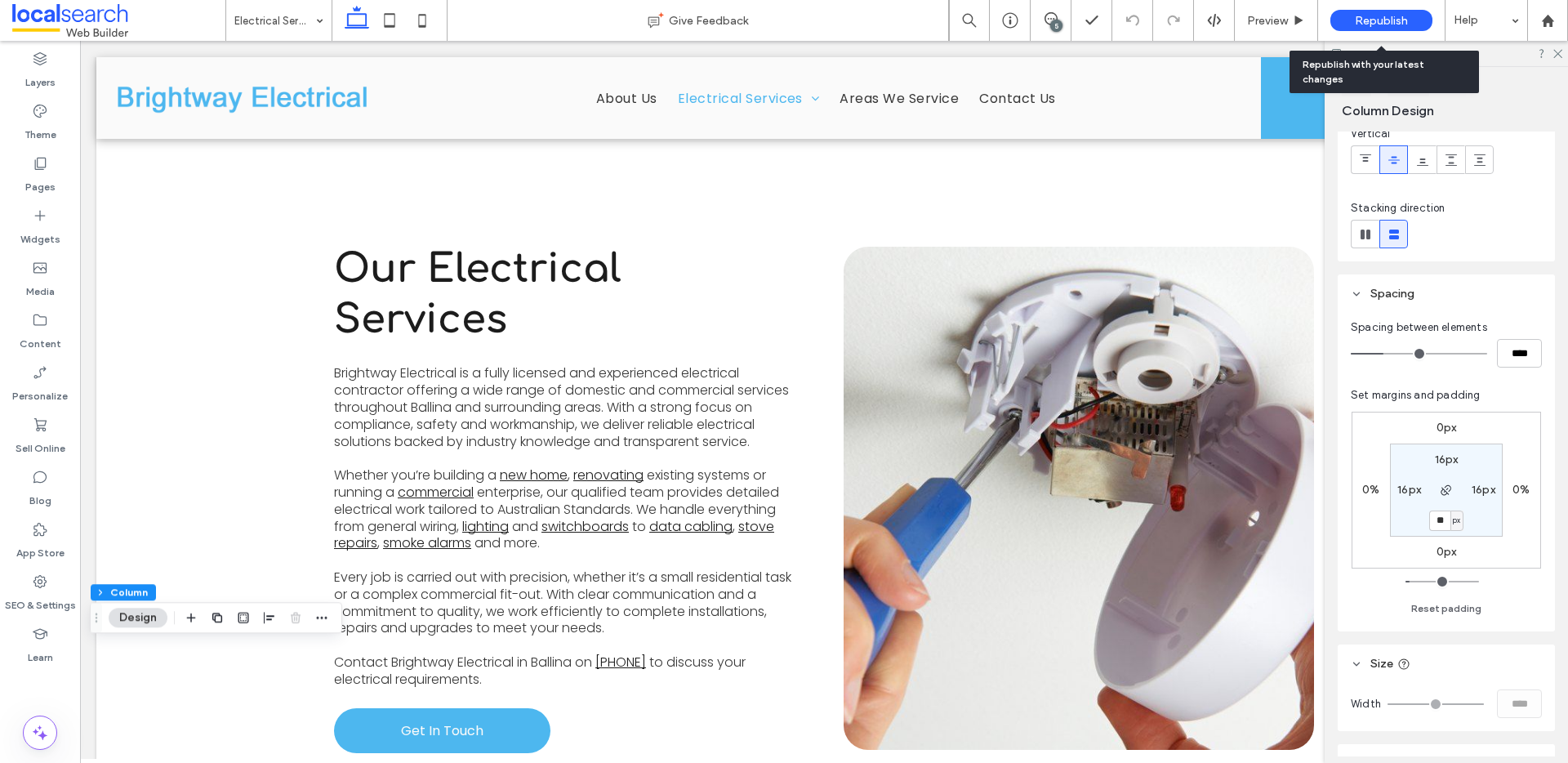 click on "Republish" at bounding box center (1381, 20) 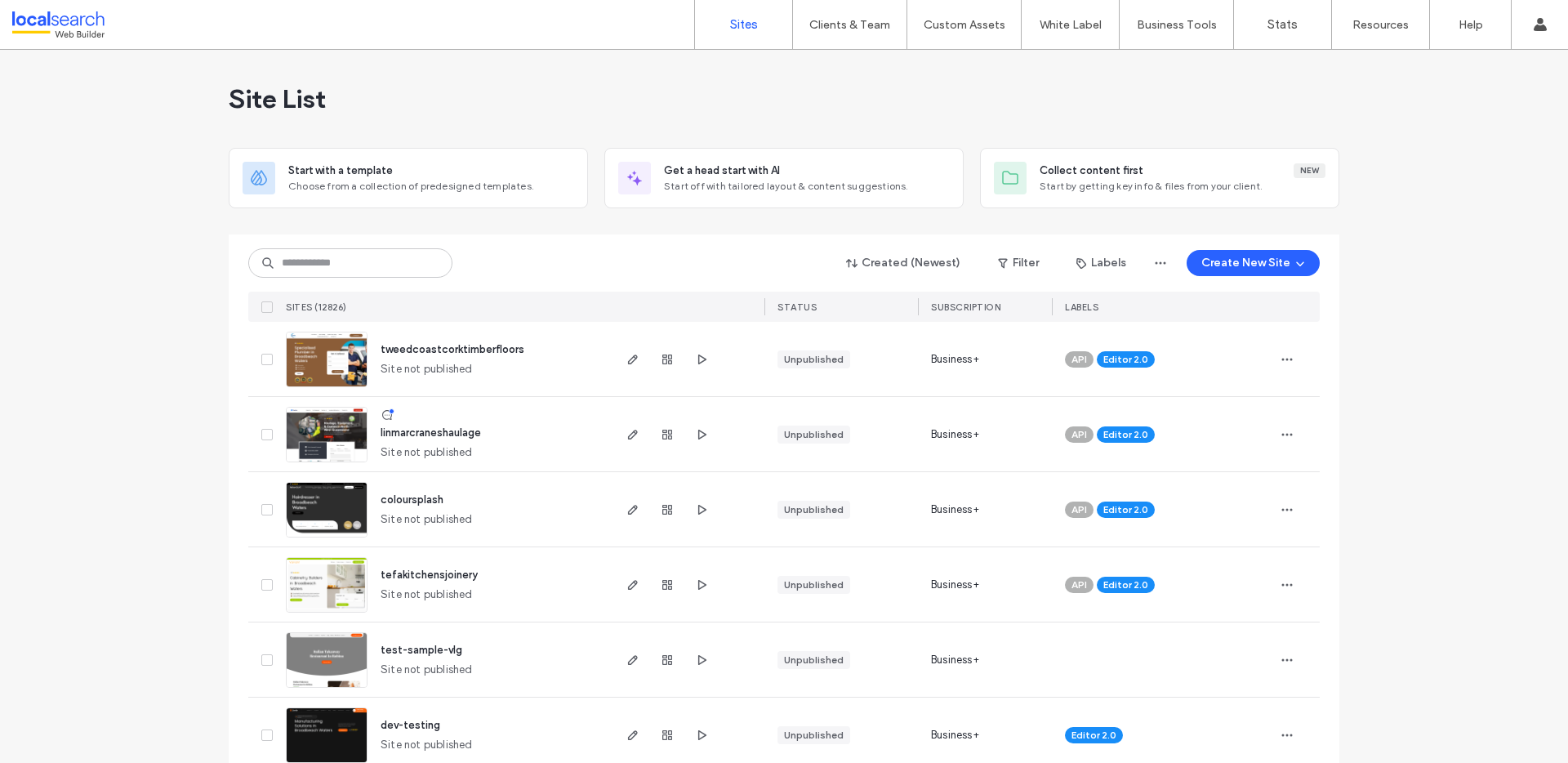 scroll, scrollTop: 0, scrollLeft: 0, axis: both 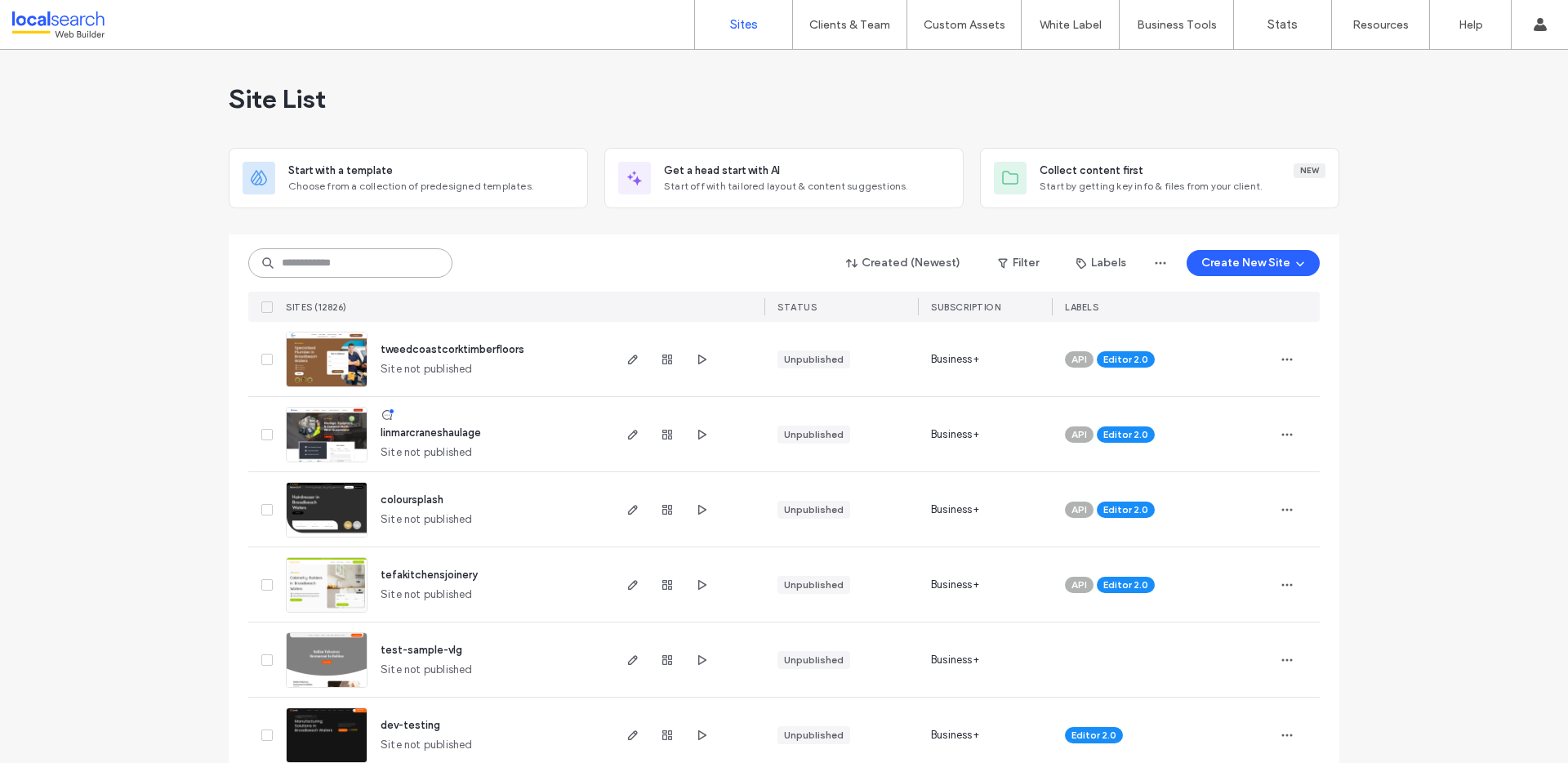 click at bounding box center (350, 263) 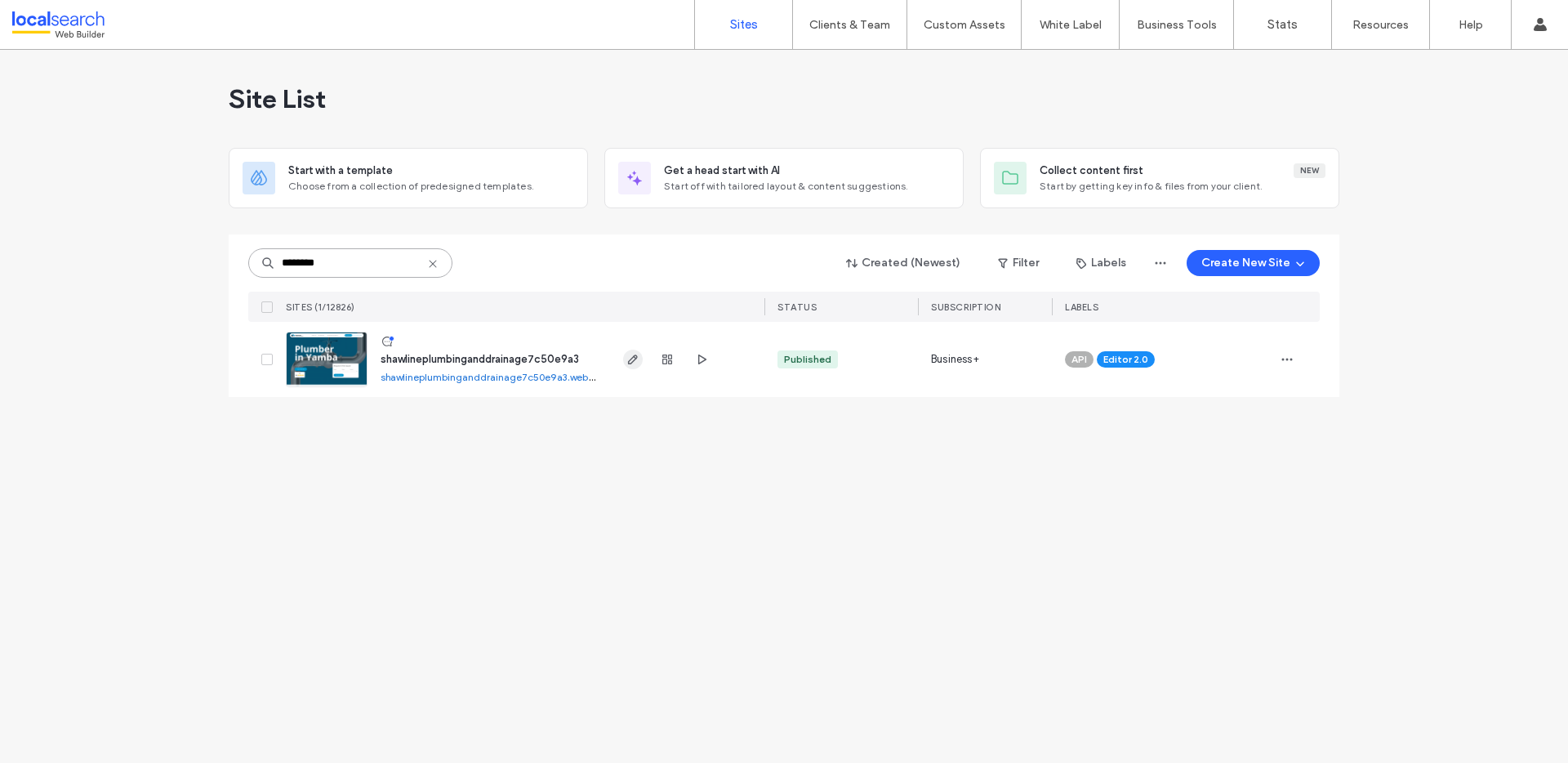 type on "********" 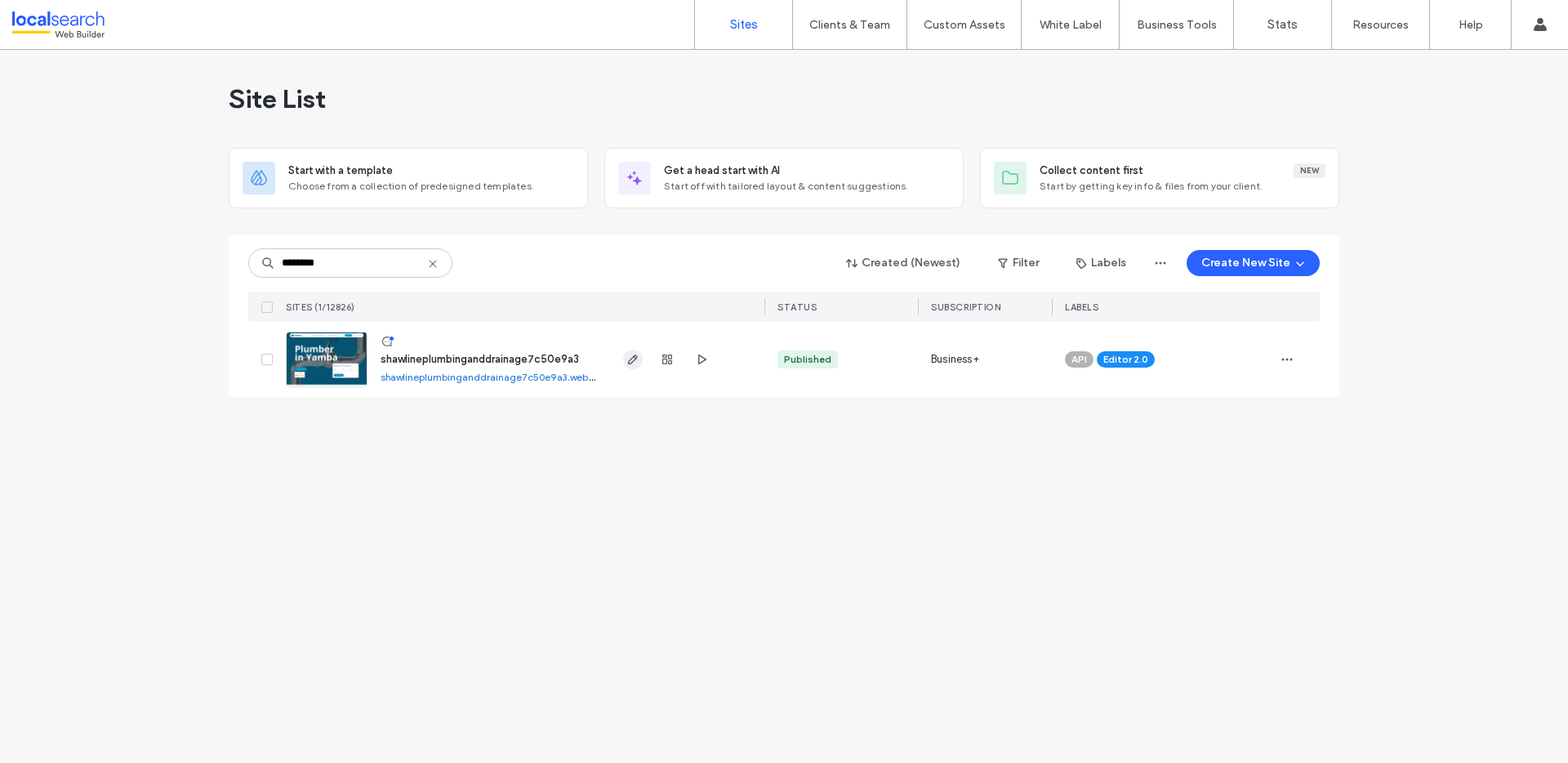 click 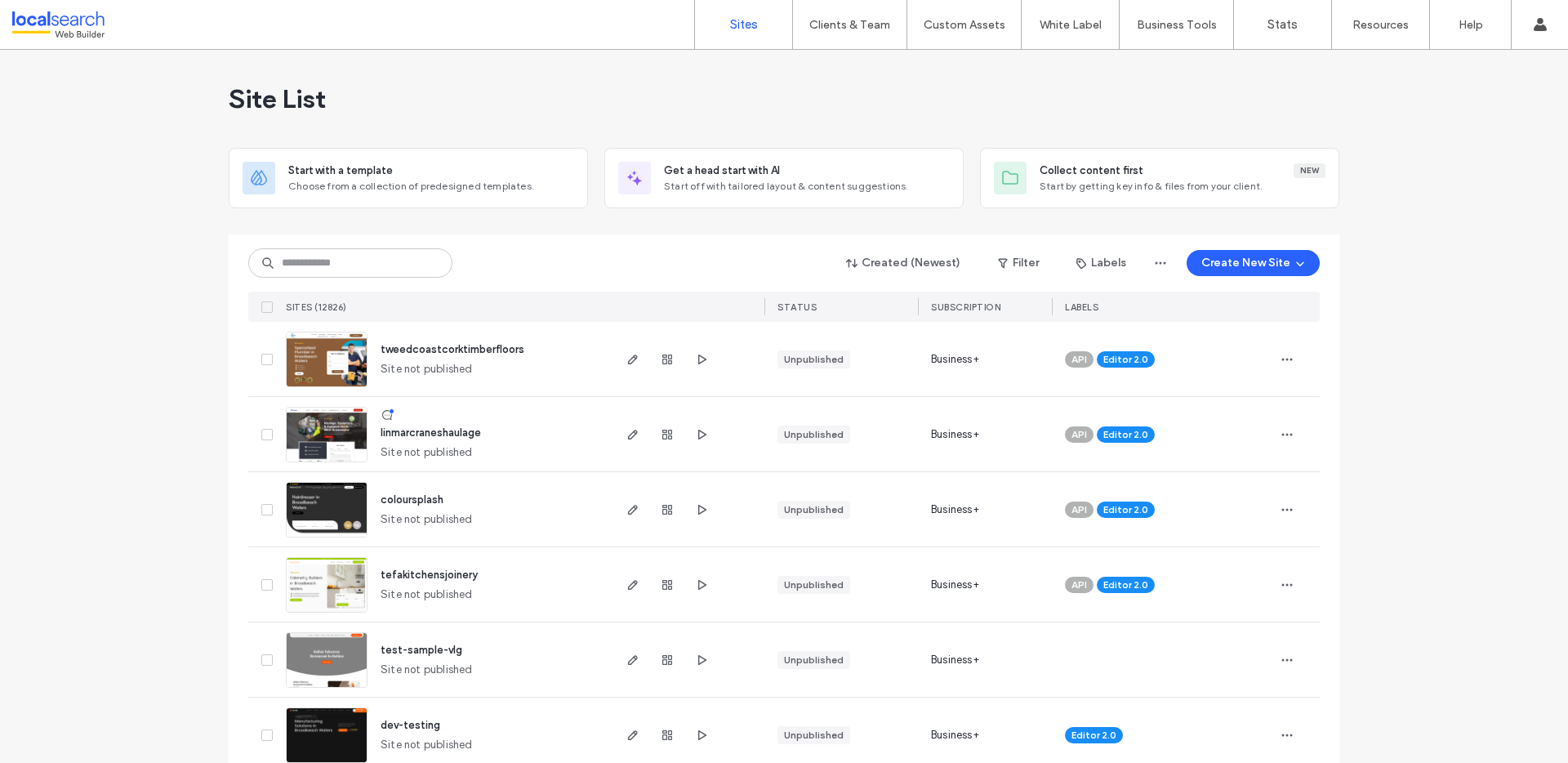 scroll, scrollTop: 0, scrollLeft: 0, axis: both 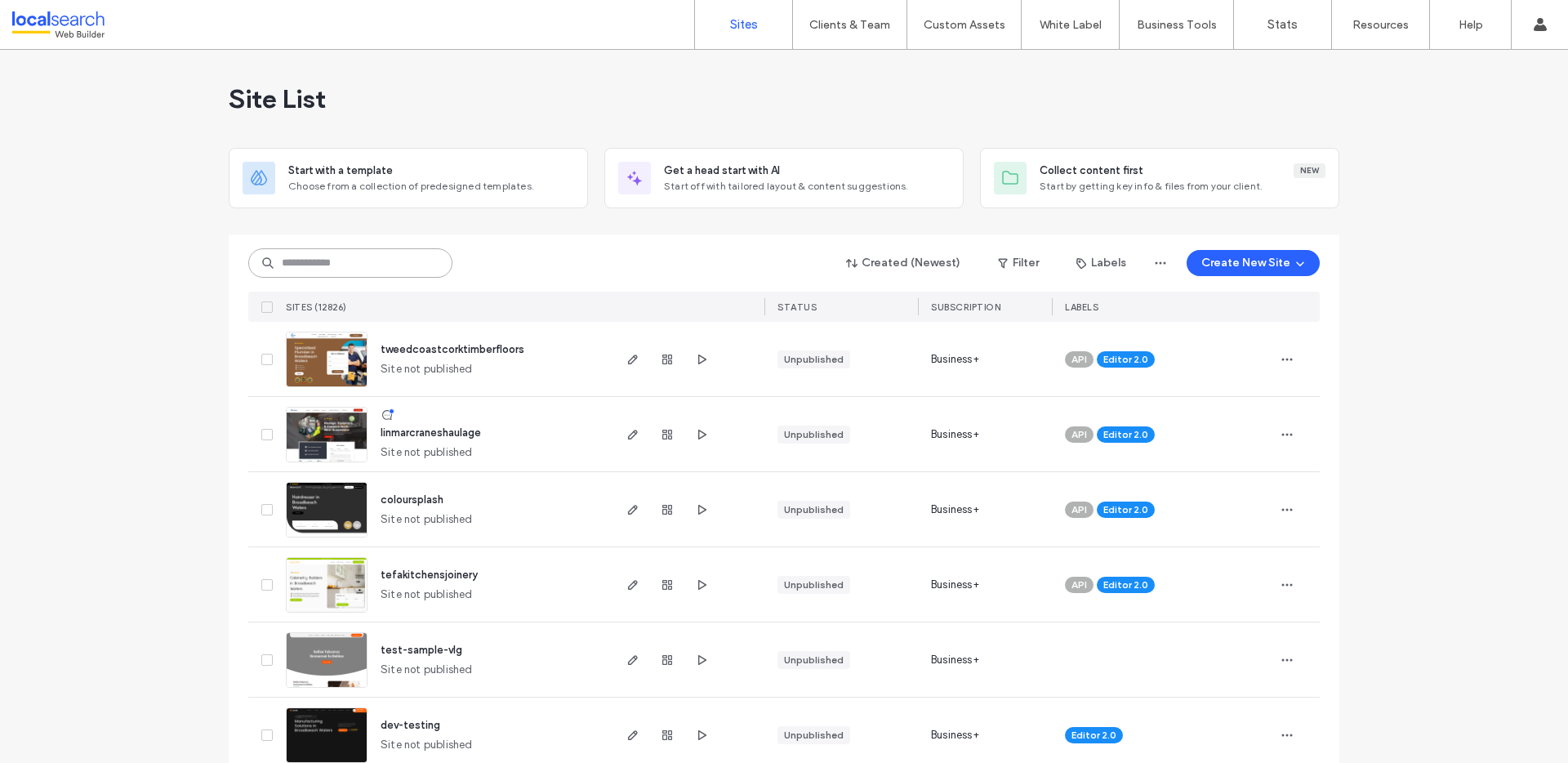 click at bounding box center (350, 263) 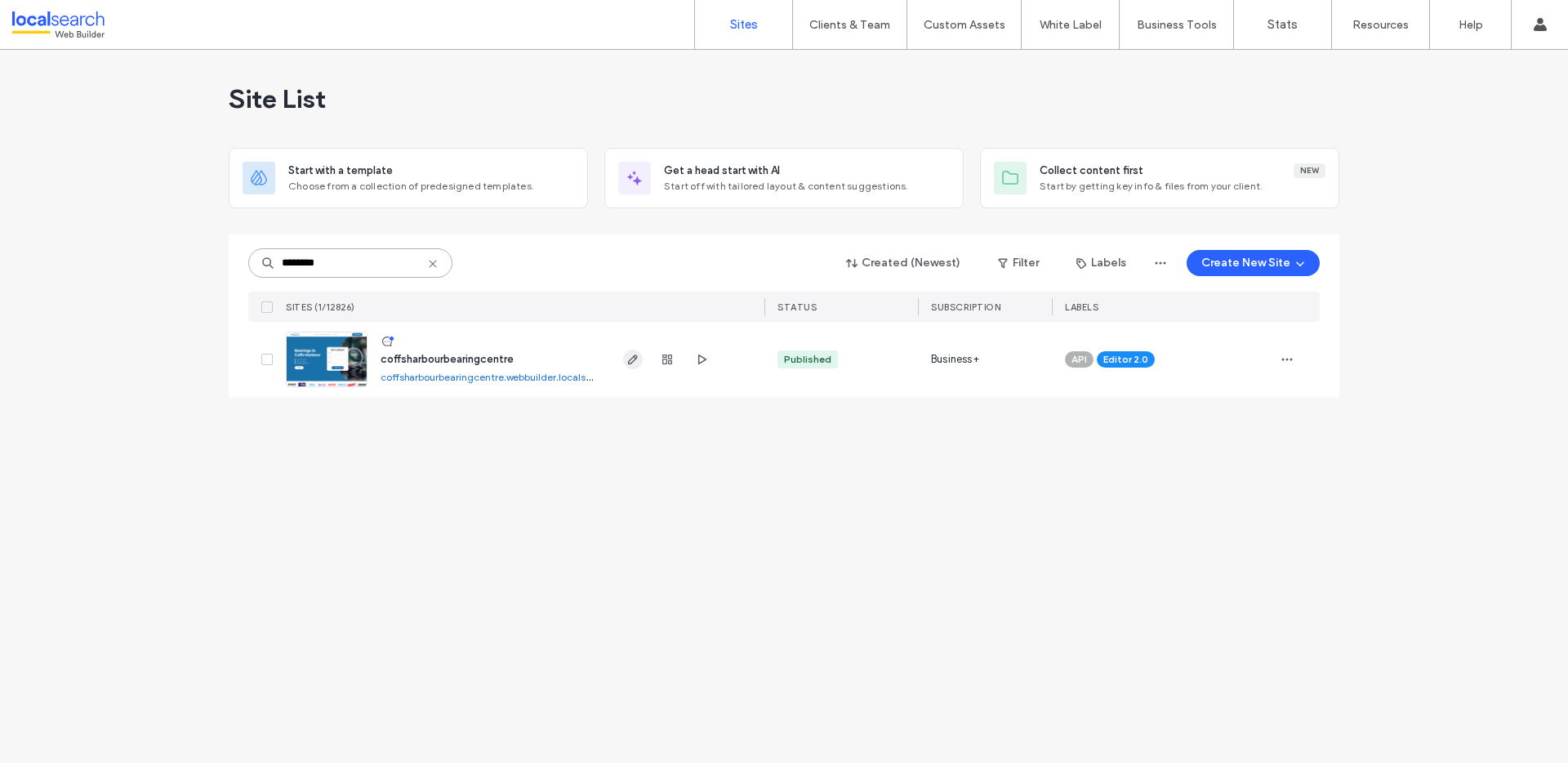 type on "********" 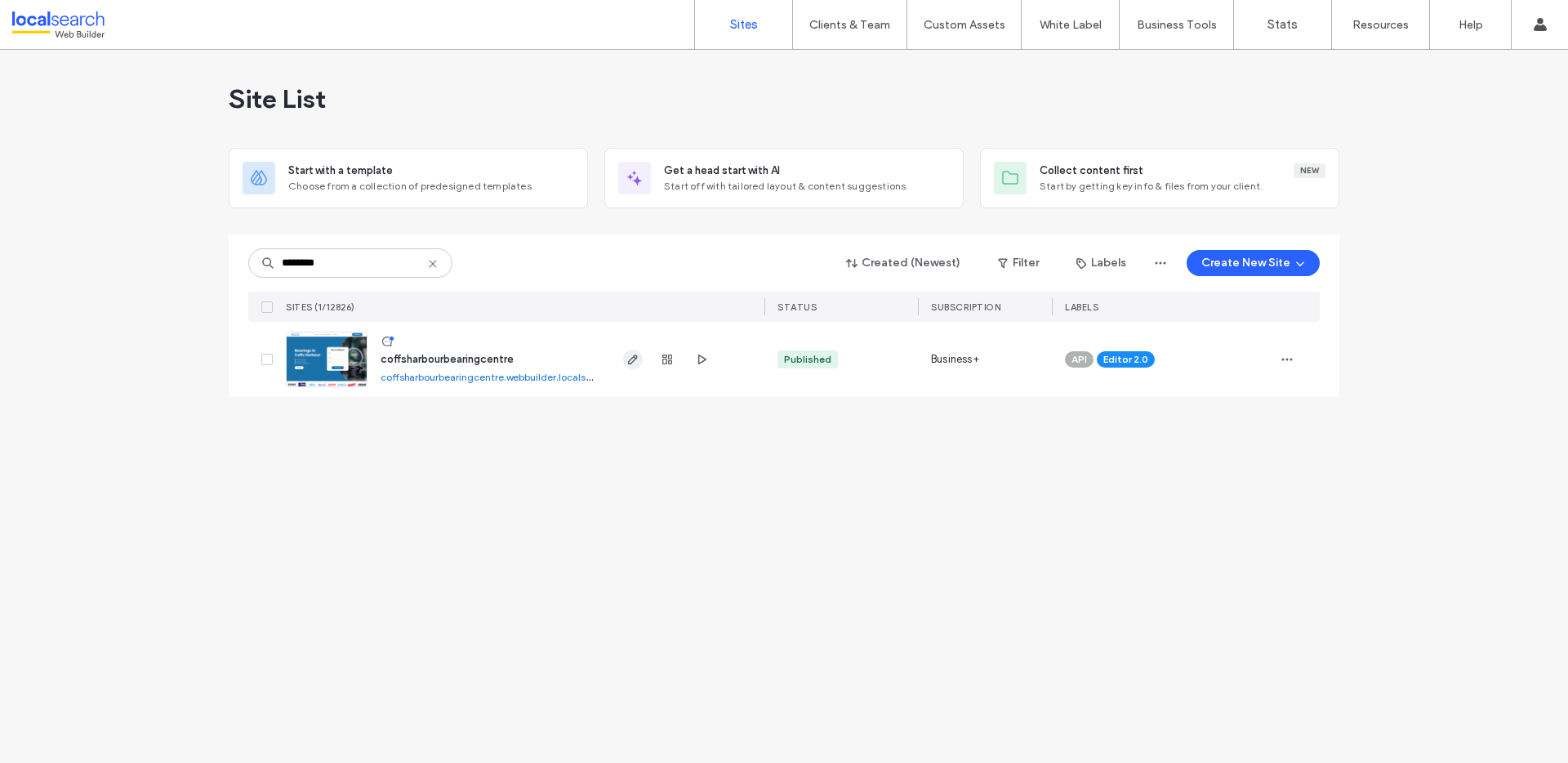click 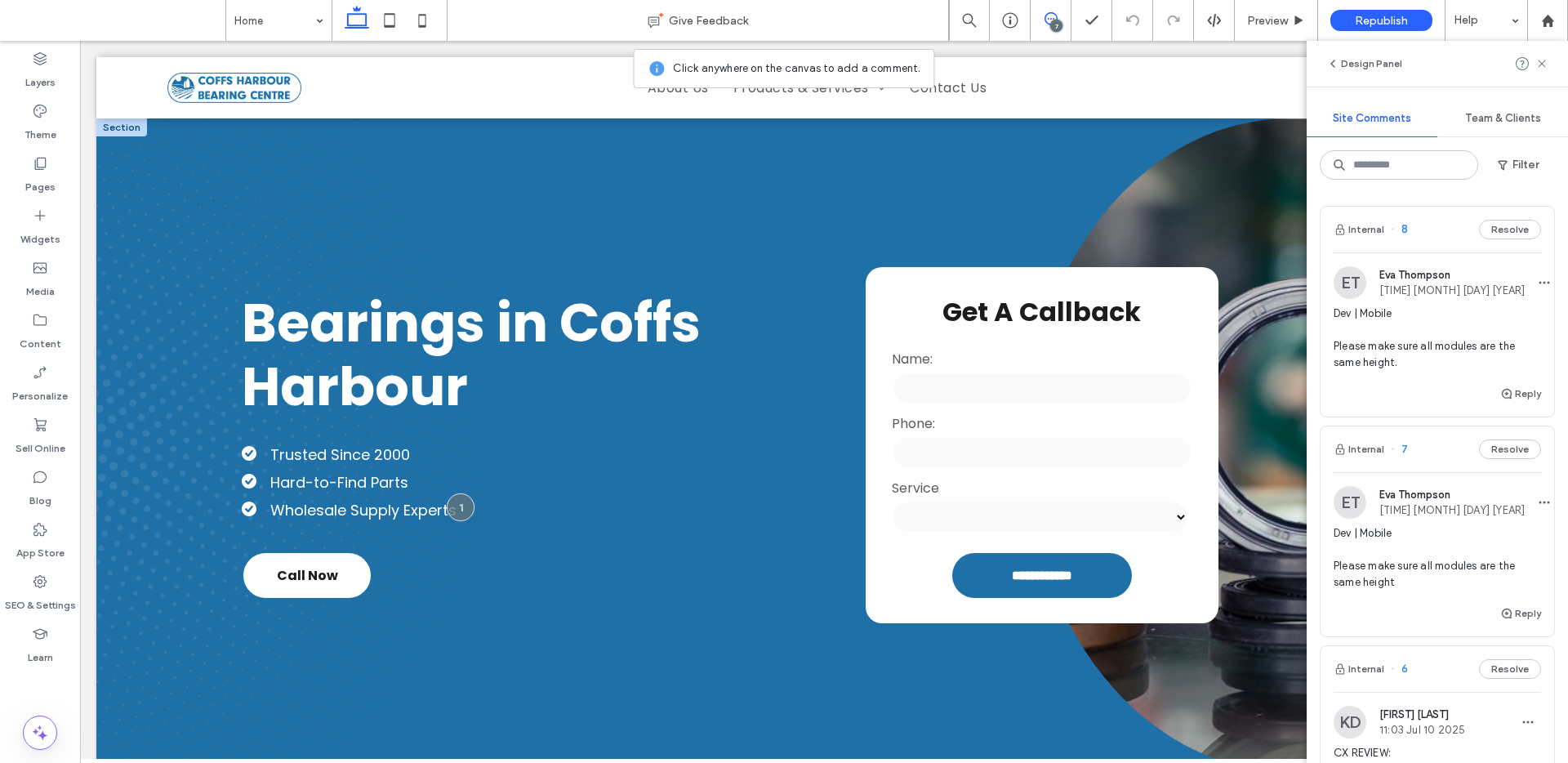 scroll, scrollTop: 0, scrollLeft: 0, axis: both 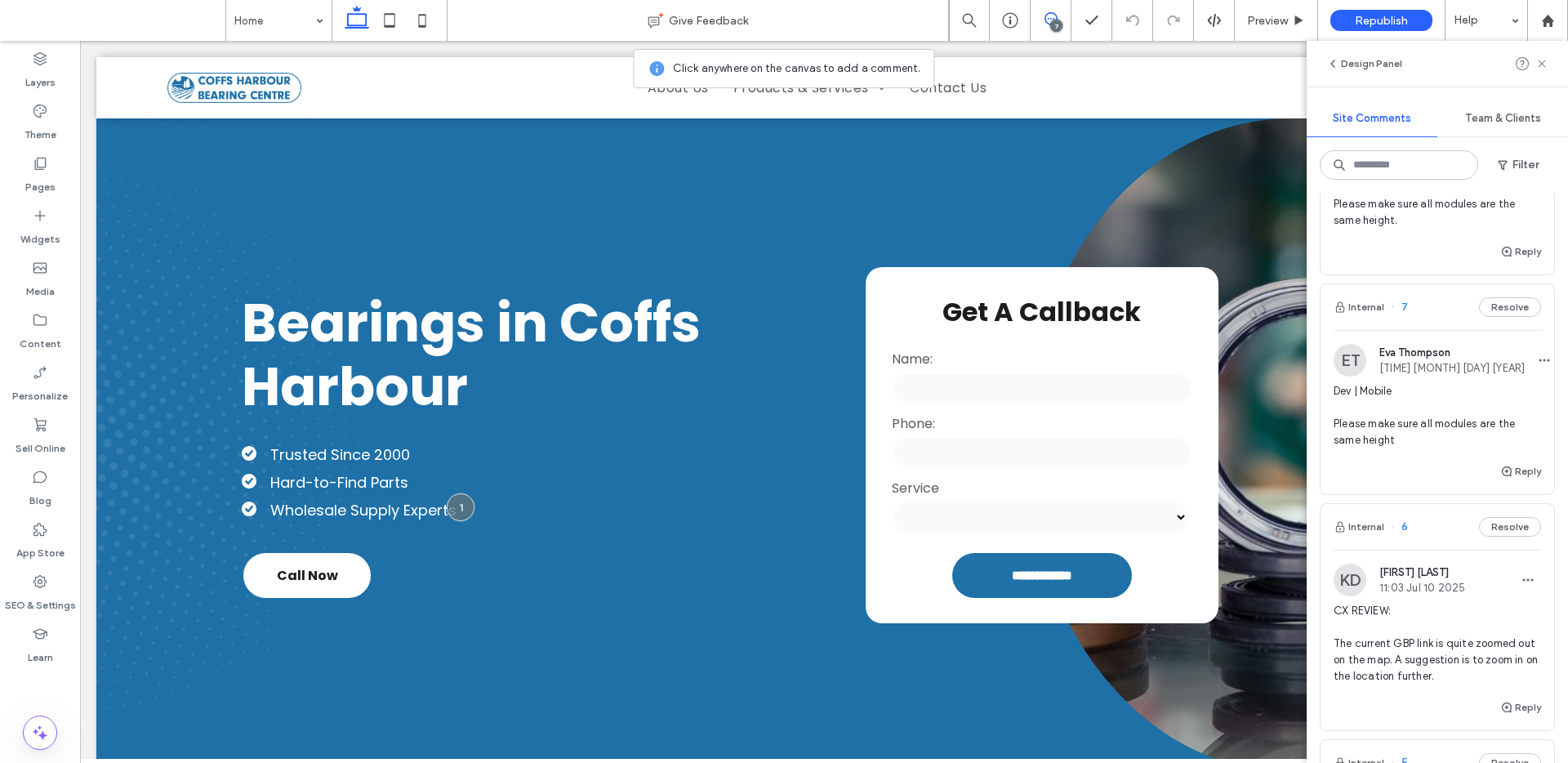 click on "Dev | Mobile
Please make sure all modules are the same height" at bounding box center (1437, 416) 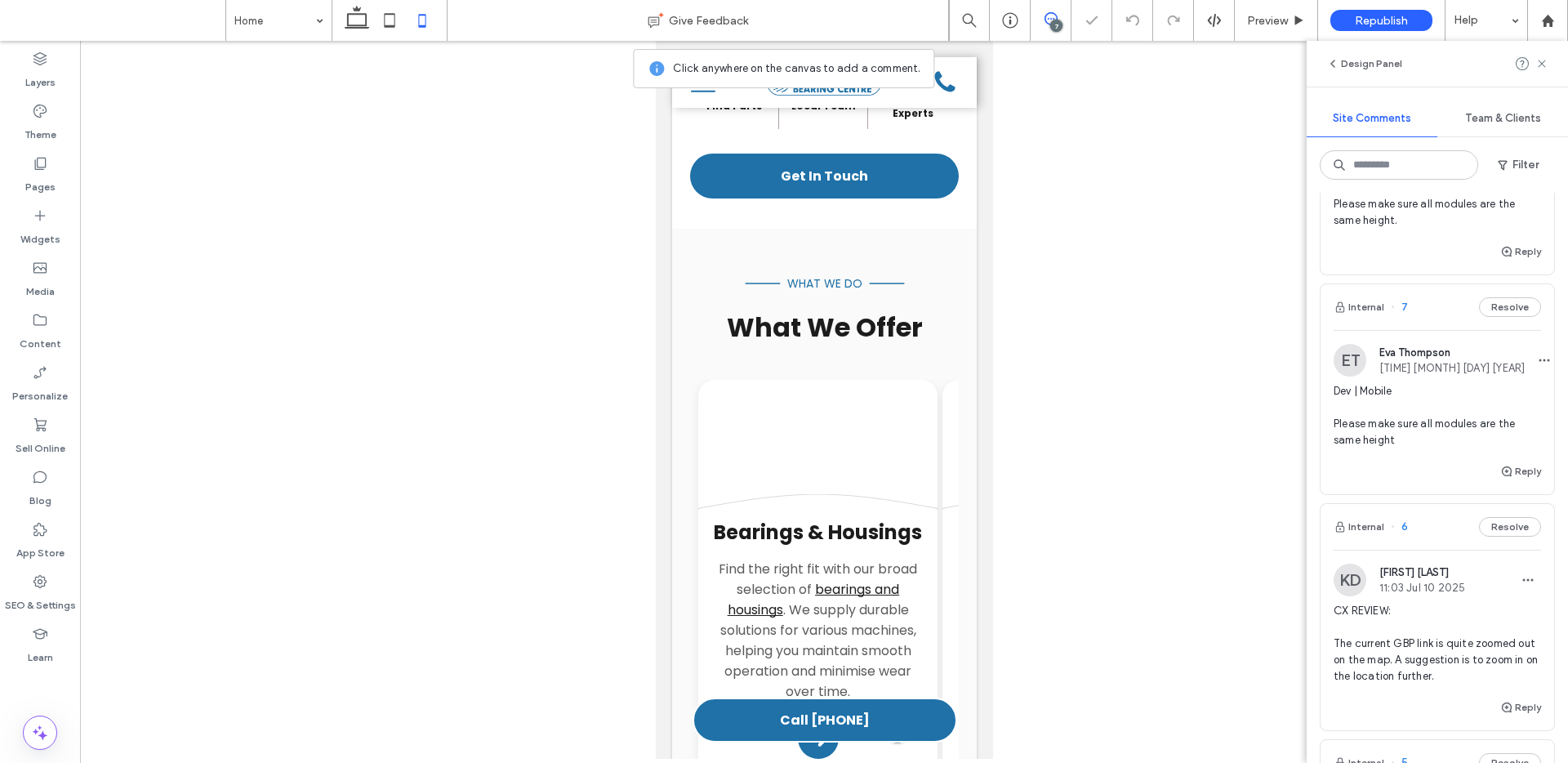 scroll, scrollTop: 2247, scrollLeft: 0, axis: vertical 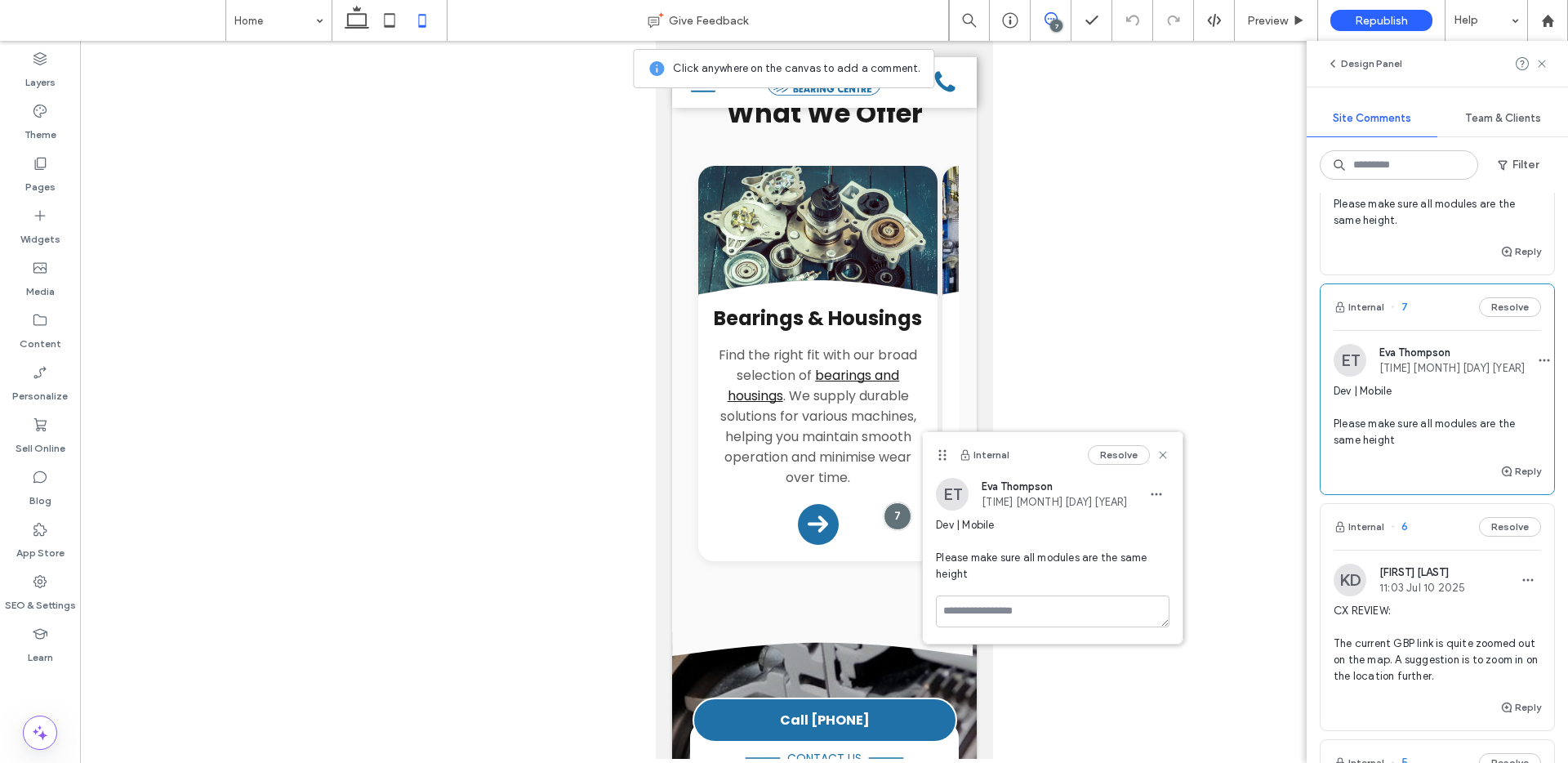 click on "7" at bounding box center (1056, 25) 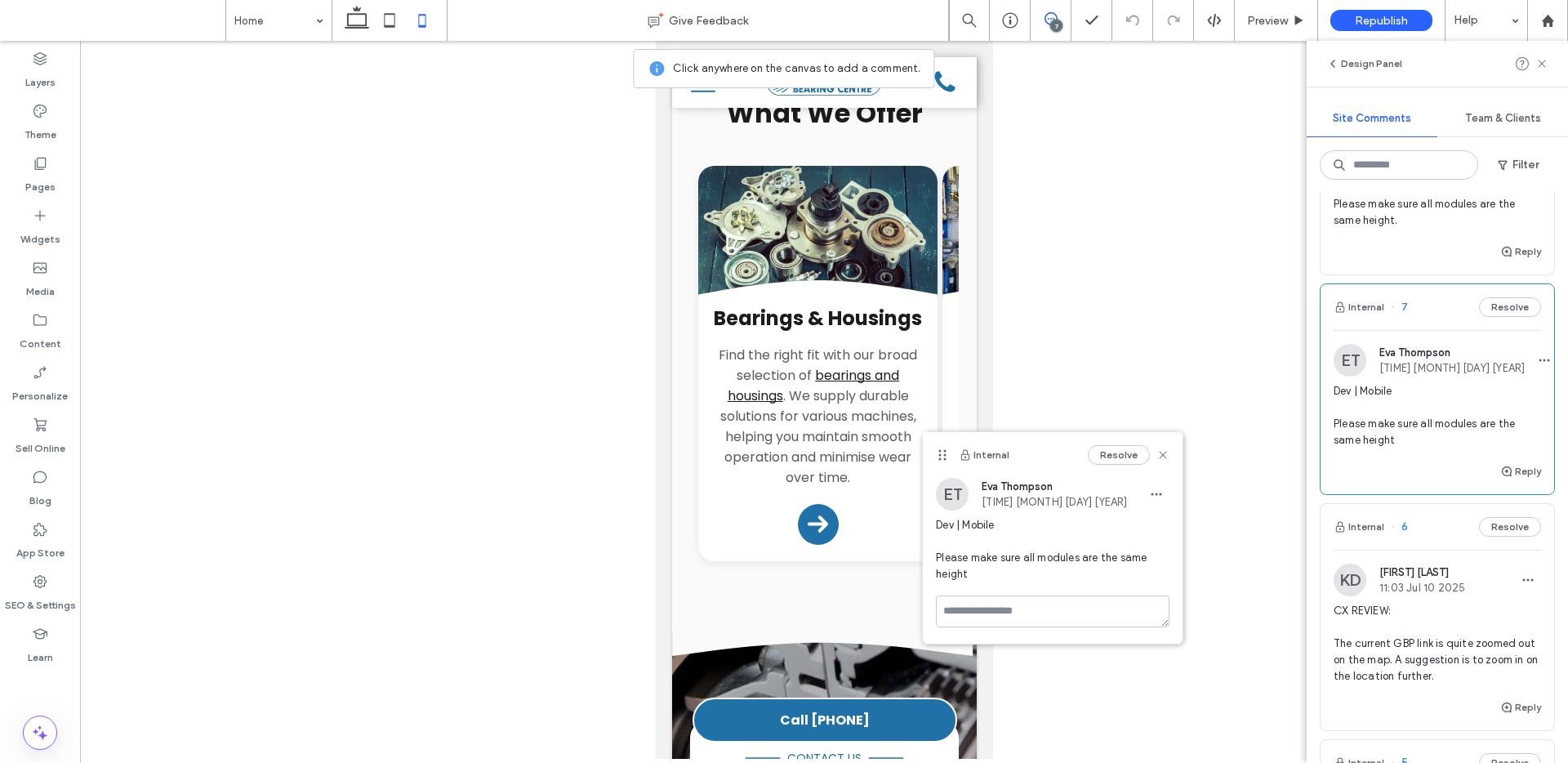 scroll, scrollTop: 0, scrollLeft: 0, axis: both 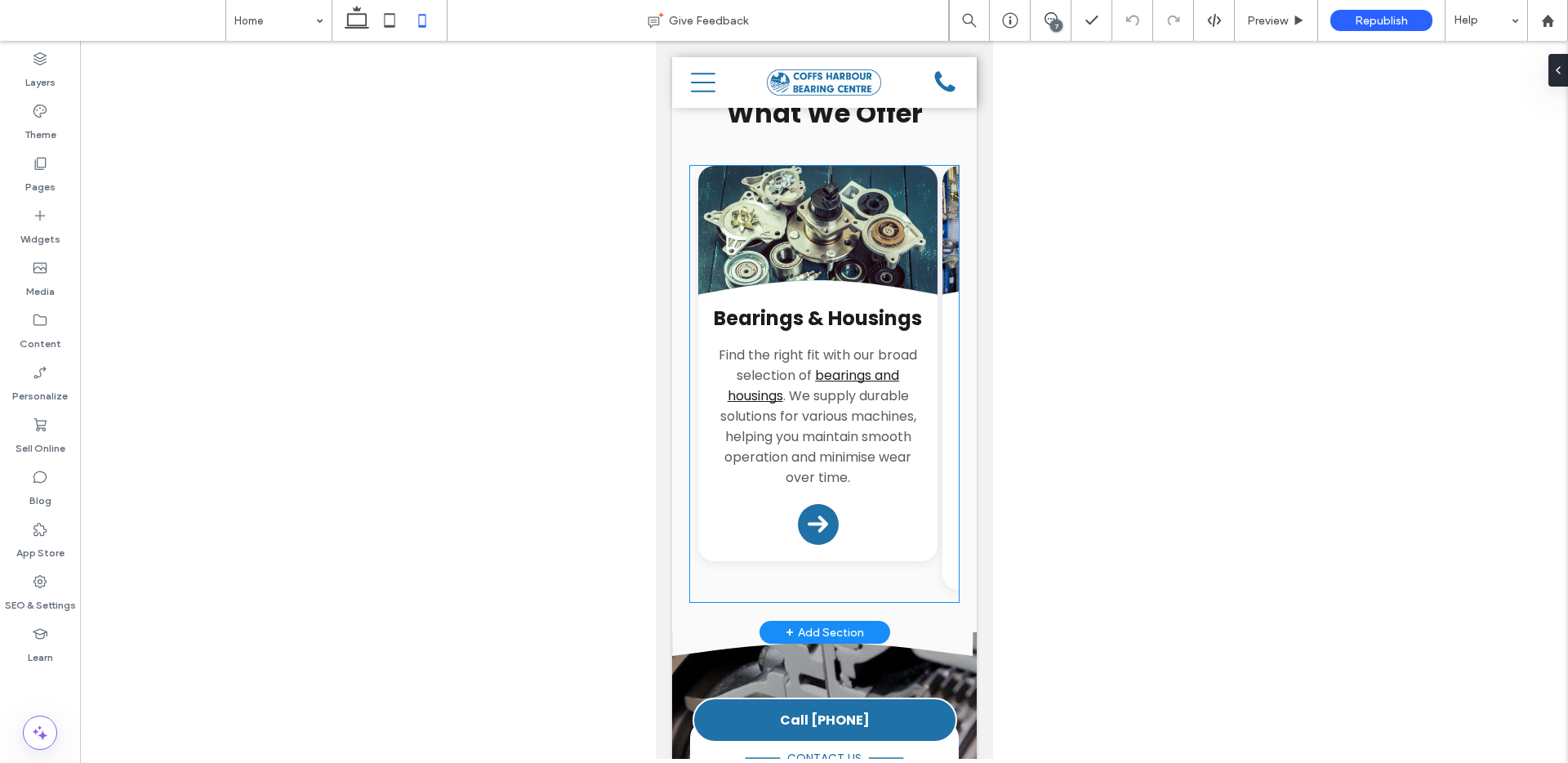 click on "Bearings & Housings
Find the right fit with our broad selection of
bearings and housings . We supply durable solutions for various machines, helping you maintain smooth operation and minimise wear over time.
Arrow Icon" at bounding box center [817, 428] 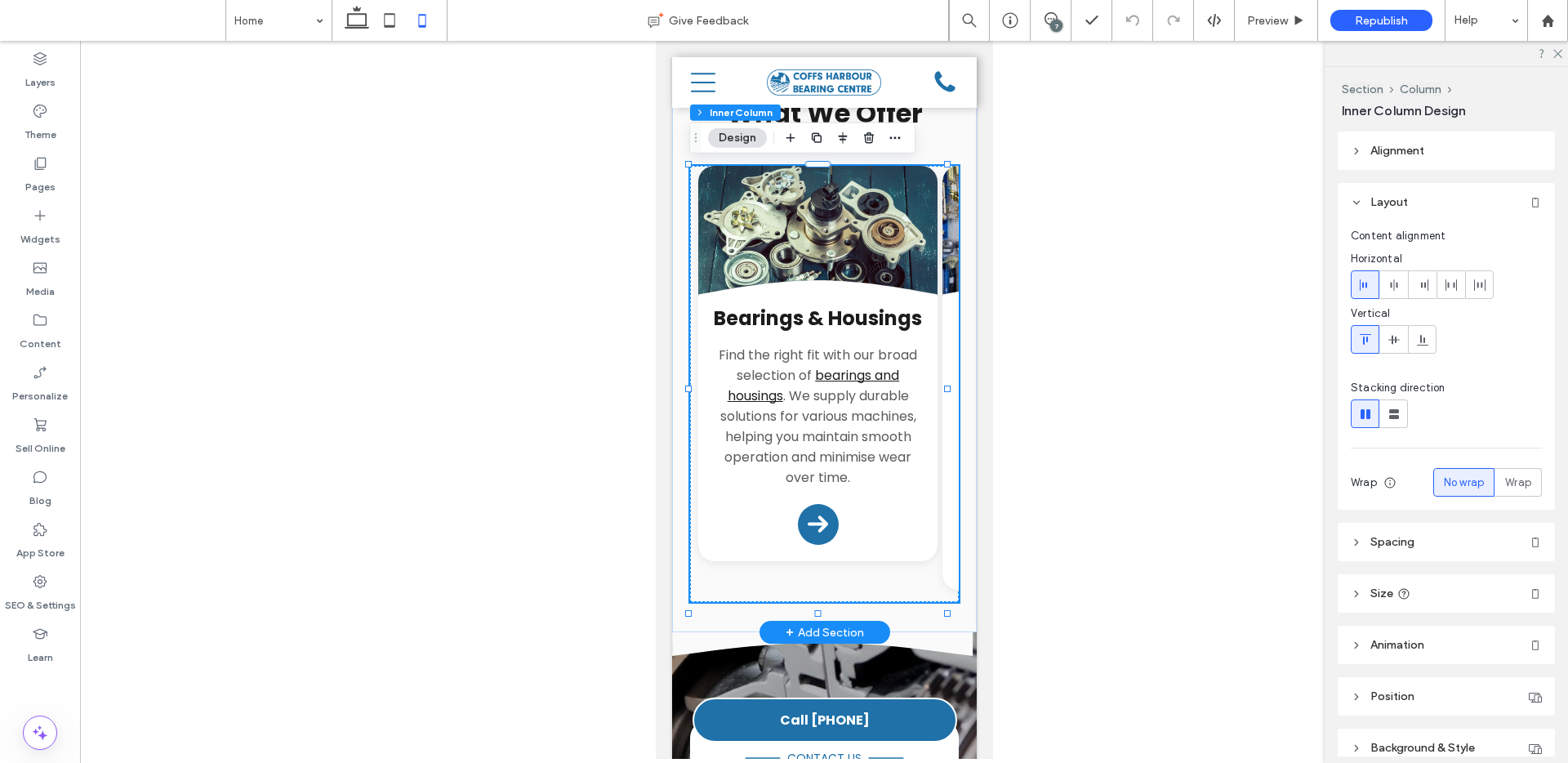 click on "Bearings & Housings
Find the right fit with our broad selection of
bearings and housings . We supply durable solutions for various machines, helping you maintain smooth operation and minimise wear over time.
Arrow Icon" at bounding box center (817, 428) 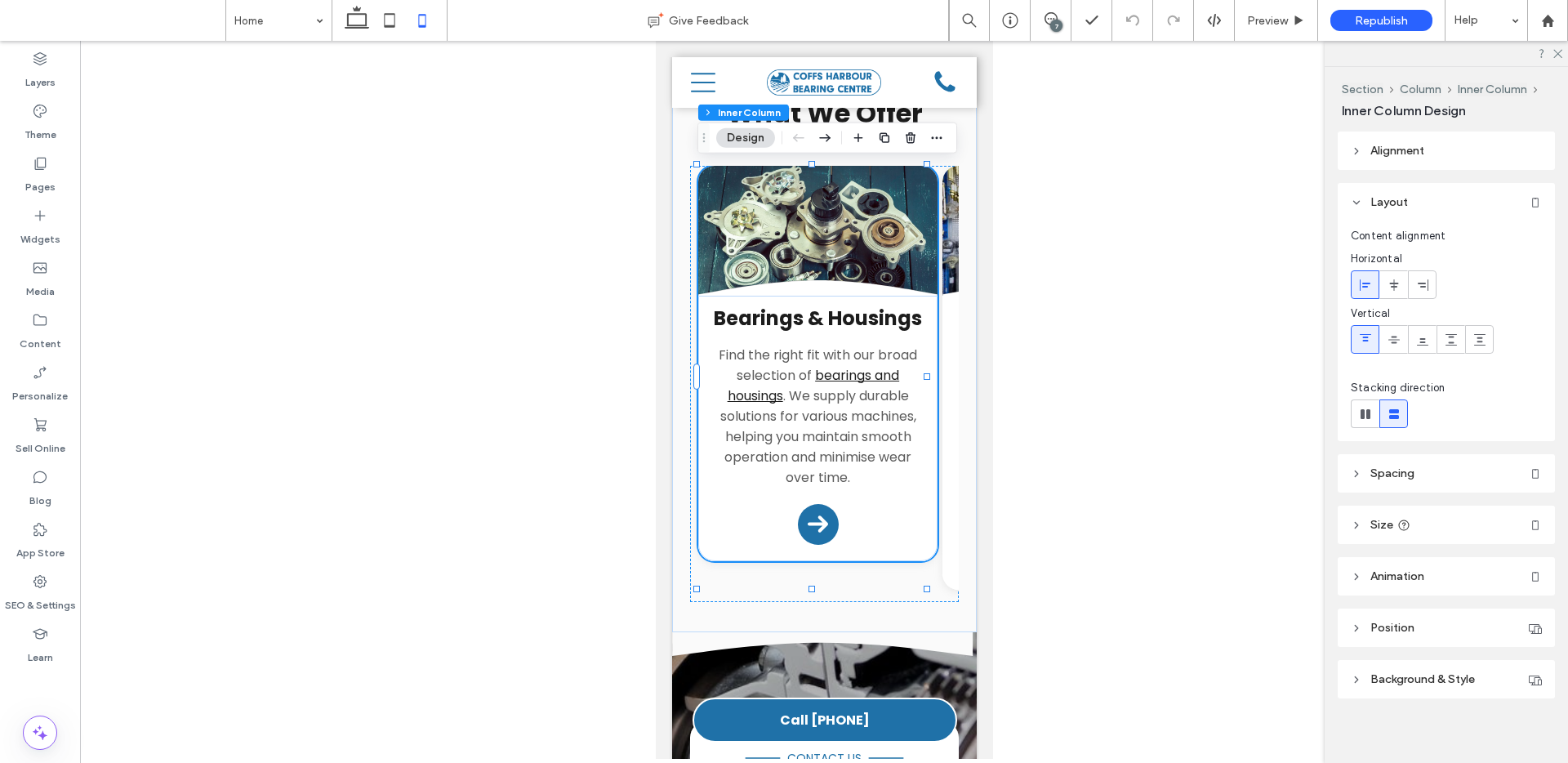 click on "Size" at bounding box center (1382, 524) 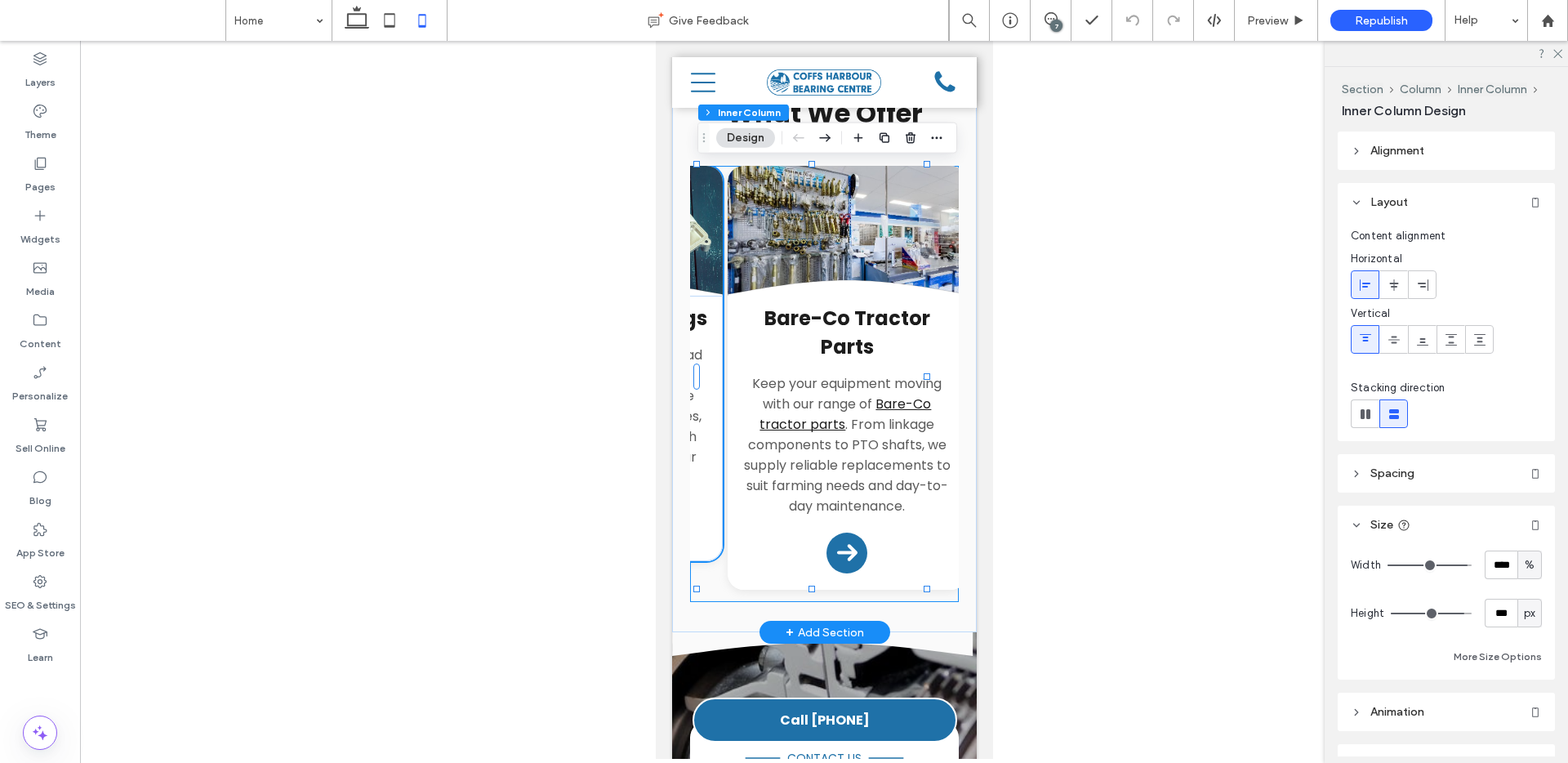 scroll, scrollTop: 0, scrollLeft: 225, axis: horizontal 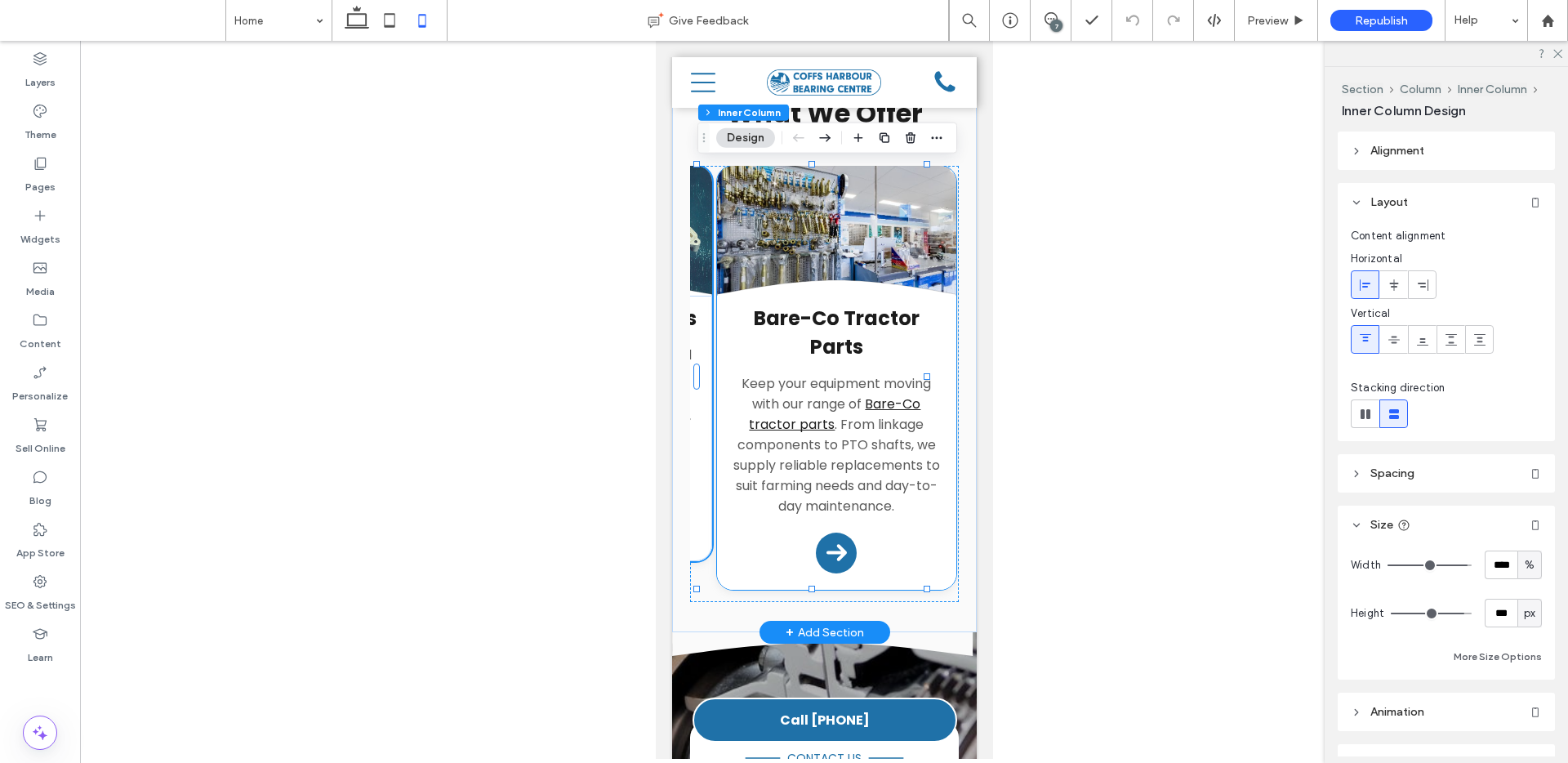 click on "Bare-Co Tractor Parts
Keep your equipment moving with our range of
Bare-Co tractor parts . From linkage components to PTO shafts, we supply reliable replacements to suit farming needs and day-to-day maintenance.
Arrow Icon" at bounding box center [835, 443] 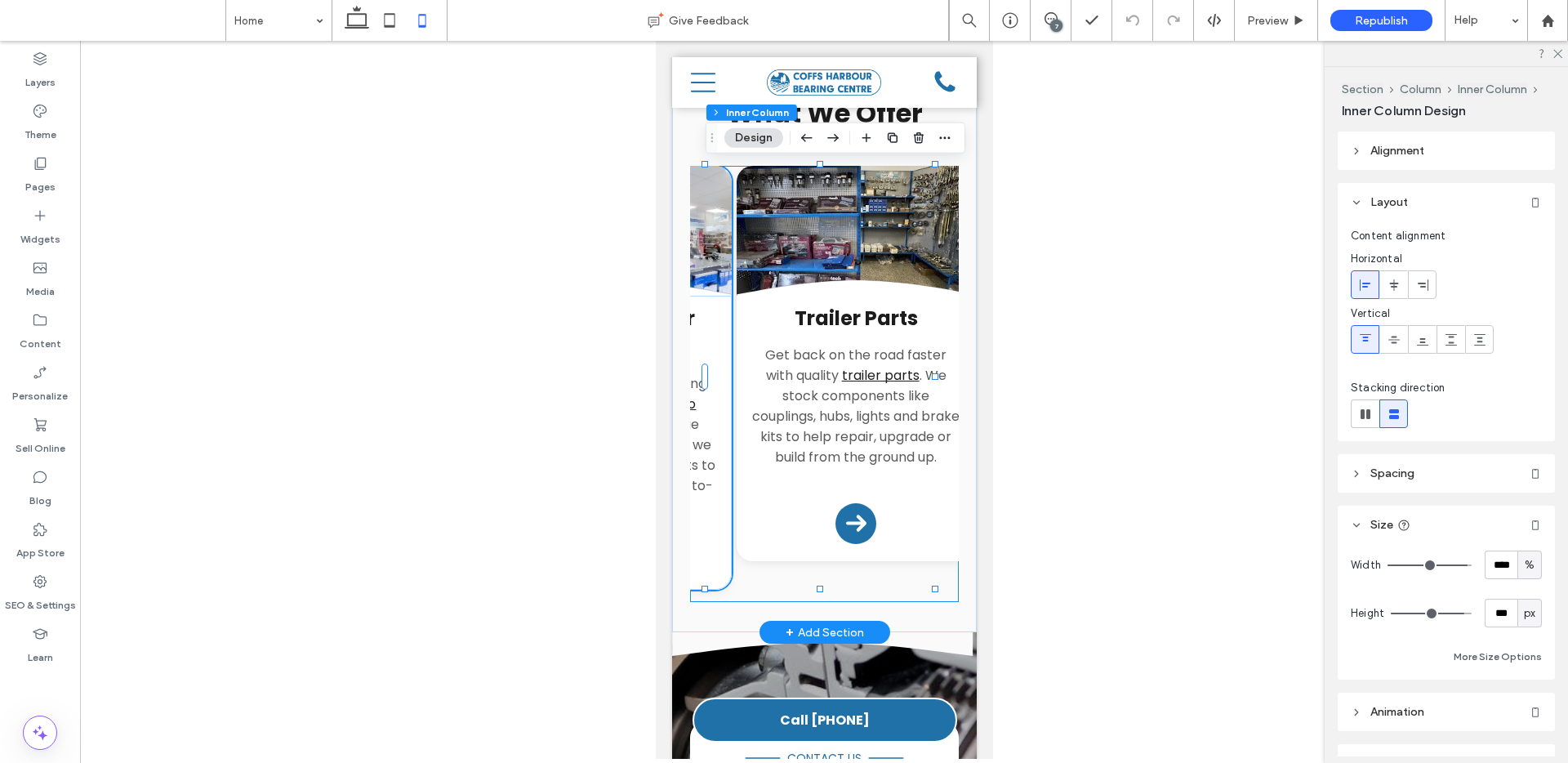 scroll, scrollTop: 0, scrollLeft: 459, axis: horizontal 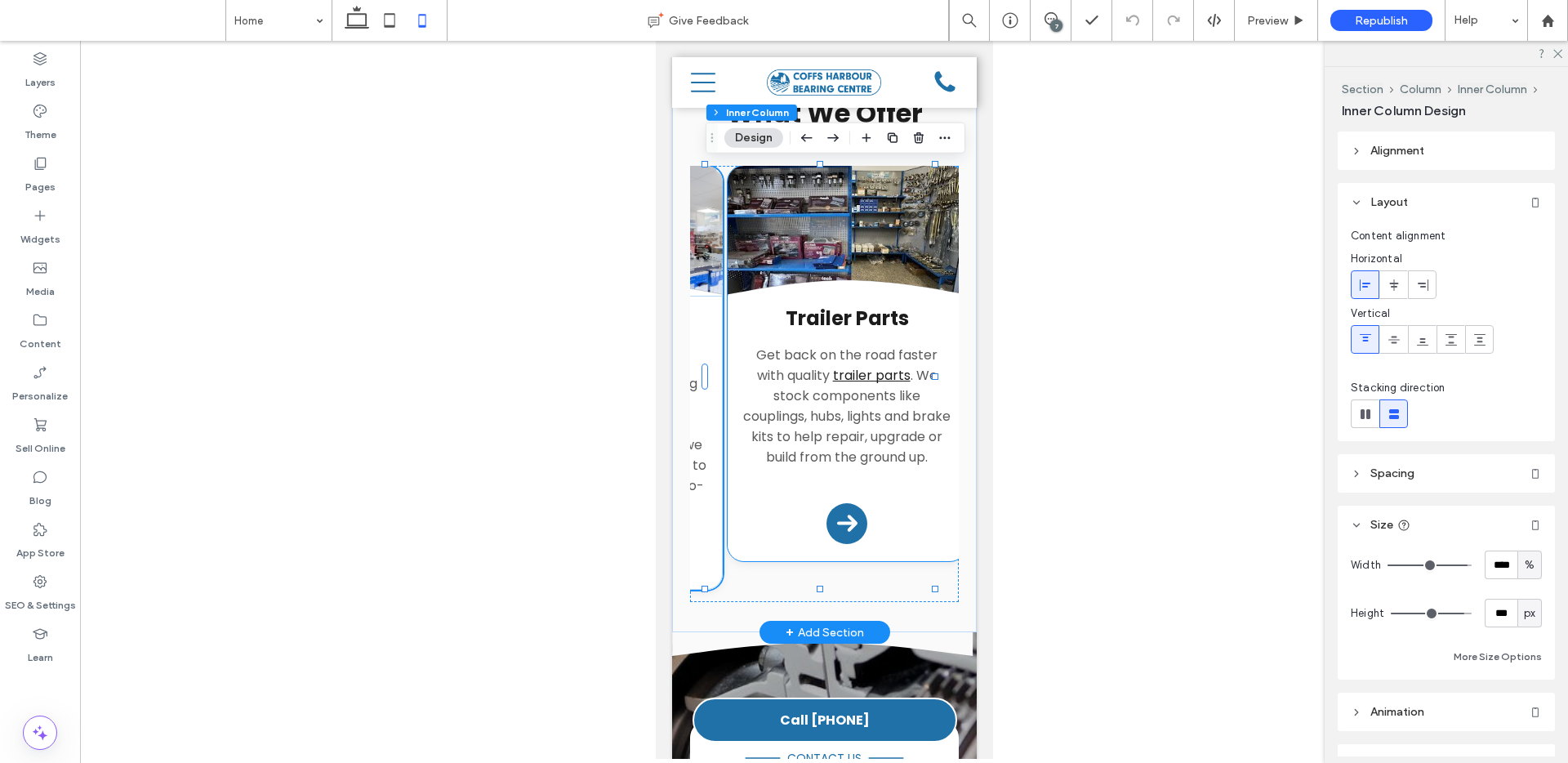 click on "Trailer Parts
Get back on the road faster with quality
trailer parts . We stock components like couplings, hubs, lights and brake kits to help repair, upgrade or build from the ground up.
Arrow Icon" at bounding box center [846, 428] 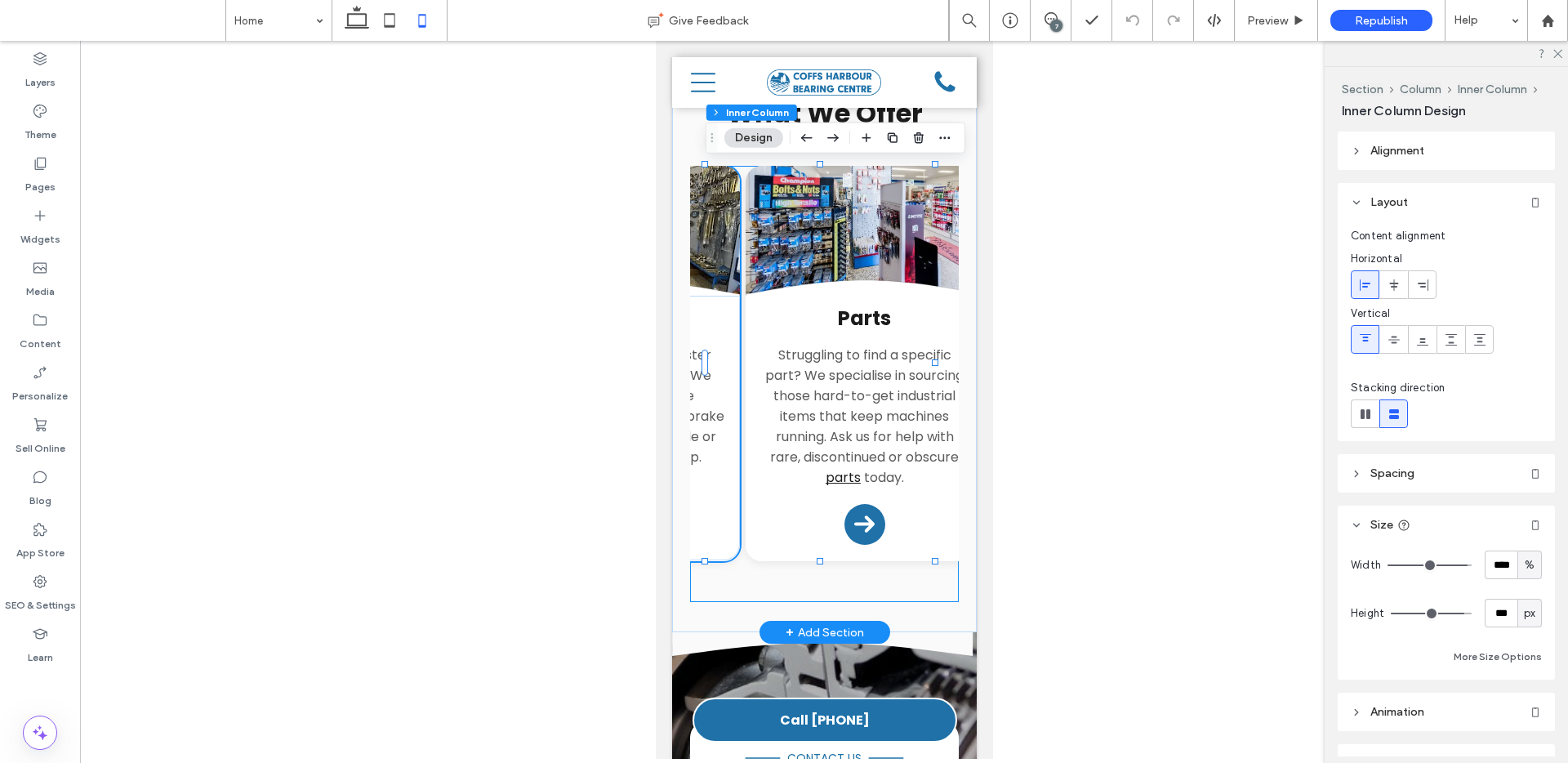 scroll, scrollTop: 0, scrollLeft: 693, axis: horizontal 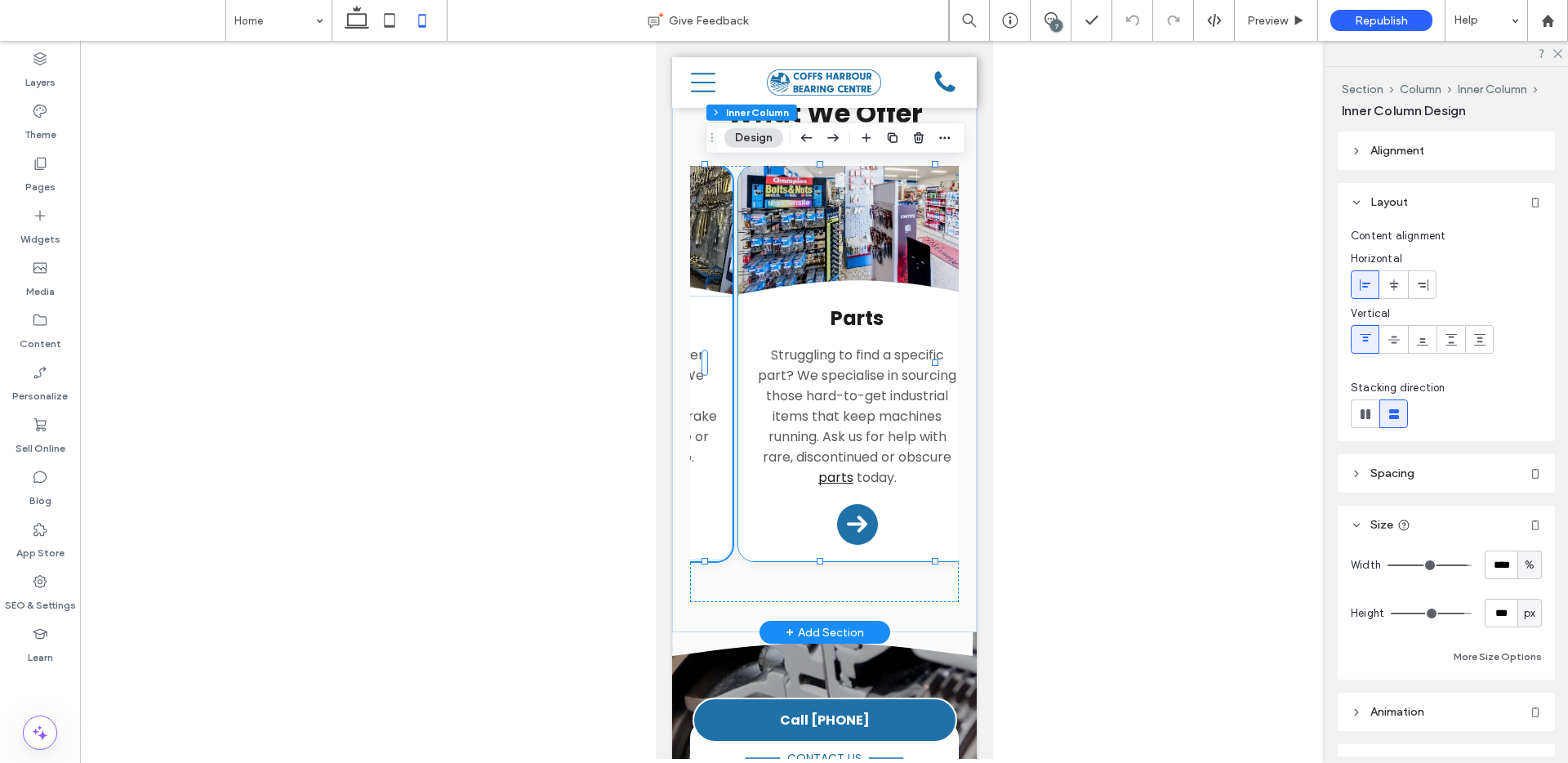 click on "Parts
Struggling to find a specific part? We specialise in sourcing those hard-to-get industrial items that keep machines running. Ask us for help with rare, discontinued or obscure
parts   today.
Arrow Icon" at bounding box center (857, 428) 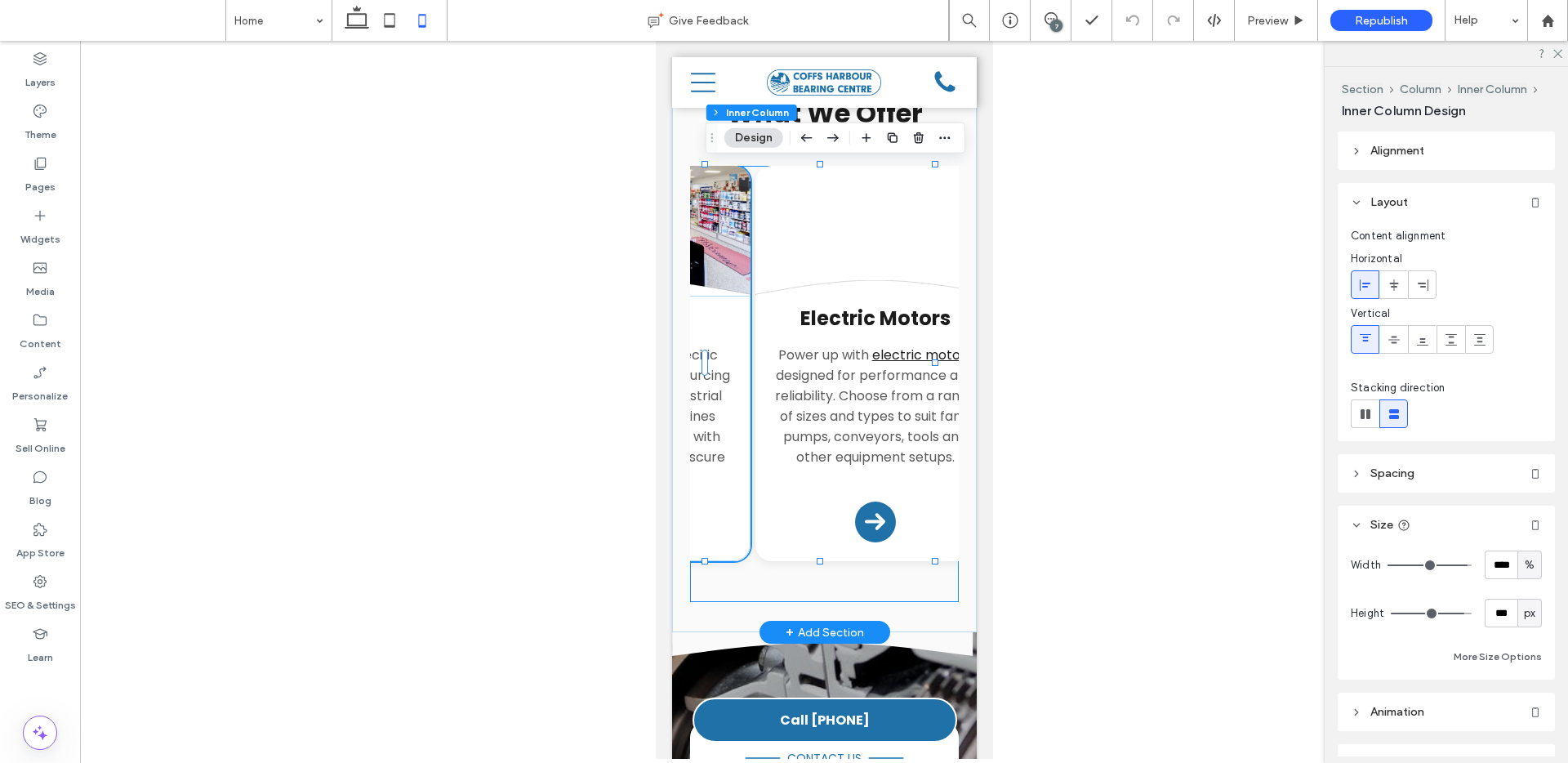 scroll, scrollTop: 0, scrollLeft: 926, axis: horizontal 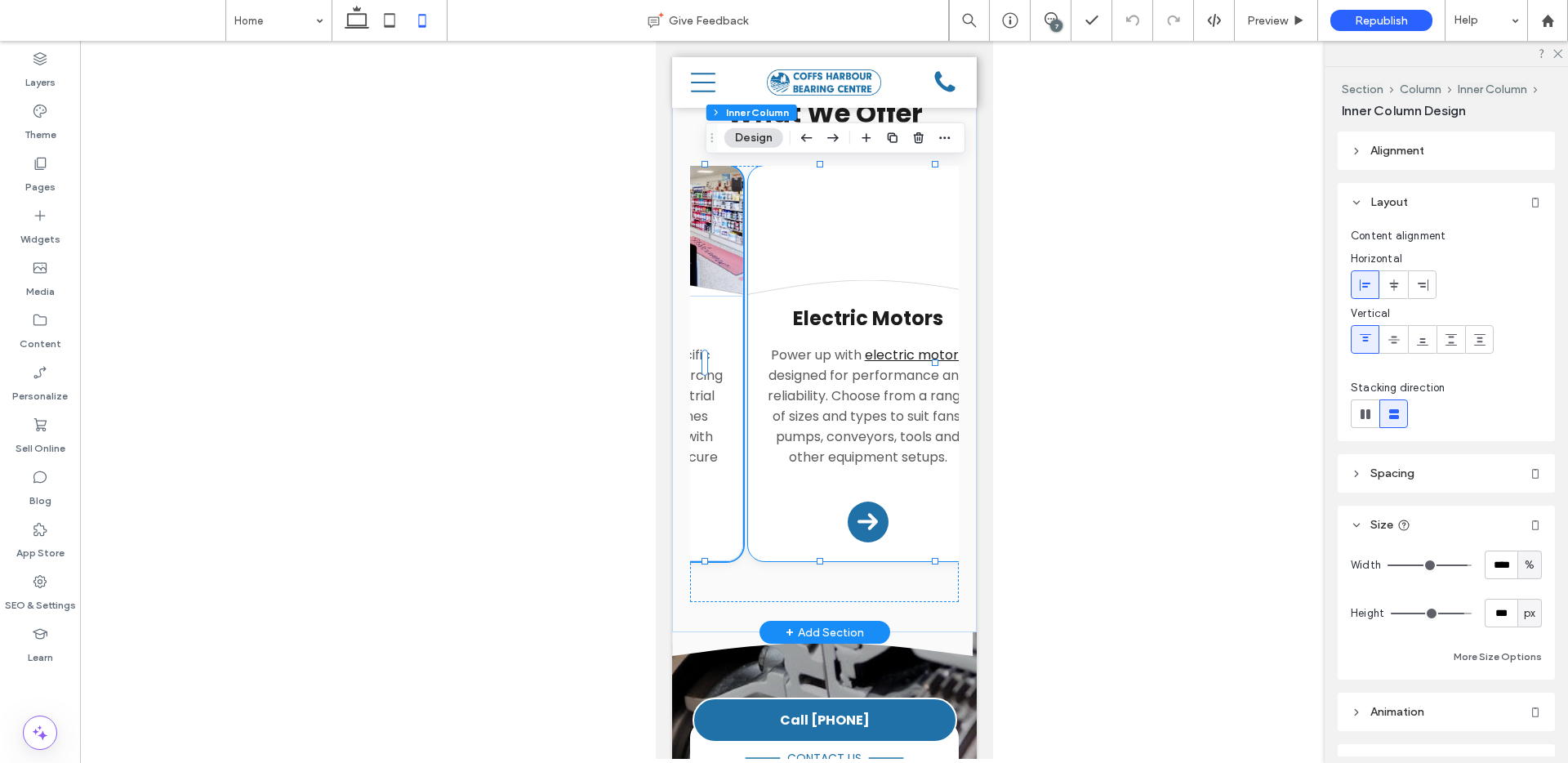 click on "Electric Motors
Power up with
electric motors   designed for performance and reliability. Choose from a range of sizes and types to suit fans, pumps, conveyors, tools and other equipment setups.
Arrow Icon" at bounding box center [866, 427] 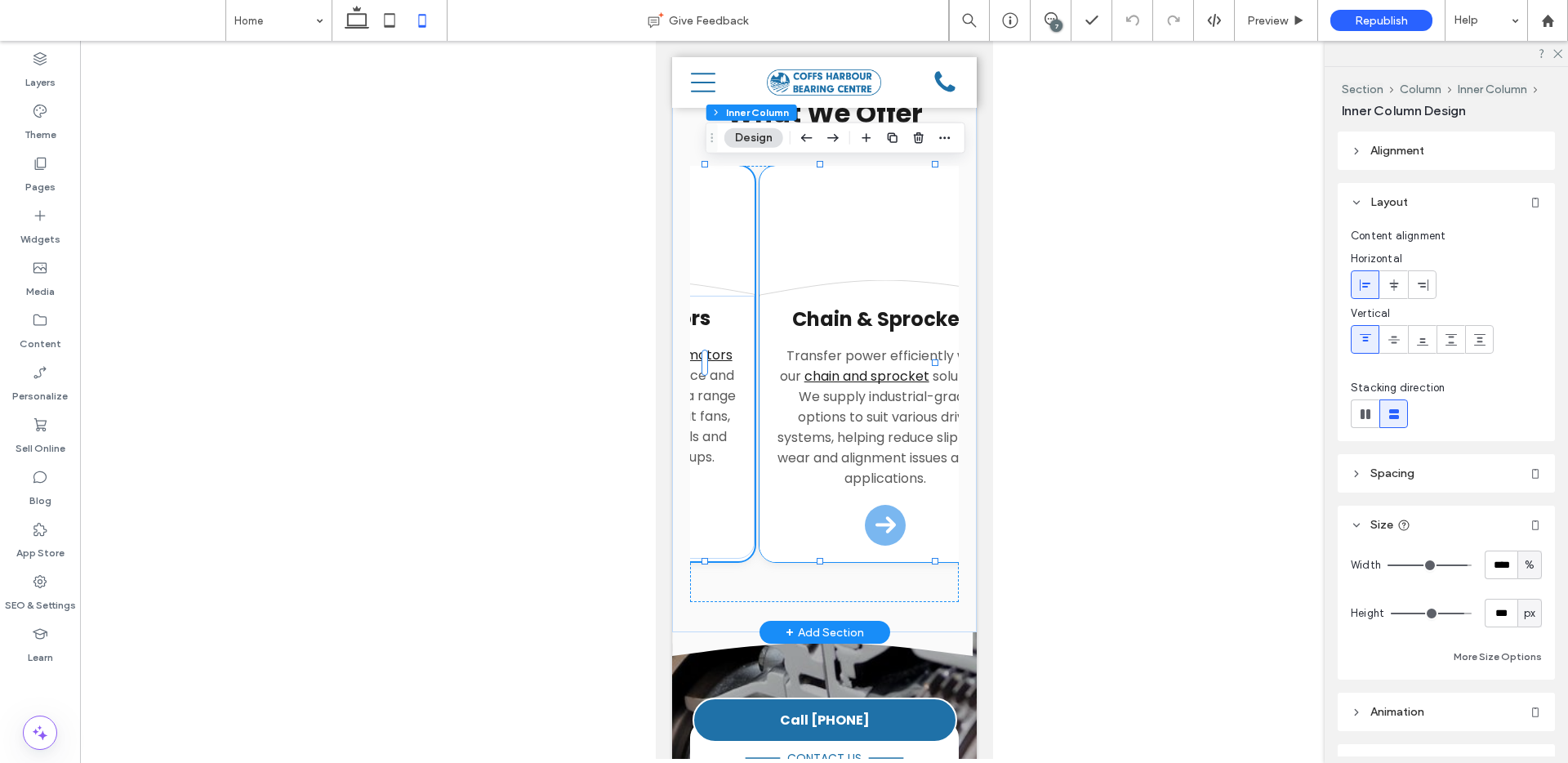 scroll, scrollTop: 0, scrollLeft: 1160, axis: horizontal 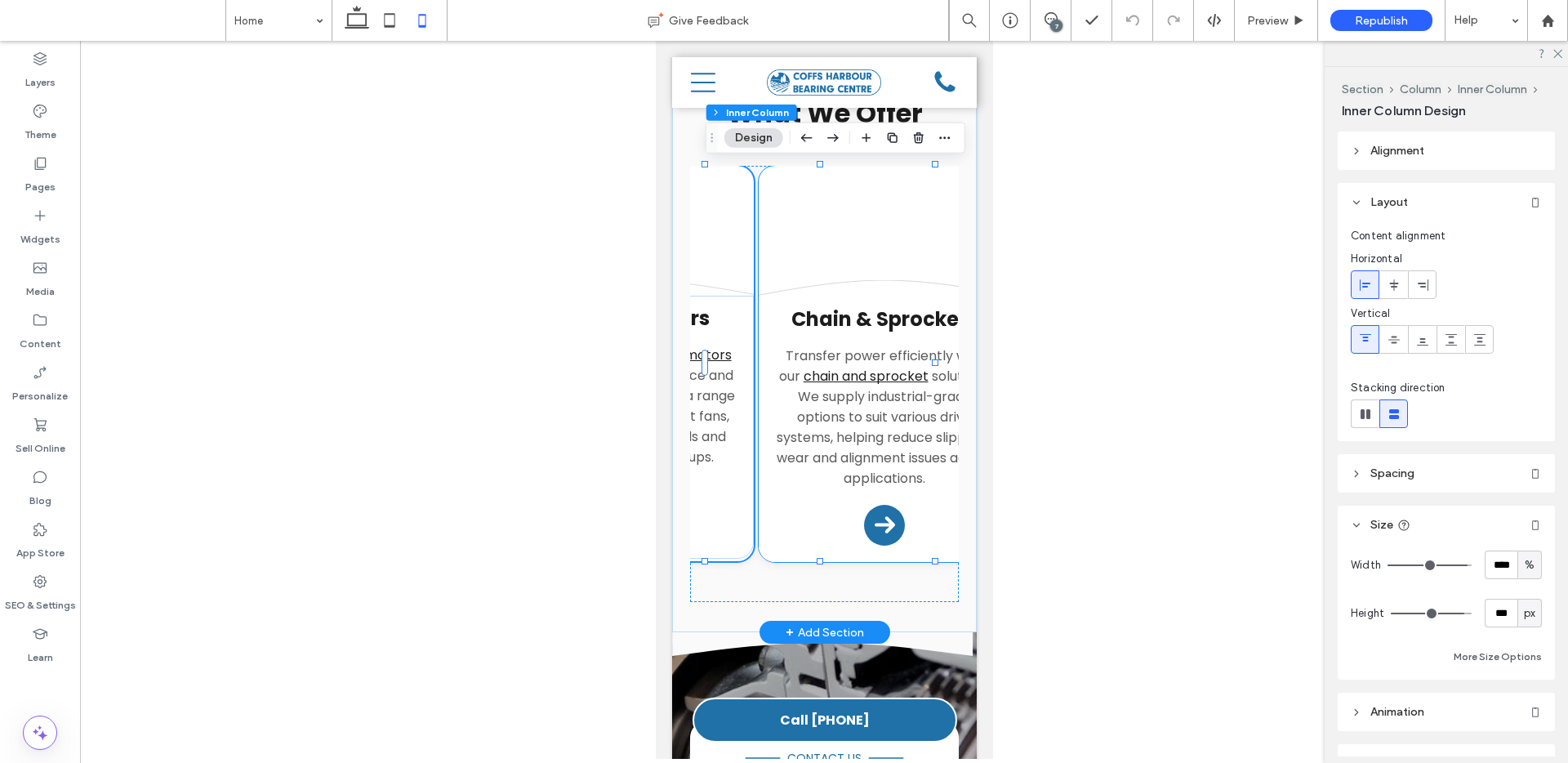 click on "Chain & Sprockets
Transfer power efficiently with our
chain and sprocket   solutions. We supply industrial-grade options to suit various drive systems, helping reduce slippage, wear and alignment issues across applications.
Arrow Icon" at bounding box center (884, 429) 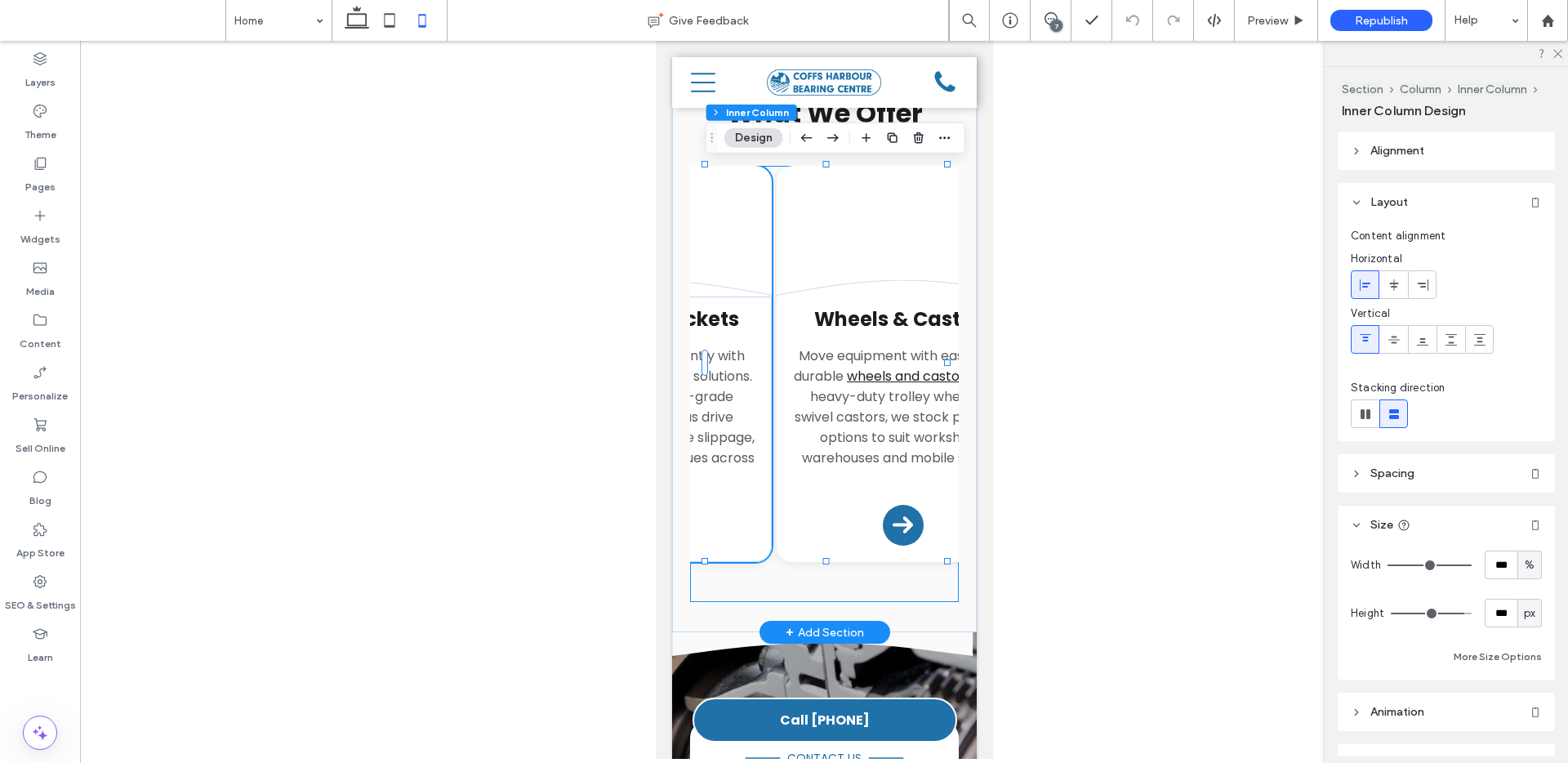 scroll, scrollTop: 0, scrollLeft: 1405, axis: horizontal 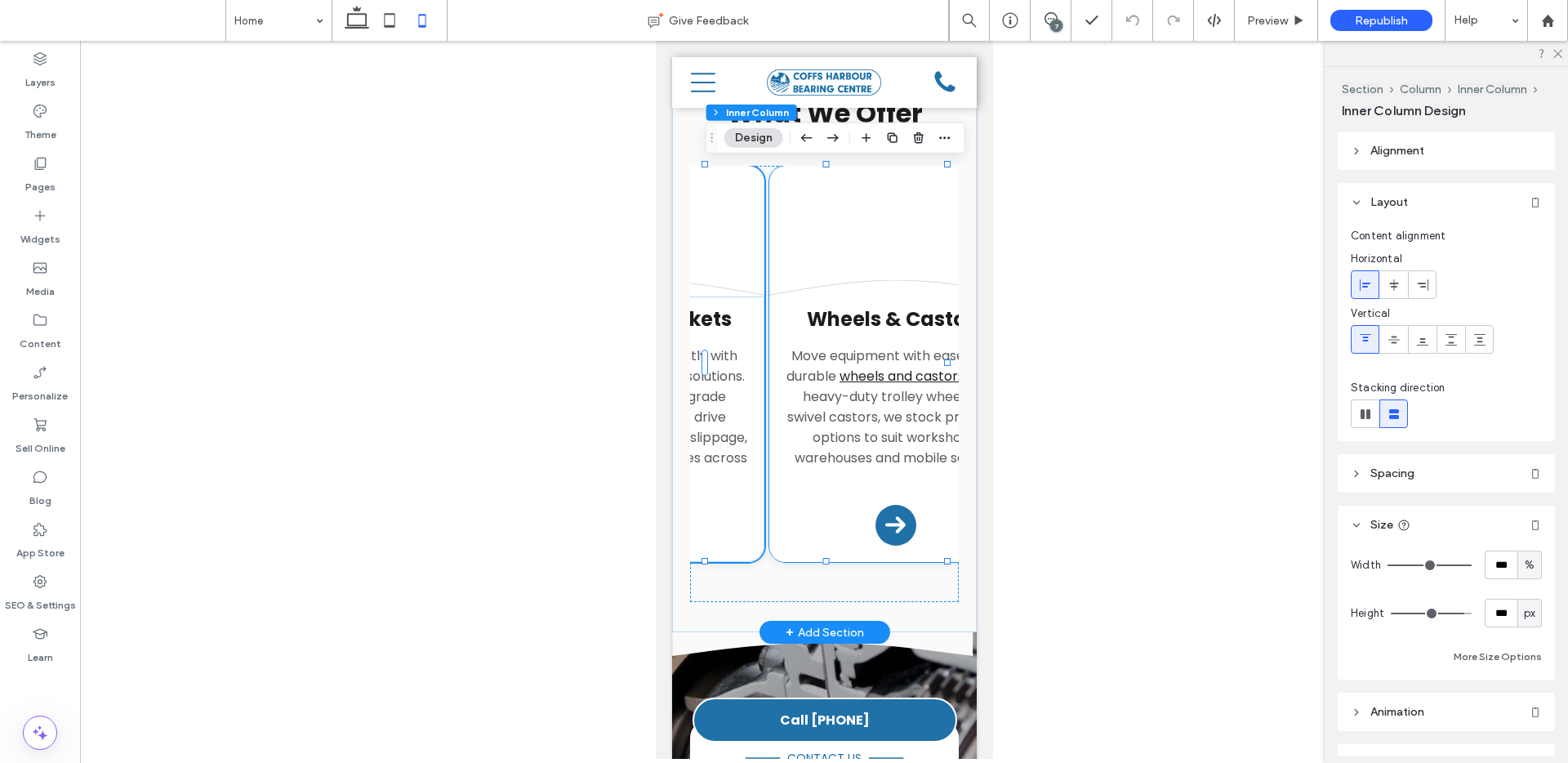 click on "Wheels & Castors
Move equipment with ease using durable
wheels and castors . From heavy-duty trolley wheels to swivel castors, we stock practical options to suit workshops, warehouses and mobile setups.
Arrow Icon" at bounding box center (894, 429) 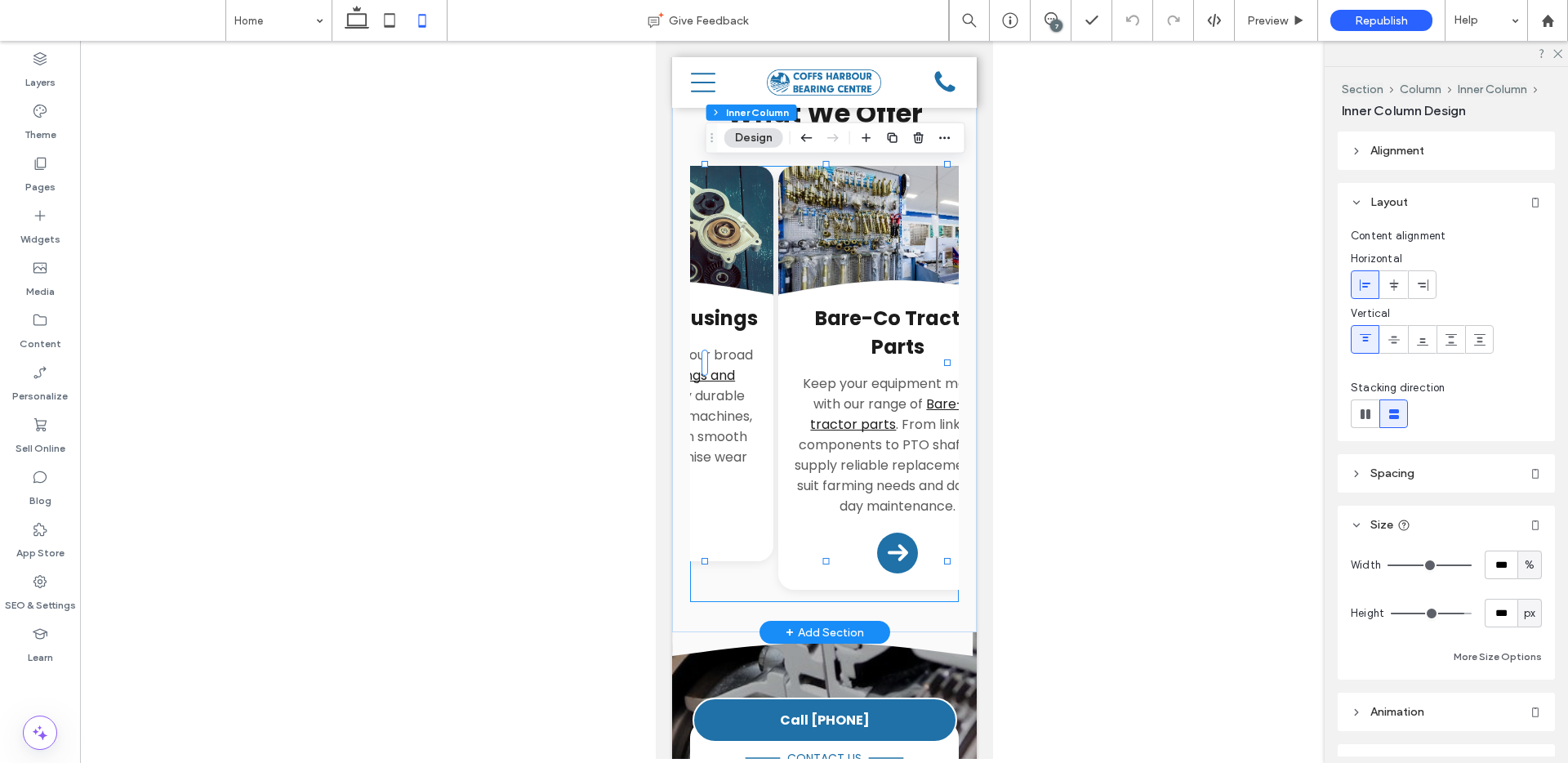 scroll, scrollTop: 0, scrollLeft: 0, axis: both 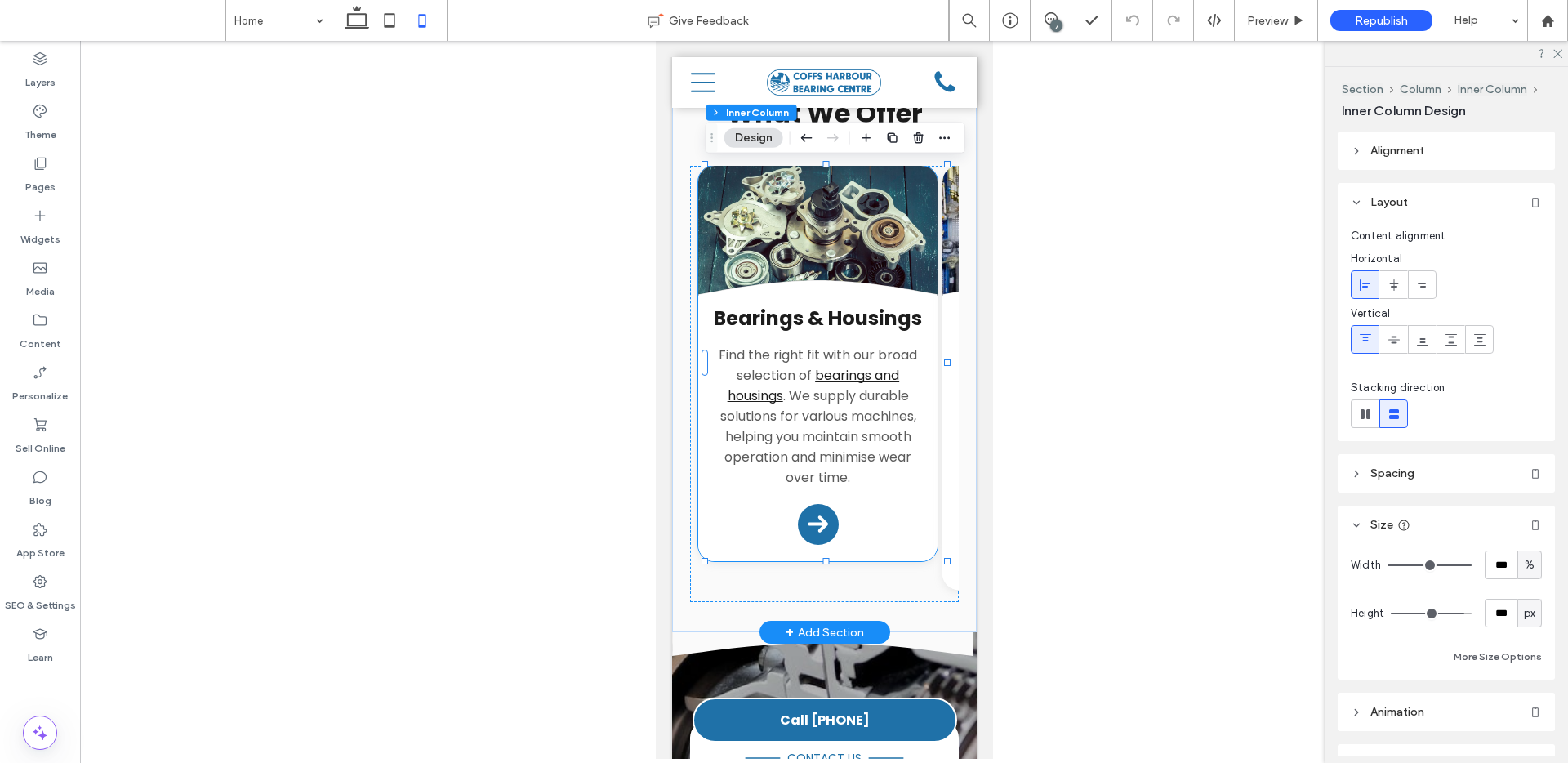 click on "Bearings & Housings
Find the right fit with our broad selection of
bearings and housings . We supply durable solutions for various machines, helping you maintain smooth operation and minimise wear over time.
Arrow Icon" at bounding box center (817, 428) 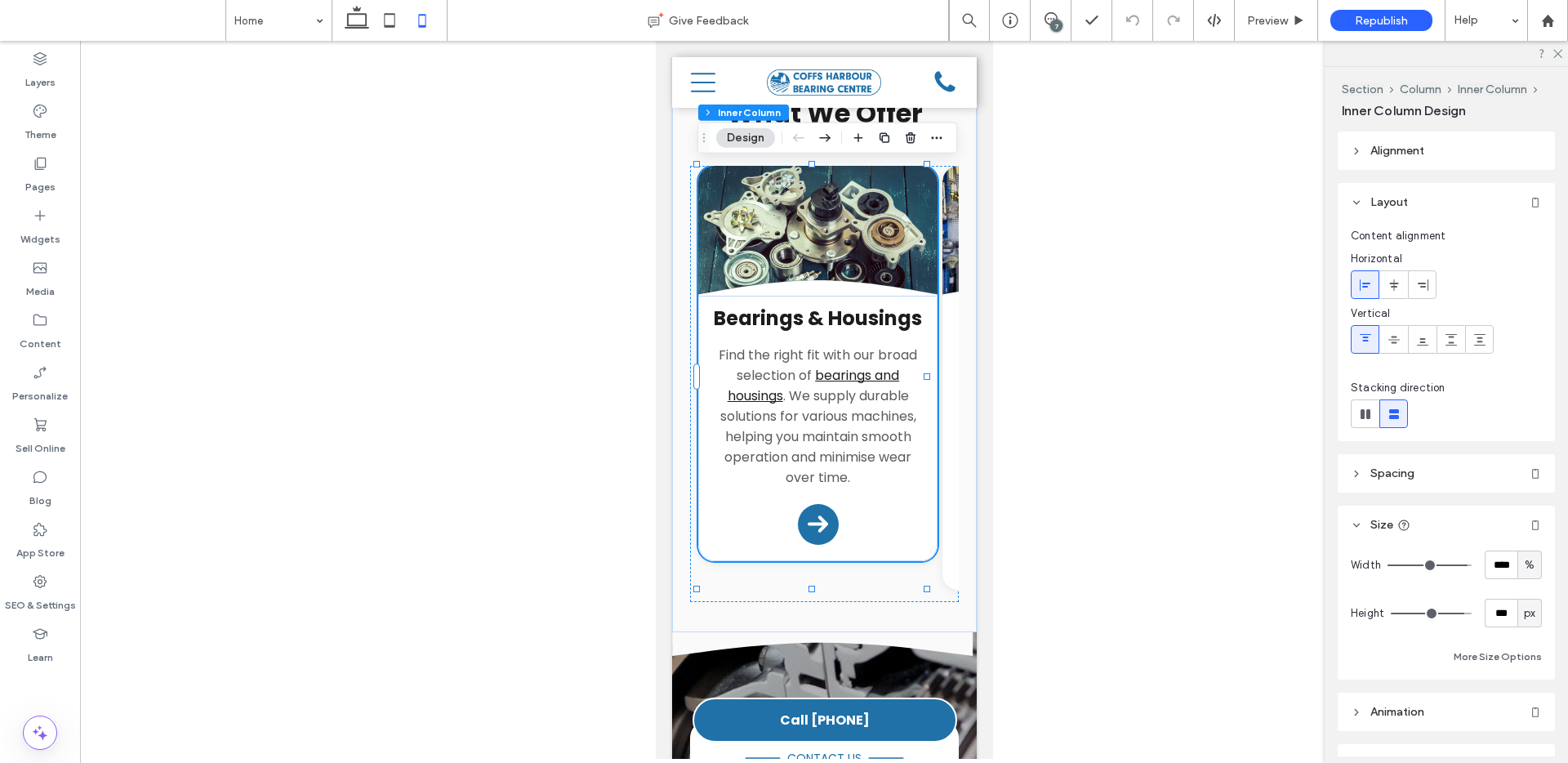 type on "***" 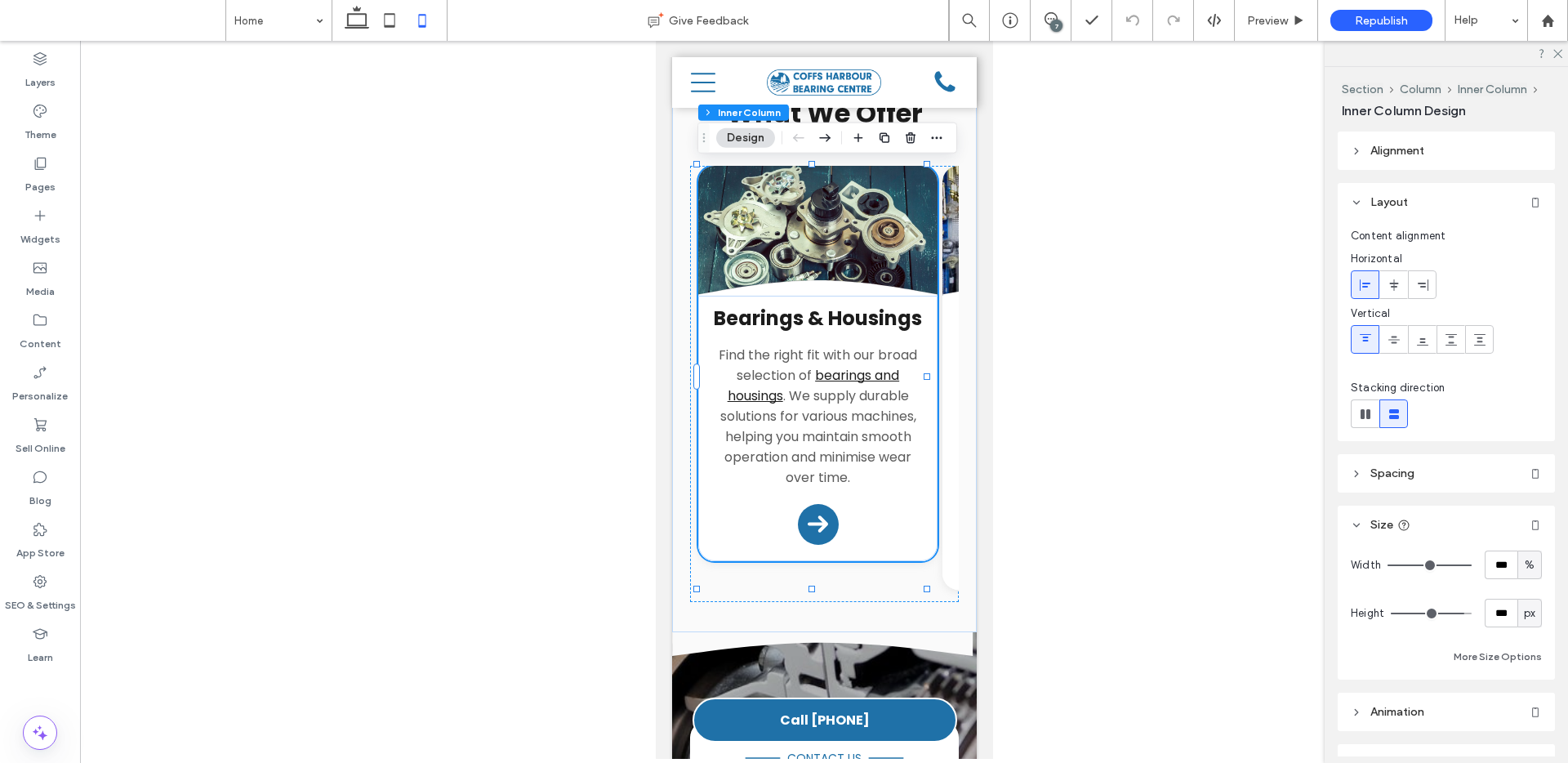 drag, startPoint x: 1456, startPoint y: 564, endPoint x: 1486, endPoint y: 567, distance: 30.149627 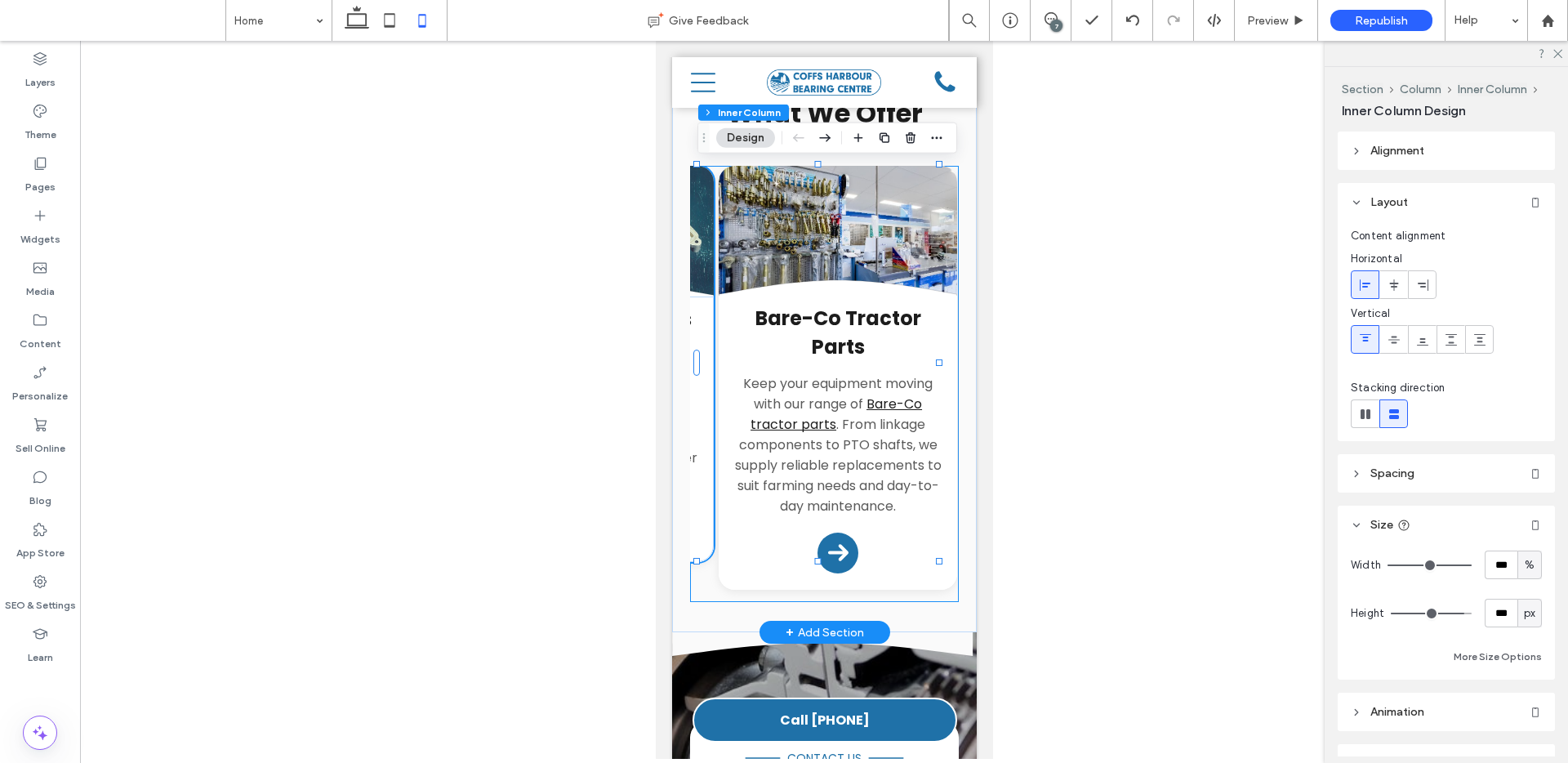scroll, scrollTop: 0, scrollLeft: 238, axis: horizontal 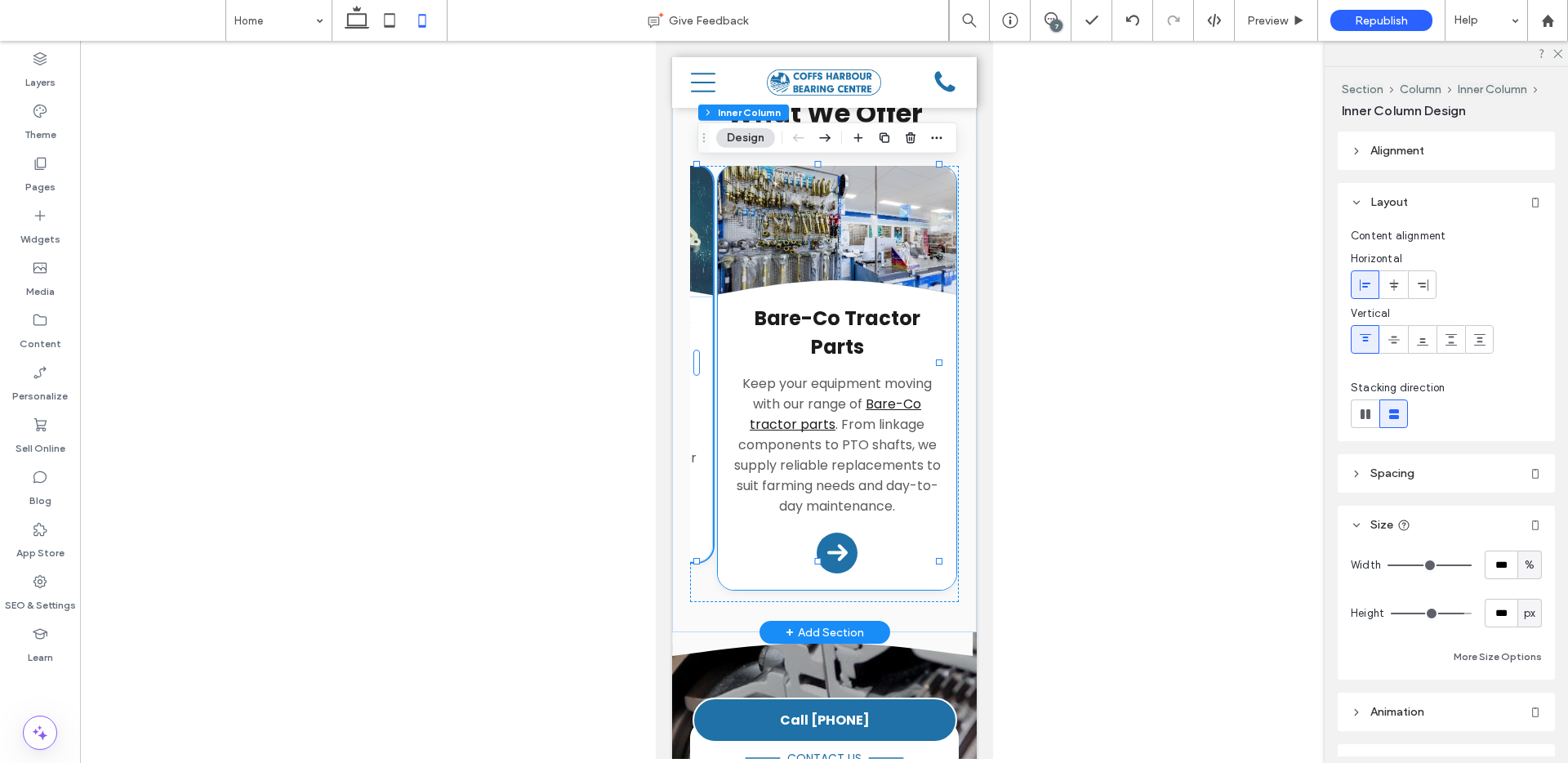 click on "Bare-Co Tractor Parts
Keep your equipment moving with our range of
Bare-Co tractor parts . From linkage components to PTO shafts, we supply reliable replacements to suit farming needs and day-to-day maintenance.
Arrow Icon" at bounding box center (836, 443) 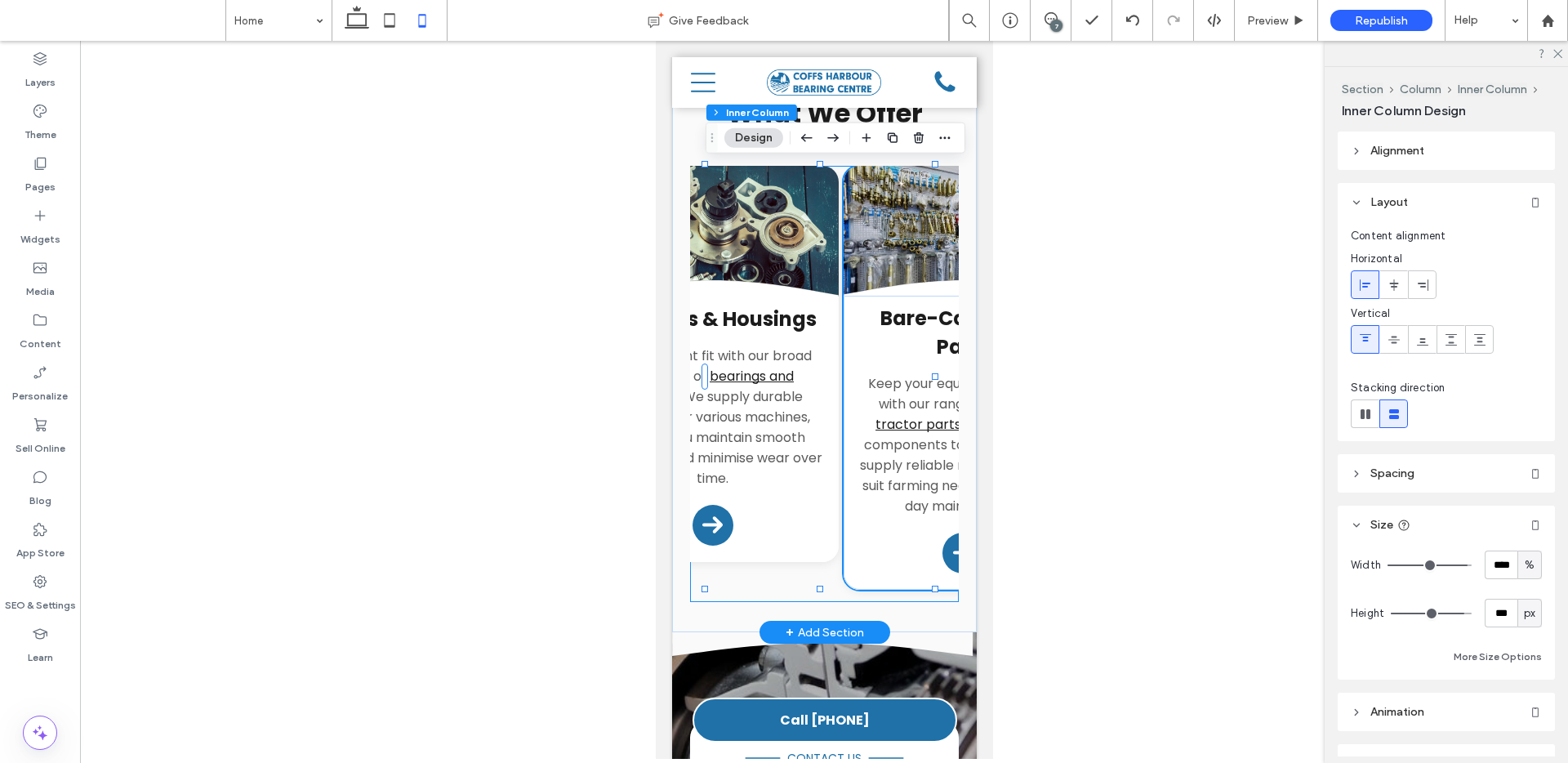 scroll, scrollTop: 0, scrollLeft: 0, axis: both 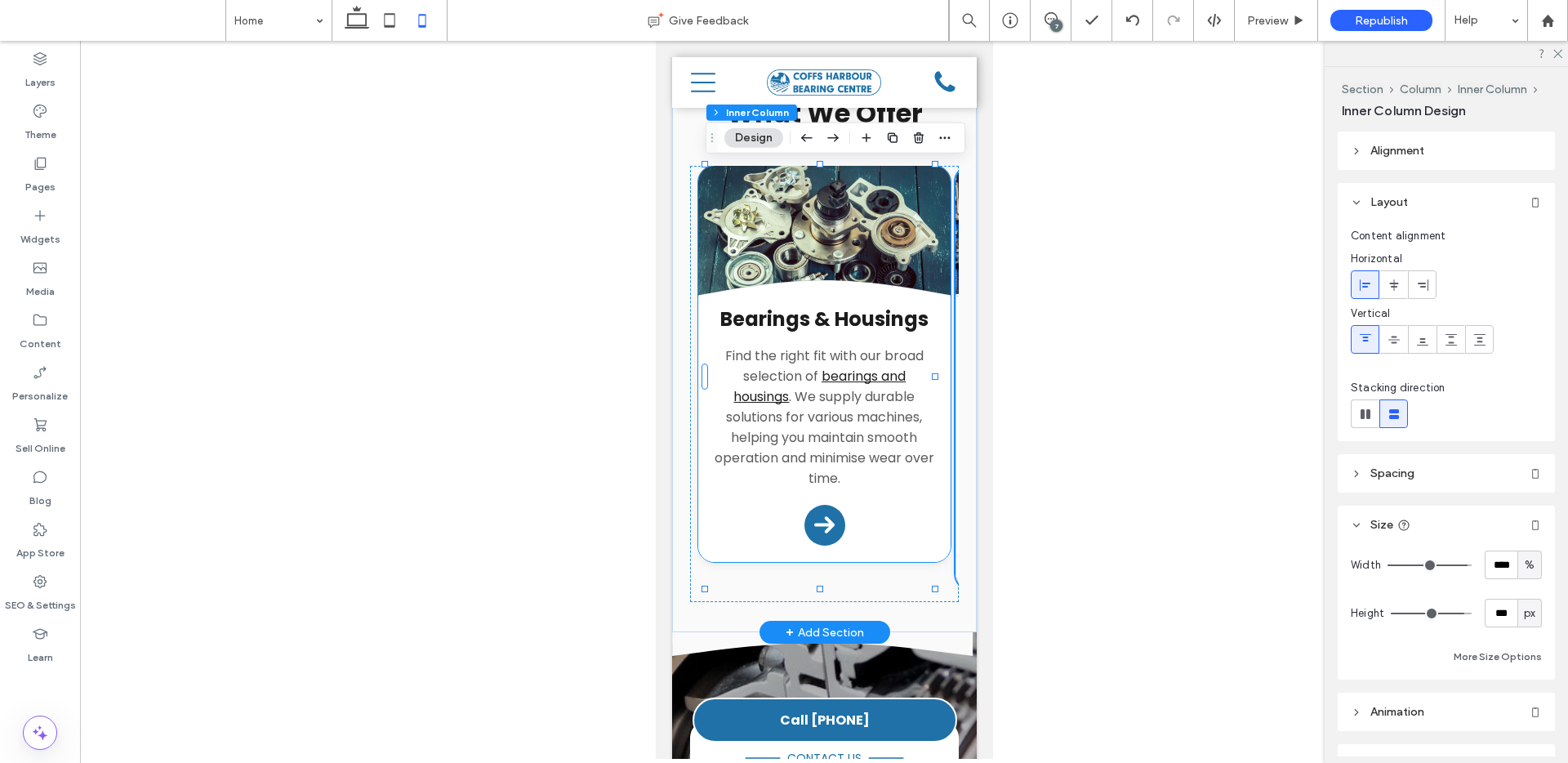 click on "Bearings & Housings
Find the right fit with our broad selection of
bearings and housings . We supply durable solutions for various machines, helping you maintain smooth operation and minimise wear over time.
Arrow Icon" at bounding box center [823, 429] 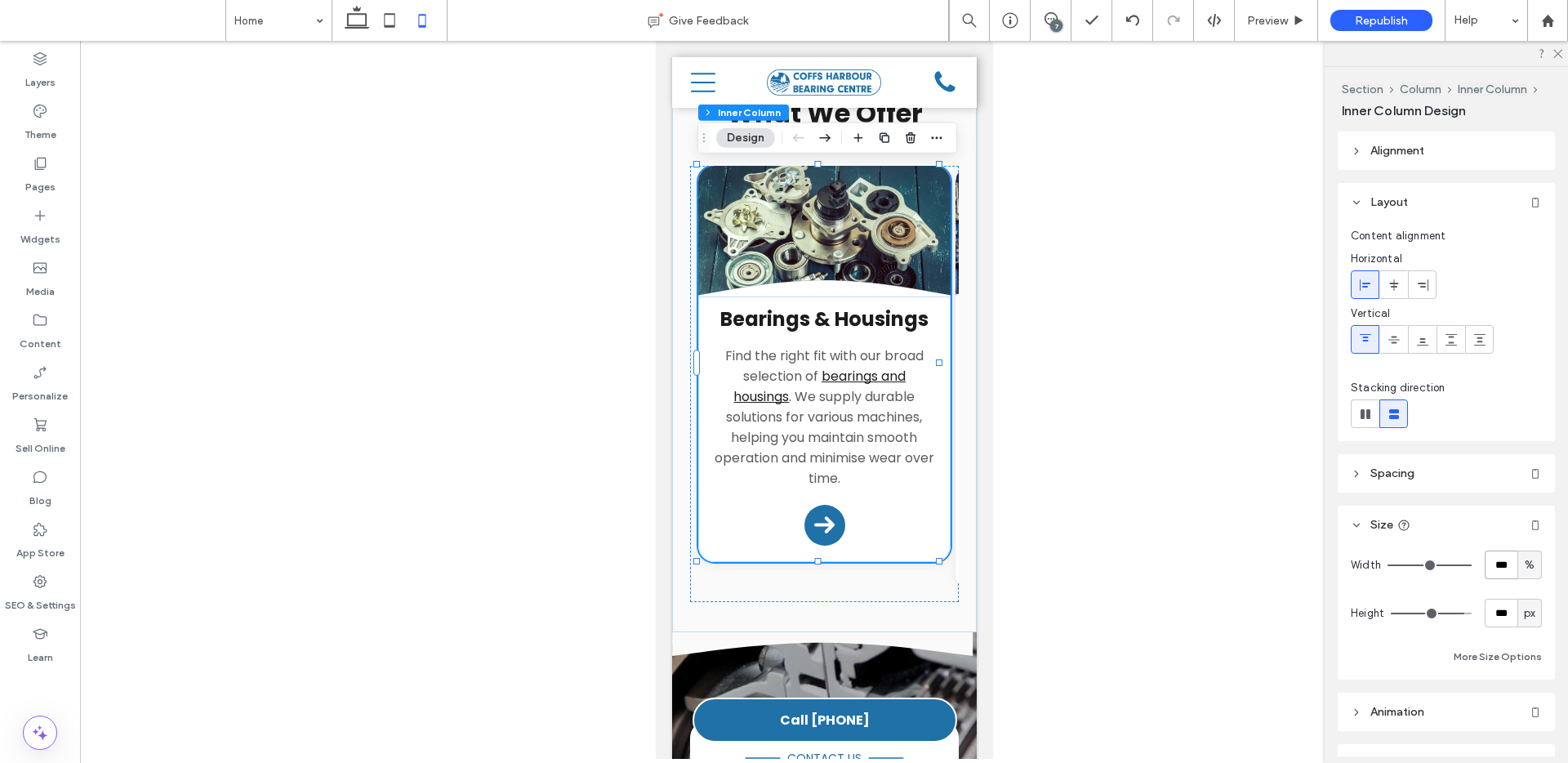 click on "***" at bounding box center (1501, 564) 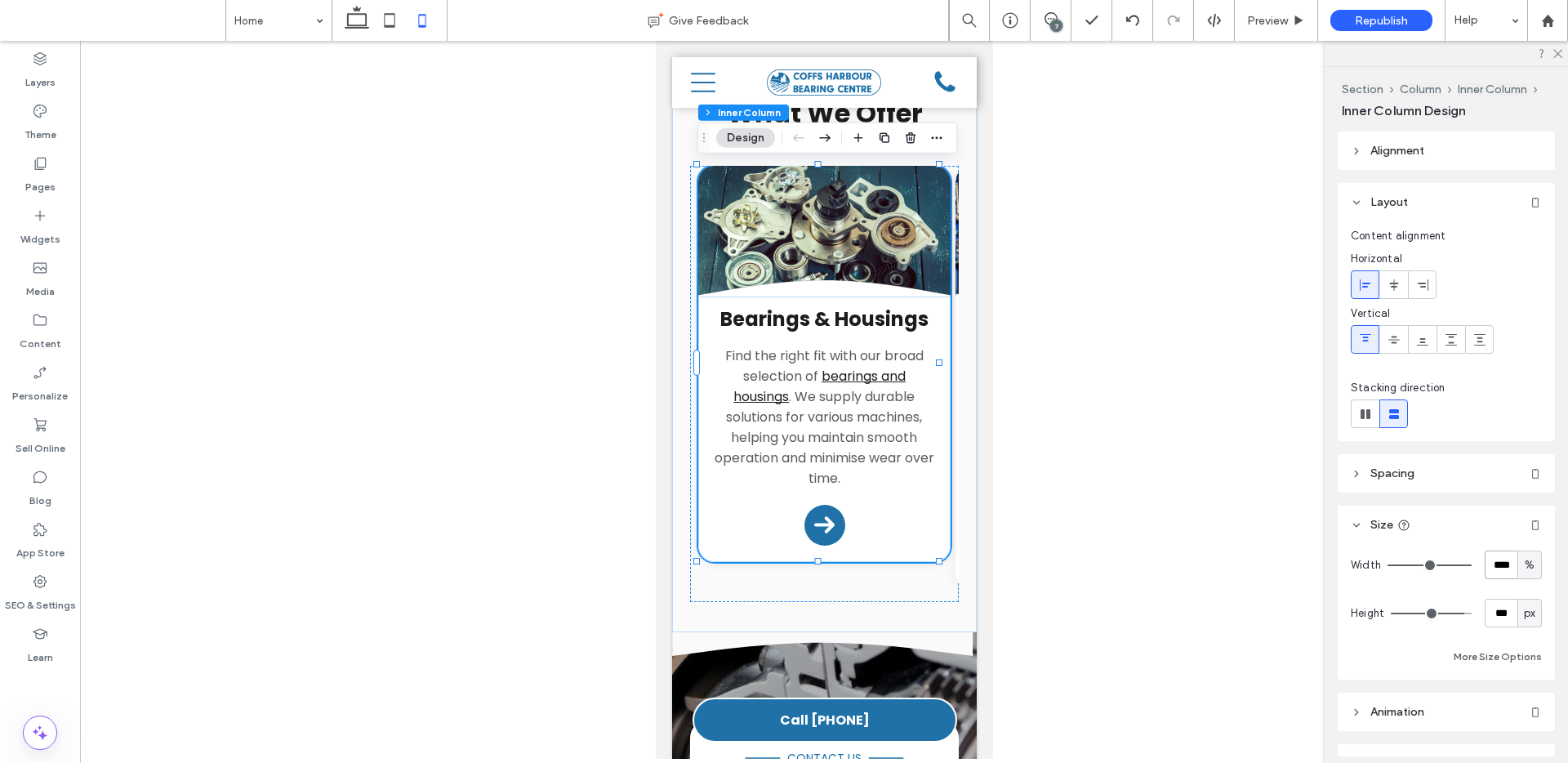 type on "****" 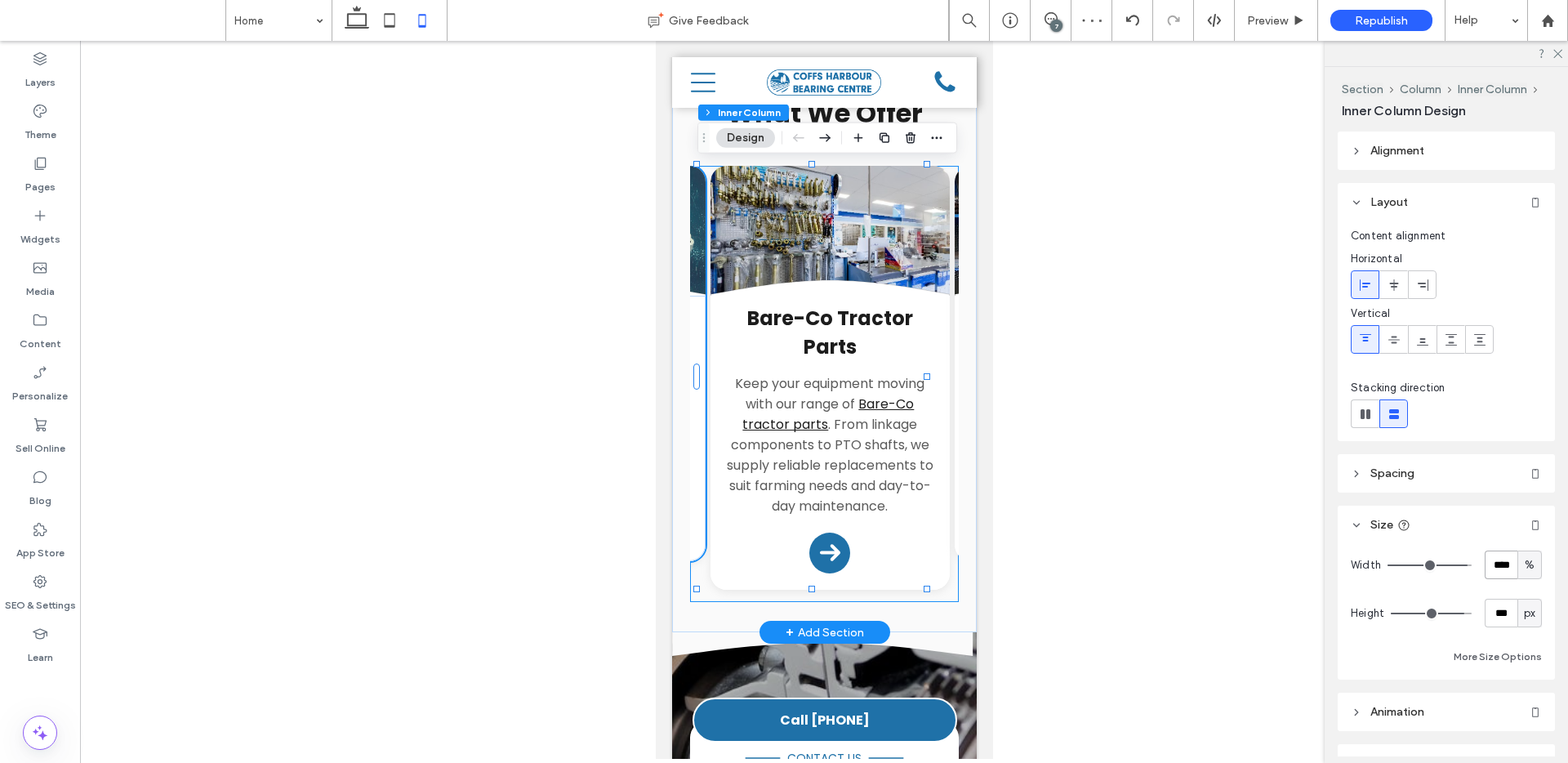 scroll, scrollTop: 0, scrollLeft: 225, axis: horizontal 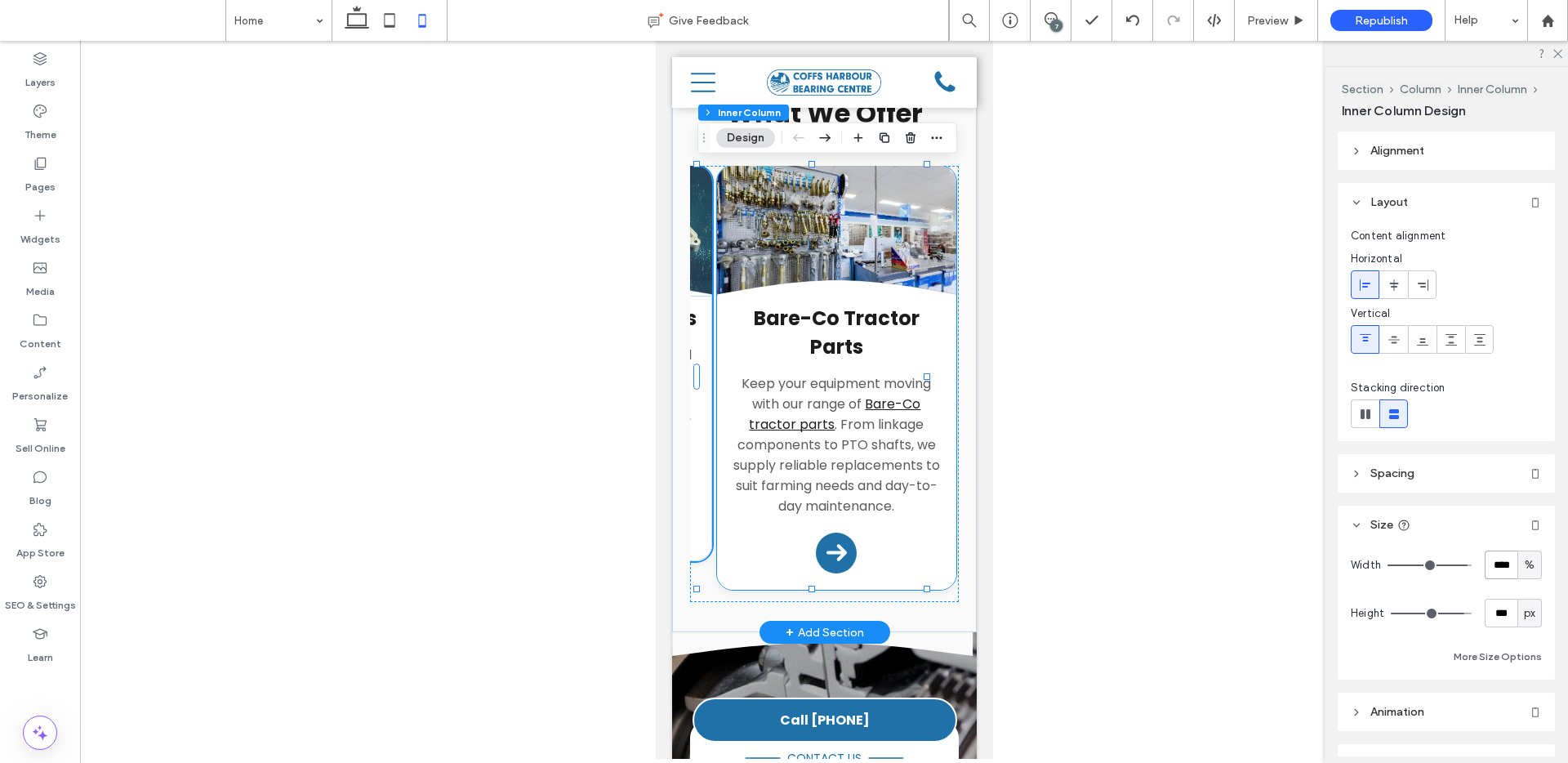 click on "Bare-Co Tractor Parts
Keep your equipment moving with our range of
Bare-Co tractor parts . From linkage components to PTO shafts, we supply reliable replacements to suit farming needs and day-to-day maintenance.
Arrow Icon" at bounding box center [835, 443] 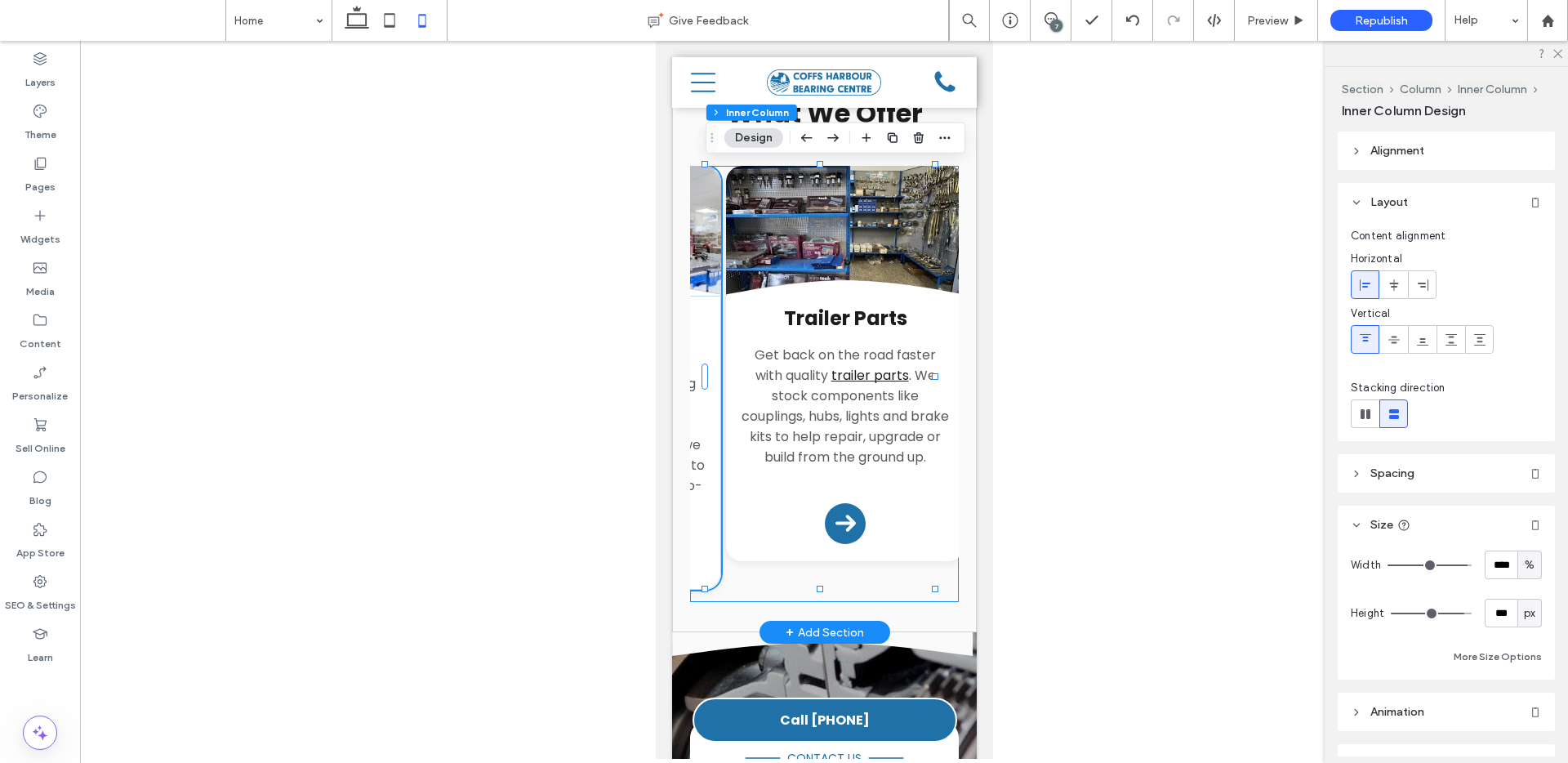 scroll, scrollTop: 0, scrollLeft: 459, axis: horizontal 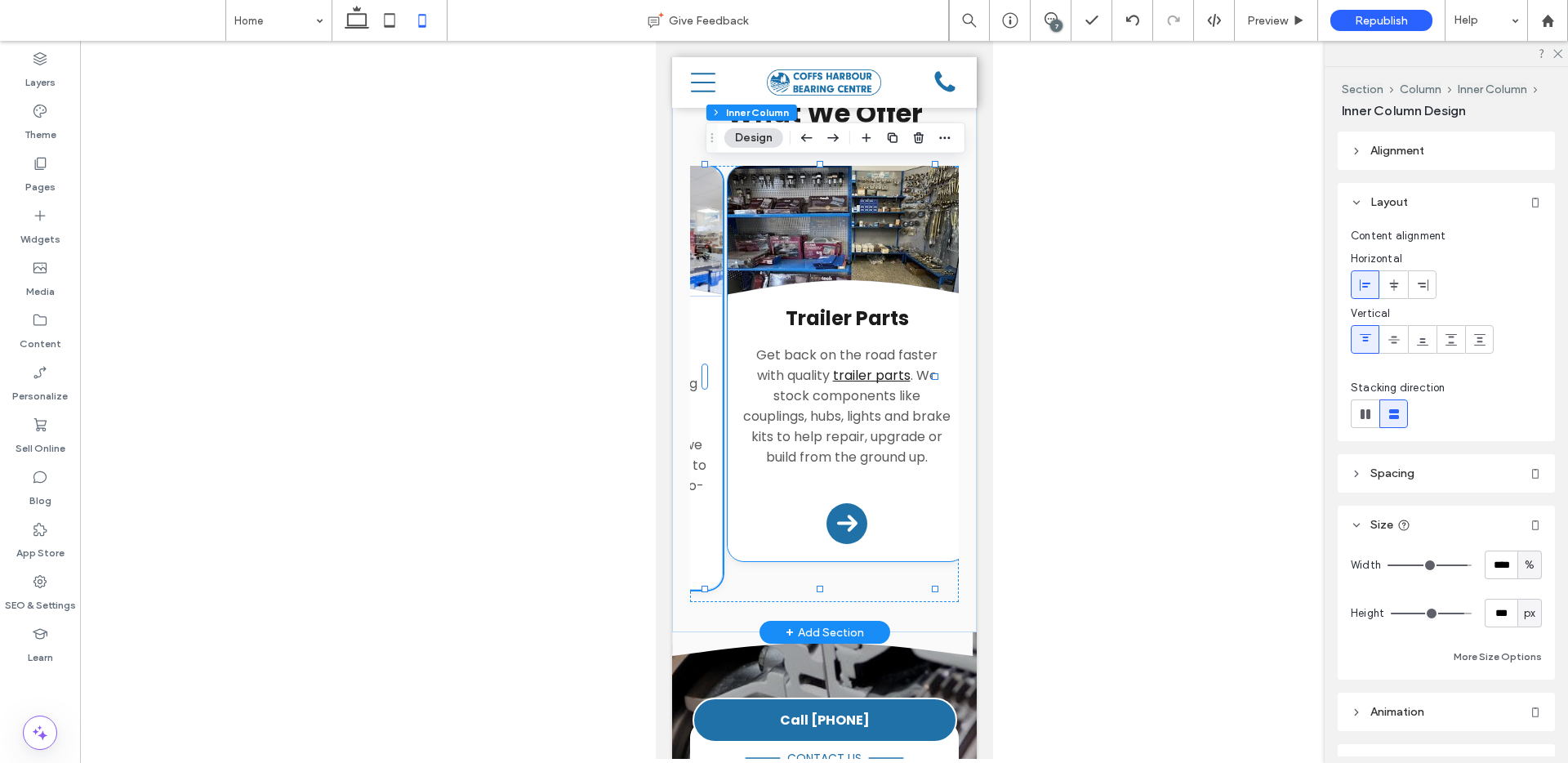 click on "Trailer Parts
Get back on the road faster with quality
trailer parts . We stock components like couplings, hubs, lights and brake kits to help repair, upgrade or build from the ground up.
Arrow Icon" at bounding box center [846, 428] 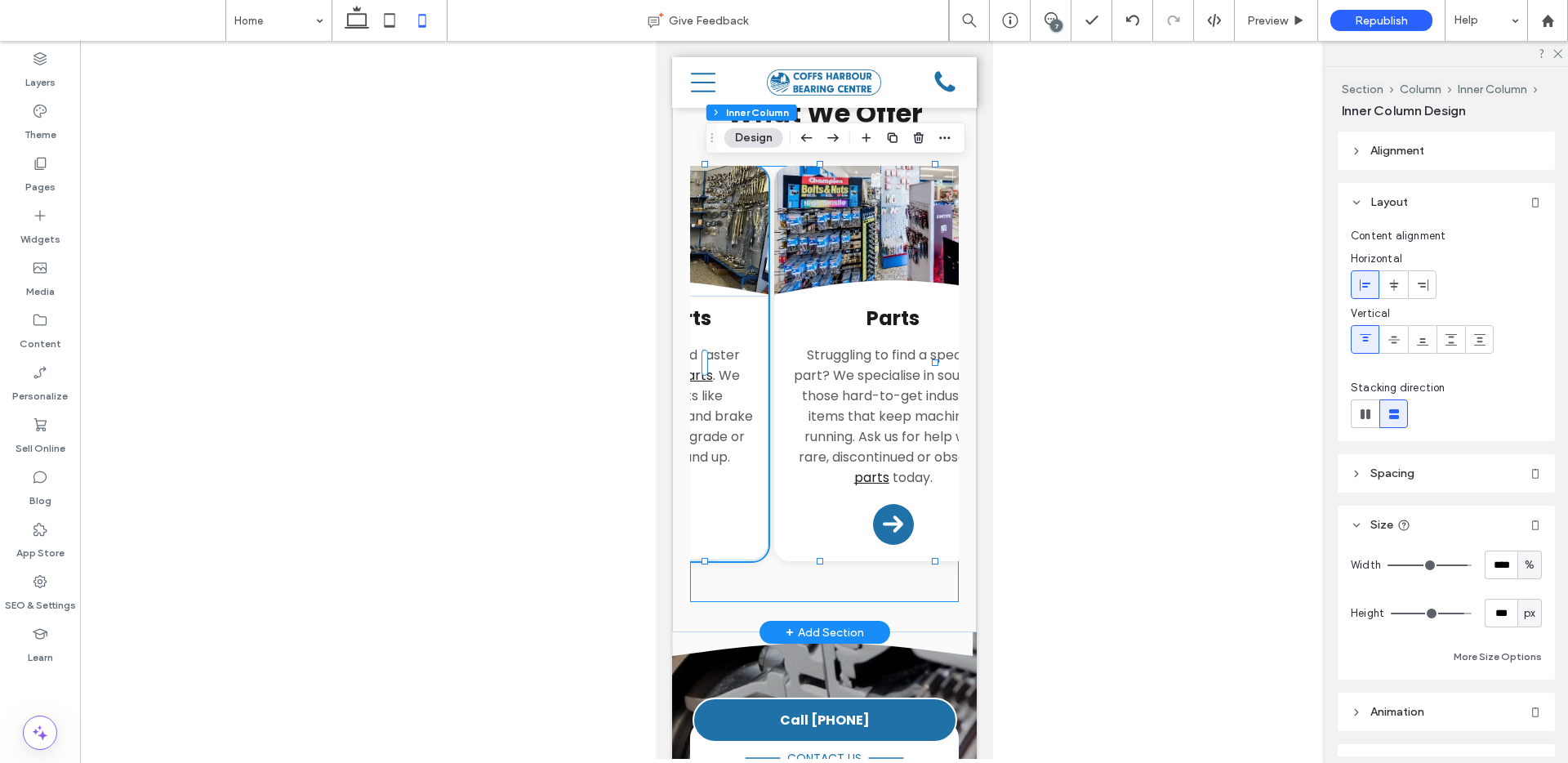 scroll, scrollTop: 0, scrollLeft: 693, axis: horizontal 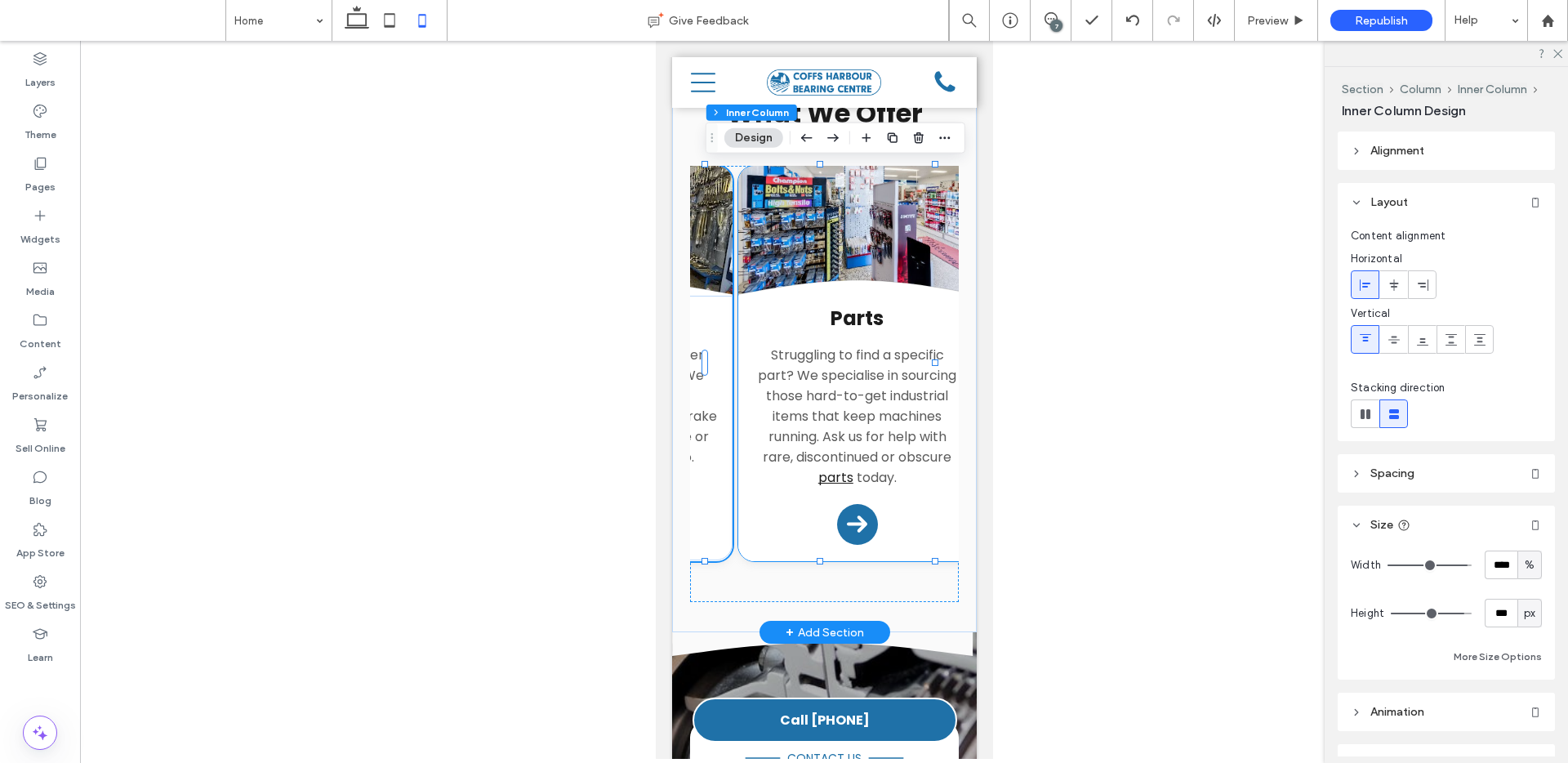 click on "Parts
Struggling to find a specific part? We specialise in sourcing those hard-to-get industrial items that keep machines running. Ask us for help with rare, discontinued or obscure
parts   today.
Arrow Icon" at bounding box center [857, 428] 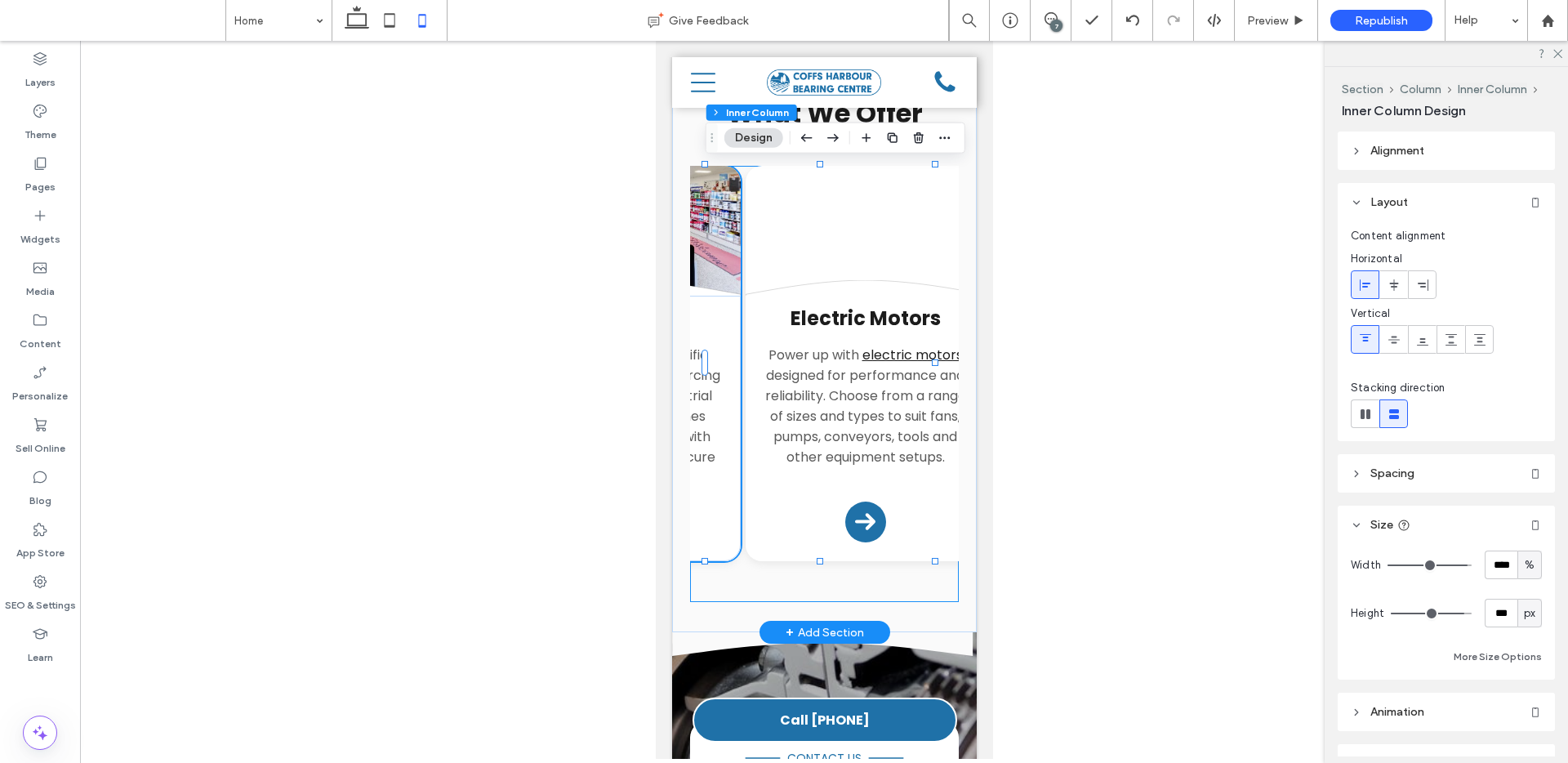 scroll, scrollTop: 0, scrollLeft: 926, axis: horizontal 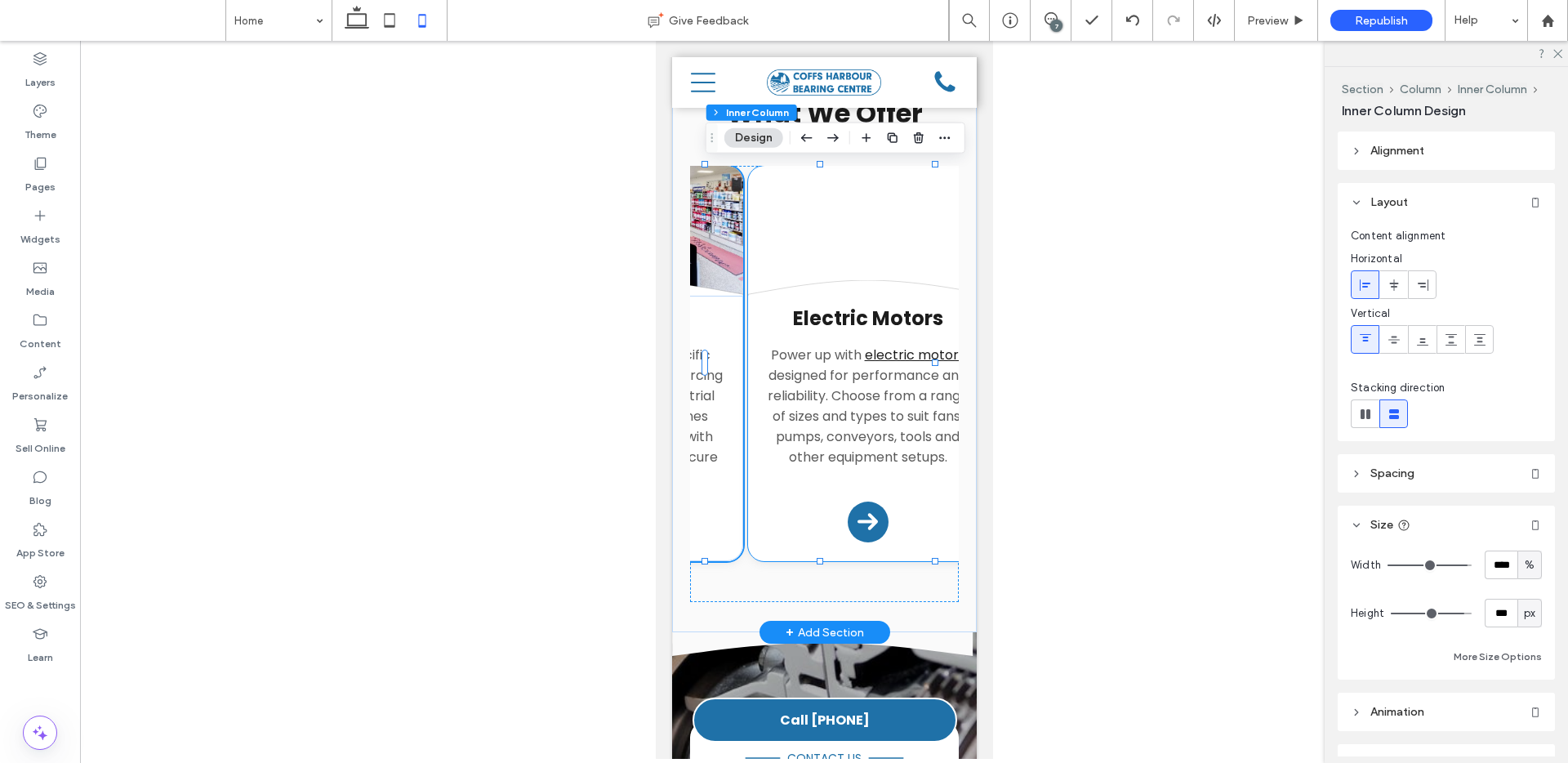 click on "Electric Motors
Power up with
electric motors   designed for performance and reliability. Choose from a range of sizes and types to suit fans, pumps, conveyors, tools and other equipment setups.
Arrow Icon" at bounding box center [866, 427] 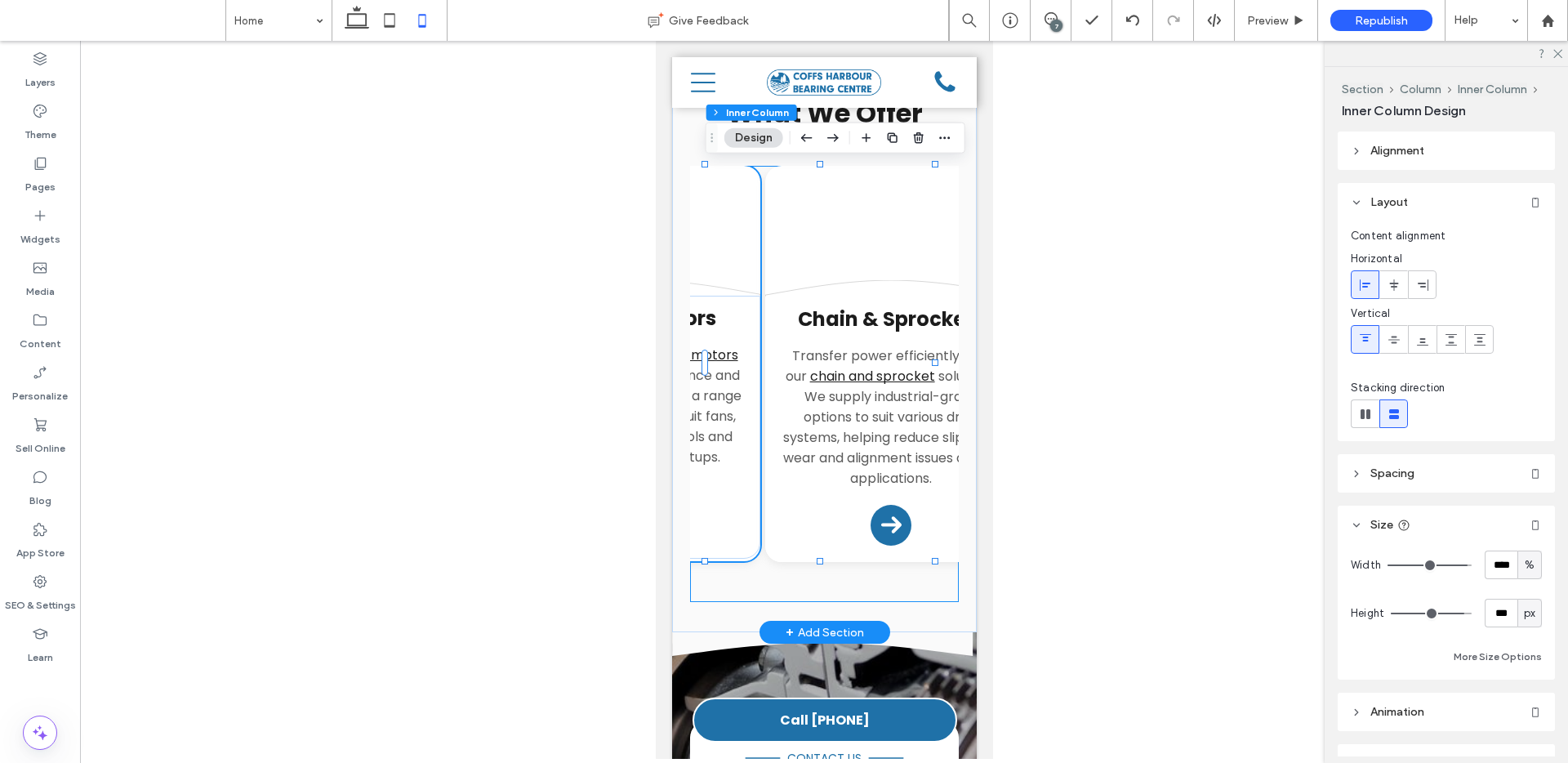 scroll, scrollTop: 0, scrollLeft: 1160, axis: horizontal 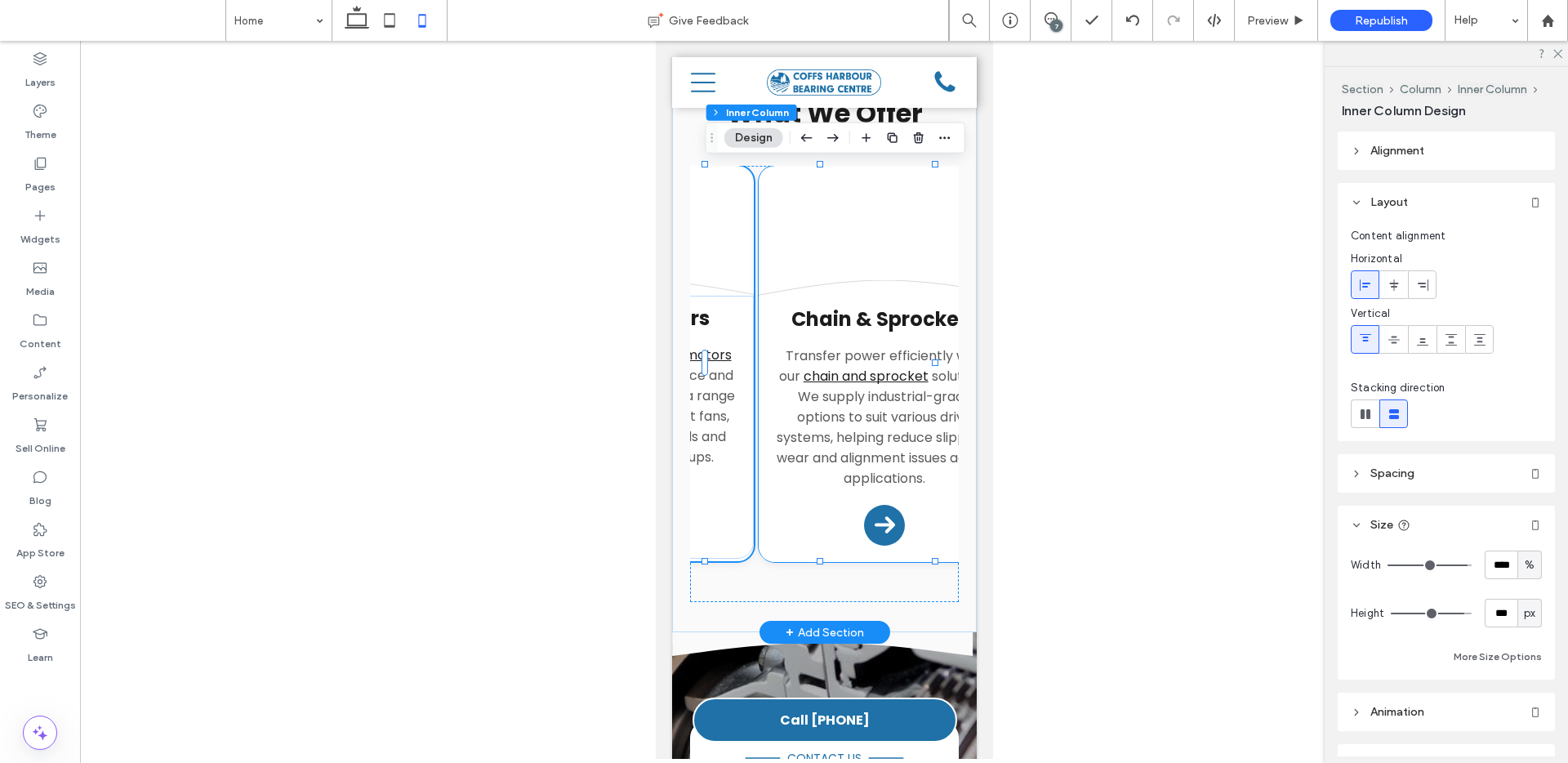 click on "Chain & Sprockets
Transfer power efficiently with our
chain and sprocket   solutions. We supply industrial-grade options to suit various drive systems, helping reduce slippage, wear and alignment issues across applications.
Arrow Icon" at bounding box center [884, 429] 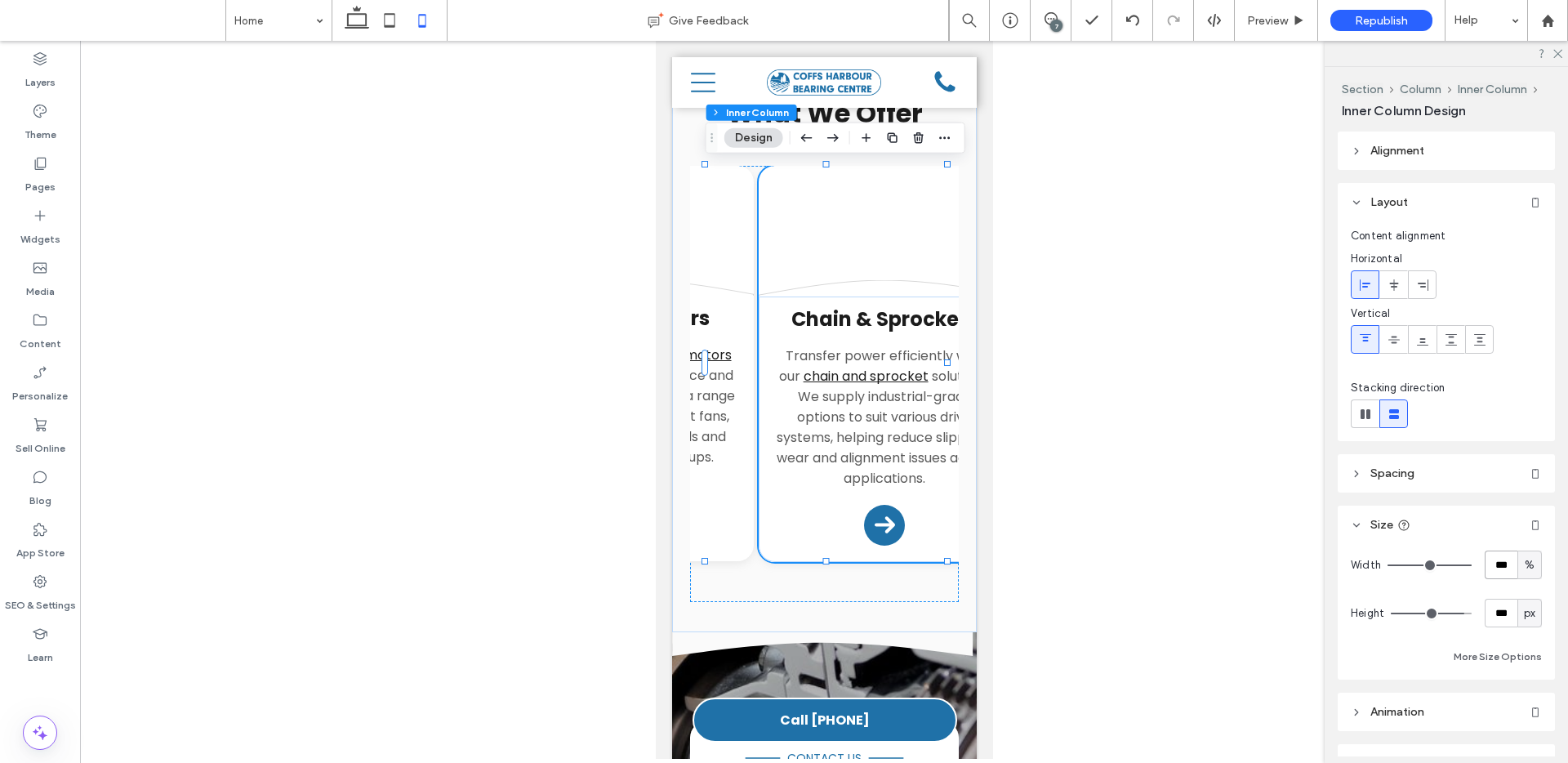 click on "***" at bounding box center (1501, 564) 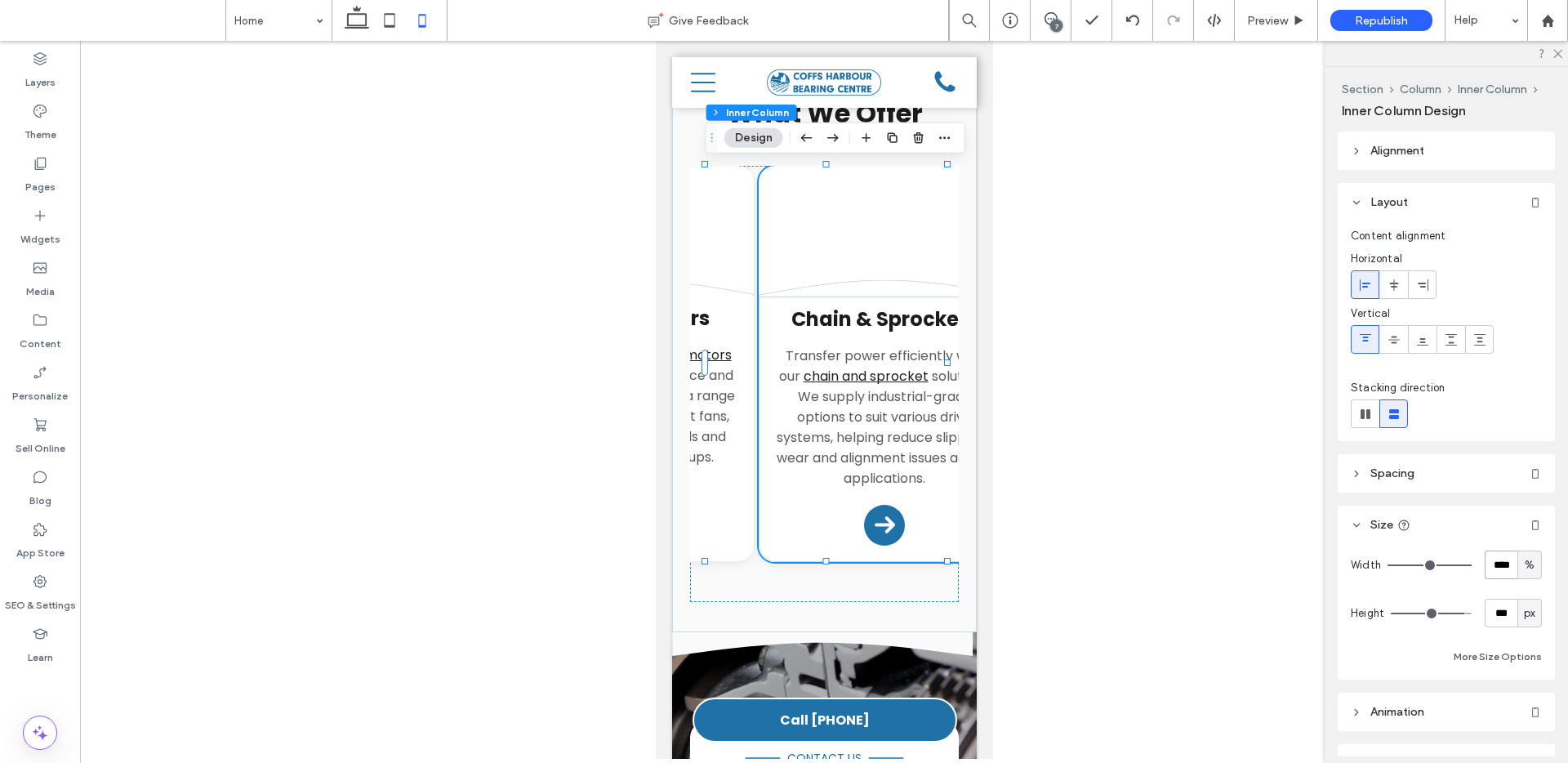 type on "****" 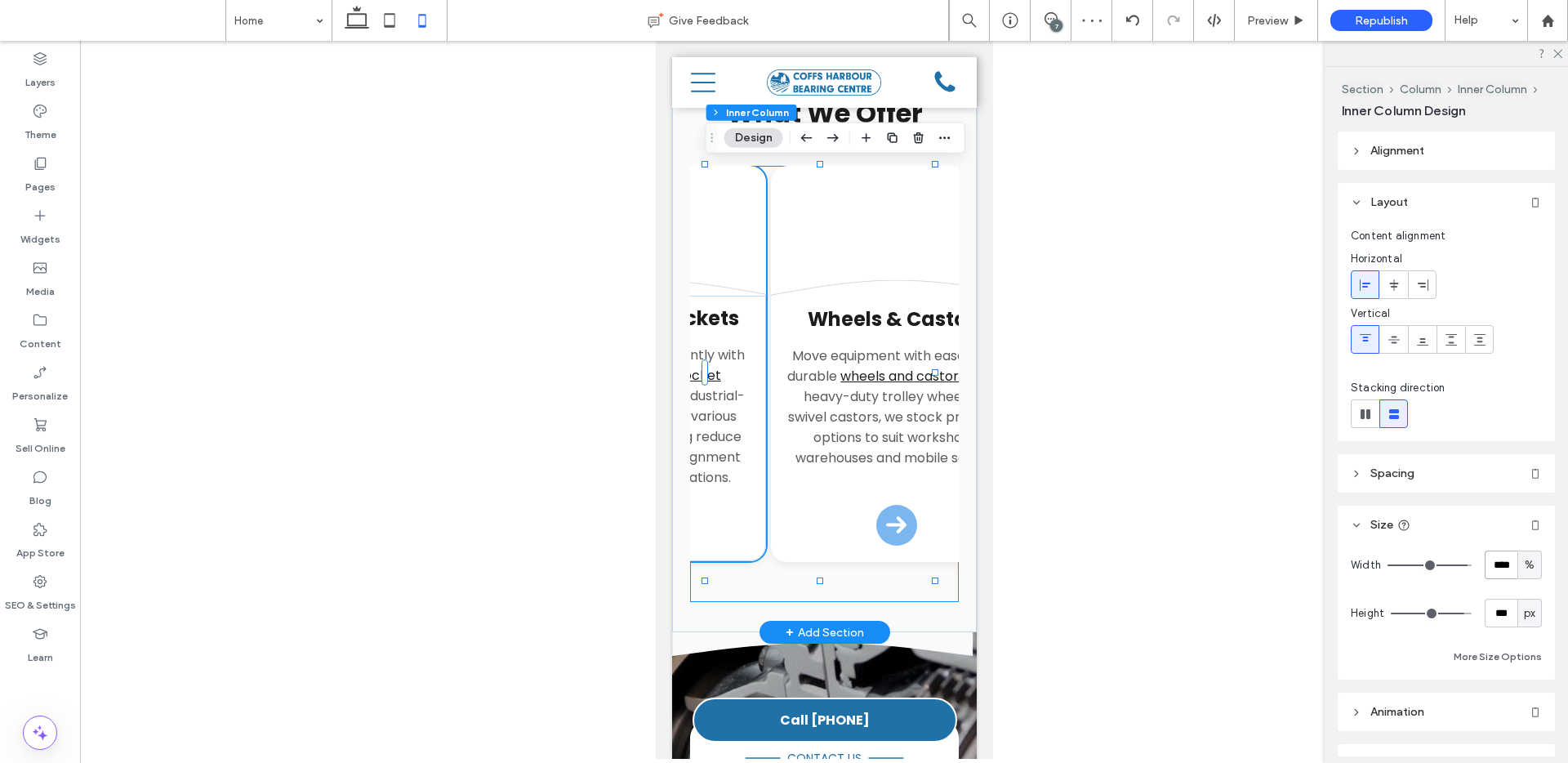 scroll, scrollTop: 0, scrollLeft: 1393, axis: horizontal 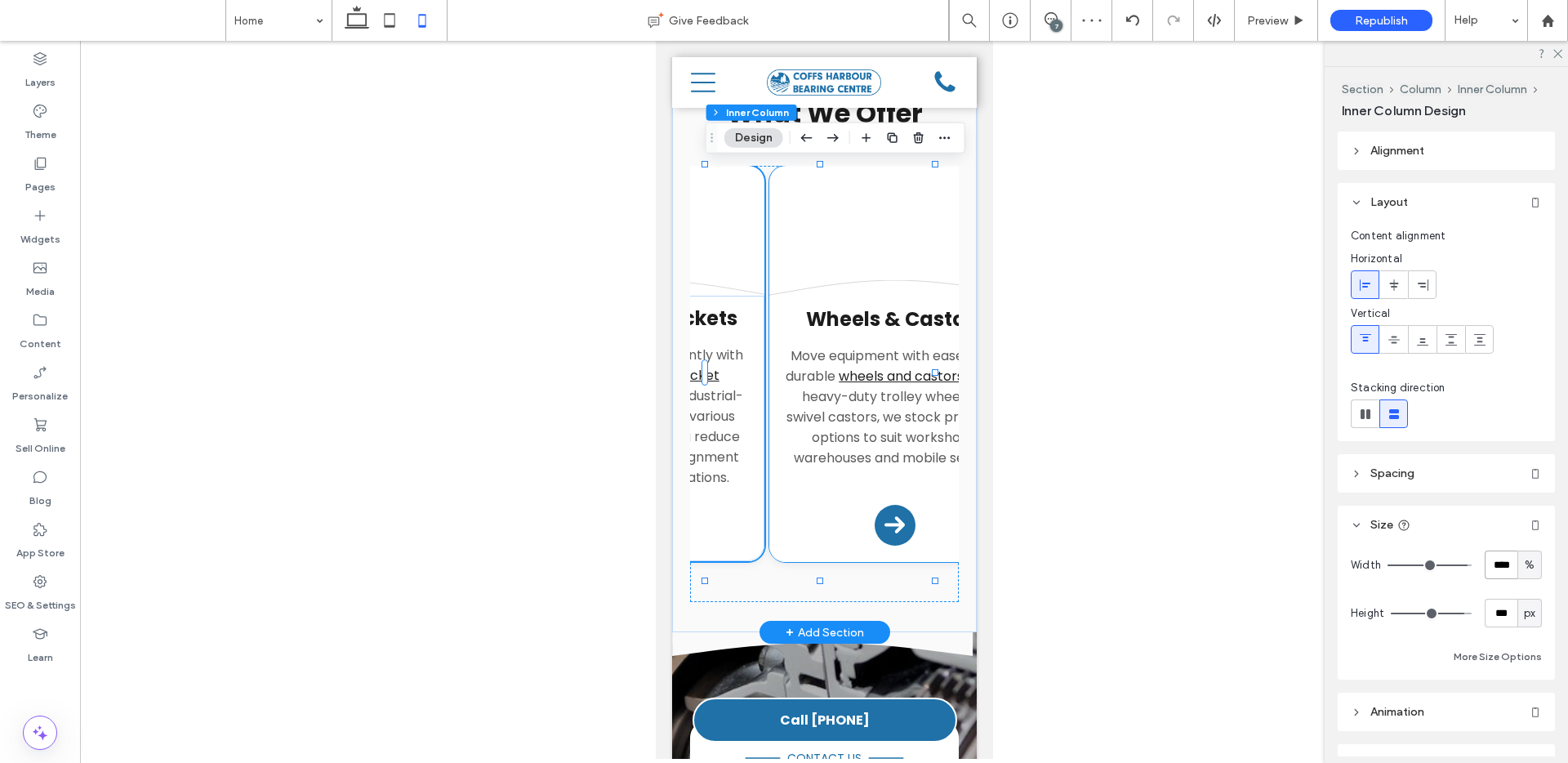 click on "Wheels & Castors
Move equipment with ease using durable
wheels and castors . From heavy-duty trolley wheels to swivel castors, we stock practical options to suit workshops, warehouses and mobile setups.
Arrow Icon" at bounding box center [894, 429] 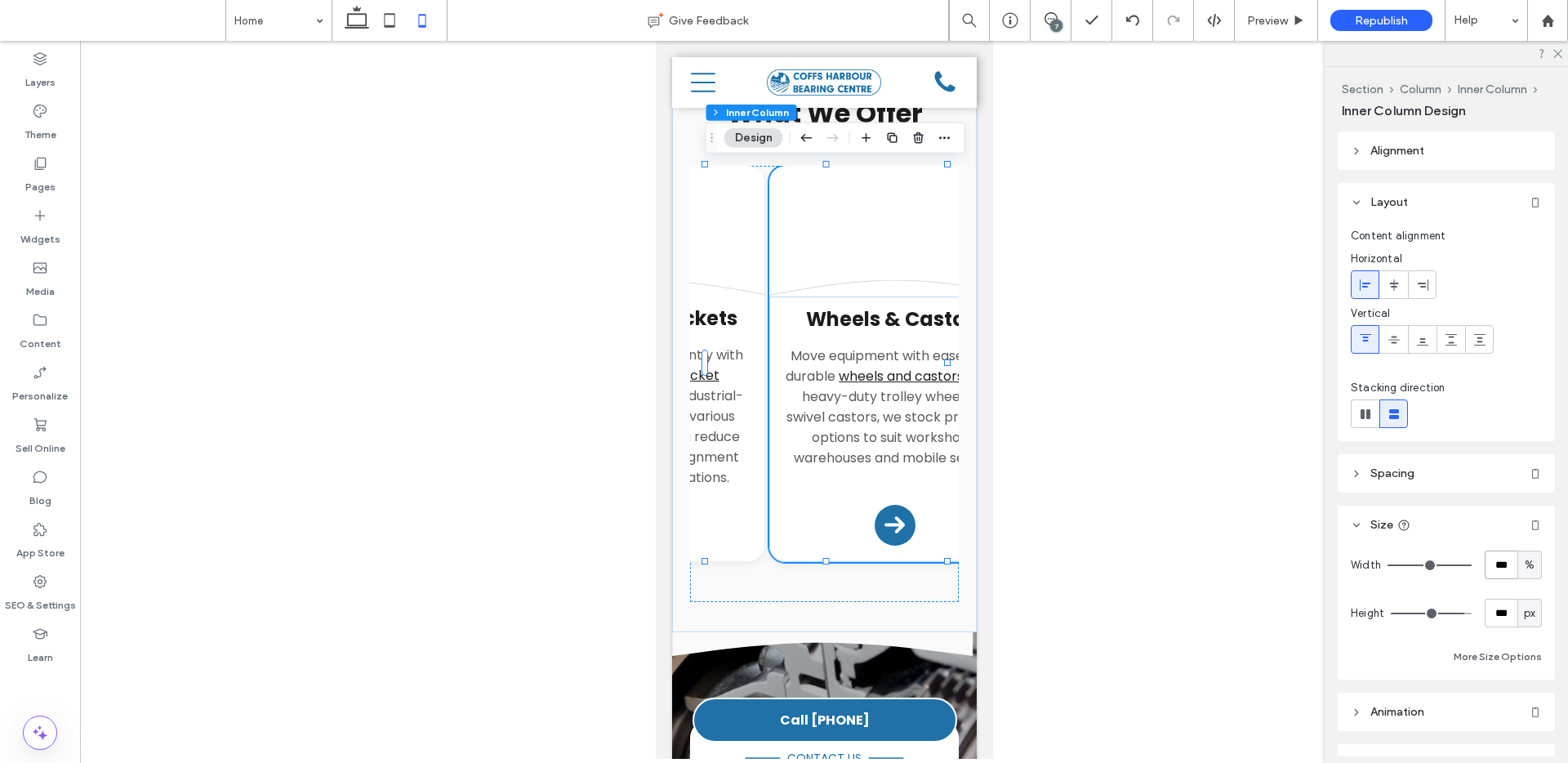 click on "***" at bounding box center (1501, 564) 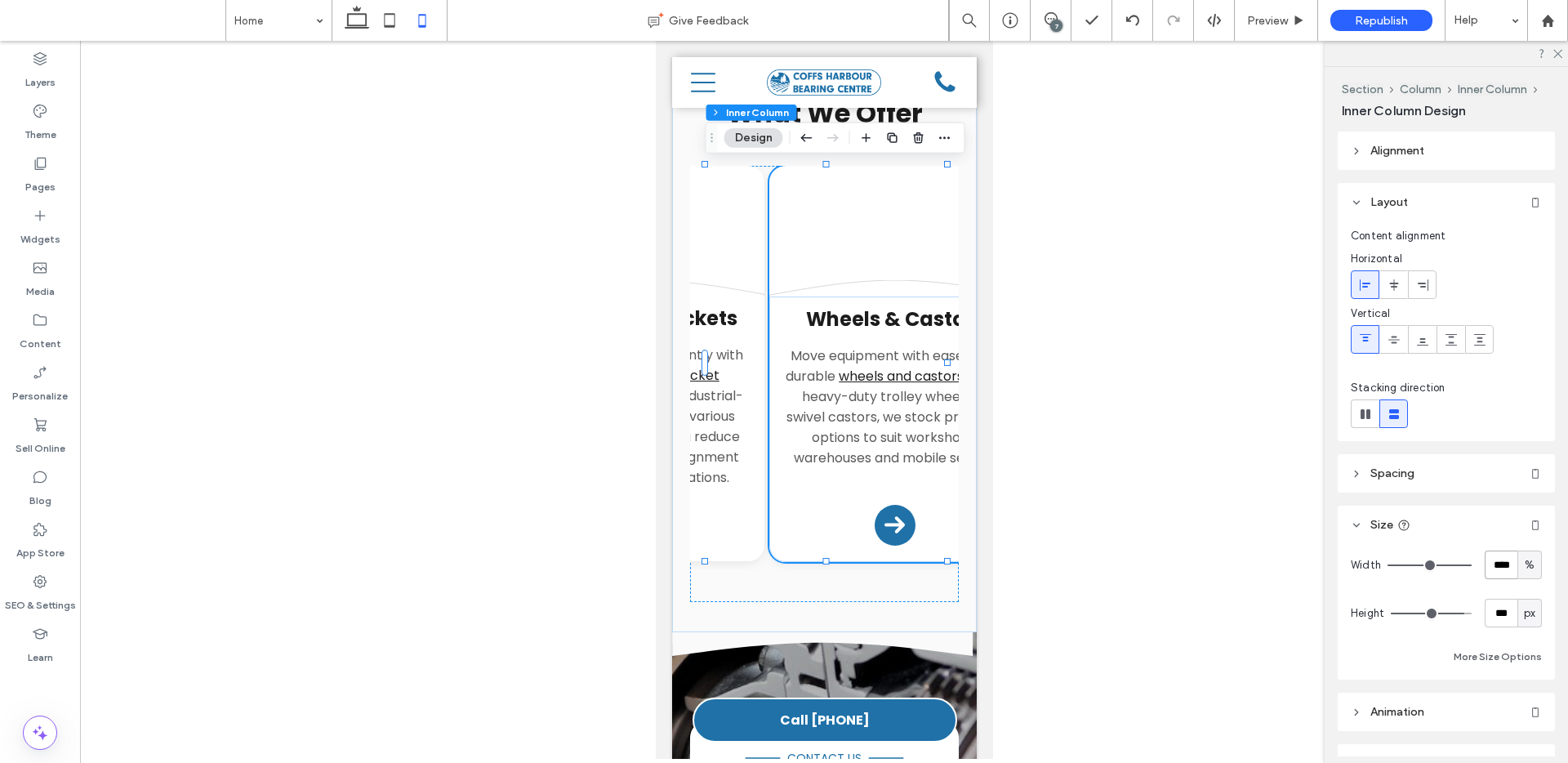 type on "****" 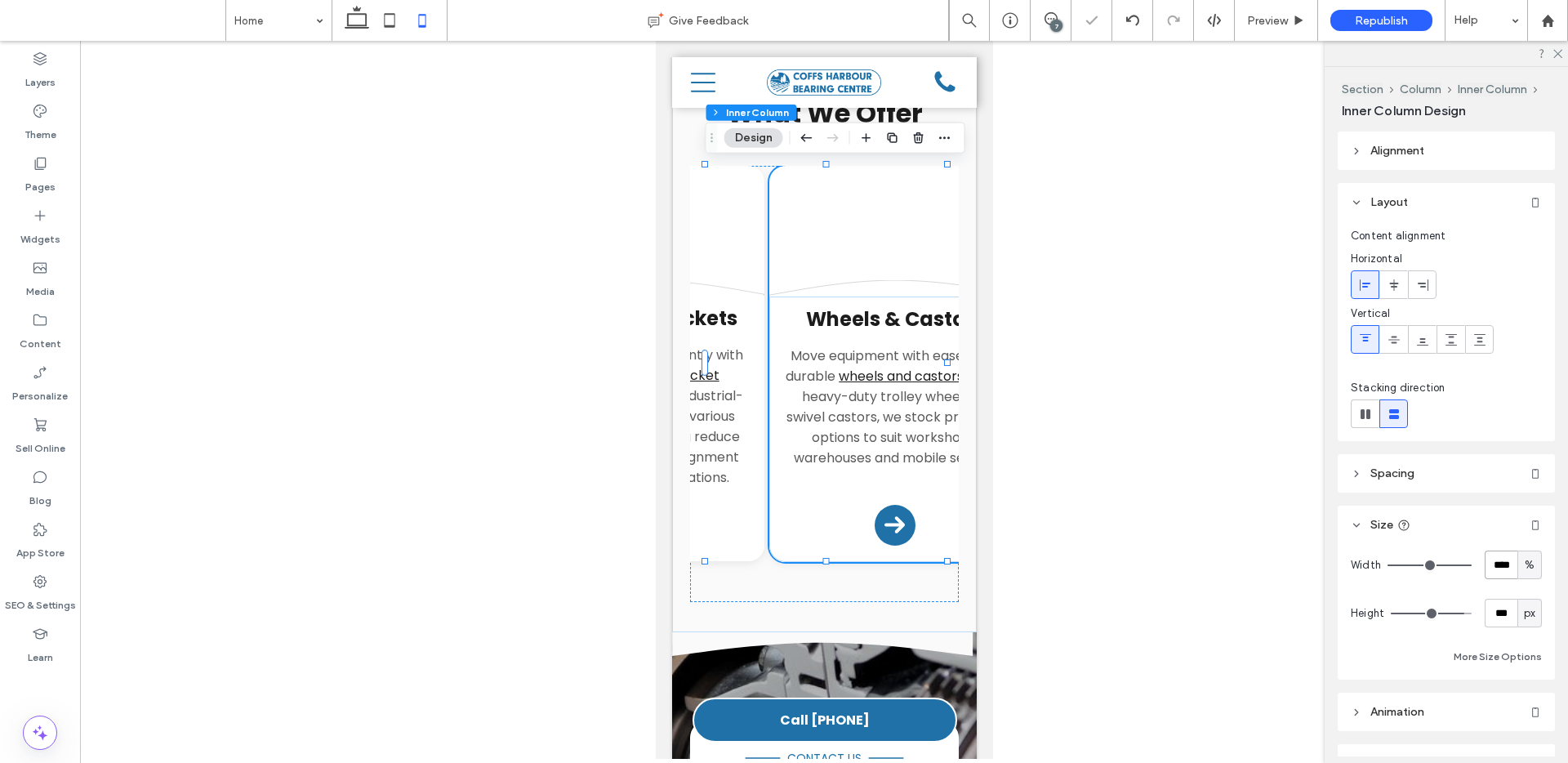 type on "**" 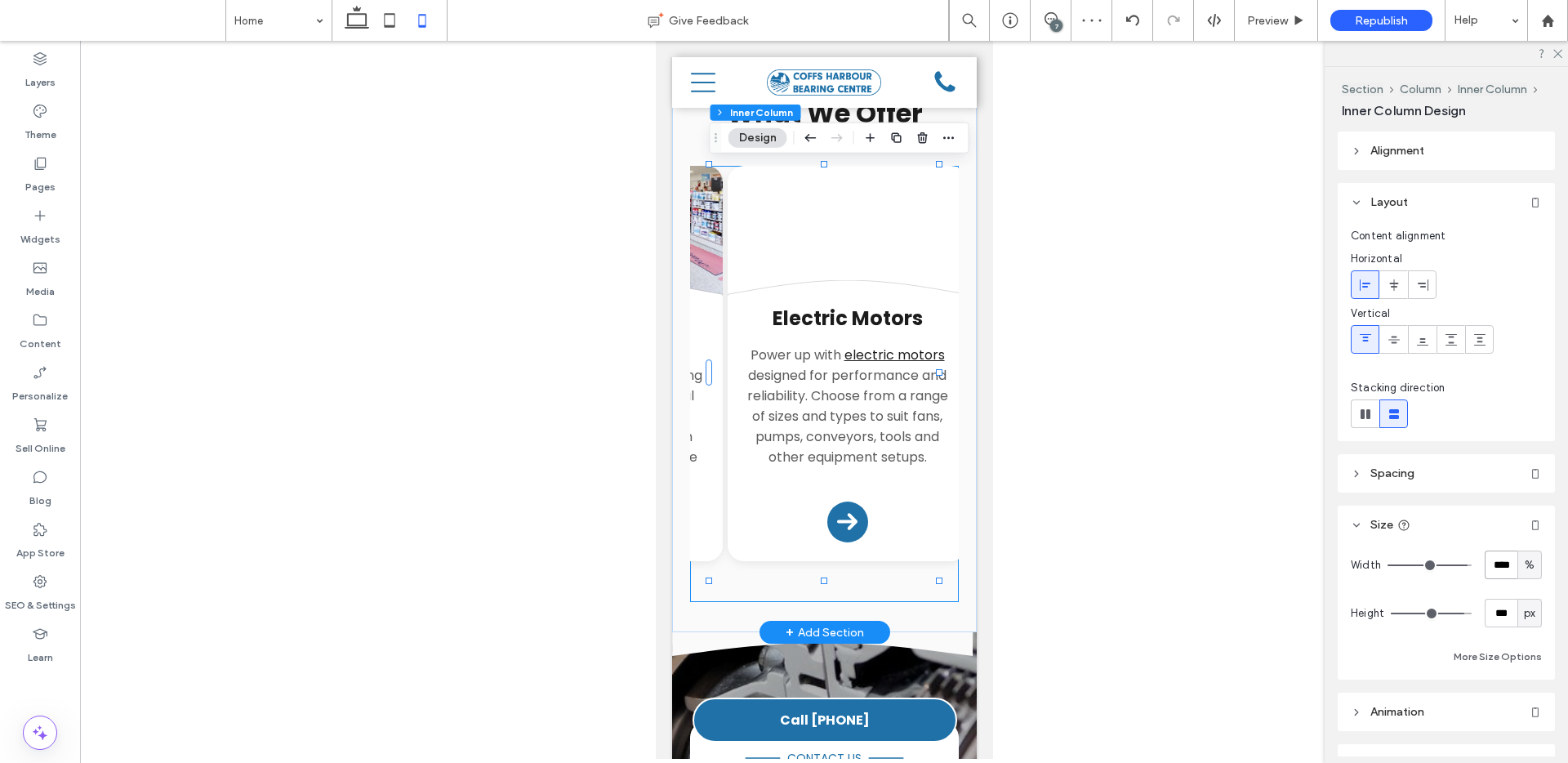 scroll, scrollTop: 0, scrollLeft: 926, axis: horizontal 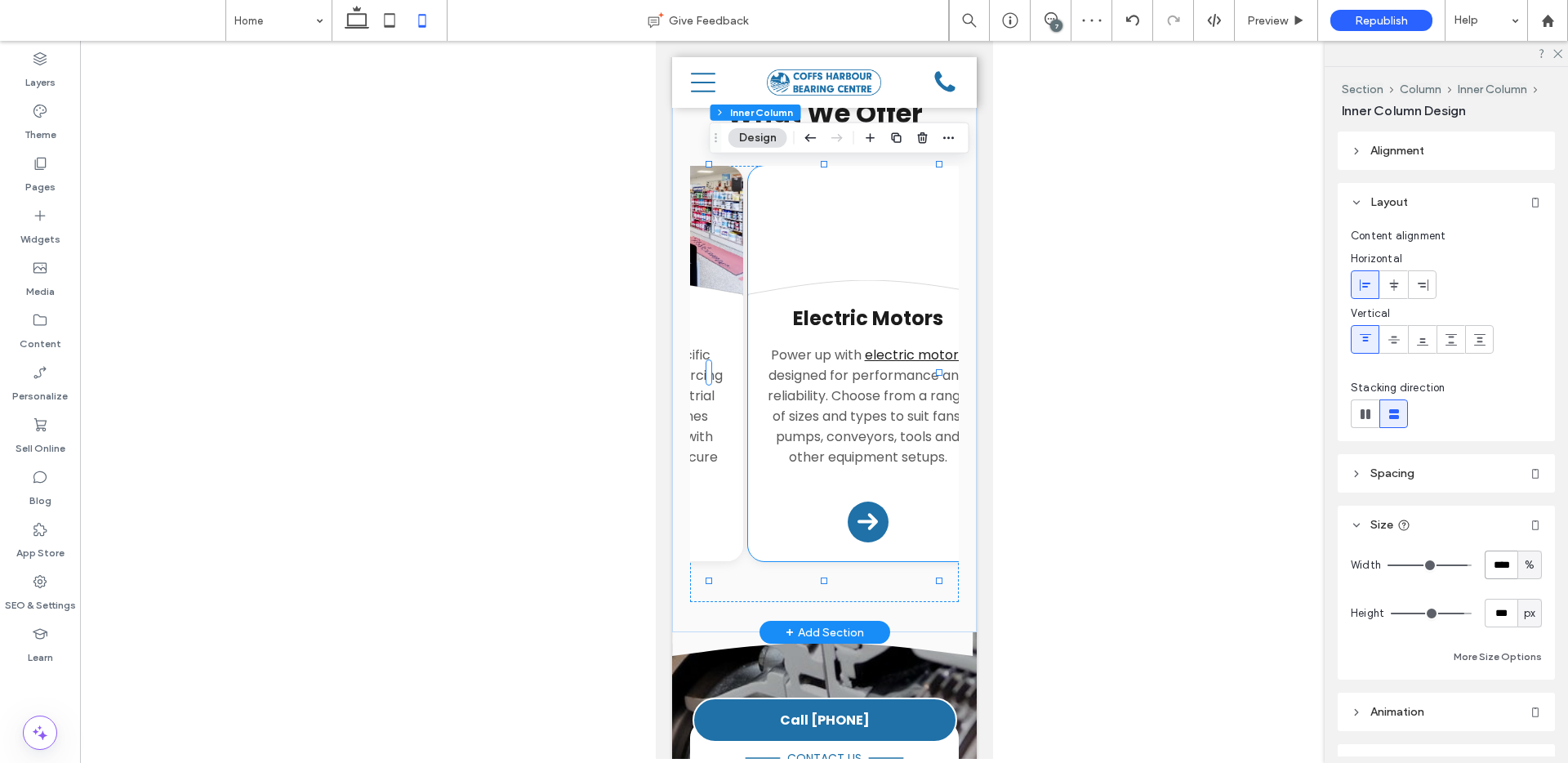 click on "Electric Motors
Power up with
electric motors   designed for performance and reliability. Choose from a range of sizes and types to suit fans, pumps, conveyors, tools and other equipment setups.
Arrow Icon" at bounding box center (866, 427) 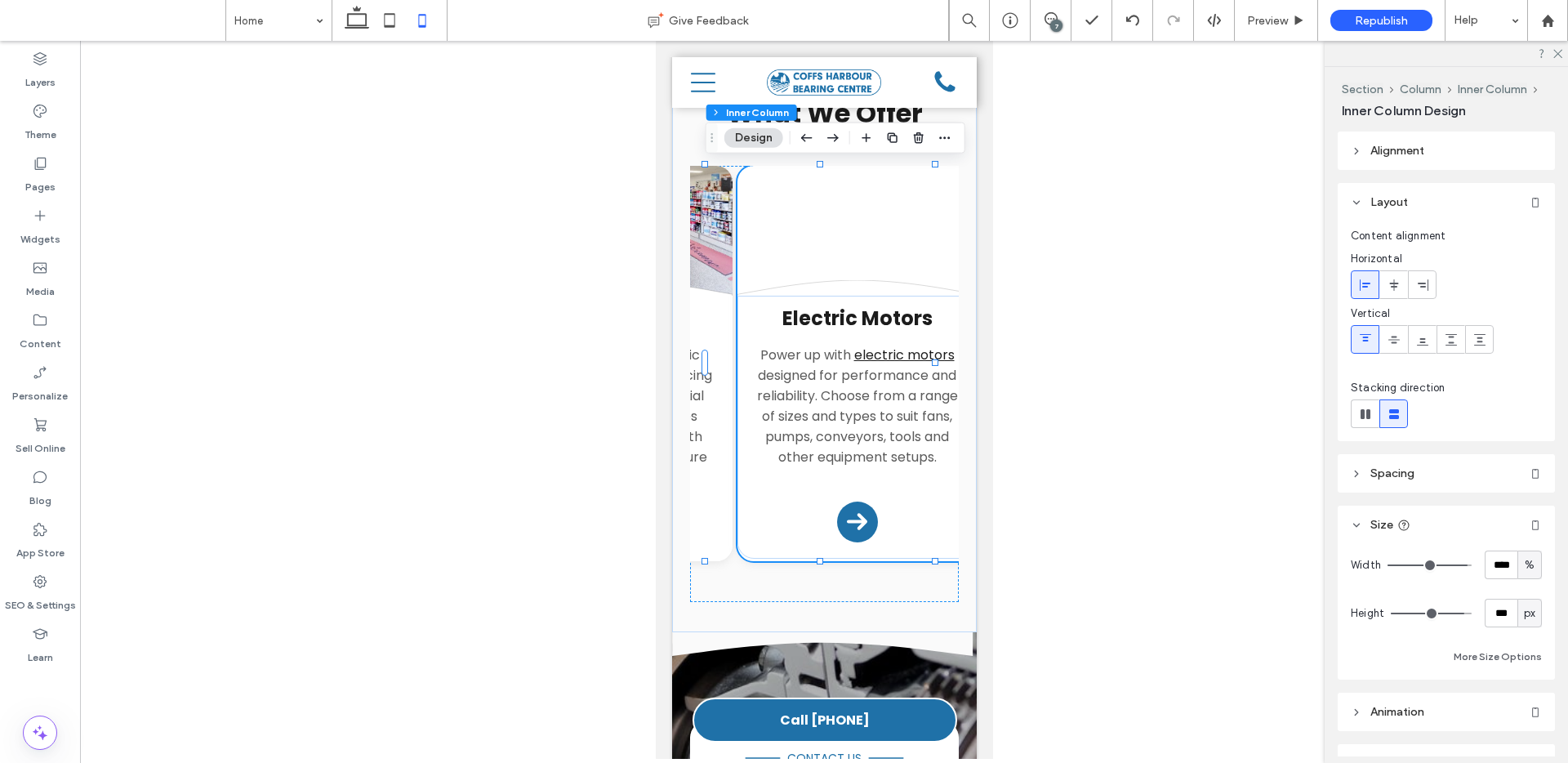 scroll, scrollTop: 0, scrollLeft: 926, axis: horizontal 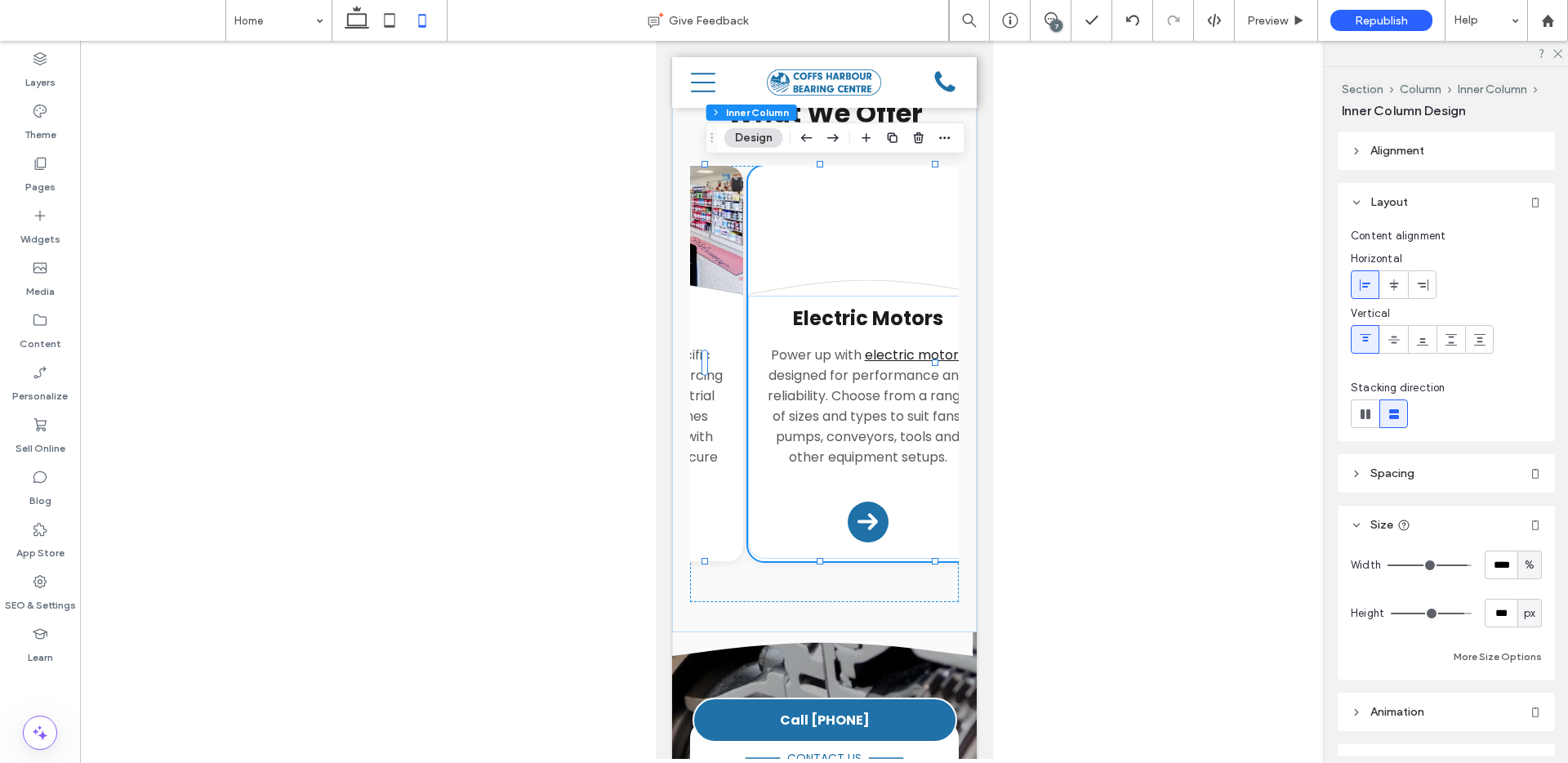 click on "Alignment" at bounding box center (1397, 150) 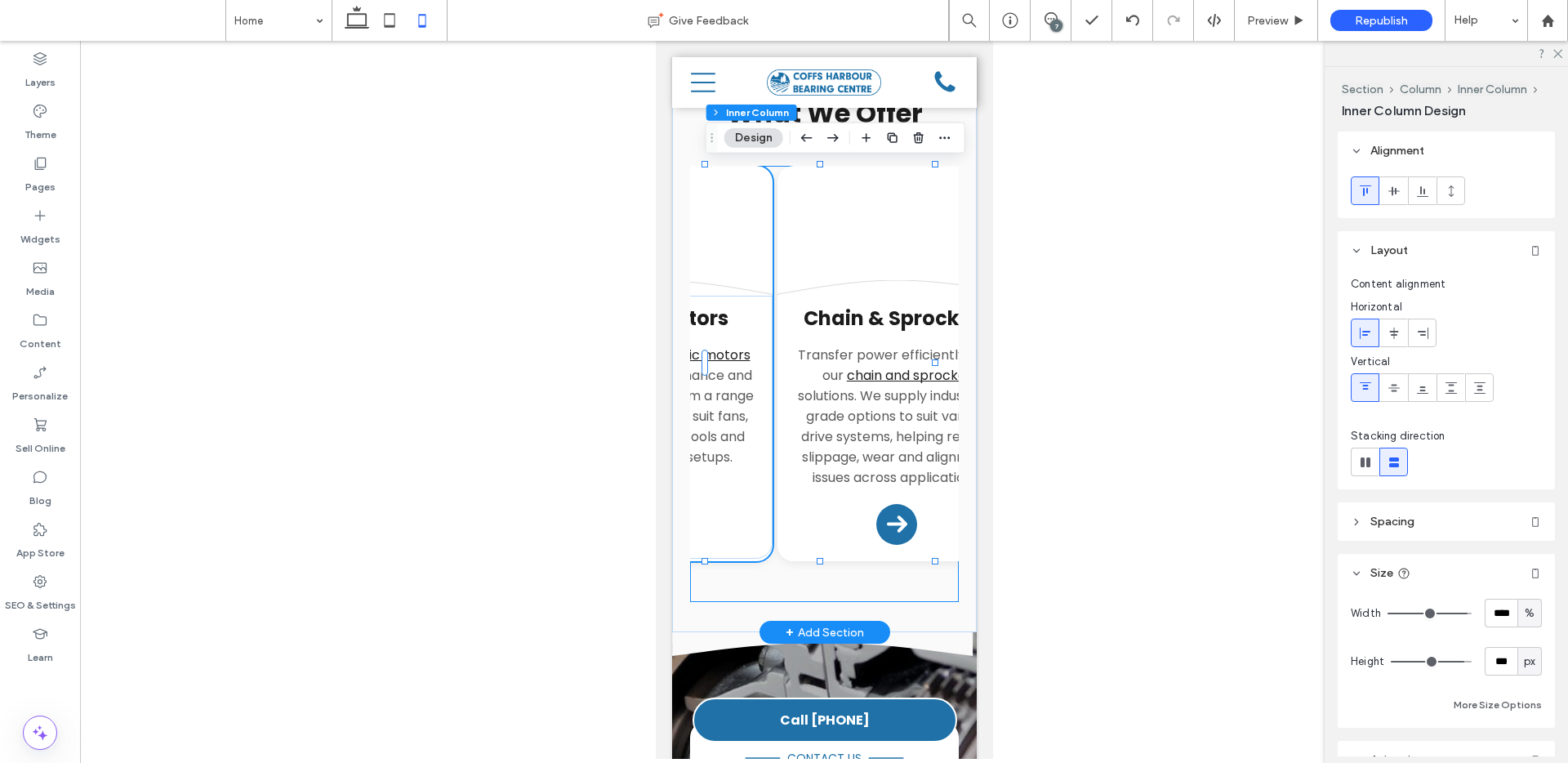 scroll, scrollTop: 0, scrollLeft: 1160, axis: horizontal 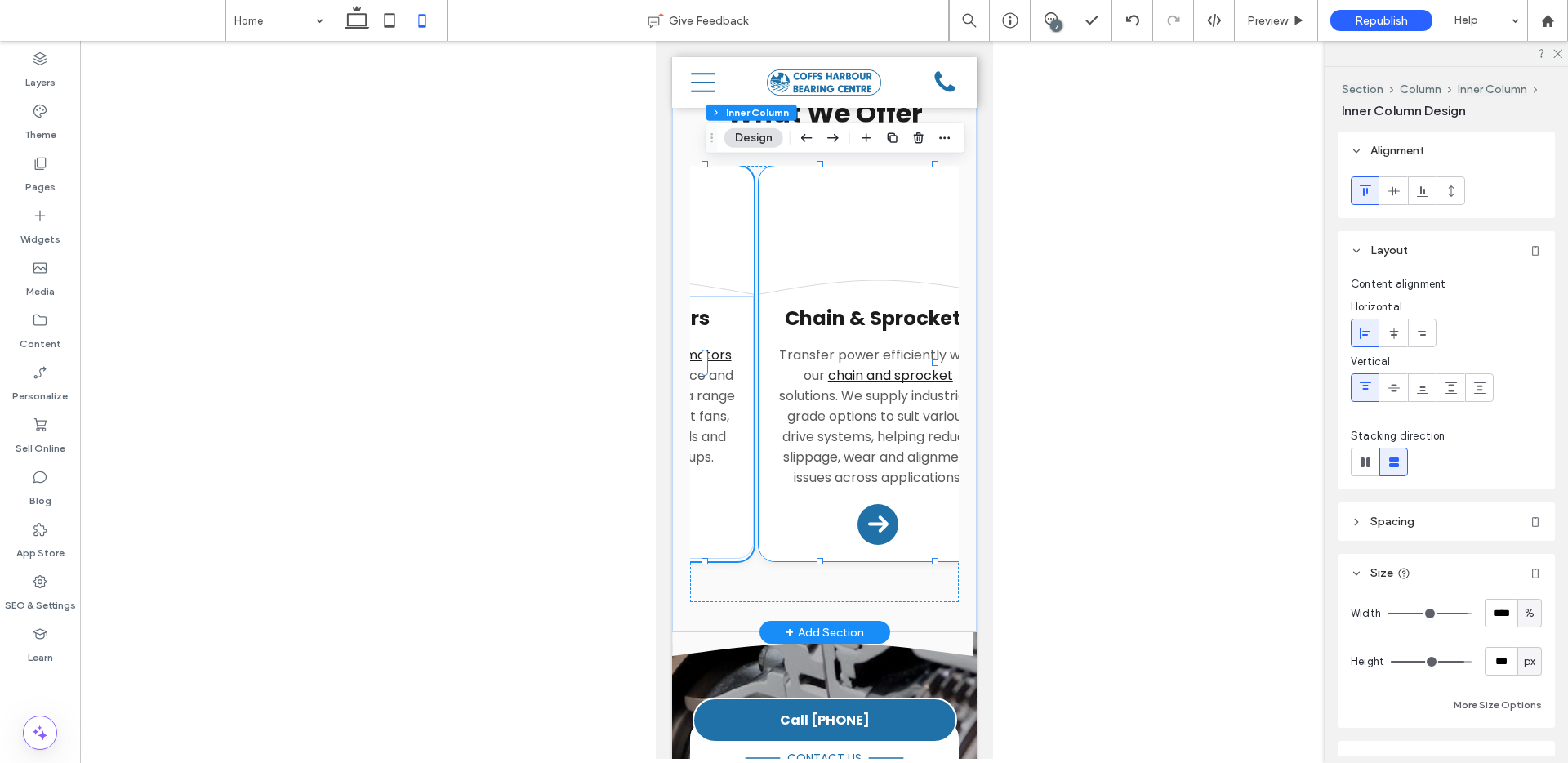 click on "Chain & Sprockets
Transfer power efficiently with our
chain and sprocket   solutions. We supply industrial-grade options to suit various drive systems, helping reduce slippage, wear and alignment issues across applications.
Arrow Icon" at bounding box center [877, 428] 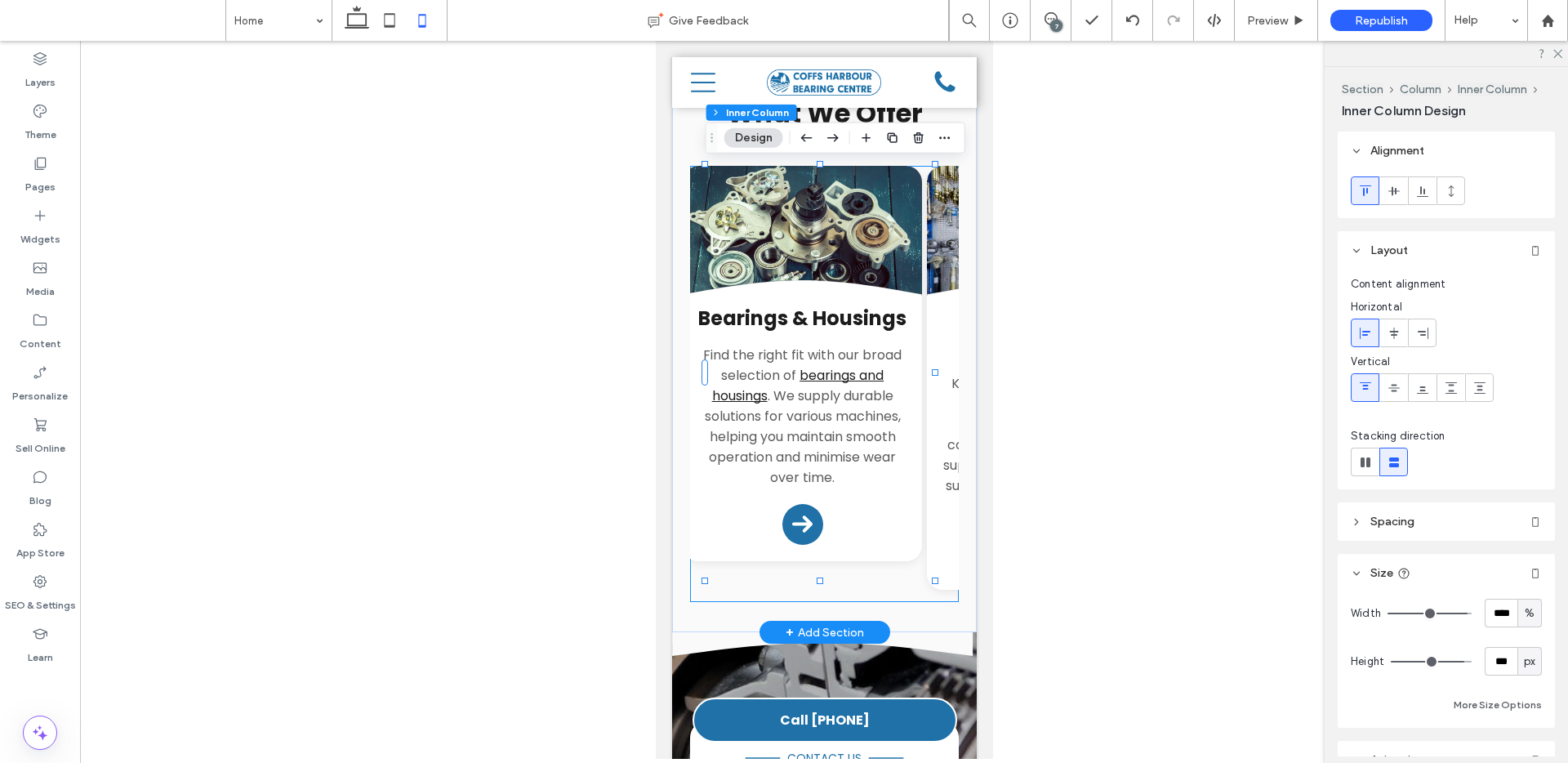 scroll, scrollTop: 0, scrollLeft: 0, axis: both 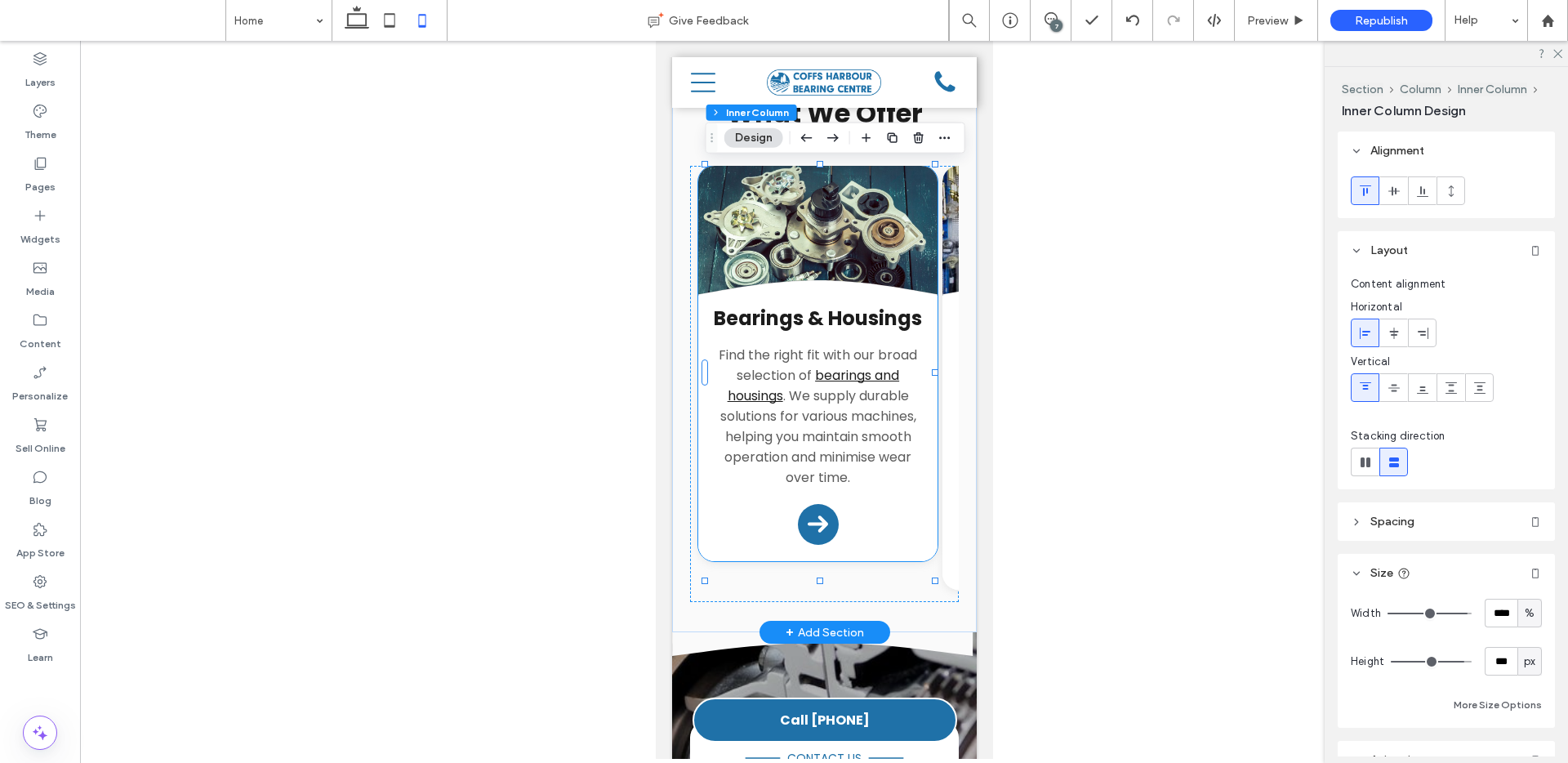 click on "Bearings & Housings
Find the right fit with our broad selection of
bearings and housings . We supply durable solutions for various machines, helping you maintain smooth operation and minimise wear over time.
Arrow Icon" at bounding box center [817, 428] 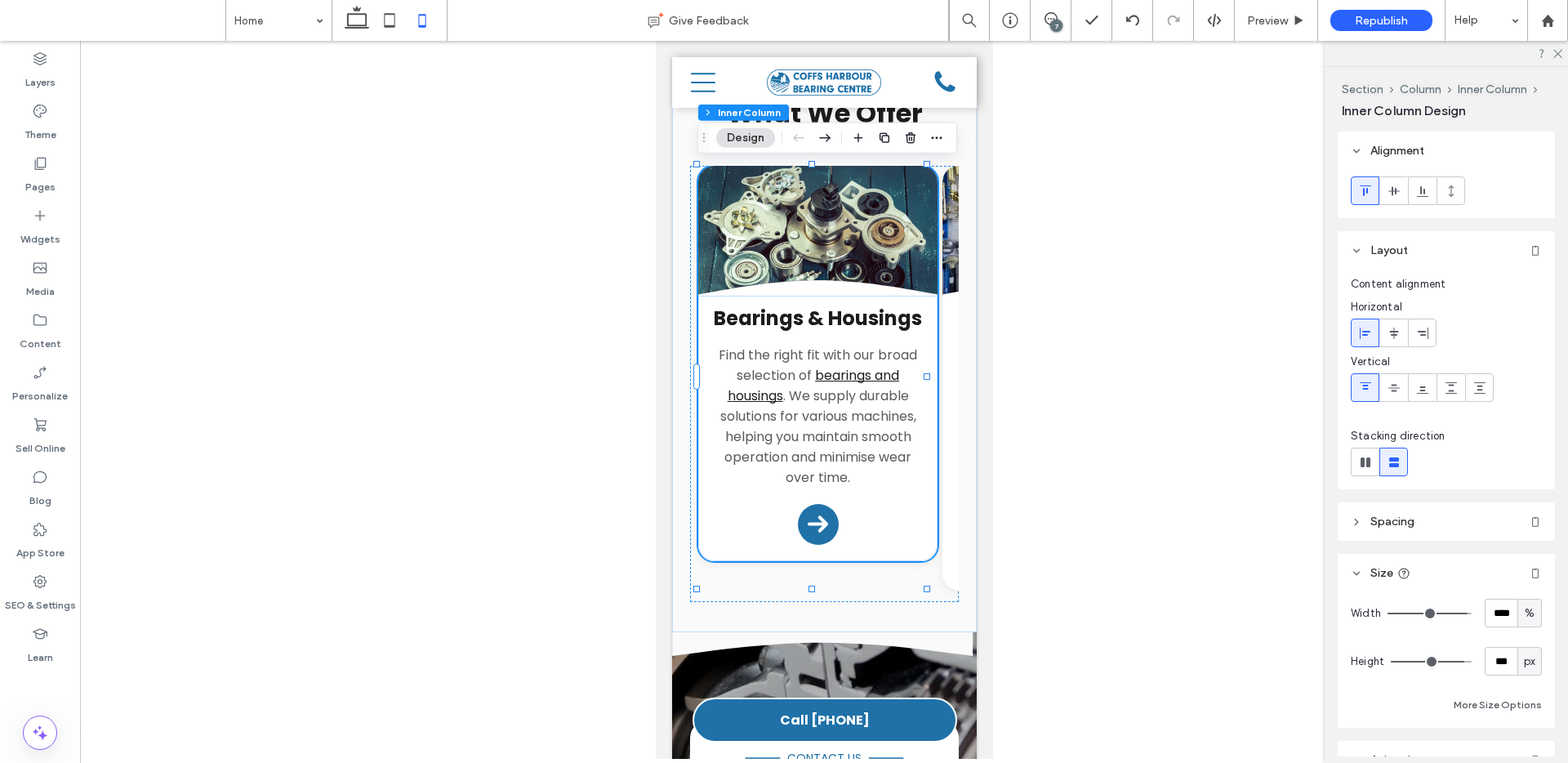 type on "**" 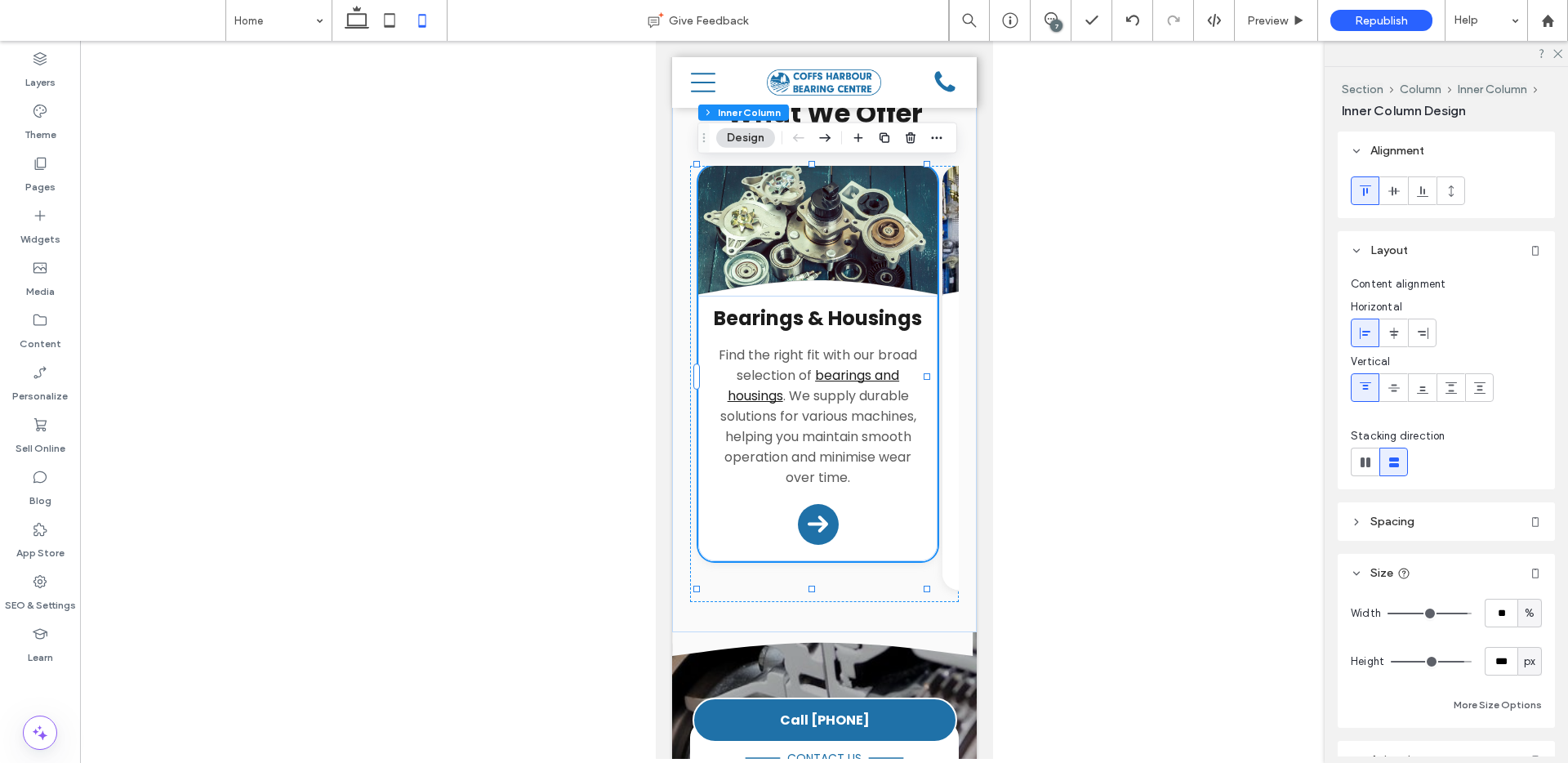 type on "***" 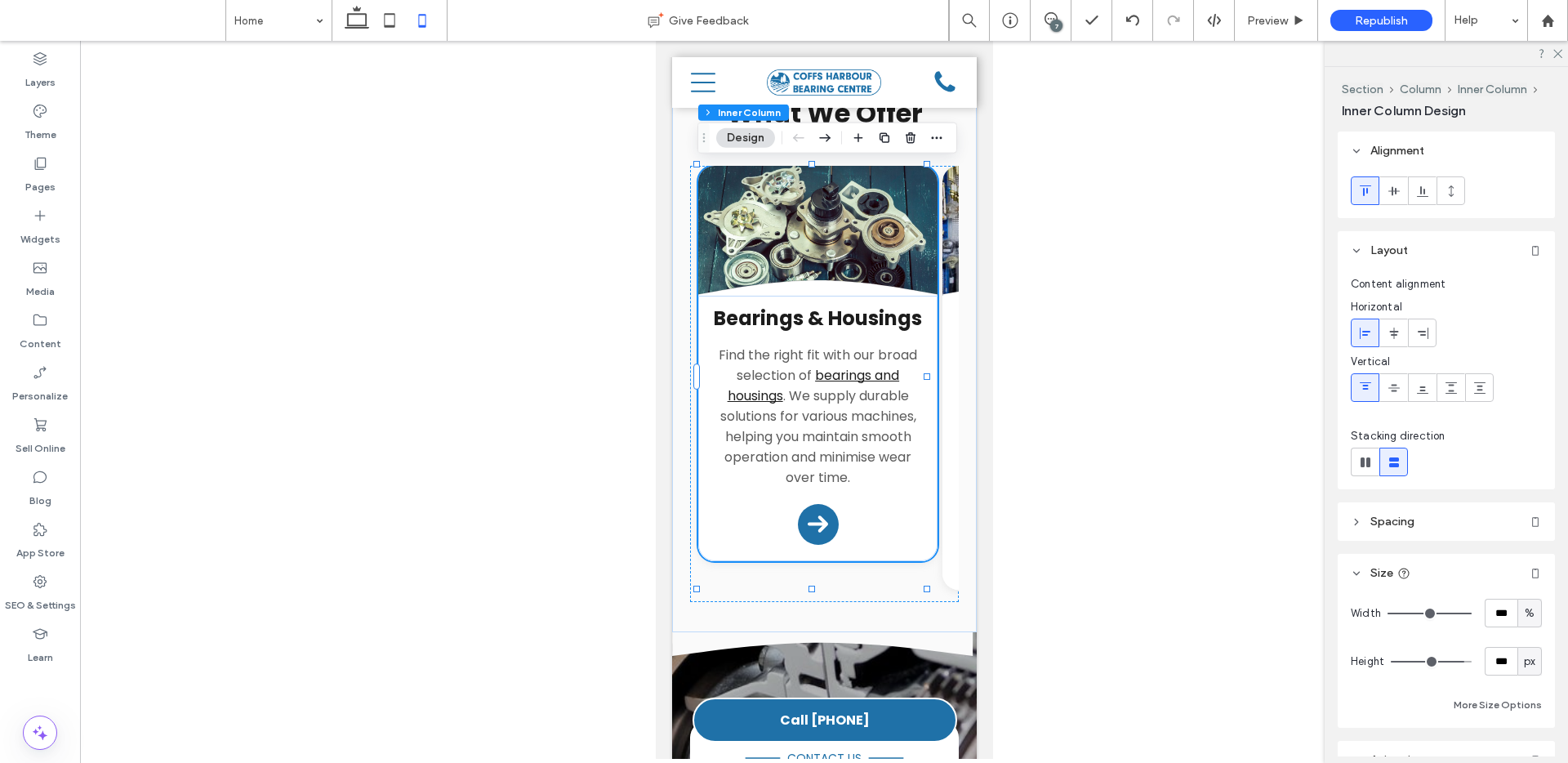 type on "***" 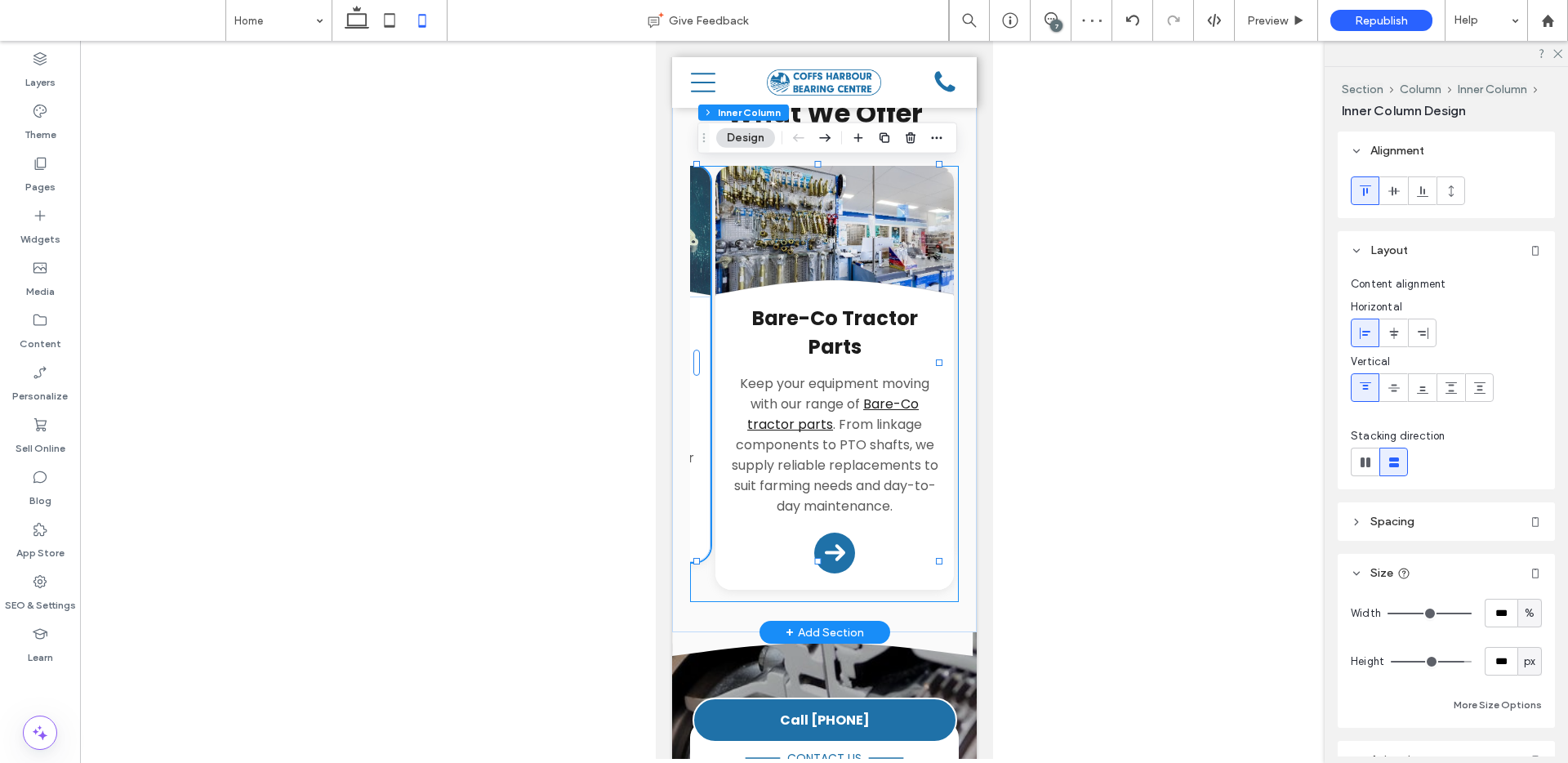 scroll, scrollTop: 0, scrollLeft: 238, axis: horizontal 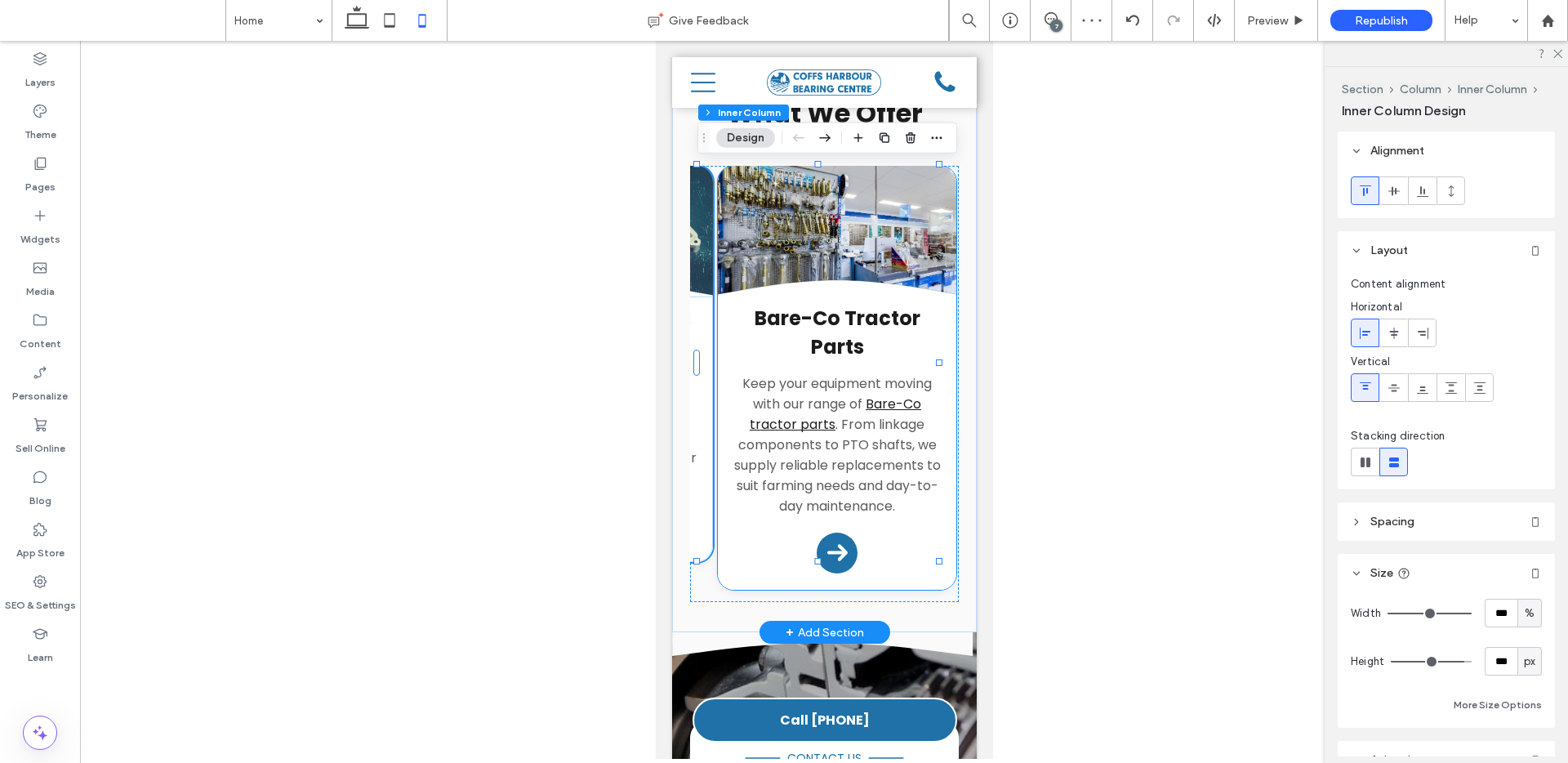 click on "Bare-Co Tractor Parts
Keep your equipment moving with our range of
Bare-Co tractor parts . From linkage components to PTO shafts, we supply reliable replacements to suit farming needs and day-to-day maintenance.
Arrow Icon" at bounding box center [836, 443] 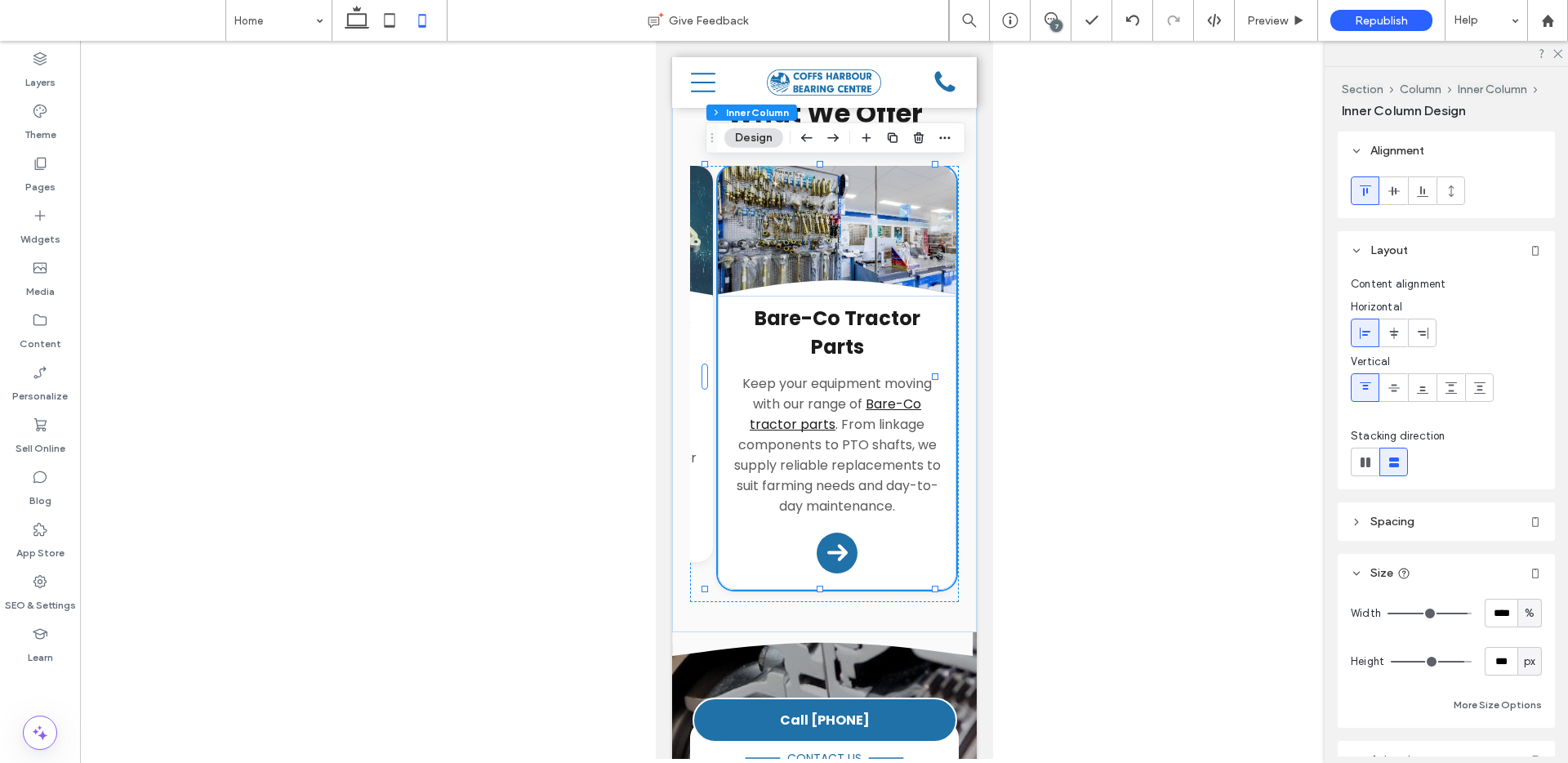 type on "**" 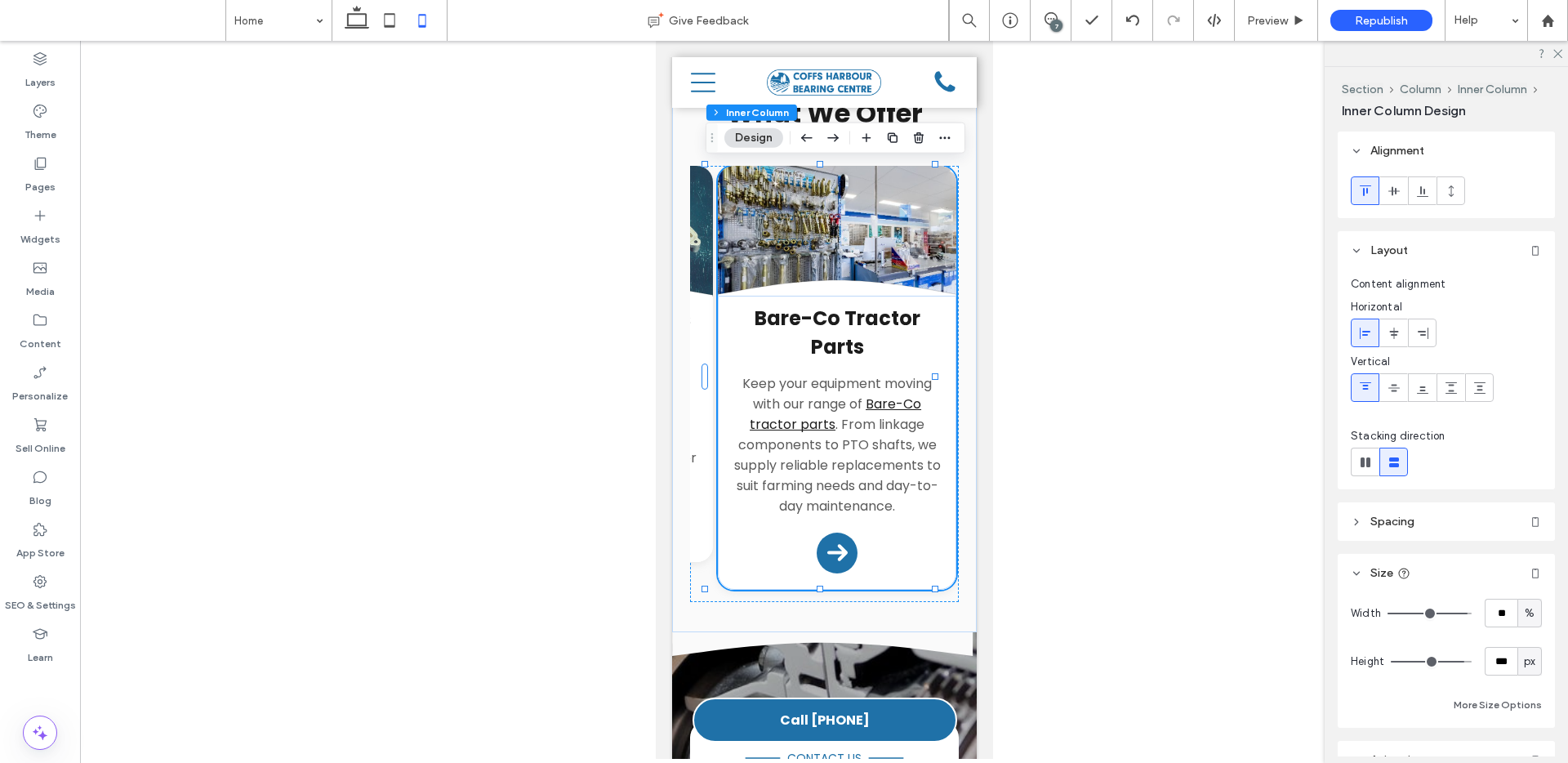 type on "***" 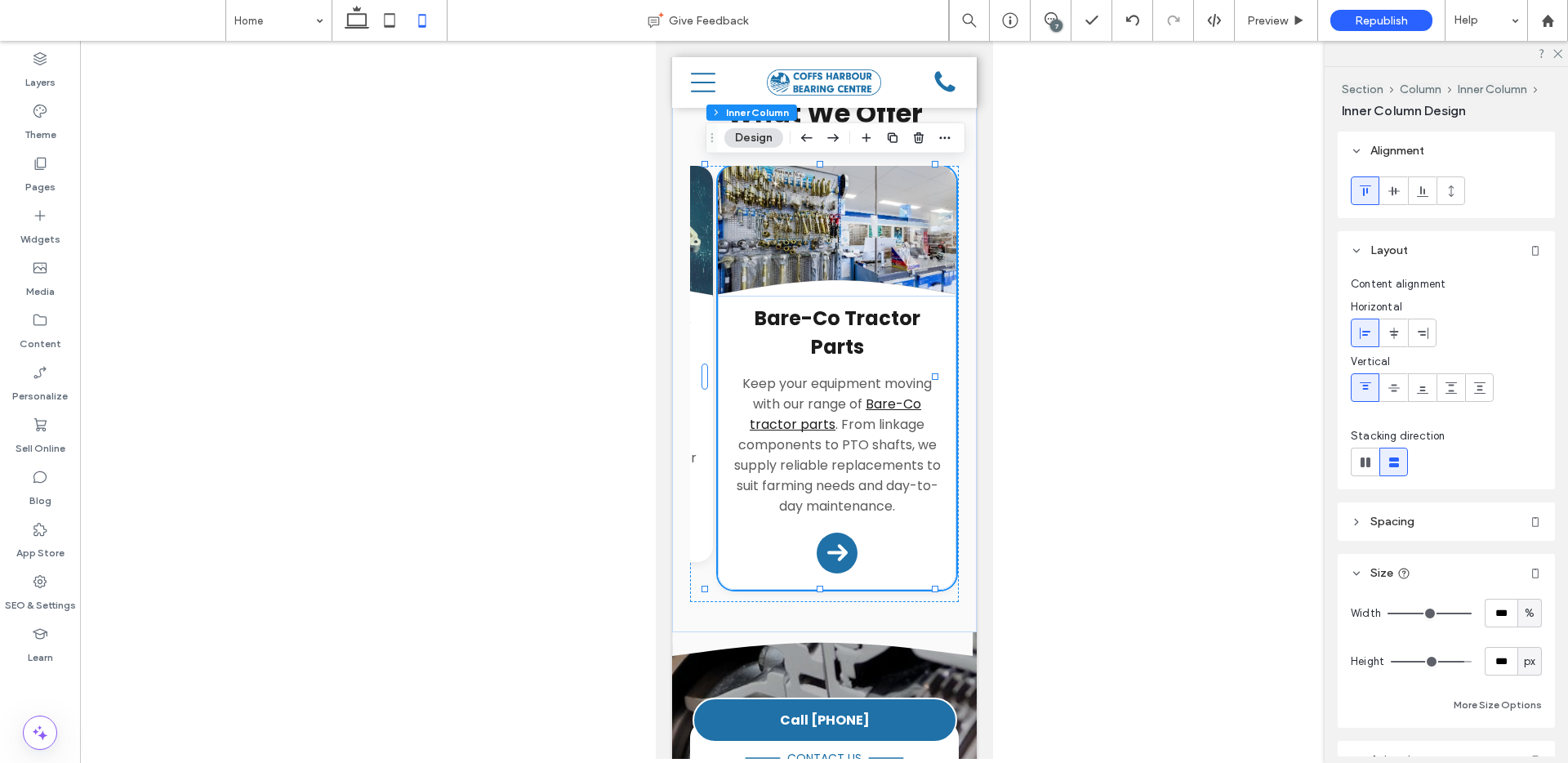 drag, startPoint x: 1454, startPoint y: 612, endPoint x: 1488, endPoint y: 618, distance: 34.525353 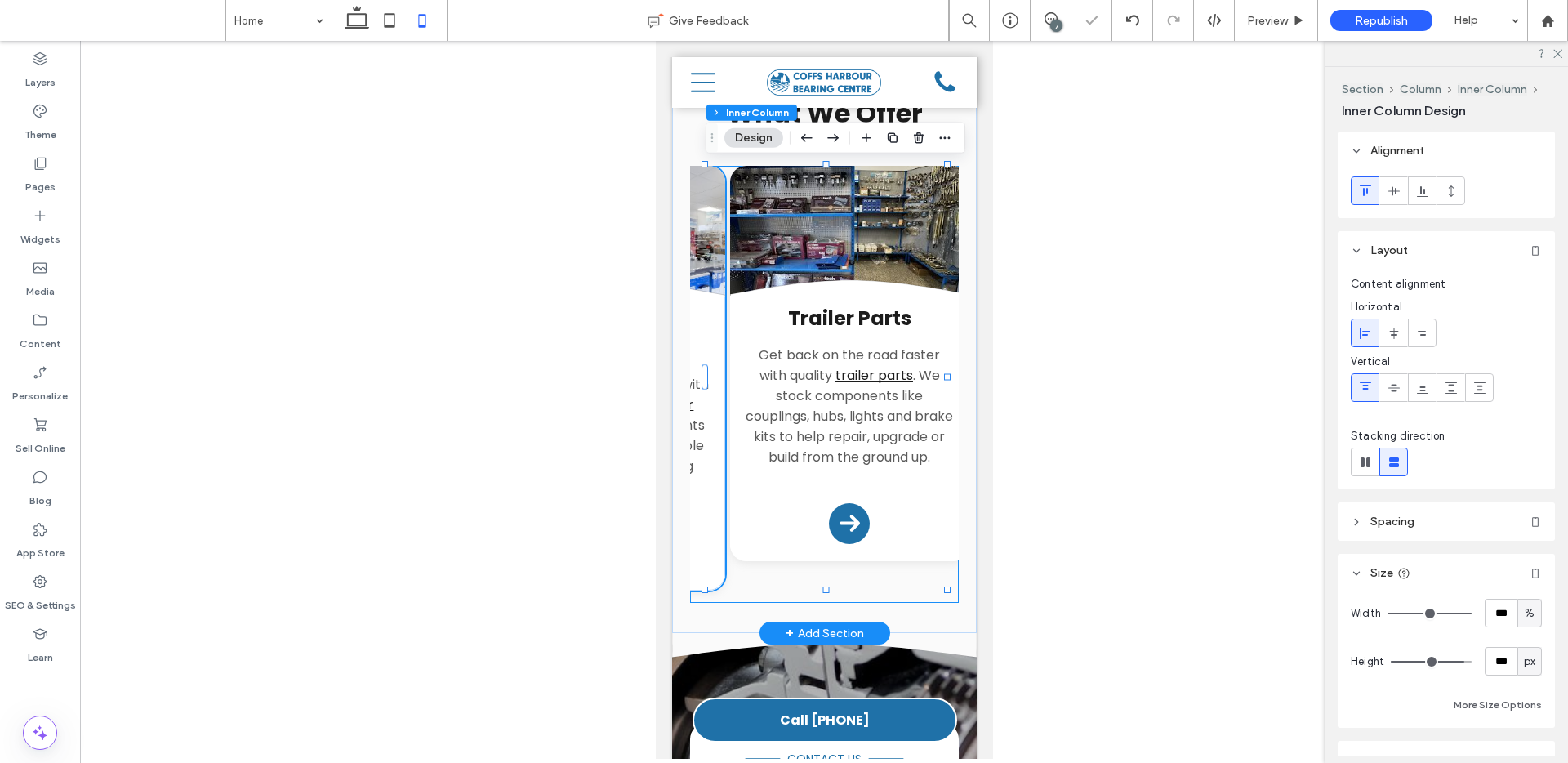 scroll, scrollTop: 0, scrollLeft: 483, axis: horizontal 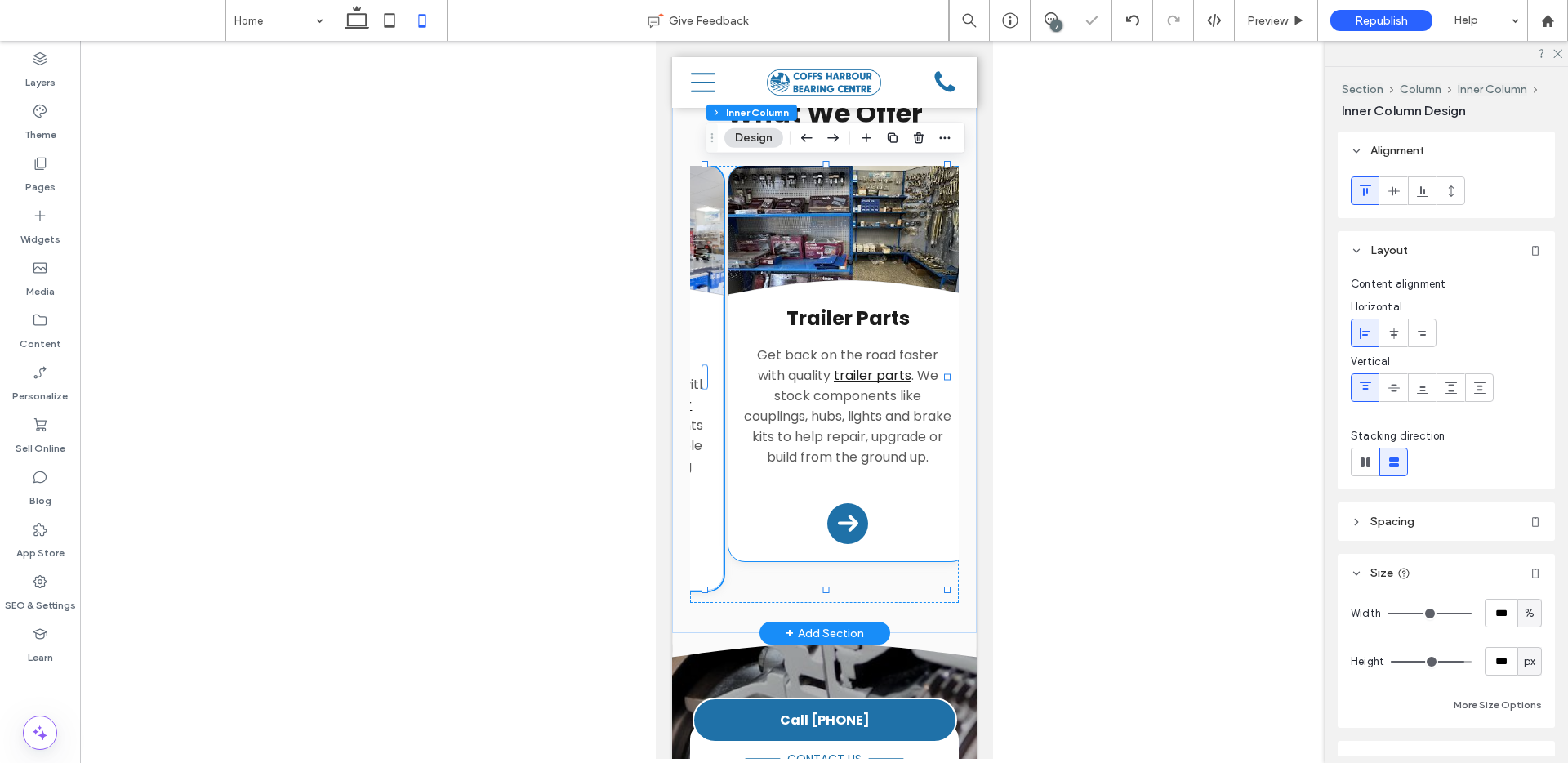 click on "Trailer Parts
Get back on the road faster with quality
trailer parts . We stock components like couplings, hubs, lights and brake kits to help repair, upgrade or build from the ground up.
Arrow Icon" at bounding box center (847, 428) 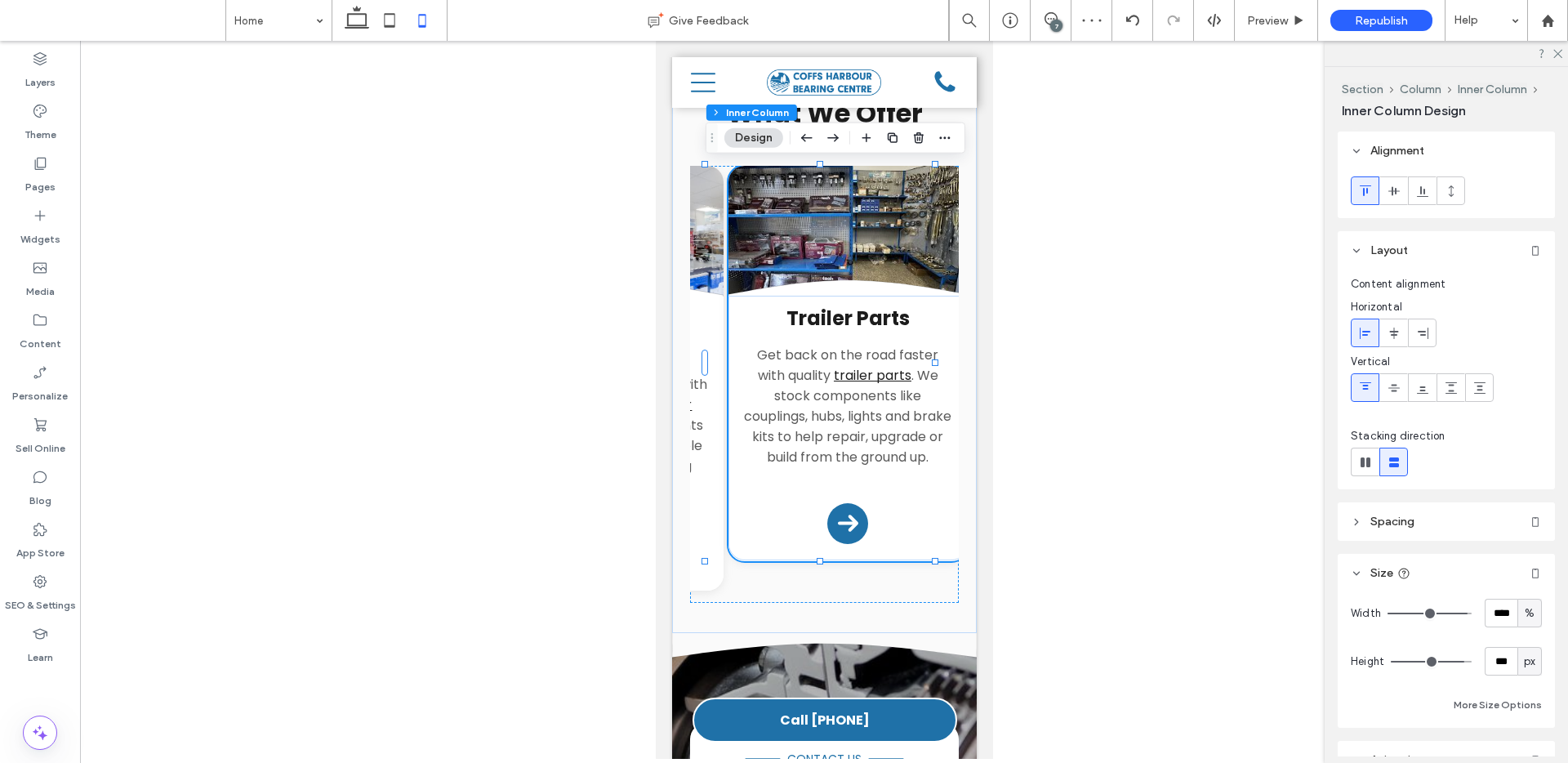 type on "***" 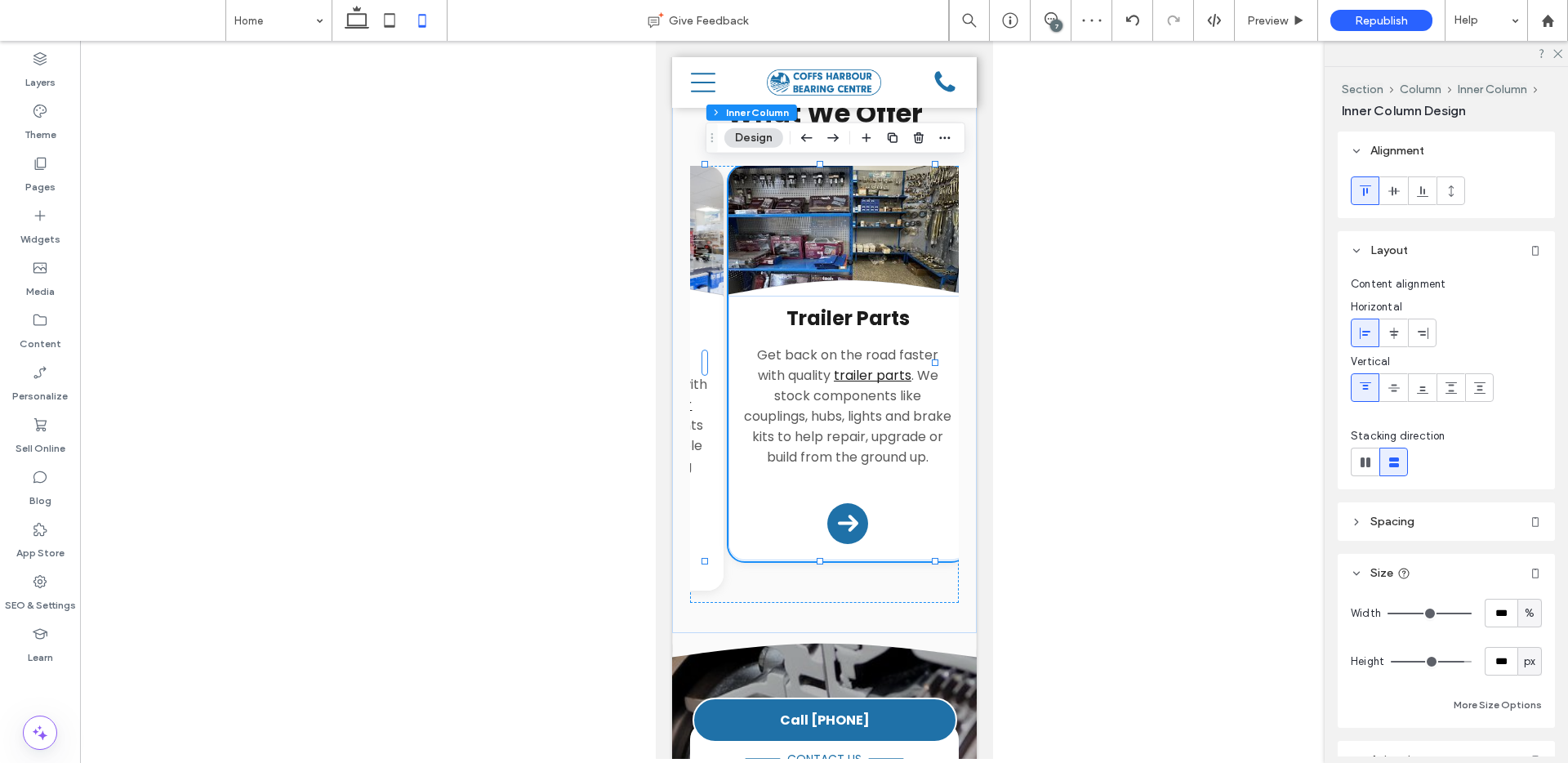 drag, startPoint x: 1458, startPoint y: 611, endPoint x: 1492, endPoint y: 612, distance: 34.0147 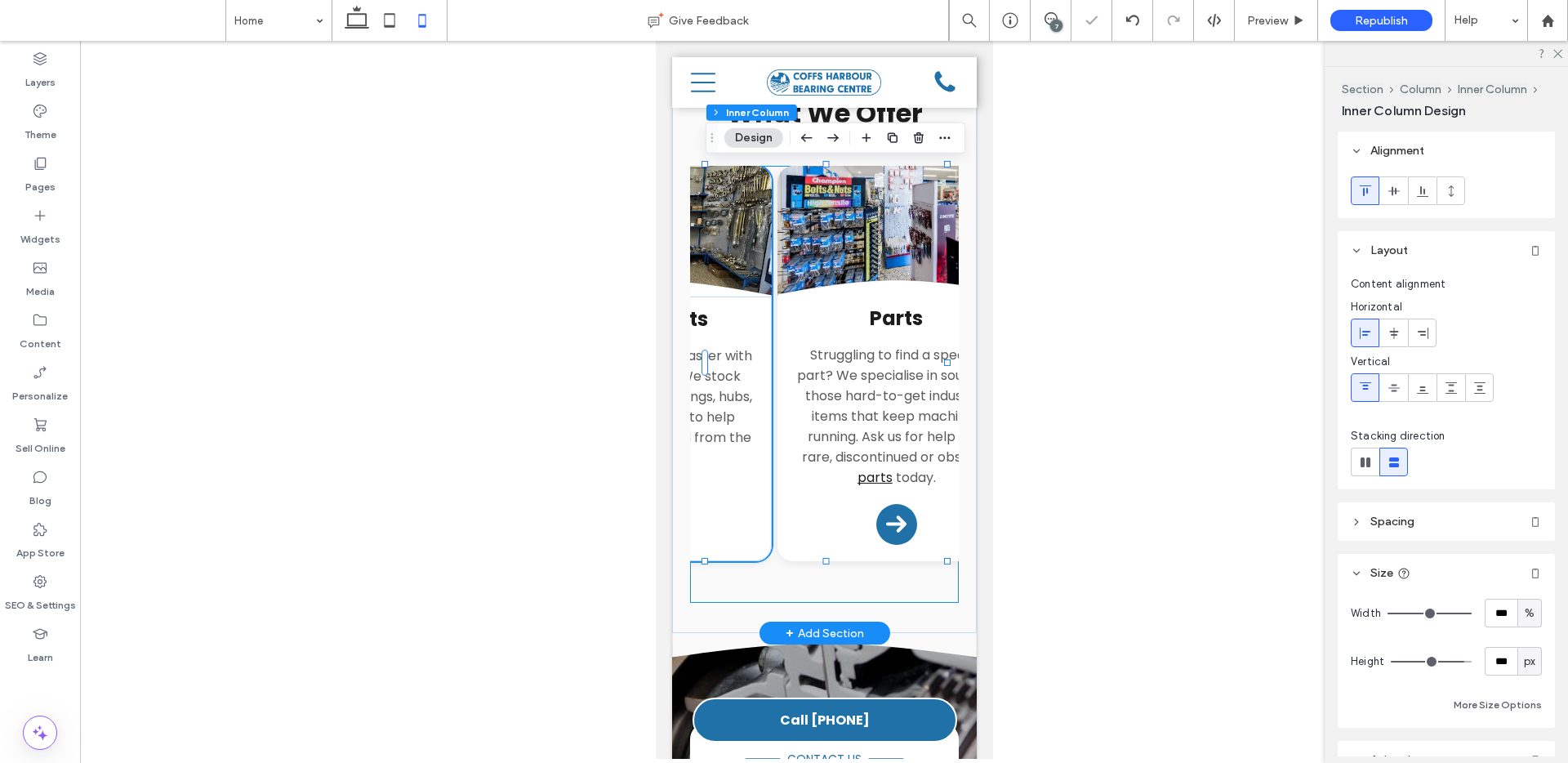 scroll, scrollTop: 0, scrollLeft: 729, axis: horizontal 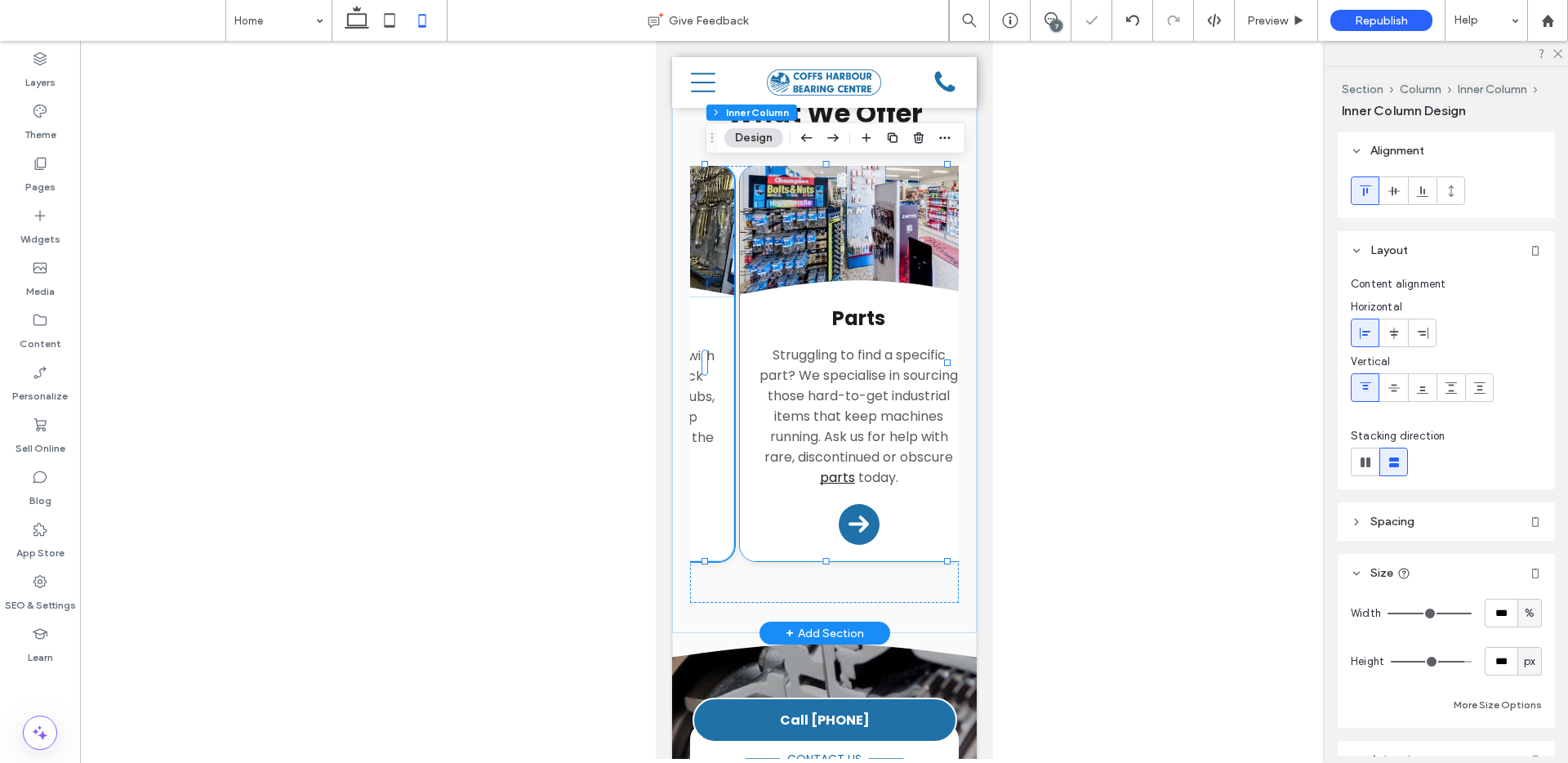 click on "Parts
Struggling to find a specific part? We specialise in sourcing those hard-to-get industrial items that keep machines running. Ask us for help with rare, discontinued or obscure
parts   today.
Arrow Icon" at bounding box center [858, 428] 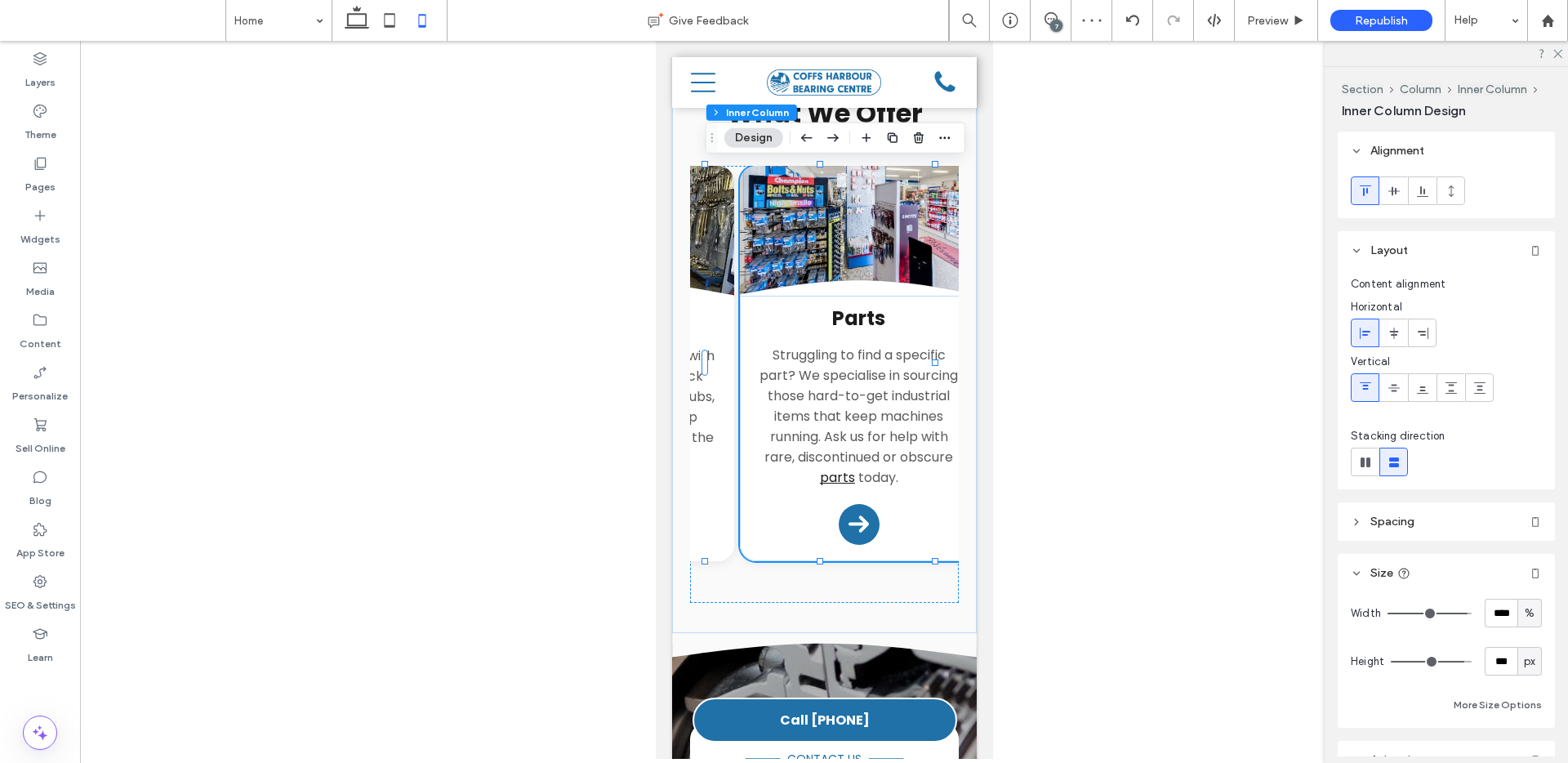type on "**" 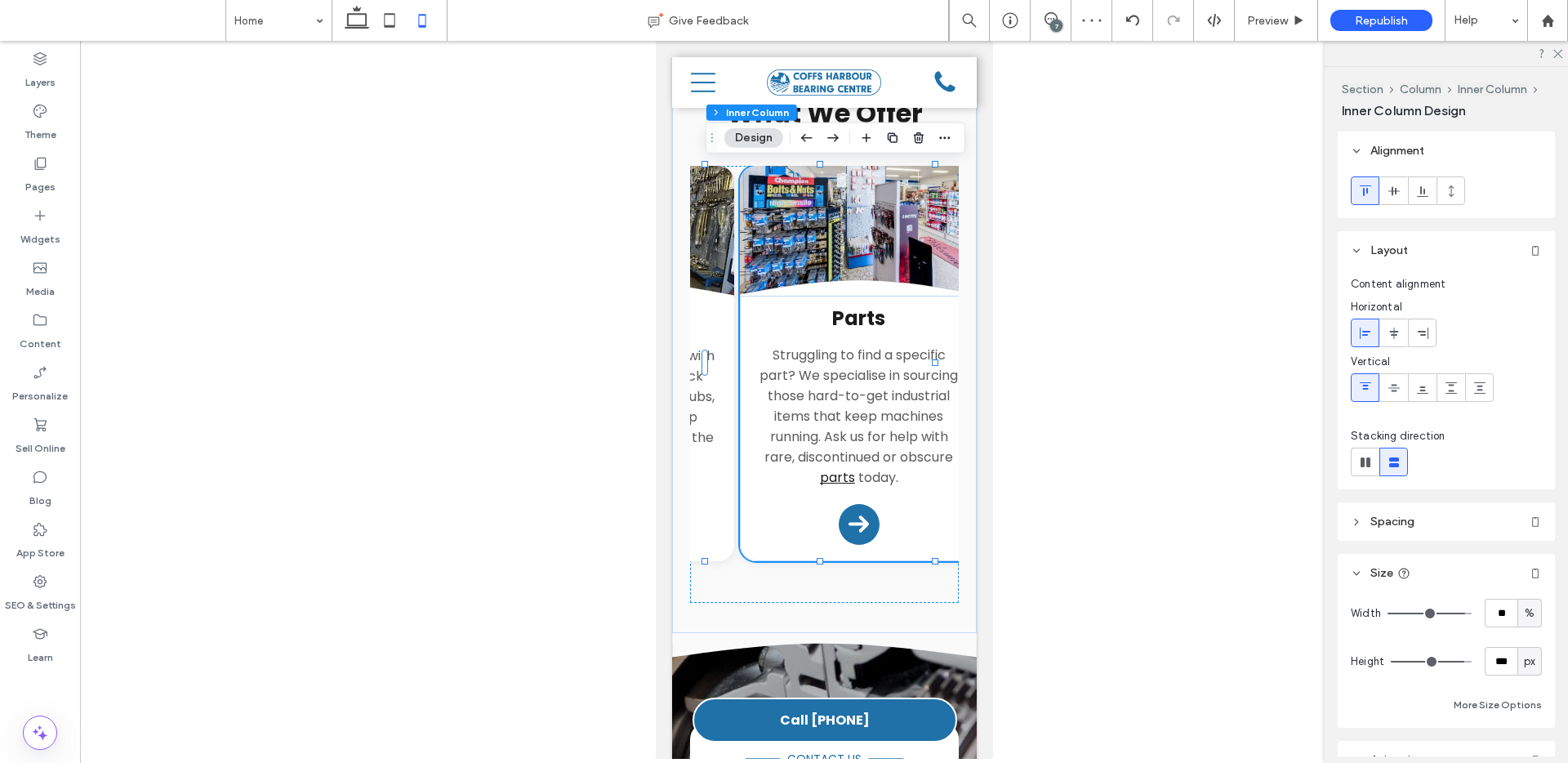 type on "**" 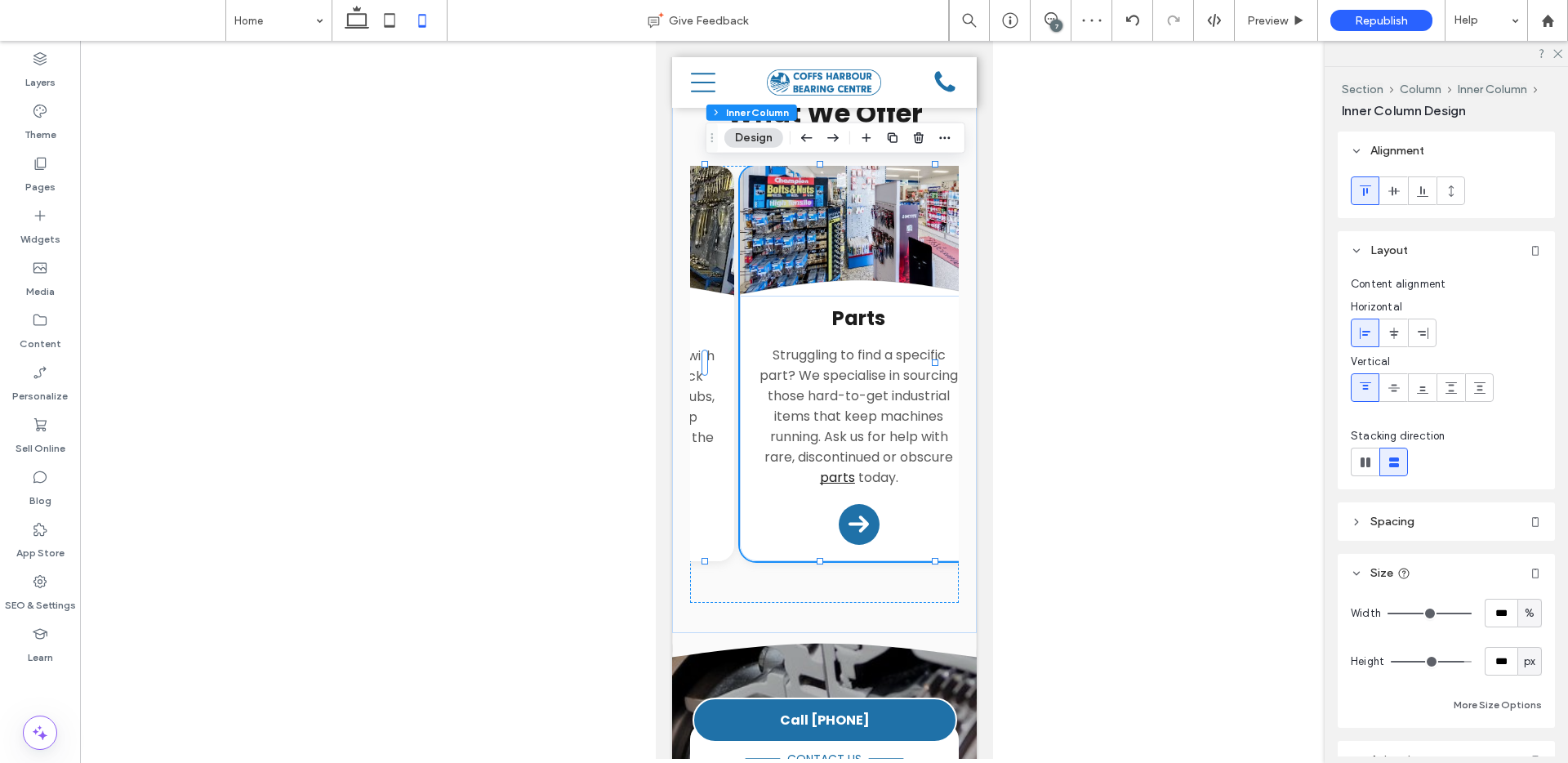 drag, startPoint x: 1450, startPoint y: 613, endPoint x: 1505, endPoint y: 621, distance: 55.57877 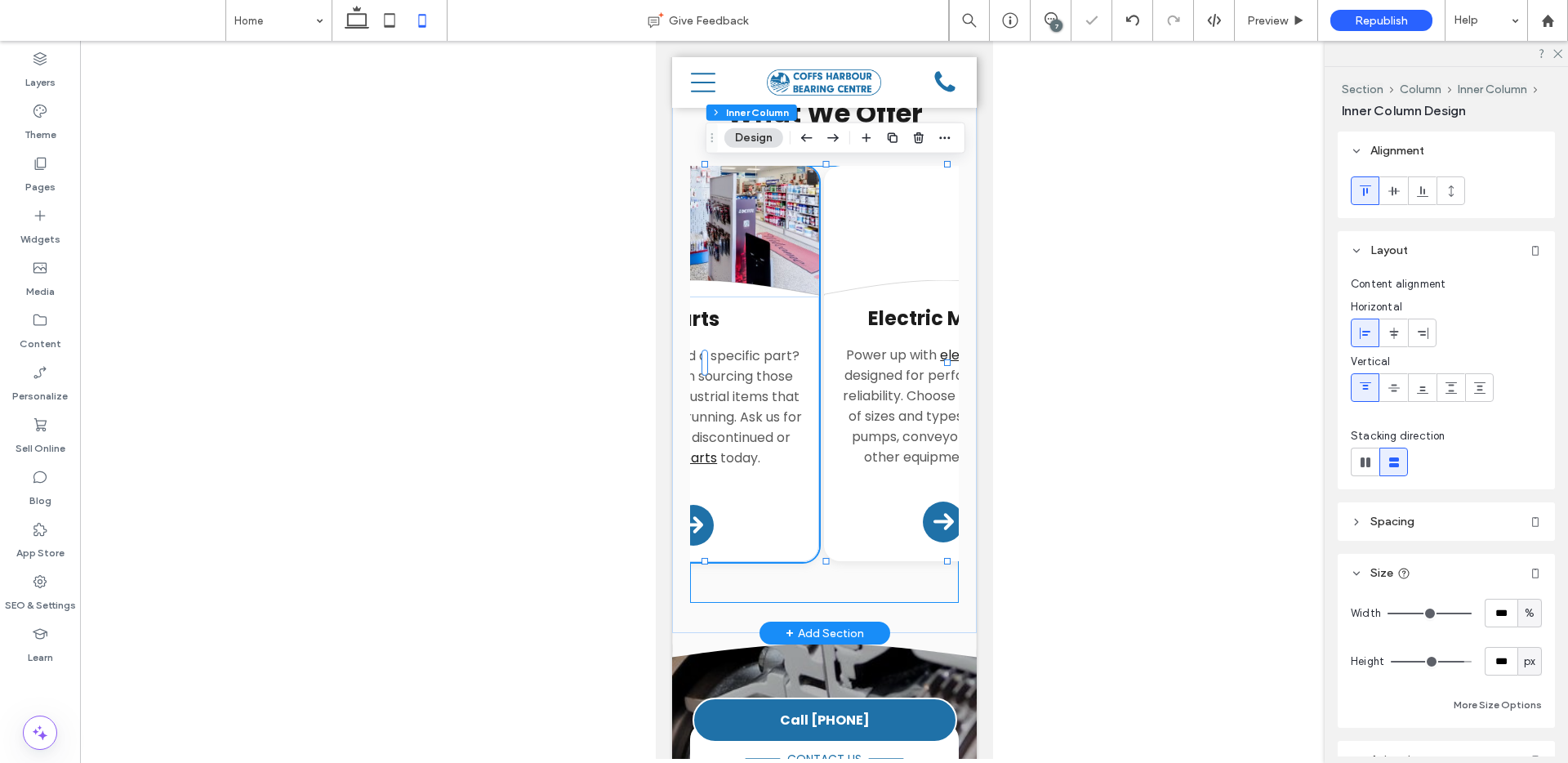scroll, scrollTop: 0, scrollLeft: 975, axis: horizontal 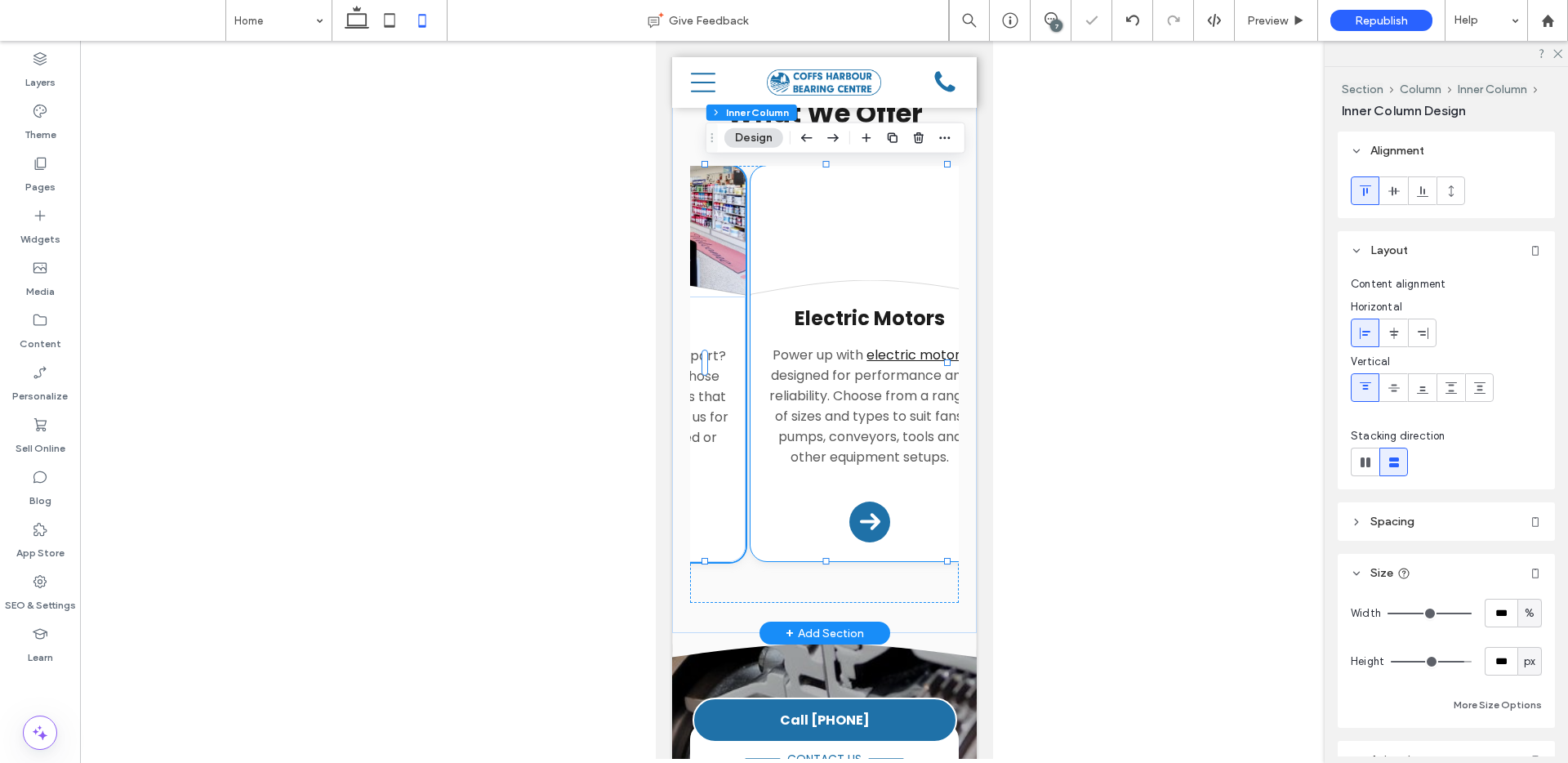 click on "Electric Motors
Power up with
electric motors   designed for performance and reliability. Choose from a range of sizes and types to suit fans, pumps, conveyors, tools and other equipment setups.
Arrow Icon" at bounding box center [869, 427] 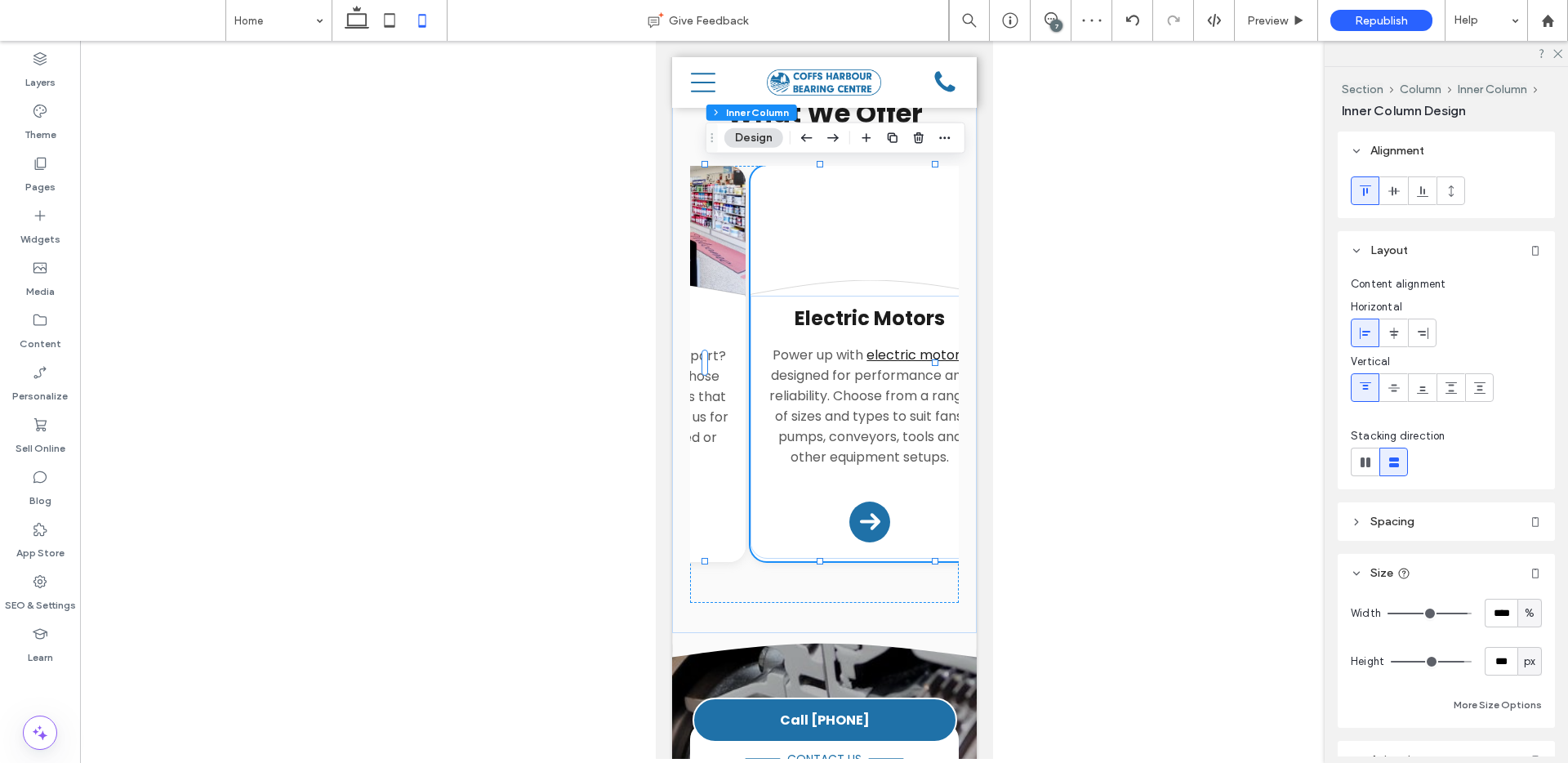 type on "**" 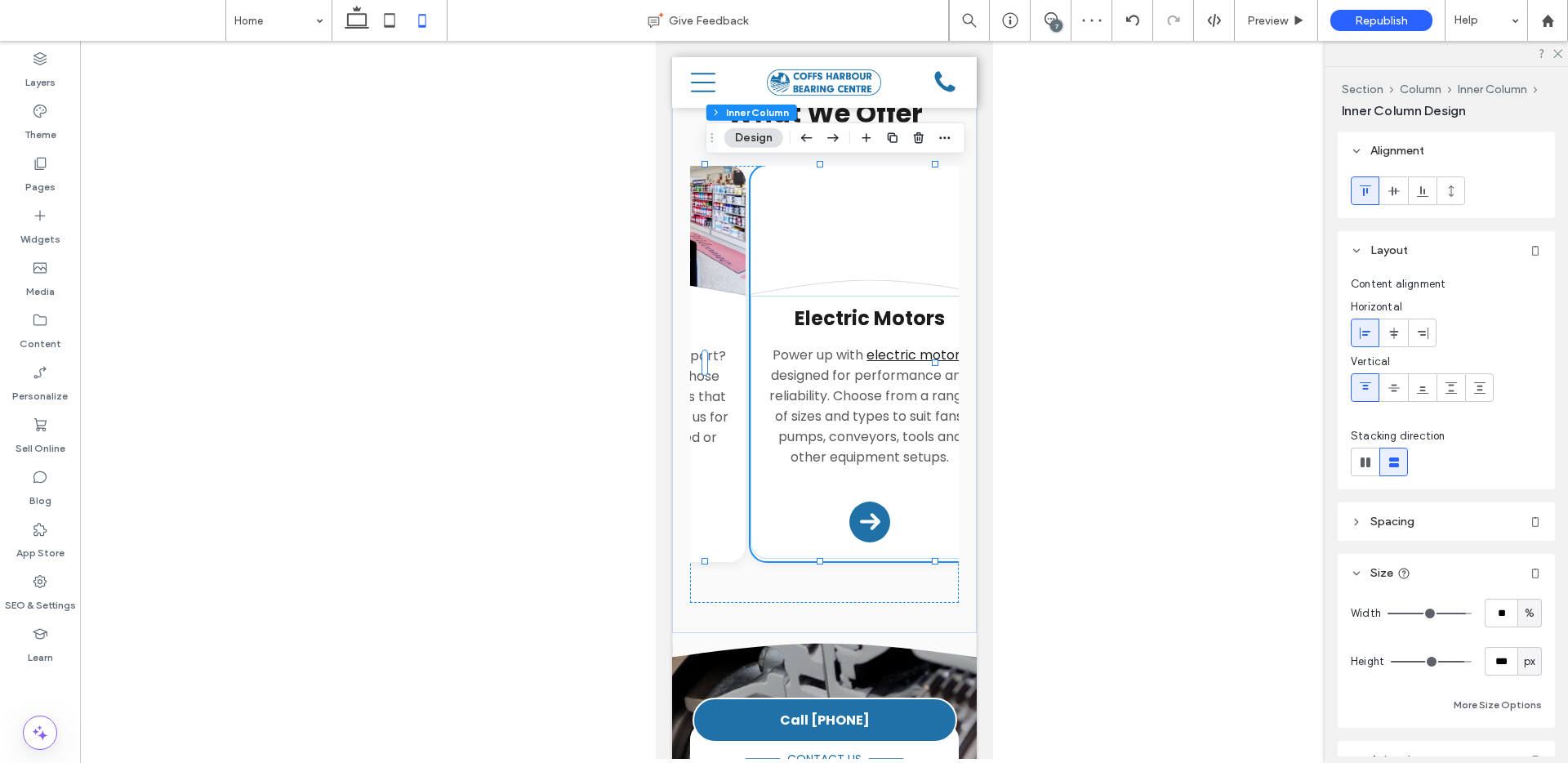 type on "**" 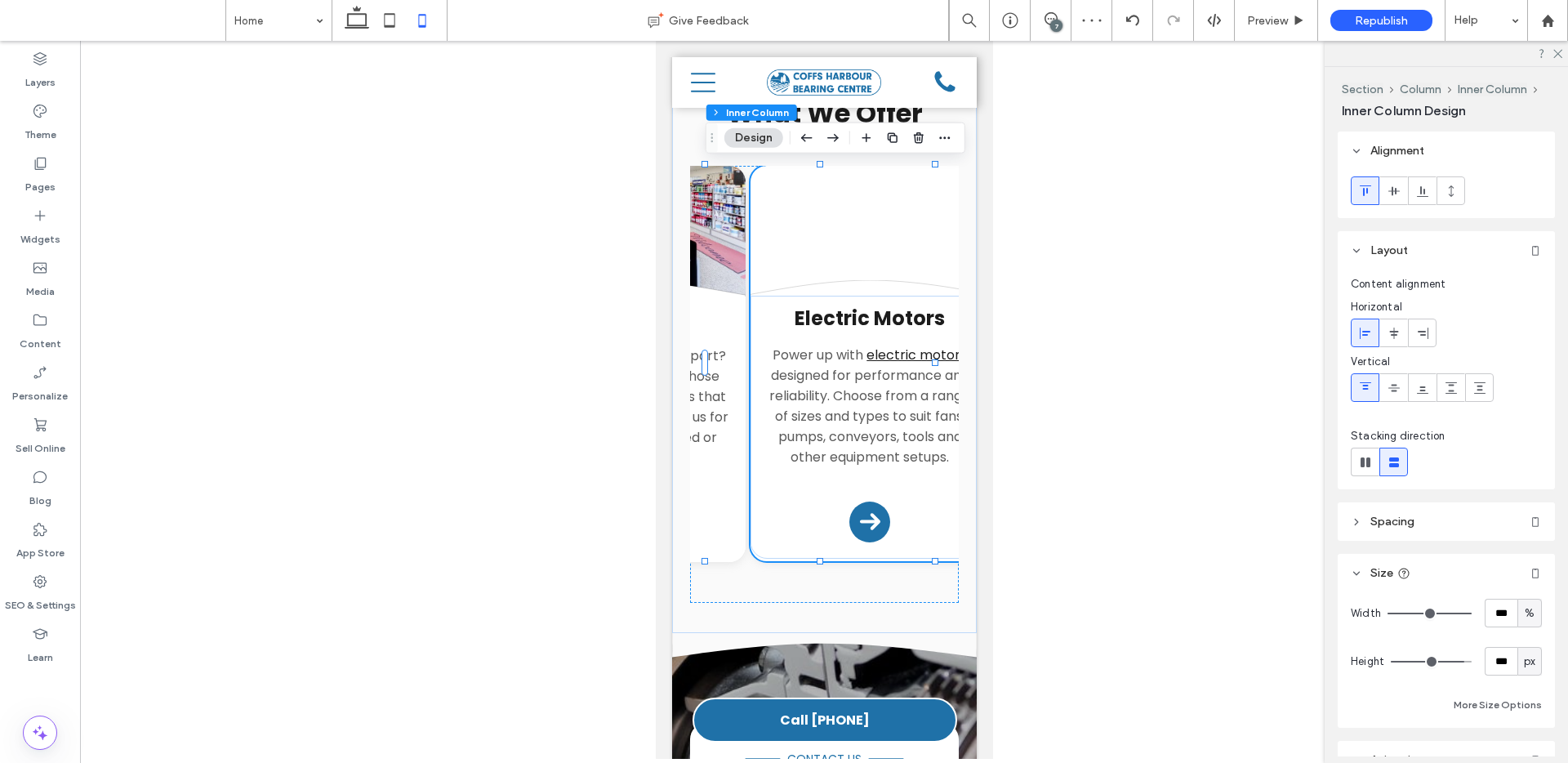 drag, startPoint x: 1451, startPoint y: 610, endPoint x: 1509, endPoint y: 622, distance: 59.22837 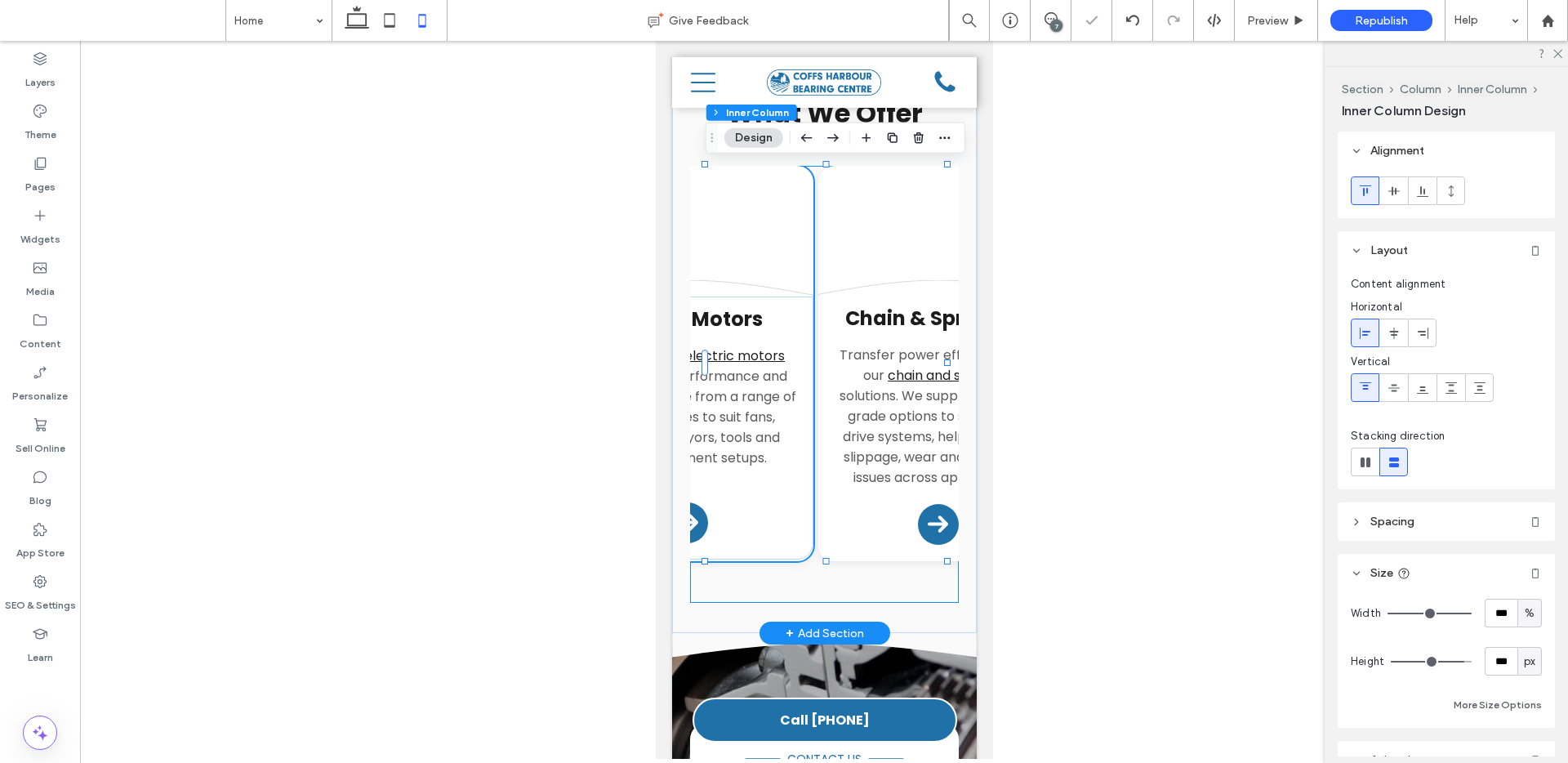 scroll, scrollTop: 0, scrollLeft: 1221, axis: horizontal 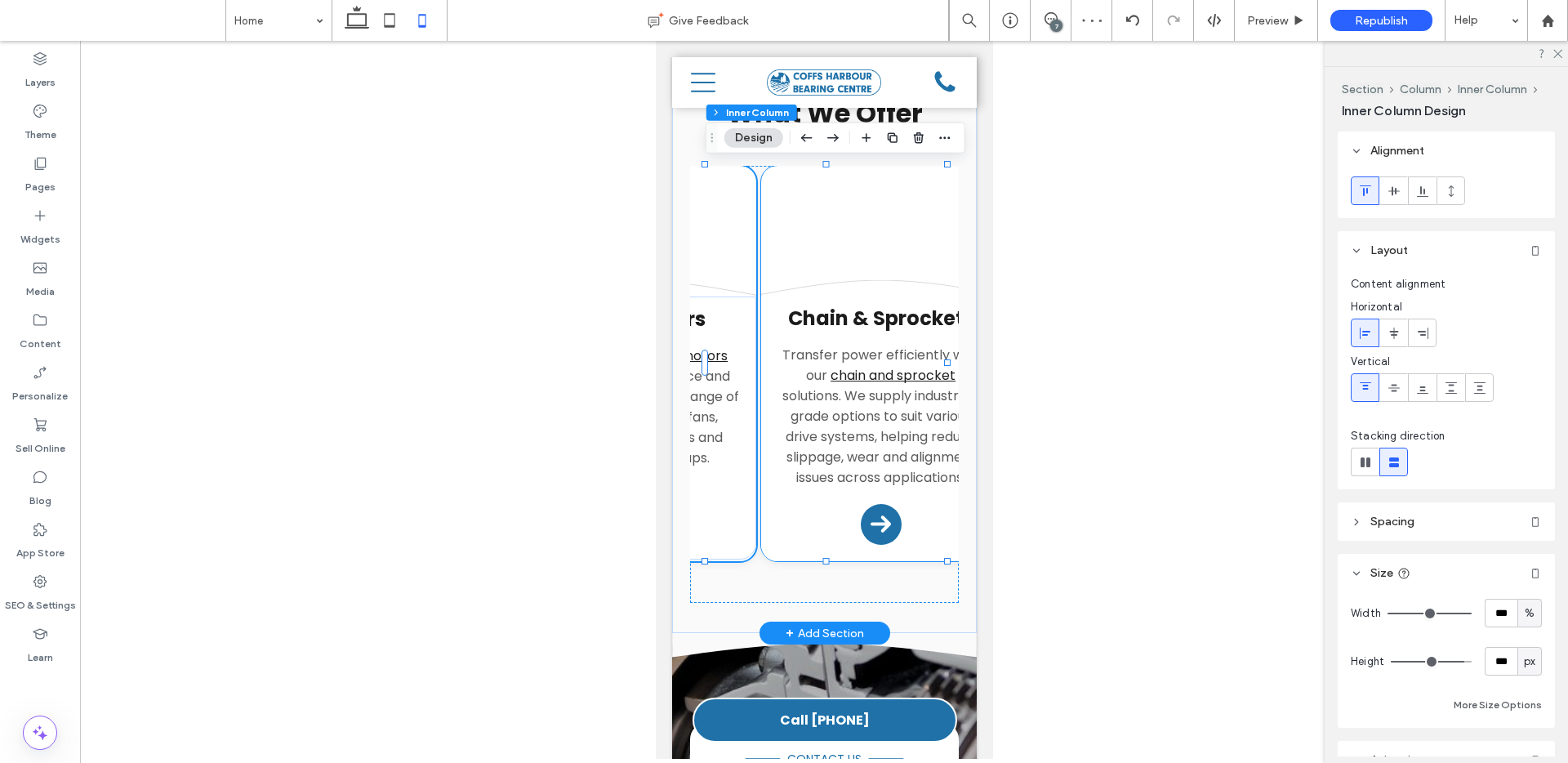 click on "Chain & Sprockets
Transfer power efficiently with our
chain and sprocket   solutions. We supply industrial-grade options to suit various drive systems, helping reduce slippage, wear and alignment issues across applications.
Arrow Icon" at bounding box center [880, 428] 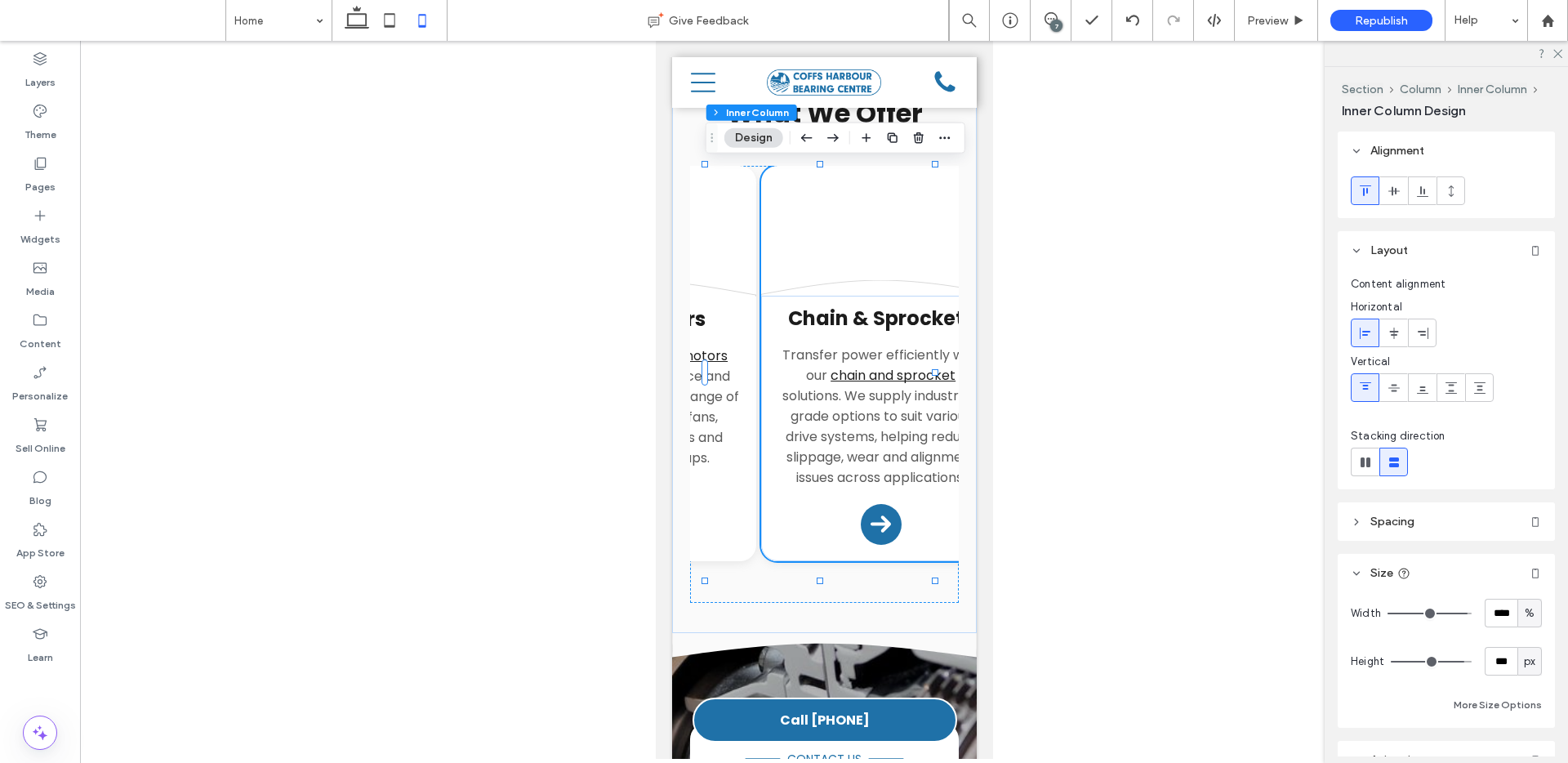 type on "**" 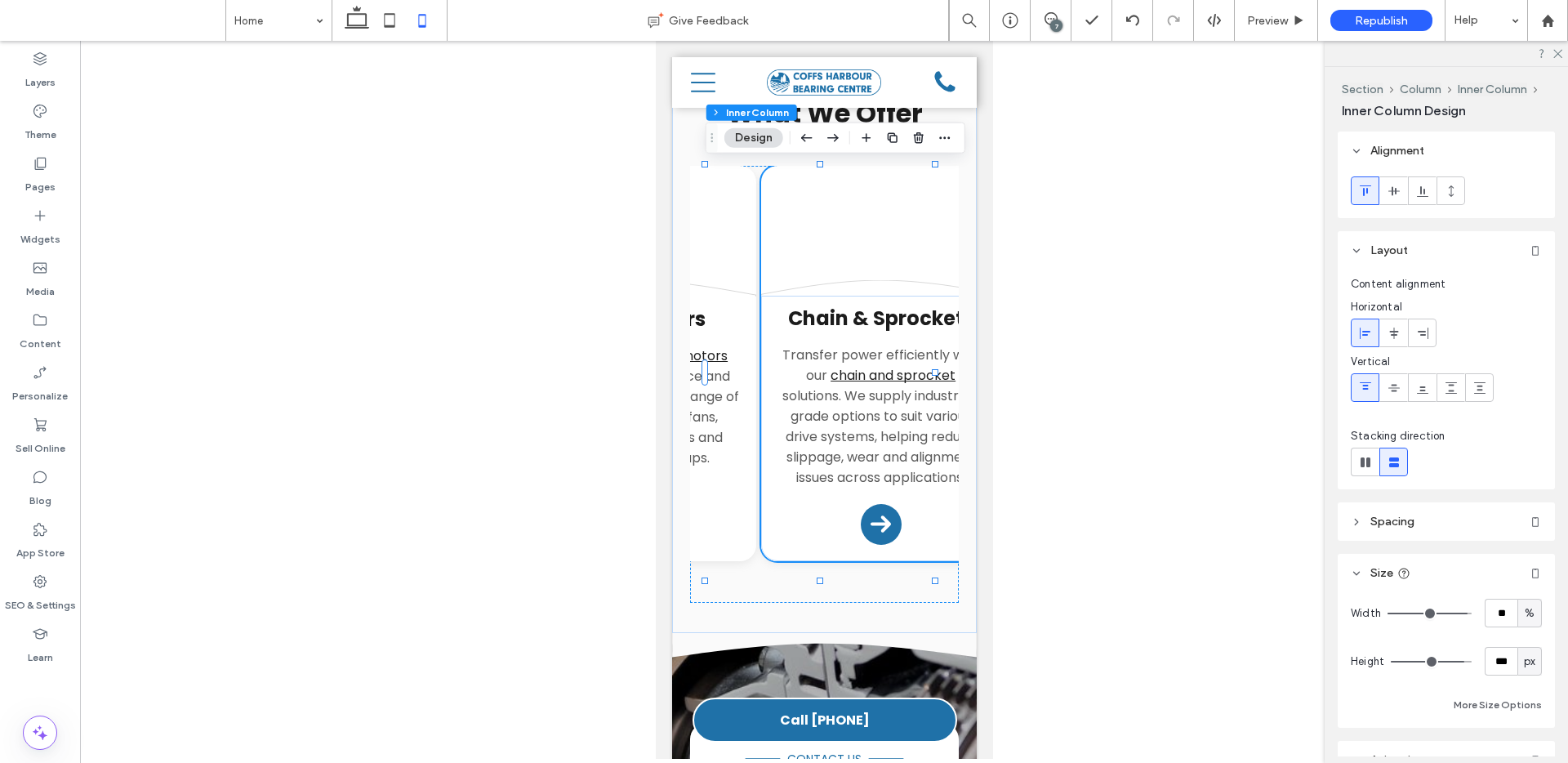 type on "***" 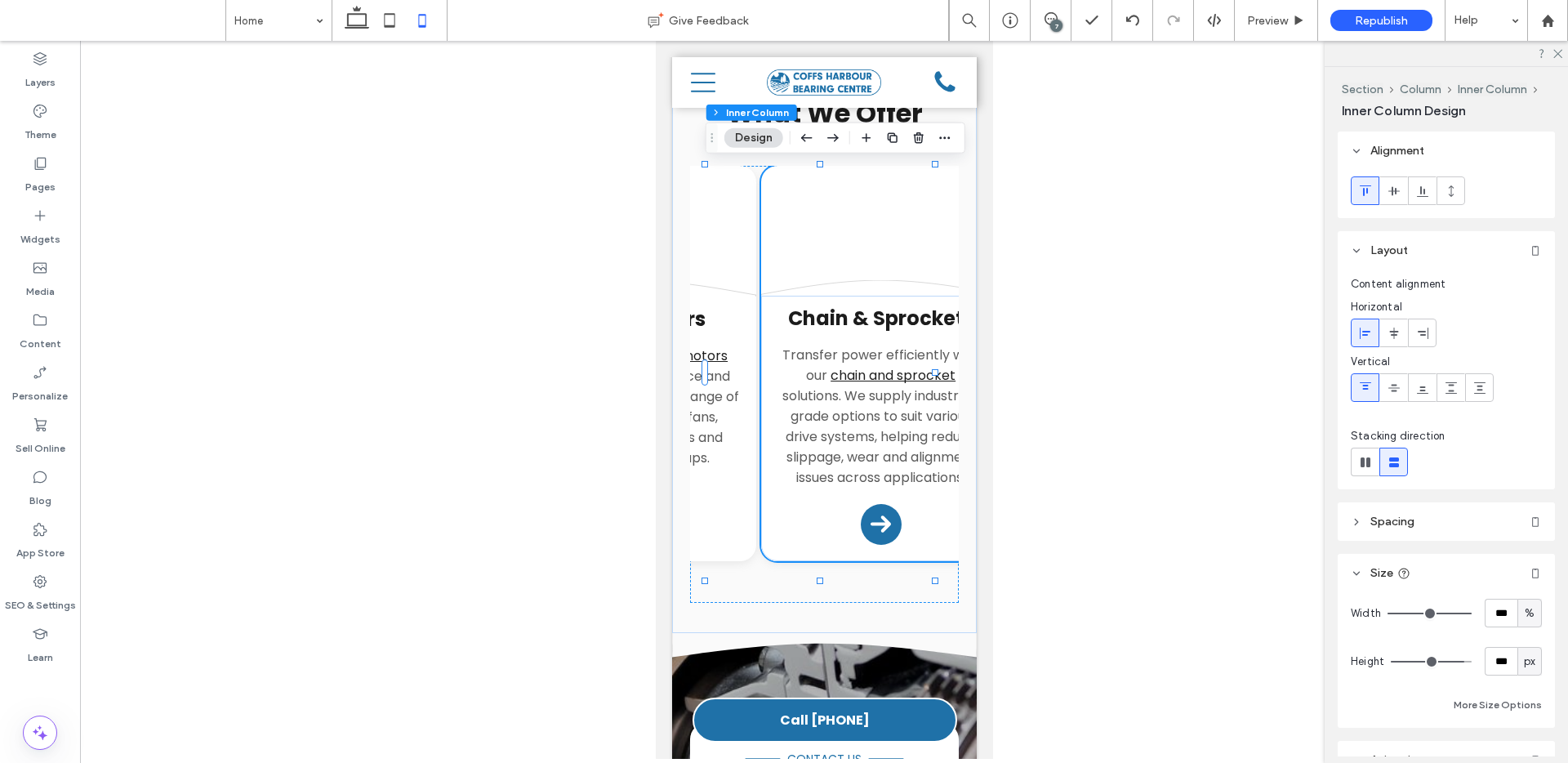 drag, startPoint x: 1474, startPoint y: 613, endPoint x: 1519, endPoint y: 618, distance: 45.276926 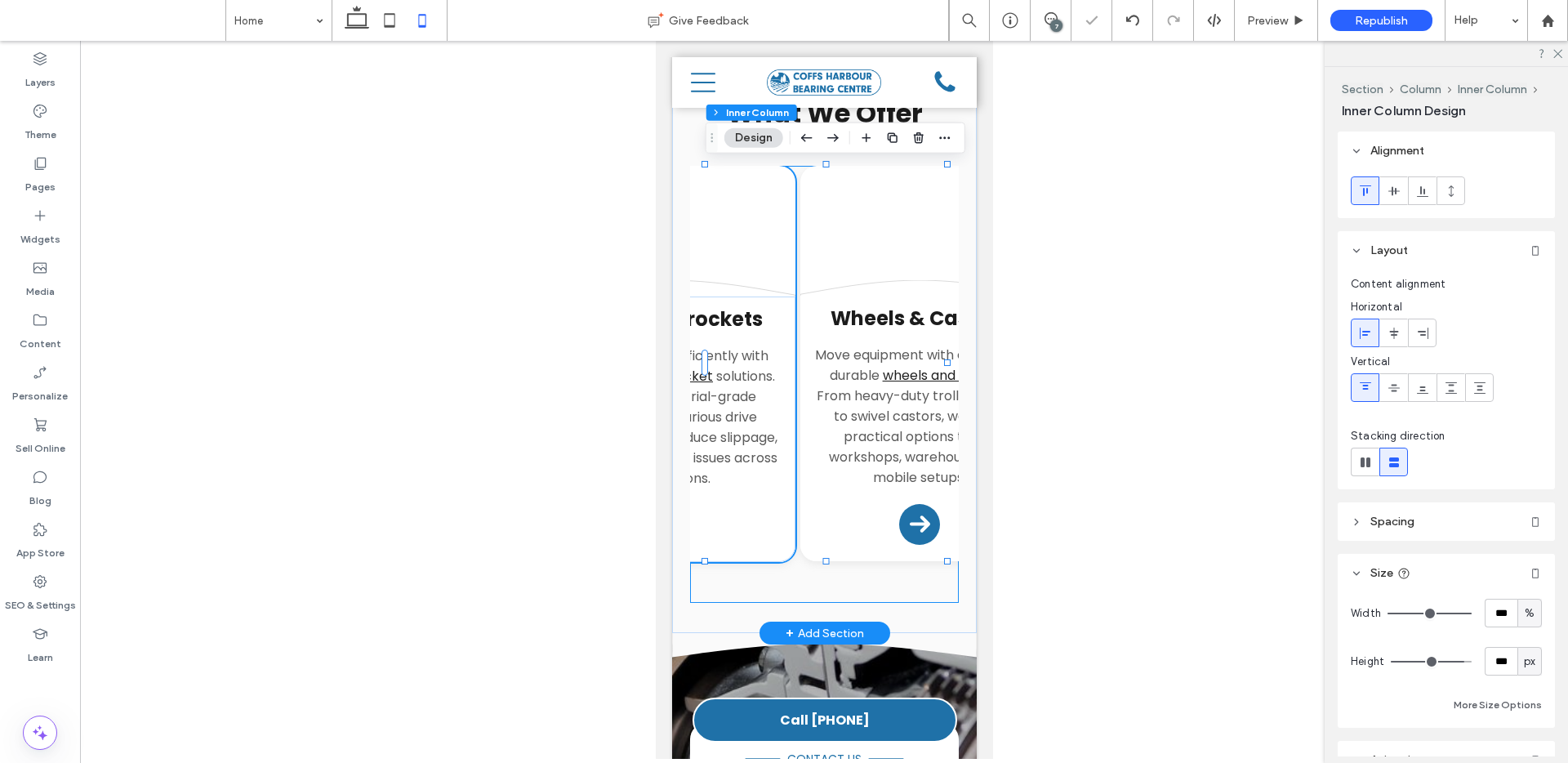 scroll, scrollTop: 0, scrollLeft: 1462, axis: horizontal 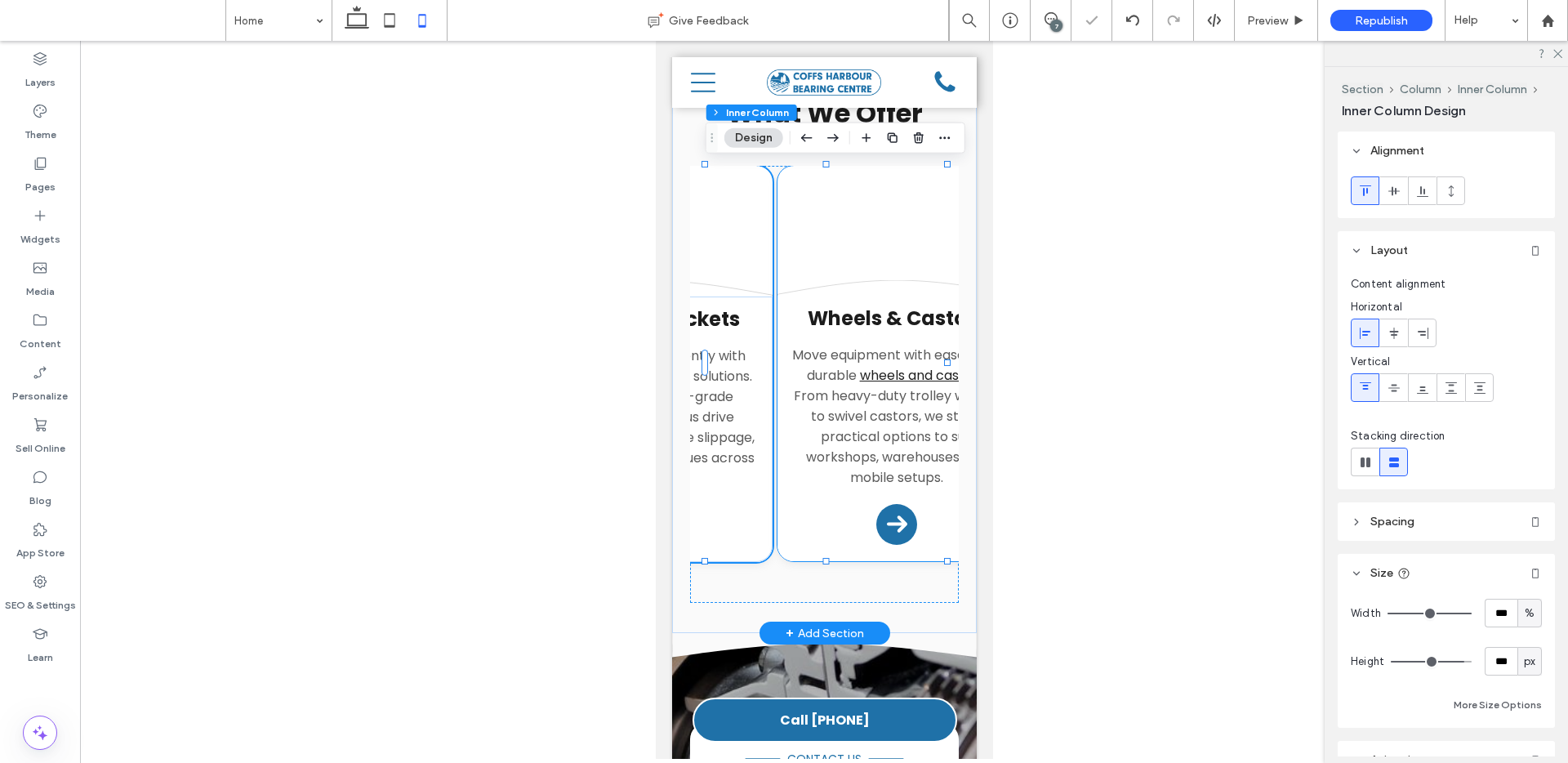click on "Wheels & Castors
Move equipment with ease using durable
wheels and castors . From heavy-duty trolley wheels to swivel castors, we stock practical options to suit workshops, warehouses and mobile setups.
Arrow Icon" at bounding box center (896, 428) 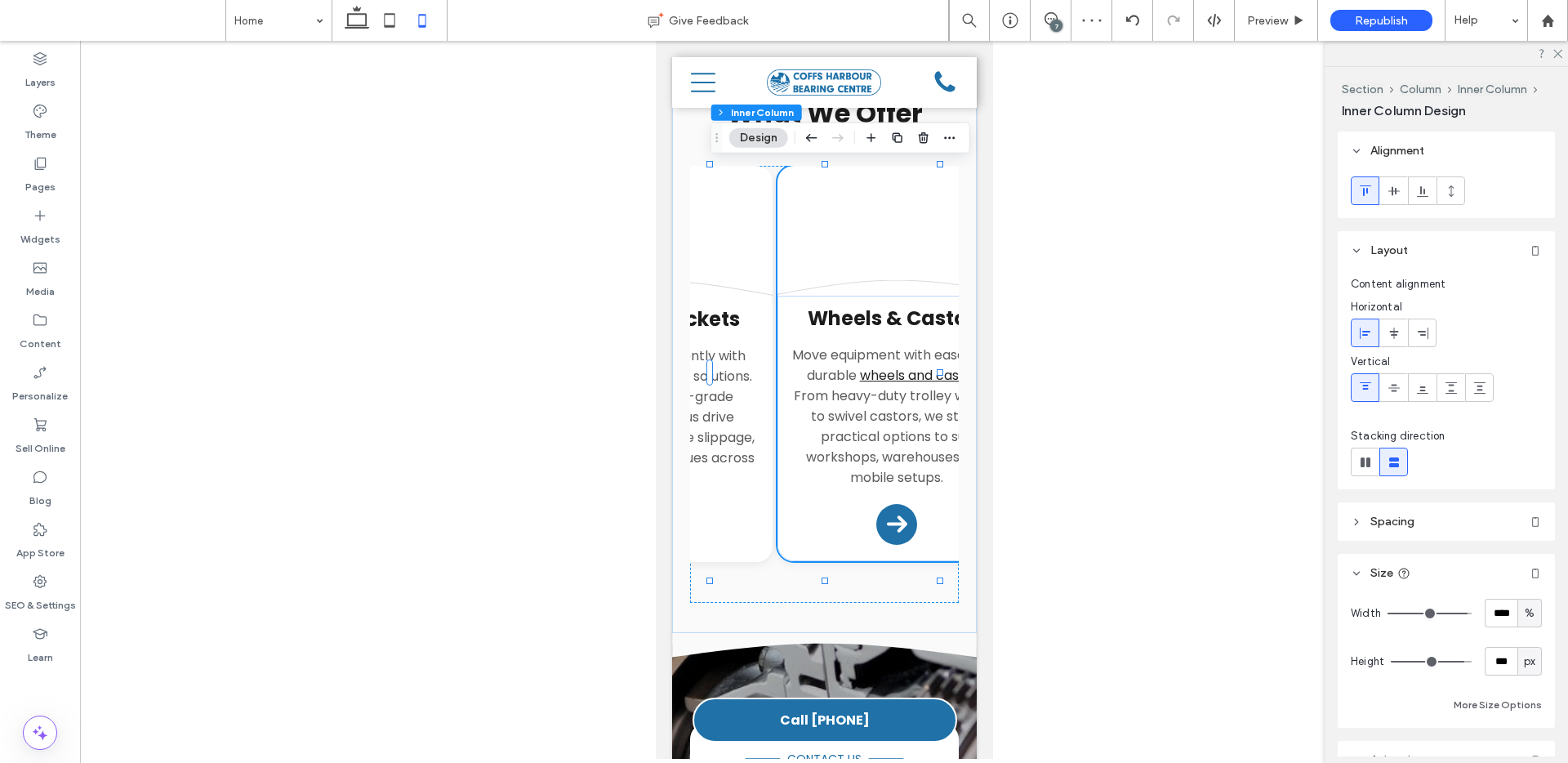 type on "**" 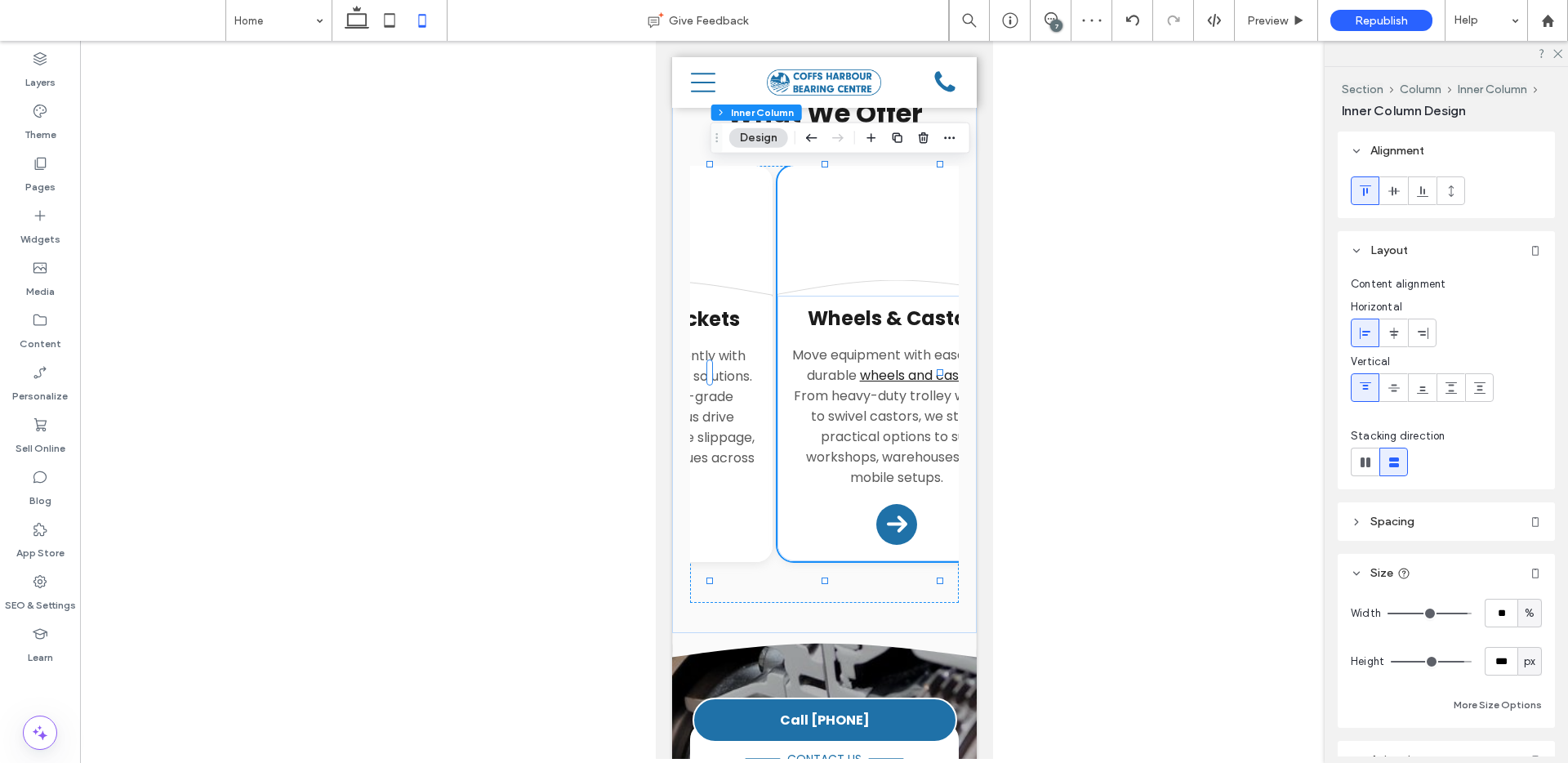 type on "**" 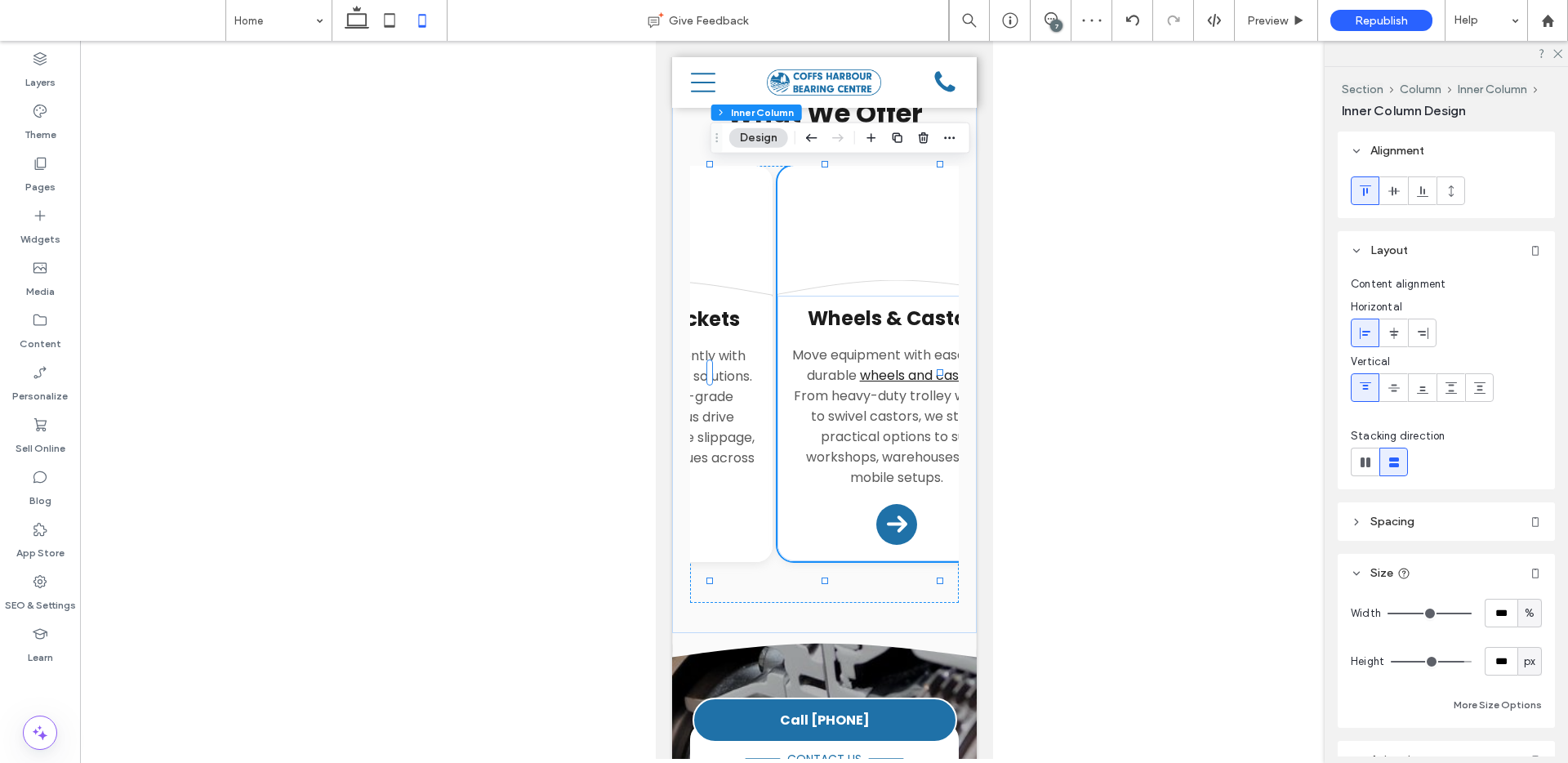 drag, startPoint x: 1459, startPoint y: 609, endPoint x: 1509, endPoint y: 617, distance: 50.635956 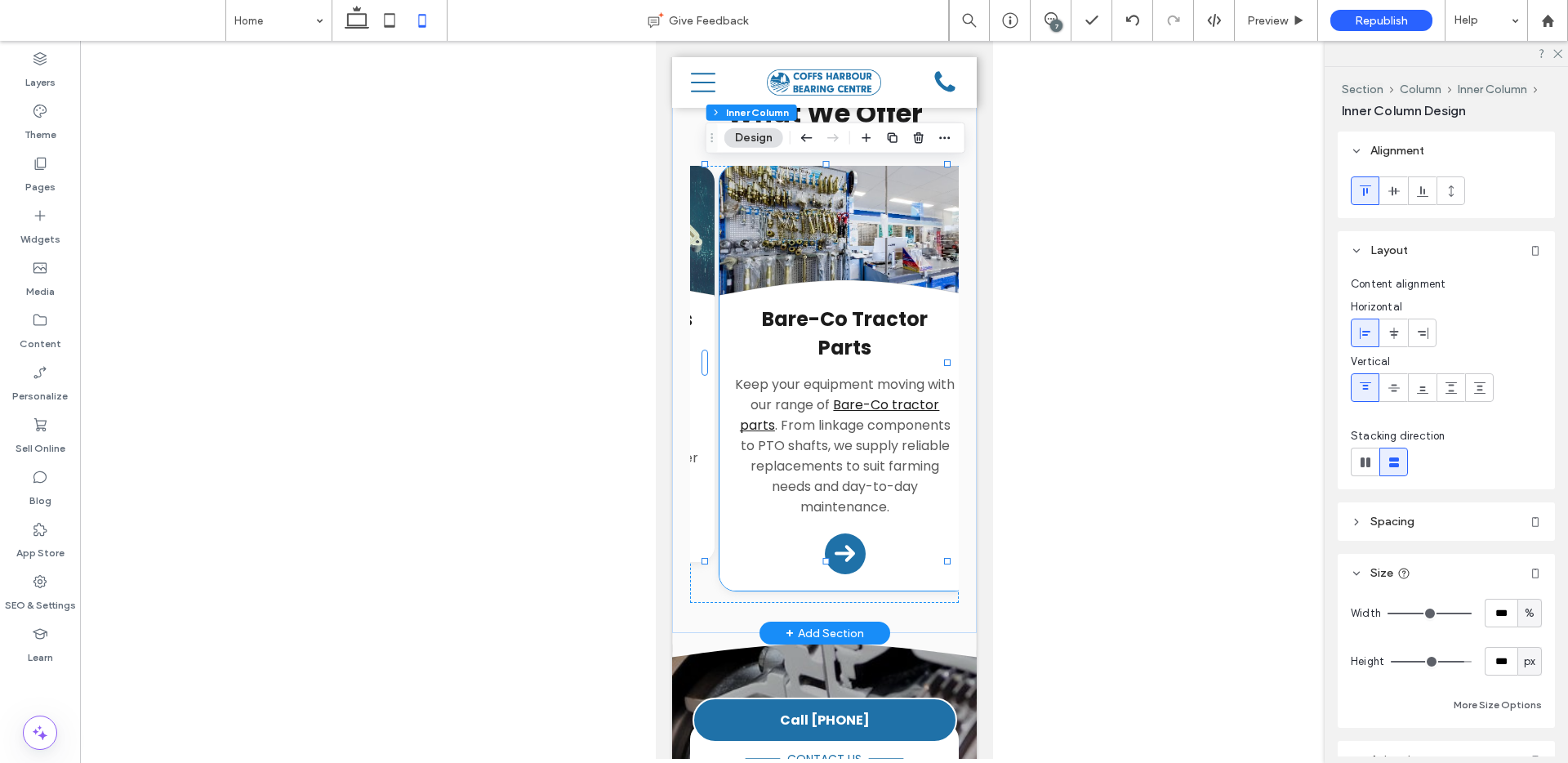 scroll, scrollTop: 0, scrollLeft: 238, axis: horizontal 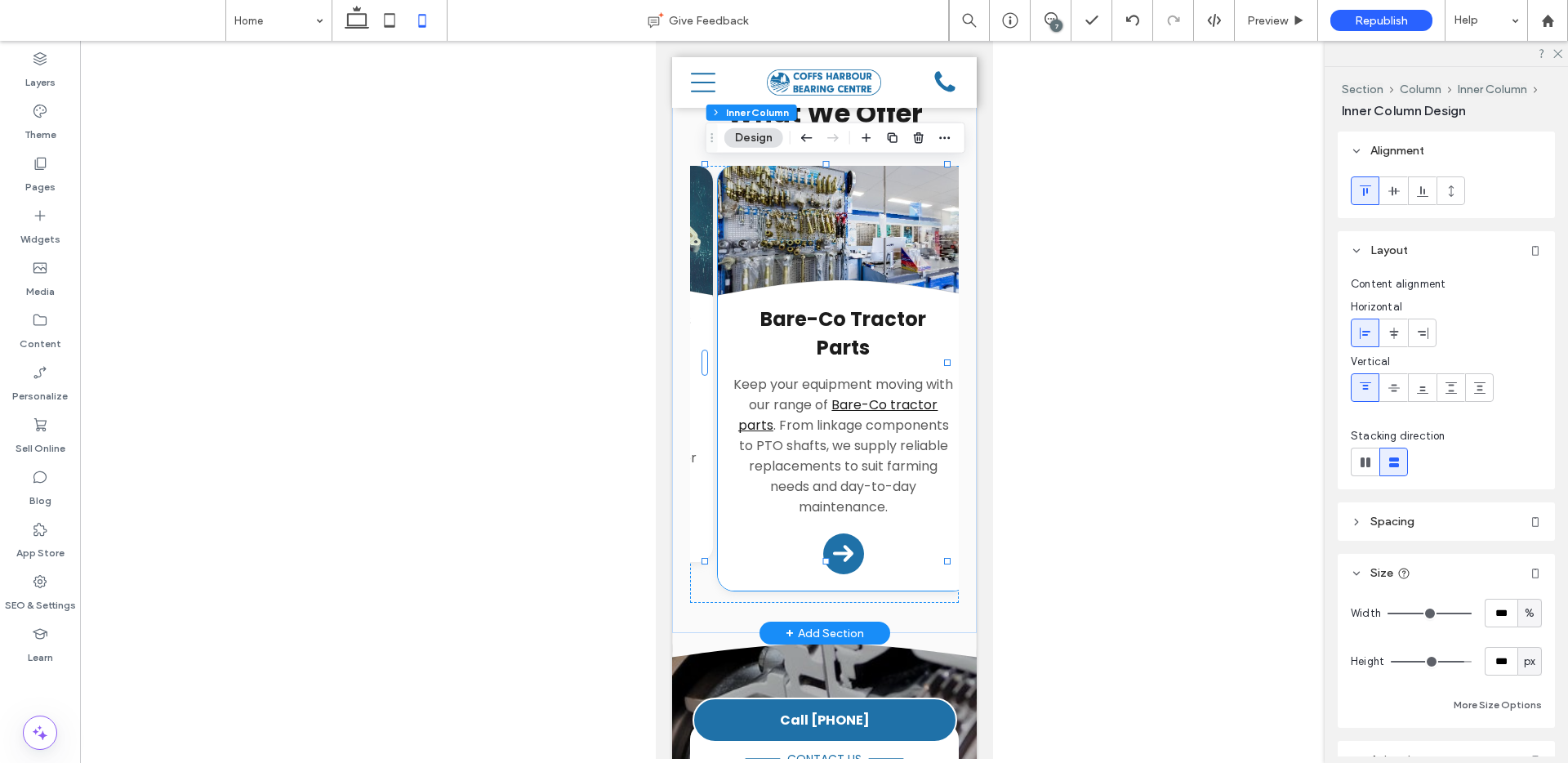 click on "Bare-Co Tractor Parts
Keep your equipment moving with our range of
Bare-Co tractor parts . From linkage components to PTO shafts, we supply reliable replacements to suit farming needs and day-to-day maintenance.
Arrow Icon" at bounding box center [843, 444] 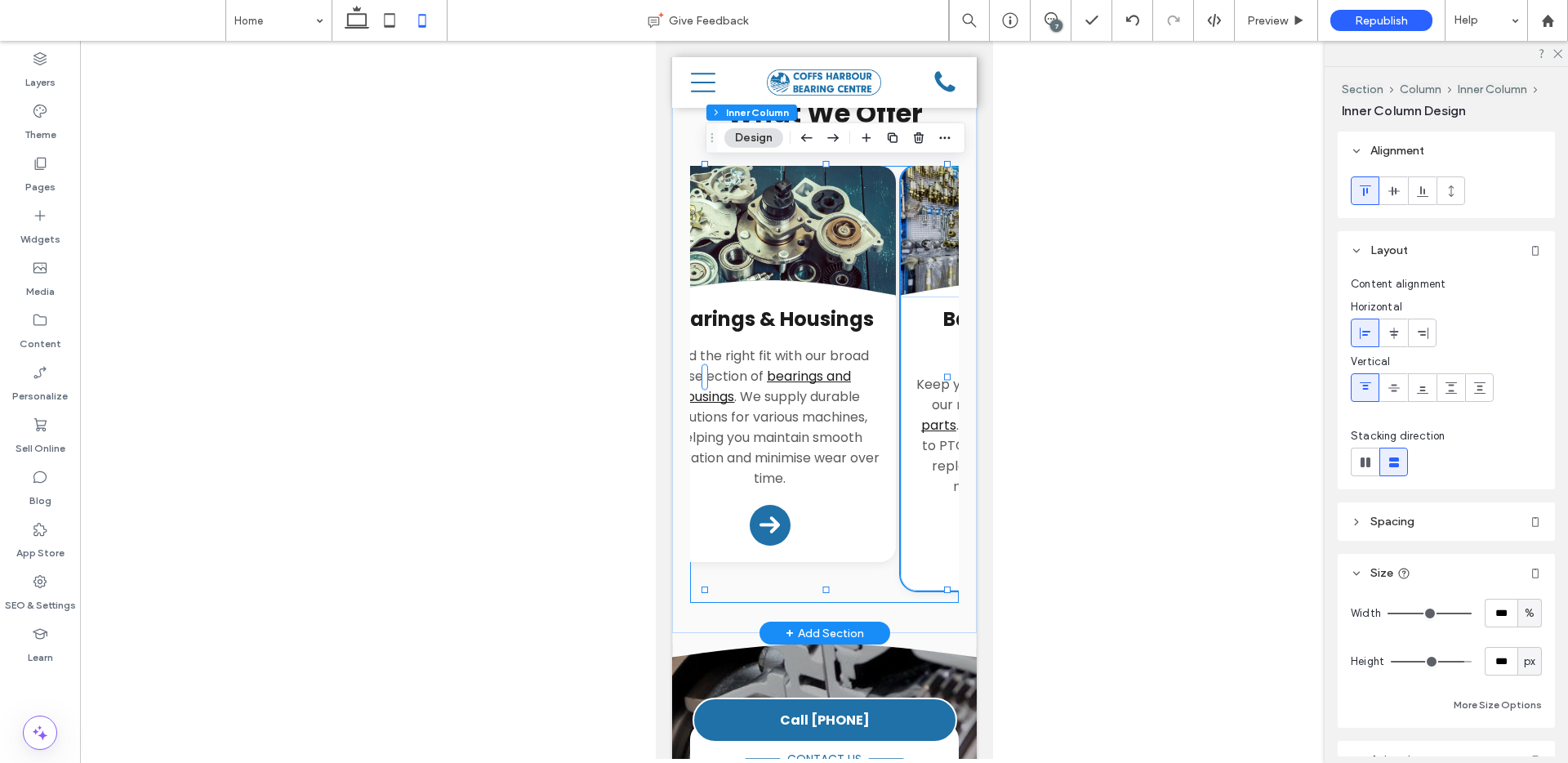 scroll, scrollTop: 0, scrollLeft: 0, axis: both 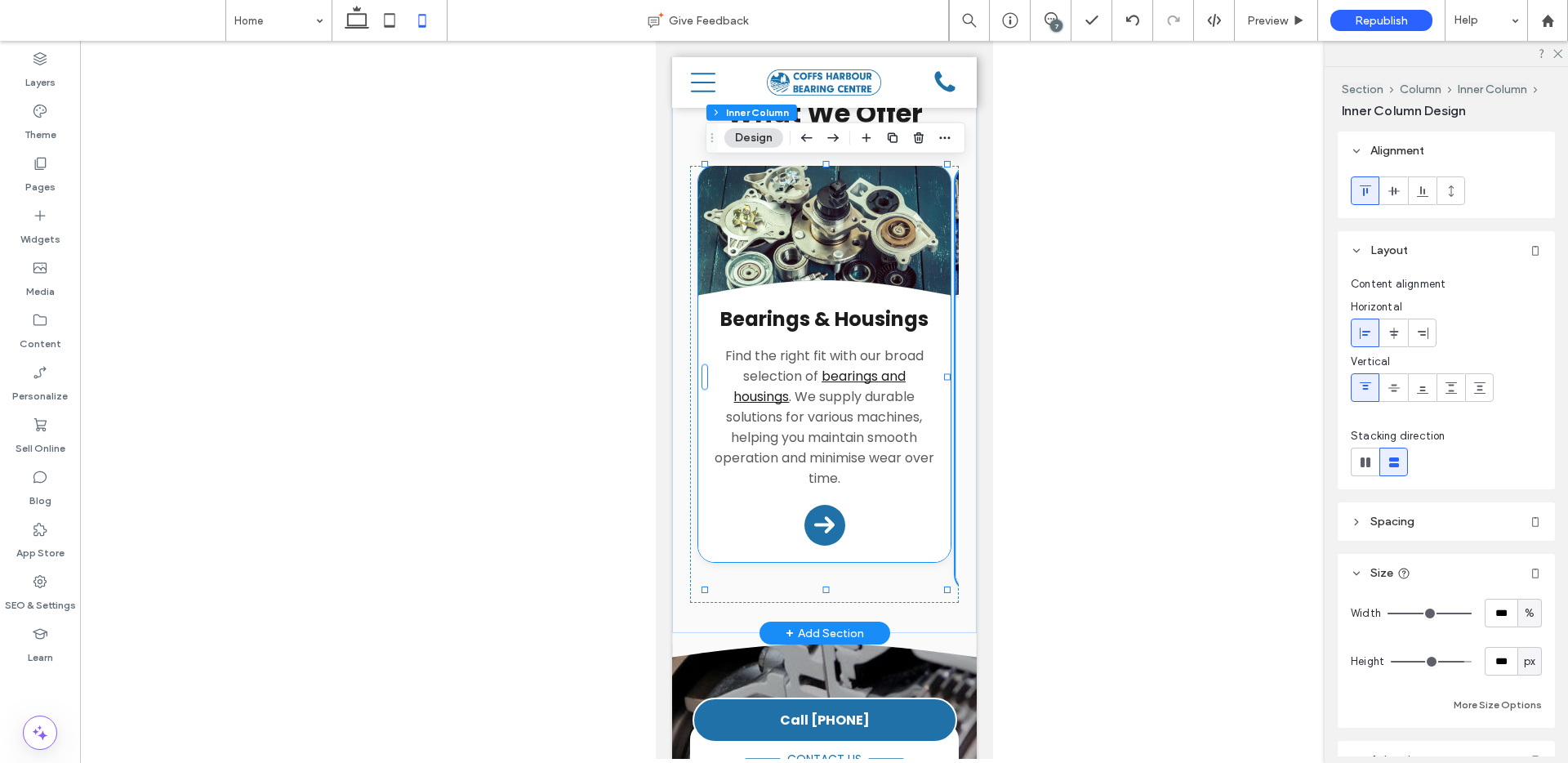 click on "Bearings & Housings
Find the right fit with our broad selection of
bearings and housings . We supply durable solutions for various machines, helping you maintain smooth operation and minimise wear over time.
Arrow Icon" at bounding box center [823, 429] 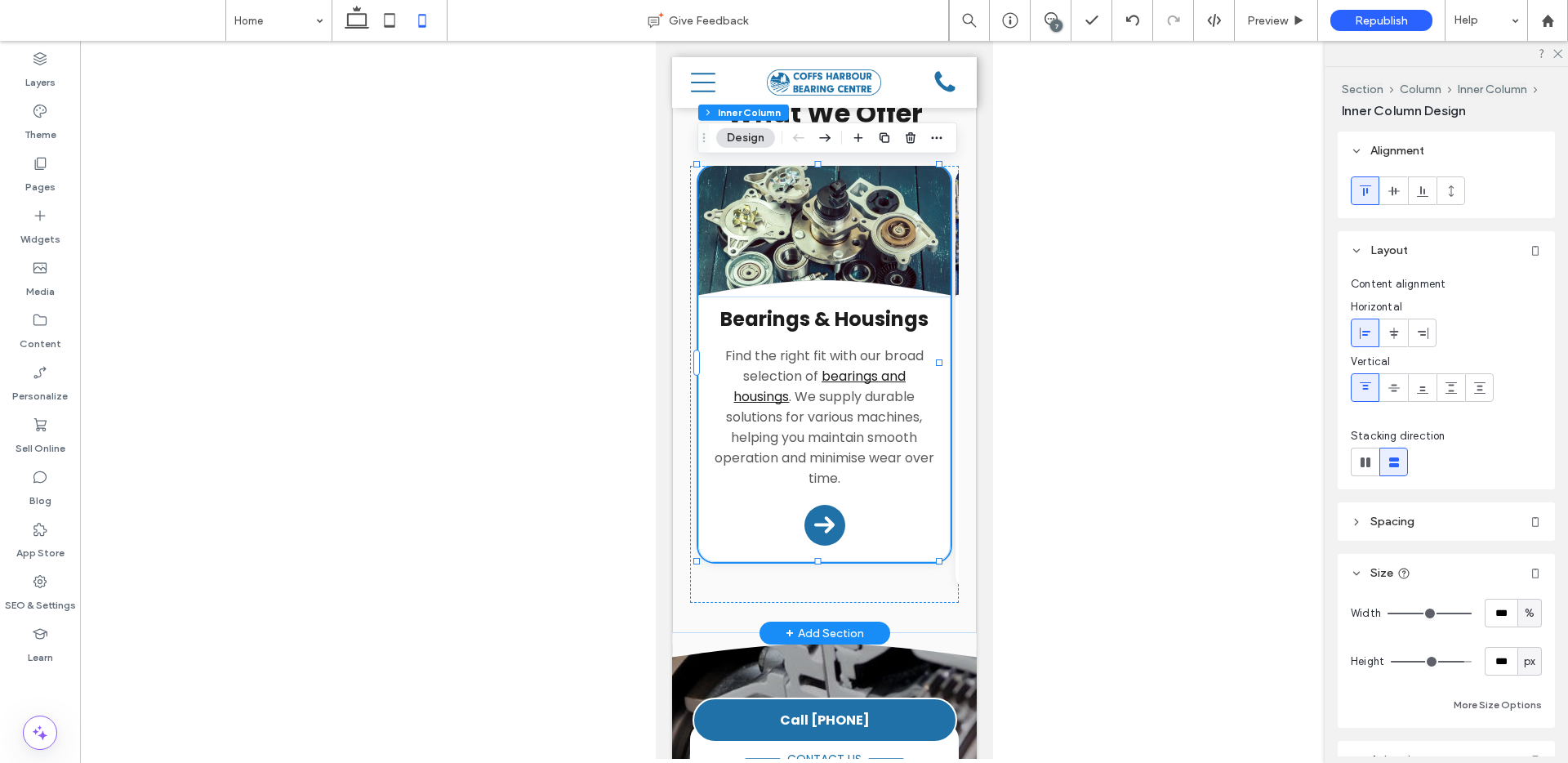 click on "Bearings & Housings
Find the right fit with our broad selection of
bearings and housings . We supply durable solutions for various machines, helping you maintain smooth operation and minimise wear over time.
Arrow Icon" at bounding box center [823, 429] 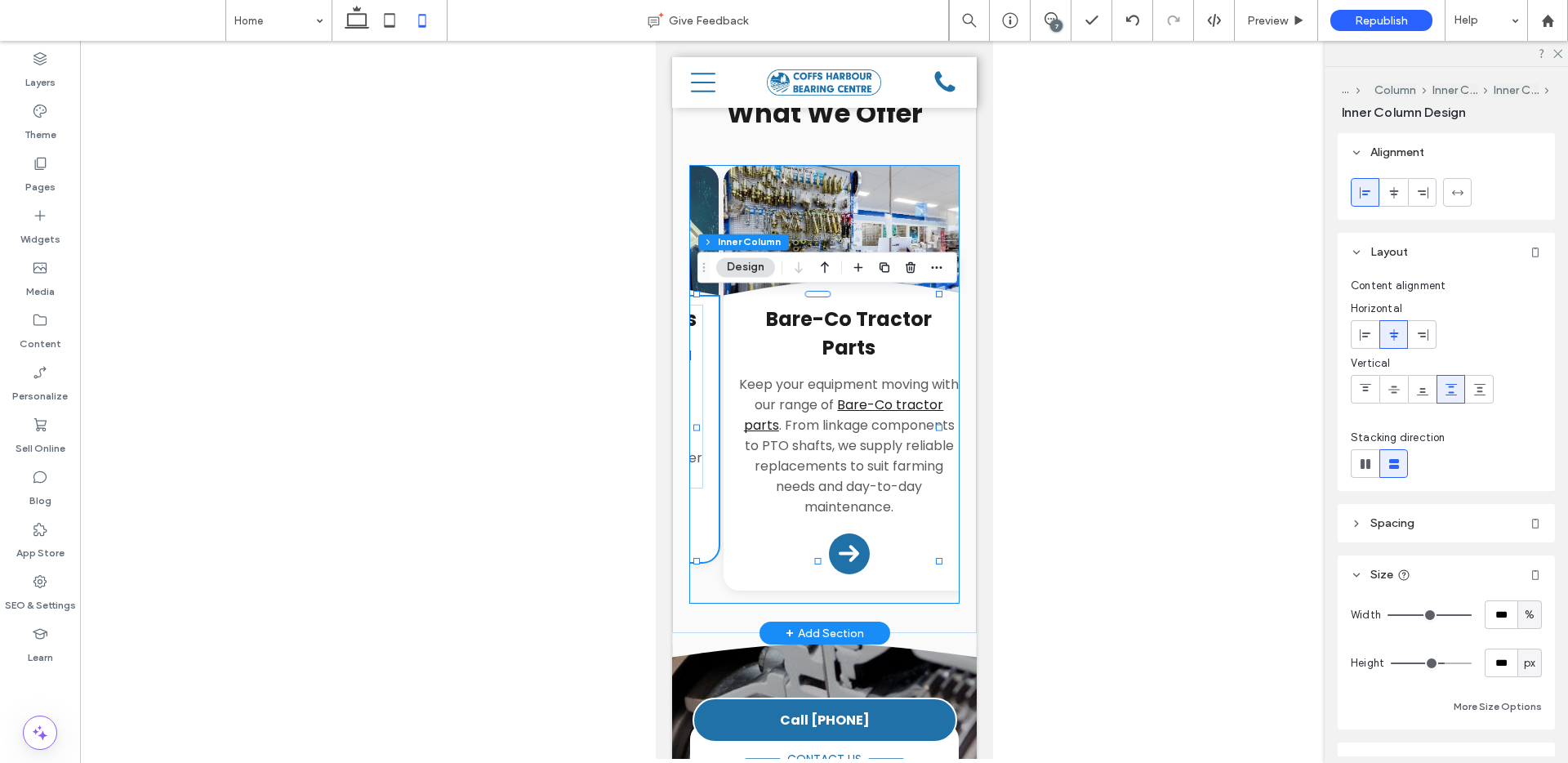 scroll, scrollTop: 0, scrollLeft: 238, axis: horizontal 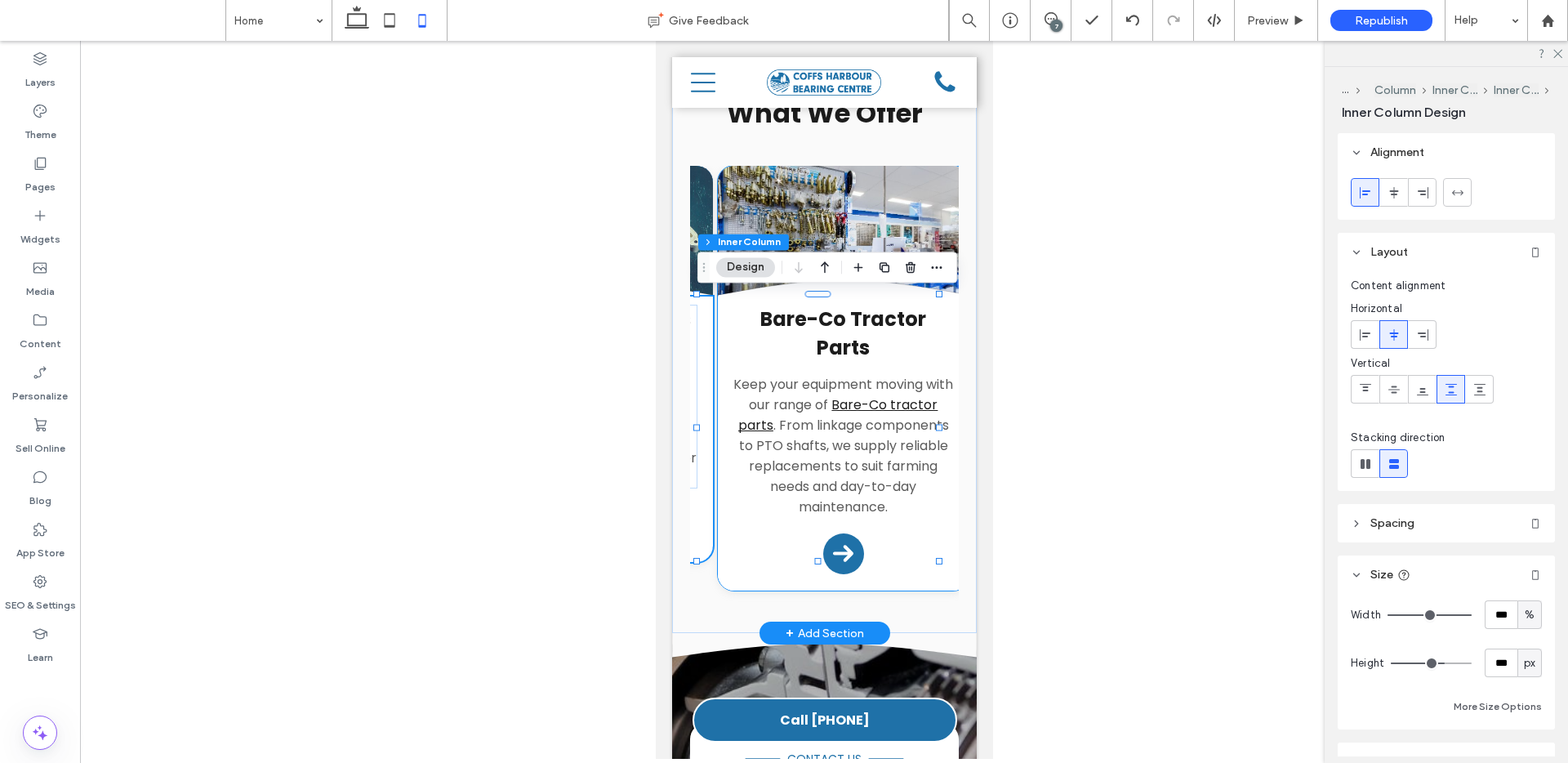 click on "Bare-Co Tractor Parts
Keep your equipment moving with our range of
Bare-Co tractor parts . From linkage components to PTO shafts, we supply reliable replacements to suit farming needs and day-to-day maintenance.
Arrow Icon" at bounding box center [843, 444] 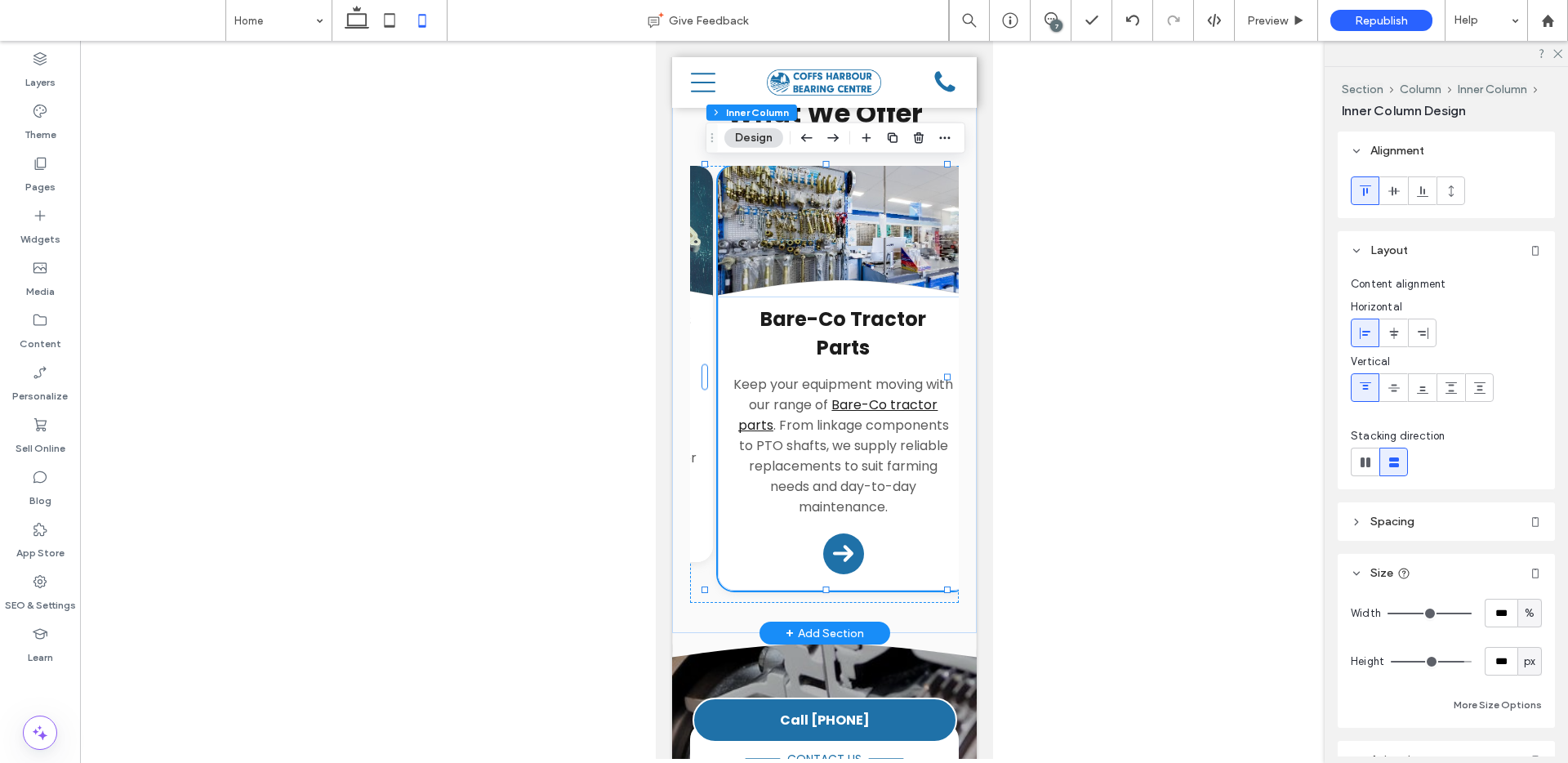 click on "Bare-Co Tractor Parts
Keep your equipment moving with our range of
Bare-Co tractor parts . From linkage components to PTO shafts, we supply reliable replacements to suit farming needs and day-to-day maintenance.
Arrow Icon" at bounding box center [843, 444] 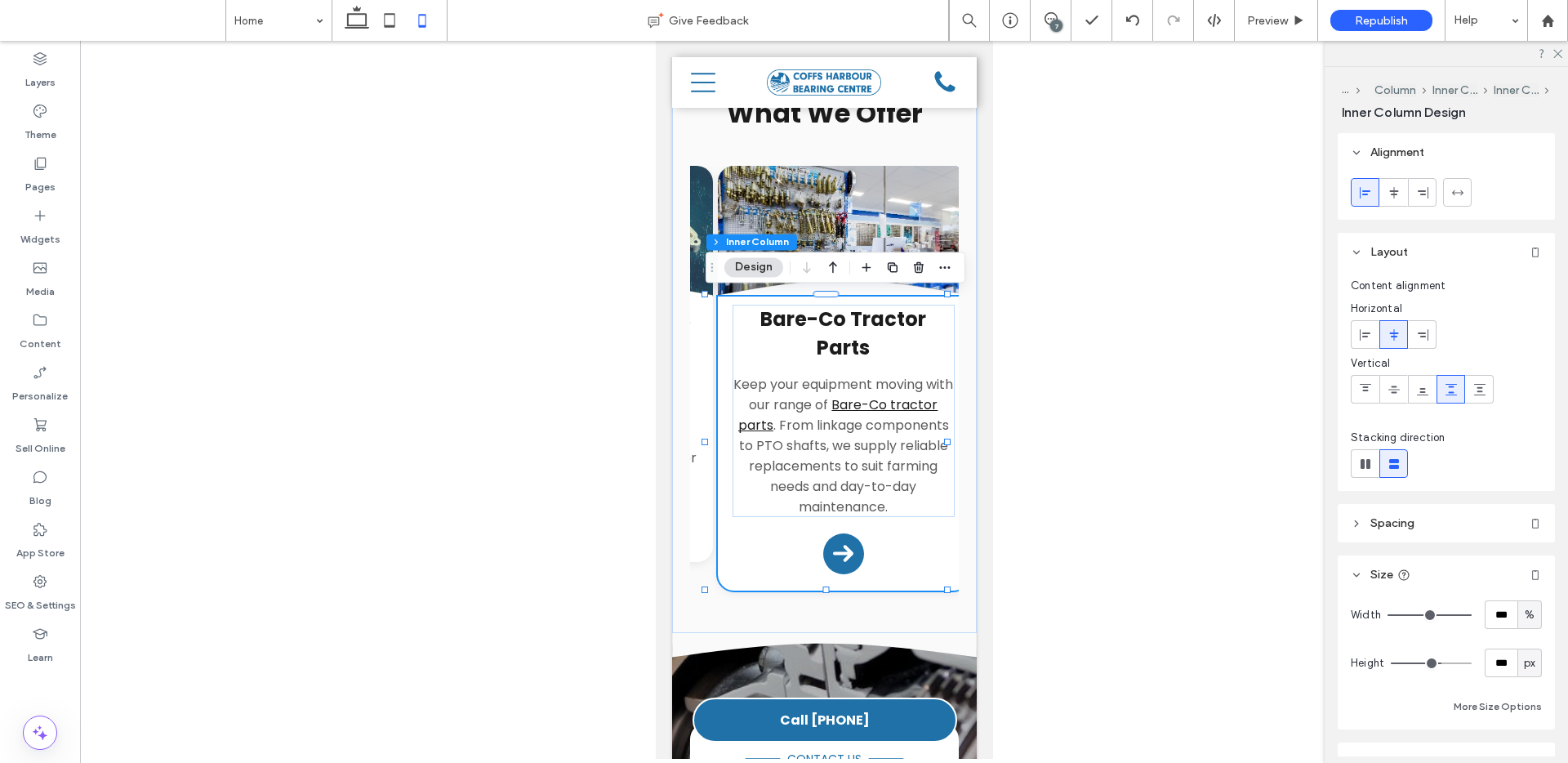 click on "Spacing" at bounding box center (1446, 523) 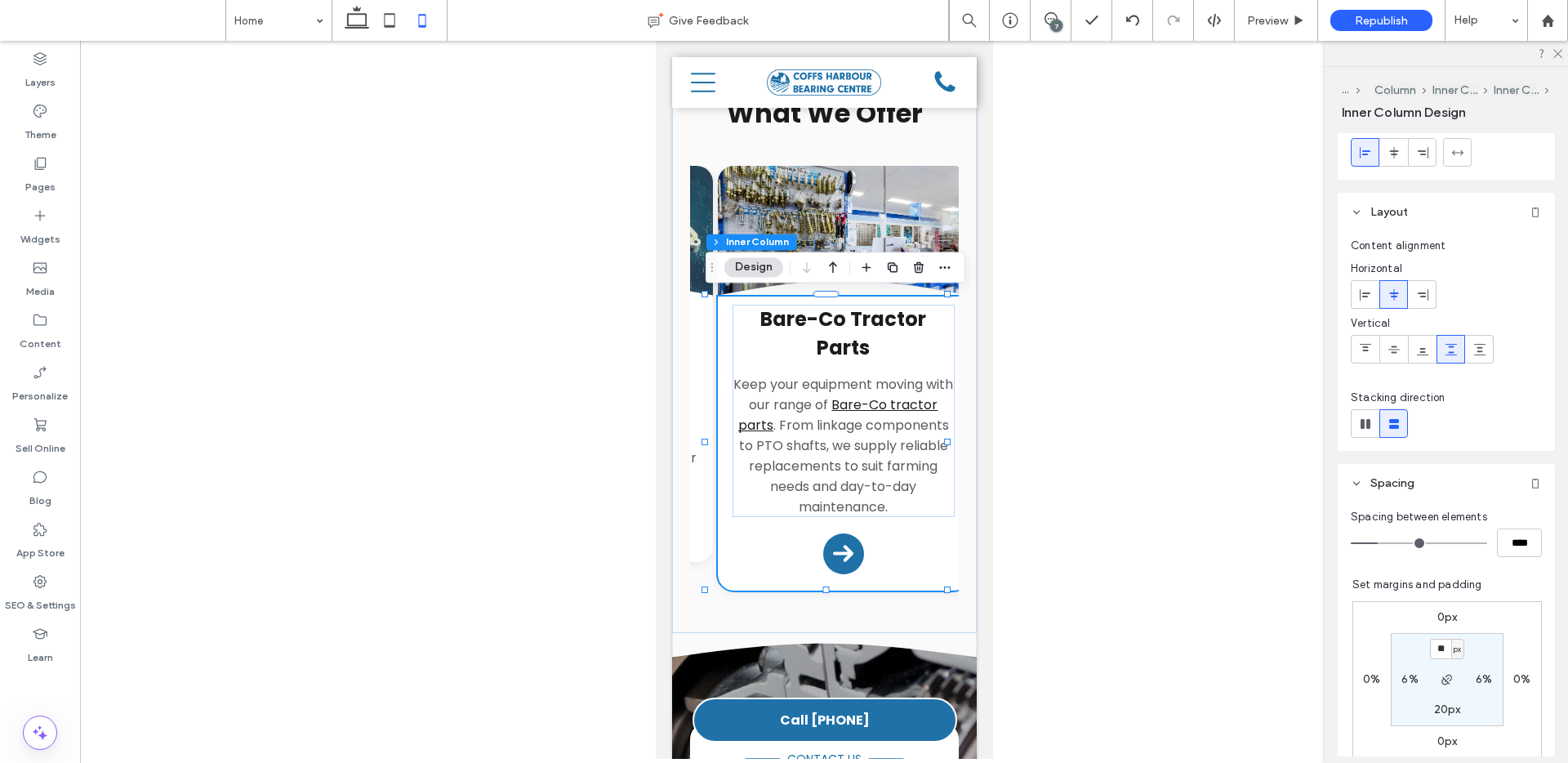 scroll, scrollTop: 123, scrollLeft: 0, axis: vertical 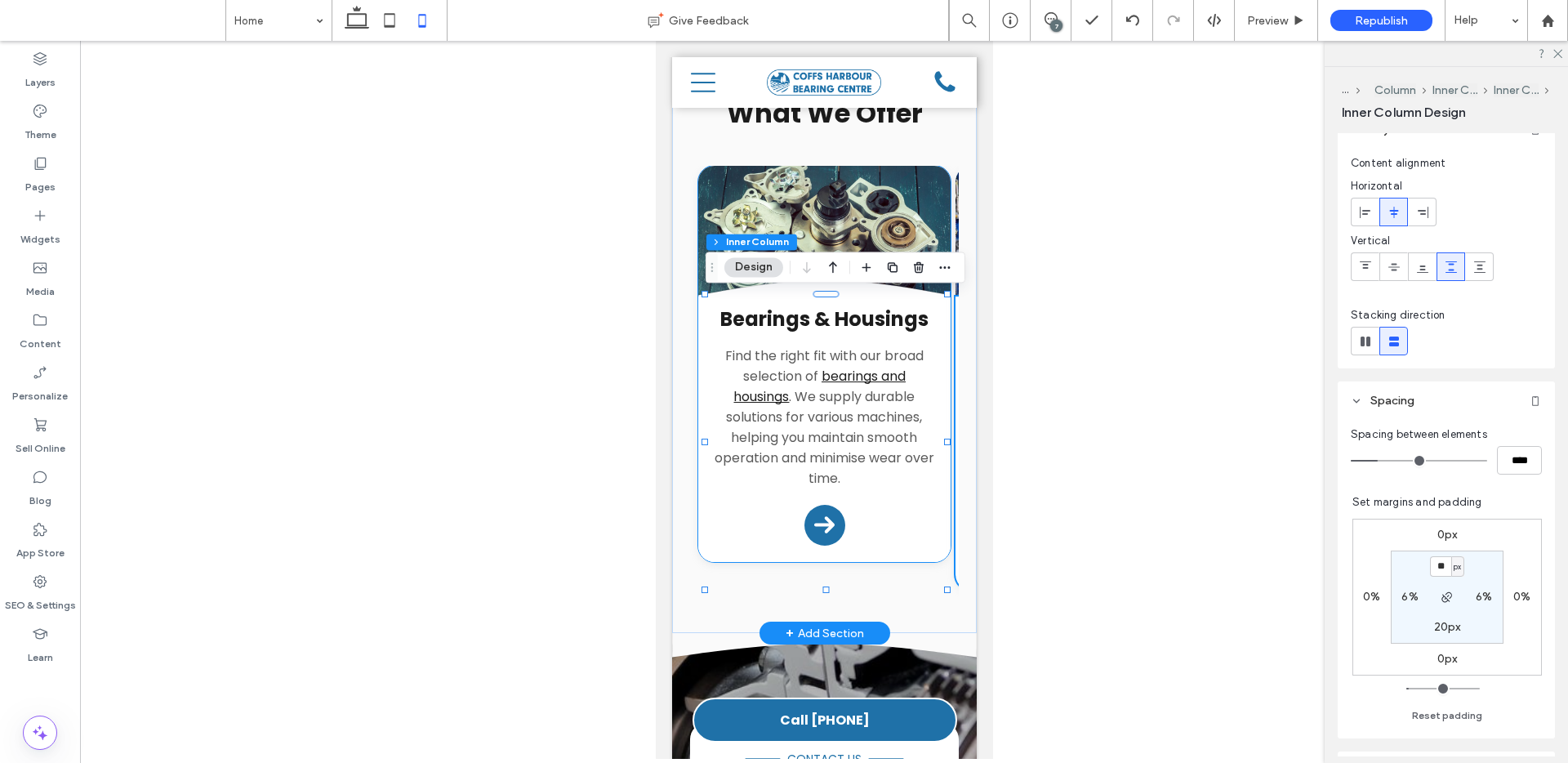 click on "Bearings & Housings
Find the right fit with our broad selection of
bearings and housings . We supply durable solutions for various machines, helping you maintain smooth operation and minimise wear over time.
Arrow Icon" at bounding box center [823, 429] 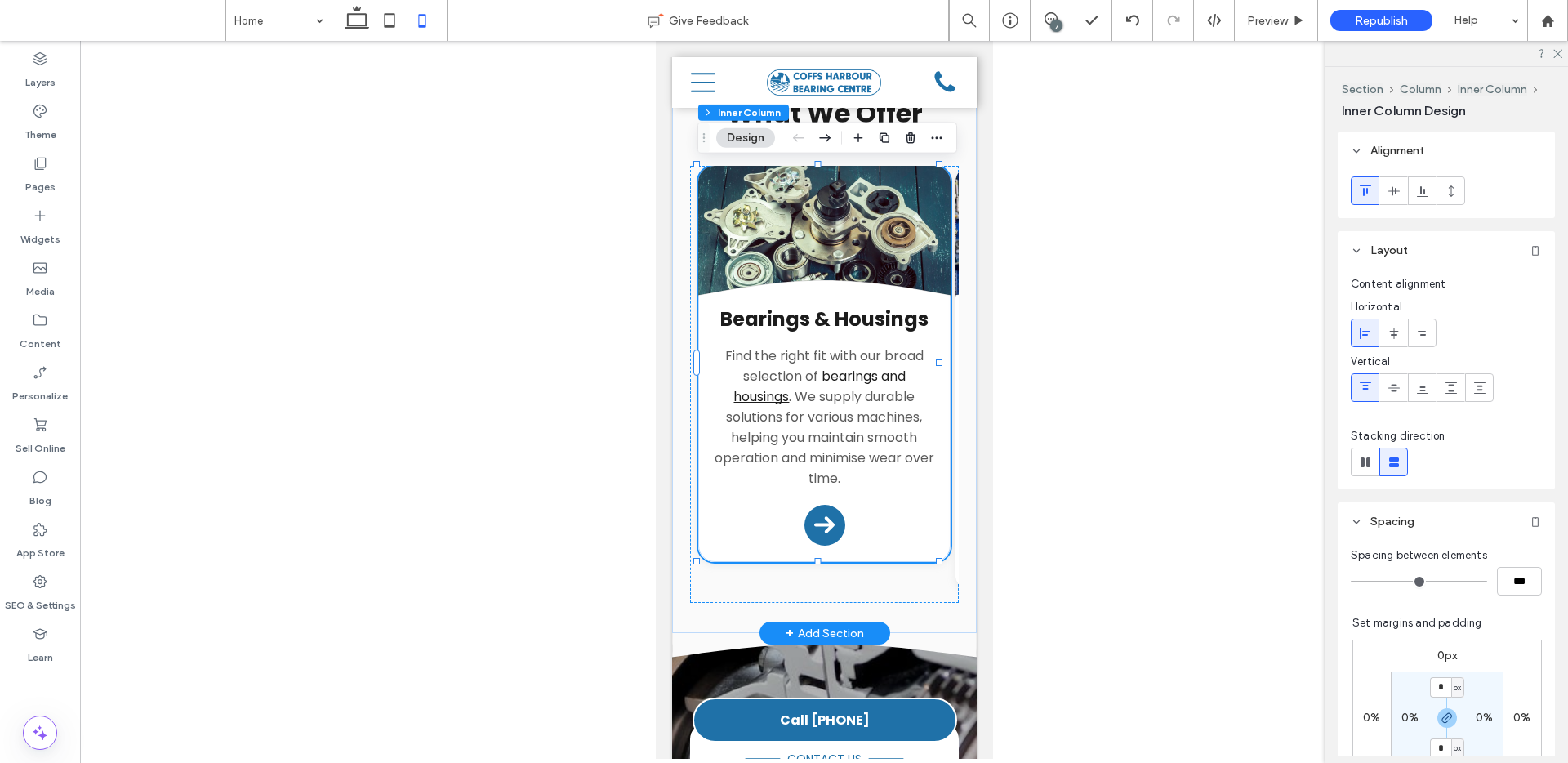 click on "Bearings & Housings
Find the right fit with our broad selection of
bearings and housings . We supply durable solutions for various machines, helping you maintain smooth operation and minimise wear over time.
Arrow Icon" at bounding box center (823, 429) 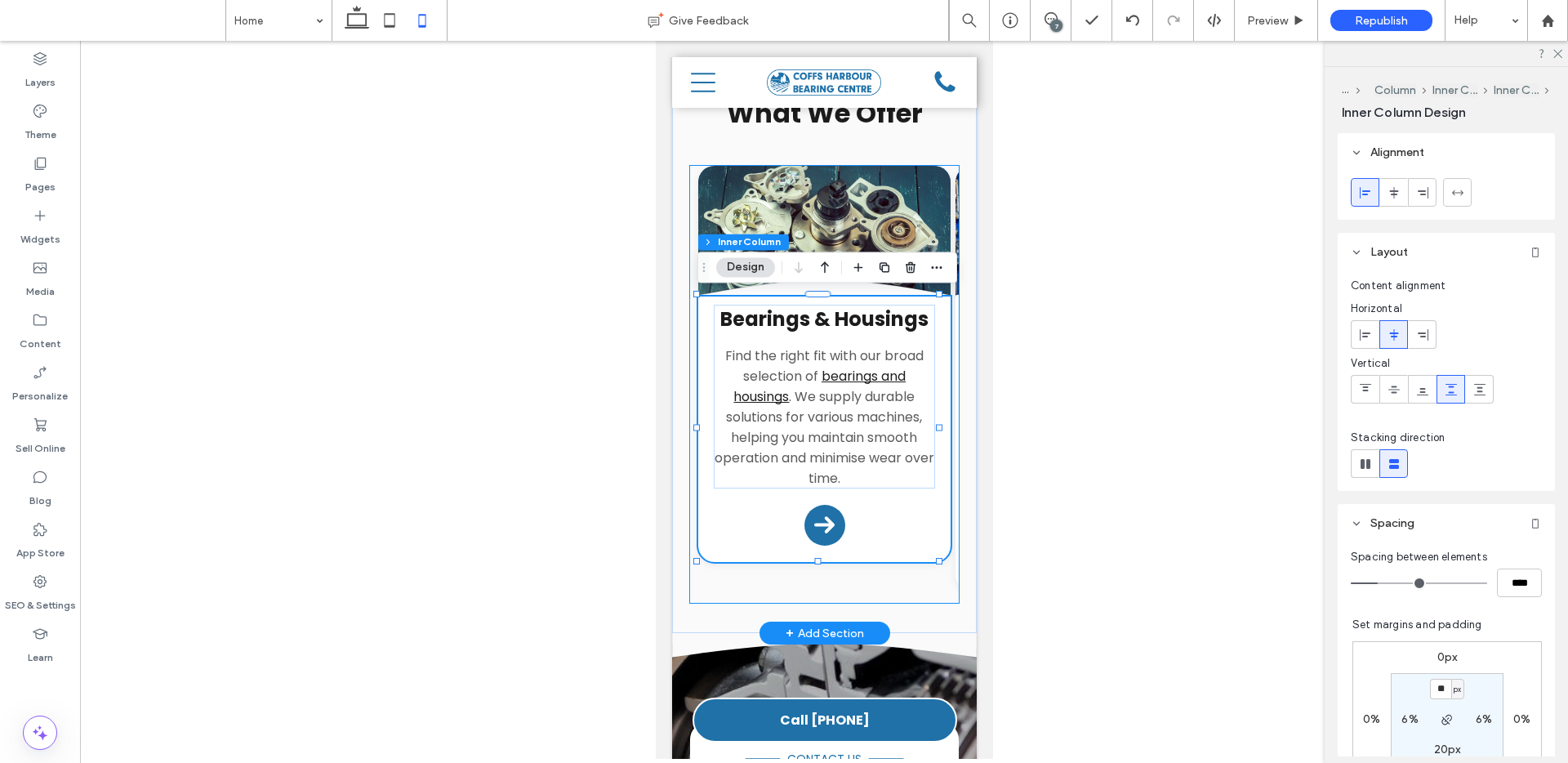 click on "Divider Icon
.cls-1-1132603790-1132603790 {
fill: none;
stroke: #000;
}
Bearings & Housings
Find the right fit with our broad selection of
bearings and housings . We supply durable solutions for various machines, helping you maintain smooth operation and minimise wear over time.
Arrow Icon
Divider Icon
.cls-1-1132603790-1132603790 {
fill: none;
stroke: #000;
}
Bare-Co Tractor Parts
Keep your equipment moving with our range of
Bare-Co tractor parts . From linkage components to PTO shafts, we supply reliable replacements to suit farming needs and day-to-day maintenance.
Arrow Icon" at bounding box center (823, 384) 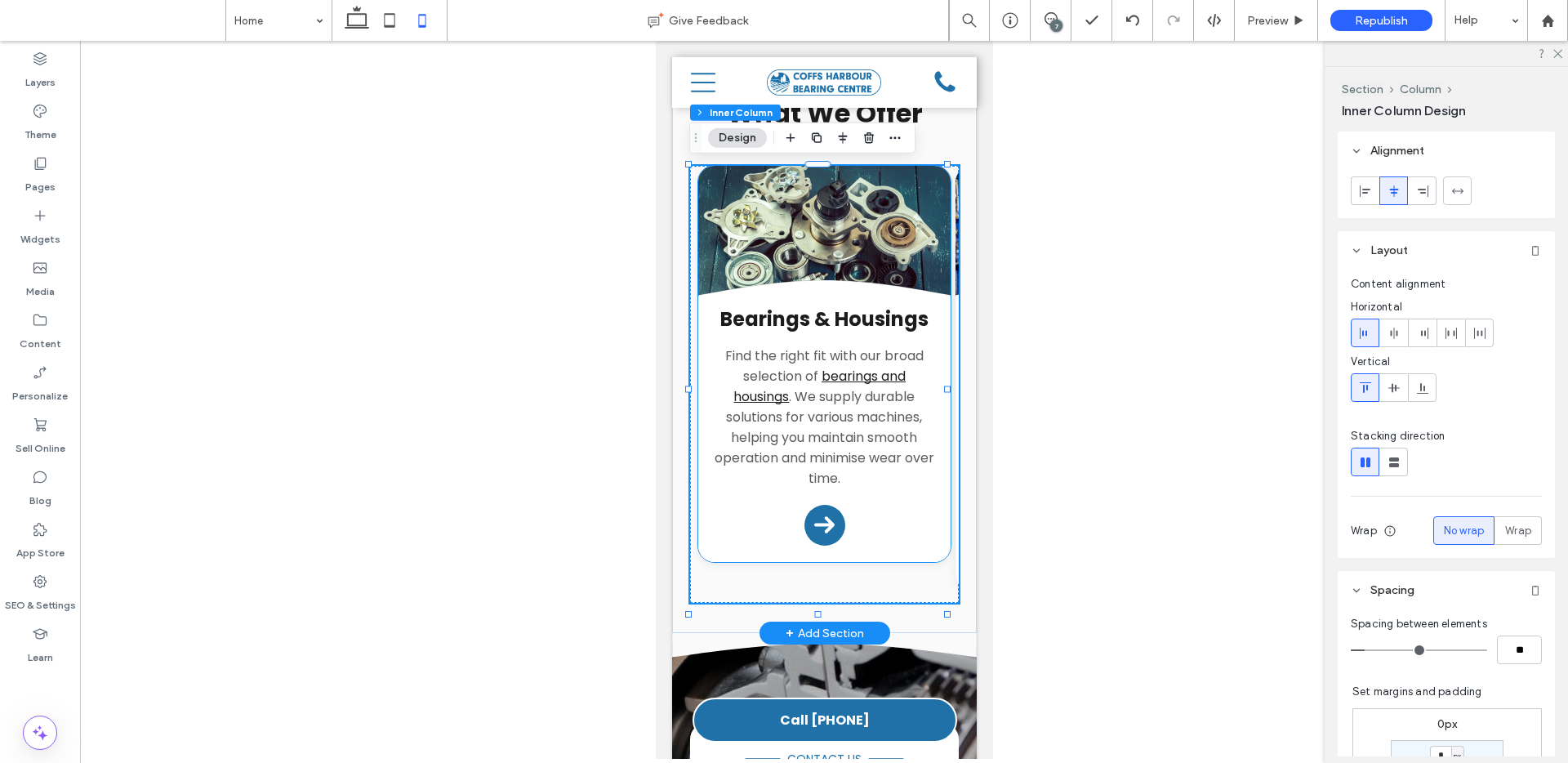 click on "Bearings & Housings
Find the right fit with our broad selection of
bearings and housings . We supply durable solutions for various machines, helping you maintain smooth operation and minimise wear over time.
Arrow Icon" at bounding box center (823, 429) 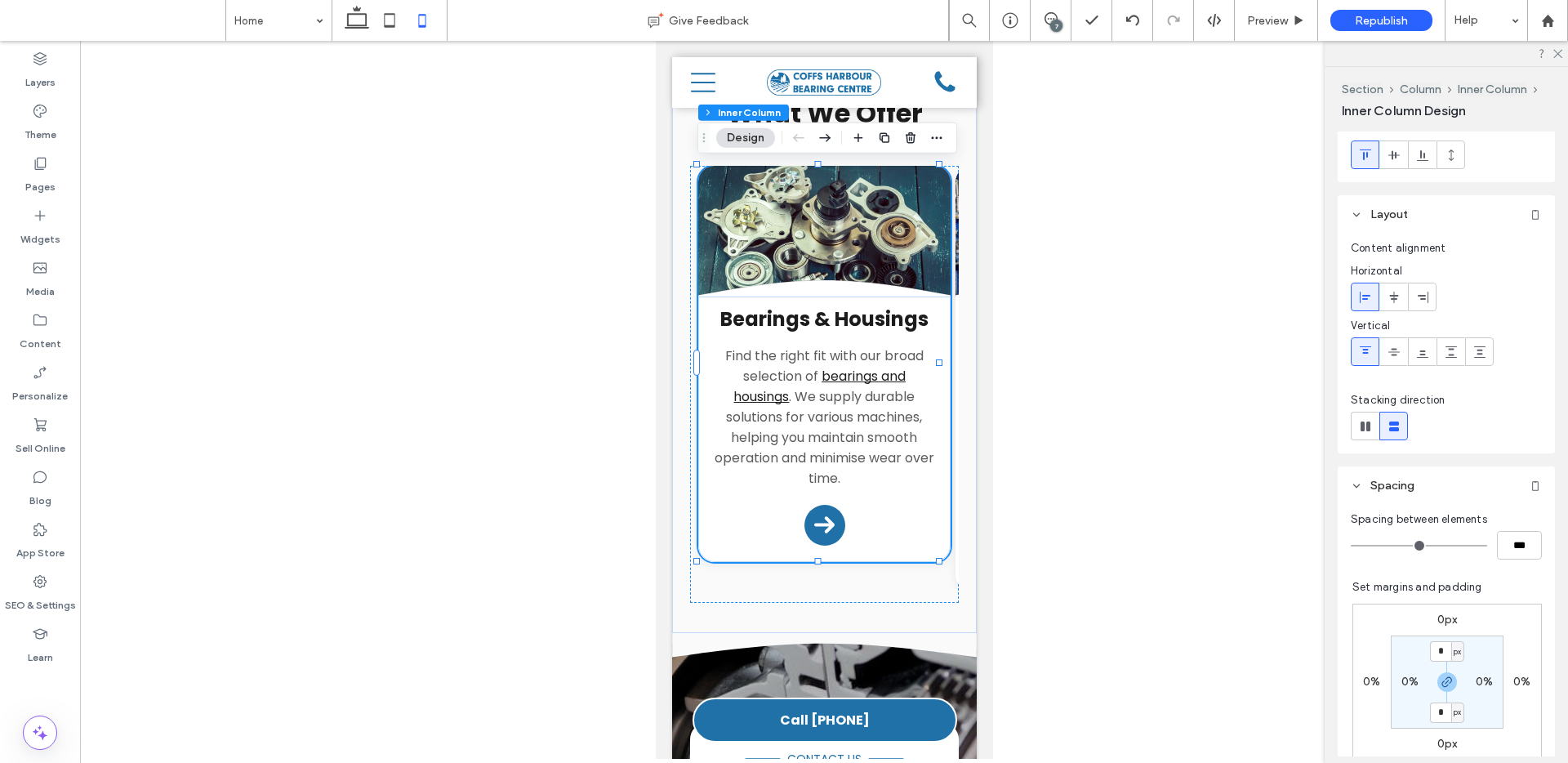 scroll, scrollTop: 128, scrollLeft: 0, axis: vertical 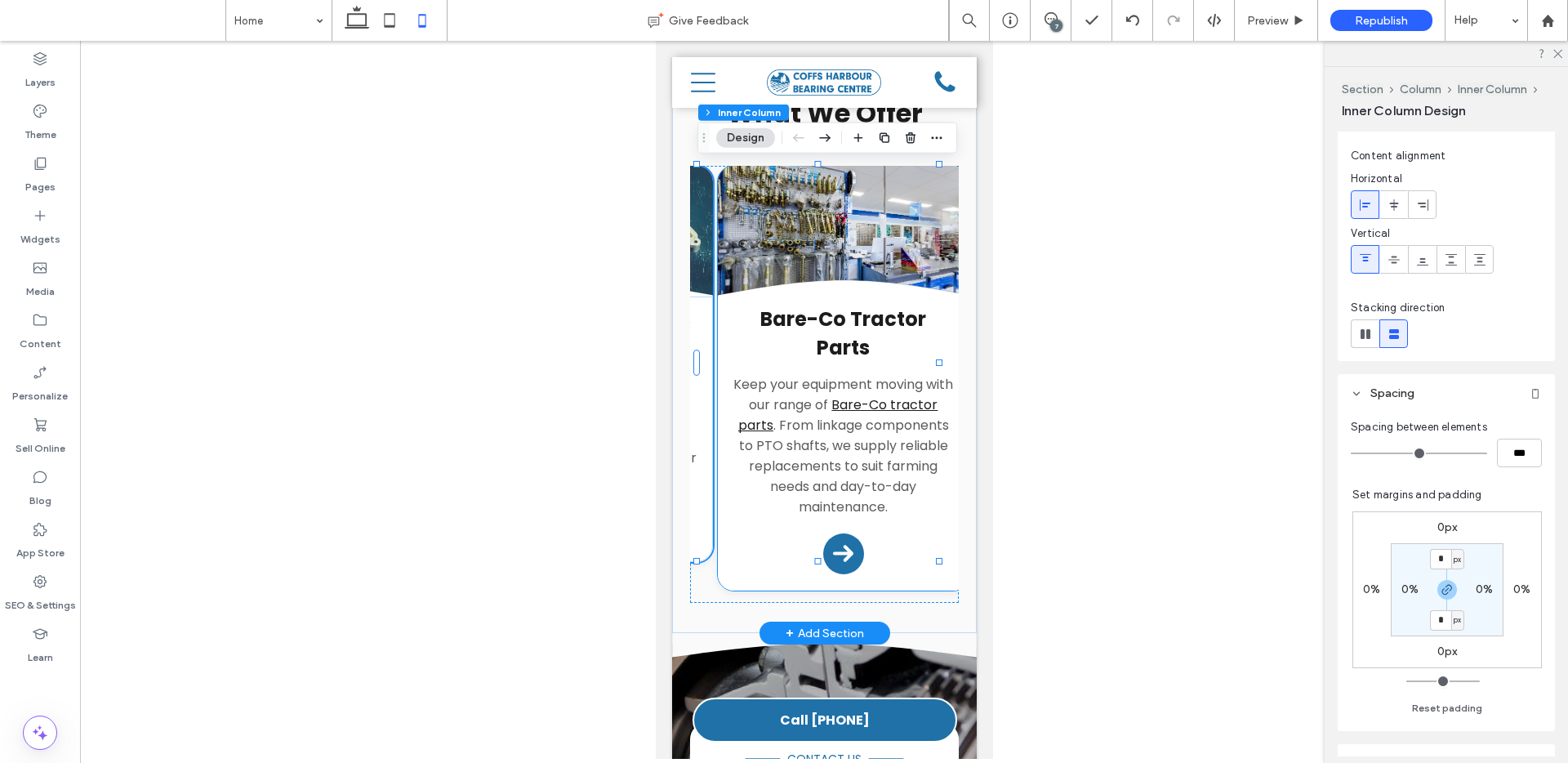 click on "Bare-Co Tractor Parts
Keep your equipment moving with our range of
Bare-Co tractor parts . From linkage components to PTO shafts, we supply reliable replacements to suit farming needs and day-to-day maintenance.
Arrow Icon" at bounding box center (843, 444) 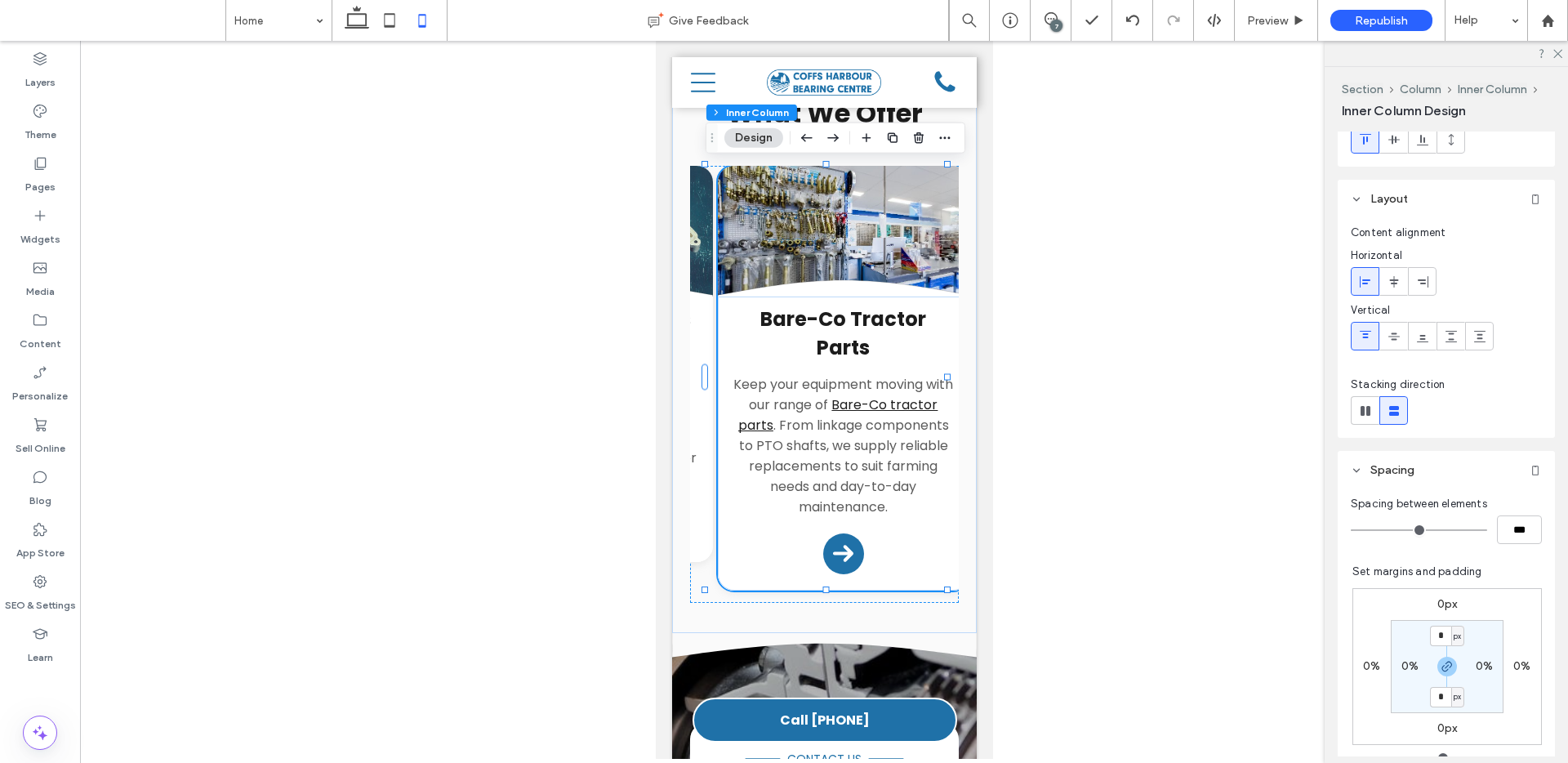scroll, scrollTop: 150, scrollLeft: 0, axis: vertical 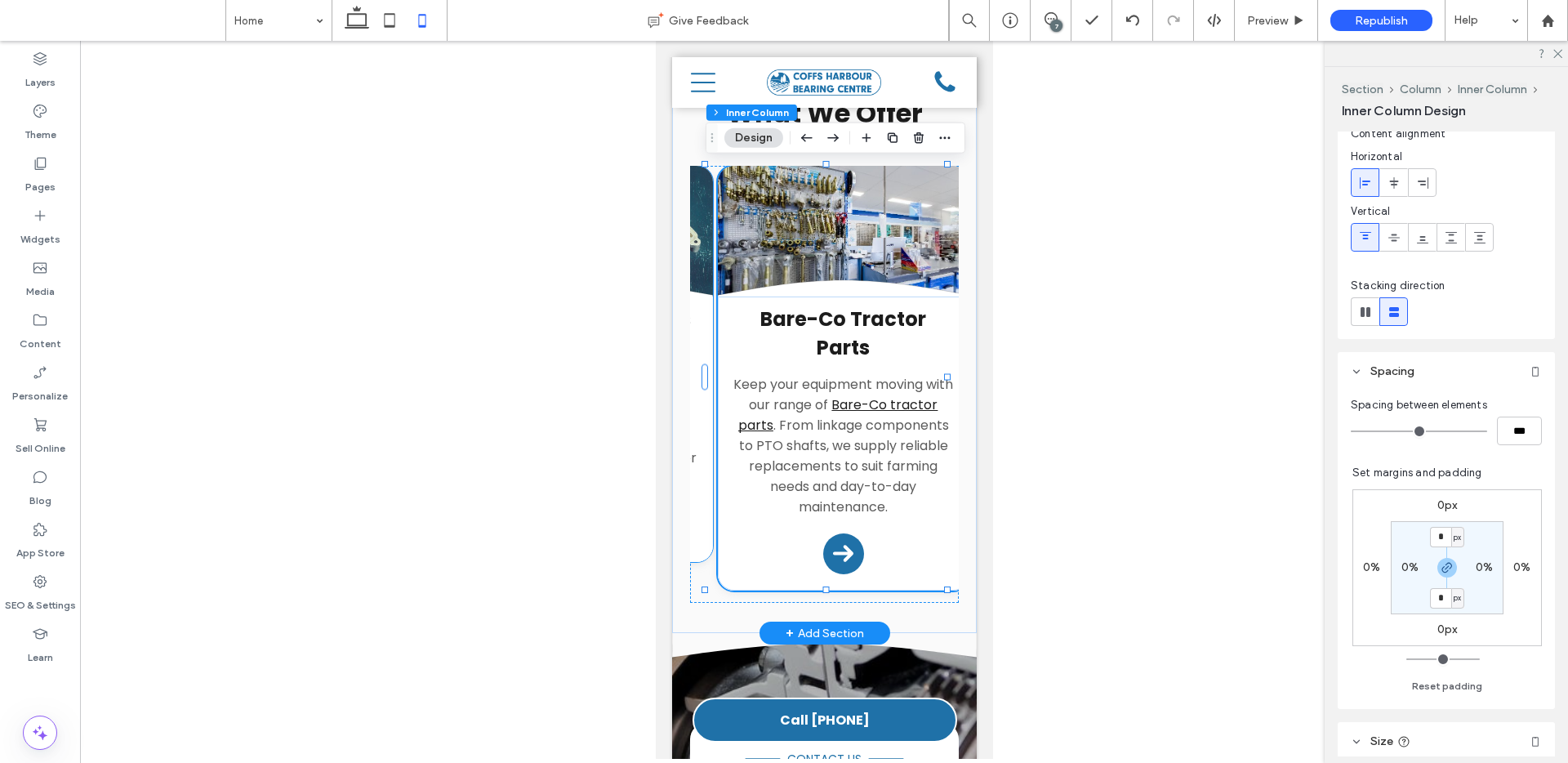 click on "Bearings & Housings
Find the right fit with our broad selection of
bearings and housings . We supply durable solutions for various machines, helping you maintain smooth operation and minimise wear over time.
Arrow Icon" at bounding box center [586, 429] 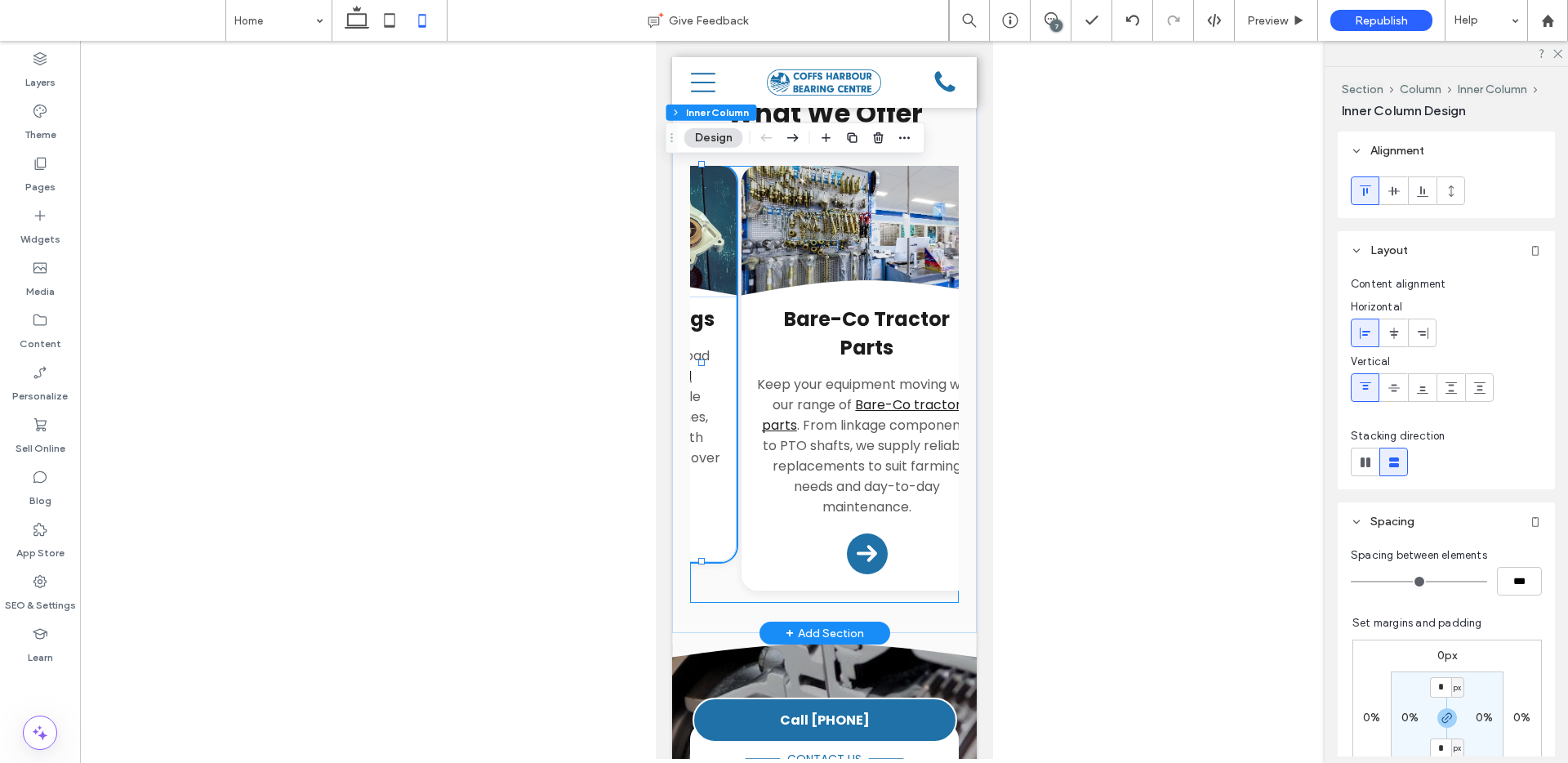 scroll, scrollTop: 0, scrollLeft: 238, axis: horizontal 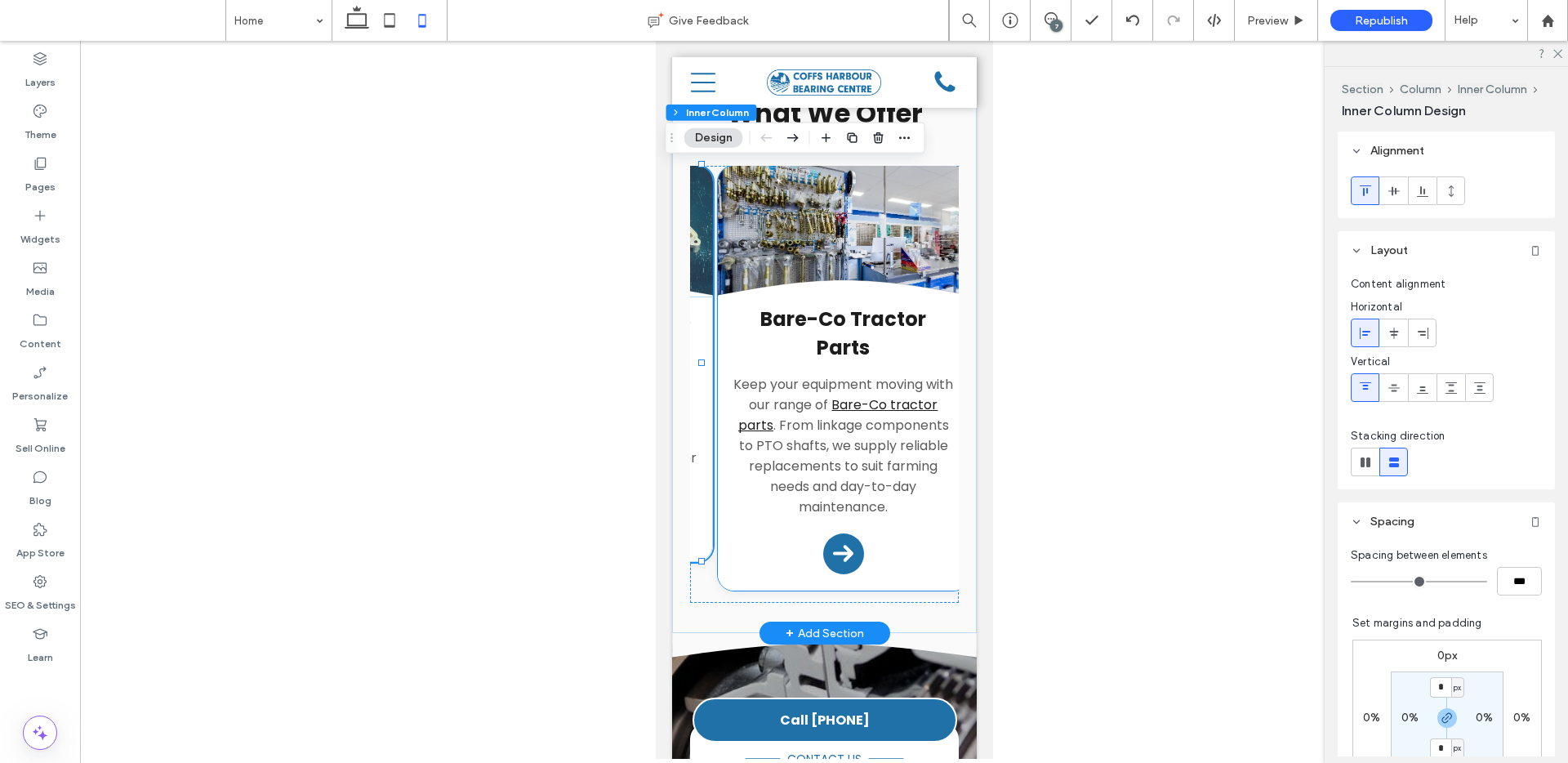 click on "Bare-Co Tractor Parts
Keep your equipment moving with our range of
Bare-Co tractor parts . From linkage components to PTO shafts, we supply reliable replacements to suit farming needs and day-to-day maintenance.
Arrow Icon" at bounding box center [843, 444] 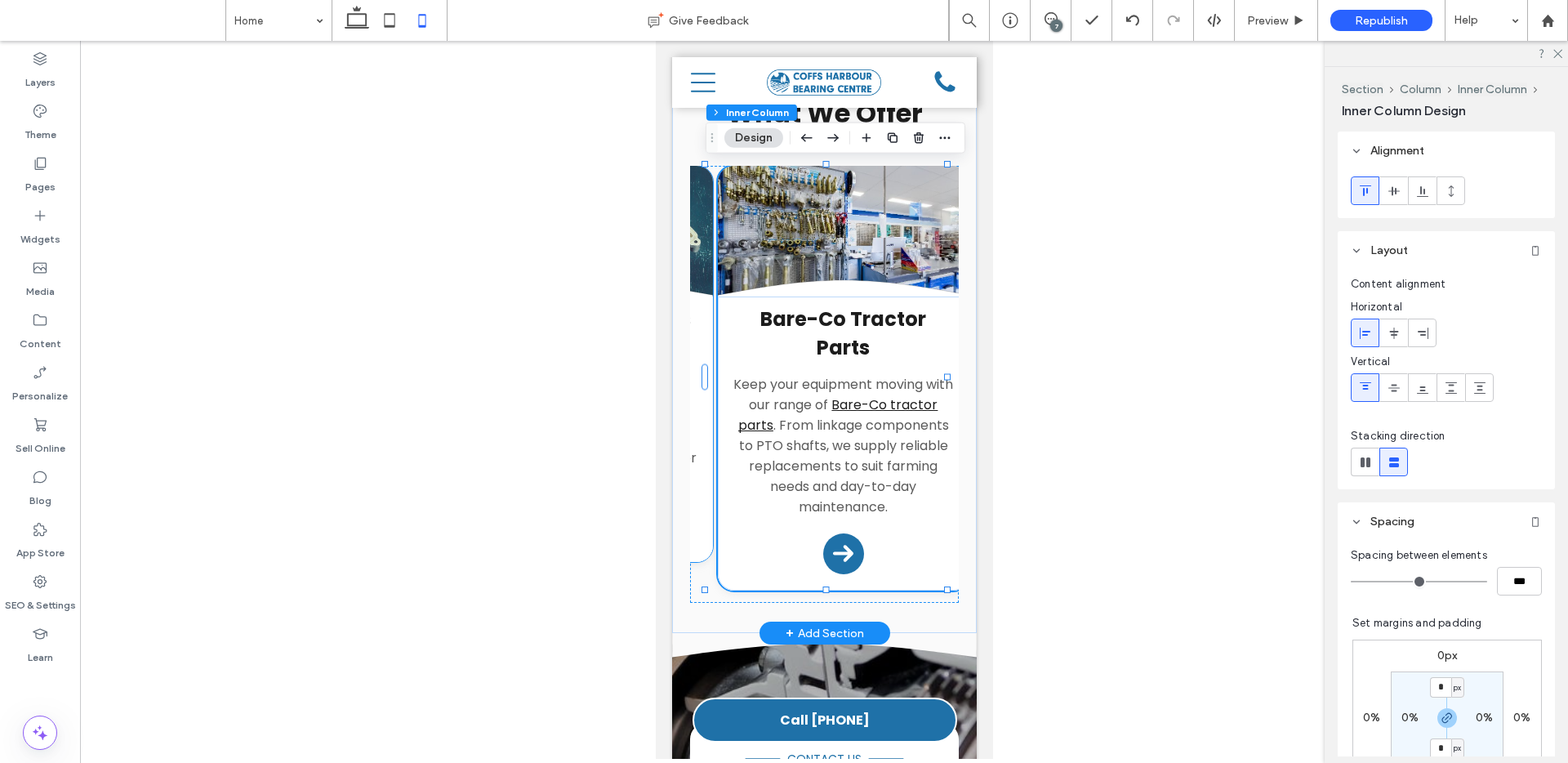 click on "Bearings & Housings
Find the right fit with our broad selection of
bearings and housings . We supply durable solutions for various machines, helping you maintain smooth operation and minimise wear over time.
Arrow Icon" at bounding box center (586, 429) 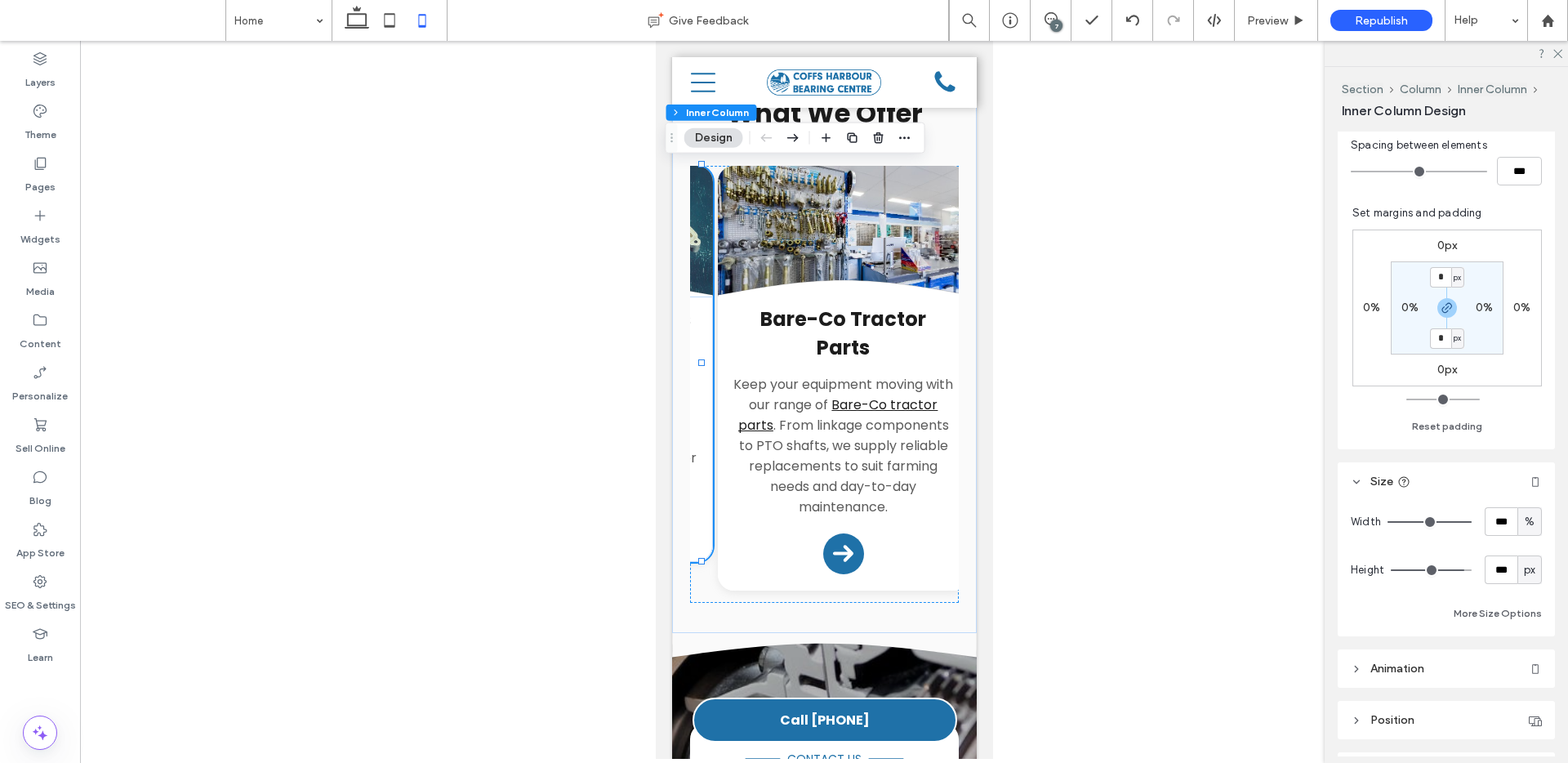 scroll, scrollTop: 413, scrollLeft: 0, axis: vertical 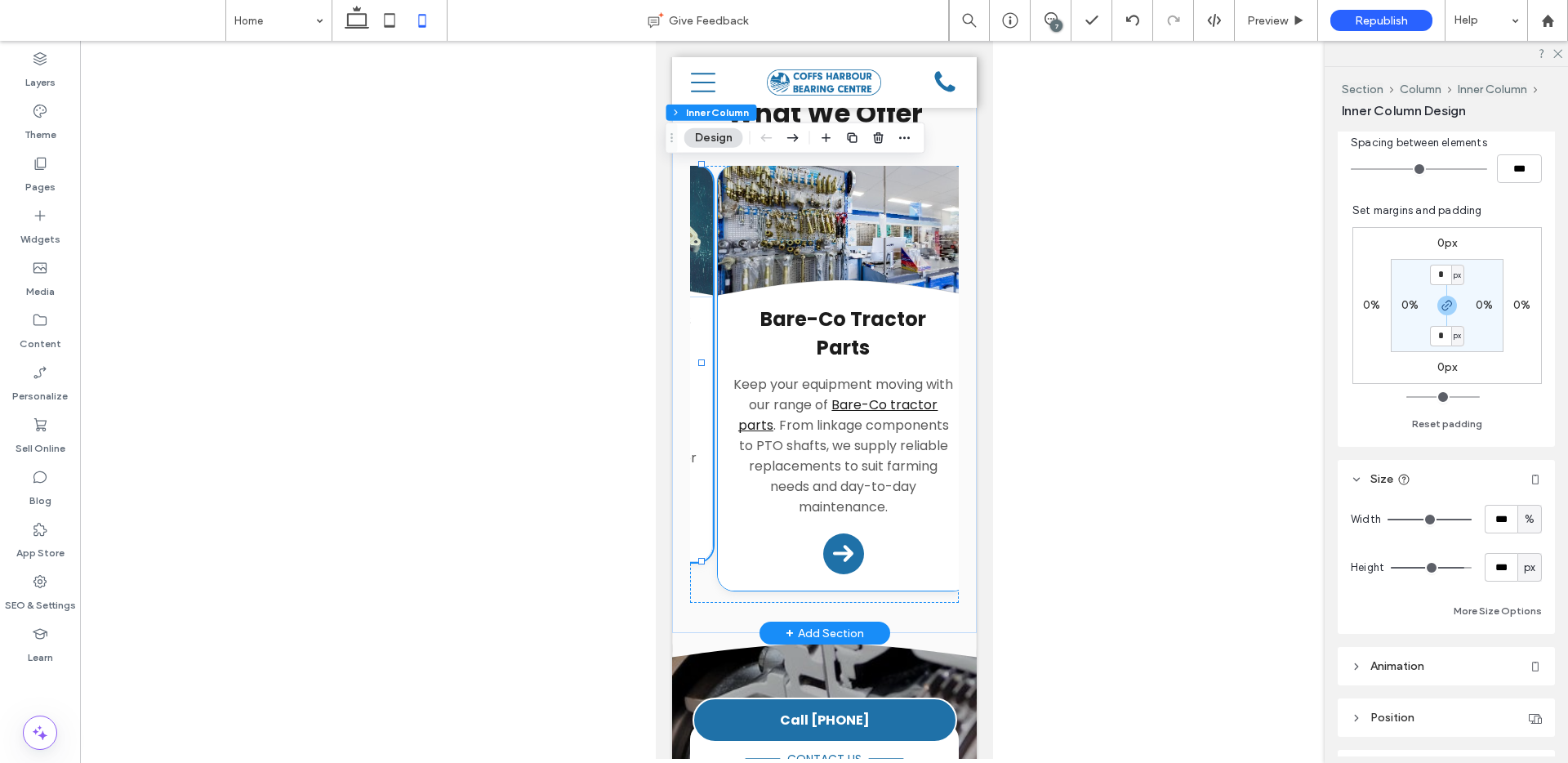 click on "Bare-Co Tractor Parts
Keep your equipment moving with our range of
Bare-Co tractor parts . From linkage components to PTO shafts, we supply reliable replacements to suit farming needs and day-to-day maintenance.
Arrow Icon" at bounding box center [843, 444] 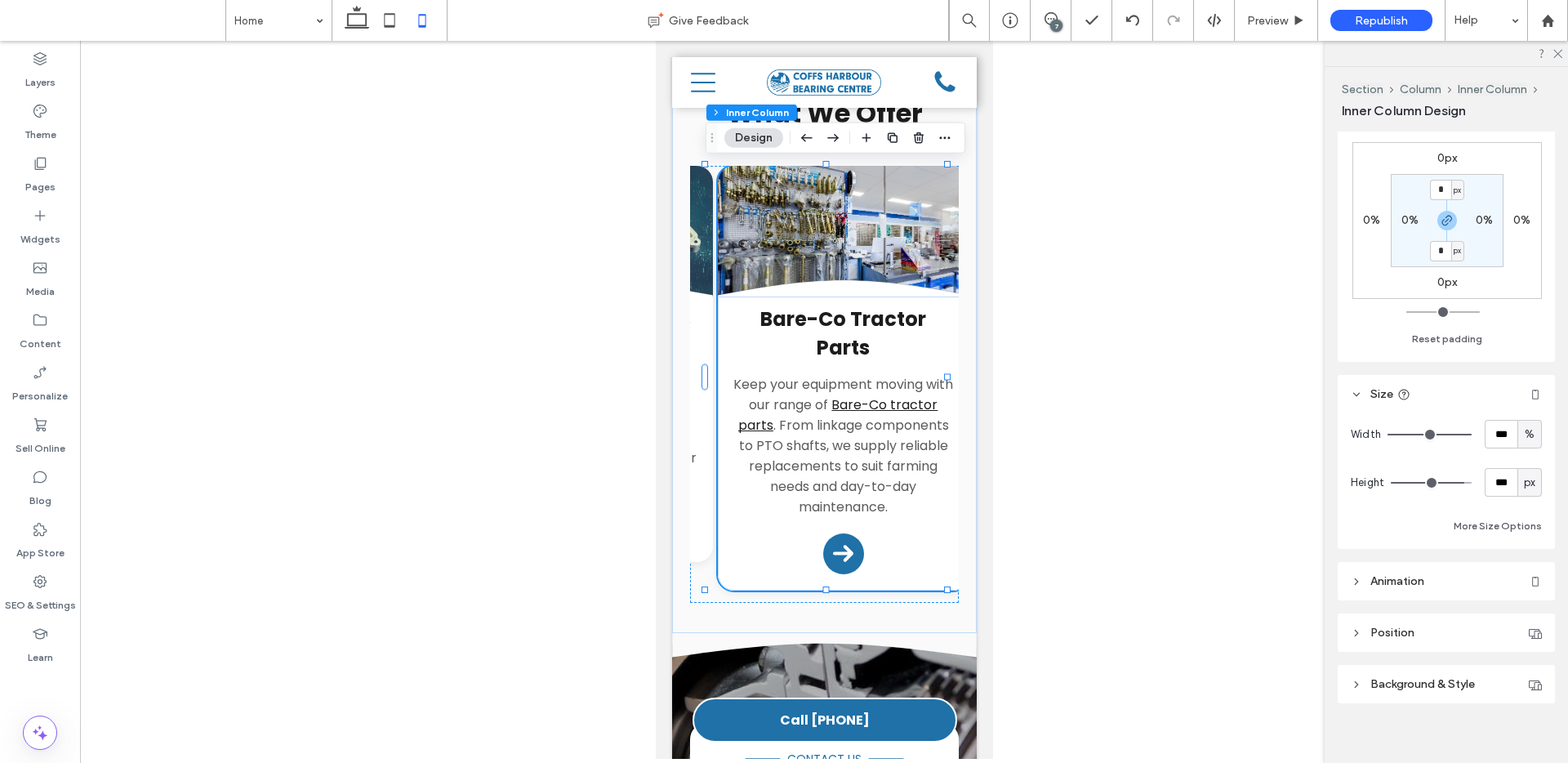 scroll, scrollTop: 510, scrollLeft: 0, axis: vertical 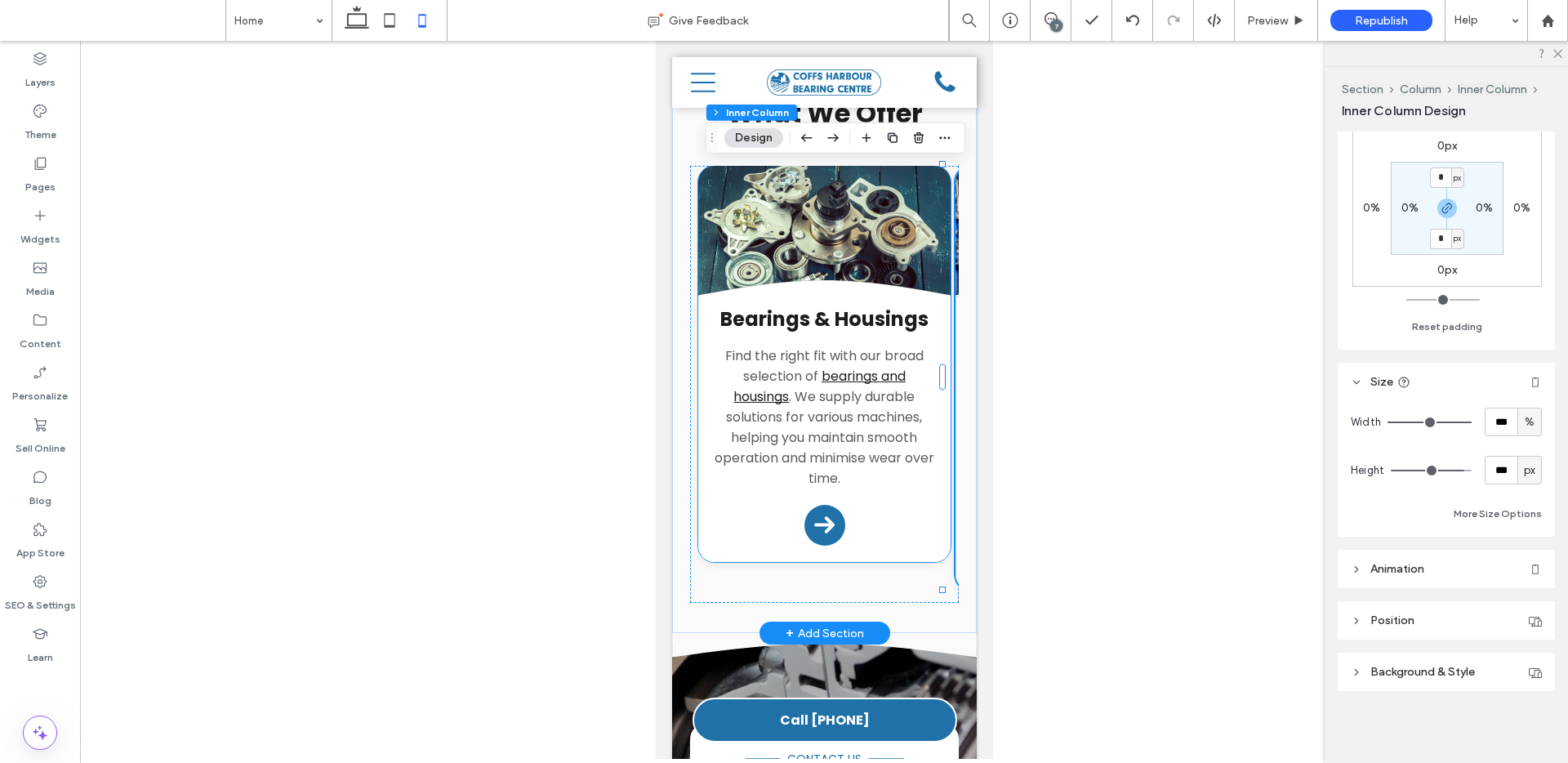 click on "Bearings & Housings
Find the right fit with our broad selection of
bearings and housings . We supply durable solutions for various machines, helping you maintain smooth operation and minimise wear over time.
Arrow Icon" at bounding box center (823, 429) 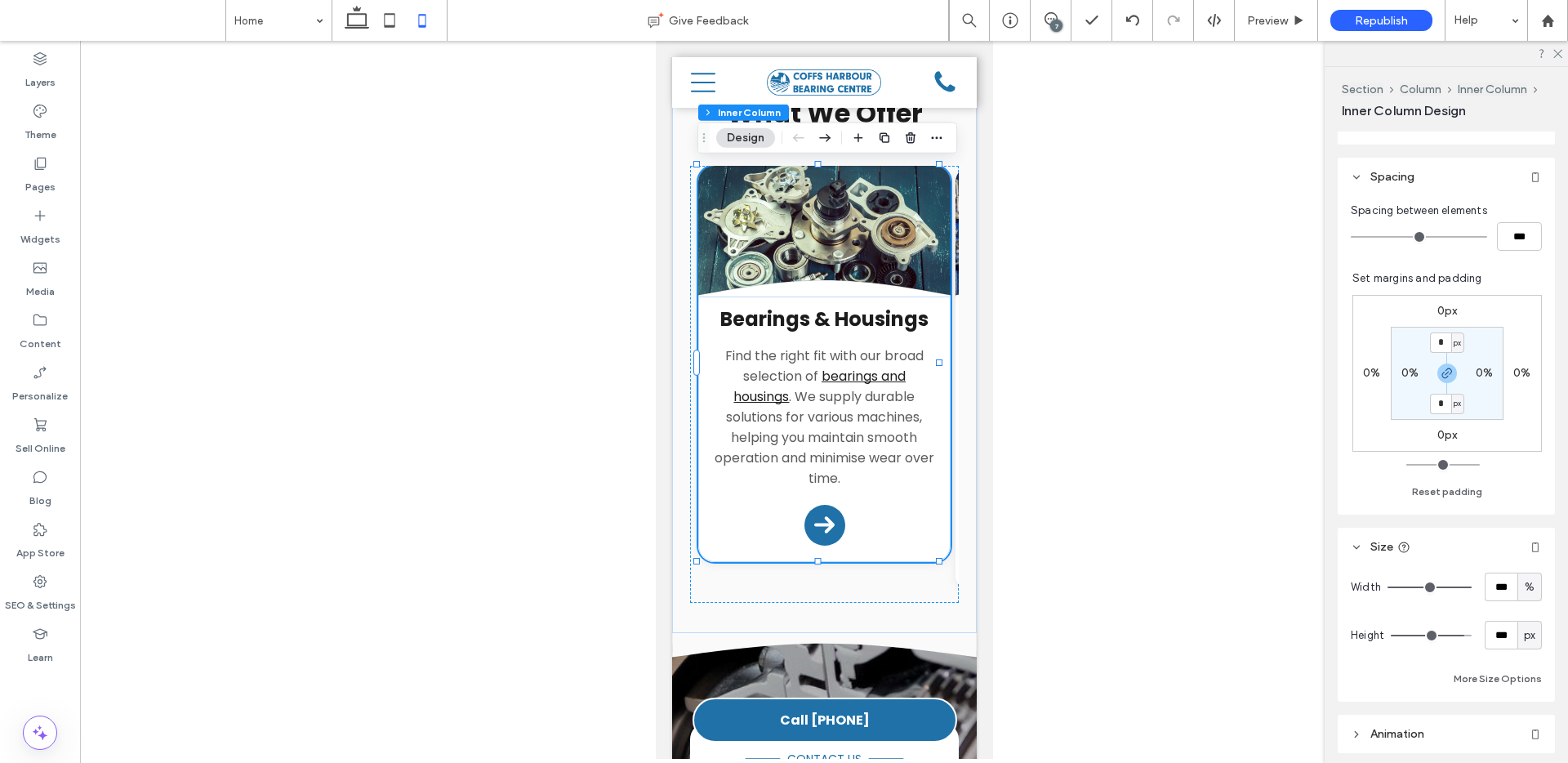 scroll, scrollTop: 353, scrollLeft: 0, axis: vertical 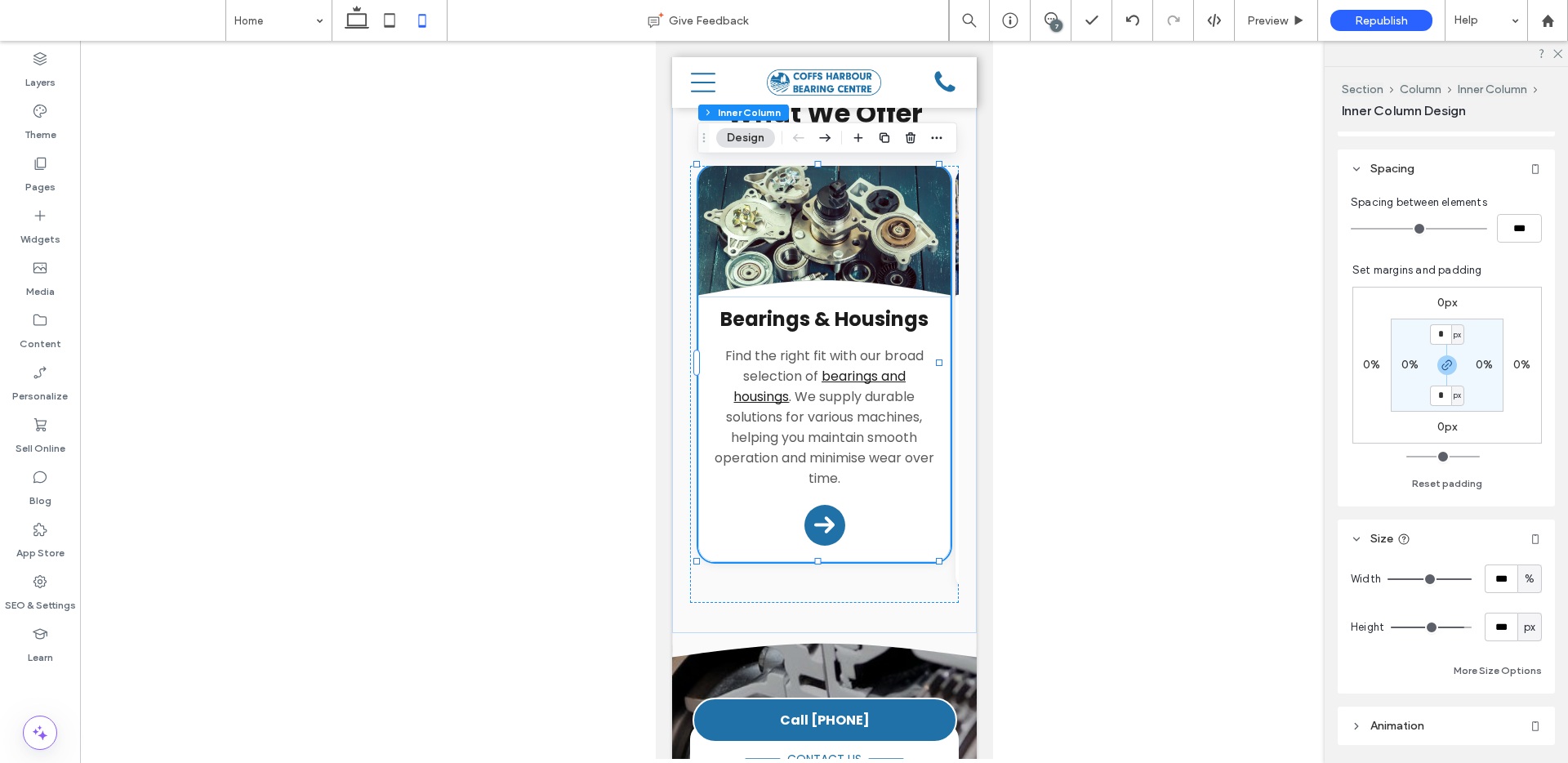 click on "px" at bounding box center (1530, 627) 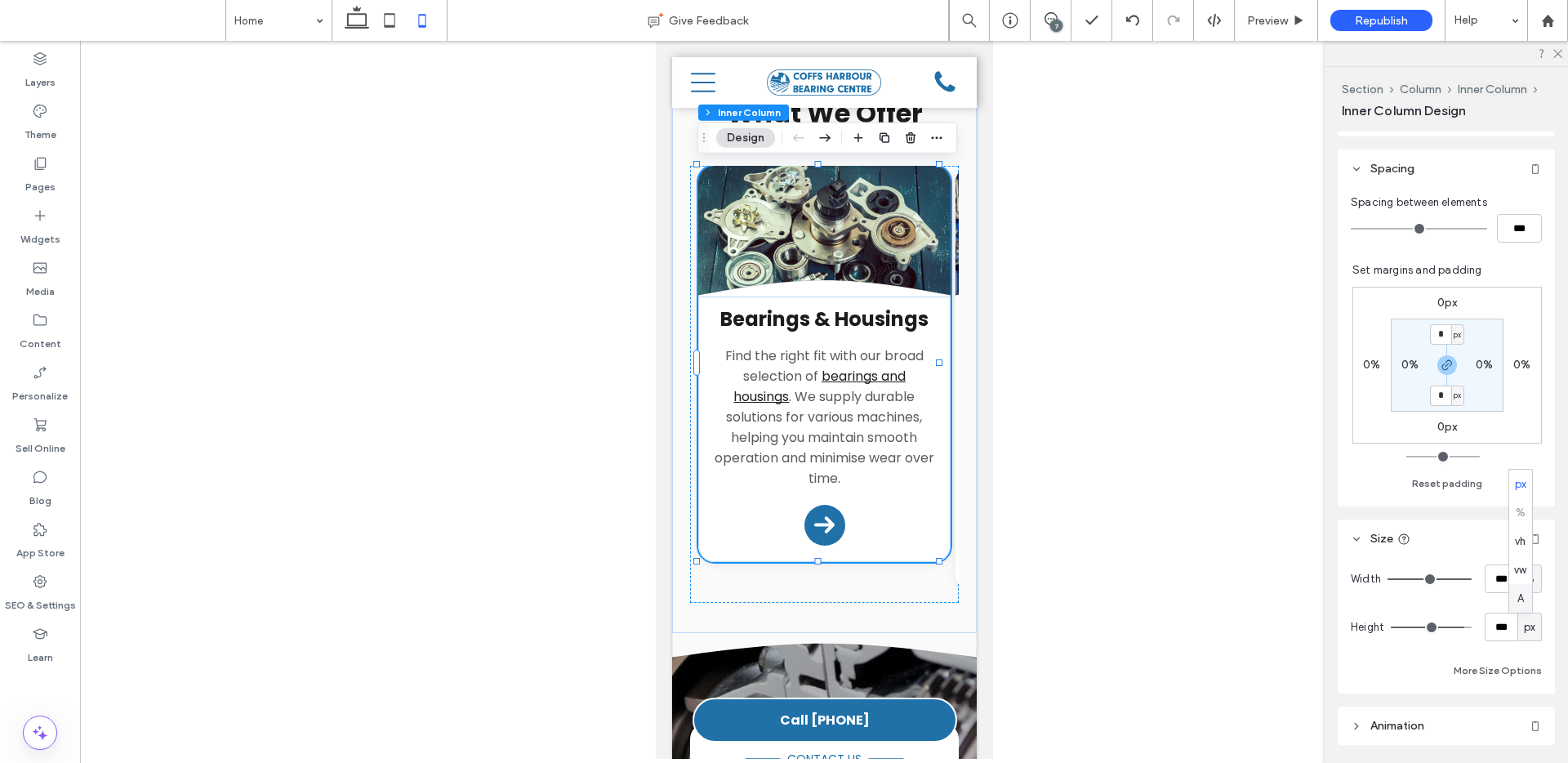 click on "A" at bounding box center [1521, 598] 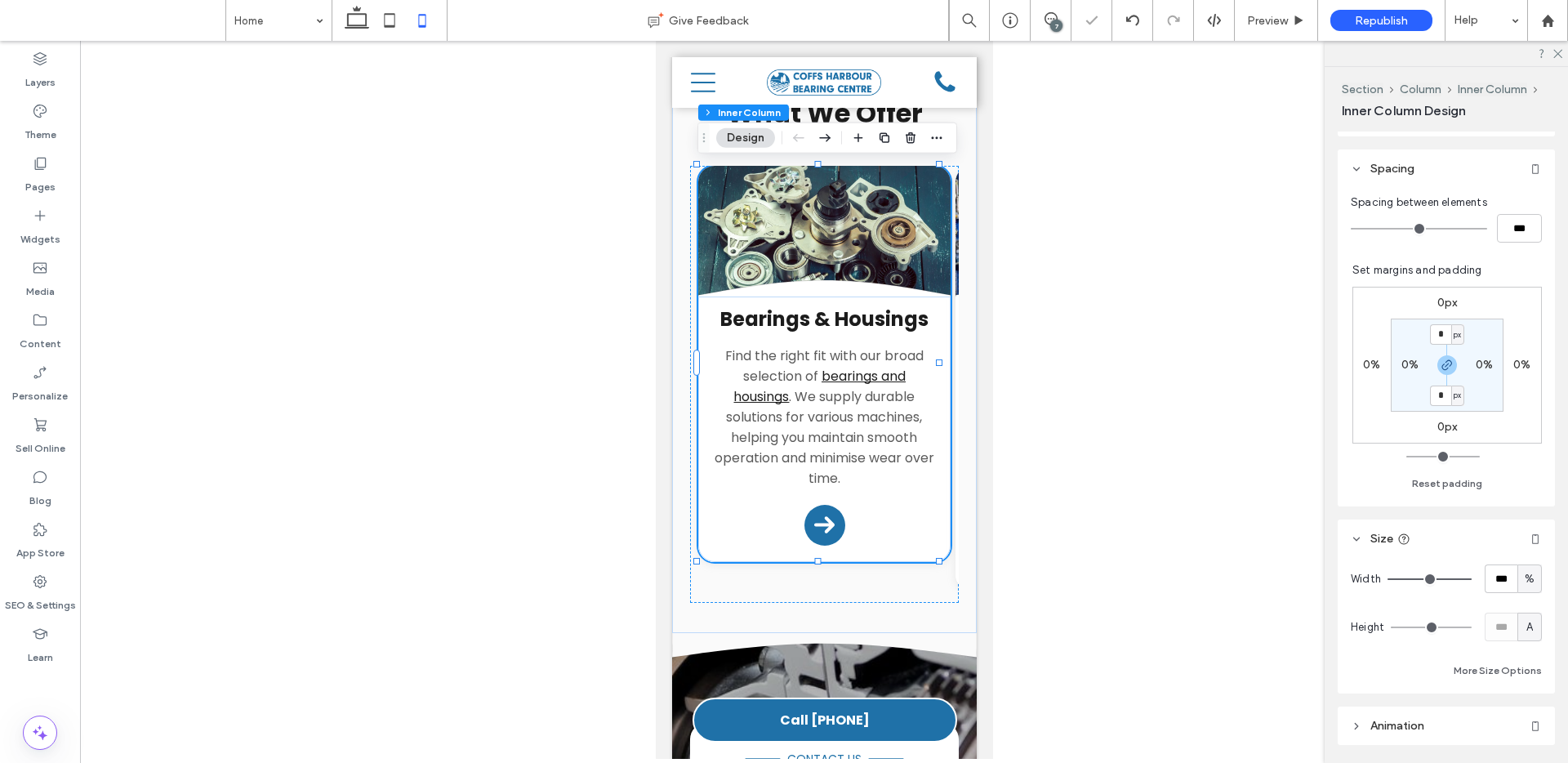 type 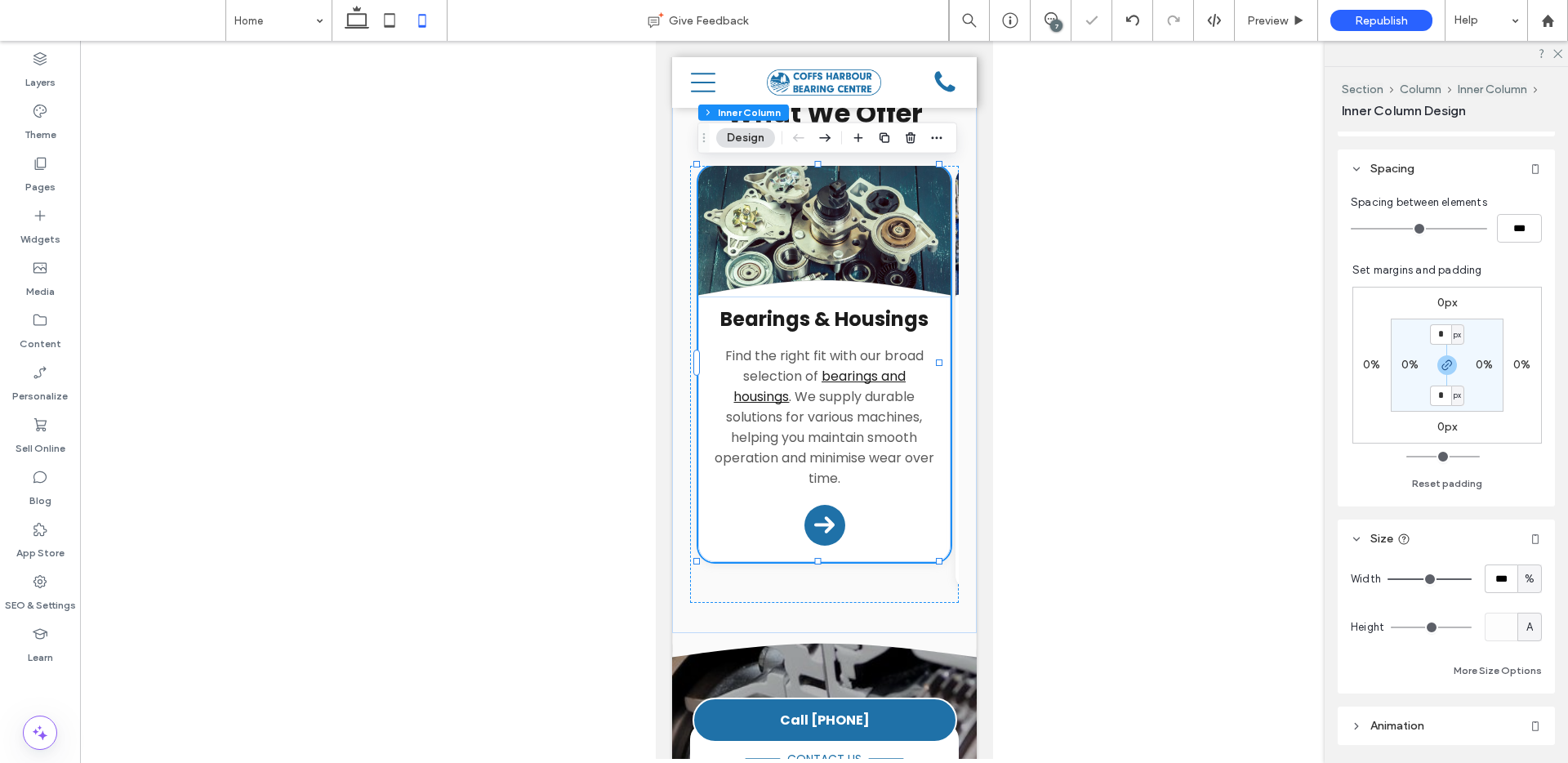 click on "A" at bounding box center (1530, 627) 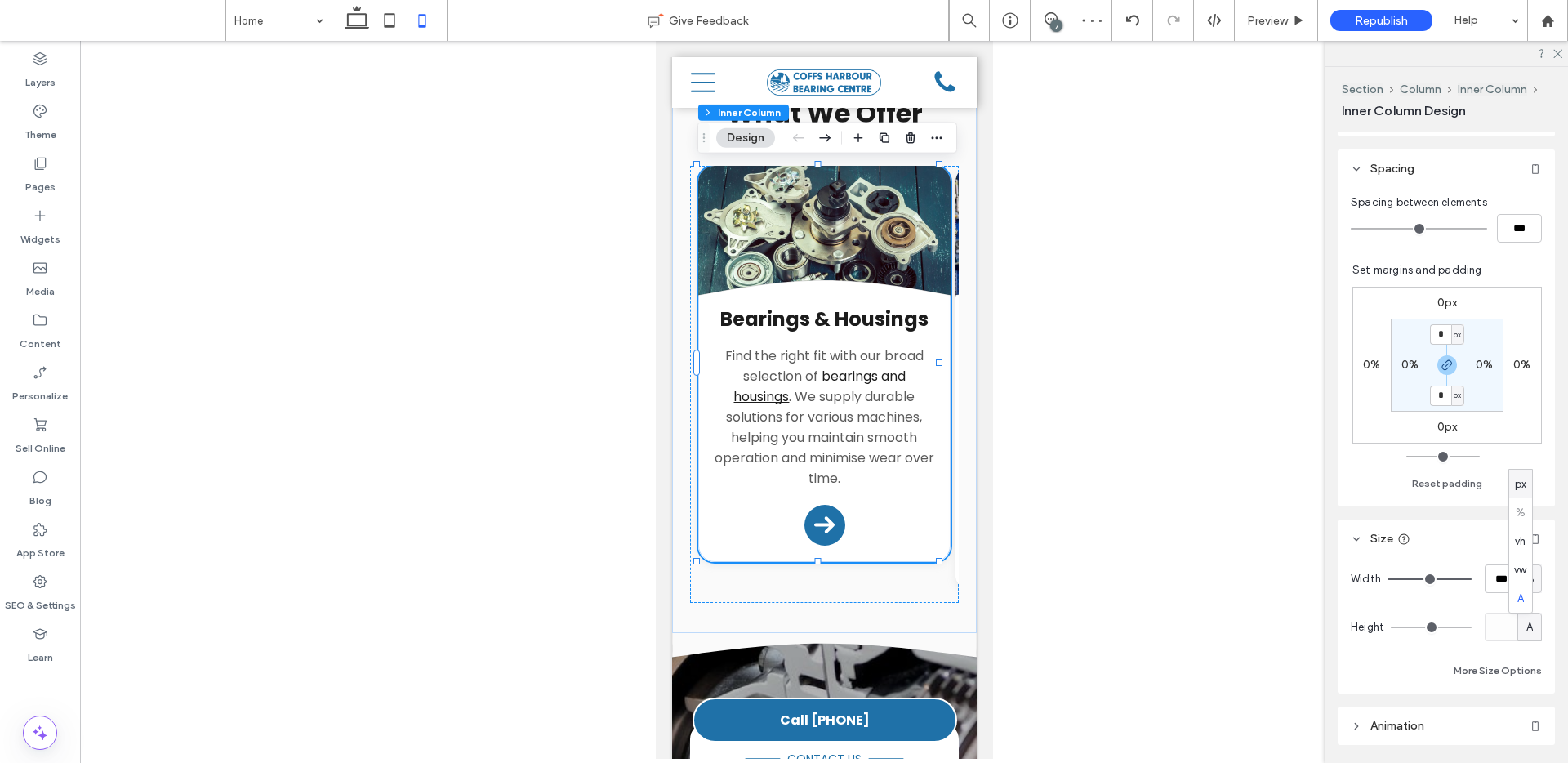 click on "px" at bounding box center [1521, 484] 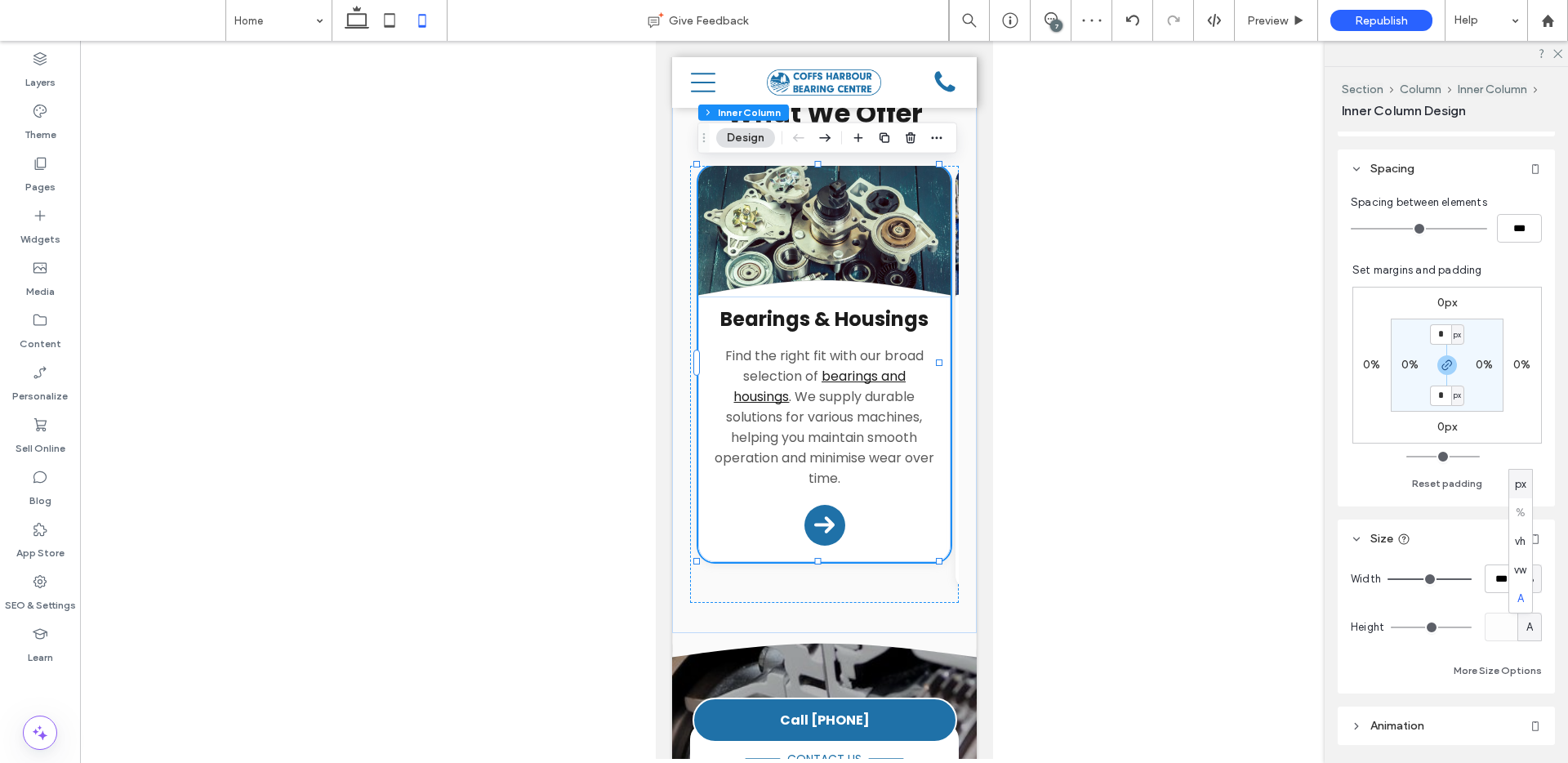 type on "***" 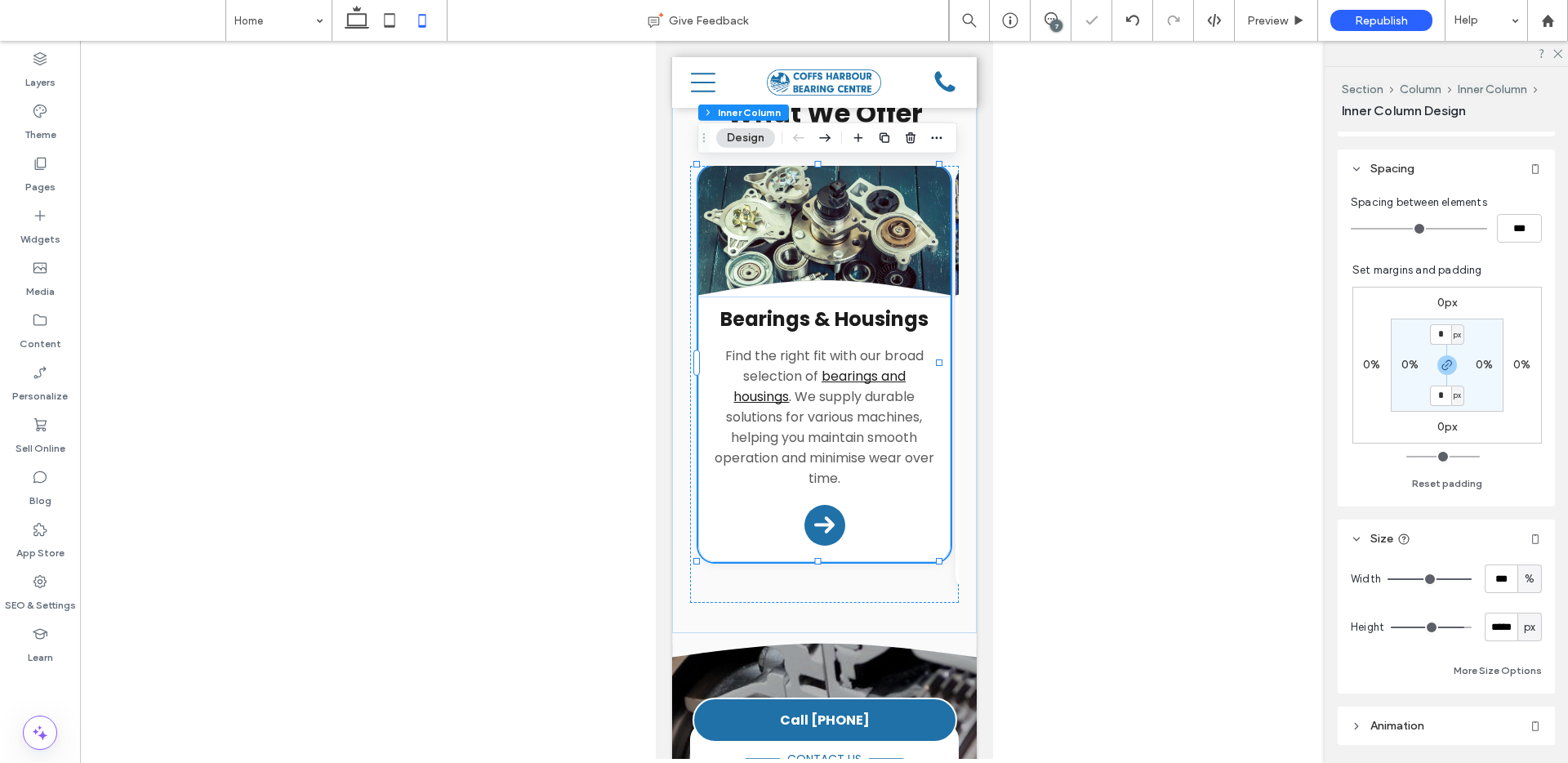 type on "***" 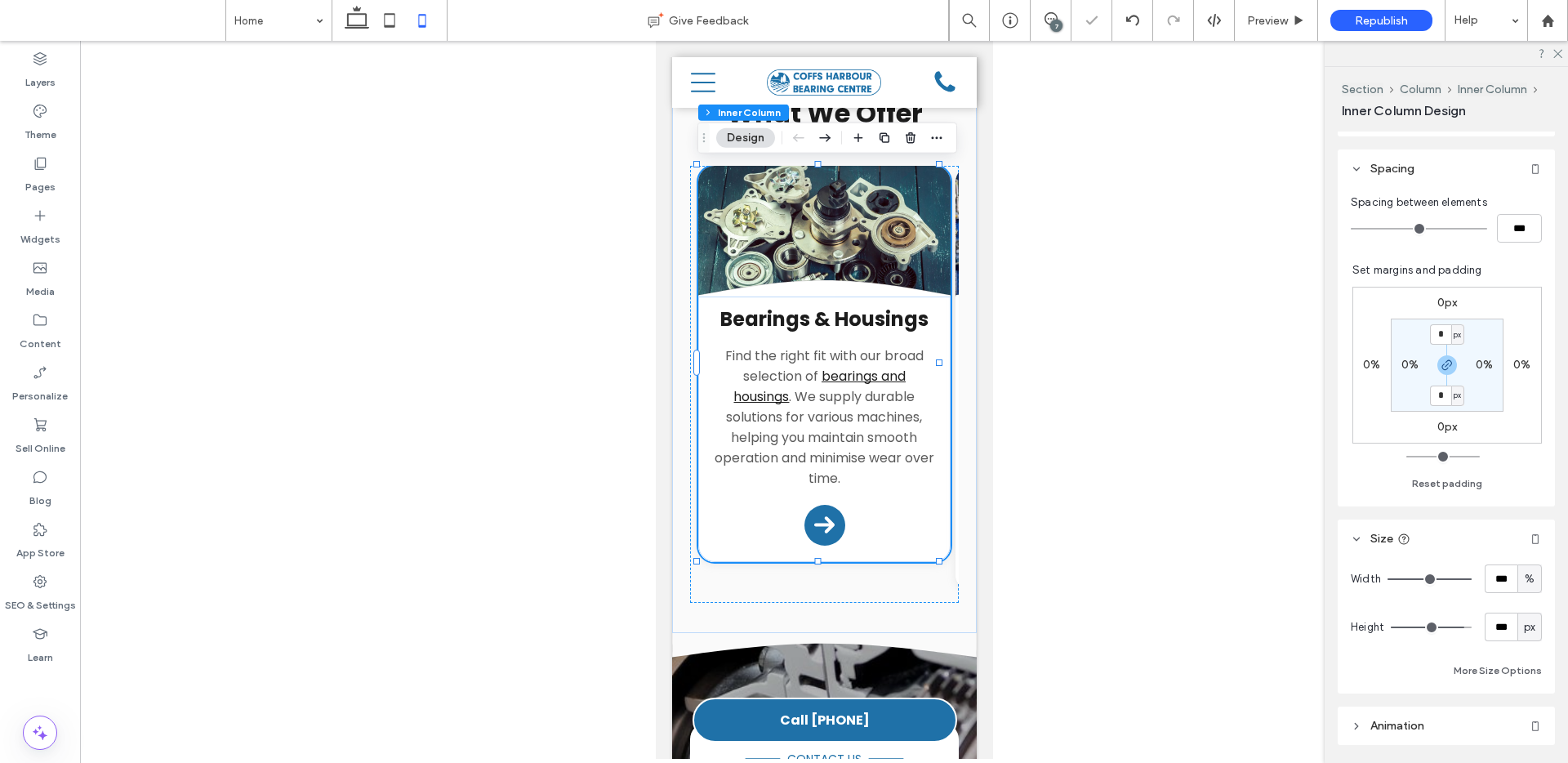type on "***" 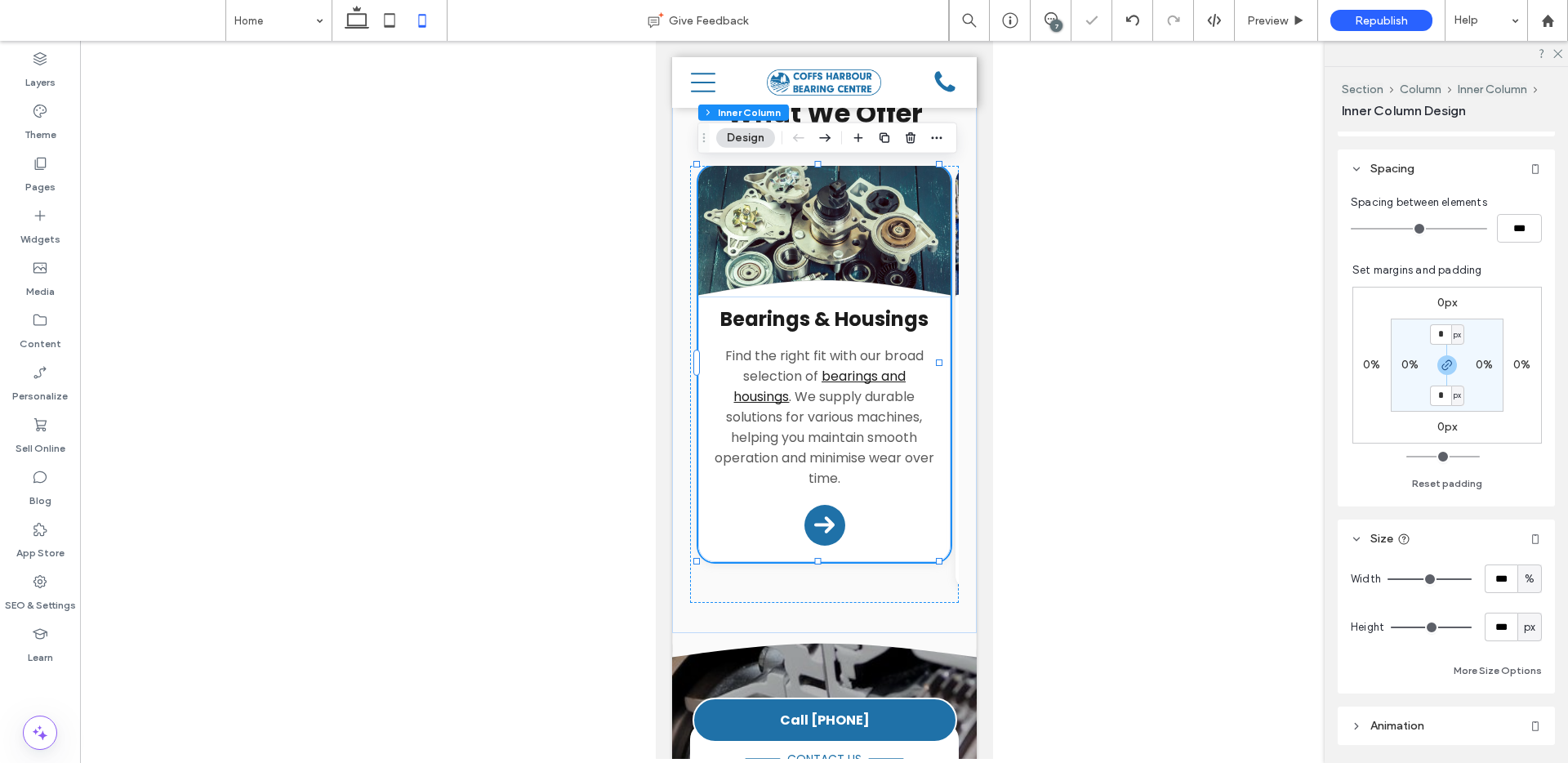 drag, startPoint x: 1452, startPoint y: 626, endPoint x: 1490, endPoint y: 629, distance: 38.118237 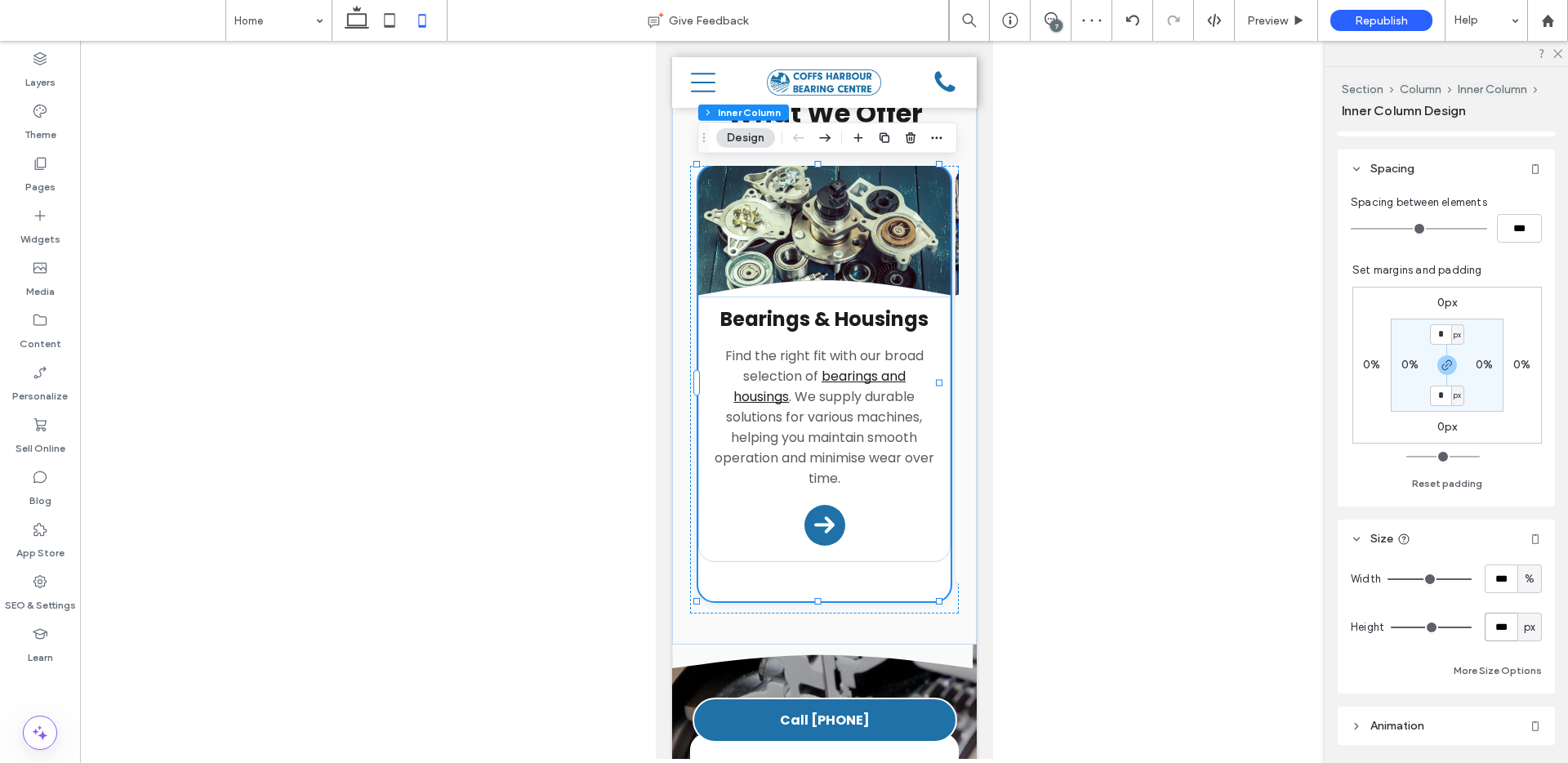 click on "***" at bounding box center (1501, 627) 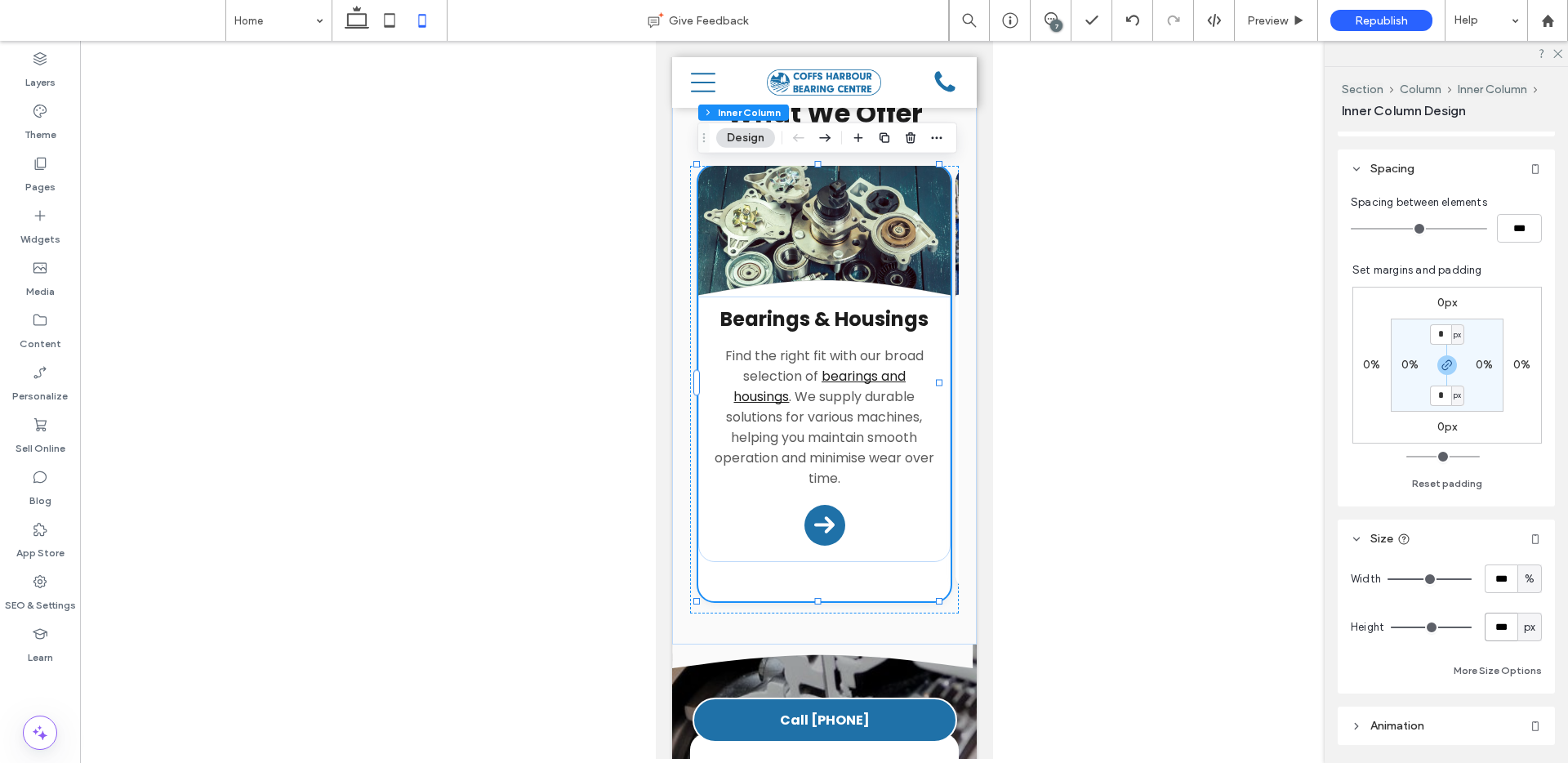 type on "***" 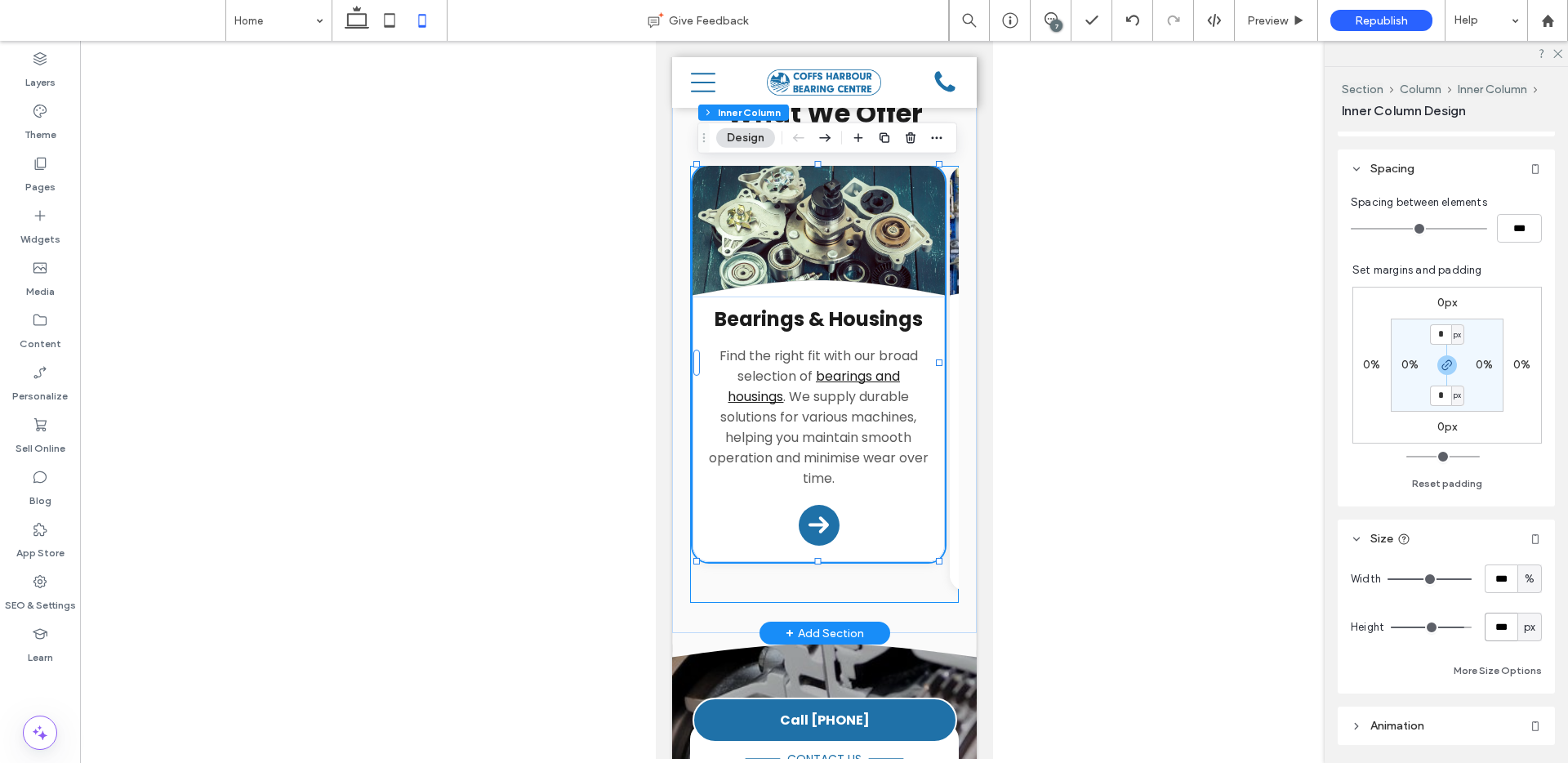 scroll, scrollTop: 0, scrollLeft: 0, axis: both 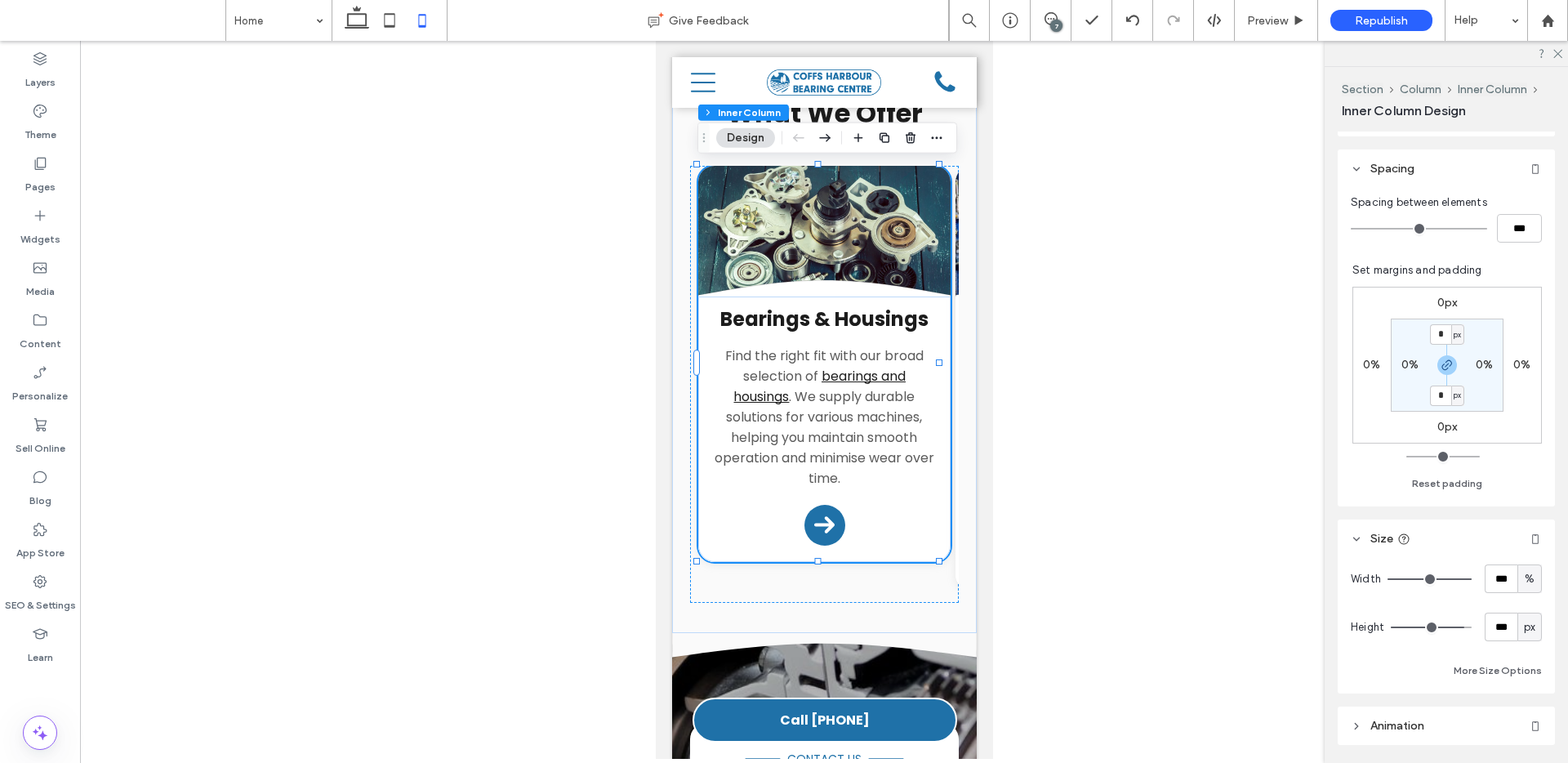 type on "***" 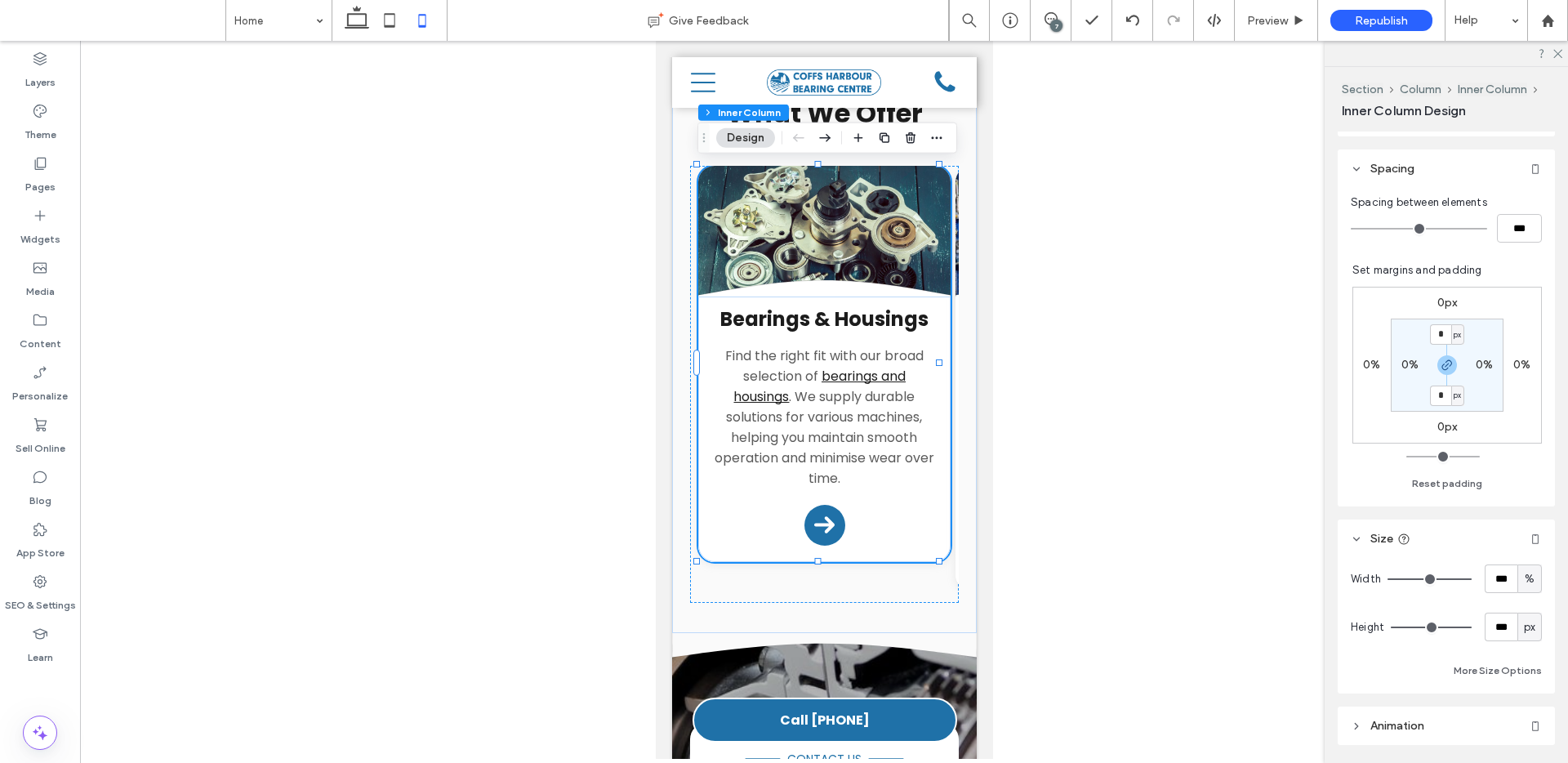 drag, startPoint x: 1463, startPoint y: 625, endPoint x: 1493, endPoint y: 628, distance: 30.149627 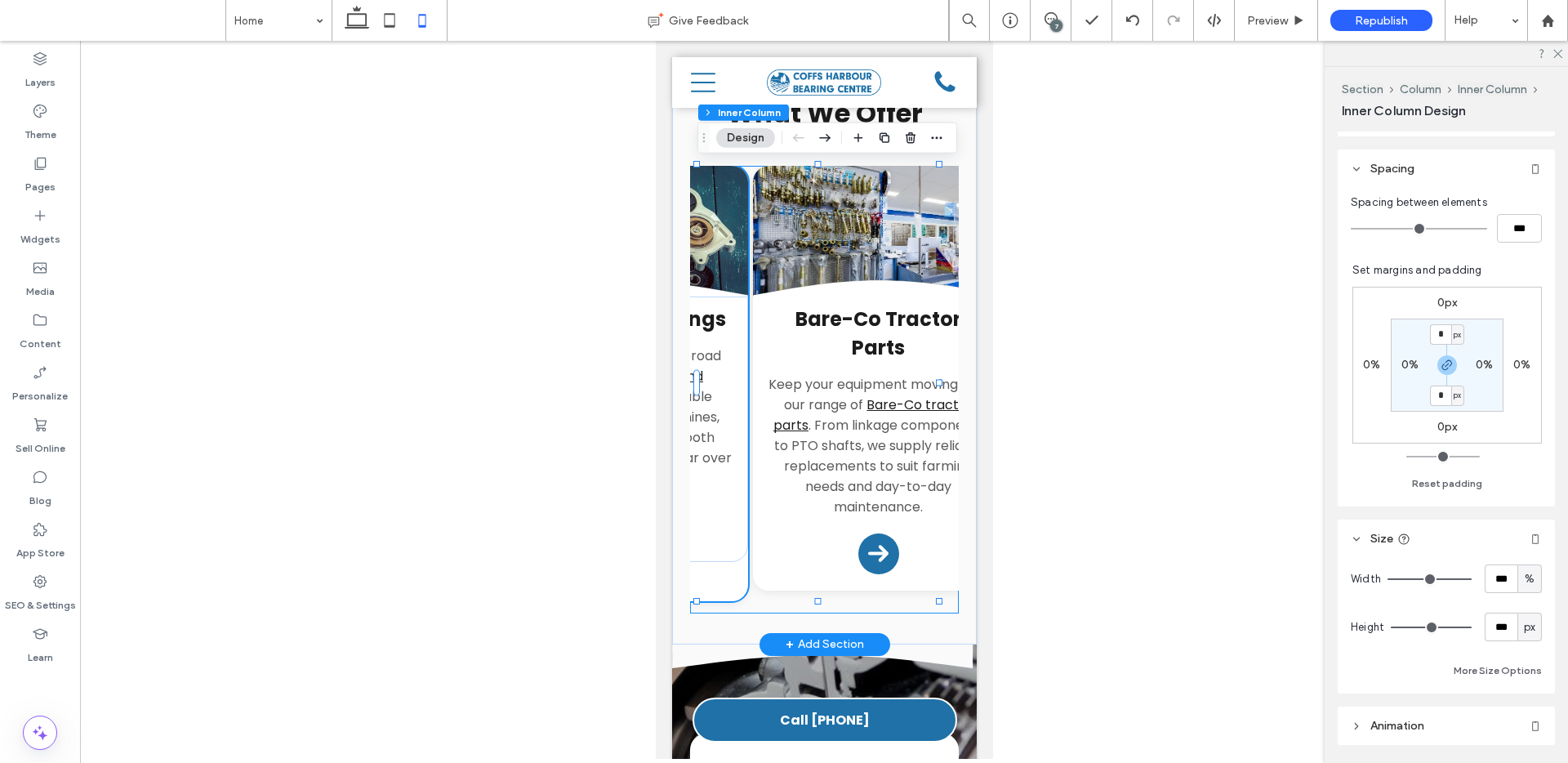 scroll, scrollTop: 0, scrollLeft: 238, axis: horizontal 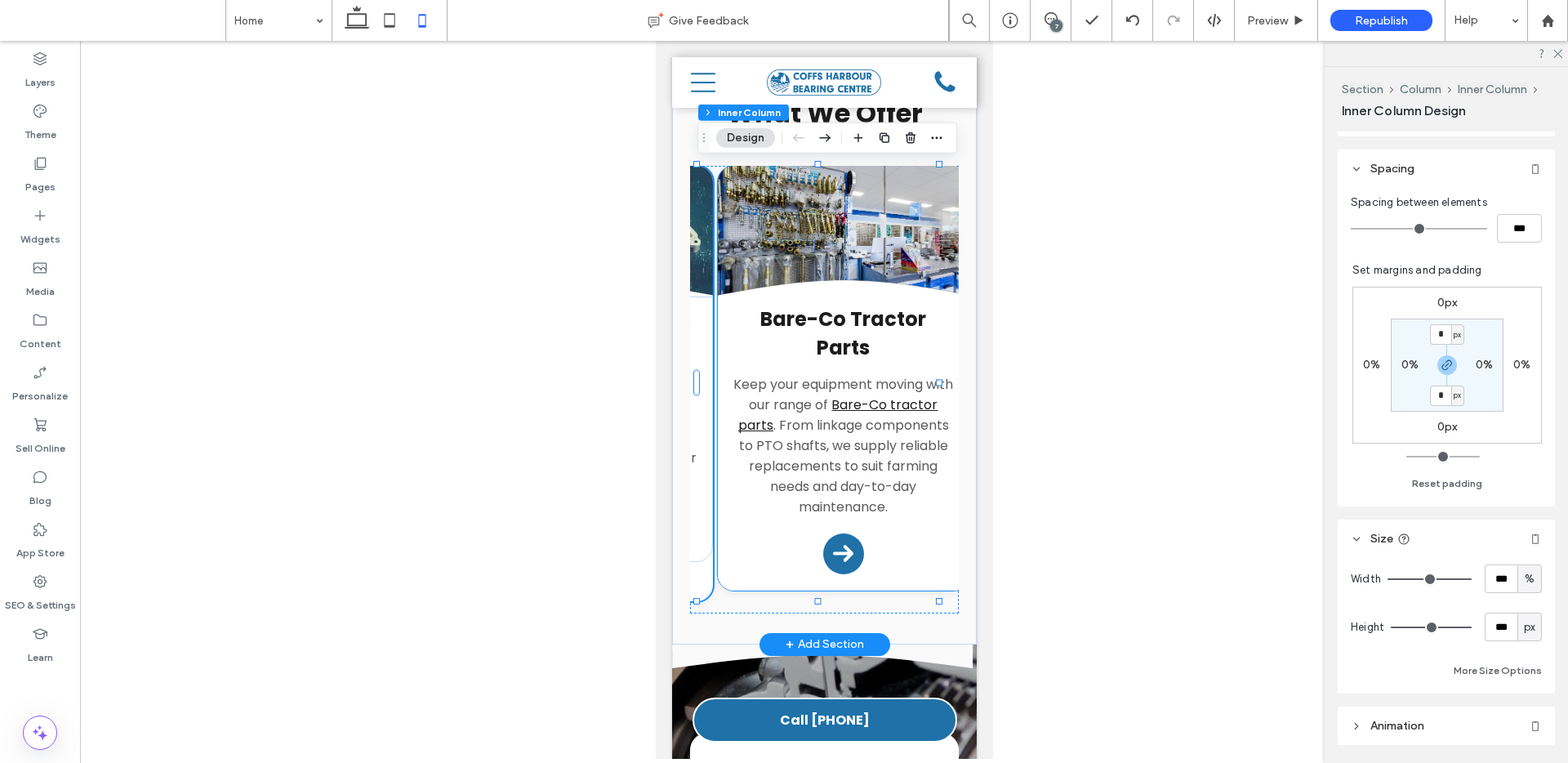 click on "Bare-Co Tractor Parts
Keep your equipment moving with our range of
Bare-Co tractor parts . From linkage components to PTO shafts, we supply reliable replacements to suit farming needs and day-to-day maintenance.
Arrow Icon" at bounding box center [843, 444] 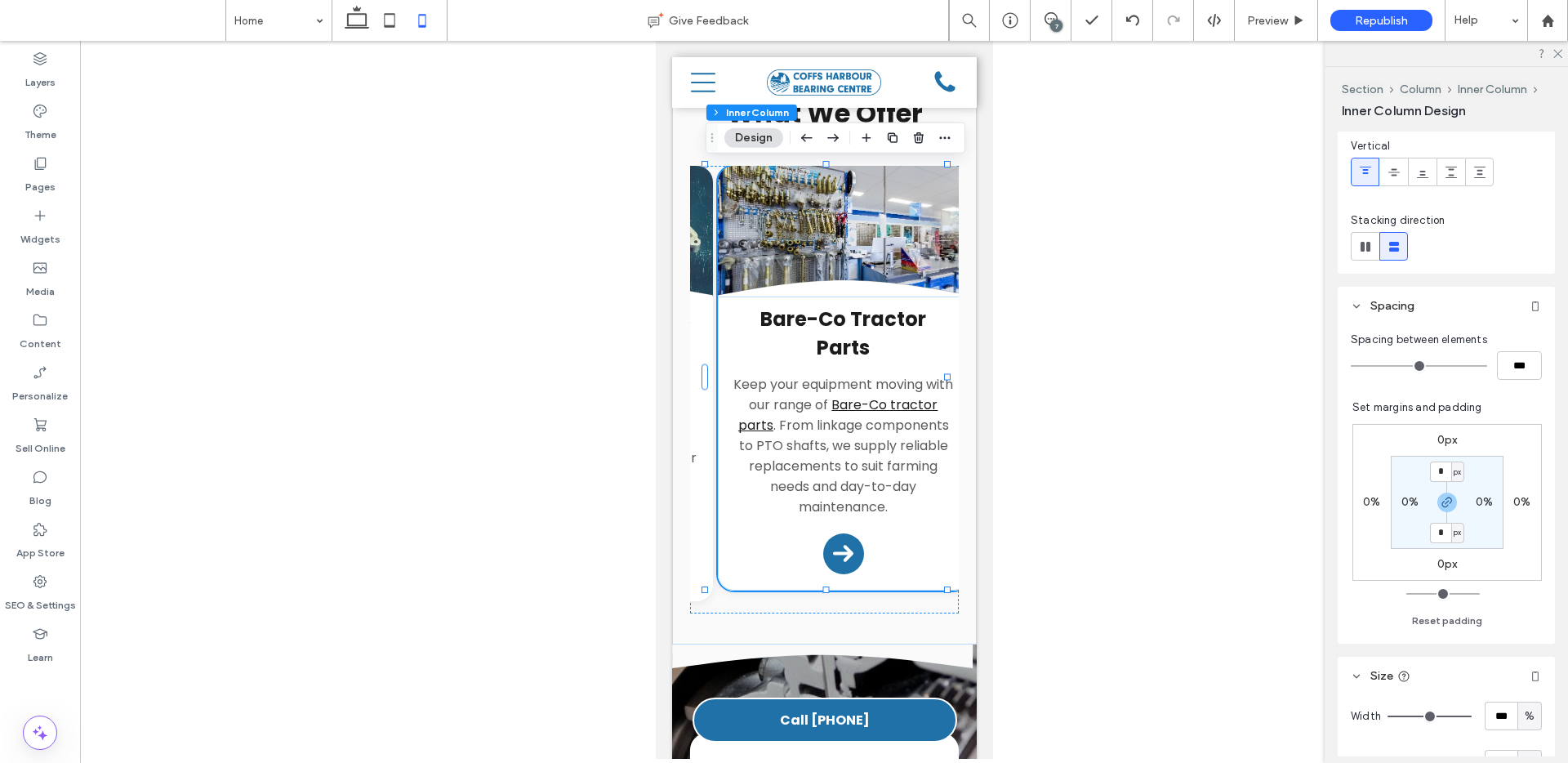 scroll, scrollTop: 332, scrollLeft: 0, axis: vertical 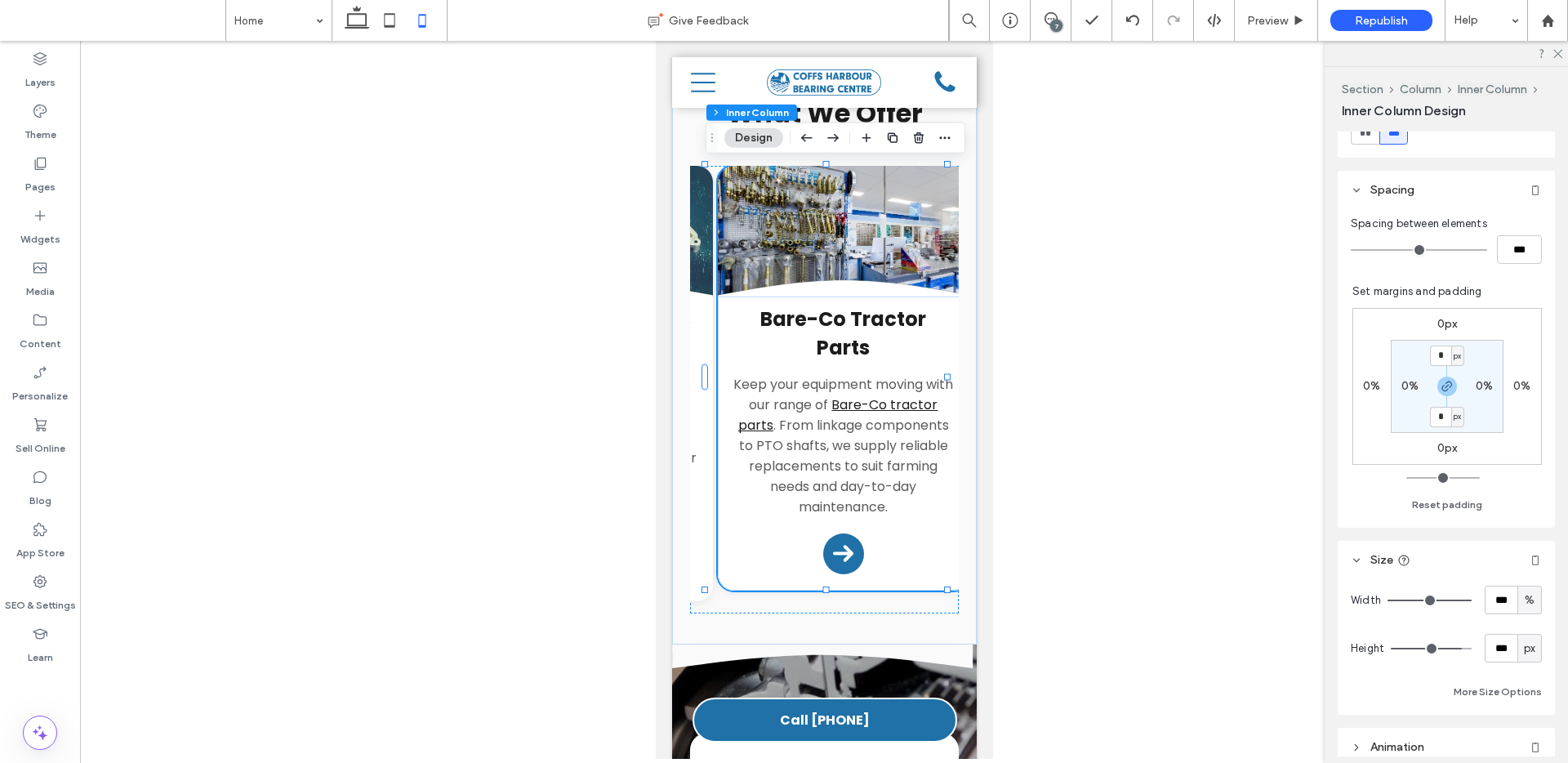 type on "***" 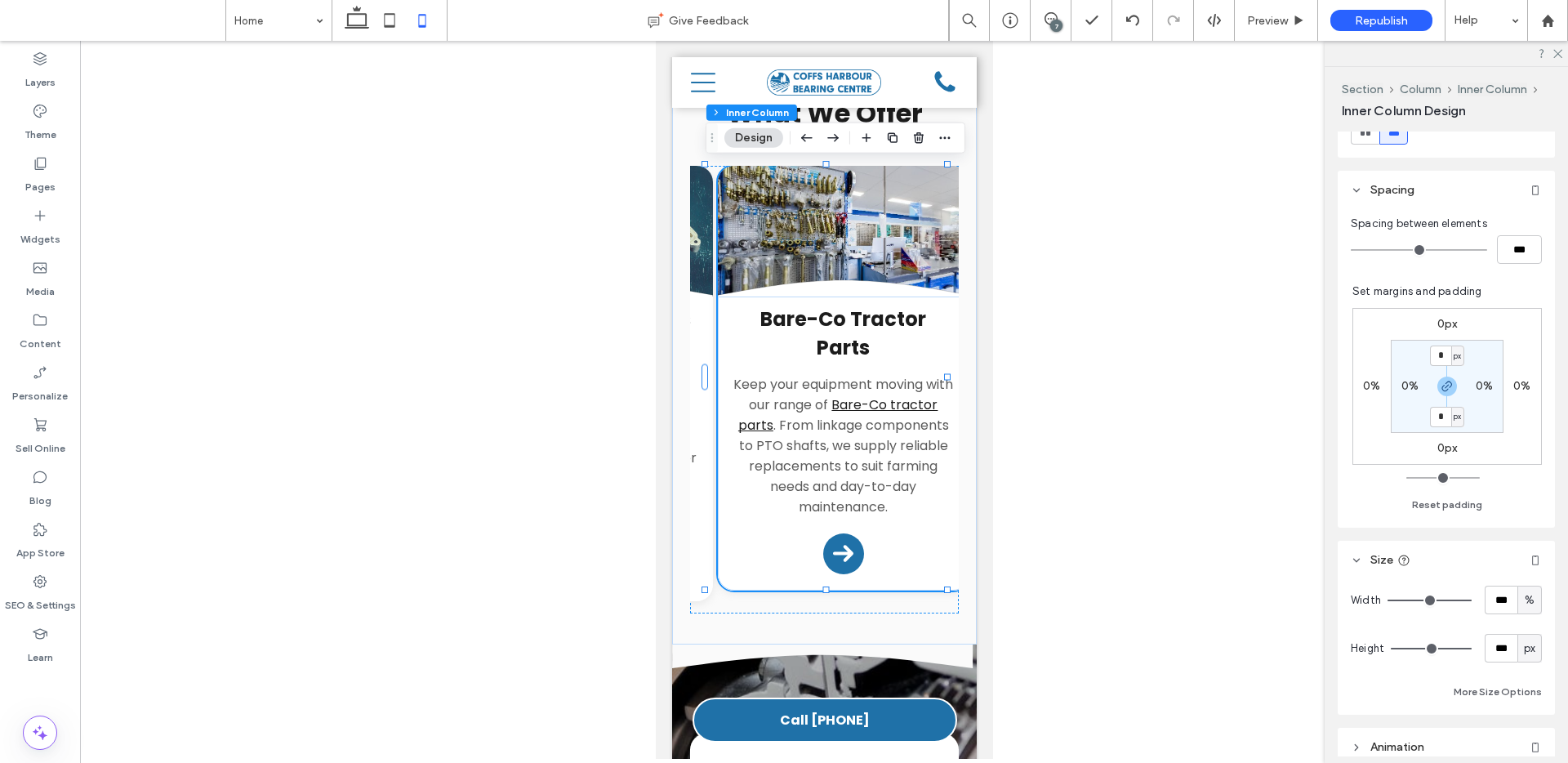 drag, startPoint x: 1451, startPoint y: 647, endPoint x: 1469, endPoint y: 647, distance: 18 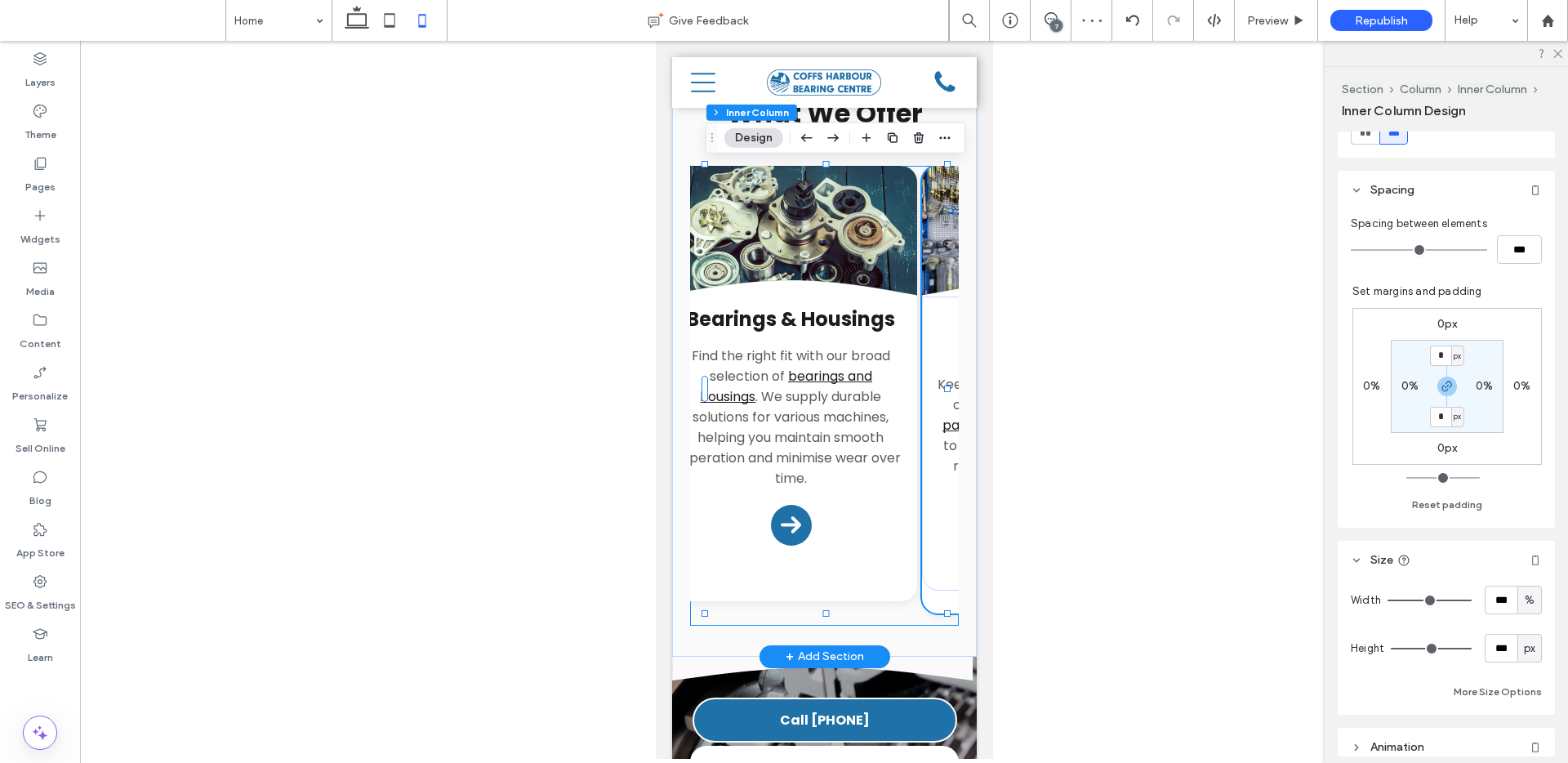scroll, scrollTop: 0, scrollLeft: 0, axis: both 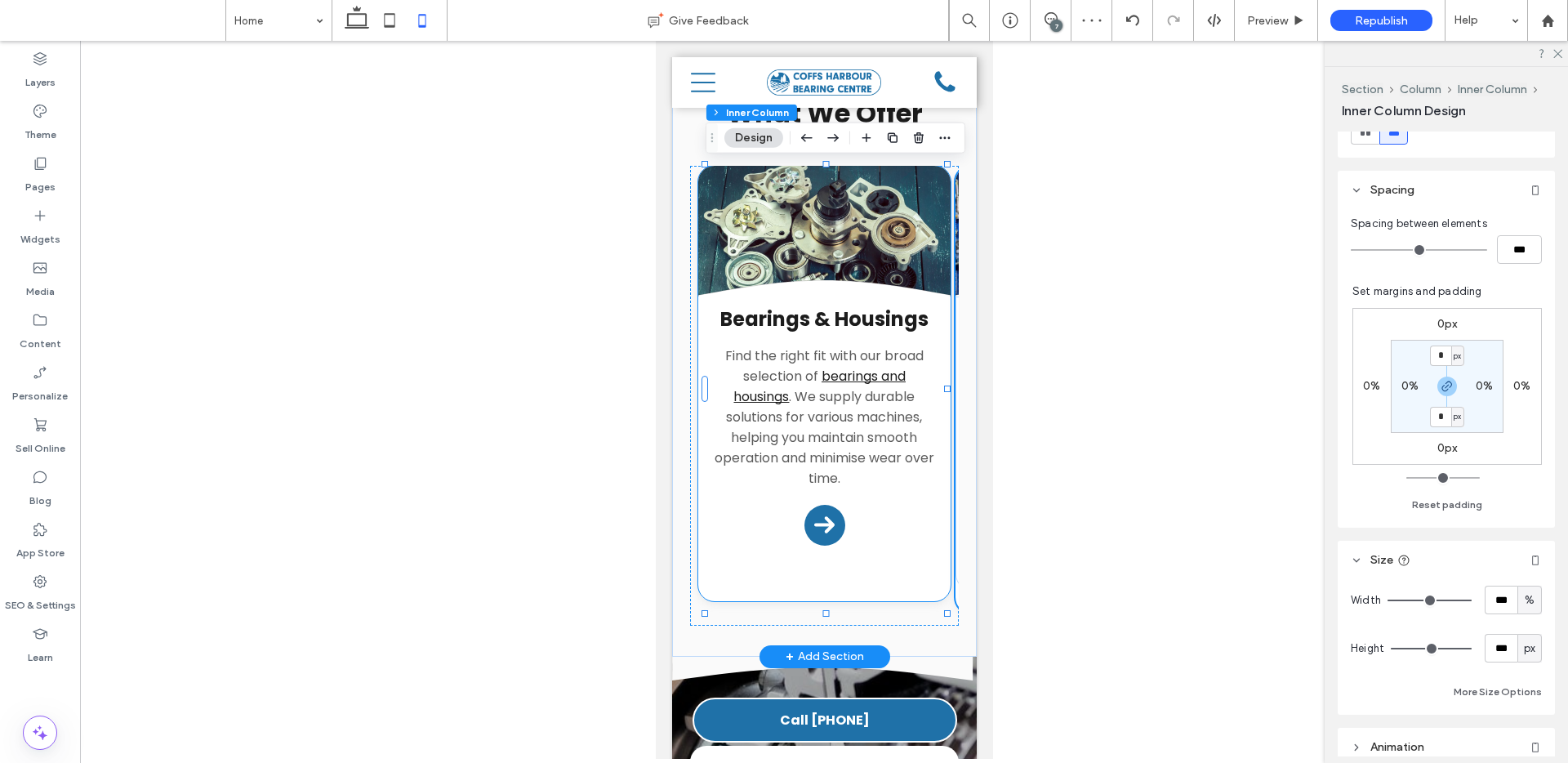 click on "Divider Icon
.cls-1-1132603790-1132603790 {
fill: none;
stroke: #000;
}
Bearings & Housings
Find the right fit with our broad selection of
bearings and housings . We supply durable solutions for various machines, helping you maintain smooth operation and minimise wear over time.
Arrow Icon" at bounding box center [823, 383] 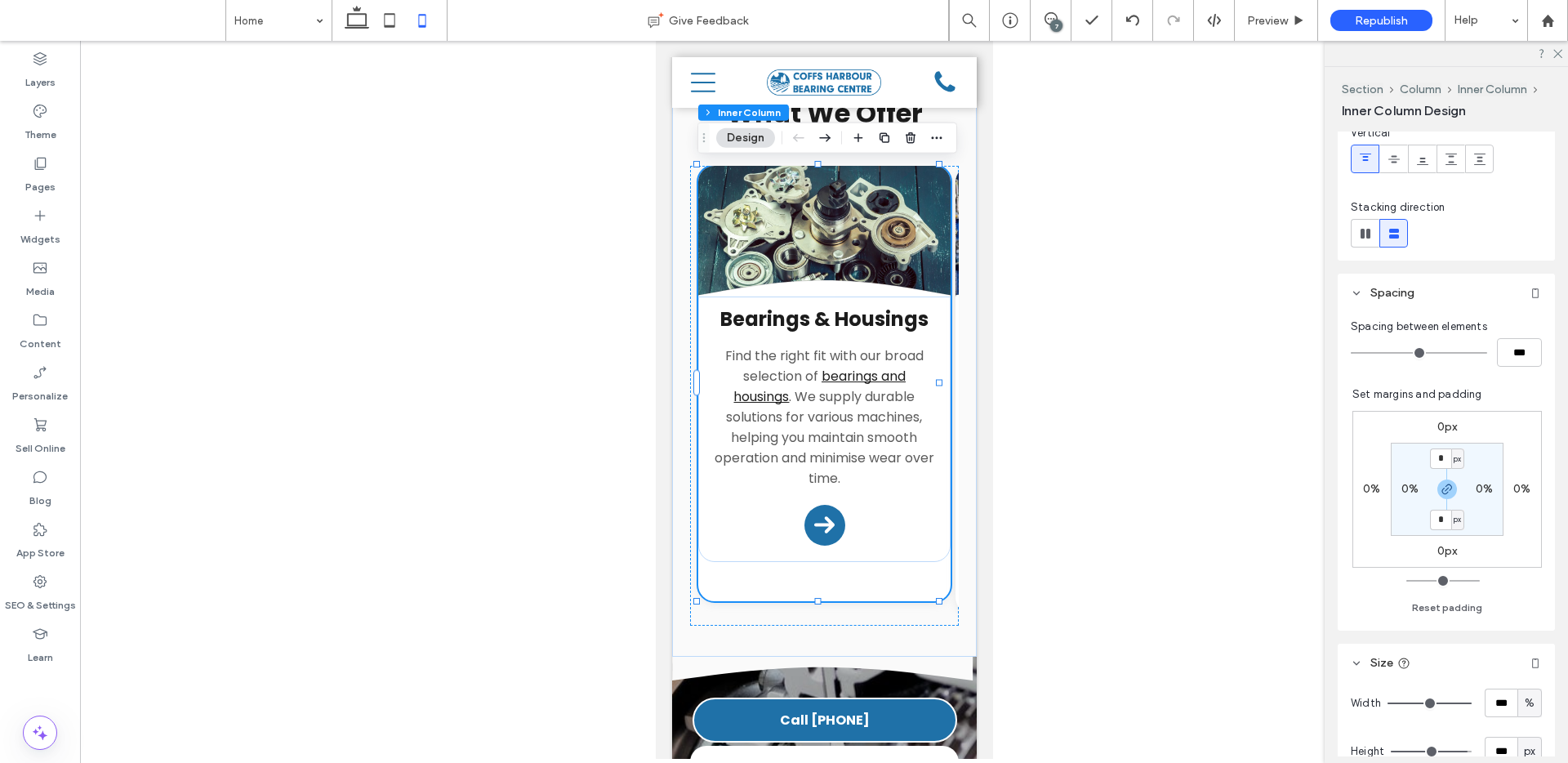 scroll, scrollTop: 347, scrollLeft: 0, axis: vertical 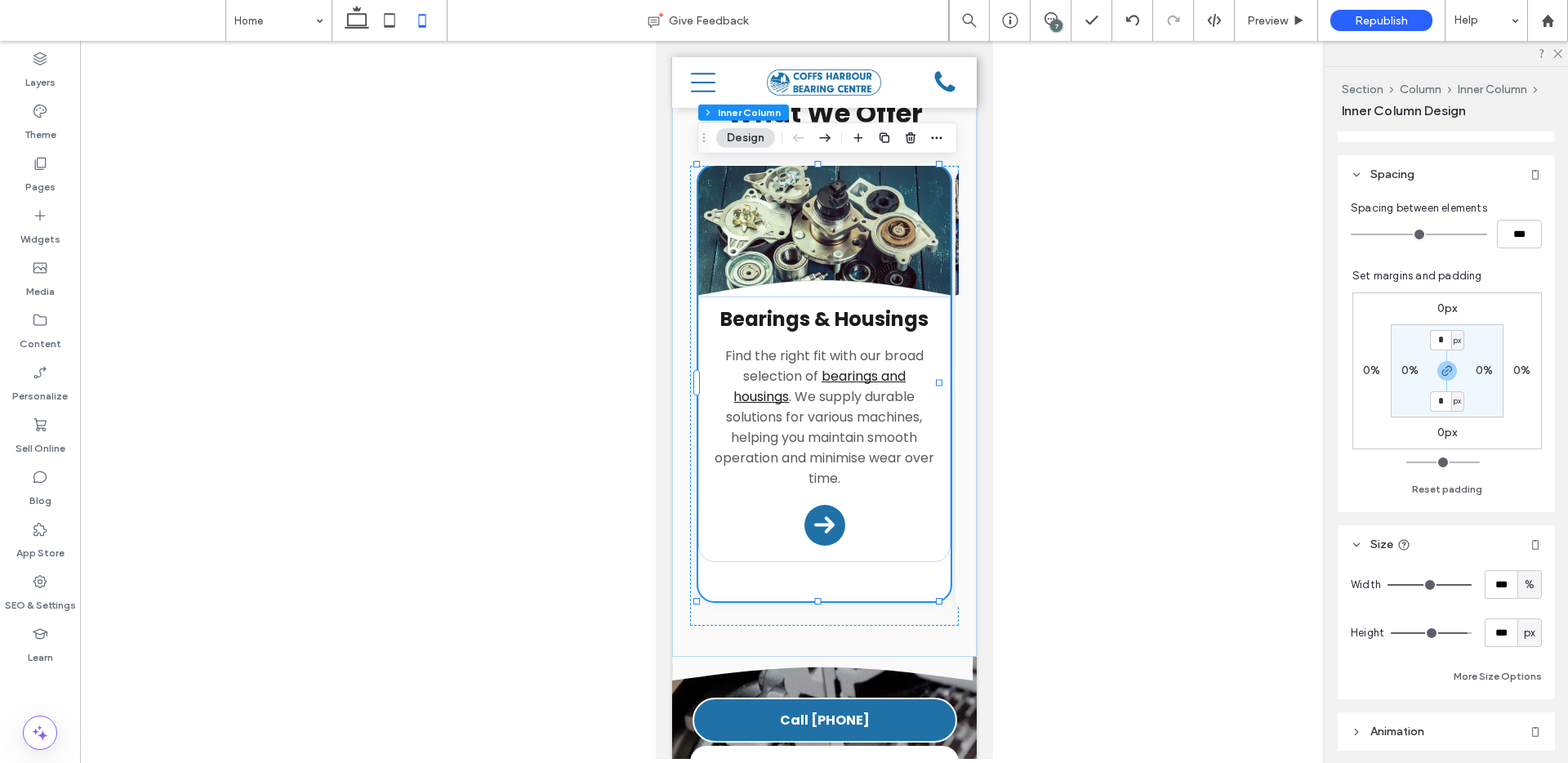 type on "***" 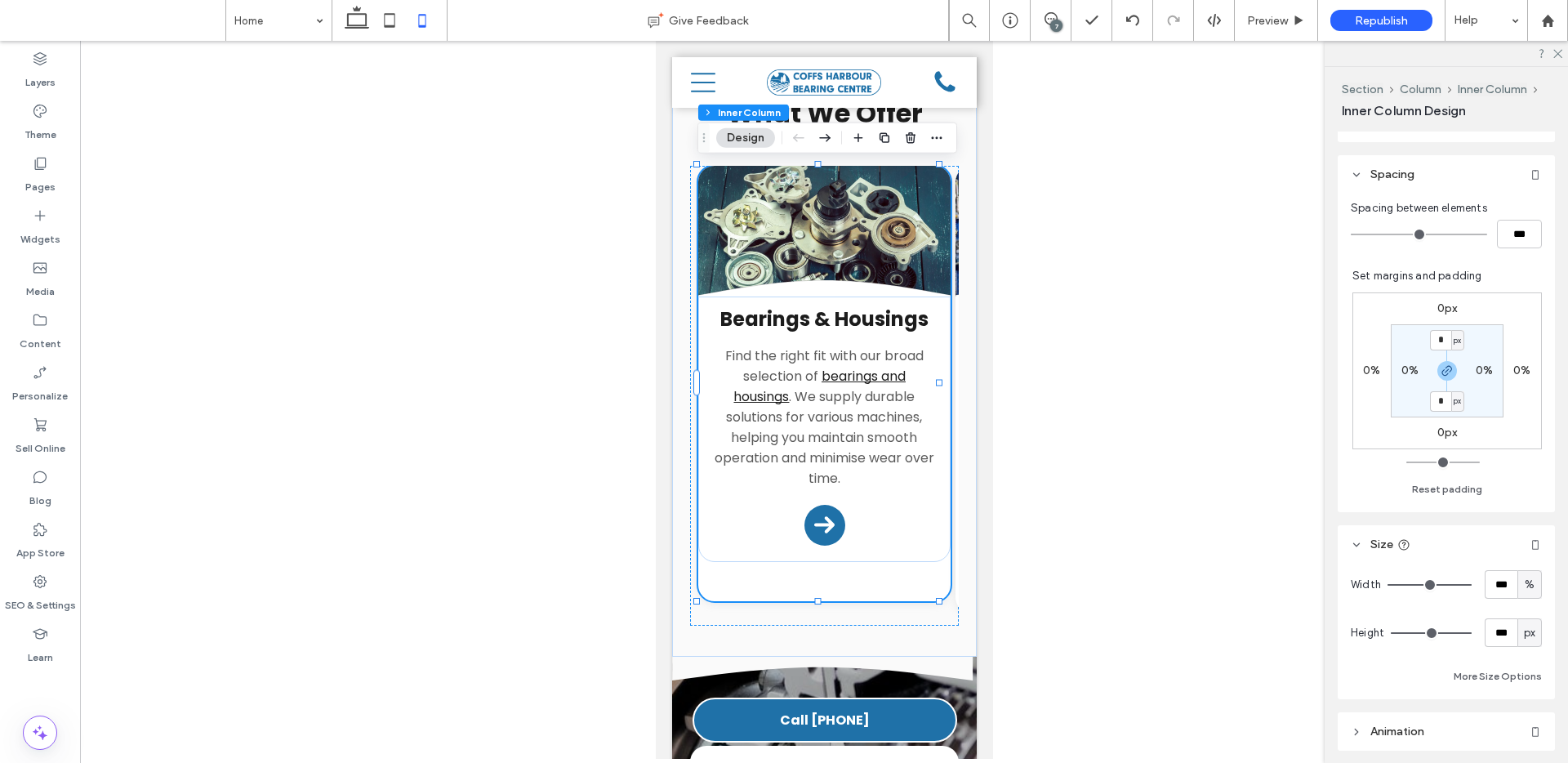 type on "***" 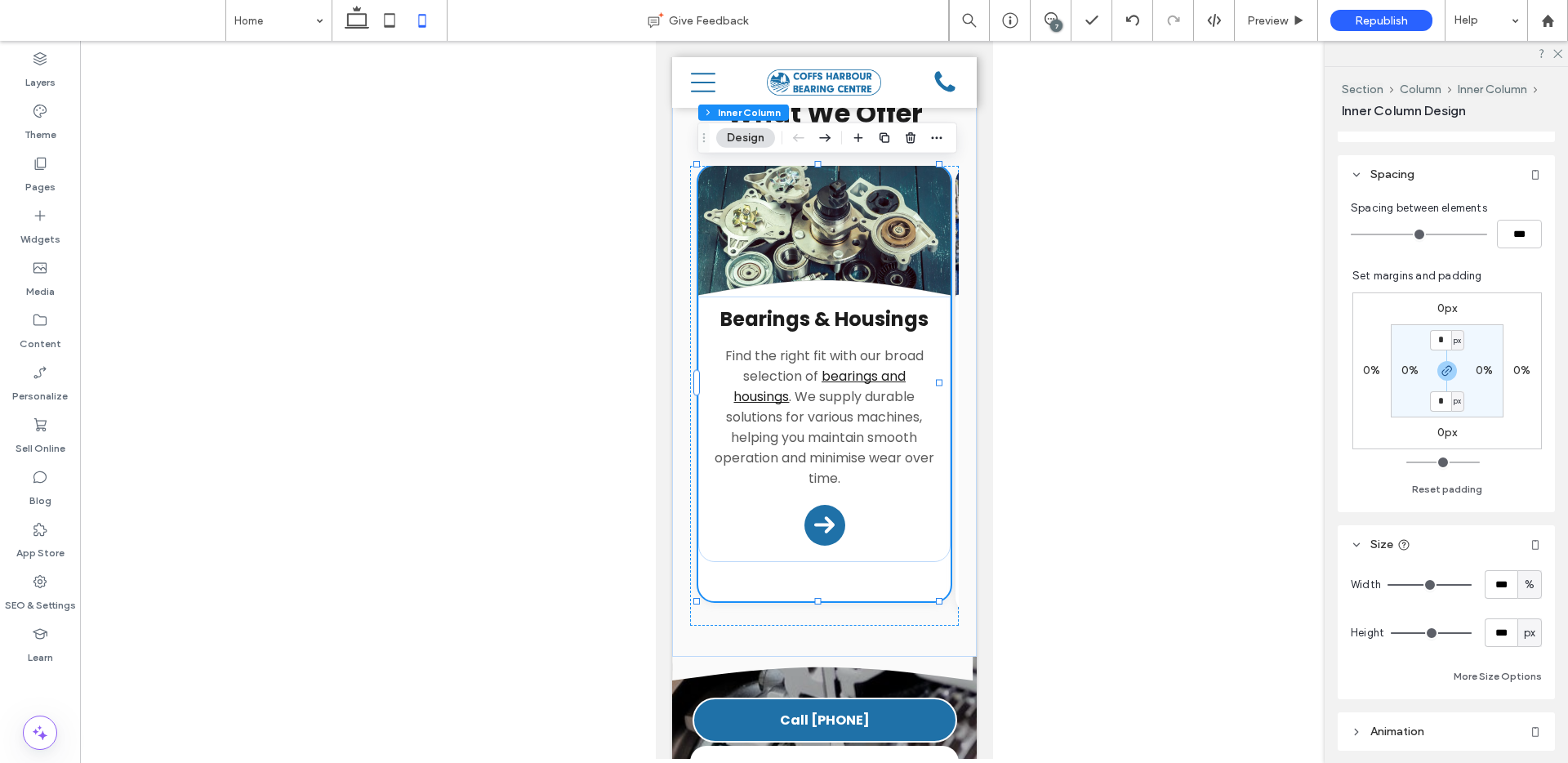 type on "***" 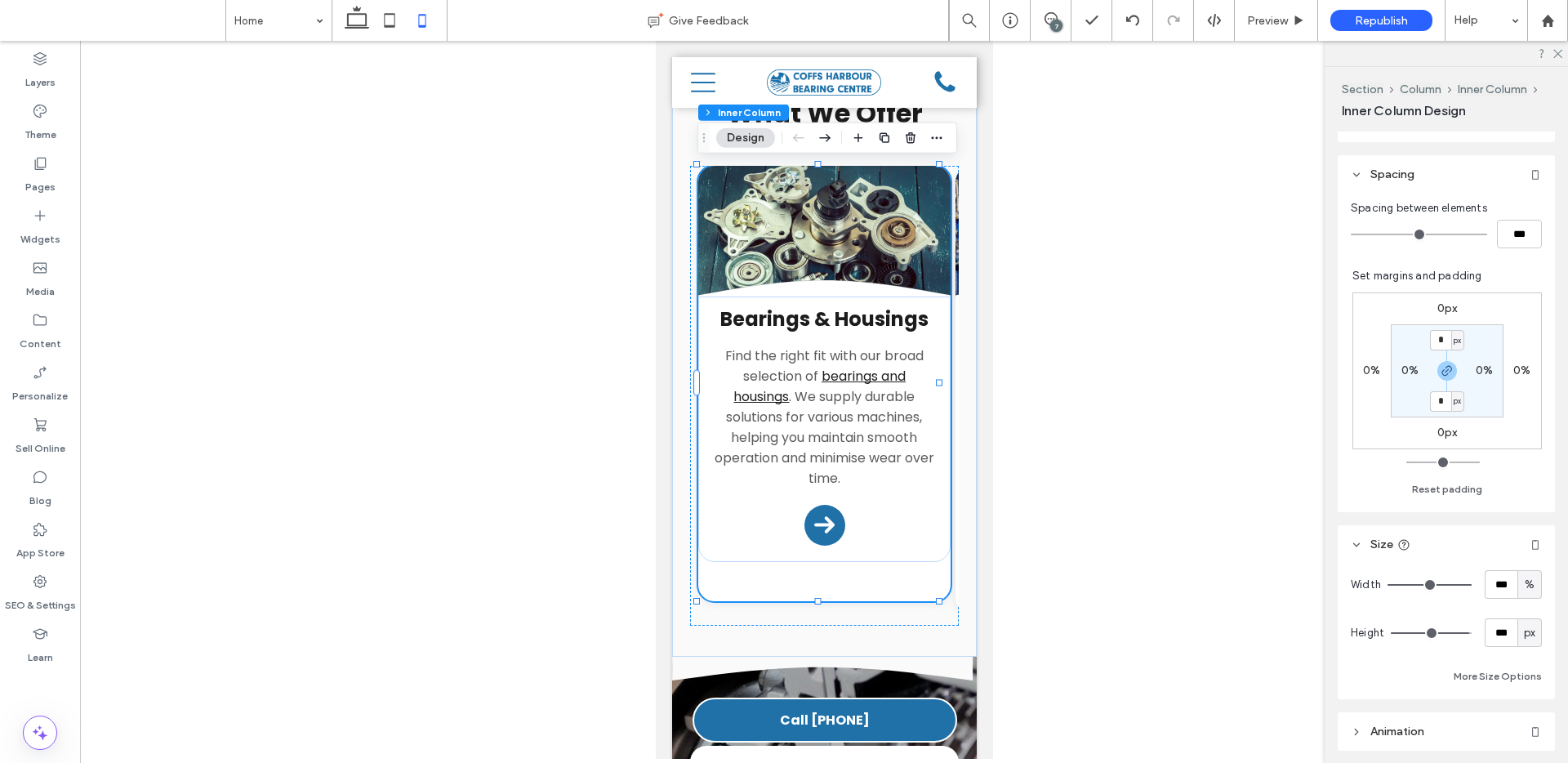 type on "***" 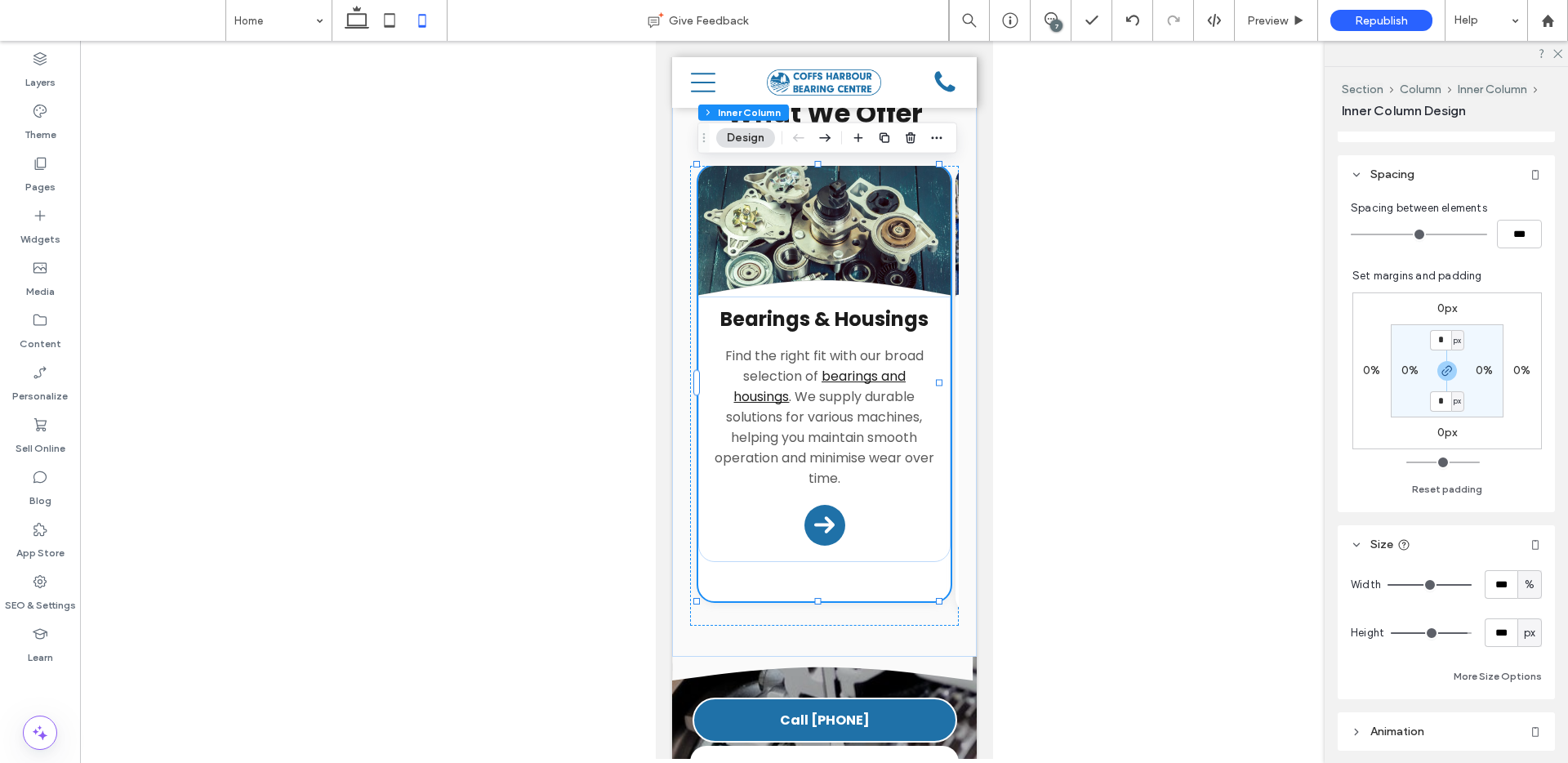 click at bounding box center (1431, 633) 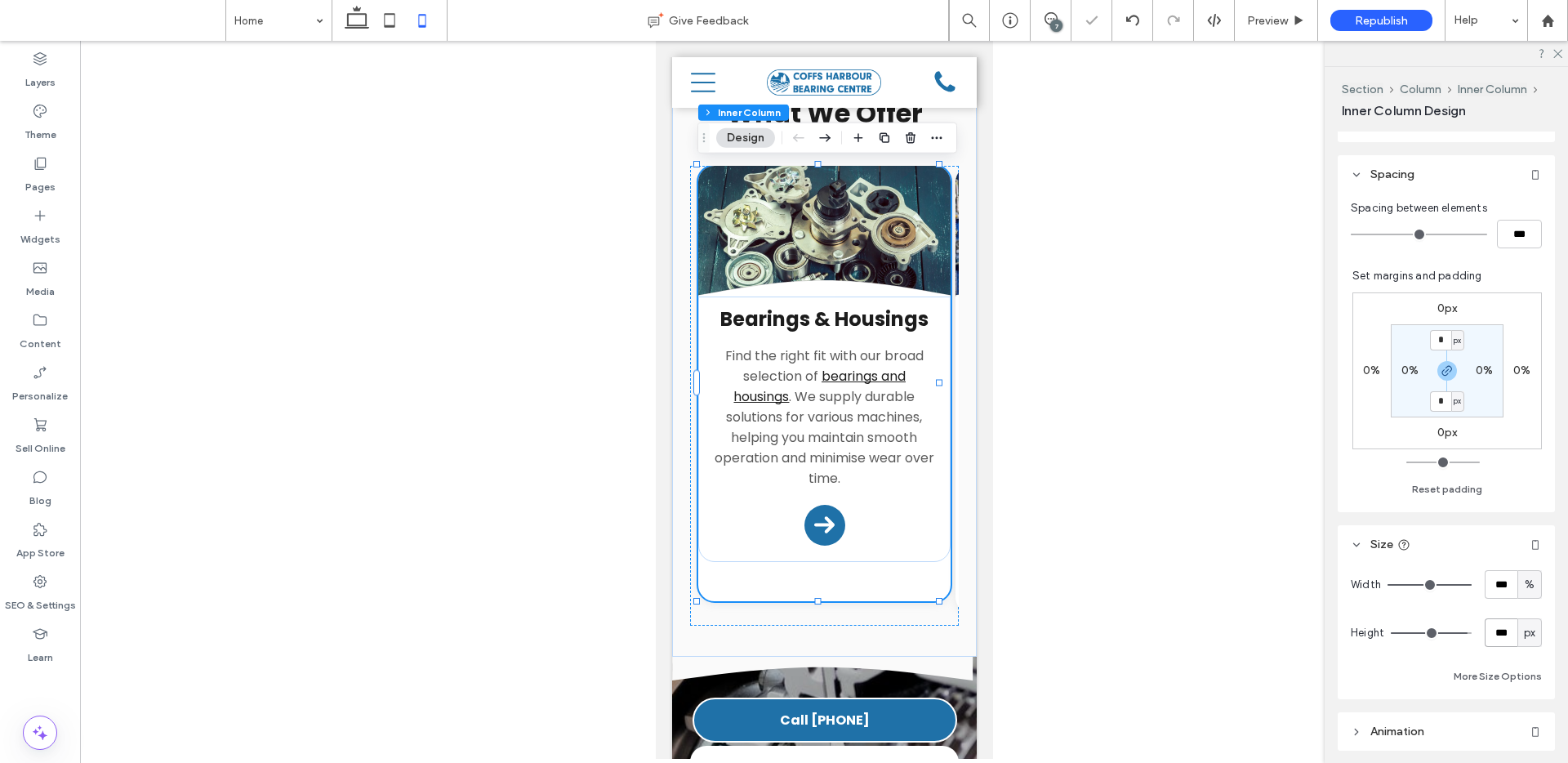 click on "***" at bounding box center (1501, 632) 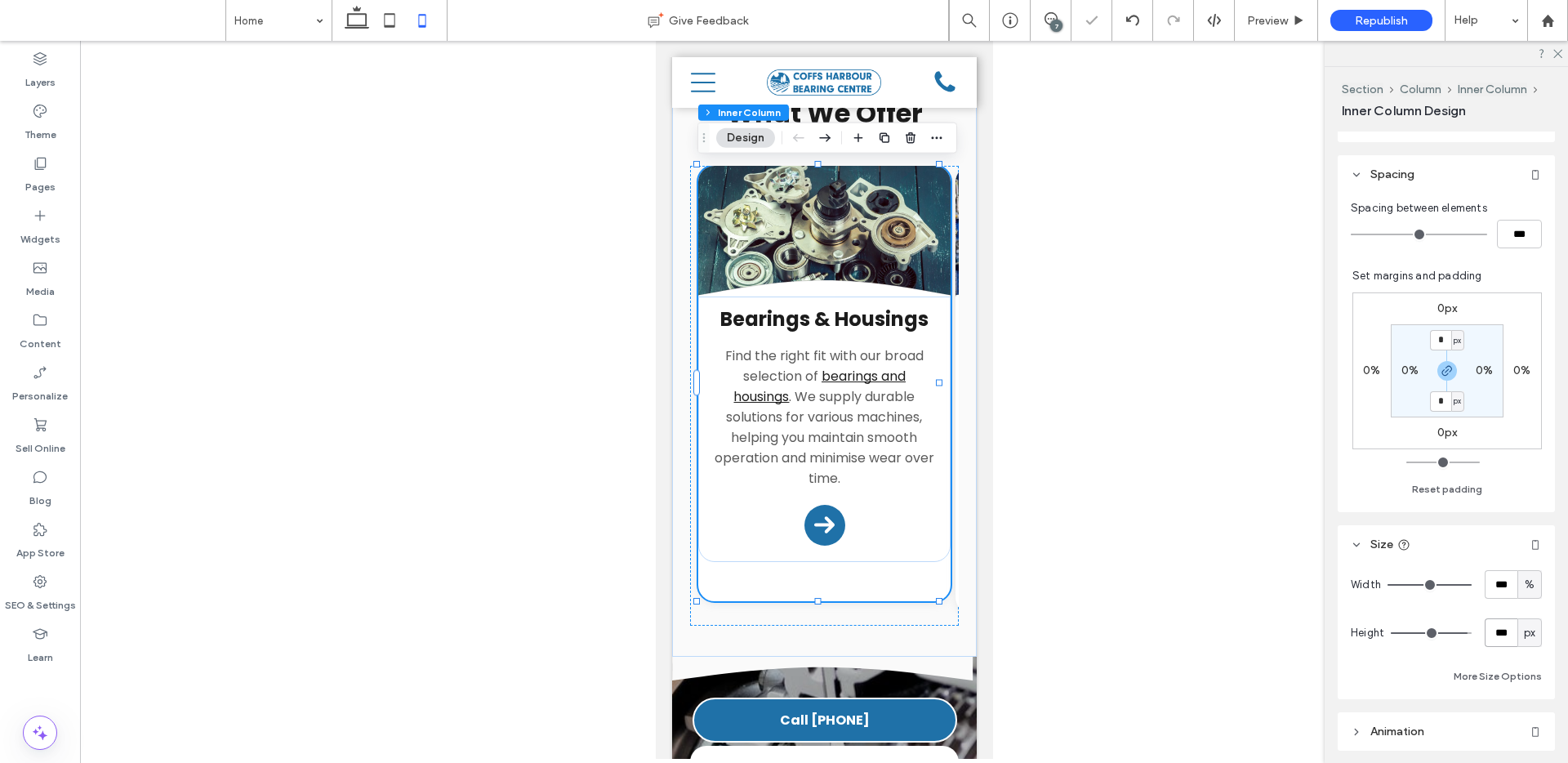 type on "***" 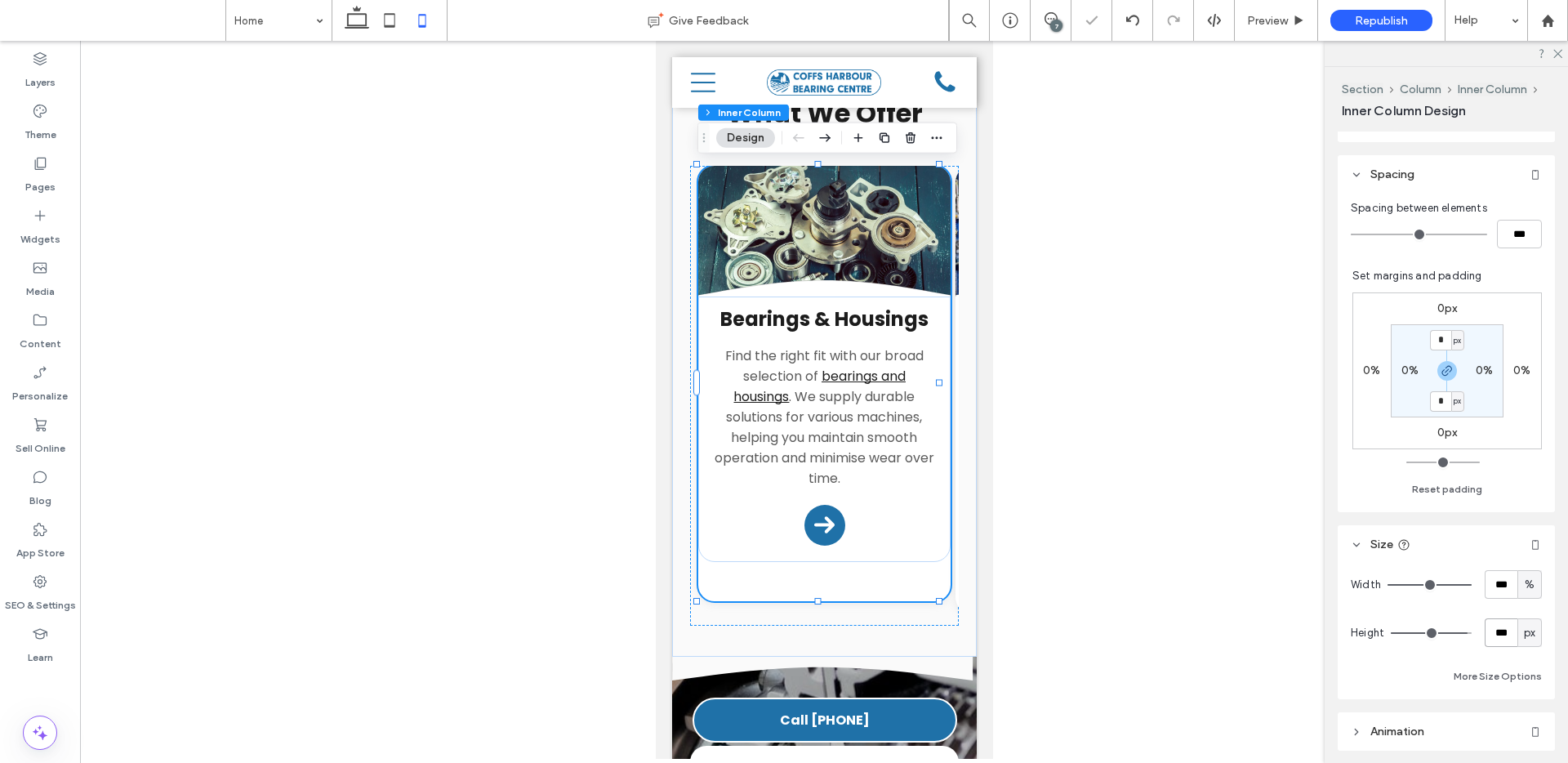 type on "***" 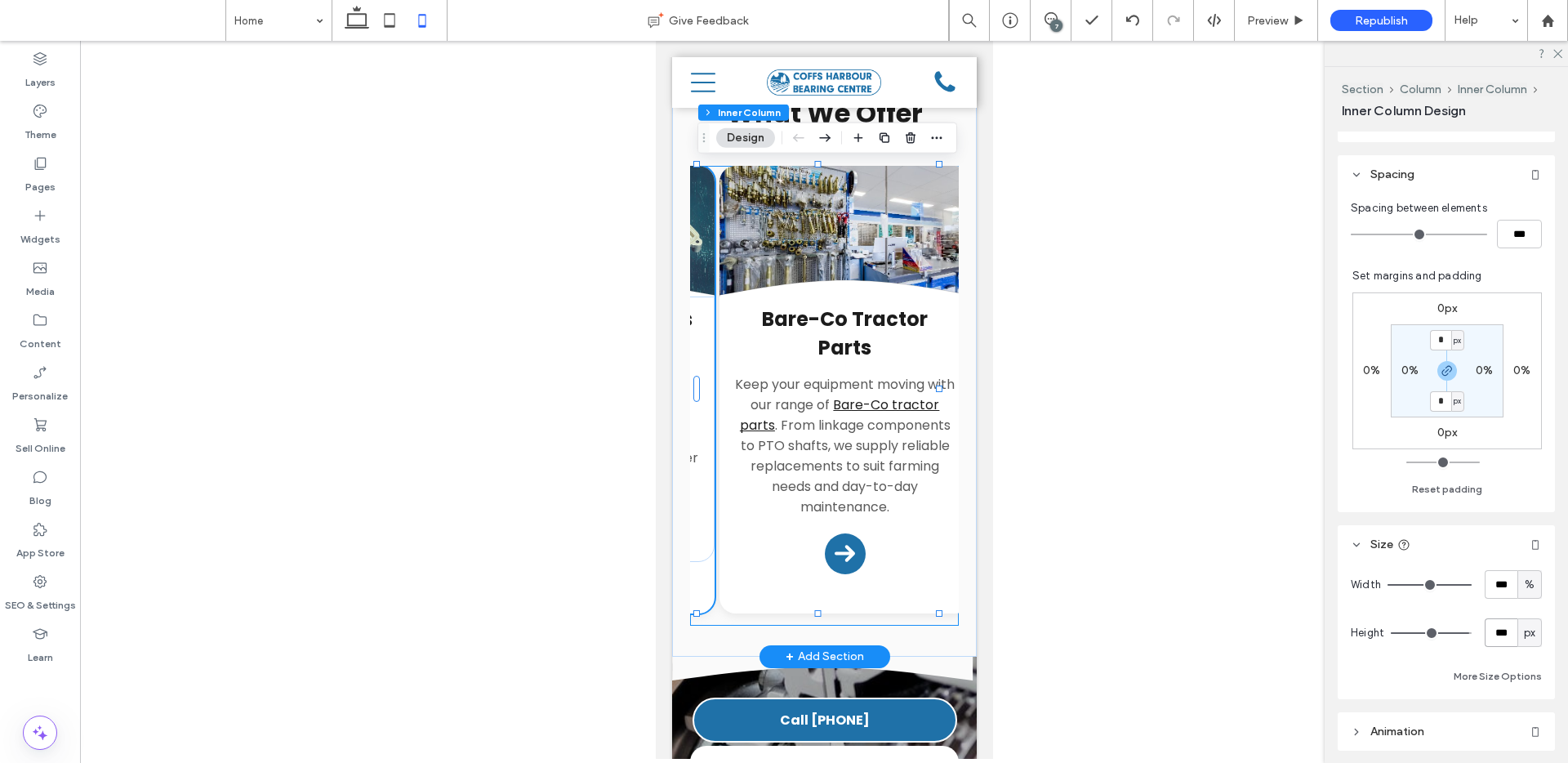 scroll, scrollTop: 0, scrollLeft: 238, axis: horizontal 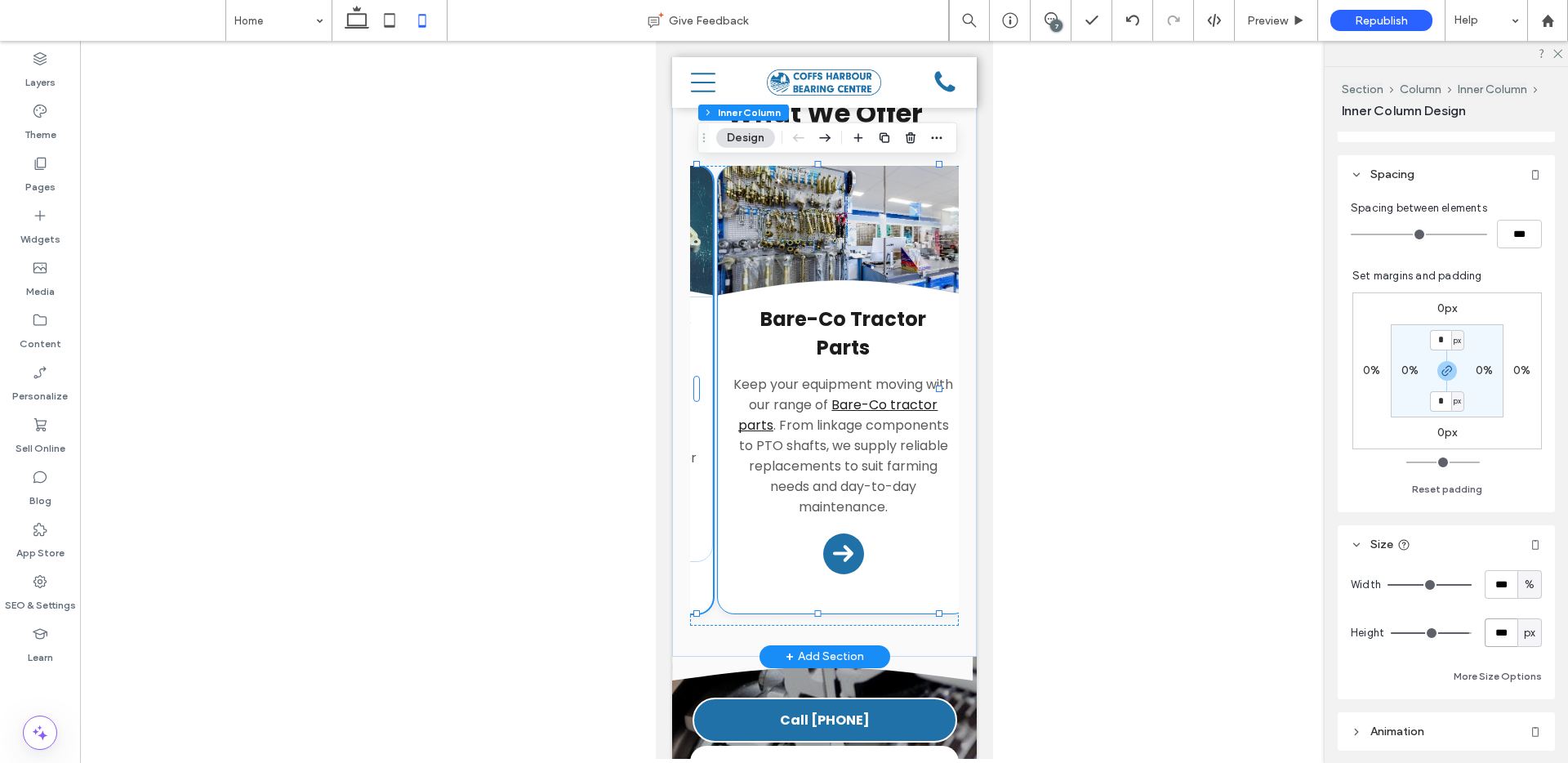 click on "Divider Icon
.cls-1-1132603790-1132603790 {
fill: none;
stroke: #000;
}
Bare-Co Tractor Parts
Keep your equipment moving with our range of
Bare-Co tractor parts . From linkage components to PTO shafts, we supply reliable replacements to suit farming needs and day-to-day maintenance.
Arrow Icon" at bounding box center [843, 390] 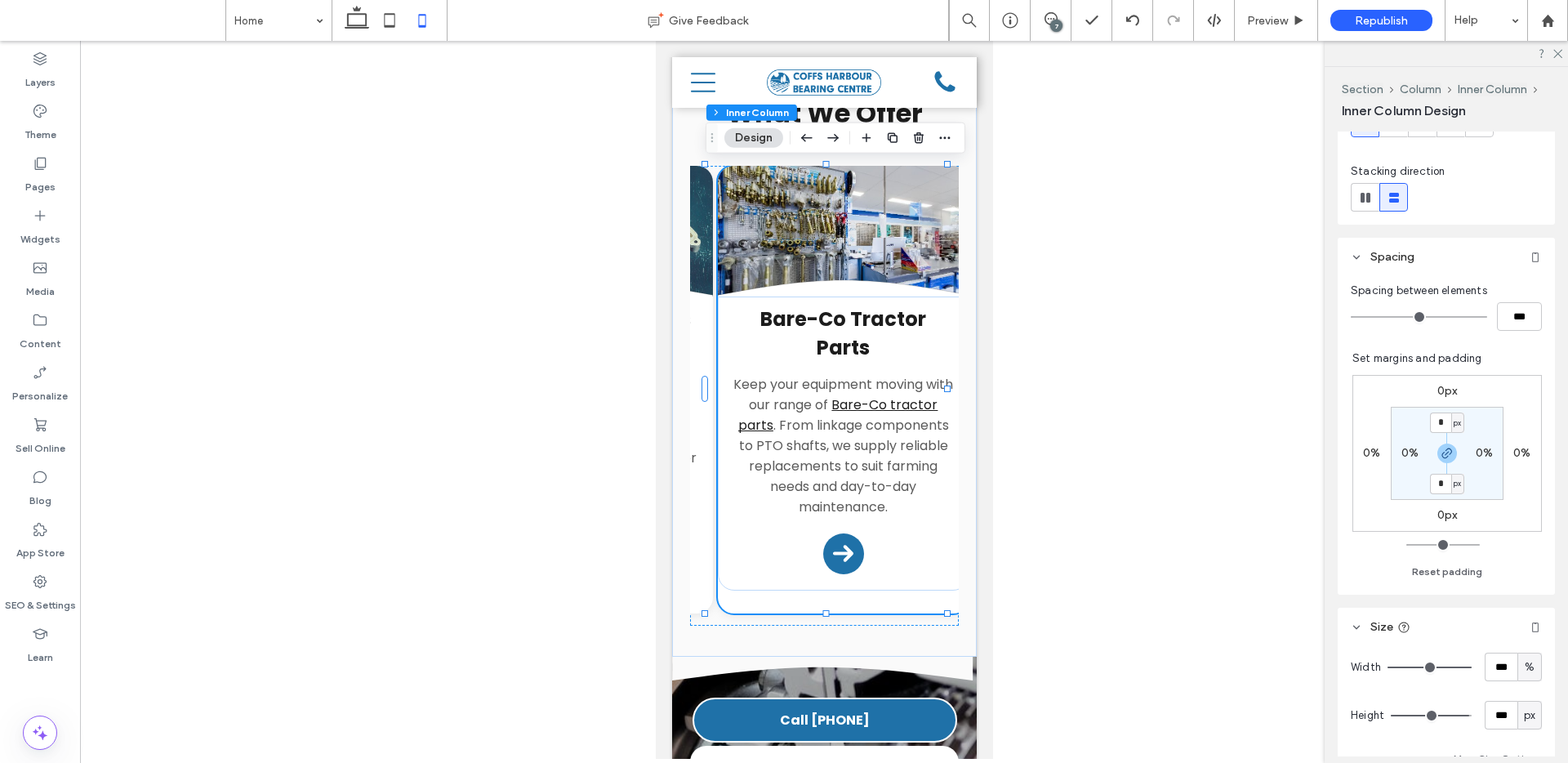 scroll, scrollTop: 268, scrollLeft: 0, axis: vertical 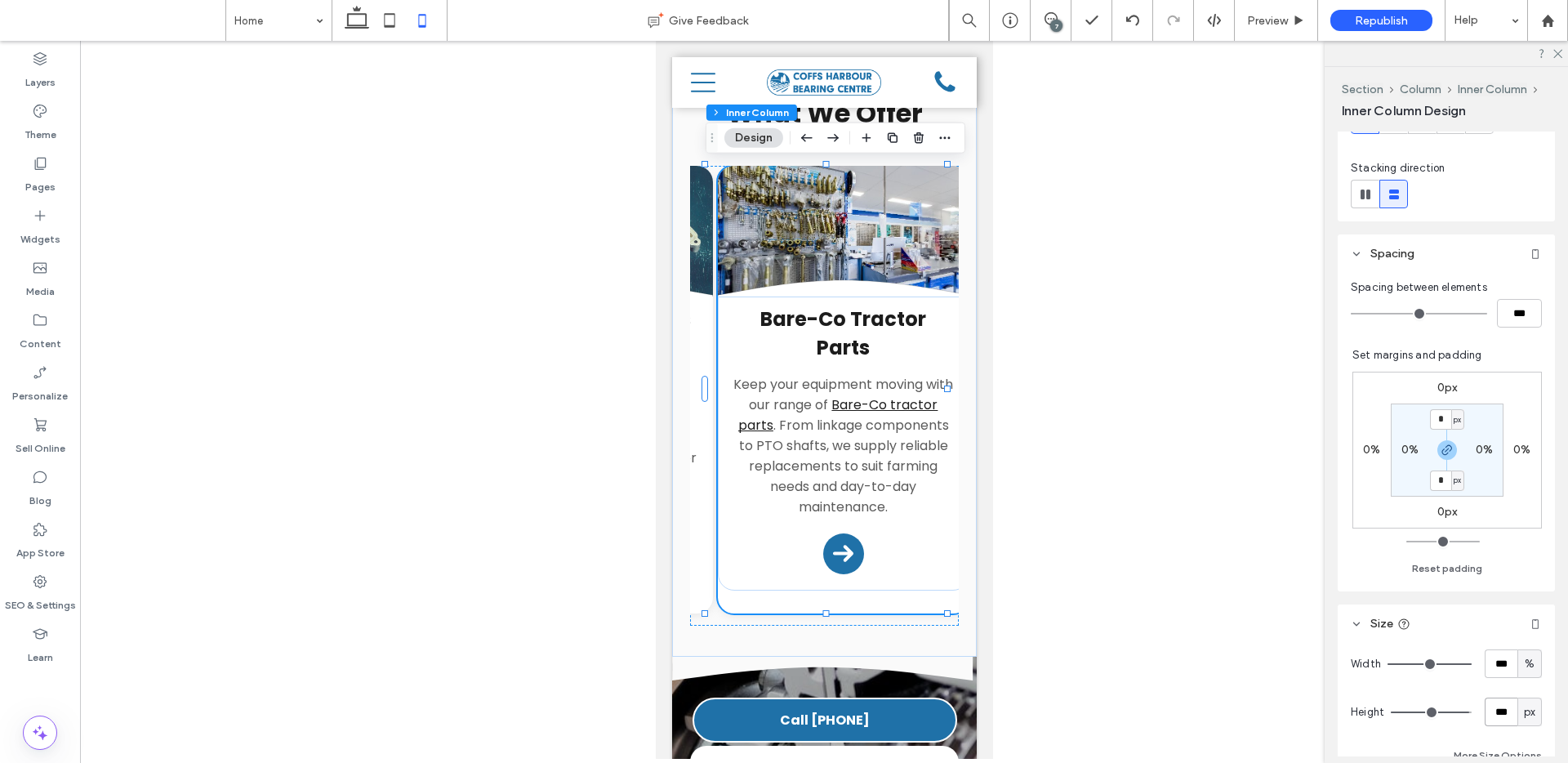 click on "***" at bounding box center (1501, 712) 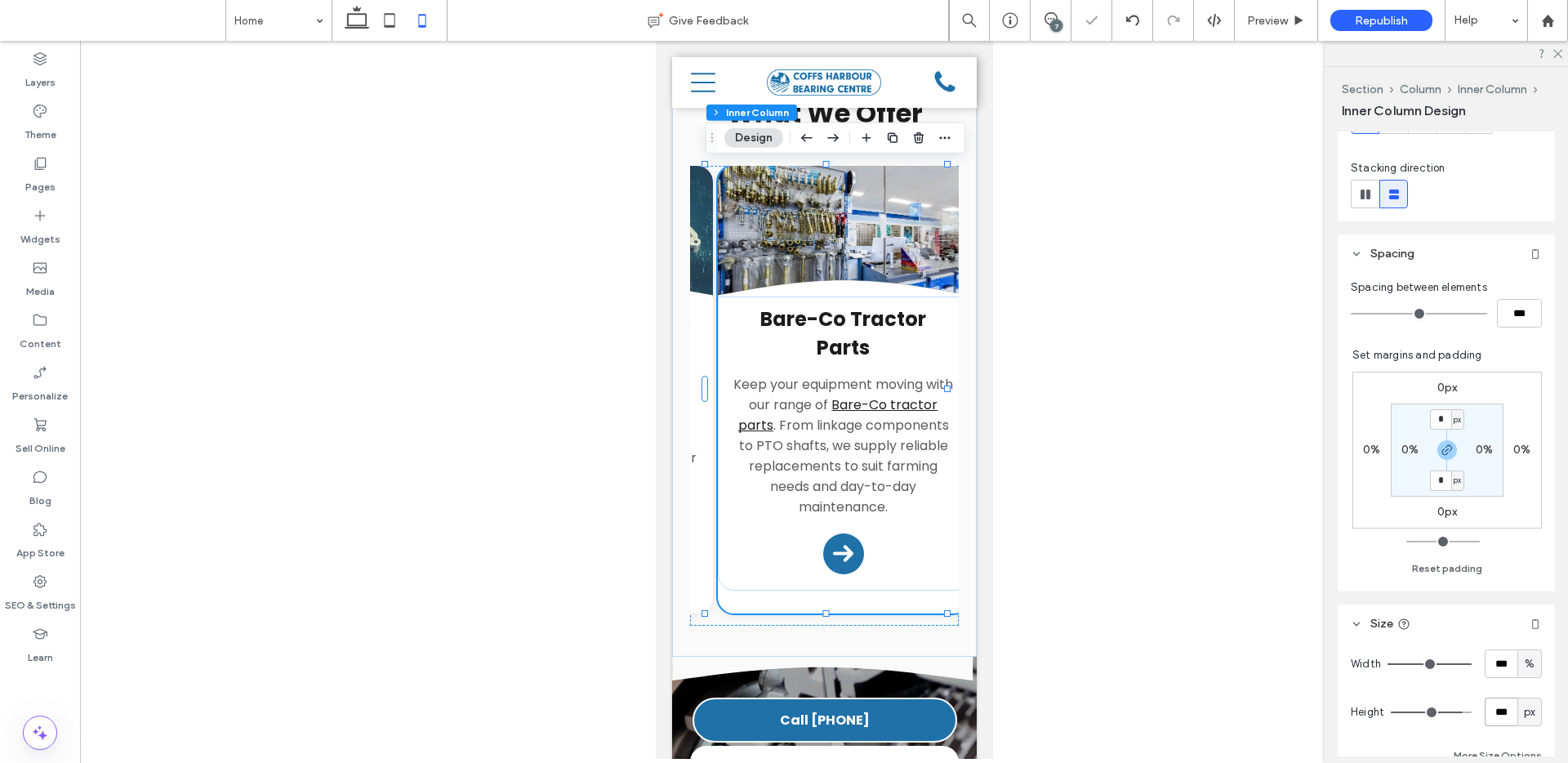 type on "***" 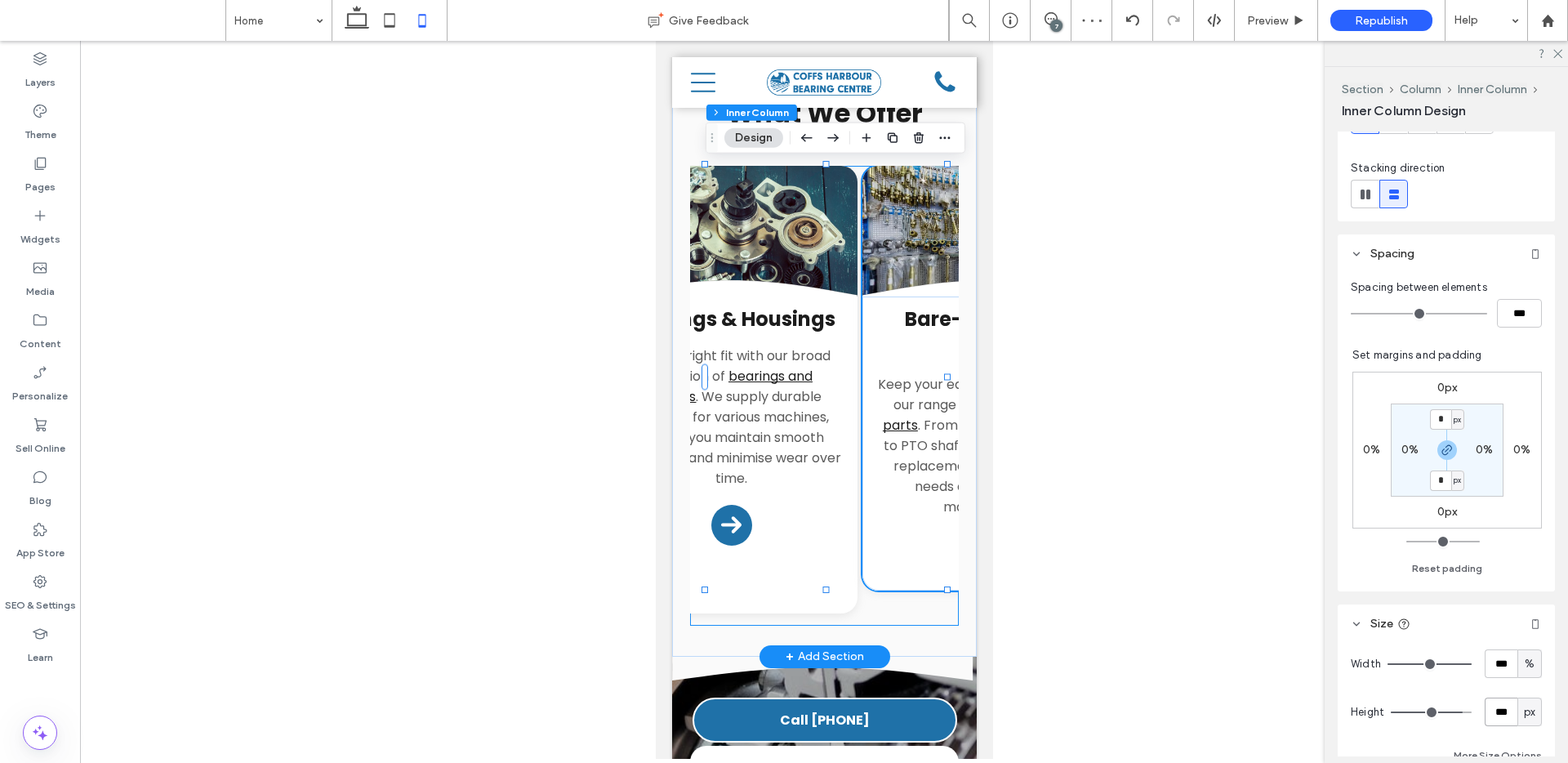 scroll, scrollTop: 0, scrollLeft: 0, axis: both 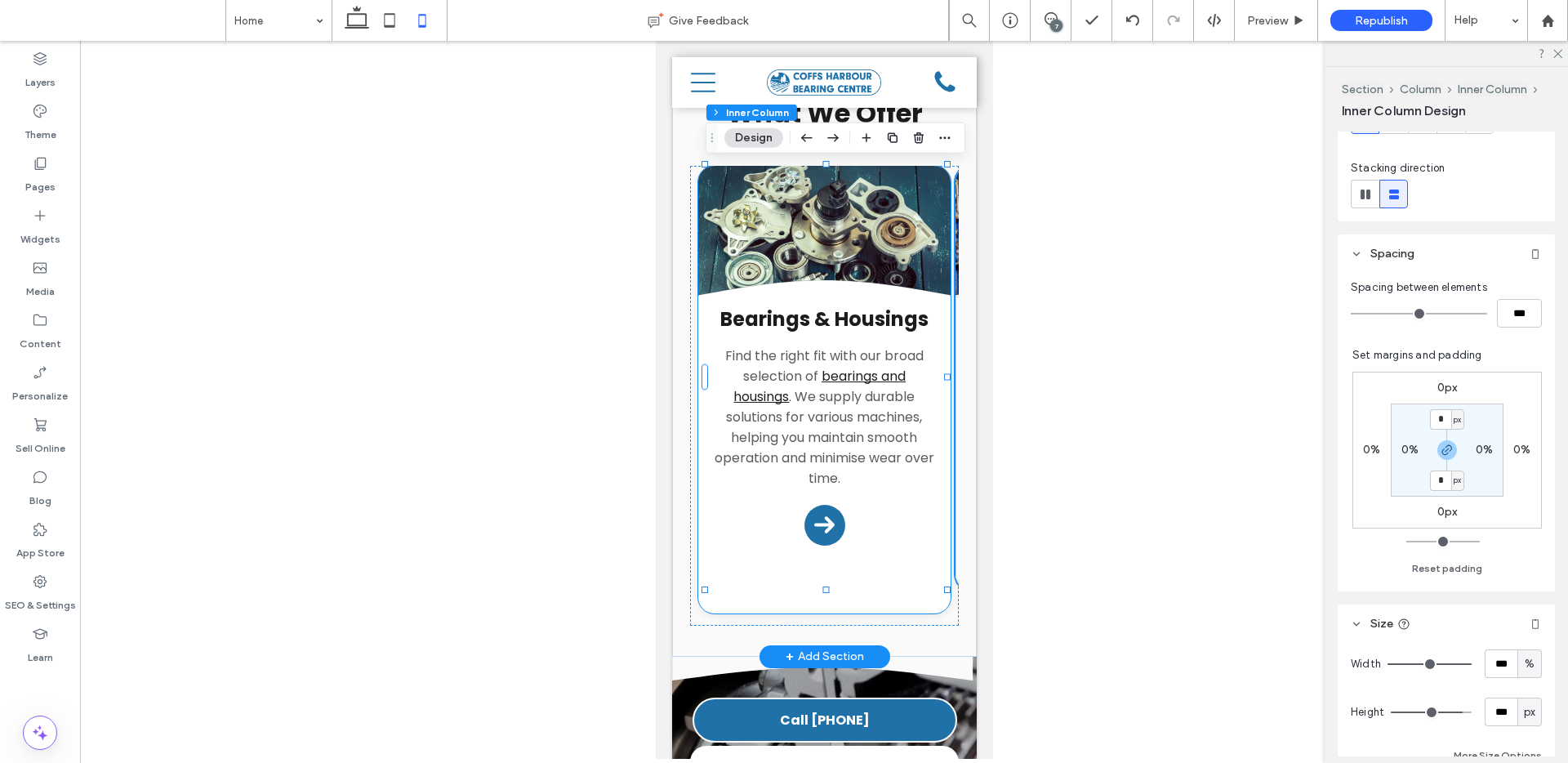 click at bounding box center (825, 588) 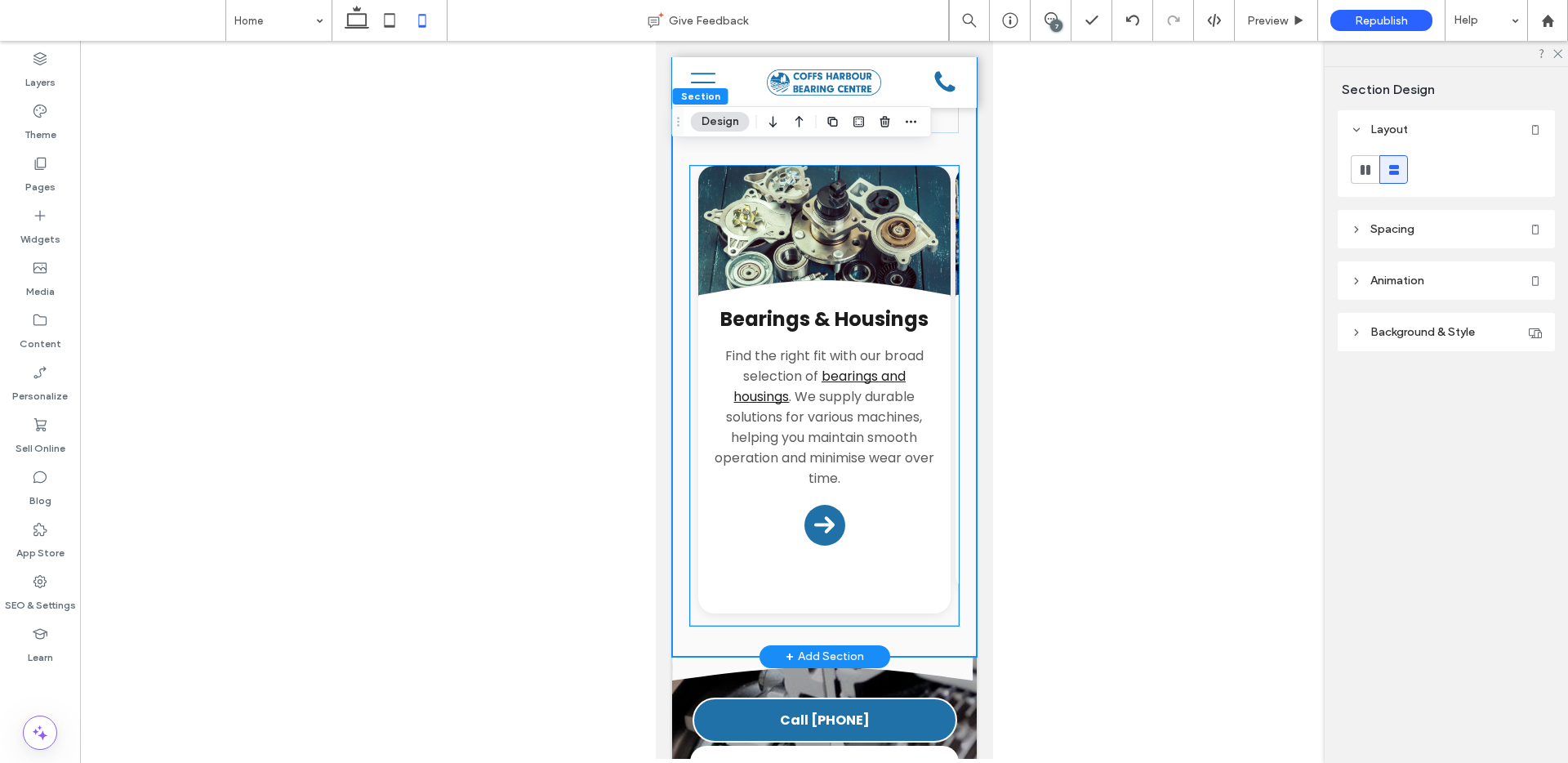 click on "Divider Icon
.cls-1-1132603790-1132603790 {
fill: none;
stroke: #000;
}
Bearings & Housings
Find the right fit with our broad selection of
bearings and housings . We supply durable solutions for various machines, helping you maintain smooth operation and minimise wear over time.
Arrow Icon" at bounding box center [823, 390] 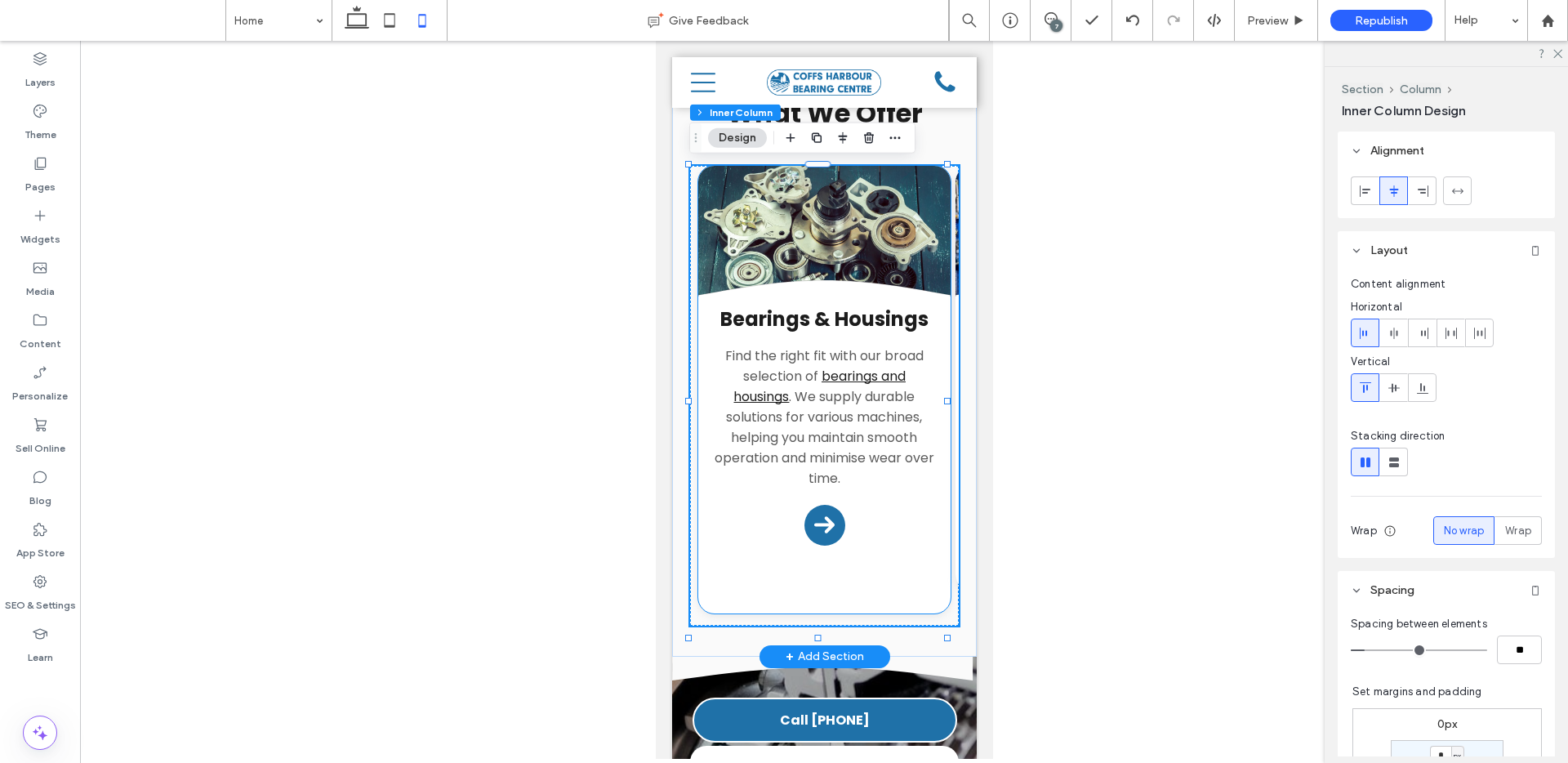 click on "Divider Icon
.cls-1-1132603790-1132603790 {
fill: none;
stroke: #000;
}
Bearings & Housings
Find the right fit with our broad selection of
bearings and housings . We supply durable solutions for various machines, helping you maintain smooth operation and minimise wear over time.
Arrow Icon" at bounding box center (823, 390) 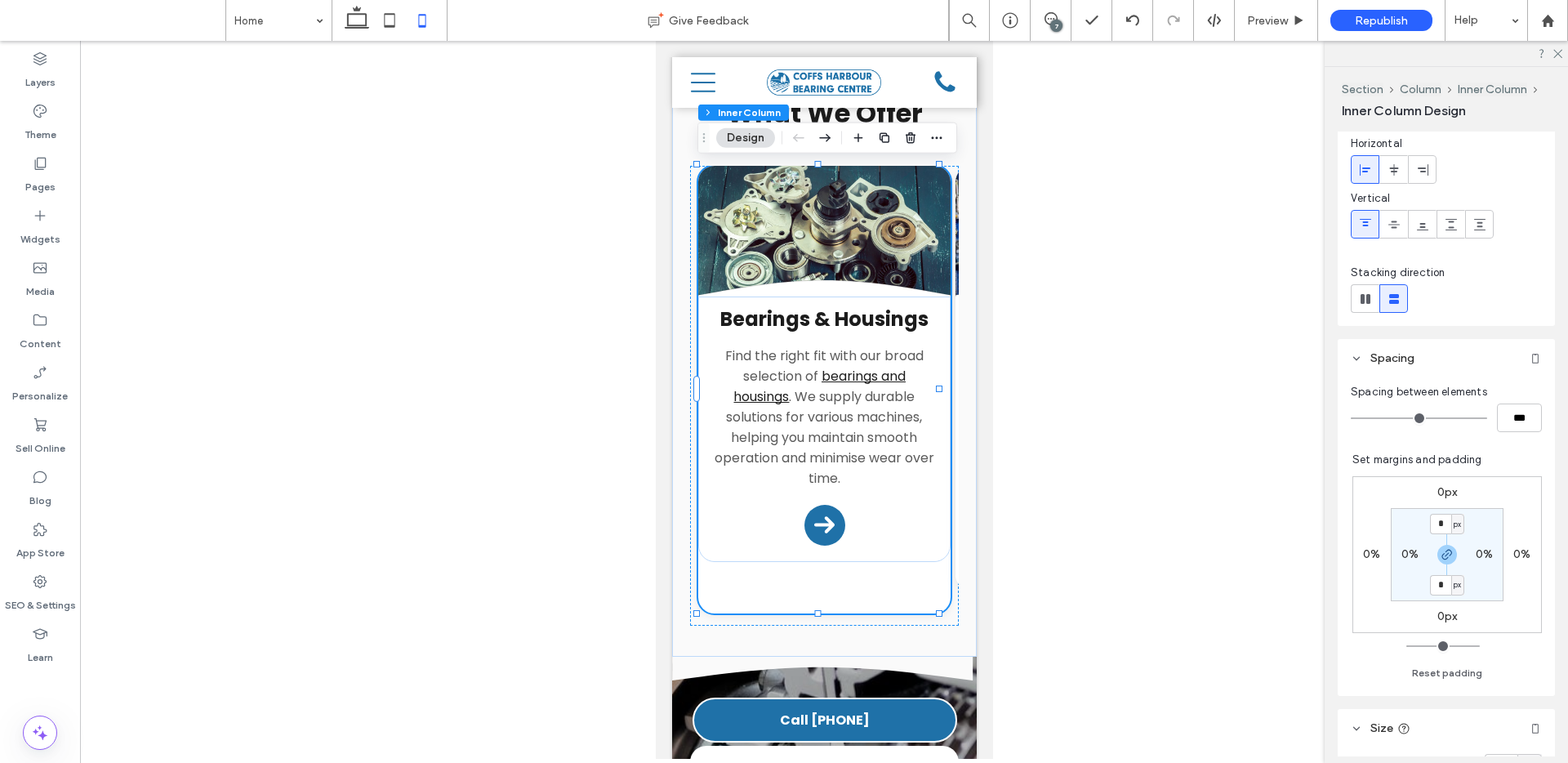 scroll, scrollTop: 350, scrollLeft: 0, axis: vertical 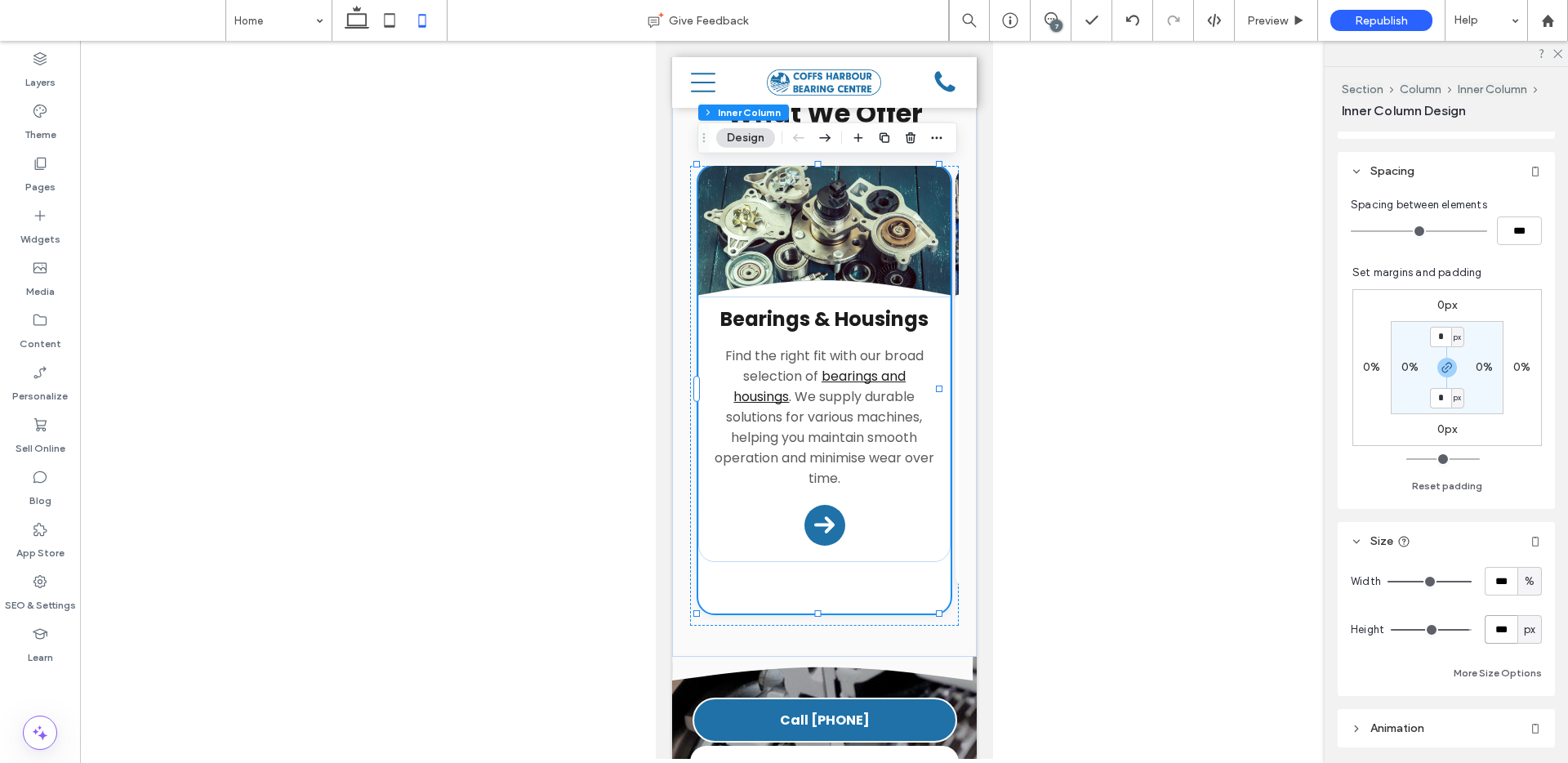 click on "***" at bounding box center [1501, 629] 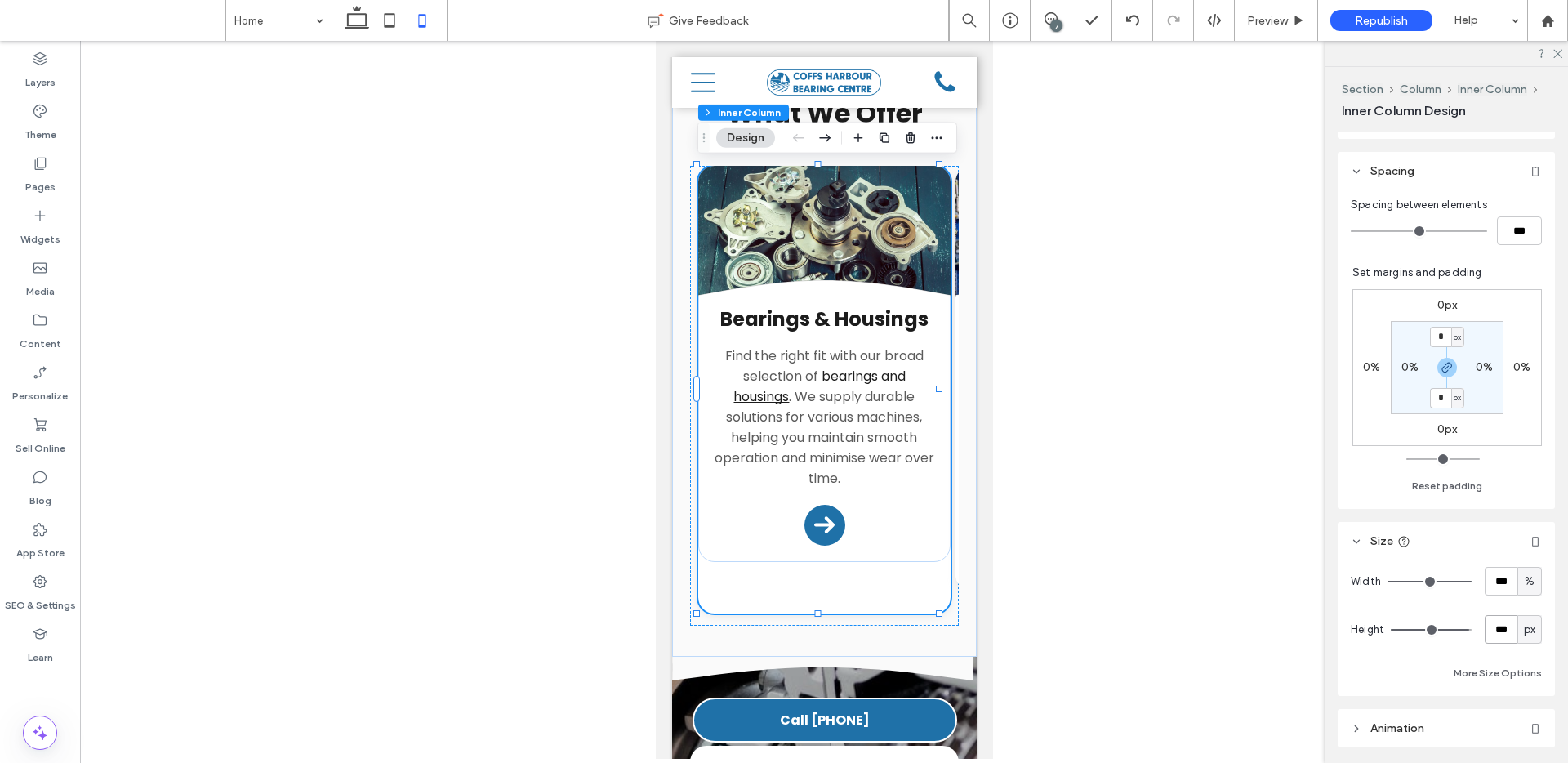 type on "***" 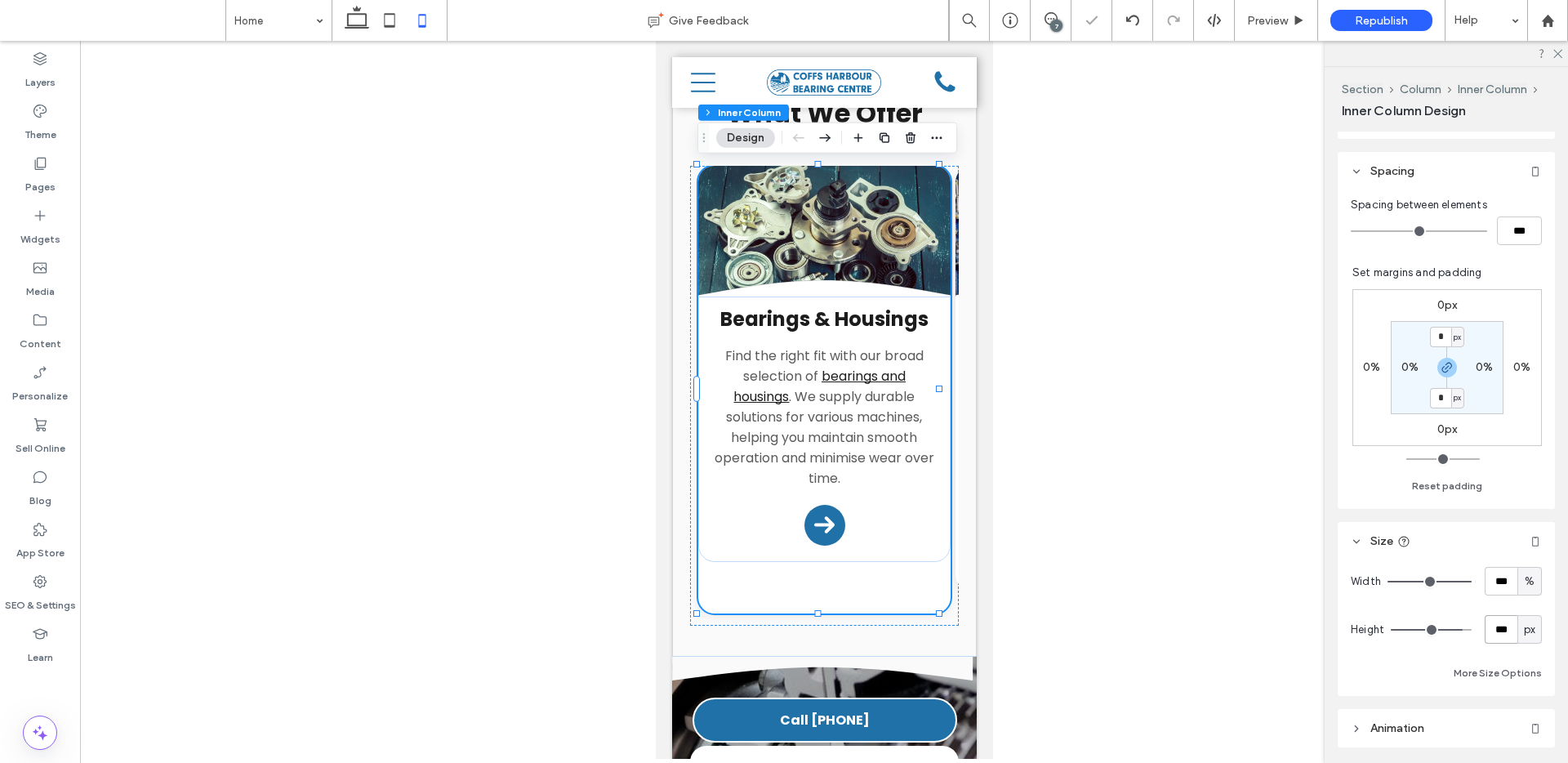 type on "***" 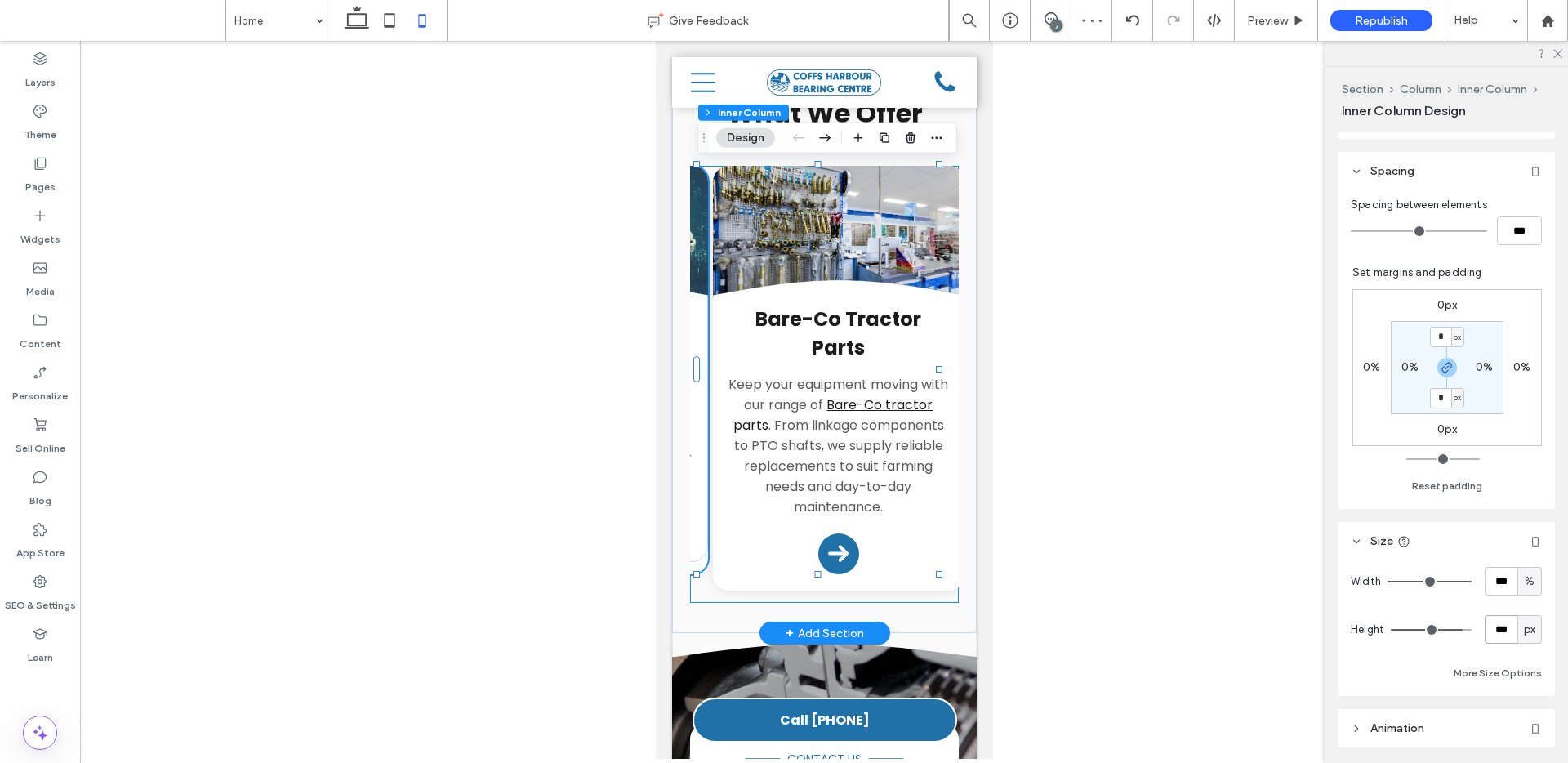 scroll, scrollTop: 0, scrollLeft: 238, axis: horizontal 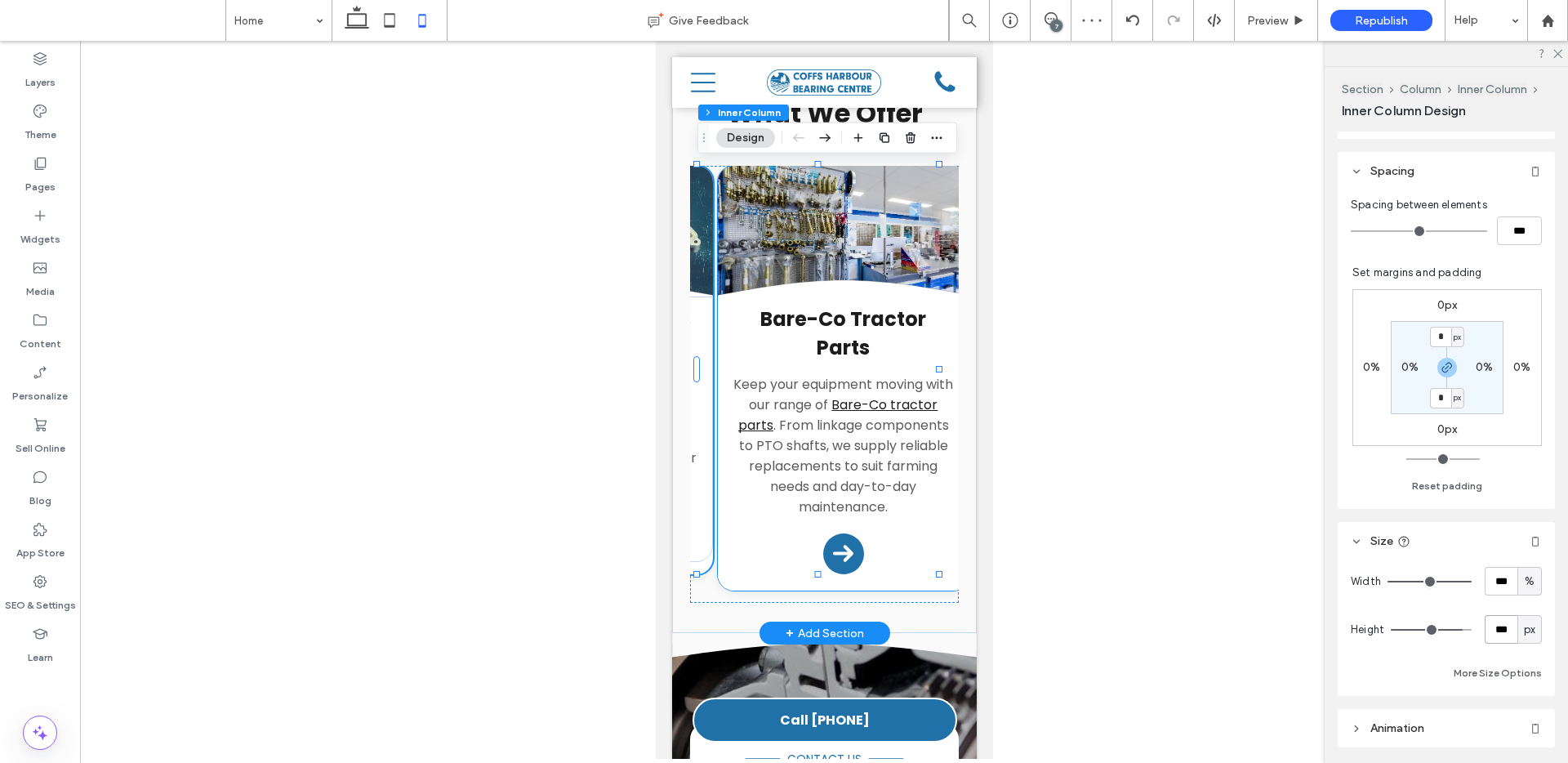 click on "Bare-Co Tractor Parts
Keep your equipment moving with our range of
Bare-Co tractor parts . From linkage components to PTO shafts, we supply reliable replacements to suit farming needs and day-to-day maintenance.
Arrow Icon" at bounding box center (843, 444) 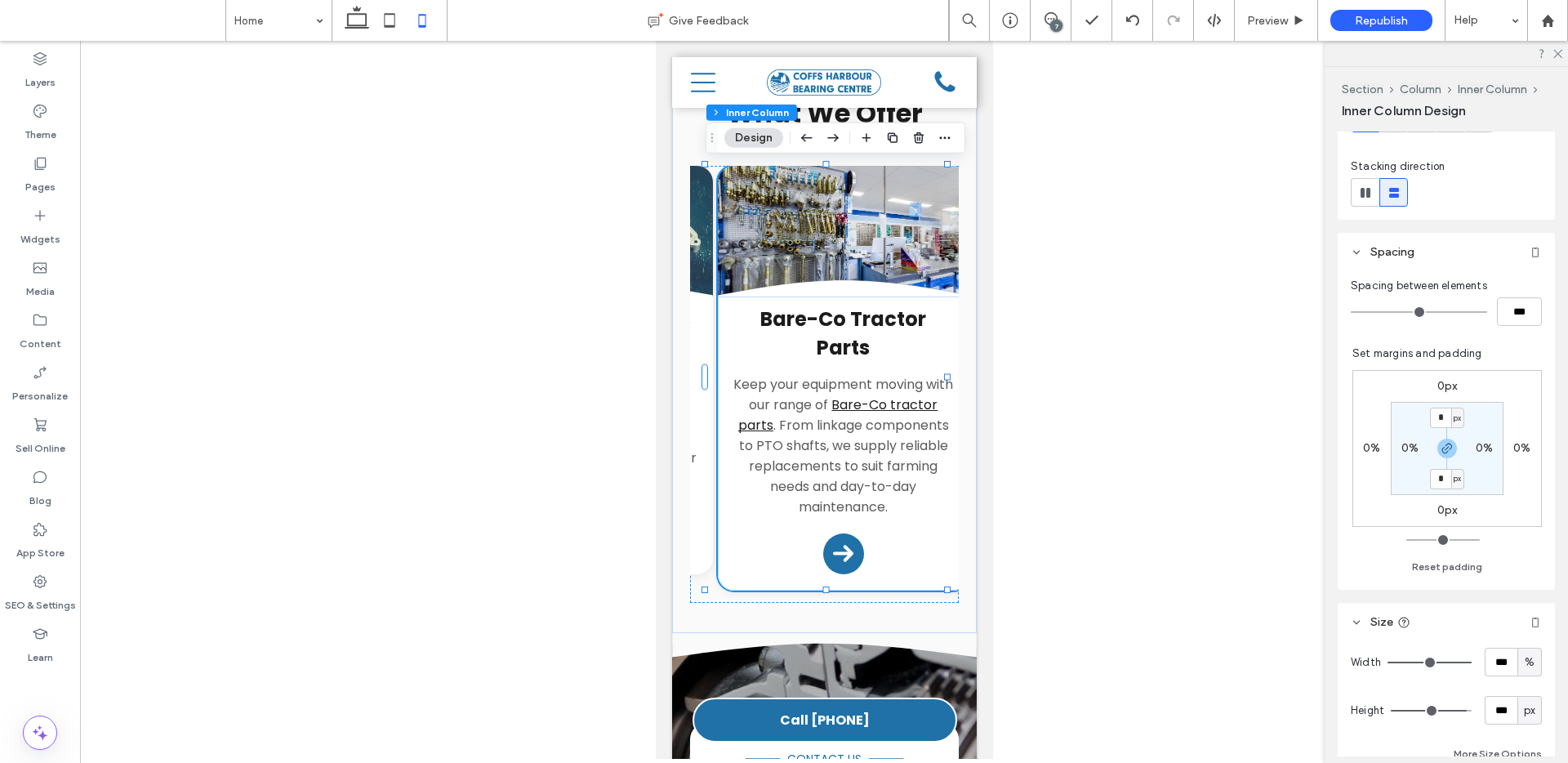 scroll, scrollTop: 273, scrollLeft: 0, axis: vertical 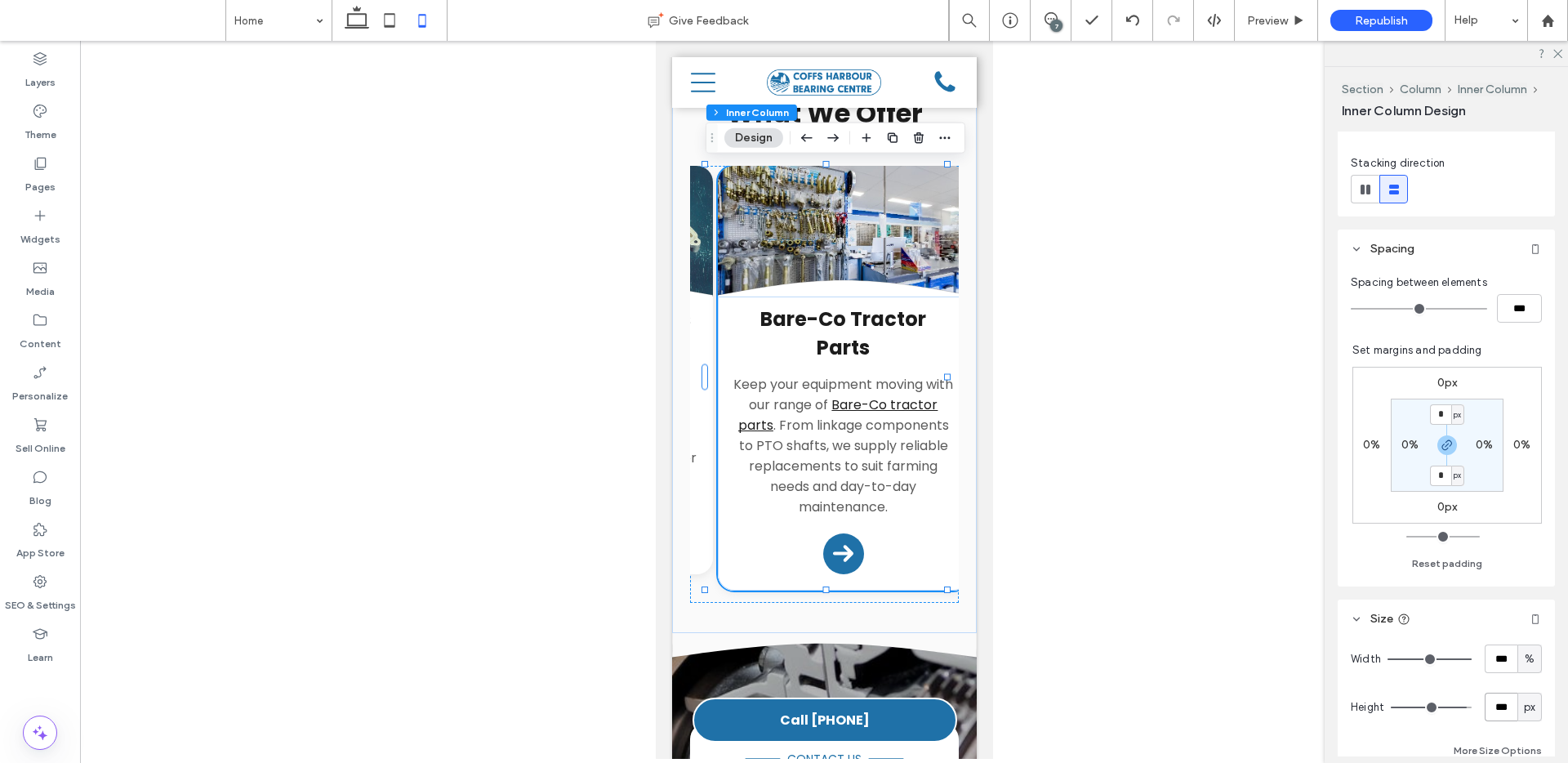 click on "***" at bounding box center (1501, 707) 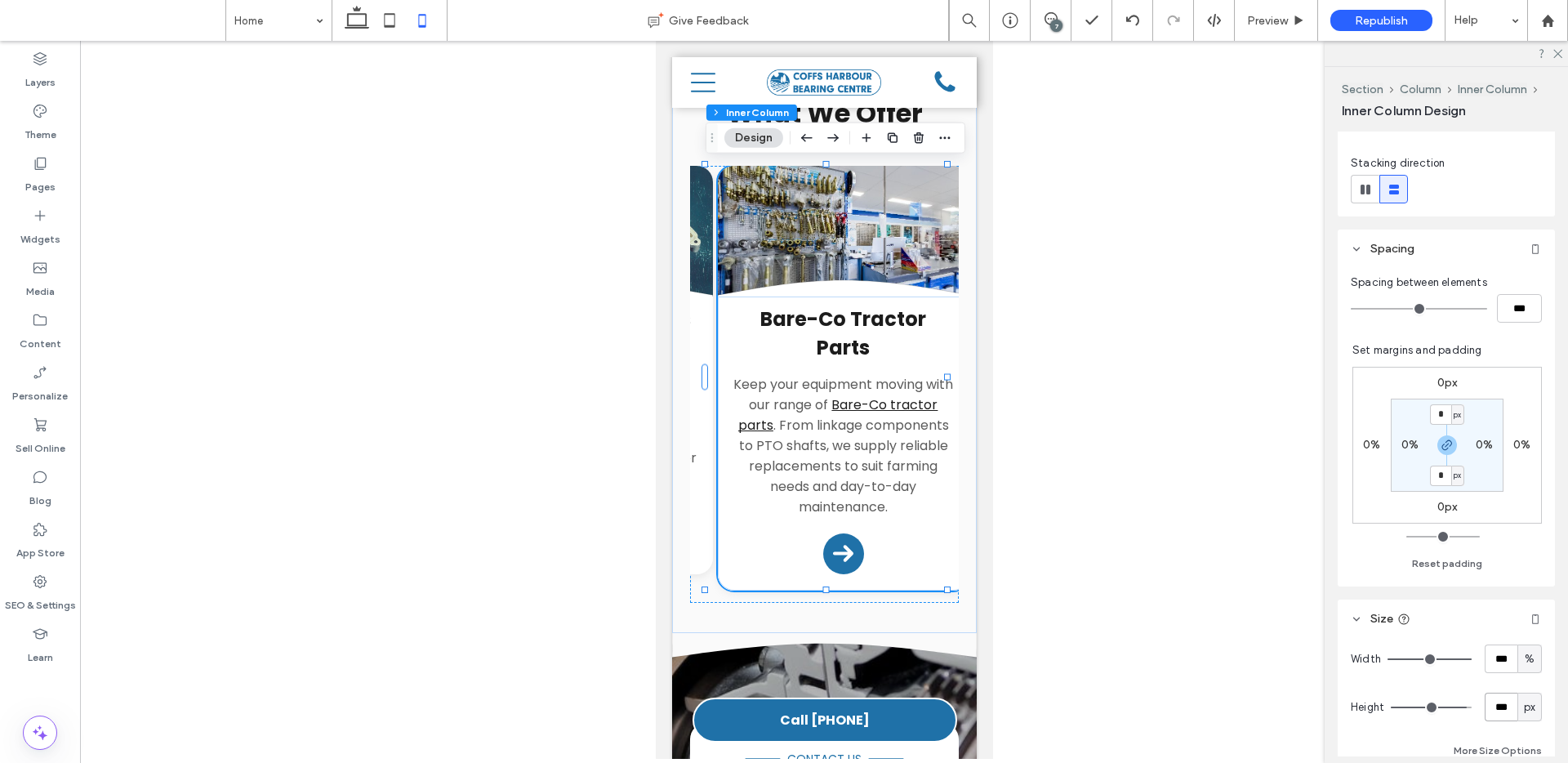 type on "***" 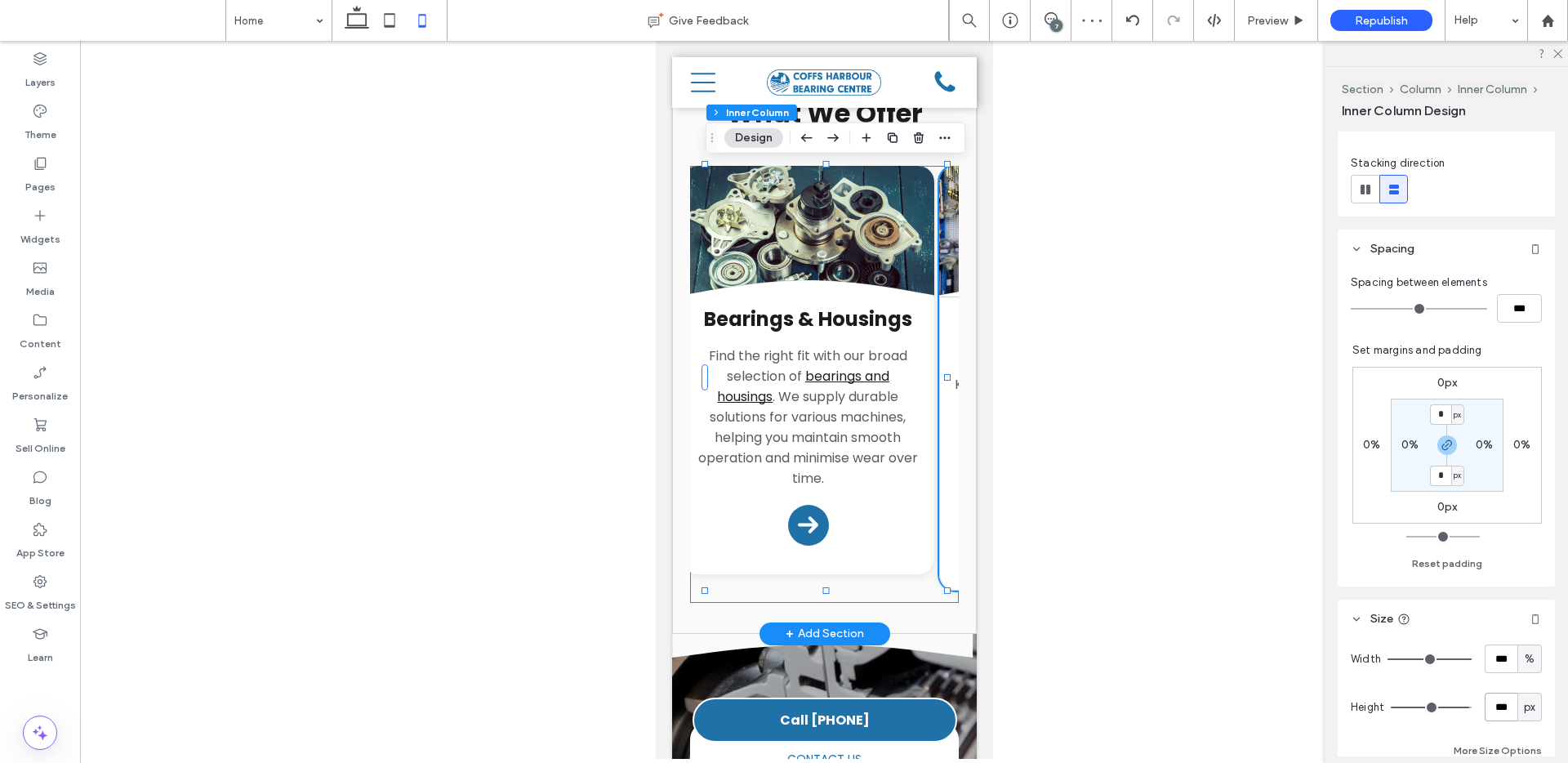 scroll, scrollTop: 0, scrollLeft: 0, axis: both 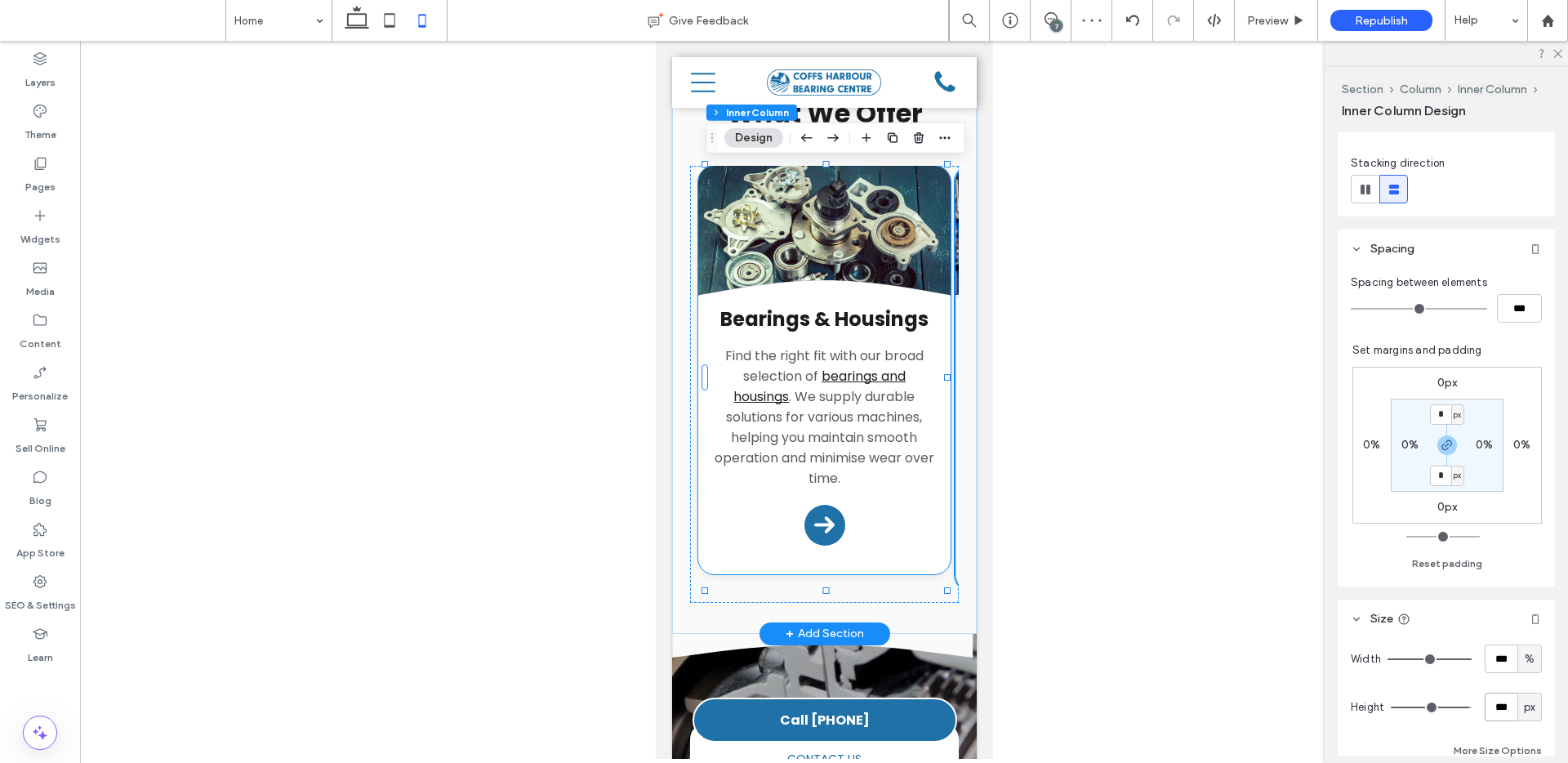 click on "Bearings & Housings
Find the right fit with our broad selection of
bearings and housings . We supply durable solutions for various machines, helping you maintain smooth operation and minimise wear over time.
Arrow Icon" at bounding box center [823, 429] 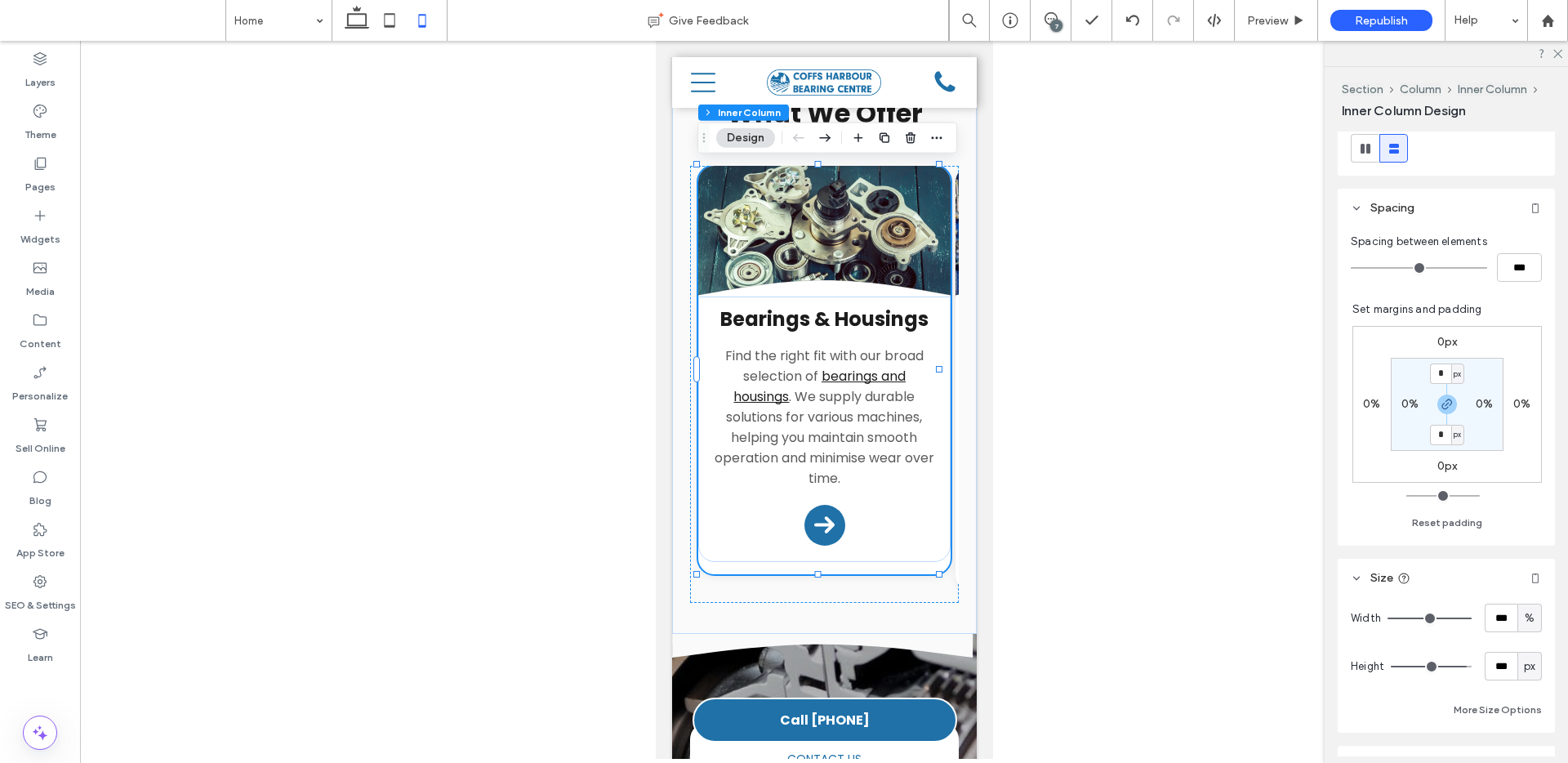 scroll, scrollTop: 401, scrollLeft: 0, axis: vertical 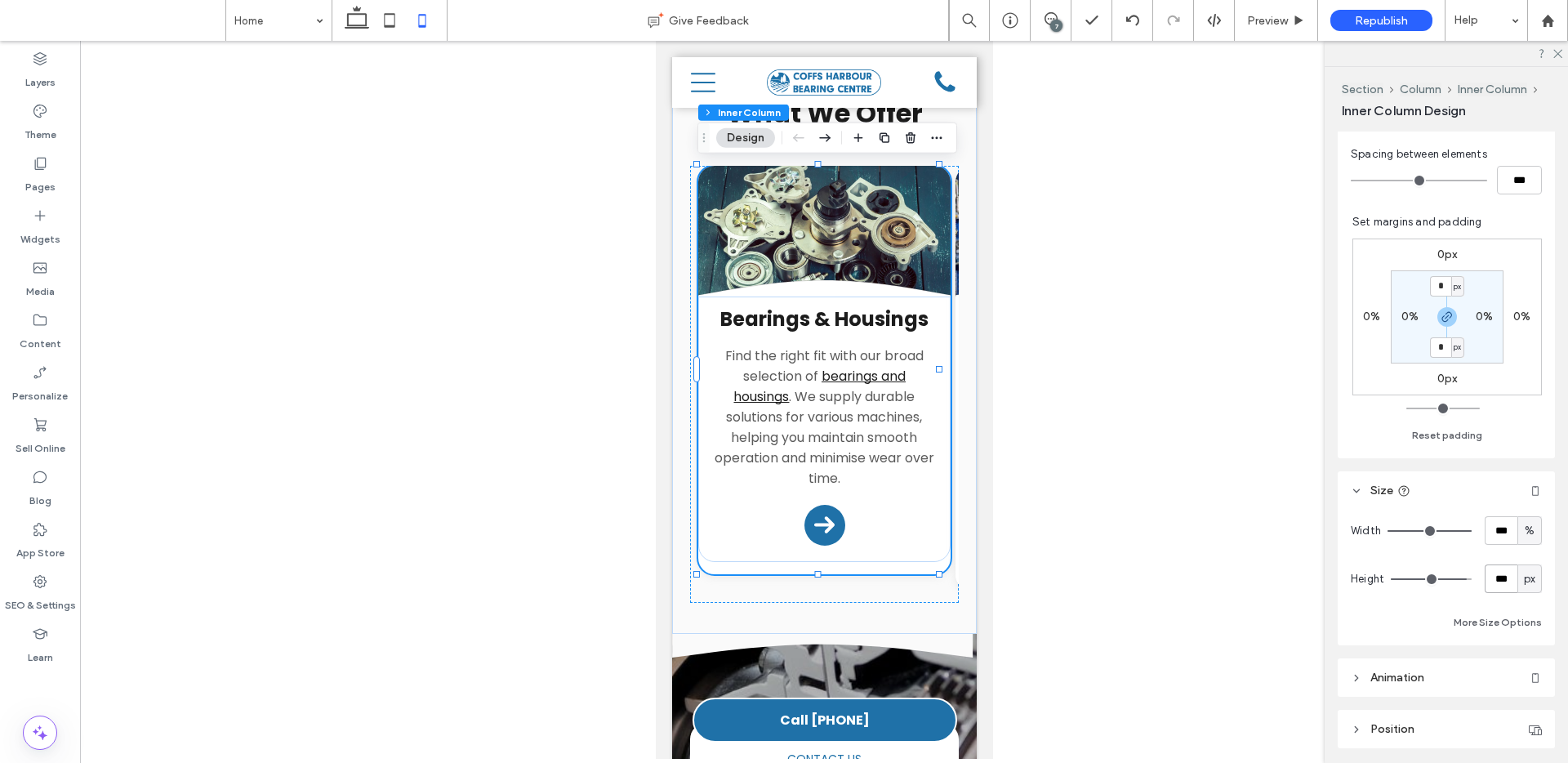 click on "***" at bounding box center [1501, 578] 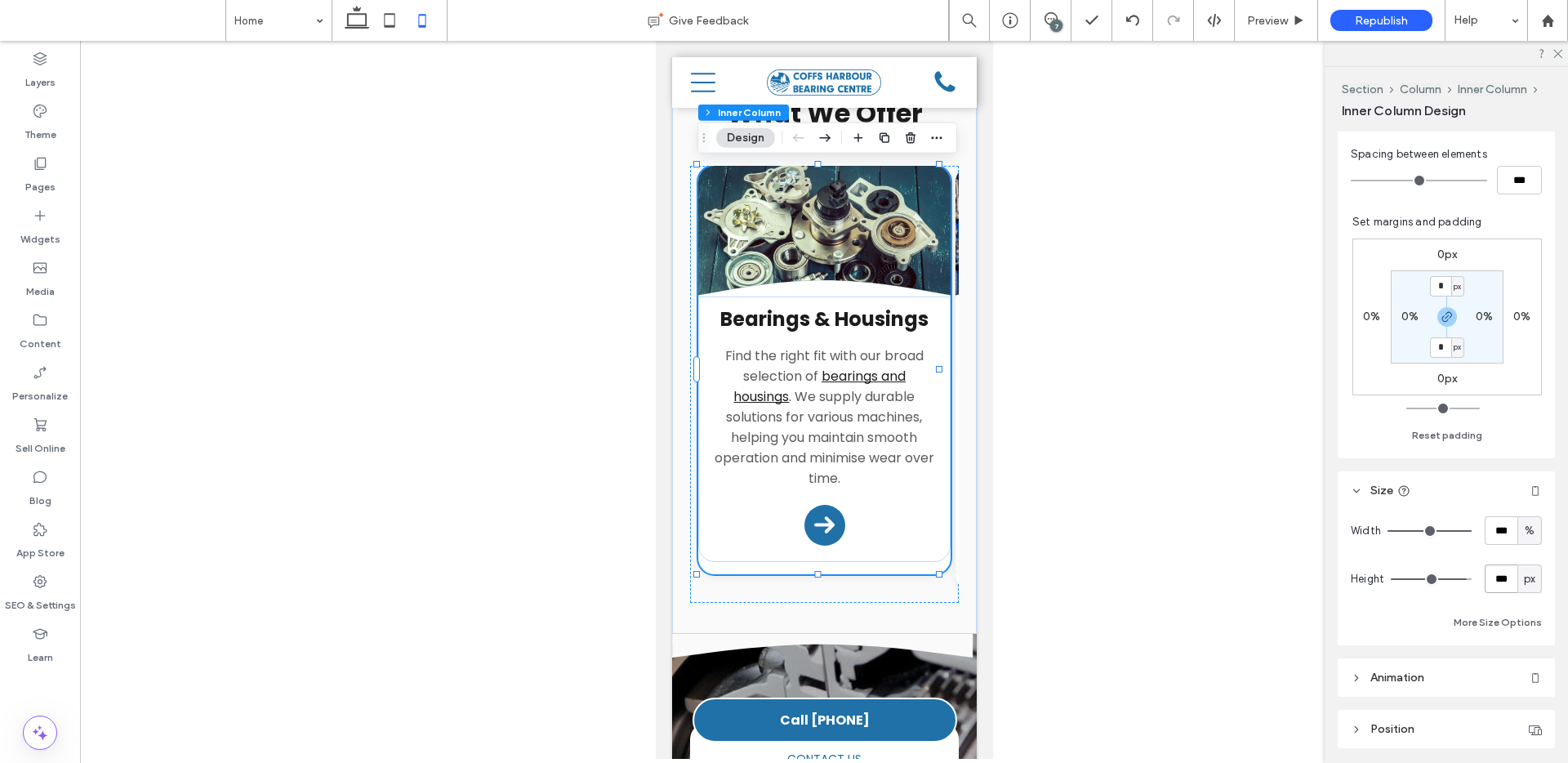 type on "***" 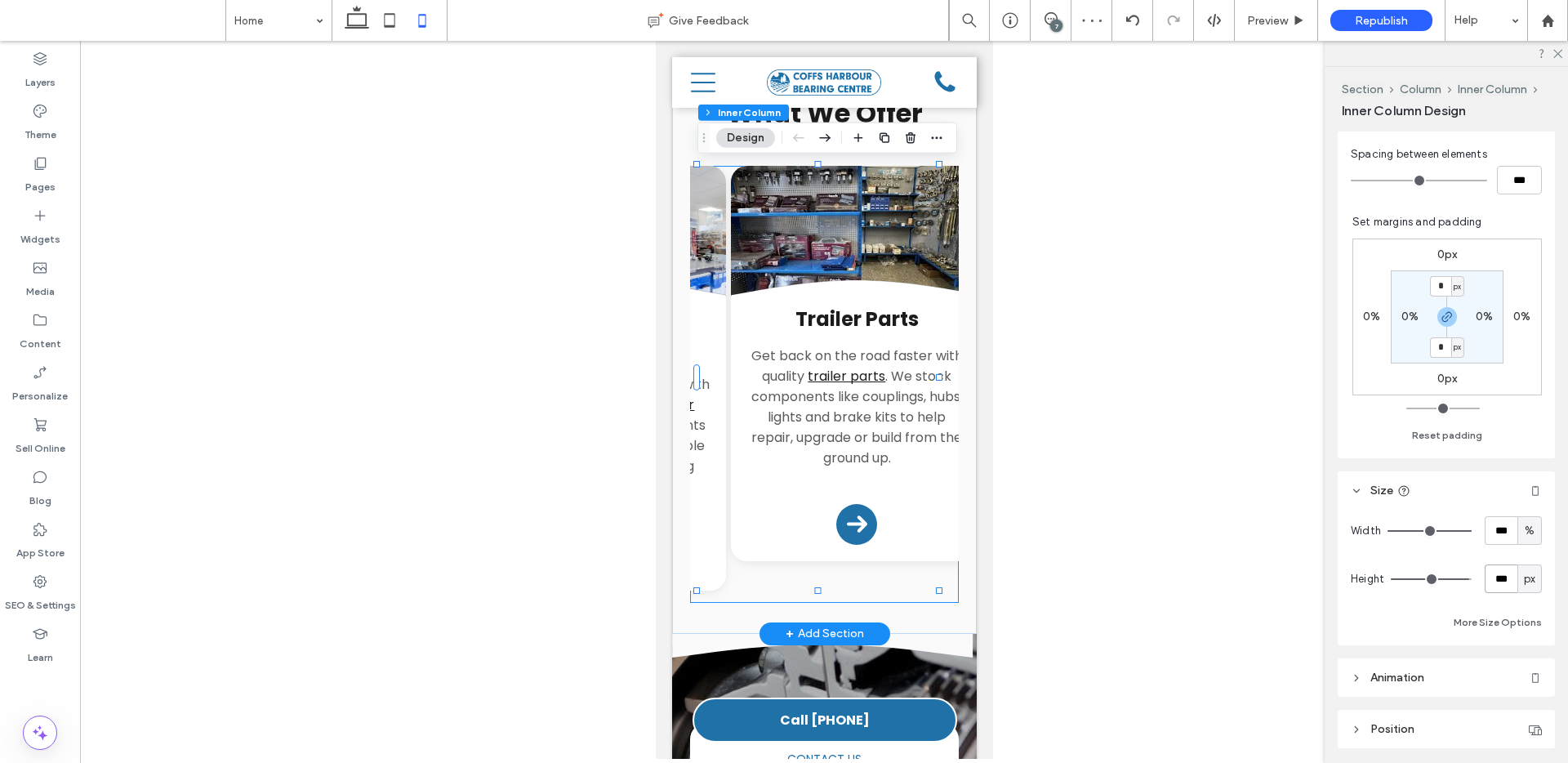 scroll, scrollTop: 0, scrollLeft: 483, axis: horizontal 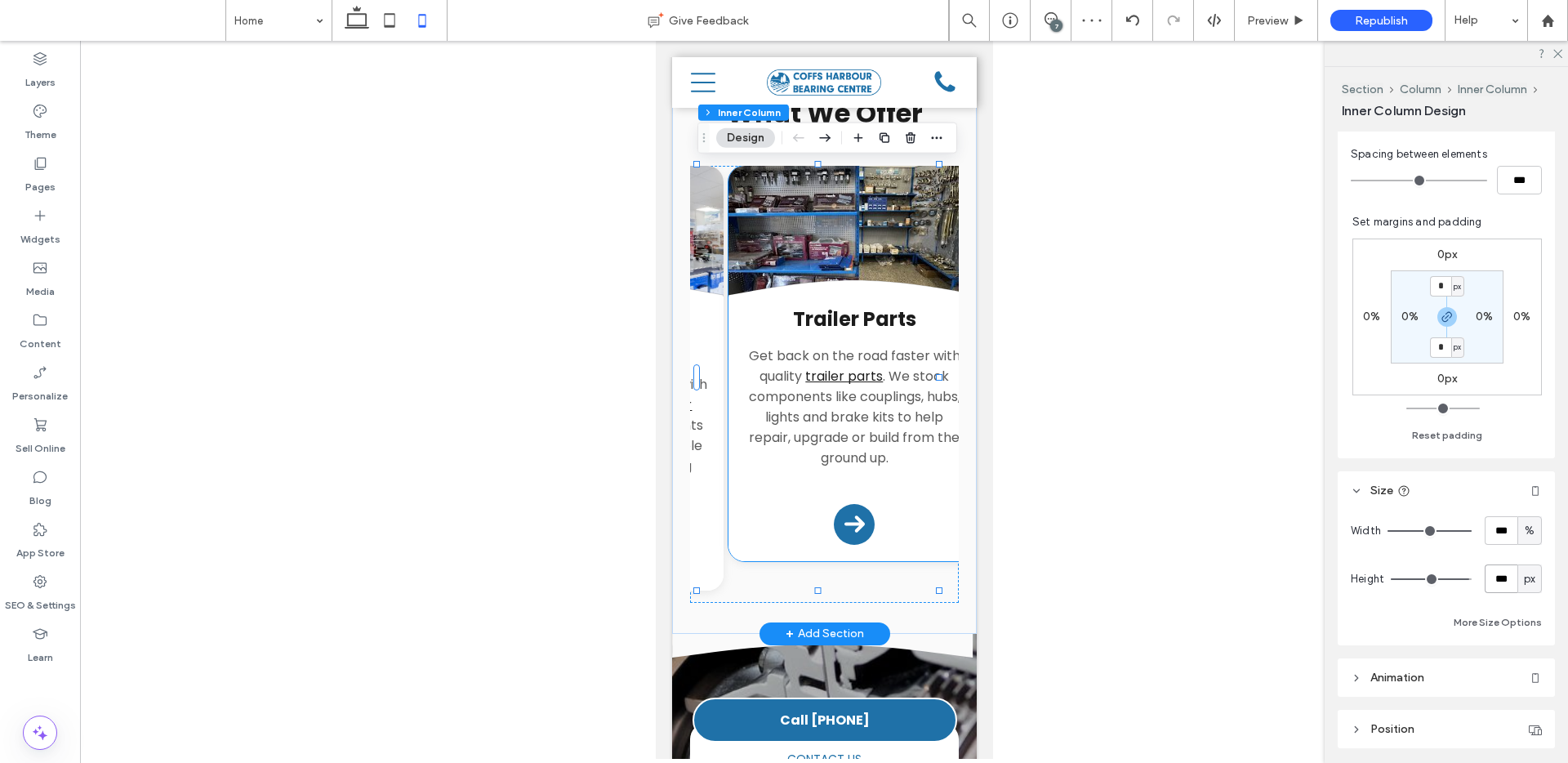 click on "Trailer Parts
Get back on the road faster with quality
trailer parts . We stock components like couplings, hubs, lights and brake kits to help repair, upgrade or build from the ground up.
Arrow Icon" at bounding box center [853, 429] 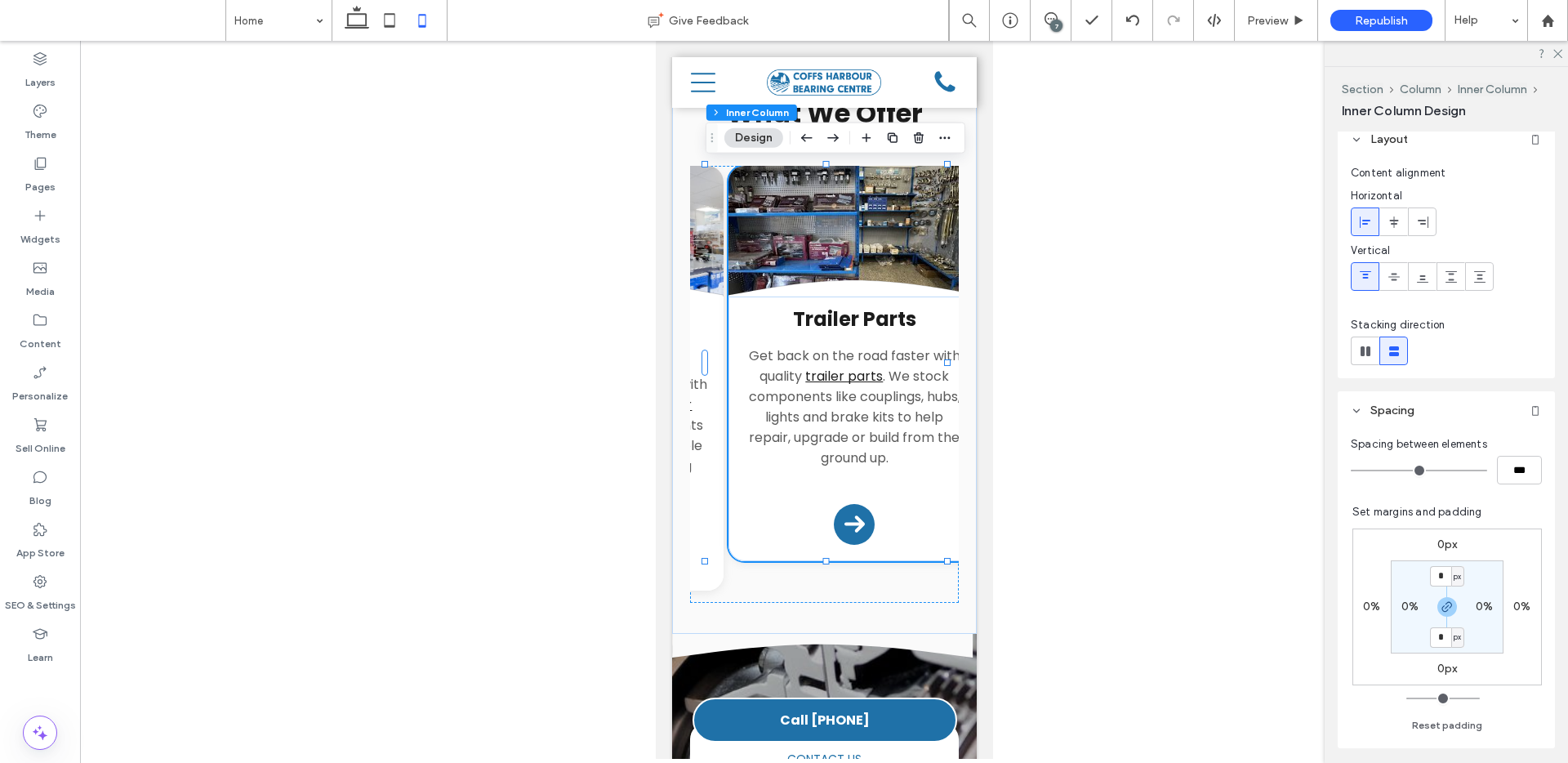 scroll, scrollTop: 292, scrollLeft: 0, axis: vertical 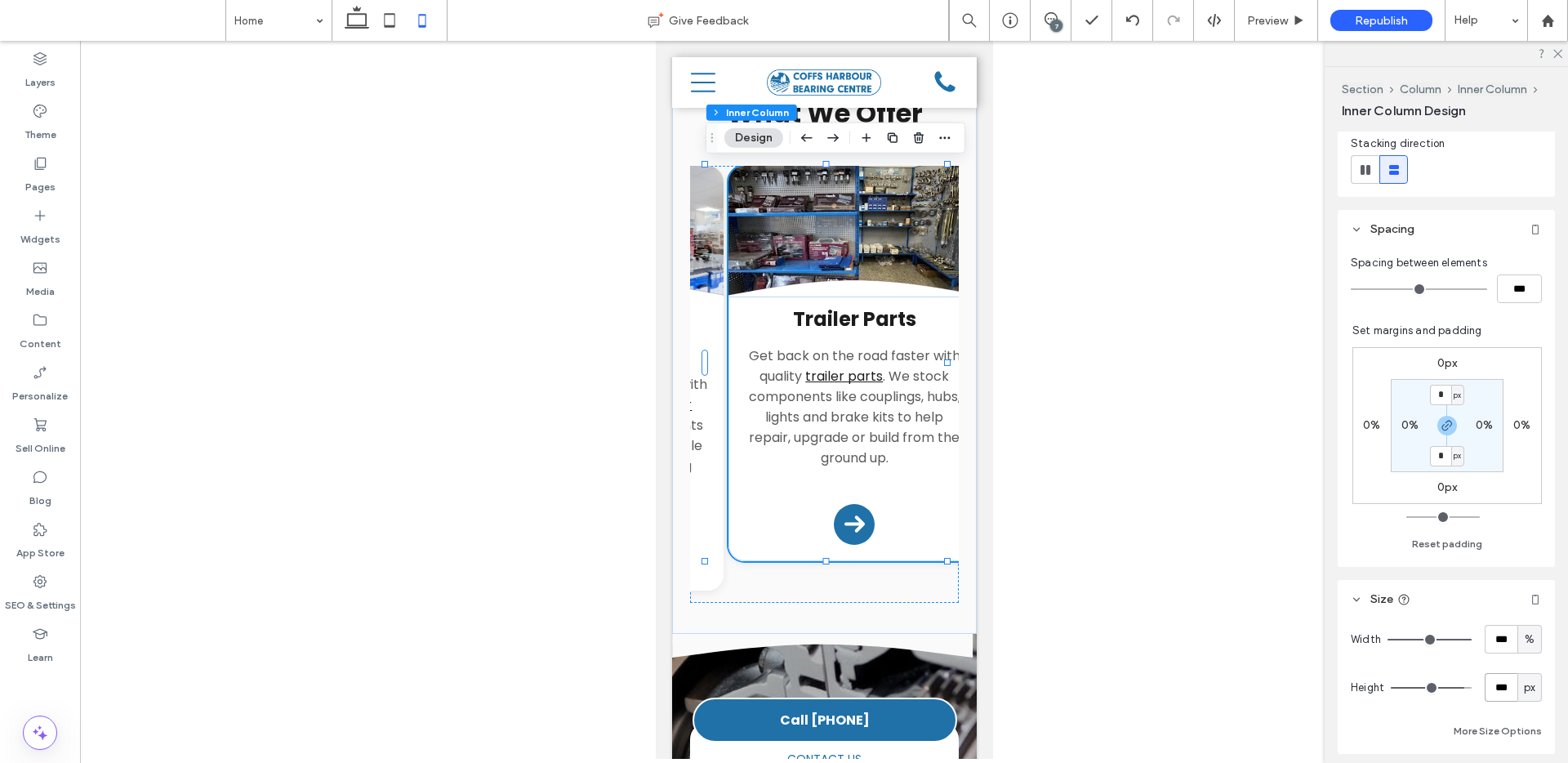 click on "***" at bounding box center (1501, 687) 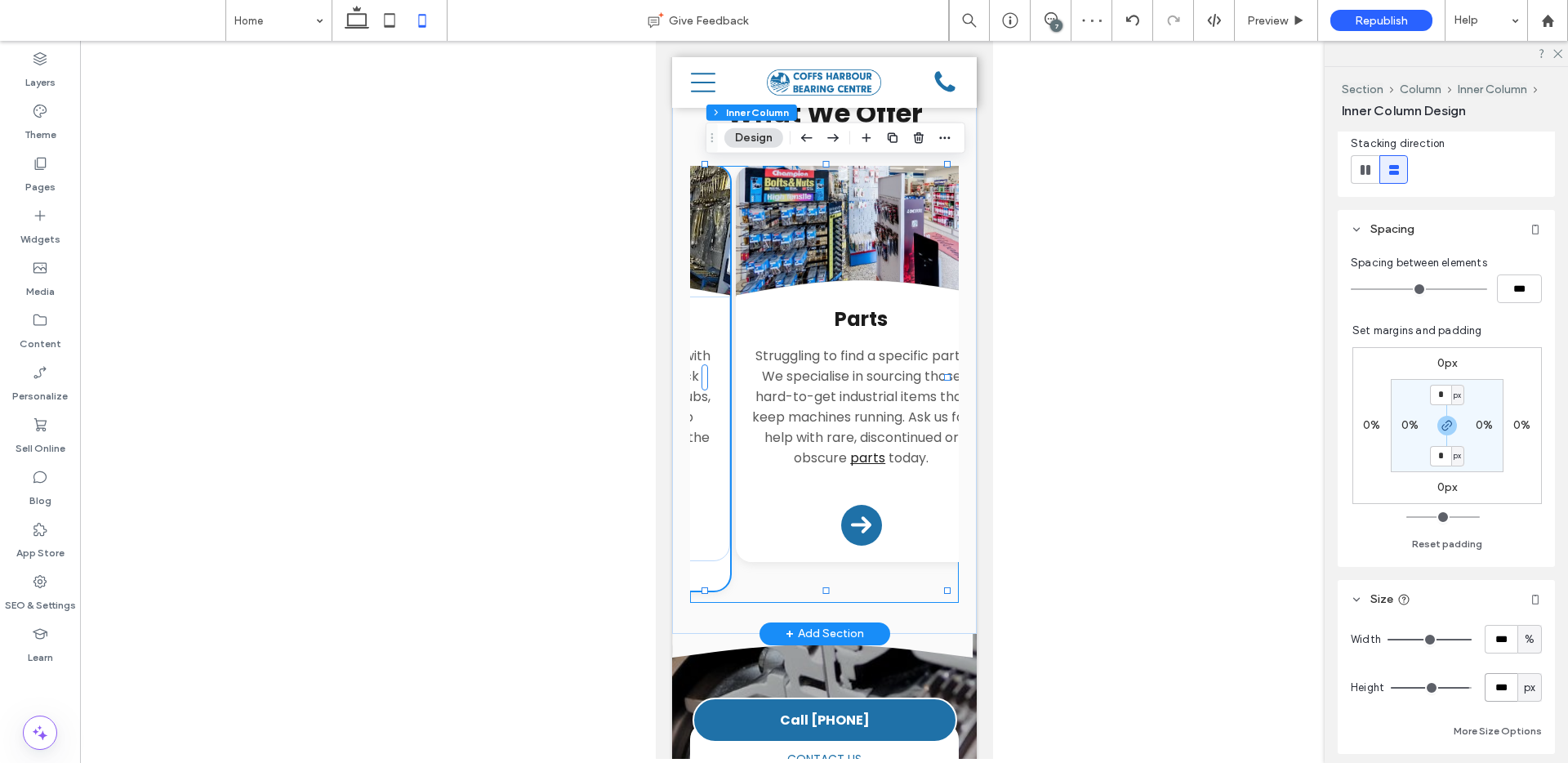 scroll, scrollTop: 0, scrollLeft: 729, axis: horizontal 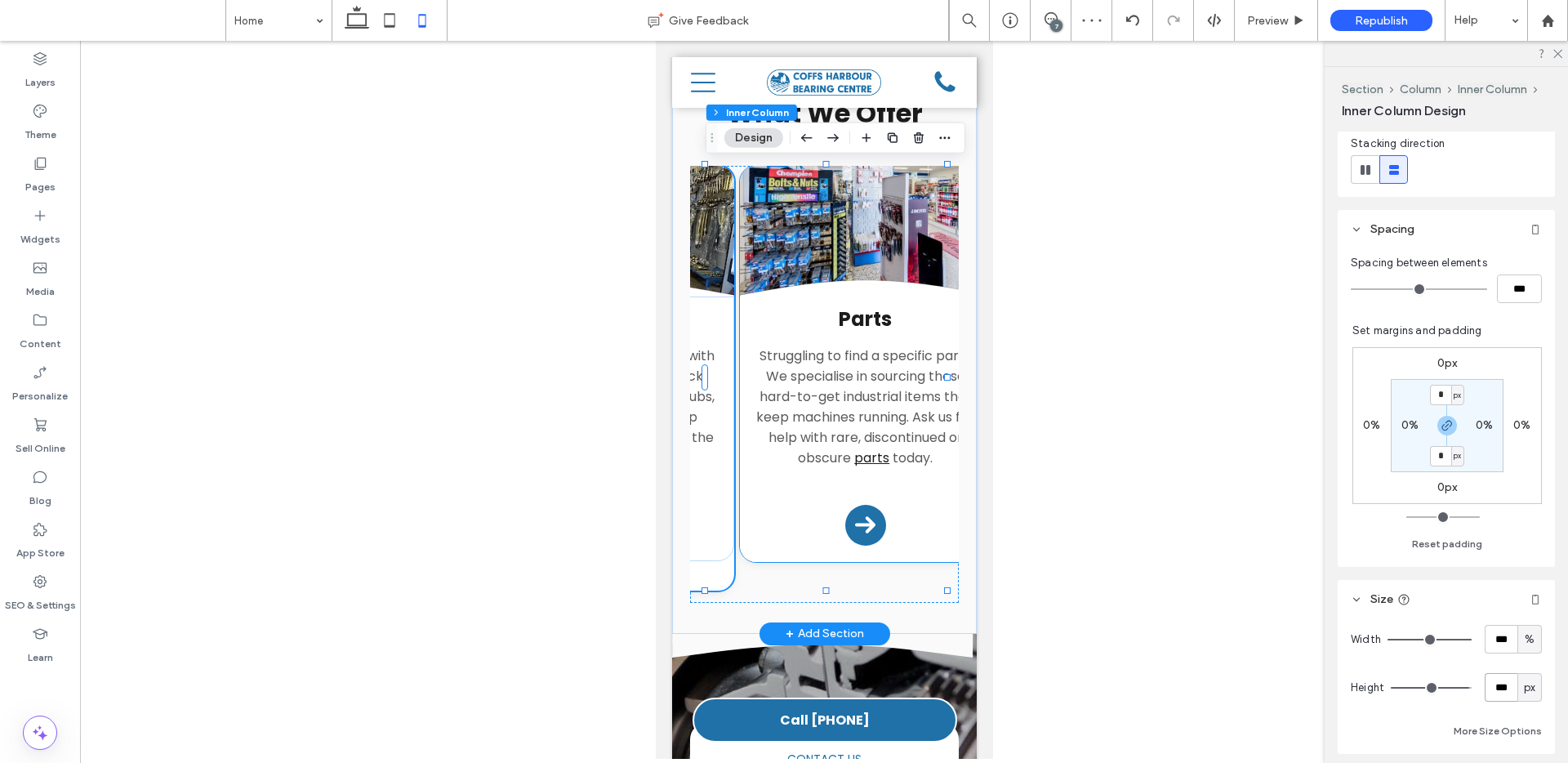 click on "Parts
Struggling to find a specific part? We specialise in sourcing those hard-to-get industrial items that keep machines running. Ask us for help with rare, discontinued or obscure
parts   today.
Arrow Icon" at bounding box center [865, 429] 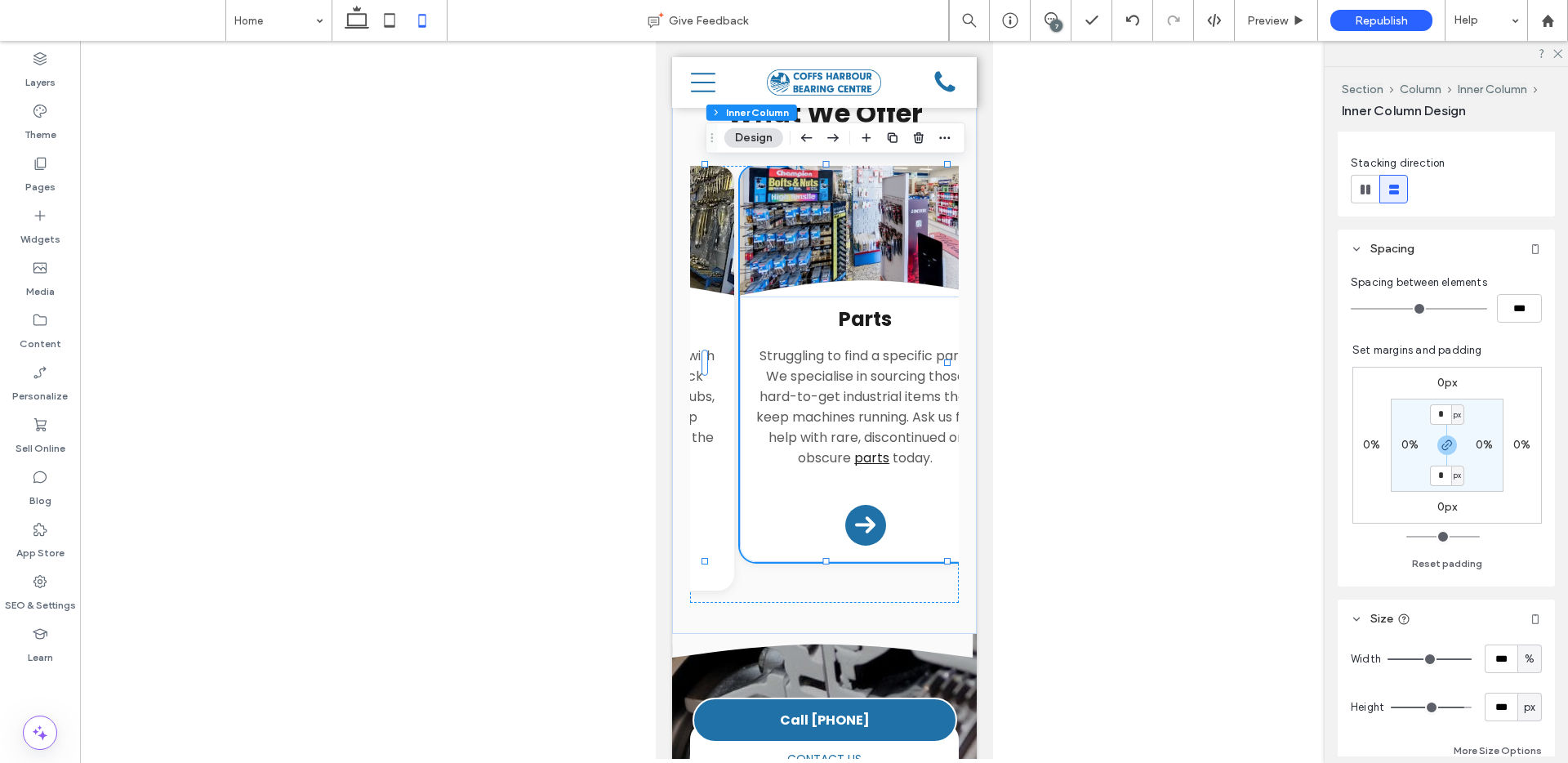 scroll, scrollTop: 328, scrollLeft: 0, axis: vertical 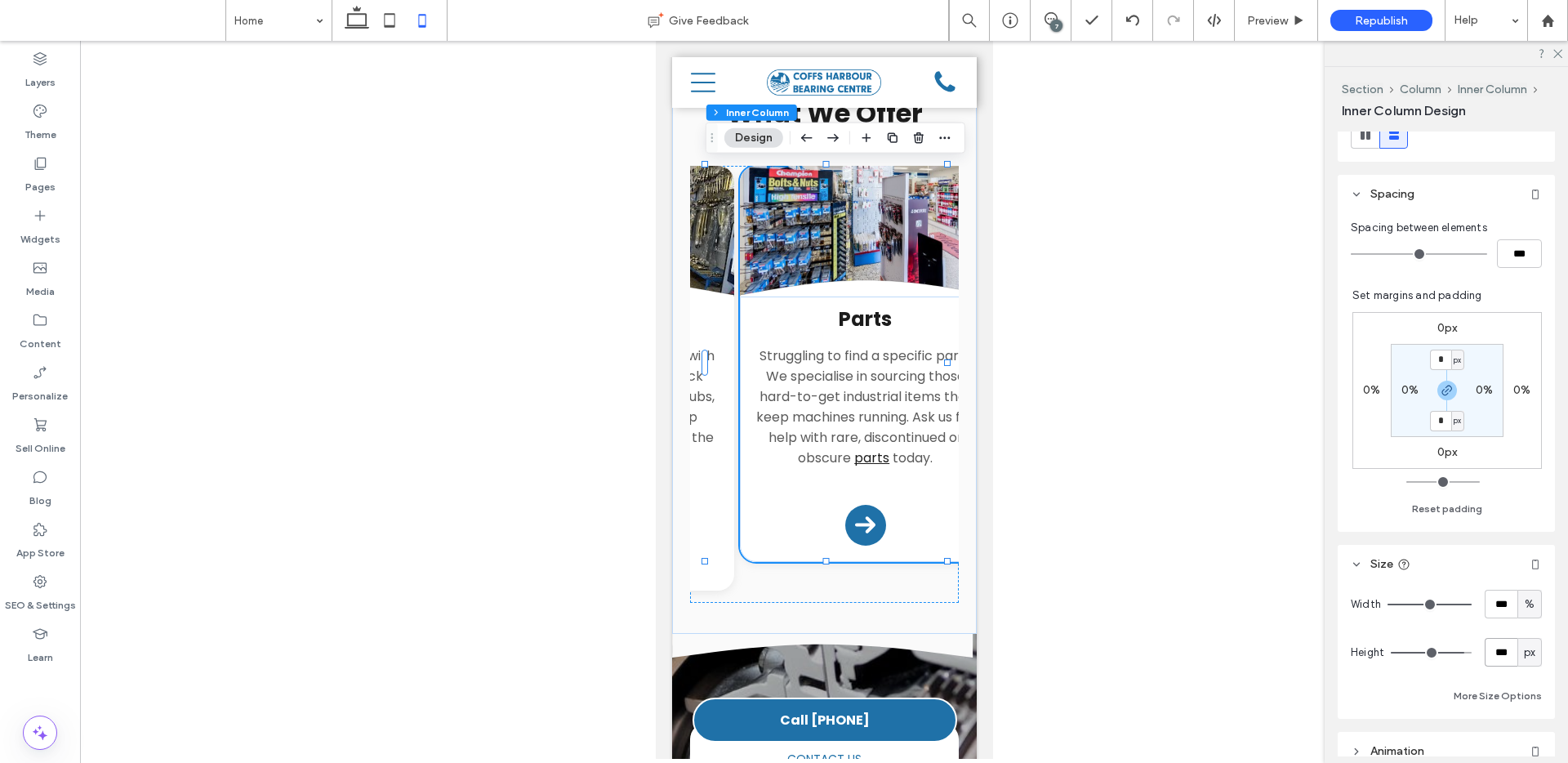click on "***" at bounding box center [1501, 652] 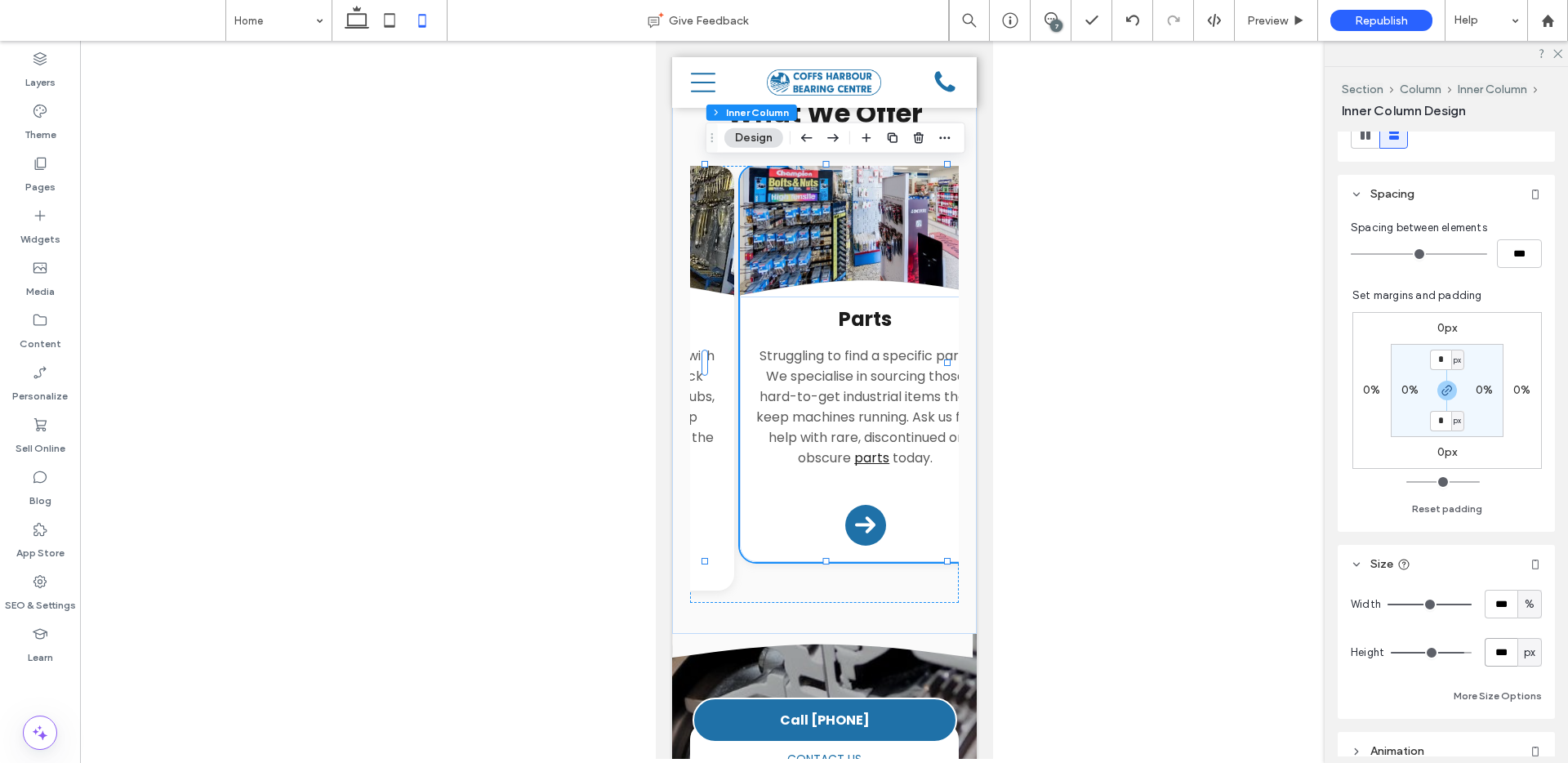 type on "***" 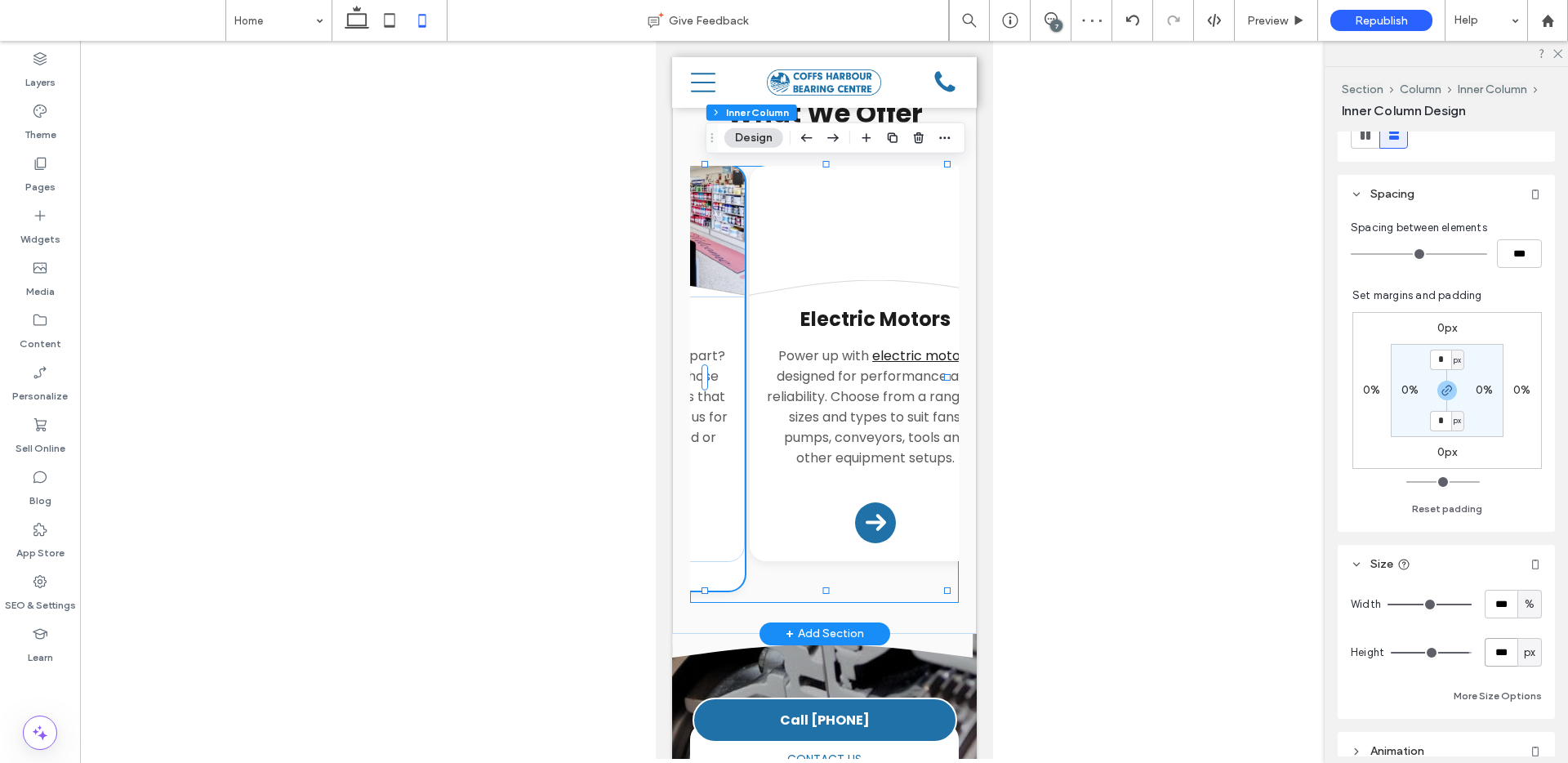 scroll, scrollTop: 0, scrollLeft: 975, axis: horizontal 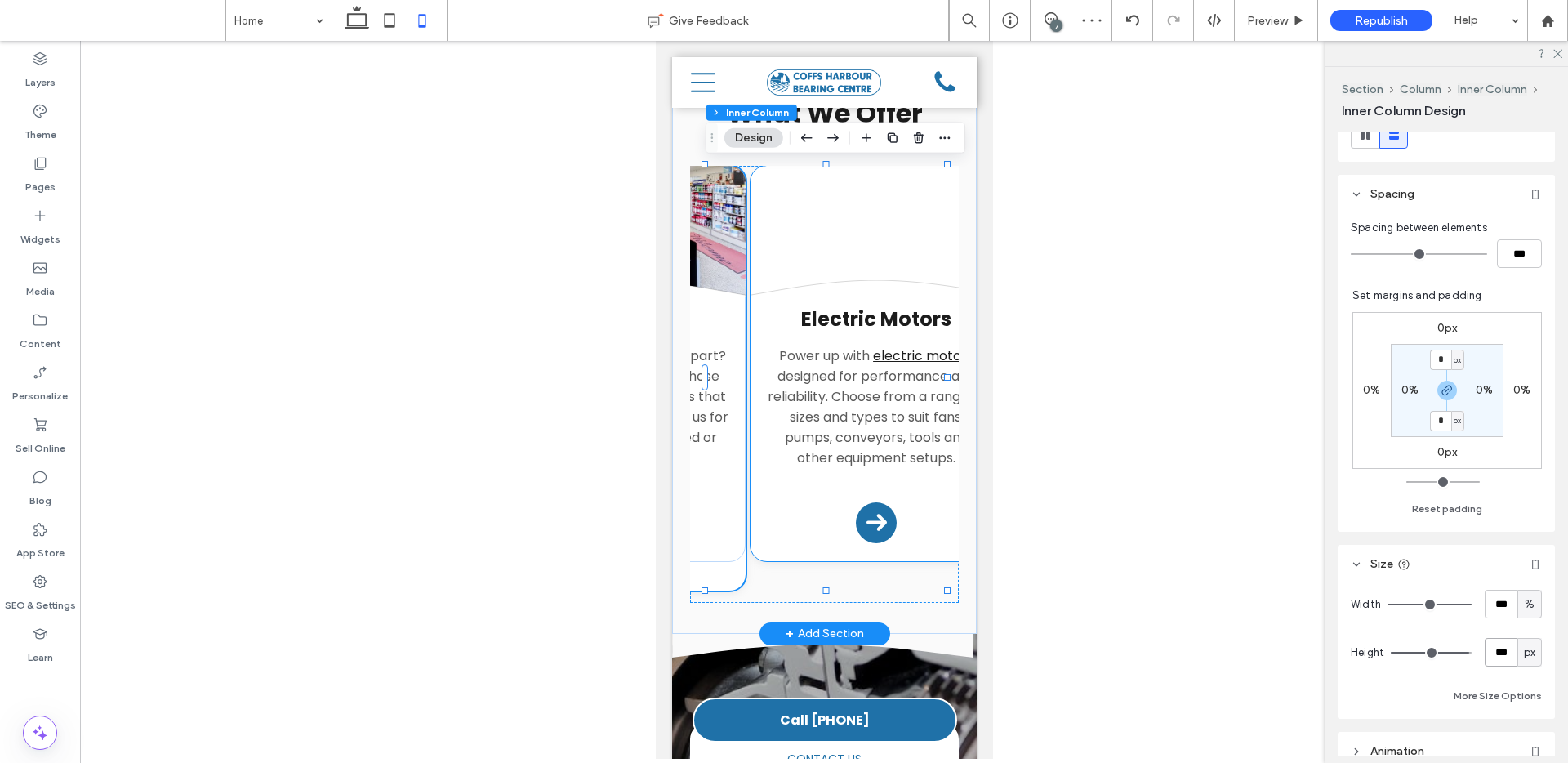 click on "Electric Motors
Power up with
electric motors   designed for performance and reliability. Choose from a range of sizes and types to suit fans, pumps, conveyors, tools and other equipment setups.
Arrow Icon" at bounding box center (875, 428) 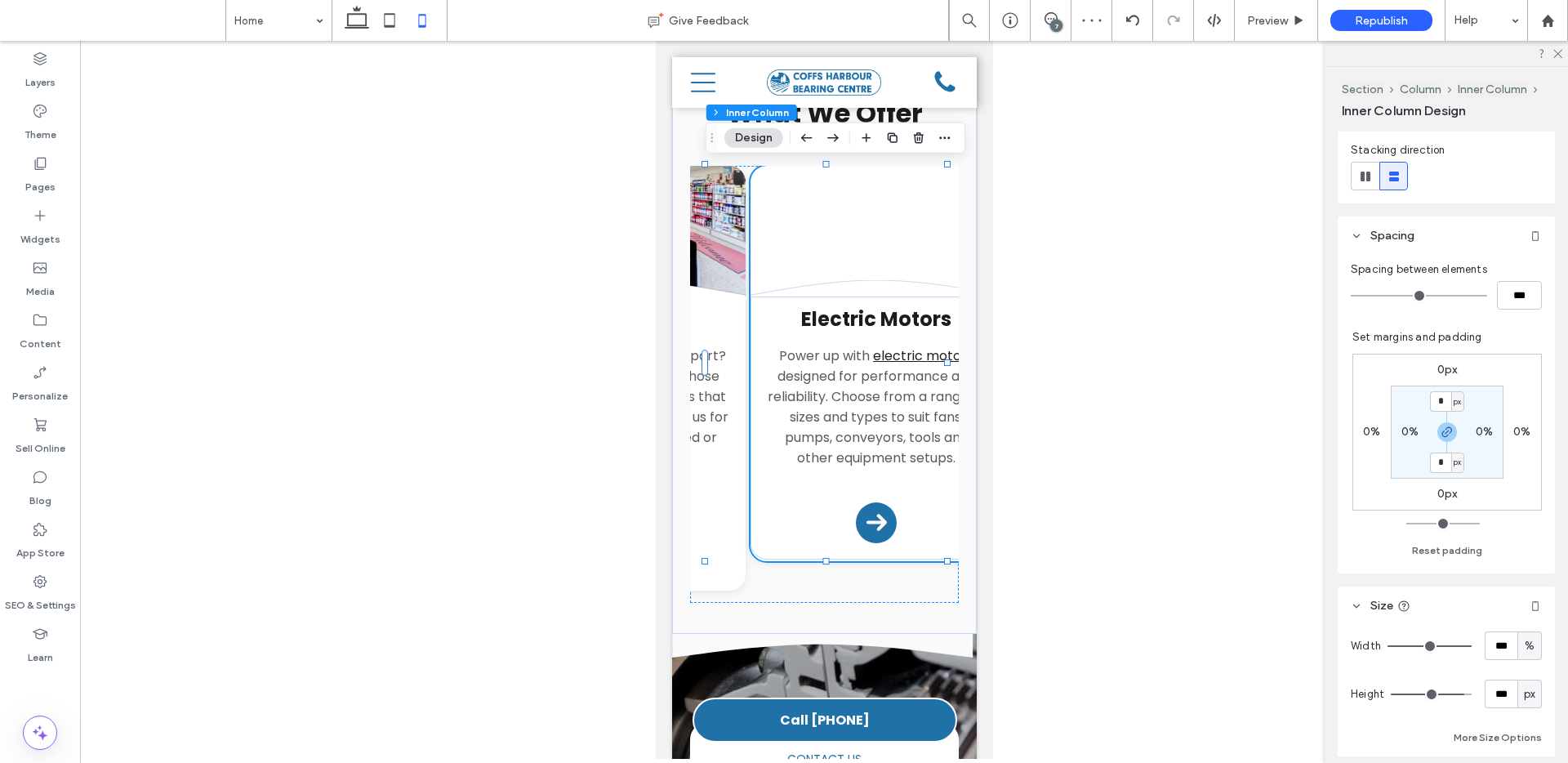 scroll, scrollTop: 288, scrollLeft: 0, axis: vertical 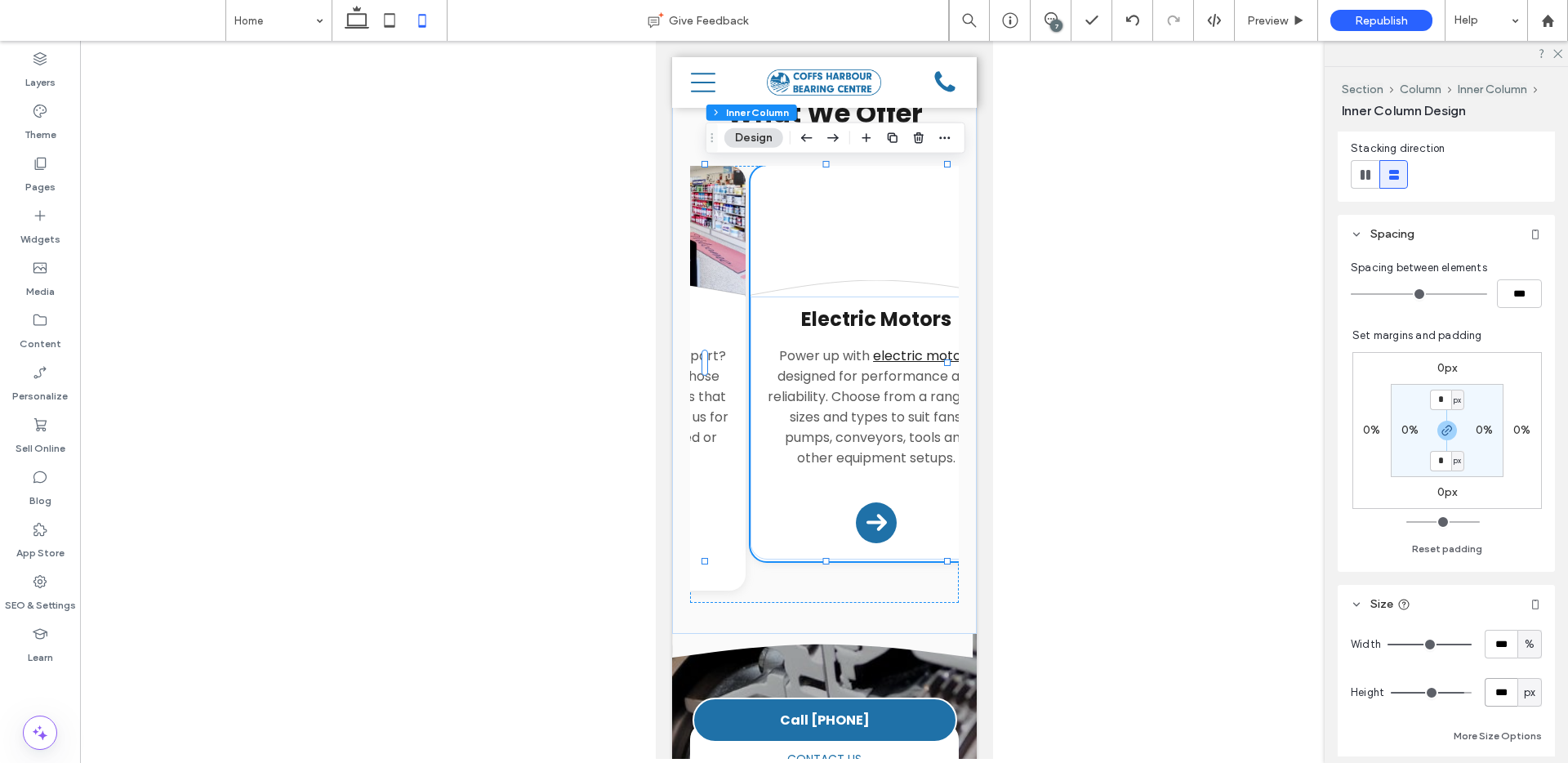 click on "***" at bounding box center (1501, 692) 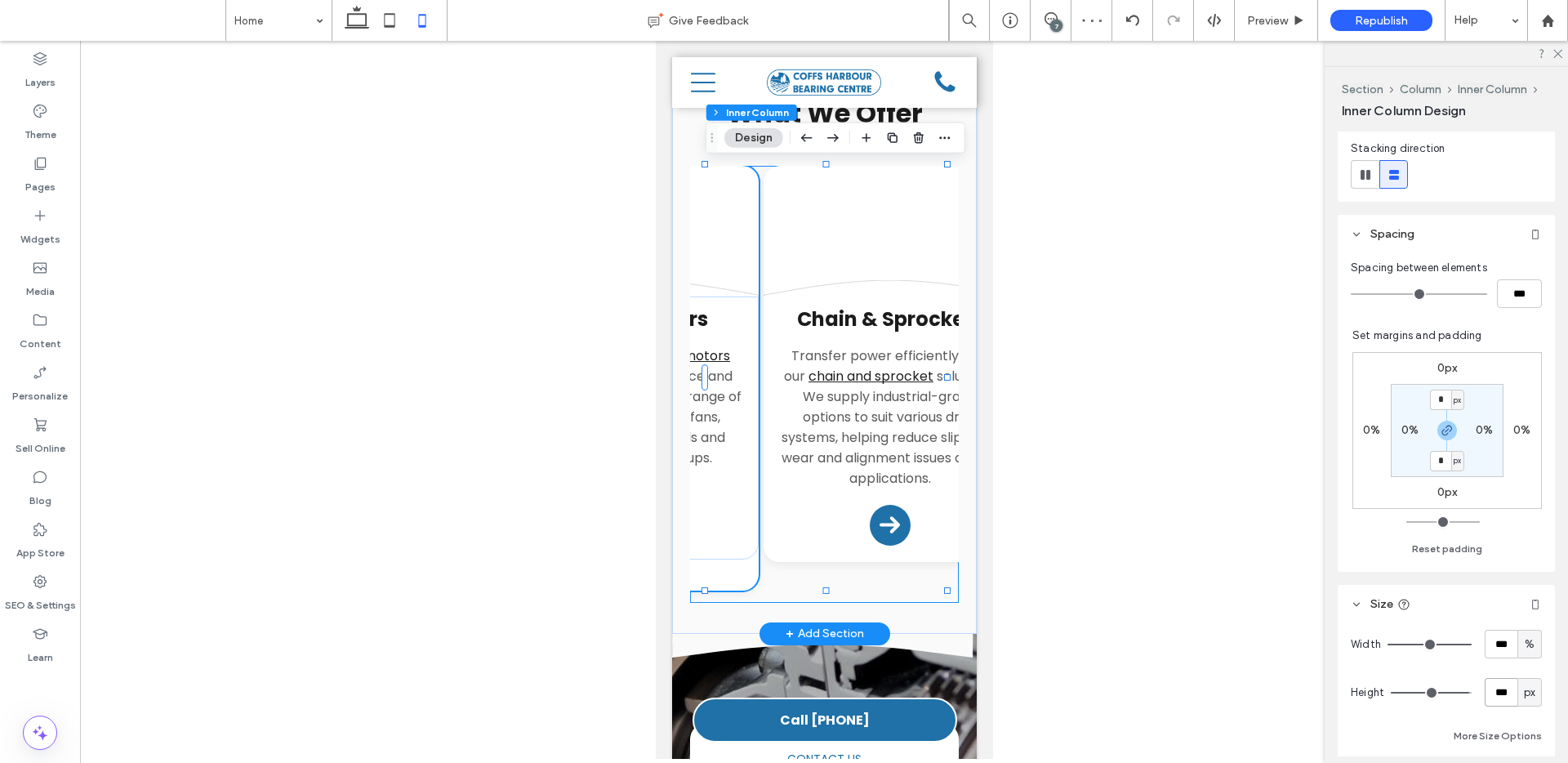 scroll, scrollTop: 0, scrollLeft: 1221, axis: horizontal 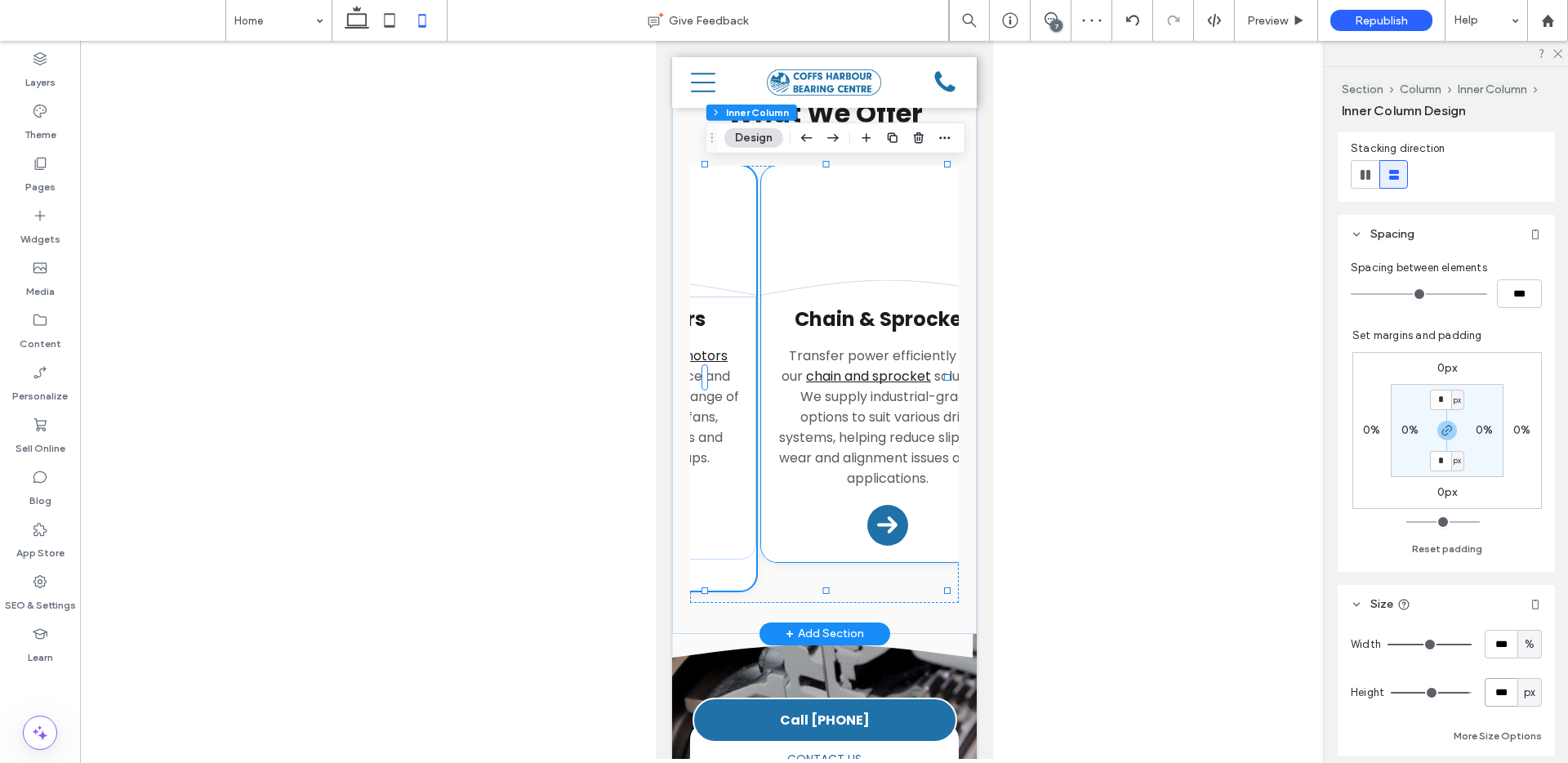 click on "Chain & Sprockets
Transfer power efficiently with our
chain and sprocket   solutions. We supply industrial-grade options to suit various drive systems, helping reduce slippage, wear and alignment issues across applications.
Arrow Icon" at bounding box center [886, 429] 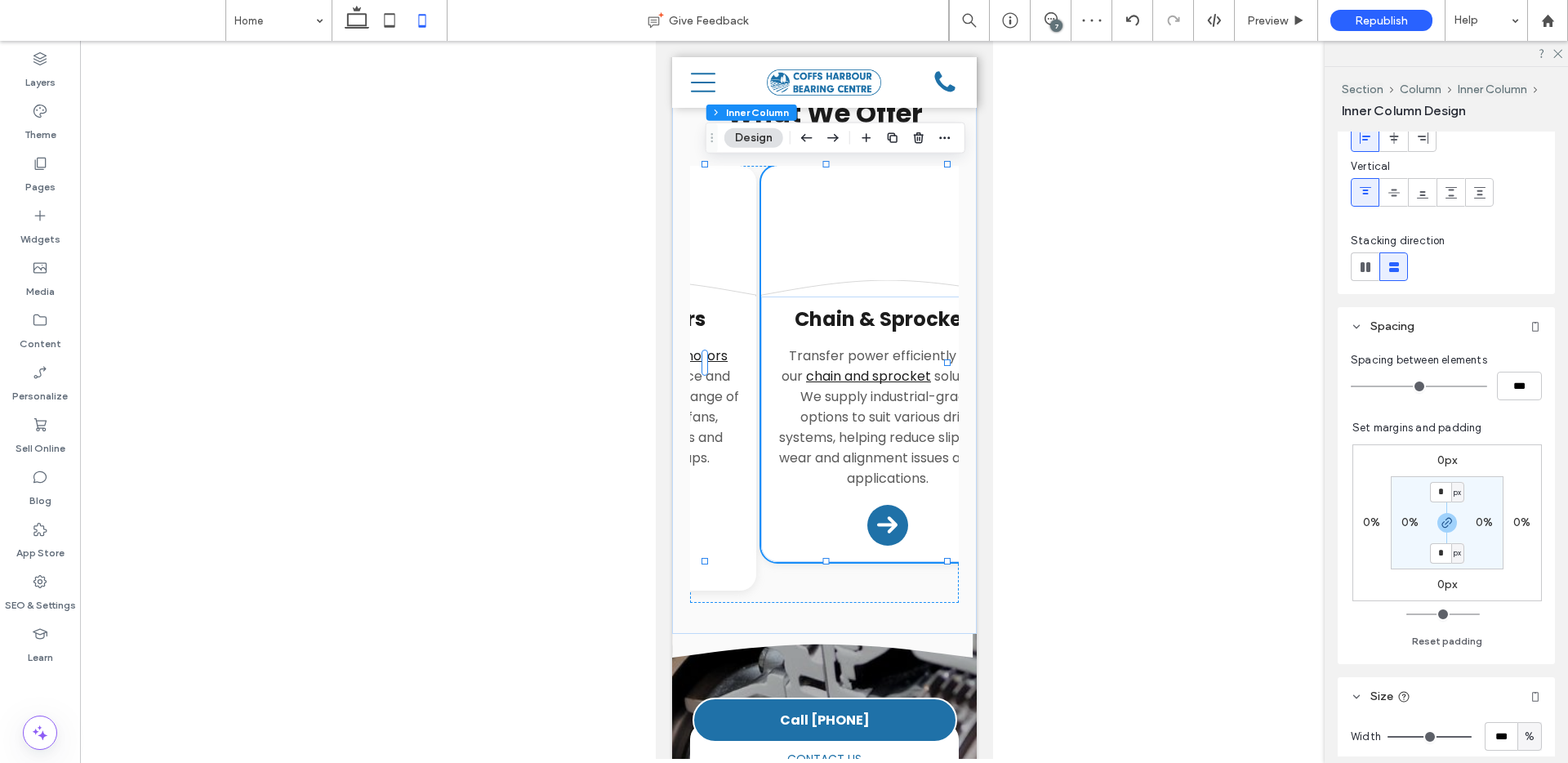 scroll, scrollTop: 323, scrollLeft: 0, axis: vertical 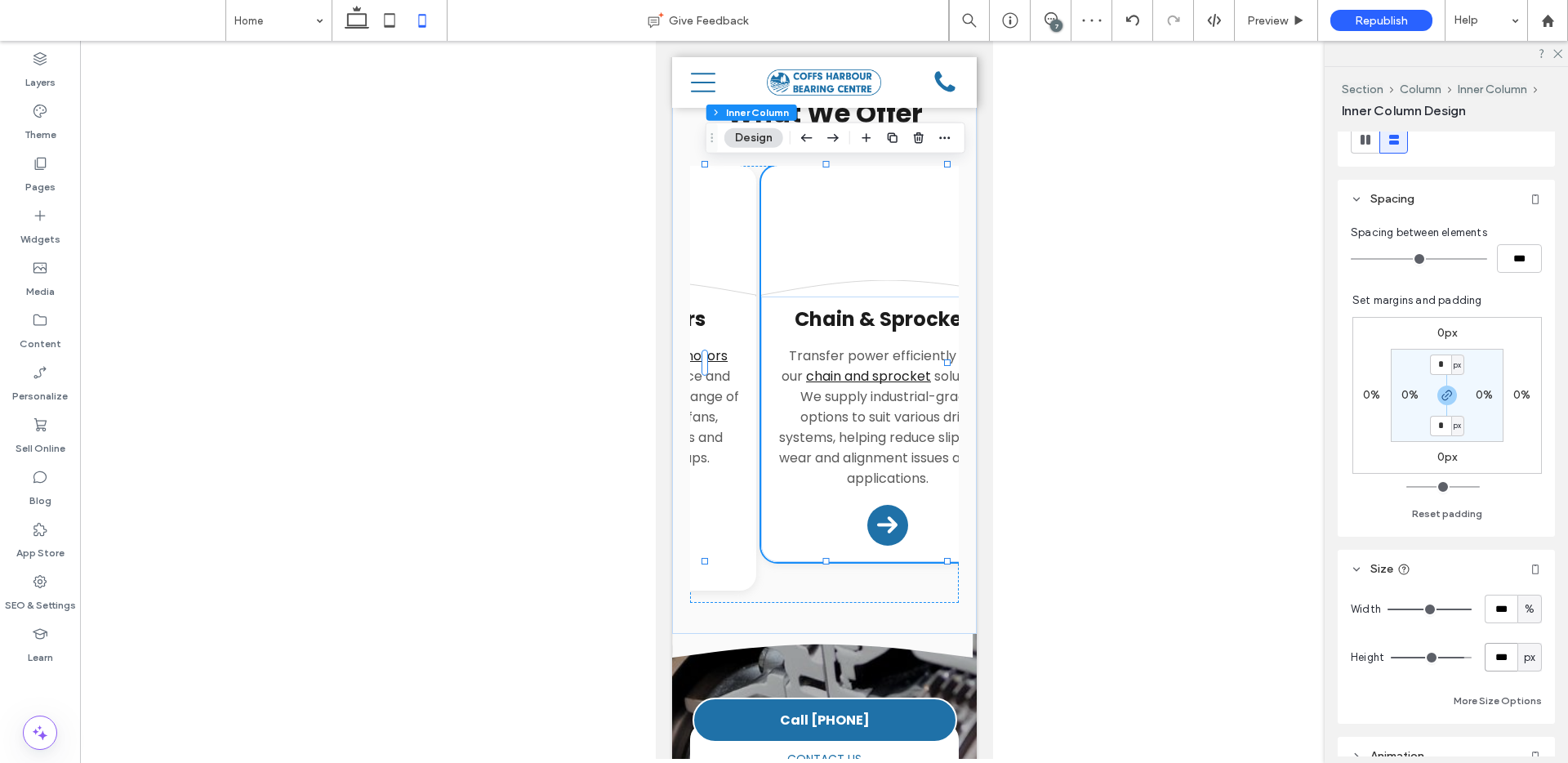 click on "***" at bounding box center (1501, 657) 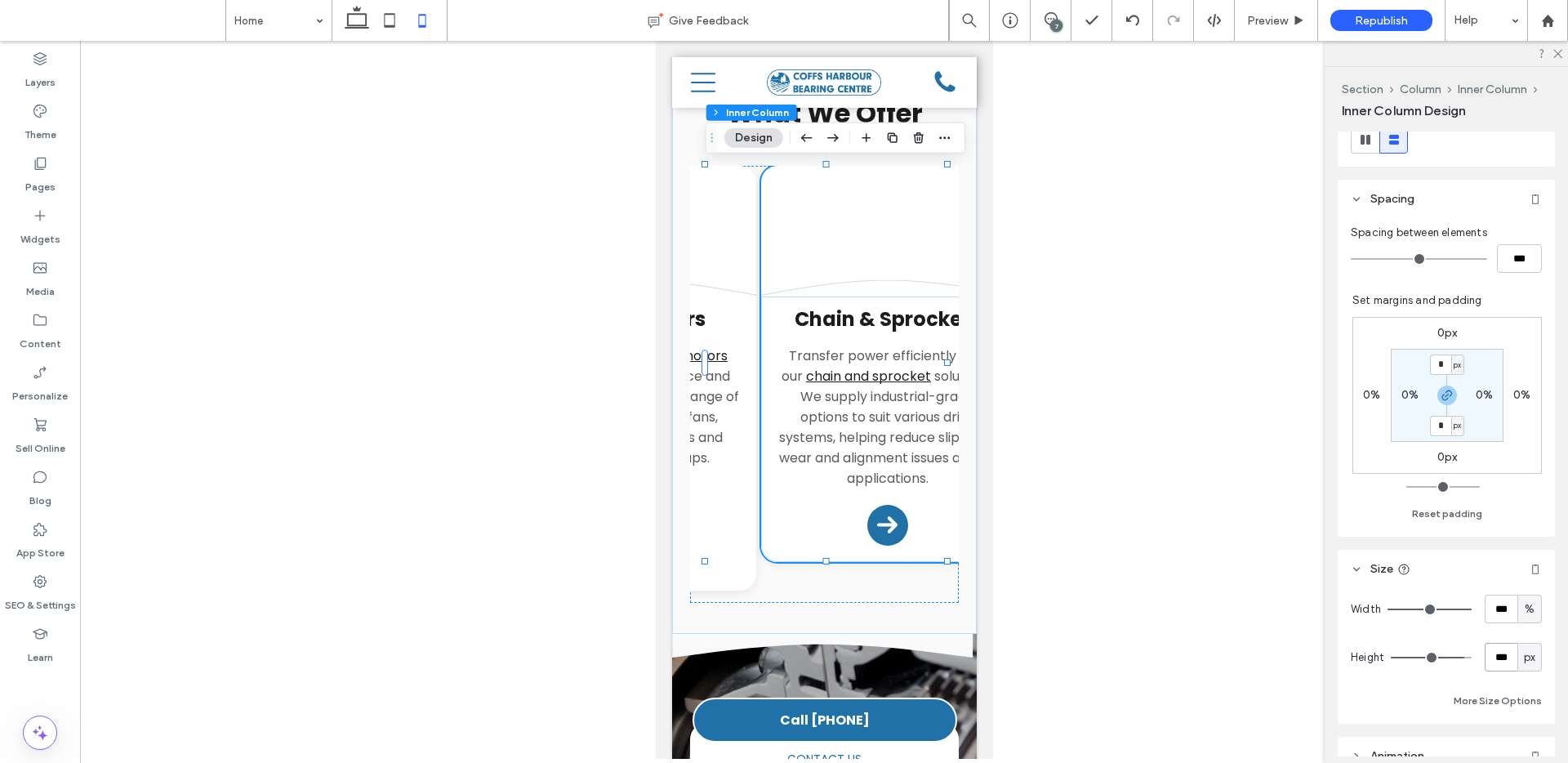 type on "***" 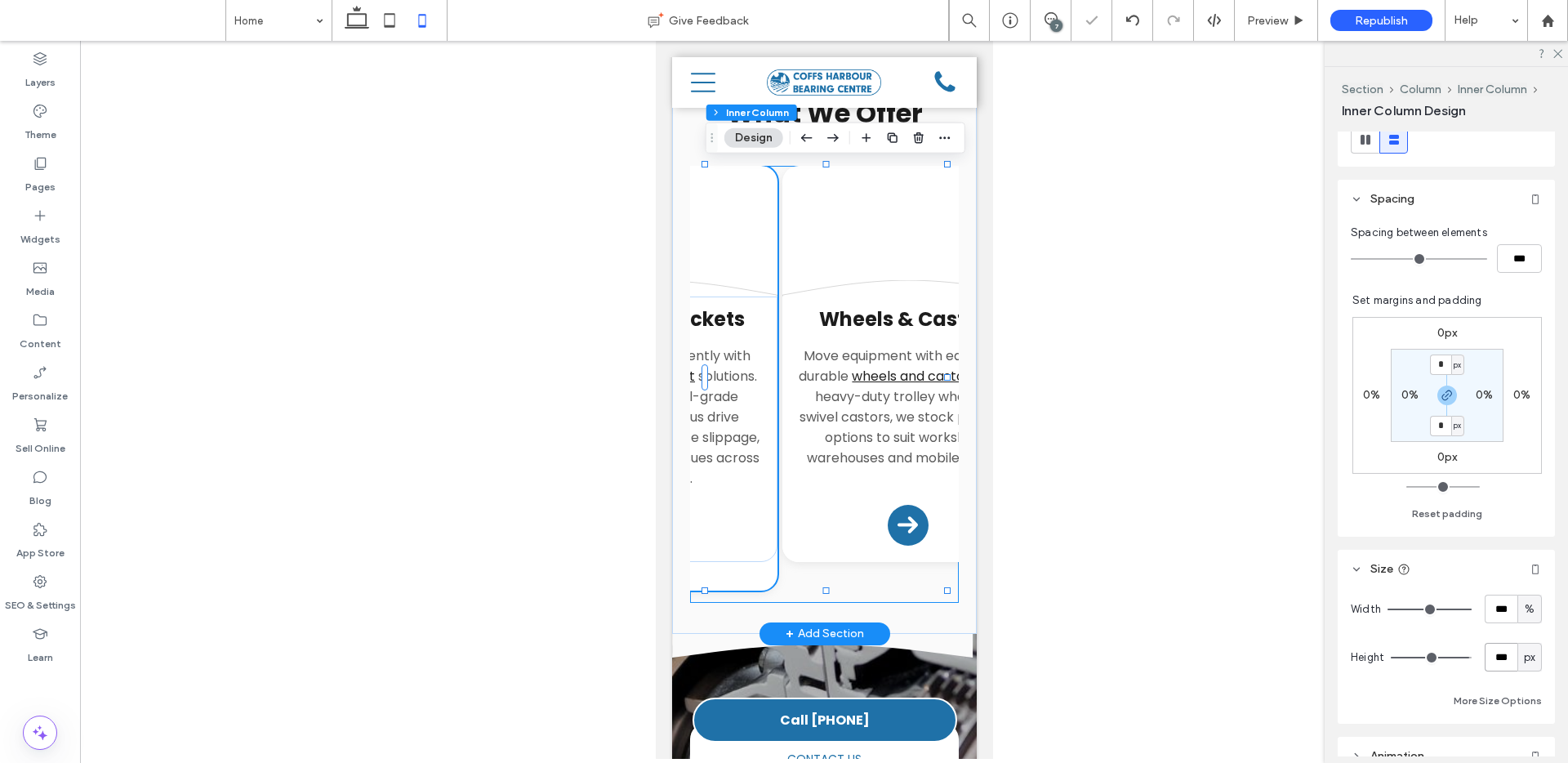 scroll, scrollTop: 0, scrollLeft: 1467, axis: horizontal 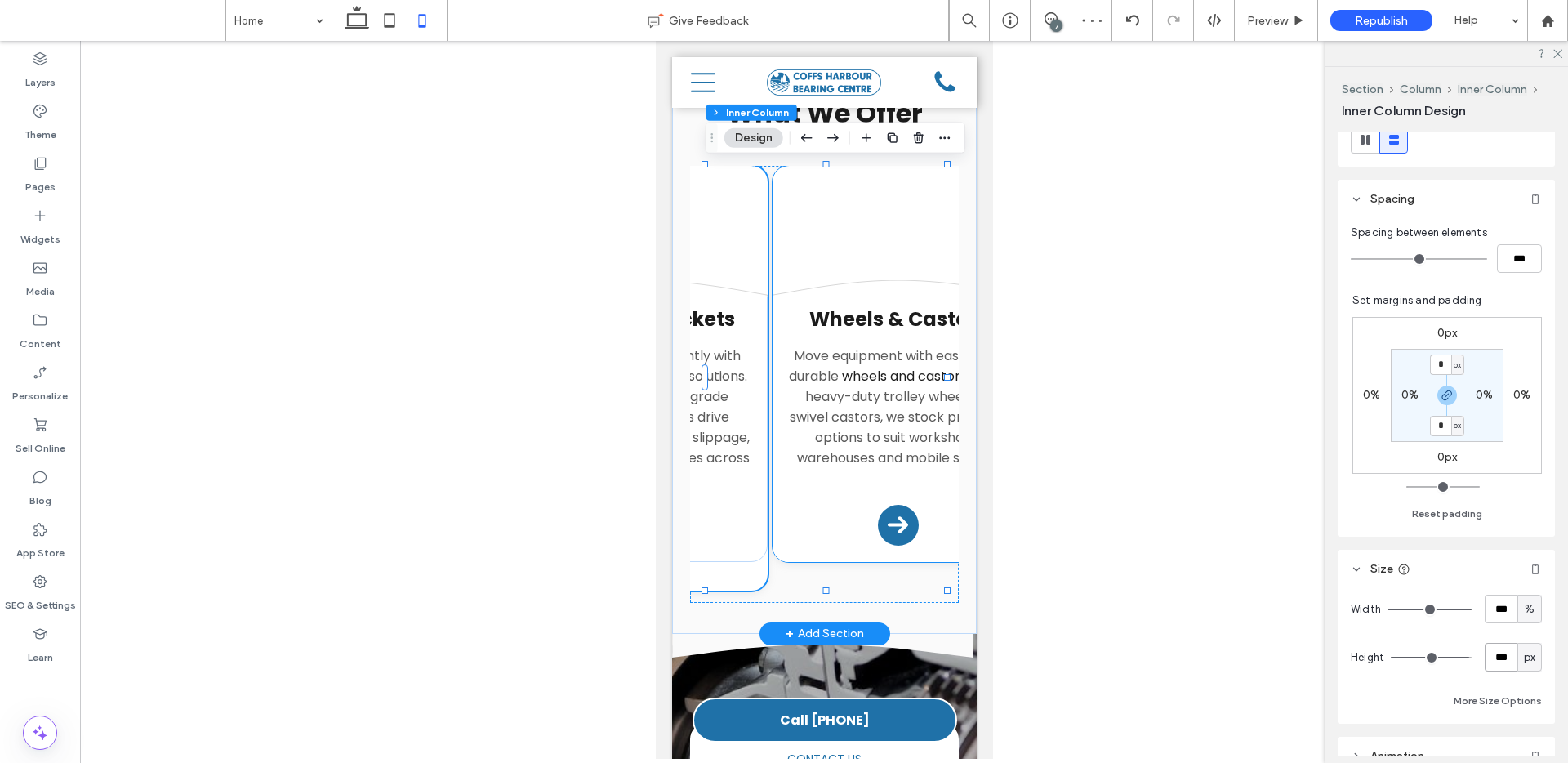 click on "Wheels & Castors
Move equipment with ease using durable
wheels and castors . From heavy-duty trolley wheels to swivel castors, we stock practical options to suit workshops, warehouses and mobile setups.
Arrow Icon" at bounding box center [898, 429] 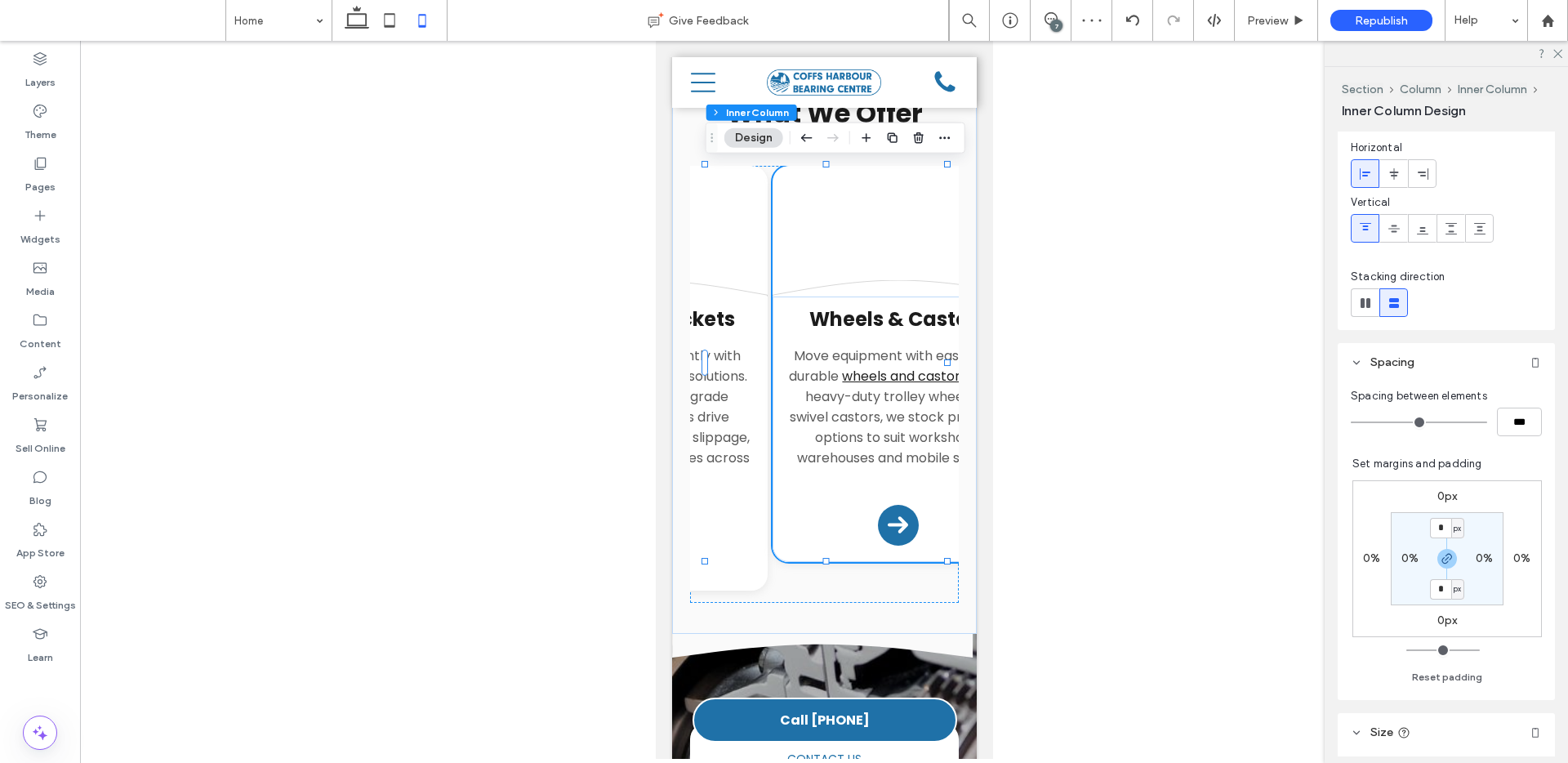 scroll, scrollTop: 489, scrollLeft: 0, axis: vertical 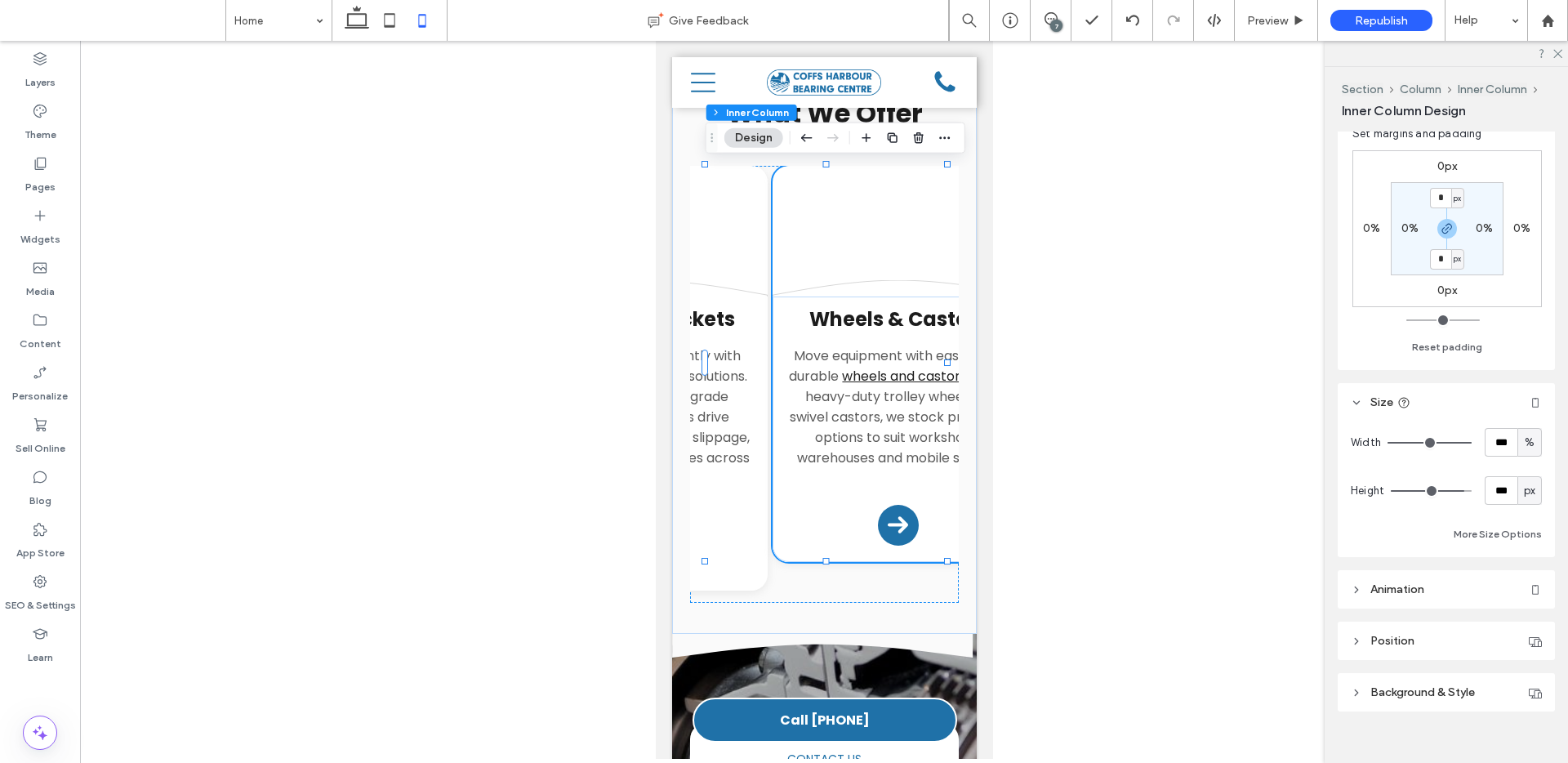 click on "Width *** % Height *** px More Size Options" at bounding box center (1446, 486) 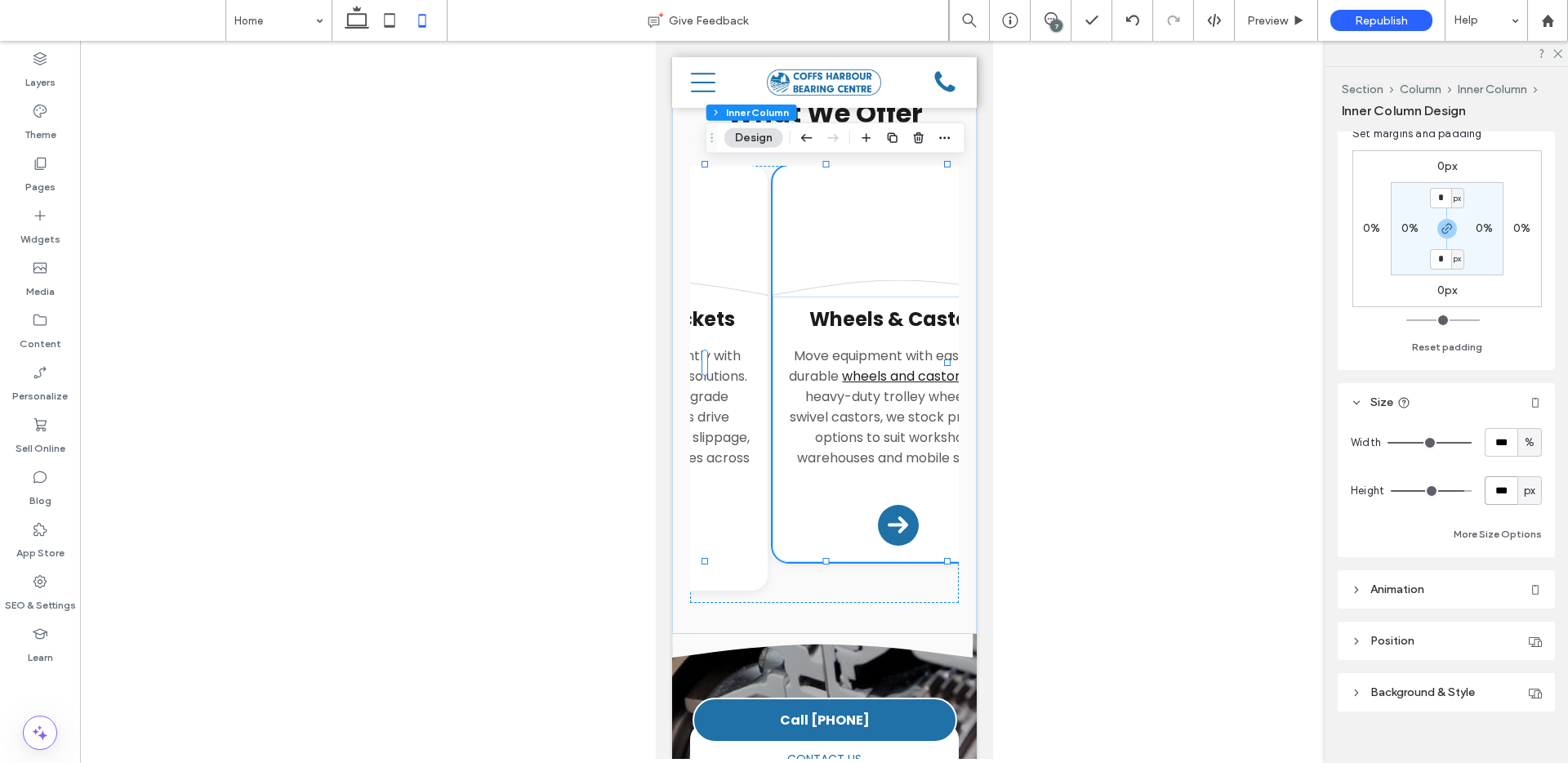 click on "***" at bounding box center (1501, 490) 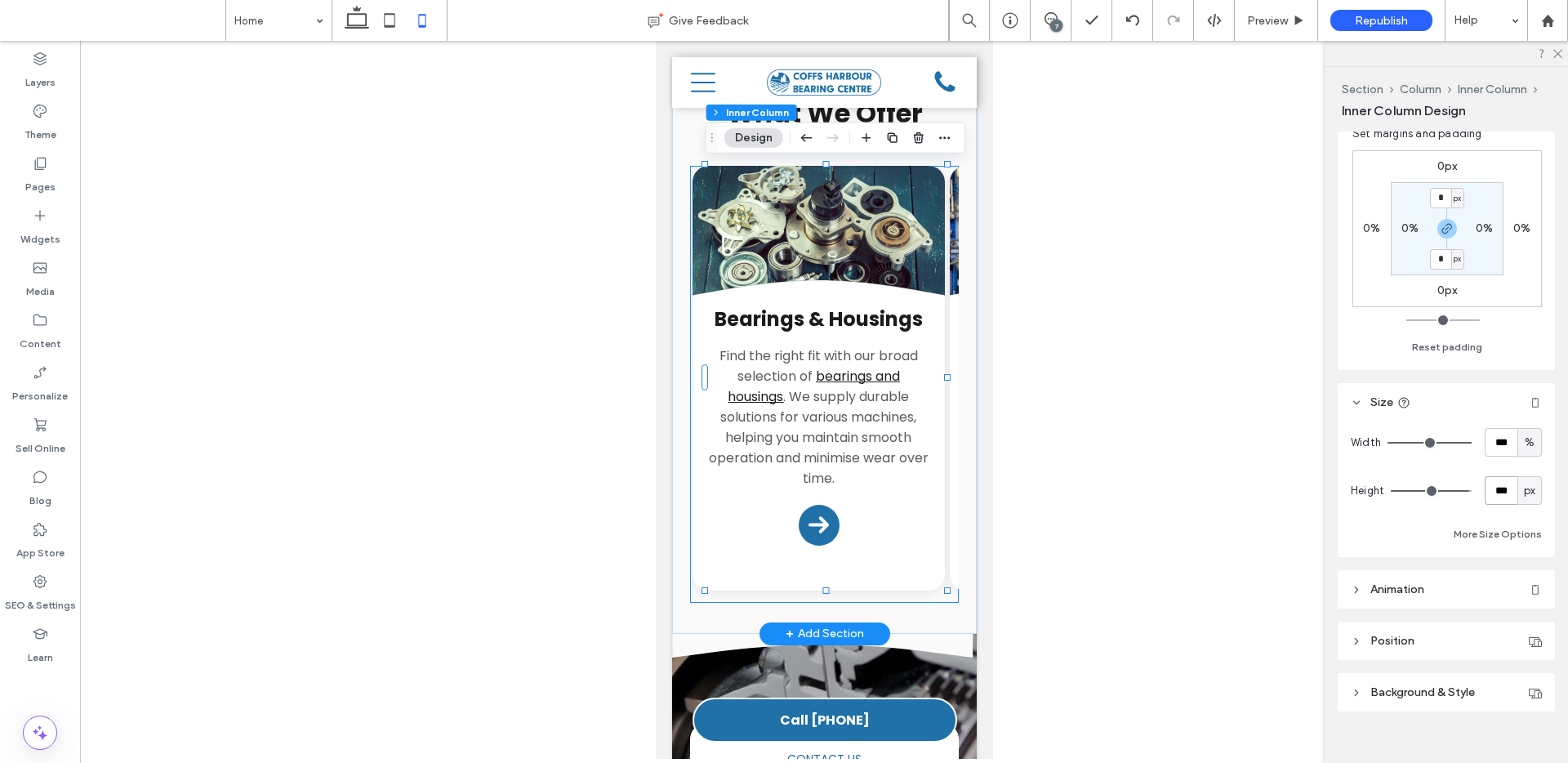 scroll, scrollTop: 0, scrollLeft: 0, axis: both 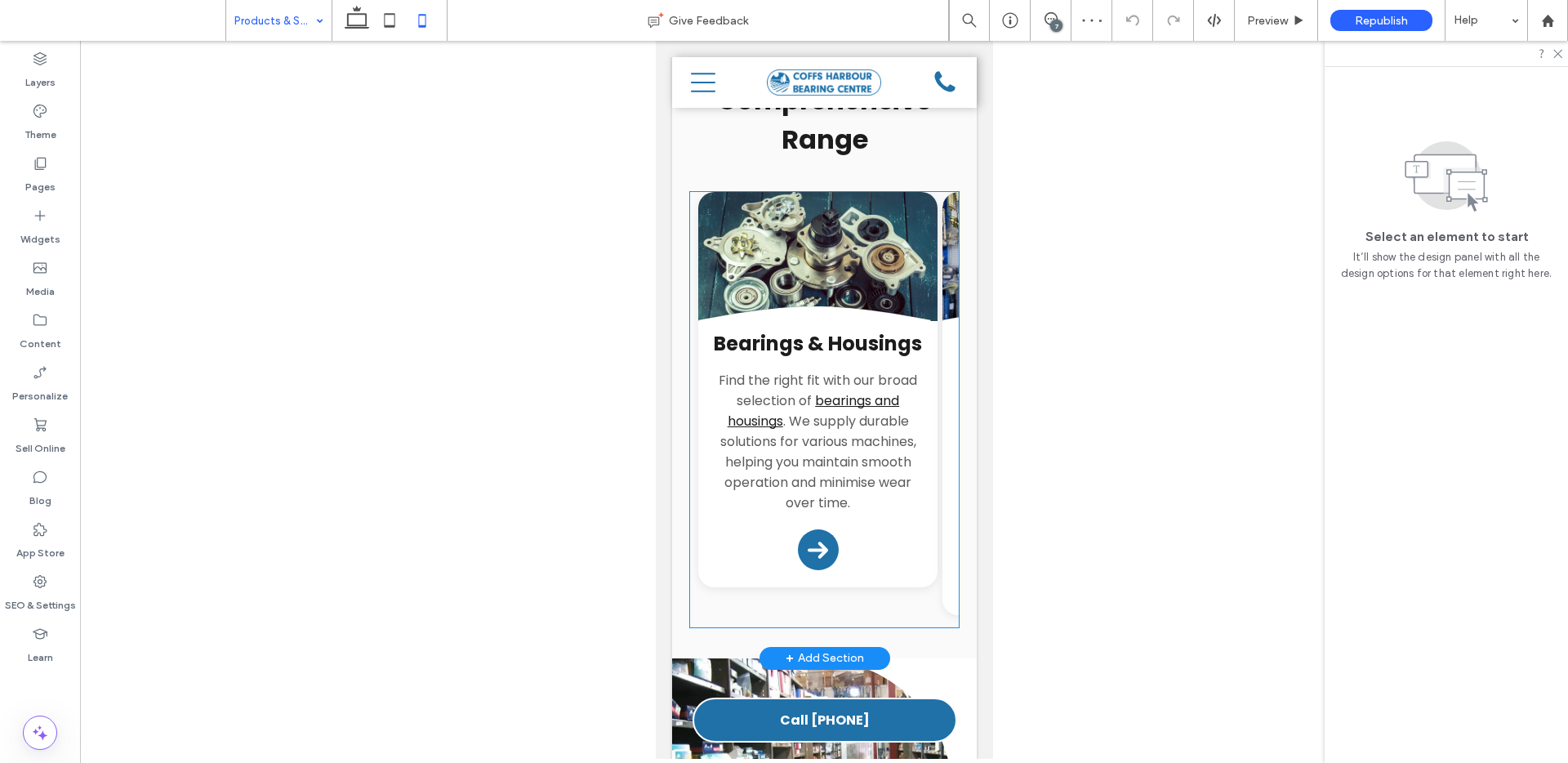 click on "Bearings & Housings
Find the right fit with our broad selection of
bearings and housings . We supply durable solutions for various machines, helping you maintain smooth operation and minimise wear over time.
Arrow Icon" at bounding box center [817, 453] 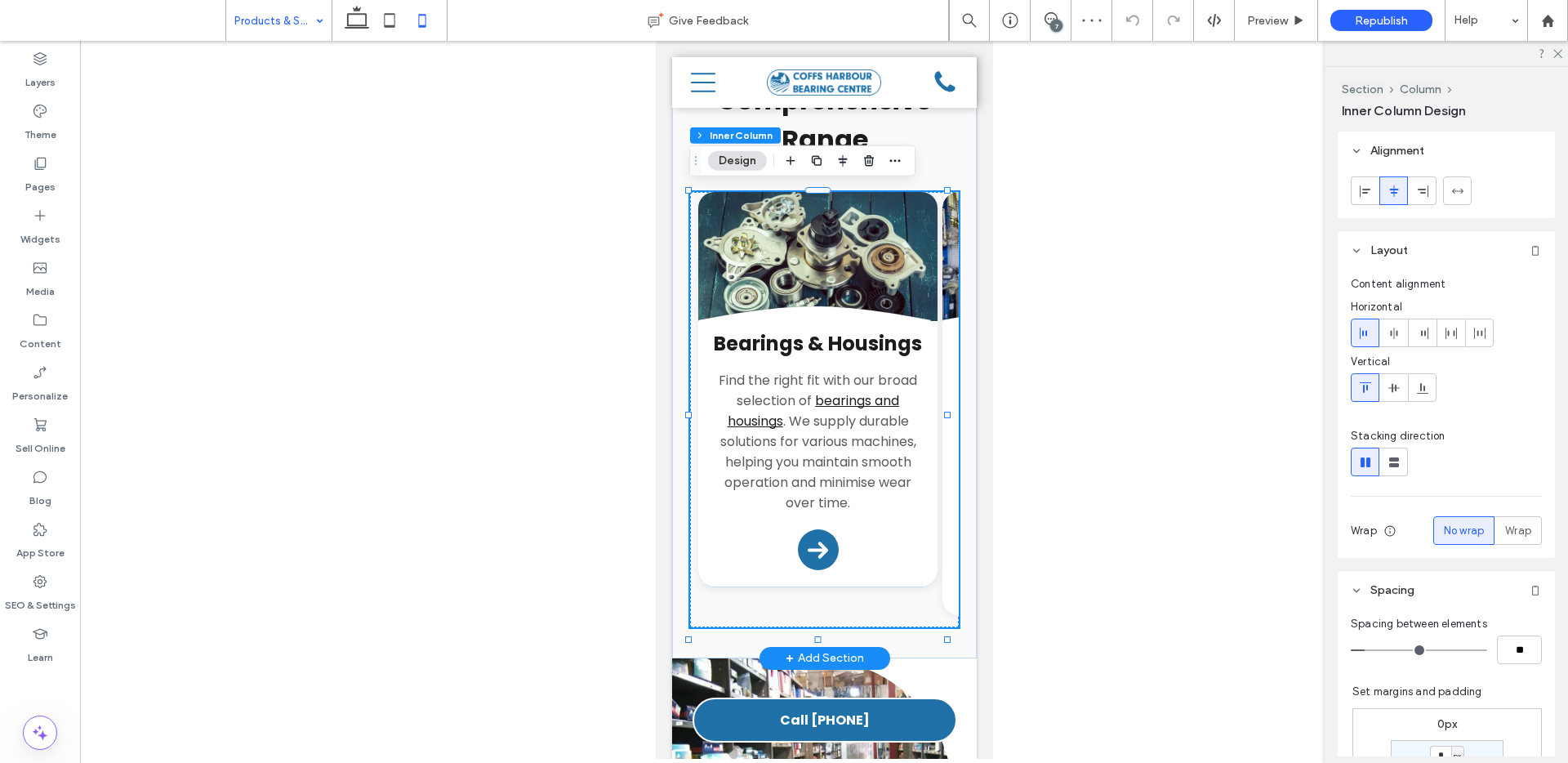 click on "Bearings & Housings
Find the right fit with our broad selection of
bearings and housings . We supply durable solutions for various machines, helping you maintain smooth operation and minimise wear over time.
Arrow Icon" at bounding box center [817, 453] 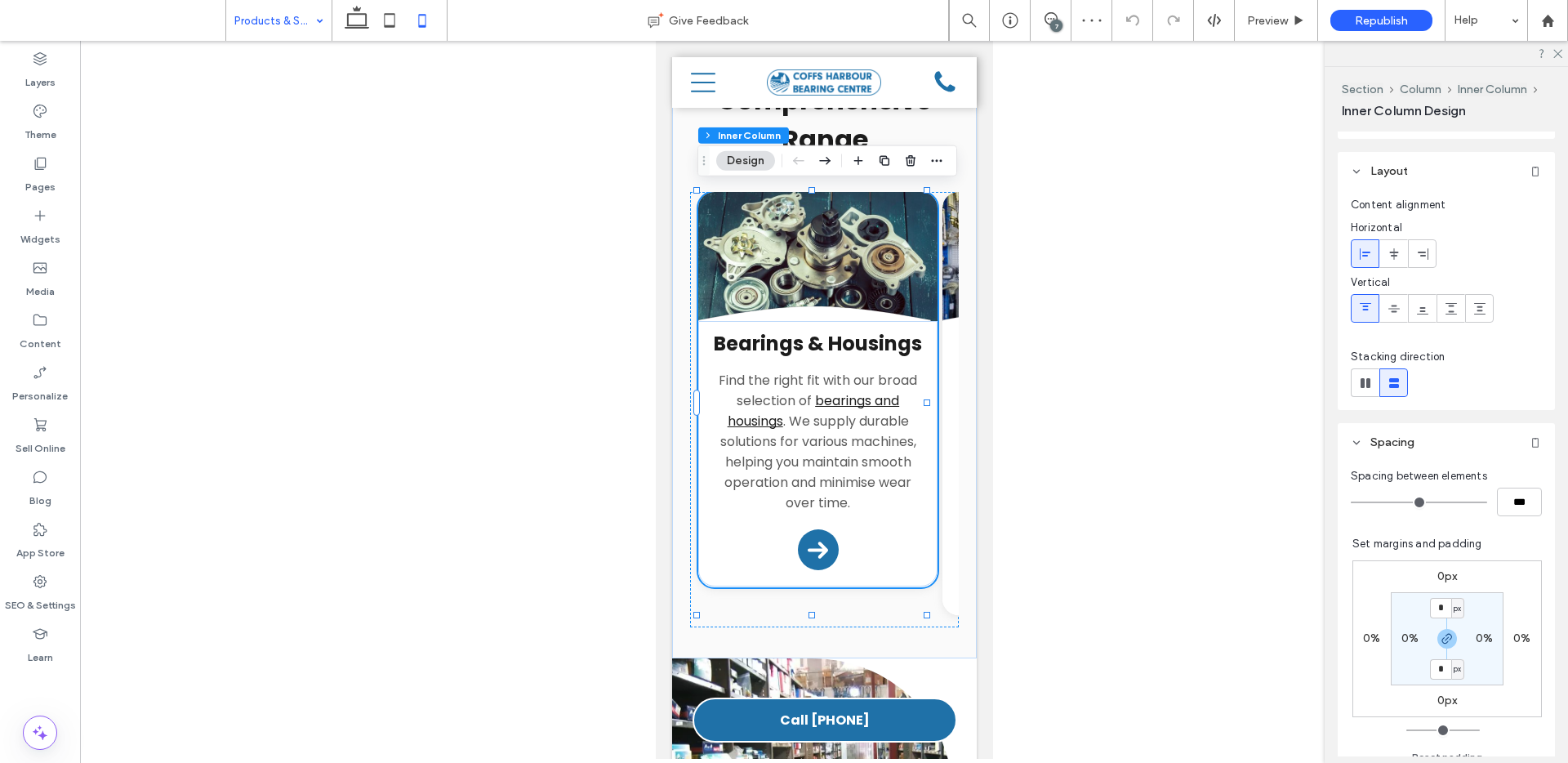 scroll, scrollTop: 510, scrollLeft: 0, axis: vertical 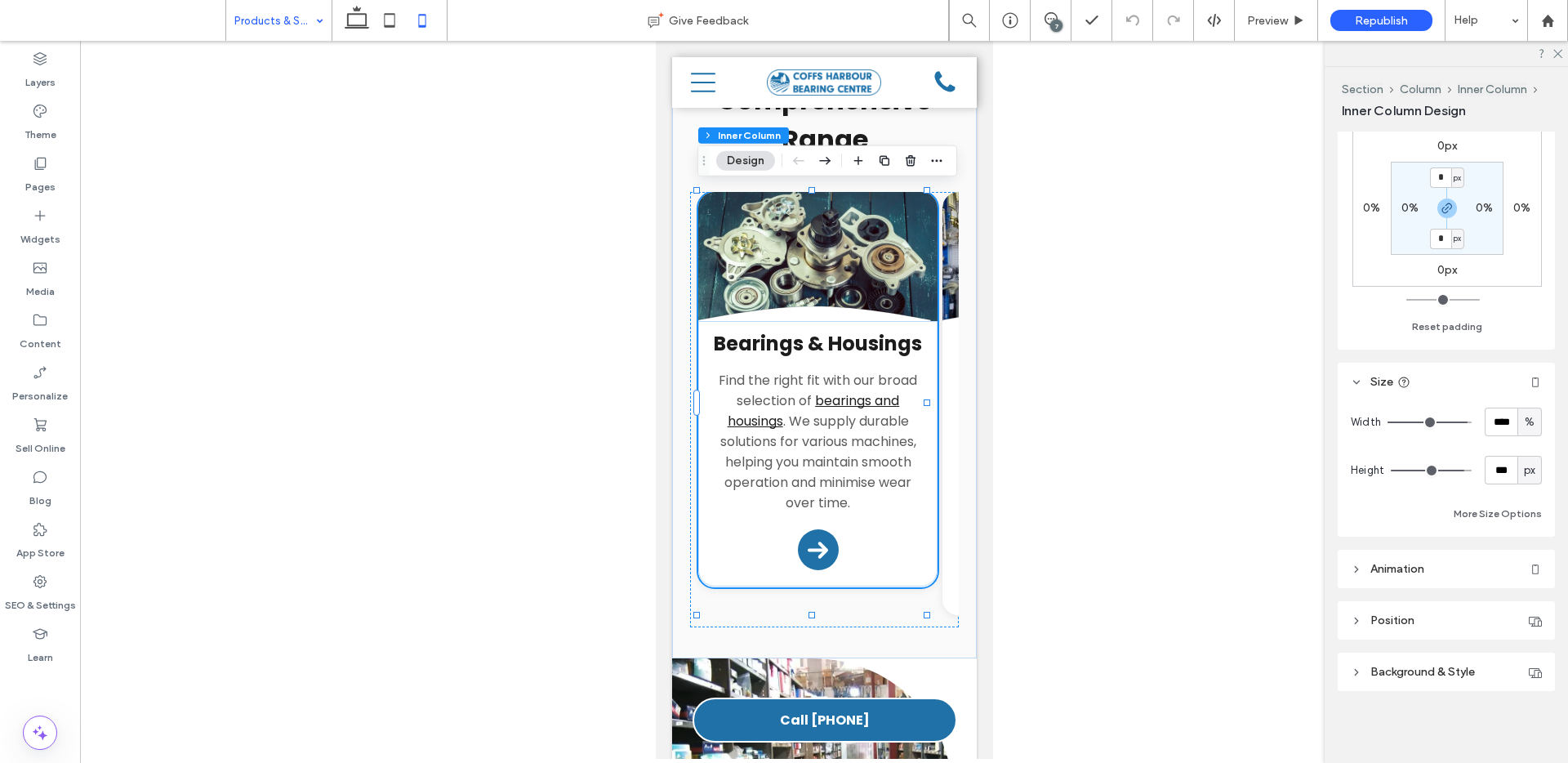 type on "**" 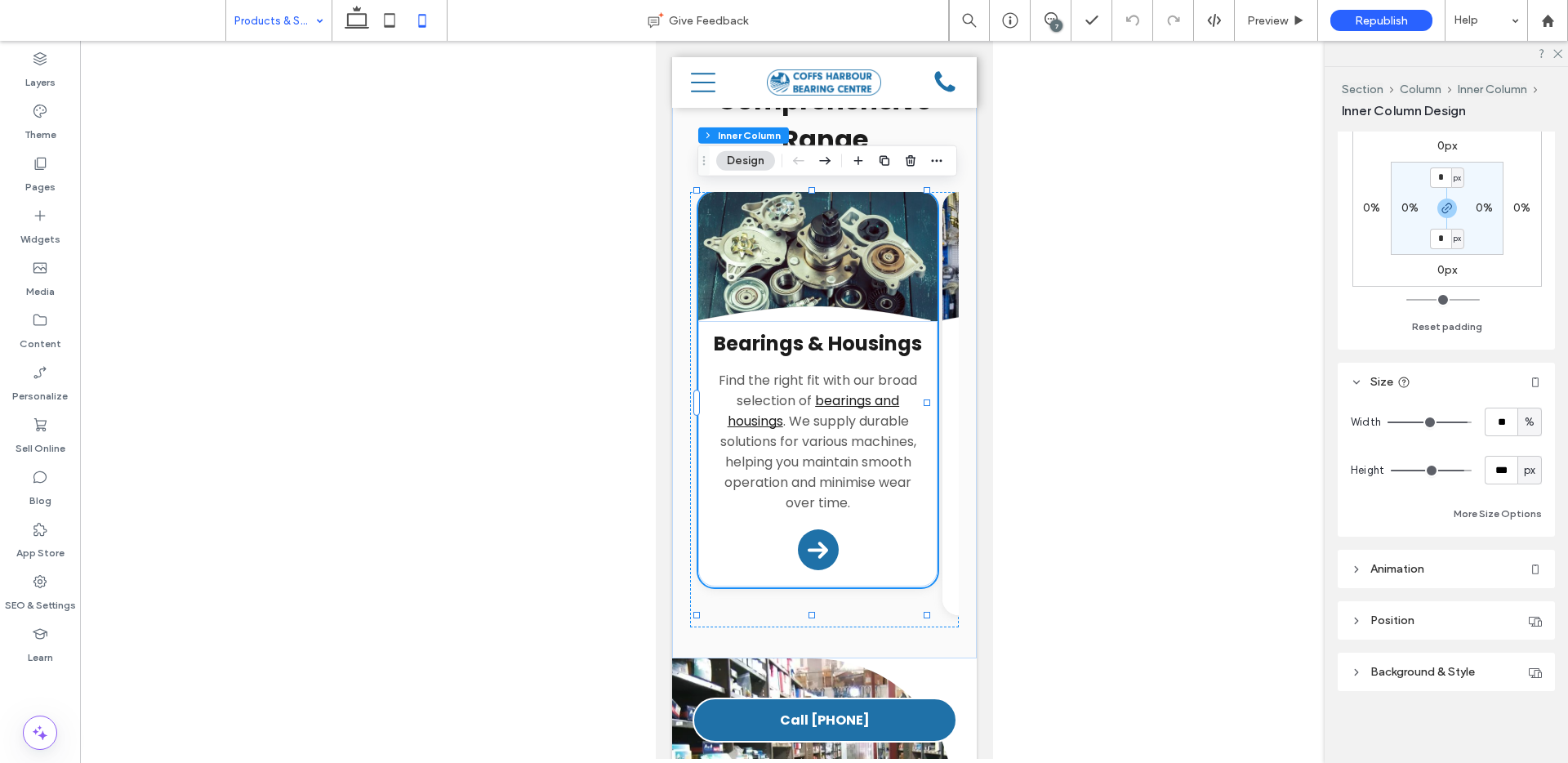 type on "**" 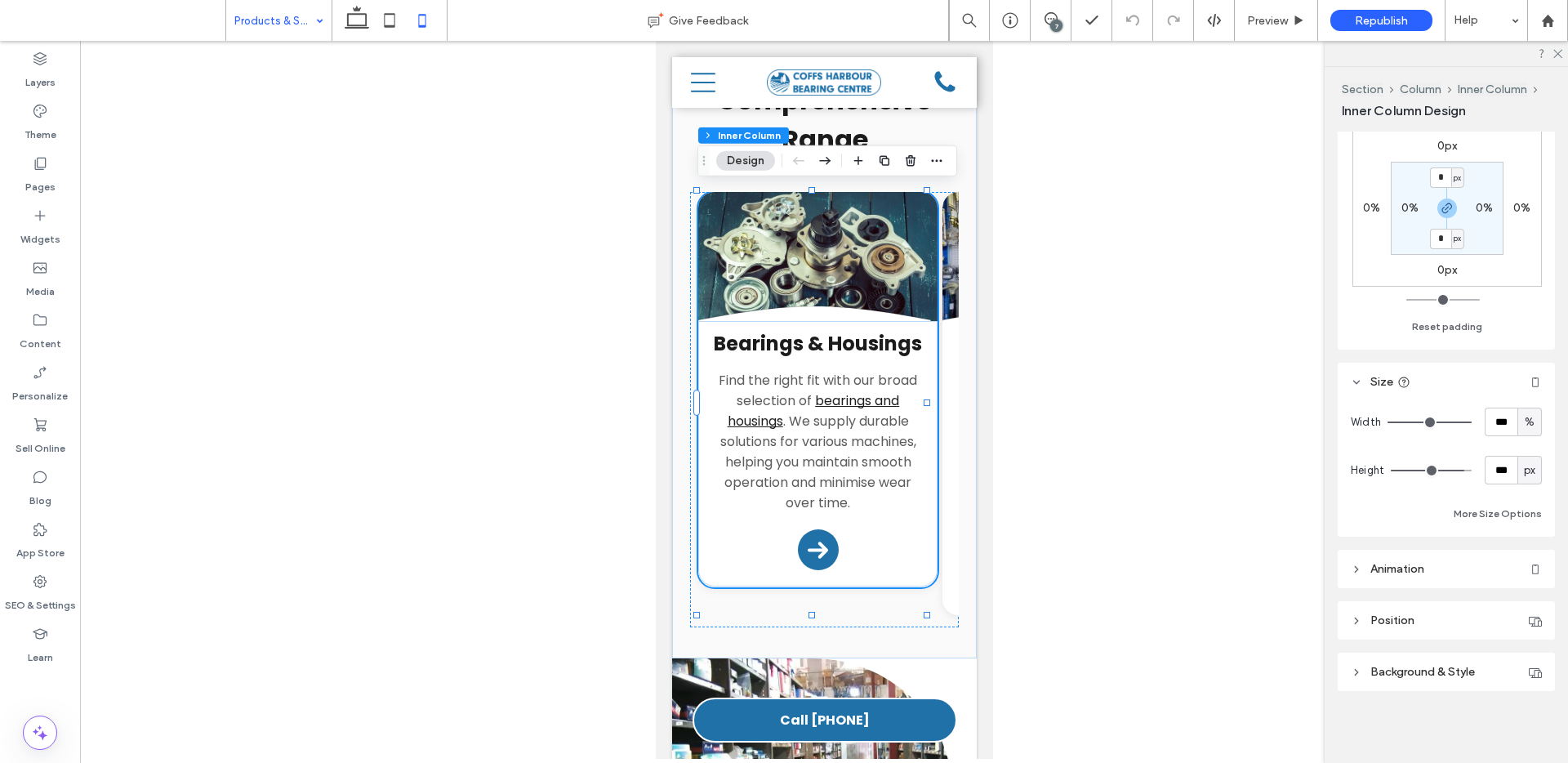 drag, startPoint x: 1452, startPoint y: 419, endPoint x: 1504, endPoint y: 434, distance: 54.12024 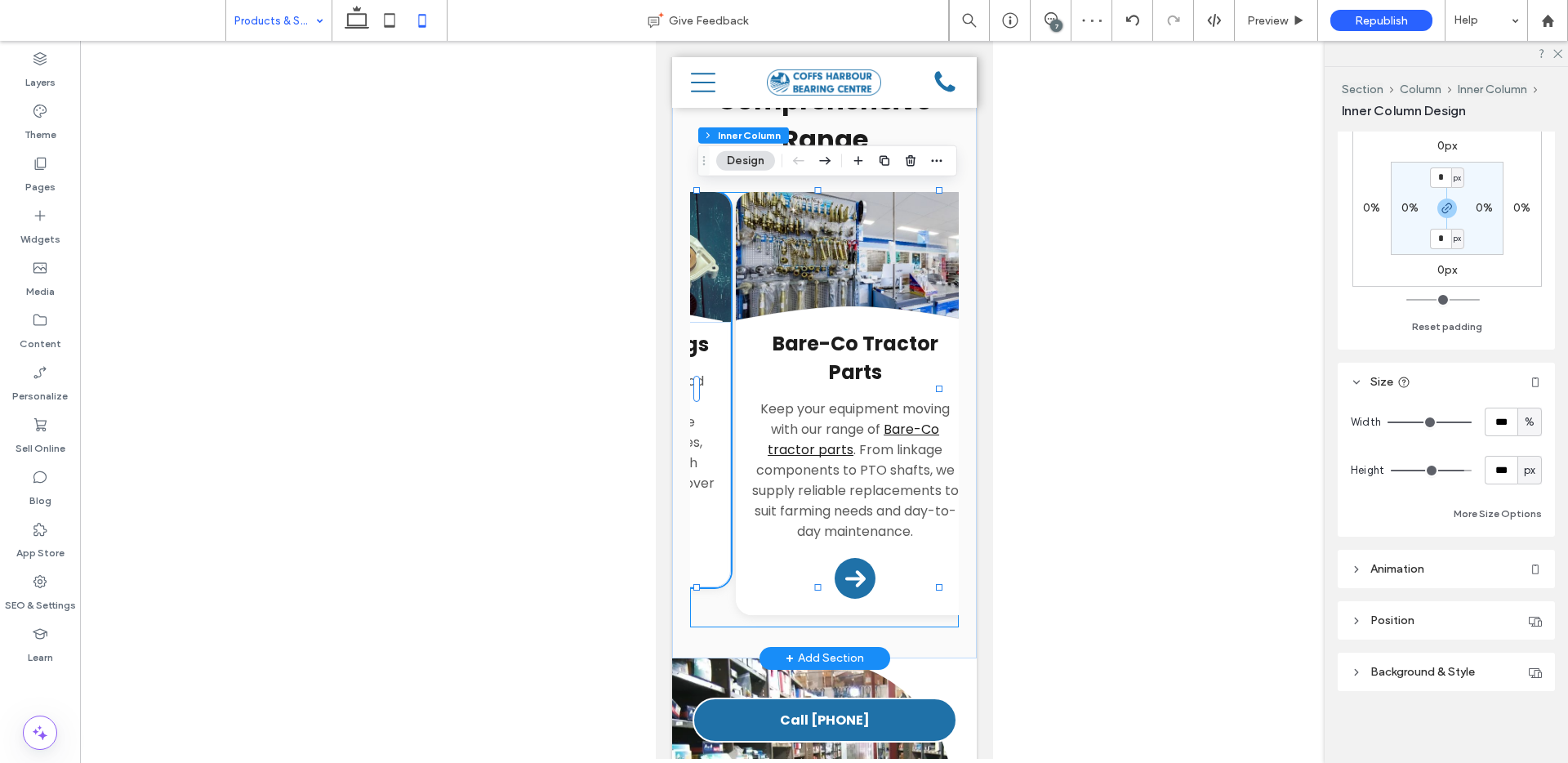 scroll, scrollTop: 0, scrollLeft: 238, axis: horizontal 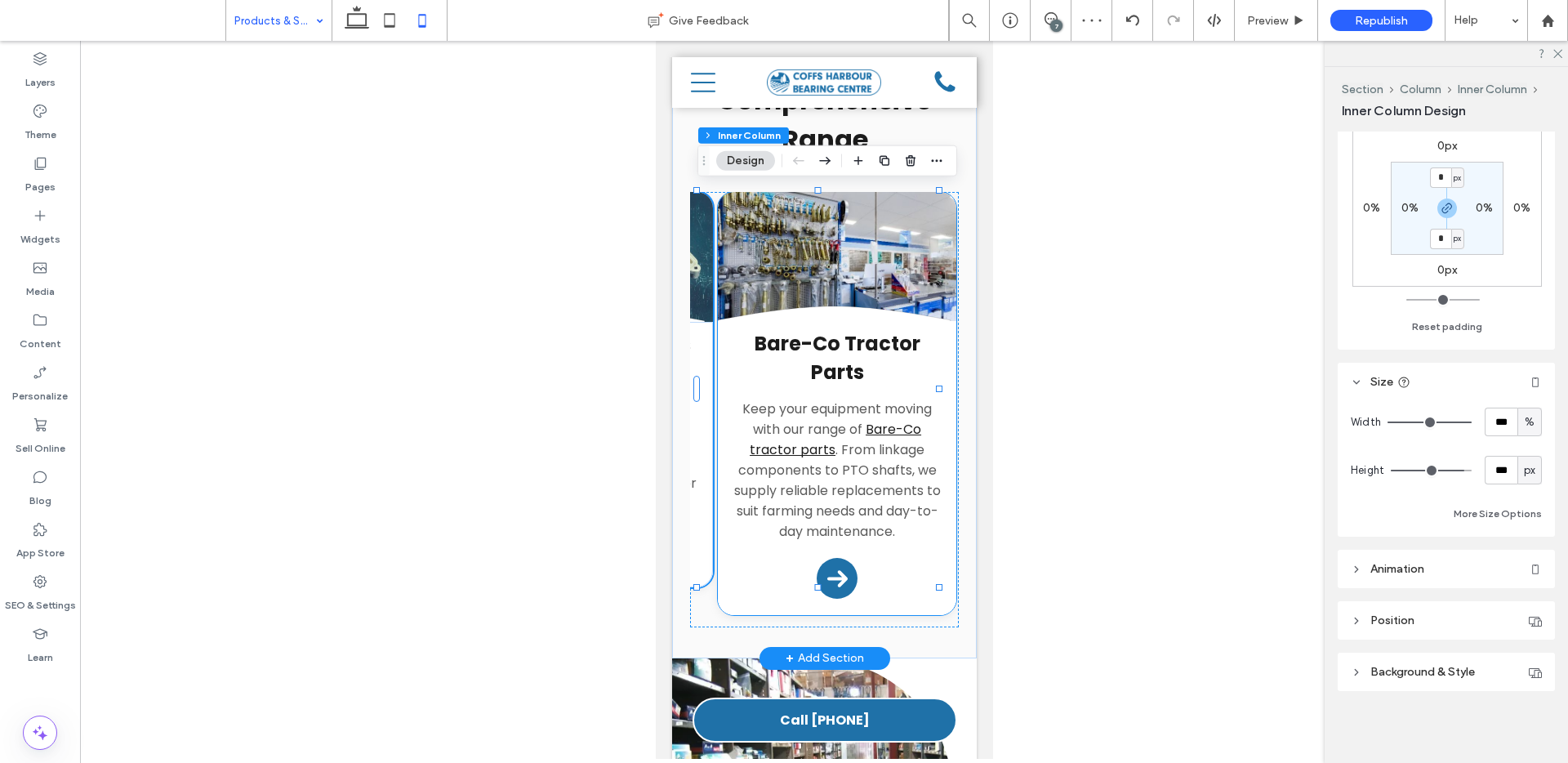 click on "Bare-Co Tractor Parts
Keep your equipment moving with our range of
Bare-Co tractor parts . From linkage components to PTO shafts, we supply reliable replacements to suit farming needs and day-to-day maintenance.
Arrow Icon" at bounding box center (836, 468) 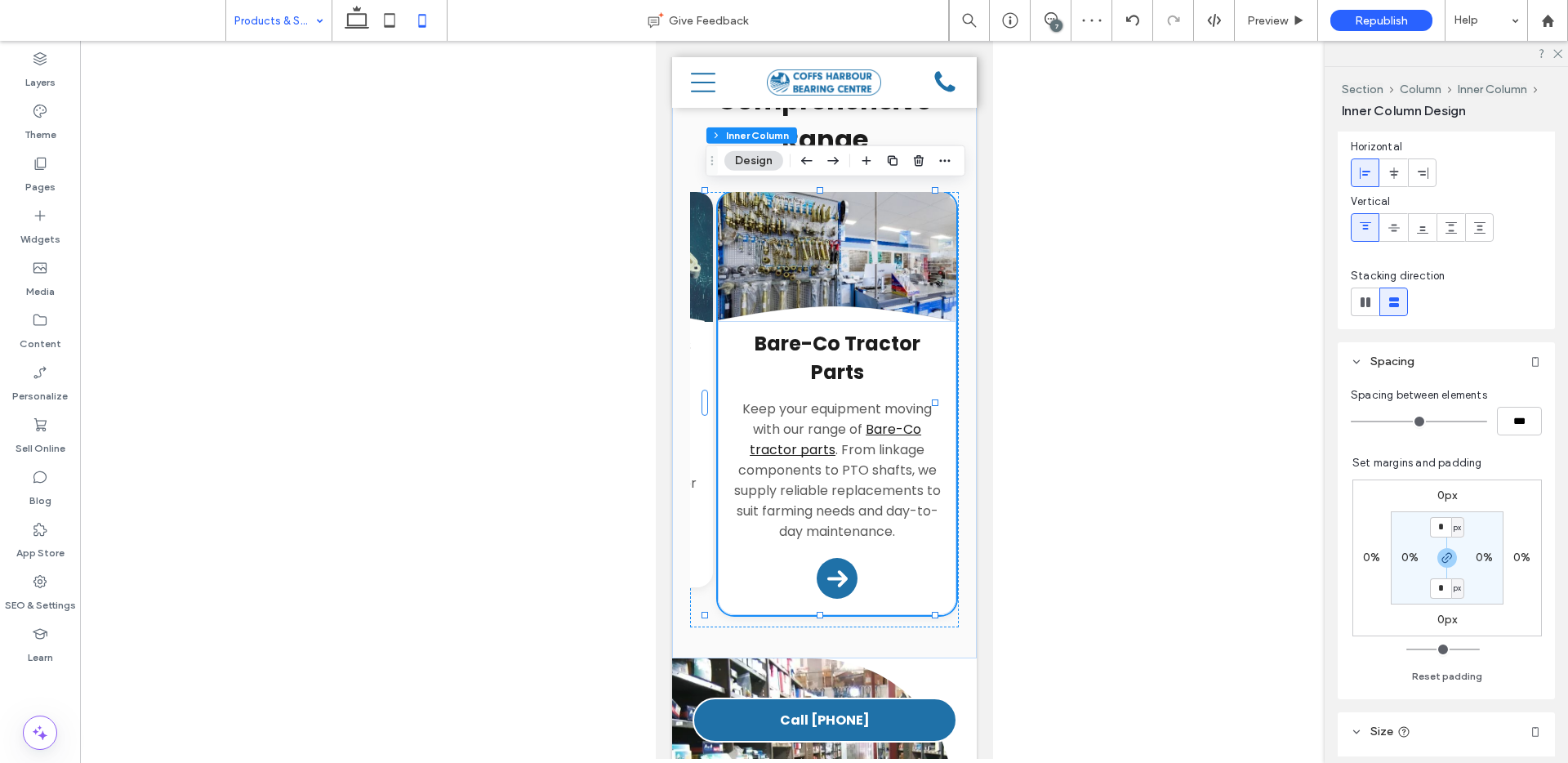 scroll, scrollTop: 473, scrollLeft: 0, axis: vertical 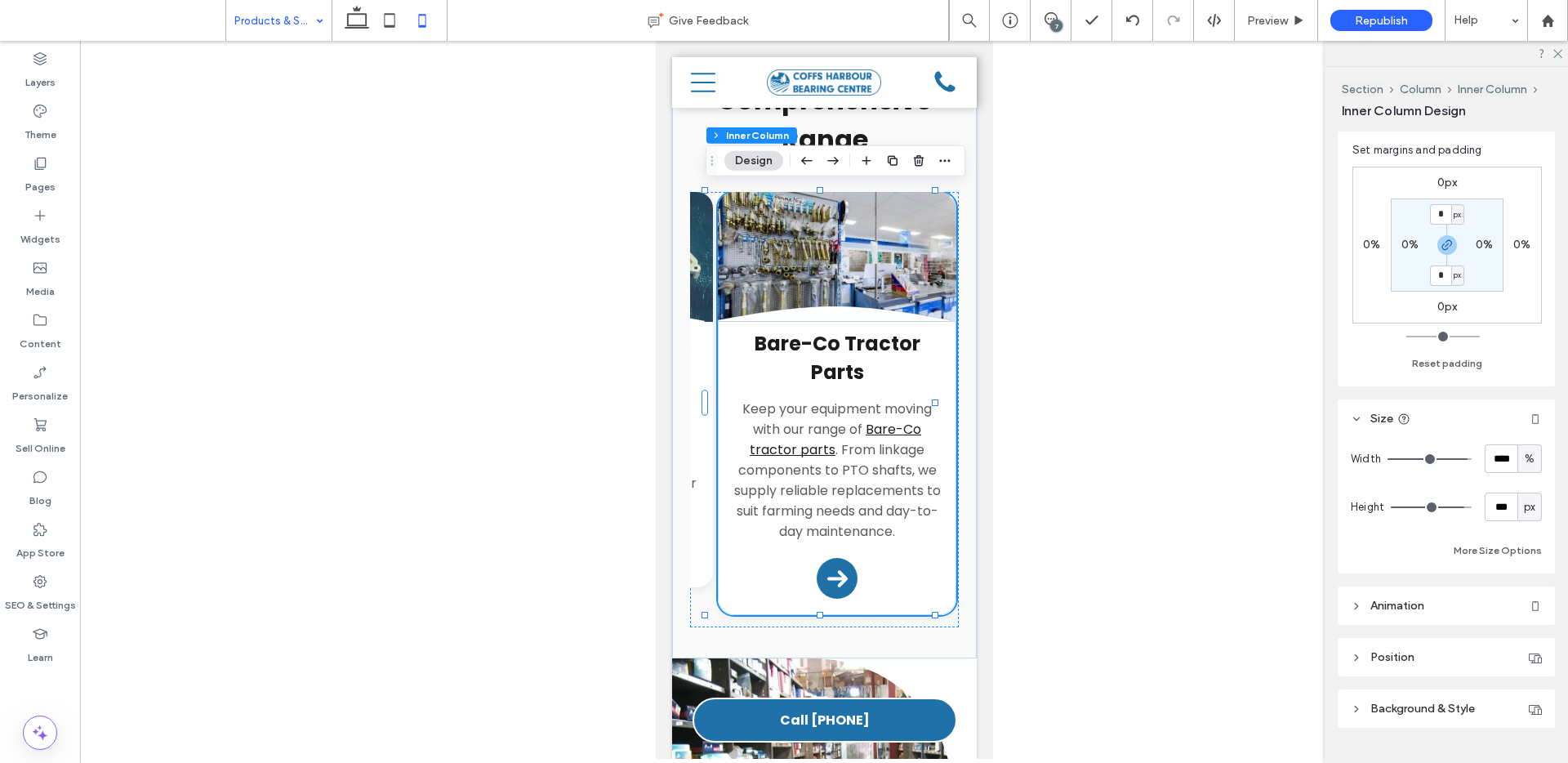 type on "**" 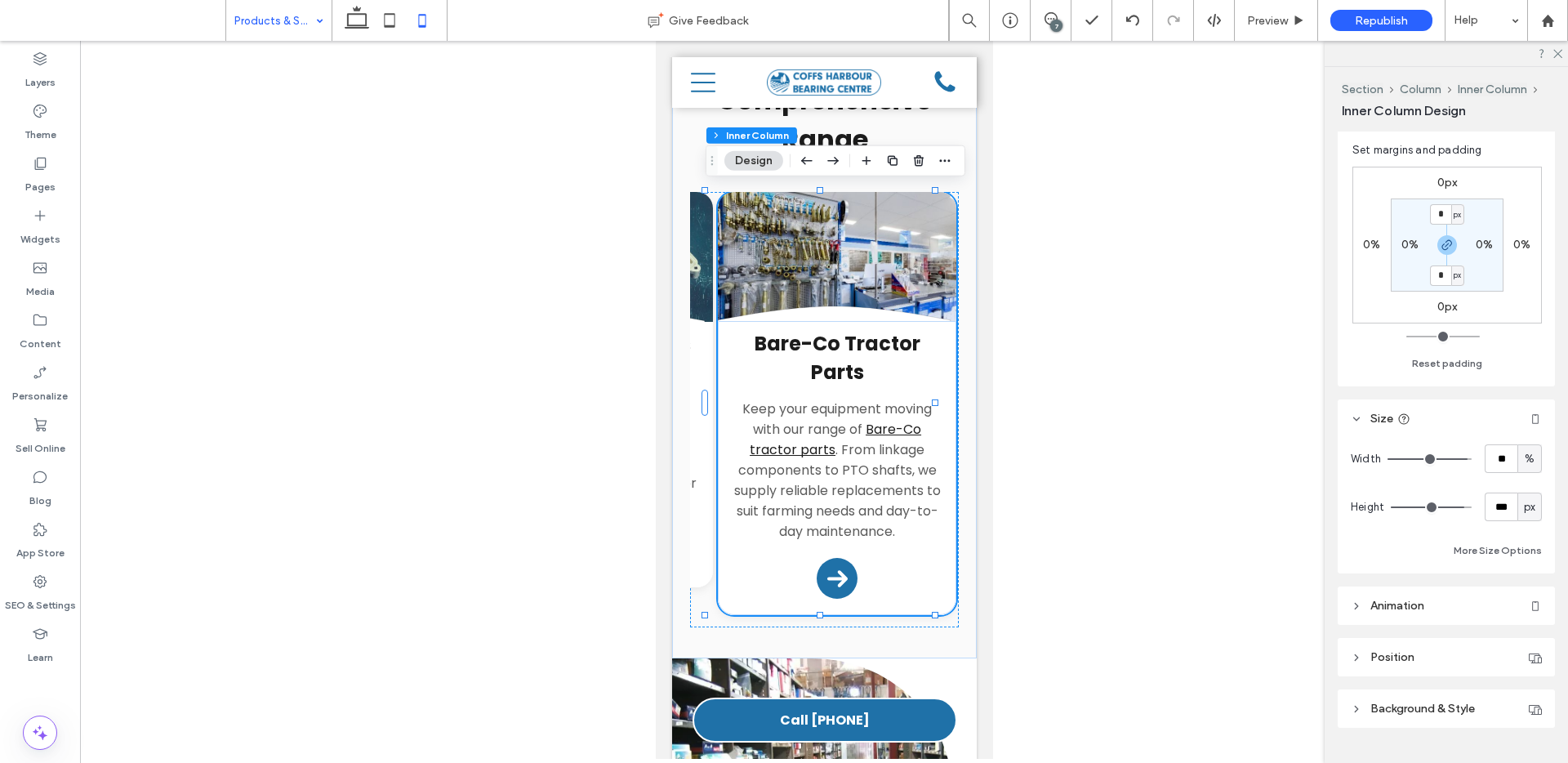 type on "**" 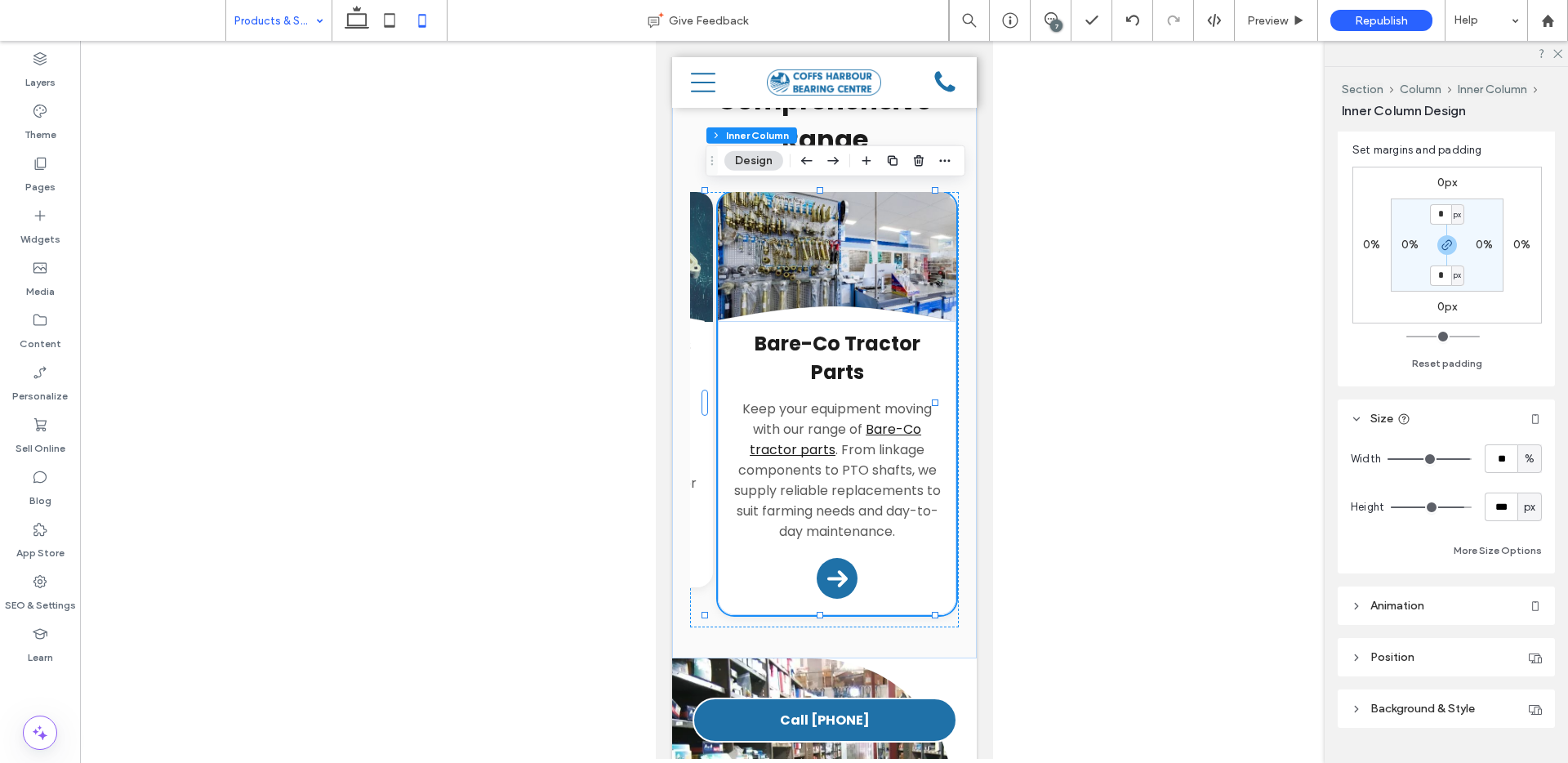 type on "**" 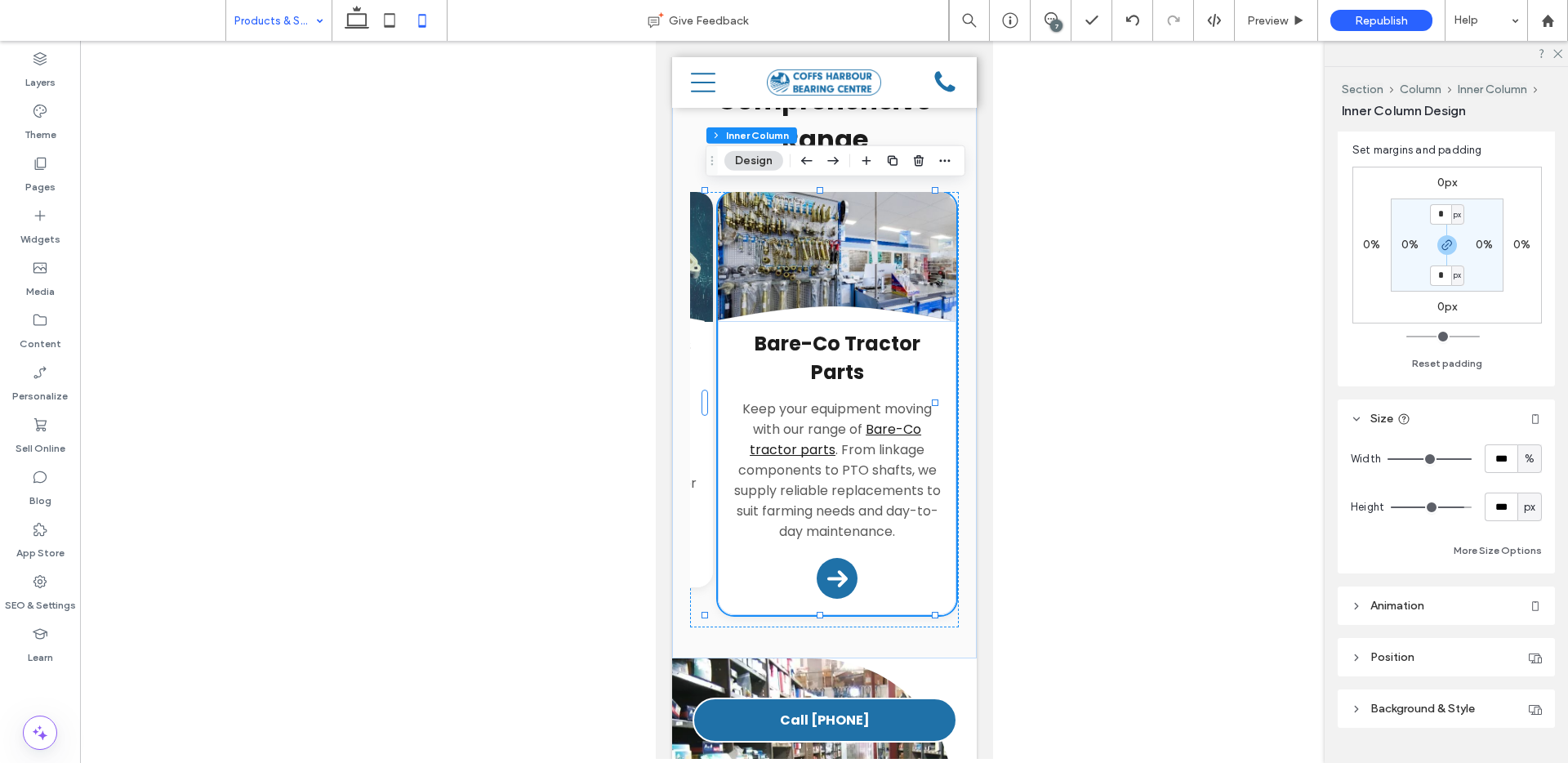 drag, startPoint x: 1452, startPoint y: 457, endPoint x: 1496, endPoint y: 457, distance: 44 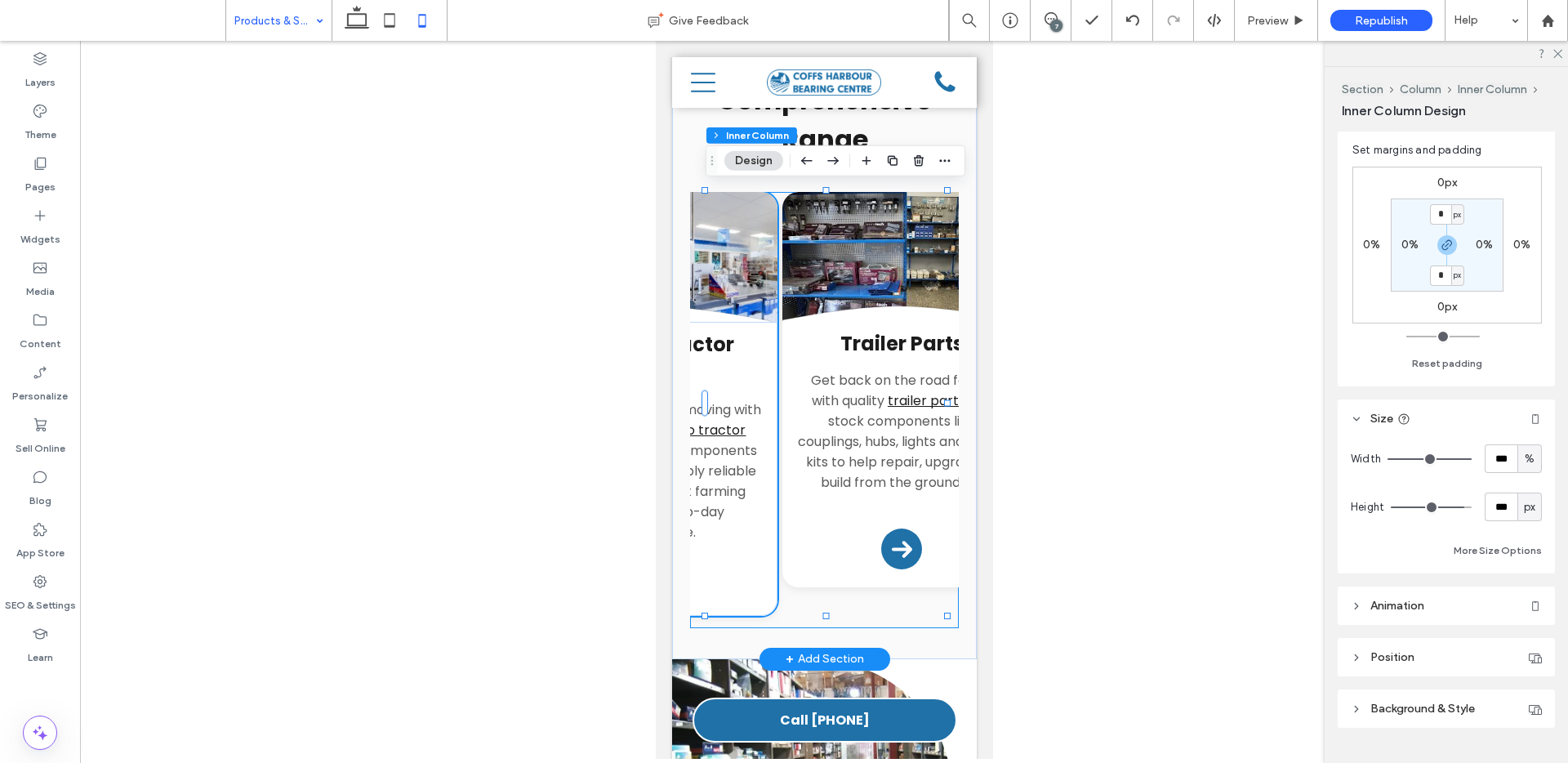 scroll, scrollTop: 0, scrollLeft: 483, axis: horizontal 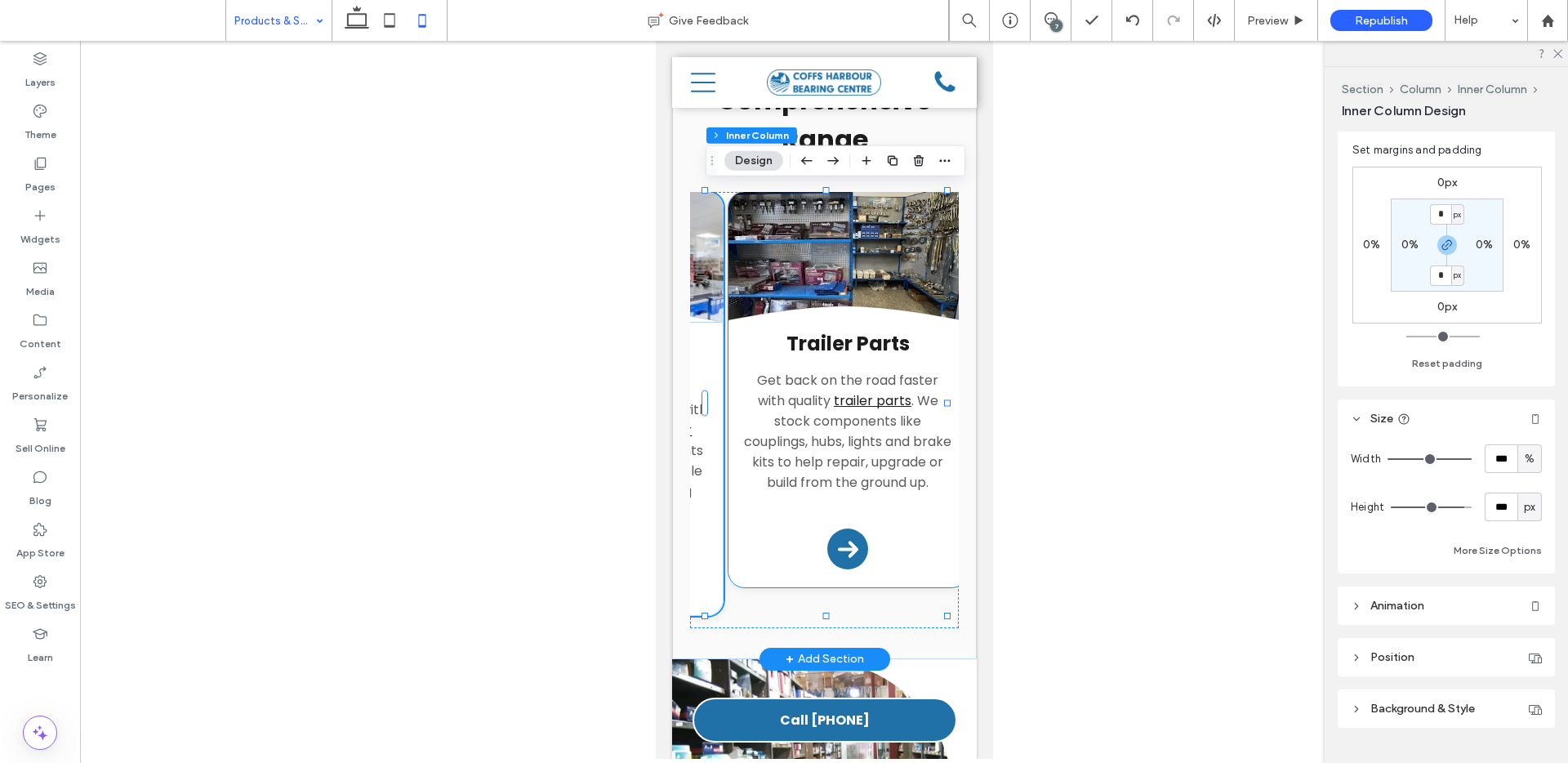 click on "Trailer Parts
Get back on the road faster with quality
trailer parts . We stock components like couplings, hubs, lights and brake kits to help repair, upgrade or build from the ground up.
Arrow Icon" at bounding box center (847, 453) 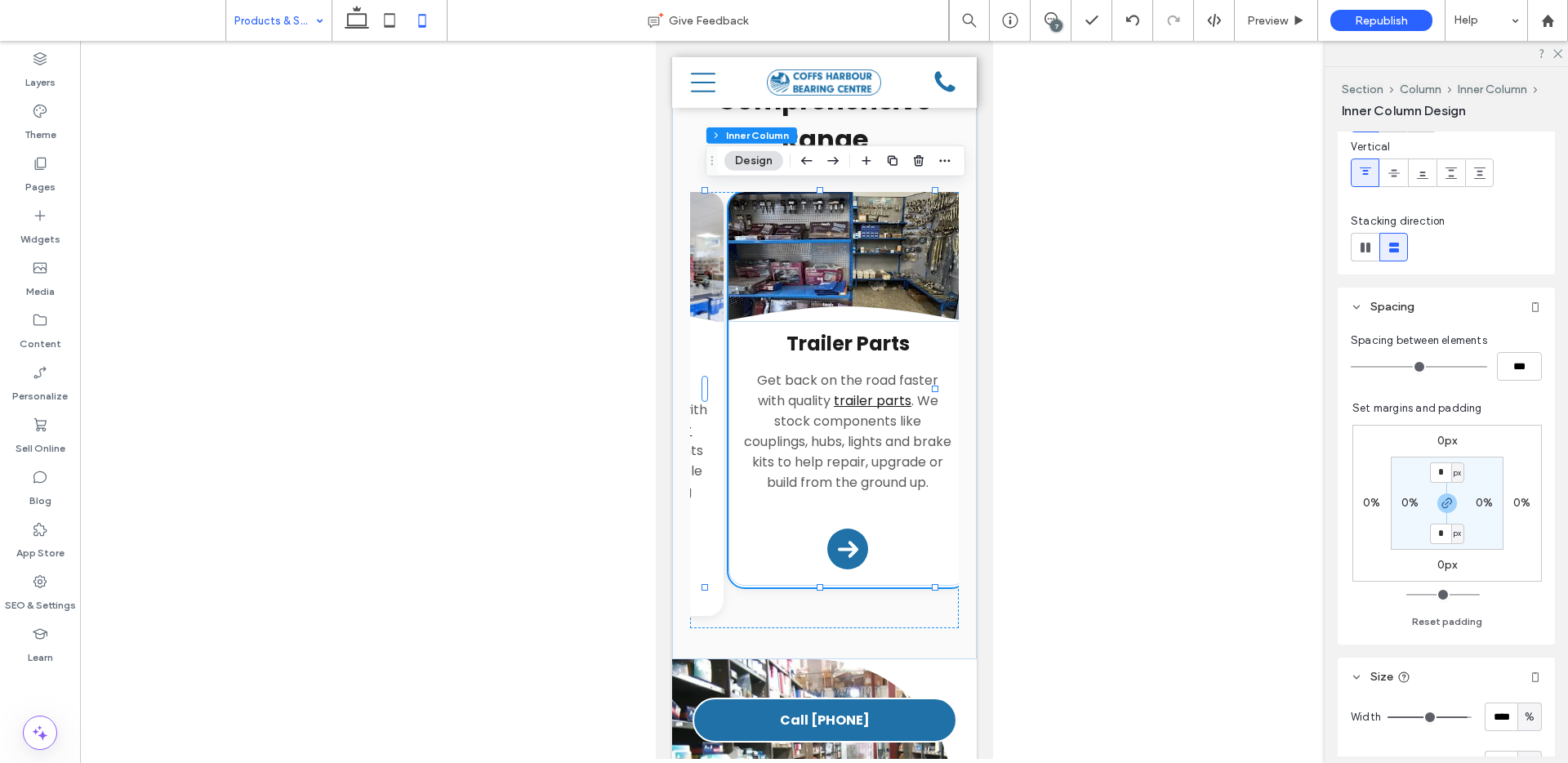 scroll, scrollTop: 338, scrollLeft: 0, axis: vertical 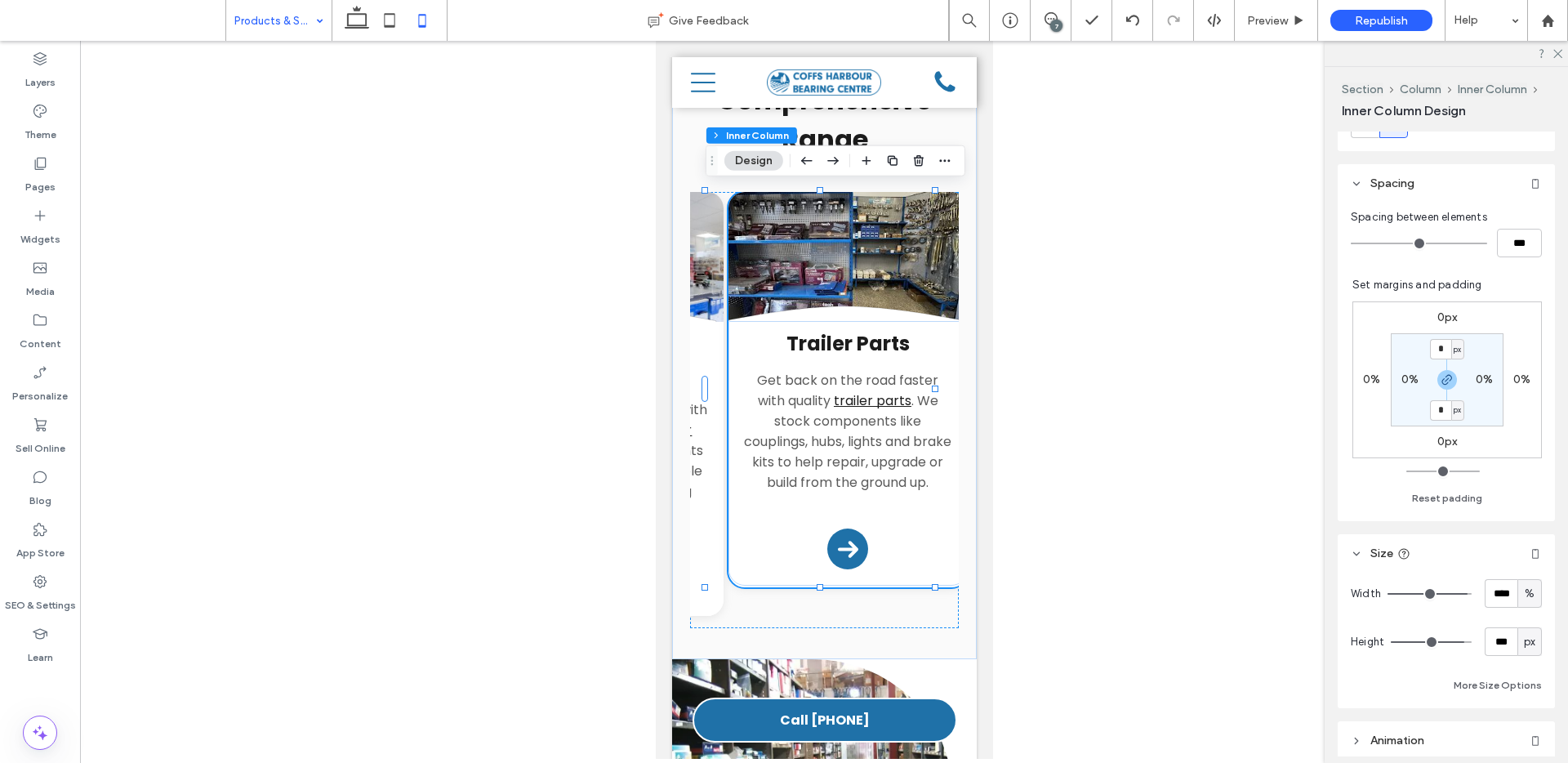 type on "**" 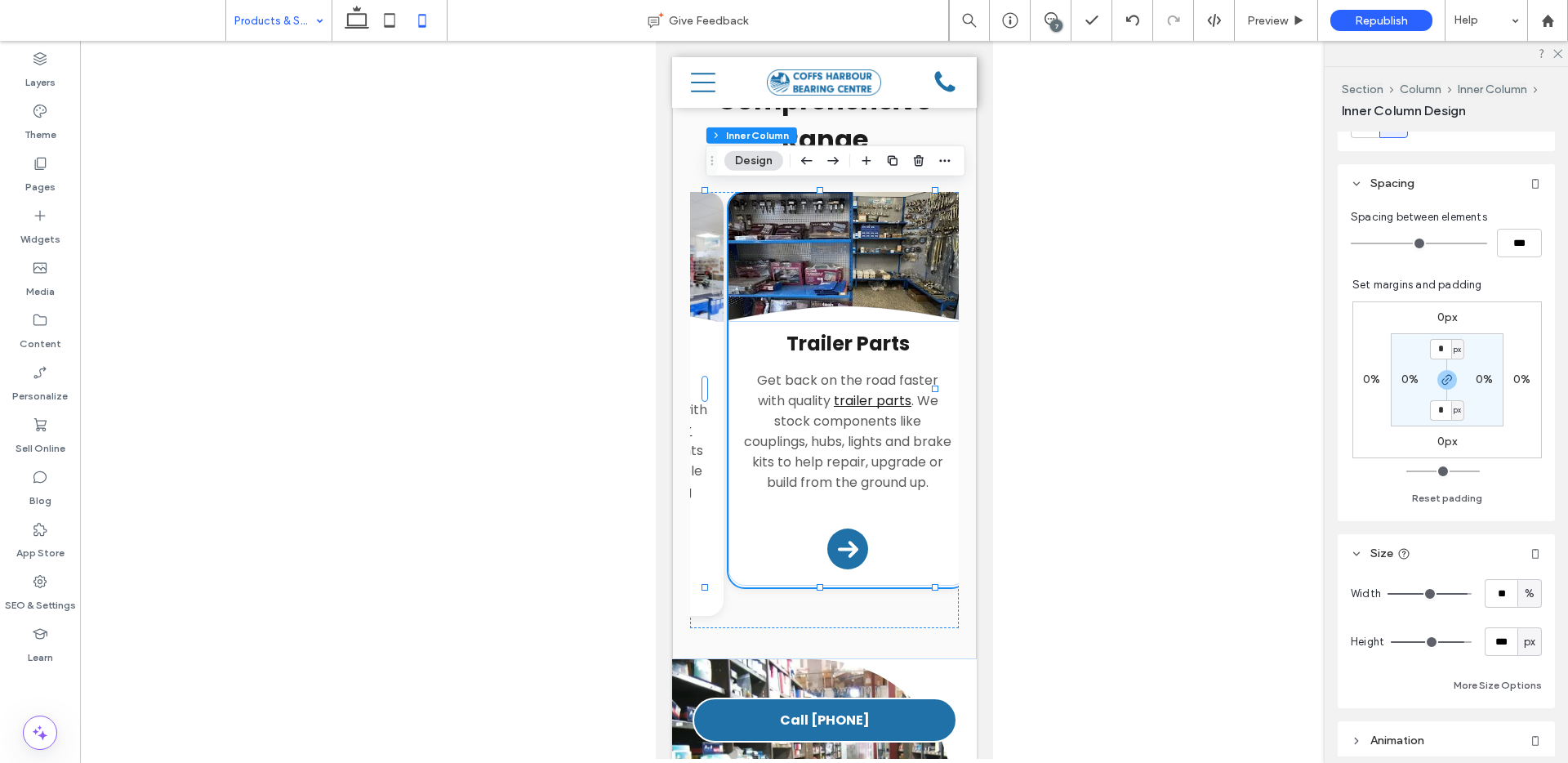 type on "**" 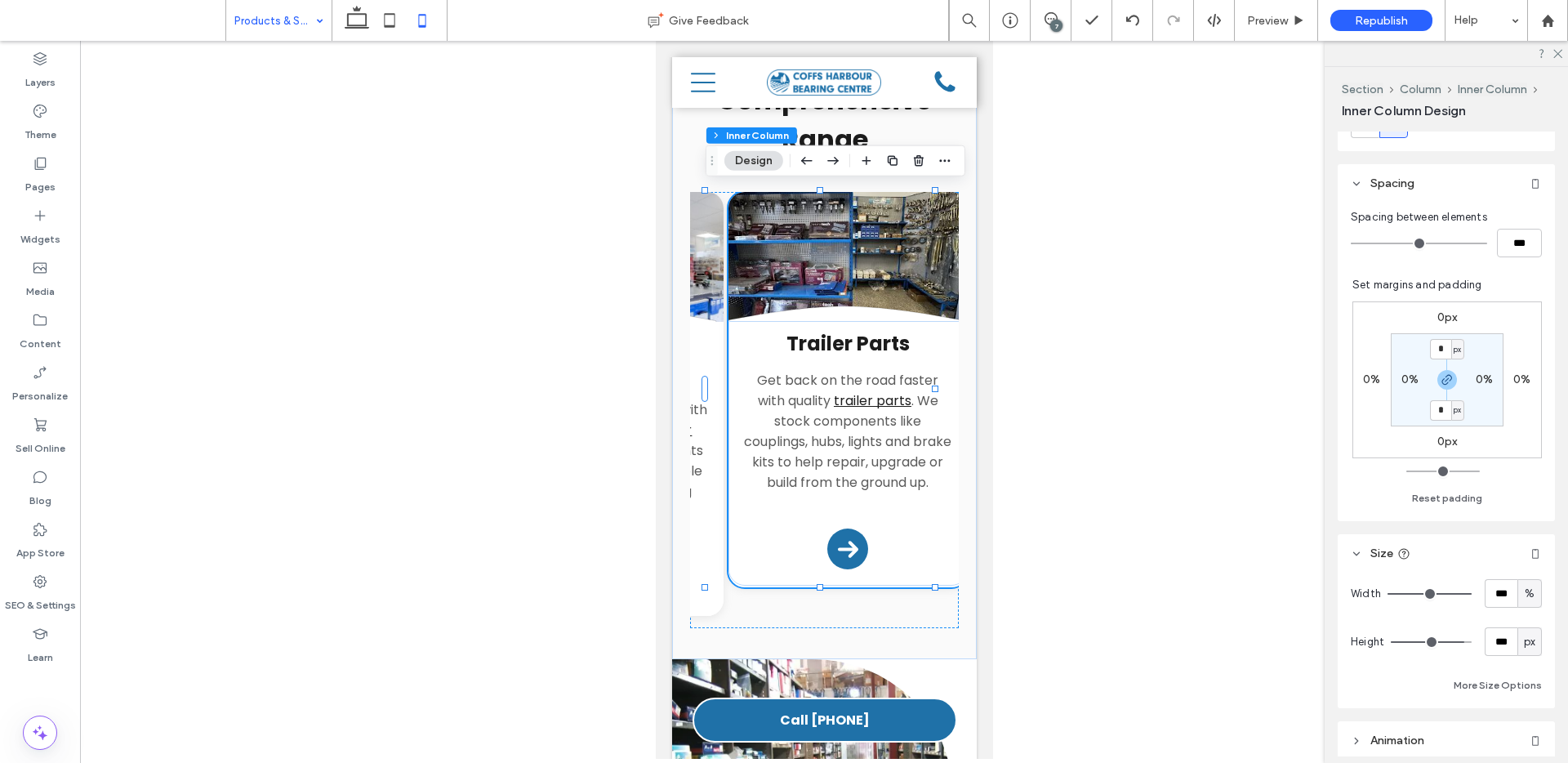 drag, startPoint x: 1450, startPoint y: 595, endPoint x: 1496, endPoint y: 597, distance: 46.0435 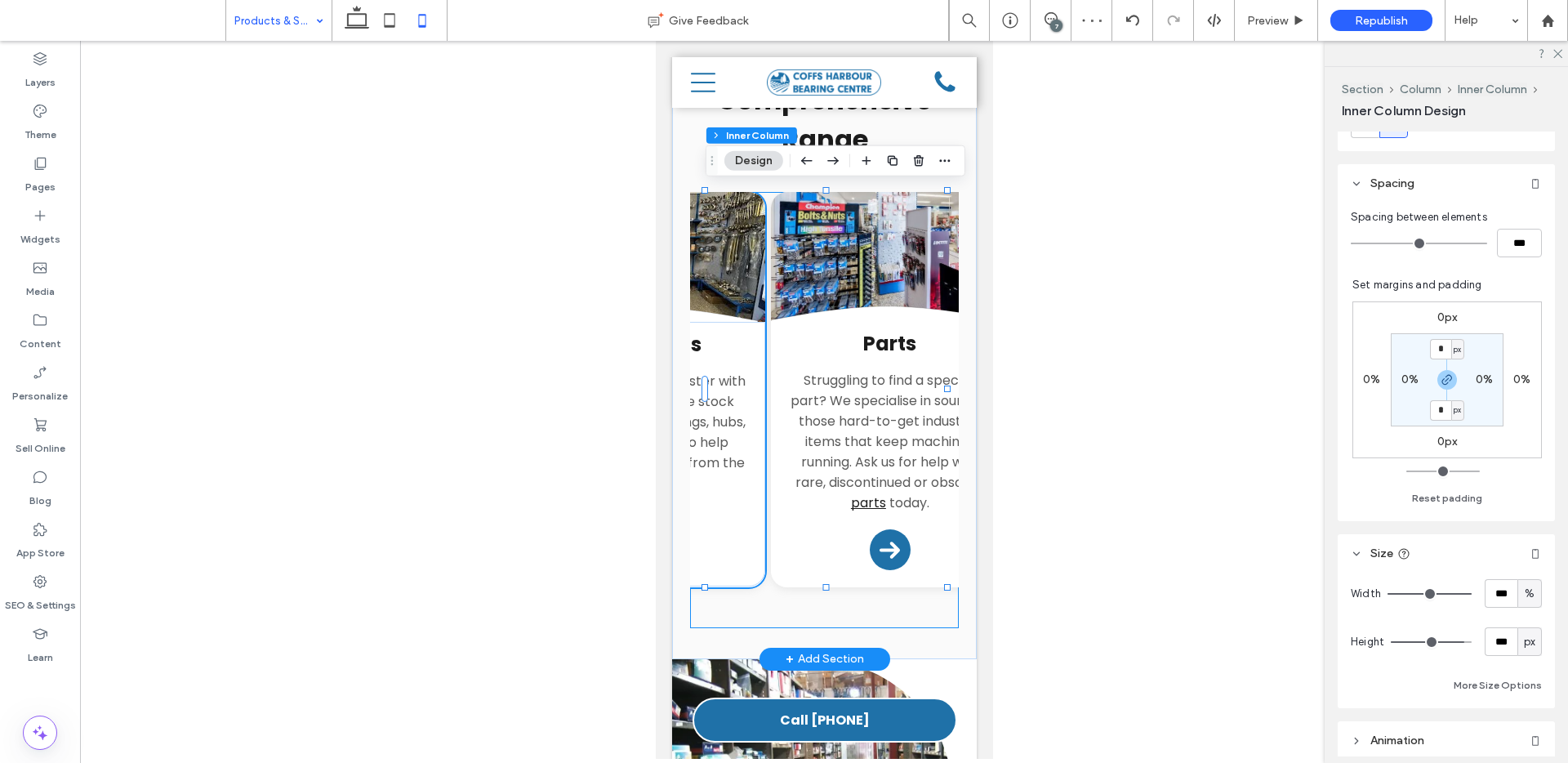 scroll, scrollTop: 0, scrollLeft: 729, axis: horizontal 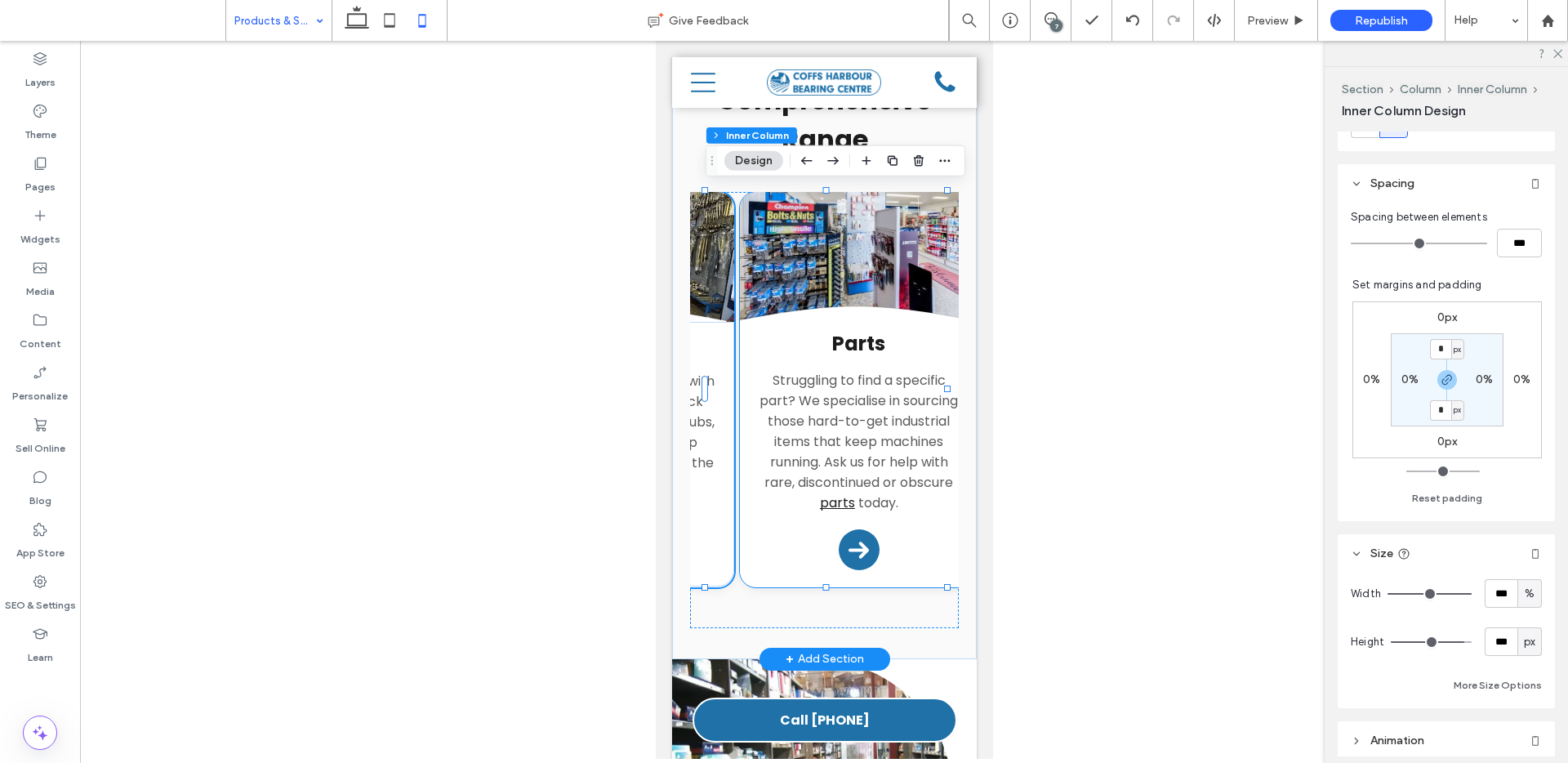 click on "Parts
Struggling to find a specific part? We specialise in sourcing those hard-to-get industrial items that keep machines running. Ask us for help with rare, discontinued or obscure
parts   today.
Arrow Icon" at bounding box center (858, 453) 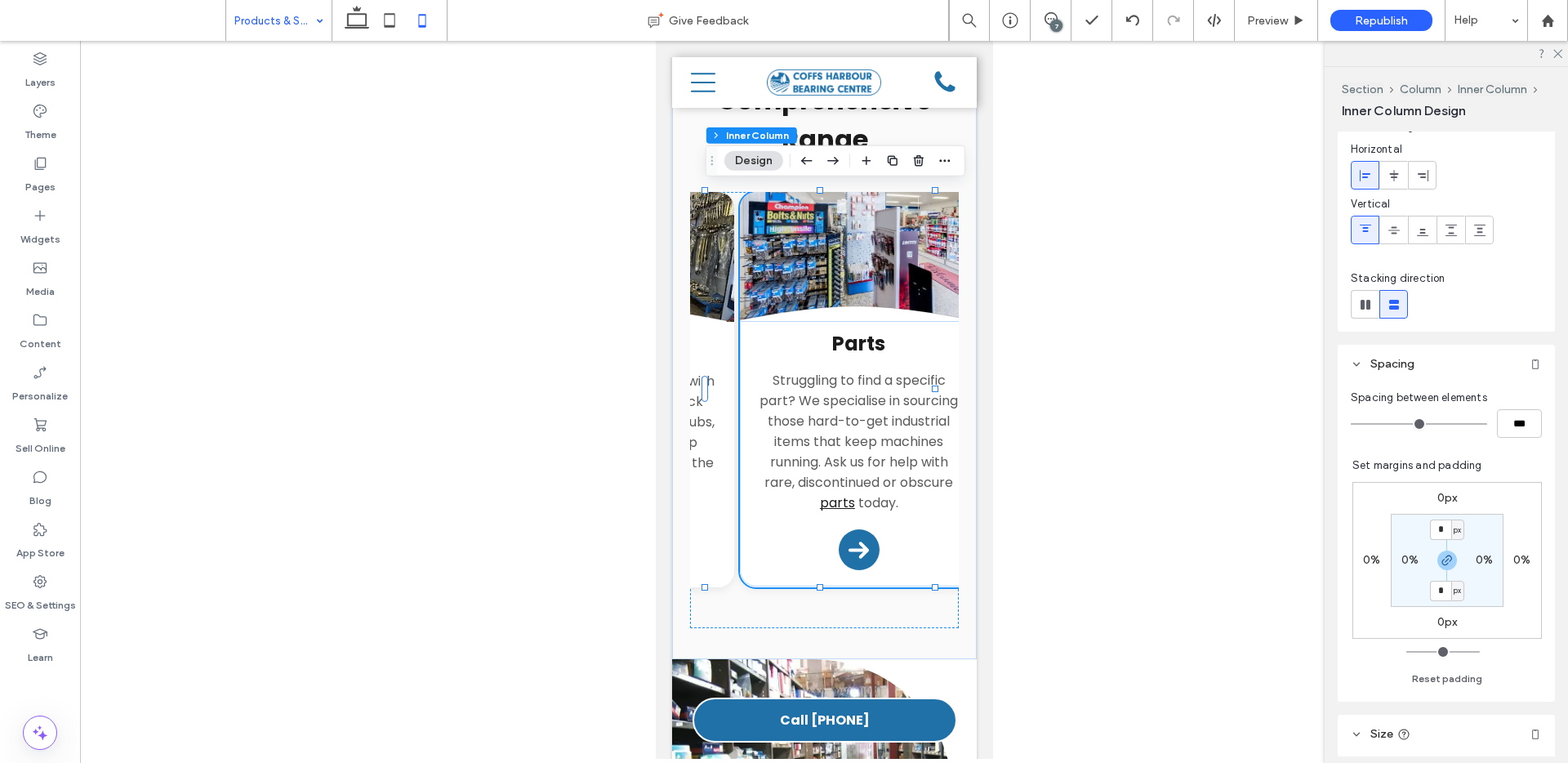 scroll, scrollTop: 333, scrollLeft: 0, axis: vertical 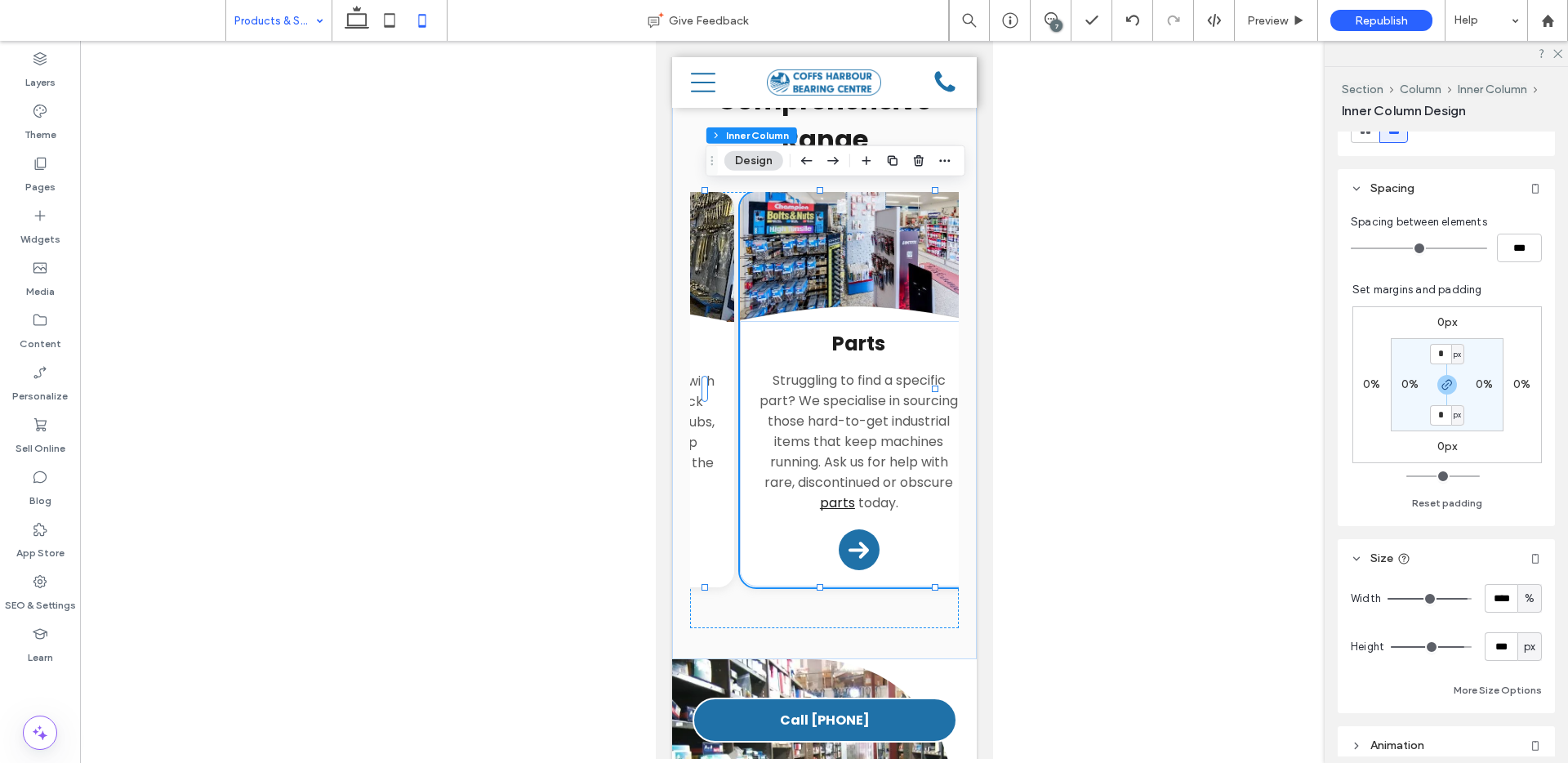 type on "**" 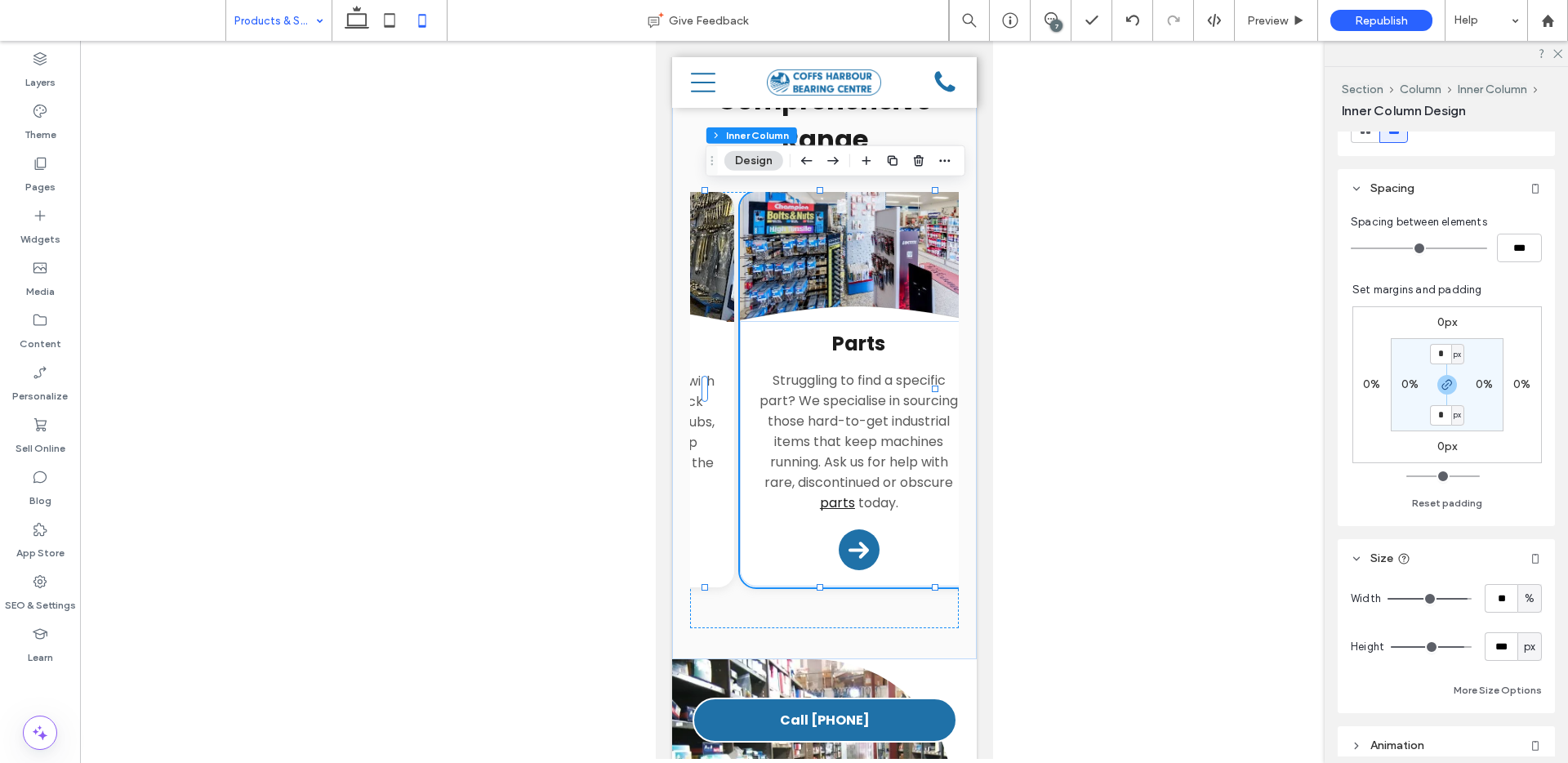 type on "**" 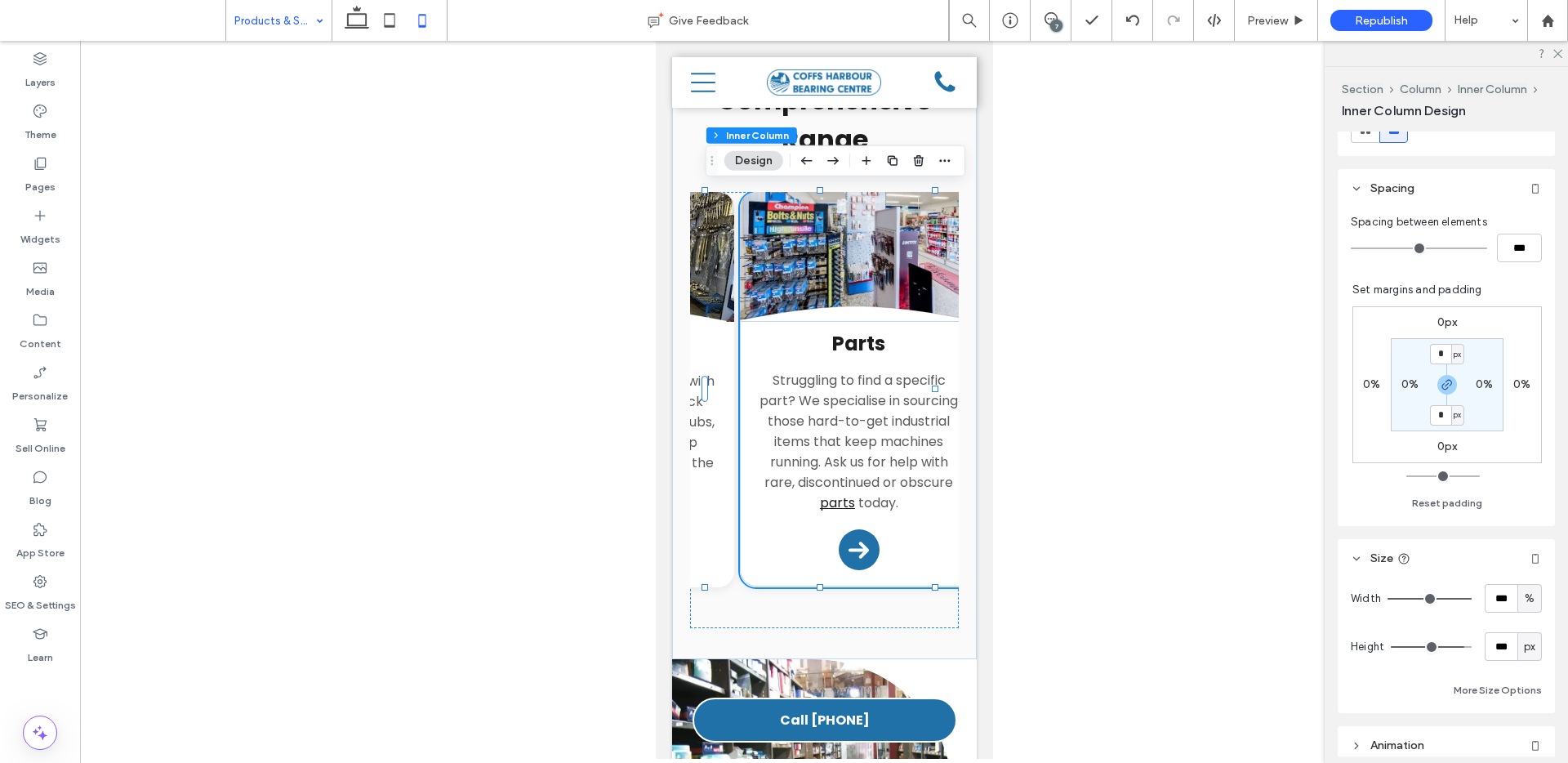 drag, startPoint x: 1468, startPoint y: 596, endPoint x: 1495, endPoint y: 600, distance: 27.29469 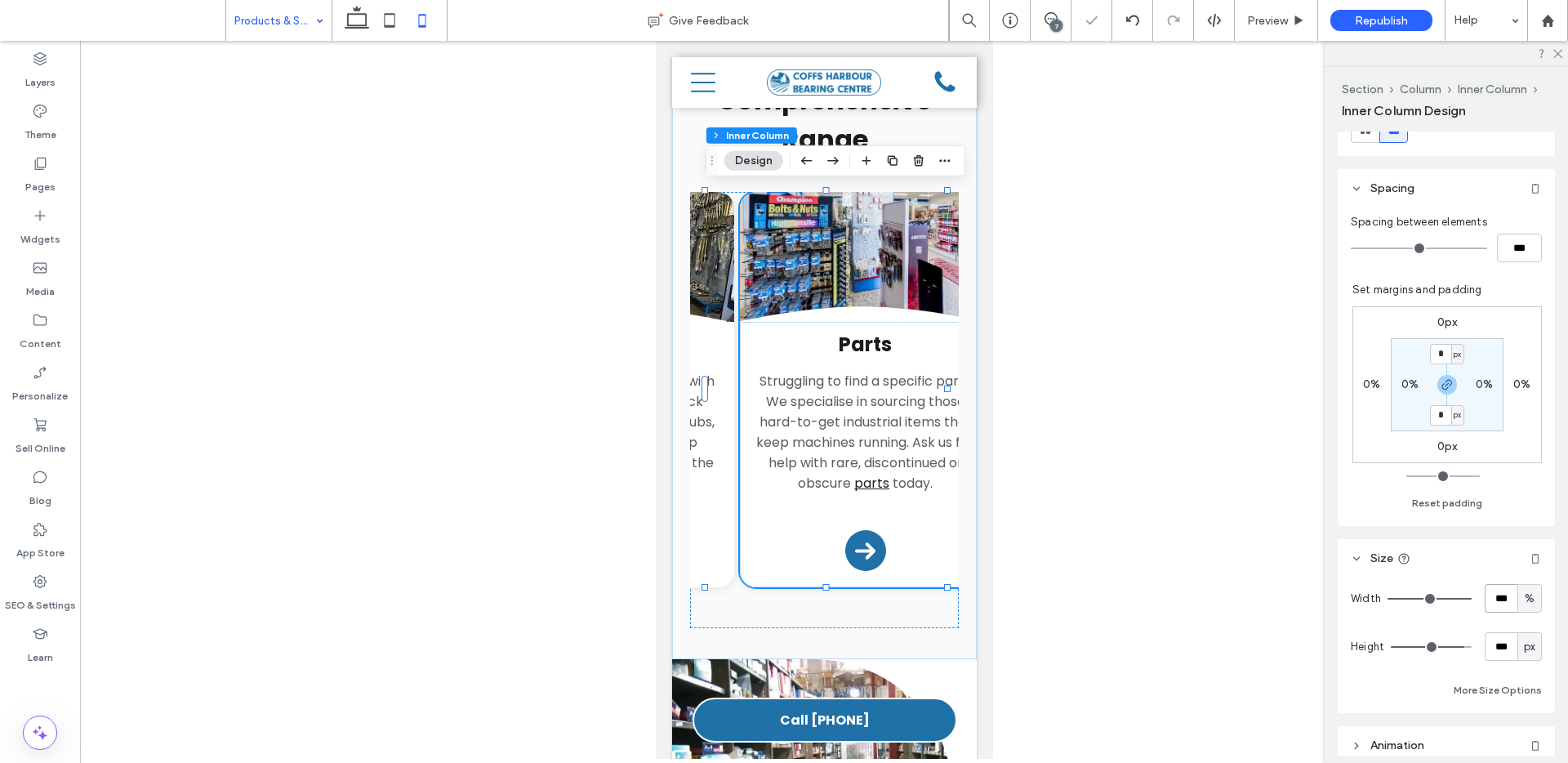 click on "***" at bounding box center [1501, 598] 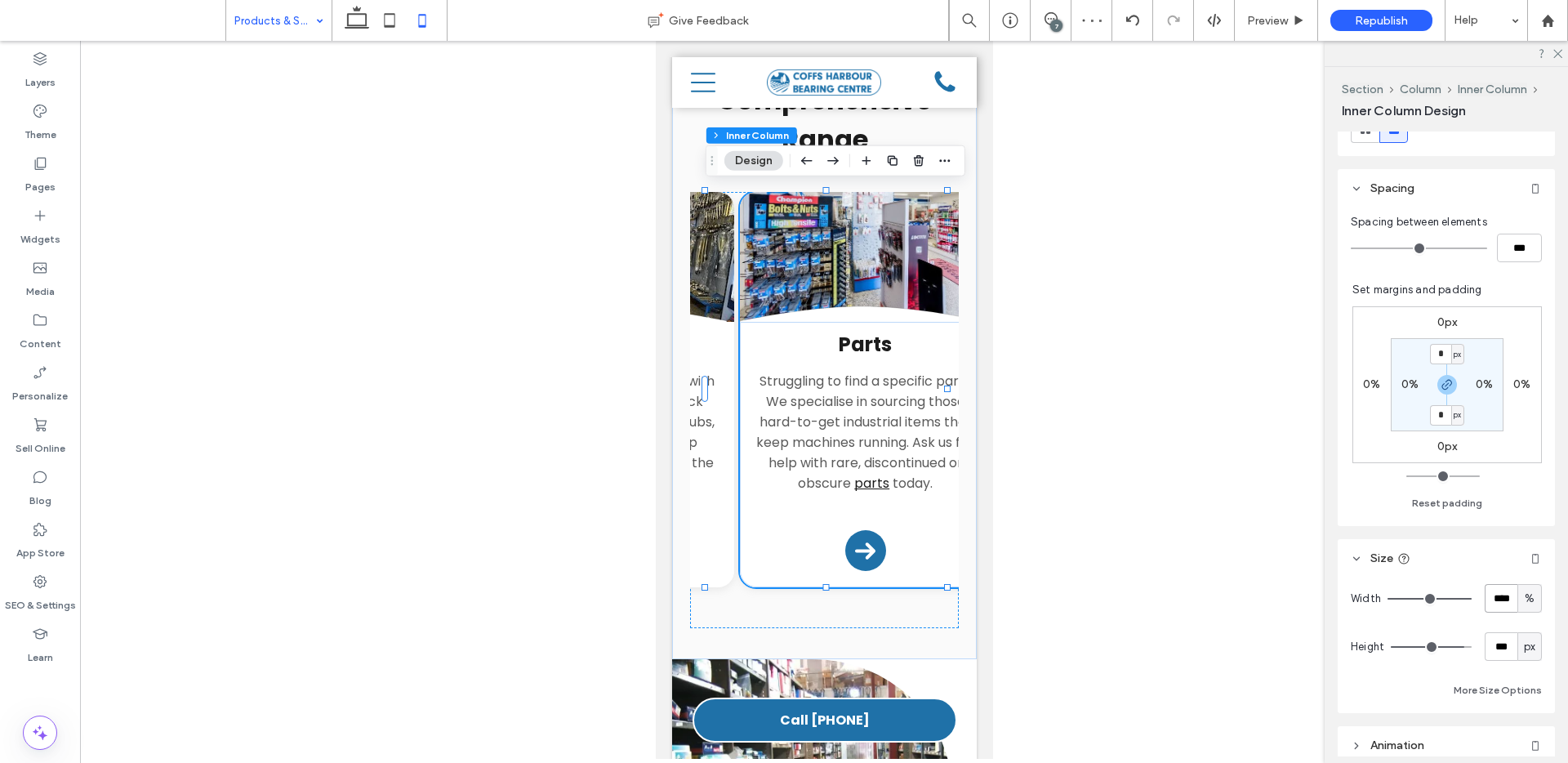 type on "****" 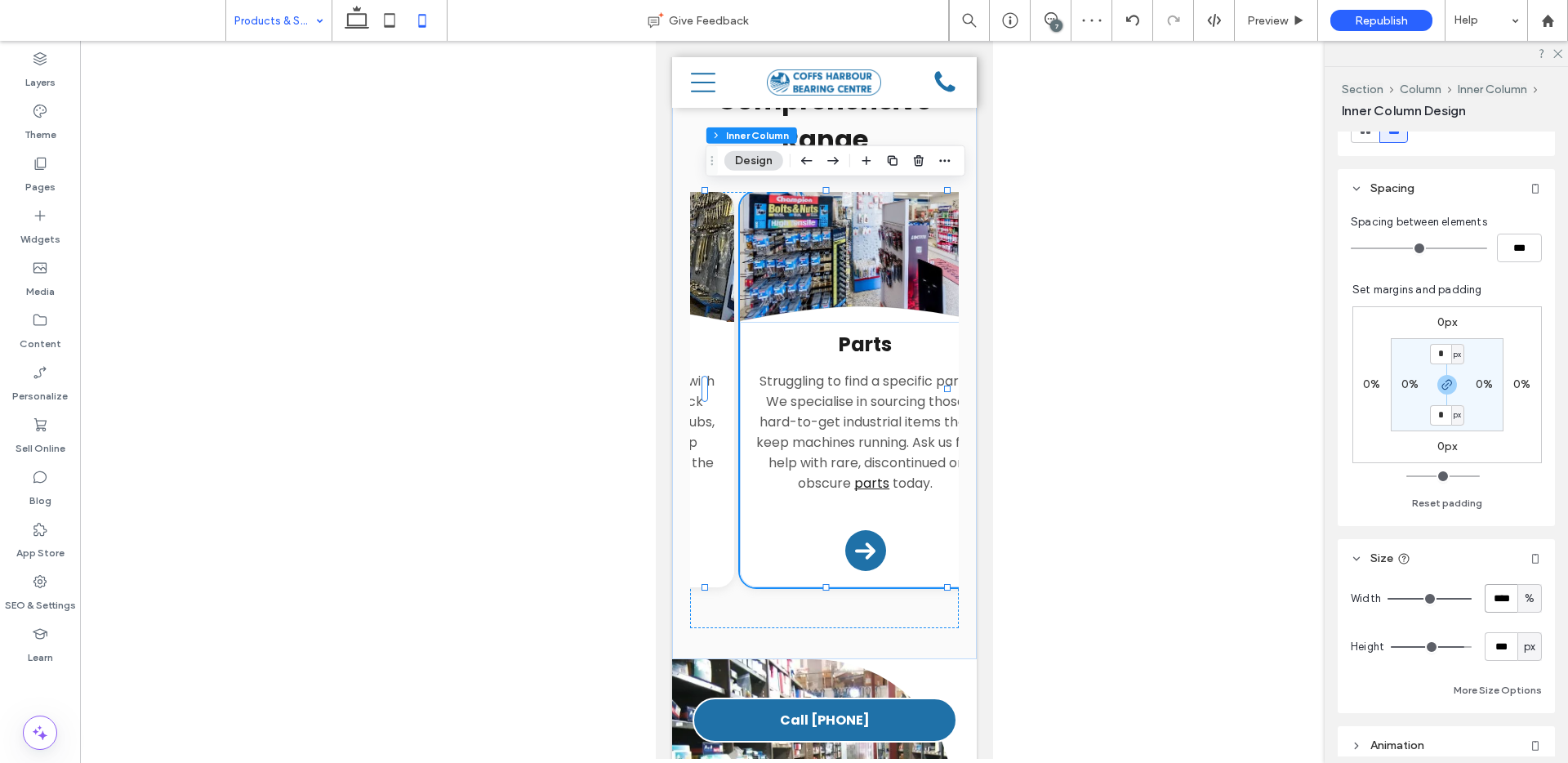 type on "**" 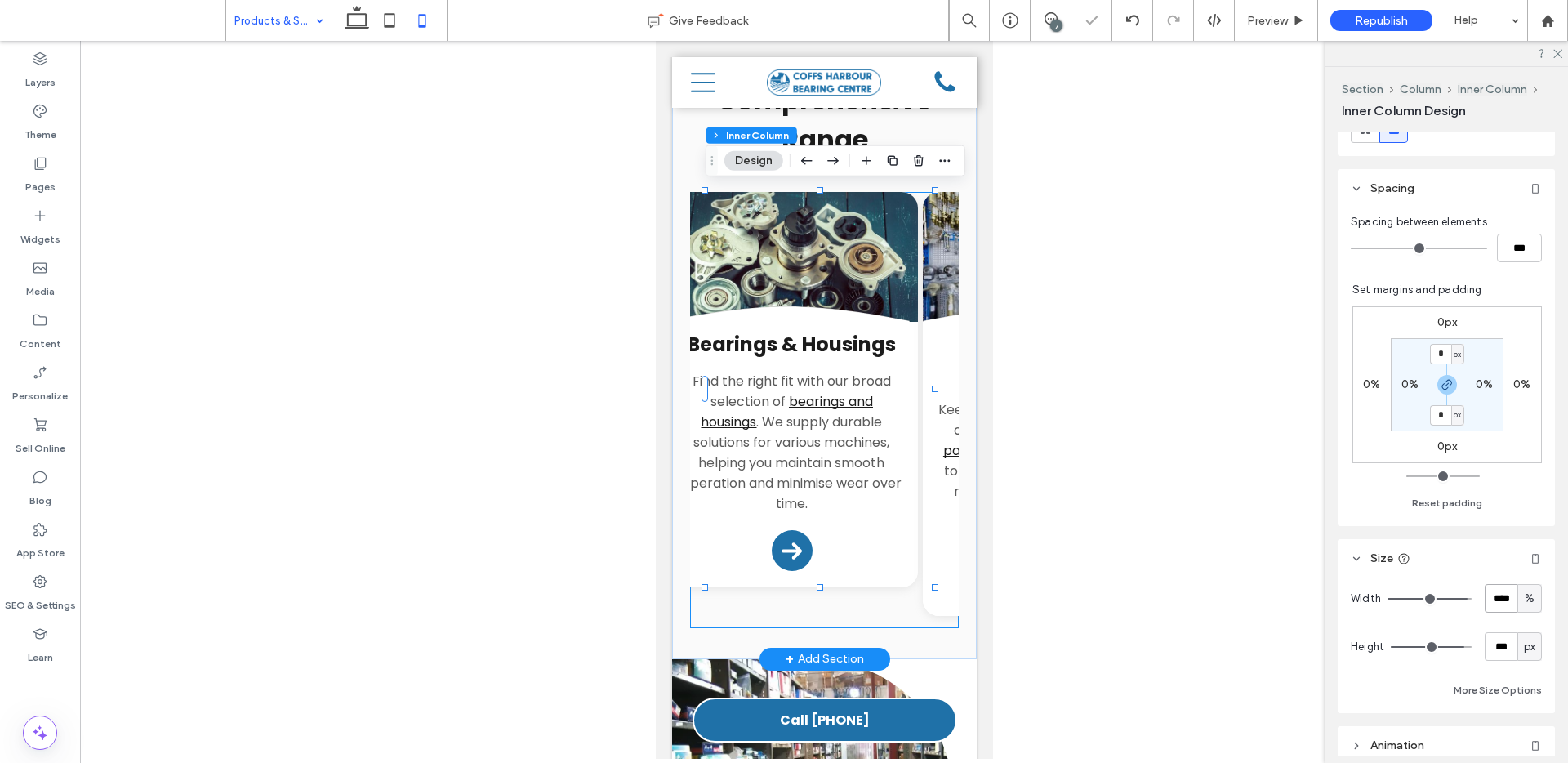 scroll, scrollTop: 0, scrollLeft: 0, axis: both 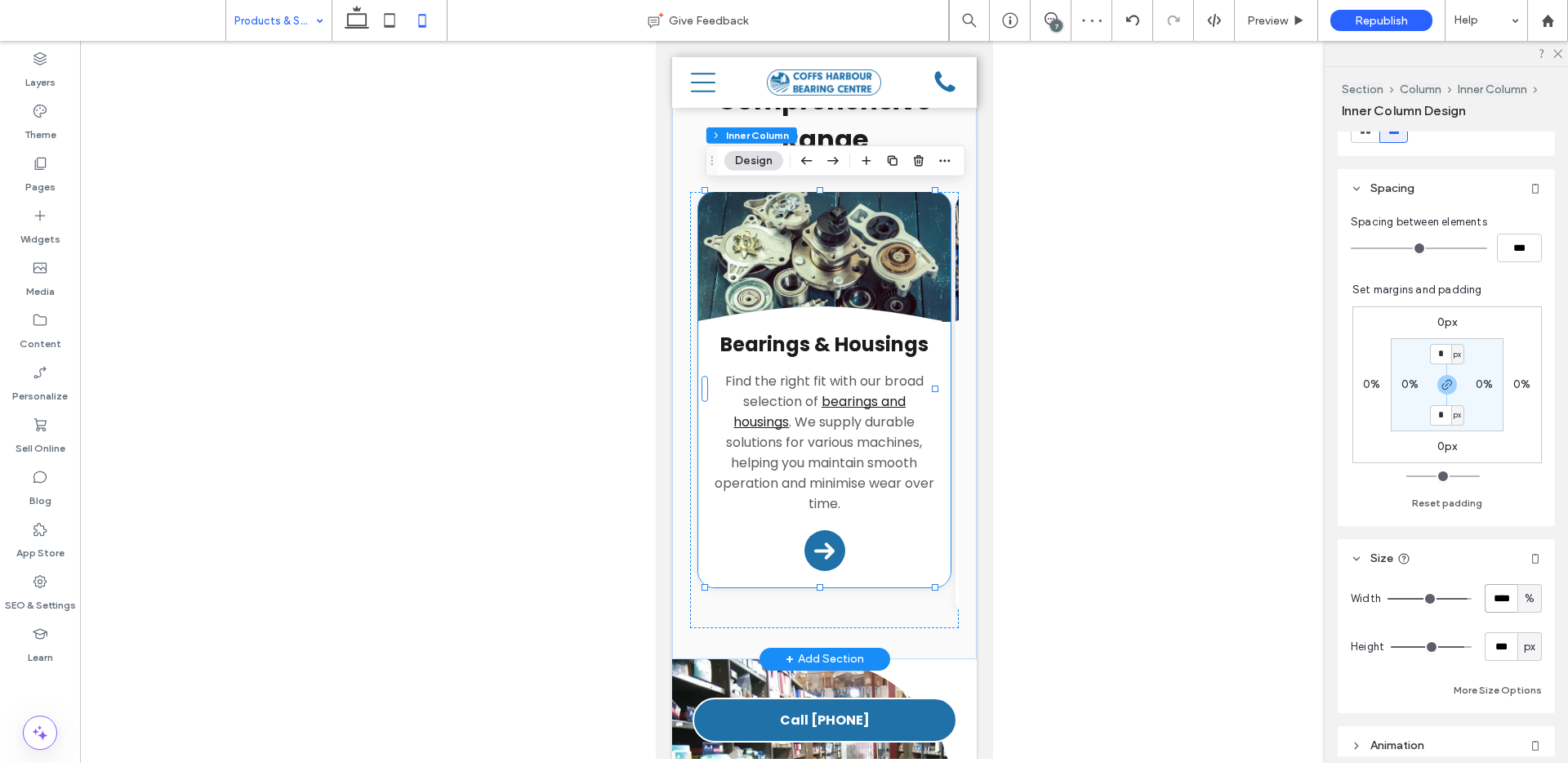 click on "Bearings & Housings
Find the right fit with our broad selection of
bearings and housings . We supply durable solutions for various machines, helping you maintain smooth operation and minimise wear over time.
Arrow Icon" at bounding box center [823, 454] 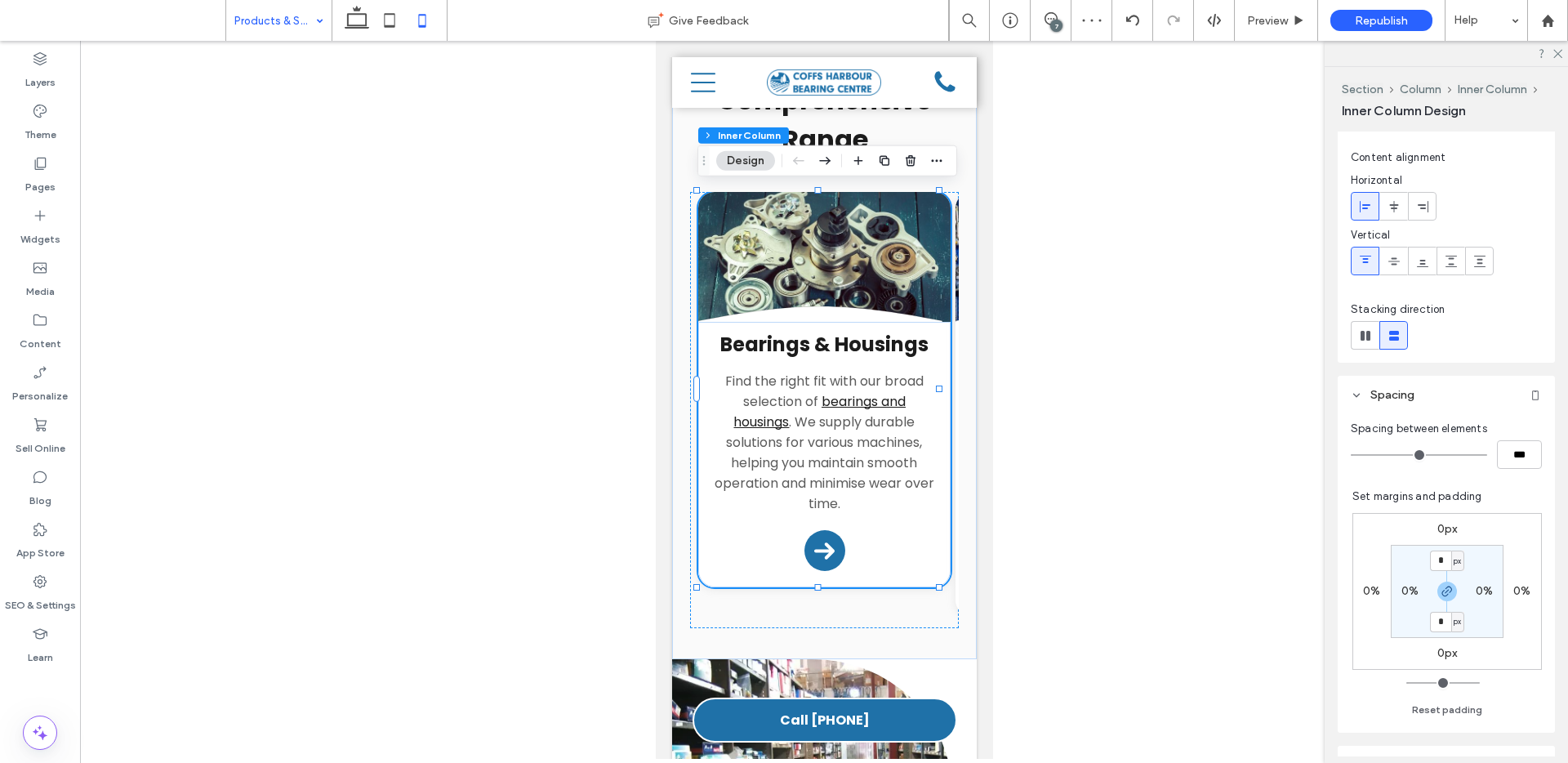 scroll, scrollTop: 510, scrollLeft: 0, axis: vertical 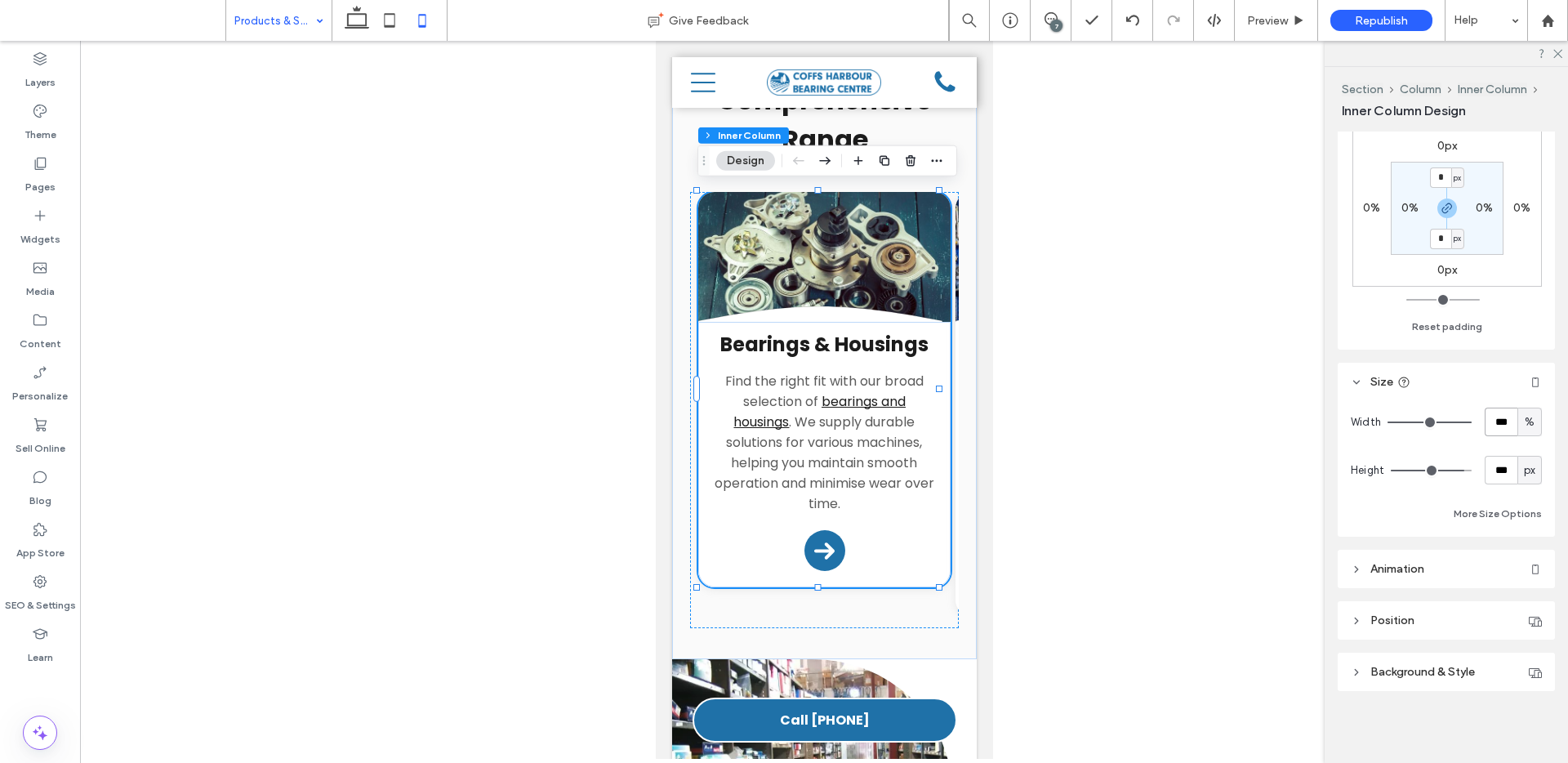 click on "***" at bounding box center [1501, 422] 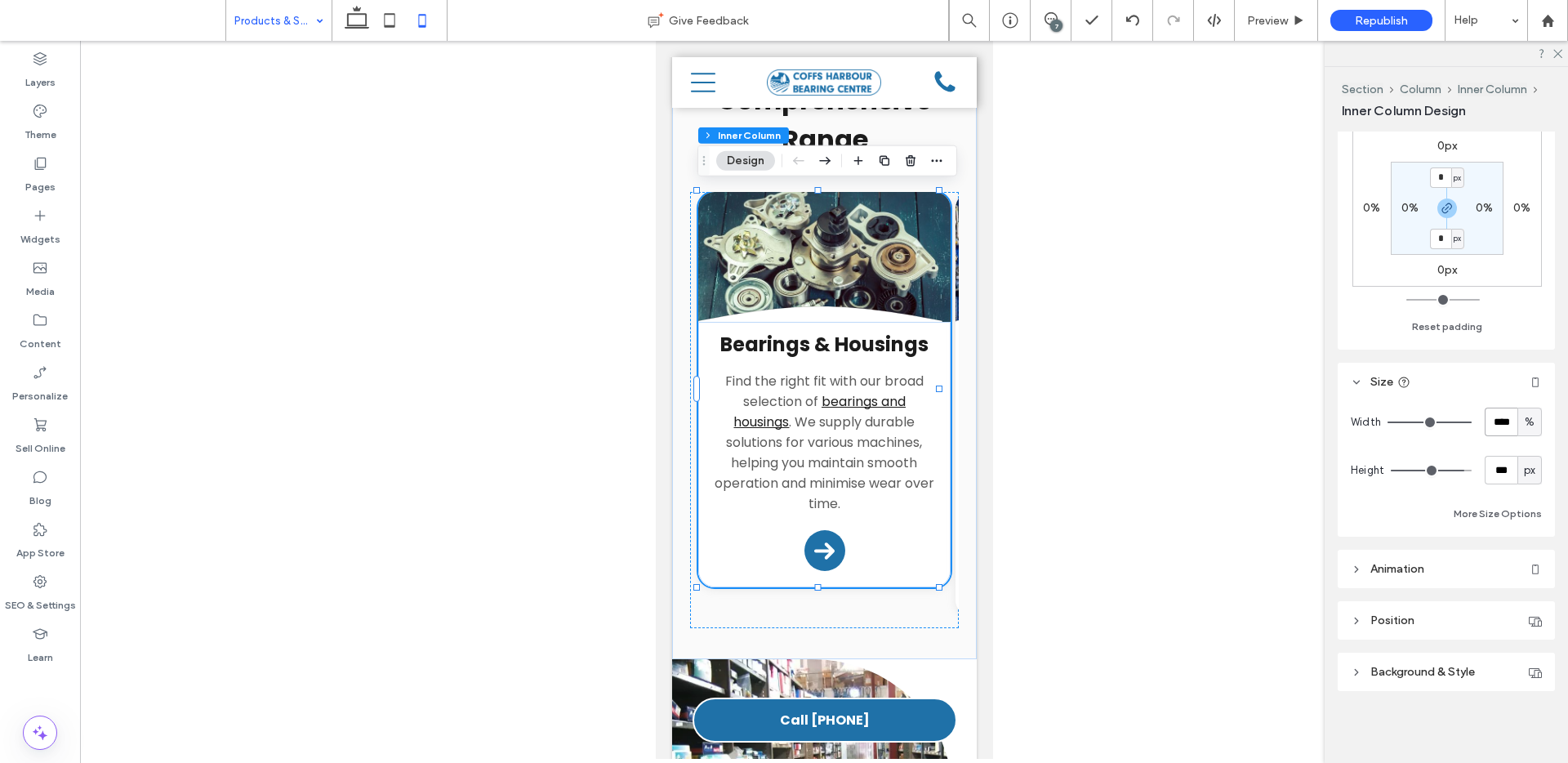 type on "****" 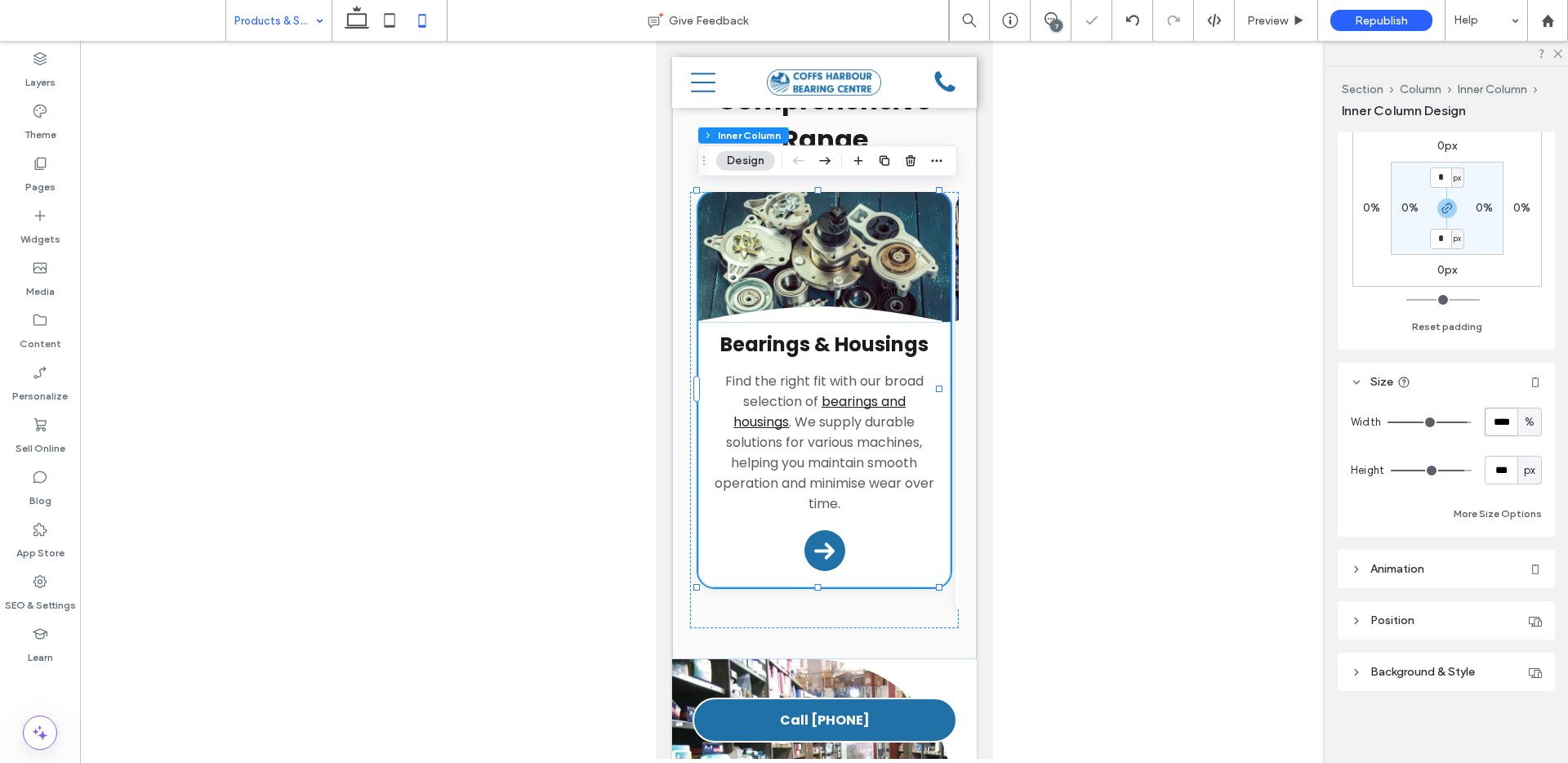 type on "**" 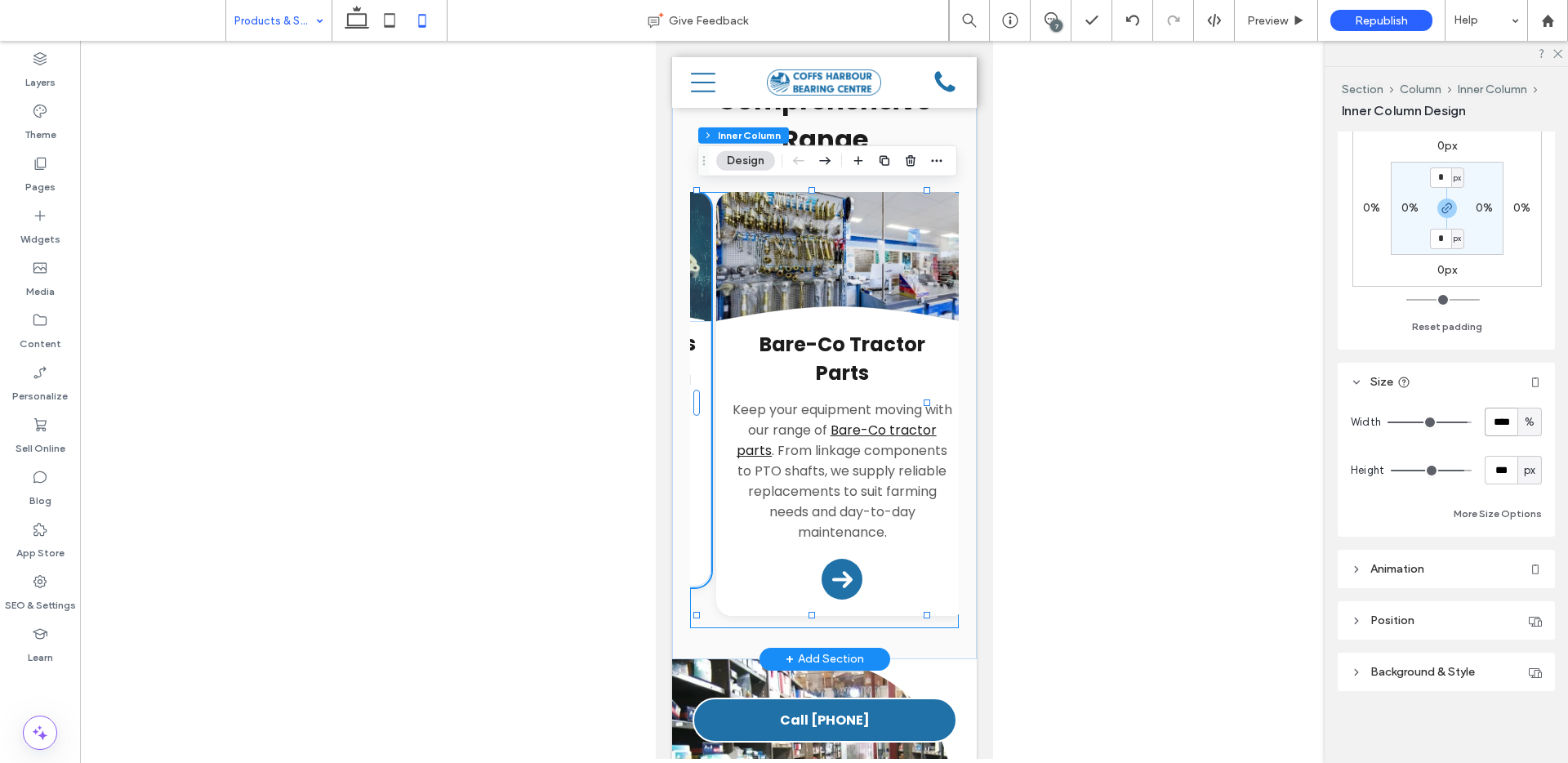 scroll, scrollTop: 0, scrollLeft: 225, axis: horizontal 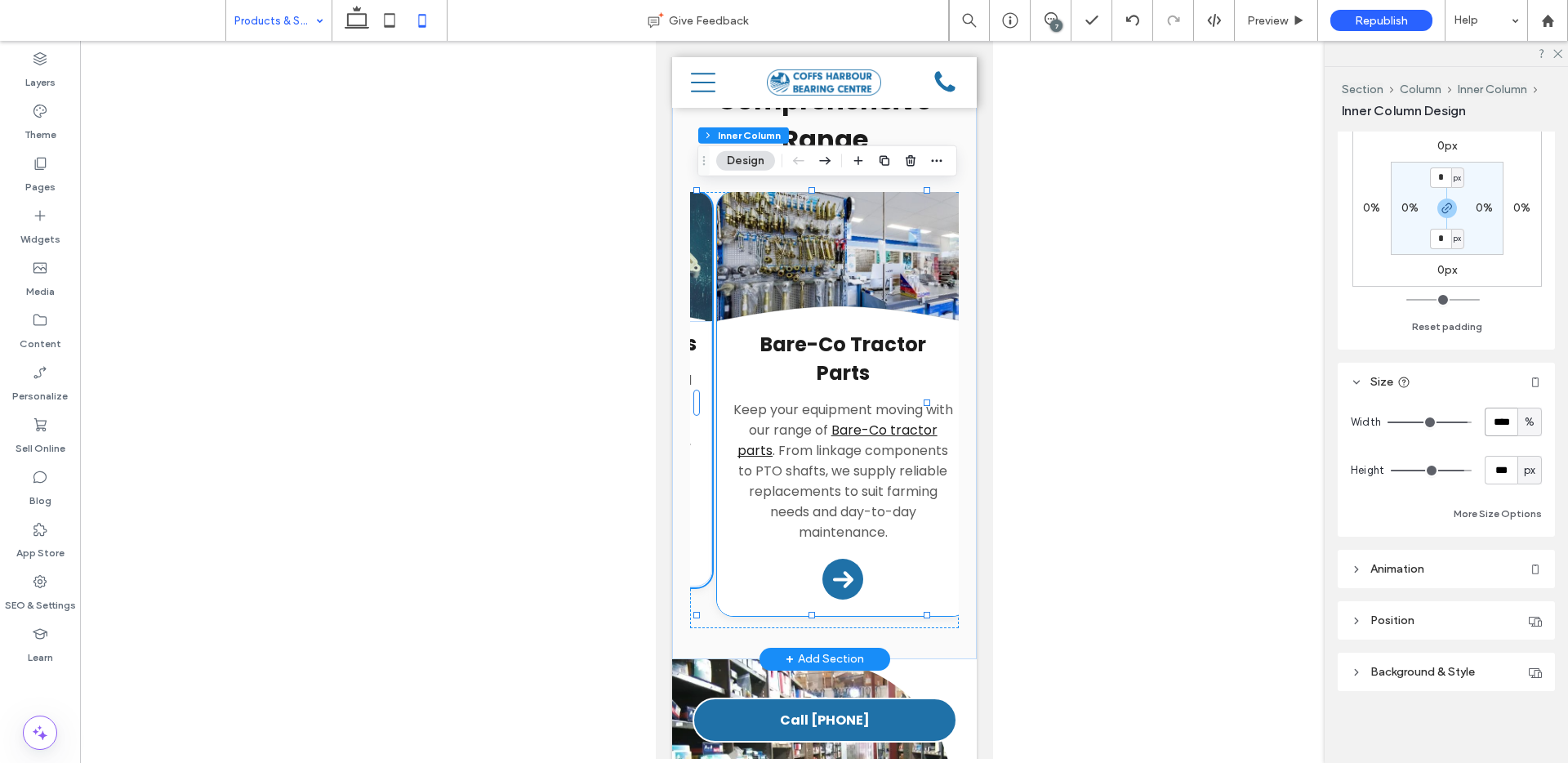 click on "Bare-Co Tractor Parts
Keep your equipment moving with our range of
Bare-Co tractor parts . From linkage components to PTO shafts, we supply reliable replacements to suit farming needs and day-to-day maintenance.
Arrow Icon" at bounding box center (842, 469) 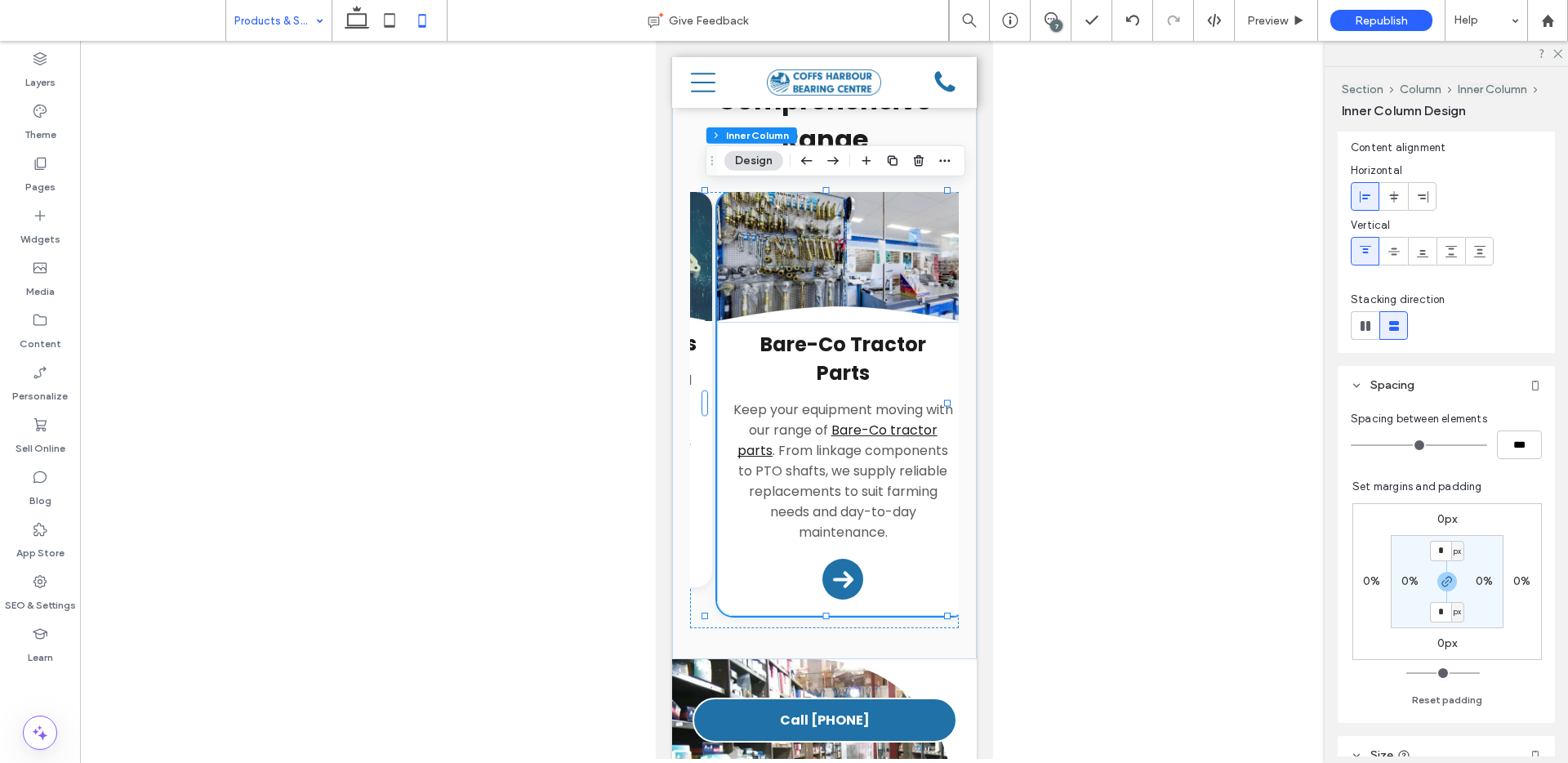 scroll, scrollTop: 335, scrollLeft: 0, axis: vertical 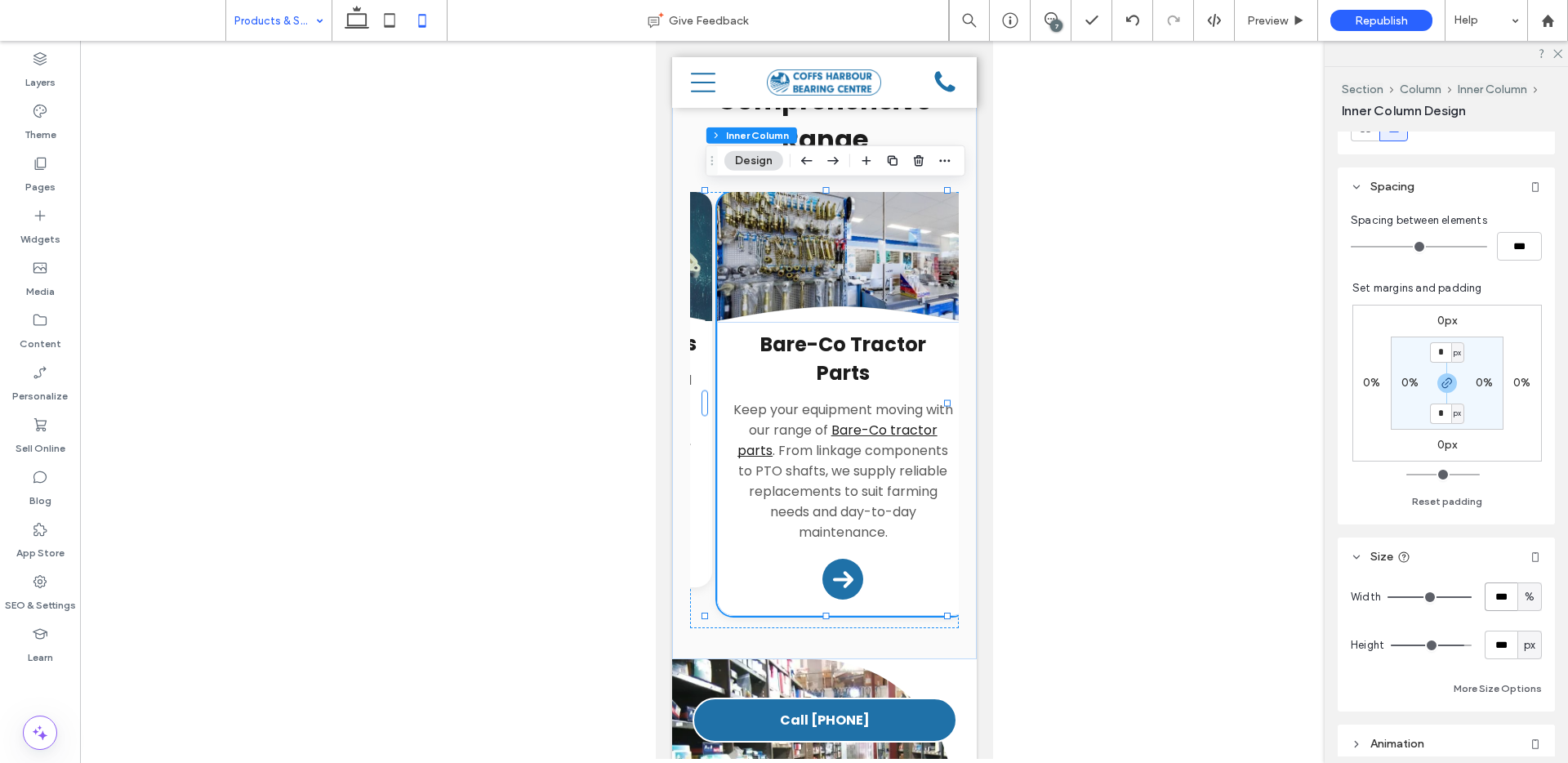 click on "***" at bounding box center [1501, 596] 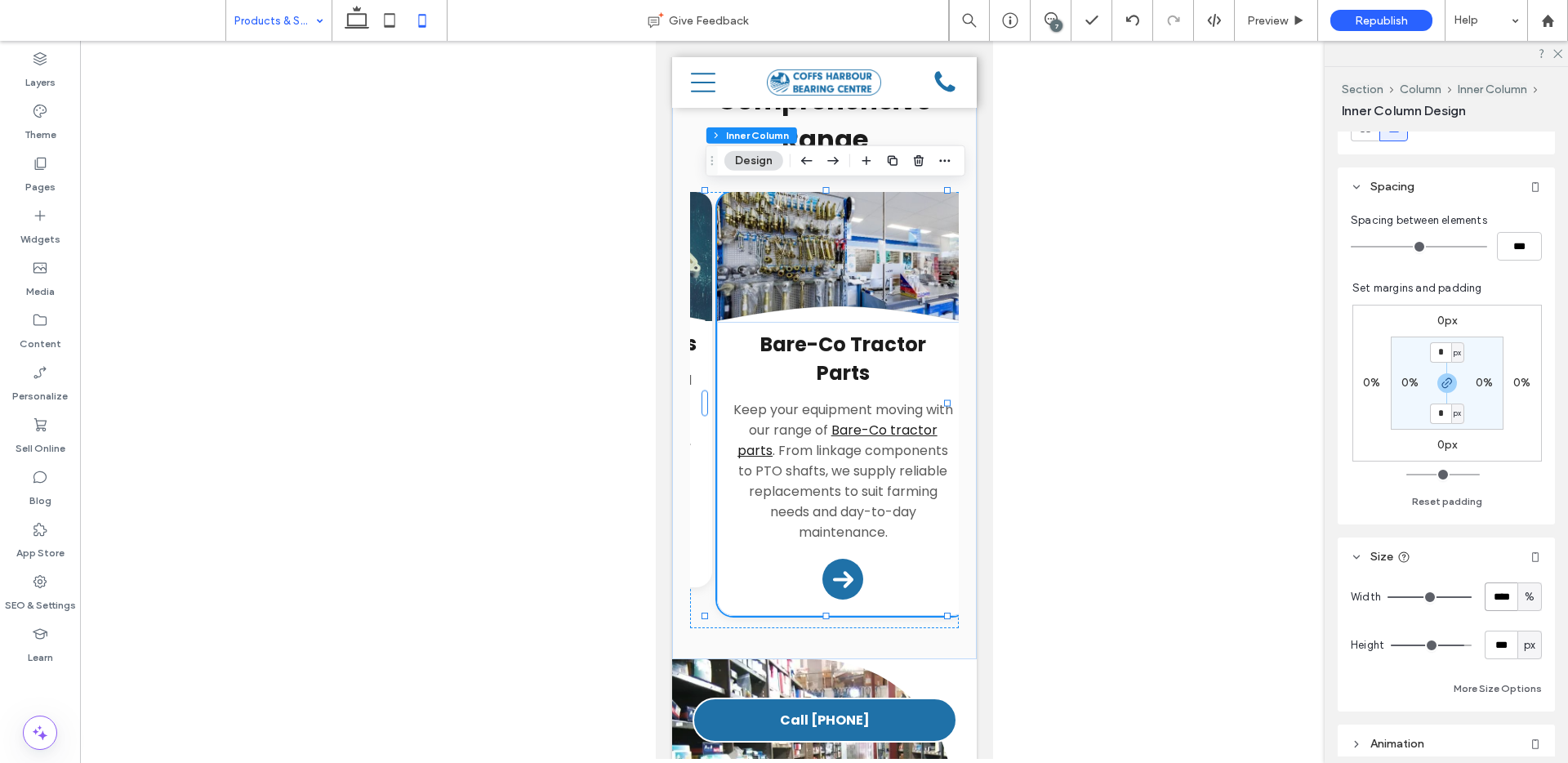 type on "****" 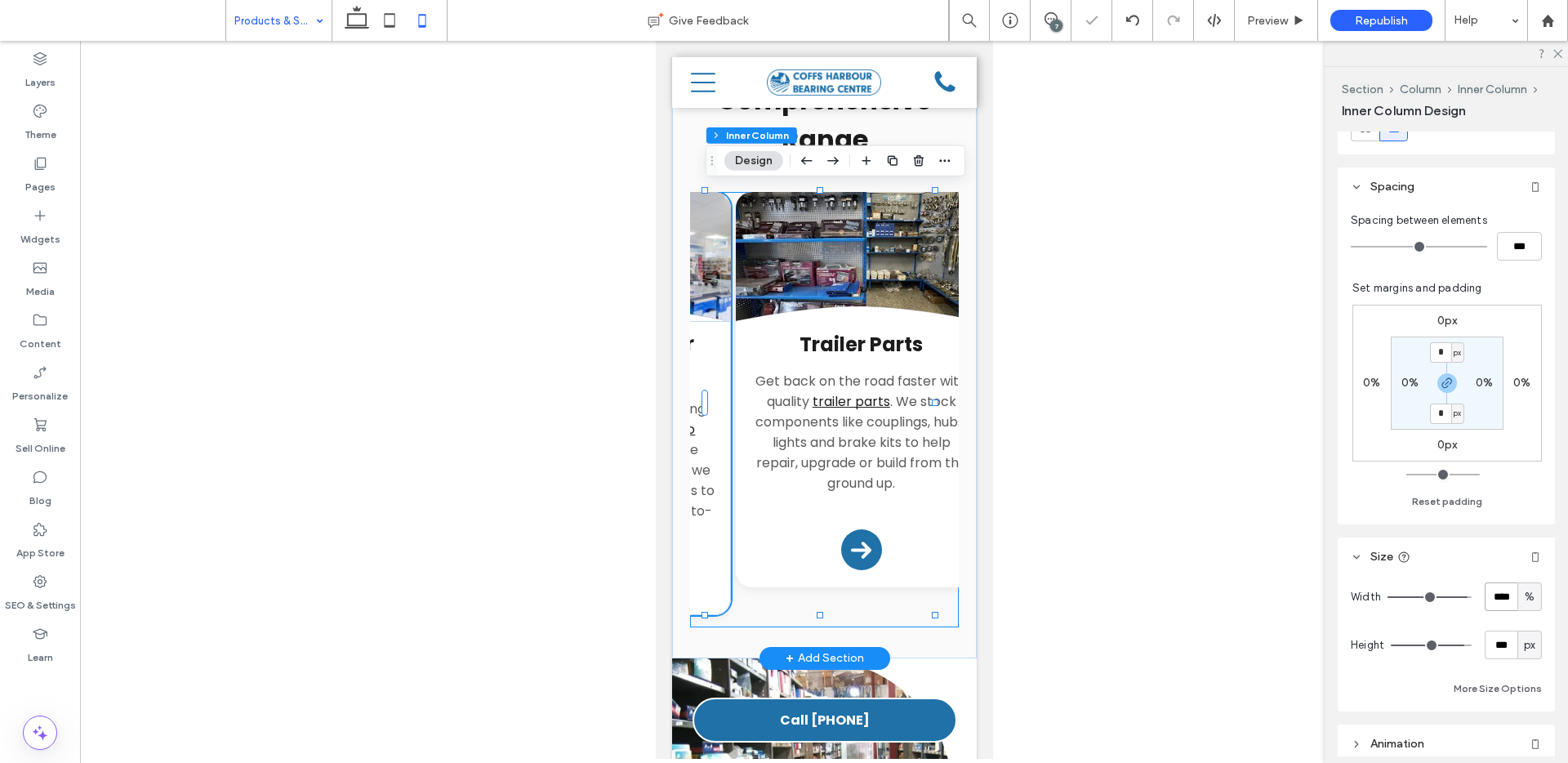 scroll, scrollTop: 0, scrollLeft: 459, axis: horizontal 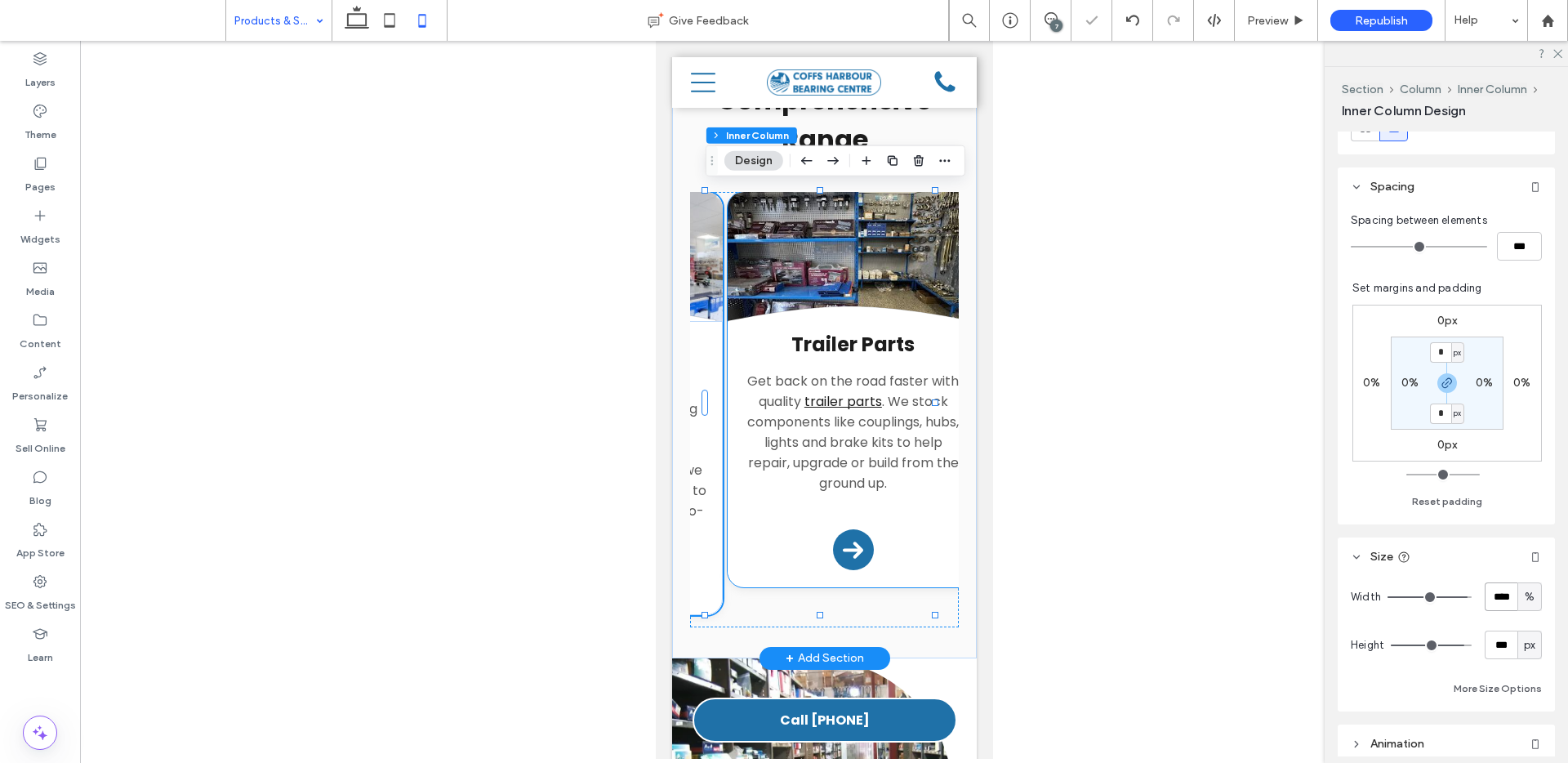 click on "Trailer Parts
Get back on the road faster with quality
trailer parts . We stock components like couplings, hubs, lights and brake kits to help repair, upgrade or build from the ground up.
Arrow Icon" at bounding box center (853, 454) 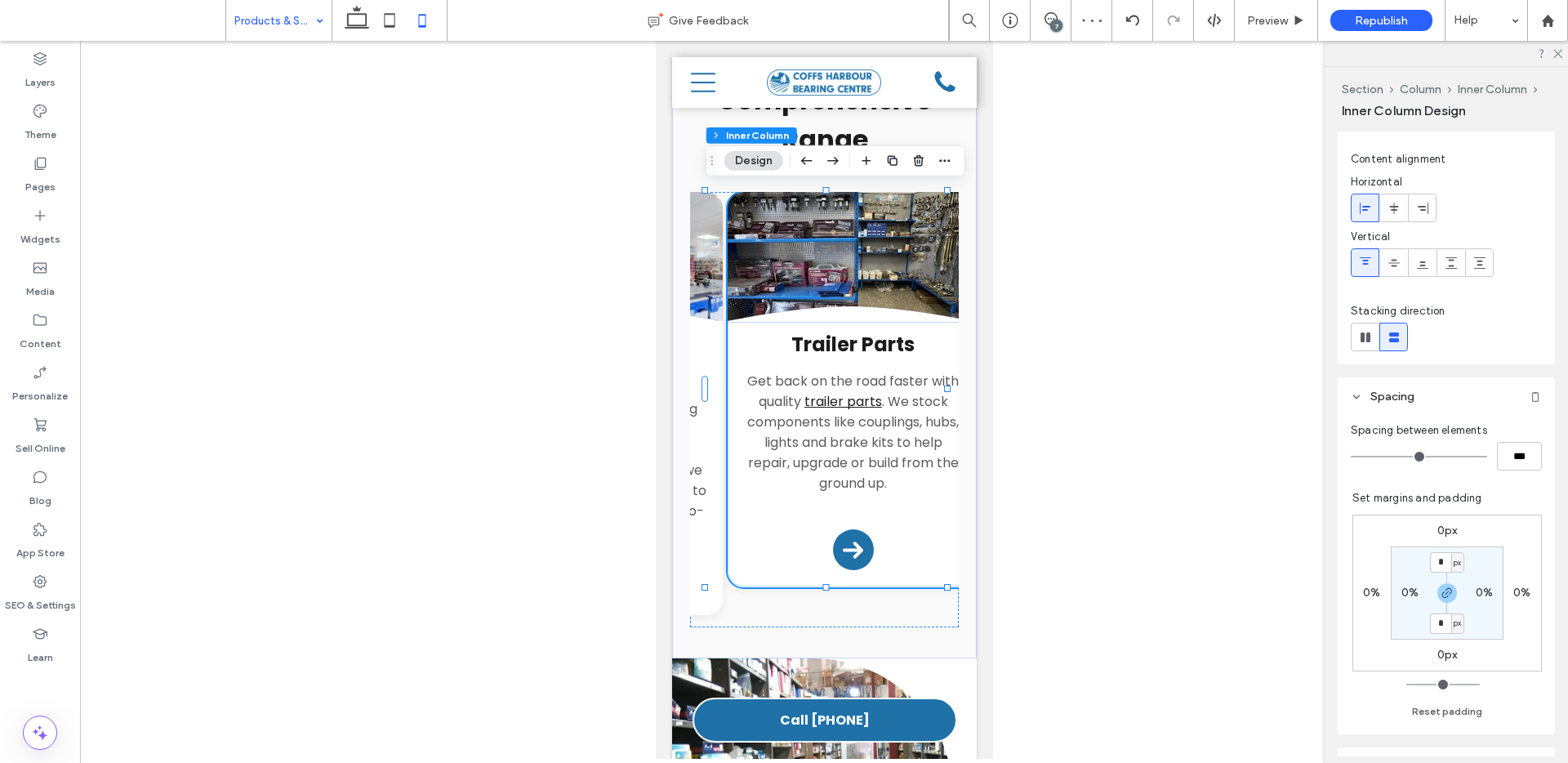 scroll, scrollTop: 317, scrollLeft: 0, axis: vertical 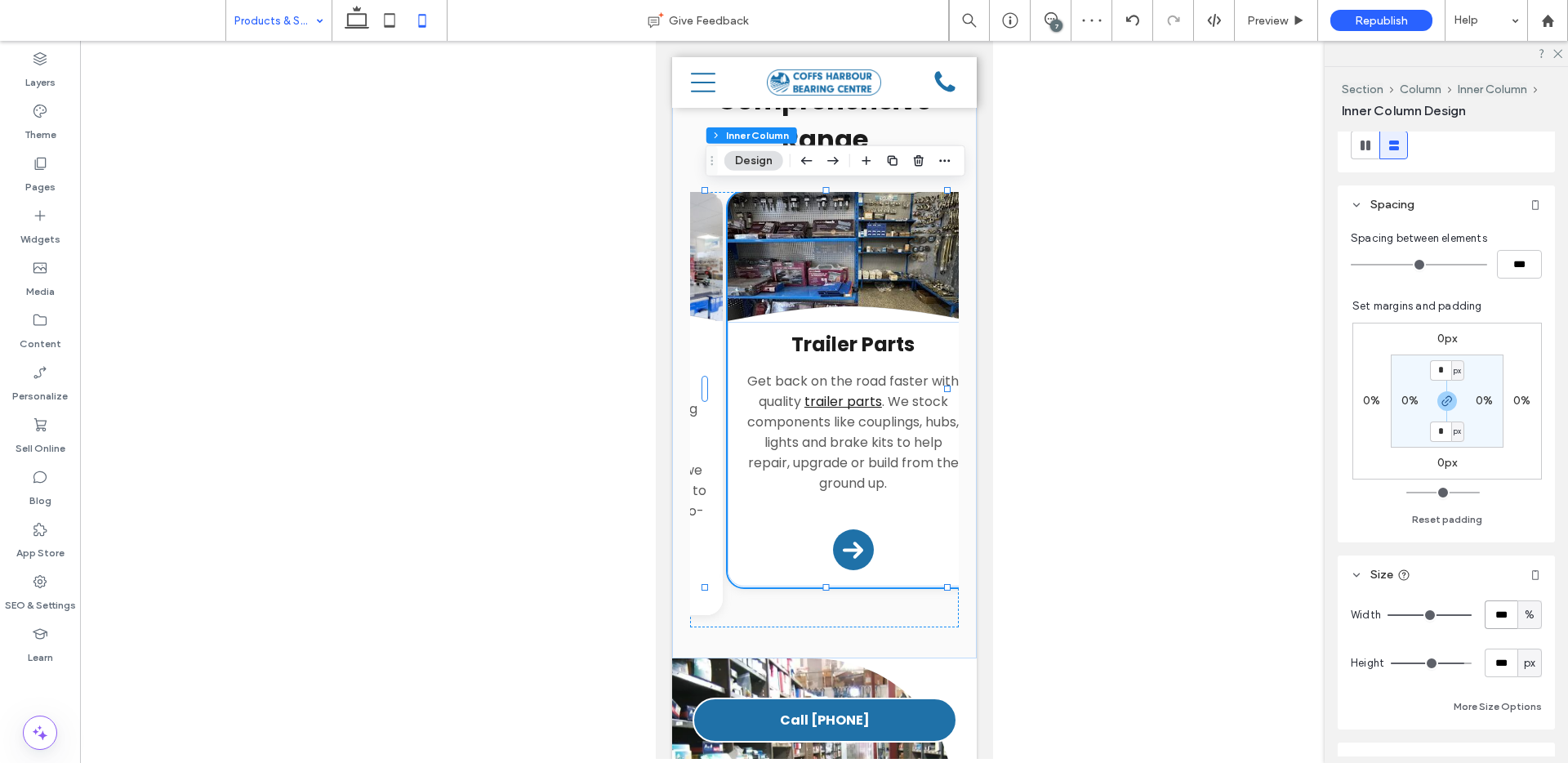 click on "***" at bounding box center [1501, 614] 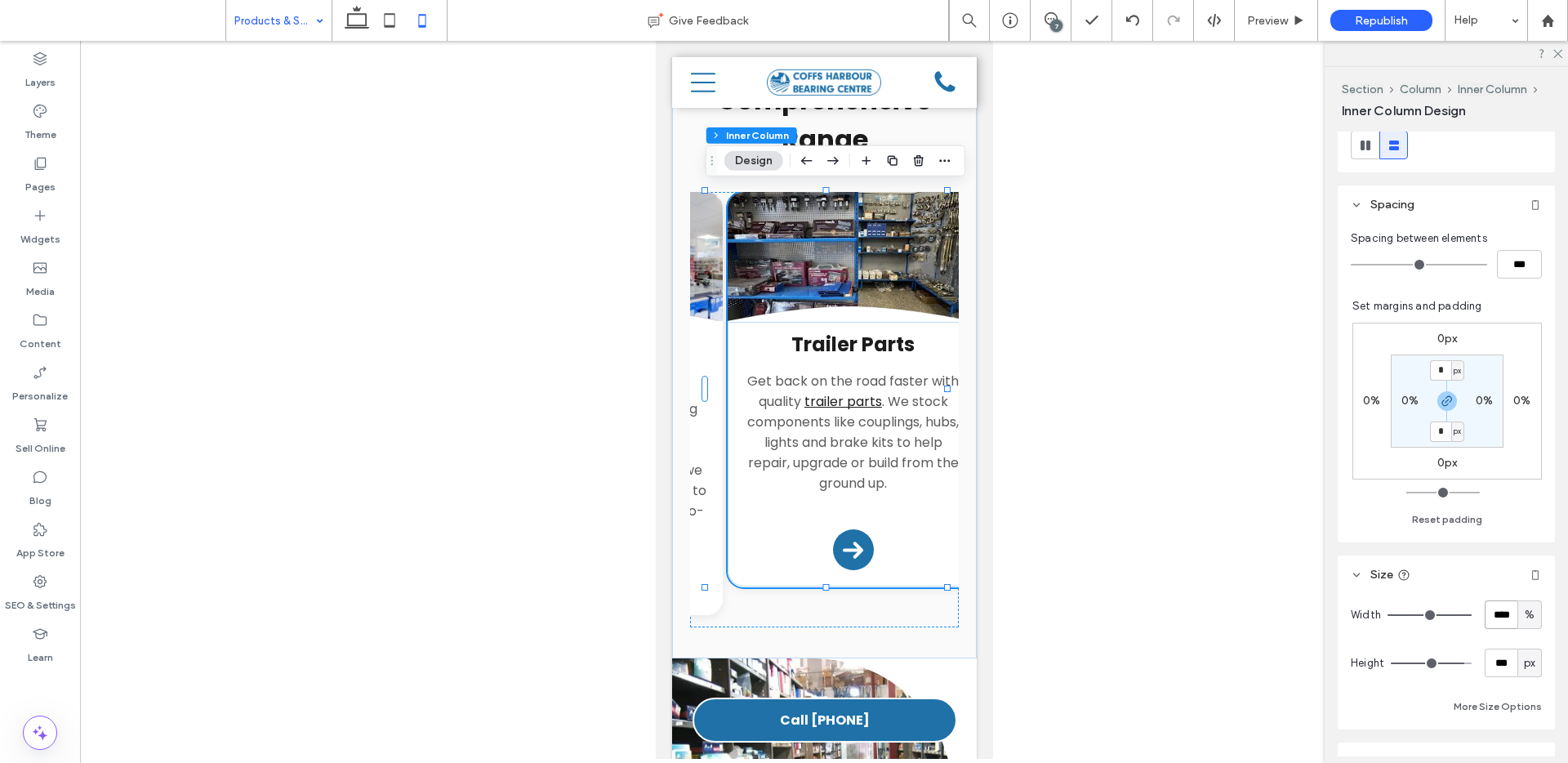 type on "****" 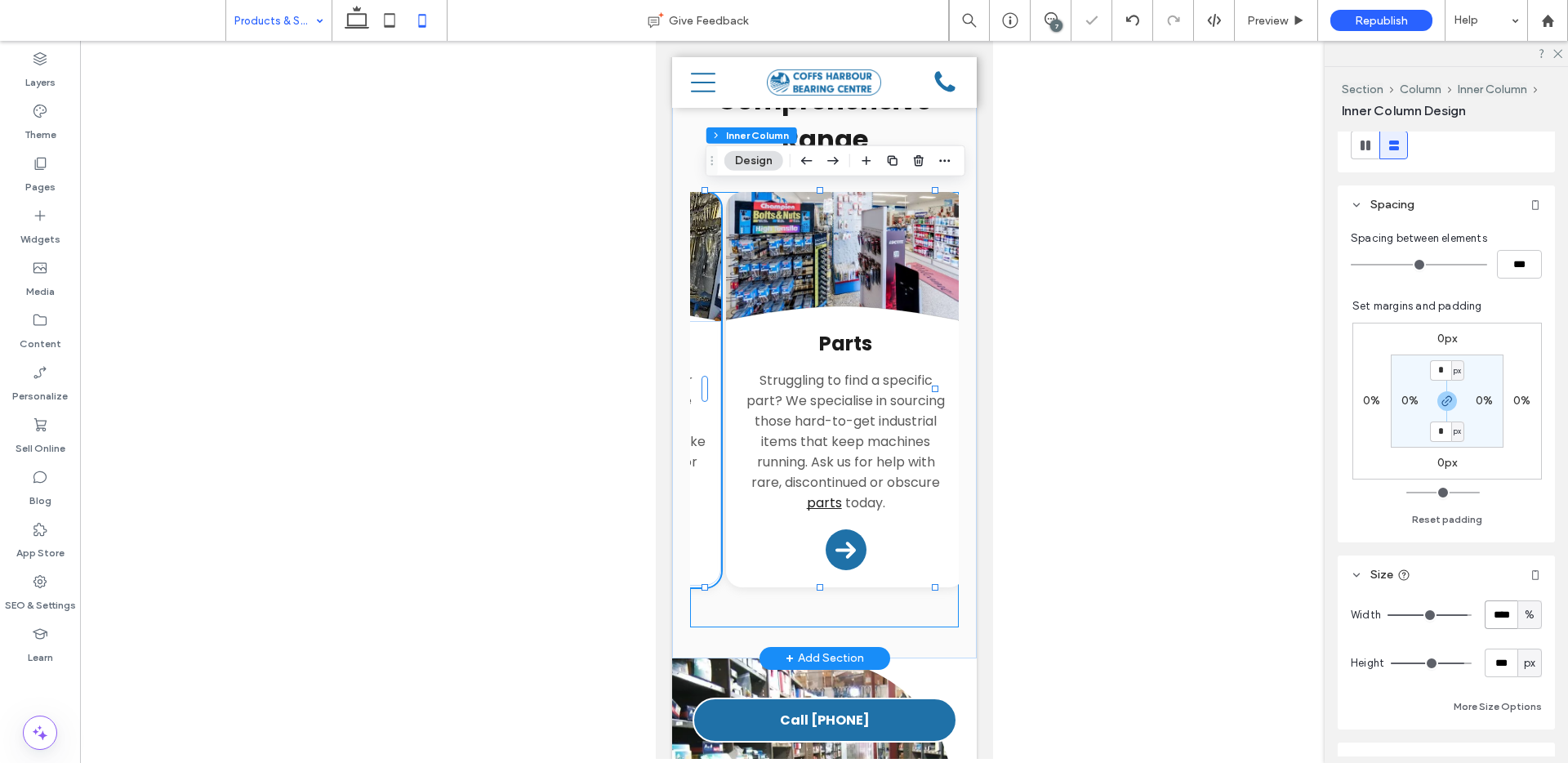 scroll, scrollTop: 0, scrollLeft: 693, axis: horizontal 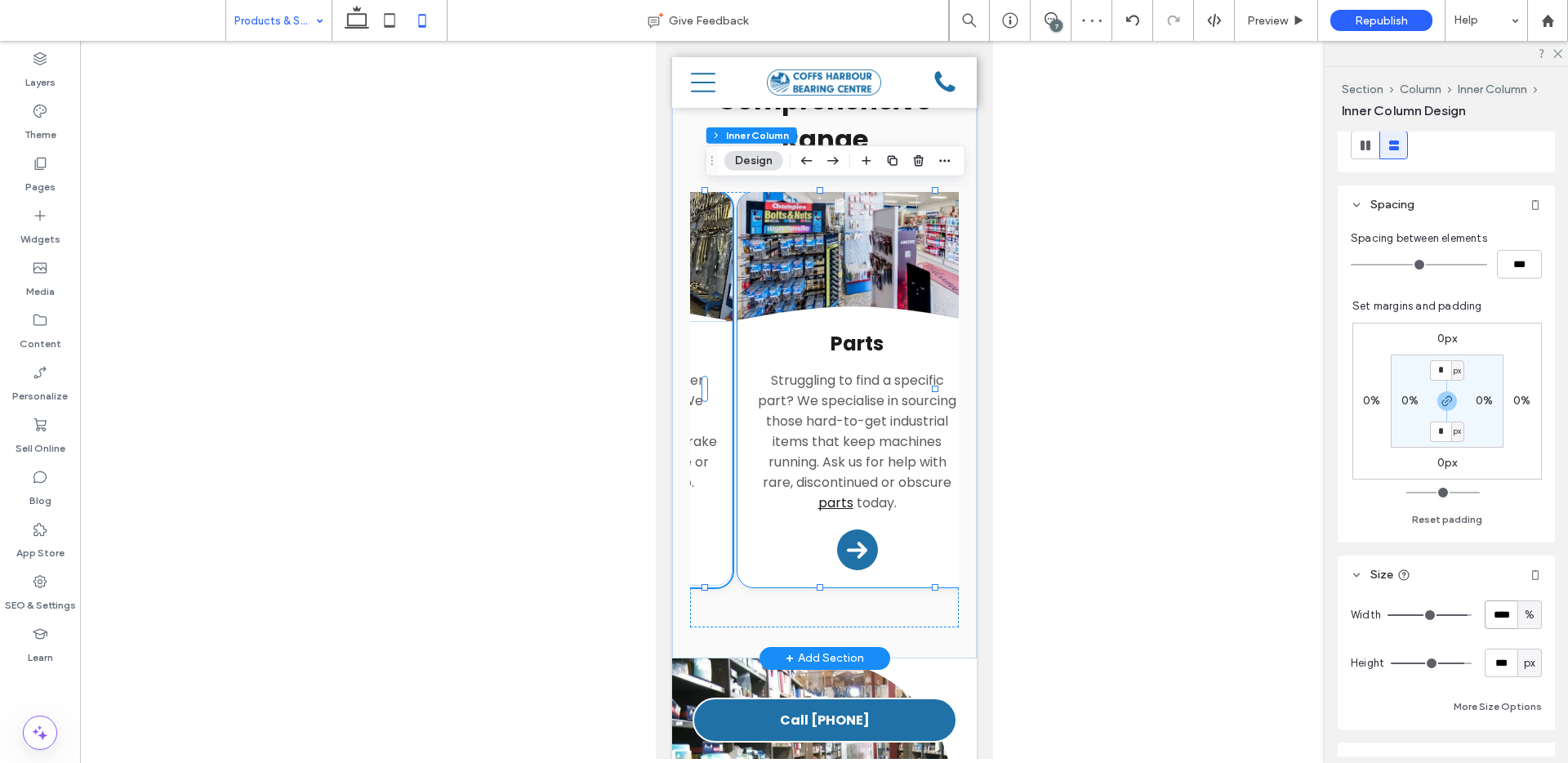 click on "Parts
Struggling to find a specific part? We specialise in sourcing those hard-to-get industrial items that keep machines running. Ask us for help with rare, discontinued or obscure
parts   today.
Arrow Icon" at bounding box center (856, 453) 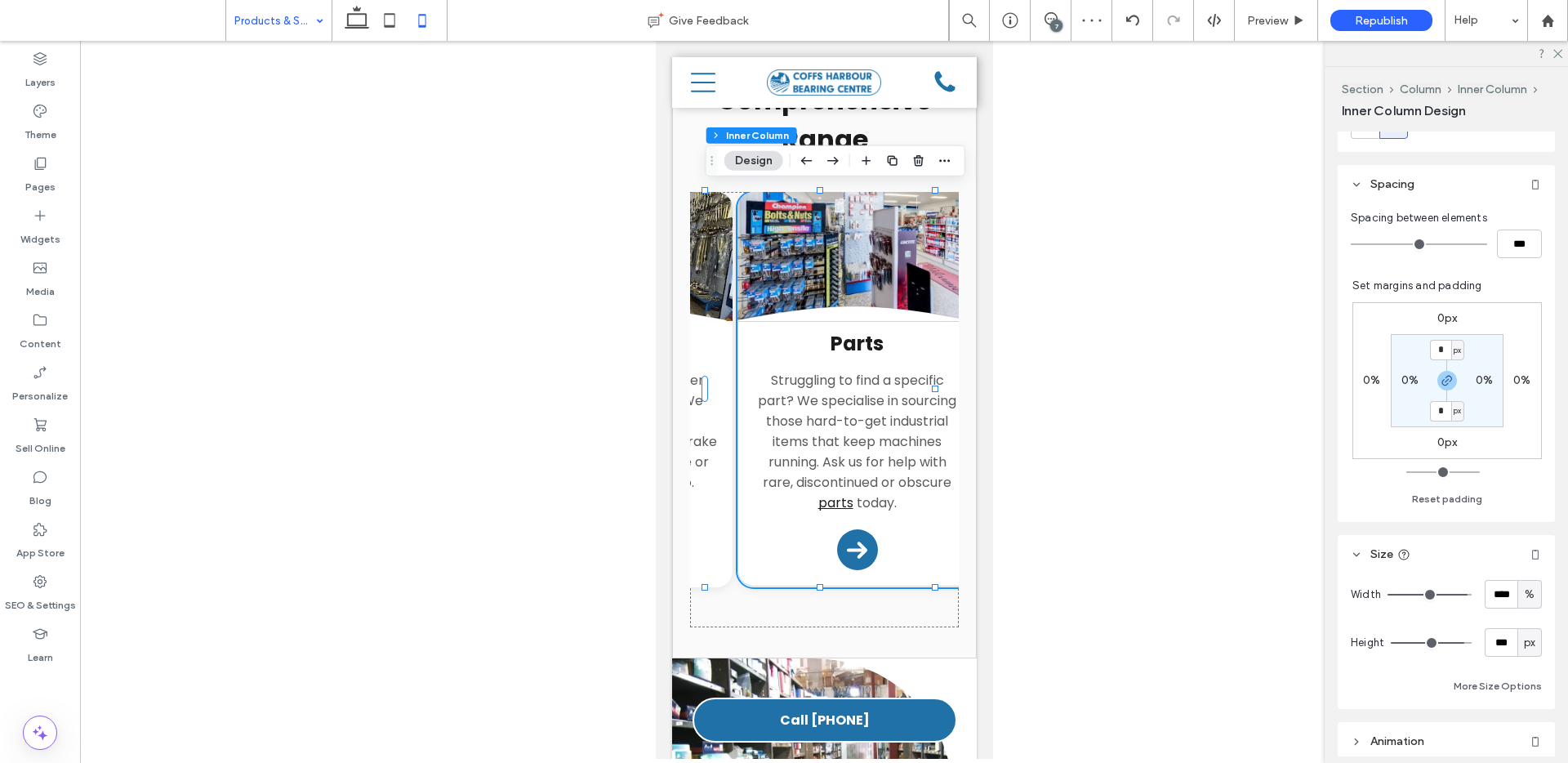 scroll, scrollTop: 510, scrollLeft: 0, axis: vertical 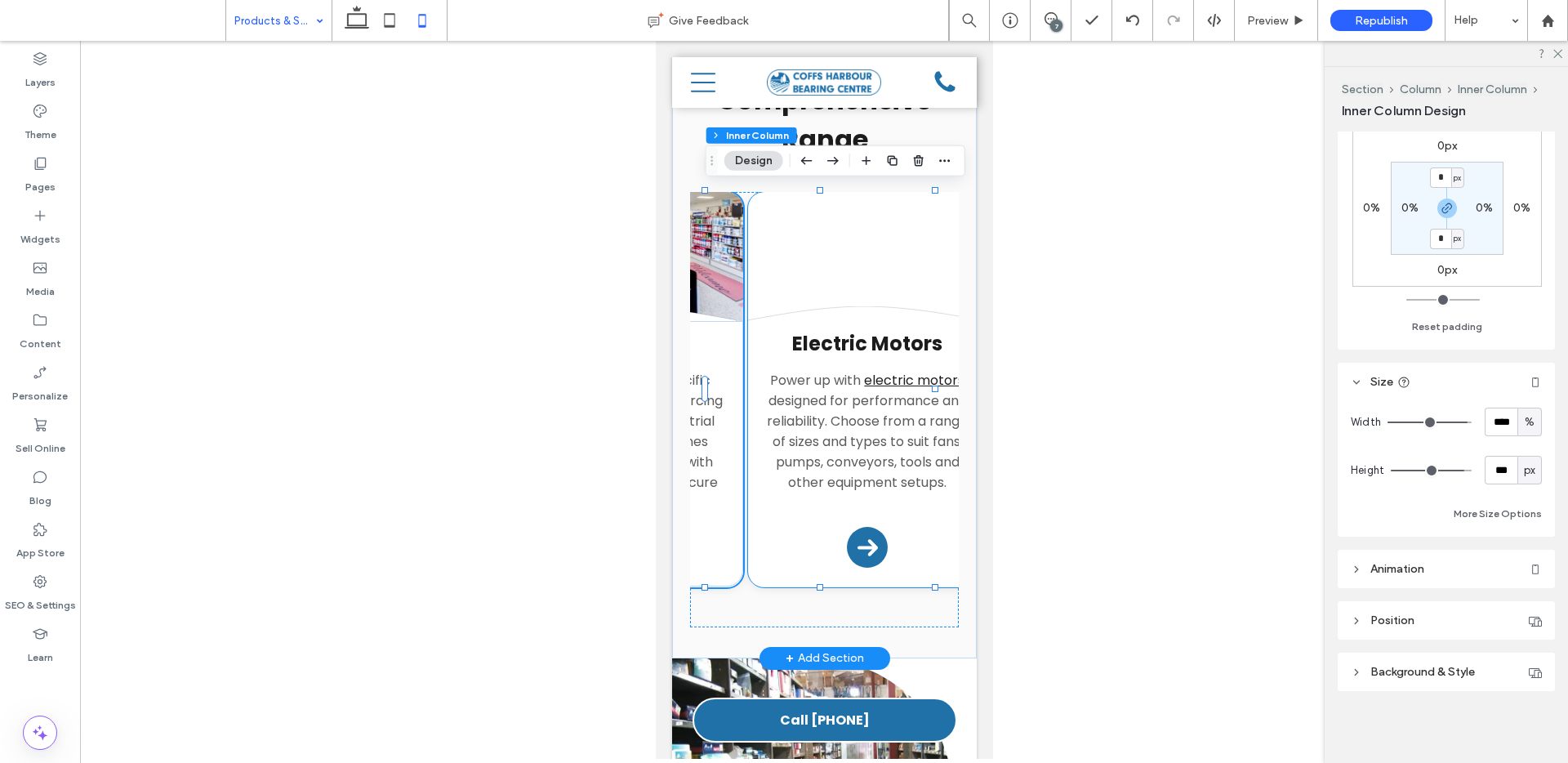 click on "Electric Motors
Power up with
electric motors   designed for performance and reliability. Choose from a range of sizes and types to suit fans, pumps, conveyors, tools and other equipment setups.
Arrow Icon" at bounding box center (866, 453) 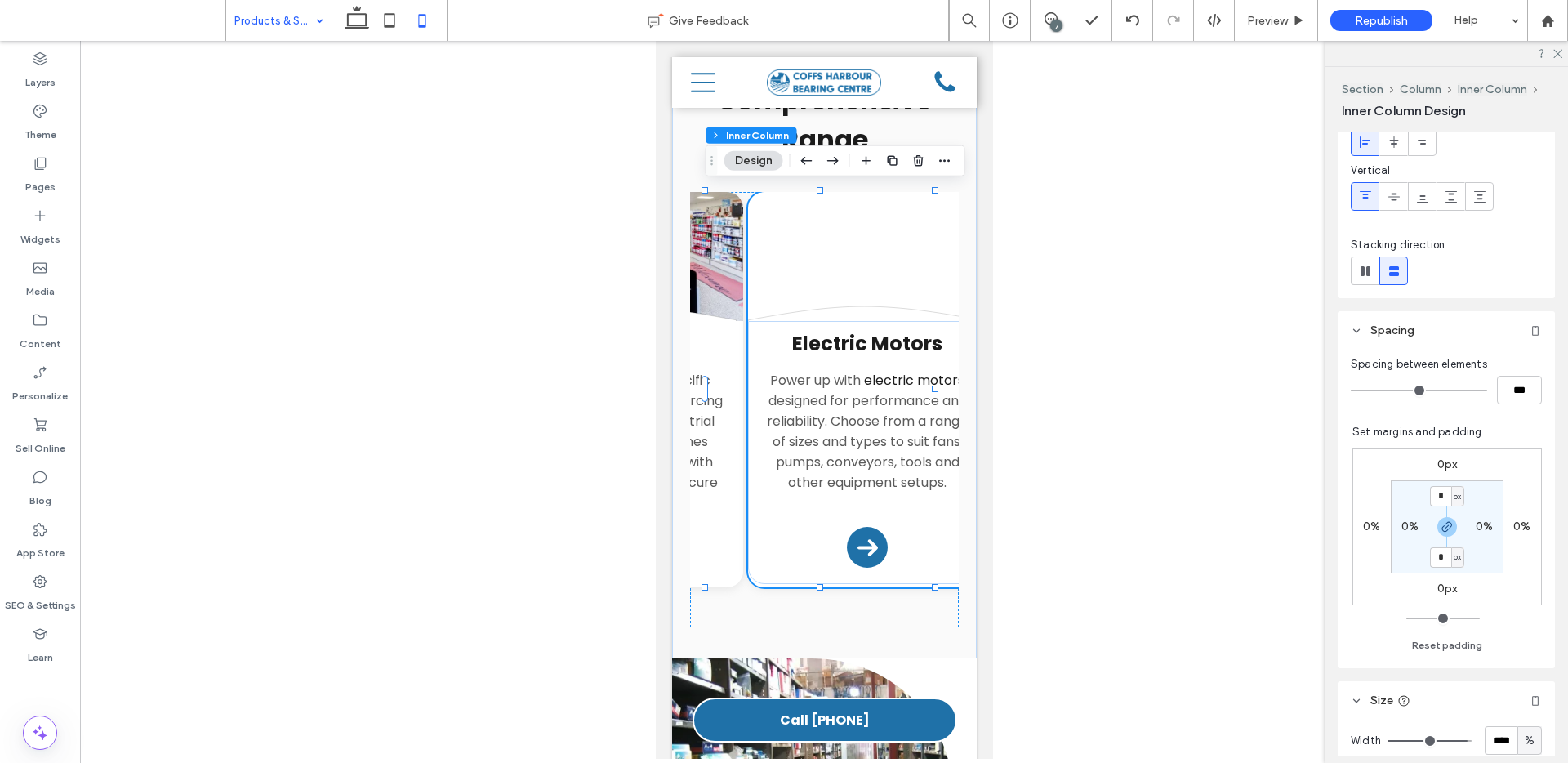 scroll, scrollTop: 317, scrollLeft: 0, axis: vertical 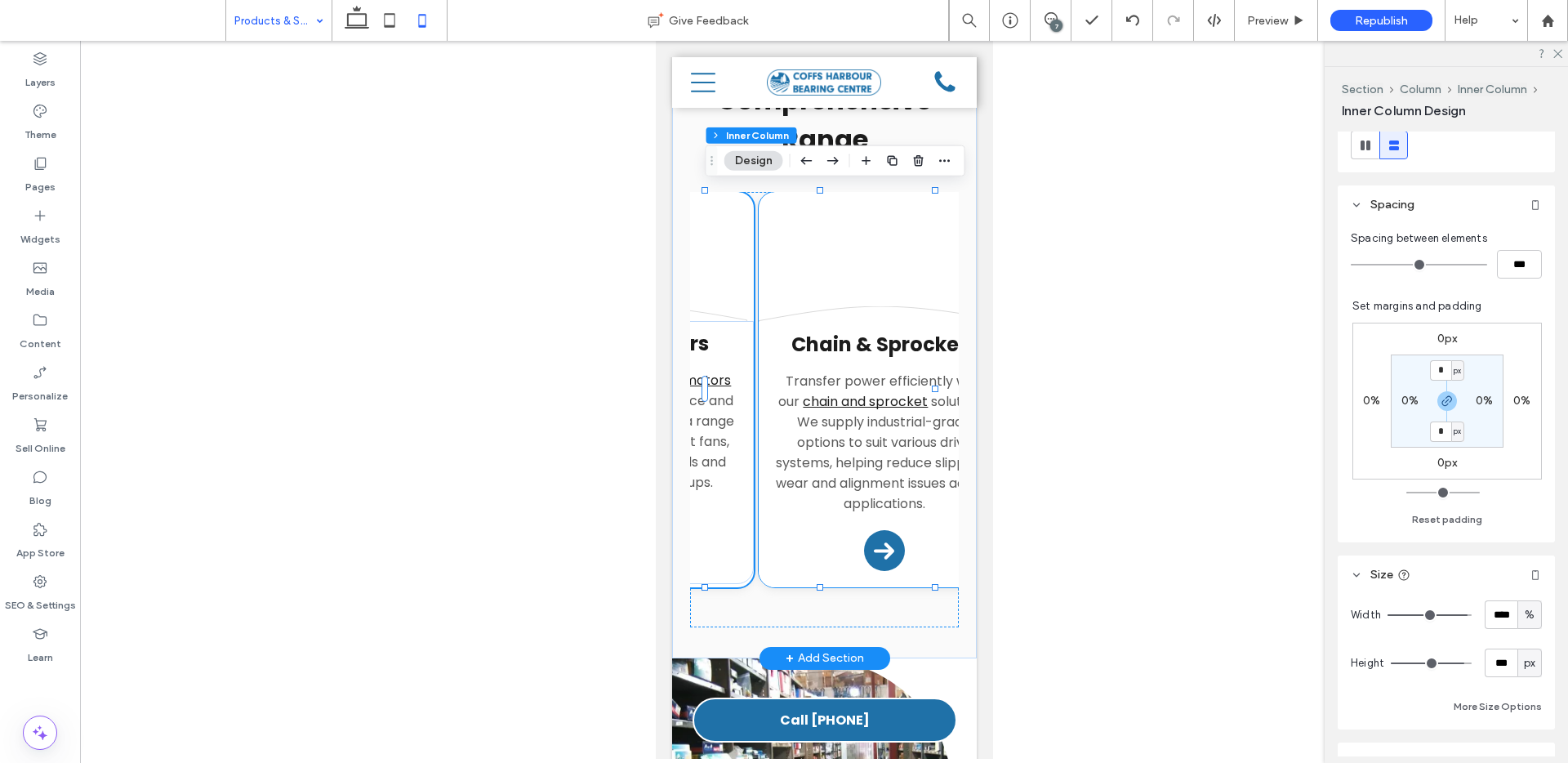click on "Chain & Sprockets
Transfer power efficiently with our
chain and sprocket   solutions. We supply industrial-grade options to suit various drive systems, helping reduce slippage, wear and alignment issues across applications.
Arrow Icon" at bounding box center (884, 454) 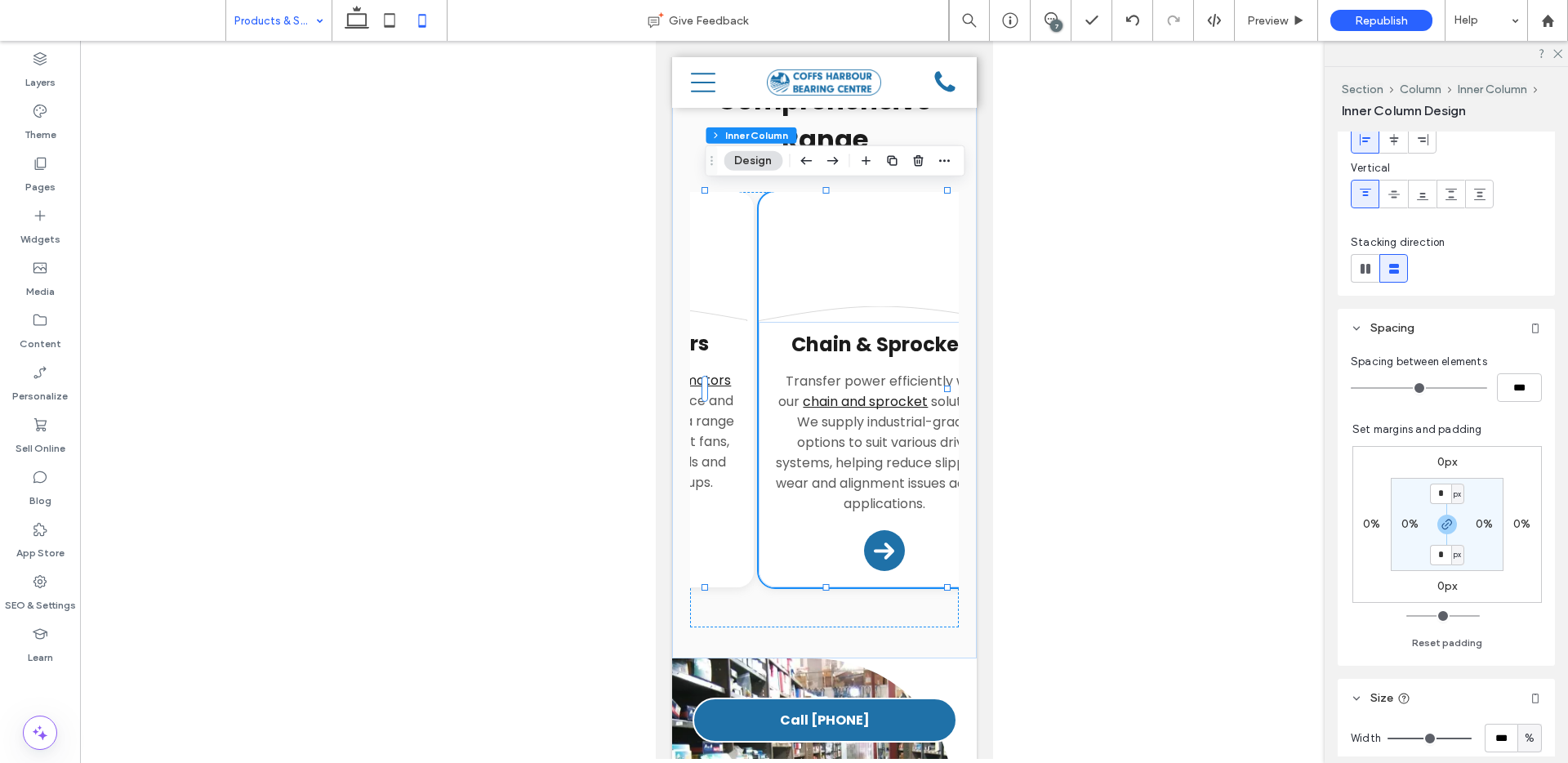 scroll, scrollTop: 329, scrollLeft: 0, axis: vertical 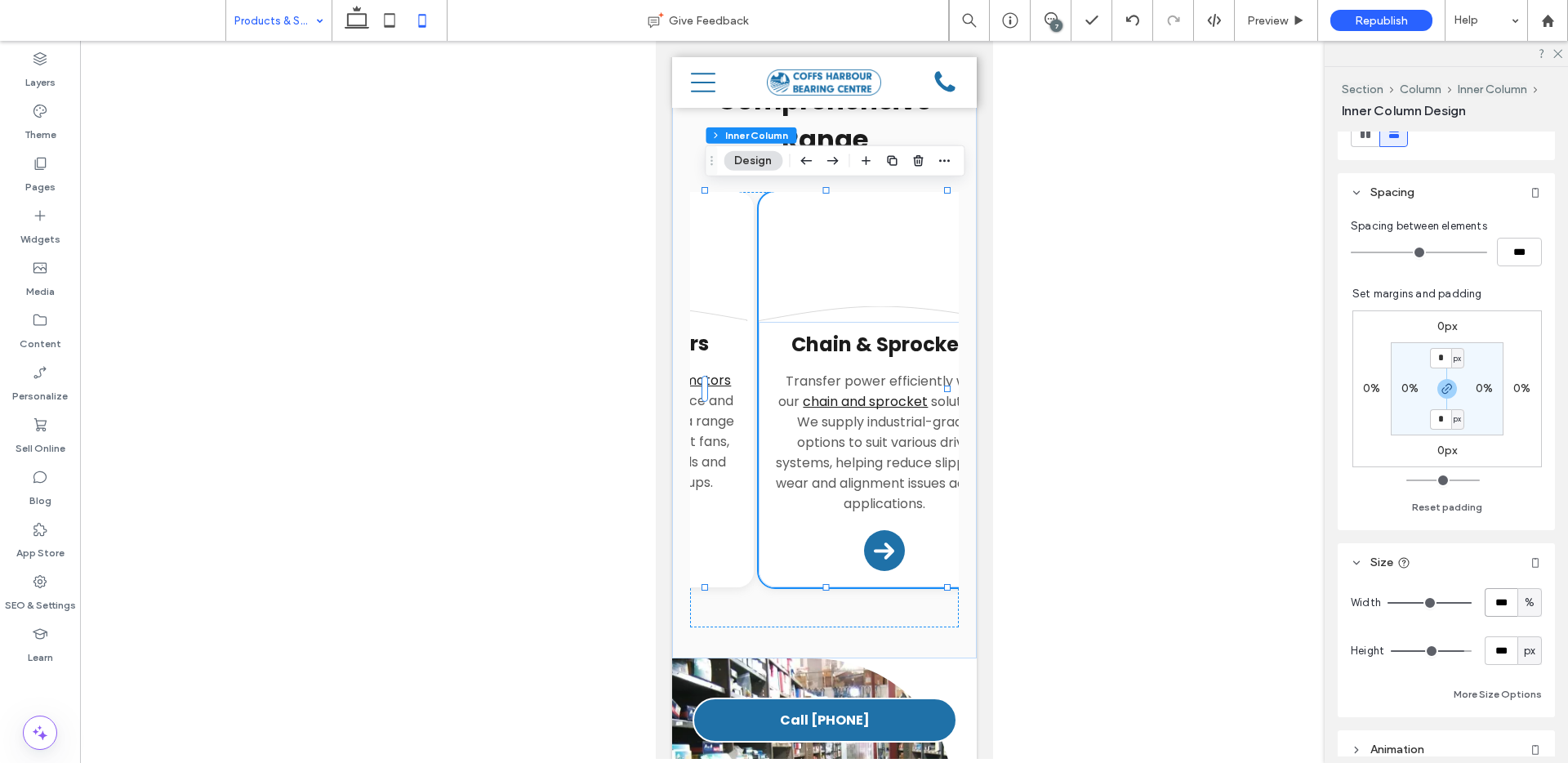 click on "***" at bounding box center (1501, 602) 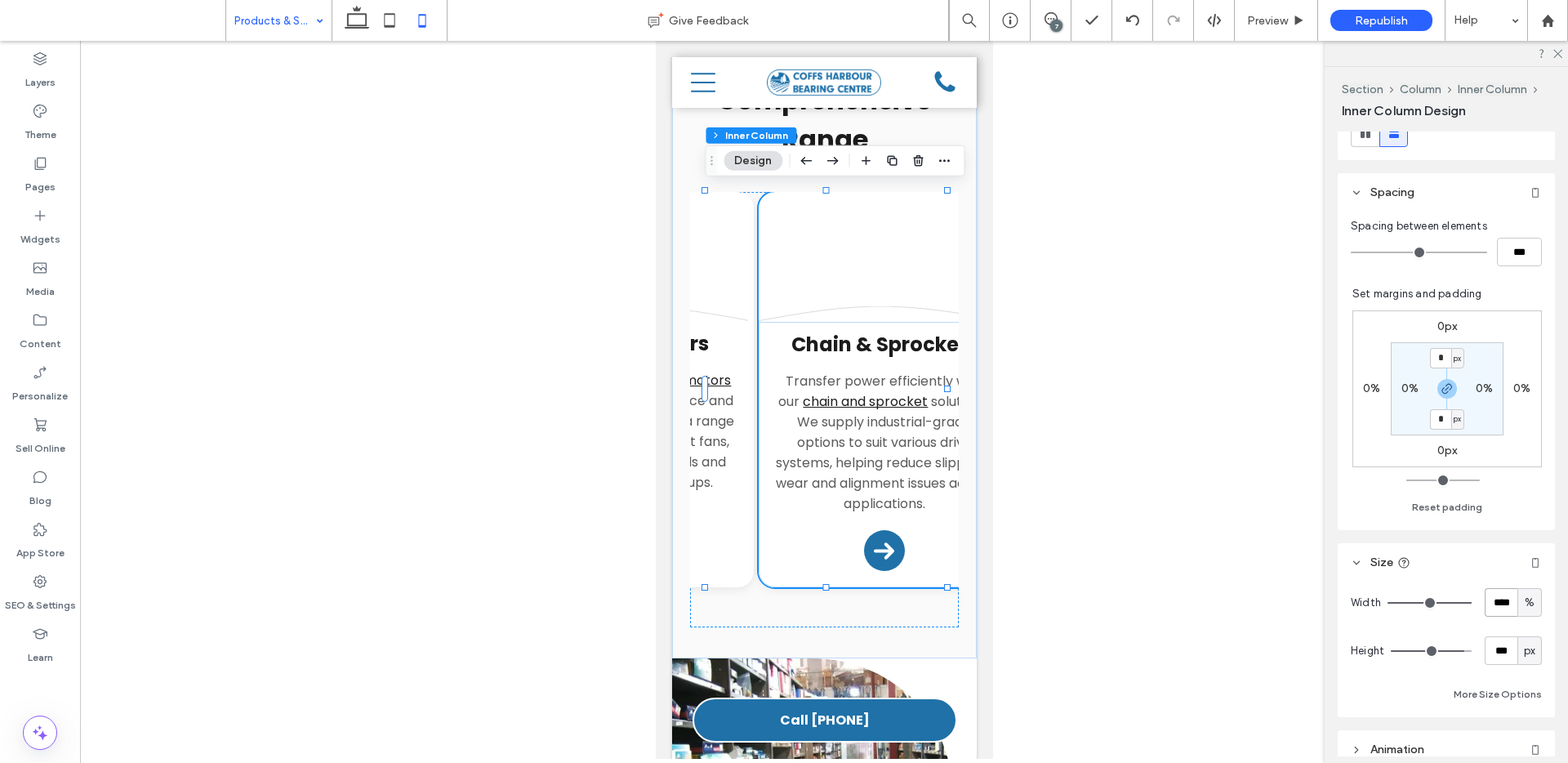 type on "****" 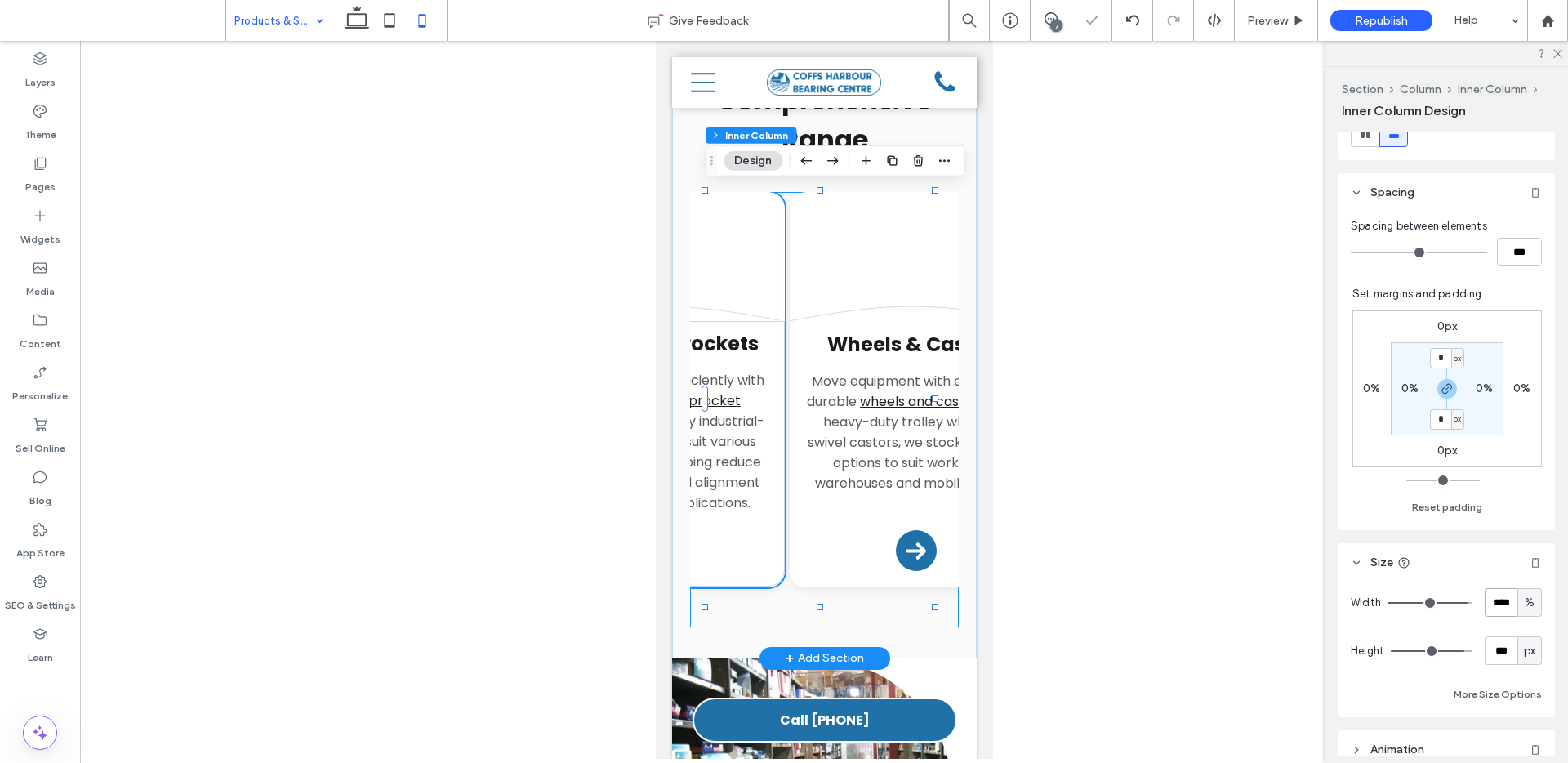 scroll, scrollTop: 0, scrollLeft: 1392, axis: horizontal 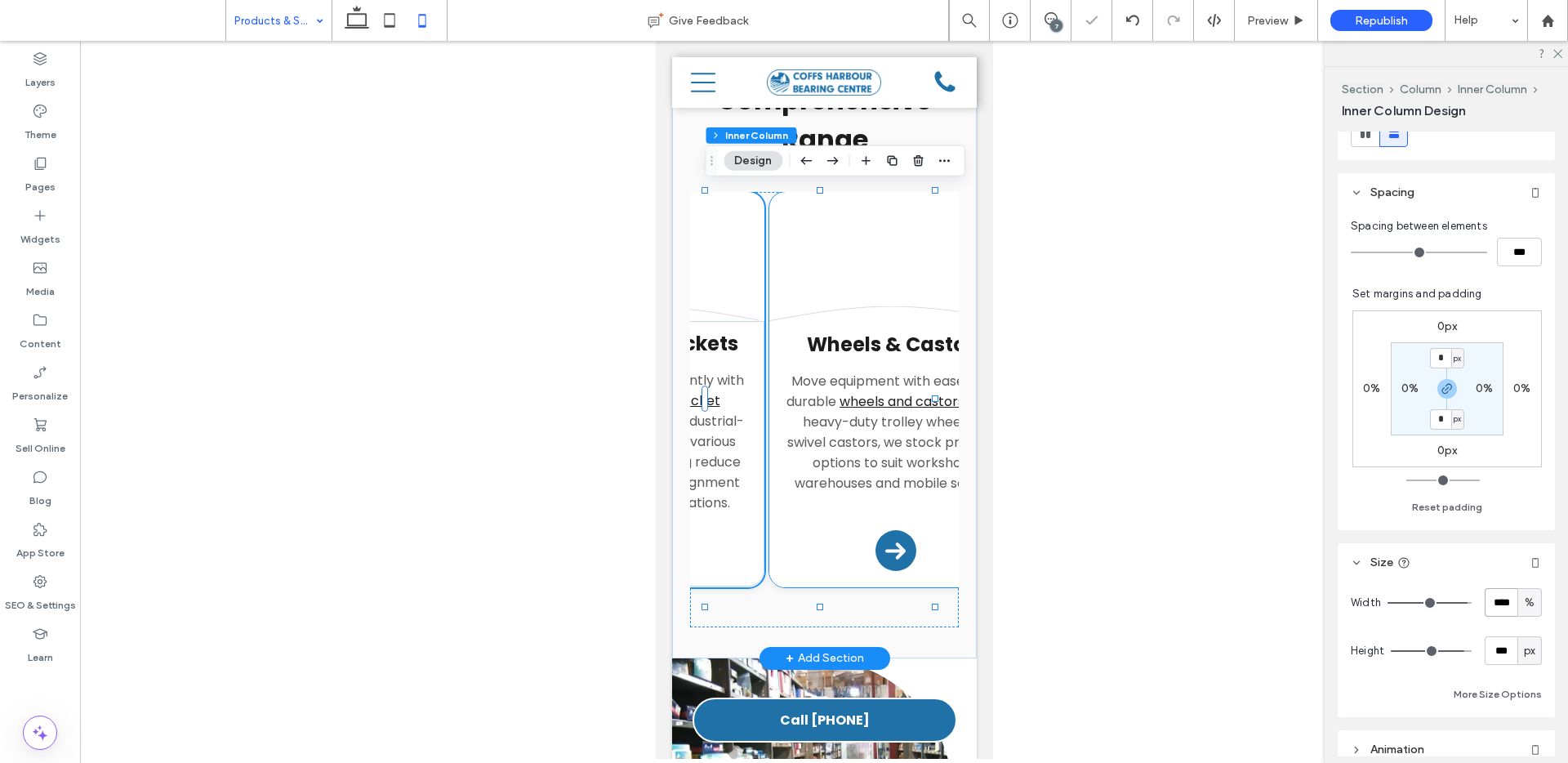 click on "Wheels & Castors
Move equipment with ease using durable
wheels and castors . From heavy-duty trolley wheels to swivel castors, we stock practical options to suit workshops, warehouses and mobile setups.
Arrow Icon" at bounding box center [894, 454] 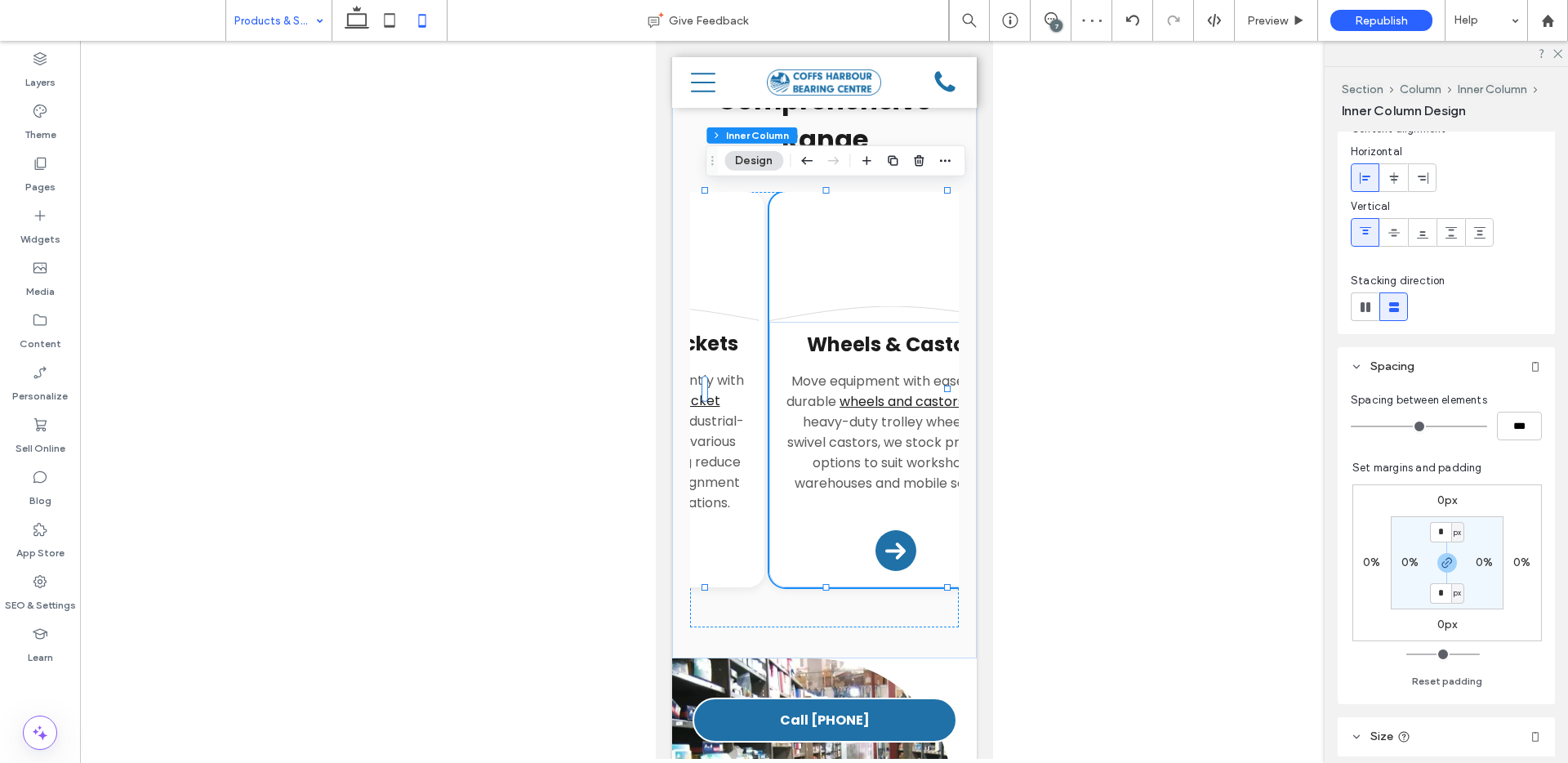 scroll, scrollTop: 350, scrollLeft: 0, axis: vertical 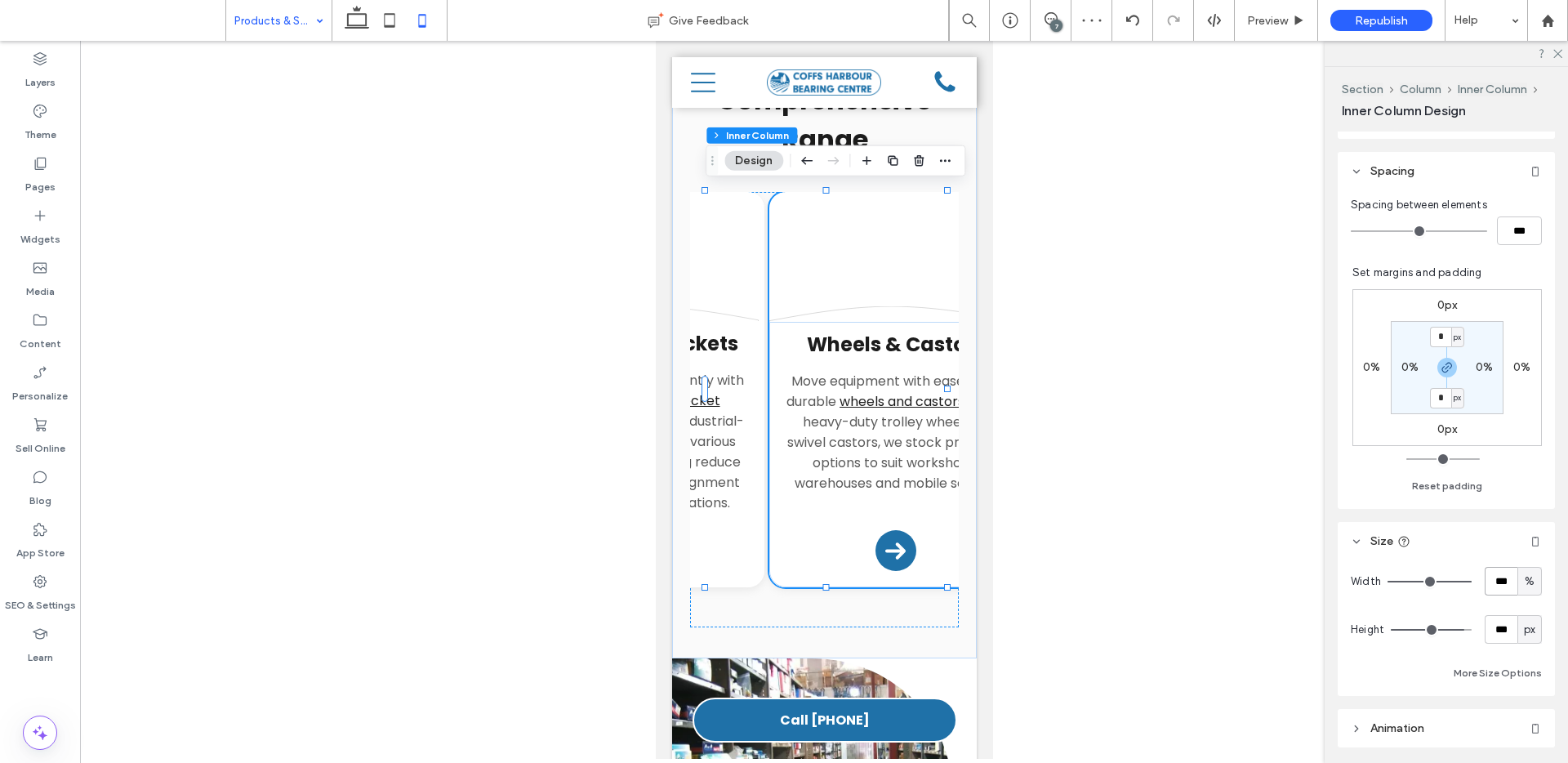 click on "***" at bounding box center (1501, 581) 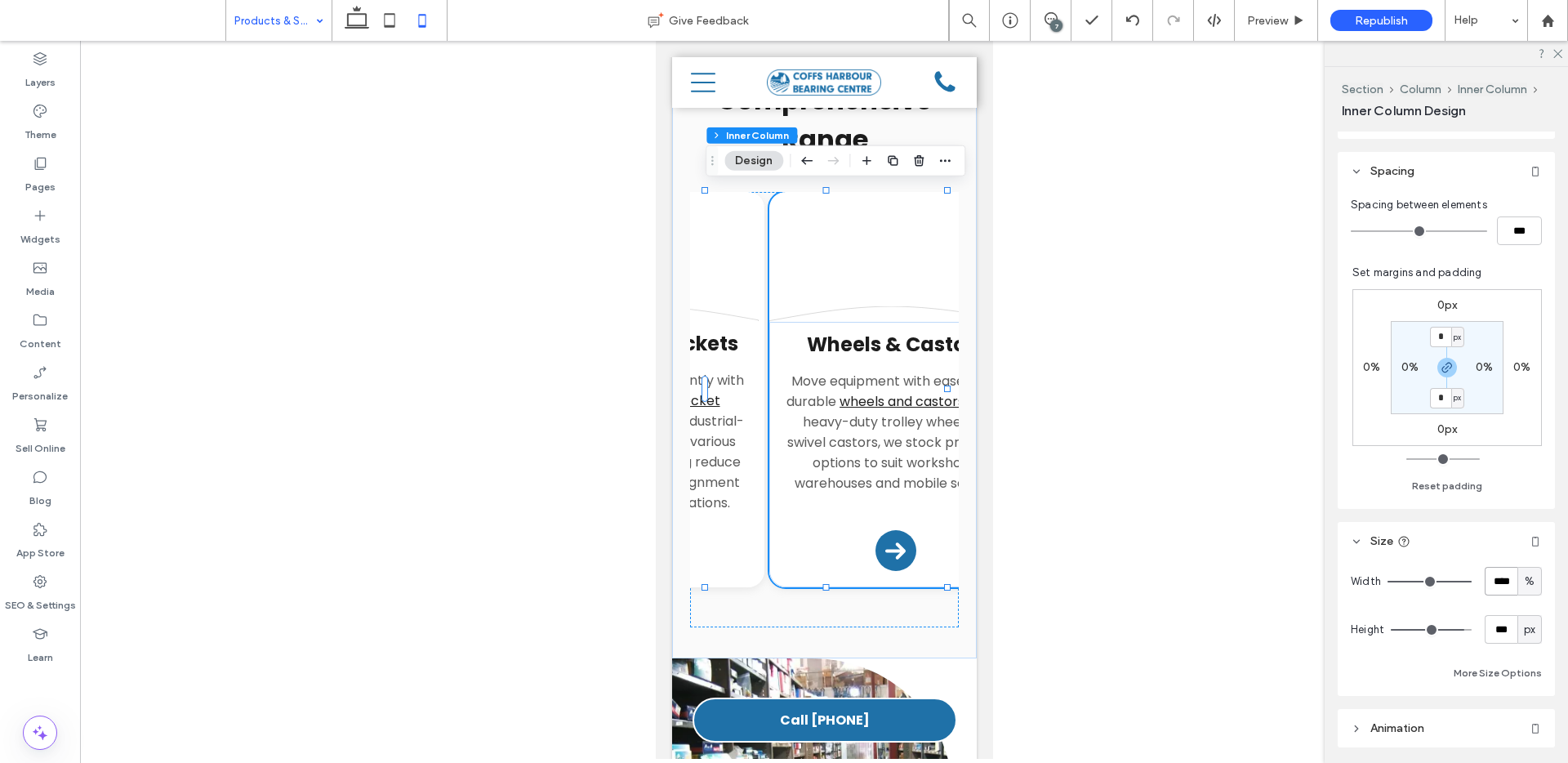 type on "****" 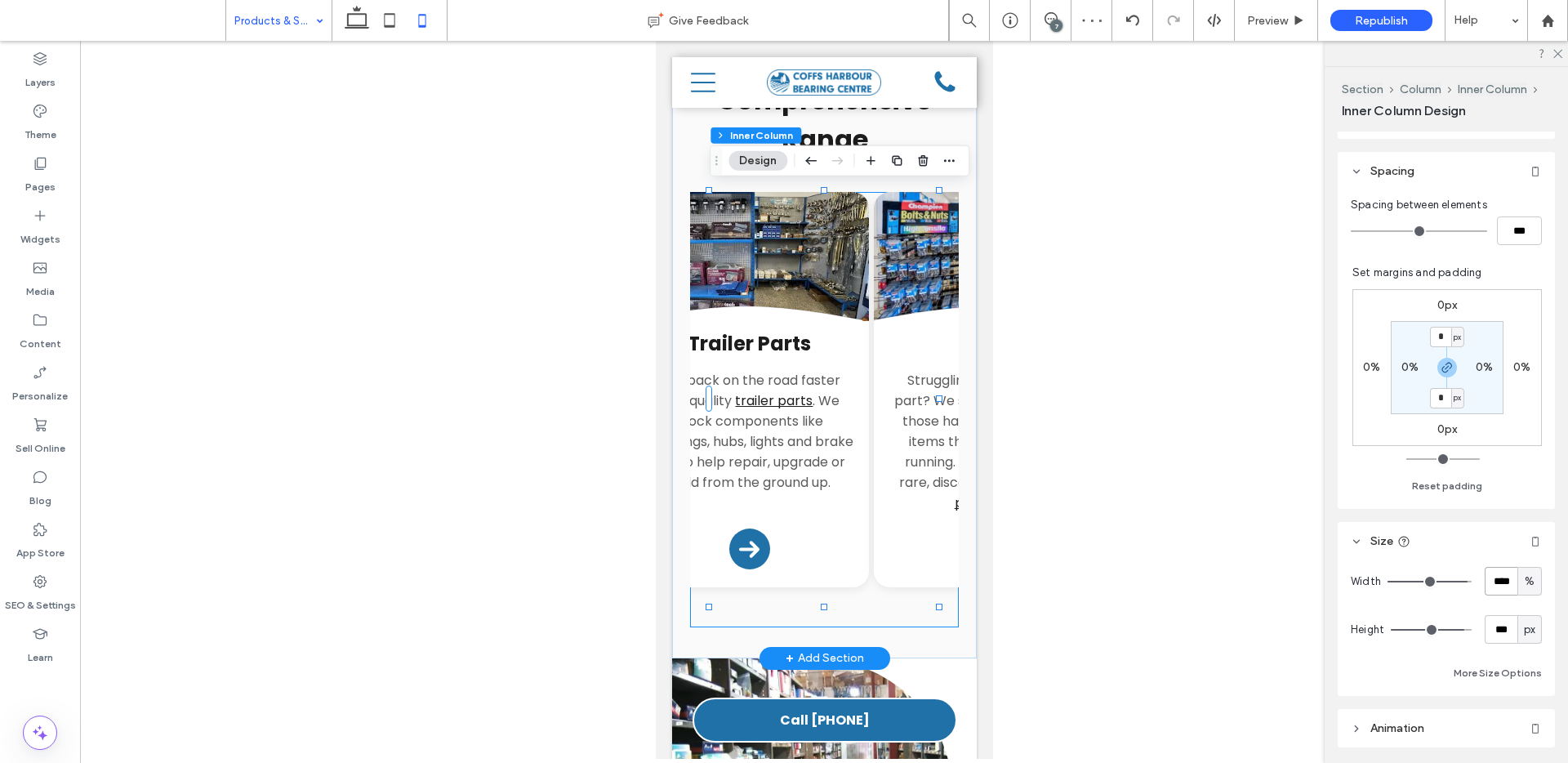 scroll, scrollTop: 0, scrollLeft: 0, axis: both 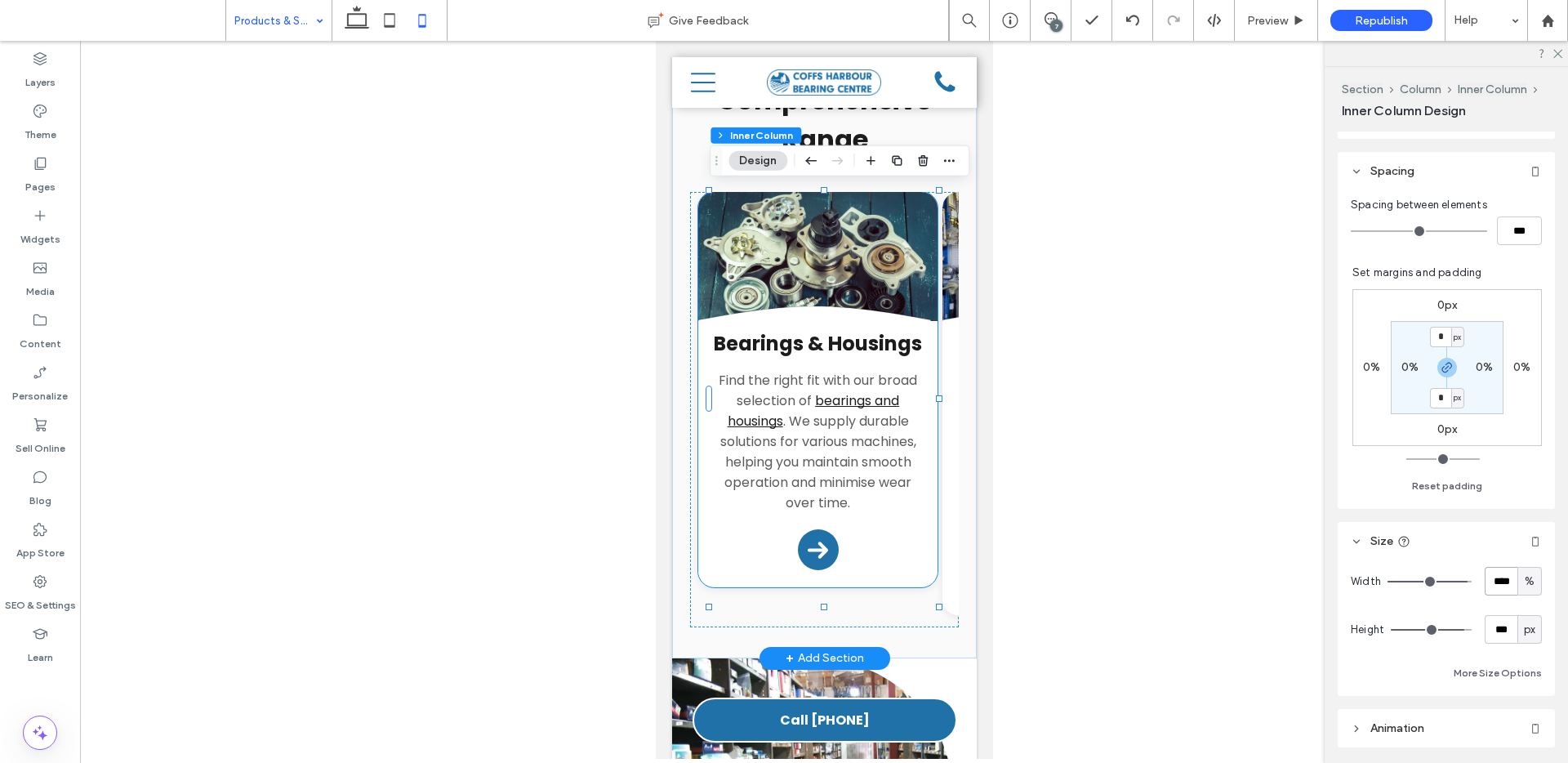 click on "Bearings & Housings
Find the right fit with our broad selection of
bearings and housings . We supply durable solutions for various machines, helping you maintain smooth operation and minimise wear over time.
Arrow Icon" at bounding box center [817, 453] 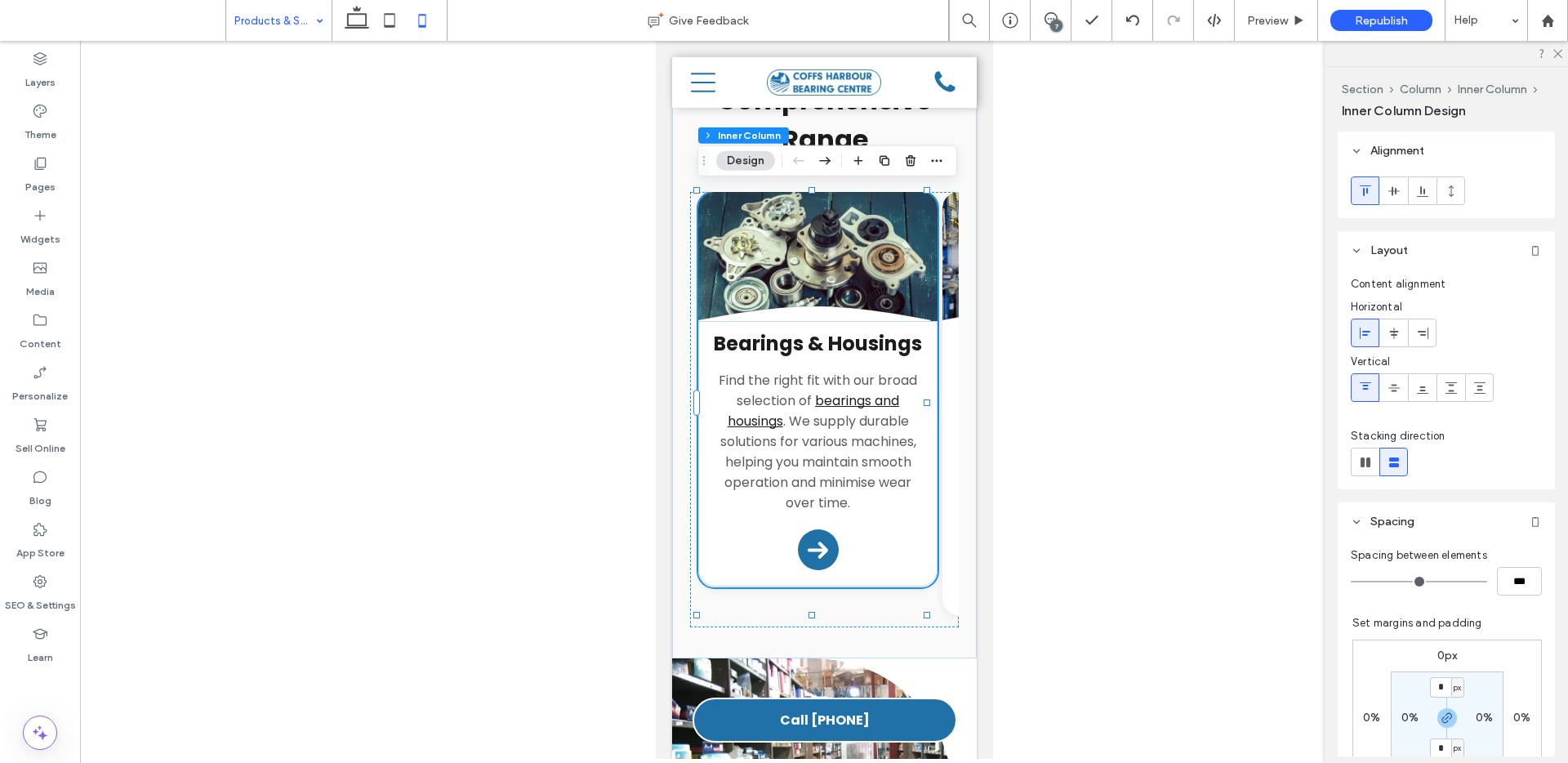 scroll, scrollTop: 510, scrollLeft: 0, axis: vertical 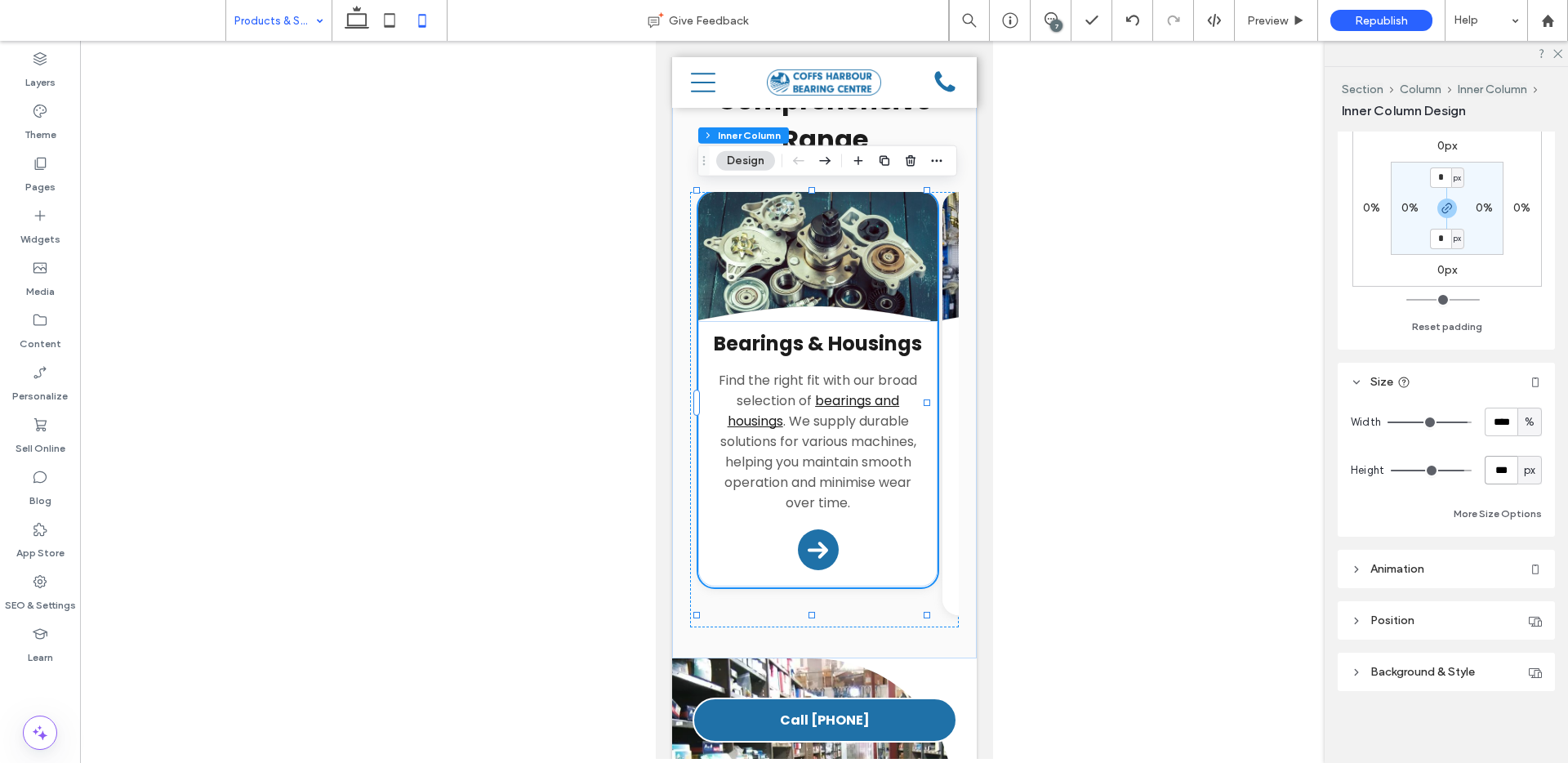 click on "***" at bounding box center [1501, 470] 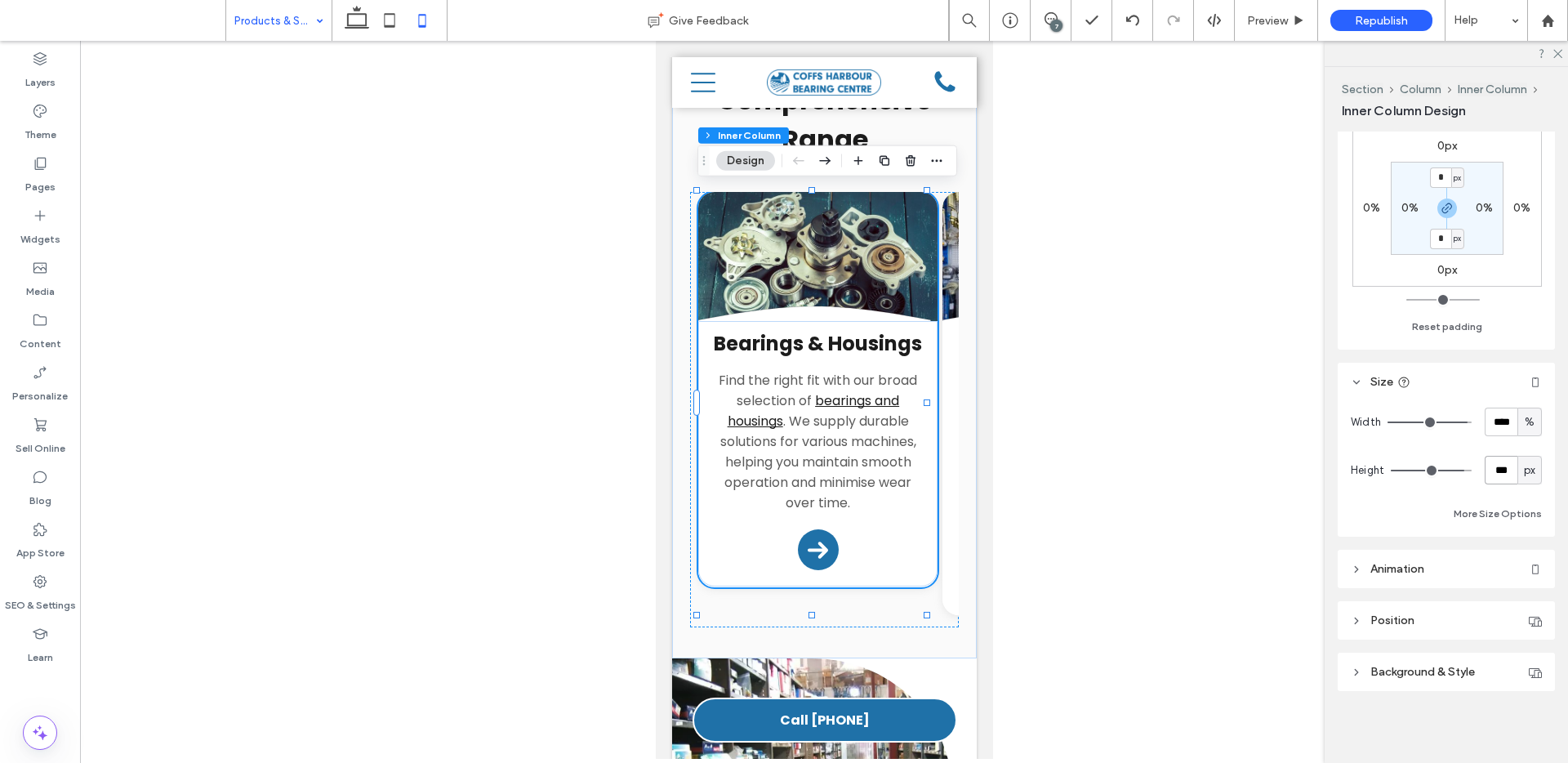 type on "***" 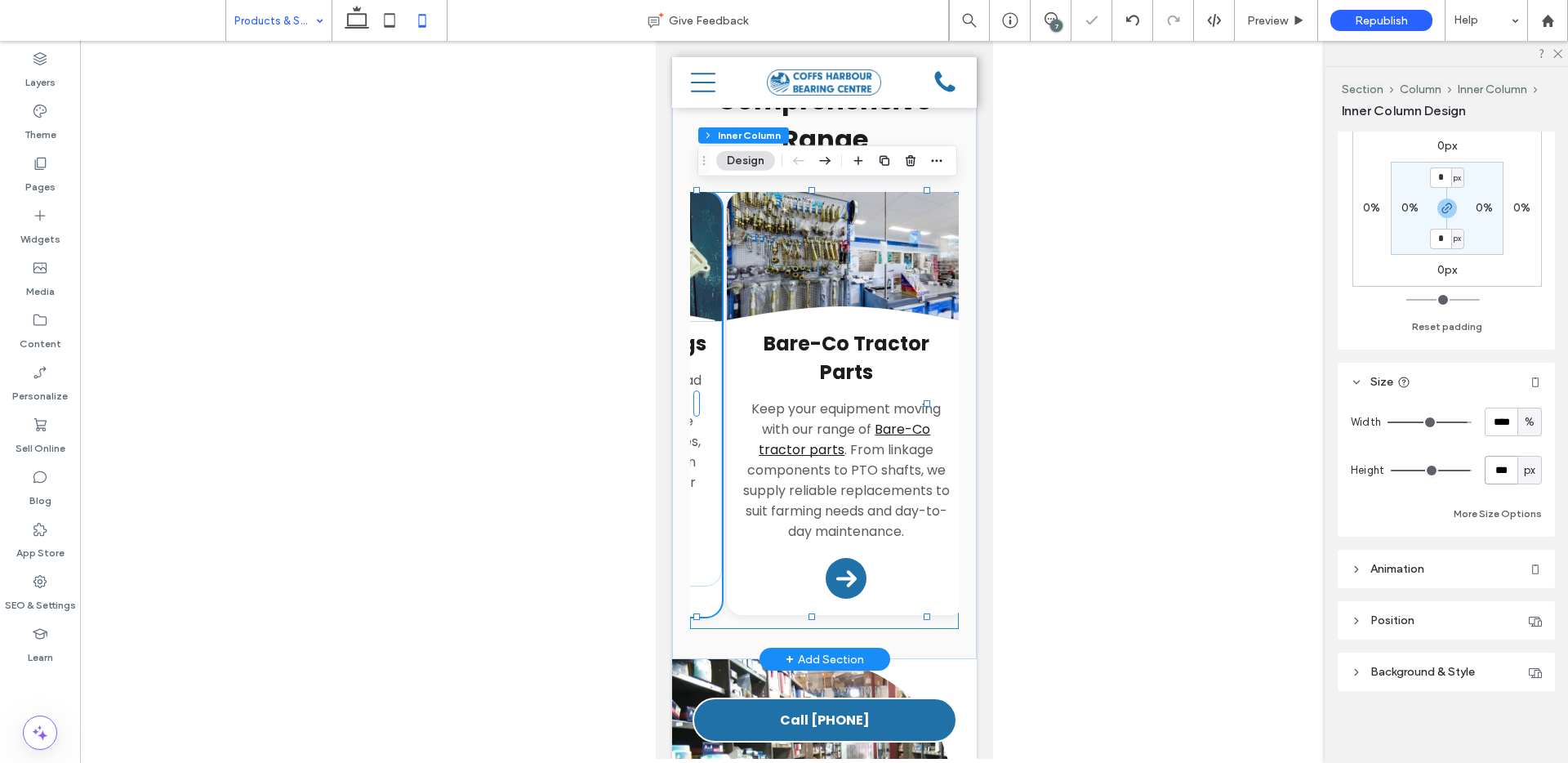 scroll, scrollTop: 0, scrollLeft: 225, axis: horizontal 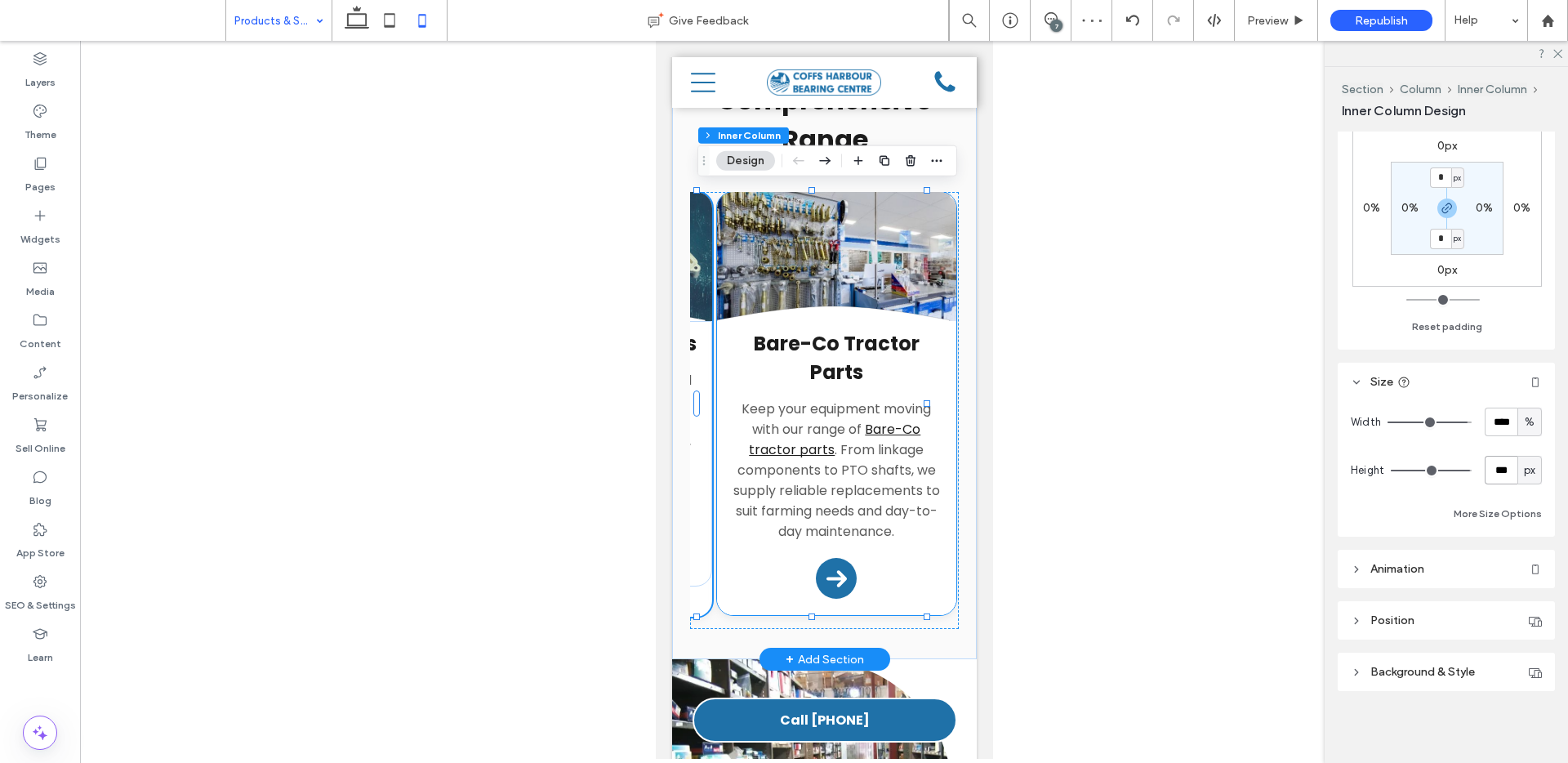 click on "Bare-Co Tractor Parts
Keep your equipment moving with our range of
Bare-Co tractor parts . From linkage components to PTO shafts, we supply reliable replacements to suit farming needs and day-to-day maintenance.
Arrow Icon" at bounding box center (835, 468) 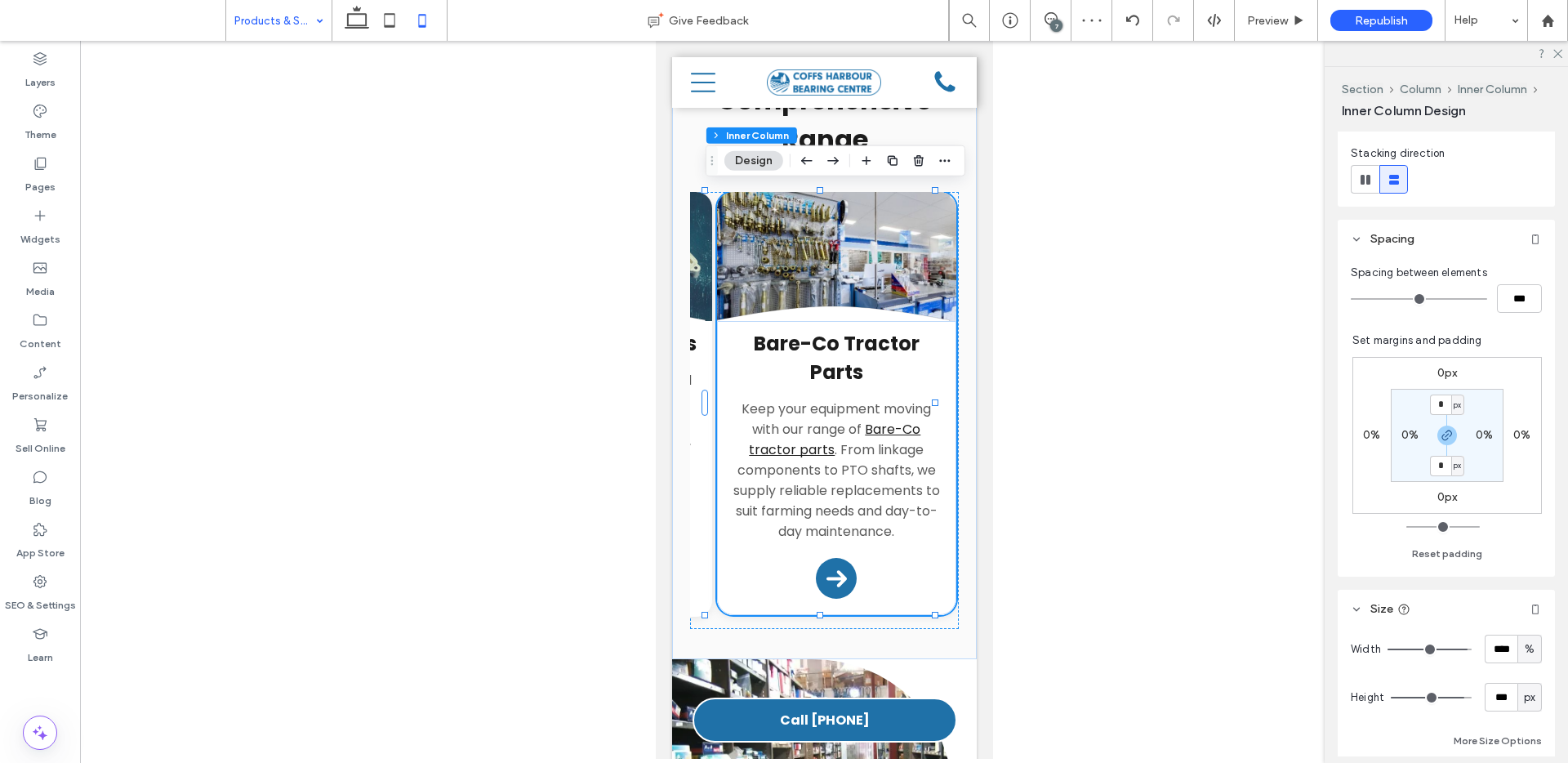 scroll, scrollTop: 284, scrollLeft: 0, axis: vertical 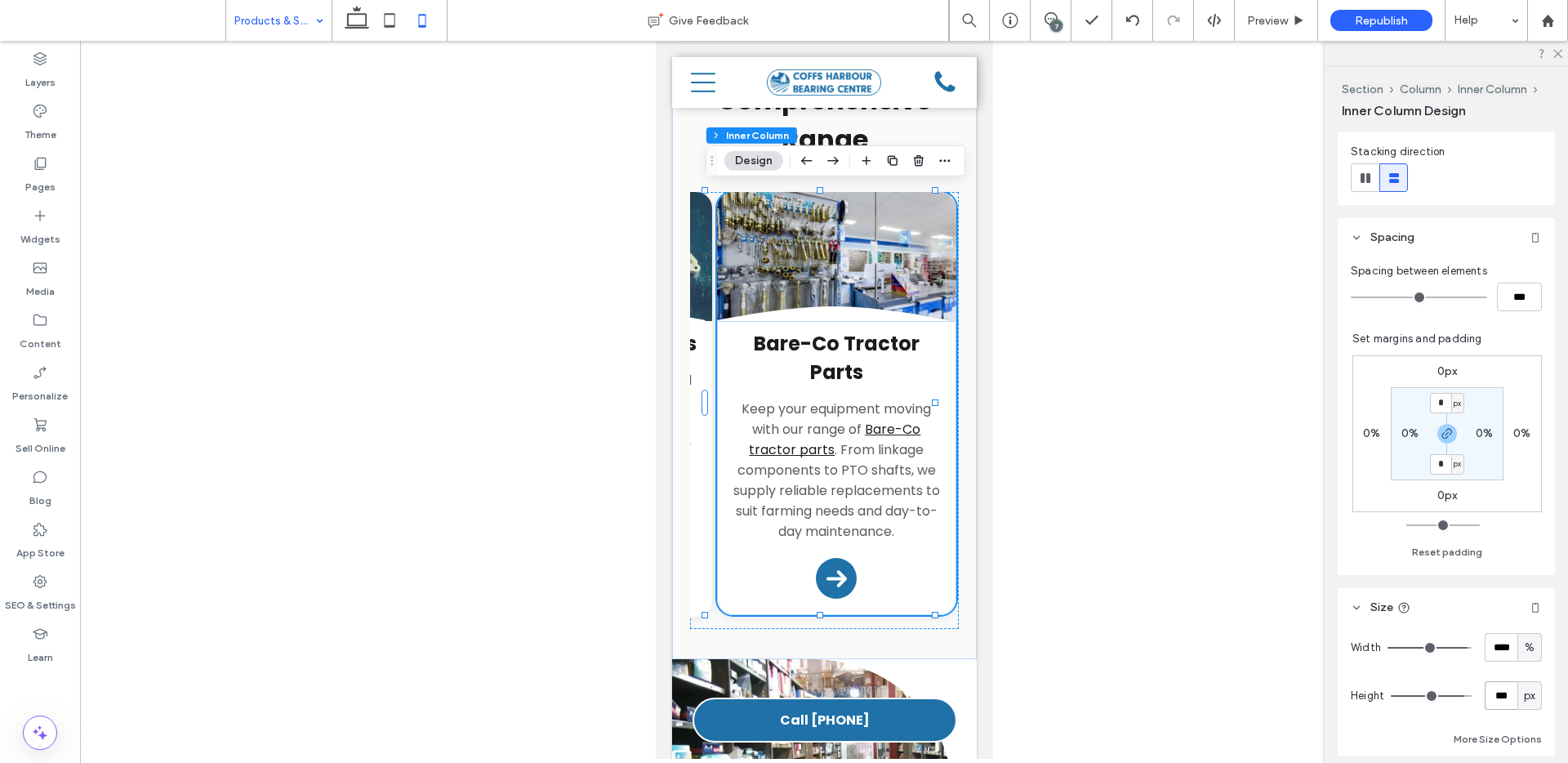 click on "***" at bounding box center [1501, 695] 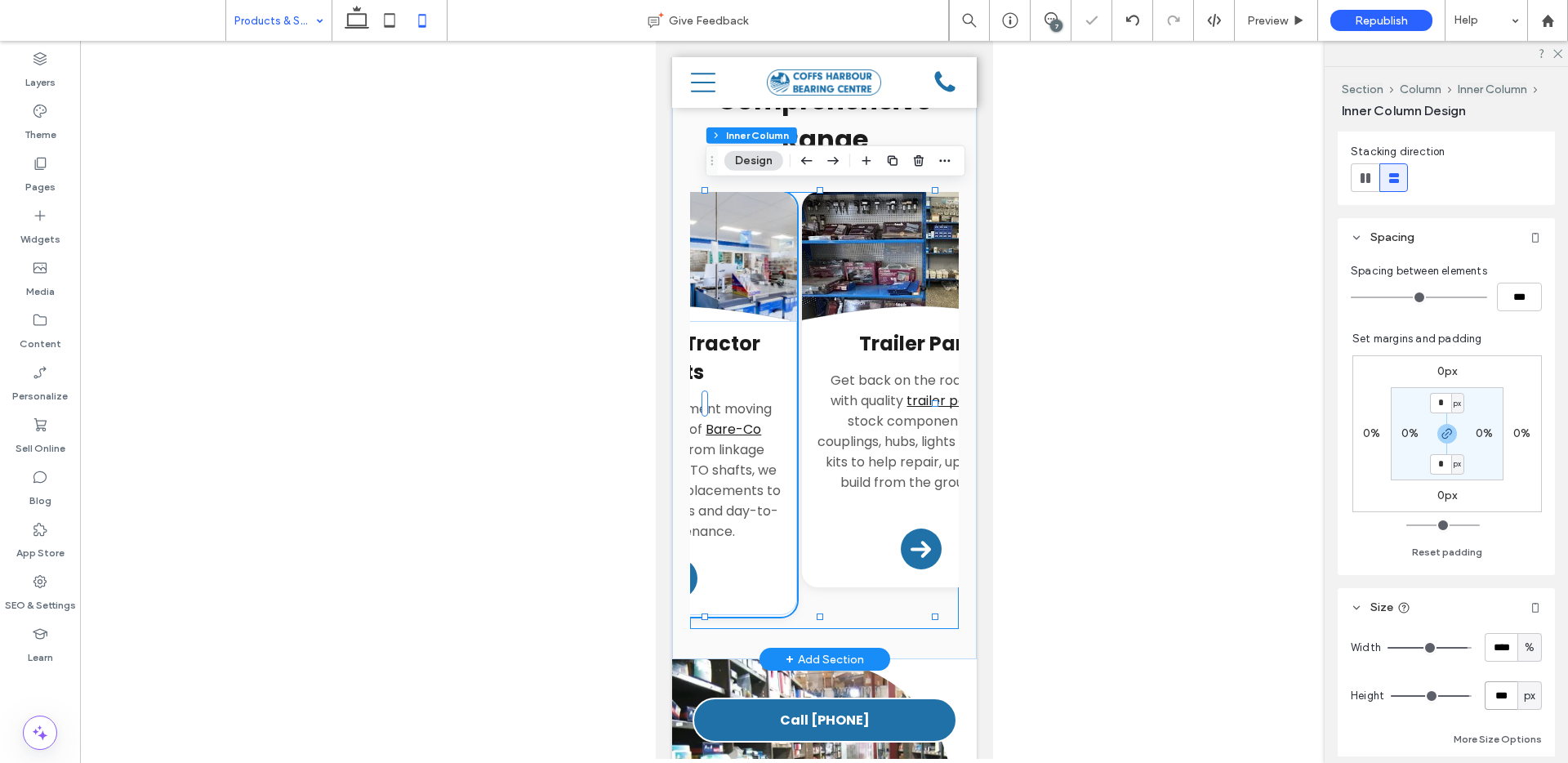 scroll, scrollTop: 0, scrollLeft: 459, axis: horizontal 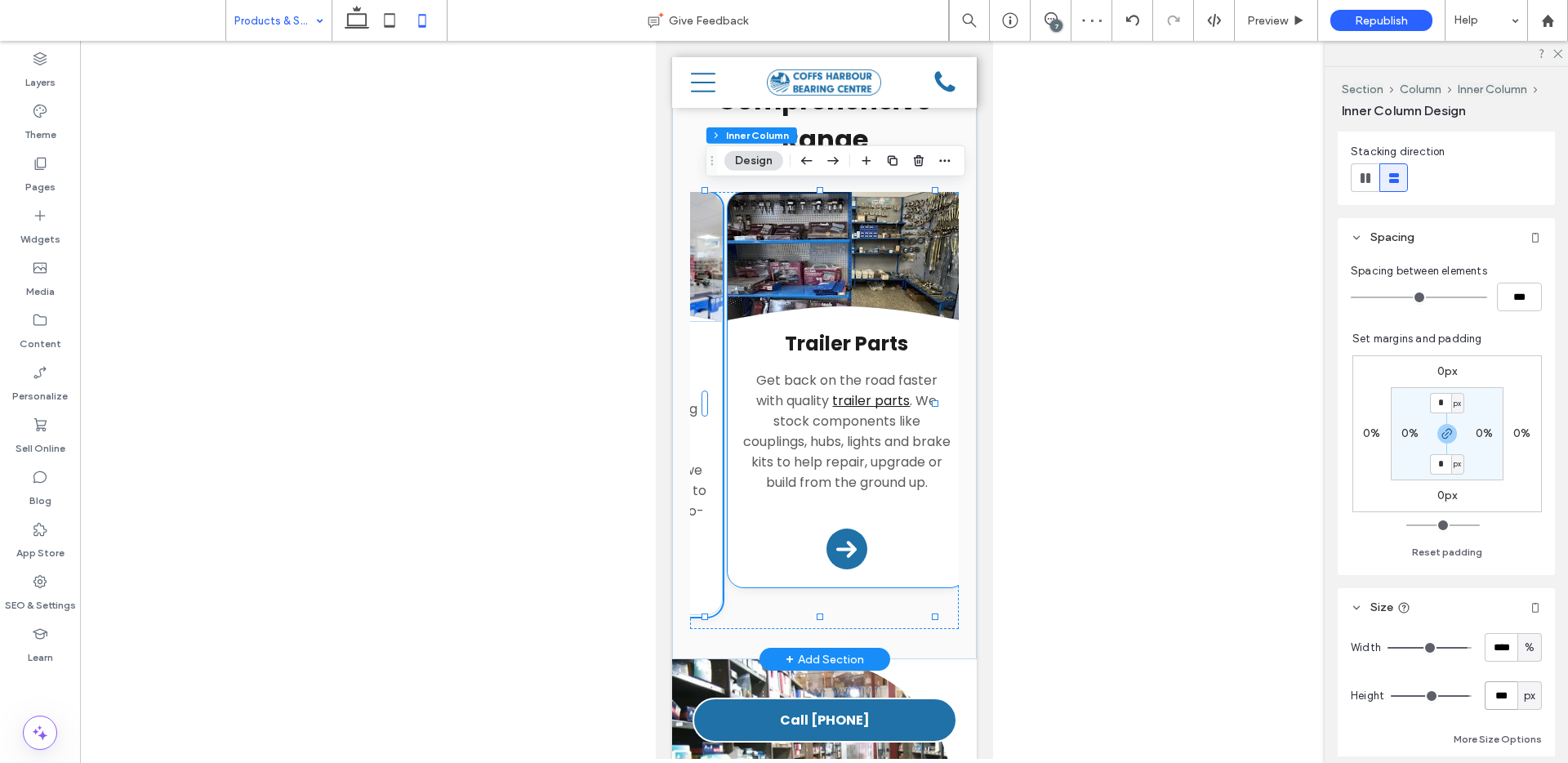 click on "Trailer Parts
Get back on the road faster with quality
trailer parts . We stock components like couplings, hubs, lights and brake kits to help repair, upgrade or build from the ground up.
Arrow Icon" at bounding box center [846, 453] 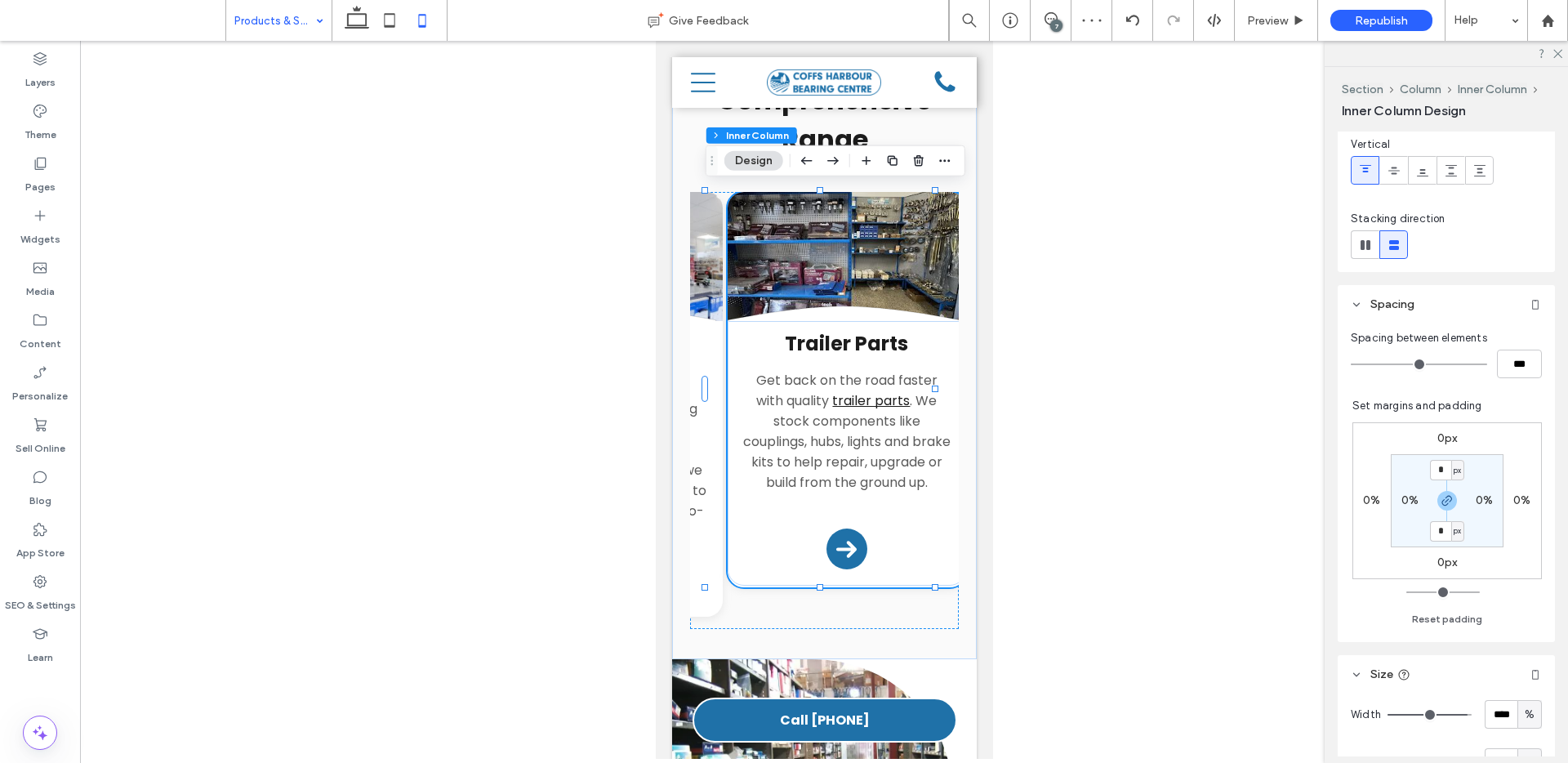 scroll, scrollTop: 341, scrollLeft: 0, axis: vertical 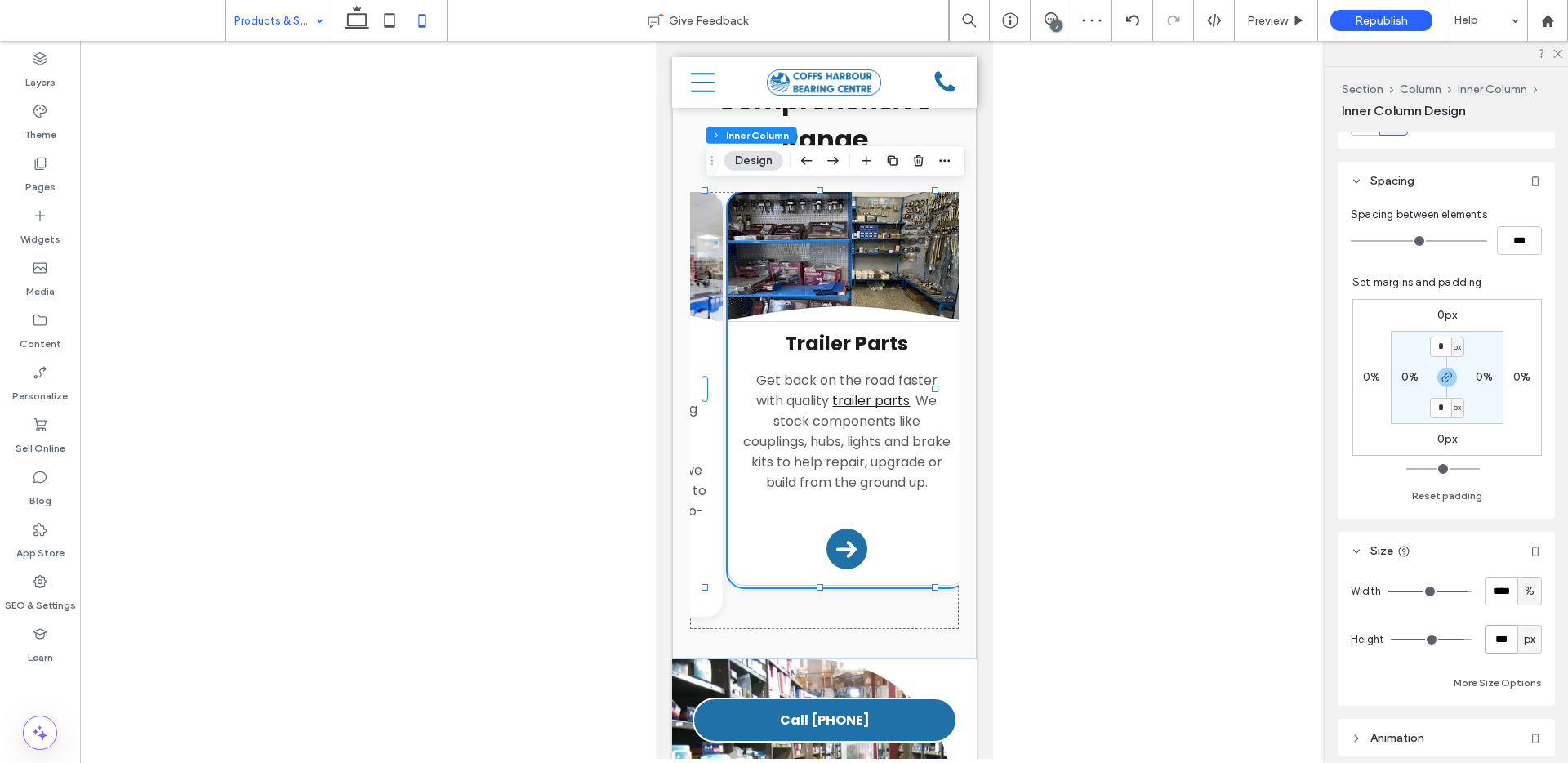 click on "***" at bounding box center (1501, 639) 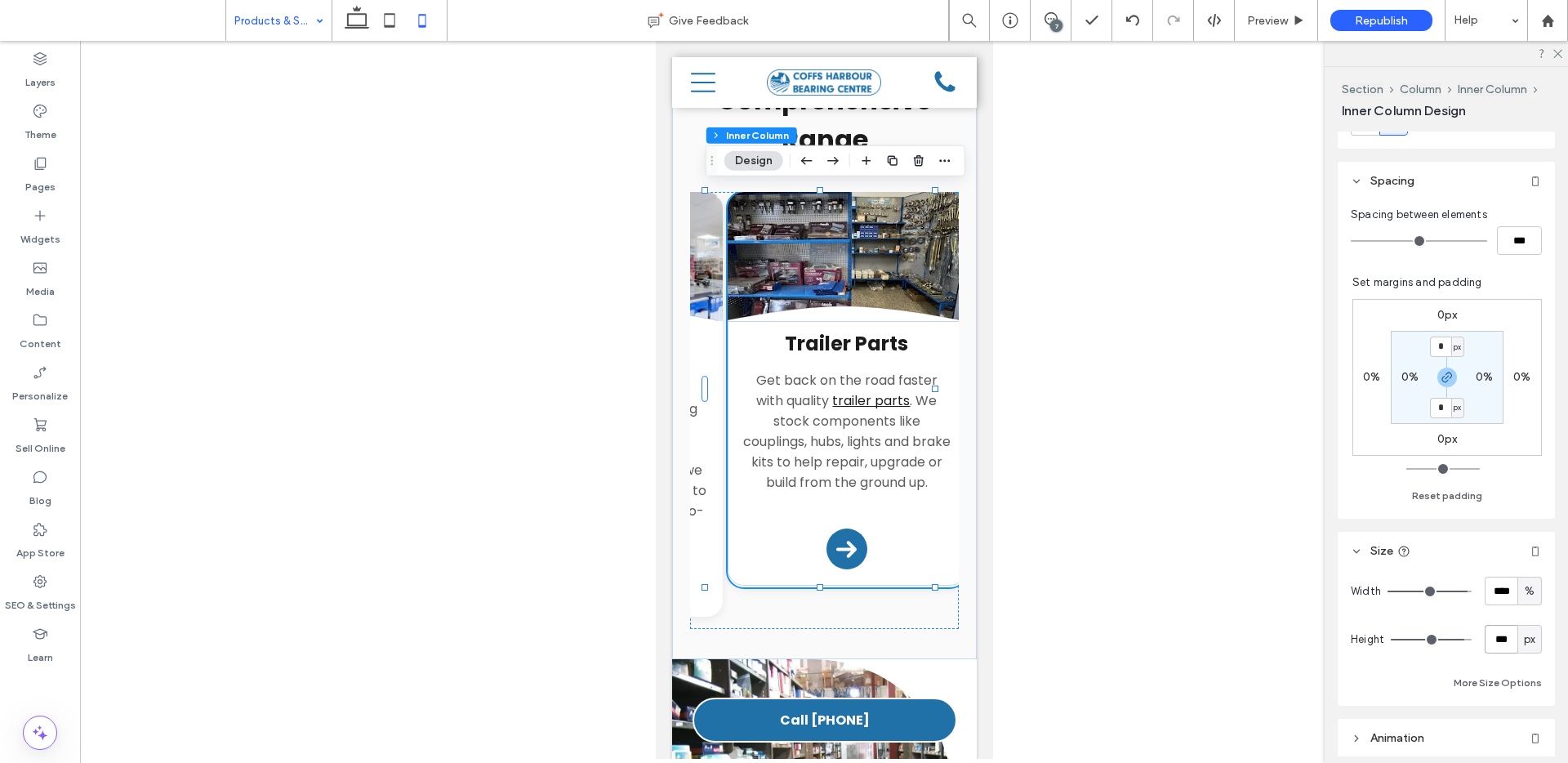 type on "***" 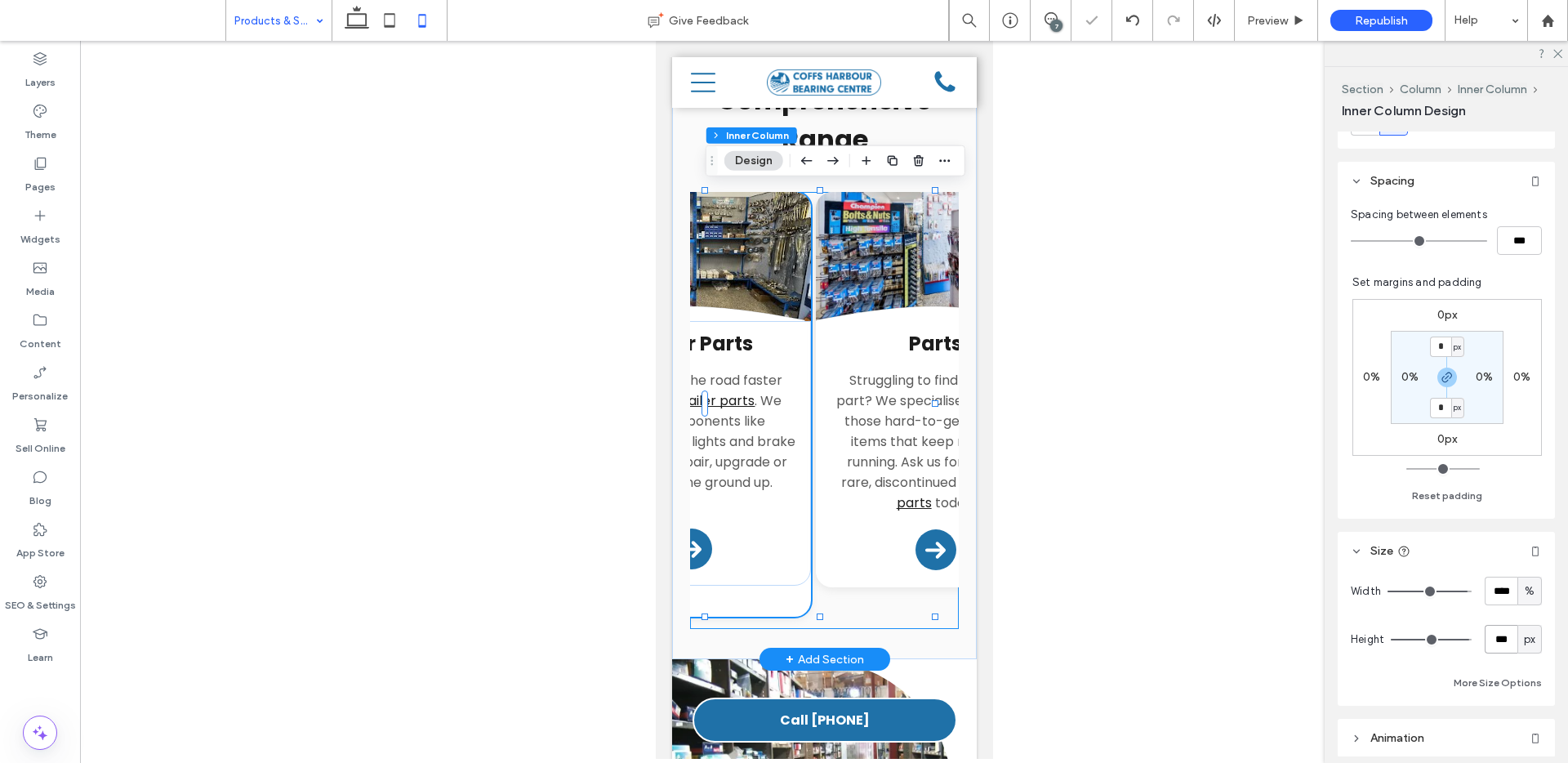 scroll, scrollTop: 0, scrollLeft: 693, axis: horizontal 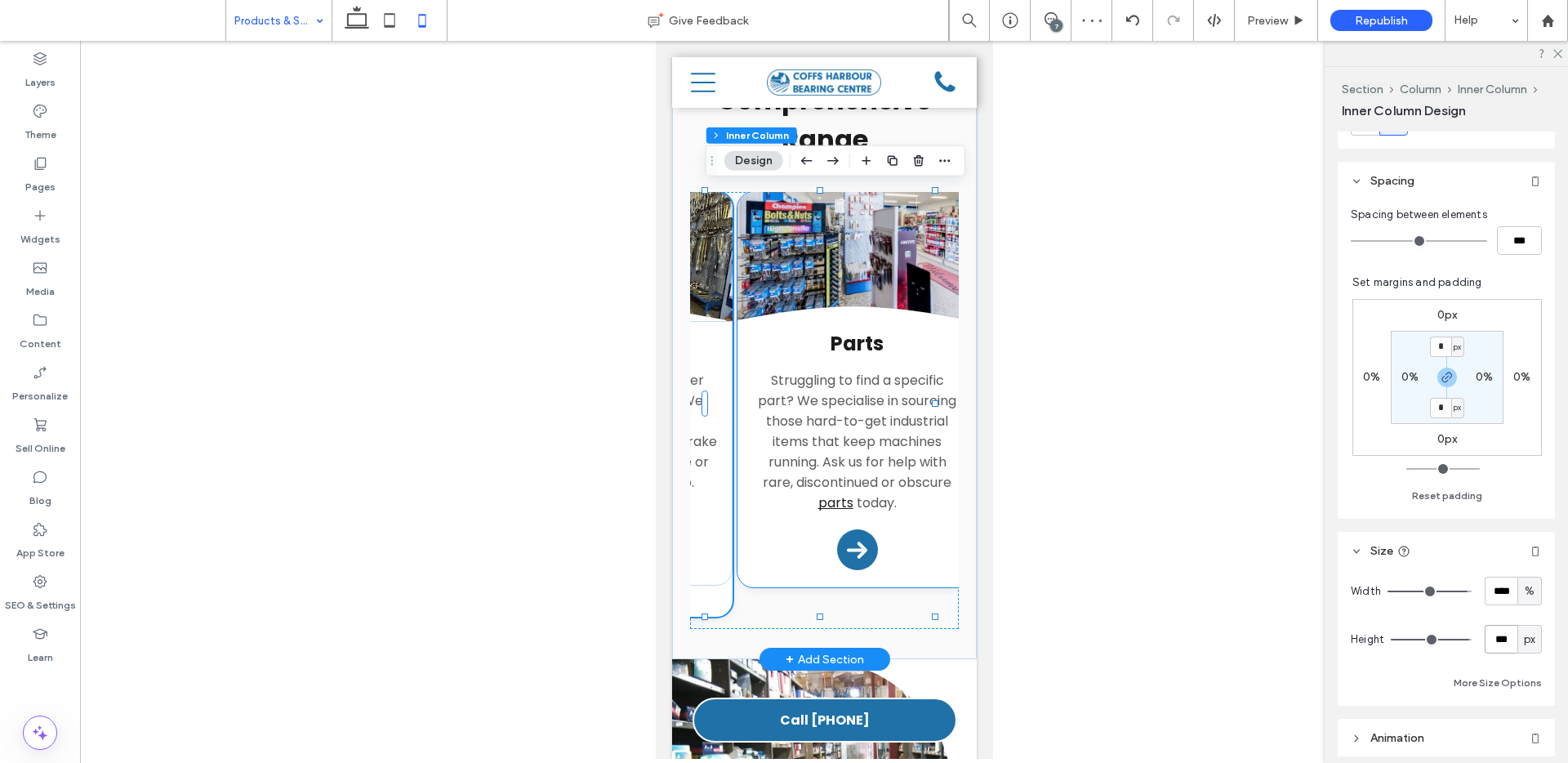 click on "Parts
Struggling to find a specific part? We specialise in sourcing those hard-to-get industrial items that keep machines running. Ask us for help with rare, discontinued or obscure
parts   today.
Arrow Icon" at bounding box center [856, 453] 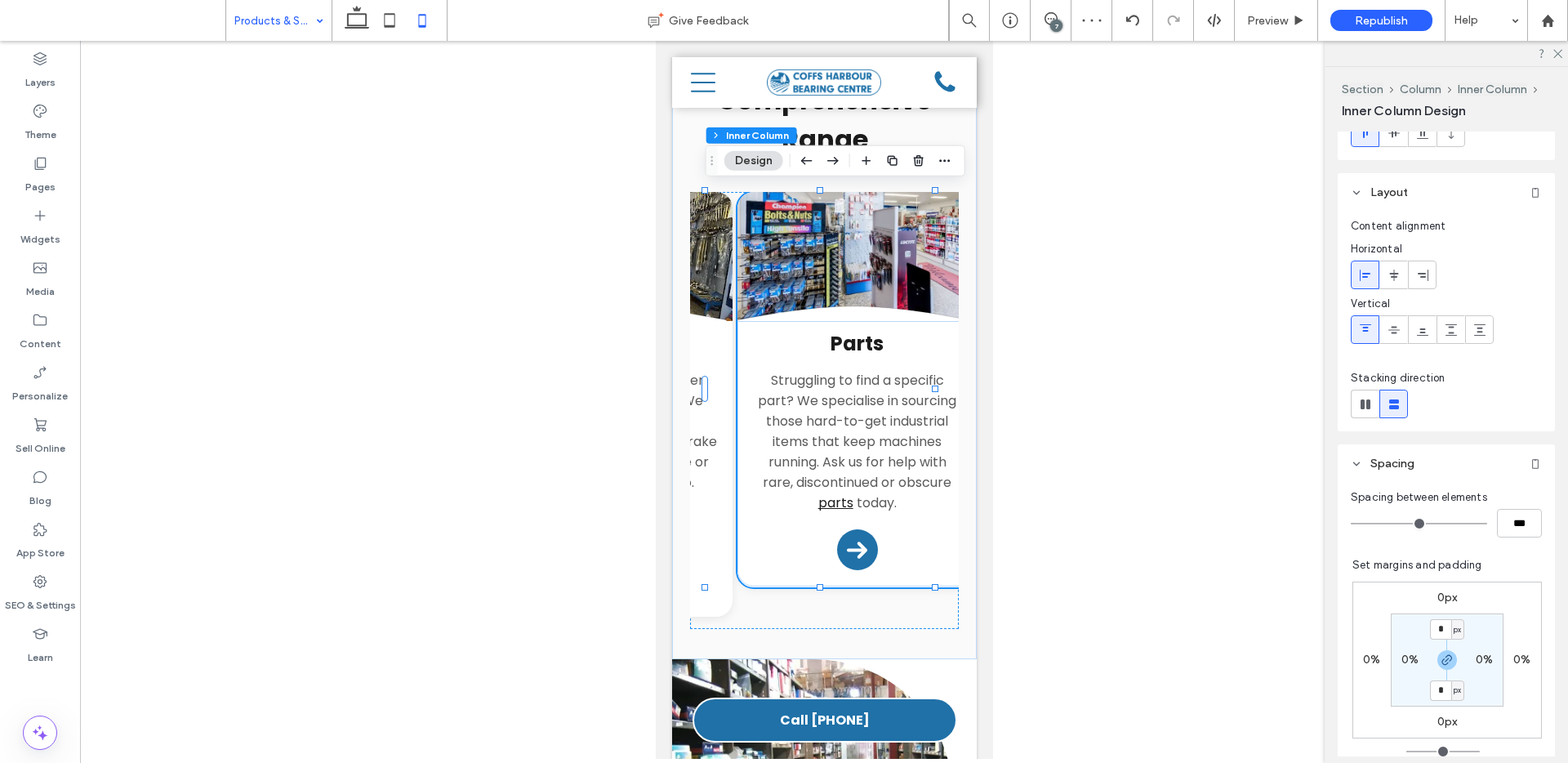 scroll, scrollTop: 338, scrollLeft: 0, axis: vertical 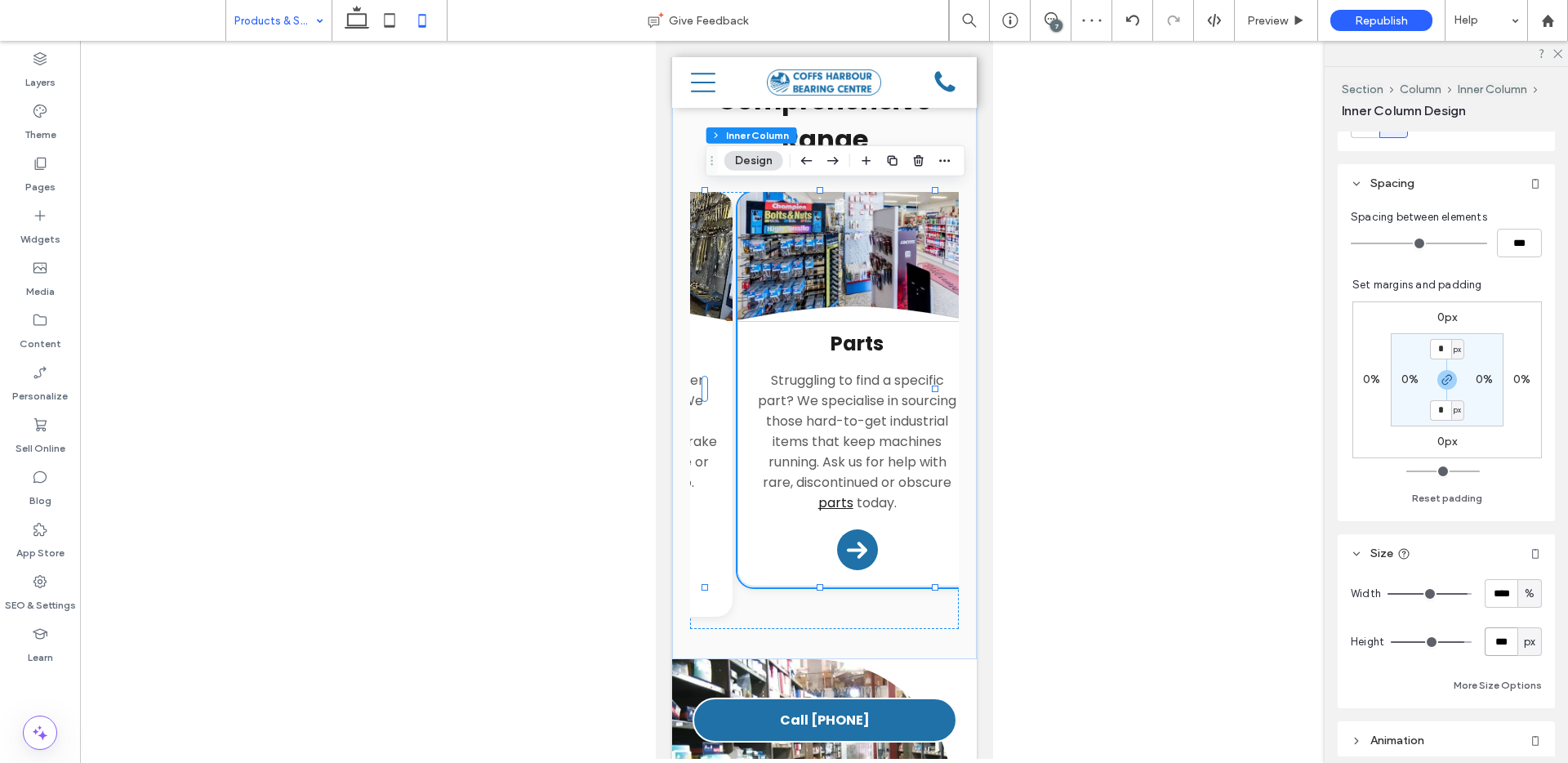 click on "***" at bounding box center (1501, 641) 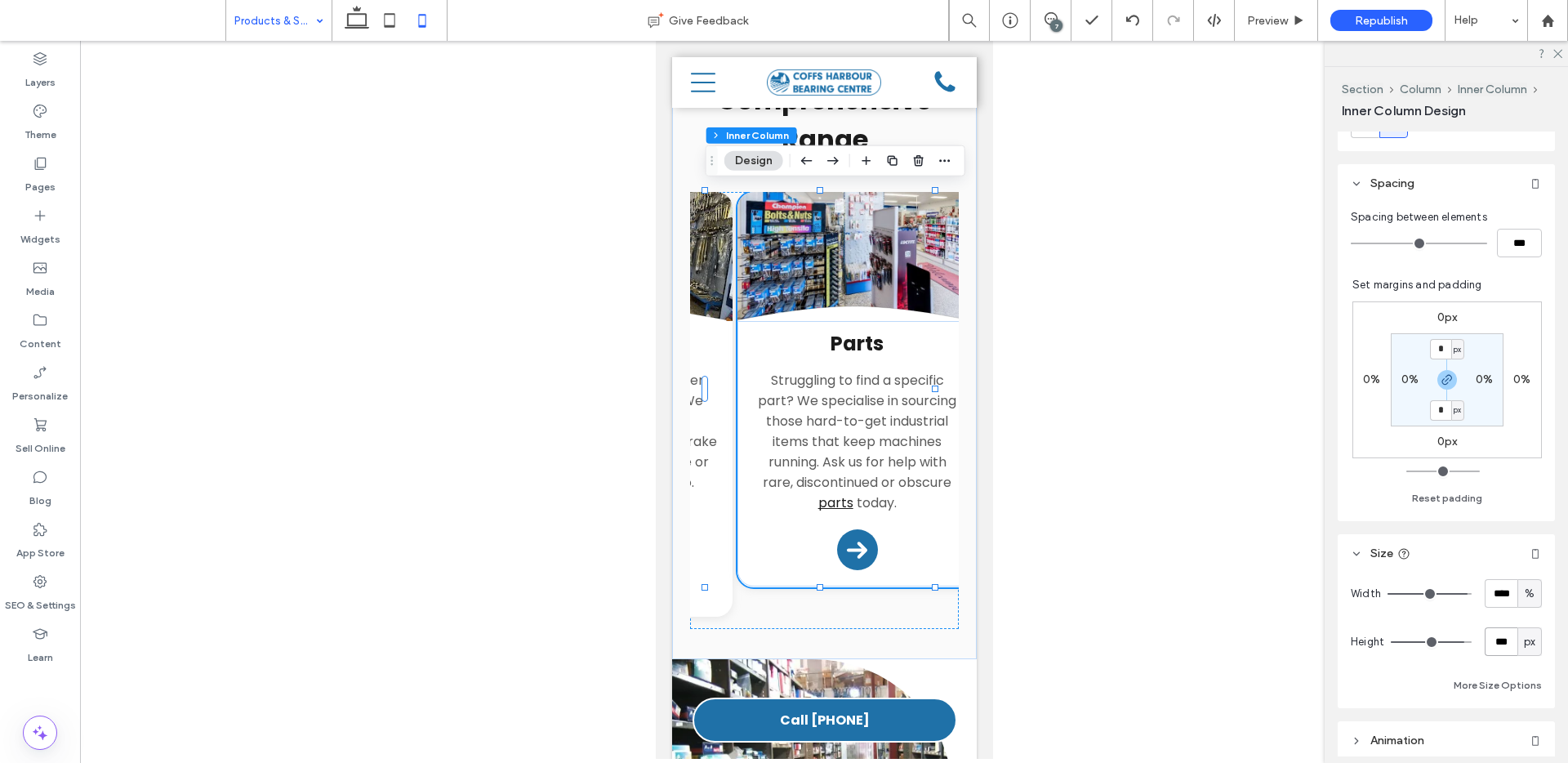 type on "***" 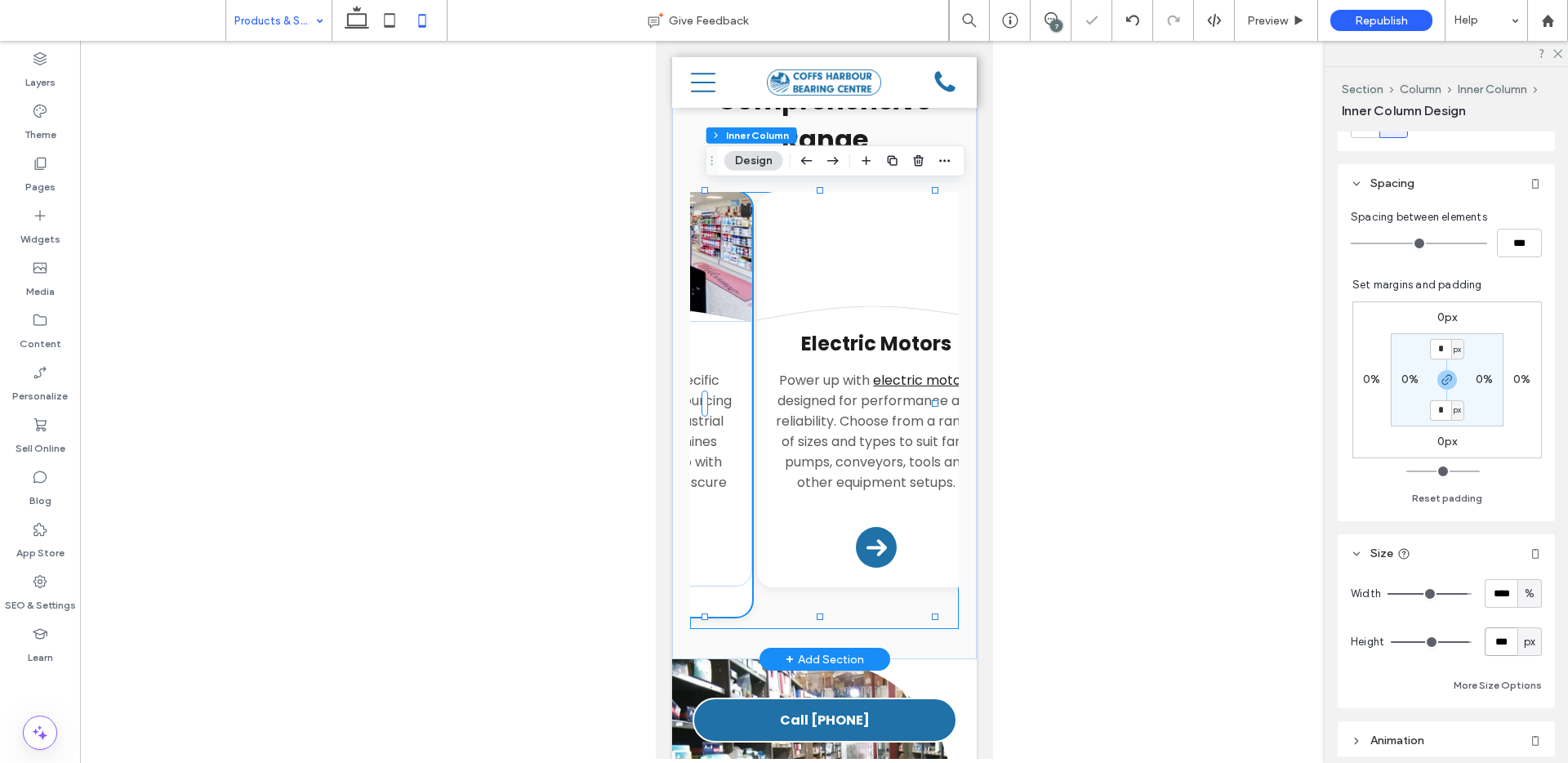 scroll, scrollTop: 0, scrollLeft: 926, axis: horizontal 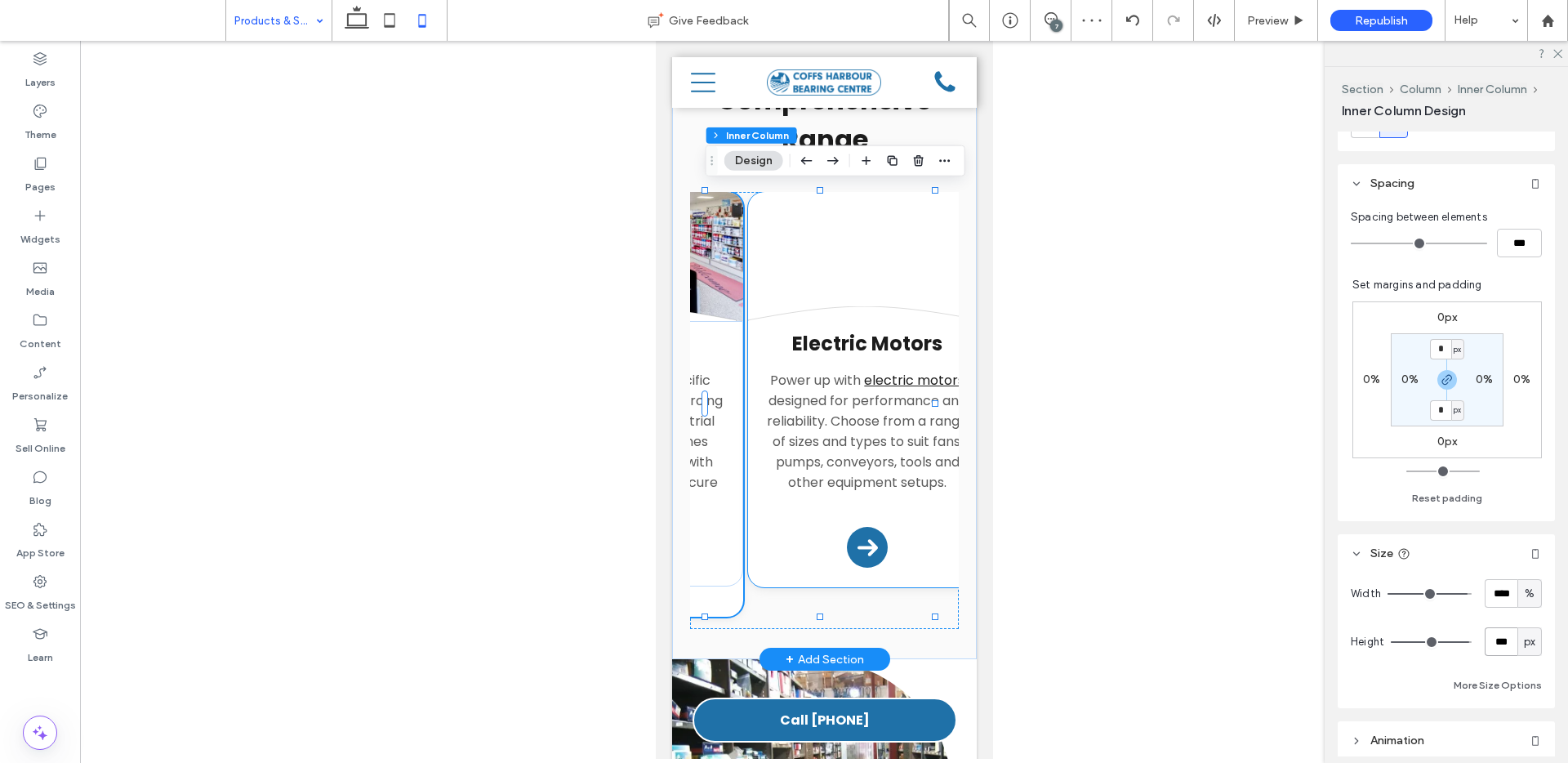 click on "Electric Motors
Power up with
electric motors   designed for performance and reliability. Choose from a range of sizes and types to suit fans, pumps, conveyors, tools and other equipment setups.
Arrow Icon" at bounding box center [866, 453] 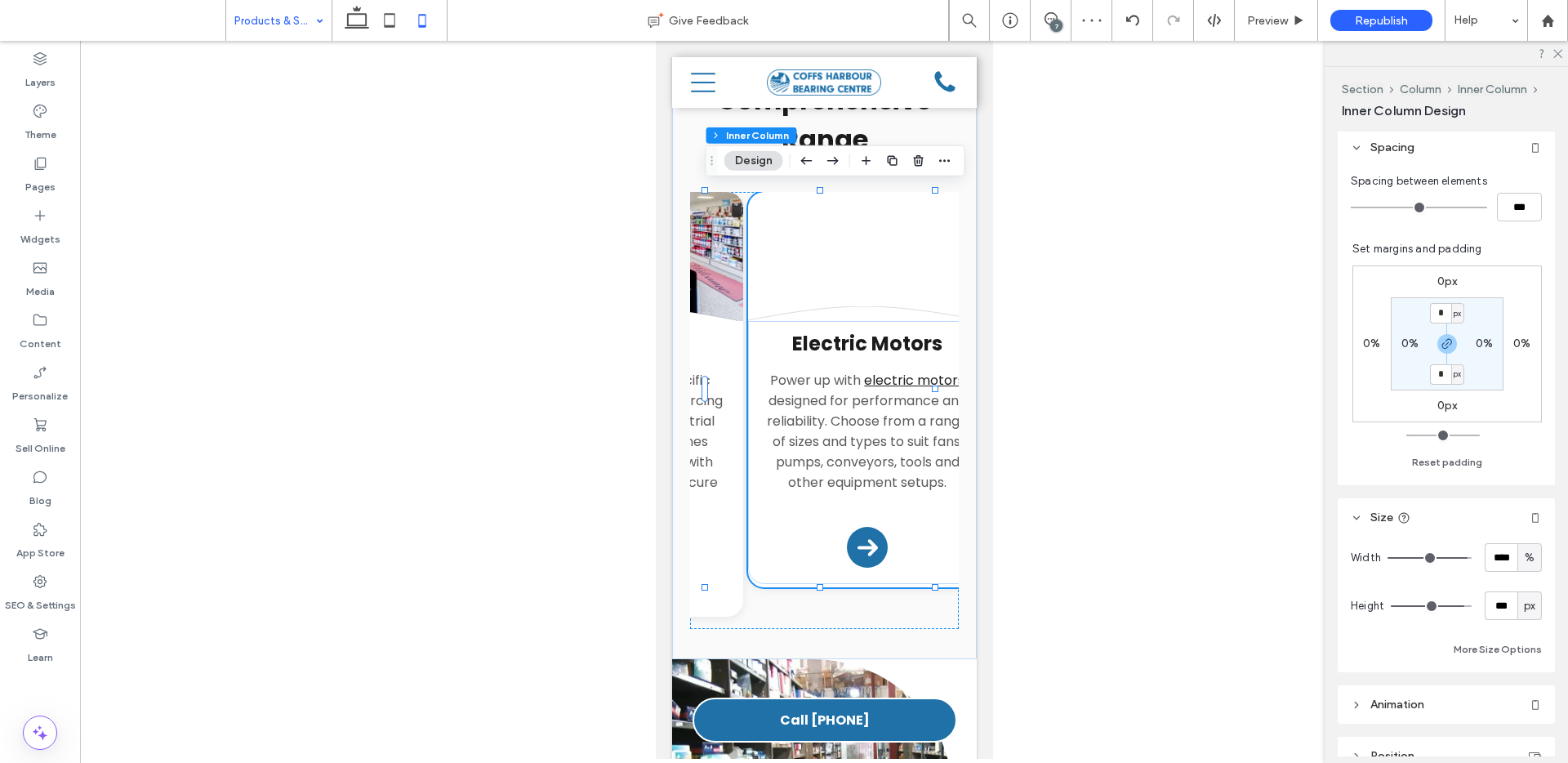 scroll, scrollTop: 510, scrollLeft: 0, axis: vertical 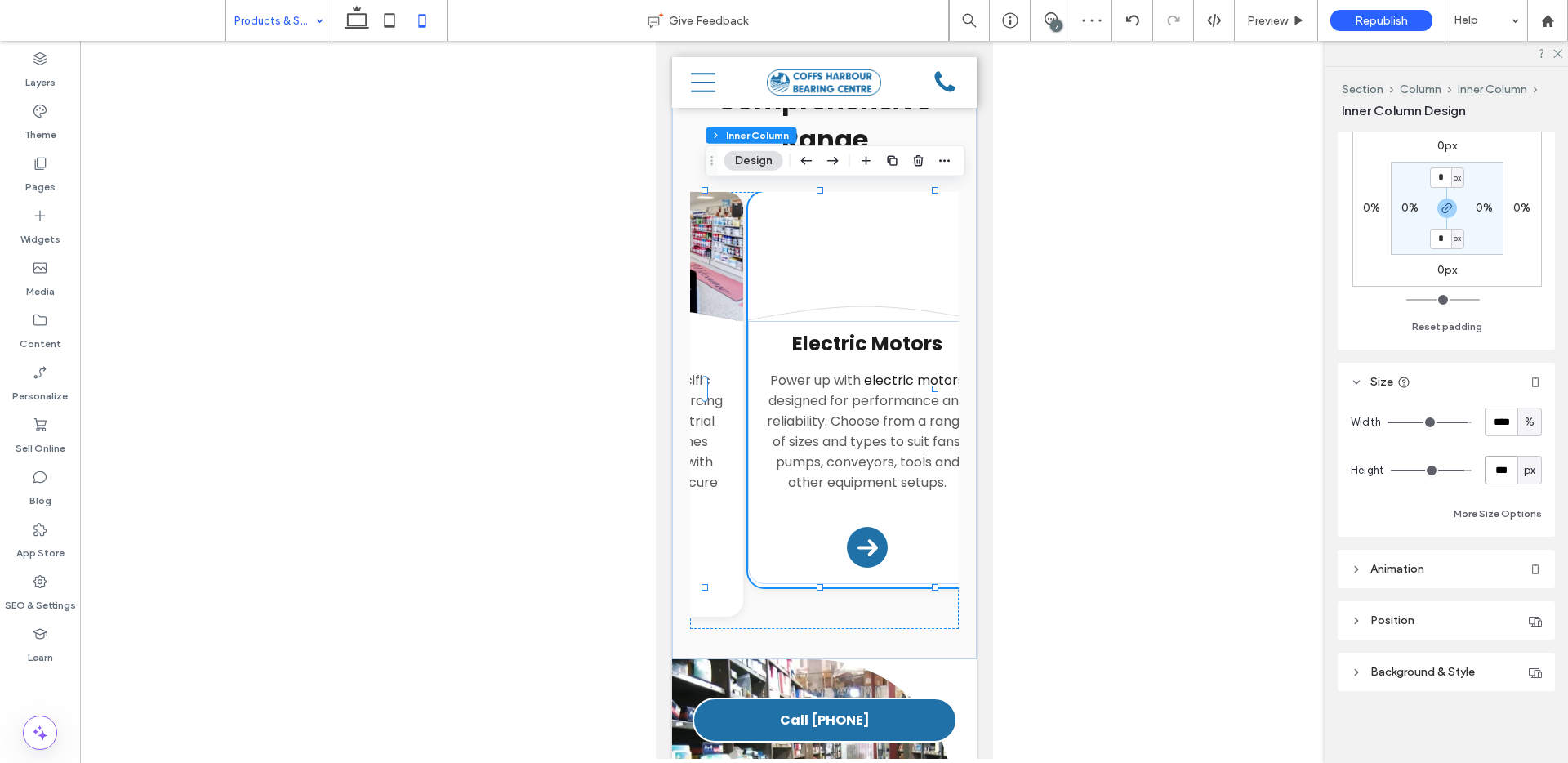 click on "***" at bounding box center (1501, 470) 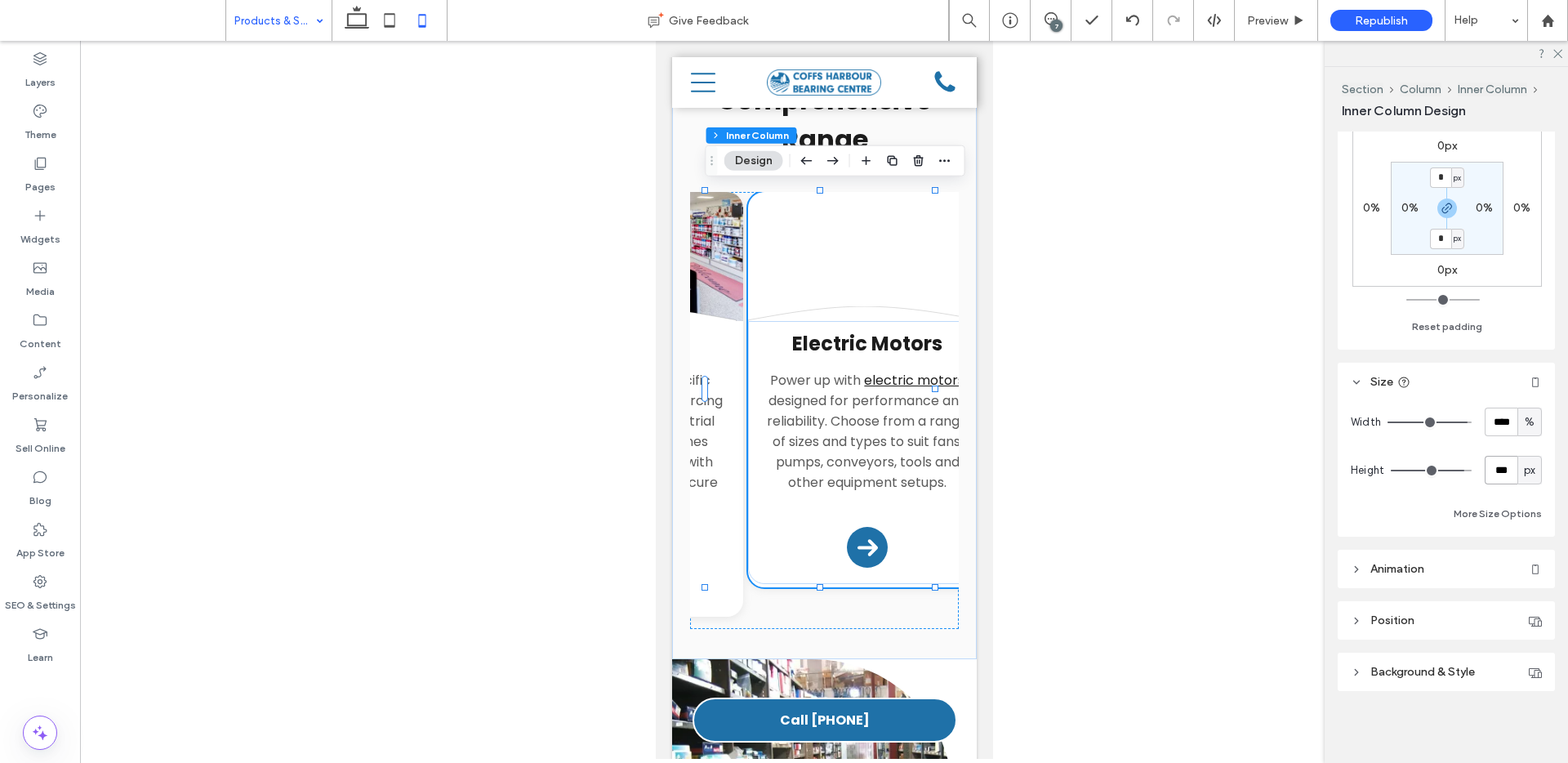 type on "***" 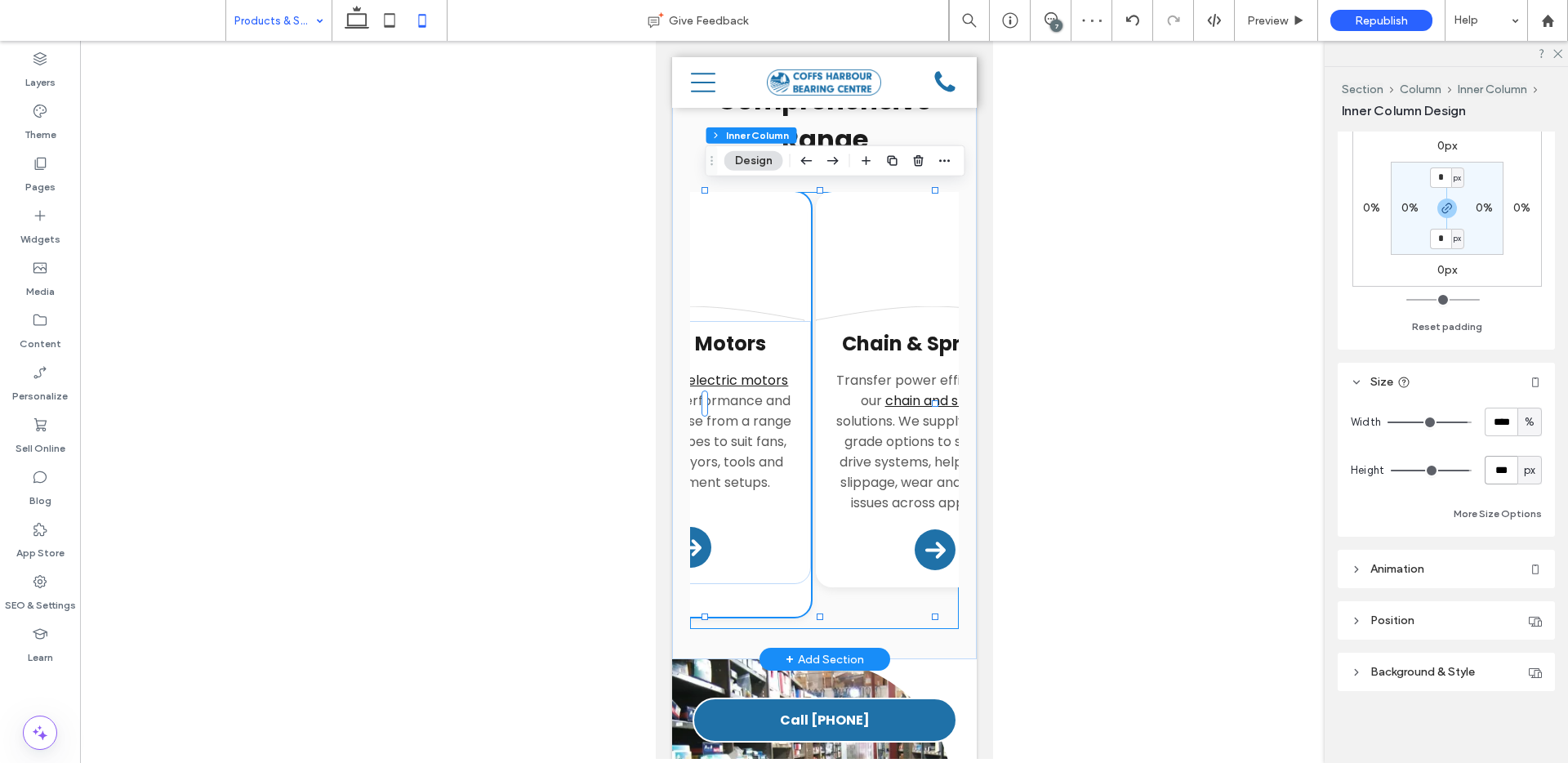 scroll, scrollTop: 0, scrollLeft: 1160, axis: horizontal 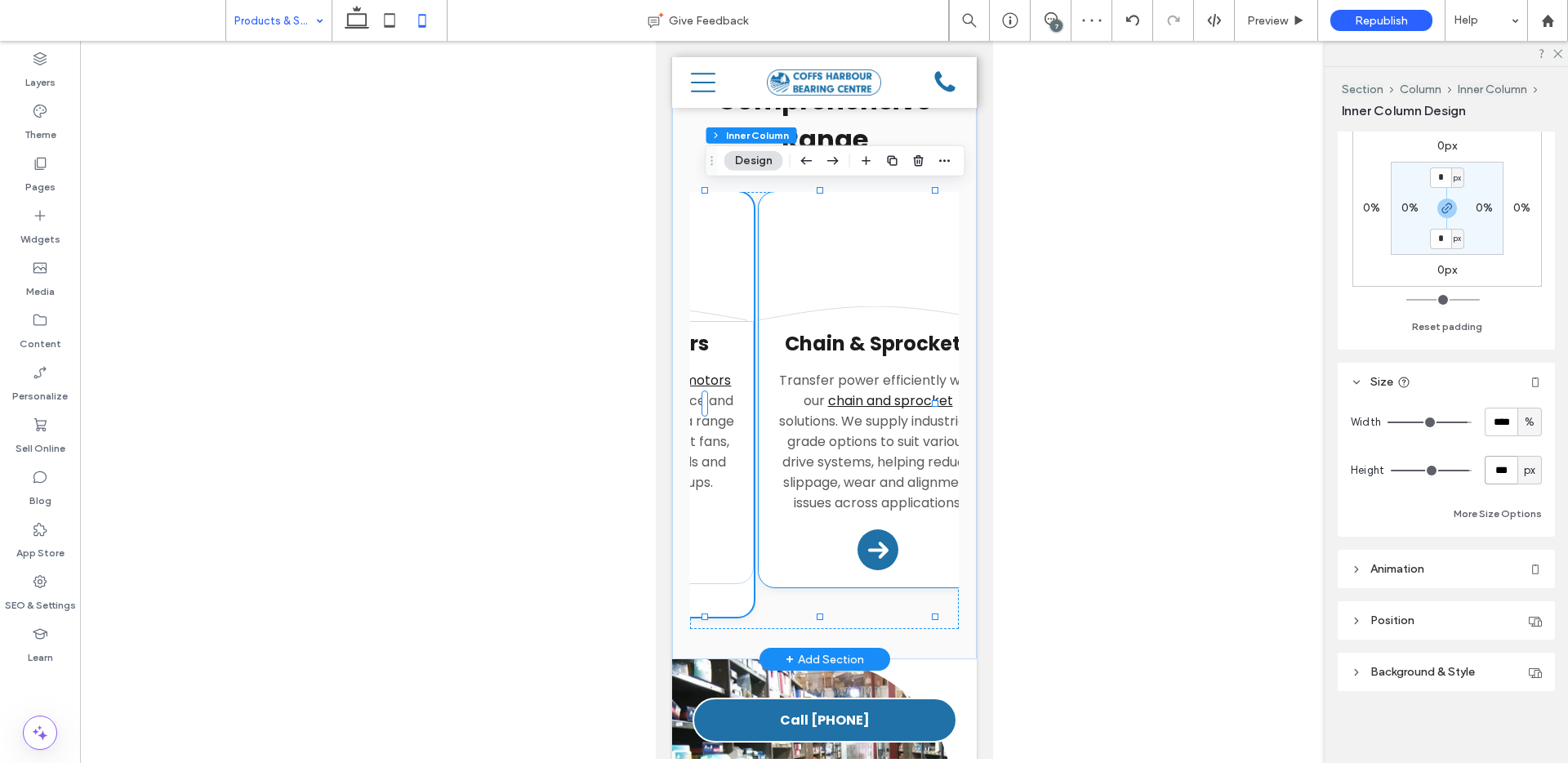 click on "Chain & Sprockets
Transfer power efficiently with our
chain and sprocket   solutions. We supply industrial-grade options to suit various drive systems, helping reduce slippage, wear and alignment issues across applications.
Arrow Icon" at bounding box center (877, 453) 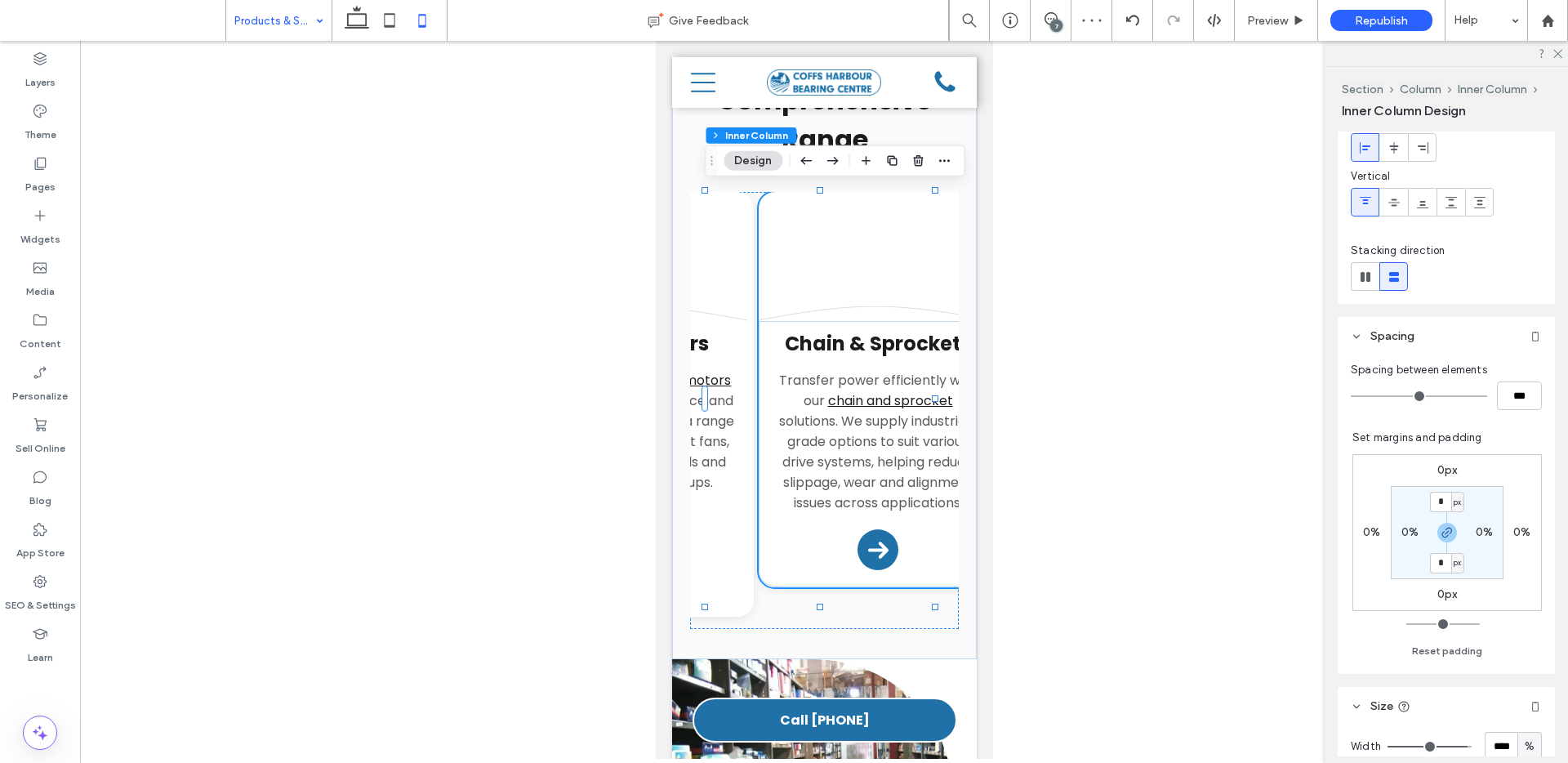 scroll, scrollTop: 337, scrollLeft: 0, axis: vertical 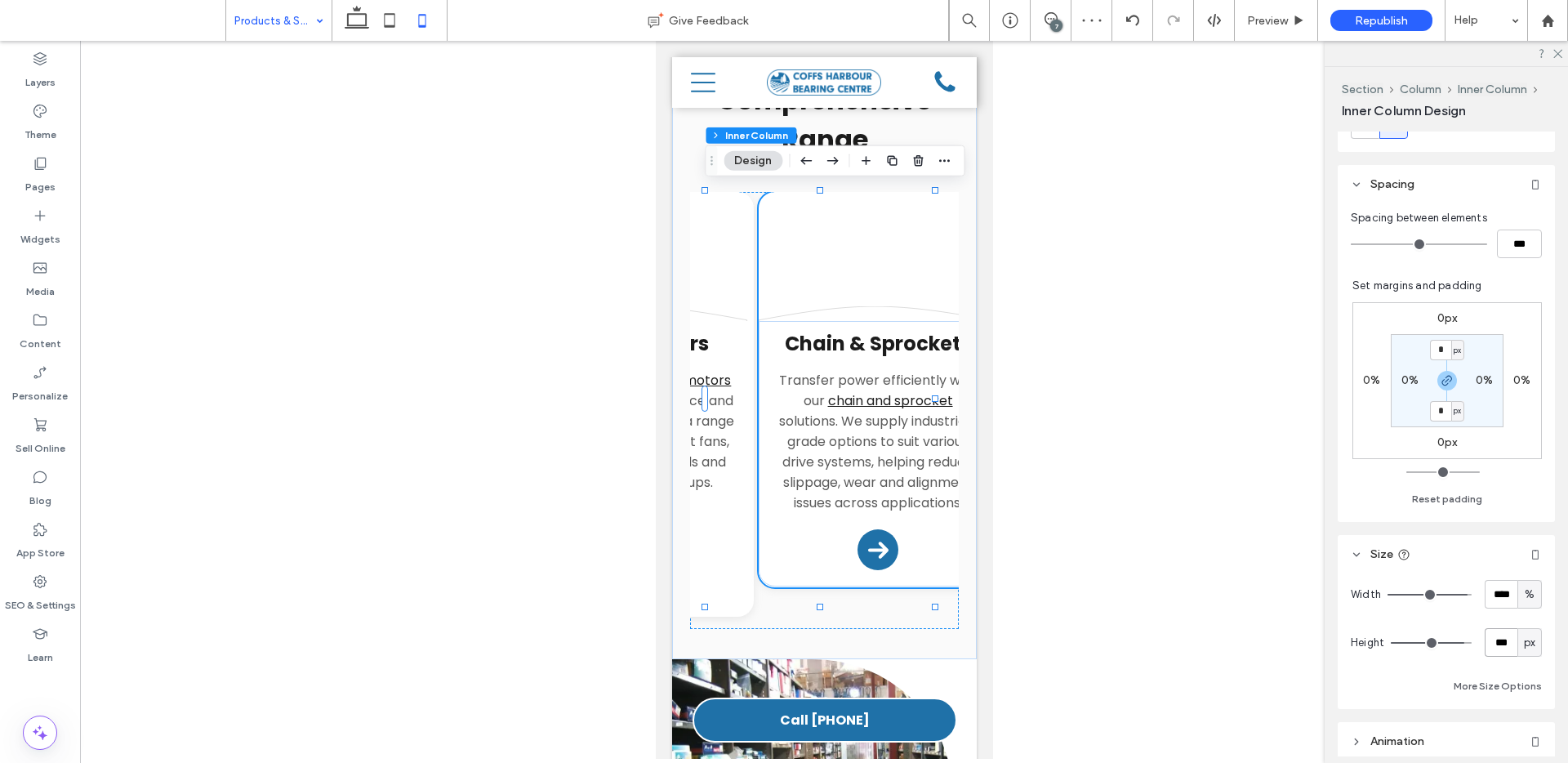 click on "***" at bounding box center (1501, 642) 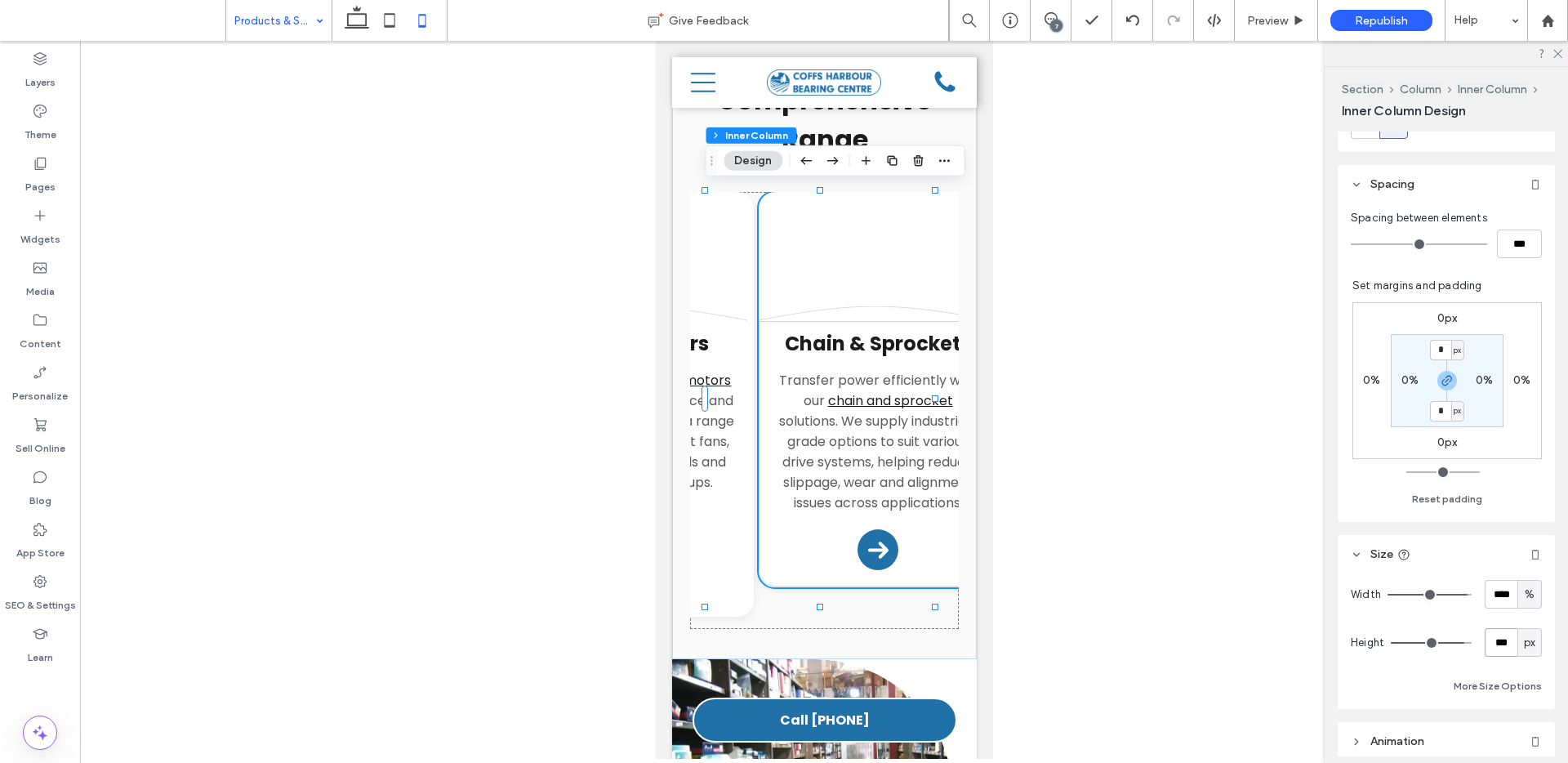 type on "***" 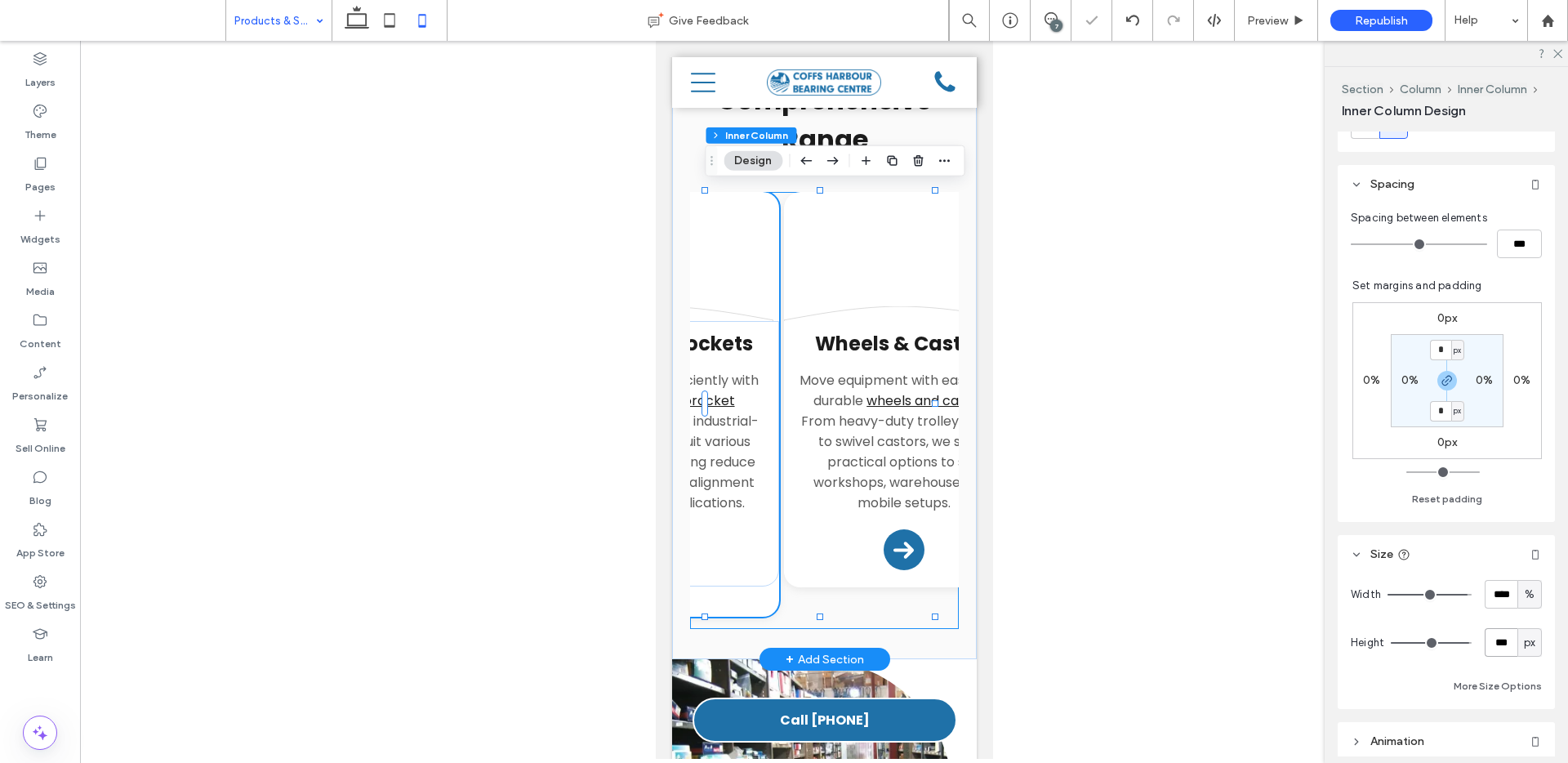 scroll, scrollTop: 0, scrollLeft: 1388, axis: horizontal 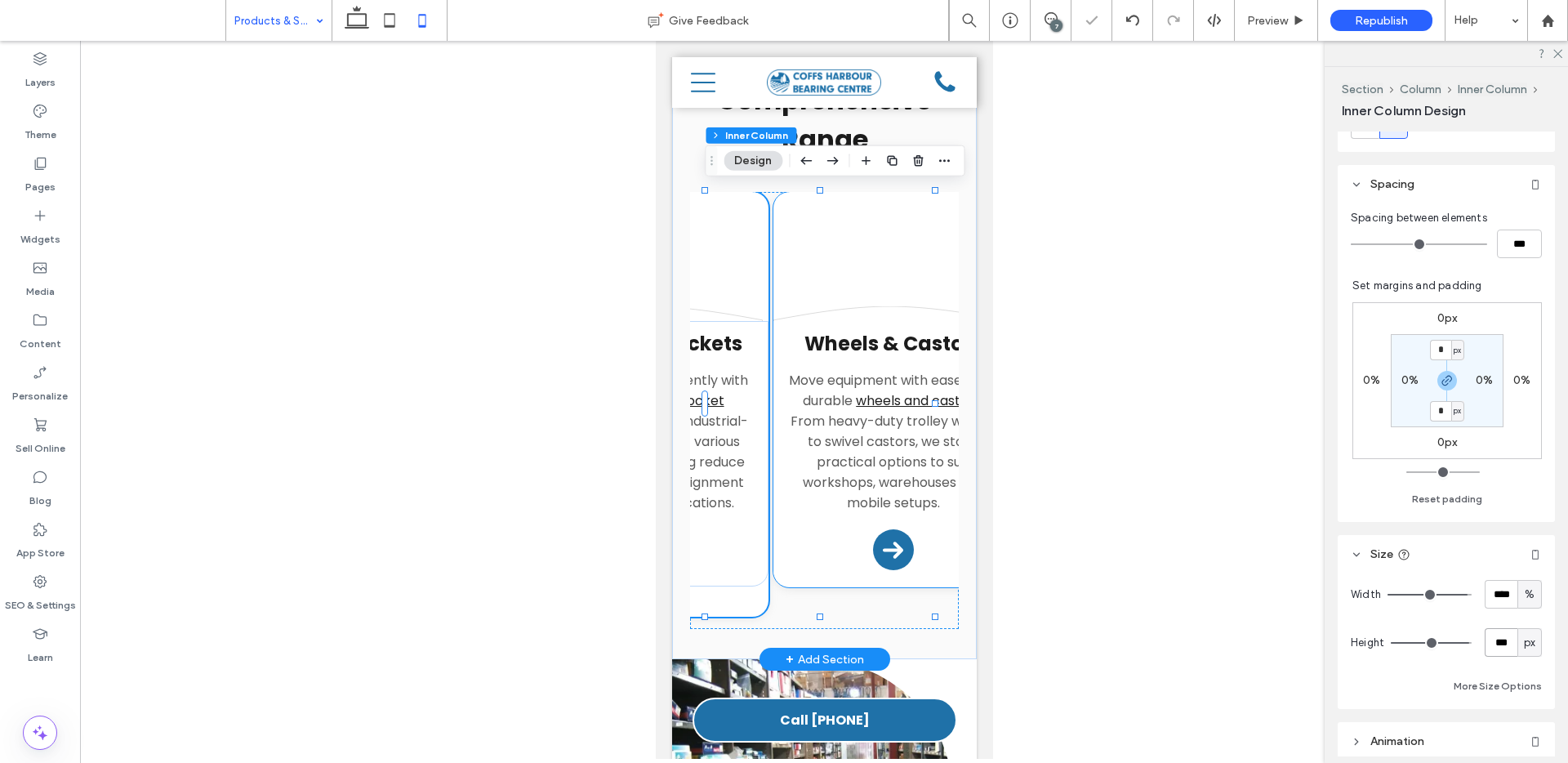 click on "Wheels & Castors
Move equipment with ease using durable
wheels and castors . From heavy-duty trolley wheels to swivel castors, we stock practical options to suit workshops, warehouses and mobile setups.
Arrow Icon" at bounding box center [892, 453] 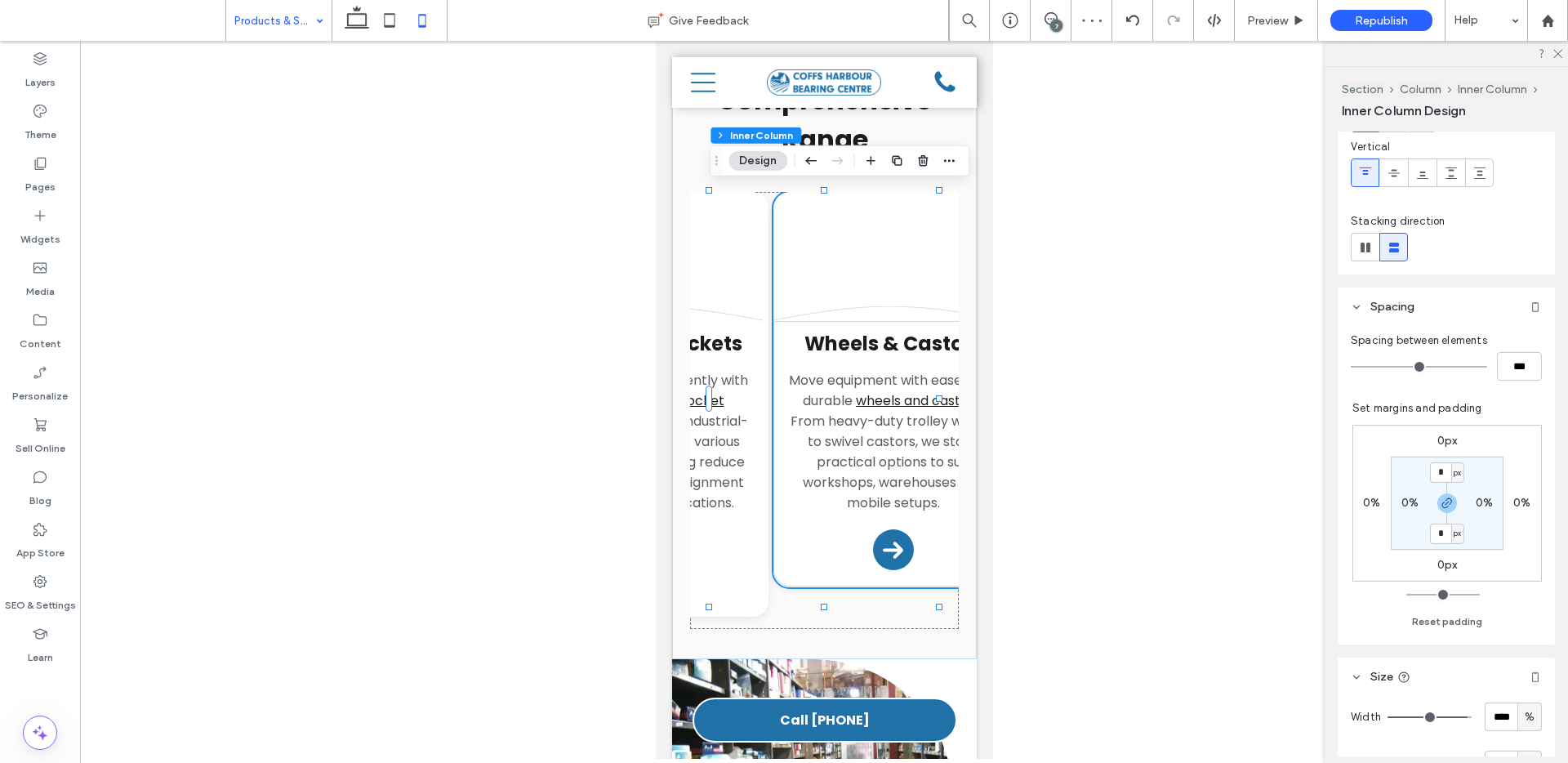 scroll, scrollTop: 238, scrollLeft: 0, axis: vertical 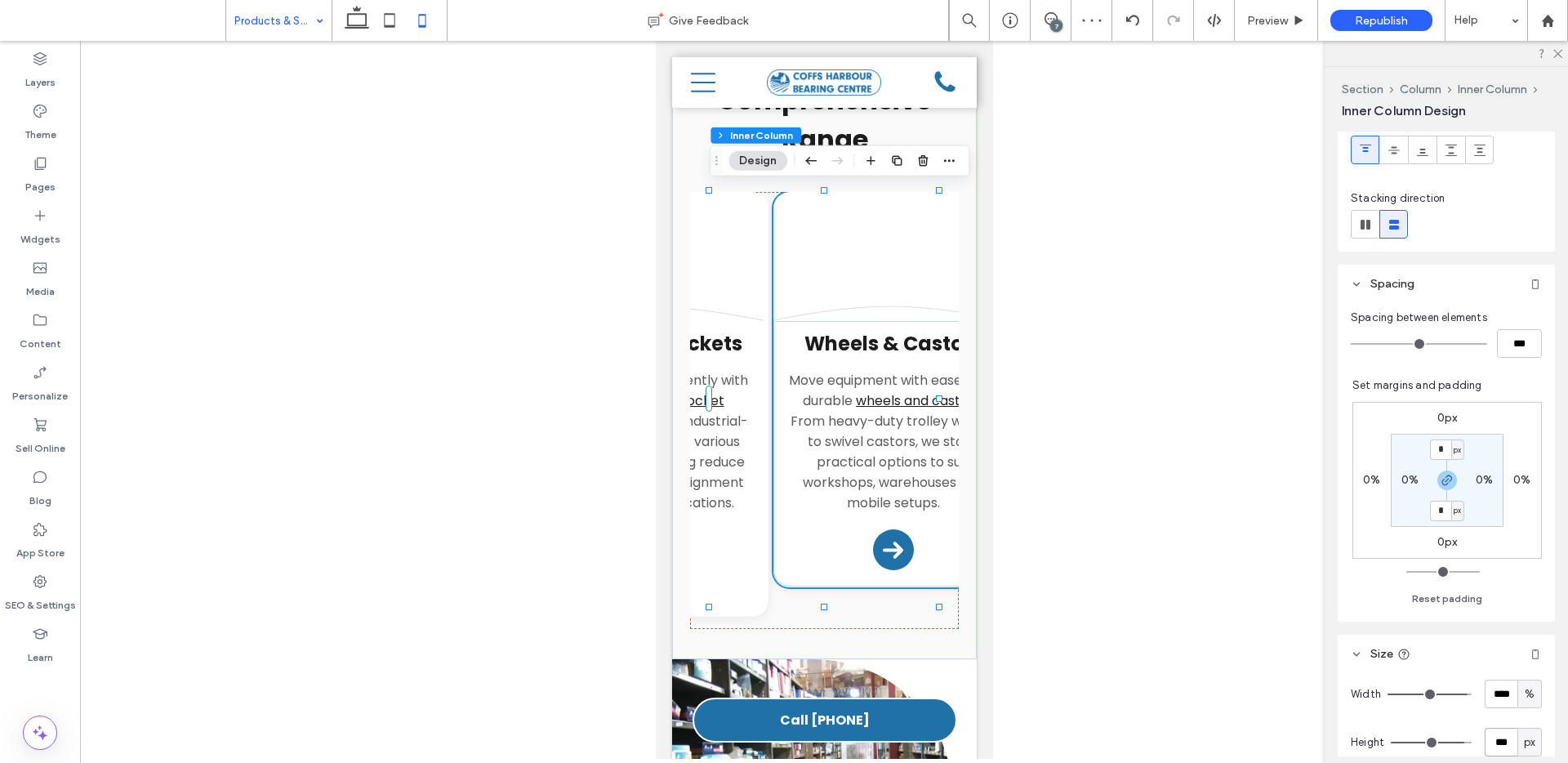 click on "***" at bounding box center (1501, 742) 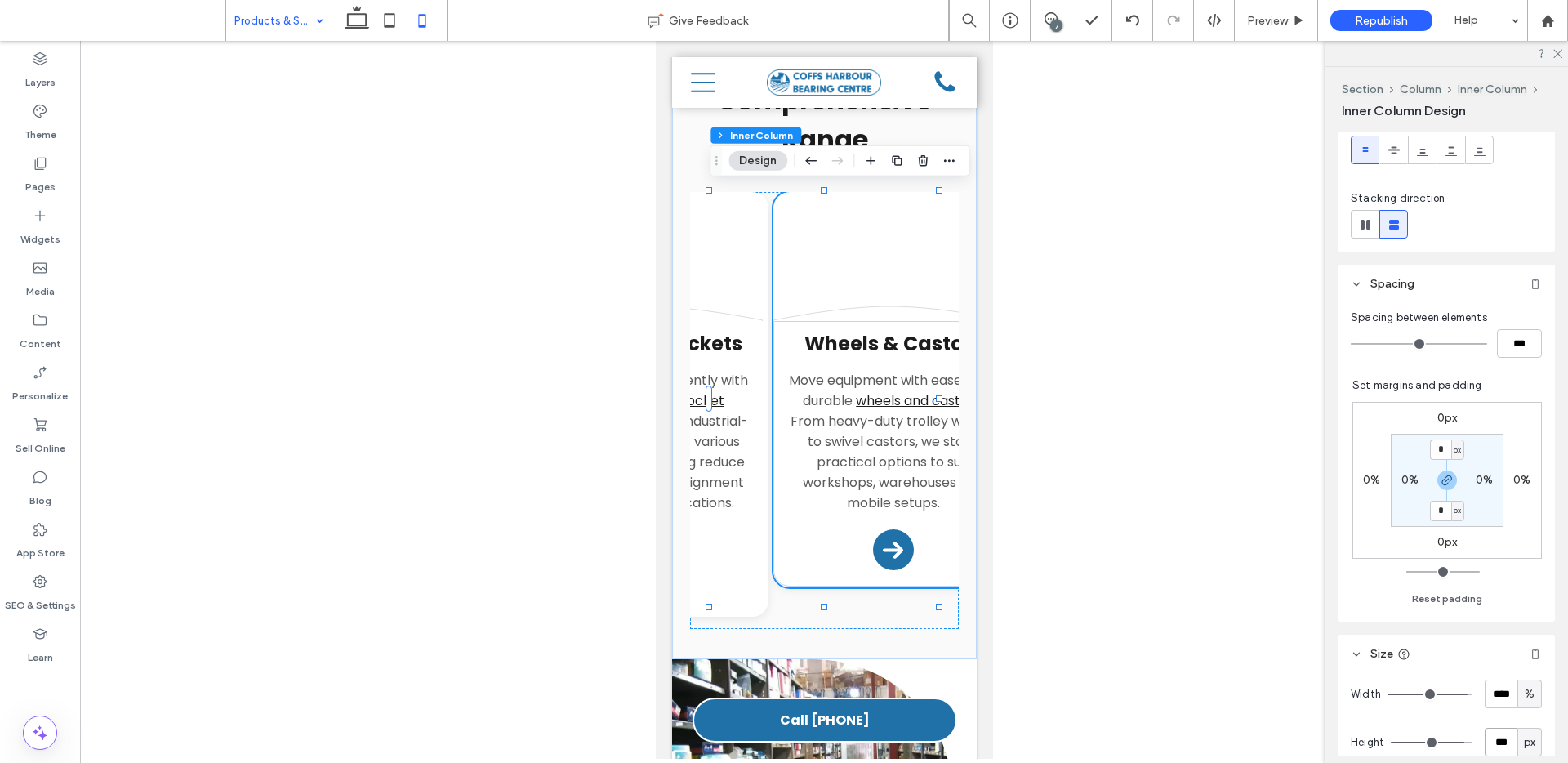 type on "***" 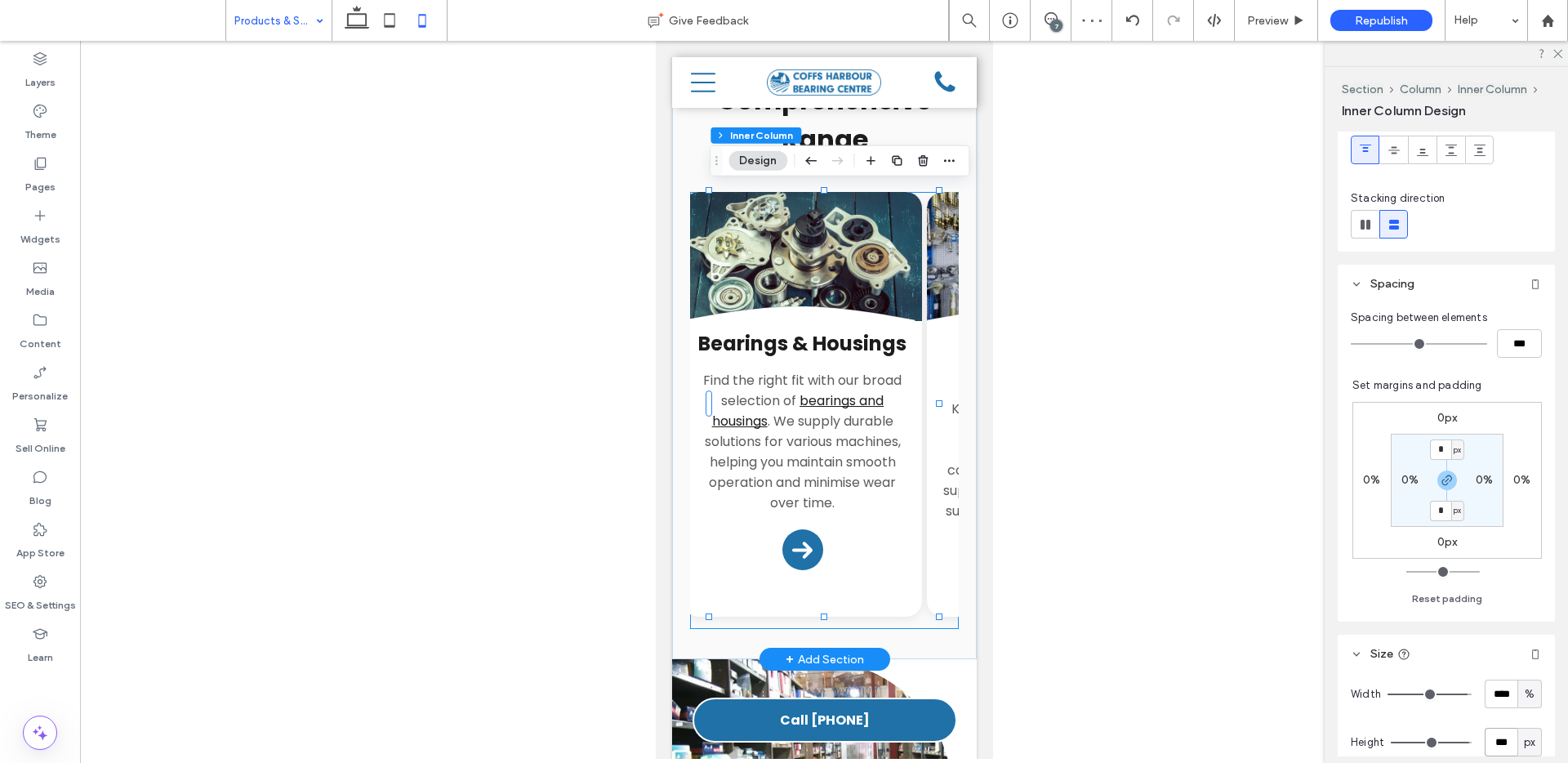 scroll, scrollTop: 0, scrollLeft: 0, axis: both 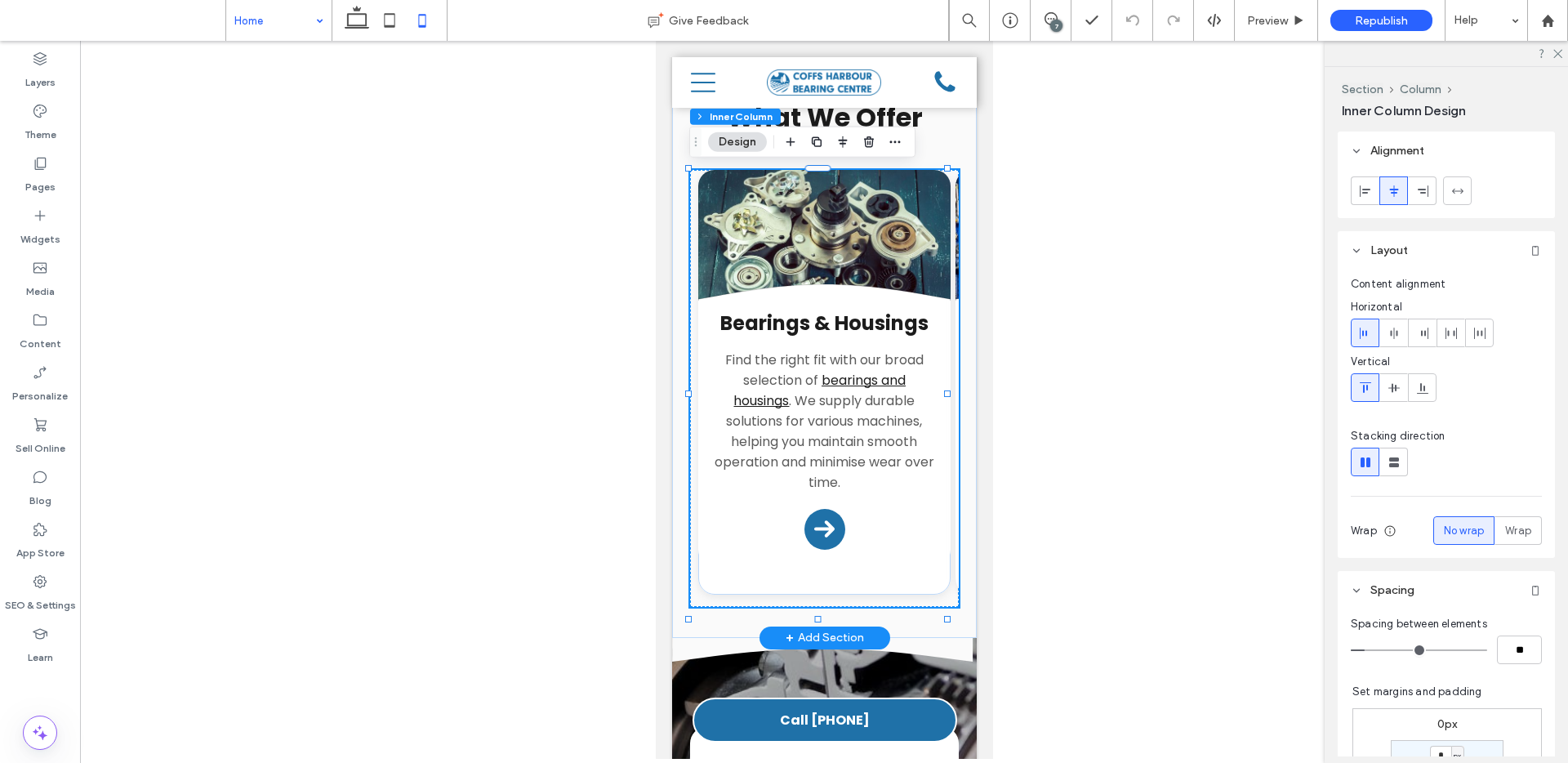 click on "Divider Icon
.cls-1-1132603790-1132603790 {
fill: none;
stroke: #000;
}
Bearings & Housings
Find the right fit with our broad selection of
bearings and housings . We supply durable solutions for various machines, helping you maintain smooth operation and minimise wear over time.
Arrow Icon" at bounding box center (823, 382) 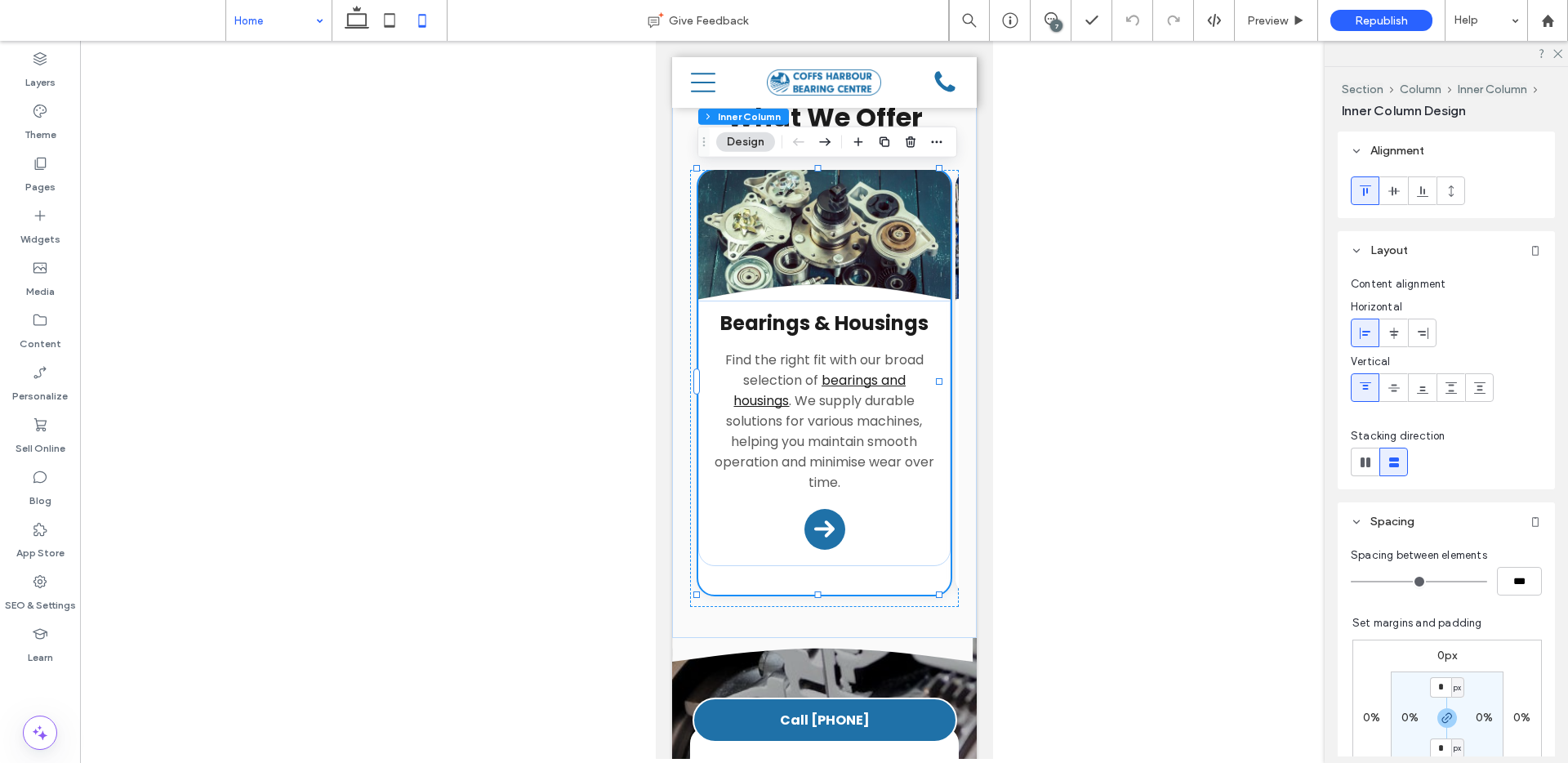 scroll, scrollTop: 510, scrollLeft: 0, axis: vertical 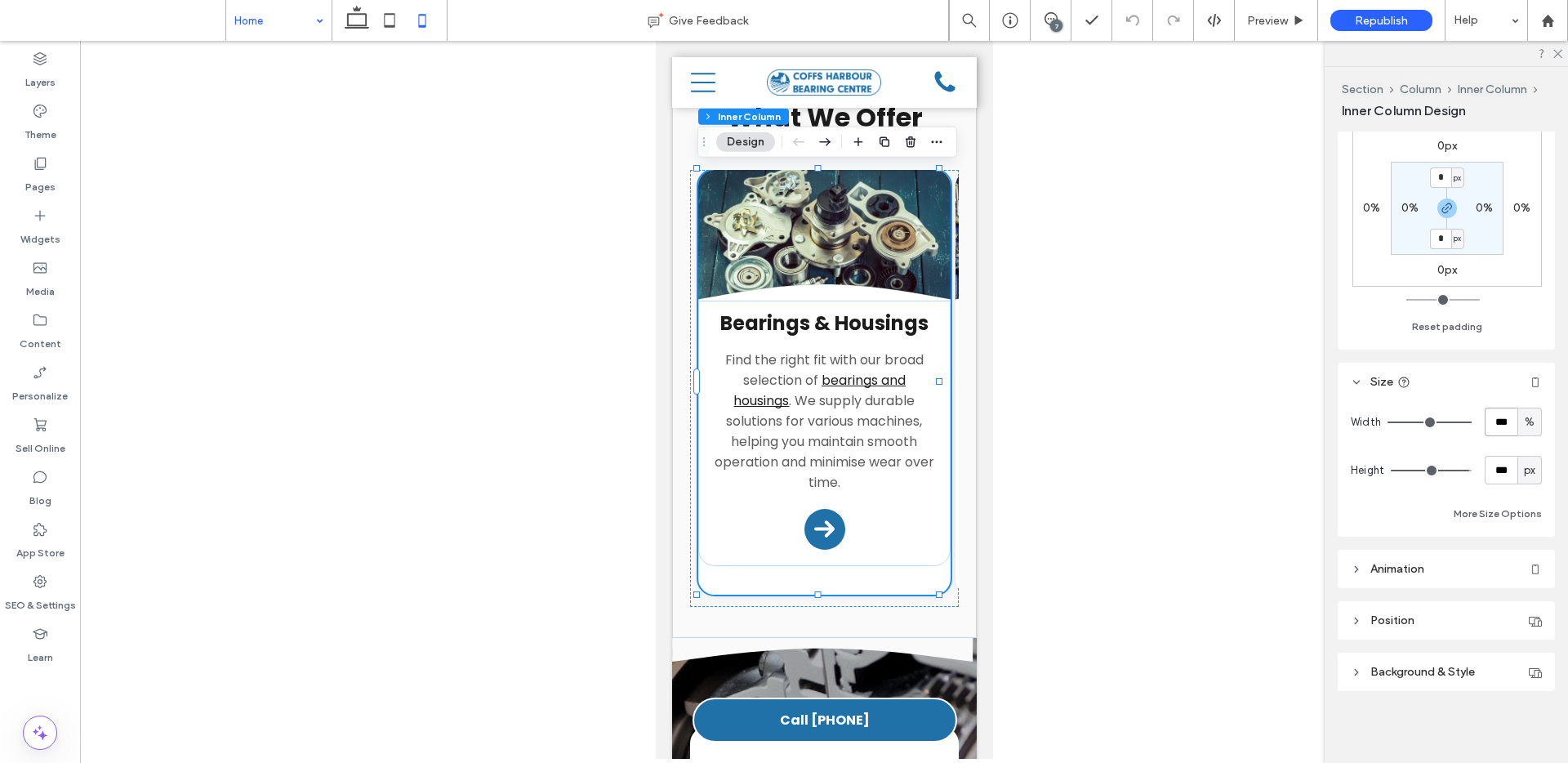 click on "***" at bounding box center [1501, 422] 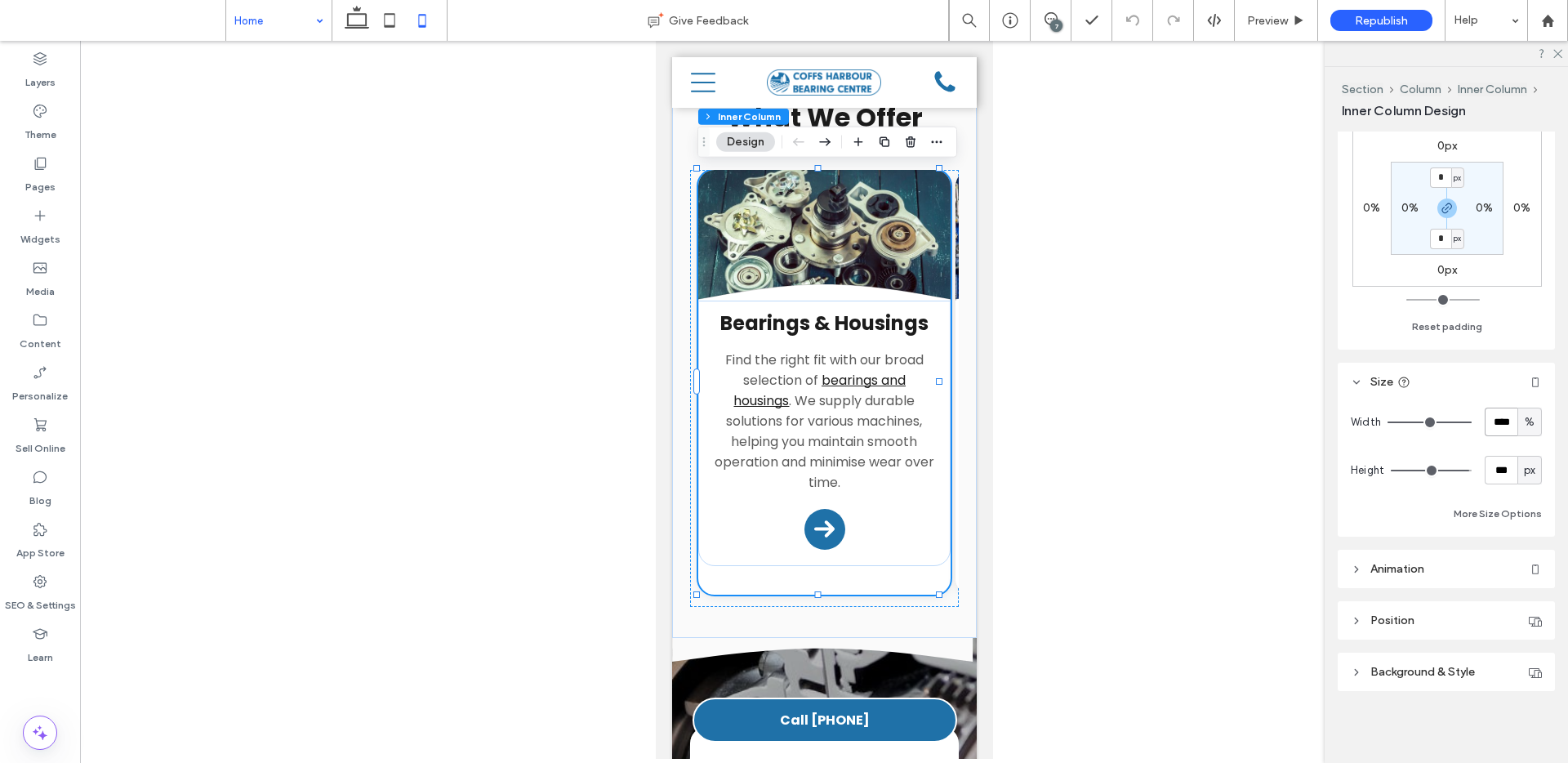 type on "****" 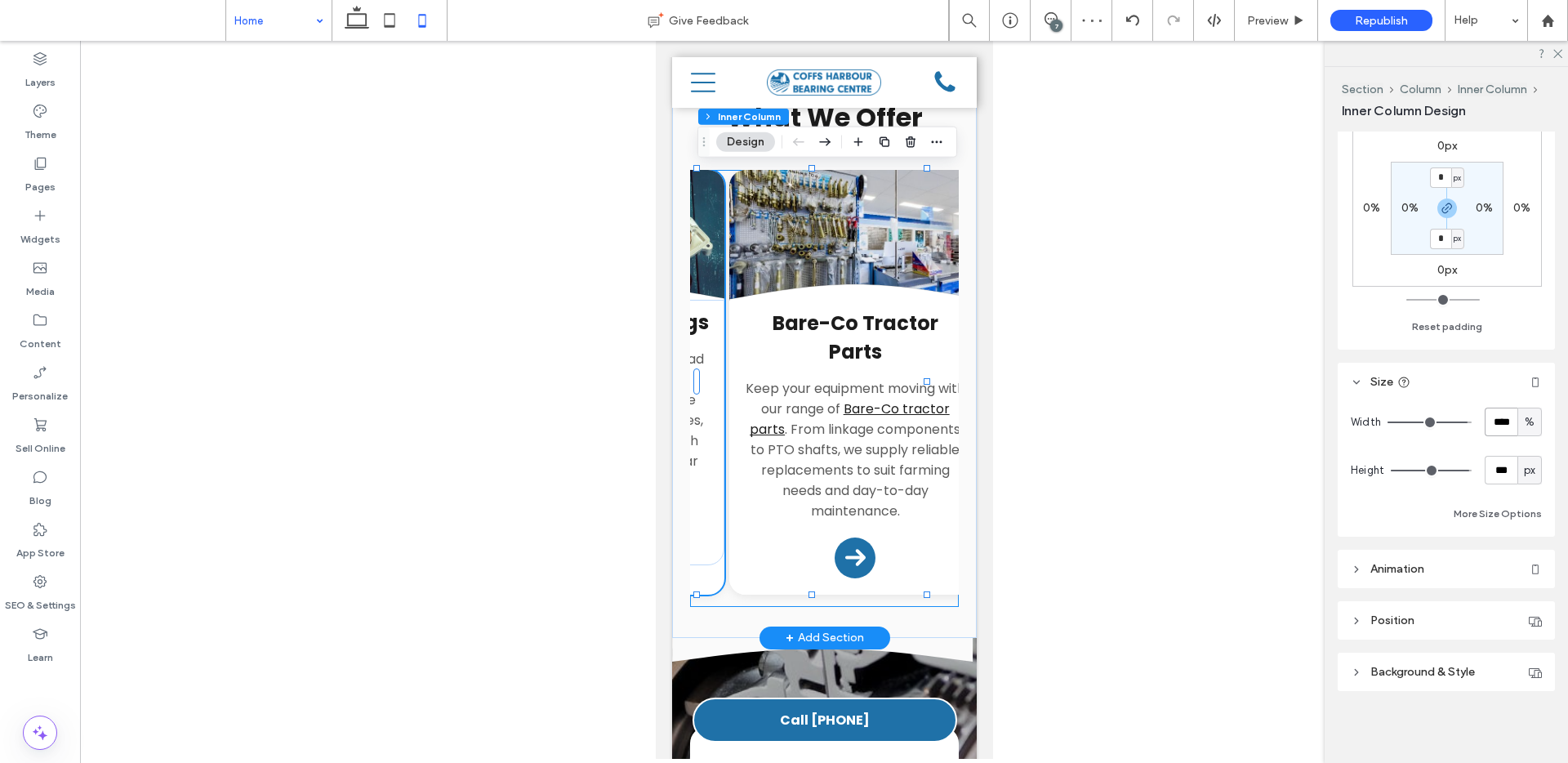 scroll, scrollTop: 0, scrollLeft: 225, axis: horizontal 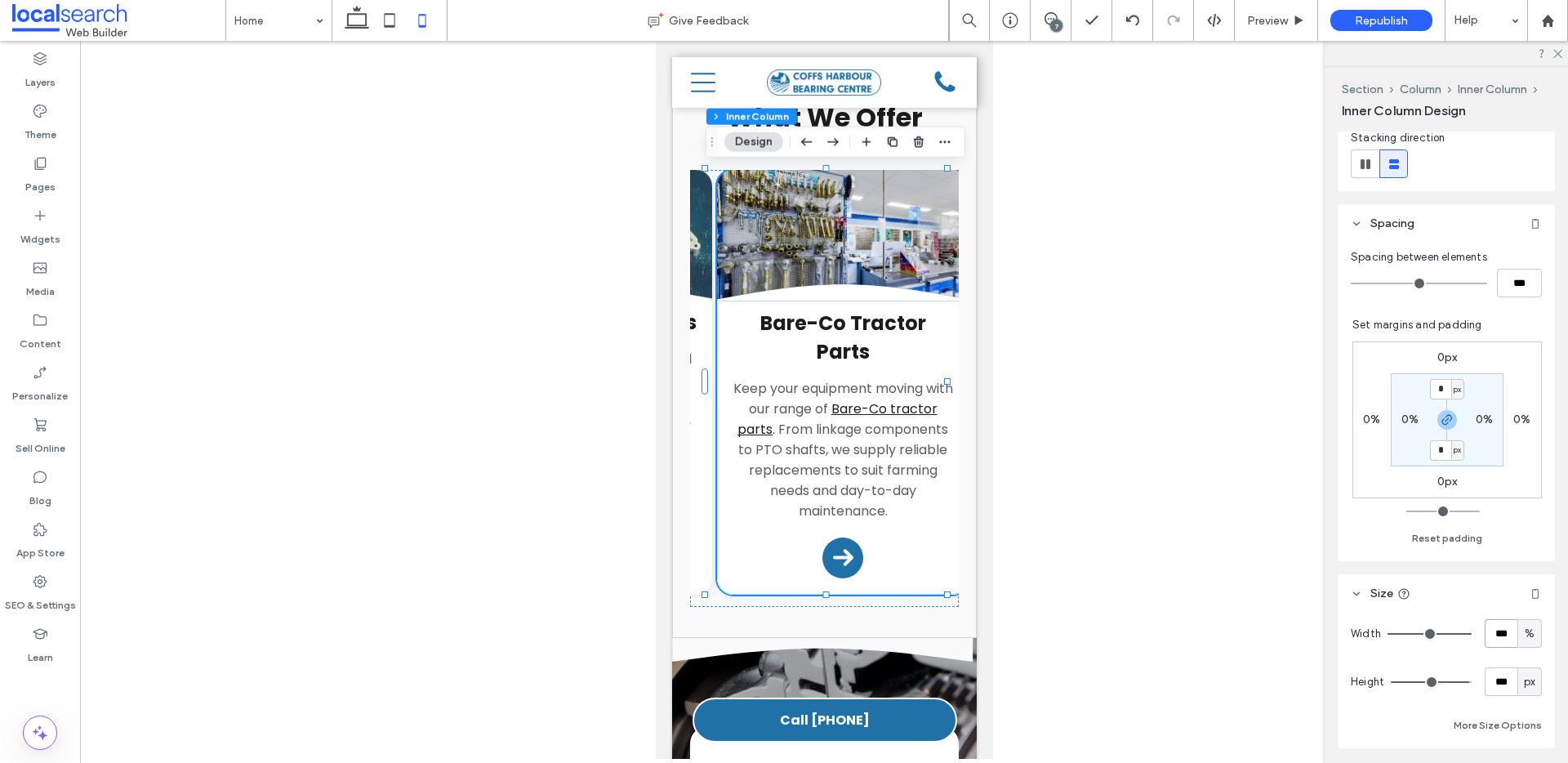 click on "***" at bounding box center (1501, 633) 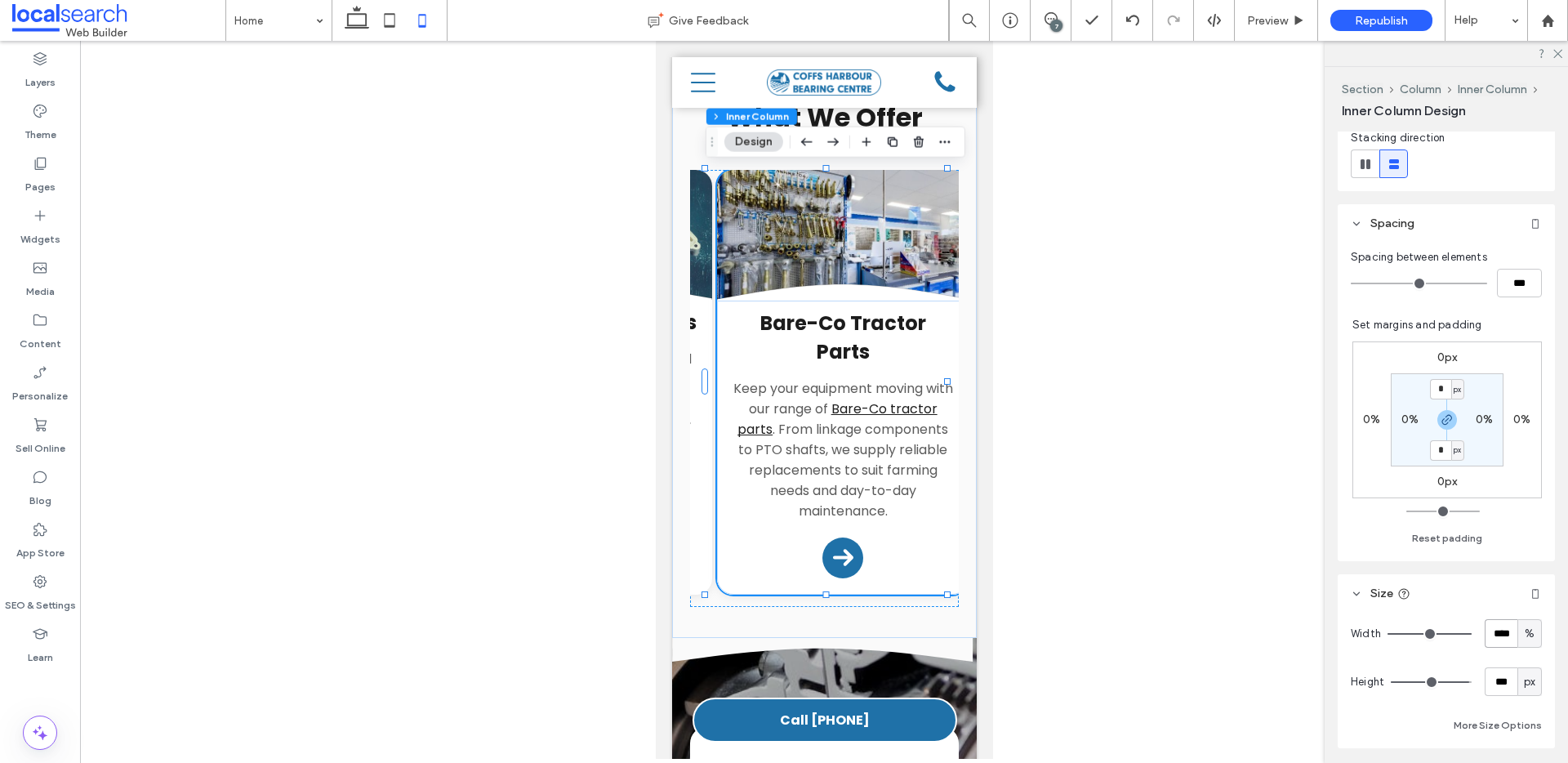 type on "****" 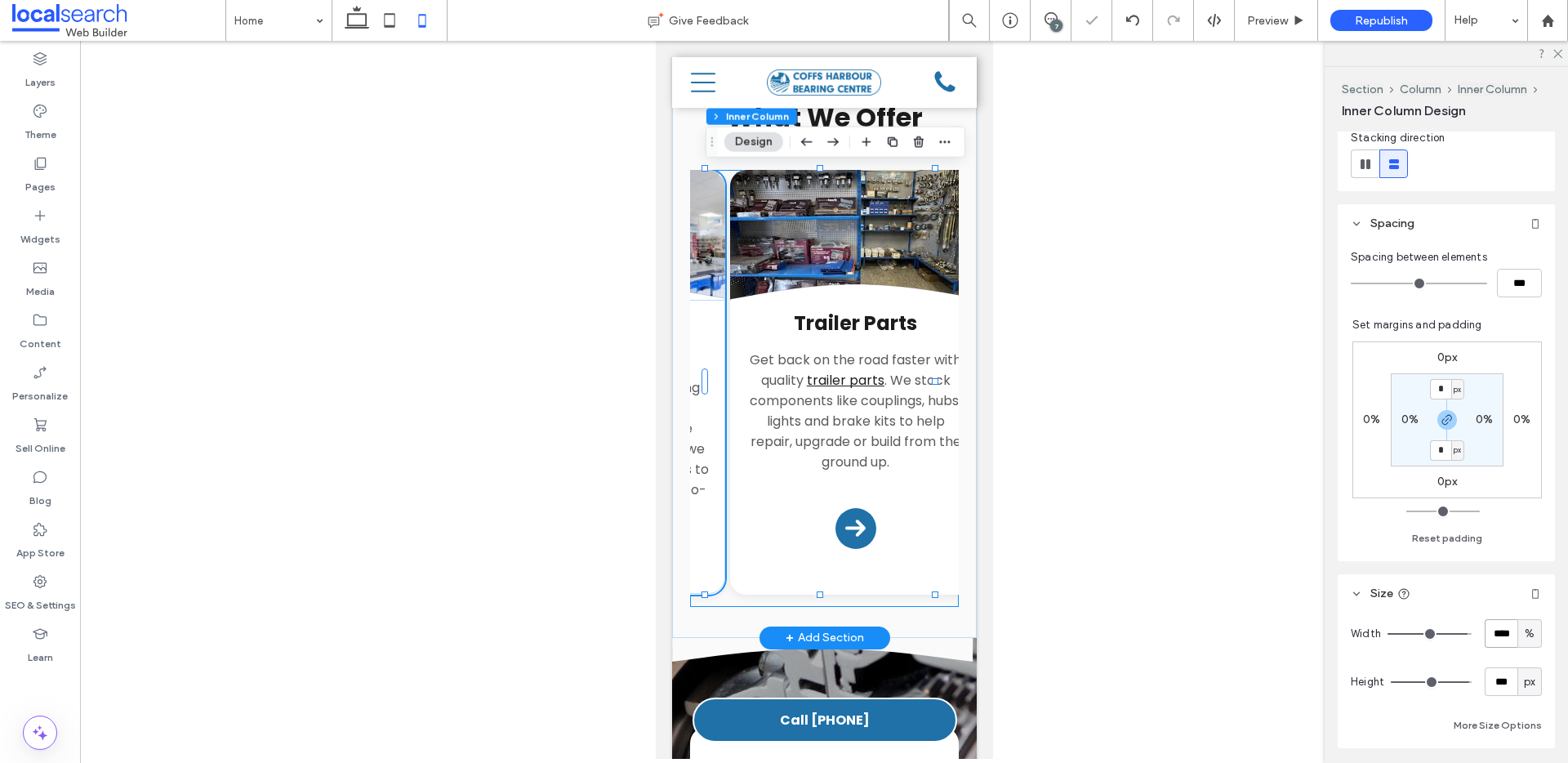 scroll, scrollTop: 0, scrollLeft: 459, axis: horizontal 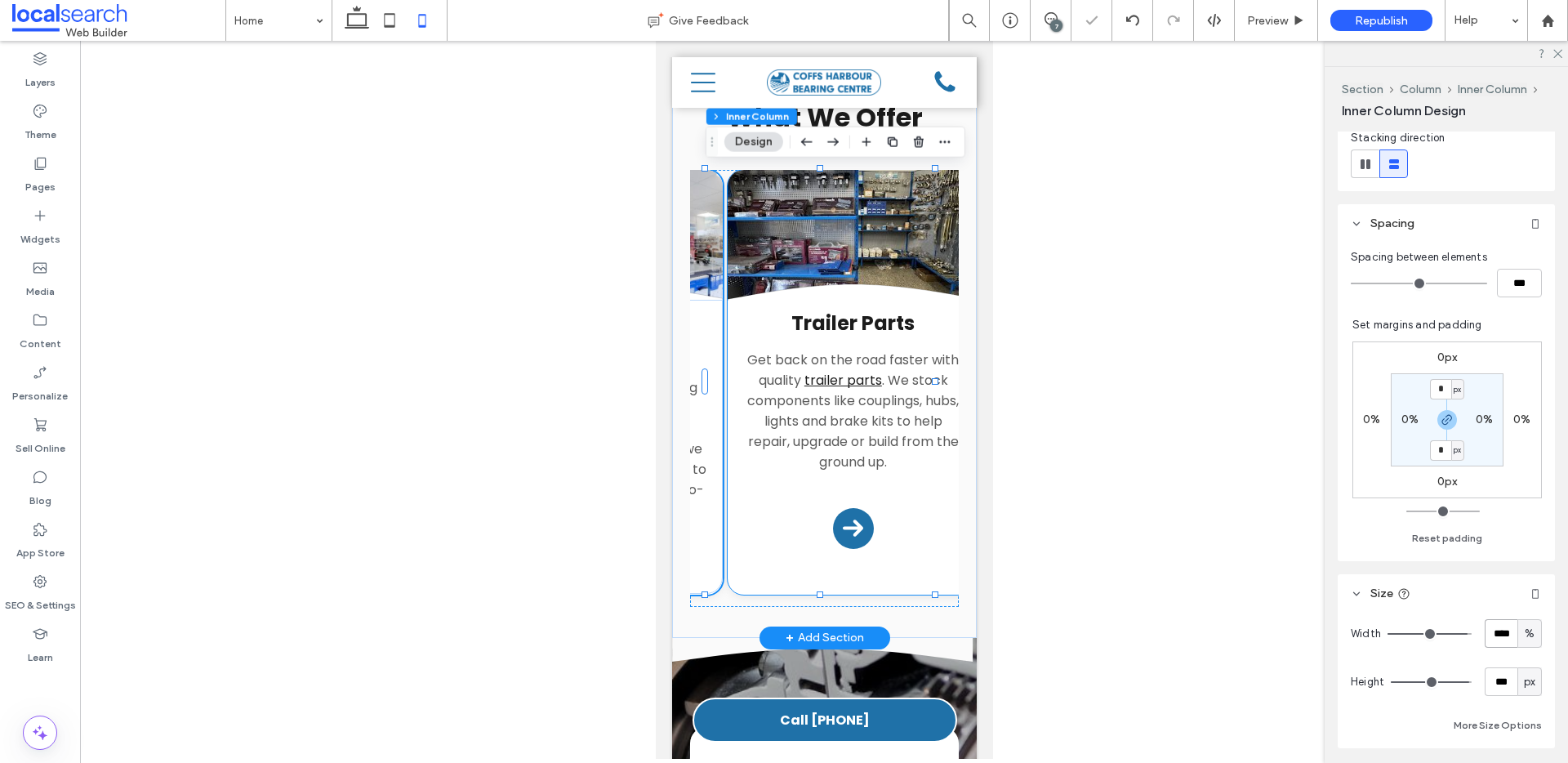 click on "Divider Icon
.cls-1-1132603790-1132603790 {
fill: none;
stroke: #000;
}
Trailer Parts
Get back on the road faster with quality
trailer parts . We stock components like couplings, hubs, lights and brake kits to help repair, upgrade or build from the ground up.
Arrow Icon" at bounding box center (853, 382) 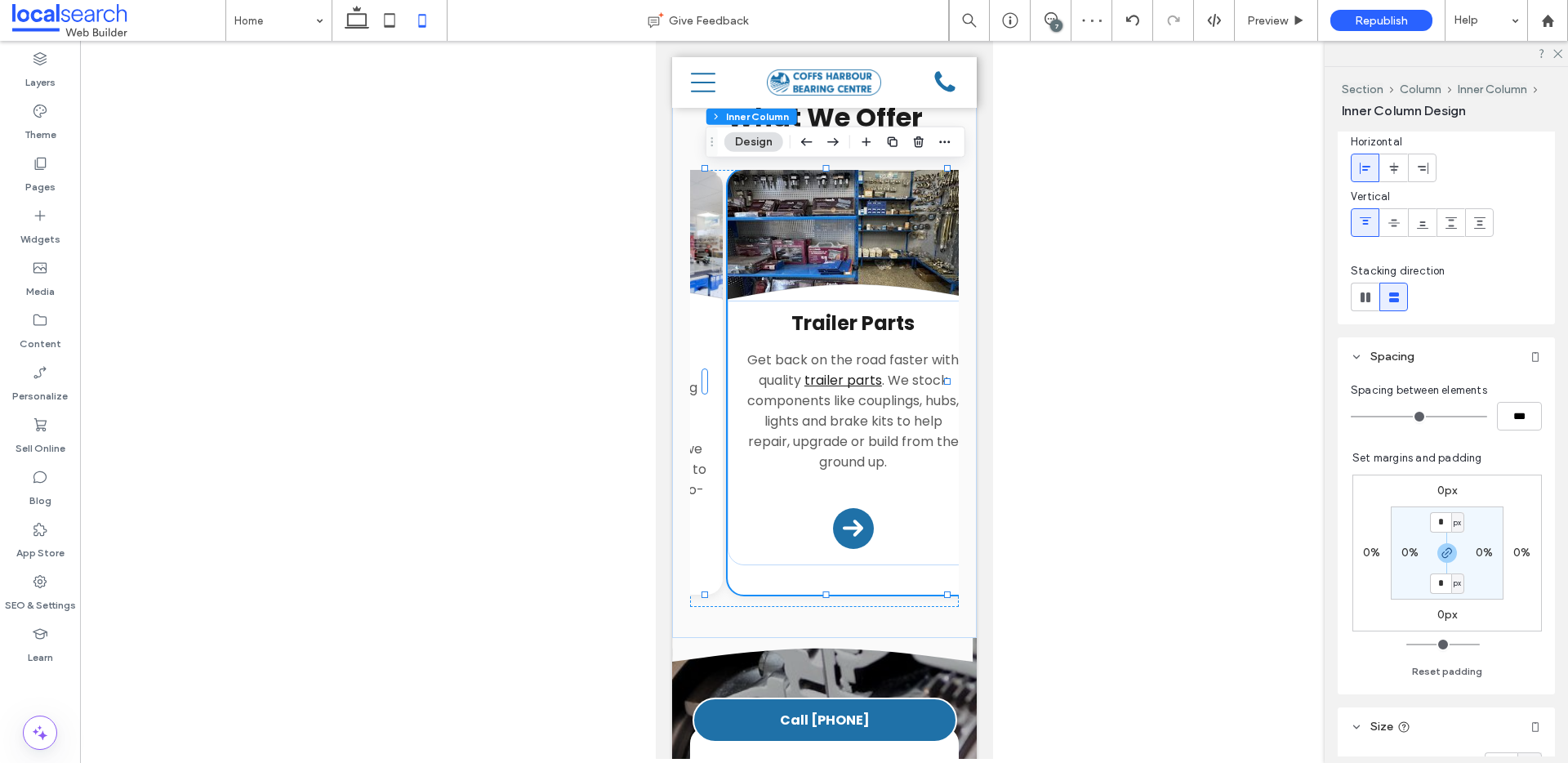 scroll, scrollTop: 332, scrollLeft: 0, axis: vertical 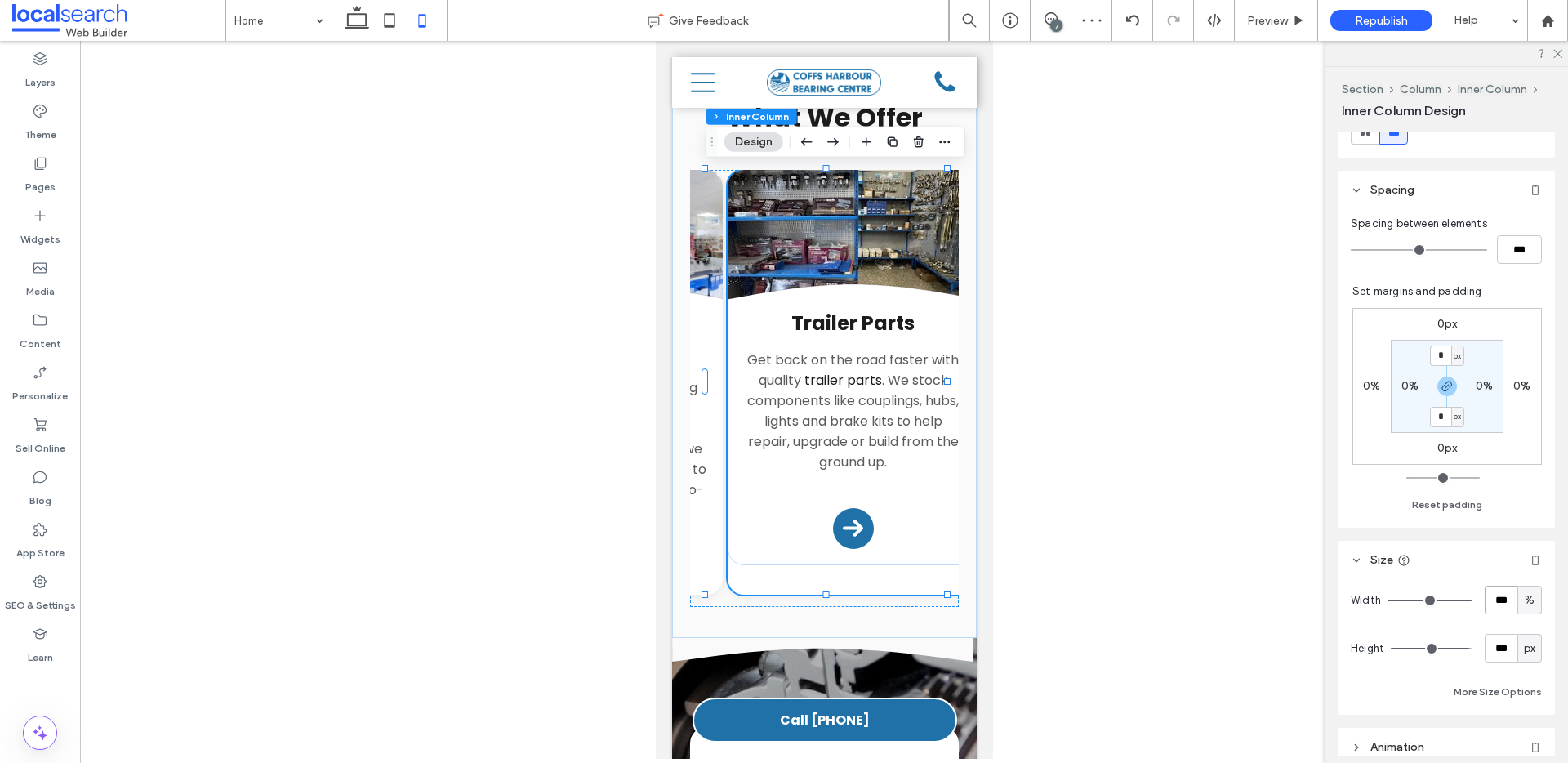 click on "***" at bounding box center (1501, 600) 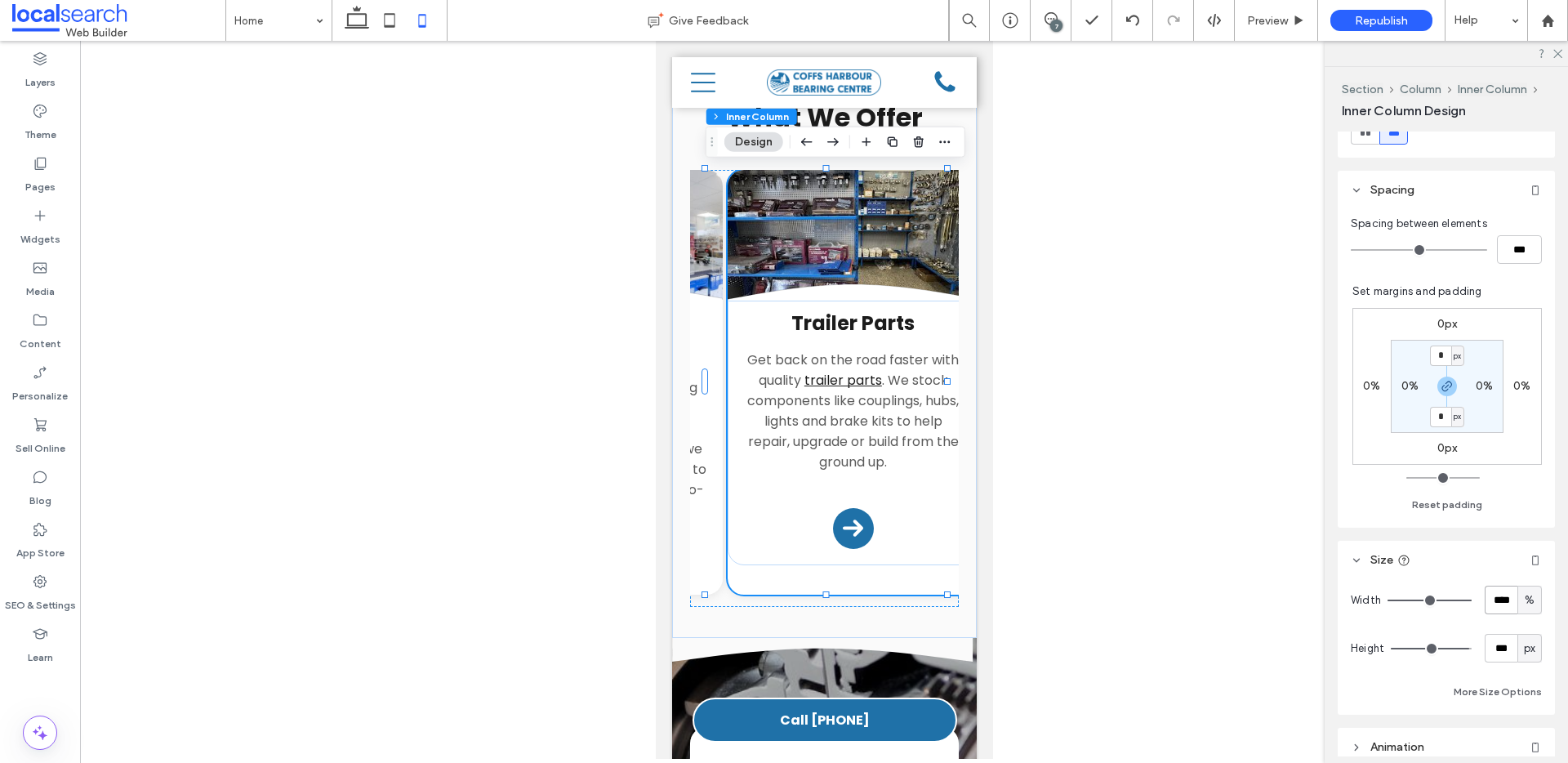 type on "****" 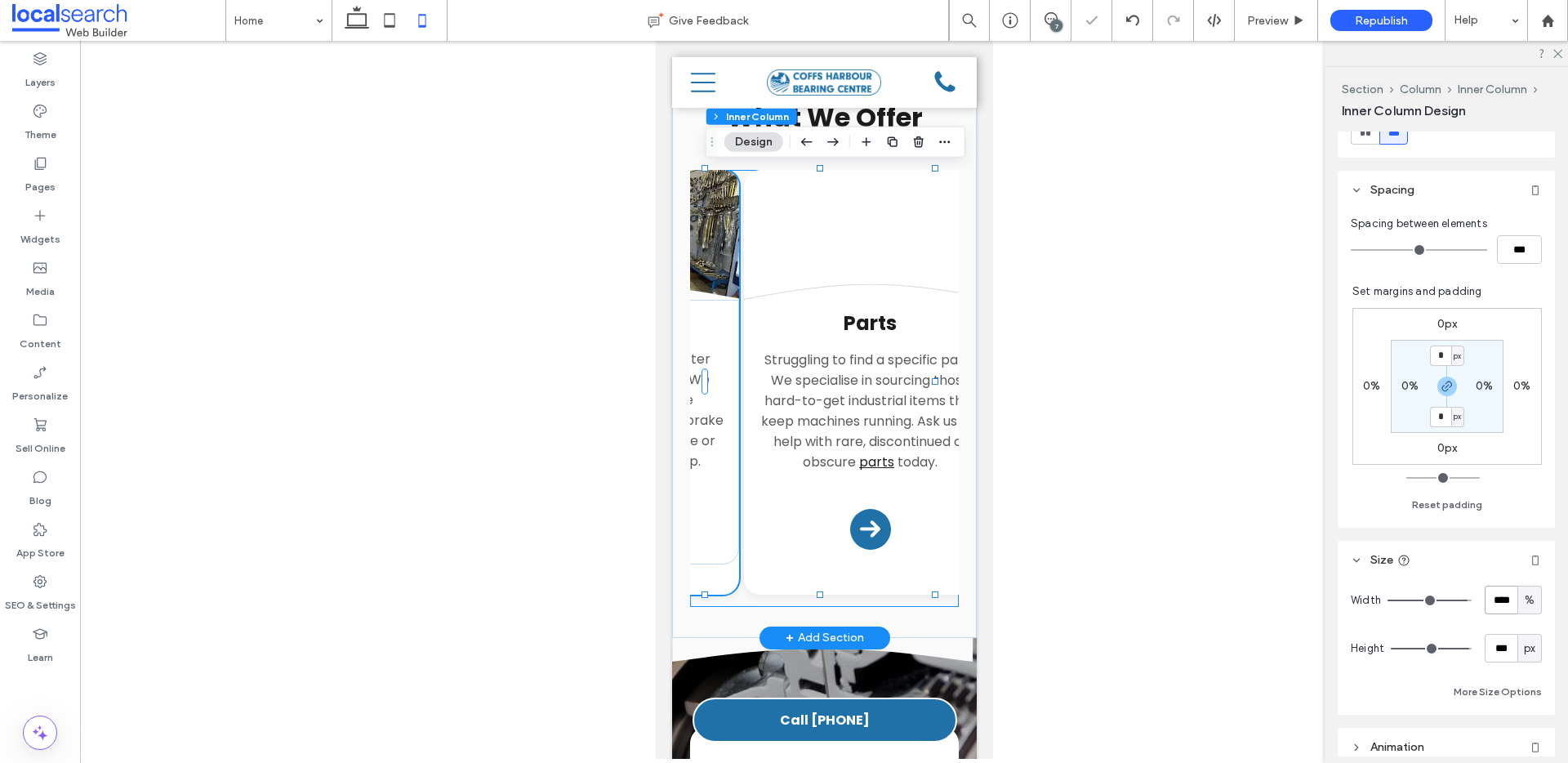 scroll, scrollTop: 0, scrollLeft: 693, axis: horizontal 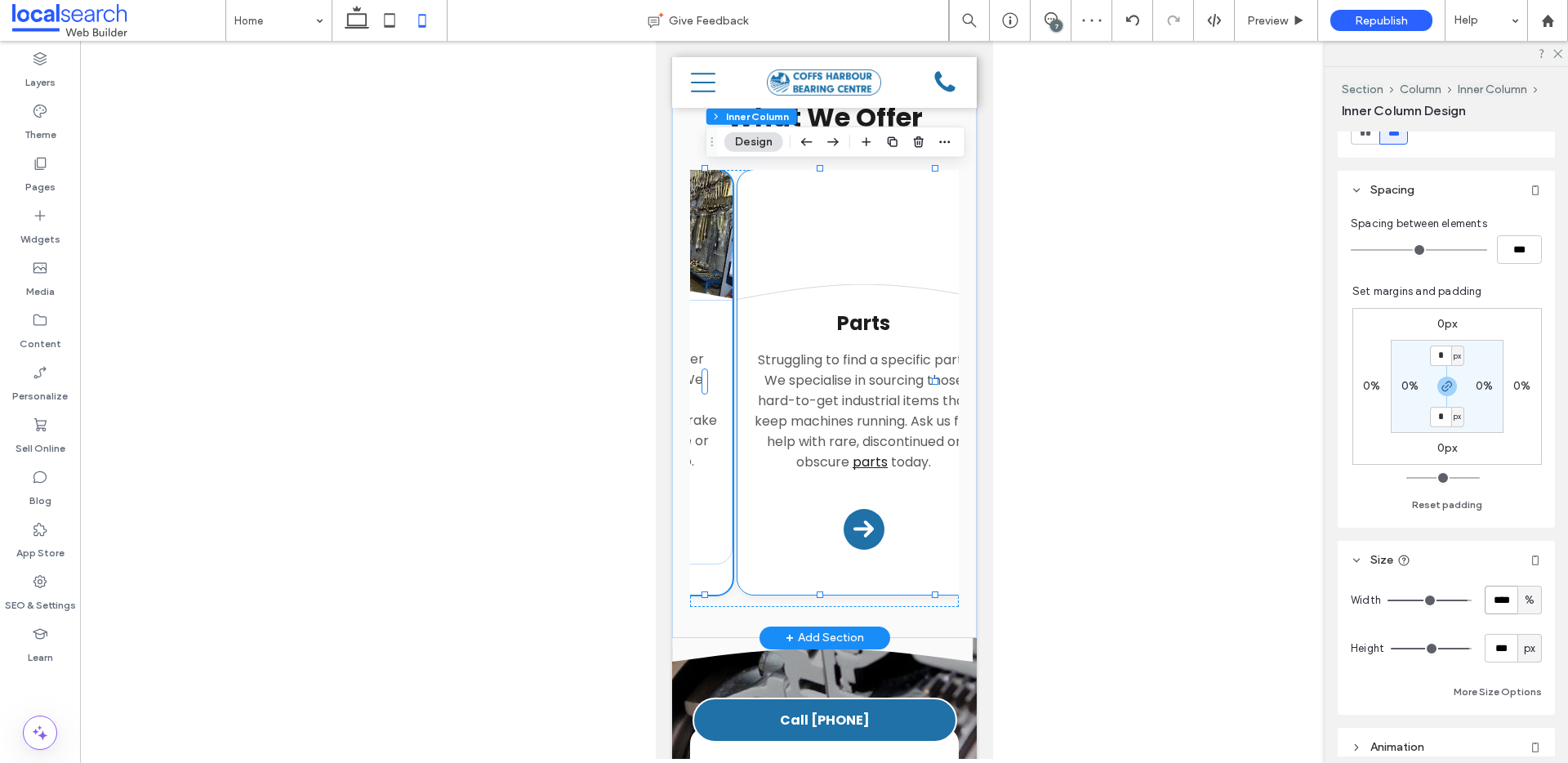 click on "Divider Icon
.cls-1-1132603790-1132603790 {
fill: none;
stroke: #000;
}
Parts
Struggling to find a specific part? We specialise in sourcing those hard-to-get industrial items that keep machines running. Ask us for help with rare, discontinued or obscure
parts   today.
Arrow Icon" at bounding box center (862, 382) 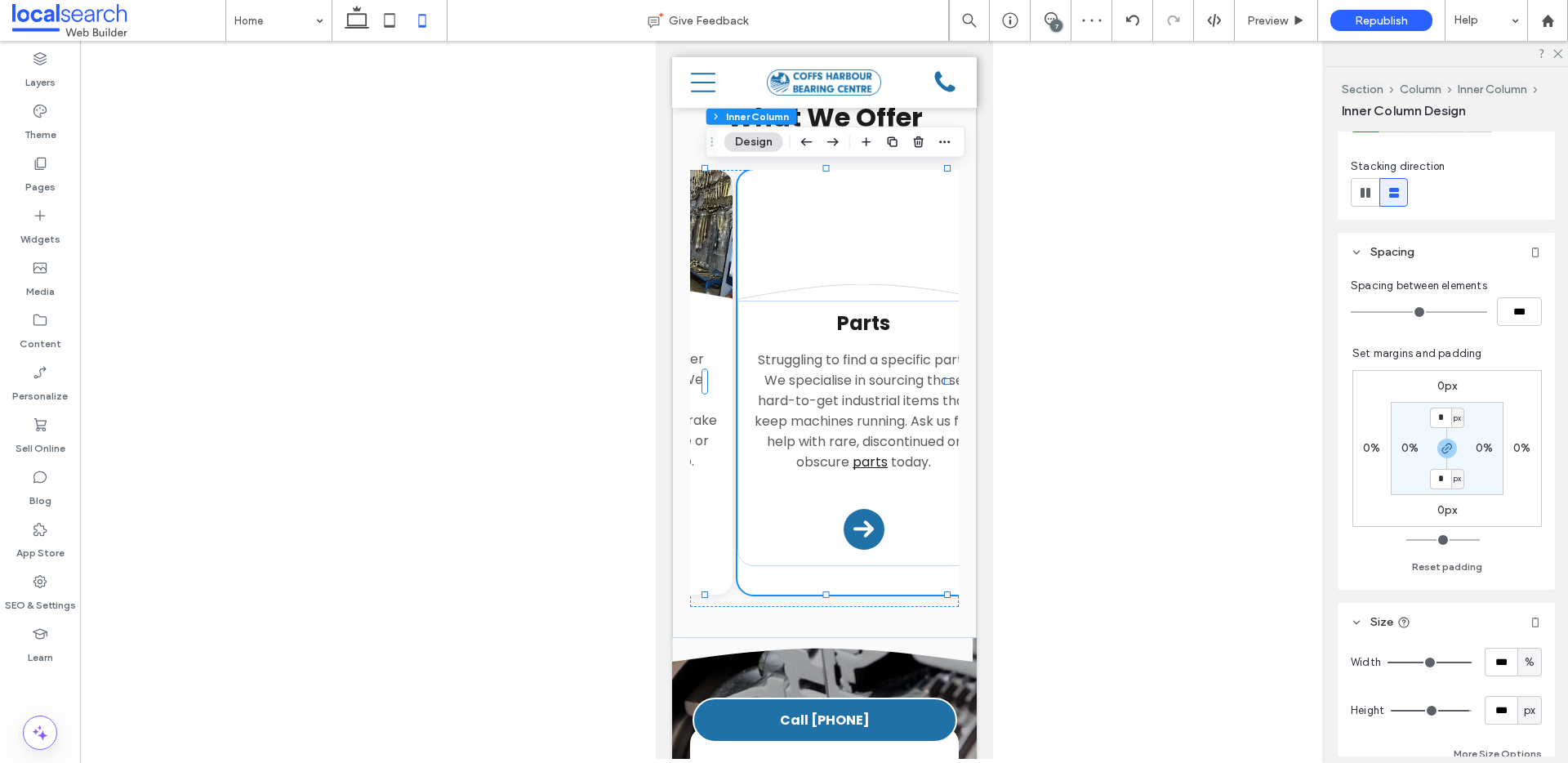 scroll, scrollTop: 273, scrollLeft: 0, axis: vertical 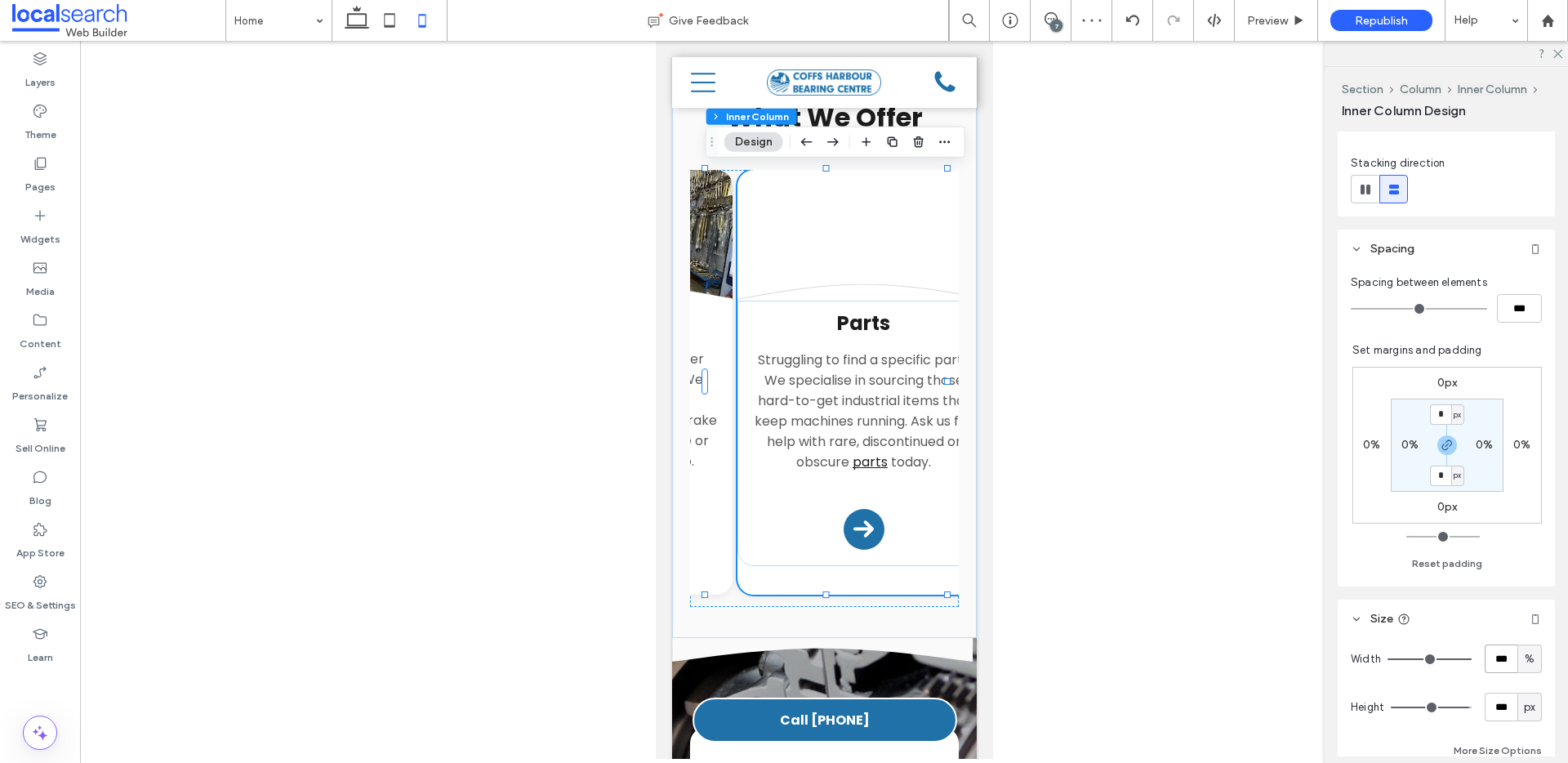 click on "***" at bounding box center [1501, 658] 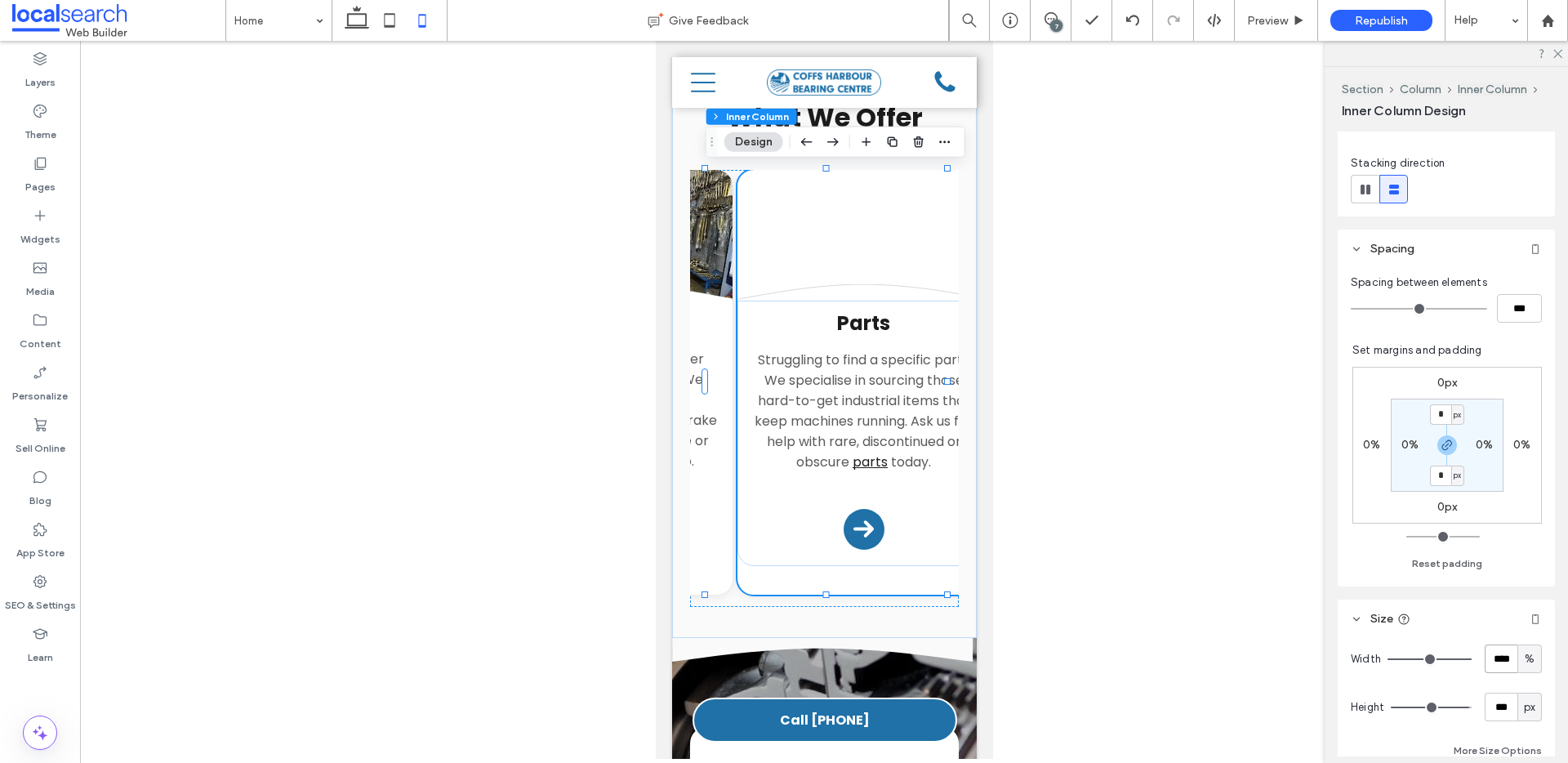 type on "****" 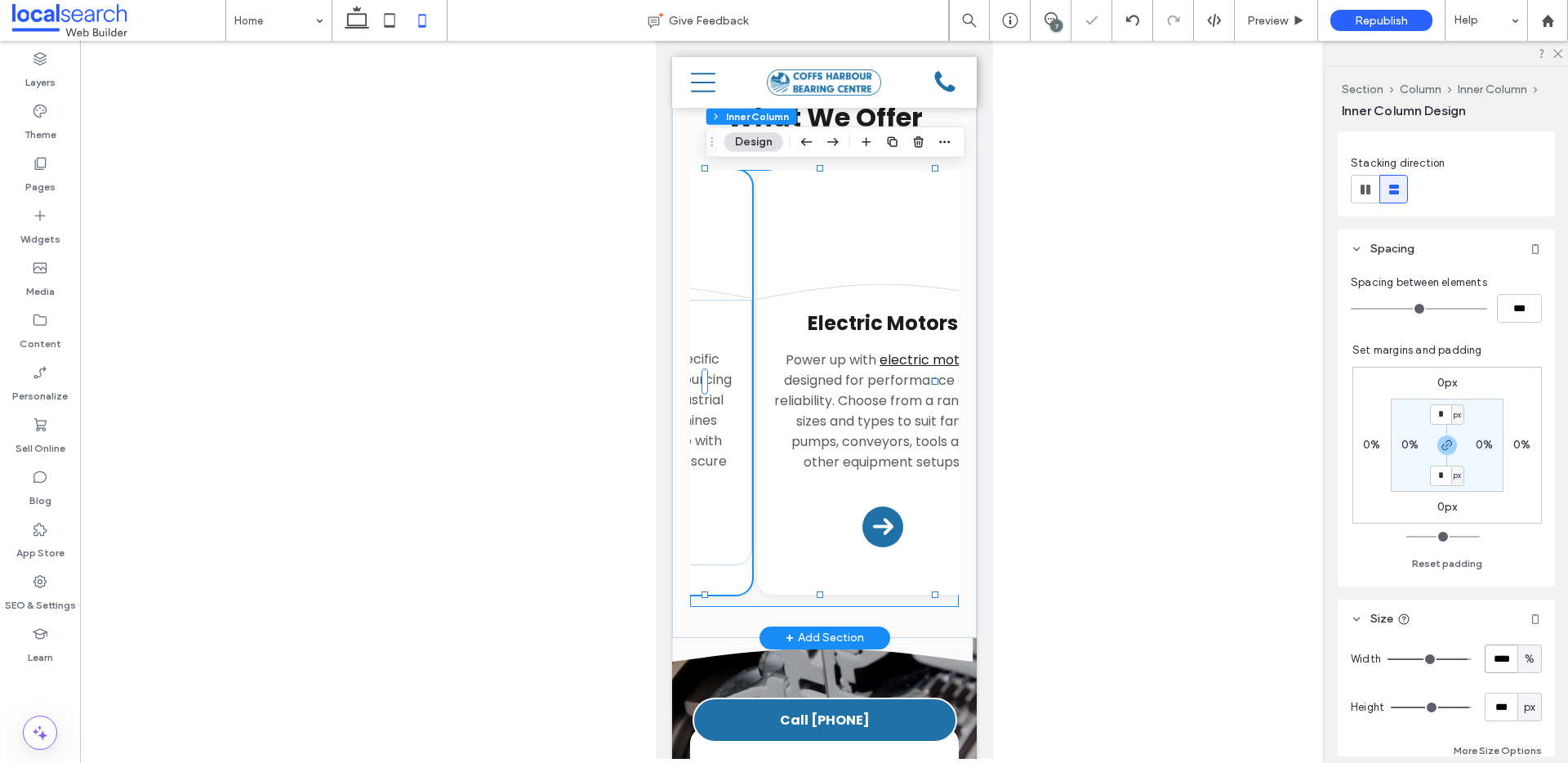 scroll, scrollTop: 0, scrollLeft: 926, axis: horizontal 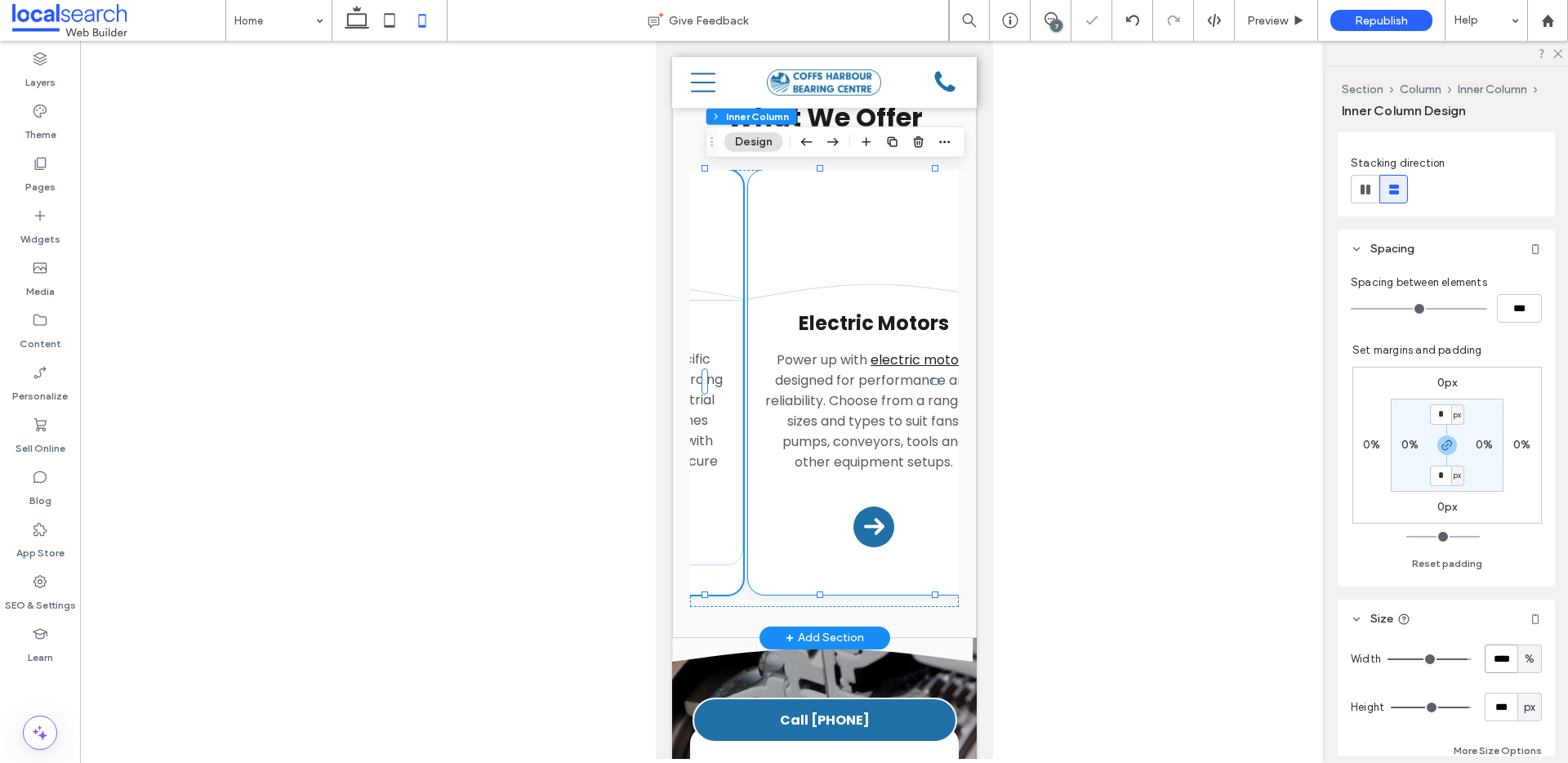 click on "Divider Icon
.cls-1-1132603790-1132603790 {
fill: none;
stroke: #000;
}
Electric Motors
Power up with
electric motors   designed for performance and reliability. Choose from a range of sizes and types to suit fans, pumps, conveyors, tools and other equipment setups.
Arrow Icon" at bounding box center (873, 382) 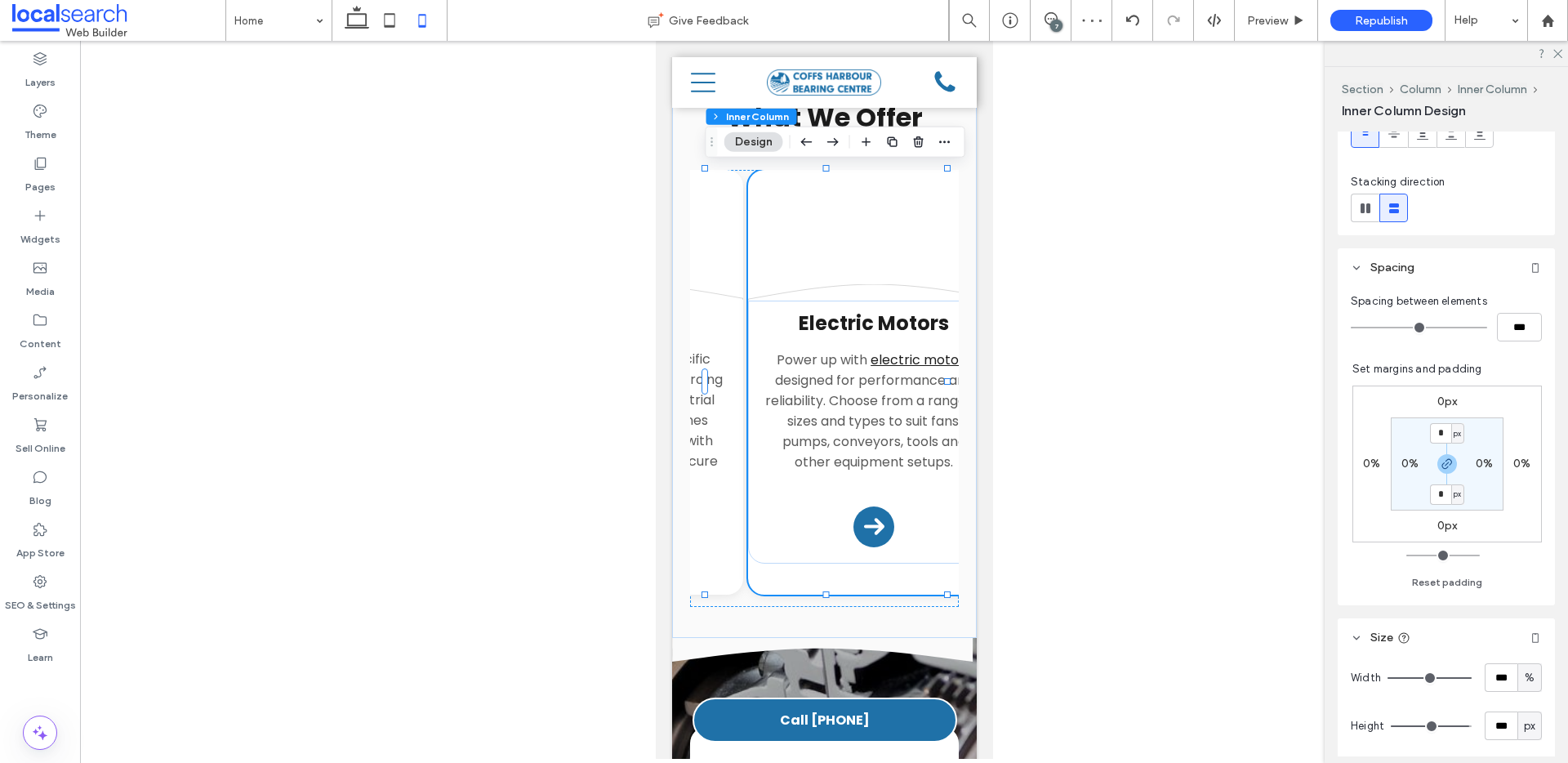 scroll, scrollTop: 263, scrollLeft: 0, axis: vertical 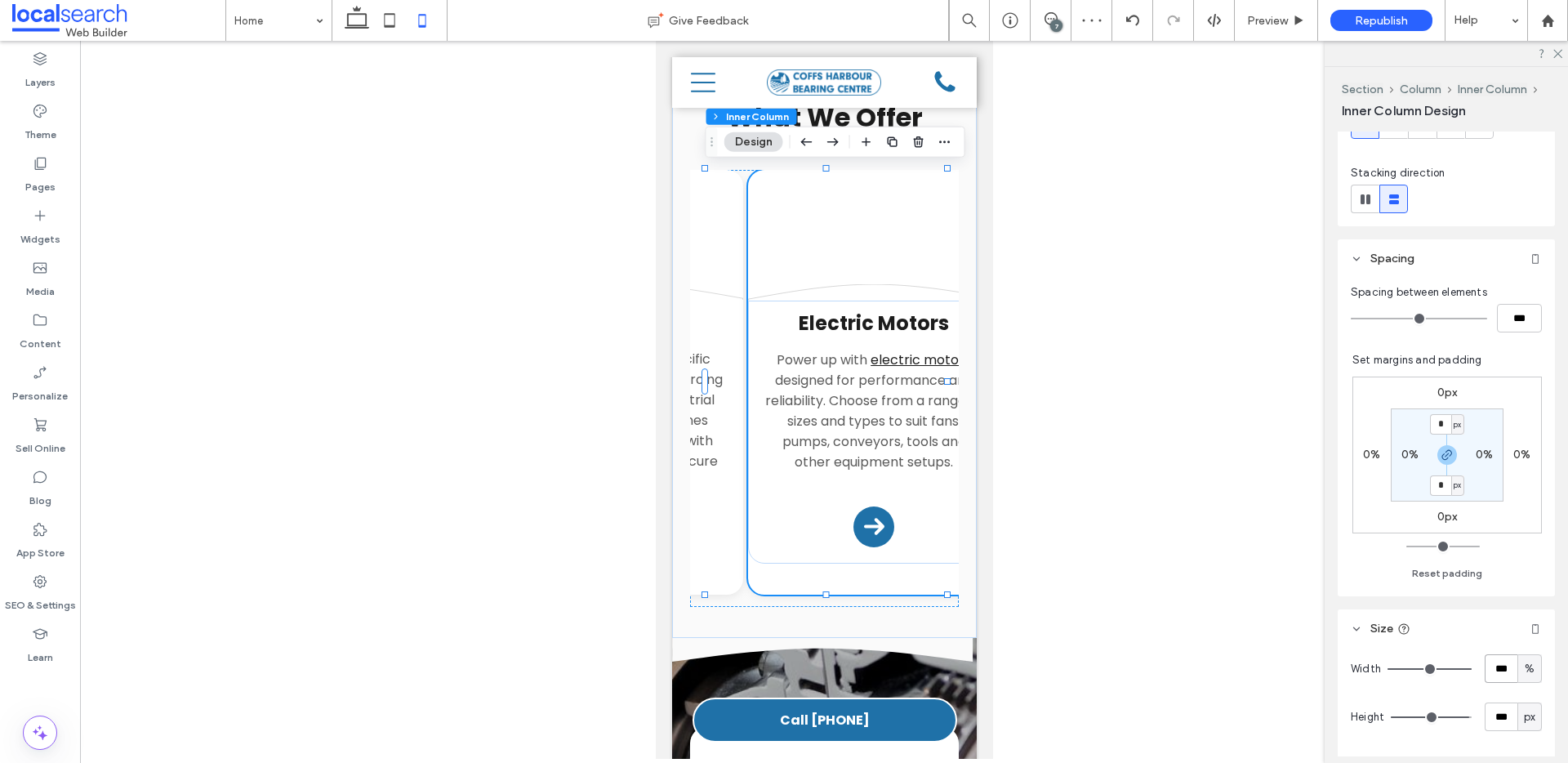 click on "***" at bounding box center [1501, 668] 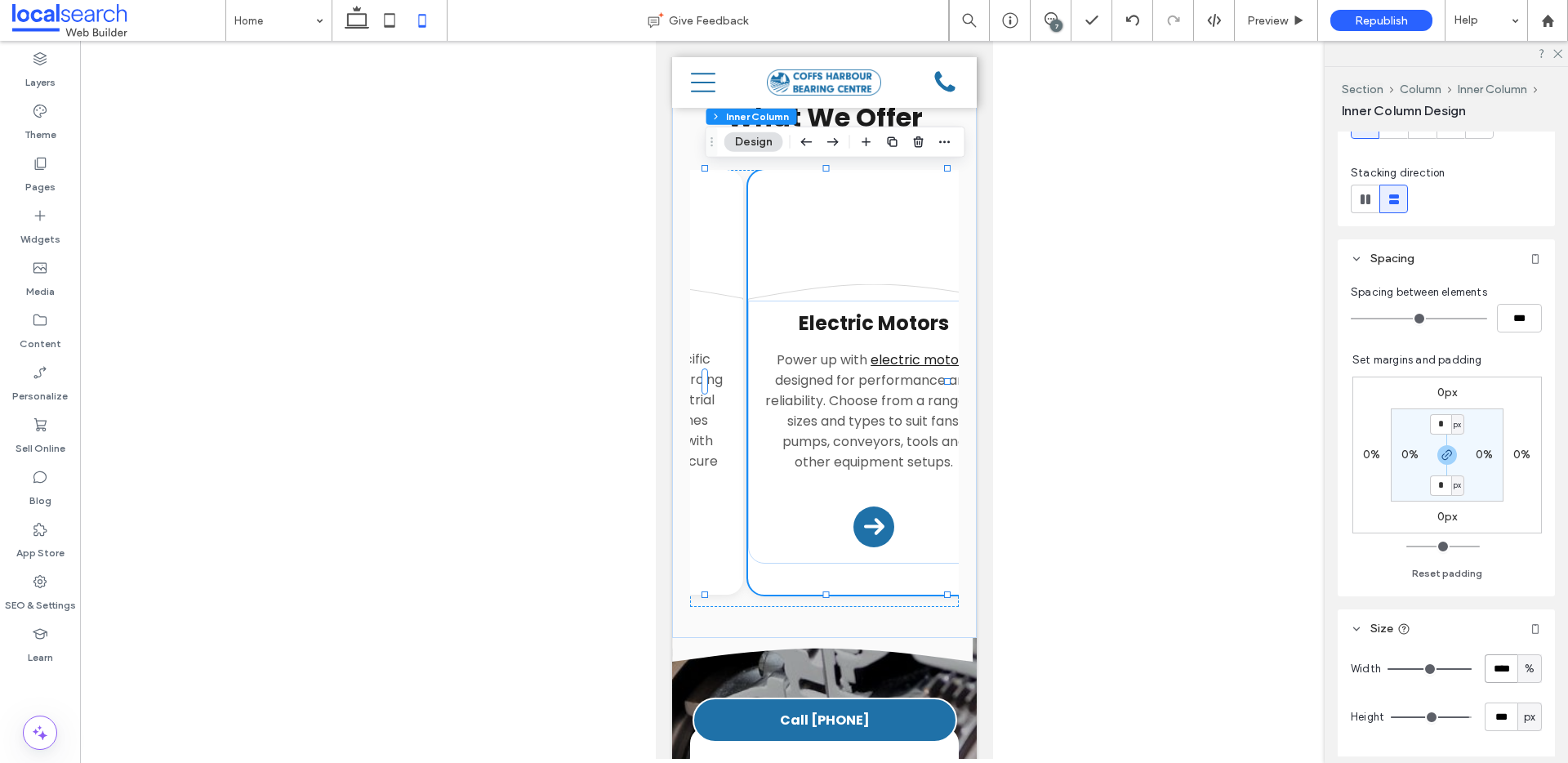 type on "****" 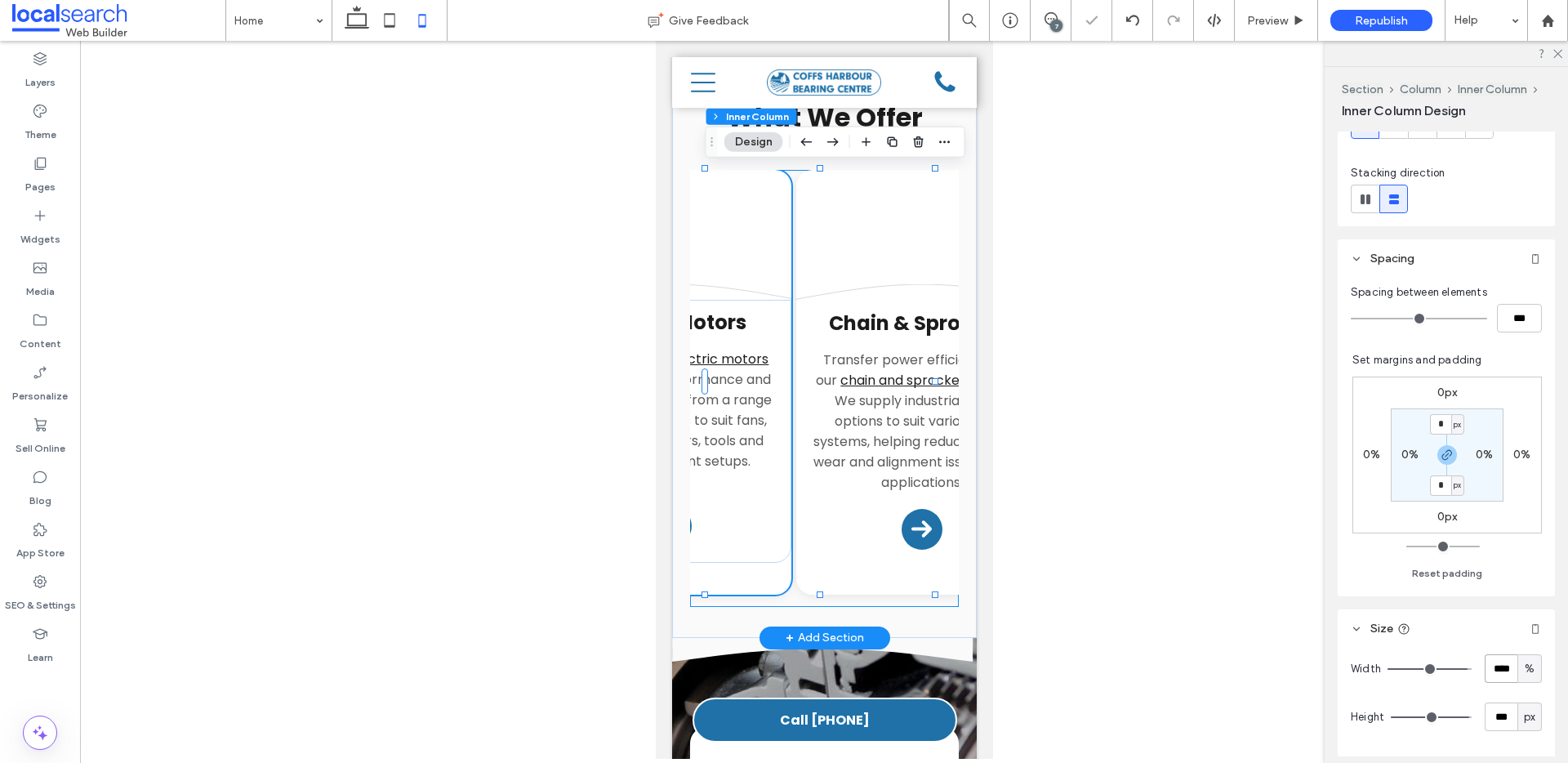 scroll, scrollTop: 0, scrollLeft: 1159, axis: horizontal 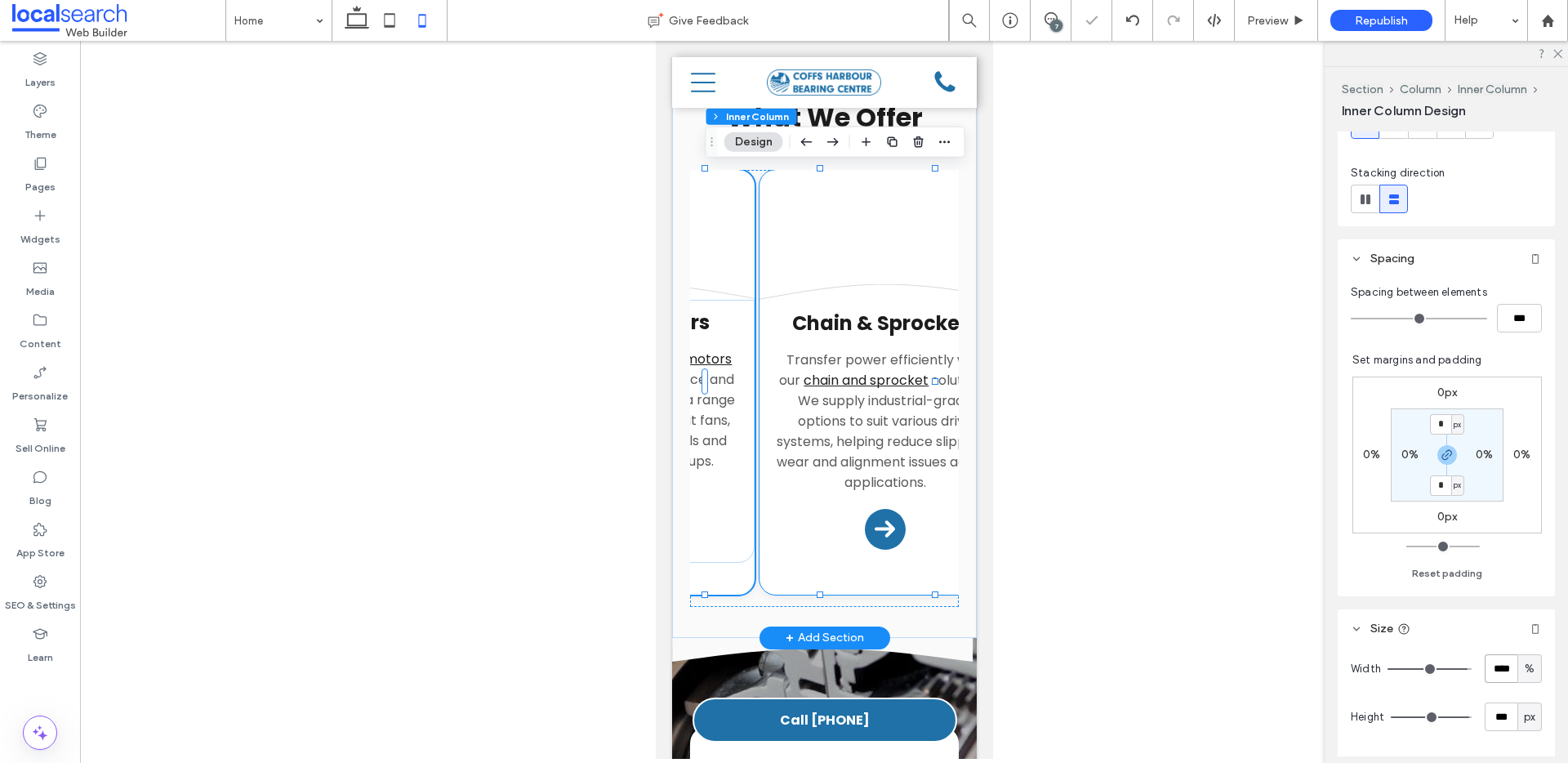click on "Divider Icon
.cls-1-1132603790-1132603790 {
fill: none;
stroke: #000;
}
Chain & Sprockets
Transfer power efficiently with our
chain and sprocket   solutions. We supply industrial-grade options to suit various drive systems, helping reduce slippage, wear and alignment issues across applications.
Arrow Icon" at bounding box center [884, 382] 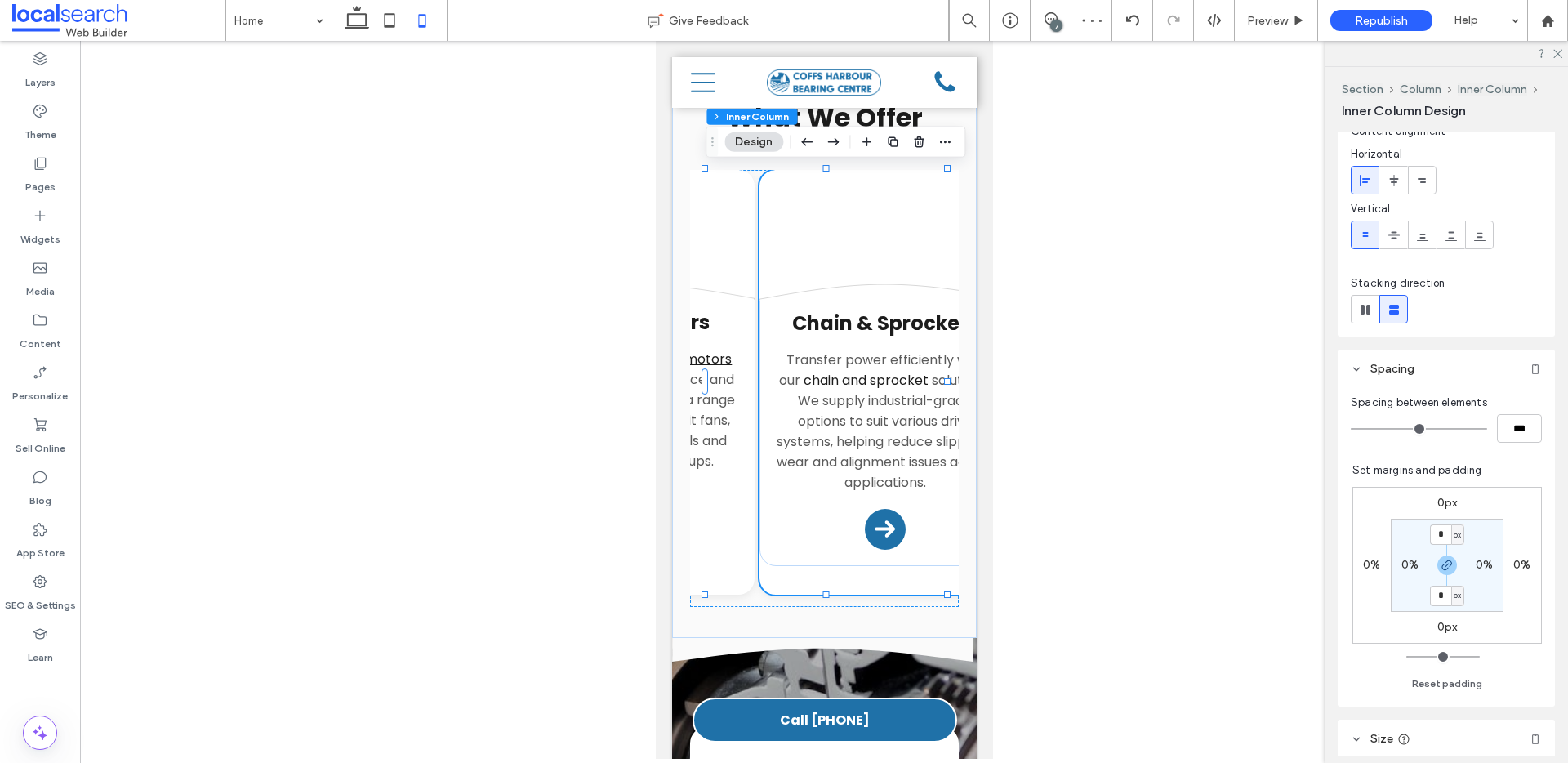 scroll, scrollTop: 323, scrollLeft: 0, axis: vertical 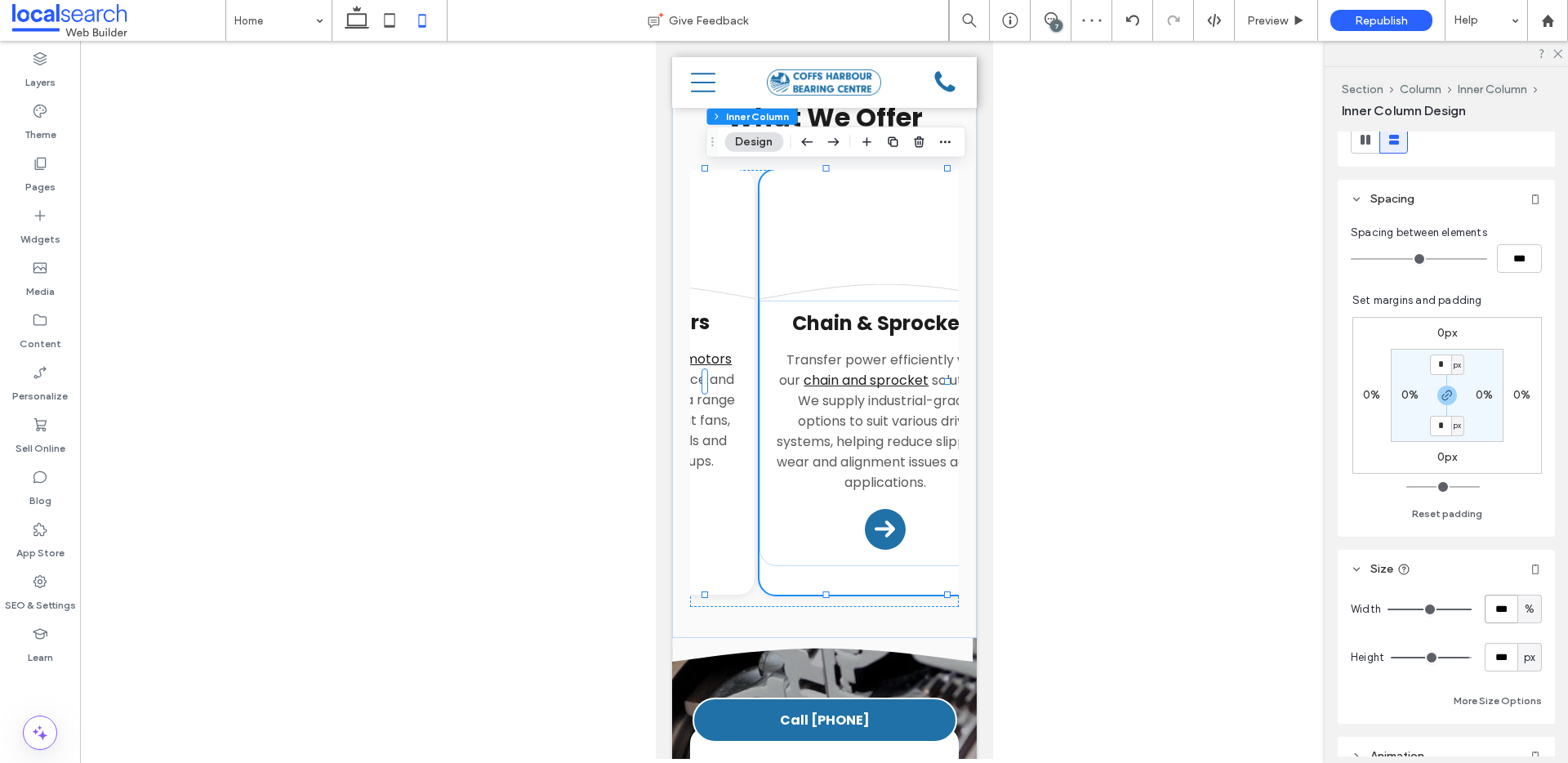 click on "***" at bounding box center (1501, 609) 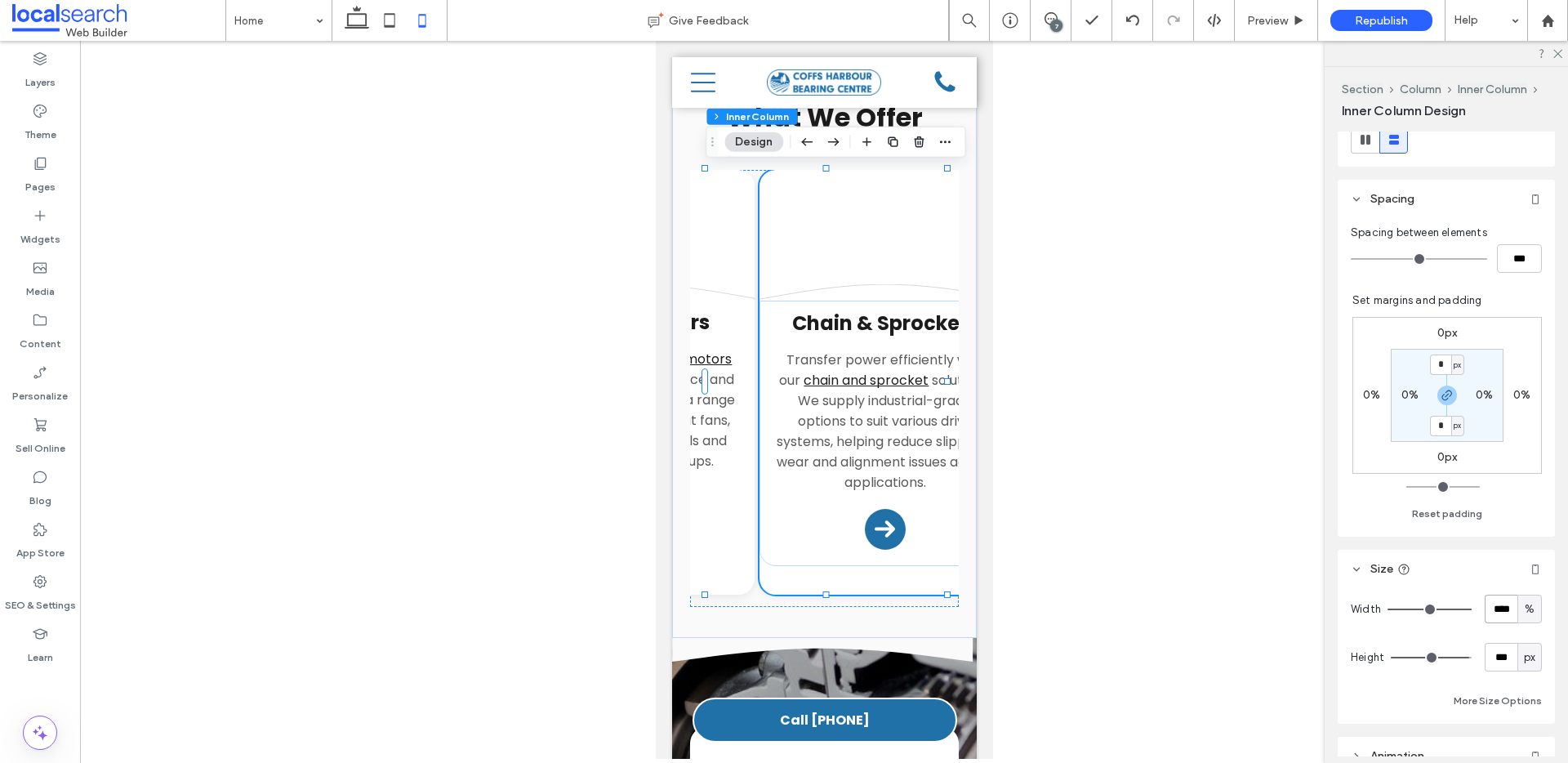 type on "****" 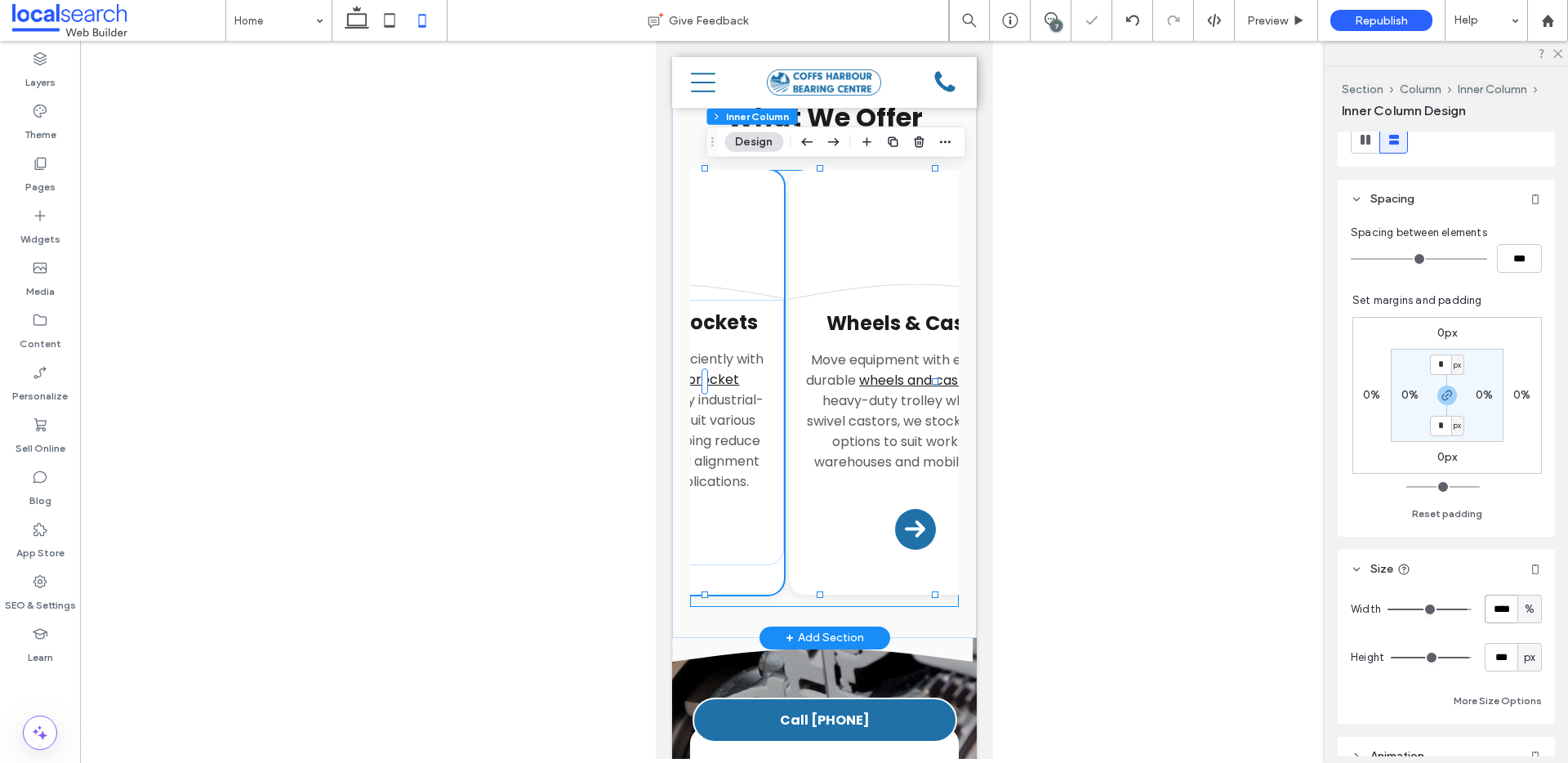 scroll, scrollTop: 0, scrollLeft: 1392, axis: horizontal 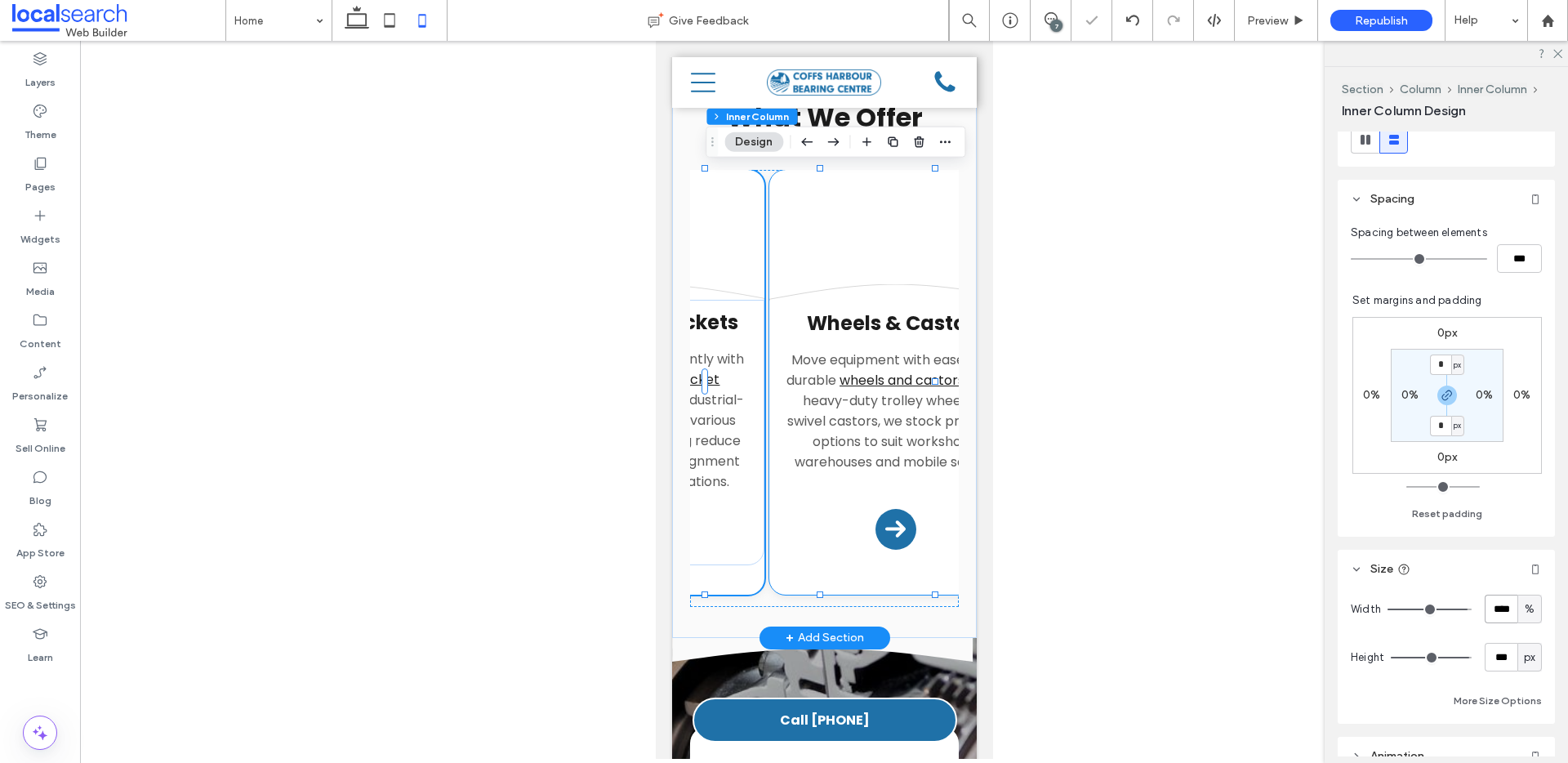 click on "Button
Divider Icon
.cls-1-1132603790-1132603790 {
fill: none;
stroke: #000;
}
Wheels & Castors
Move equipment with ease using durable
wheels and castors . From heavy-duty trolley wheels to swivel castors, we stock practical options to suit workshops, warehouses and mobile setups.
Arrow Icon" at bounding box center [894, 382] 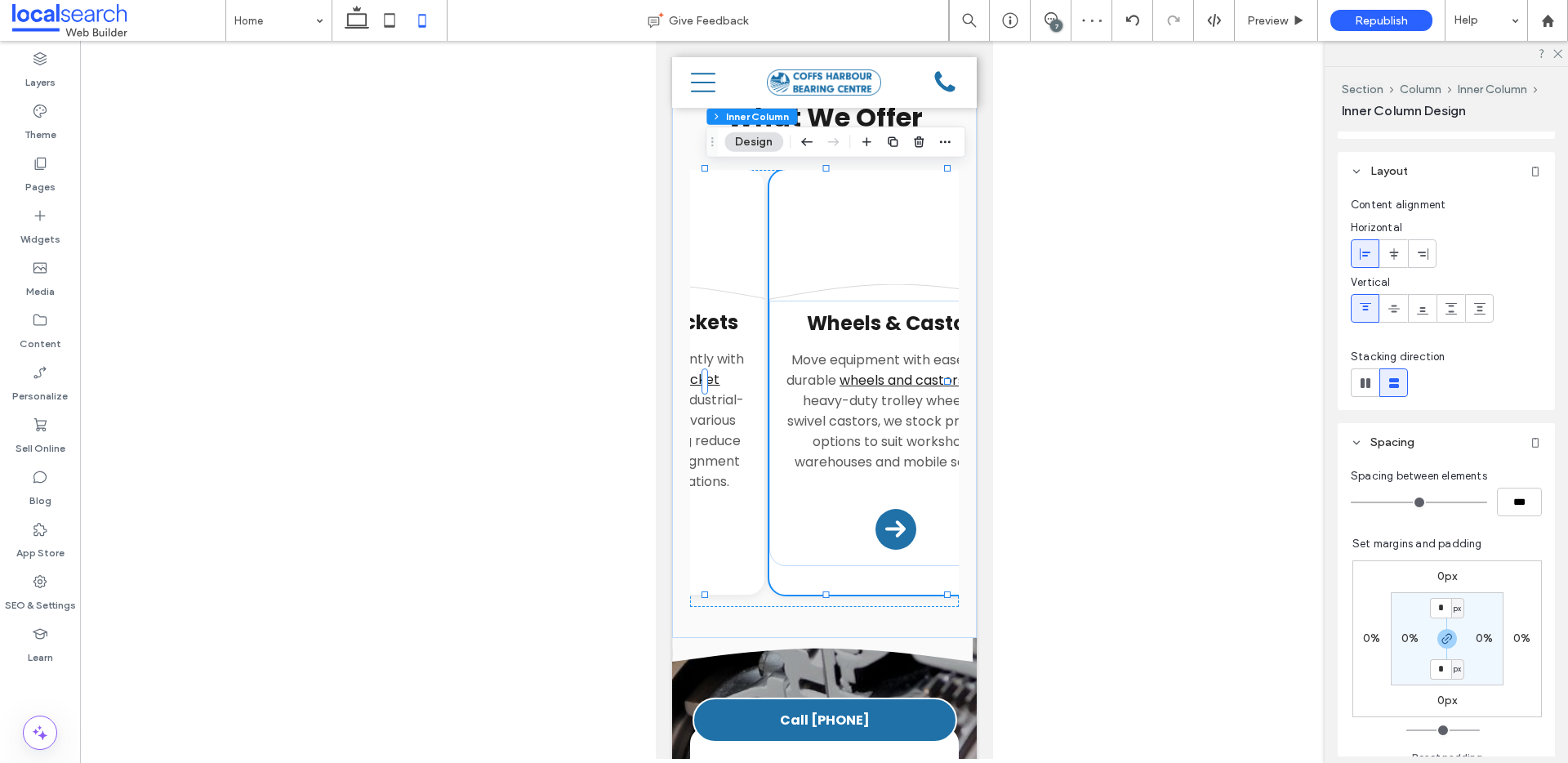 scroll, scrollTop: 284, scrollLeft: 0, axis: vertical 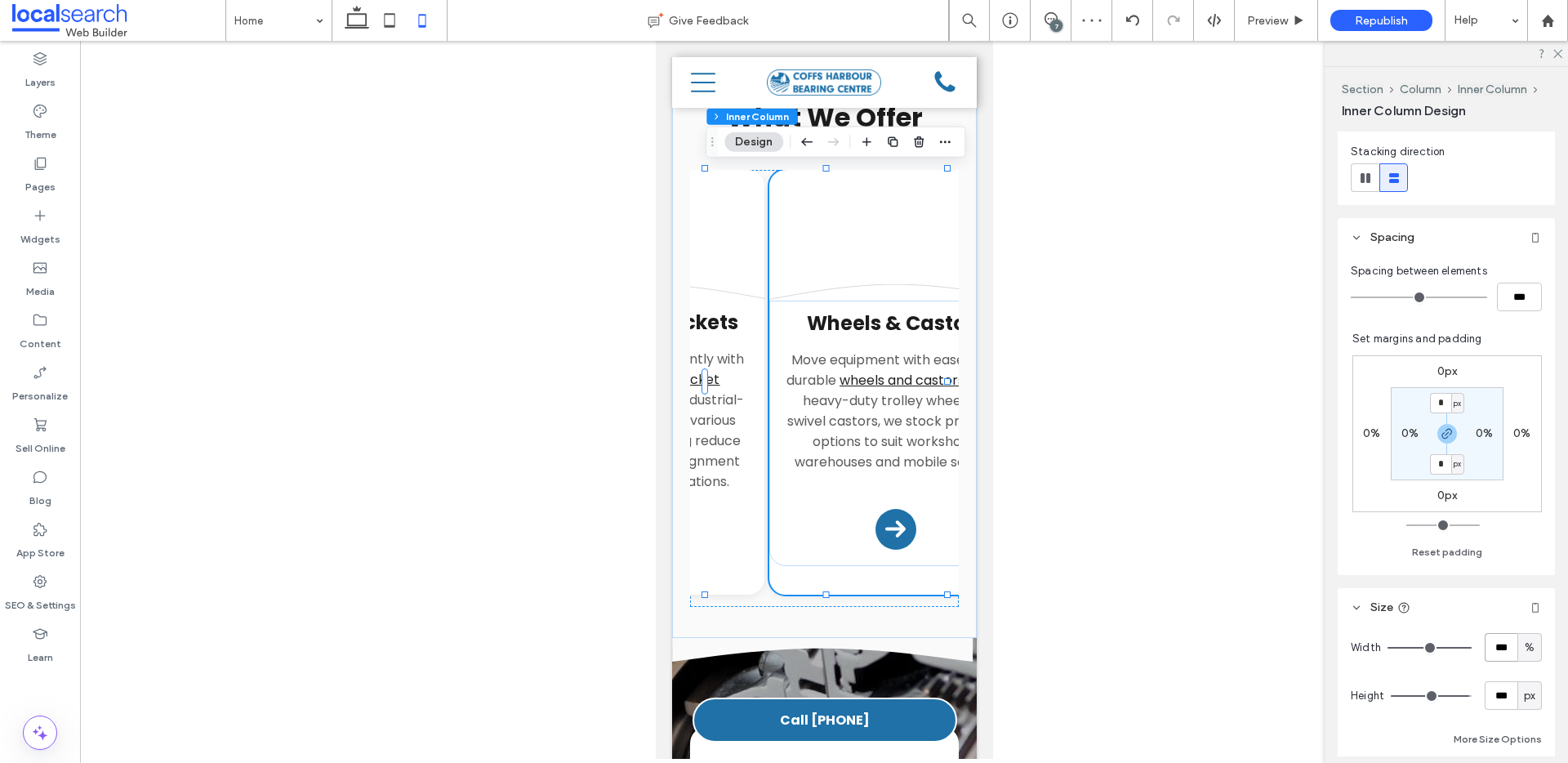click on "***" at bounding box center [1501, 647] 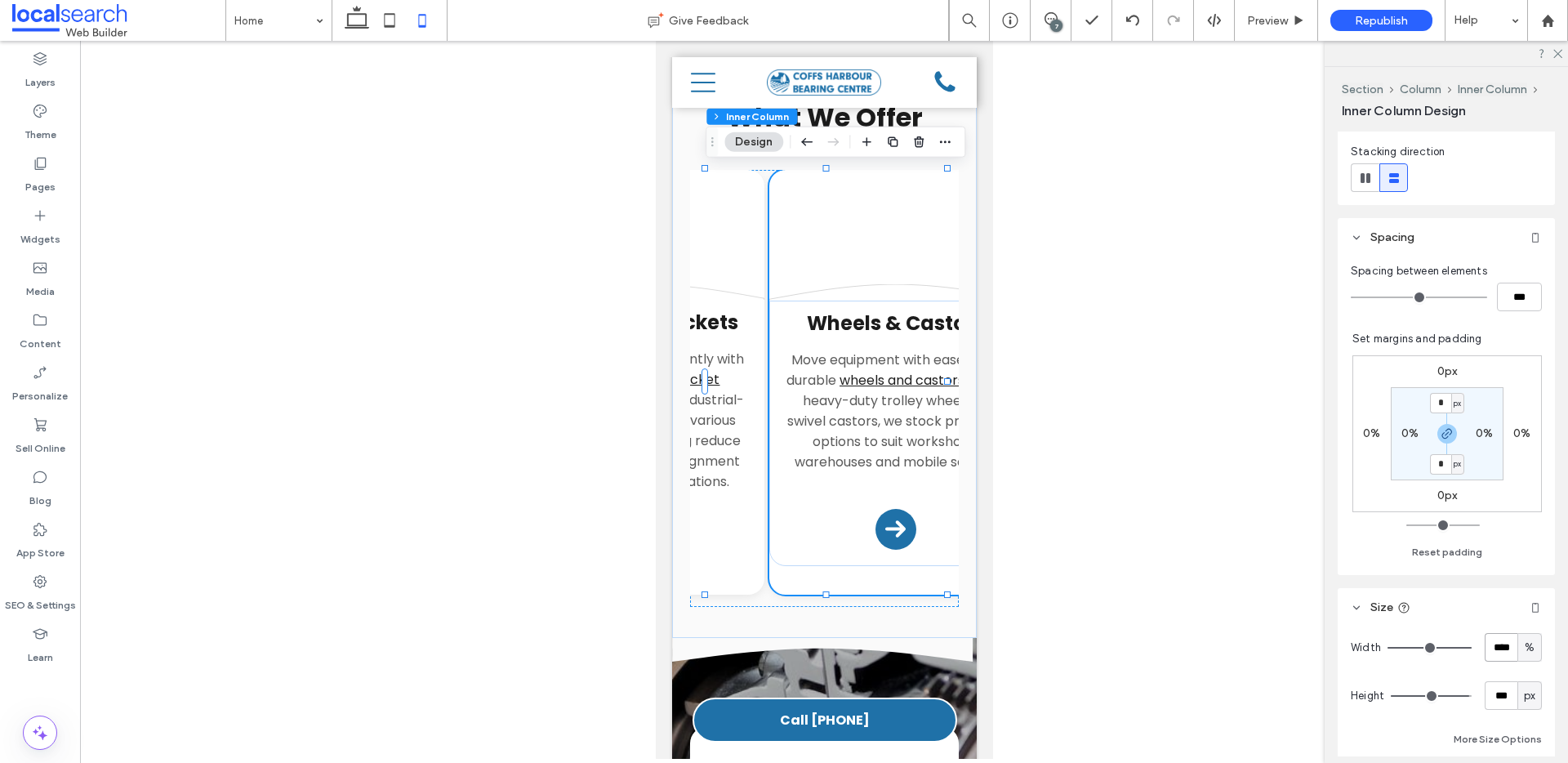 type on "****" 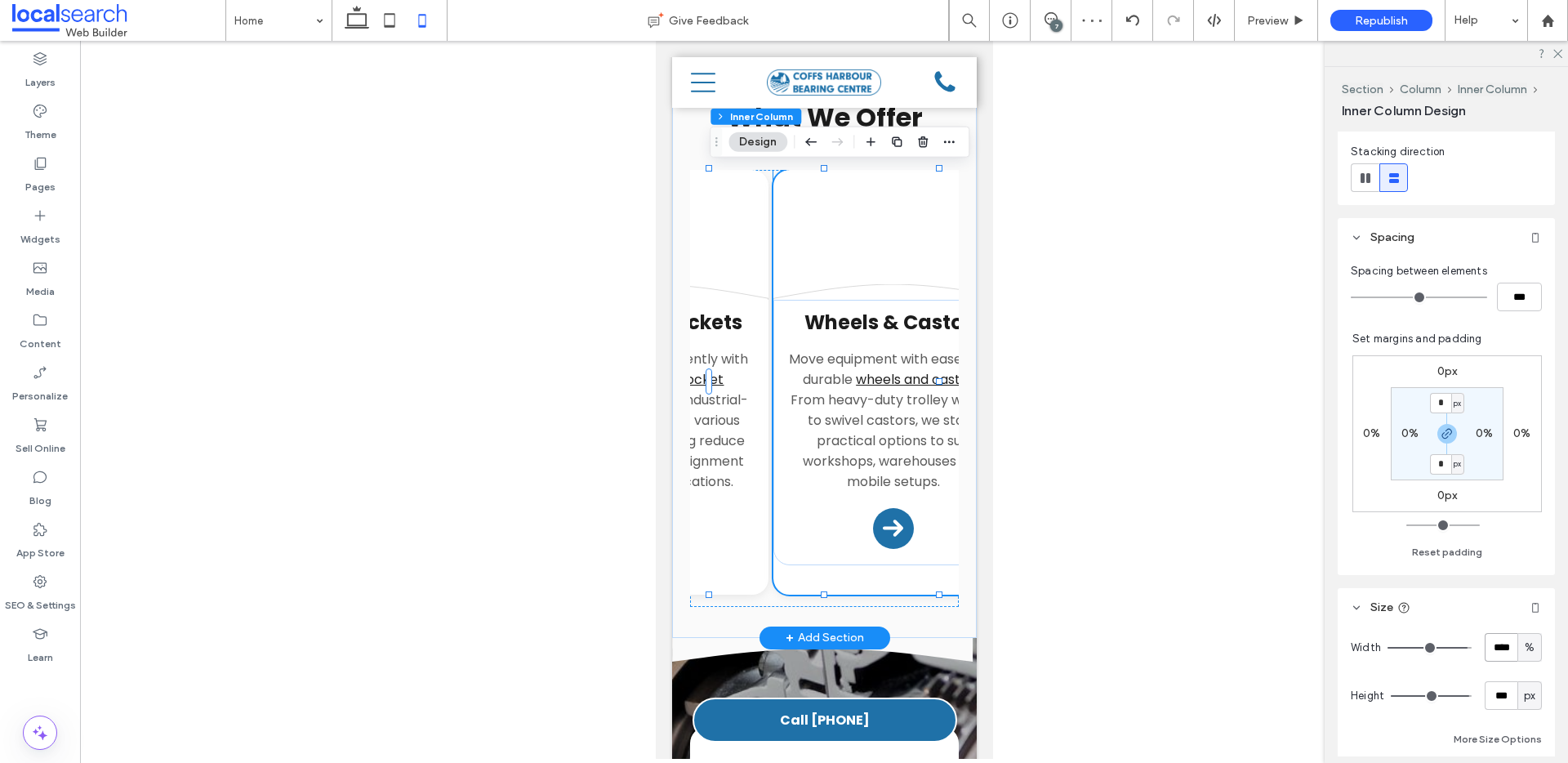 click at bounding box center [892, 243] 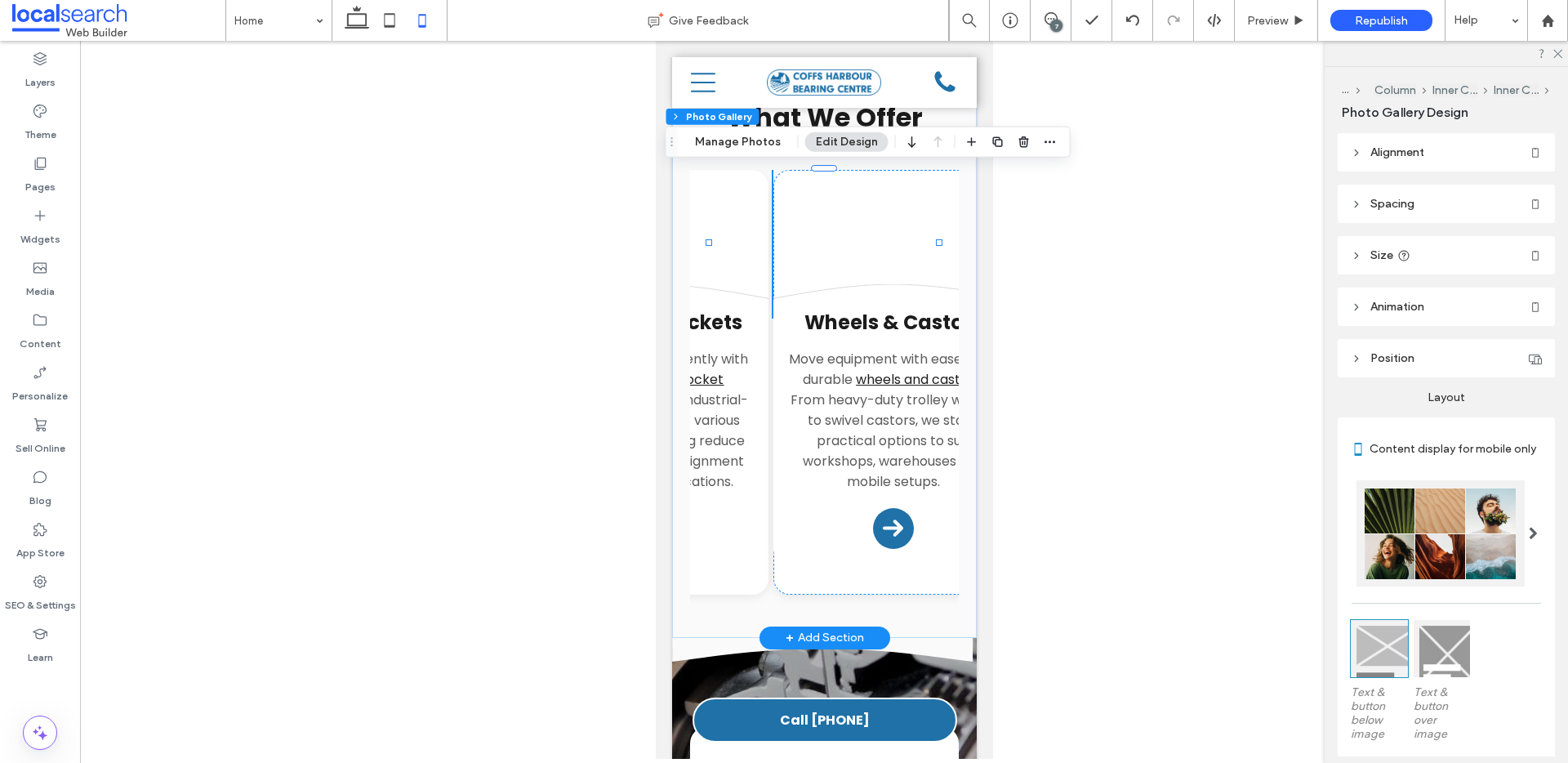 click at bounding box center (892, 243) 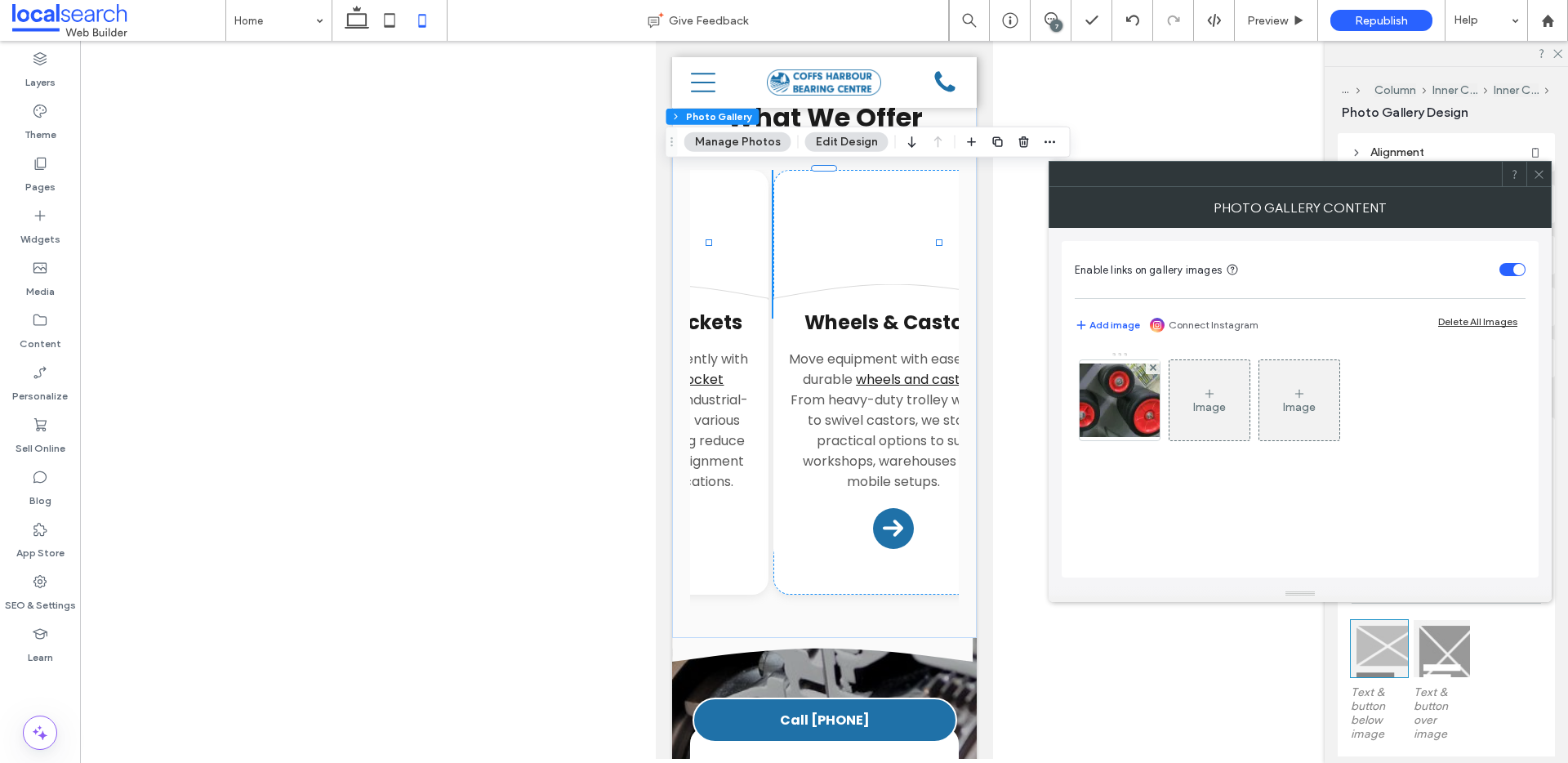 click 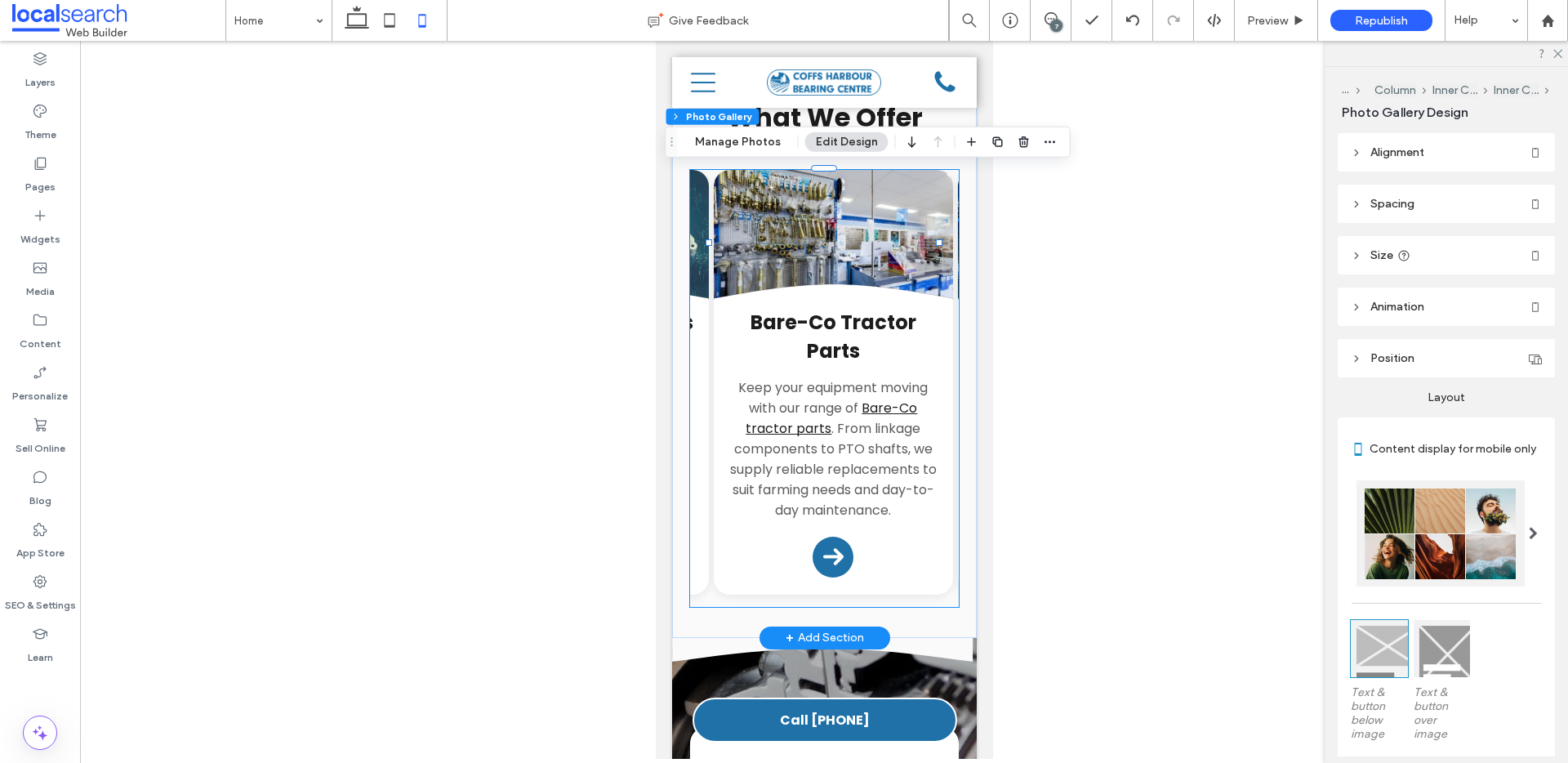 scroll, scrollTop: 0, scrollLeft: 0, axis: both 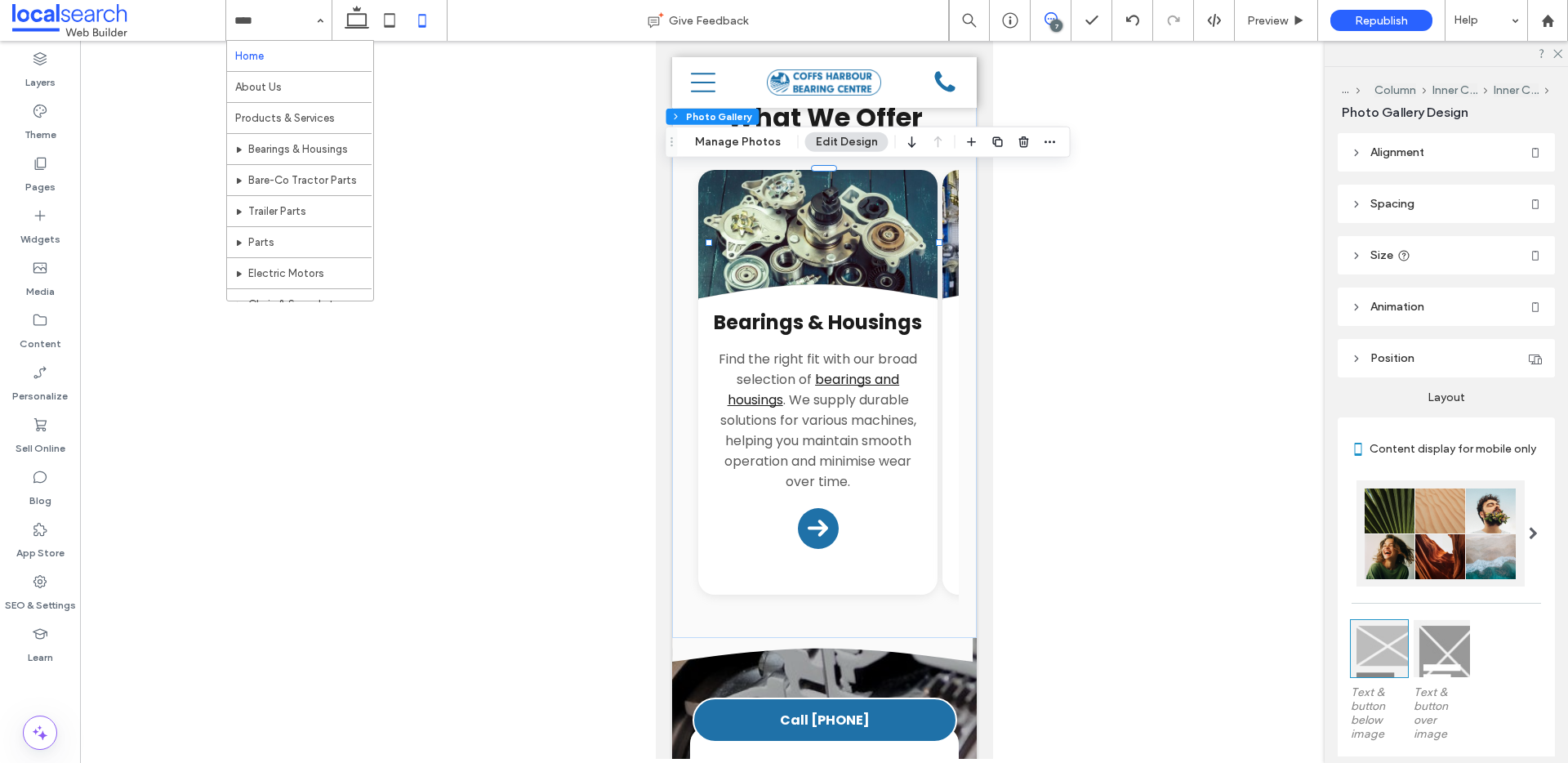 click 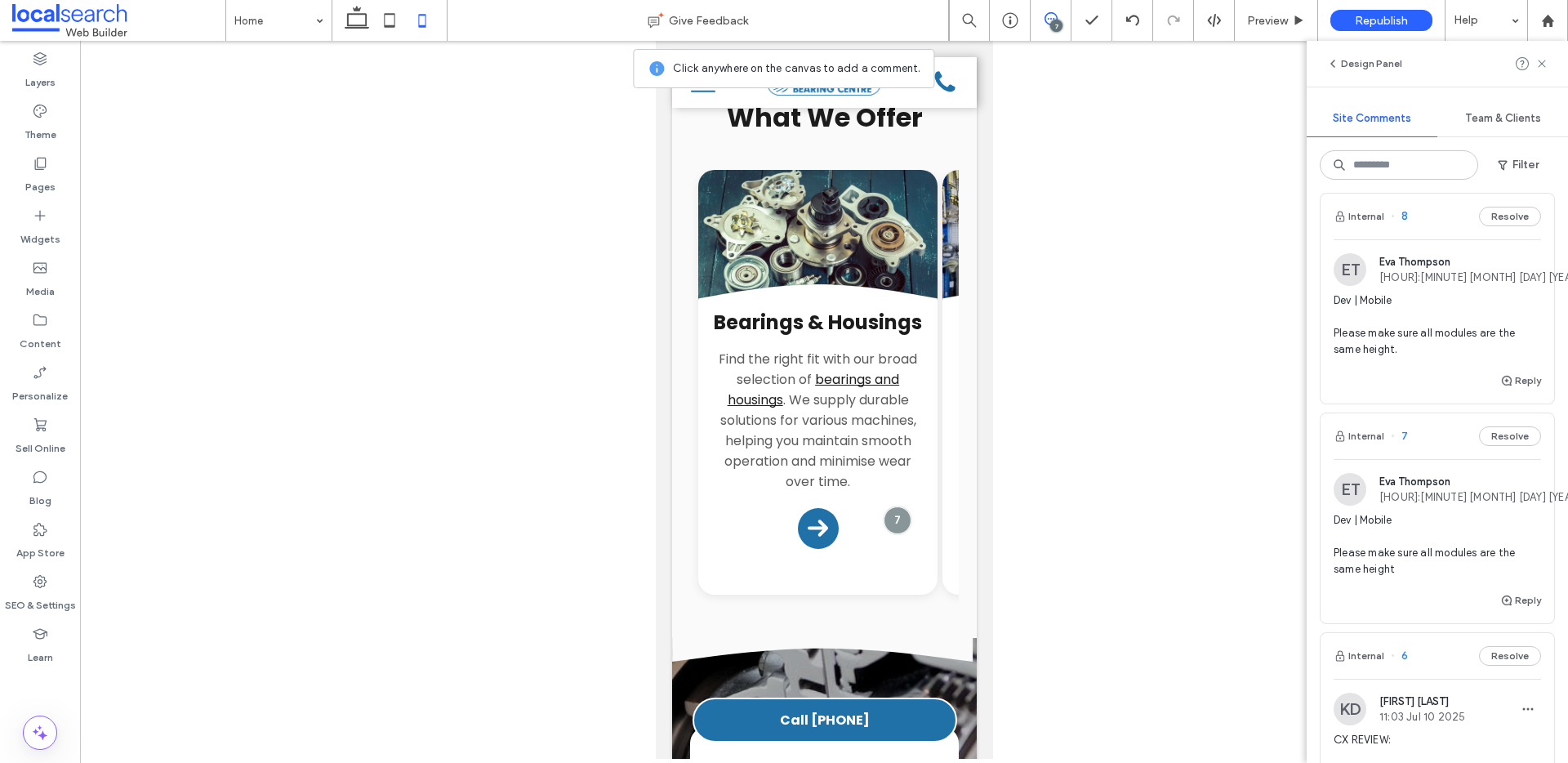 scroll, scrollTop: 88, scrollLeft: 0, axis: vertical 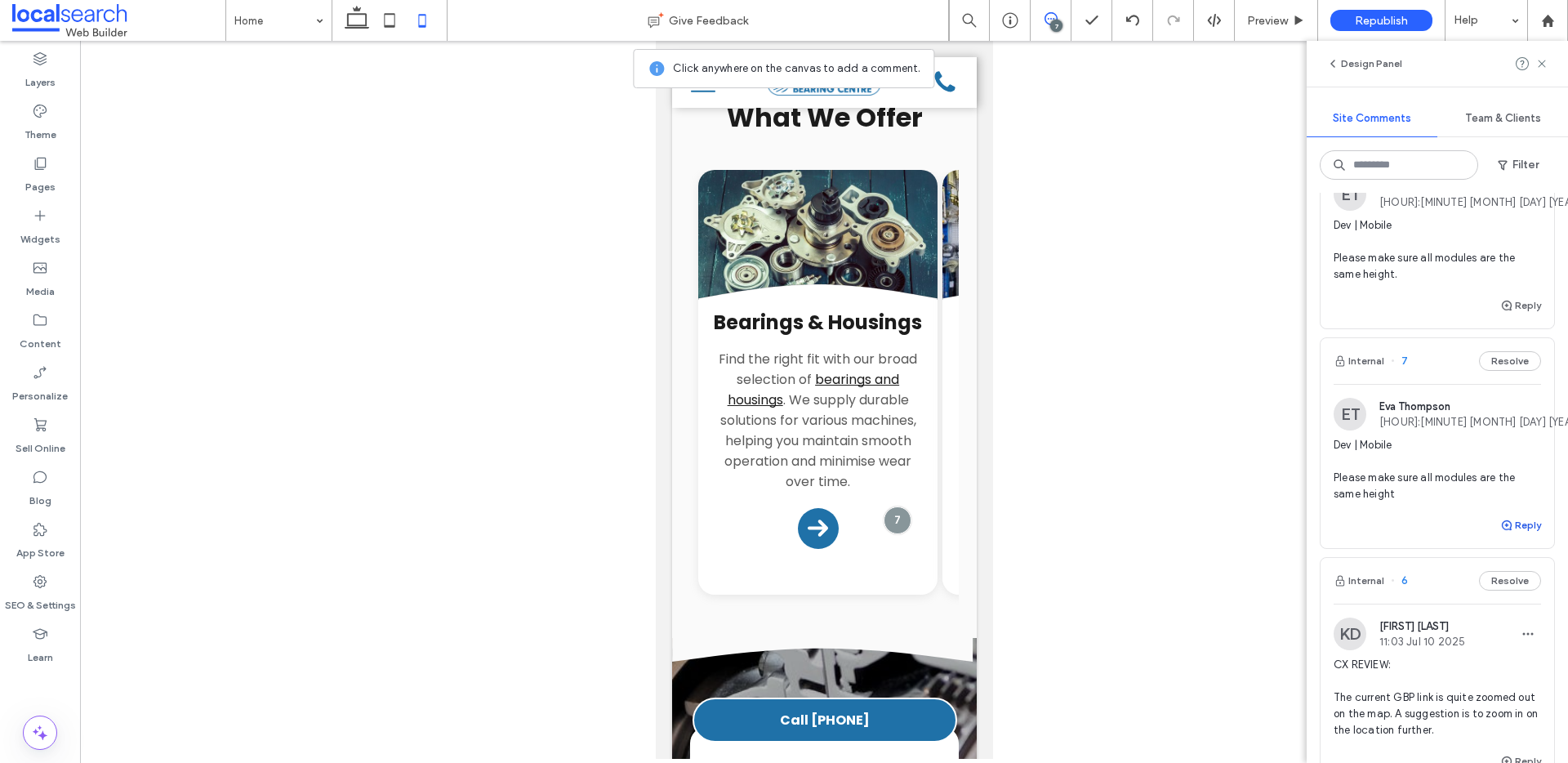 click at bounding box center [1508, 525] 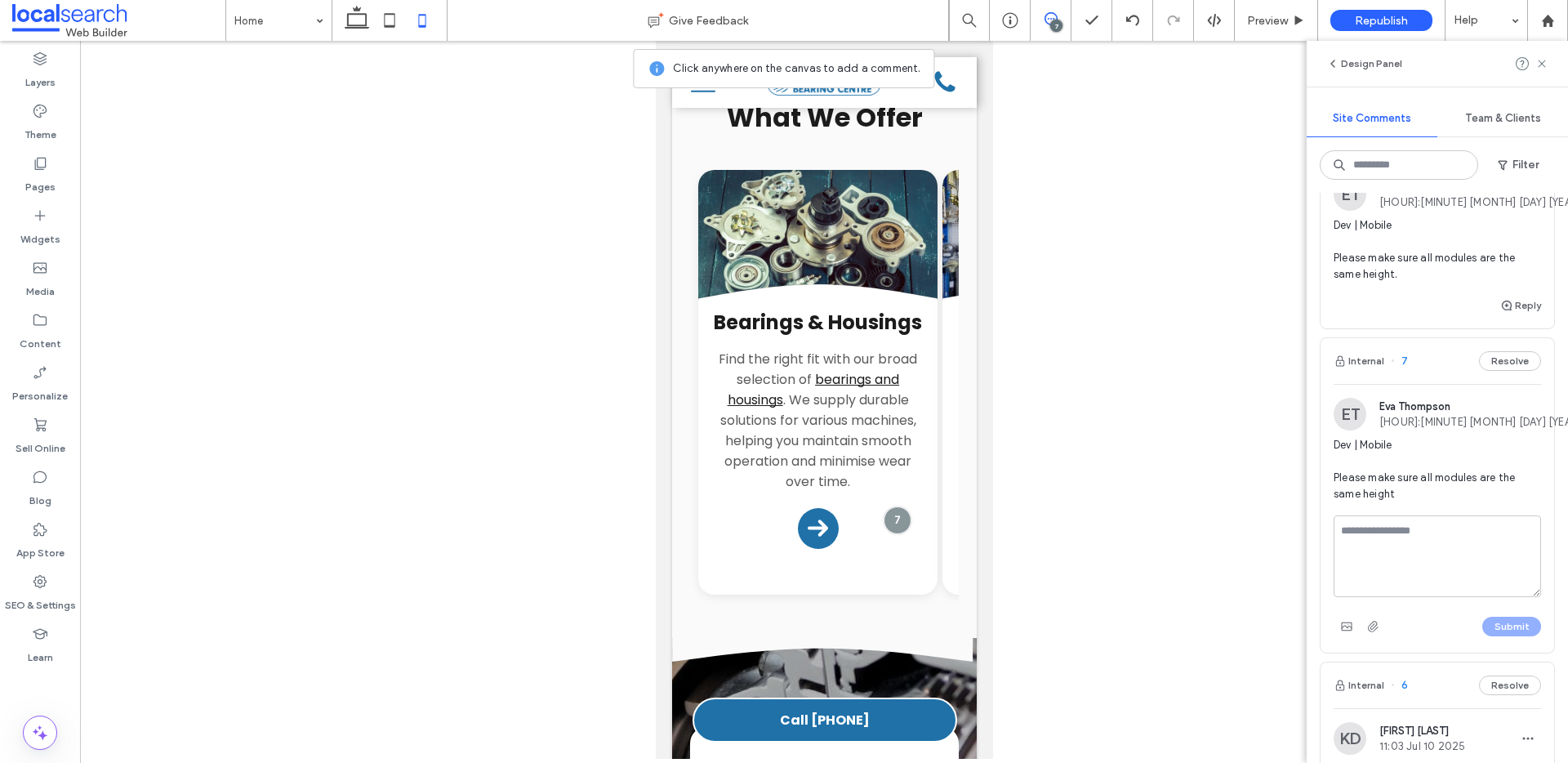 click at bounding box center (1437, 556) 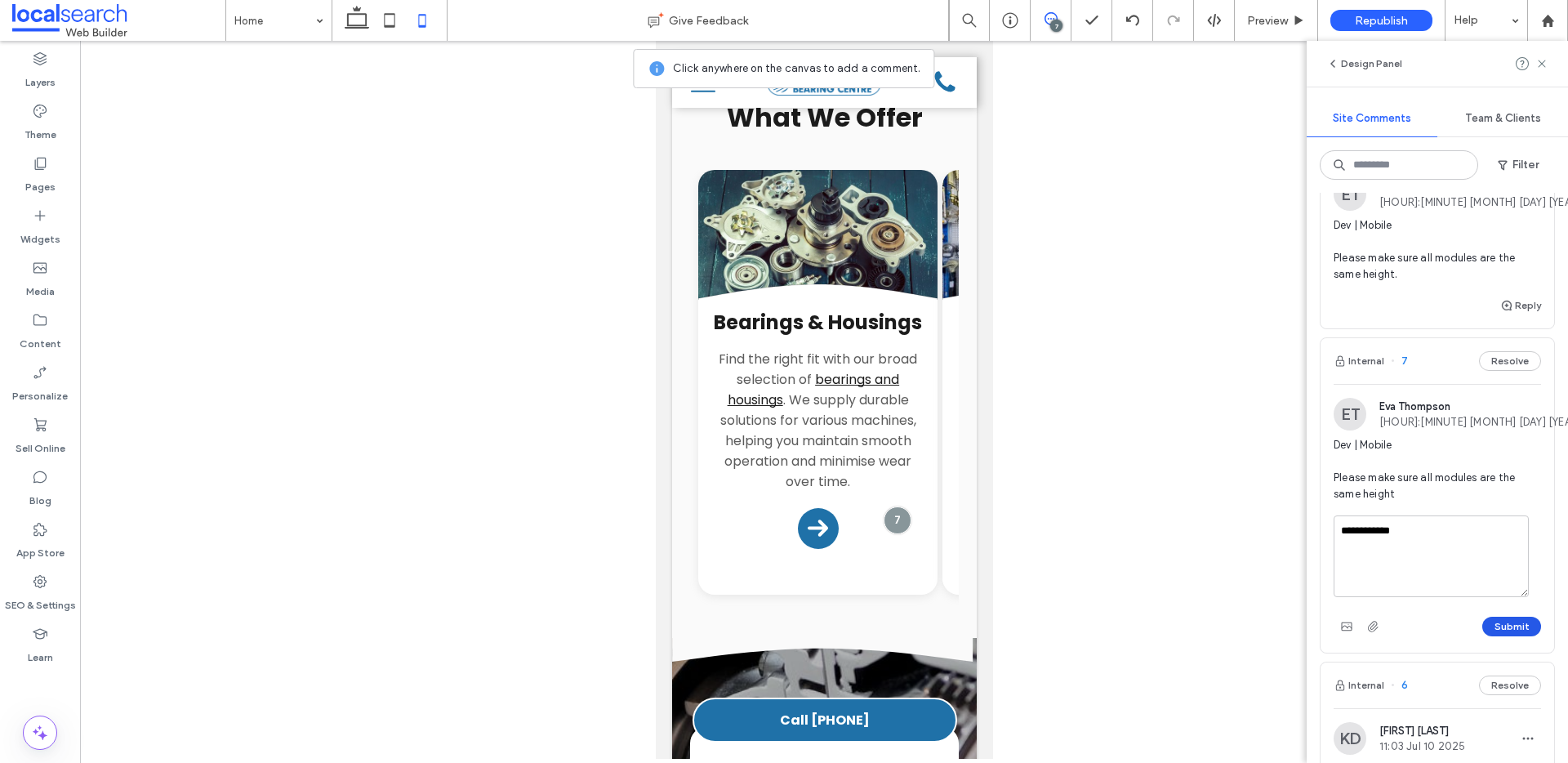 type on "**********" 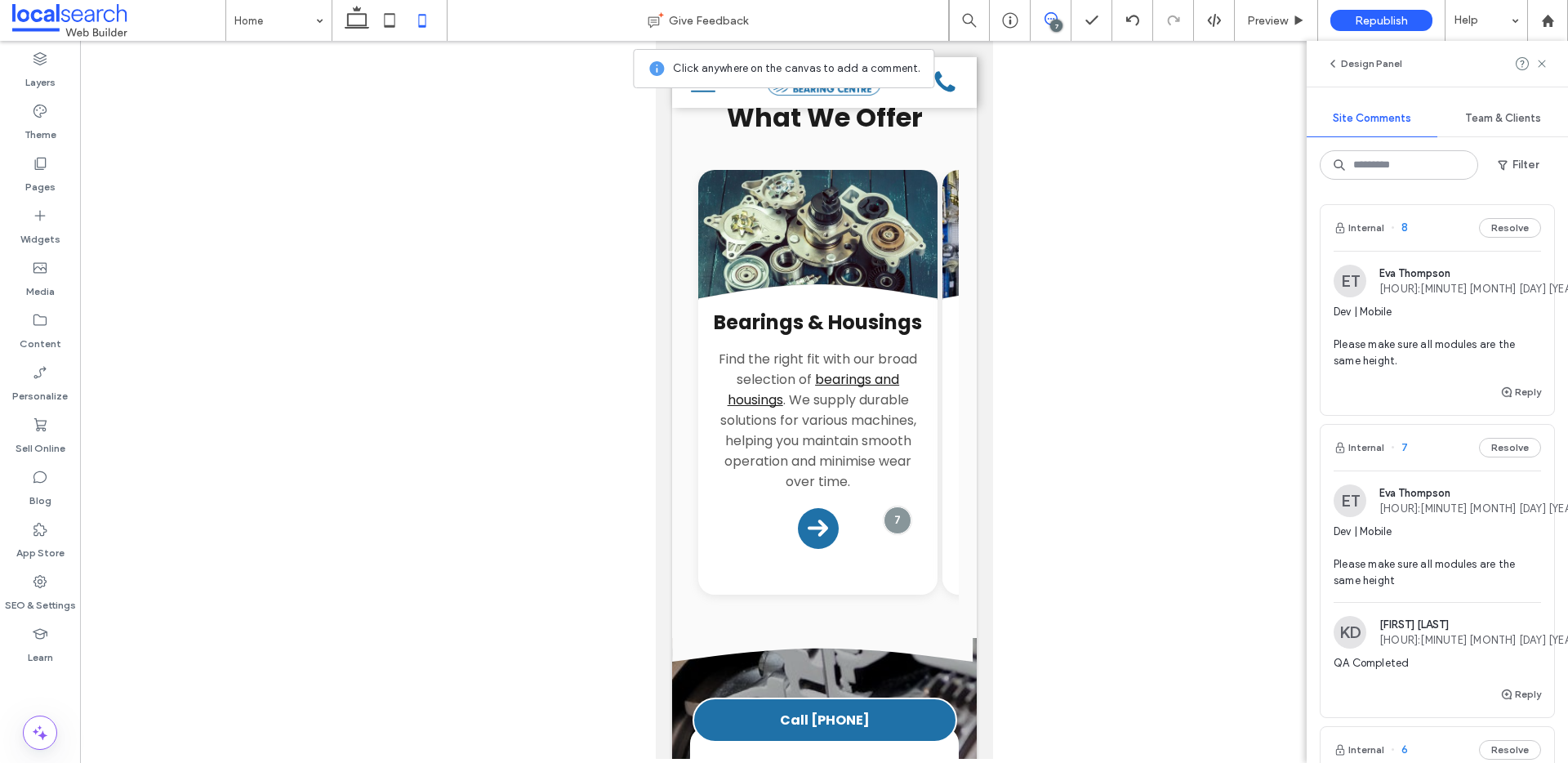 scroll, scrollTop: 0, scrollLeft: 0, axis: both 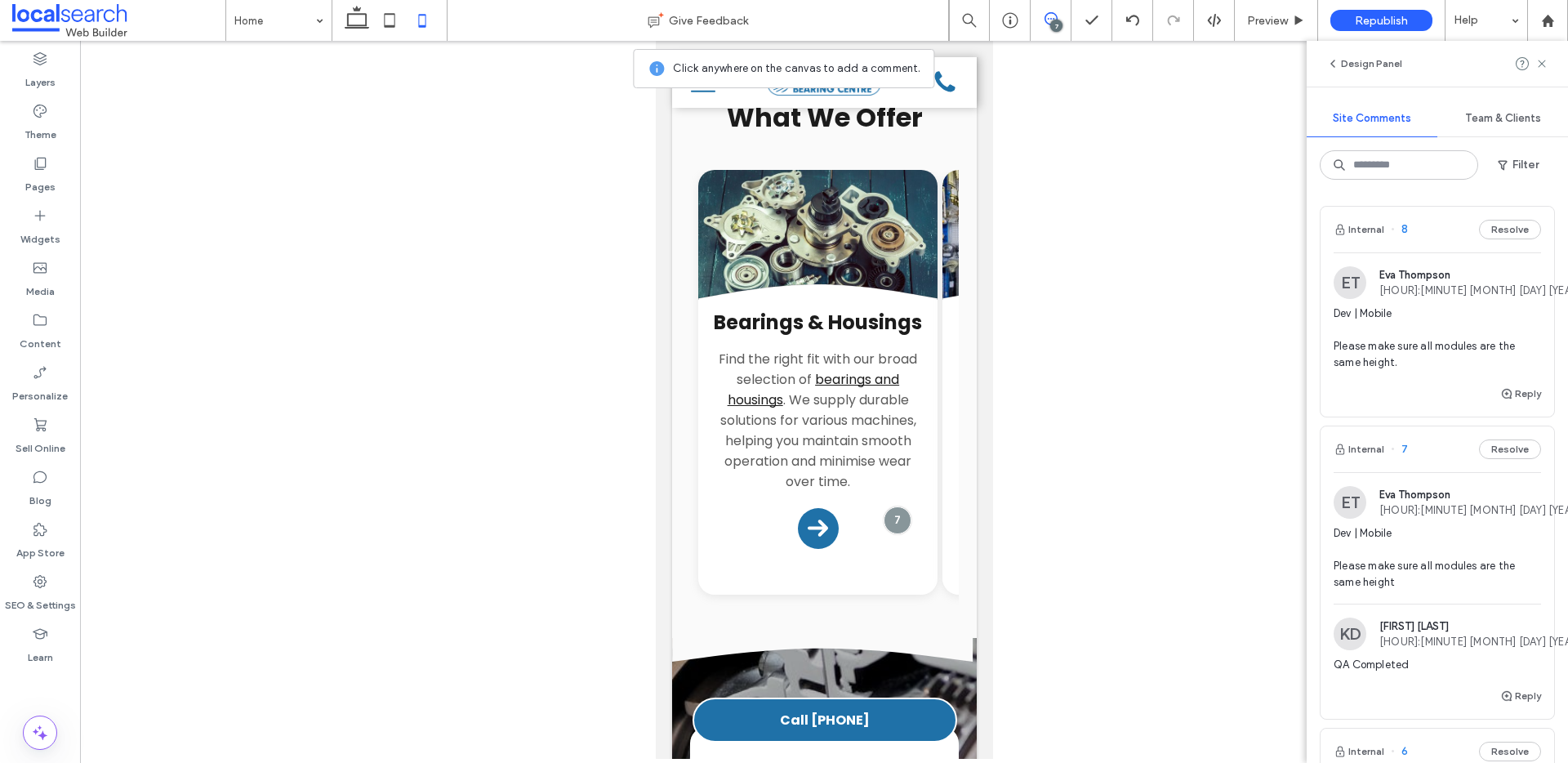 click on "Dev | Mobile
Please make sure all modules are the same height." at bounding box center [1437, 338] 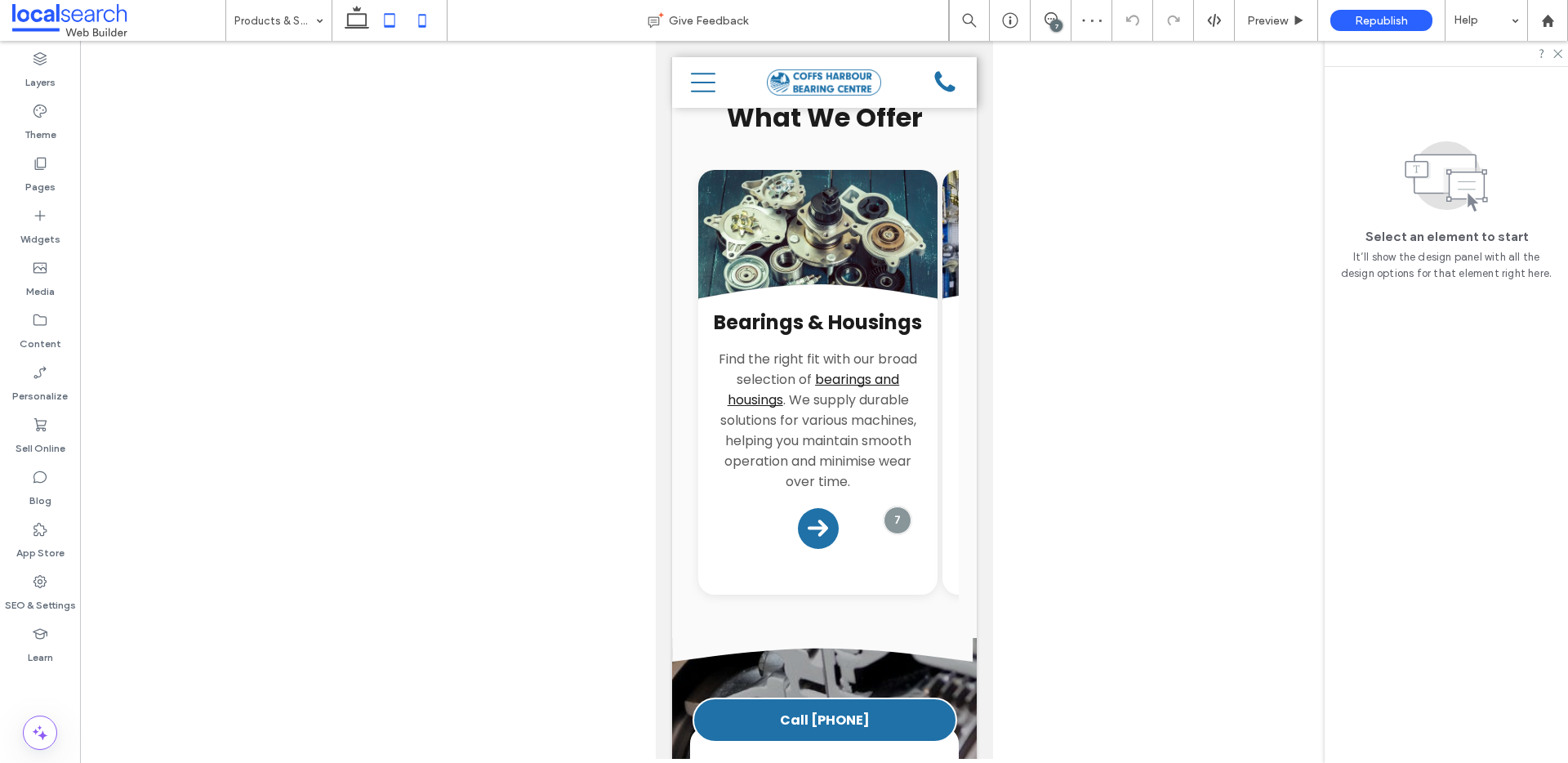 click 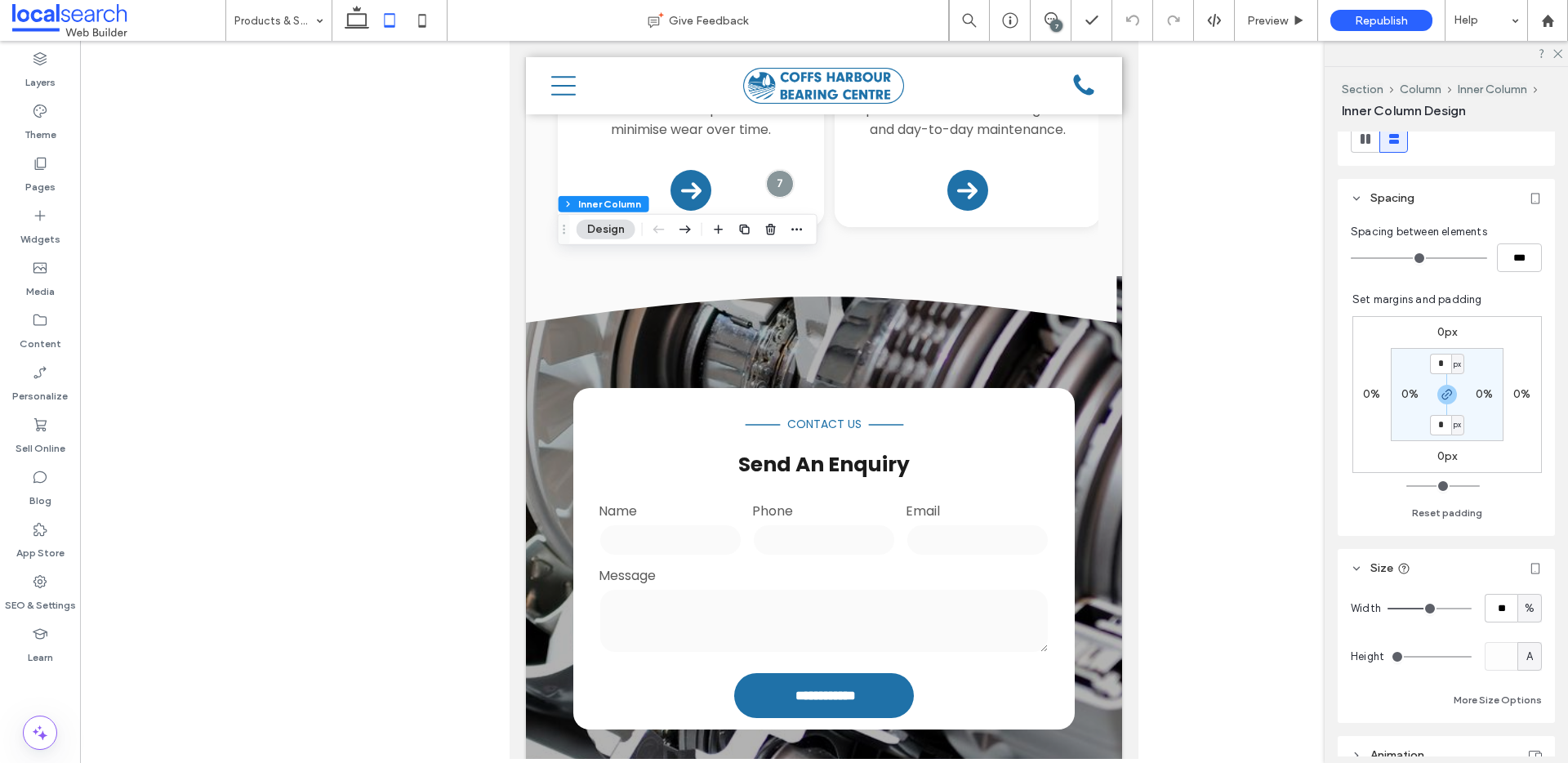 scroll, scrollTop: 324, scrollLeft: 0, axis: vertical 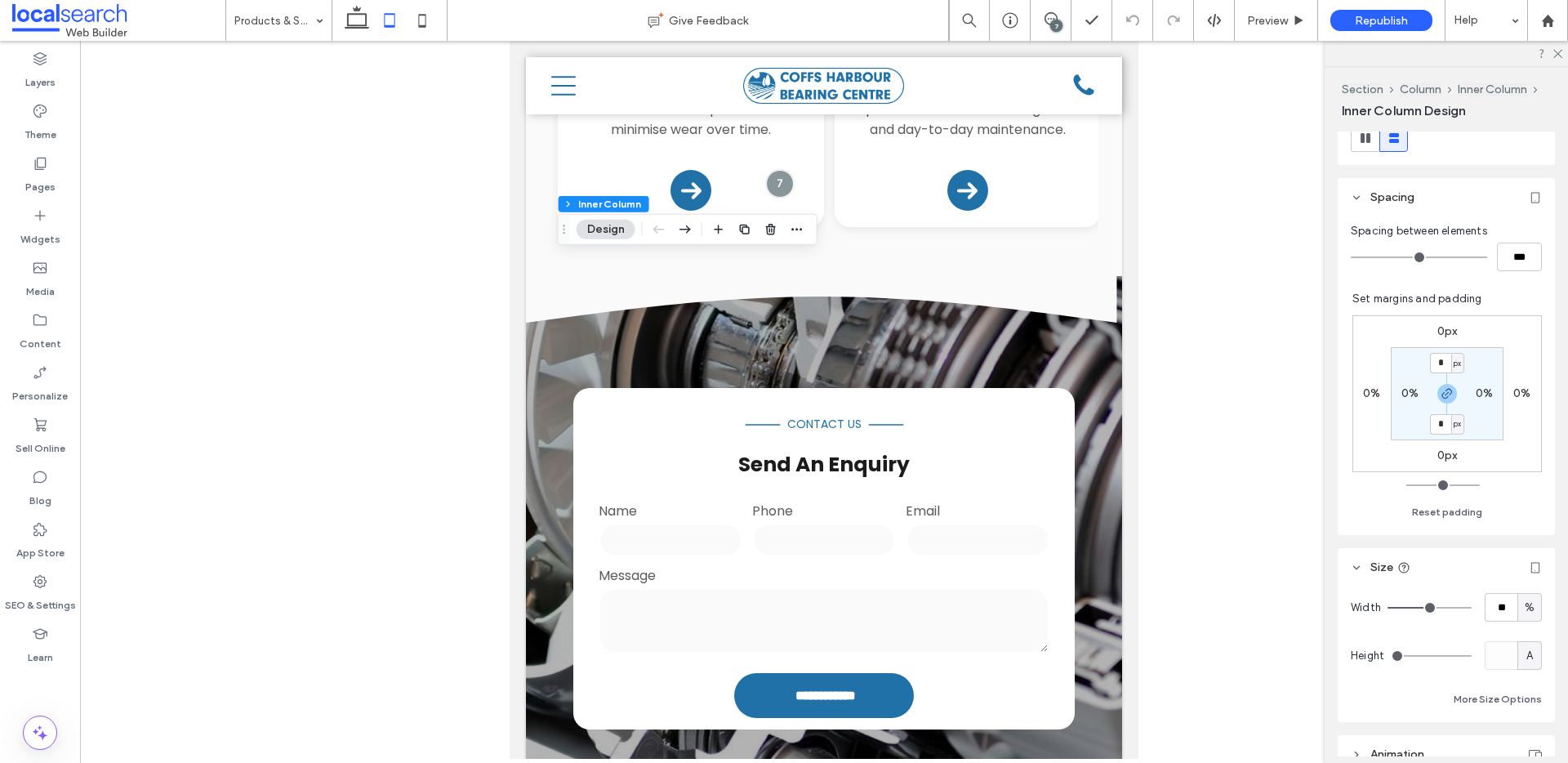 click on "A" at bounding box center [1530, 655] 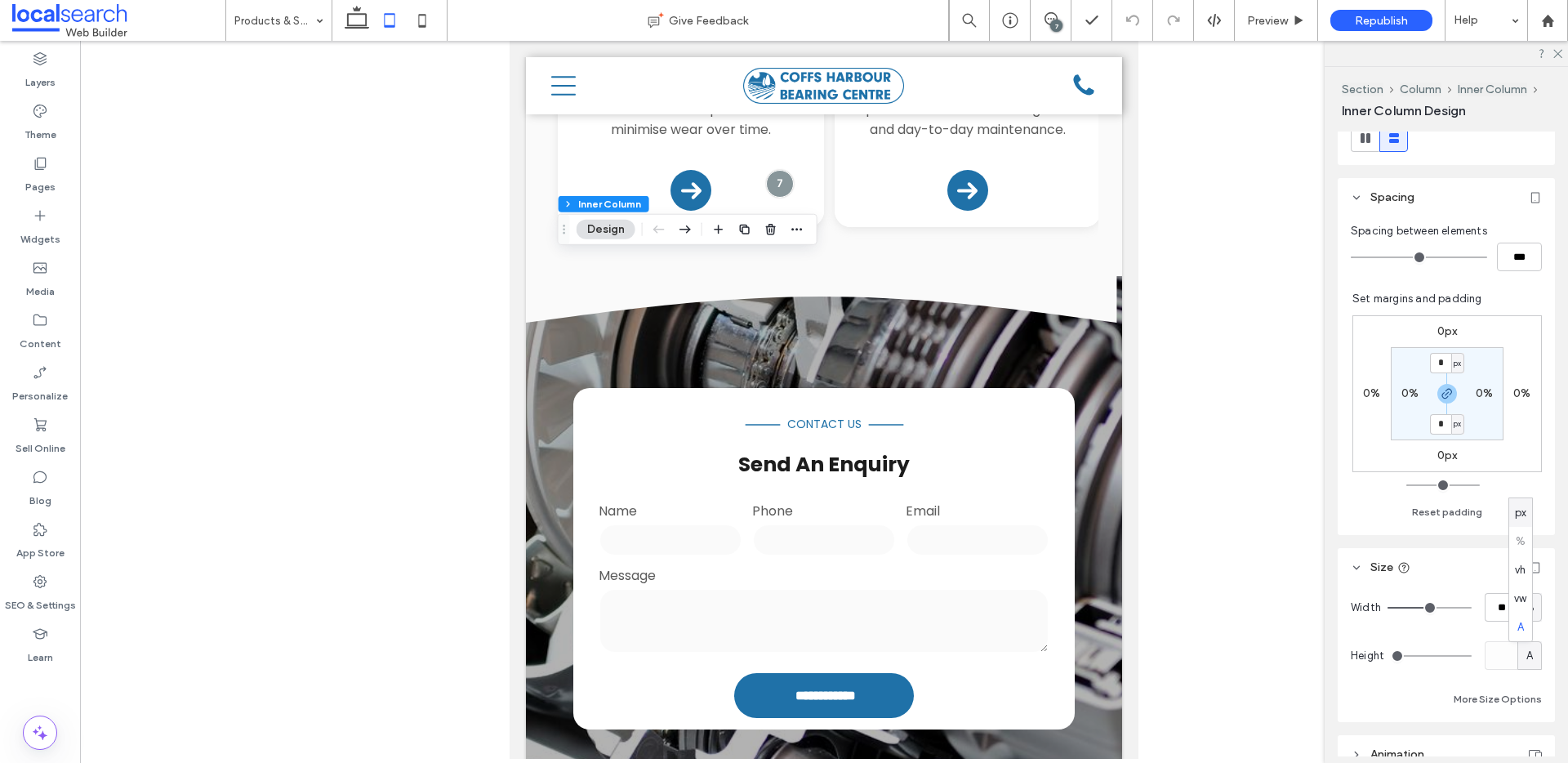 click on "px" at bounding box center [1521, 513] 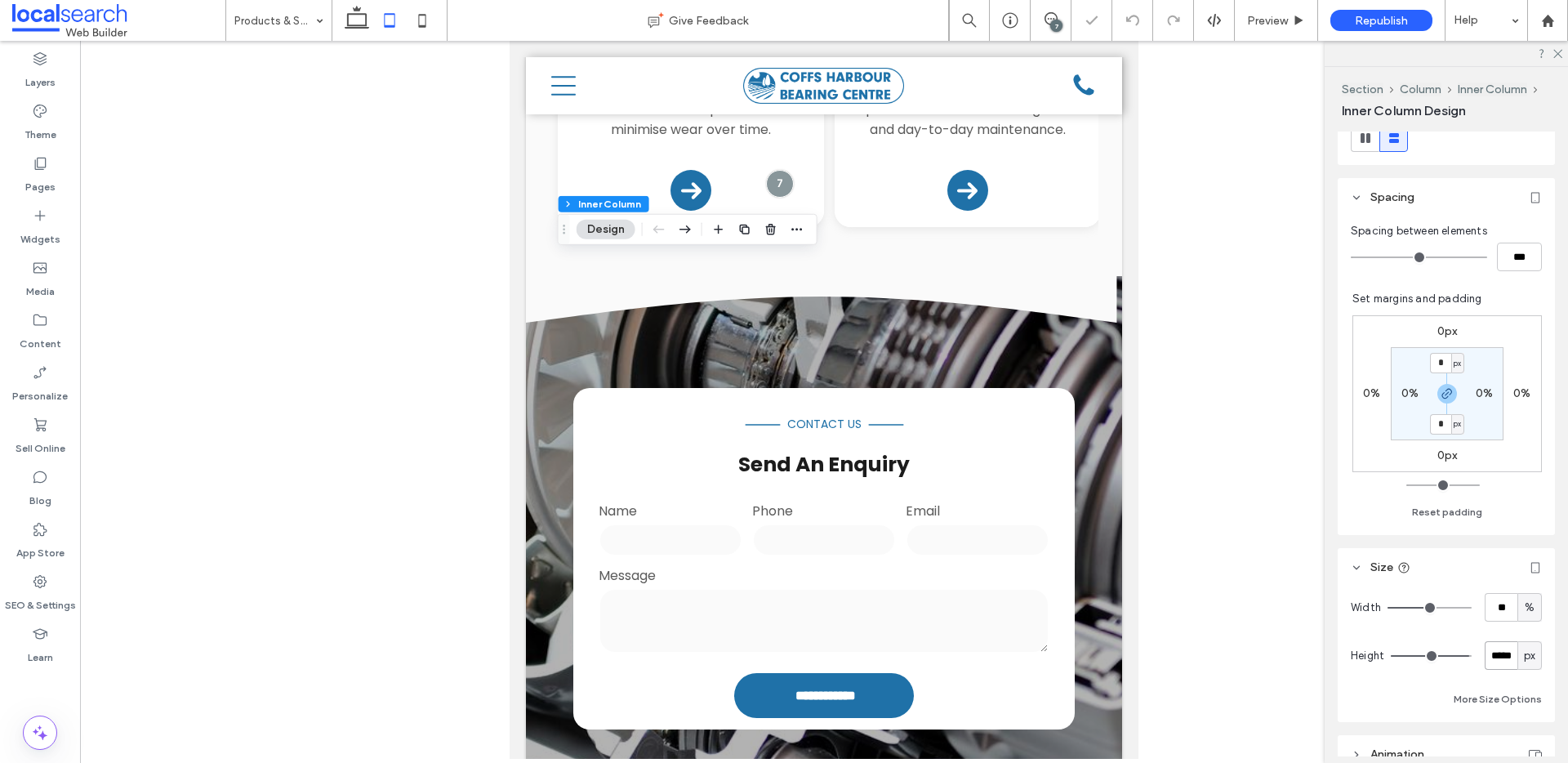 click on "*****" at bounding box center [1501, 655] 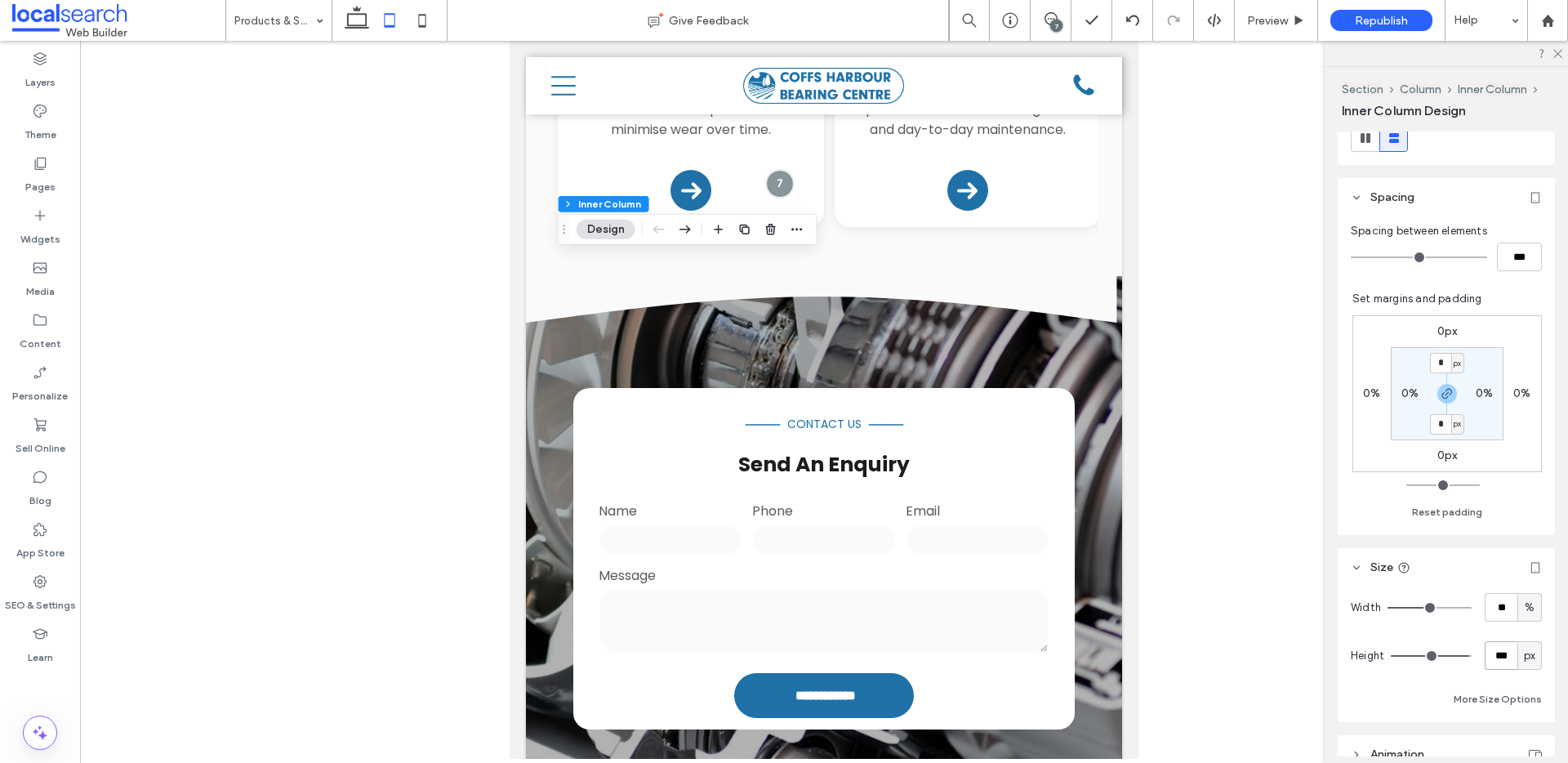 type on "***" 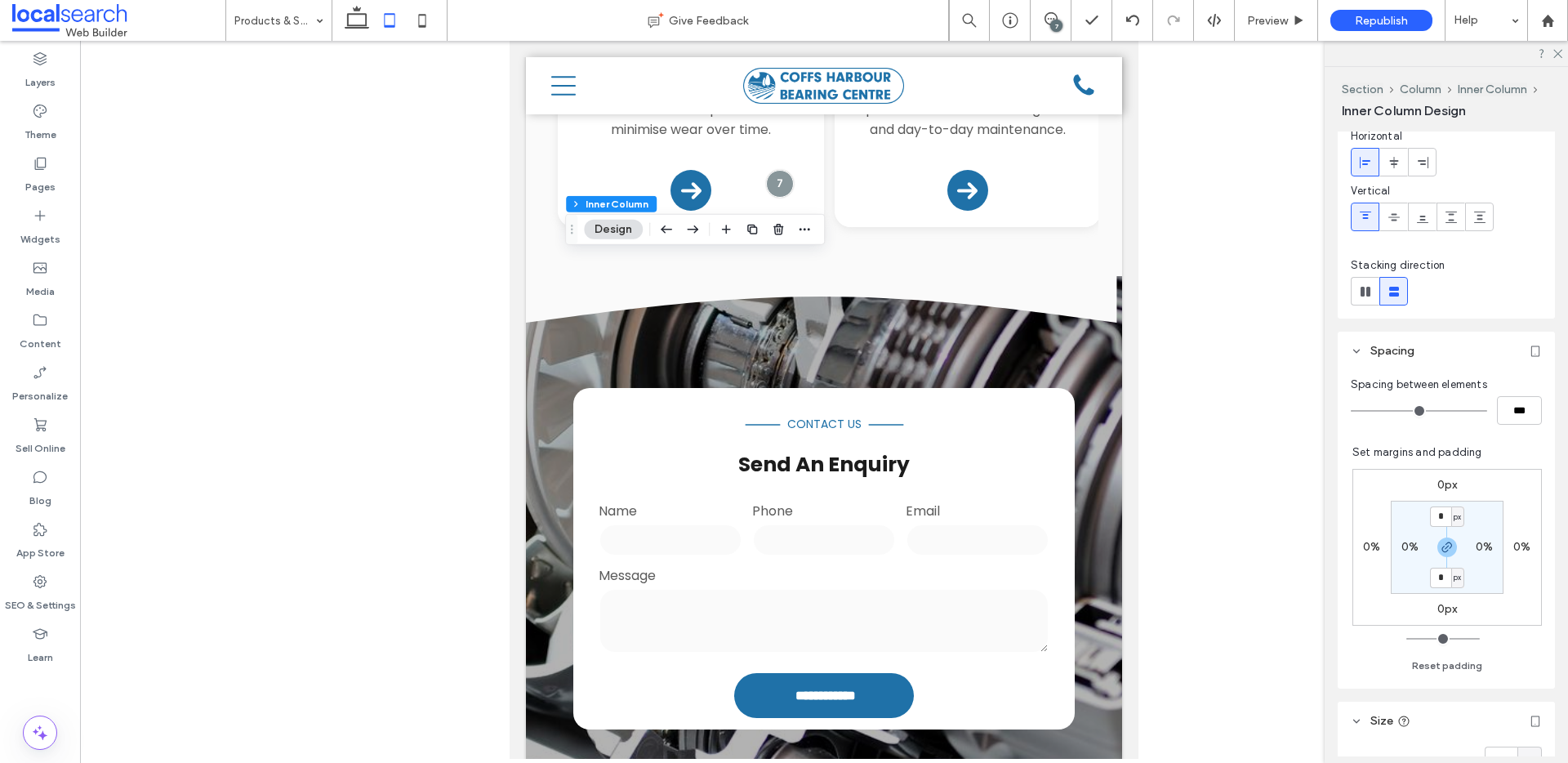 scroll, scrollTop: 337, scrollLeft: 0, axis: vertical 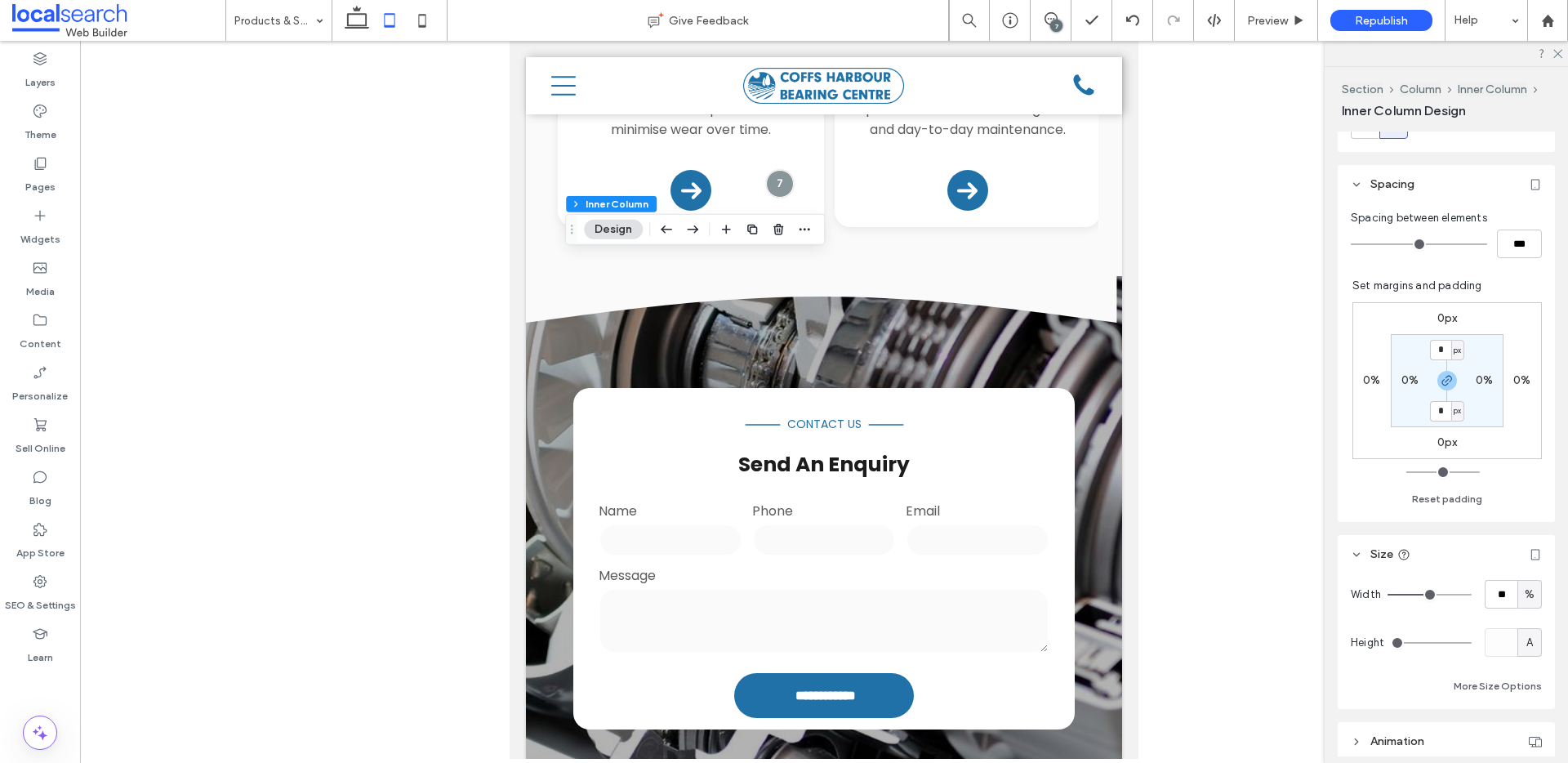 click on "A" at bounding box center [1530, 643] 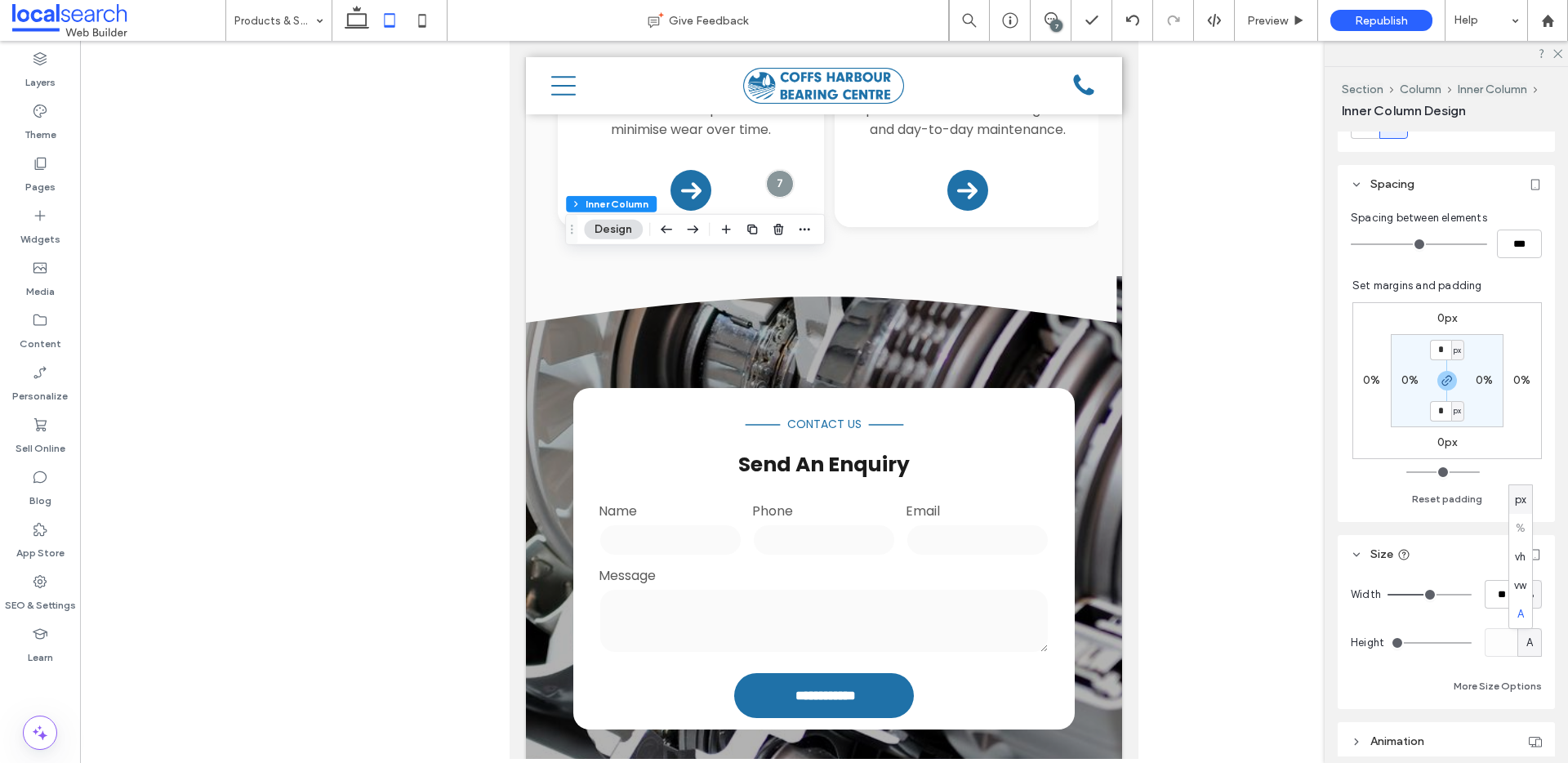 click on "px" at bounding box center [1521, 500] 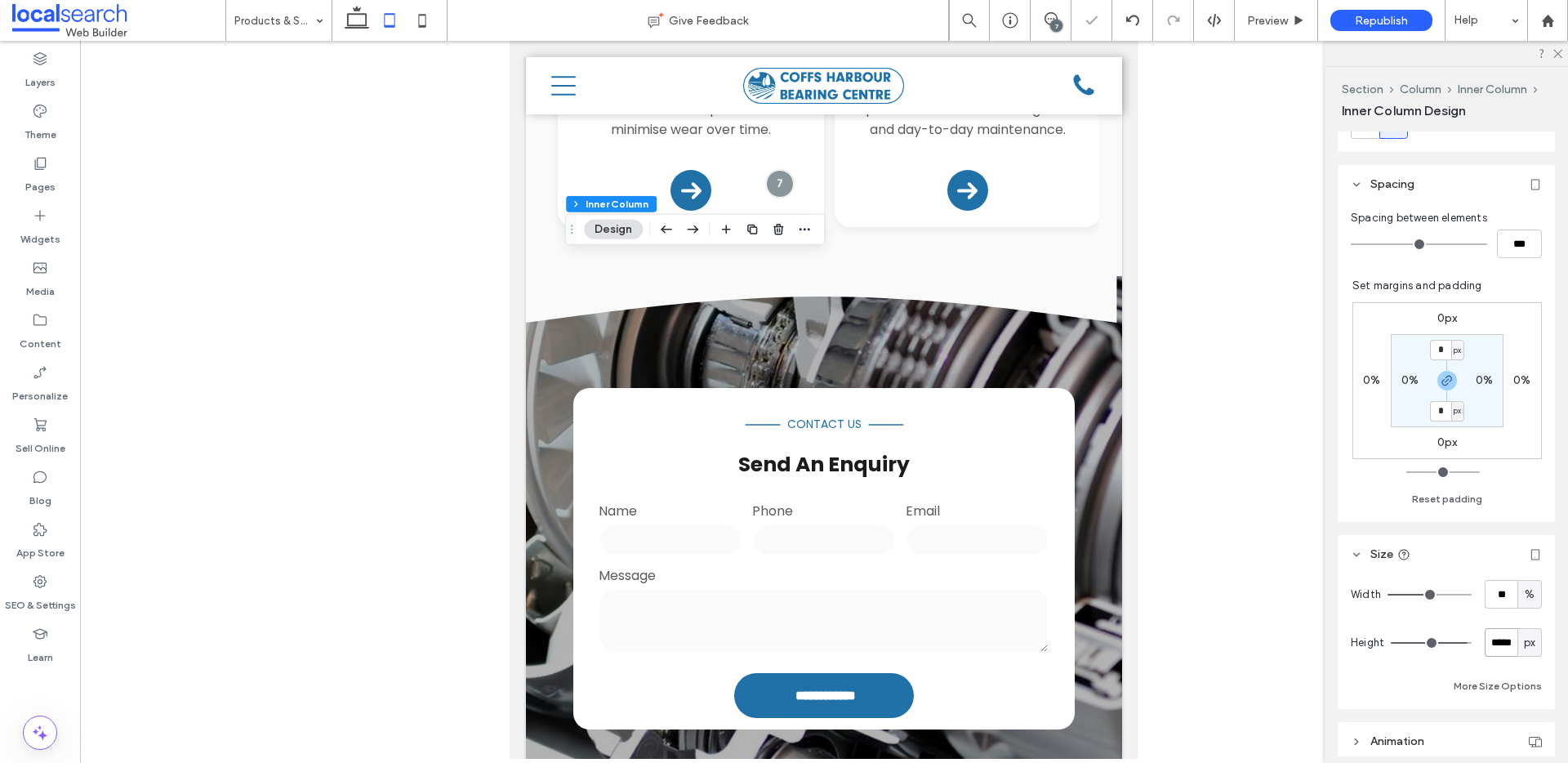 click on "*****" at bounding box center (1501, 642) 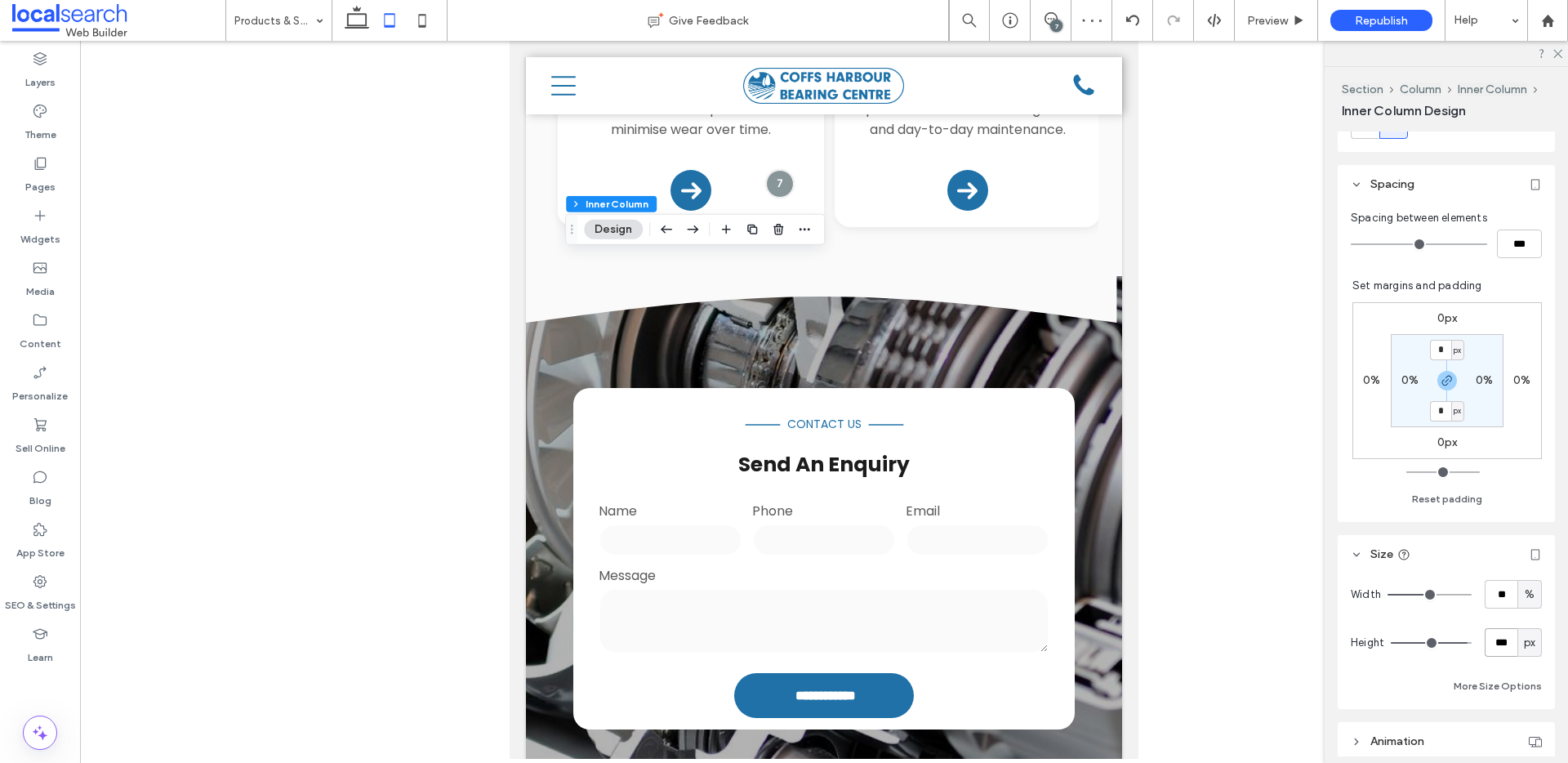type on "***" 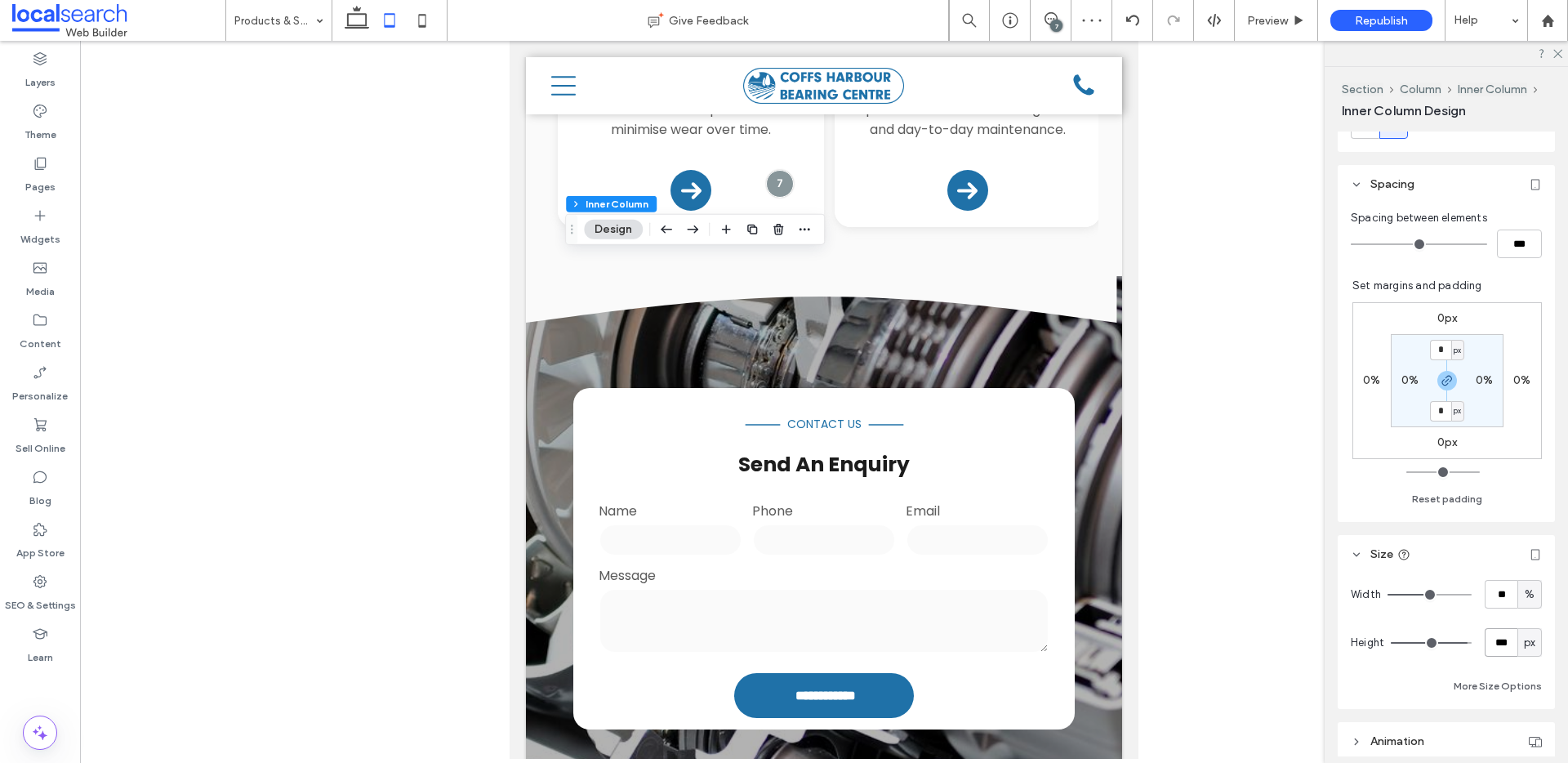 type on "***" 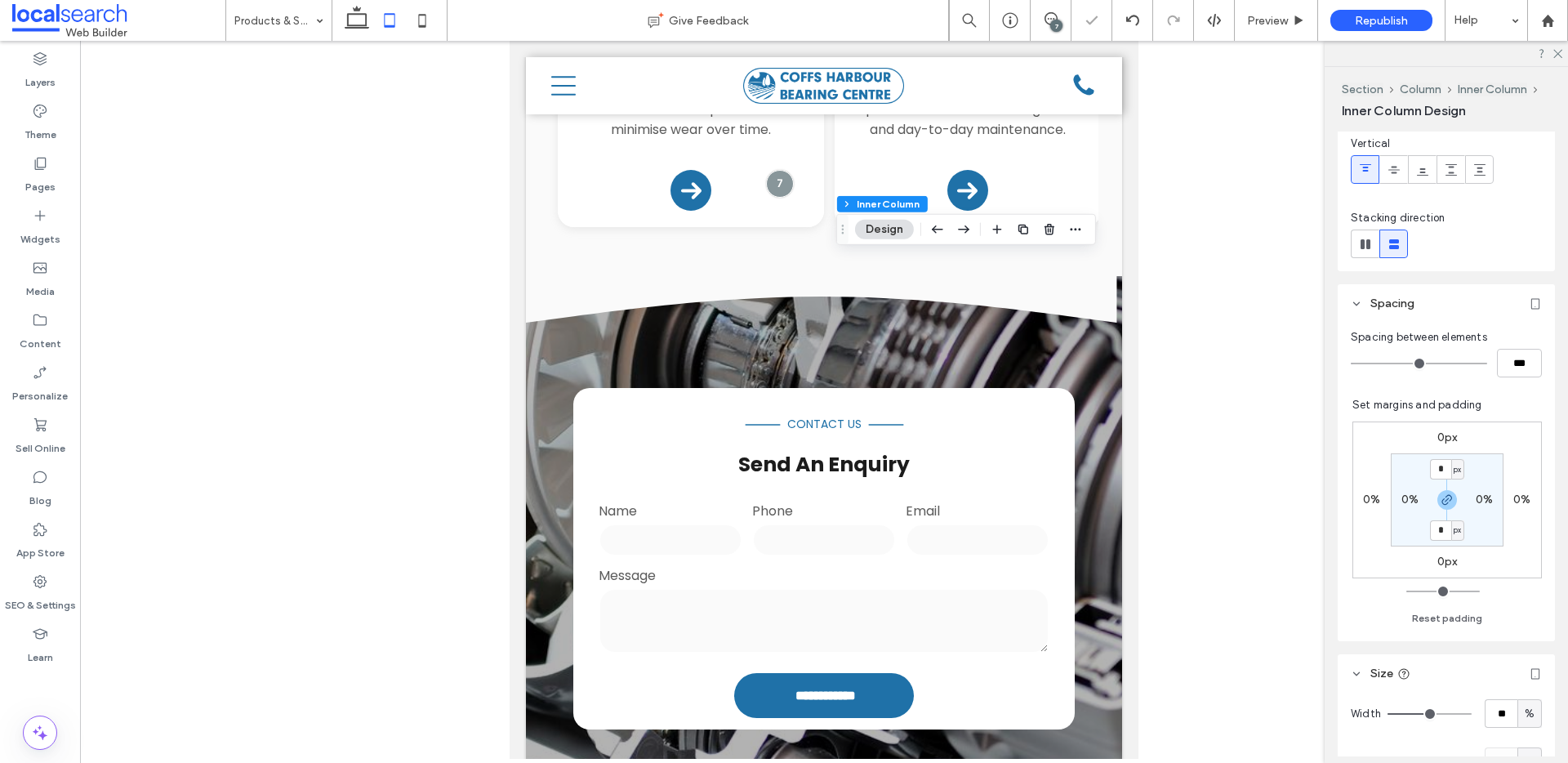 scroll, scrollTop: 337, scrollLeft: 0, axis: vertical 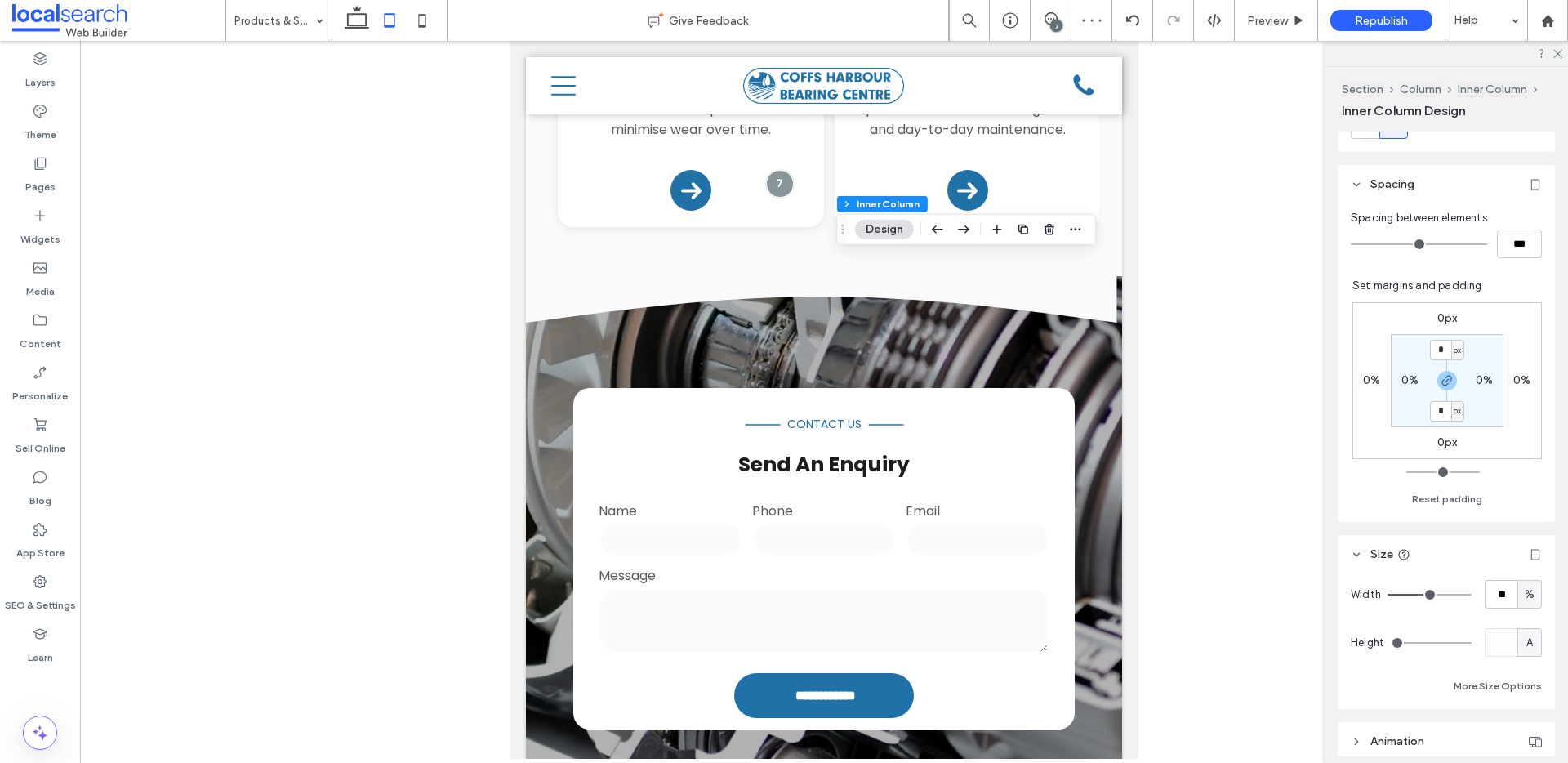 click on "A" at bounding box center (1530, 643) 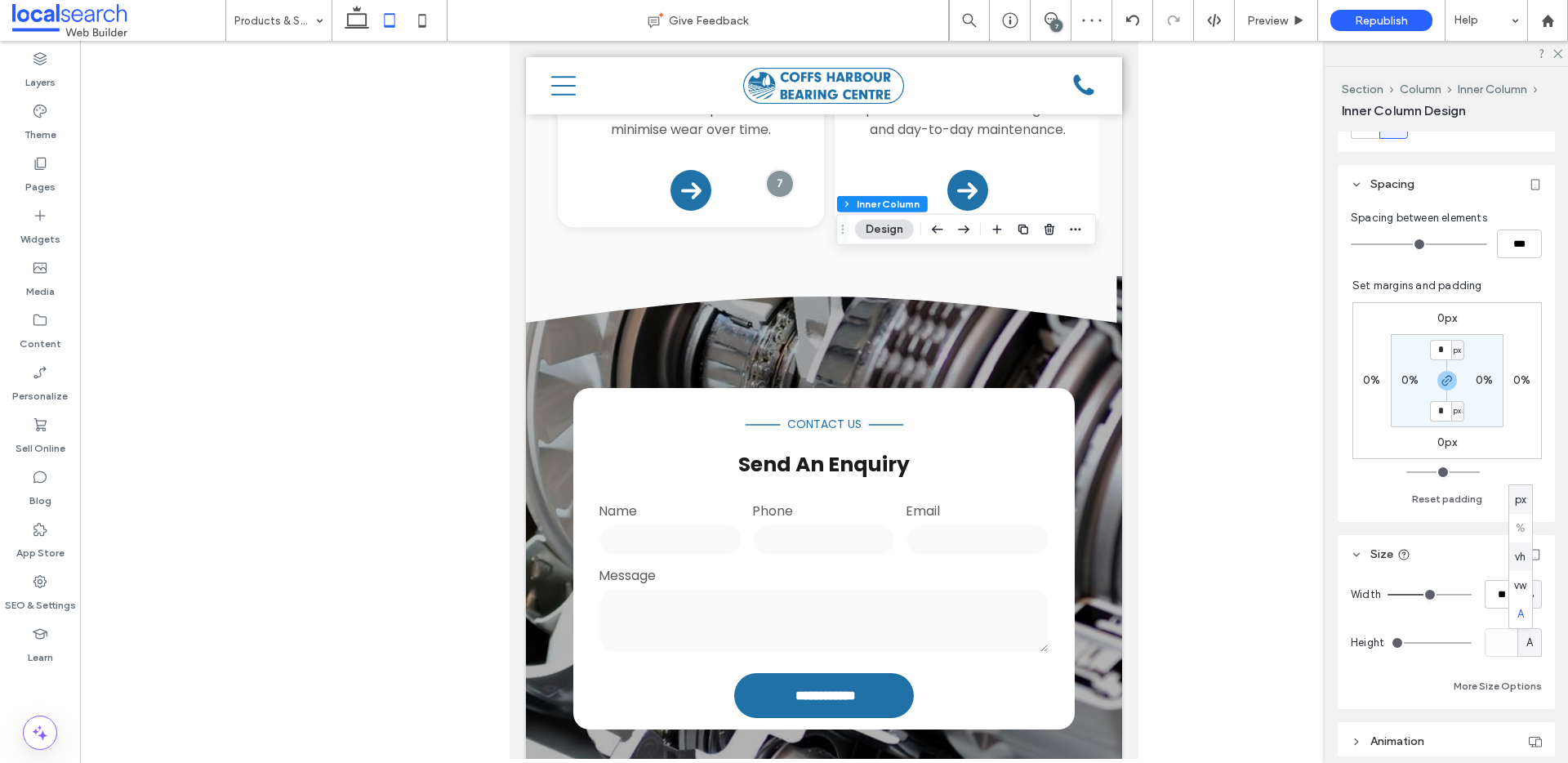 click on "px" at bounding box center (1521, 500) 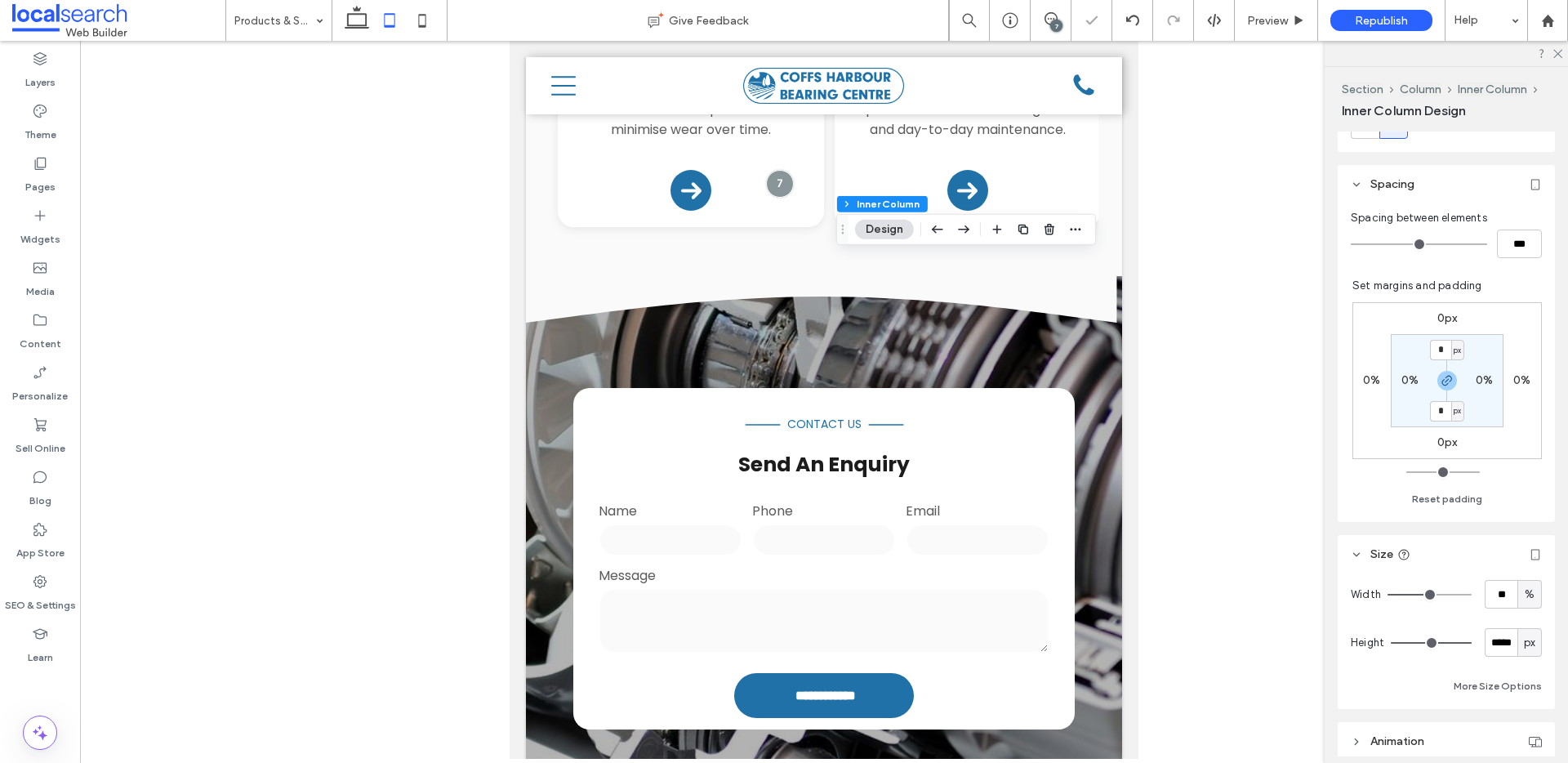 type on "***" 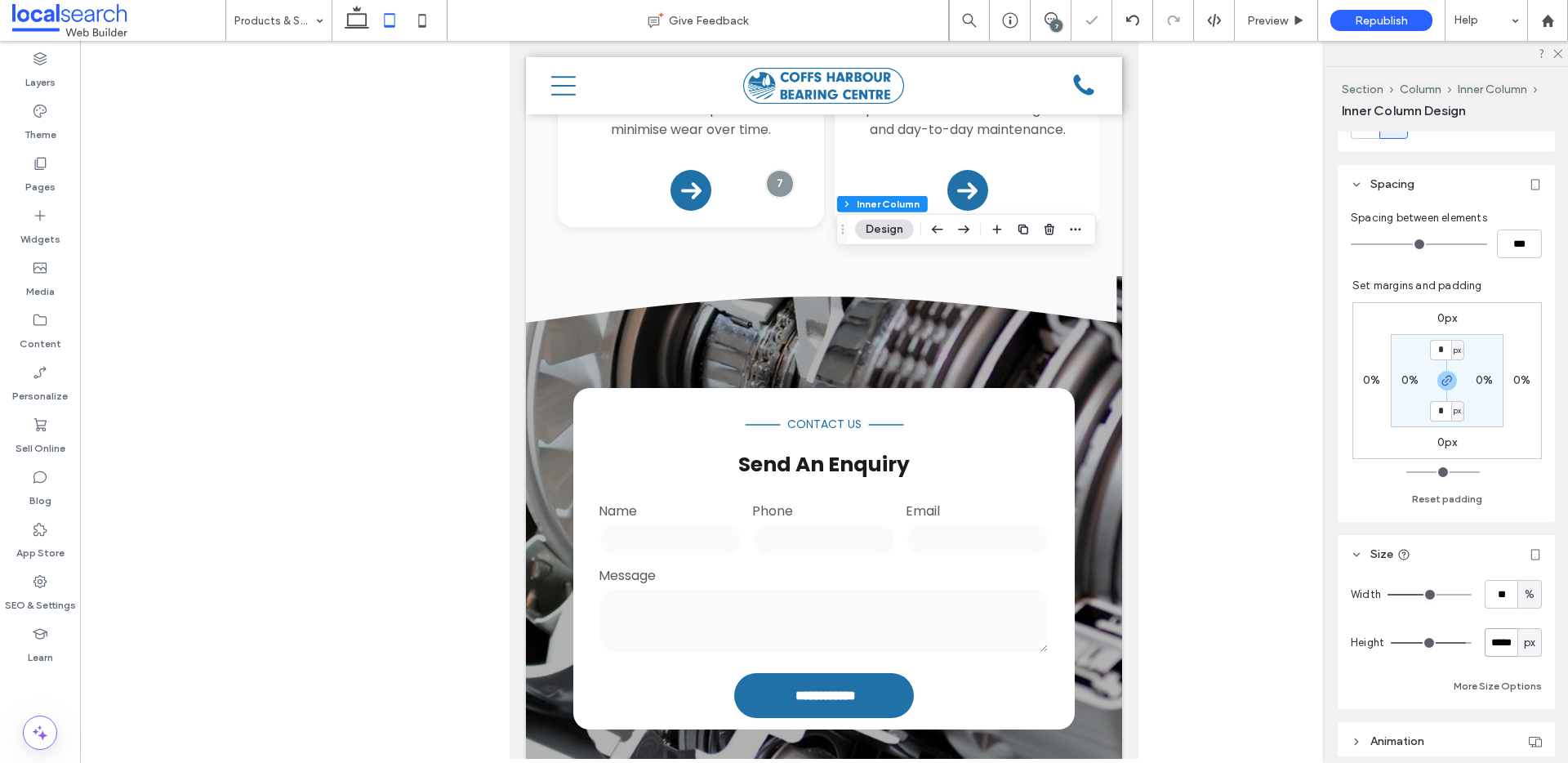 click on "*****" at bounding box center [1501, 642] 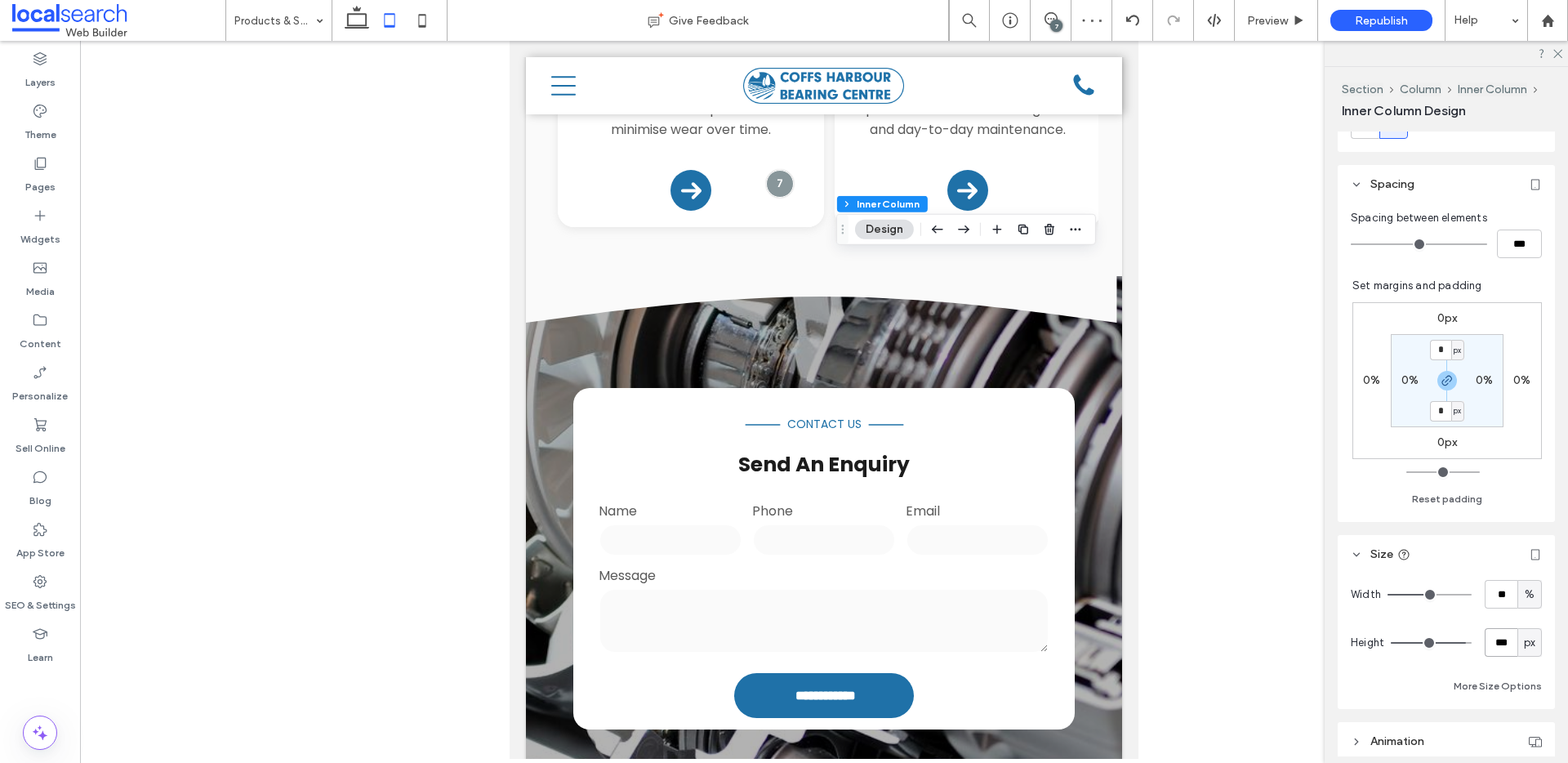 type on "***" 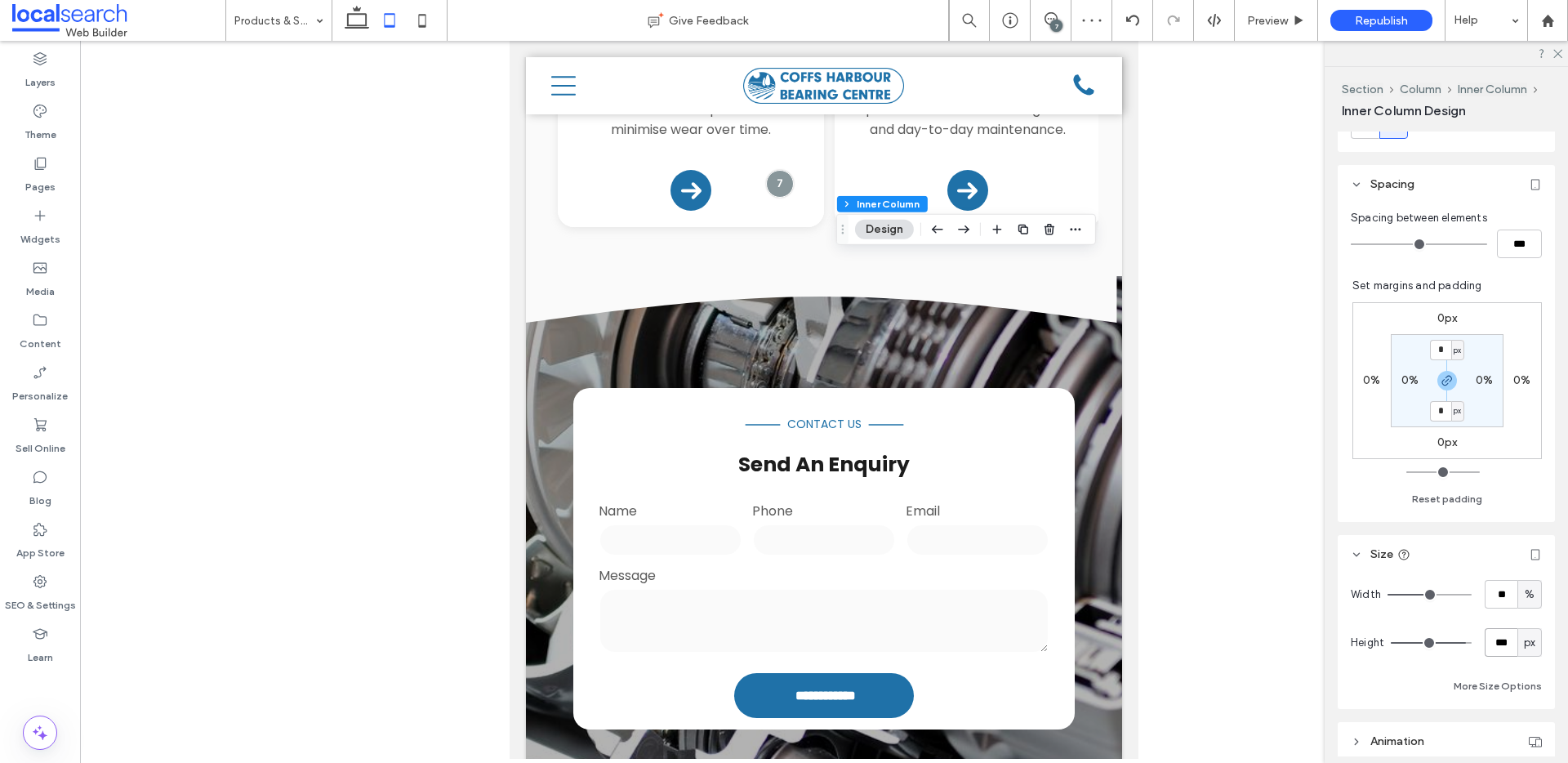 type on "***" 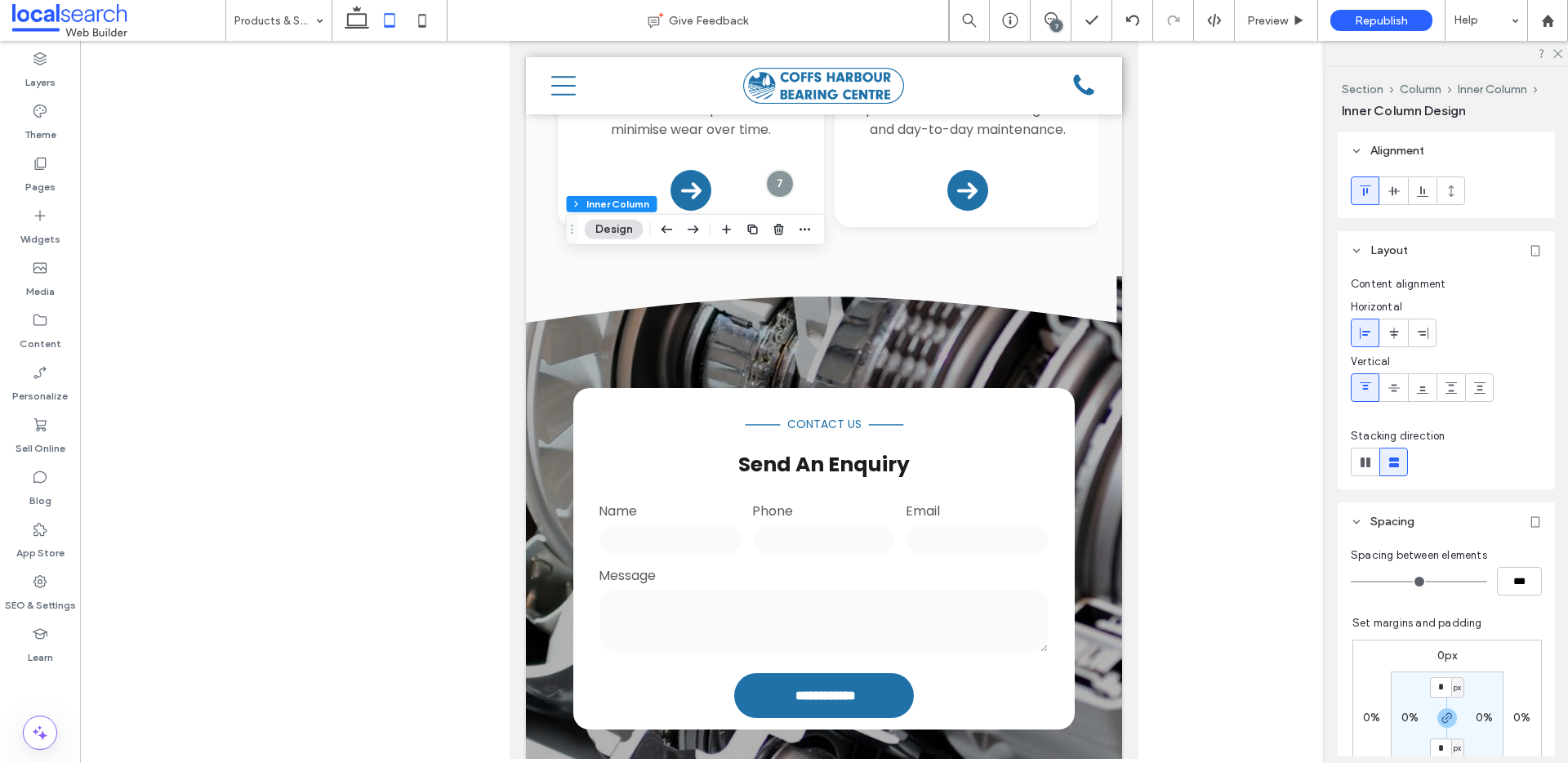 scroll, scrollTop: 341, scrollLeft: 0, axis: vertical 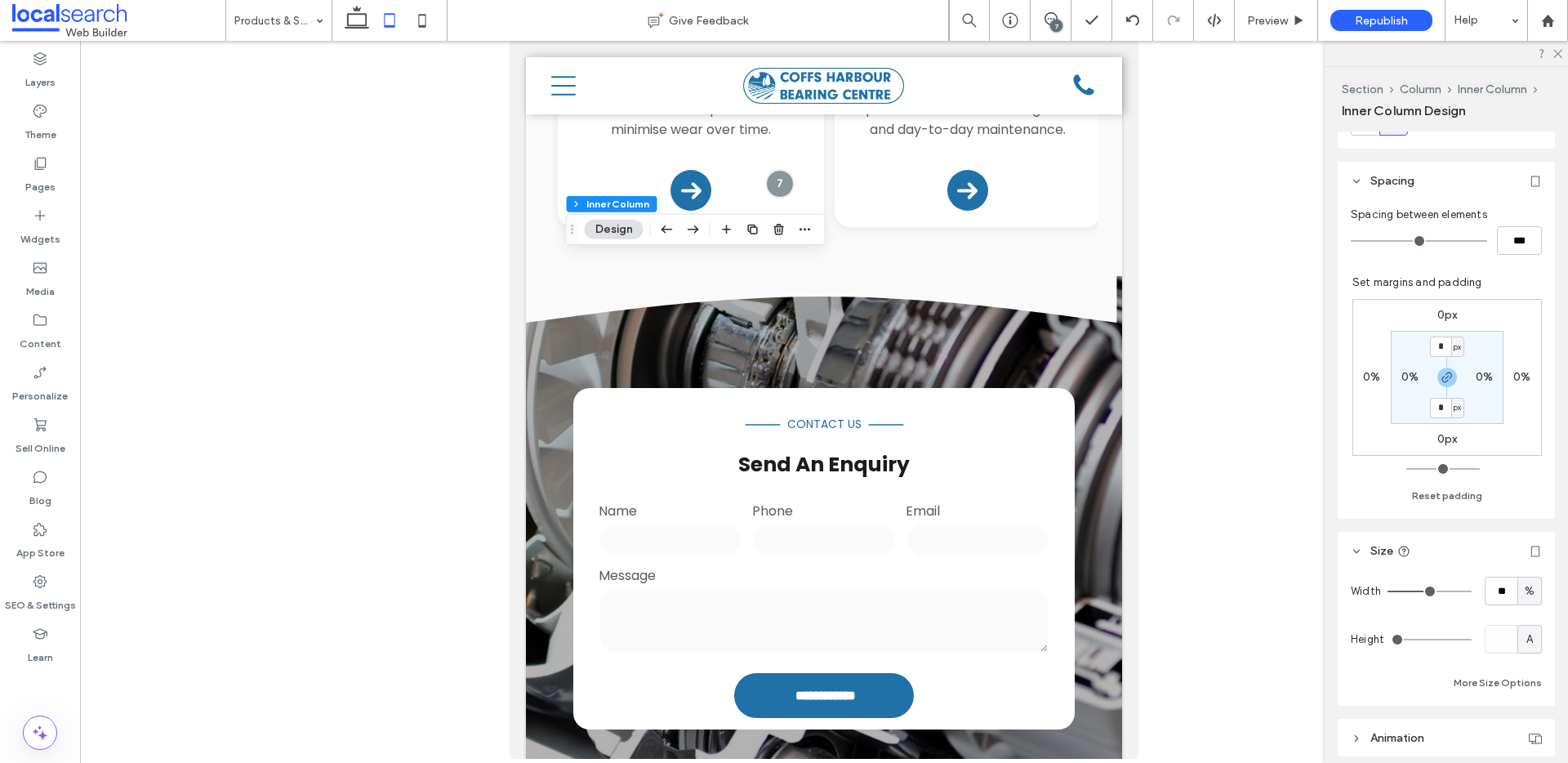click on "A" at bounding box center (1530, 640) 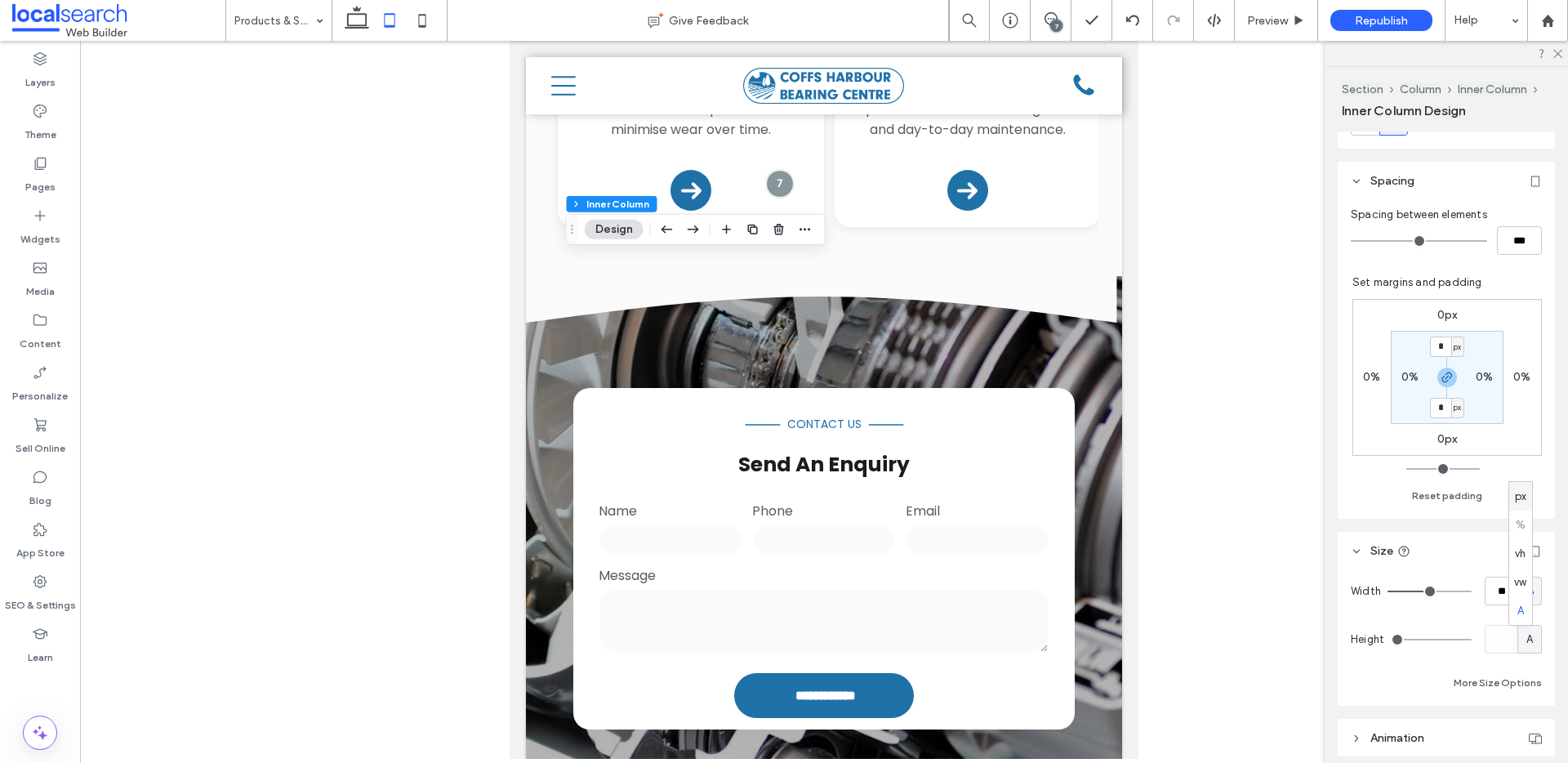 click on "px" at bounding box center (1521, 497) 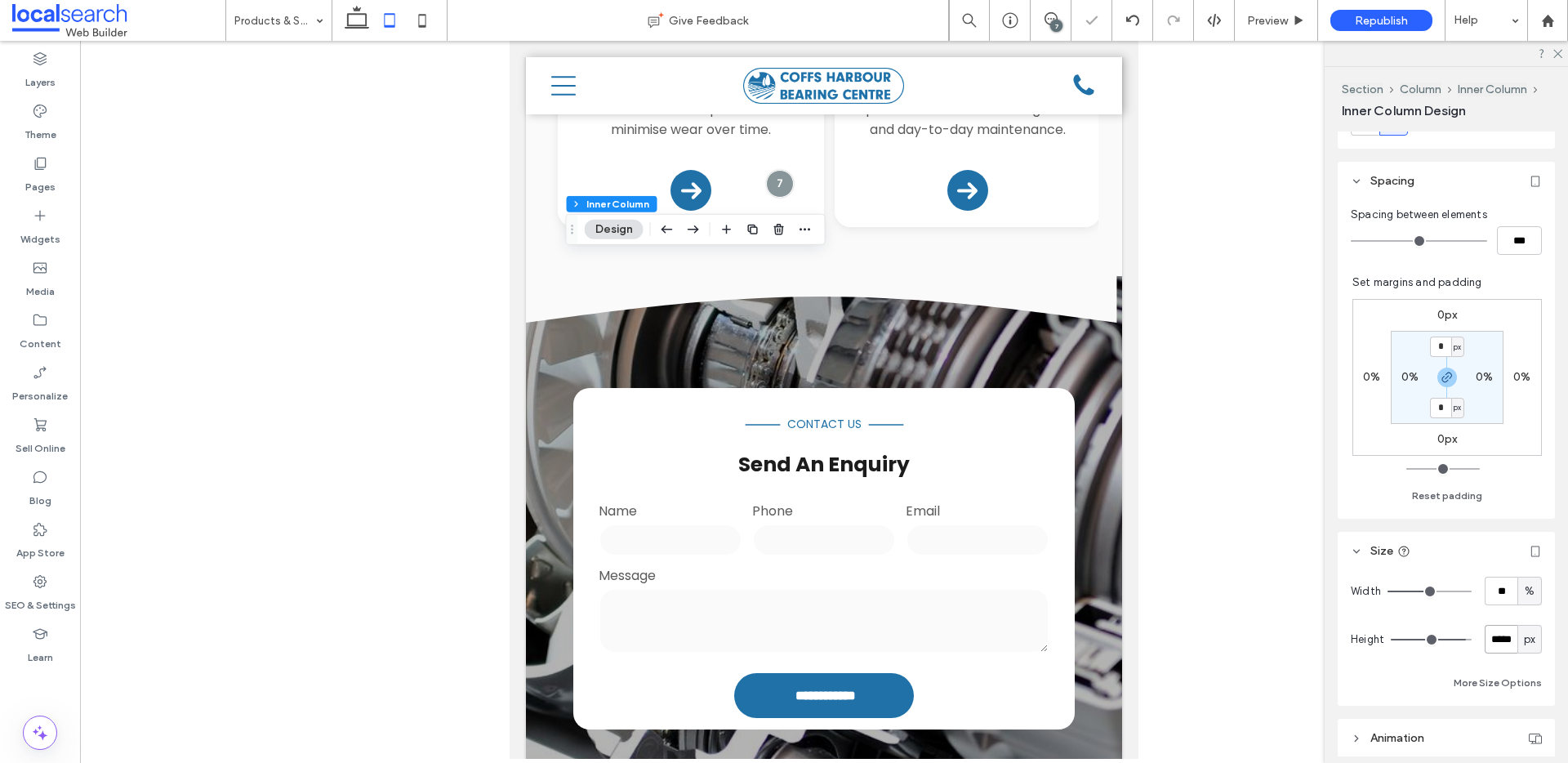 click on "*****" at bounding box center (1501, 639) 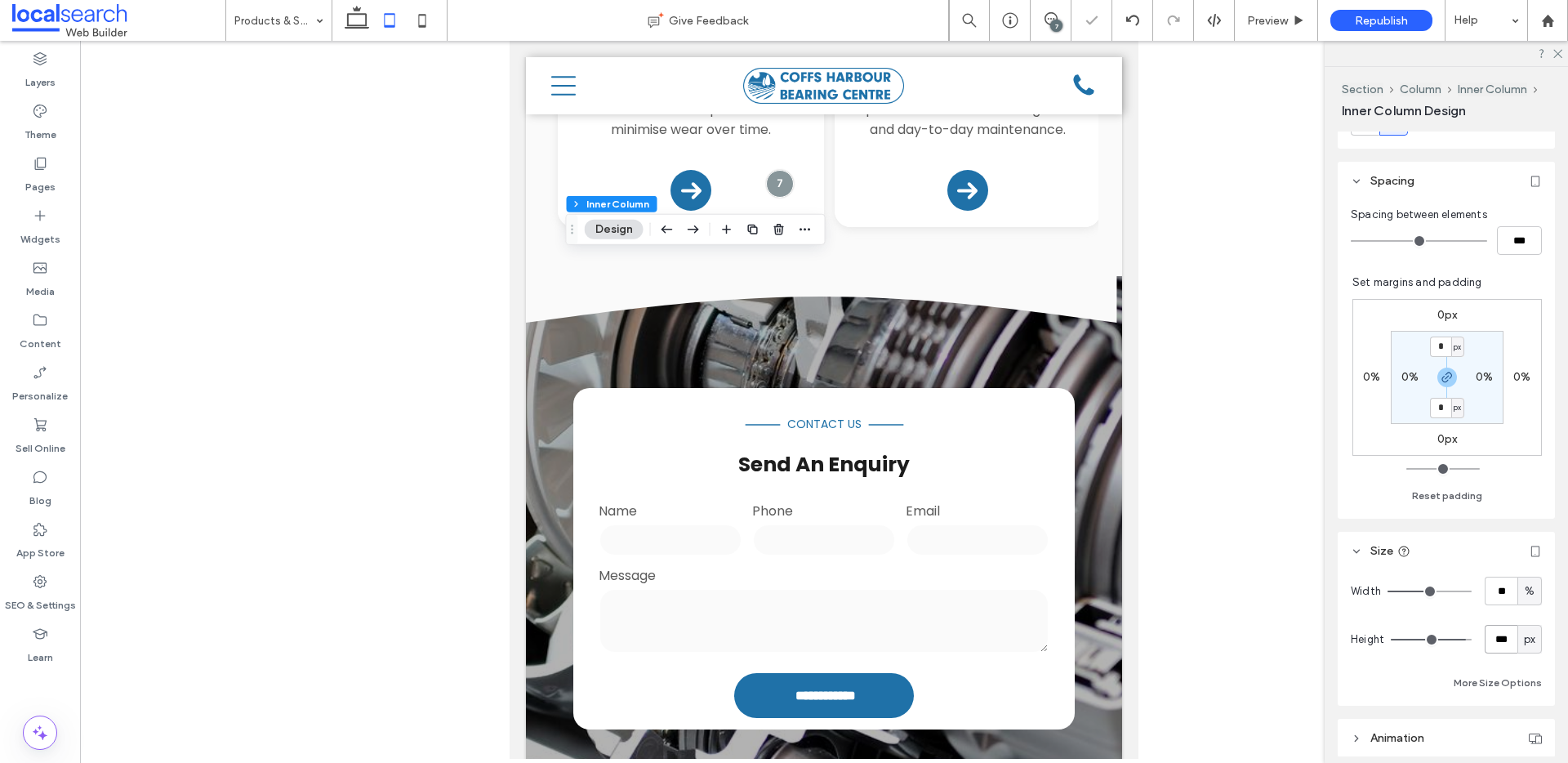 type on "***" 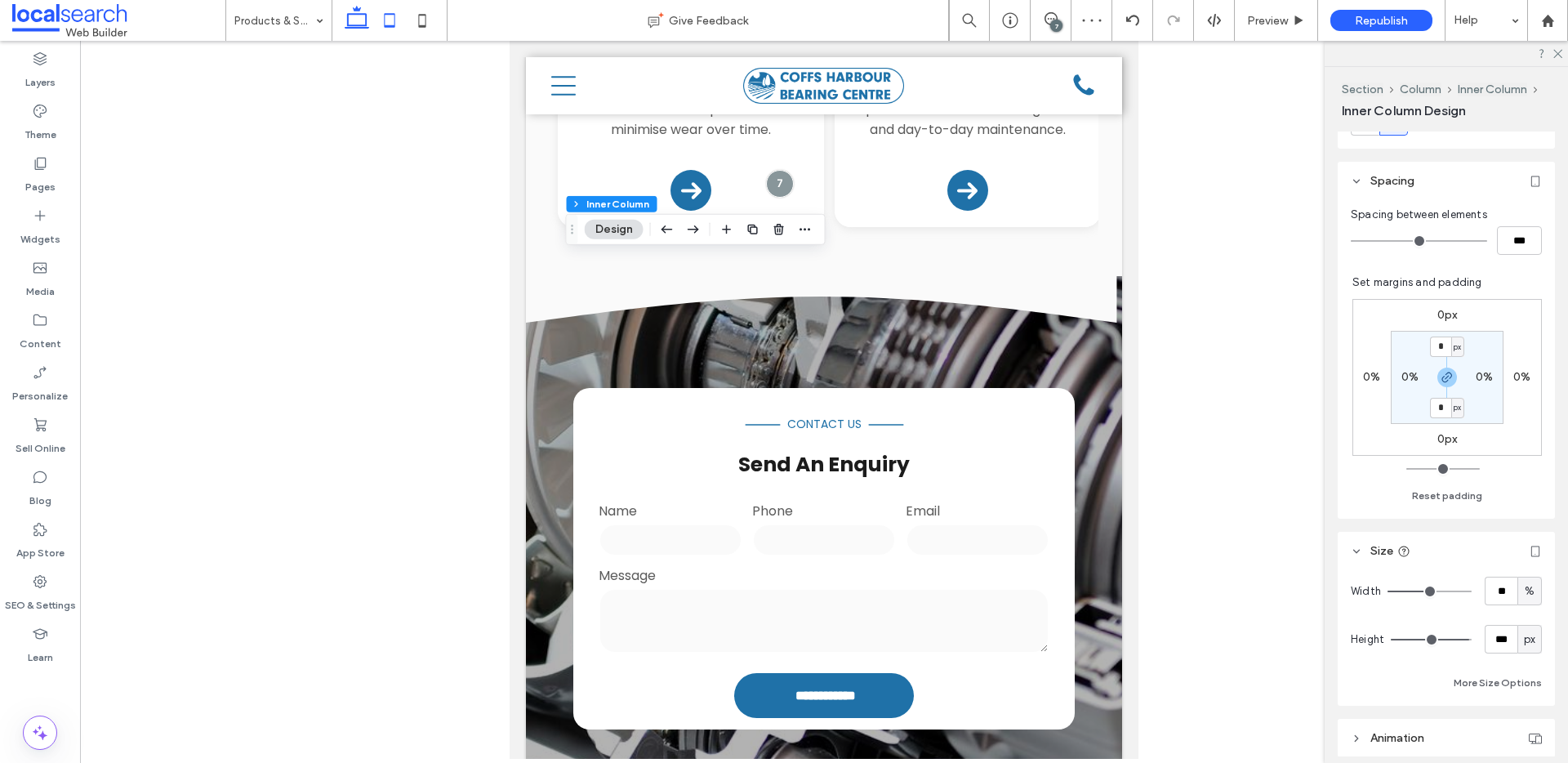 click 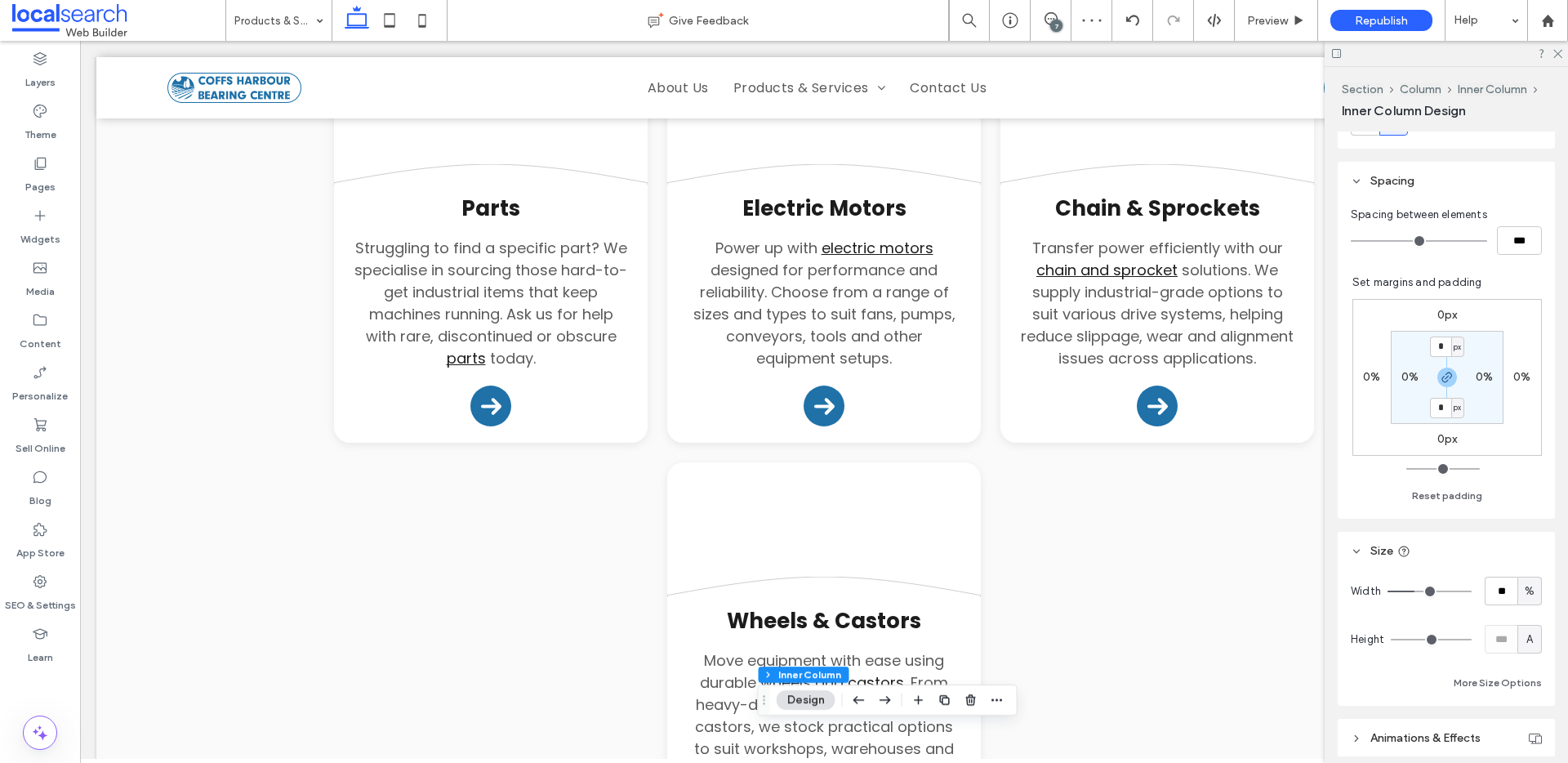 type on "**" 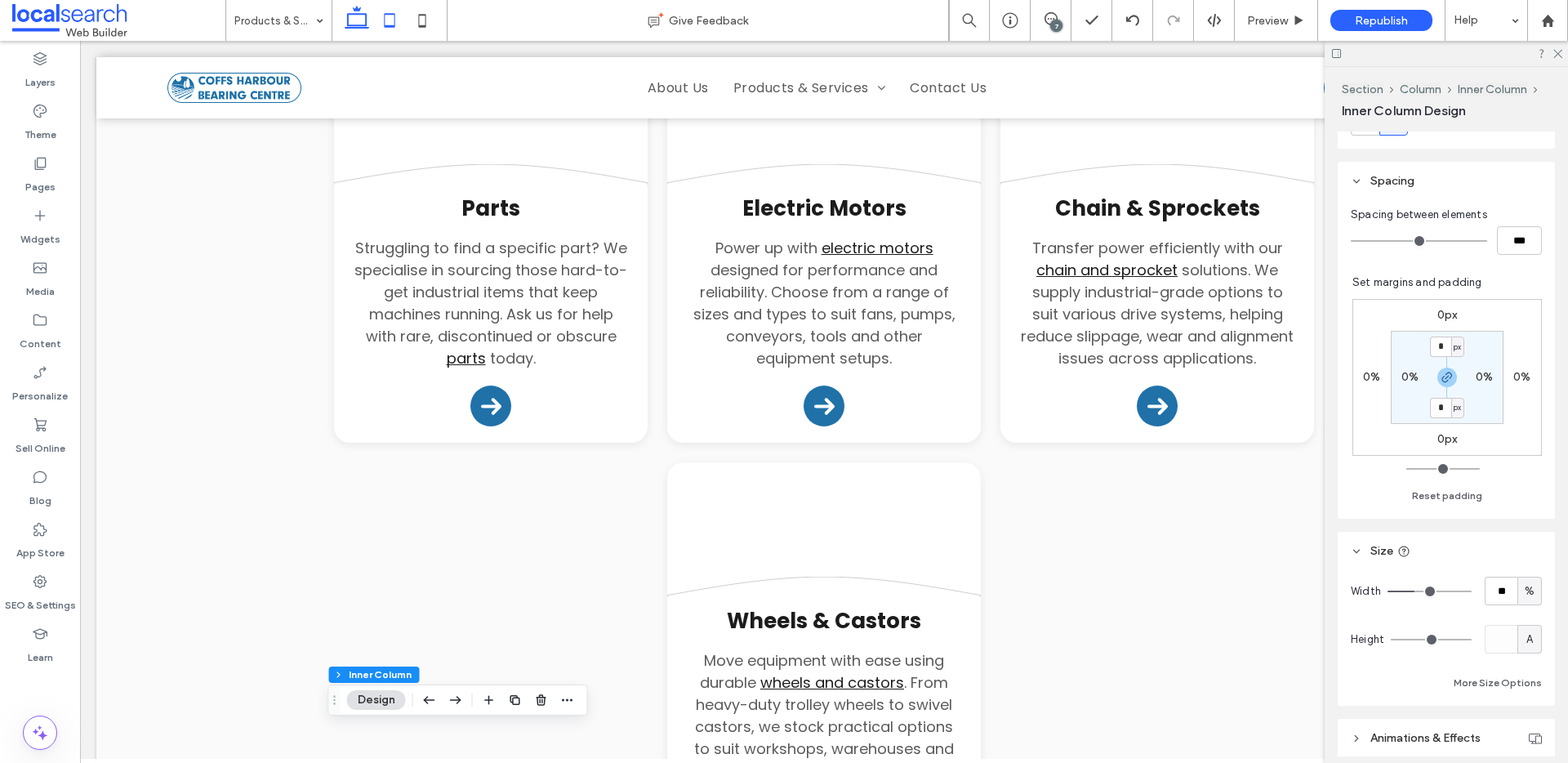 click 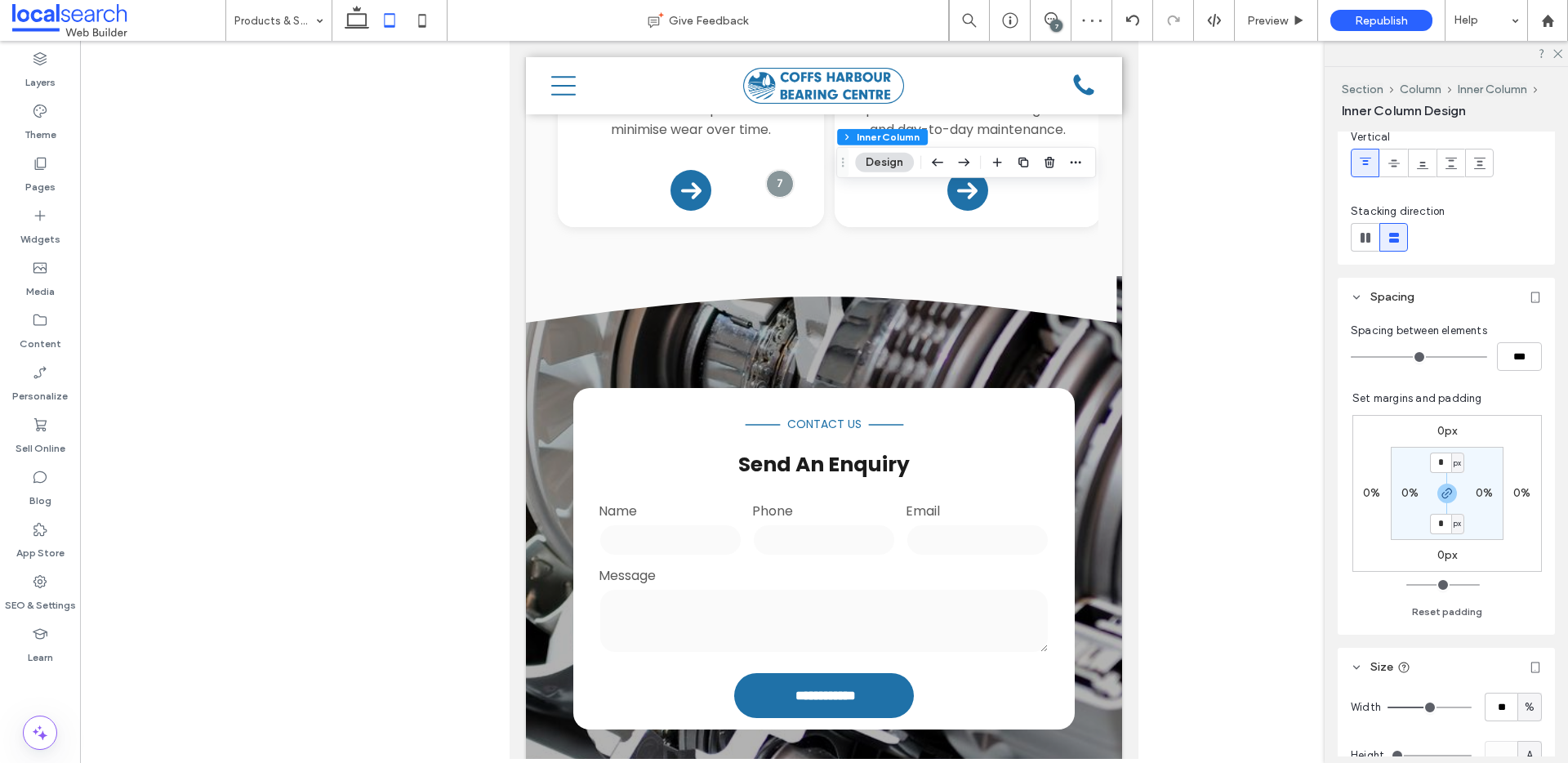 scroll, scrollTop: 510, scrollLeft: 0, axis: vertical 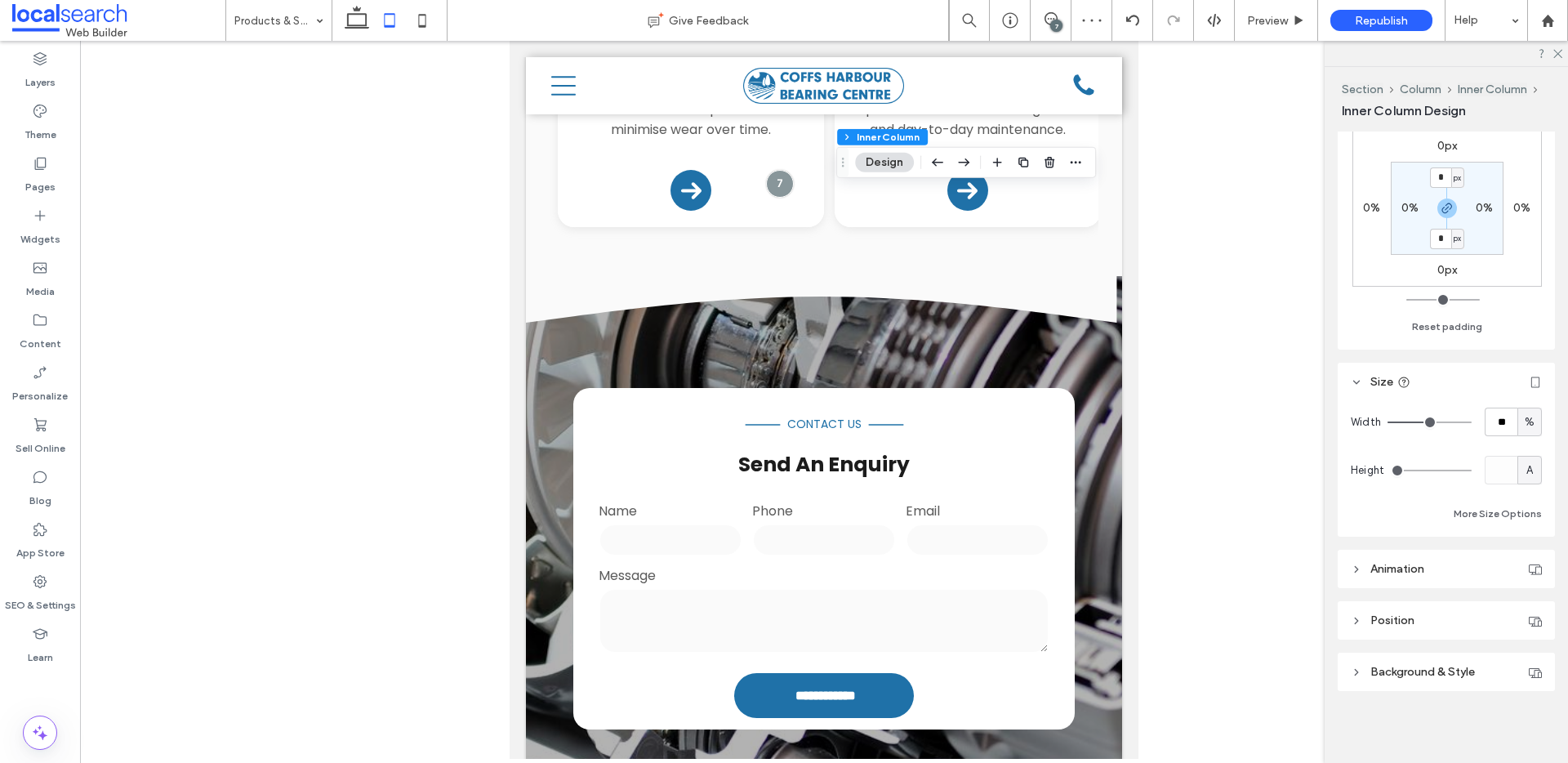 click on "A" at bounding box center (1530, 471) 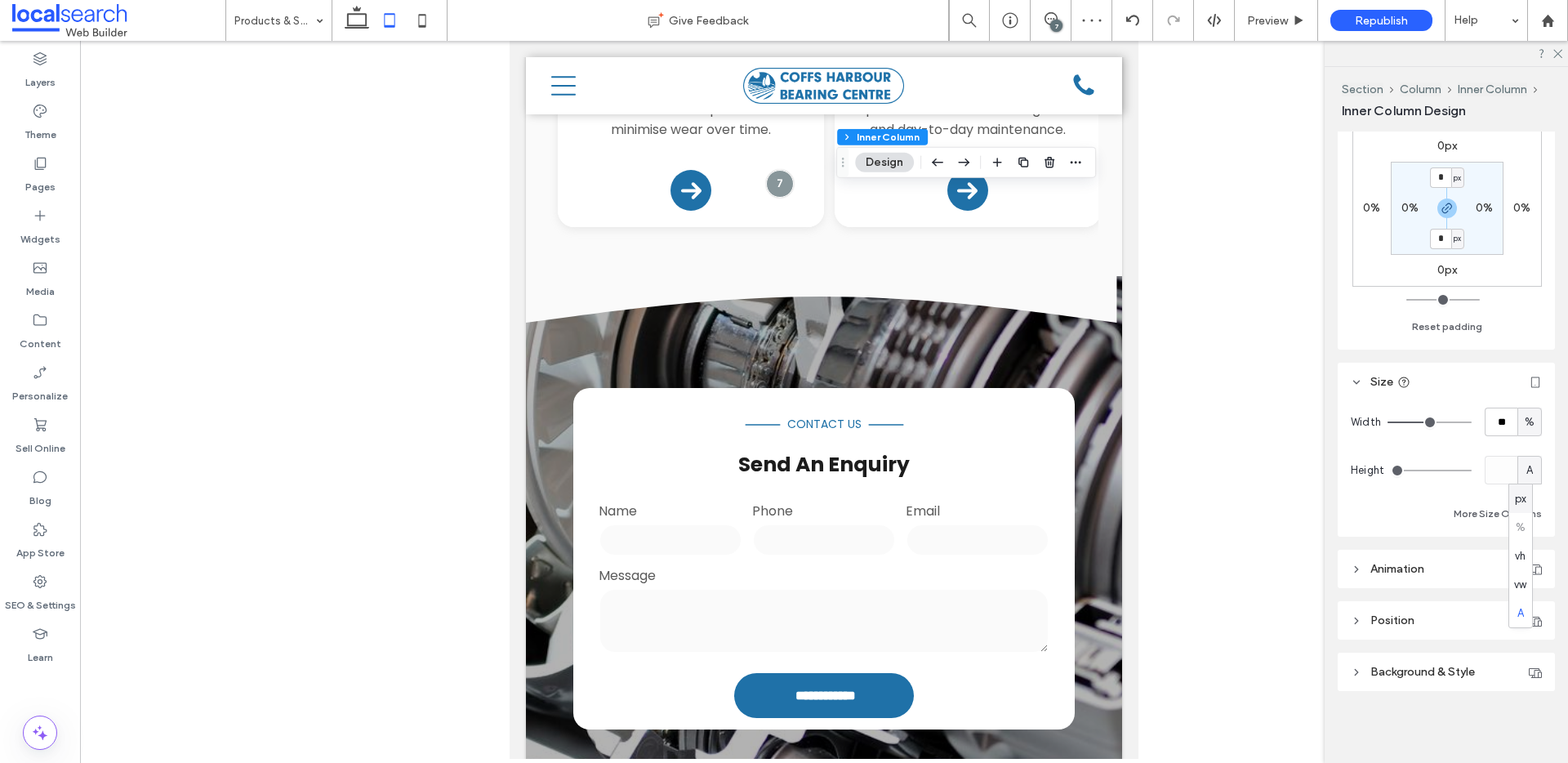 click on "px" at bounding box center (1521, 499) 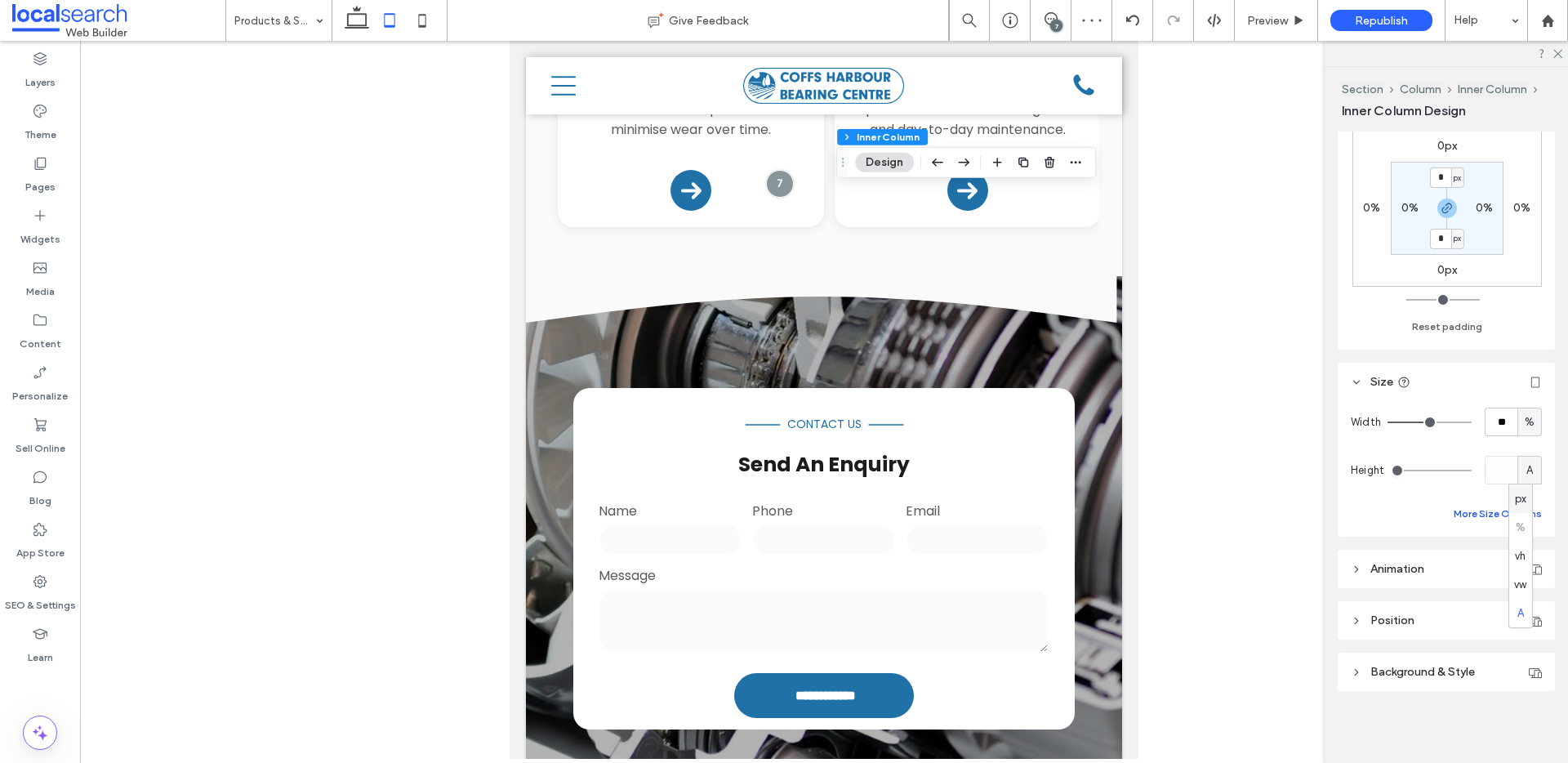type on "***" 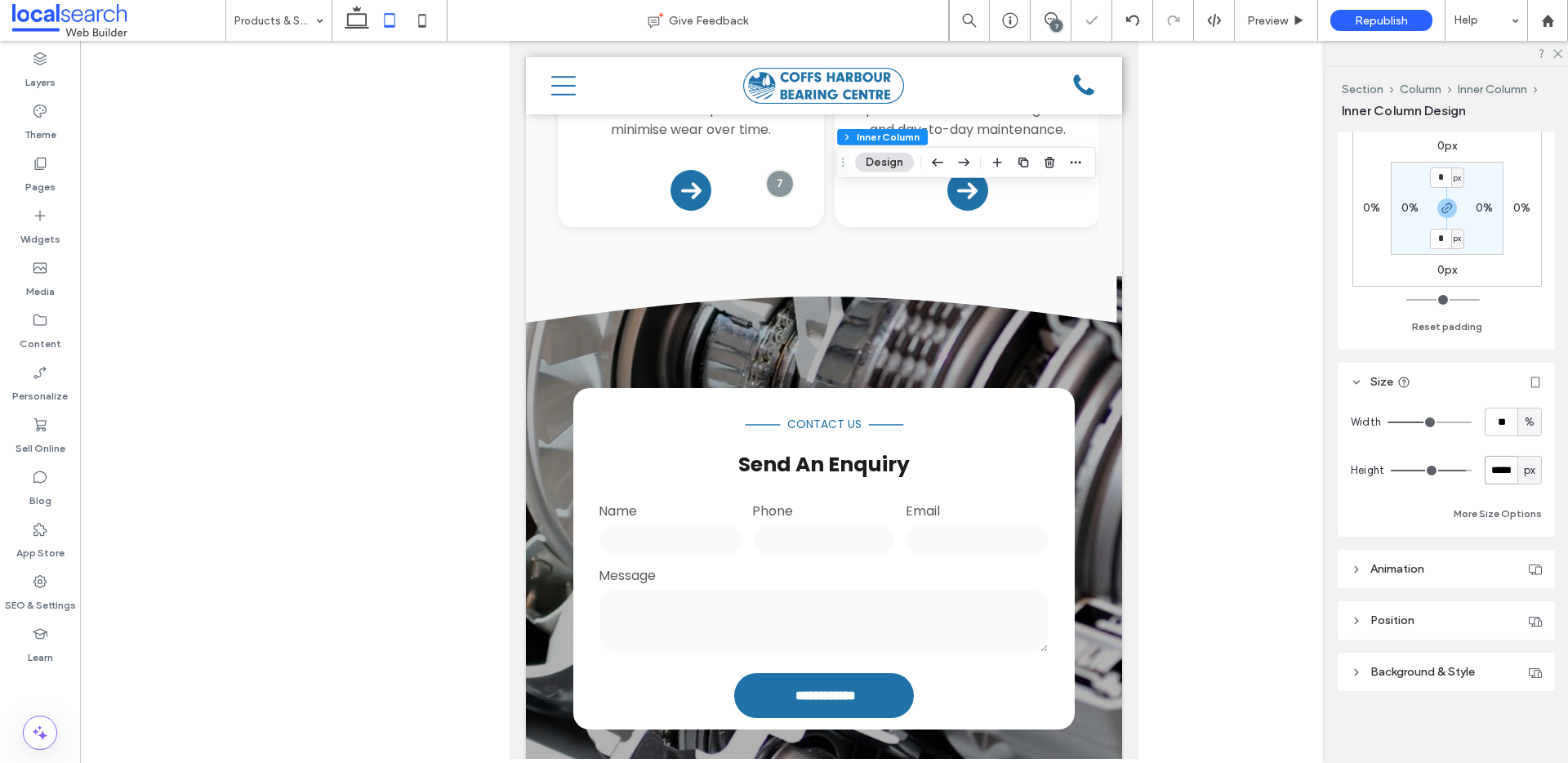 click on "*****" at bounding box center [1501, 470] 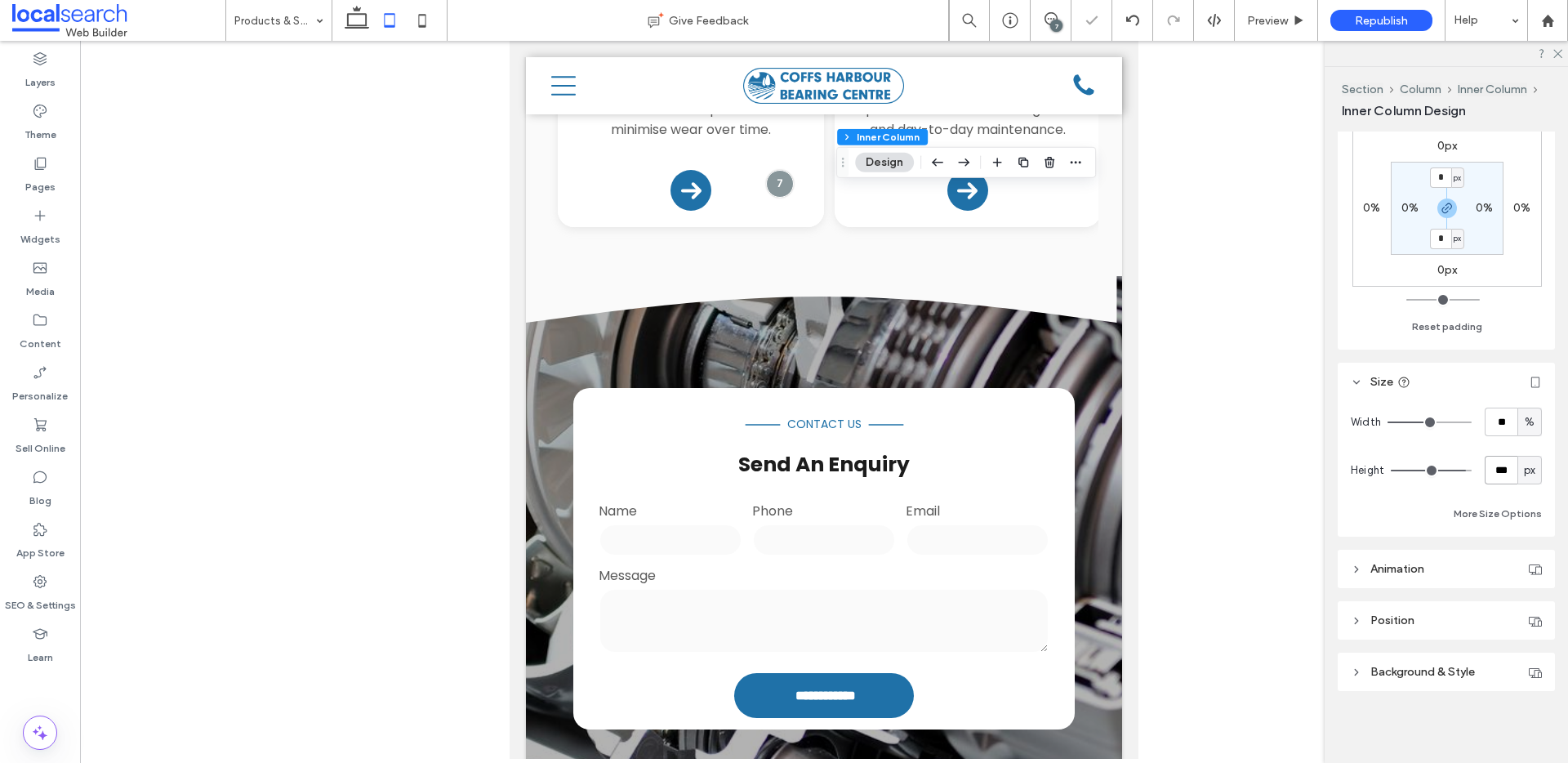 type on "***" 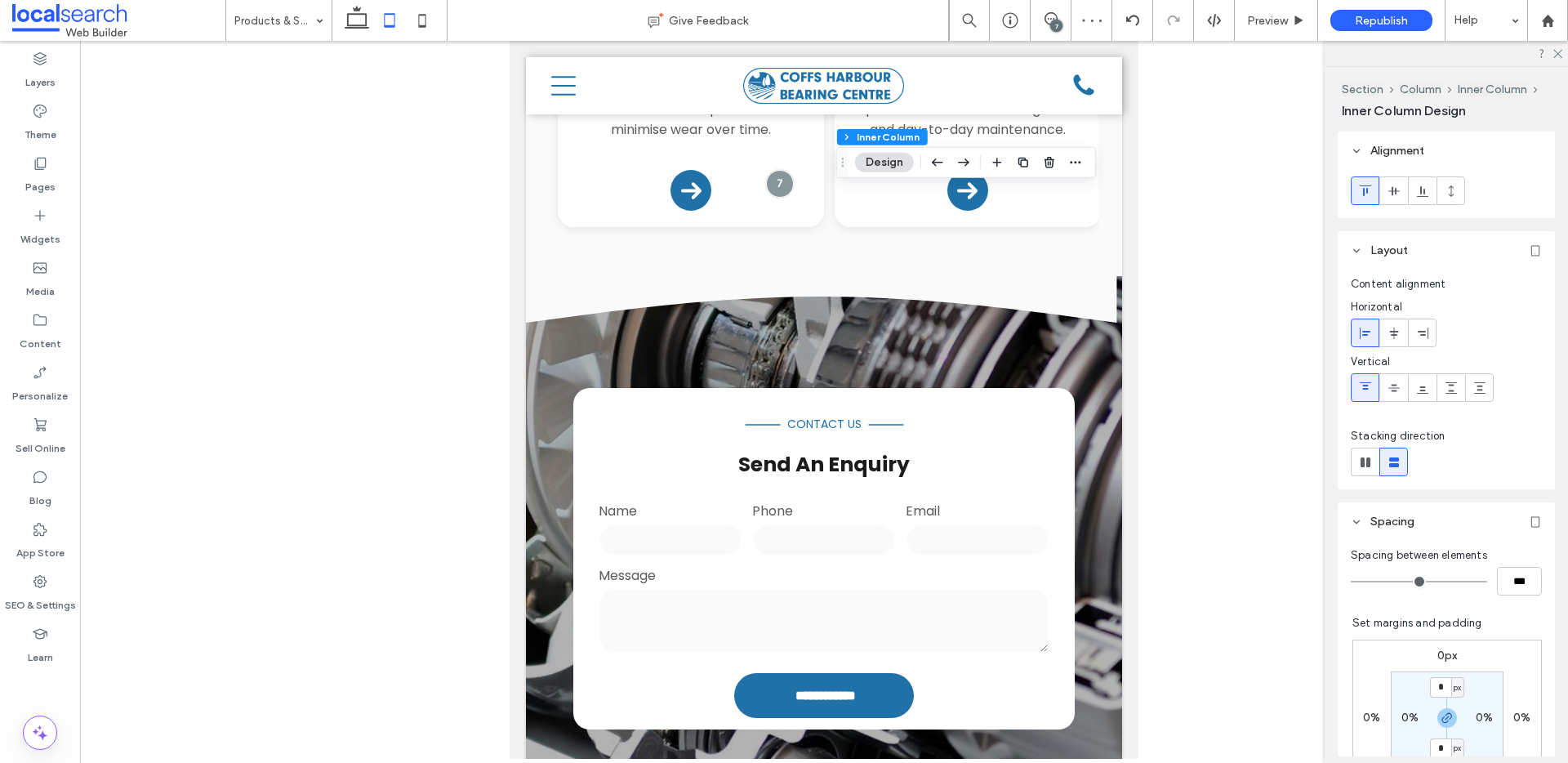 scroll, scrollTop: 510, scrollLeft: 0, axis: vertical 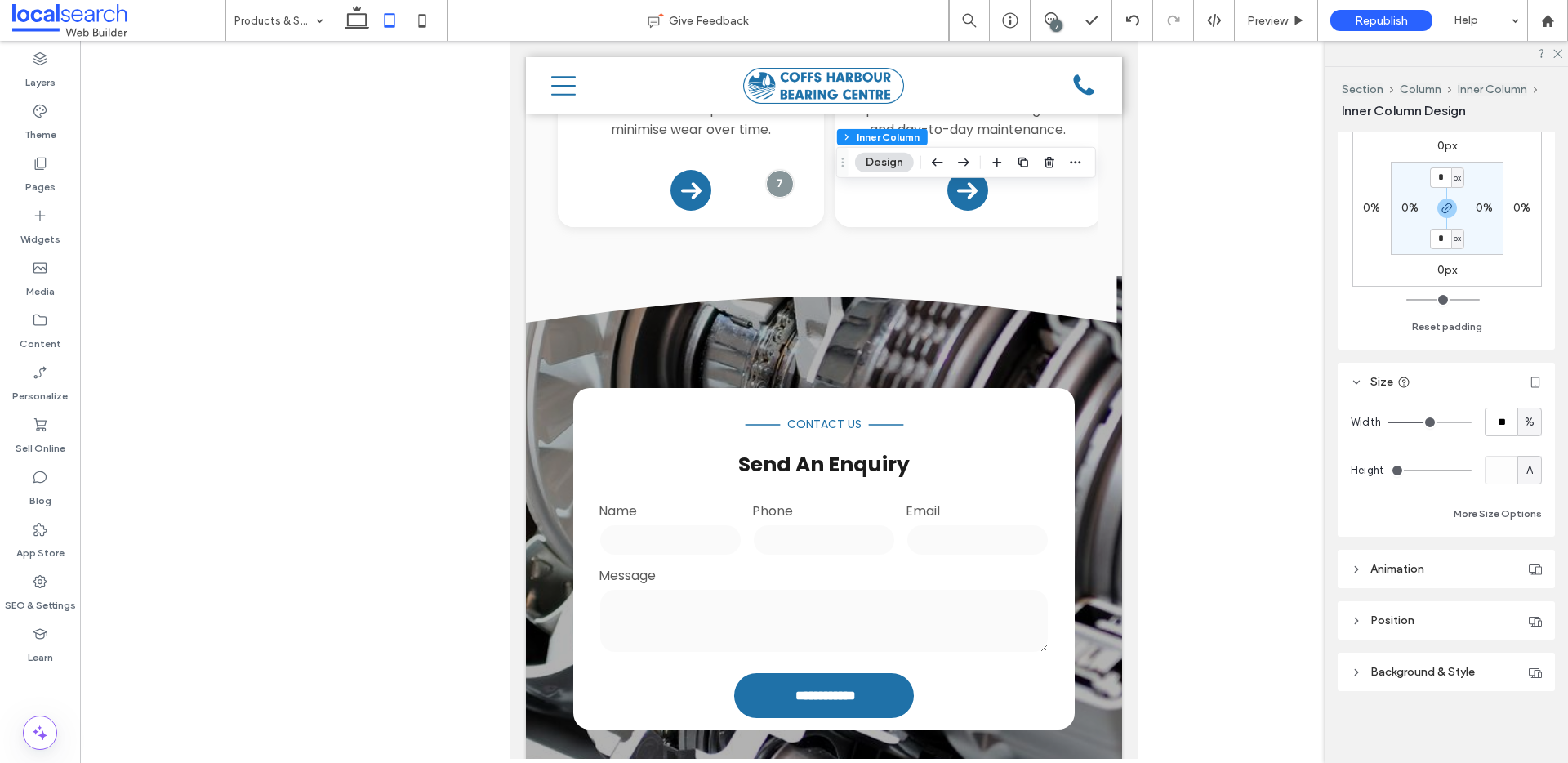click on "A" at bounding box center [1530, 471] 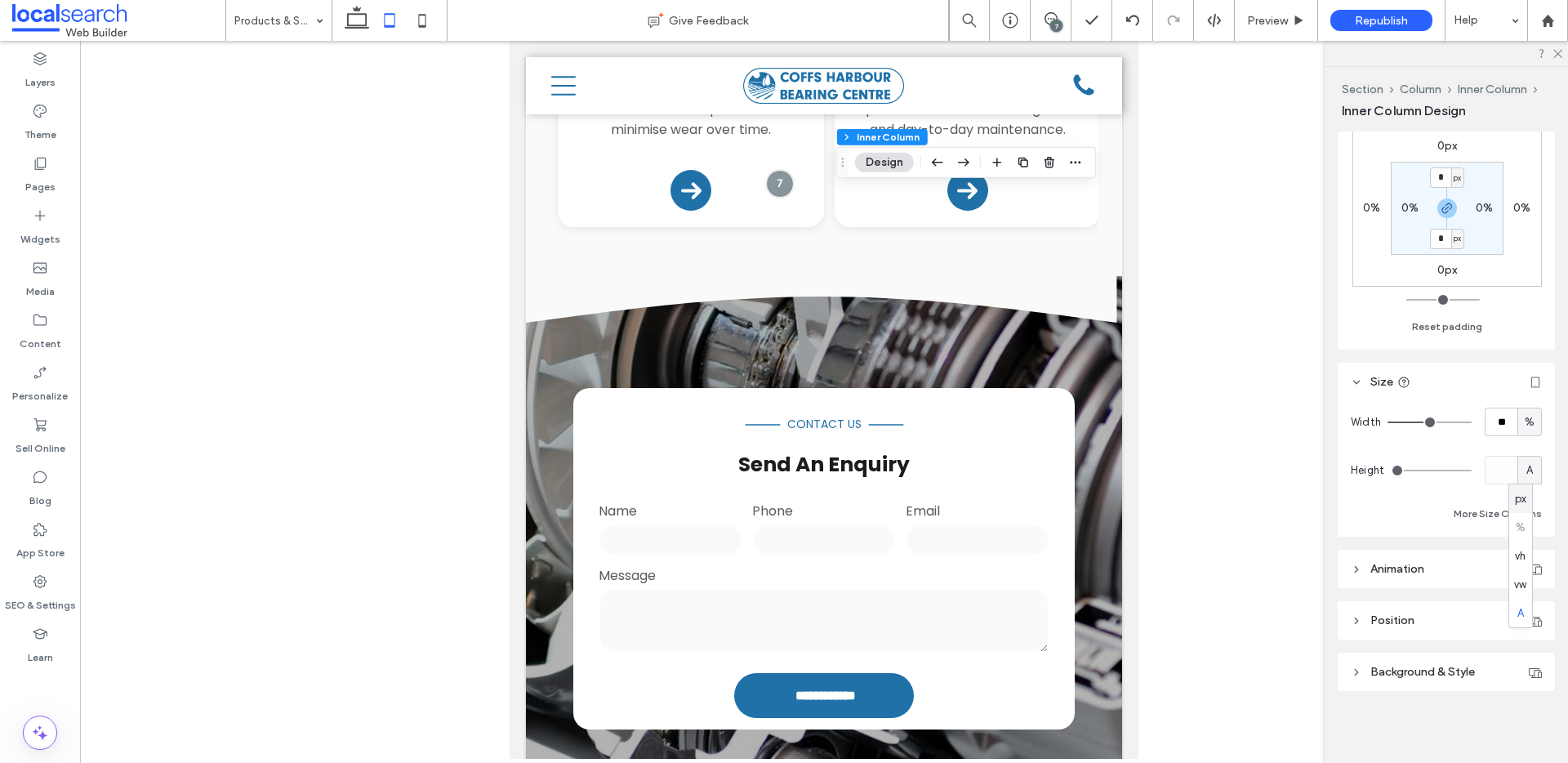 click on "px" at bounding box center [1521, 499] 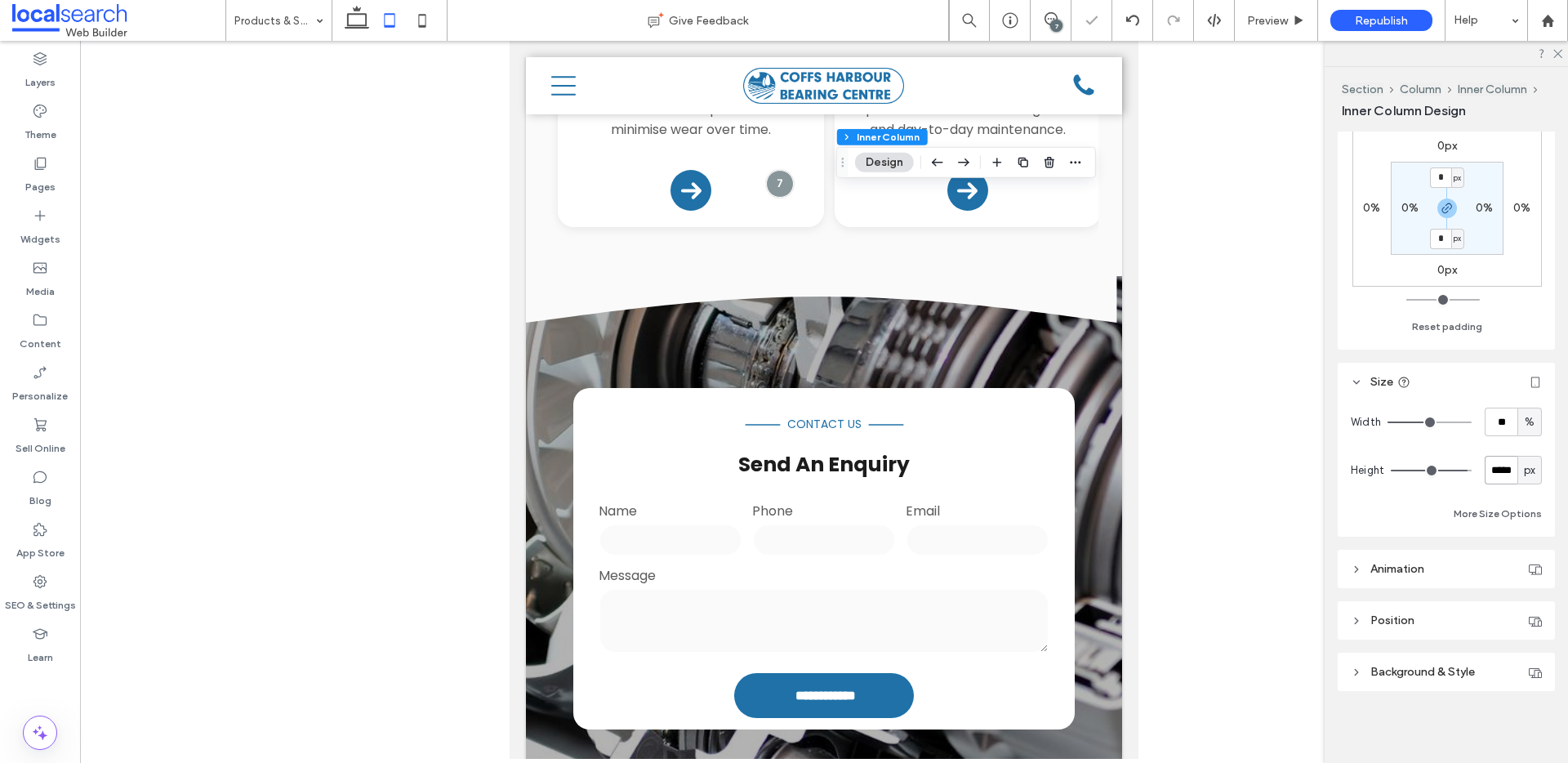 click on "*****" at bounding box center [1501, 470] 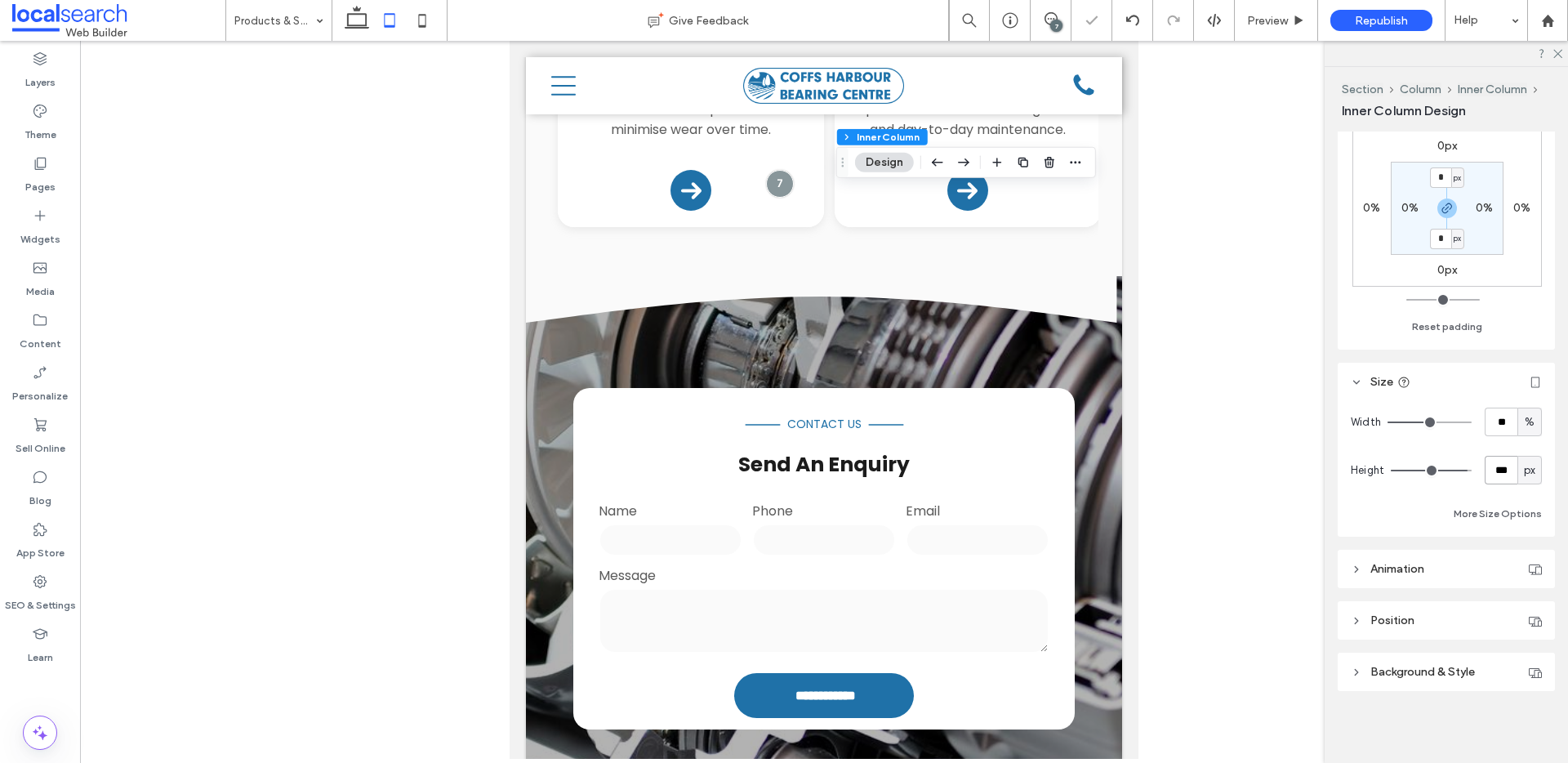 type on "***" 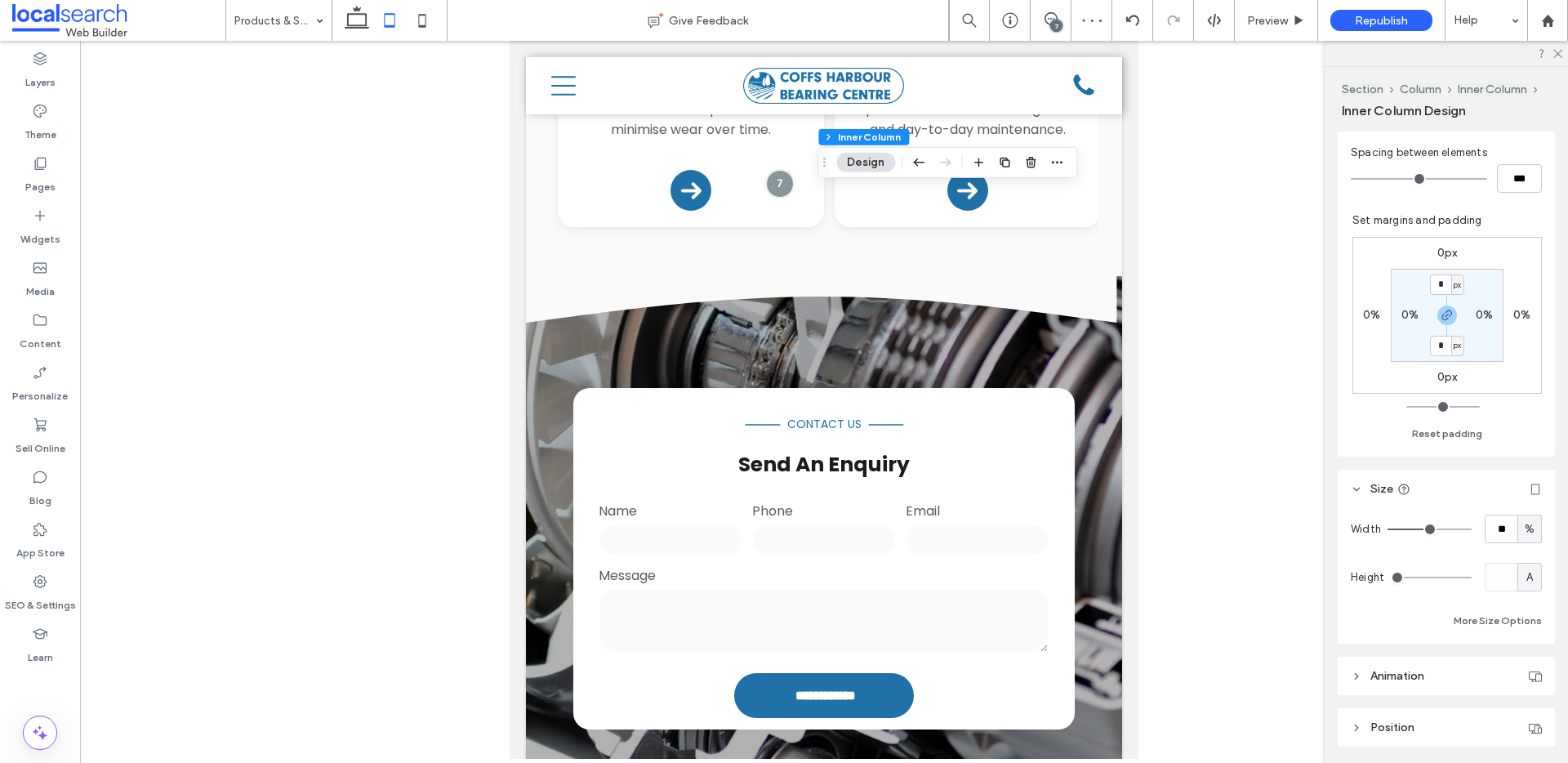 scroll, scrollTop: 510, scrollLeft: 0, axis: vertical 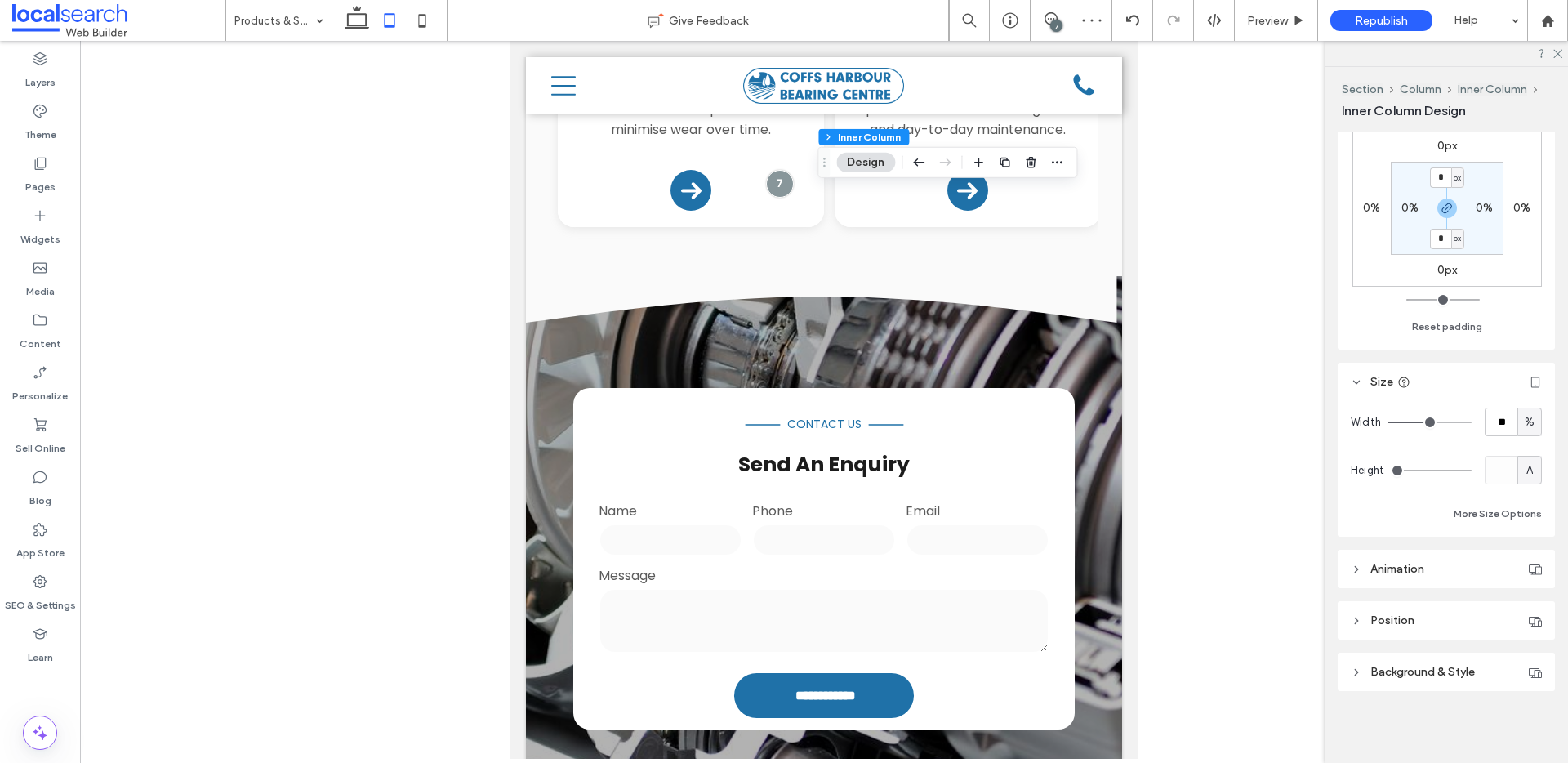 click on "A" at bounding box center [1530, 470] 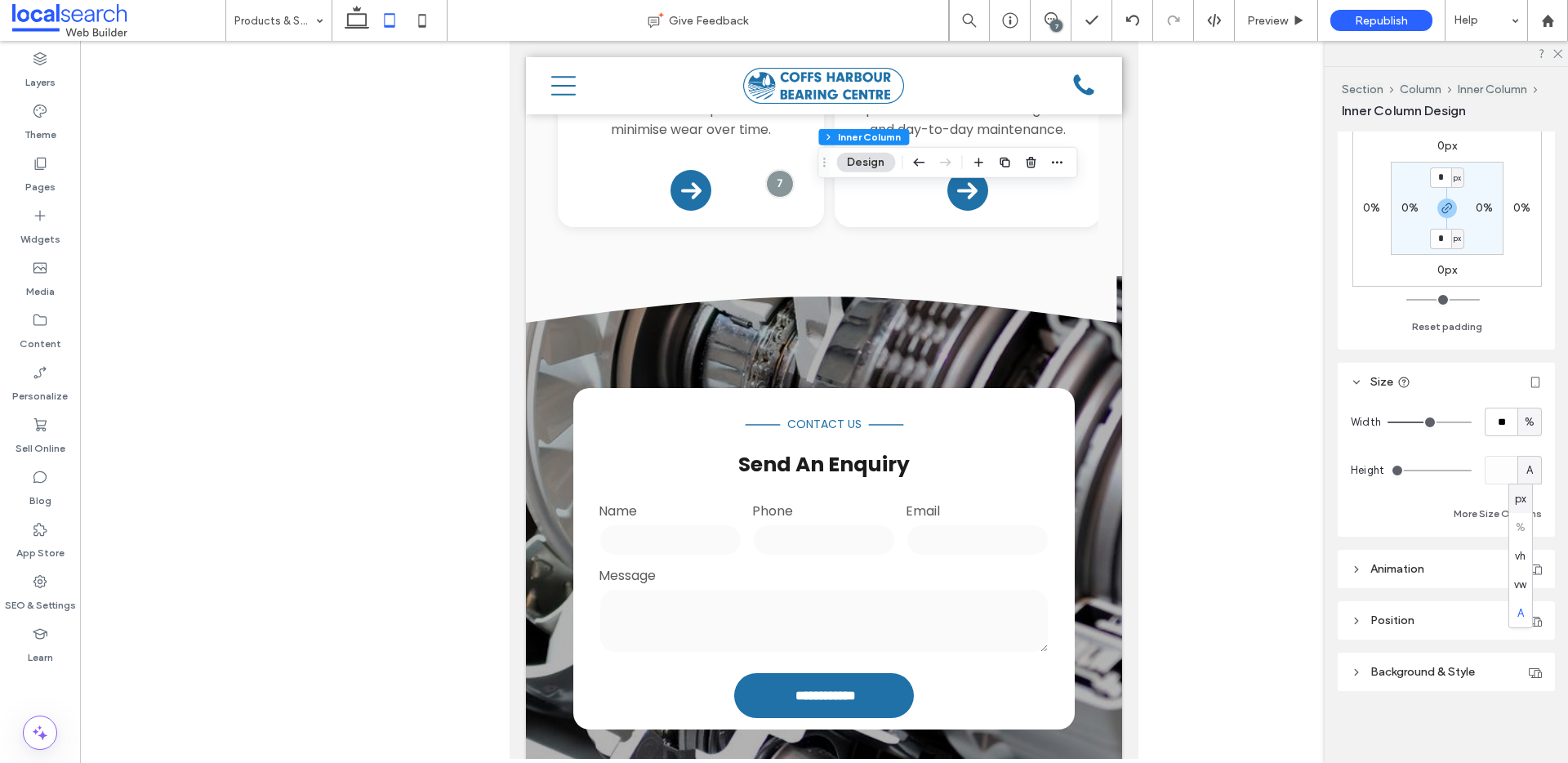 click on "px" at bounding box center (1521, 498) 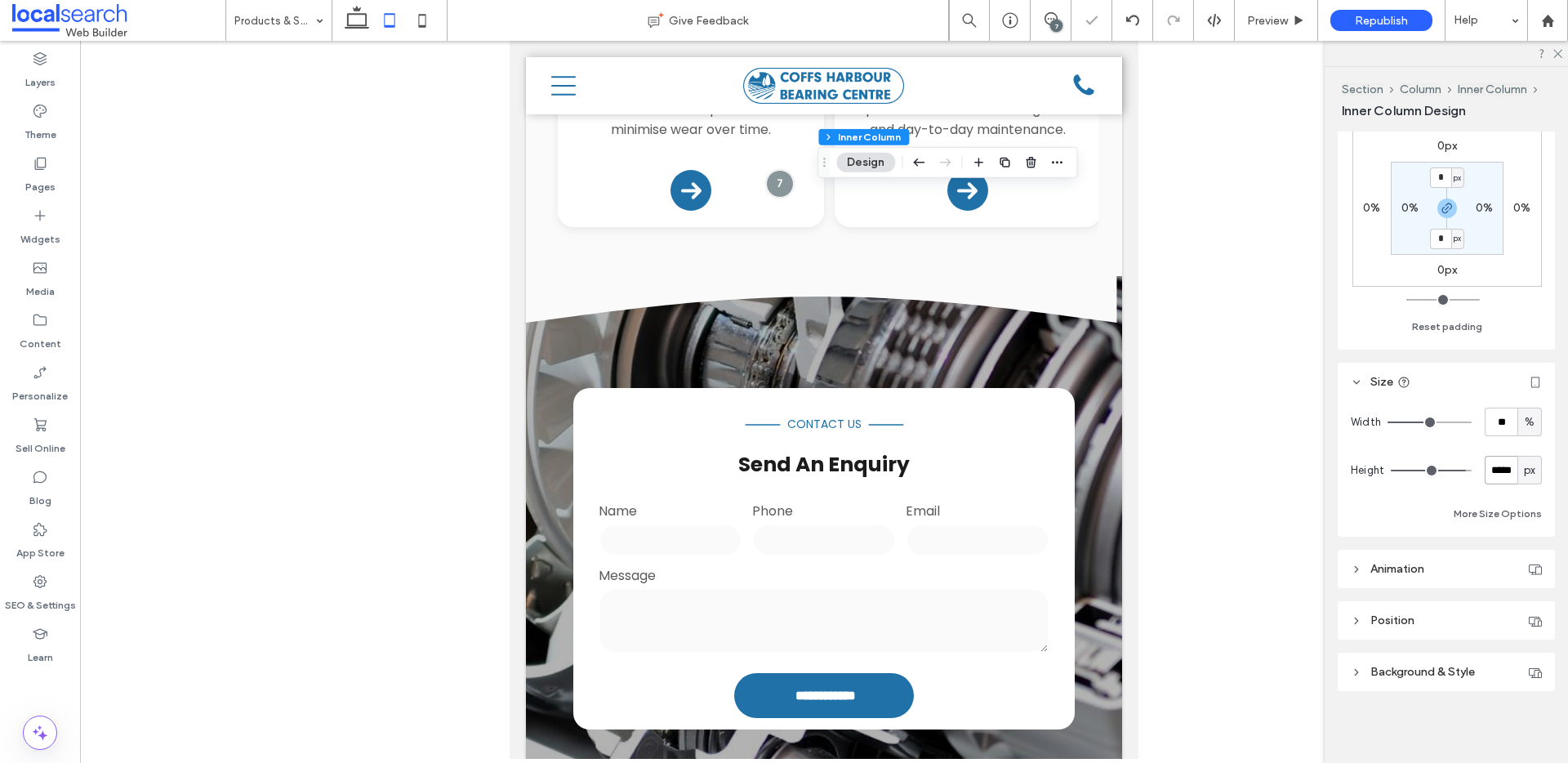 click on "*****" at bounding box center [1501, 470] 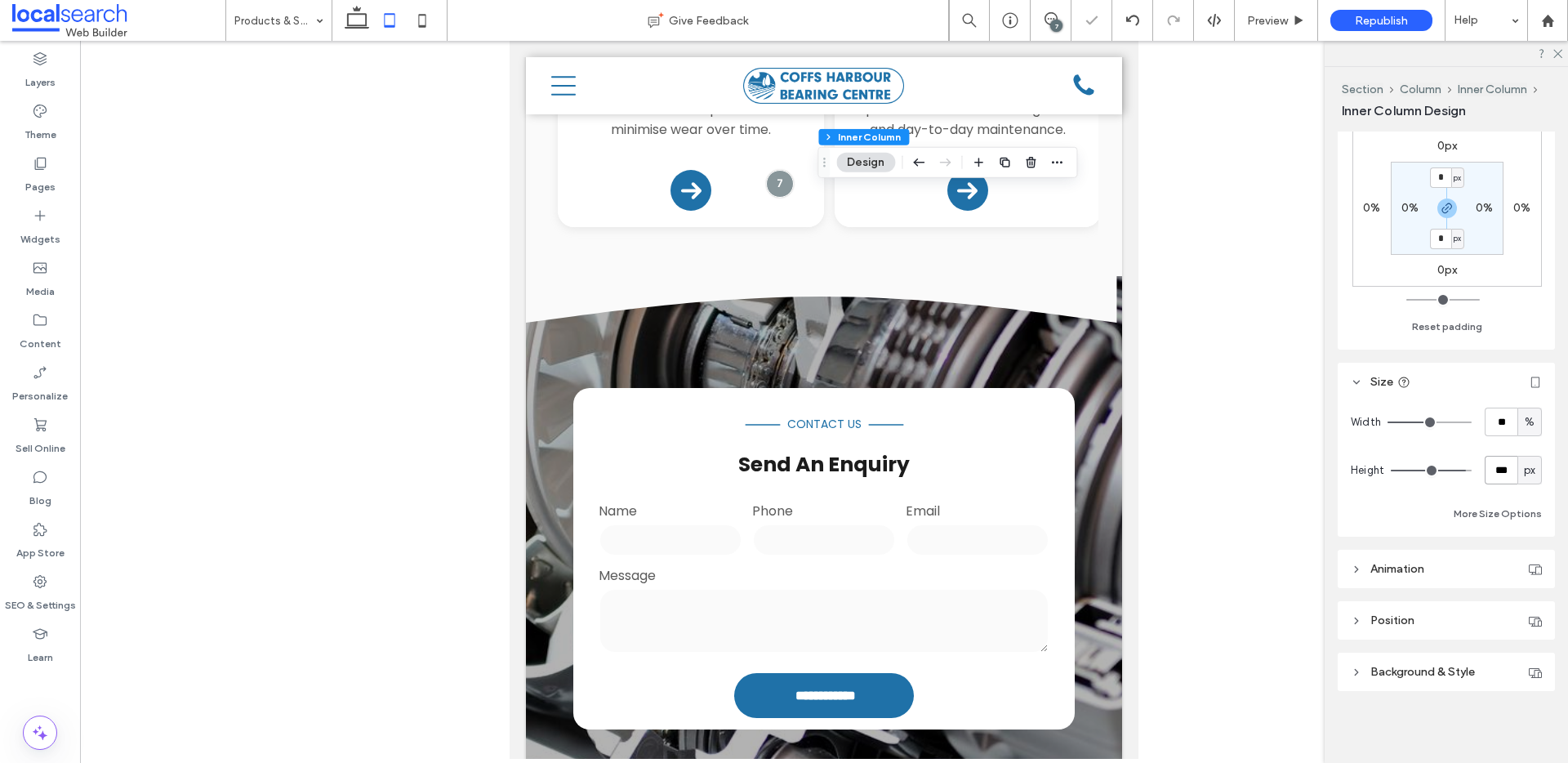 type on "***" 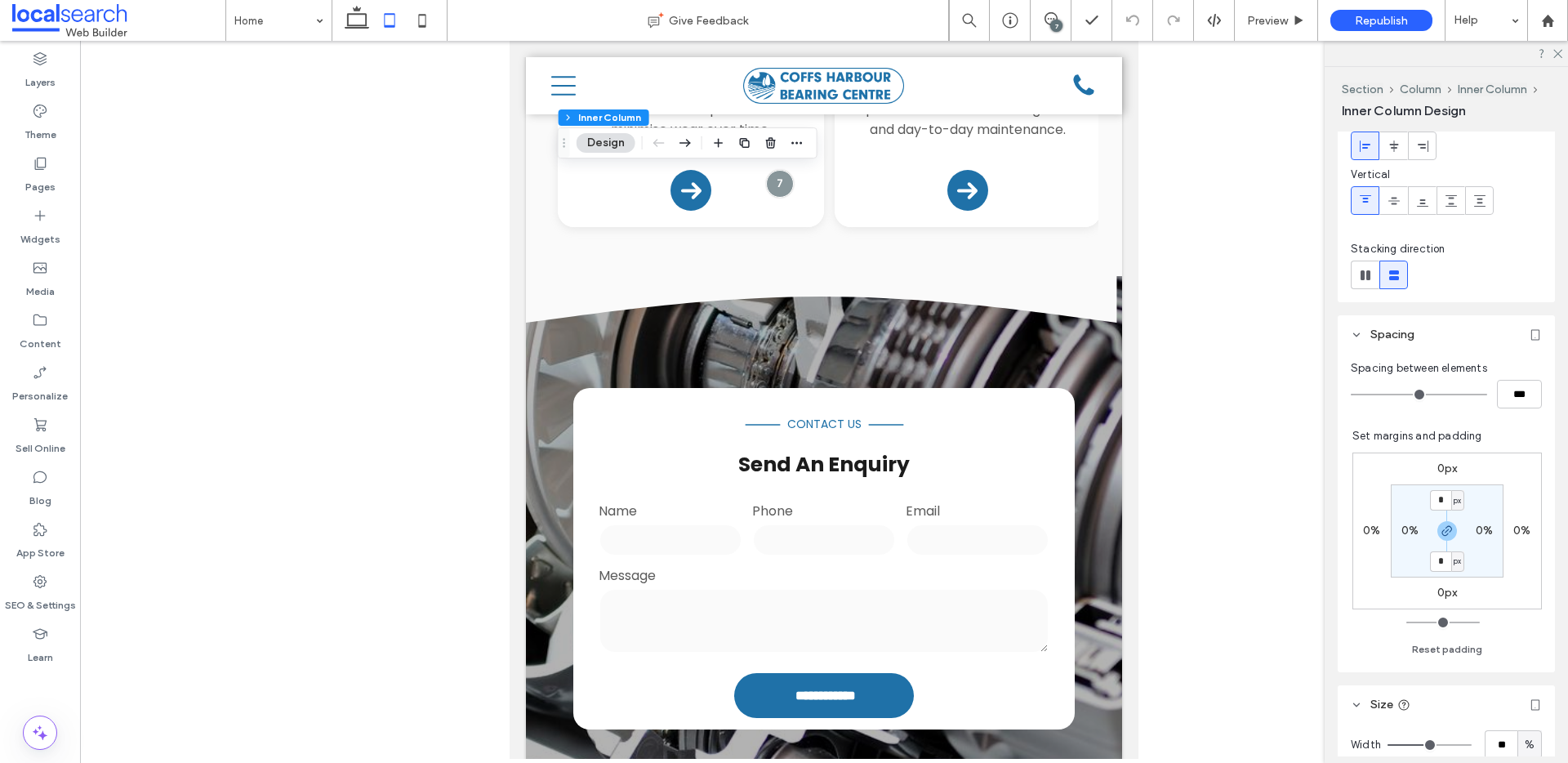 scroll, scrollTop: 510, scrollLeft: 0, axis: vertical 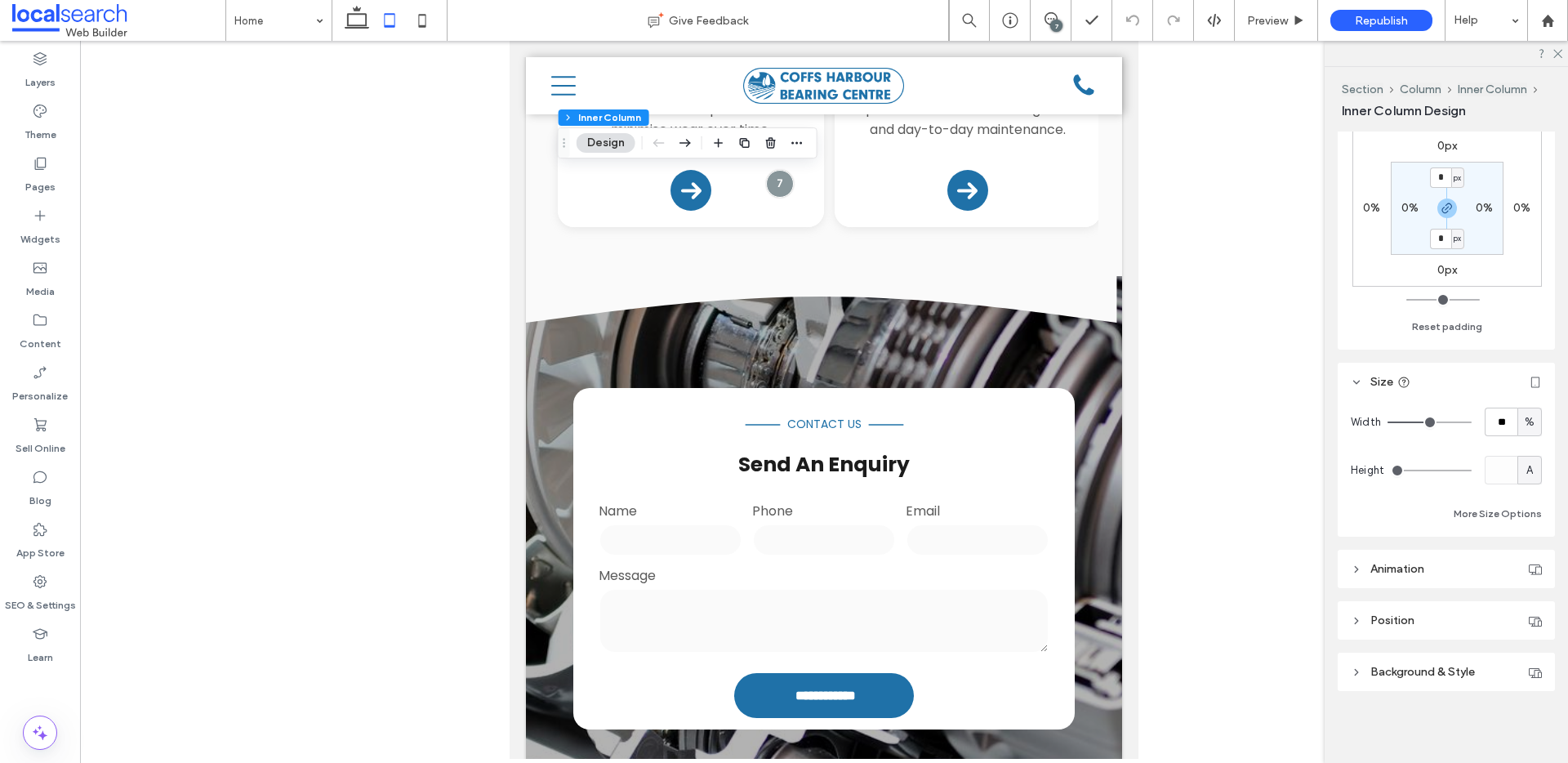 click on "A" at bounding box center (1530, 471) 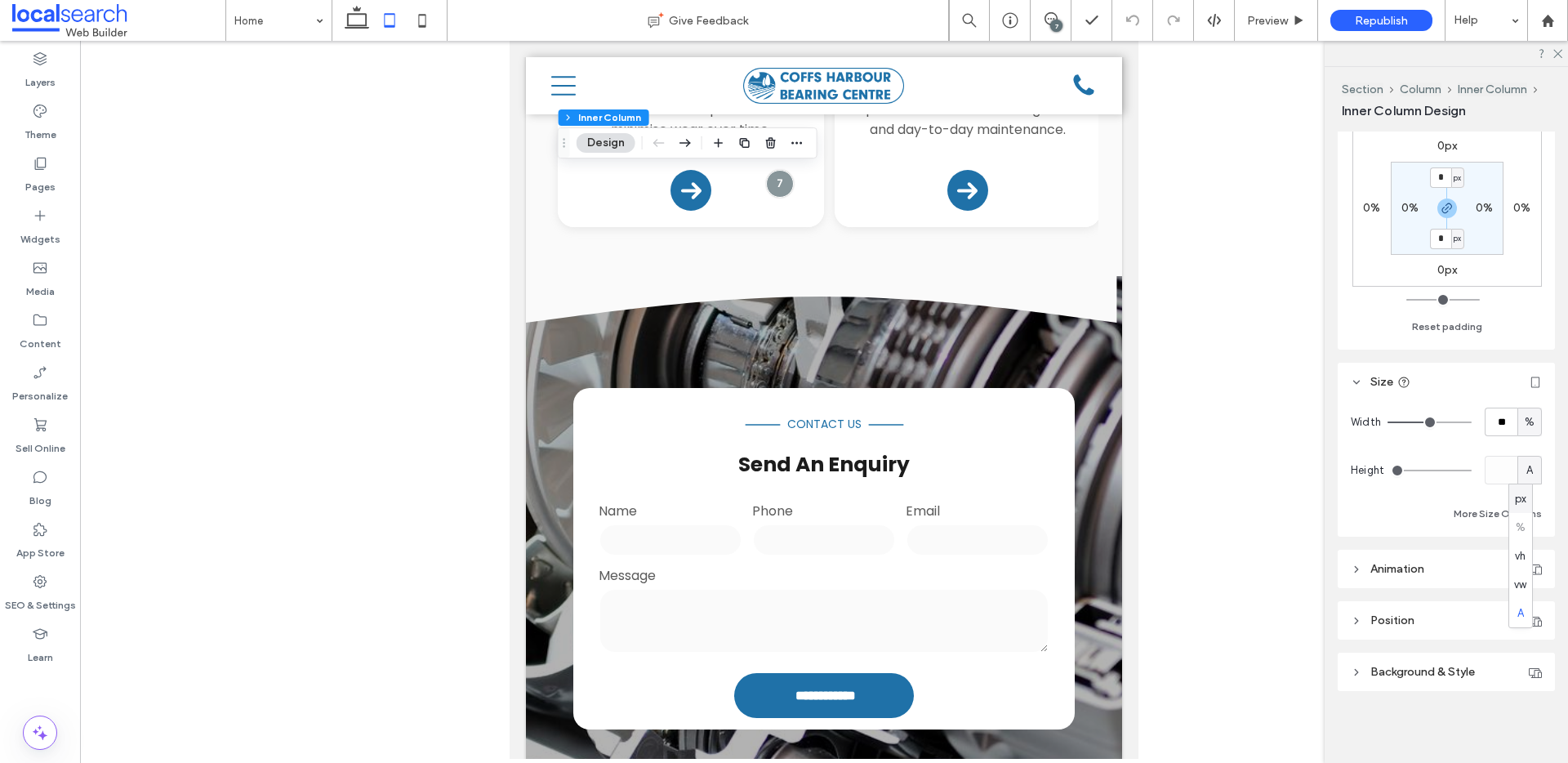 click on "px" at bounding box center (1521, 499) 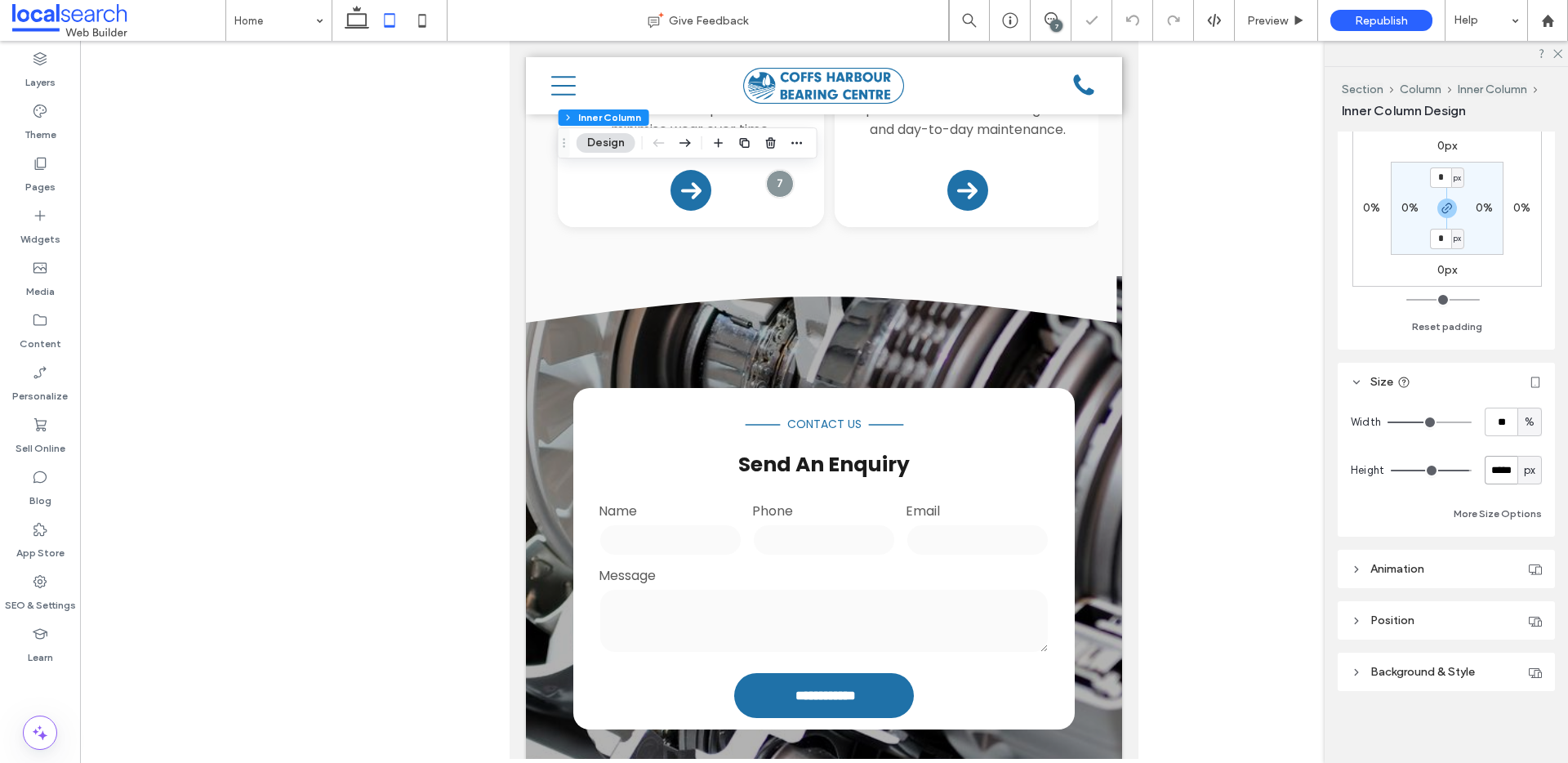 click on "*****" at bounding box center (1501, 470) 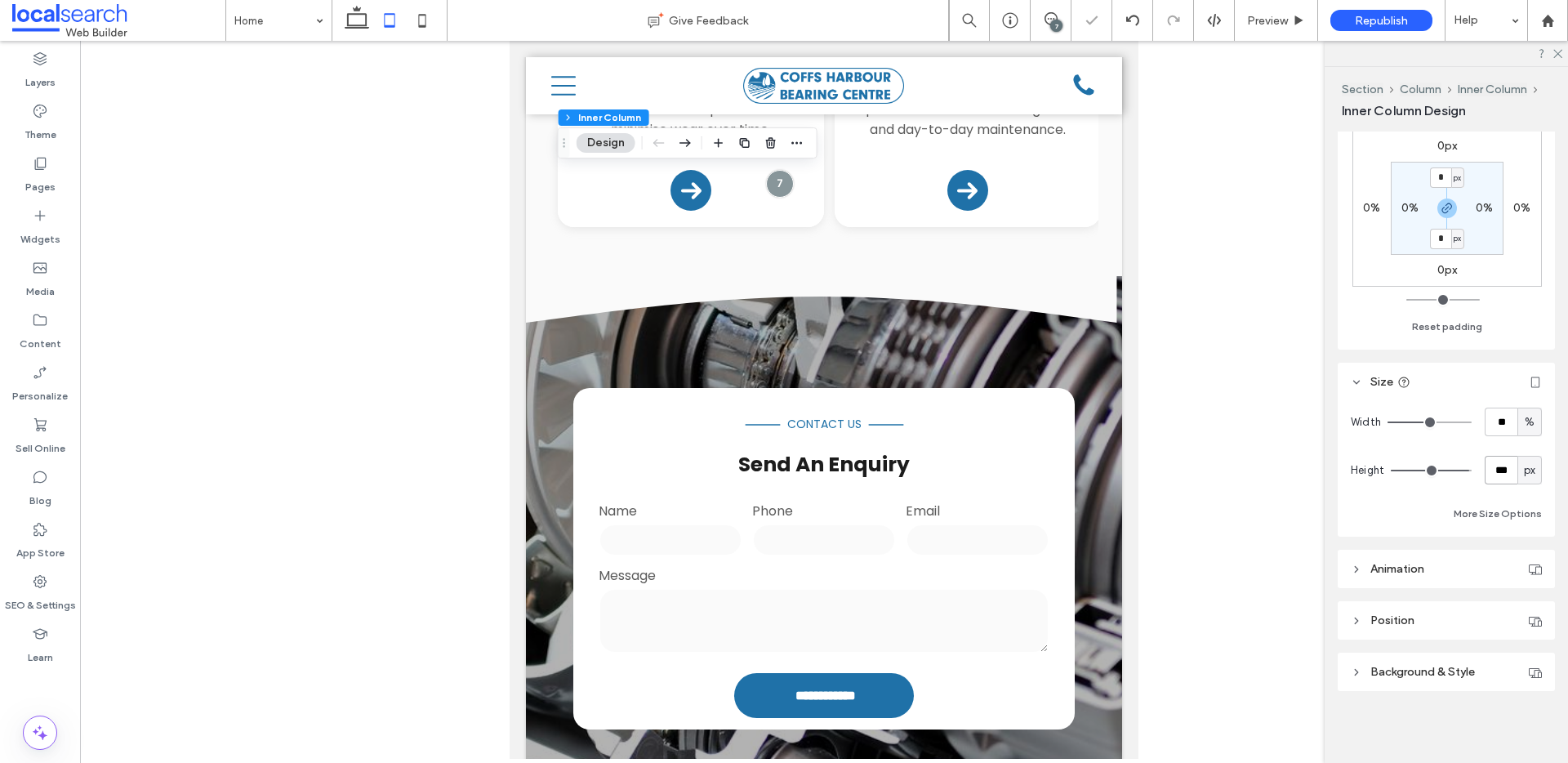 type on "***" 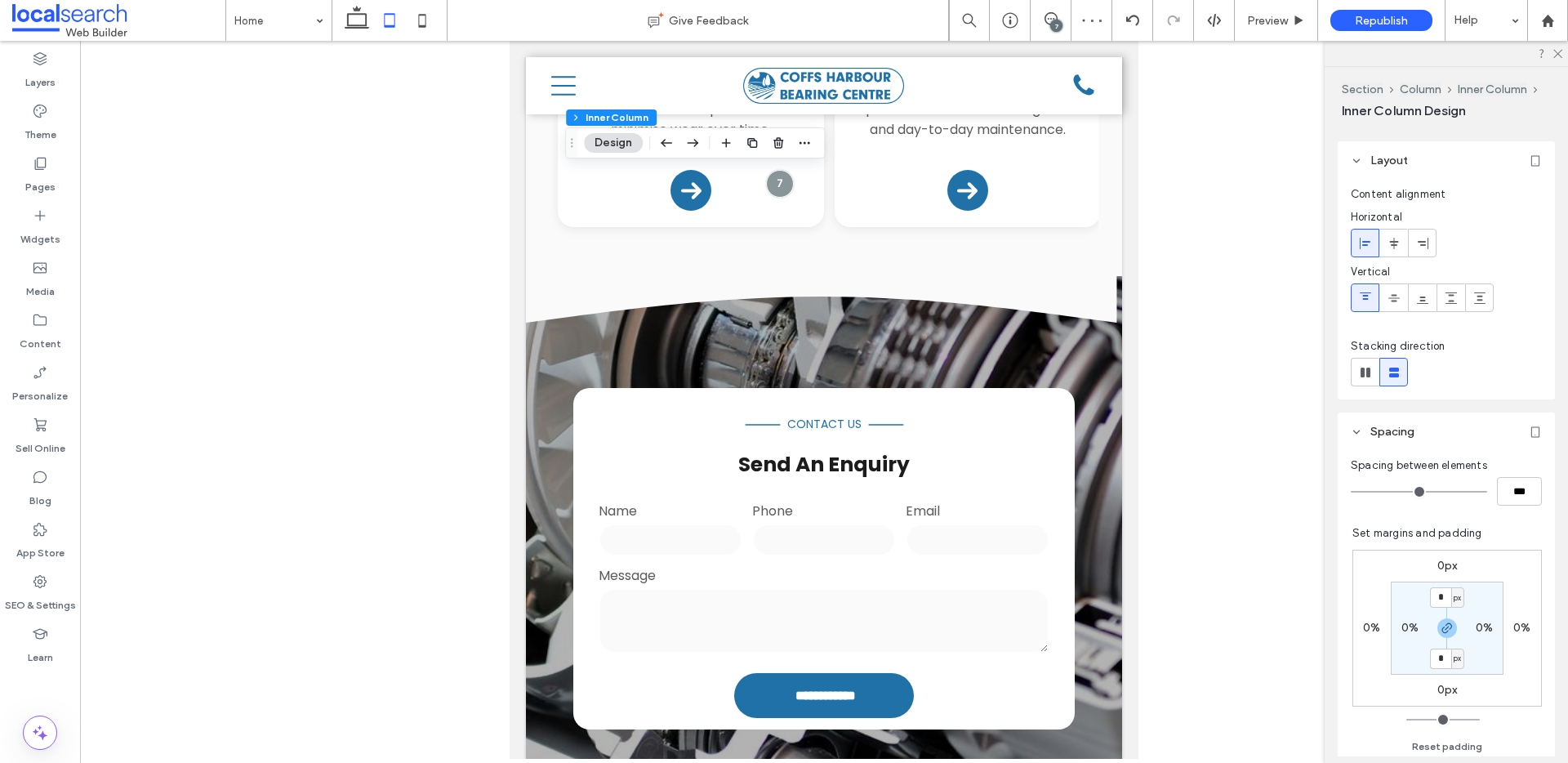 scroll, scrollTop: 335, scrollLeft: 0, axis: vertical 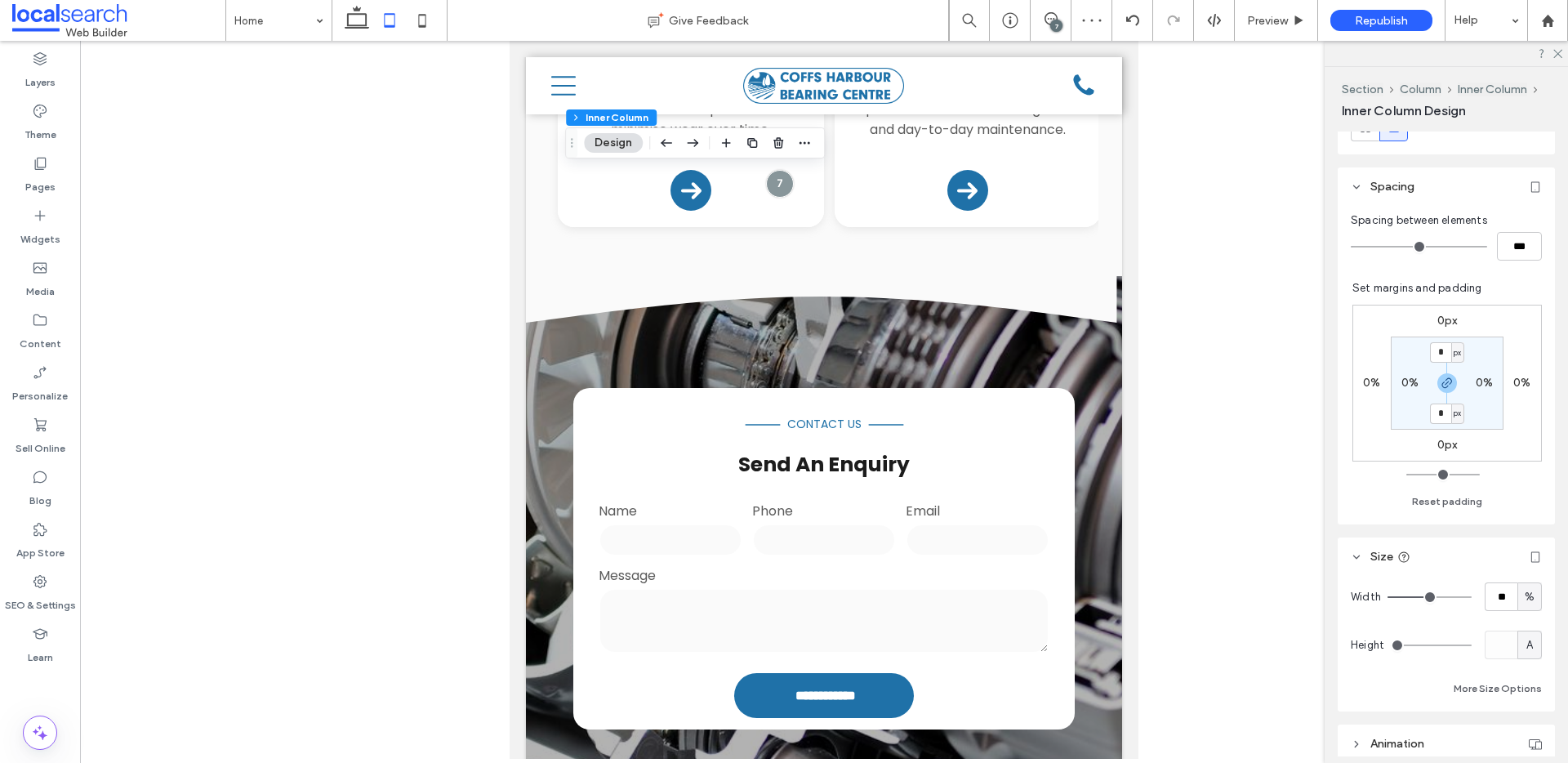 click on "A" at bounding box center (1530, 645) 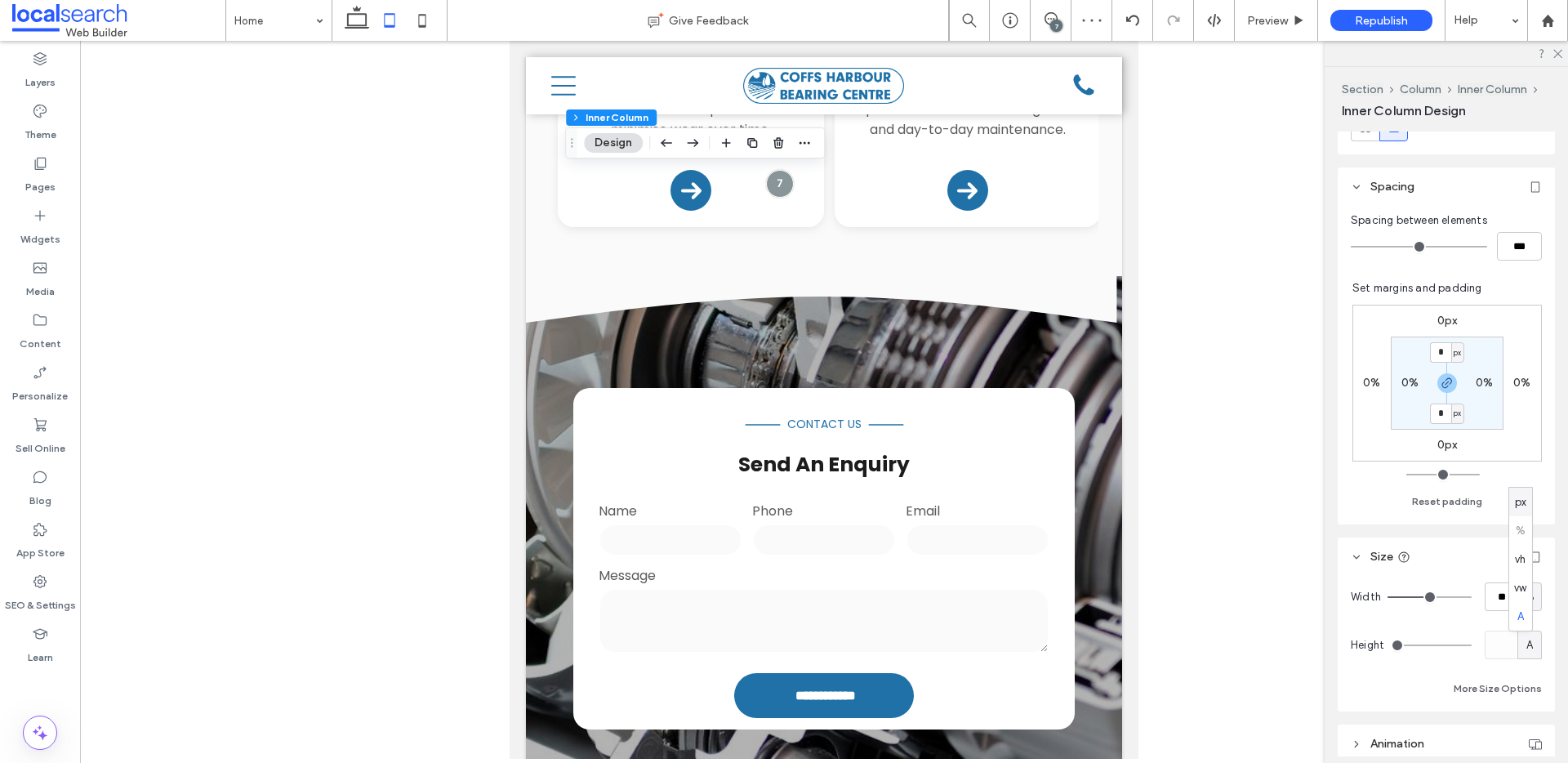 click on "px" at bounding box center (1521, 502) 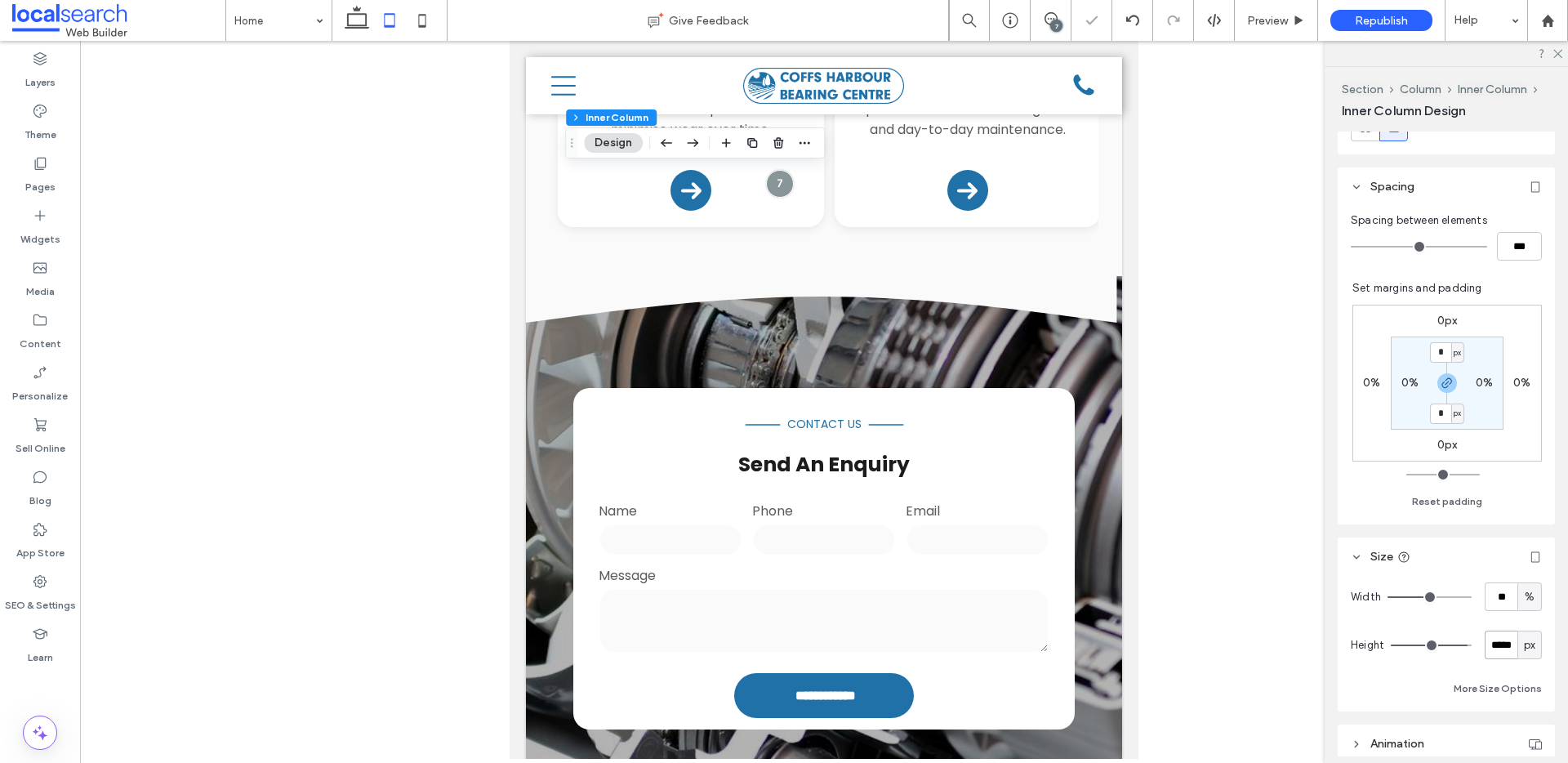 click on "*****" at bounding box center (1501, 645) 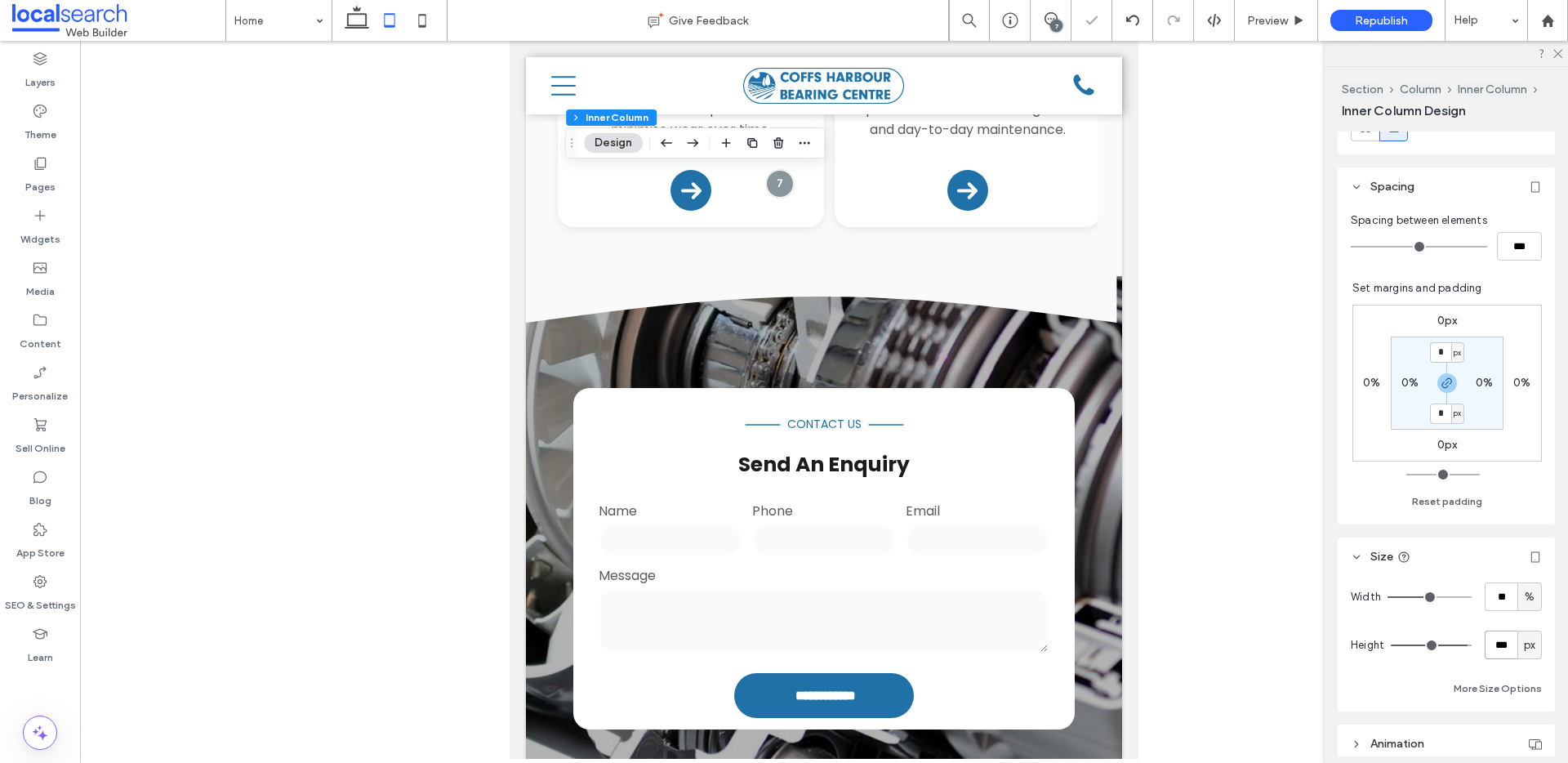 type on "***" 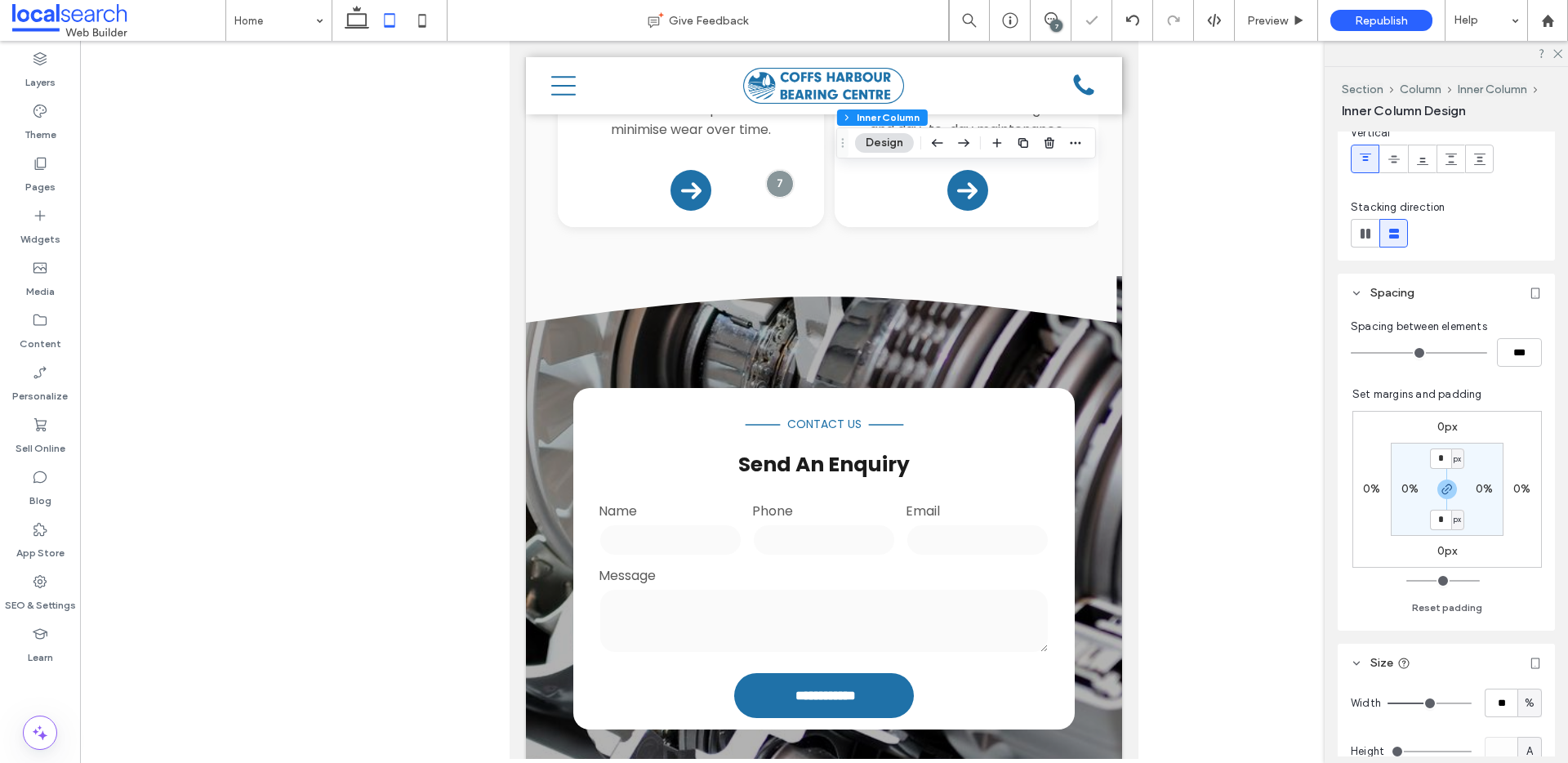 scroll, scrollTop: 337, scrollLeft: 0, axis: vertical 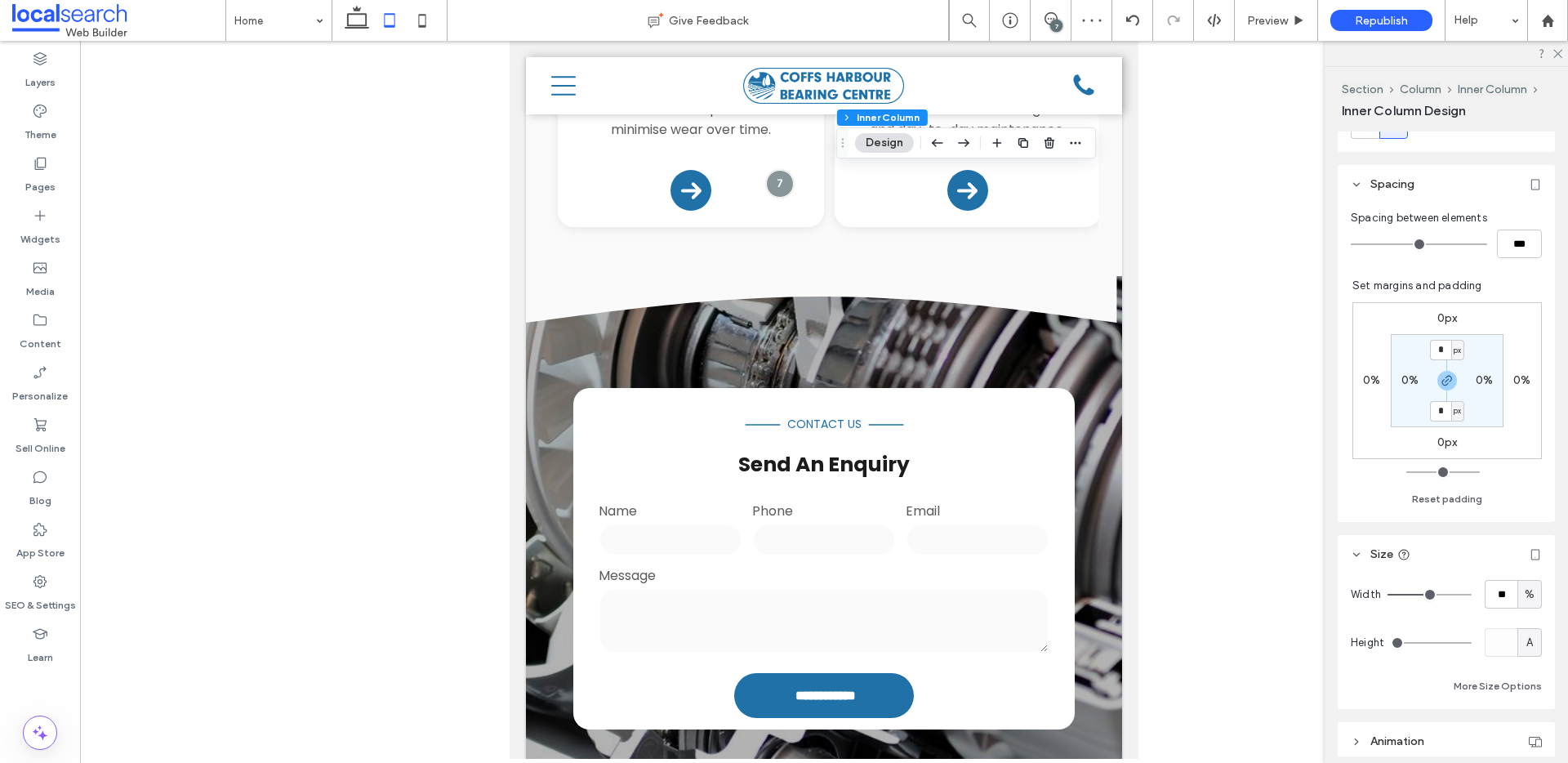 click on "A" at bounding box center (1530, 643) 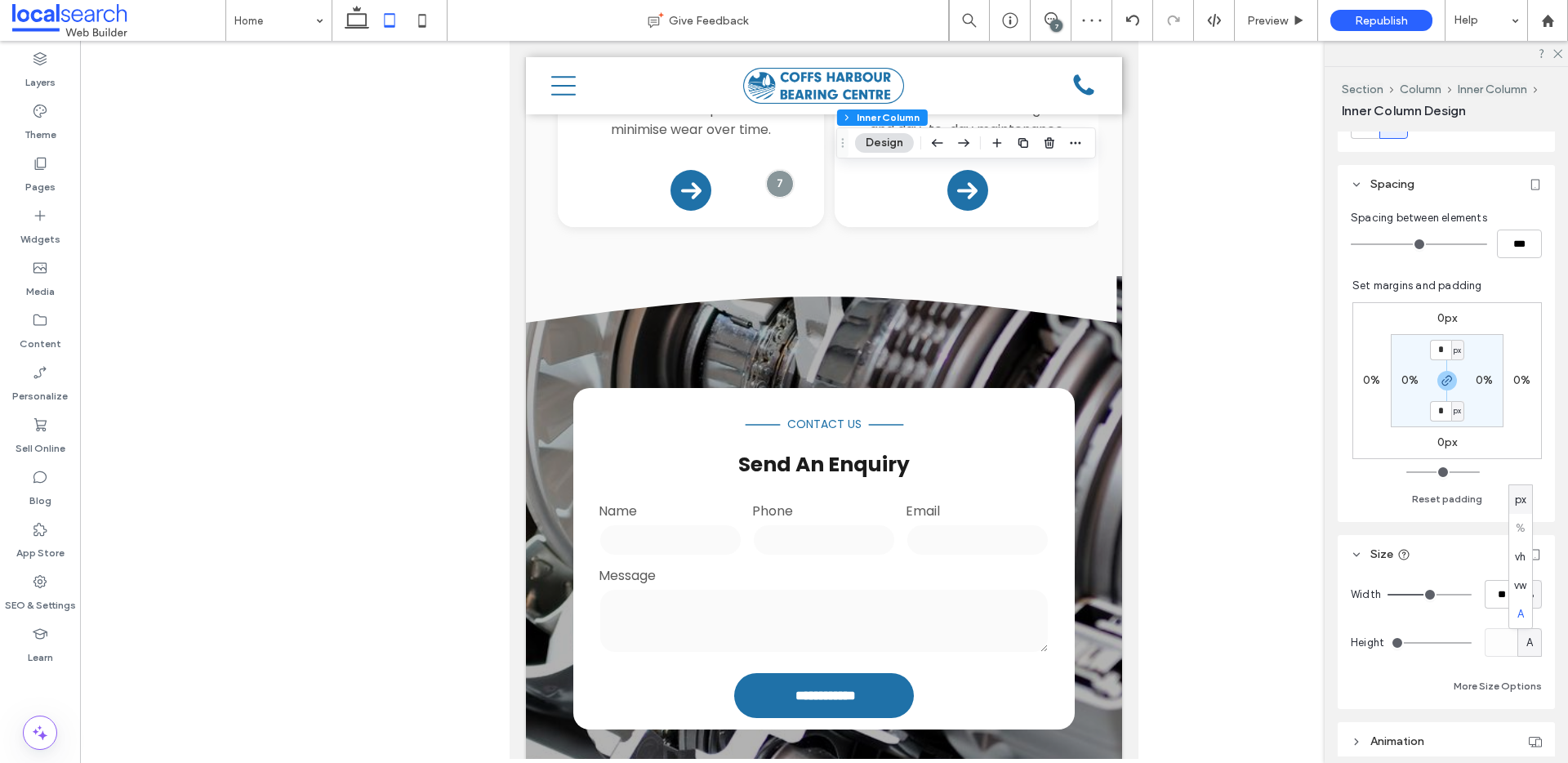 click on "px" at bounding box center (1521, 500) 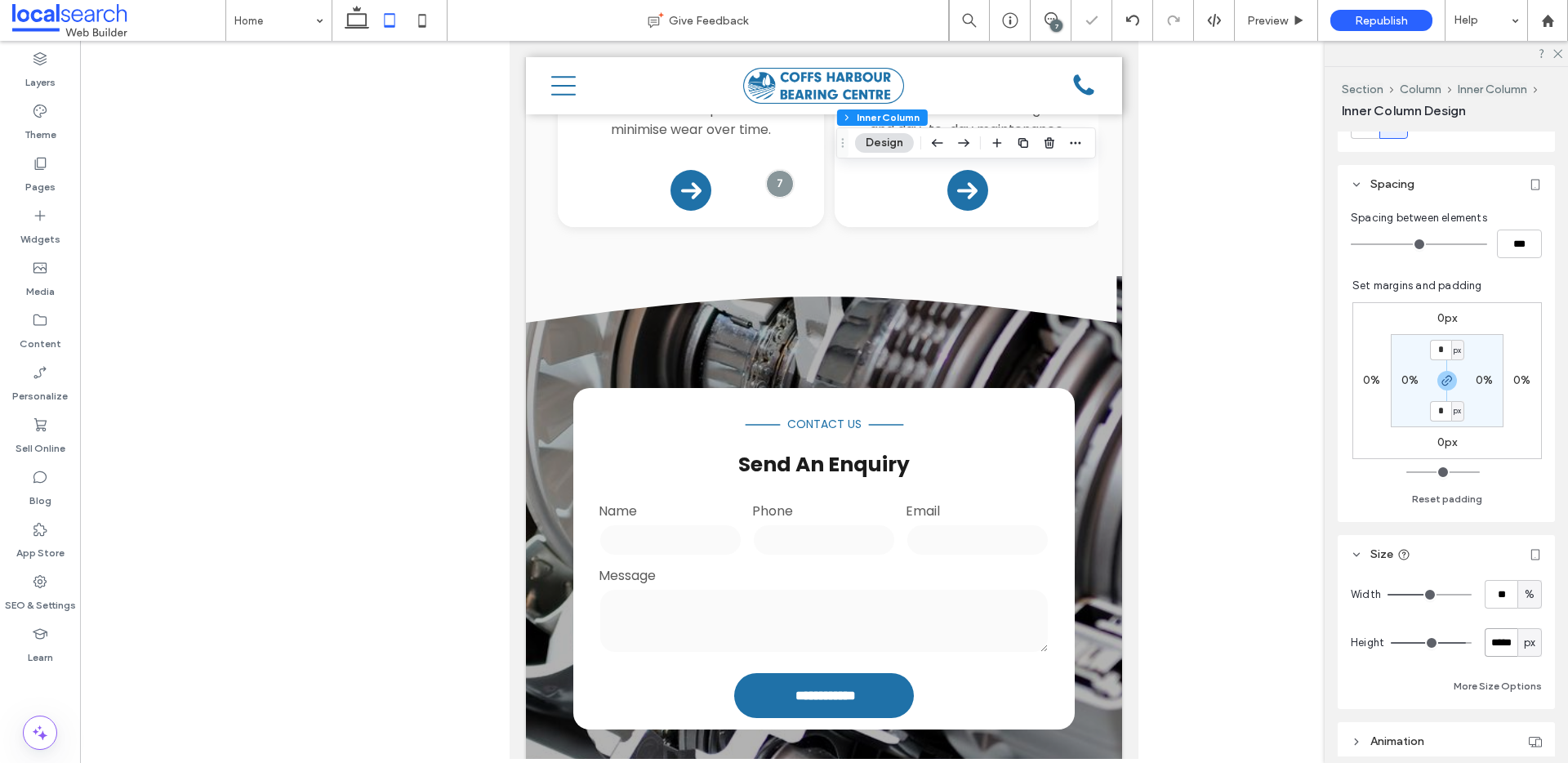 click on "*****" at bounding box center [1501, 642] 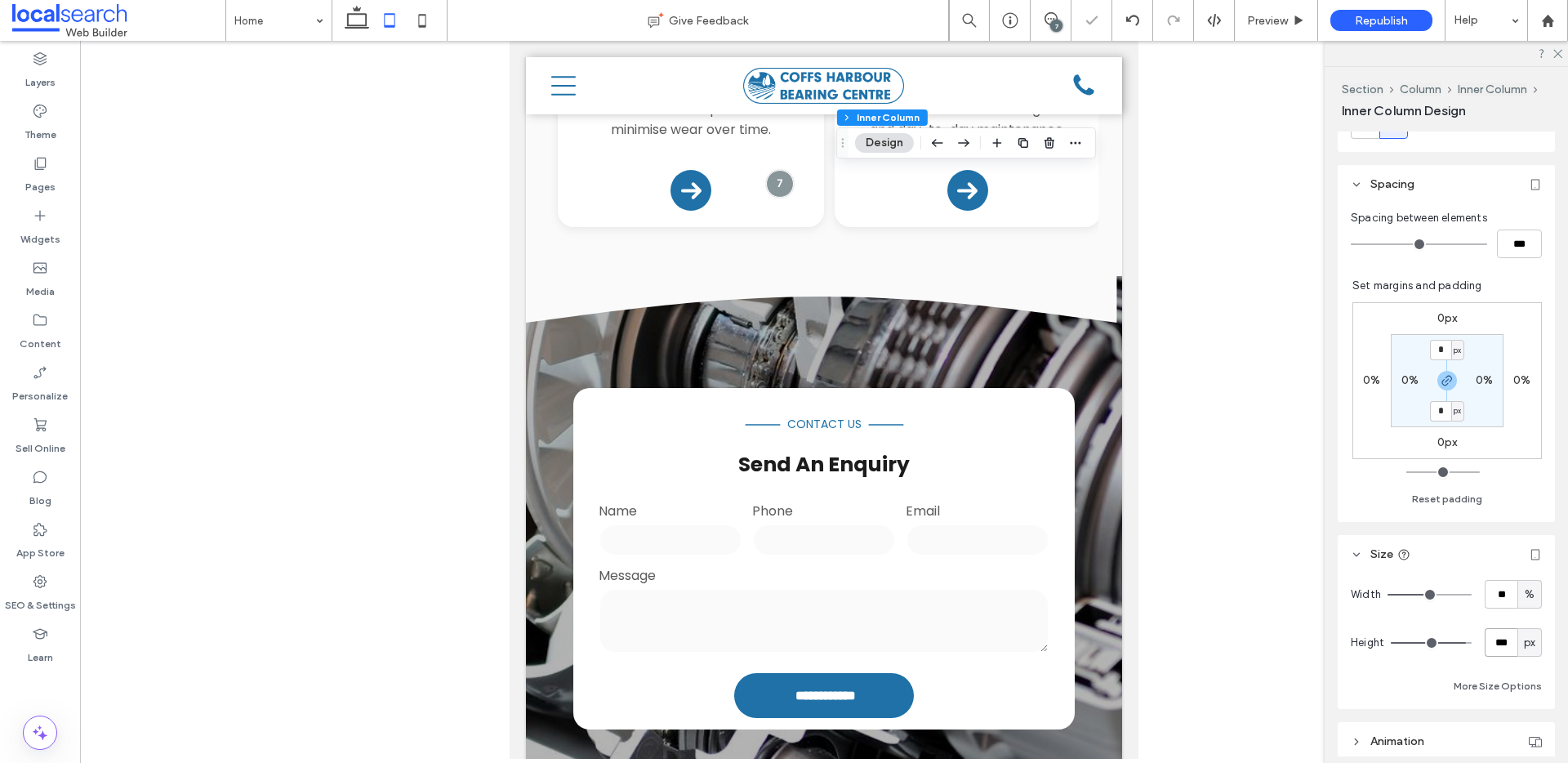 type on "***" 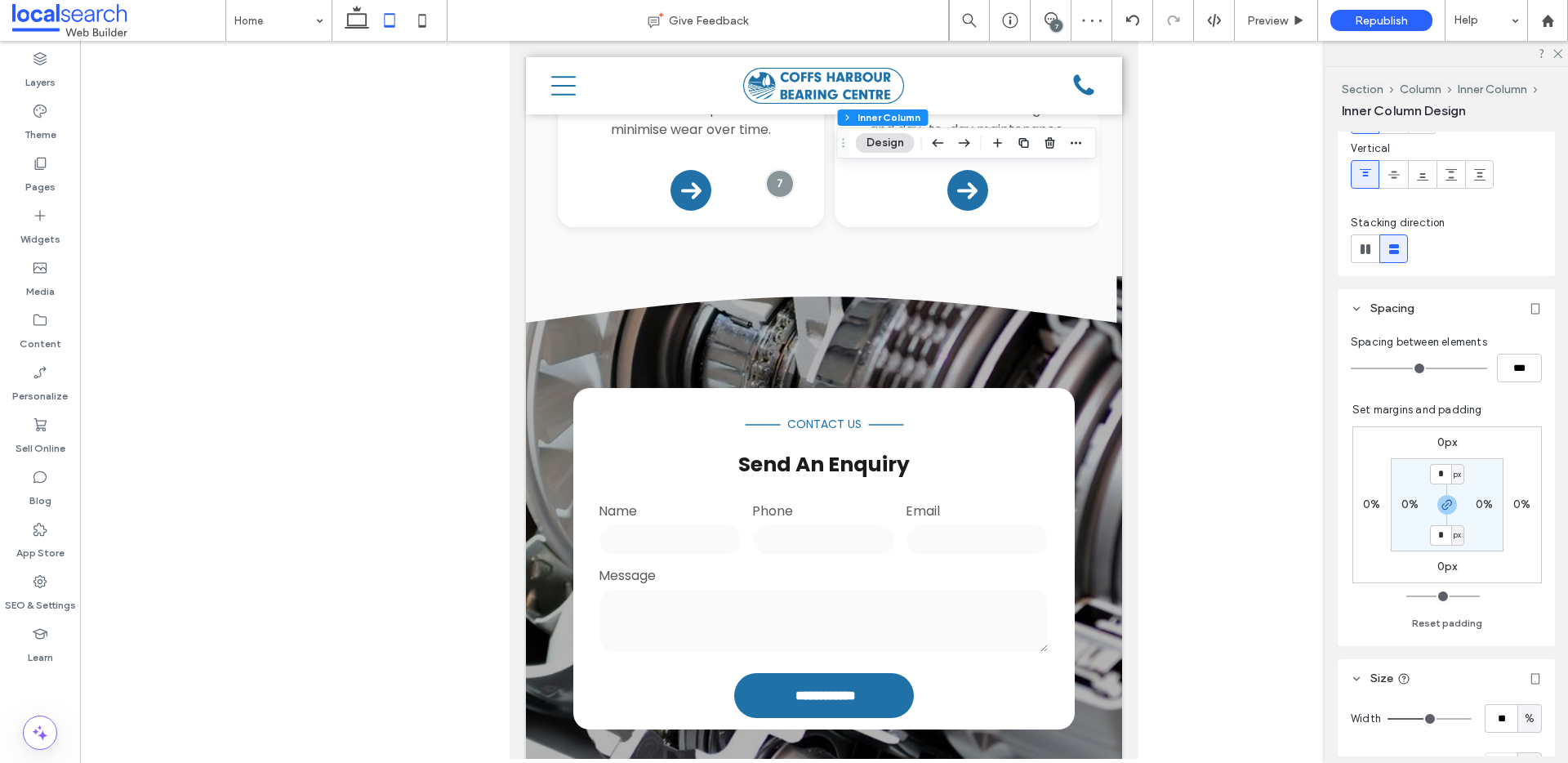 scroll, scrollTop: 335, scrollLeft: 0, axis: vertical 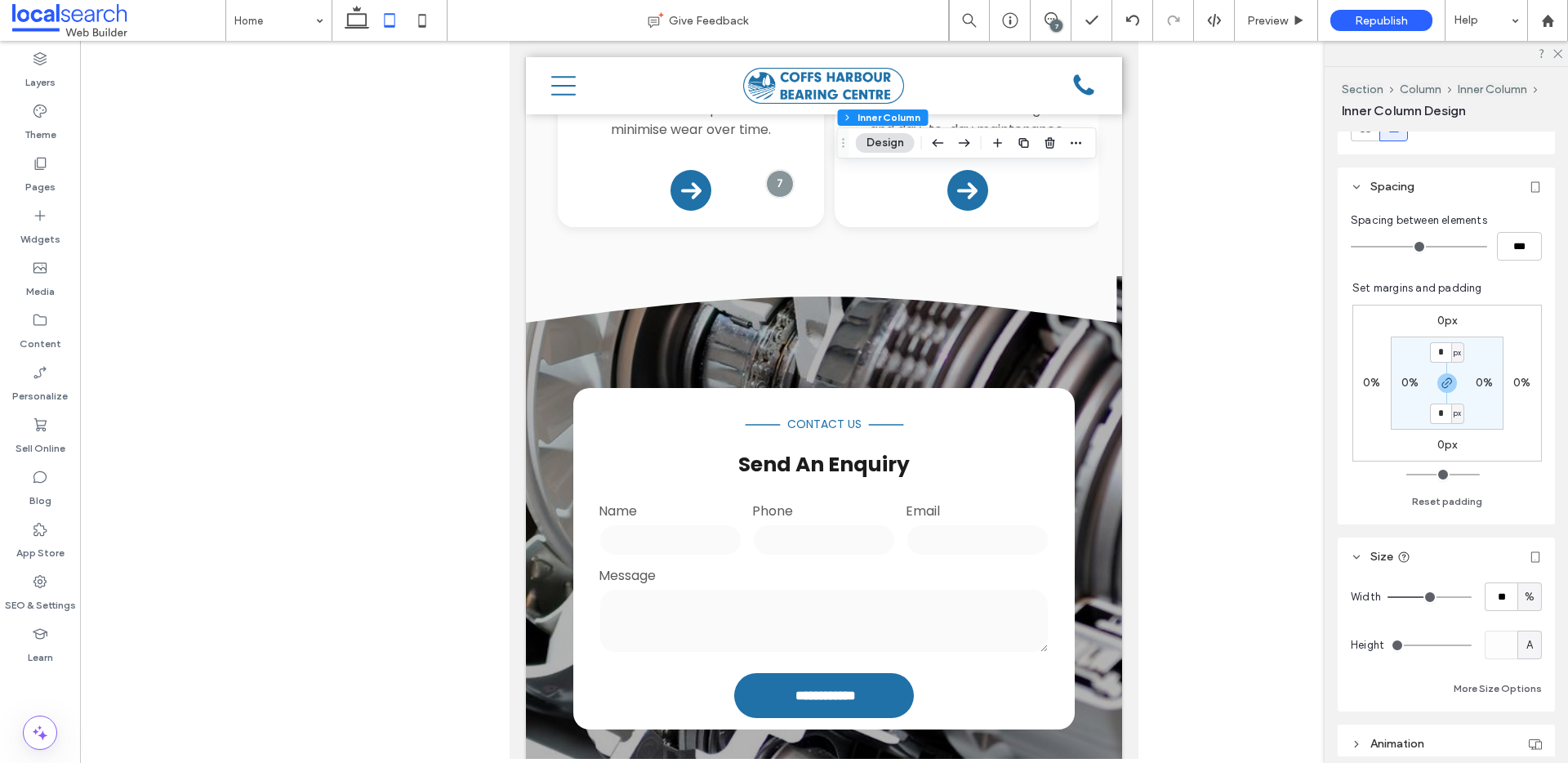 click on "A" at bounding box center (1530, 645) 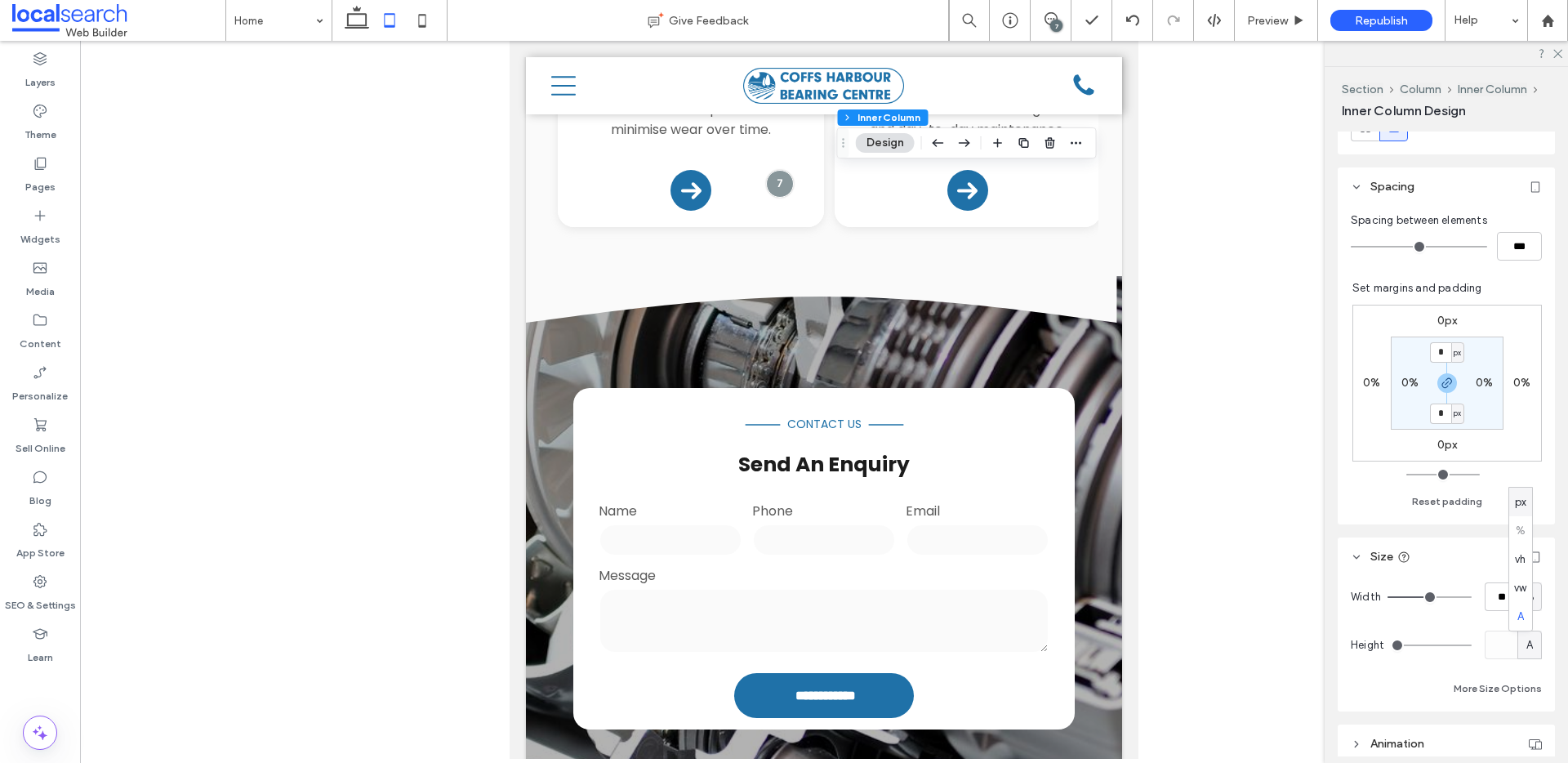 drag, startPoint x: 1517, startPoint y: 505, endPoint x: 1501, endPoint y: 524, distance: 24.839485 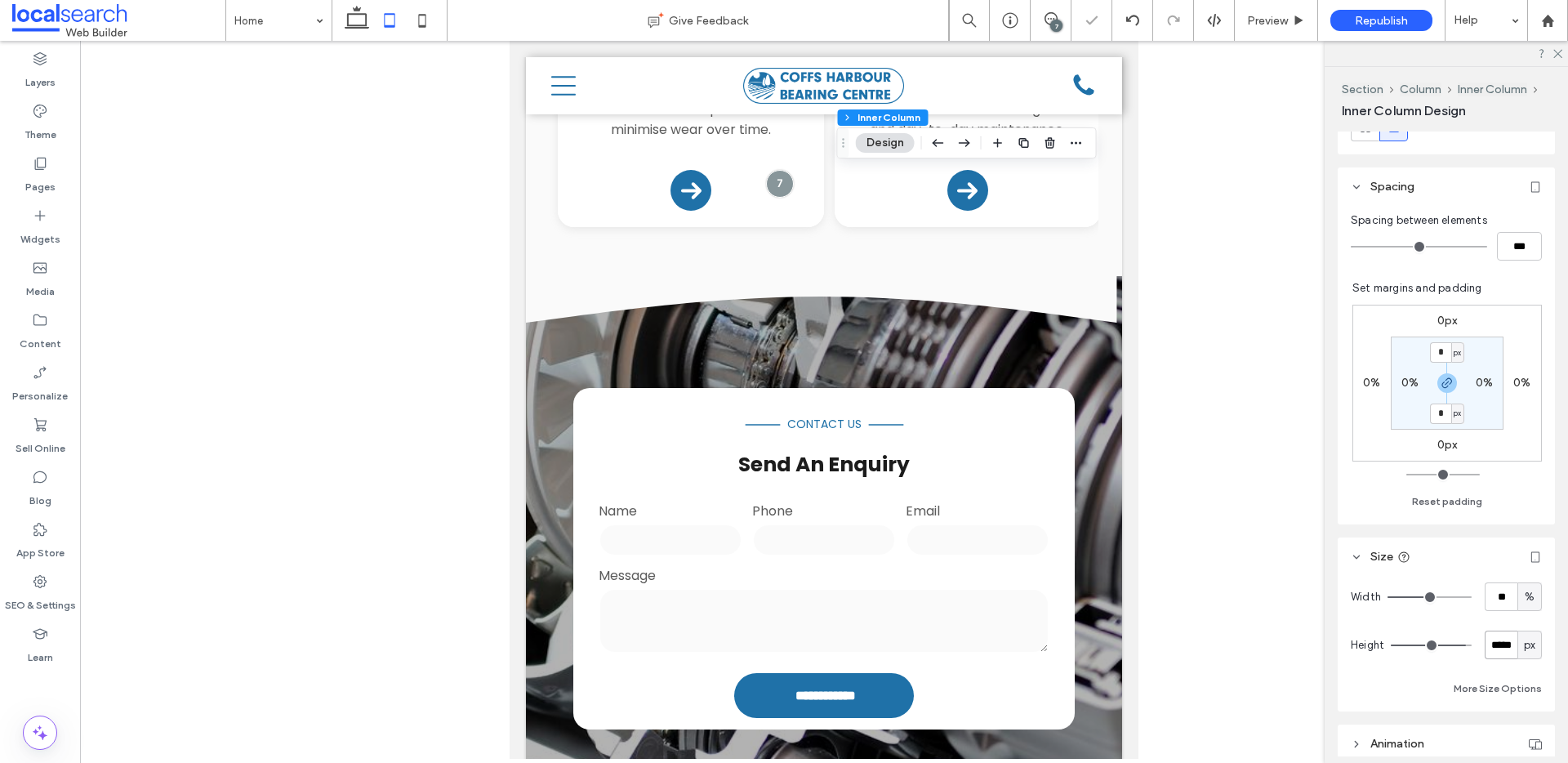 click on "*****" at bounding box center [1501, 645] 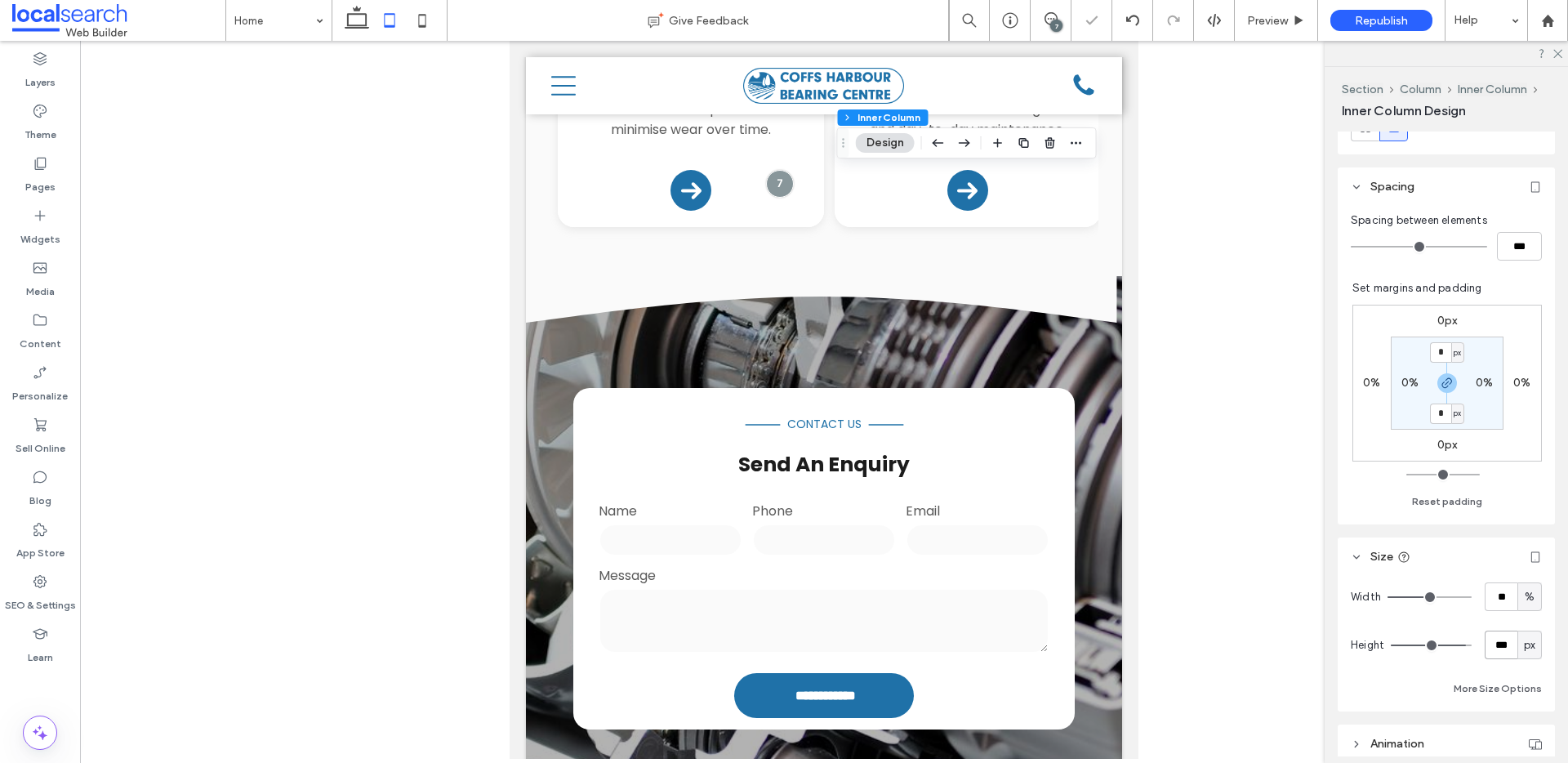 type on "***" 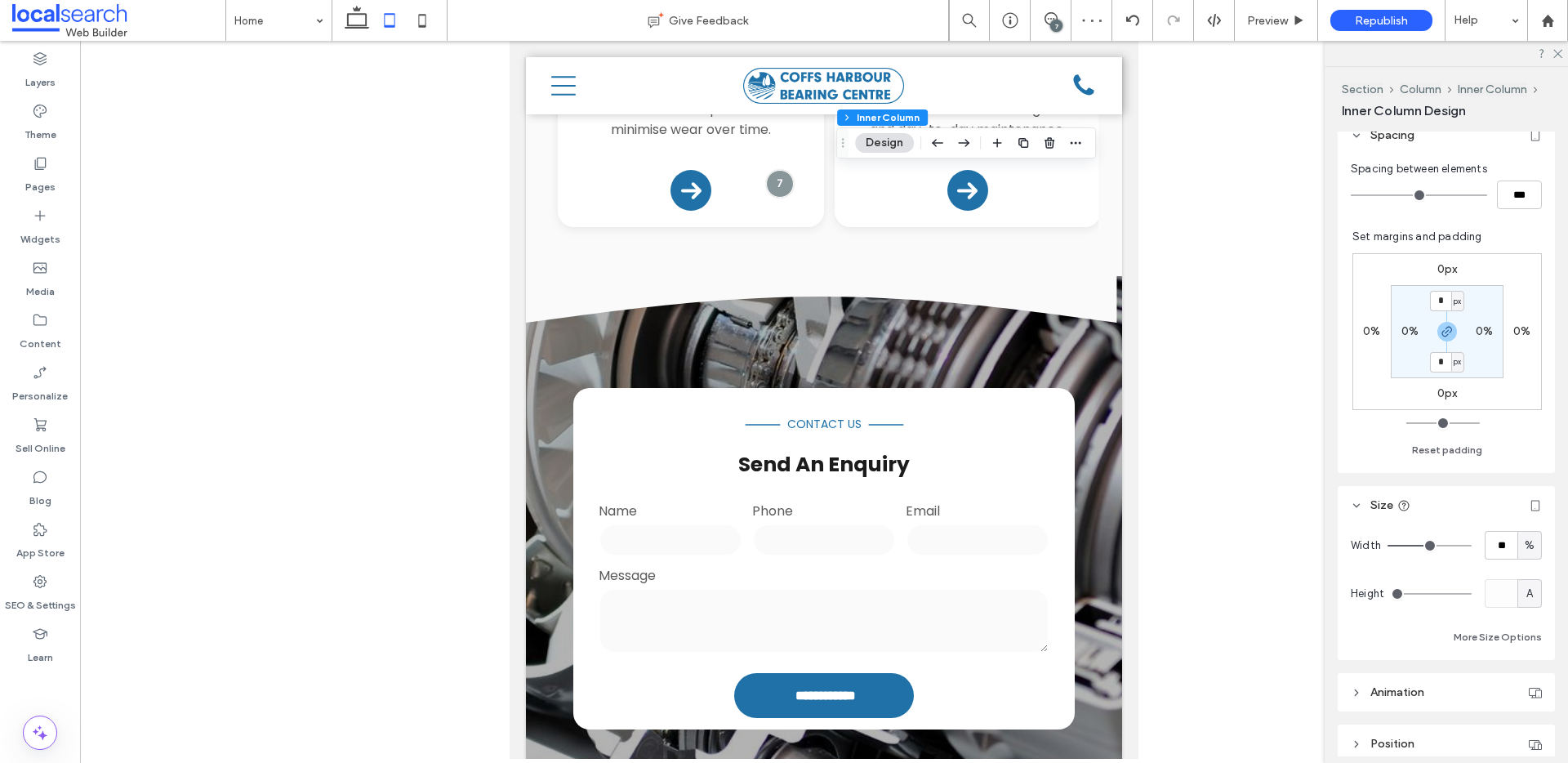 scroll, scrollTop: 510, scrollLeft: 0, axis: vertical 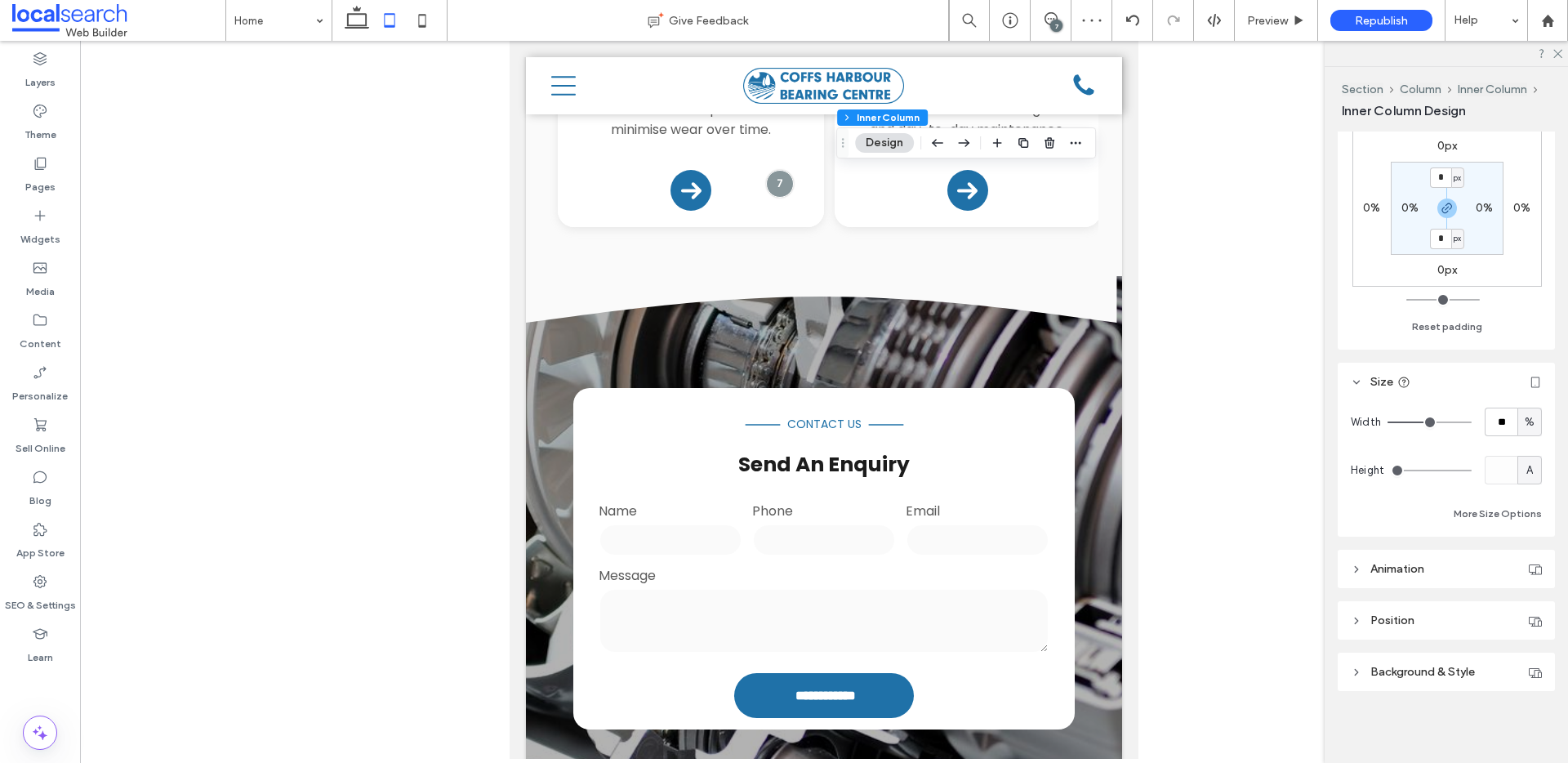click on "A" at bounding box center (1530, 471) 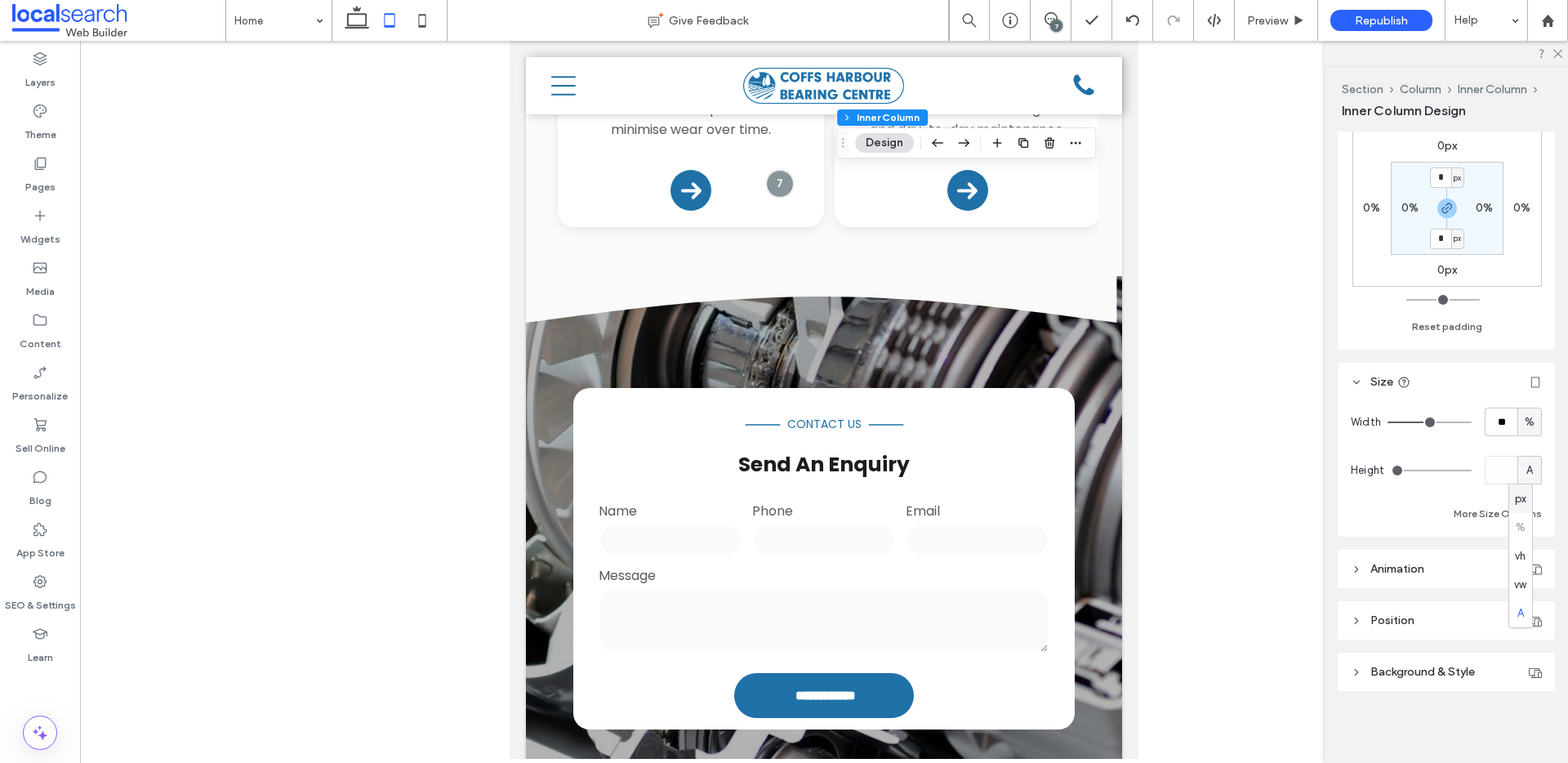 click on "px" at bounding box center (1521, 499) 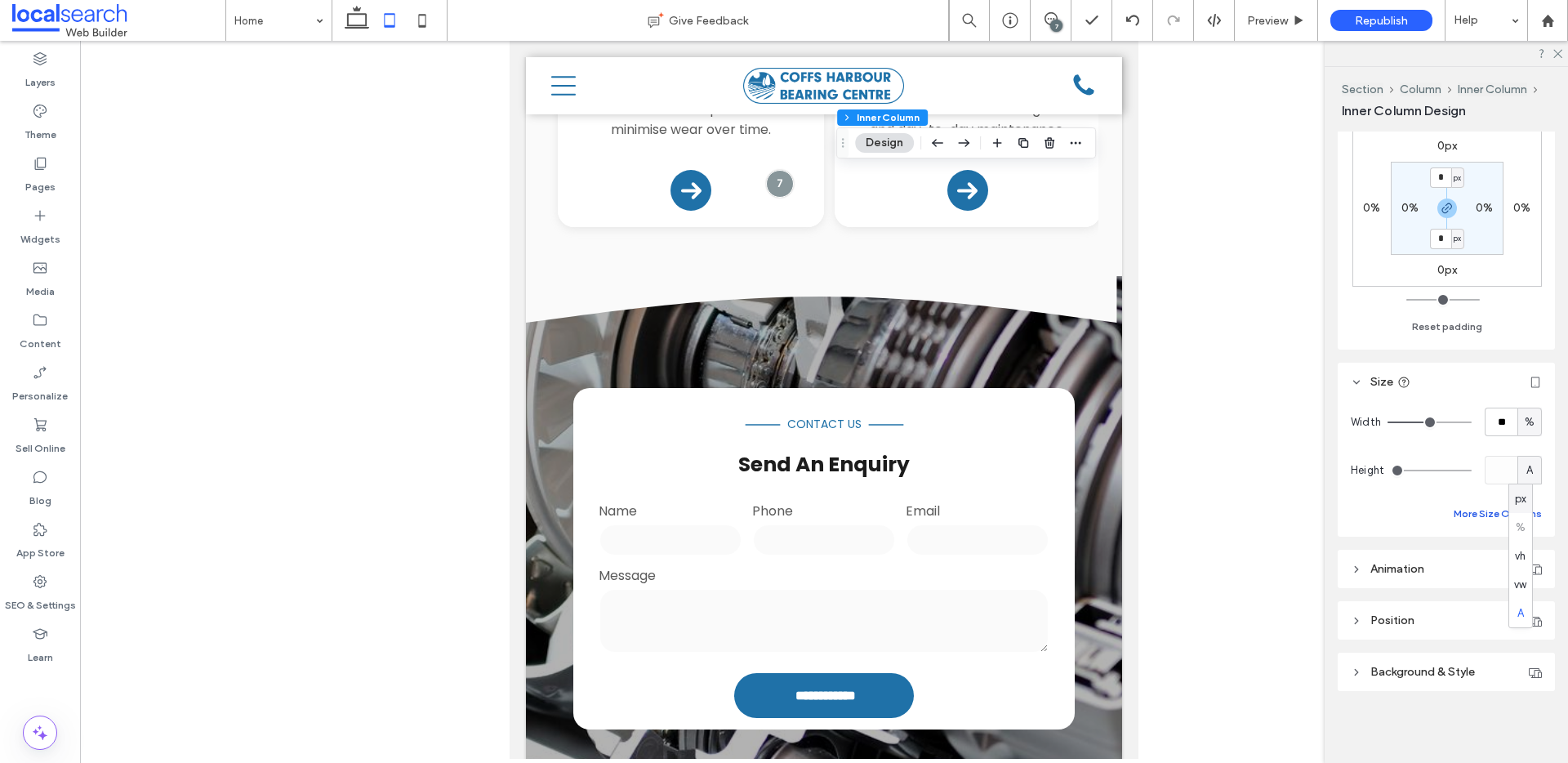 type on "***" 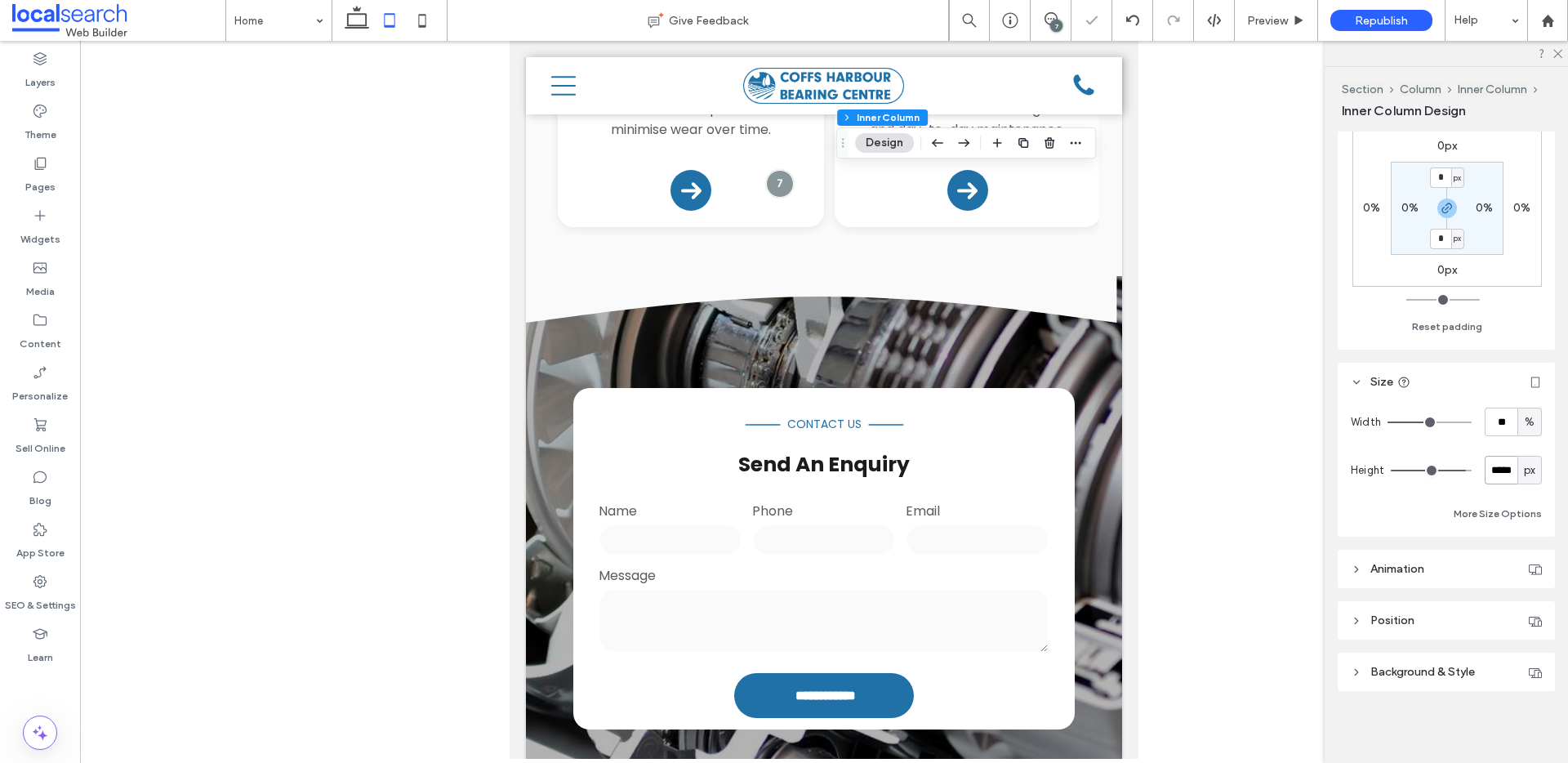 click on "*****" at bounding box center (1501, 470) 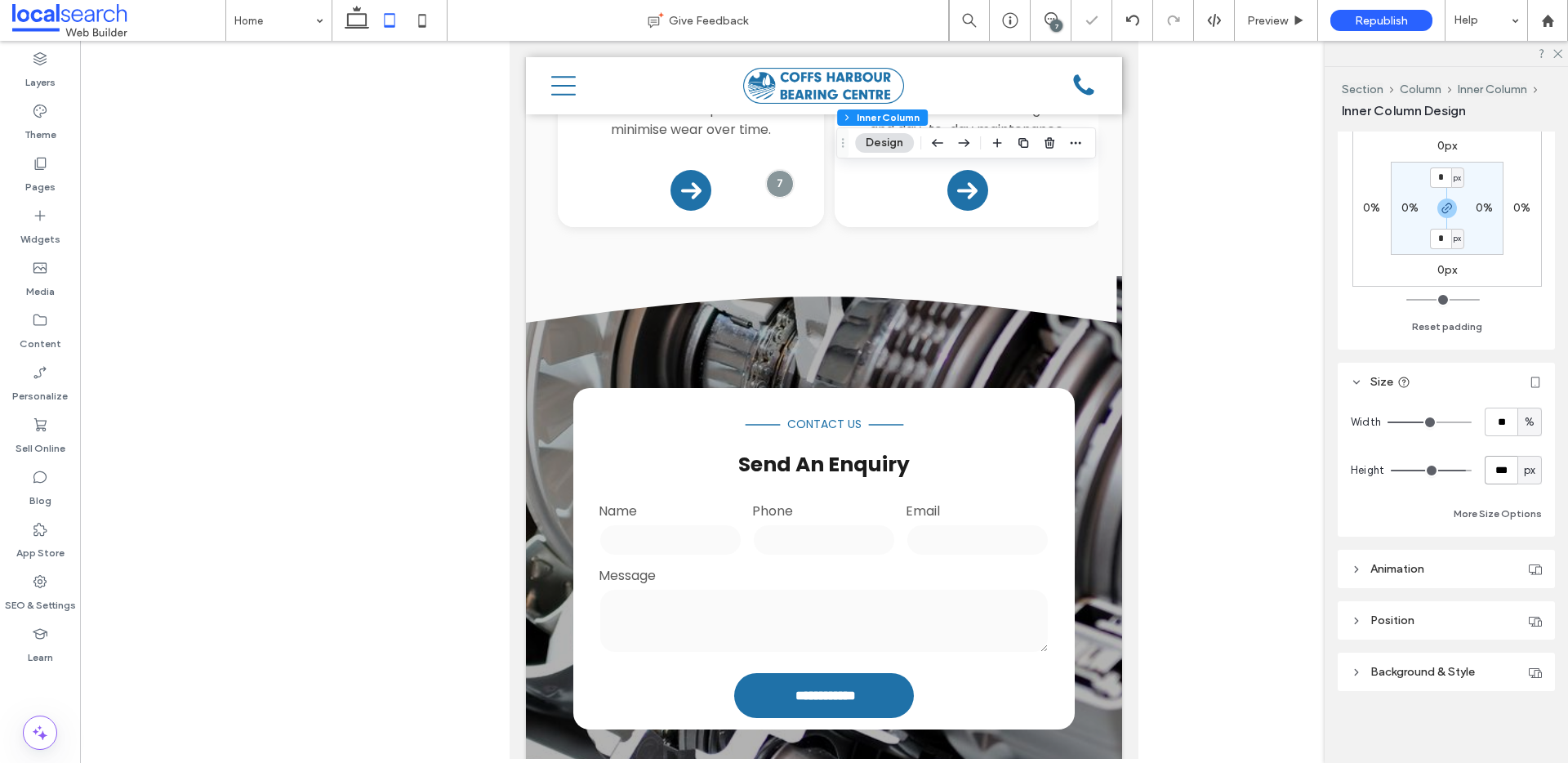 type on "***" 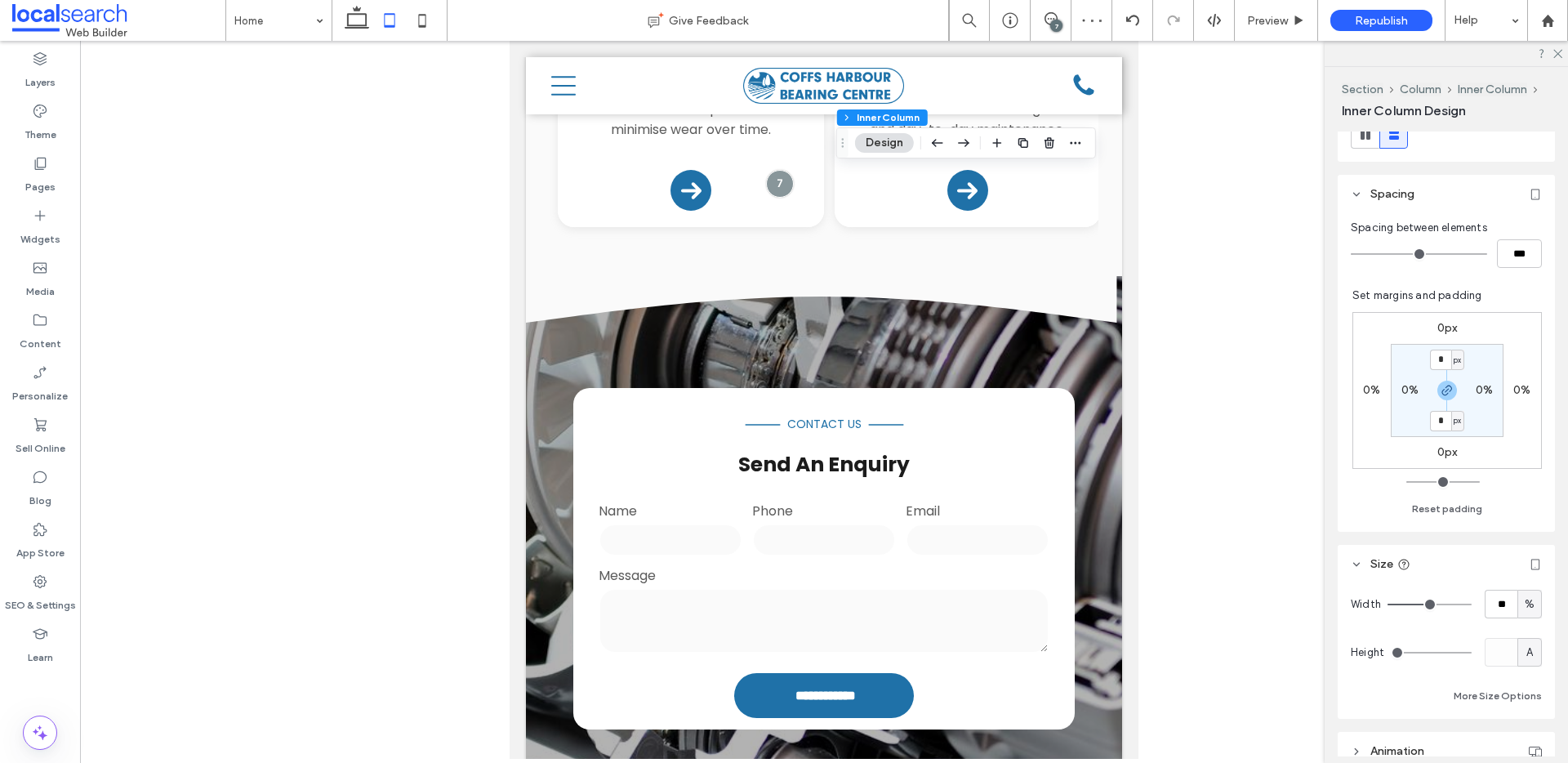 scroll, scrollTop: 510, scrollLeft: 0, axis: vertical 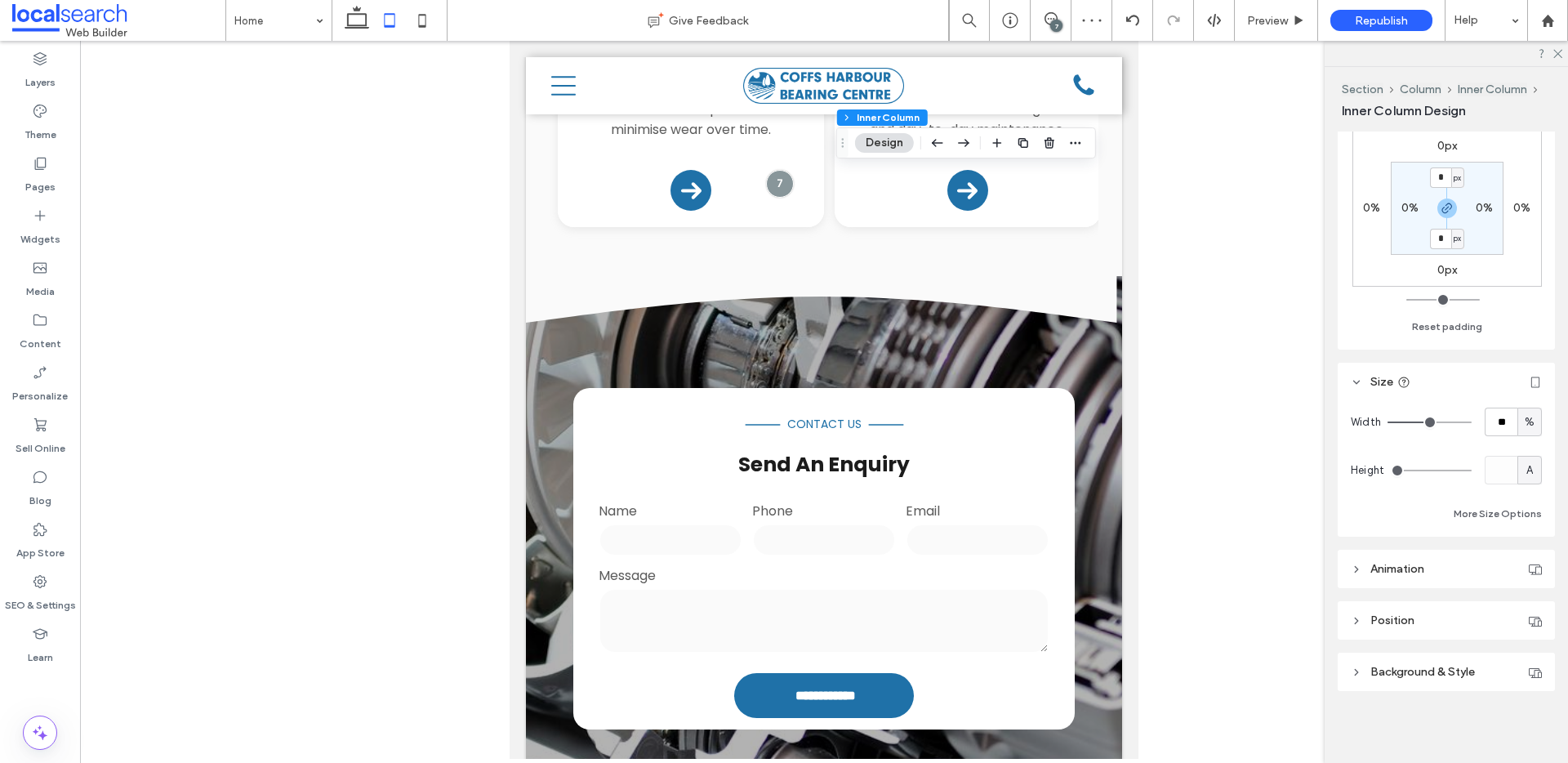 click on "A" at bounding box center (1530, 471) 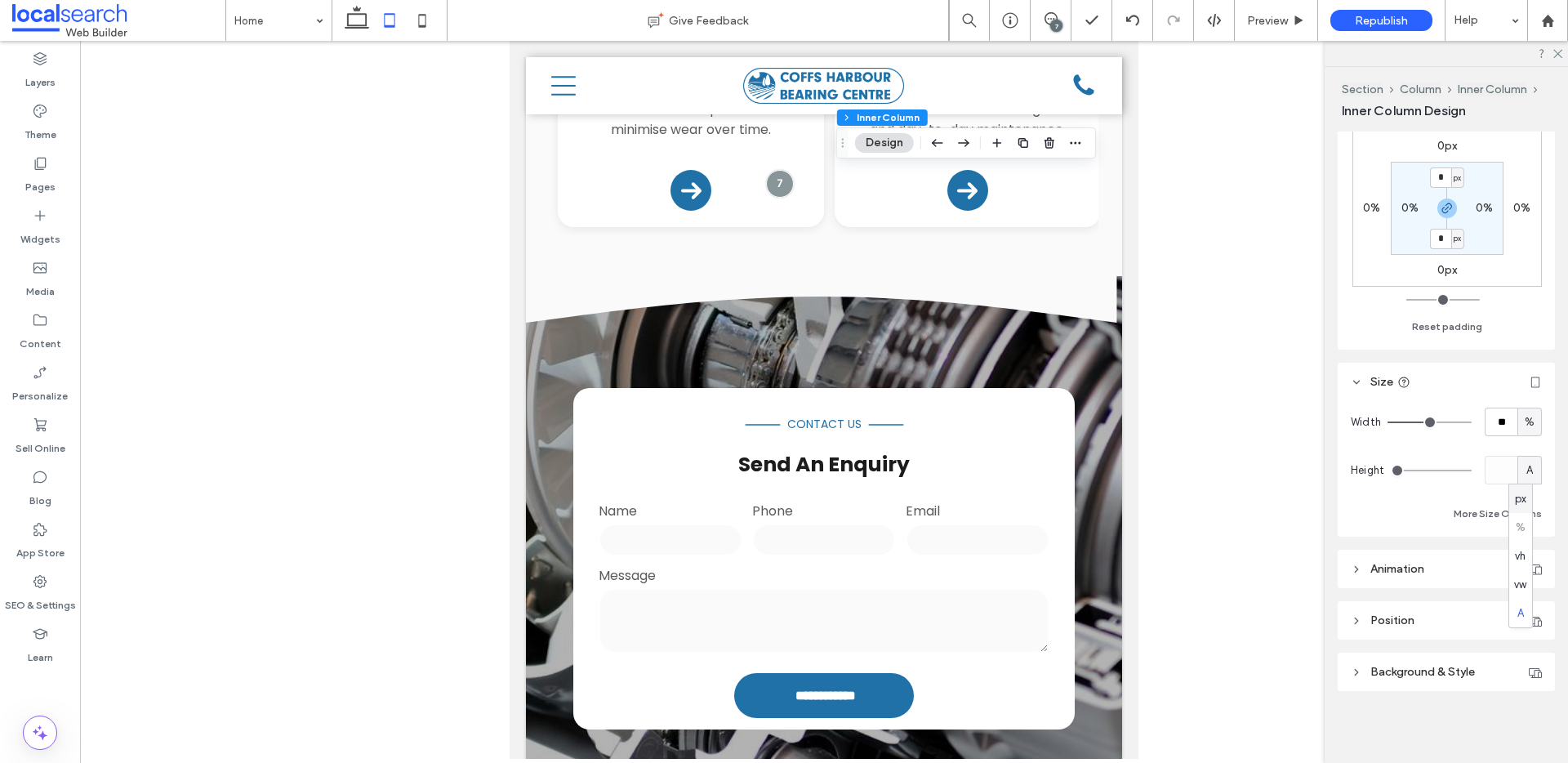 click on "px" at bounding box center [1521, 499] 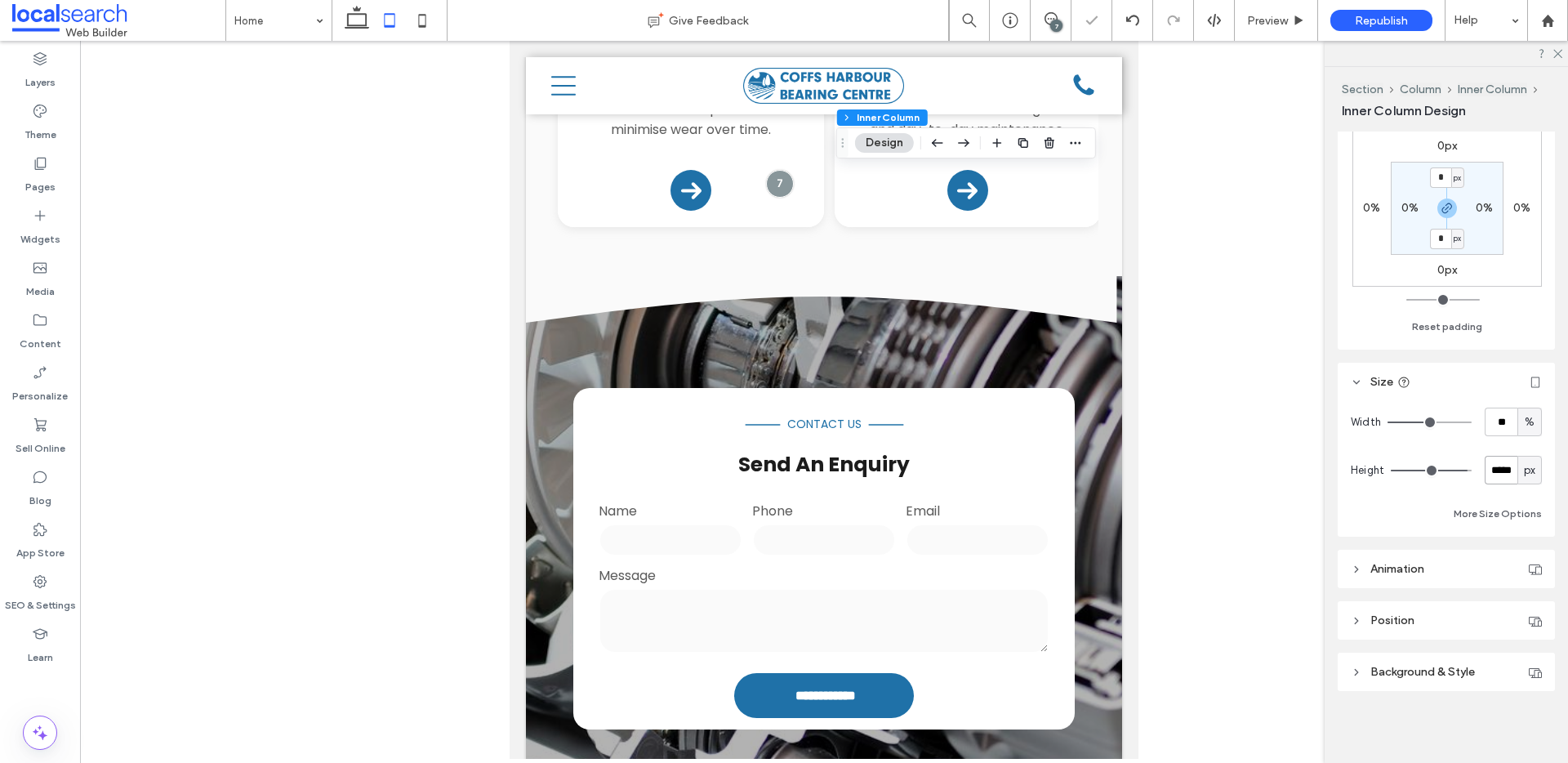 click on "*****" at bounding box center (1501, 470) 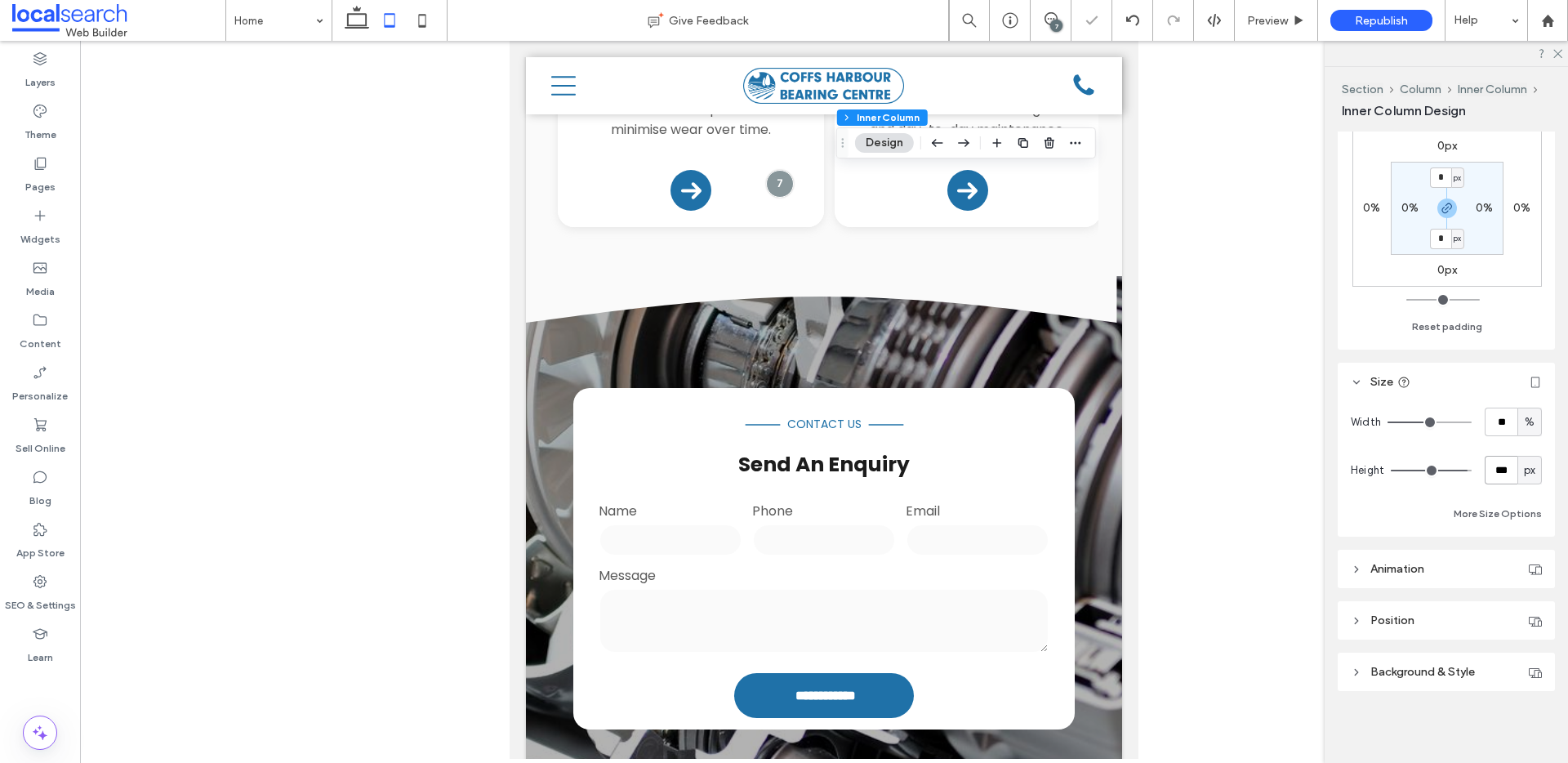 type on "***" 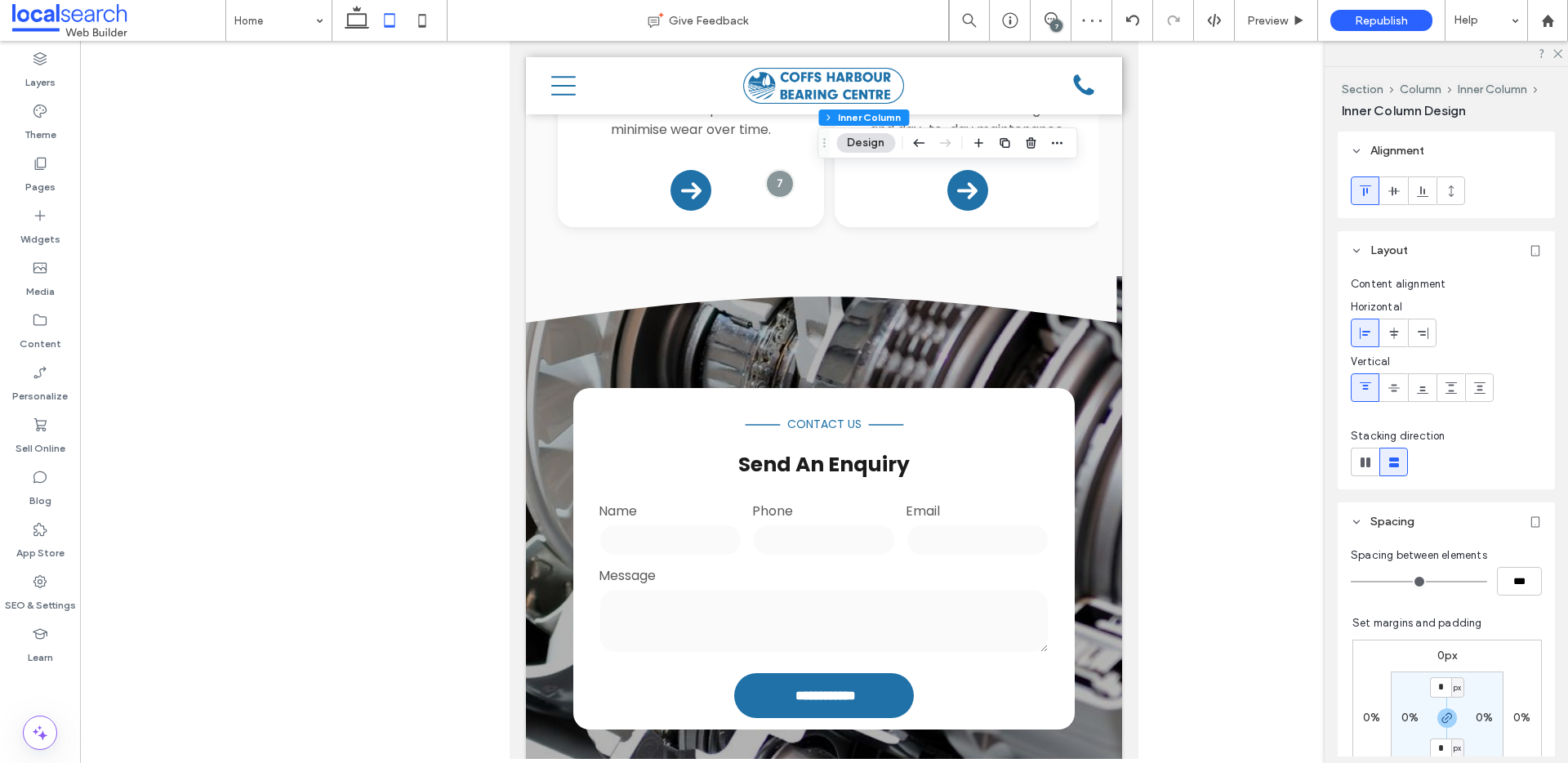 scroll, scrollTop: 510, scrollLeft: 0, axis: vertical 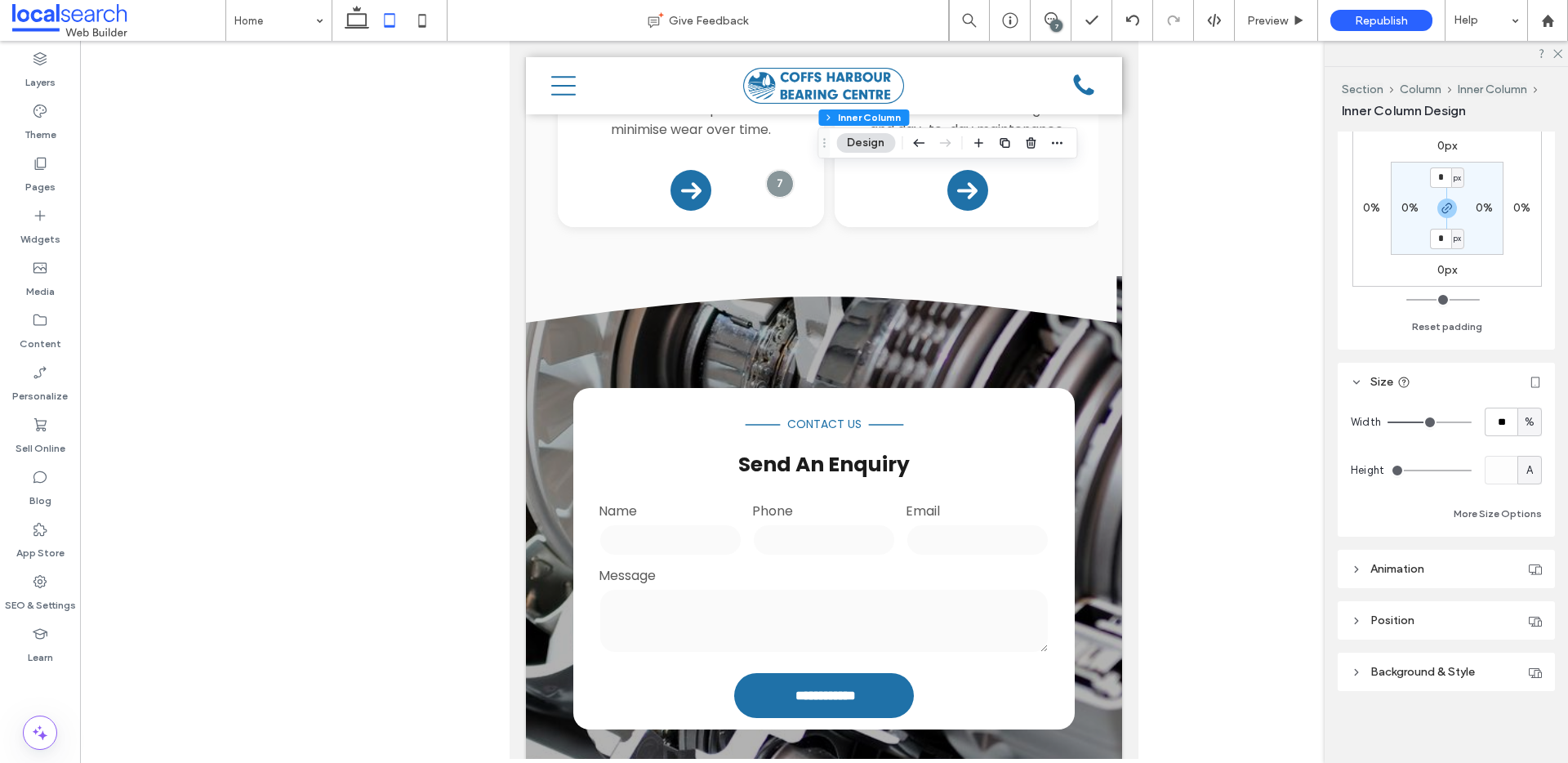 click on "A" at bounding box center (1530, 470) 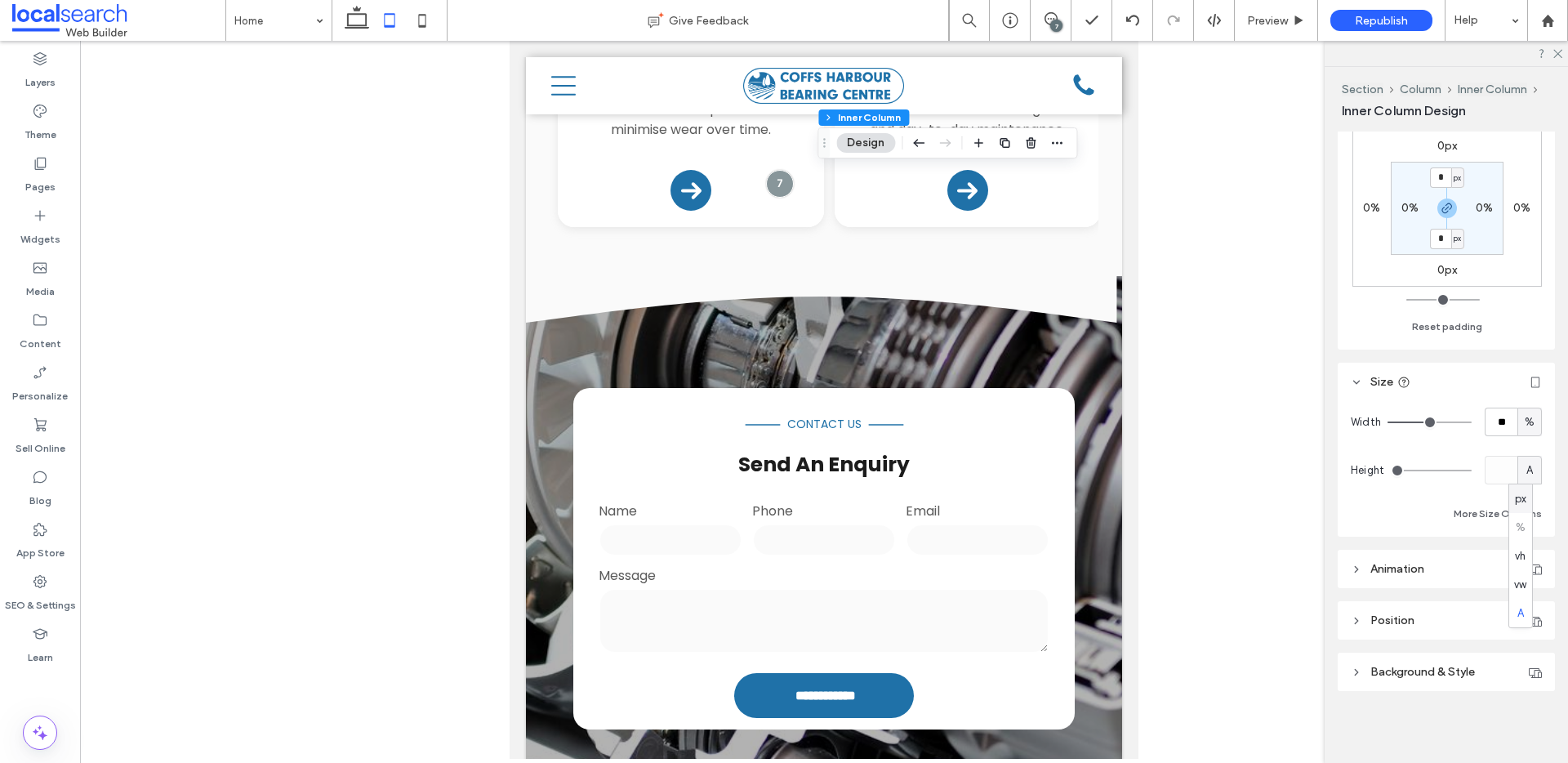 click on "px" at bounding box center (1521, 498) 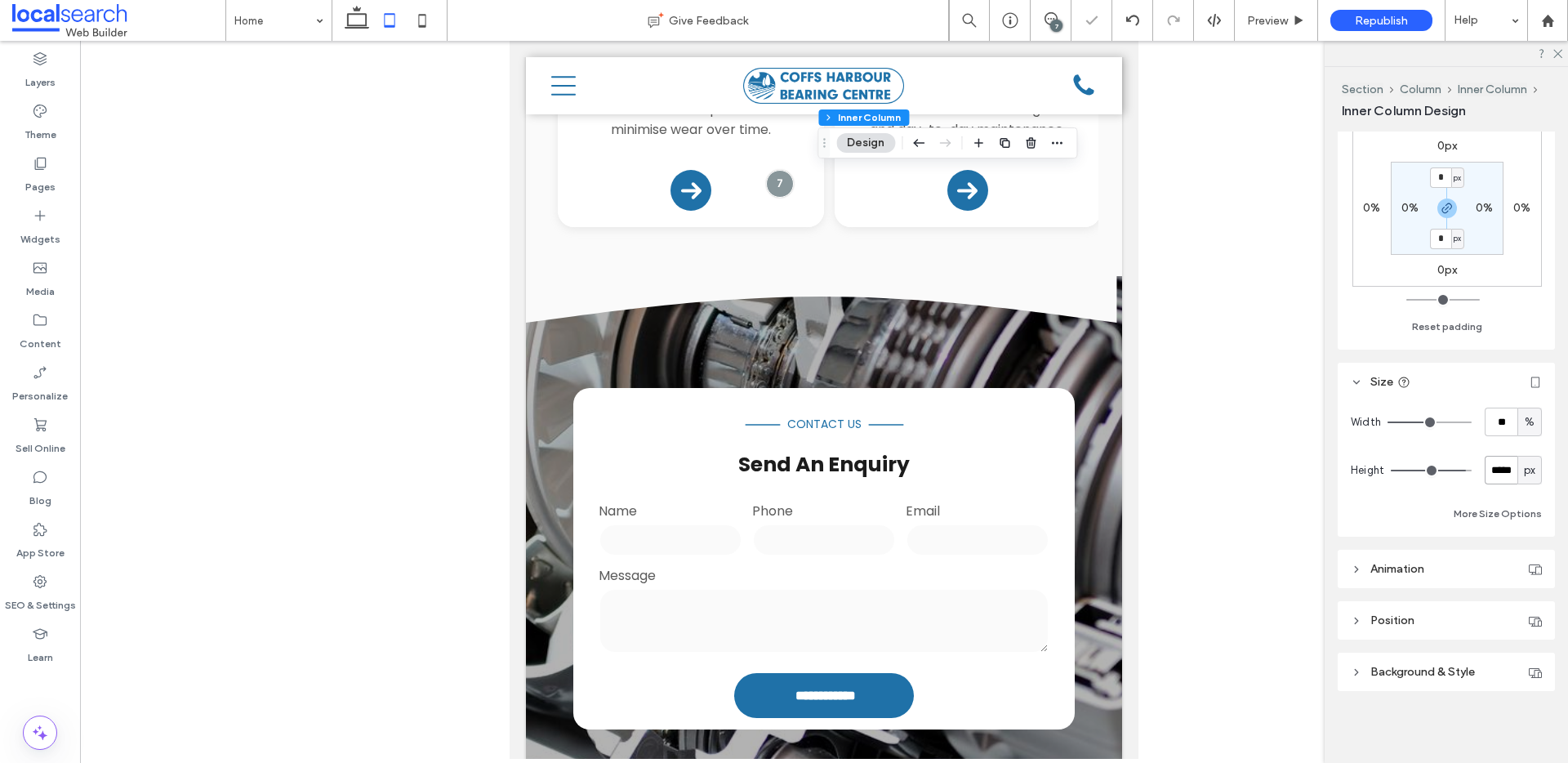click on "*****" at bounding box center [1501, 470] 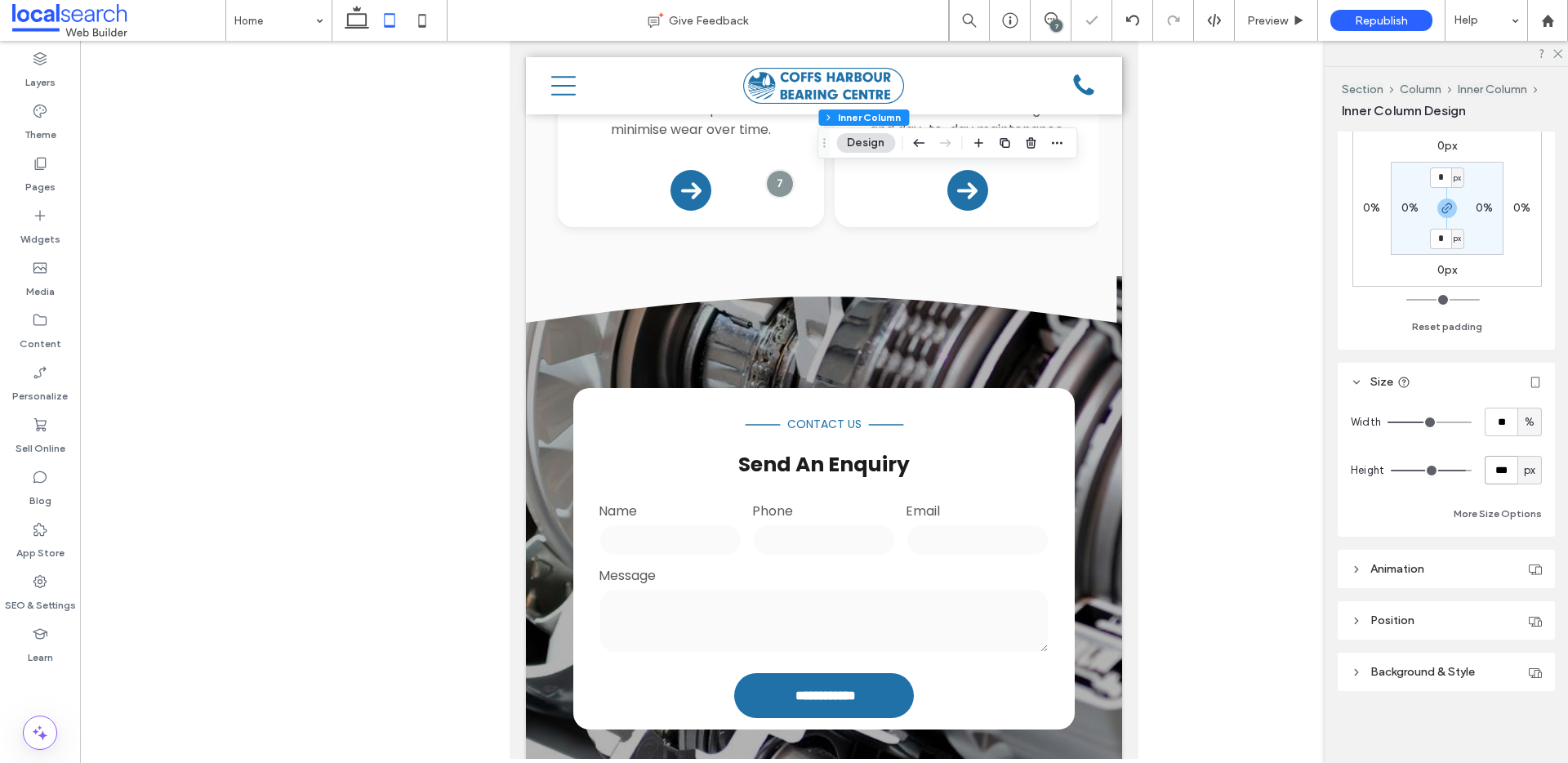 type on "***" 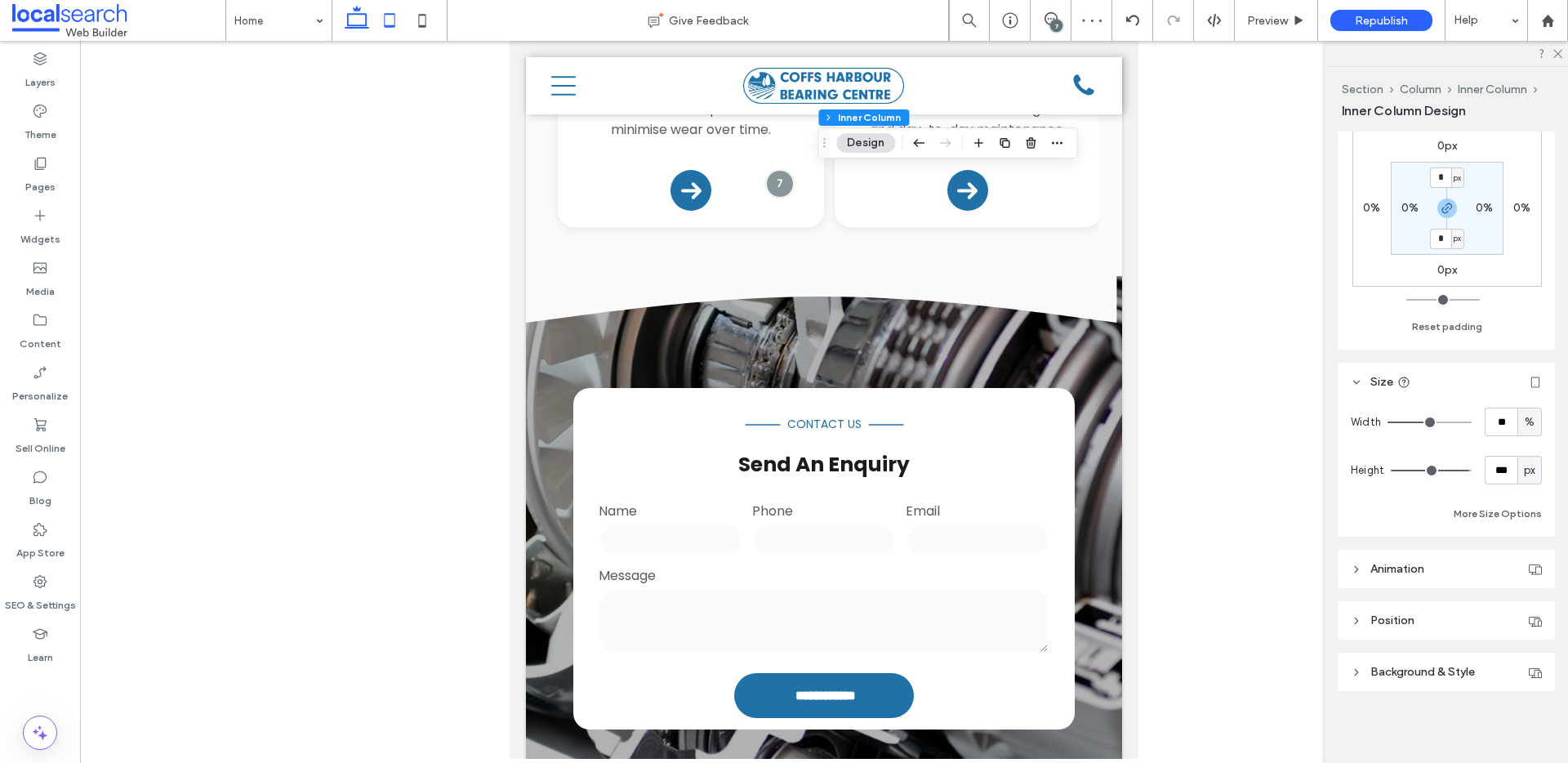 click 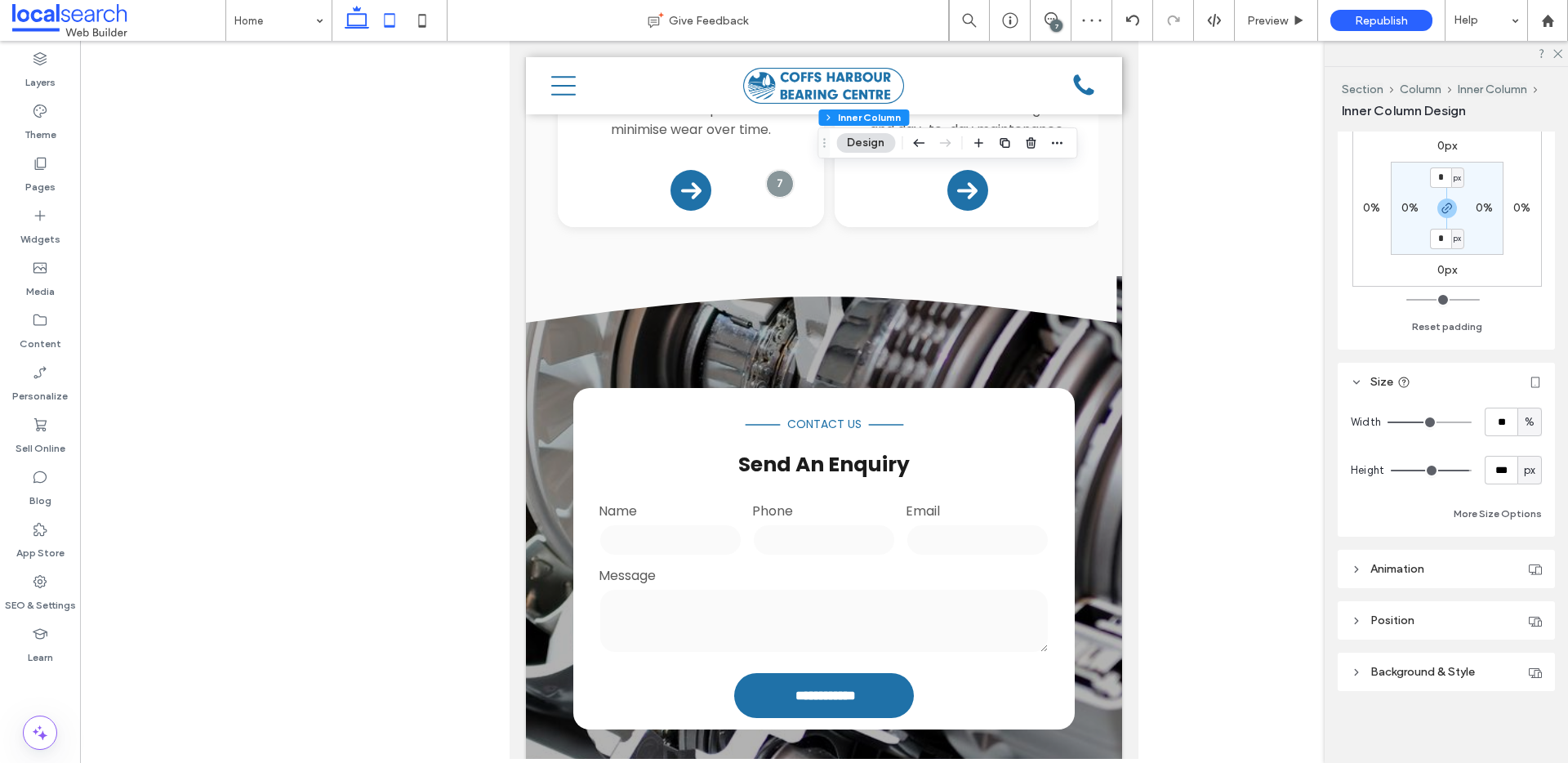 type on "**" 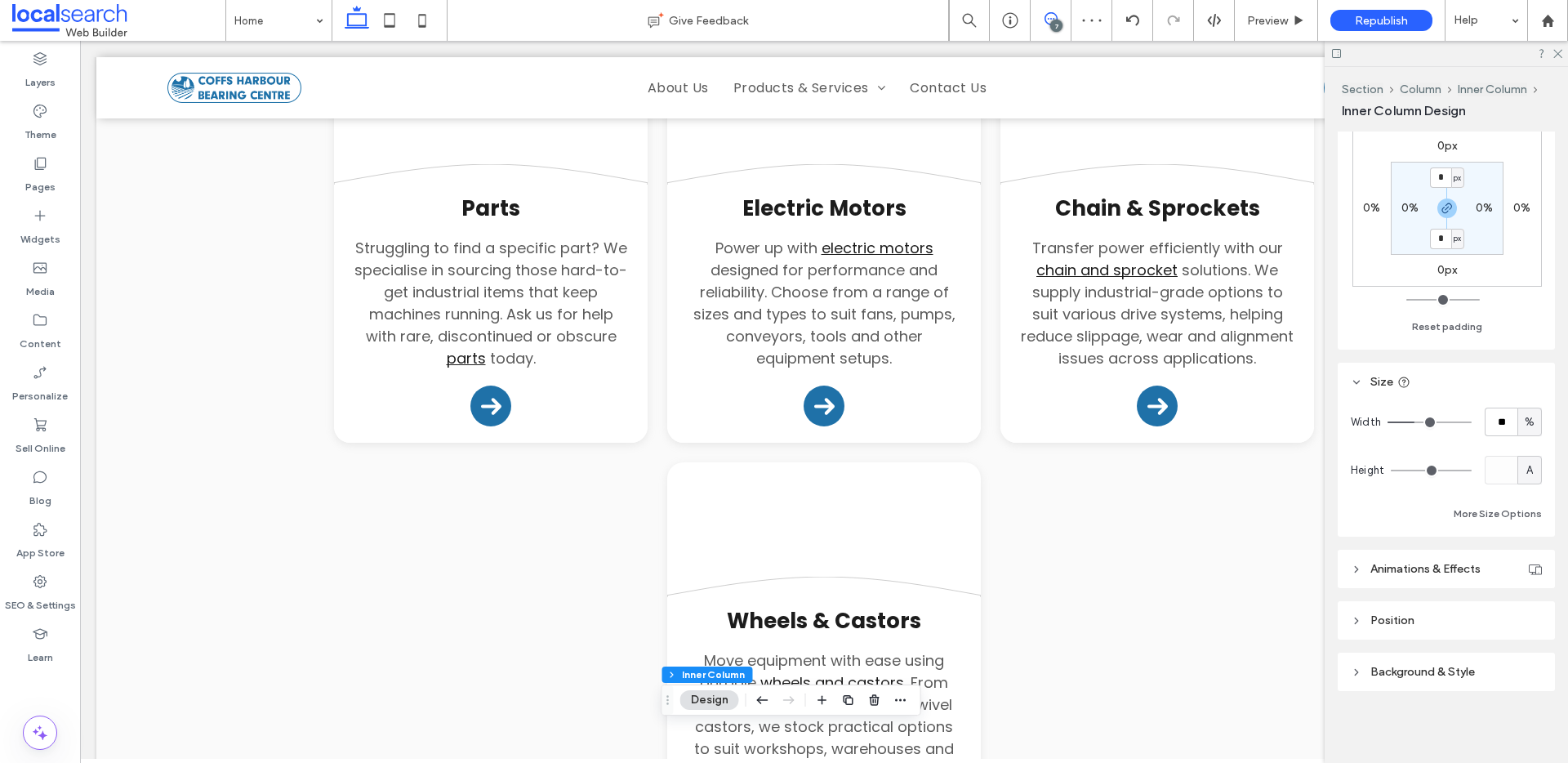 click 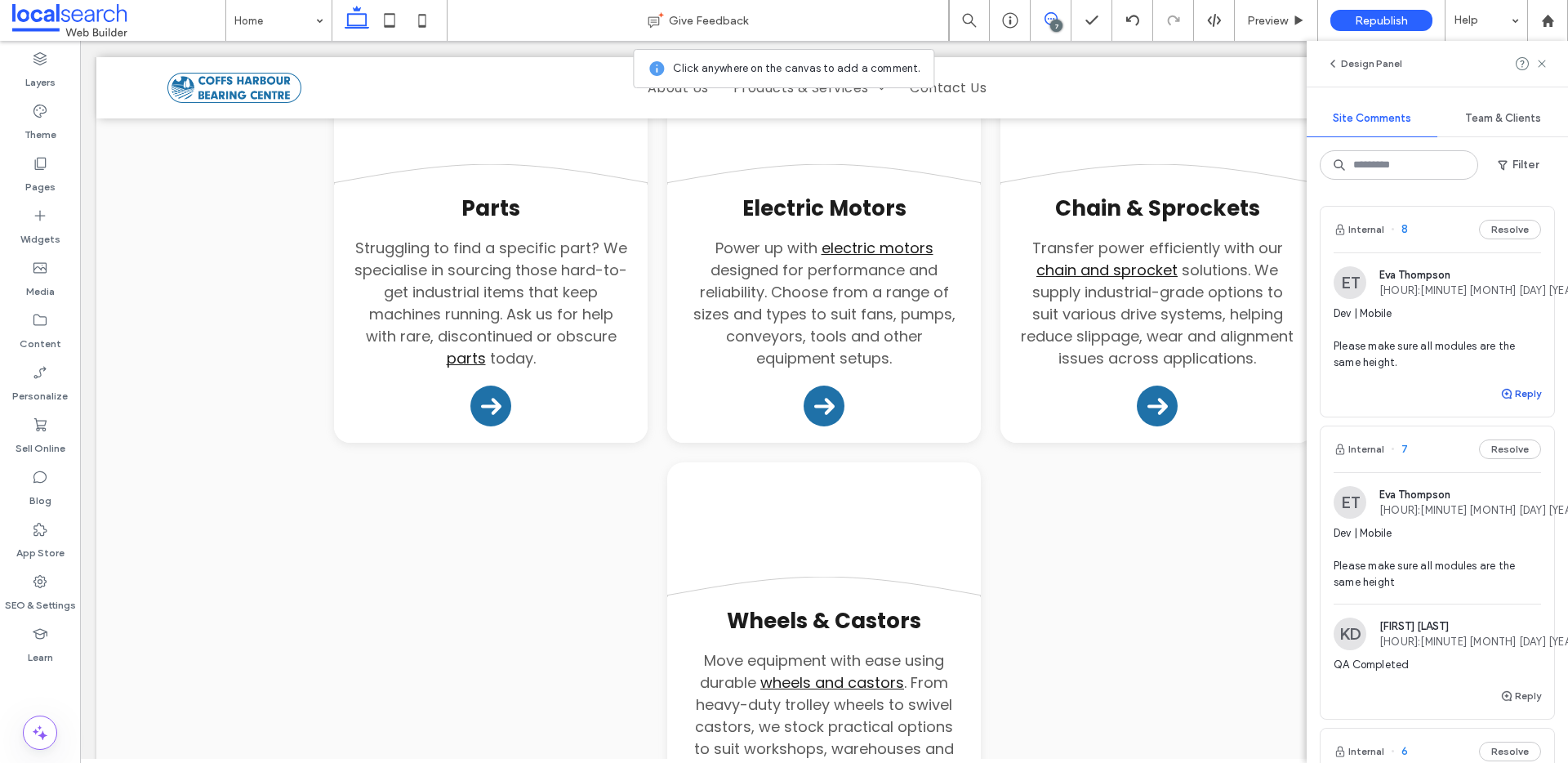 click at bounding box center [1508, 394] 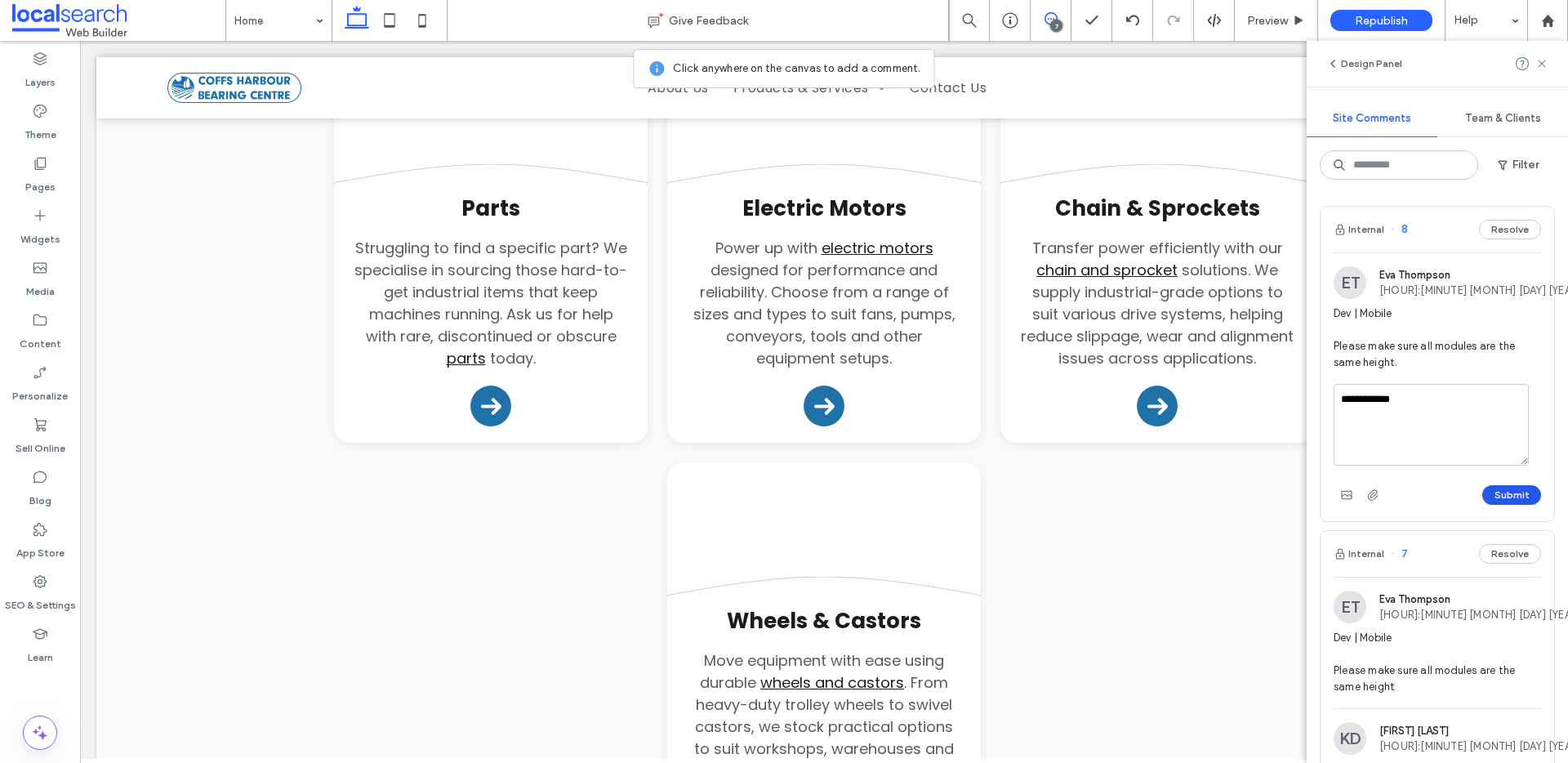 type on "**********" 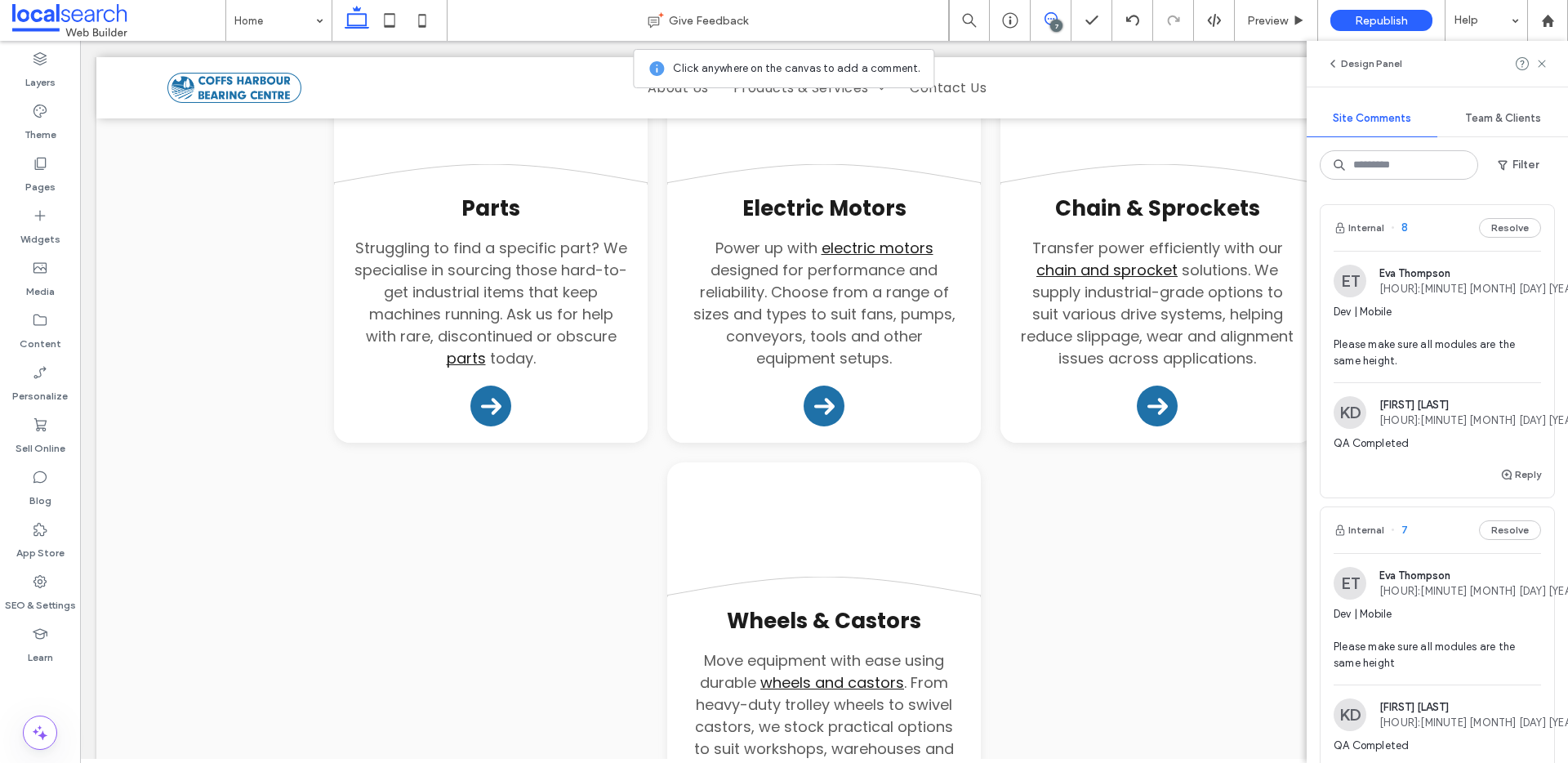 scroll, scrollTop: 0, scrollLeft: 0, axis: both 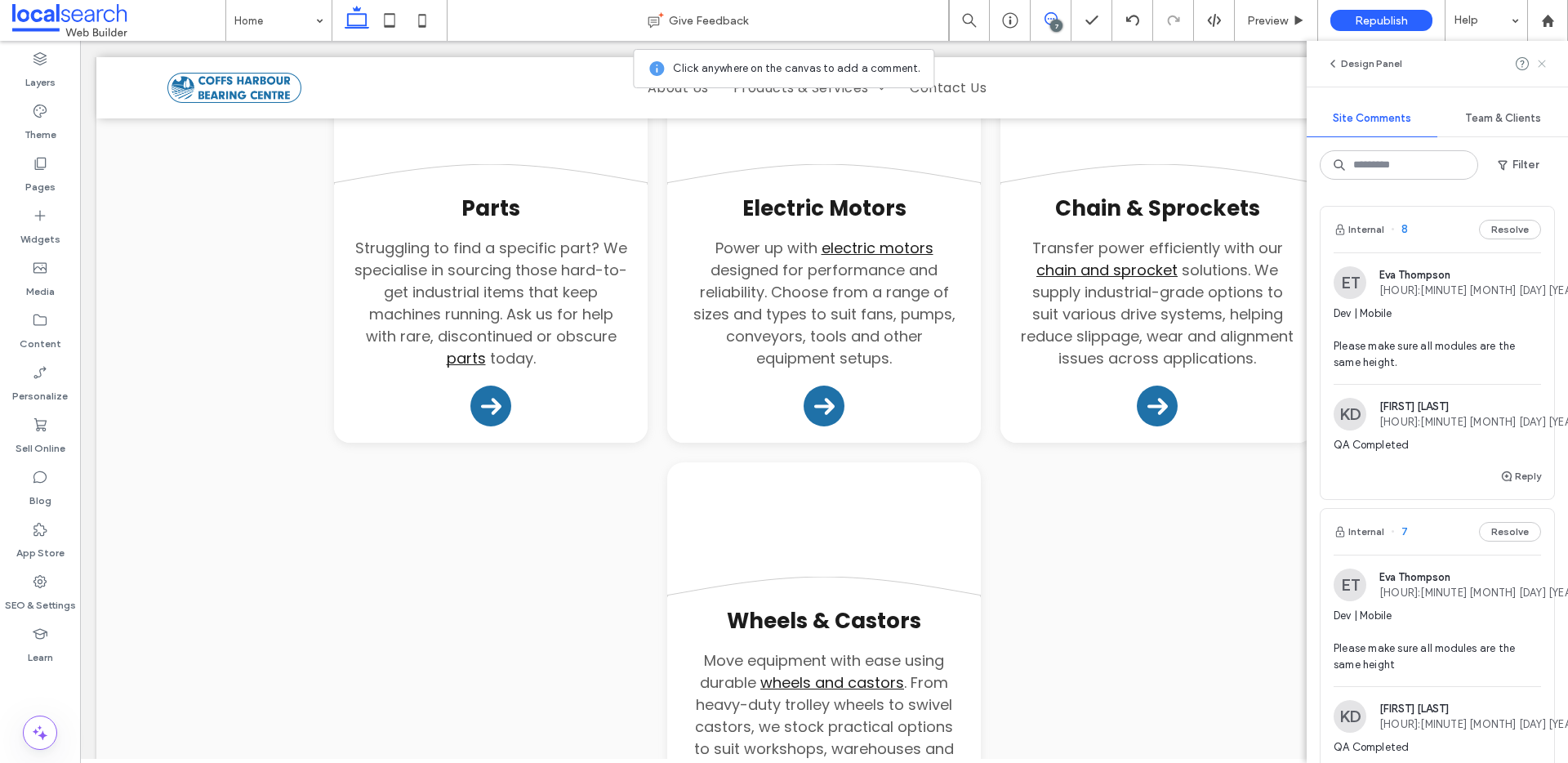 click 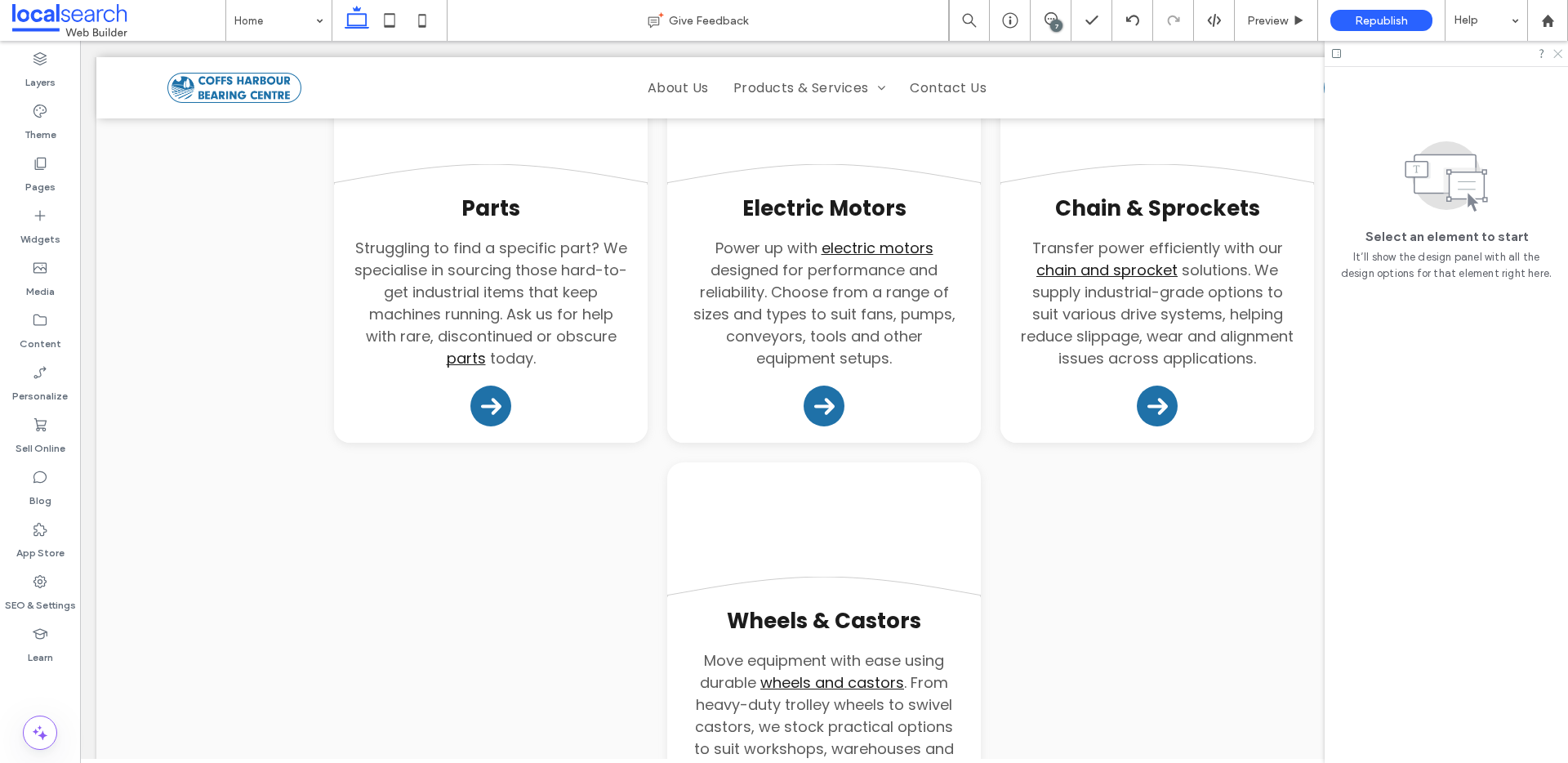 click 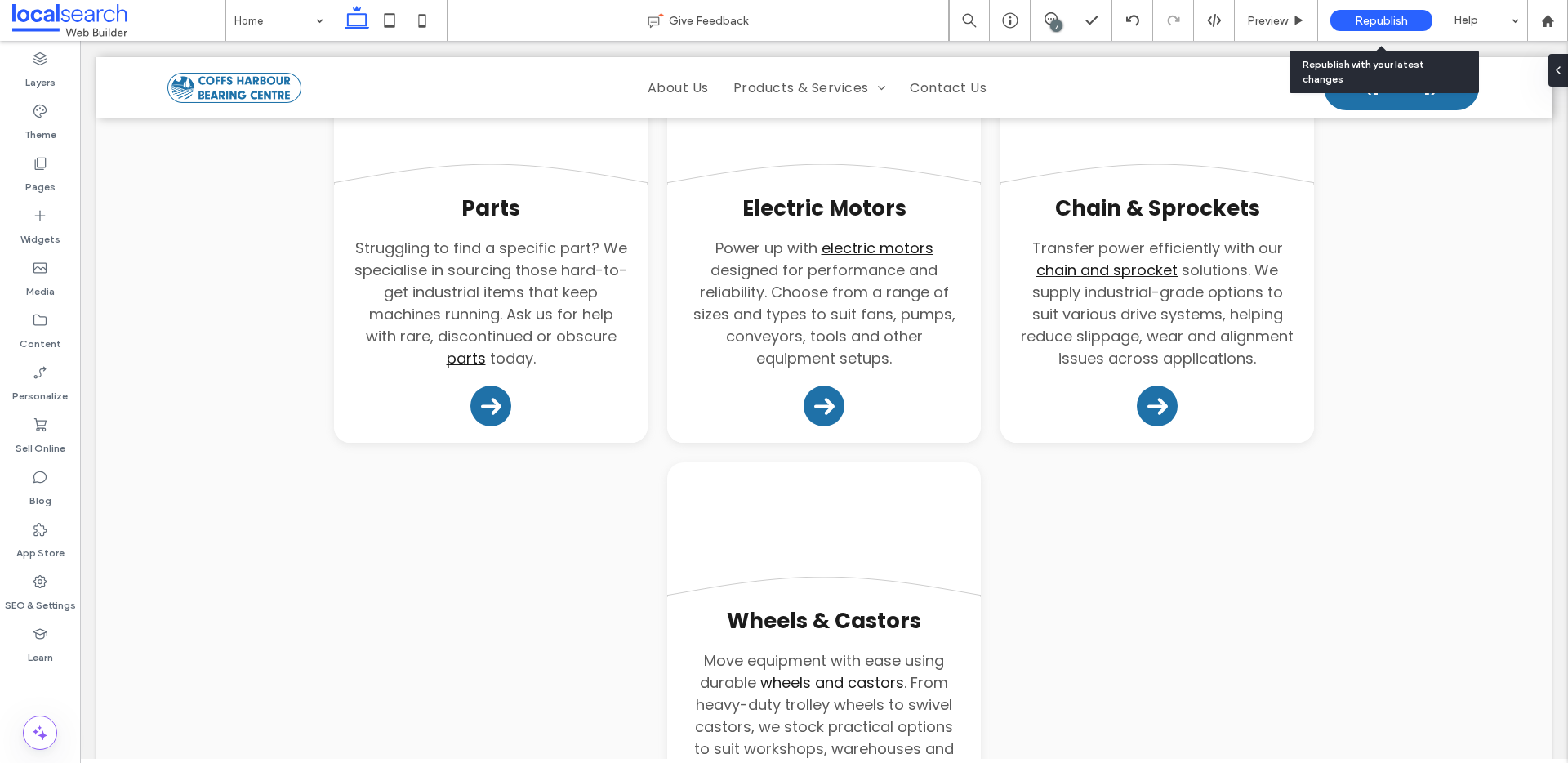 click on "Republish" at bounding box center (1381, 20) 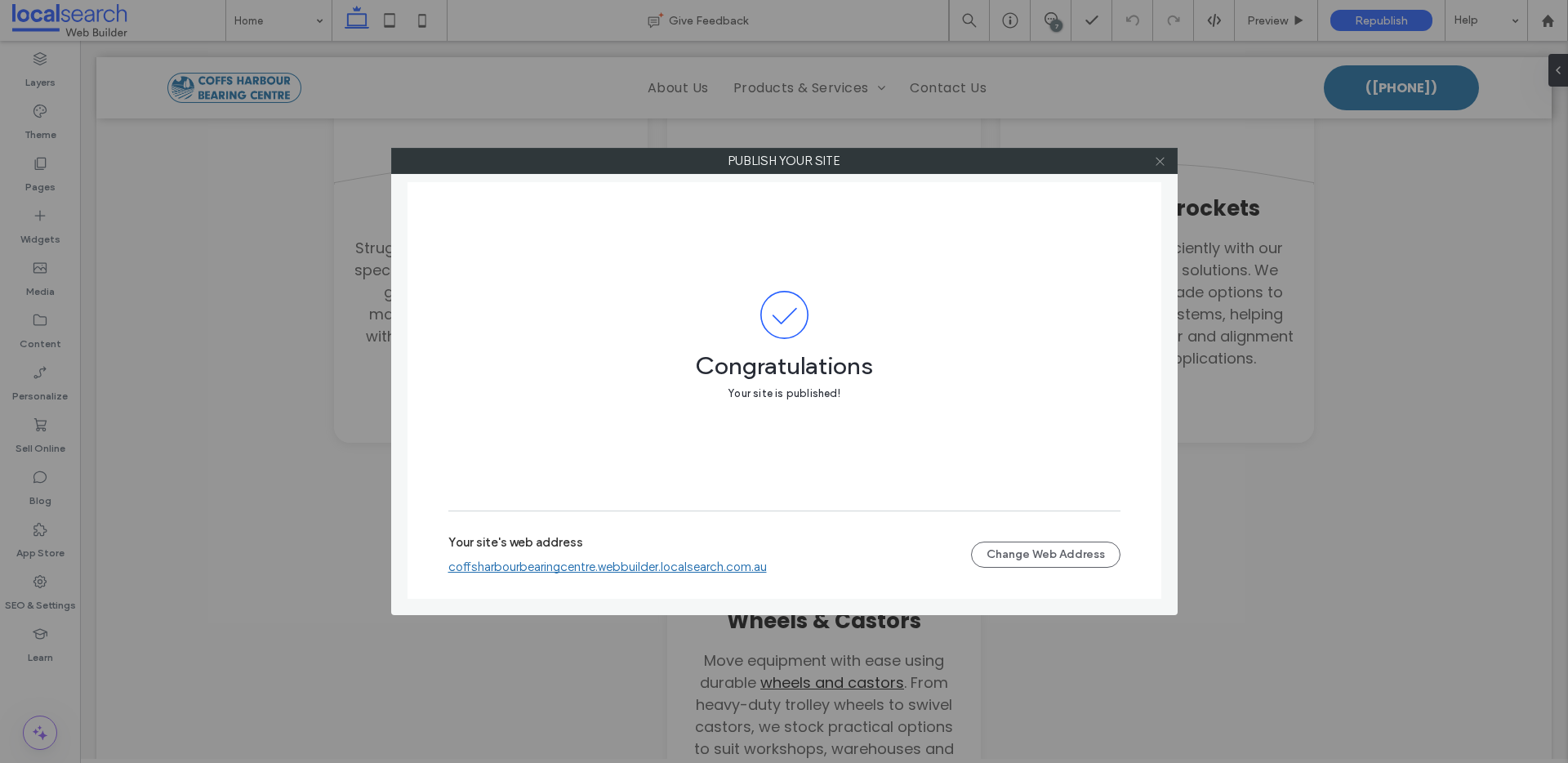 click 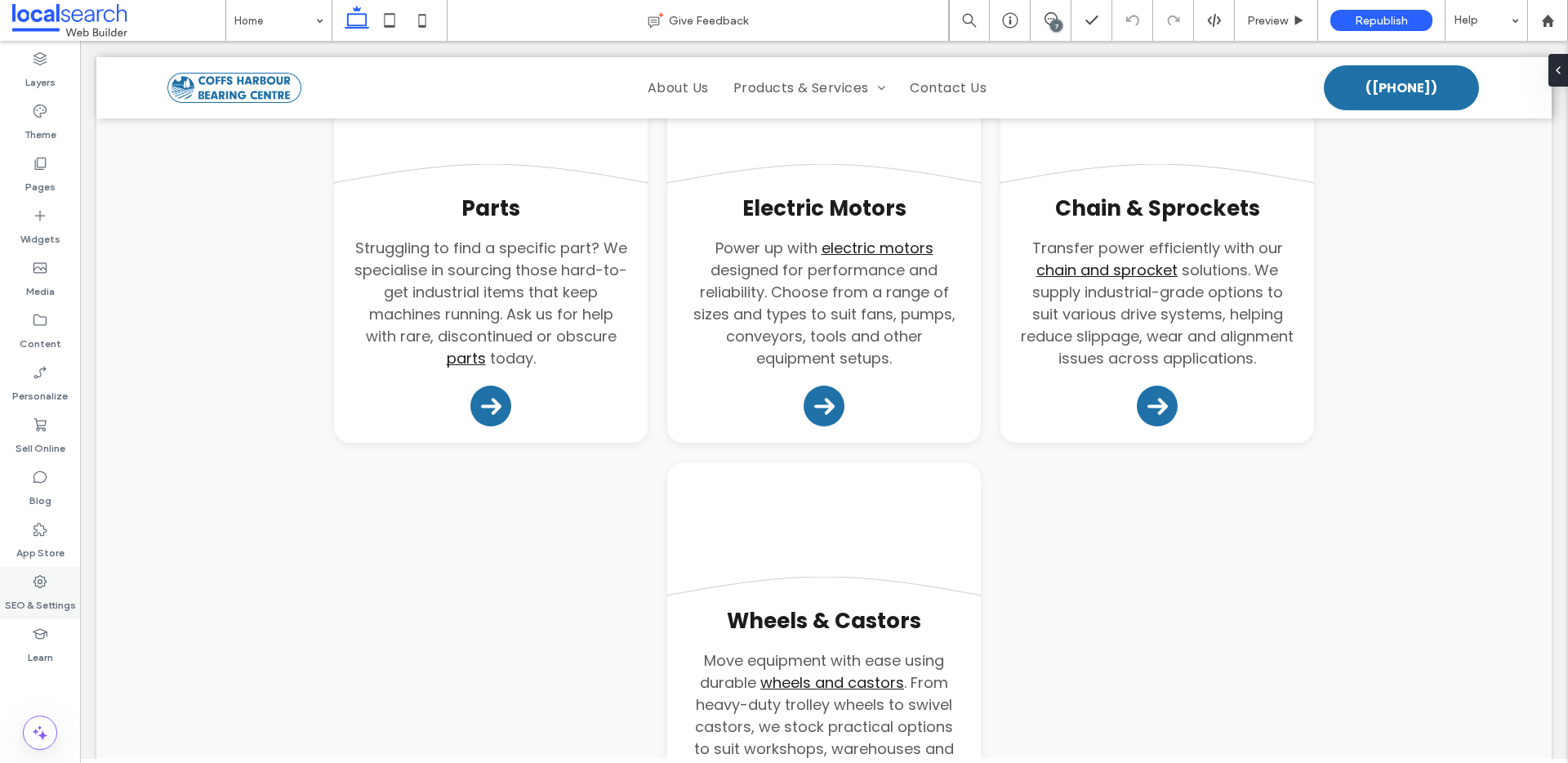 click on "SEO & Settings" at bounding box center (40, 593) 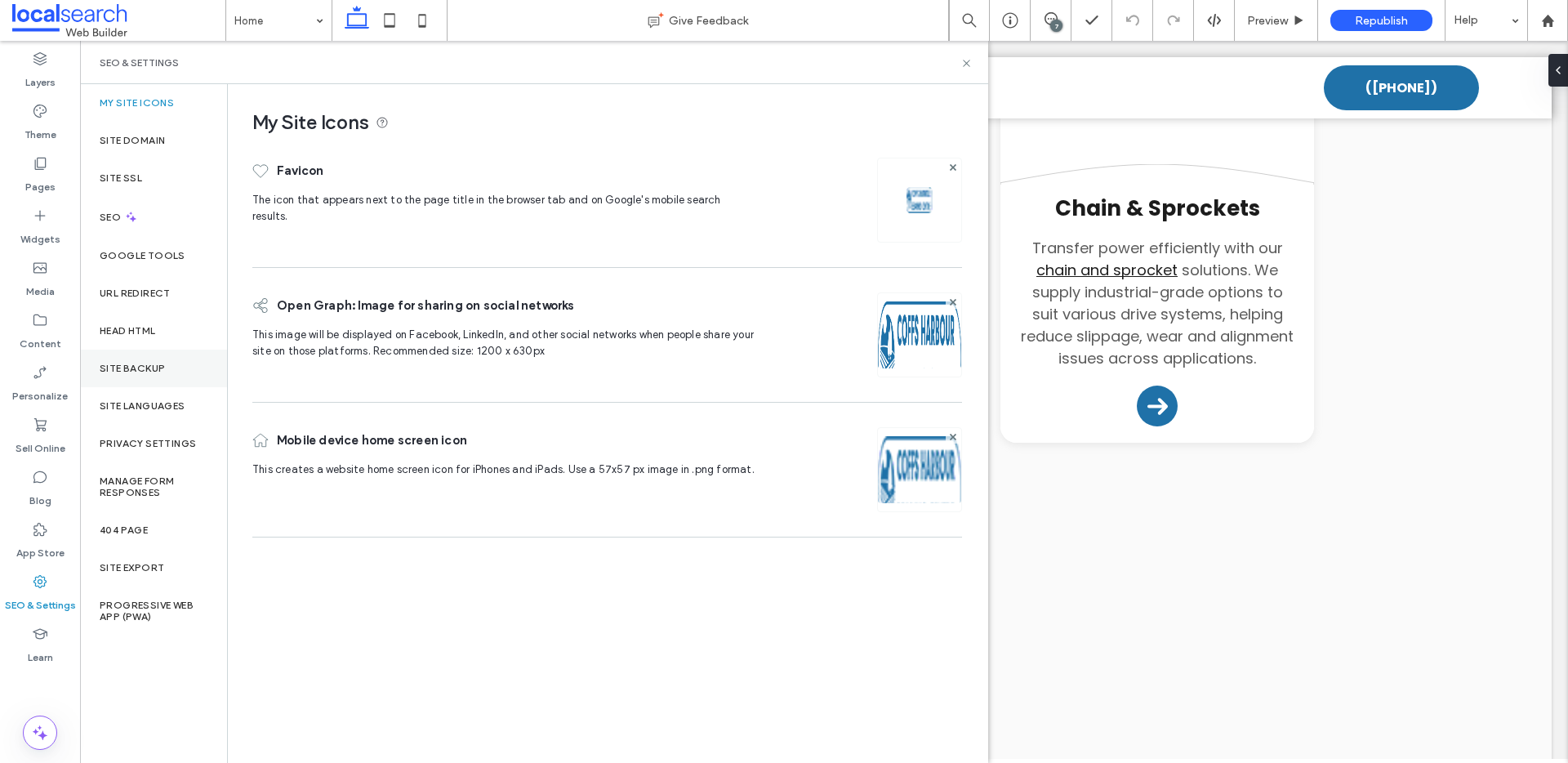 click on "Site Backup" at bounding box center (132, 368) 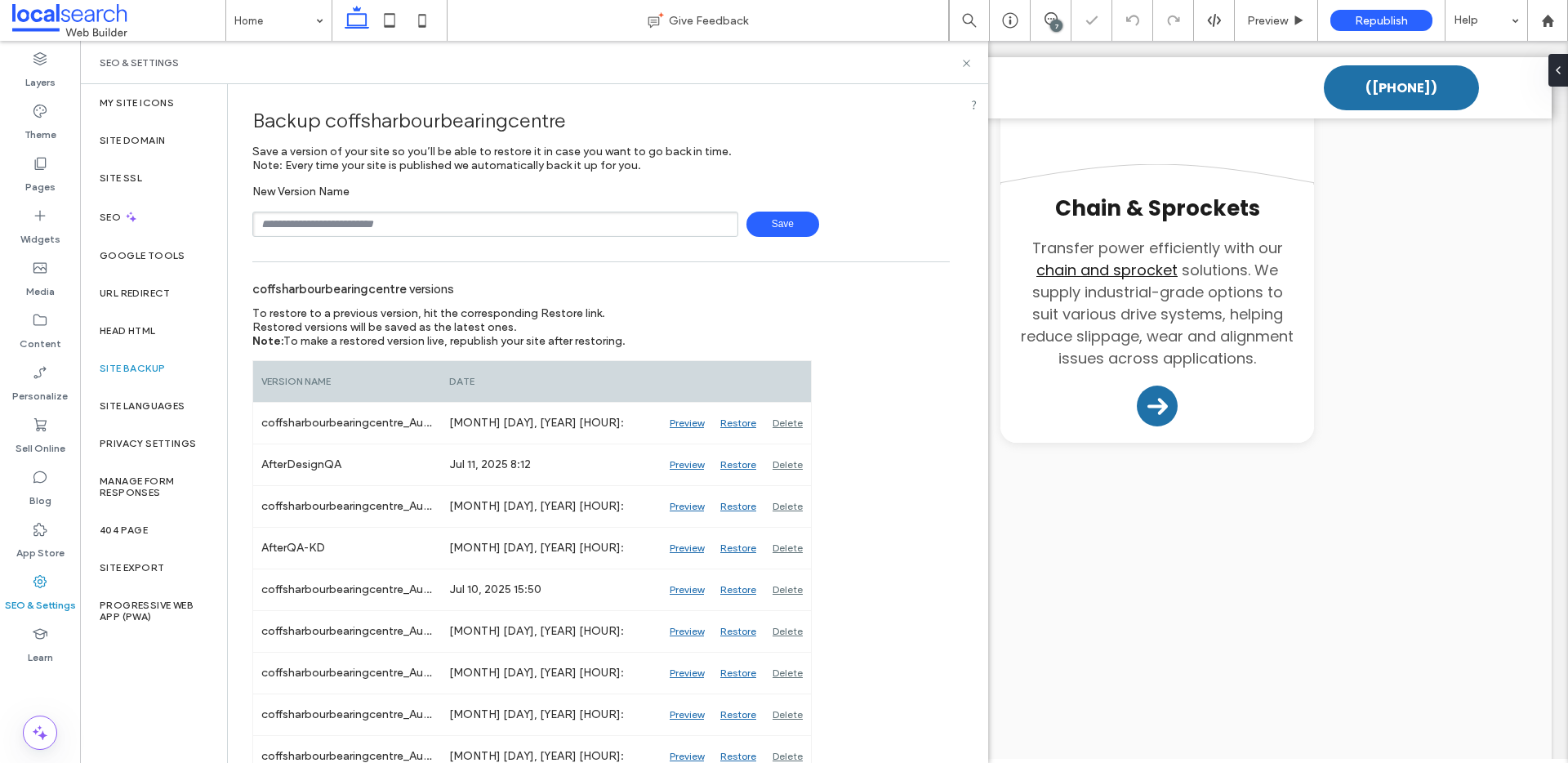 click at bounding box center [495, 224] 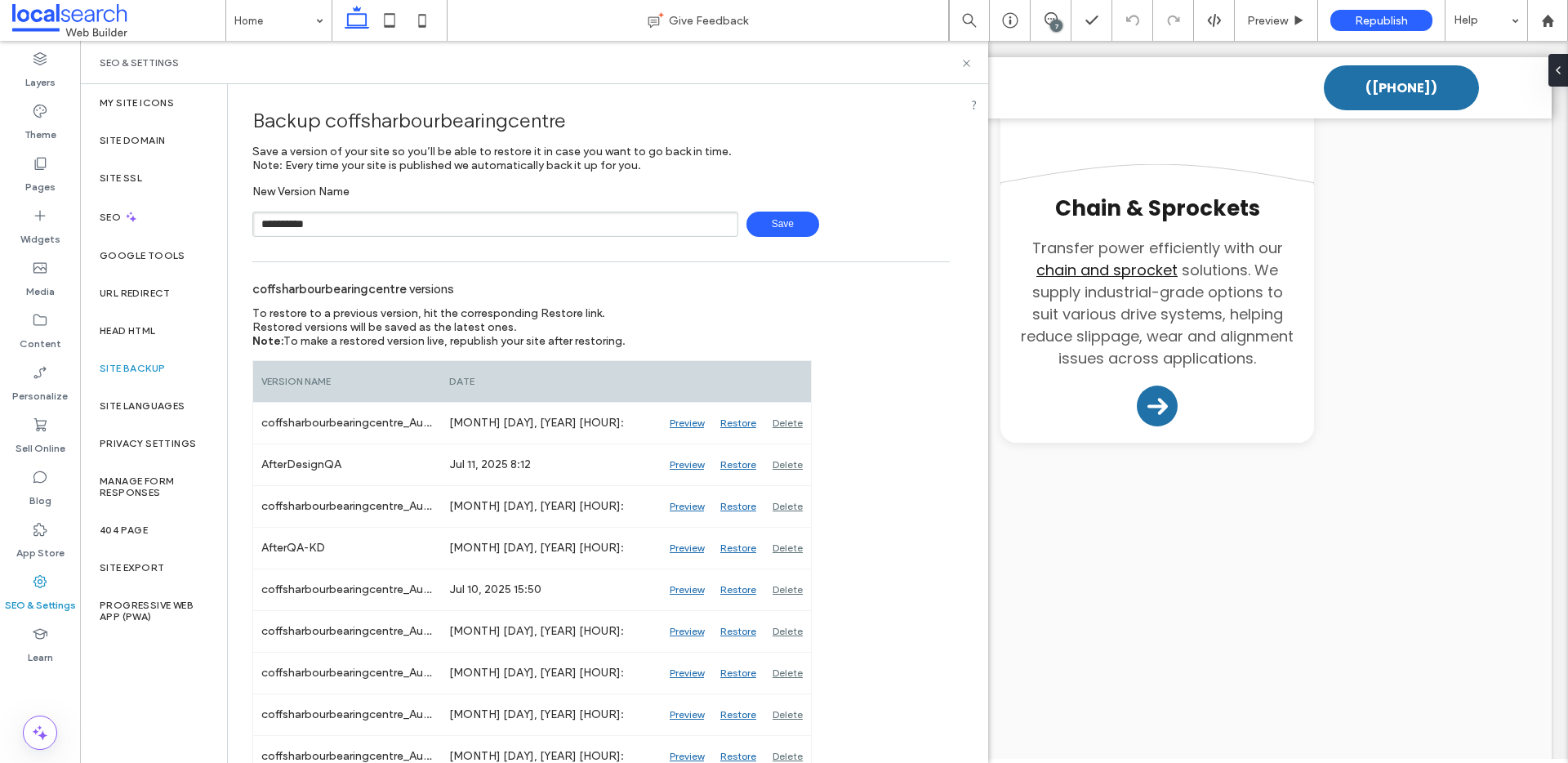 click on "**********" at bounding box center (495, 224) 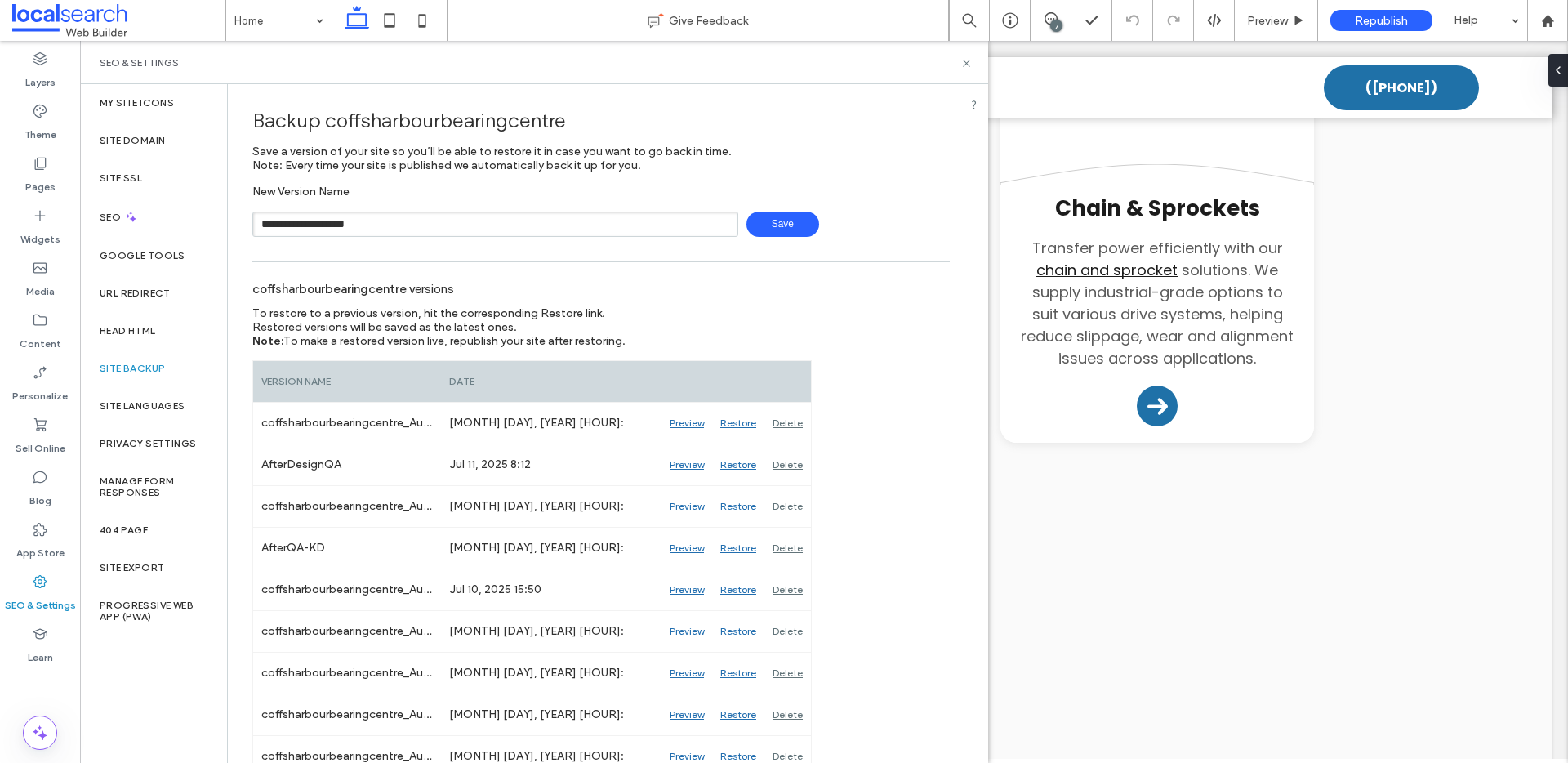 type on "**********" 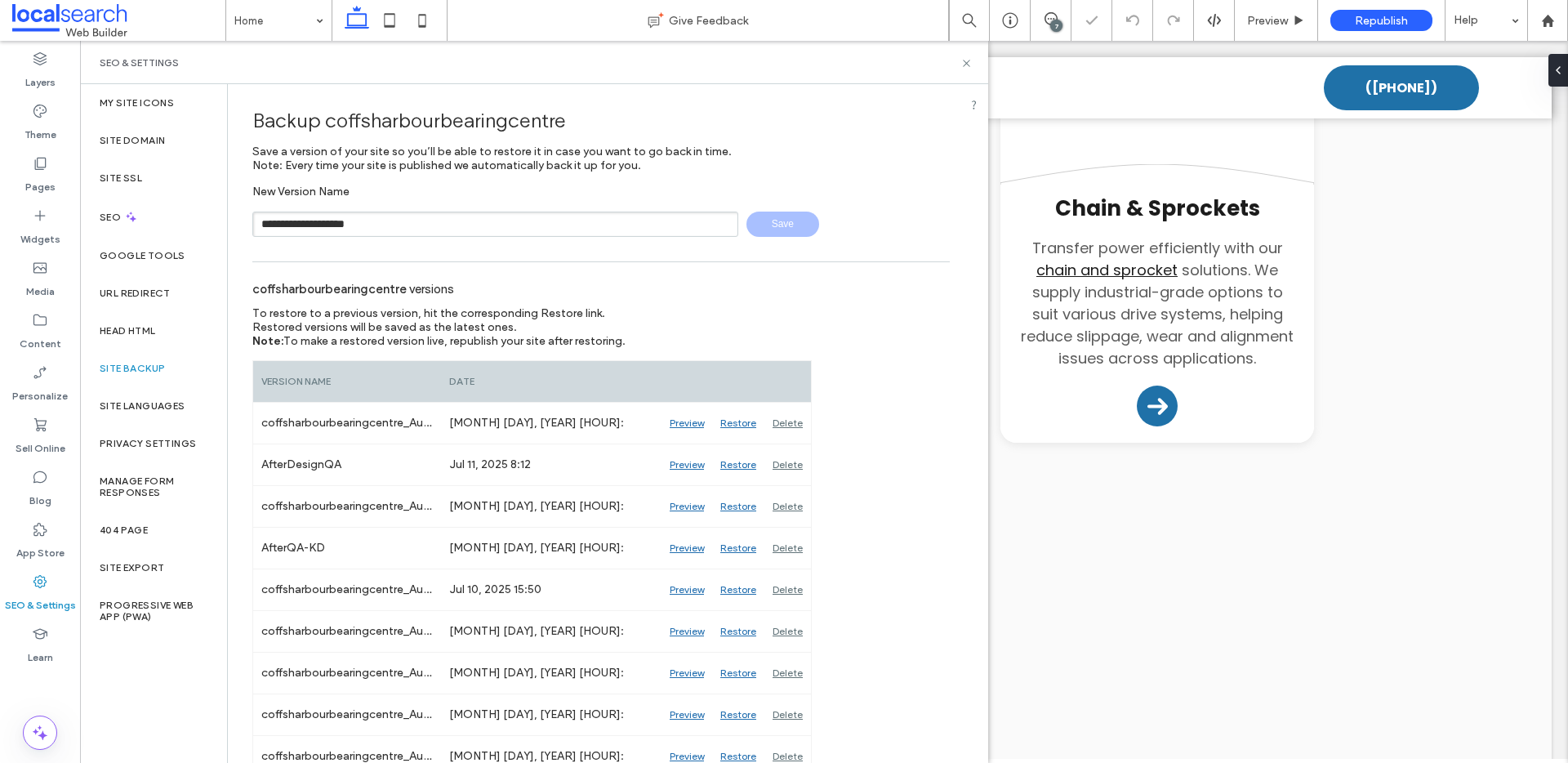 type 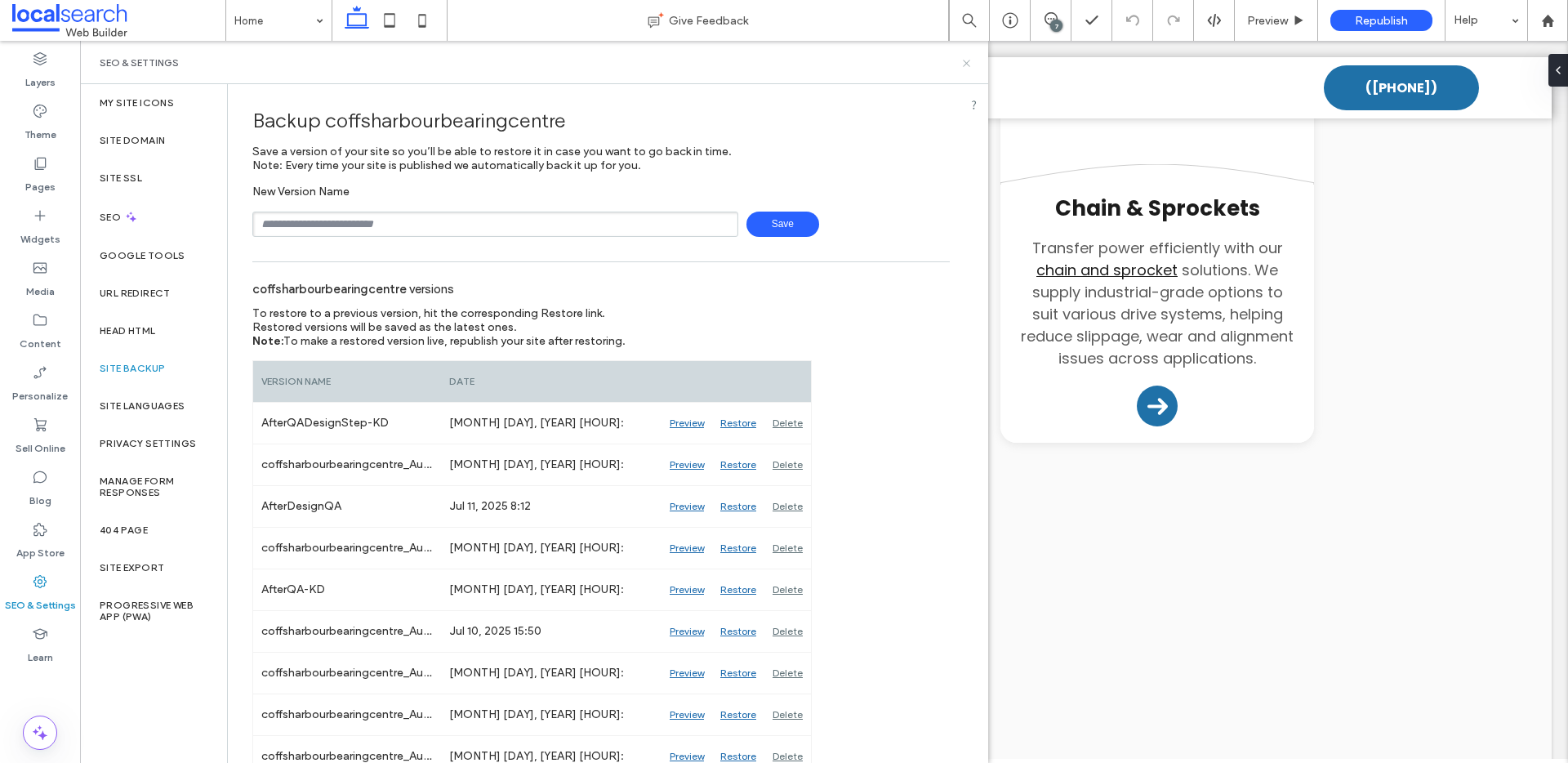 click 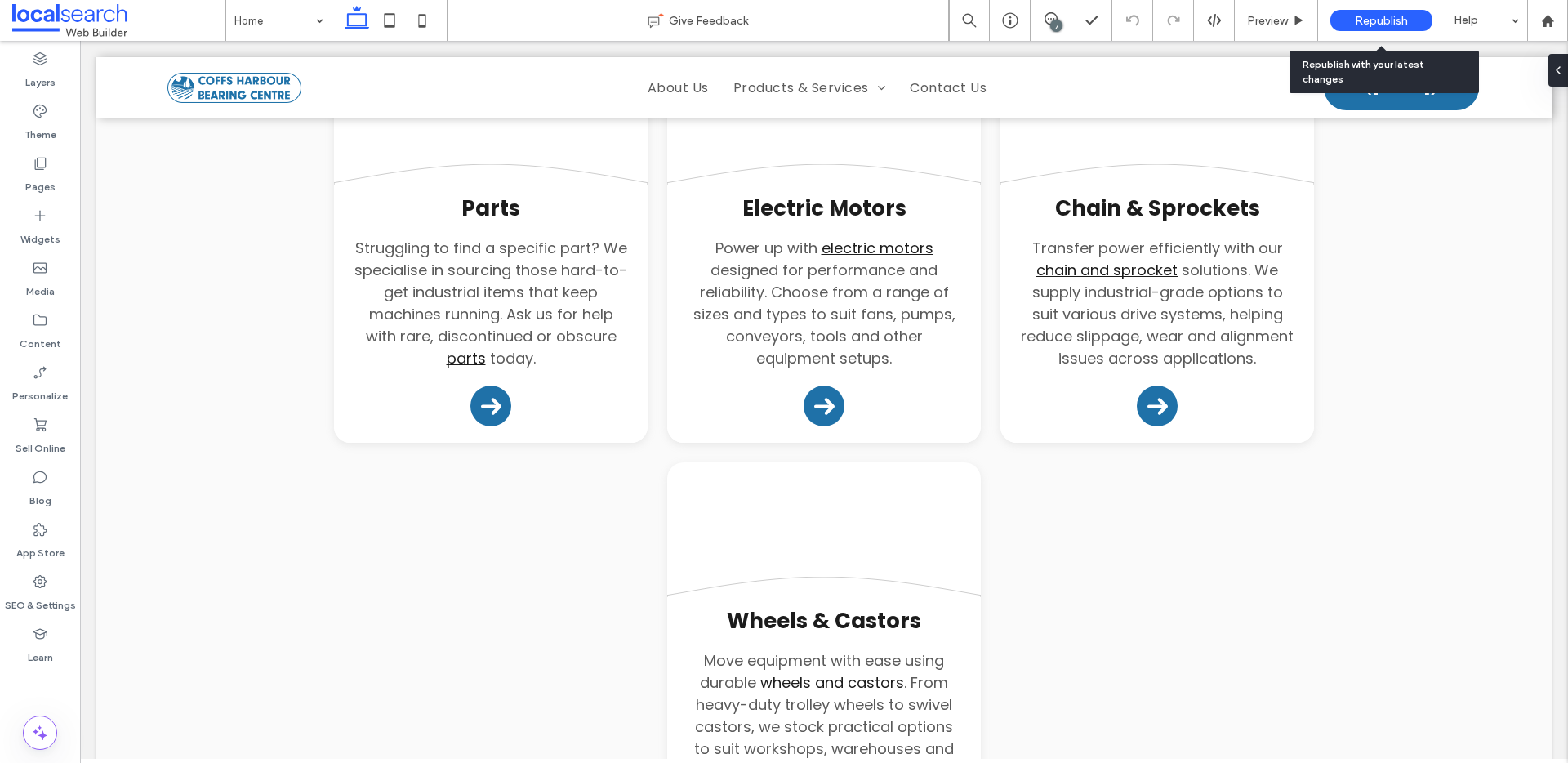 click on "Republish" at bounding box center (1381, 20) 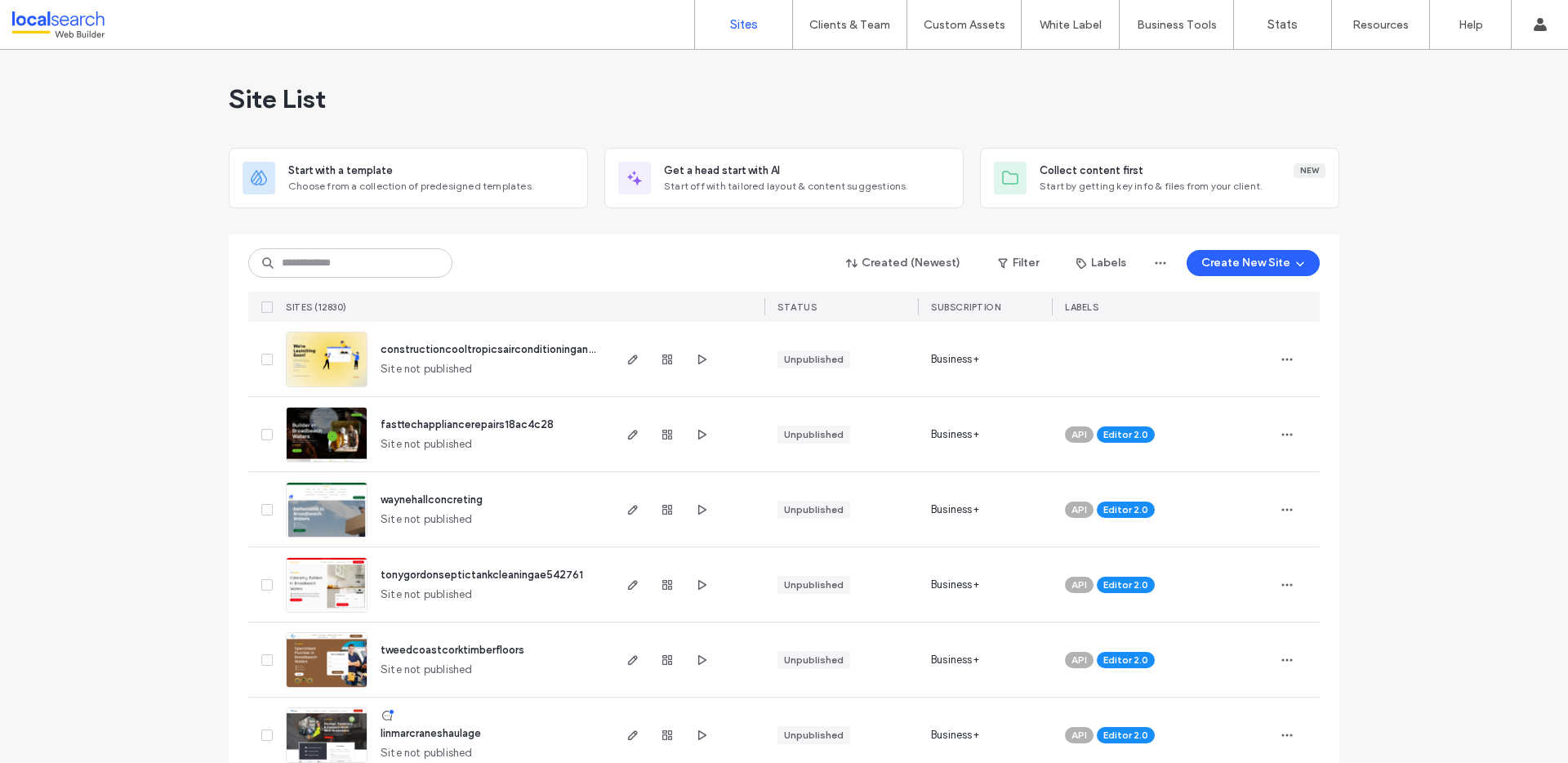 scroll, scrollTop: 0, scrollLeft: 0, axis: both 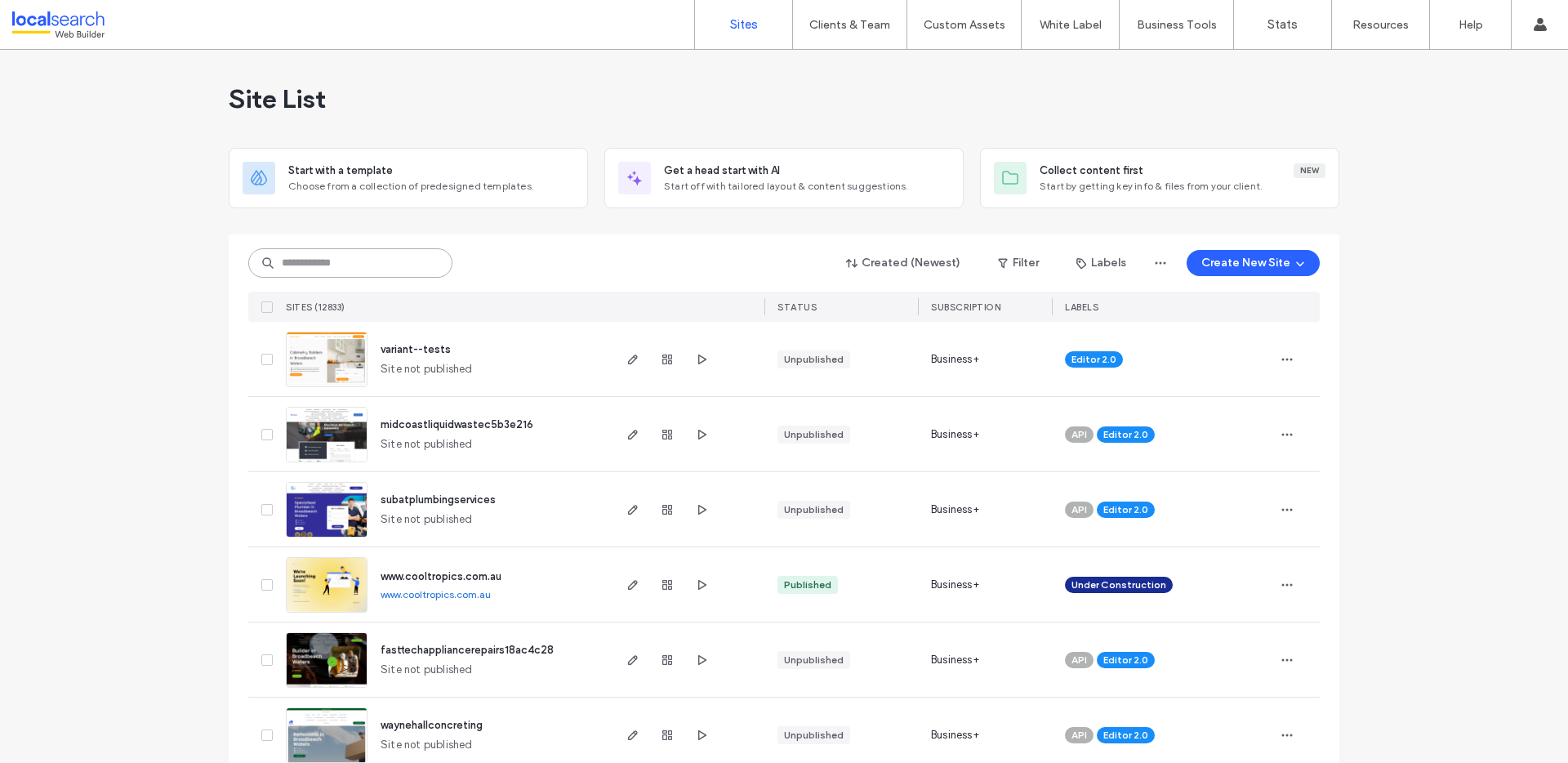 click at bounding box center (350, 263) 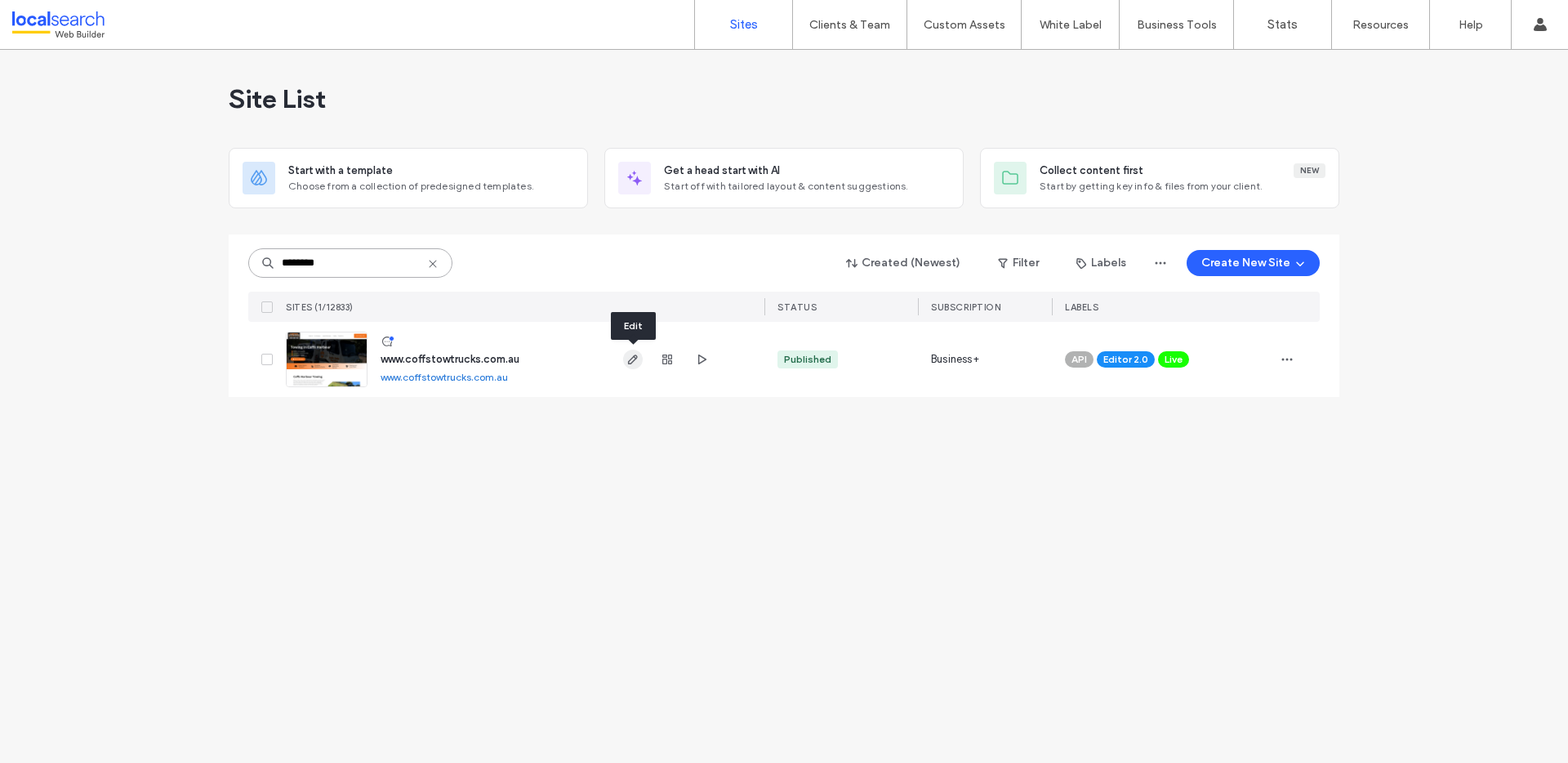 type on "********" 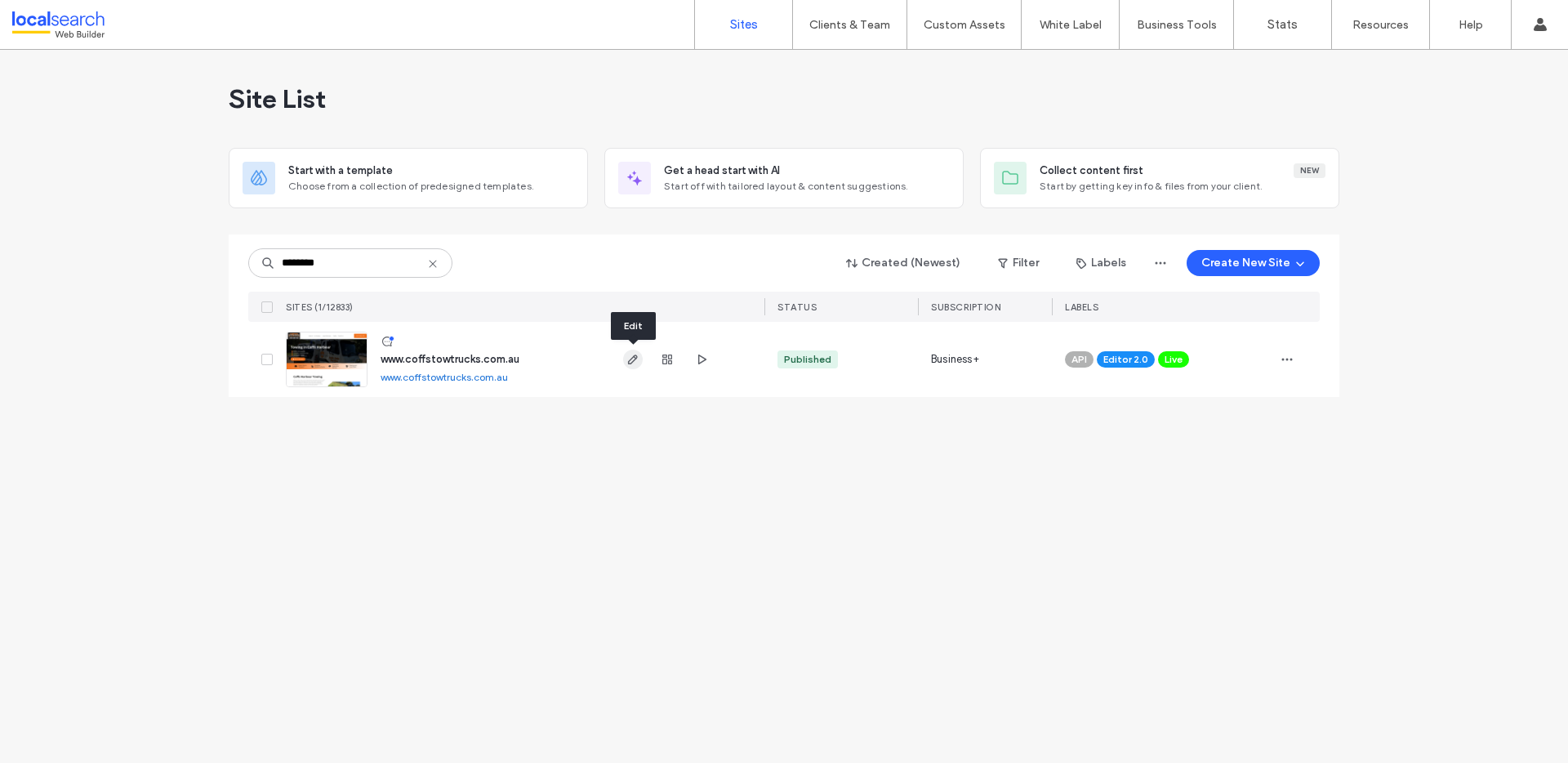 click 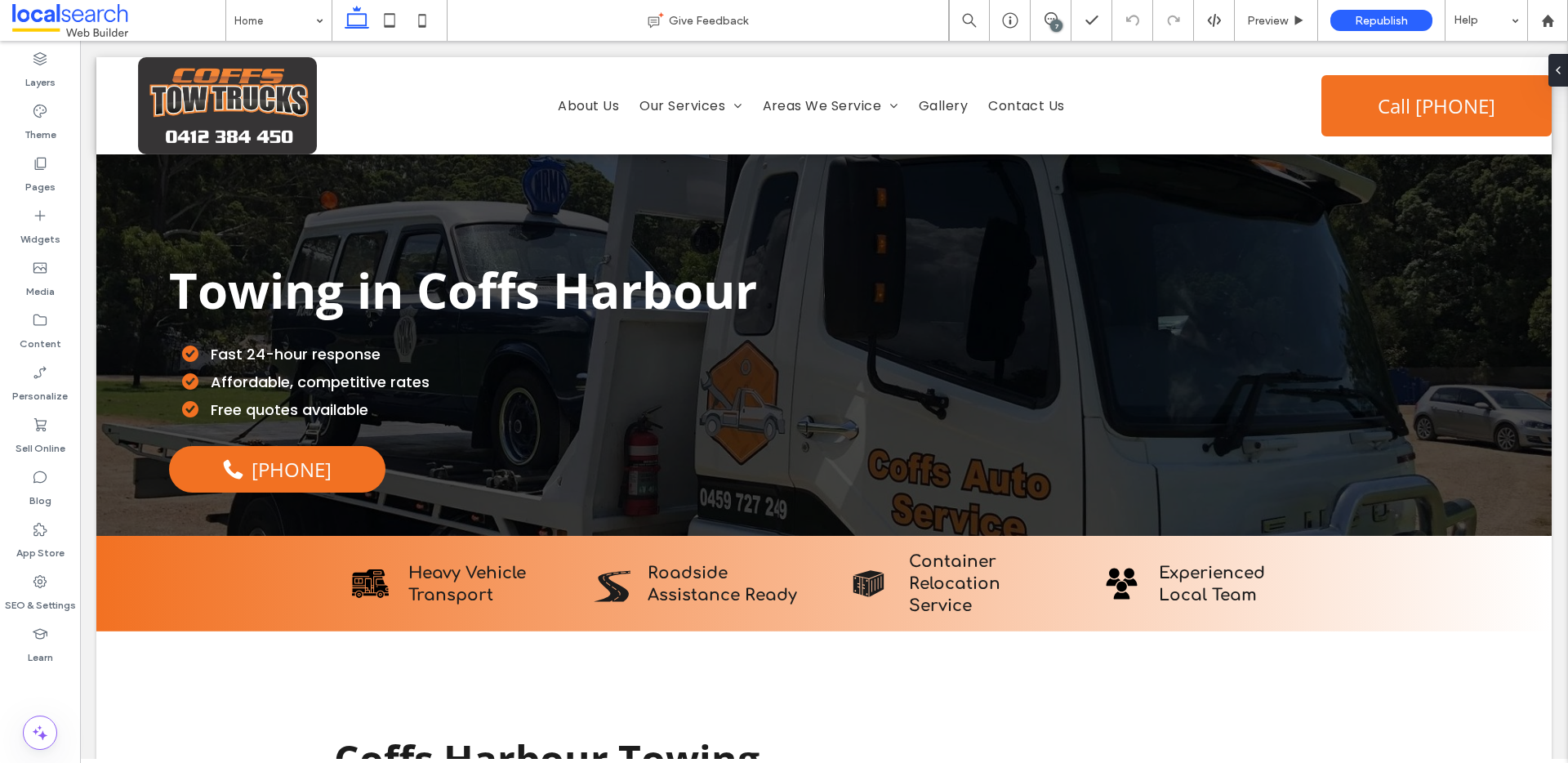 scroll, scrollTop: 0, scrollLeft: 0, axis: both 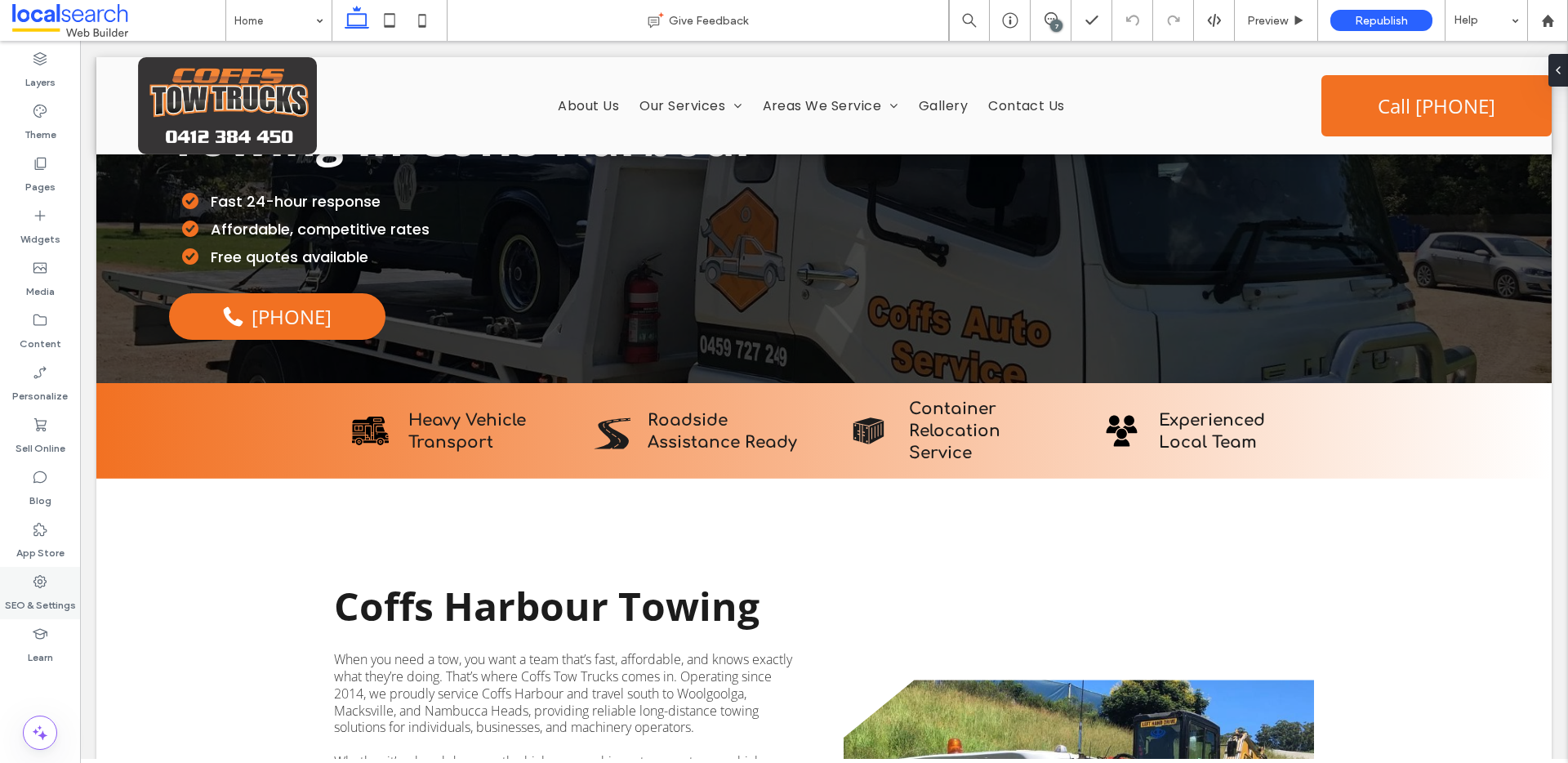 click 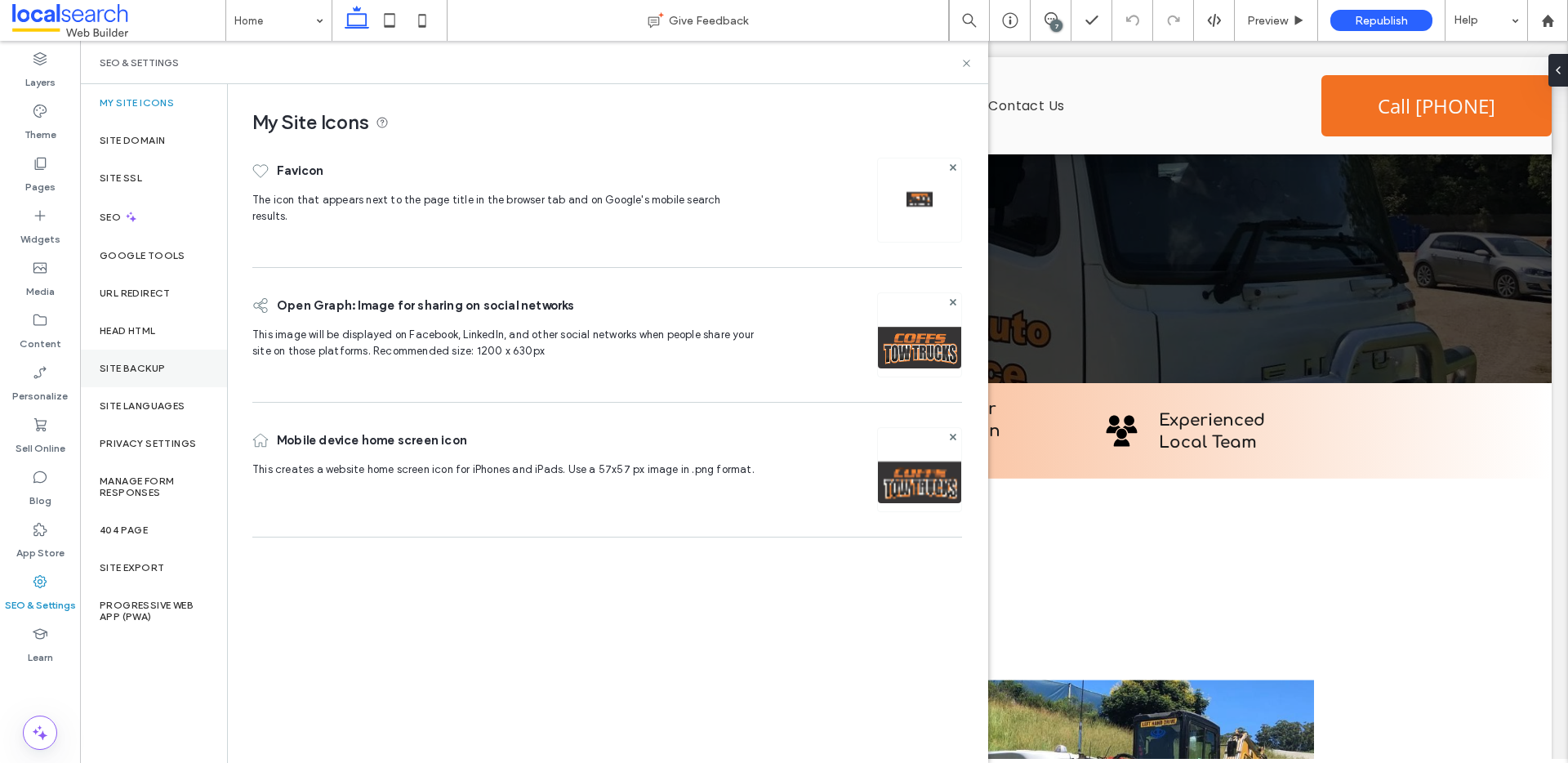 click on "Site Backup" at bounding box center (132, 368) 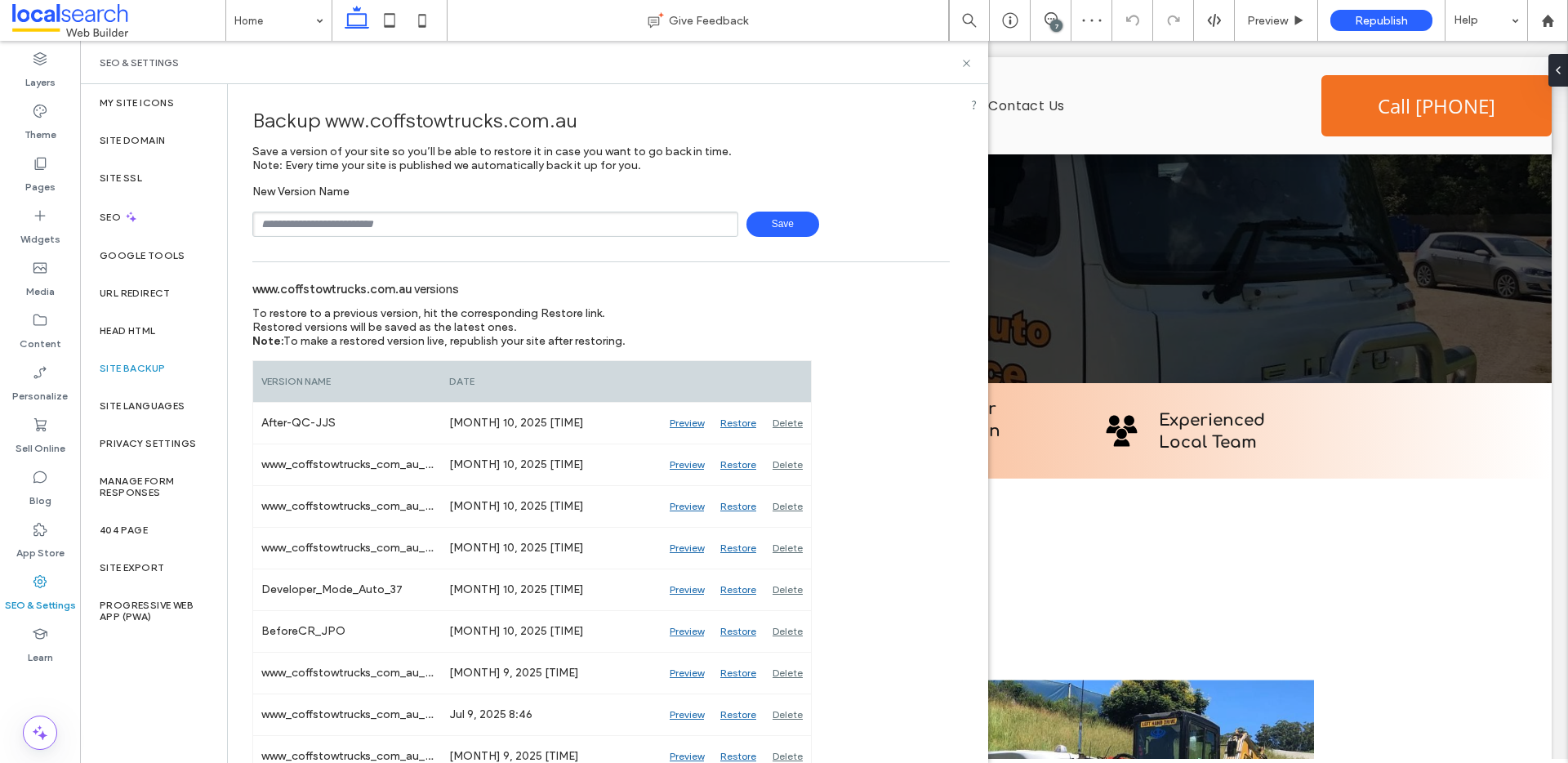 click at bounding box center [495, 224] 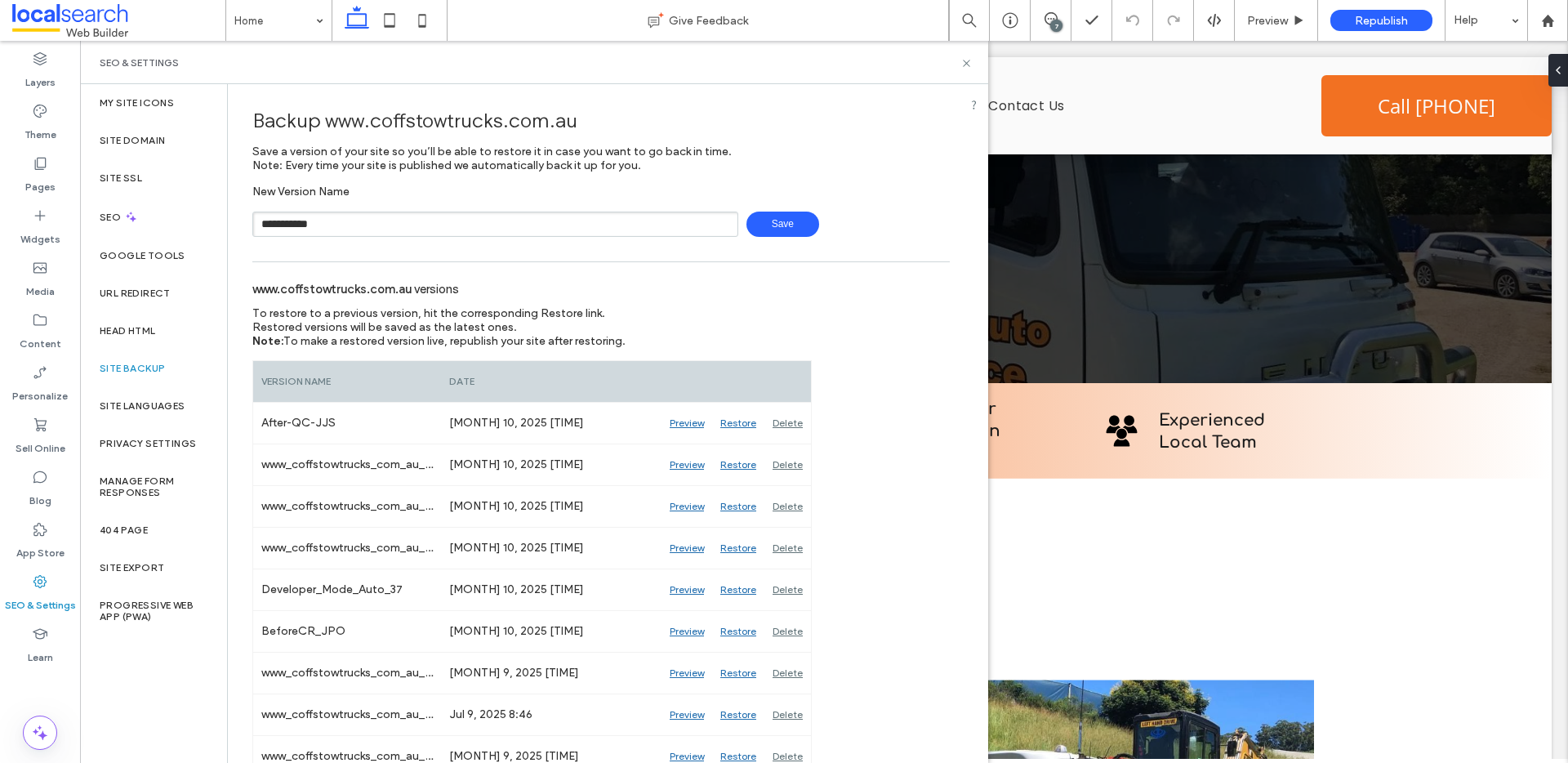 click on "**********" at bounding box center (495, 224) 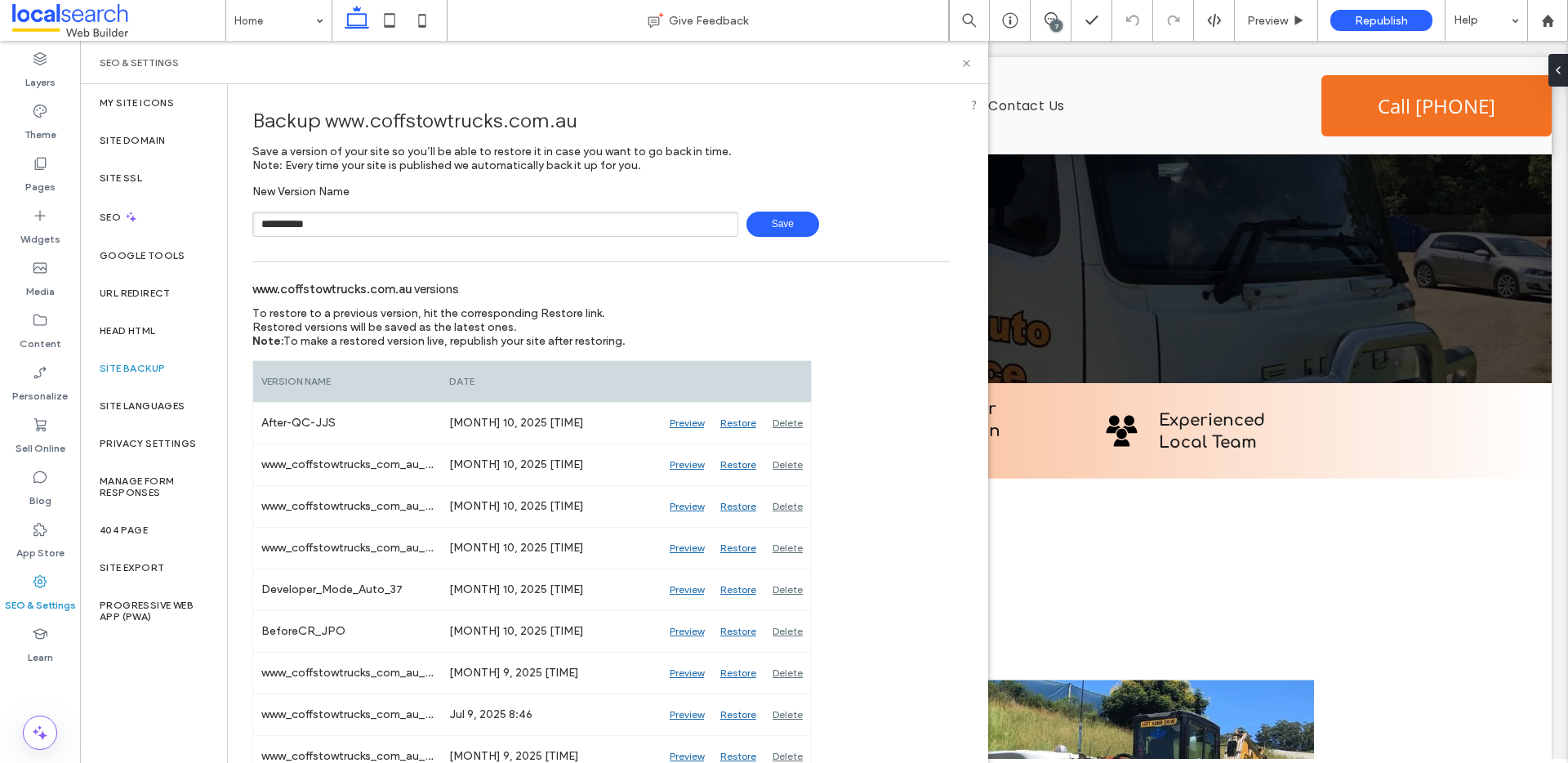 type on "**********" 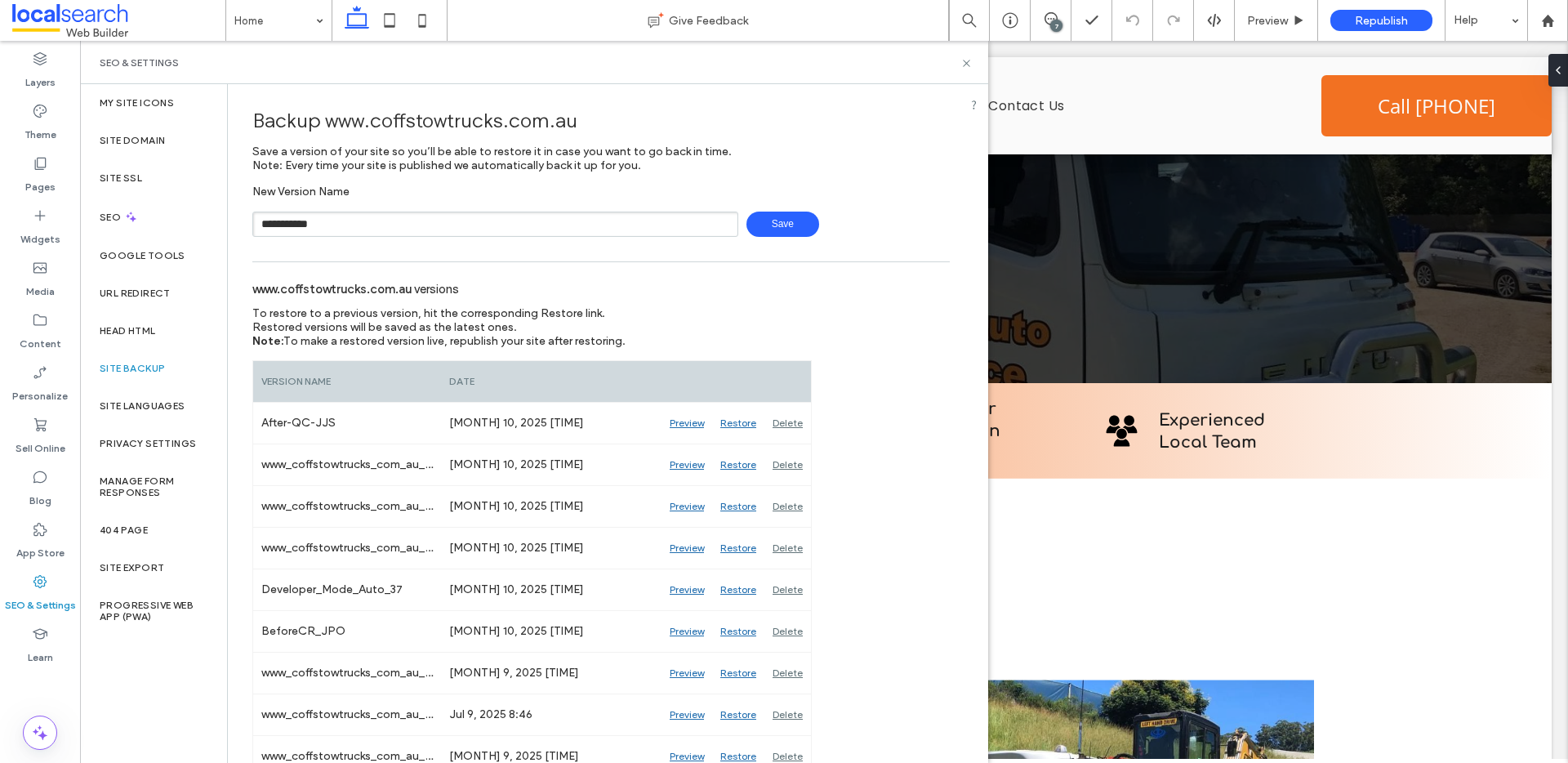 click on "Save" at bounding box center (782, 224) 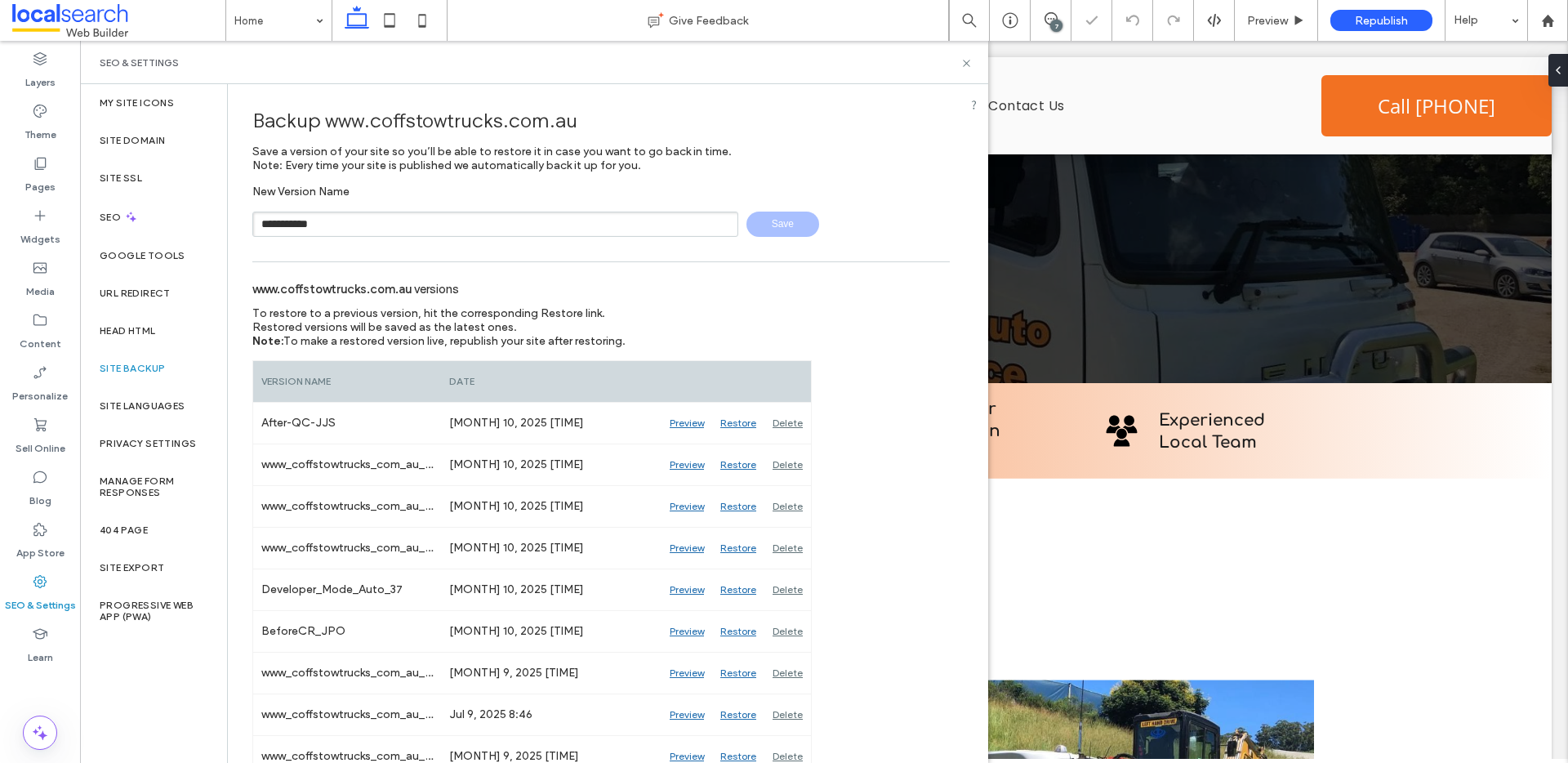 type 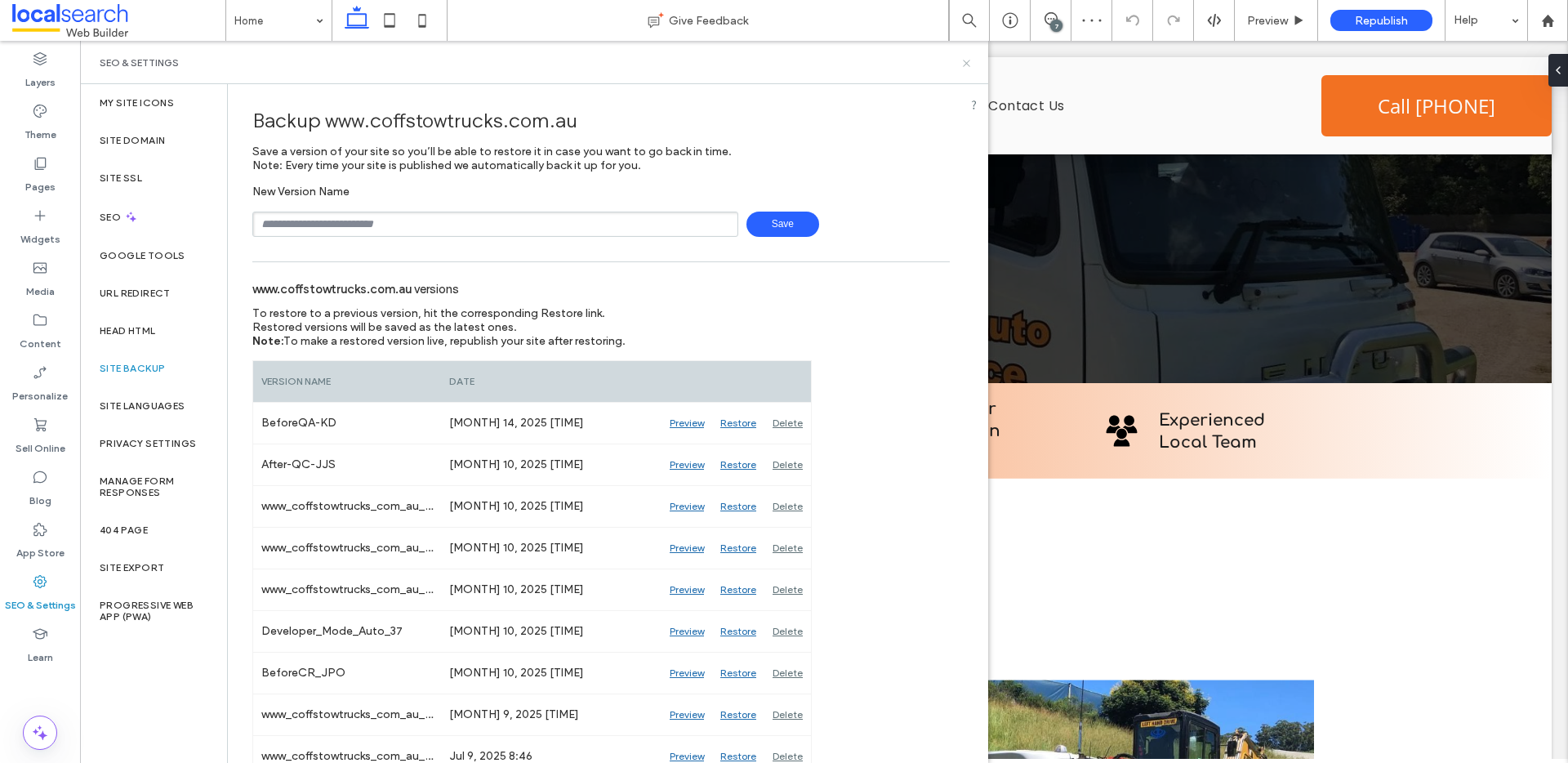click 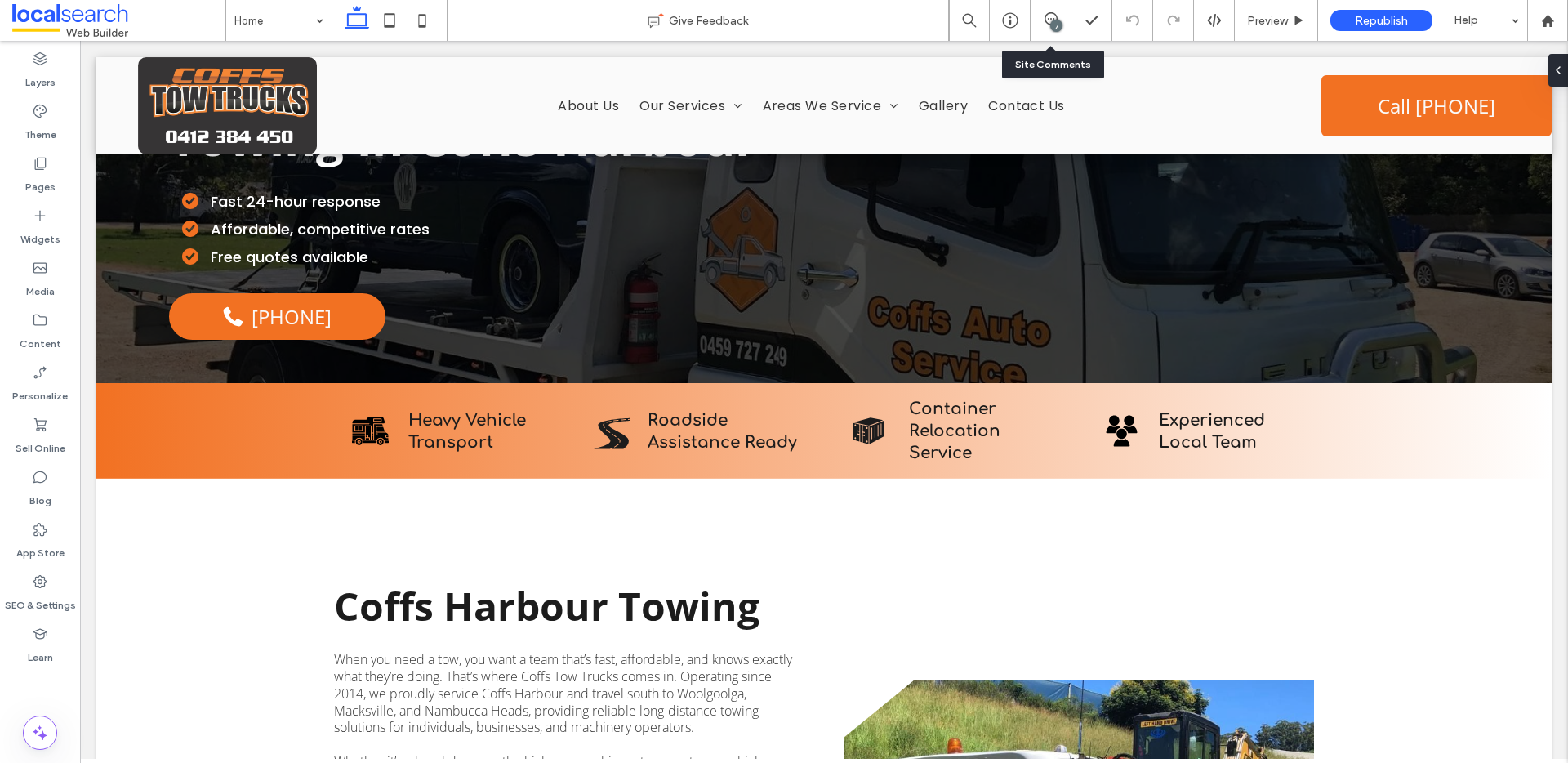 click on "7" at bounding box center [1051, 20] 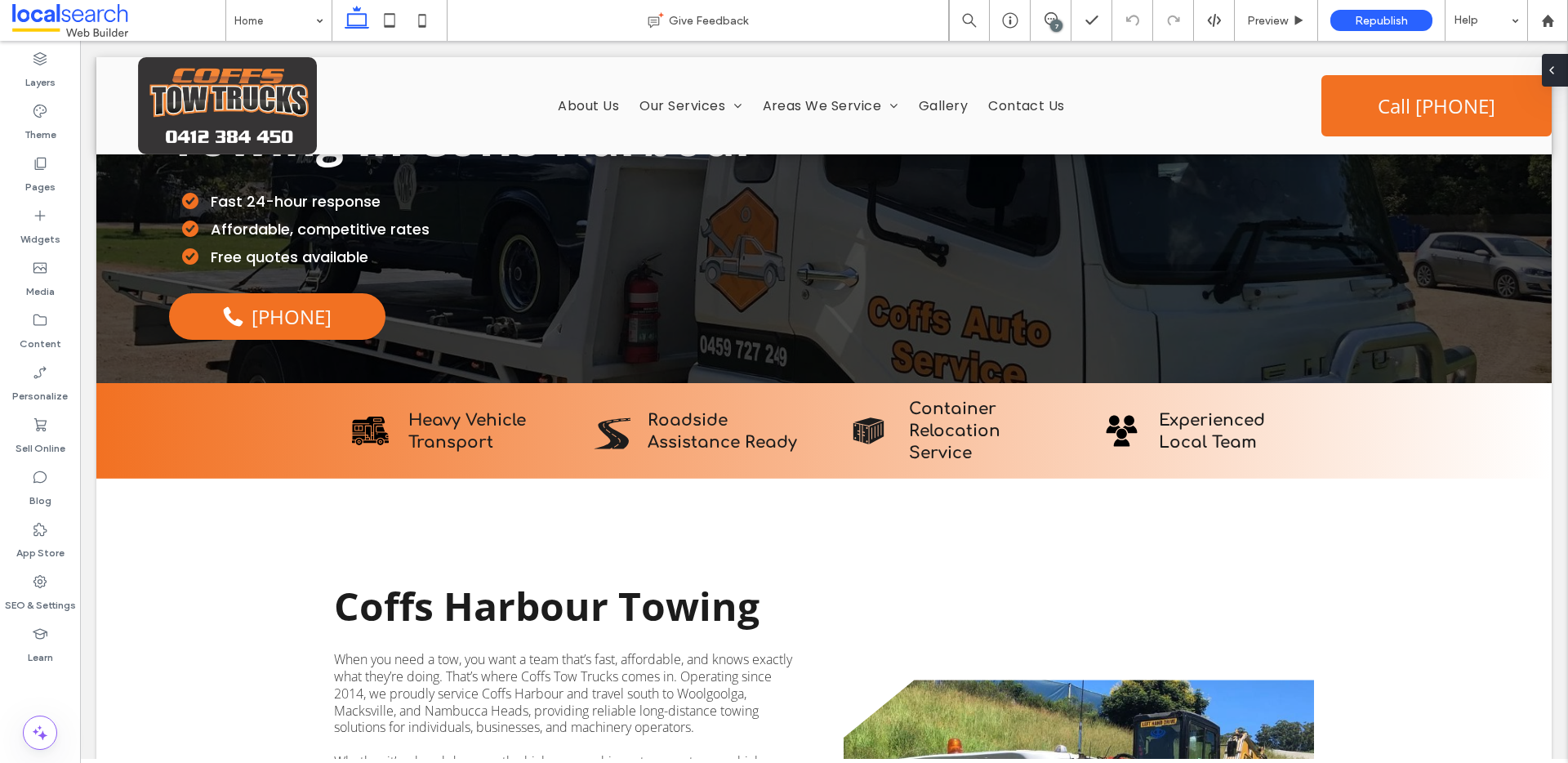 click at bounding box center [1552, 70] 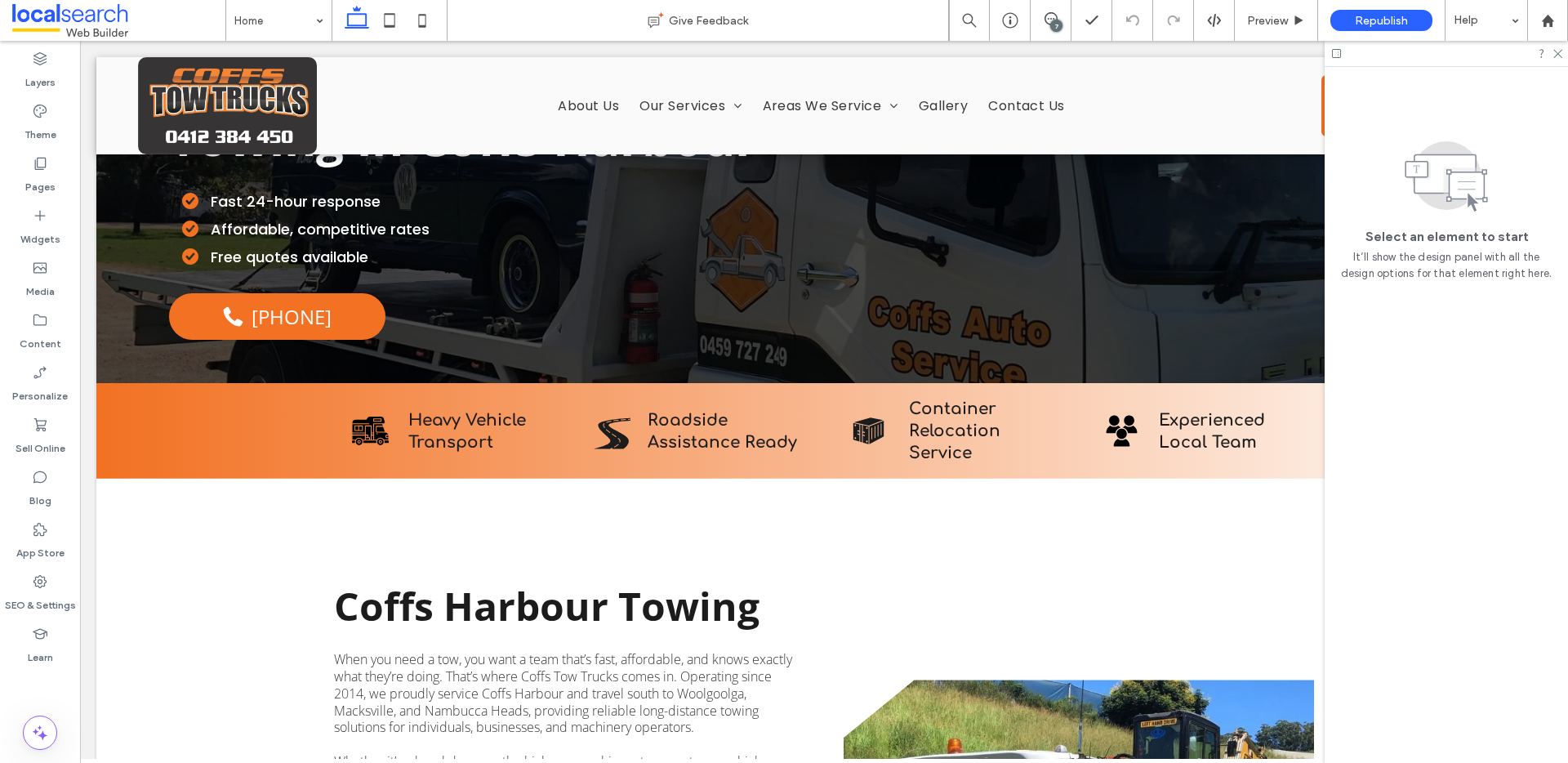 click on "7" at bounding box center (1056, 25) 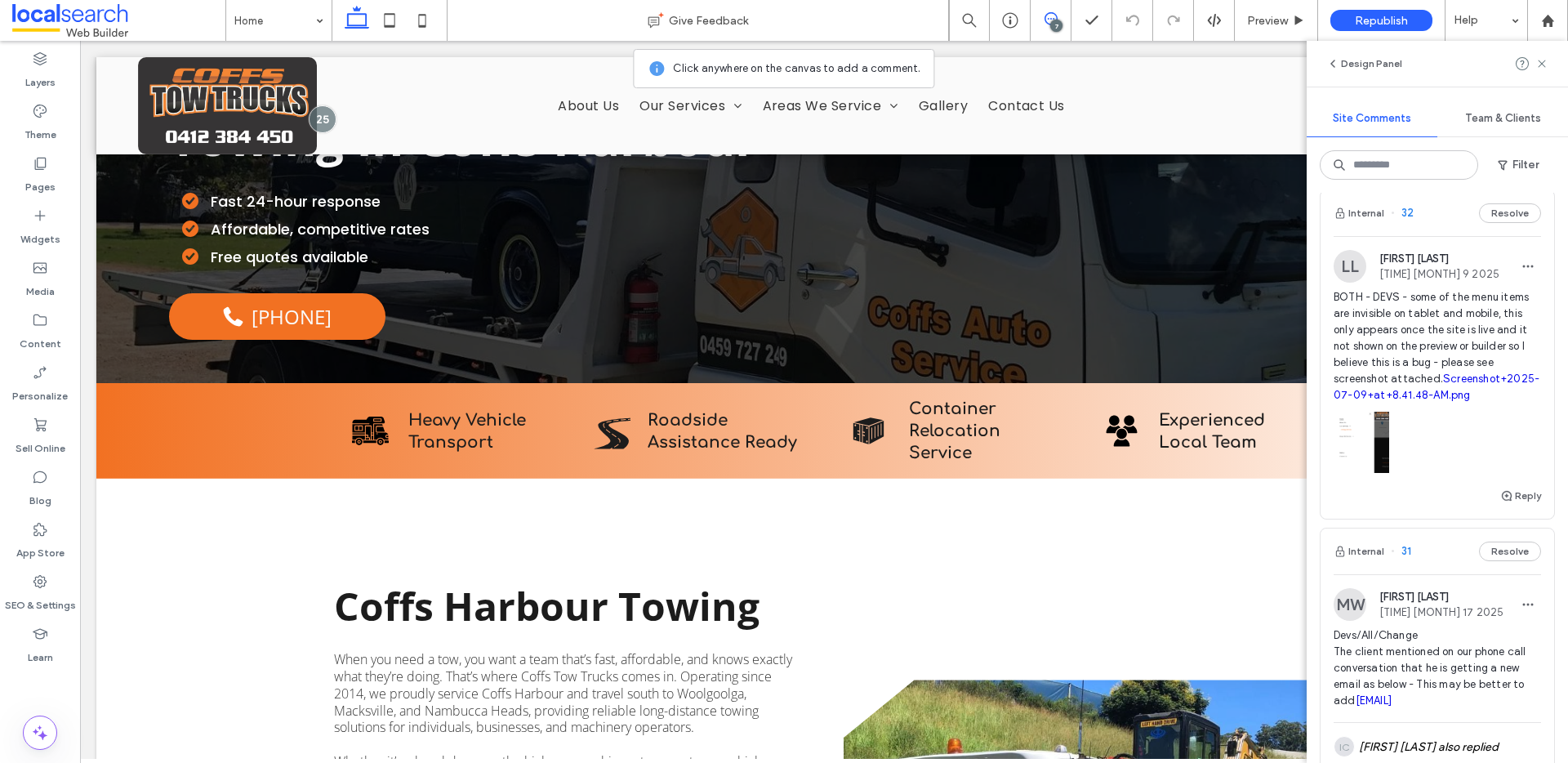 scroll, scrollTop: 8, scrollLeft: 0, axis: vertical 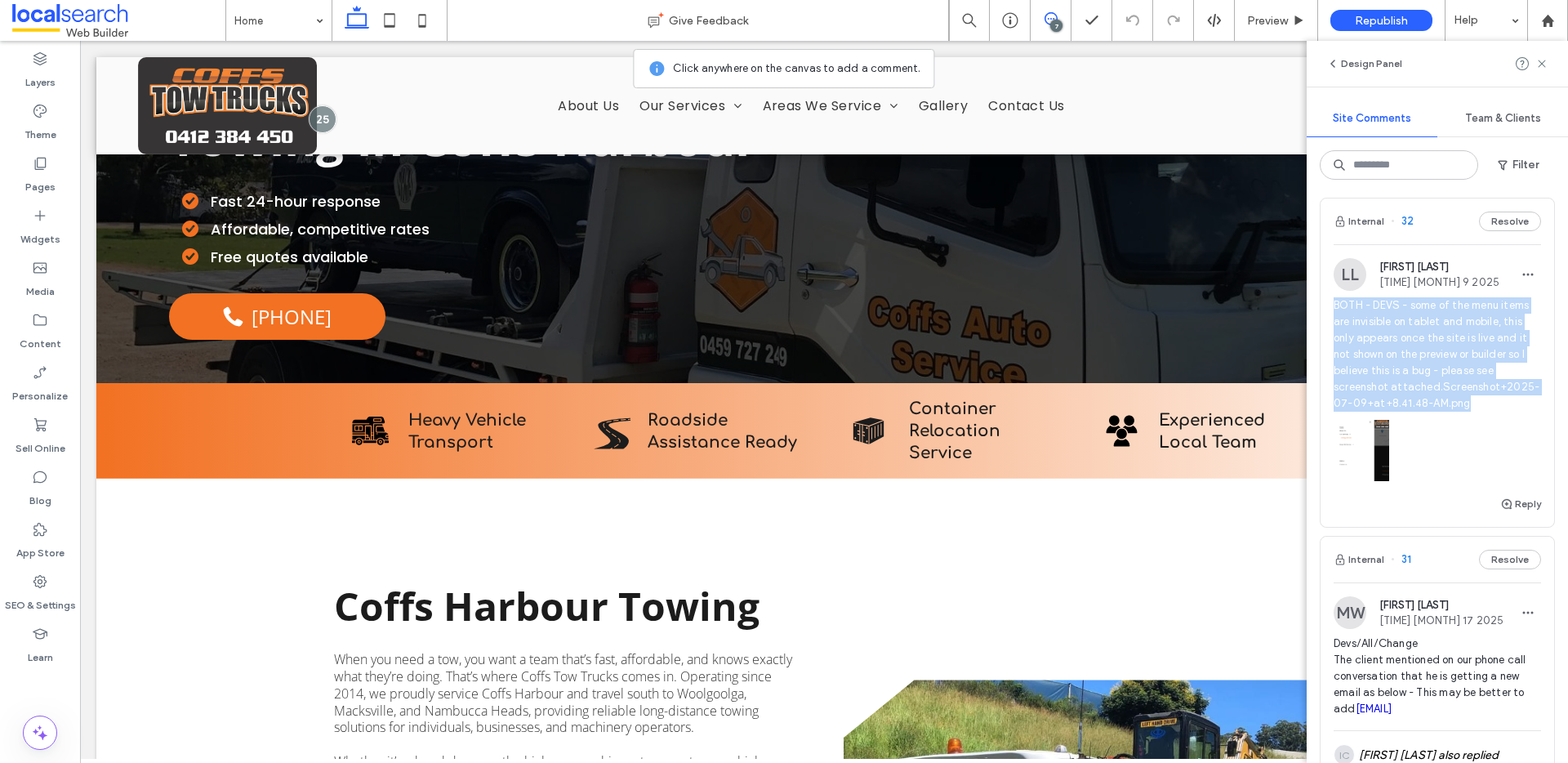 drag, startPoint x: 1392, startPoint y: 418, endPoint x: 1326, endPoint y: 309, distance: 127.42449 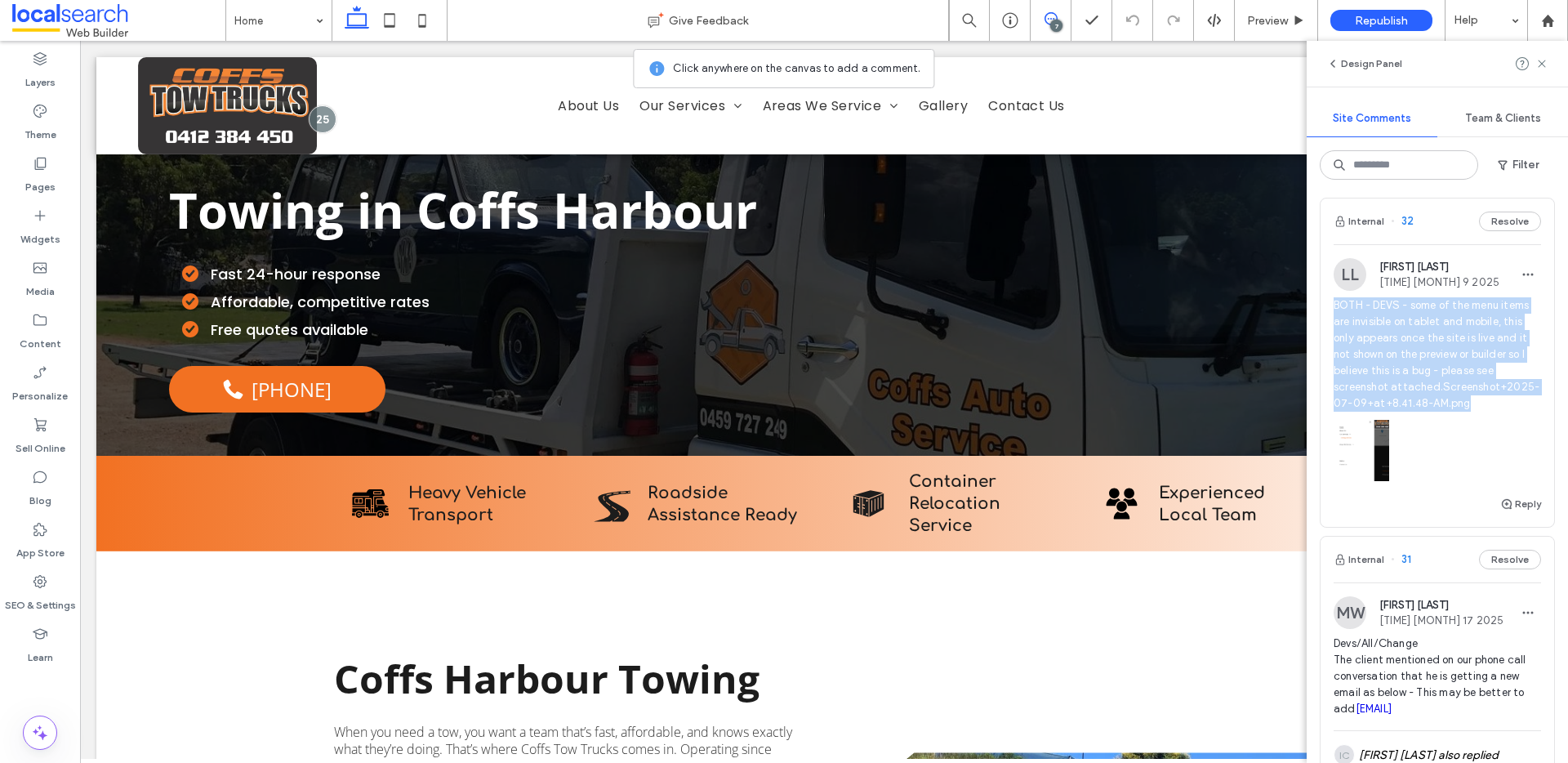 scroll, scrollTop: 0, scrollLeft: 0, axis: both 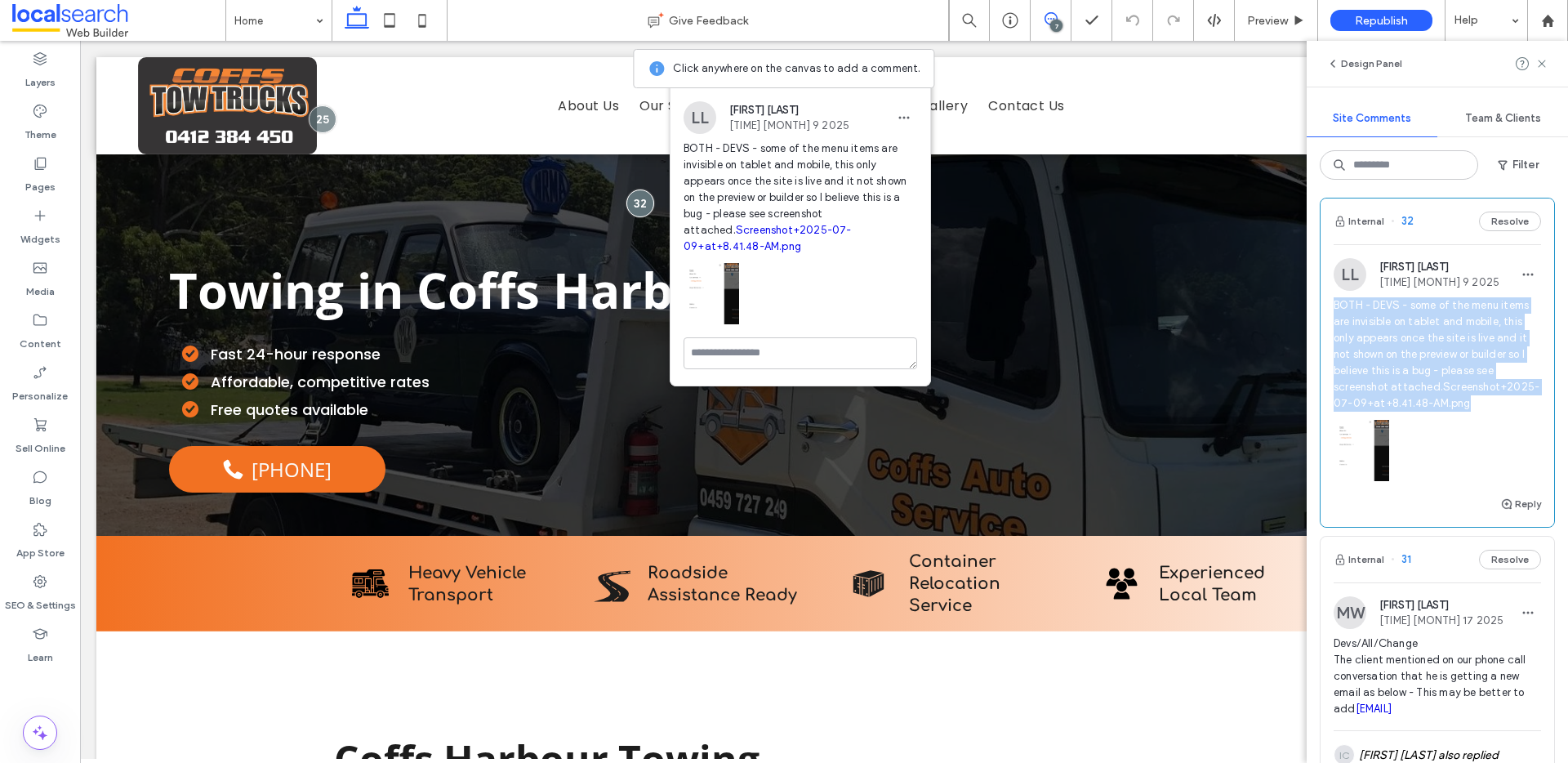 copy on "BOTH - DEVS - some of the menu items are invisible on tablet and mobile, this only appears once the site is live and it not shown on the preview or builder so I believe this is a bug - please see screenshot attached. Screenshot+[DATE]+at+[TIME].png" 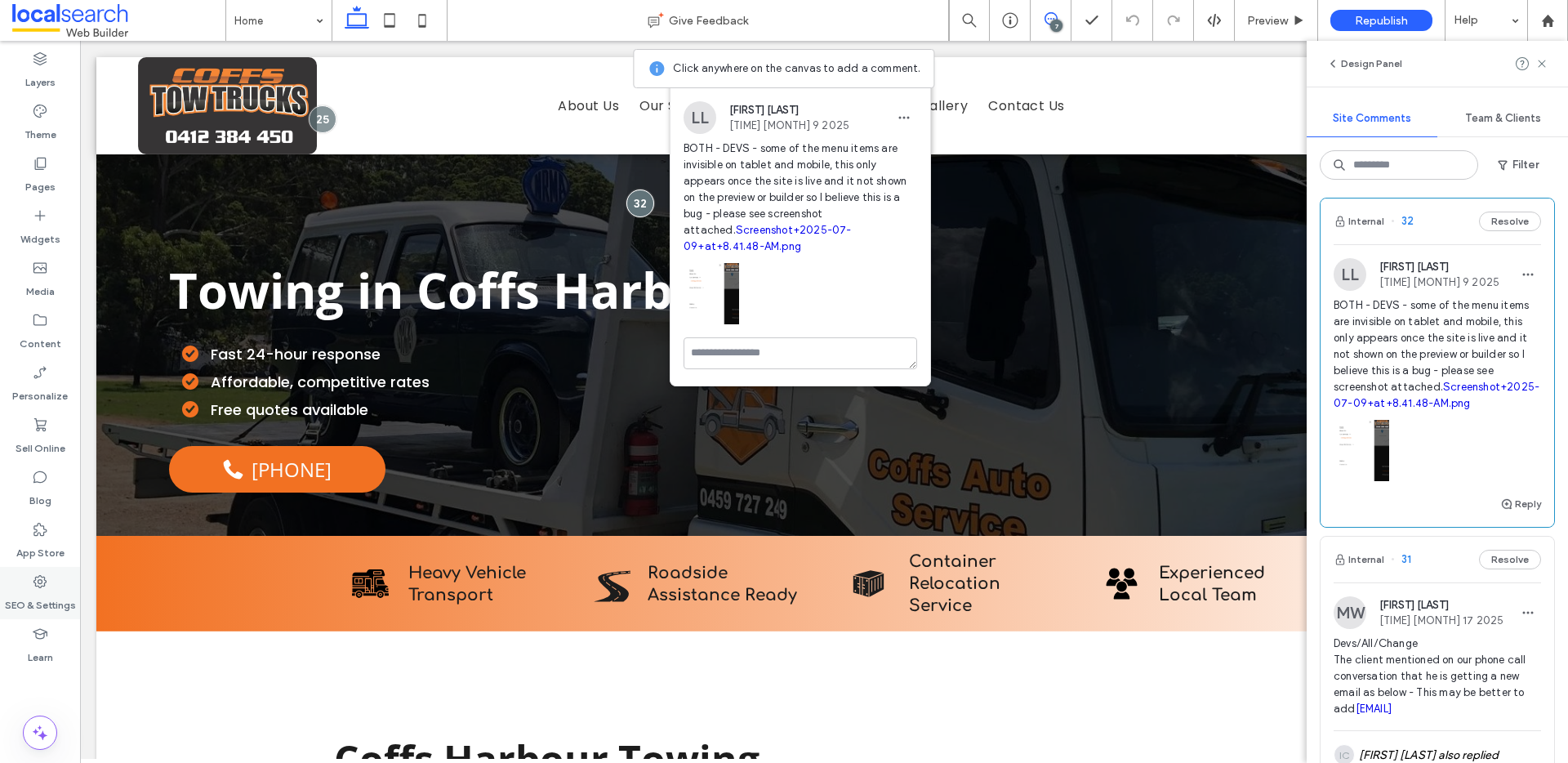 click on "SEO & Settings" at bounding box center [40, 593] 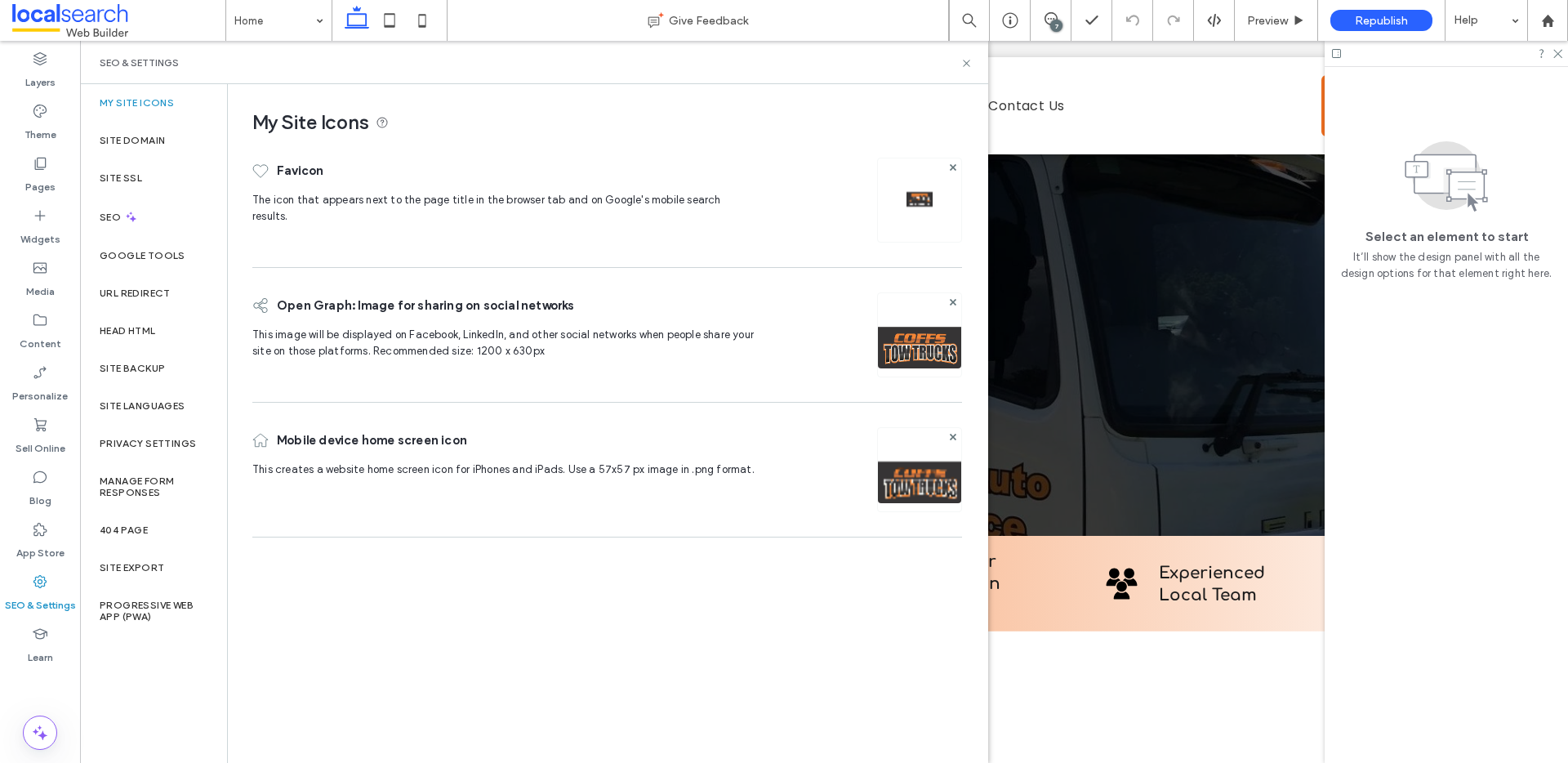 scroll, scrollTop: 0, scrollLeft: 0, axis: both 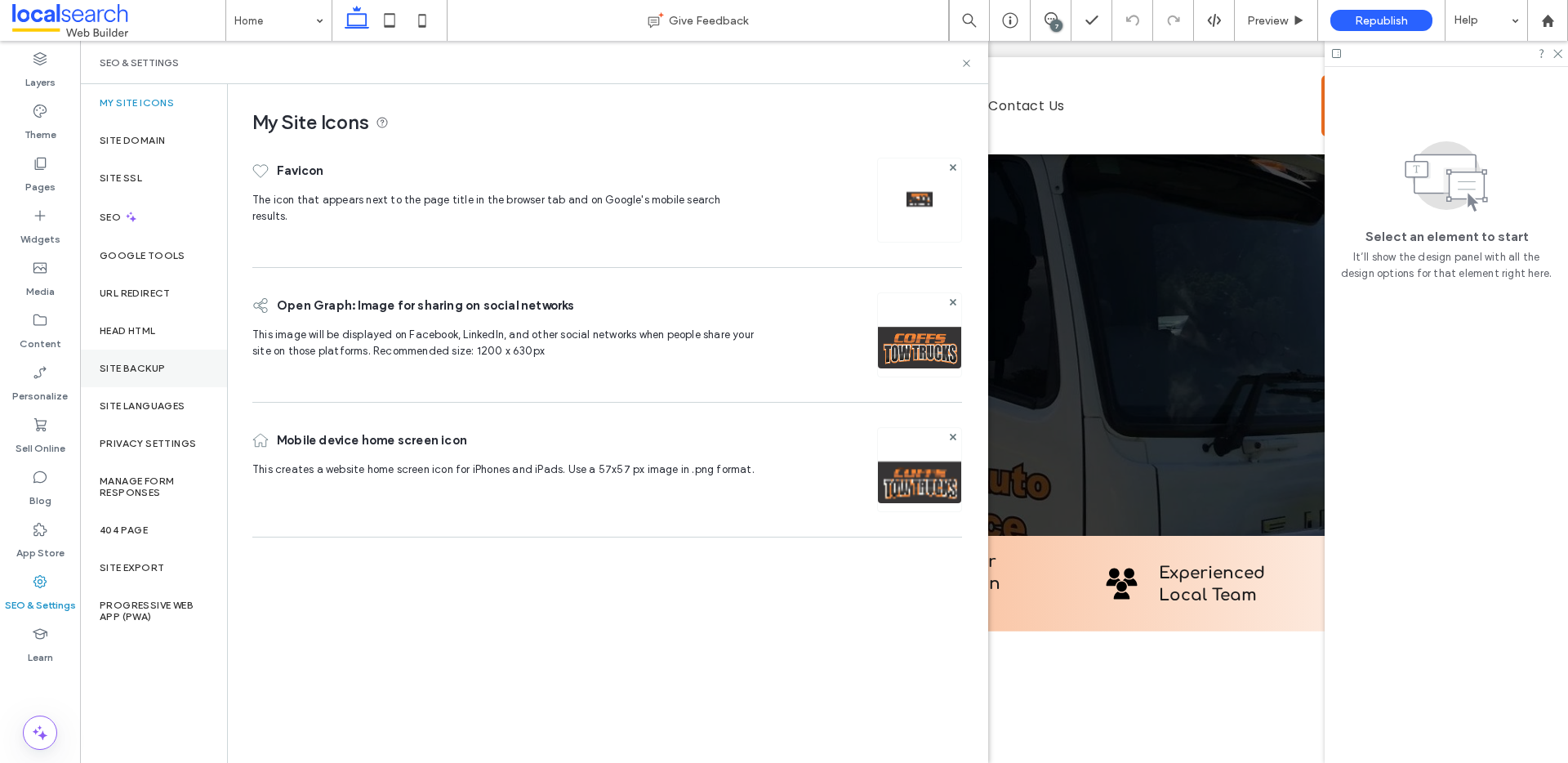 click on "Site Backup" at bounding box center (132, 368) 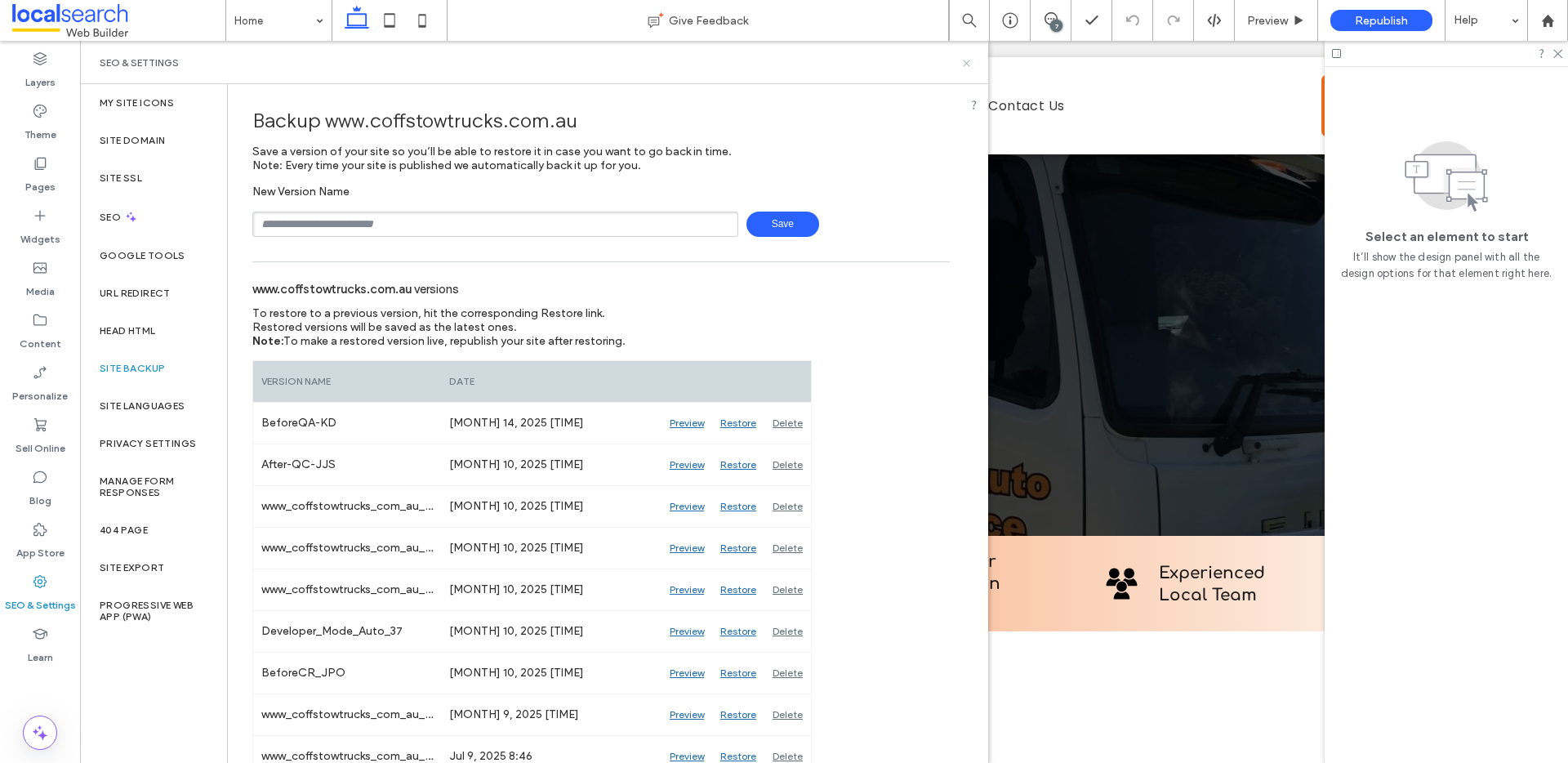click 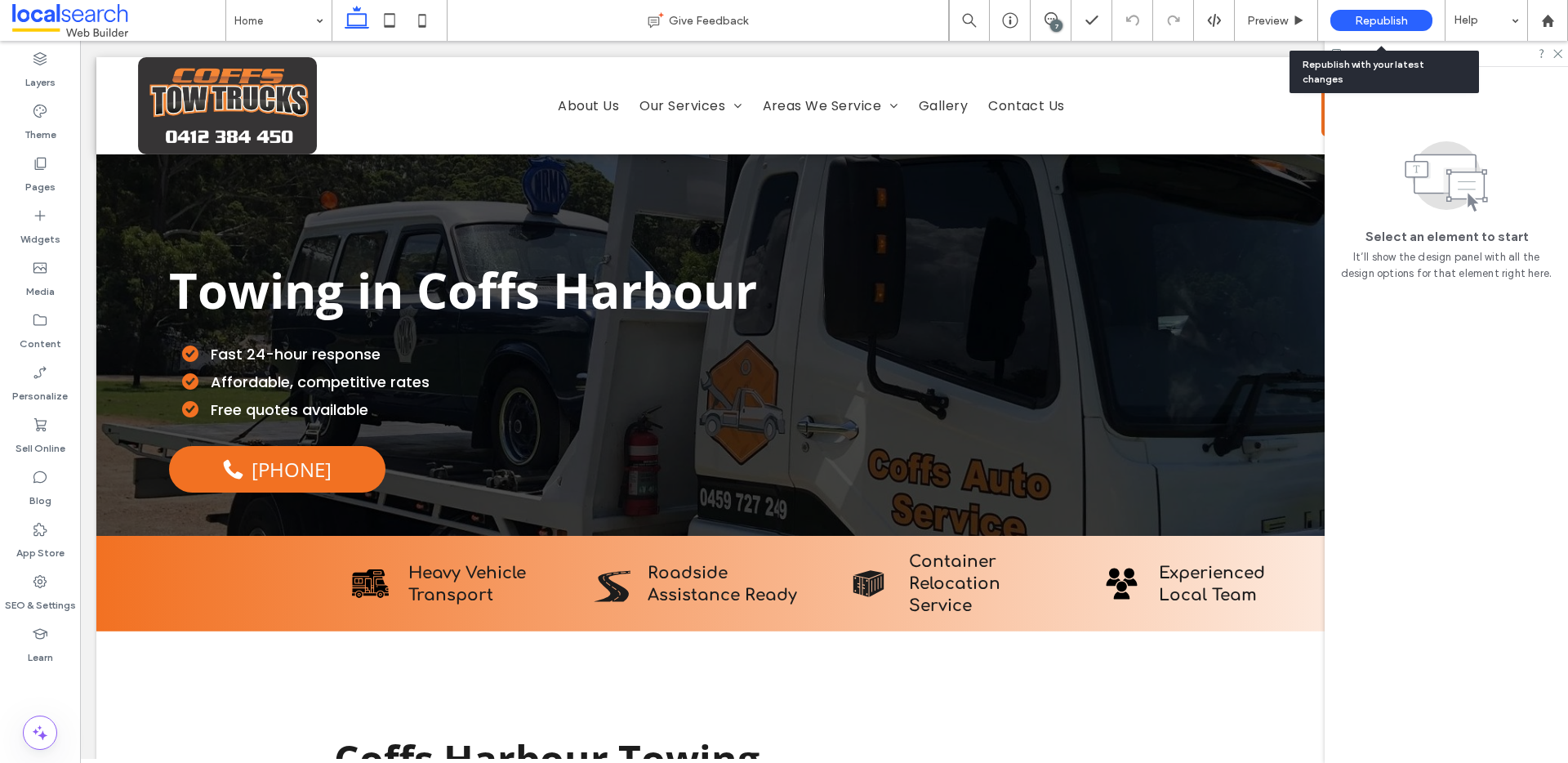 click on "Republish" at bounding box center [1381, 20] 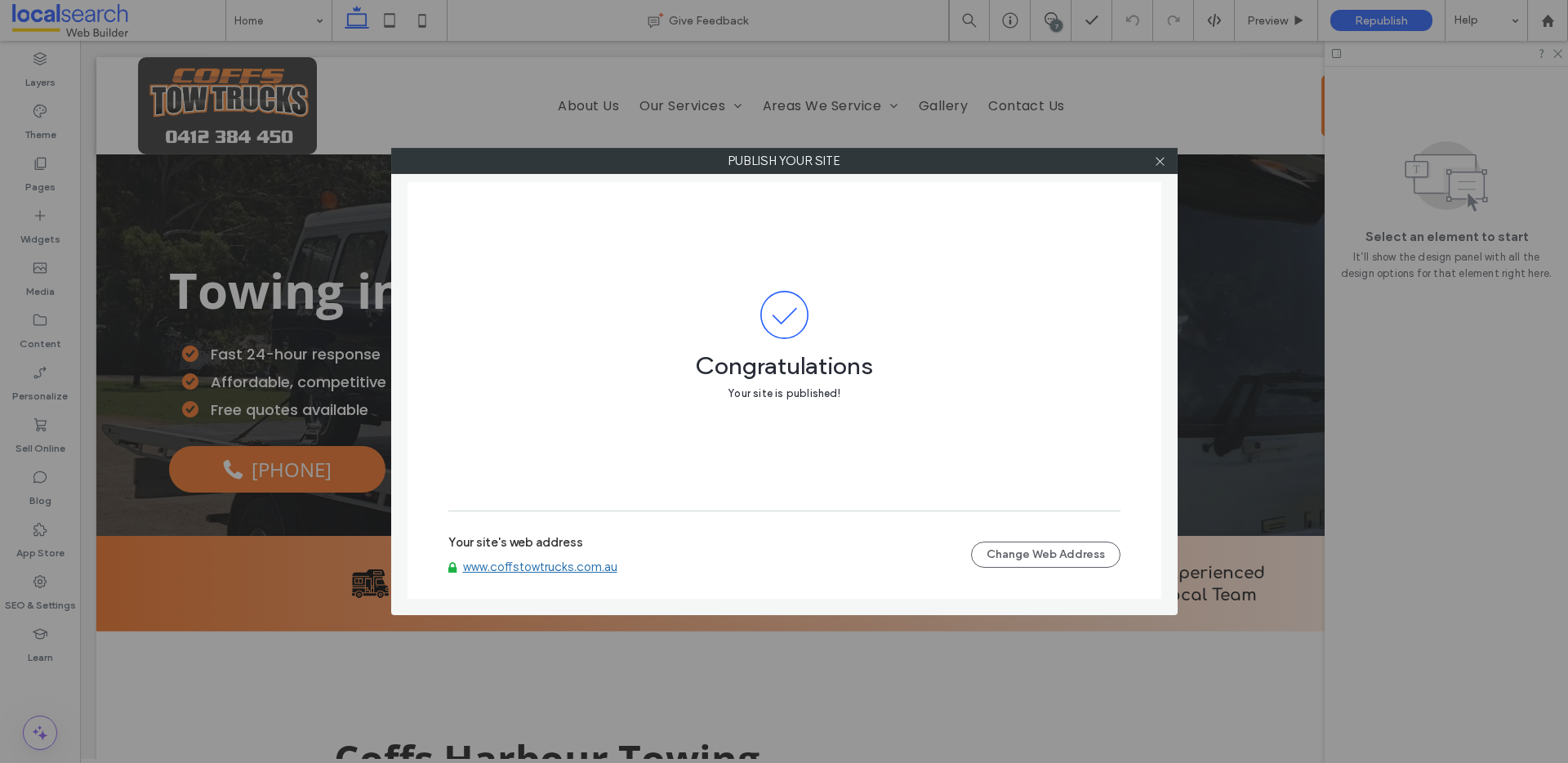click on "www.coffstowtrucks.com.au" at bounding box center (540, 567) 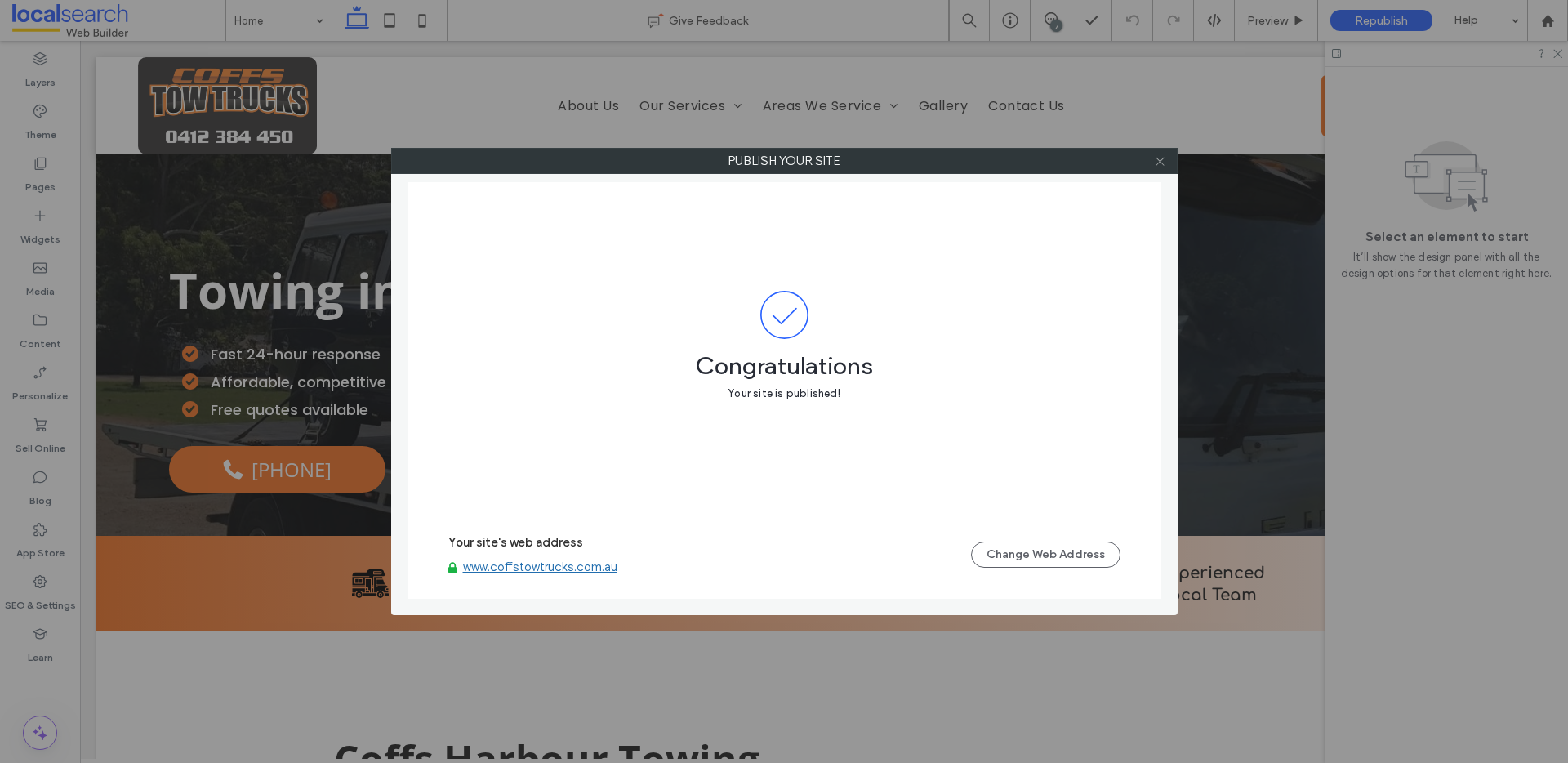 click 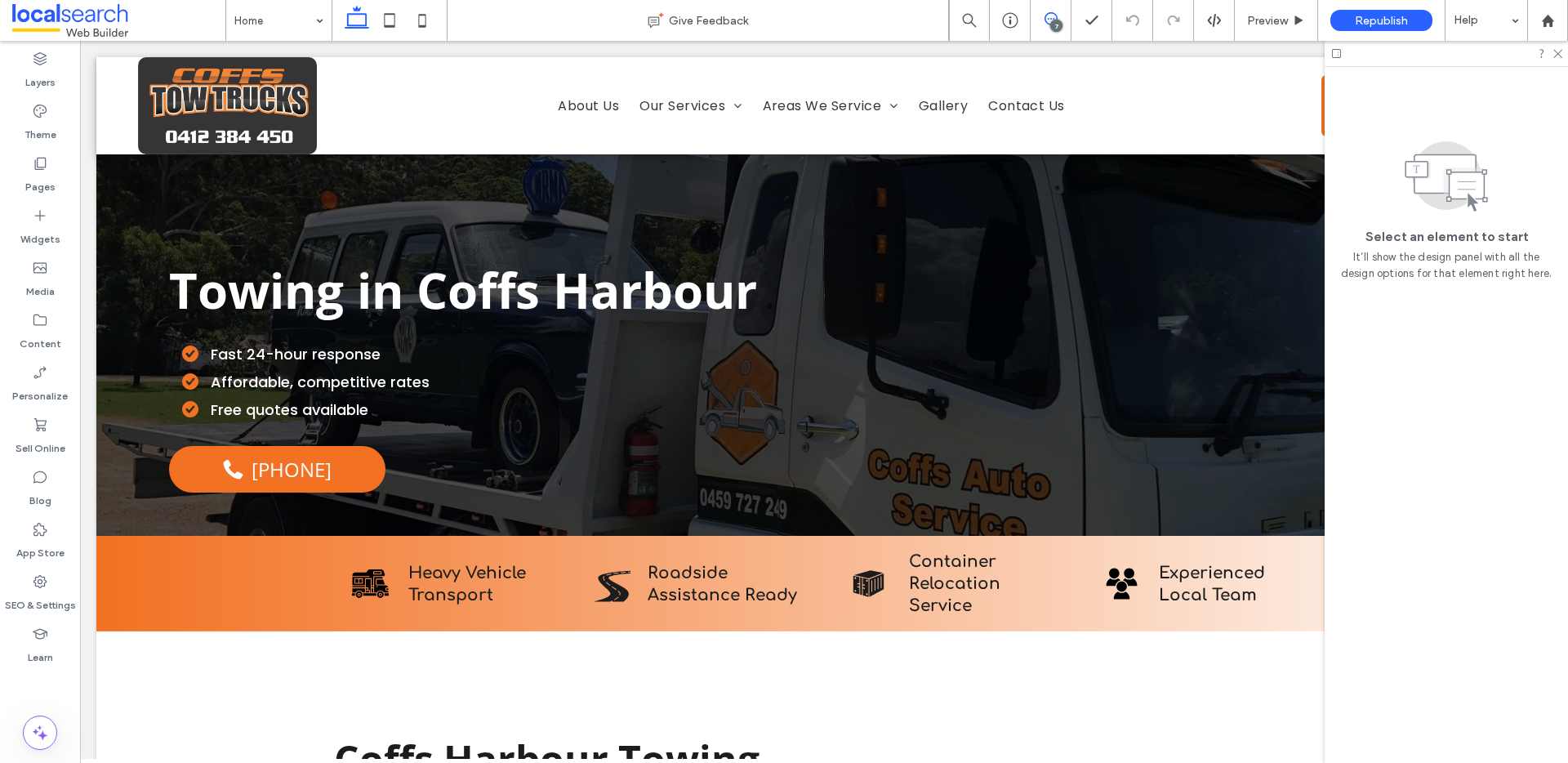 click on "7" at bounding box center [1050, 19] 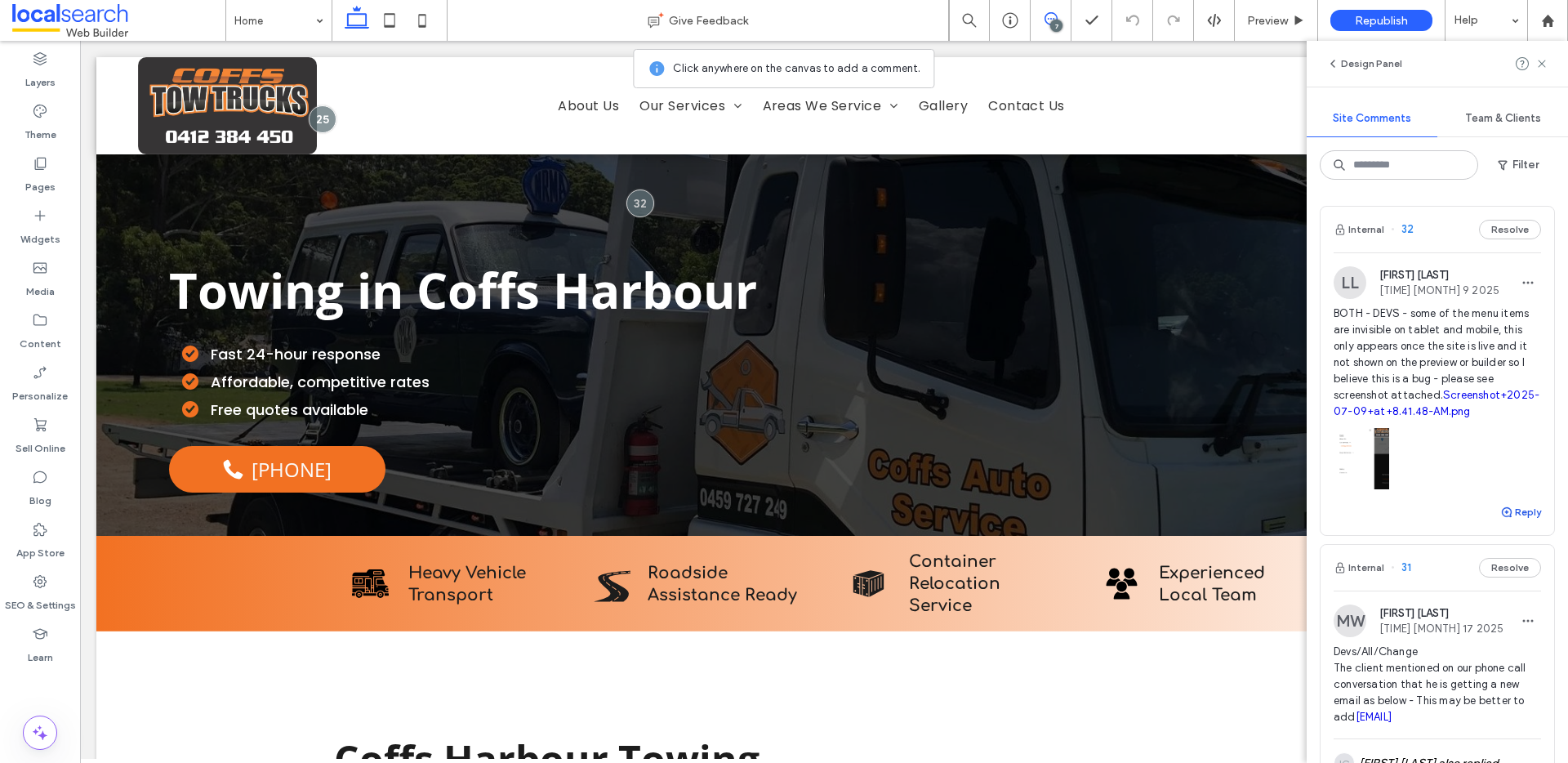 click on "Reply" at bounding box center [1521, 512] 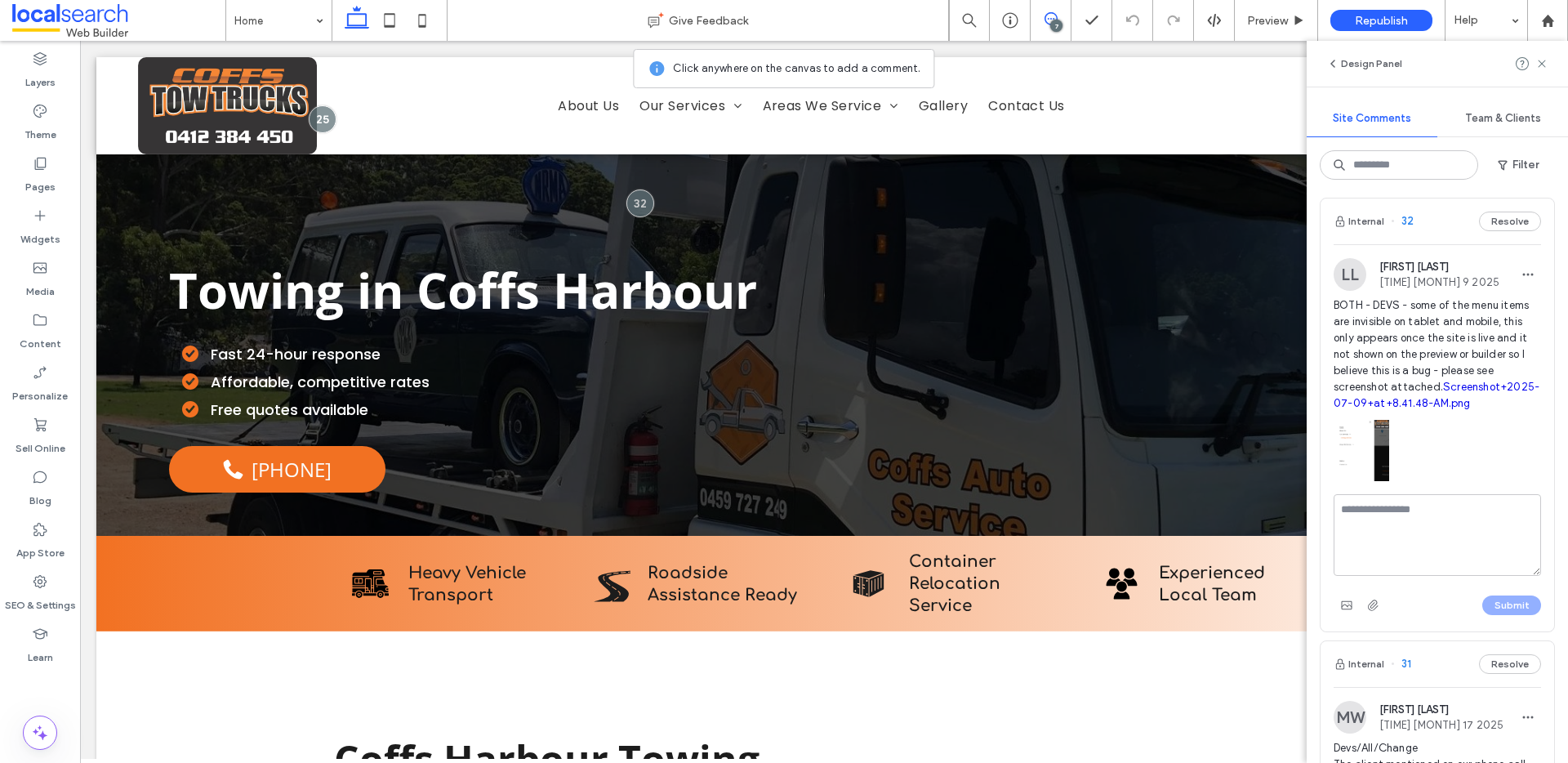 scroll, scrollTop: 0, scrollLeft: 0, axis: both 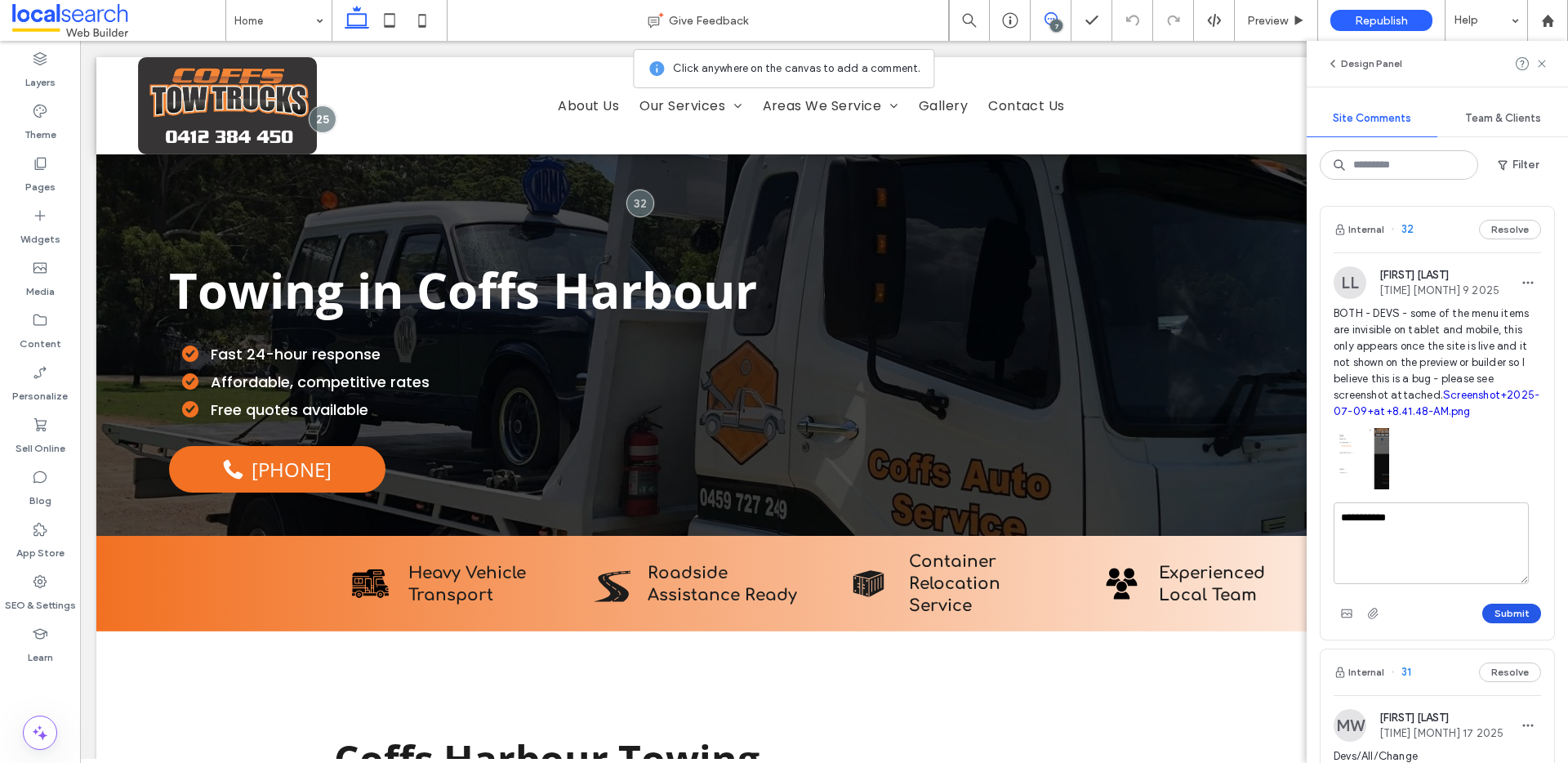 type on "**********" 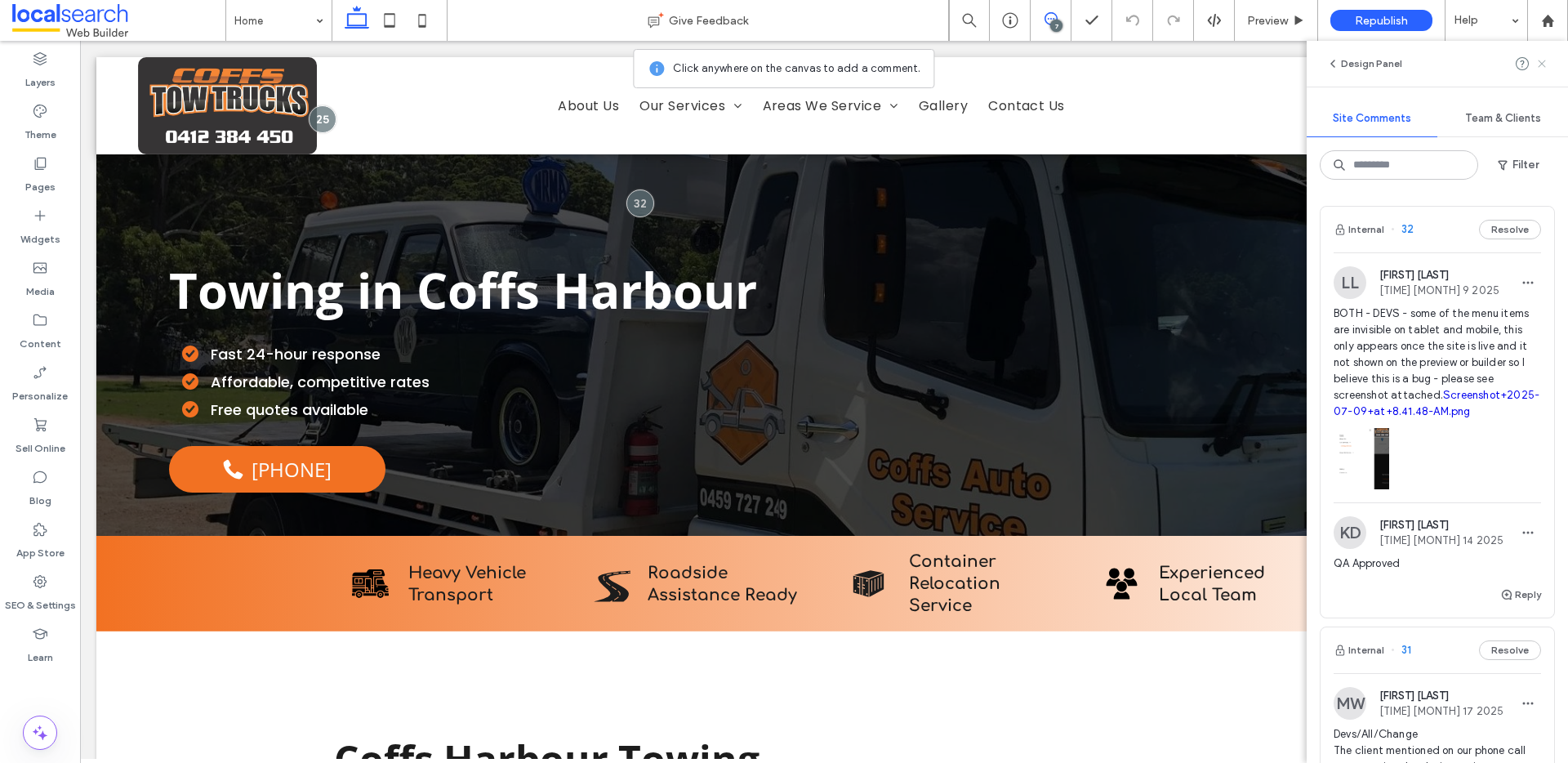 click 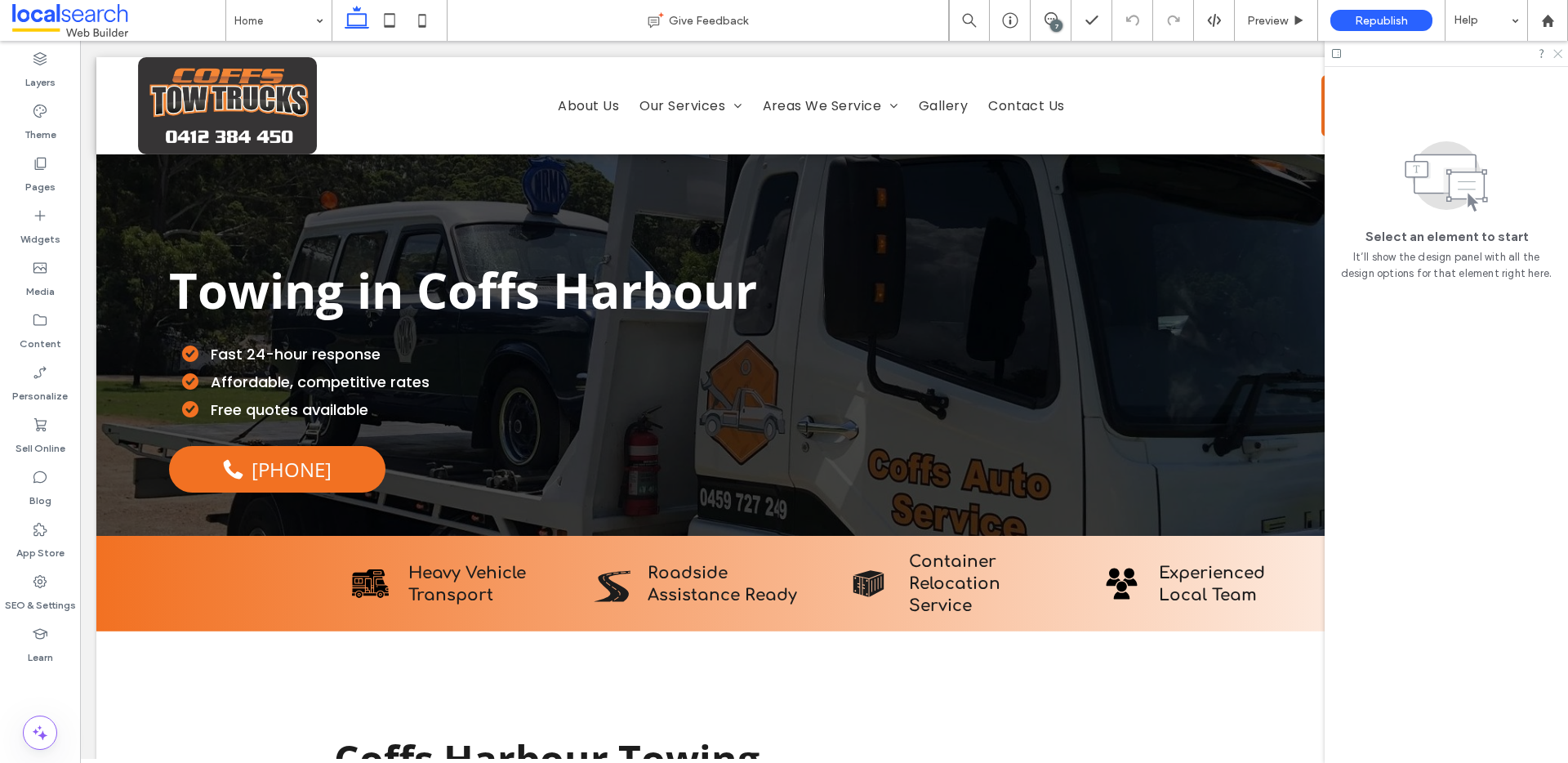 click 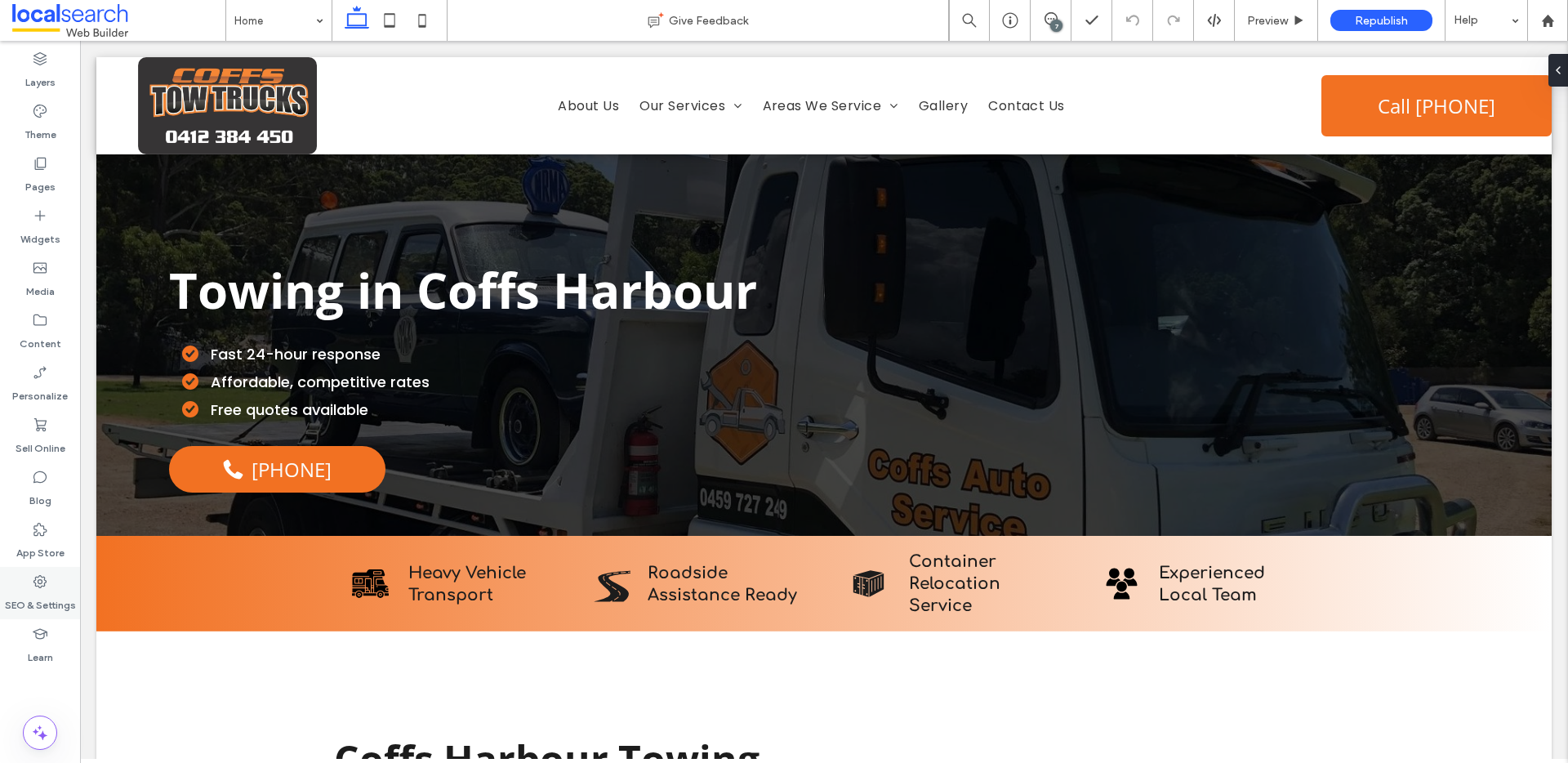 click on "SEO & Settings" at bounding box center [40, 601] 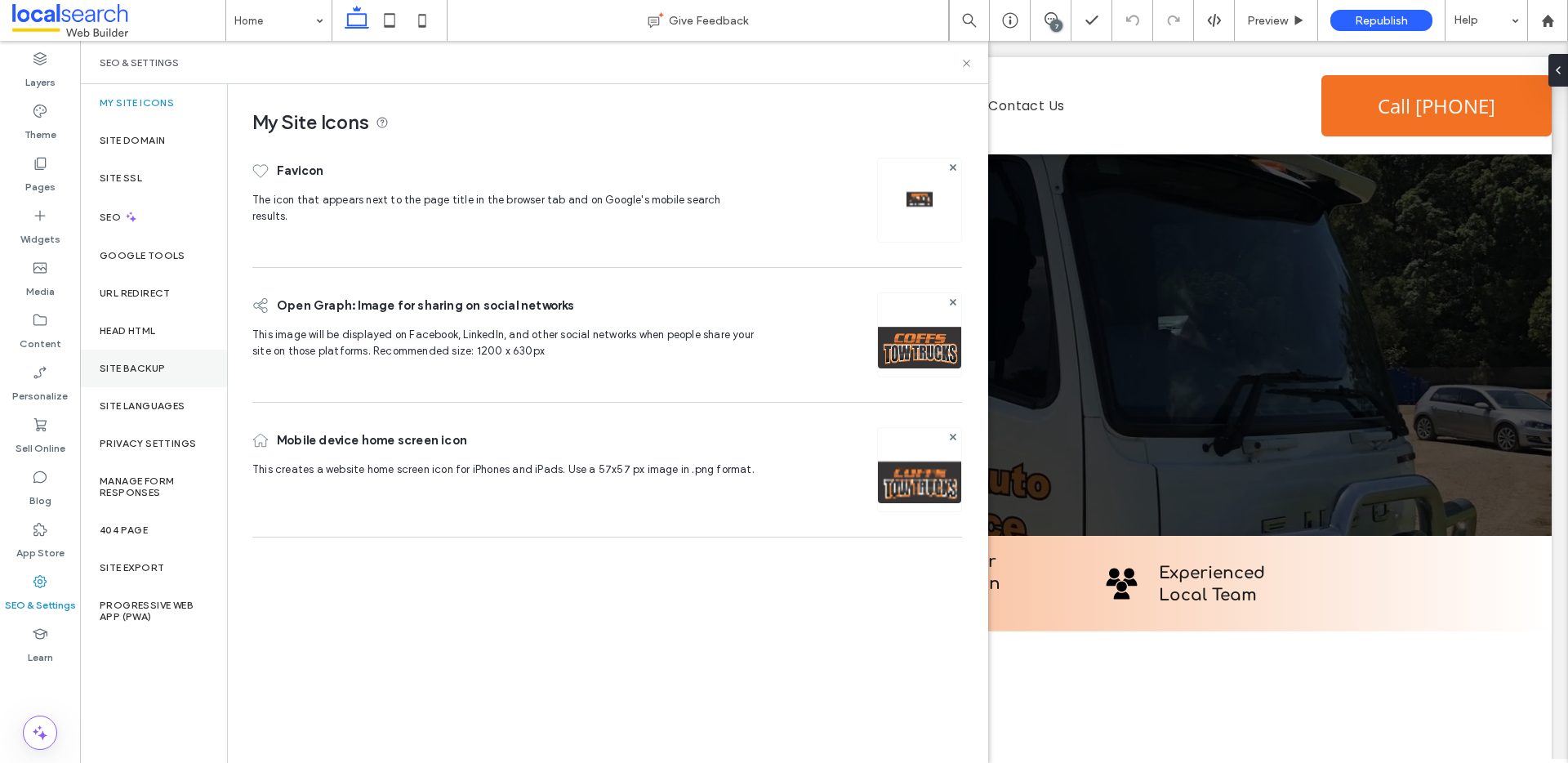 click on "Site Backup" at bounding box center (132, 368) 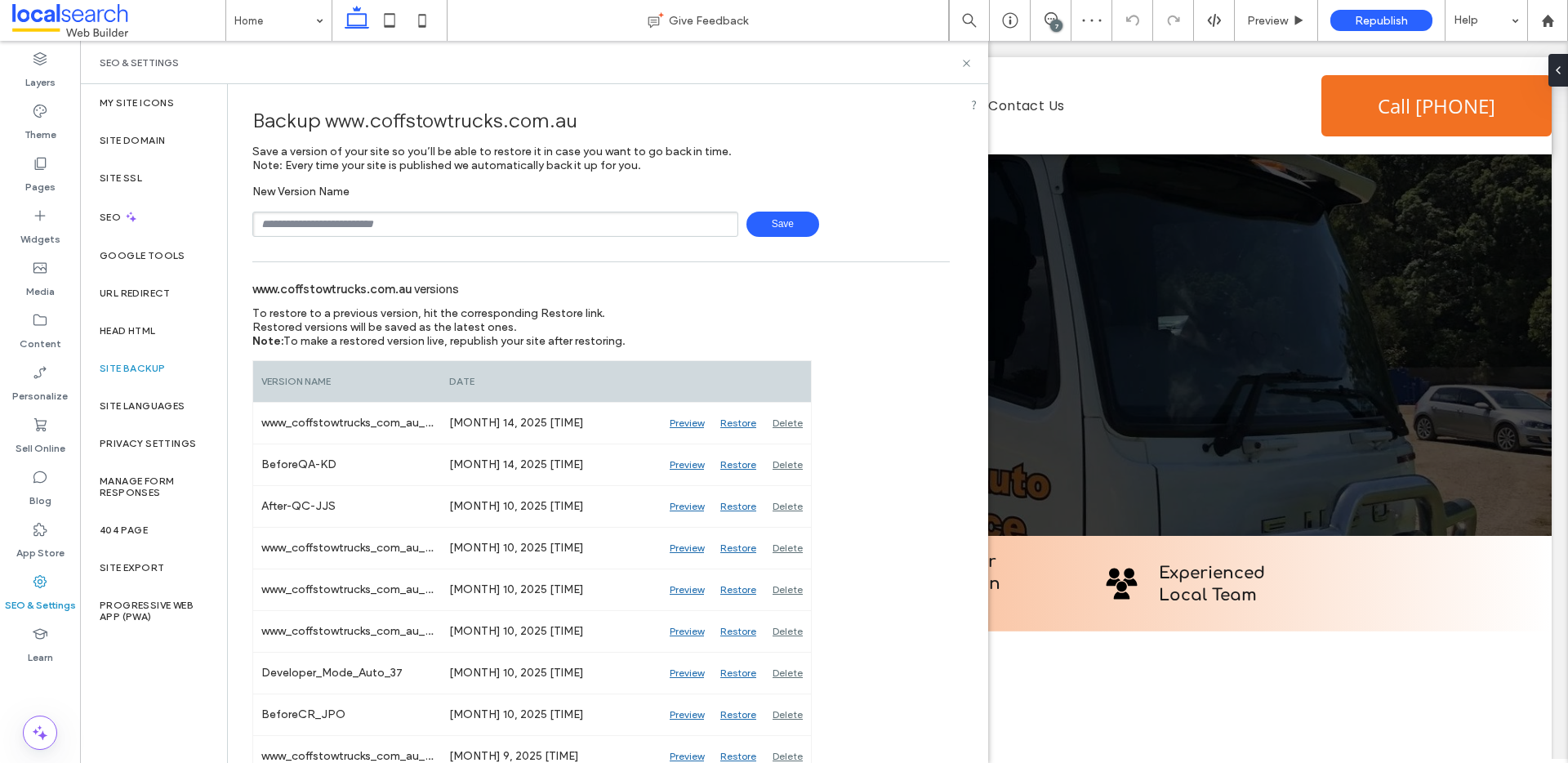 click at bounding box center [495, 224] 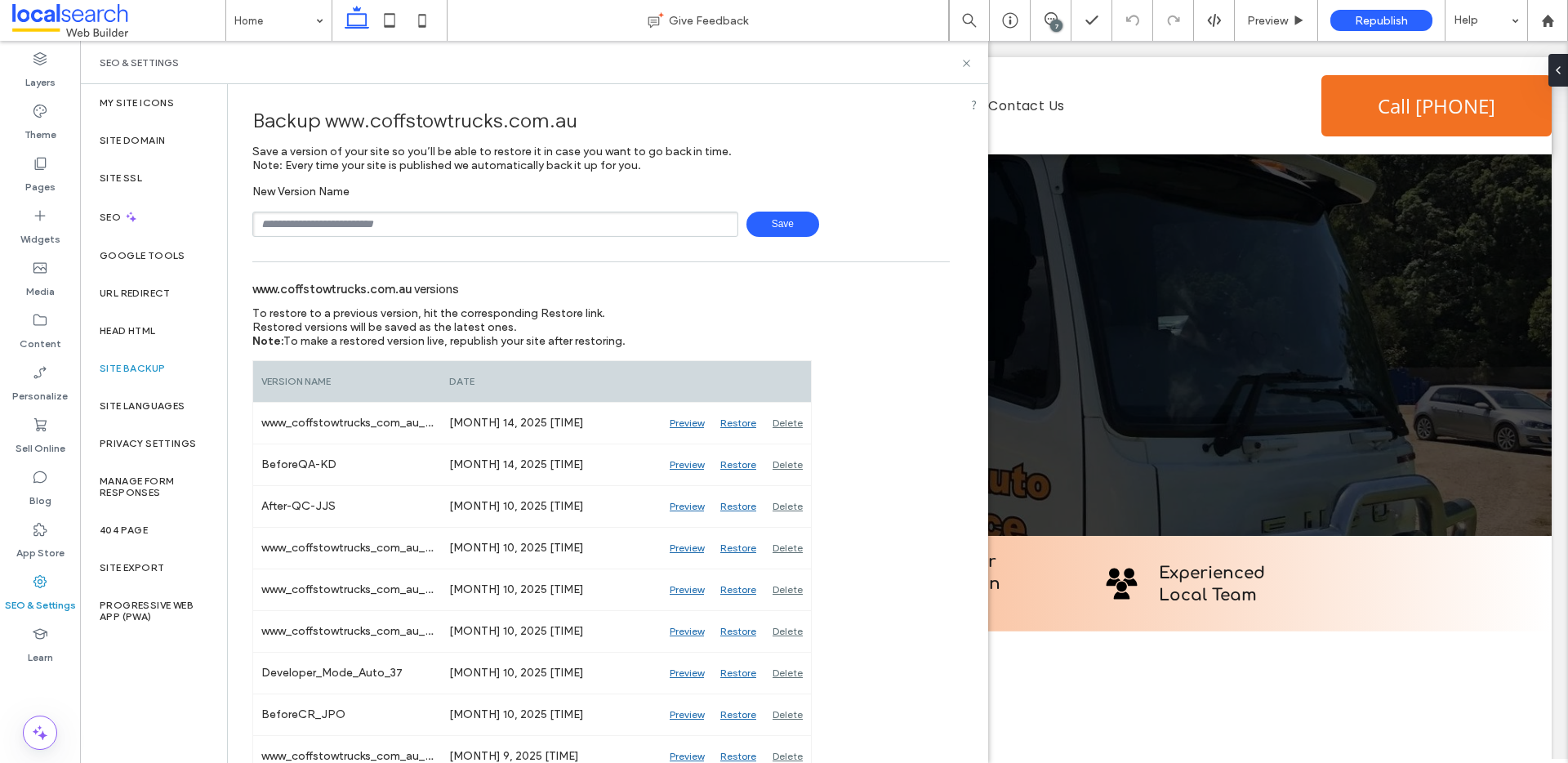 type on "**********" 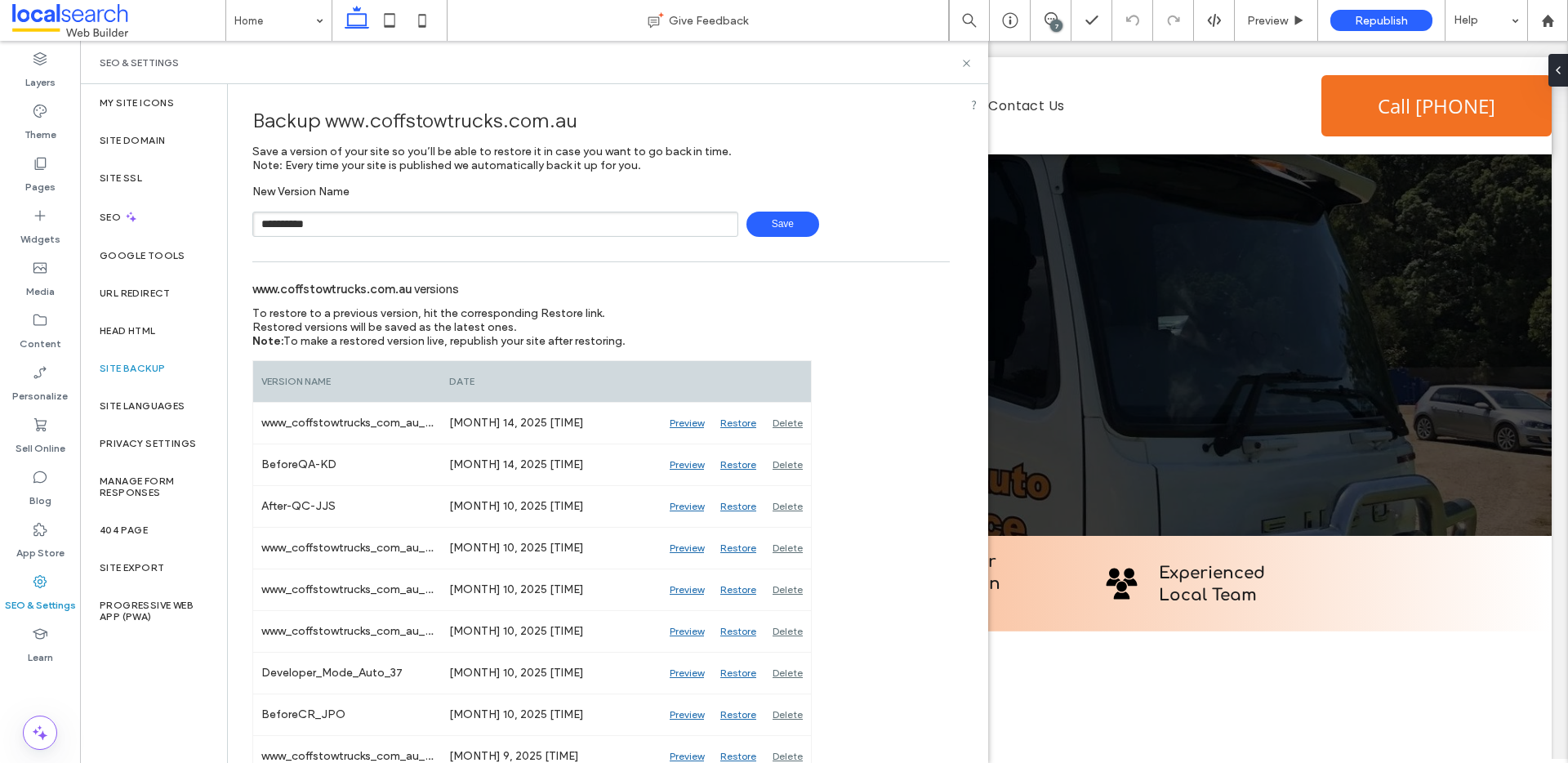 click on "Save" at bounding box center (782, 224) 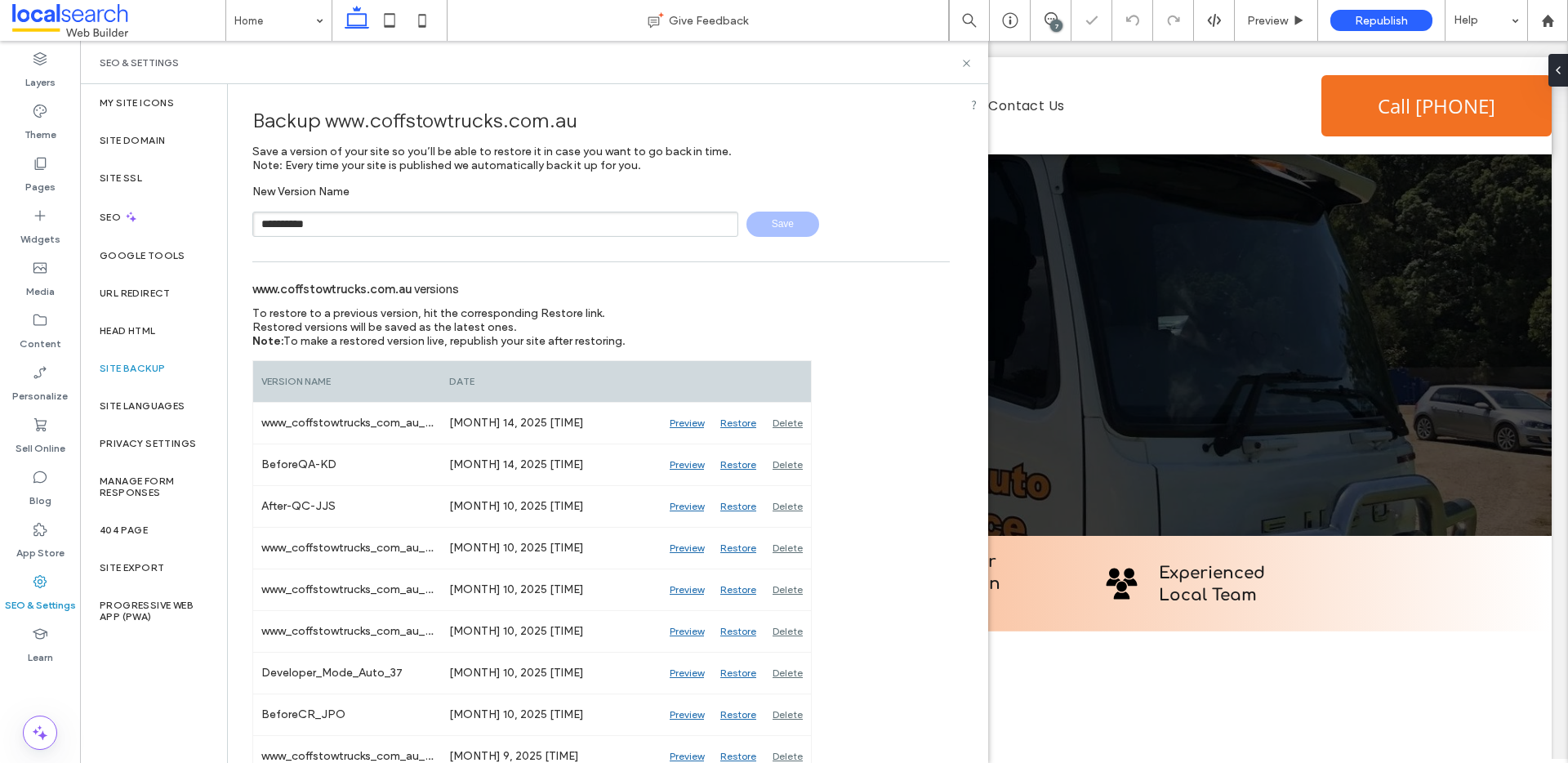 type 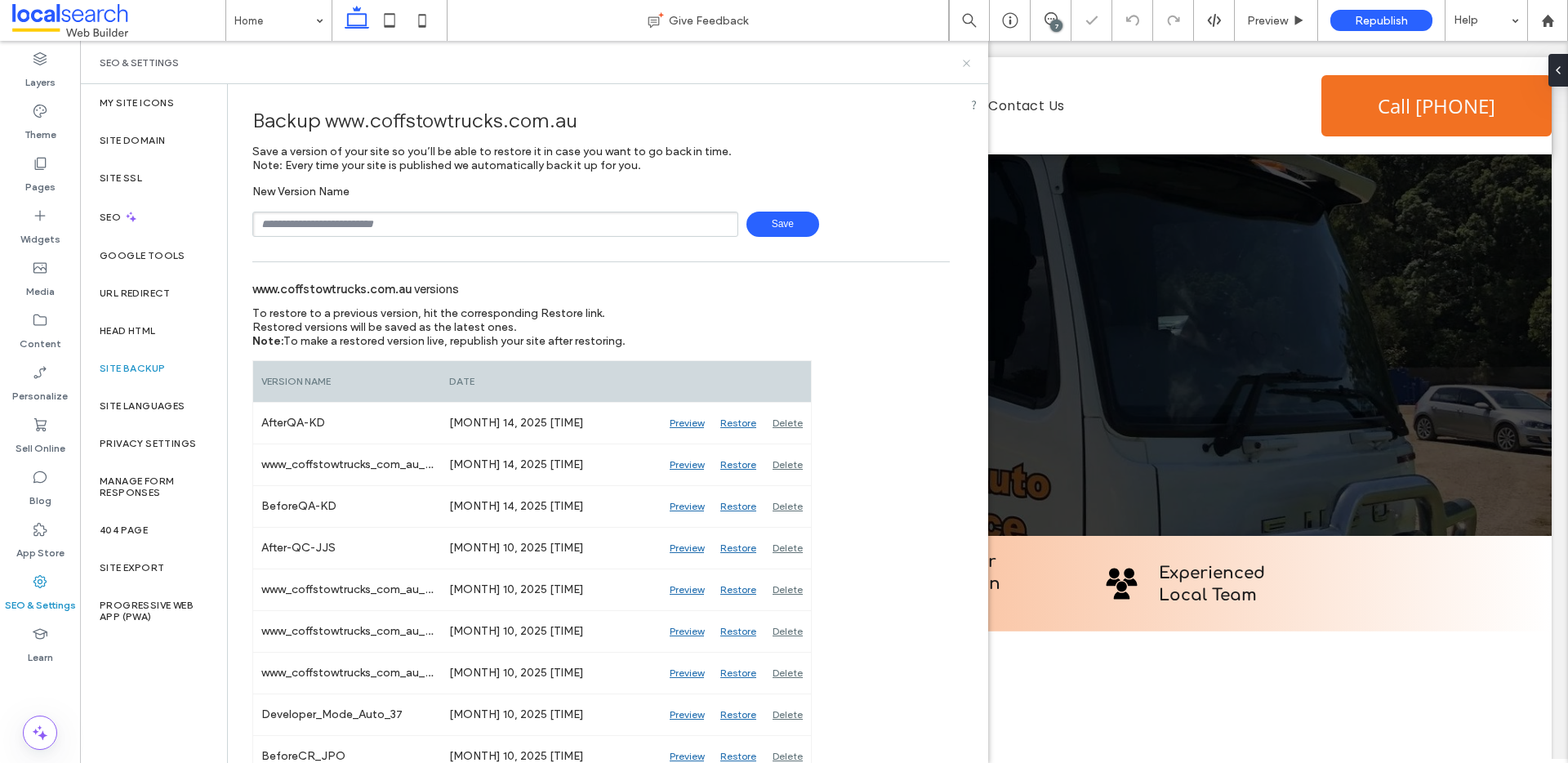 click 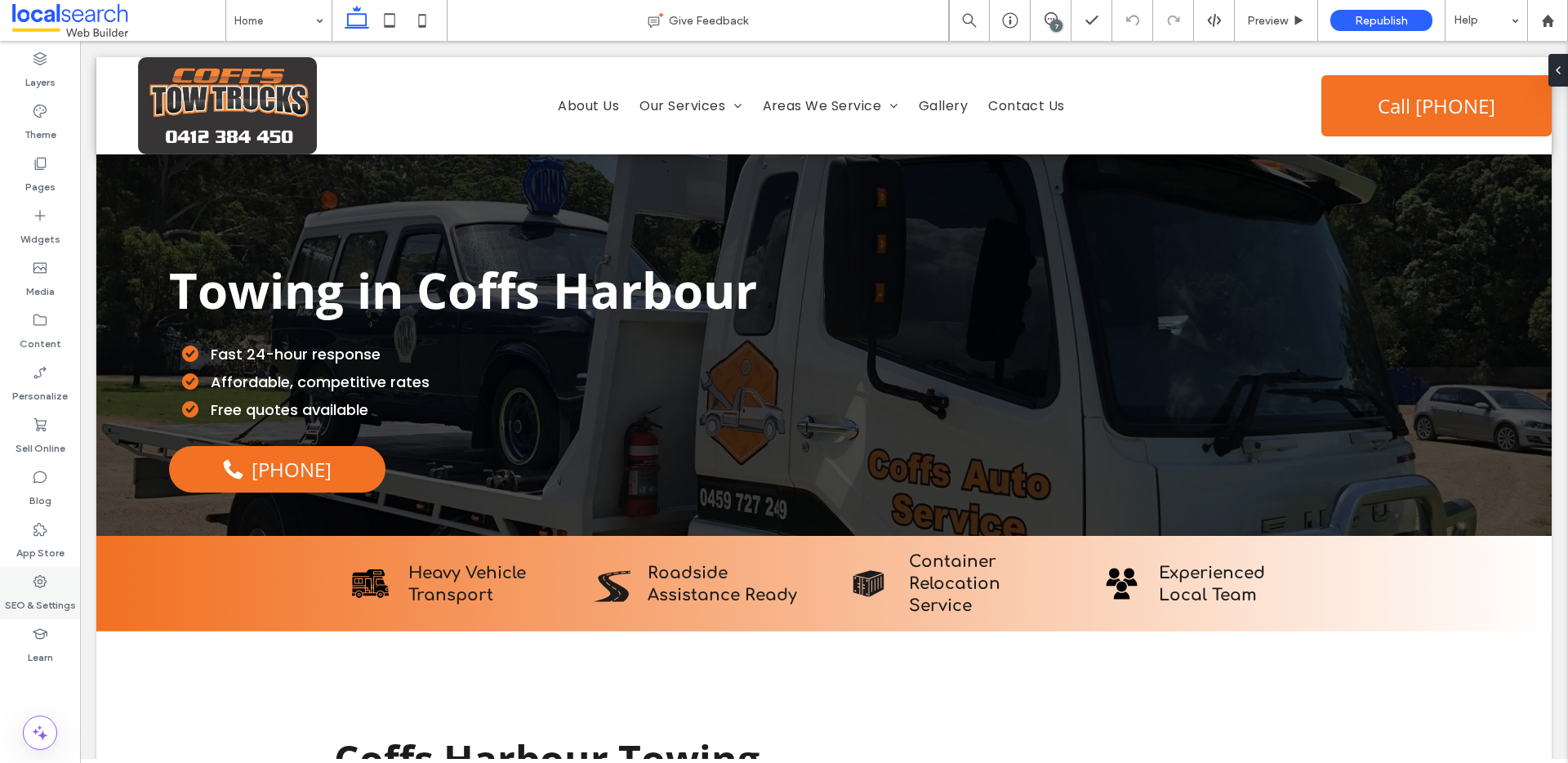 click on "SEO & Settings" at bounding box center (40, 601) 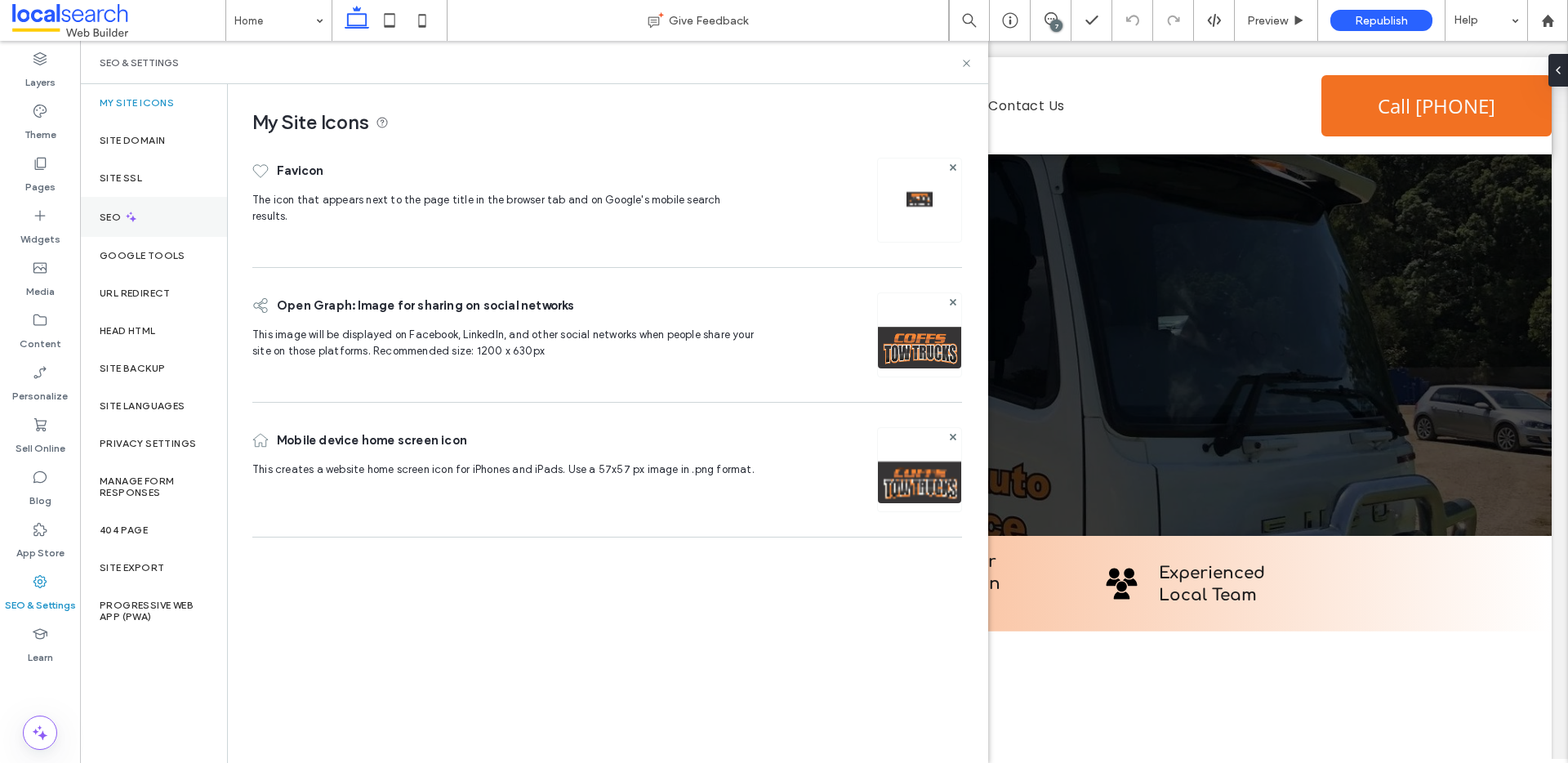 click on "SEO" at bounding box center (154, 216) 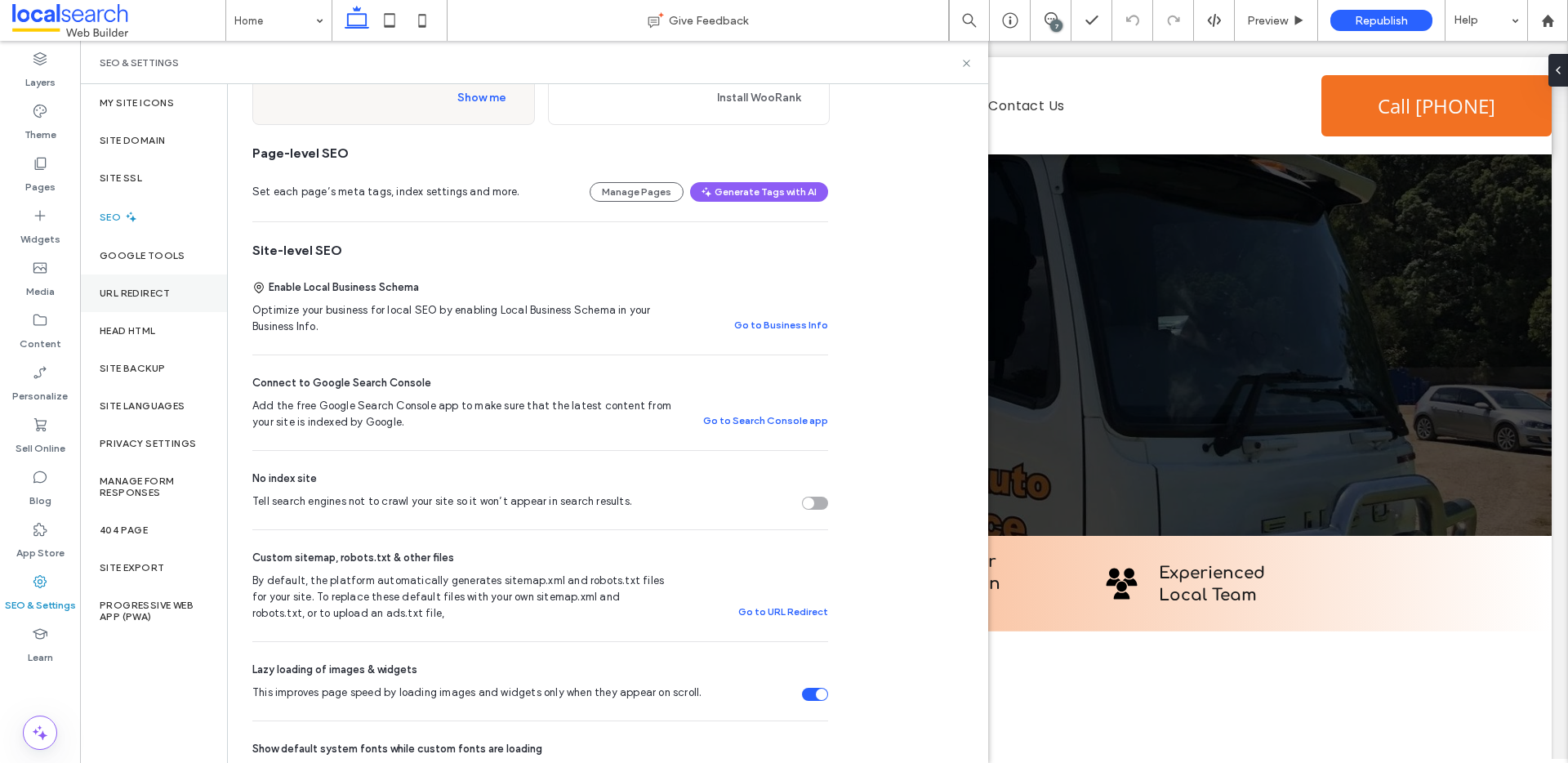 scroll, scrollTop: 169, scrollLeft: 0, axis: vertical 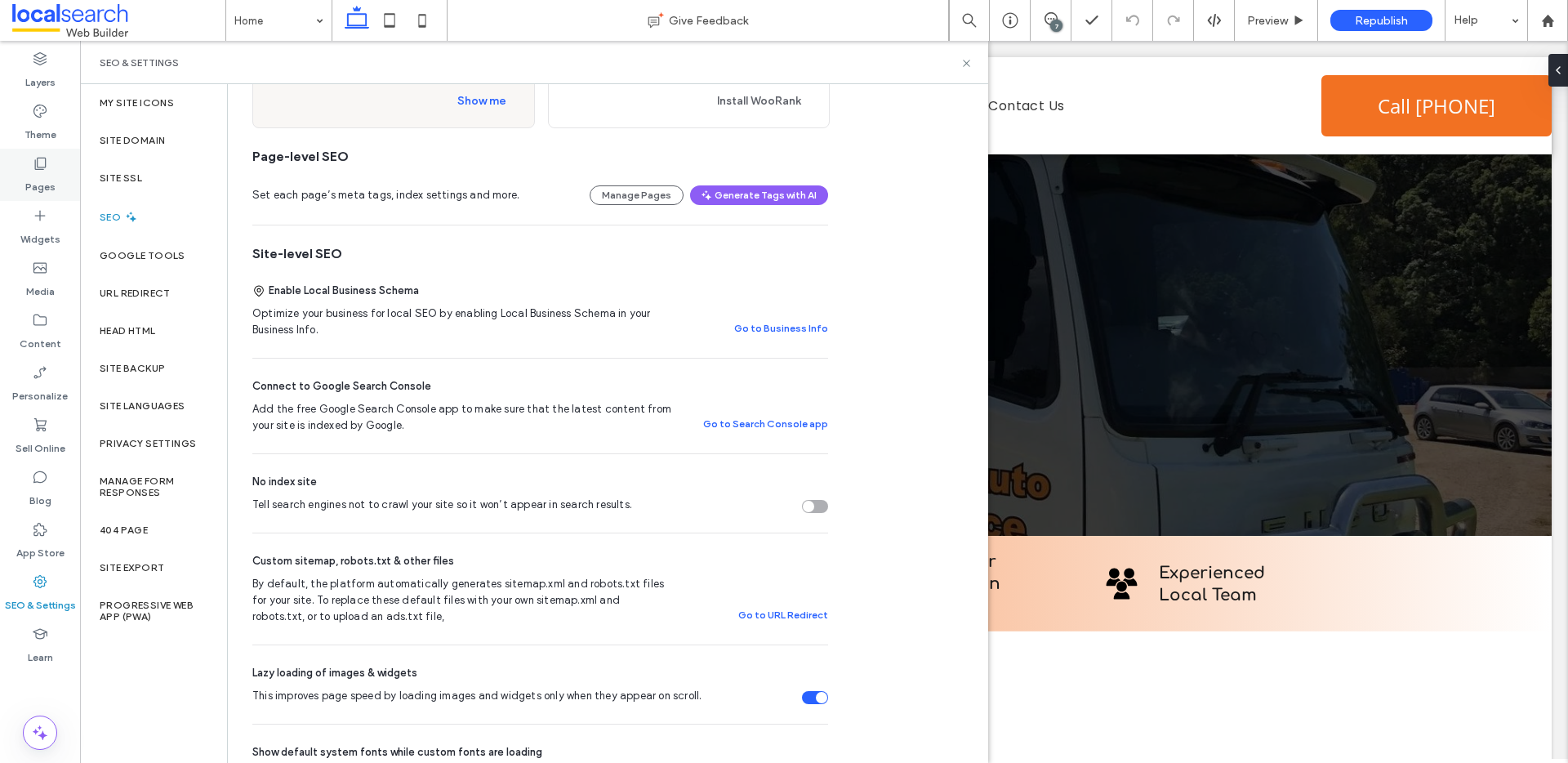 click 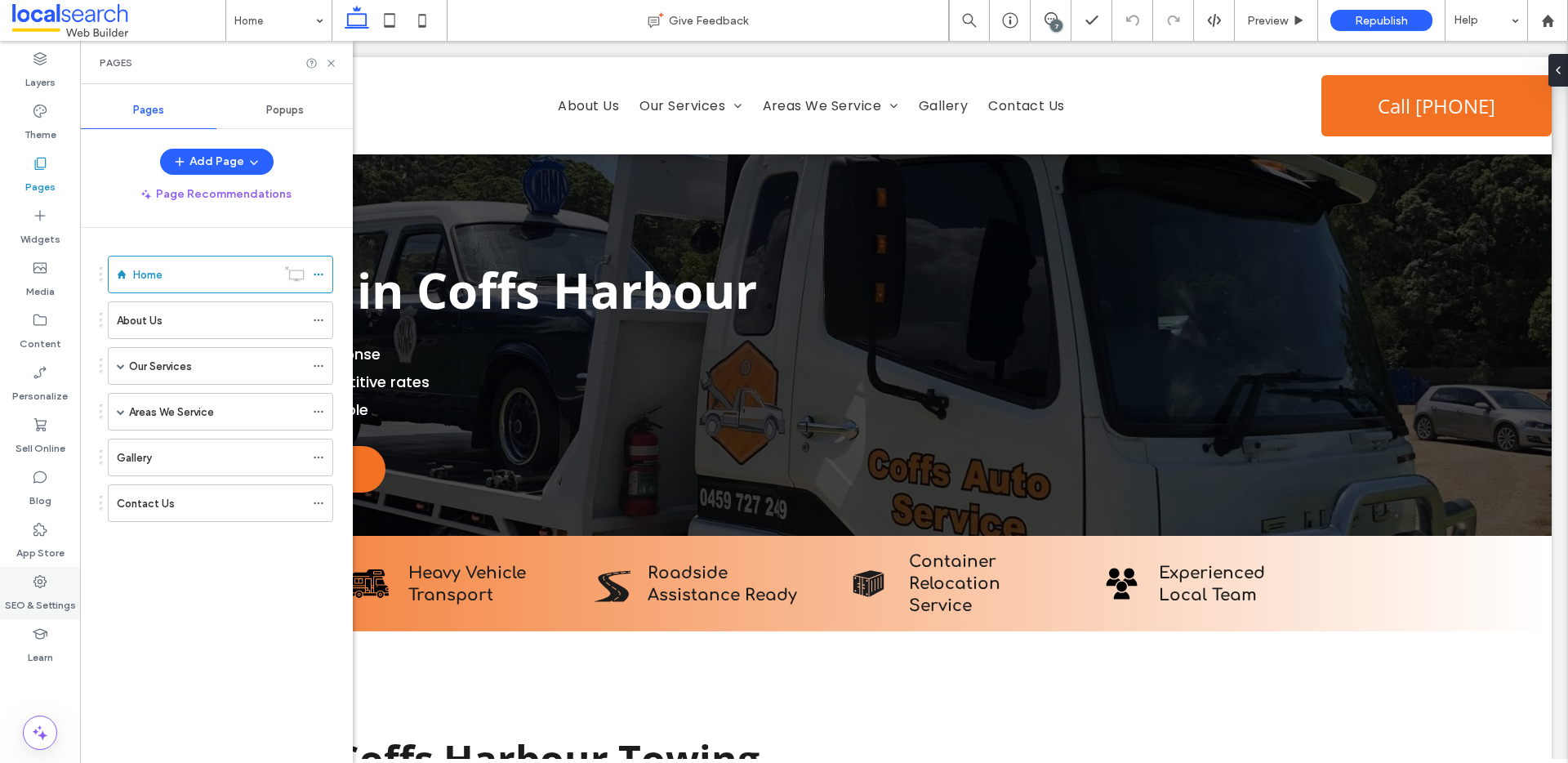 click on "SEO & Settings" at bounding box center [40, 601] 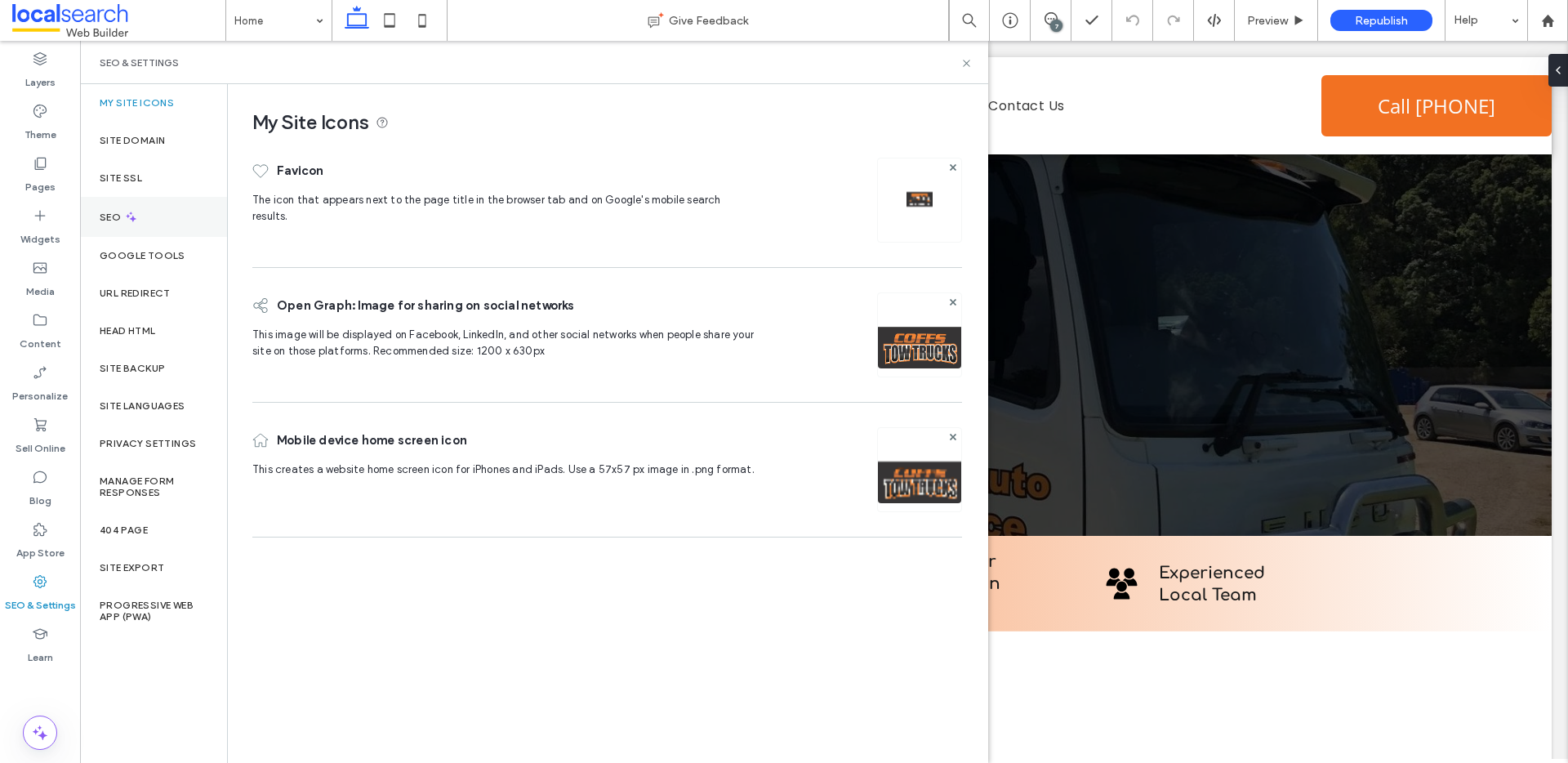 click on "SEO" at bounding box center [154, 216] 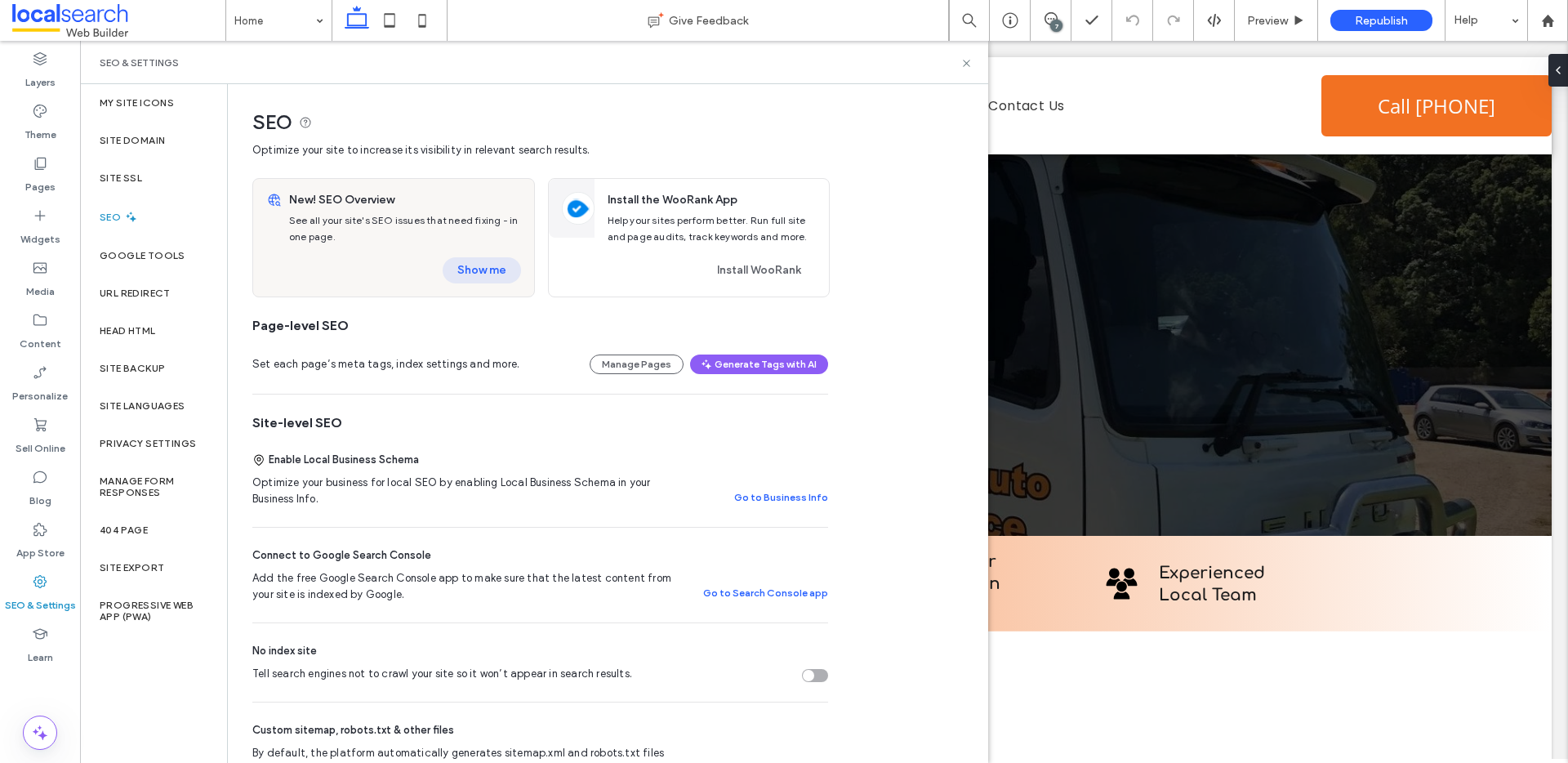 click on "Show me" at bounding box center (482, 270) 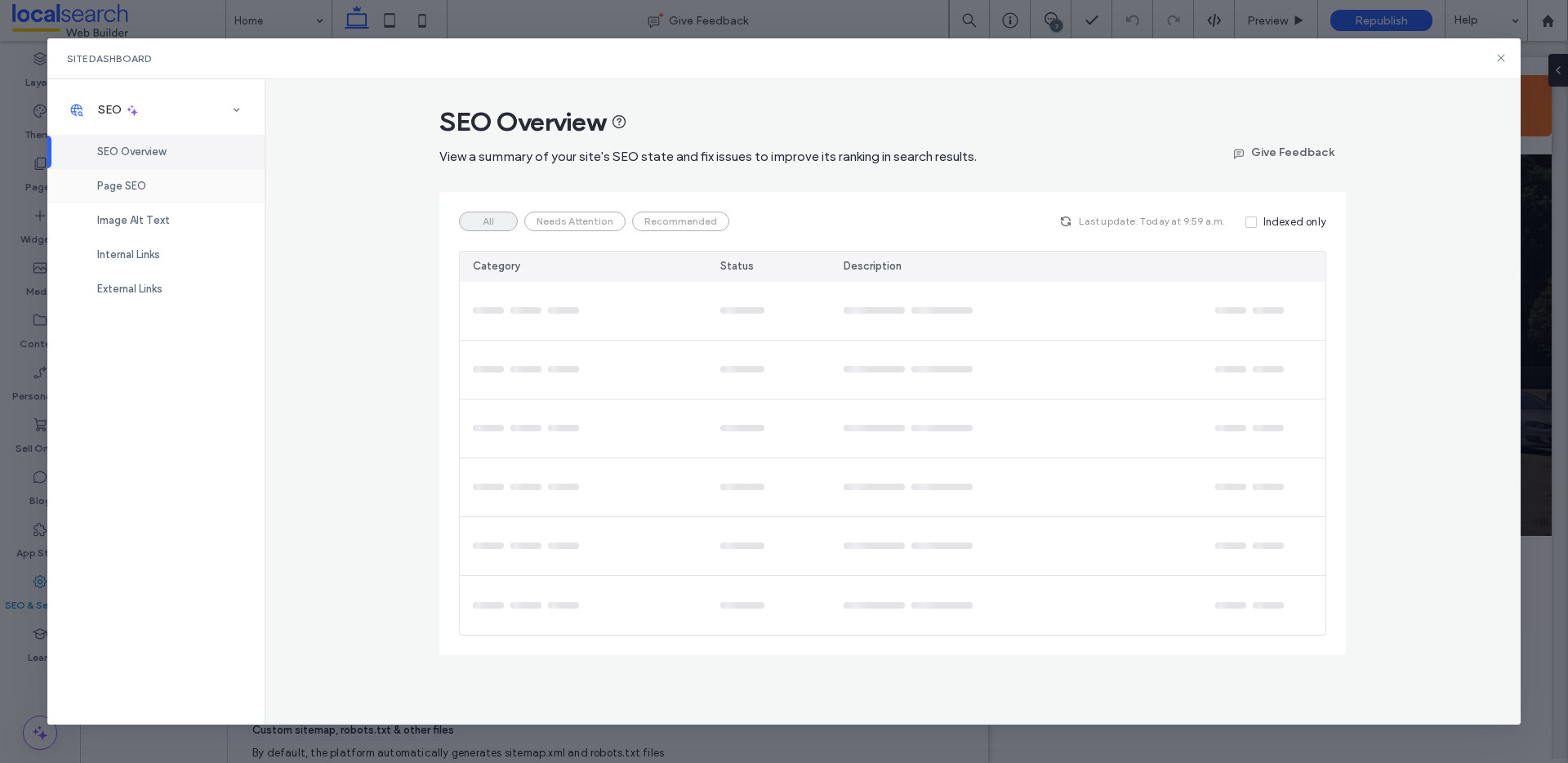 click on "Page SEO" at bounding box center [122, 185] 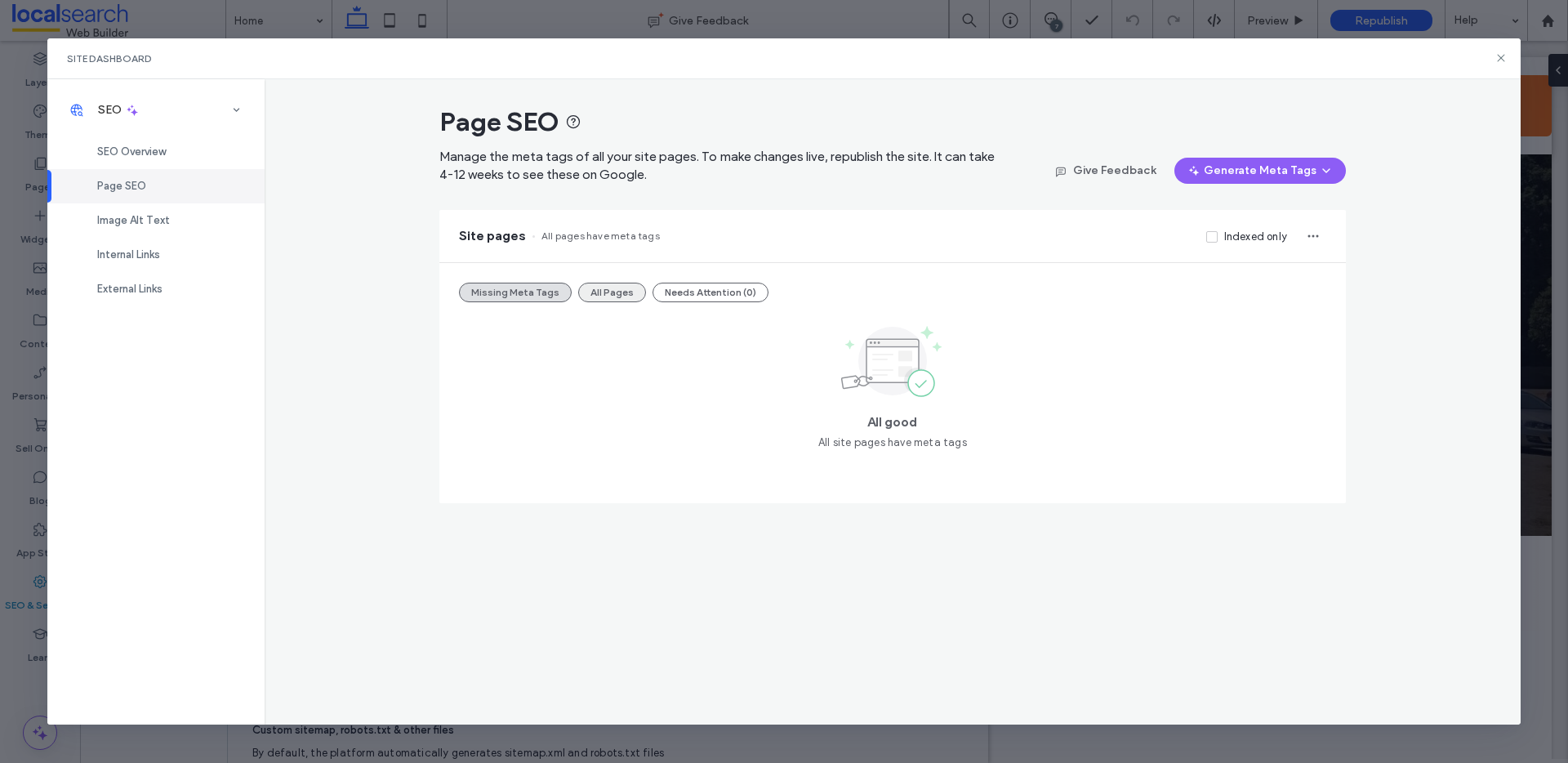 click on "All Pages" at bounding box center [612, 292] 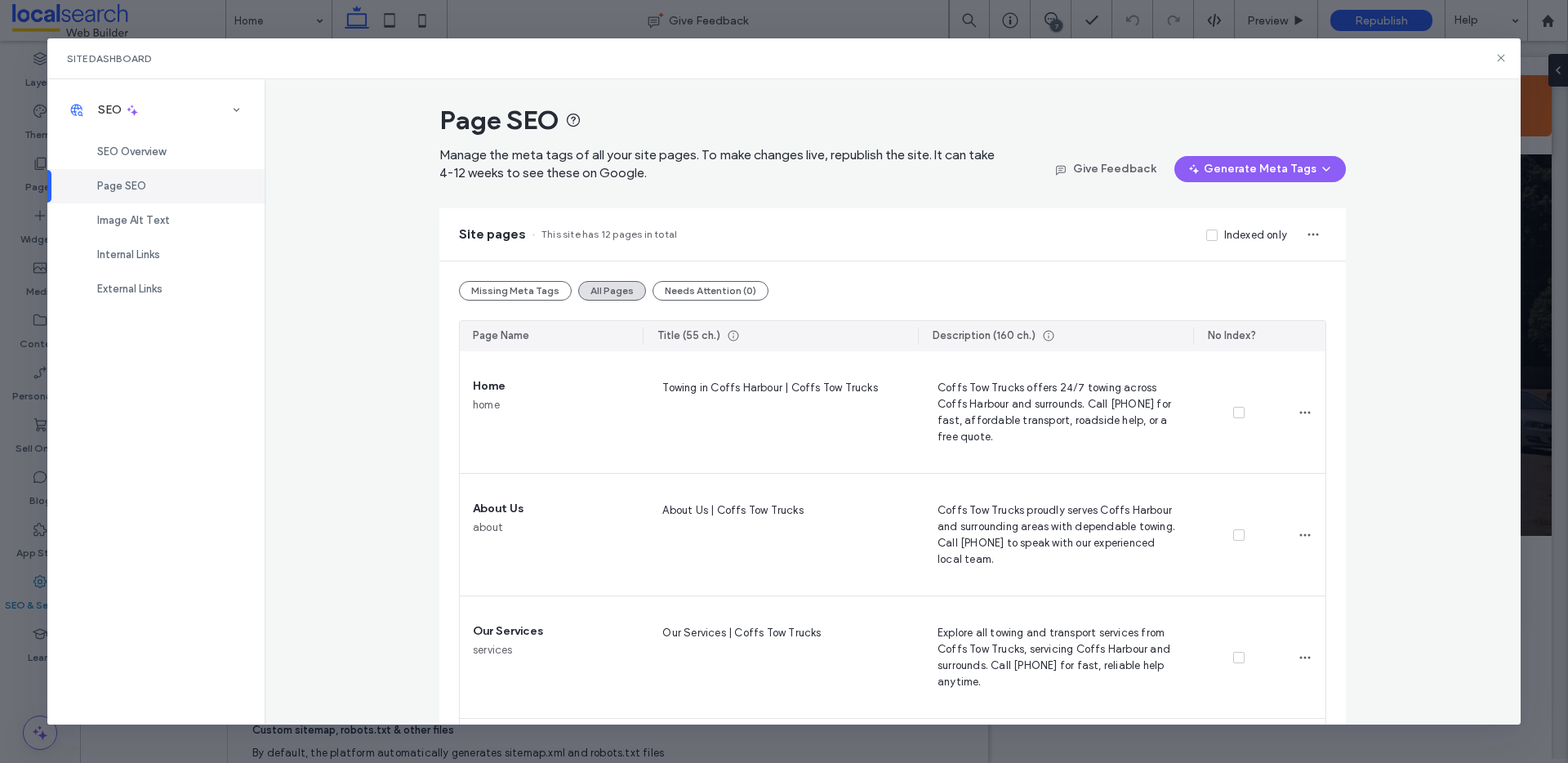 scroll, scrollTop: 0, scrollLeft: 0, axis: both 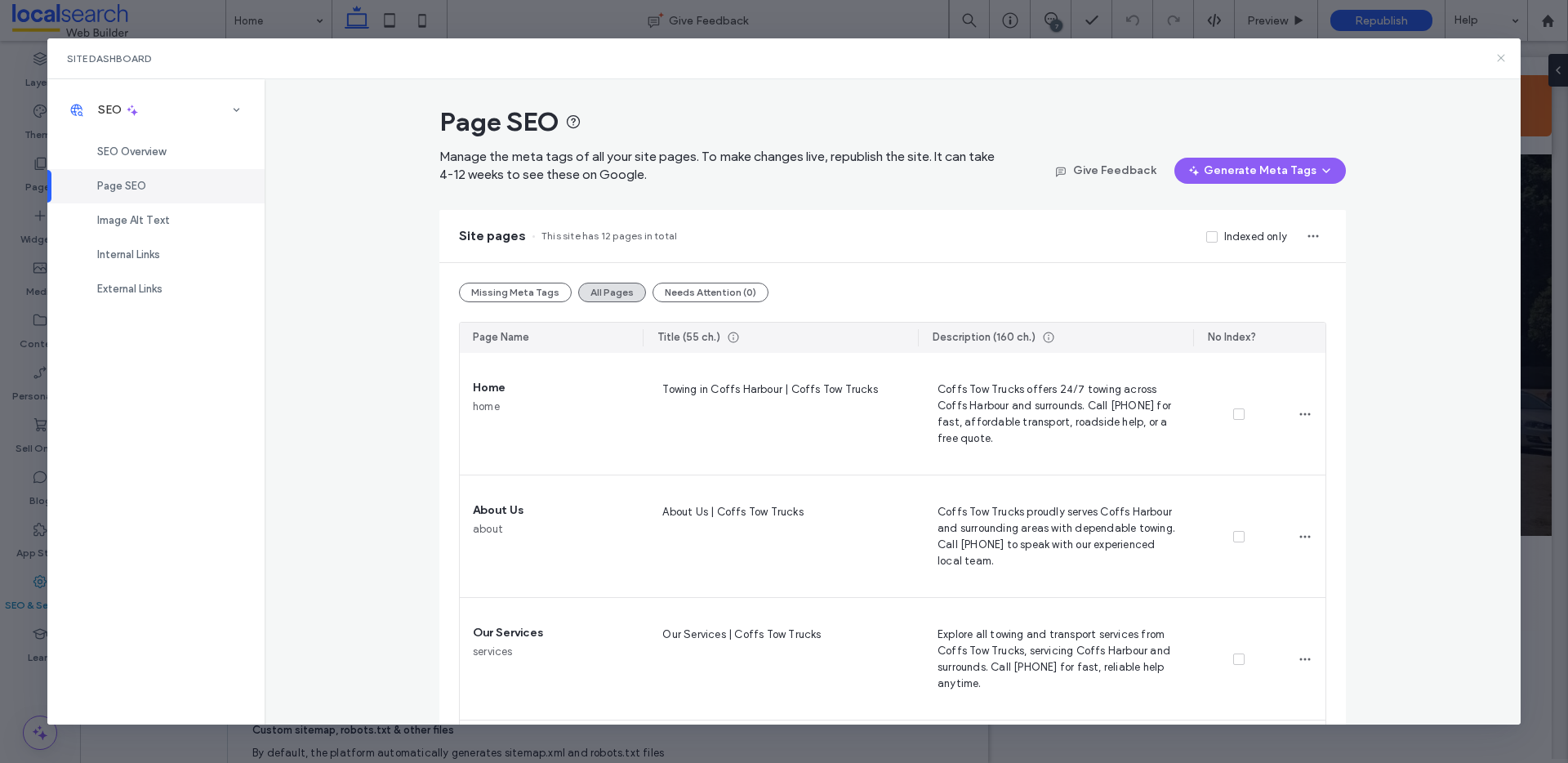 click 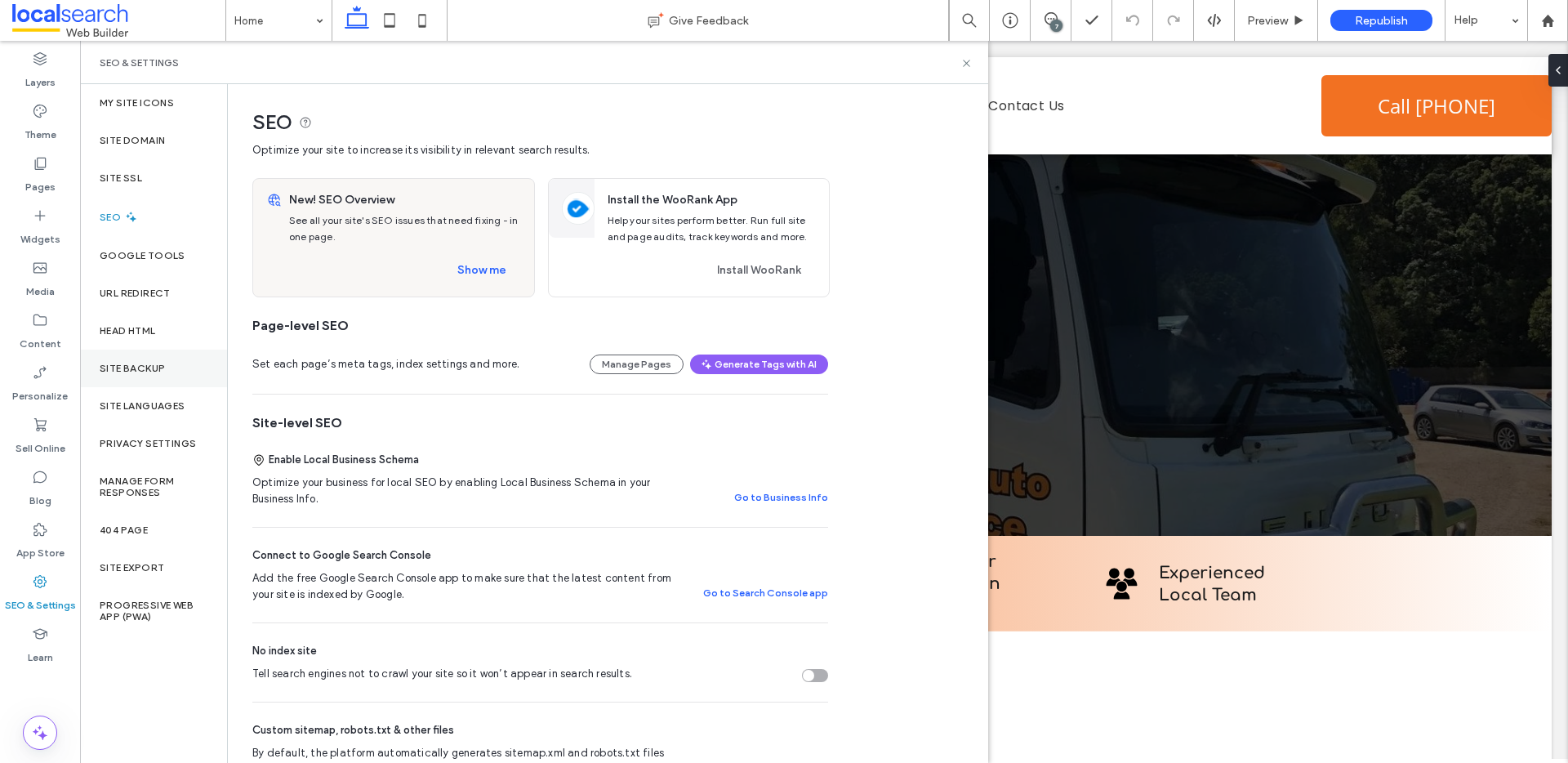 click on "Site Backup" at bounding box center [154, 368] 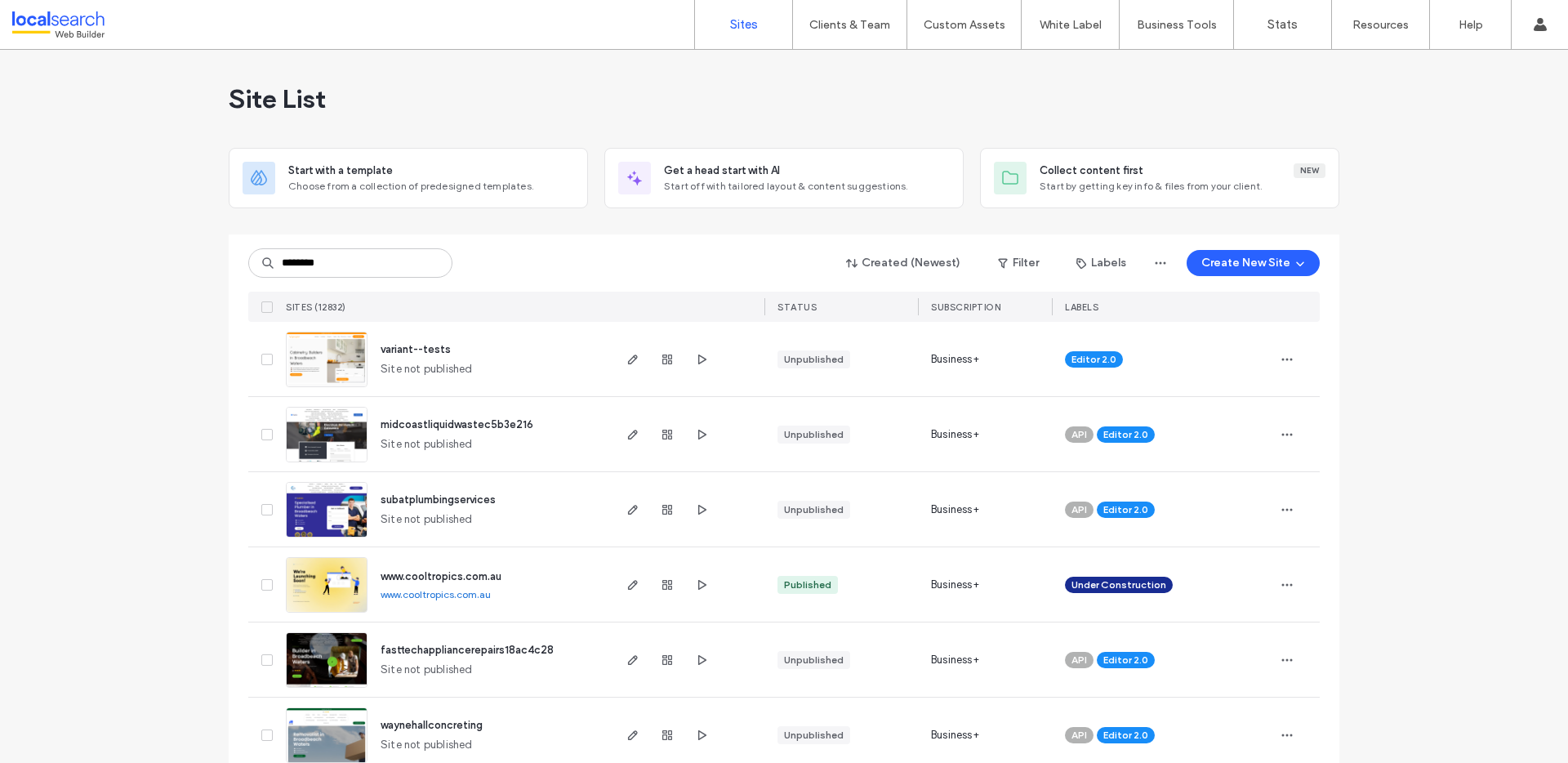 scroll, scrollTop: 0, scrollLeft: 0, axis: both 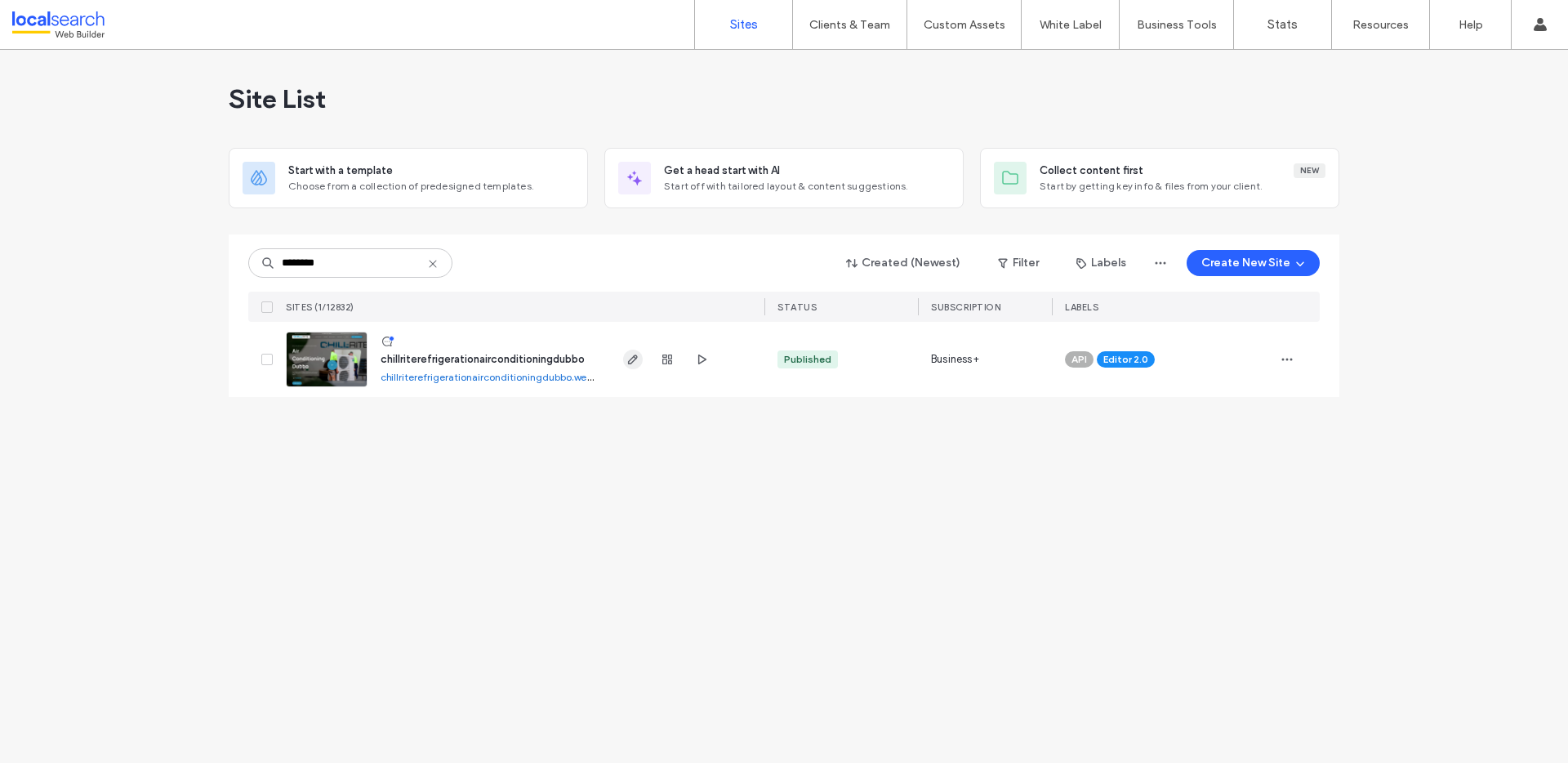 type on "********" 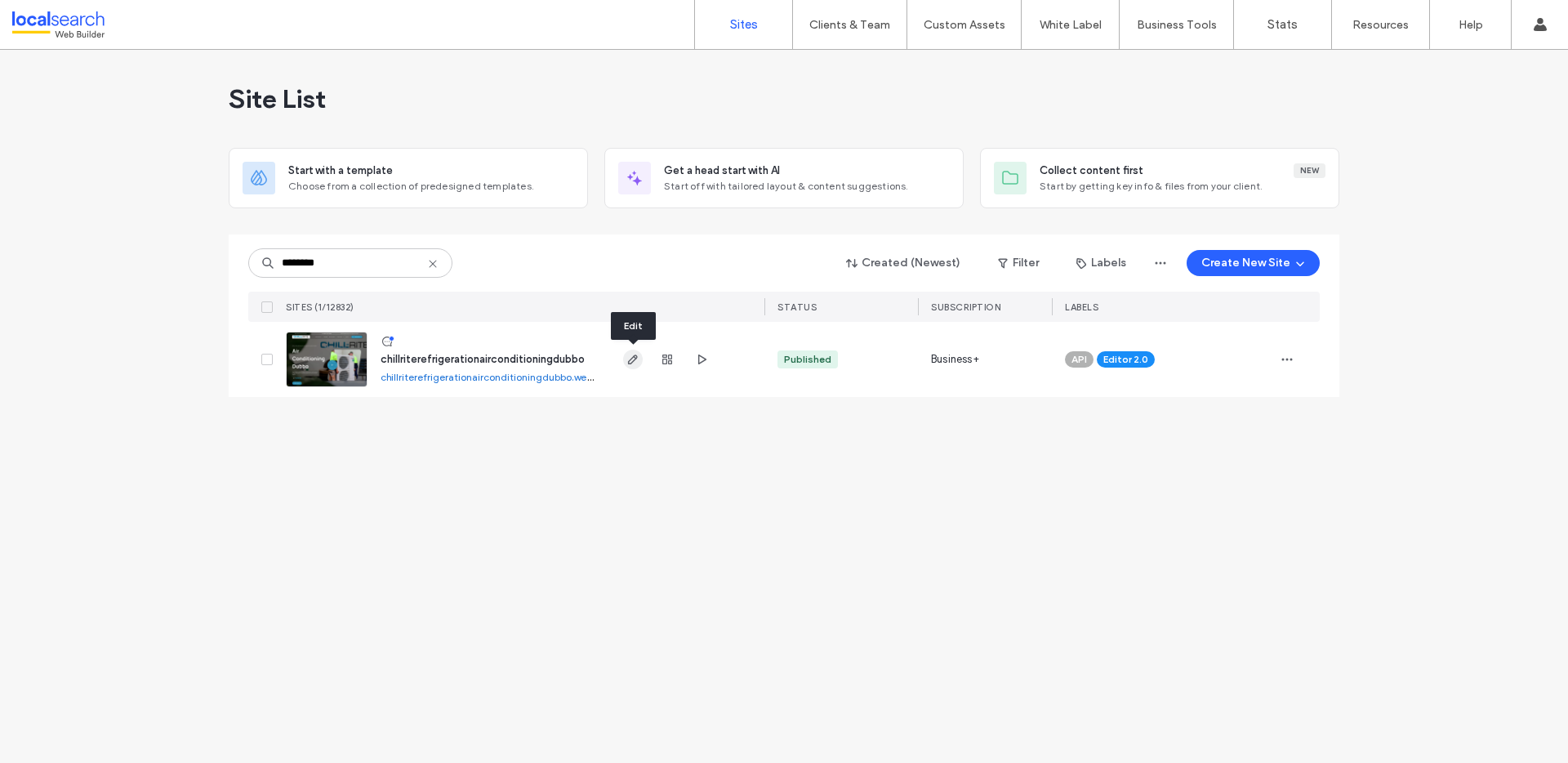 click 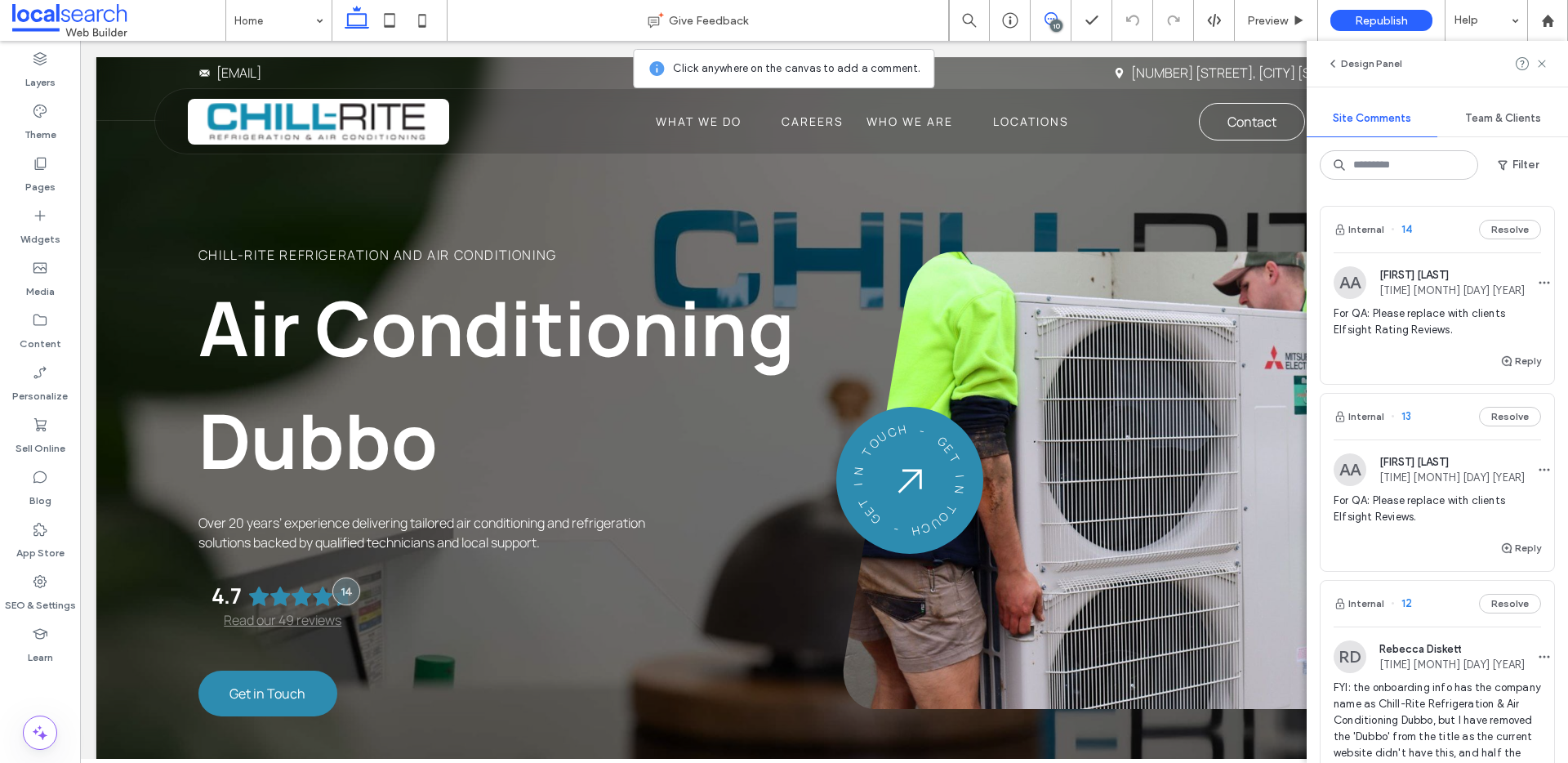 scroll, scrollTop: 0, scrollLeft: 0, axis: both 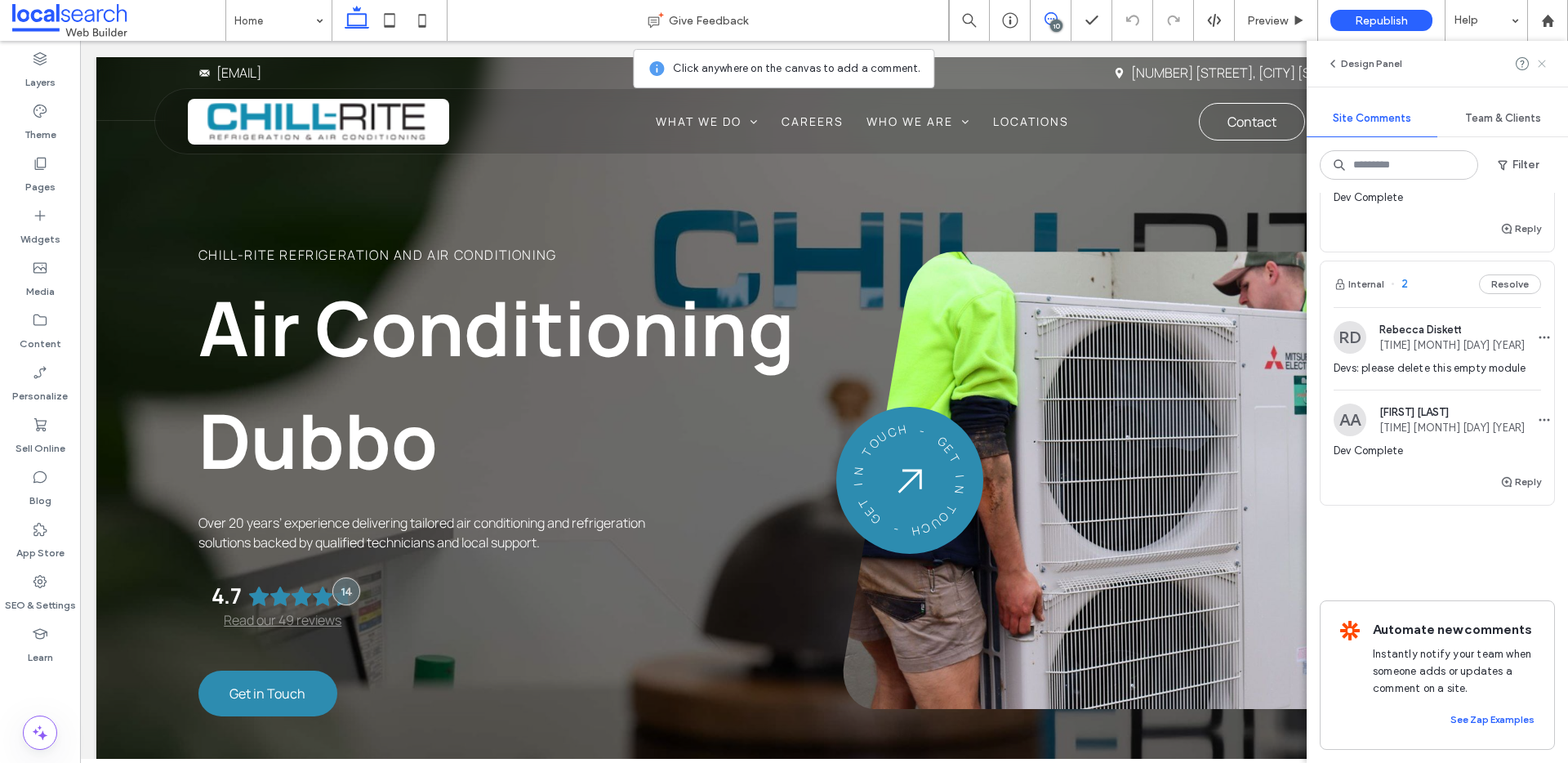 click 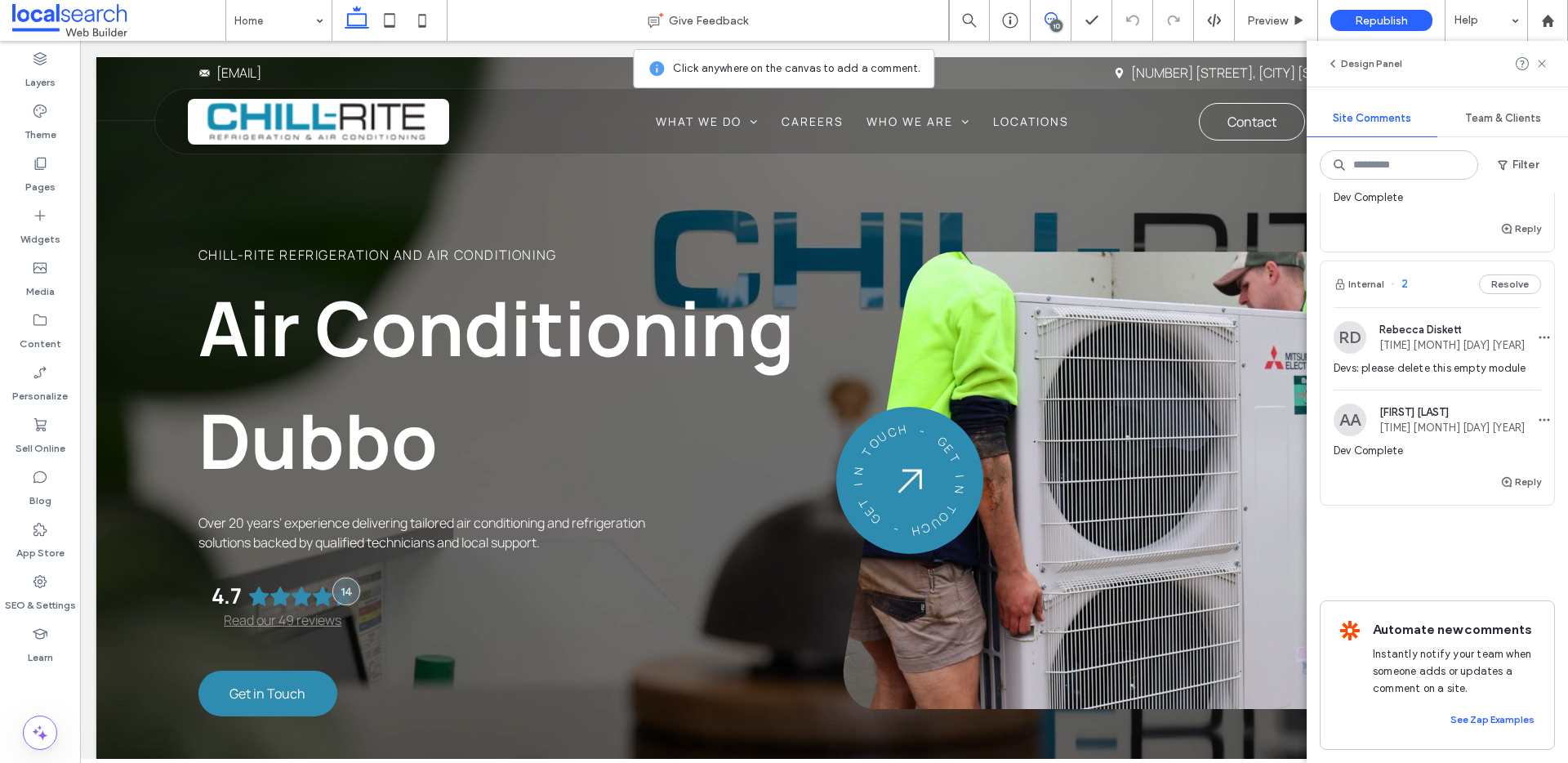 scroll, scrollTop: 0, scrollLeft: 0, axis: both 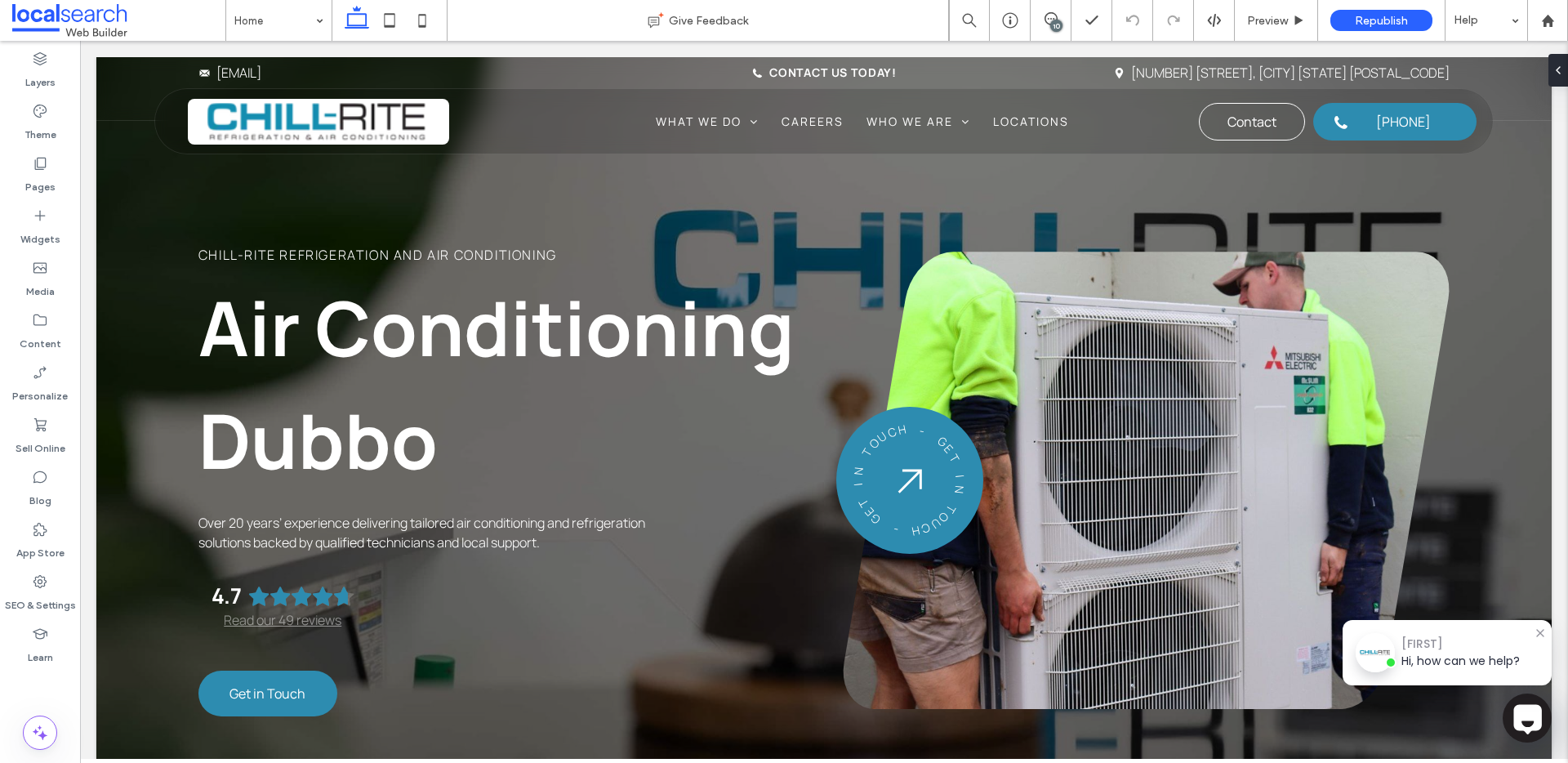 click on "10" at bounding box center [1056, 25] 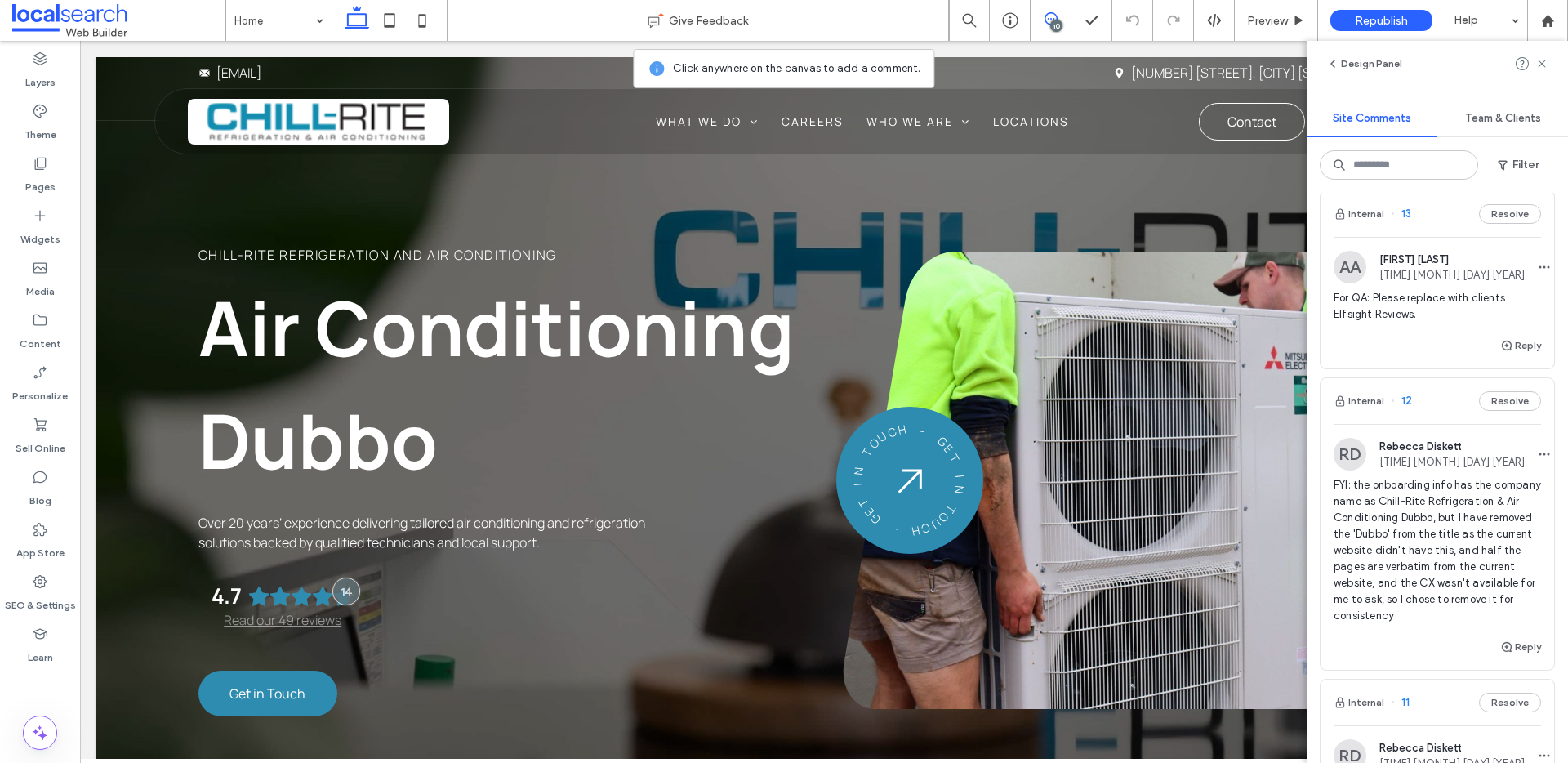 scroll, scrollTop: 0, scrollLeft: 0, axis: both 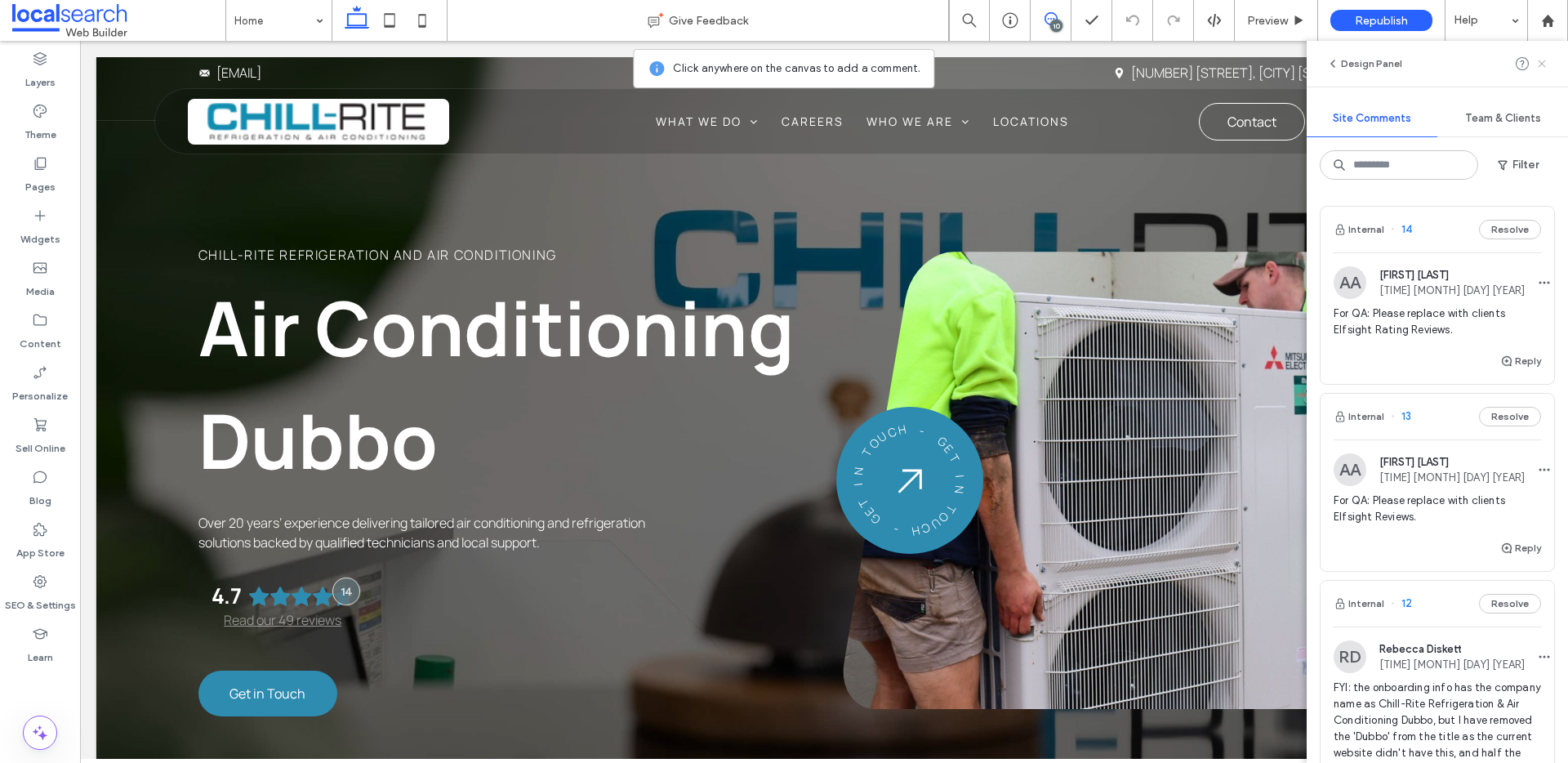 click 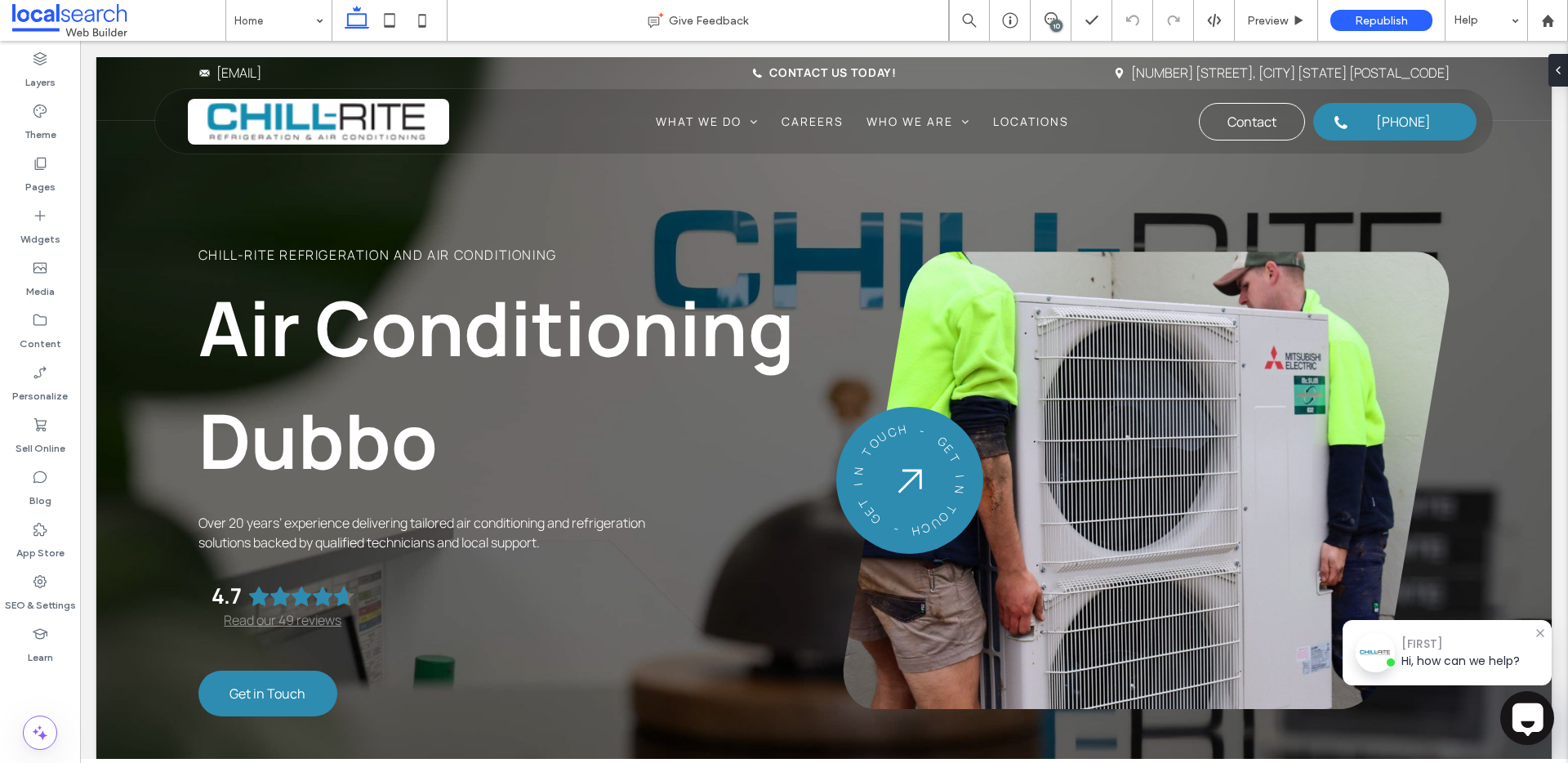 click 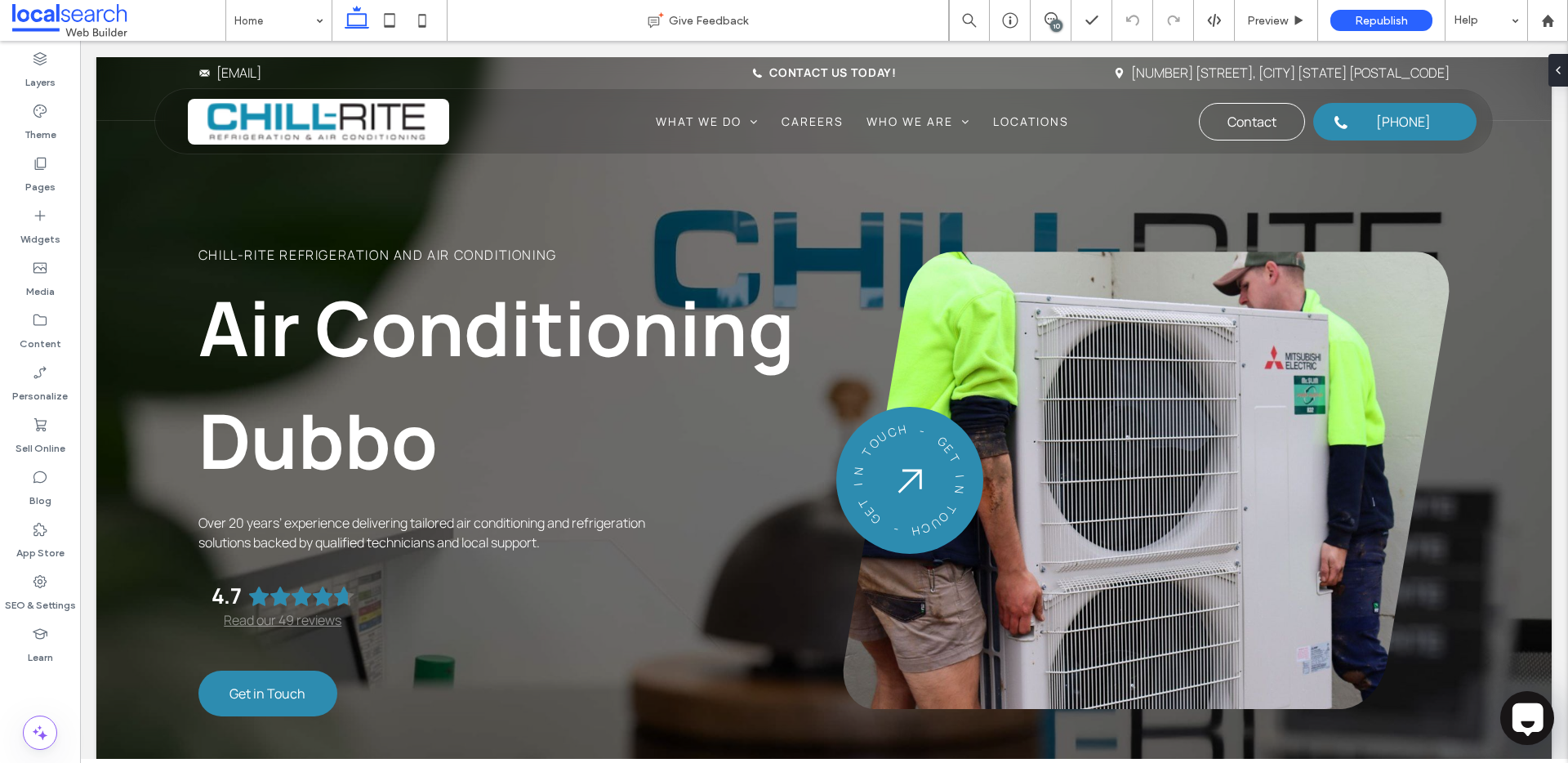 click 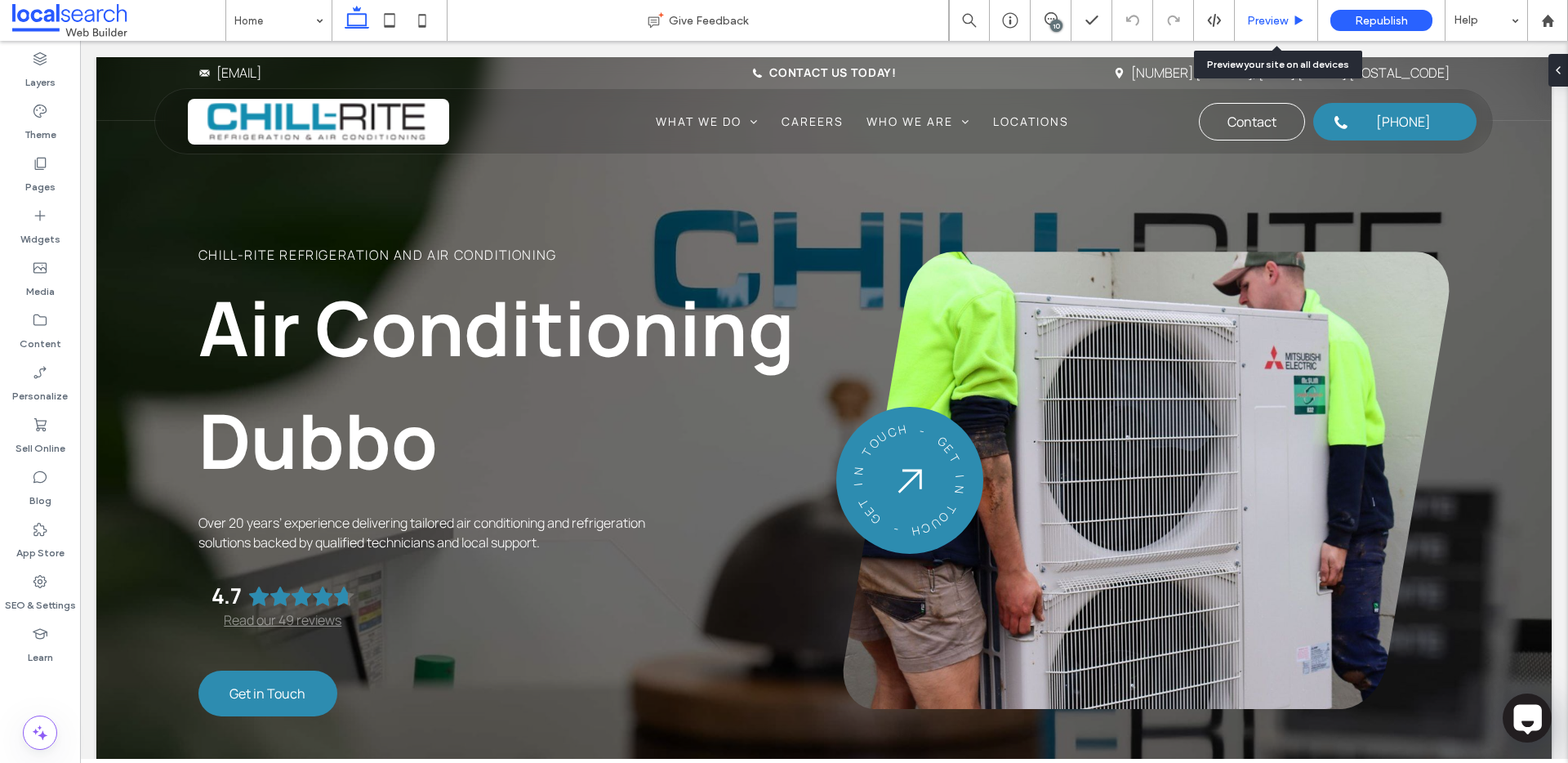 click on "Preview" at bounding box center (1267, 20) 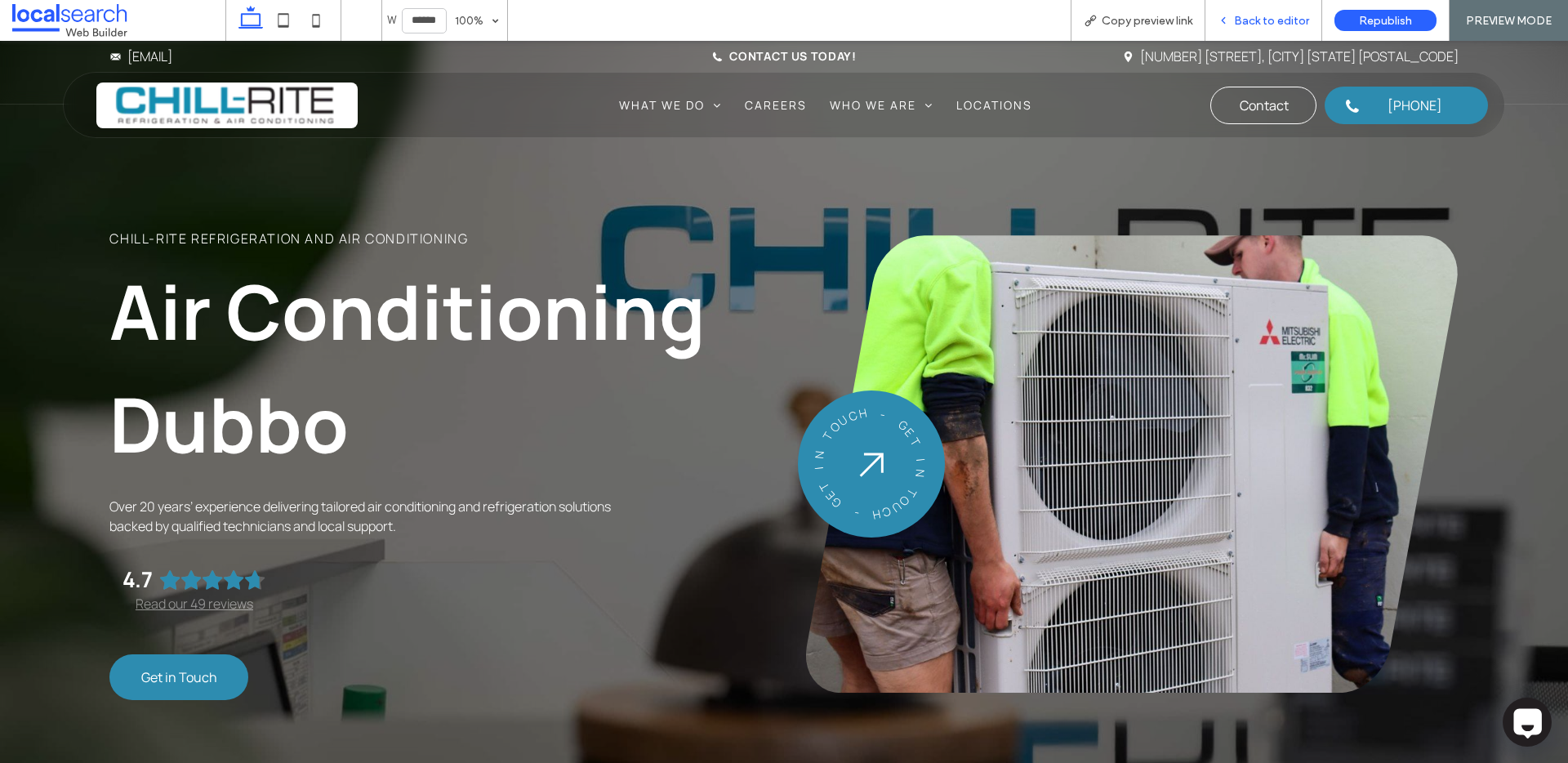 click on "Back to editor" at bounding box center (1272, 20) 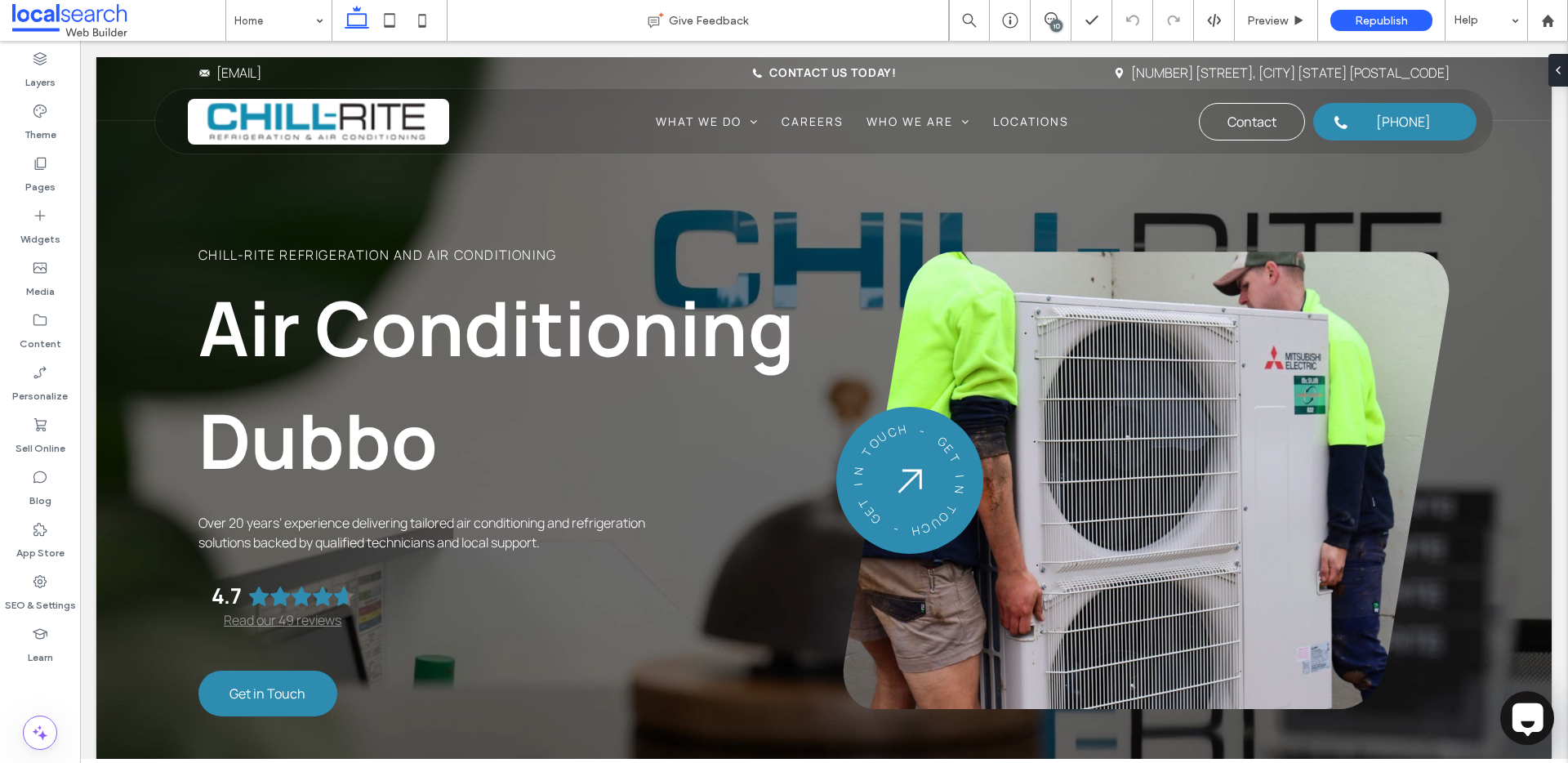 click 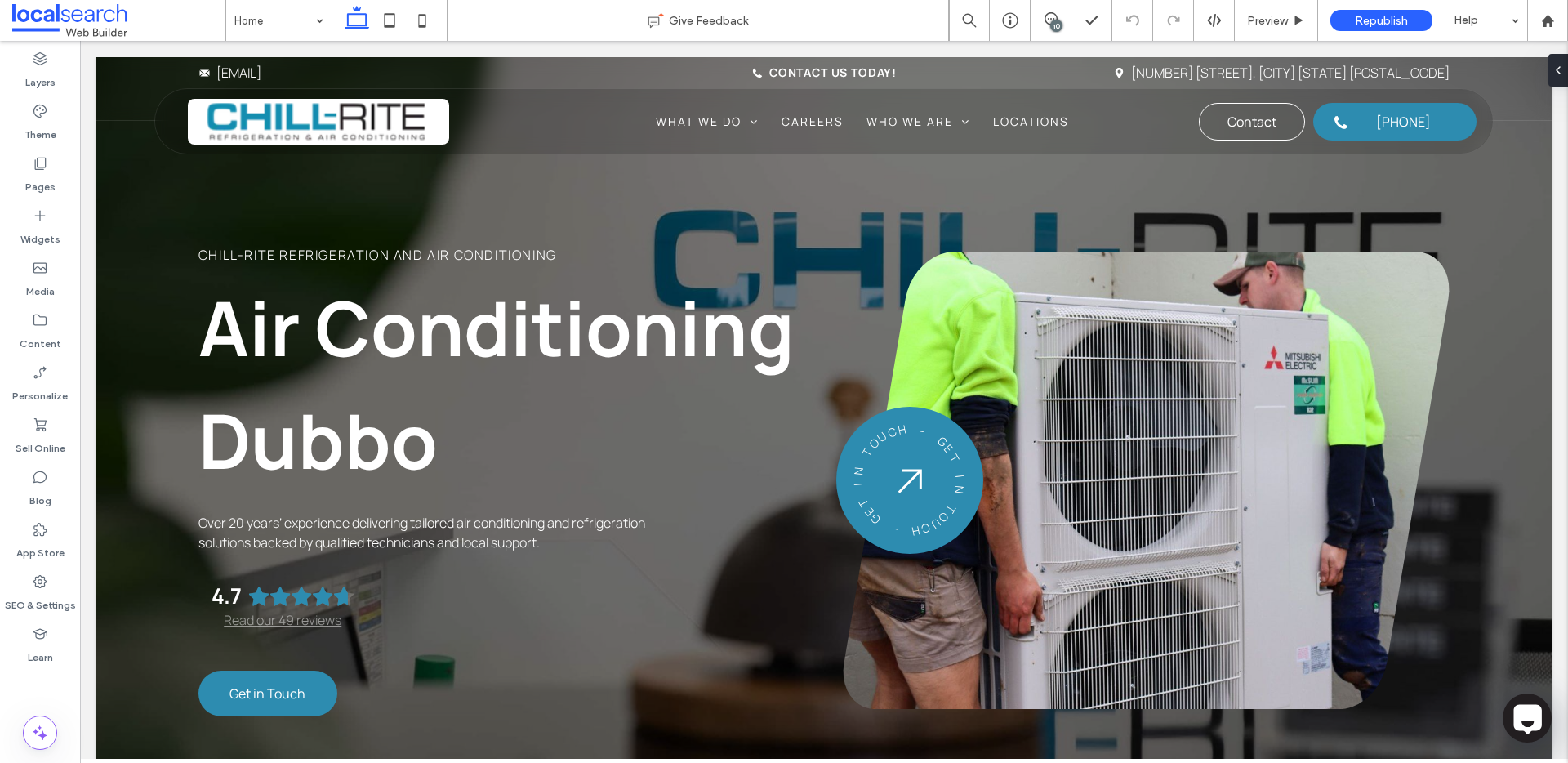 click on "Chill-Rite Refrigeration and Air Conditioning
Air Conditioning Dubbo
Over 20 years’ experience delivering tailored air conditioning and refrigeration solutions backed by qualified technicians and local support.
4.7 Read our 49 reviews
Panel only seen by widget owner
Edit widget
Views 0%" at bounding box center (824, 435) 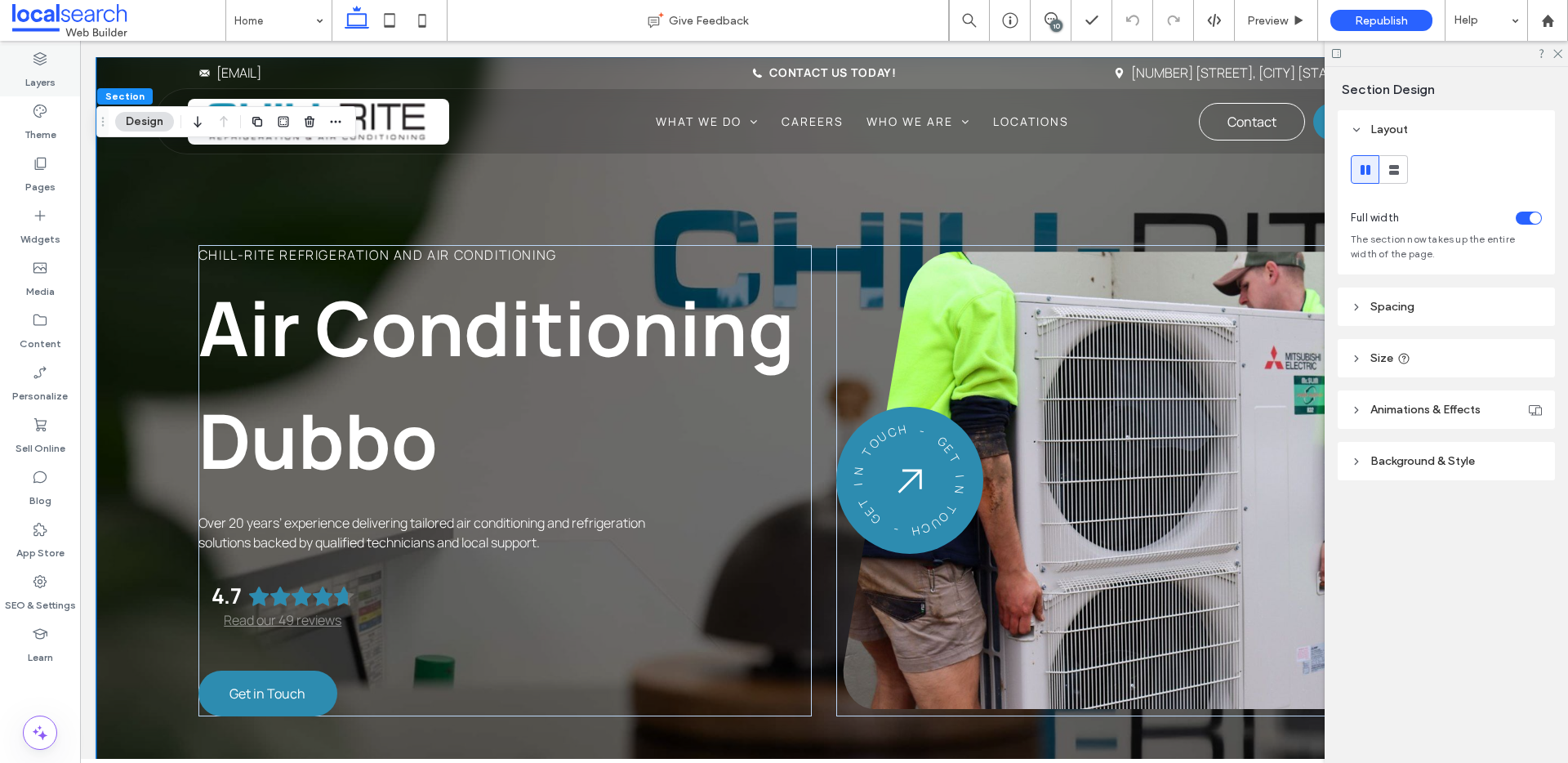 click 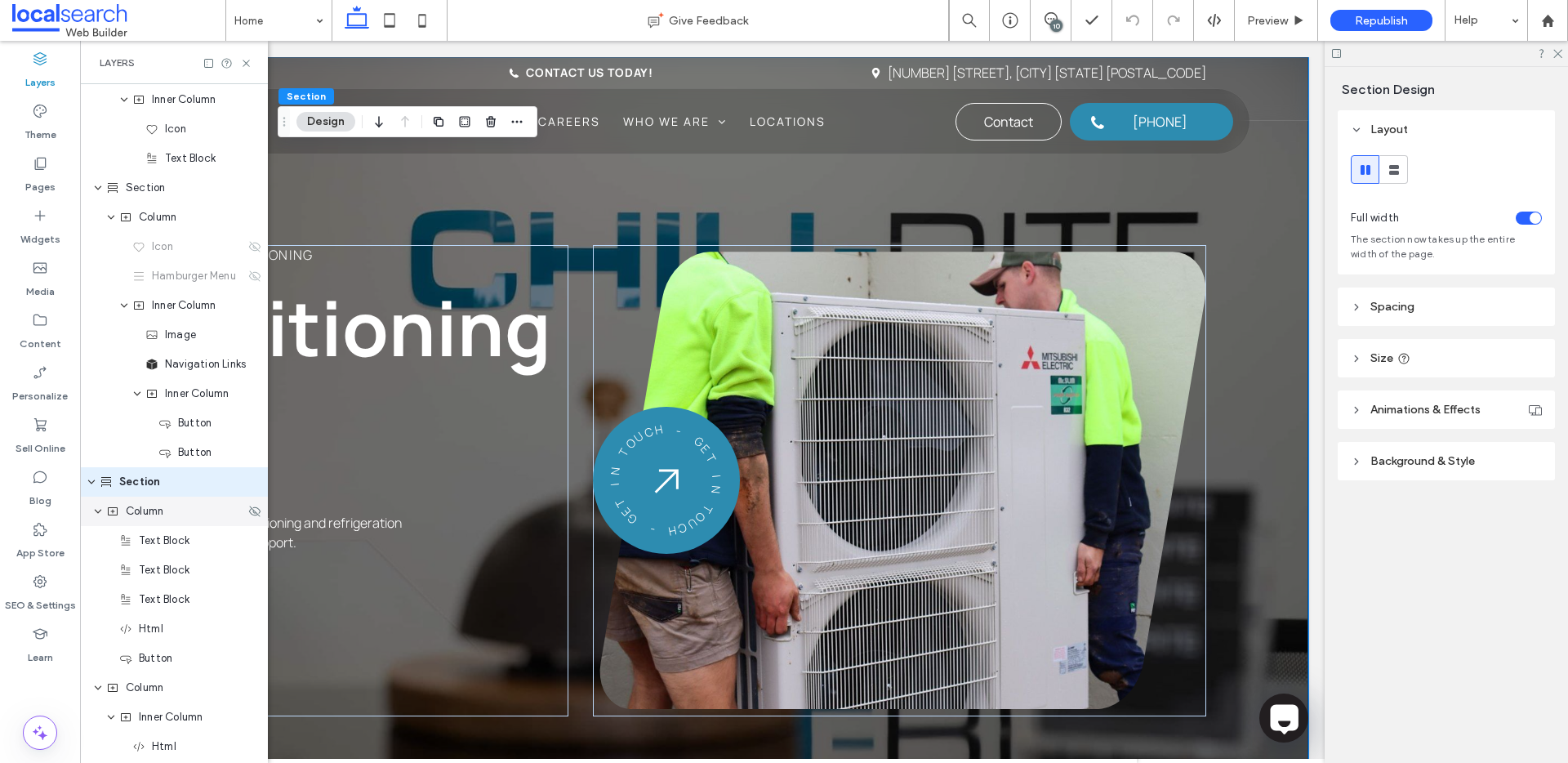 scroll, scrollTop: 323, scrollLeft: 0, axis: vertical 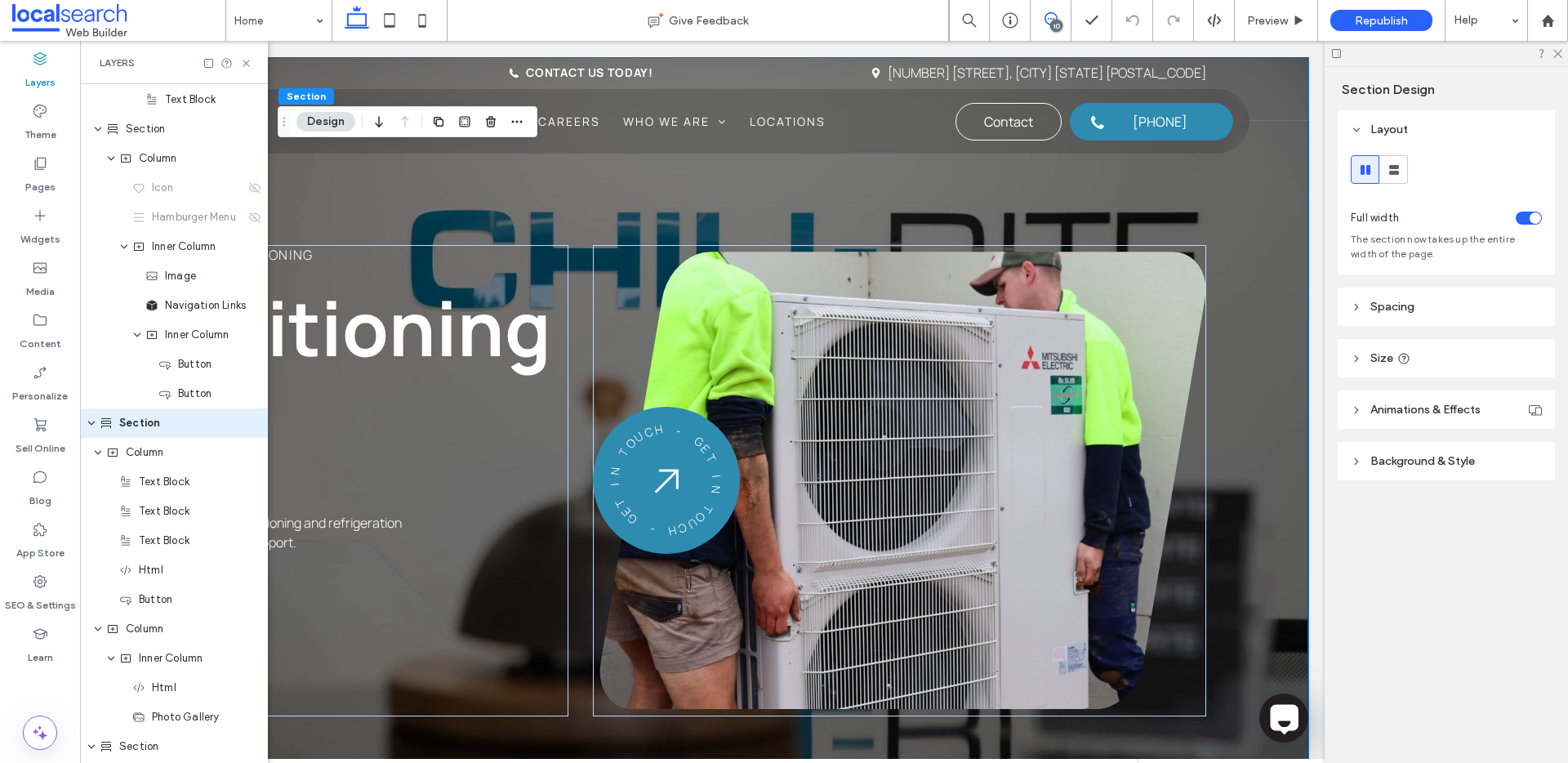 click 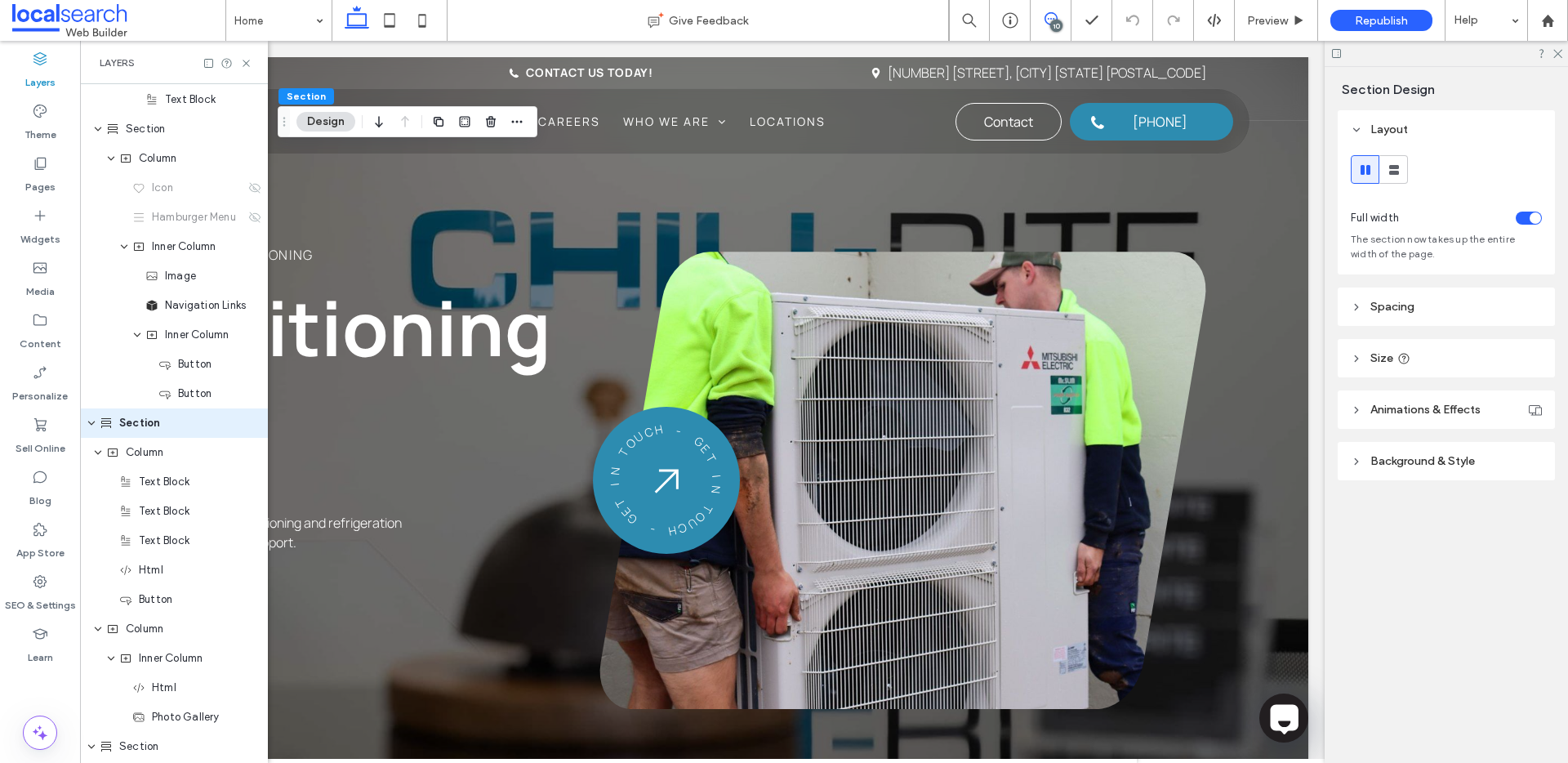 scroll, scrollTop: 0, scrollLeft: 243, axis: horizontal 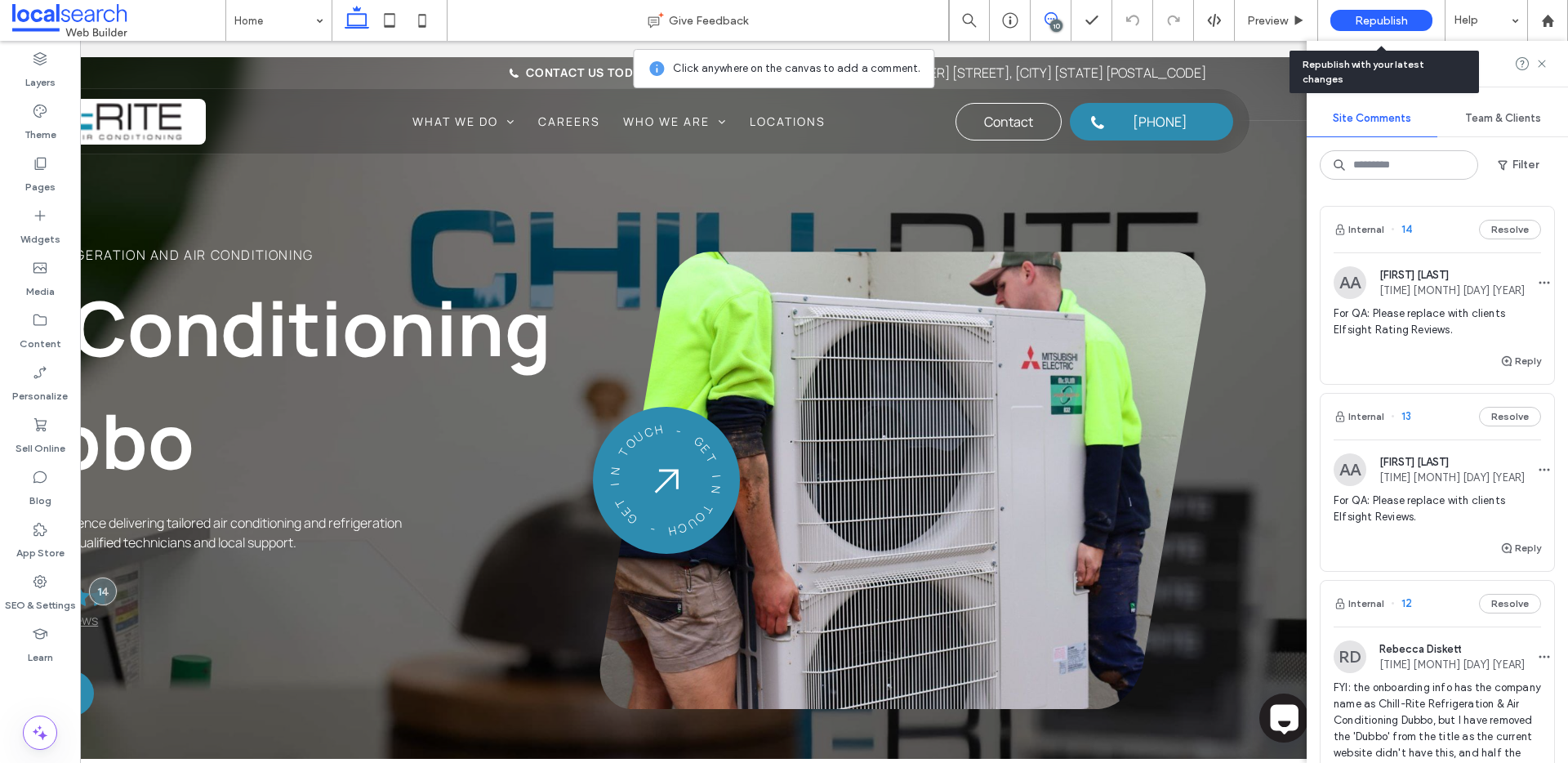 click on "Republish" at bounding box center [1381, 20] 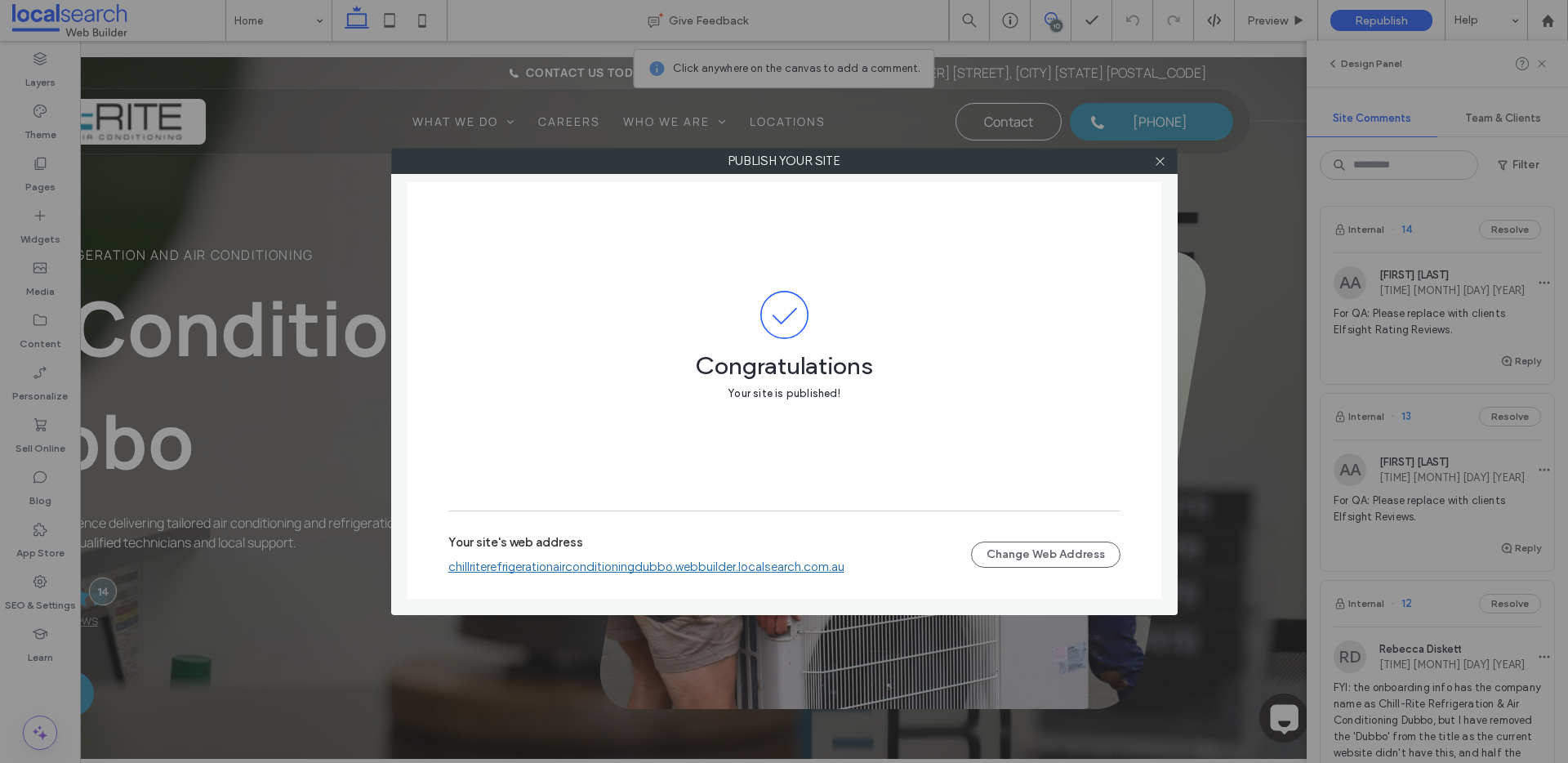 click on "chillriterefrigerationairconditioningdubbo.webbuilder.localsearch.com.au" at bounding box center [646, 567] 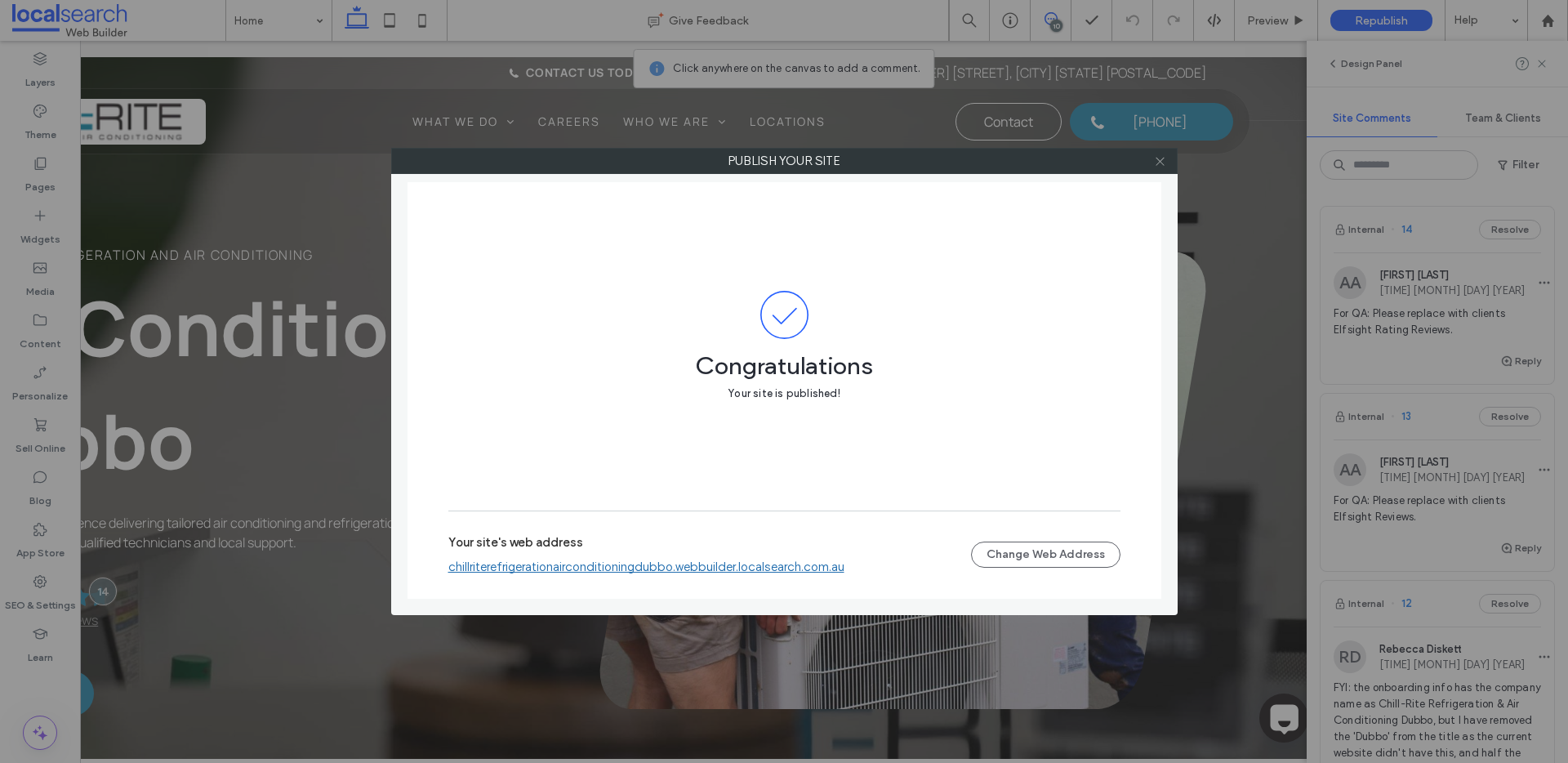 click 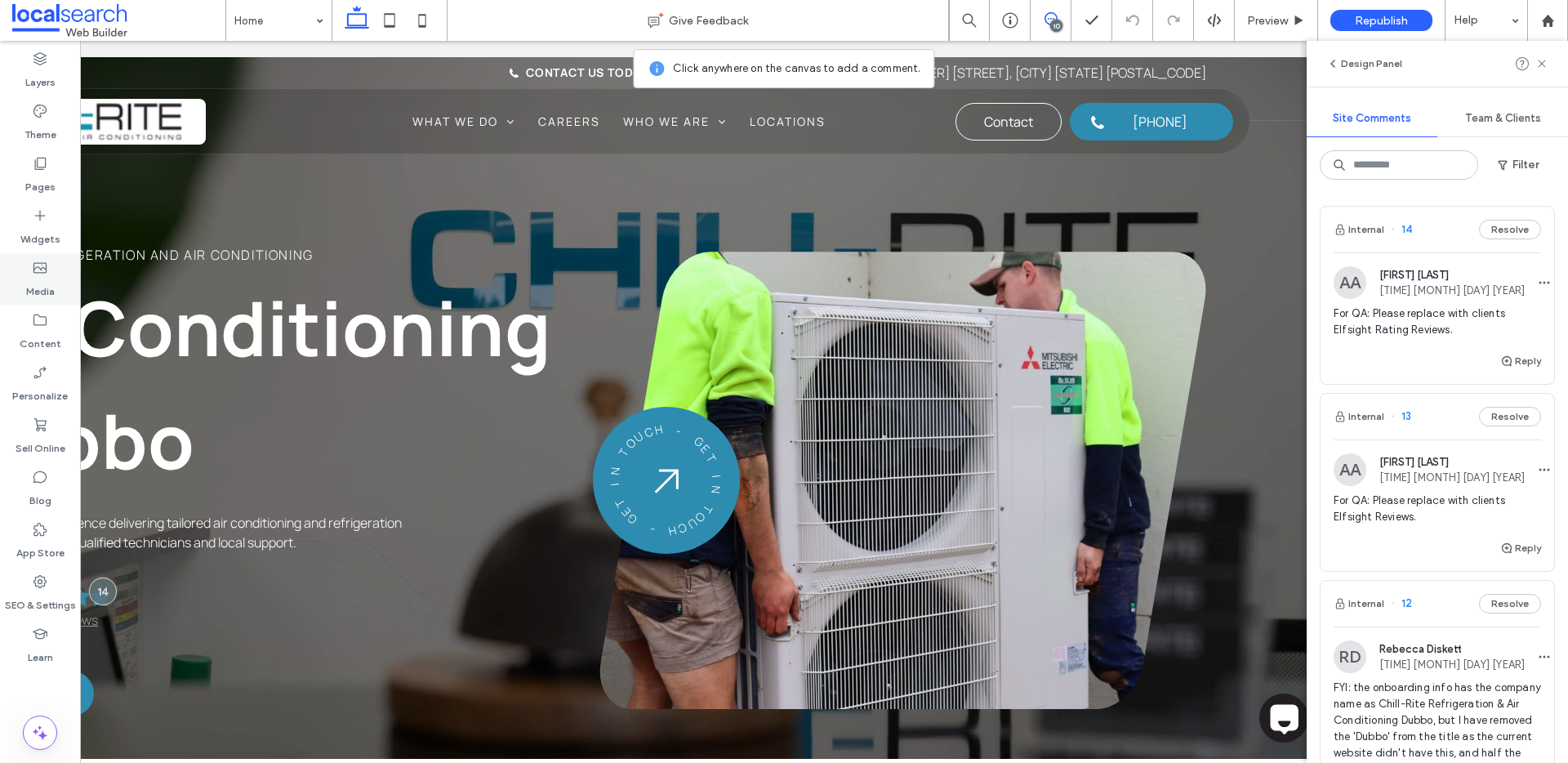click on "Media" at bounding box center (40, 288) 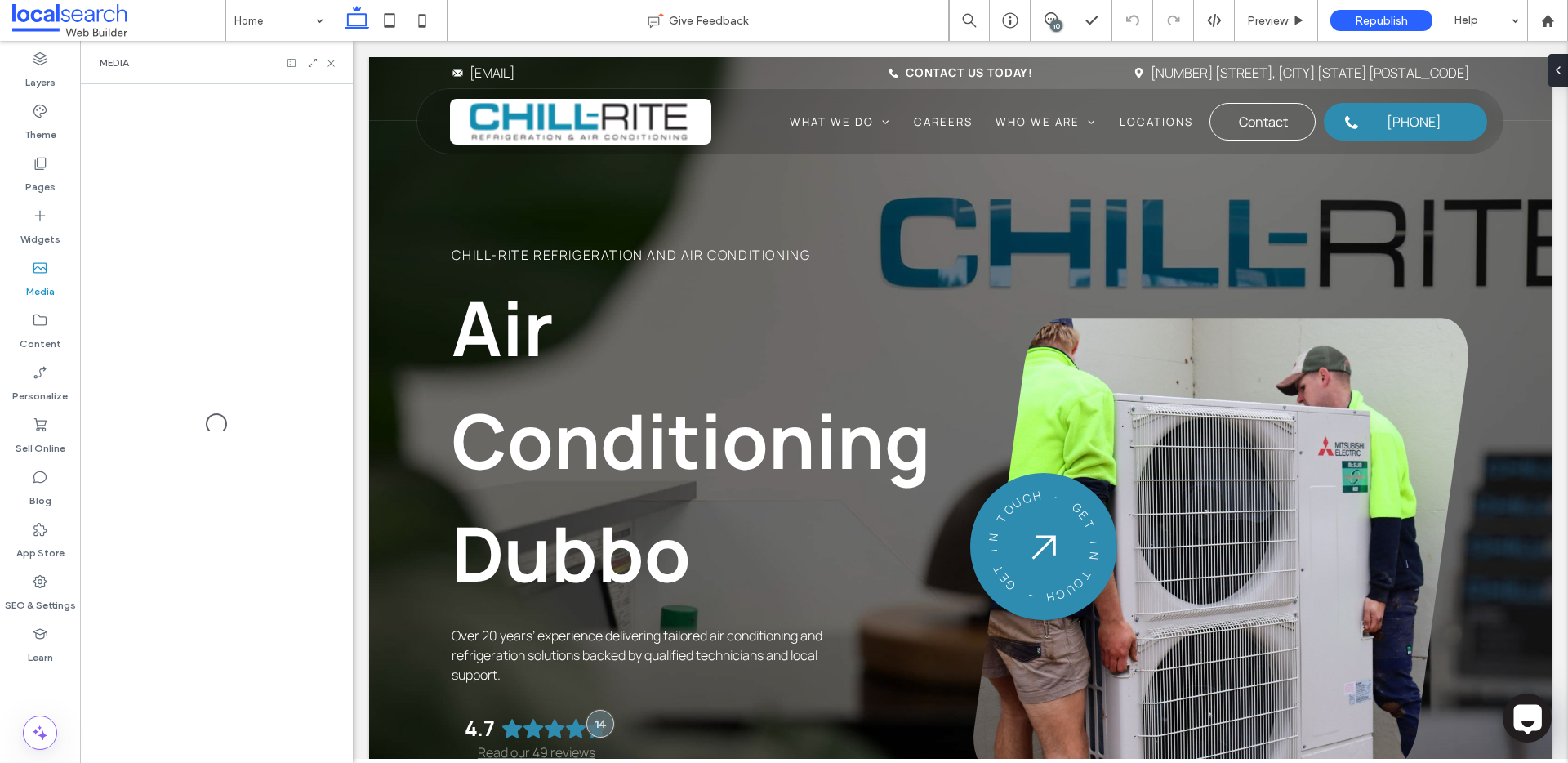 scroll, scrollTop: 0, scrollLeft: 0, axis: both 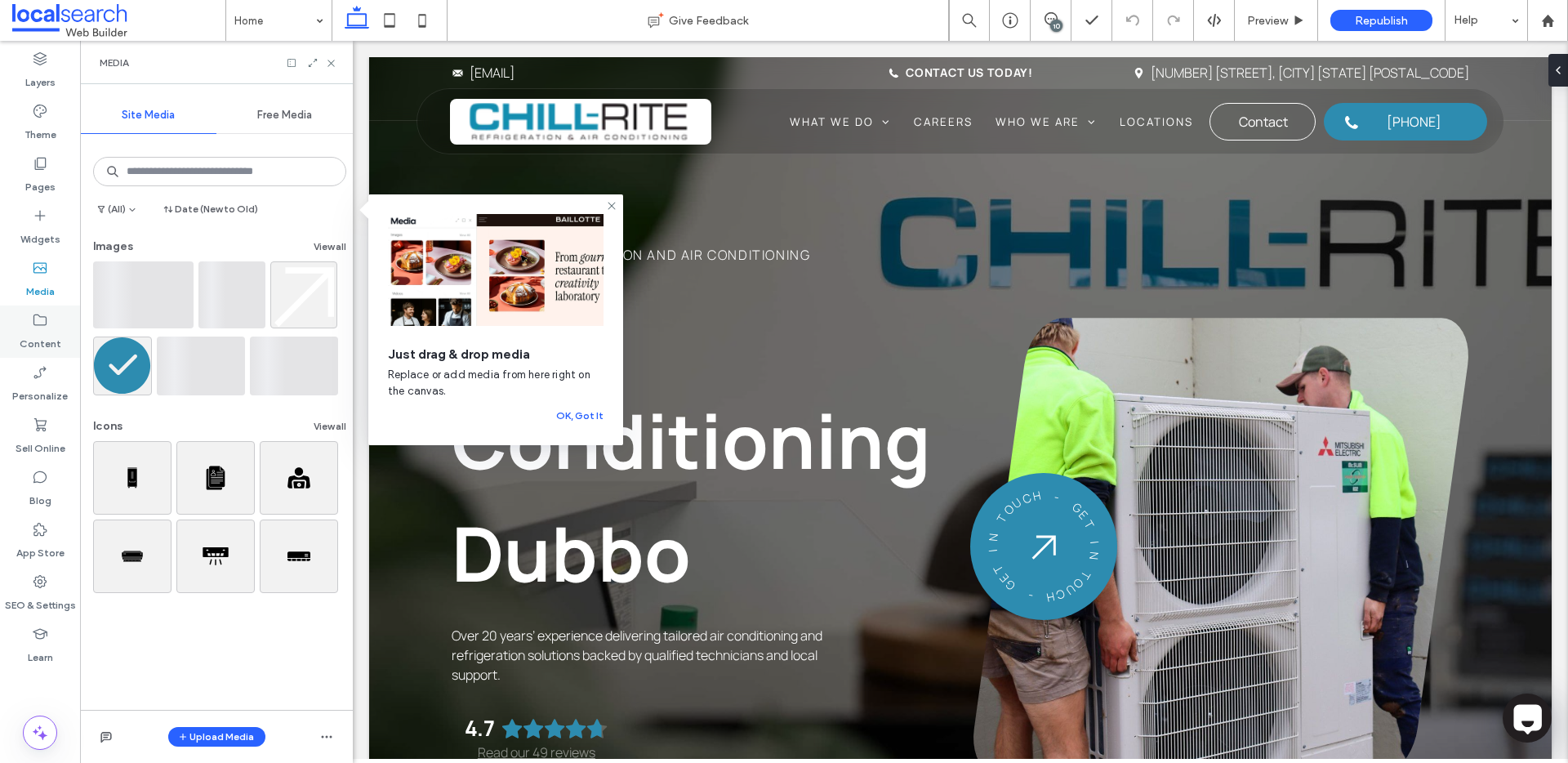 click on "Content" at bounding box center [40, 340] 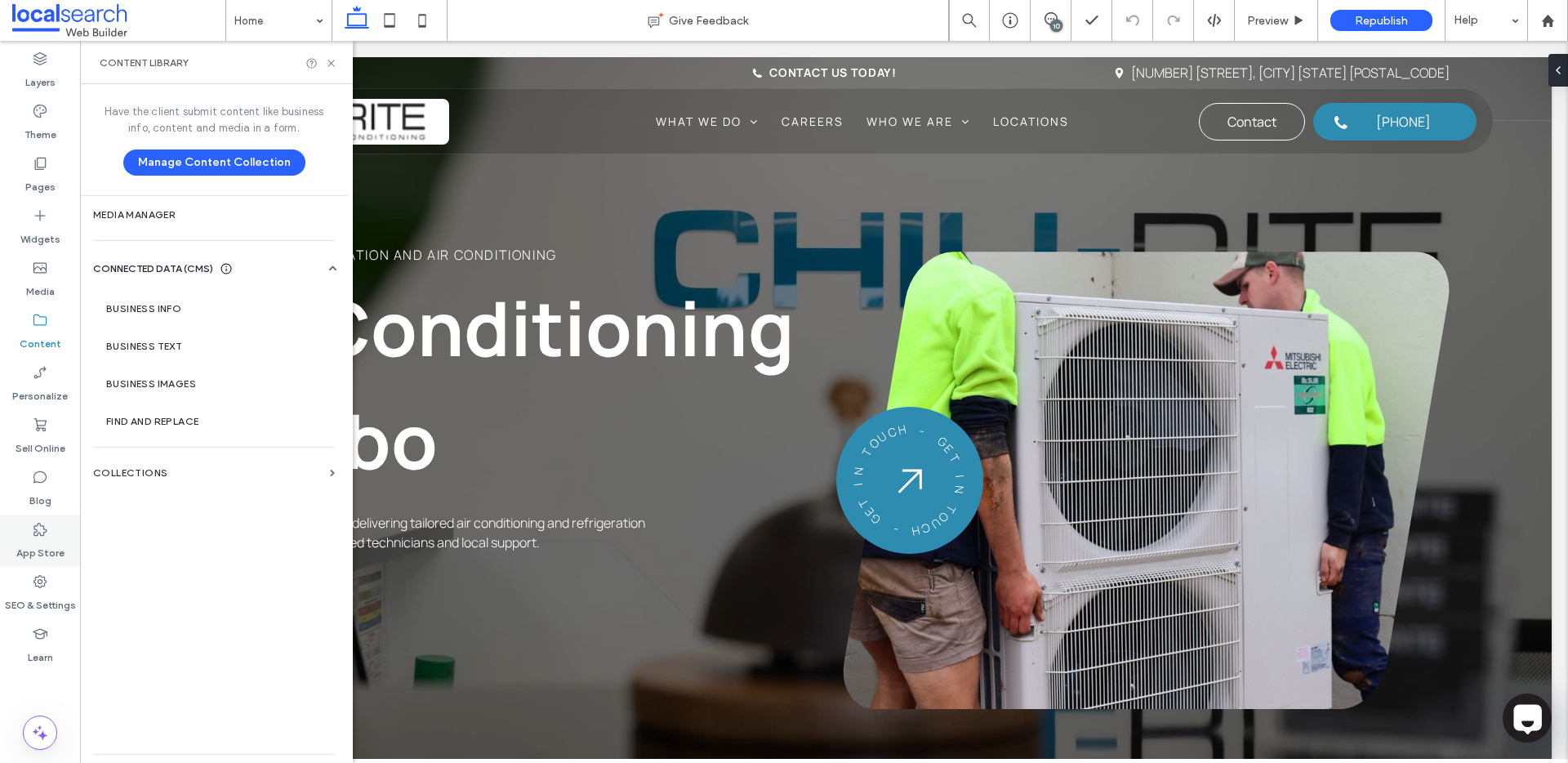 click on "App Store" at bounding box center (40, 549) 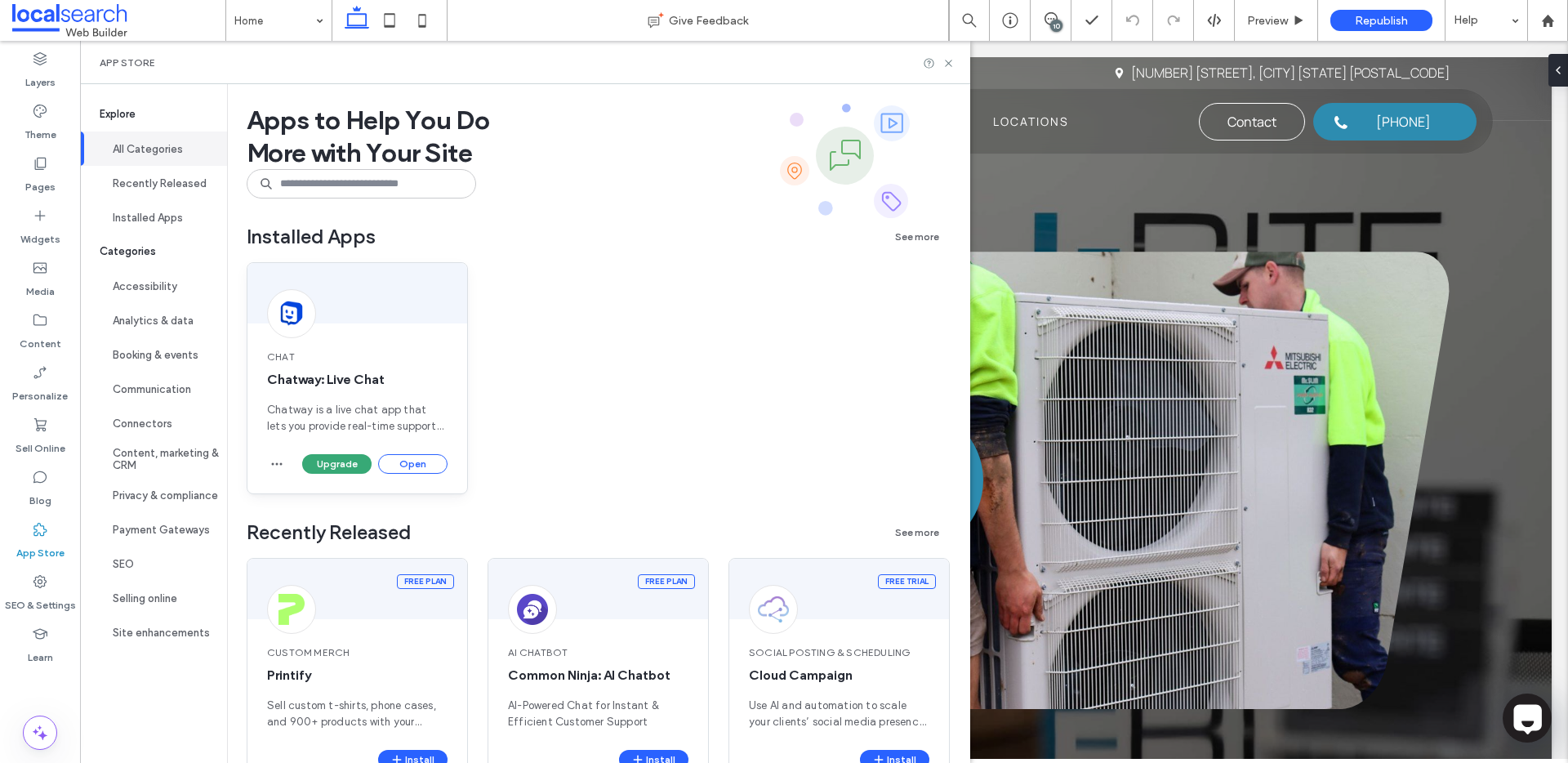 click on "Chatway: Live Chat" at bounding box center (357, 380) 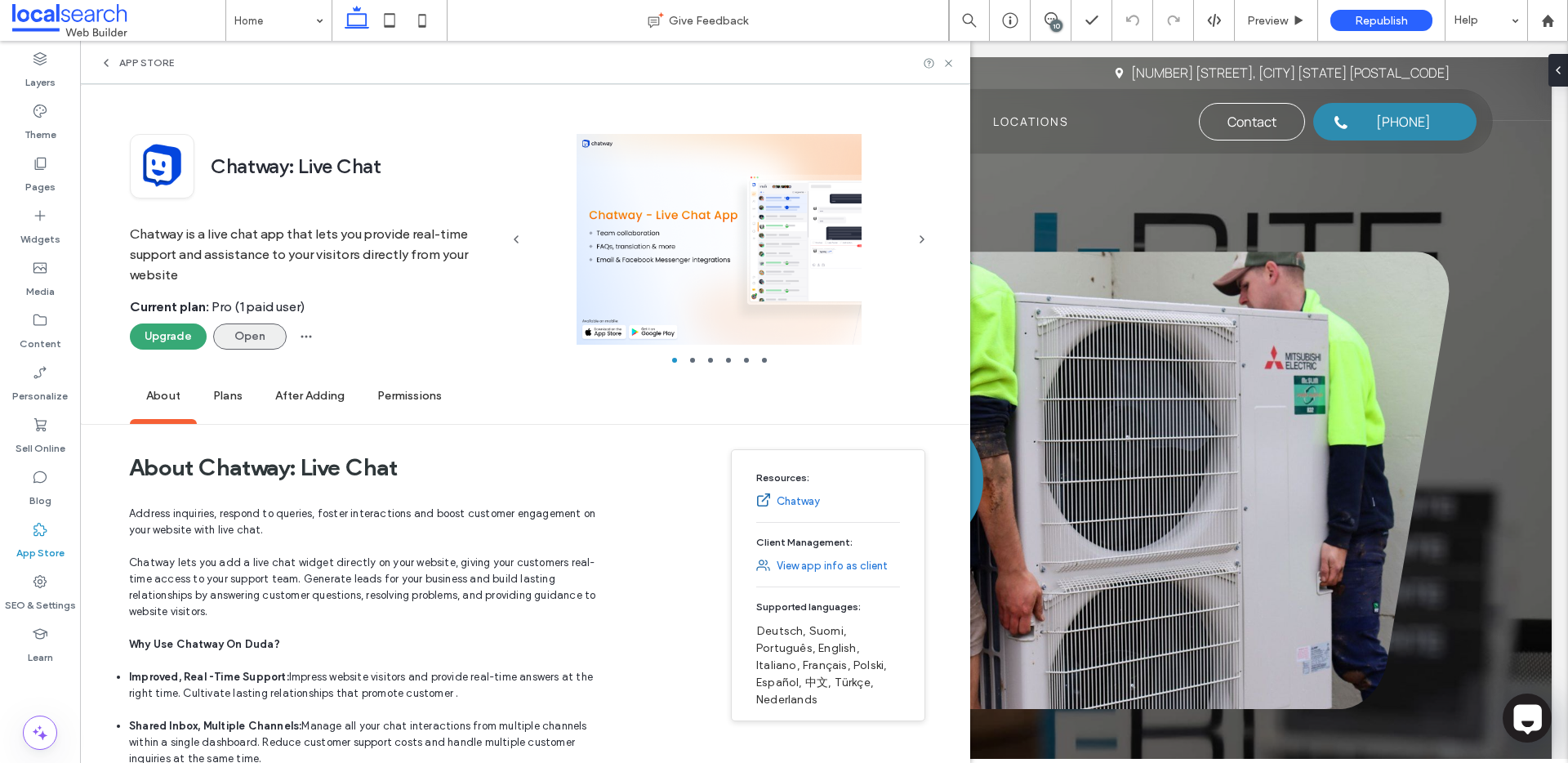 click on "Open" at bounding box center (250, 337) 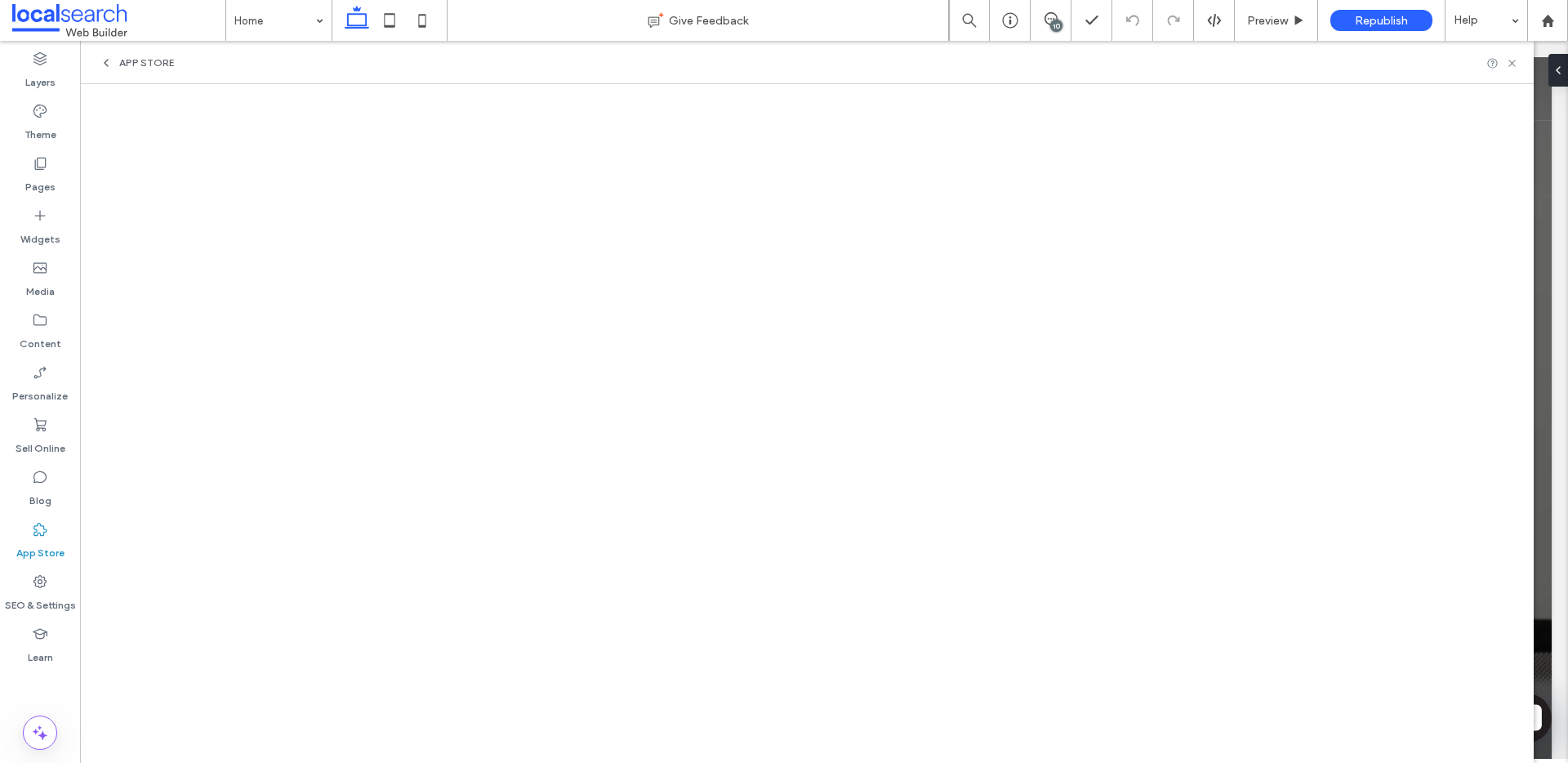 click 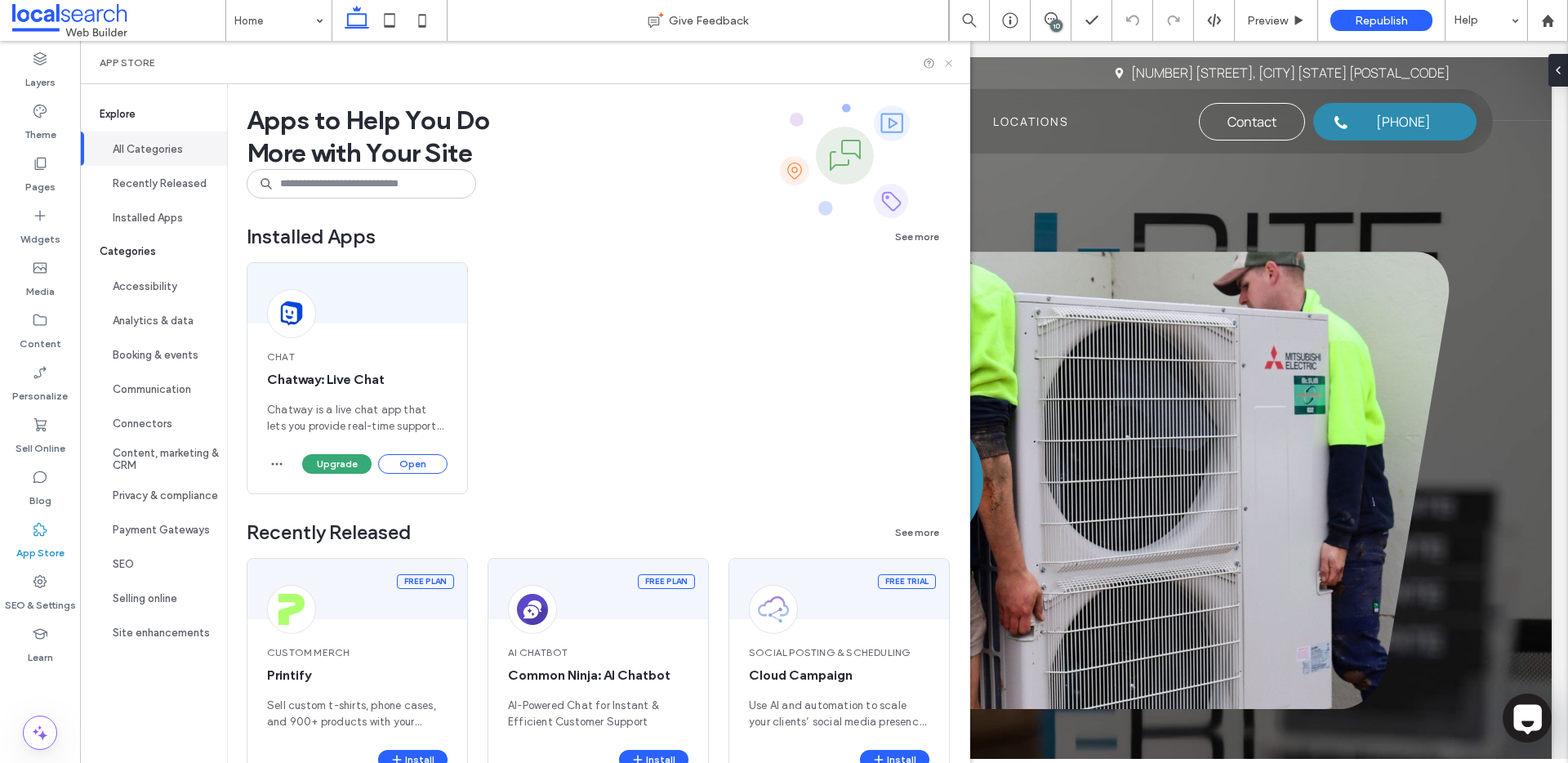 click 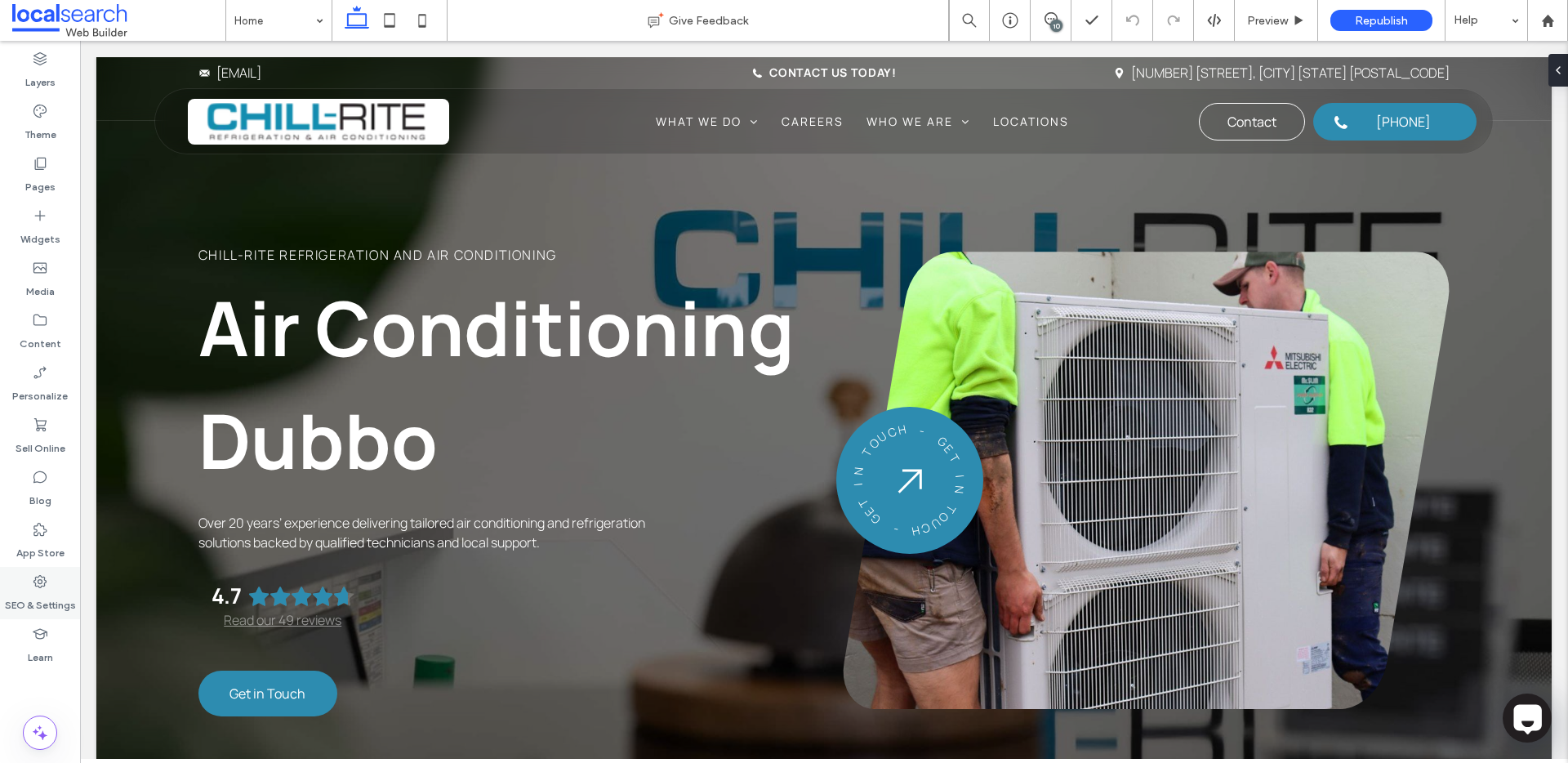 click 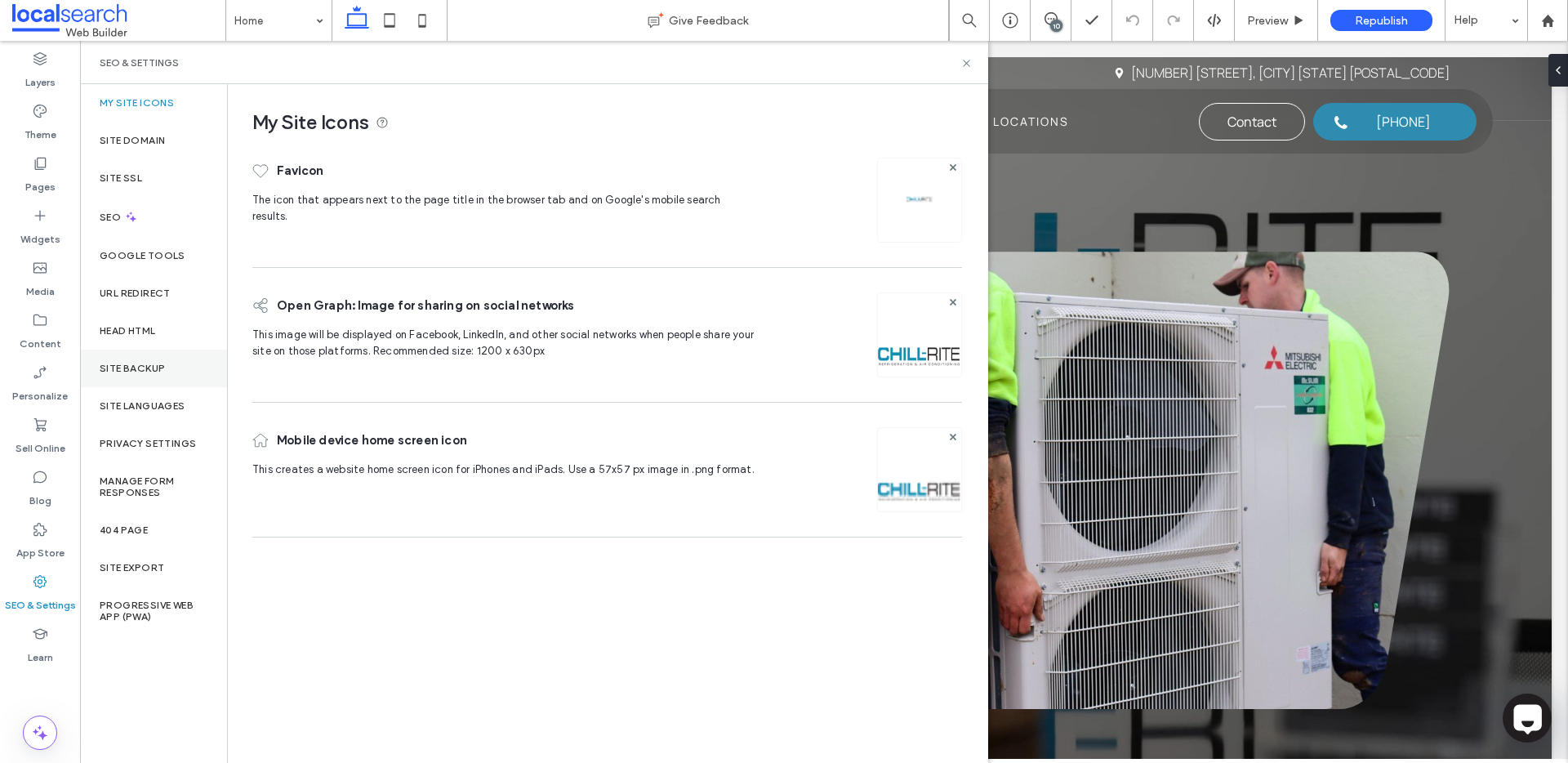 click on "Site Backup" at bounding box center (154, 368) 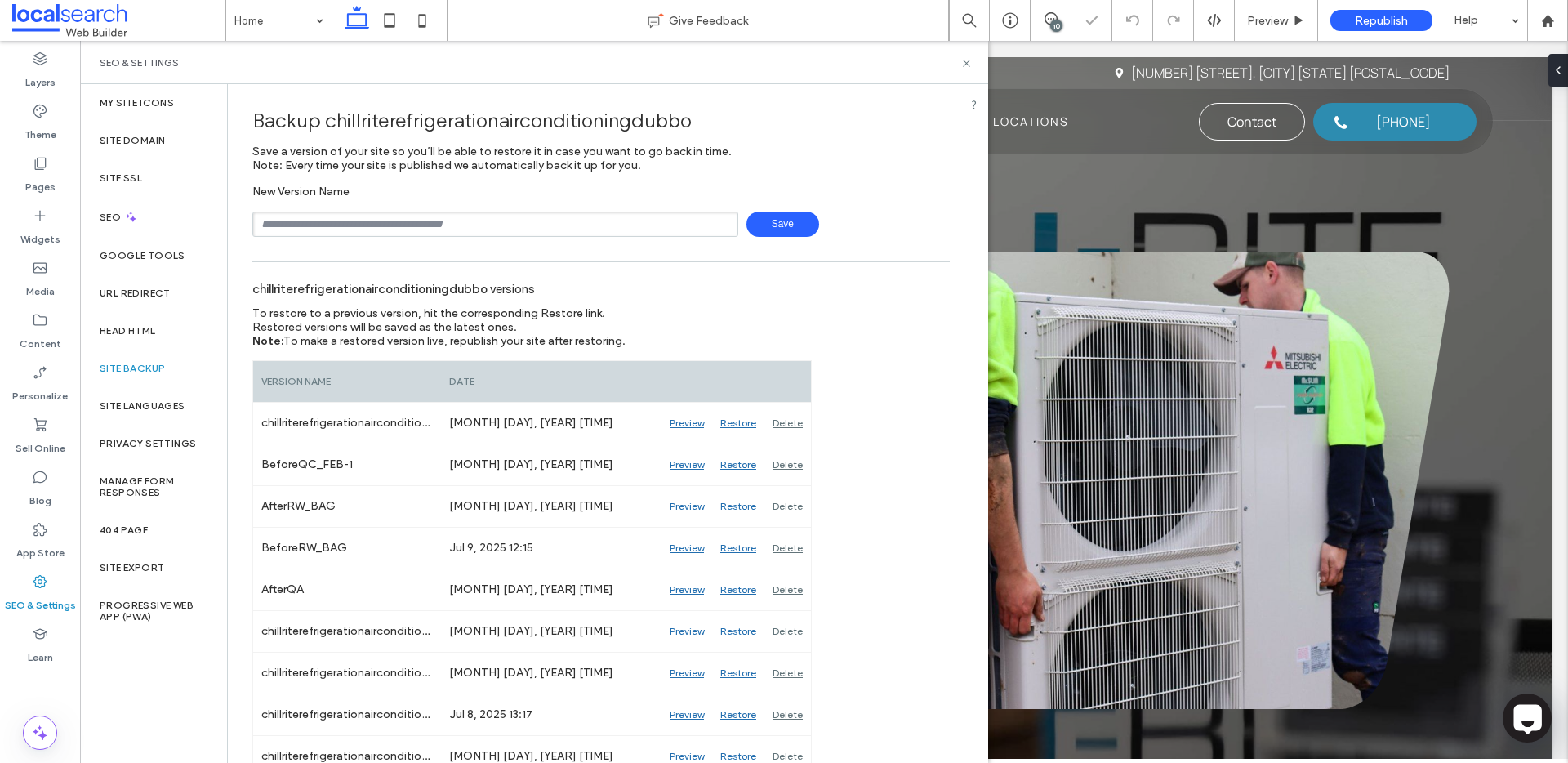 click at bounding box center (495, 224) 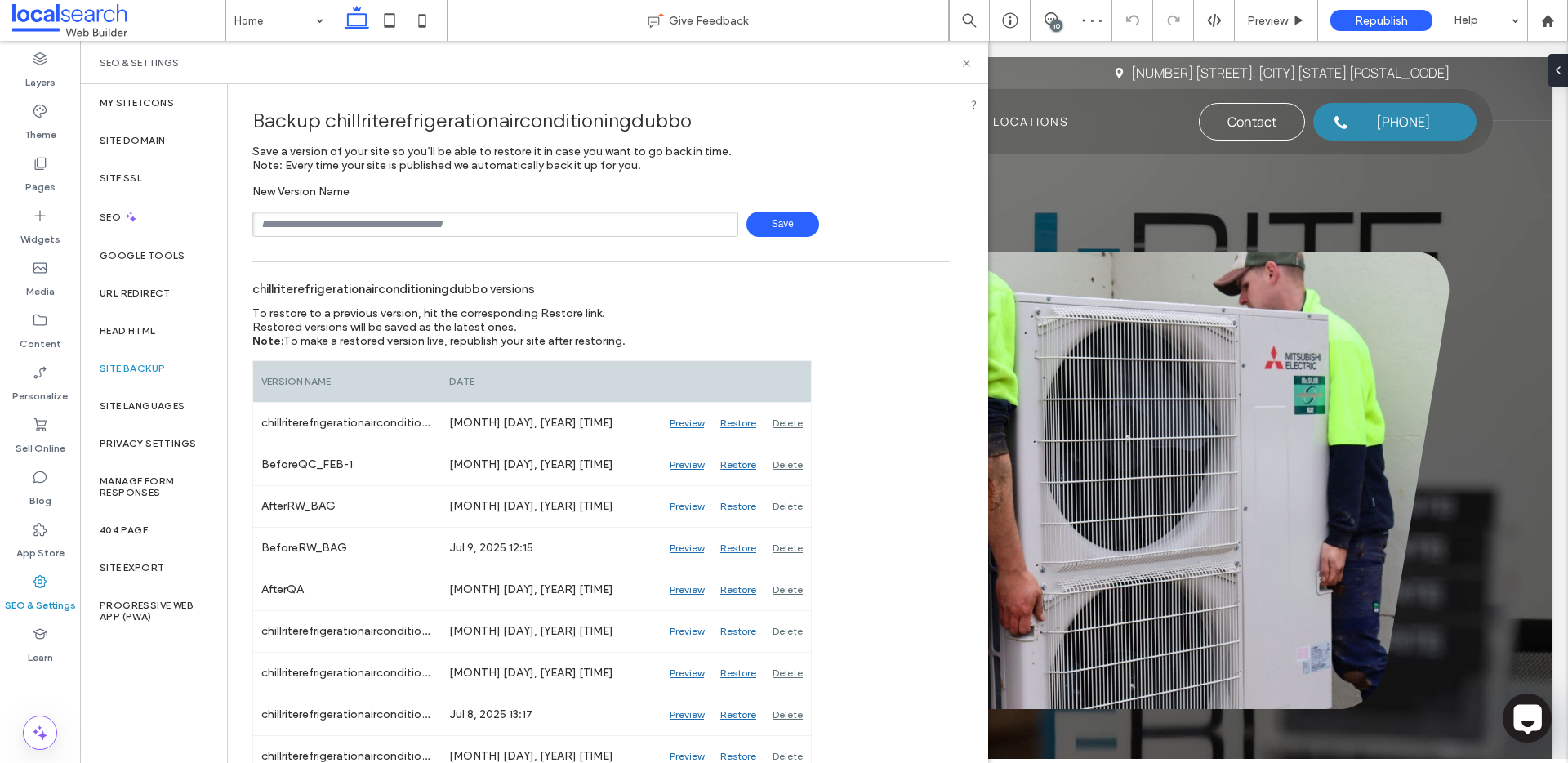 type on "**********" 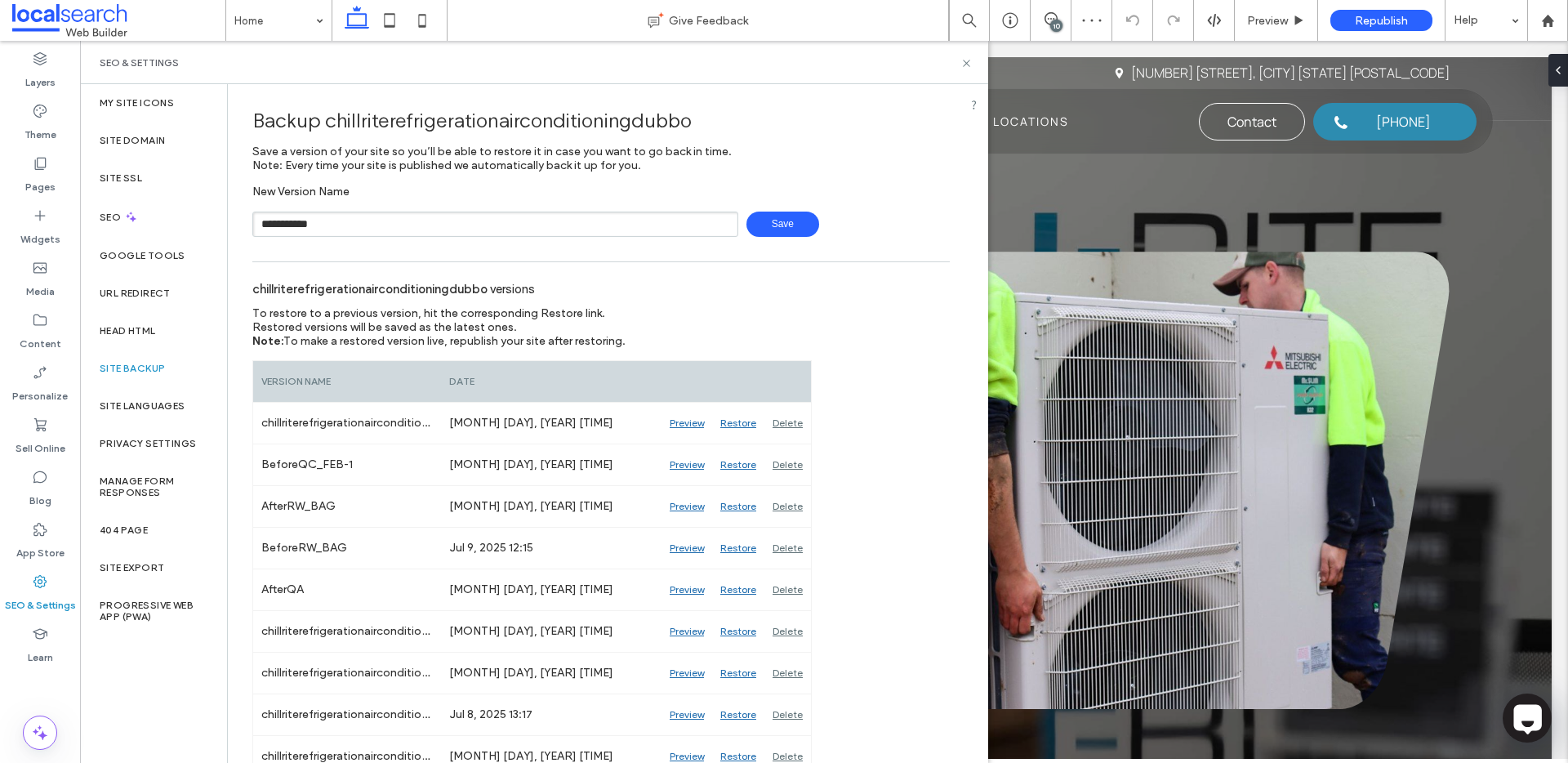 click on "Save" at bounding box center [782, 224] 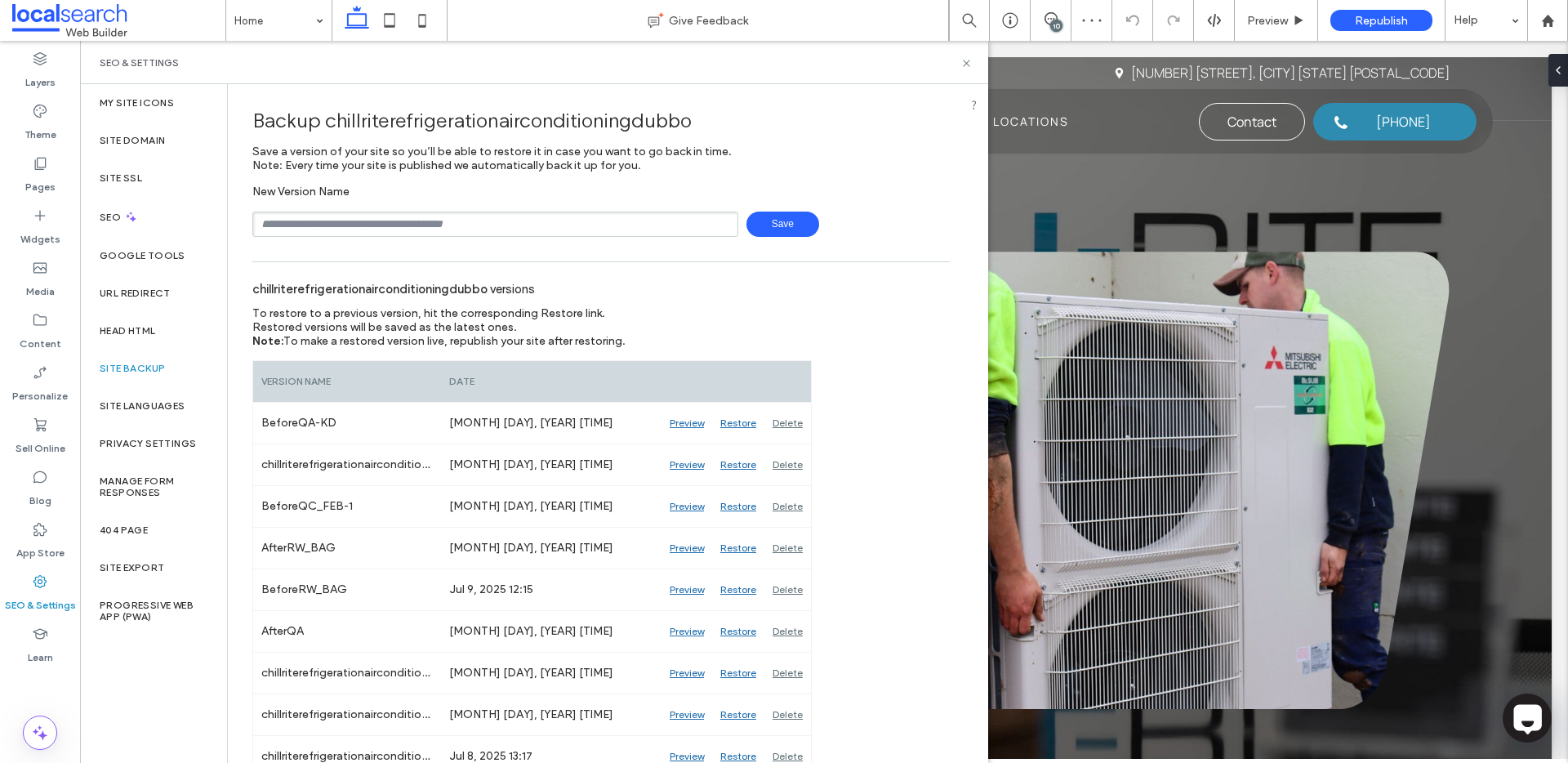click at bounding box center [495, 224] 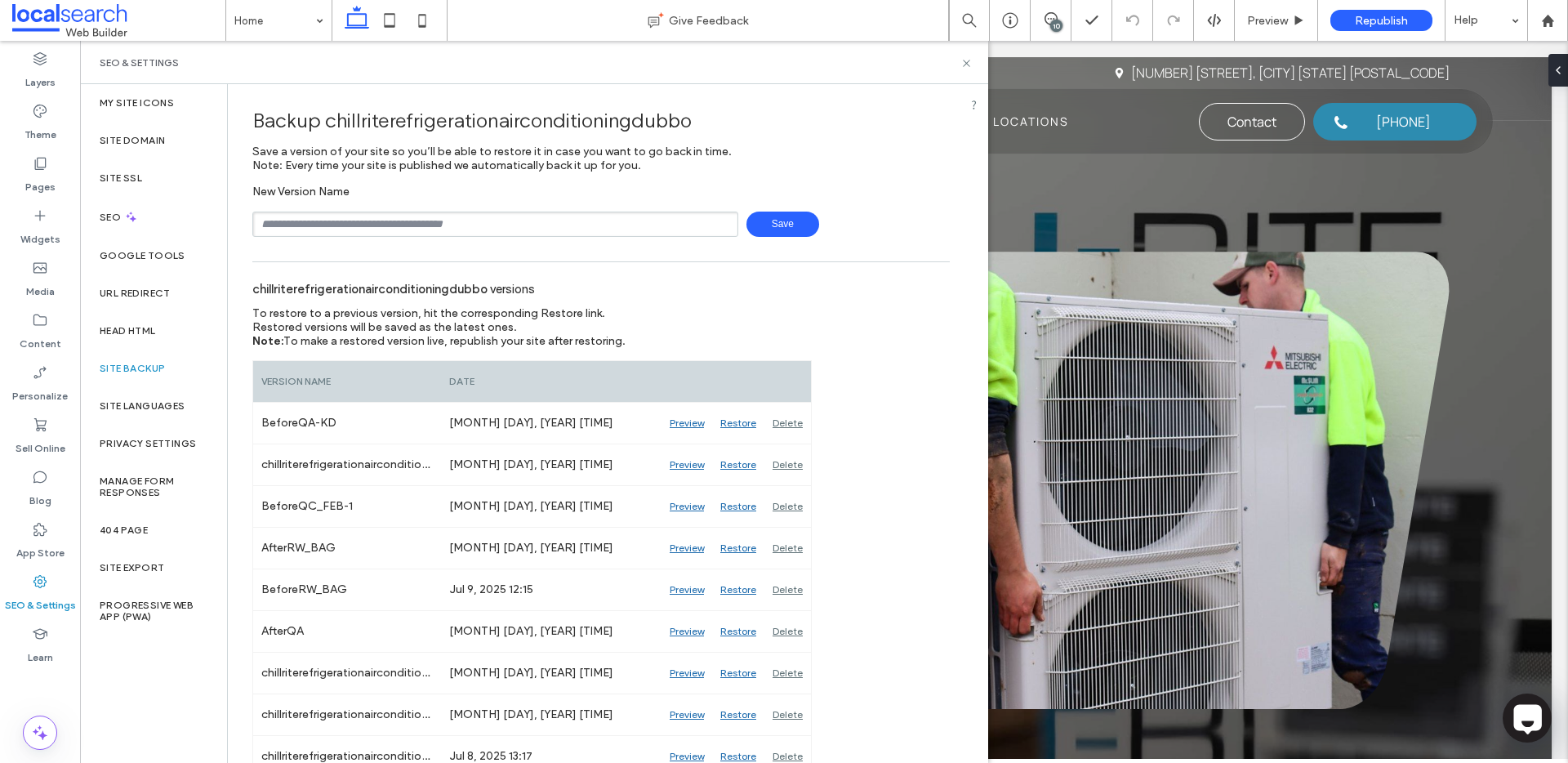 type on "**********" 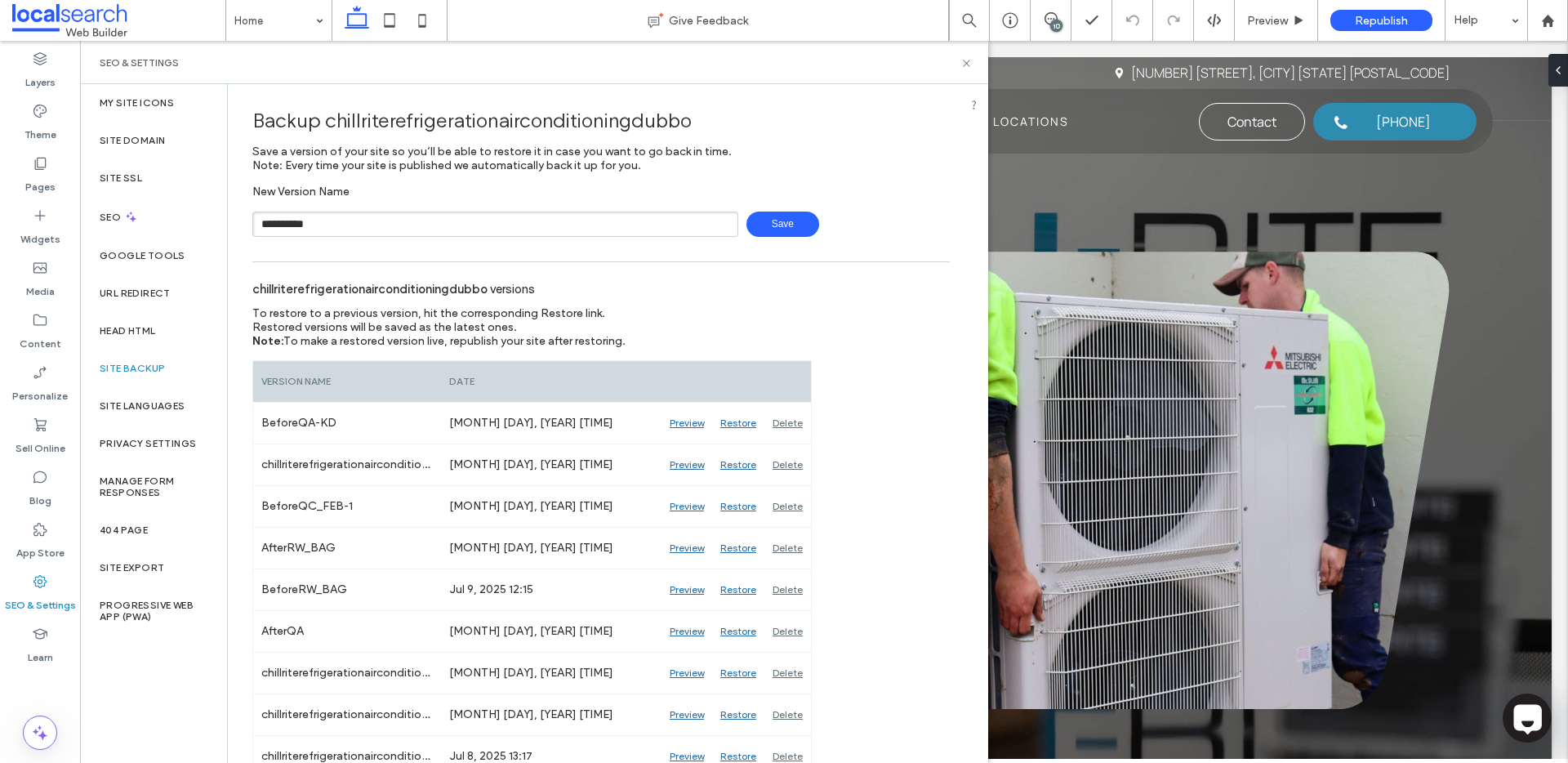 click on "Save" at bounding box center (782, 224) 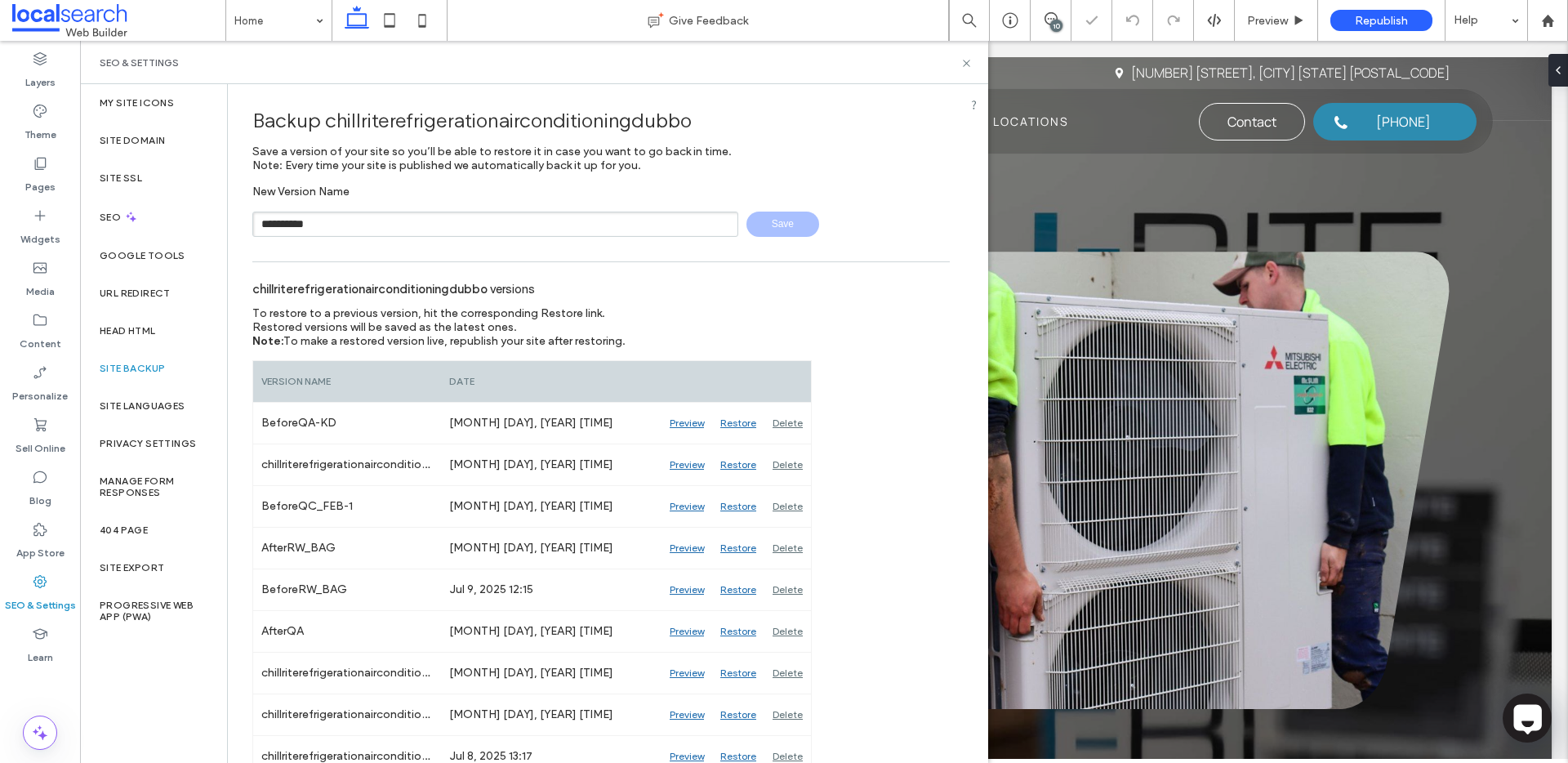 type 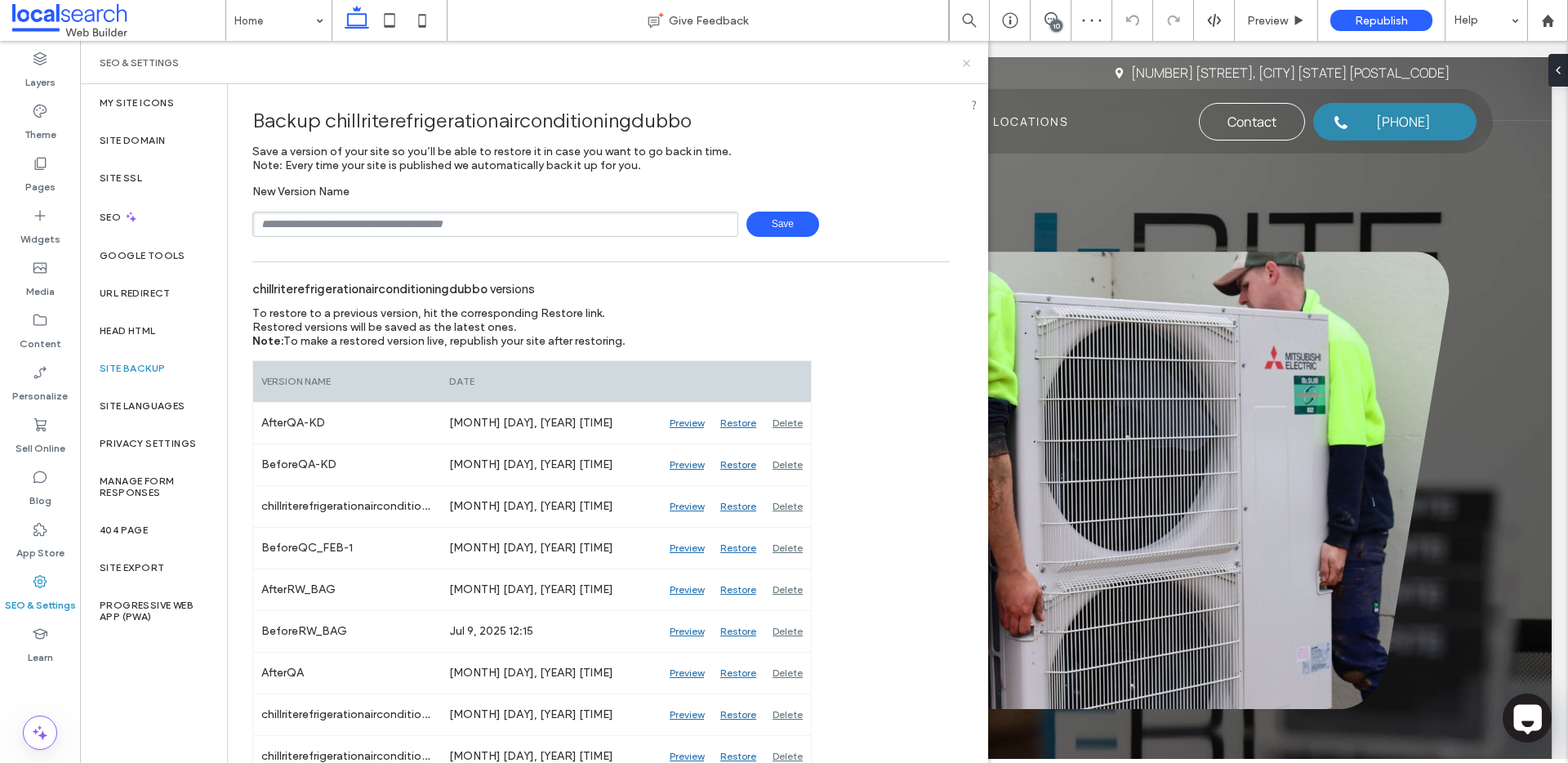 click 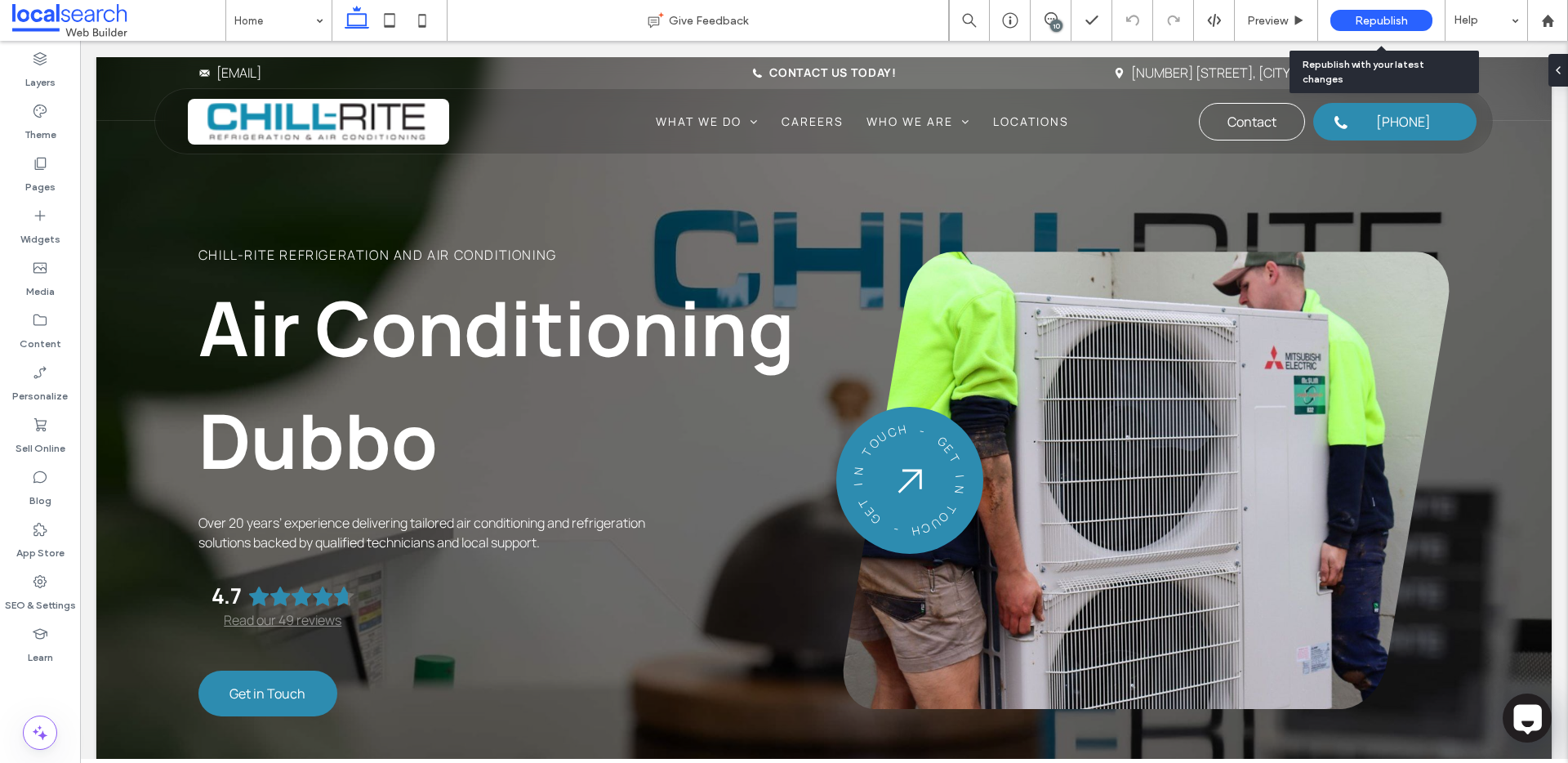 click on "Republish" at bounding box center [1381, 20] 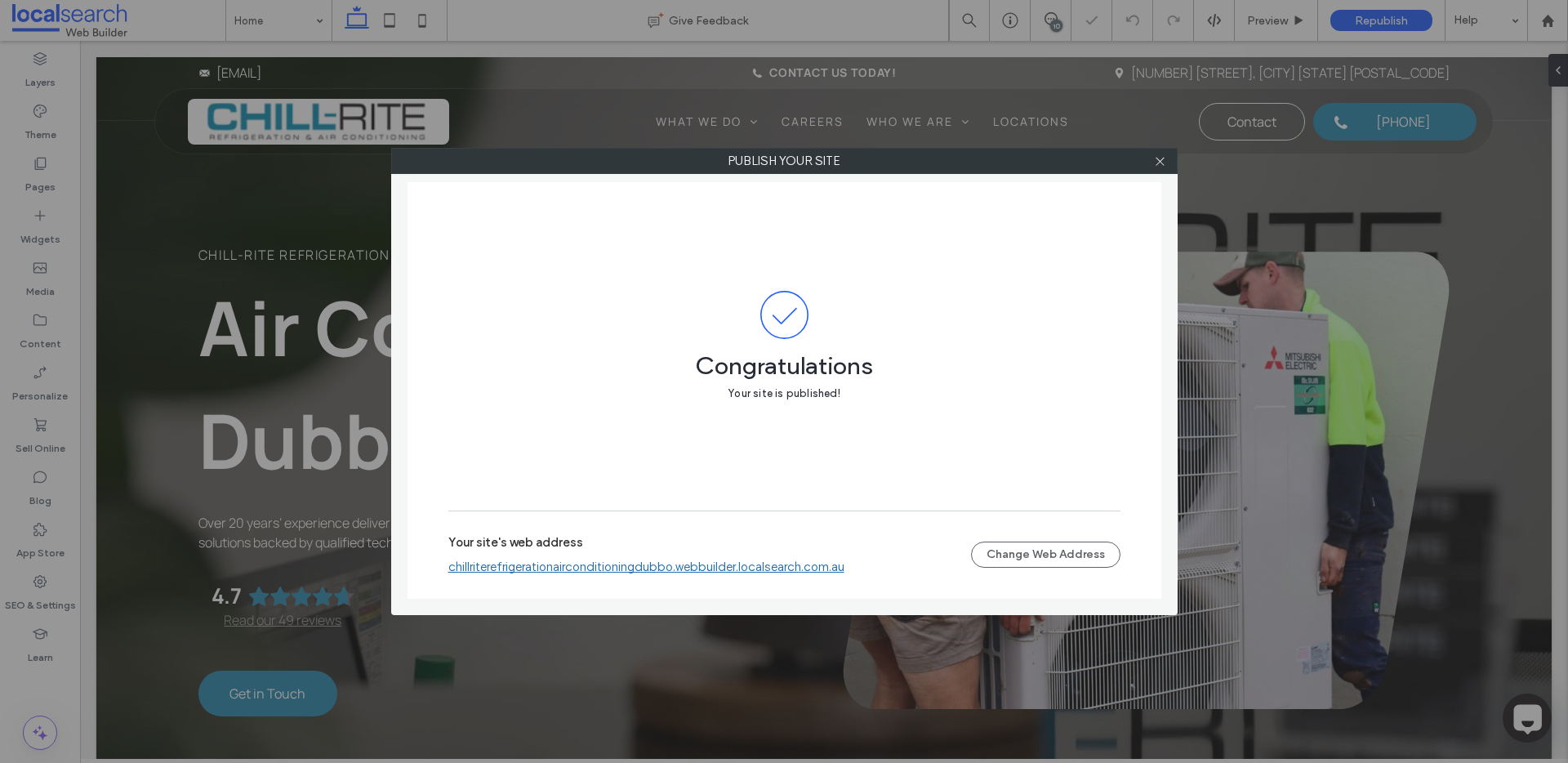 click on "chillriterefrigerationairconditioningdubbo.webbuilder.localsearch.com.au" at bounding box center (646, 567) 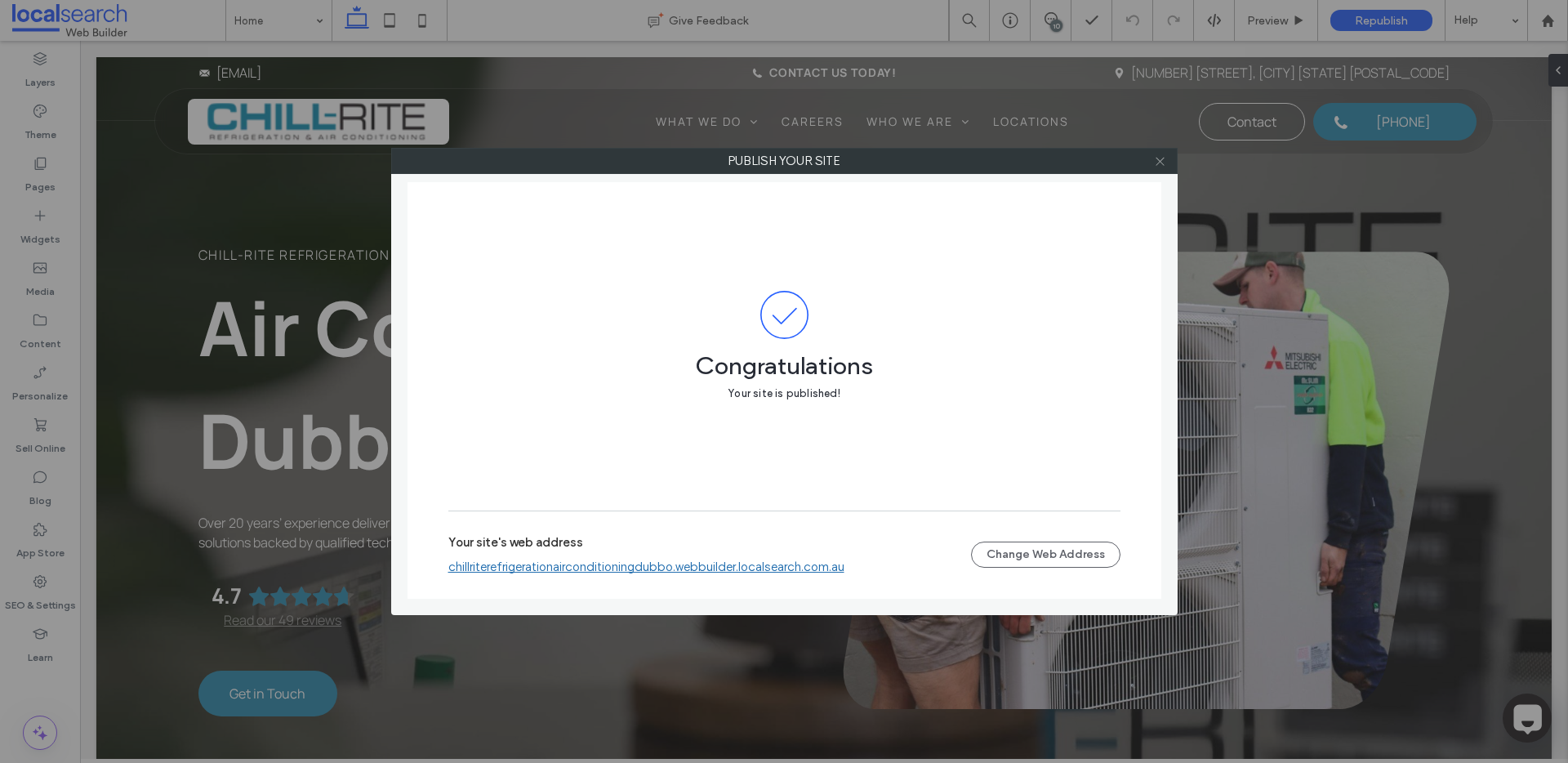 click 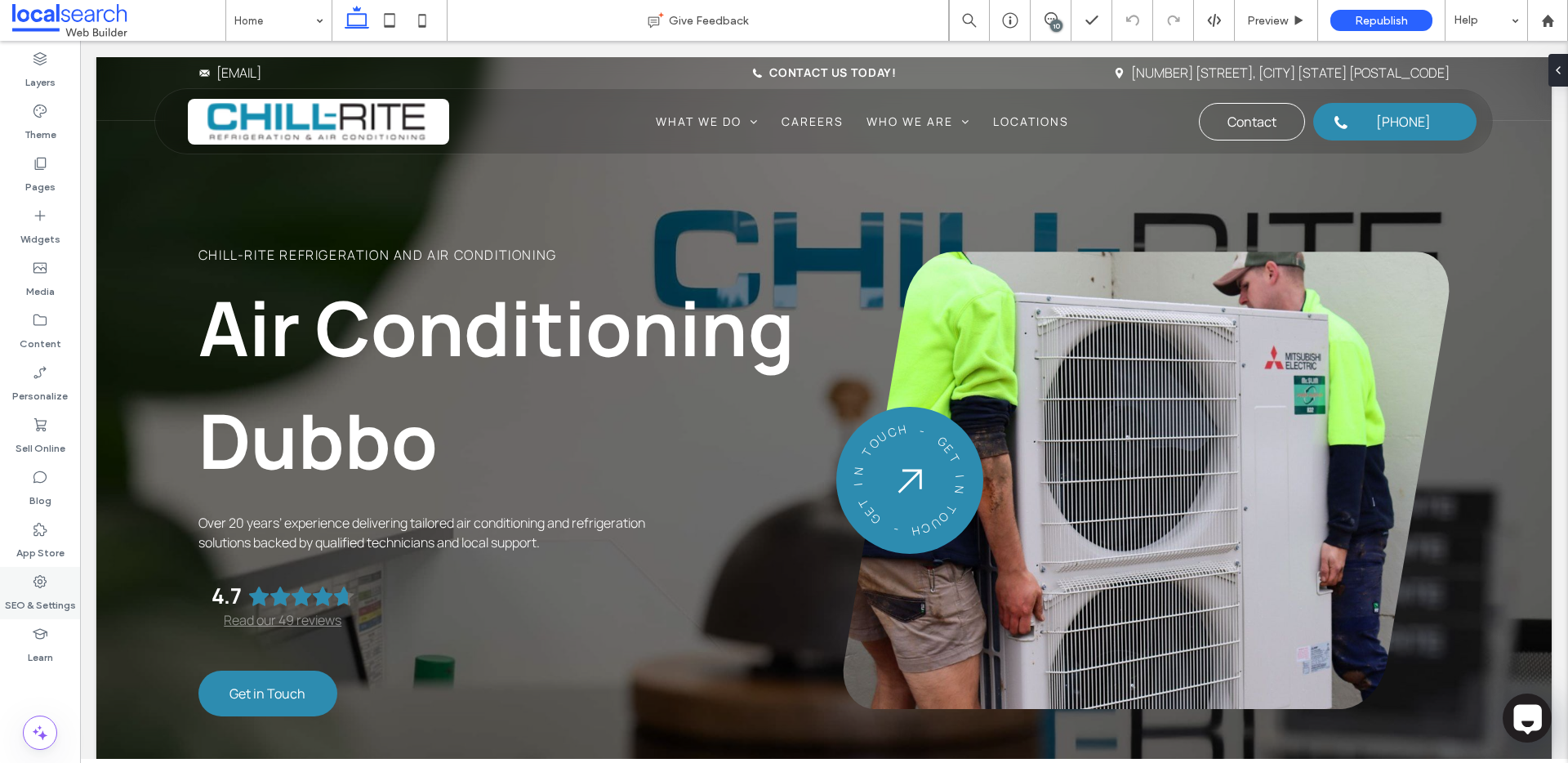 click 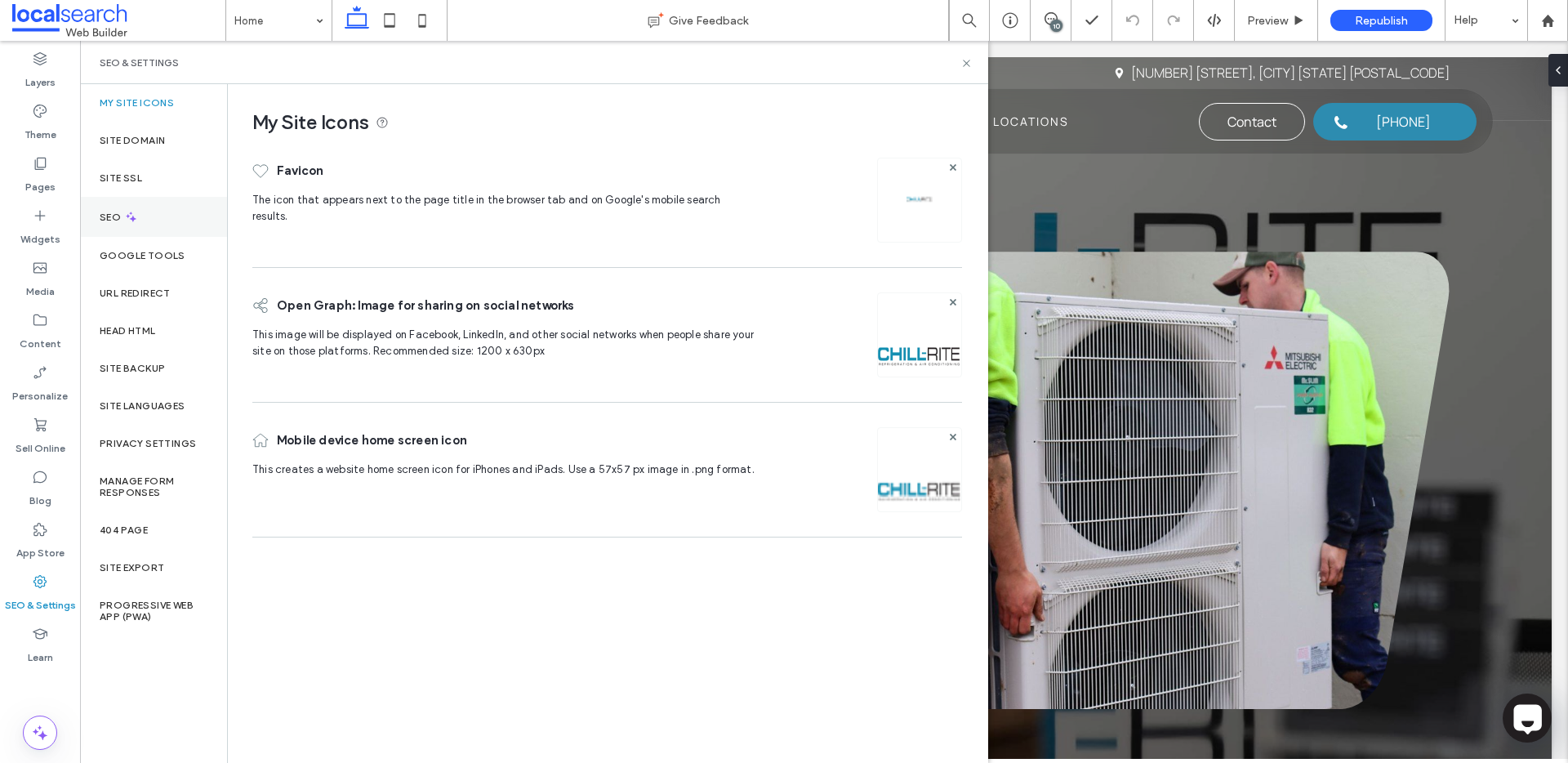 click on "SEO" at bounding box center (154, 216) 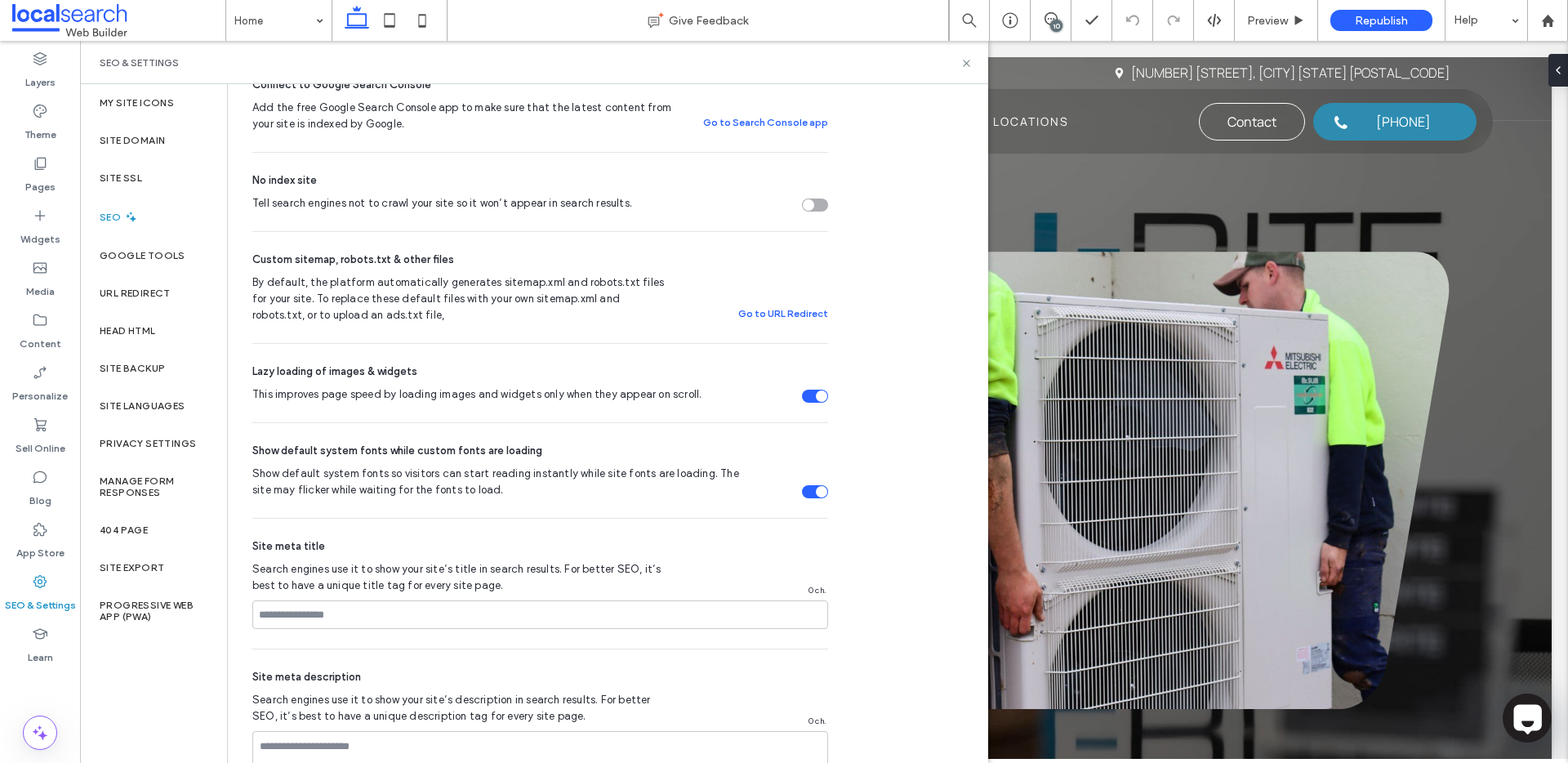 scroll, scrollTop: 399, scrollLeft: 0, axis: vertical 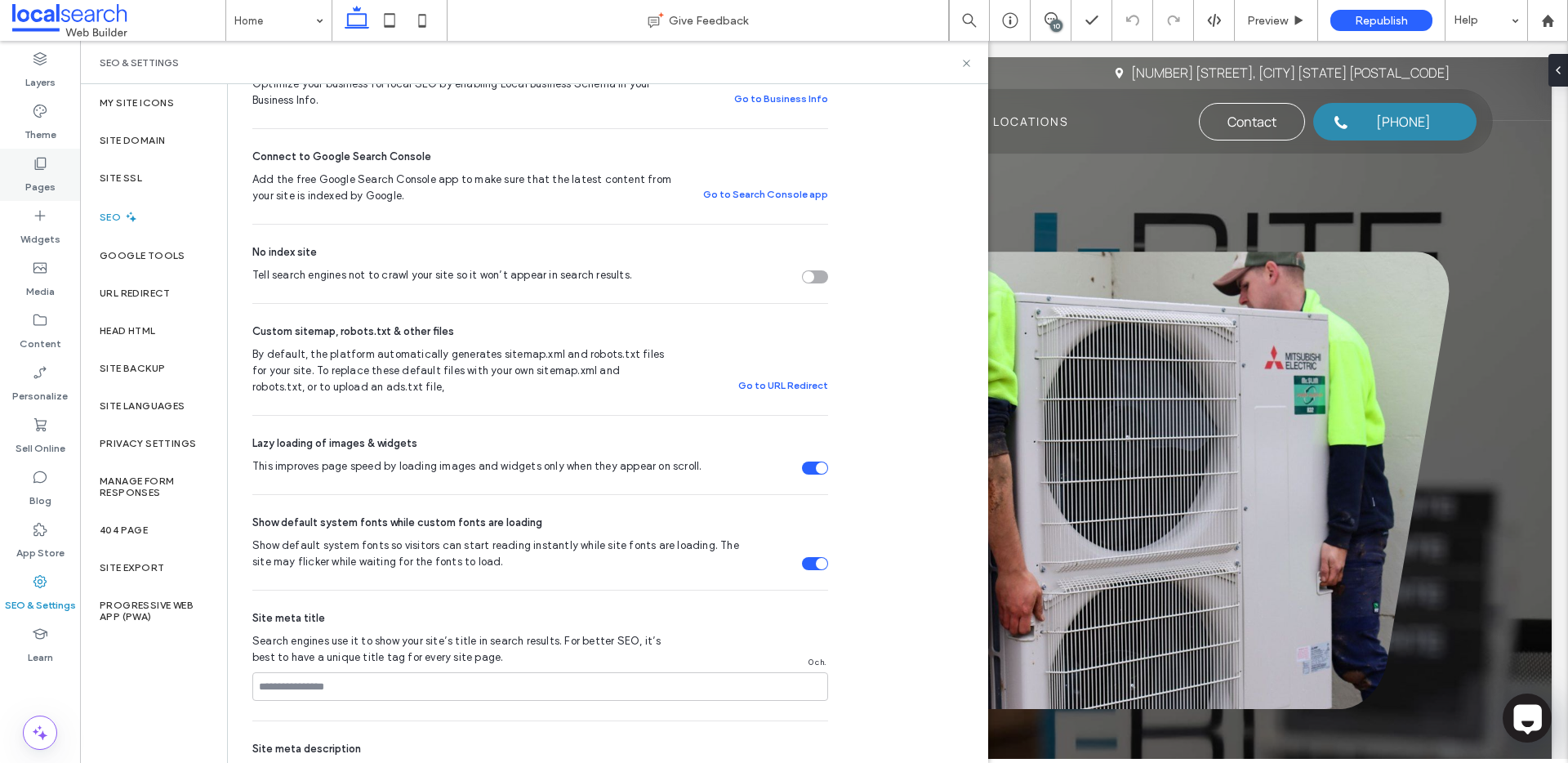click on "Pages" at bounding box center (40, 183) 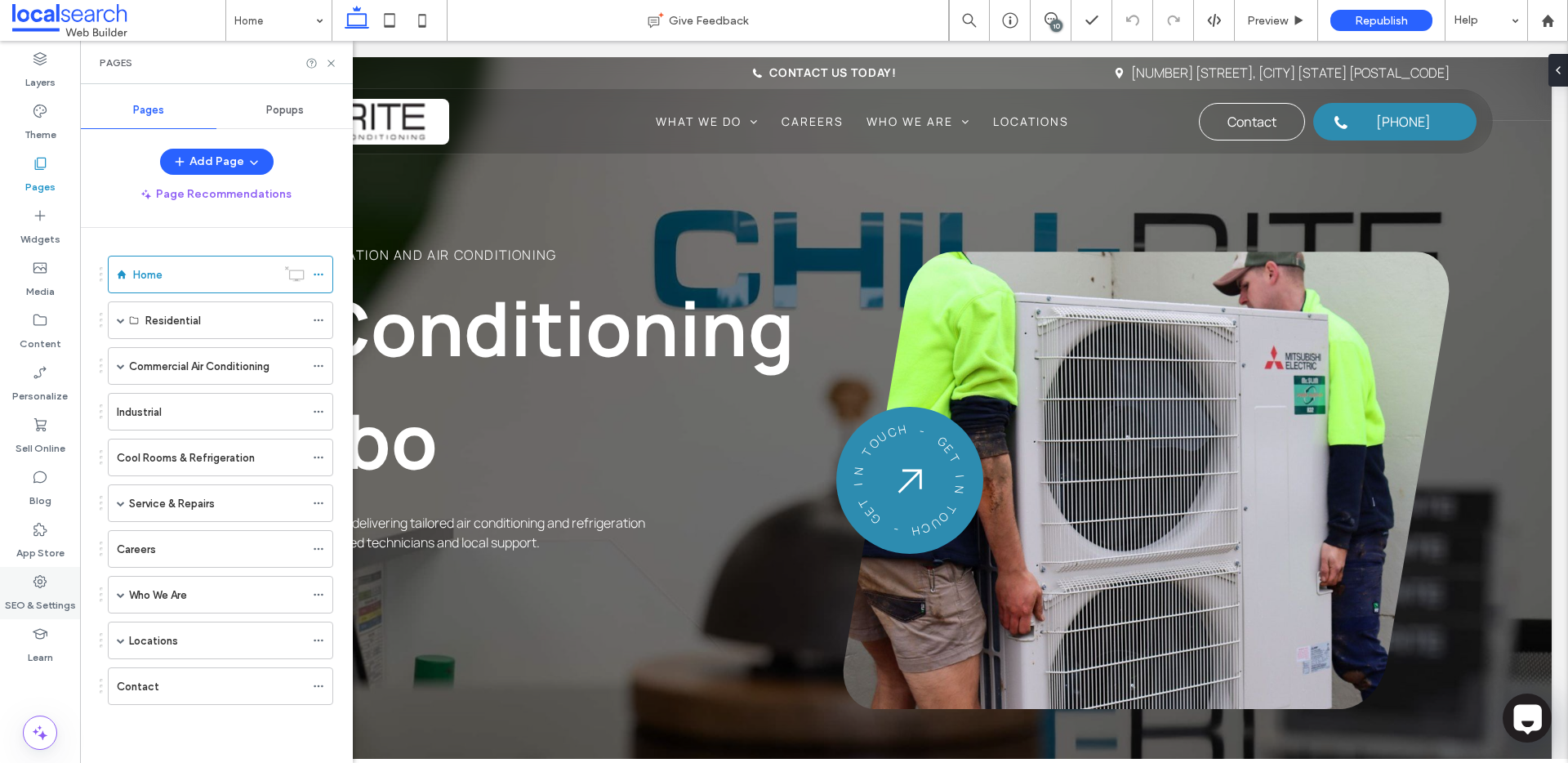 click 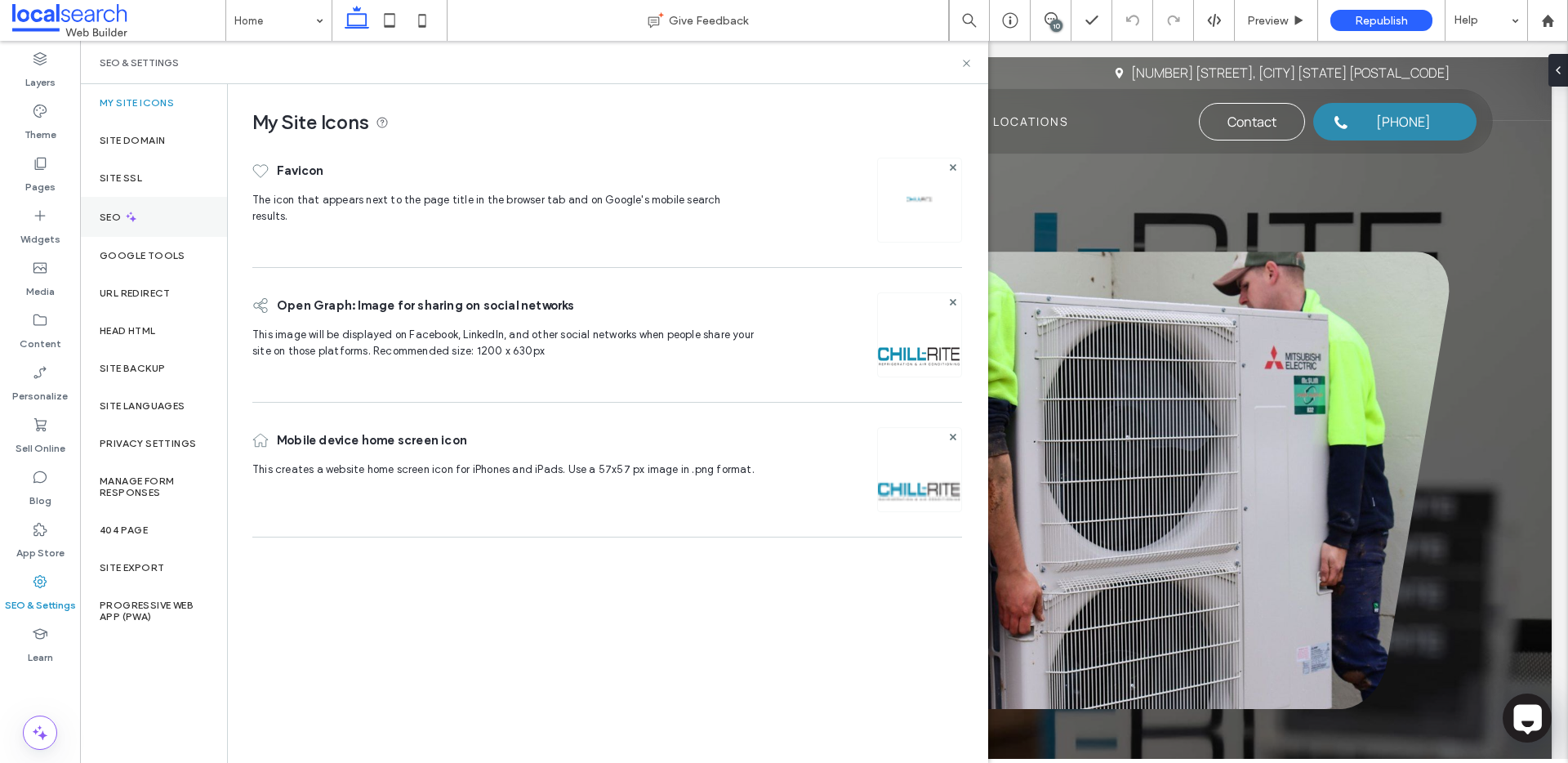 click on "SEO" at bounding box center (154, 216) 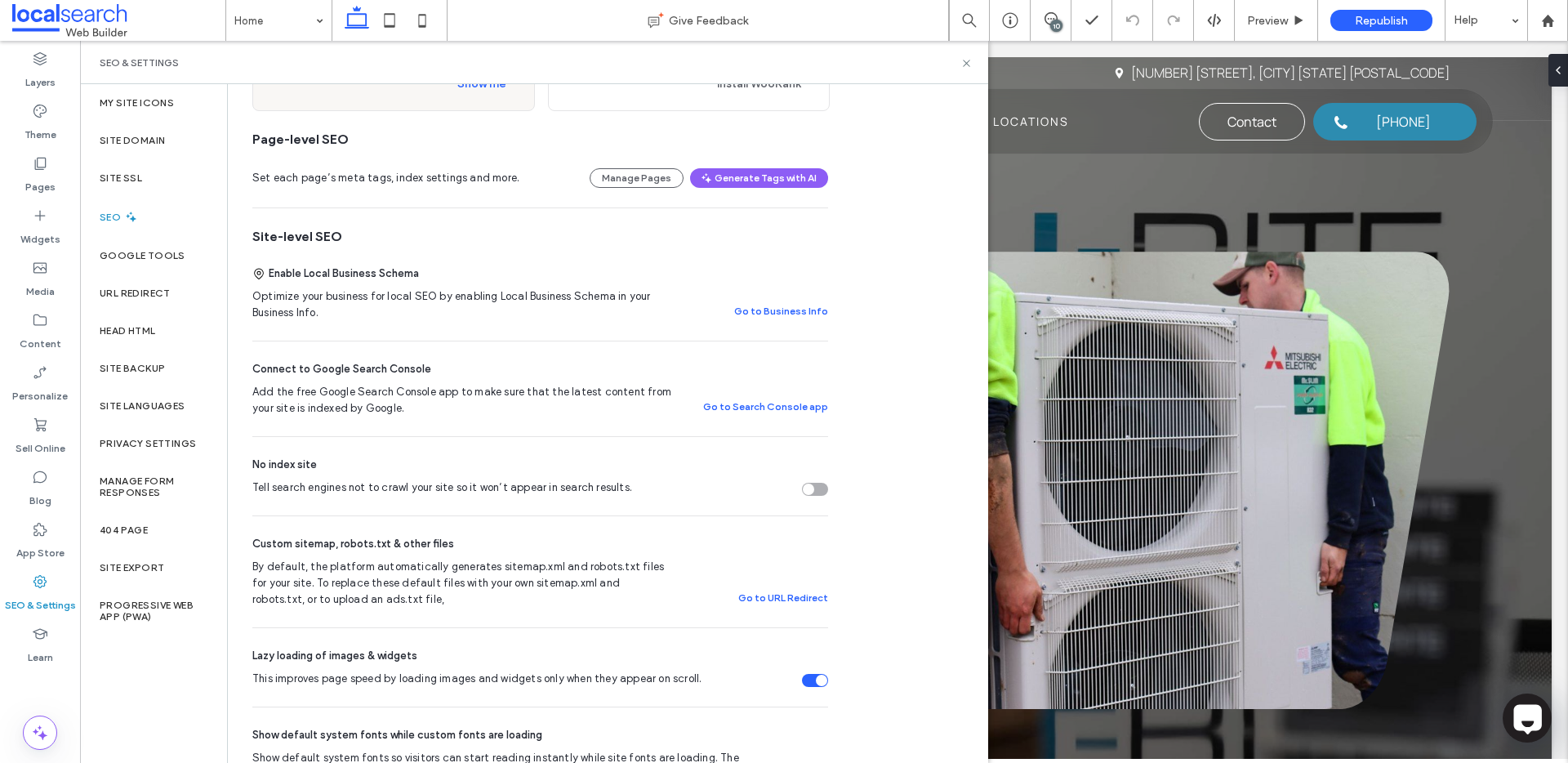scroll, scrollTop: 357, scrollLeft: 0, axis: vertical 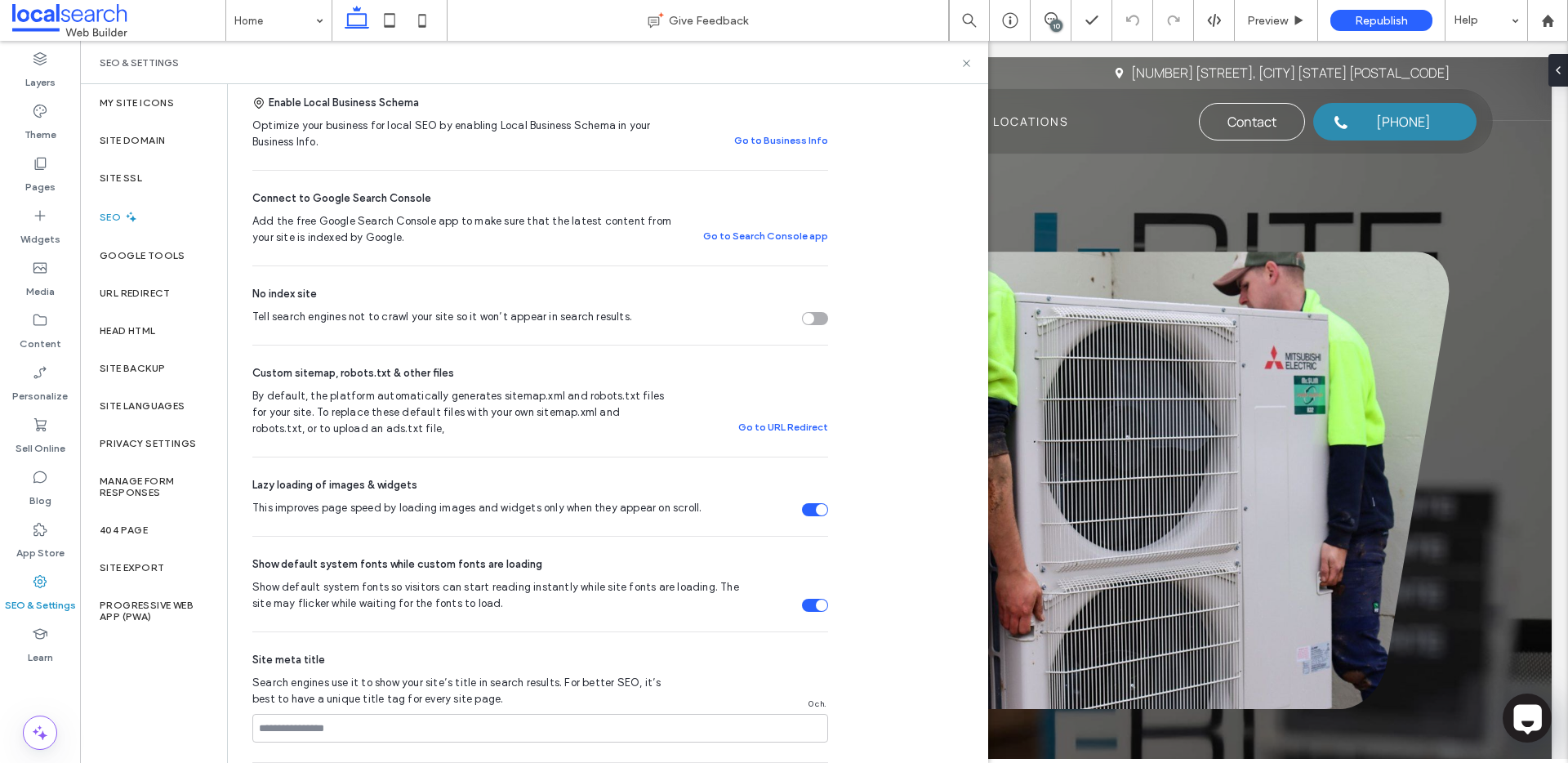 click at bounding box center (808, 319) 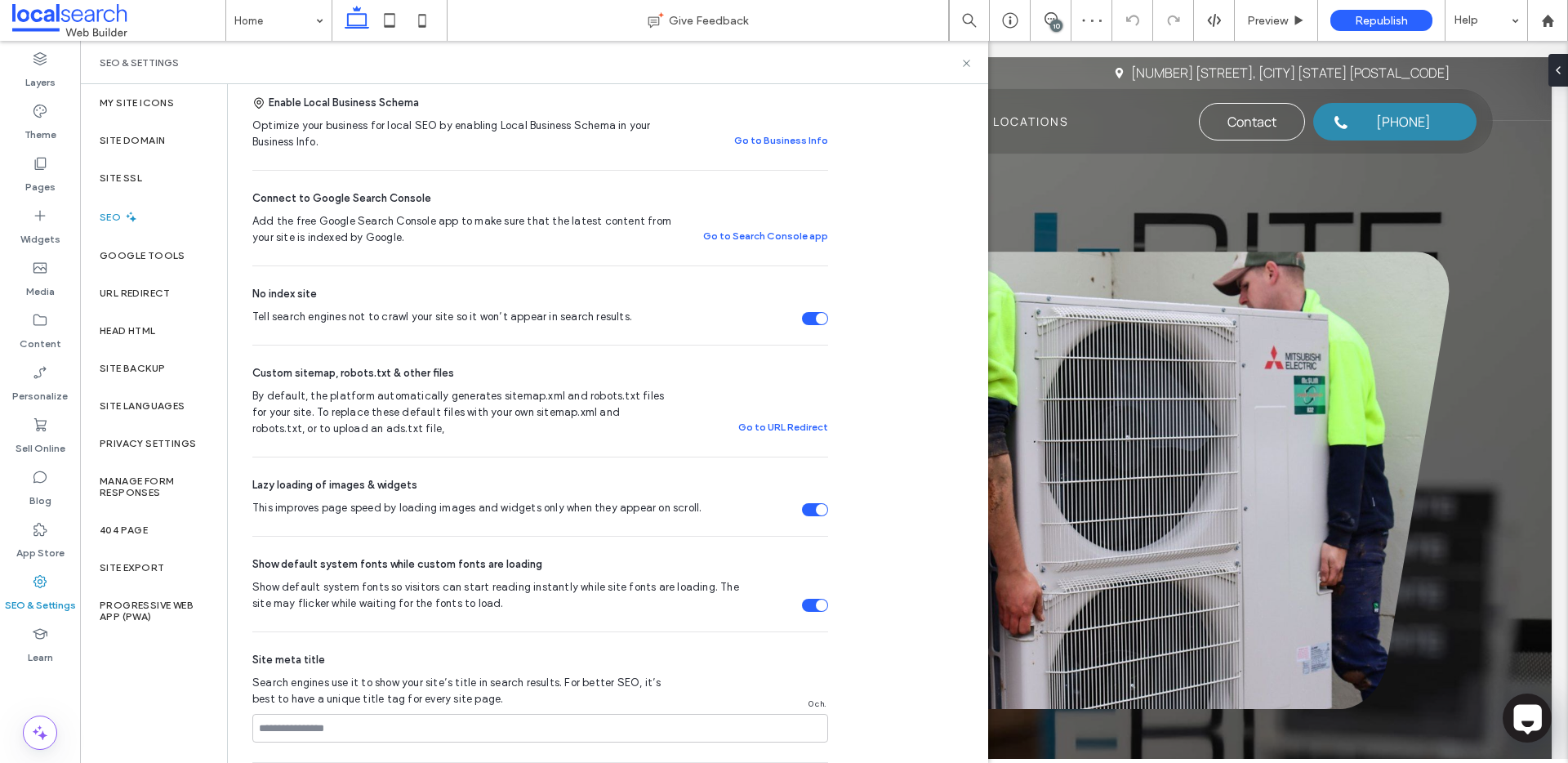 scroll, scrollTop: 0, scrollLeft: 0, axis: both 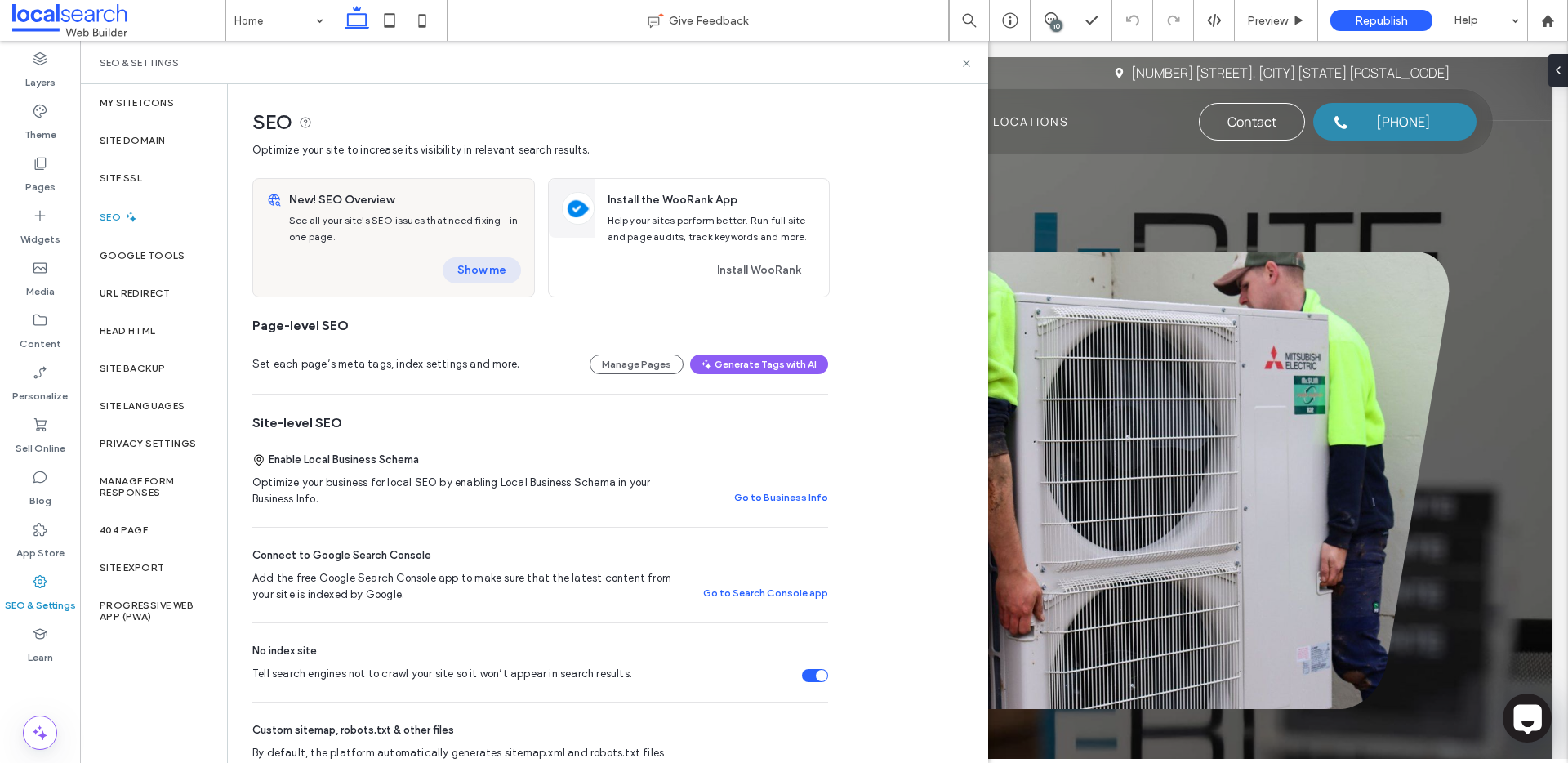 click on "Show me" at bounding box center (482, 270) 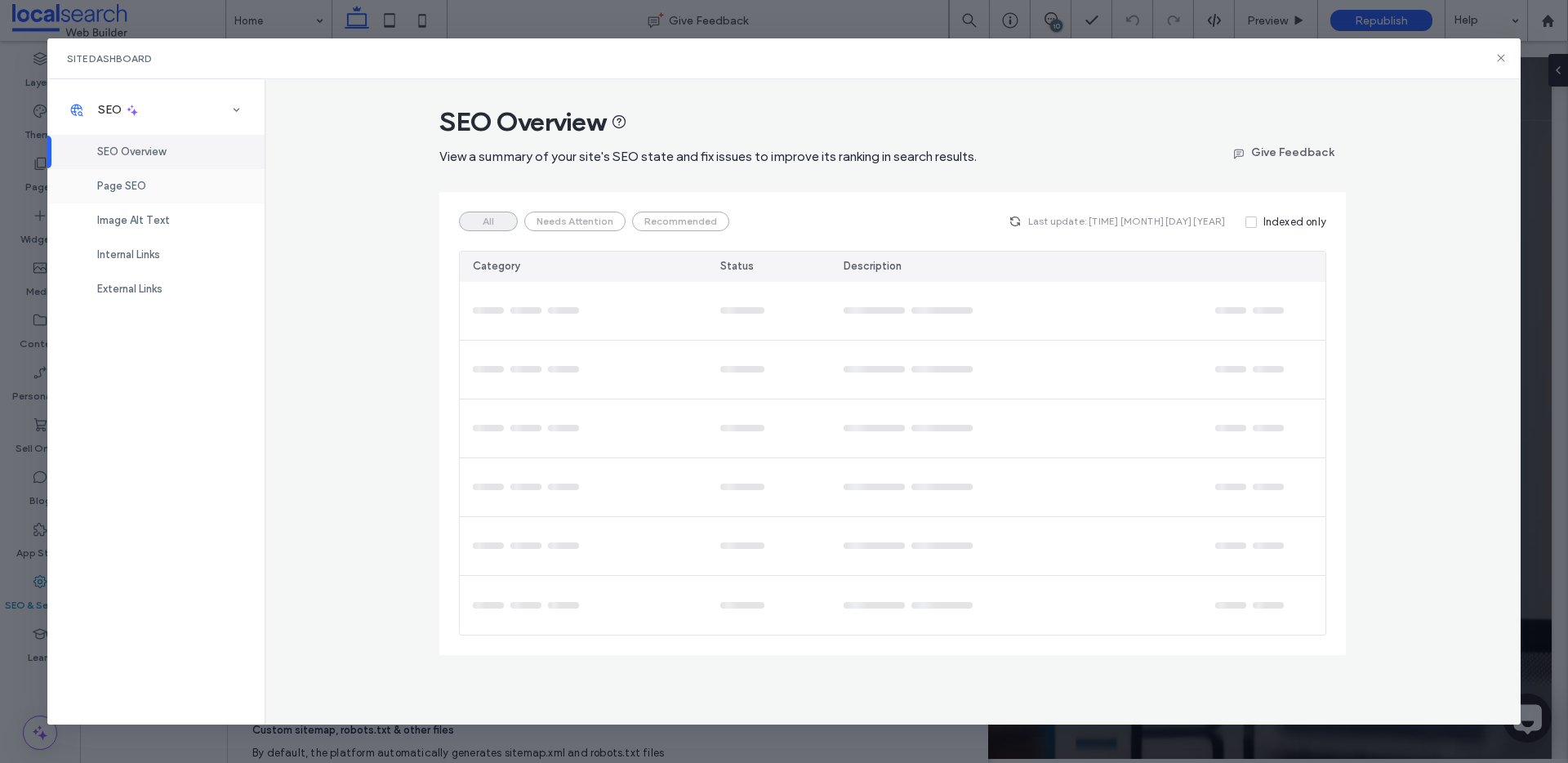 click on "Page SEO" at bounding box center [156, 186] 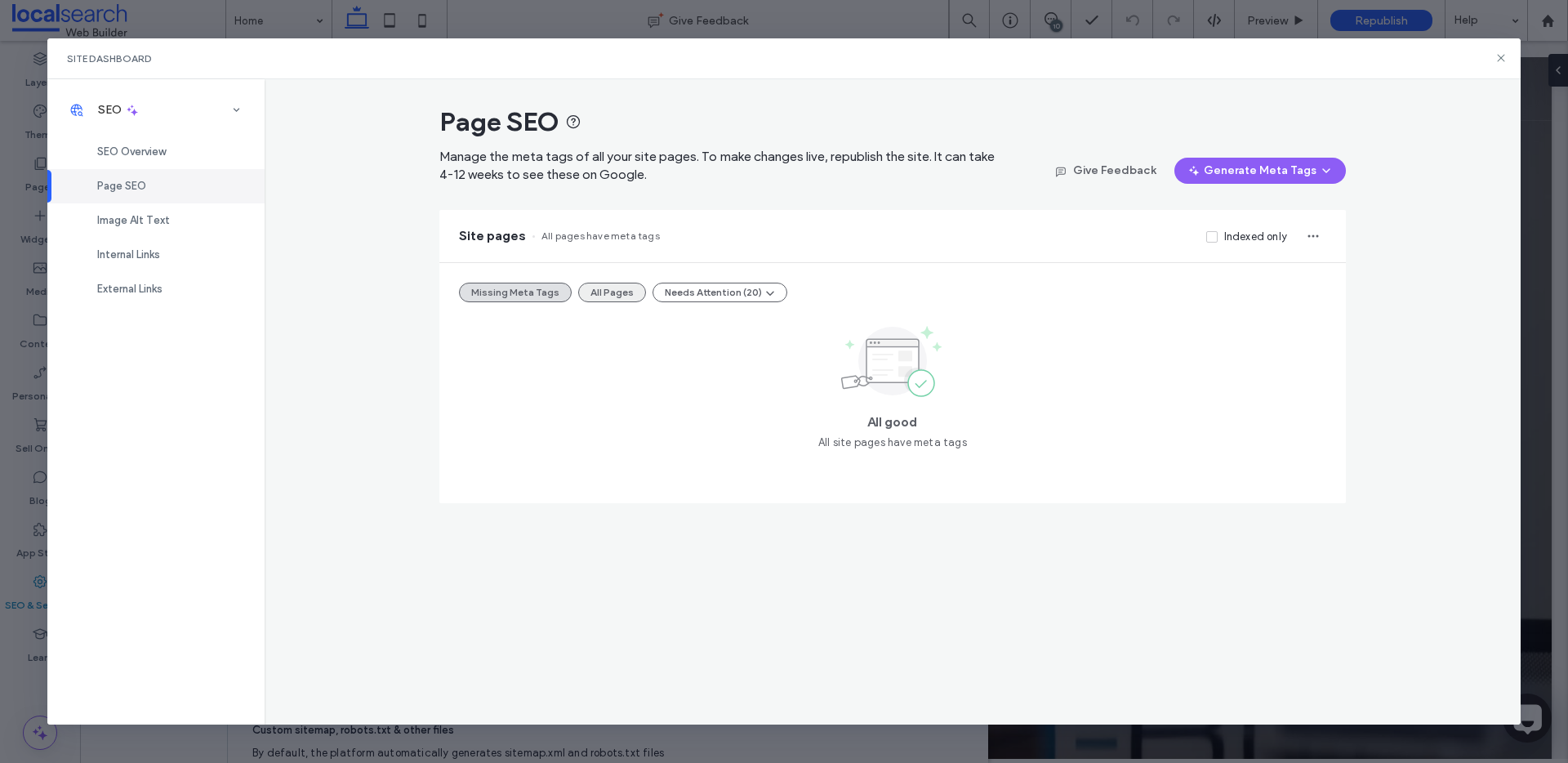 click on "All Pages" at bounding box center [612, 292] 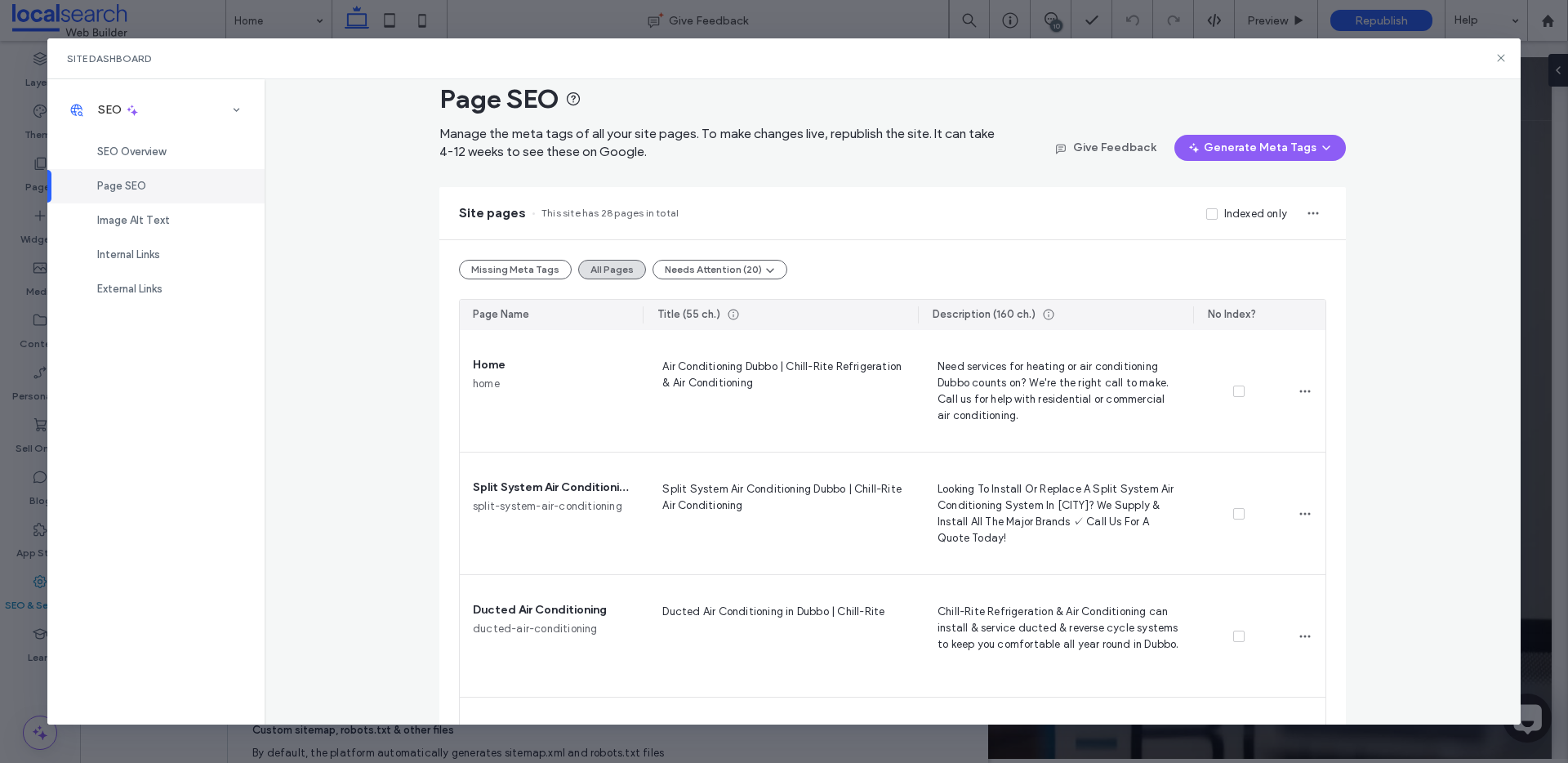scroll, scrollTop: 0, scrollLeft: 0, axis: both 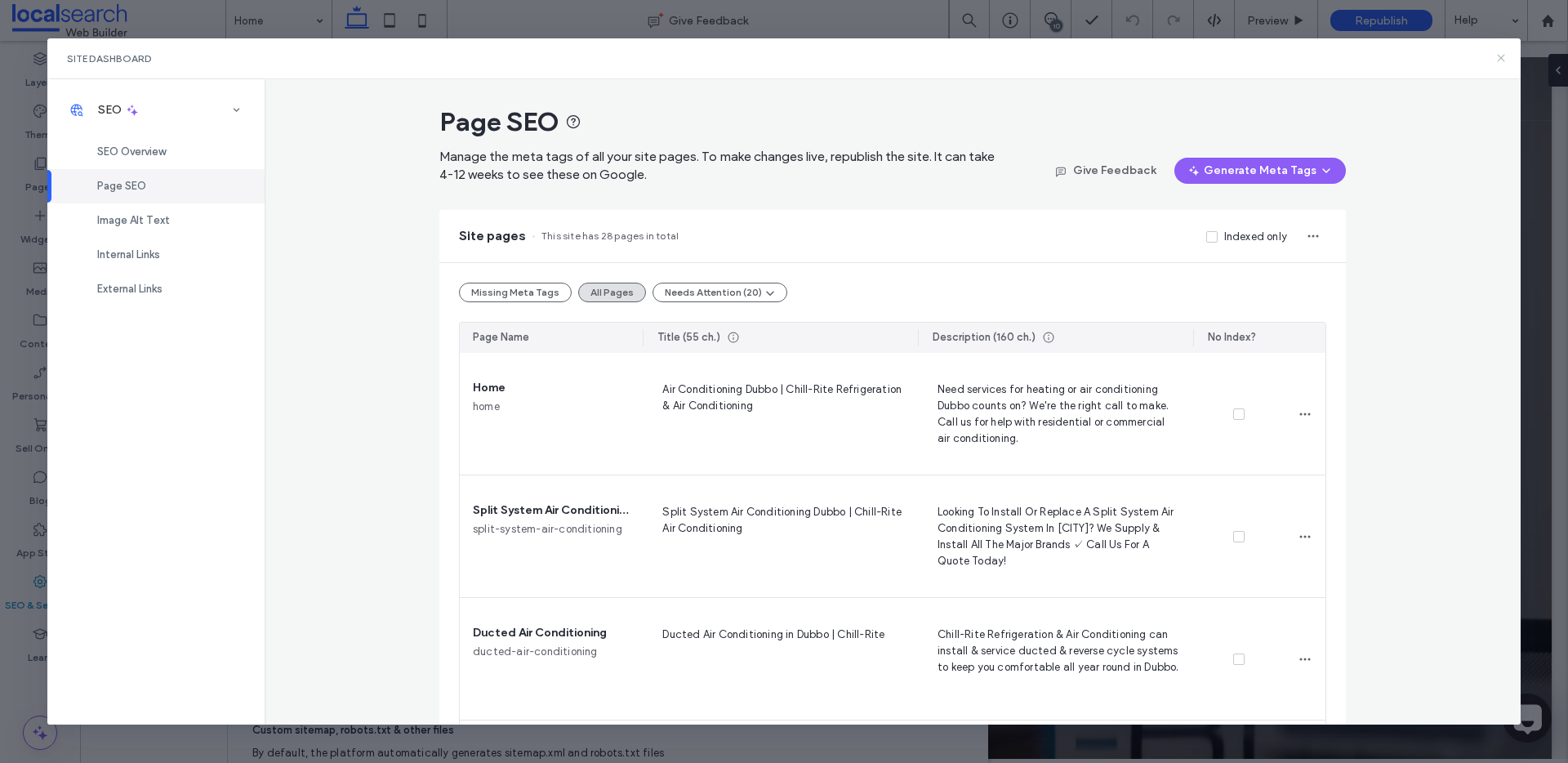 click 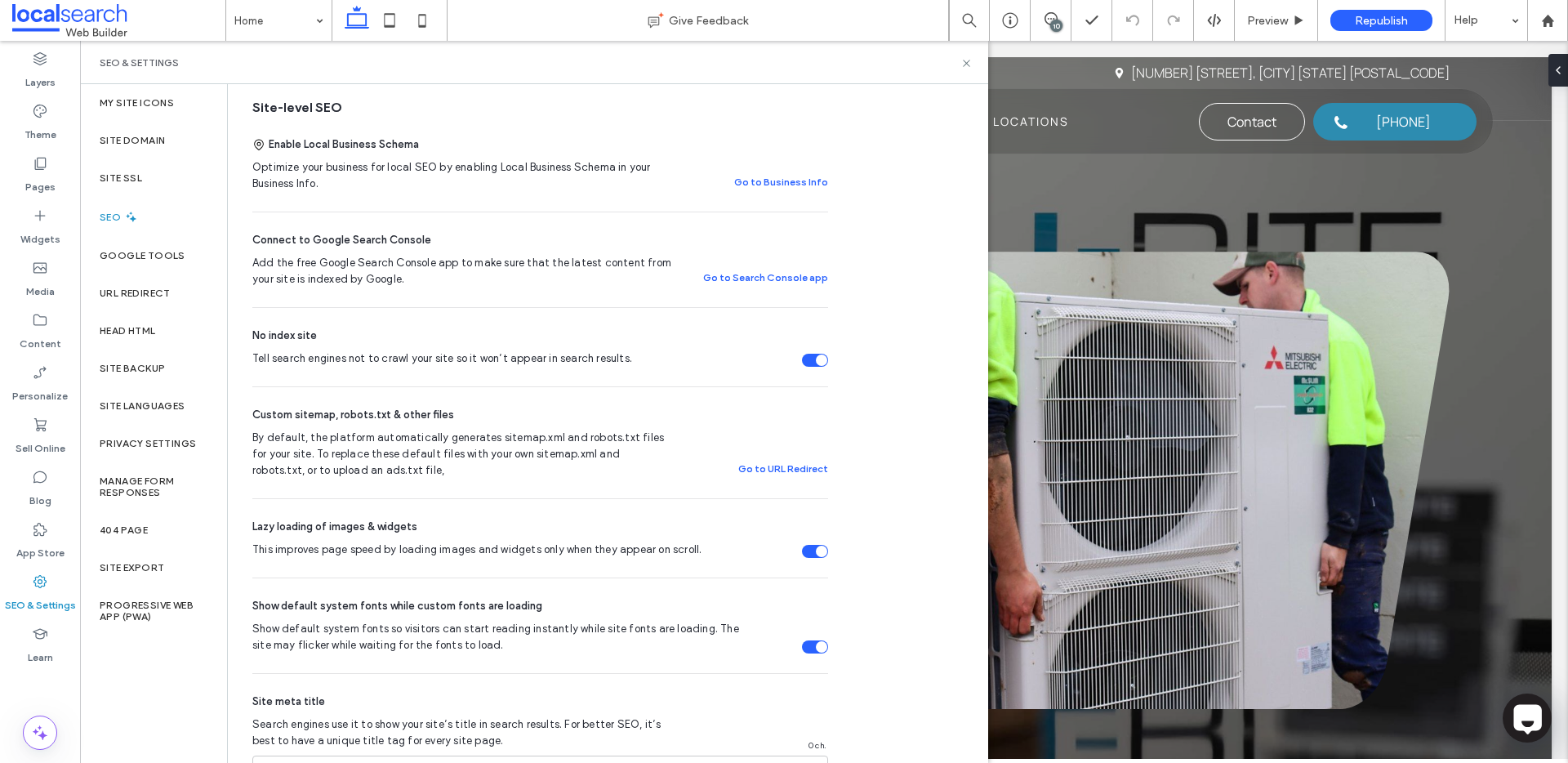 scroll, scrollTop: 0, scrollLeft: 0, axis: both 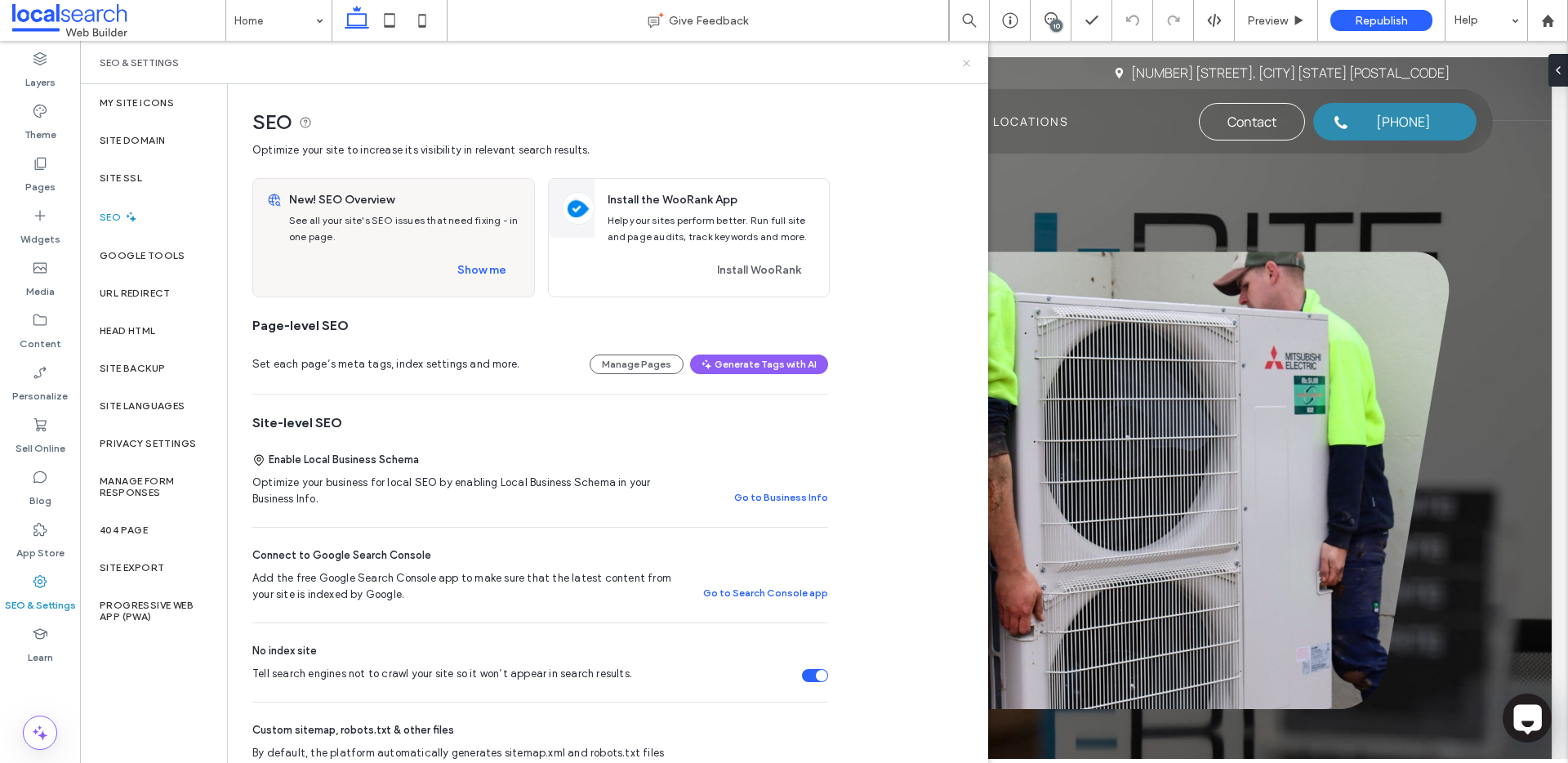 click 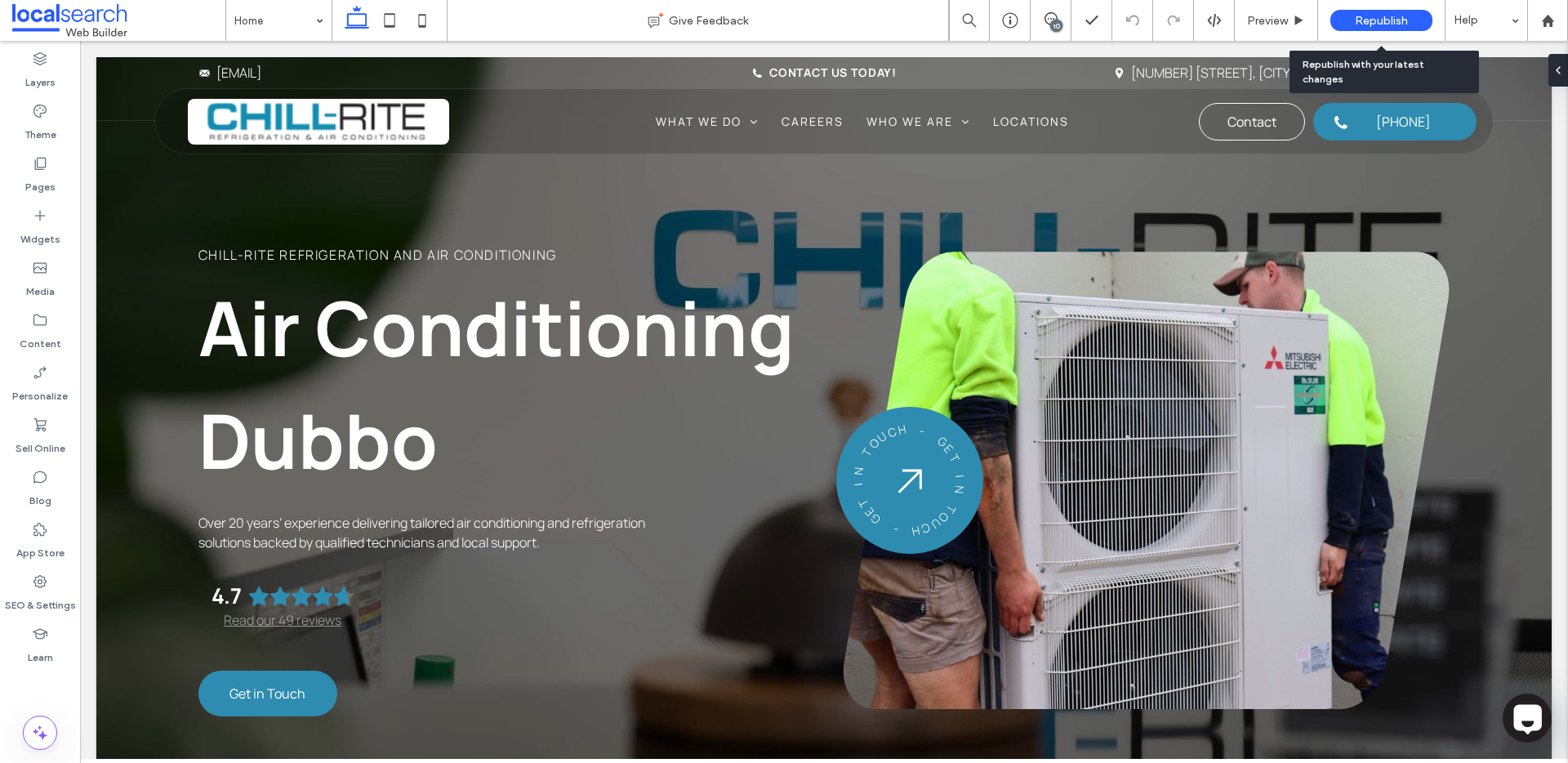 click on "Republish" at bounding box center (1381, 20) 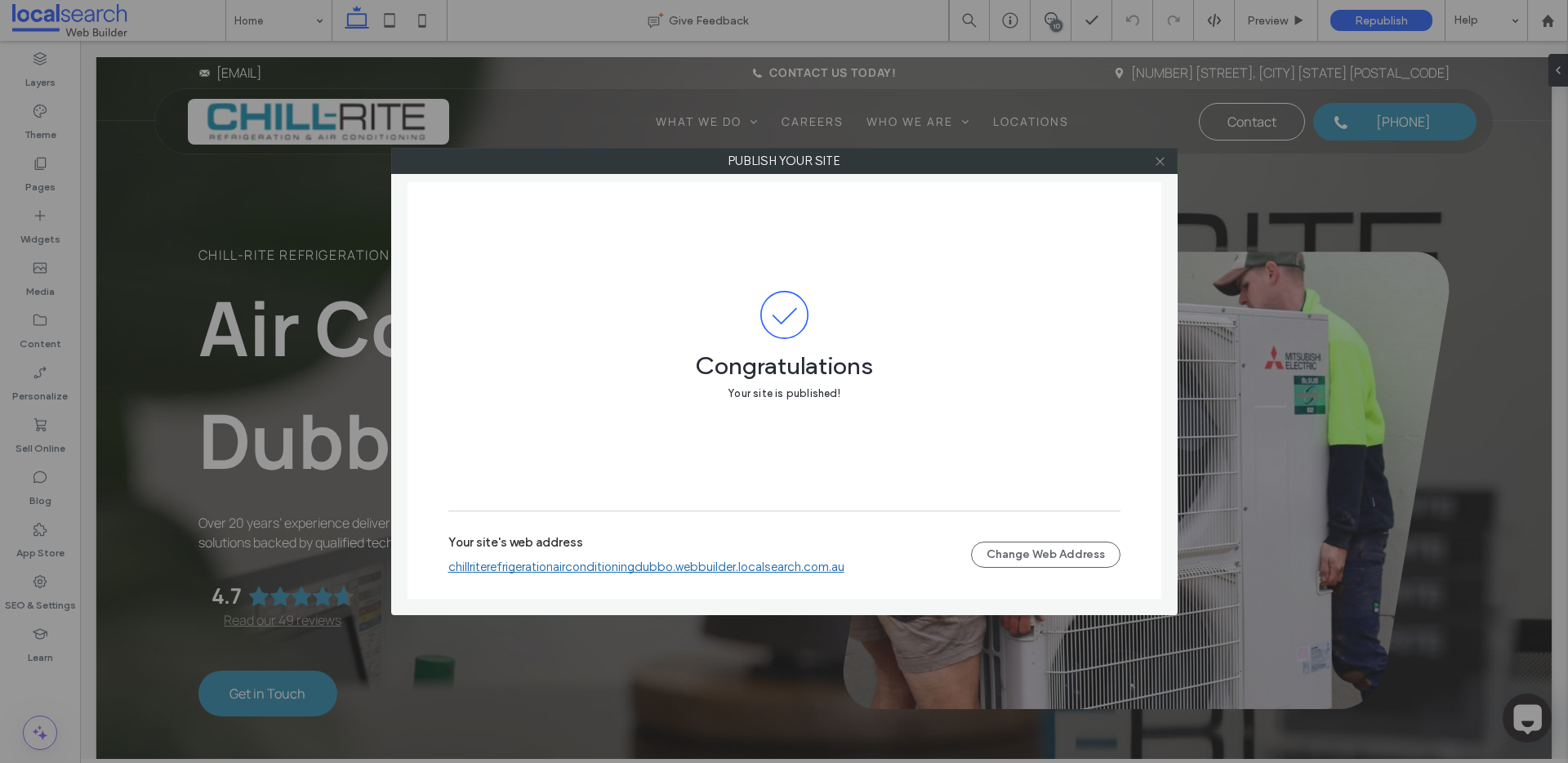 click 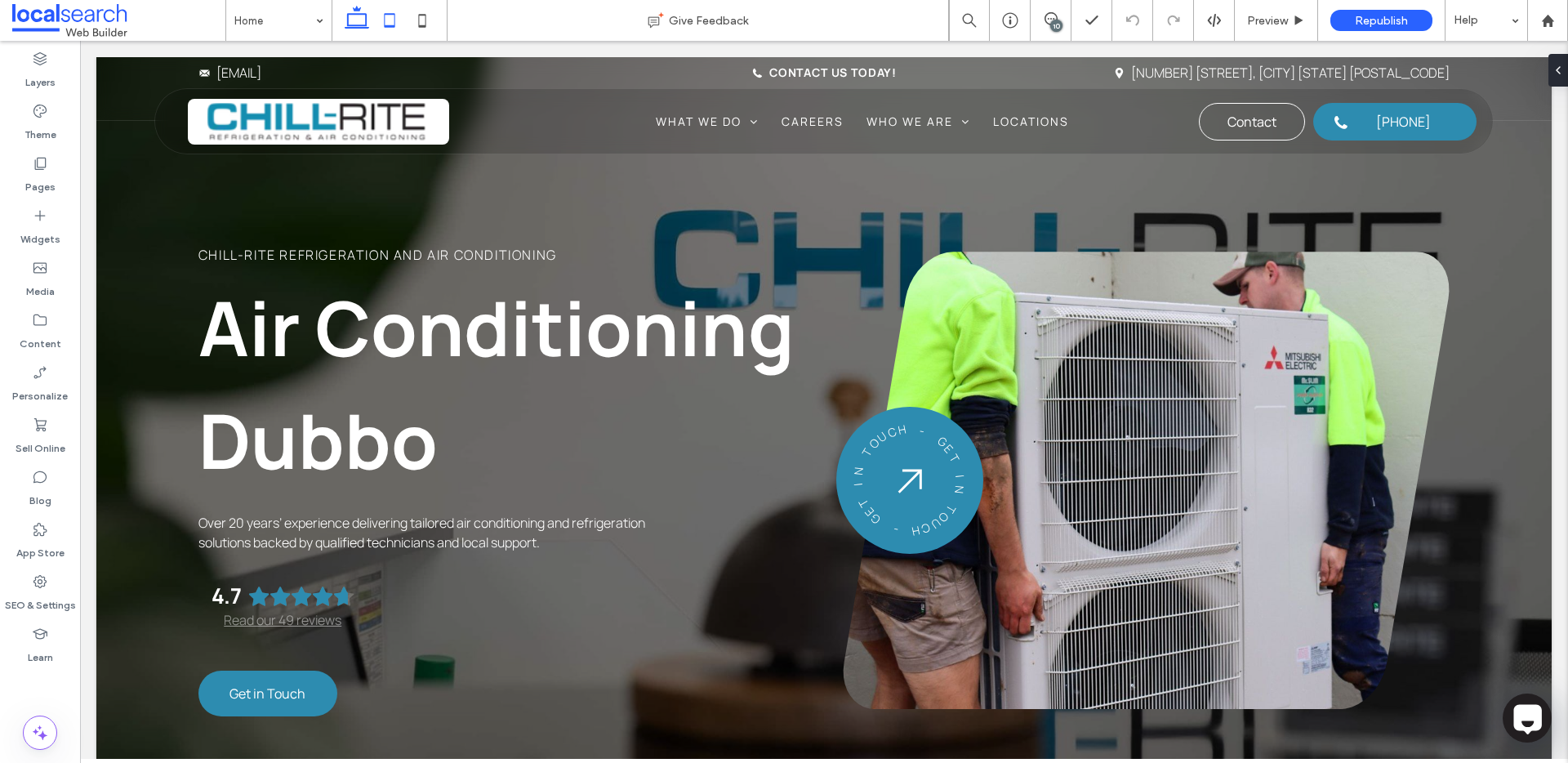 click 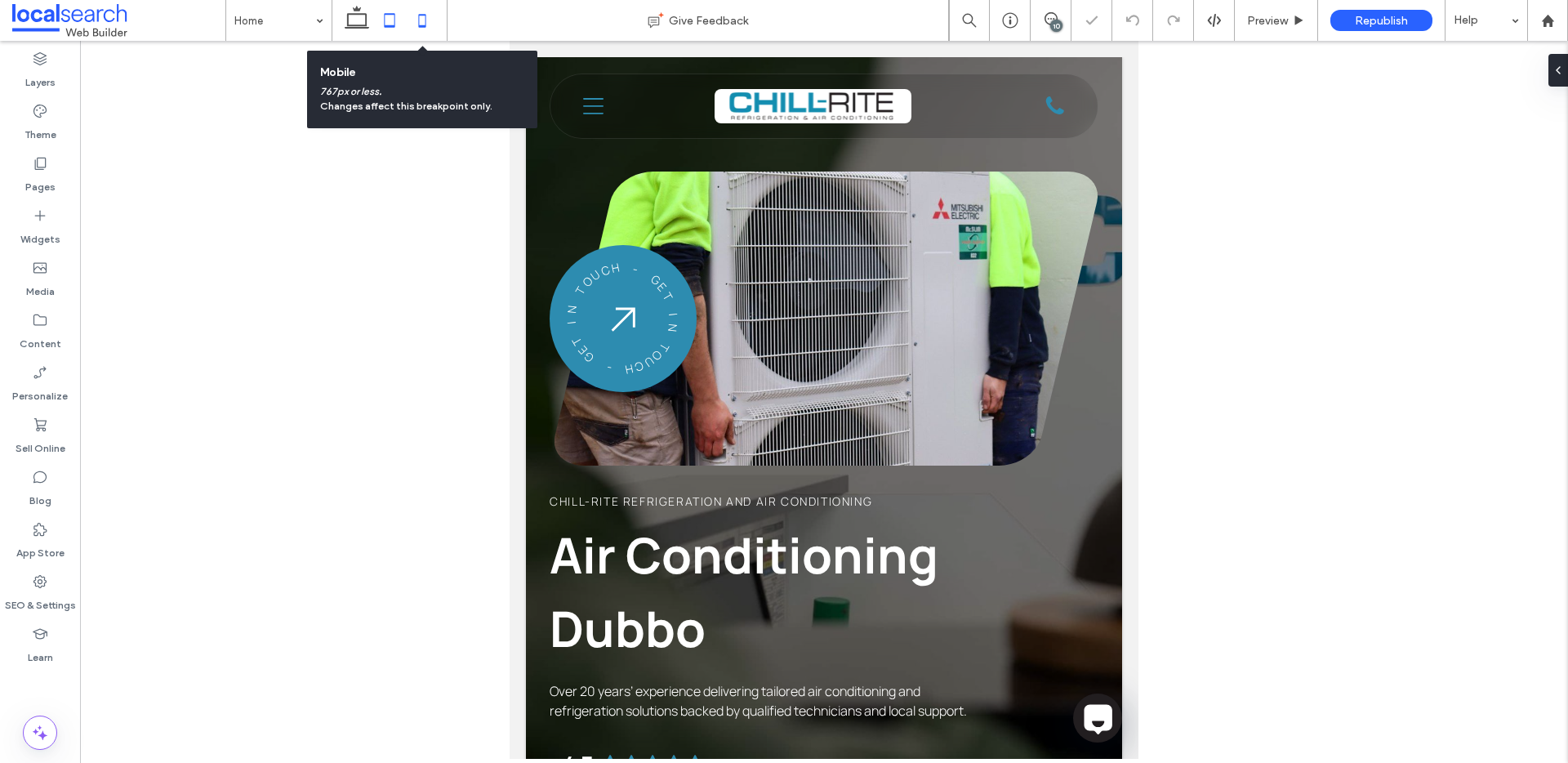 click 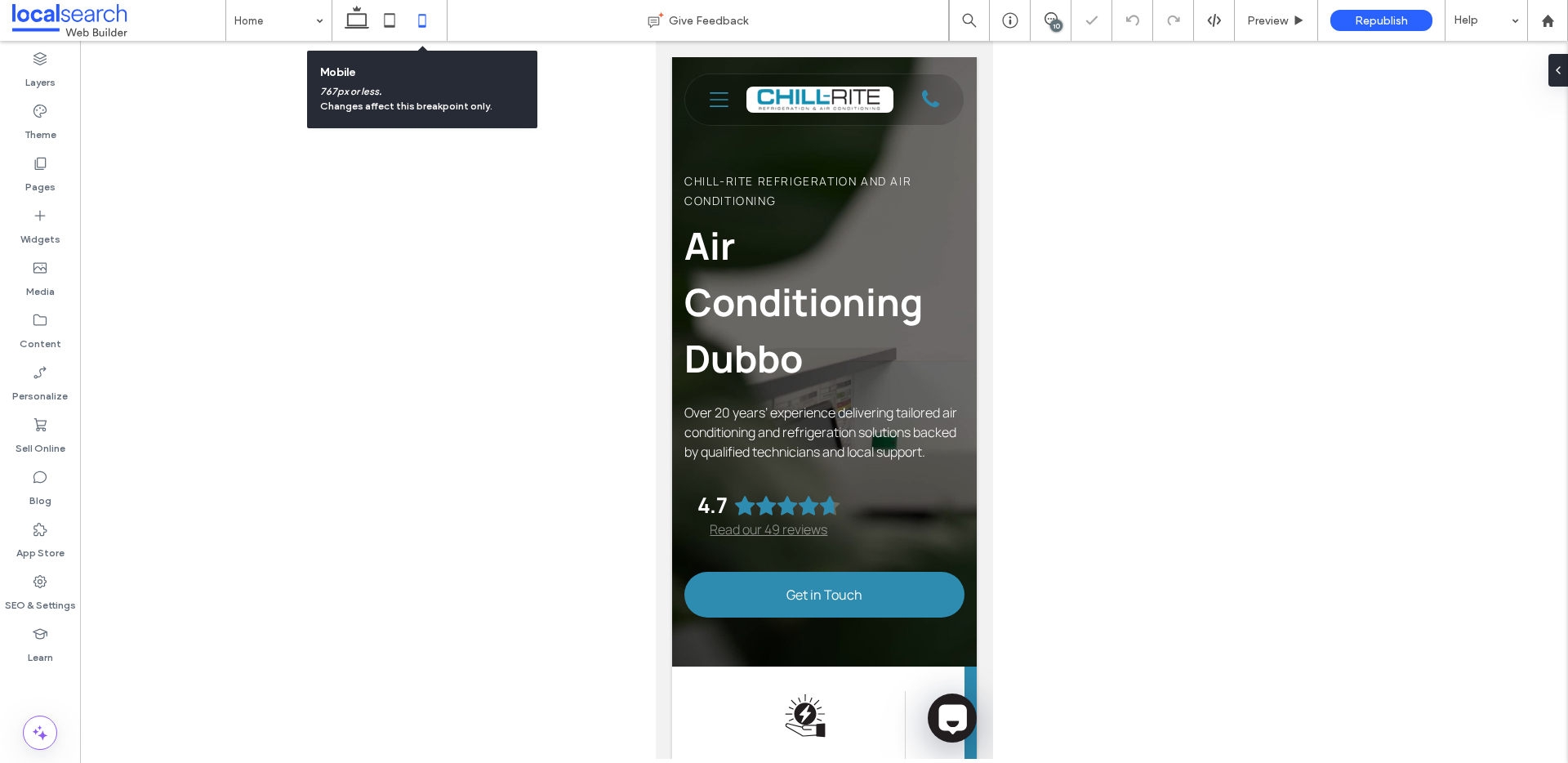 scroll, scrollTop: 0, scrollLeft: 16, axis: horizontal 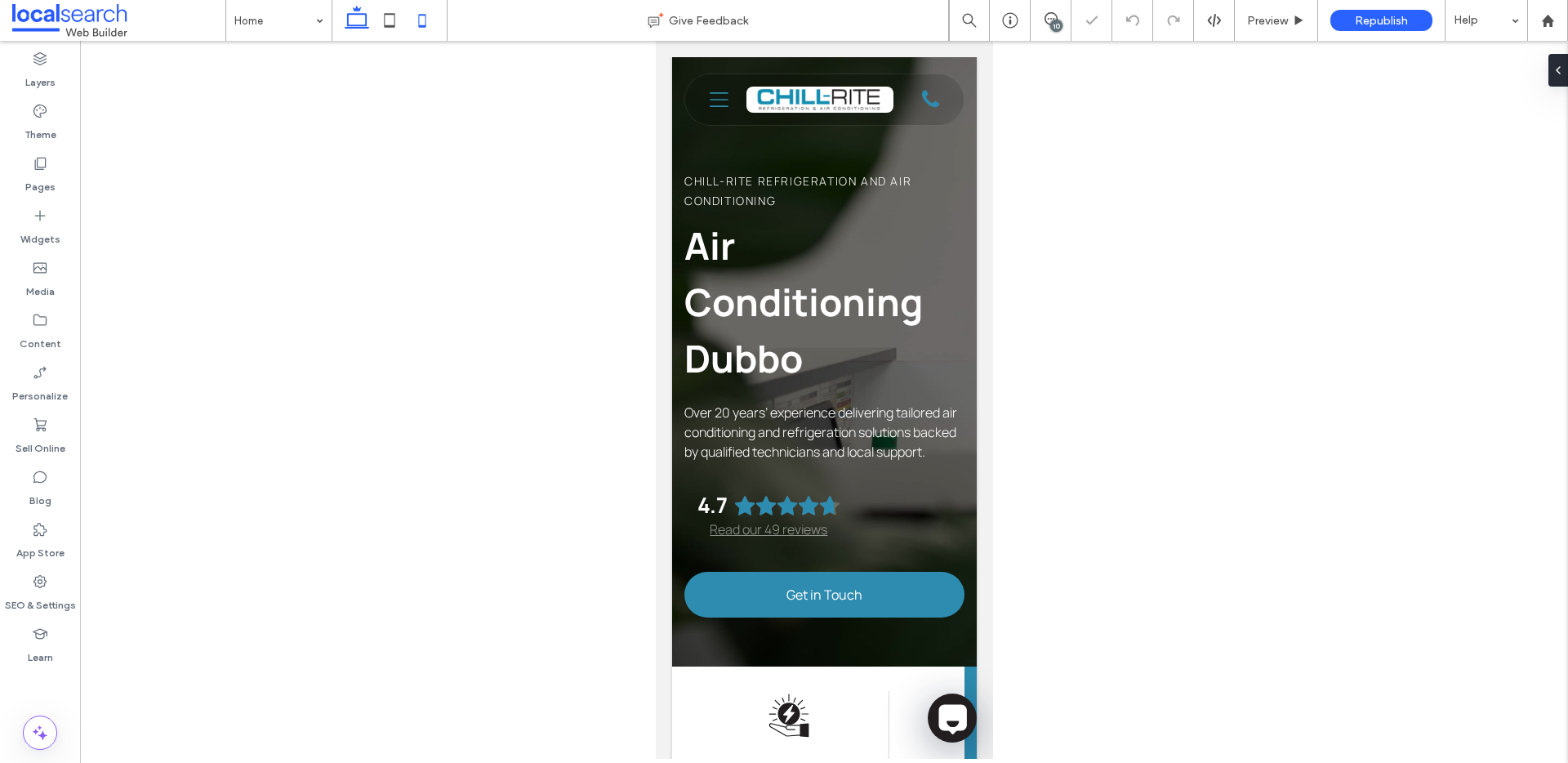 click 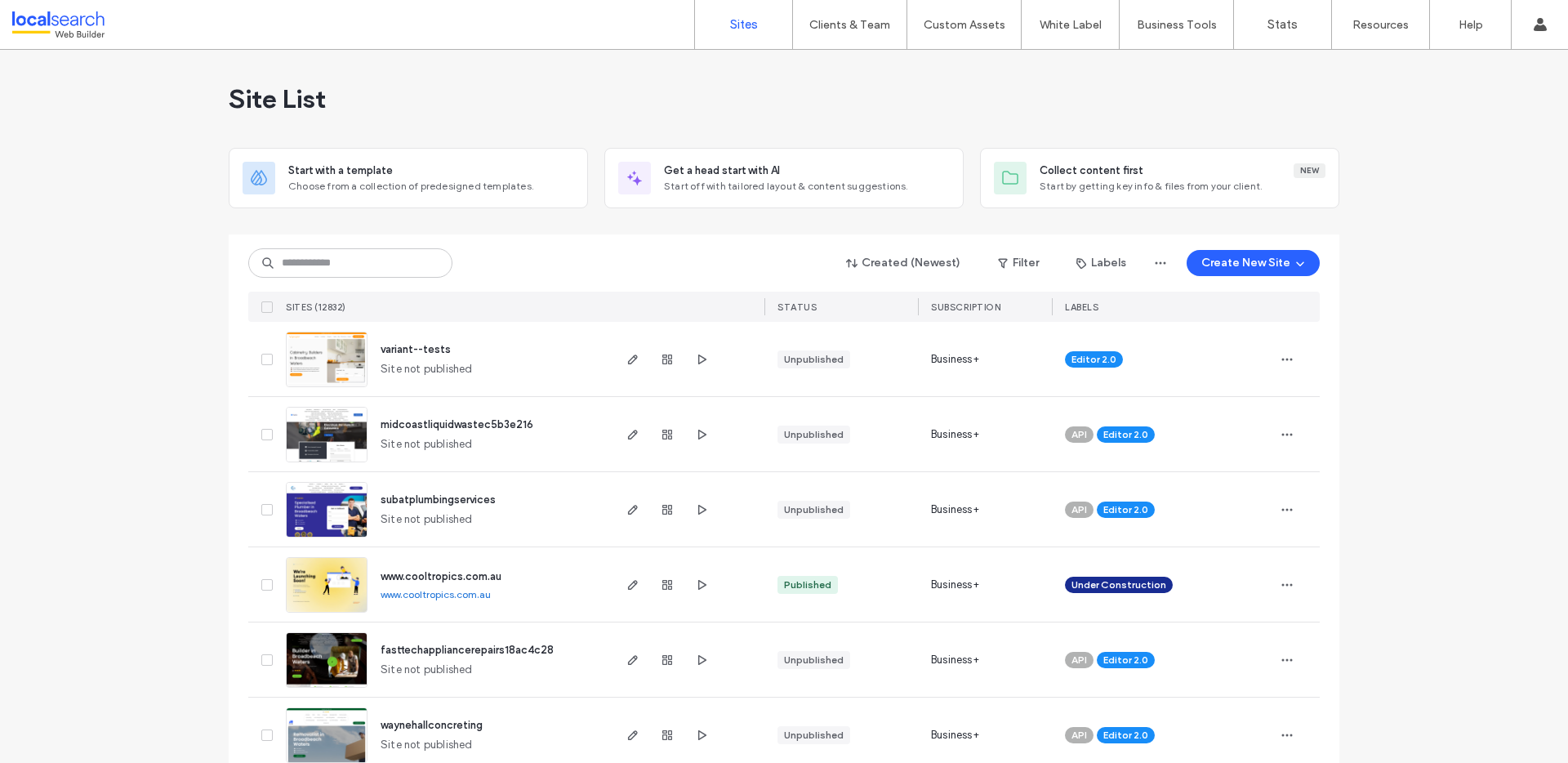 scroll, scrollTop: 0, scrollLeft: 0, axis: both 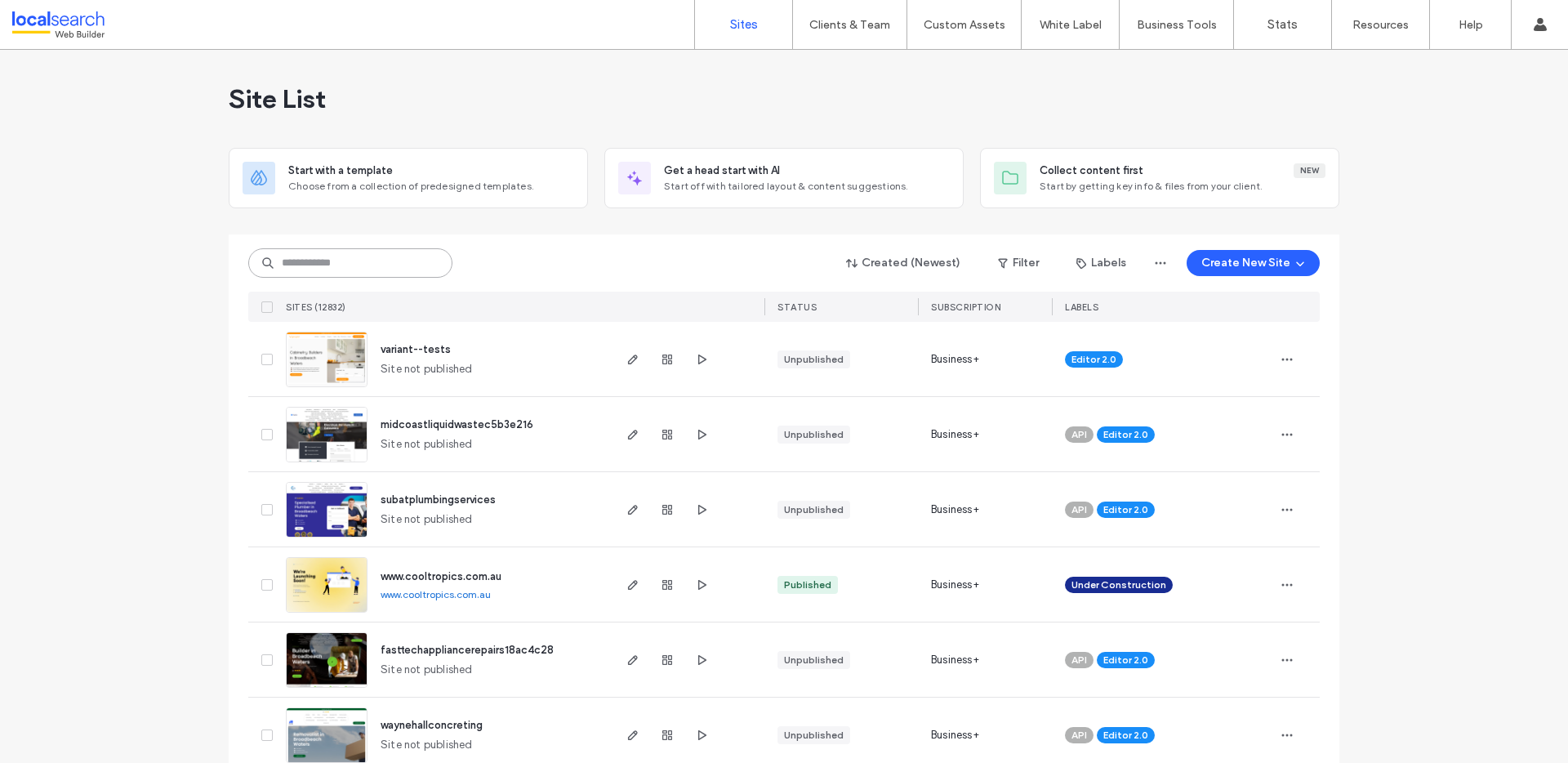 click at bounding box center (350, 263) 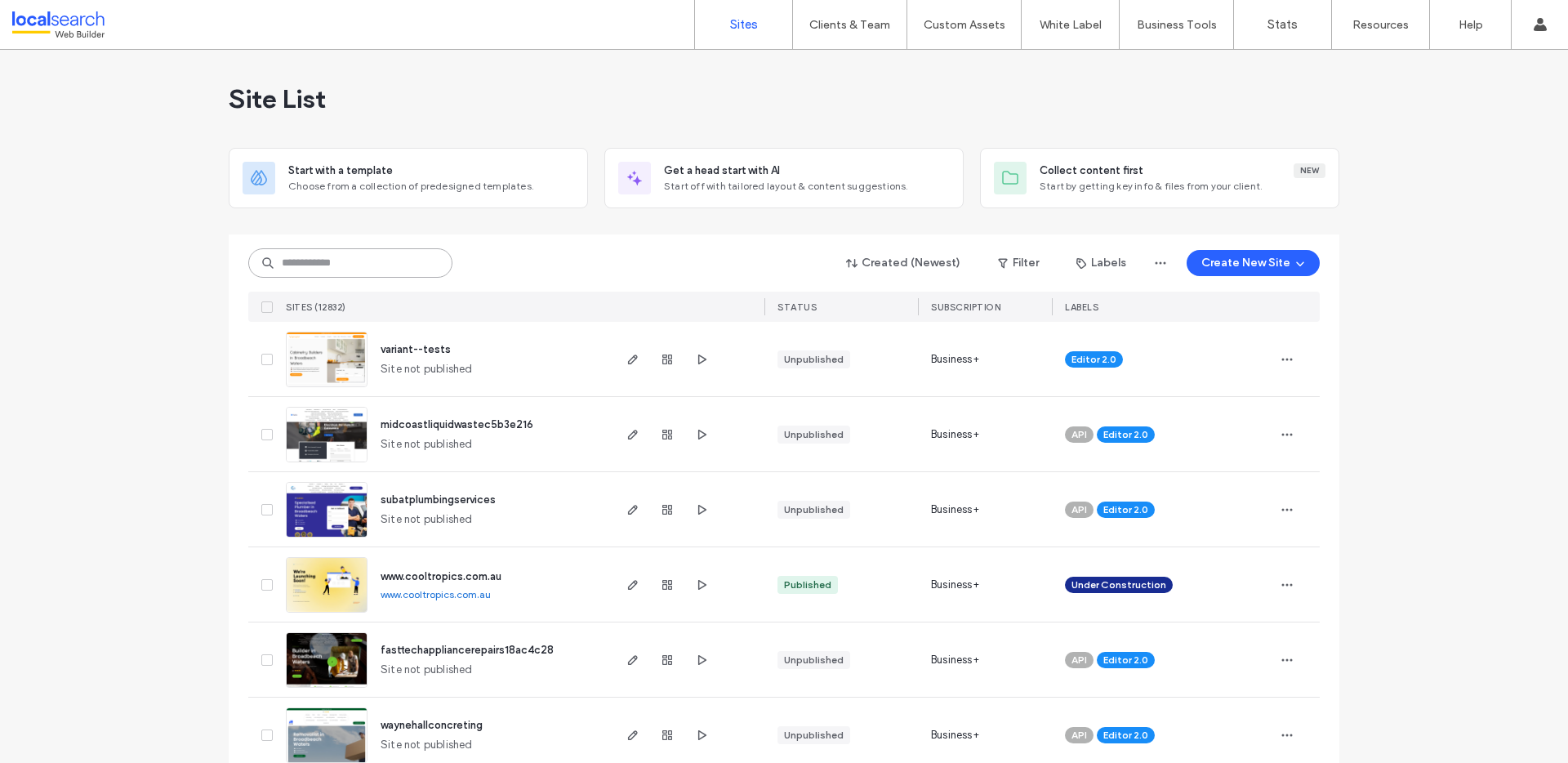 paste on "********" 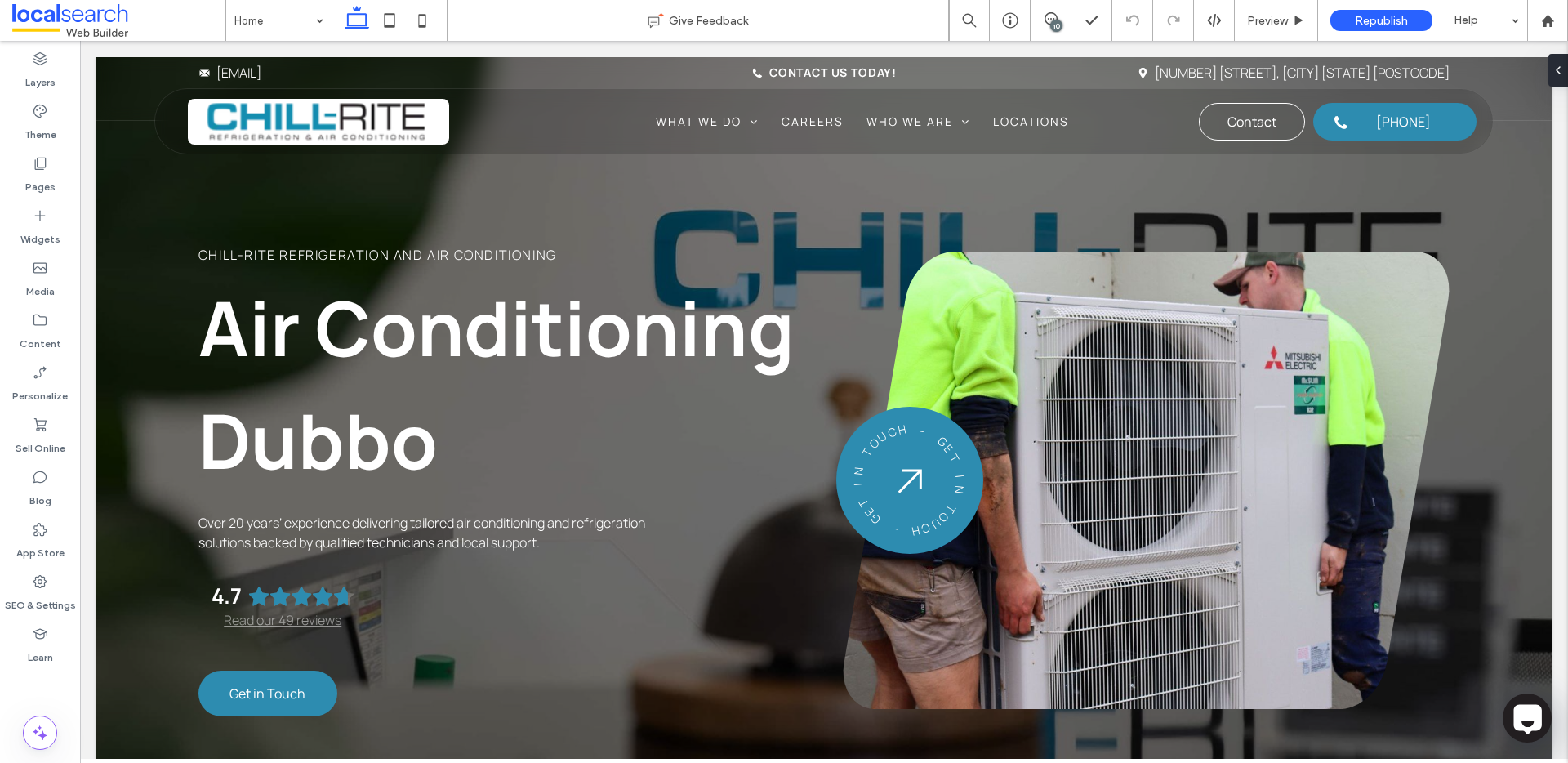 scroll, scrollTop: 0, scrollLeft: 0, axis: both 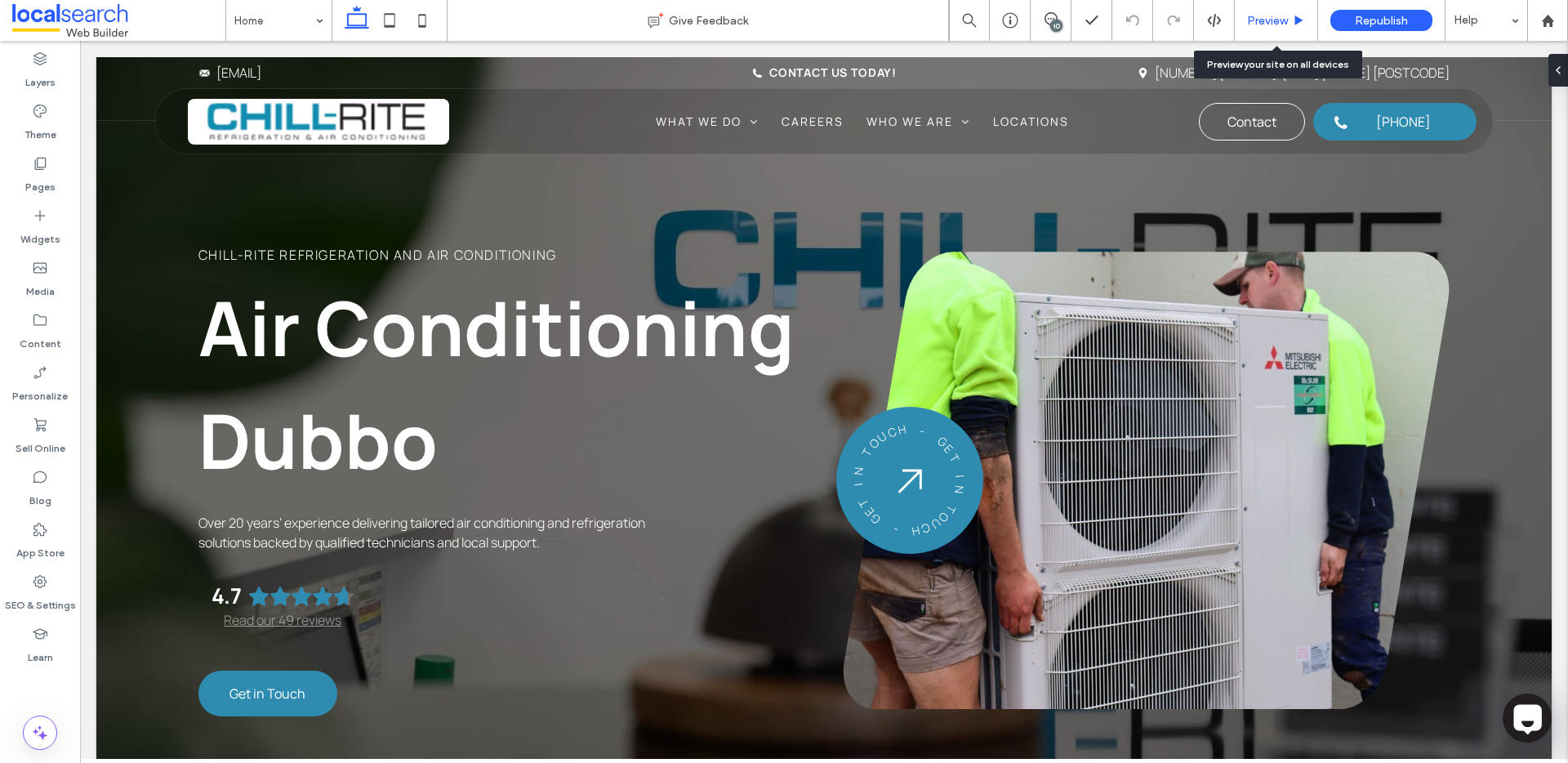 click on "Preview" at bounding box center [1267, 20] 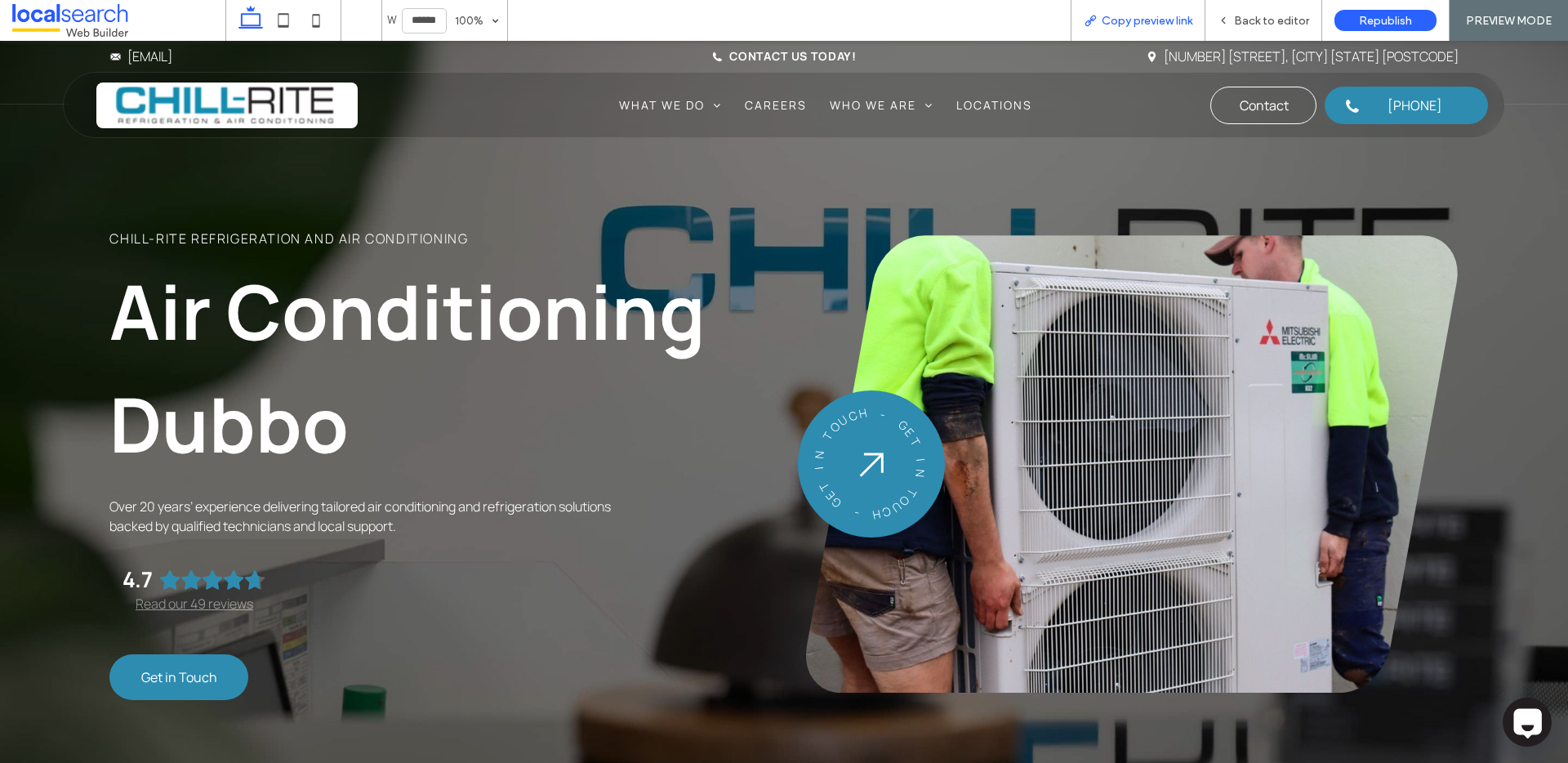 click on "Copy preview link" at bounding box center [1147, 20] 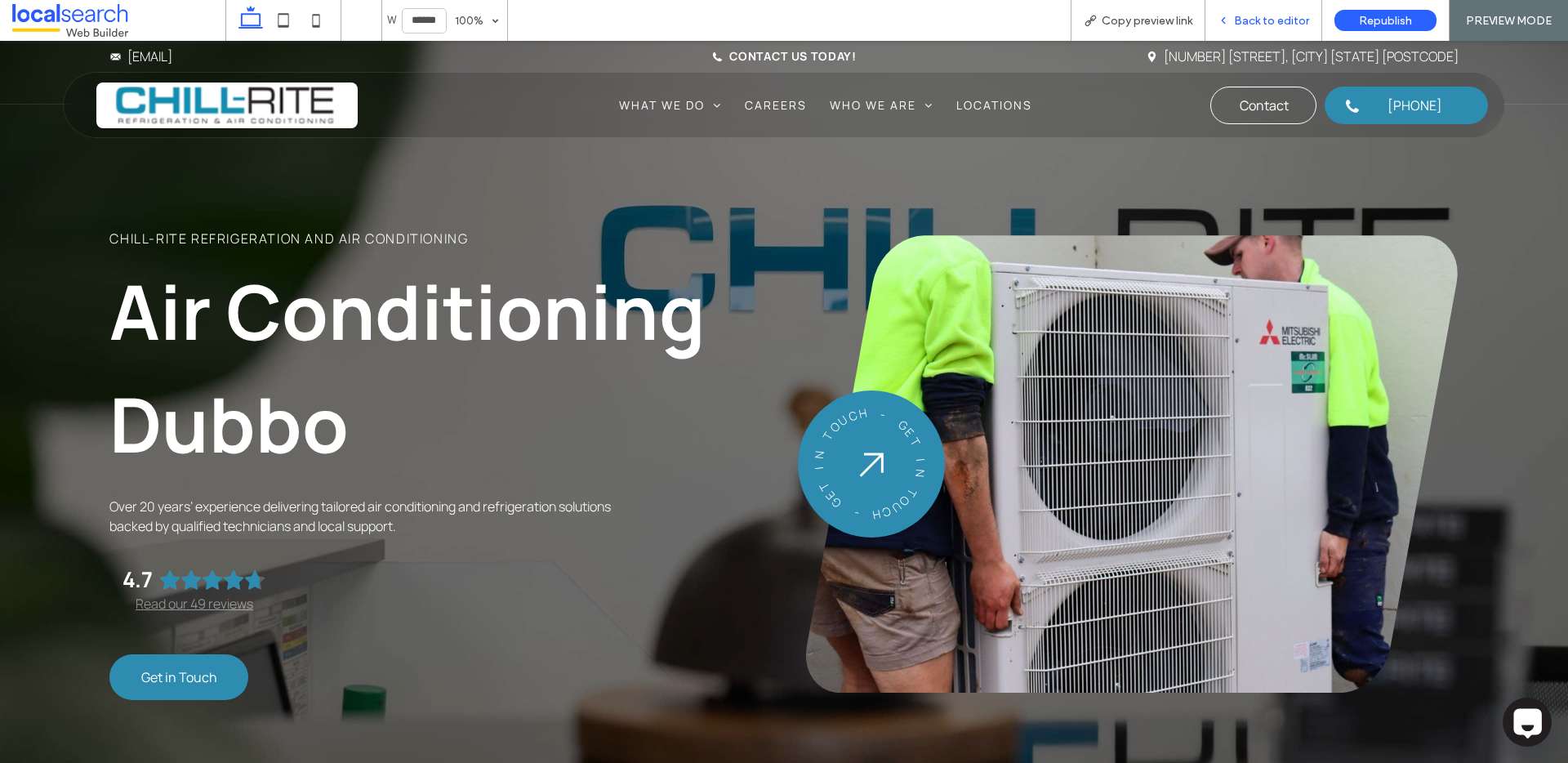 click on "Back to editor" at bounding box center (1272, 20) 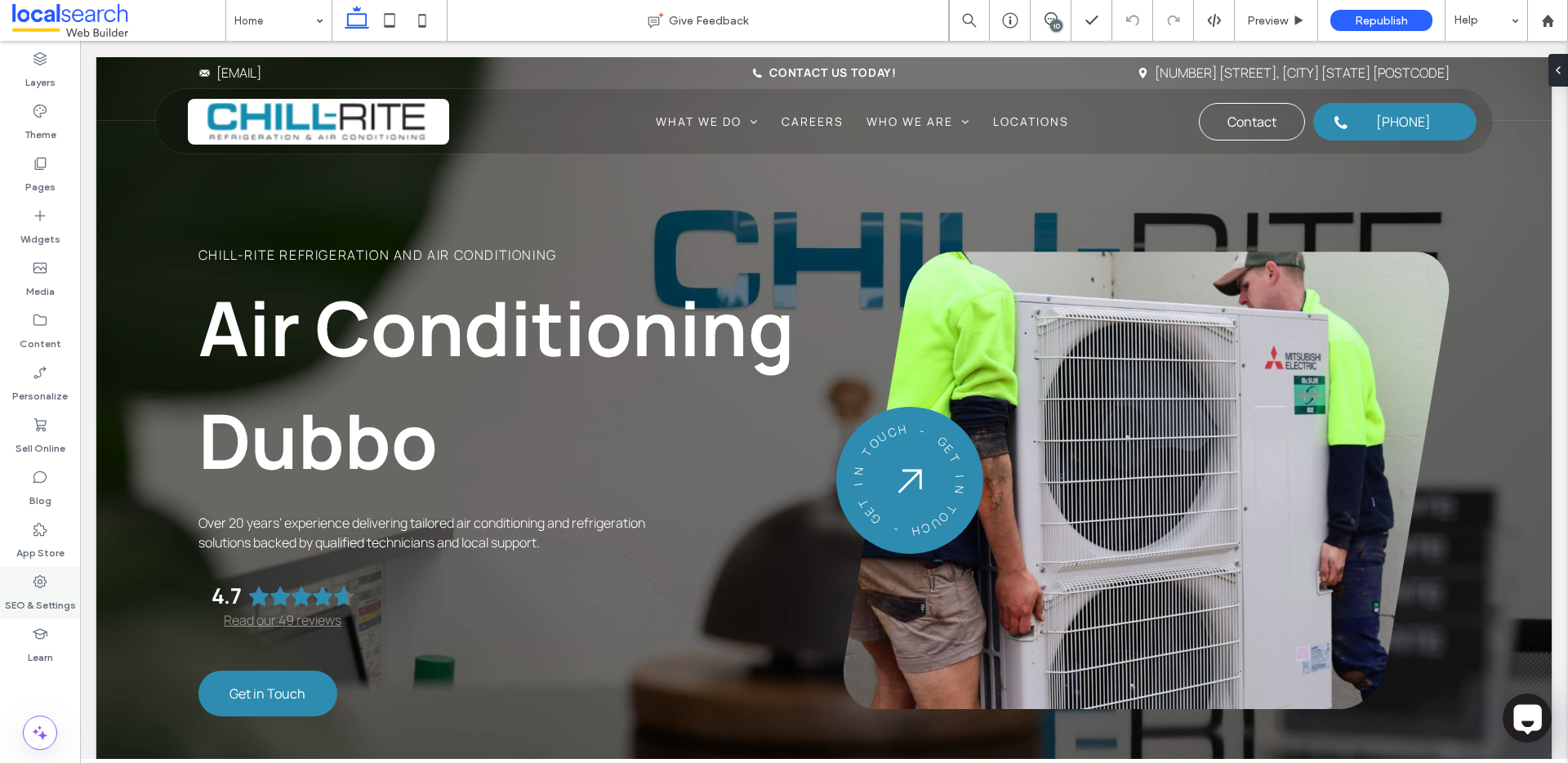 click on "SEO & Settings" at bounding box center (40, 601) 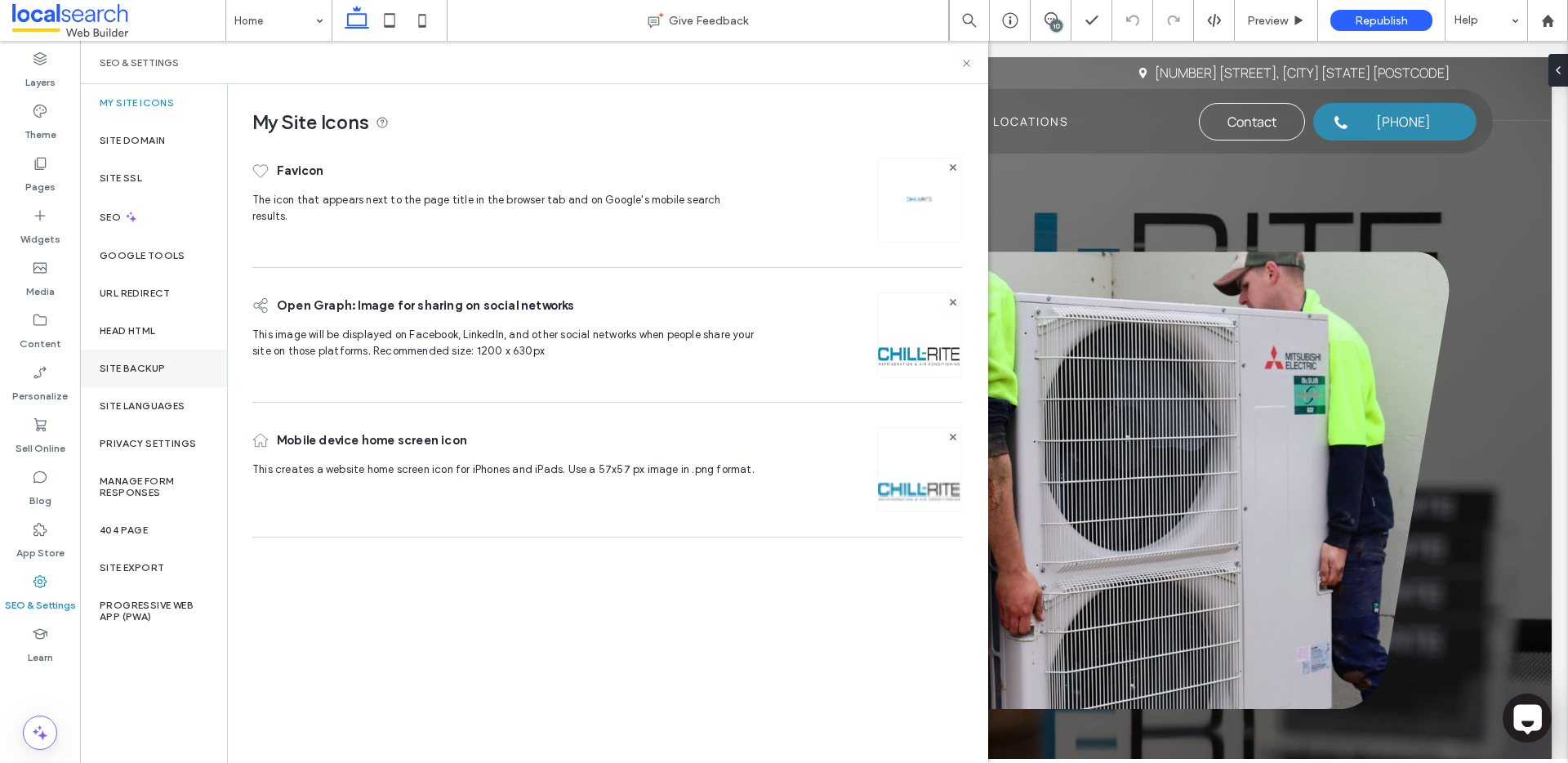 click on "Site Backup" at bounding box center [132, 368] 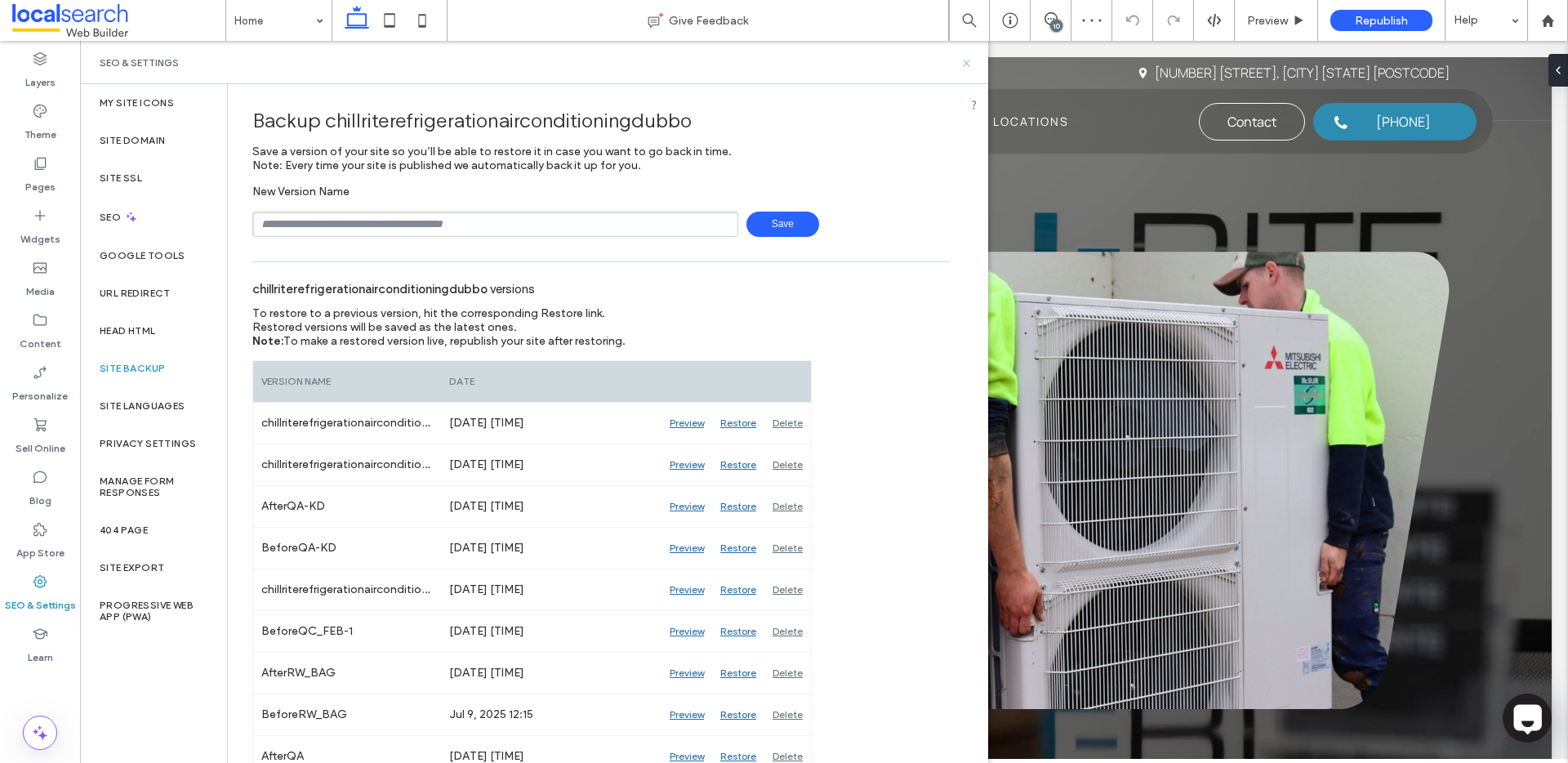 click 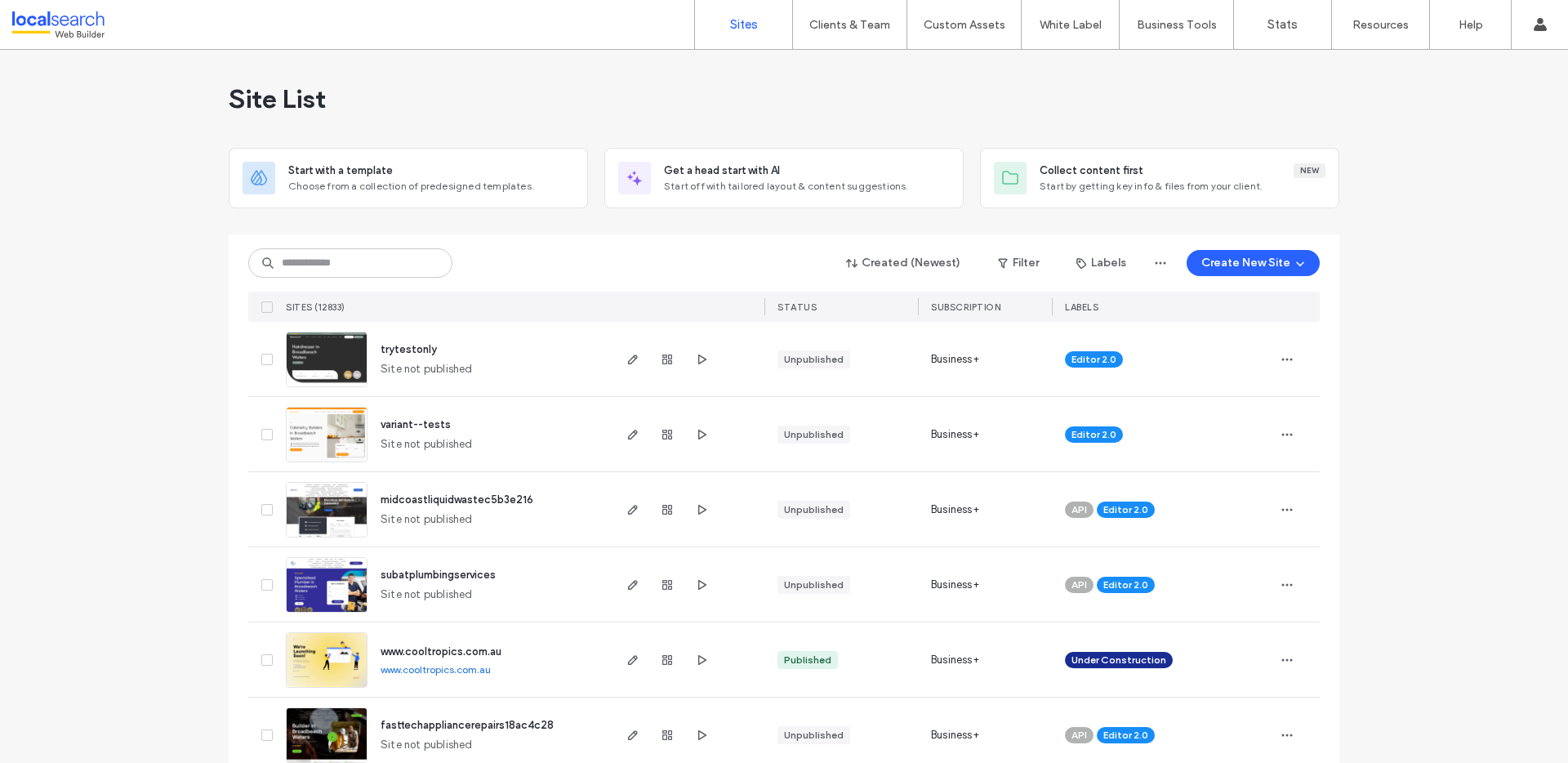 scroll, scrollTop: 0, scrollLeft: 0, axis: both 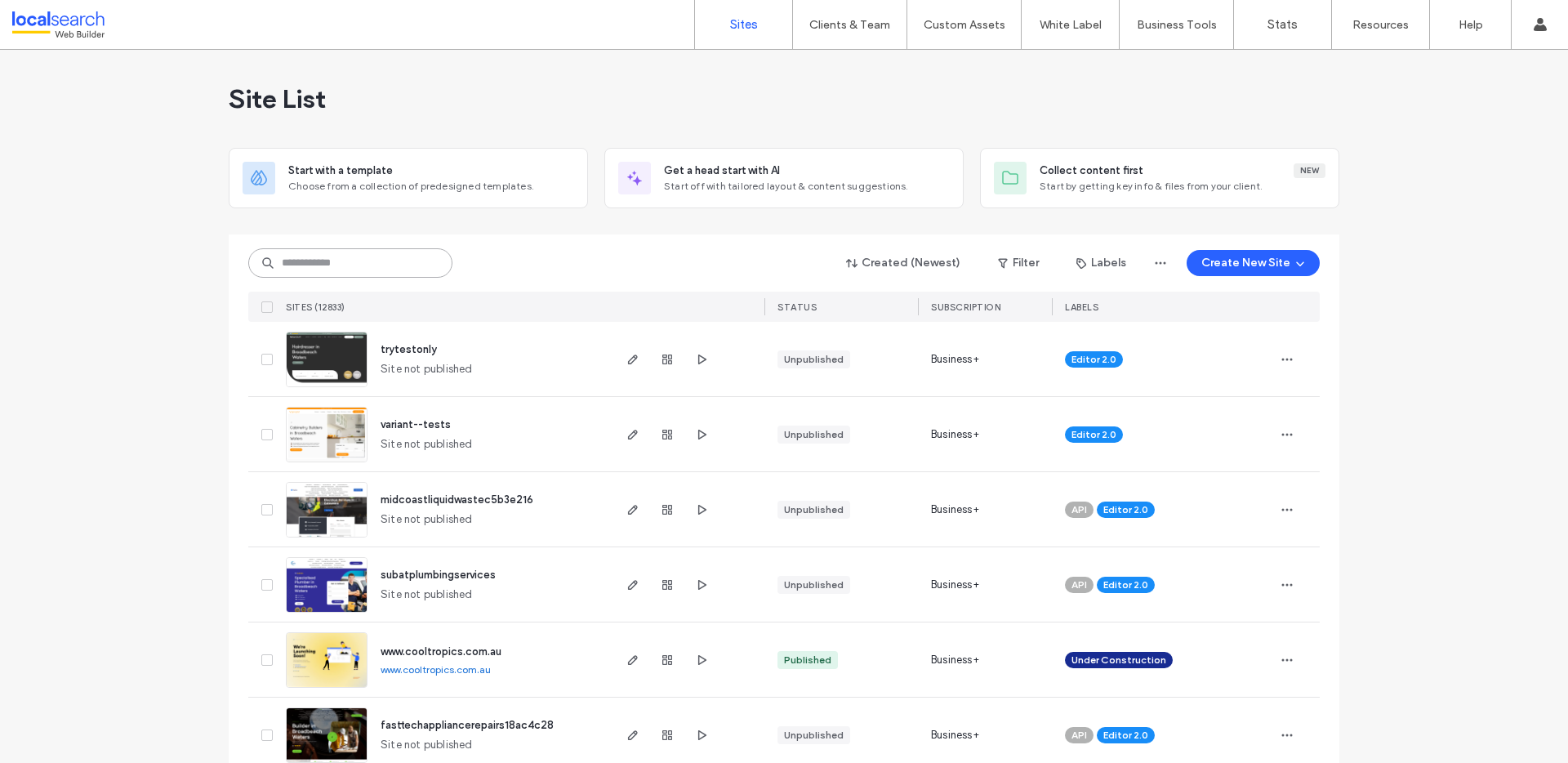 click at bounding box center [350, 263] 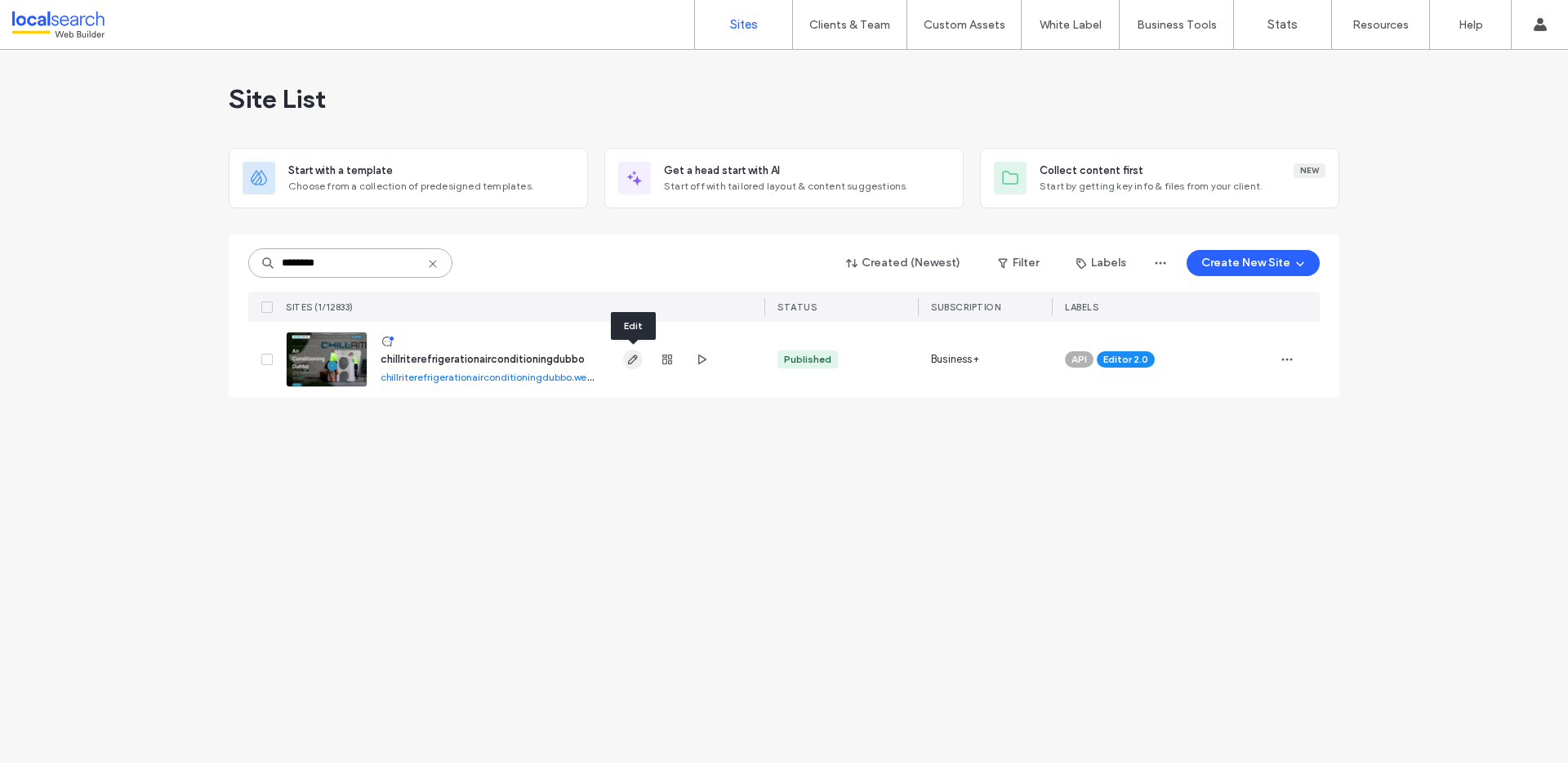 type on "********" 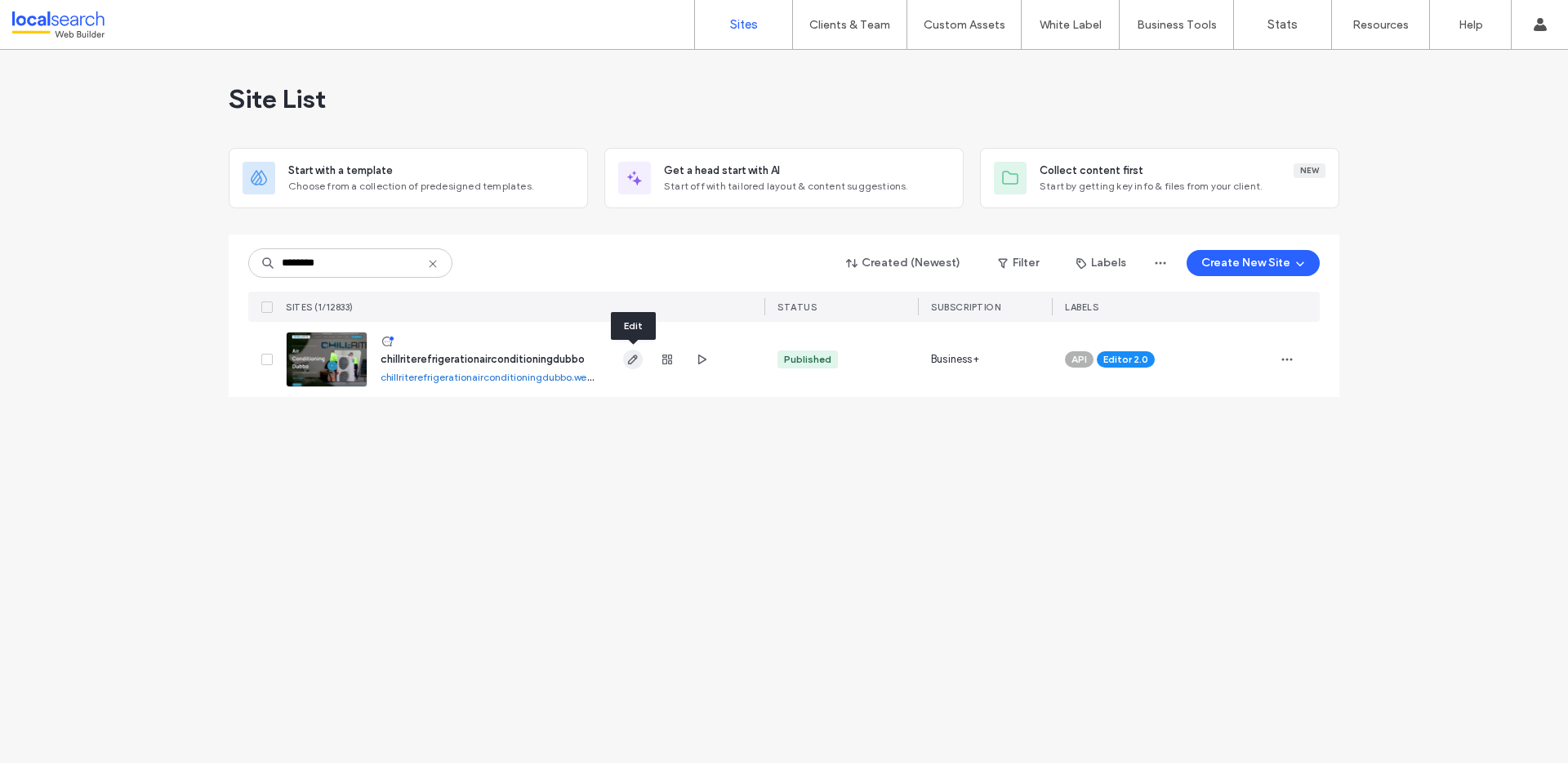 click 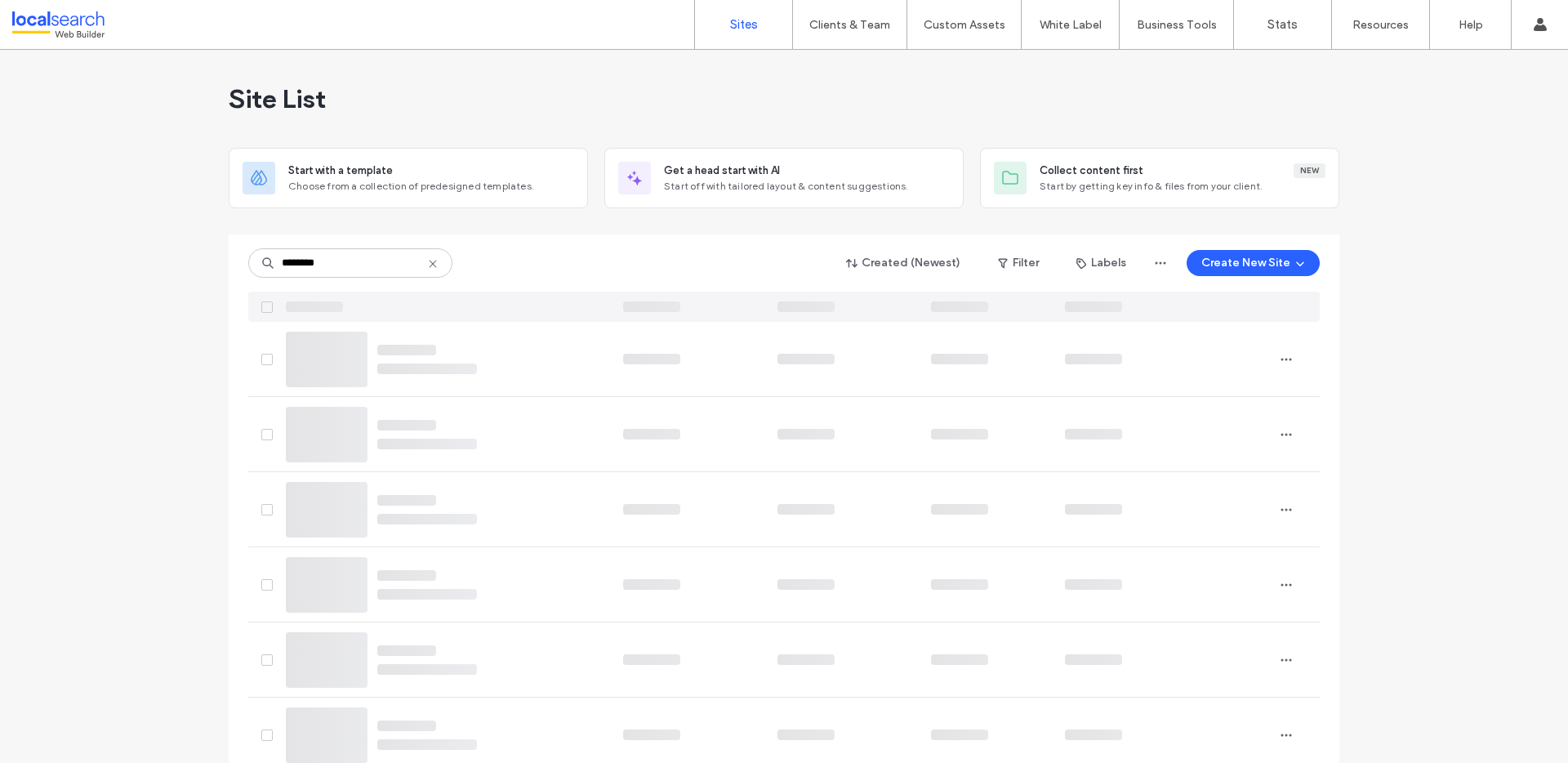 scroll, scrollTop: 0, scrollLeft: 0, axis: both 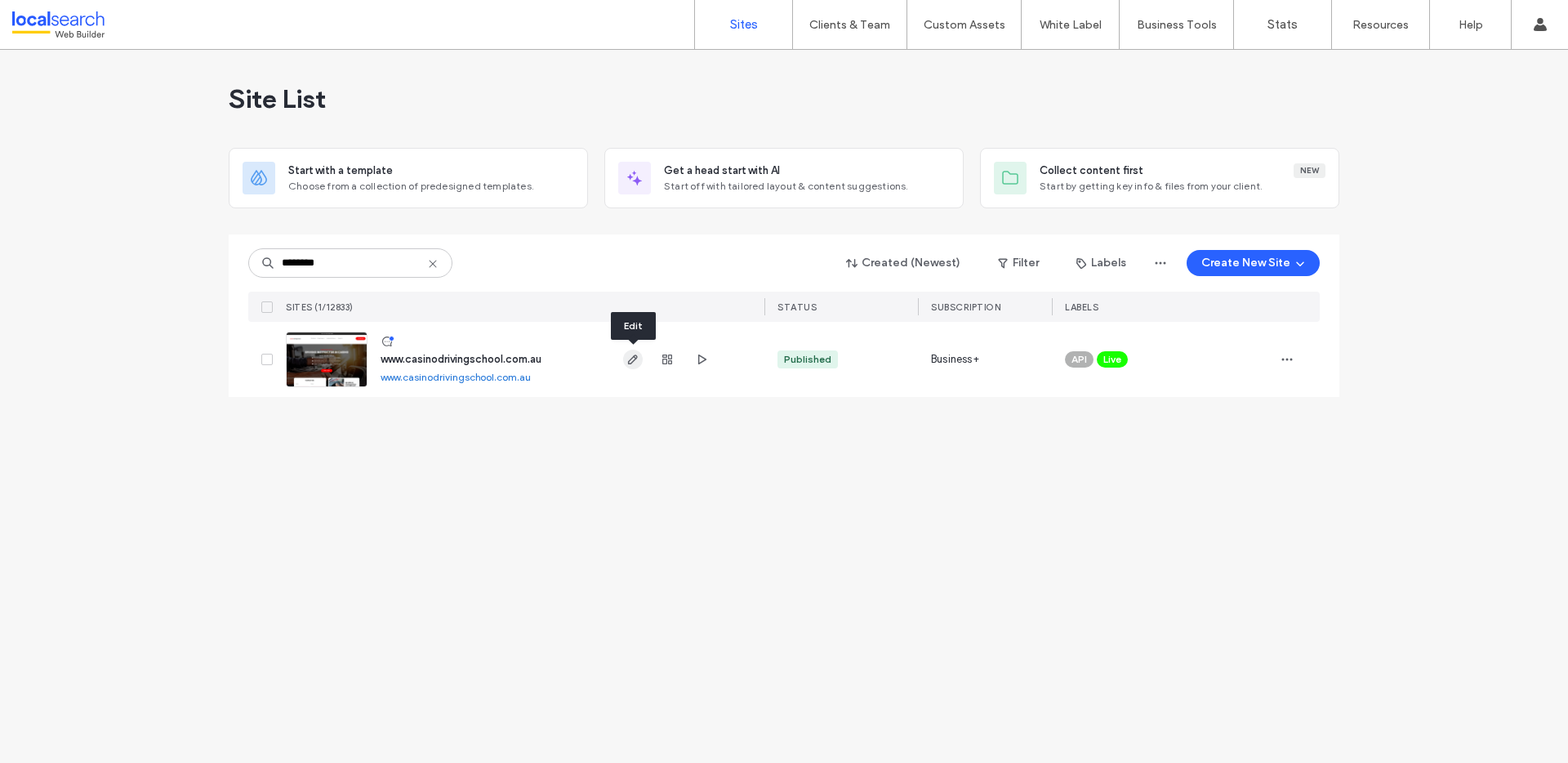 type on "********" 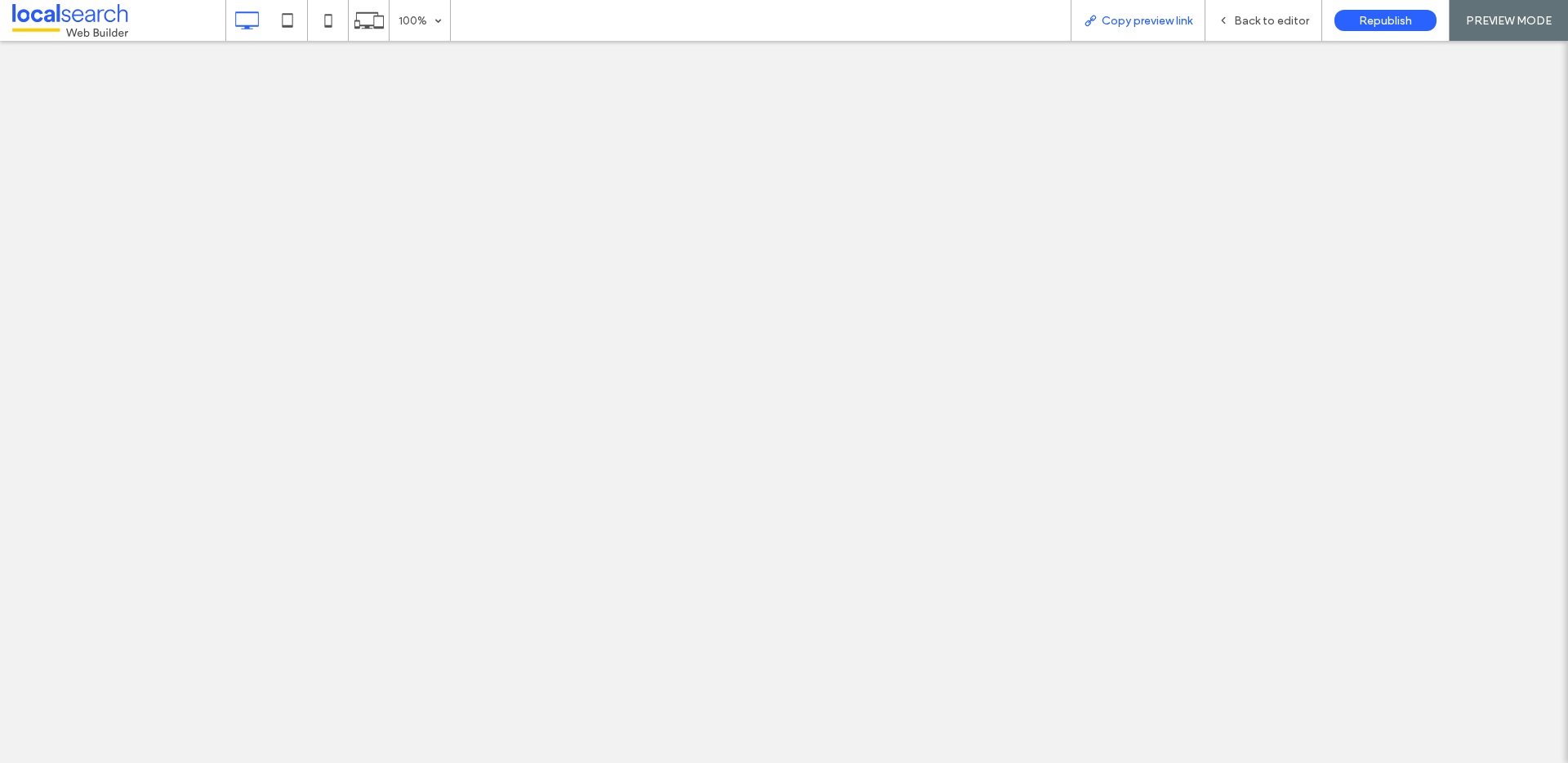 scroll, scrollTop: 0, scrollLeft: 0, axis: both 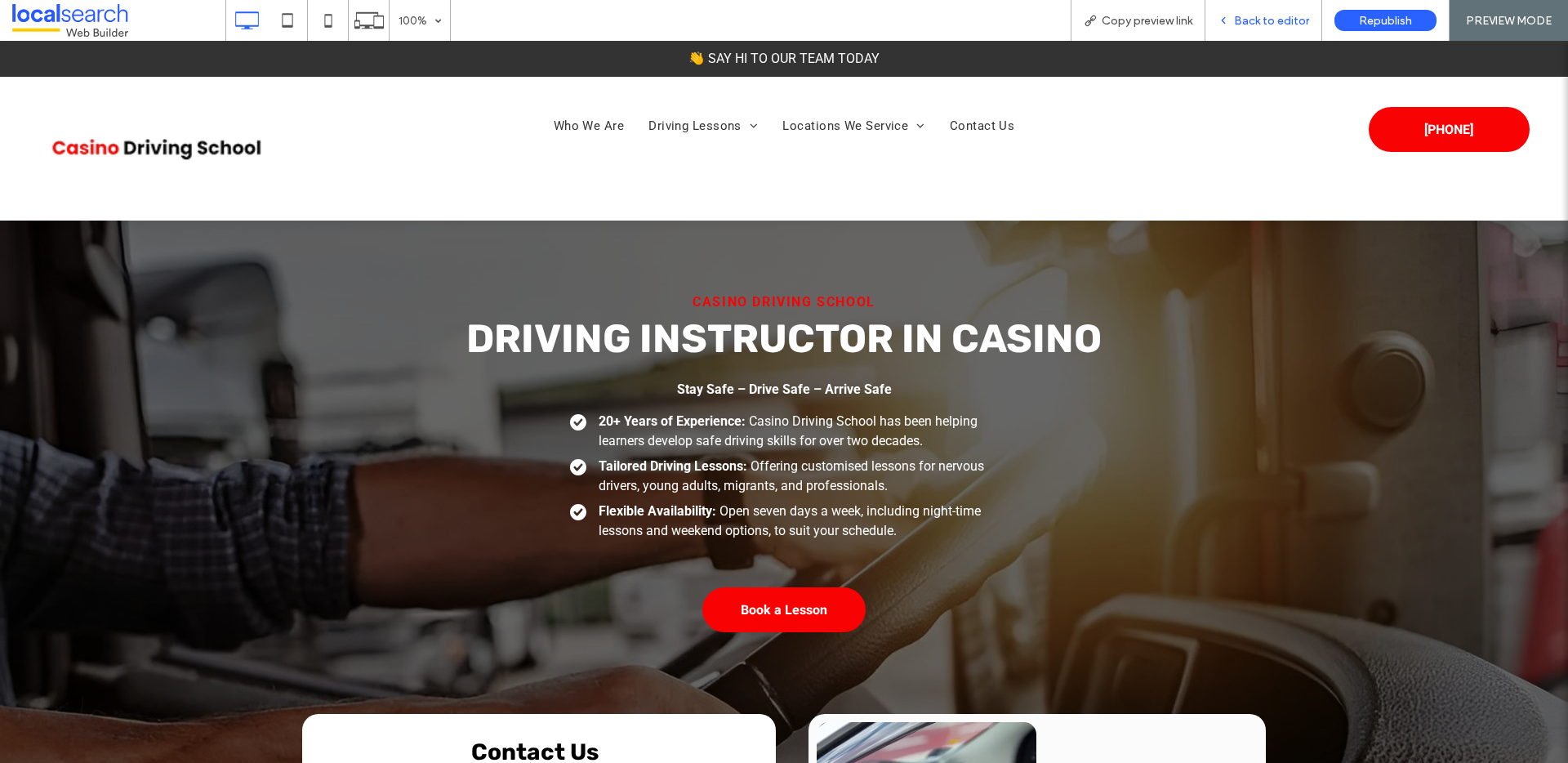 click on "Back to editor" at bounding box center [1272, 20] 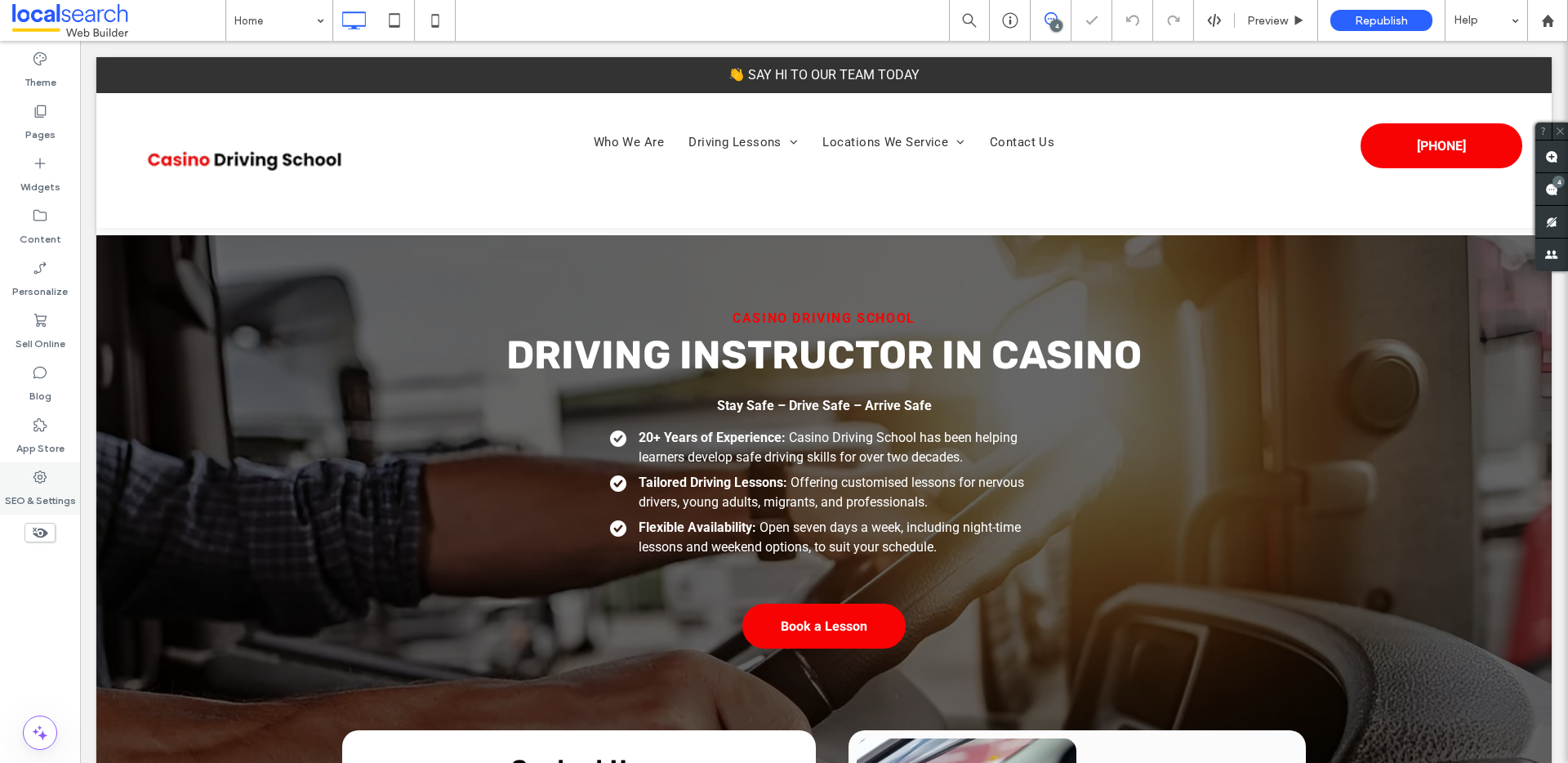 click 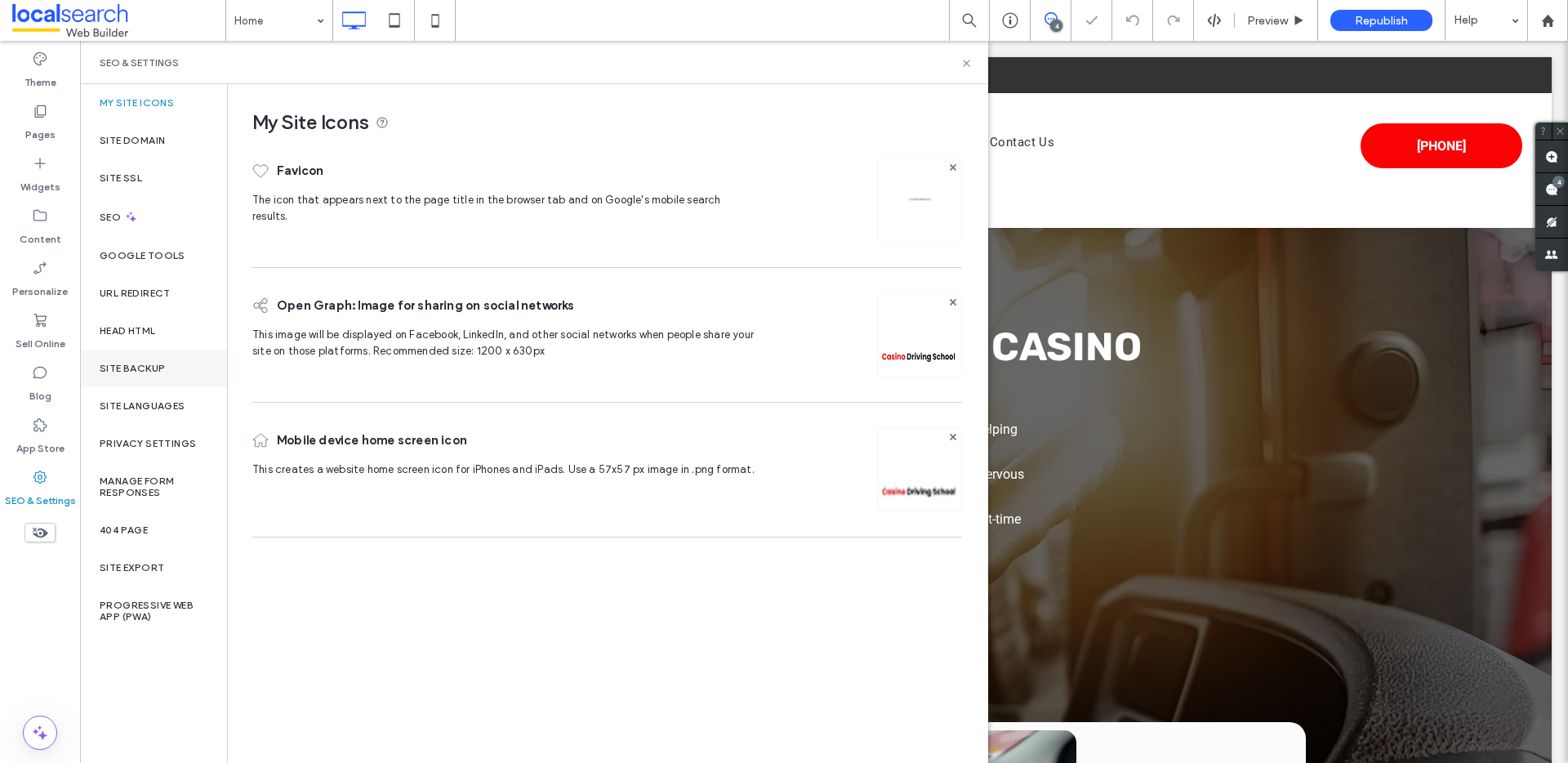 click on "Site Backup" at bounding box center (132, 368) 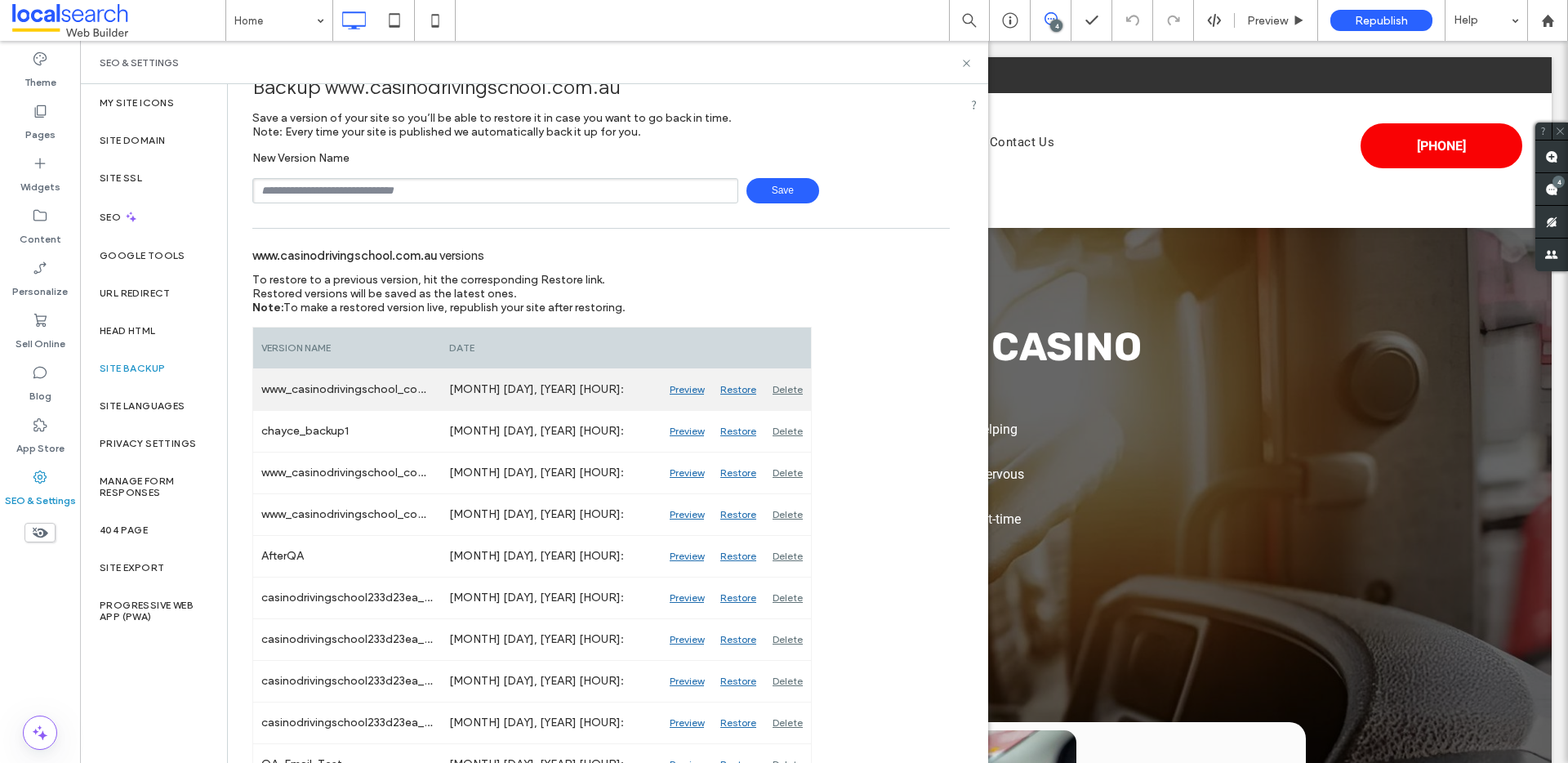 scroll, scrollTop: 0, scrollLeft: 0, axis: both 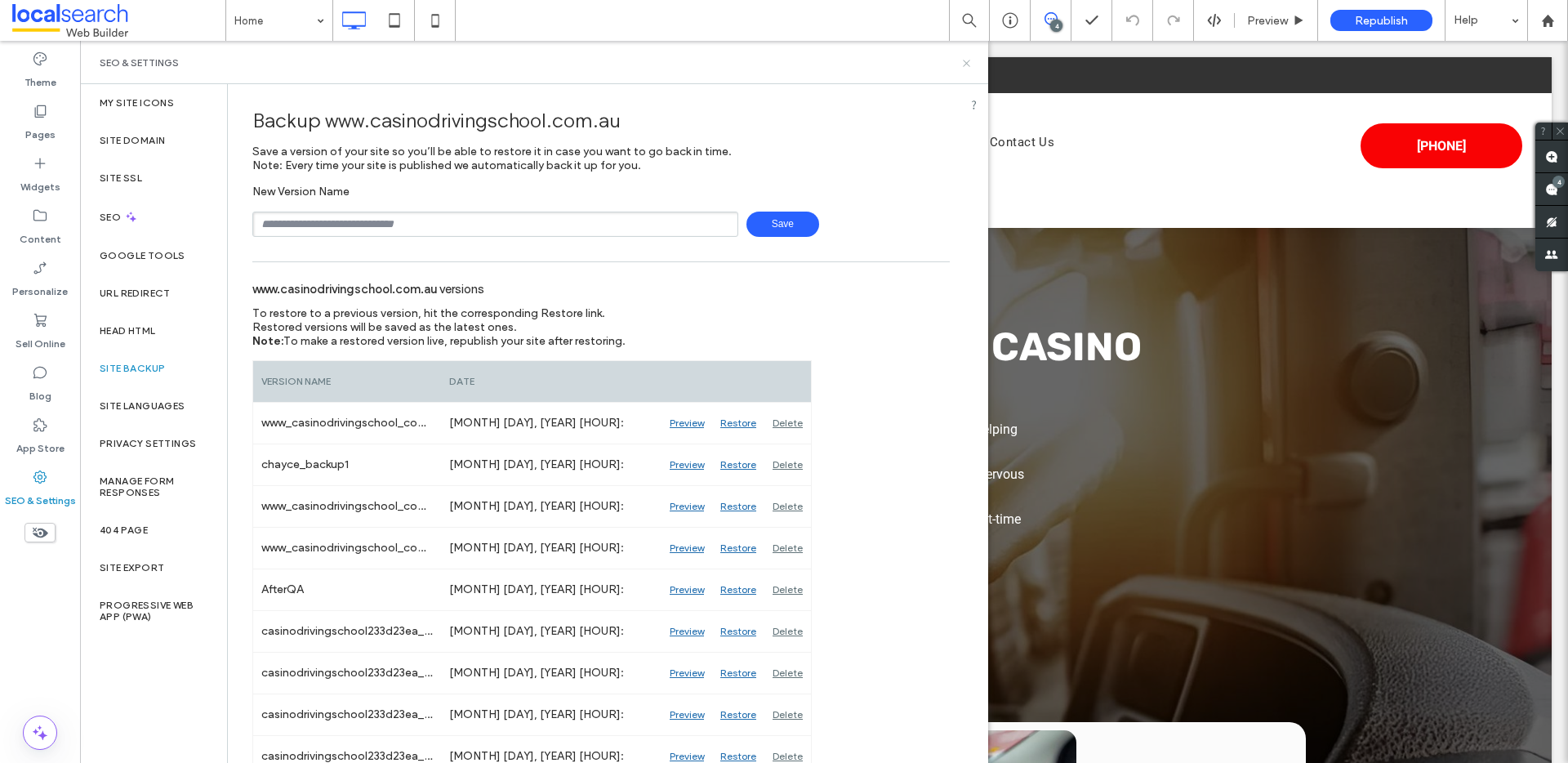 click 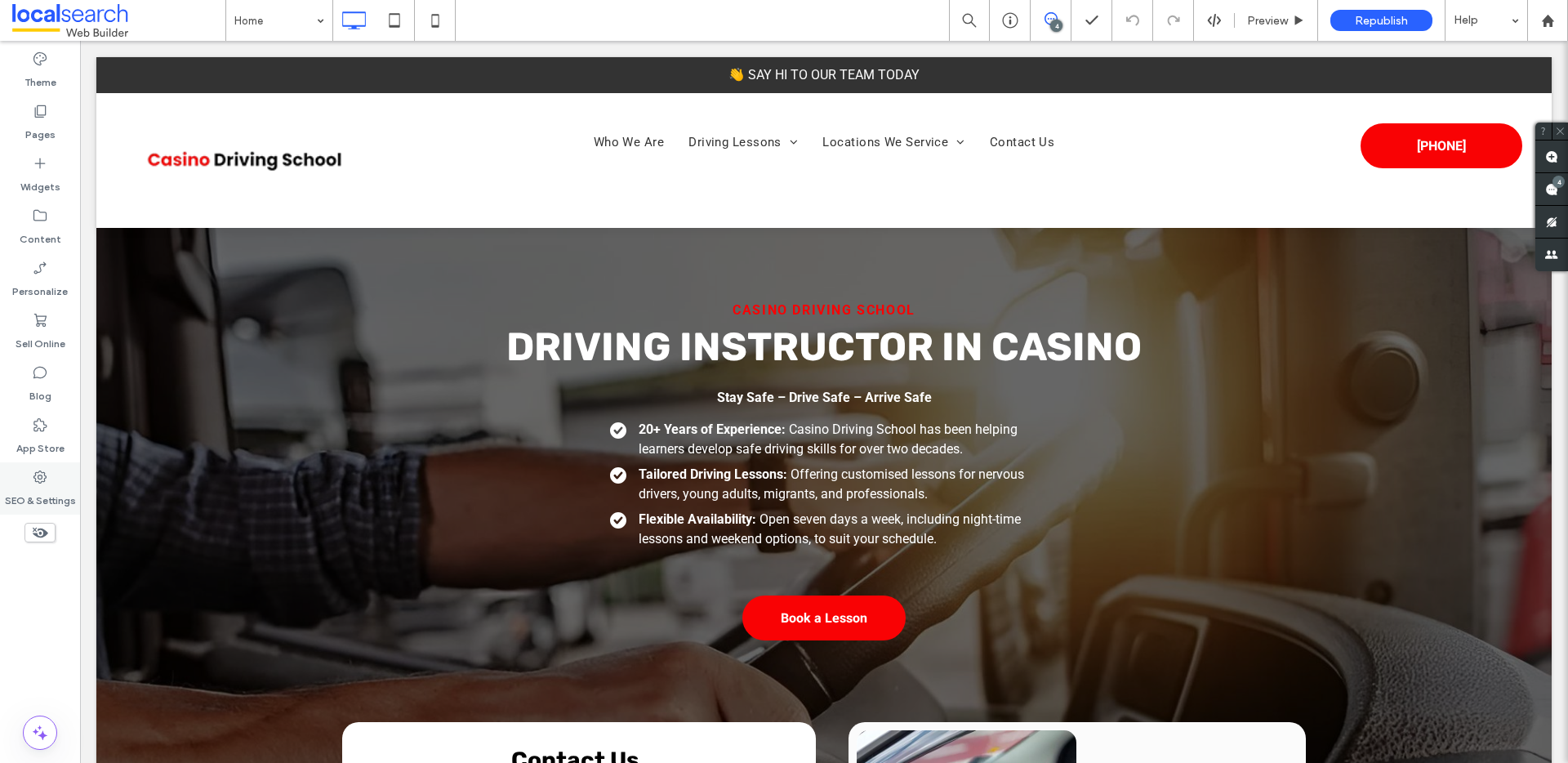 click on "SEO & Settings" at bounding box center (40, 489) 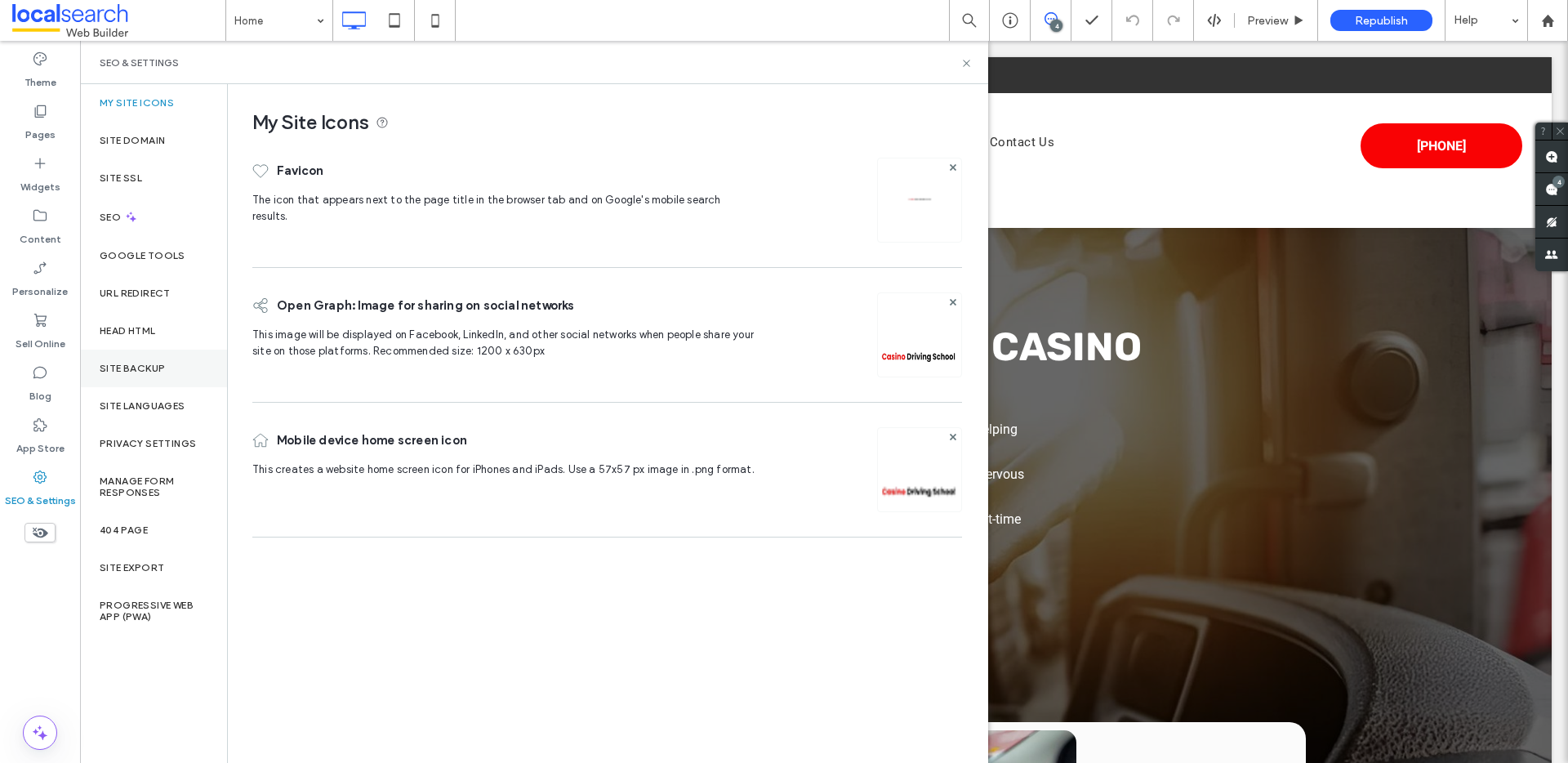 click on "Site Backup" at bounding box center (154, 368) 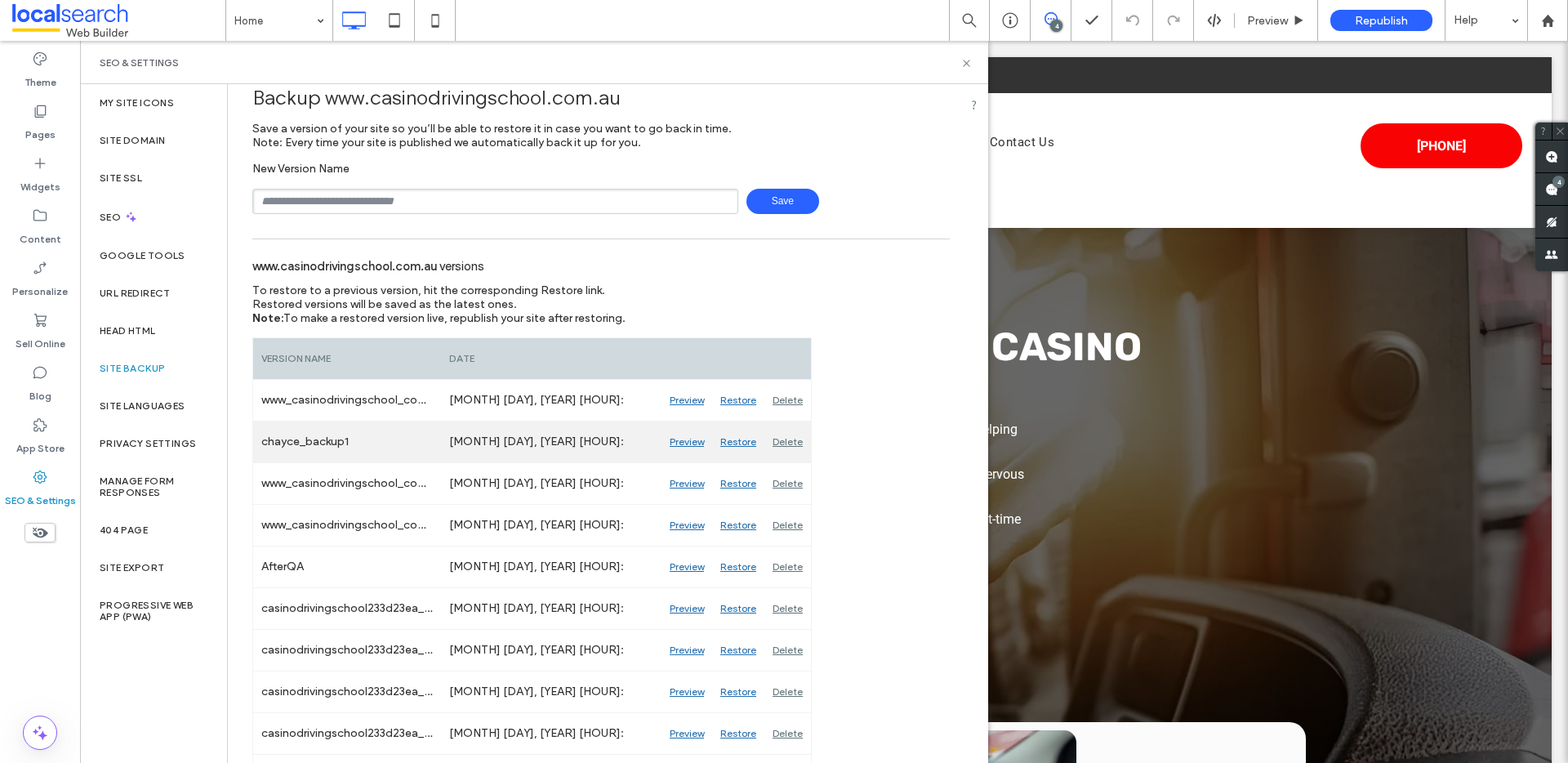 scroll, scrollTop: 0, scrollLeft: 0, axis: both 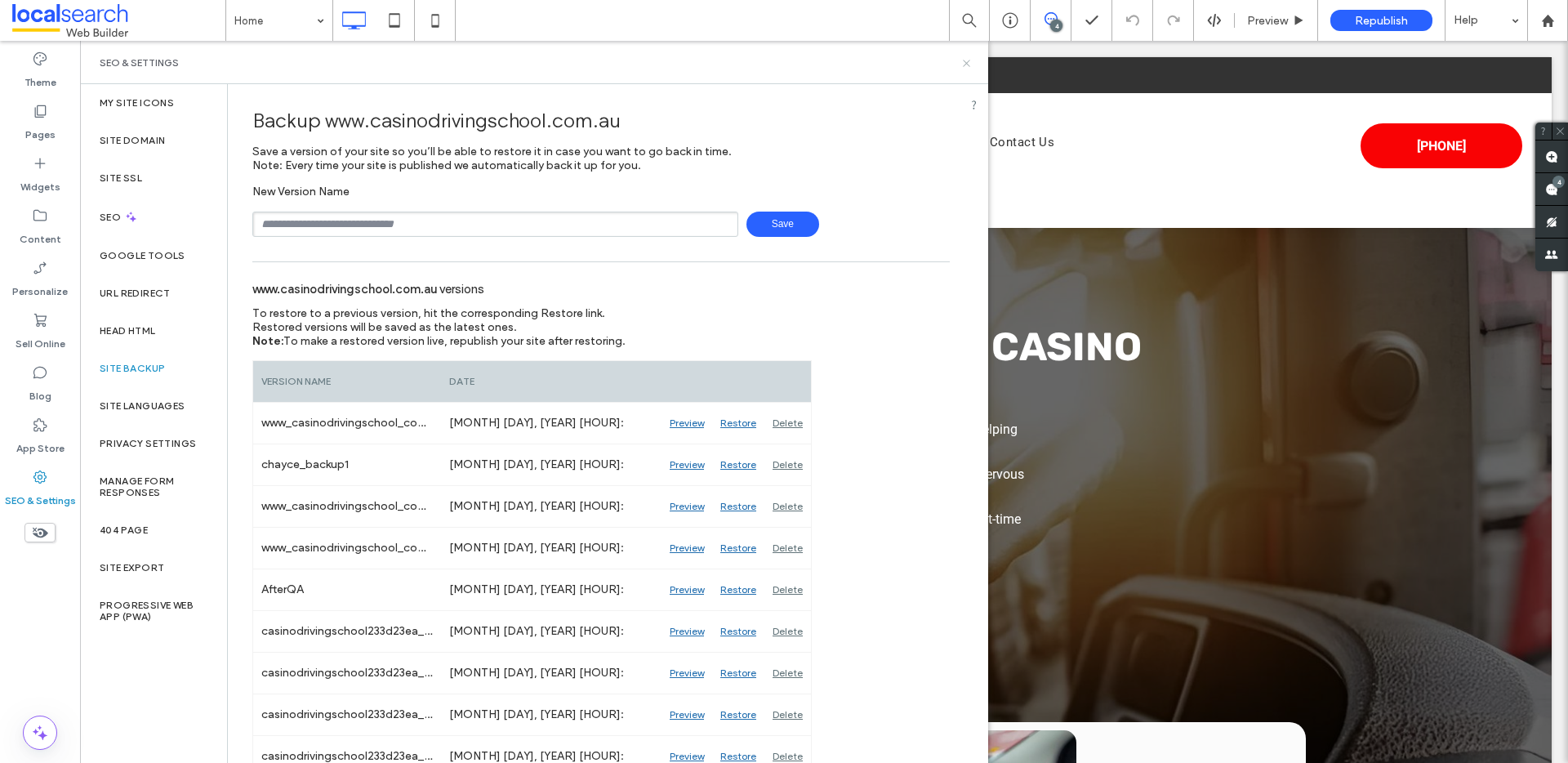 drag, startPoint x: 964, startPoint y: 67, endPoint x: 886, endPoint y: 20, distance: 91.06591 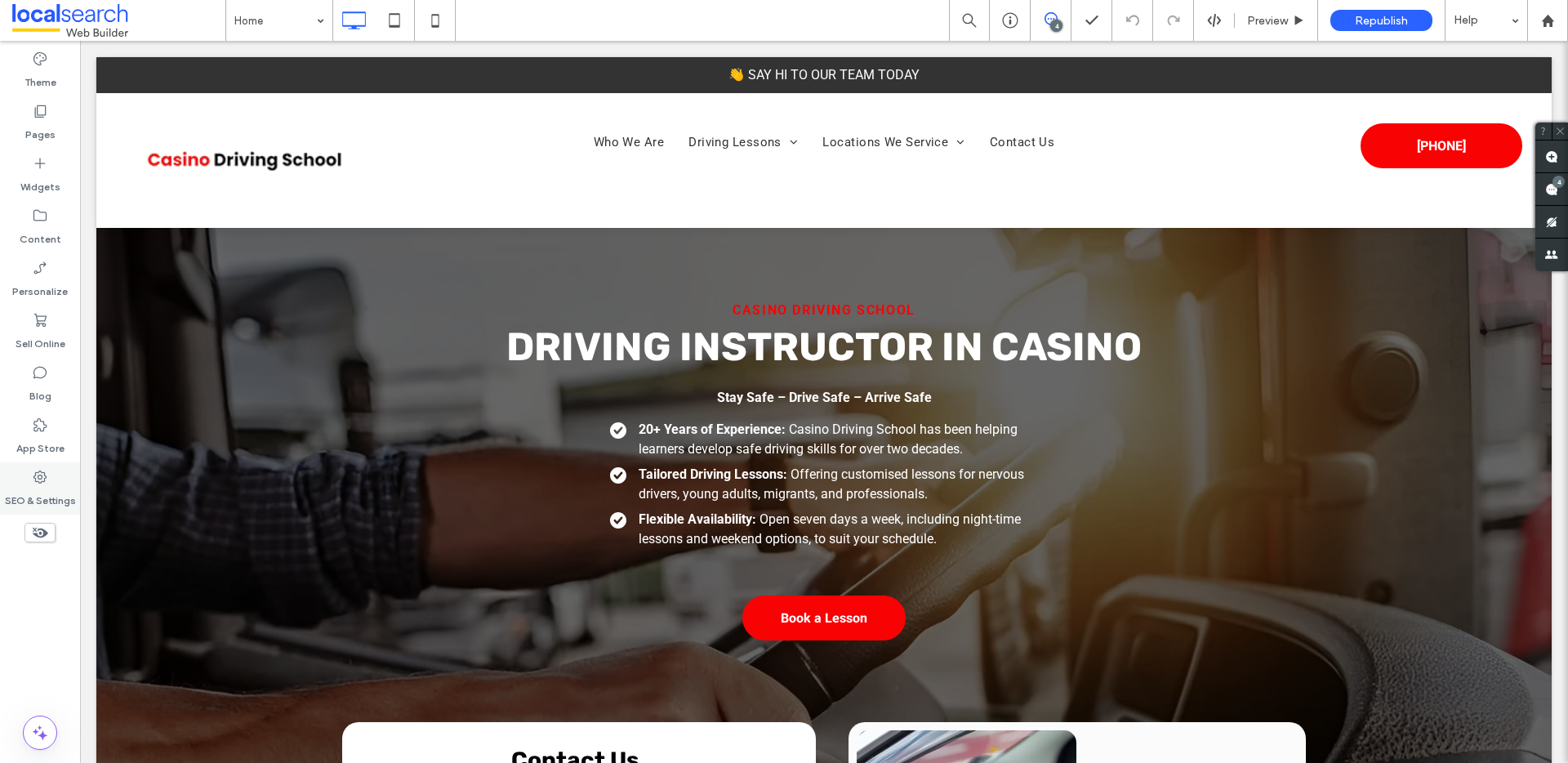 click on "SEO & Settings" at bounding box center [40, 497] 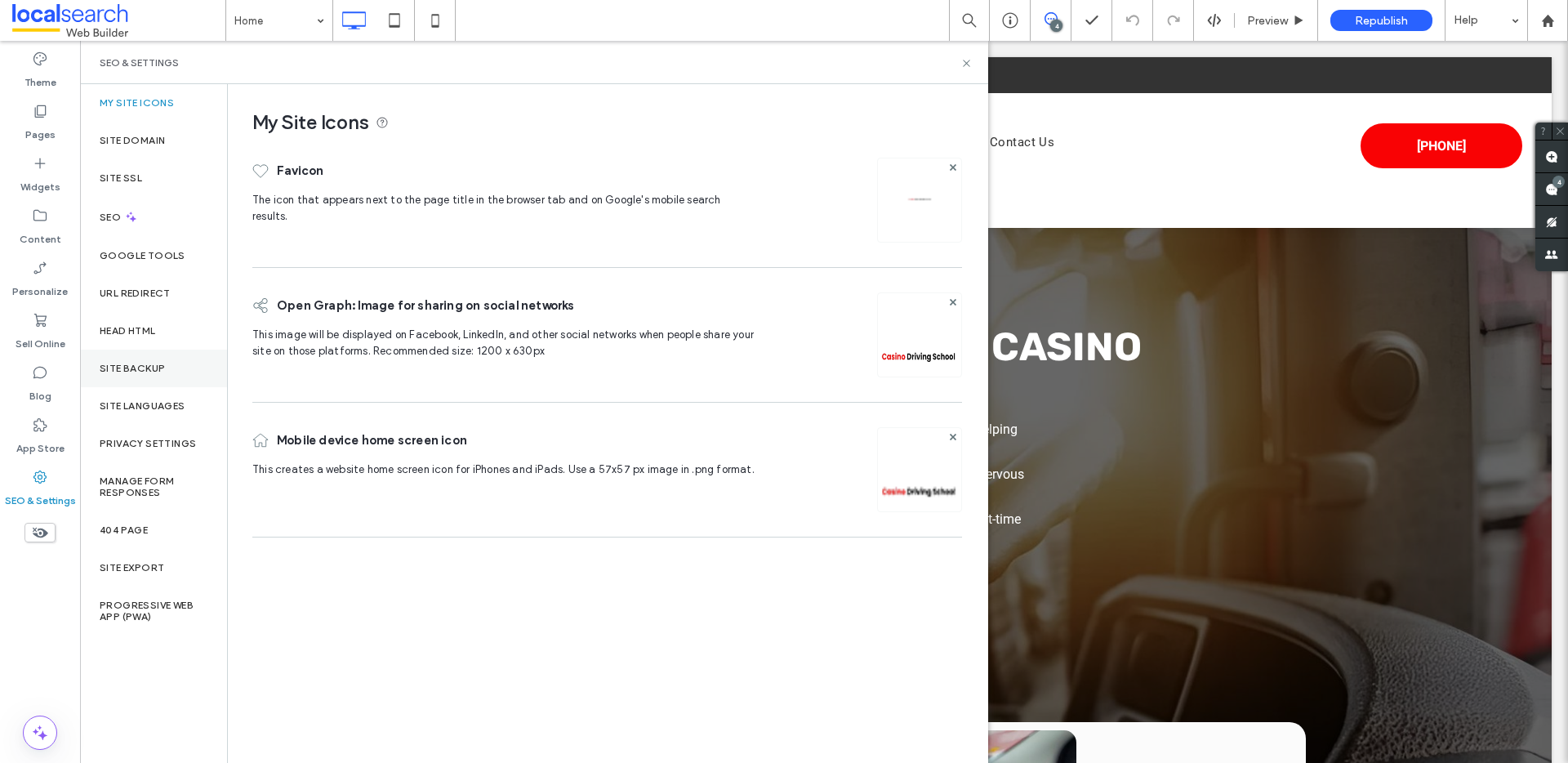 click on "Site Backup" at bounding box center [154, 368] 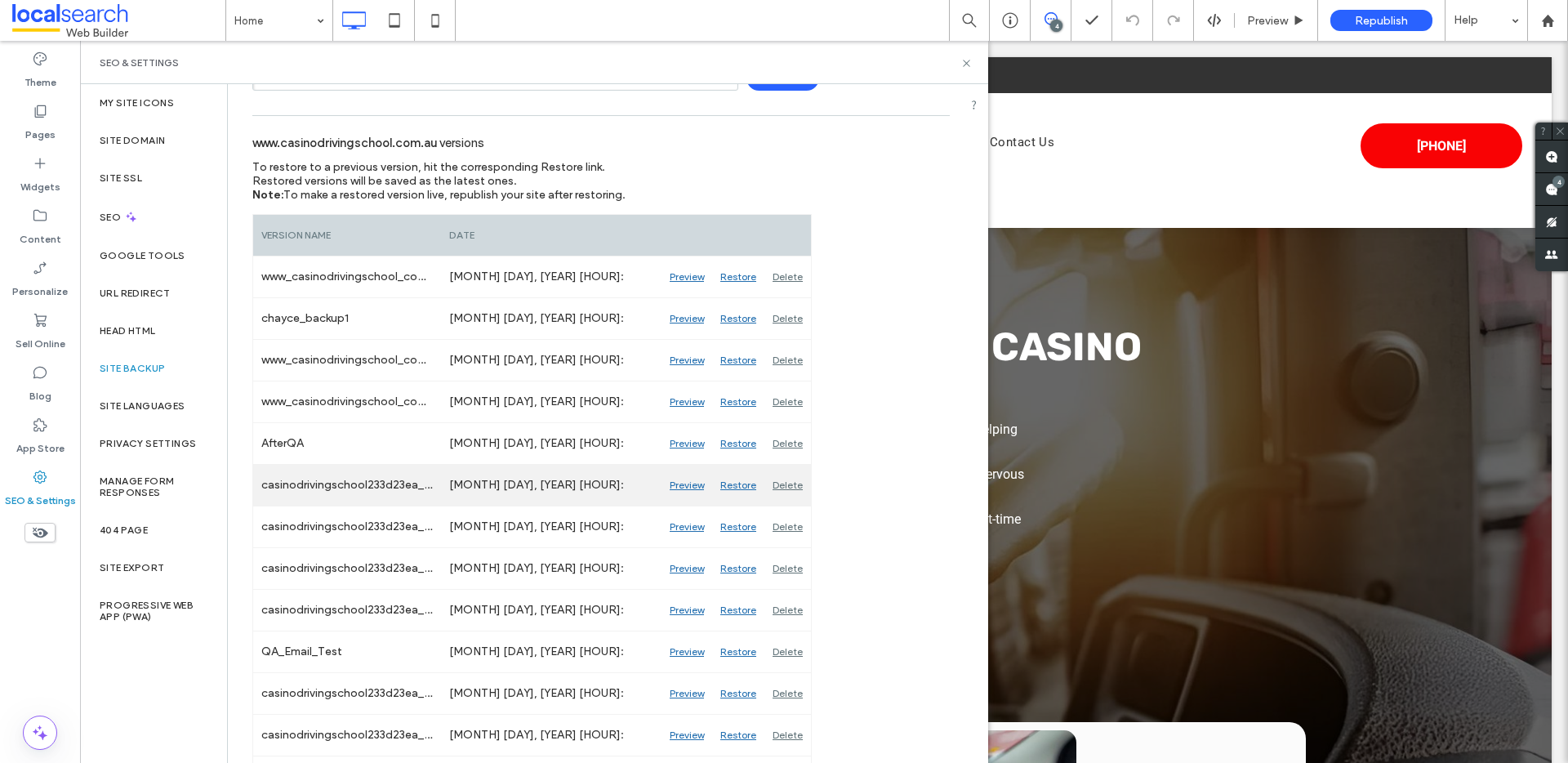 scroll, scrollTop: 171, scrollLeft: 0, axis: vertical 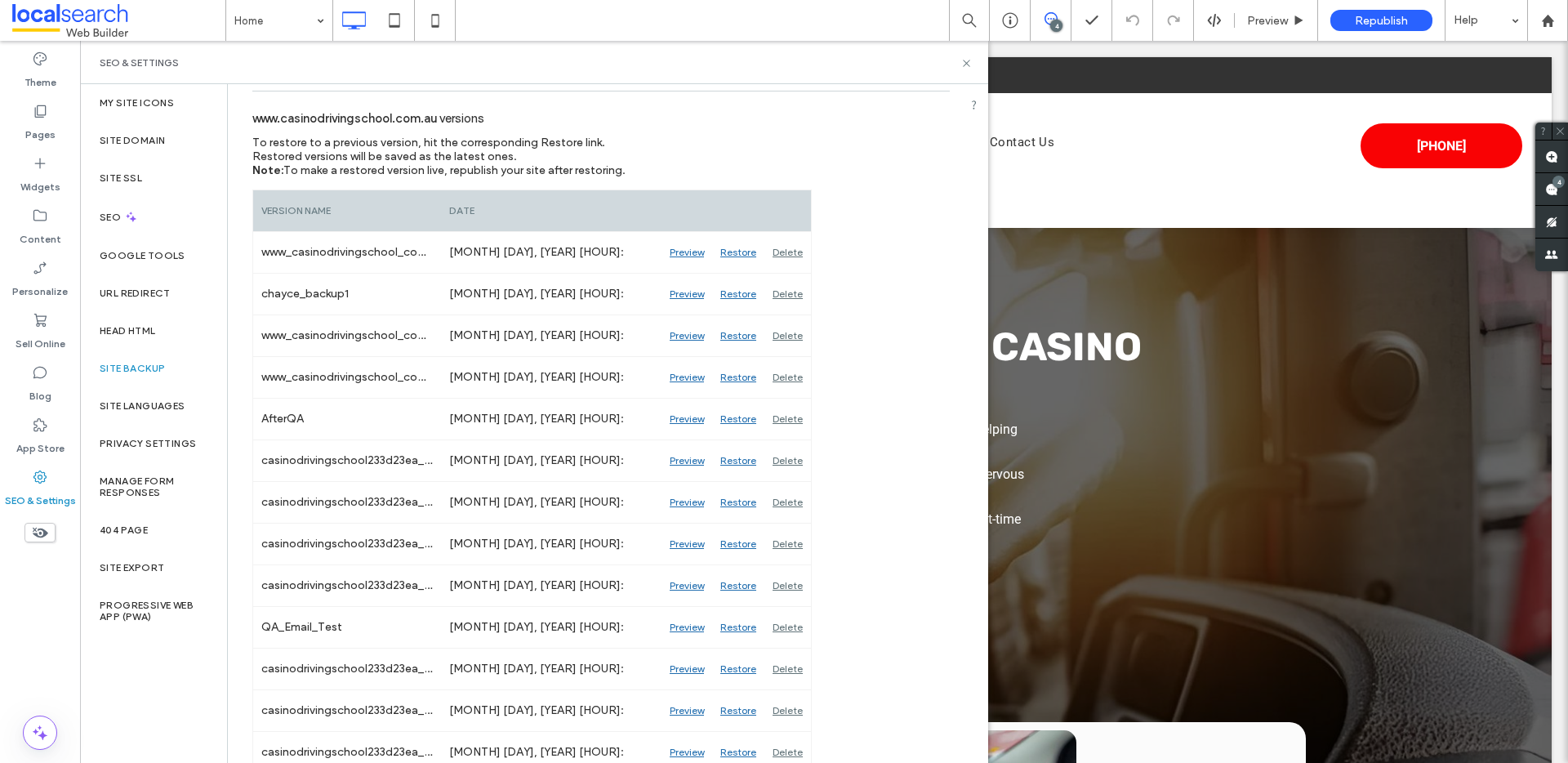 click on "4" at bounding box center [1056, 25] 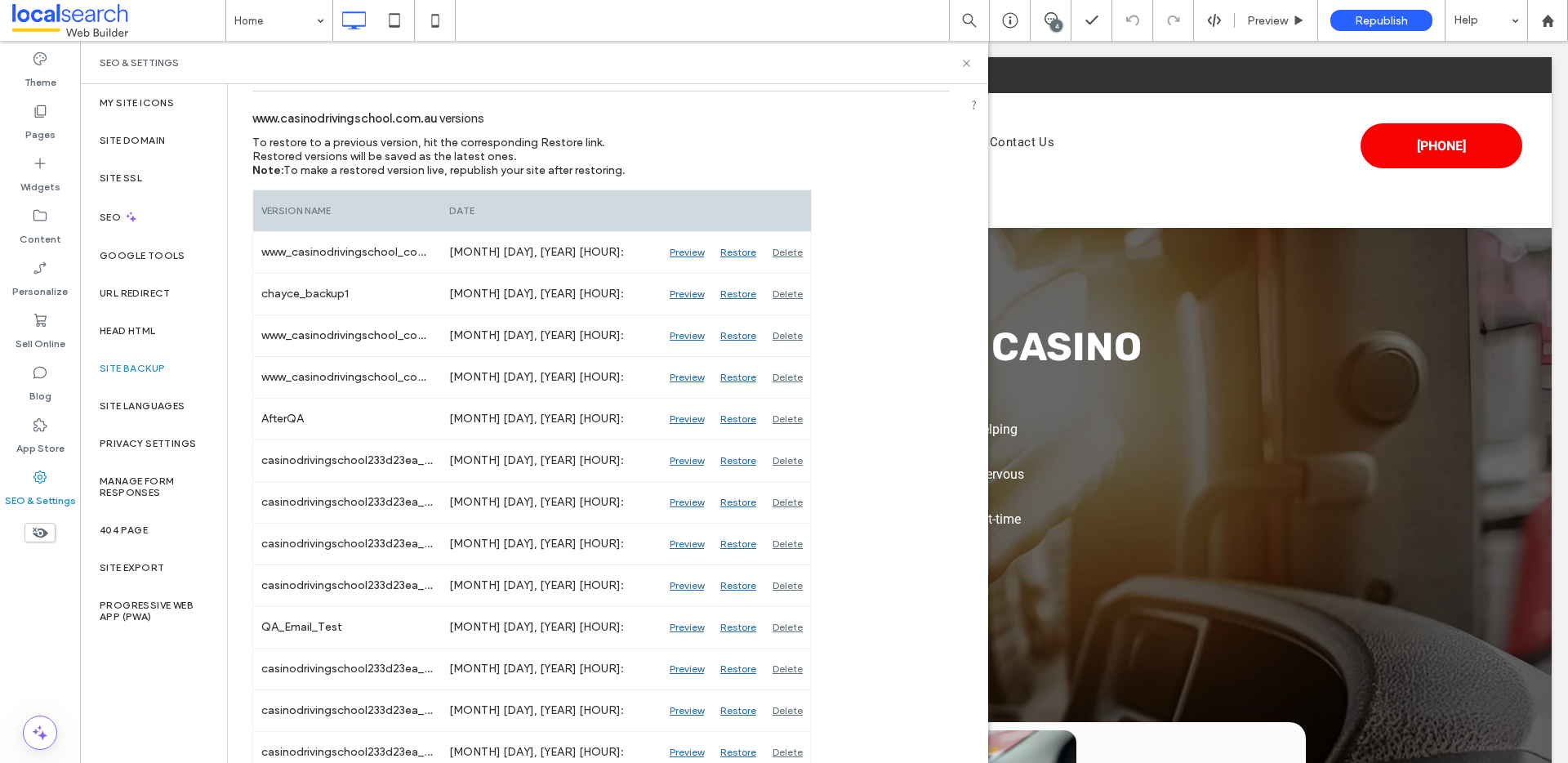 click on "4" at bounding box center [1056, 25] 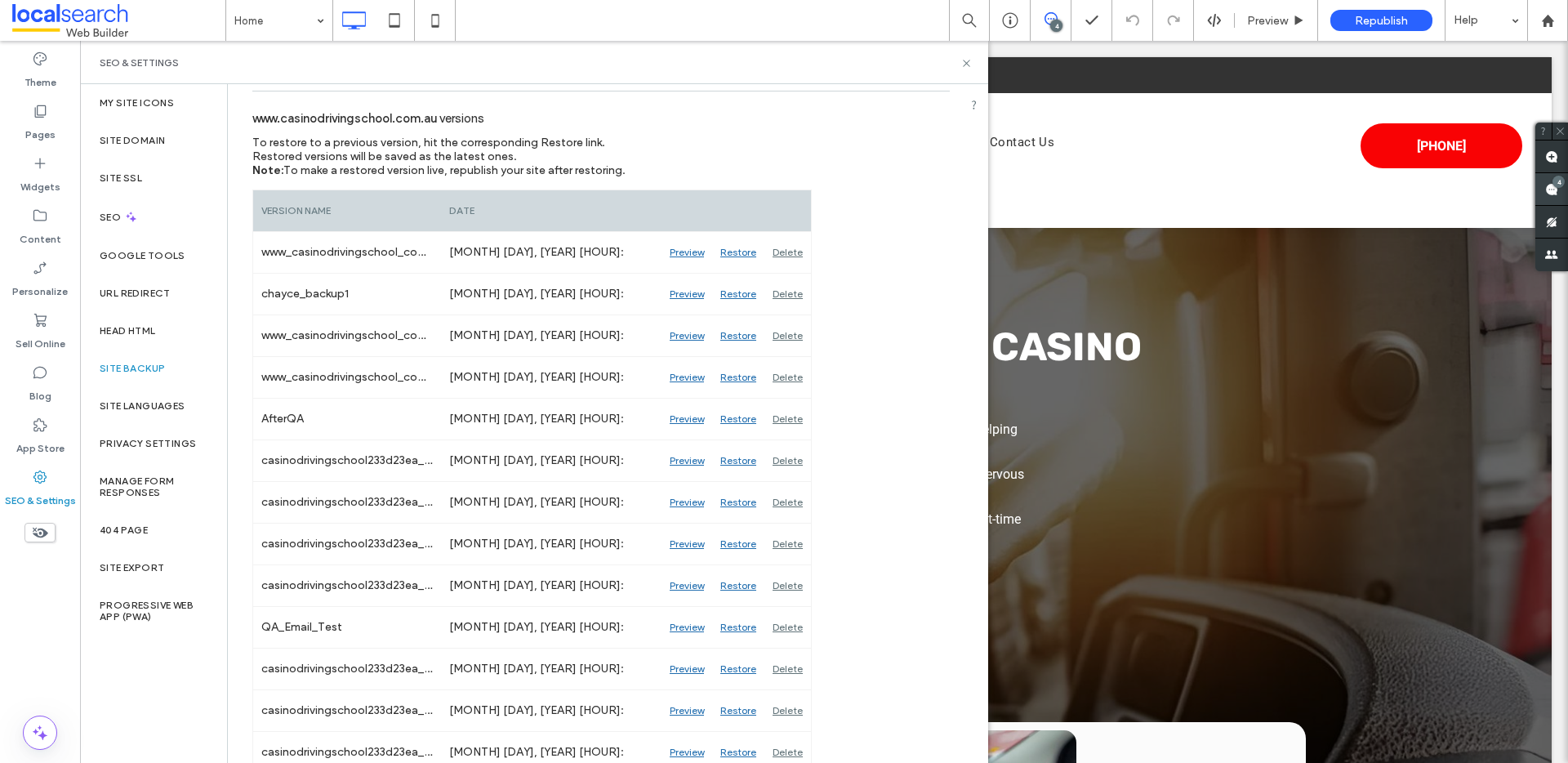 click 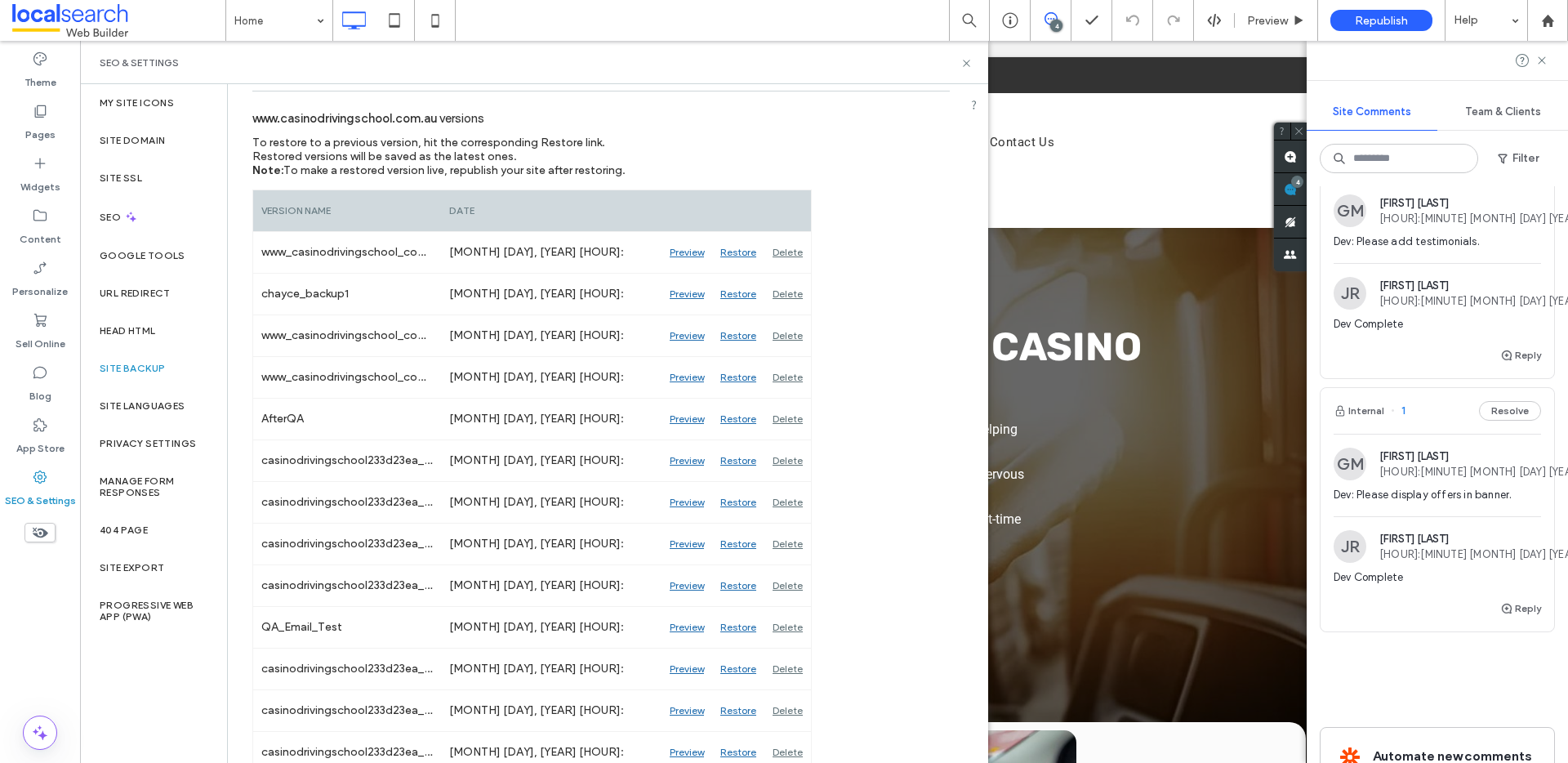 scroll, scrollTop: 589, scrollLeft: 0, axis: vertical 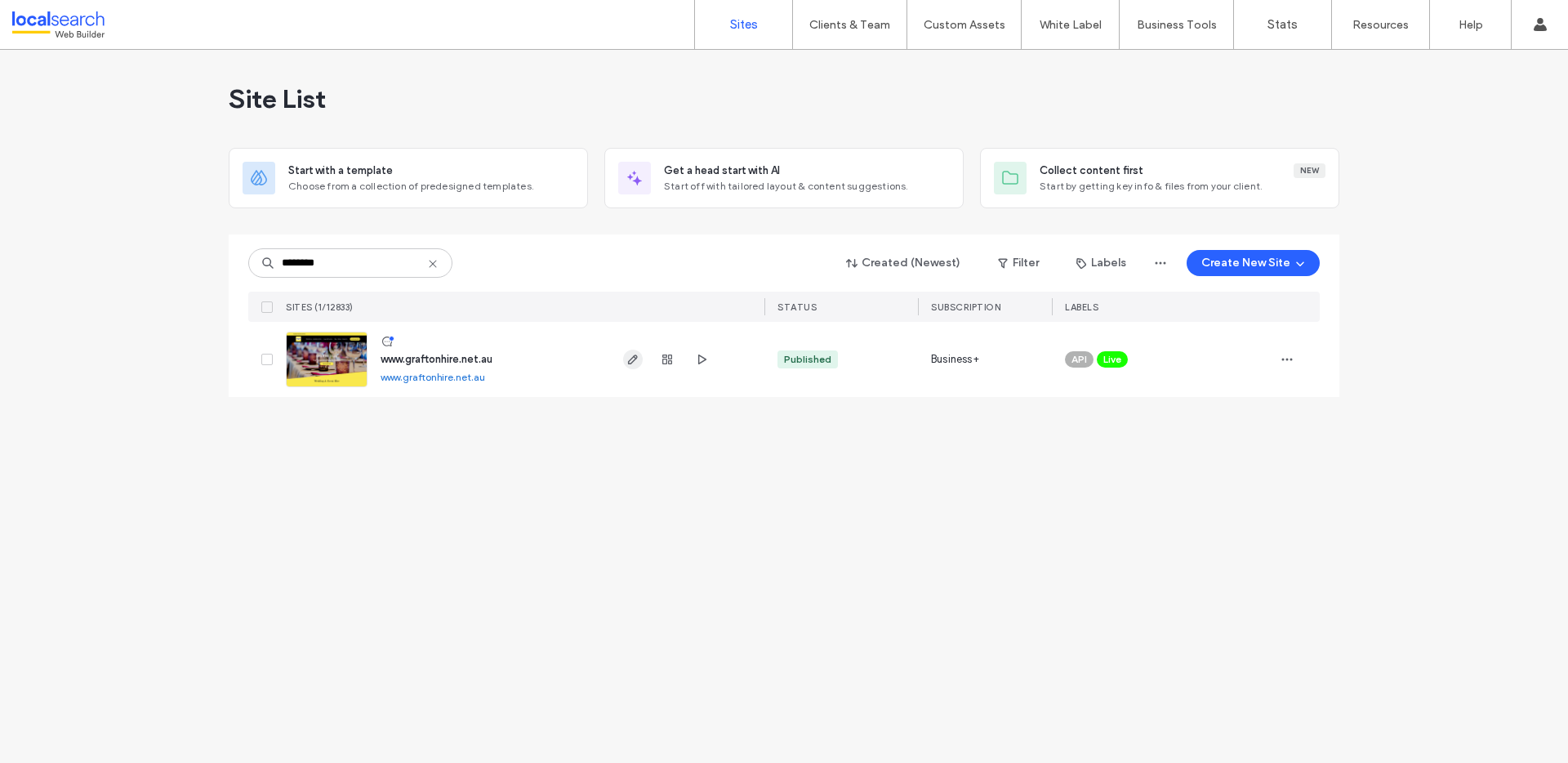 type on "********" 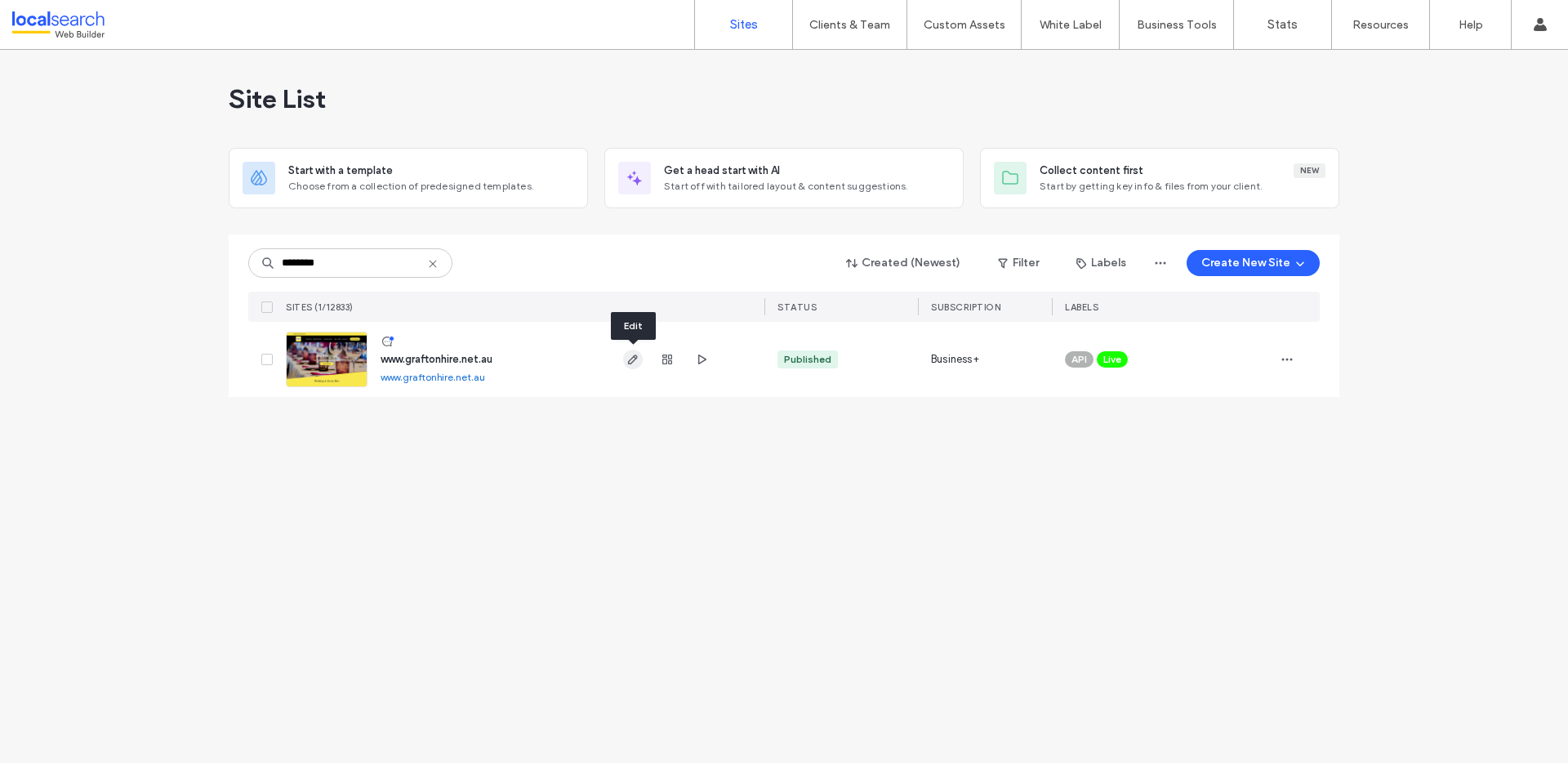 click 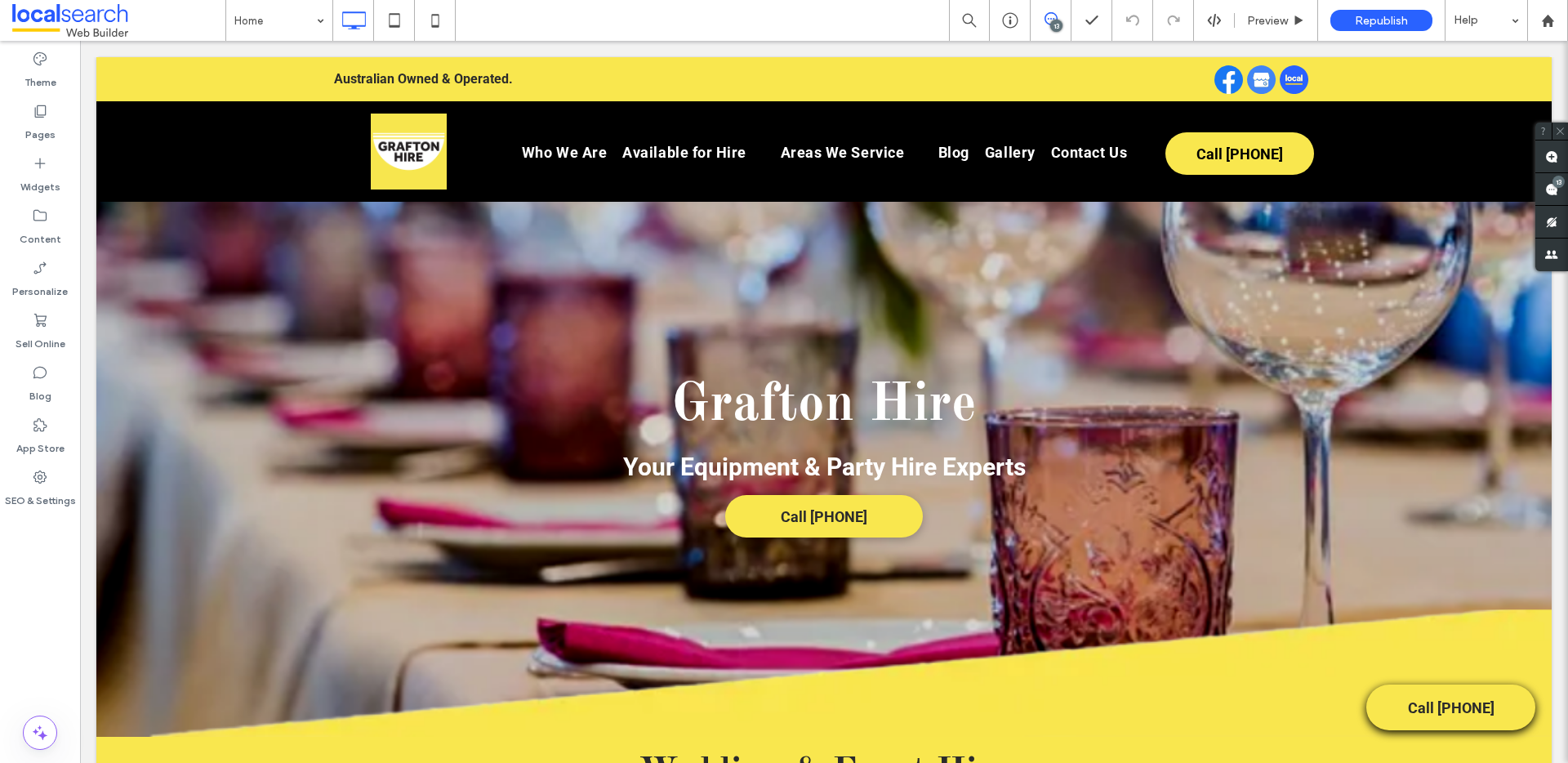scroll, scrollTop: 0, scrollLeft: 0, axis: both 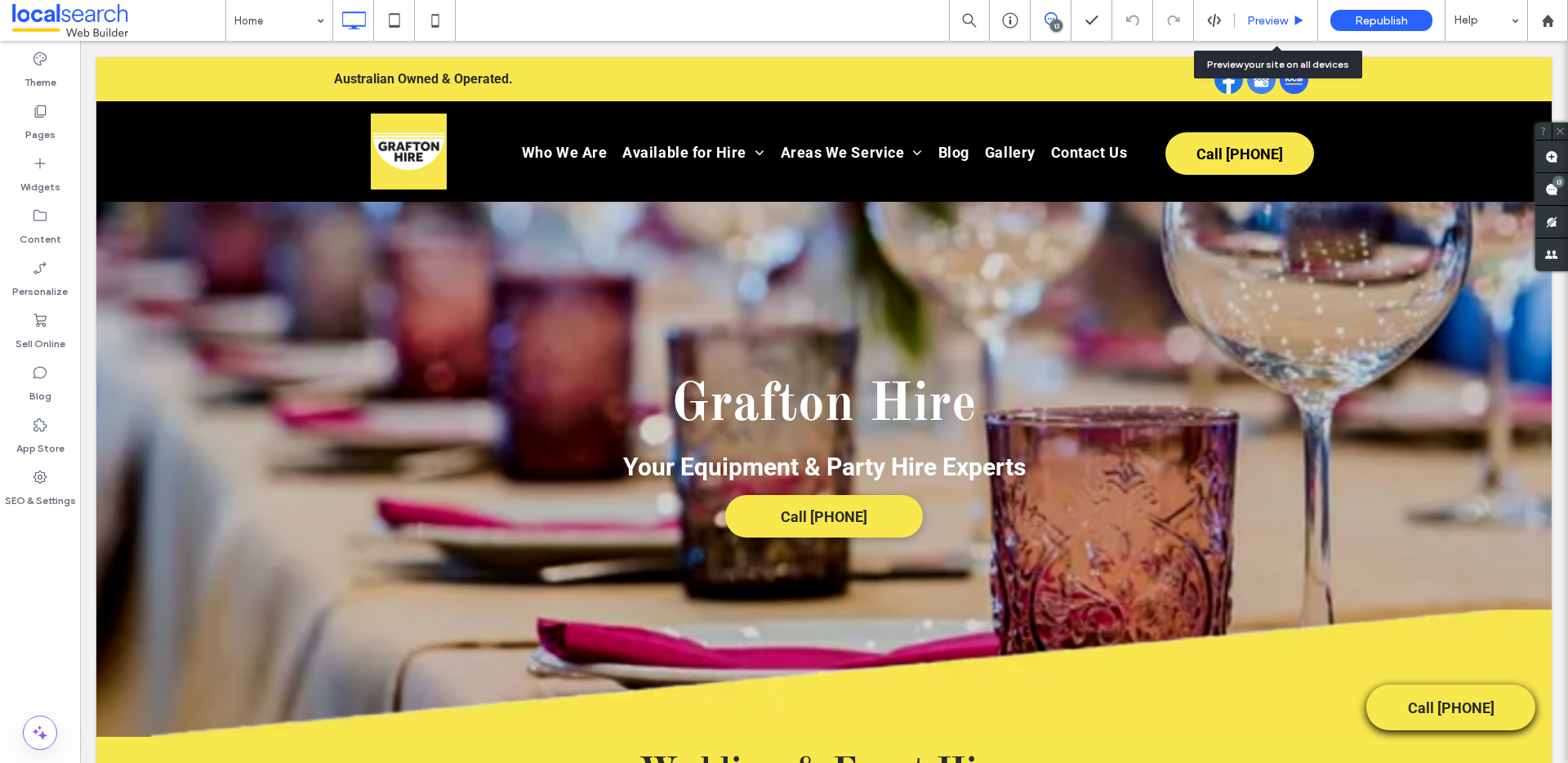 click on "Preview" at bounding box center [1267, 20] 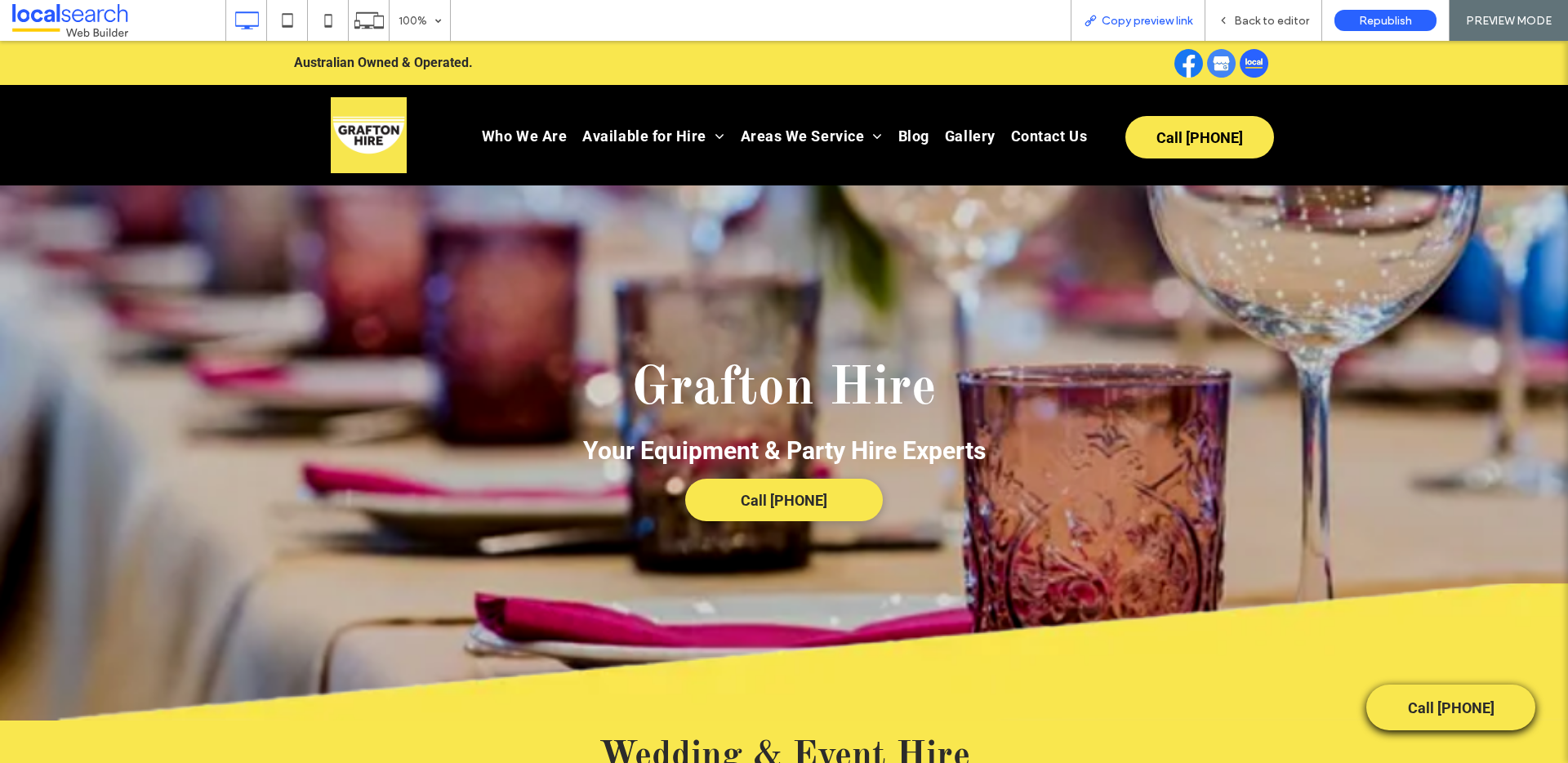 click on "Copy preview link" at bounding box center [1147, 20] 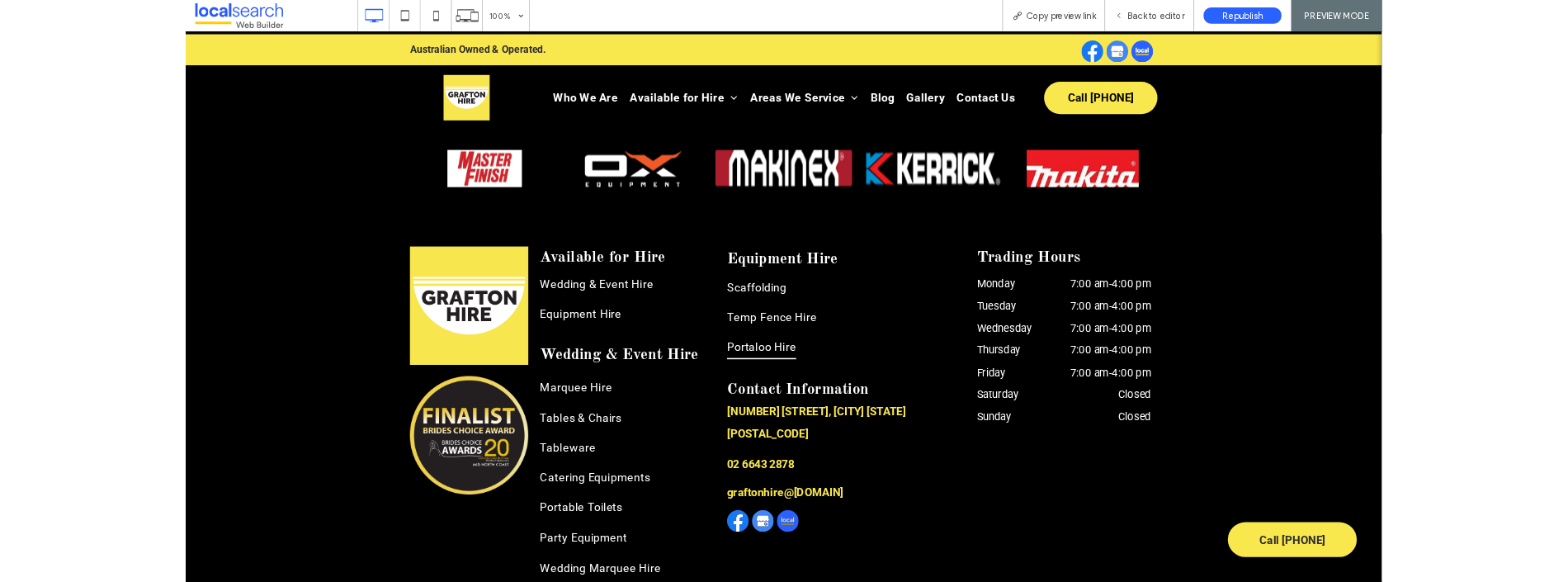 scroll, scrollTop: 4275, scrollLeft: 0, axis: vertical 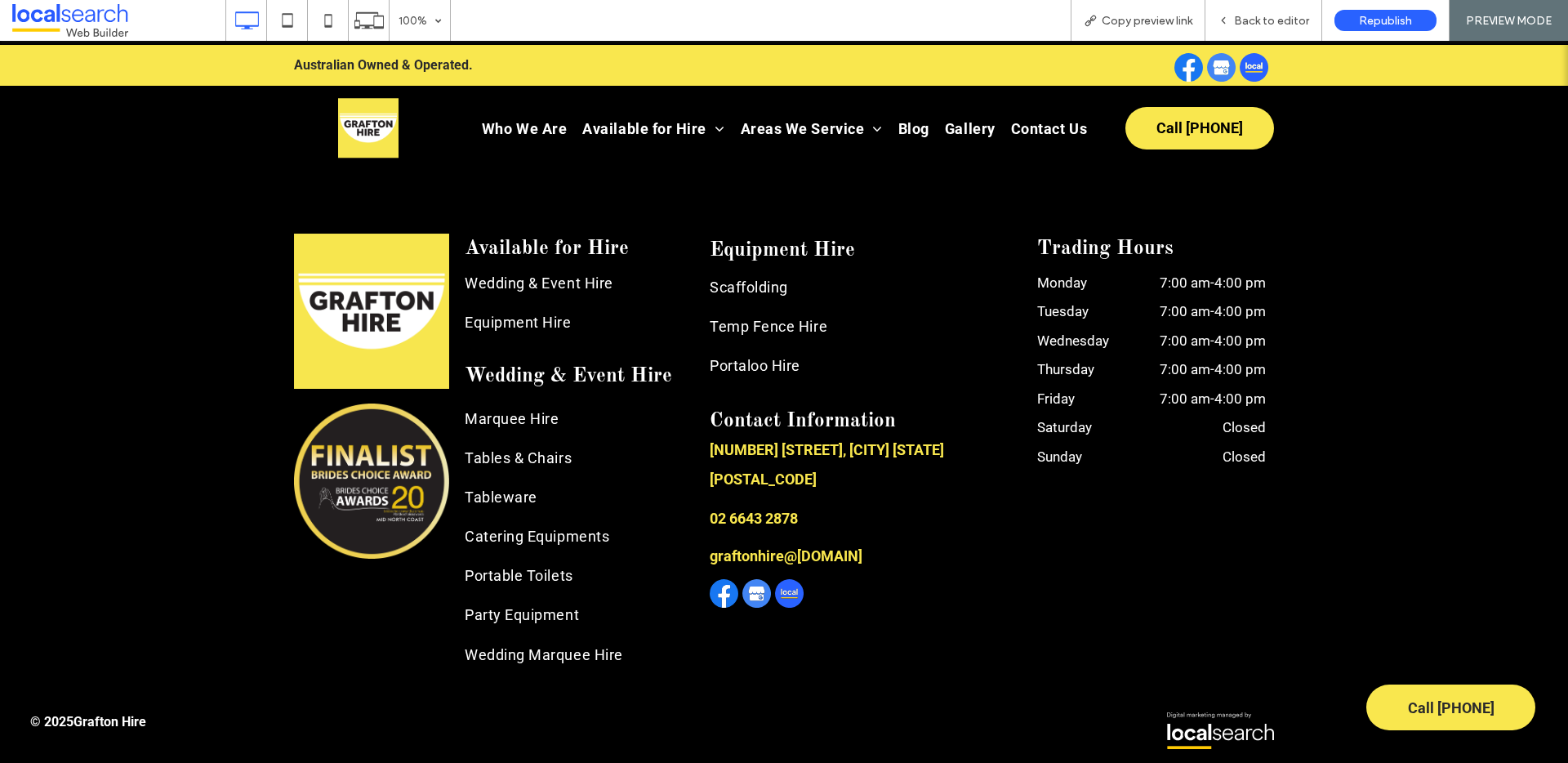 drag, startPoint x: 79, startPoint y: 761, endPoint x: 114, endPoint y: 720, distance: 53.907328 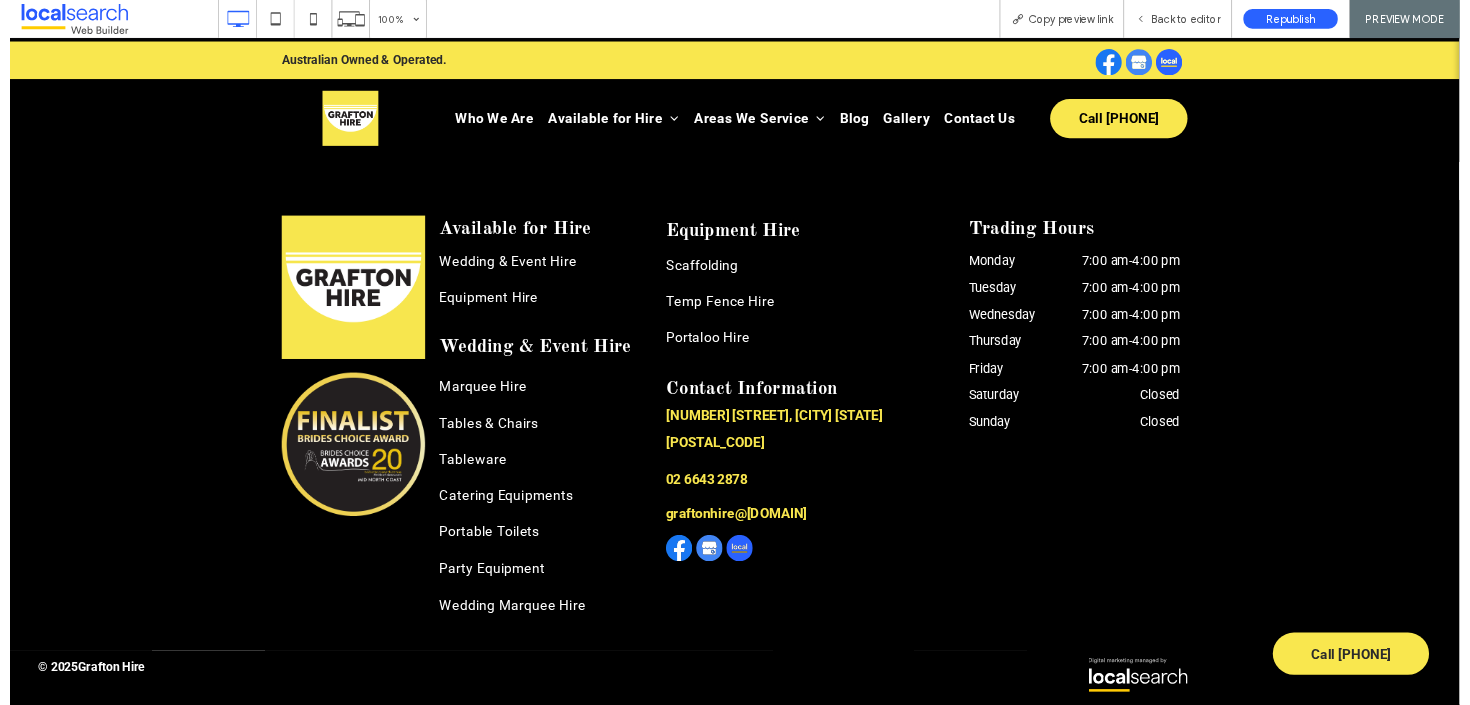 scroll, scrollTop: 5177, scrollLeft: 0, axis: vertical 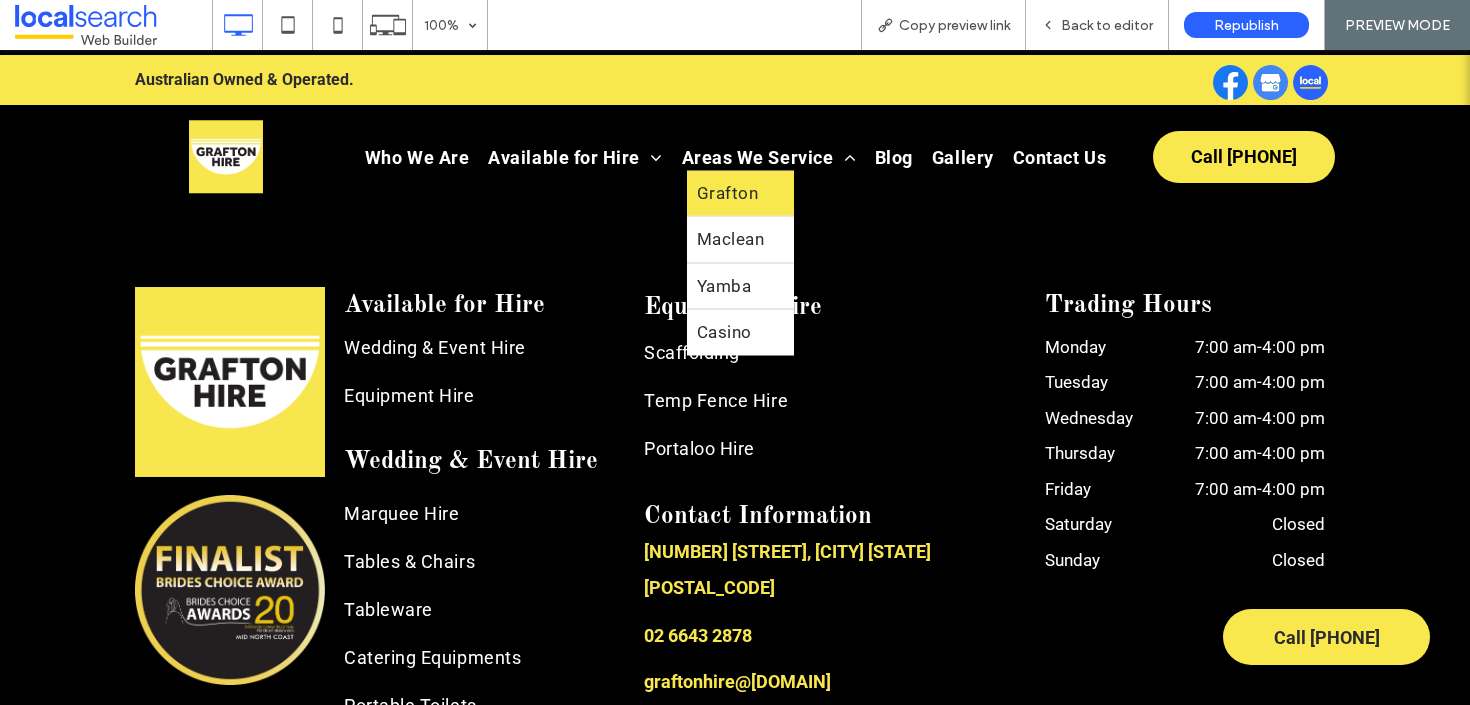 click on "Grafton" at bounding box center (728, 193) 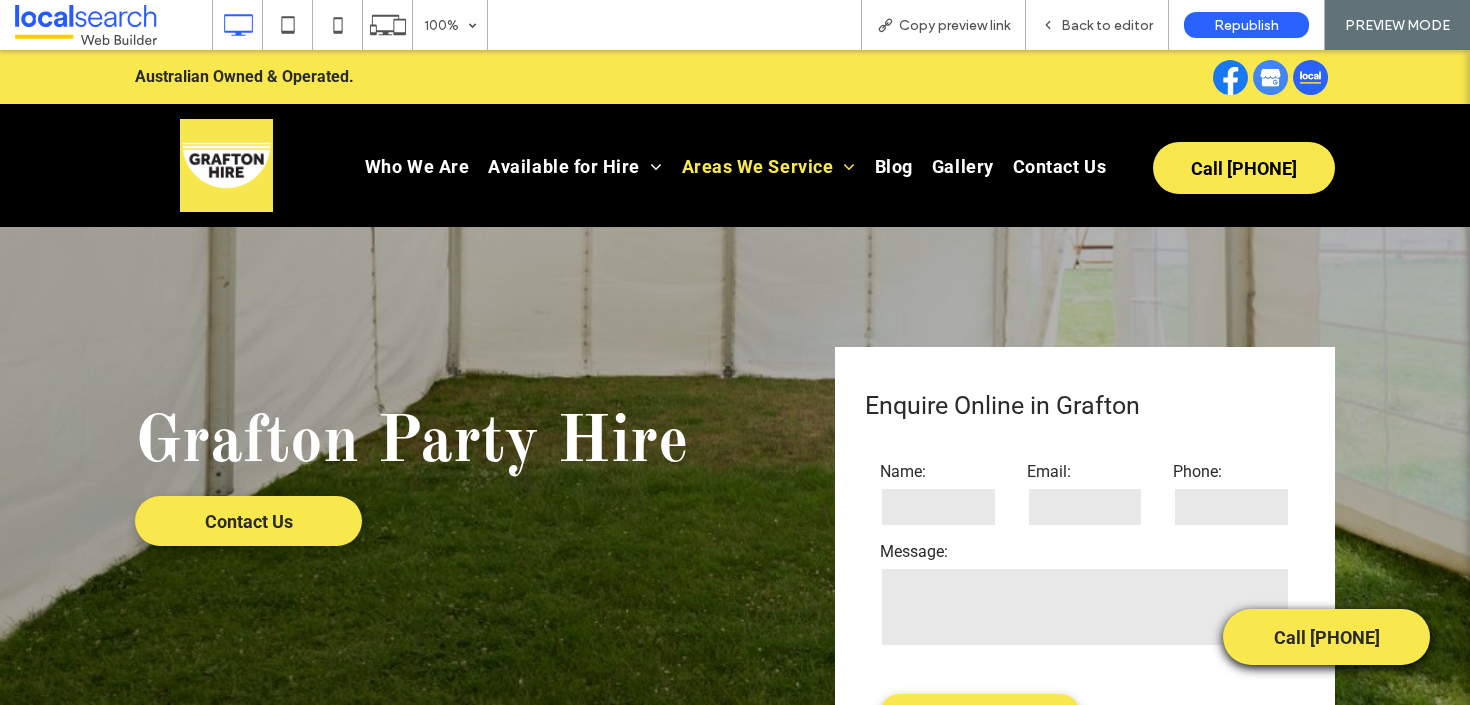 scroll, scrollTop: 0, scrollLeft: 0, axis: both 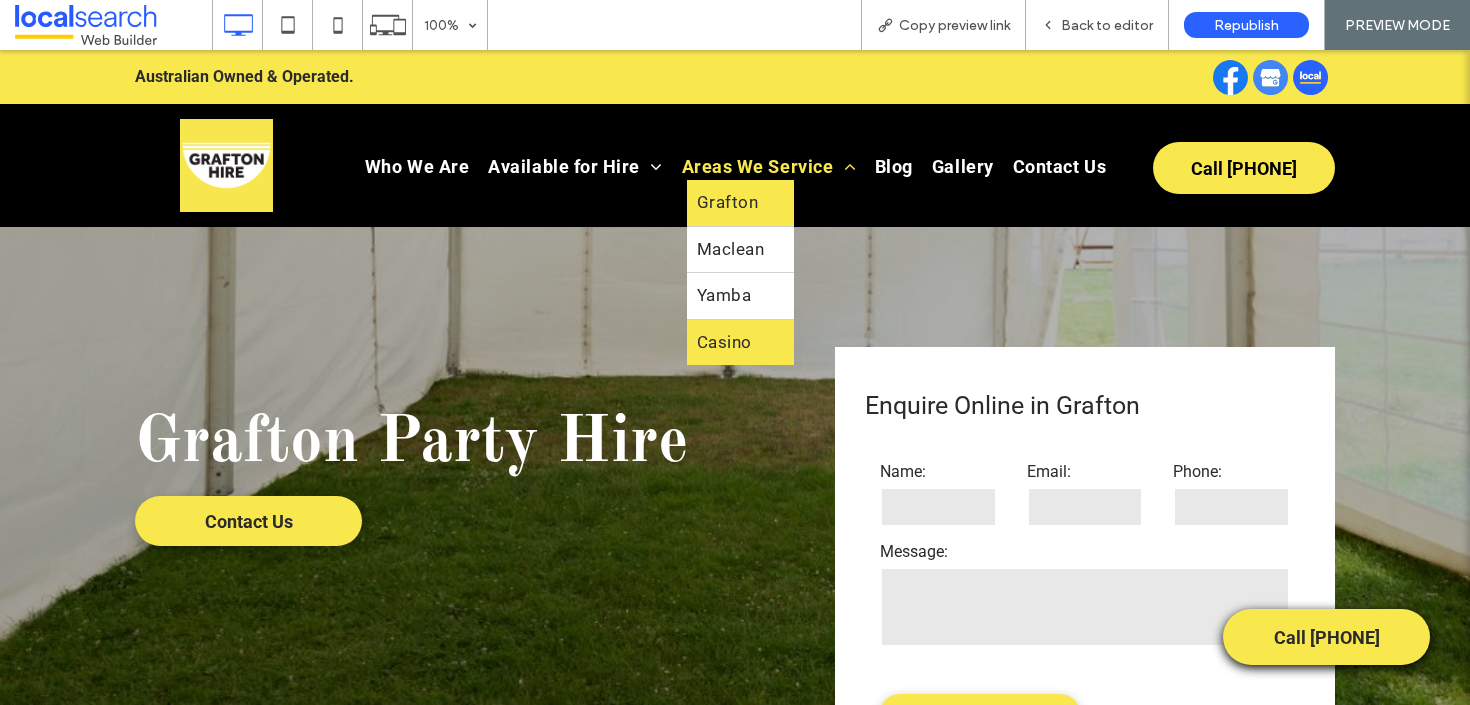 click on "Casino" at bounding box center [724, 343] 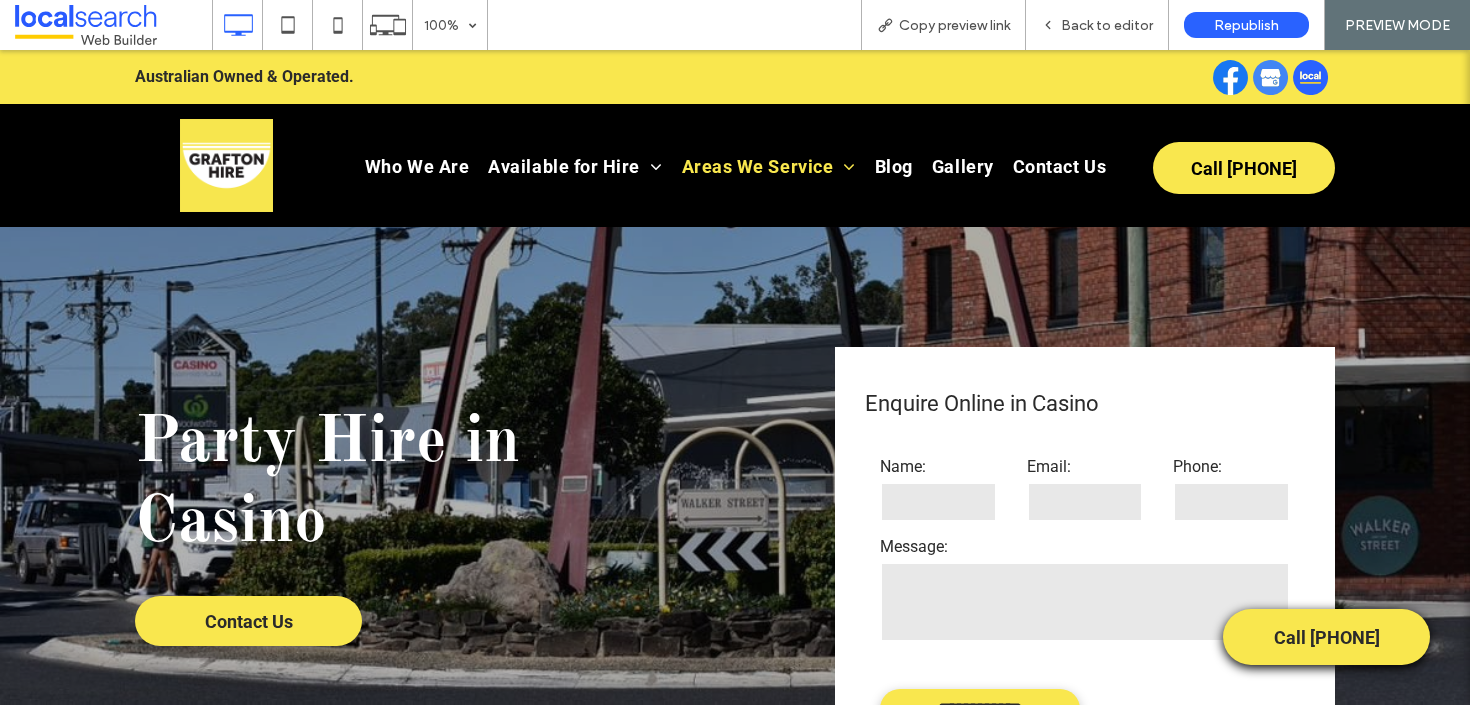 scroll, scrollTop: 0, scrollLeft: 0, axis: both 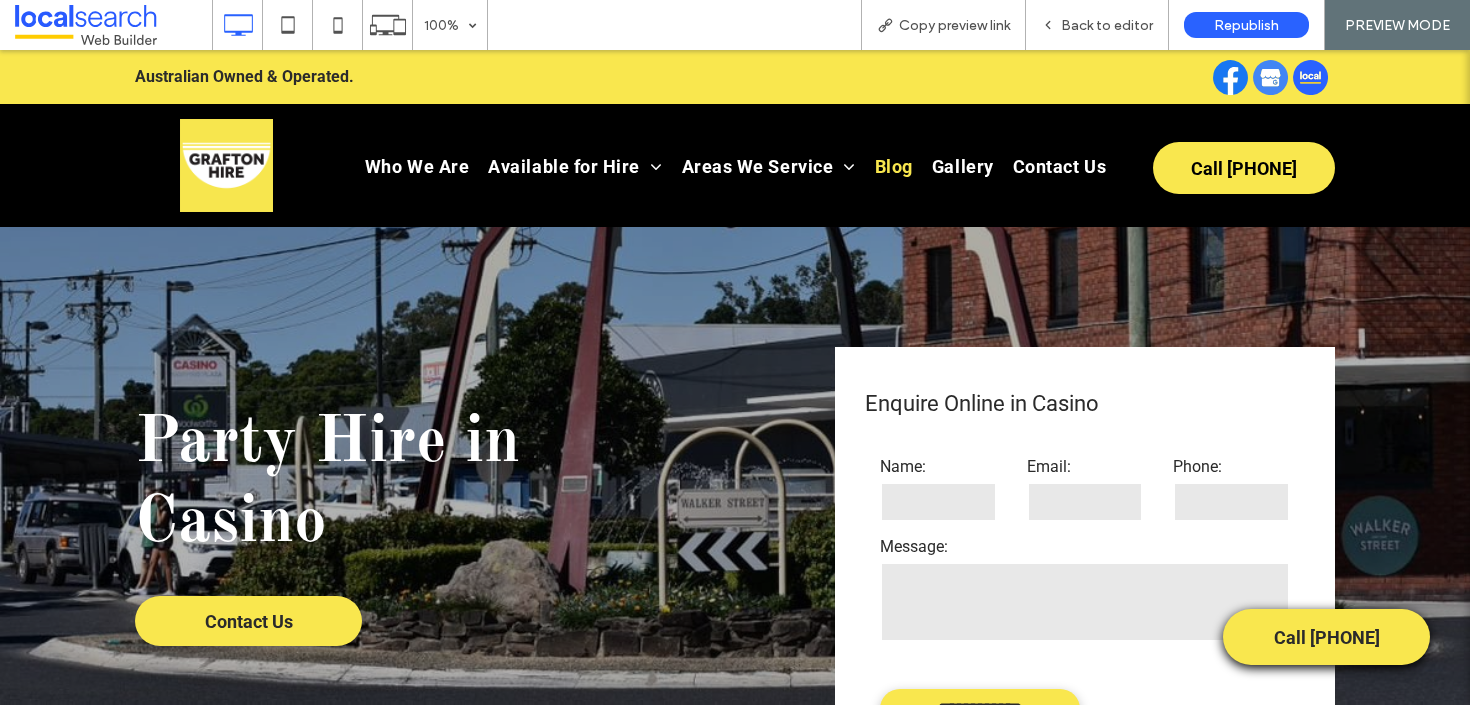 click on "Blog" at bounding box center [894, 166] 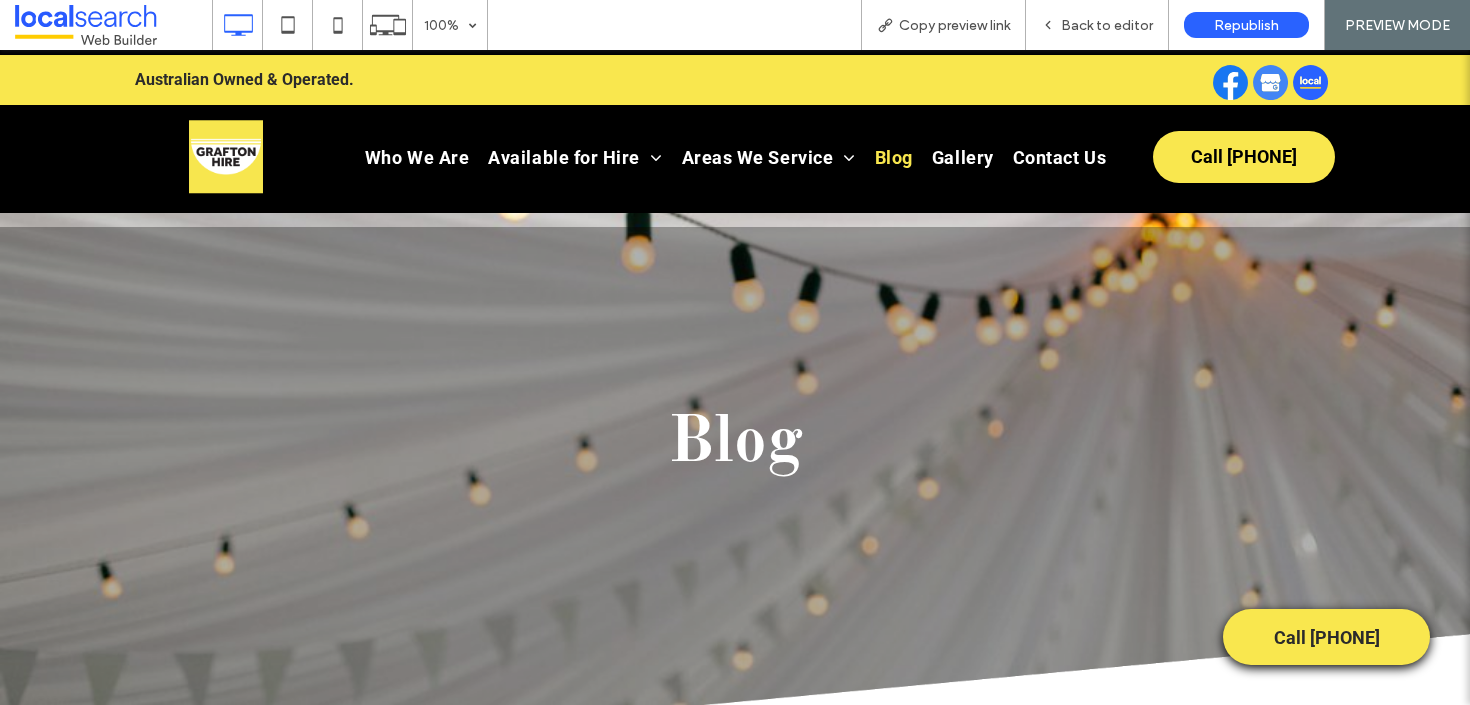 scroll, scrollTop: 370, scrollLeft: 0, axis: vertical 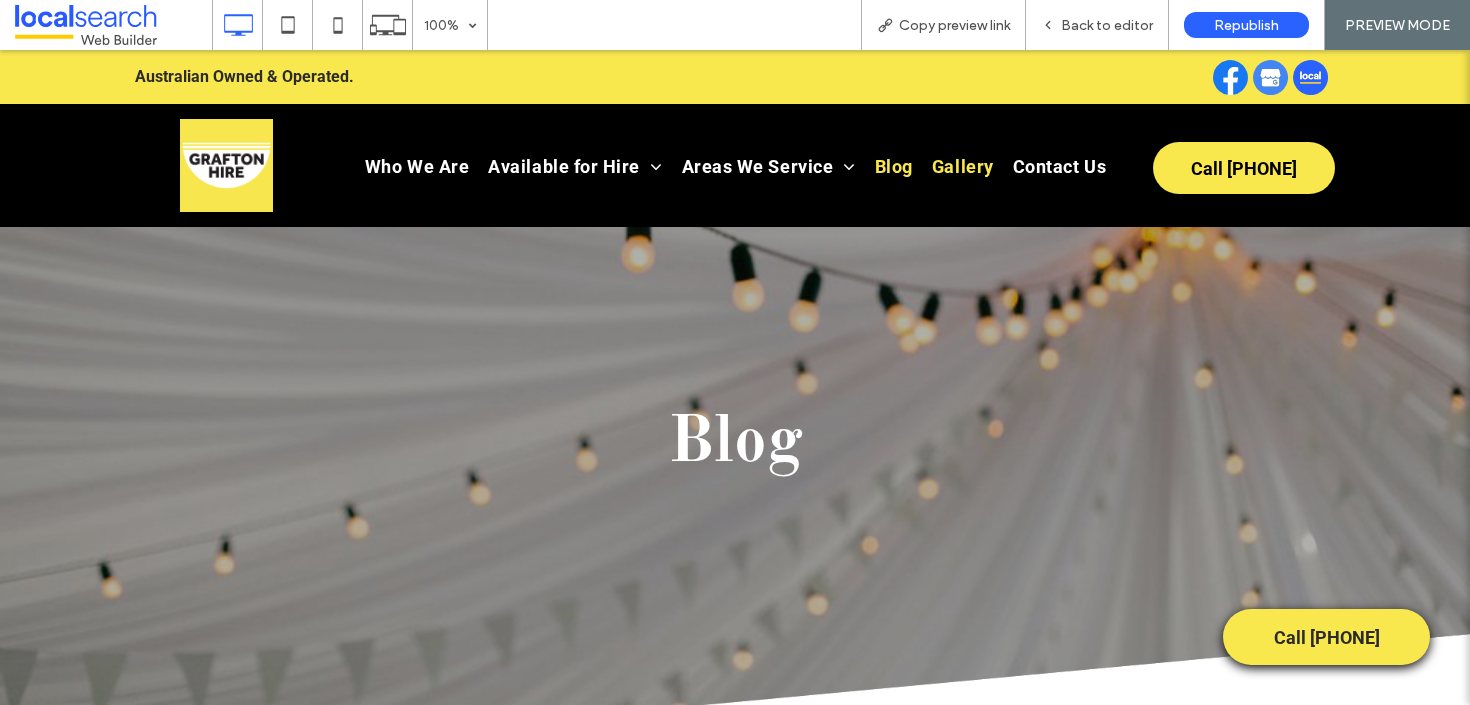 click on "Gallery" at bounding box center (963, 166) 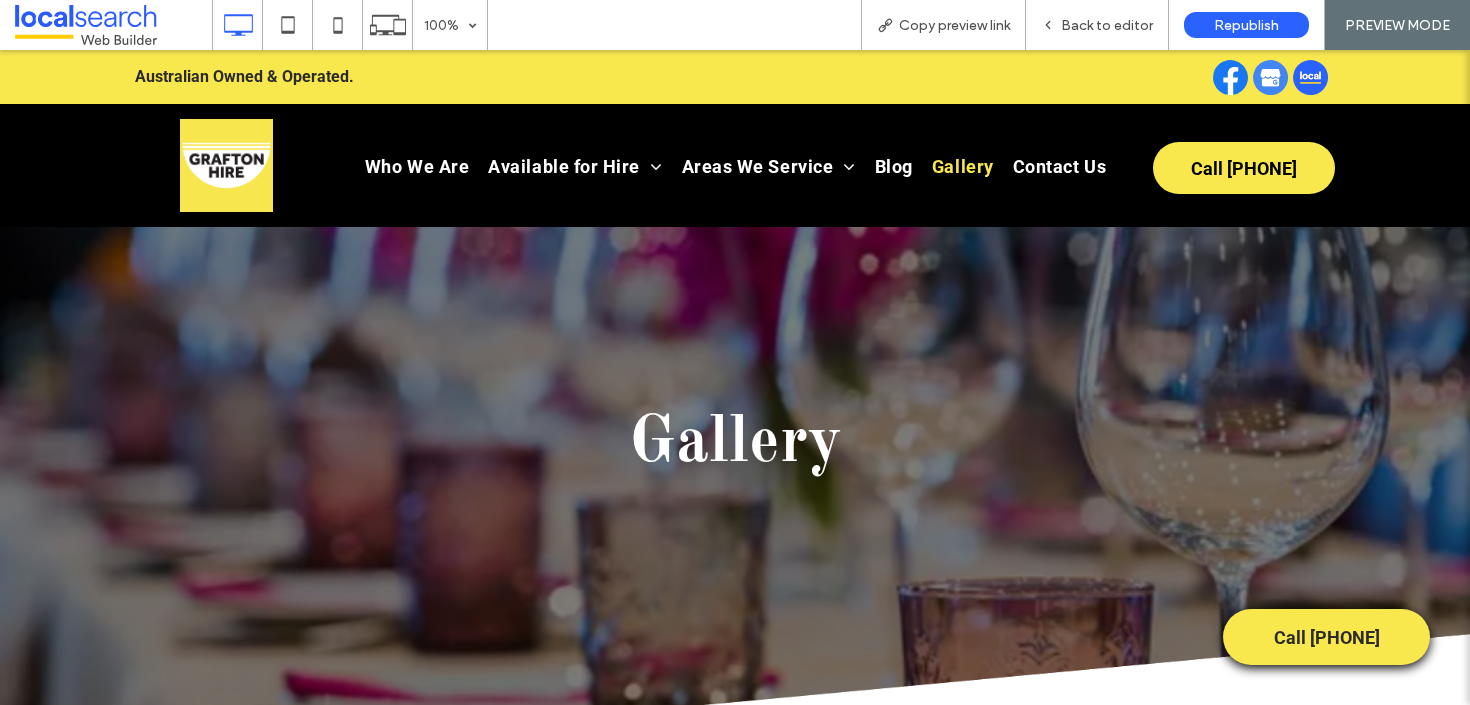 scroll, scrollTop: 0, scrollLeft: 0, axis: both 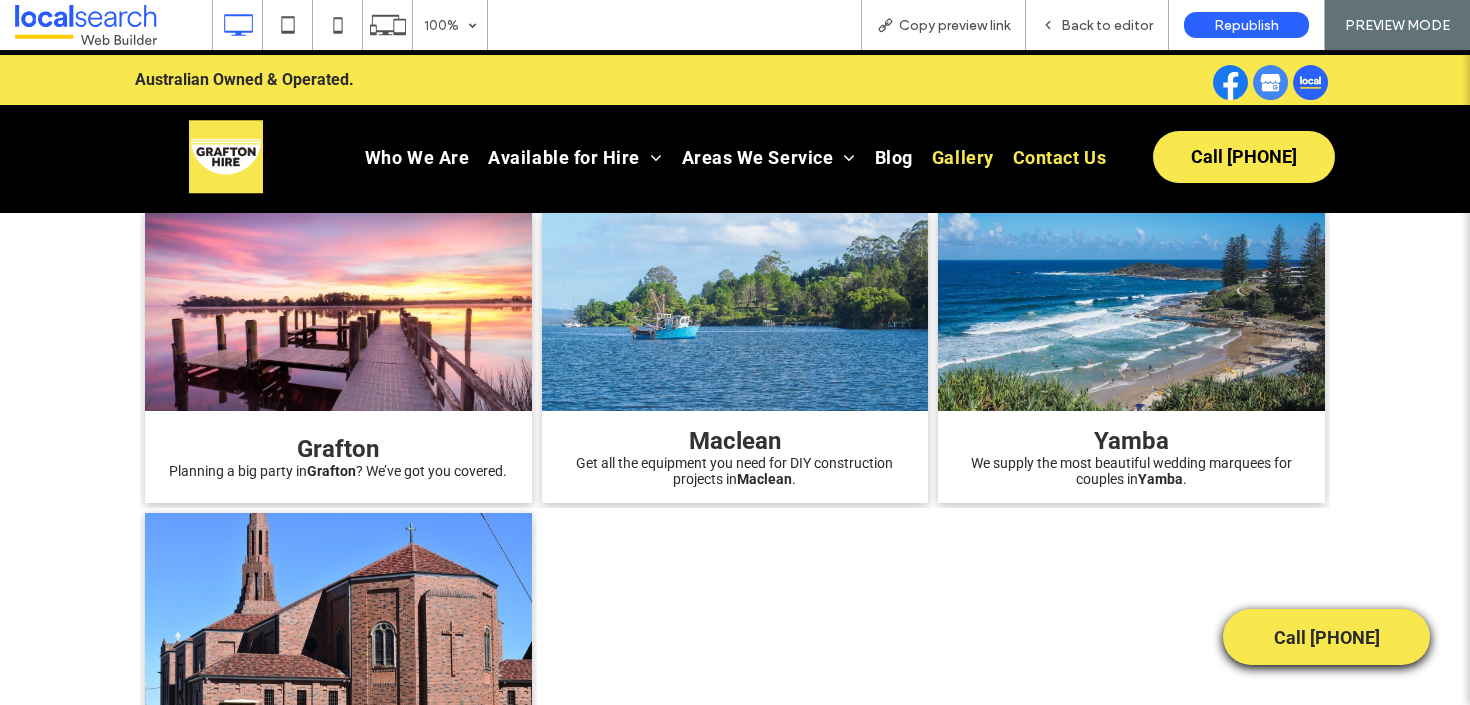 click on "Contact Us" at bounding box center [1059, 156] 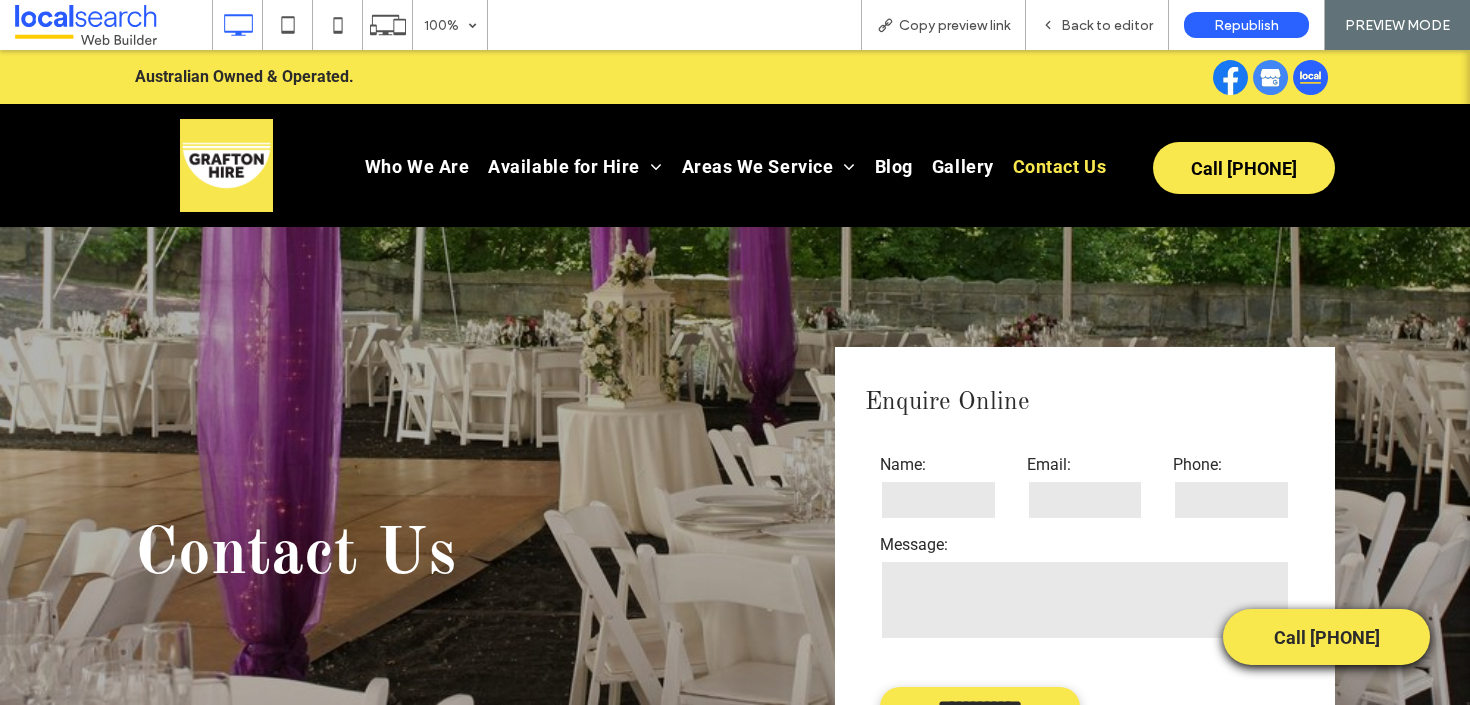 scroll, scrollTop: 0, scrollLeft: 0, axis: both 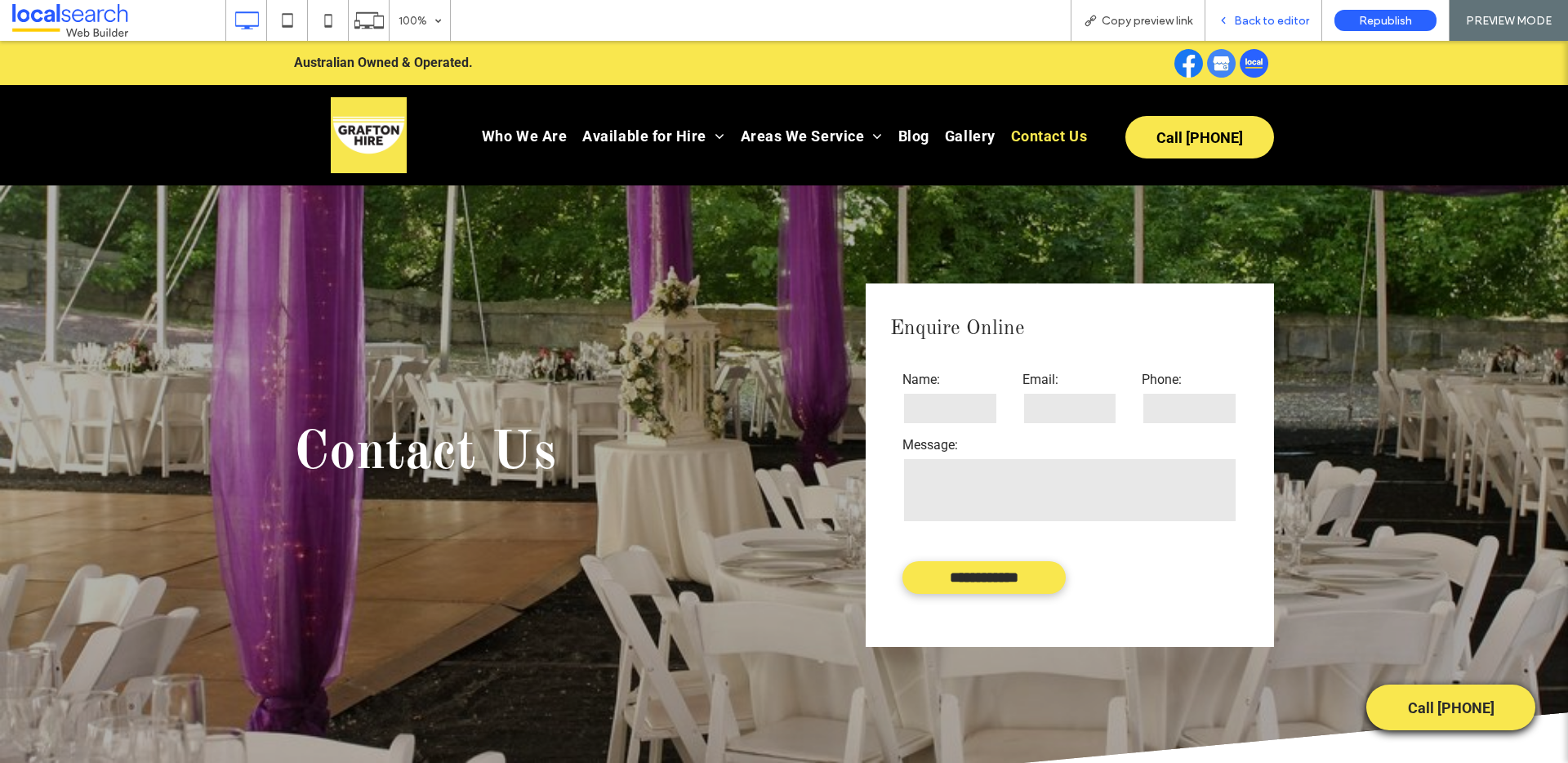 click on "Back to editor" at bounding box center (1272, 20) 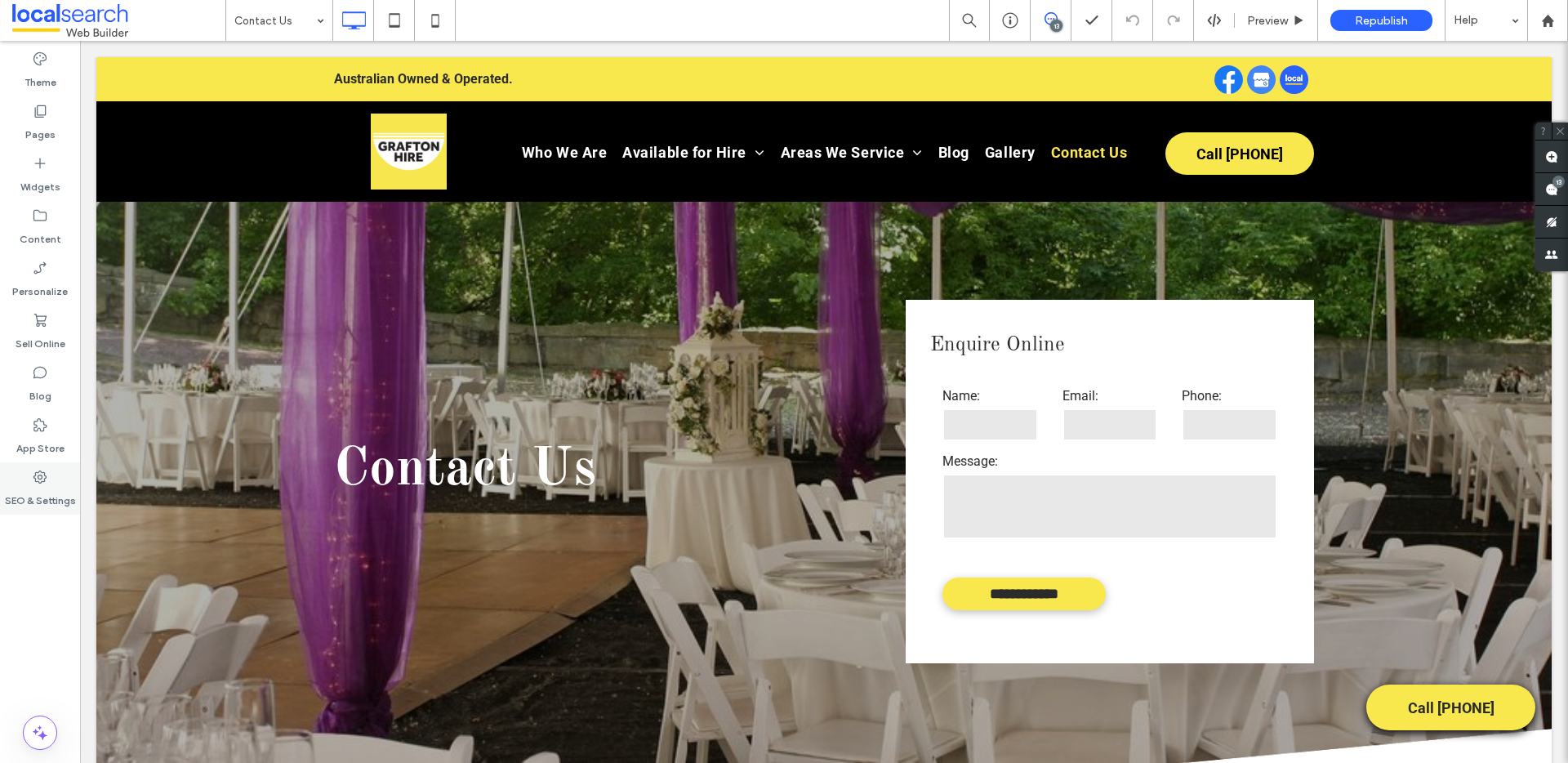 click on "SEO & Settings" at bounding box center (40, 489) 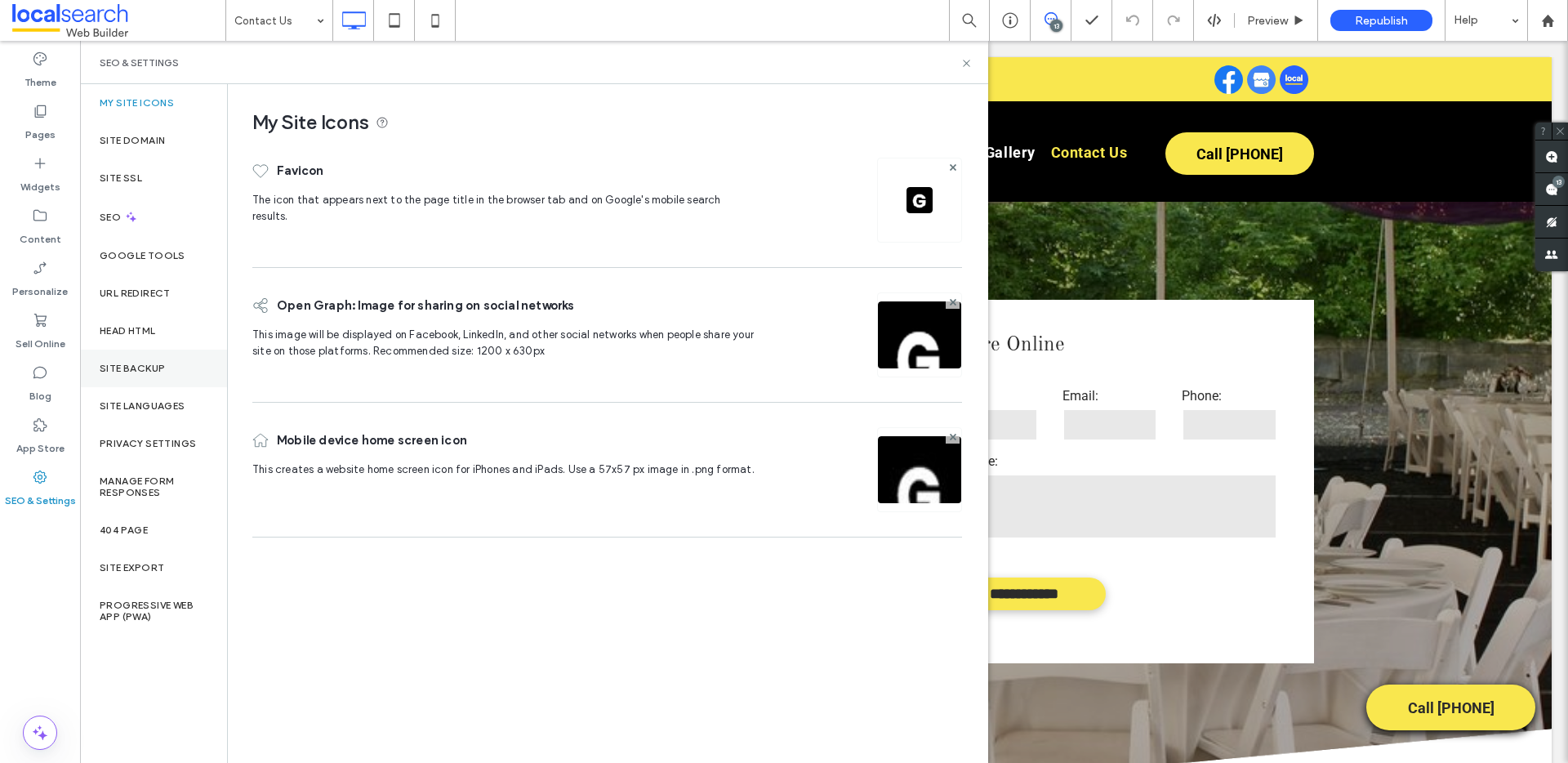click on "Site Backup" at bounding box center (154, 368) 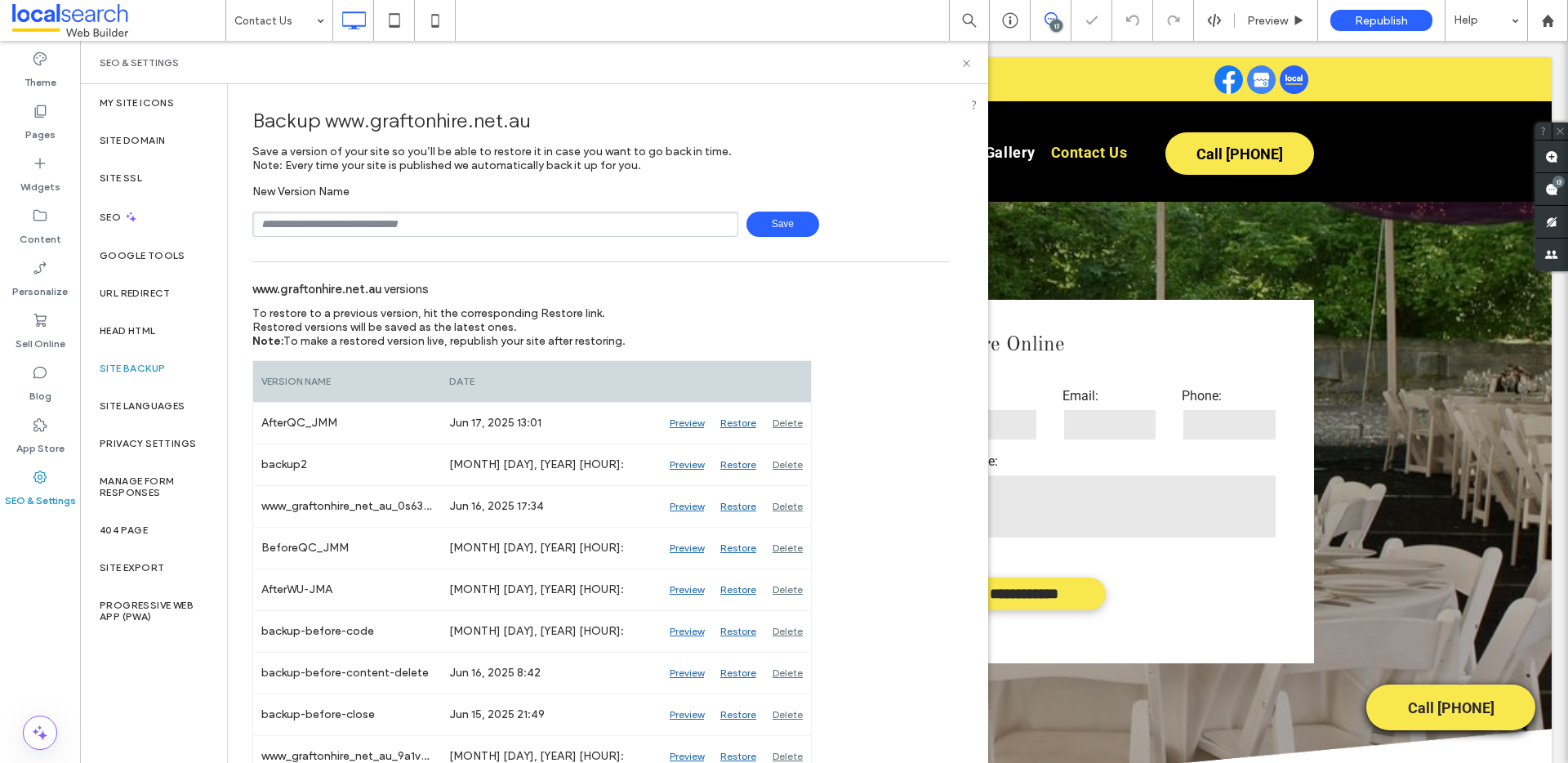 click at bounding box center [495, 224] 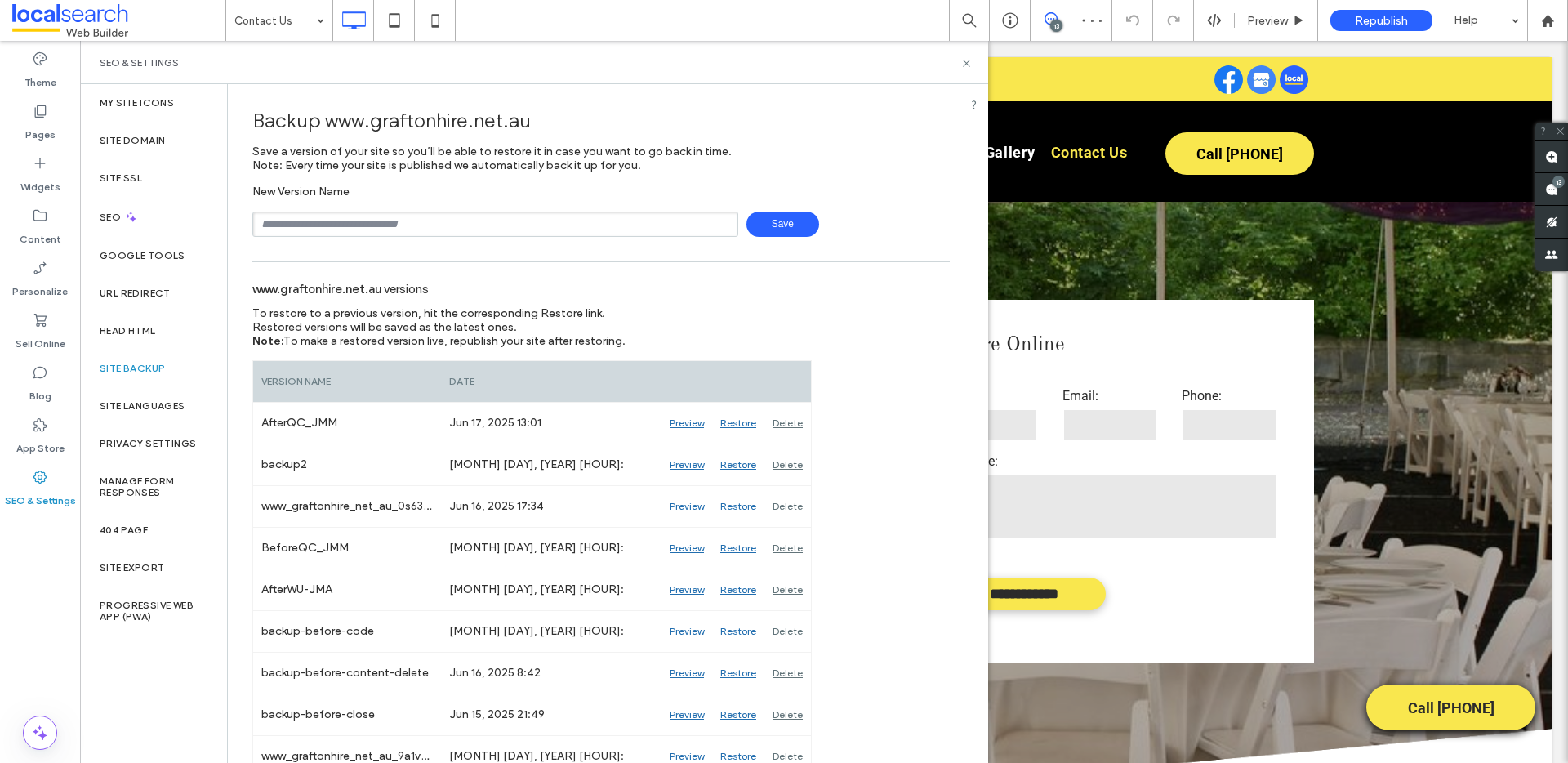 type on "**********" 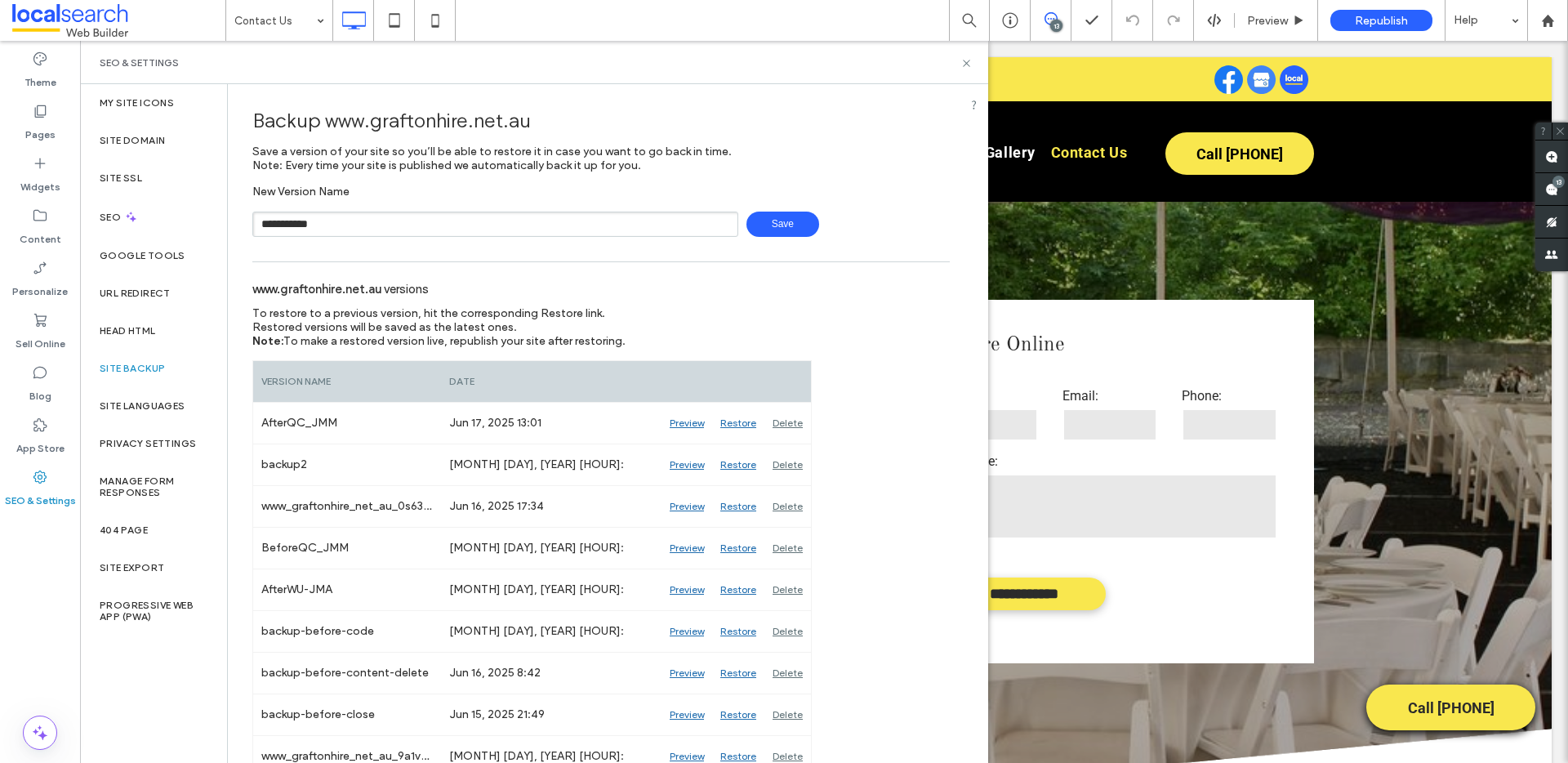 click on "**********" at bounding box center (495, 224) 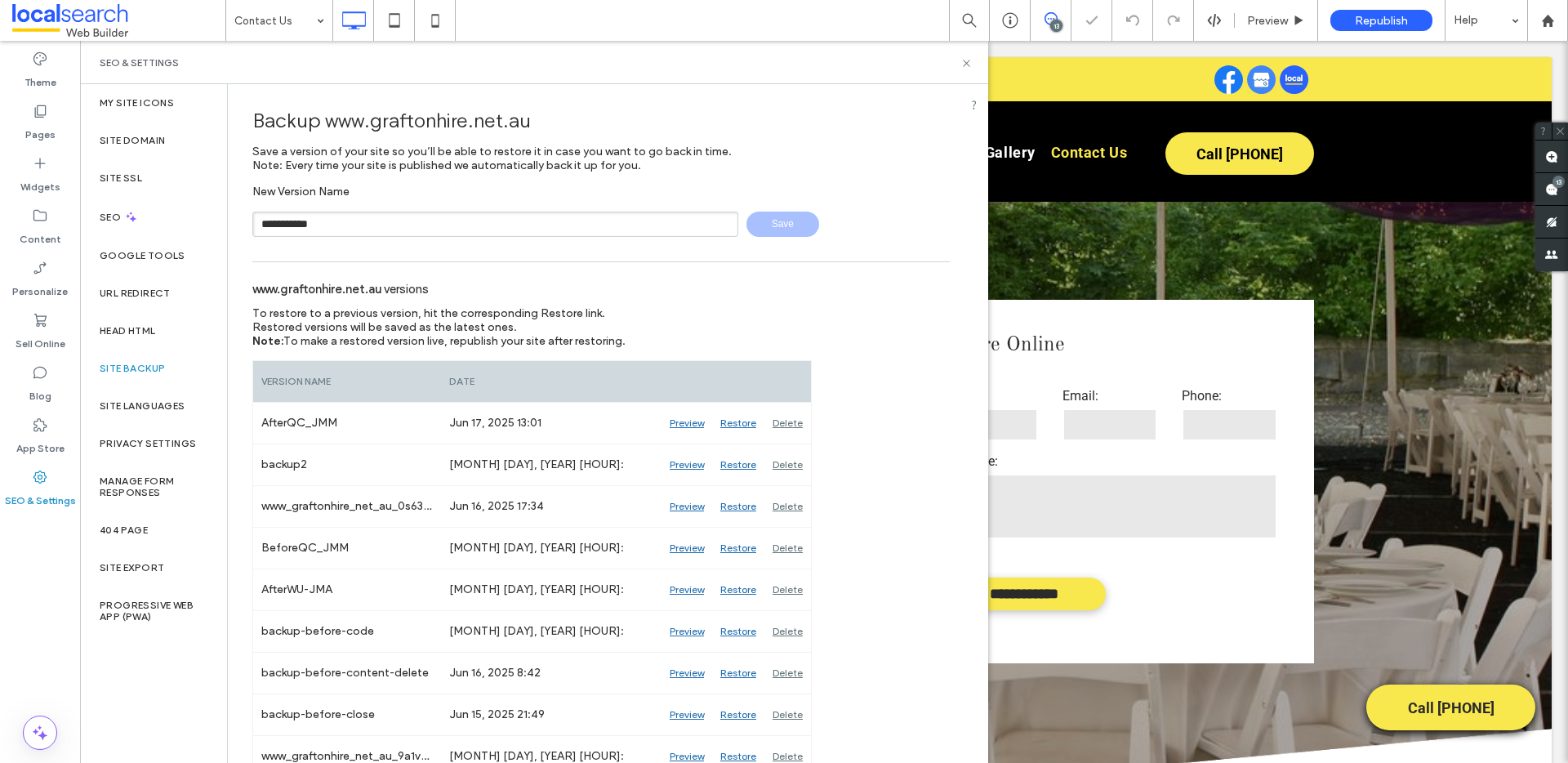 type 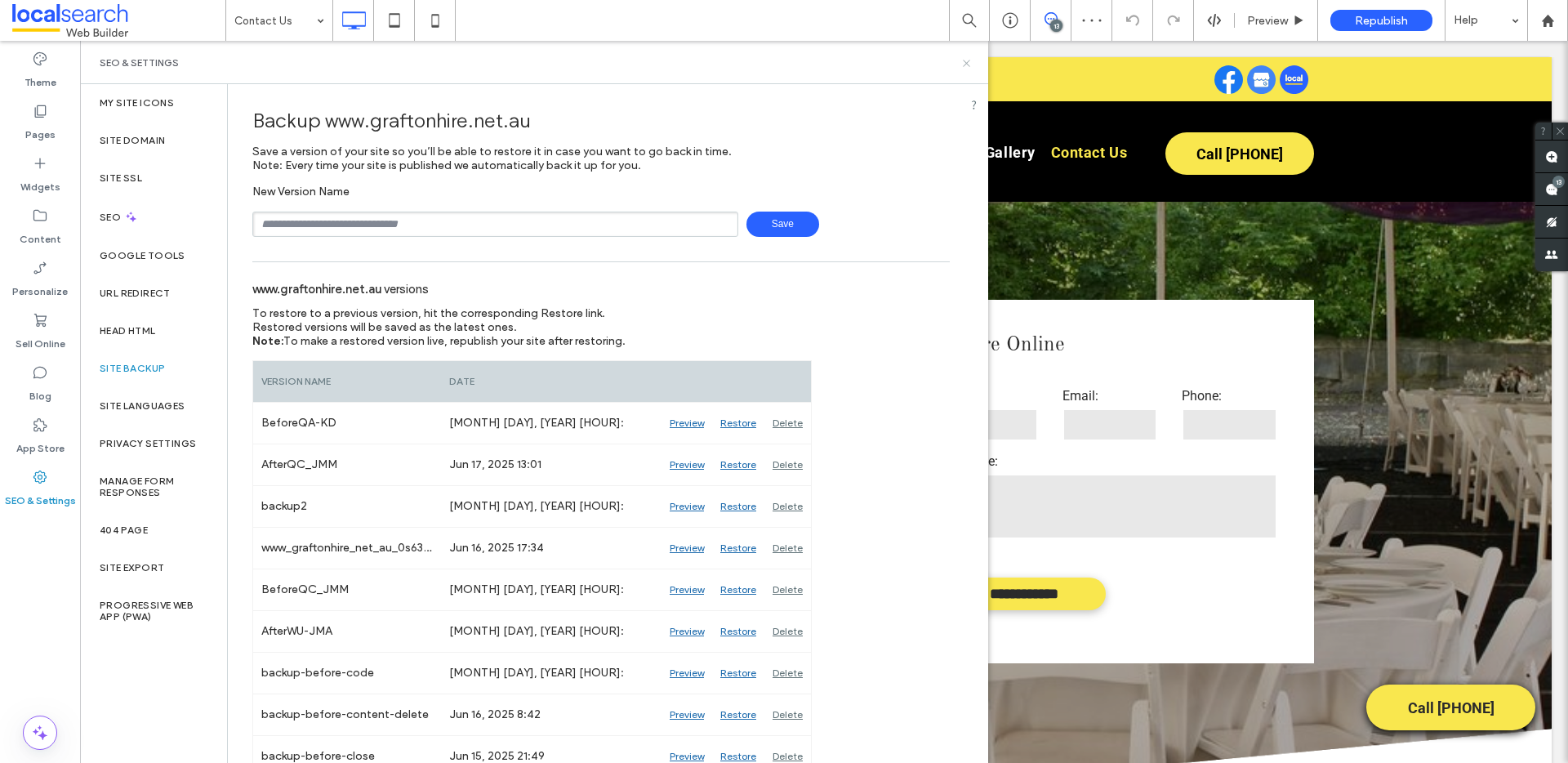 click 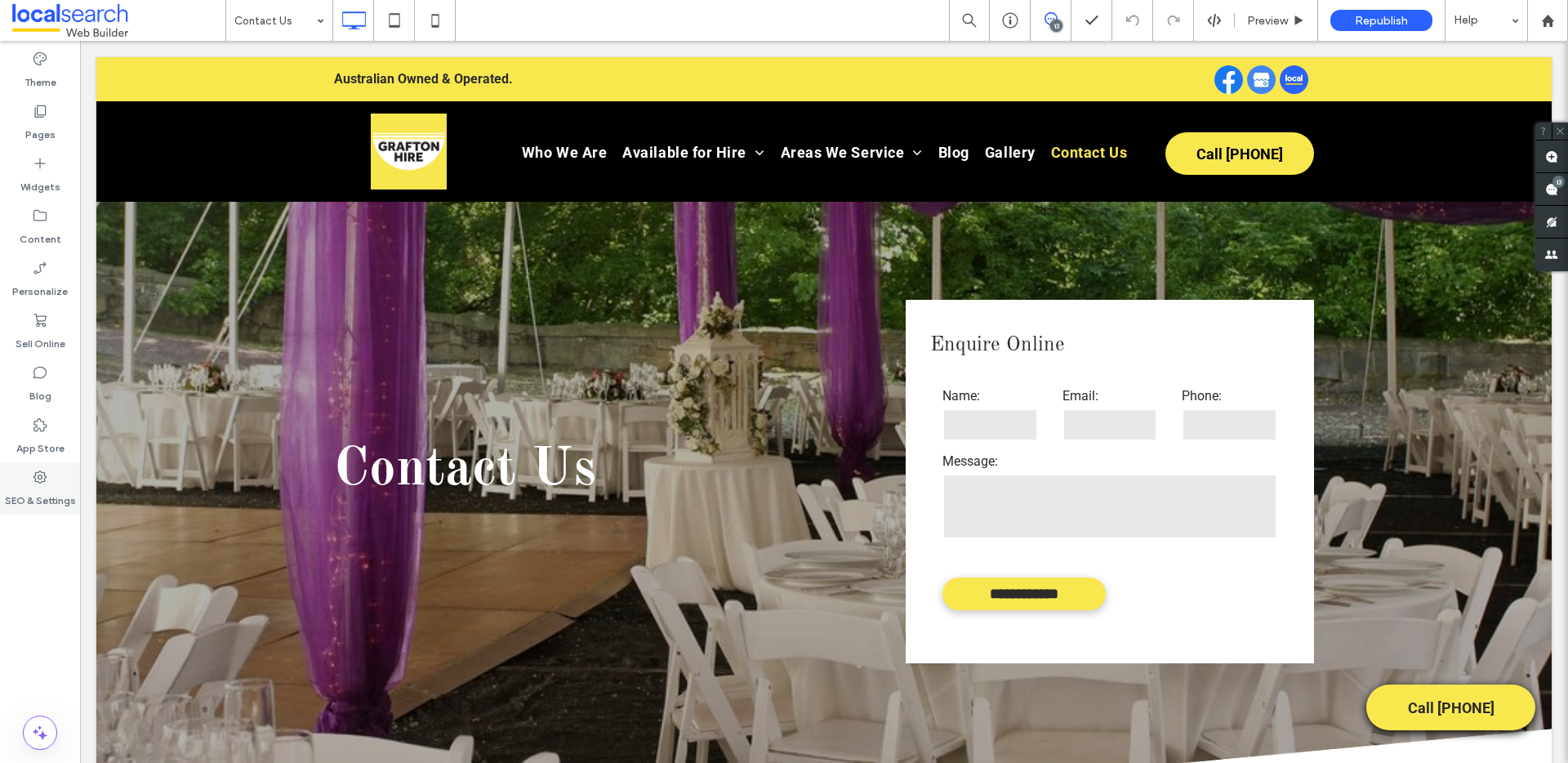 click 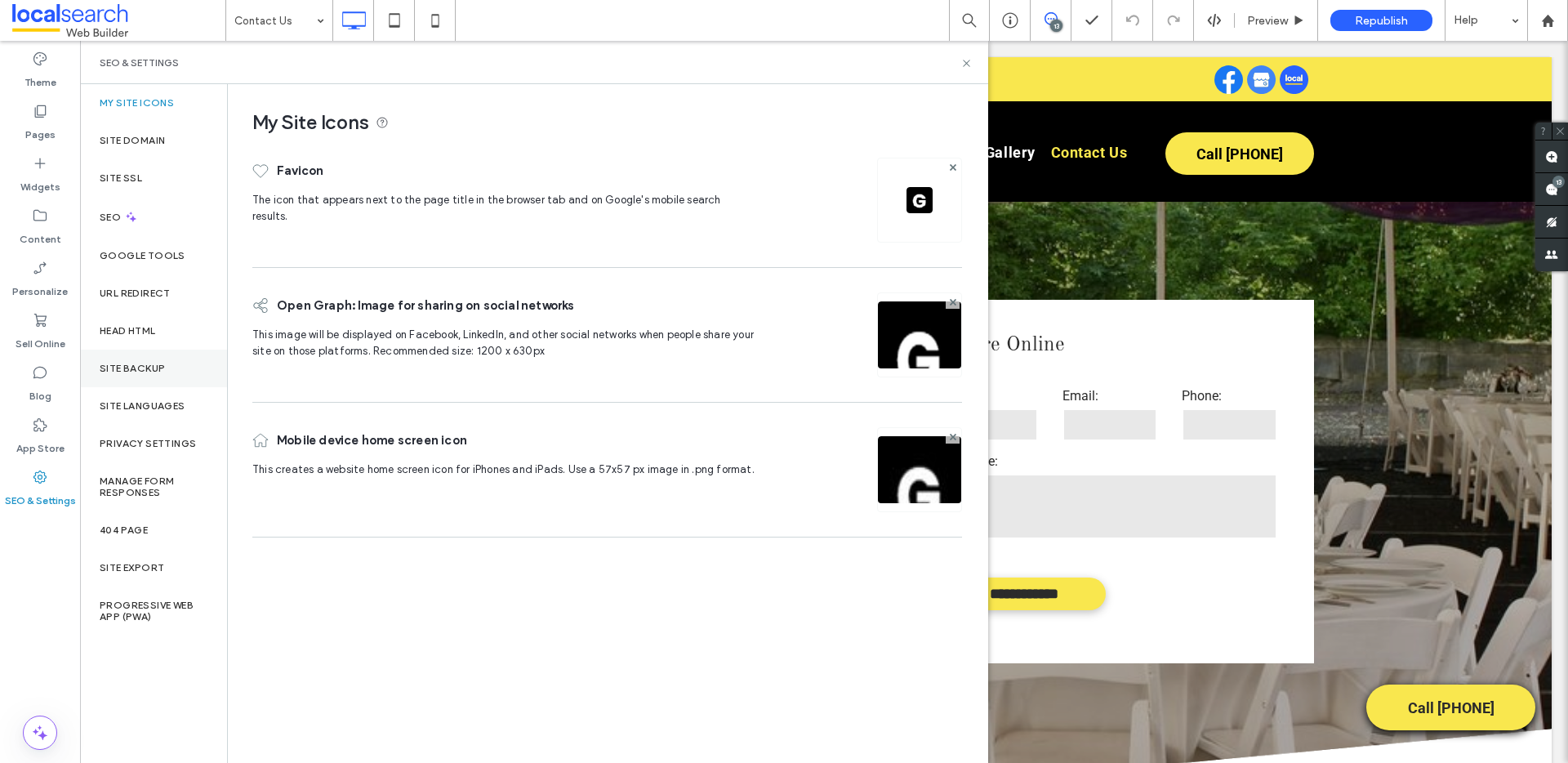 click on "Site Backup" at bounding box center [154, 368] 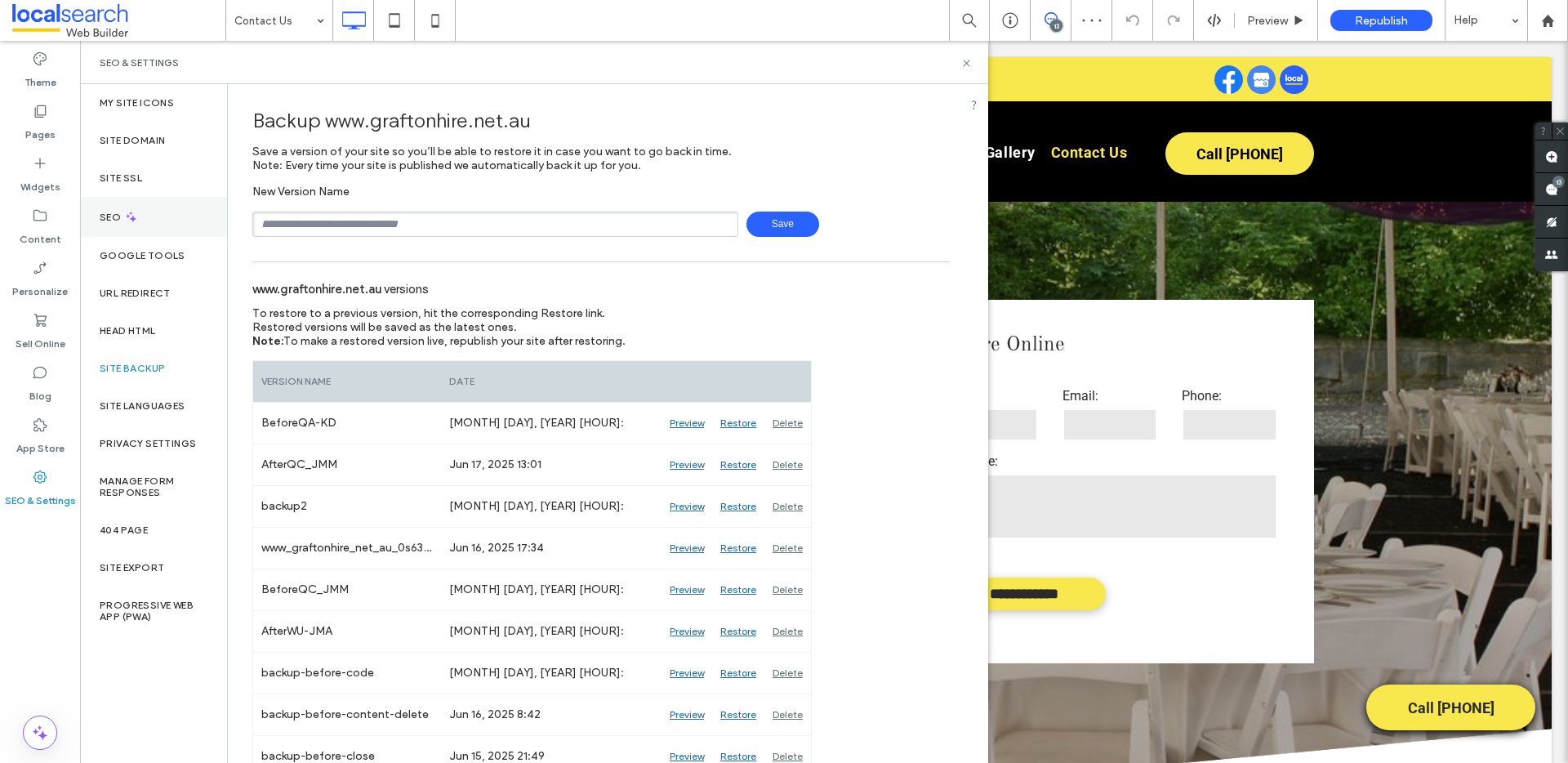 click on "SEO" at bounding box center [112, 217] 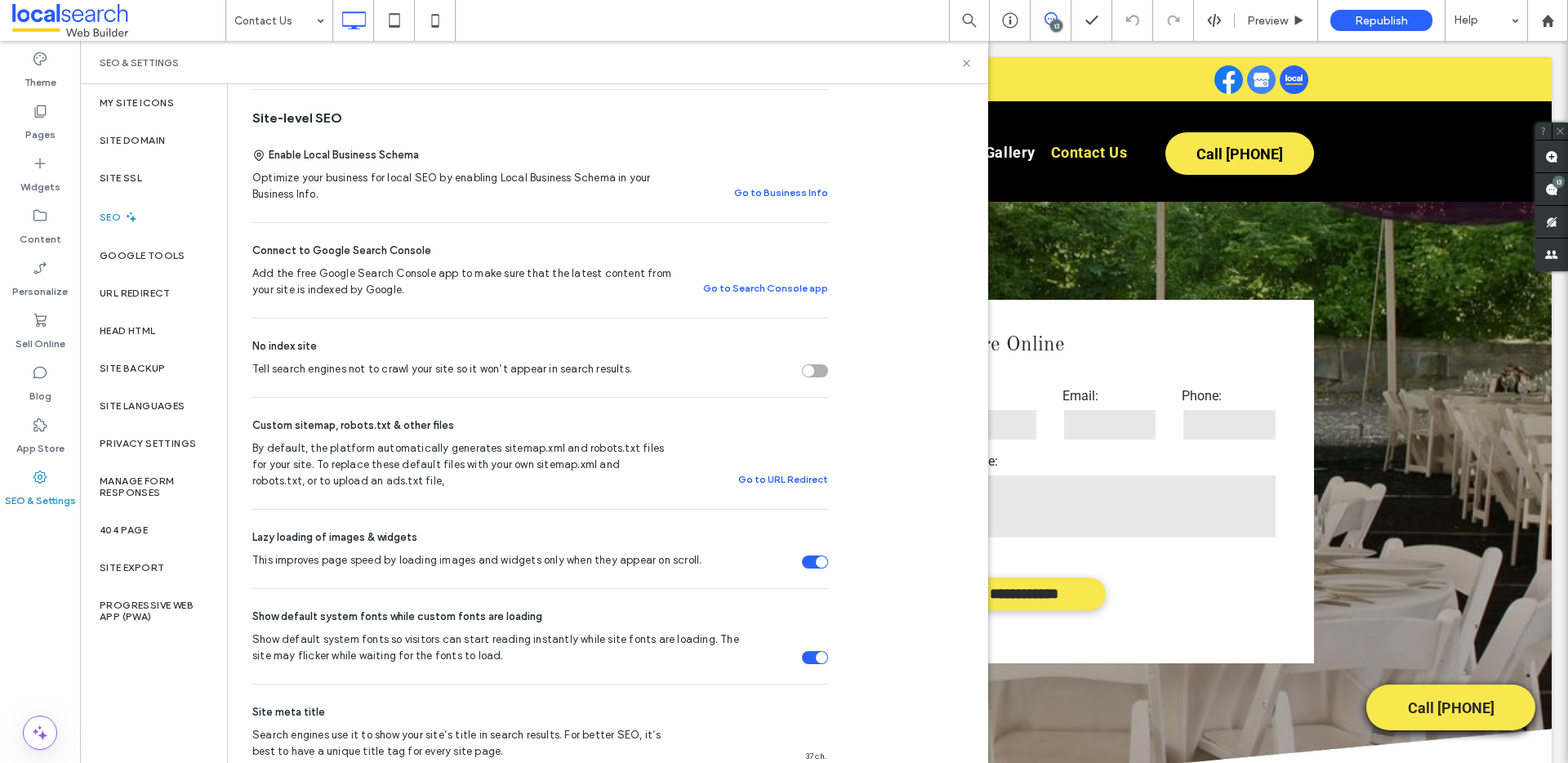 scroll, scrollTop: 0, scrollLeft: 0, axis: both 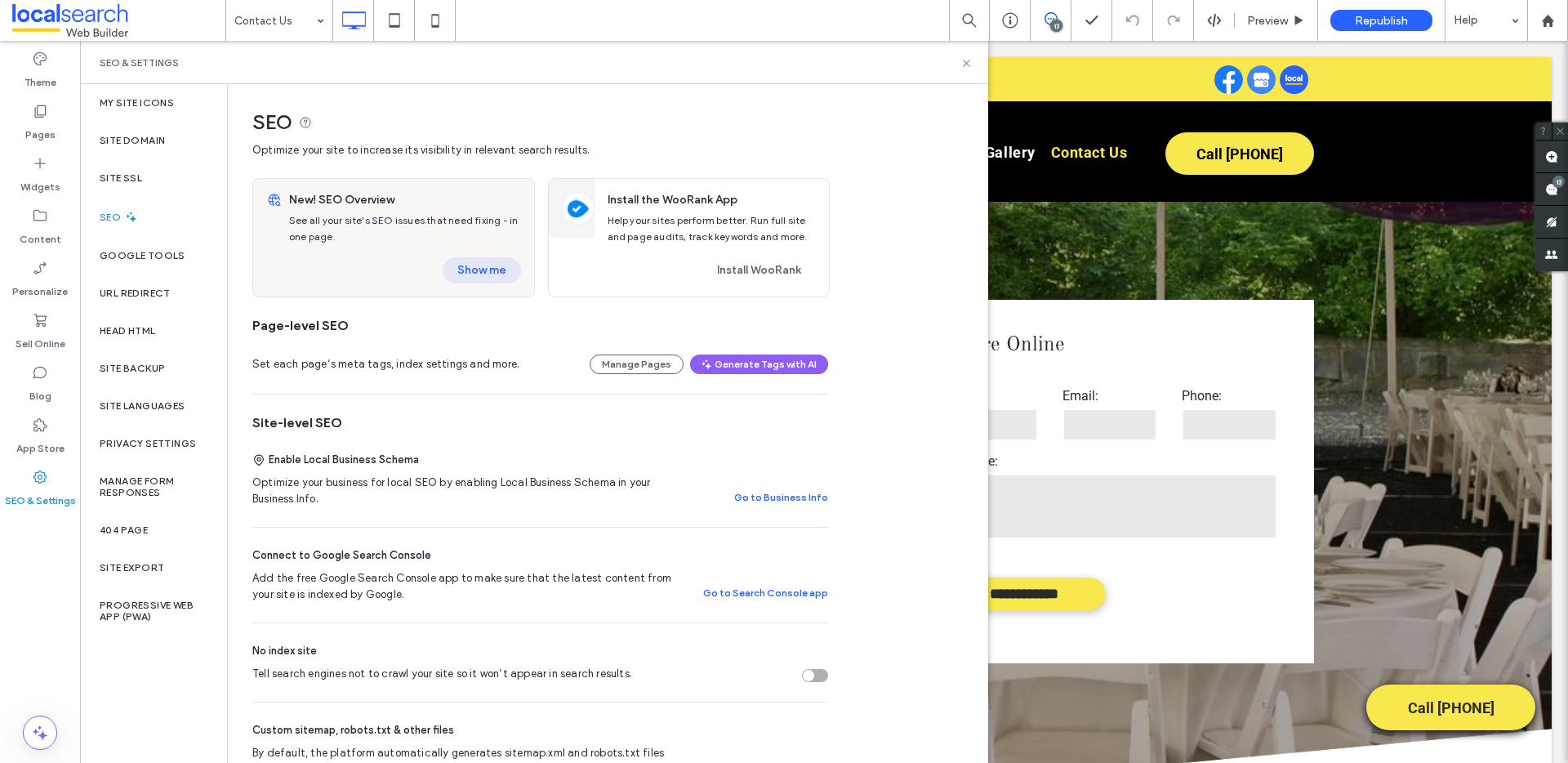 click on "Show me" at bounding box center [482, 270] 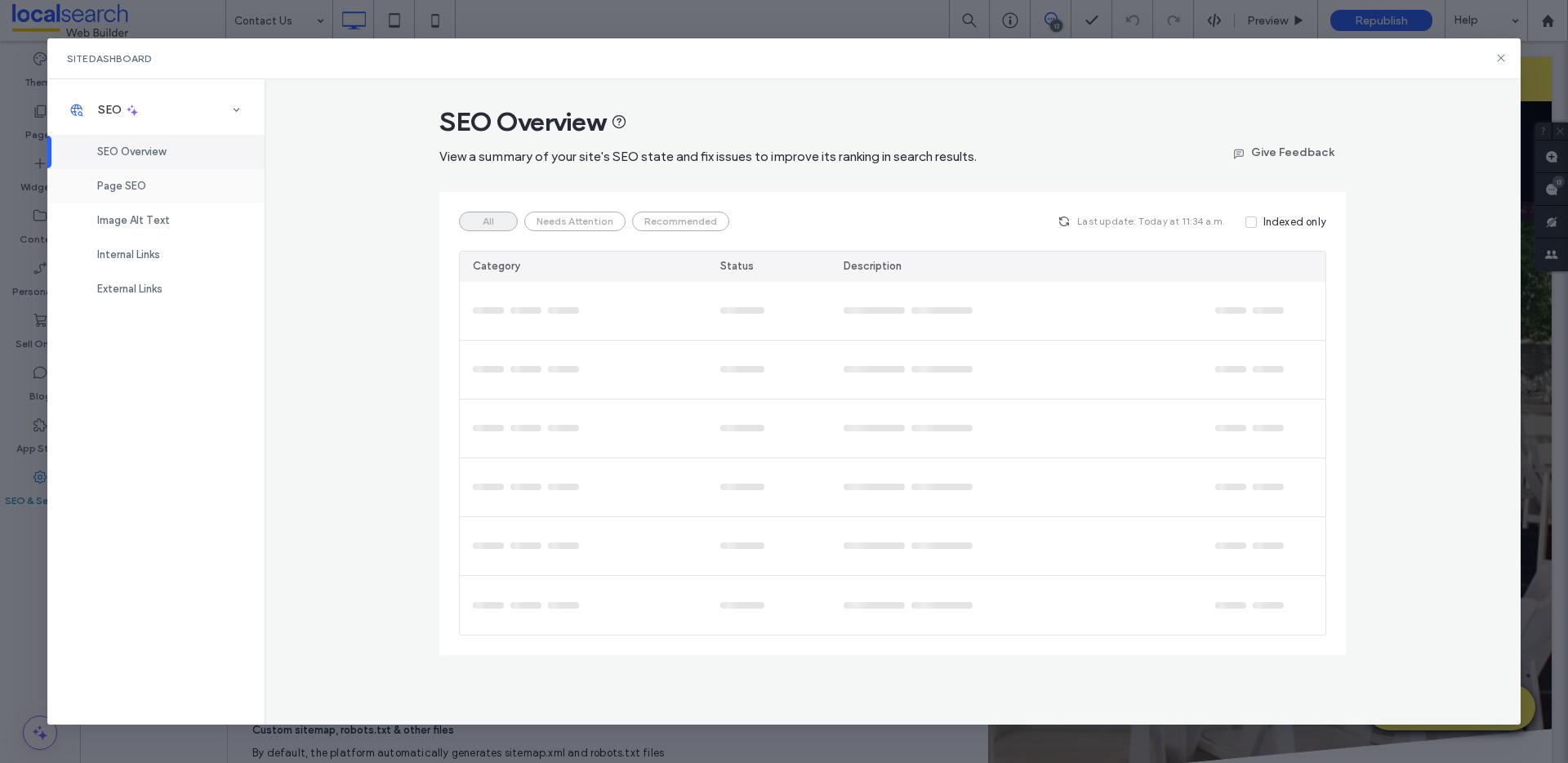 click on "Page SEO" at bounding box center (156, 186) 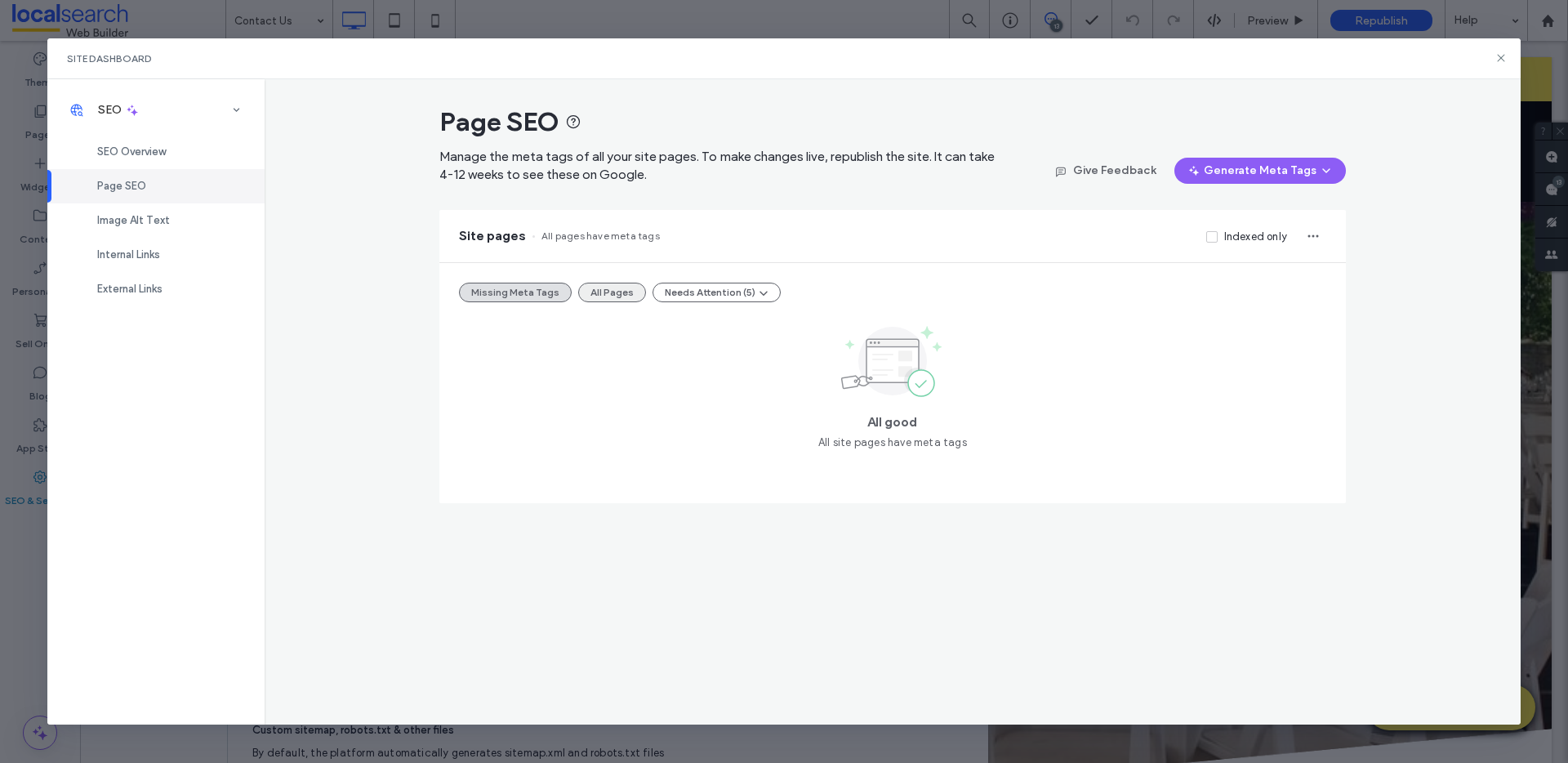 click on "All Pages" at bounding box center (612, 292) 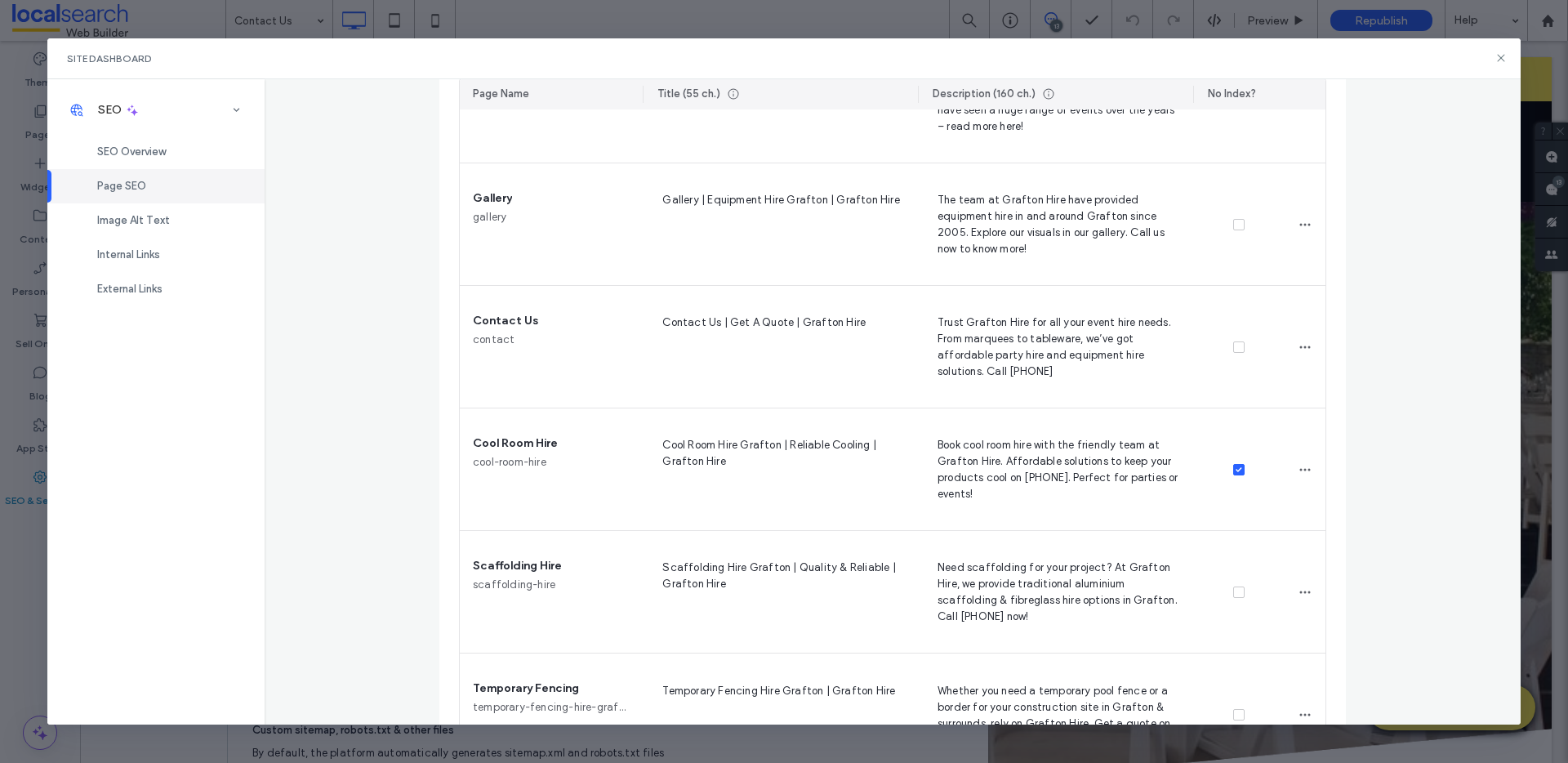 scroll, scrollTop: 2773, scrollLeft: 0, axis: vertical 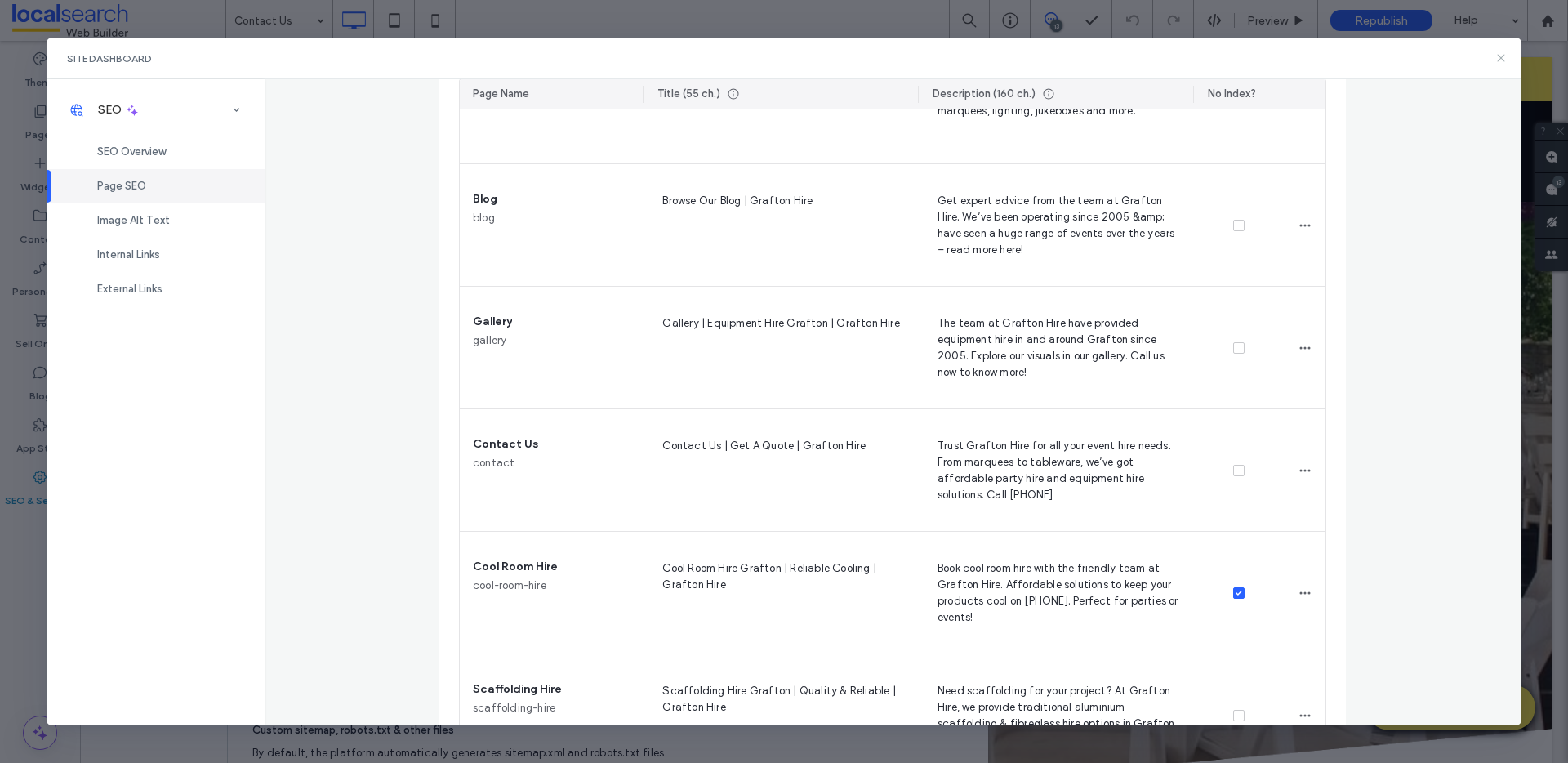 click 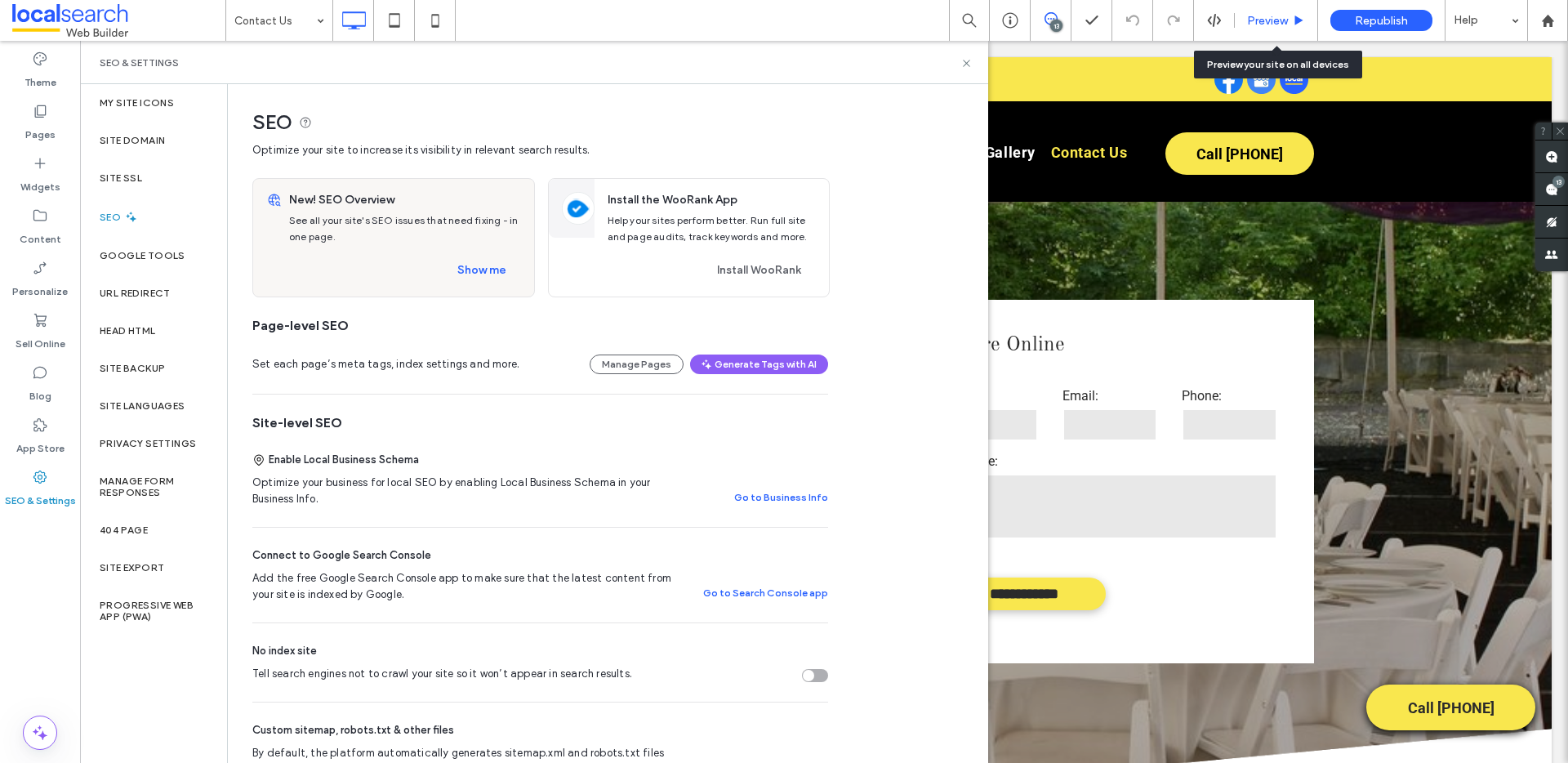 click on "Preview" at bounding box center [1267, 20] 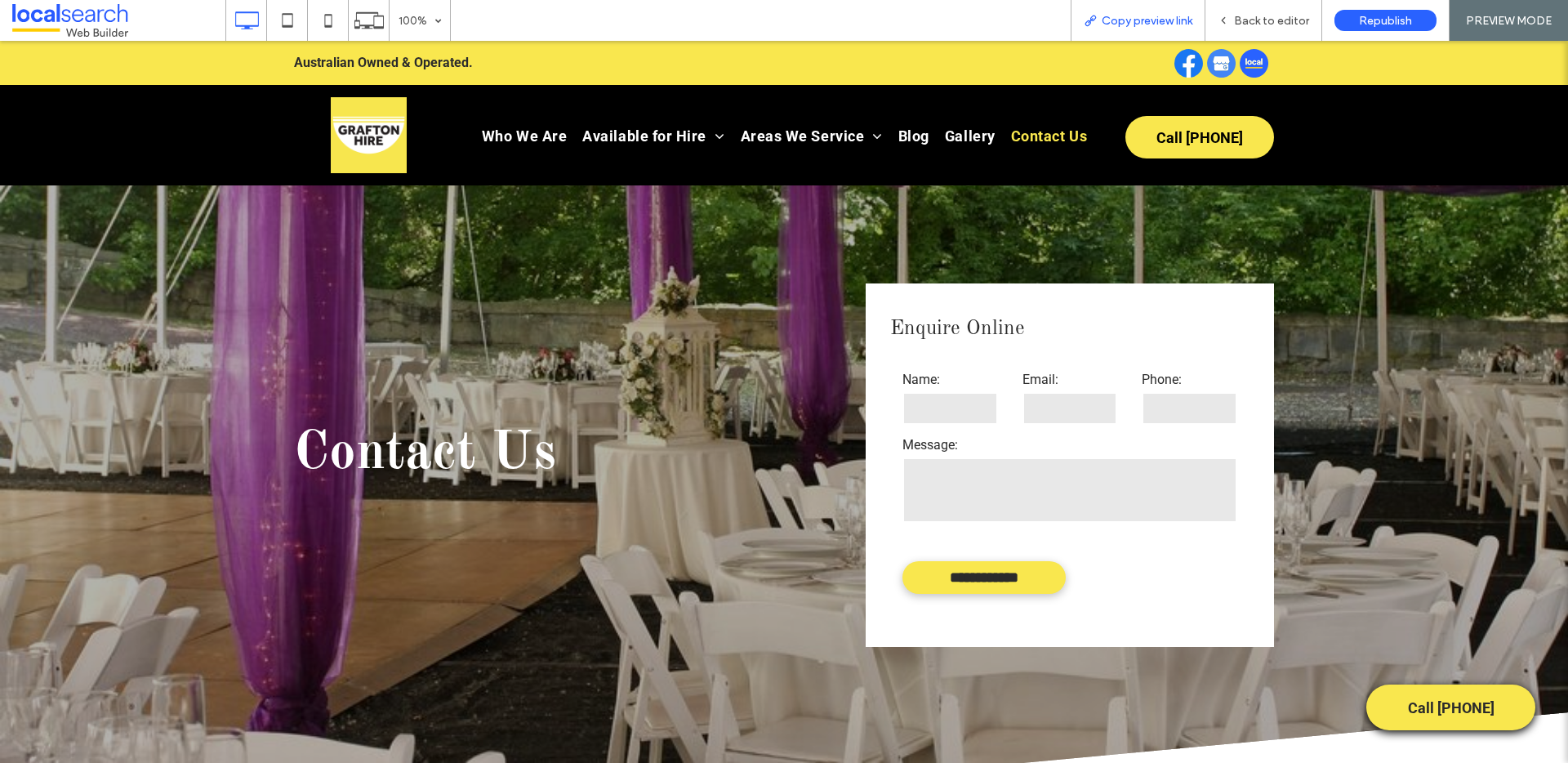 click on "Copy preview link" at bounding box center (1147, 20) 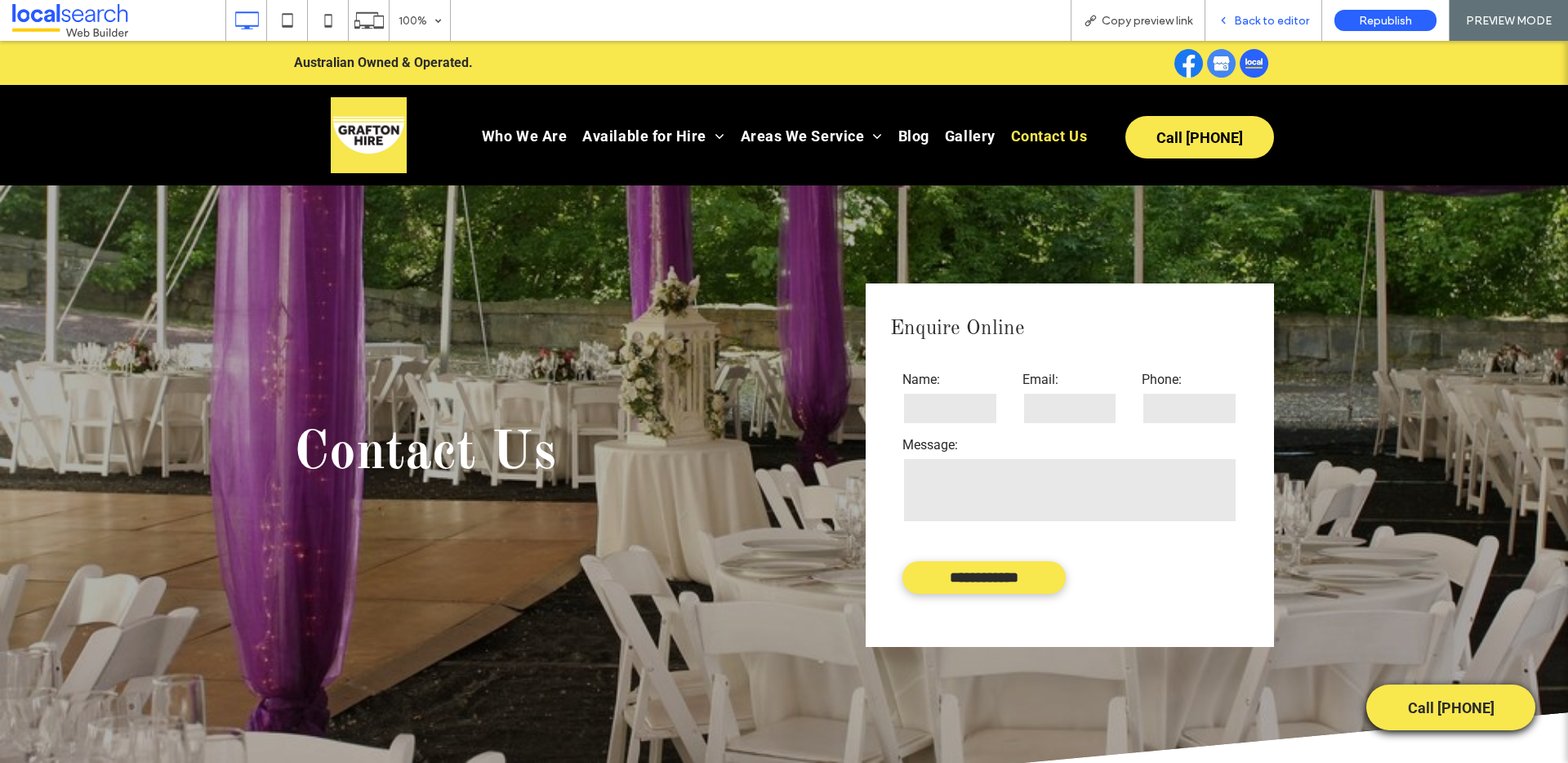 click on "Back to editor" at bounding box center (1272, 20) 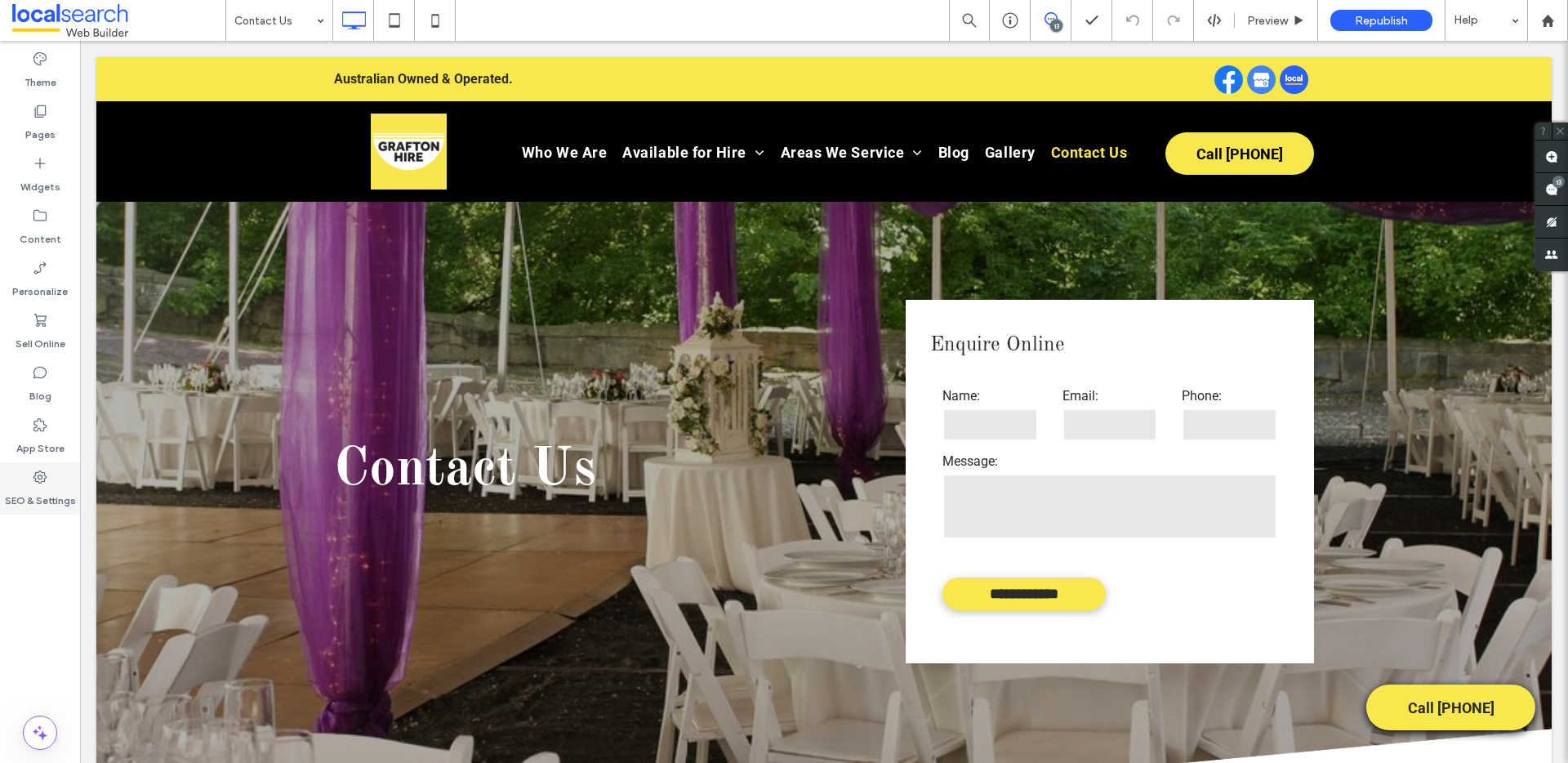click on "SEO & Settings" at bounding box center [40, 497] 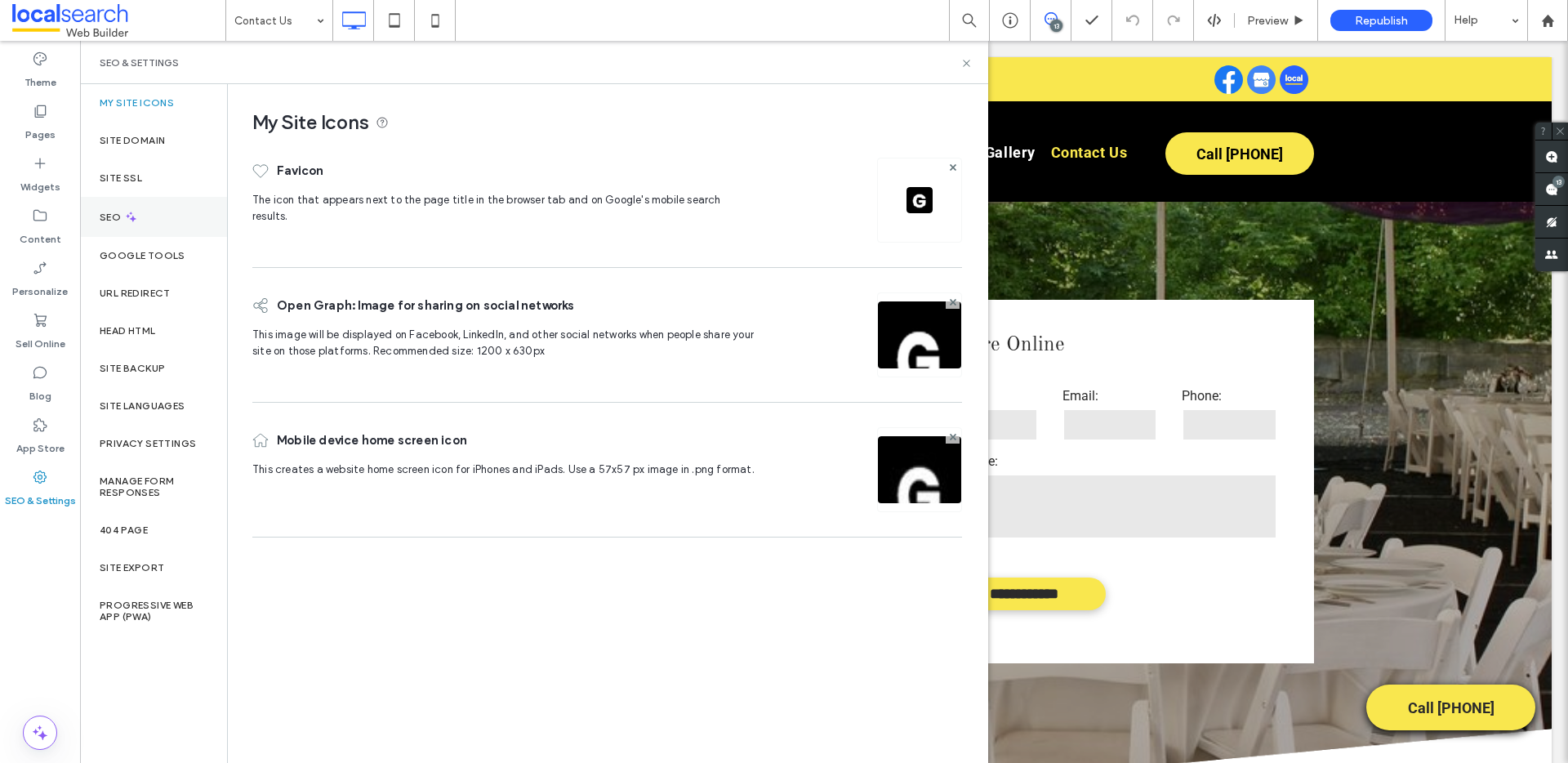 click on "SEO" at bounding box center [154, 216] 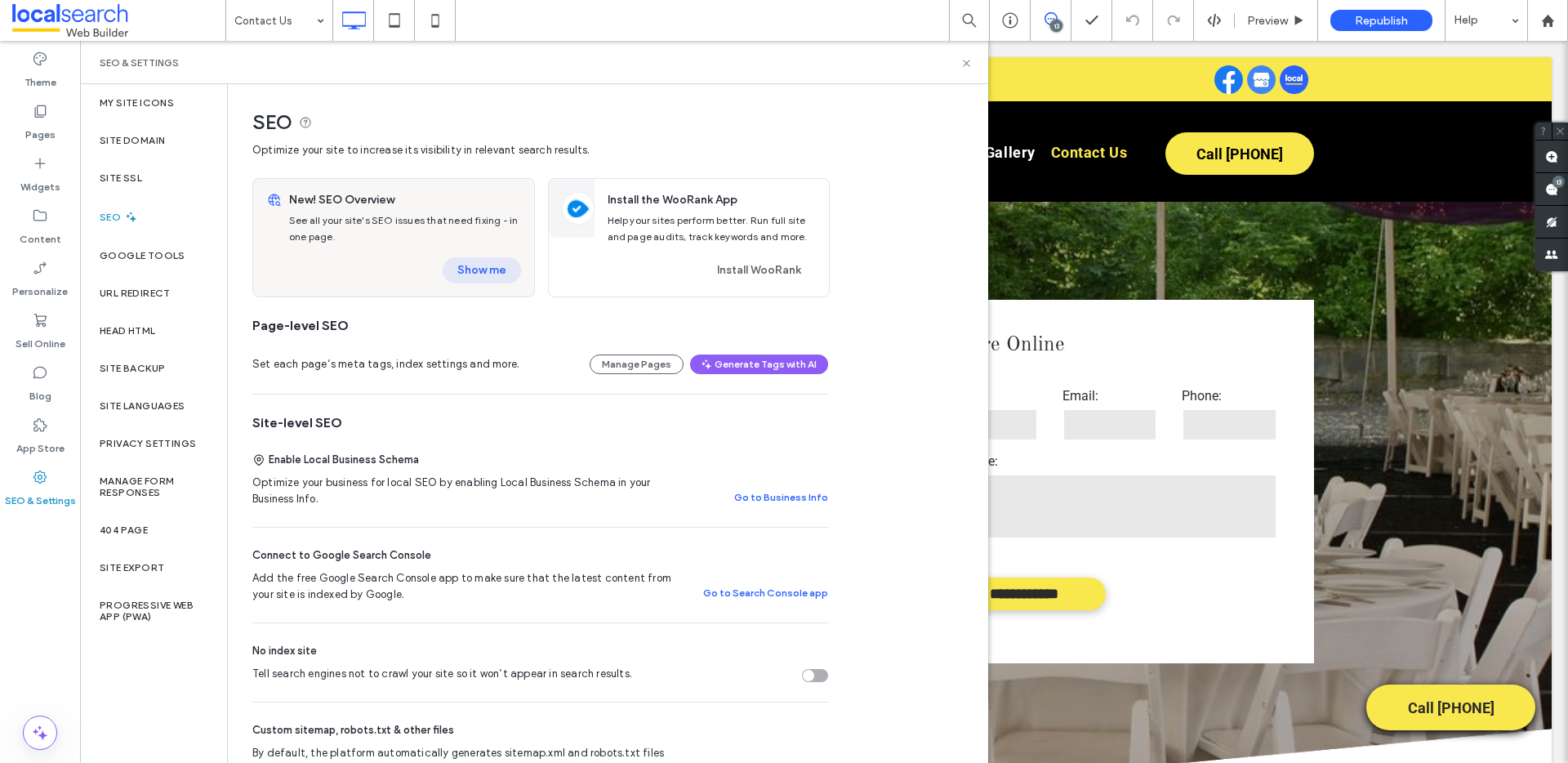 click on "Show me" at bounding box center (482, 270) 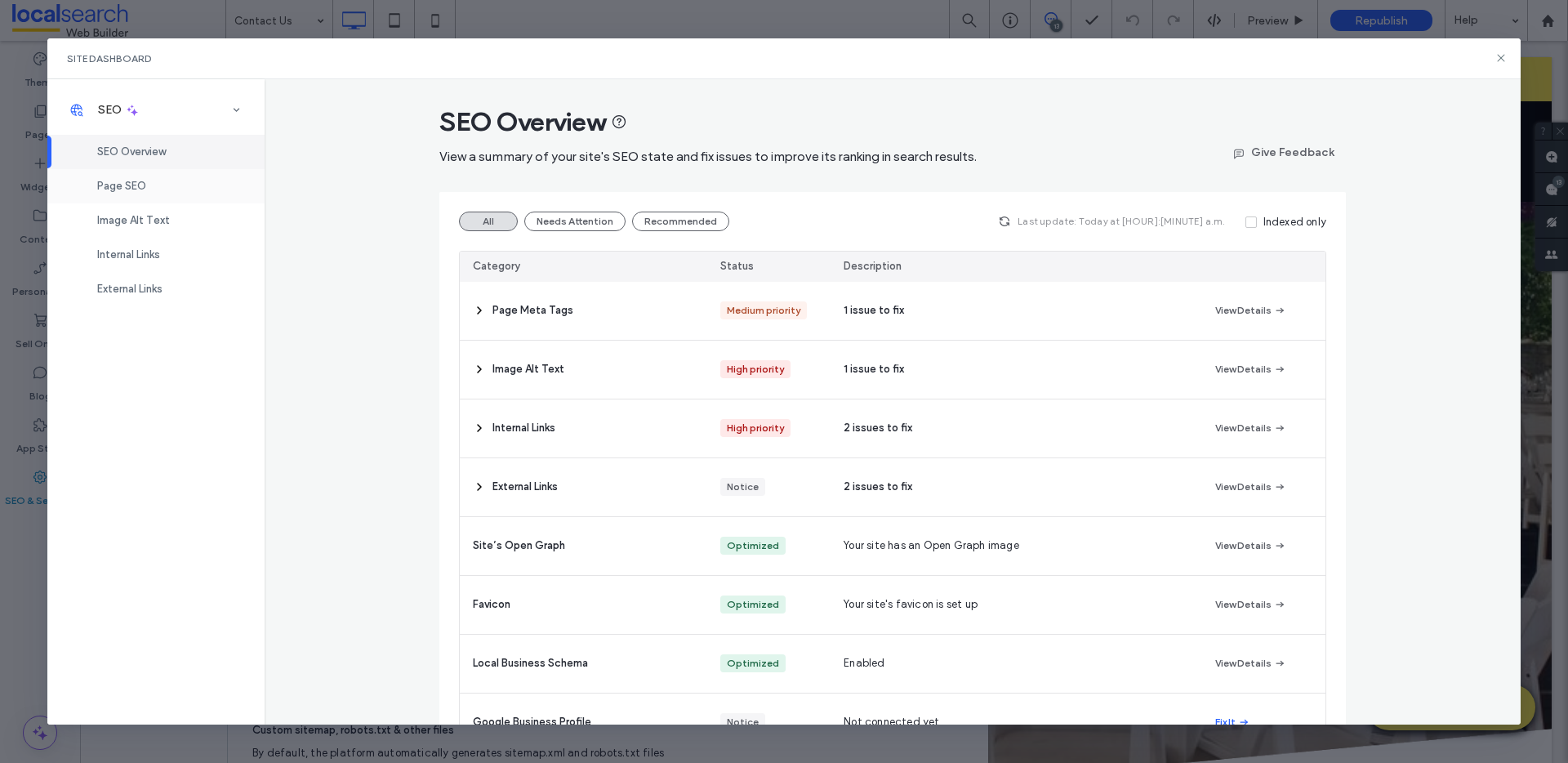 click on "Page SEO" at bounding box center (156, 186) 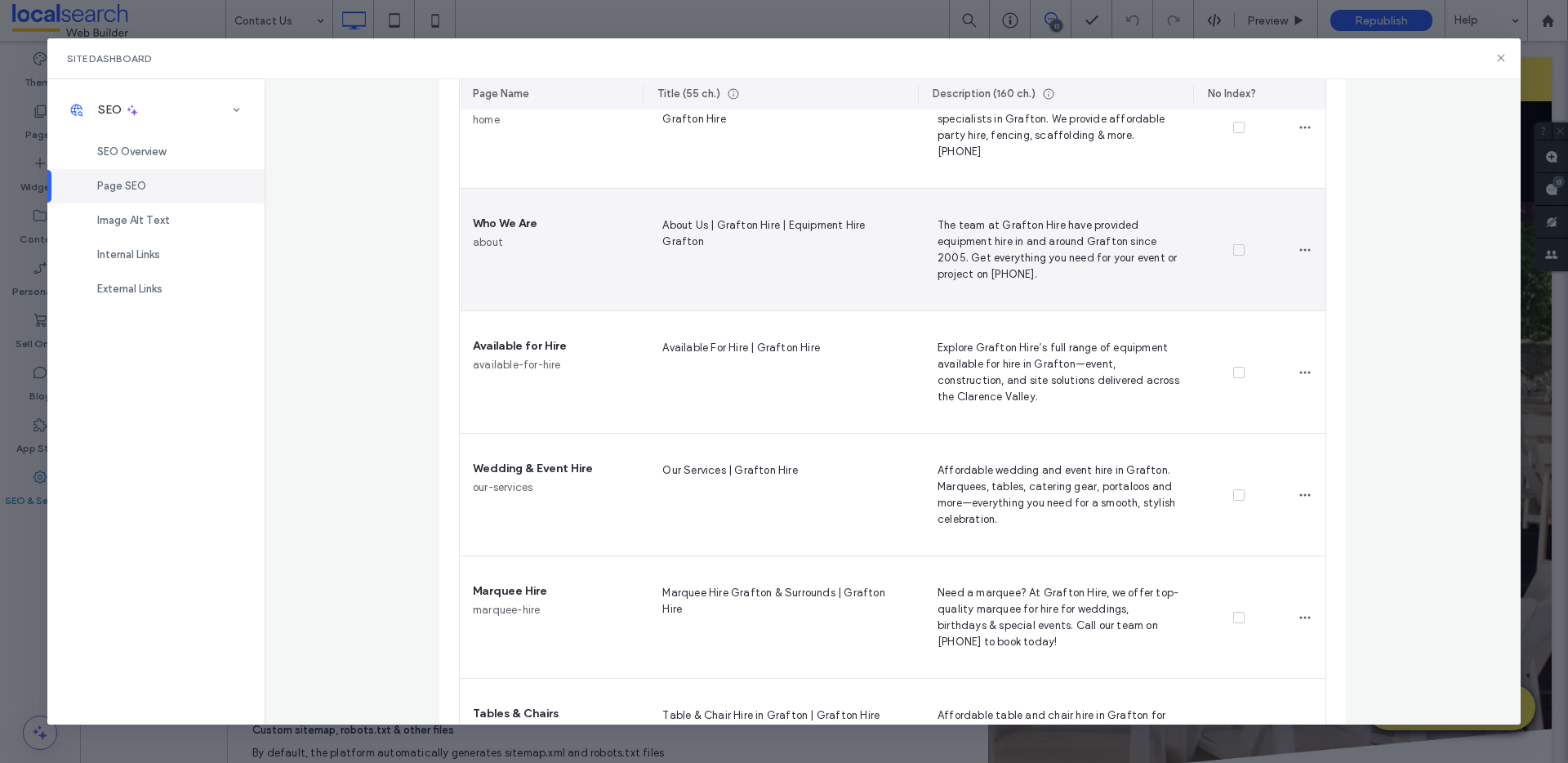 scroll, scrollTop: 395, scrollLeft: 0, axis: vertical 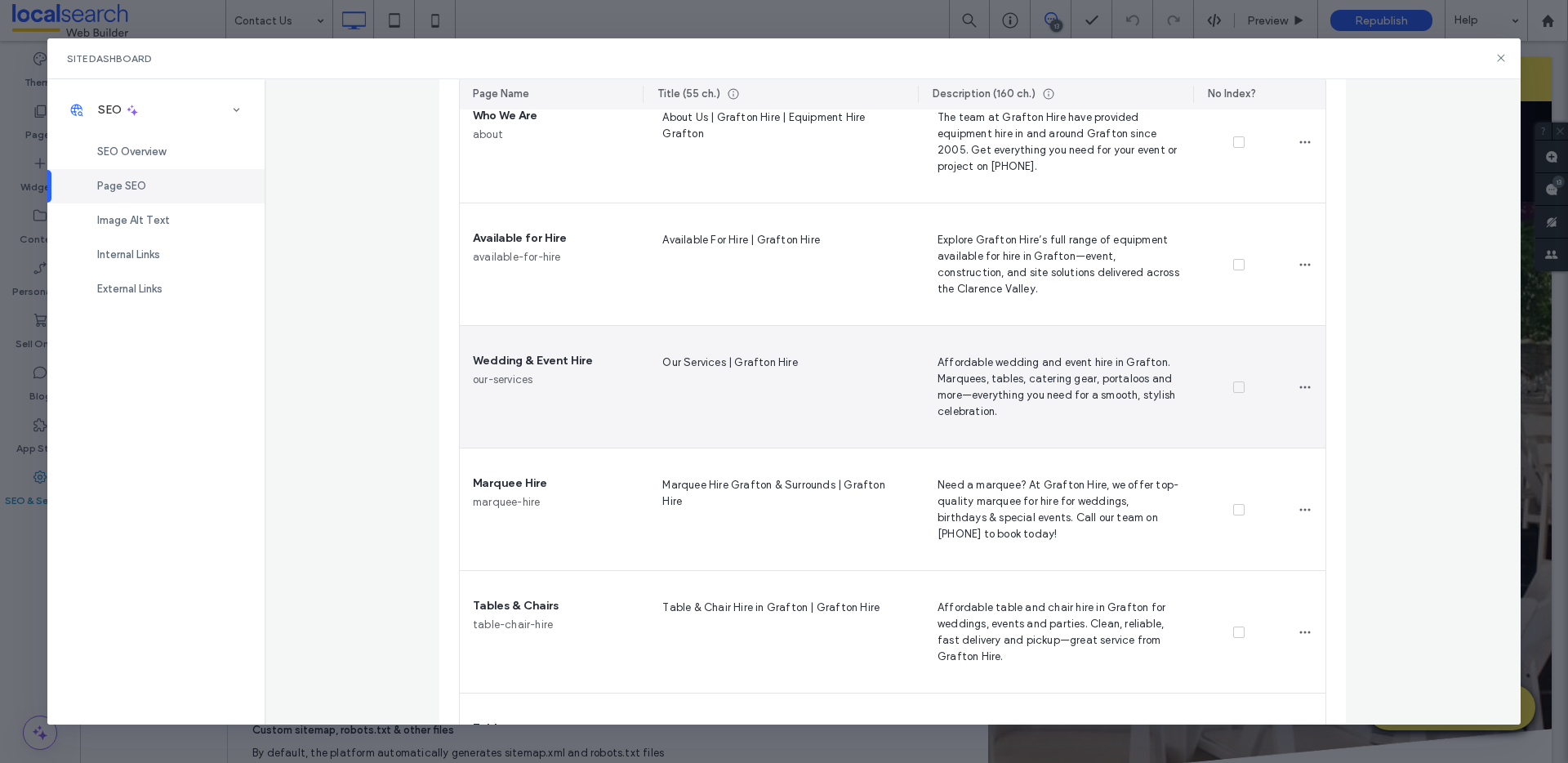 click 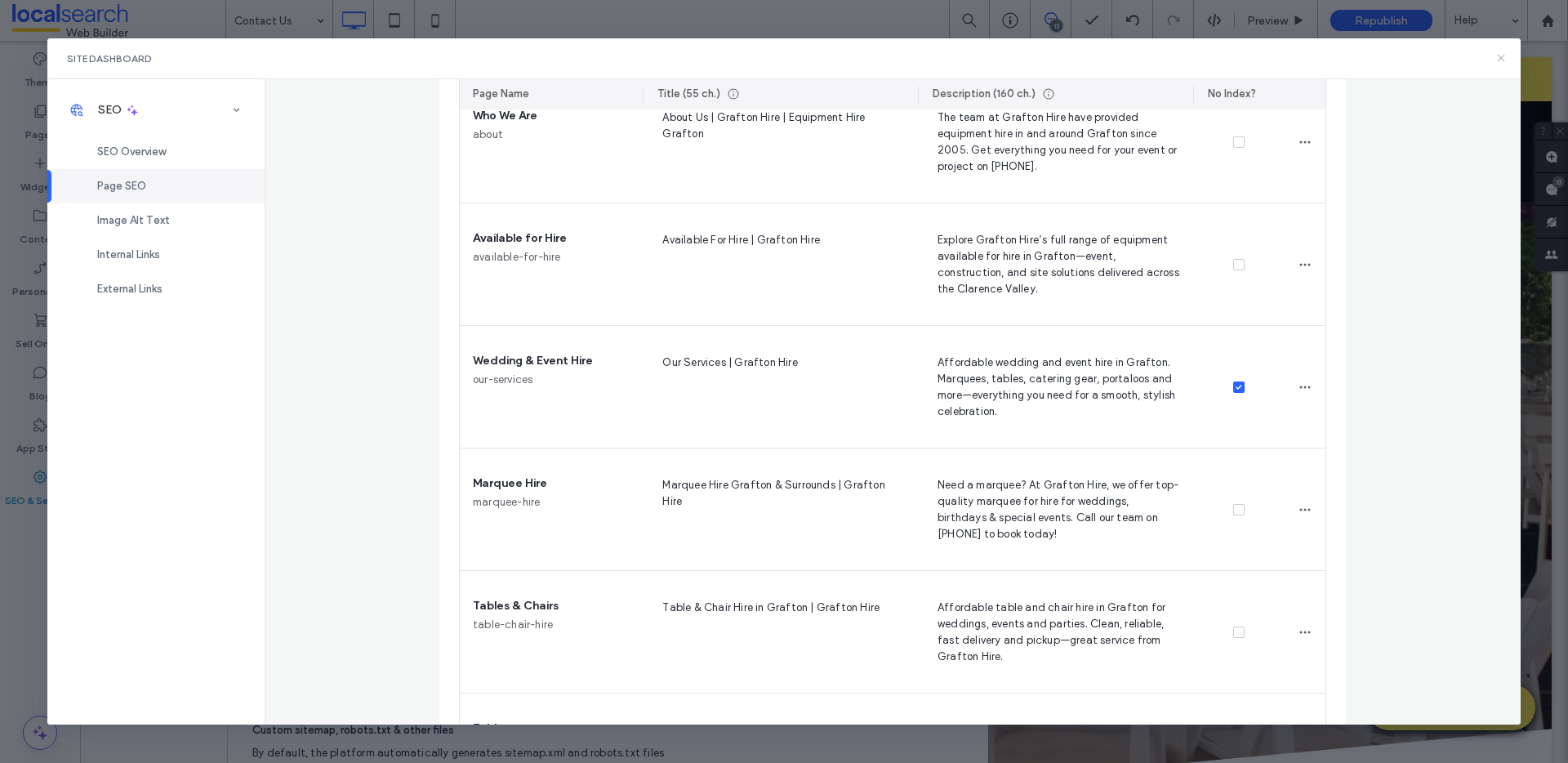 click 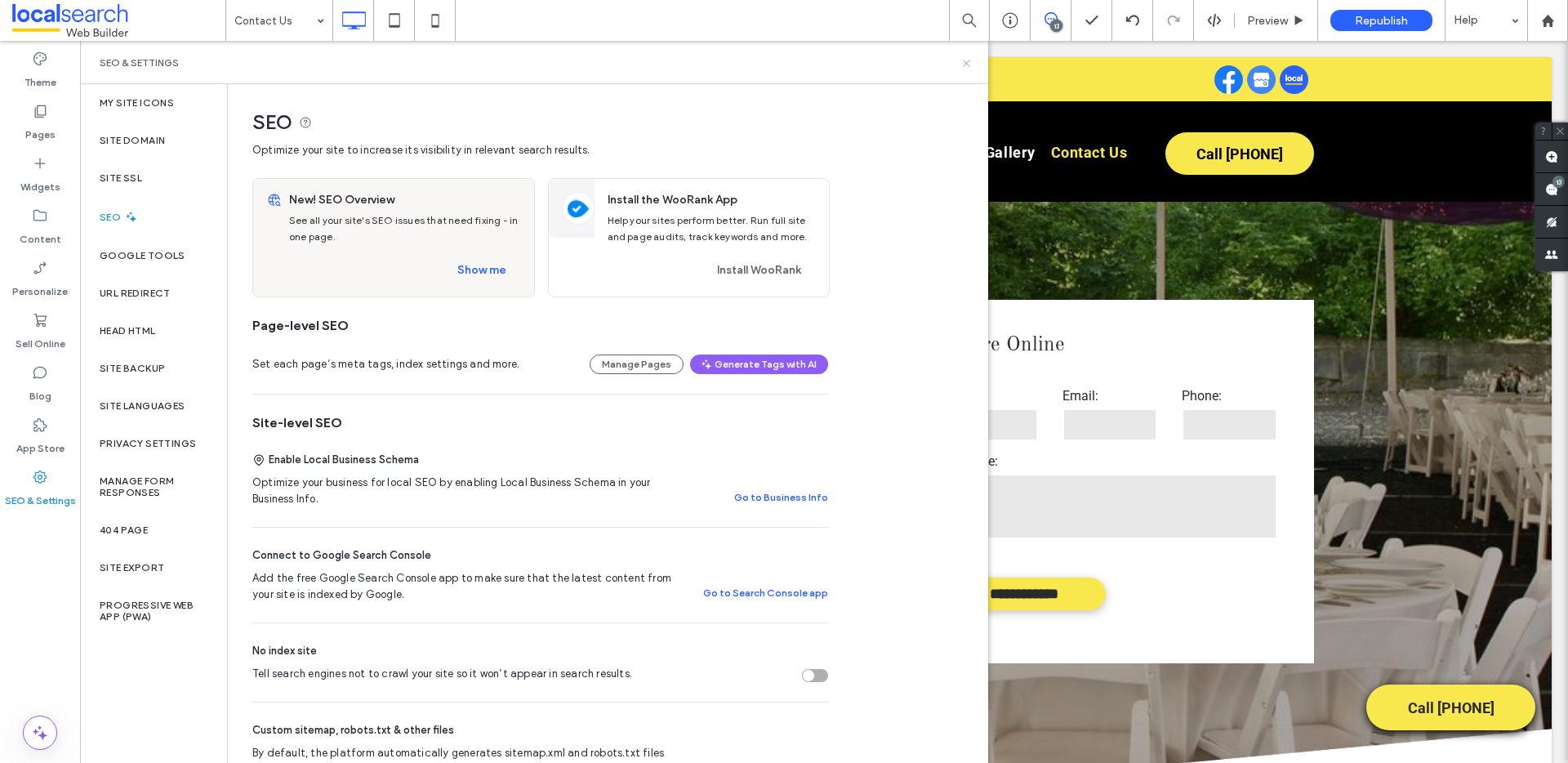click 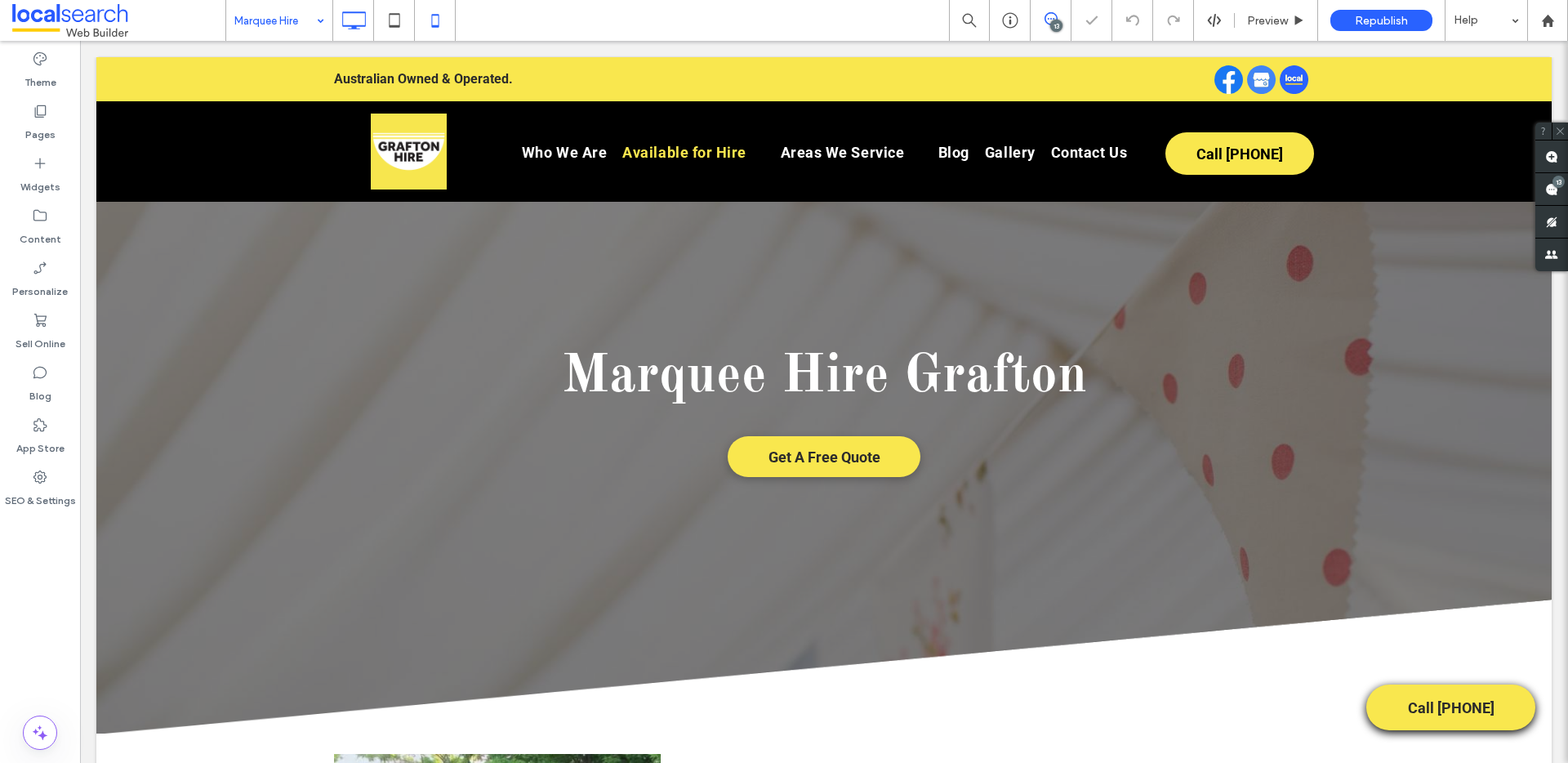 scroll, scrollTop: 0, scrollLeft: 0, axis: both 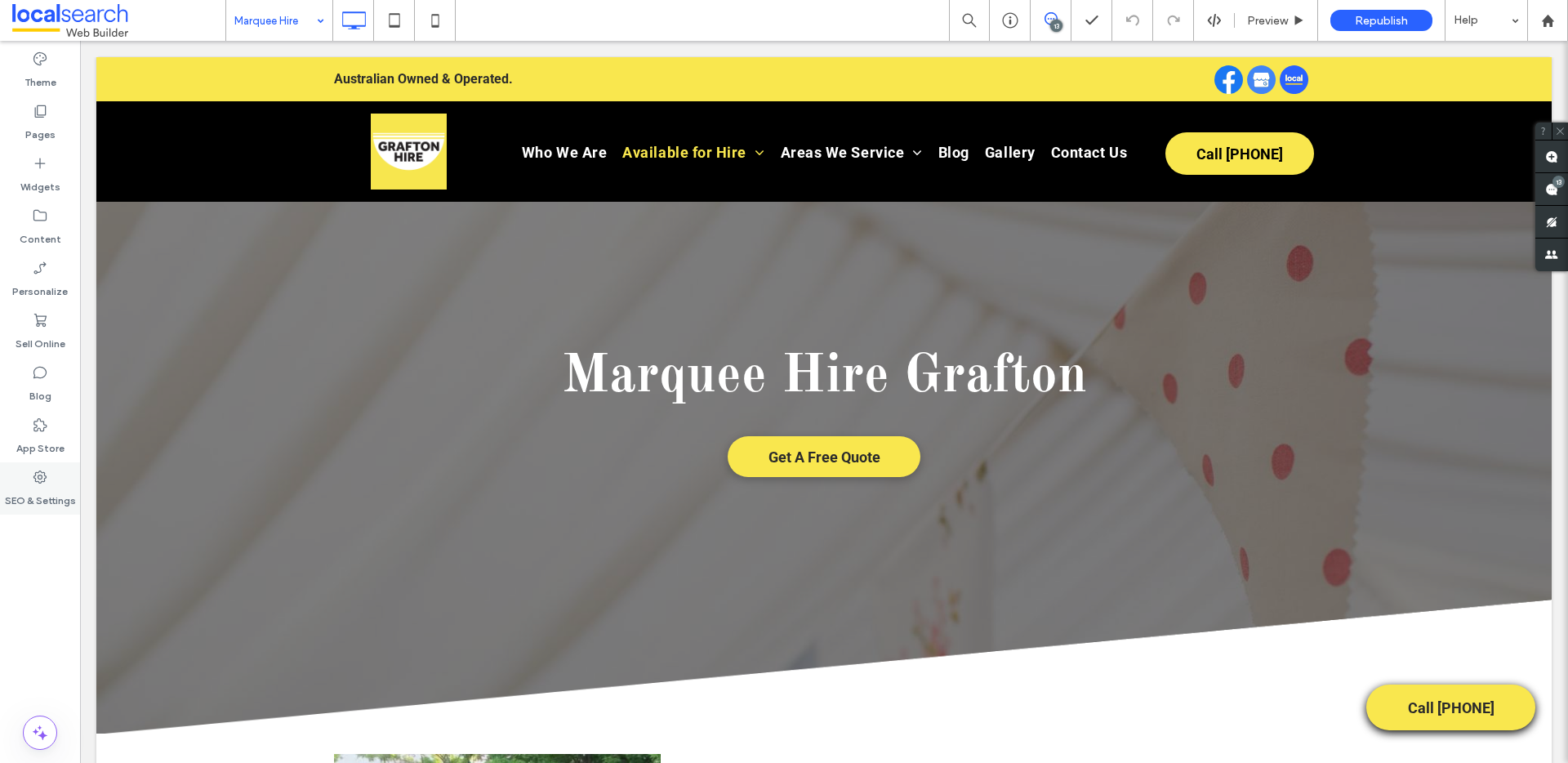 click on "SEO & Settings" at bounding box center (40, 497) 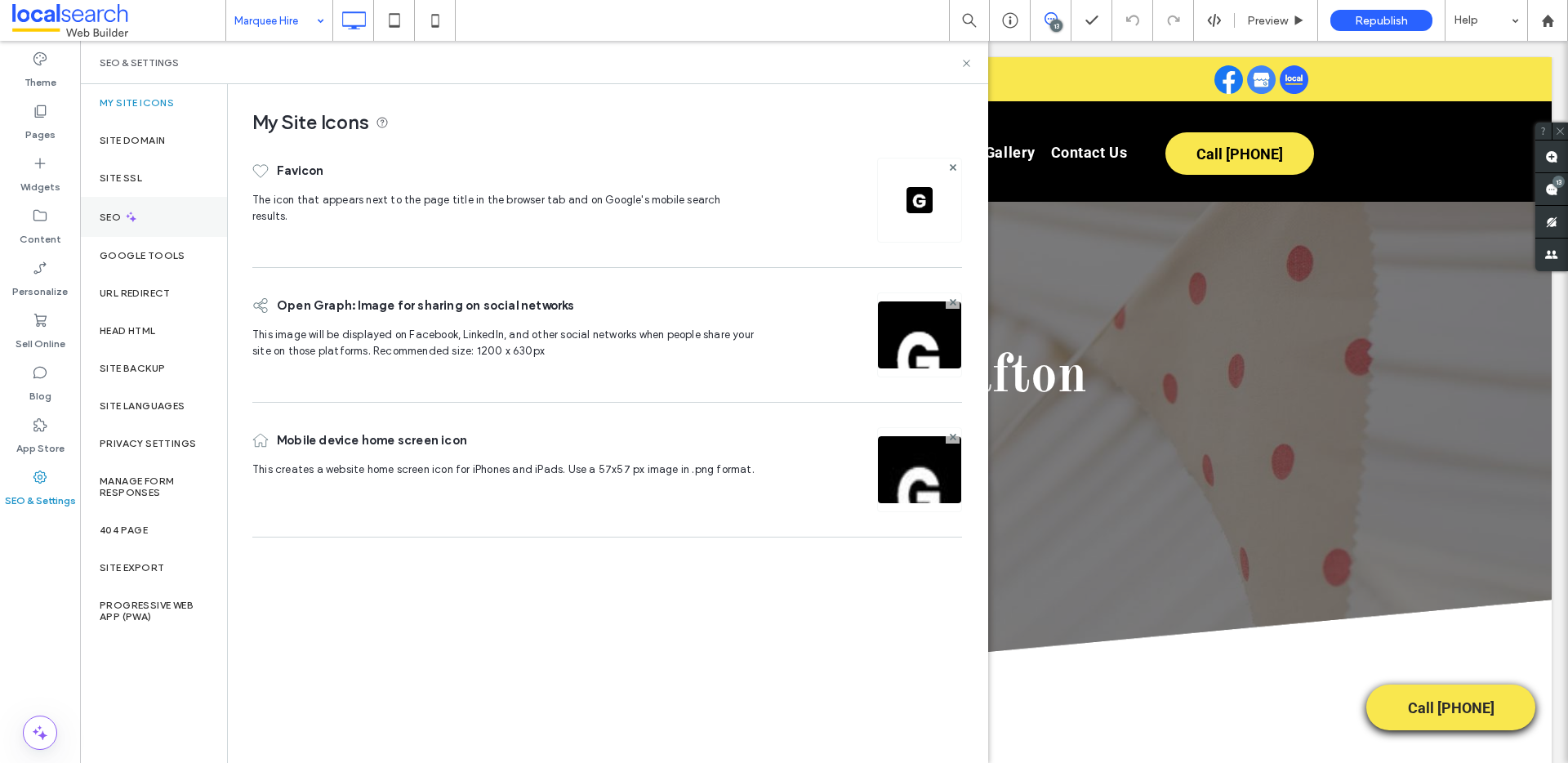 click on "SEO" at bounding box center [154, 216] 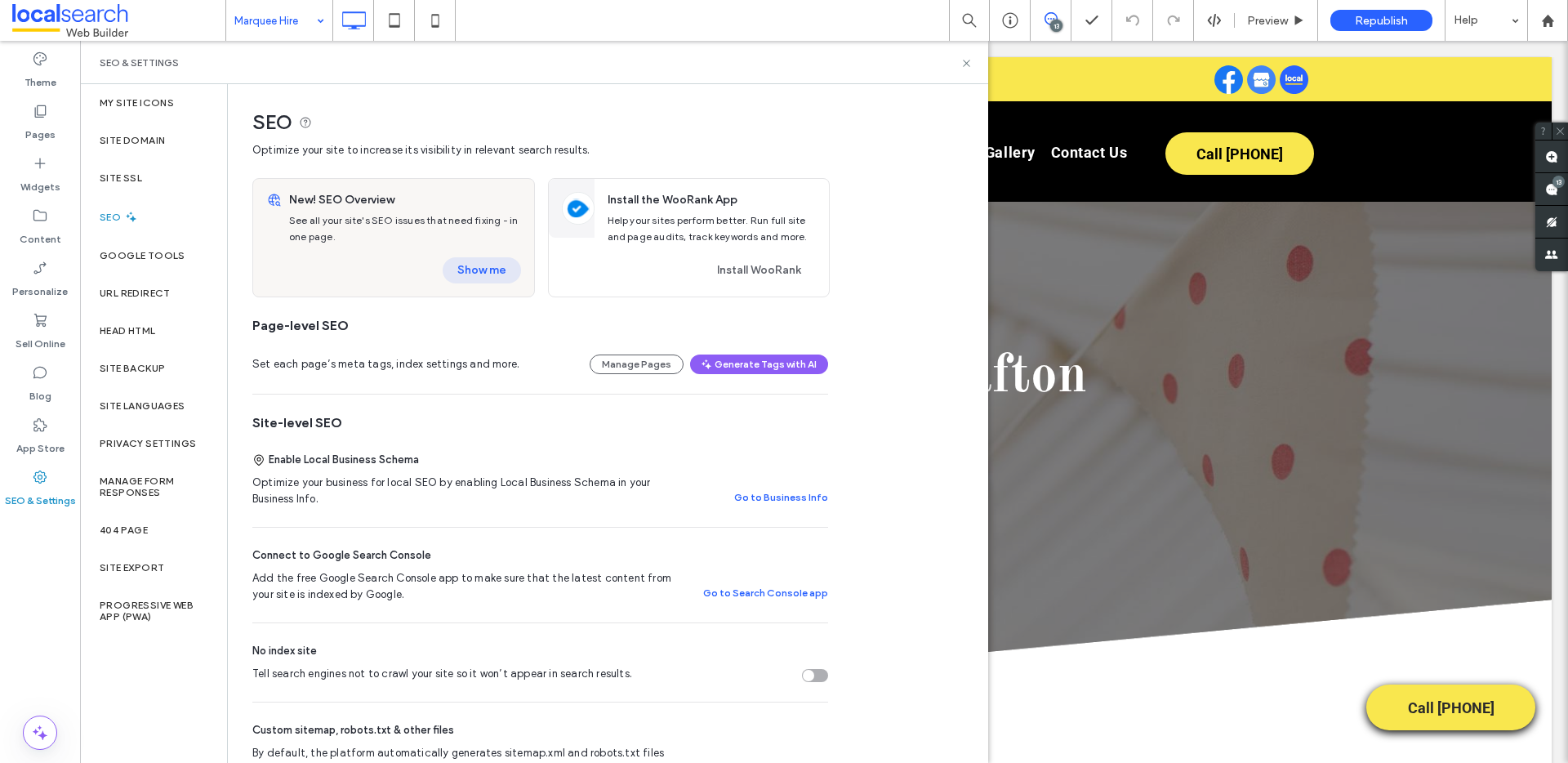 click on "Show me" at bounding box center [482, 270] 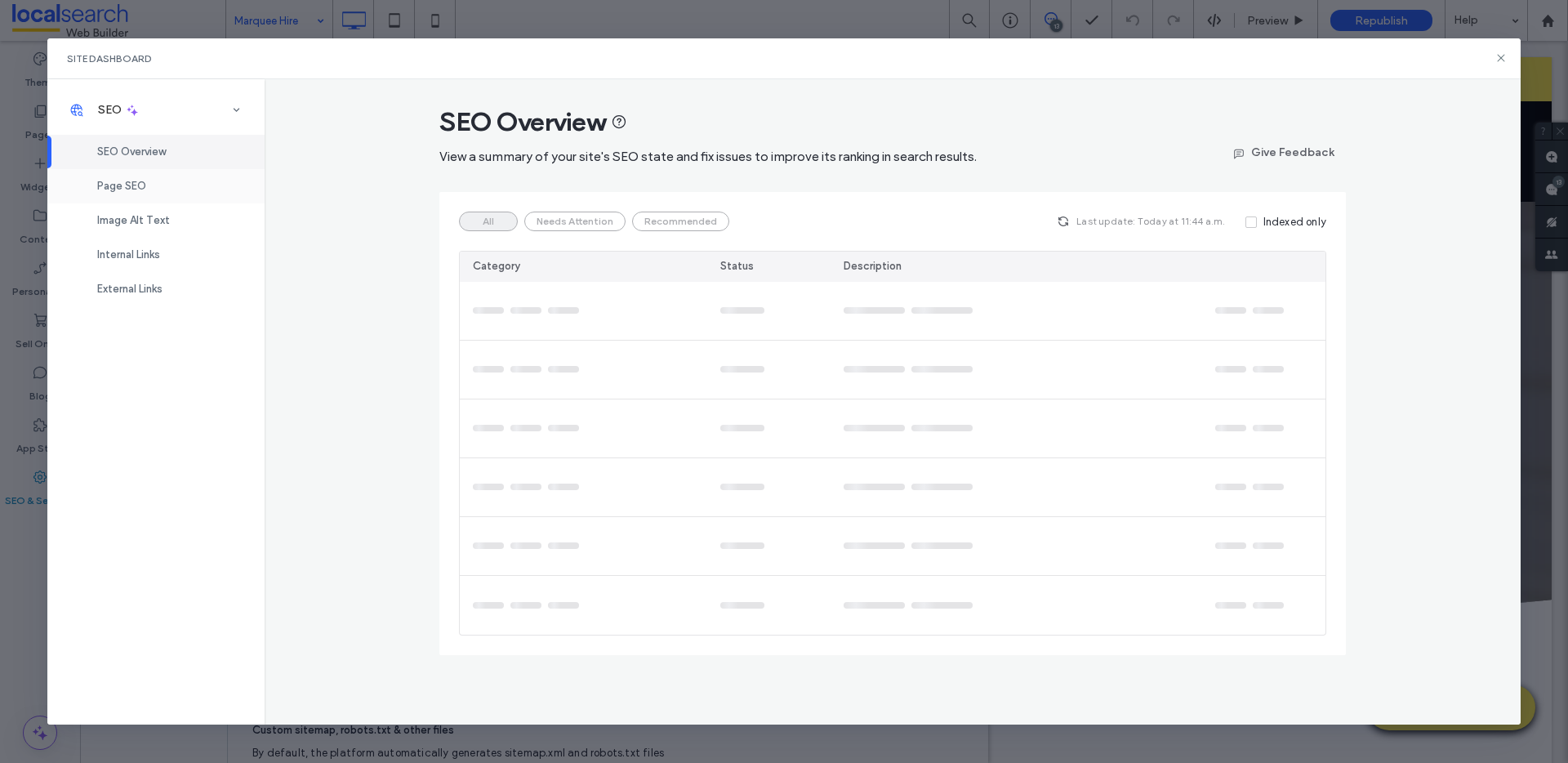 click on "Page SEO" at bounding box center (122, 185) 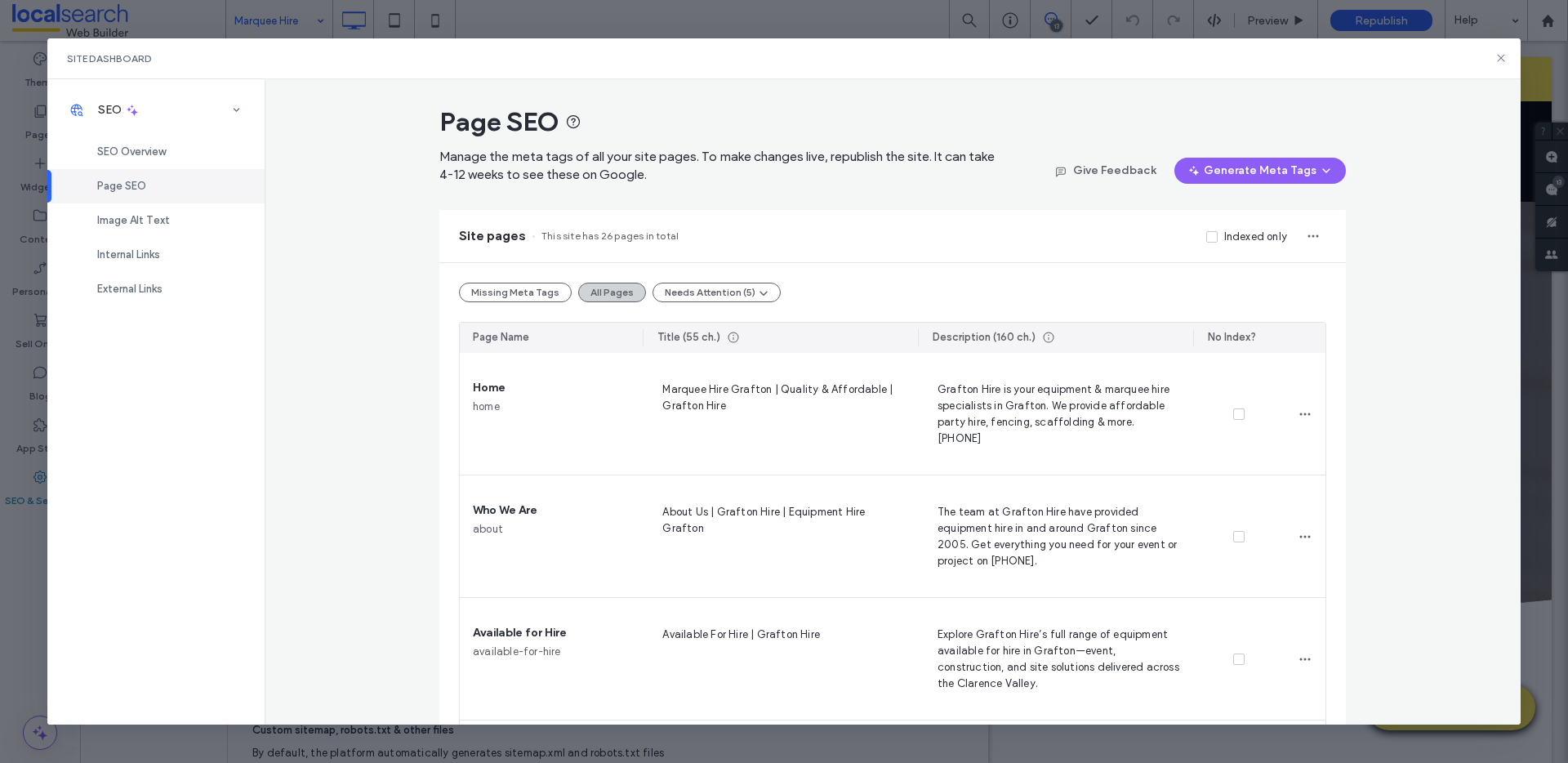 click on "All Pages" at bounding box center (612, 292) 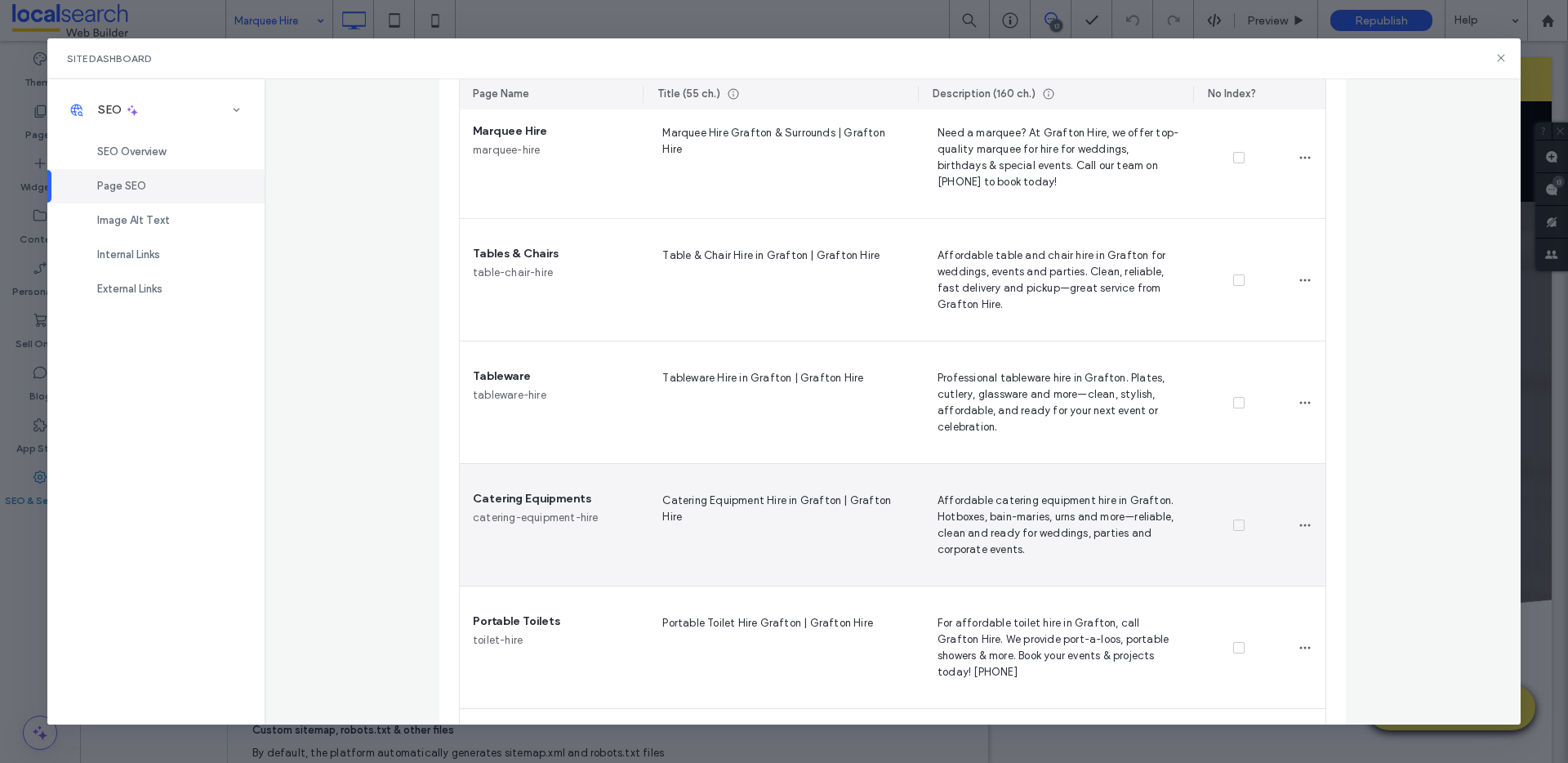 scroll, scrollTop: 678, scrollLeft: 0, axis: vertical 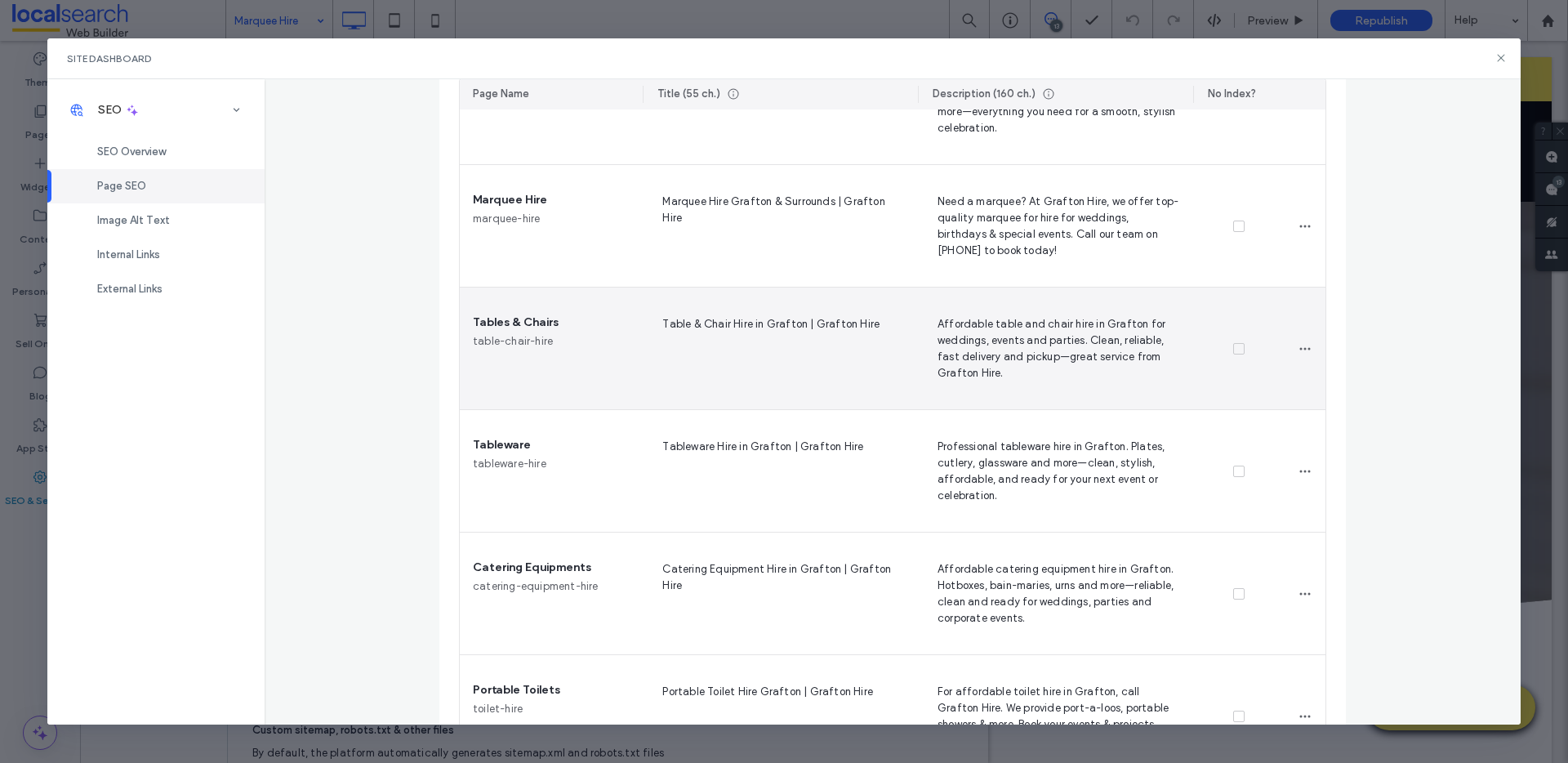 click 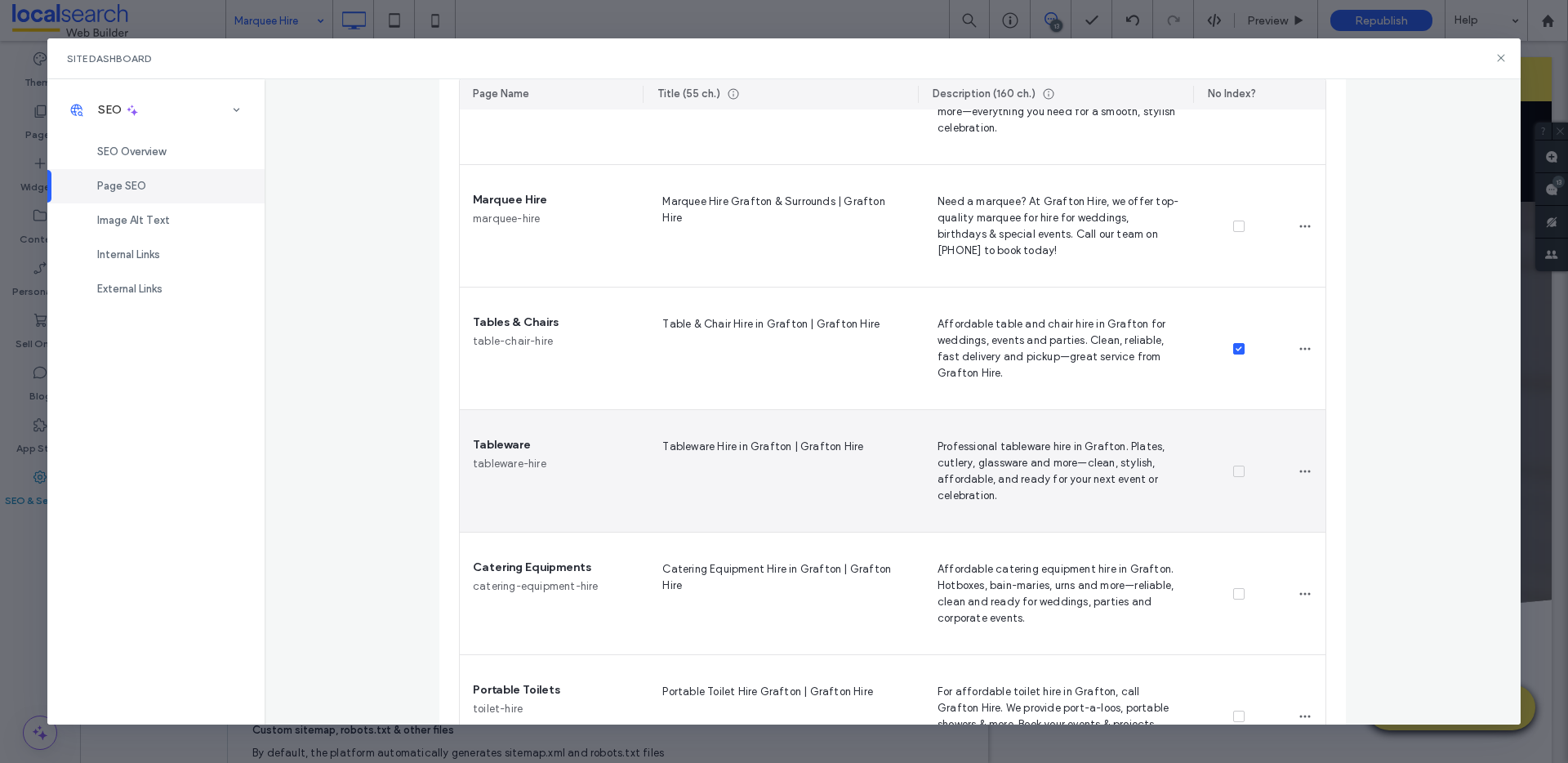 click 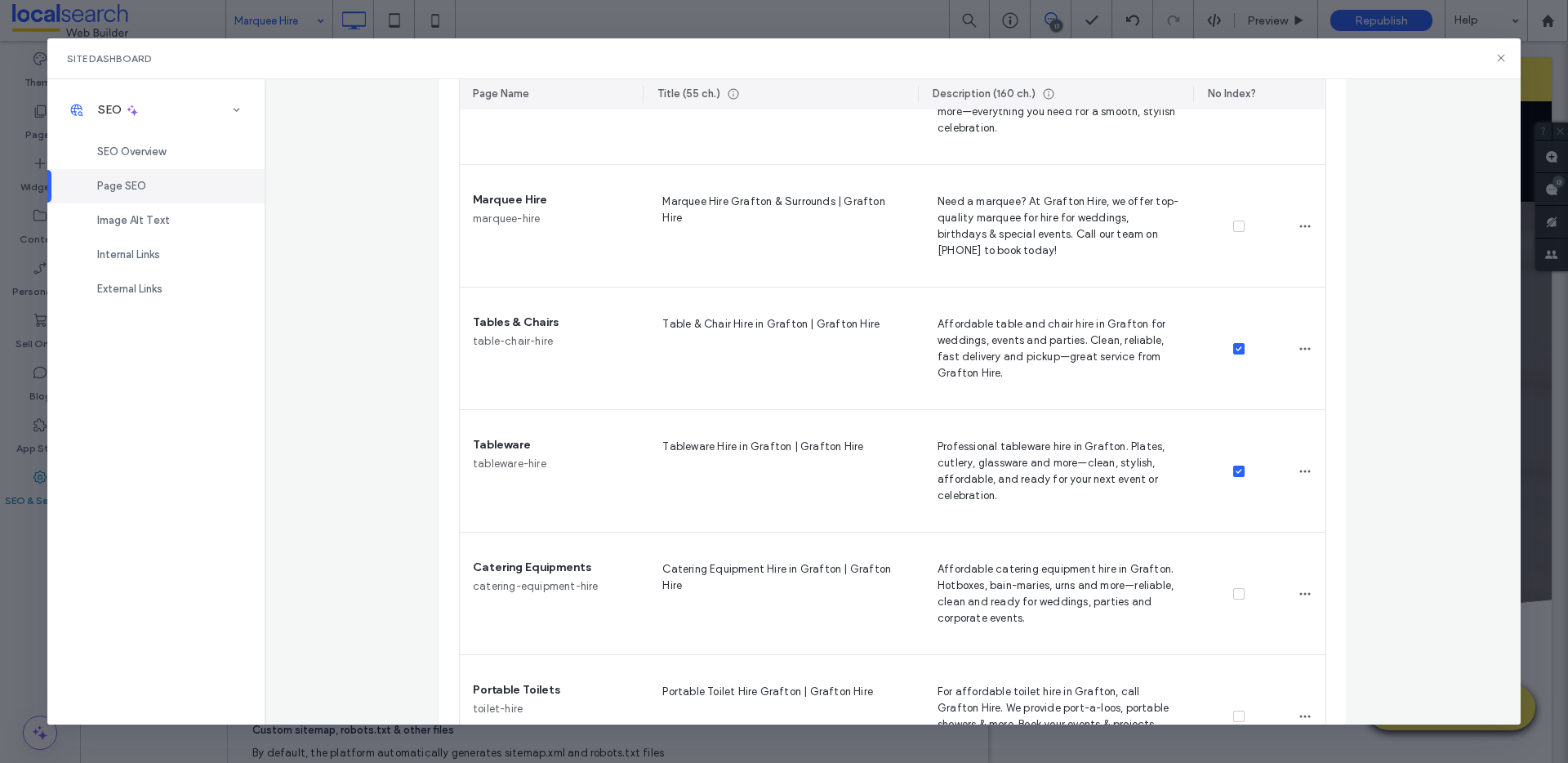 scroll, scrollTop: 702, scrollLeft: 0, axis: vertical 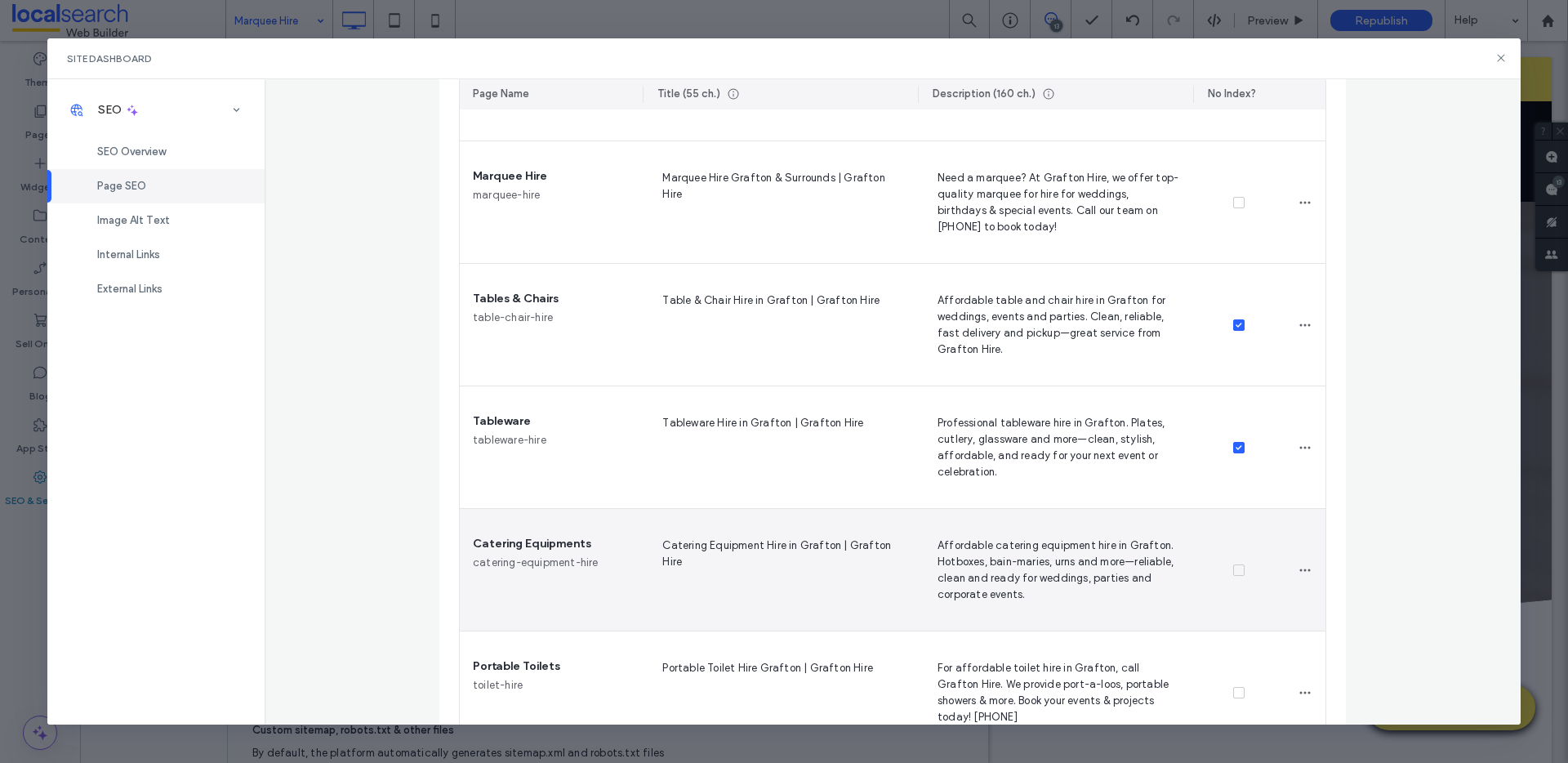 click at bounding box center (1239, 570) 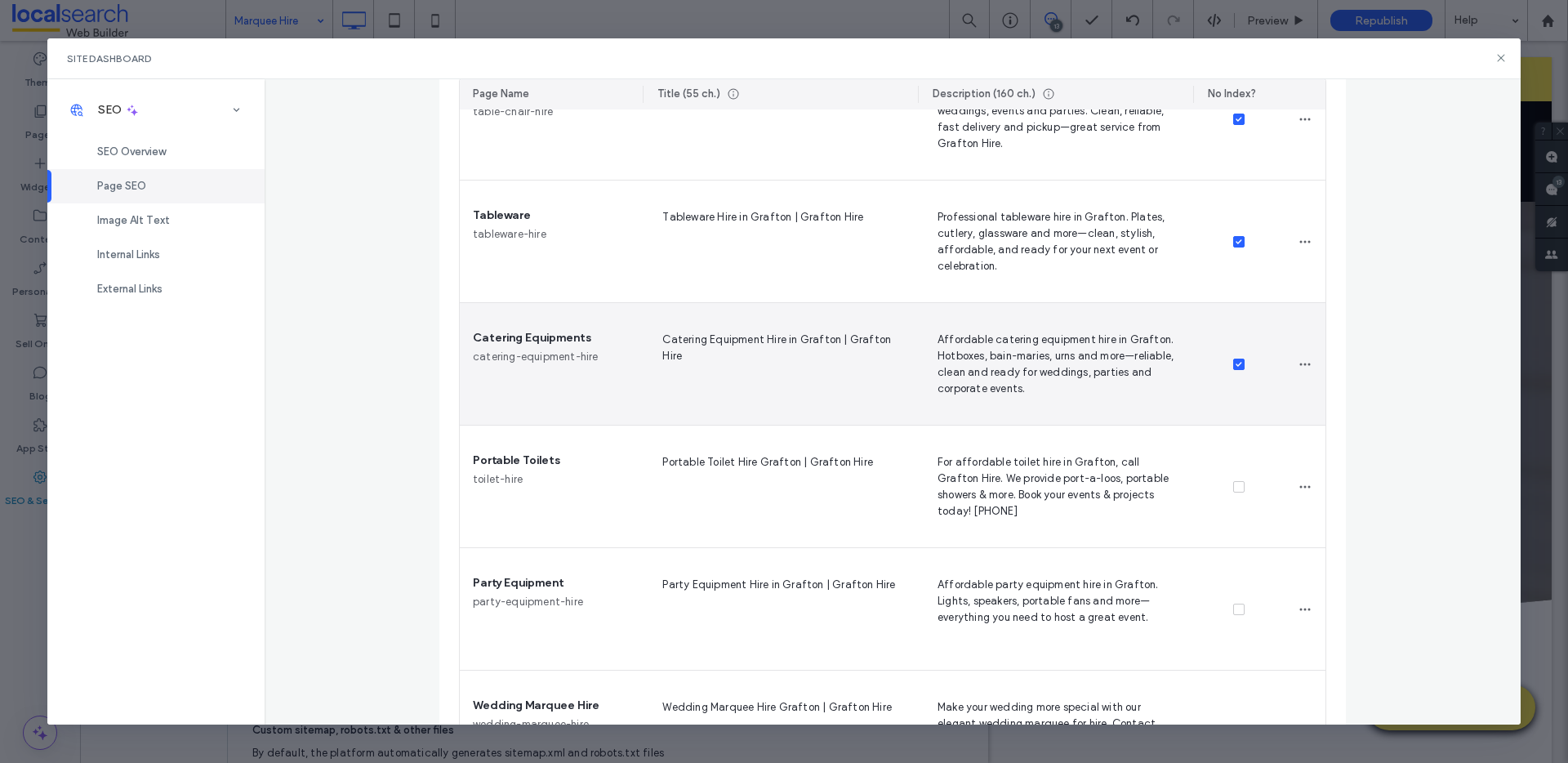 scroll, scrollTop: 980, scrollLeft: 0, axis: vertical 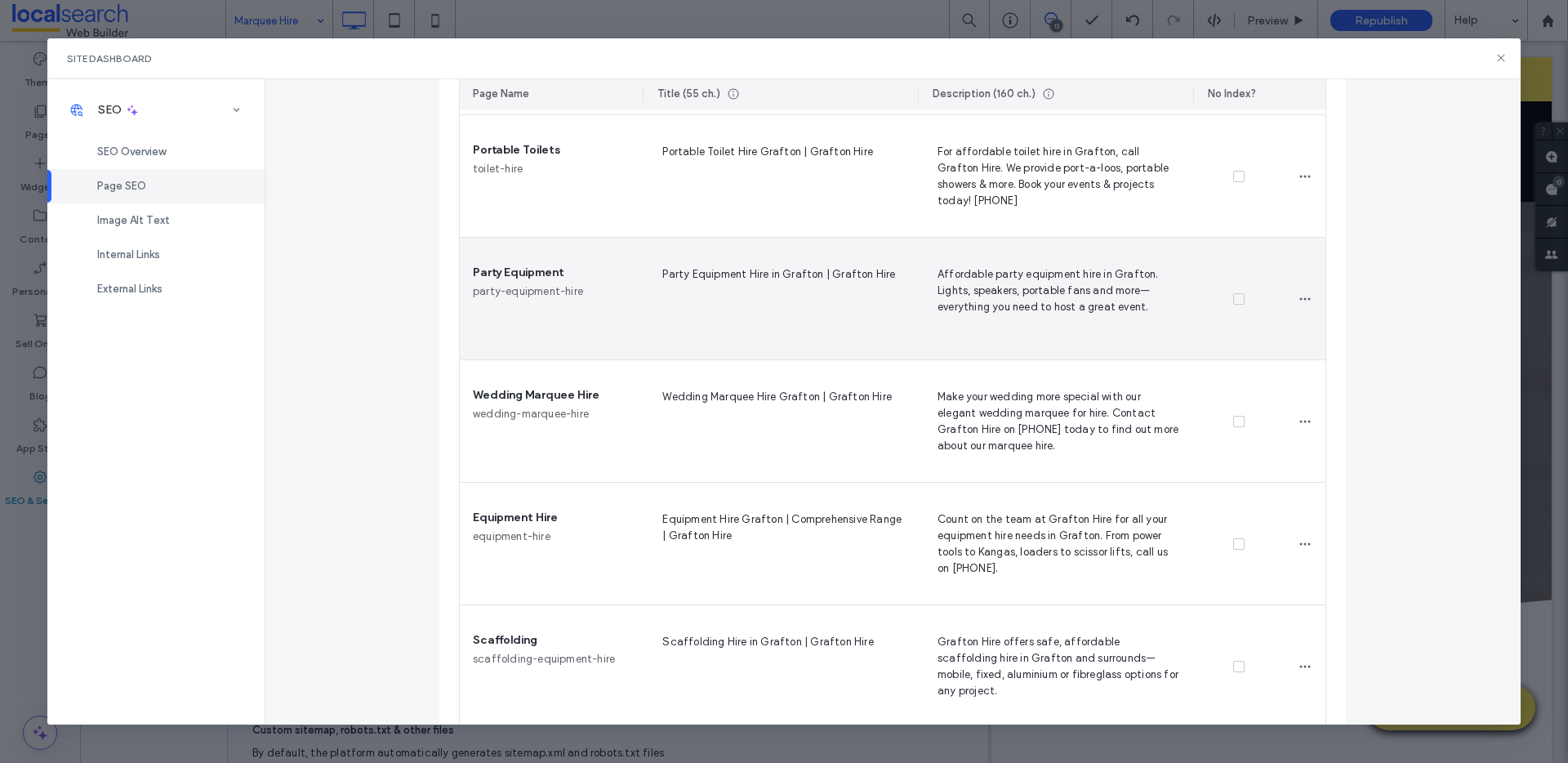 click 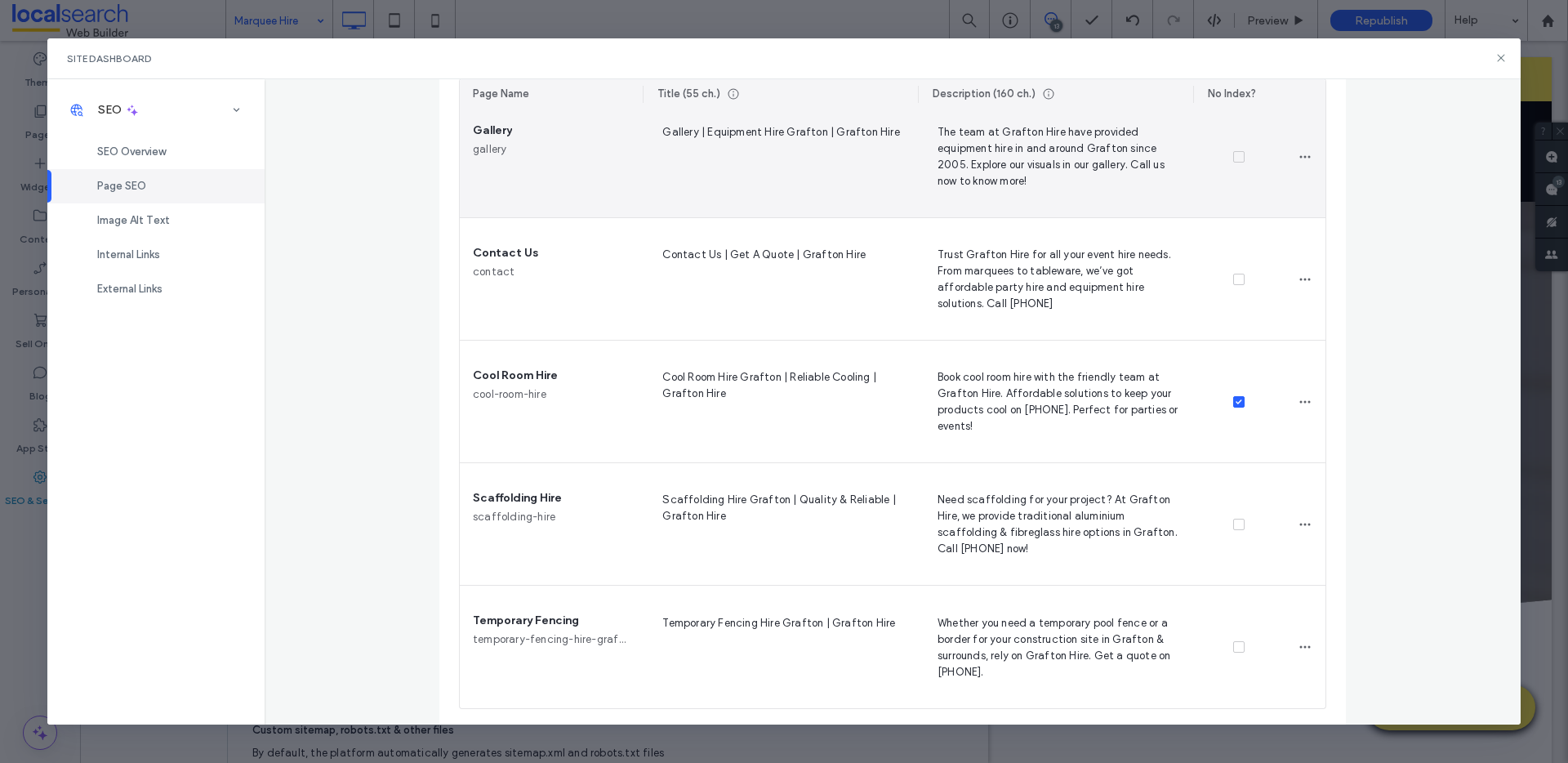 scroll, scrollTop: 2834, scrollLeft: 0, axis: vertical 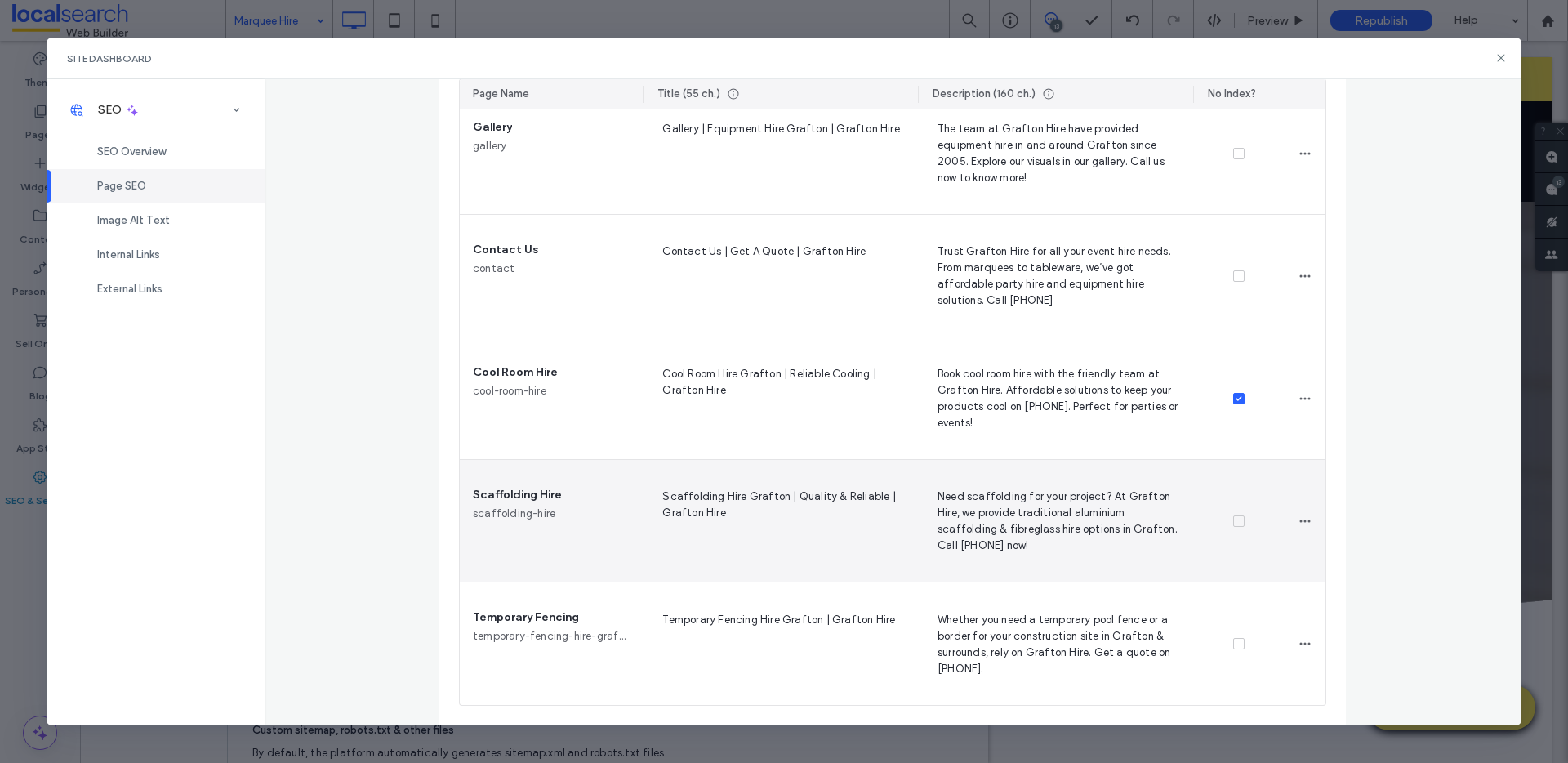 click 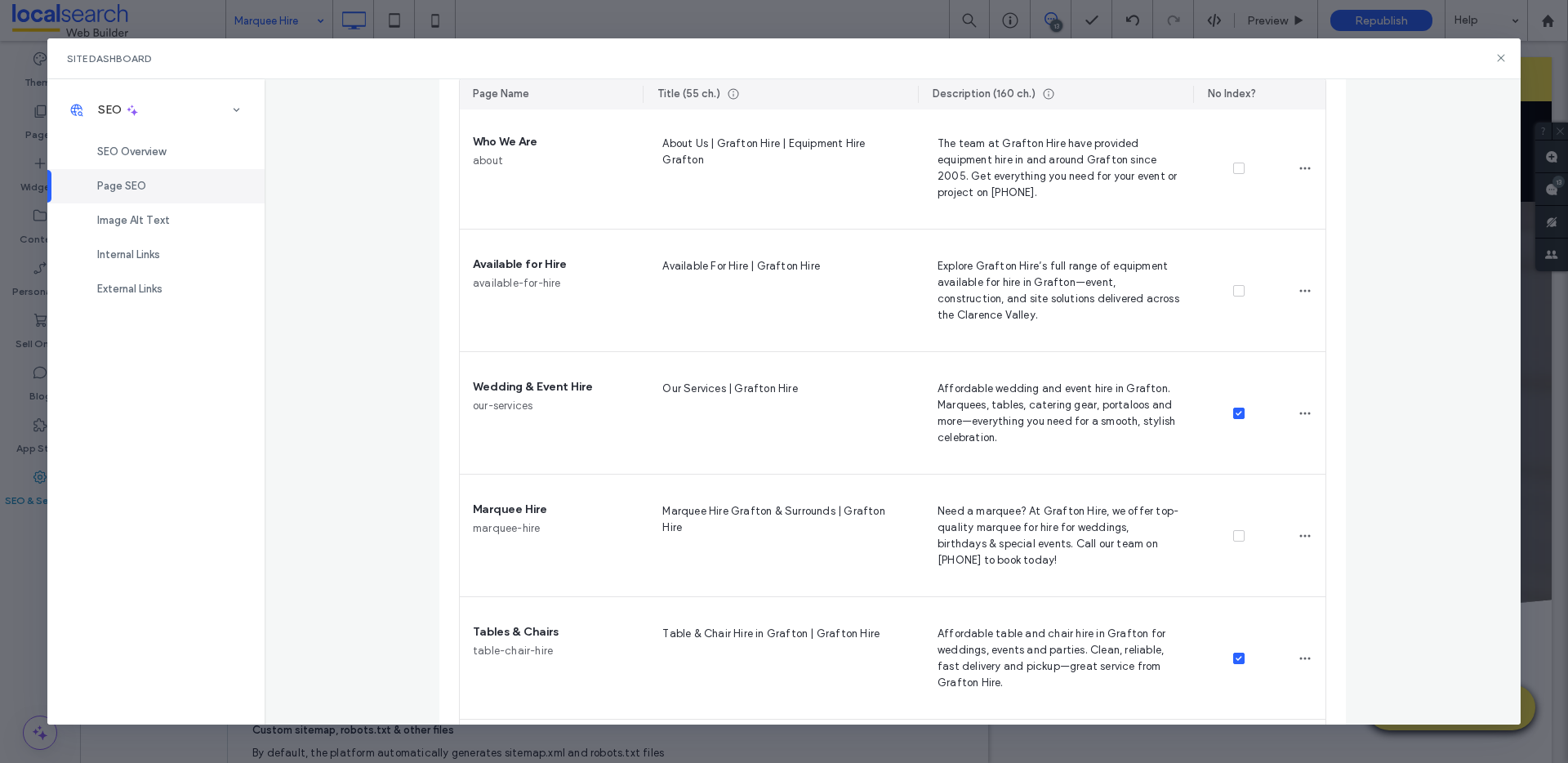 scroll, scrollTop: 372, scrollLeft: 0, axis: vertical 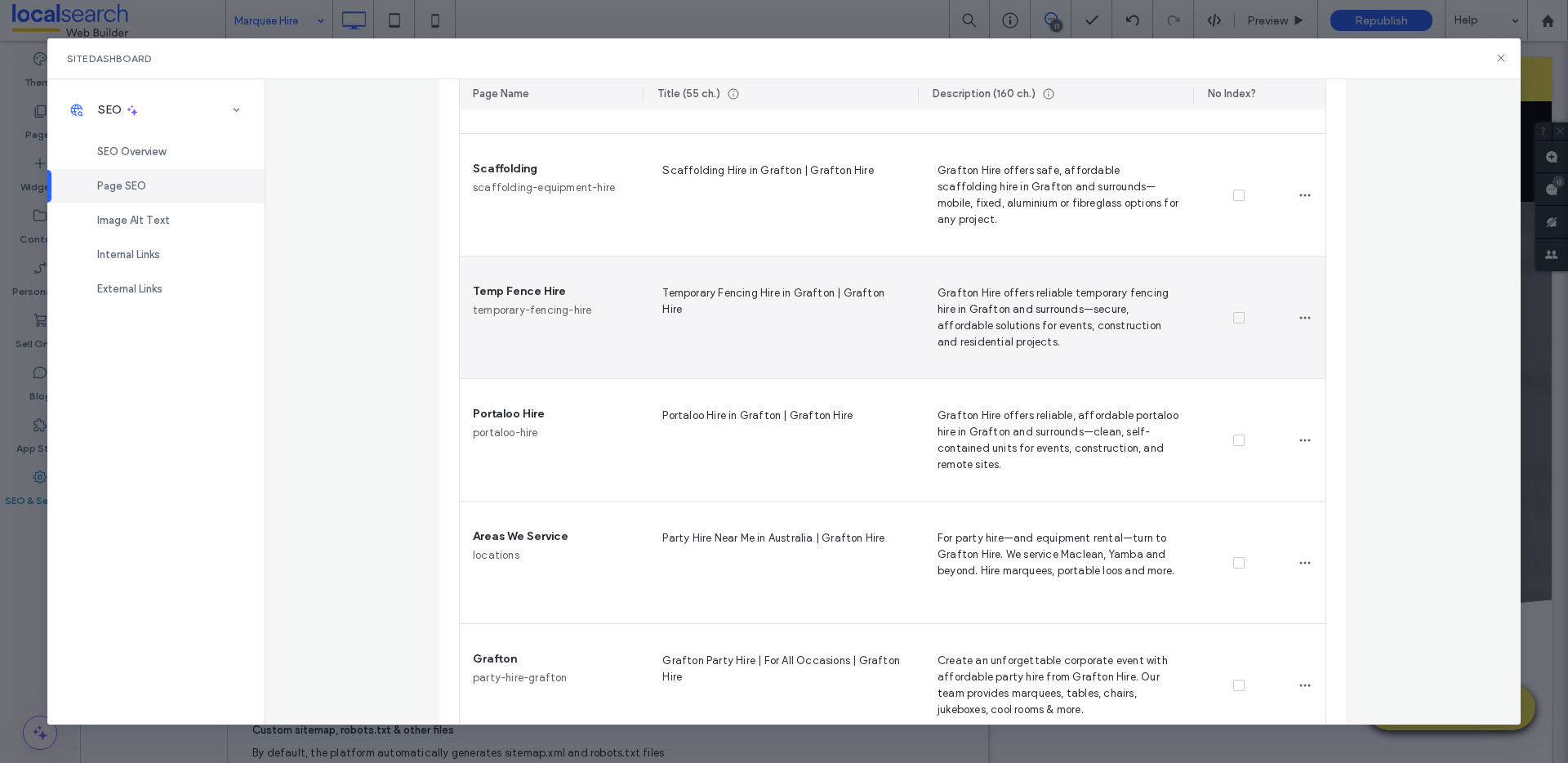 click at bounding box center (1239, 318) 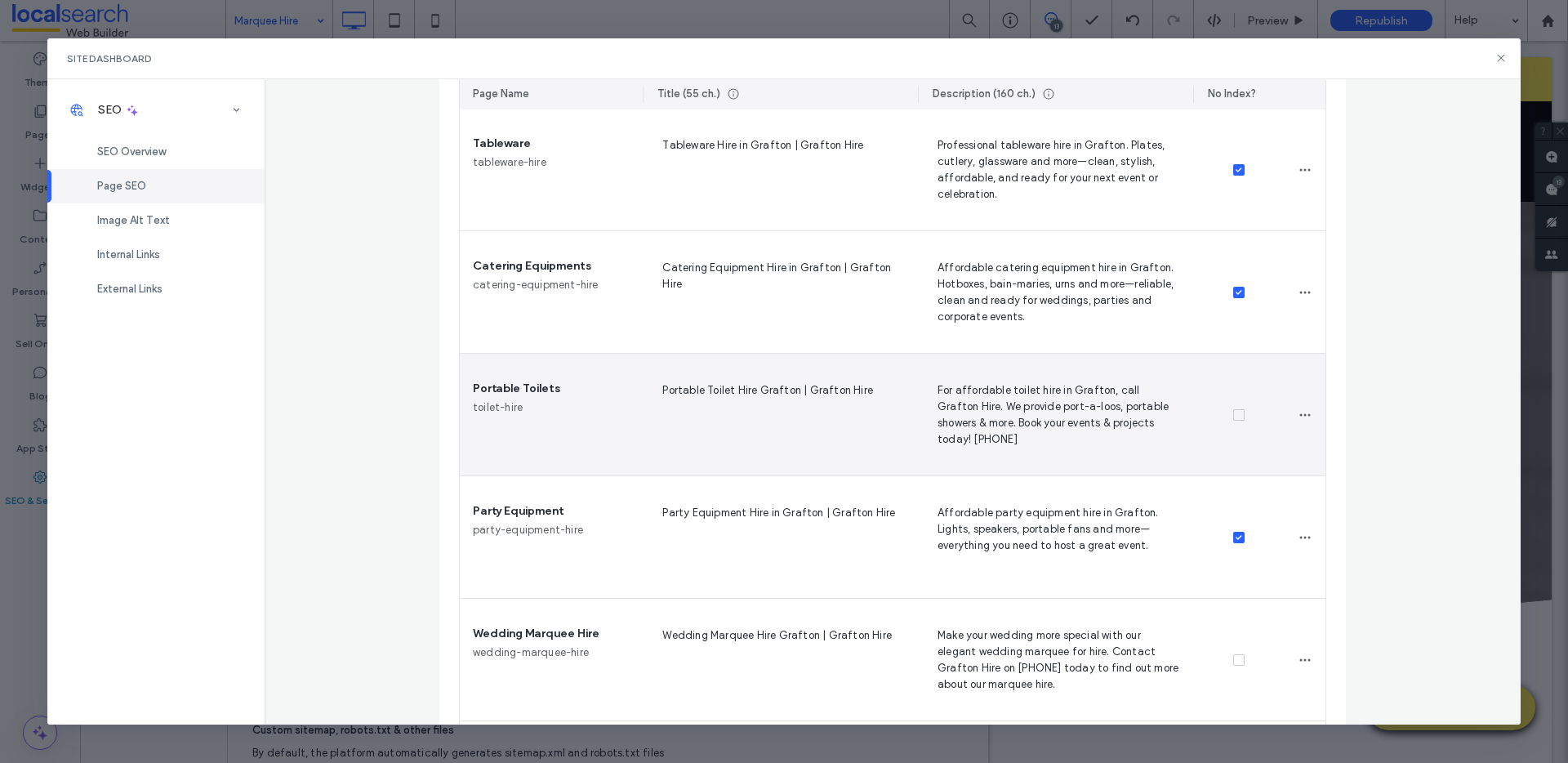 scroll, scrollTop: 1050, scrollLeft: 0, axis: vertical 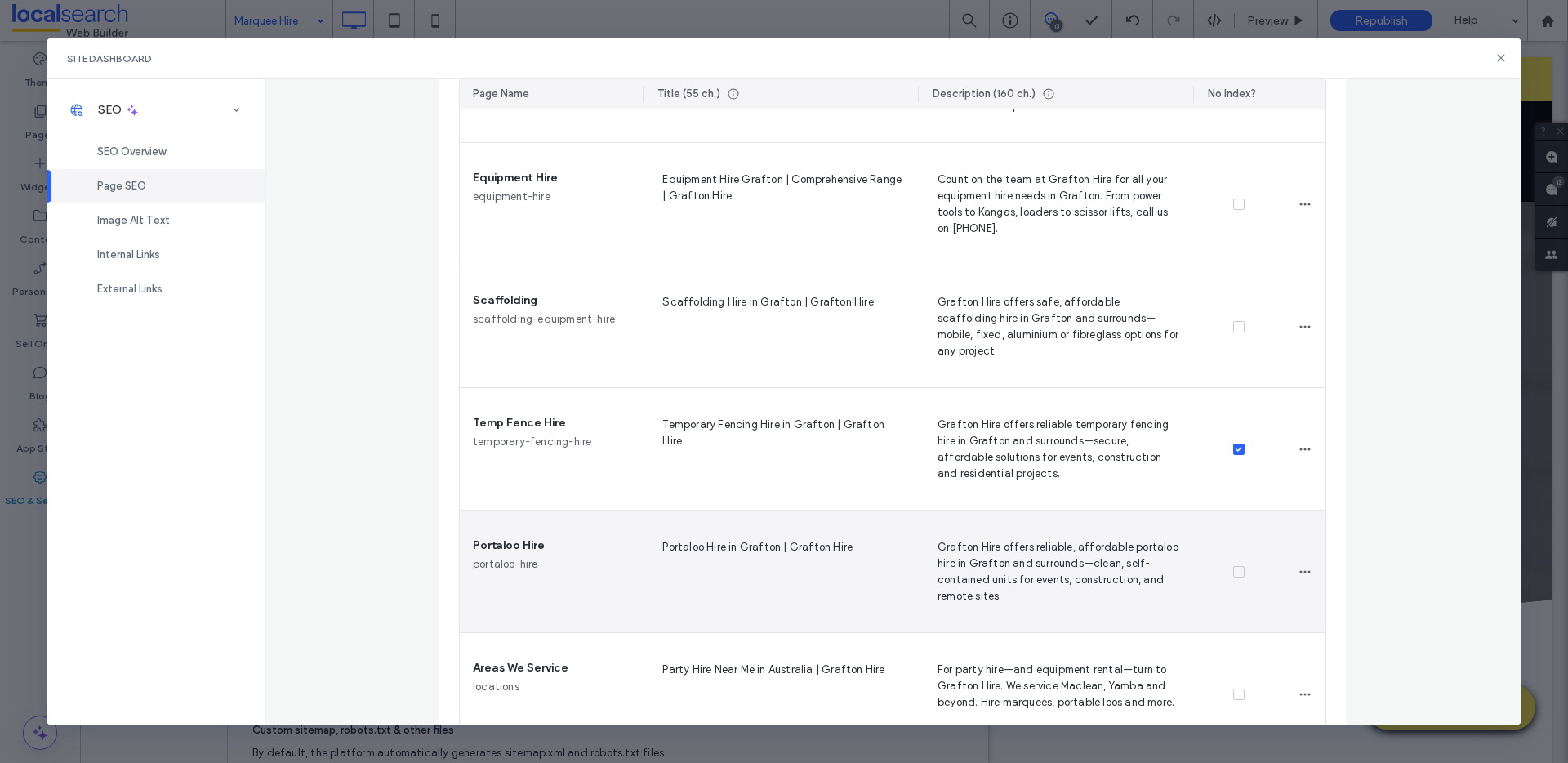 click 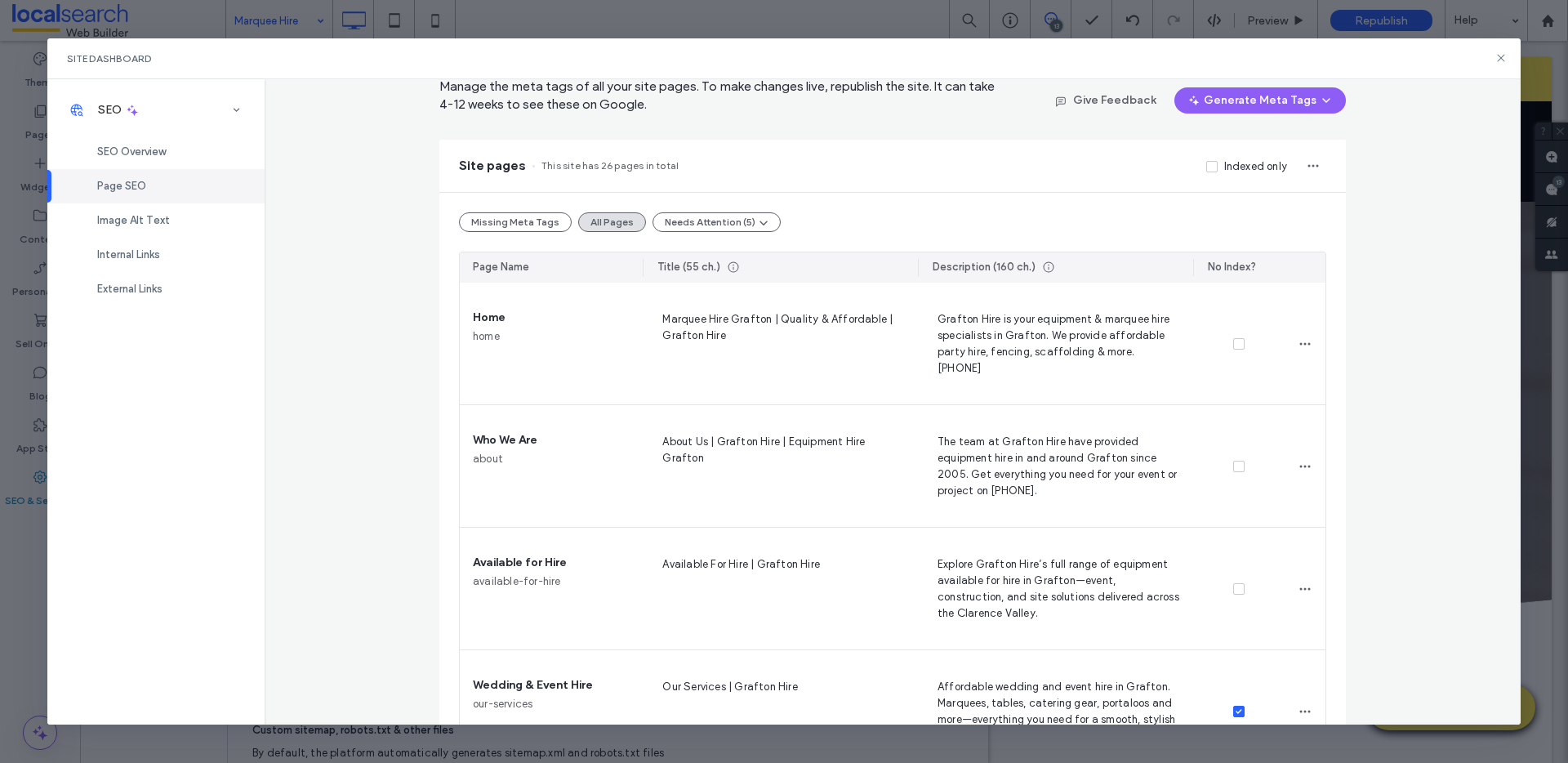 scroll, scrollTop: 105, scrollLeft: 0, axis: vertical 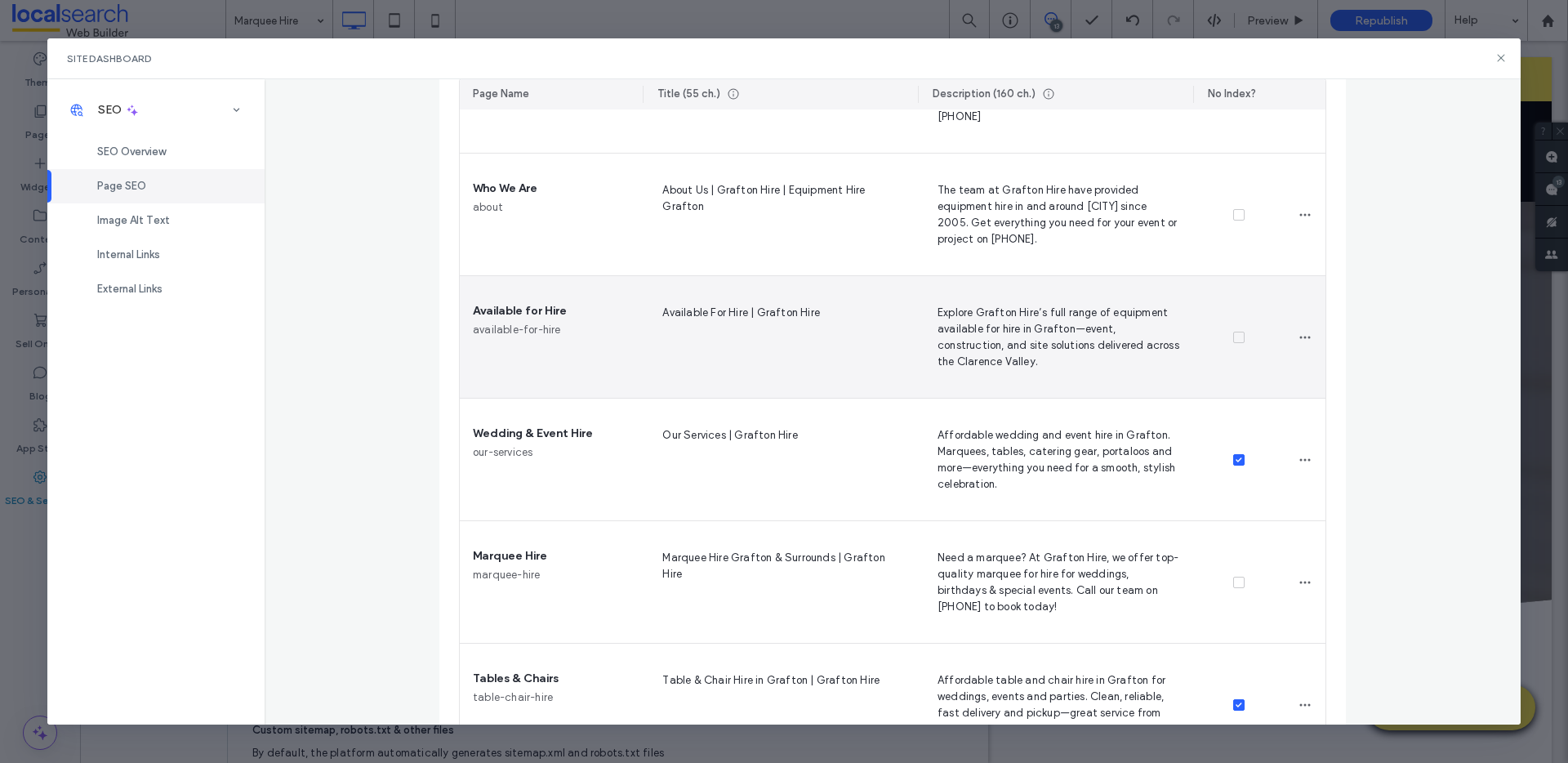 click 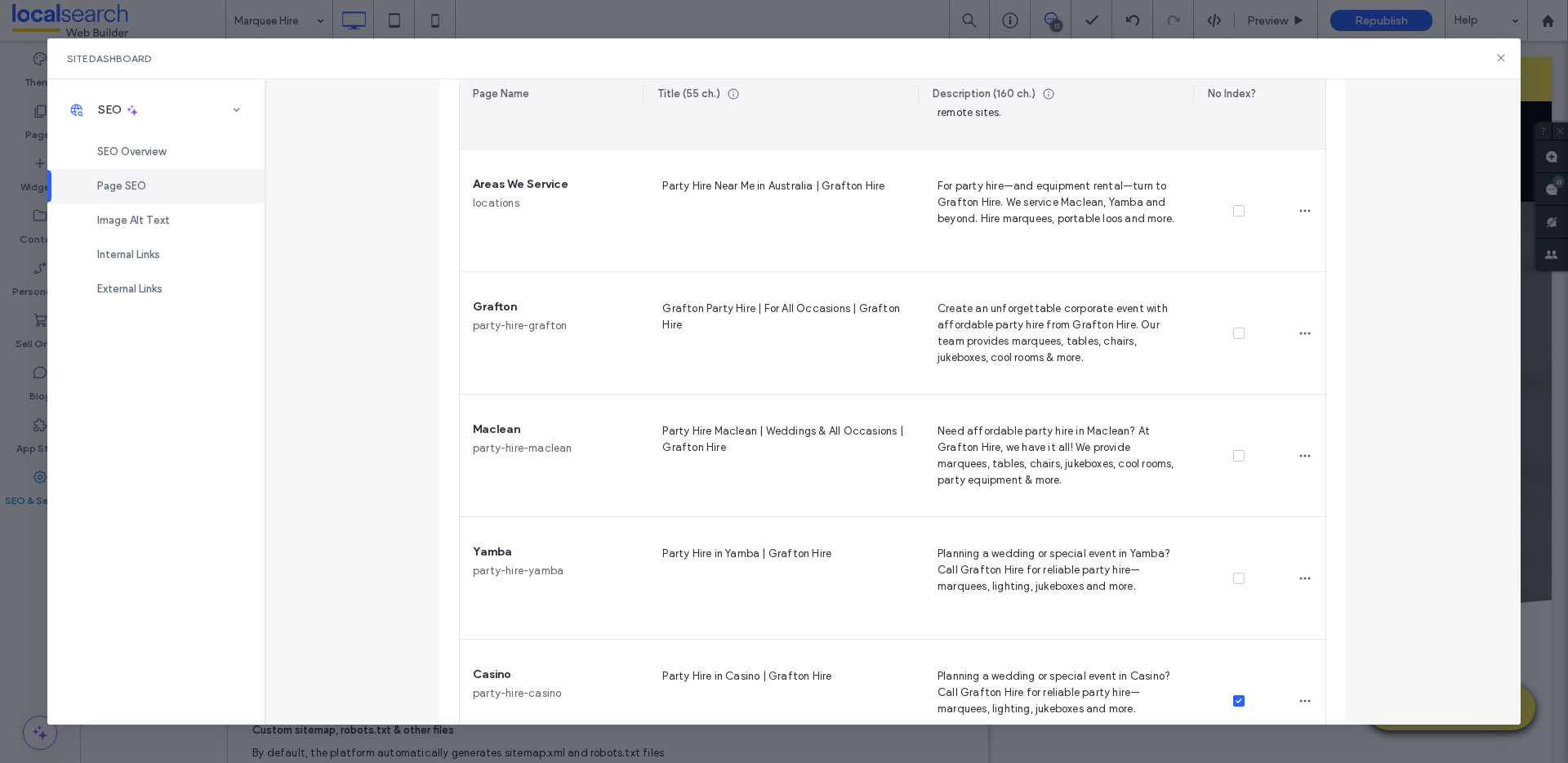scroll, scrollTop: 2104, scrollLeft: 0, axis: vertical 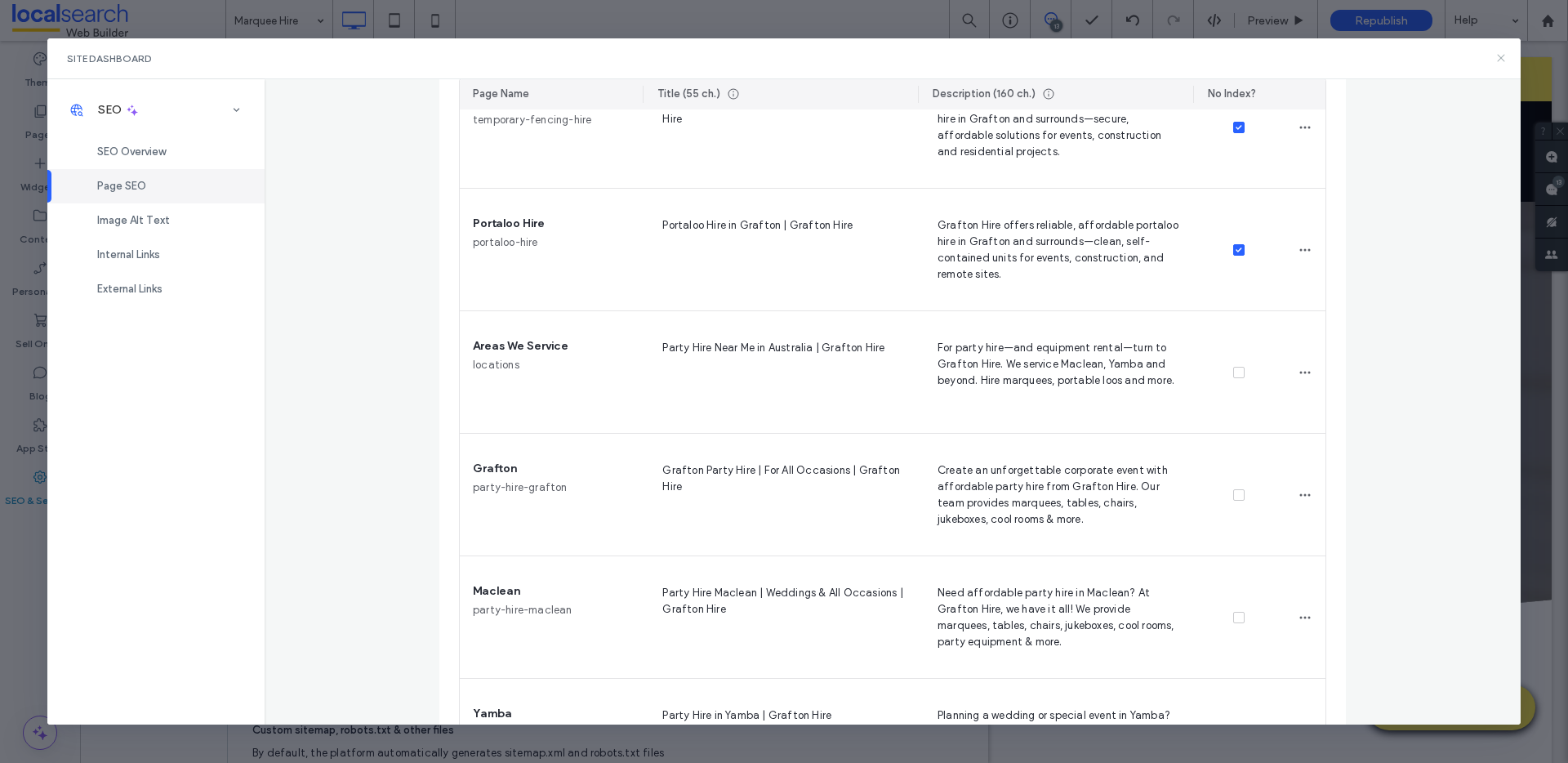 click 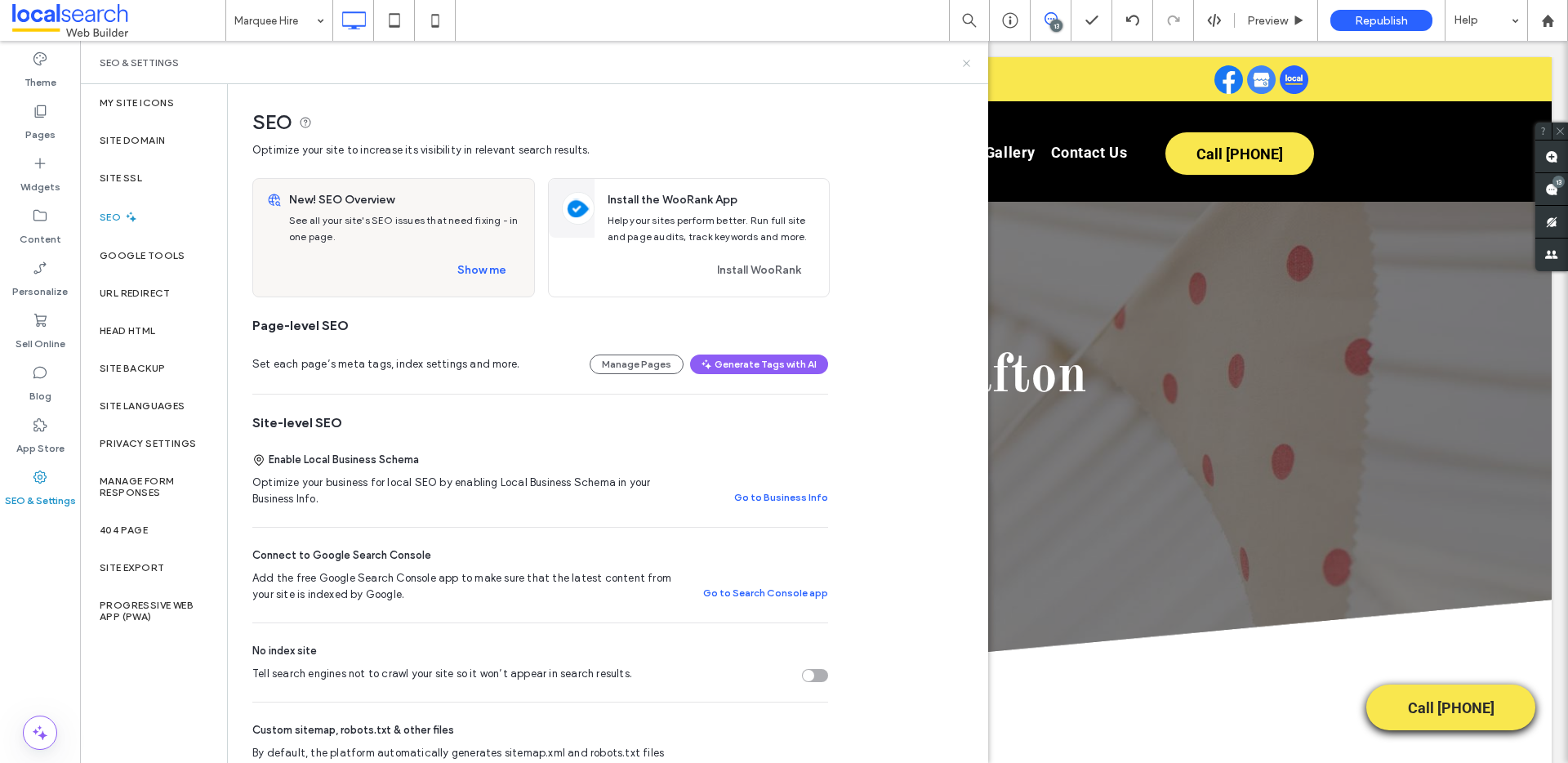 click 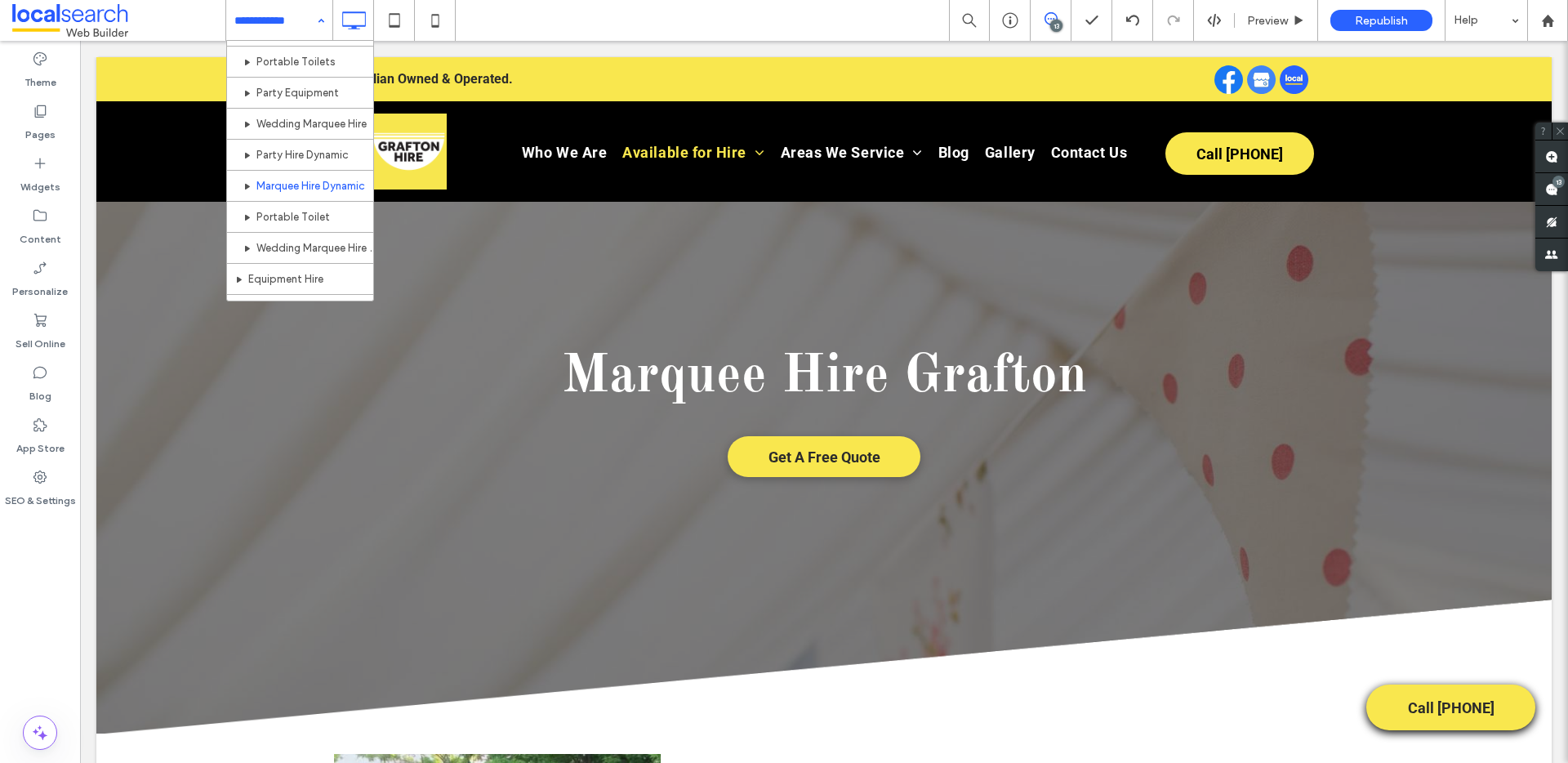 scroll, scrollTop: 342, scrollLeft: 0, axis: vertical 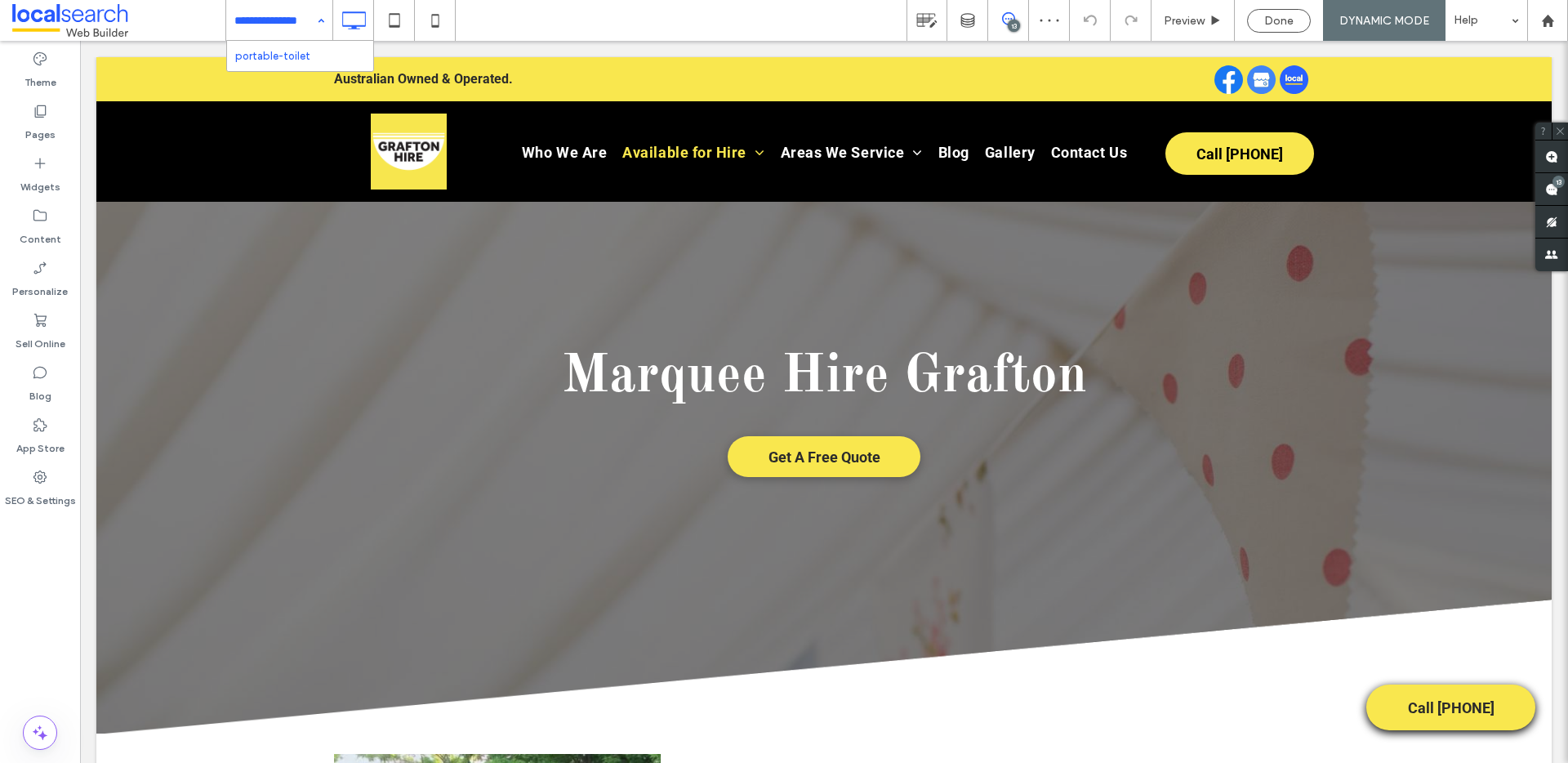 click on "portable-toilet" at bounding box center [279, 20] 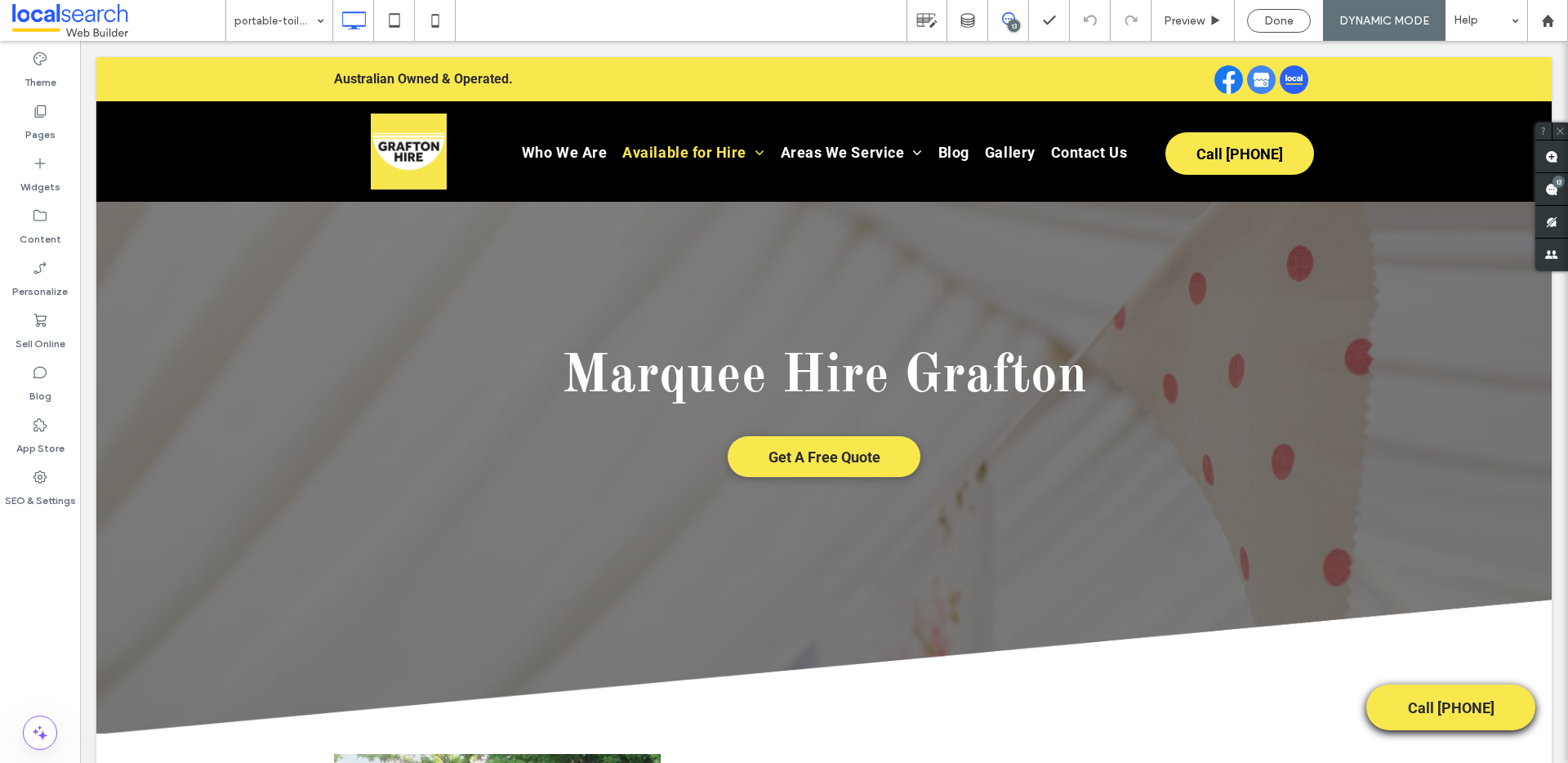click on "portable-toilet" at bounding box center [279, 20] 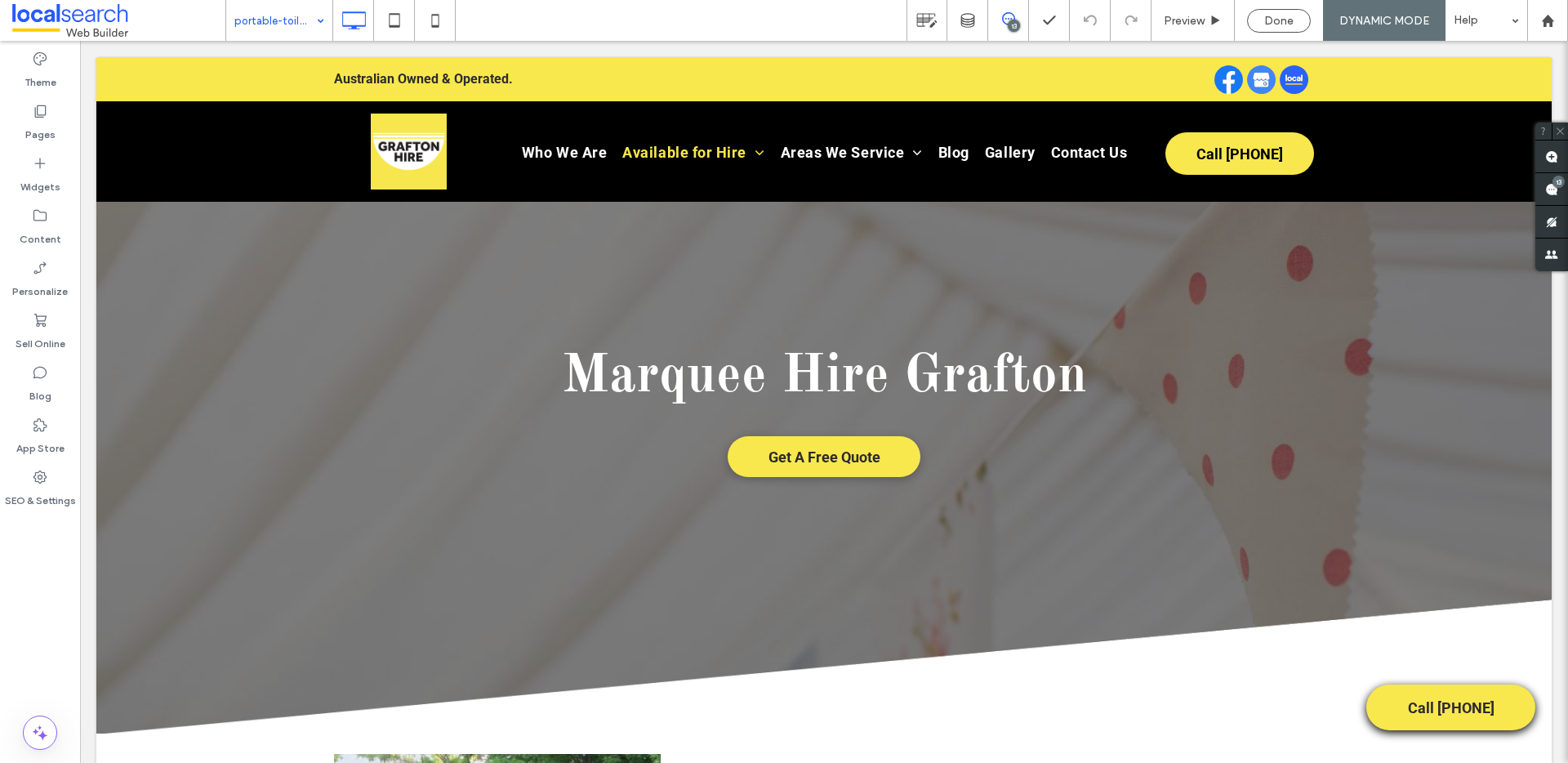 click on "portable-toilet" at bounding box center [279, 20] 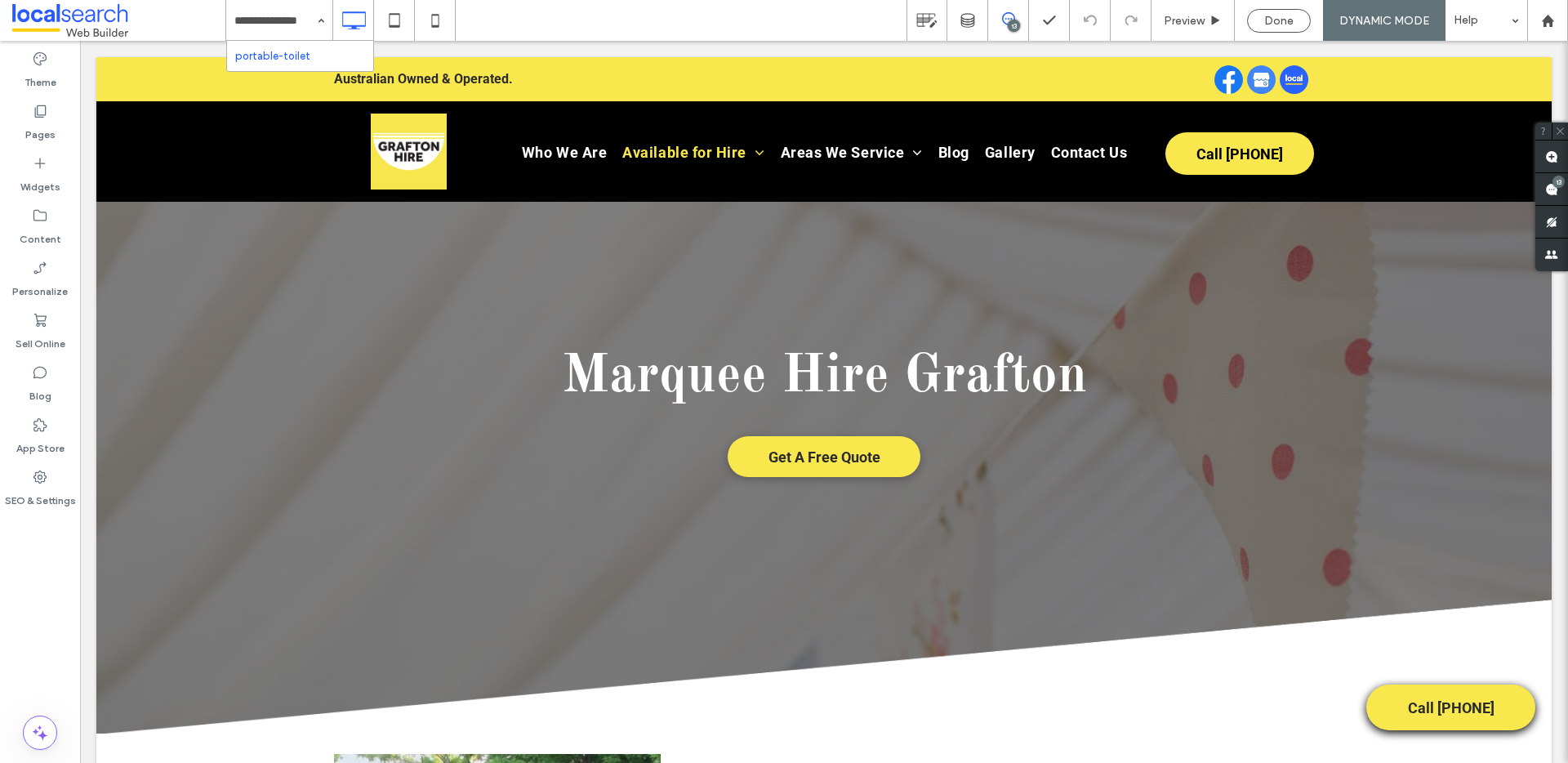 click on "portable-toilet" at bounding box center [279, 20] 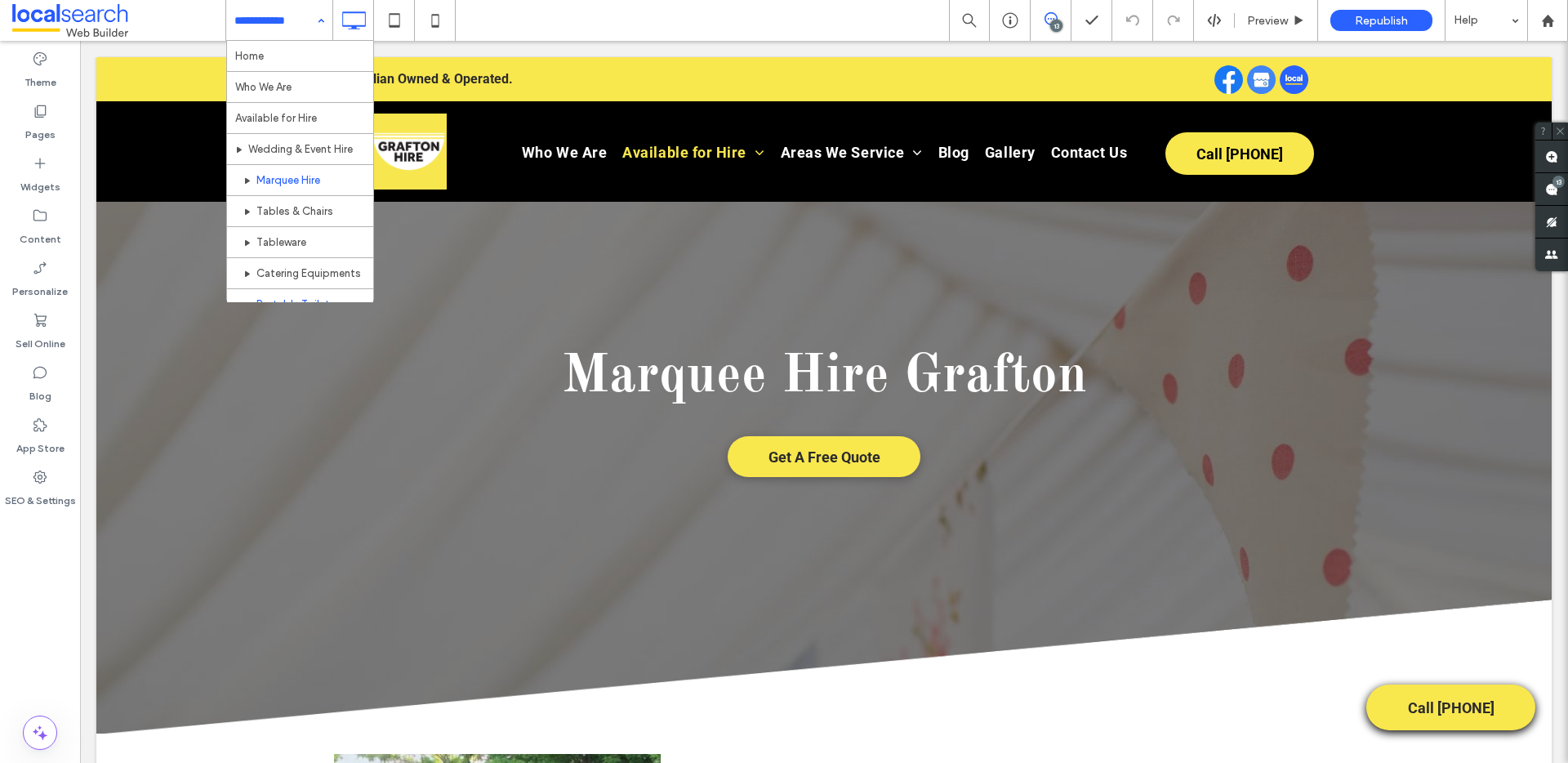 scroll, scrollTop: 0, scrollLeft: 0, axis: both 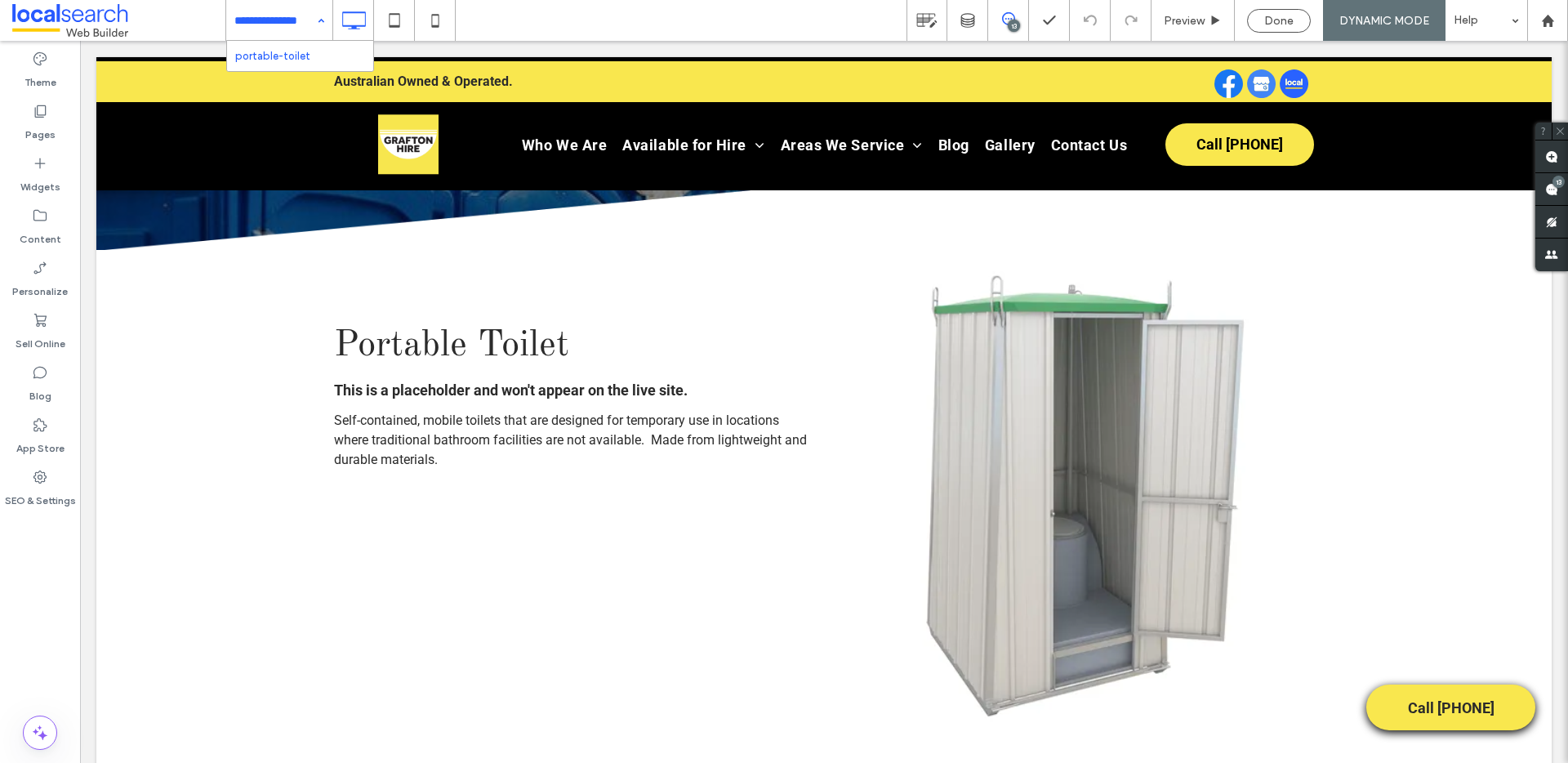 click at bounding box center [275, 20] 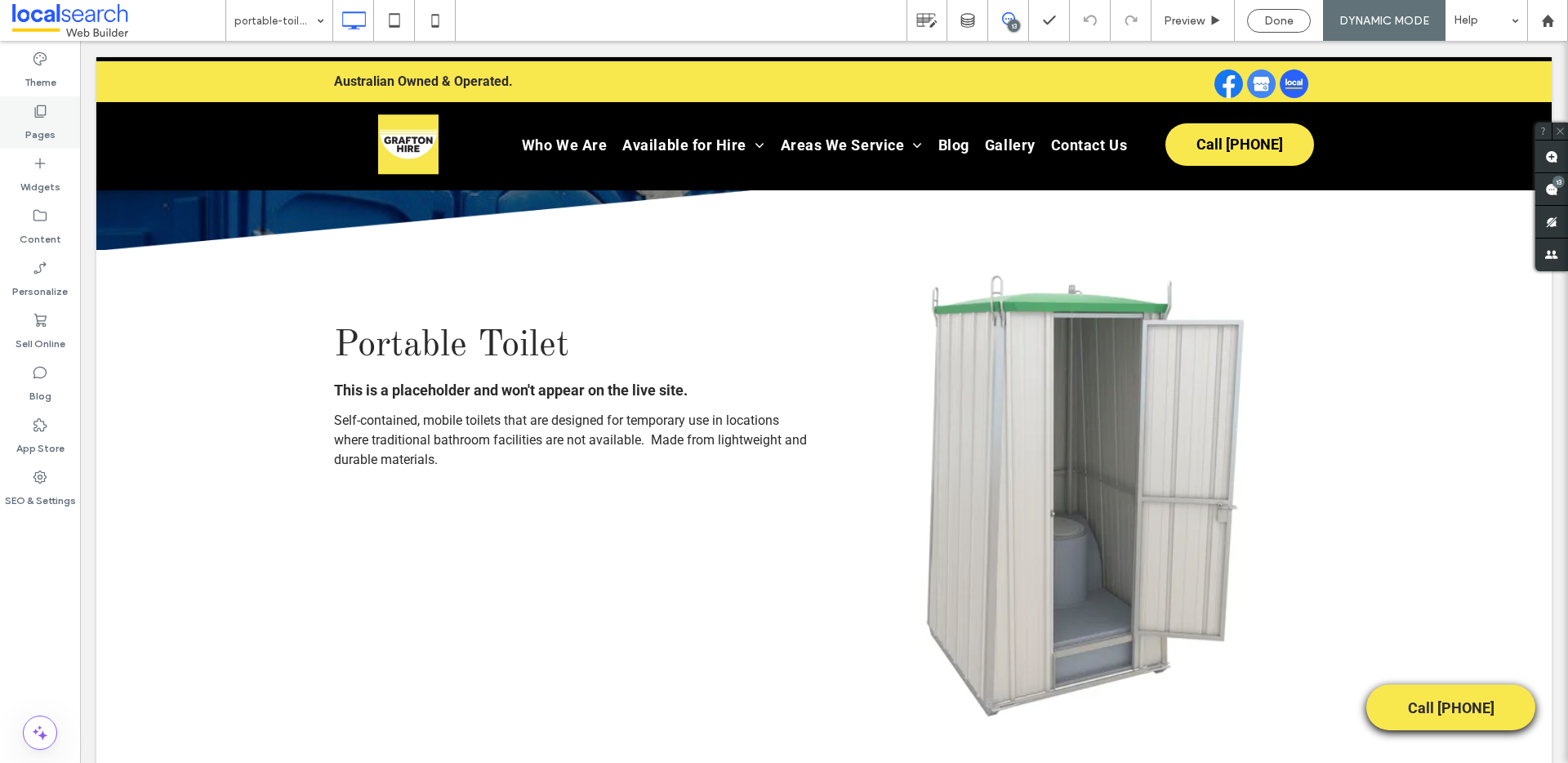 click 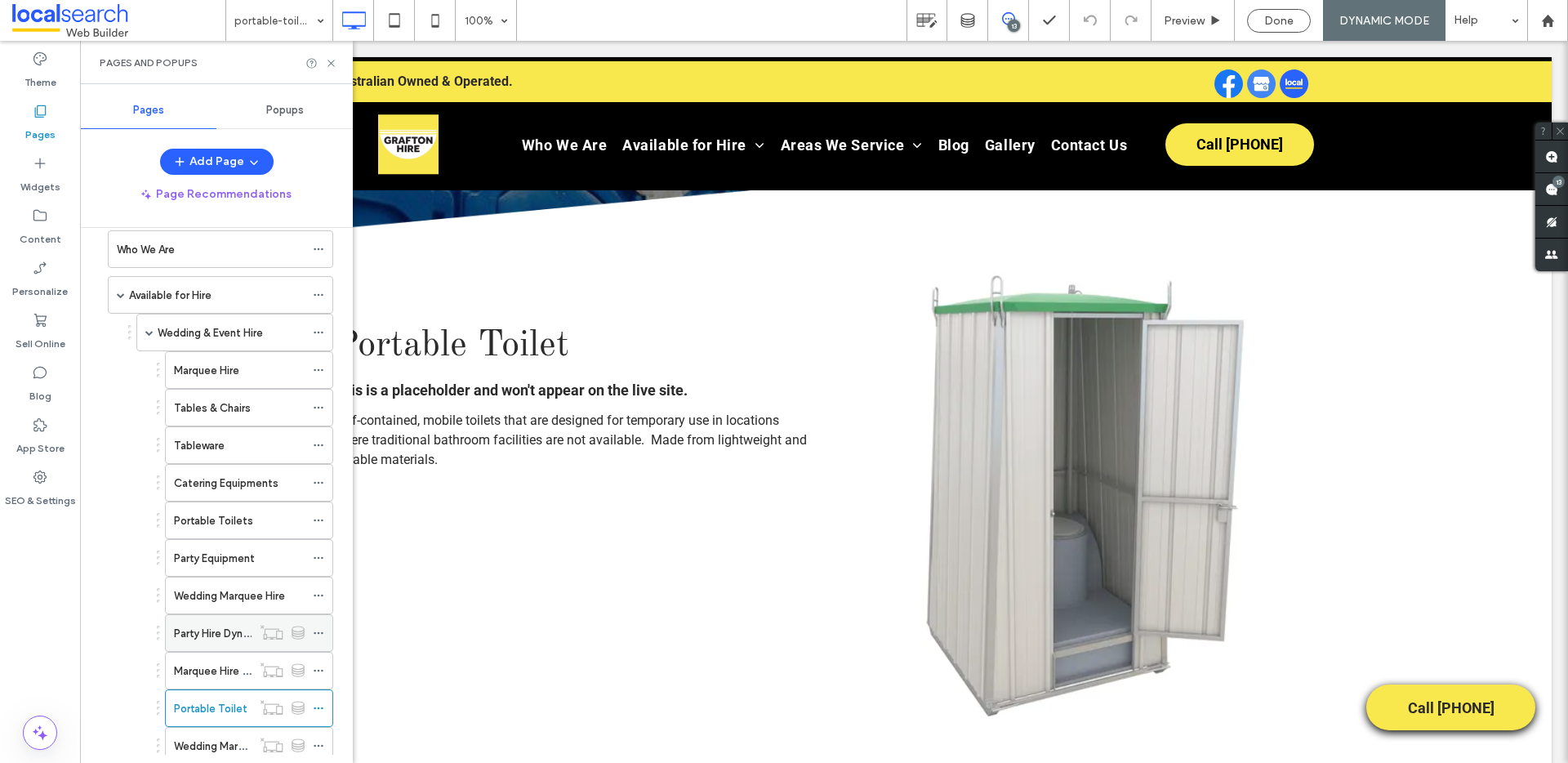 scroll, scrollTop: 266, scrollLeft: 0, axis: vertical 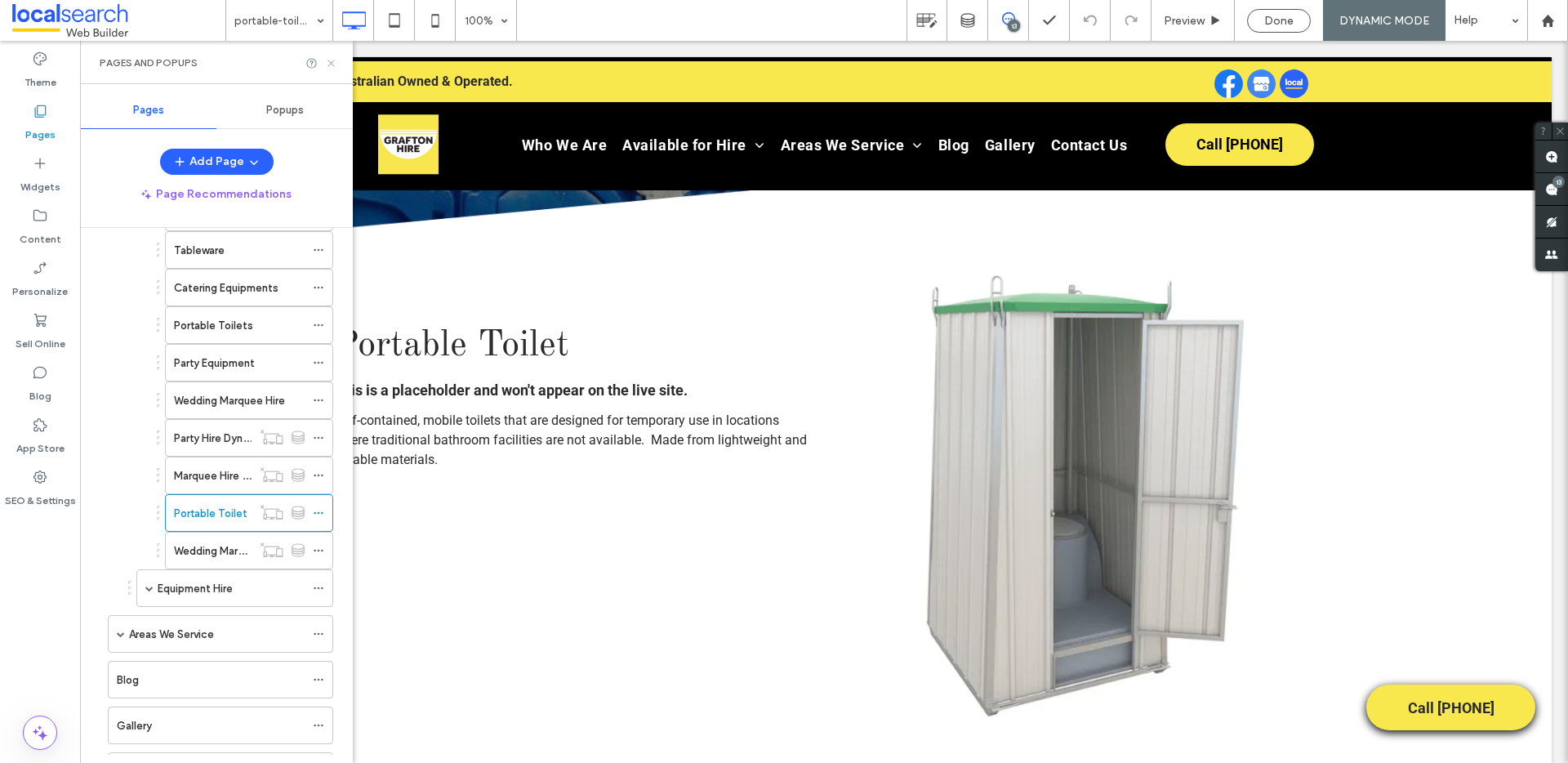 click 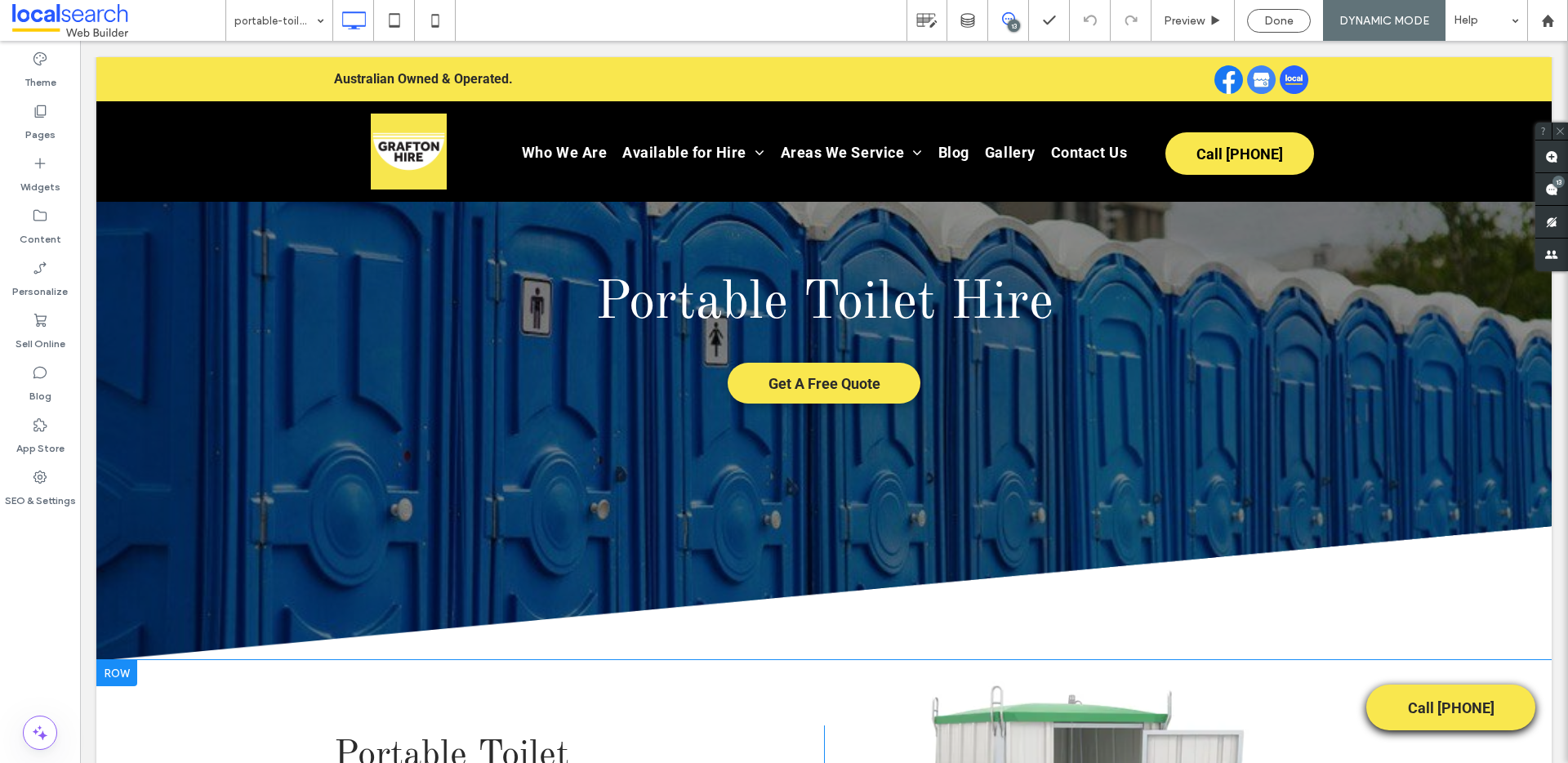 scroll, scrollTop: 0, scrollLeft: 0, axis: both 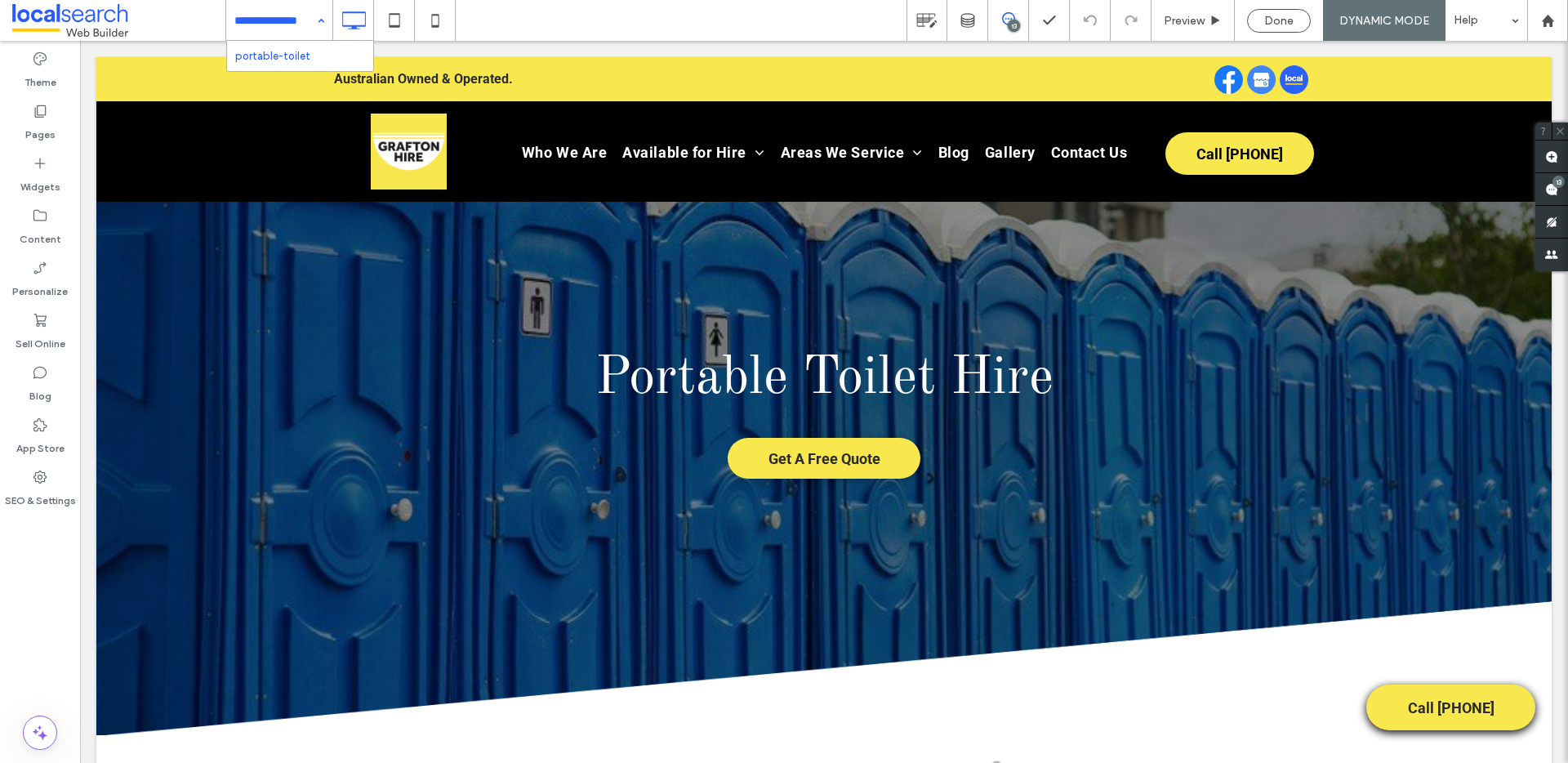 click at bounding box center [275, 20] 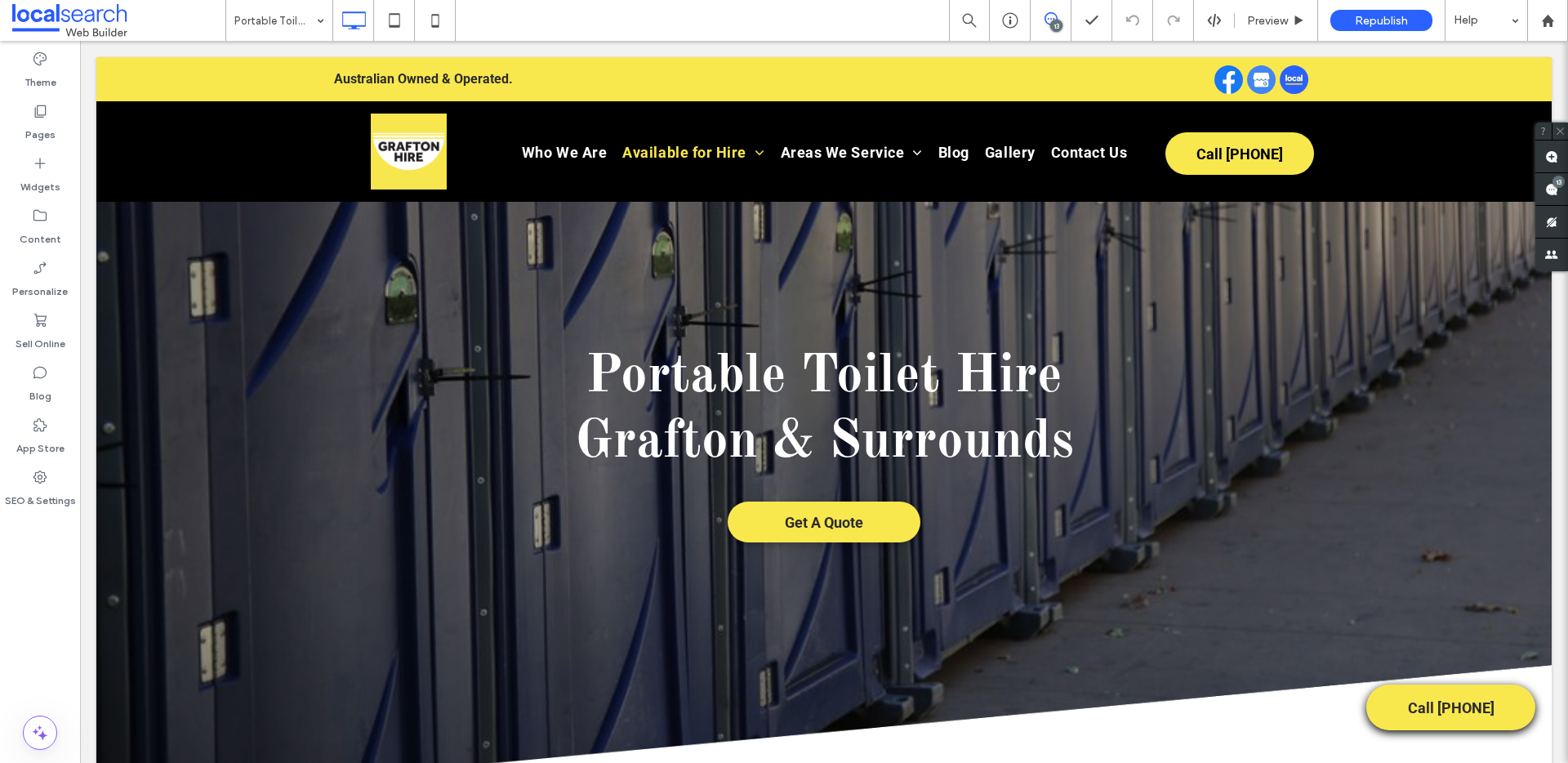 scroll, scrollTop: 0, scrollLeft: 0, axis: both 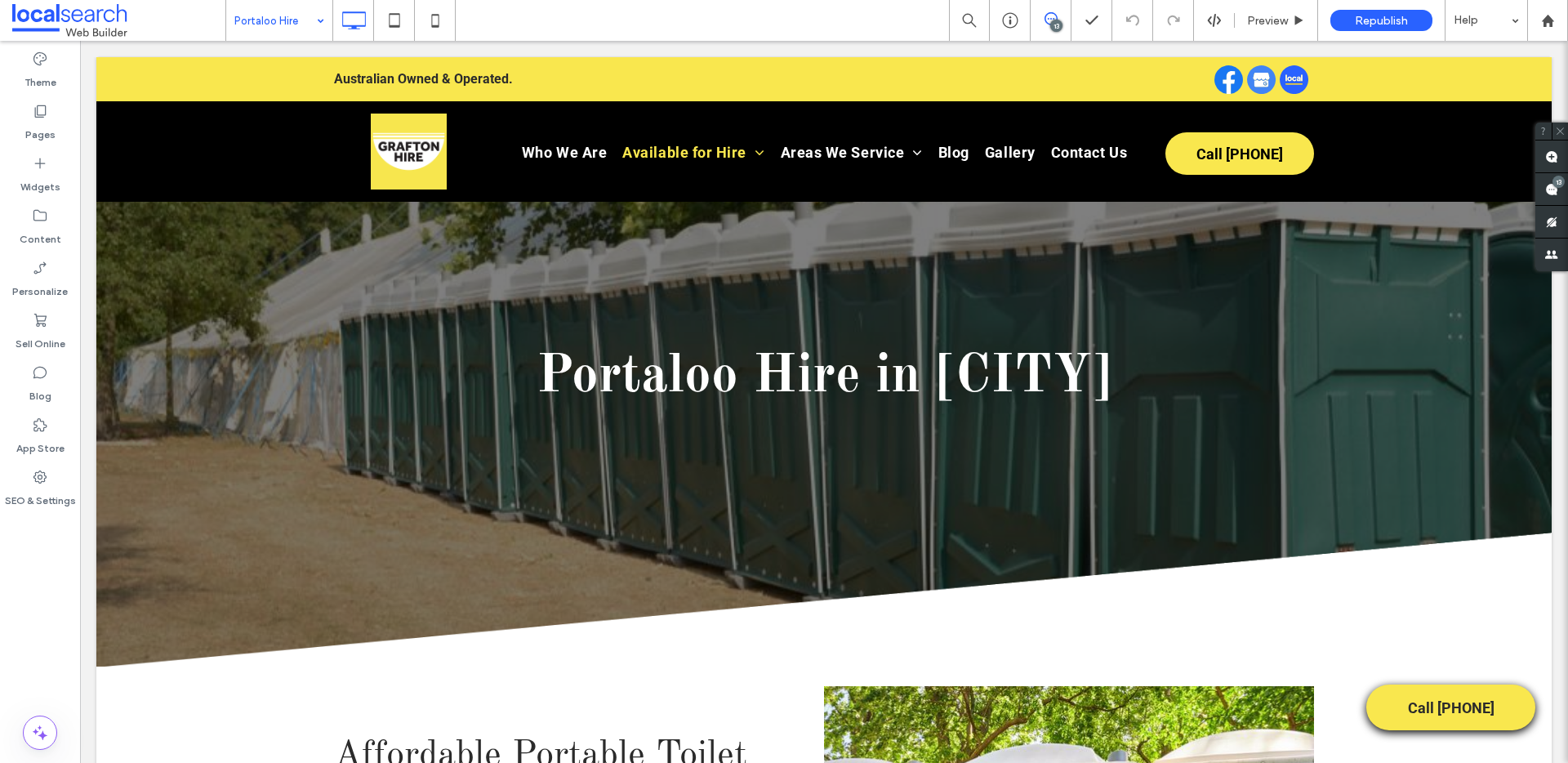 click at bounding box center (275, 20) 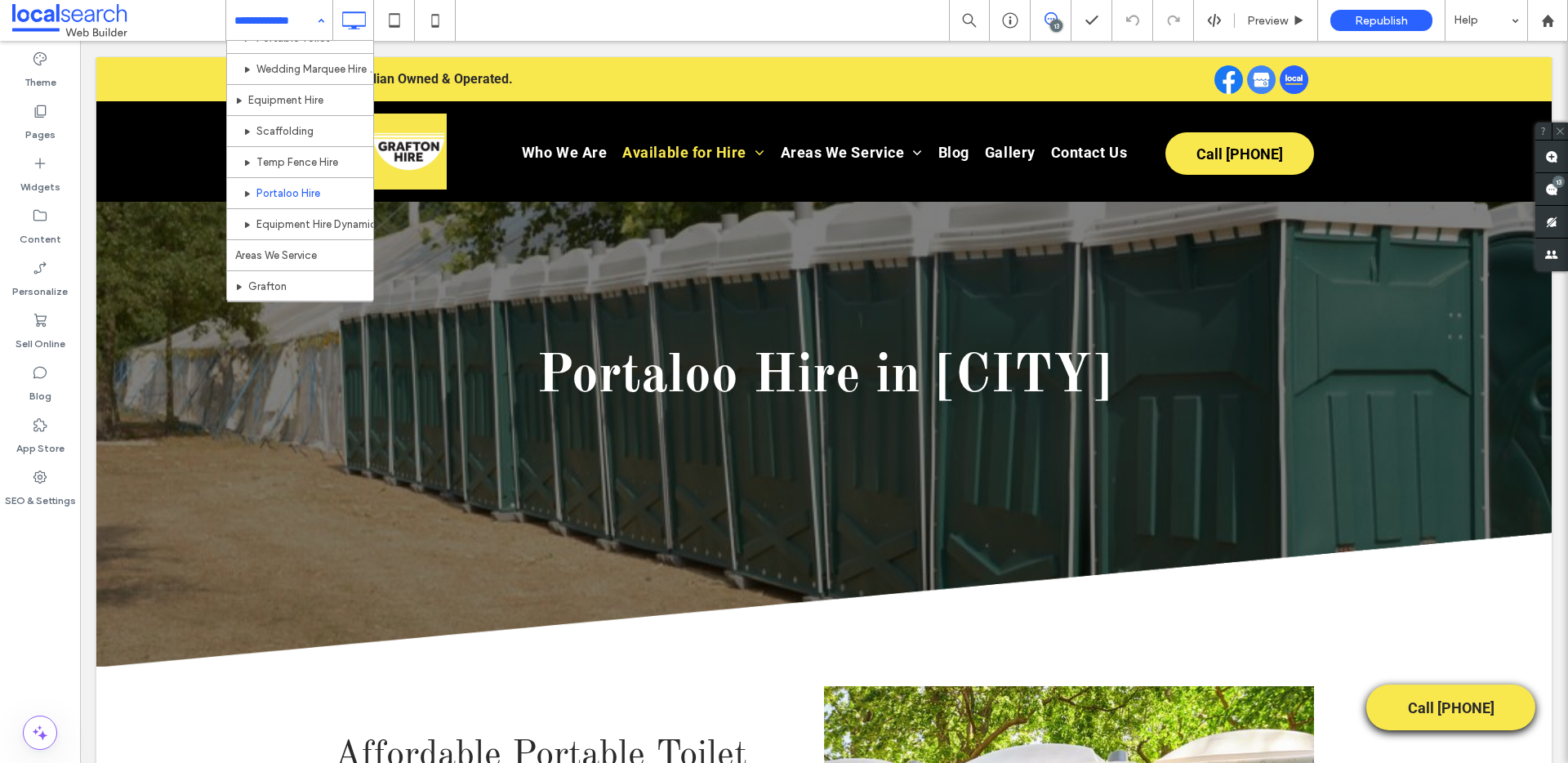 scroll, scrollTop: 443, scrollLeft: 0, axis: vertical 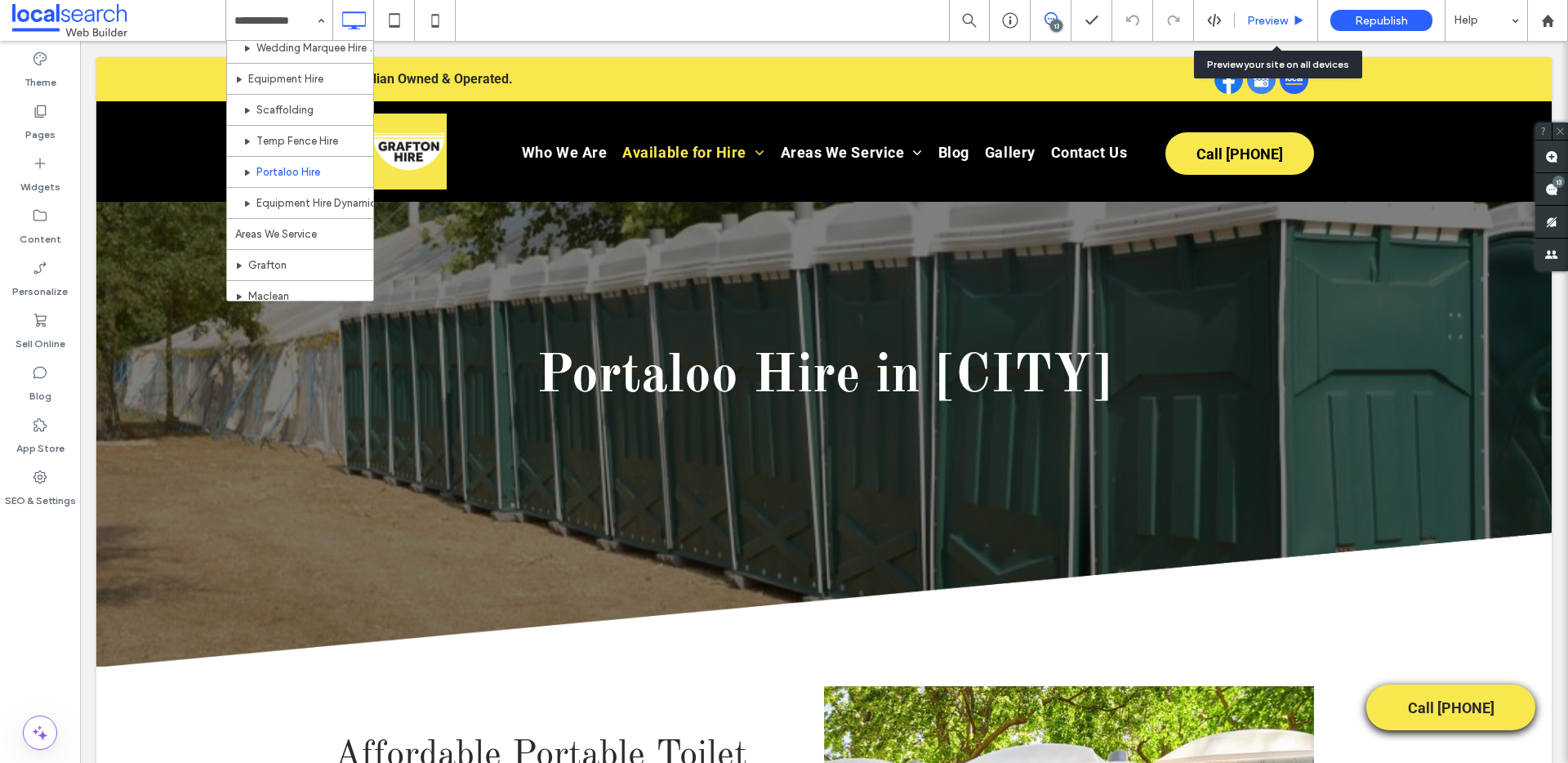 click on "Preview" at bounding box center [1267, 20] 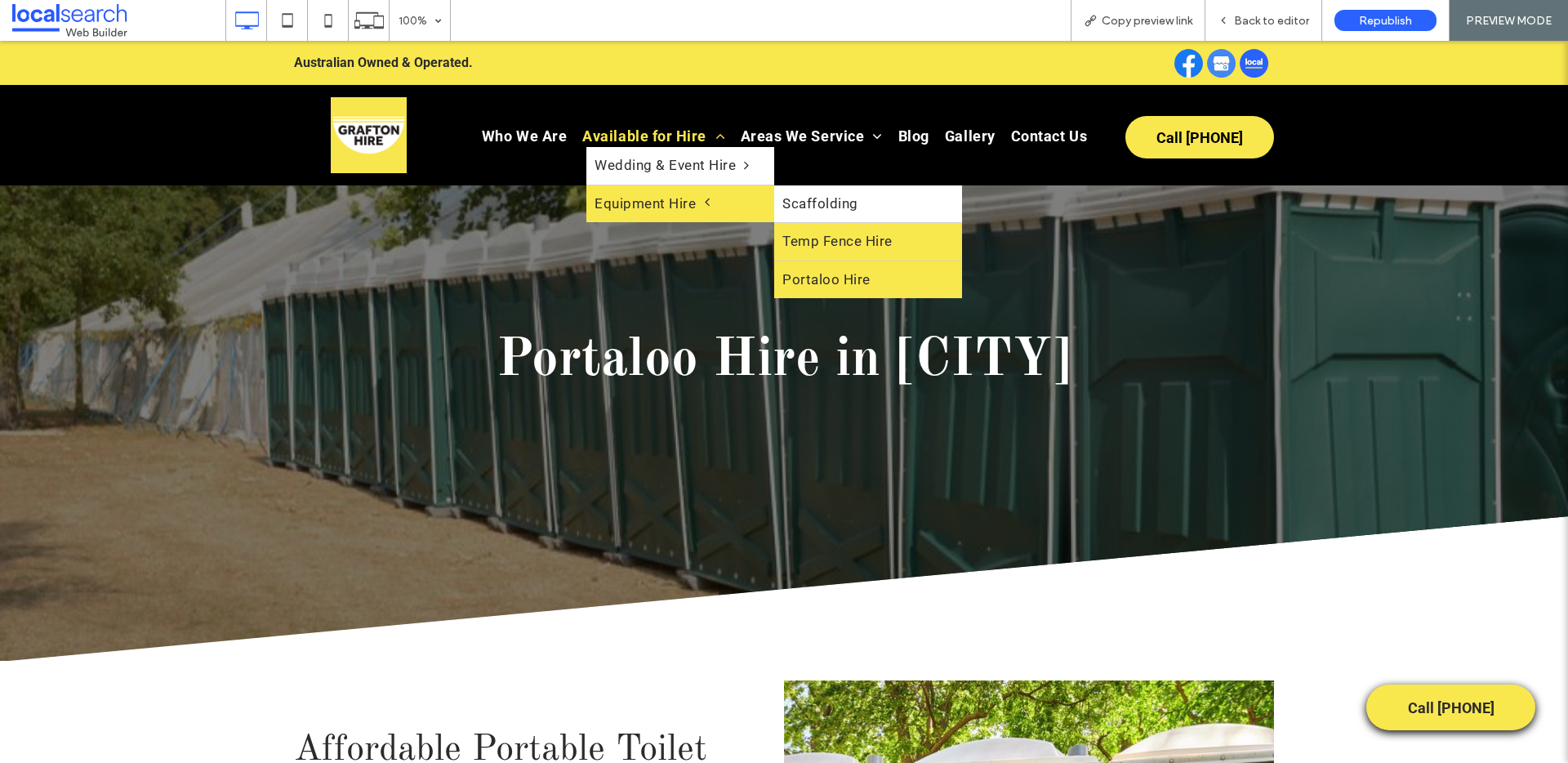 click on "Temp Fence Hire" at bounding box center [868, 242] 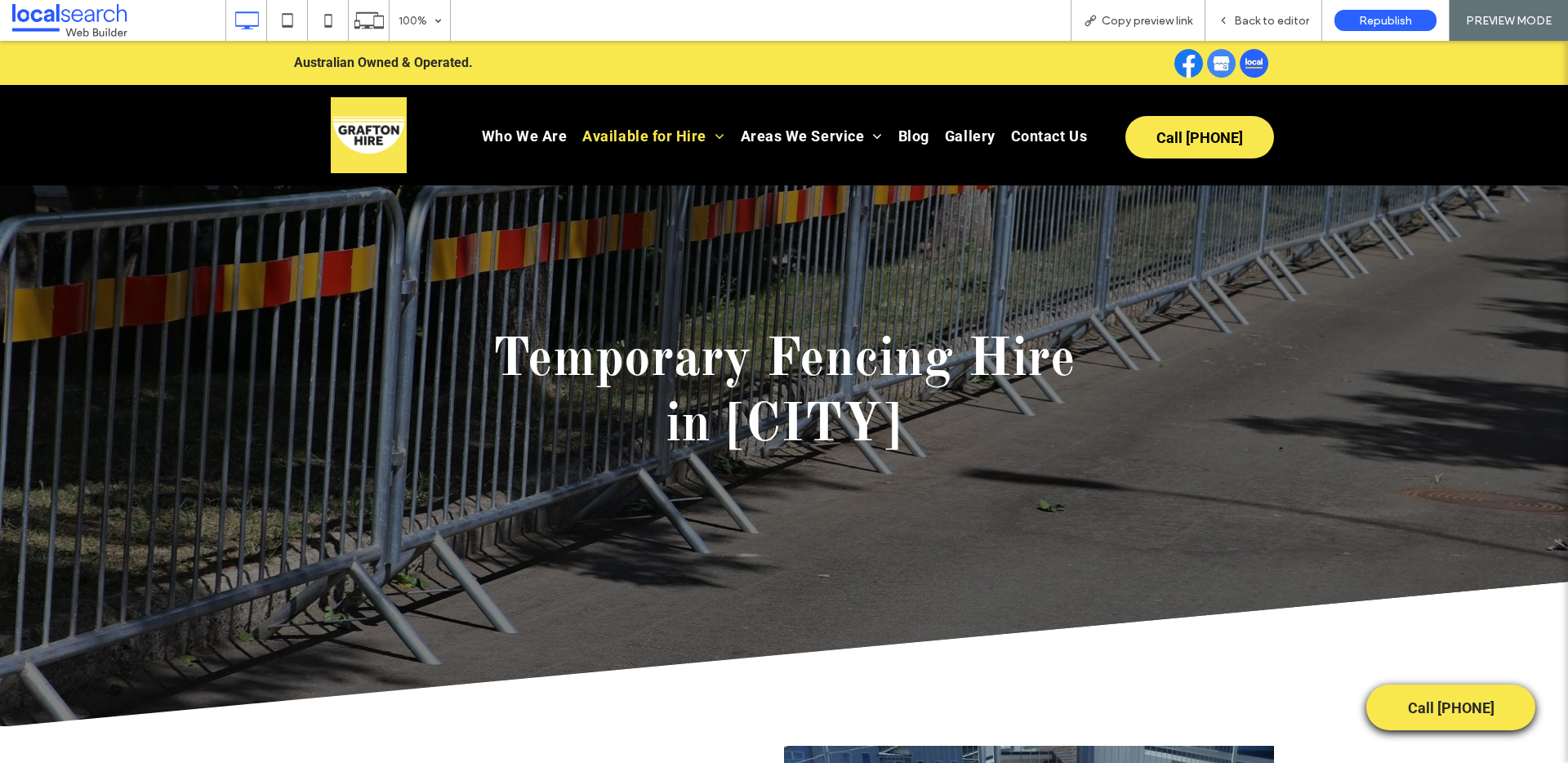 scroll, scrollTop: 0, scrollLeft: 0, axis: both 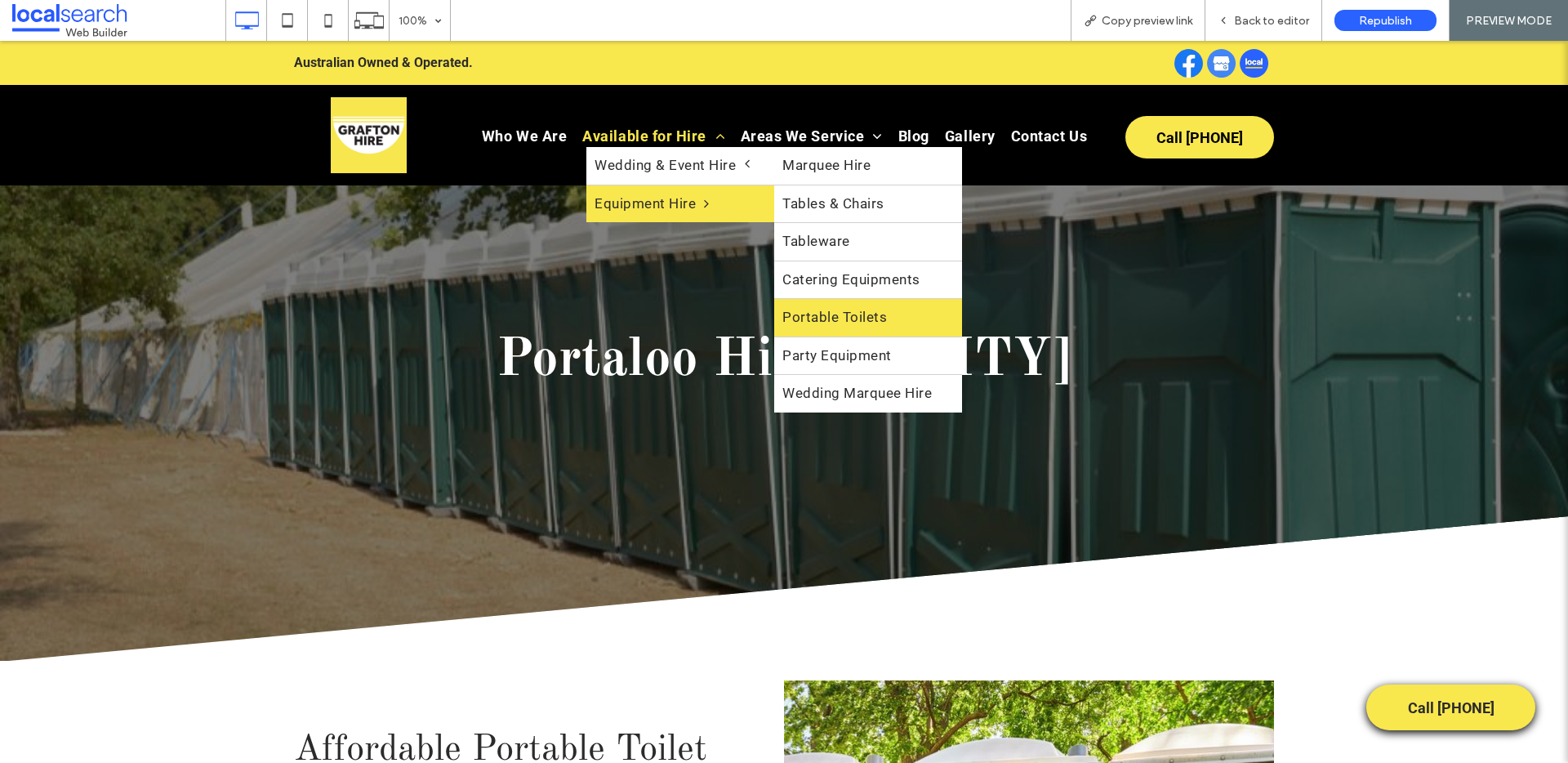 click on "Portable Toilets" at bounding box center (868, 318) 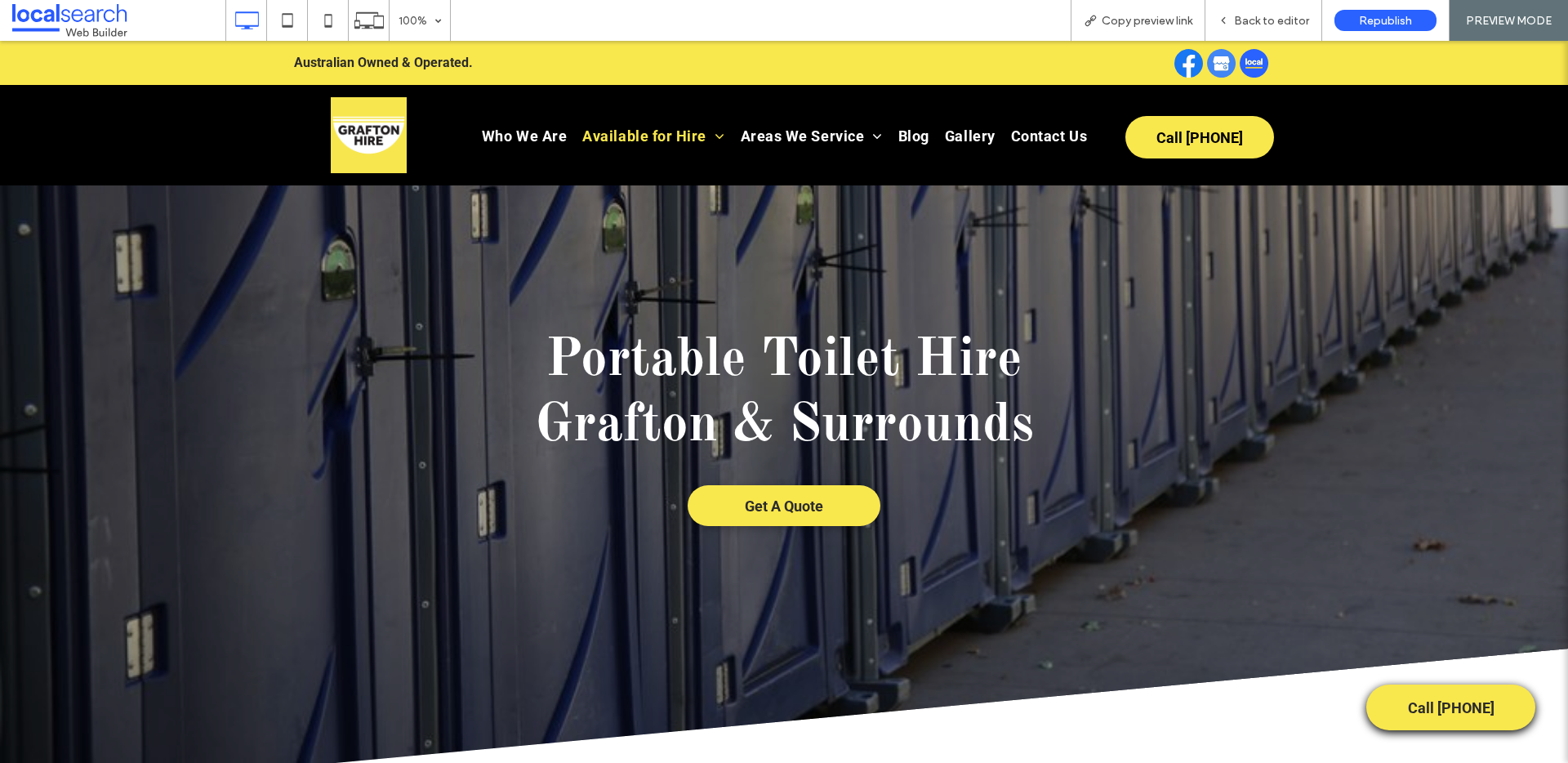 scroll, scrollTop: 0, scrollLeft: 0, axis: both 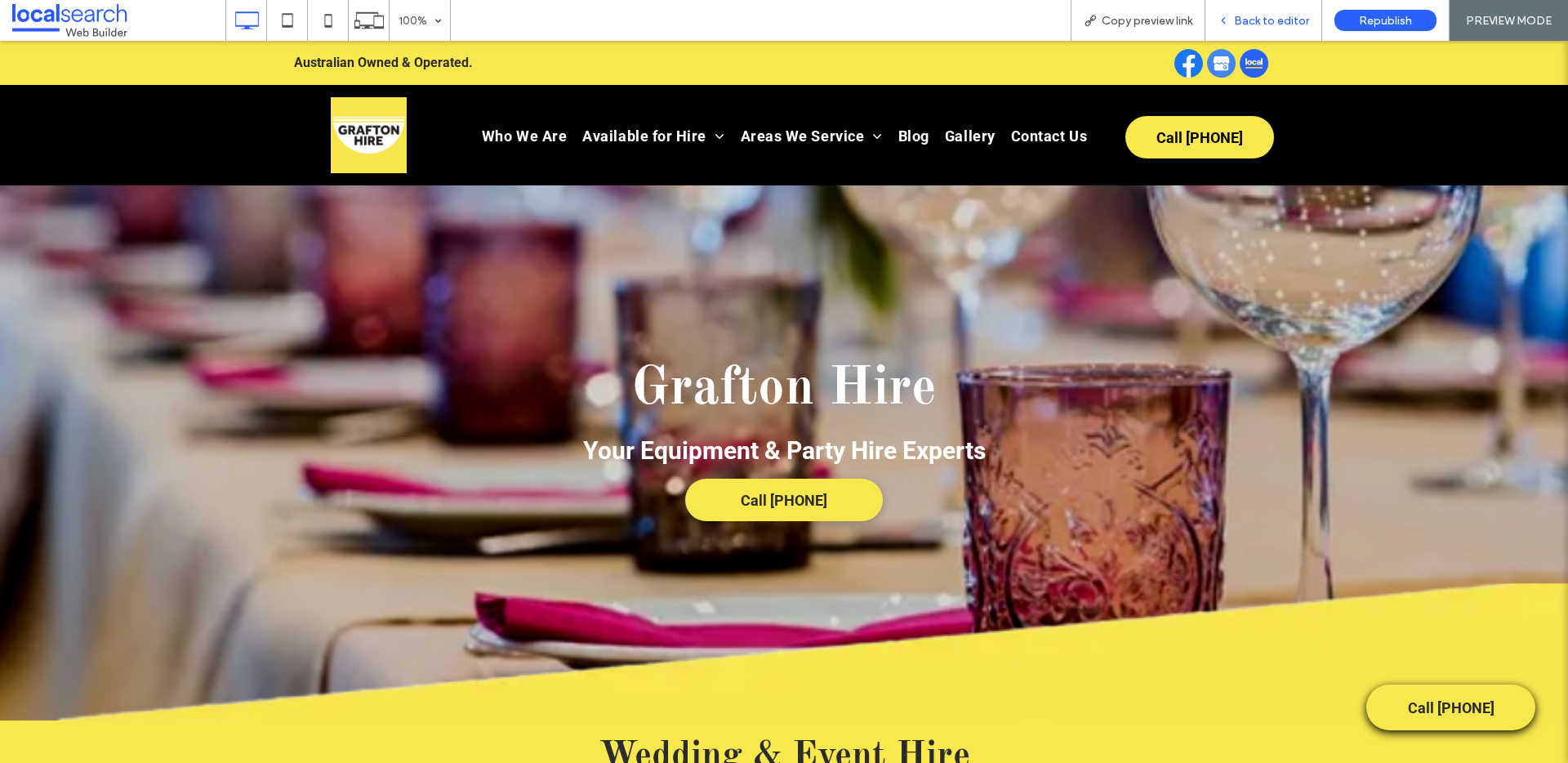 click on "Back to editor" at bounding box center [1263, 20] 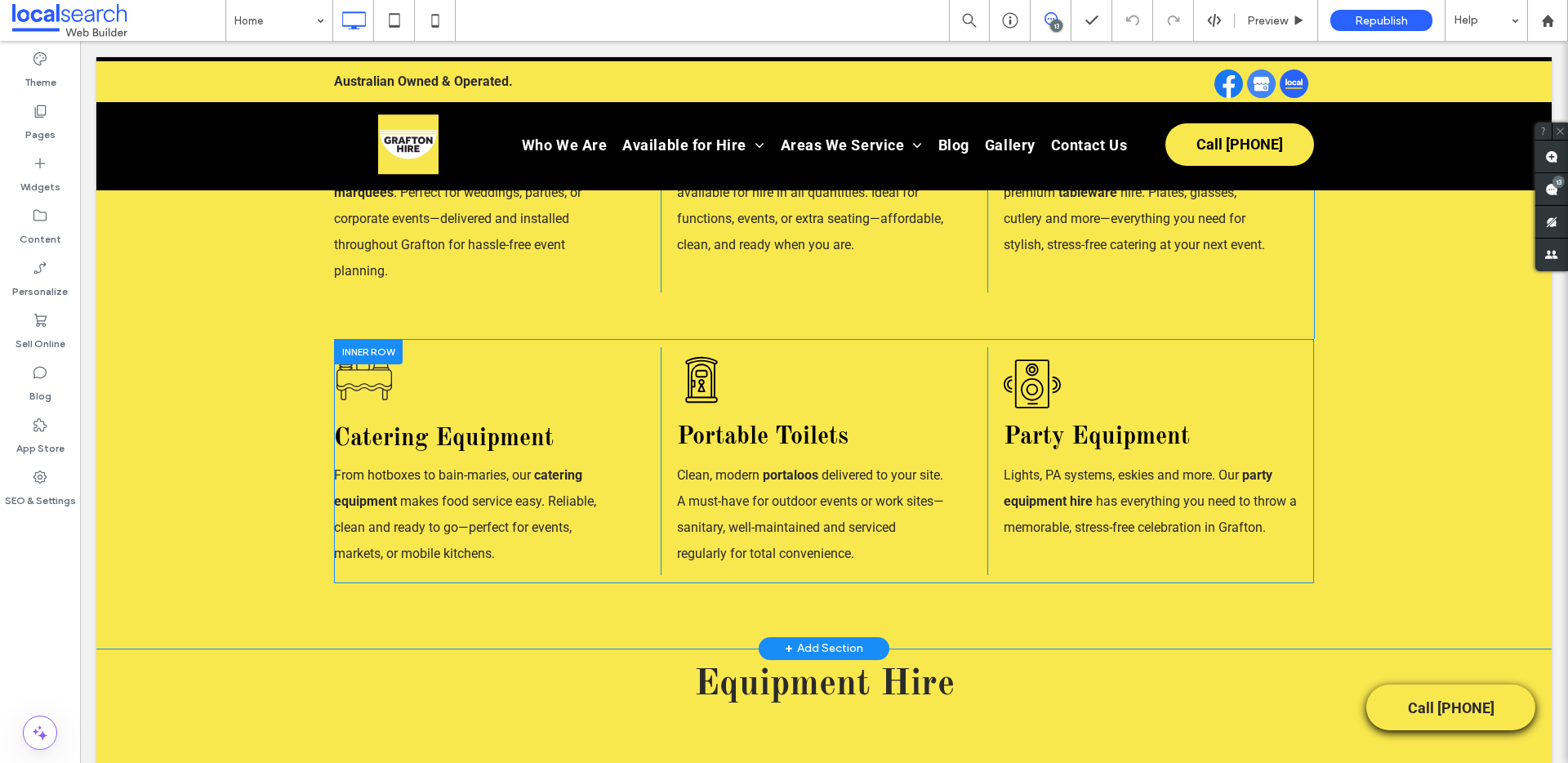 scroll, scrollTop: 853, scrollLeft: 0, axis: vertical 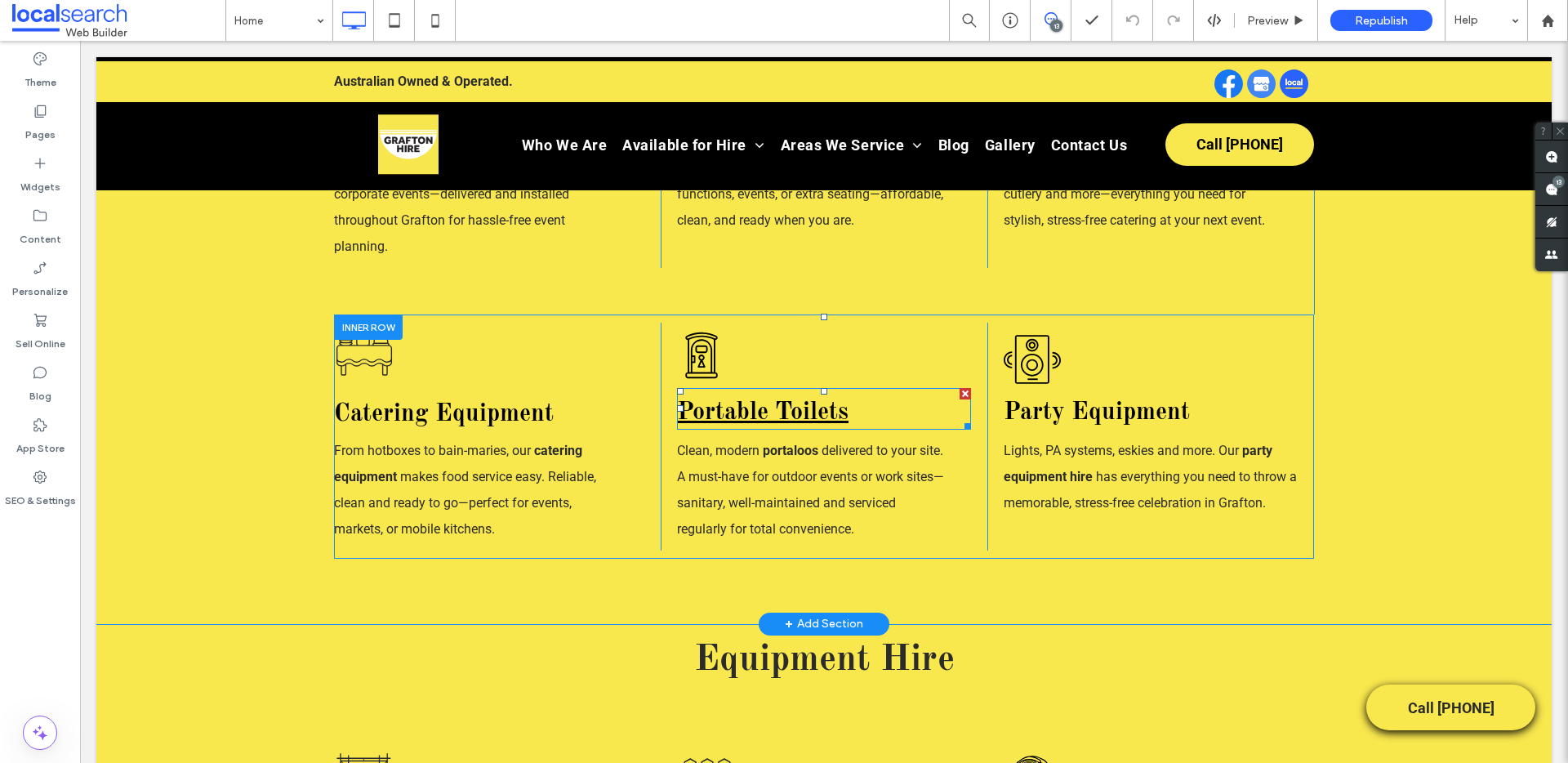 click on "Portable Toilets" at bounding box center (763, 413) 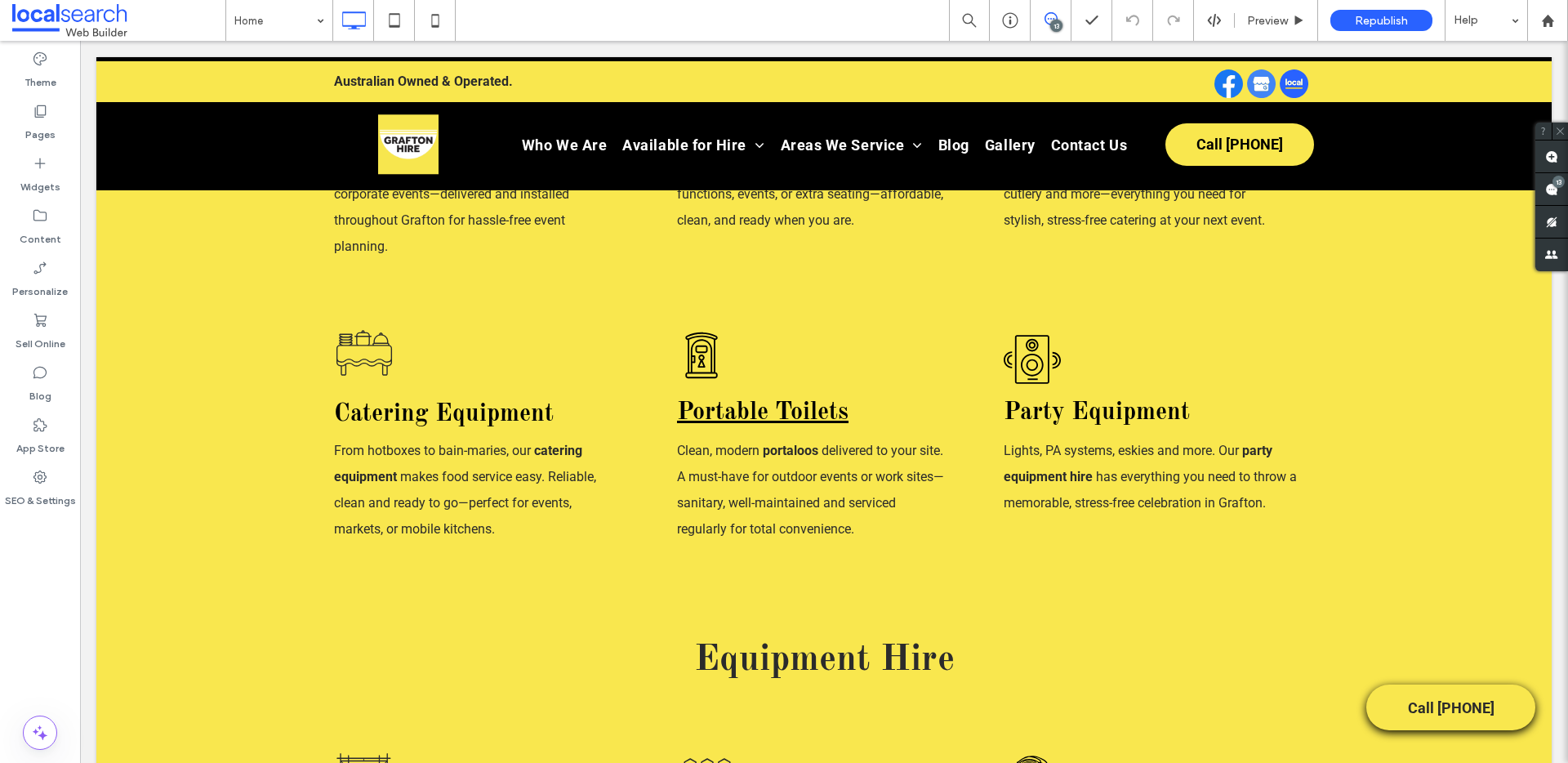 click on "Portable Toilets" at bounding box center [763, 413] 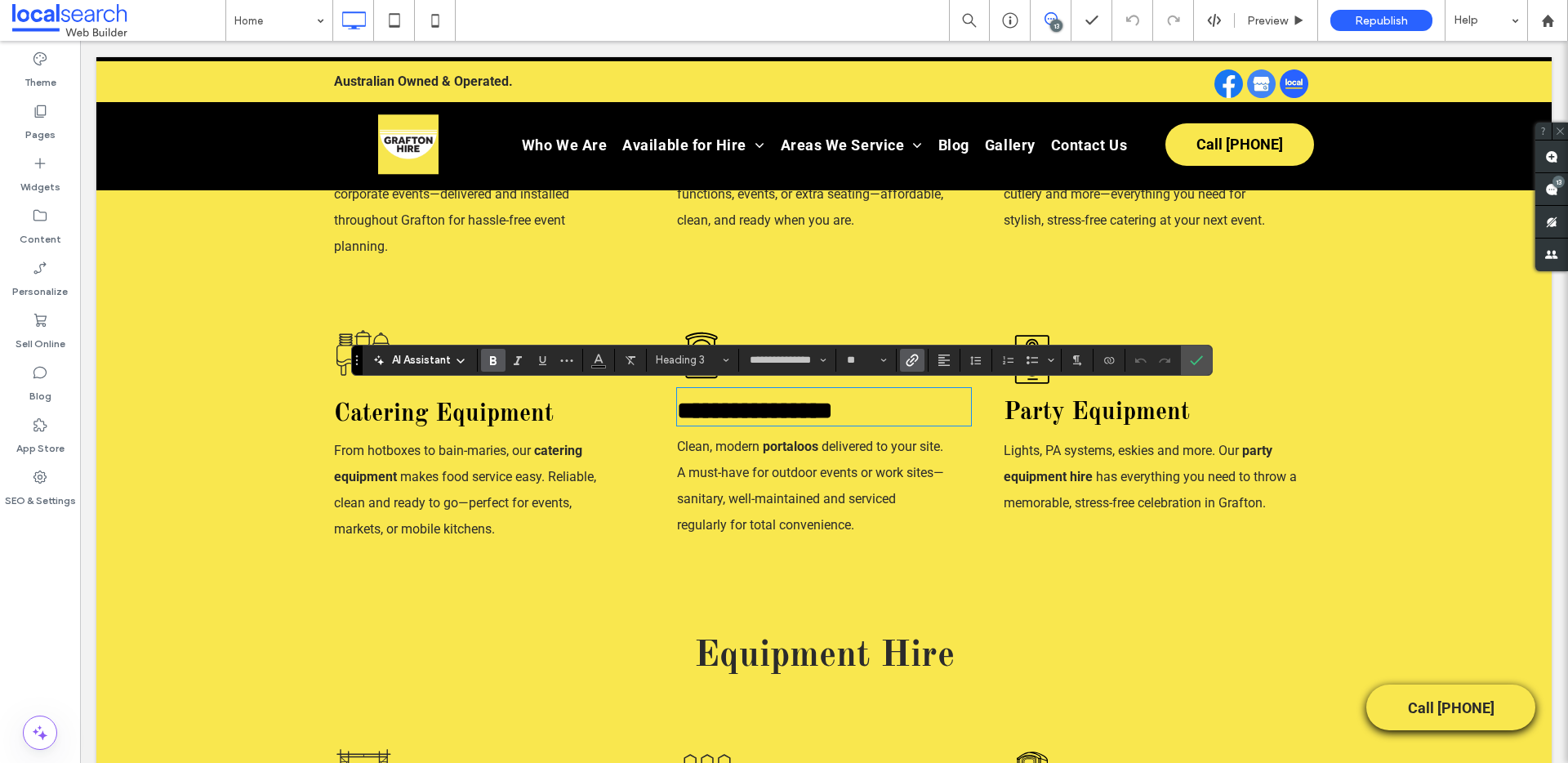 click 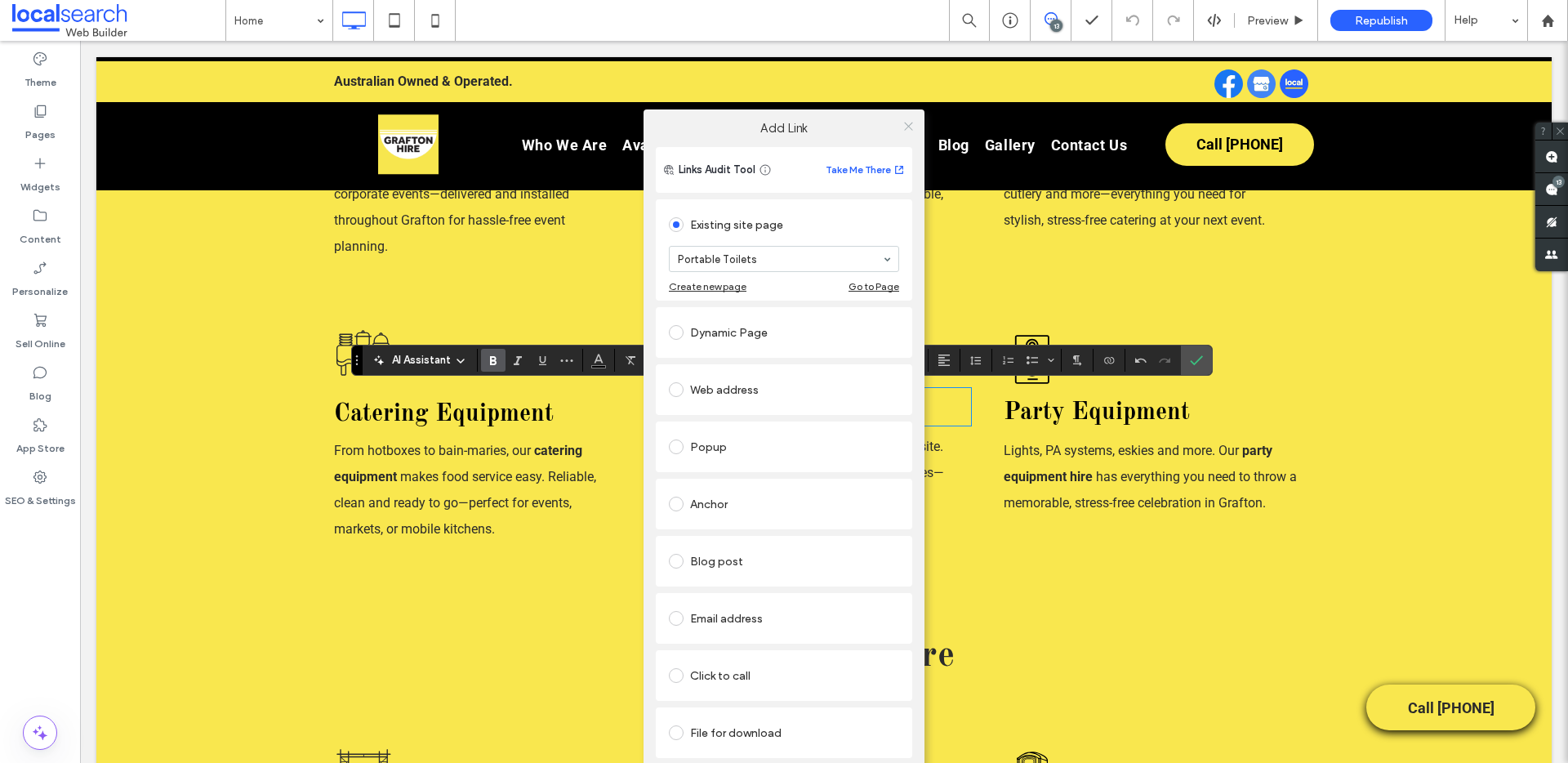 click 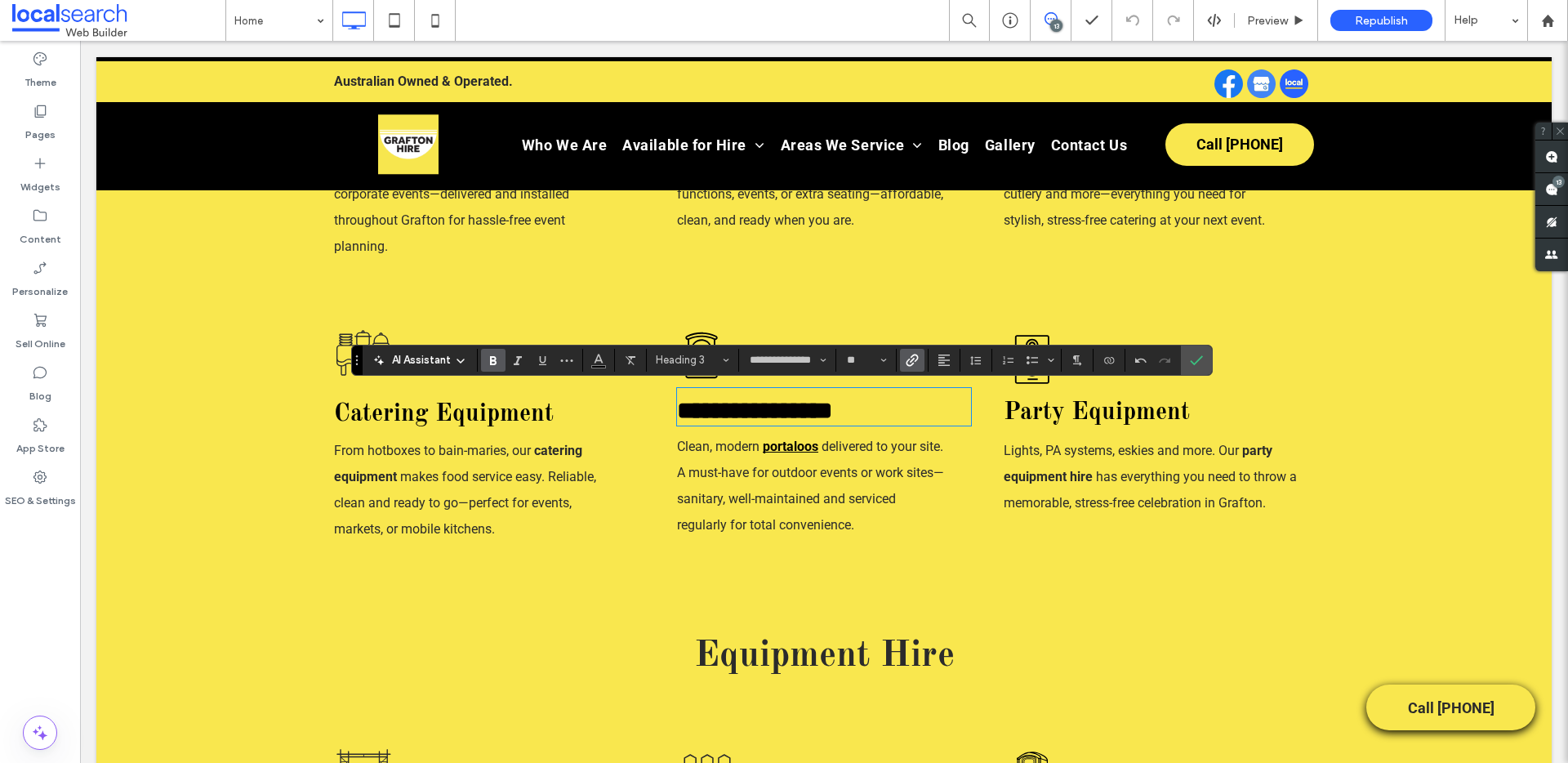 click on "portaloos" at bounding box center [791, 446] 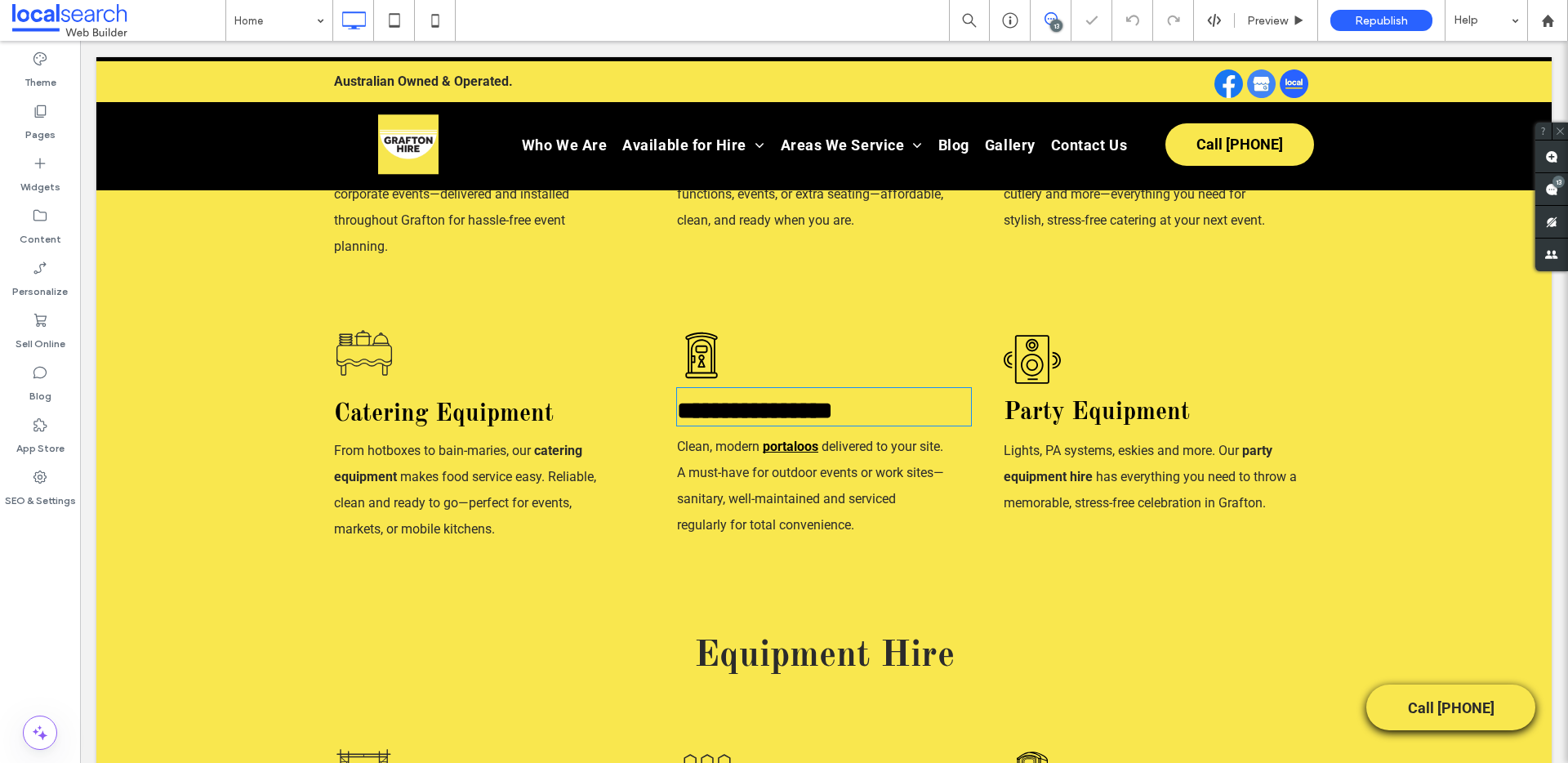 click on "portaloos" at bounding box center (791, 446) 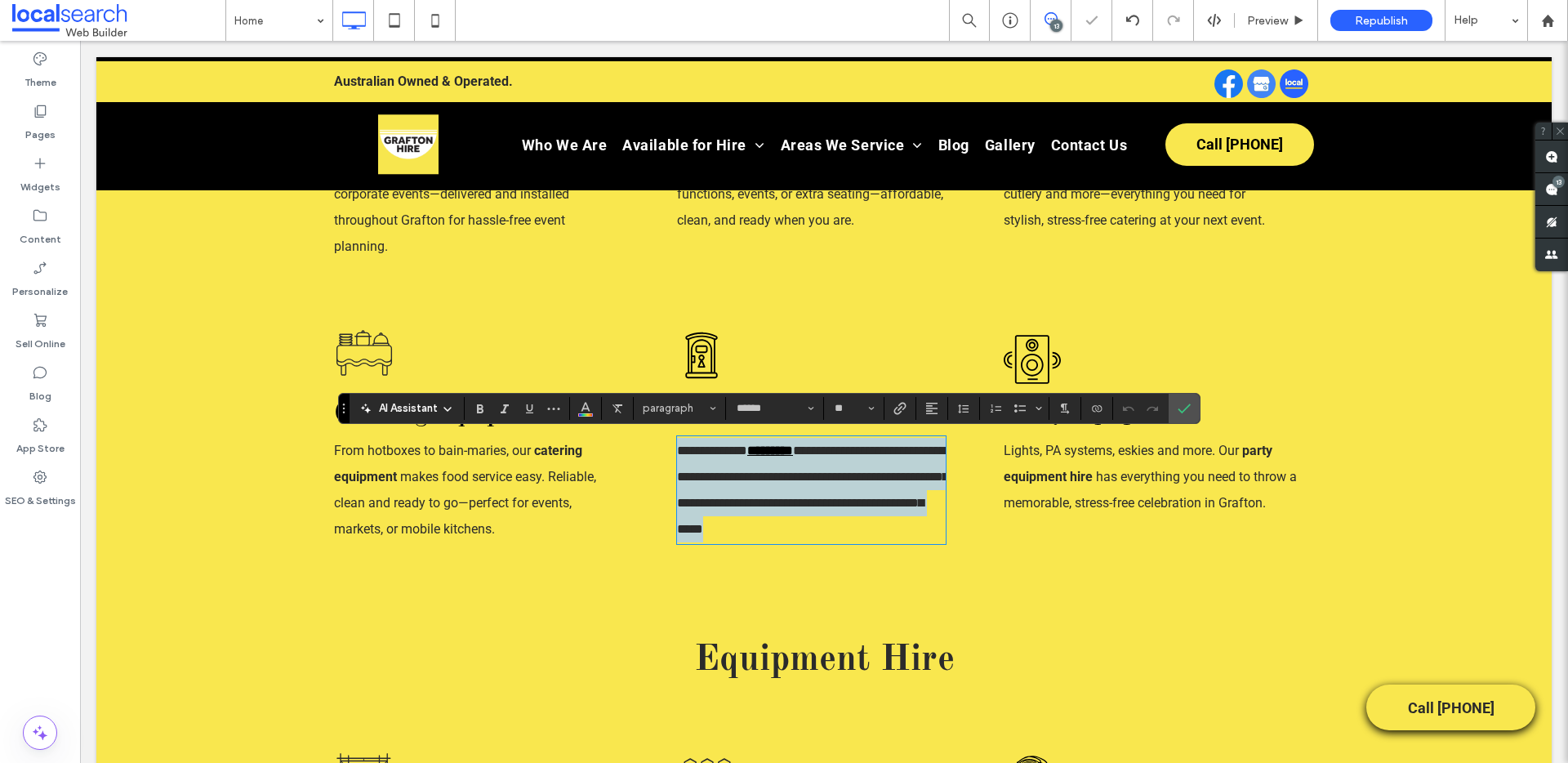 click on "*********" at bounding box center (770, 450) 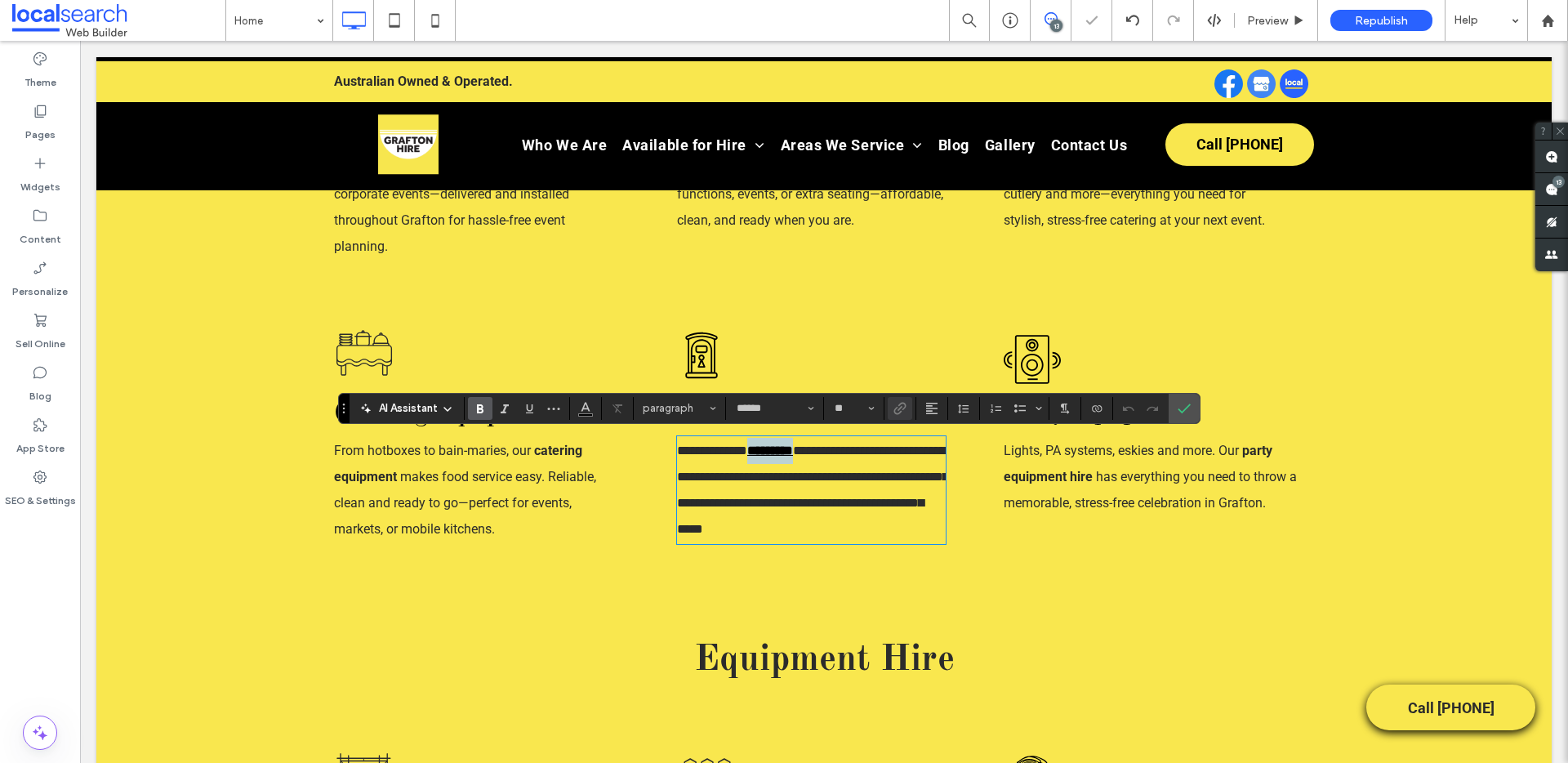 click on "*********" at bounding box center [770, 450] 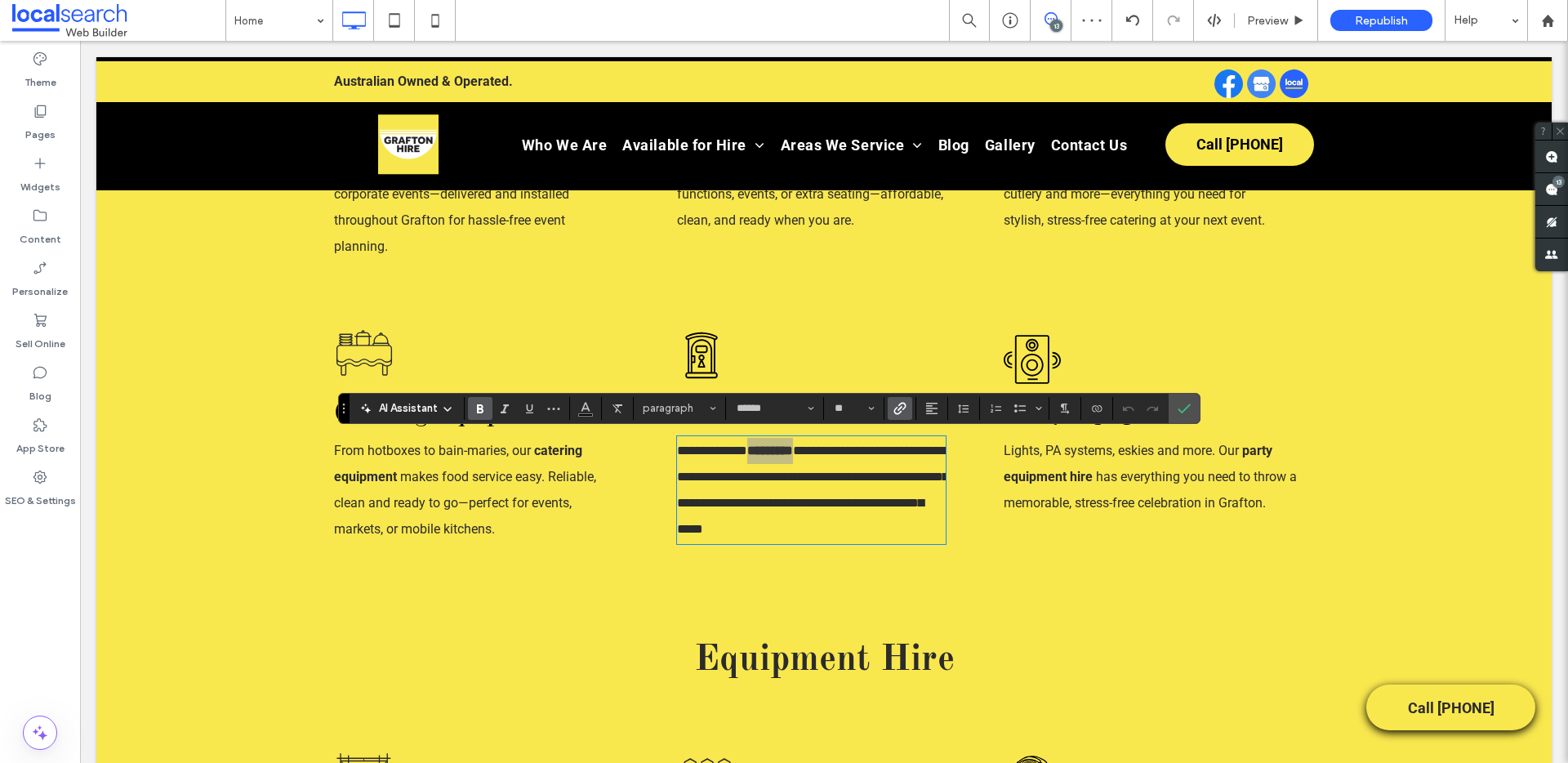 click 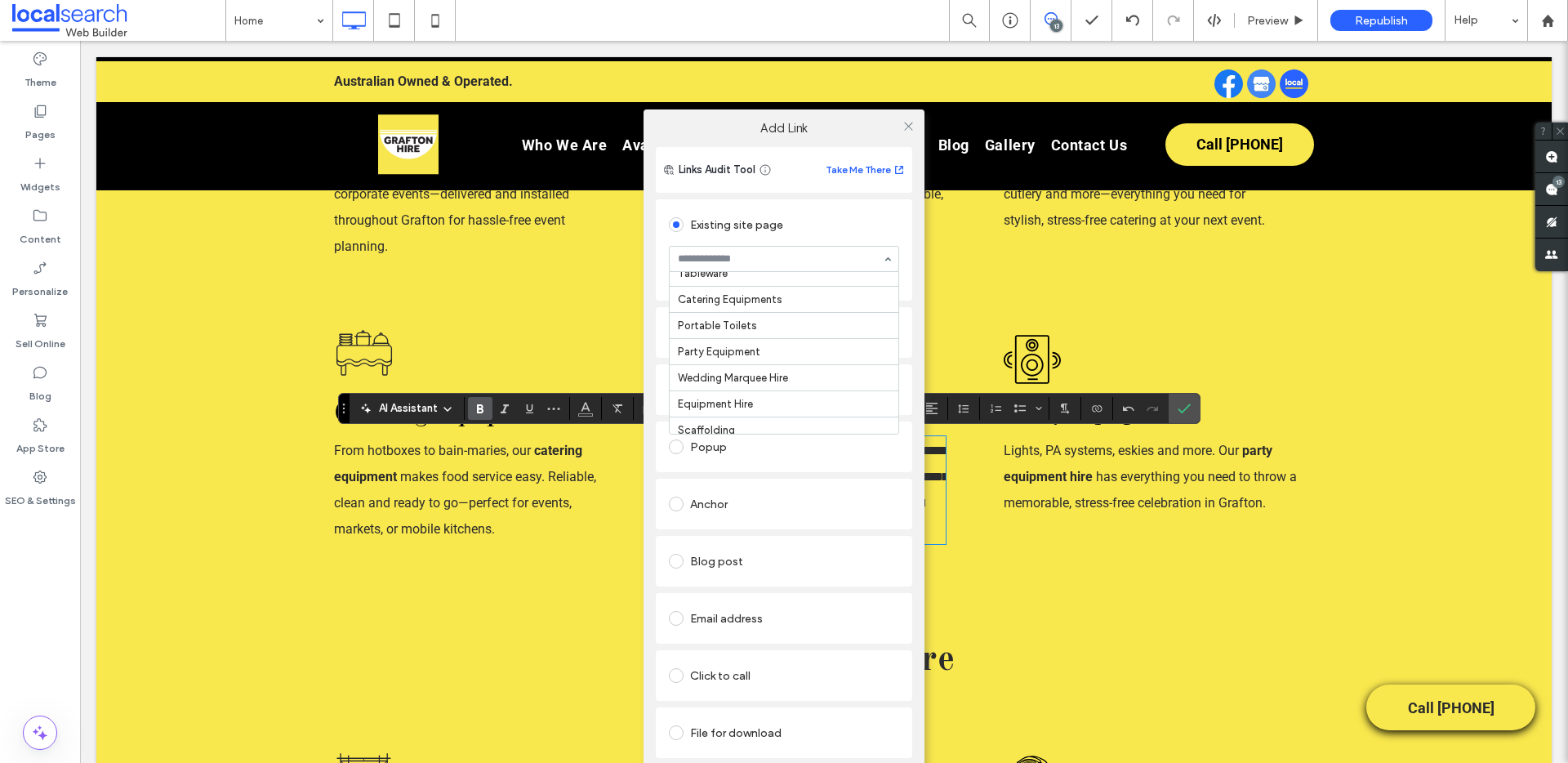 scroll, scrollTop: 165, scrollLeft: 0, axis: vertical 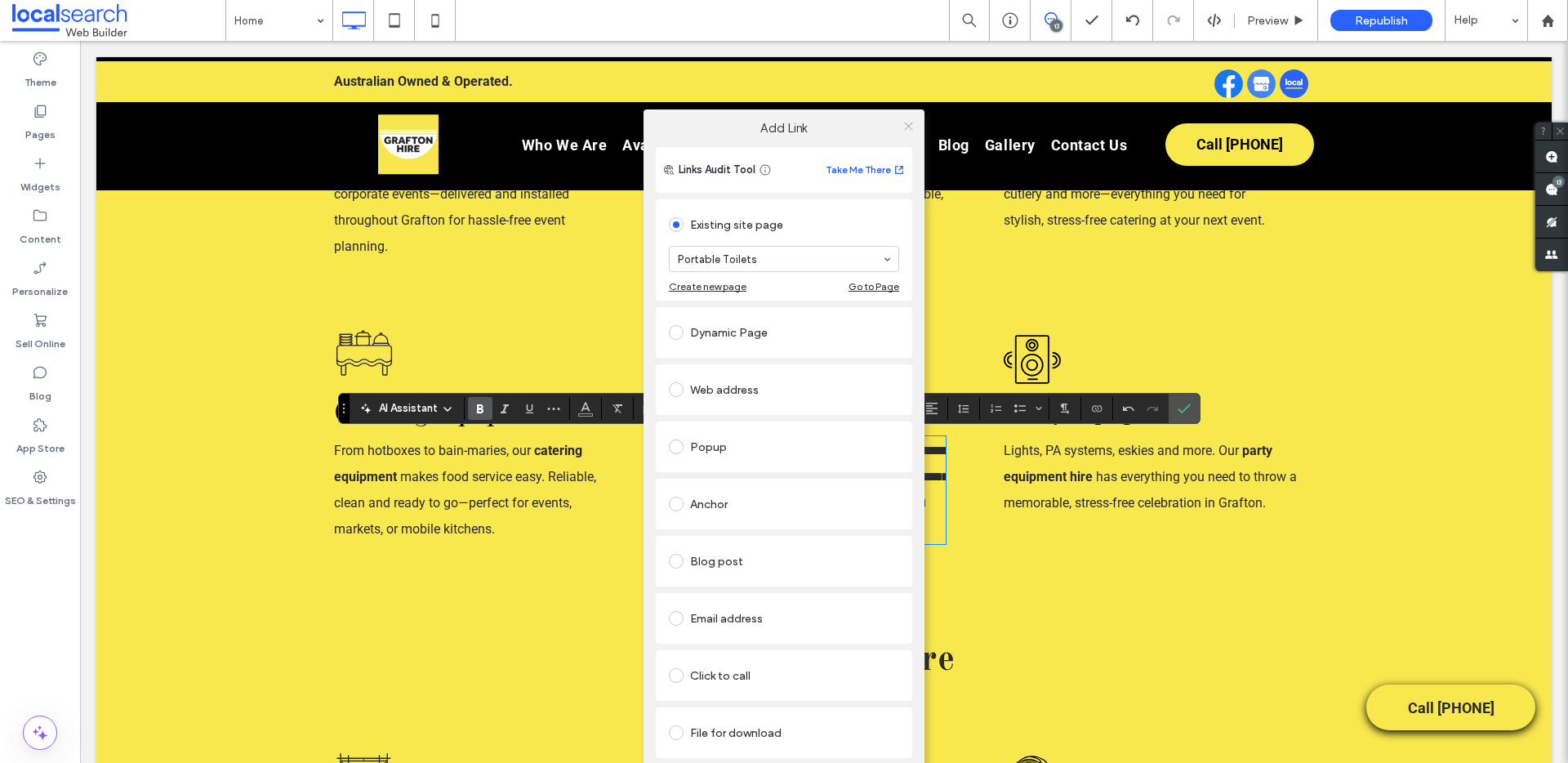 click 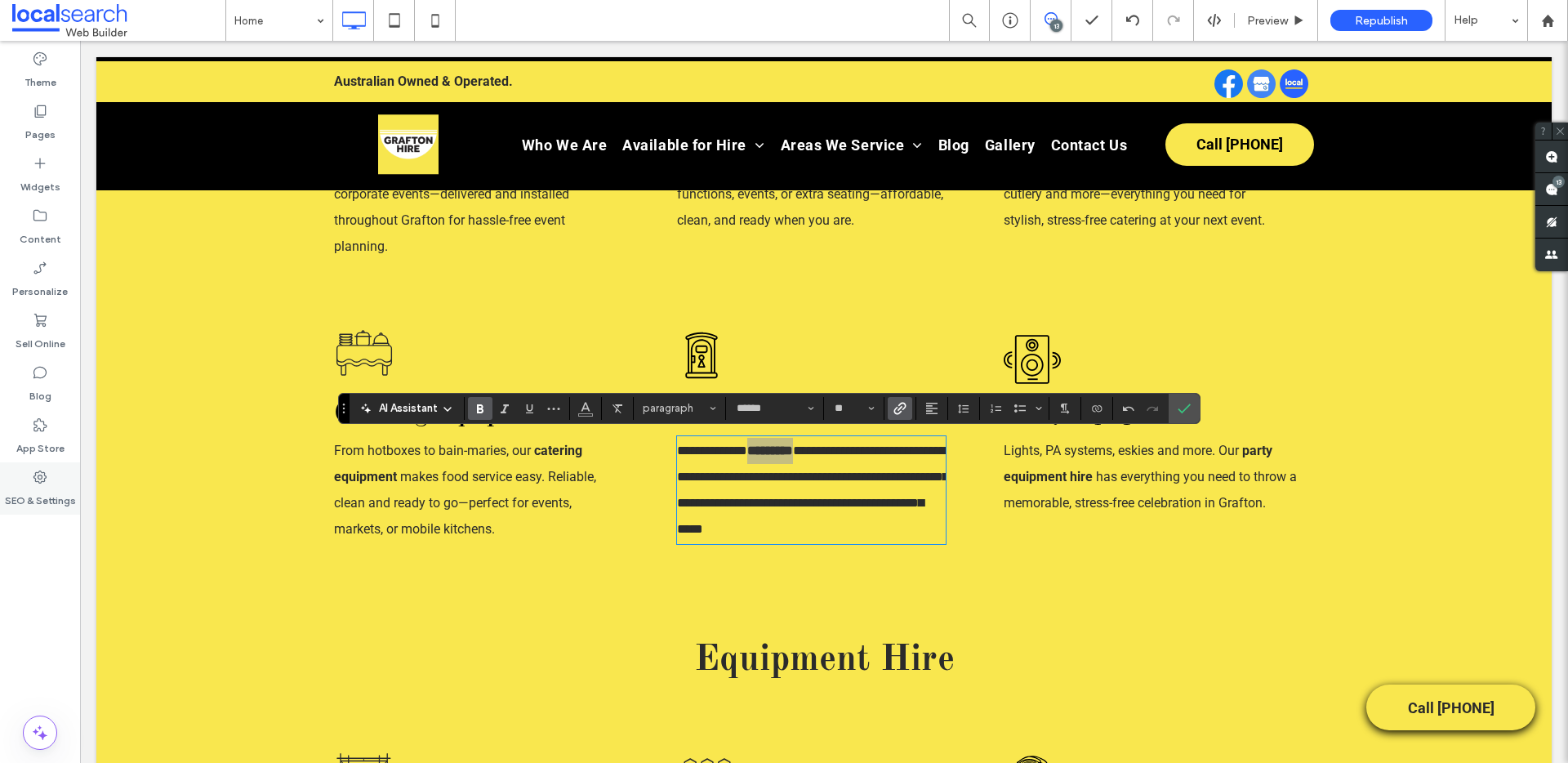 click on "SEO & Settings" at bounding box center (40, 489) 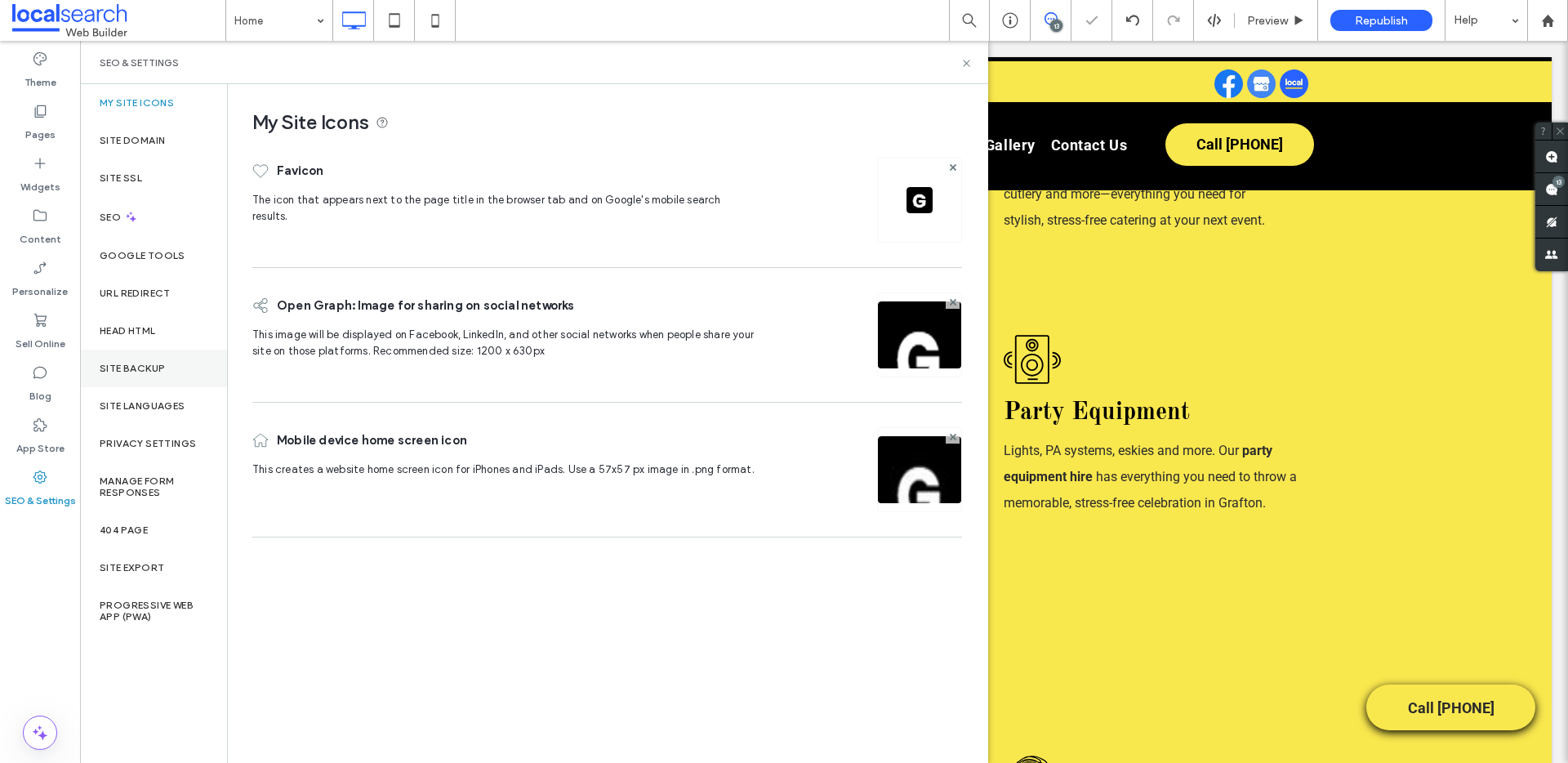 click on "Site Backup" at bounding box center (132, 368) 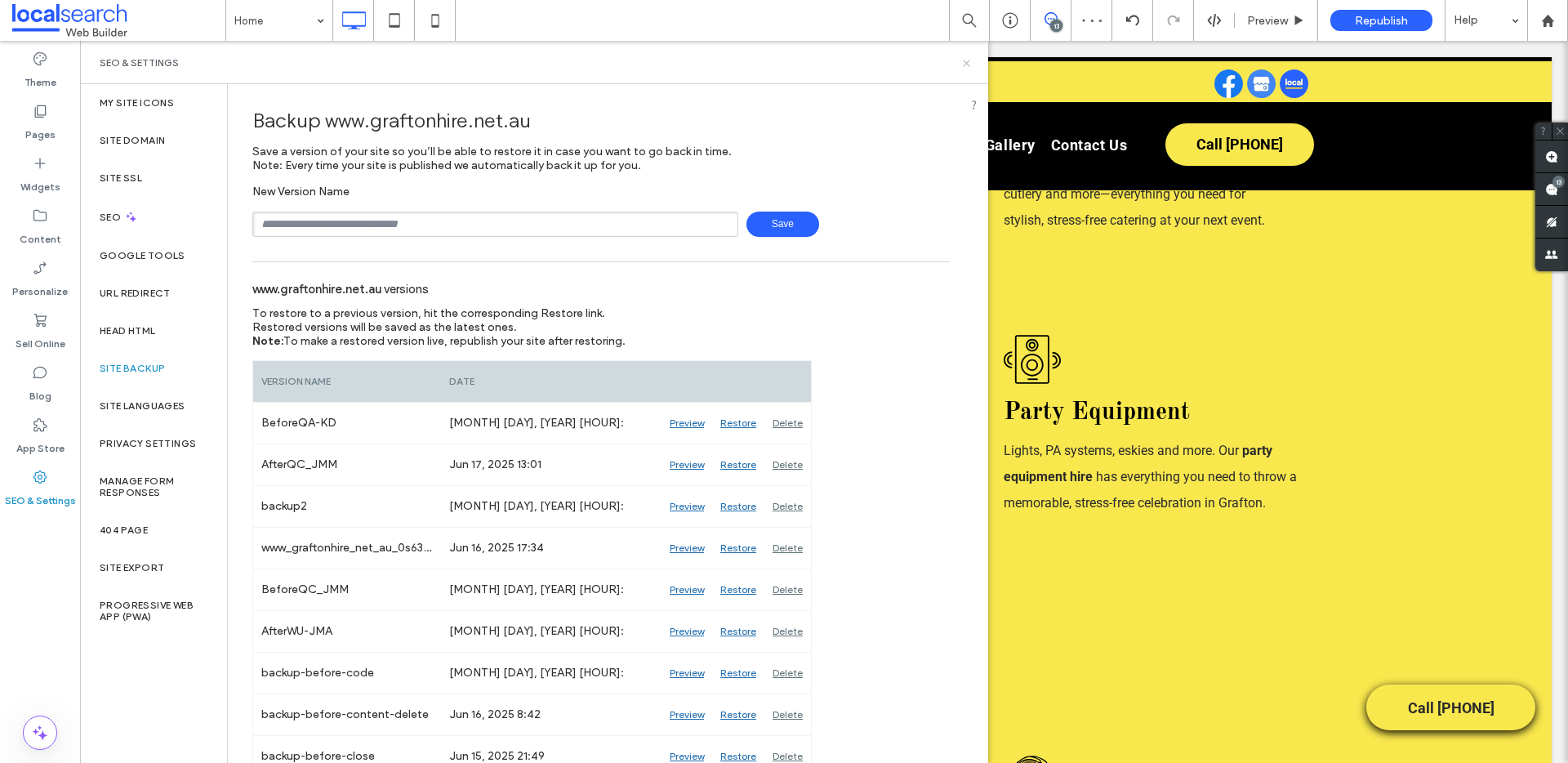 click 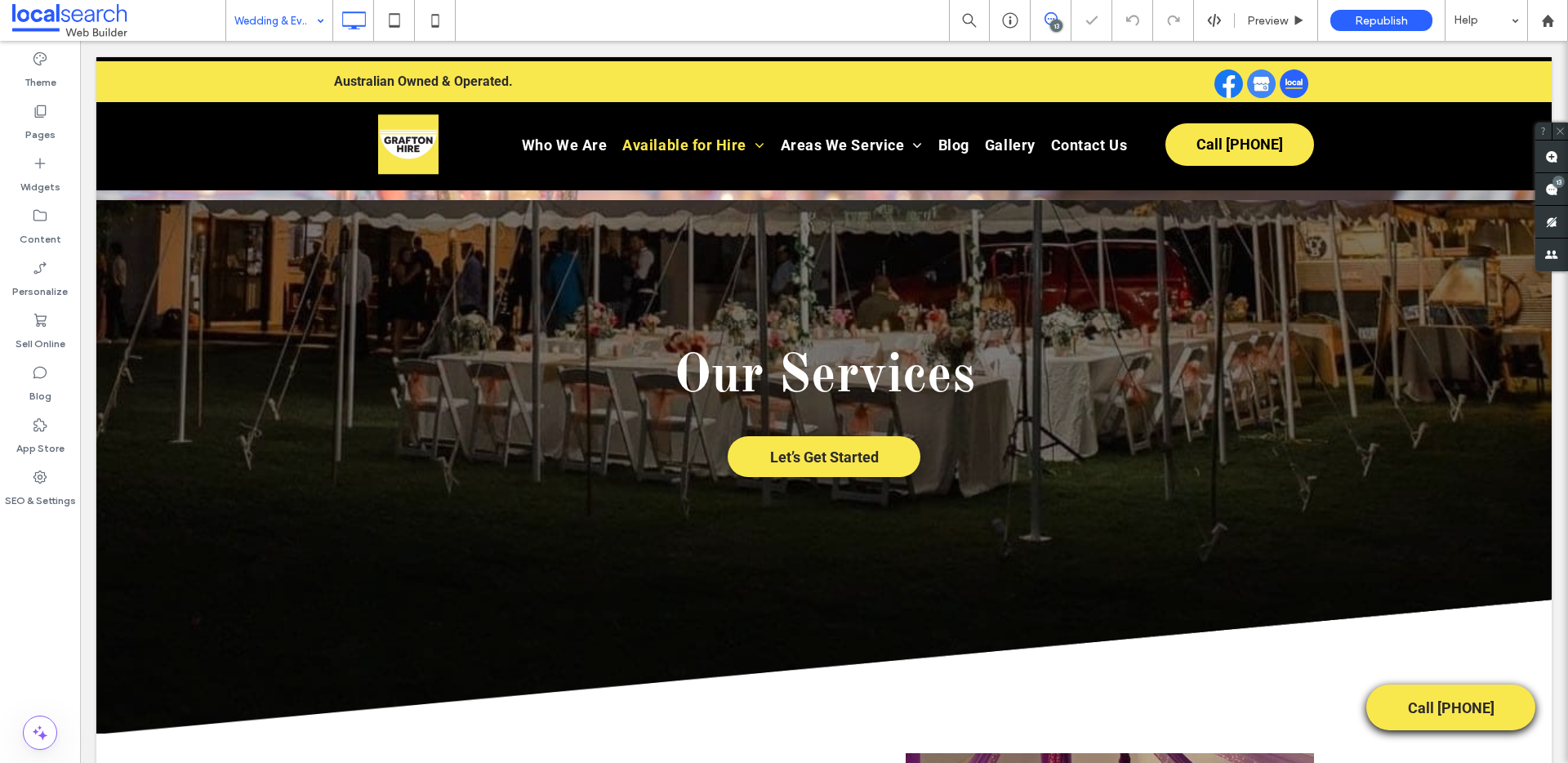 scroll, scrollTop: 1034, scrollLeft: 0, axis: vertical 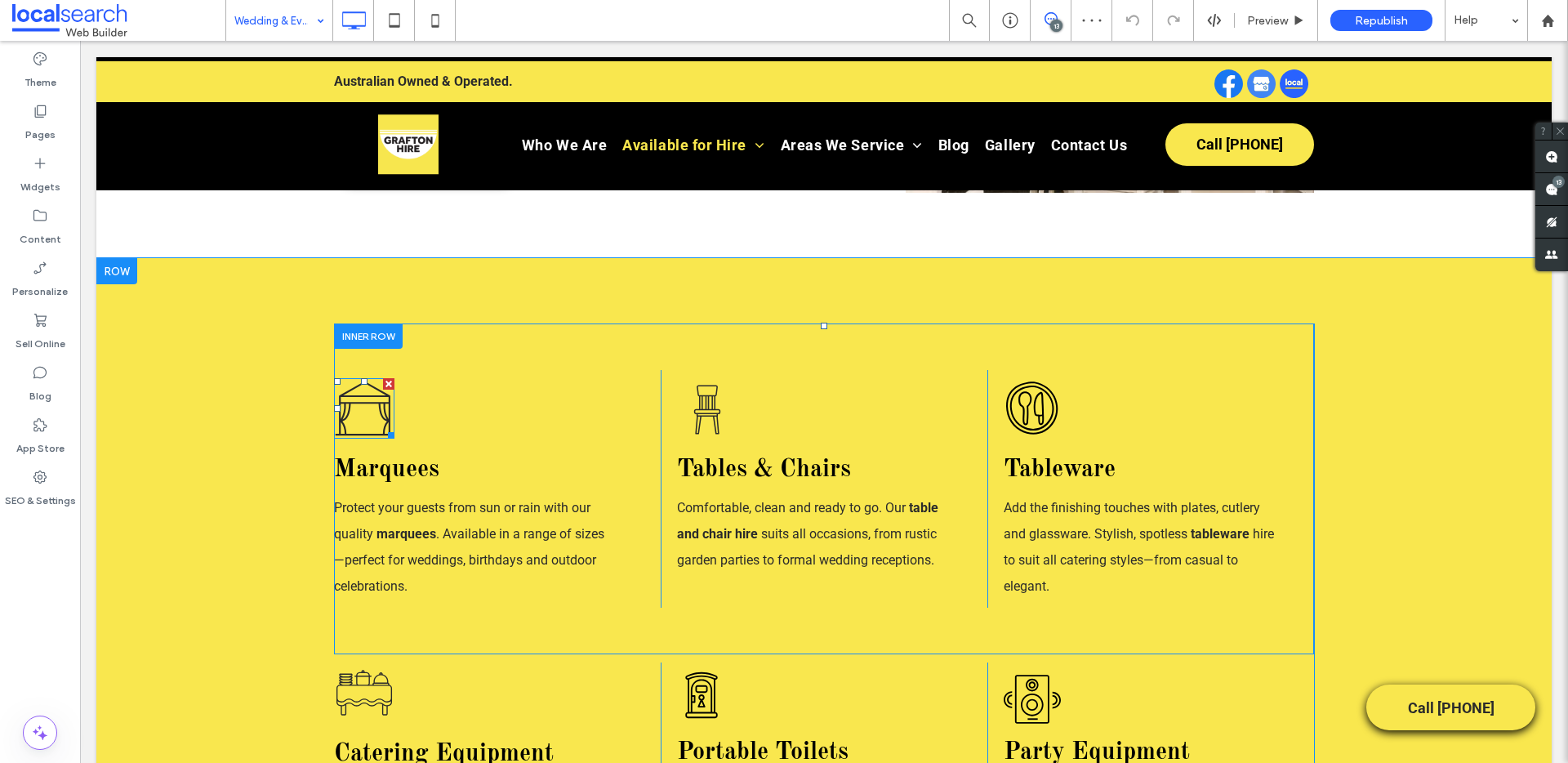 click 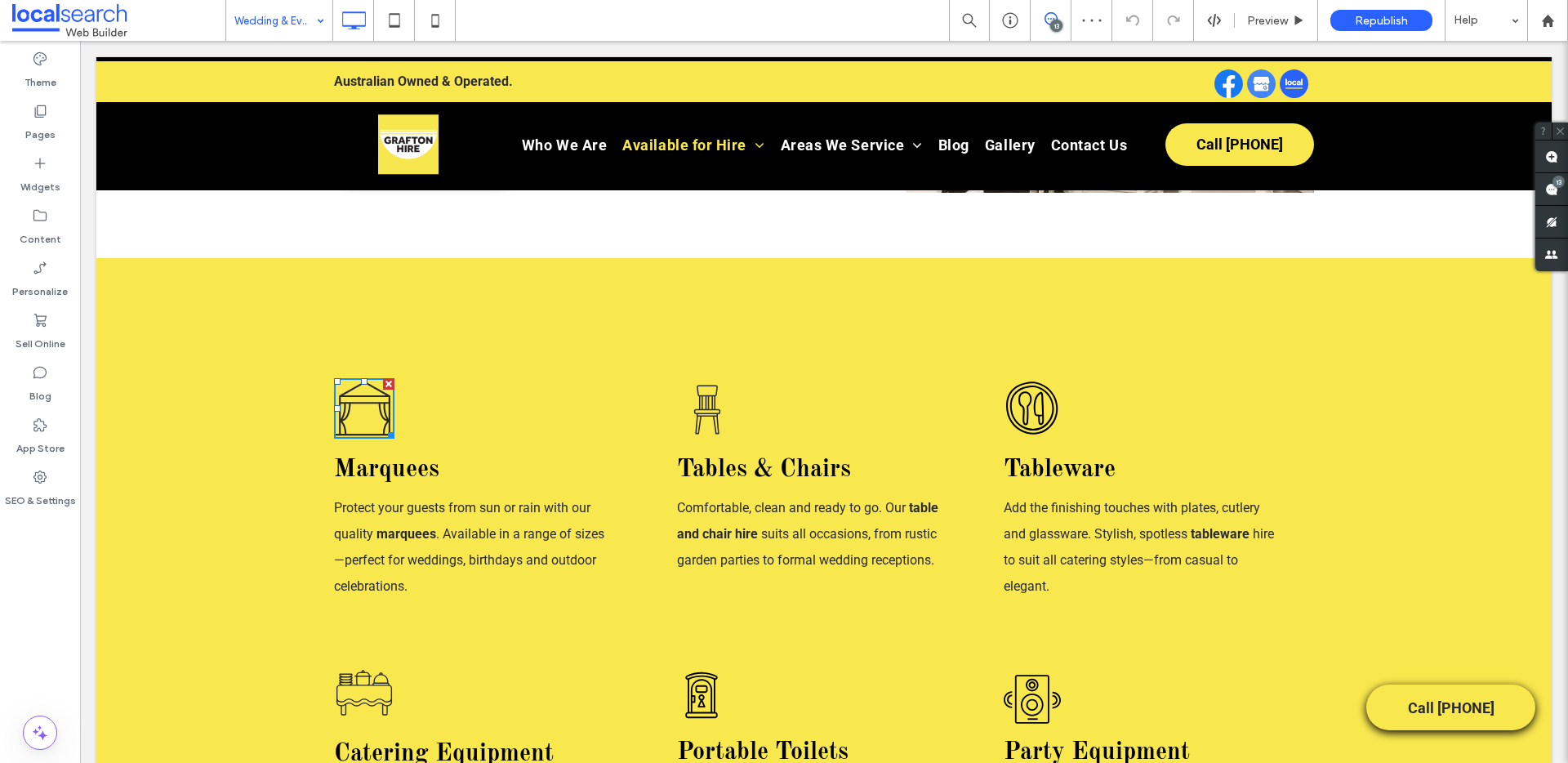 click 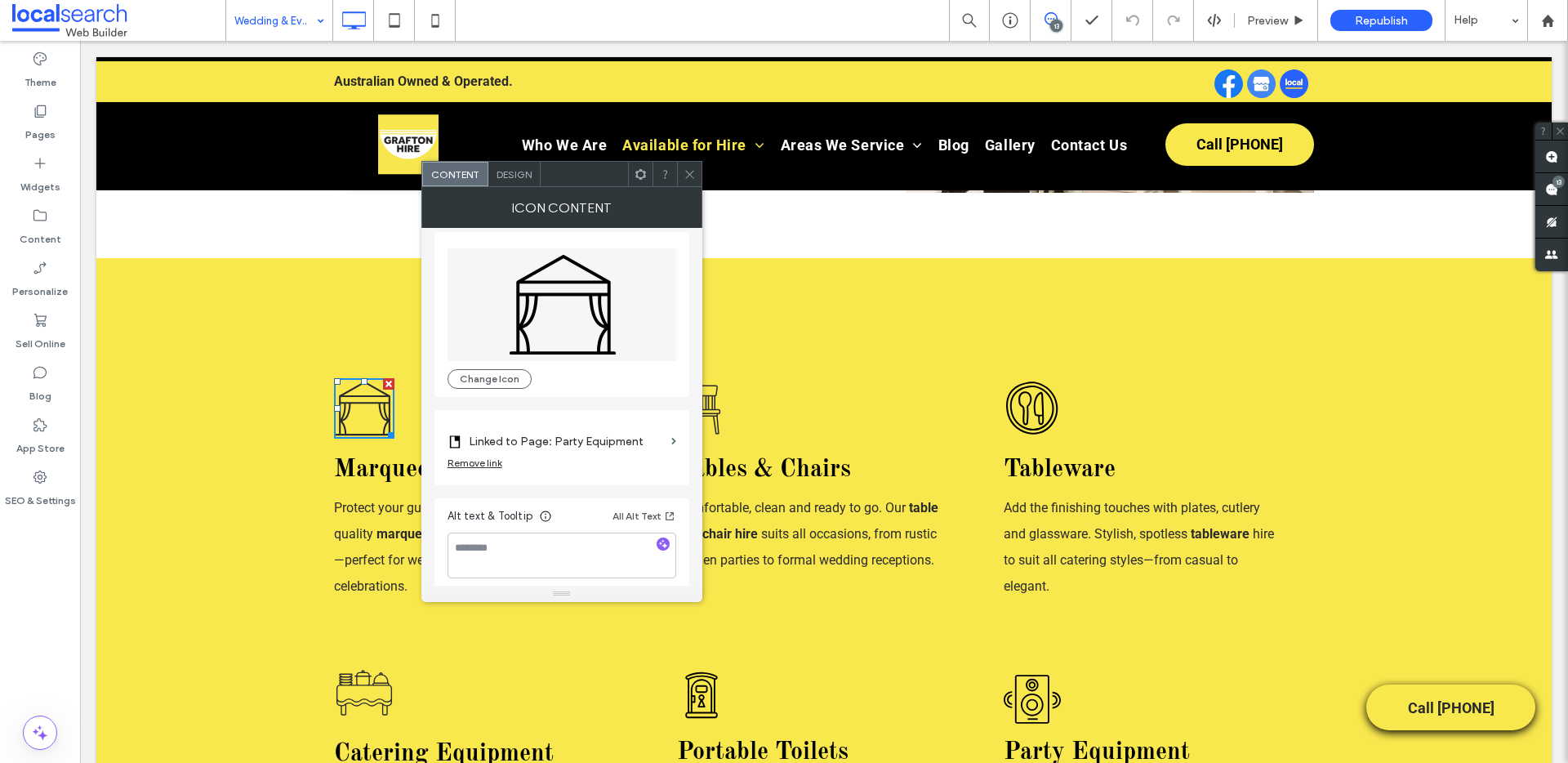 scroll, scrollTop: 16, scrollLeft: 0, axis: vertical 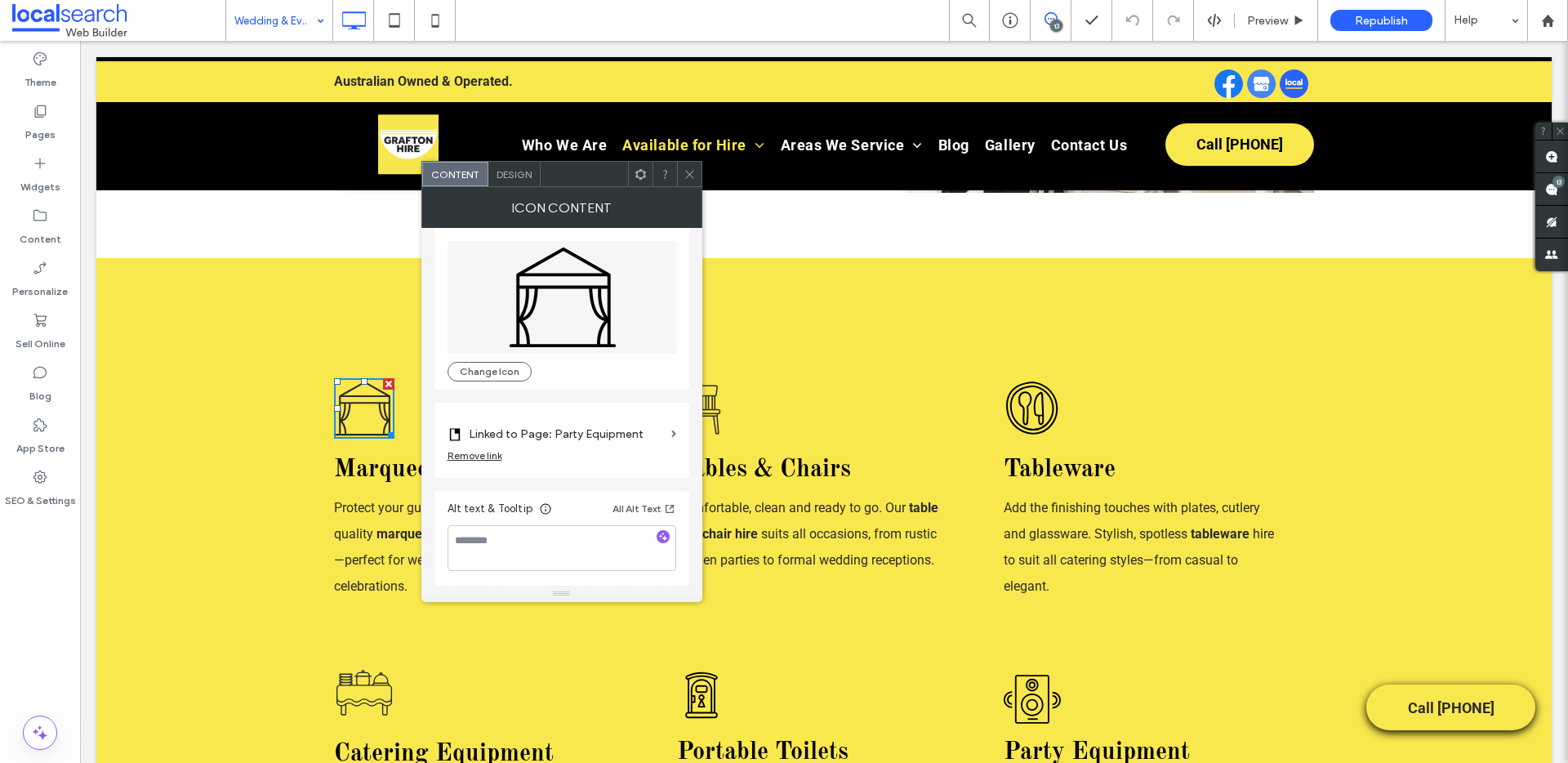 click 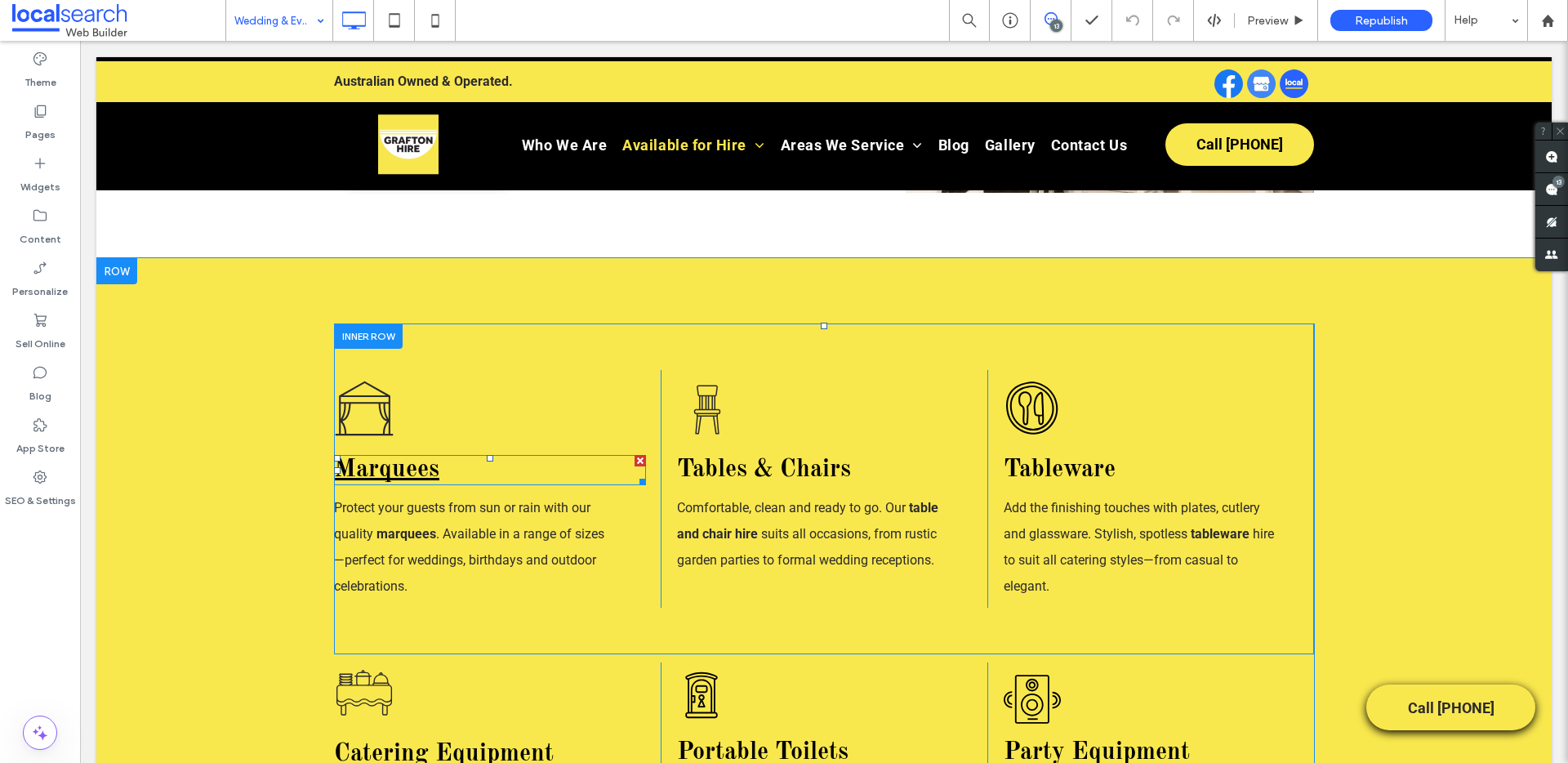 click on "Marquees" at bounding box center (386, 470) 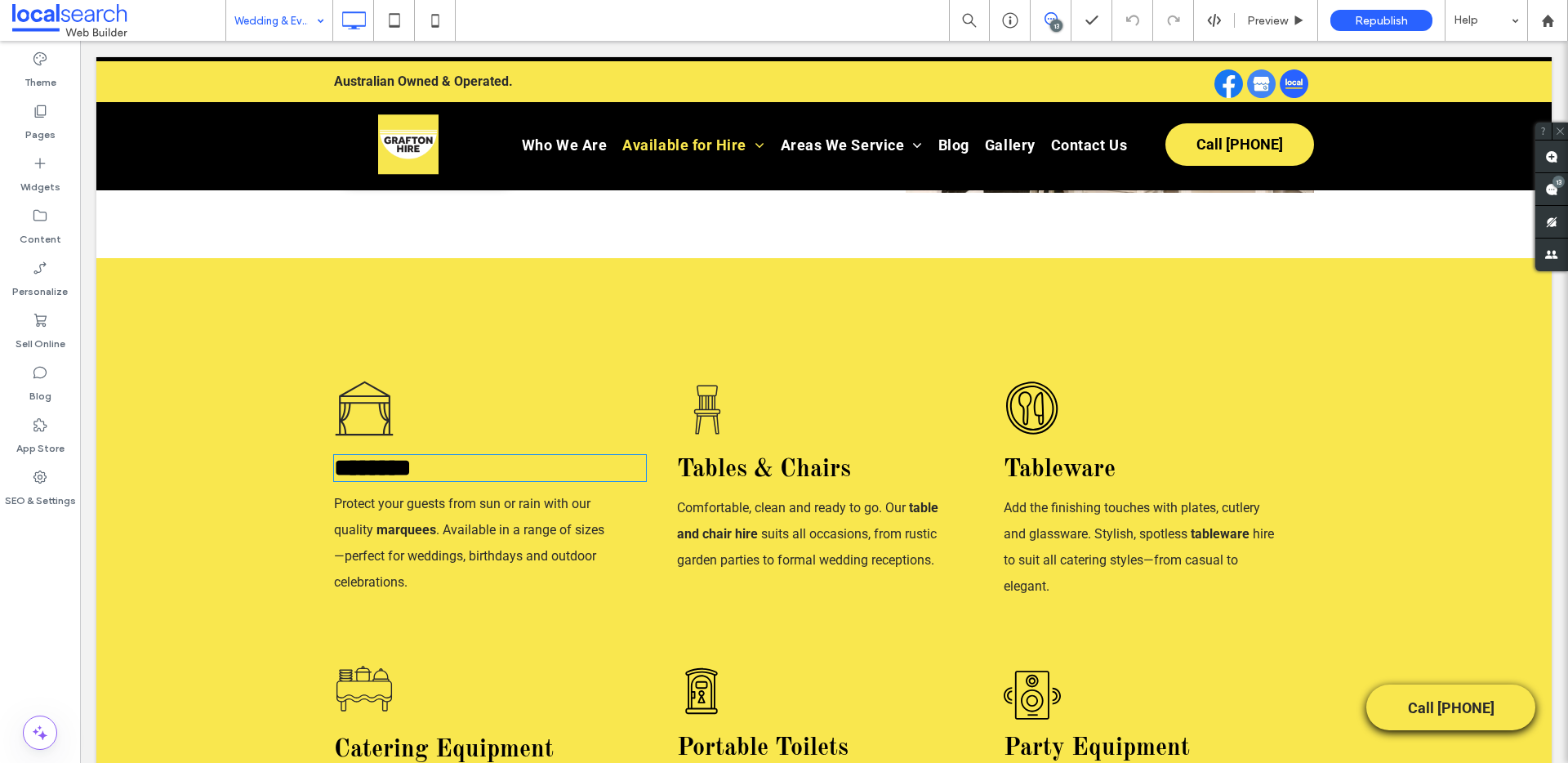 click on "********" at bounding box center (372, 467) 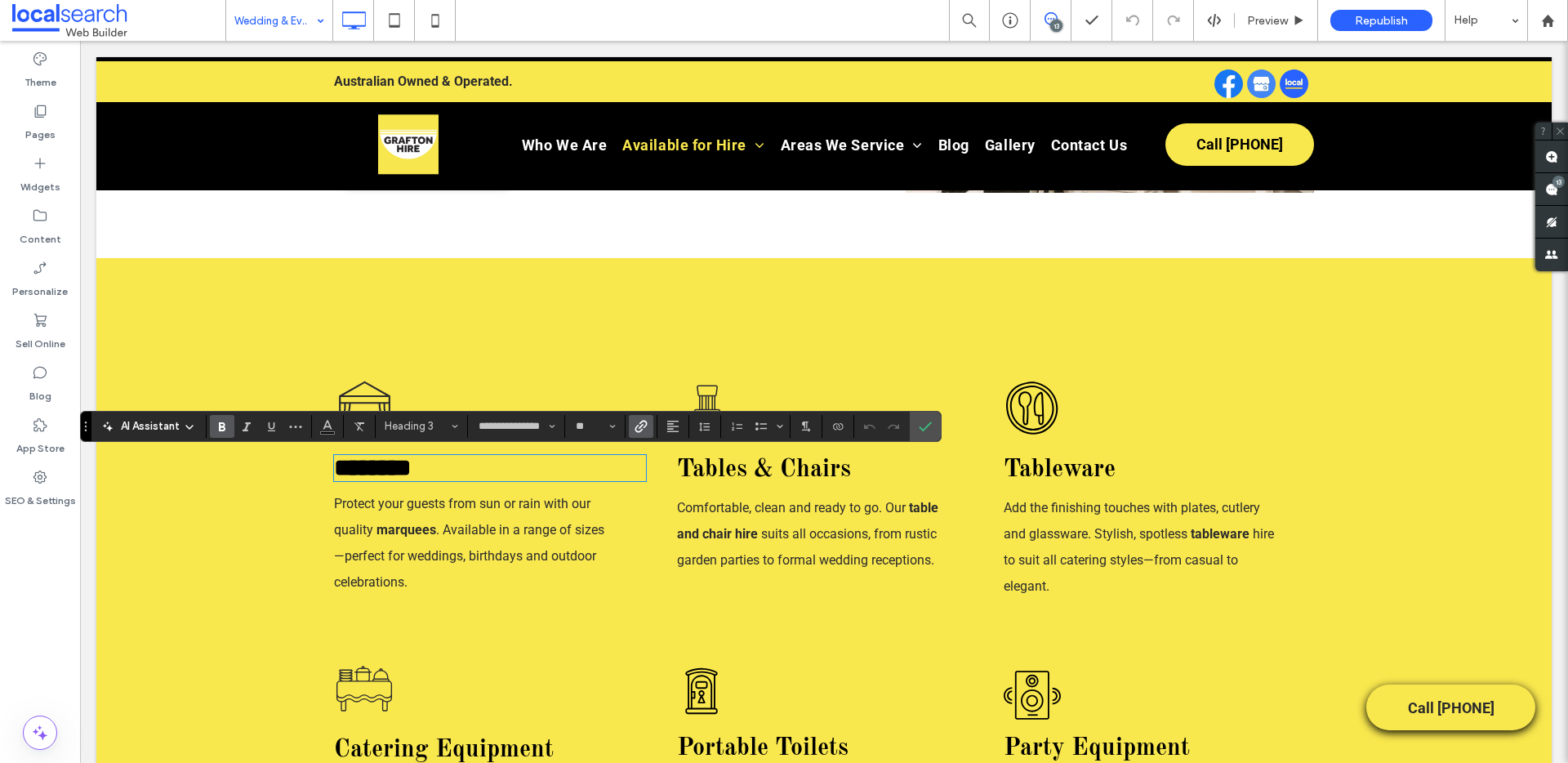 click 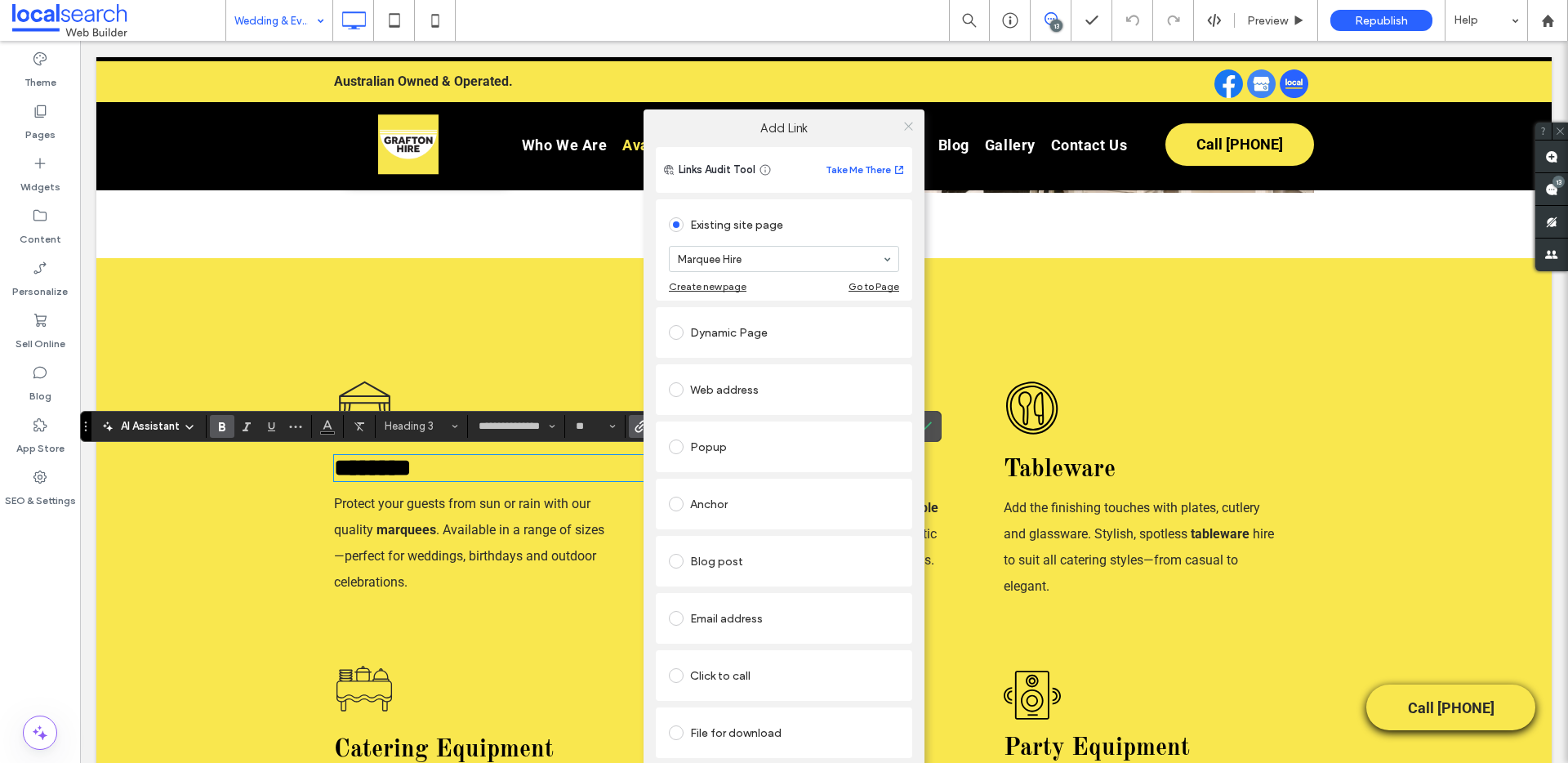 click at bounding box center [908, 126] 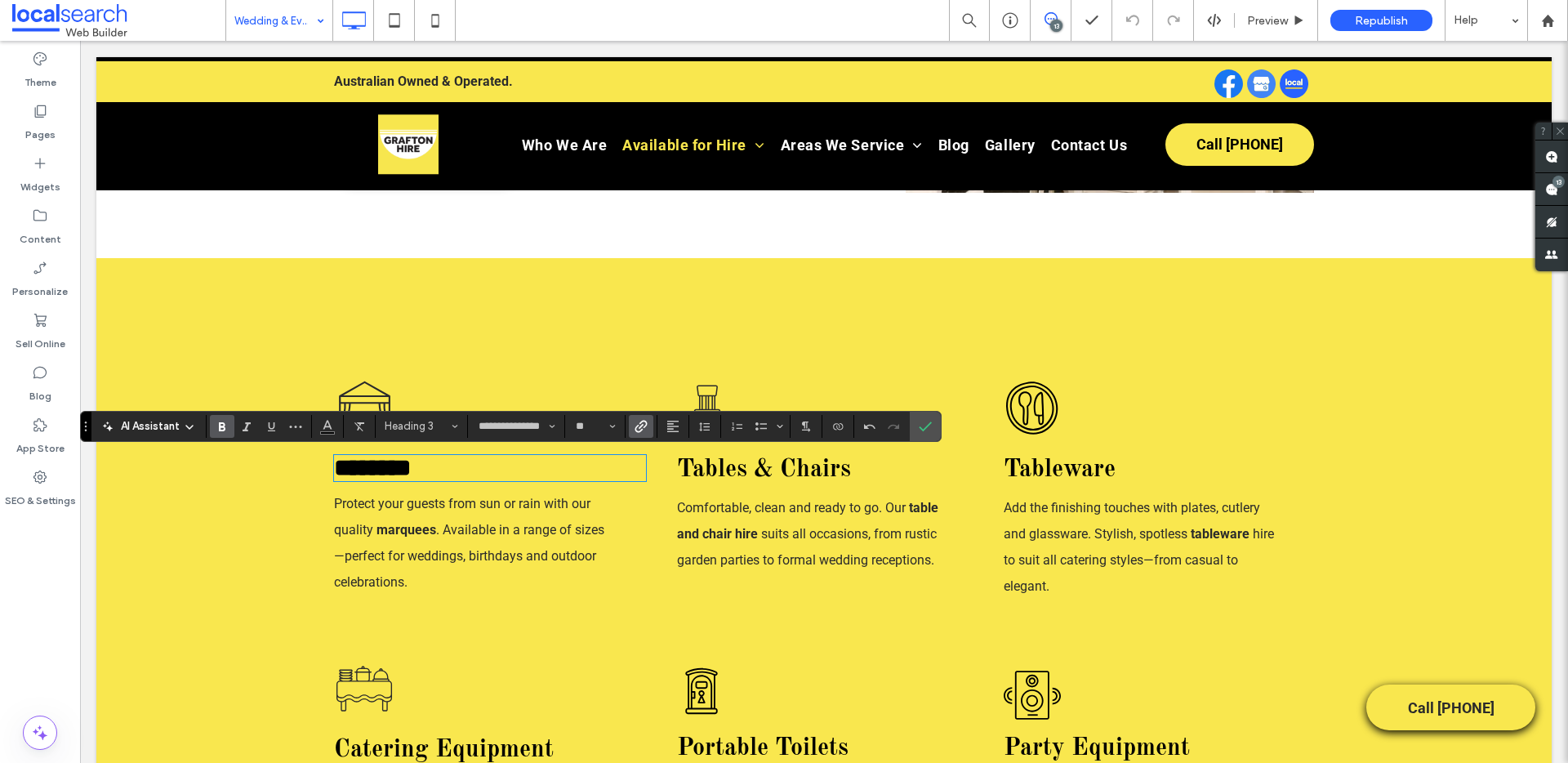 click 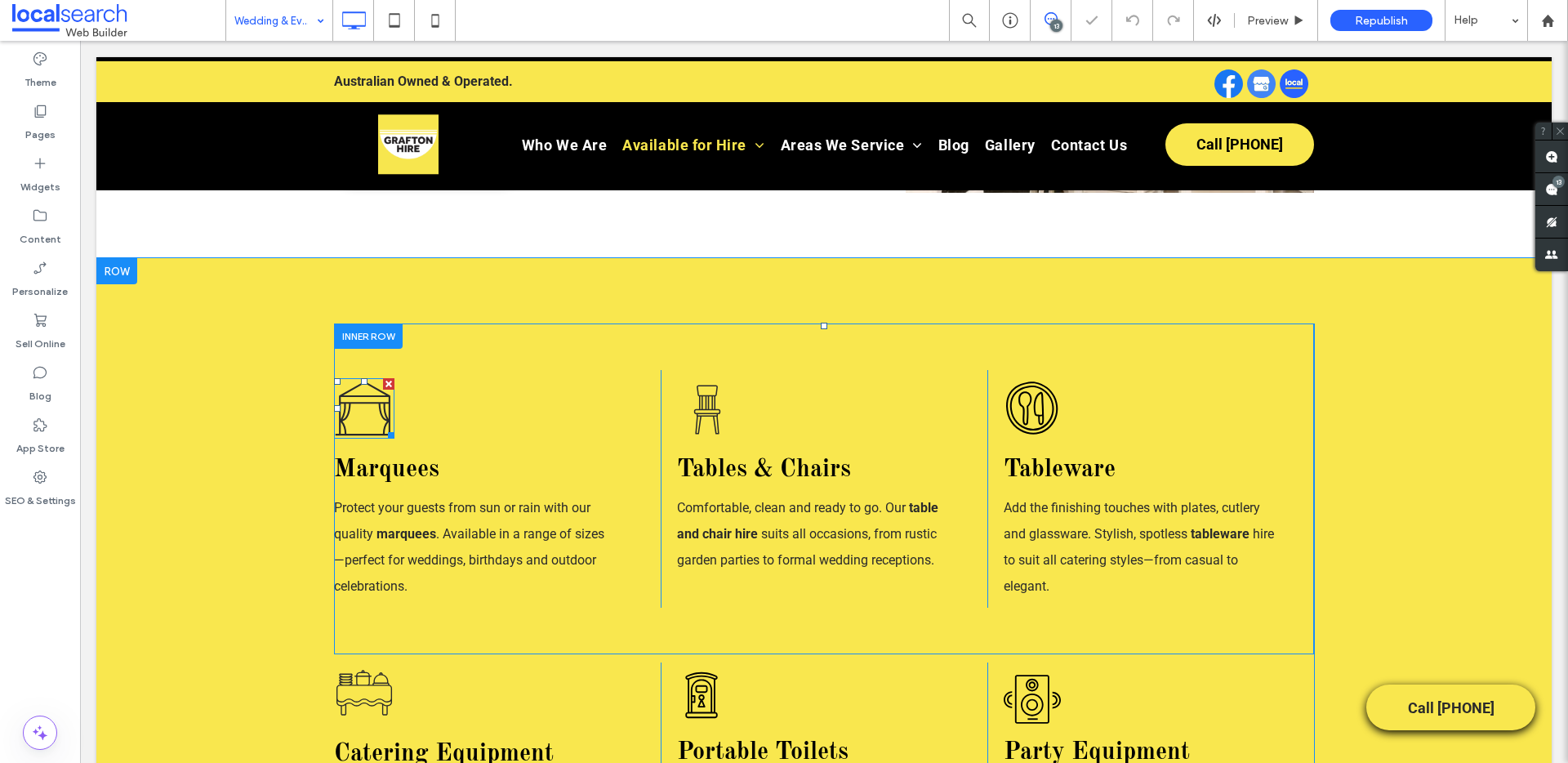 click 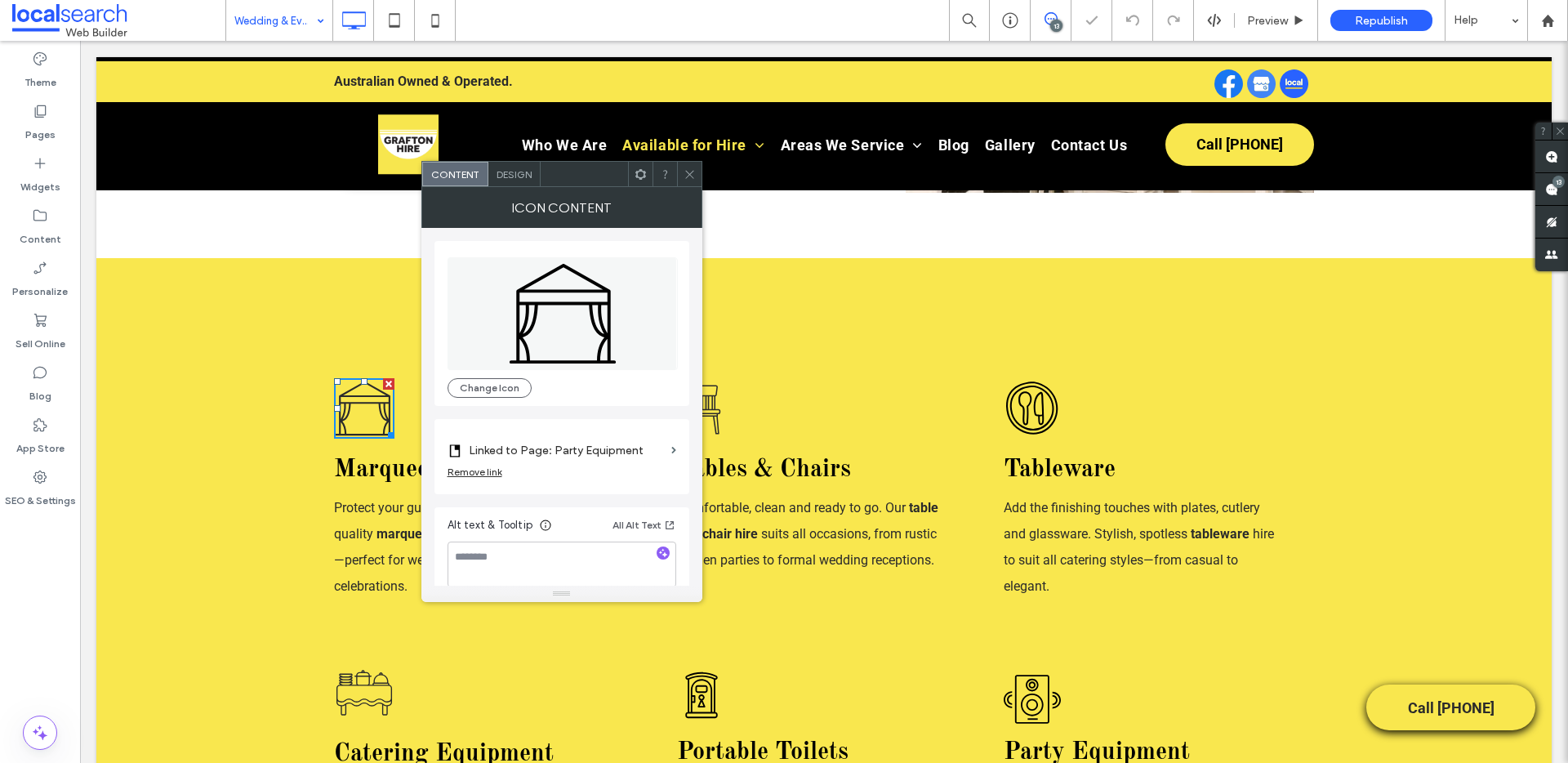 click 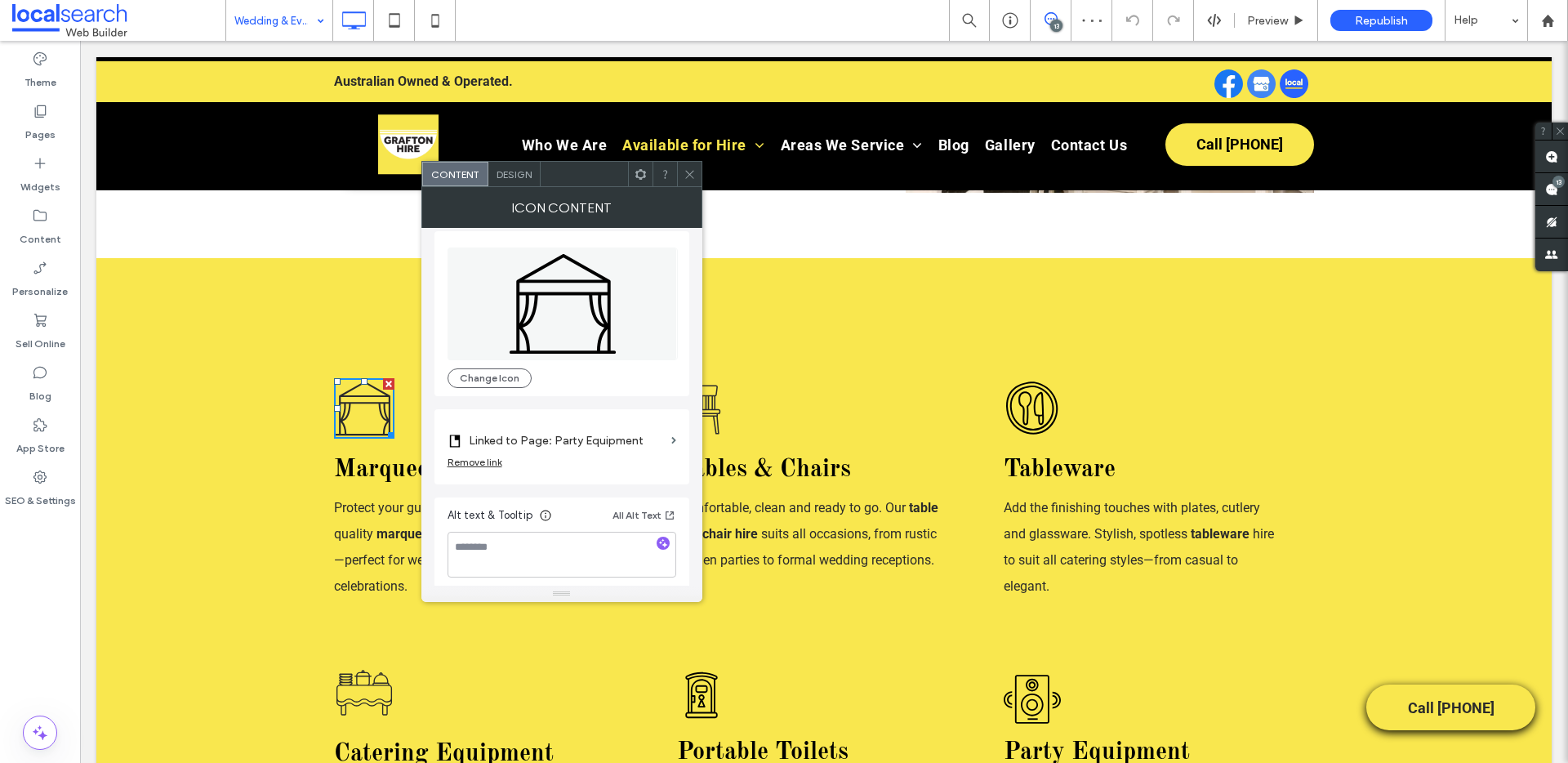 scroll, scrollTop: 16, scrollLeft: 0, axis: vertical 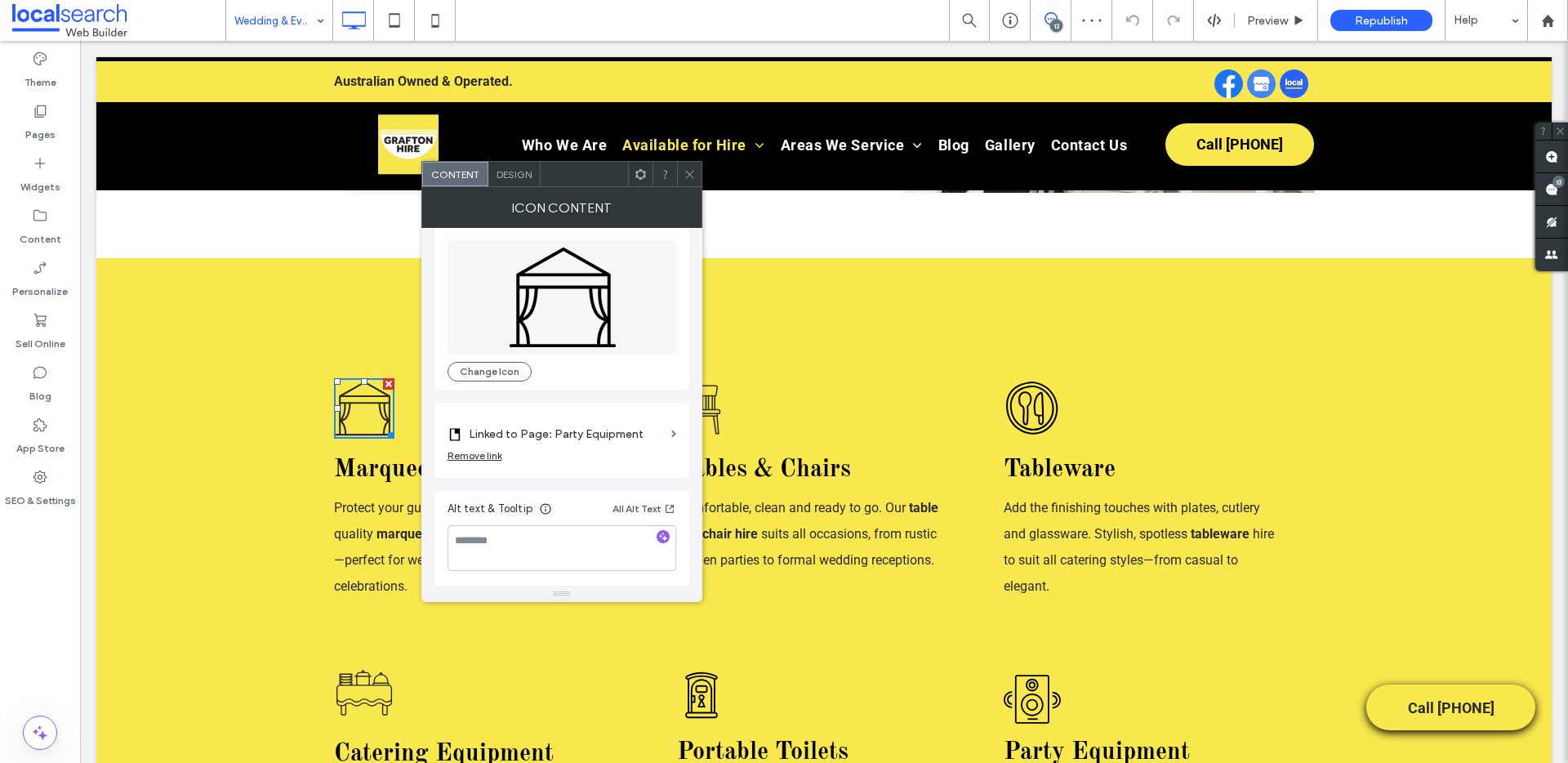 click on "Linked to Page: Party Equipment" at bounding box center [567, 434] 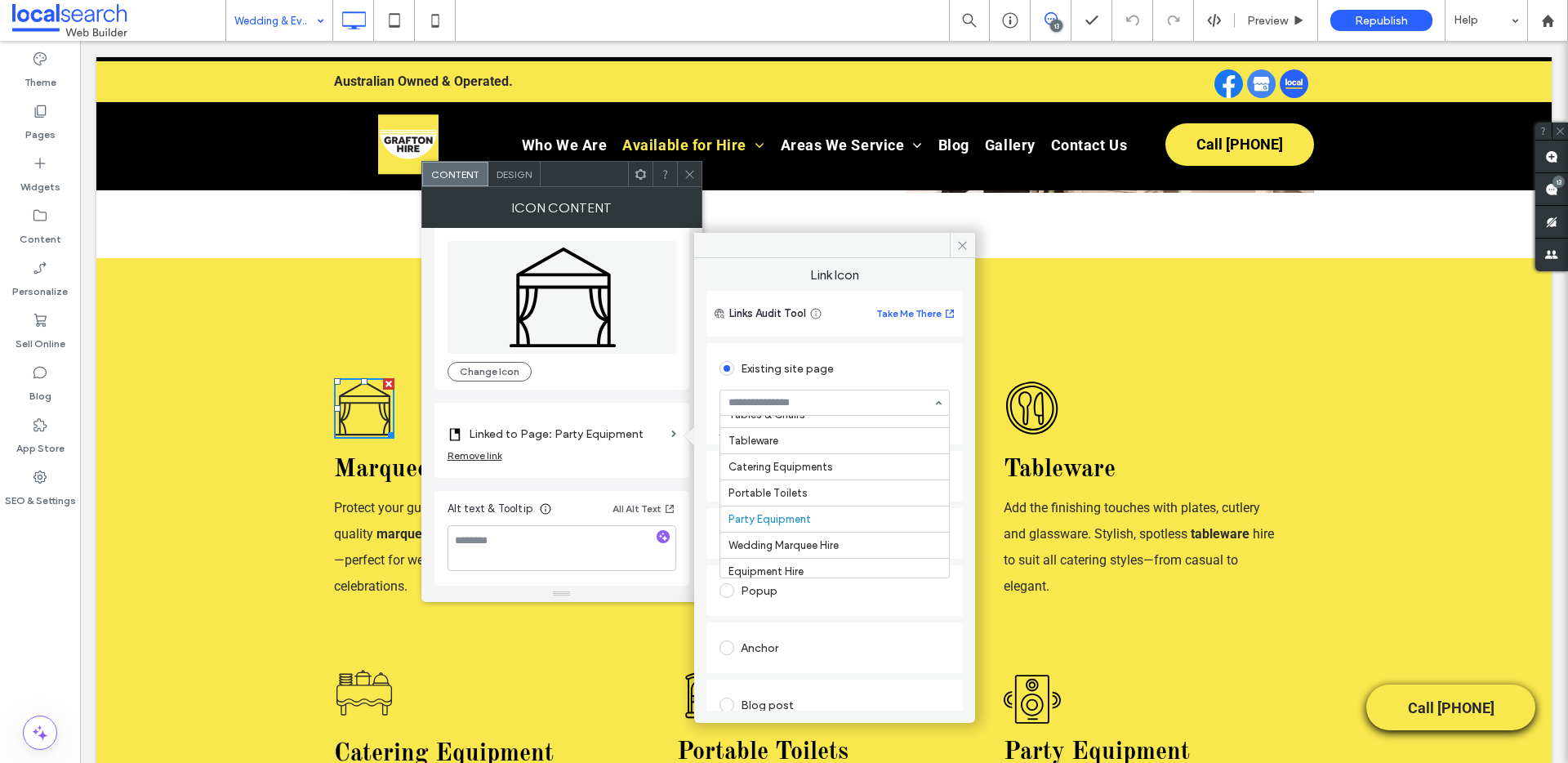 scroll, scrollTop: 144, scrollLeft: 0, axis: vertical 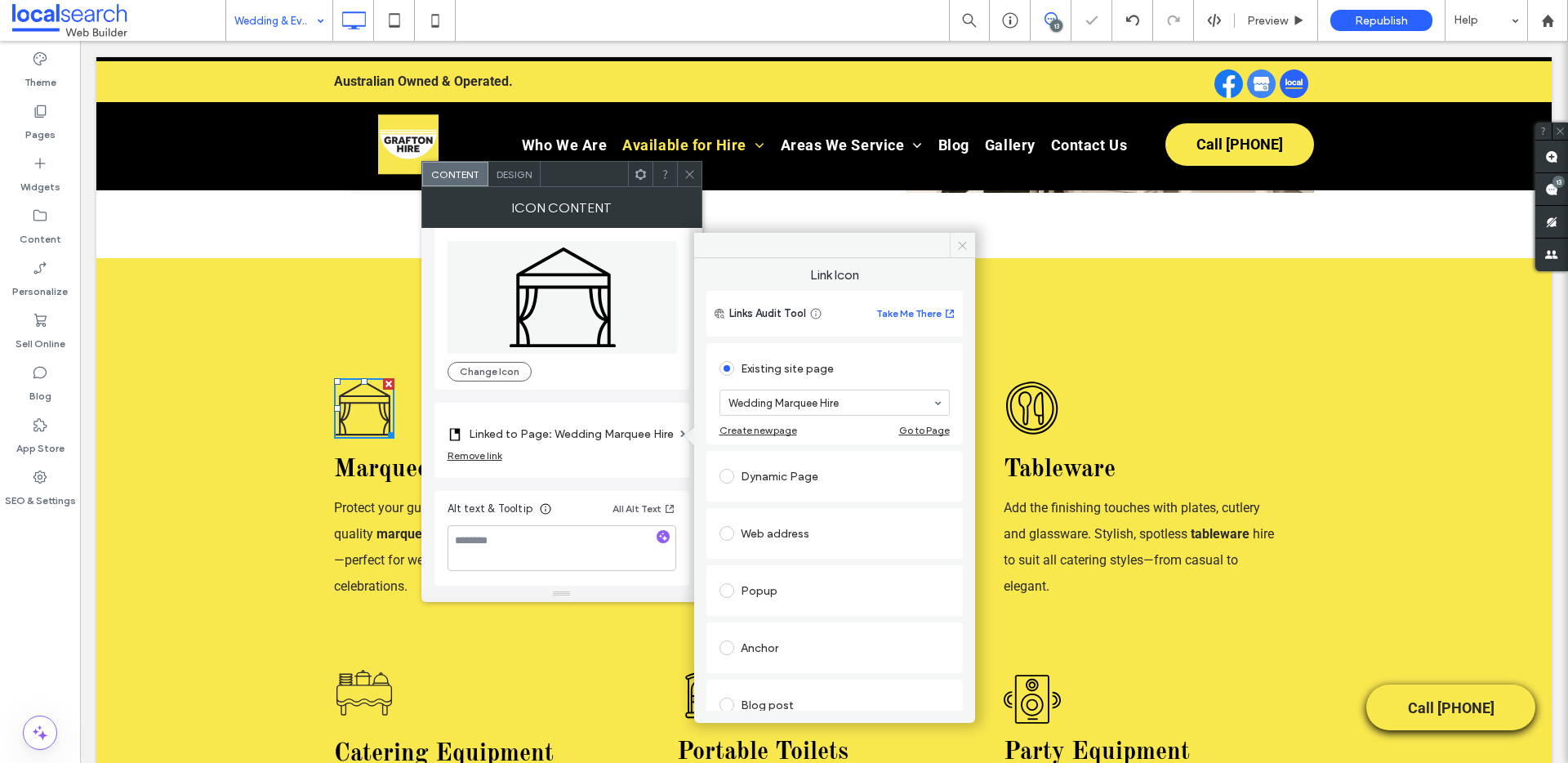 click 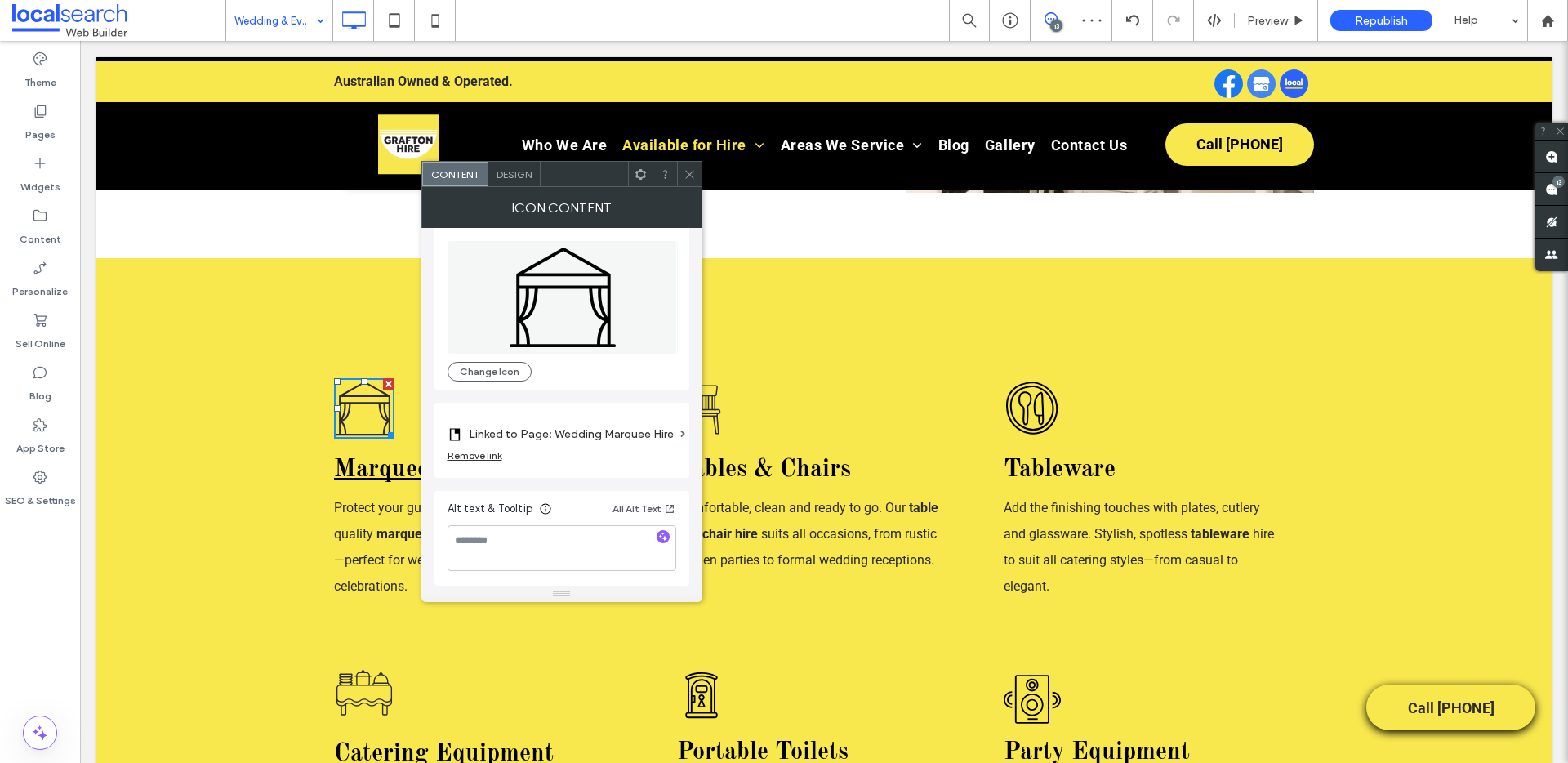 click on "Marquees" at bounding box center [386, 470] 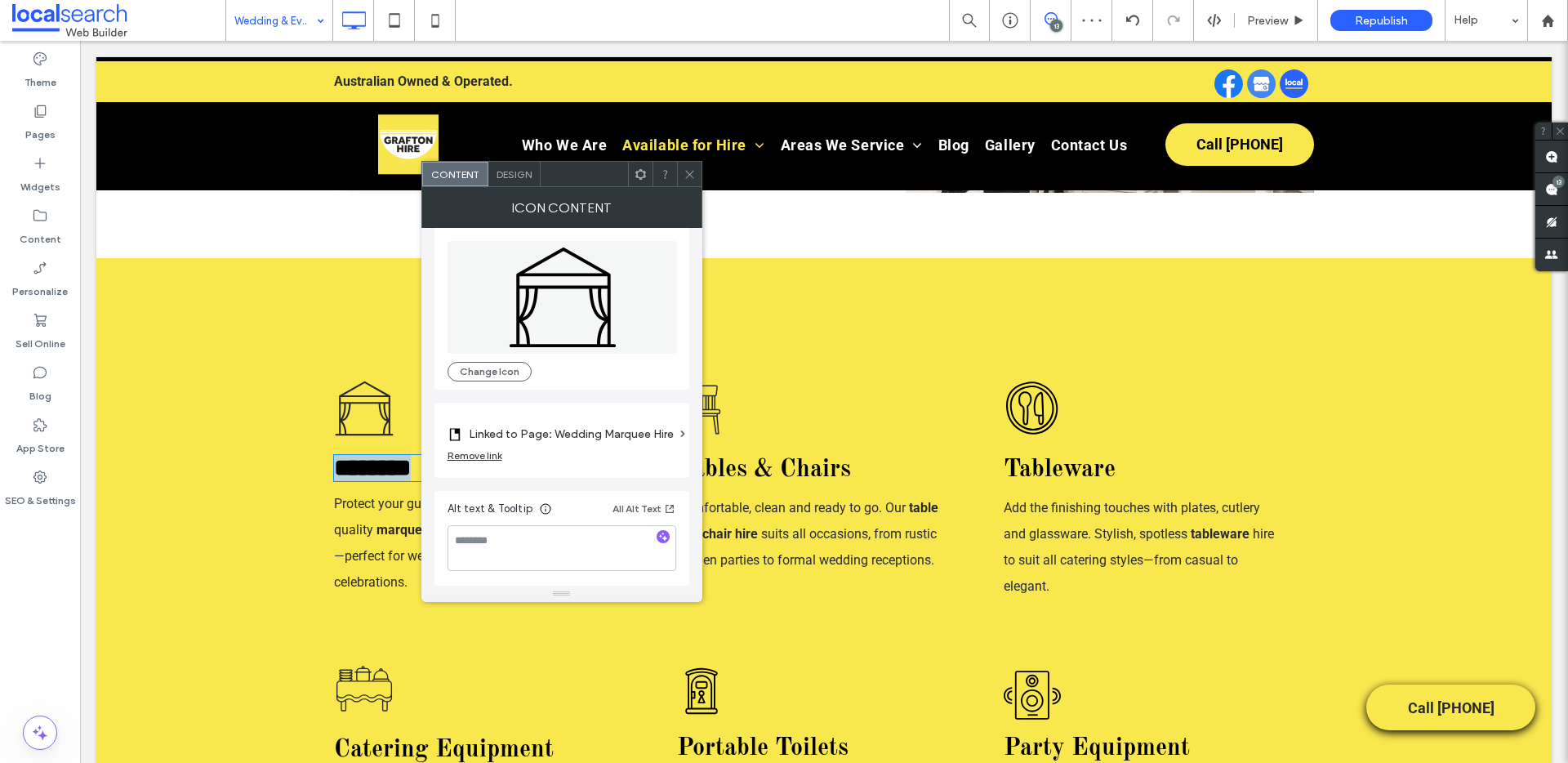 click on "********" at bounding box center (372, 467) 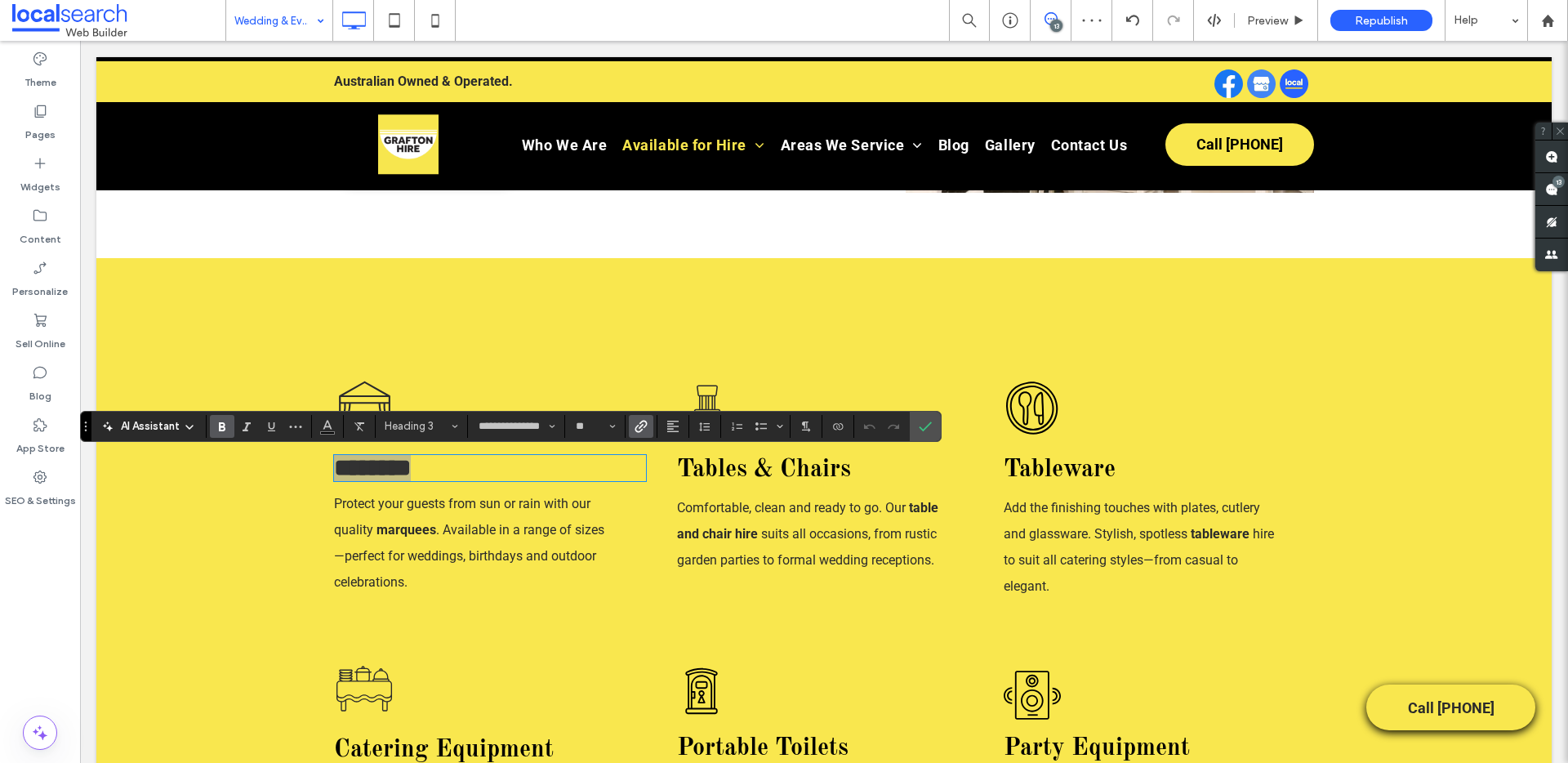 click 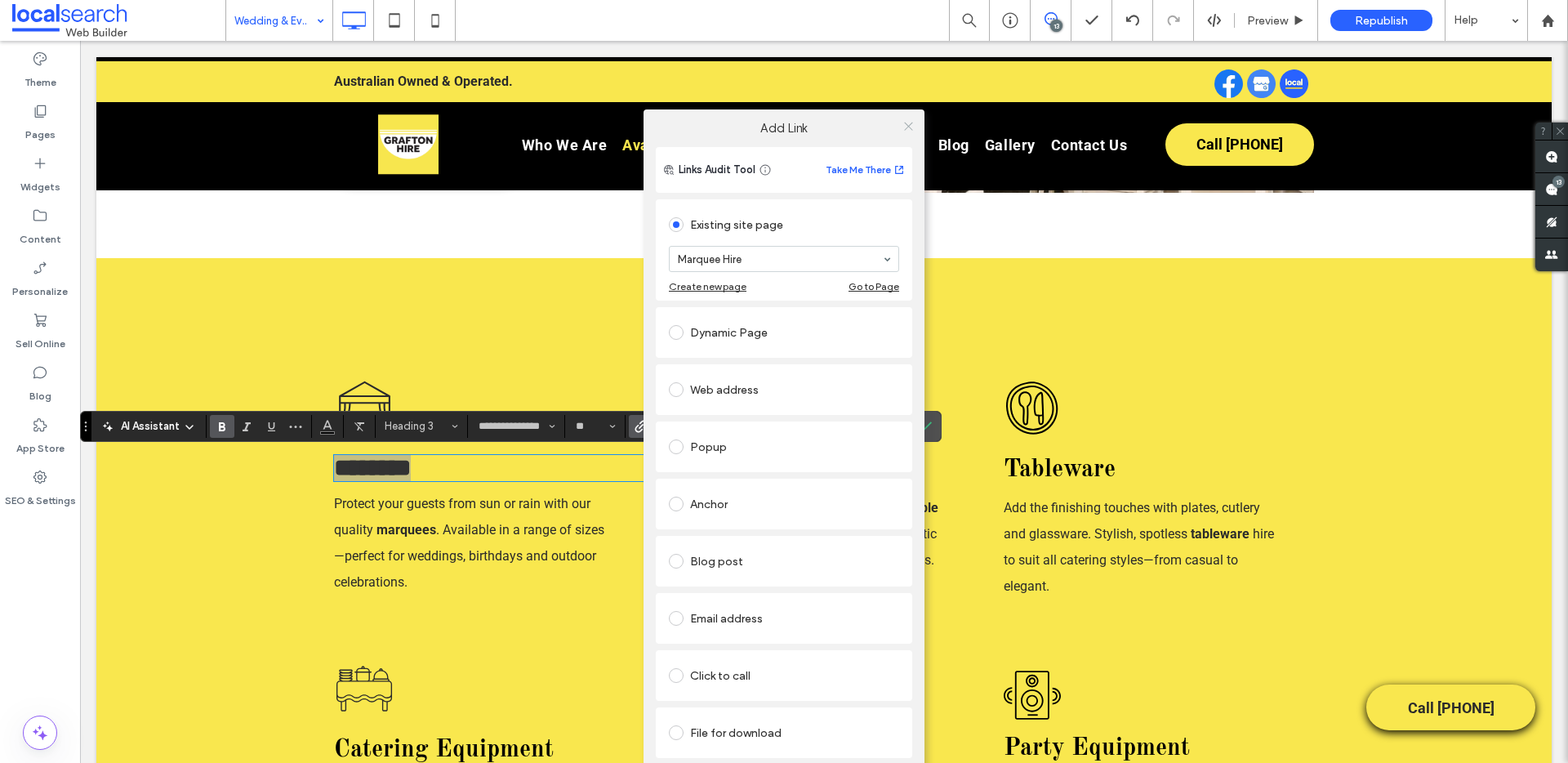 click 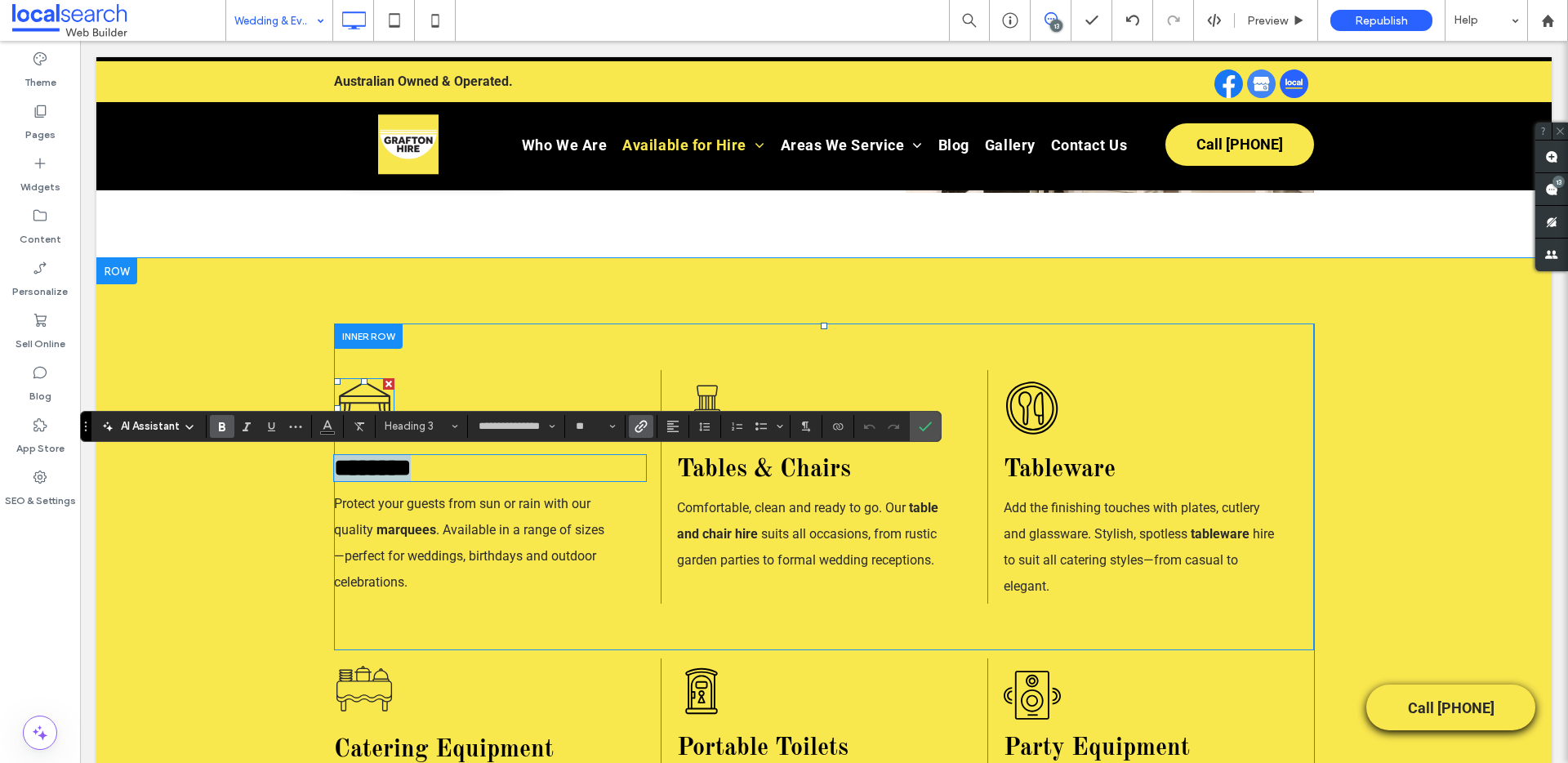 click 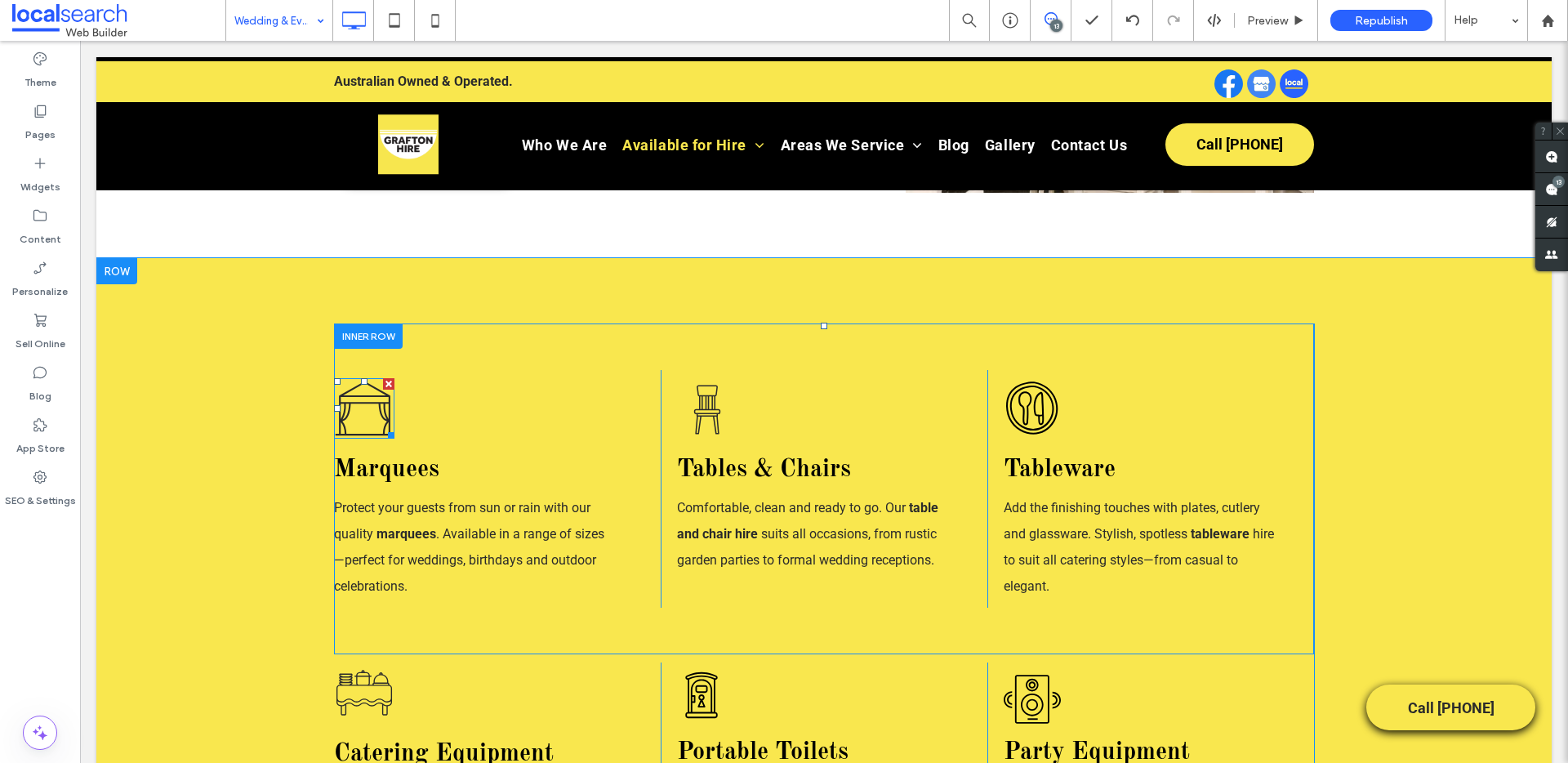 click 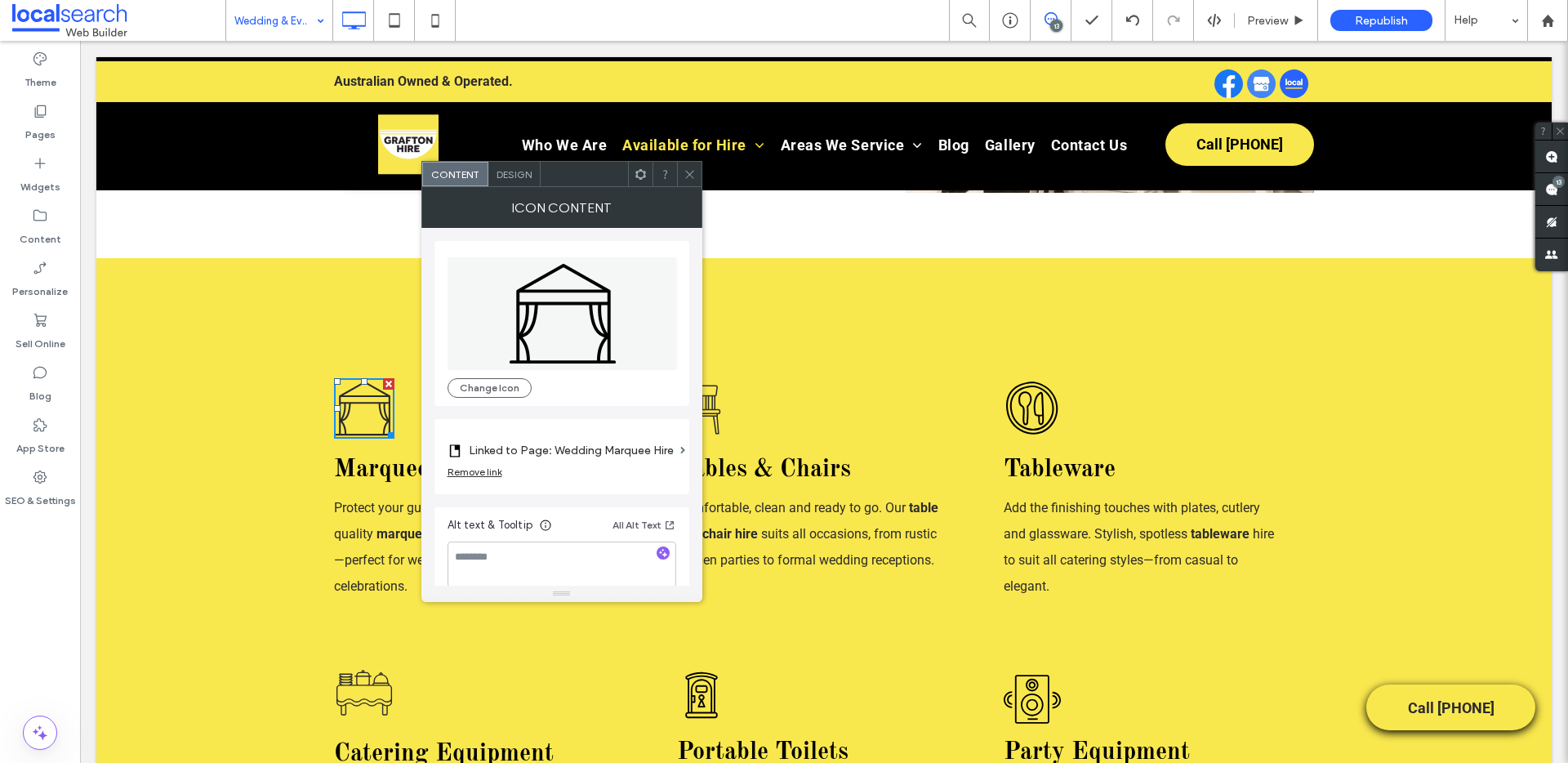 click on "Remove link" at bounding box center (474, 471) 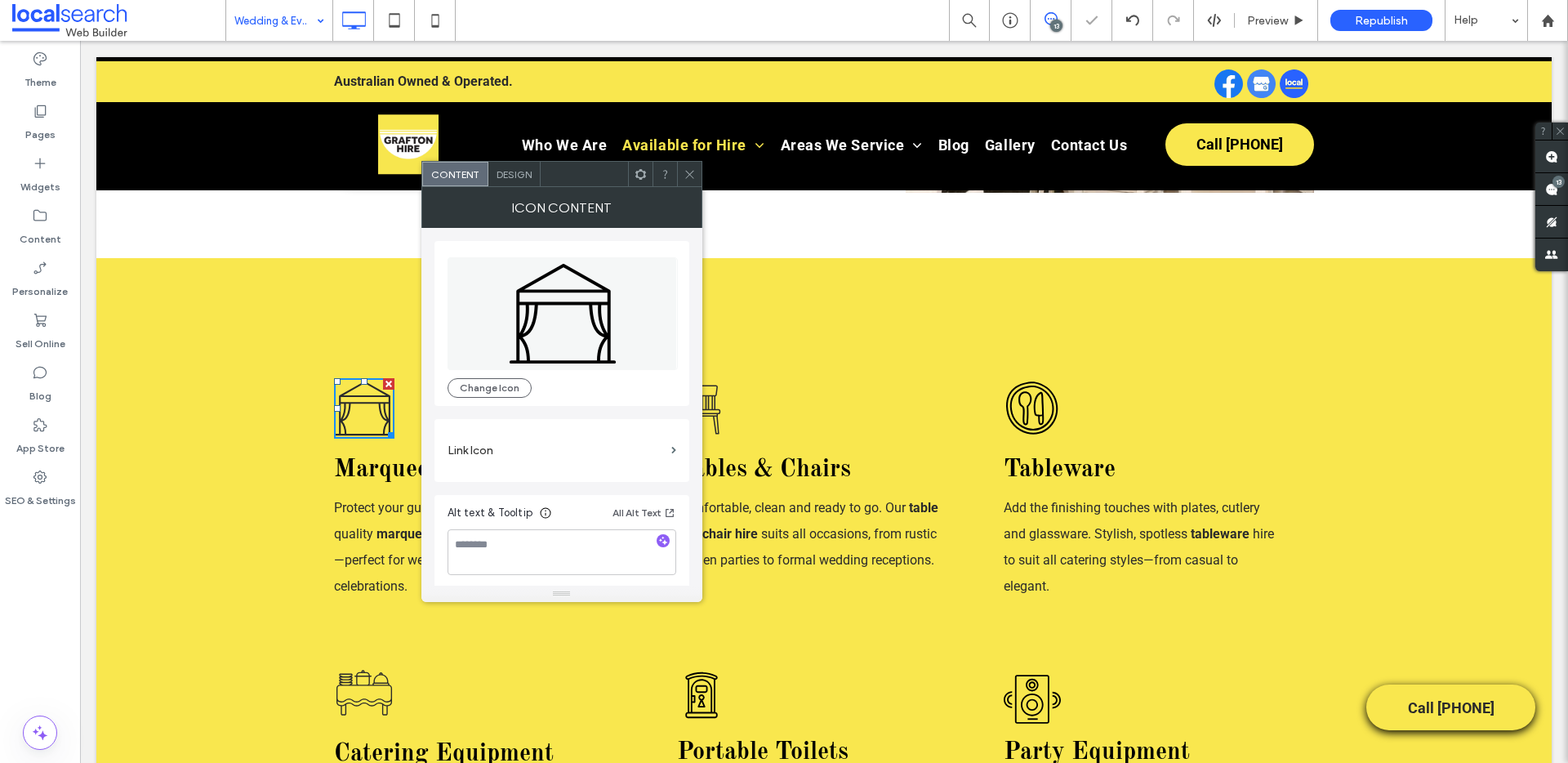 click on "Link Icon" at bounding box center [556, 450] 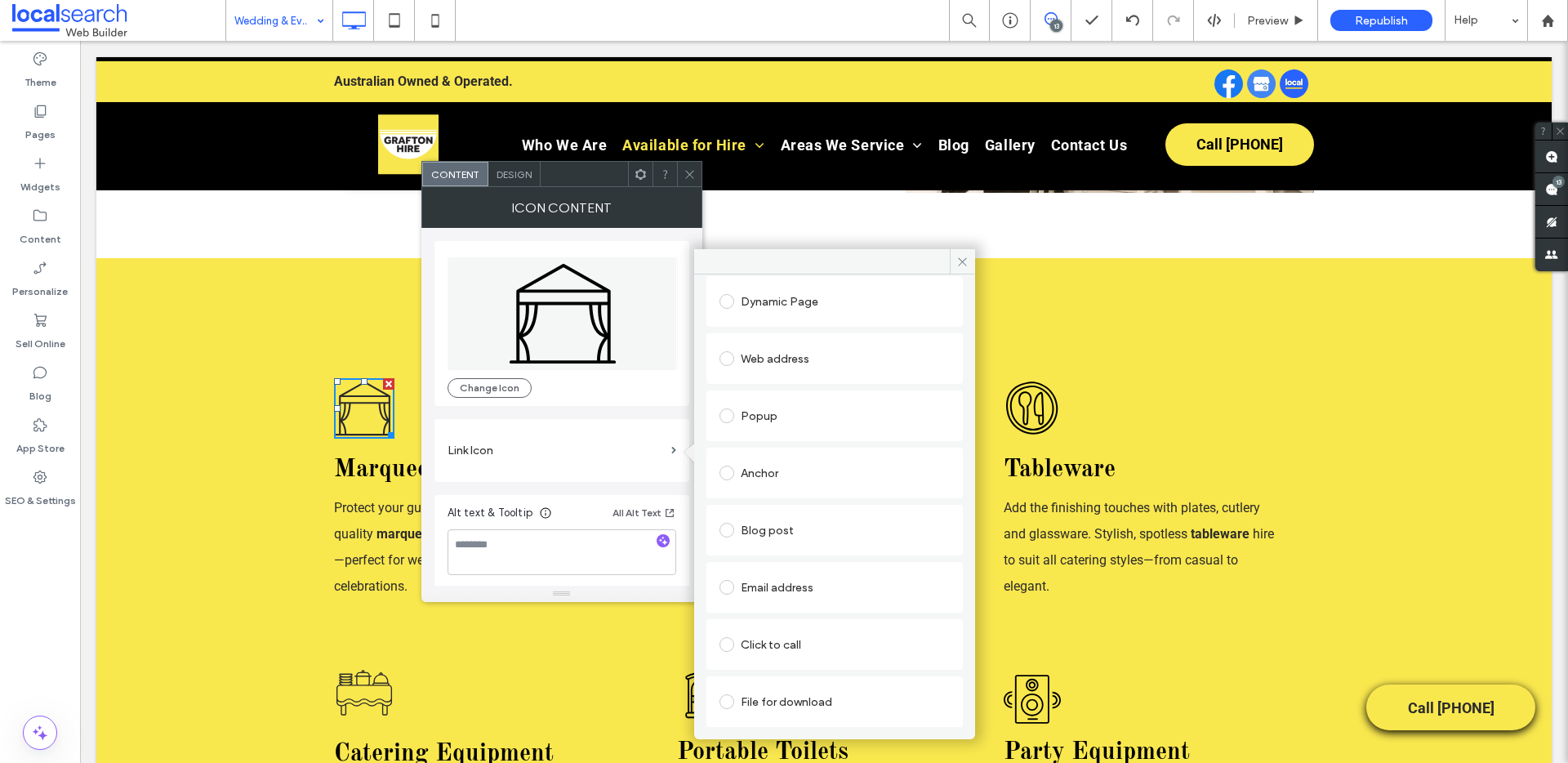 scroll, scrollTop: 0, scrollLeft: 0, axis: both 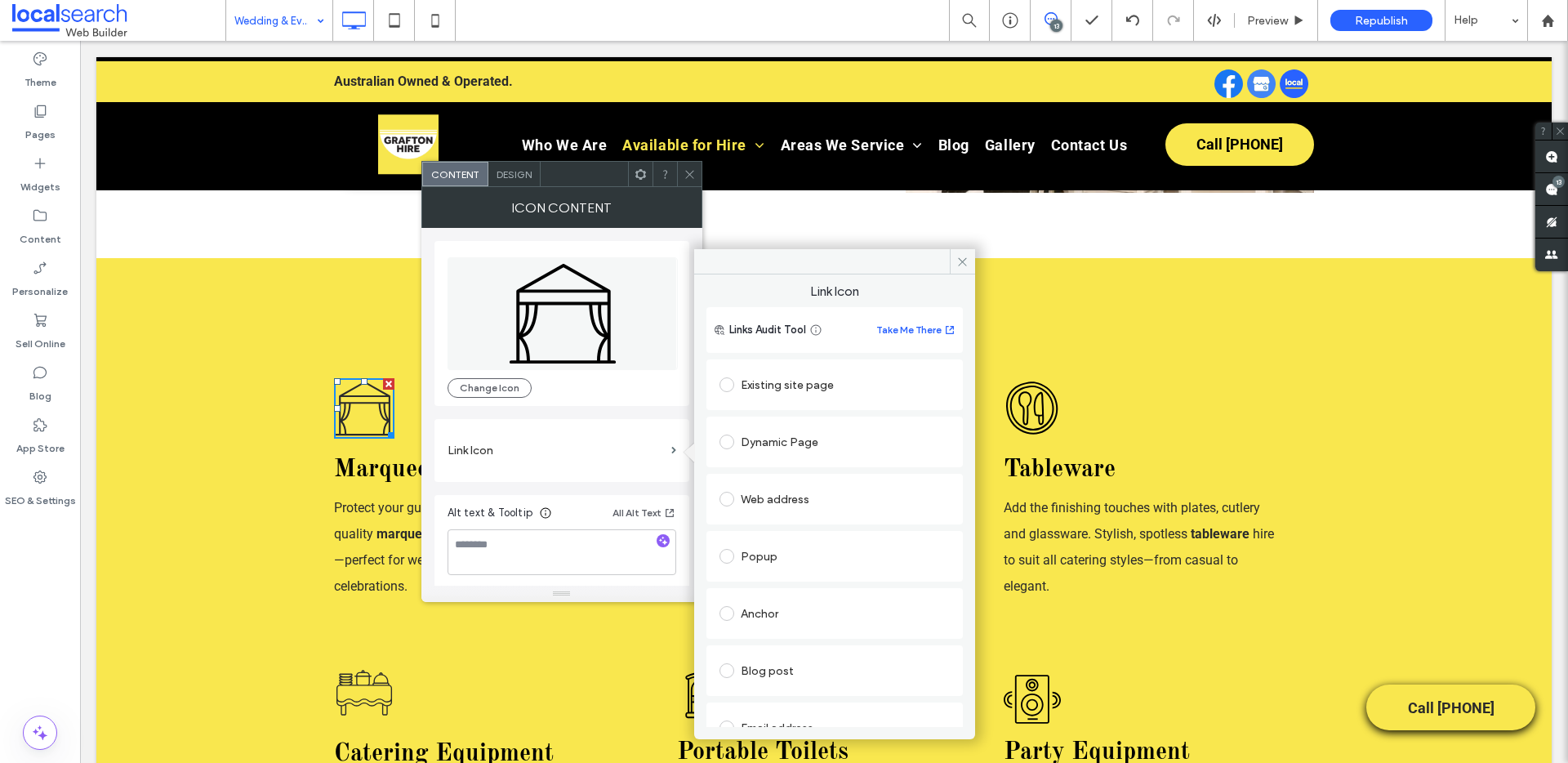 click on "Existing site page" at bounding box center (835, 385) 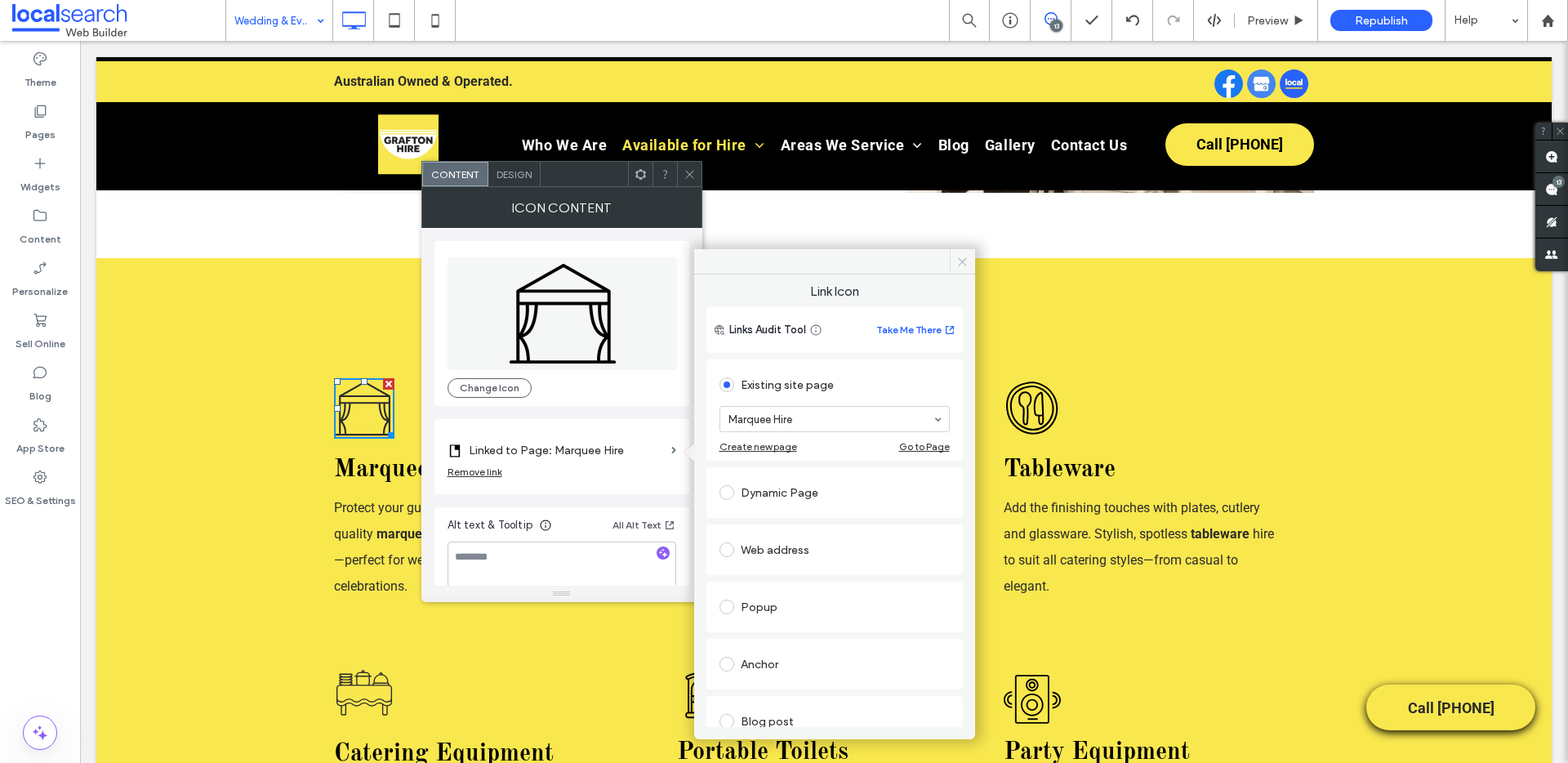 click 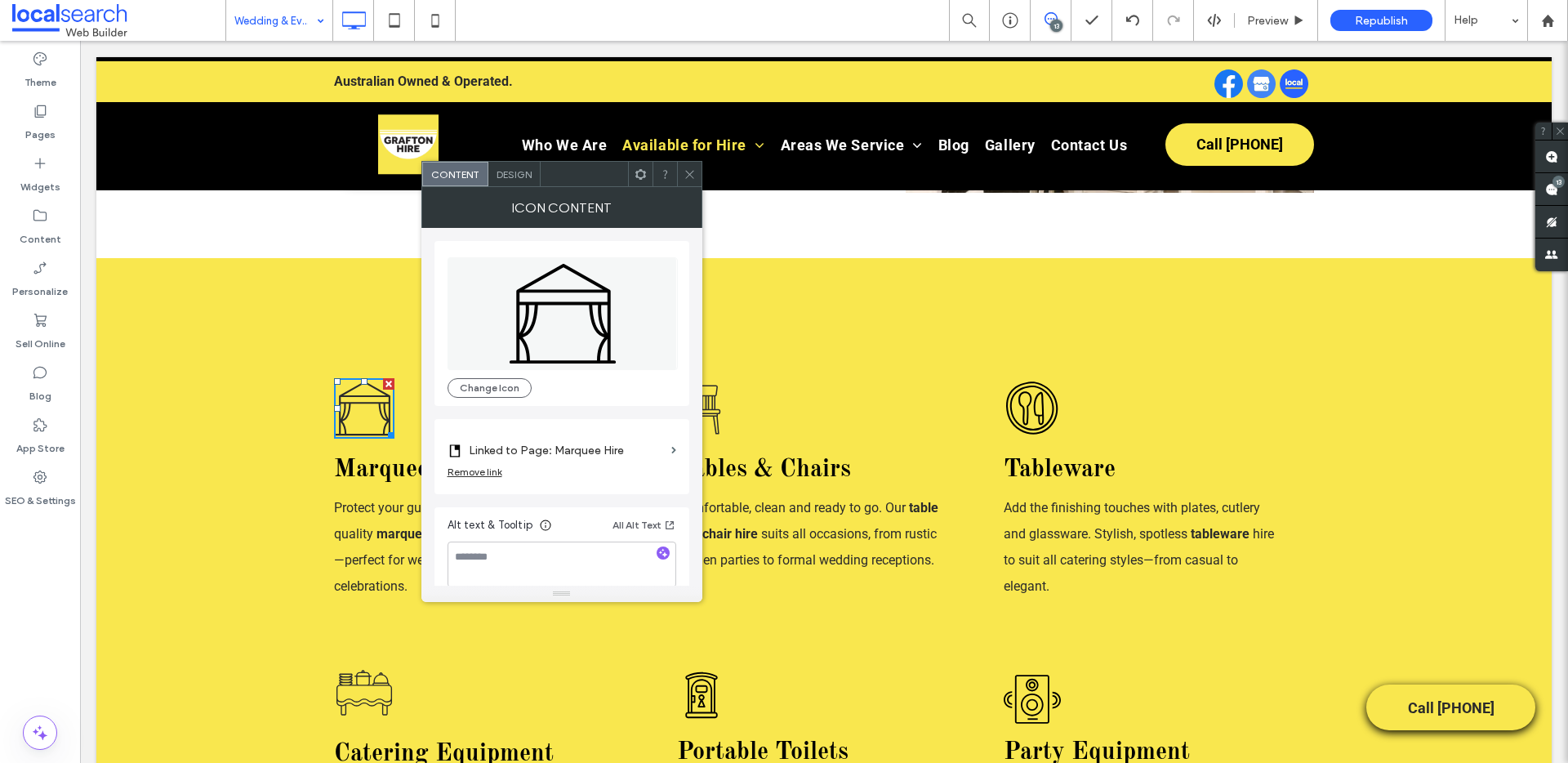 click 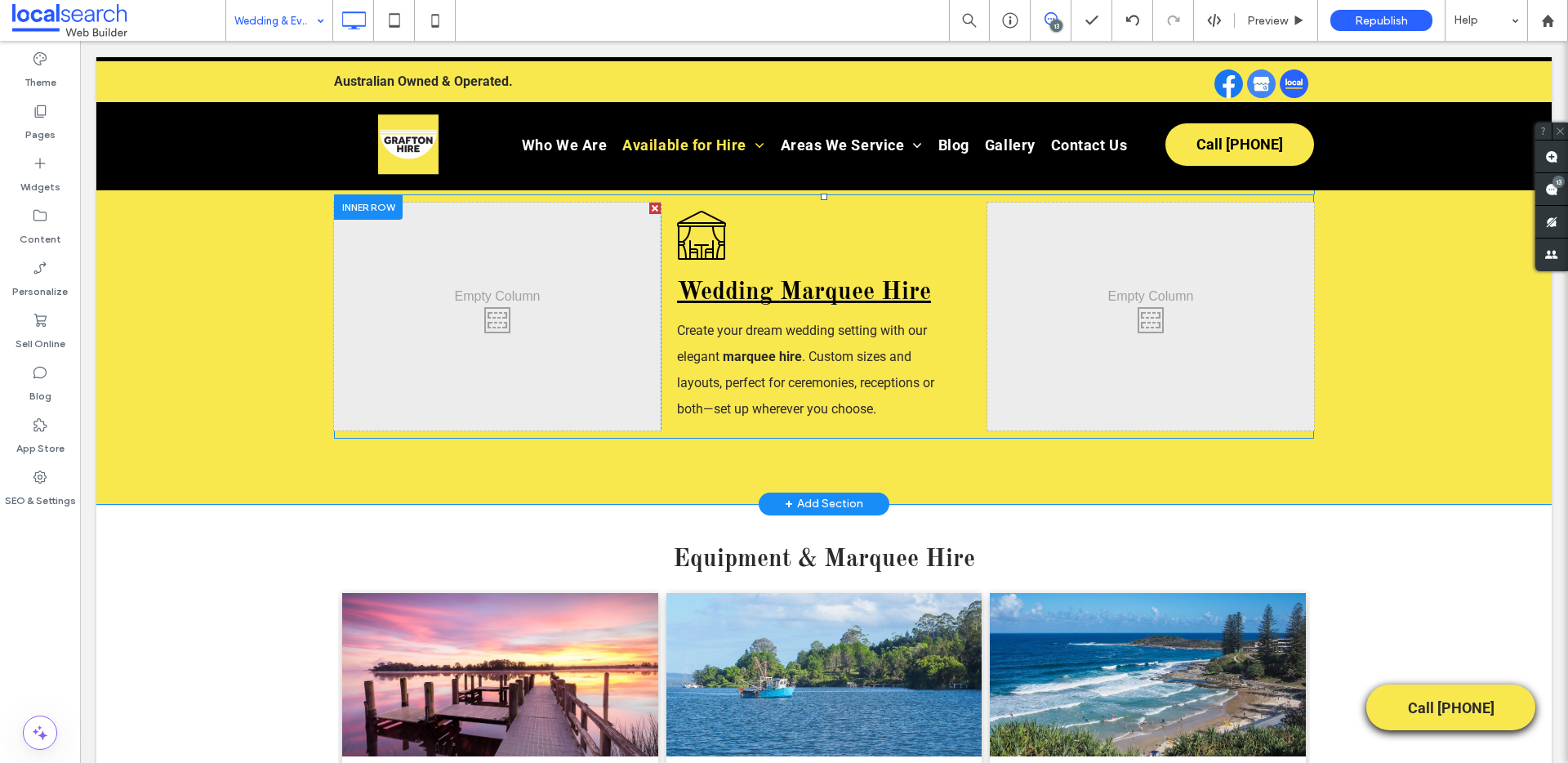 scroll, scrollTop: 1579, scrollLeft: 0, axis: vertical 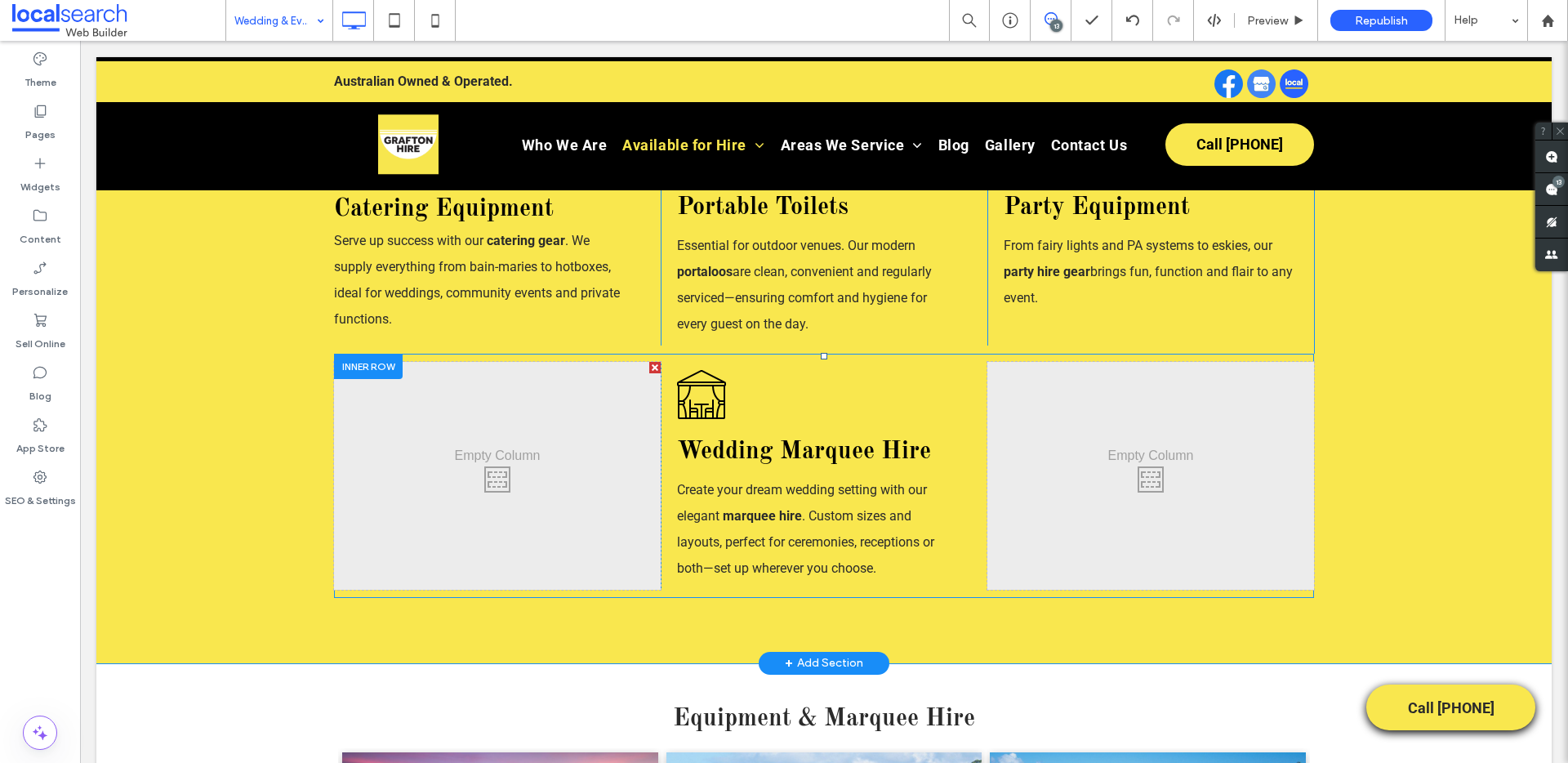 click on "Wedding Marquee Icon
Wedding Marquee Hire
Create your dream wedding setting with our elegant
marquee hire . Custom sizes and layouts, perfect for ceremonies, receptions or both—set up wherever you choose. Click To Paste" at bounding box center (824, 475) 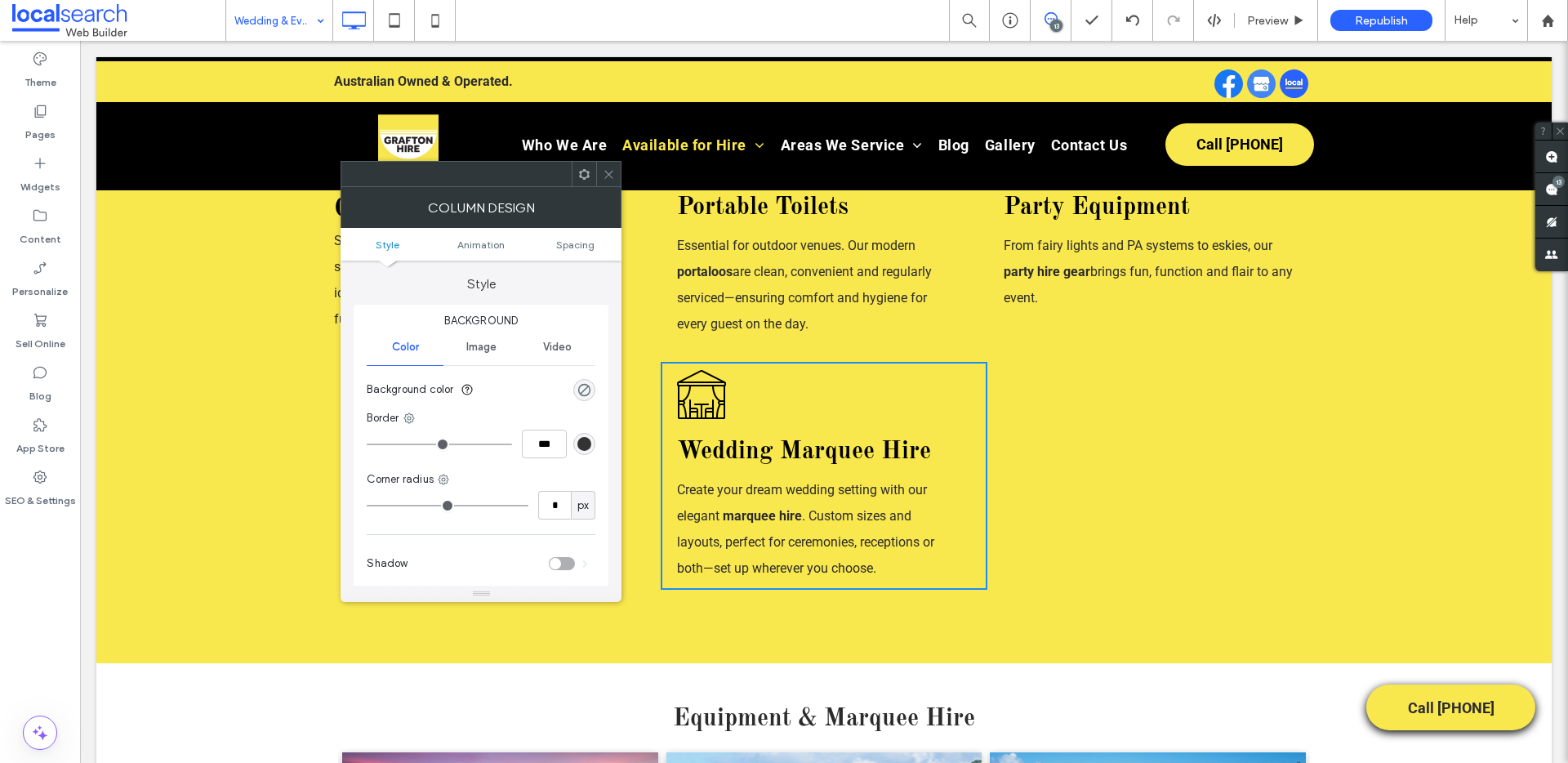 click 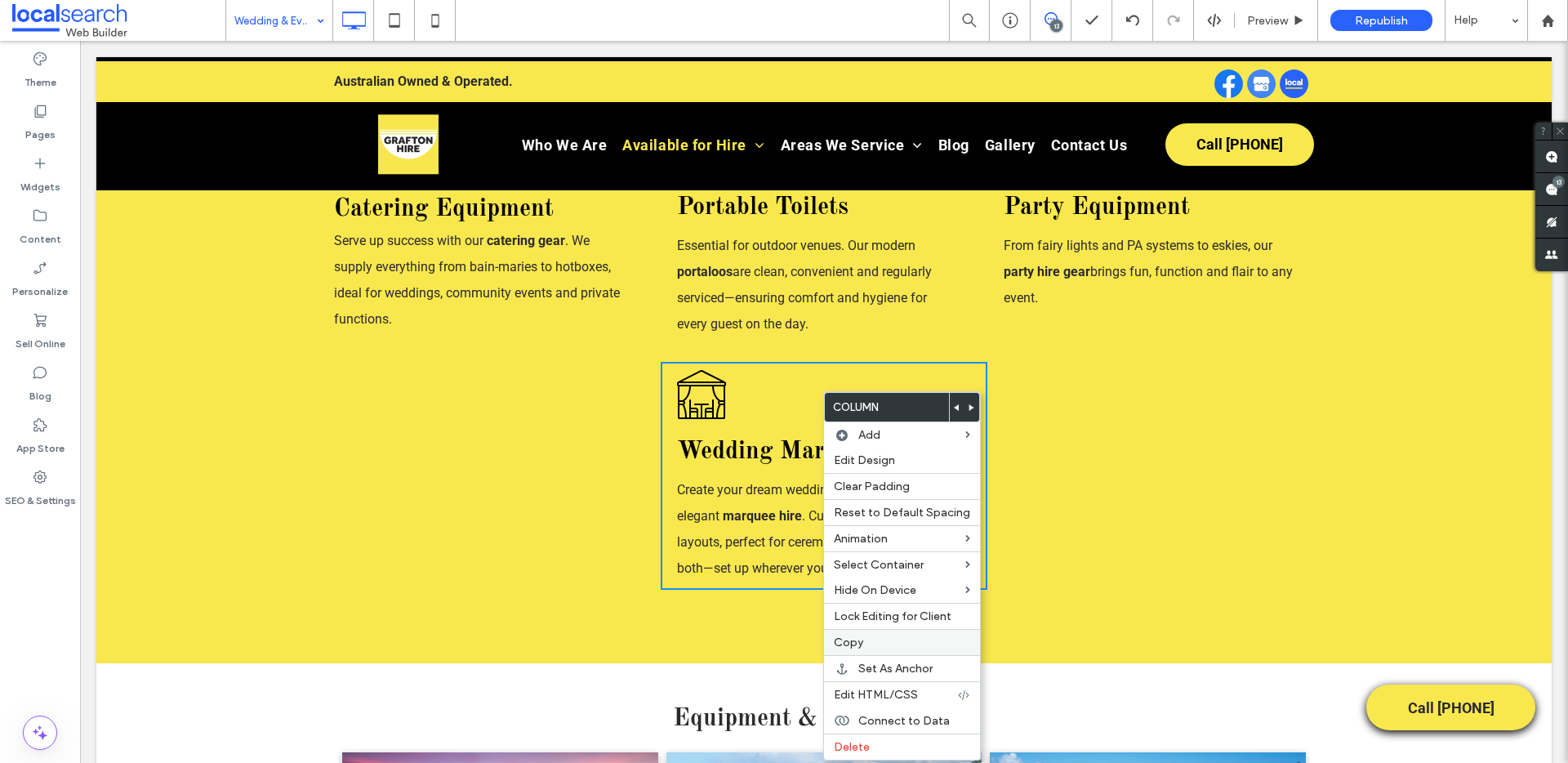 click on "Copy" at bounding box center (902, 642) 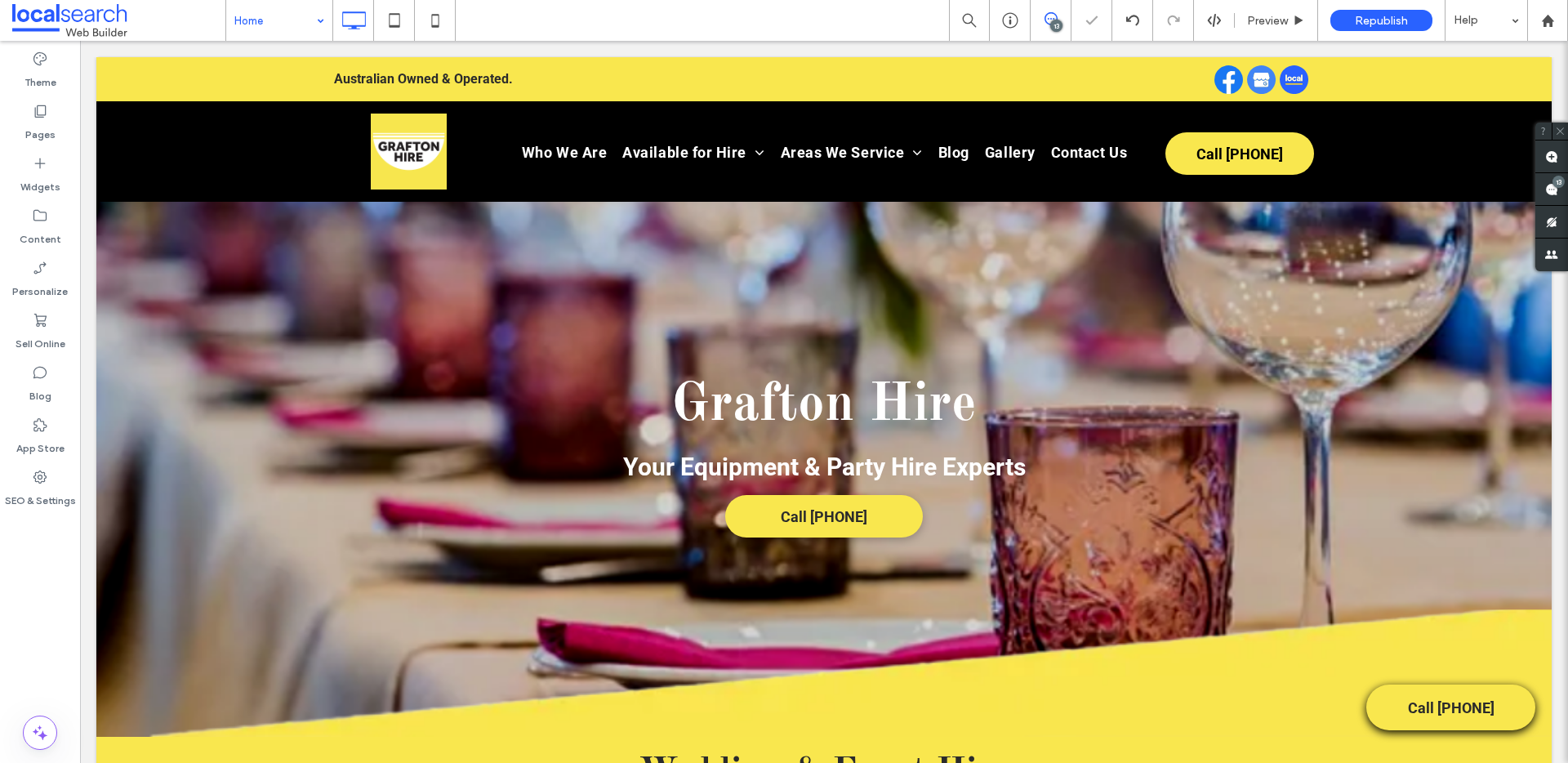 scroll, scrollTop: 0, scrollLeft: 0, axis: both 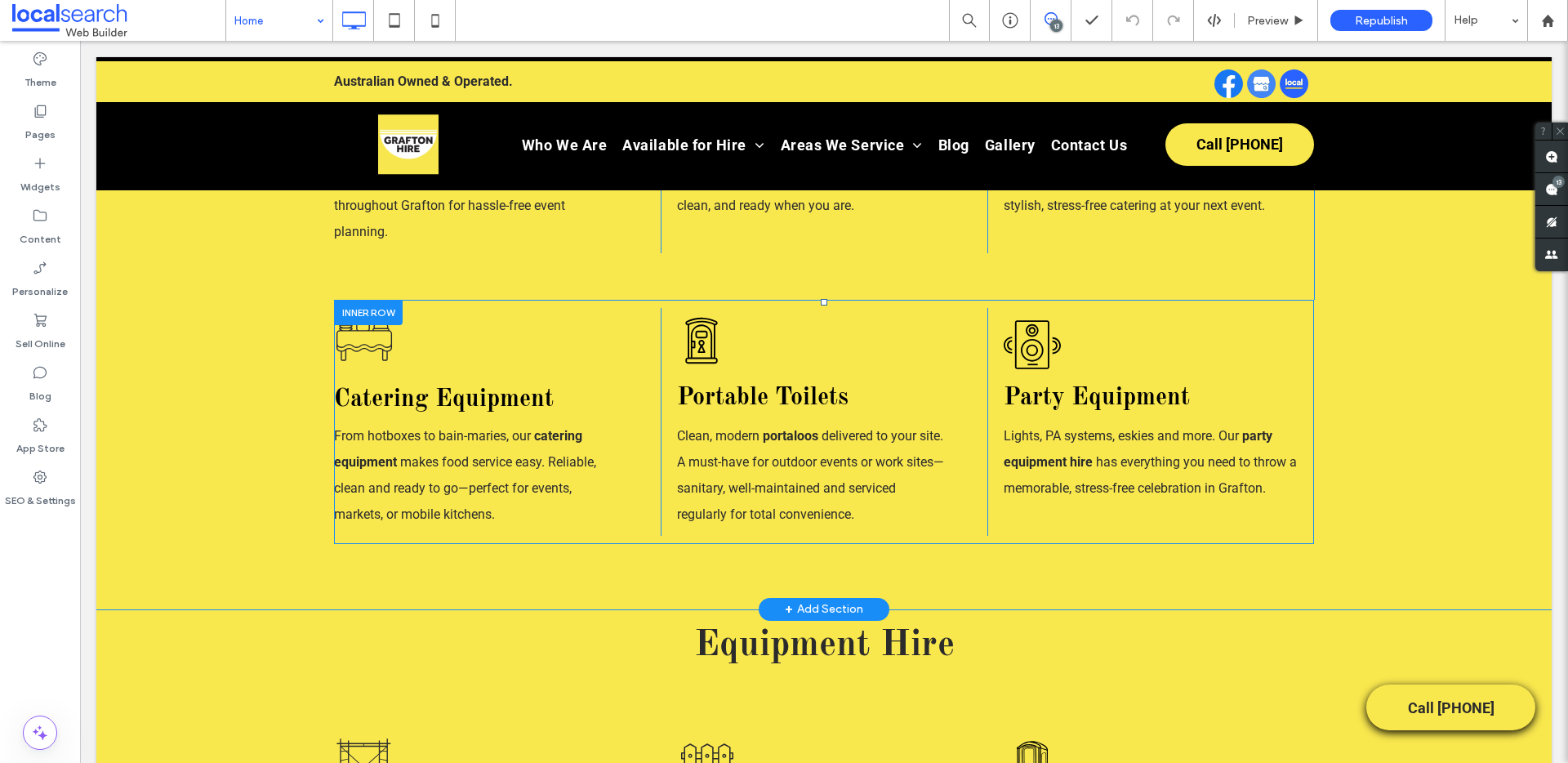 click on "Portable Toilet Icon
Portable Toilets
Clean, modern
portaloos   delivered to your site. A must-have for outdoor events or work sites—sanitary, well-maintained and serviced regularly for total convenience. Click To Paste" at bounding box center [824, 422] 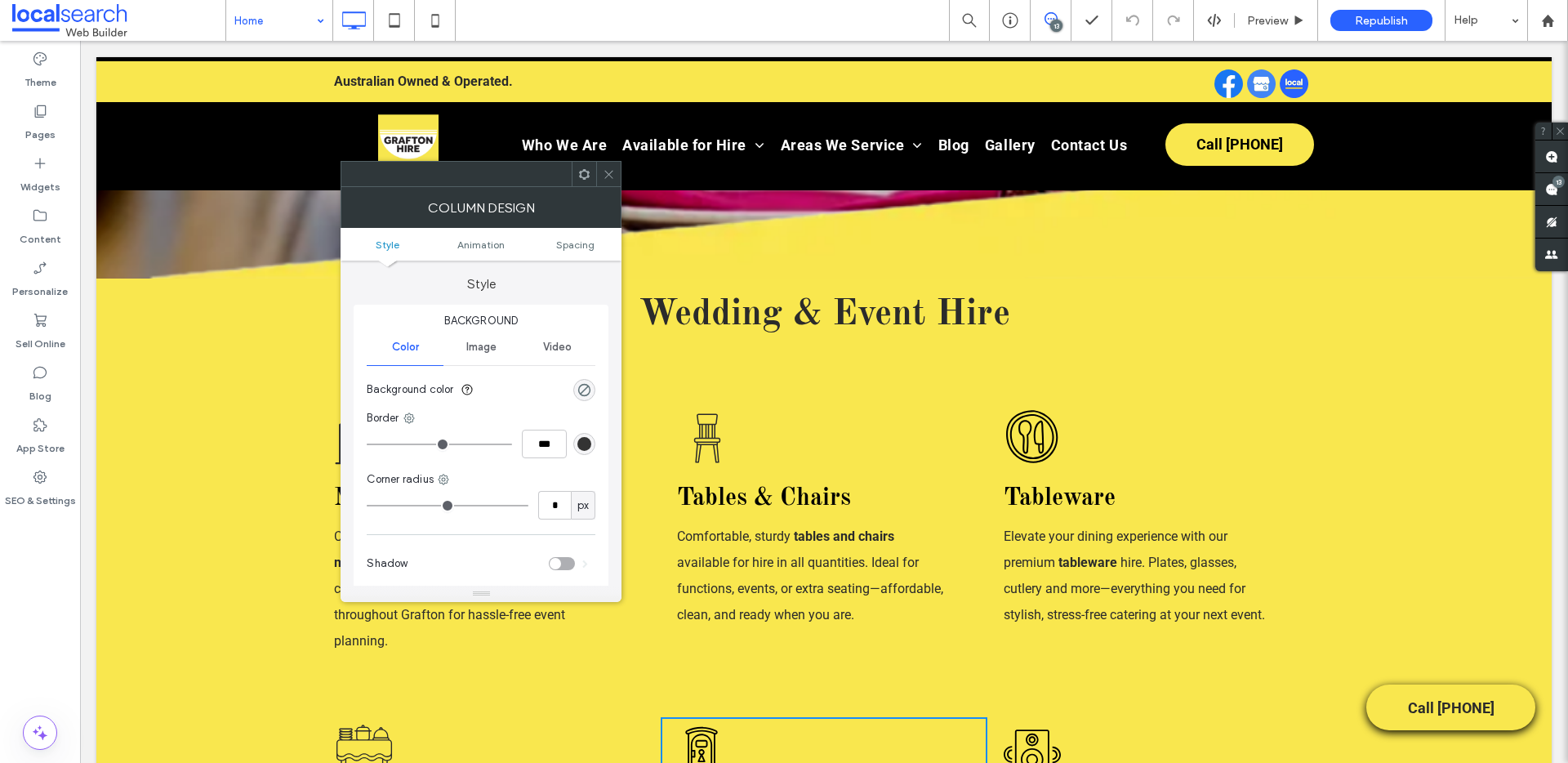 scroll, scrollTop: 373, scrollLeft: 0, axis: vertical 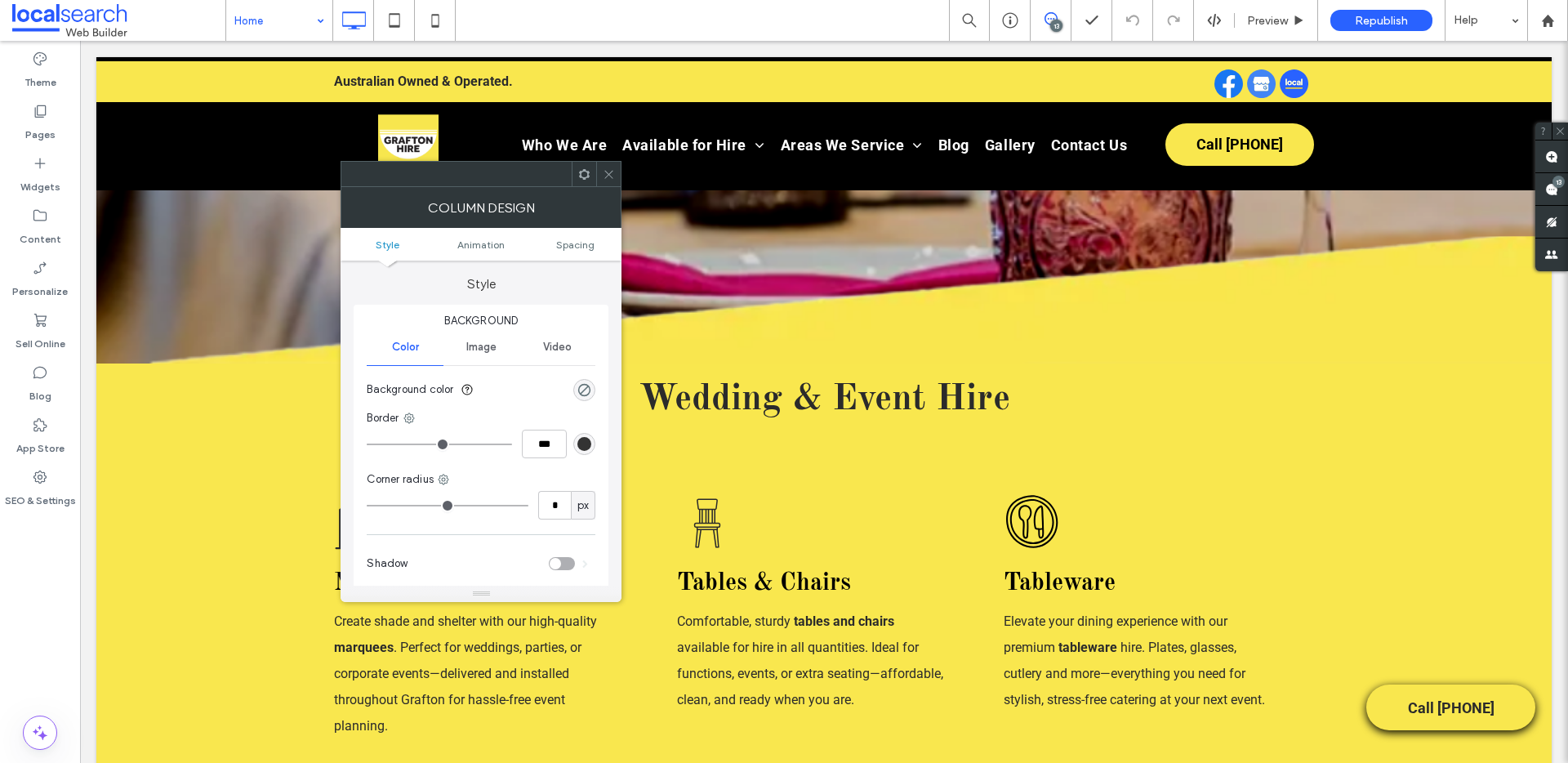 click at bounding box center [608, 174] 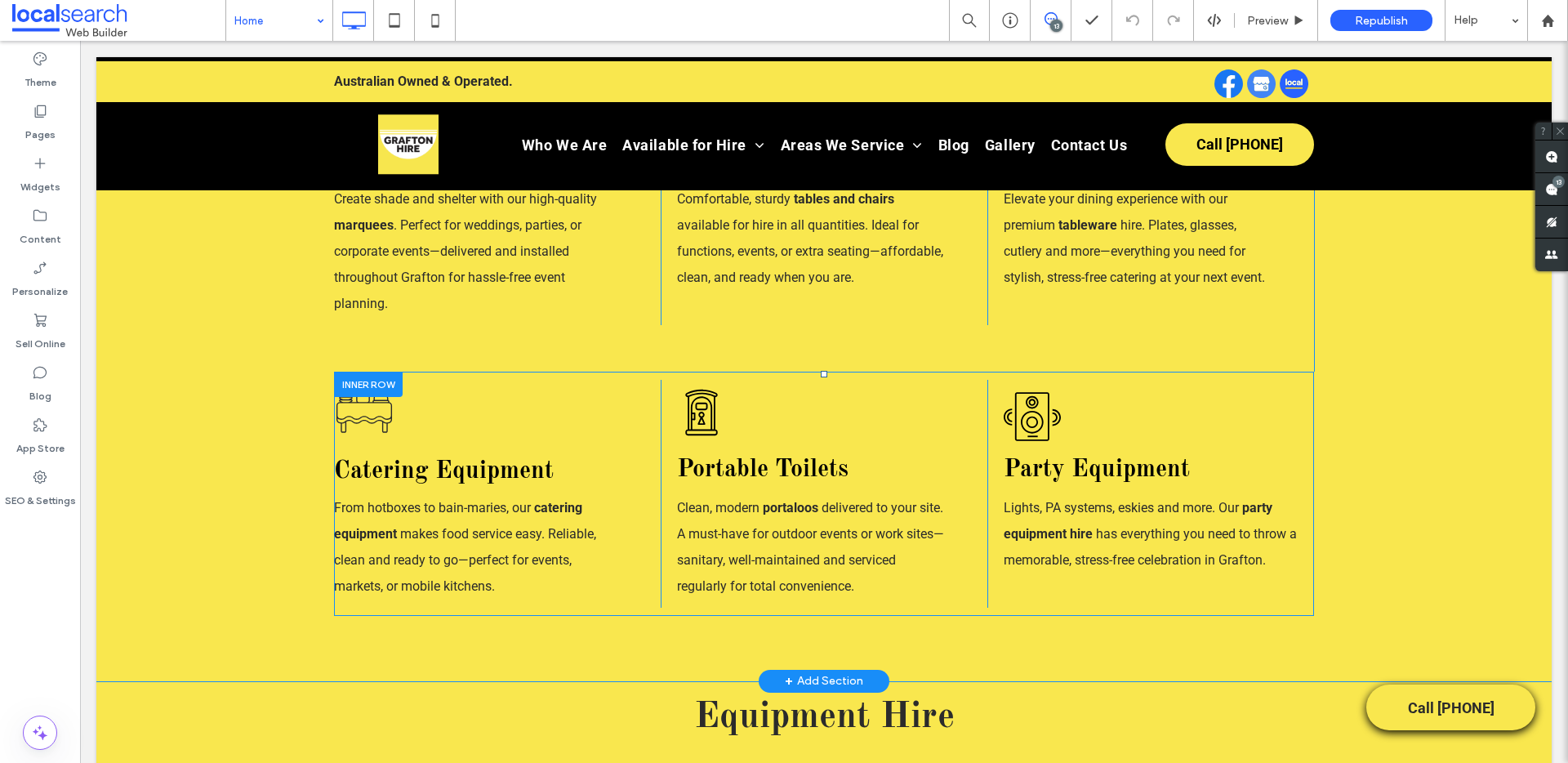 scroll, scrollTop: 865, scrollLeft: 0, axis: vertical 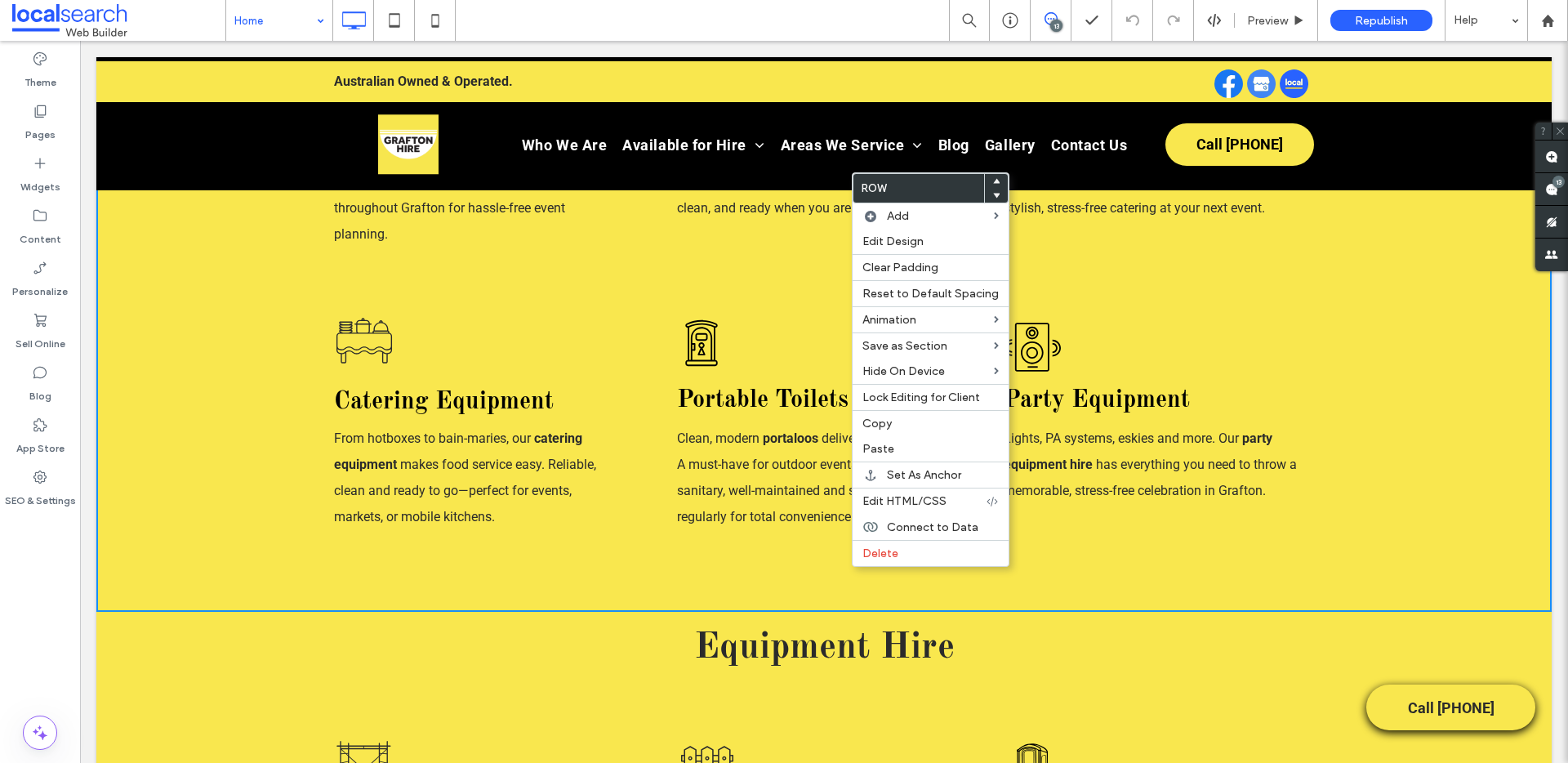 click on "Portable Toilet Icon
Portable Toilets
Clean, modern
portaloos   delivered to your site. A must-have for outdoor events or work sites—sanitary, well-maintained and serviced regularly for total convenience. Click To Paste" at bounding box center (824, 424) 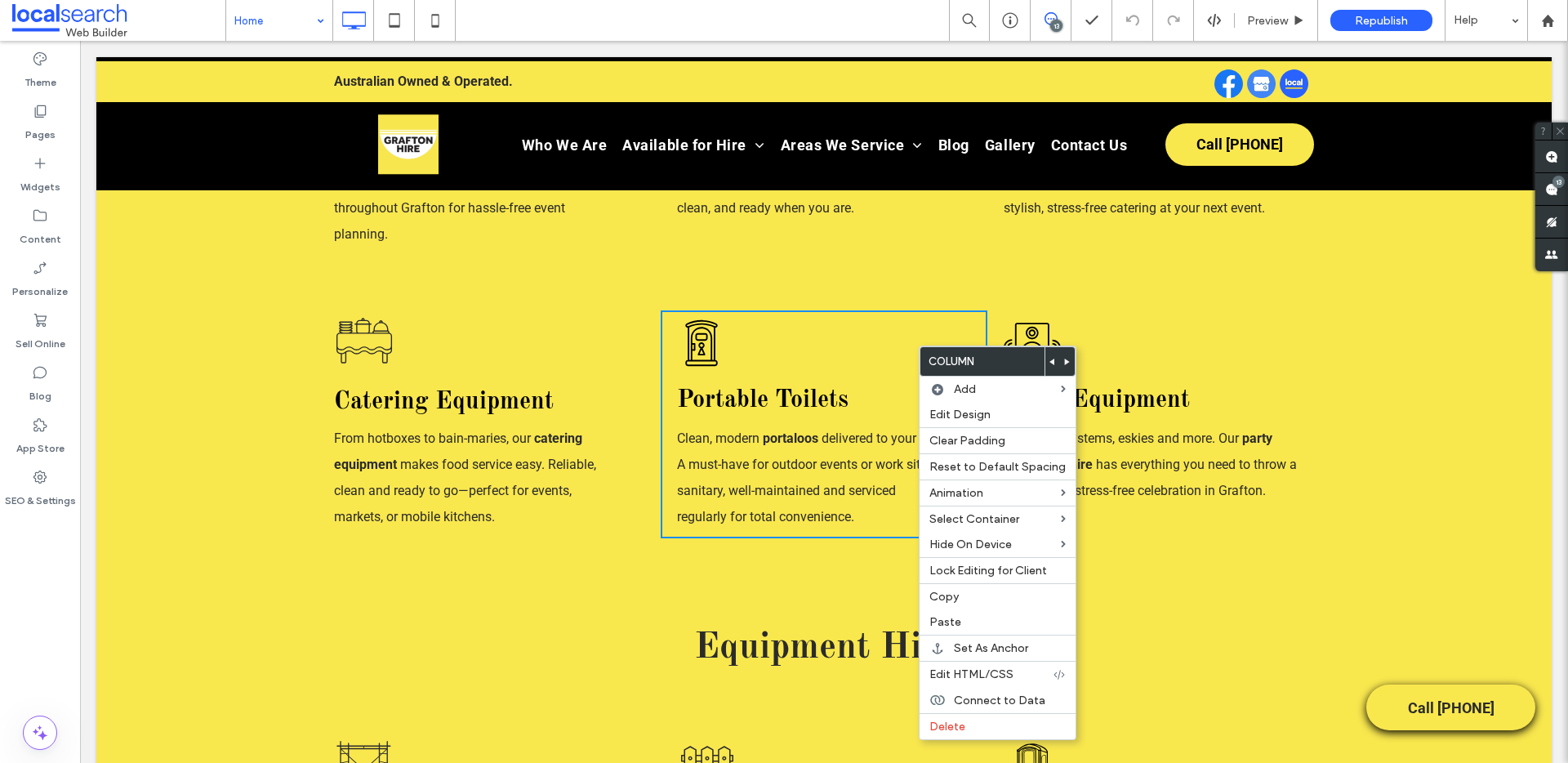 click on "Marquee Icon
Marquees
Create shade and shelter with our high-quality
marquees . Perfect for weddings, parties, or corporate events—delivered and installed throughout Grafton for hassle-free event planning. Click To Paste
Chair Icon
Tables & Chairs
Comfortable, sturdy
tables and chairs   available for hire in all quantities. Ideal for functions, events, or extra seating—affordable, clean, and ready when you are. Click To Paste
Tableware Icon
Tableware
Elevate your dining experience with our premium
tableware   hire. Plates, glasses, cutlery and more—everything you need for stylish, stress-free catering at your next event. Click To Paste
Click To Paste
Catering Equipments Icon
Catering Equipment
From hotboxes to bain-maries, our
catering equipment   Click To Paste
Portable Toilet Icon" at bounding box center (824, 279) 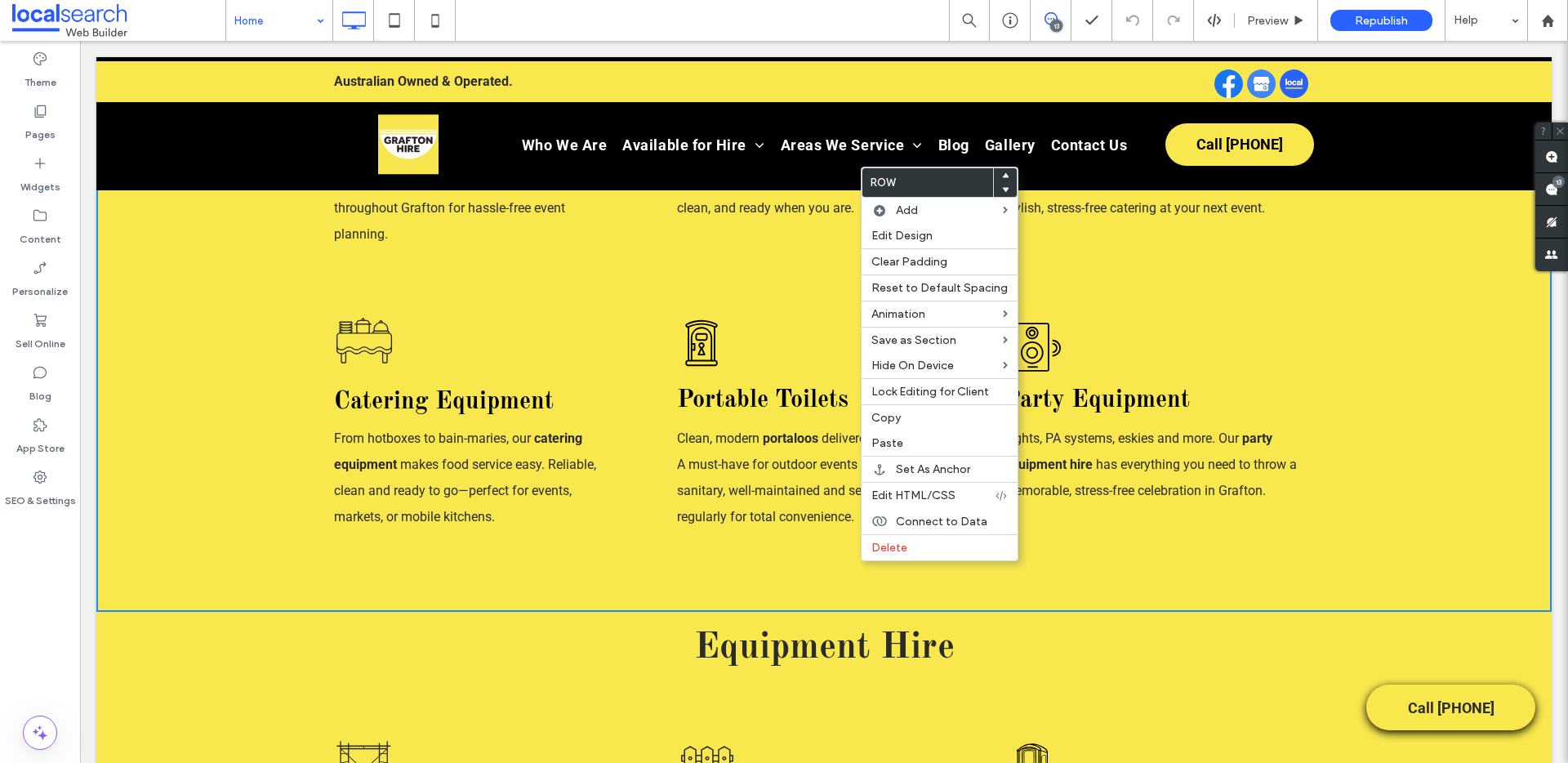 click on "delivered to your site. A must-have for outdoor events or work sites—sanitary, well-maintained and serviced regularly for total convenience." at bounding box center (810, 477) 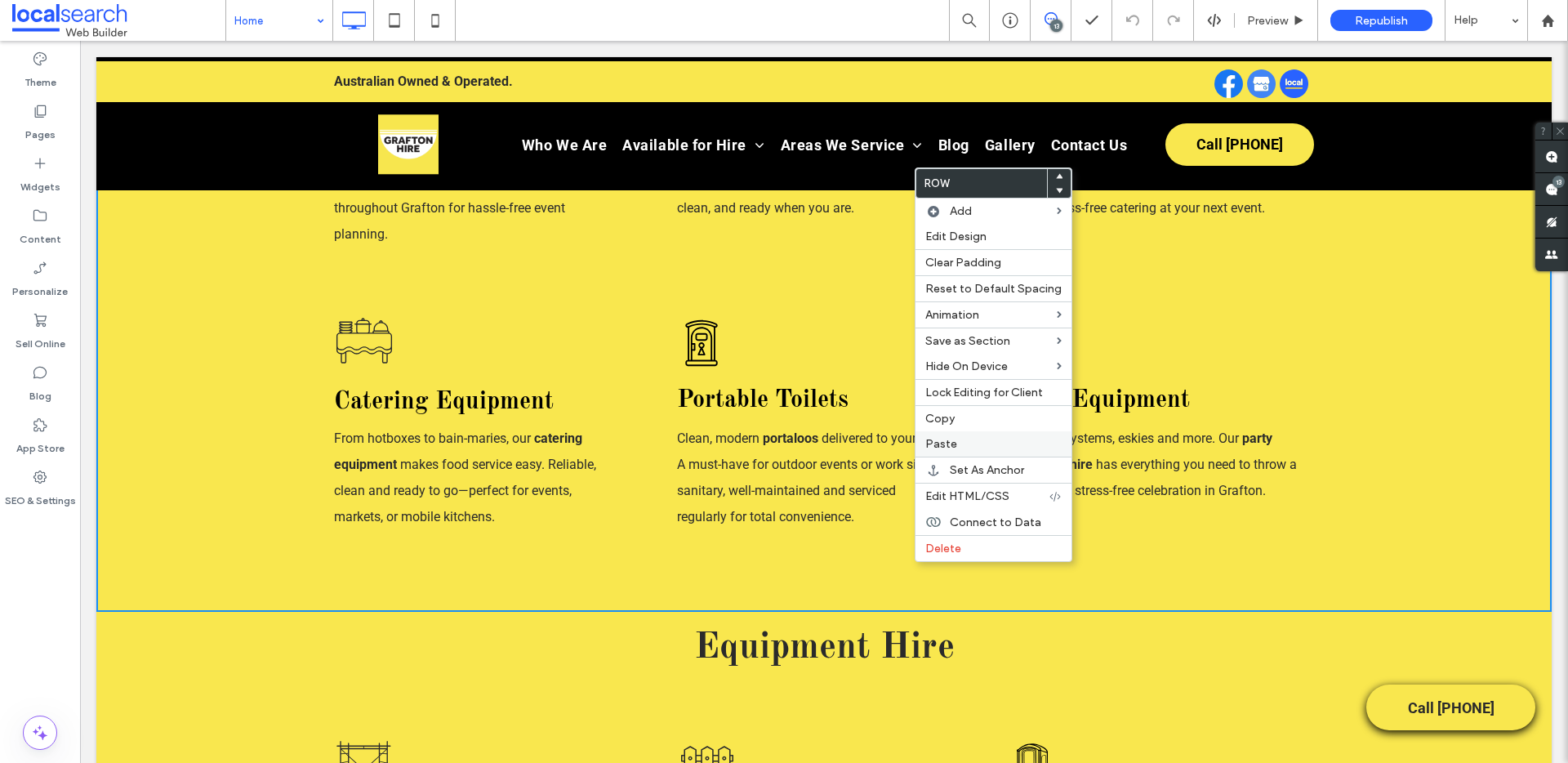 click on "Paste" at bounding box center (941, 444) 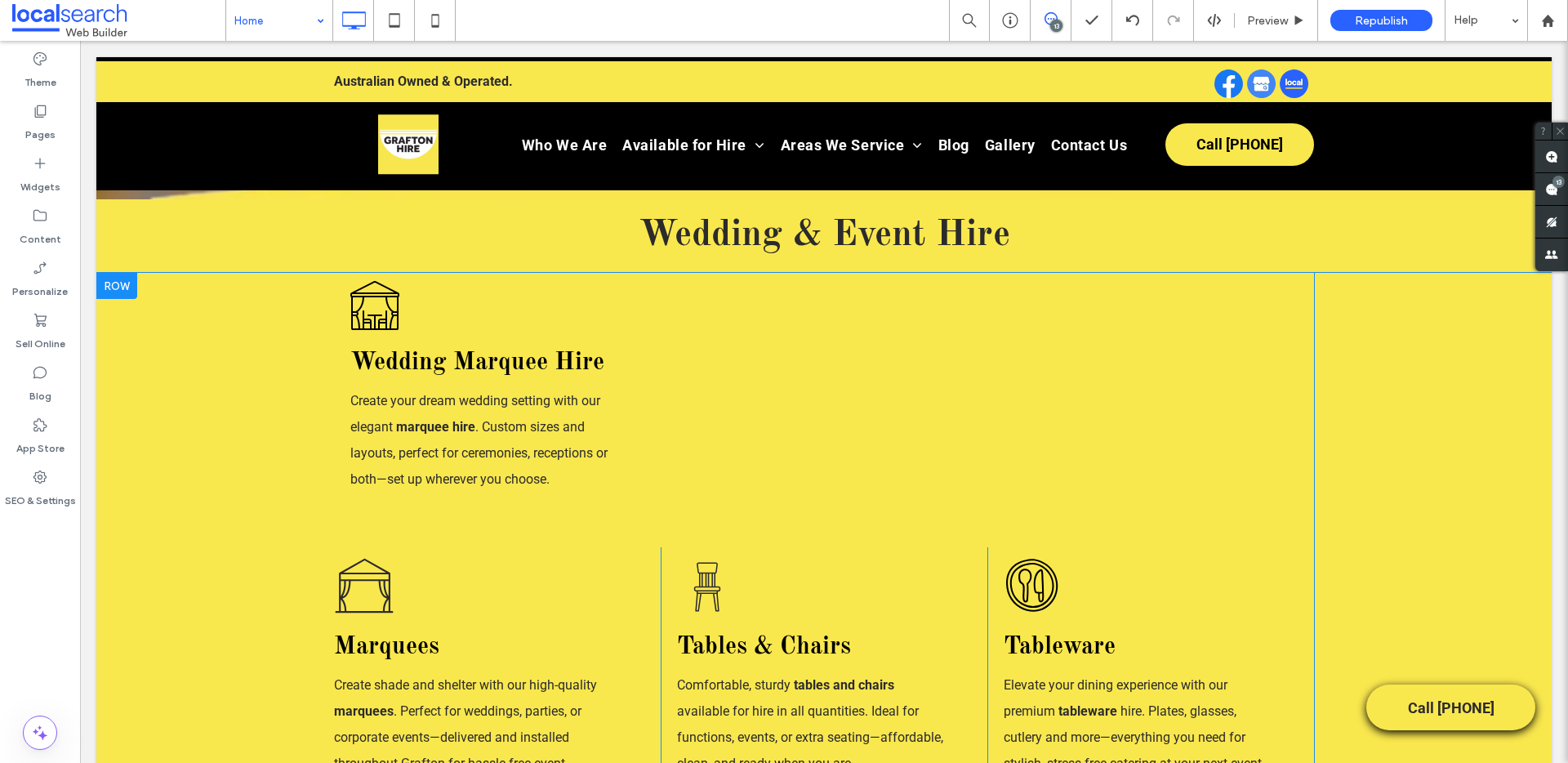 scroll, scrollTop: 524, scrollLeft: 0, axis: vertical 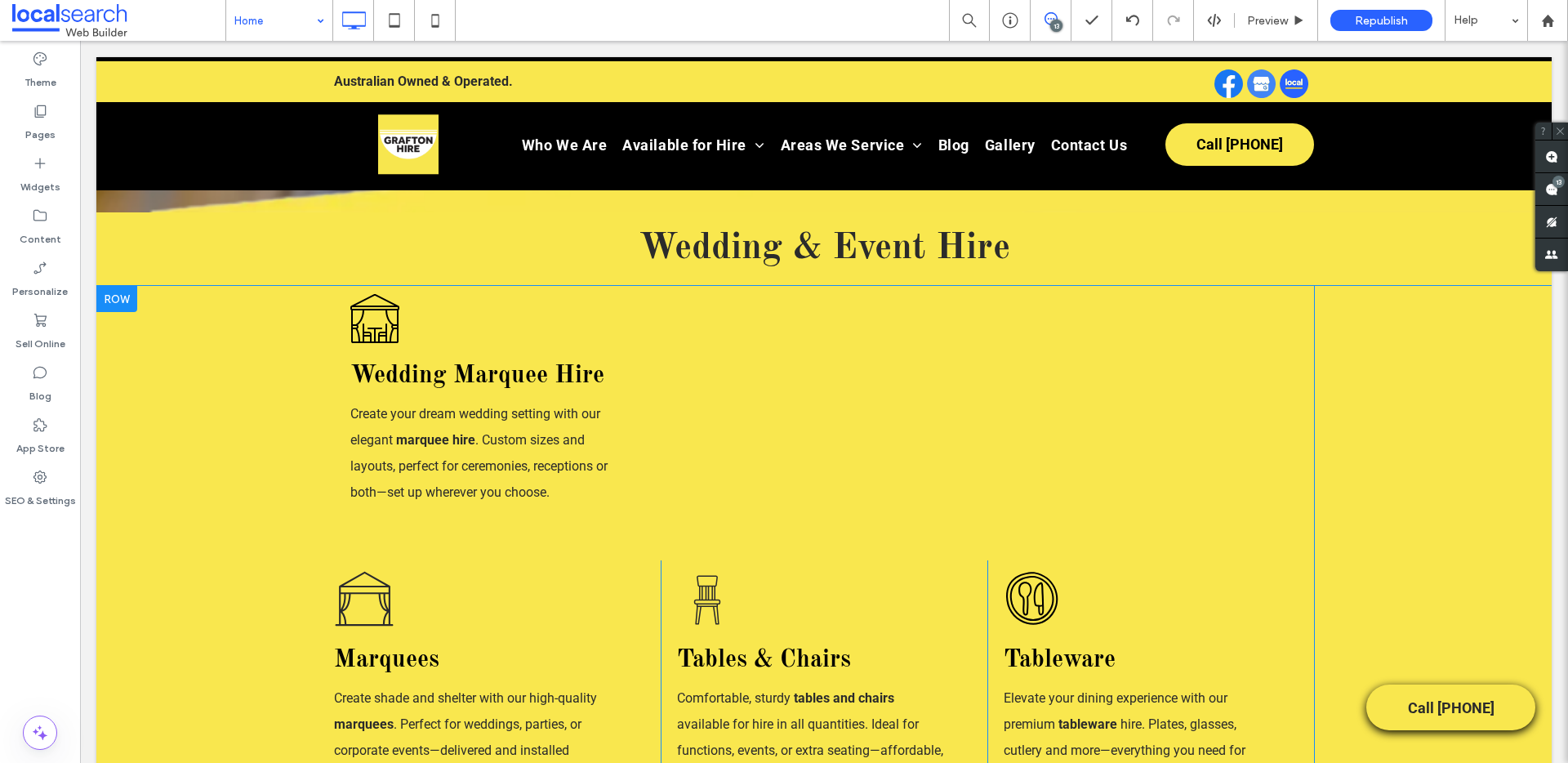 click on "Wedding Marquee Icon
Wedding Marquee Hire
Create your dream wedding setting with our elegant
marquee hire . Custom sizes and layouts, perfect for ceremonies, receptions or both—set up wherever you choose. Click To Paste     Click To Paste" at bounding box center (824, 399) 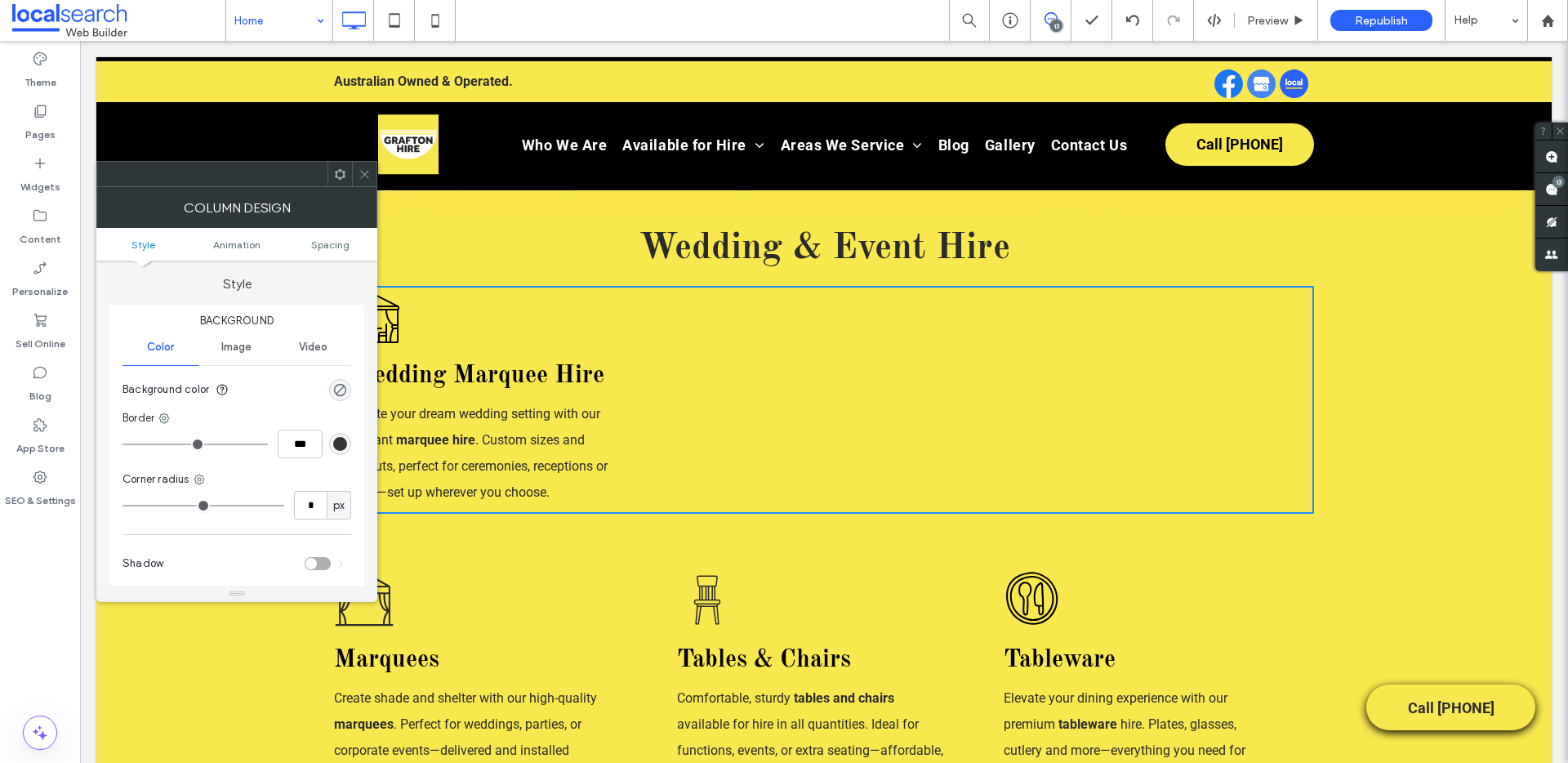 click 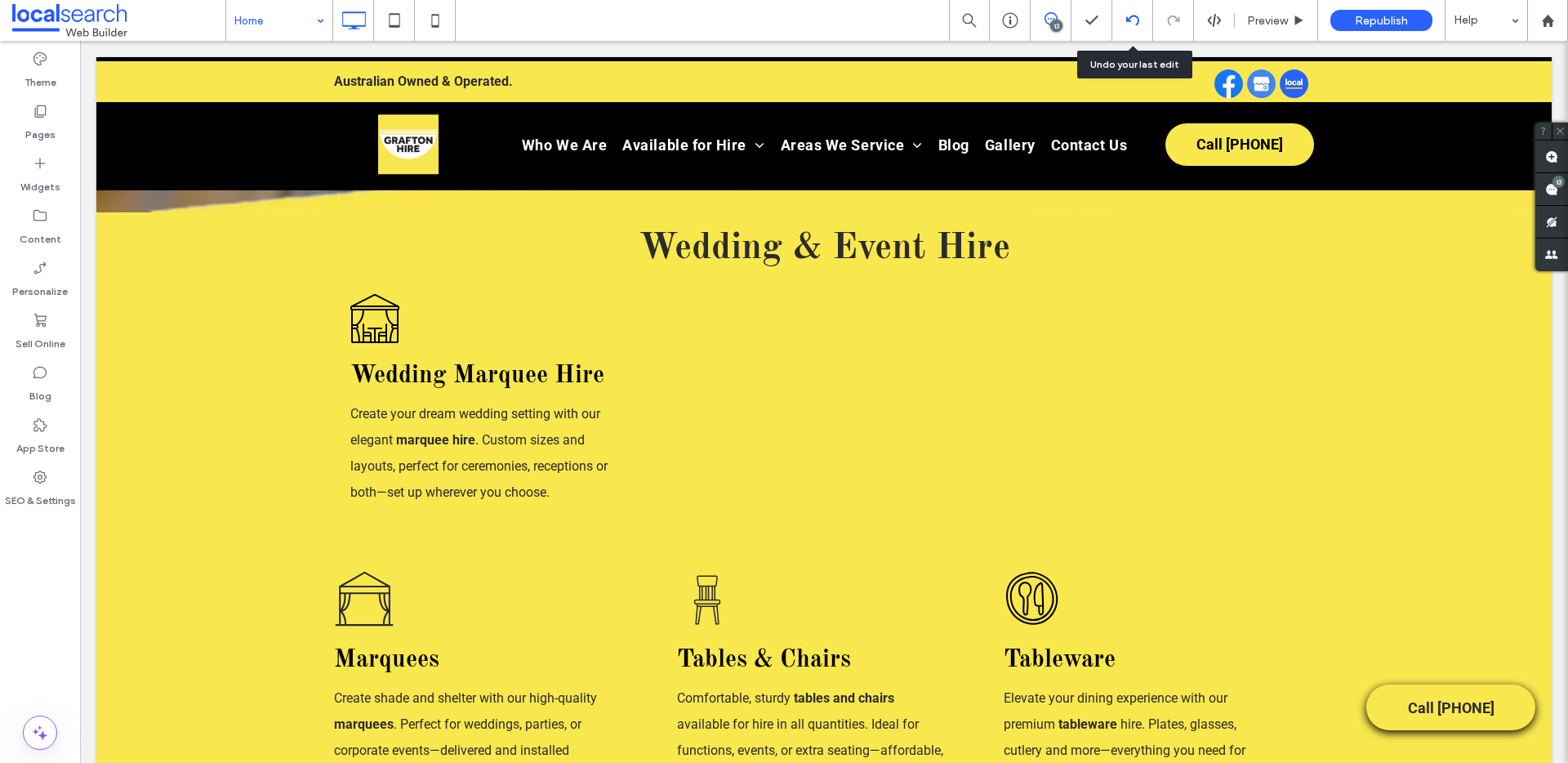 click 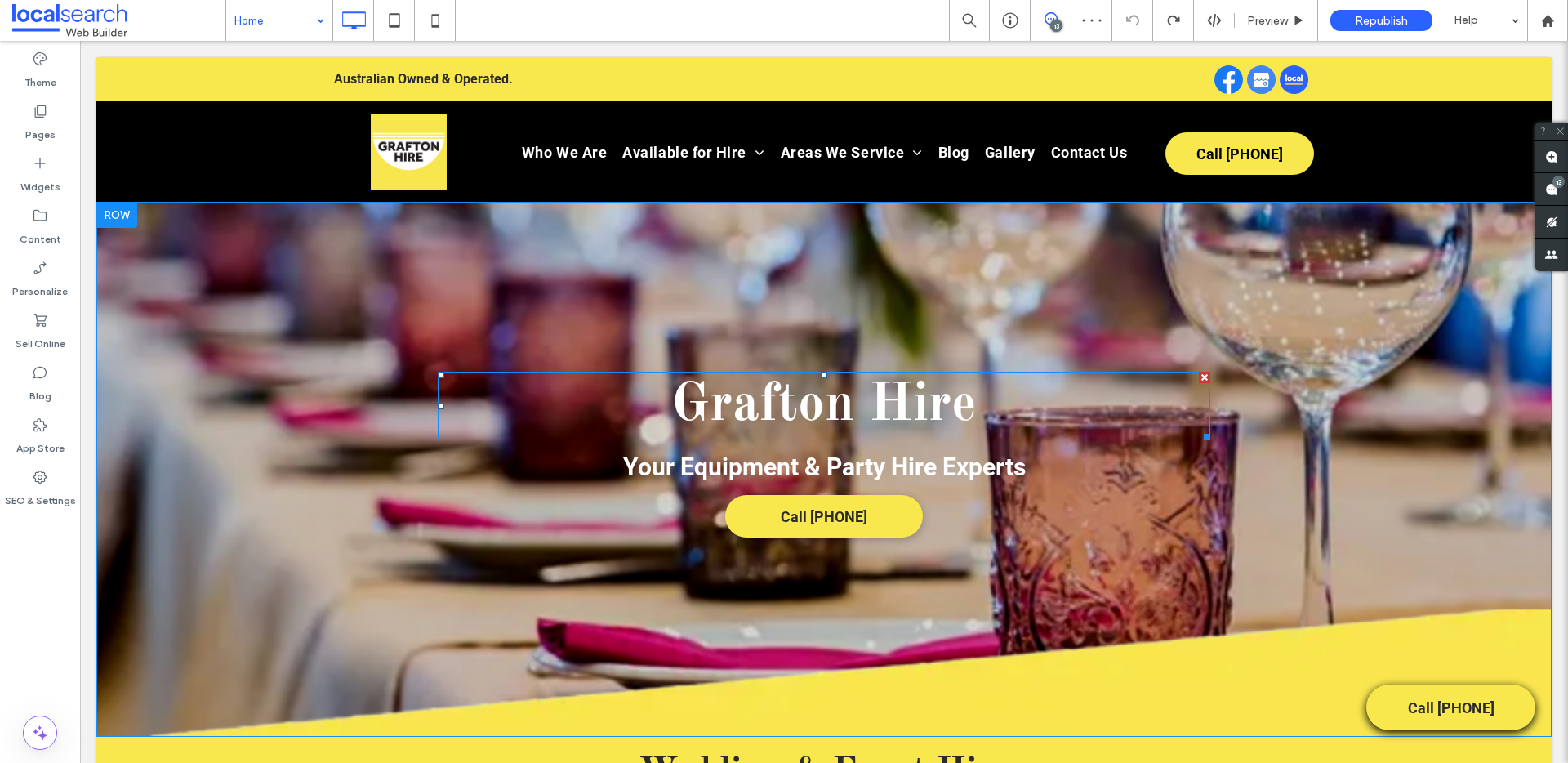 scroll, scrollTop: 0, scrollLeft: 0, axis: both 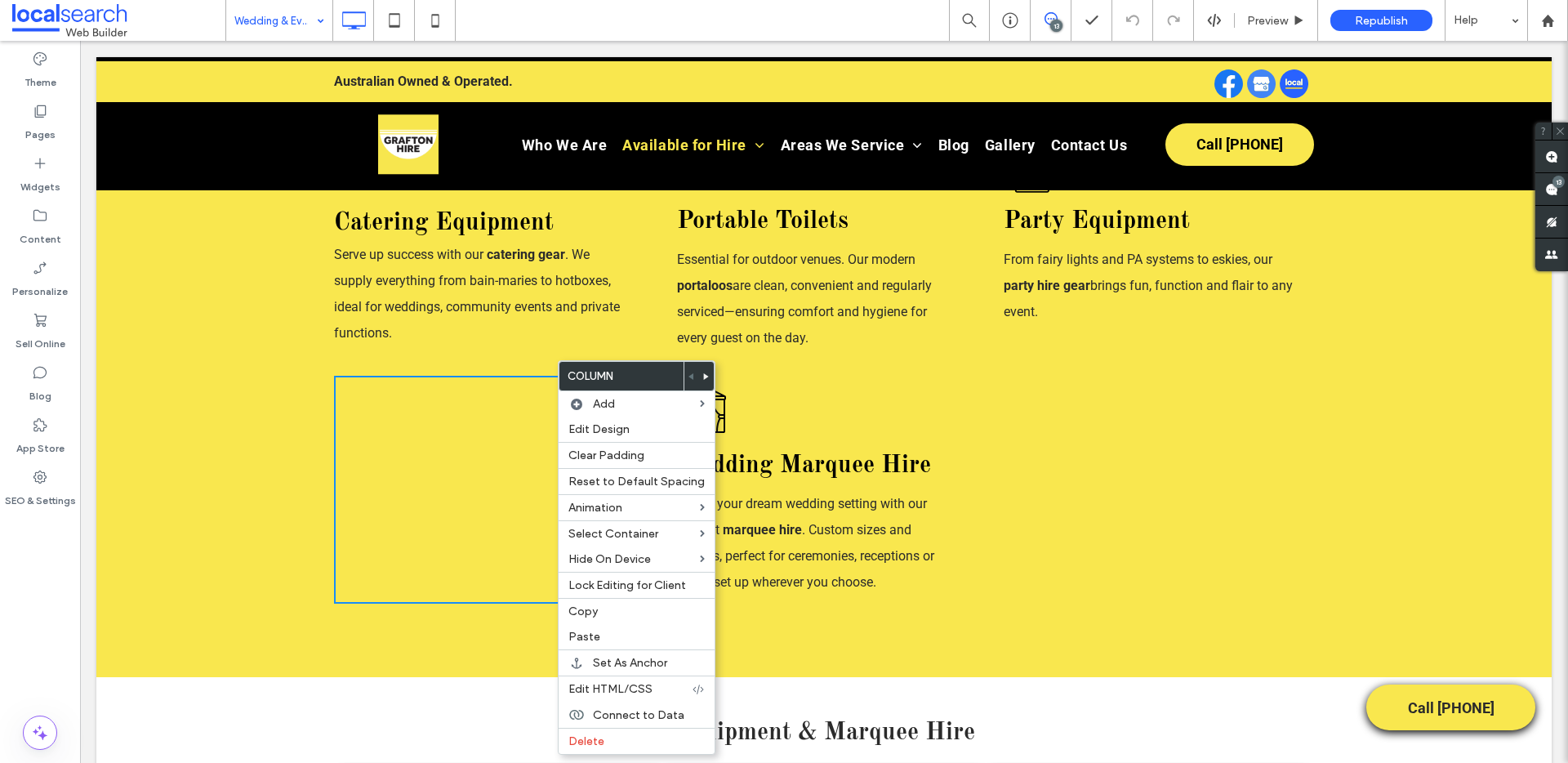 click on "Marquees
Protect your guests from sun or rain with our quality
marquees . Available in a range of sizes—perfect for weddings, birthdays and outdoor celebrations. Click To Paste
Chair Icon
Tables & Chairs
Comfortable, clean and ready to go. Our
table and chair hire   suits all occasions, from rustic garden parties to formal wedding receptions.  Click To Paste
Tableware Icon
Tableware
Add the finishing touches with plates, cutlery and glassware. Stylish, spotless
tableware   hire to suit all catering styles—from casual to elegant. Click To Paste
Click To Paste
Catering Equipment Icon
Catering Equipment
Serve up success with our
catering gear . We supply everything from bain-maries to hotboxes, ideal for weddings, community events and private functions. Click To Paste
Portable Toilet Icon" at bounding box center [824, 202] 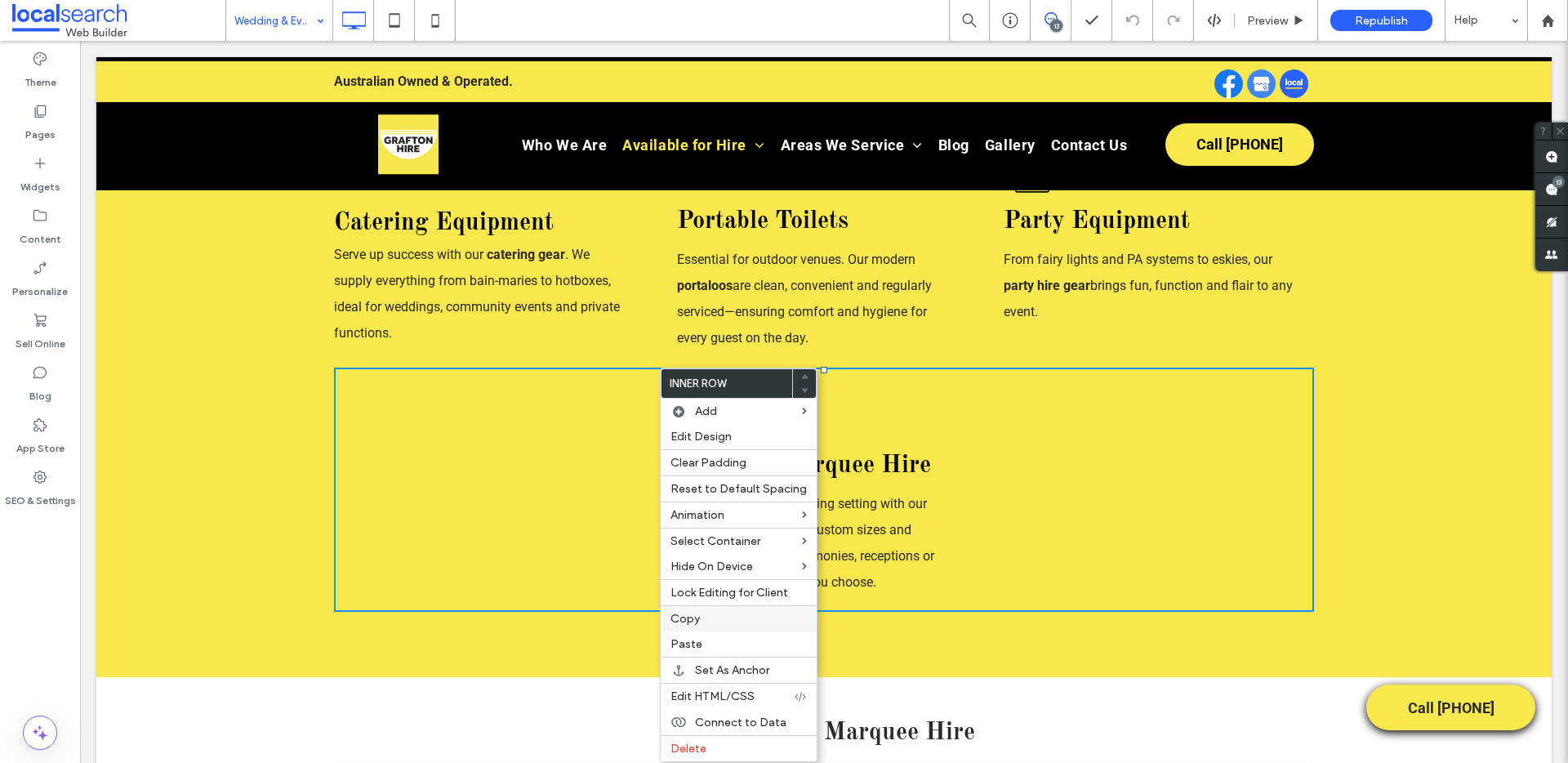 click on "Copy" at bounding box center (738, 618) 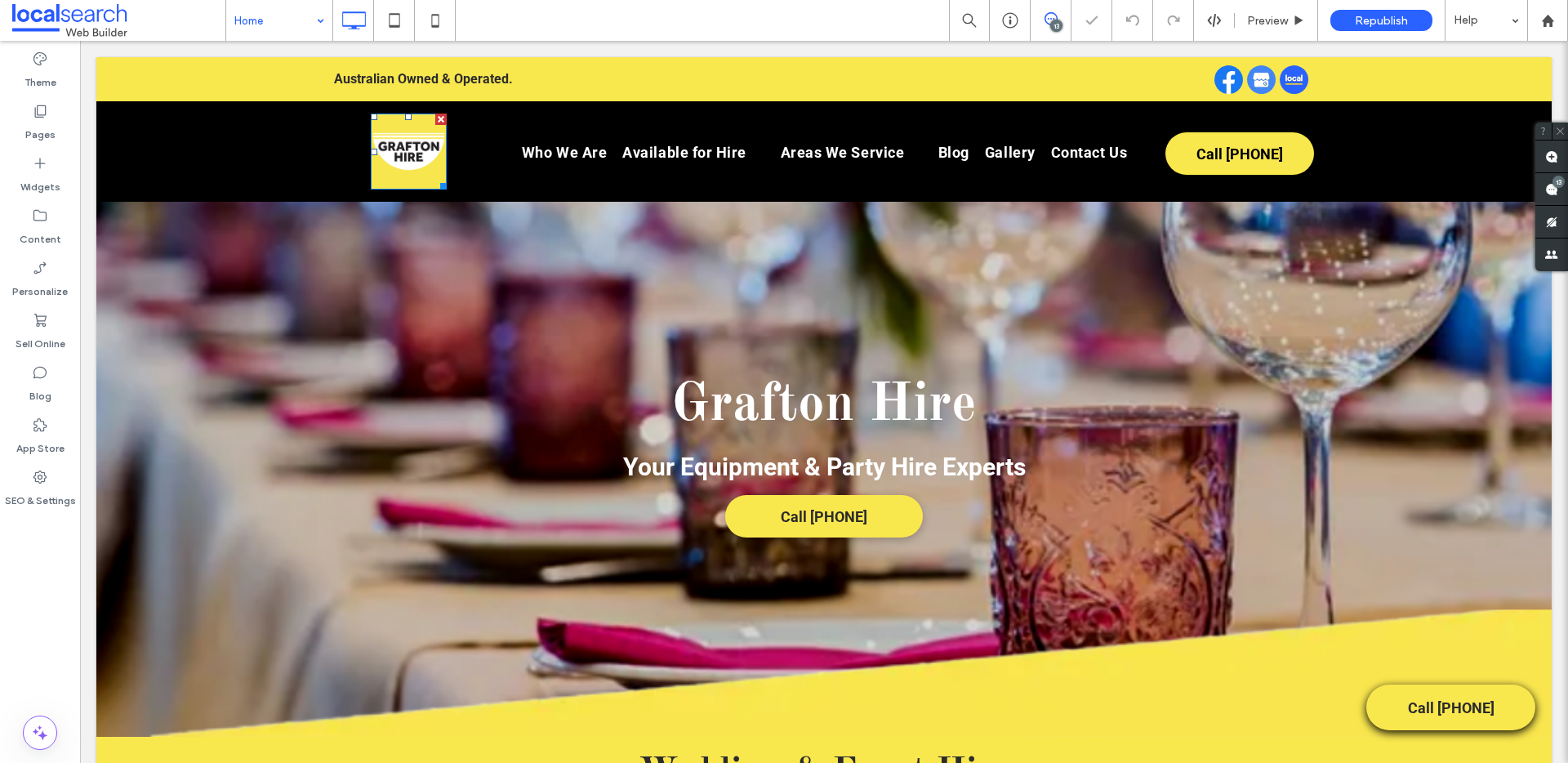 scroll, scrollTop: 0, scrollLeft: 0, axis: both 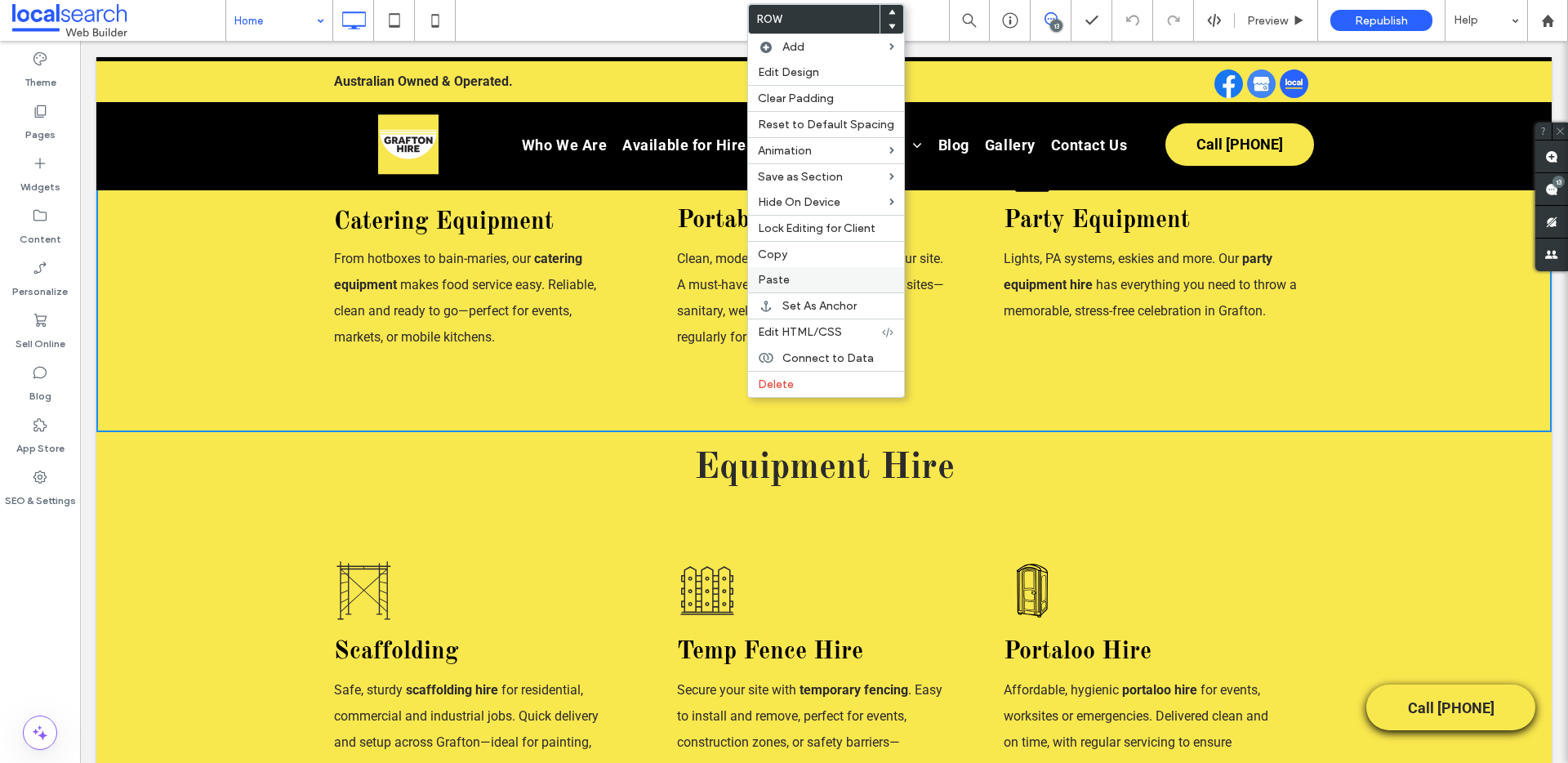 click on "Paste" at bounding box center (826, 279) 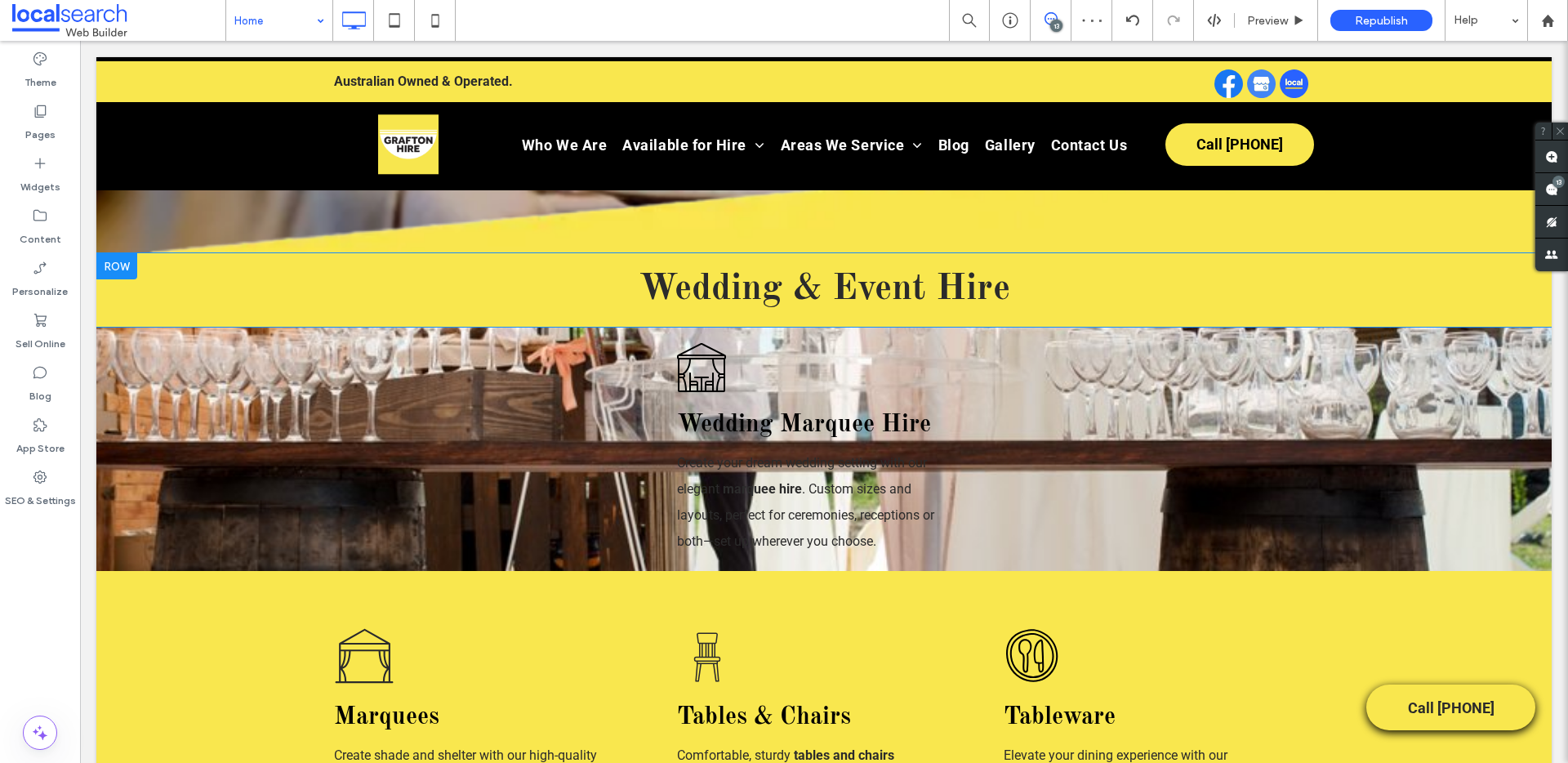 scroll, scrollTop: 474, scrollLeft: 0, axis: vertical 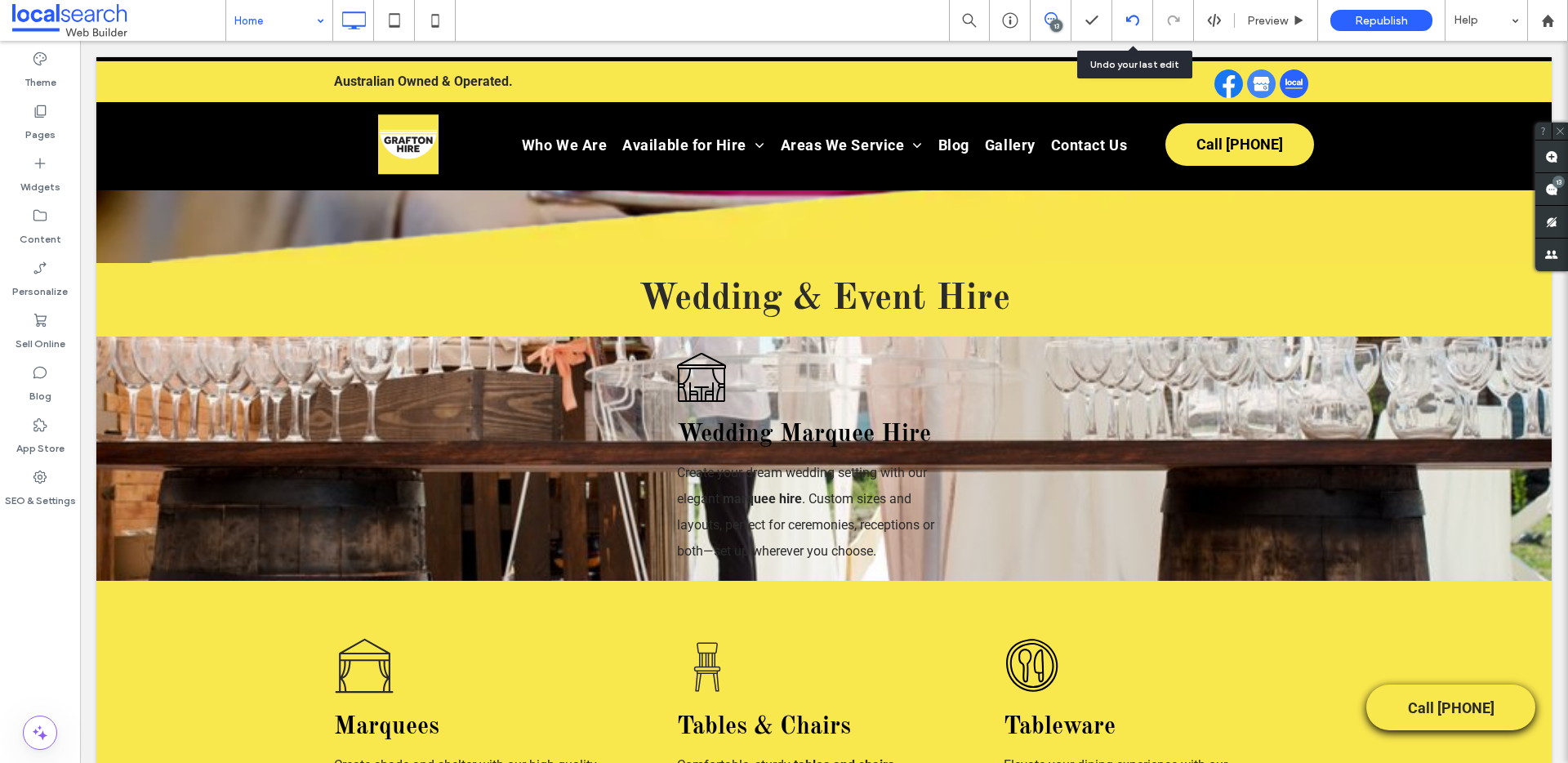 click 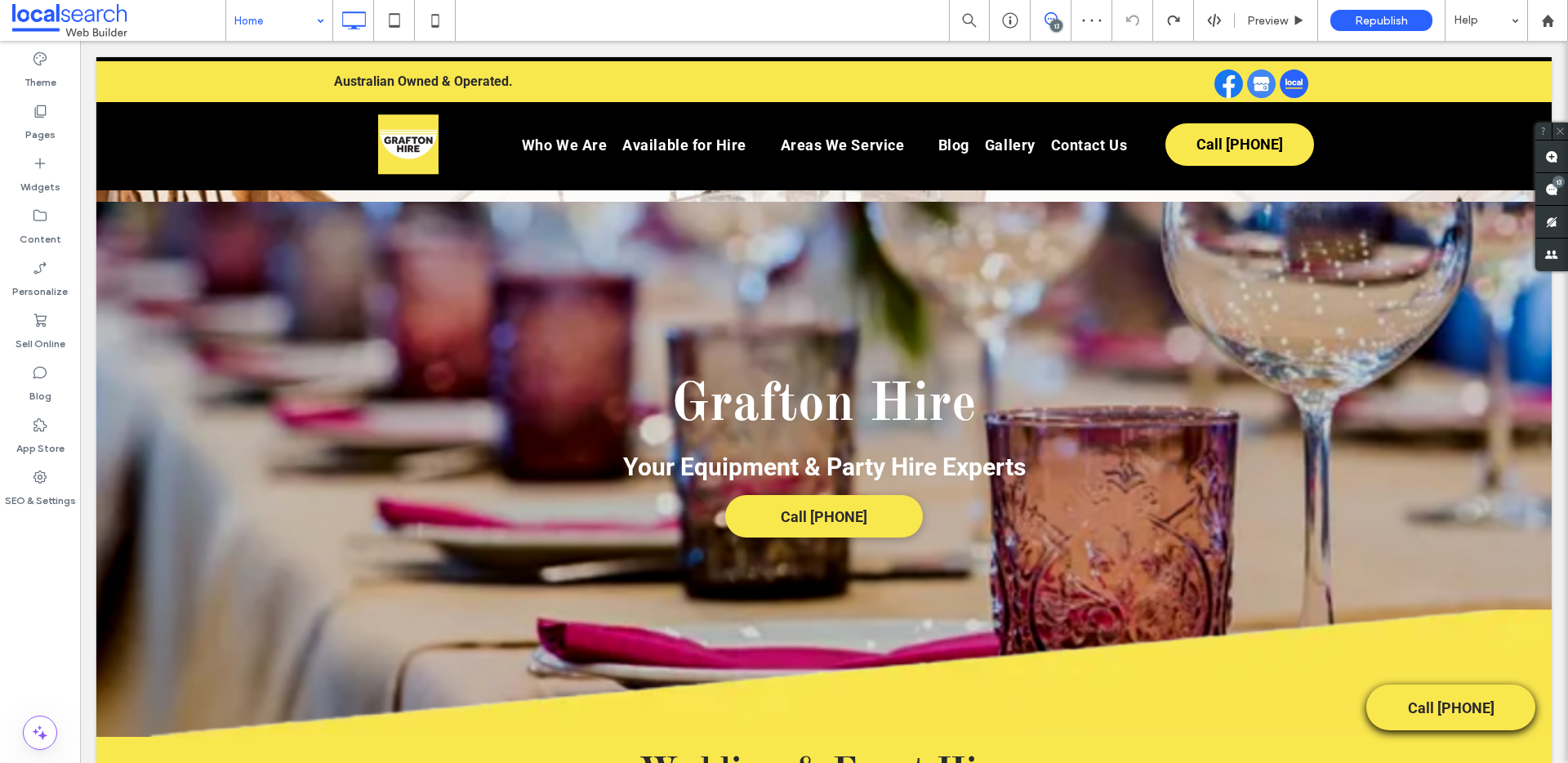 scroll, scrollTop: 521, scrollLeft: 0, axis: vertical 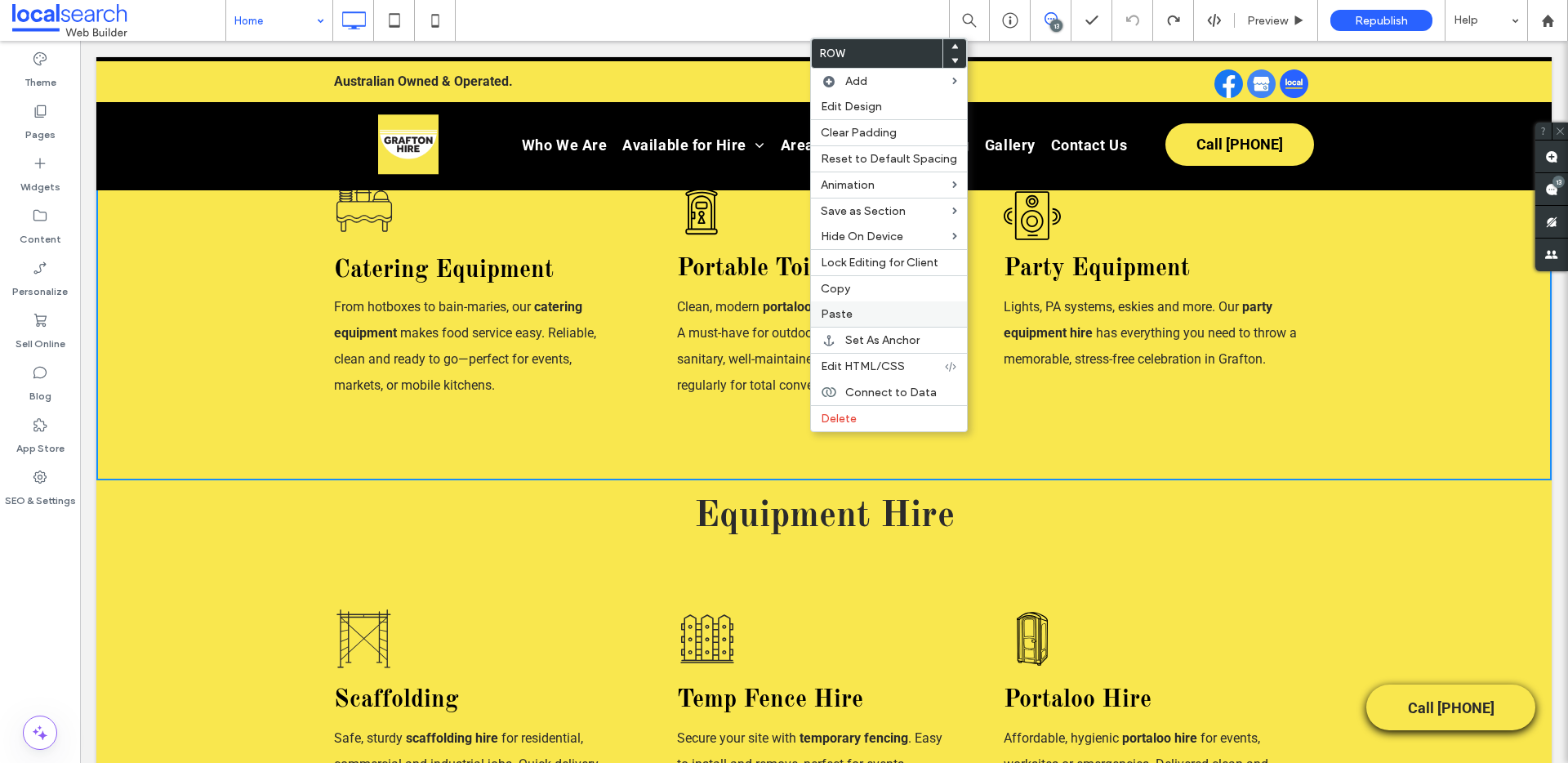click on "Paste" at bounding box center (889, 314) 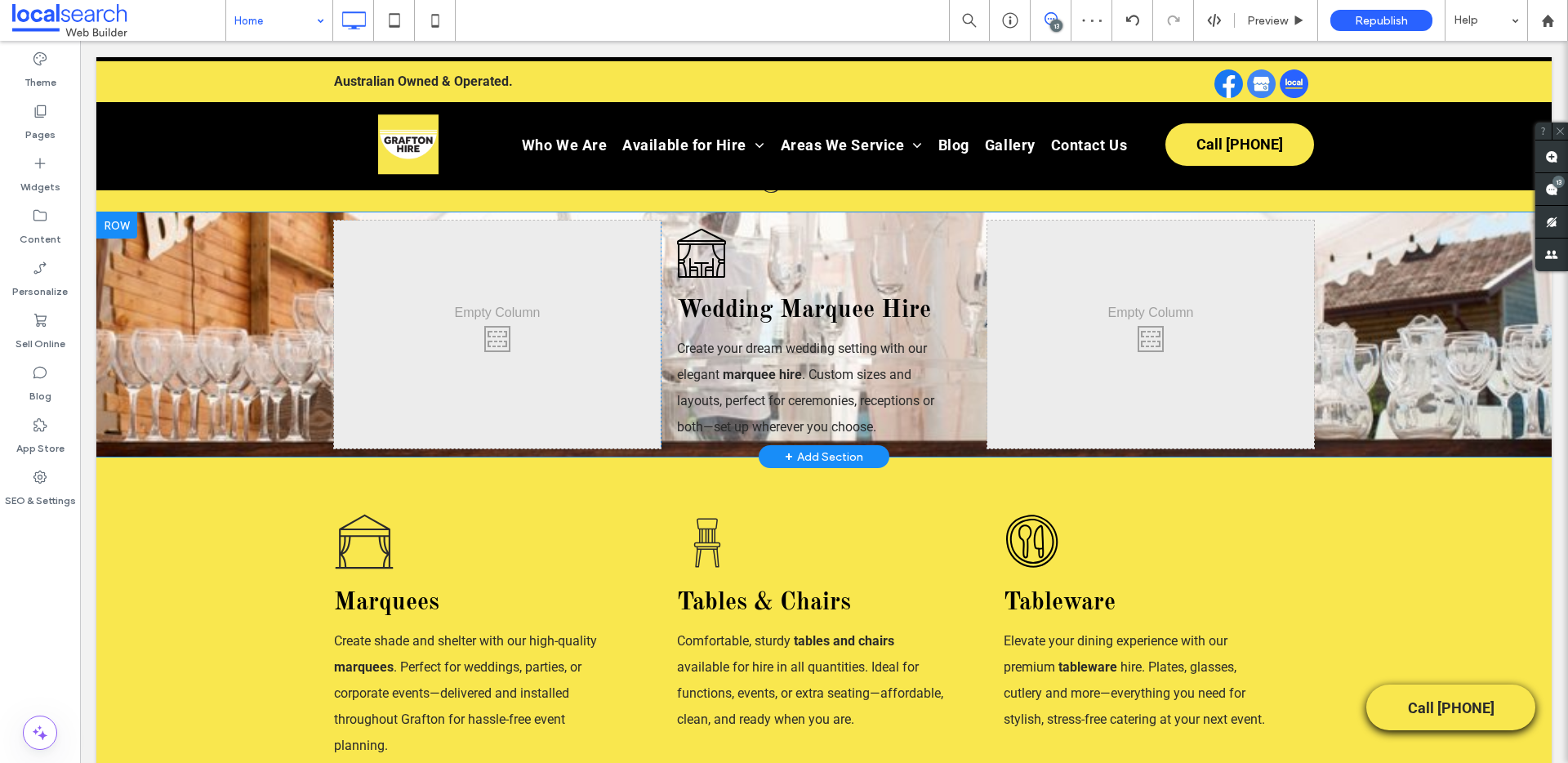 scroll, scrollTop: 592, scrollLeft: 0, axis: vertical 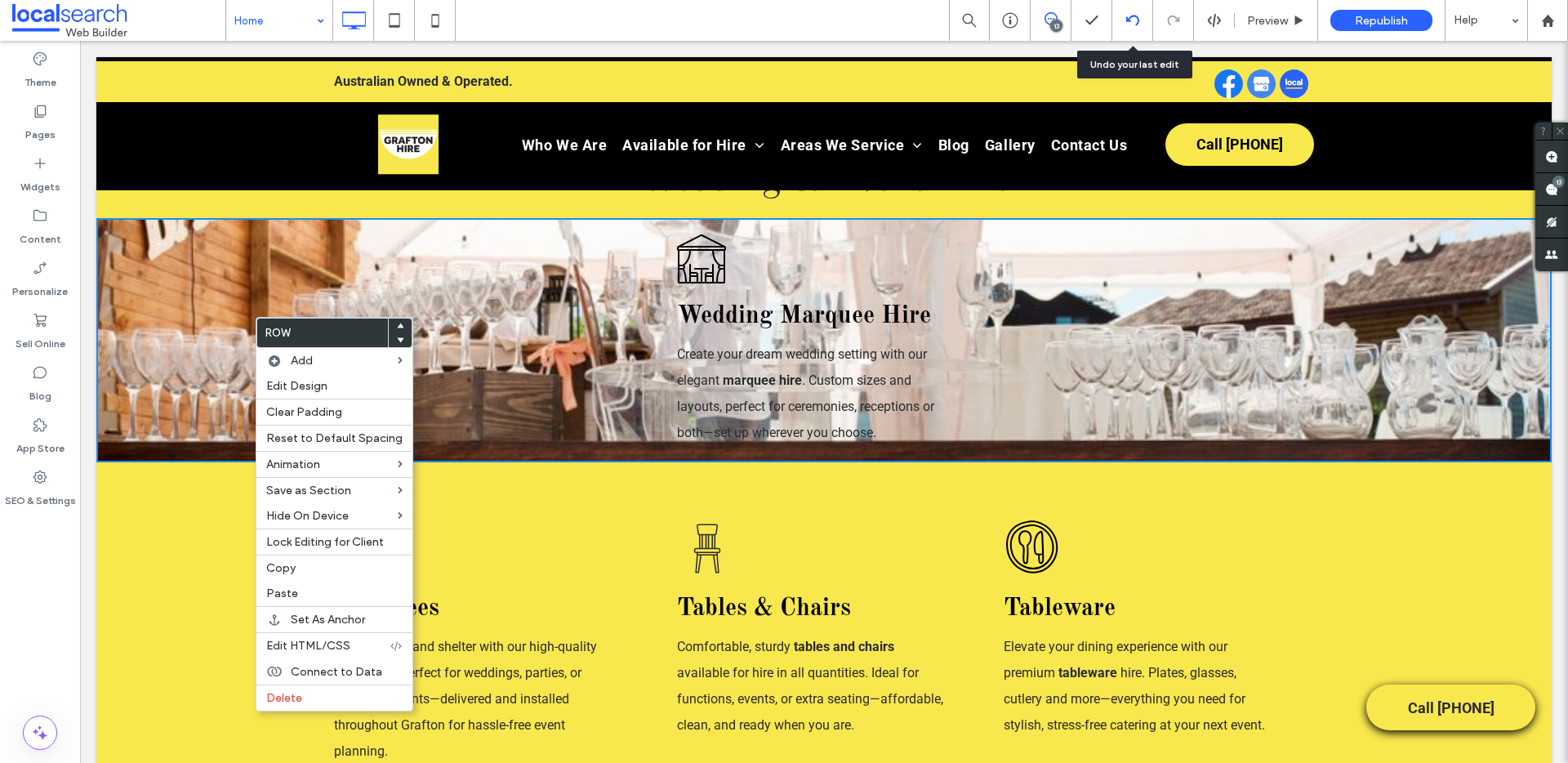 click 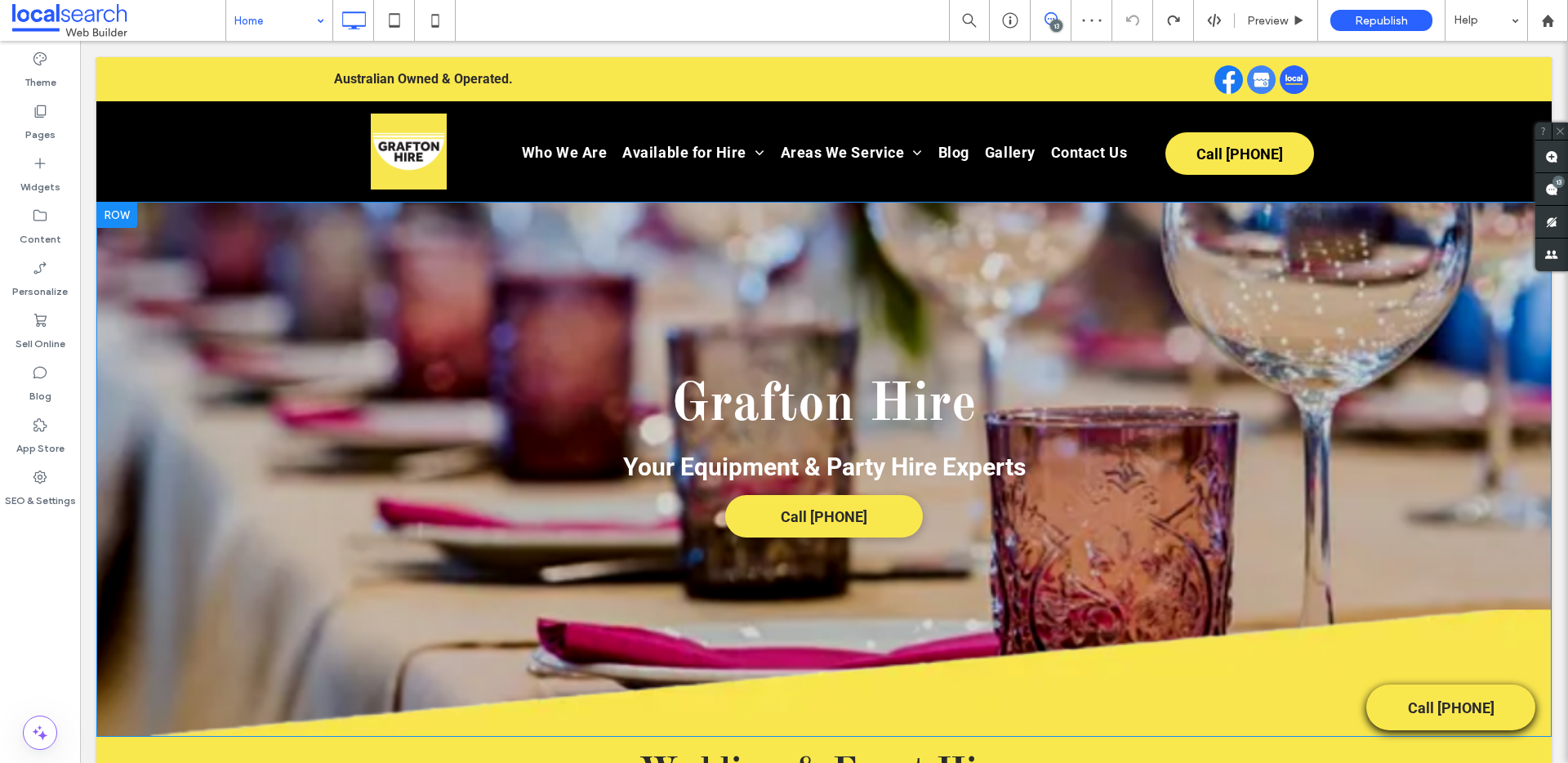 scroll, scrollTop: 0, scrollLeft: 0, axis: both 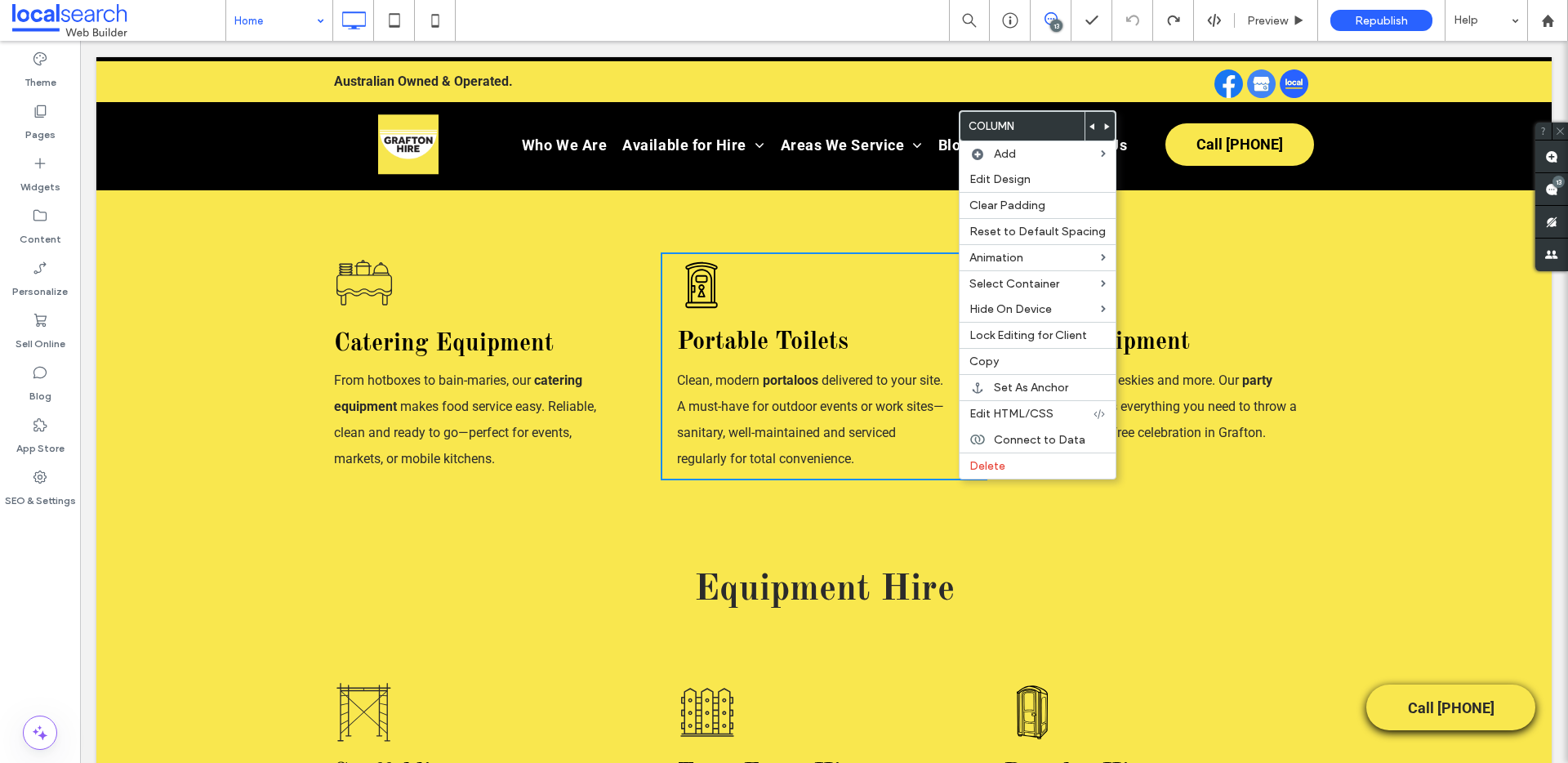click on "Marquee Icon
Marquees
Create shade and shelter with our high-quality
marquees . Perfect for weddings, parties, or corporate events—delivered and installed throughout Grafton for hassle-free event planning. Click To Paste
Chair Icon
Tables & Chairs
Comfortable, sturdy
tables and chairs   available for hire in all quantities. Ideal for functions, events, or extra seating—affordable, clean, and ready when you are. Click To Paste
Tableware Icon
Tableware
Elevate your dining experience with our premium
tableware   hire. Plates, glasses, cutlery and more—everything you need for stylish, stress-free catering at your next event. Click To Paste
Click To Paste
Catering Equipments Icon
Catering Equipment
From hotboxes to bain-maries, our
catering equipment   Click To Paste
Portable Toilet Icon" at bounding box center [824, 221] 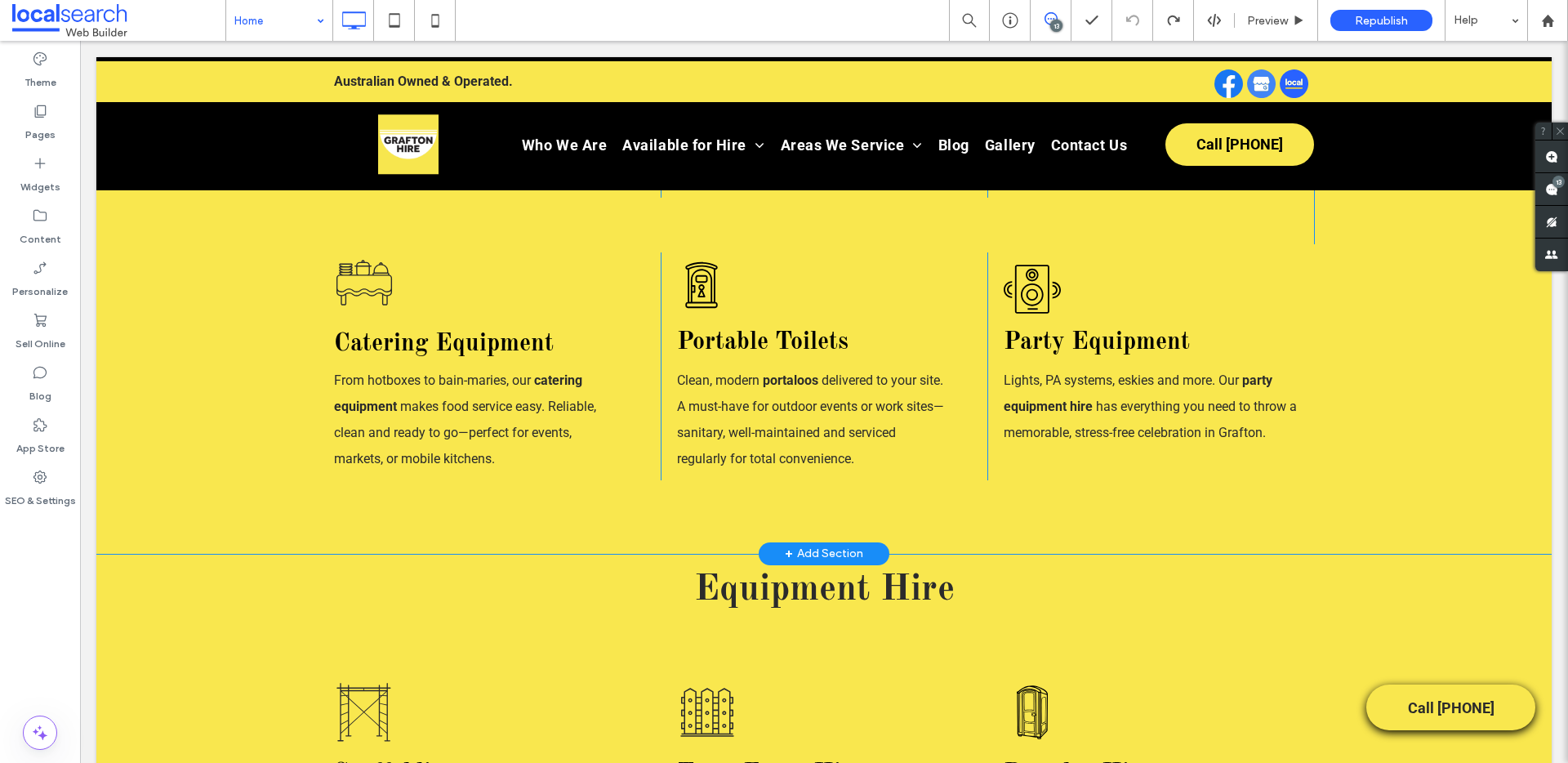 click on "Marquee Icon
Marquees
Create shade and shelter with our high-quality
marquees . Perfect for weddings, parties, or corporate events—delivered and installed throughout Grafton for hassle-free event planning. Click To Paste
Chair Icon
Tables & Chairs
Comfortable, sturdy
tables and chairs   available for hire in all quantities. Ideal for functions, events, or extra seating—affordable, clean, and ready when you are. Click To Paste
Tableware Icon
Tableware
Elevate your dining experience with our premium
tableware   hire. Plates, glasses, cutlery and more—everything you need for stylish, stress-free catering at your next event. Click To Paste
Click To Paste
Catering Equipments Icon
Catering Equipment
From hotboxes to bain-maries, our
catering equipment   Click To Paste
Portable Toilet Icon" at bounding box center [824, 221] 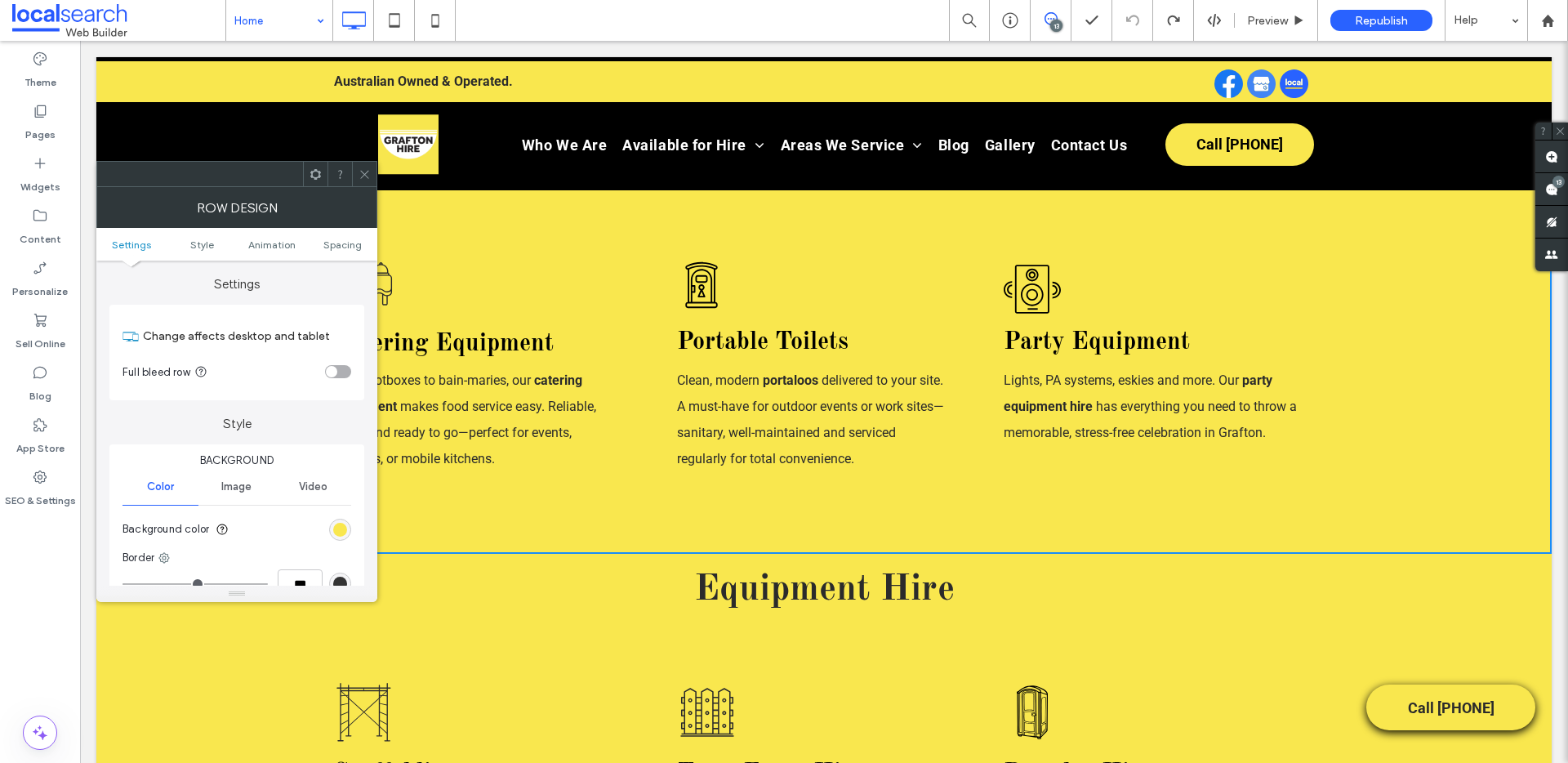 click on "Marquee Icon
Marquees
Create shade and shelter with our high-quality
marquees . Perfect for weddings, parties, or corporate events—delivered and installed throughout Grafton for hassle-free event planning. Click To Paste
Chair Icon
Tables & Chairs
Comfortable, sturdy
tables and chairs   available for hire in all quantities. Ideal for functions, events, or extra seating—affordable, clean, and ready when you are. Click To Paste
Tableware Icon
Tableware
Elevate your dining experience with our premium
tableware   hire. Plates, glasses, cutlery and more—everything you need for stylish, stress-free catering at your next event. Click To Paste
Click To Paste
Catering Equipments Icon
Catering Equipment
From hotboxes to bain-maries, our
catering equipment   Click To Paste
Portable Toilet Icon" at bounding box center (824, 221) 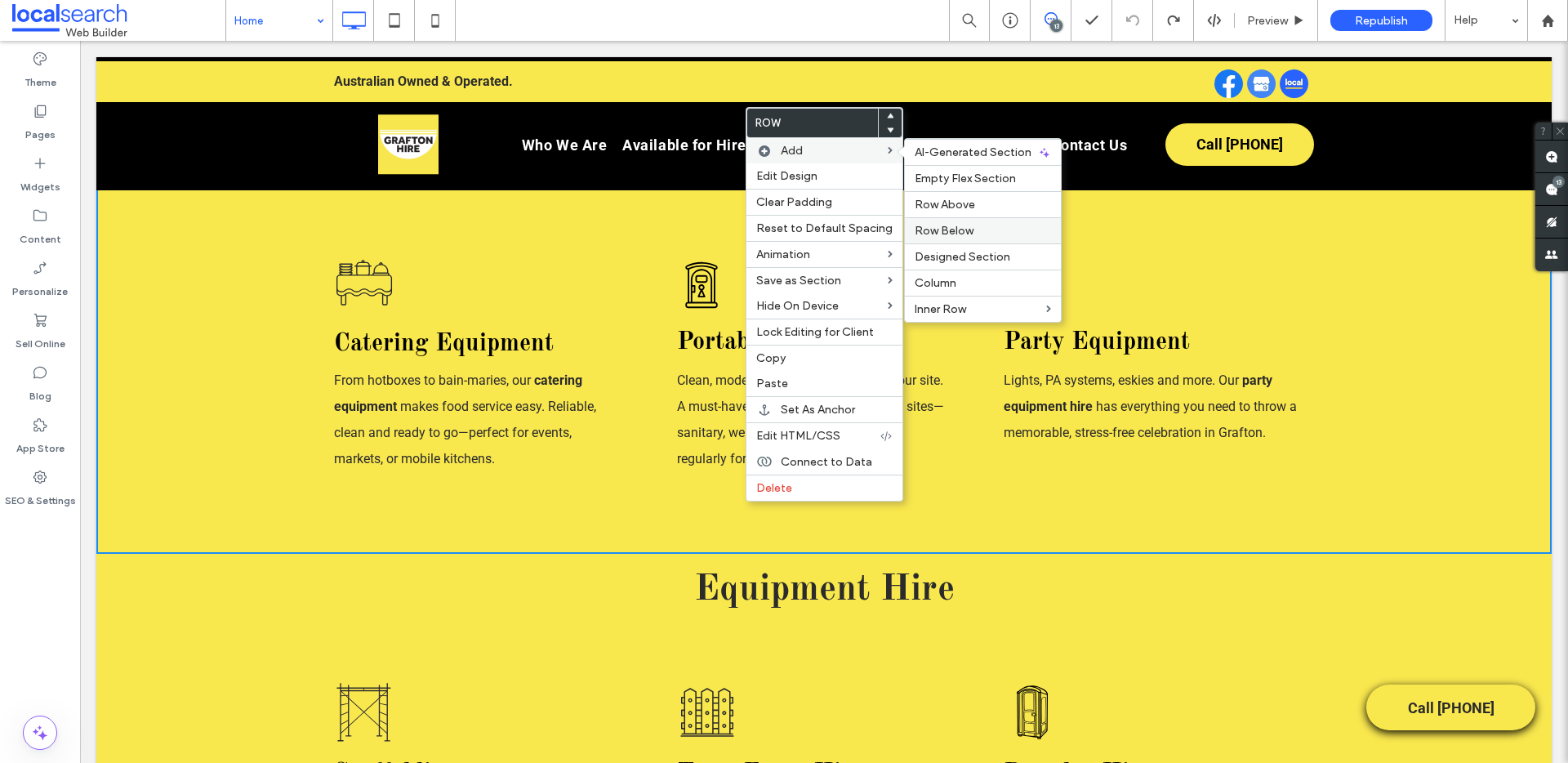 click on "Row Below" at bounding box center [944, 230] 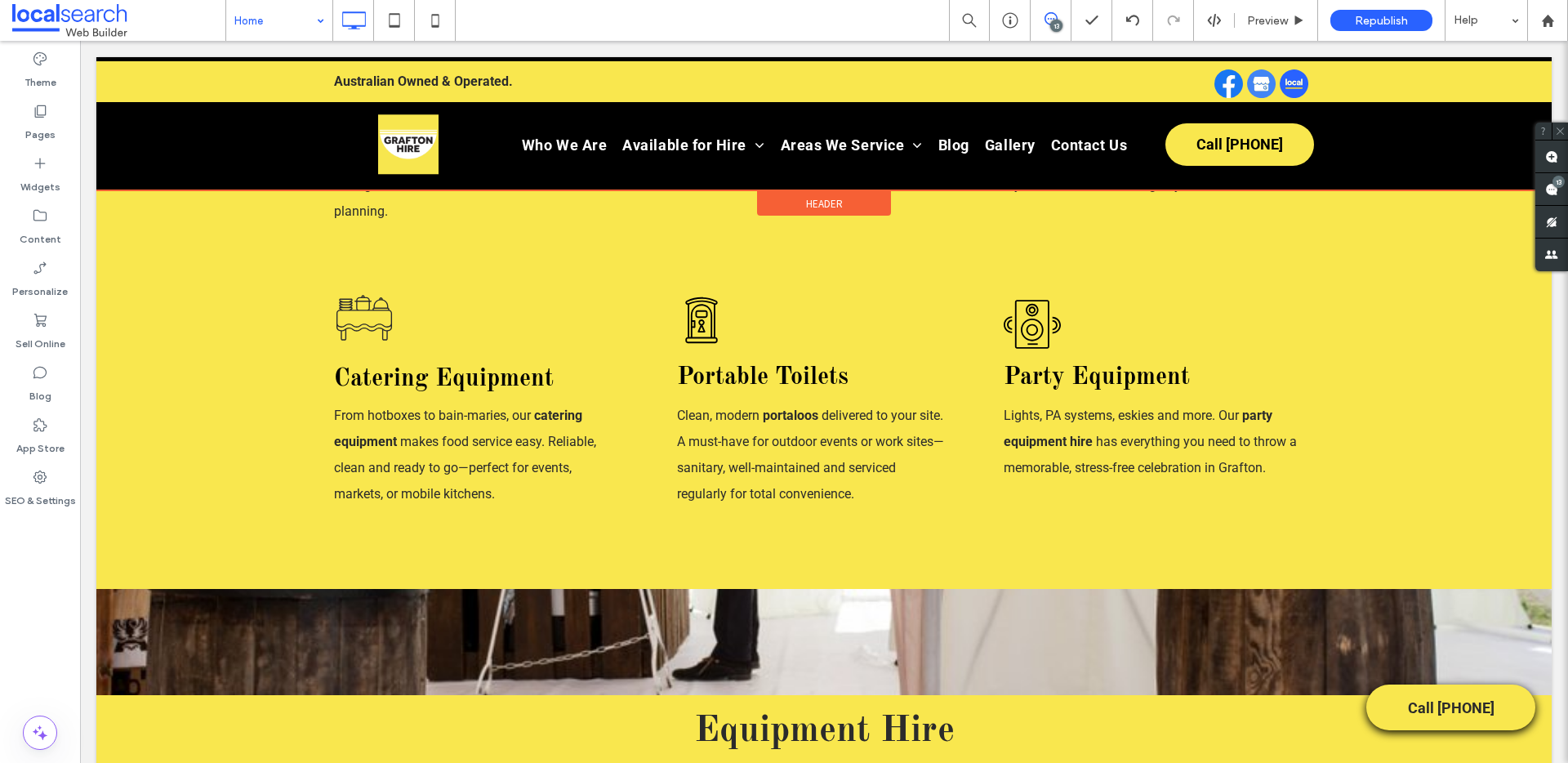 scroll, scrollTop: 890, scrollLeft: 0, axis: vertical 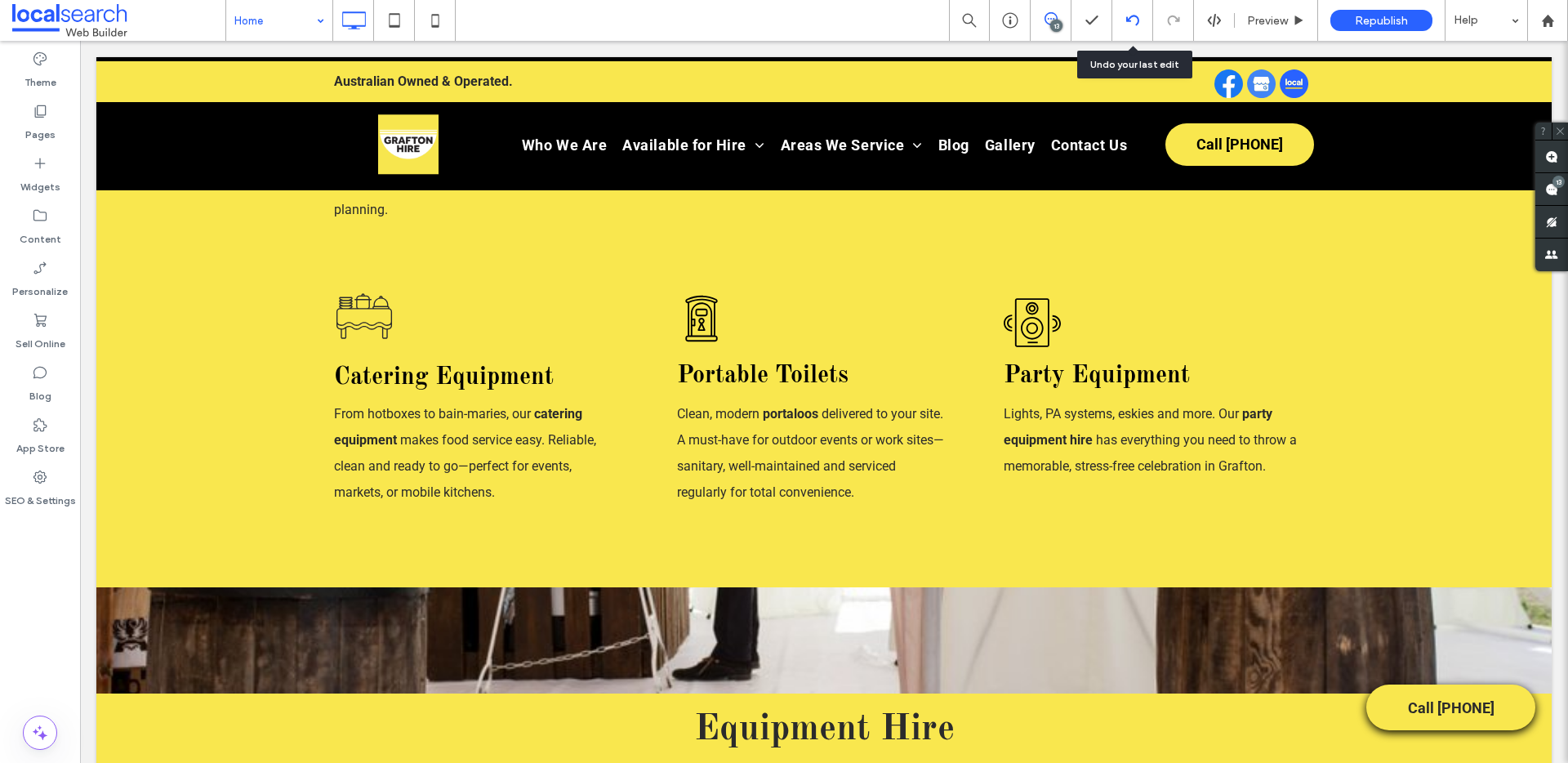 click 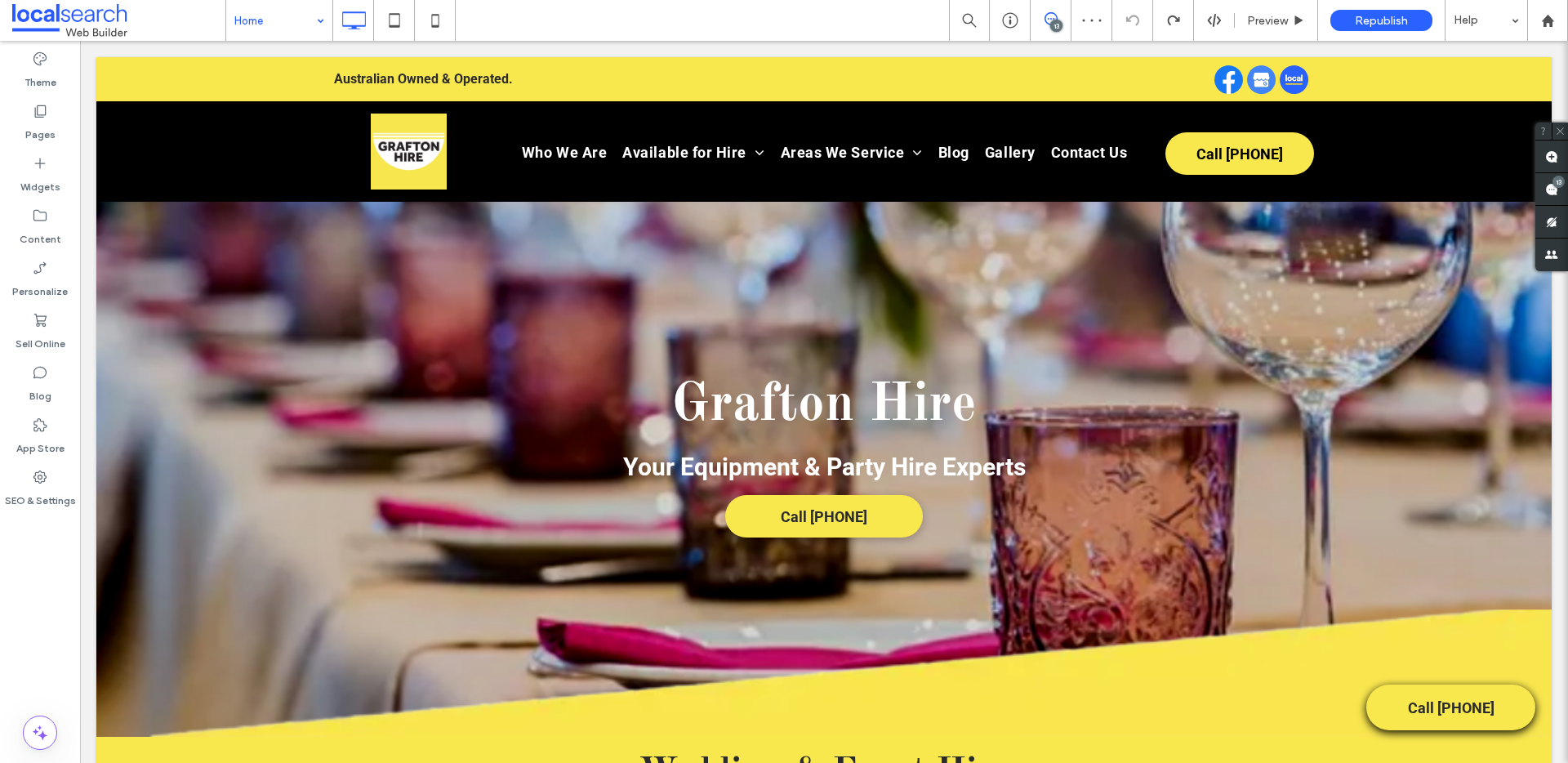 scroll, scrollTop: 0, scrollLeft: 0, axis: both 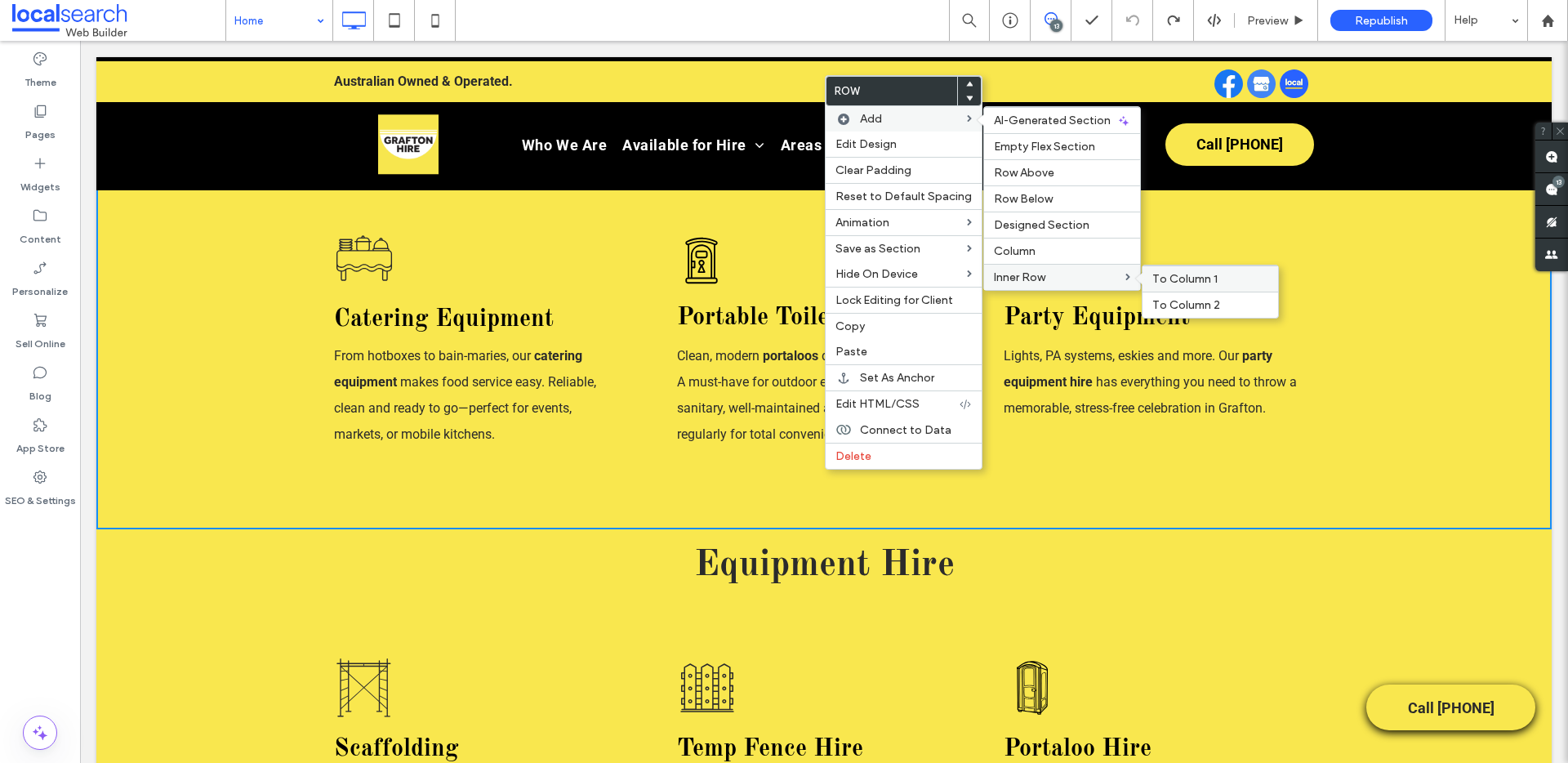 click on "To Column 1" at bounding box center [1185, 279] 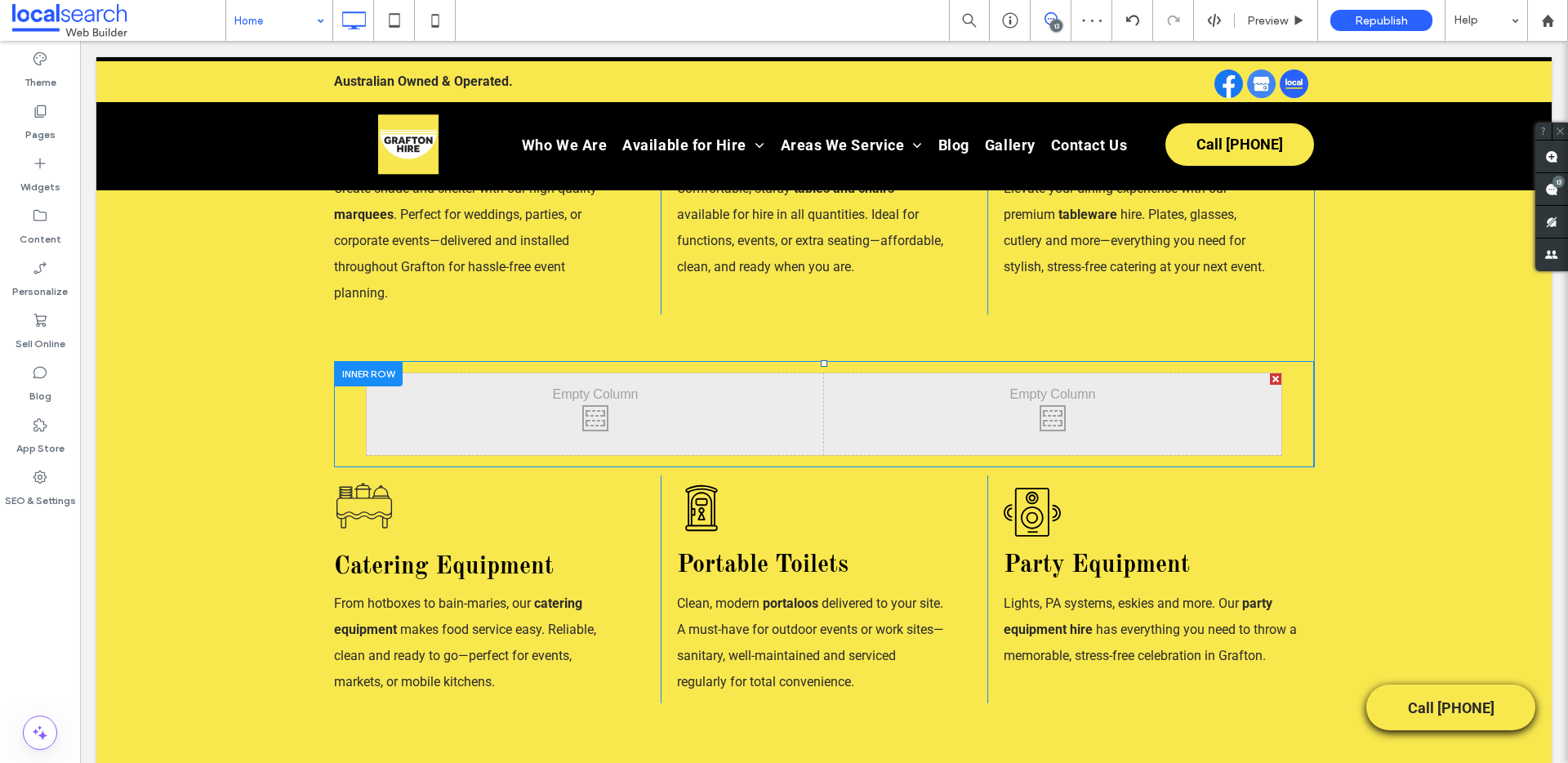 scroll, scrollTop: 805, scrollLeft: 0, axis: vertical 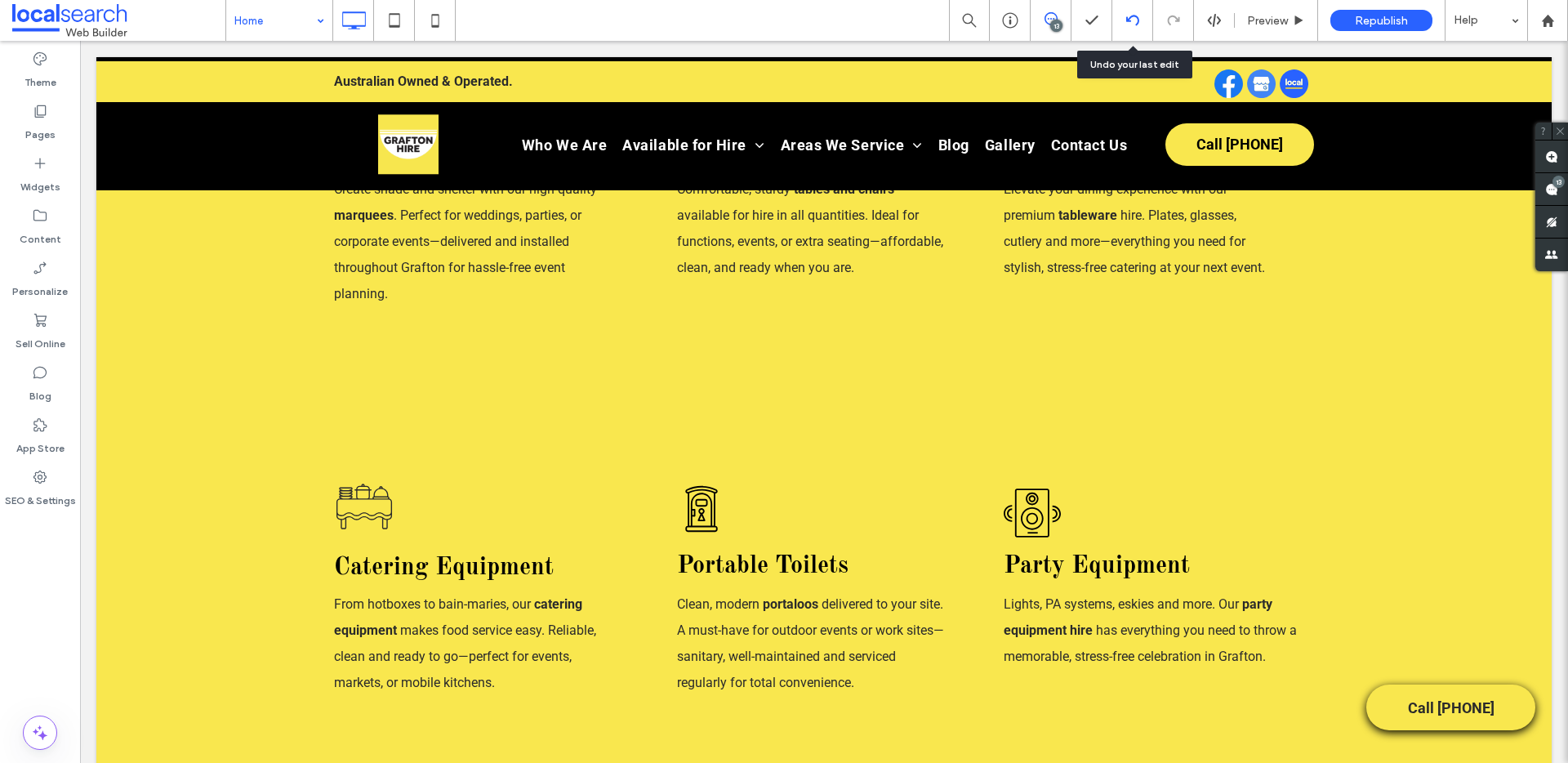 click at bounding box center [1132, 20] 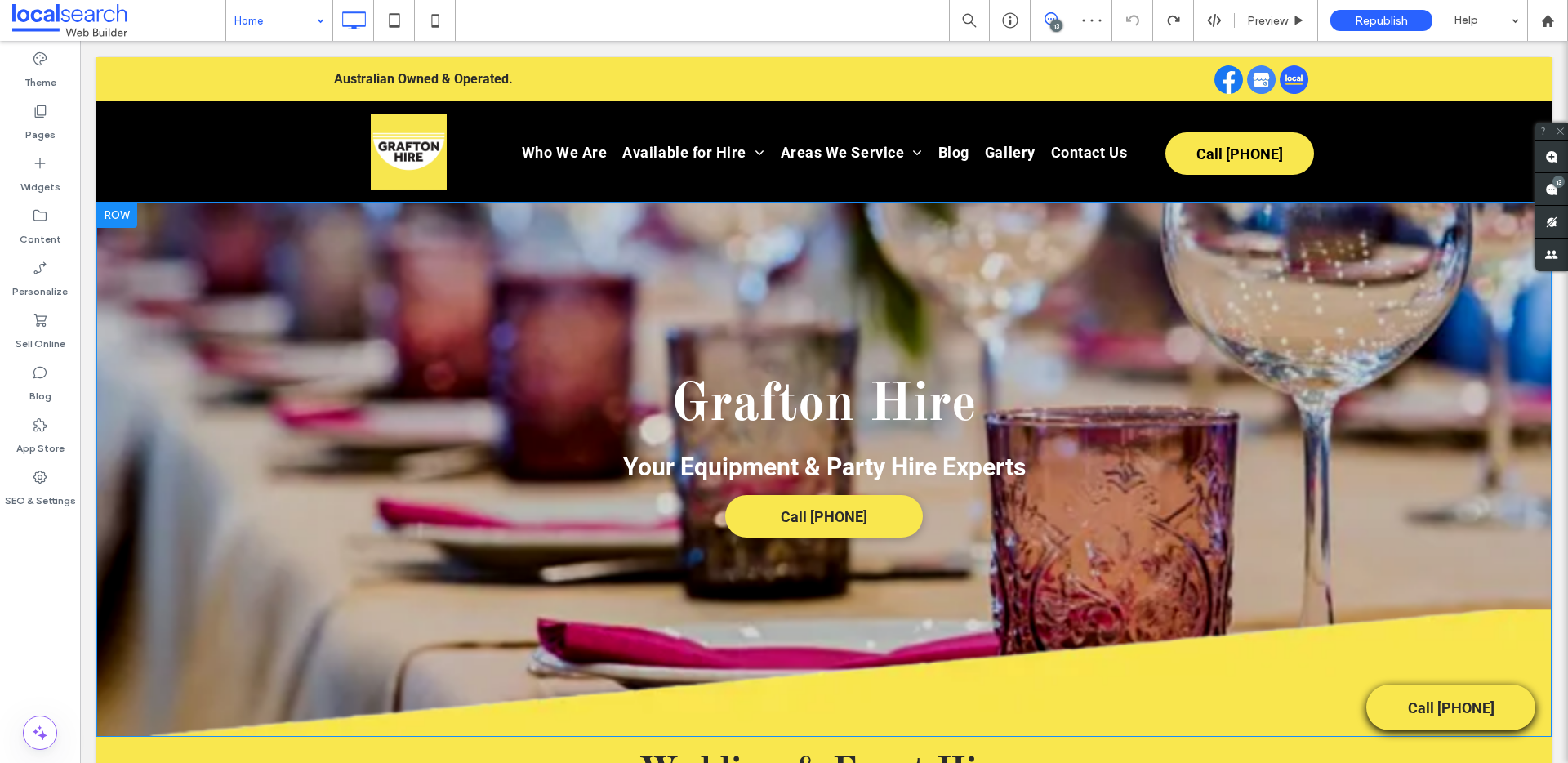 scroll, scrollTop: 0, scrollLeft: 0, axis: both 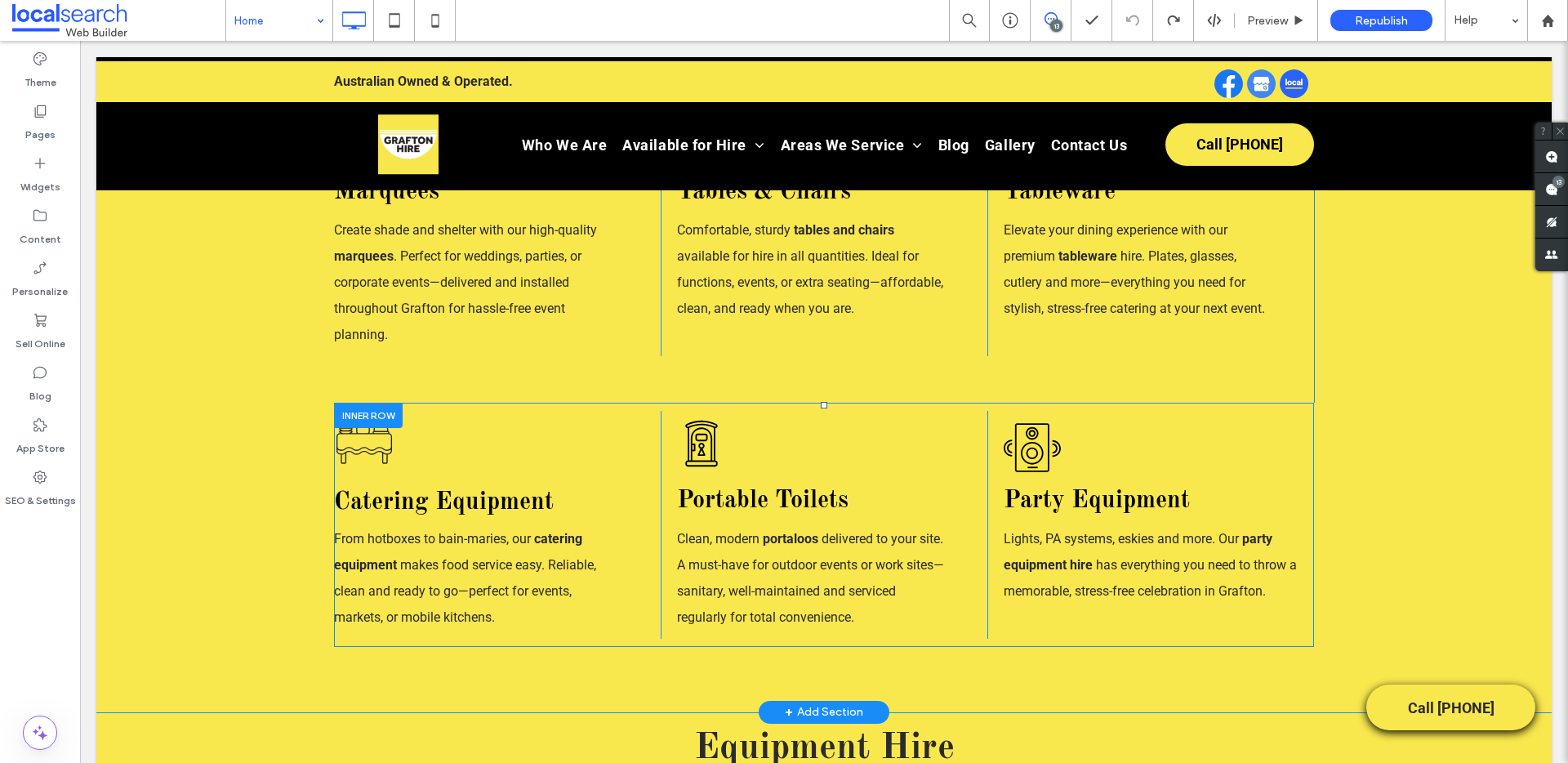 click on "Portable Toilet Icon
Portable Toilets
Clean, modern
portaloos   delivered to your site. A must-have for outdoor events or work sites—sanitary, well-maintained and serviced regularly for total convenience. Click To Paste" at bounding box center (824, 524) 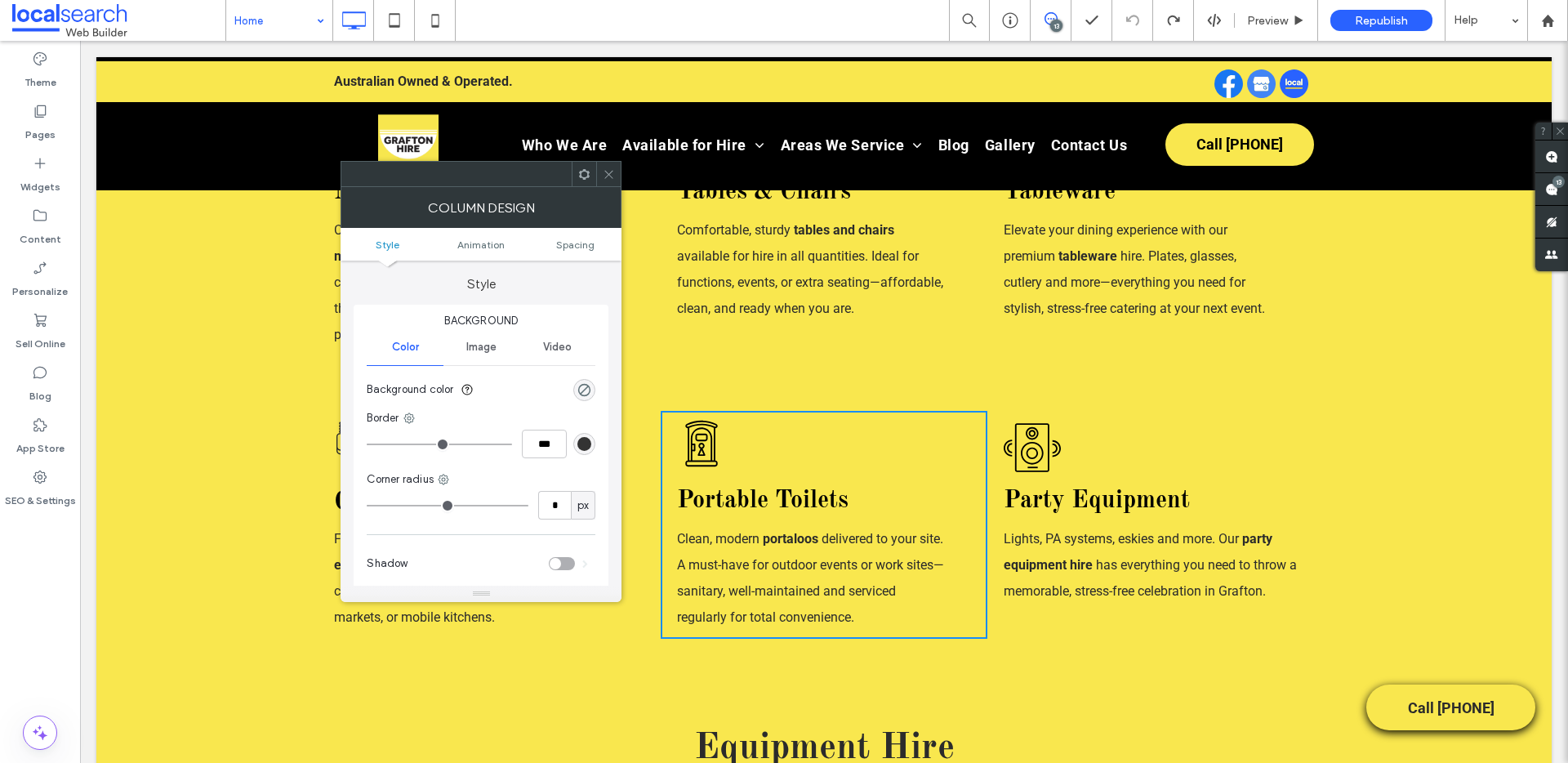 click 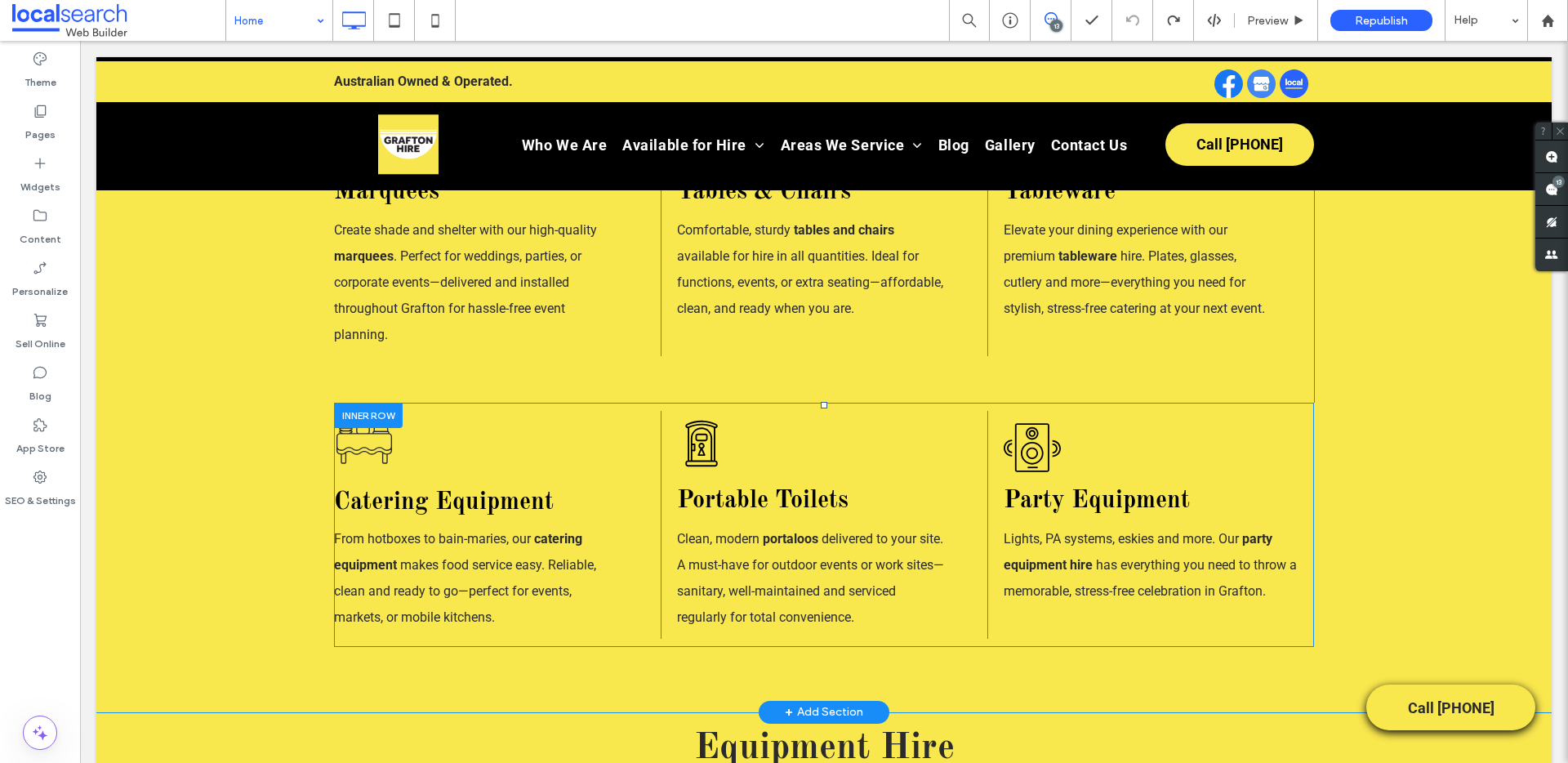 click on "Catering Equipments Icon
Catering Equipment
From hotboxes to bain-maries, our
catering equipment   makes food service easy. Reliable, clean and ready to go—perfect for events, markets, or mobile kitchens. Click To Paste
Portable Toilet Icon
Portable Toilets
Clean, modern
portaloos   delivered to your site. A must-have for outdoor events or work sites—sanitary, well-maintained and serviced regularly for total convenience. Click To Paste
Party Equipment Icon
Party Equipment
Lights, PA systems, eskies and more. Our
party equipment hire   has everything you need to throw a memorable, stress-free celebration in Grafton. Click To Paste" at bounding box center (824, 524) 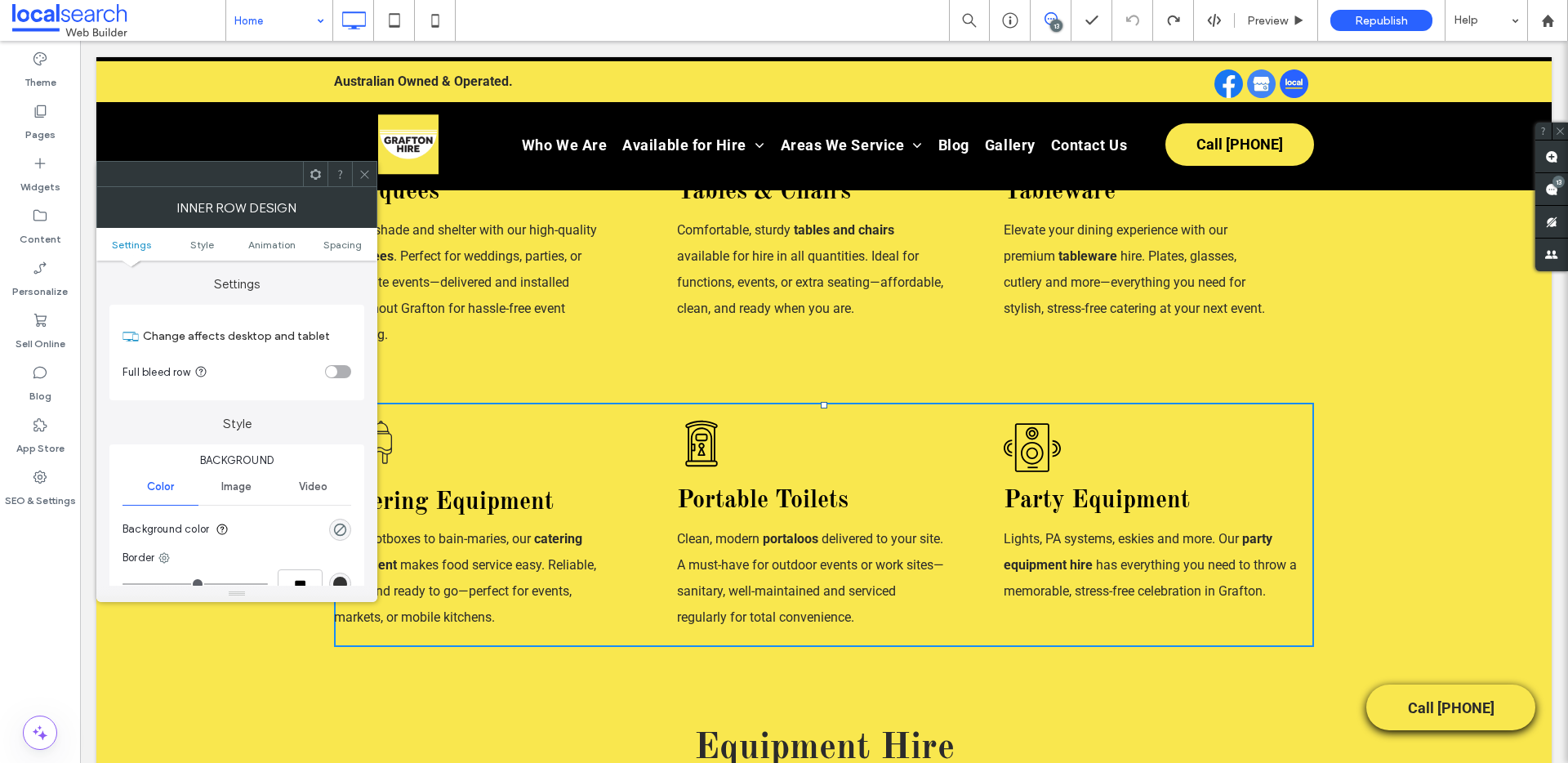 click 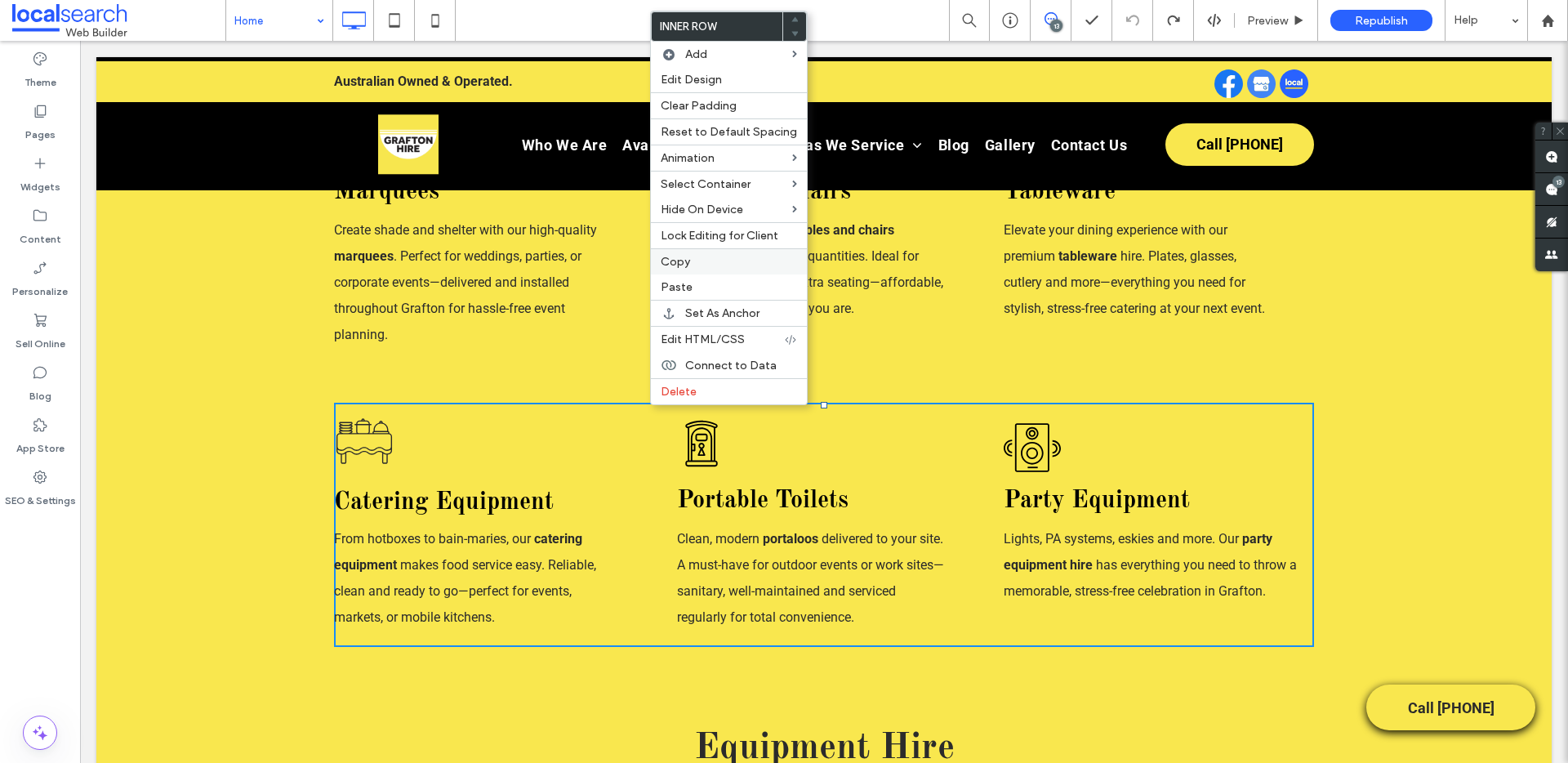 click on "Copy" at bounding box center (728, 261) 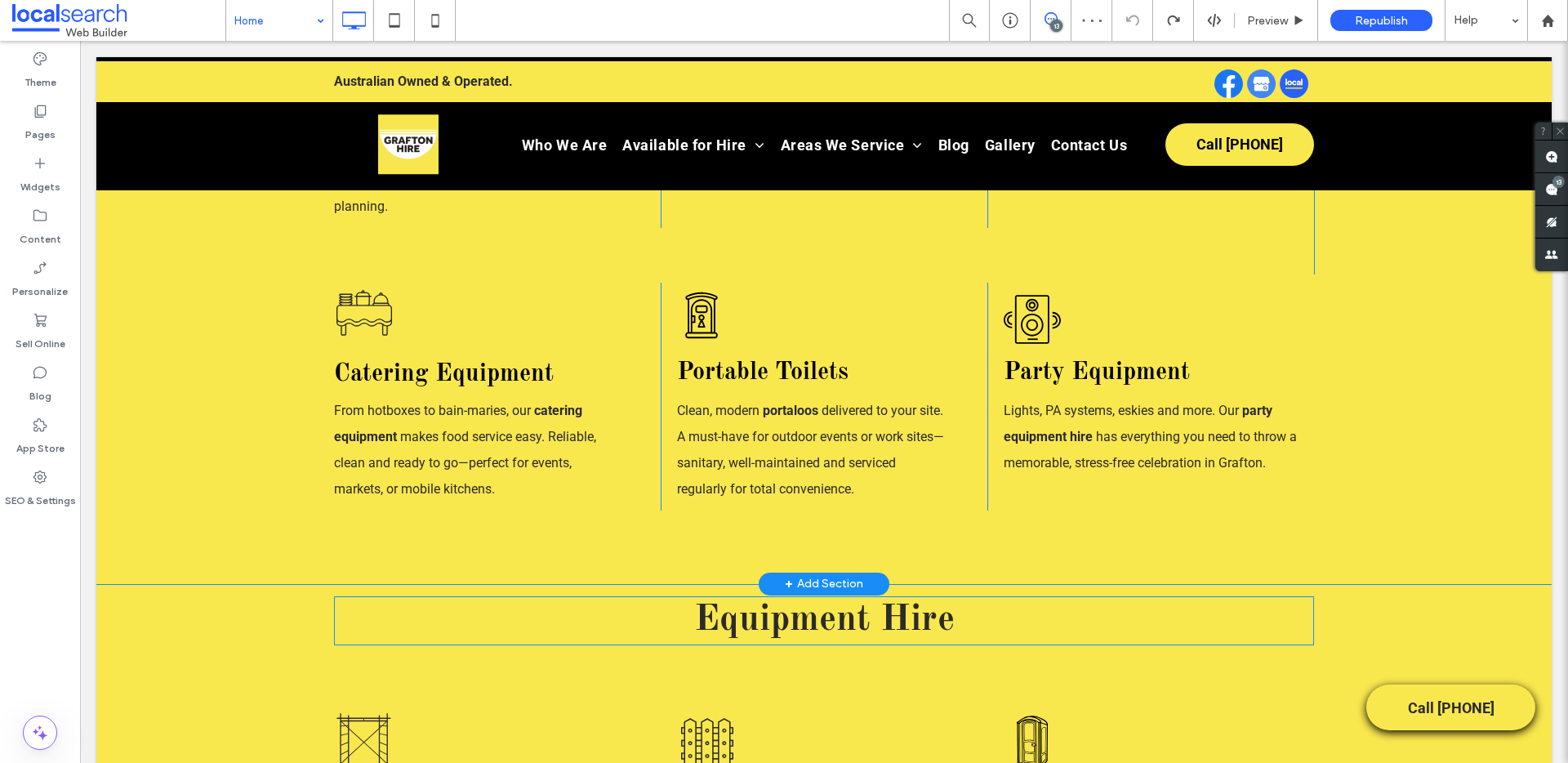 scroll, scrollTop: 1082, scrollLeft: 0, axis: vertical 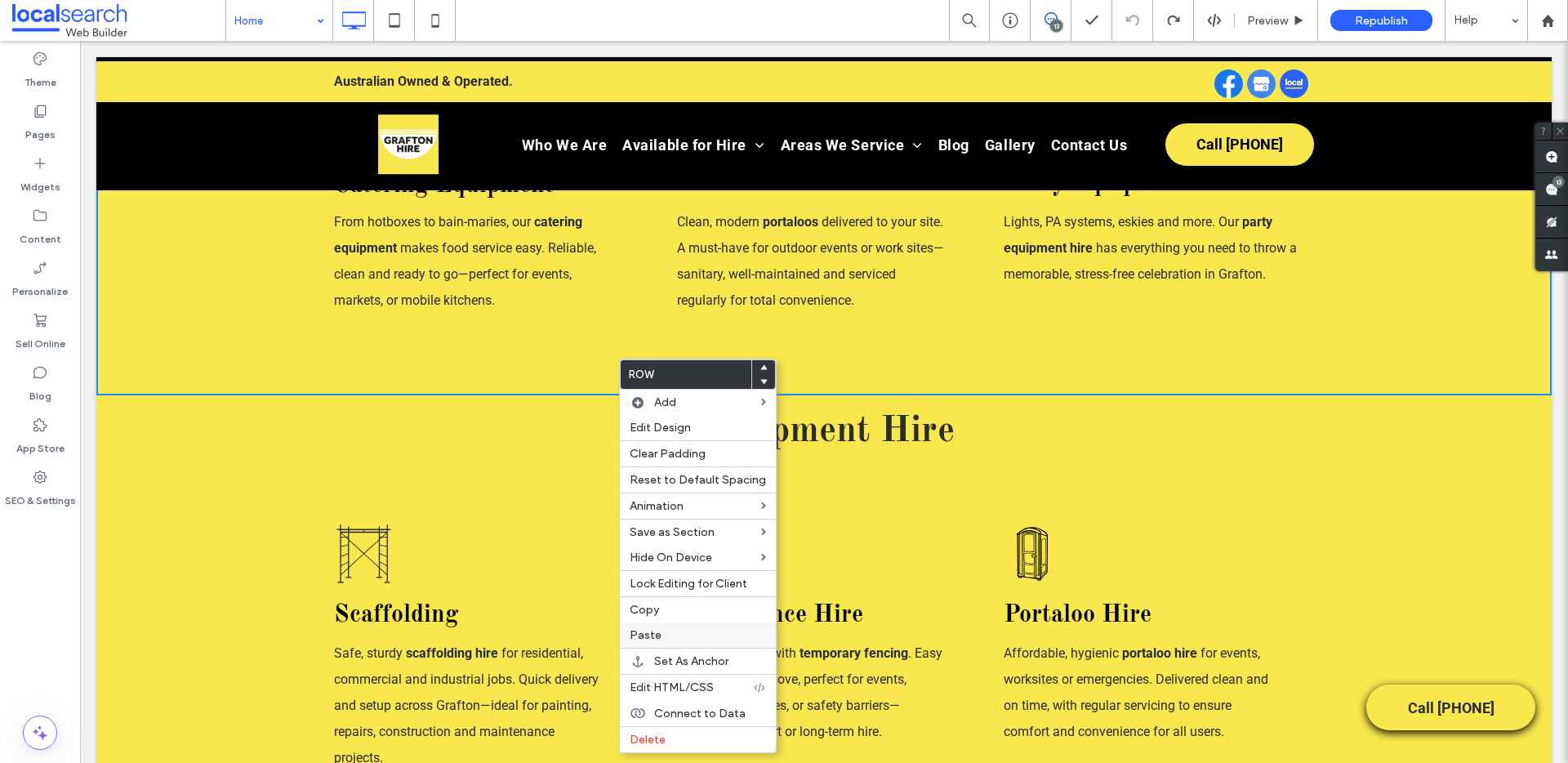 click on "Paste" at bounding box center [645, 635] 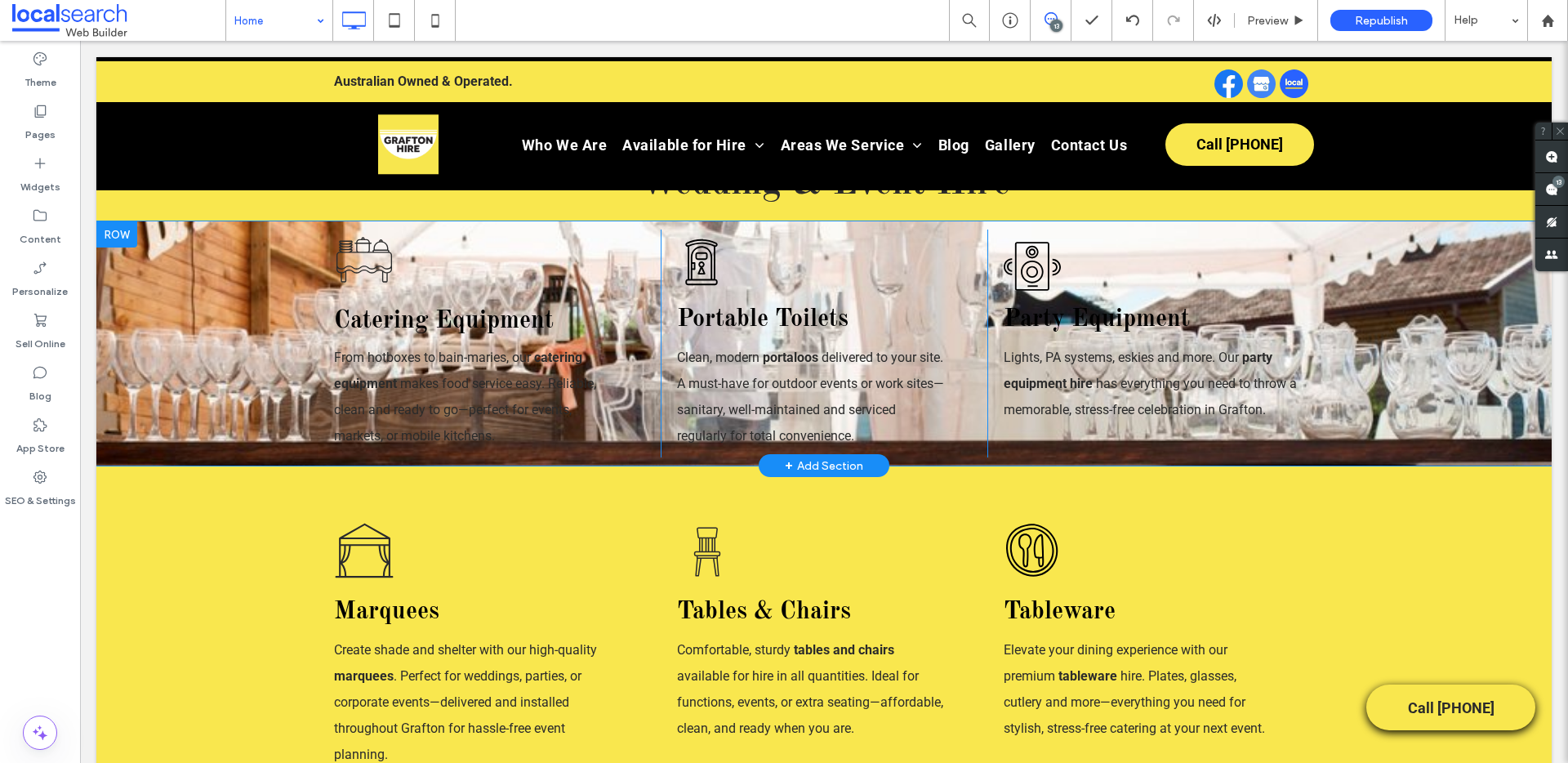 scroll, scrollTop: 545, scrollLeft: 0, axis: vertical 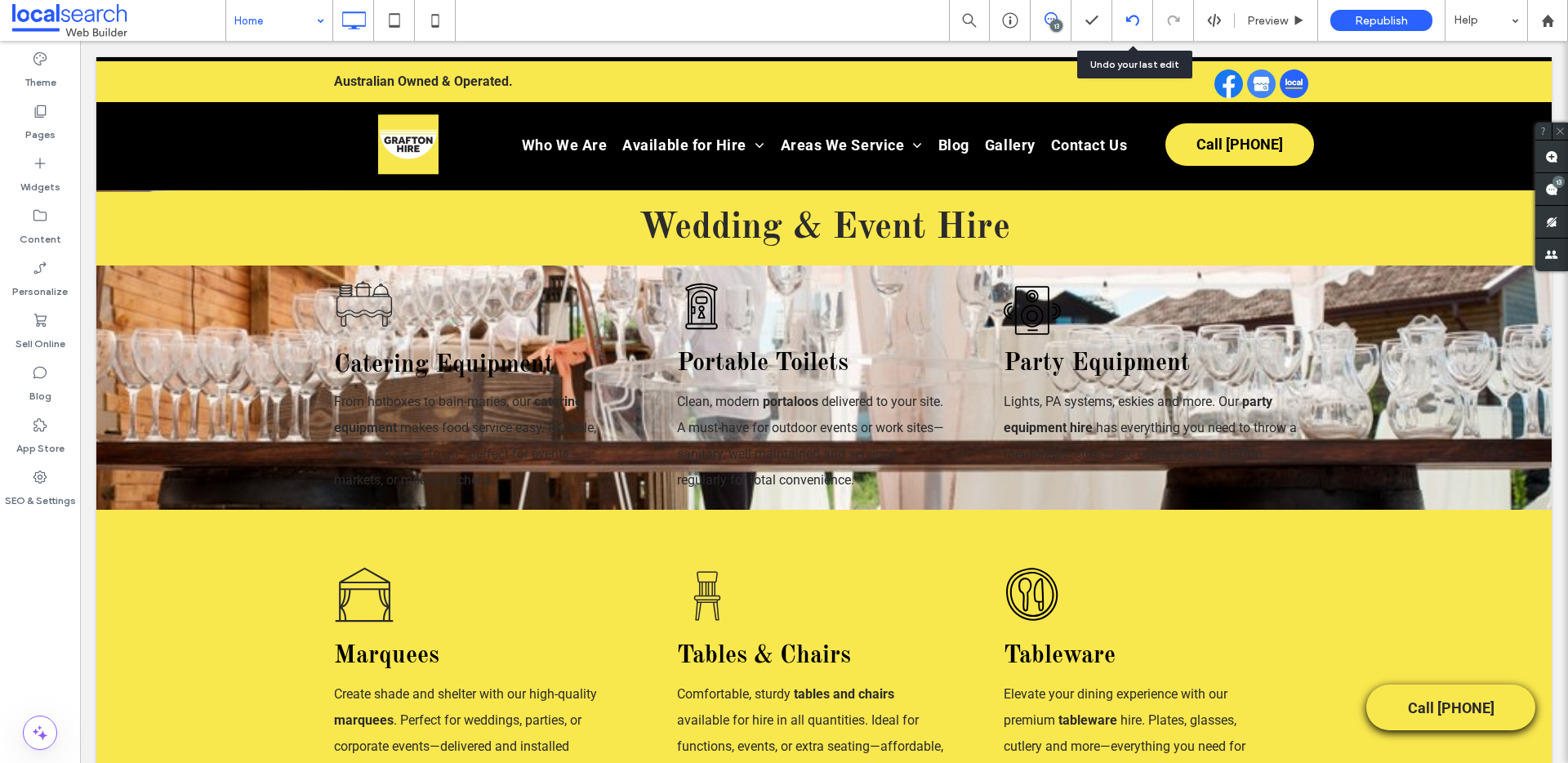 click 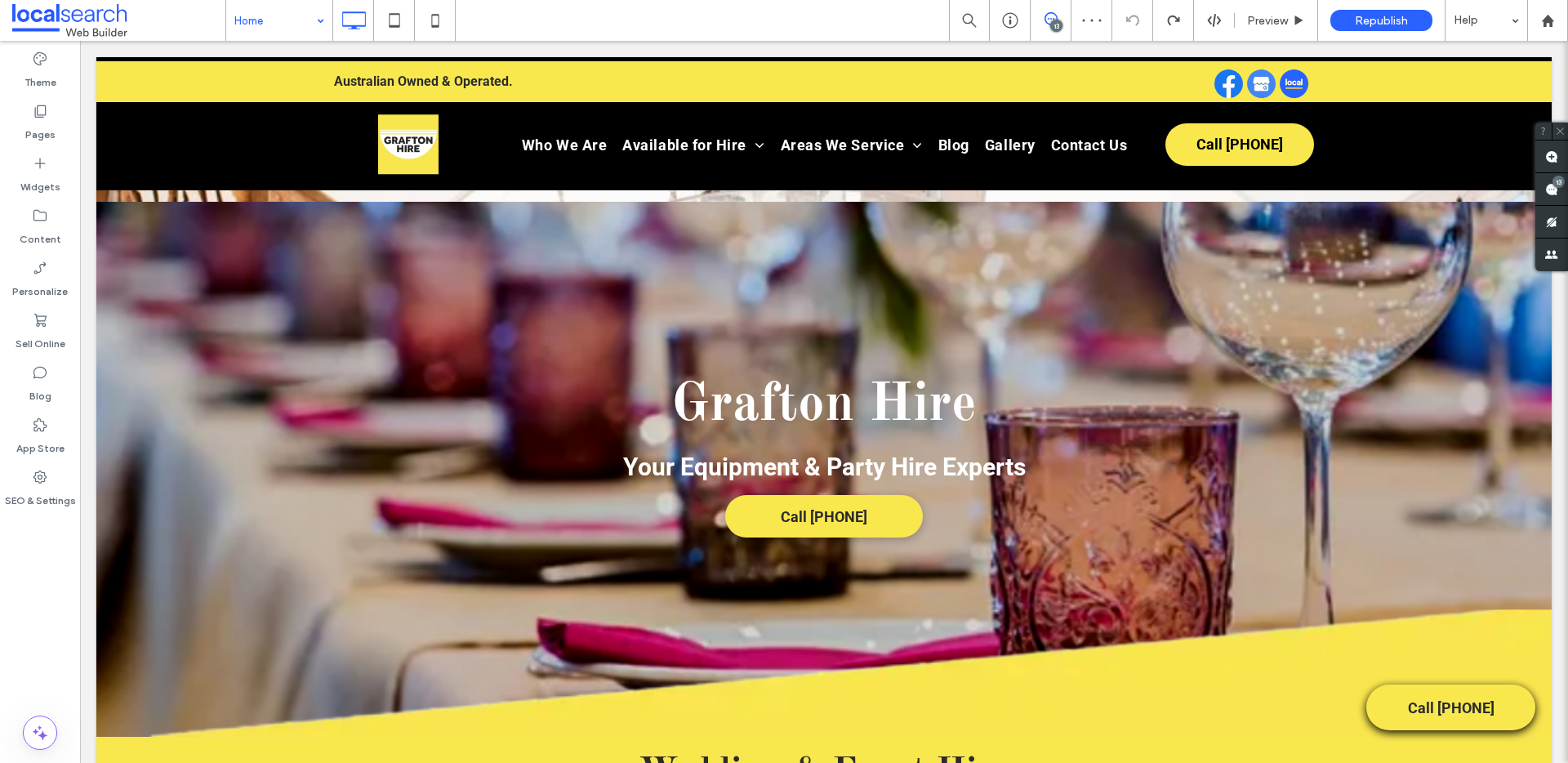 scroll, scrollTop: 566, scrollLeft: 0, axis: vertical 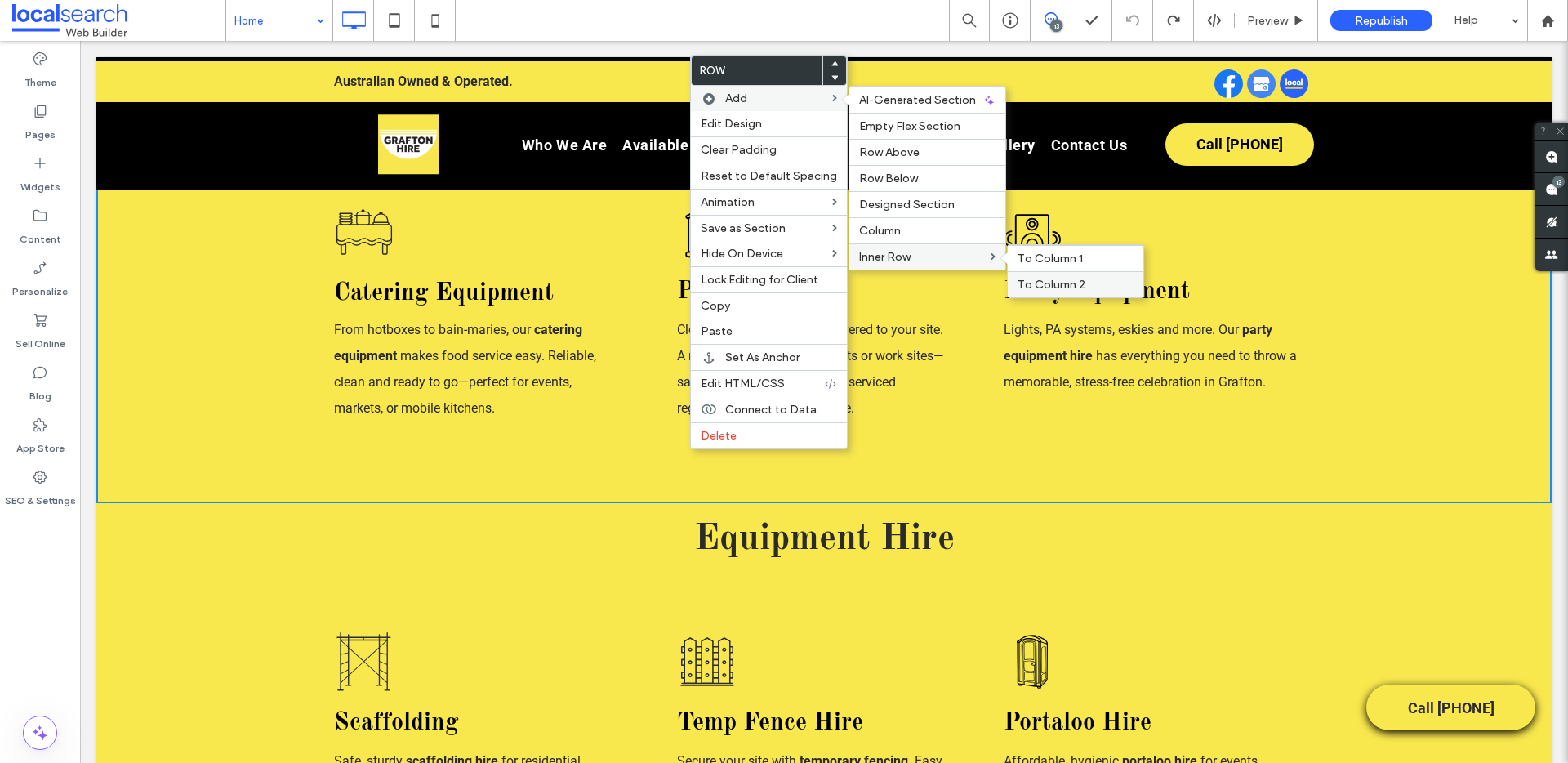 click on "To Column 2" at bounding box center (1051, 284) 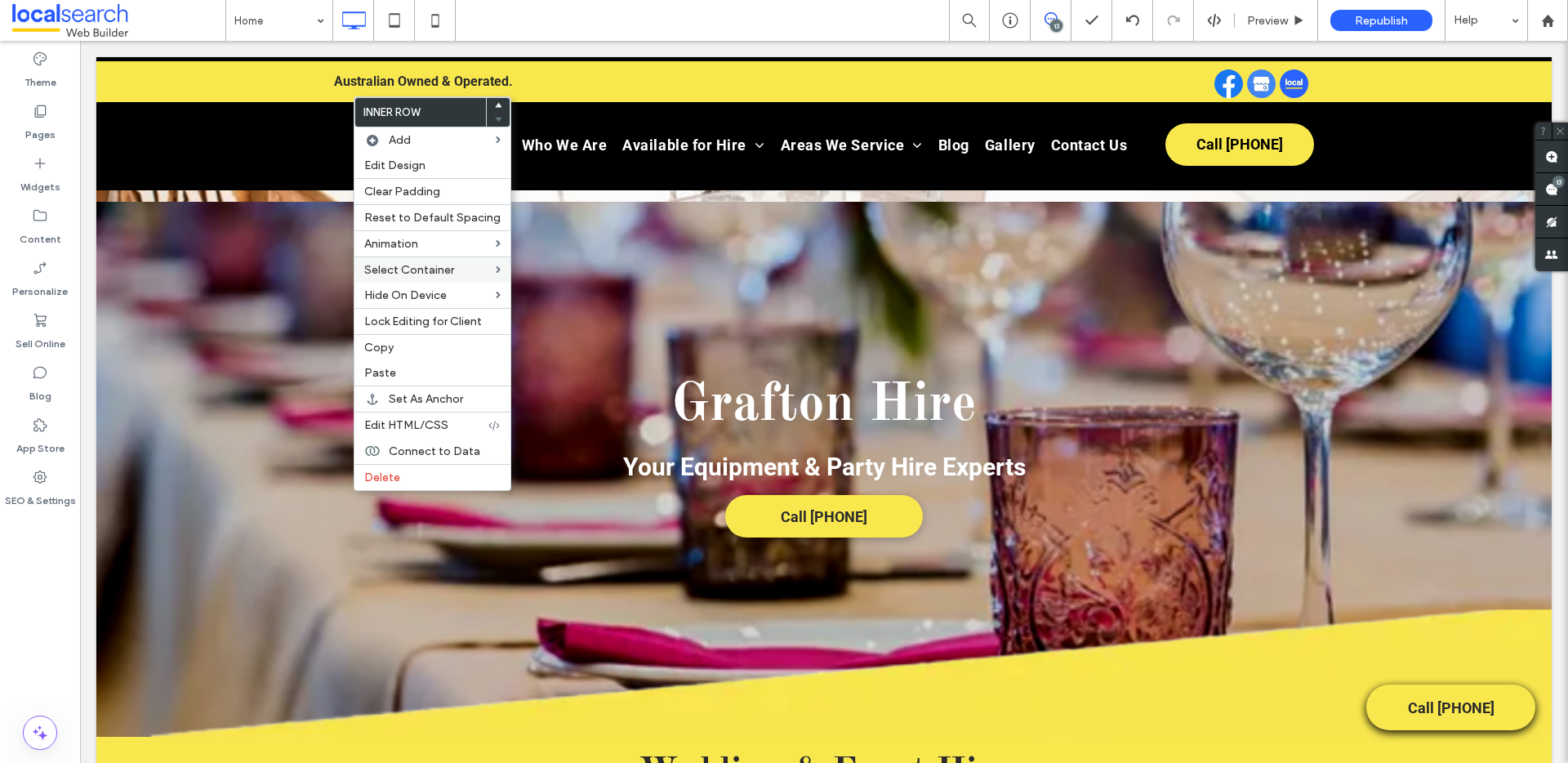 scroll, scrollTop: 974, scrollLeft: 0, axis: vertical 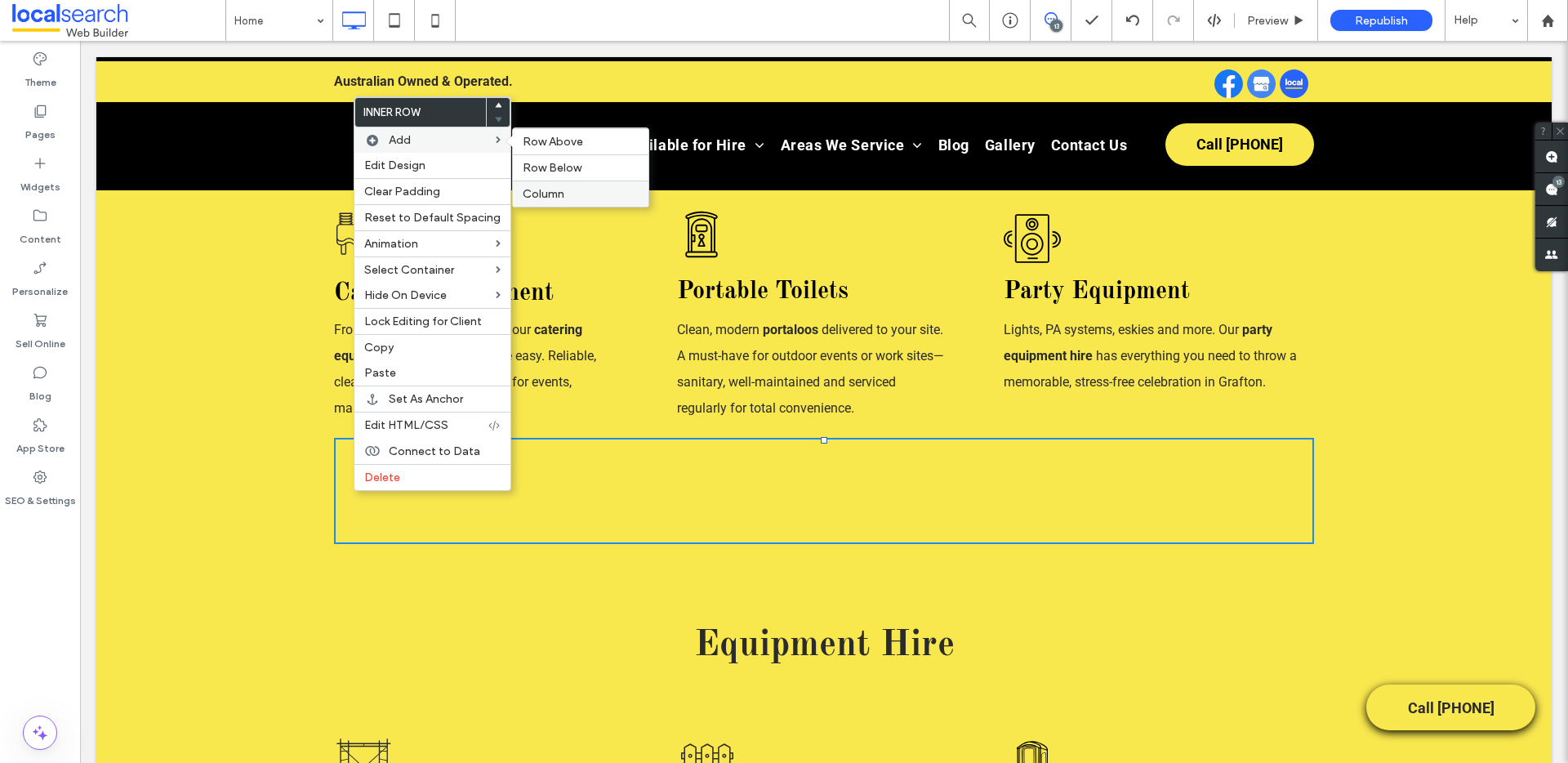 click on "Column" at bounding box center [581, 194] 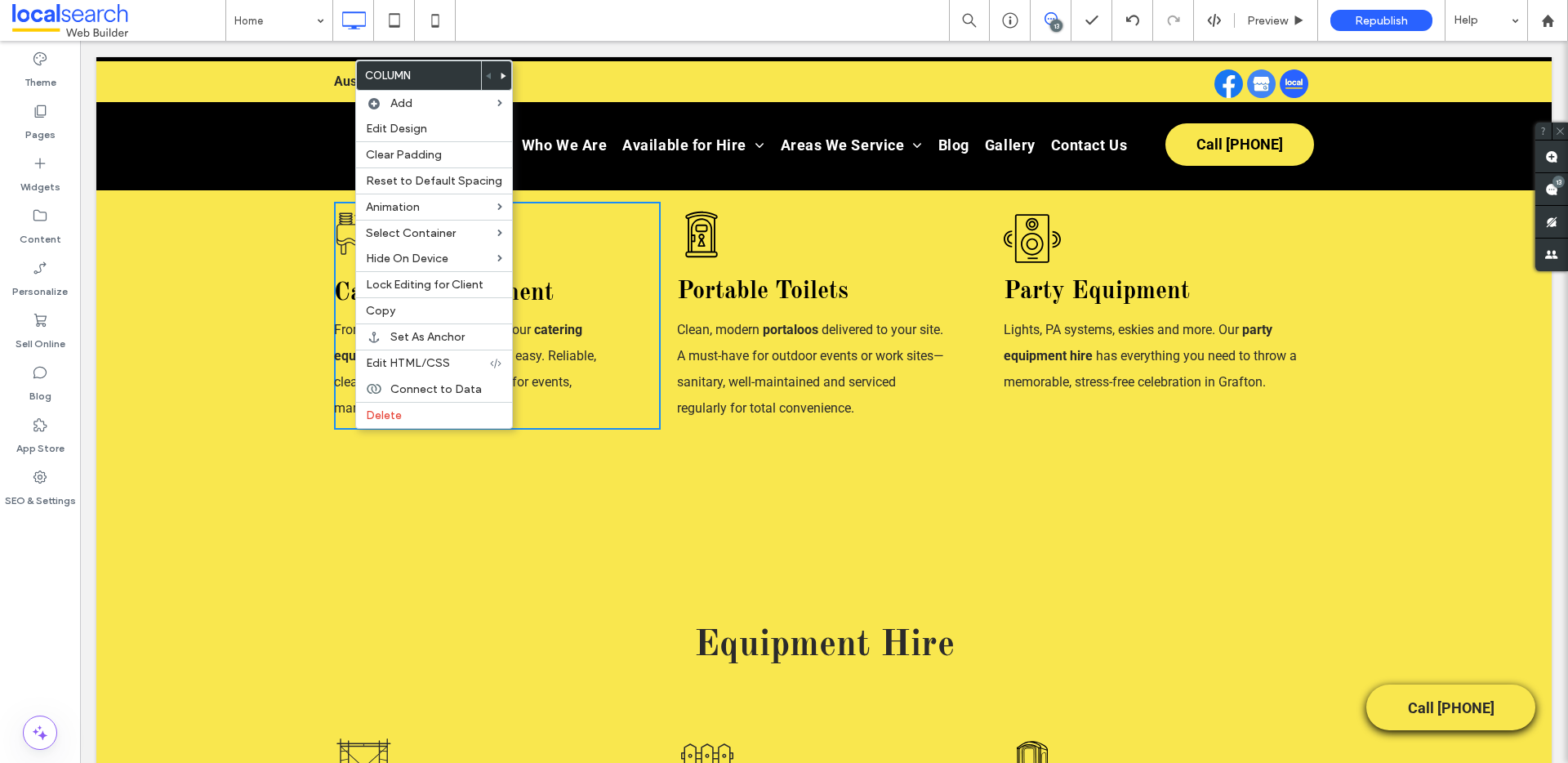 click on "Click To Paste     Click To Paste" at bounding box center [519, 491] 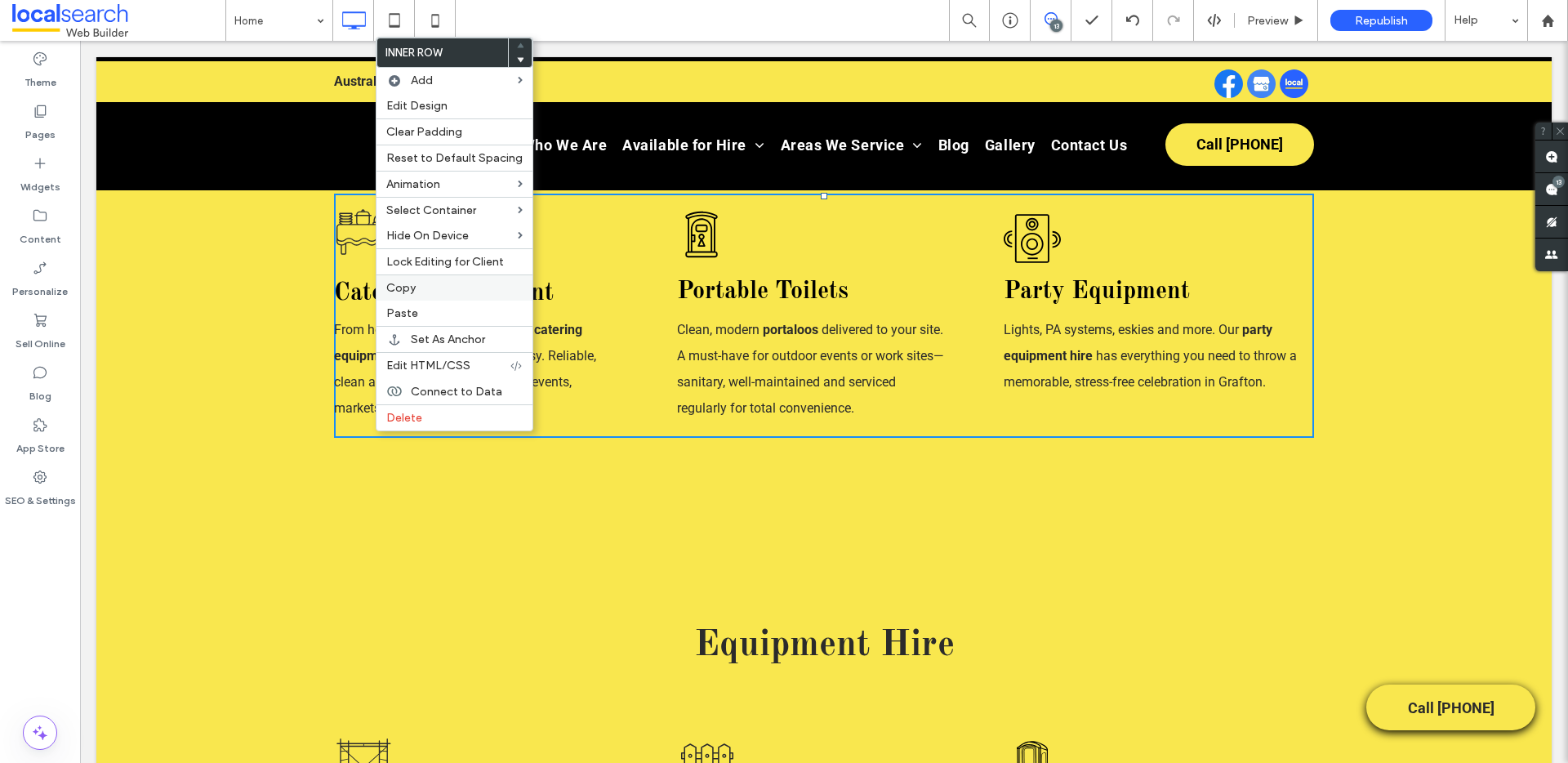 click on "Copy" at bounding box center [401, 288] 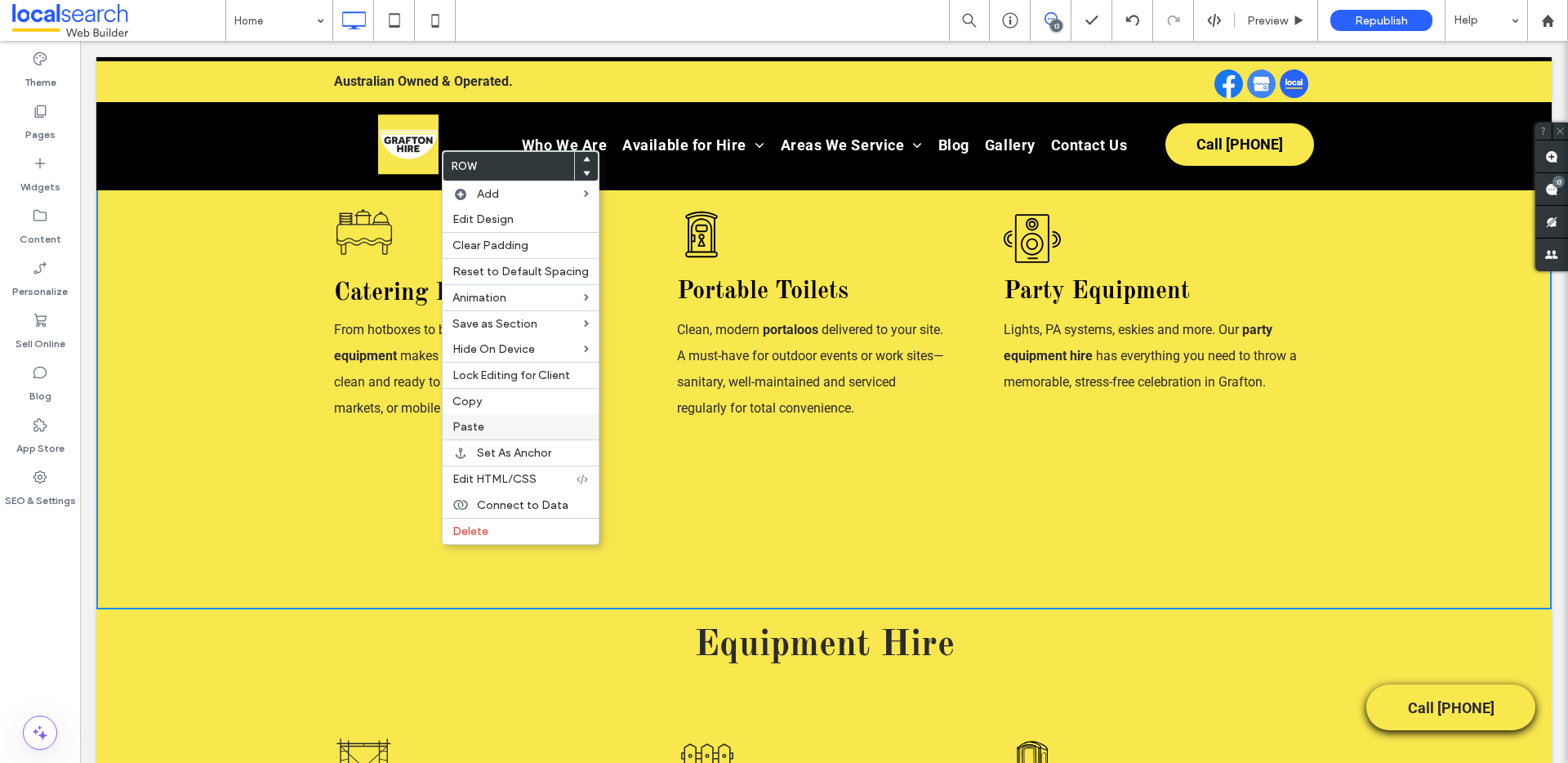 click on "Paste" at bounding box center [520, 426] 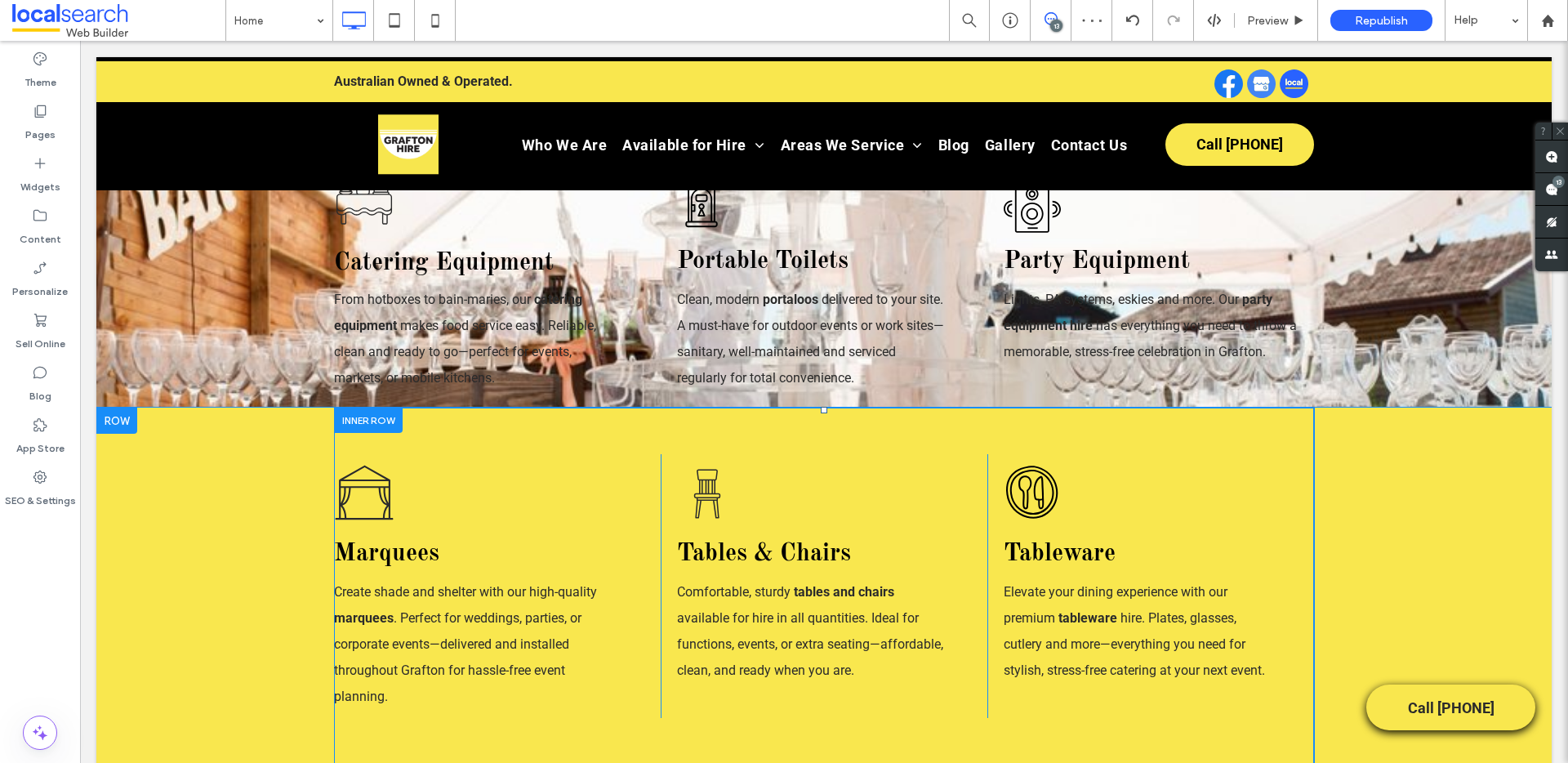 scroll, scrollTop: 575, scrollLeft: 0, axis: vertical 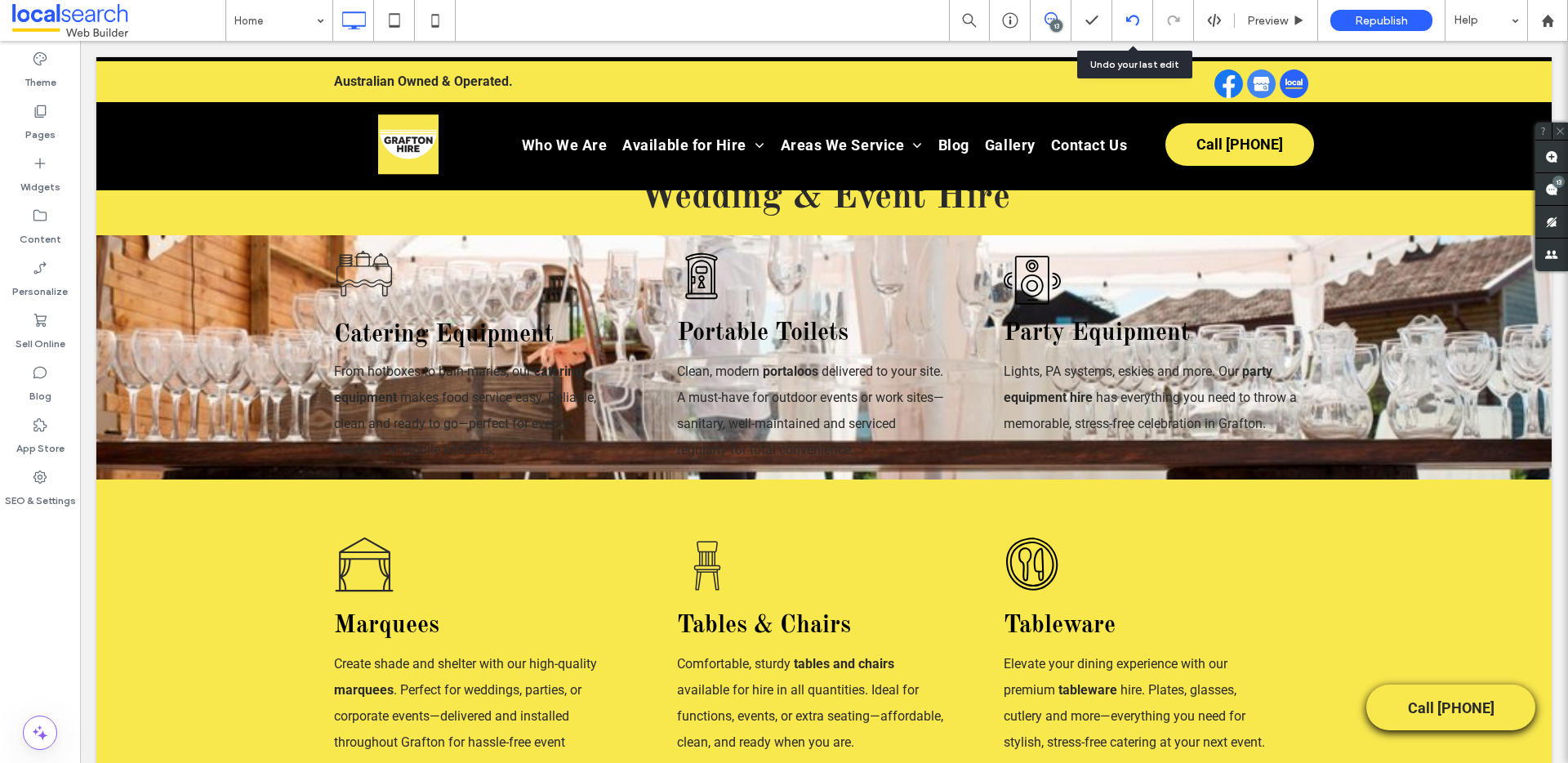 click at bounding box center (1133, 20) 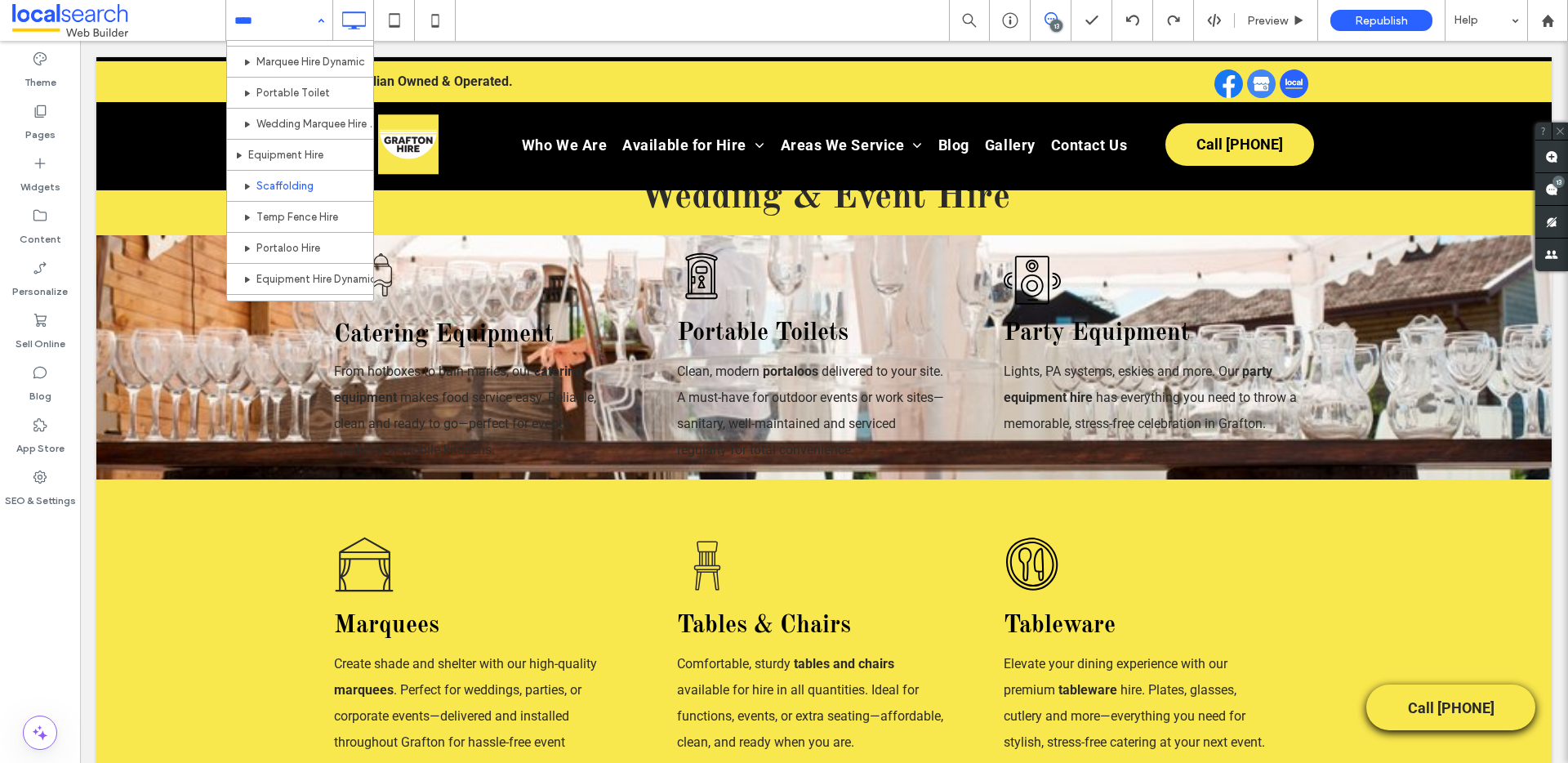 scroll, scrollTop: 341, scrollLeft: 0, axis: vertical 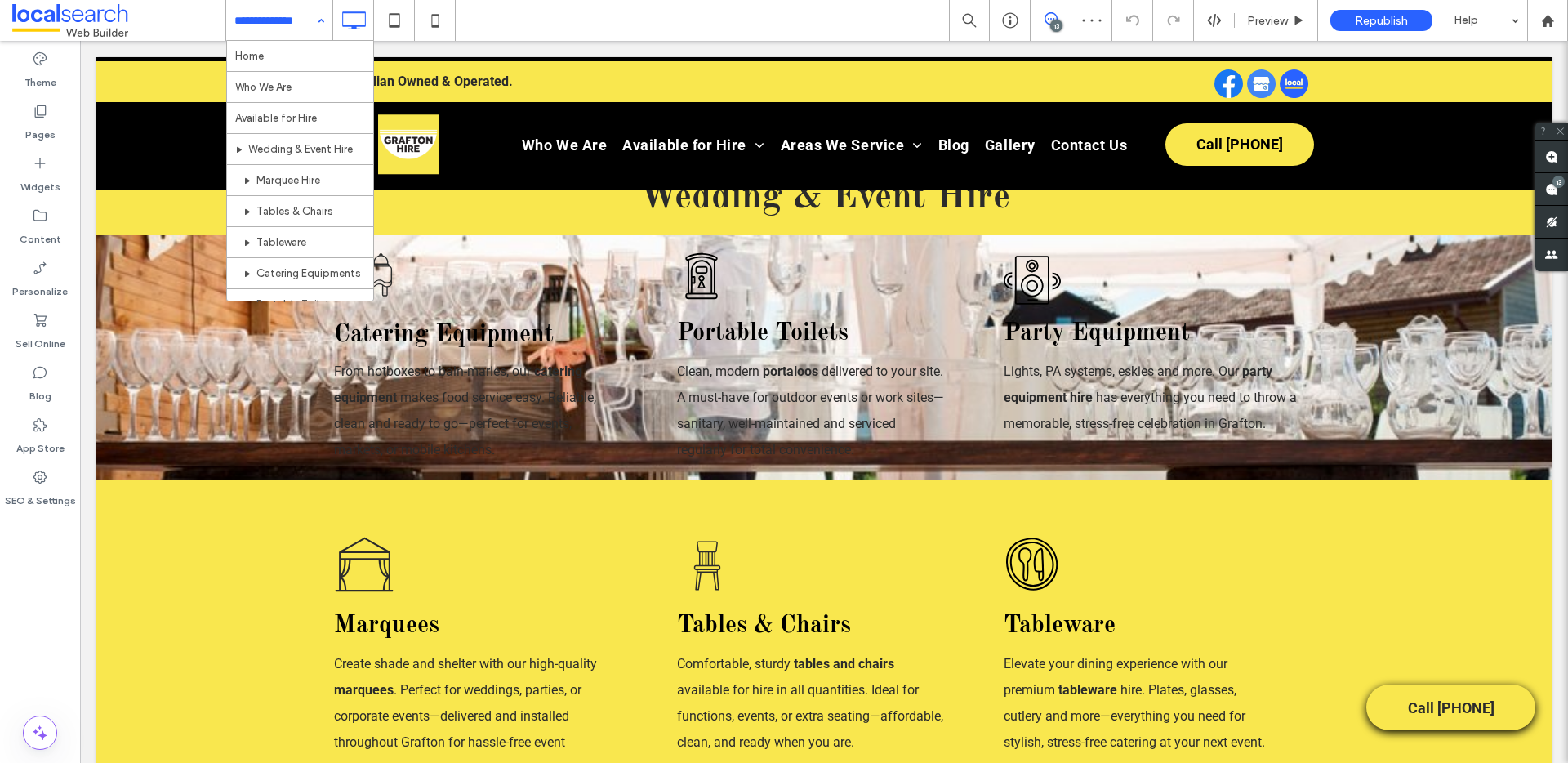click at bounding box center (275, 20) 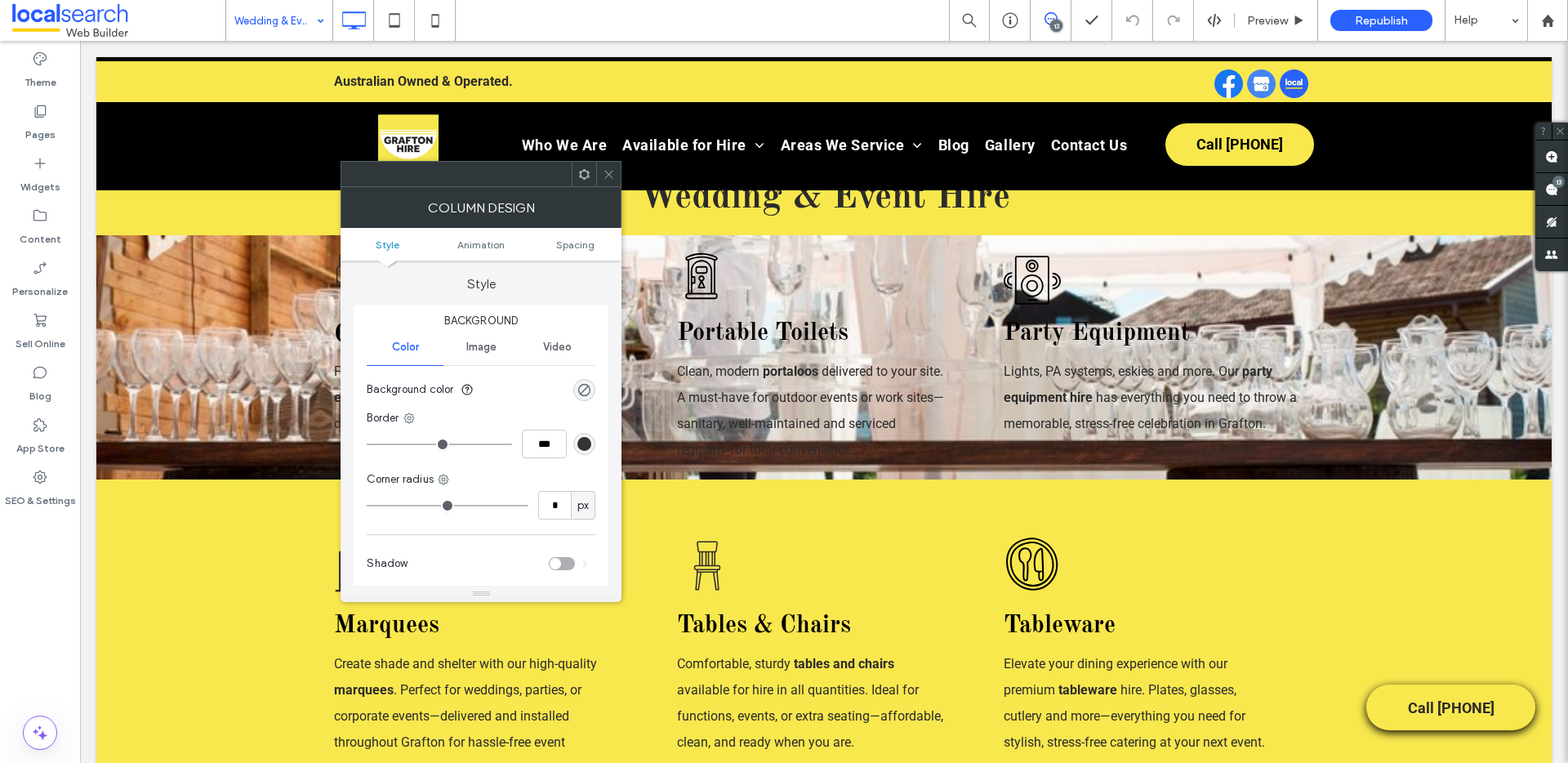 click at bounding box center (608, 174) 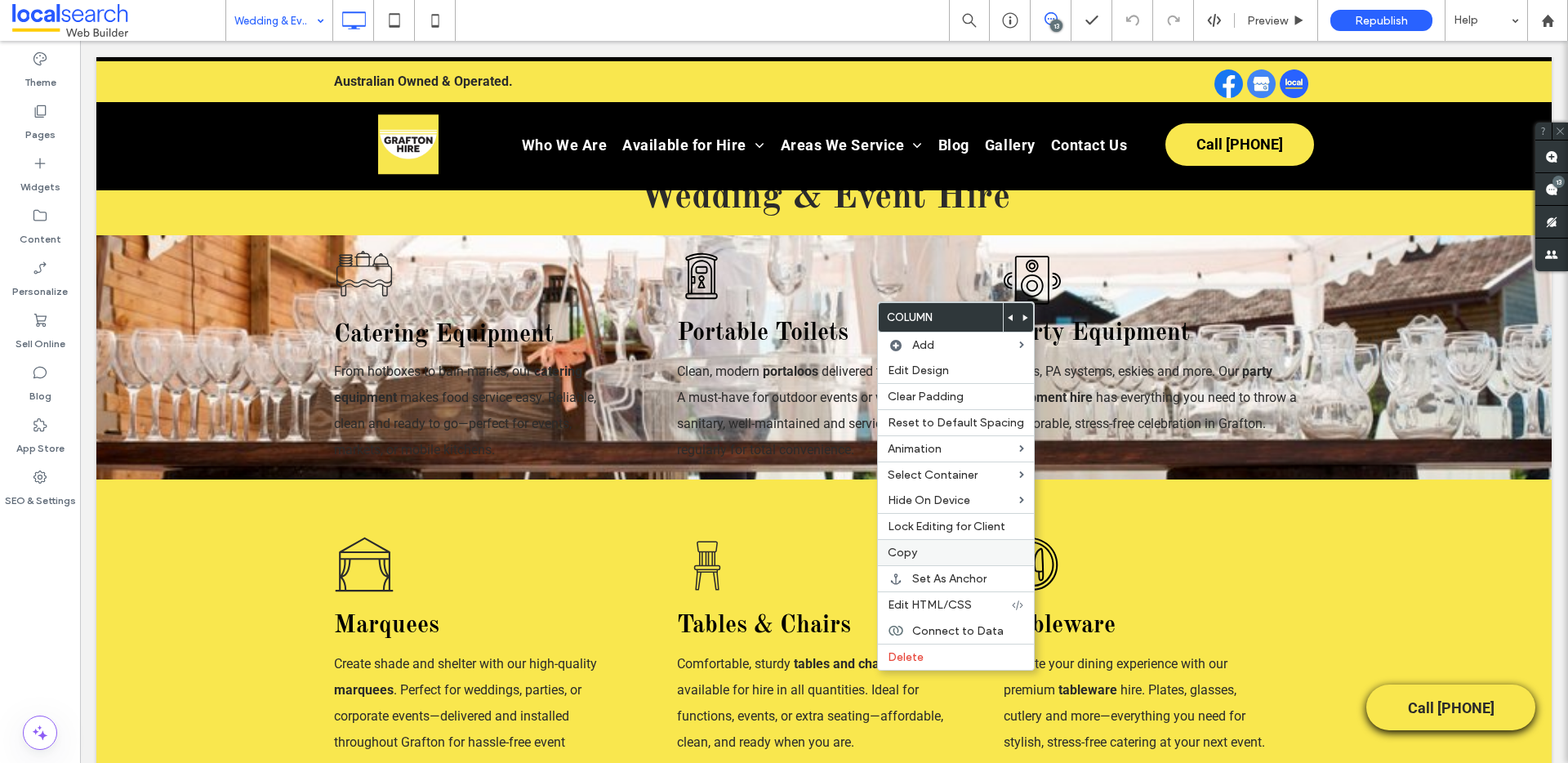 click on "Copy" at bounding box center (956, 552) 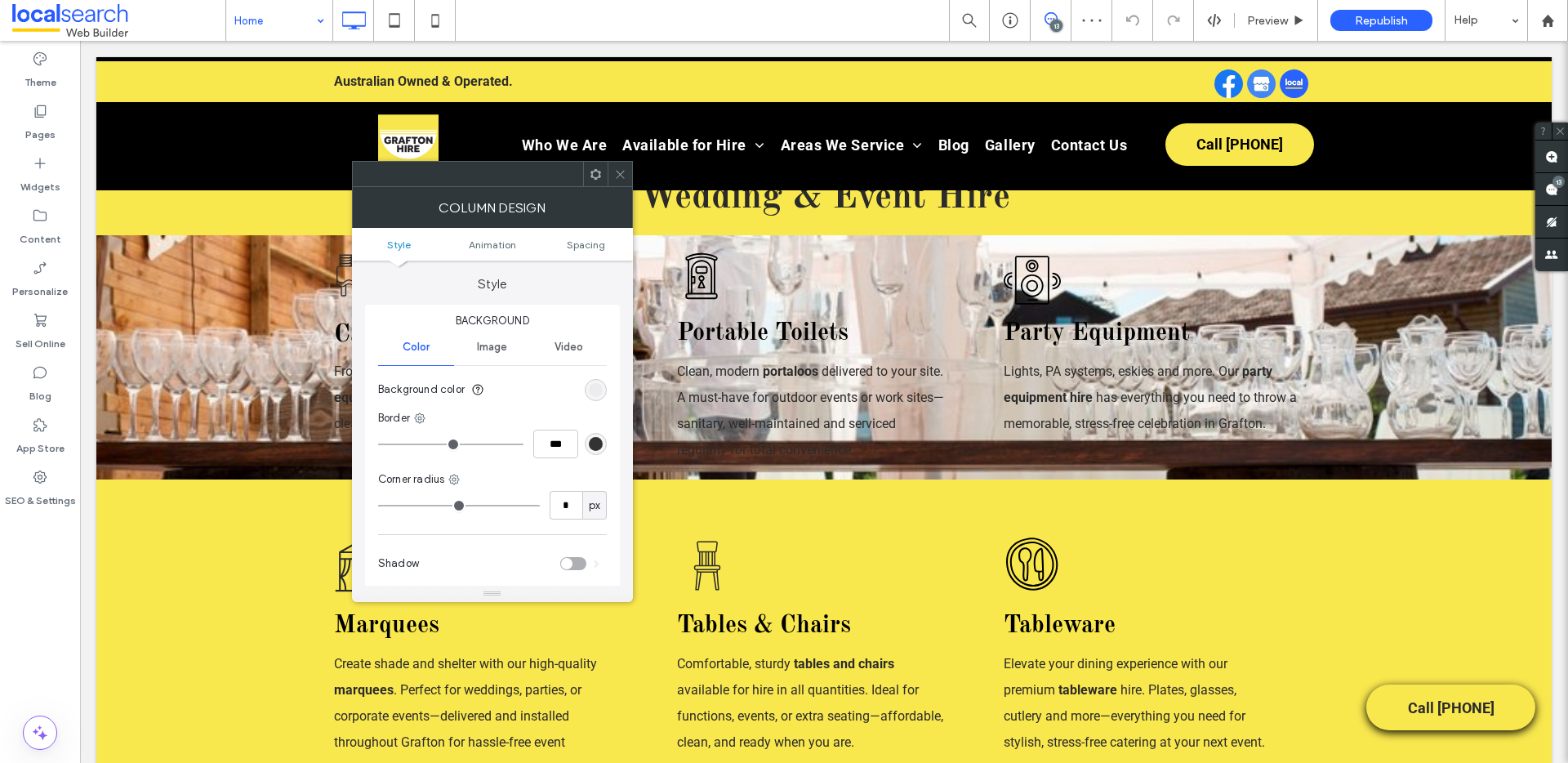 click at bounding box center (620, 174) 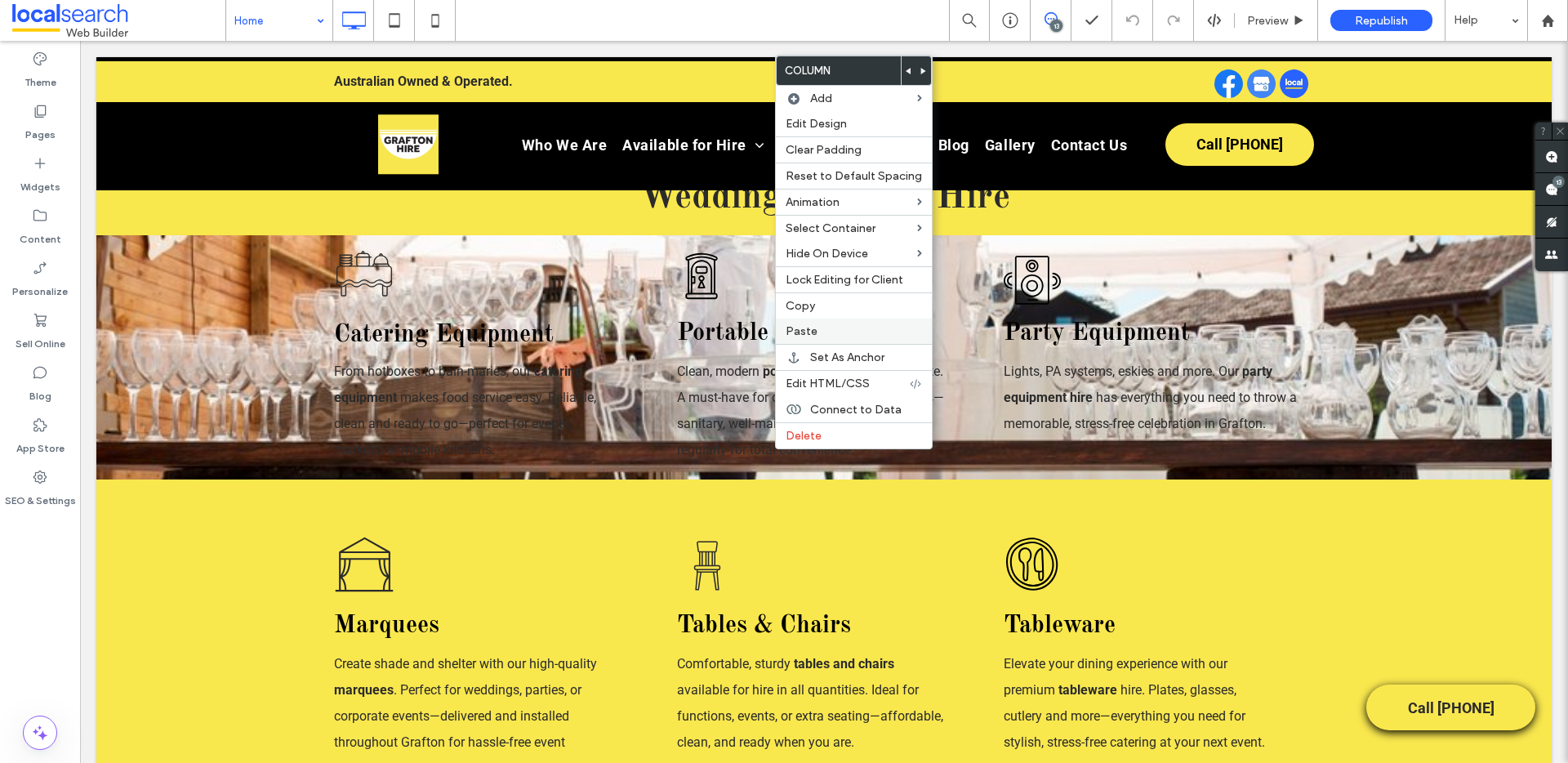 click on "Paste" at bounding box center (801, 331) 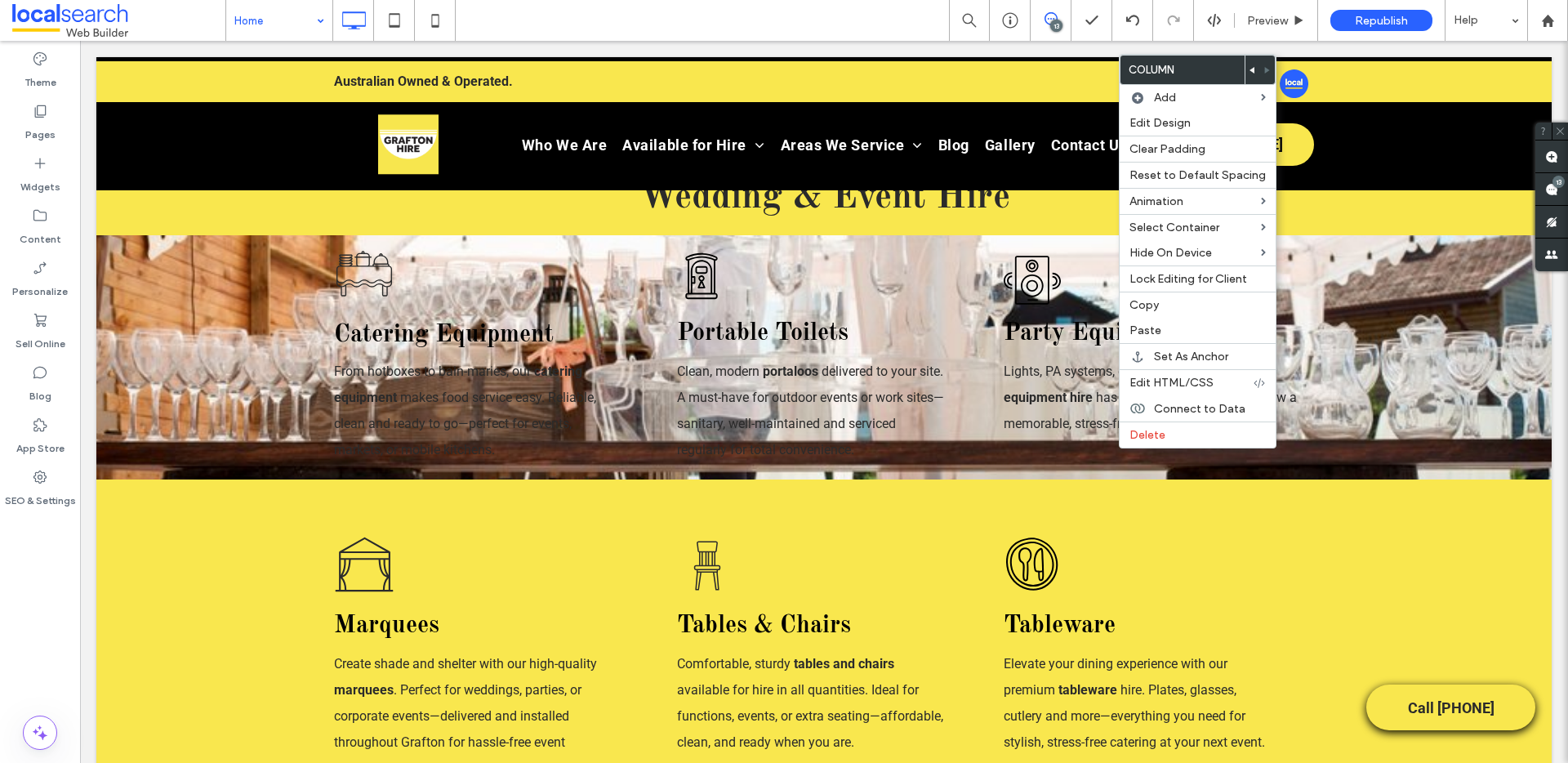 click 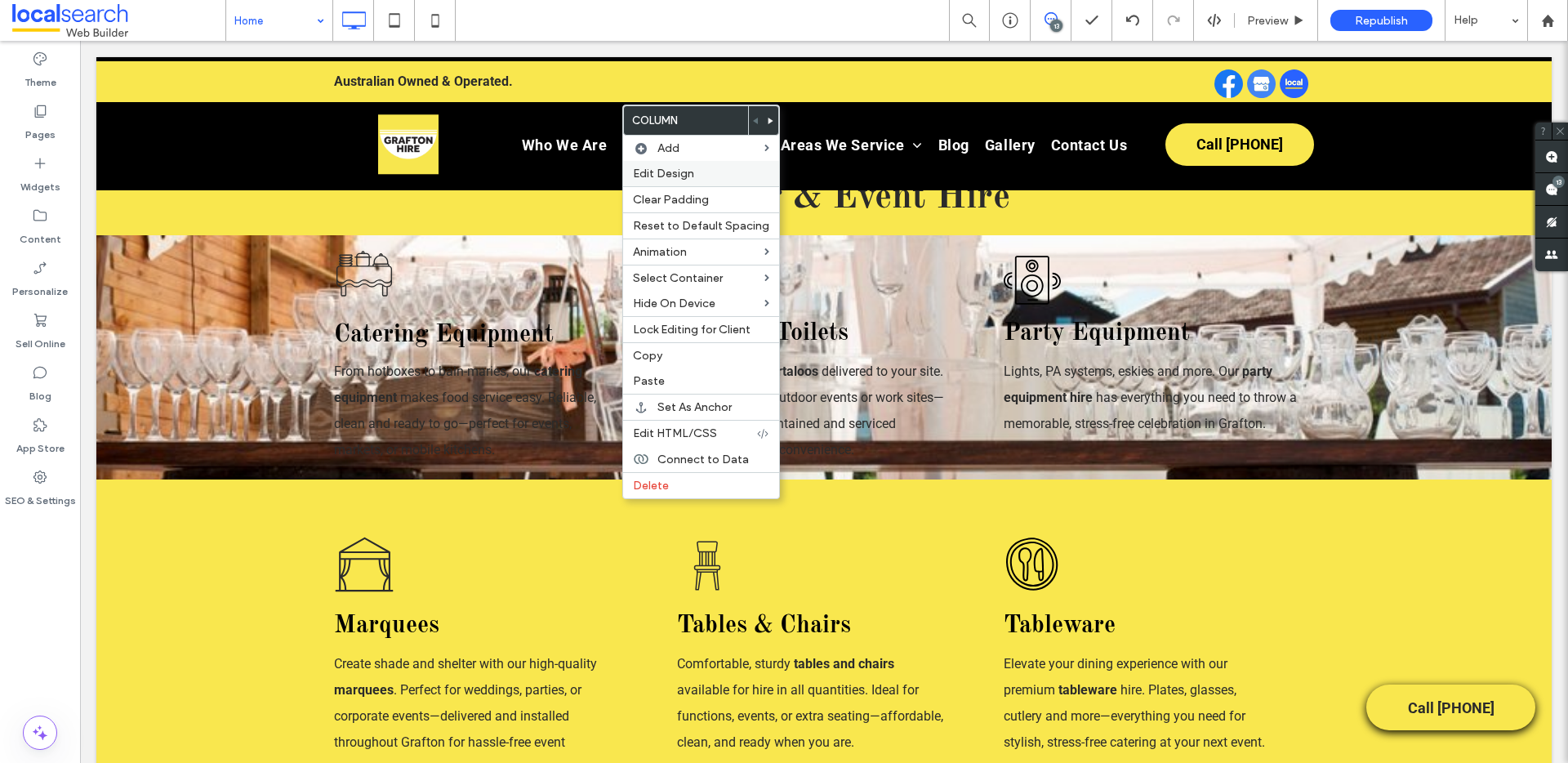 click on "Edit Design" at bounding box center [663, 173] 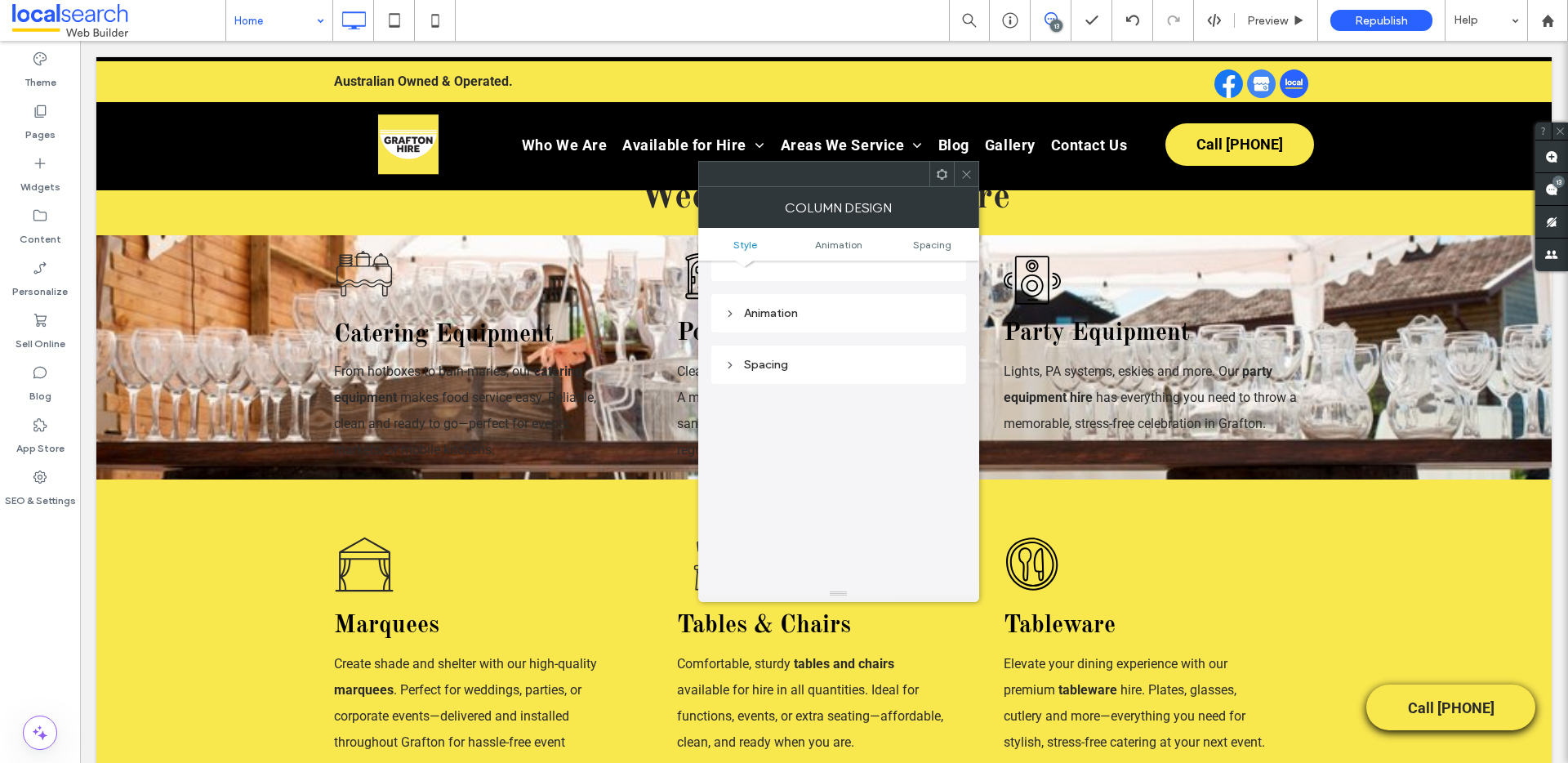 scroll, scrollTop: 303, scrollLeft: 0, axis: vertical 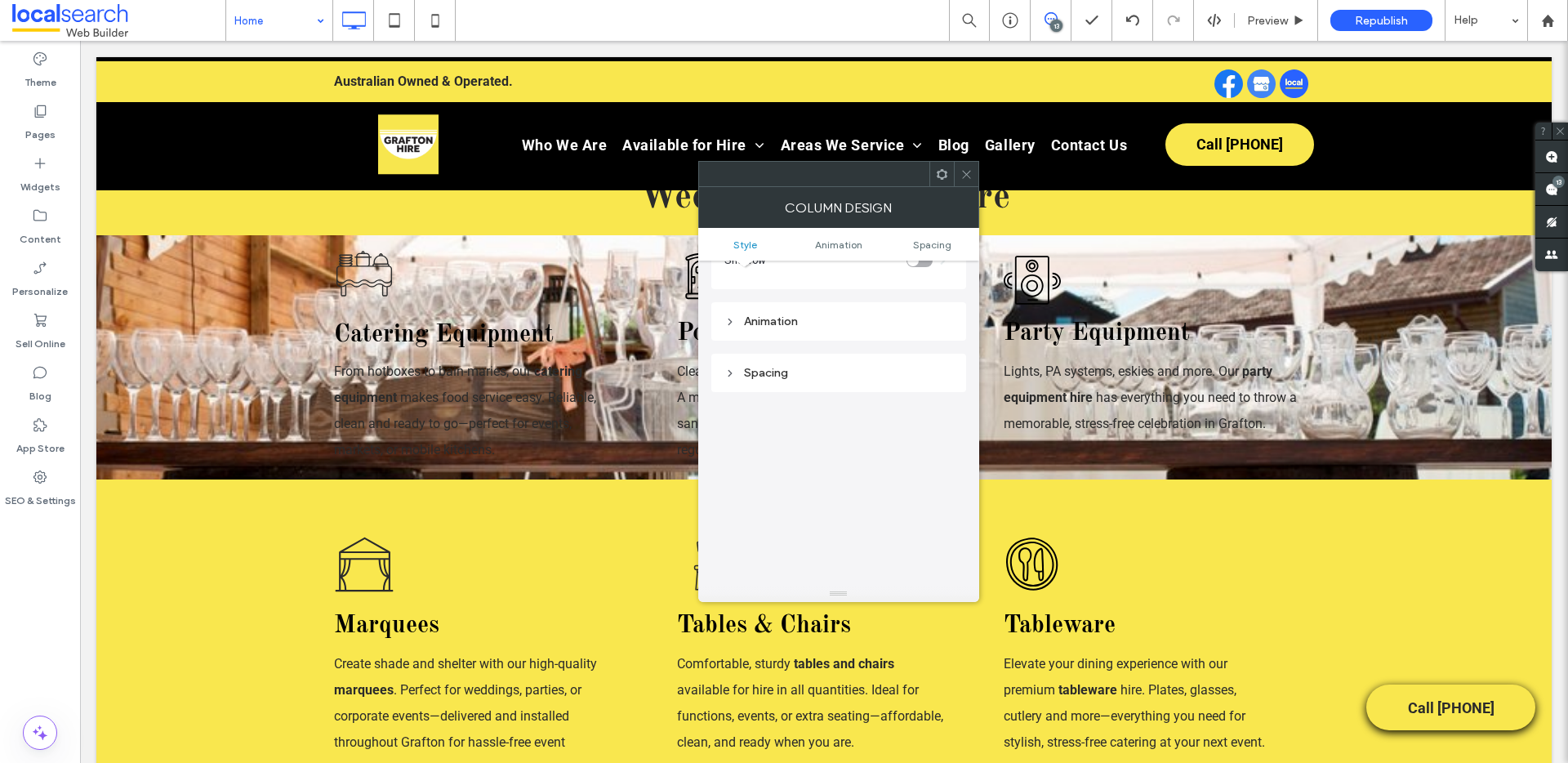 click on "Spacing" at bounding box center [839, 373] 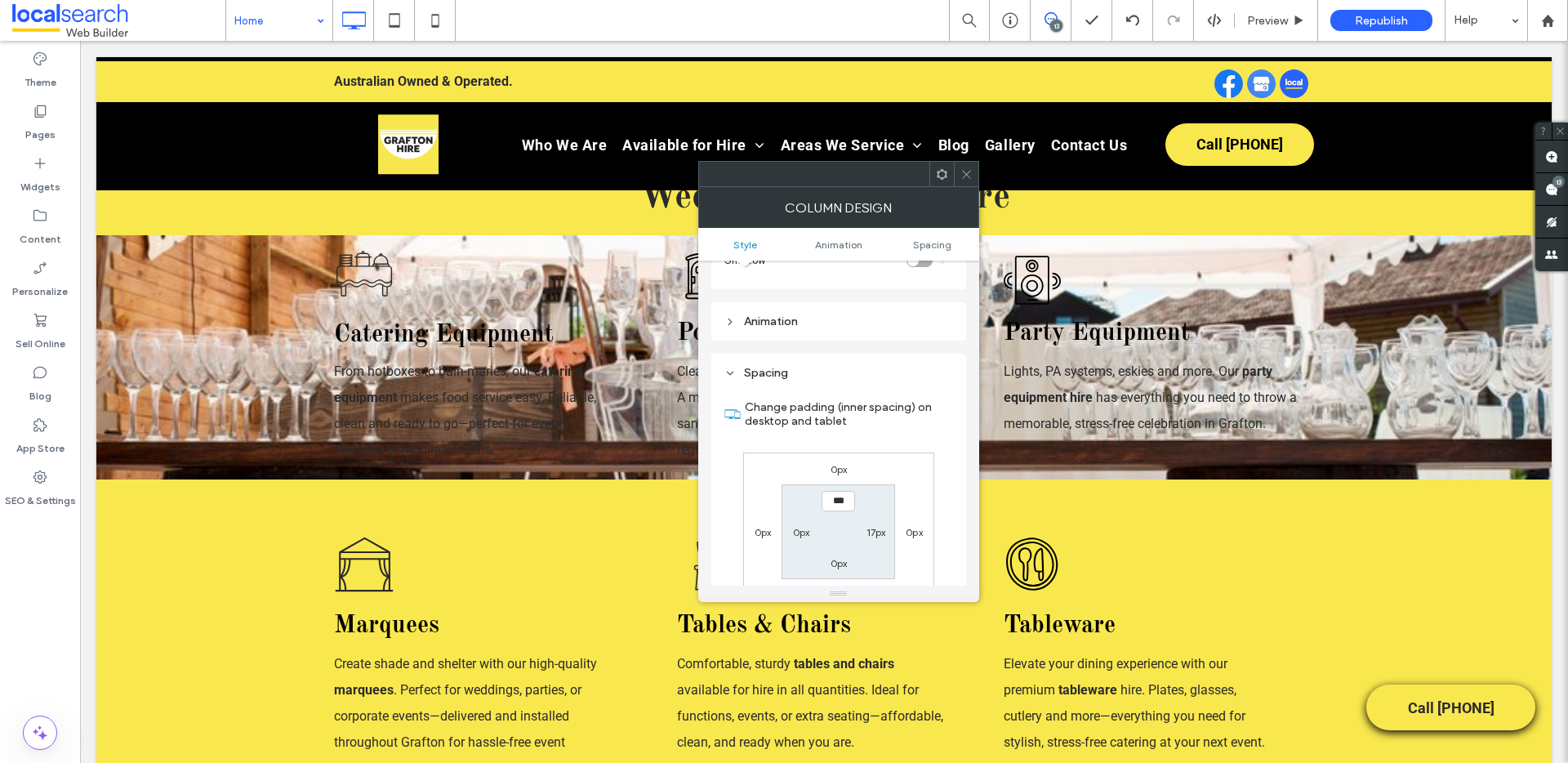 scroll, scrollTop: 327, scrollLeft: 0, axis: vertical 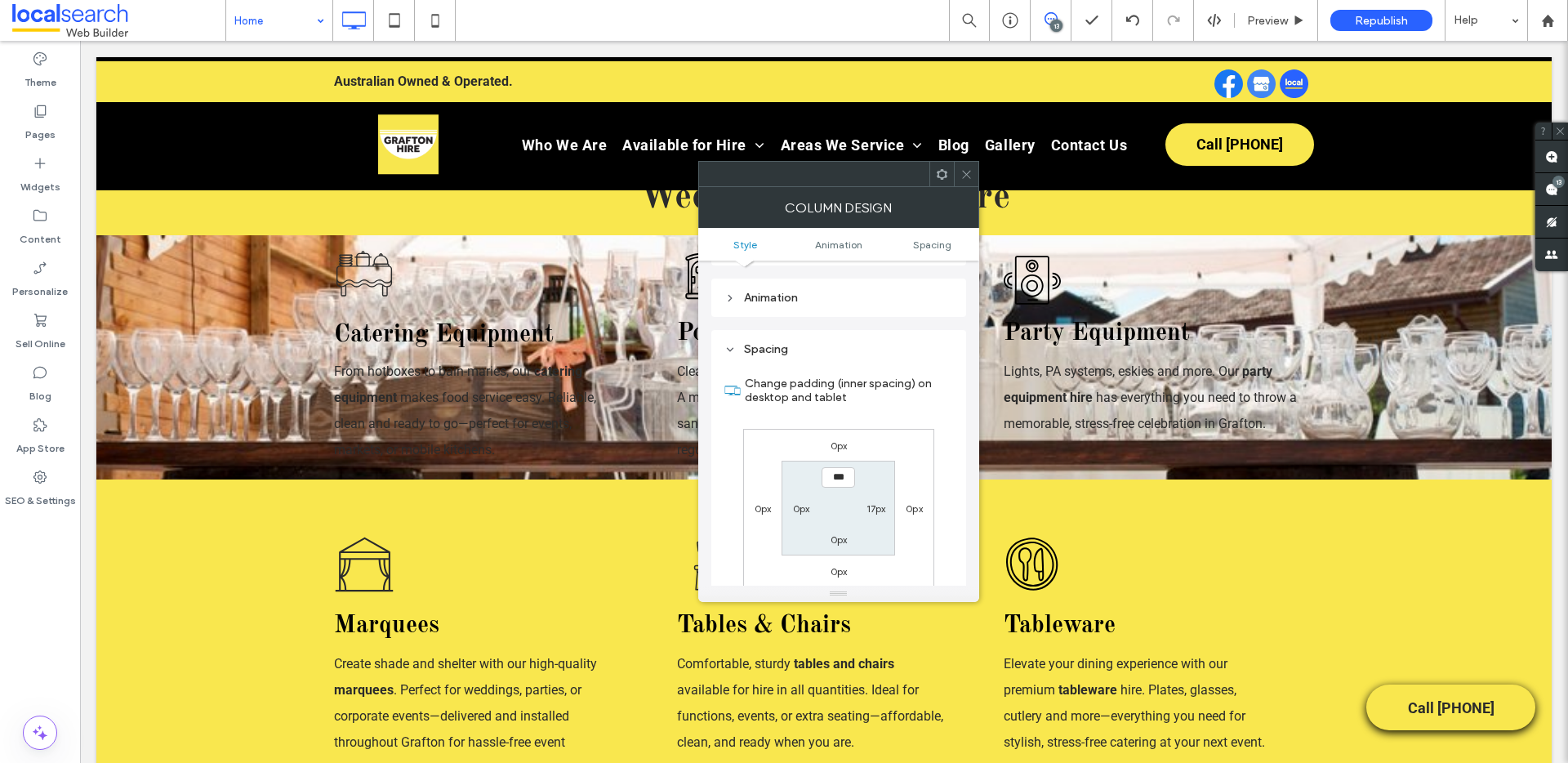 click 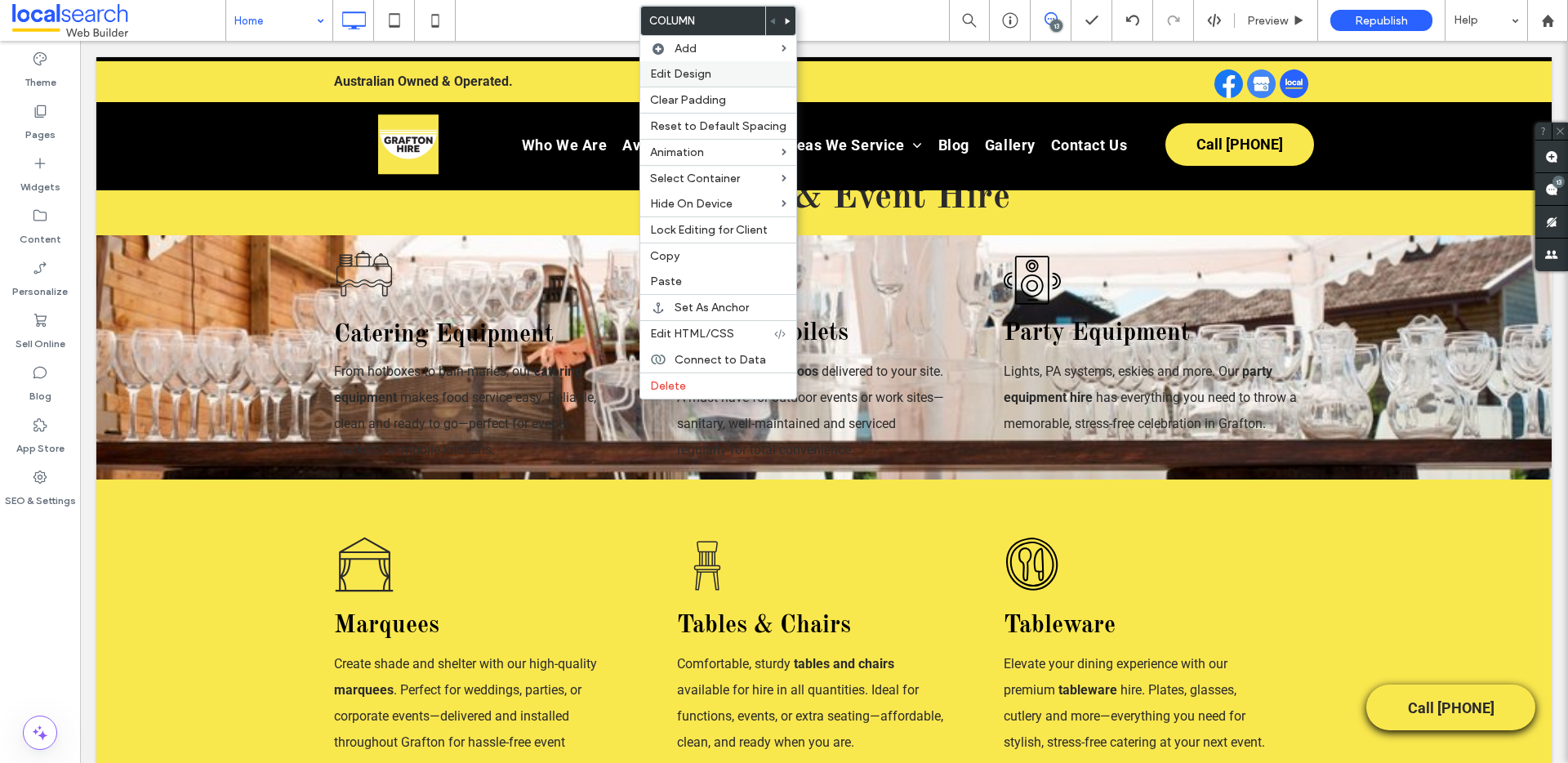 click on "Edit Design" at bounding box center (718, 74) 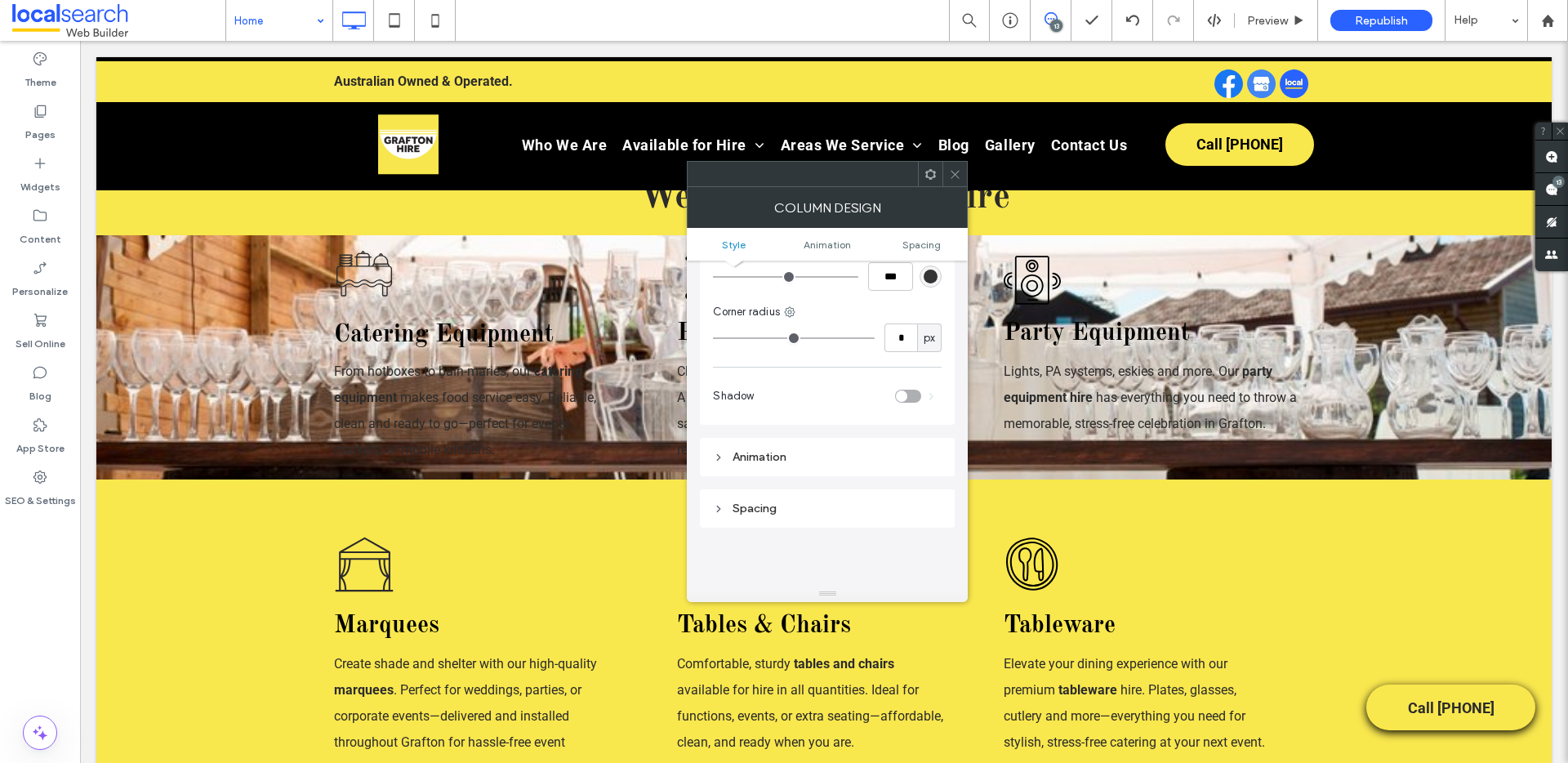 scroll, scrollTop: 178, scrollLeft: 0, axis: vertical 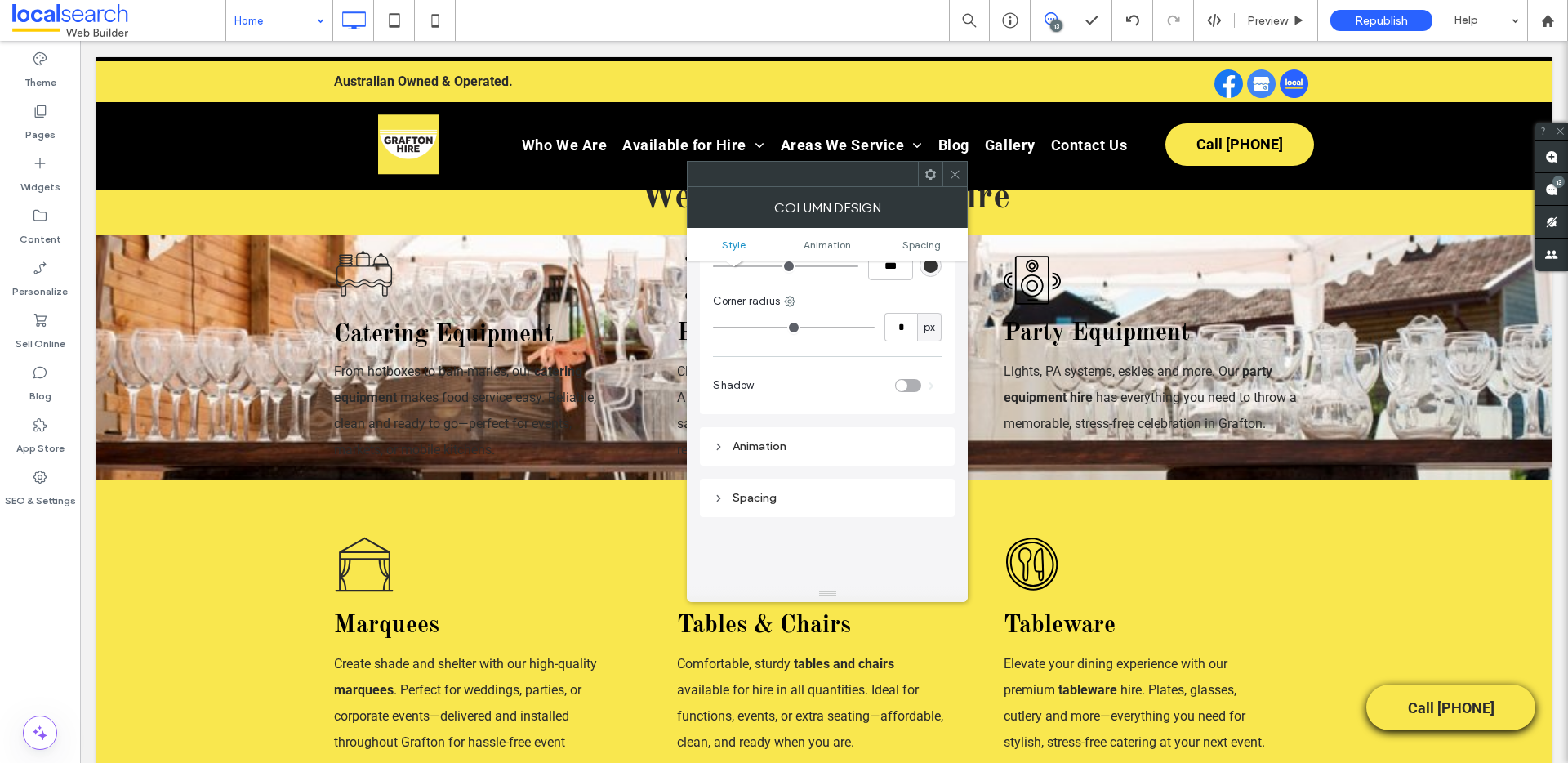 click on "Spacing" at bounding box center [827, 498] 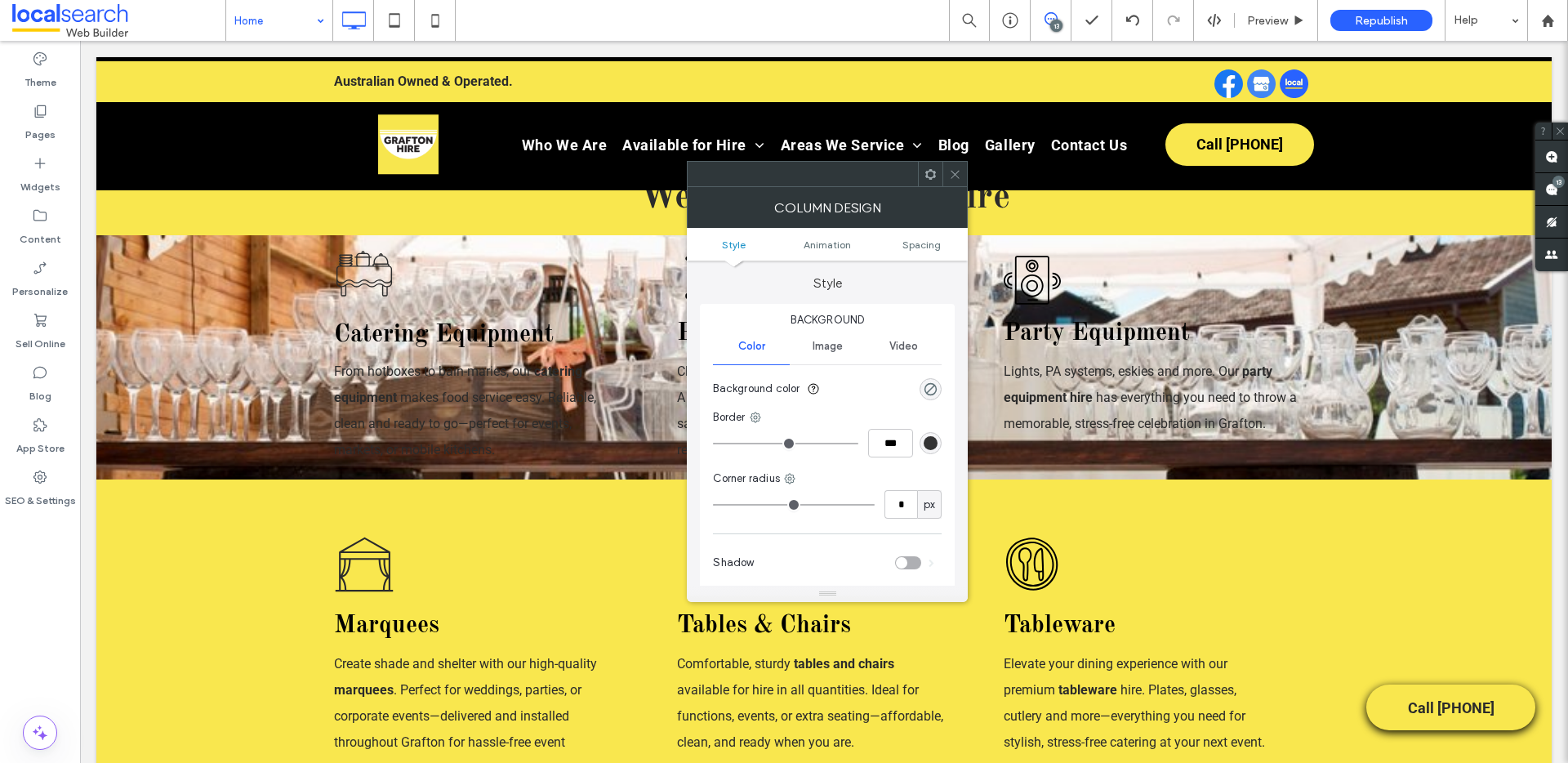 scroll, scrollTop: 0, scrollLeft: 0, axis: both 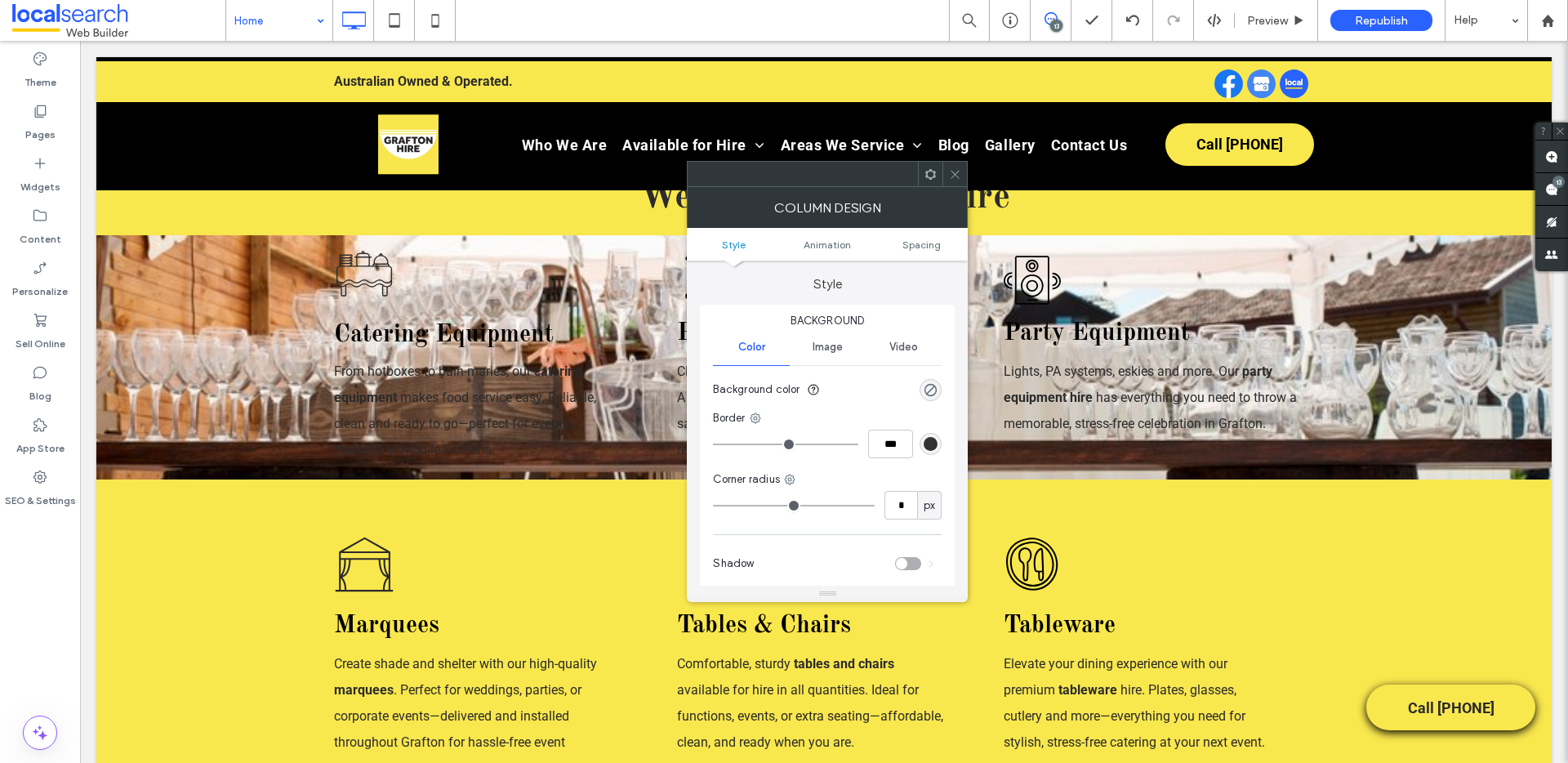 click 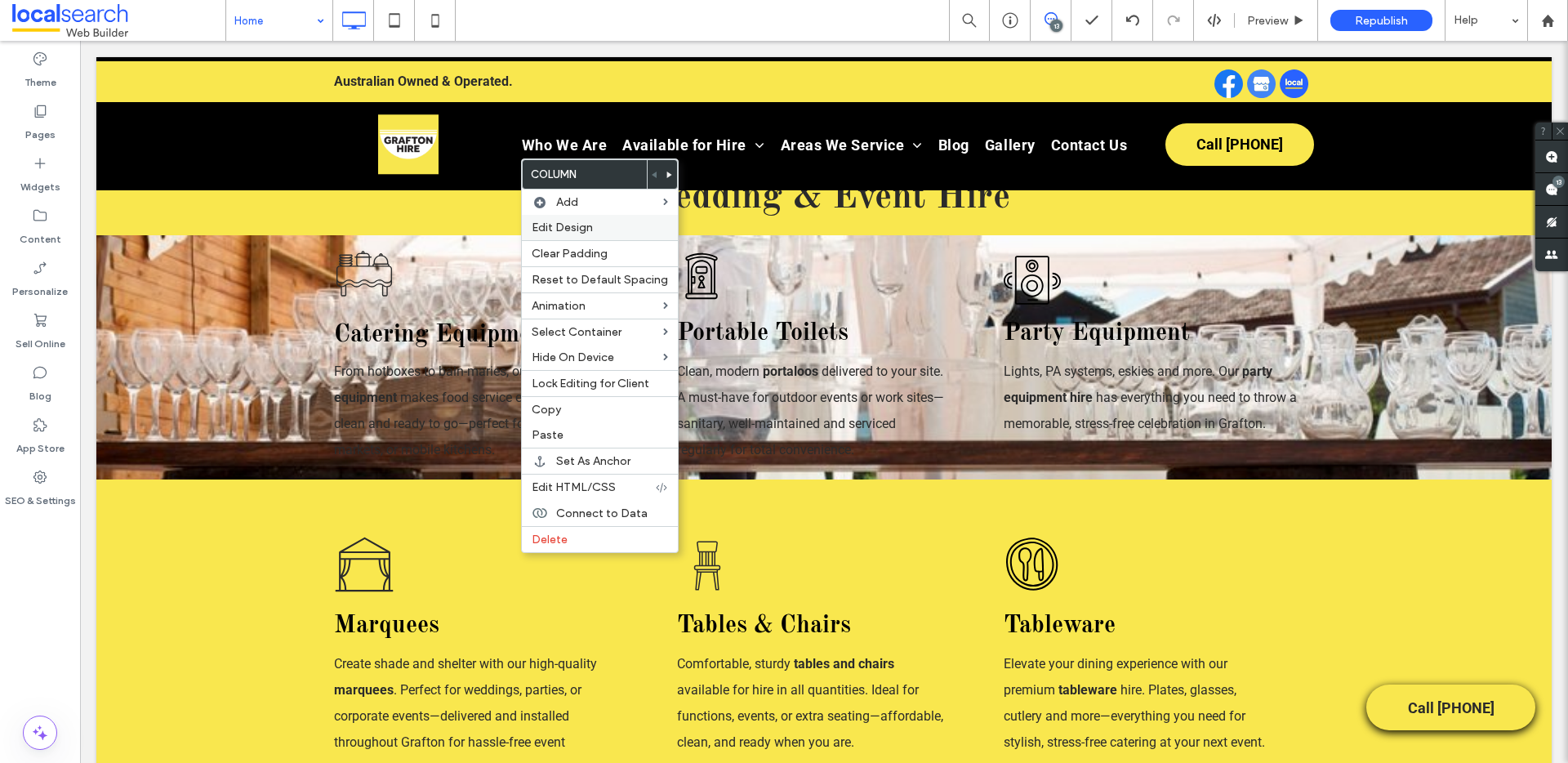 click on "Edit Design" at bounding box center (599, 227) 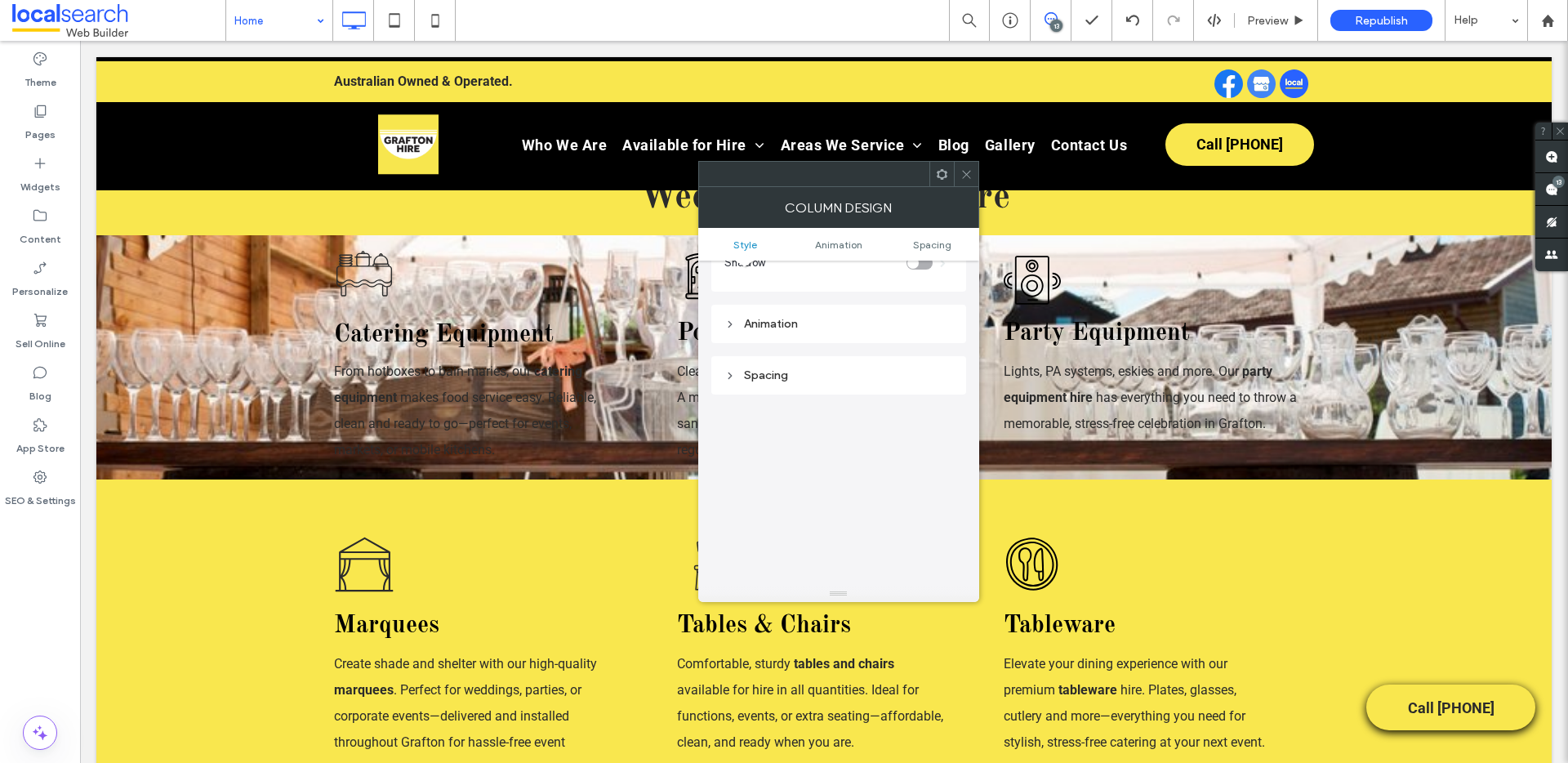 scroll, scrollTop: 376, scrollLeft: 0, axis: vertical 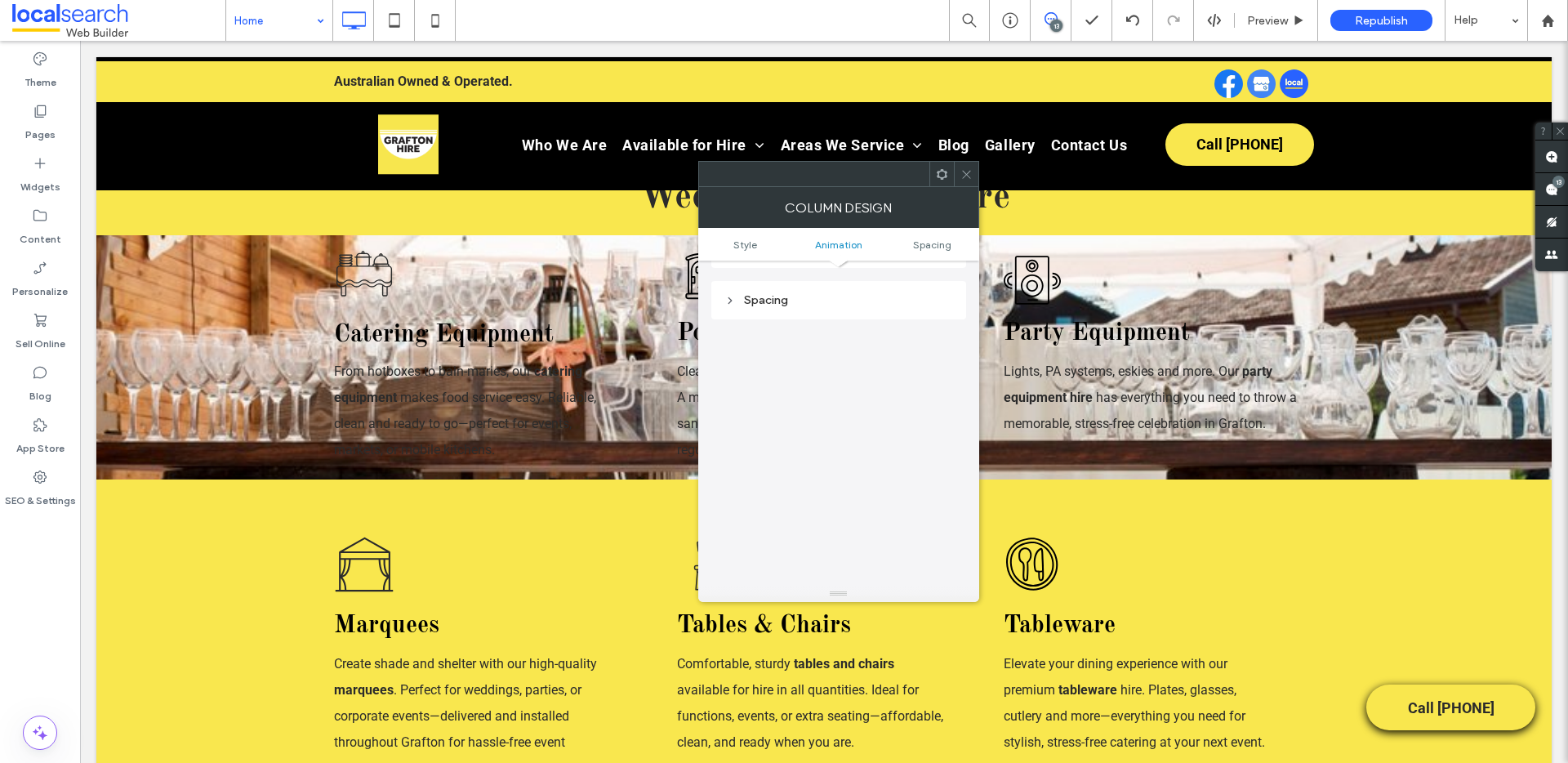 click on "Spacing" at bounding box center (839, 300) 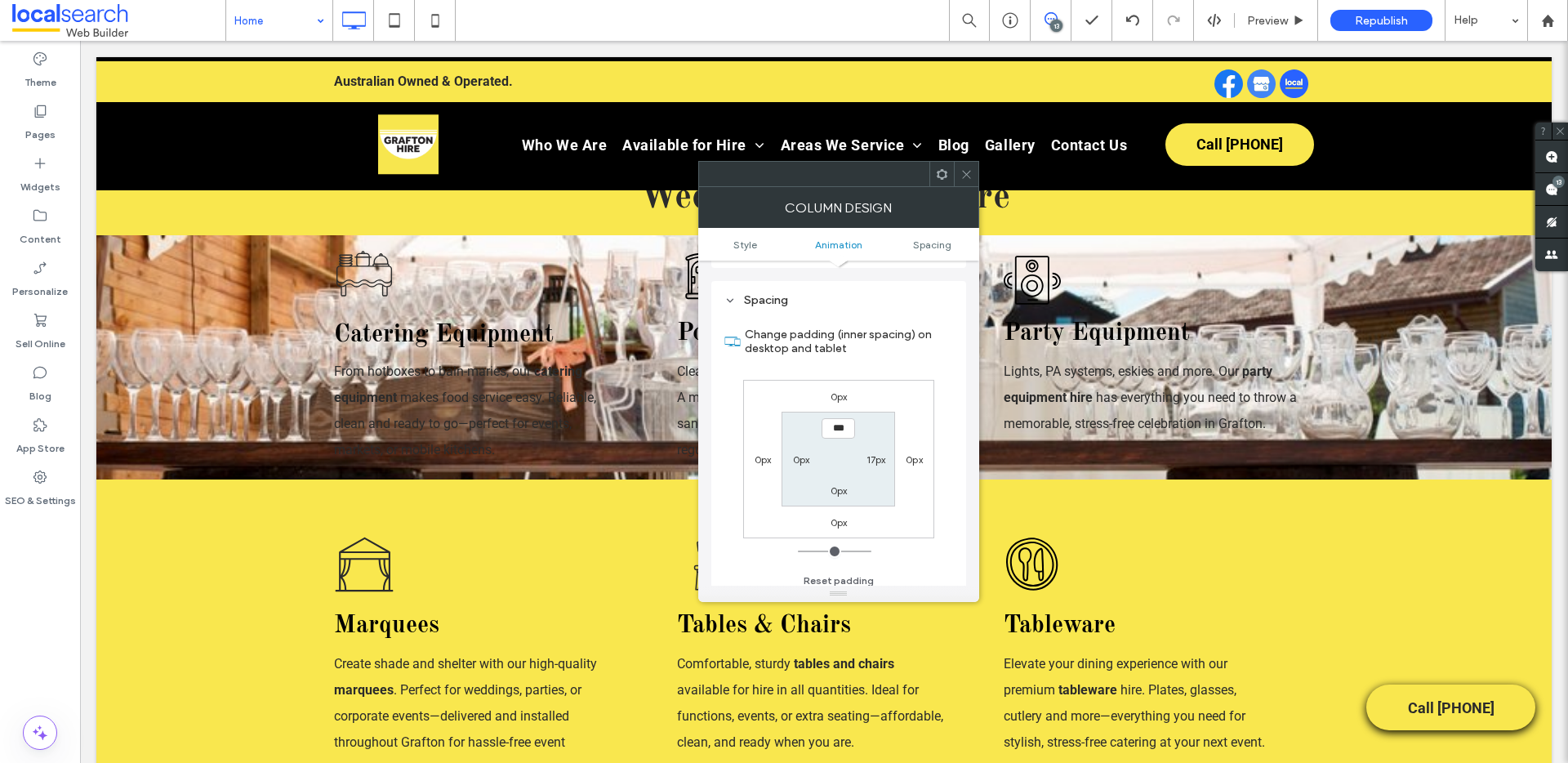 click on "17px" at bounding box center [876, 459] 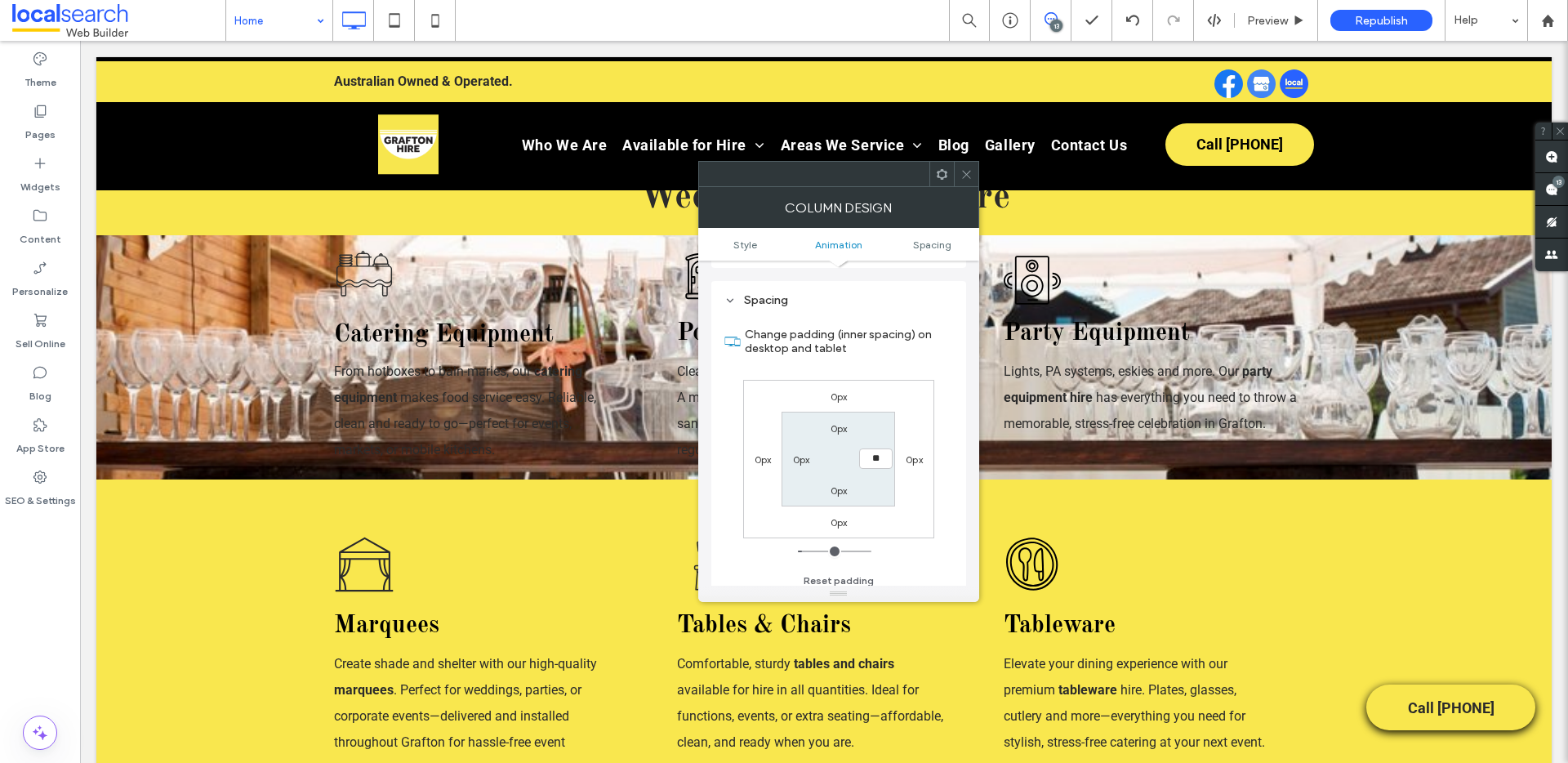type on "**" 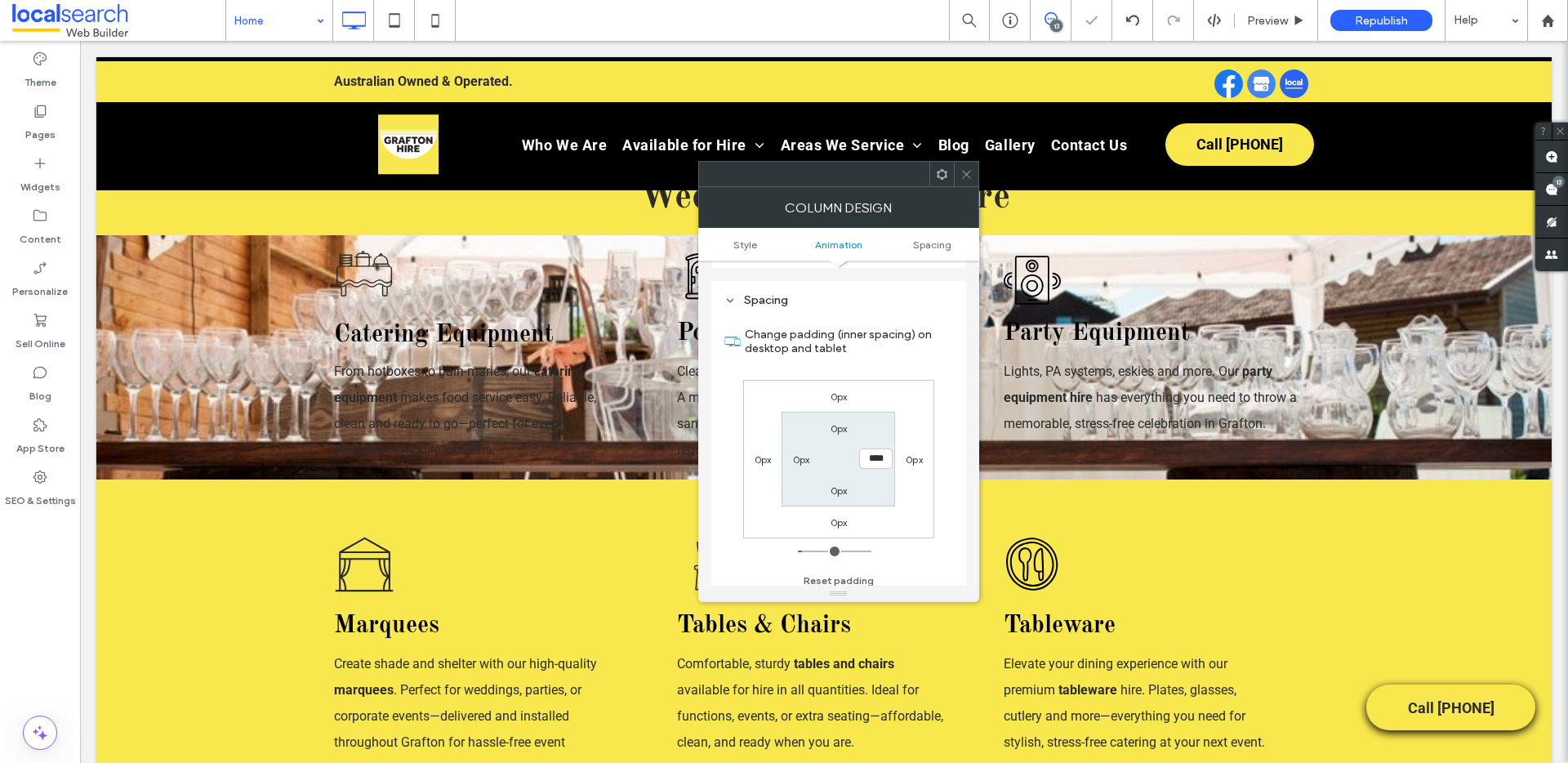 click 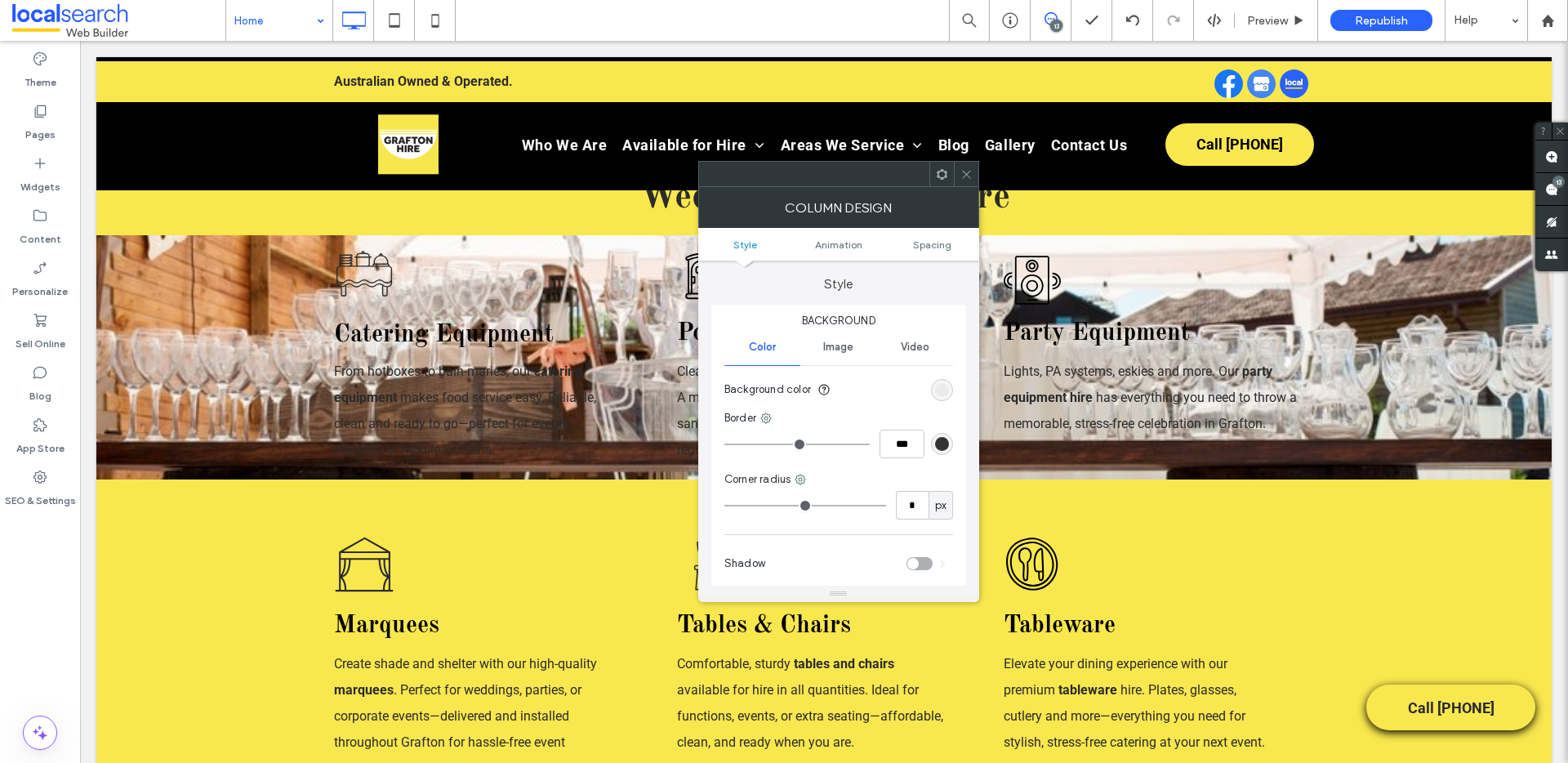 click 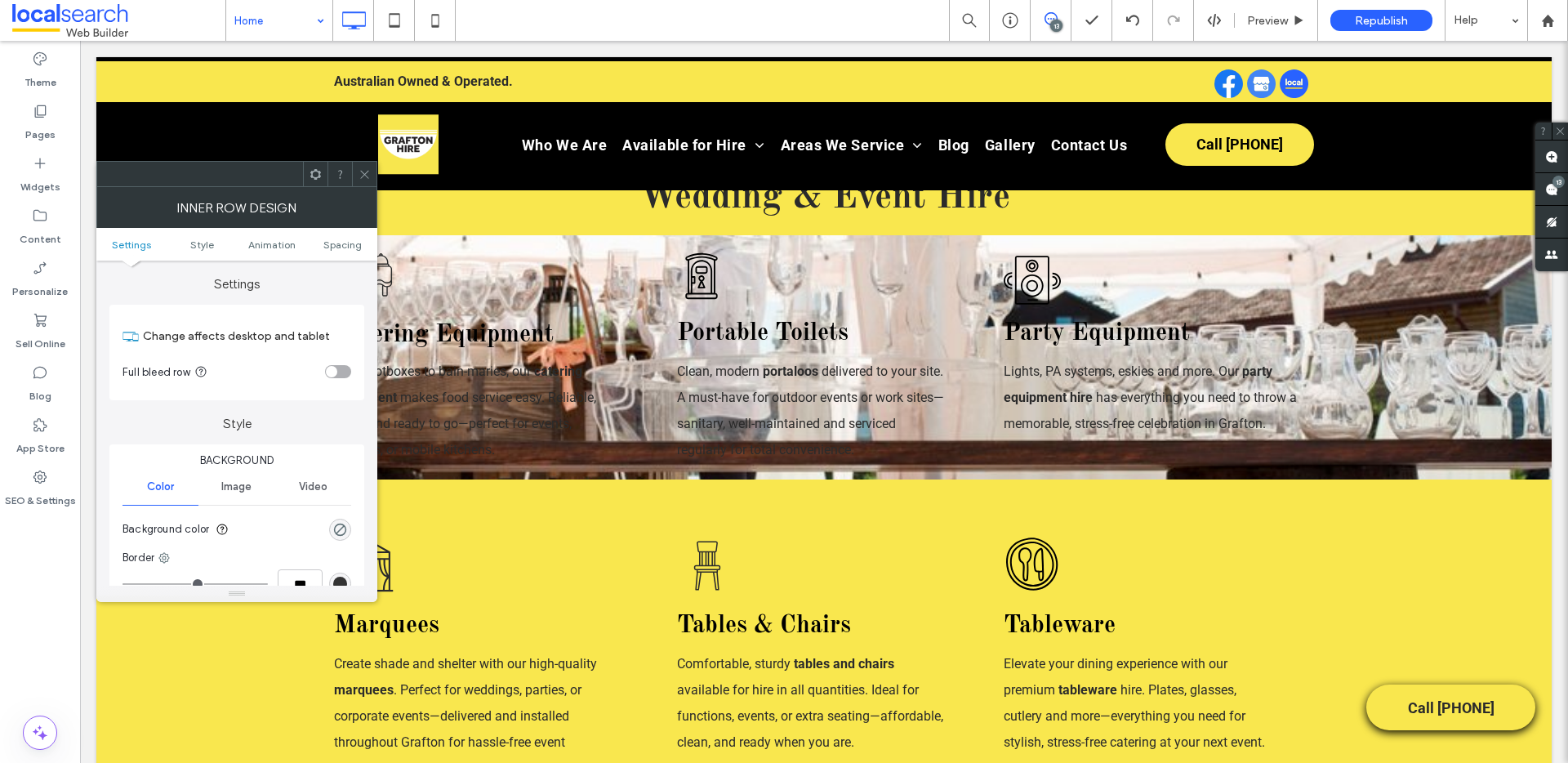 click 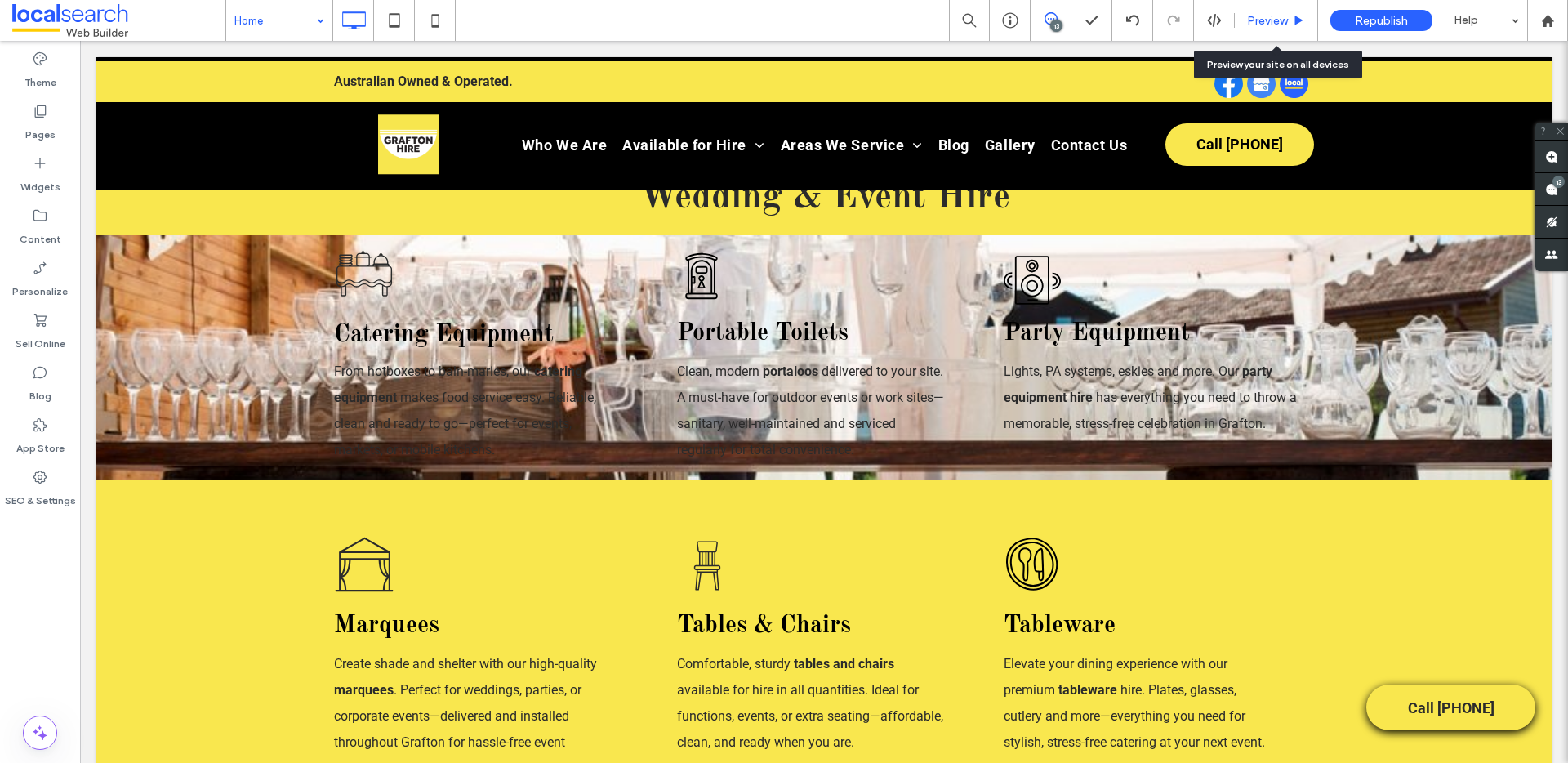 click on "Preview" at bounding box center (1267, 20) 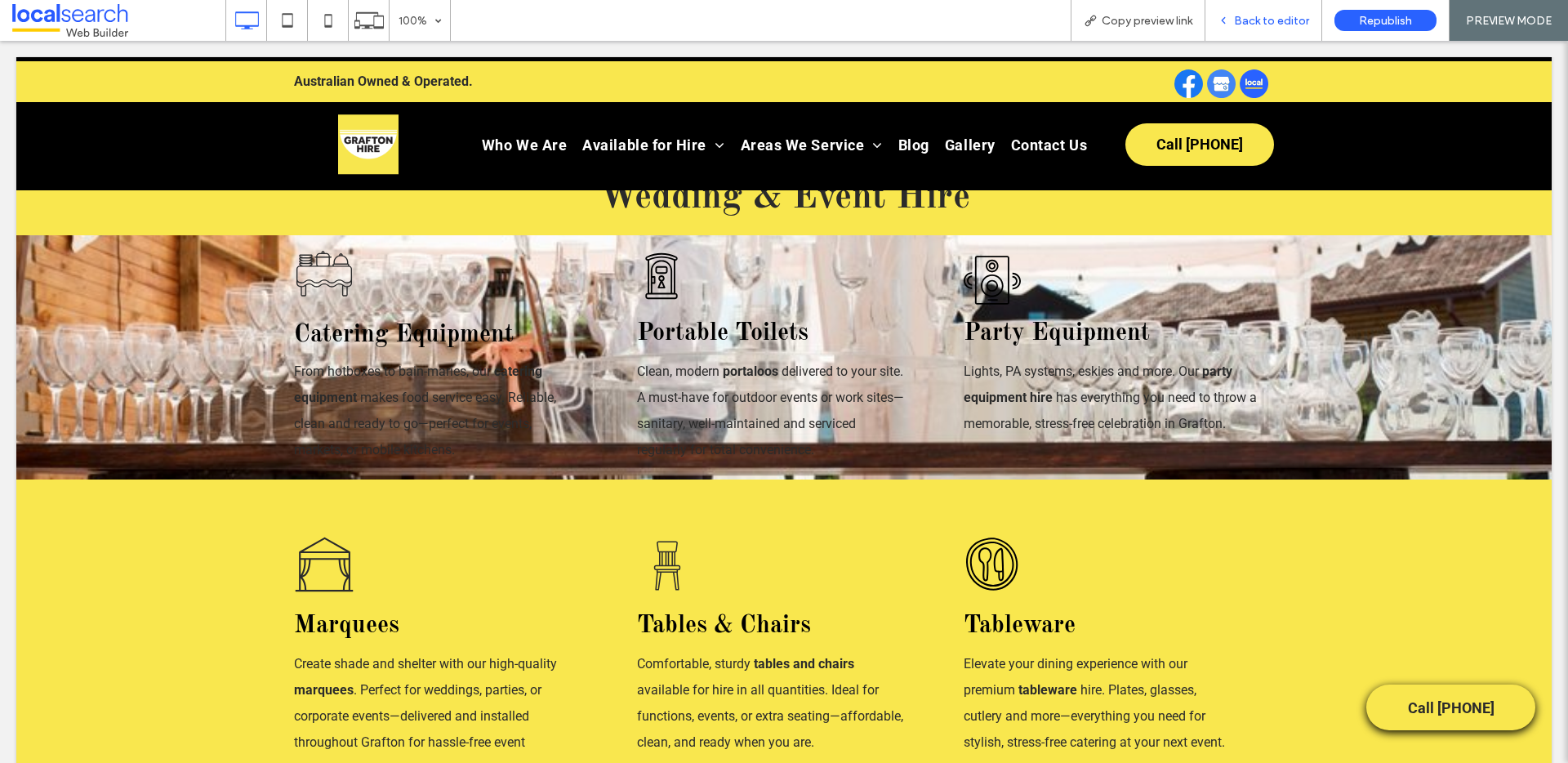 click on "Back to editor" at bounding box center [1272, 20] 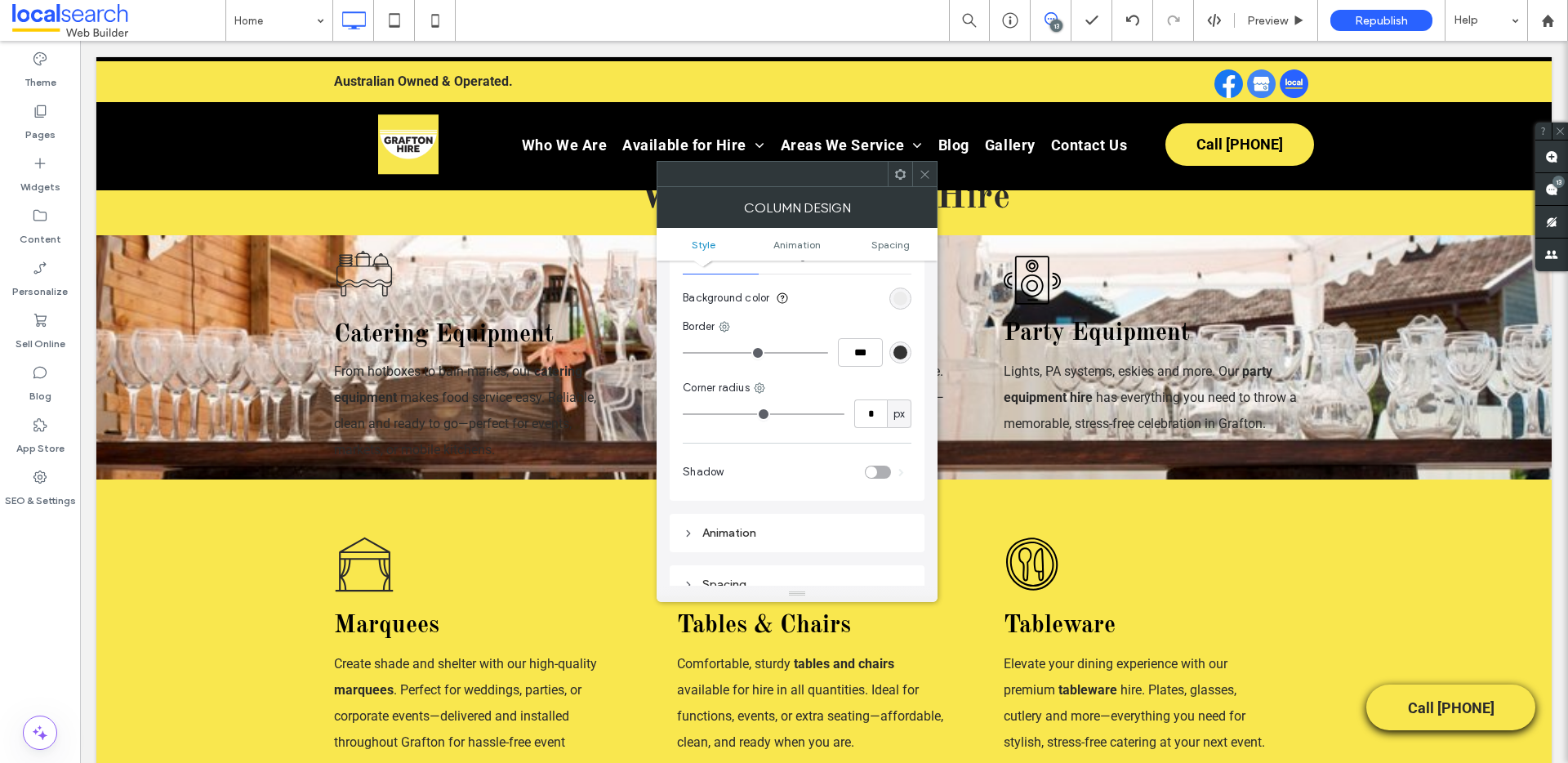 scroll, scrollTop: 209, scrollLeft: 0, axis: vertical 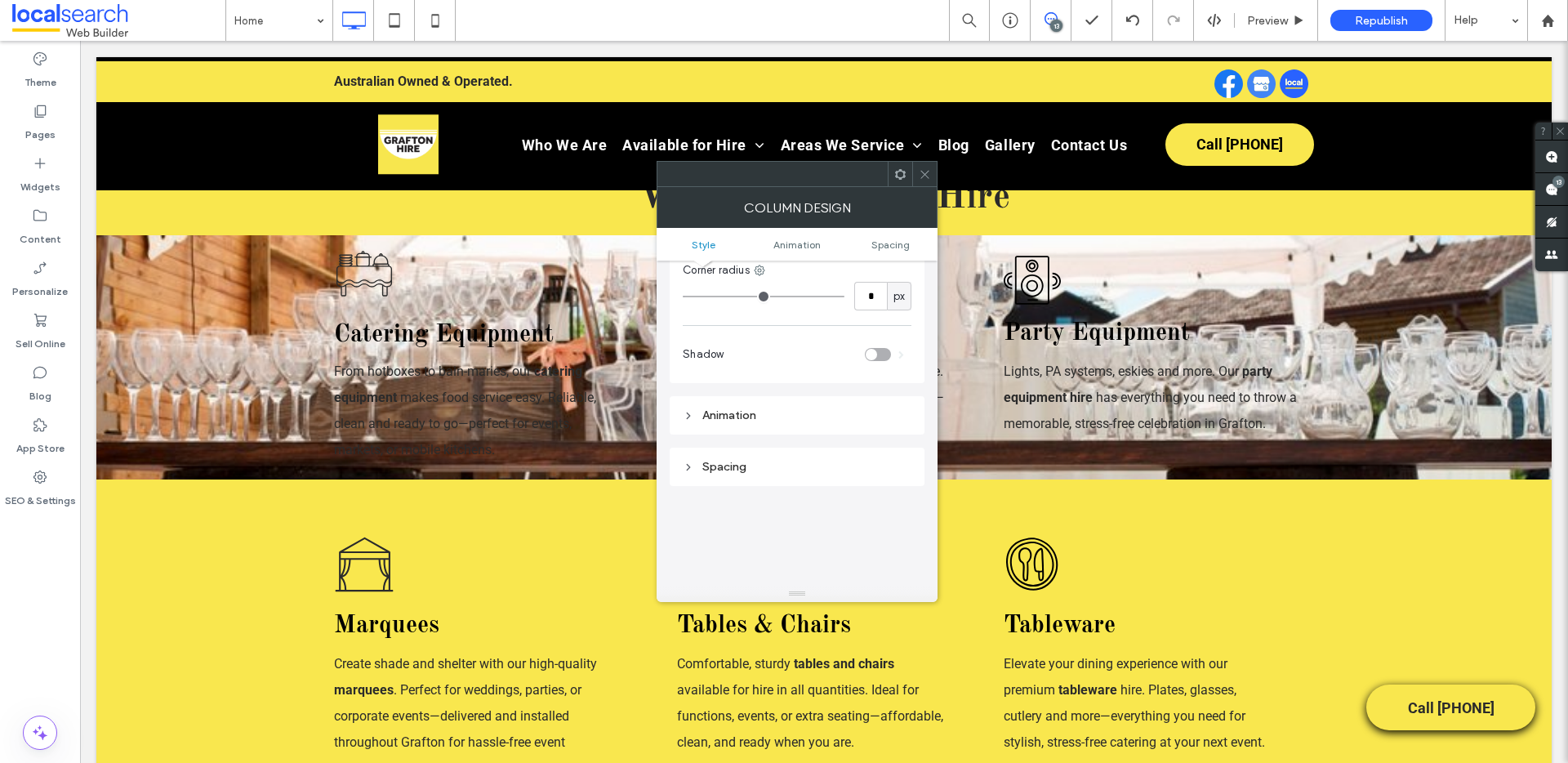 click on "Spacing" at bounding box center (797, 466) 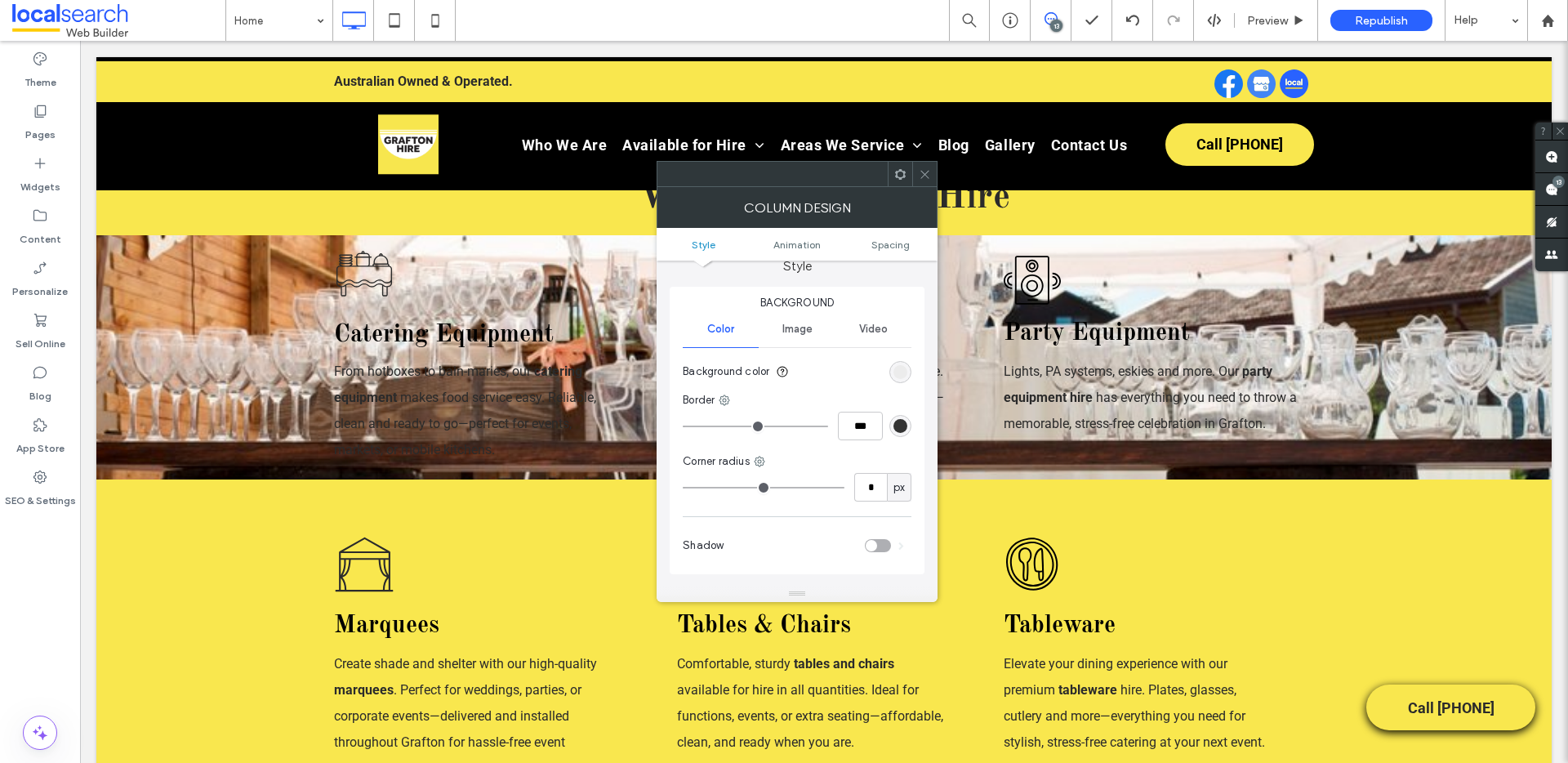 scroll, scrollTop: 0, scrollLeft: 0, axis: both 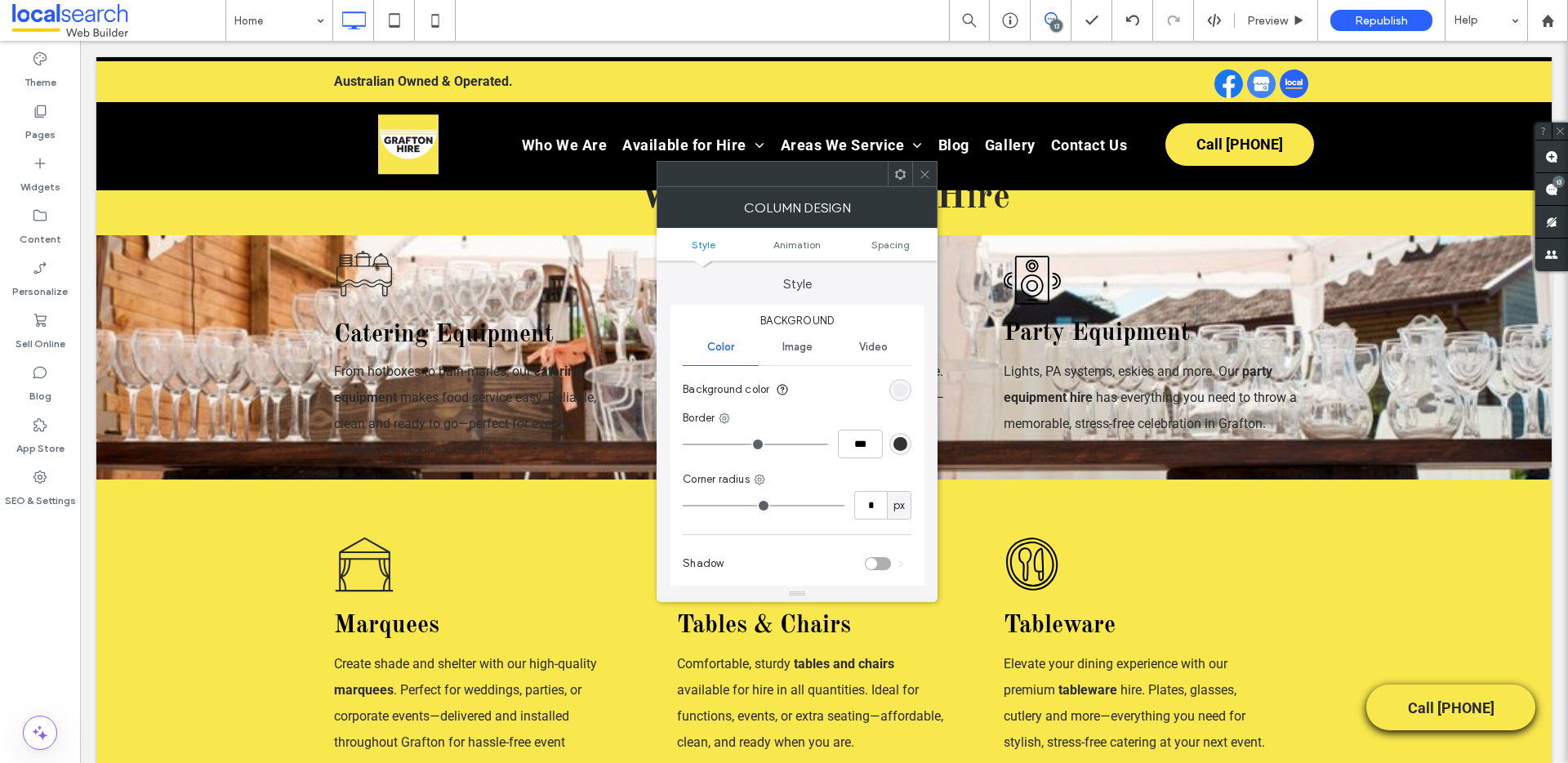 click on "Image" at bounding box center [797, 347] 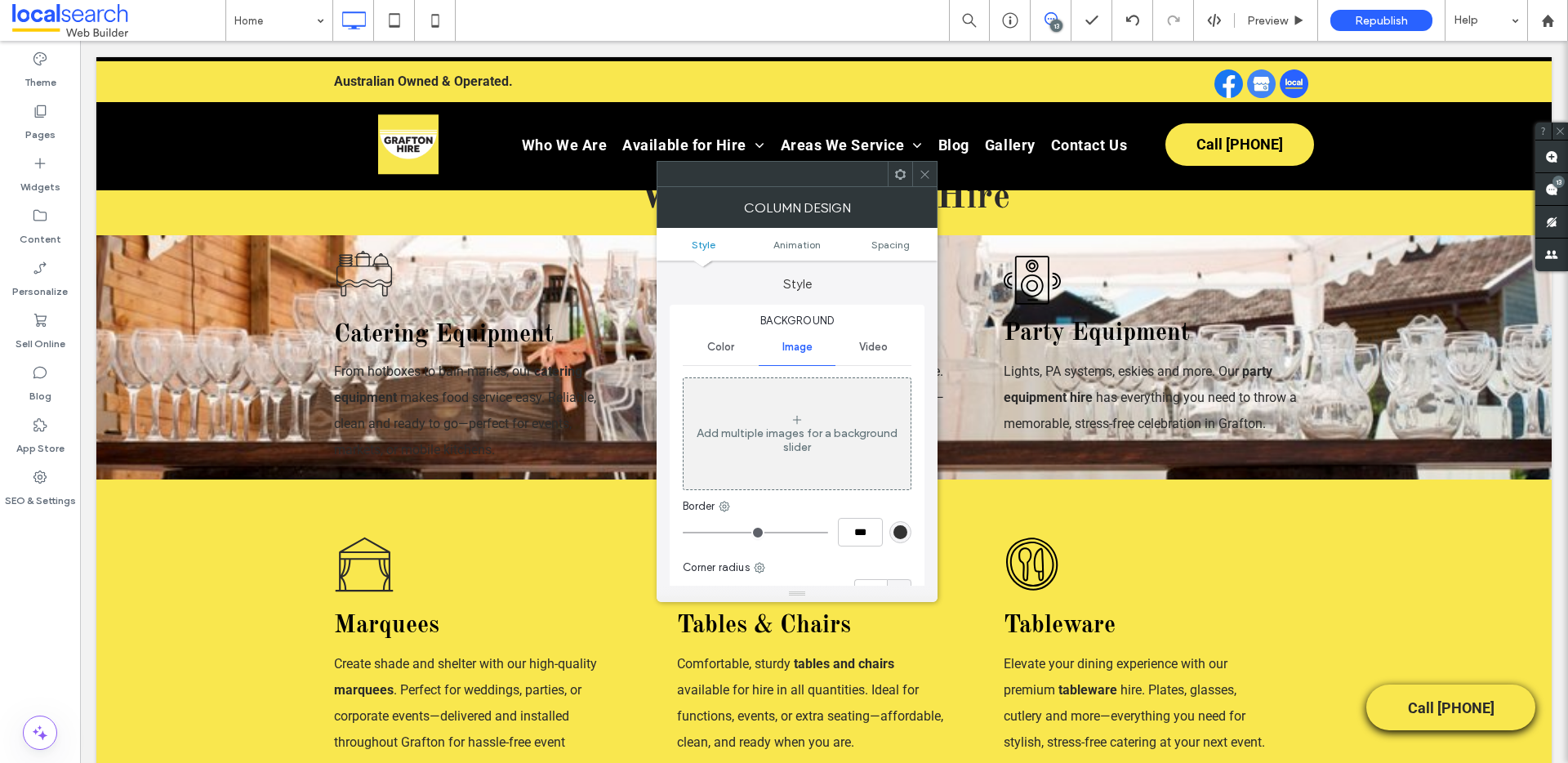 click on "Video" at bounding box center (873, 347) 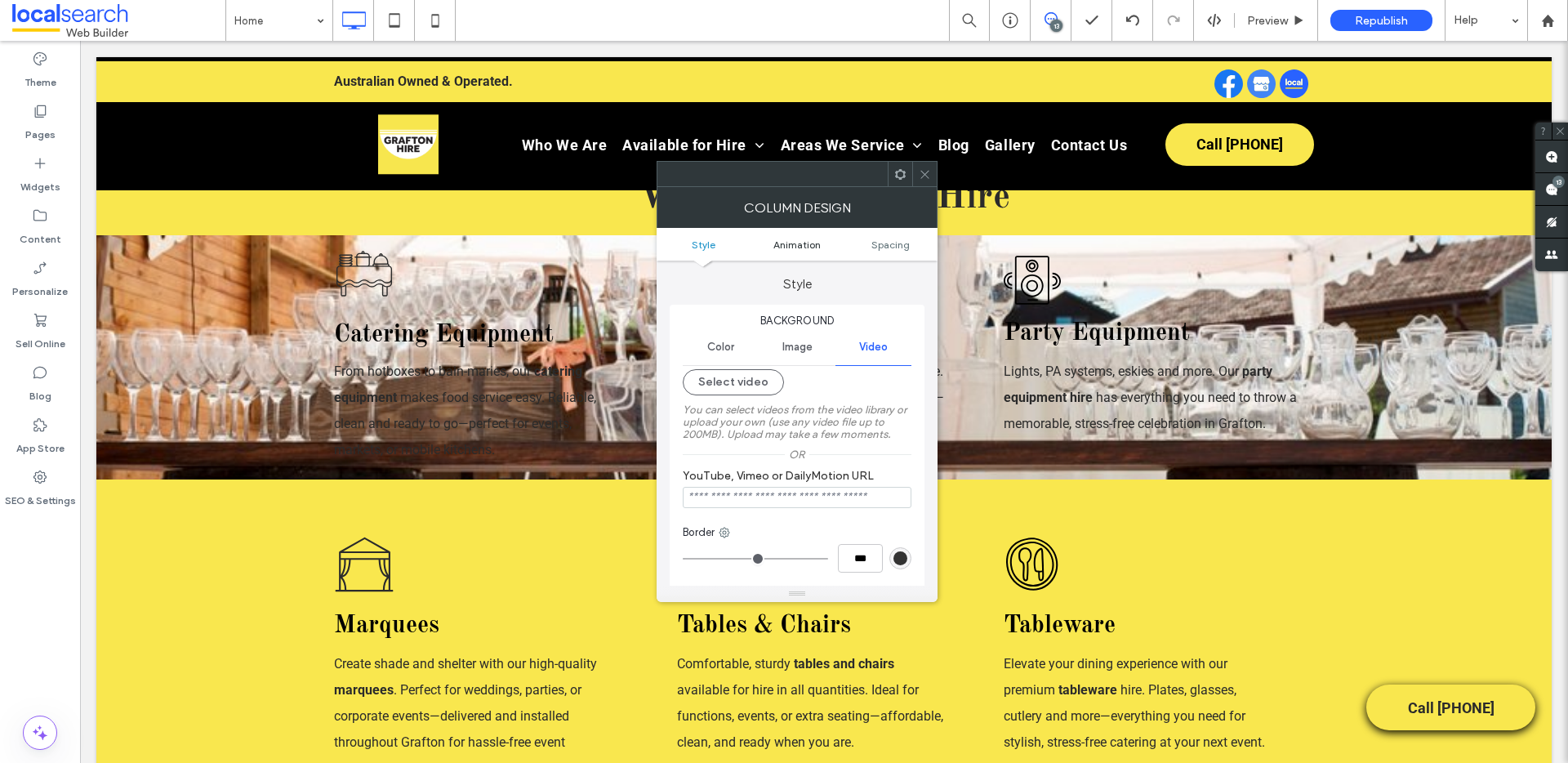 click on "Animation" at bounding box center (797, 244) 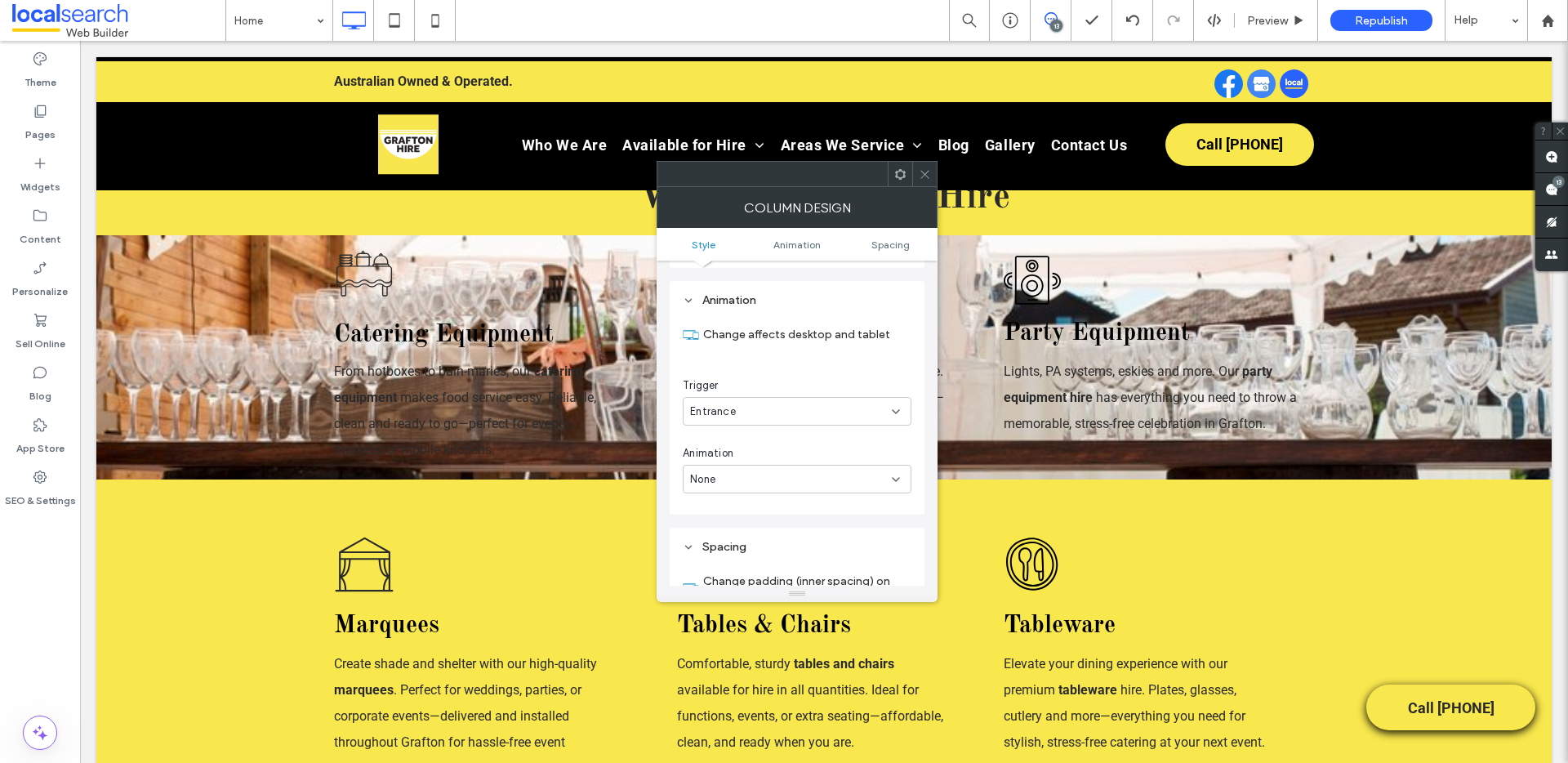 scroll, scrollTop: 447, scrollLeft: 0, axis: vertical 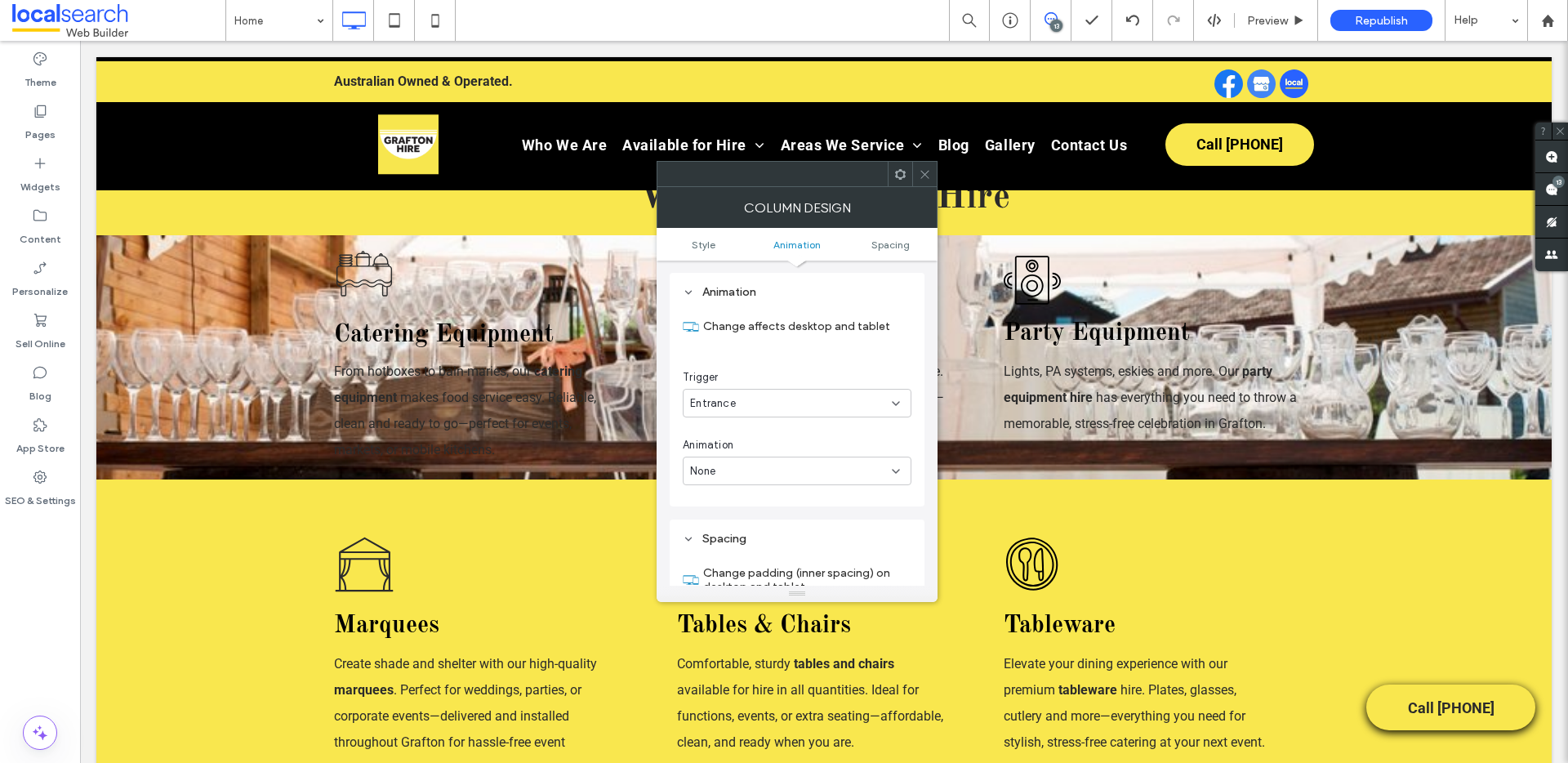 click 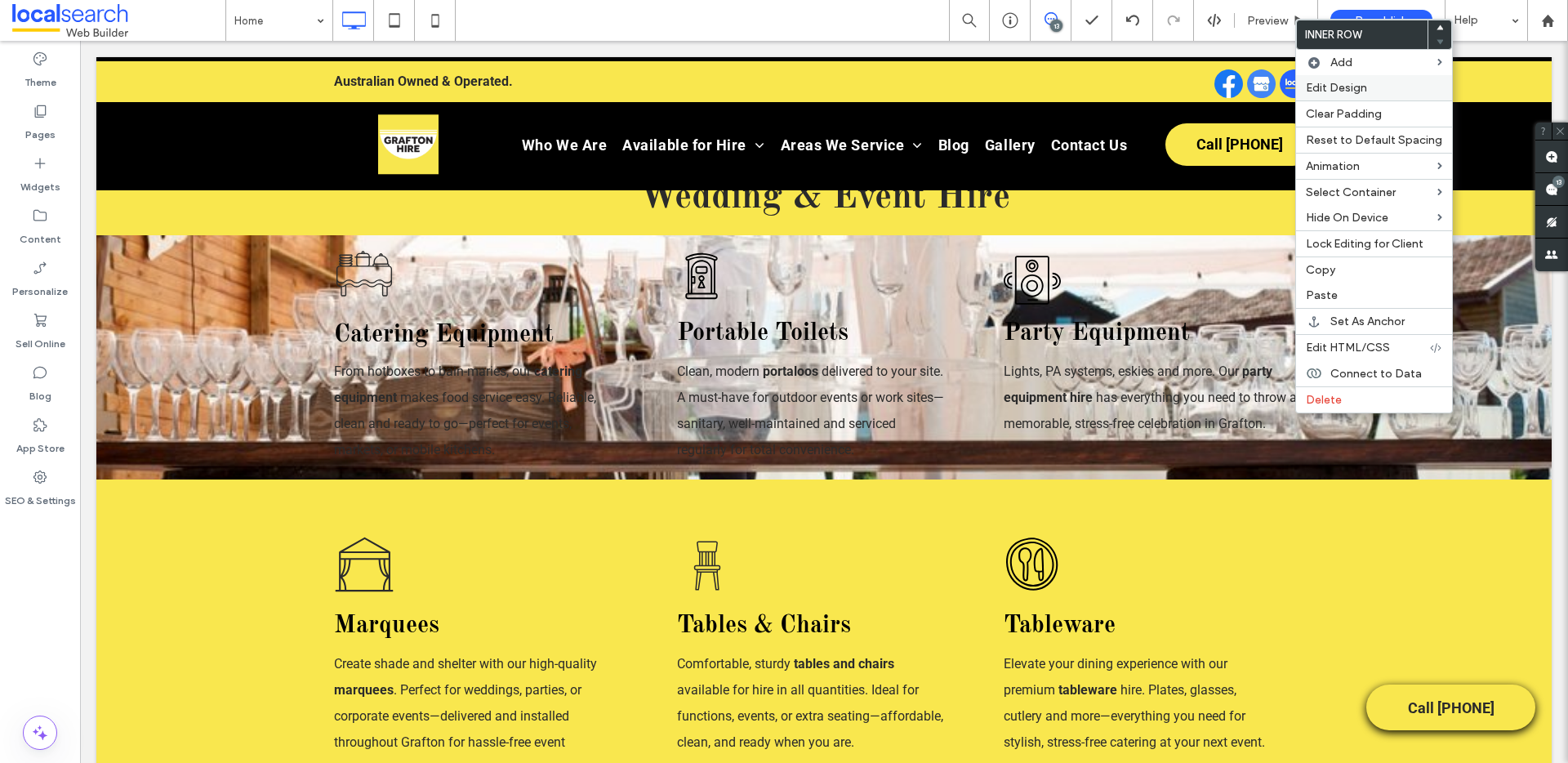 click on "Edit Design" at bounding box center [1336, 87] 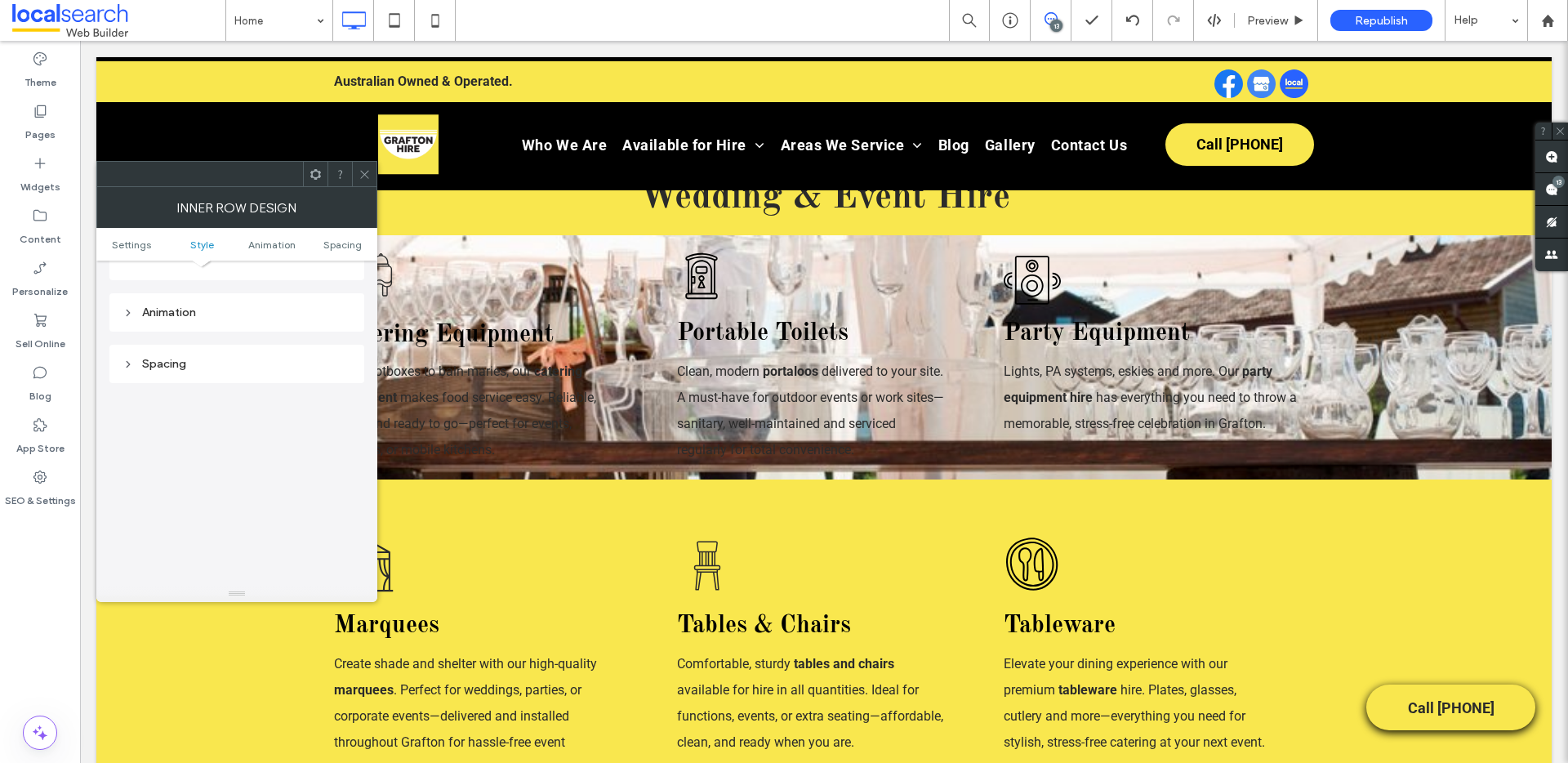 scroll, scrollTop: 434, scrollLeft: 0, axis: vertical 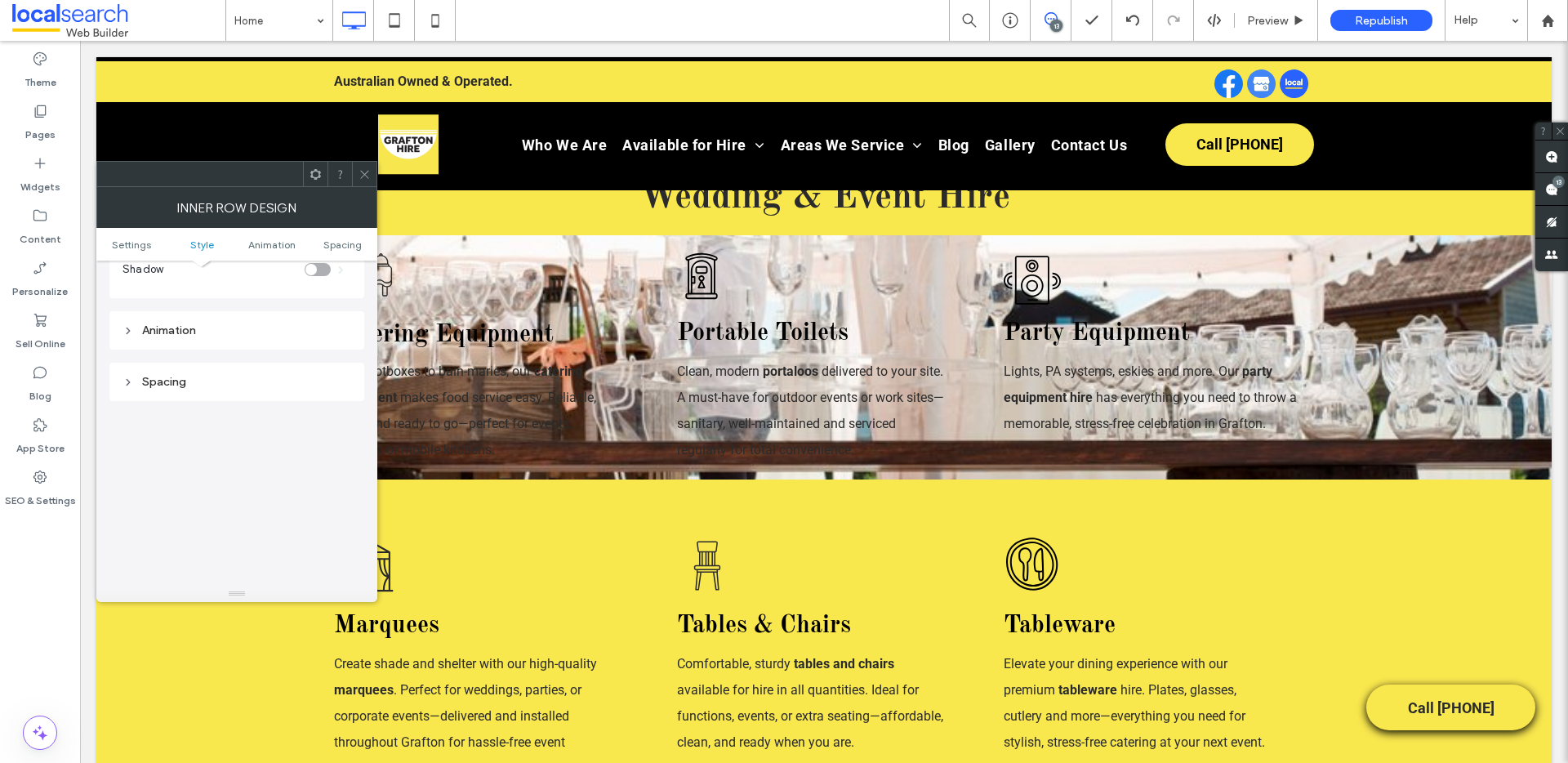 click on "Spacing" at bounding box center [237, 382] 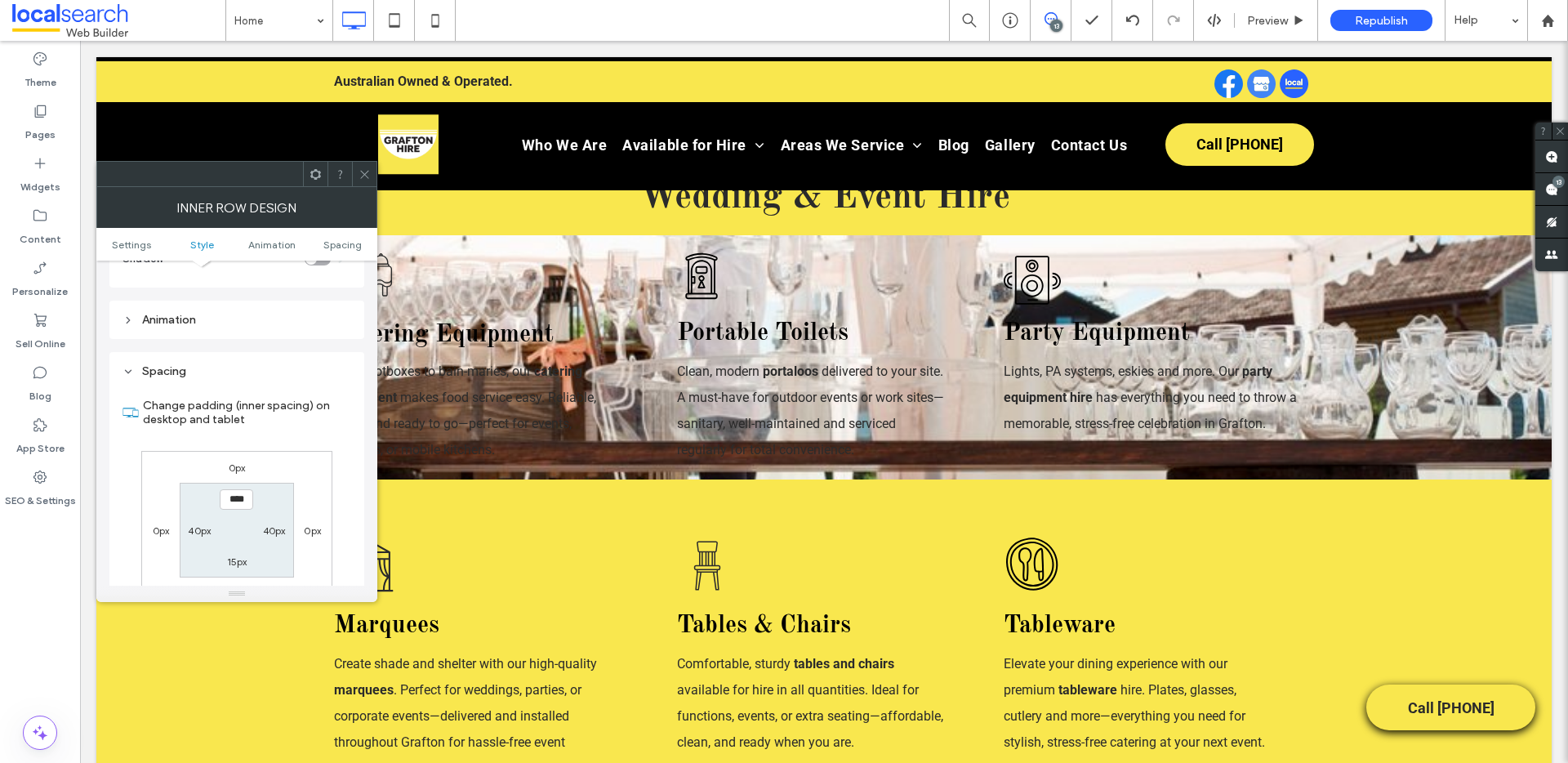 scroll, scrollTop: 460, scrollLeft: 0, axis: vertical 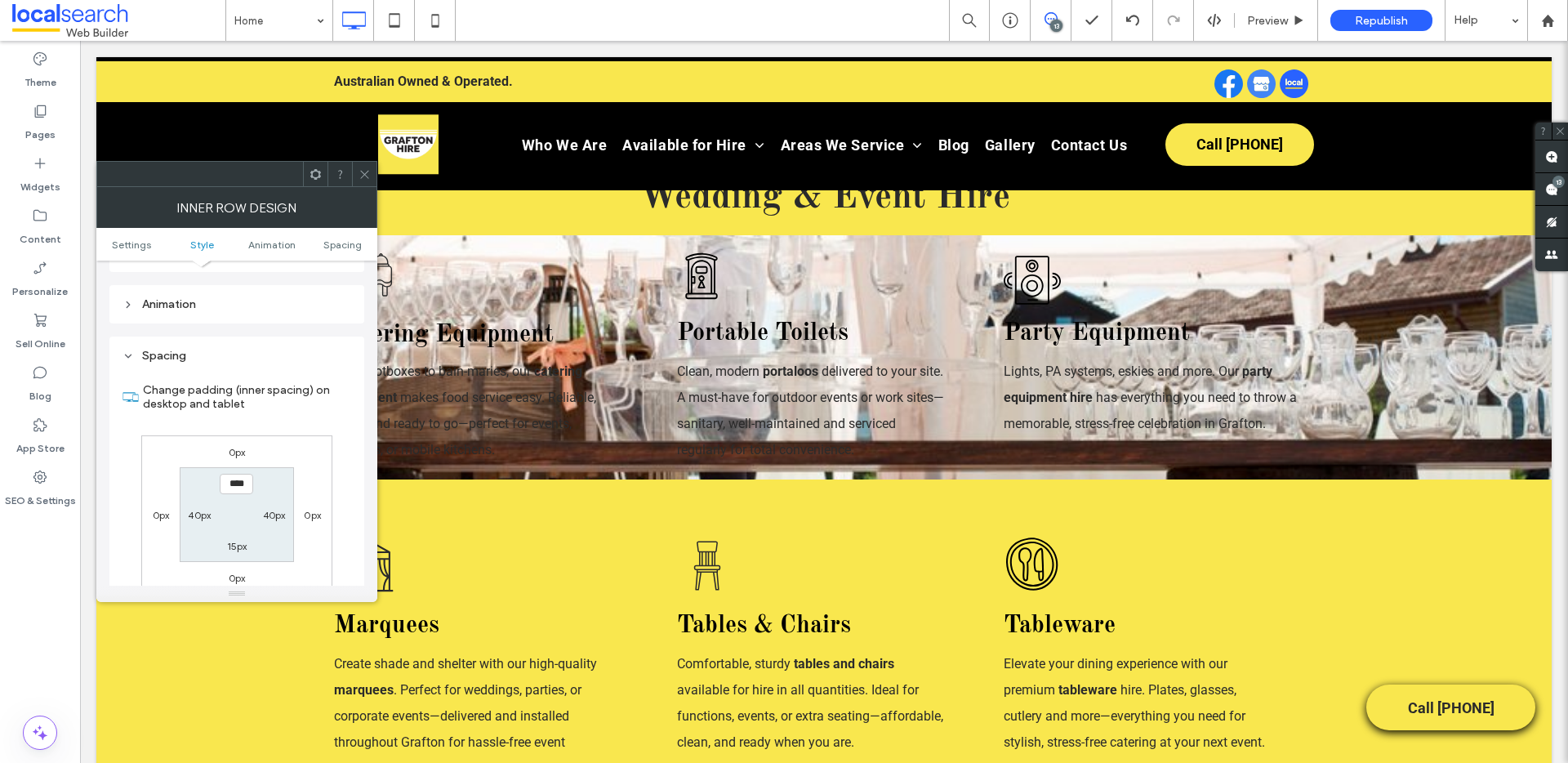 click 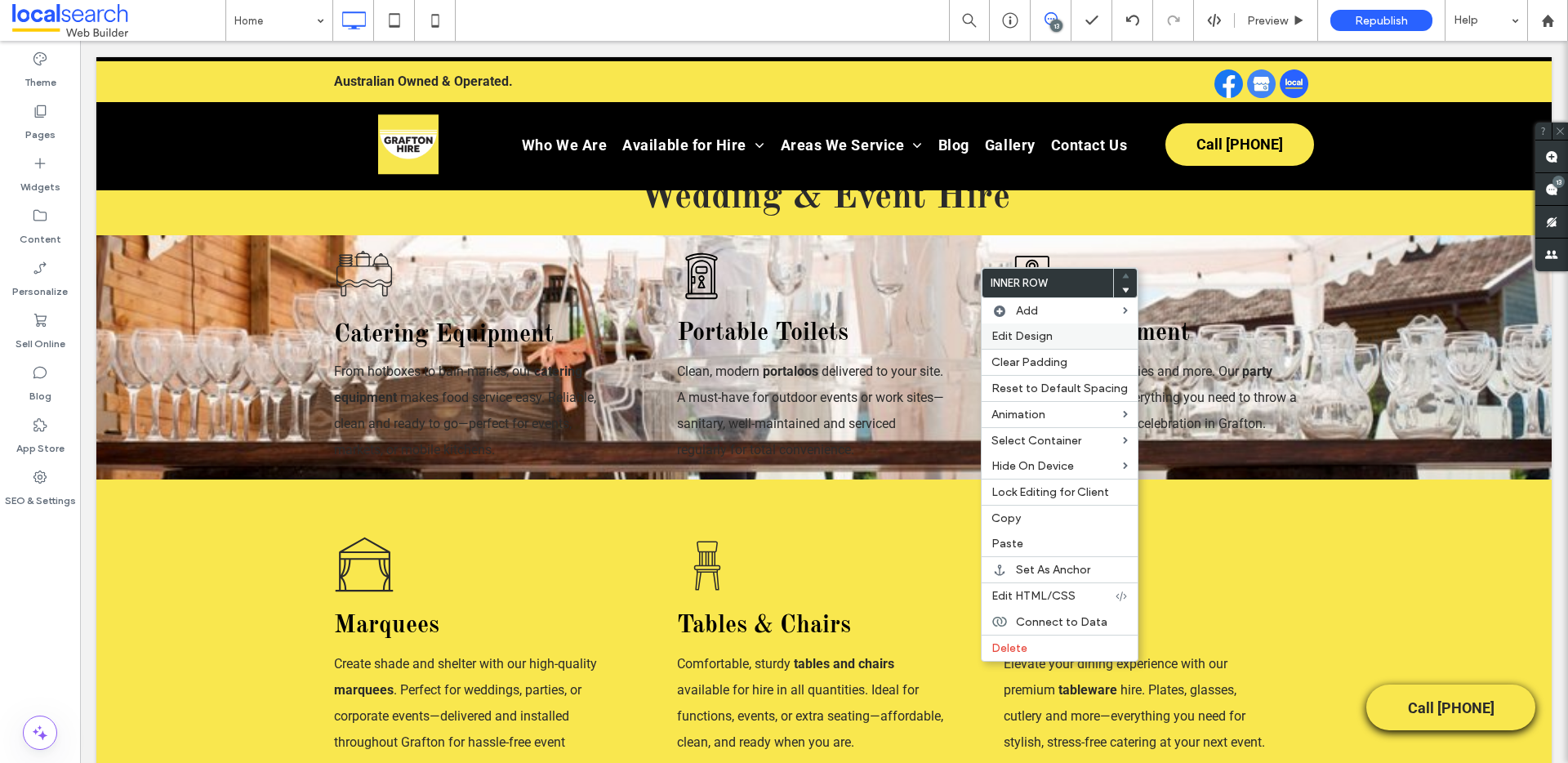 click on "Edit Design" at bounding box center (1059, 336) 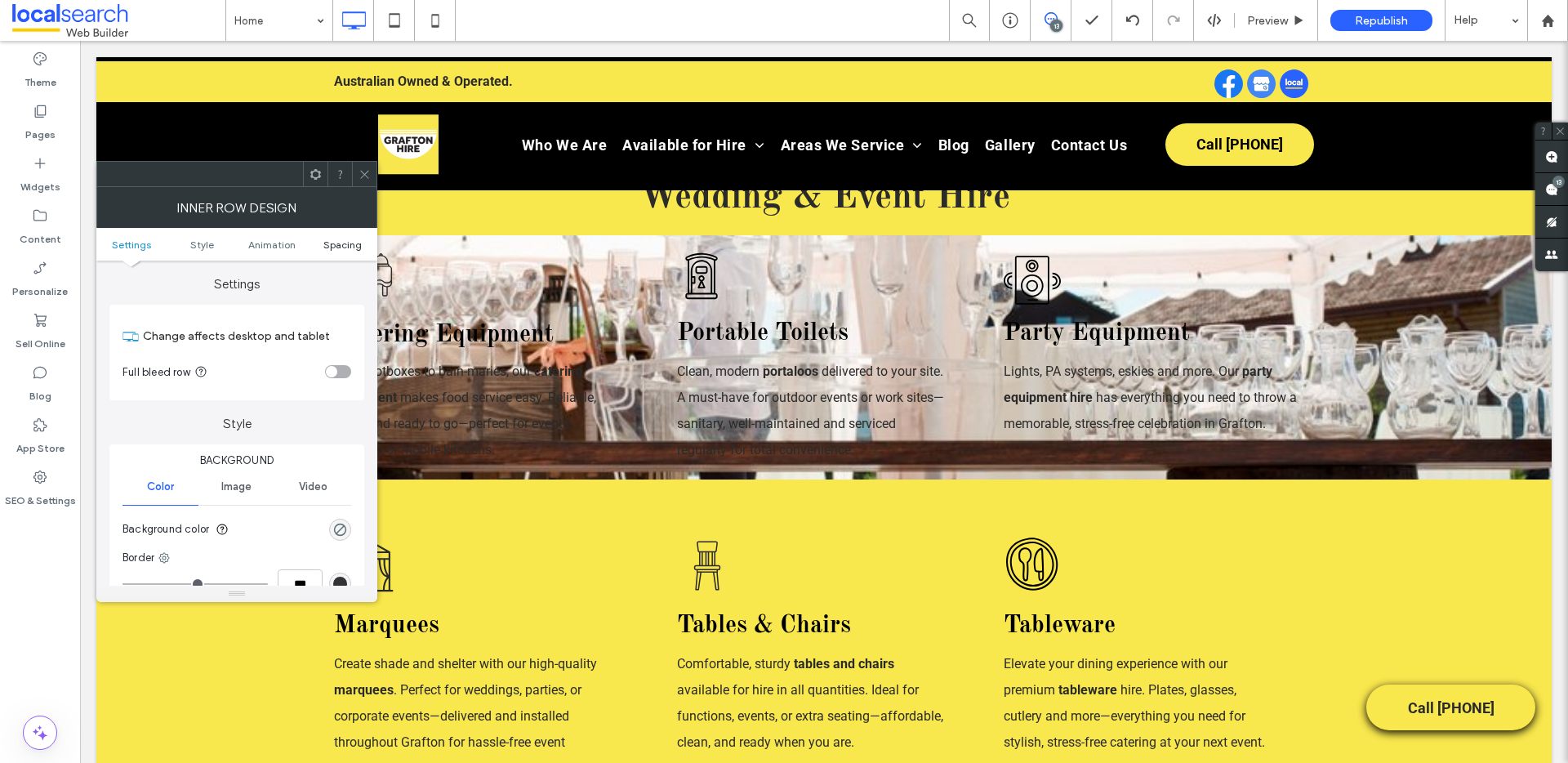 click on "Spacing" at bounding box center (342, 244) 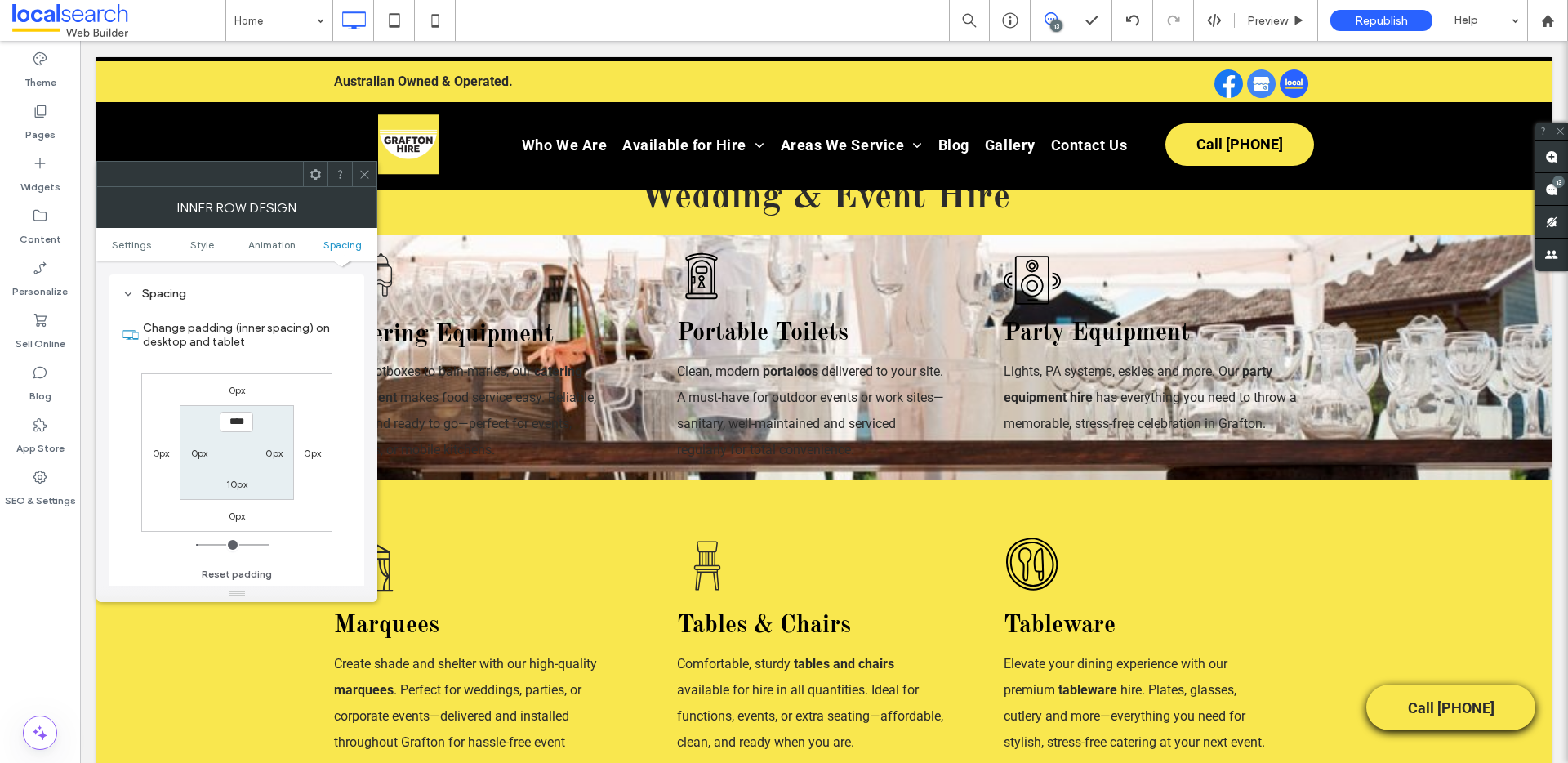 scroll, scrollTop: 523, scrollLeft: 0, axis: vertical 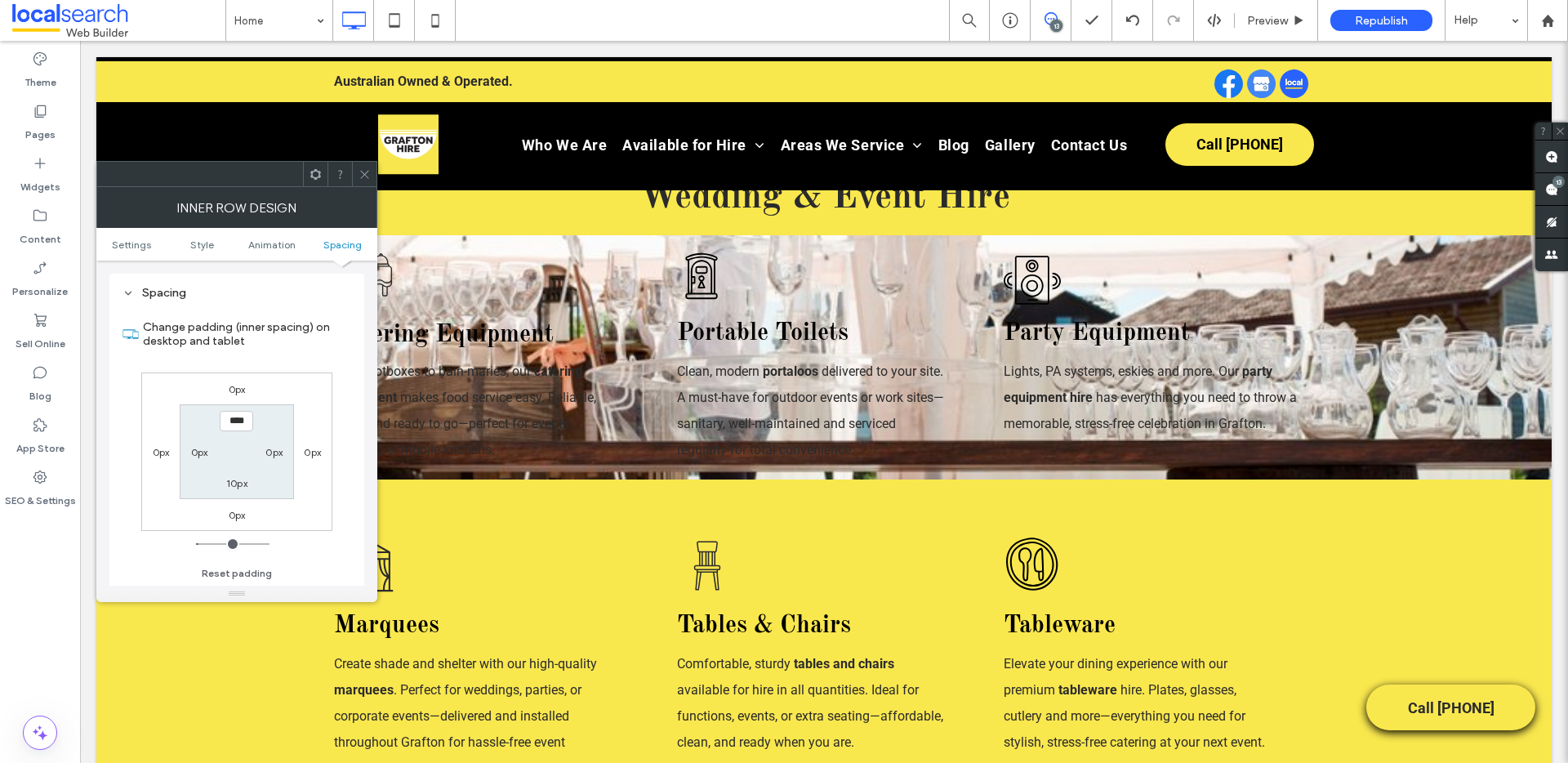 click 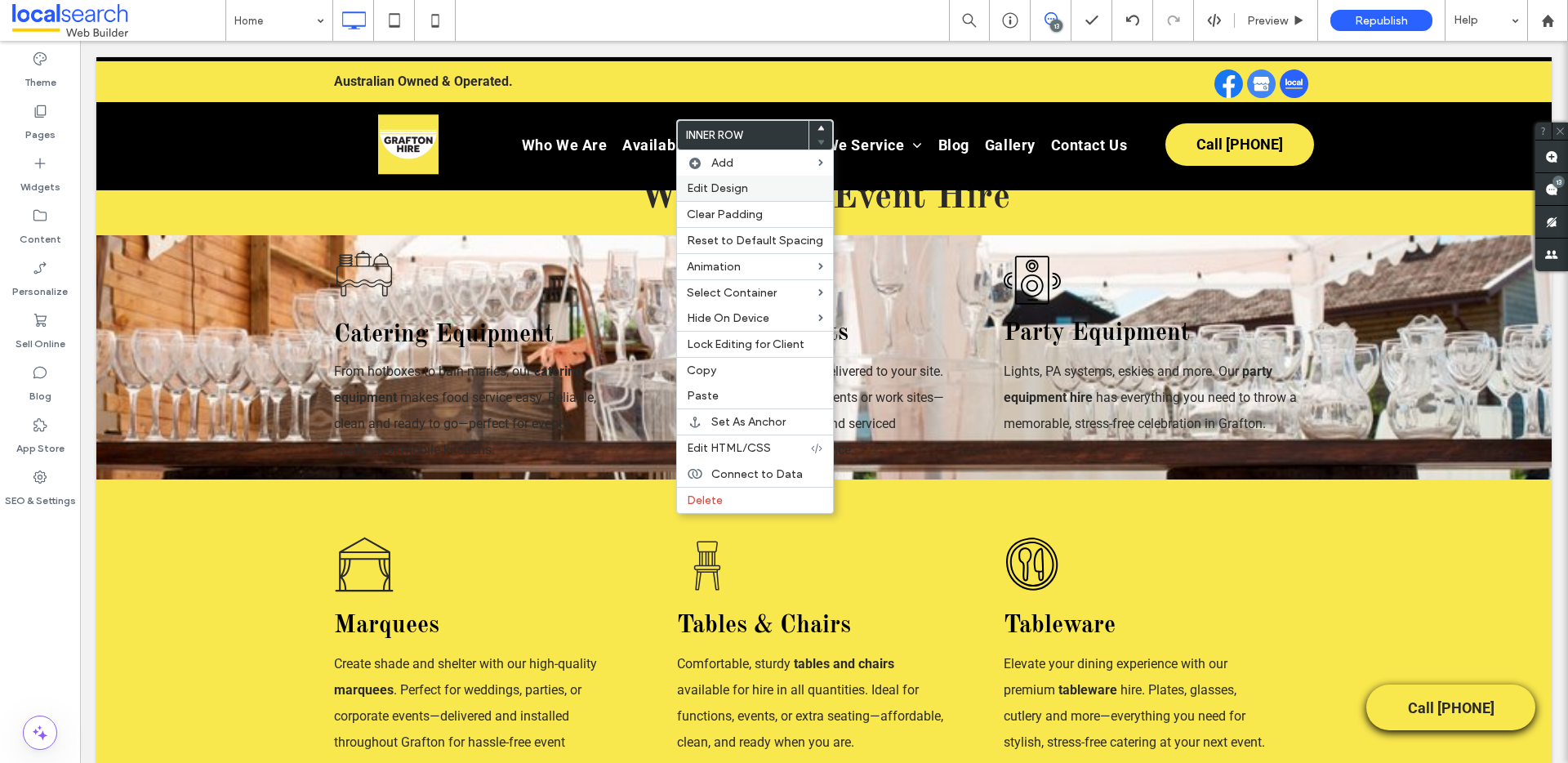 click on "Edit Design" at bounding box center [717, 188] 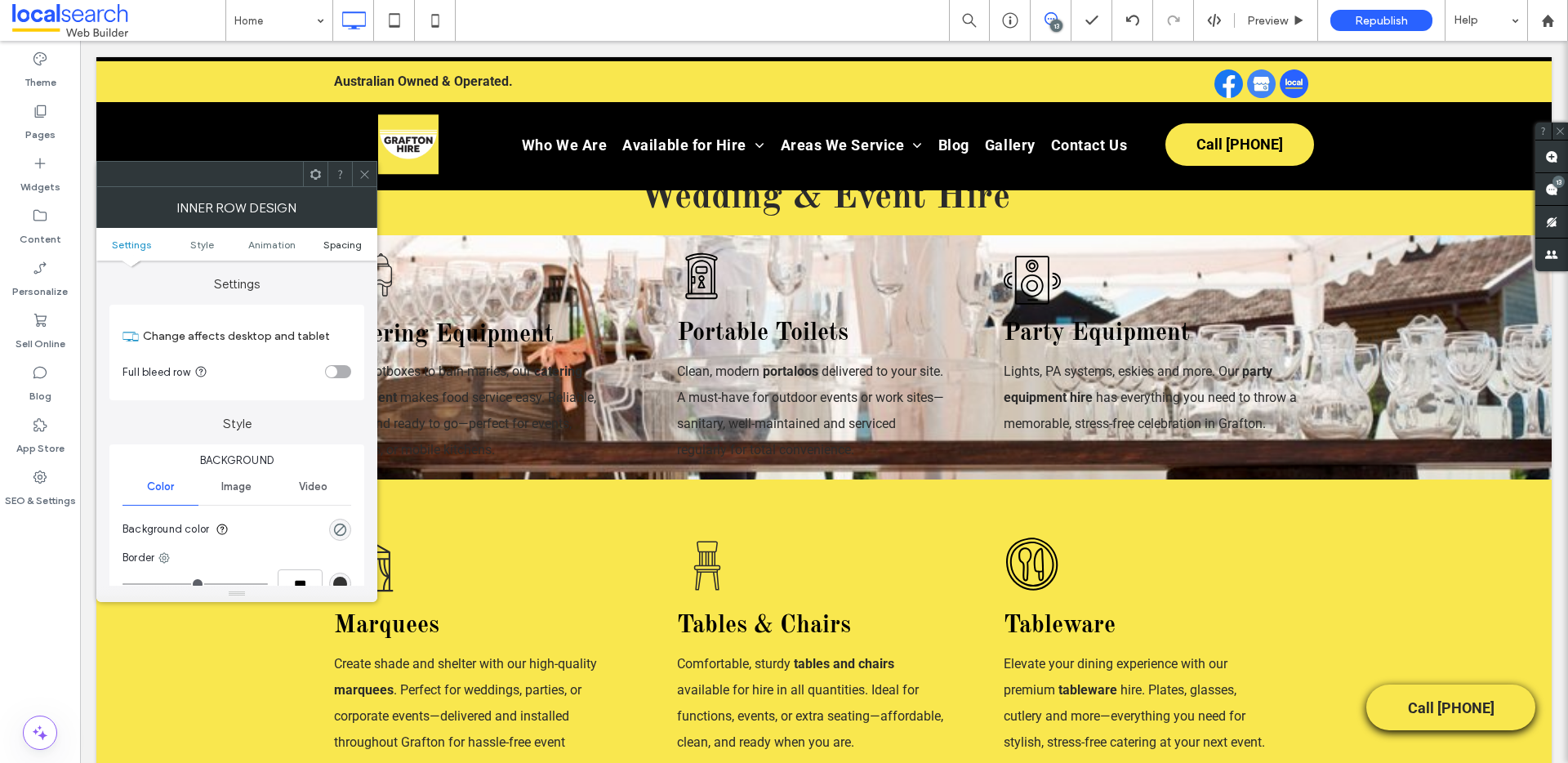 click on "Spacing" at bounding box center [342, 244] 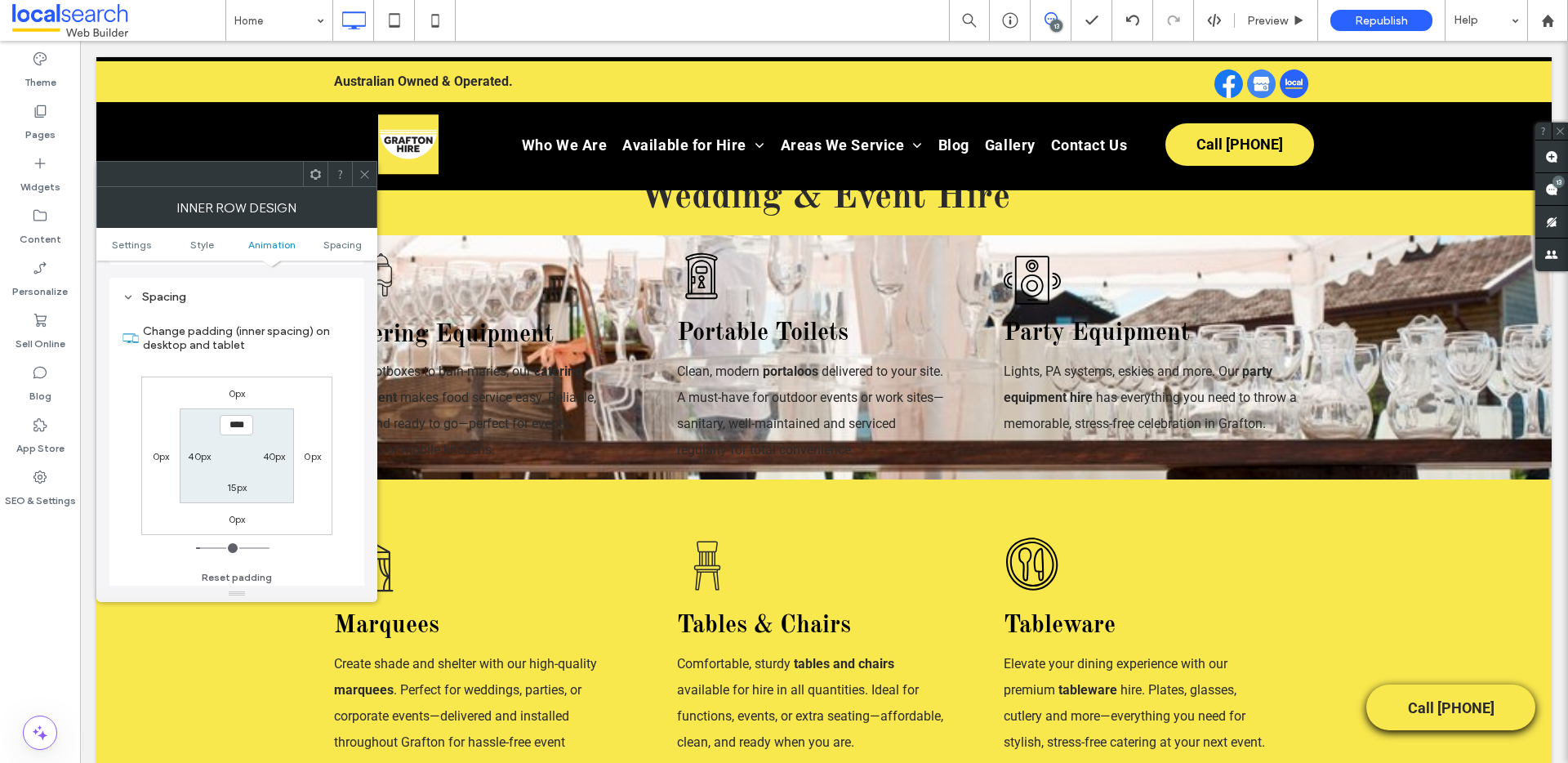 scroll, scrollTop: 523, scrollLeft: 0, axis: vertical 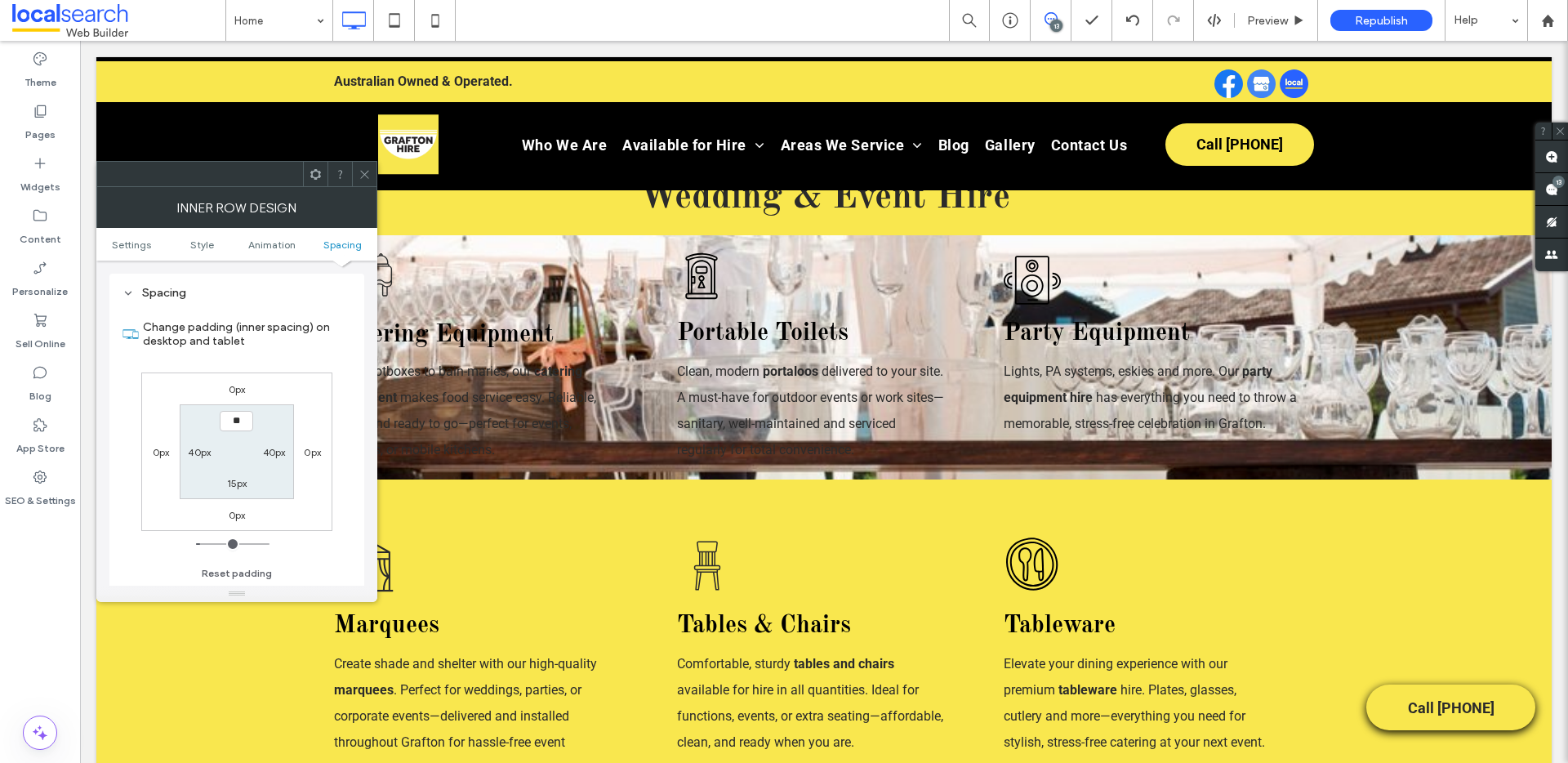 type on "****" 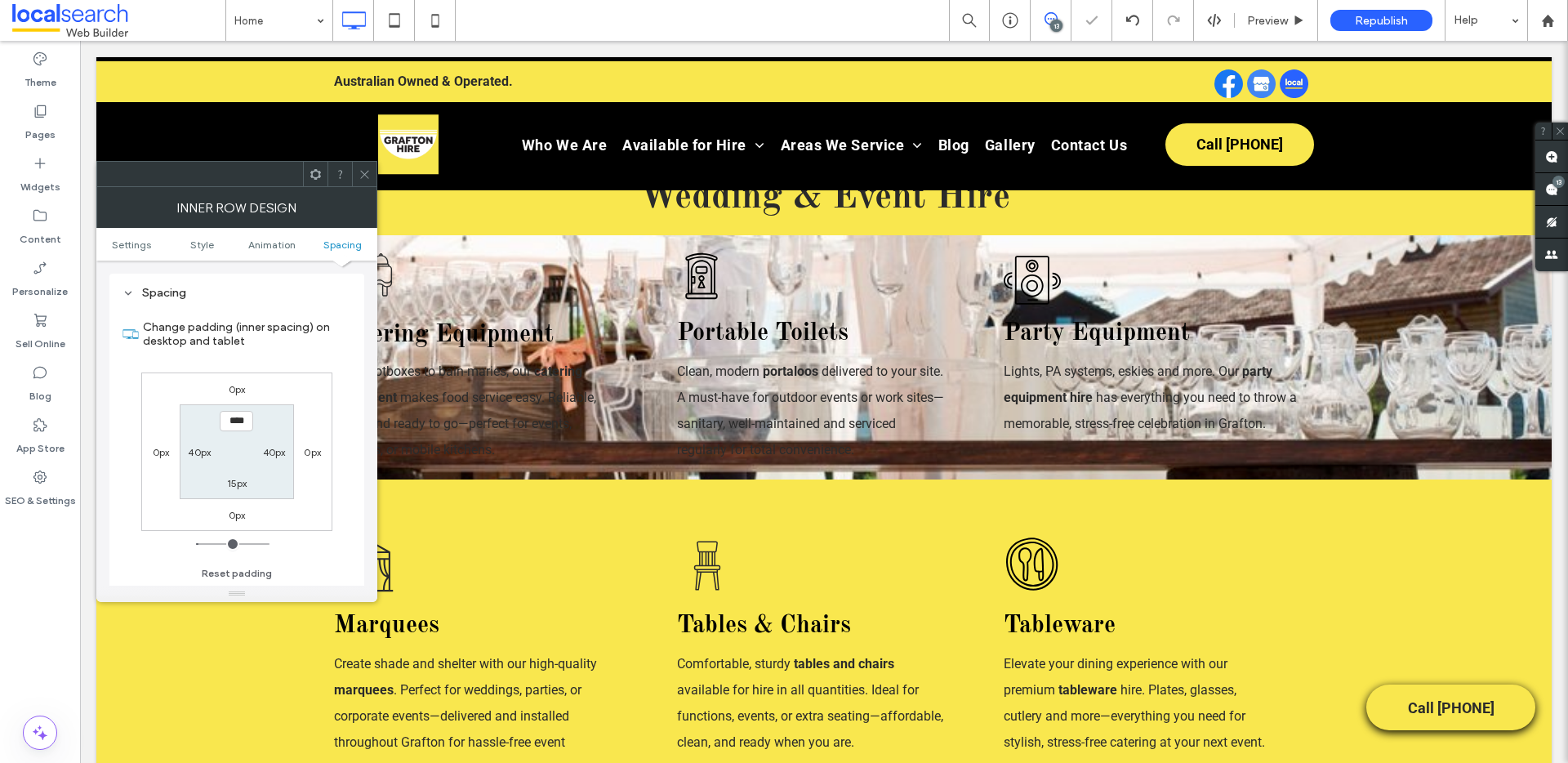 click on "15px" at bounding box center (237, 483) 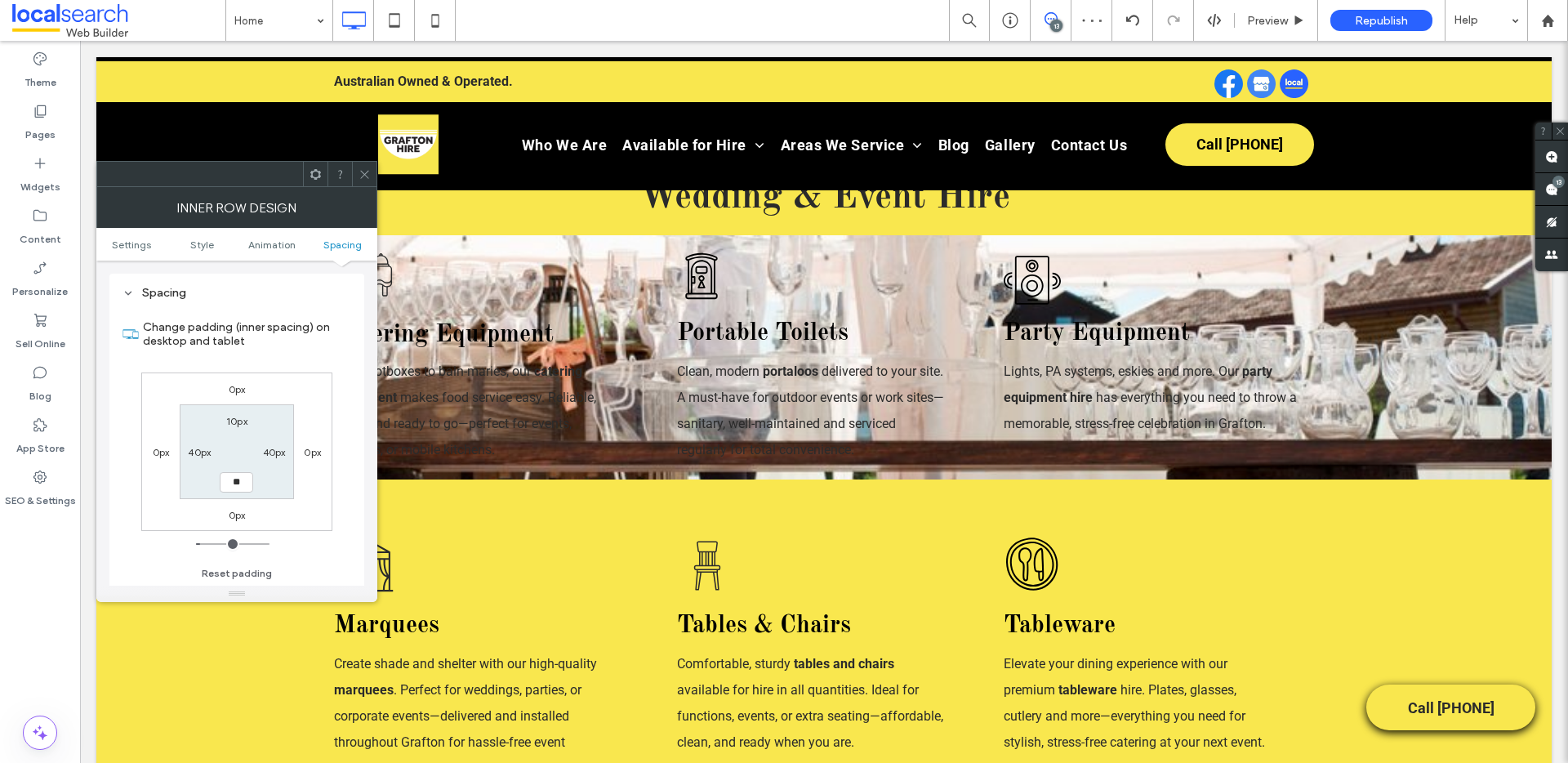 type on "**" 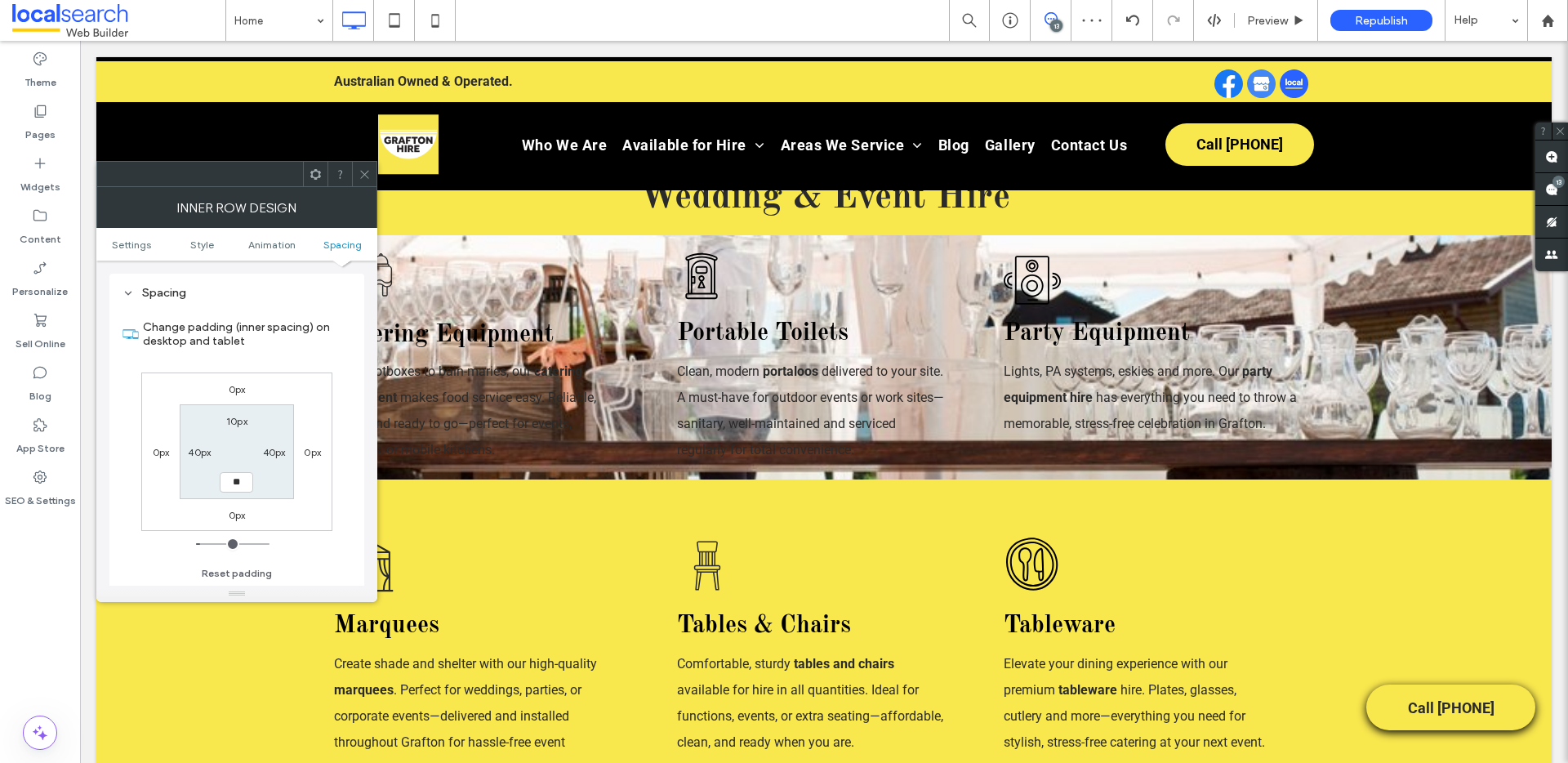 type on "**" 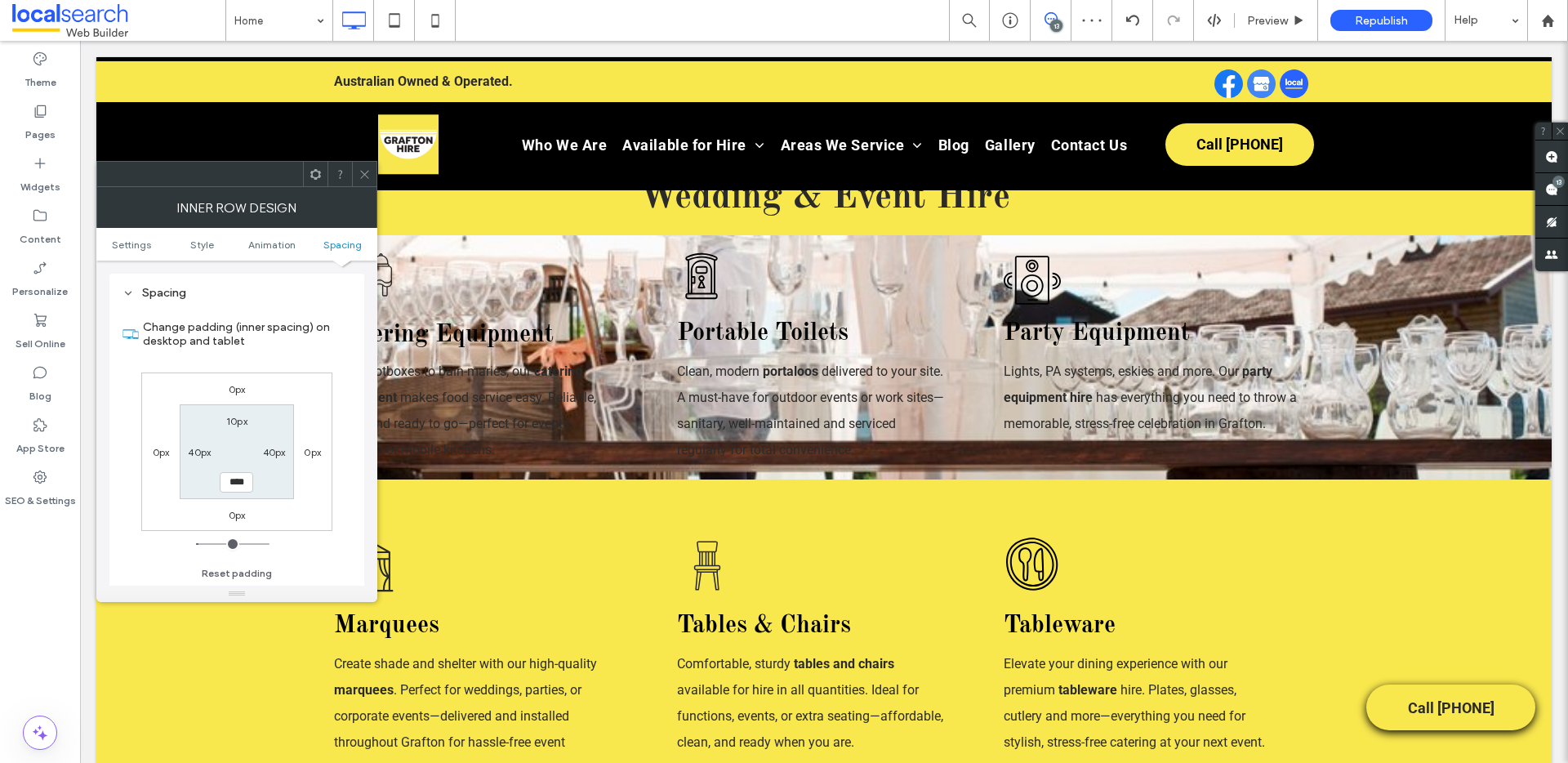 click on "40px" at bounding box center [274, 452] 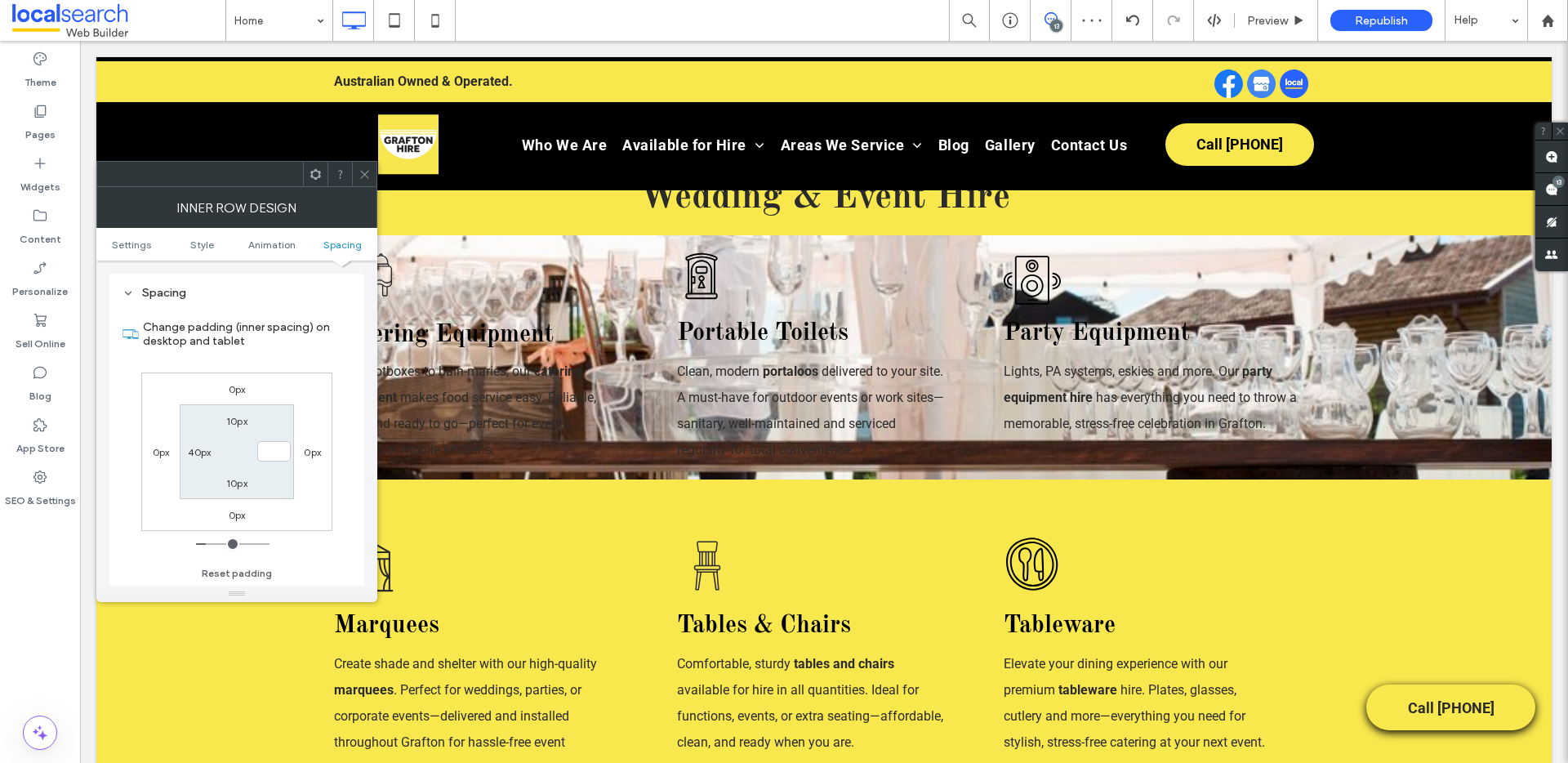 type 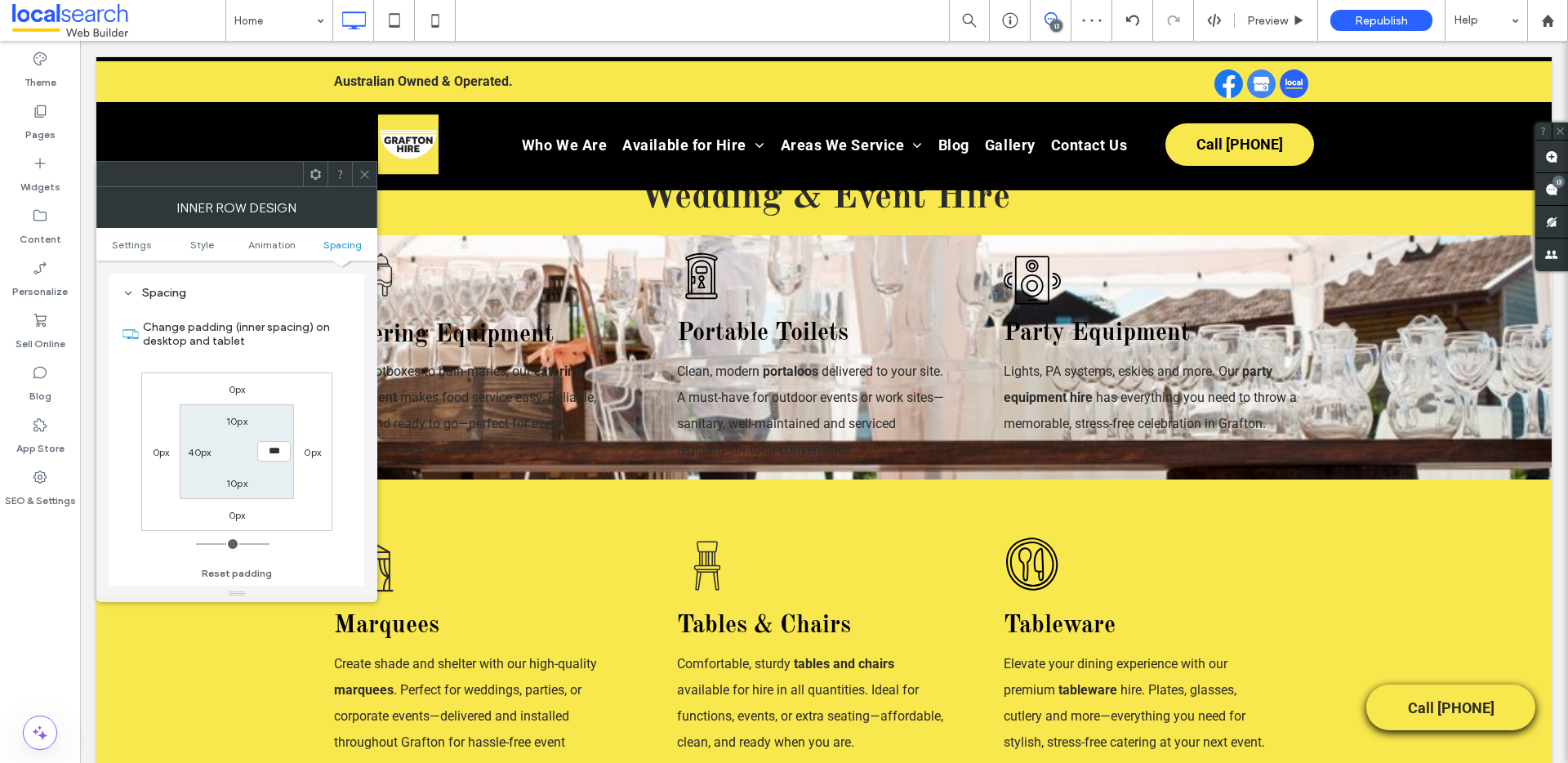 click on "40px" at bounding box center [199, 452] 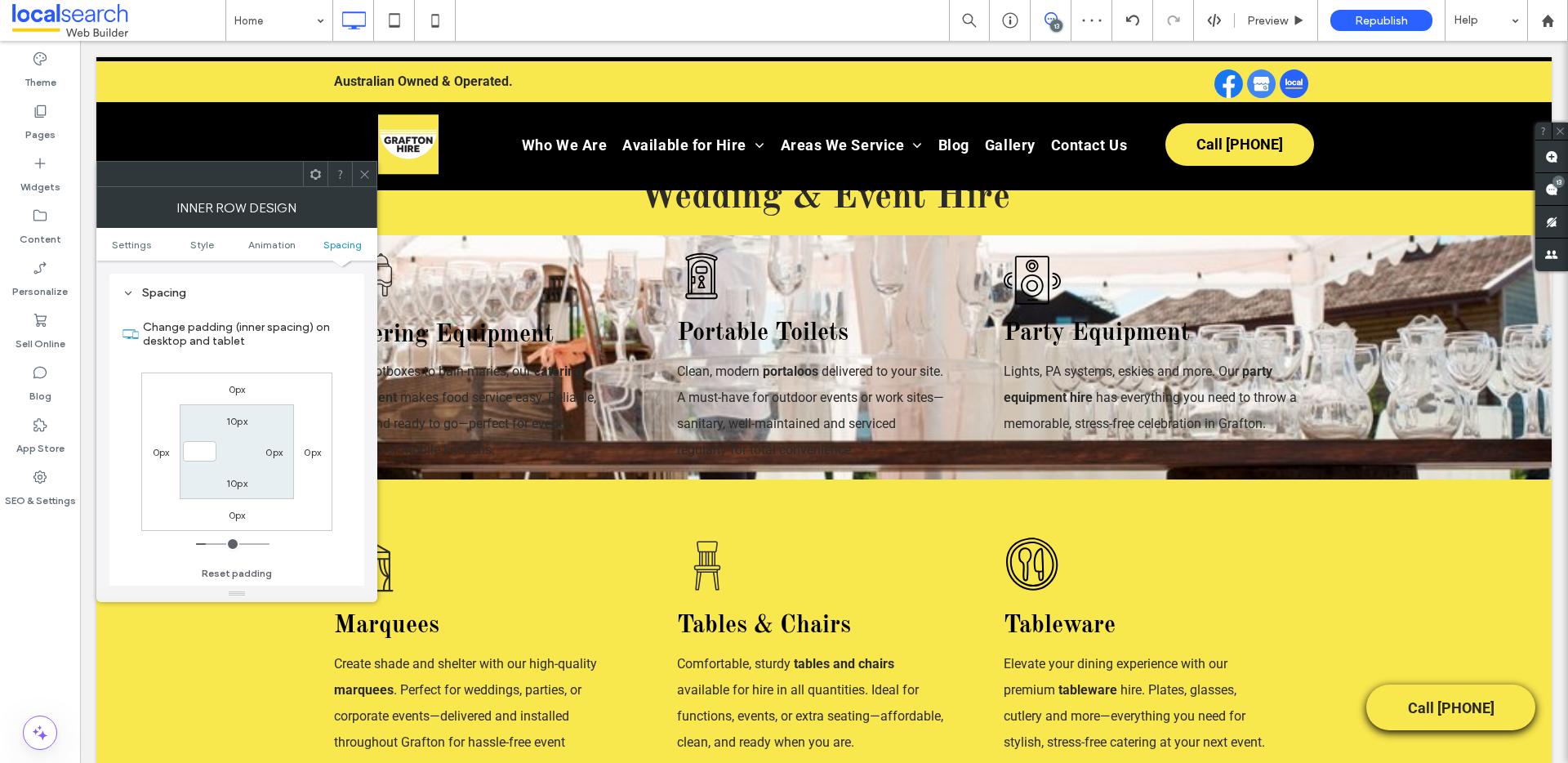 type 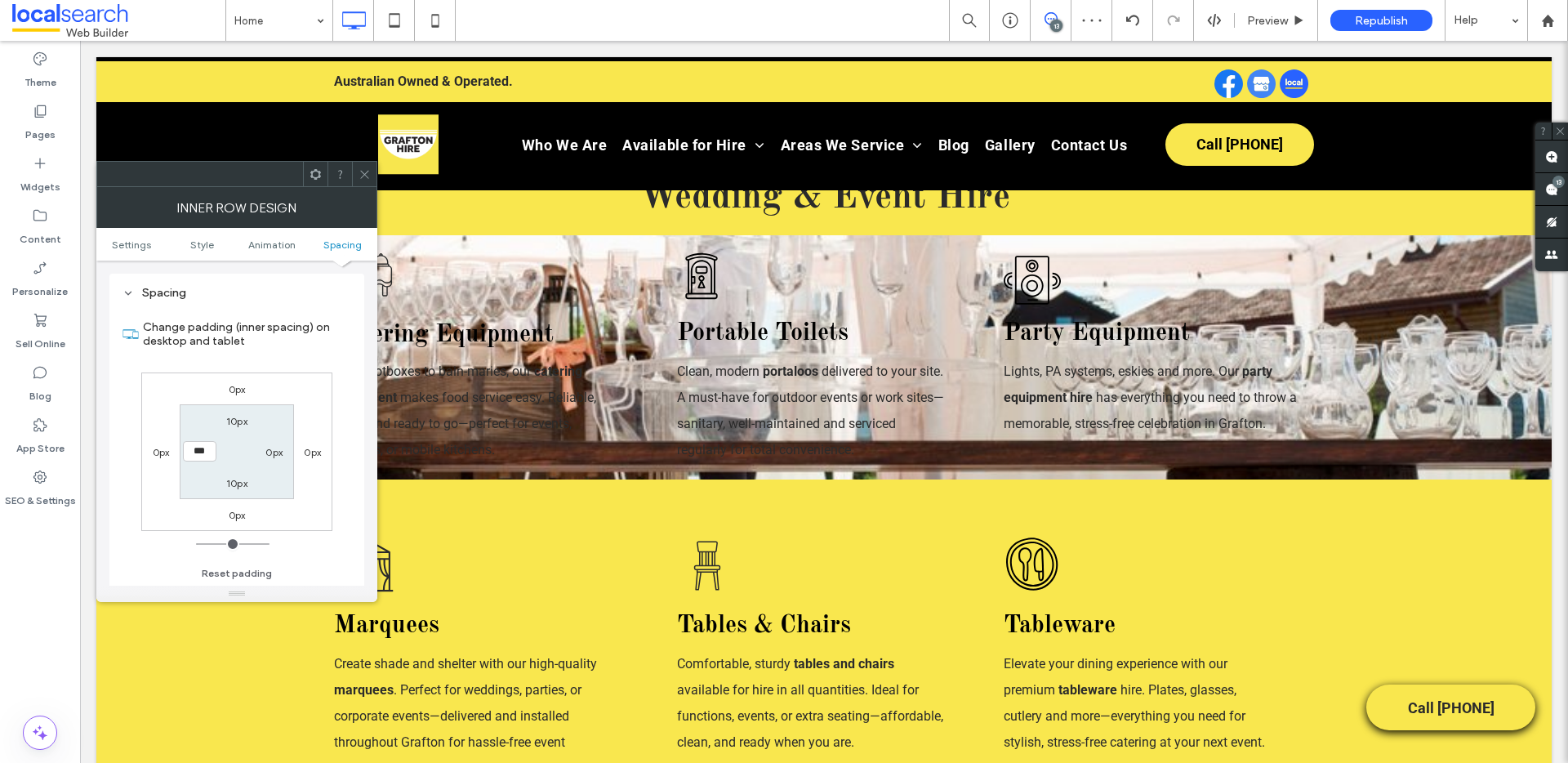 click 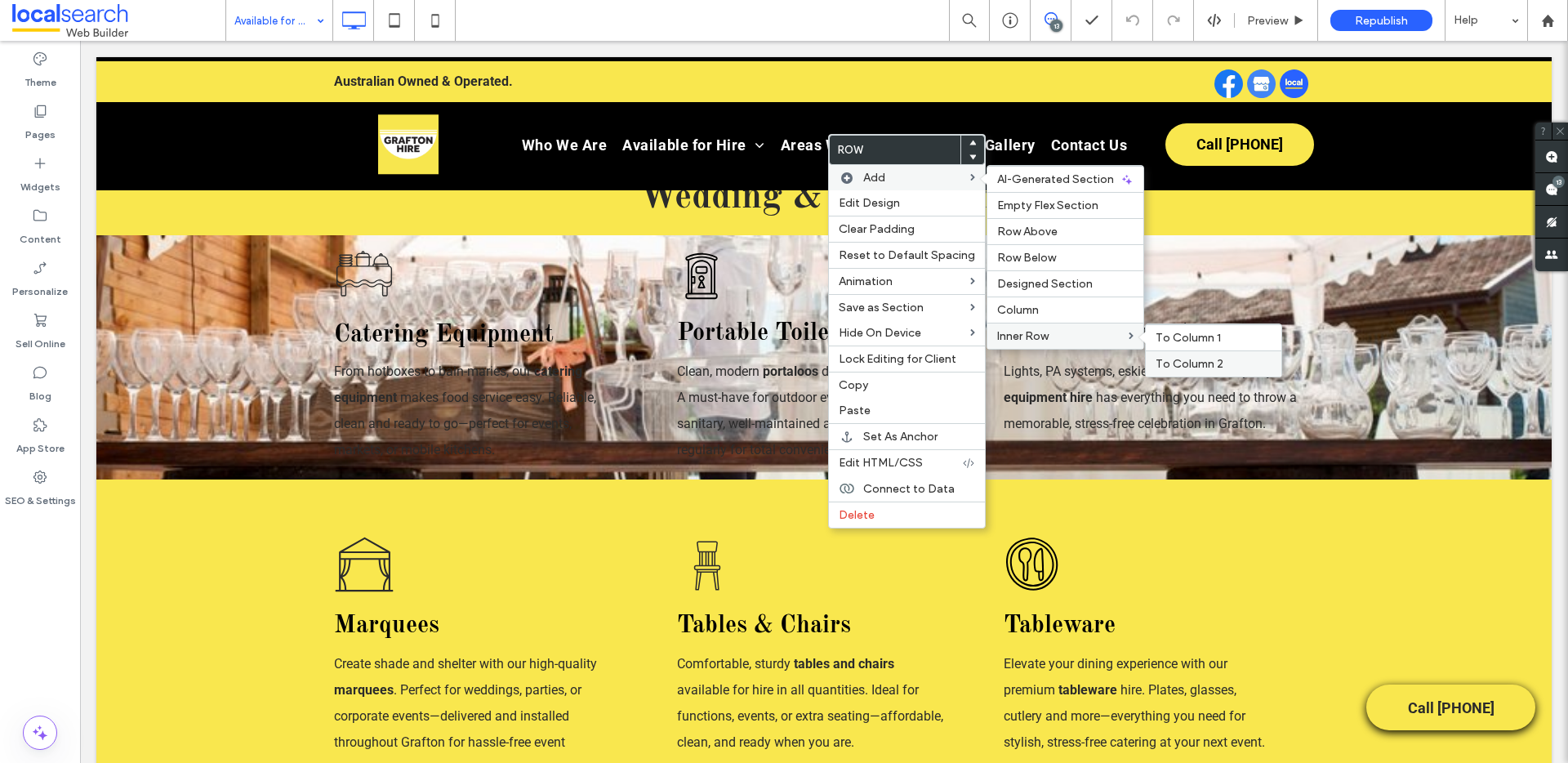 click on "To Column 2" at bounding box center [1189, 364] 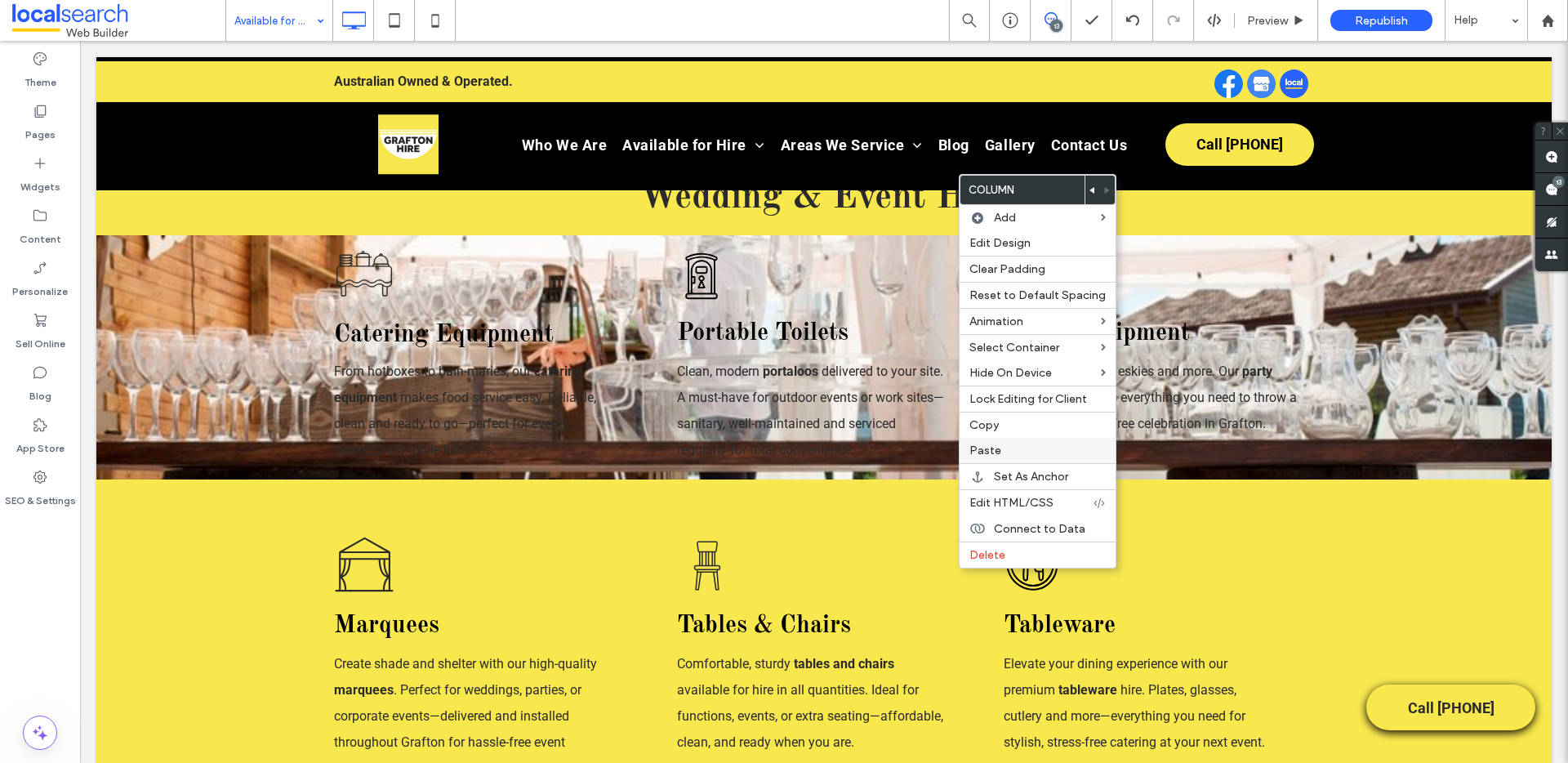 click on "Paste" at bounding box center [985, 450] 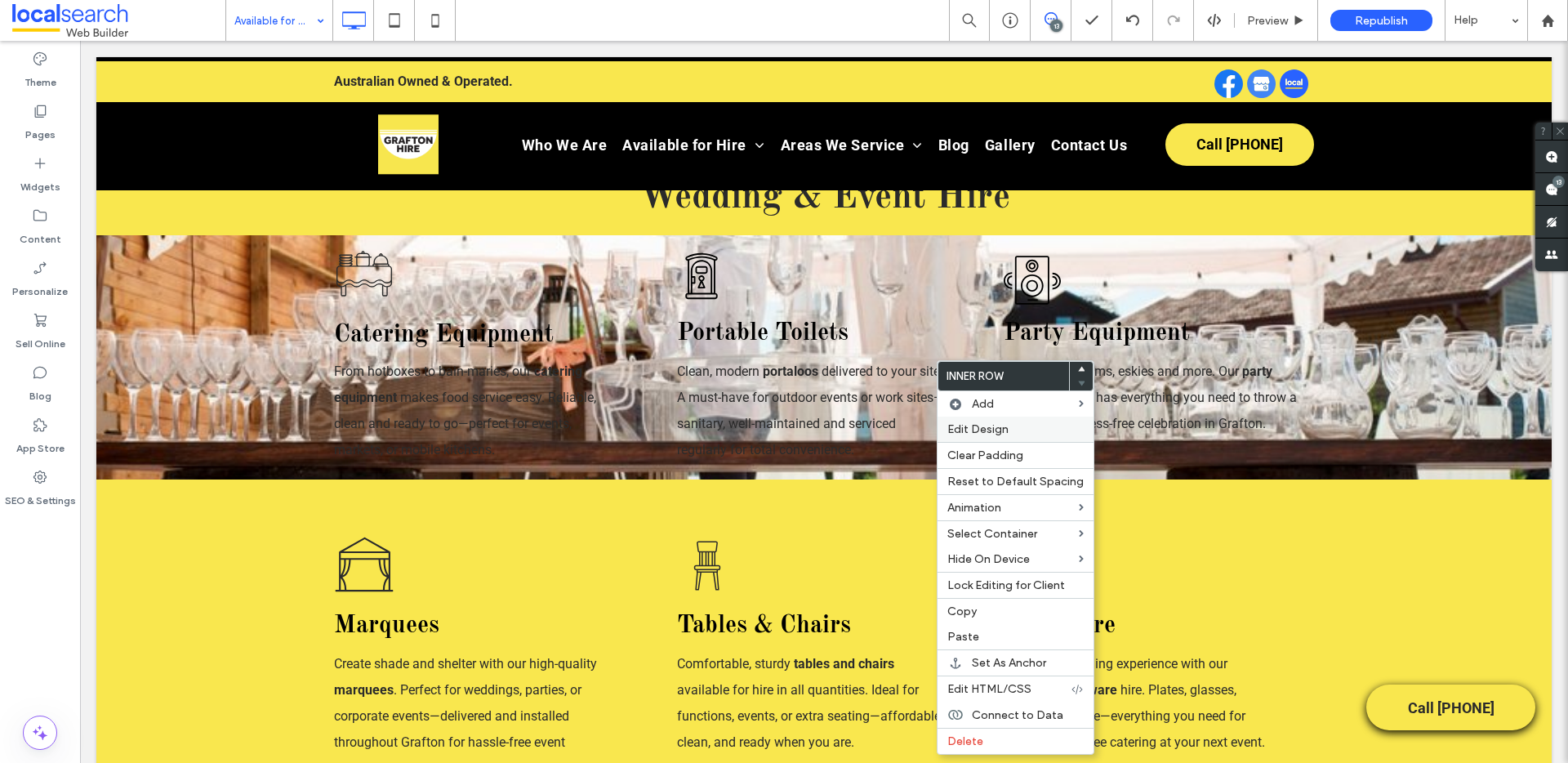 click on "Edit Design" at bounding box center [978, 429] 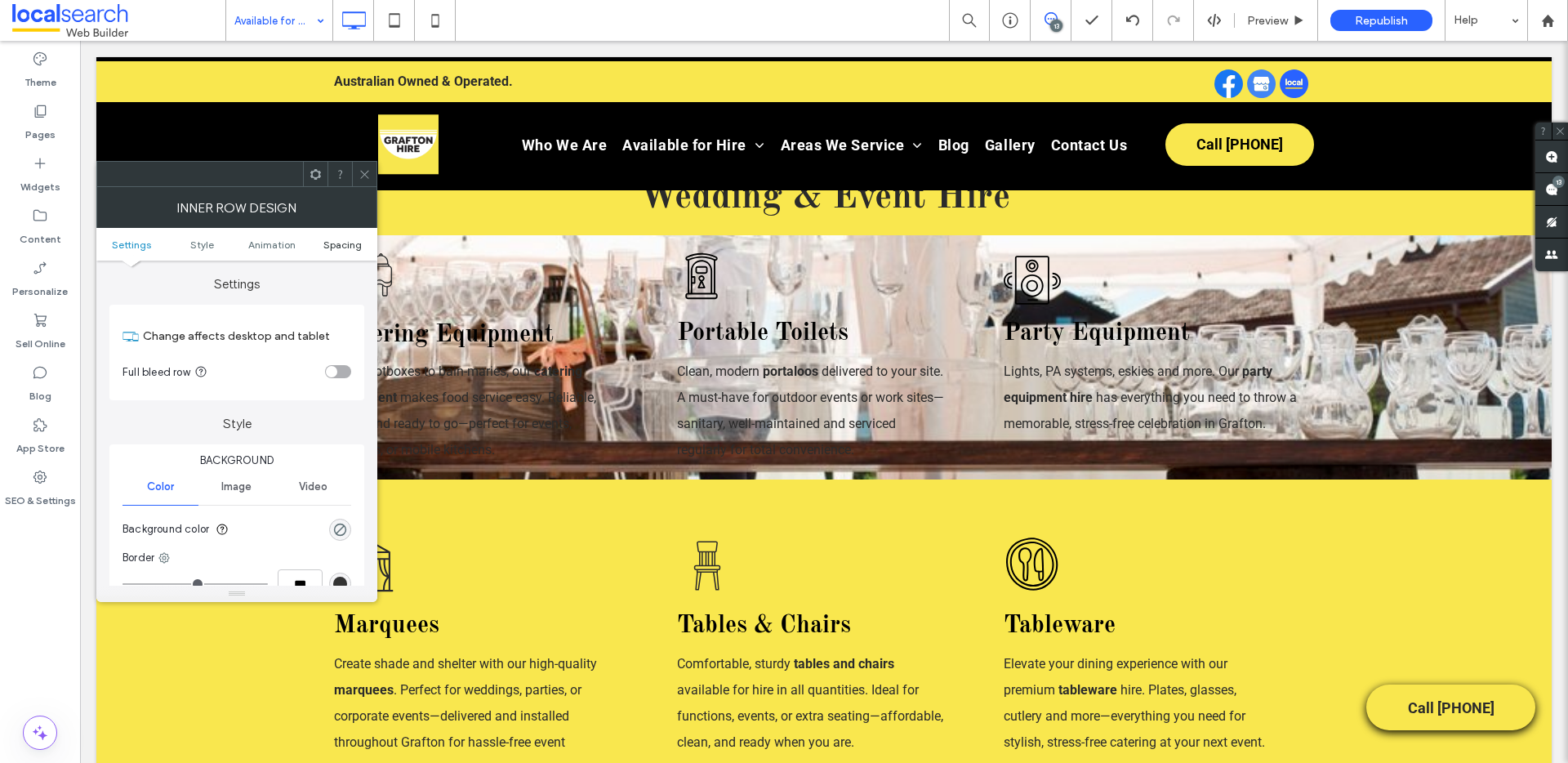 click on "Spacing" at bounding box center [342, 244] 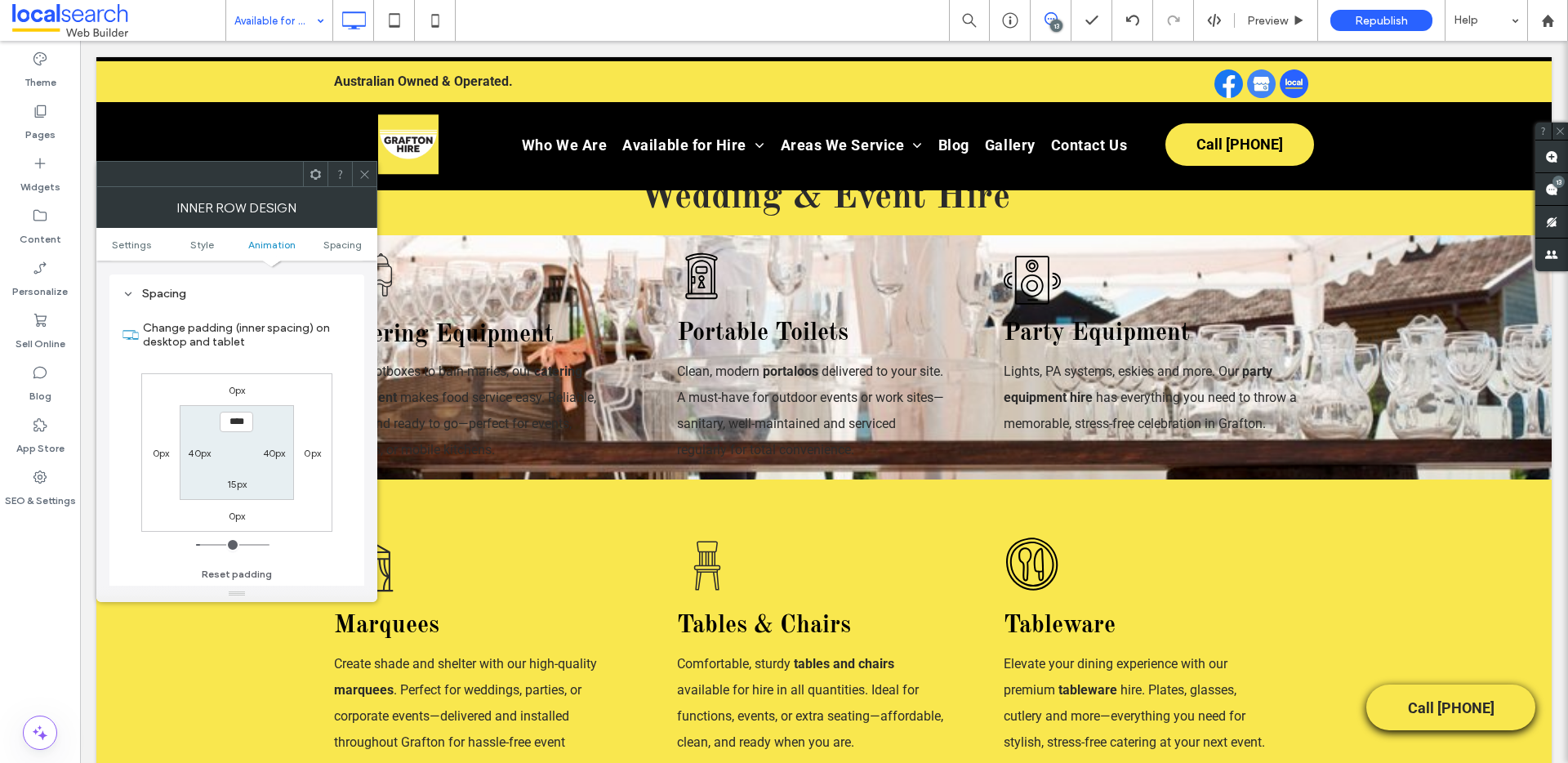 scroll, scrollTop: 523, scrollLeft: 0, axis: vertical 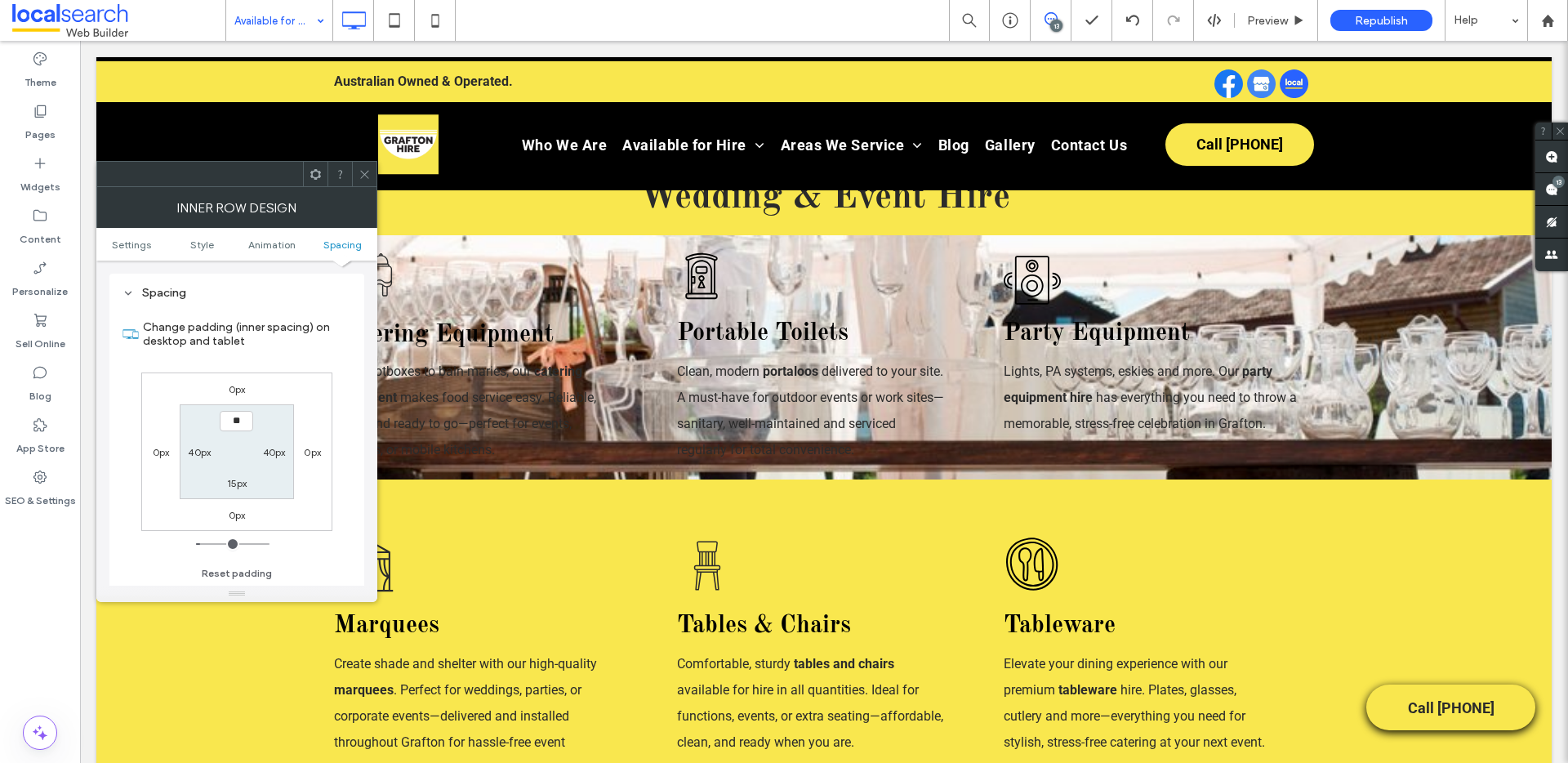 type on "****" 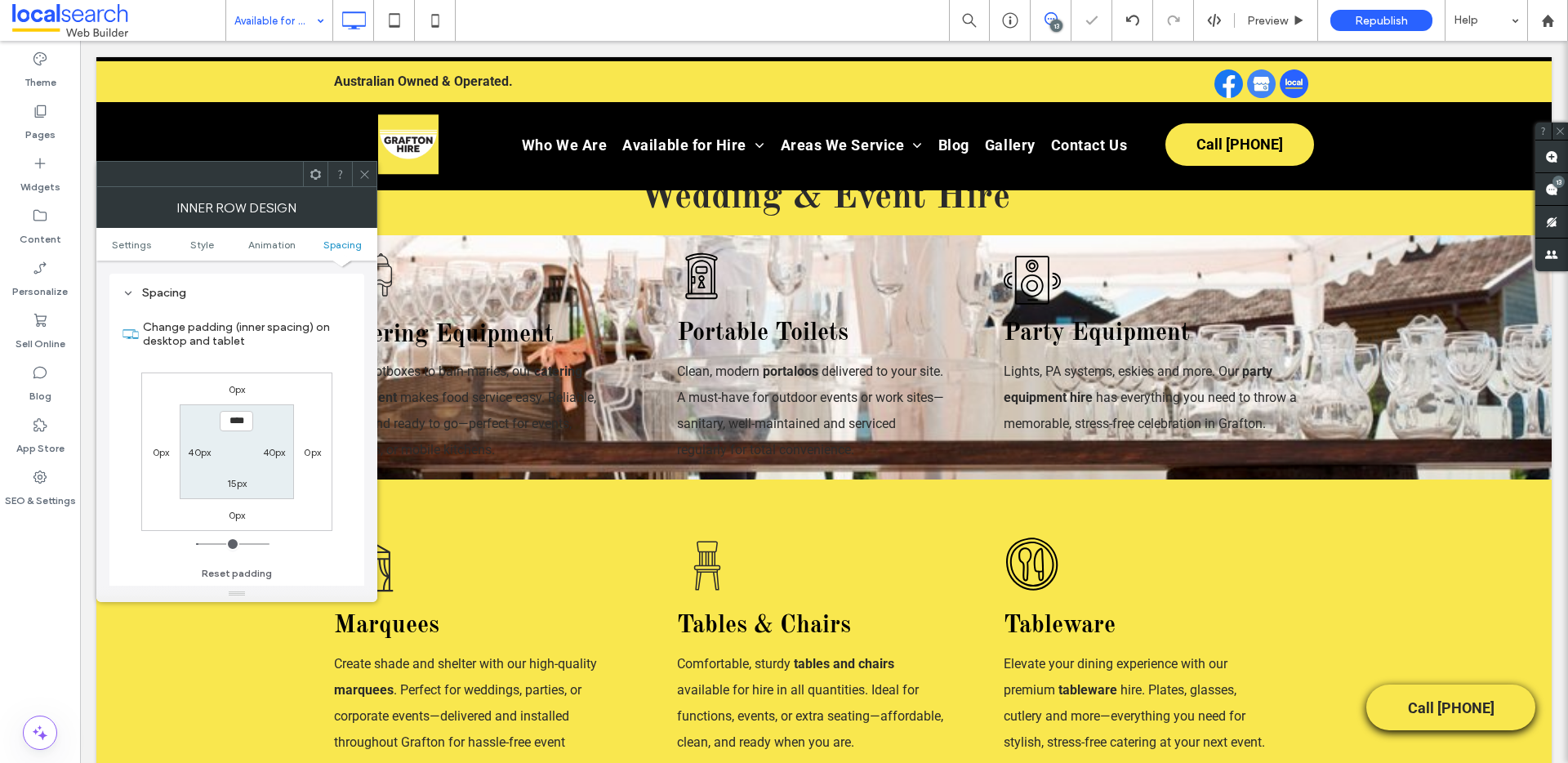 click on "15px" at bounding box center (237, 483) 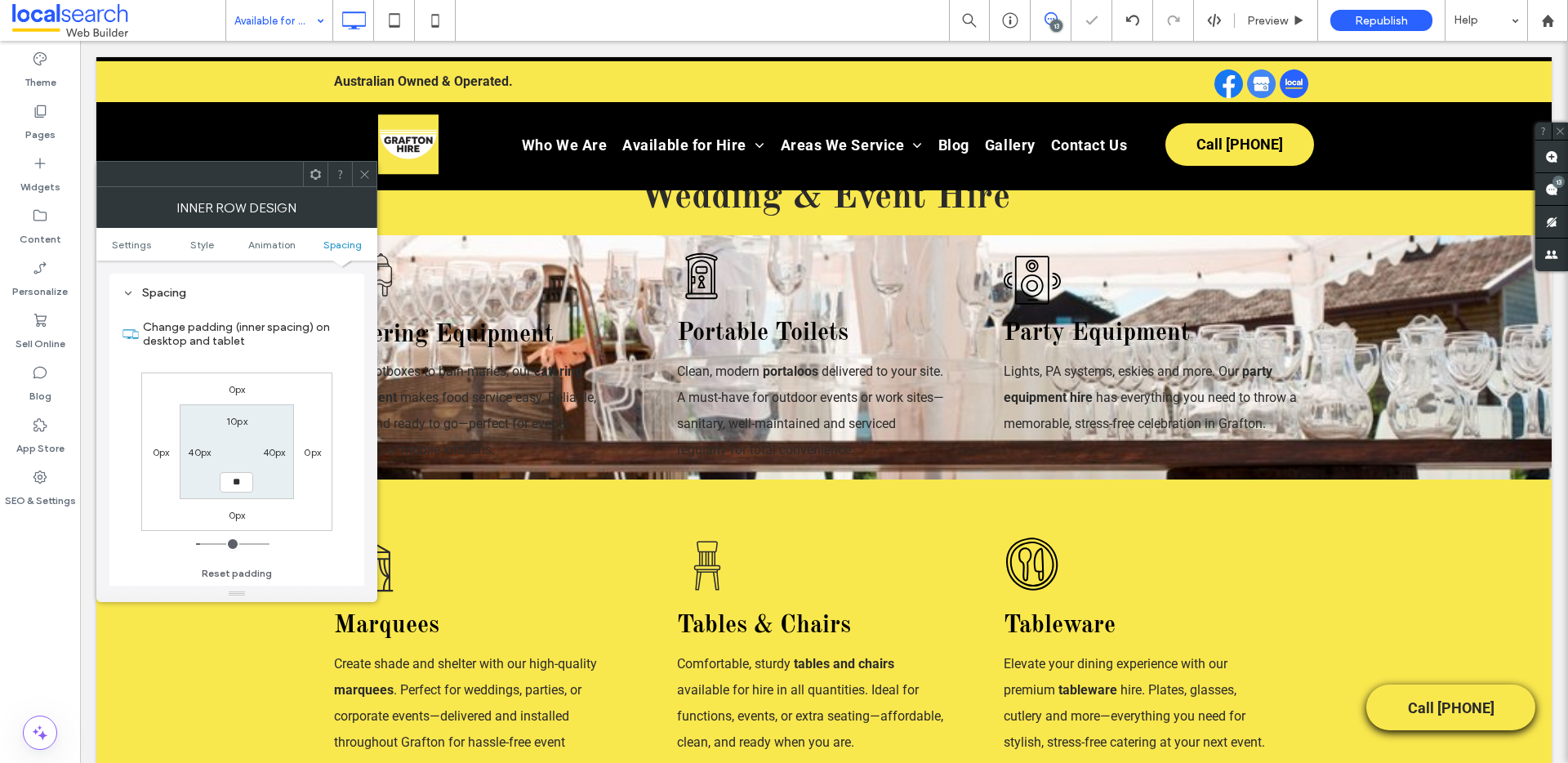 type on "**" 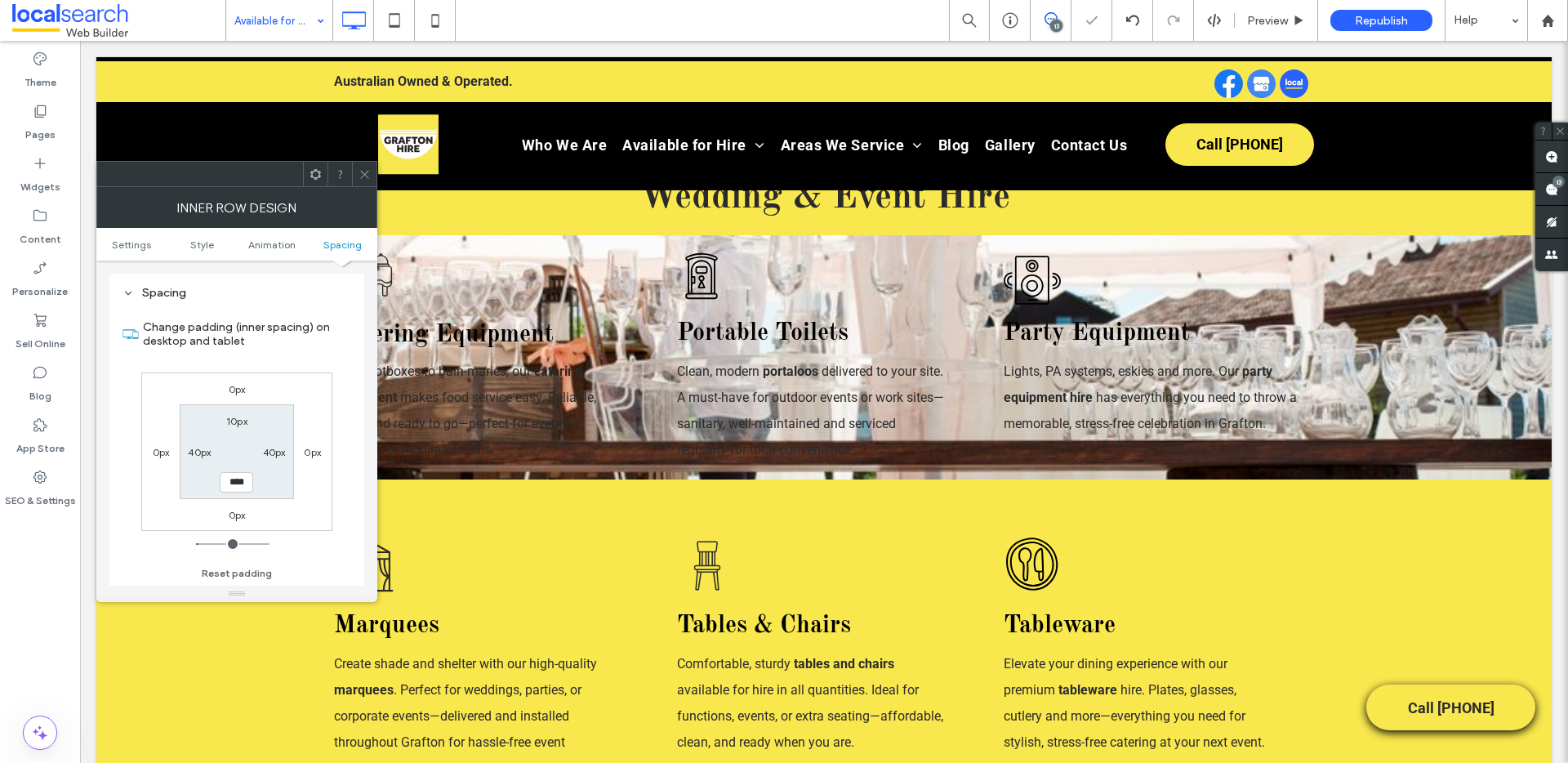 click on "40px" at bounding box center (274, 452) 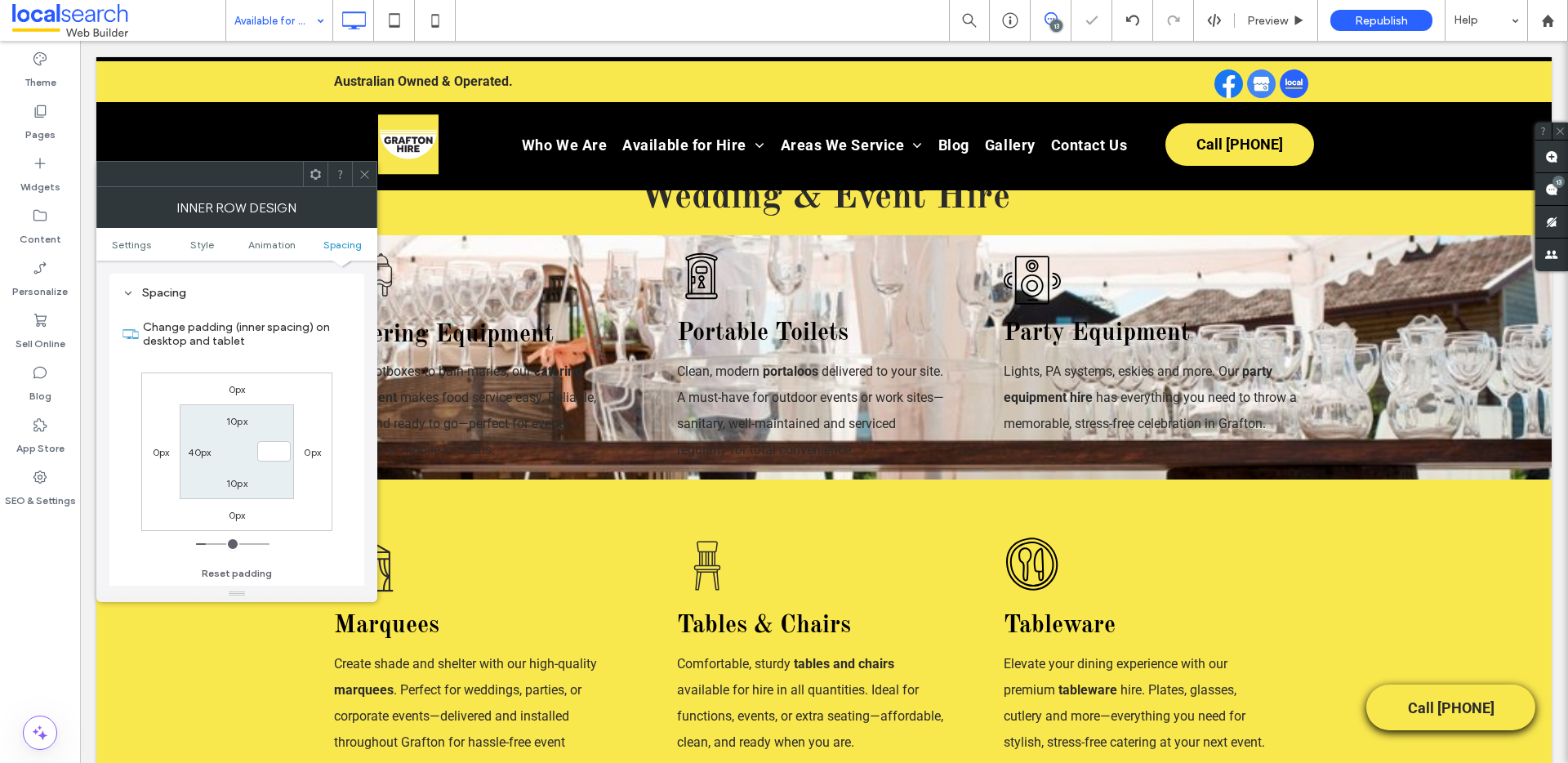 type 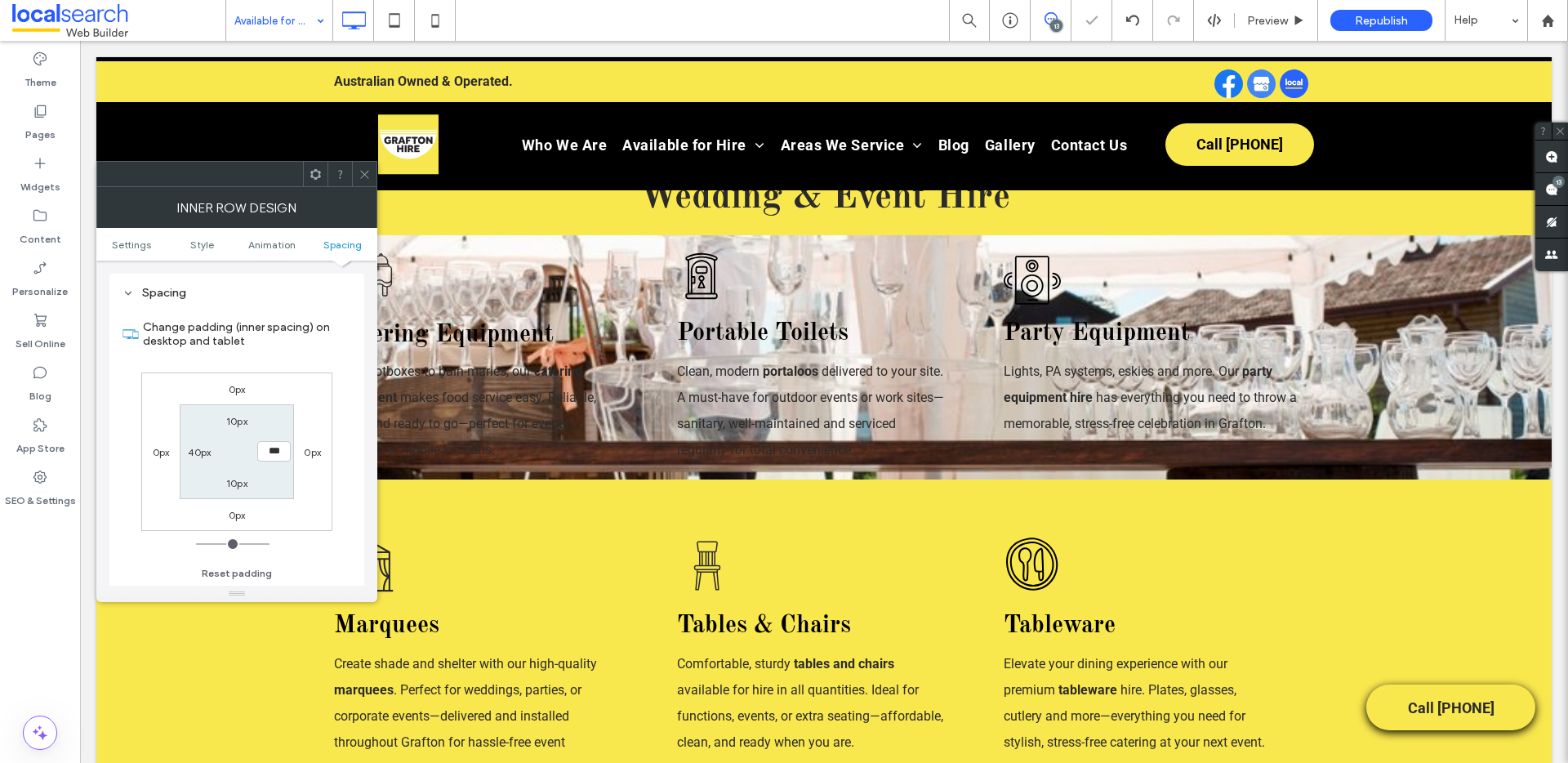 click on "40px" at bounding box center (199, 452) 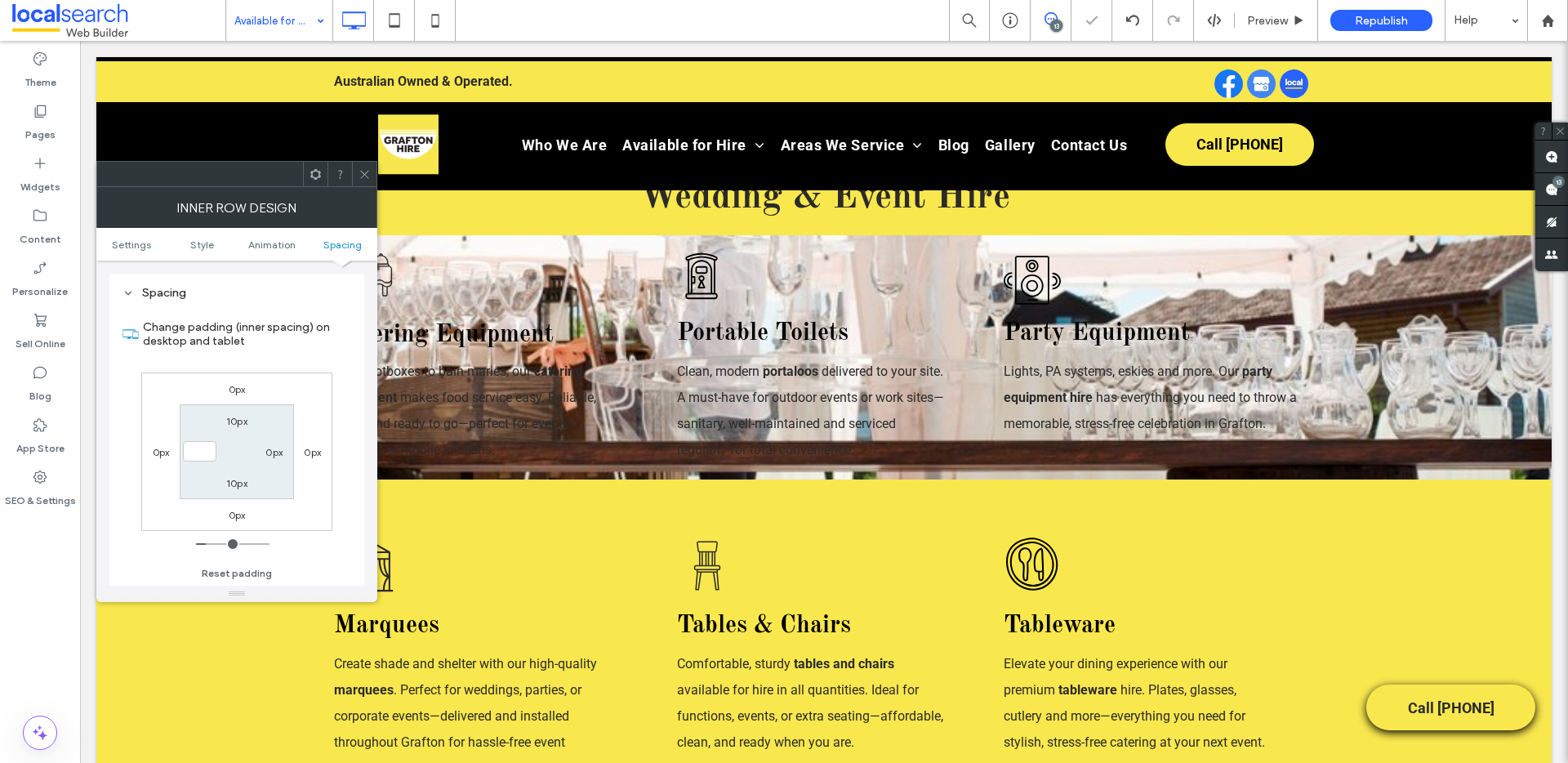 type 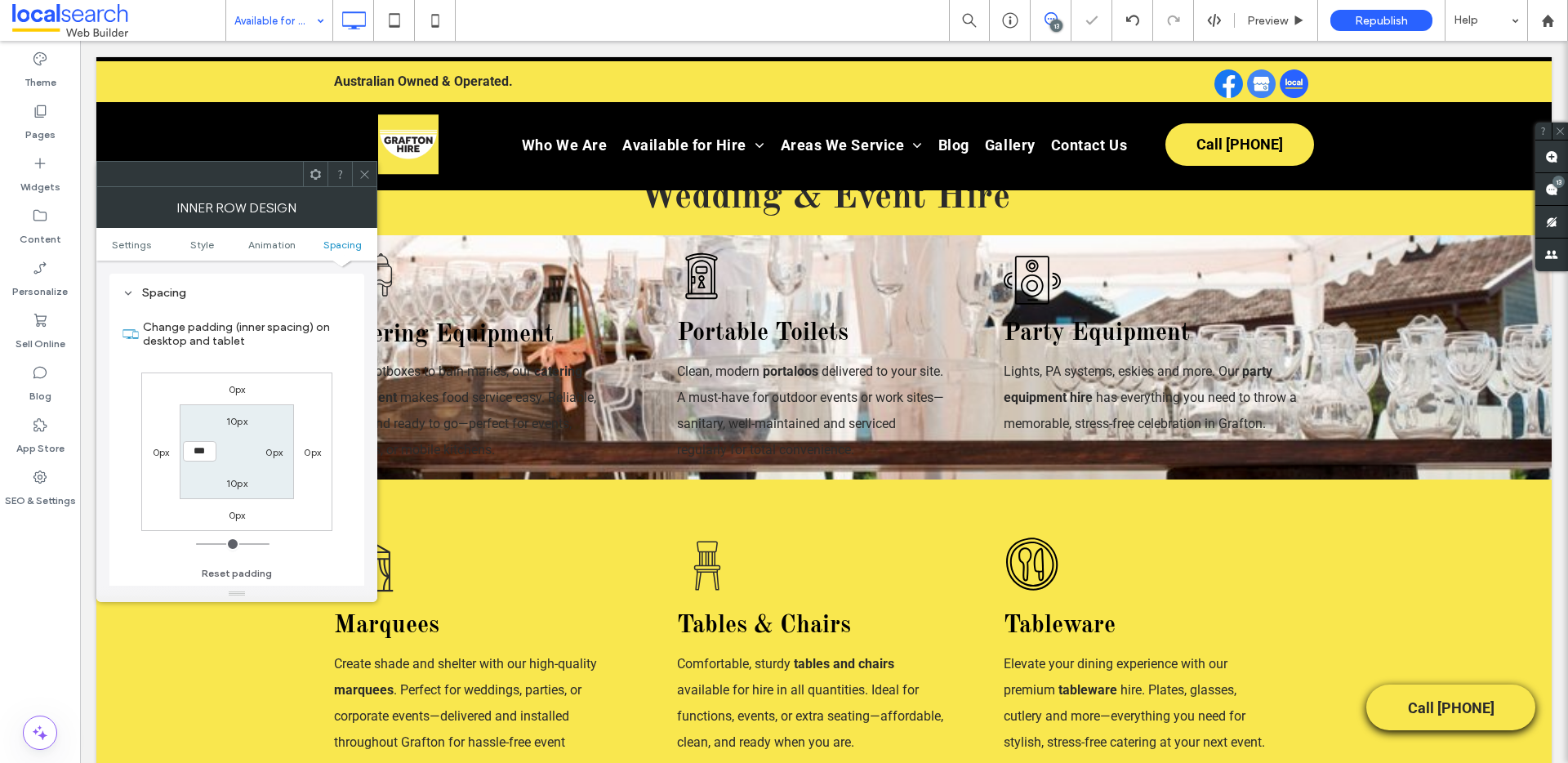 click 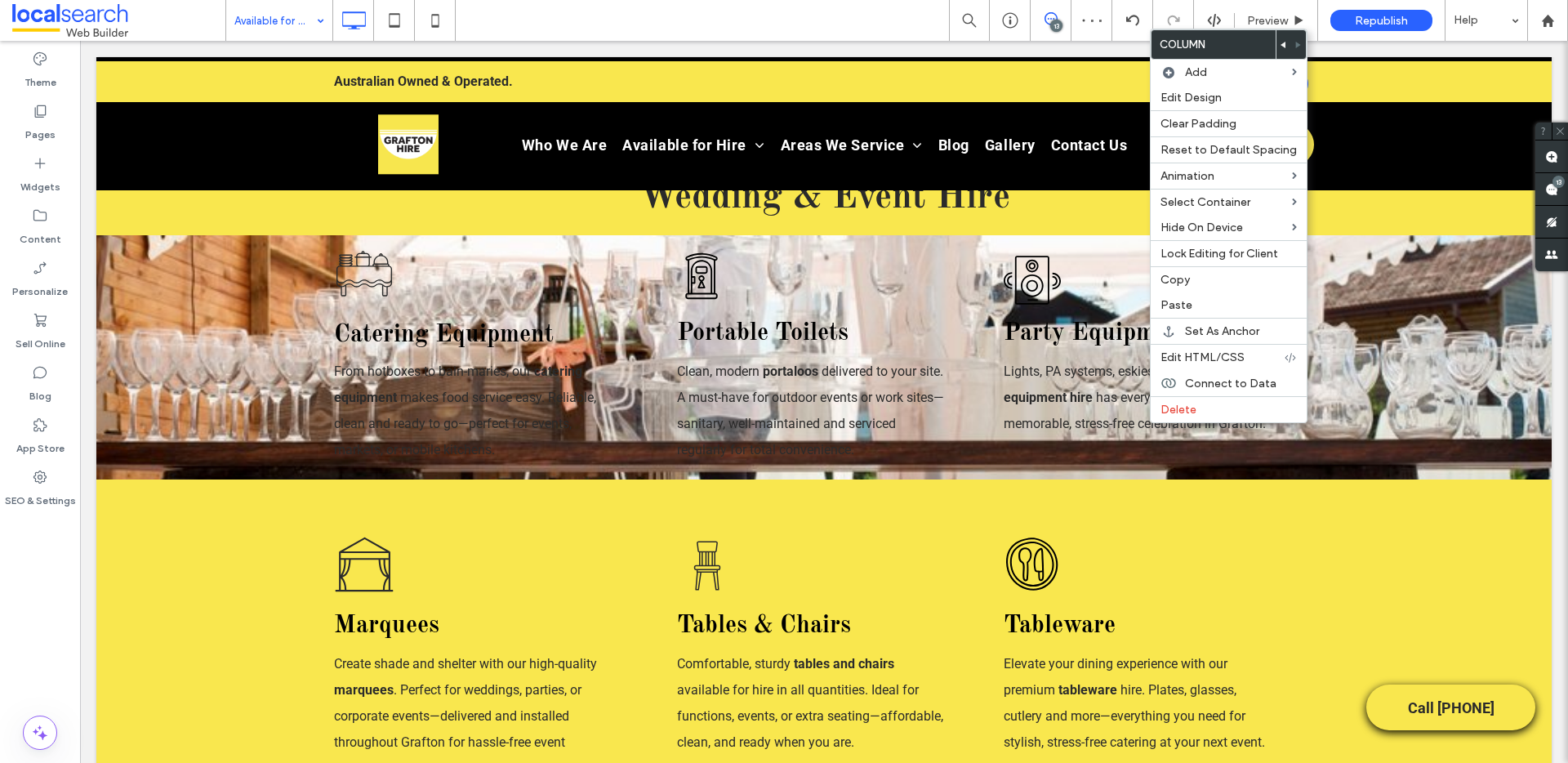 click 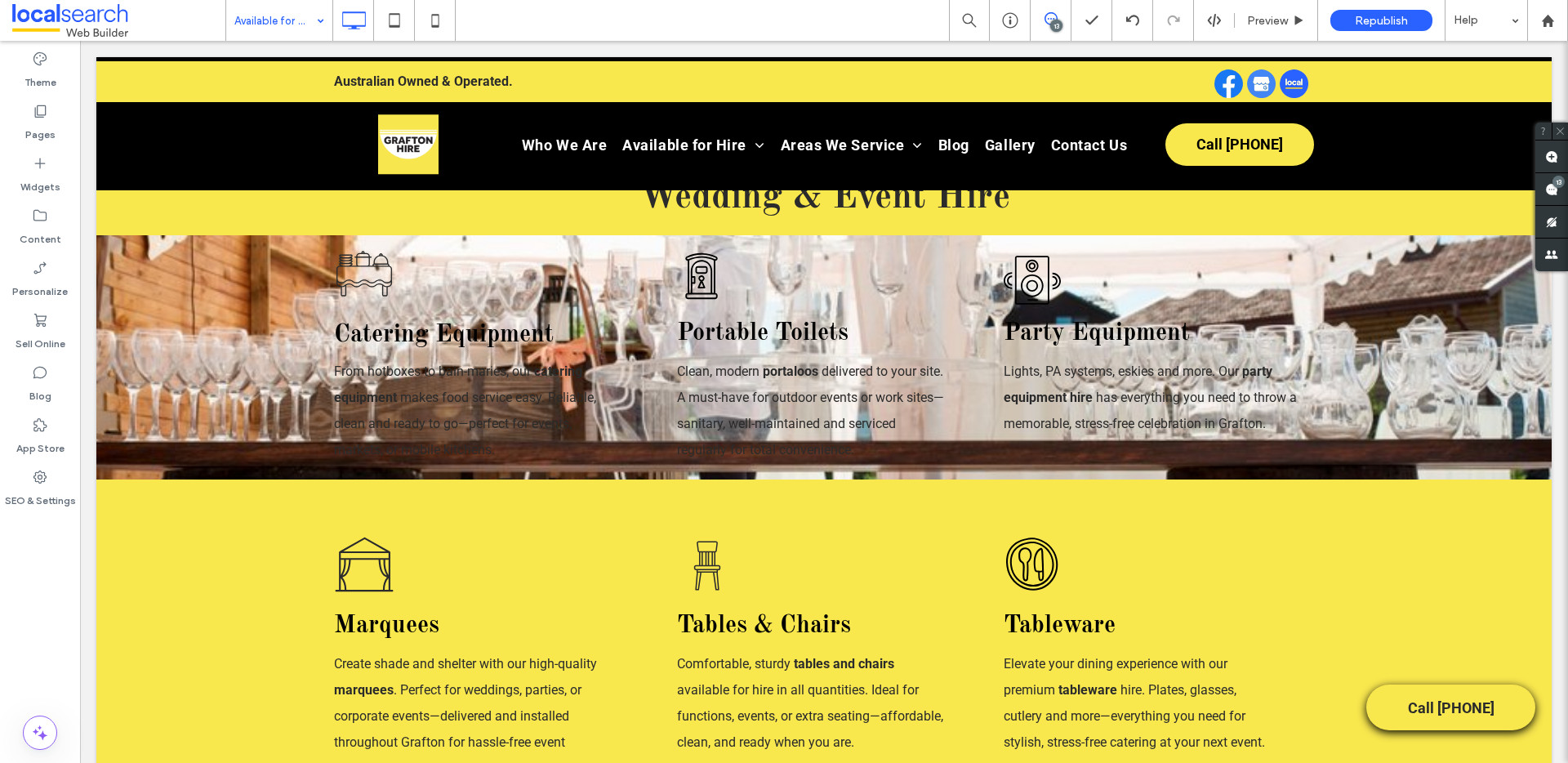 click 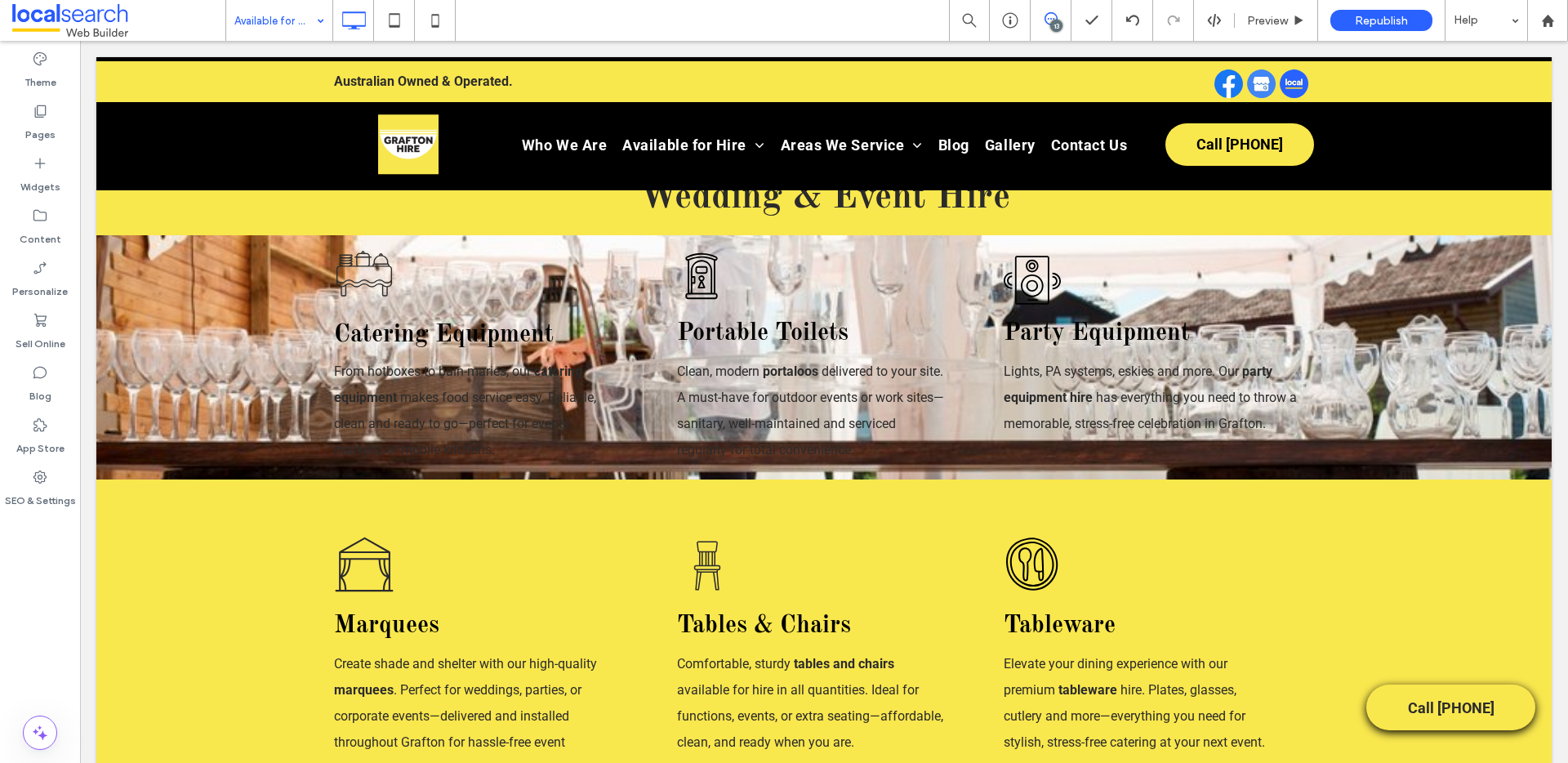 click 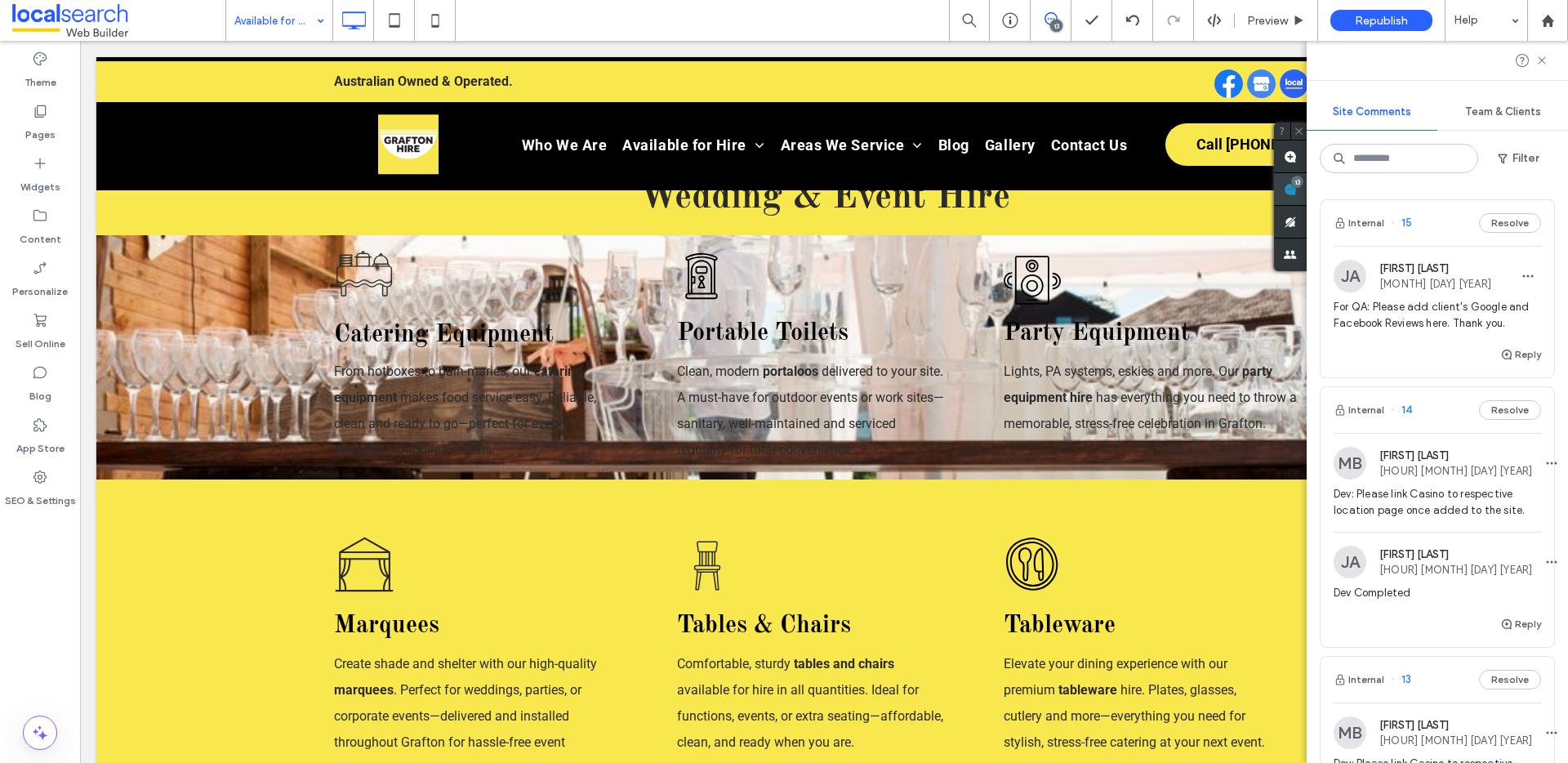 click on "13" at bounding box center (1297, 181) 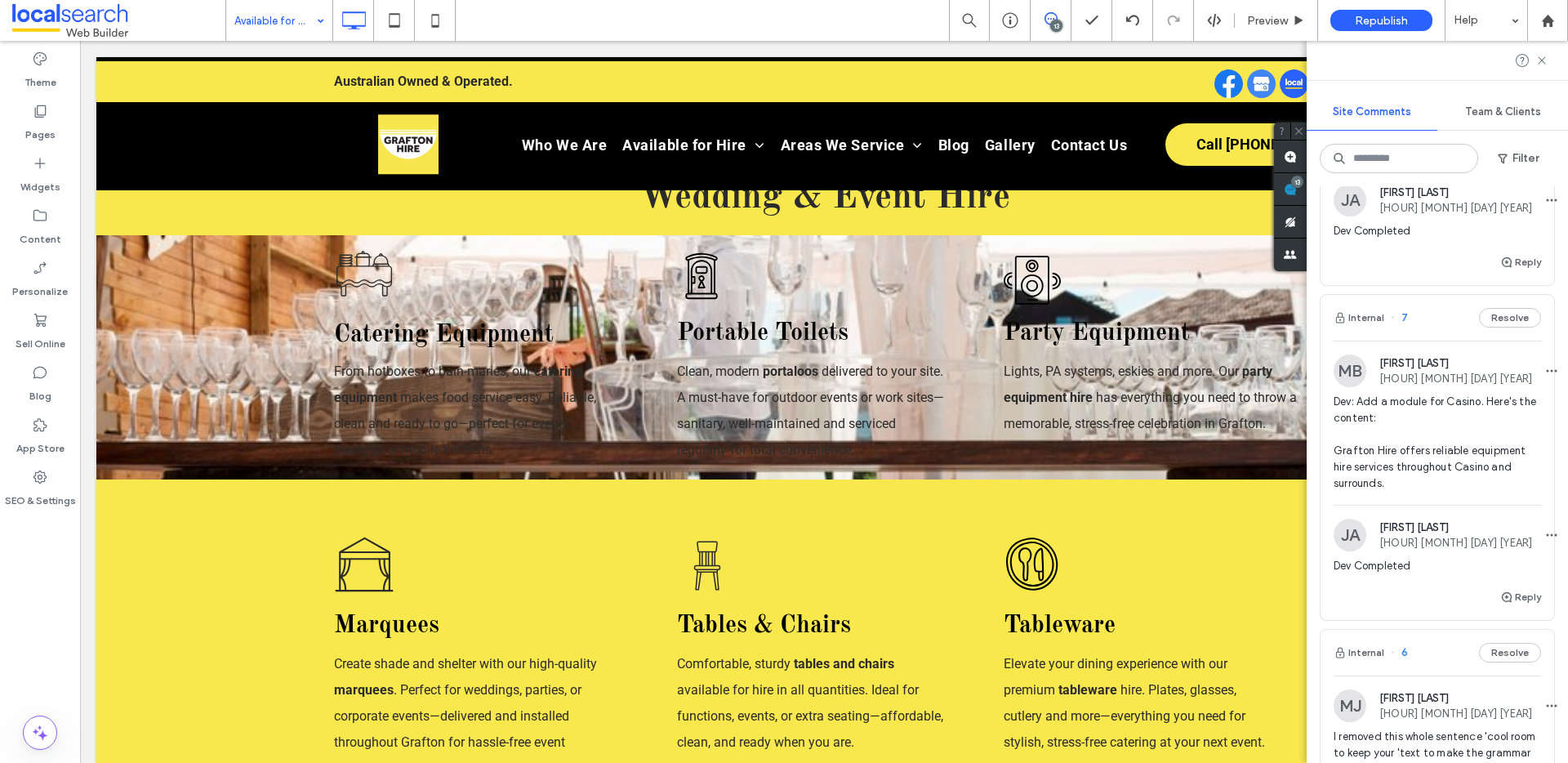 scroll, scrollTop: 1976, scrollLeft: 0, axis: vertical 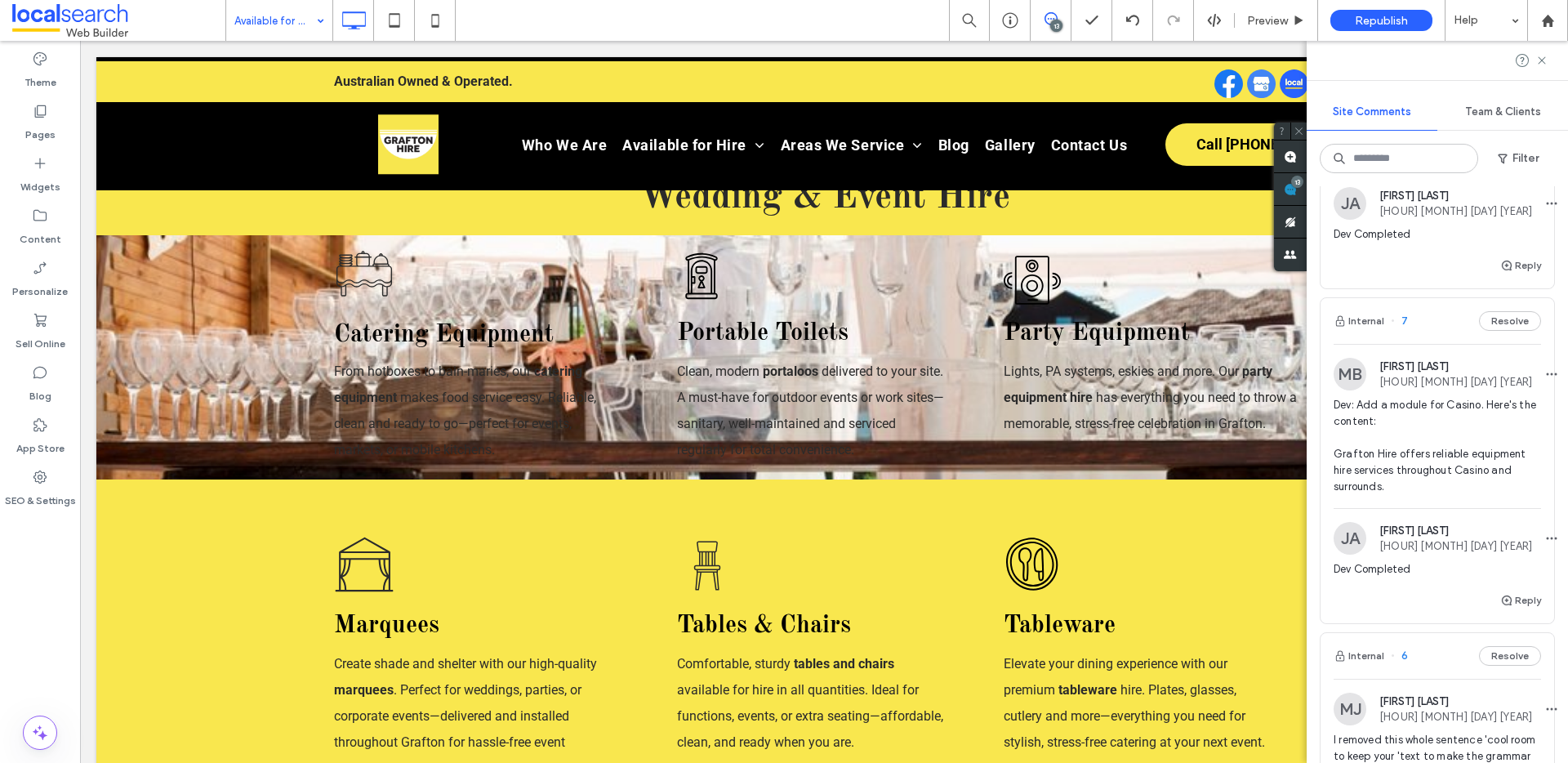 click on "Dev: Add a module for Casino. Here's the content:
Grafton Hire offers reliable equipment hire services throughout Casino and surrounds." at bounding box center (1437, 446) 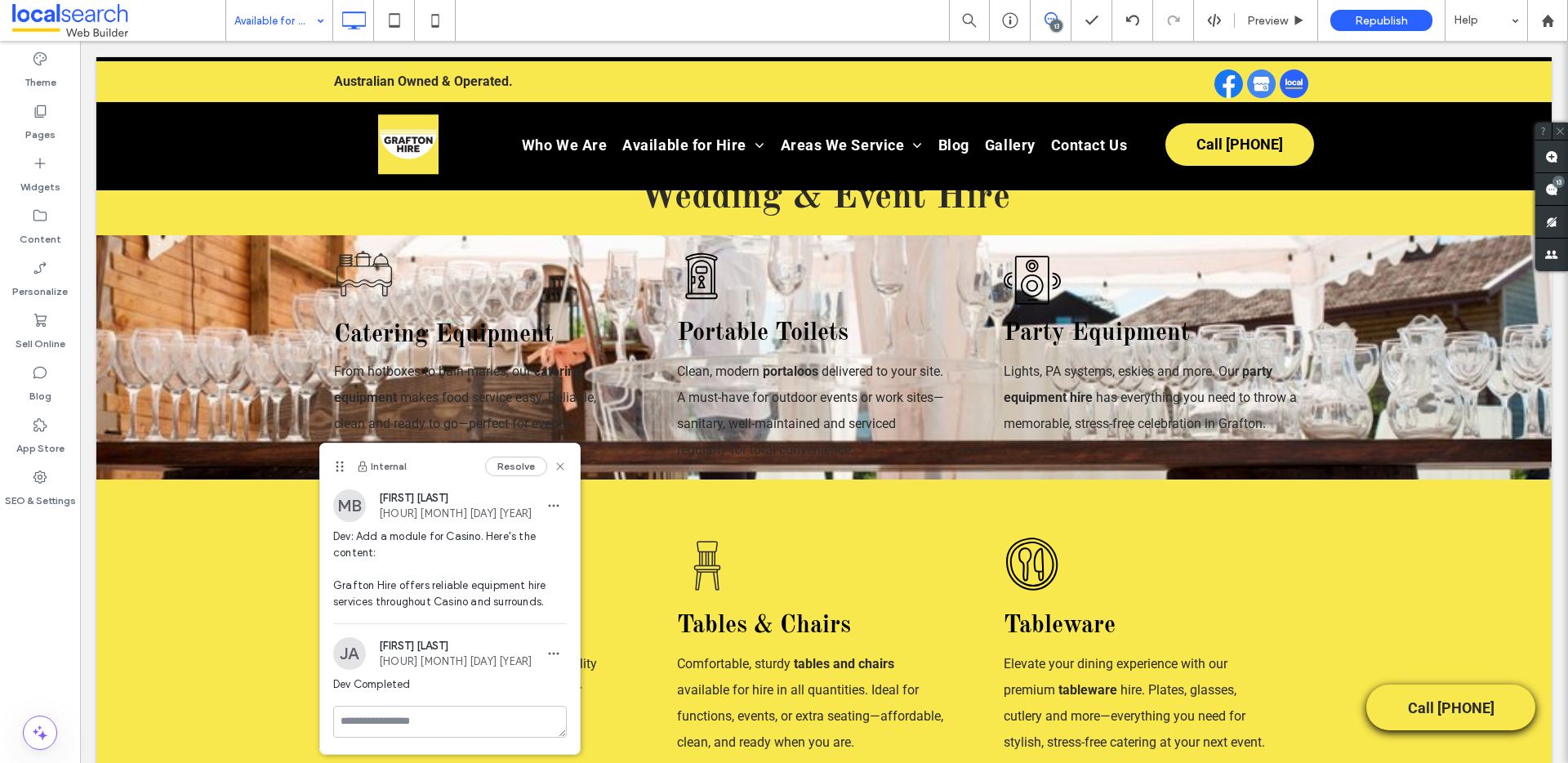 scroll, scrollTop: 0, scrollLeft: 0, axis: both 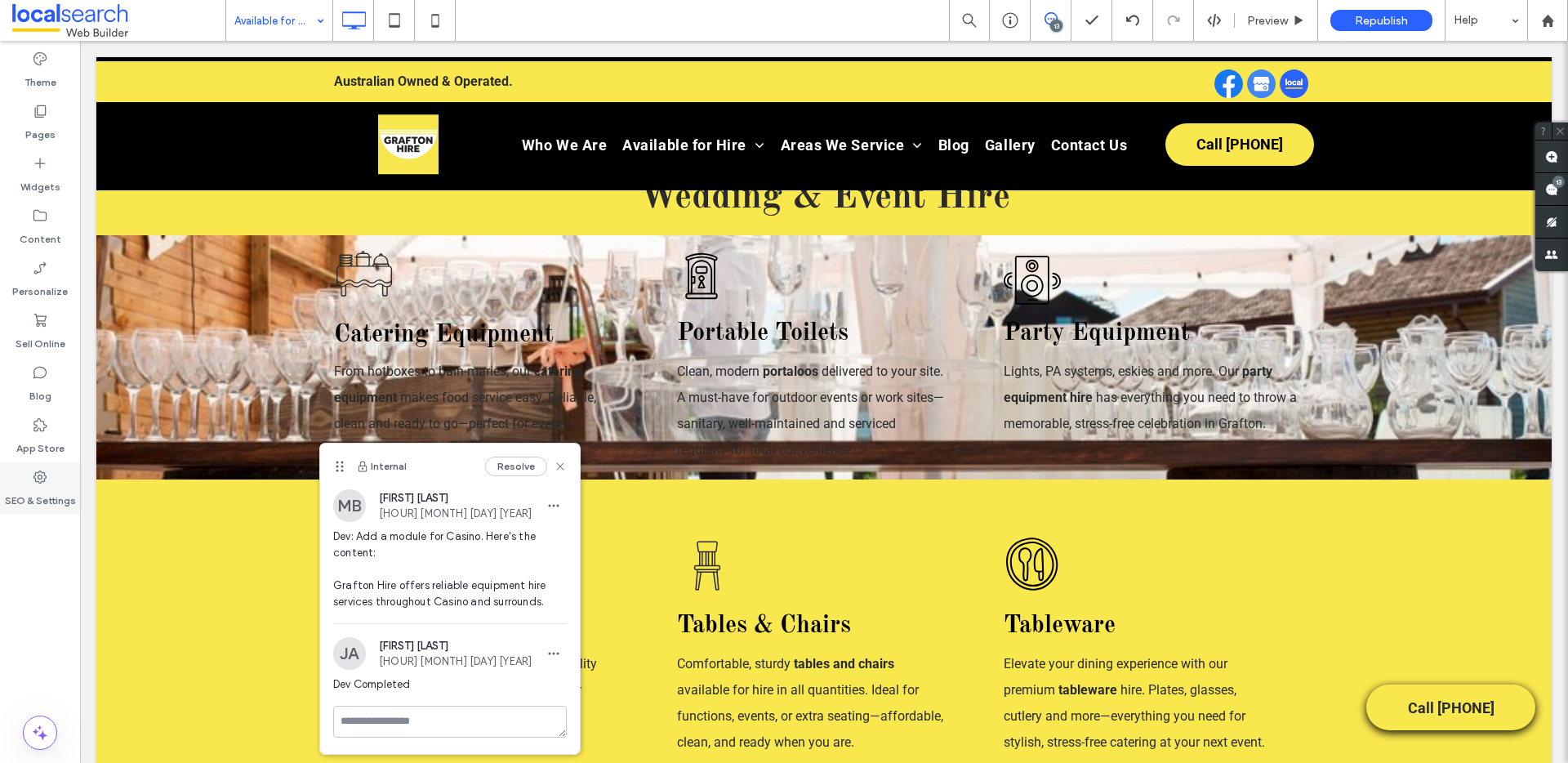 click on "SEO & Settings" at bounding box center (40, 489) 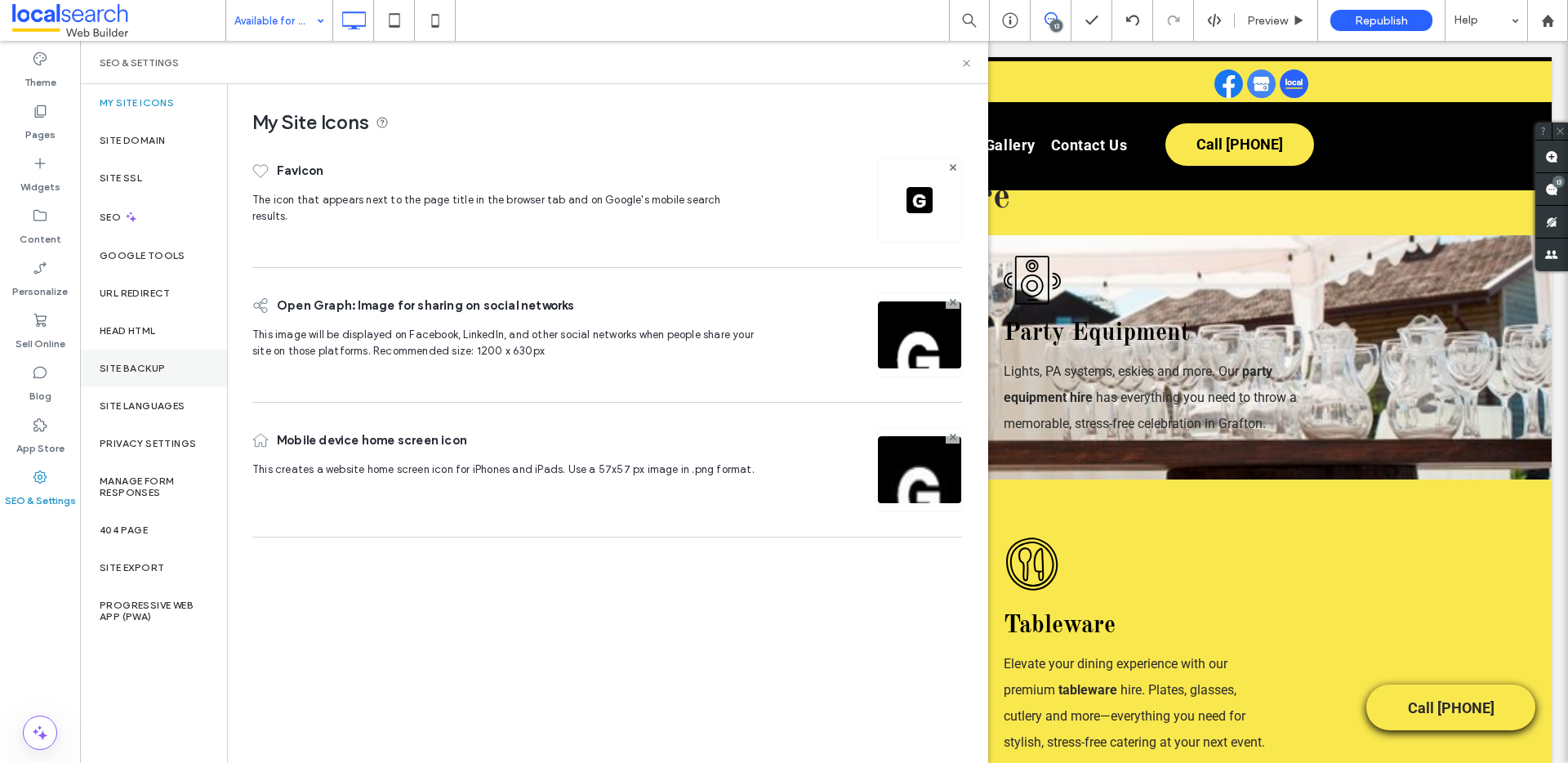 click on "Site Backup" at bounding box center (154, 368) 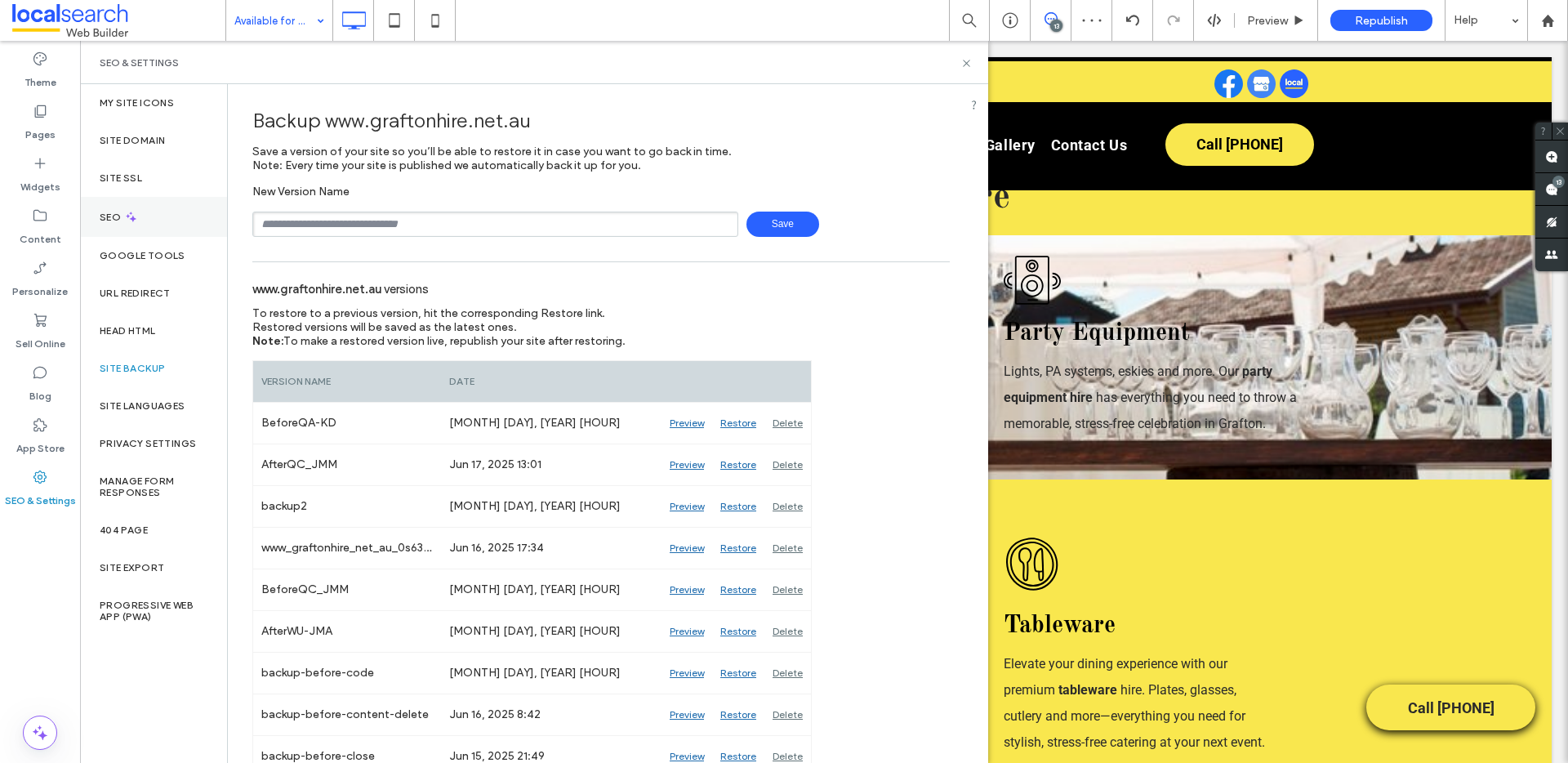 click on "SEO" at bounding box center (154, 216) 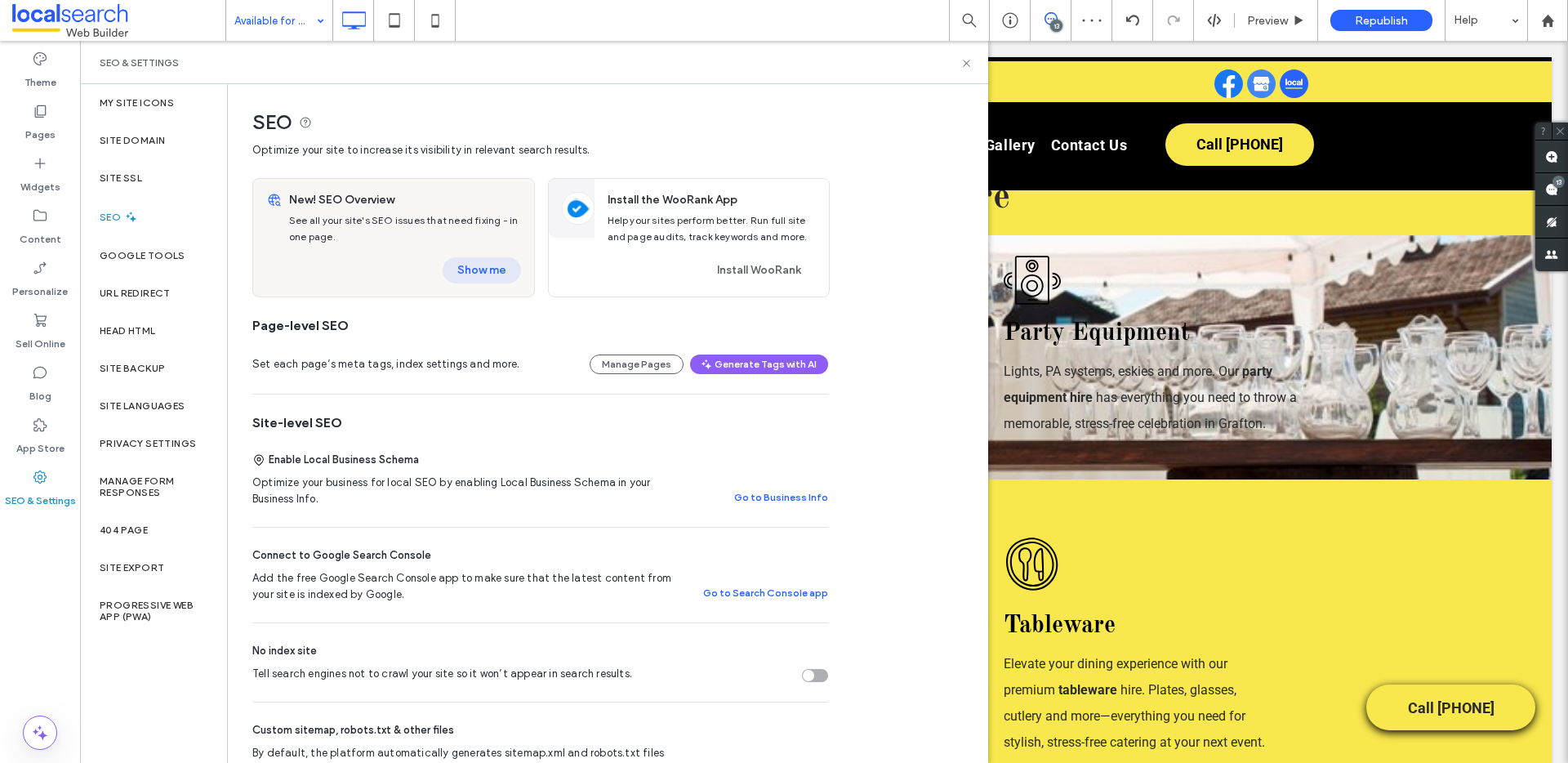 click on "Show me" at bounding box center [482, 270] 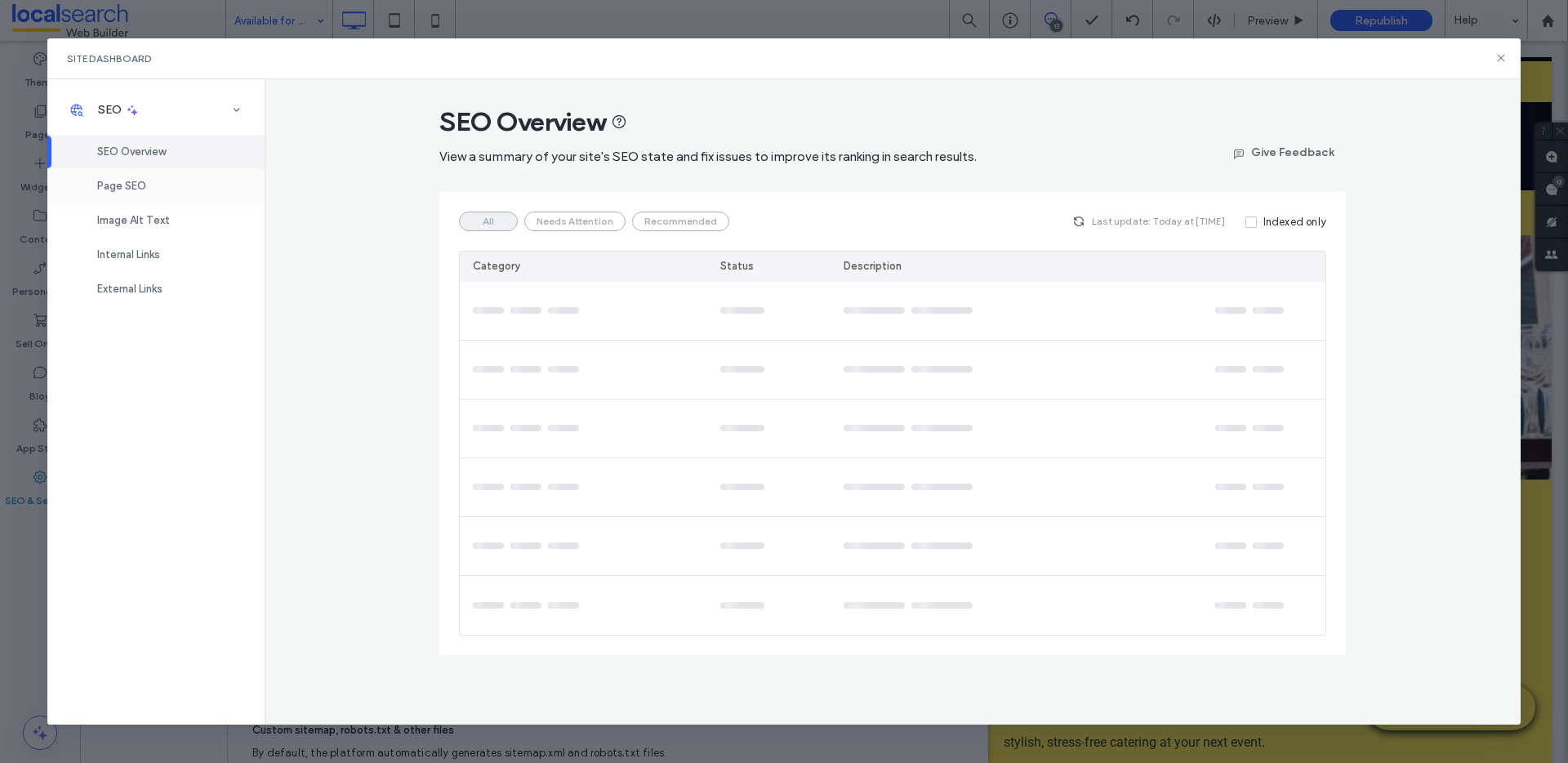 click on "Page SEO" at bounding box center (122, 185) 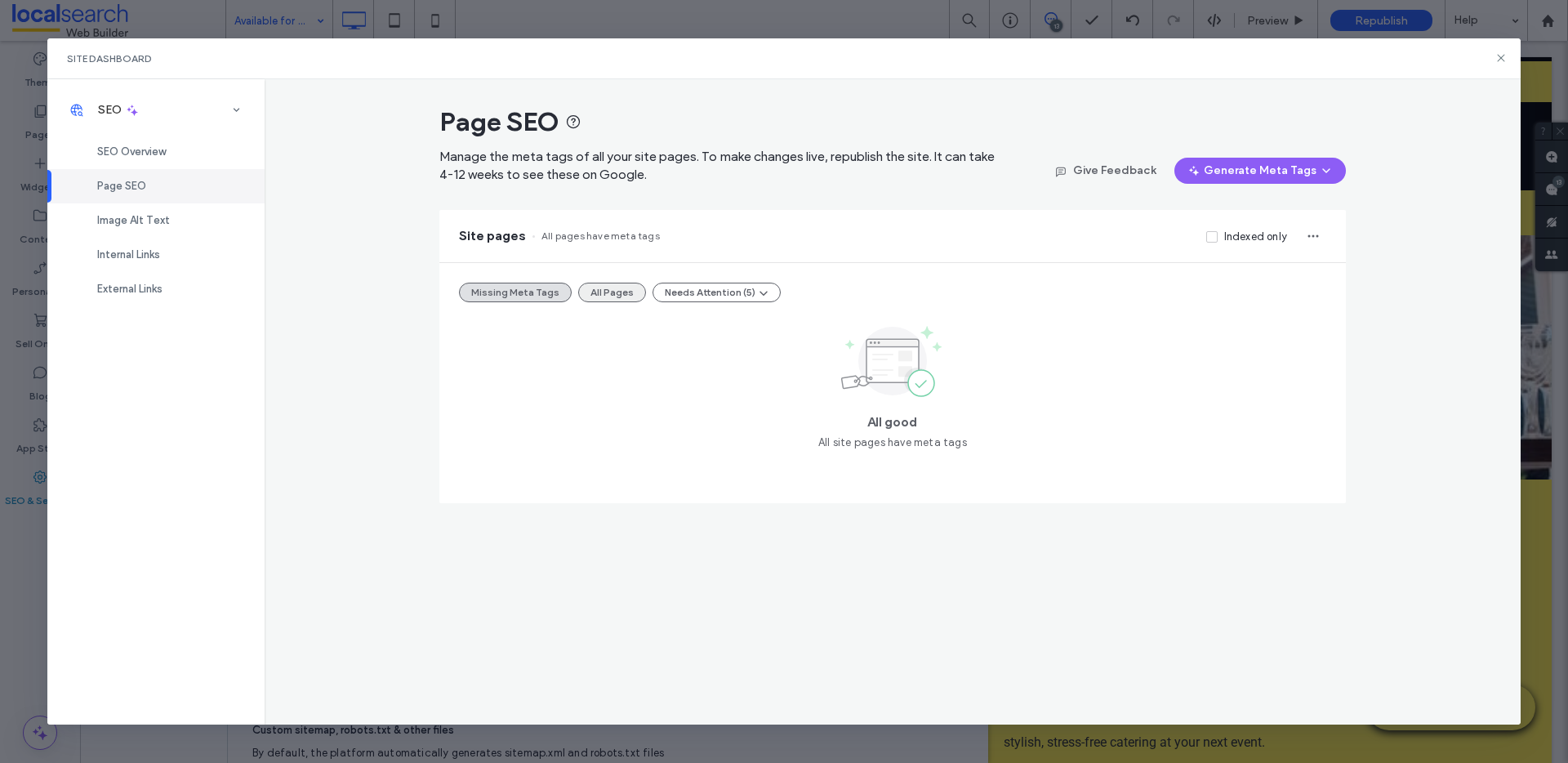 click on "All Pages" at bounding box center (612, 292) 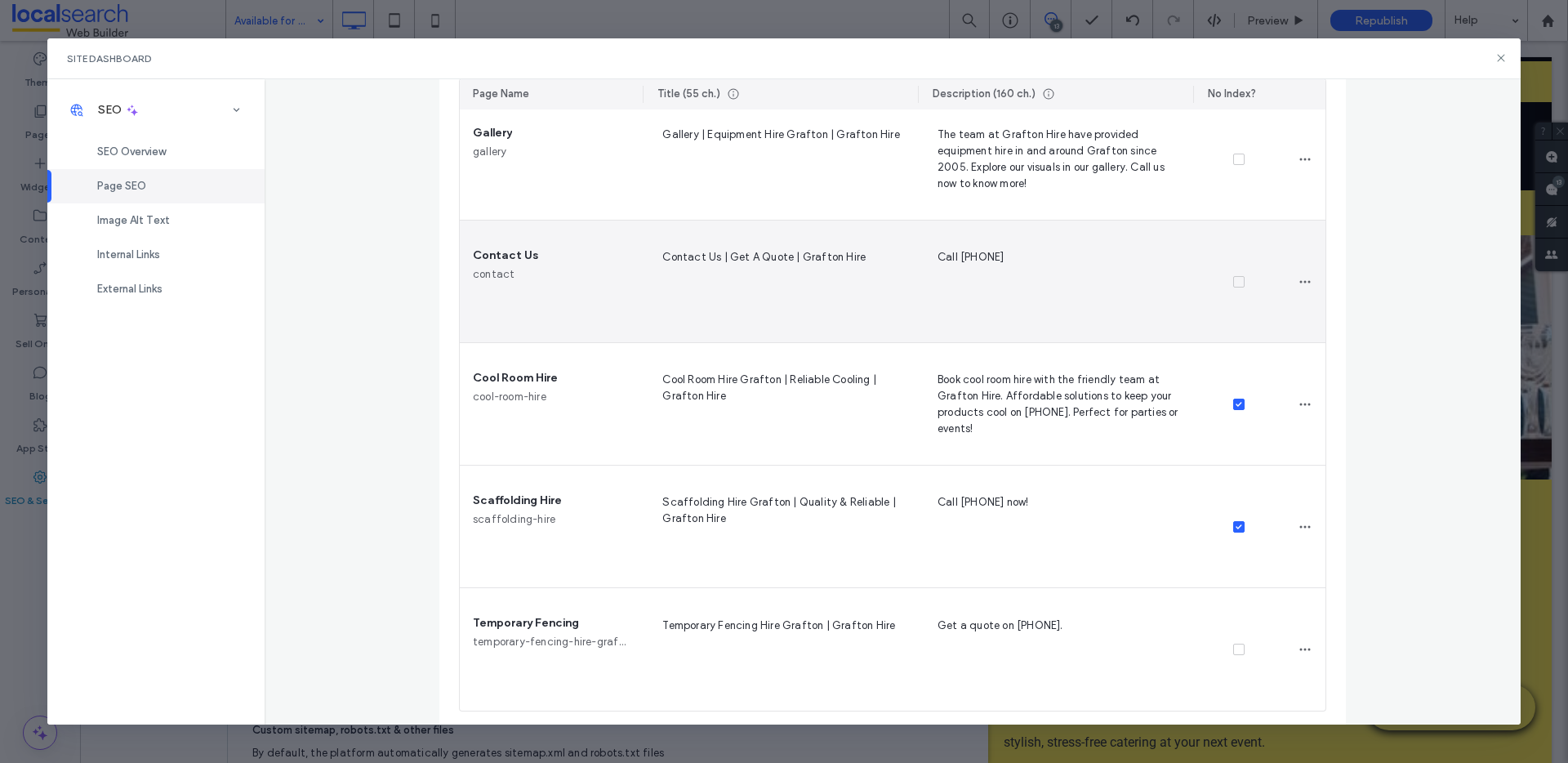 scroll, scrollTop: 2834, scrollLeft: 0, axis: vertical 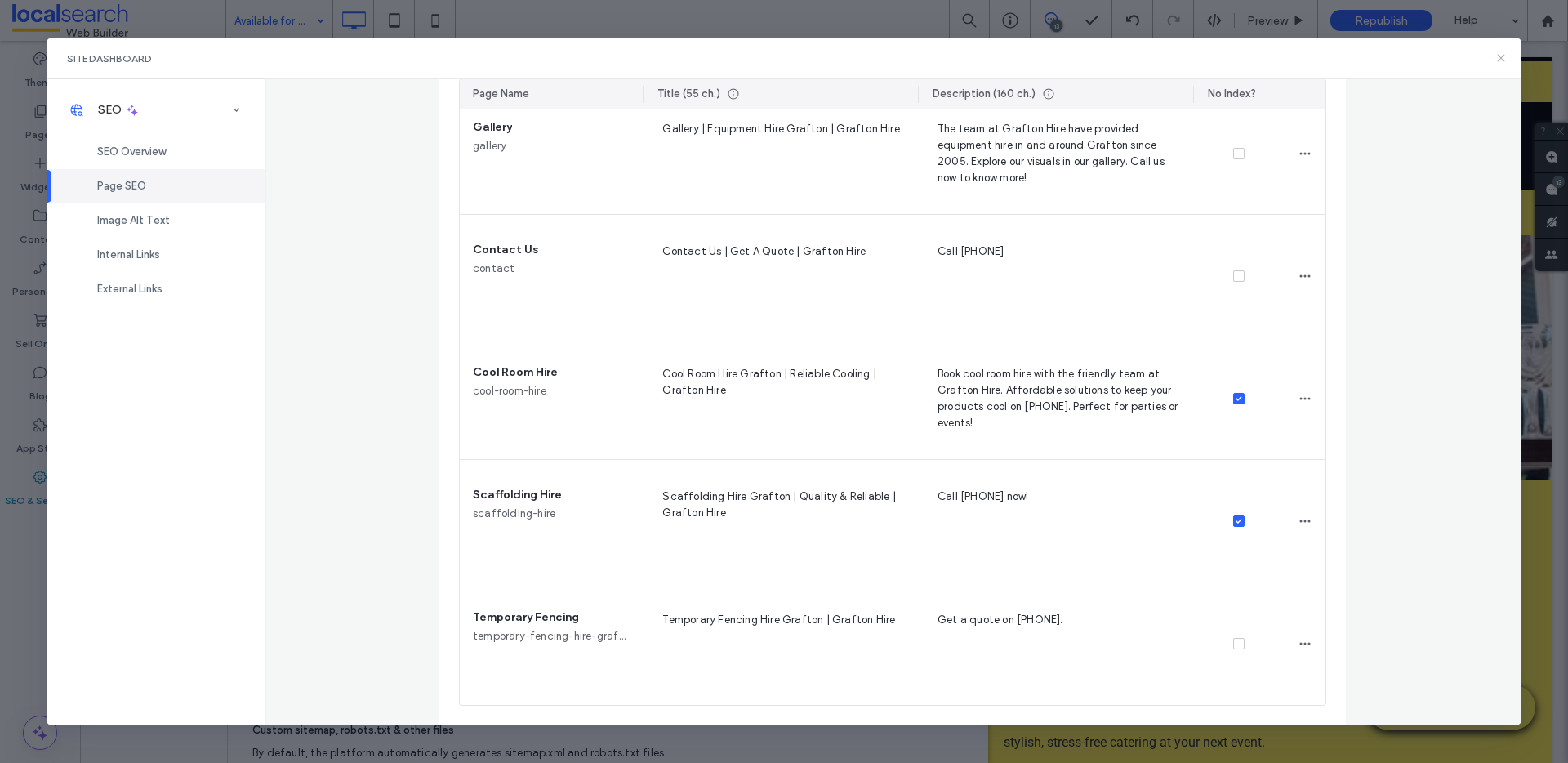 click 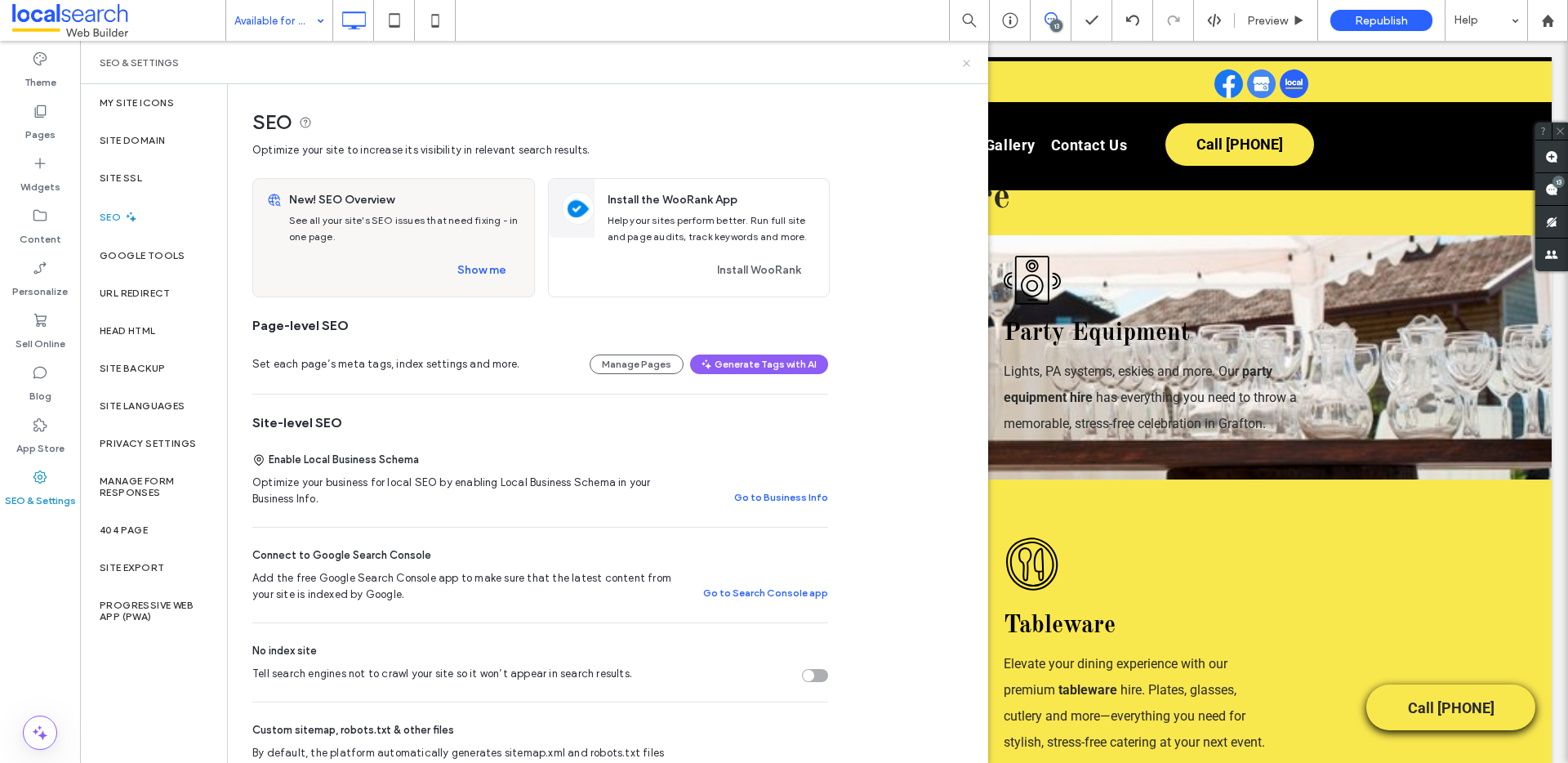 click 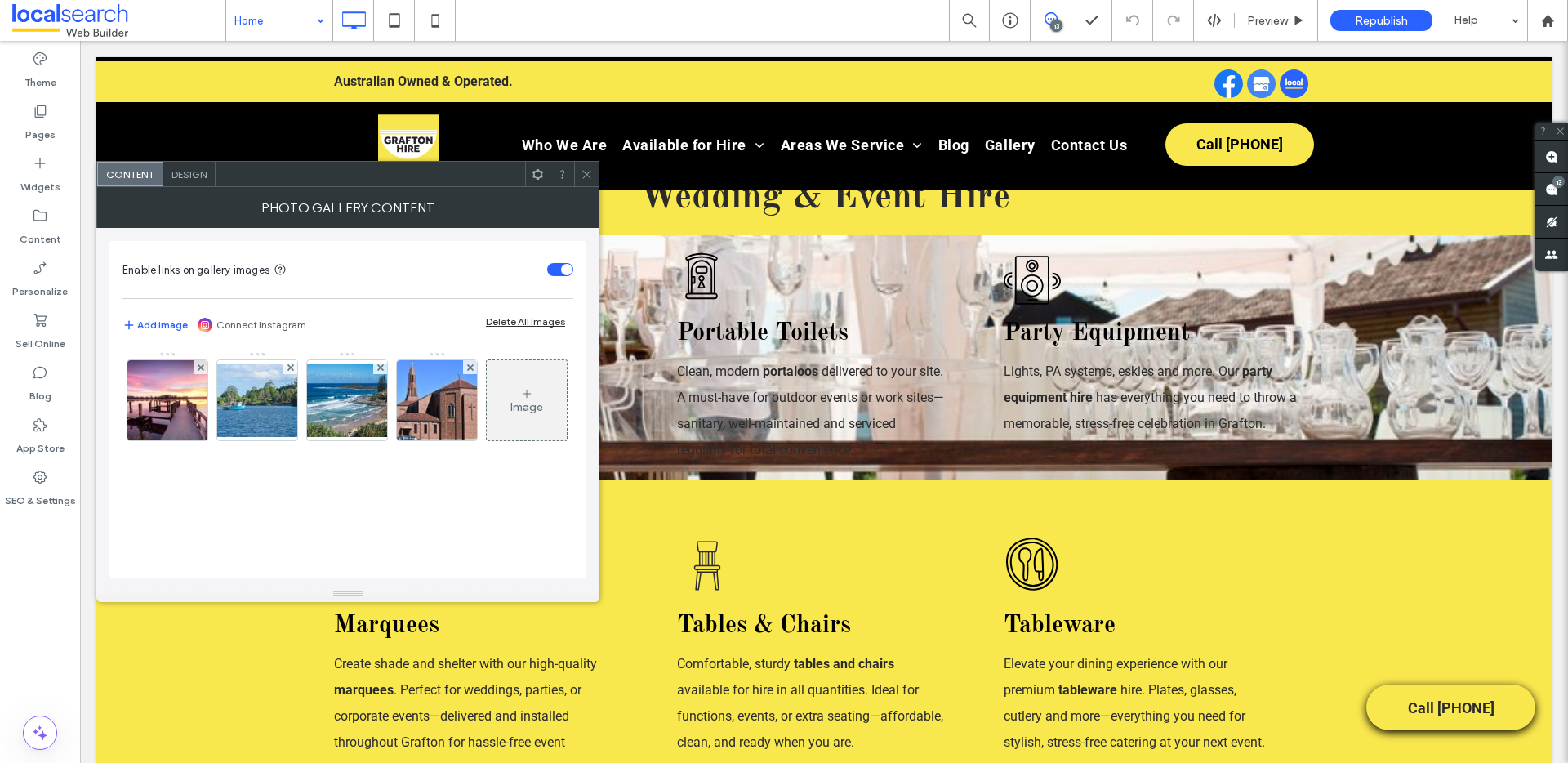 scroll, scrollTop: 4, scrollLeft: 0, axis: vertical 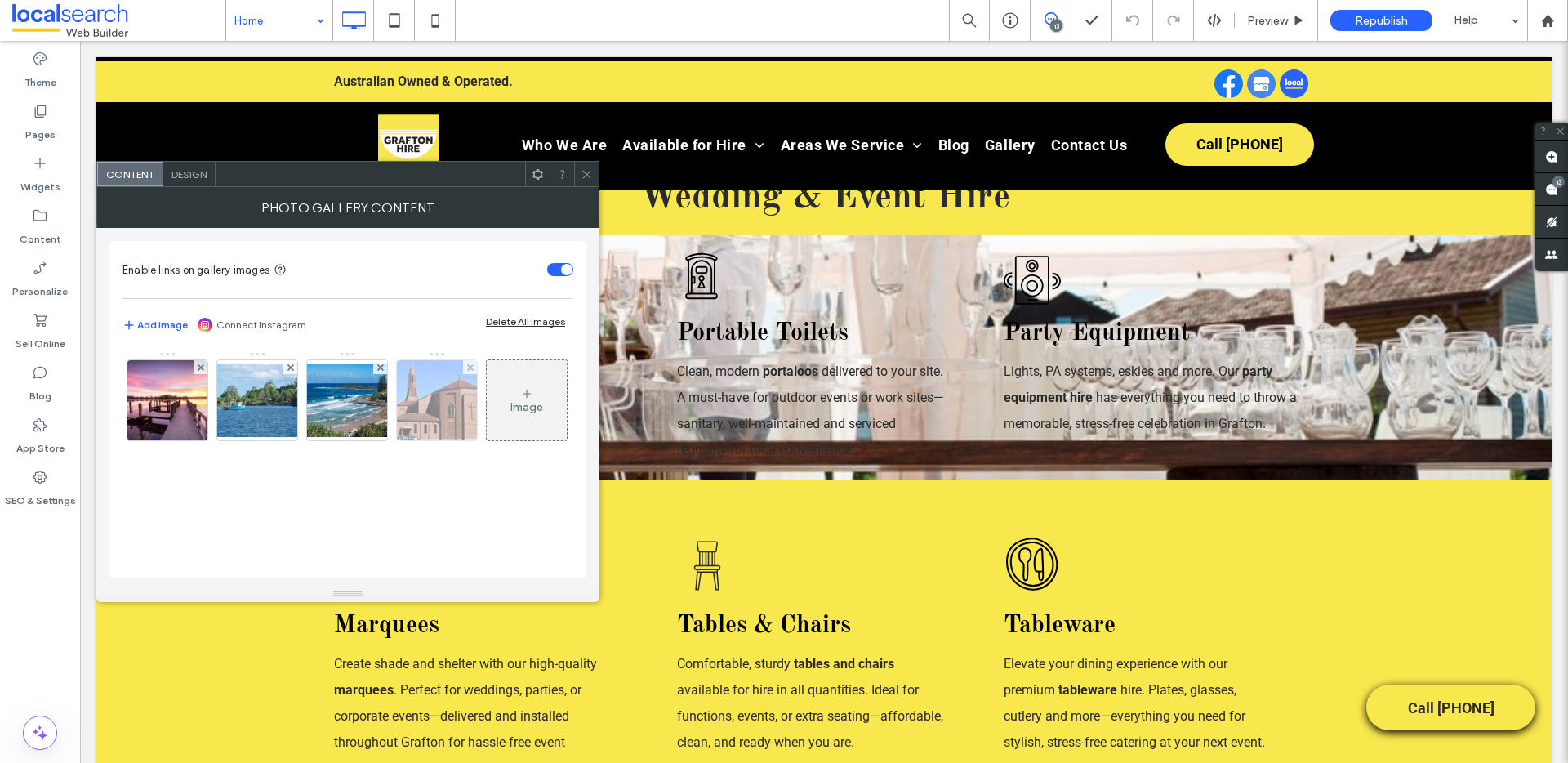 click at bounding box center (437, 400) 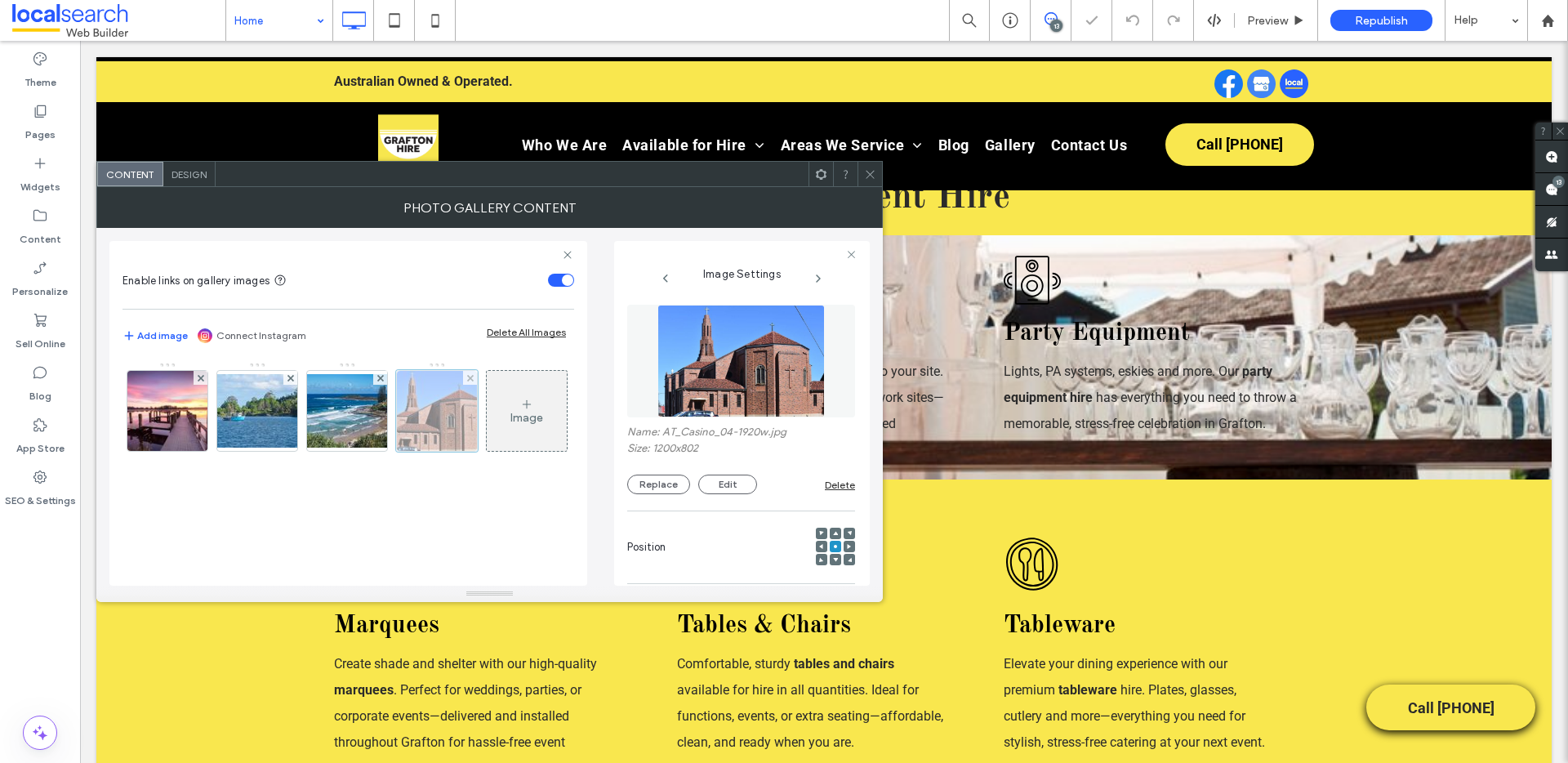 scroll, scrollTop: 0, scrollLeft: 14, axis: horizontal 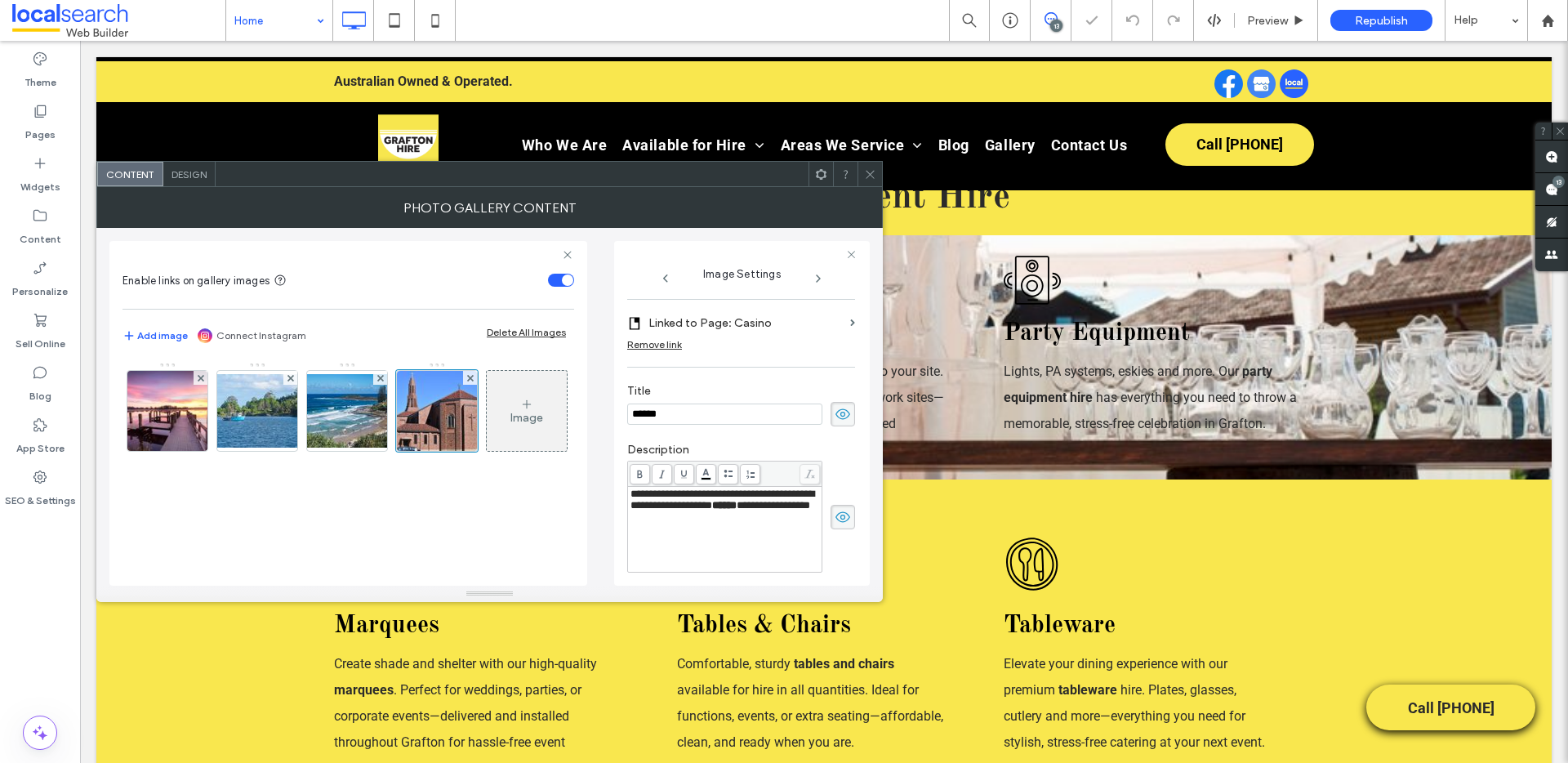 click 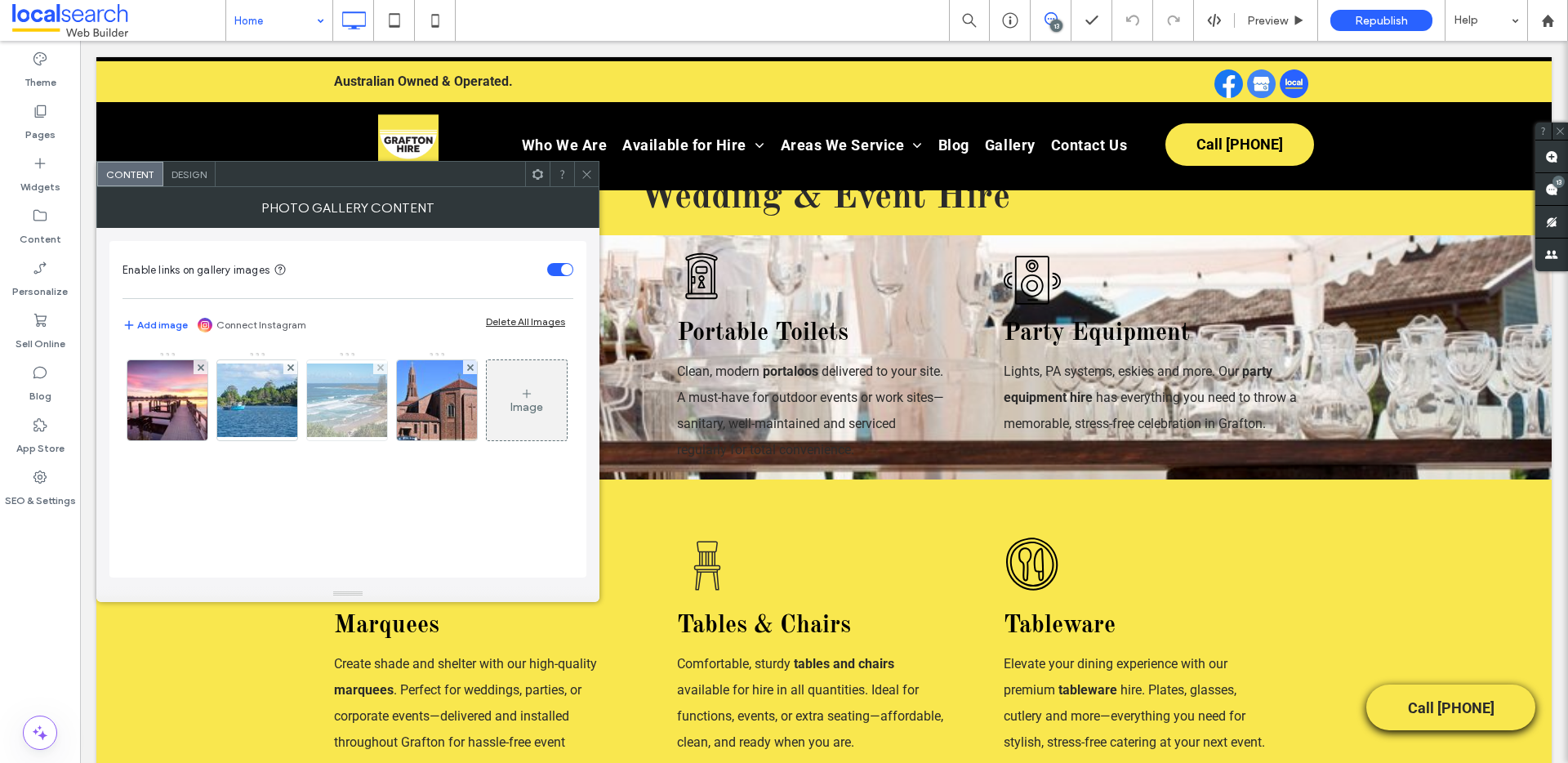 click at bounding box center [347, 400] 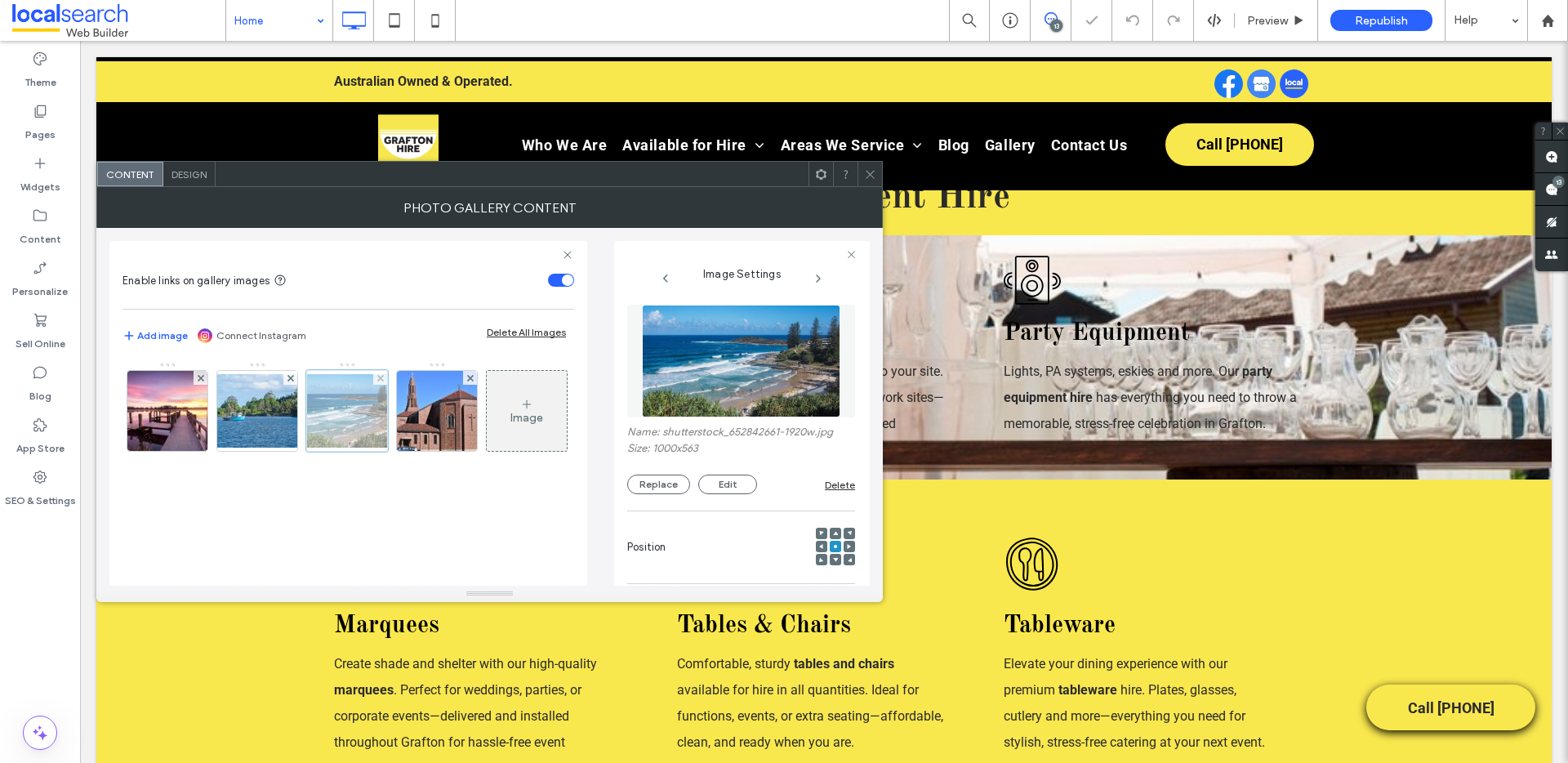 scroll, scrollTop: 0, scrollLeft: 30, axis: horizontal 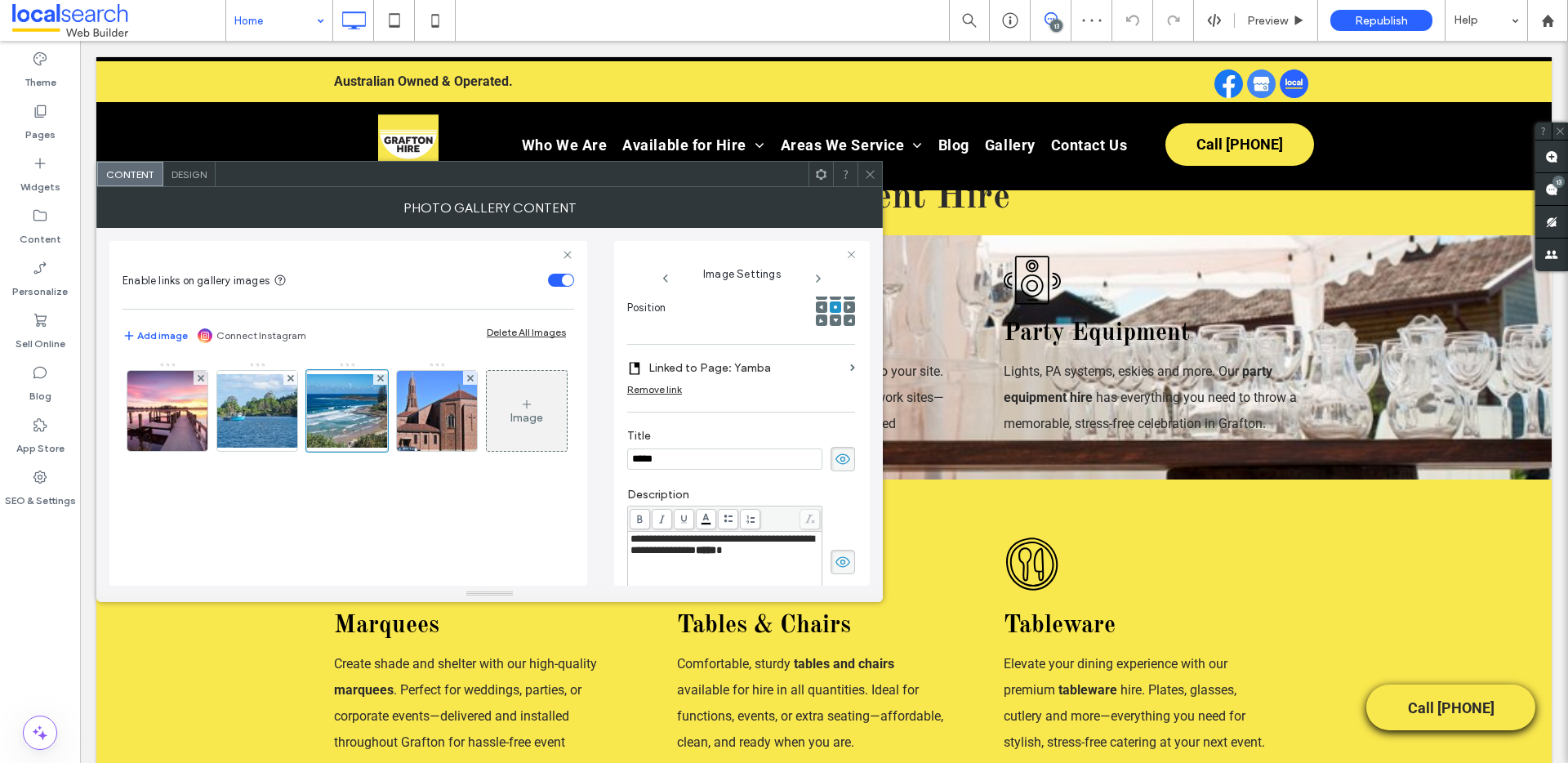 click on "*****" at bounding box center [706, 550] 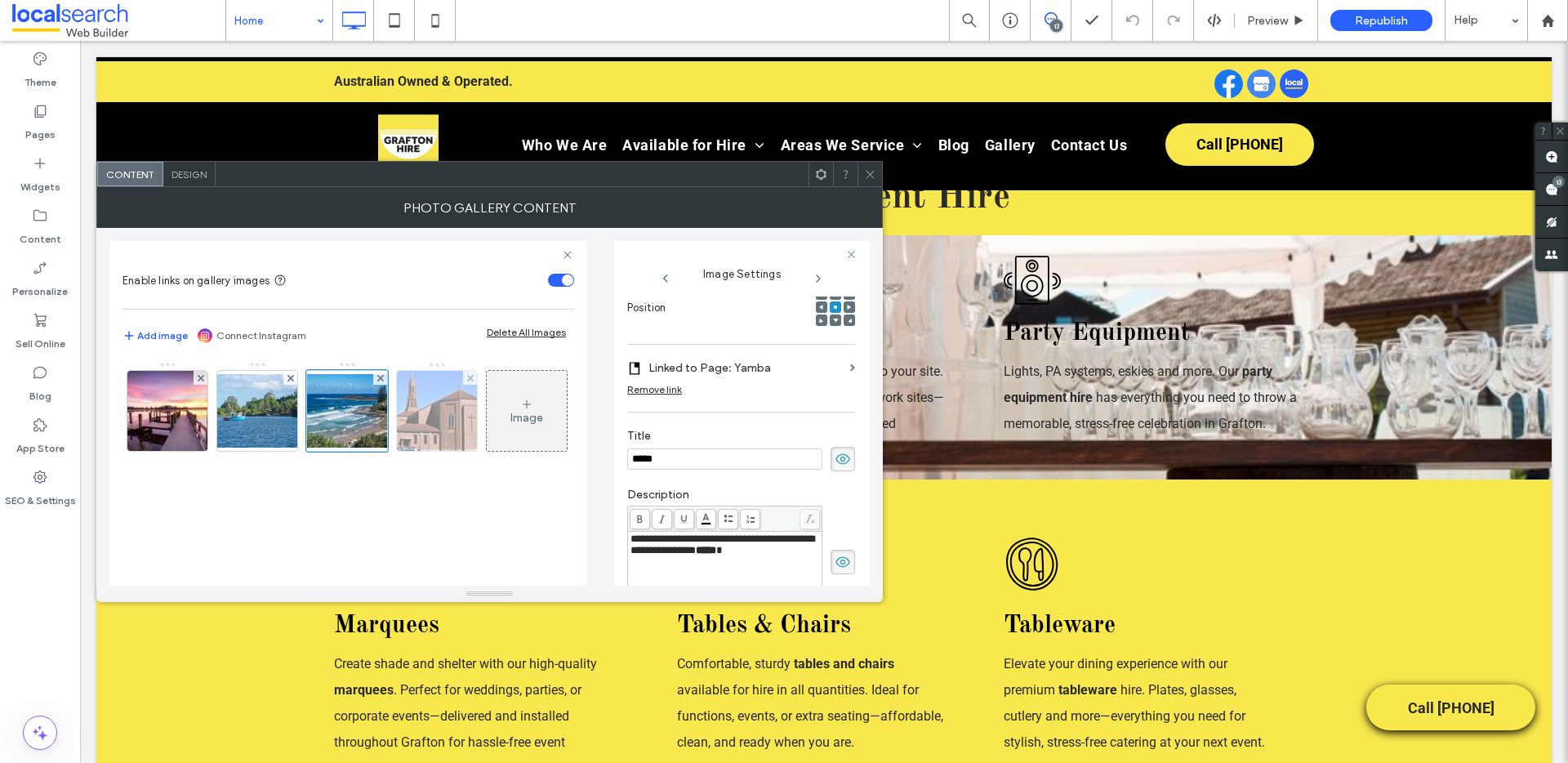 click at bounding box center (437, 411) 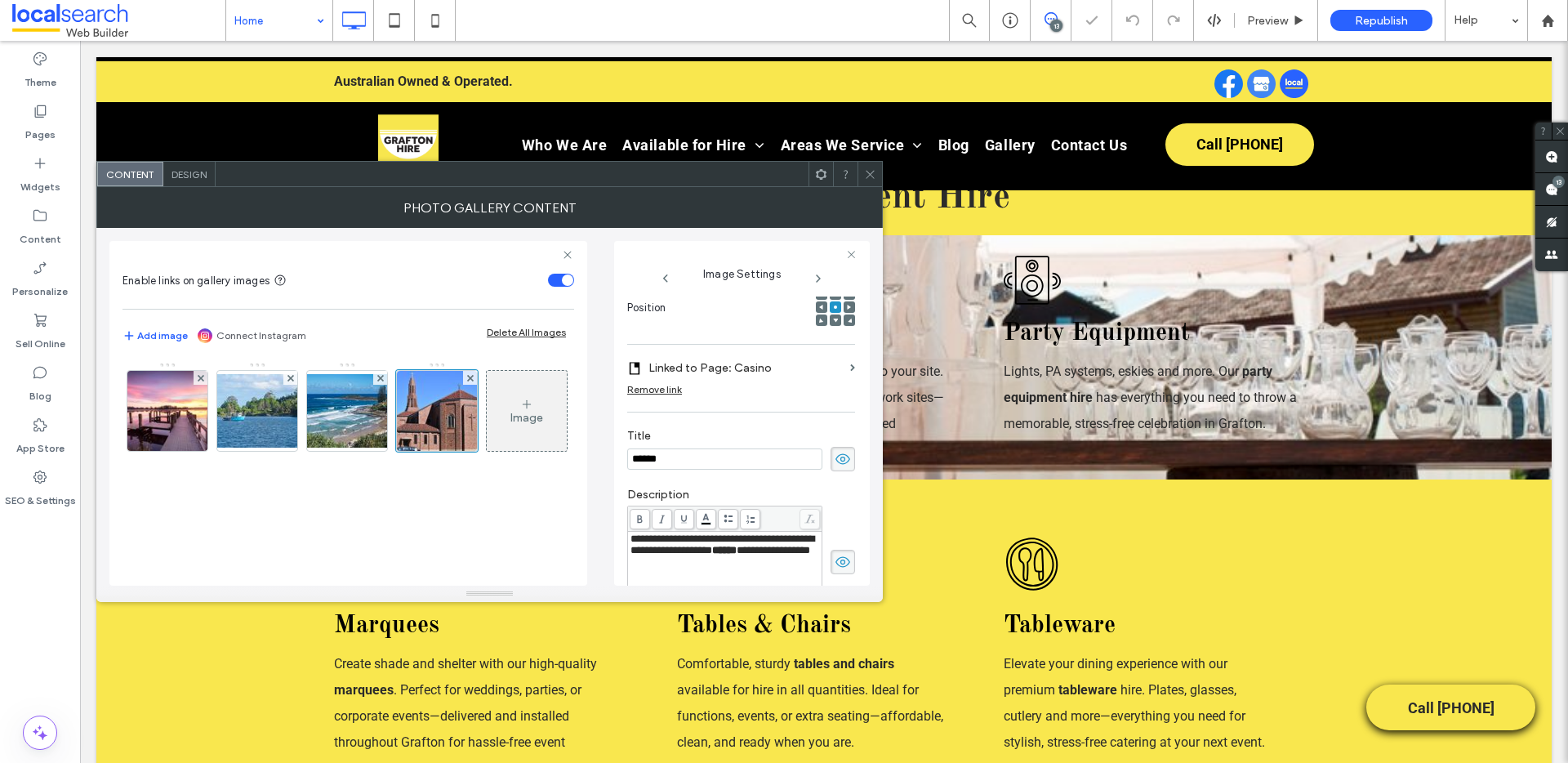 click on "**********" at bounding box center [722, 544] 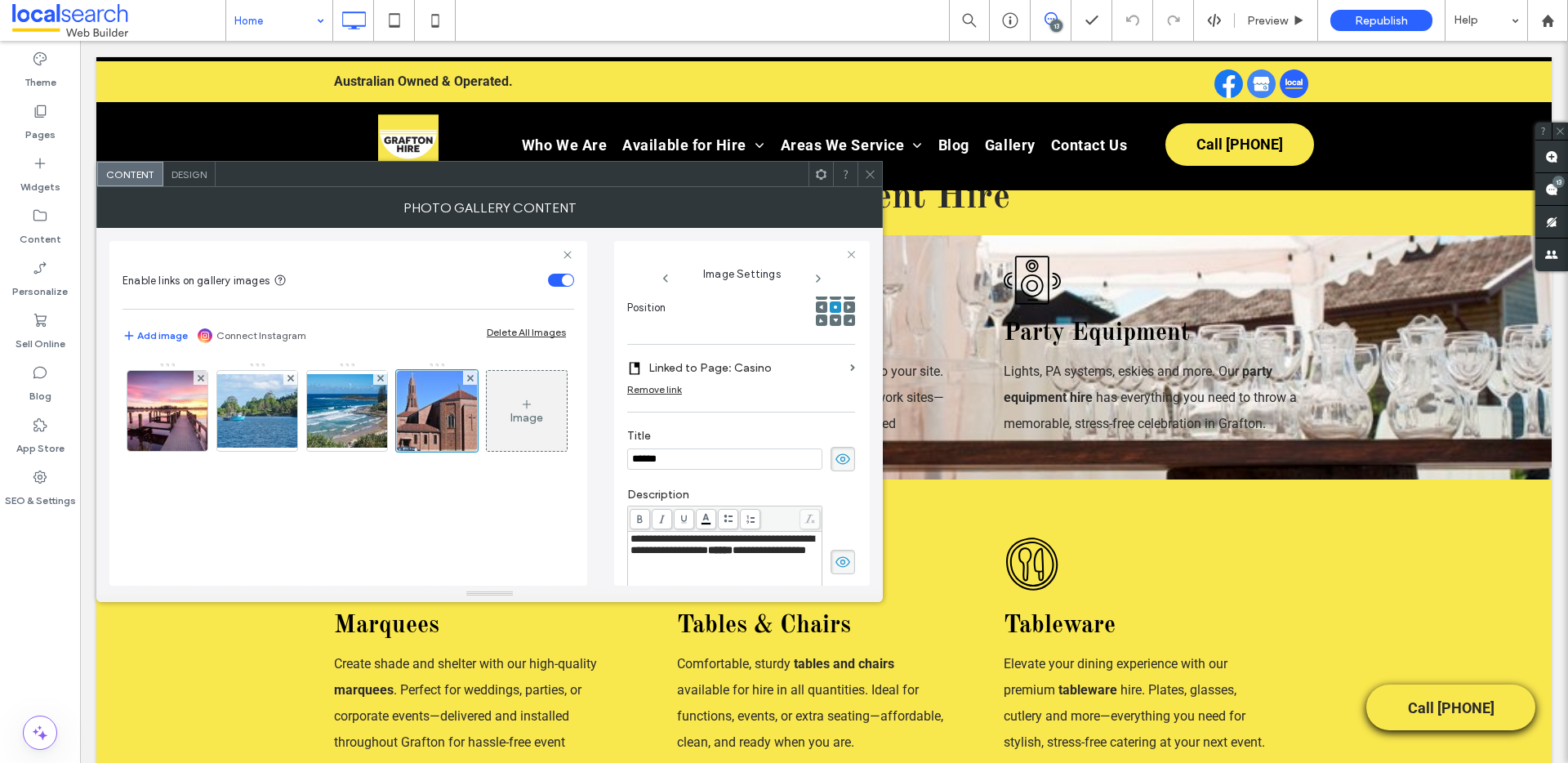 click on "**********" at bounding box center [769, 550] 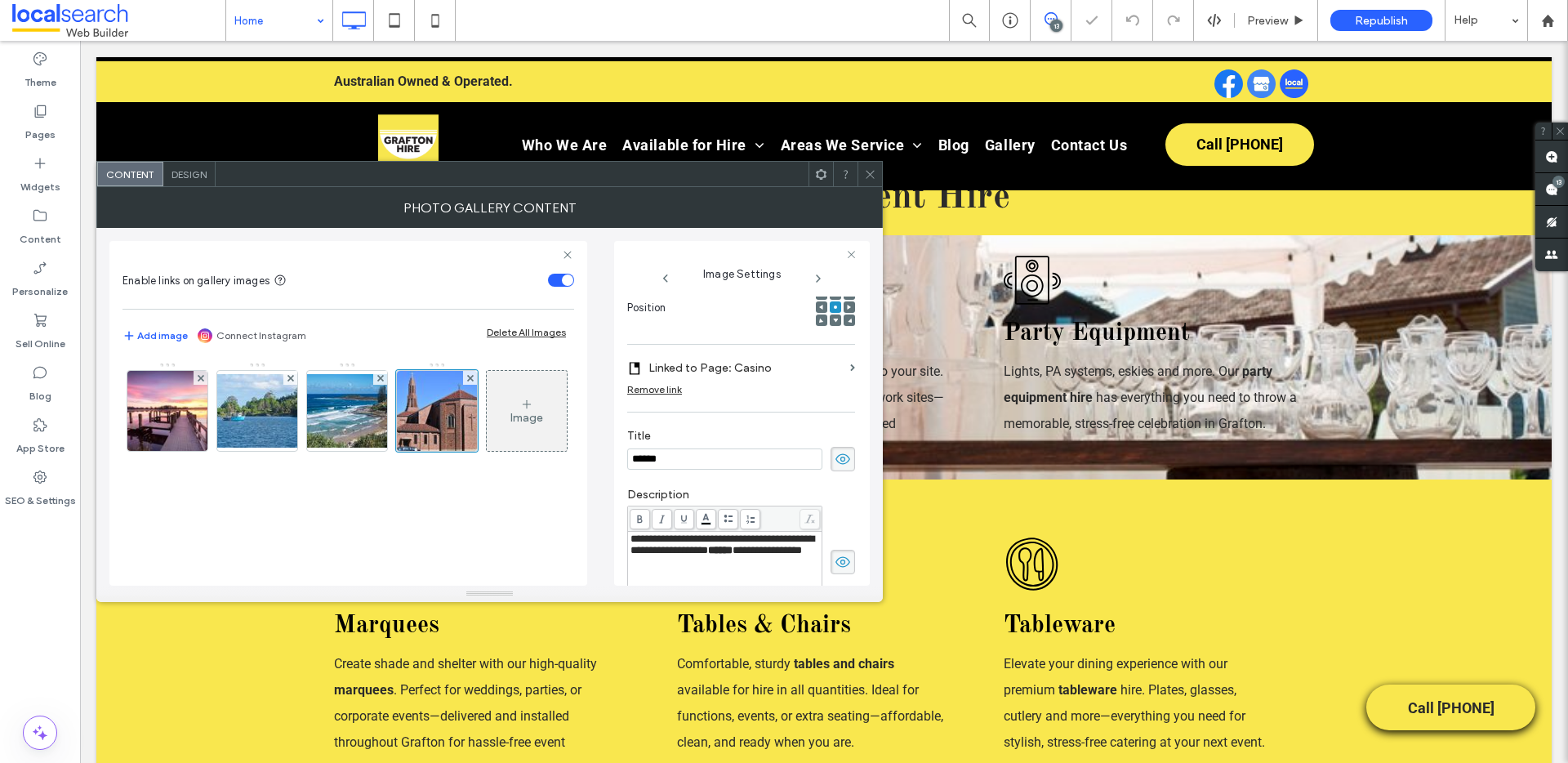click at bounding box center (870, 174) 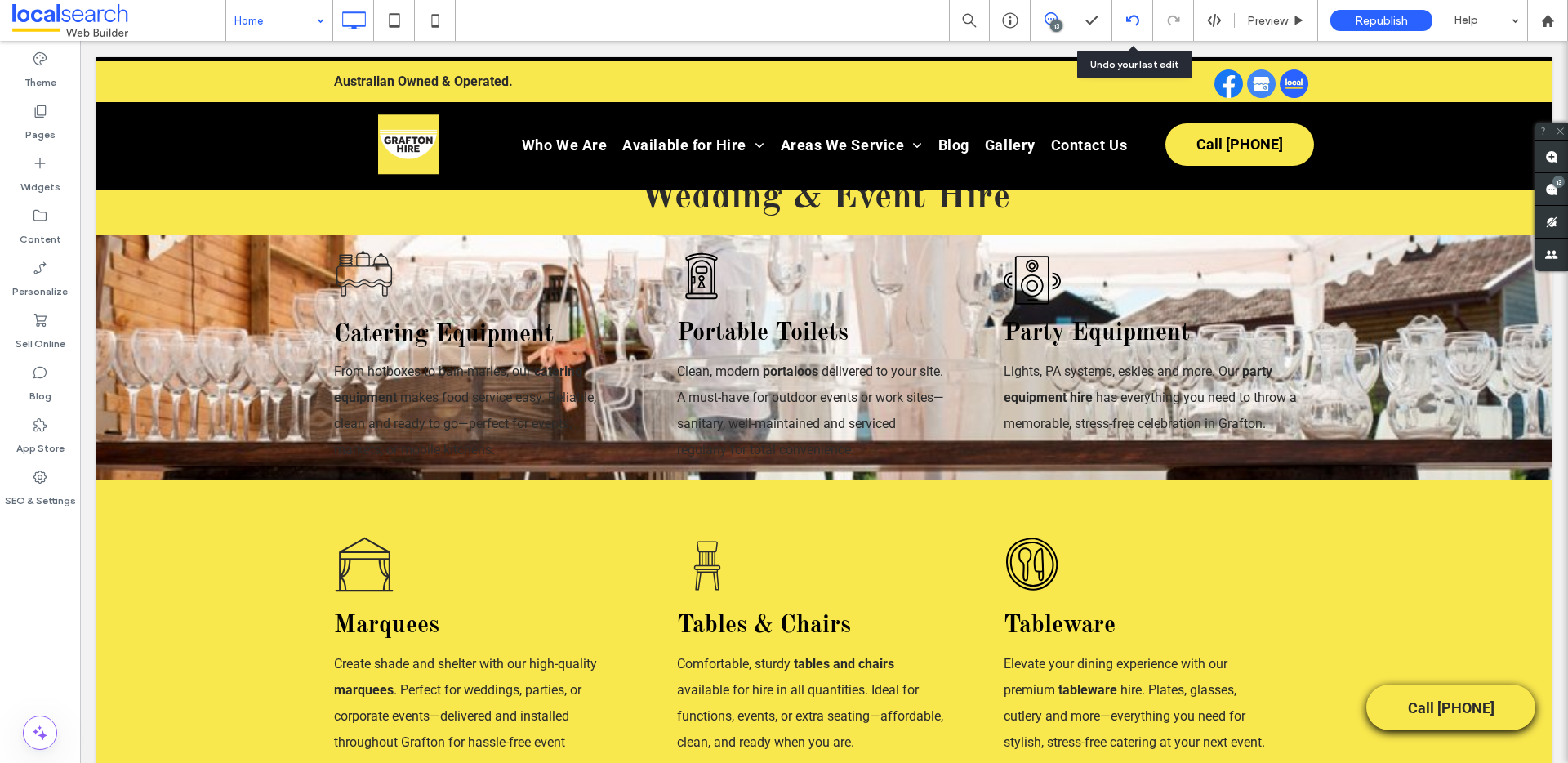 click 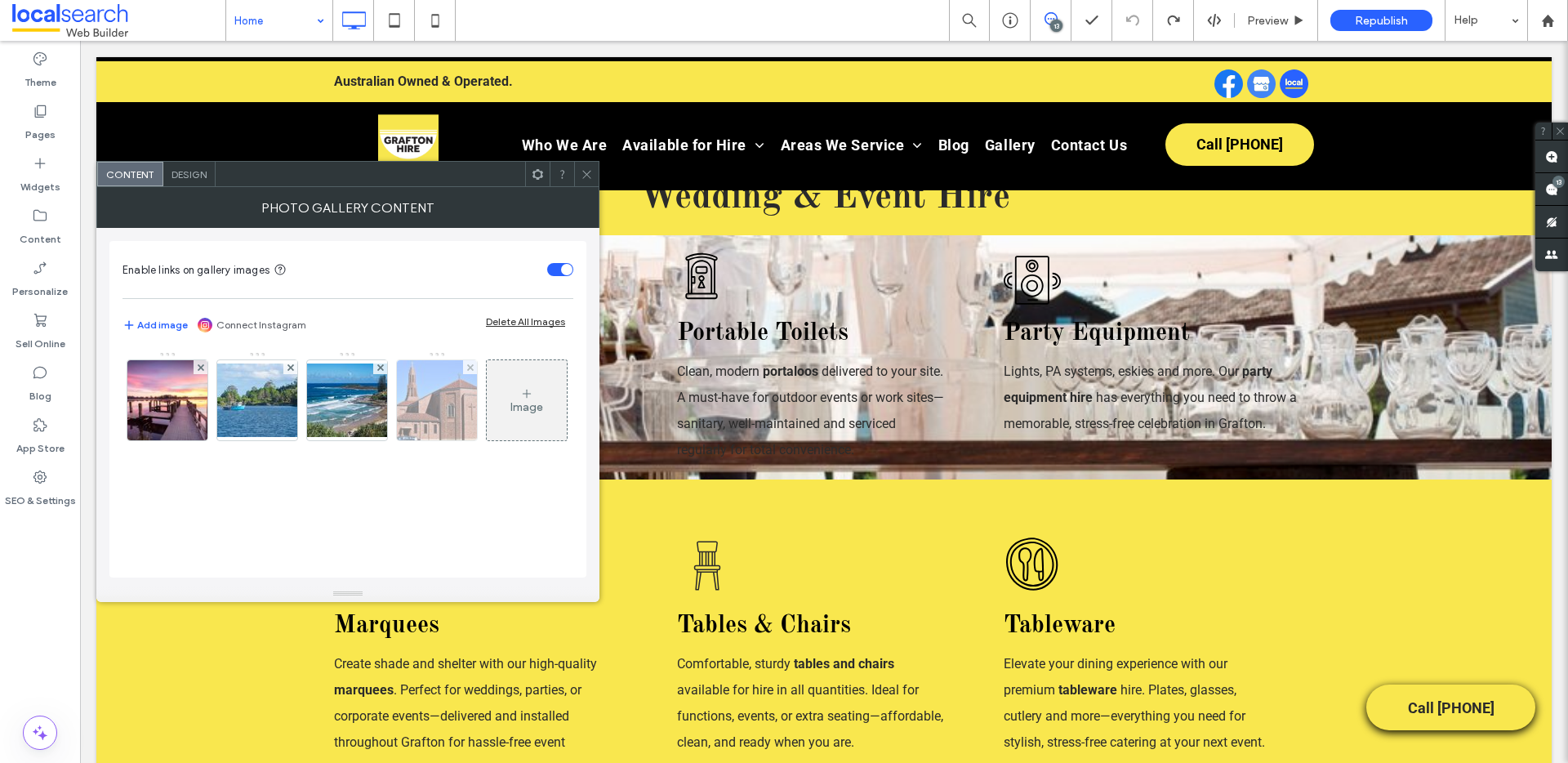 click at bounding box center (437, 400) 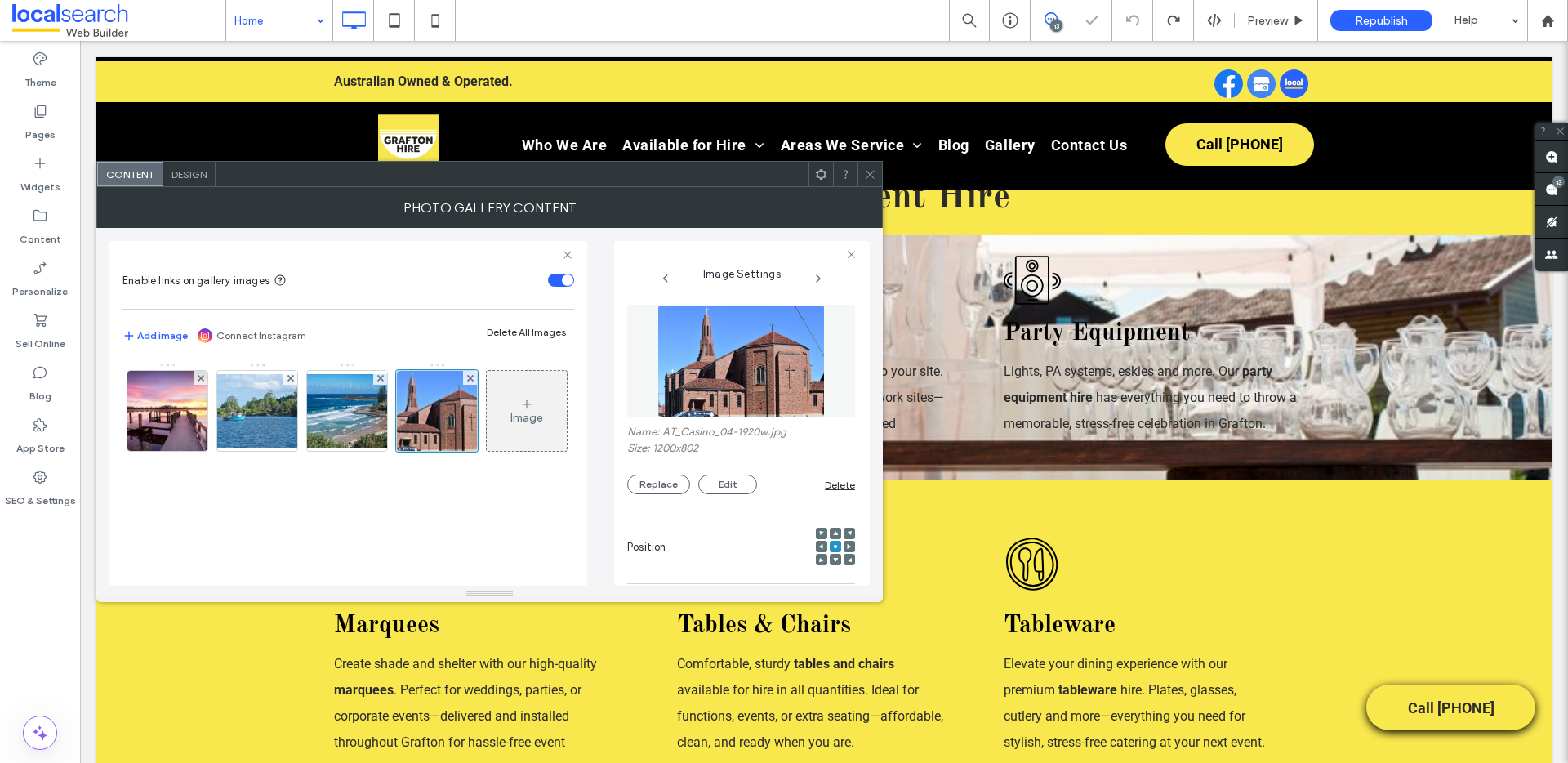 scroll, scrollTop: 0, scrollLeft: 150, axis: horizontal 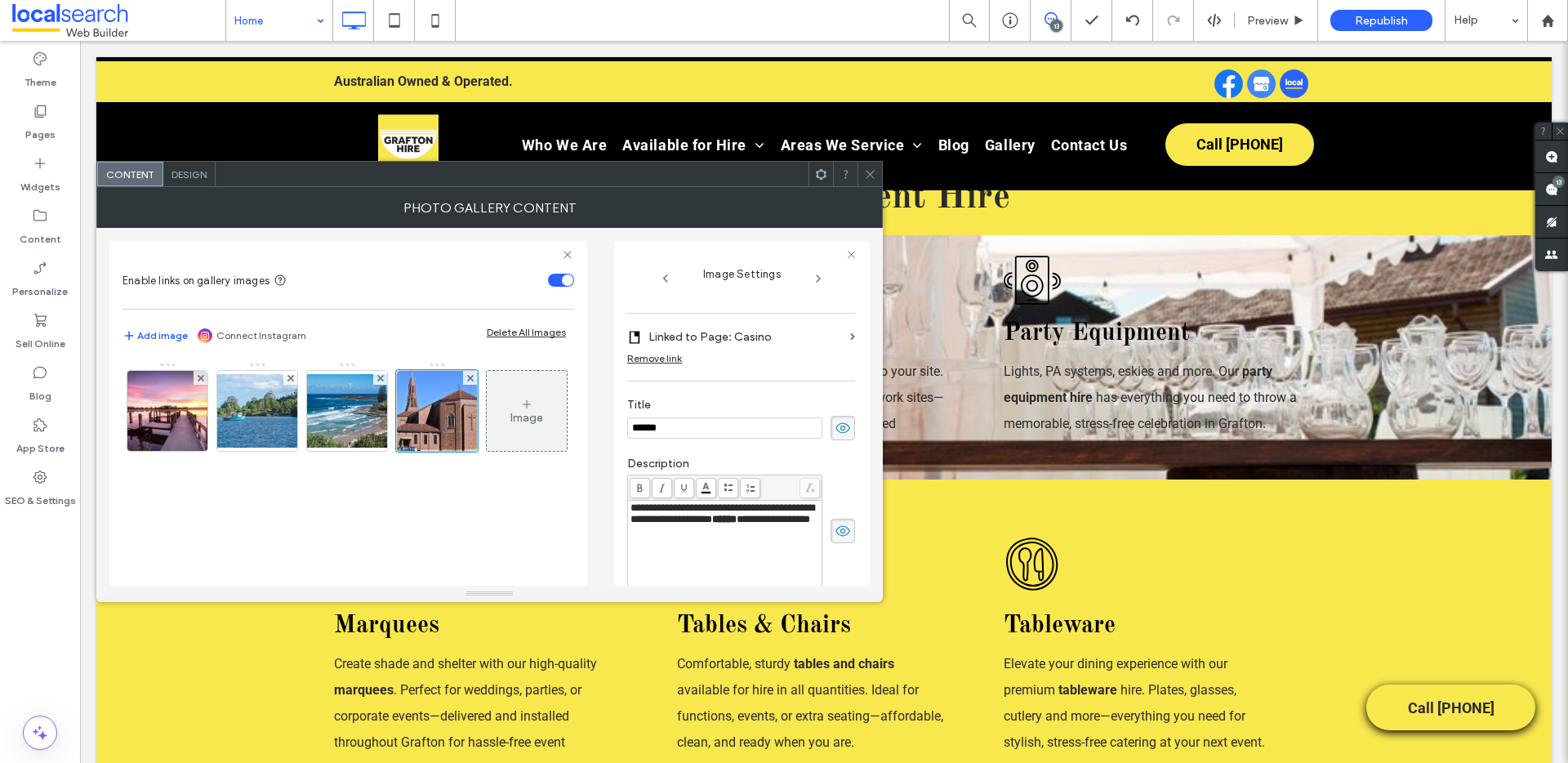 click 